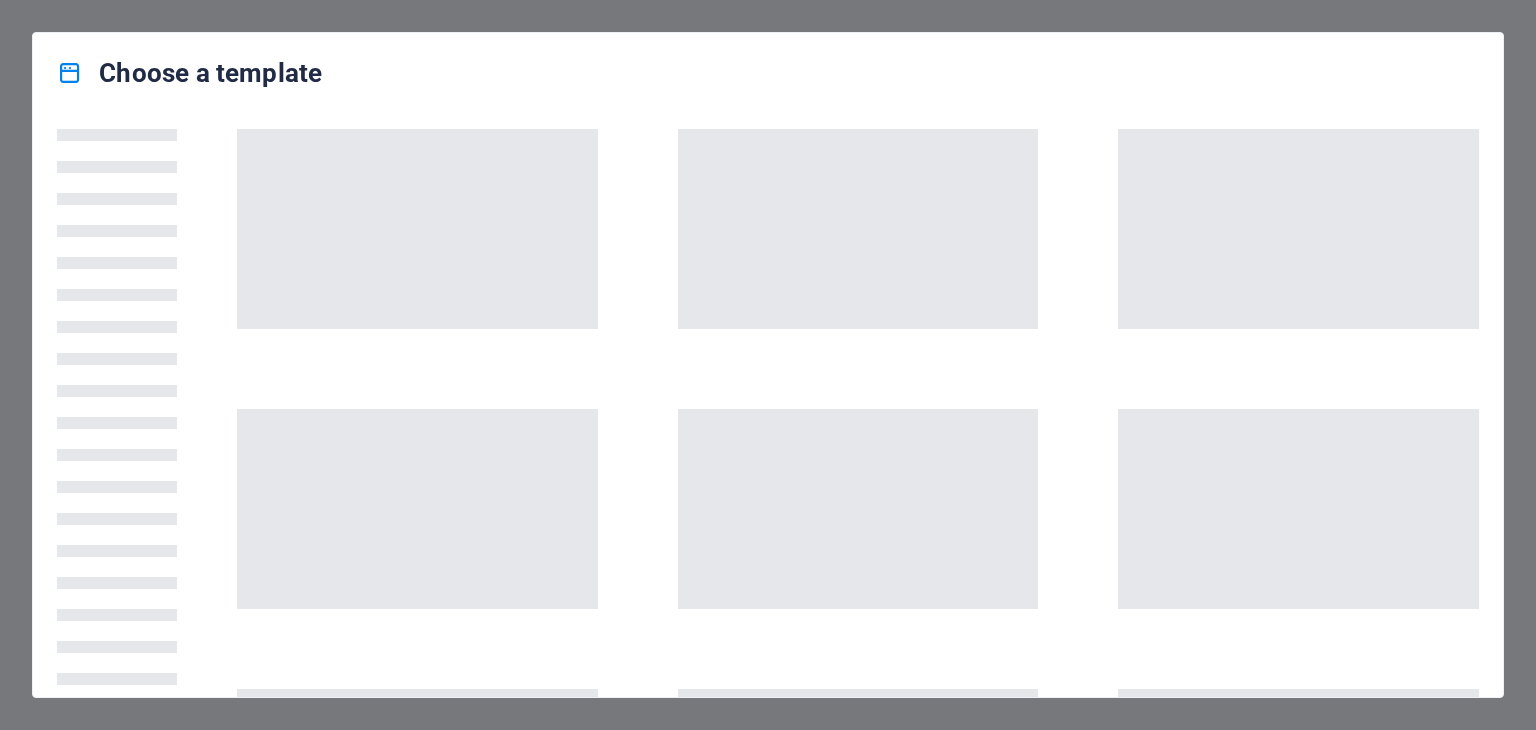 scroll, scrollTop: 0, scrollLeft: 0, axis: both 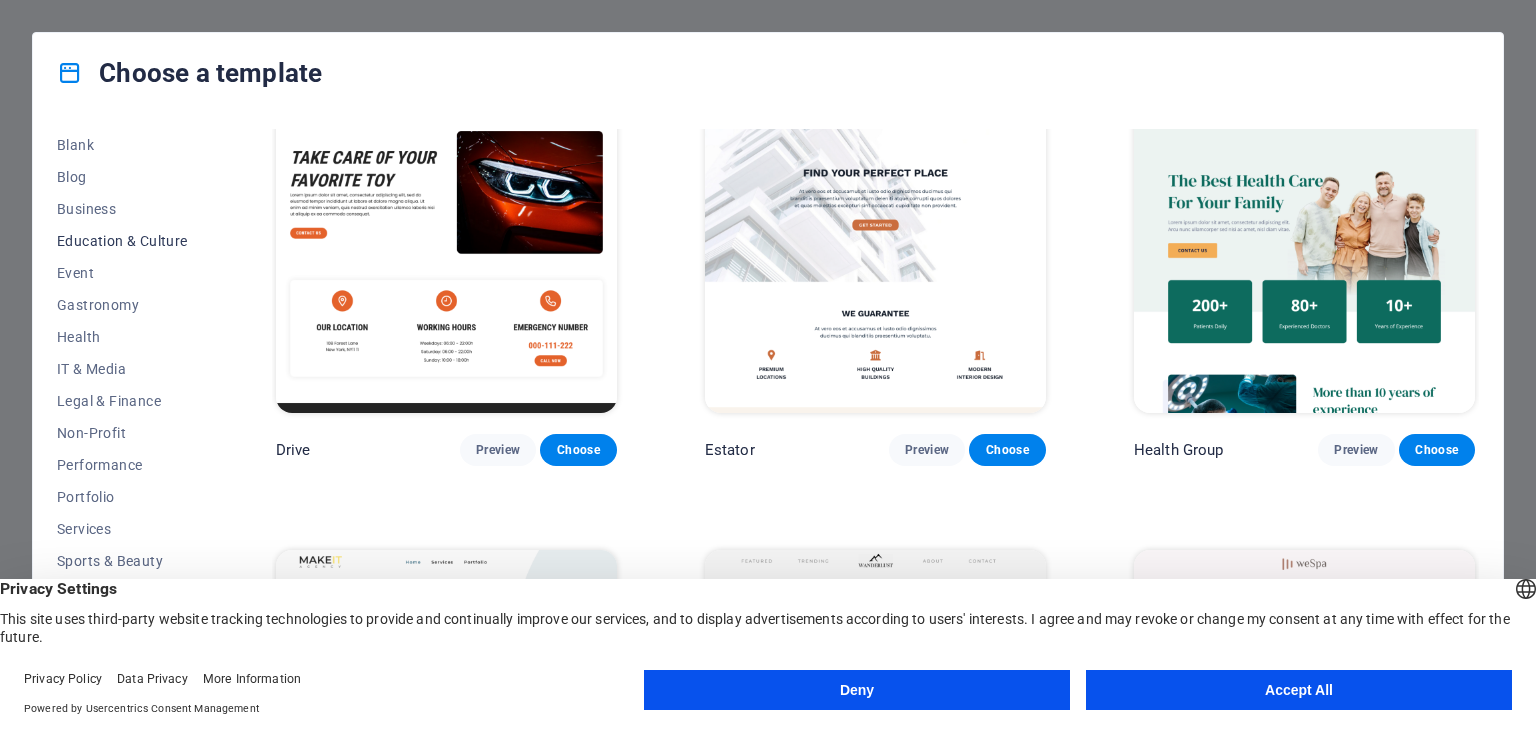 click on "Education & Culture" at bounding box center (122, 241) 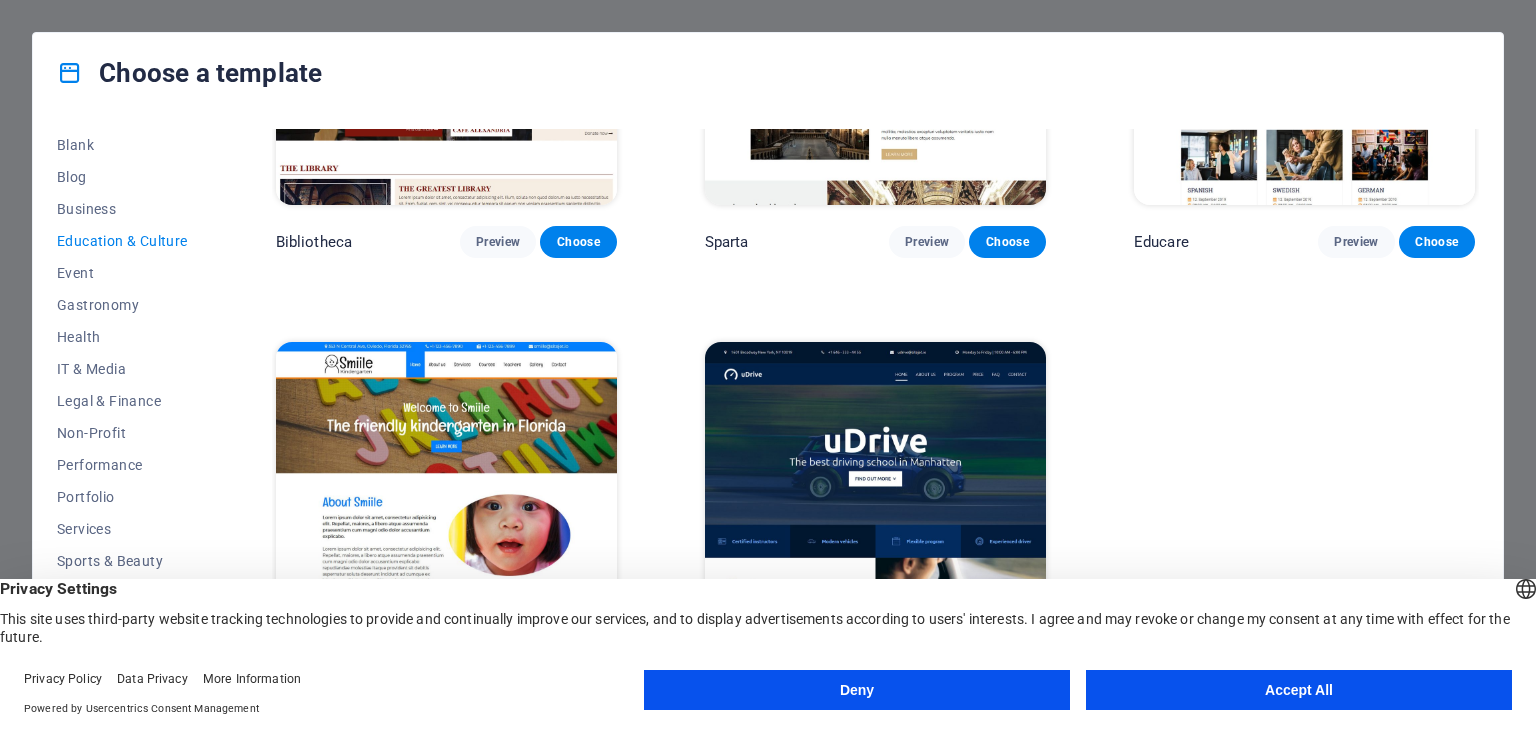 scroll, scrollTop: 724, scrollLeft: 0, axis: vertical 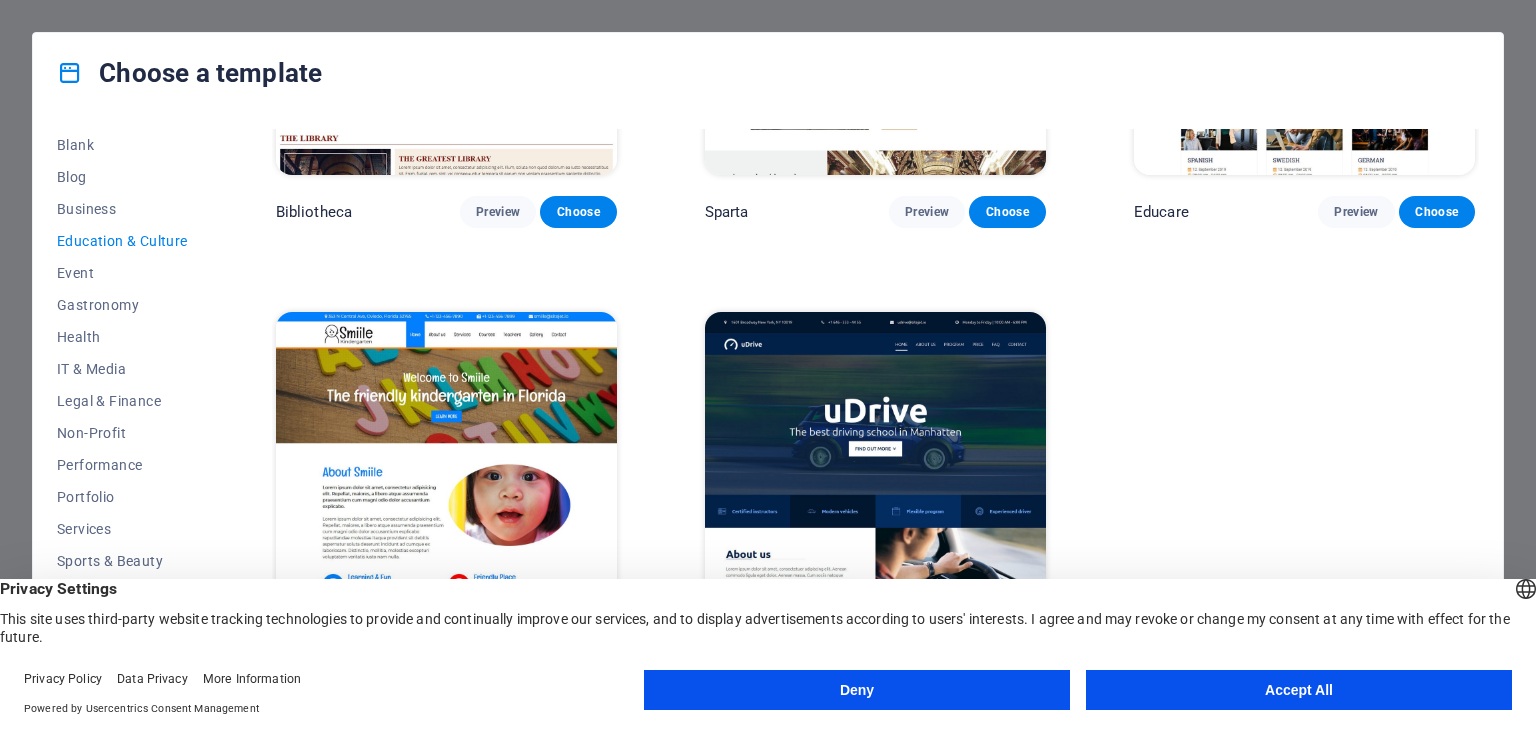 click on "Accept All" at bounding box center [1299, 690] 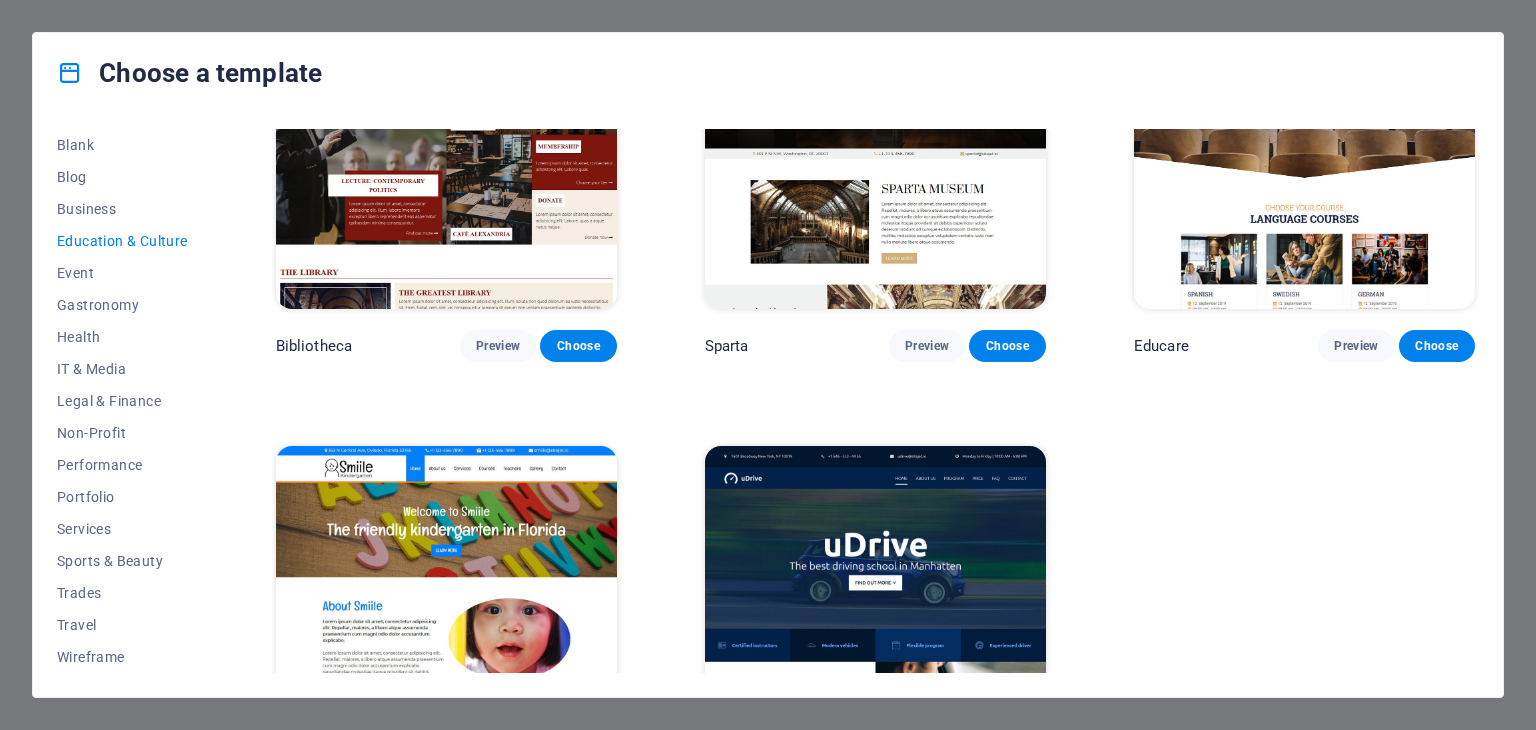 scroll, scrollTop: 507, scrollLeft: 0, axis: vertical 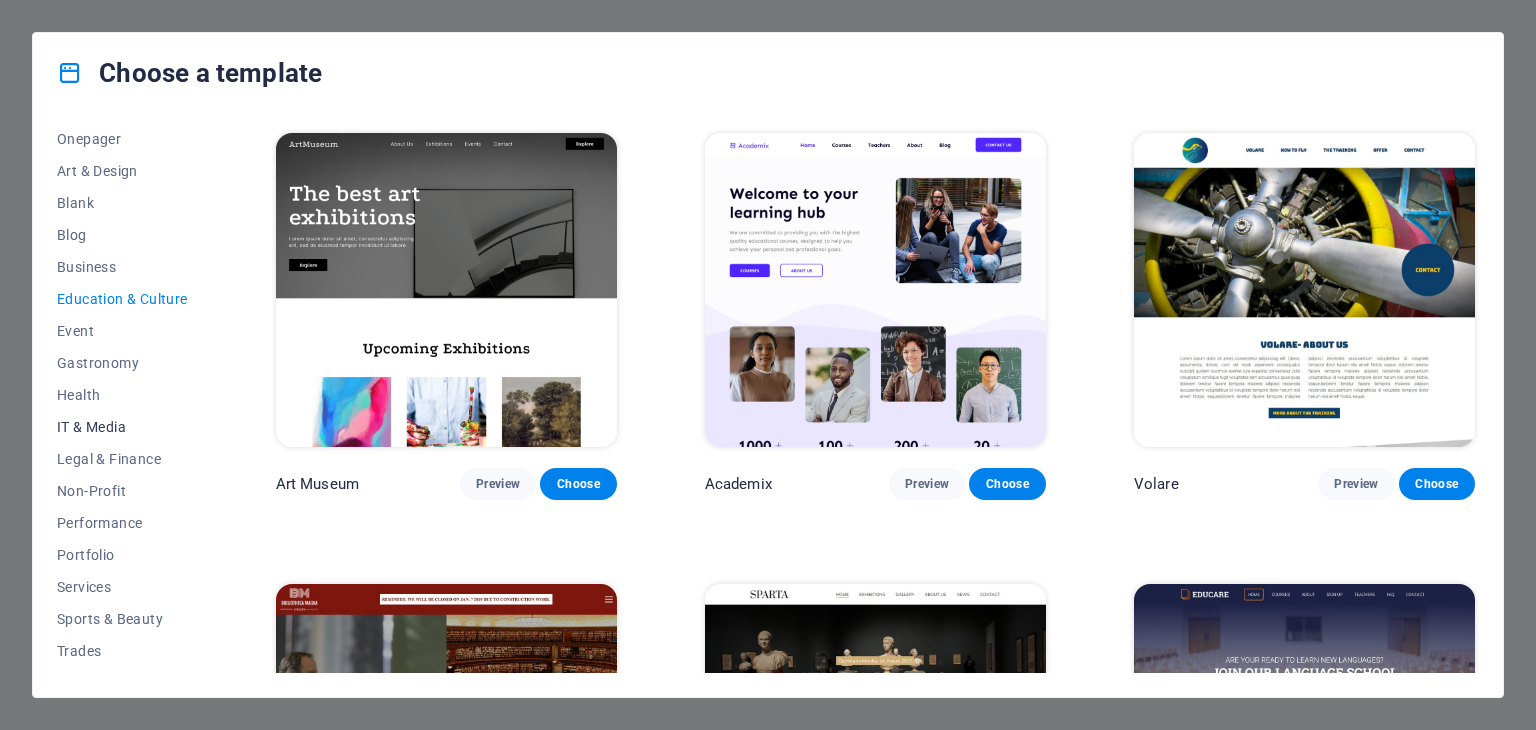 click on "IT & Media" at bounding box center (122, 427) 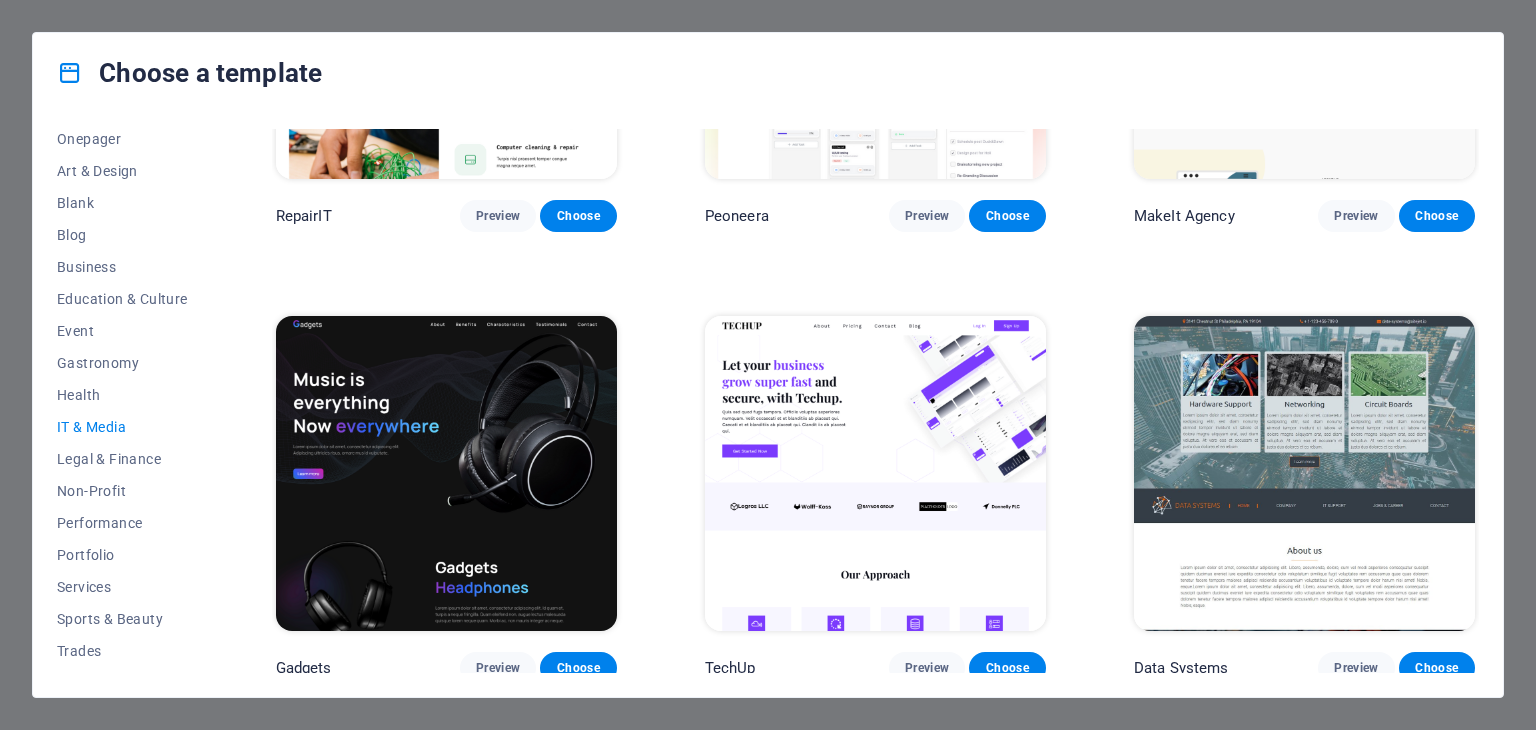 scroll, scrollTop: 0, scrollLeft: 0, axis: both 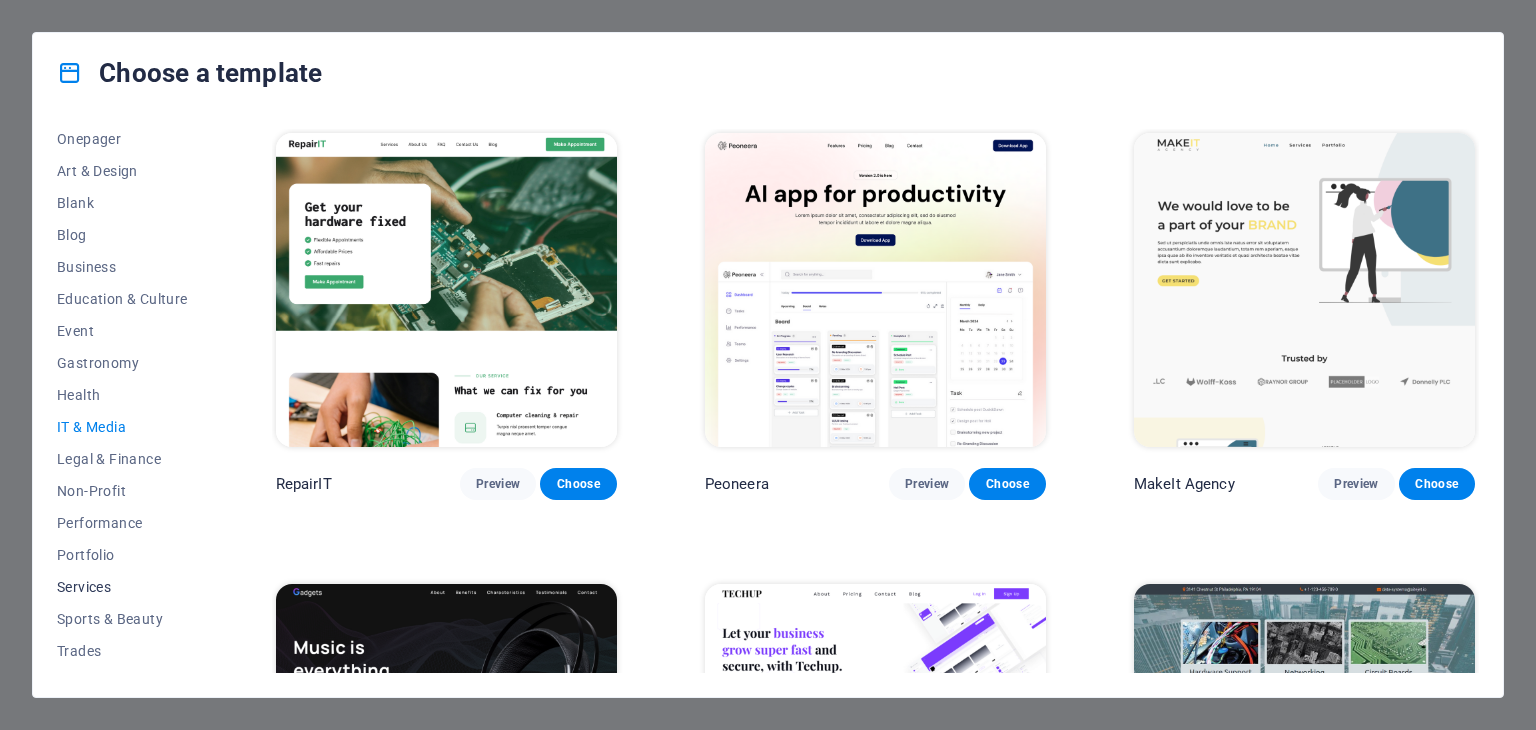 click on "Services" at bounding box center (122, 587) 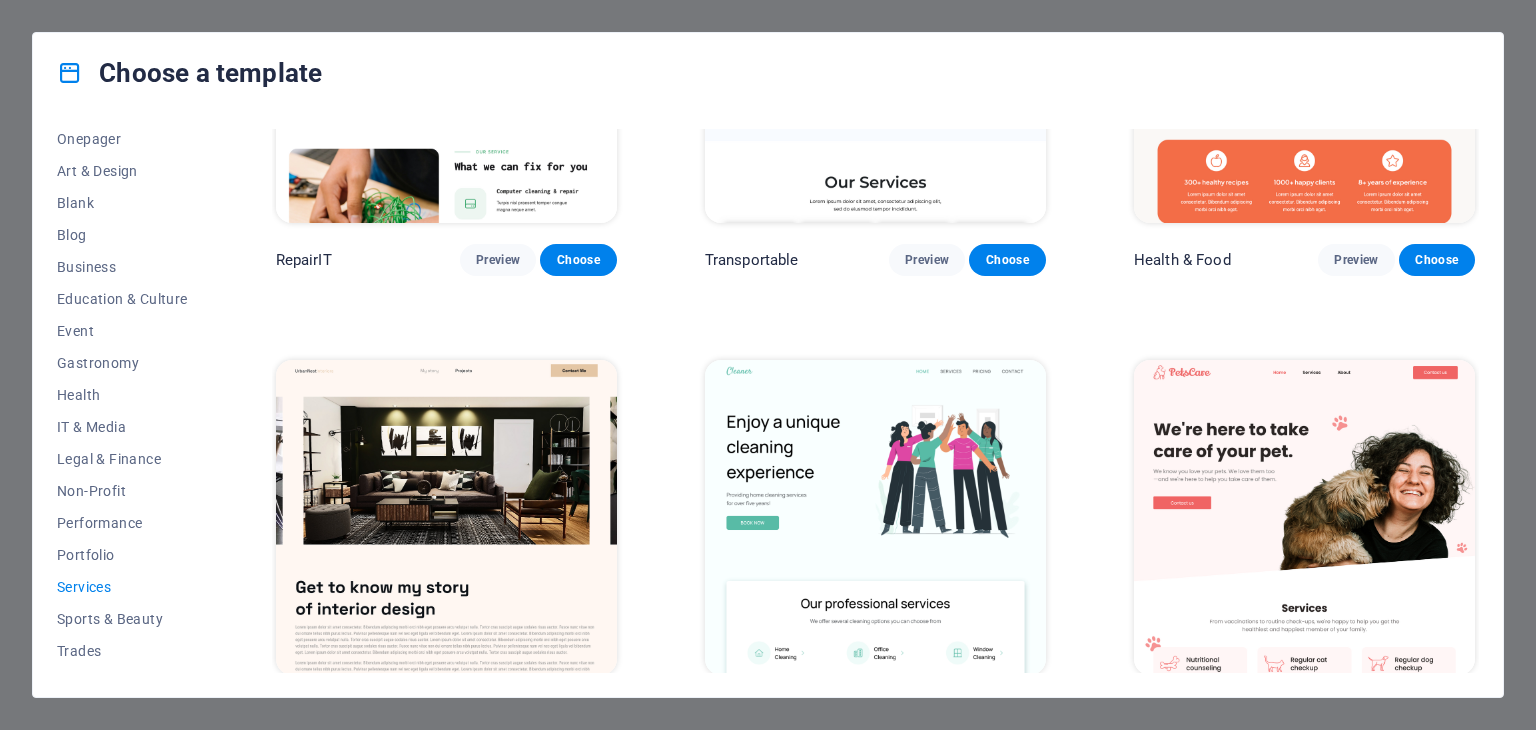 scroll, scrollTop: 0, scrollLeft: 0, axis: both 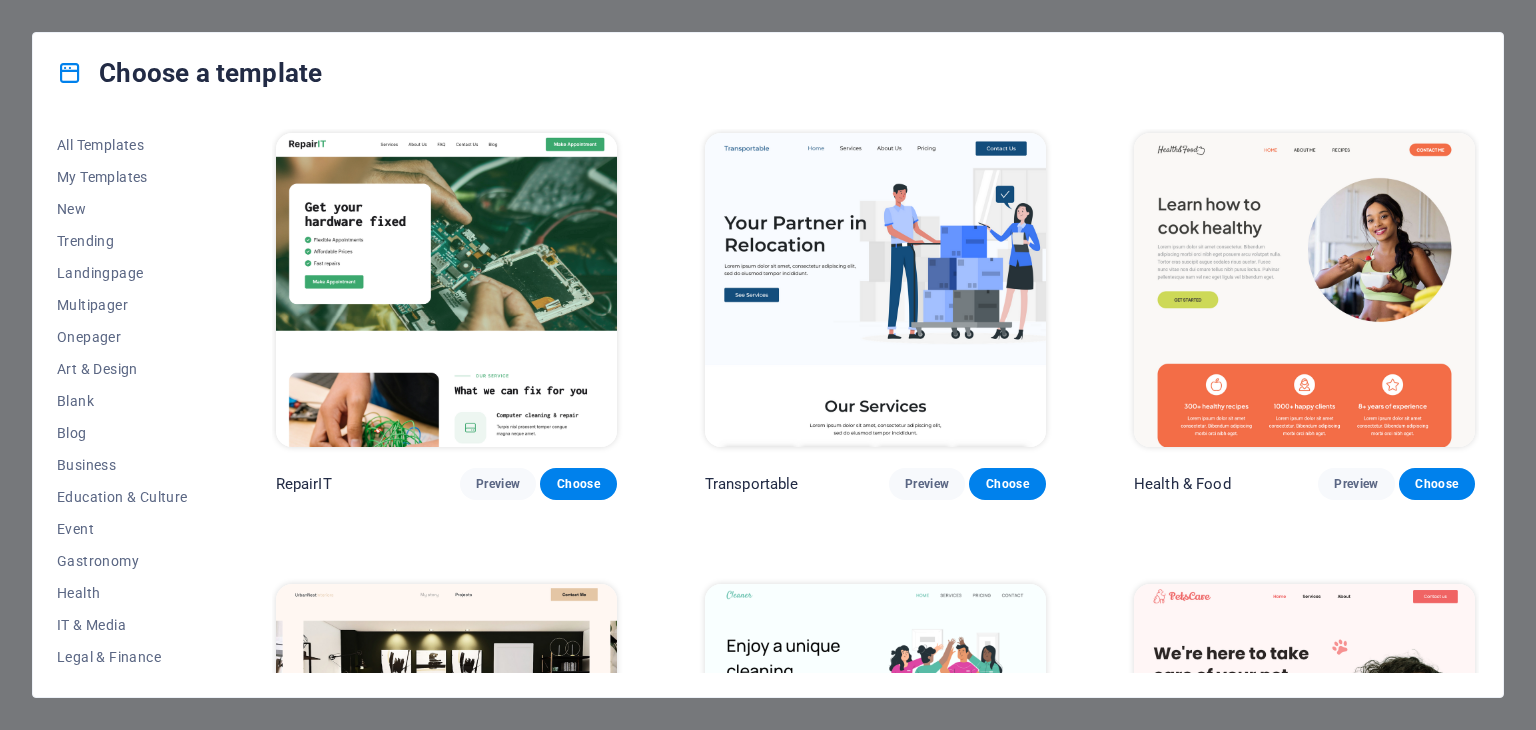 click at bounding box center (70, 73) 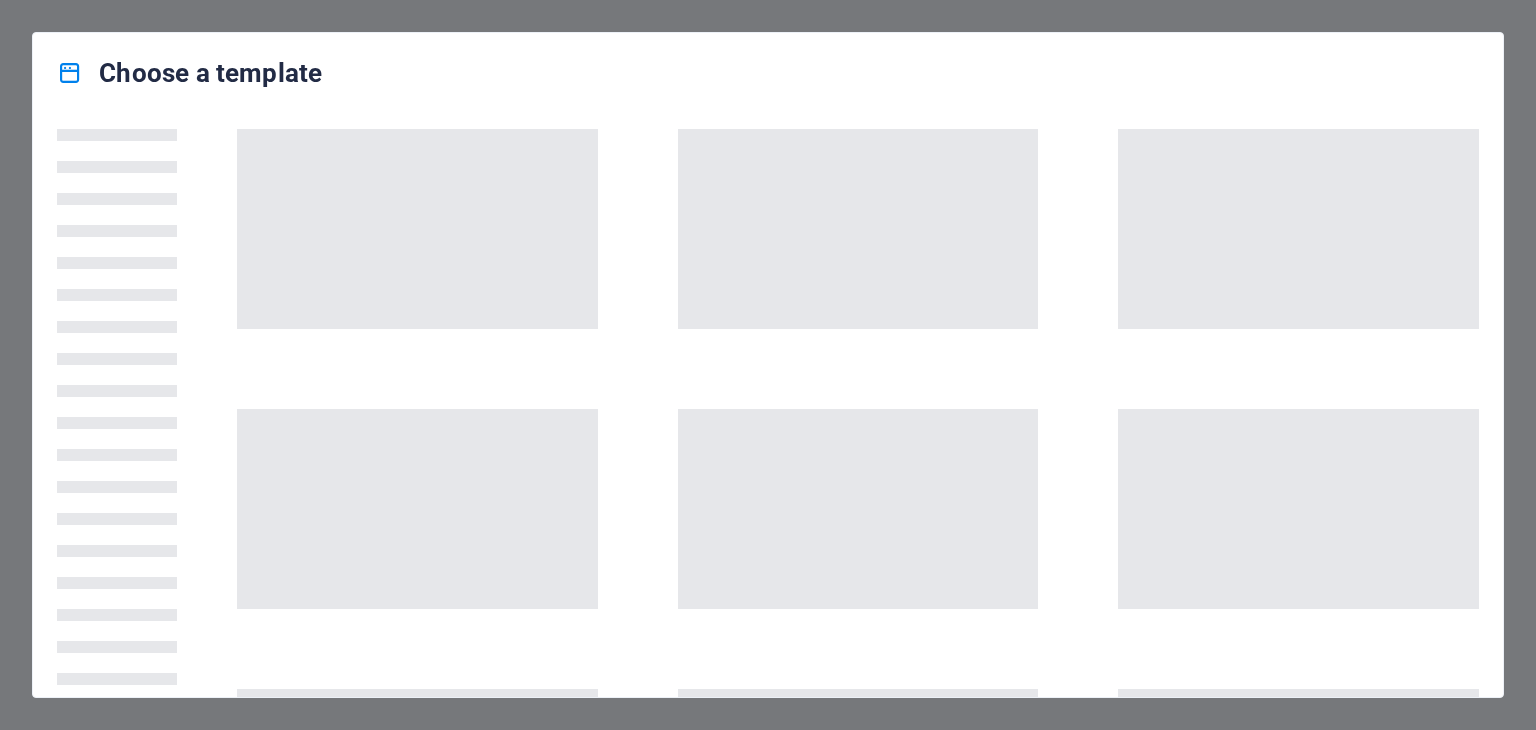 scroll, scrollTop: 0, scrollLeft: 0, axis: both 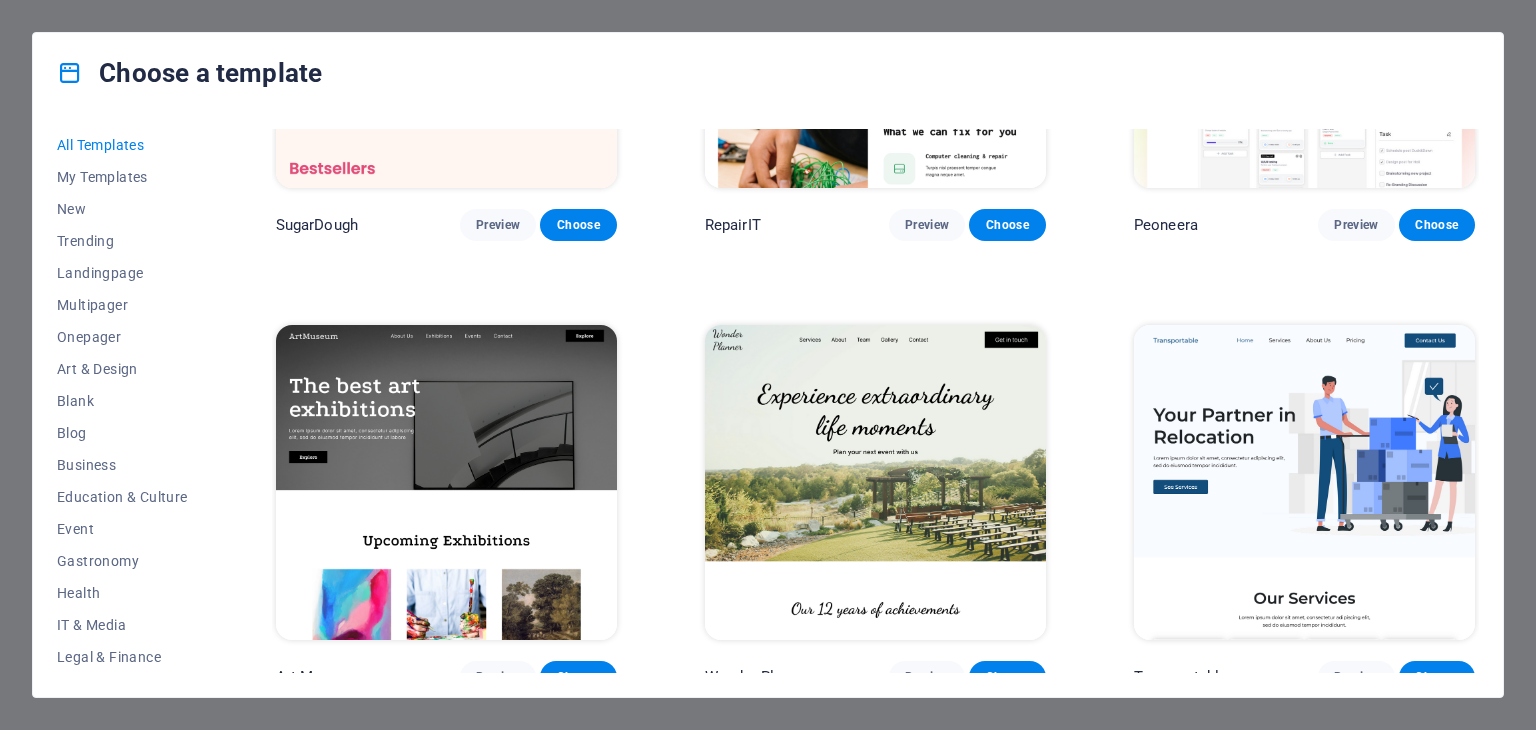 click at bounding box center (1304, 482) 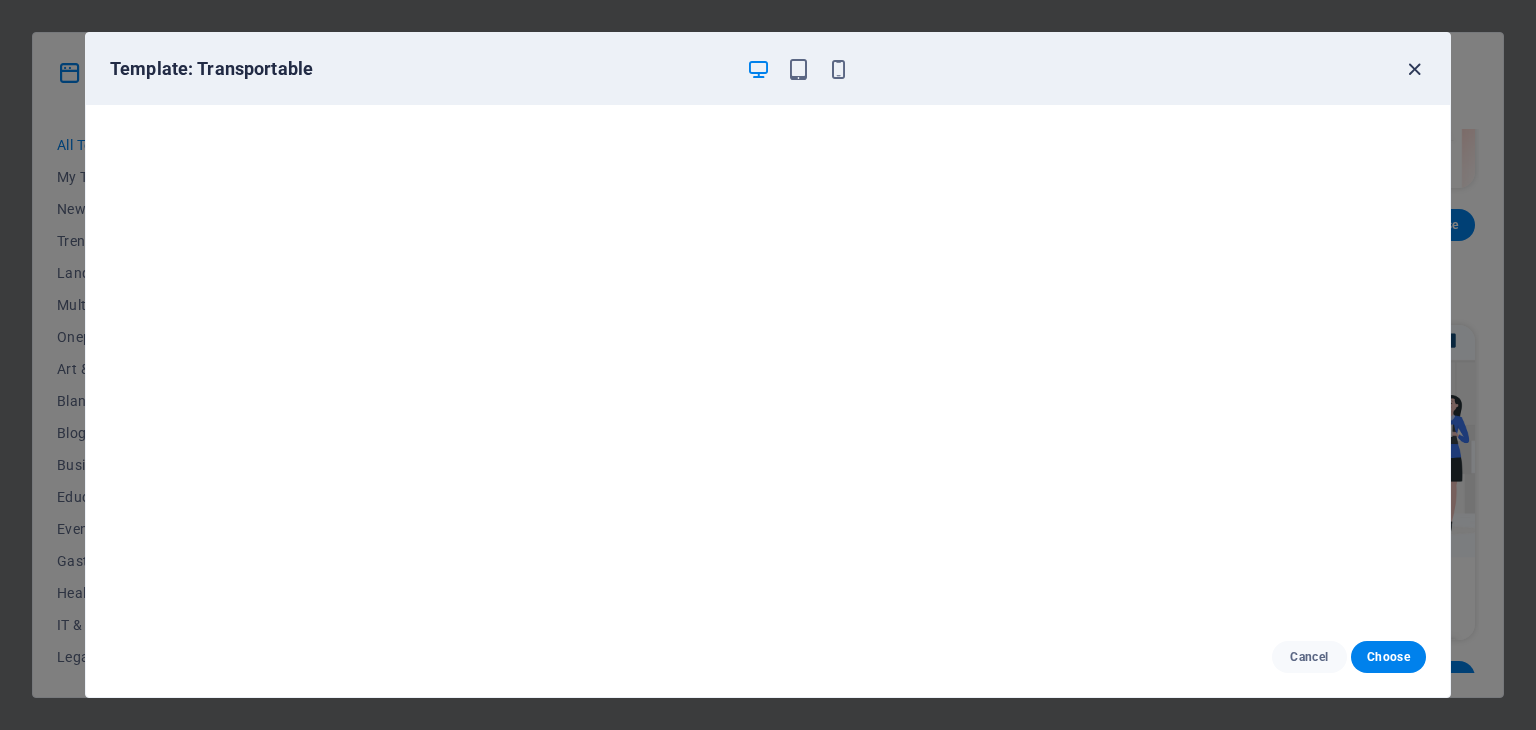 click at bounding box center (1414, 69) 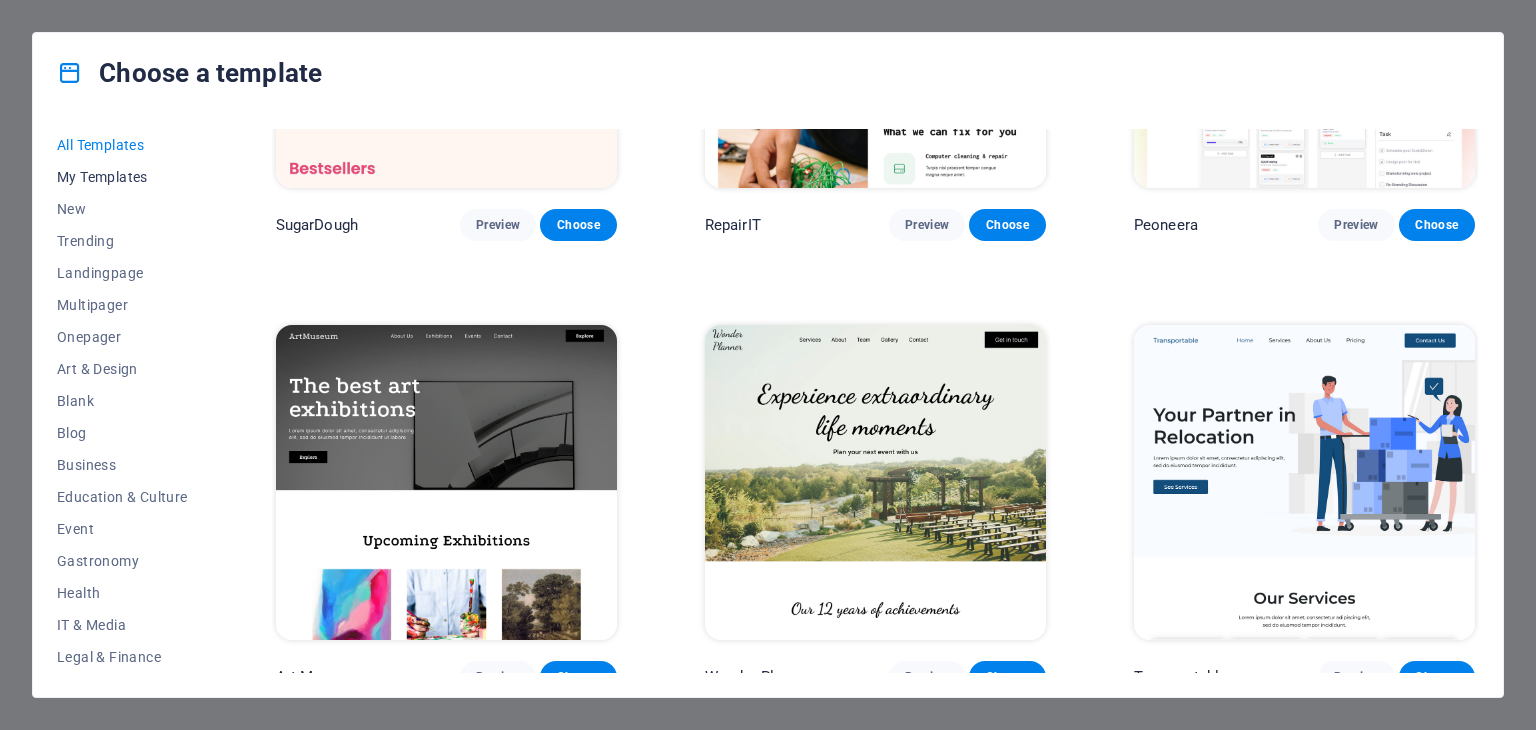 click on "My Templates" at bounding box center [122, 177] 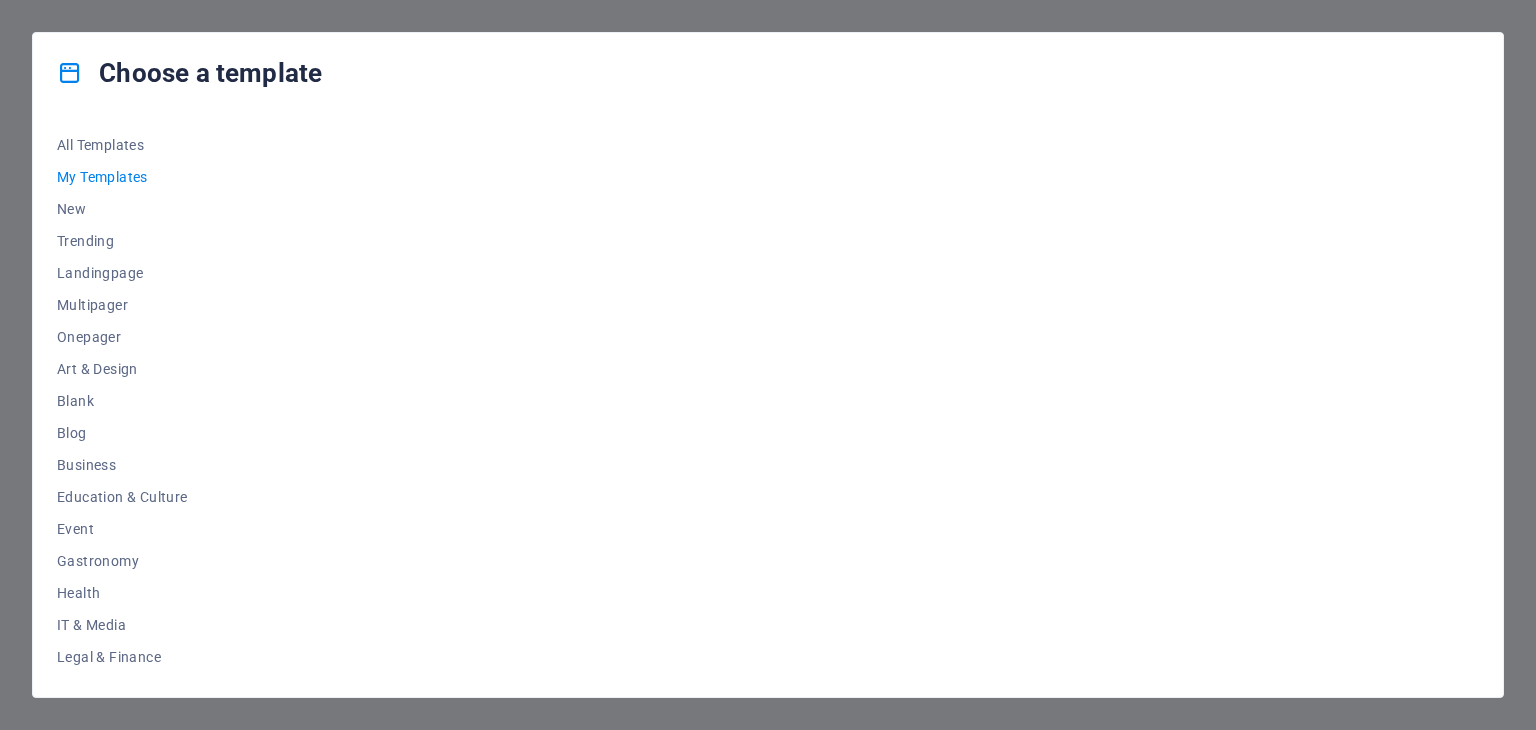 scroll, scrollTop: 0, scrollLeft: 0, axis: both 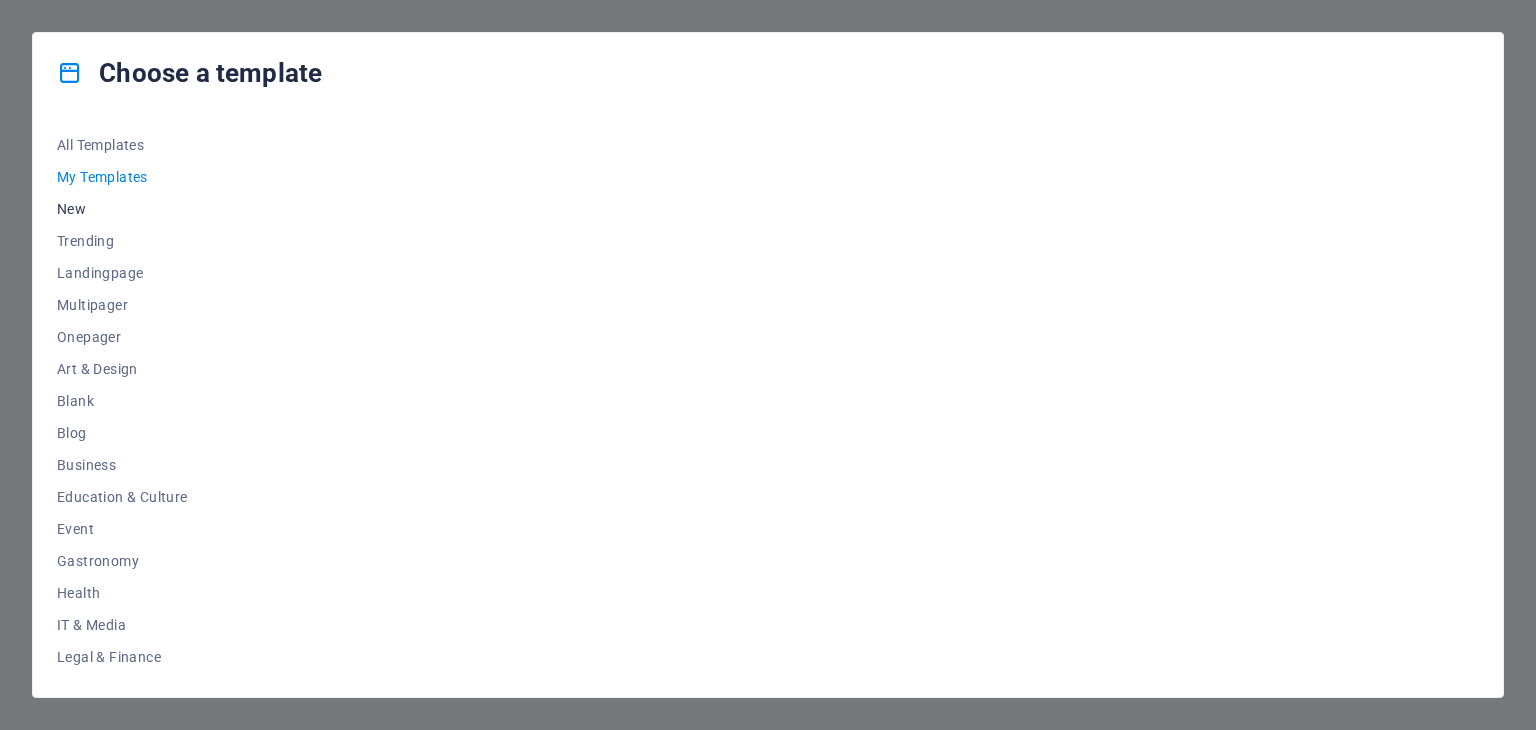 click on "New" at bounding box center (122, 209) 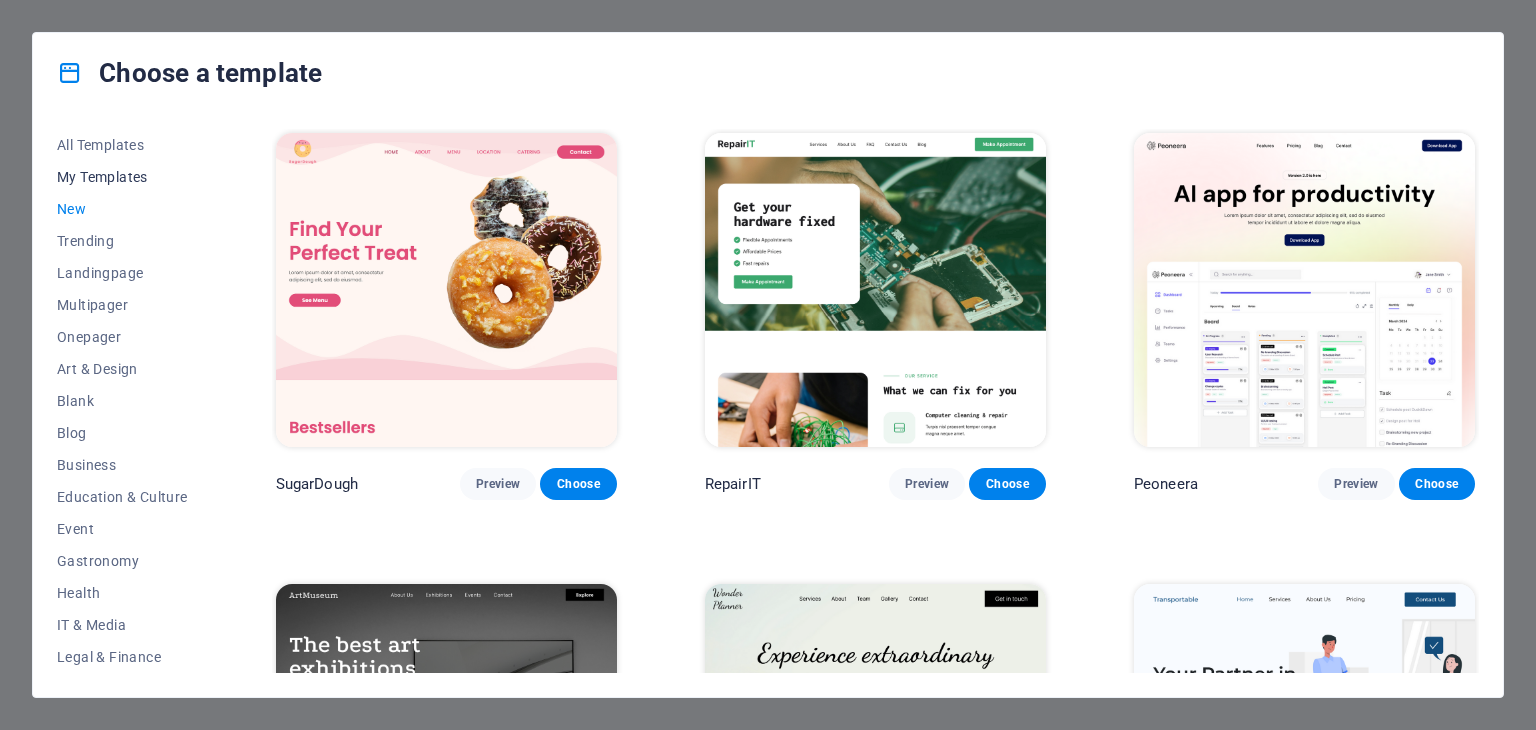 click on "My Templates" at bounding box center [122, 177] 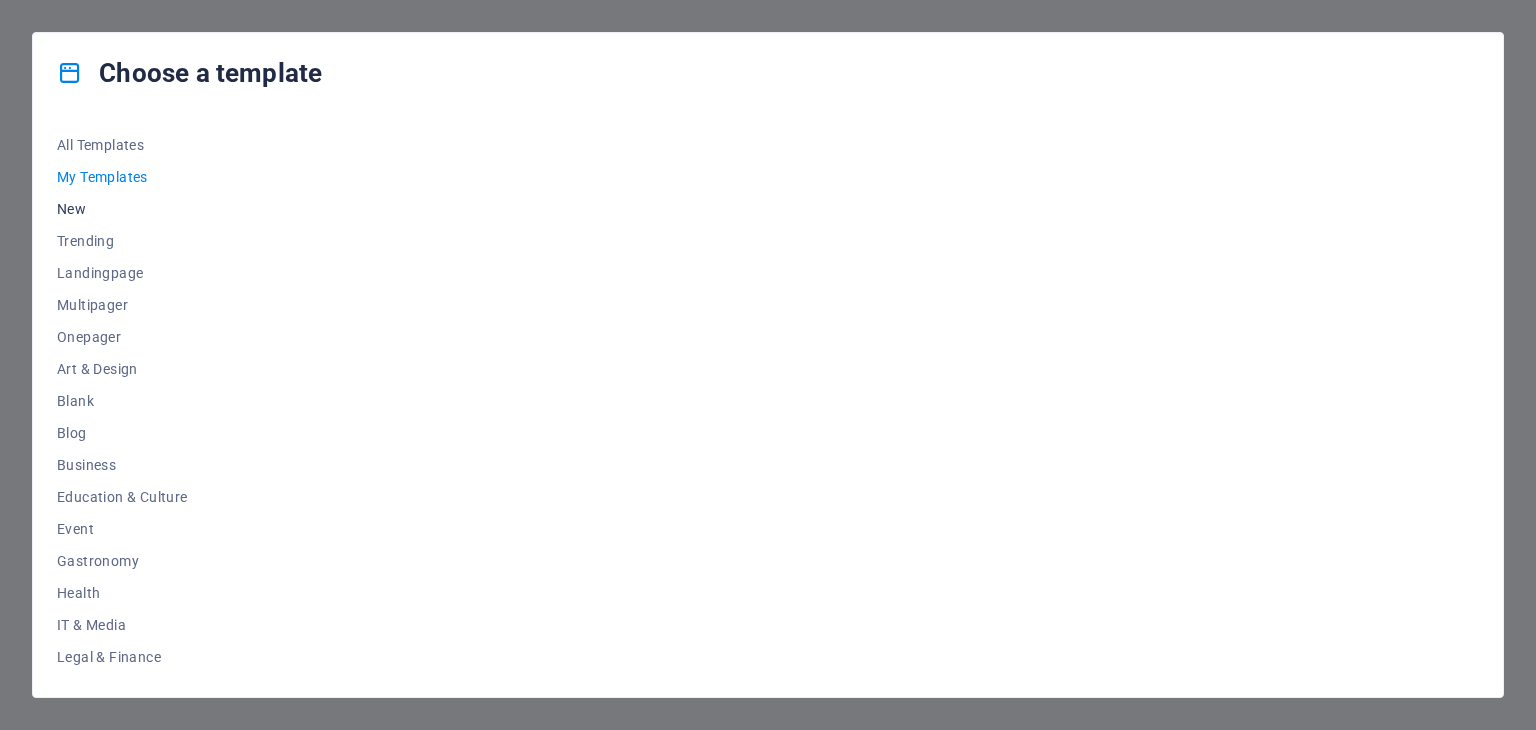 click on "New" at bounding box center [122, 209] 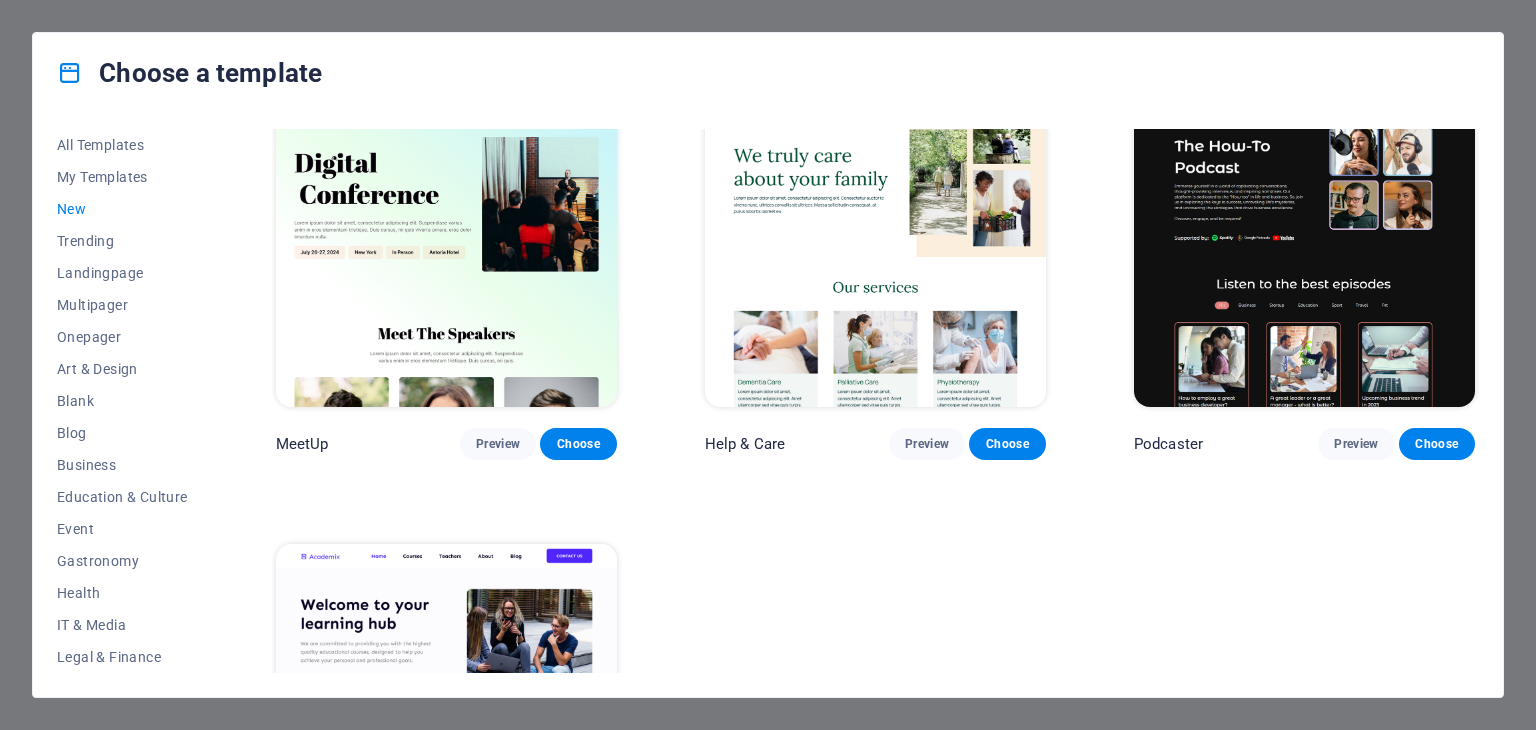 scroll, scrollTop: 1623, scrollLeft: 0, axis: vertical 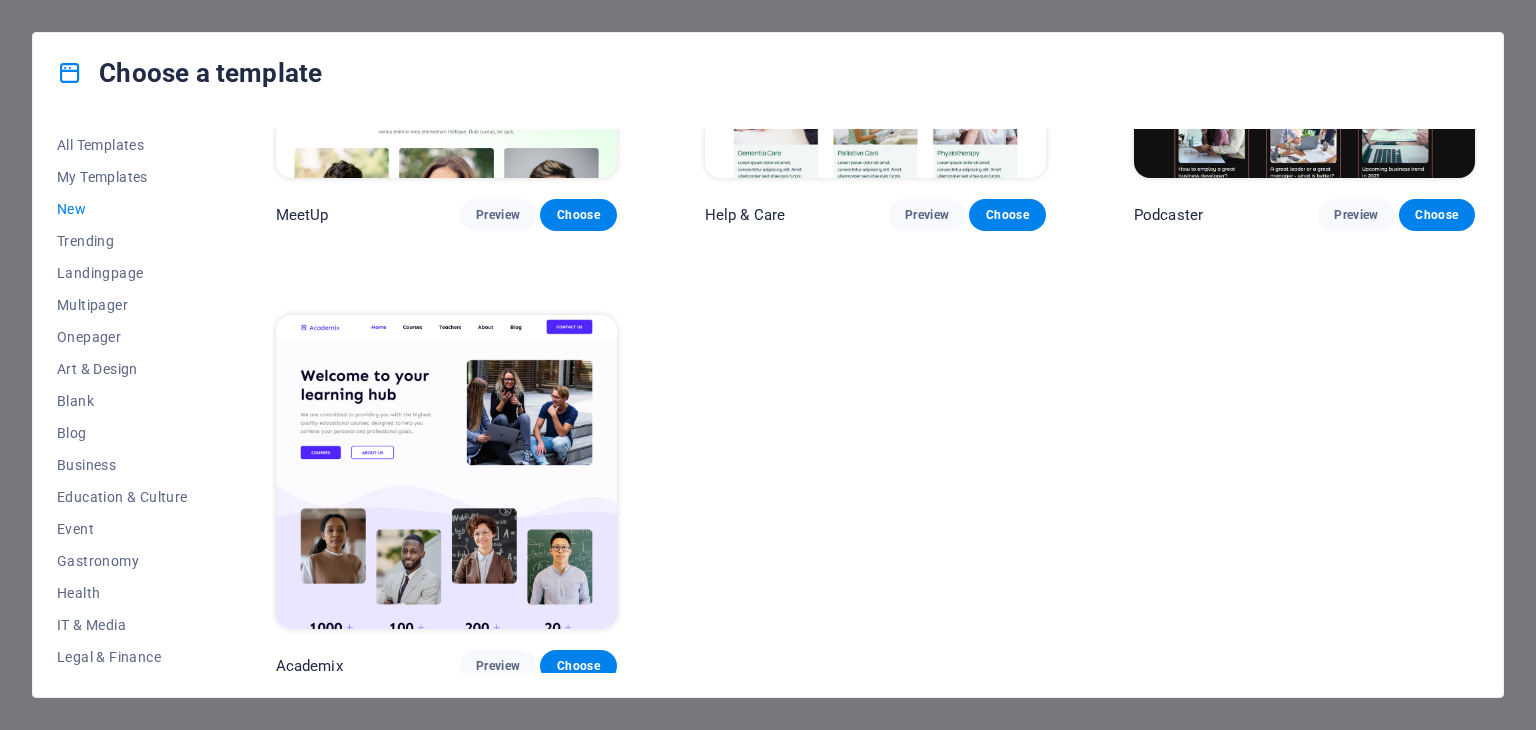 click at bounding box center [446, 472] 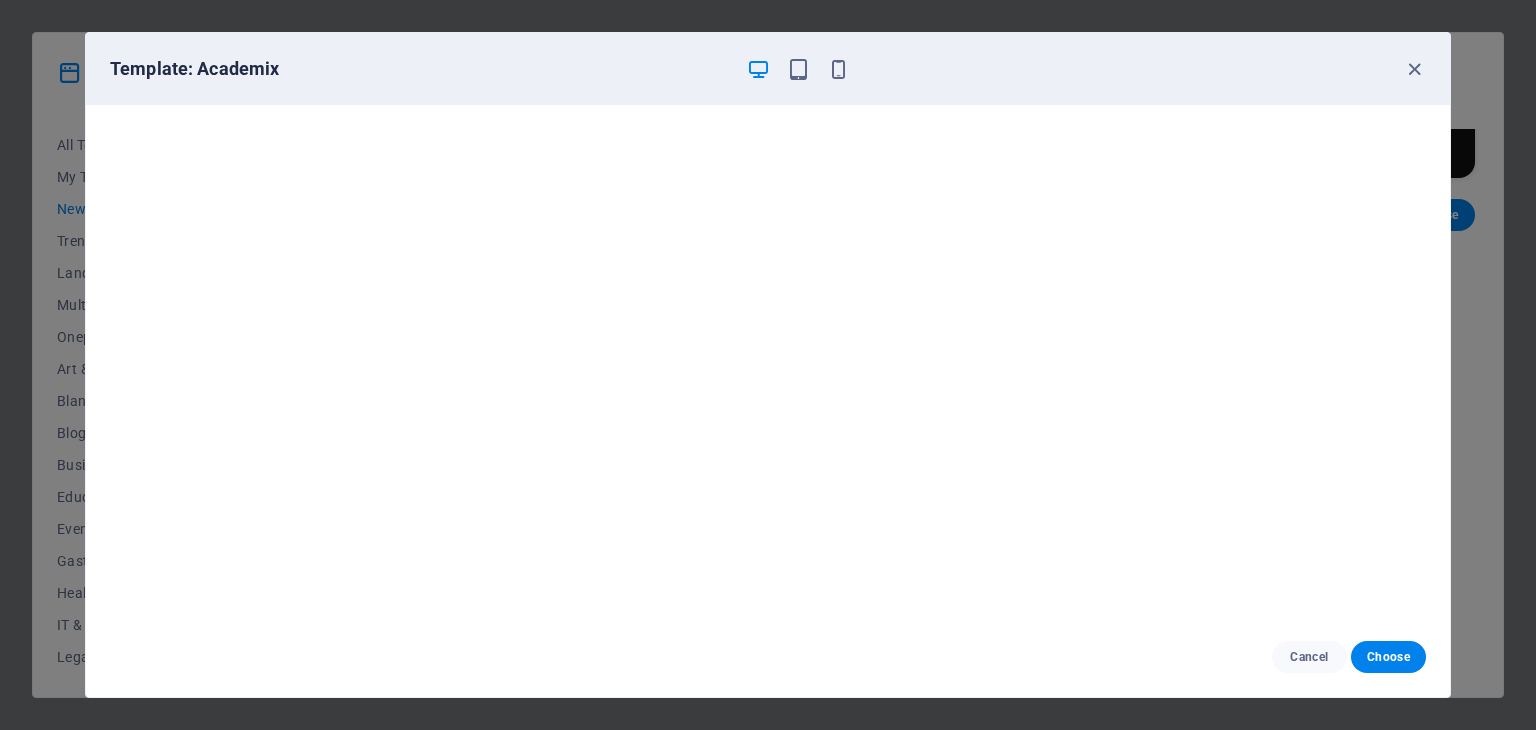 scroll, scrollTop: 5, scrollLeft: 0, axis: vertical 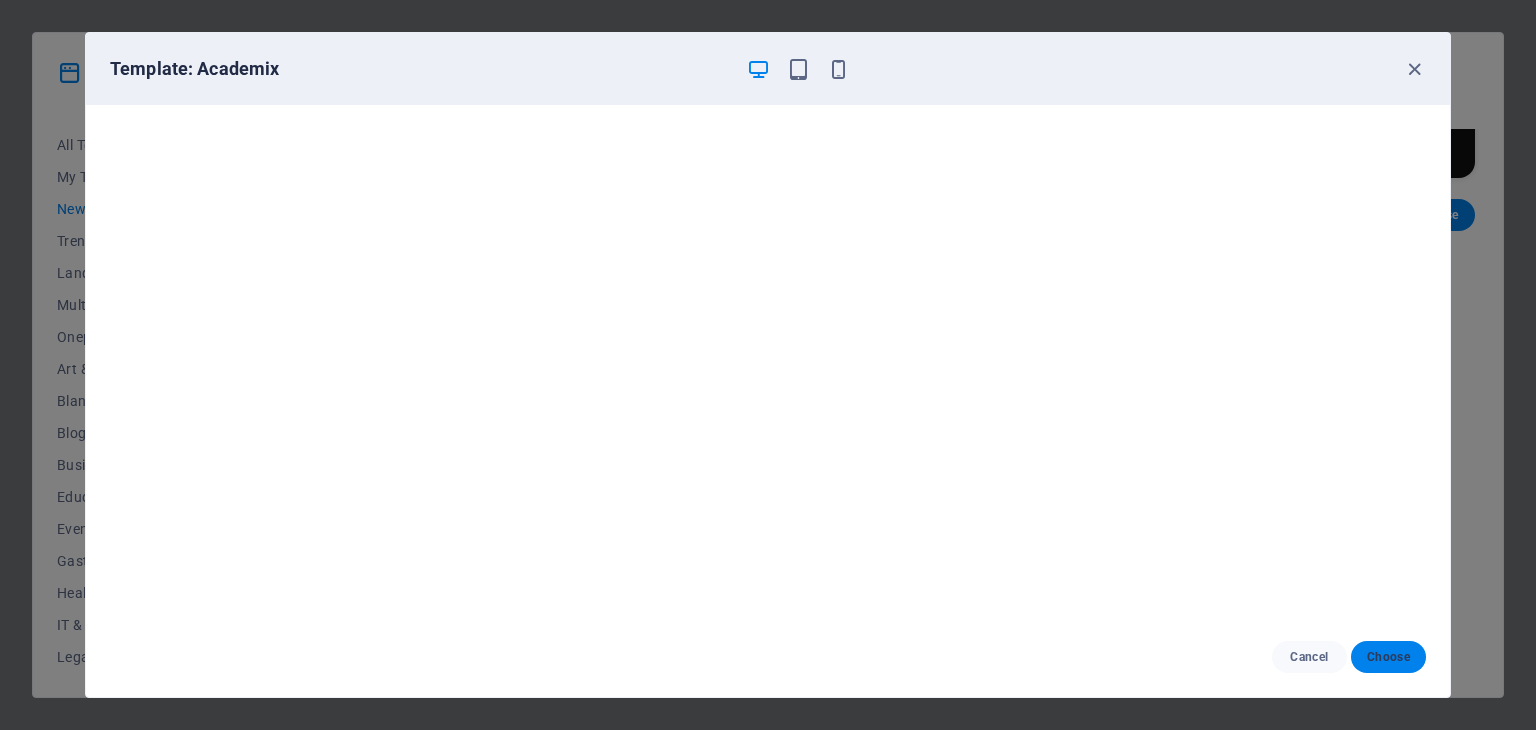 click on "Choose" at bounding box center (1388, 657) 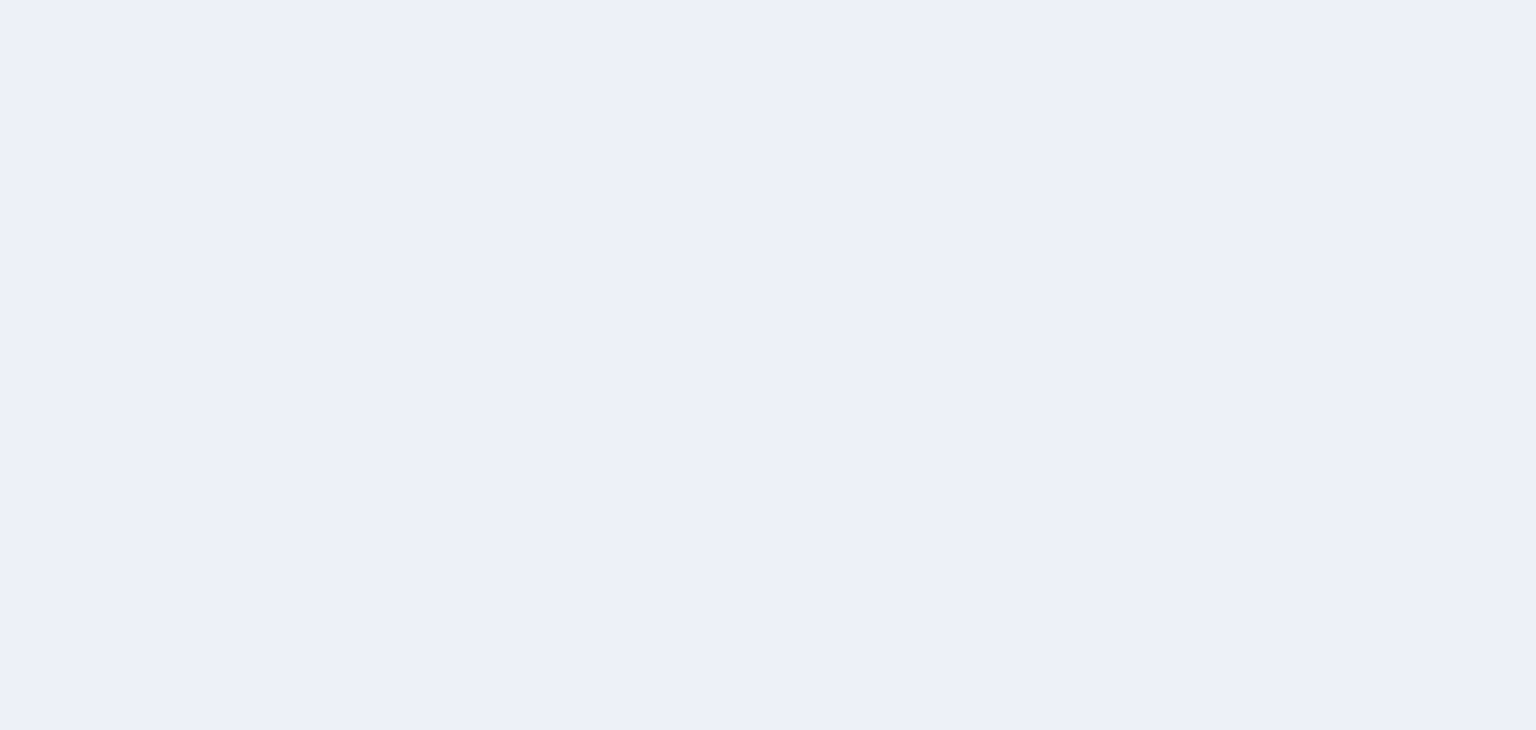 scroll, scrollTop: 0, scrollLeft: 0, axis: both 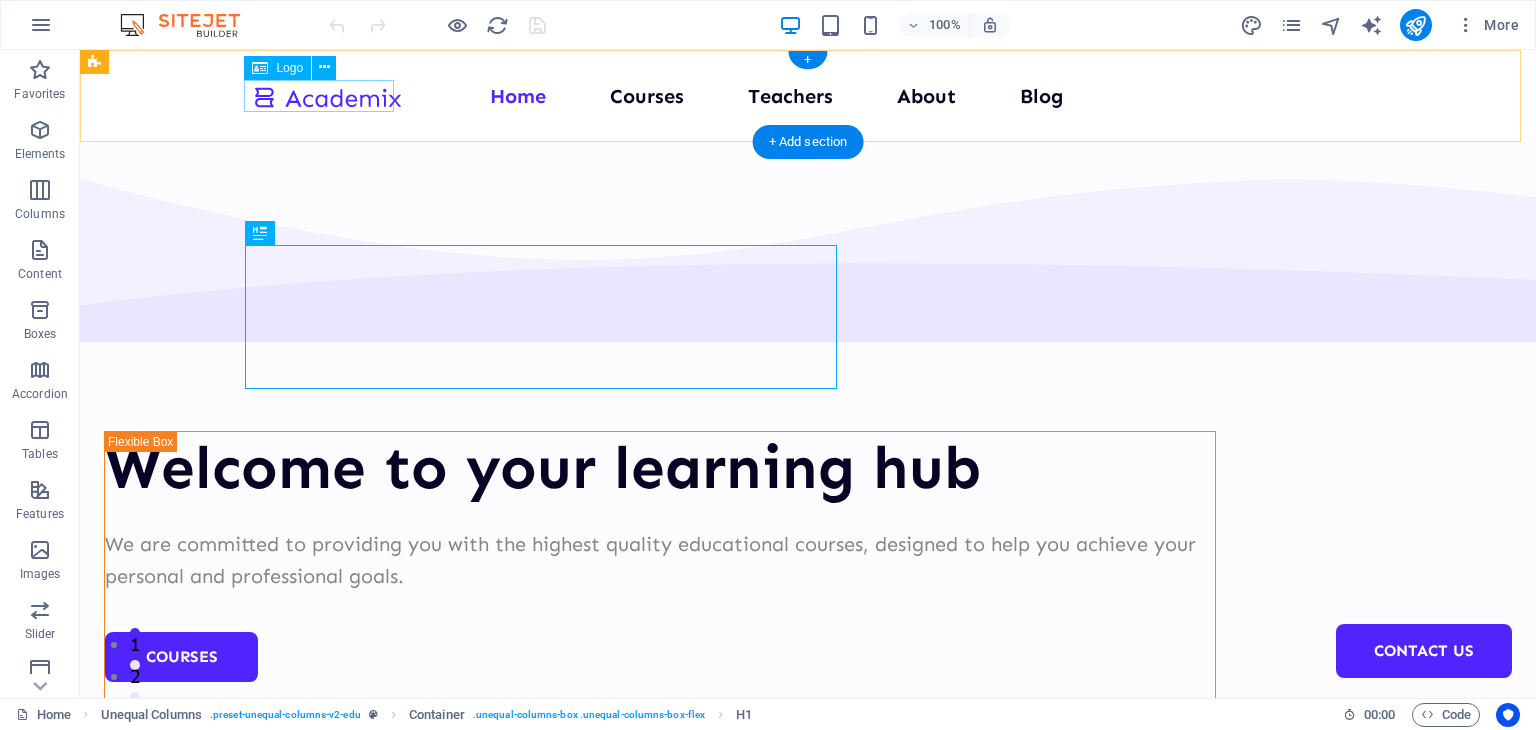click at bounding box center (327, 96) 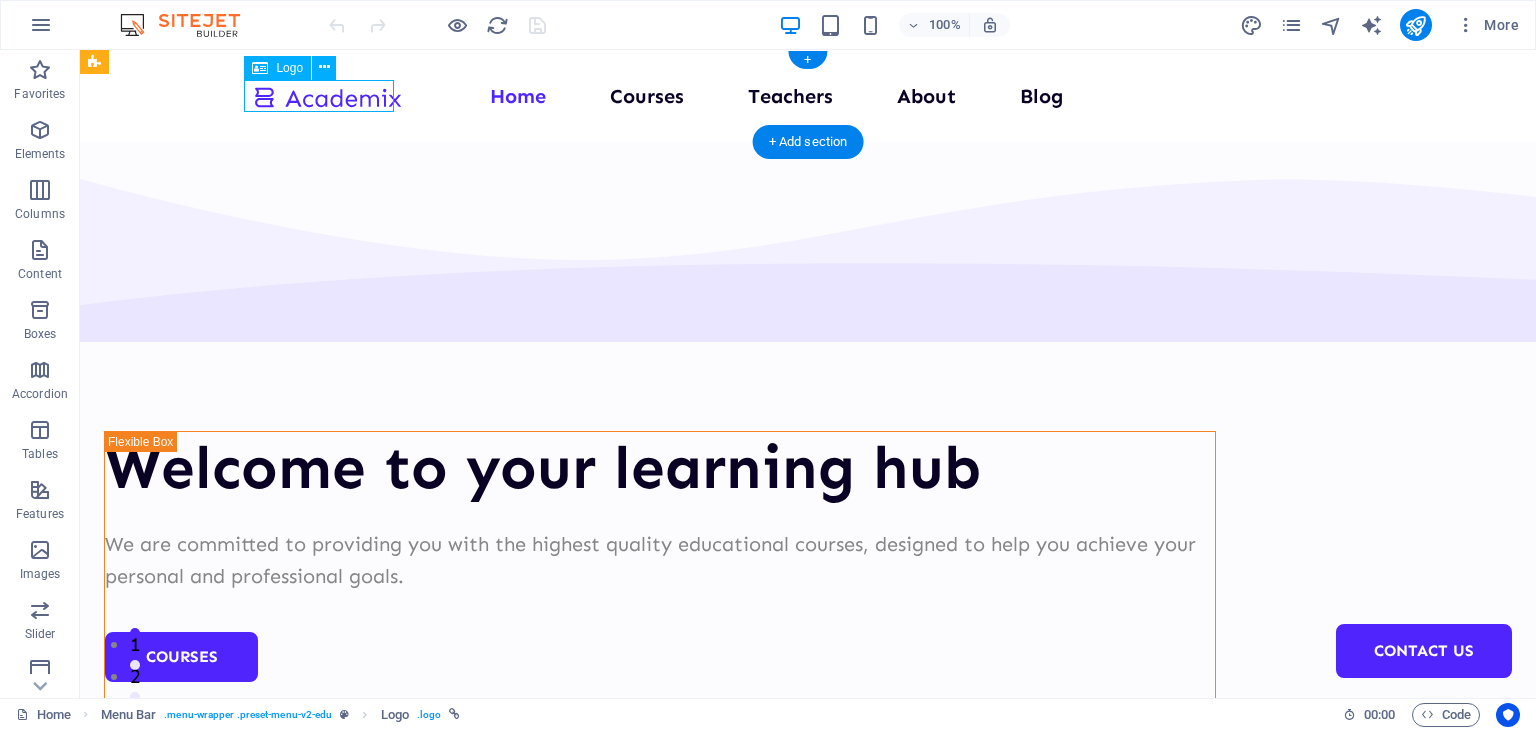 click at bounding box center [327, 96] 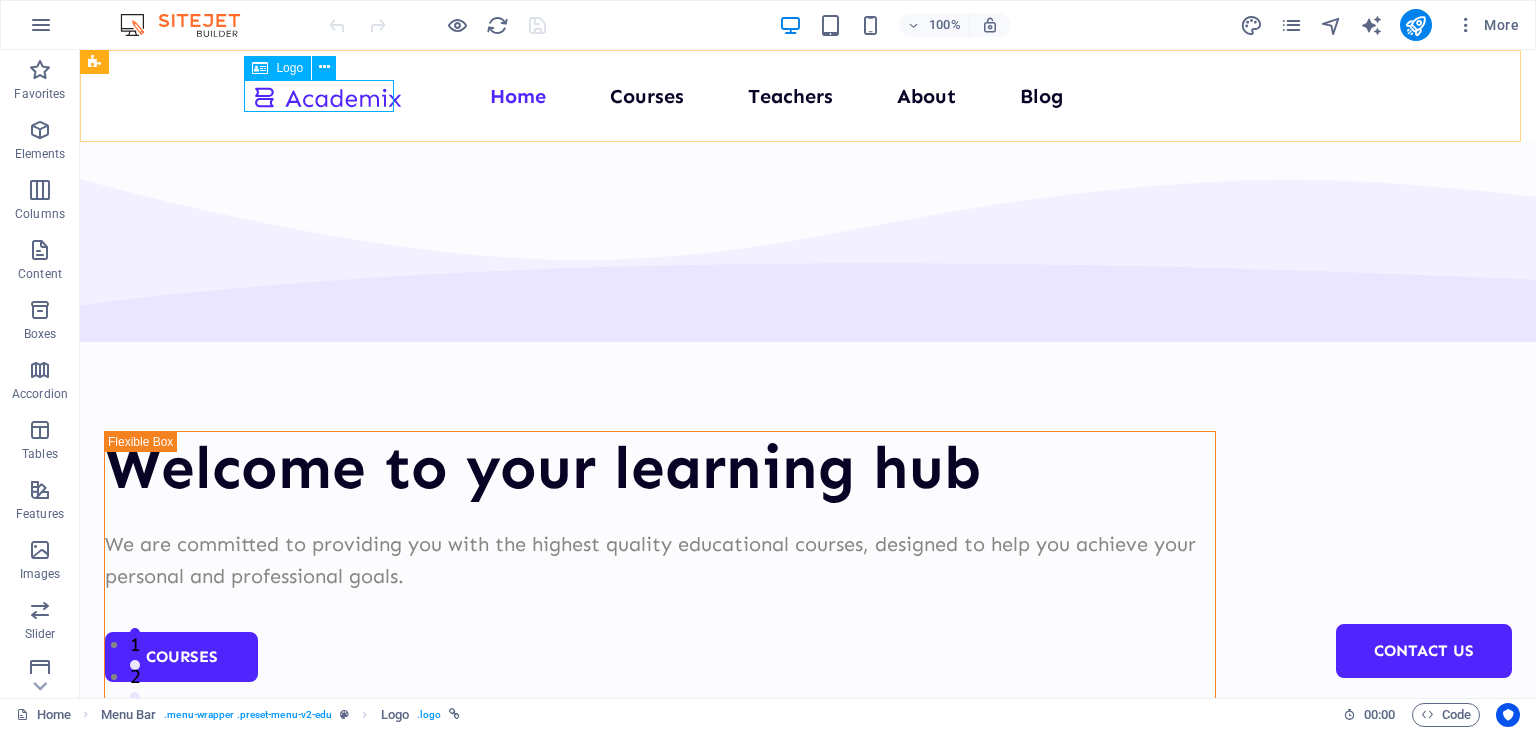 click on "Logo" at bounding box center [289, 68] 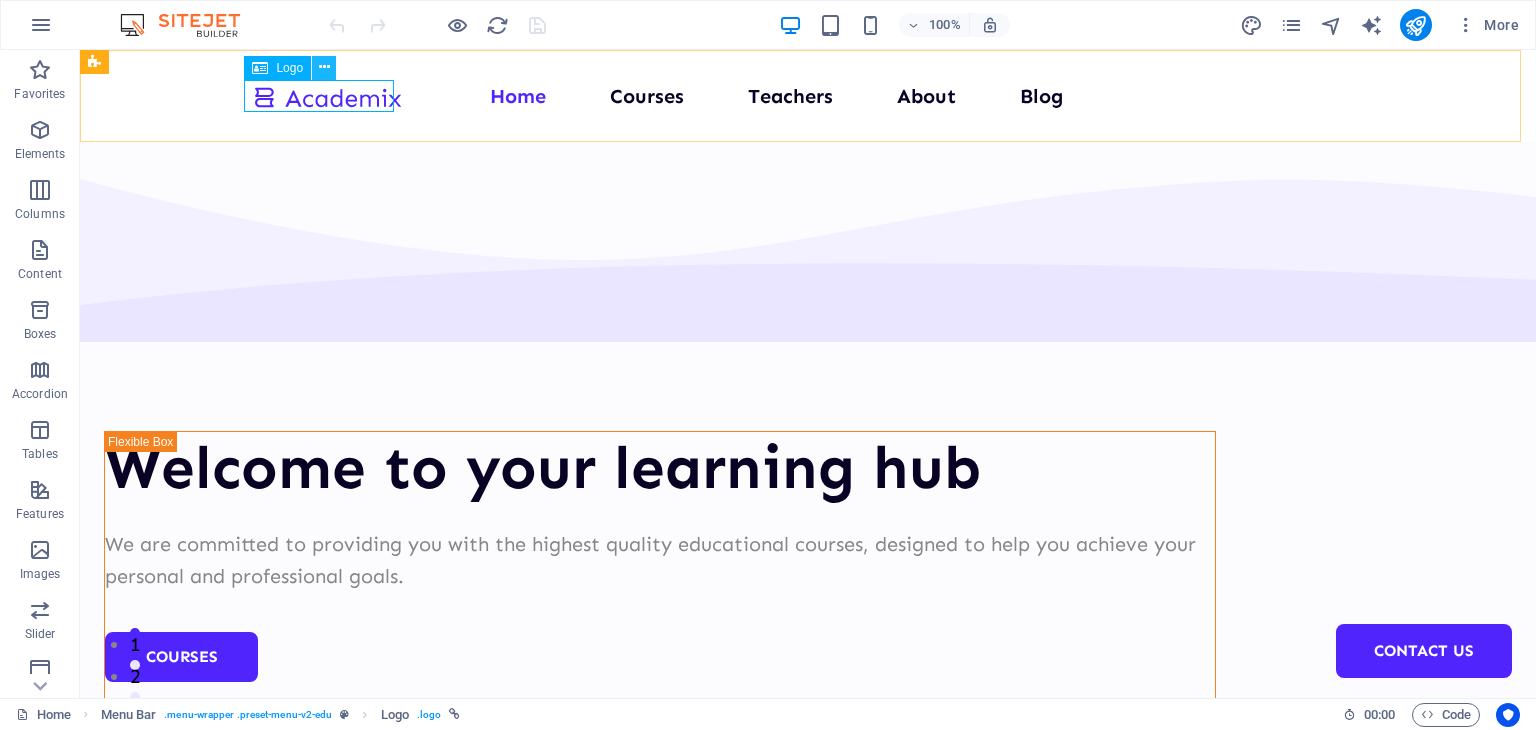 click at bounding box center (324, 67) 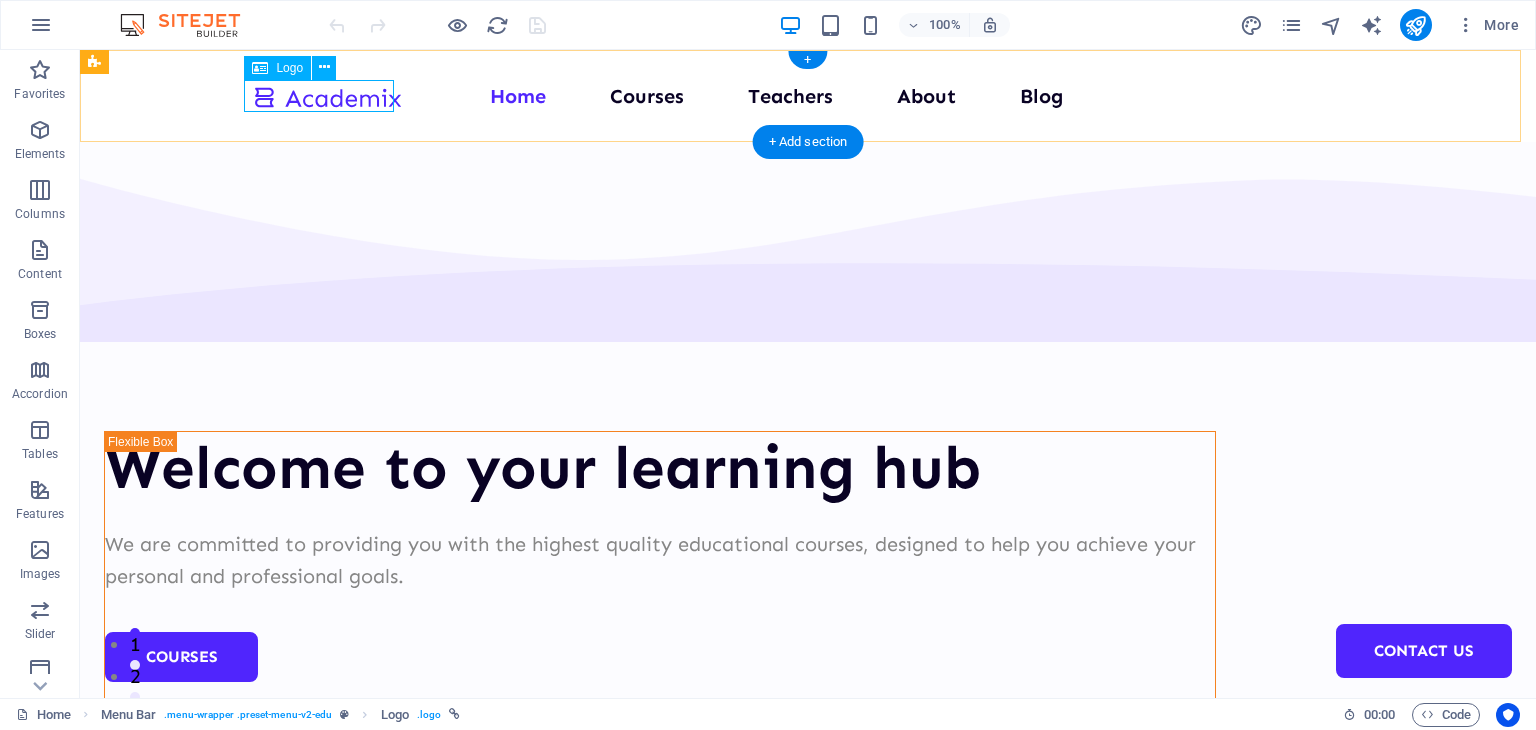 click at bounding box center [327, 96] 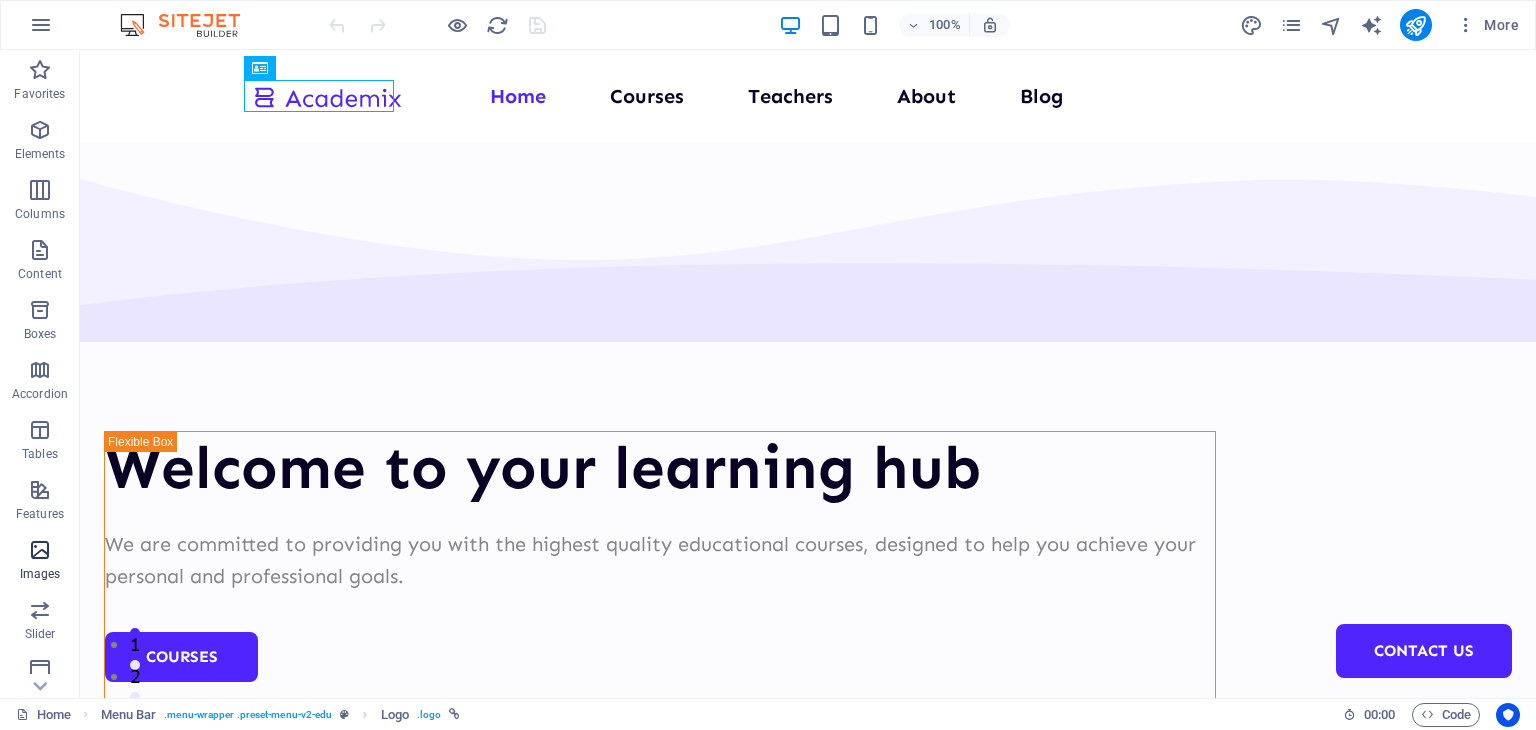 click at bounding box center (40, 550) 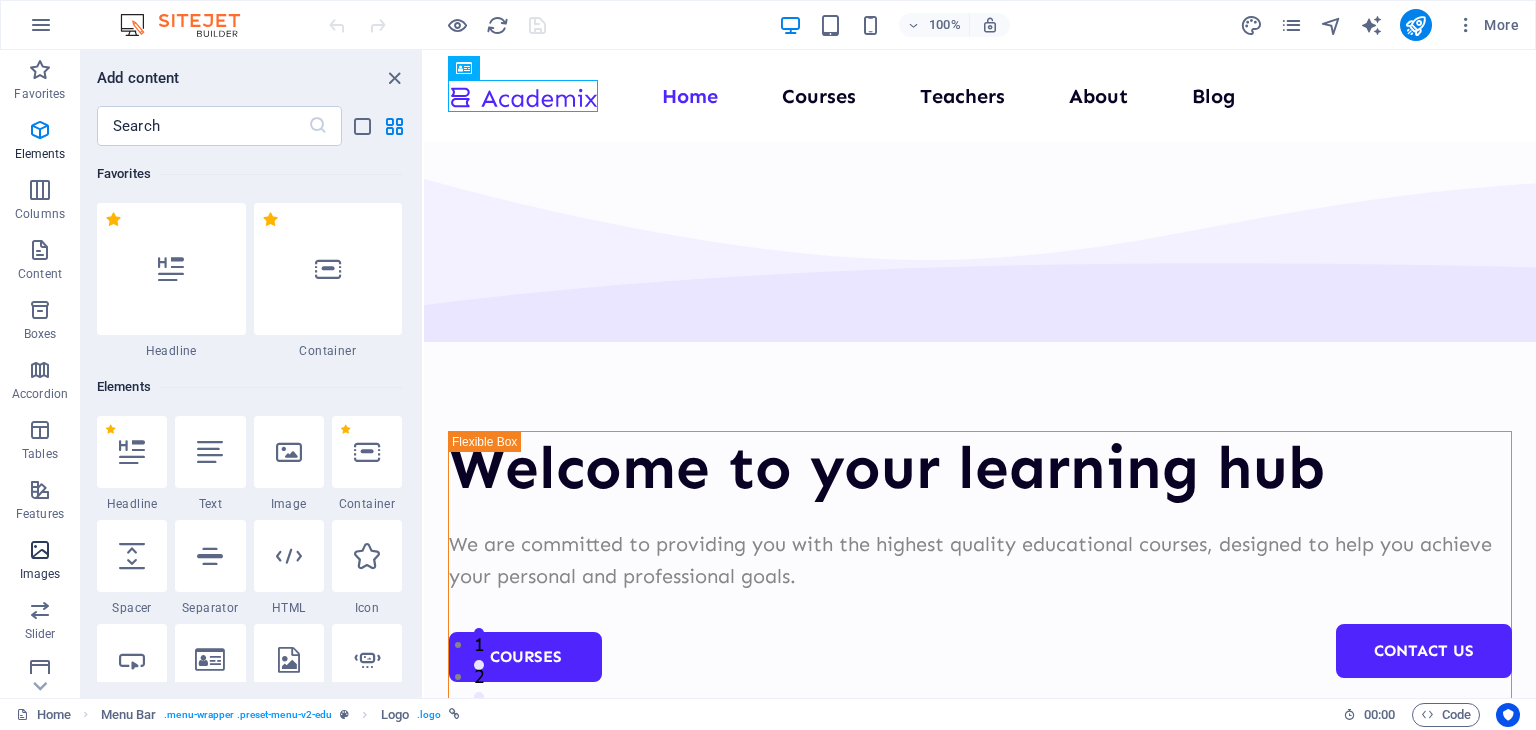 scroll, scrollTop: 10140, scrollLeft: 0, axis: vertical 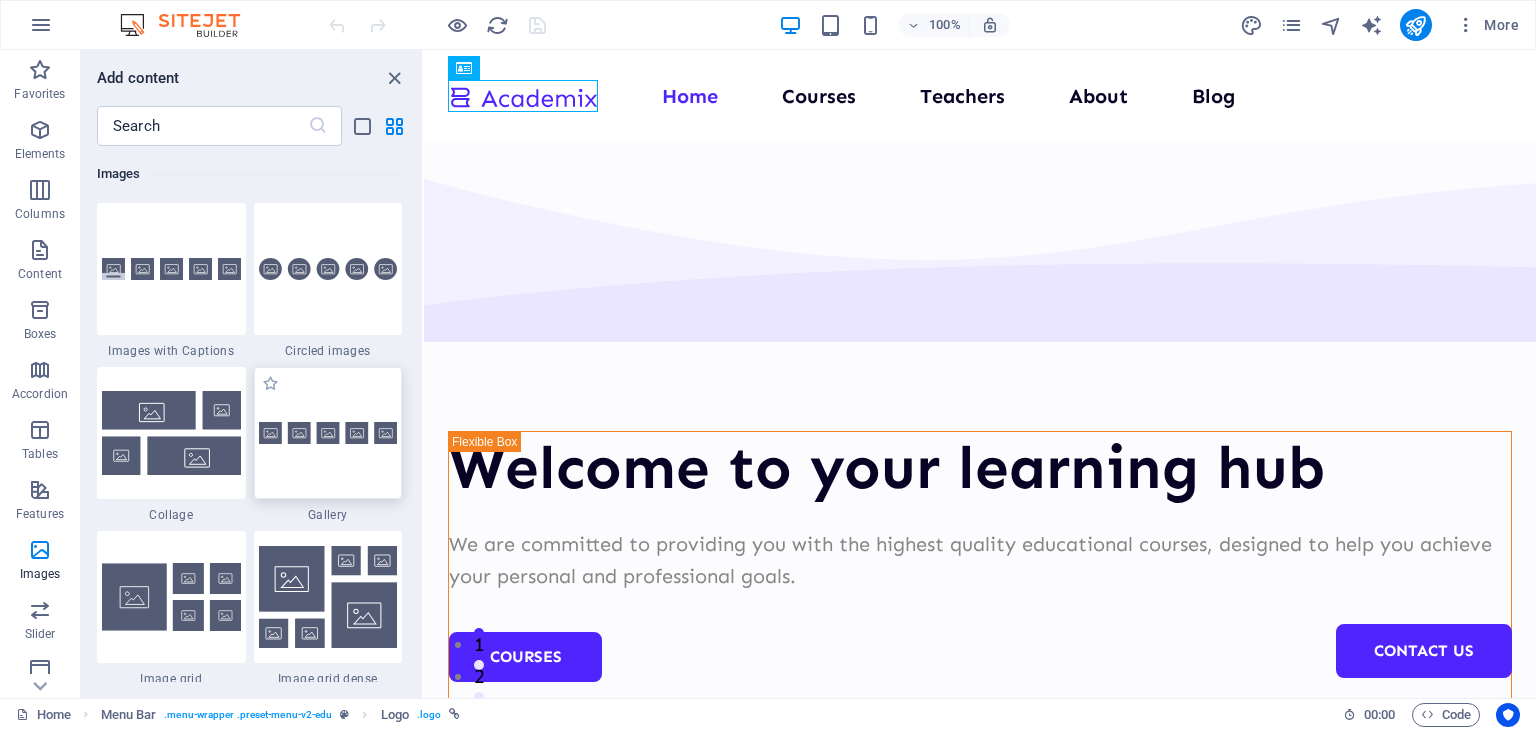 click at bounding box center [328, 433] 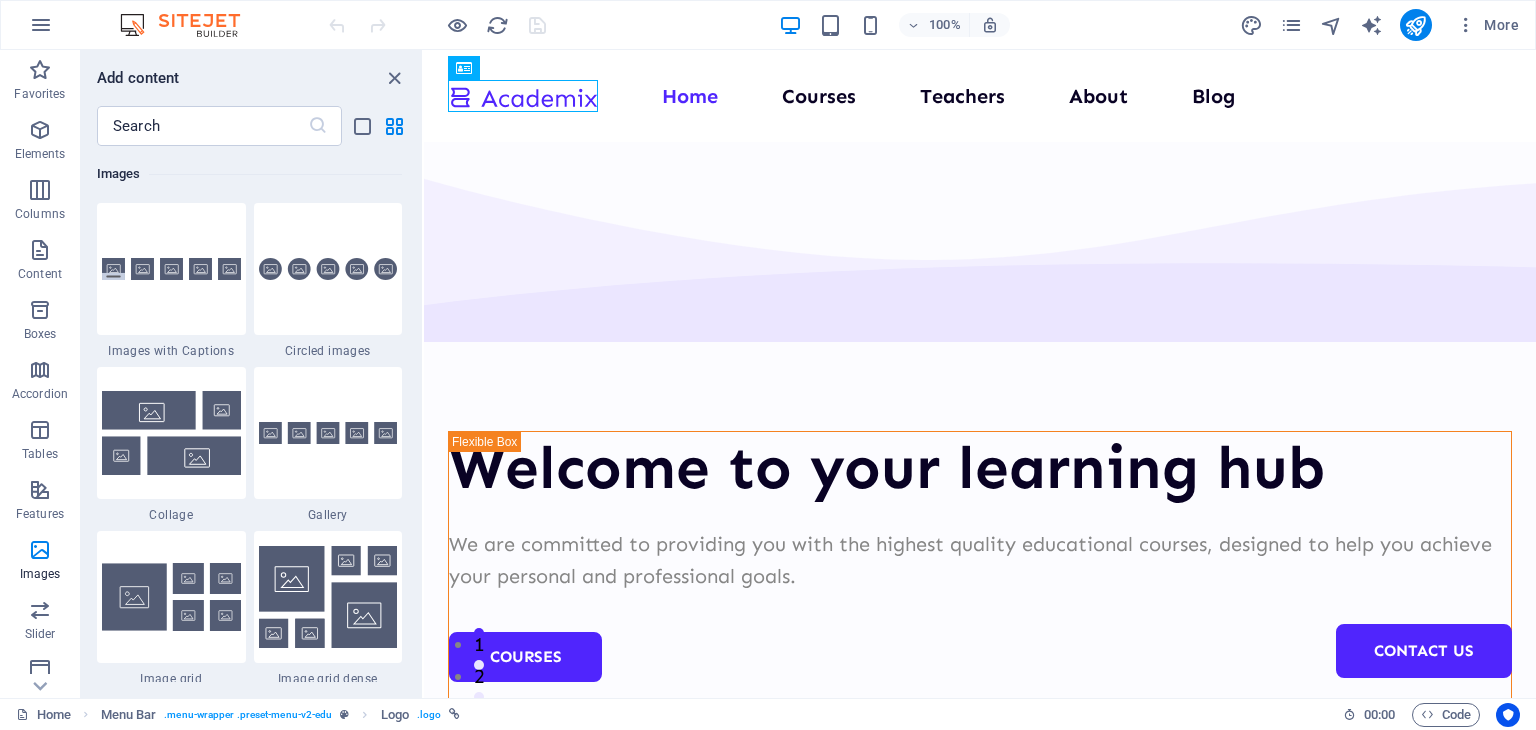 click on "Drag here to replace the existing content. Press “Ctrl” if you want to create a new element.
Container   H1   Unequal Columns   Container   Text   Container   Image   Container   Menu Bar   Menu Bar   Logo" at bounding box center [980, 374] 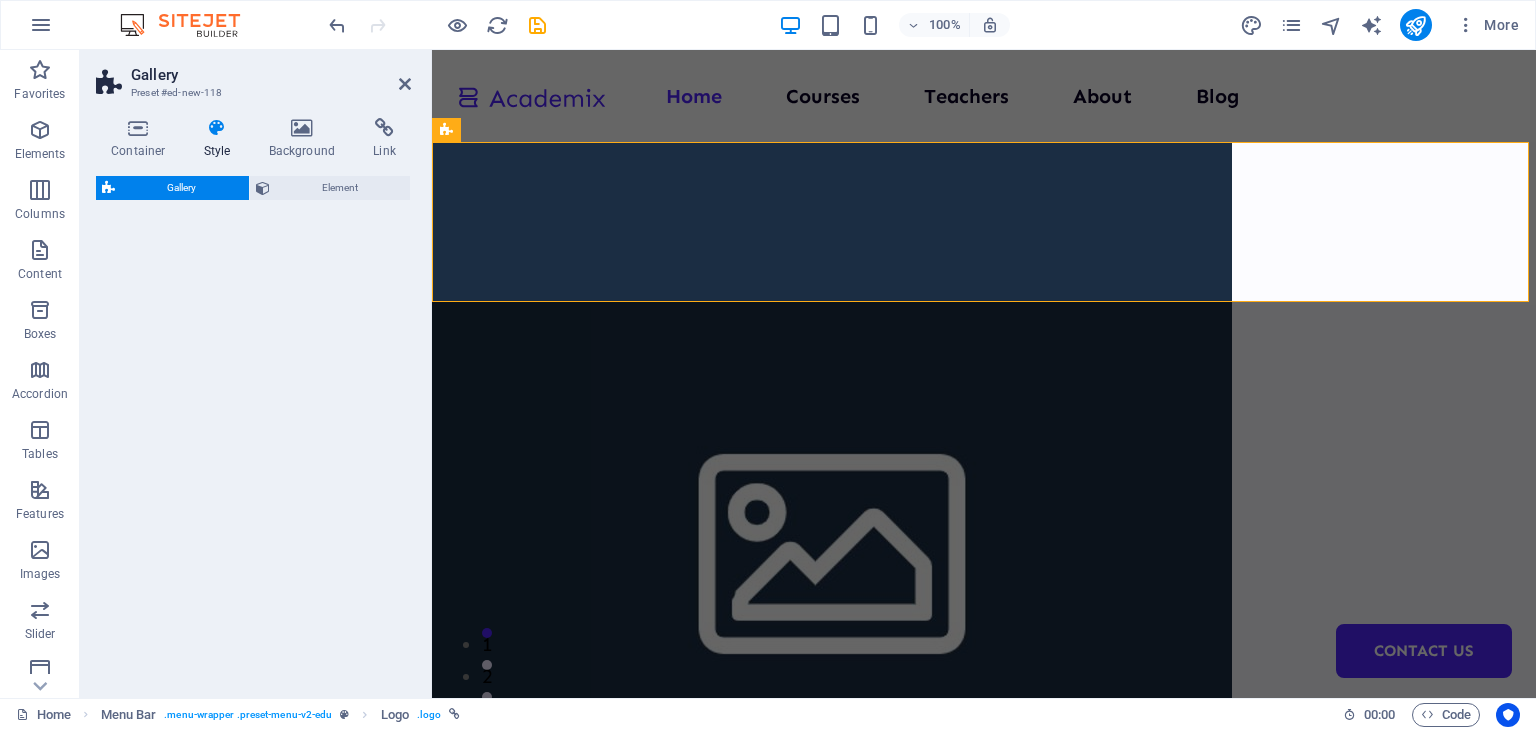 select on "rem" 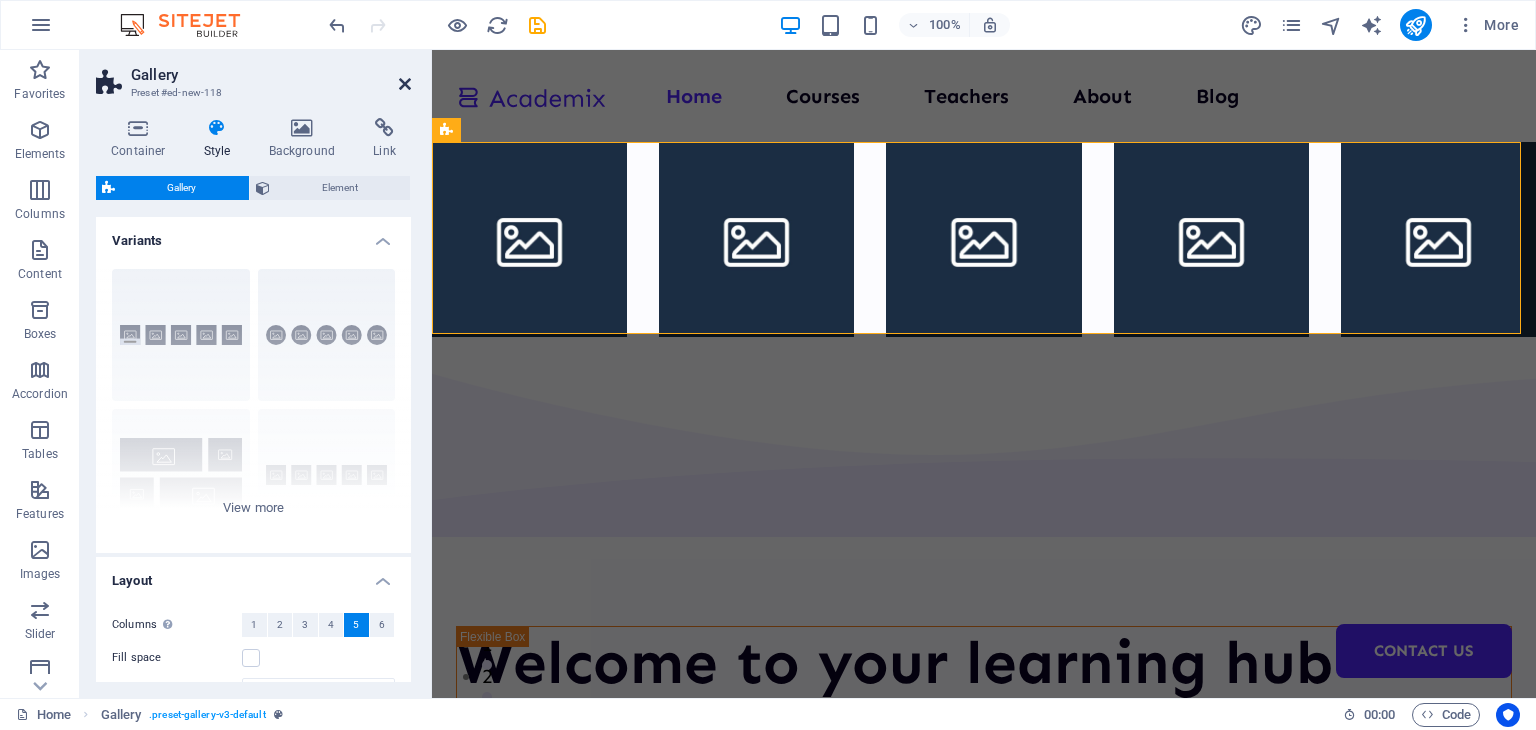 click at bounding box center (405, 84) 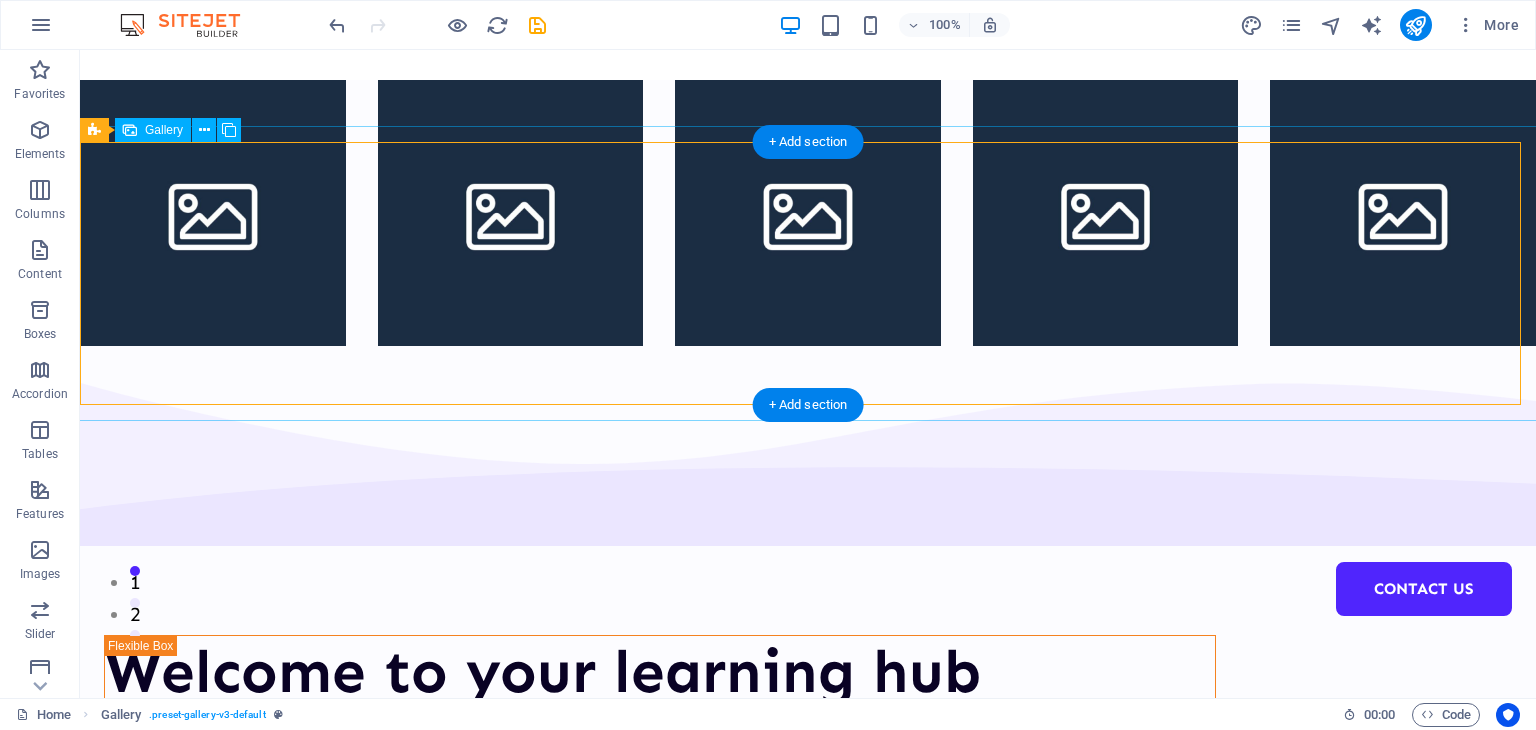 scroll, scrollTop: 0, scrollLeft: 0, axis: both 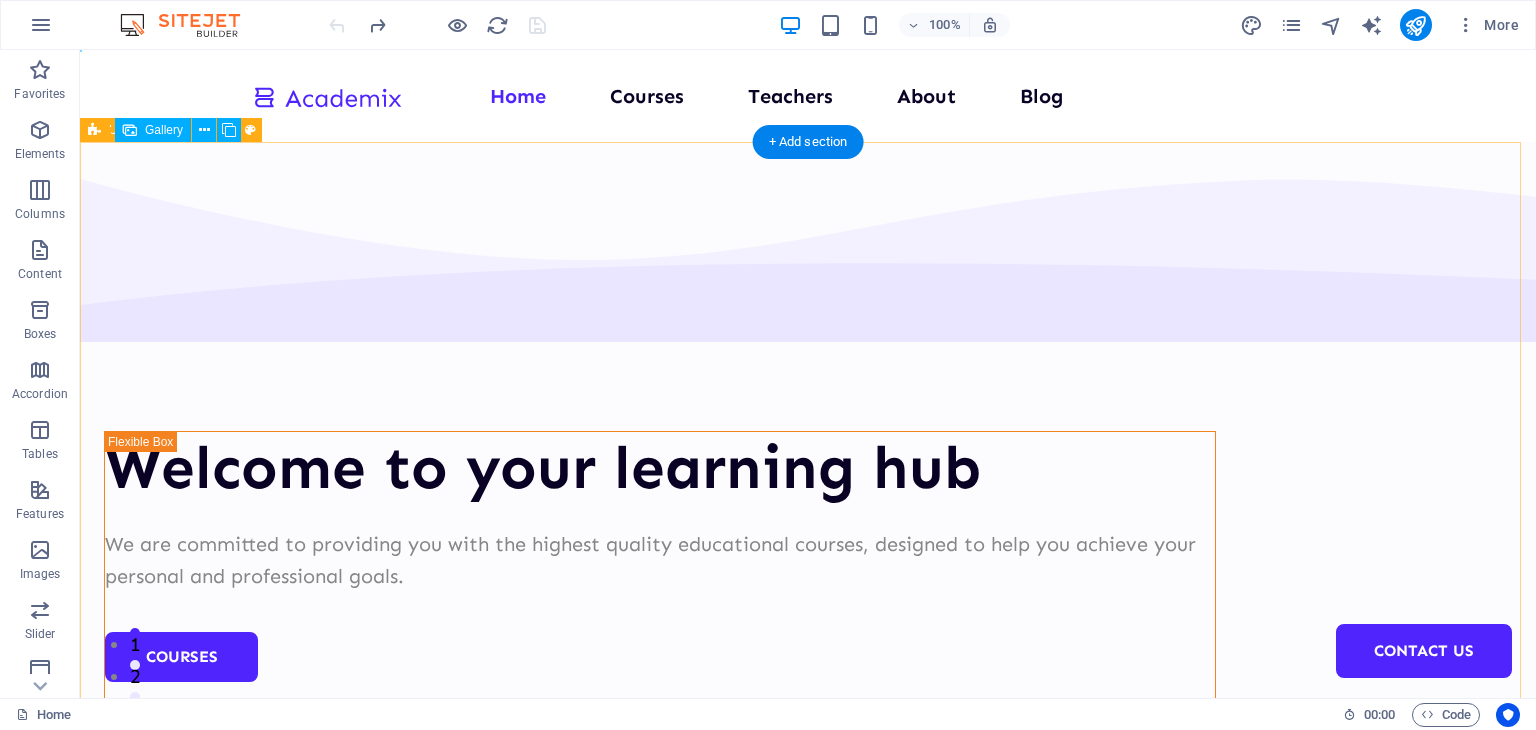 click on "Welcome to your learning hub We are committed to providing you with the highest quality educational courses, designed to help you achieve your personal and professional goals. Courses About Us" at bounding box center (808, 777) 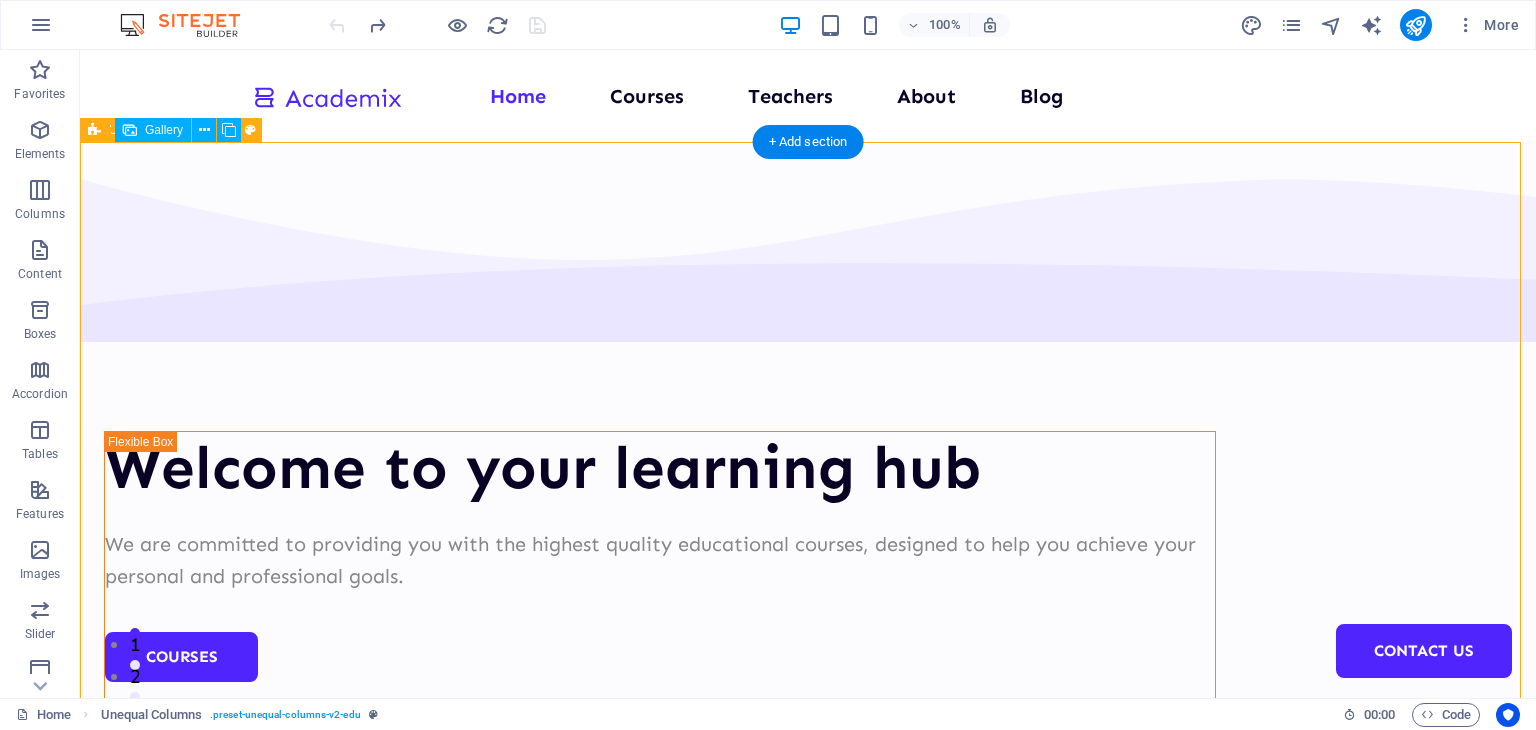 click on "Welcome to your learning hub We are committed to providing you with the highest quality educational courses, designed to help you achieve your personal and professional goals. Courses About Us" at bounding box center [808, 777] 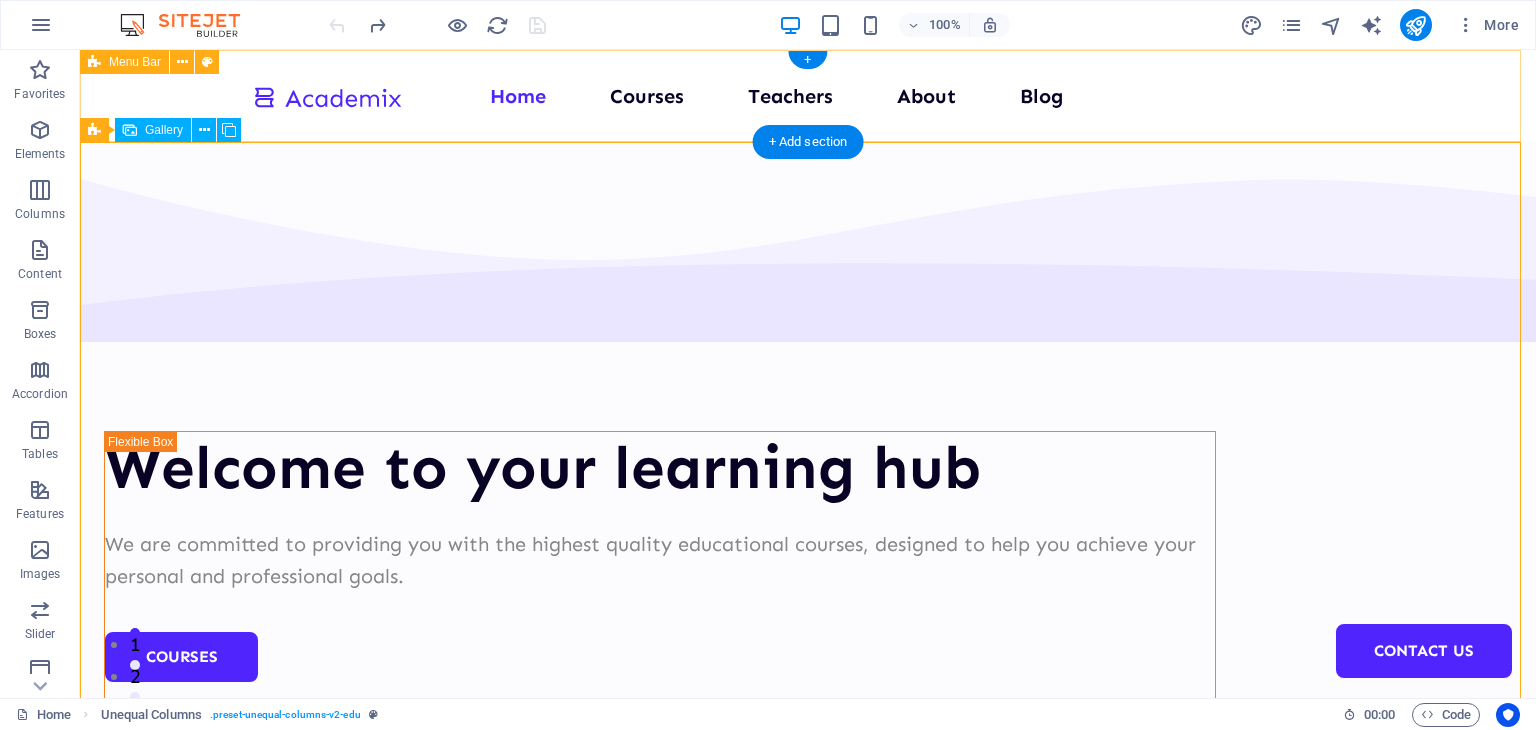 click on "Home Courses Teachers About Blog Contact Us" at bounding box center [808, 96] 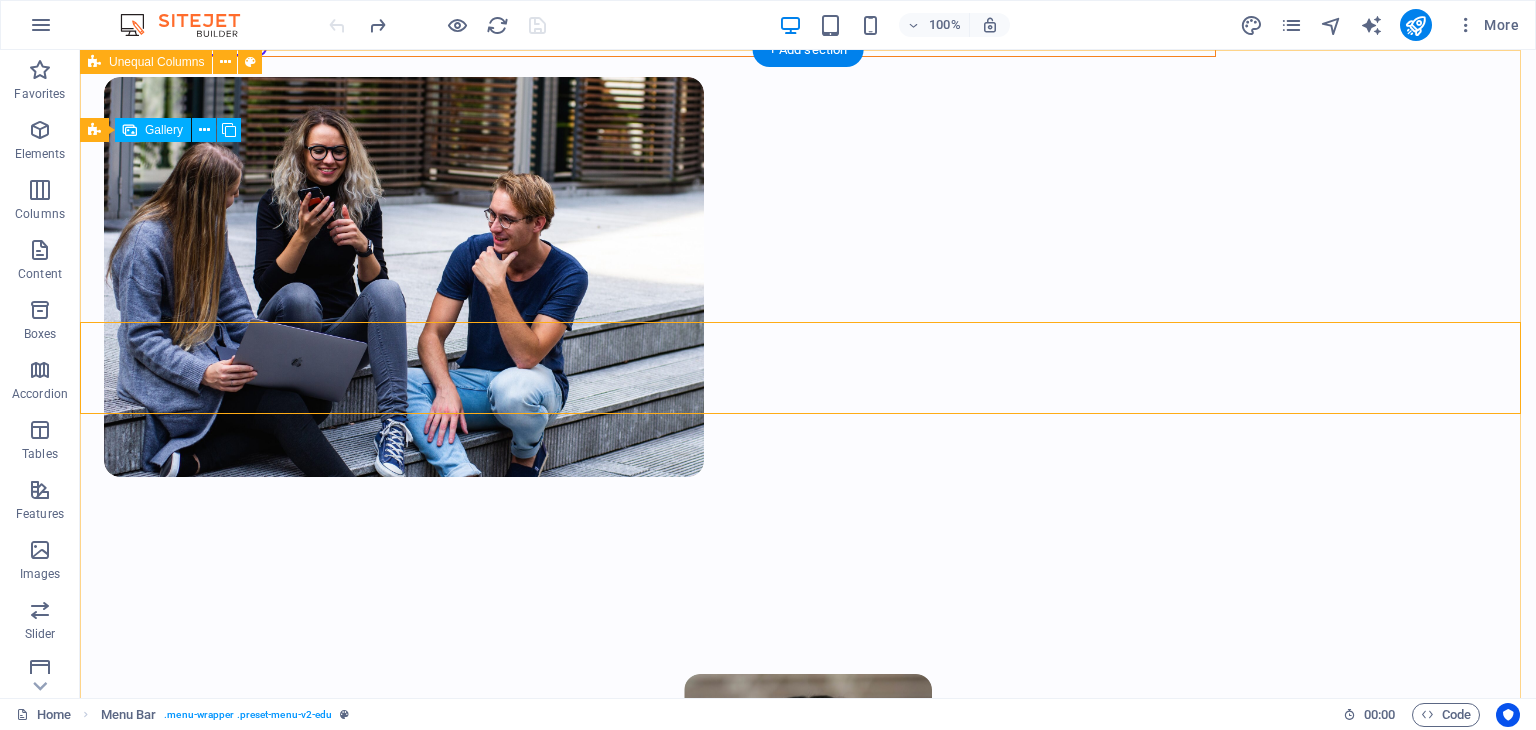 scroll, scrollTop: 0, scrollLeft: 0, axis: both 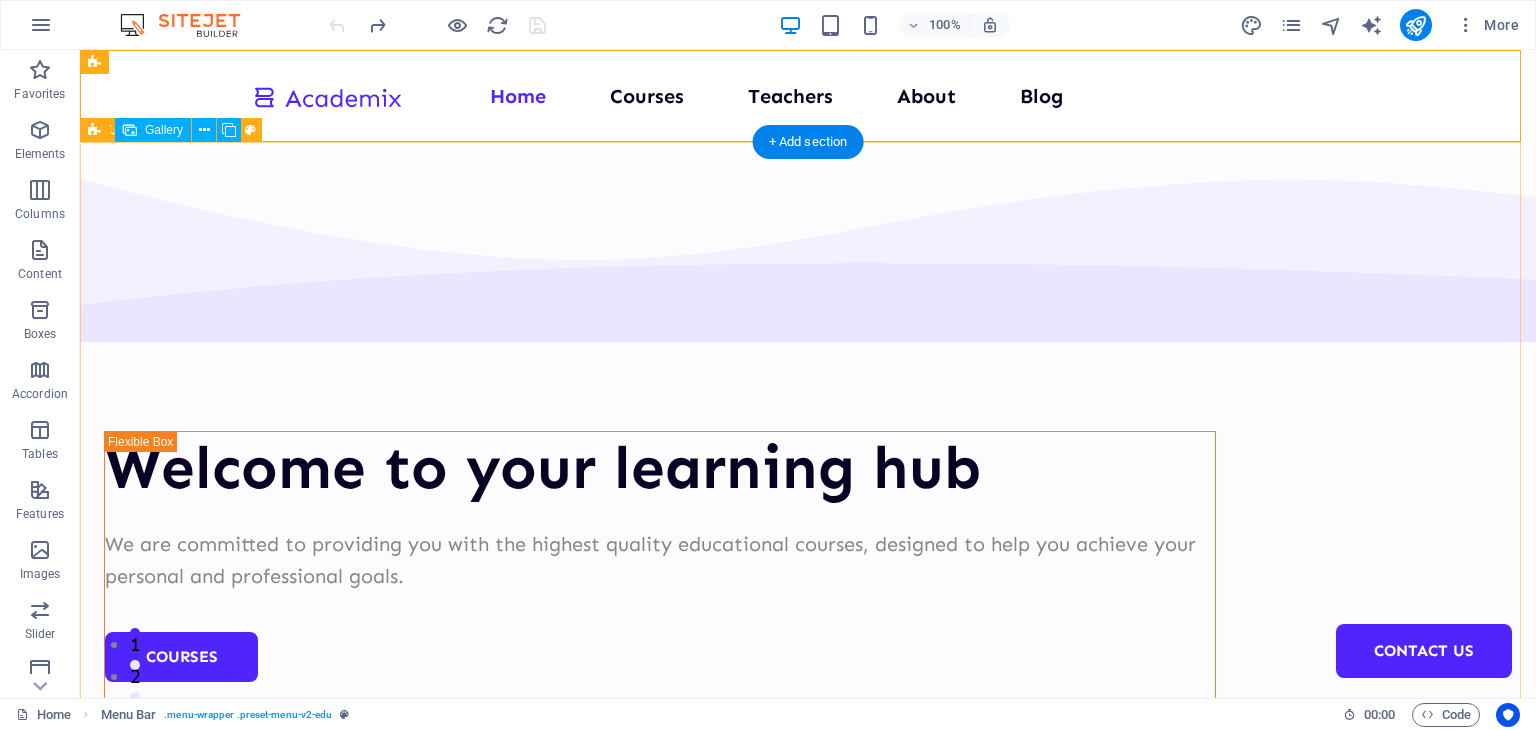 click on "Welcome to your learning hub We are committed to providing you with the highest quality educational courses, designed to help you achieve your personal and professional goals. Courses About Us" at bounding box center (808, 777) 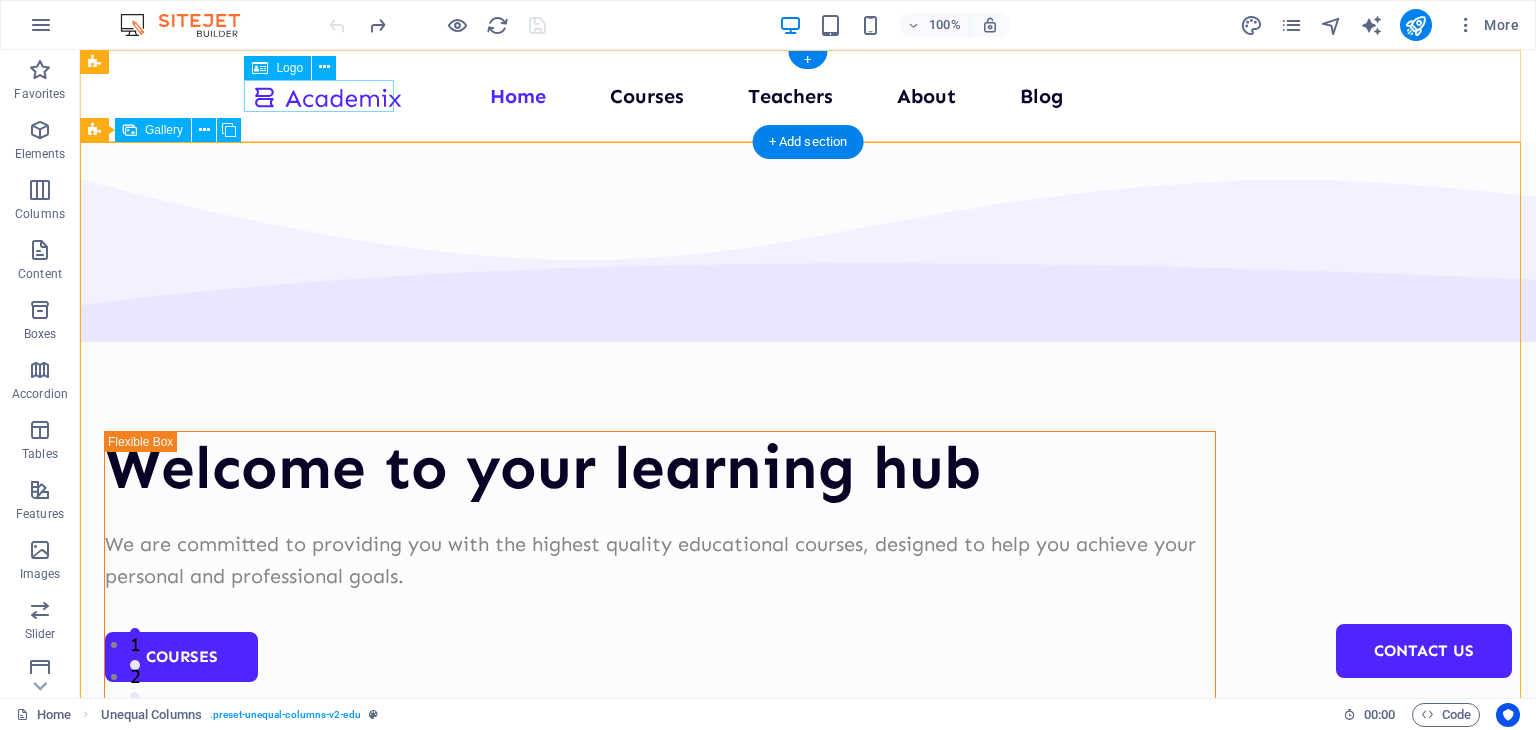 click at bounding box center [327, 96] 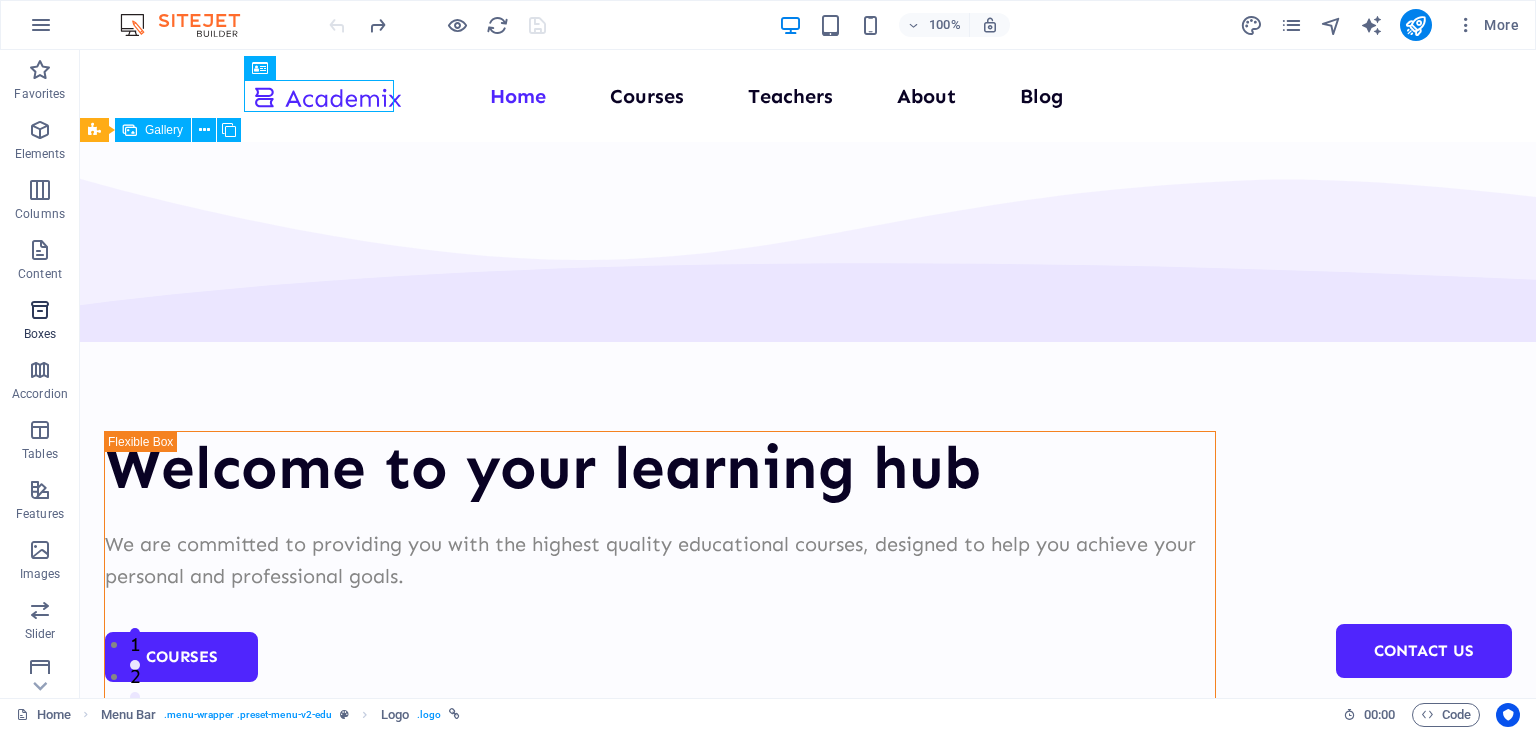 scroll, scrollTop: 252, scrollLeft: 0, axis: vertical 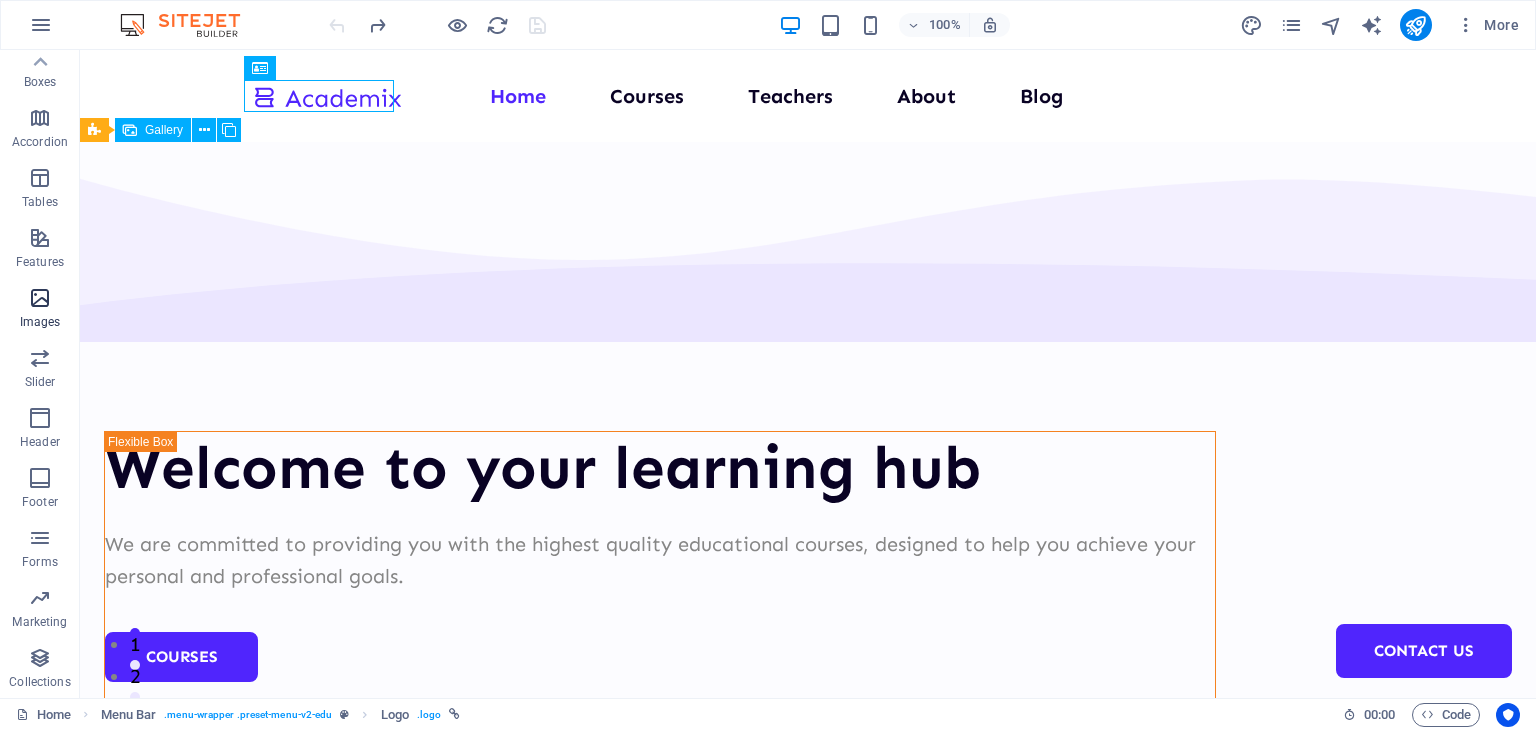 click on "Images" at bounding box center (40, 310) 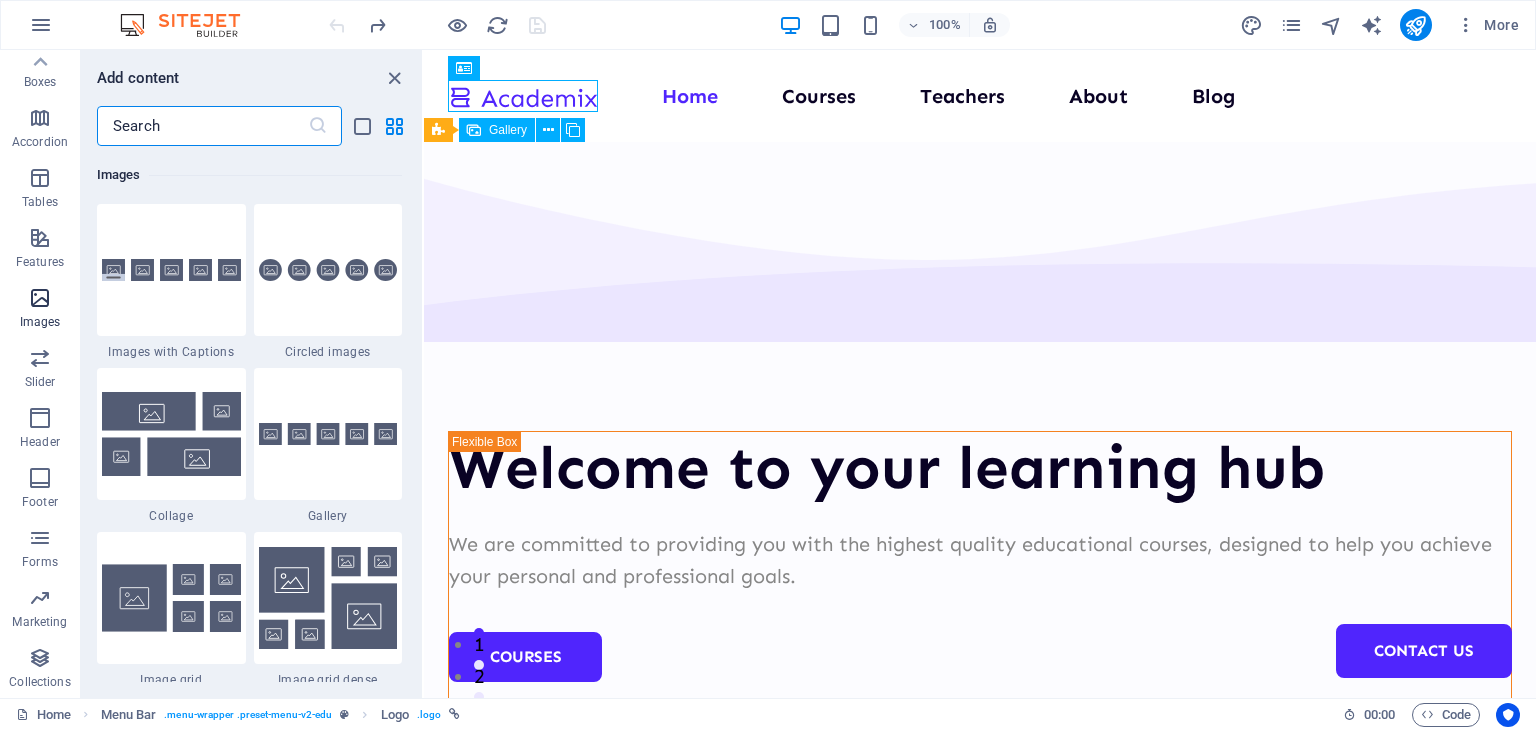 scroll, scrollTop: 10140, scrollLeft: 0, axis: vertical 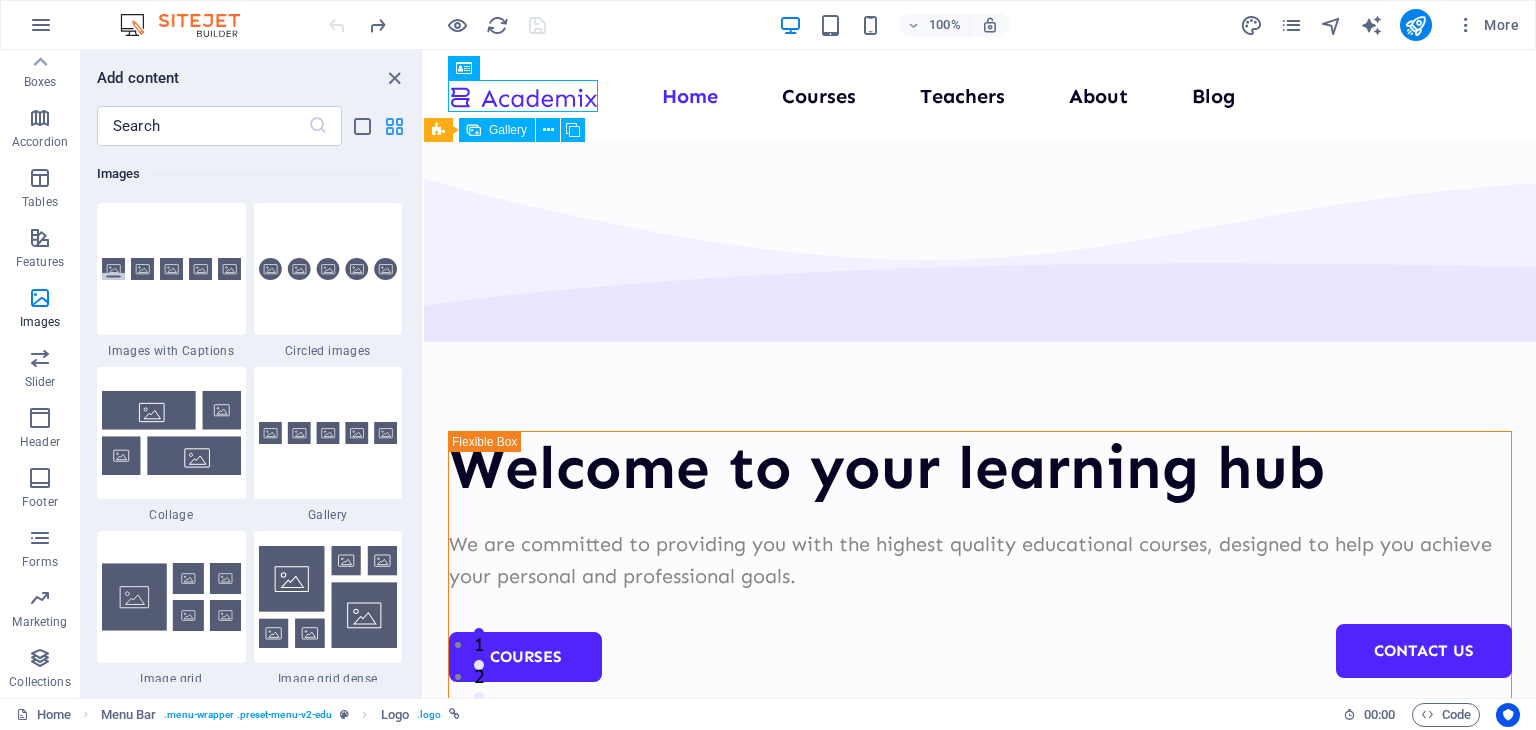 click at bounding box center [394, 126] 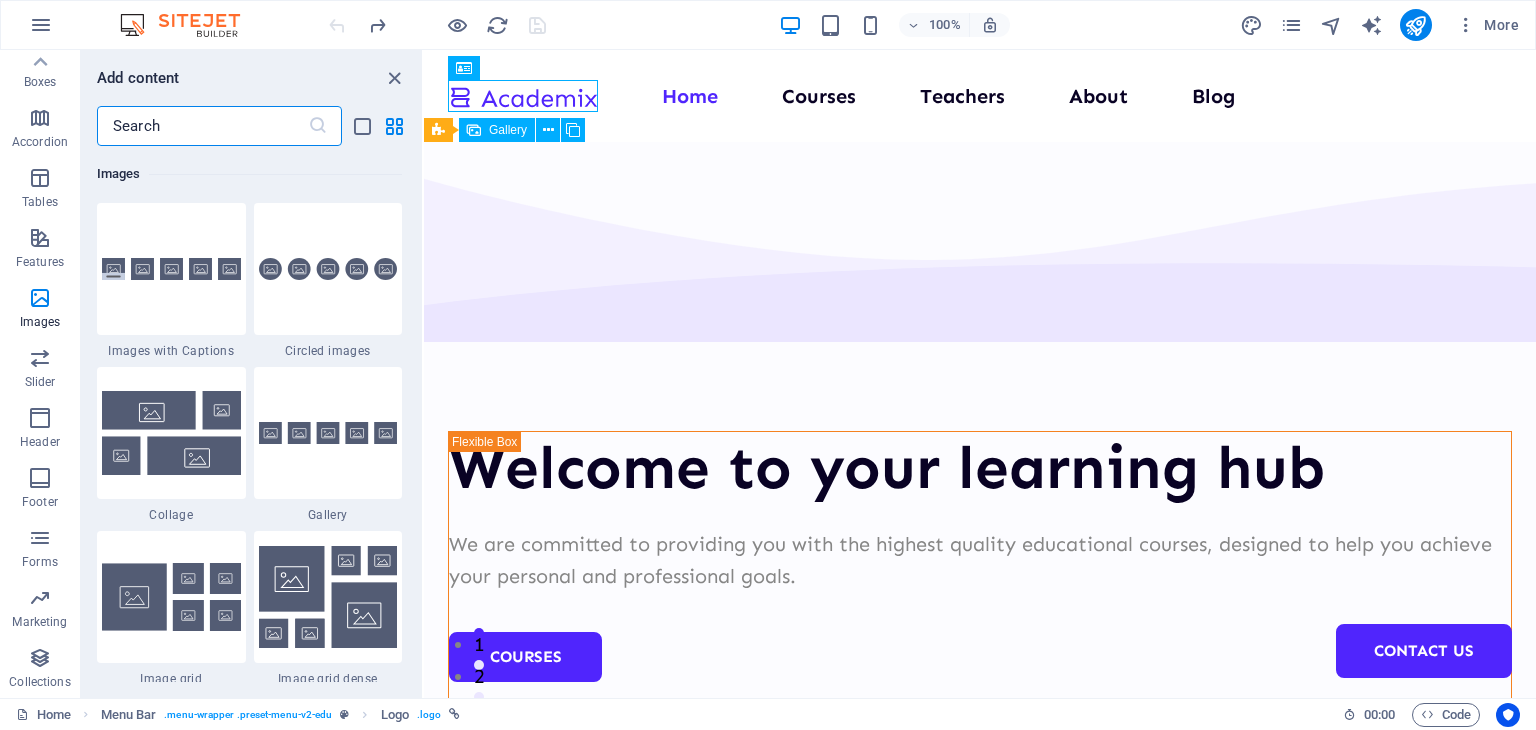 click at bounding box center [202, 126] 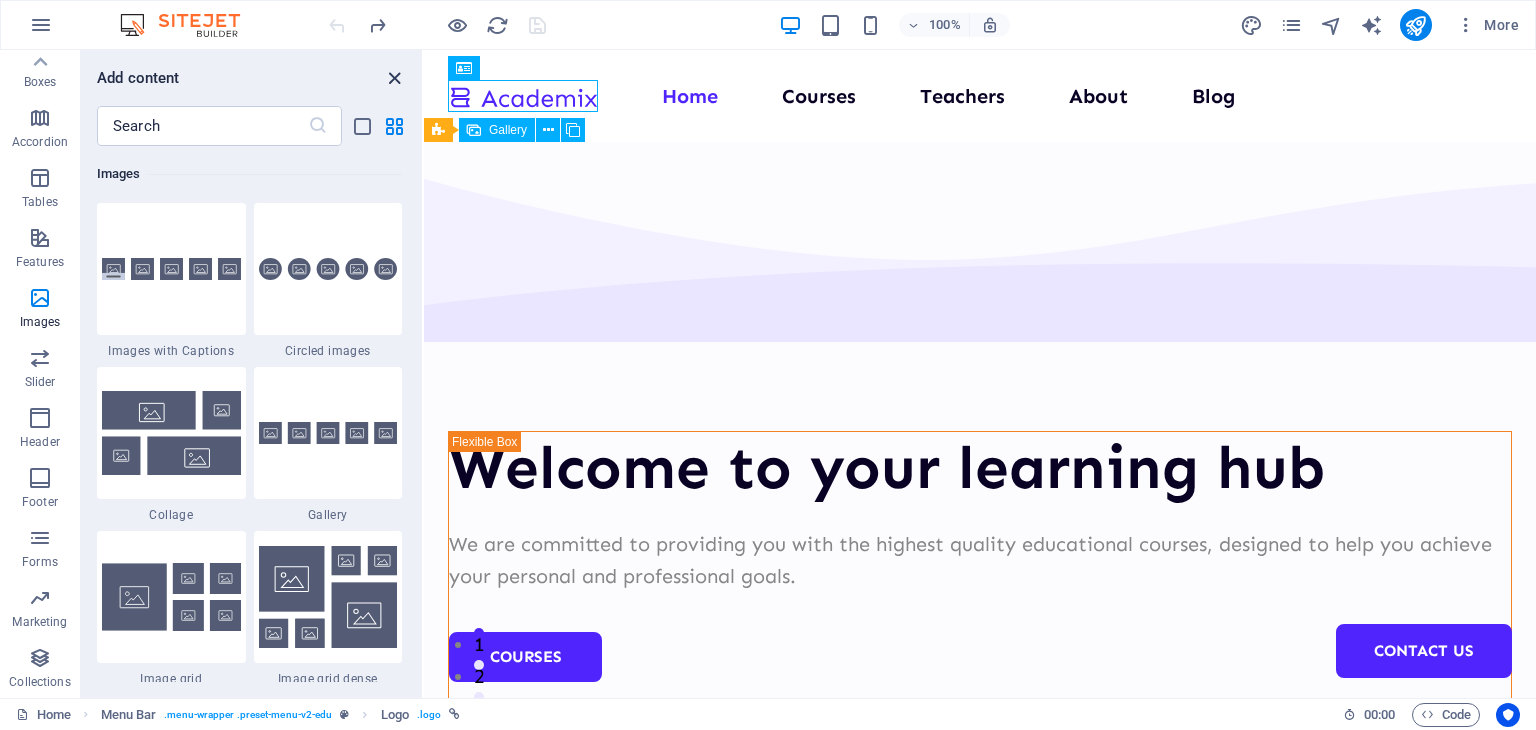 click at bounding box center (394, 78) 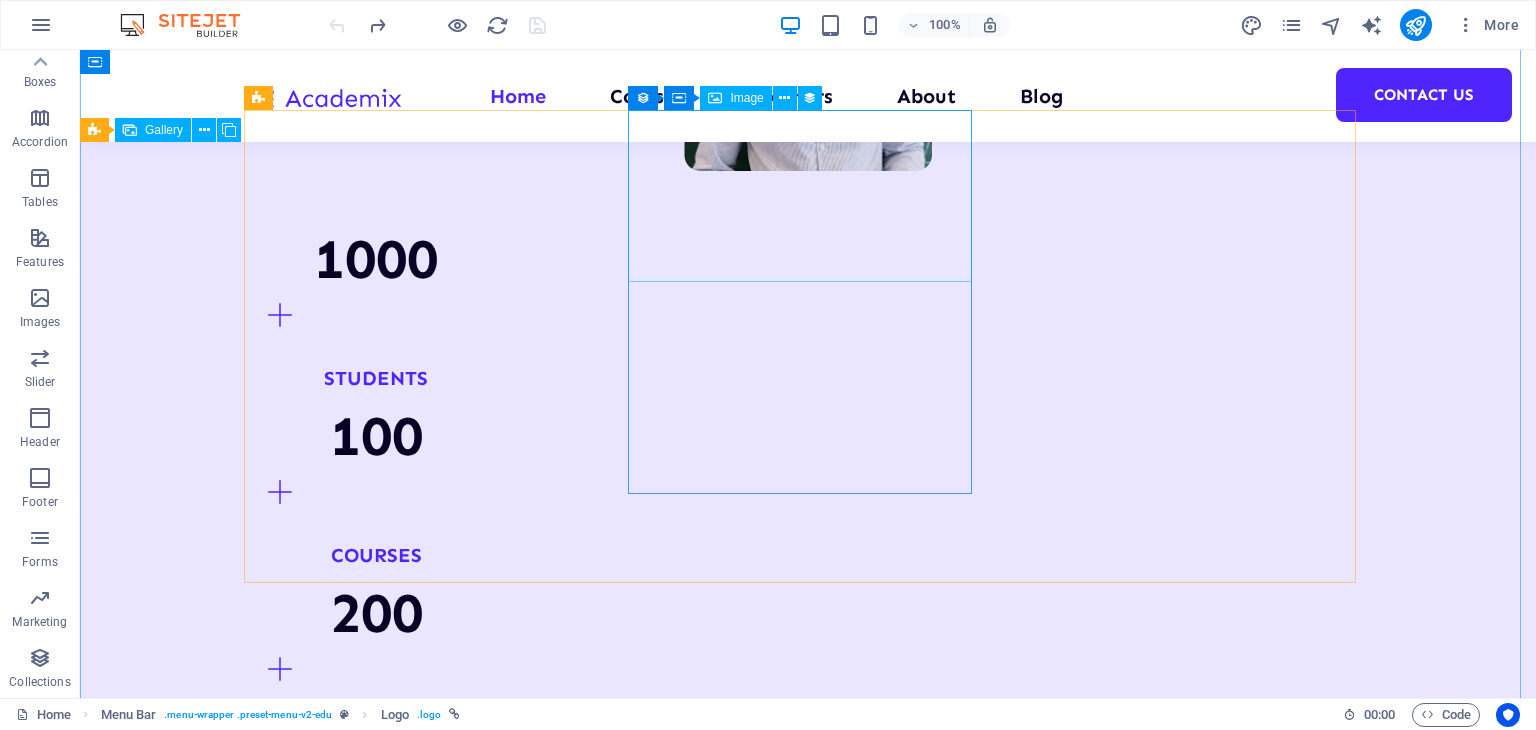 scroll, scrollTop: 2205, scrollLeft: 0, axis: vertical 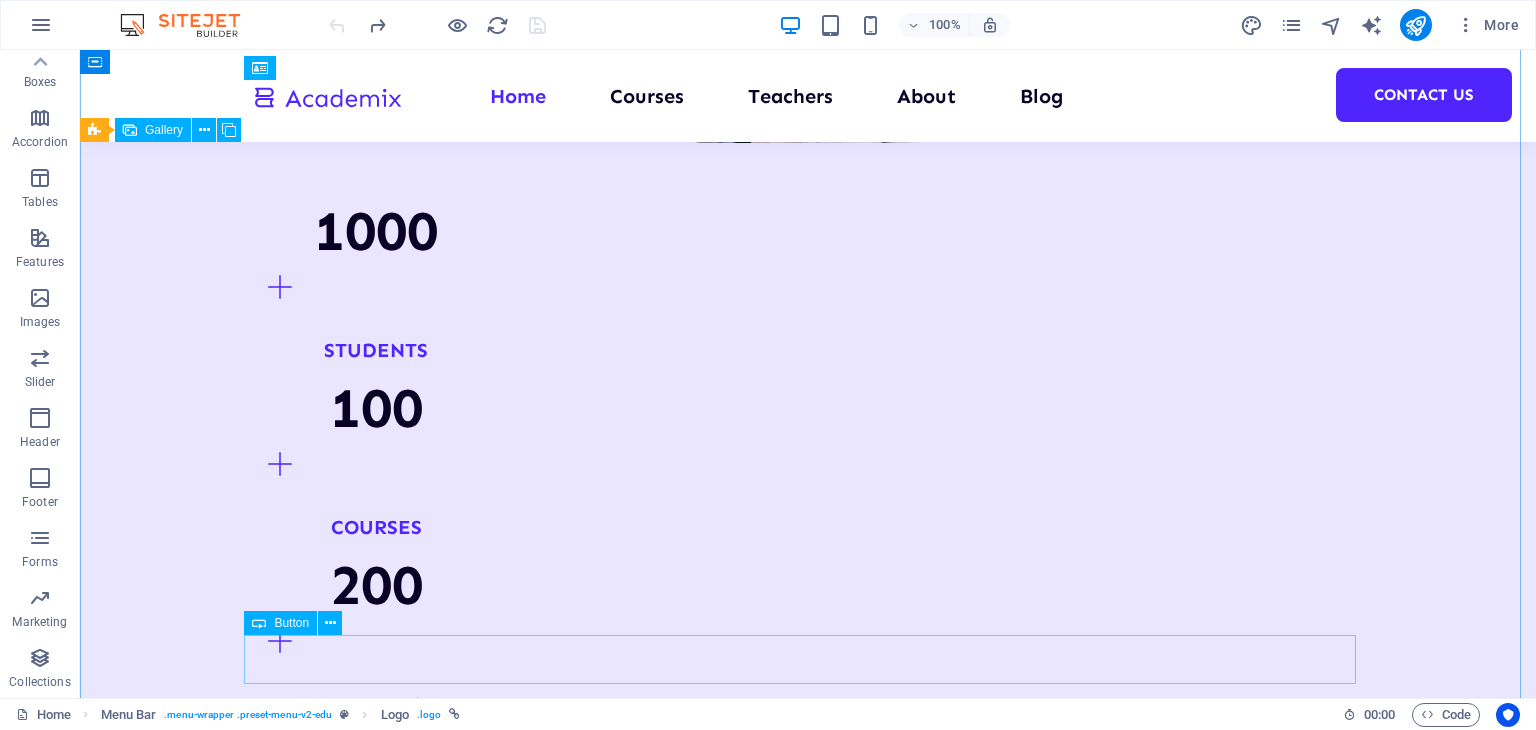 click on "All Courses" at bounding box center (808, 5249) 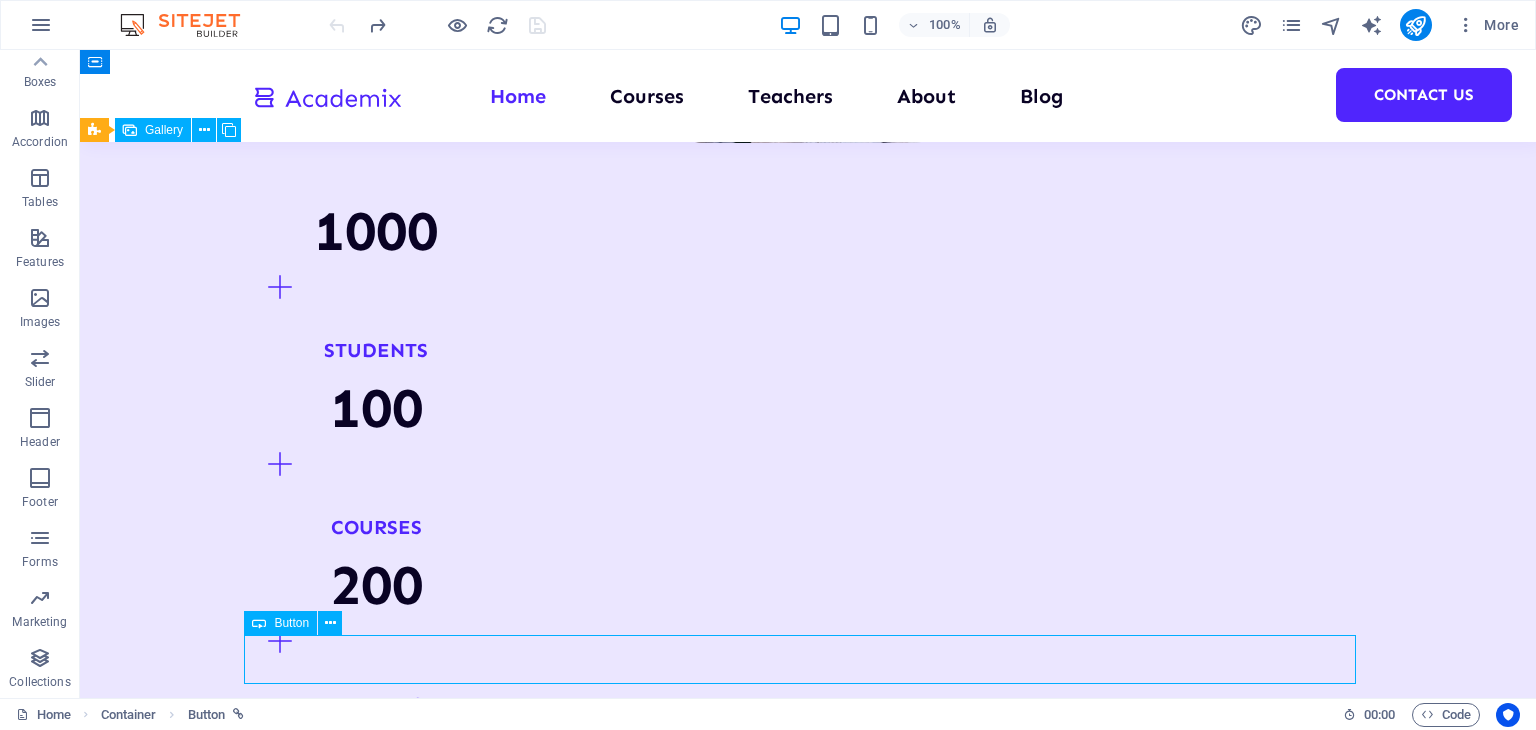 click on "All Courses" at bounding box center [808, 5249] 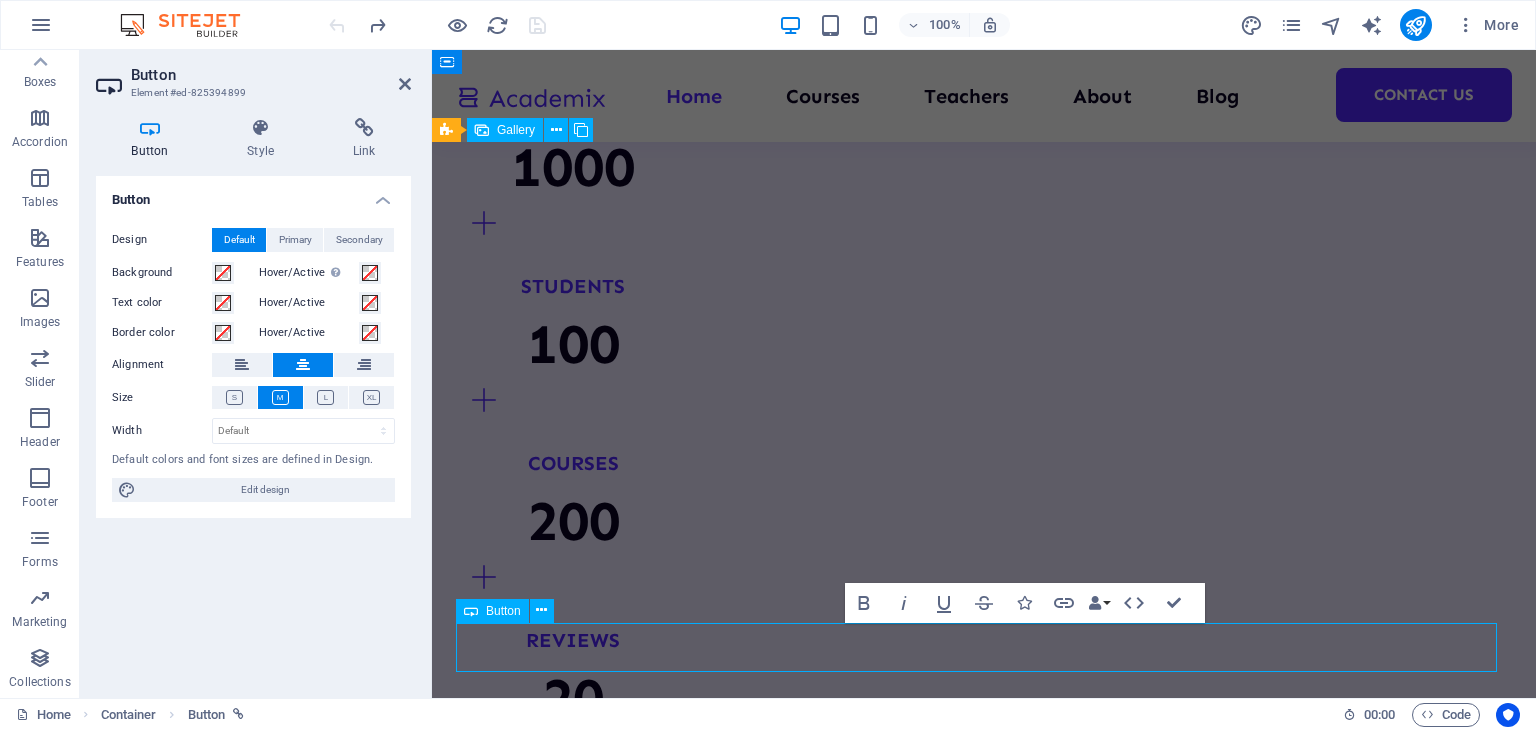 scroll, scrollTop: 2217, scrollLeft: 0, axis: vertical 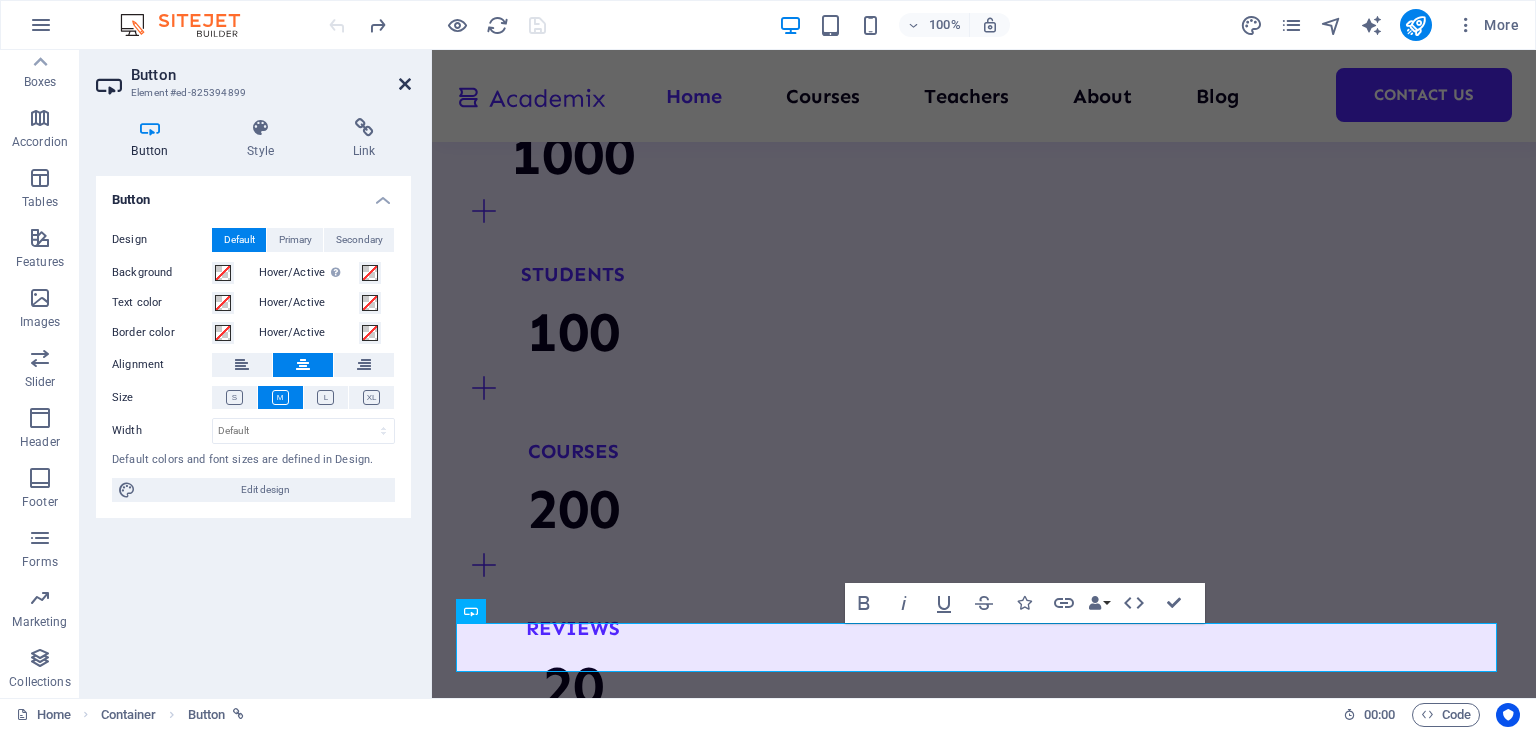 click at bounding box center (405, 84) 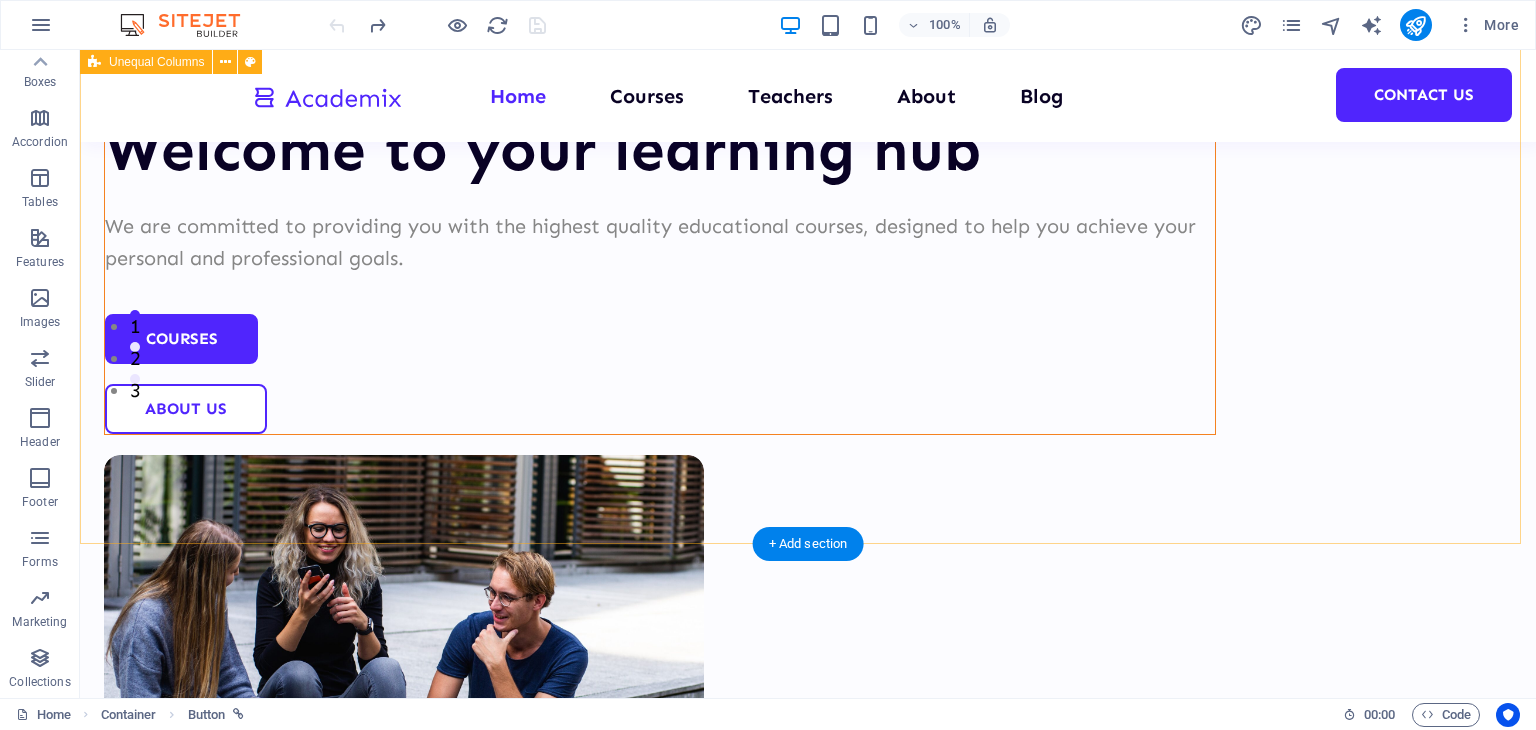 scroll, scrollTop: 317, scrollLeft: 0, axis: vertical 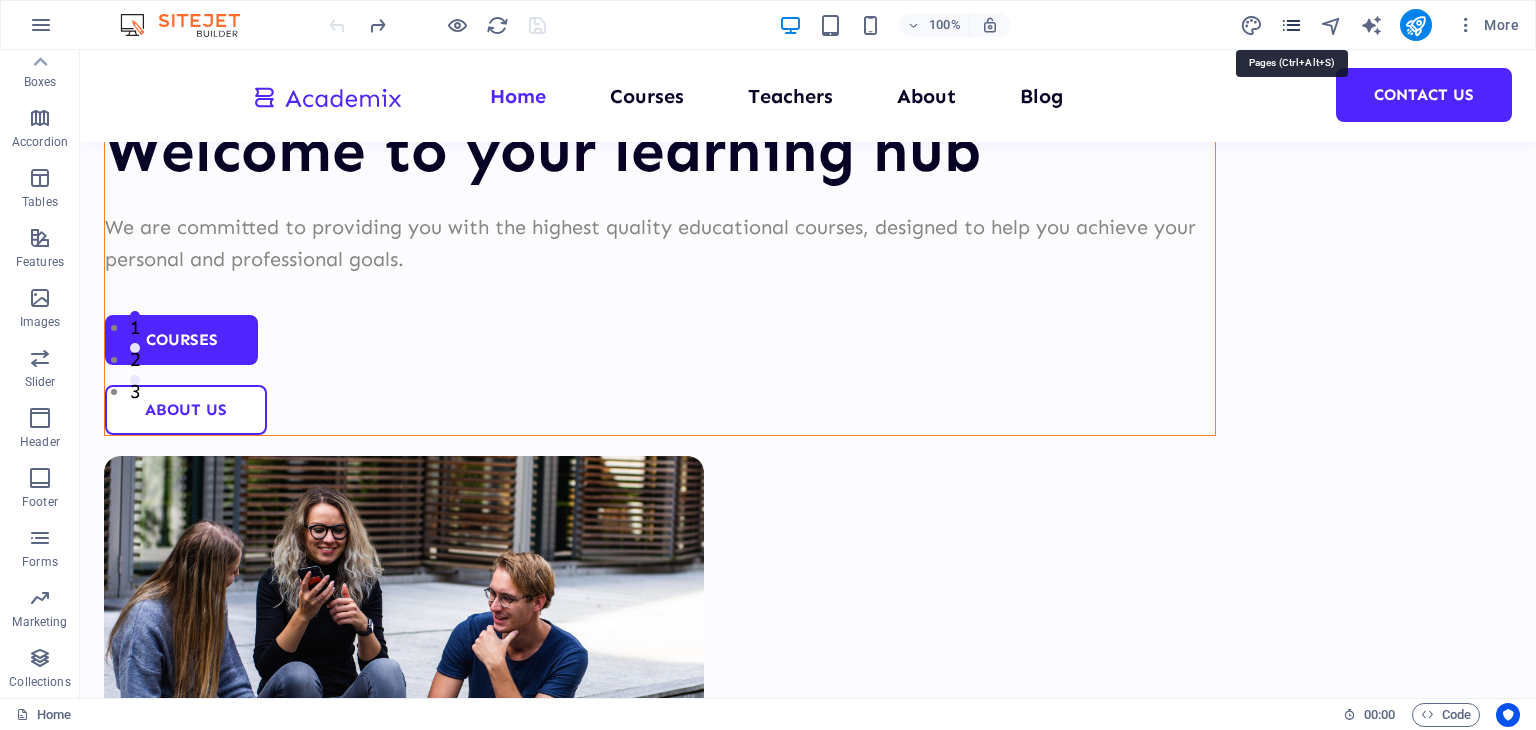 click at bounding box center (1291, 25) 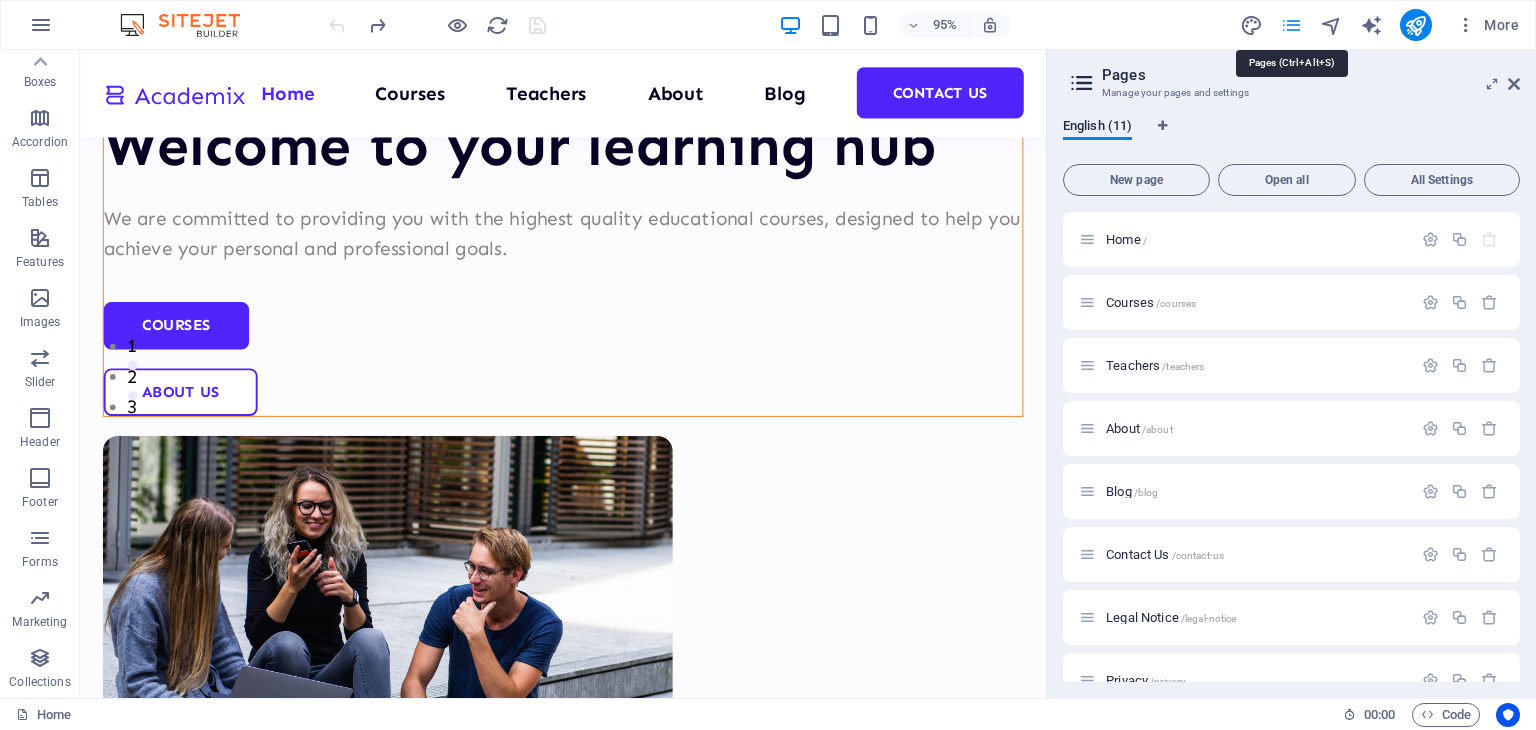 click at bounding box center (1291, 25) 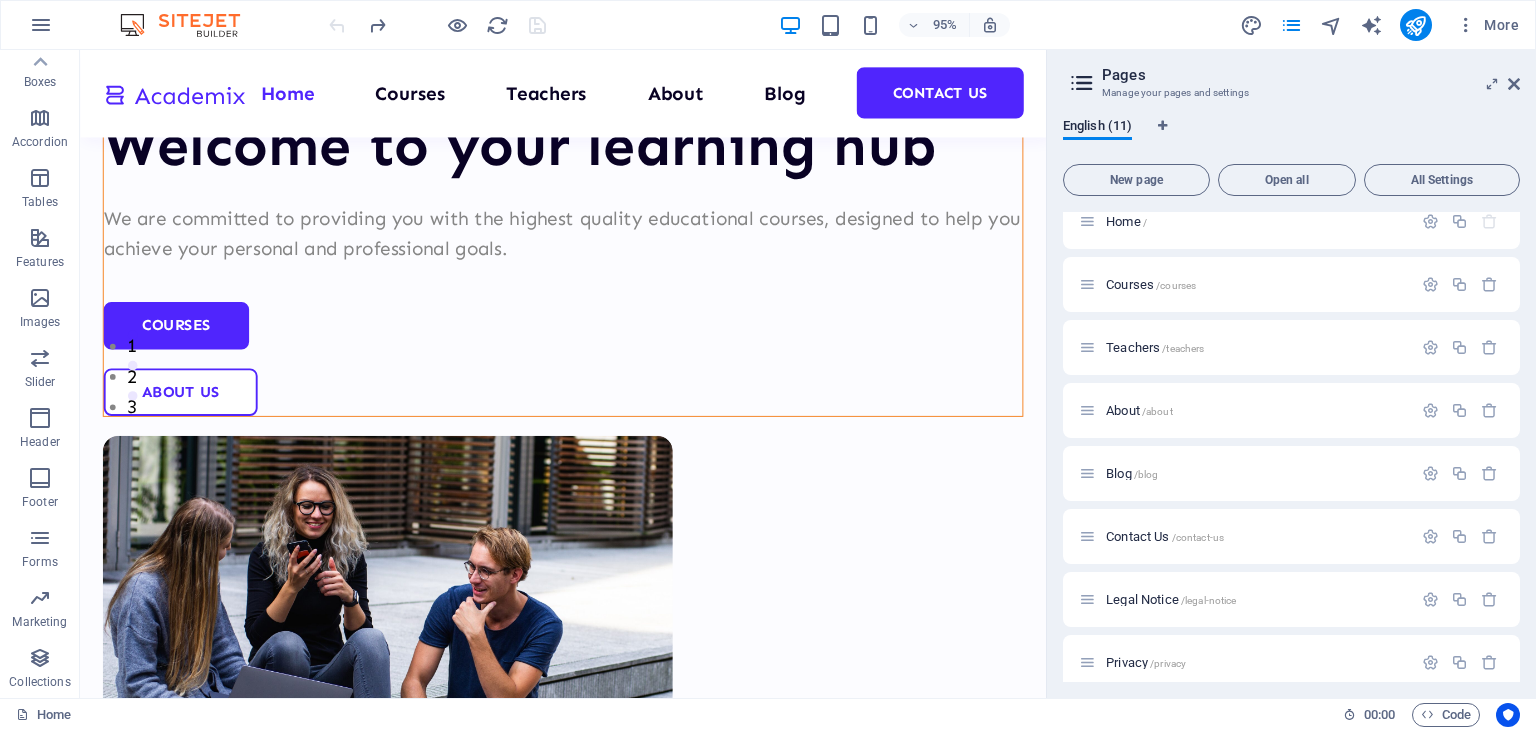 scroll, scrollTop: 0, scrollLeft: 0, axis: both 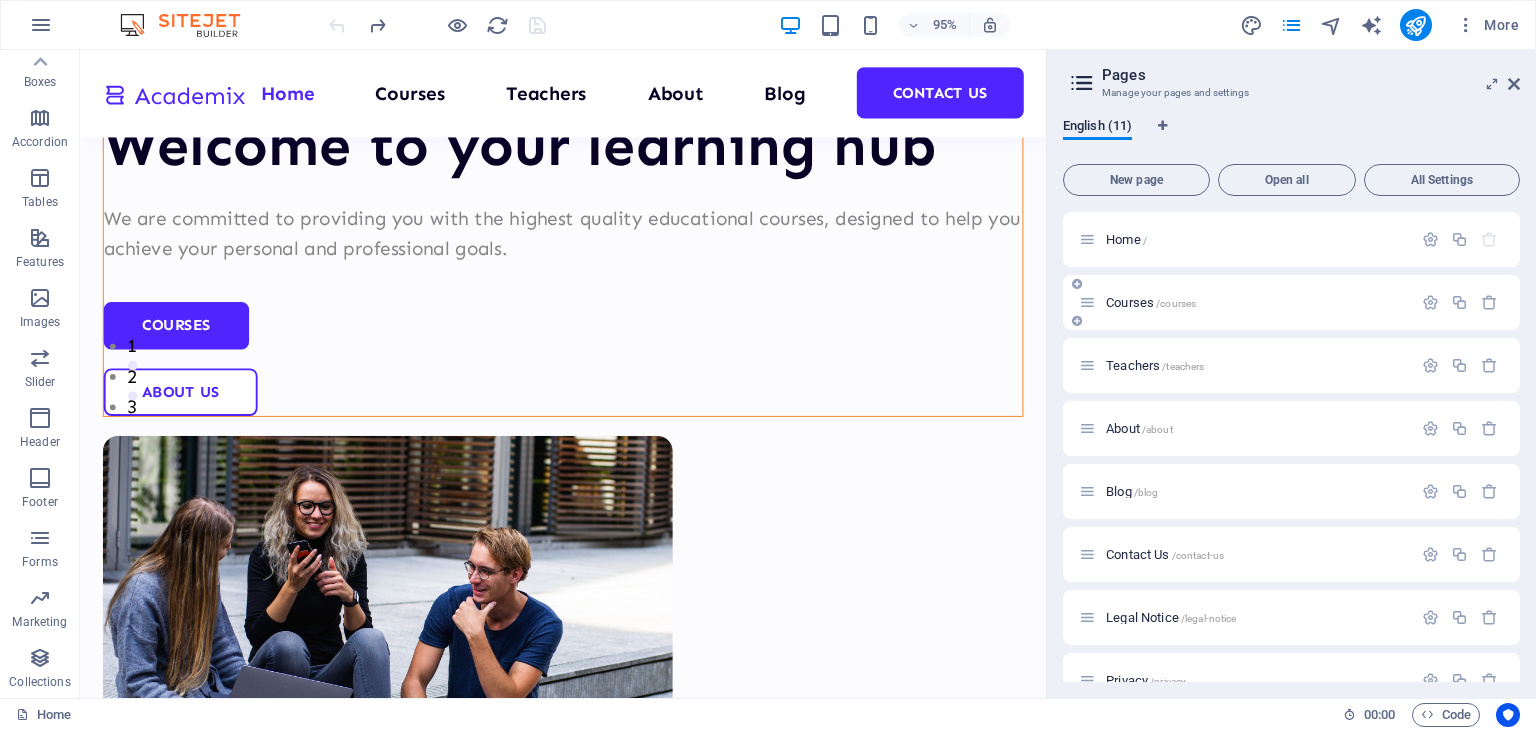 click on "/courses" at bounding box center (1176, 303) 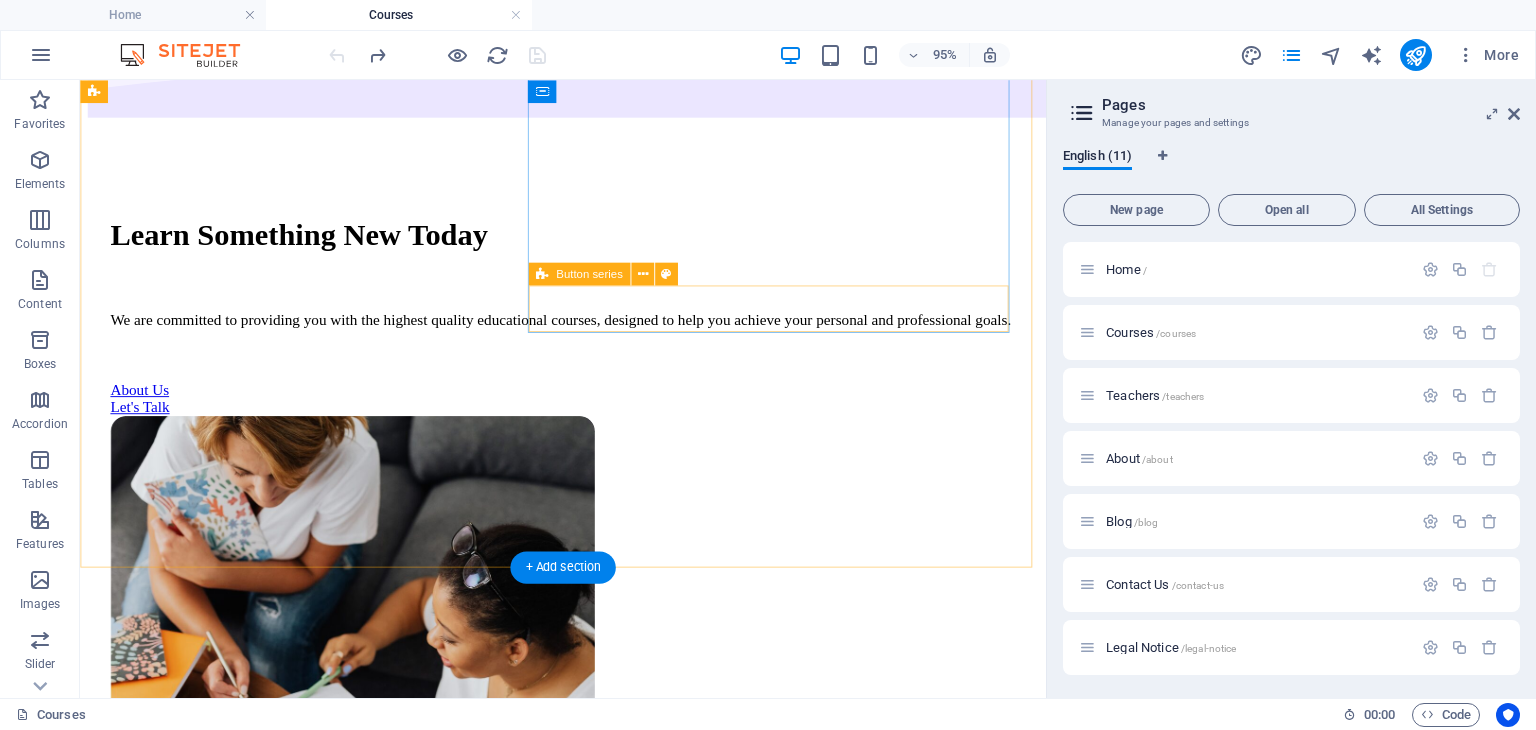 scroll, scrollTop: 0, scrollLeft: 0, axis: both 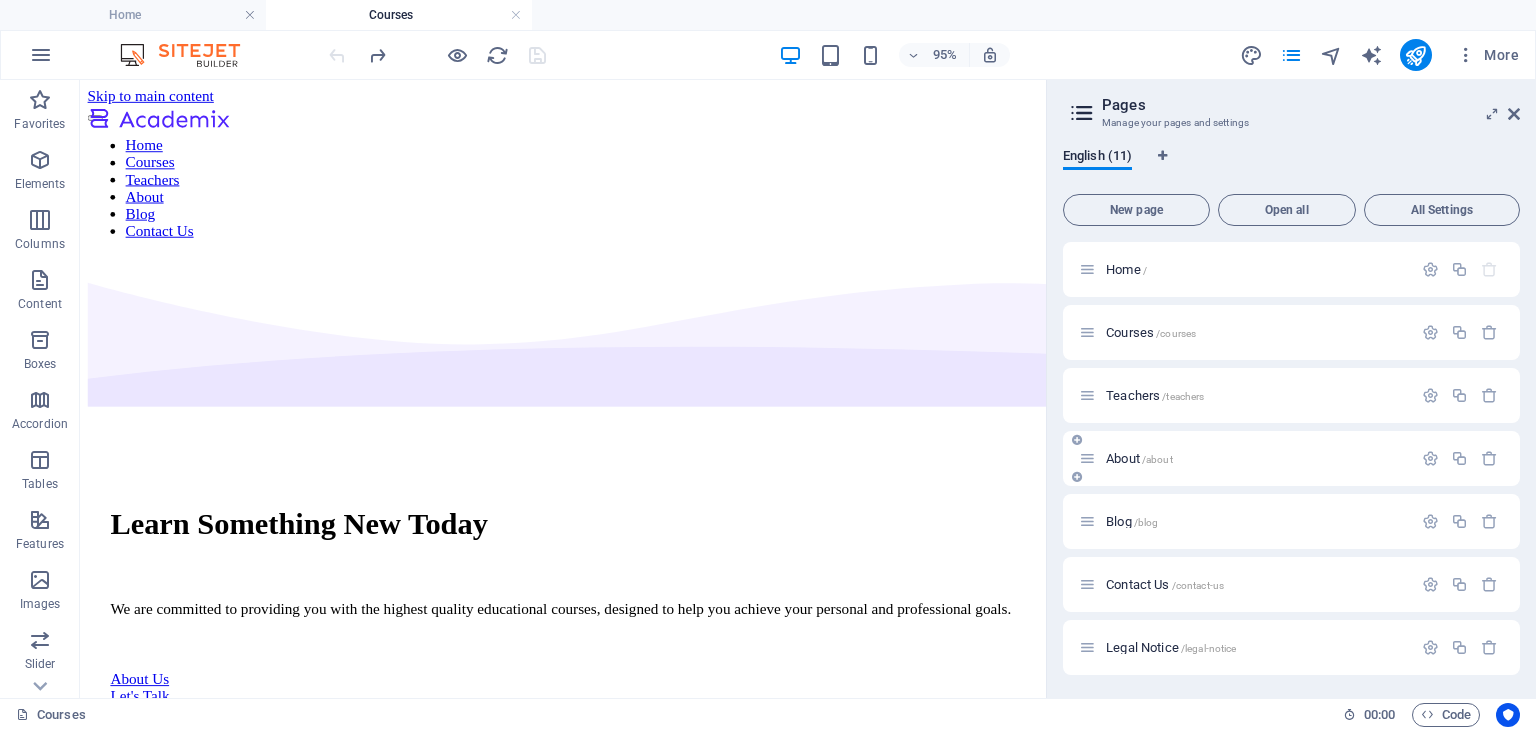 click on "About /about" at bounding box center [1139, 458] 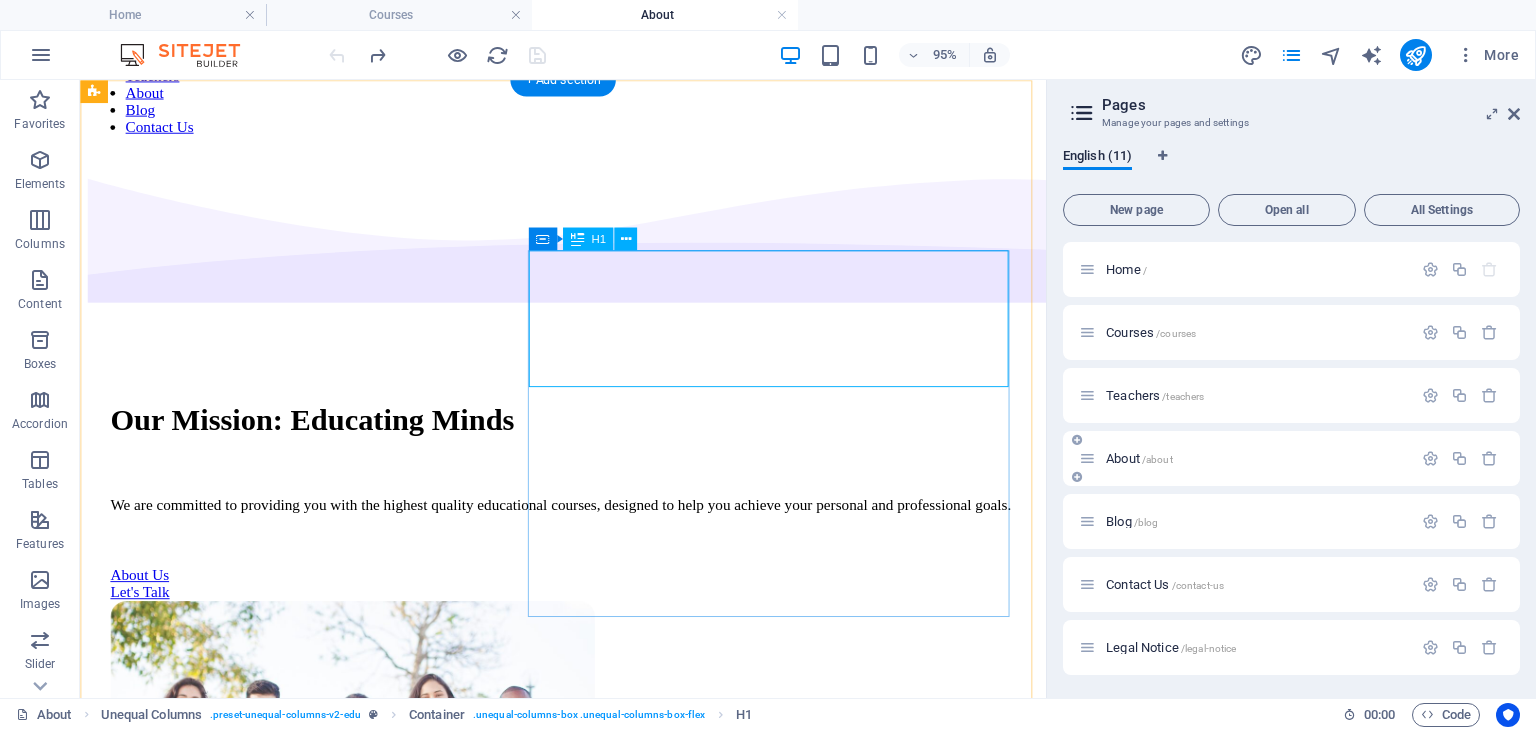scroll, scrollTop: 0, scrollLeft: 0, axis: both 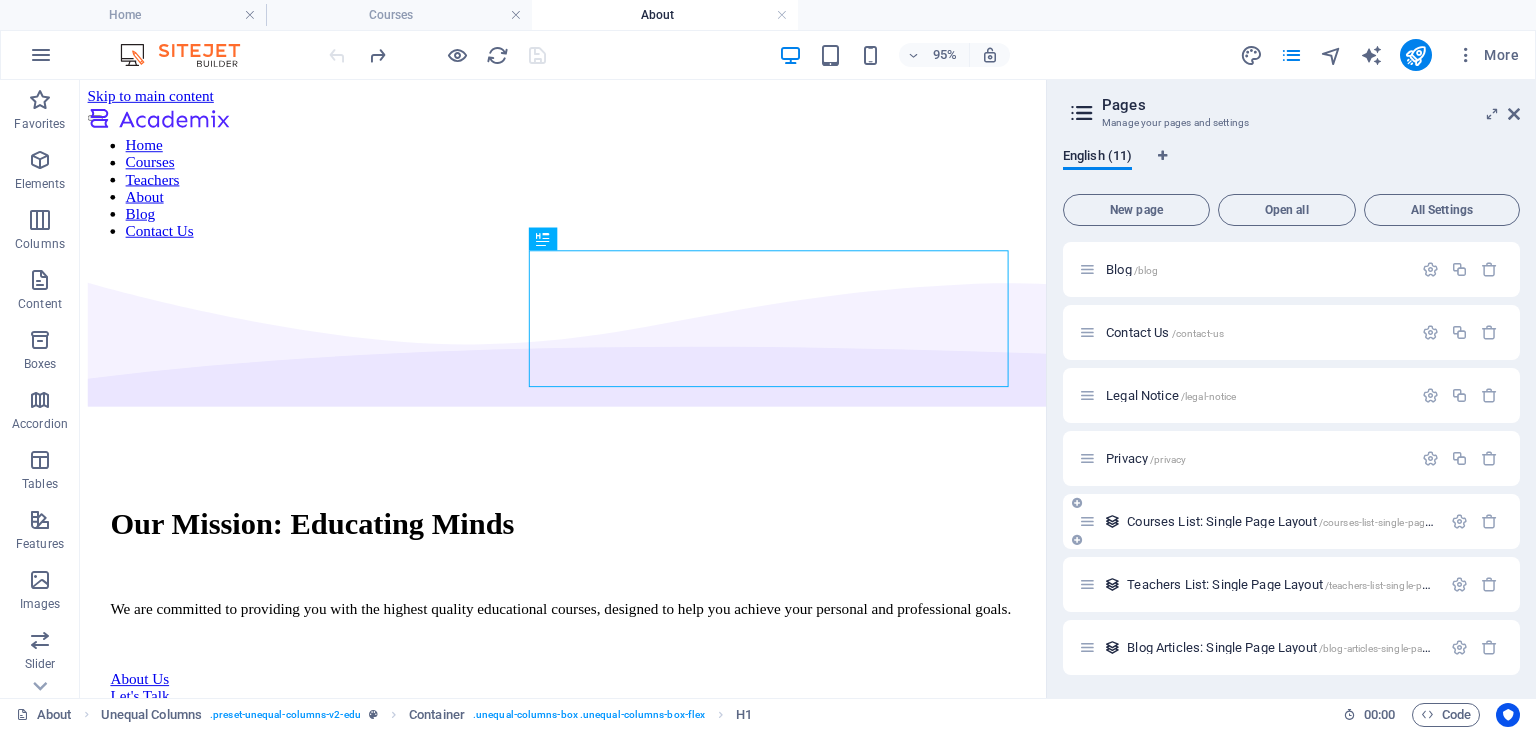 click on "Courses List: Single Page Layout /courses-list-single-page-layout" at bounding box center (1294, 521) 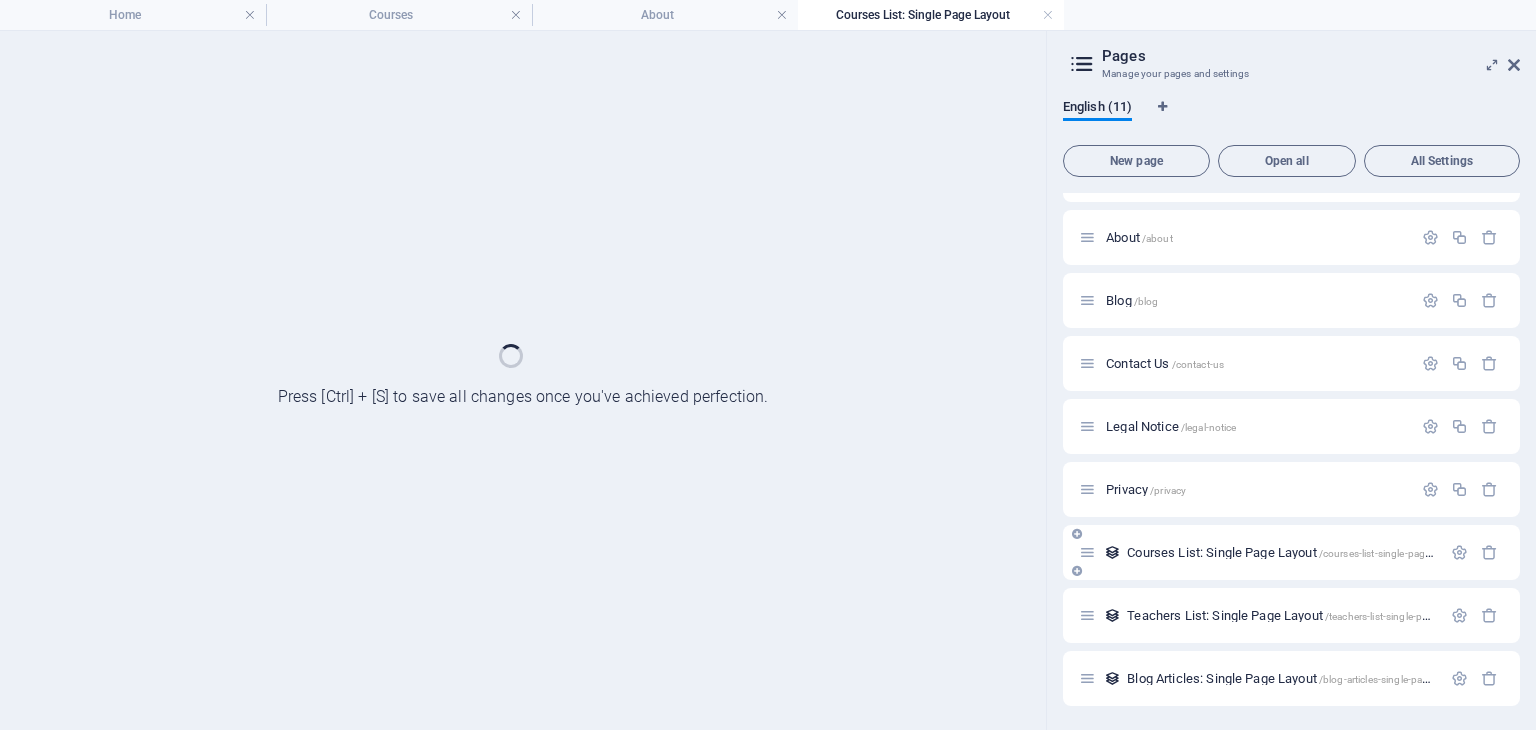 scroll, scrollTop: 172, scrollLeft: 0, axis: vertical 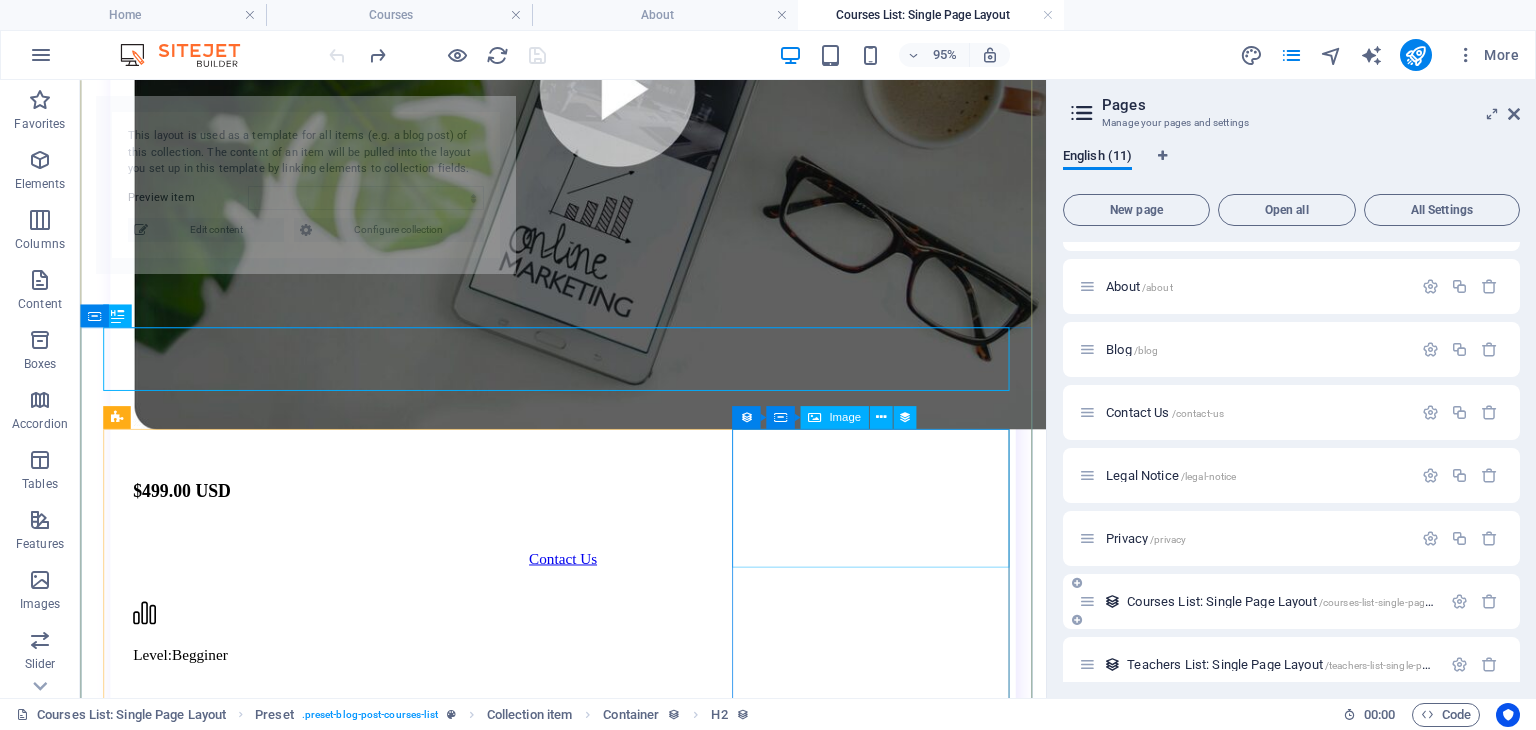 select on "[HASH]" 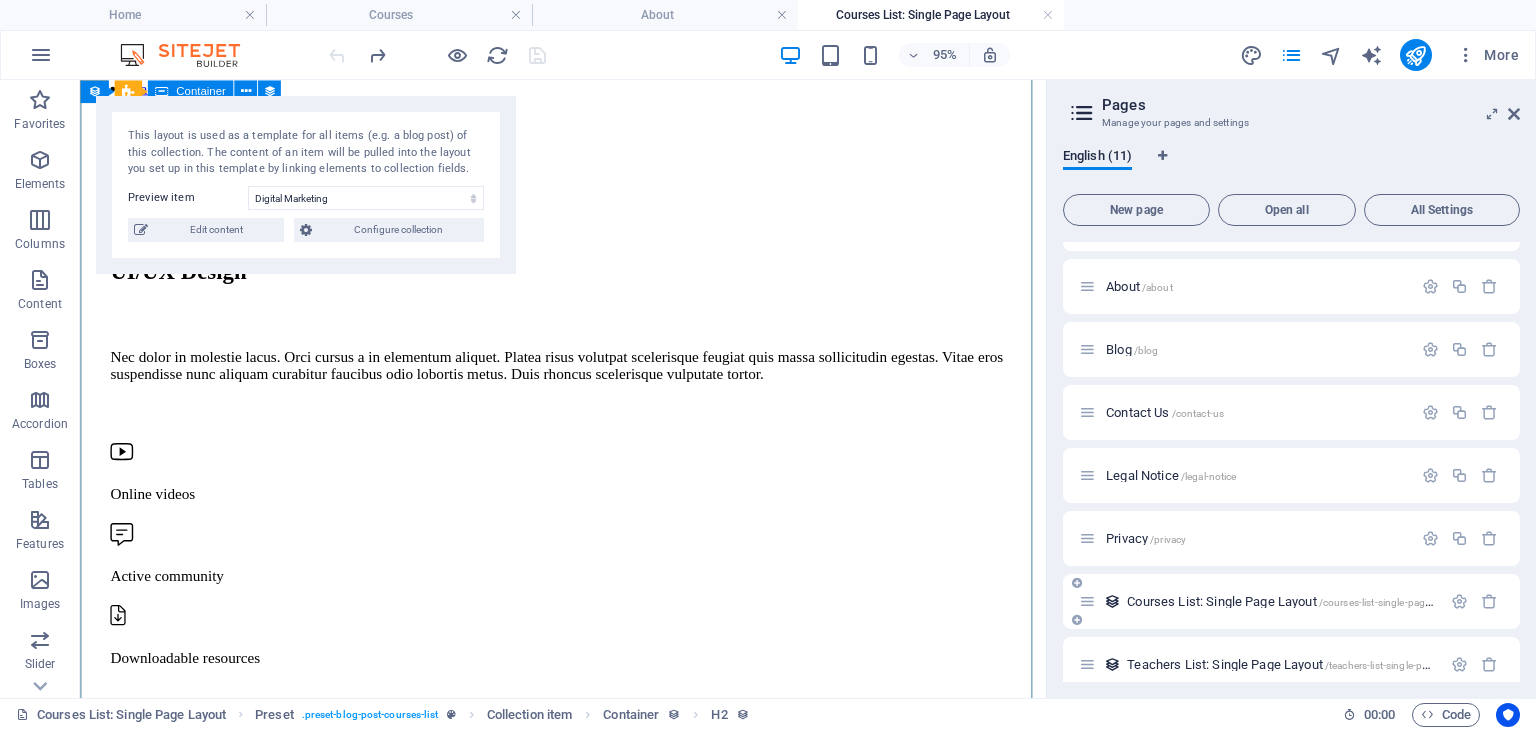scroll, scrollTop: 0, scrollLeft: 0, axis: both 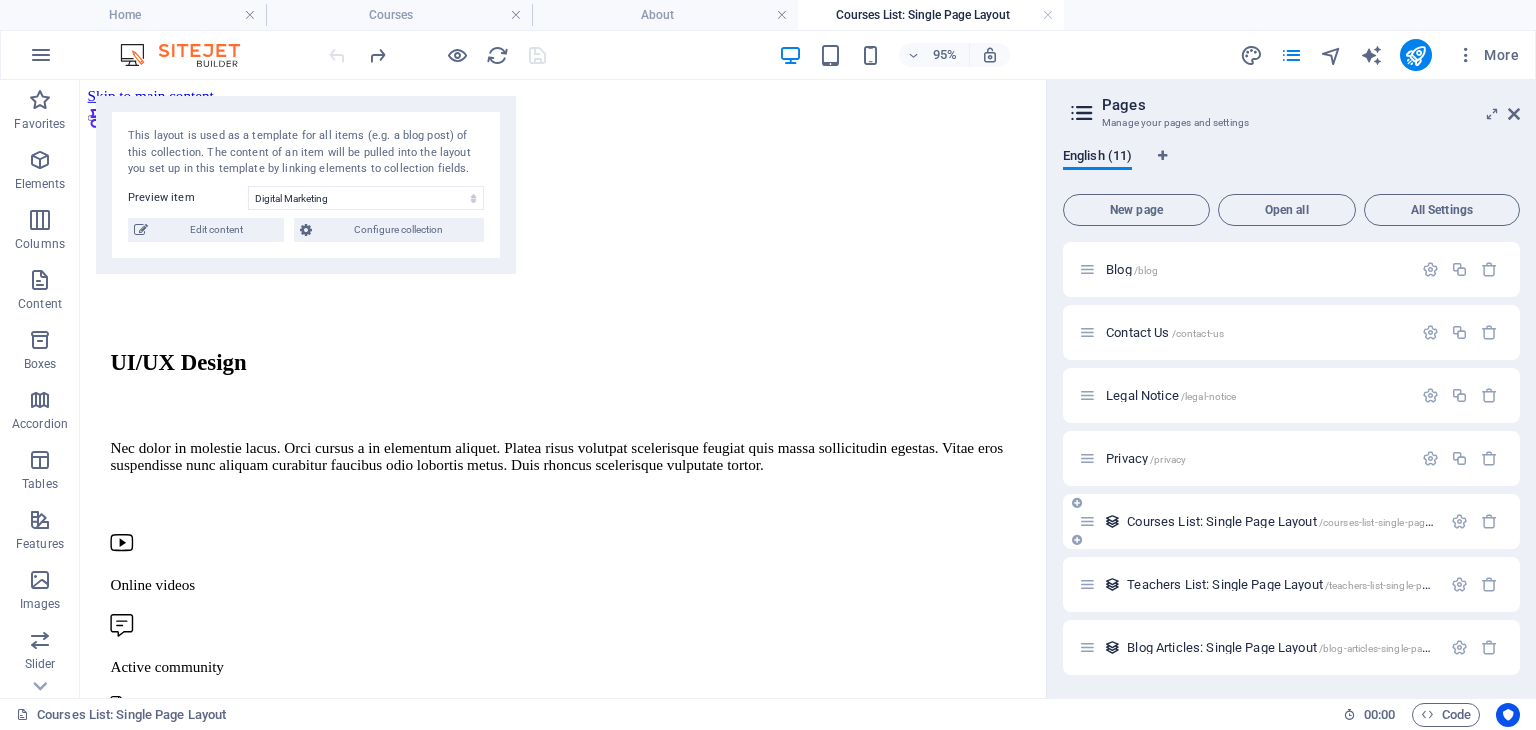 click at bounding box center [1087, 521] 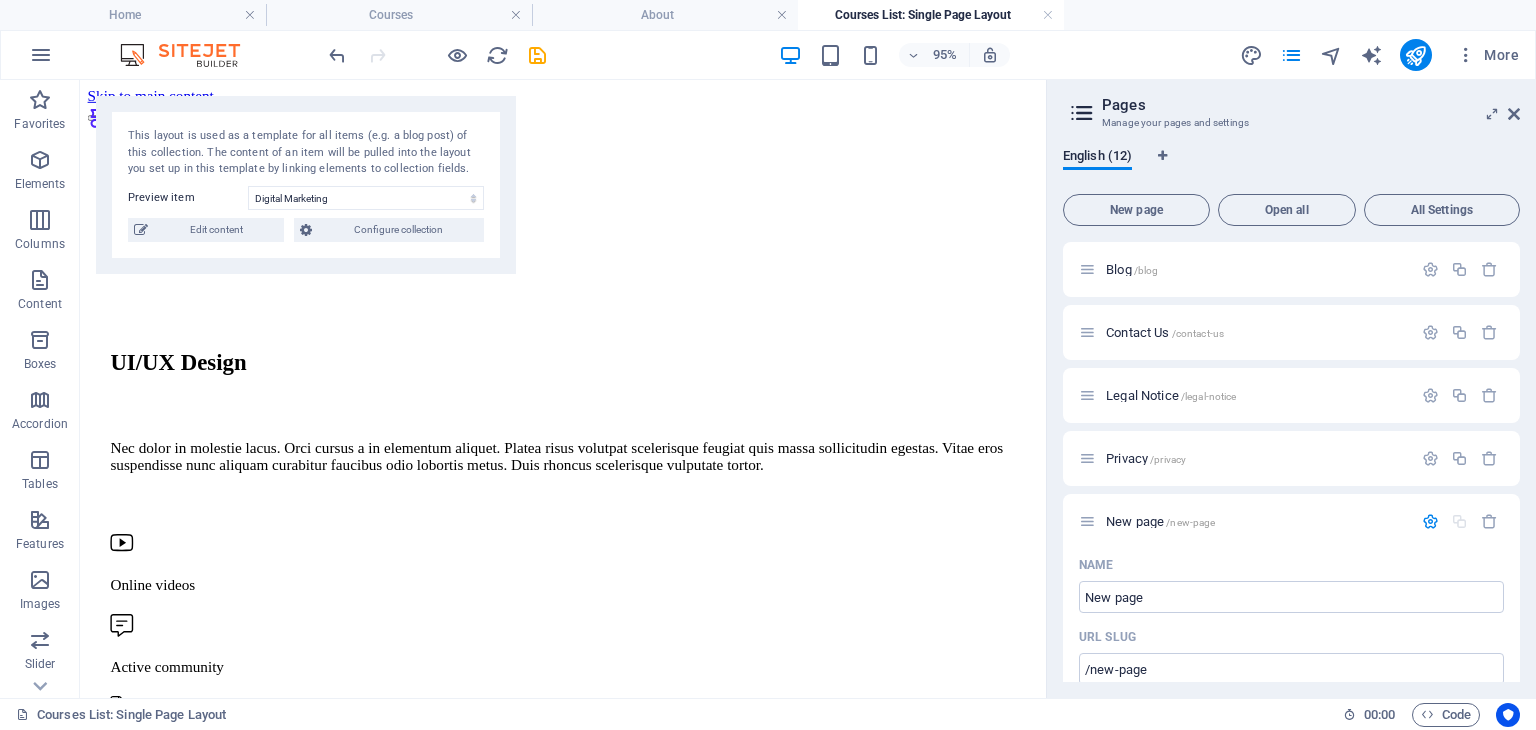 click at bounding box center (0, 0) 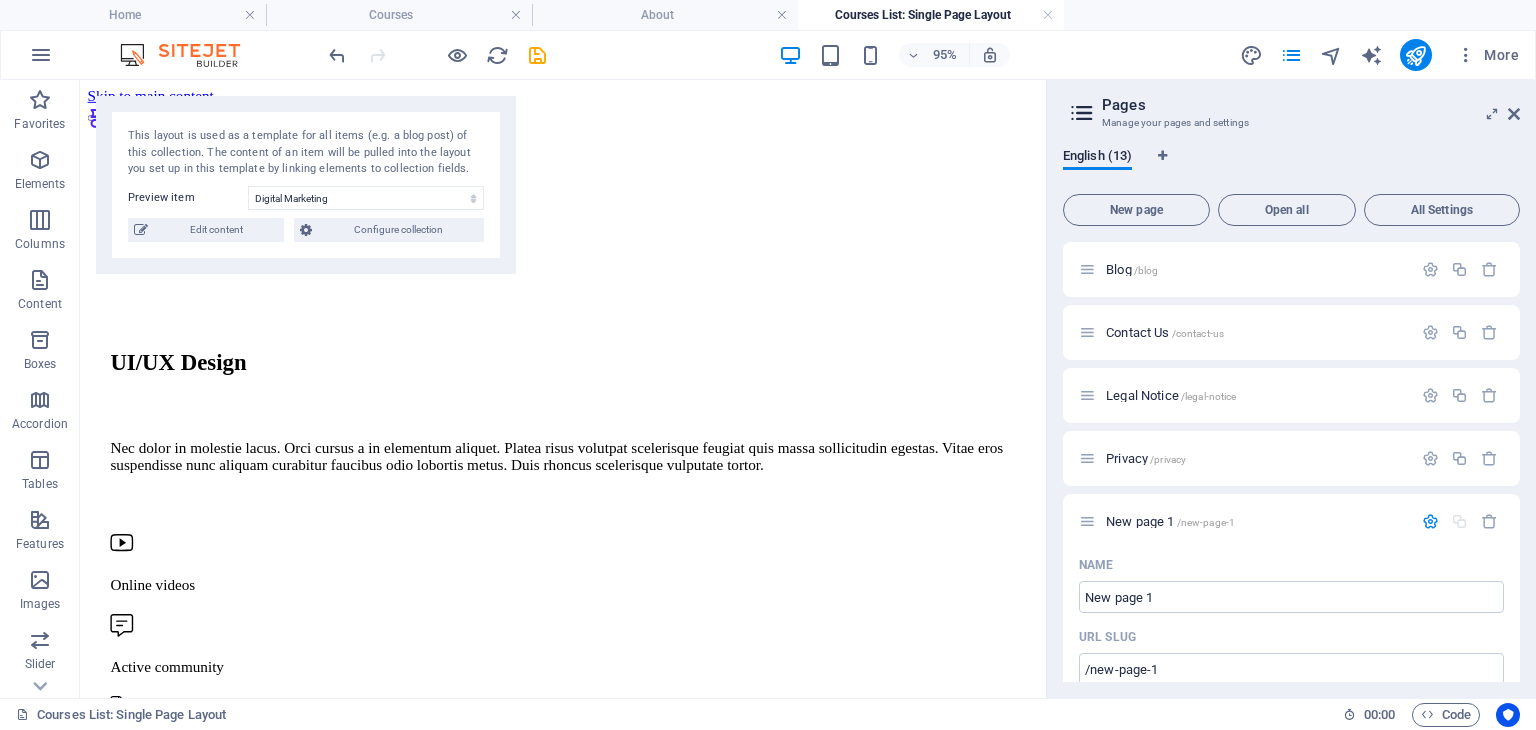 click at bounding box center (0, 0) 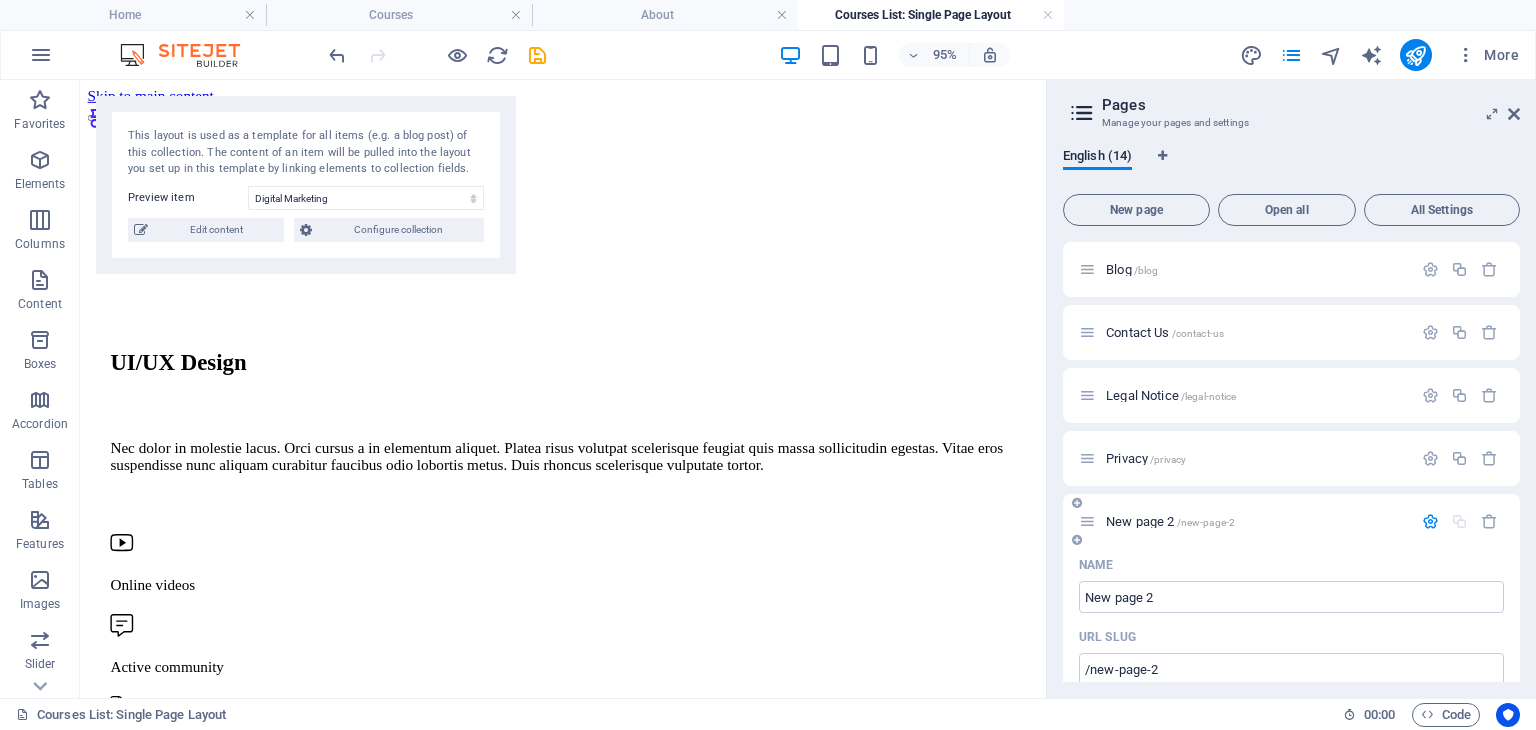 click at bounding box center (1077, 503) 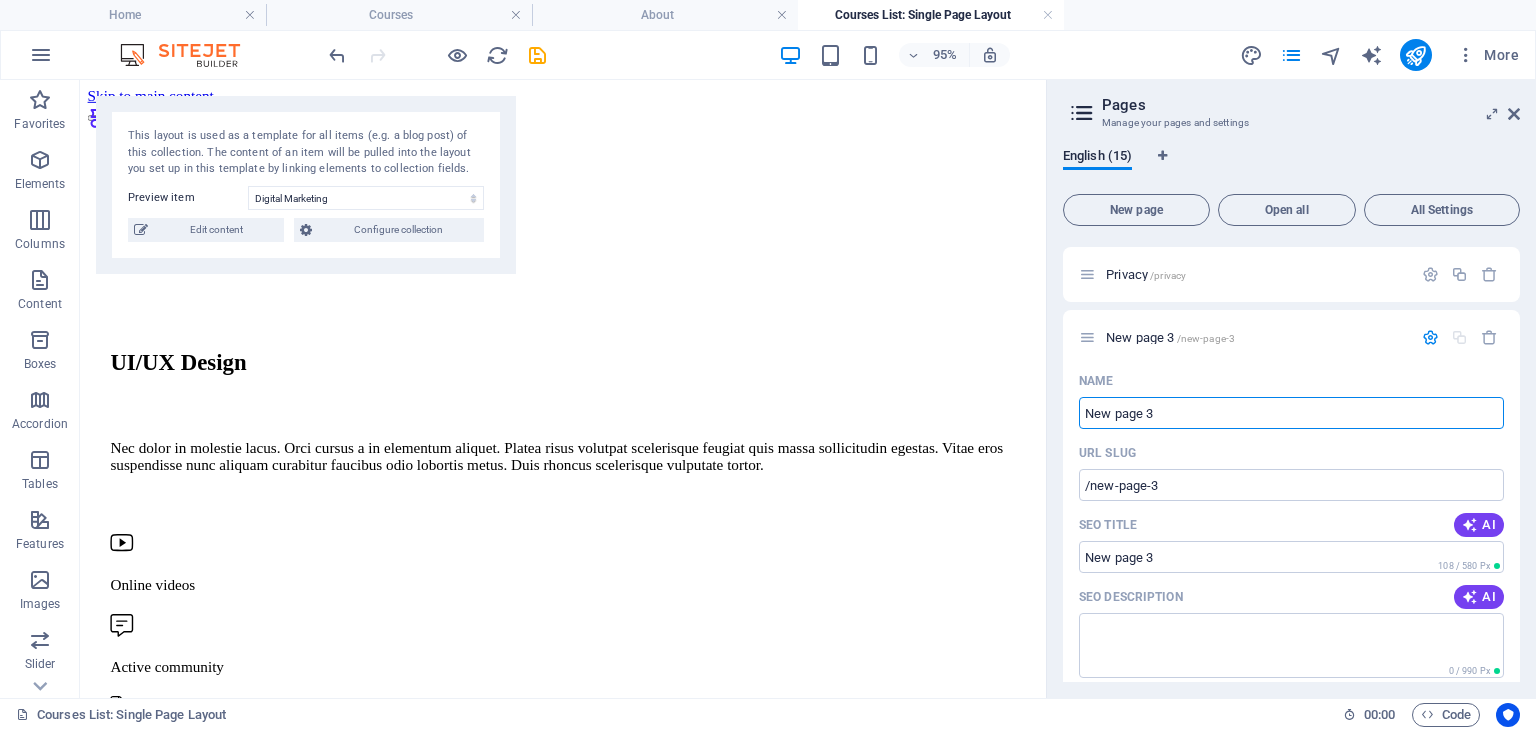 scroll, scrollTop: 436, scrollLeft: 0, axis: vertical 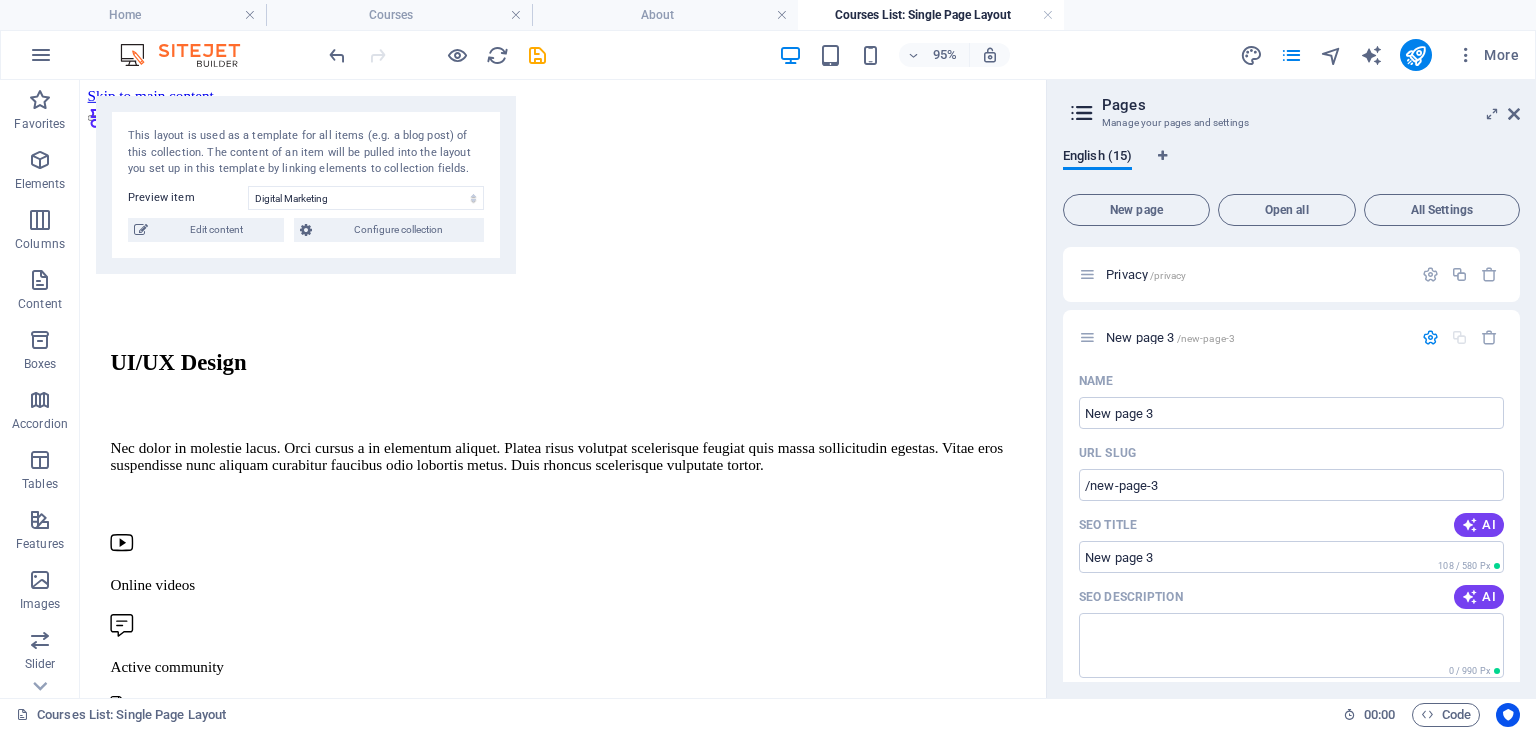 click on "English (15) New page Open all All Settings Home / Courses /courses Teachers /teachers About /about Blog /blog Contact Us /contact-us Legal Notice /legal-notice Privacy /privacy New page 3 /new-page-3 Name New page 3 ​ URL SLUG /new-page-3 ​ SEO Title AI ​ 108 / 580 Px SEO Description AI ​ 0 / 990 Px SEO Keywords AI ​ Settings Menu Noindex Preview Mobile Desktop www.example.com new-page-3 Meta tags ​ Preview Image (Open Graph) Drag files here, click to choose files or select files from Files or our free stock photos & videos More Settings New page 2 /new-page-2 Name New page 2 ​ URL SLUG /new-page-2 ​ SEO Title AI ​ 108 / 580 Px SEO Description AI ​ 0 / 990 Px SEO Keywords AI ​ Settings Menu Noindex Preview Mobile Desktop www.example.com new-page-2 Meta tags ​ Preview Image (Open Graph) Drag files here, click to choose files or select files from Files or our free stock photos & videos More Settings New page 1 /new-page-1 Name New page 1 ​ URL SLUG /new-page-1 ​ SEO Title AI ​ AI" at bounding box center [1291, 415] 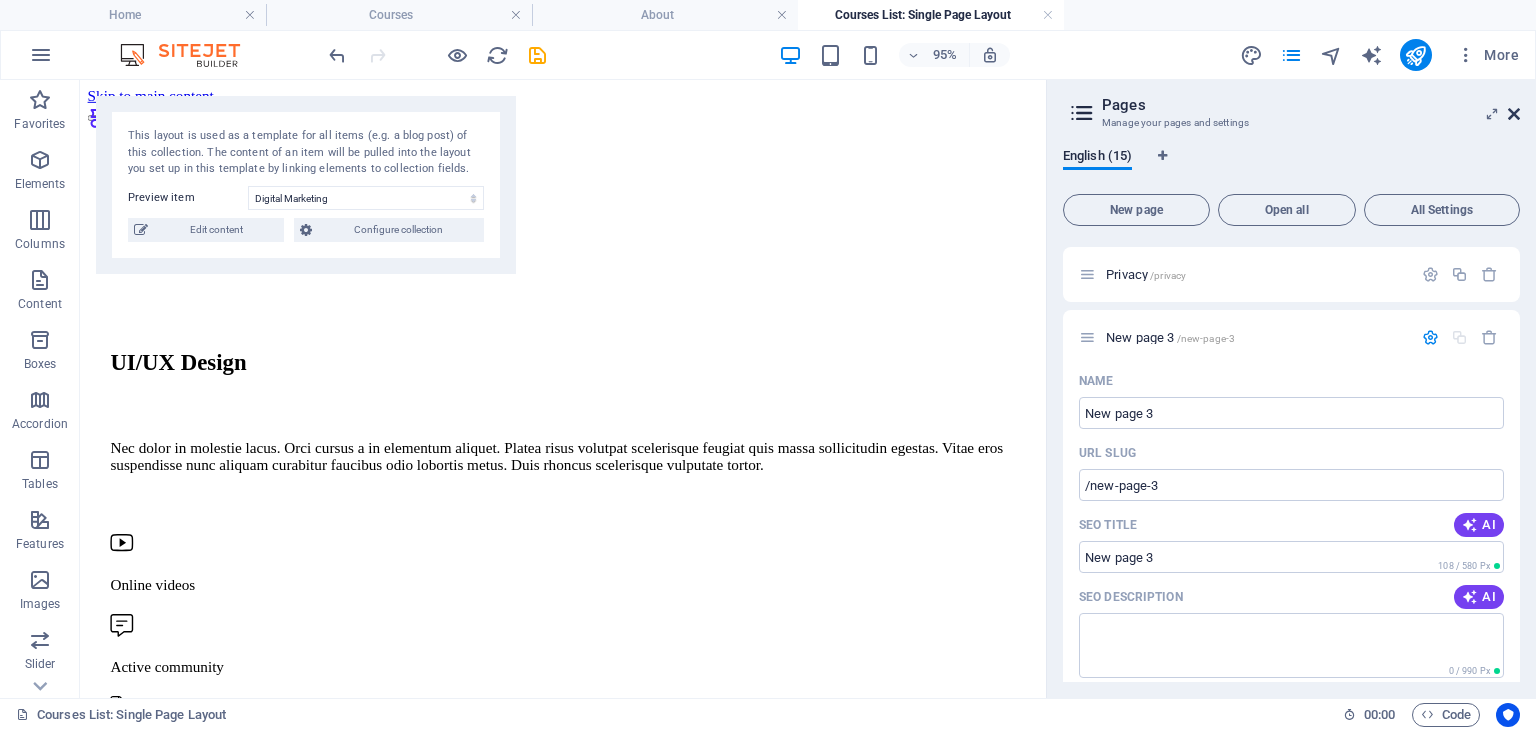 click at bounding box center (1514, 114) 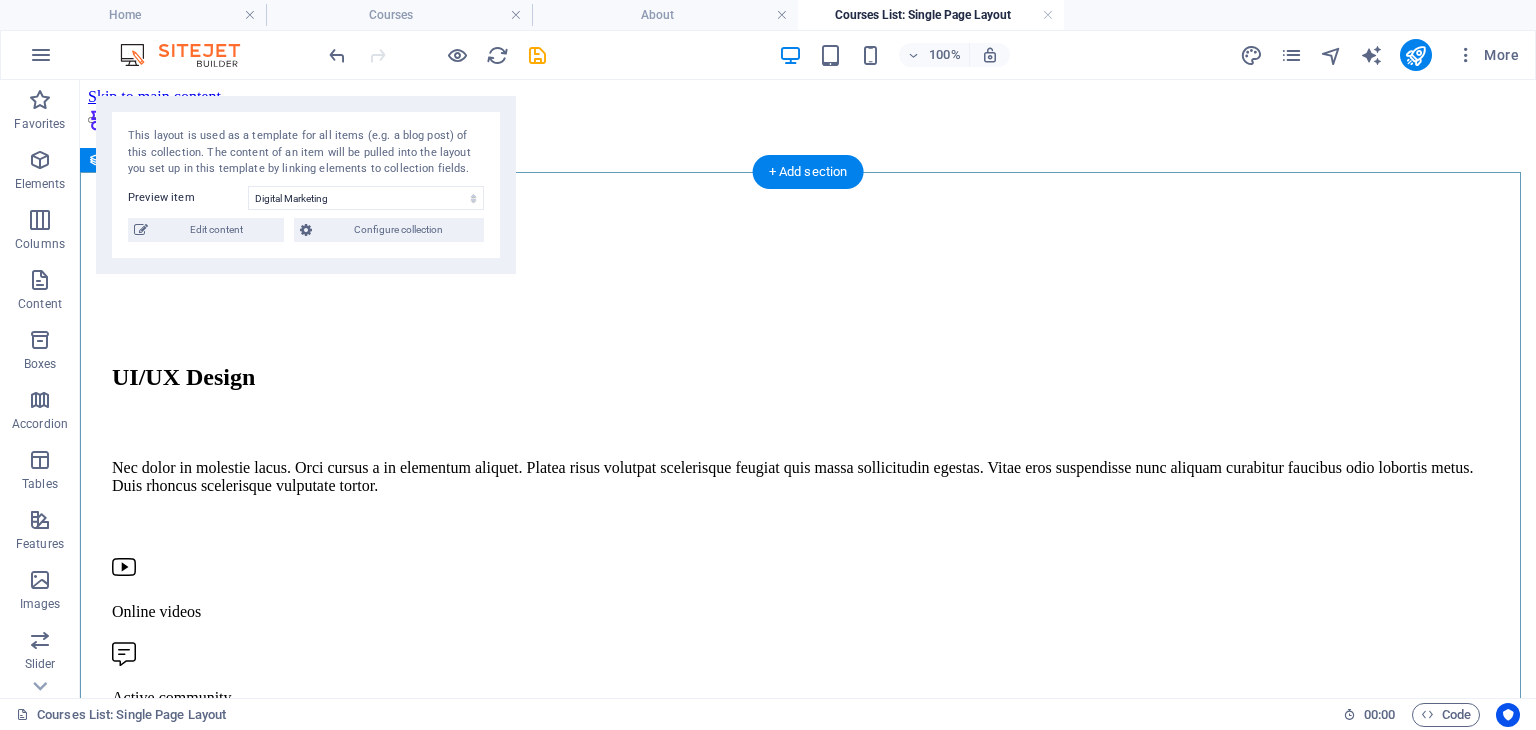 click on "UI/UX Design Nec dolor in molestie lacus. Orci cursus a in elementum aliquet. Platea risus volutpat scelerisque feugiat quis massa sollicitudin egestas. Vitae eros suspendisse nunc aliquam curabitur faucibus odio lobortis metus. Duis rhoncus scelerisque vulputate tortor. Online videos Active community Downloadable resources More about the course Lorem ipsum dolor sit amet consectetur. Sed habitant turpis vitae curabitur at. Malesuada turpis eleifend elit egestas elit at sem gravida. Egestas commodo eget enim ipsum ligula suspendisse. Pretium morbi aliquet neque consequat magna viverra commodo hendrerit odio. Lorem ipsum dolor sit amet consectetur. Sed habitant turpis vitae curabitur at. Malesuada turpis eleifend elit egestas elit at sem gravida. Egestas commodo eget enim ipsum ligula suspendisse. Pretium morbi aliquet neque consequat magna viverra commodo hendrerit odio. $499.00 USD Contact Us Level:  Begginer Duration:  5h 42min Videos:  67 Downloadable files:  8 Lifetime access What will you learn" at bounding box center [808, 2194] 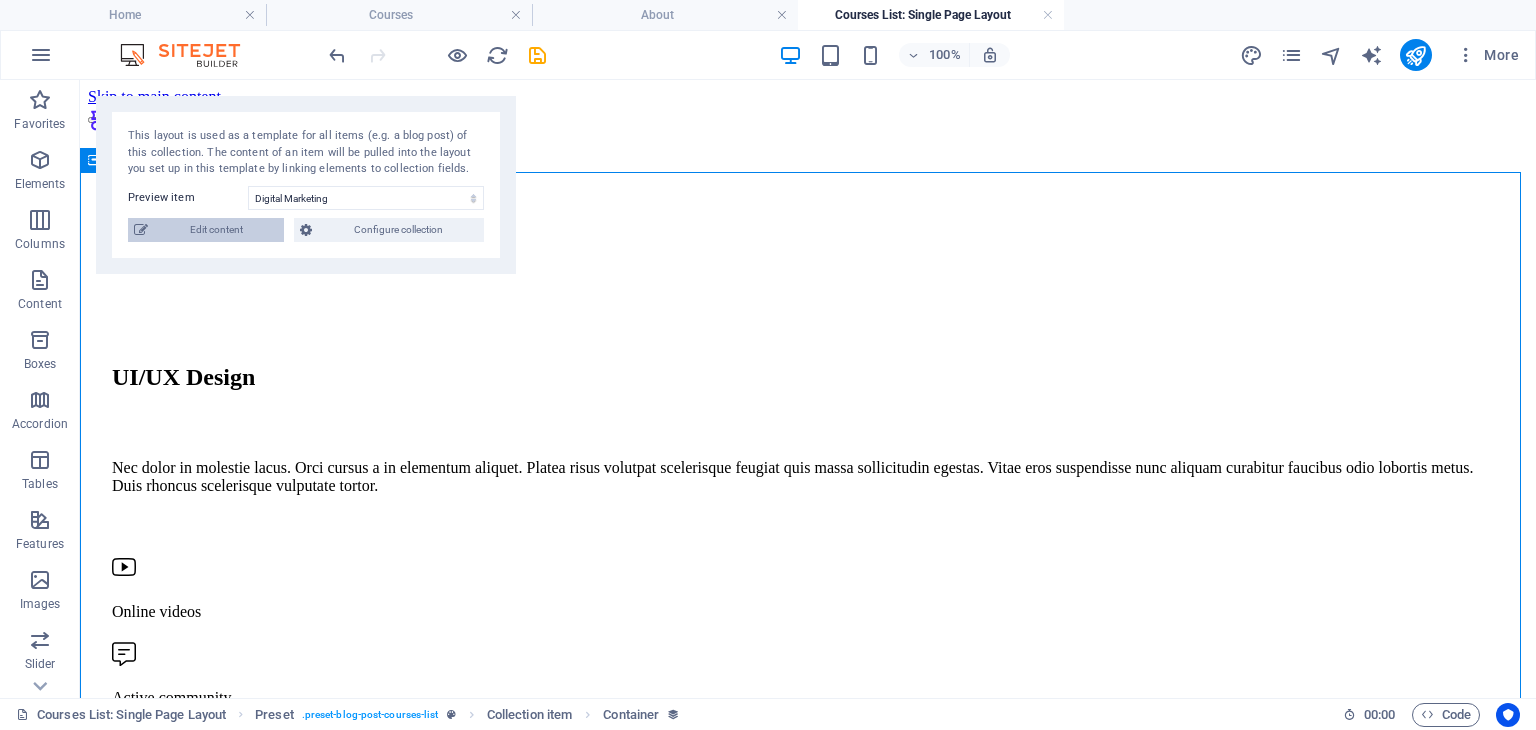 click on "Edit content" at bounding box center [216, 230] 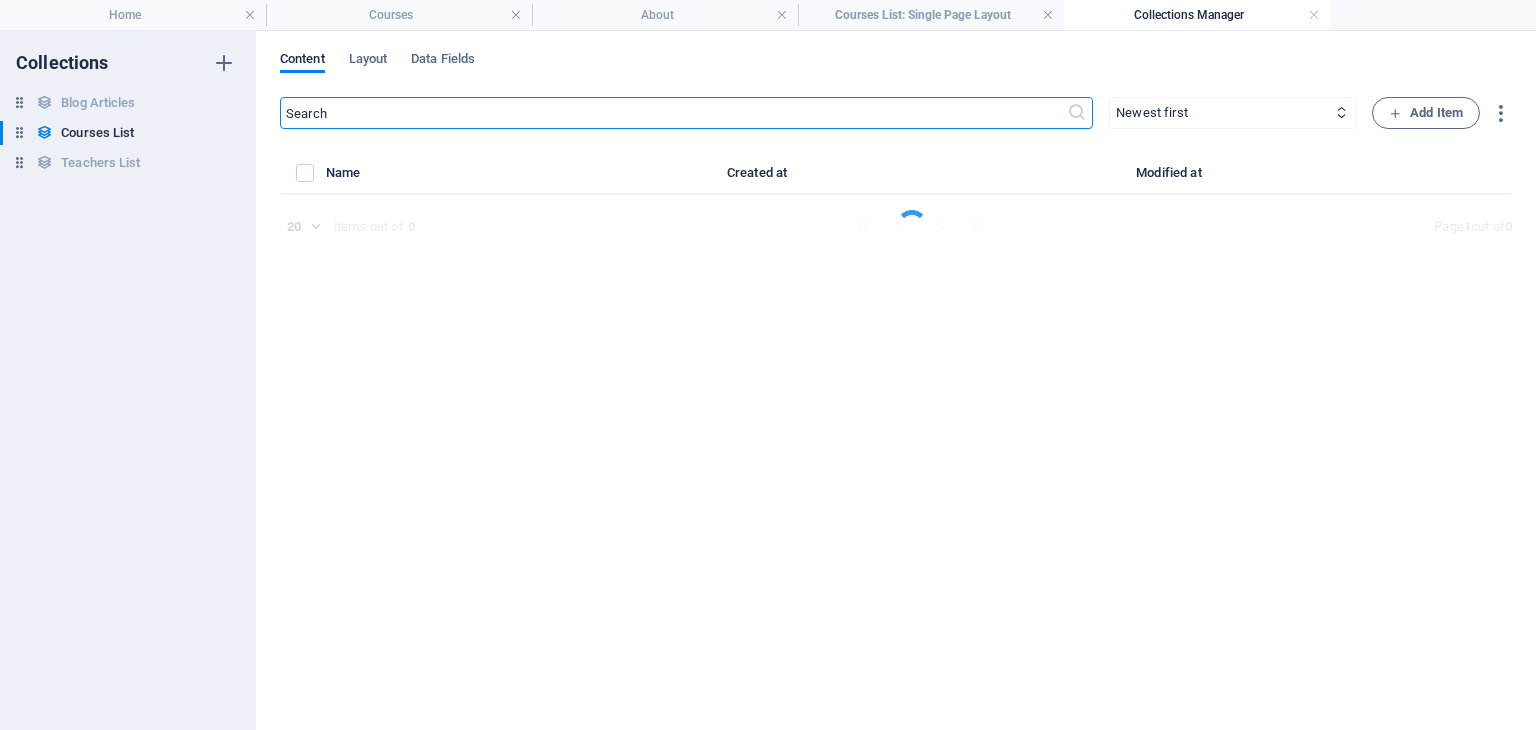 select on "Design" 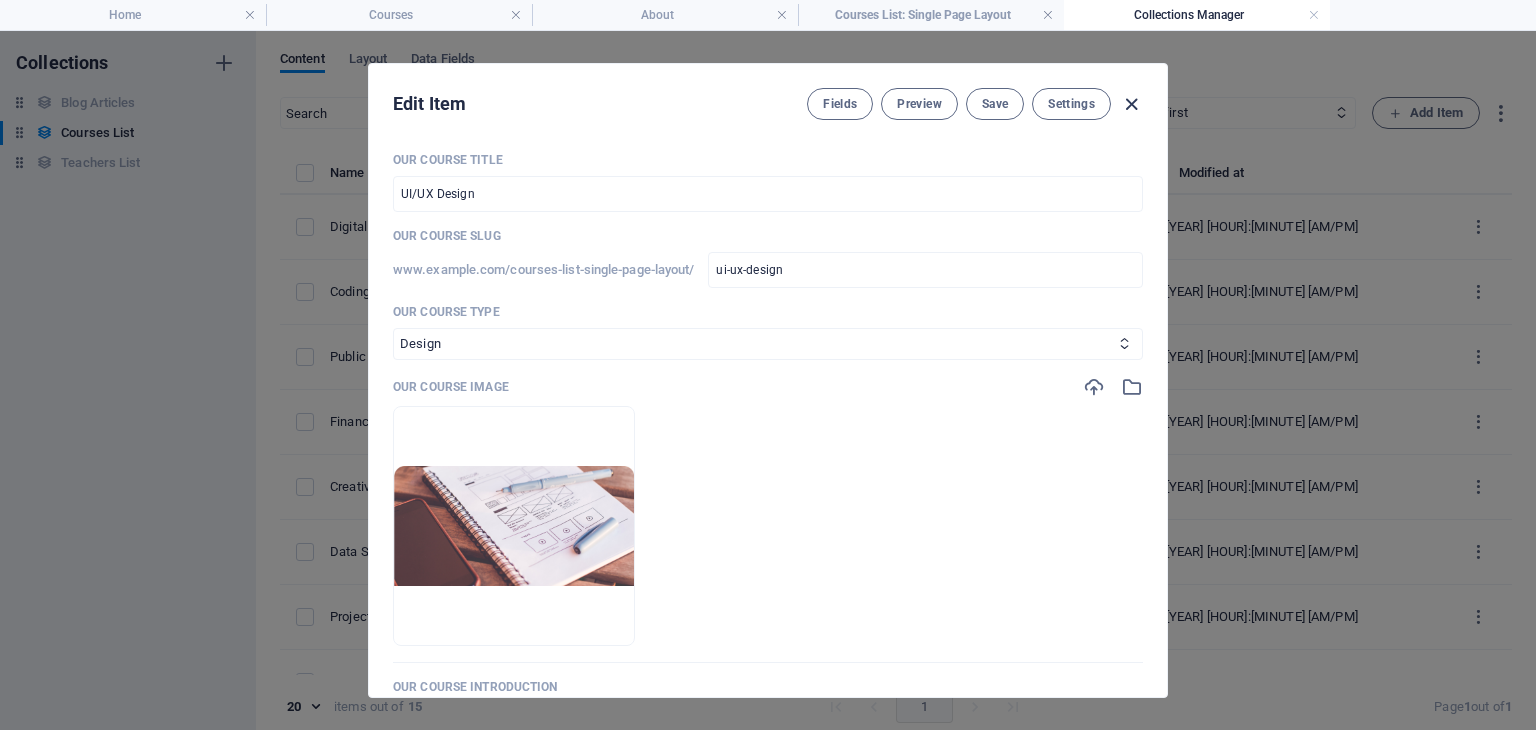 click at bounding box center (1131, 104) 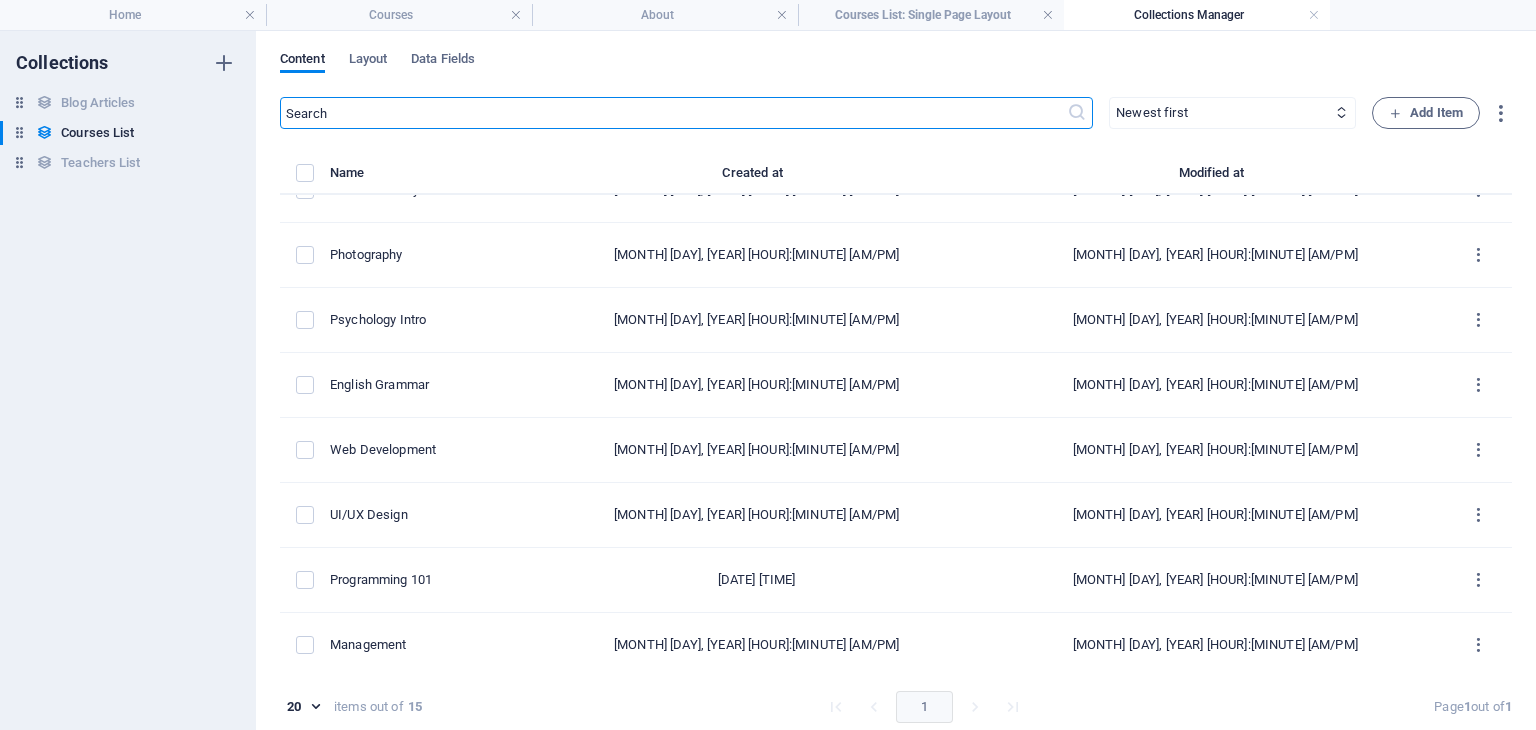 scroll, scrollTop: 0, scrollLeft: 0, axis: both 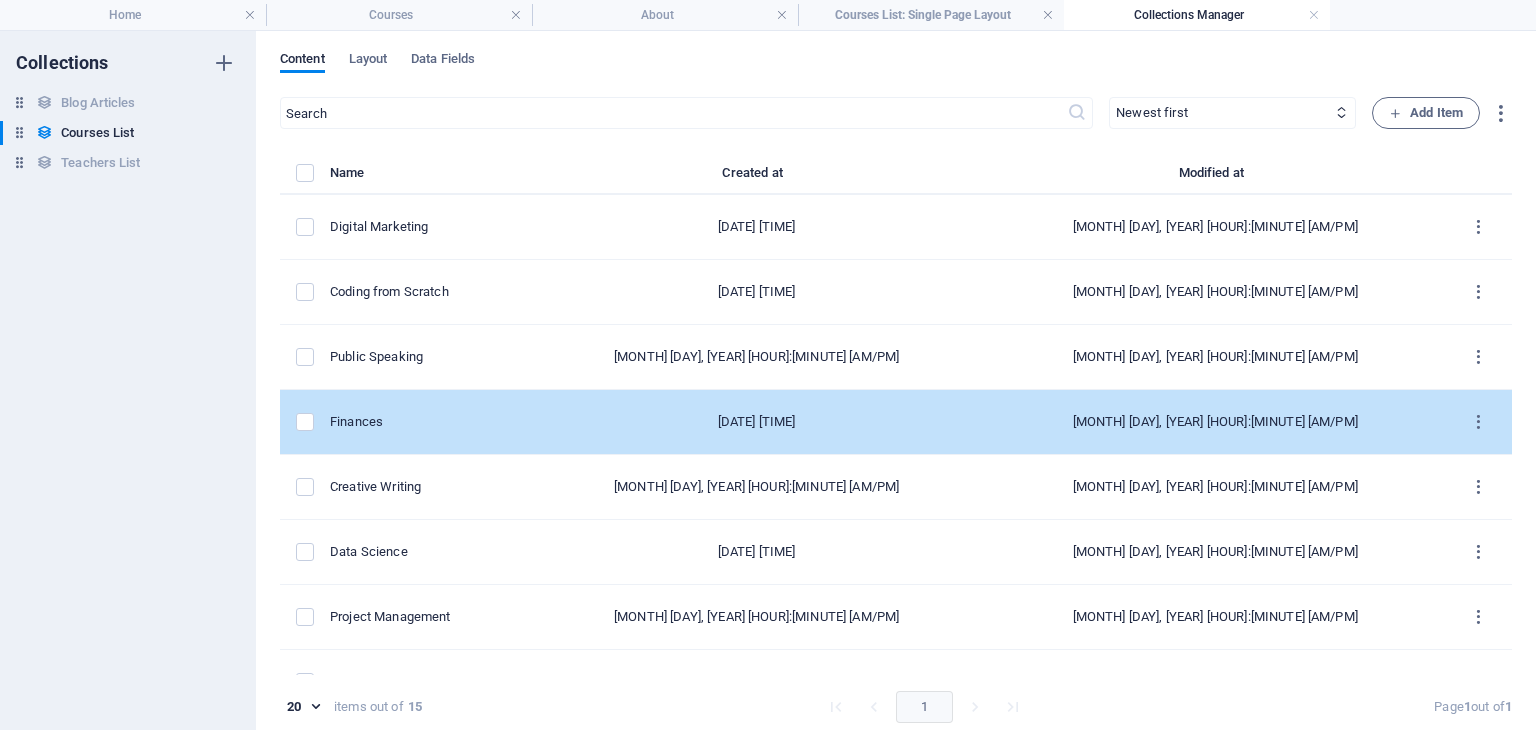 click on "Finances" at bounding box center (428, 422) 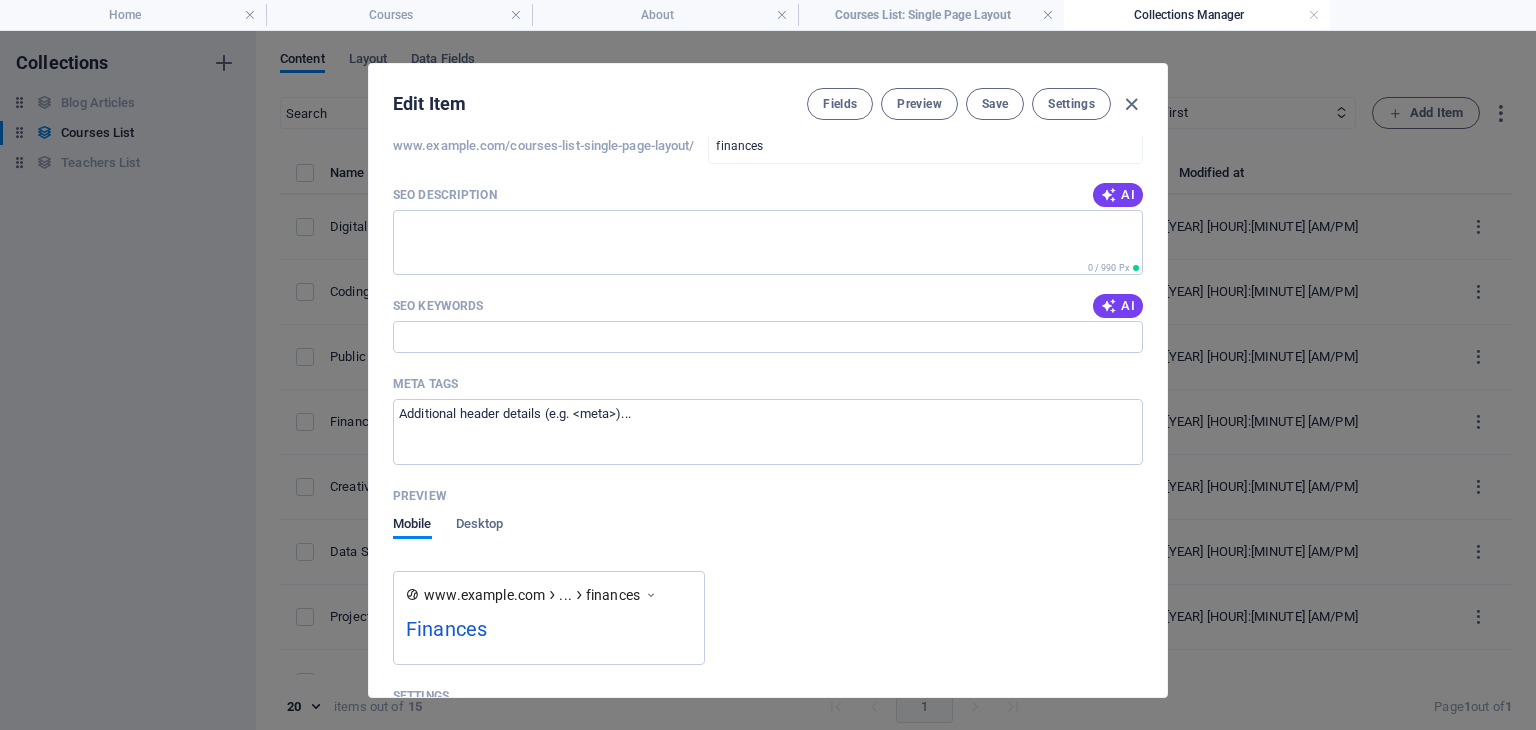 scroll, scrollTop: 1781, scrollLeft: 0, axis: vertical 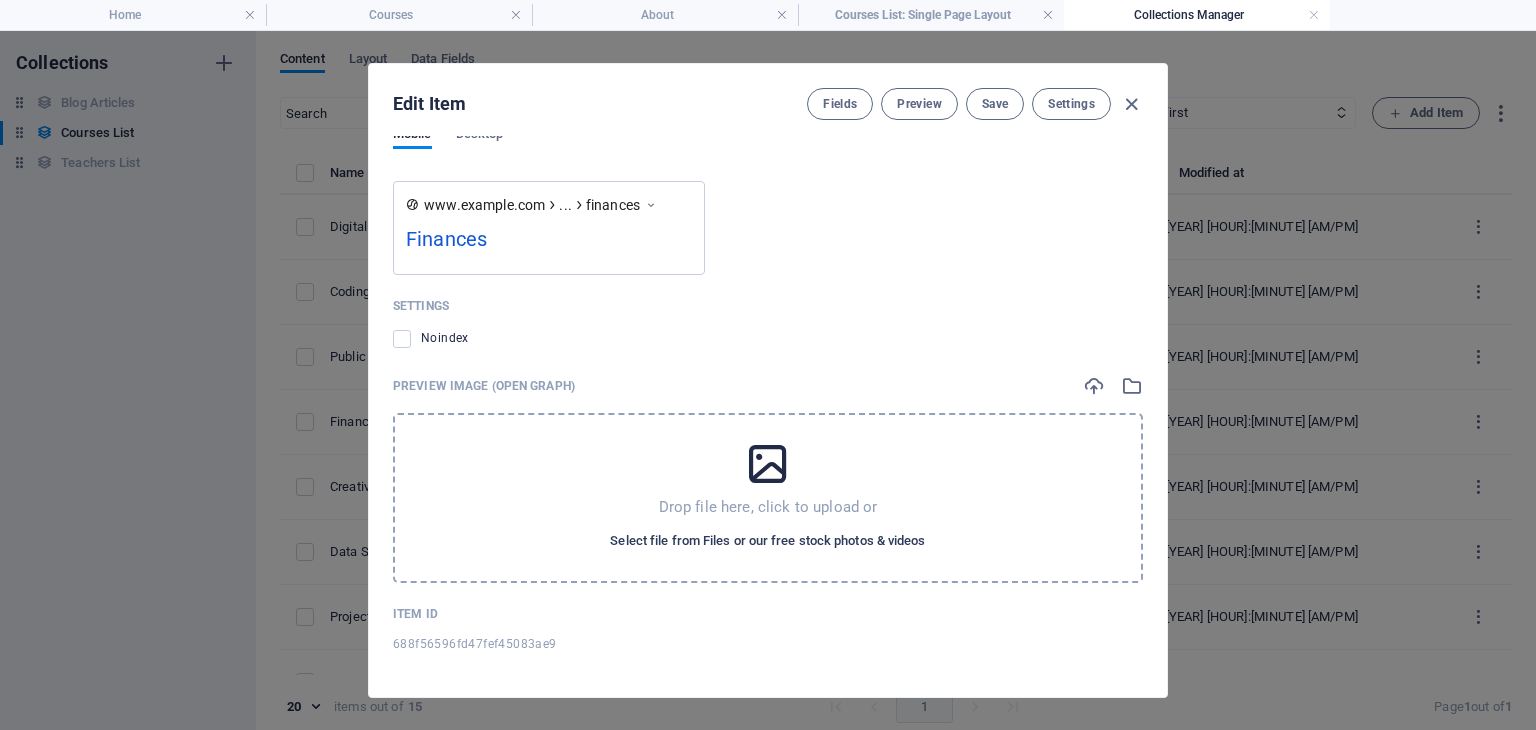 click on "Select file from Files or our free stock photos & videos" at bounding box center [767, 541] 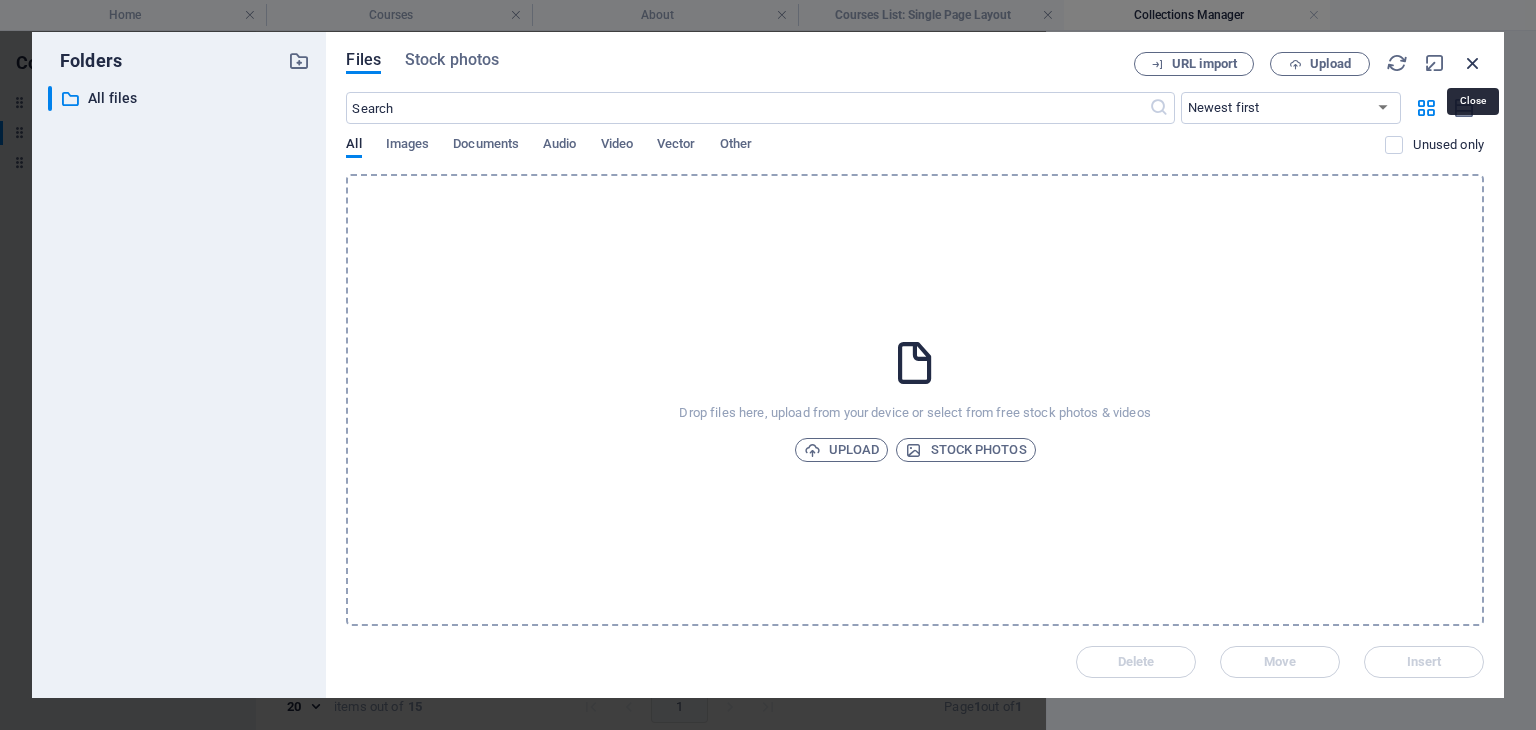 click at bounding box center (1473, 63) 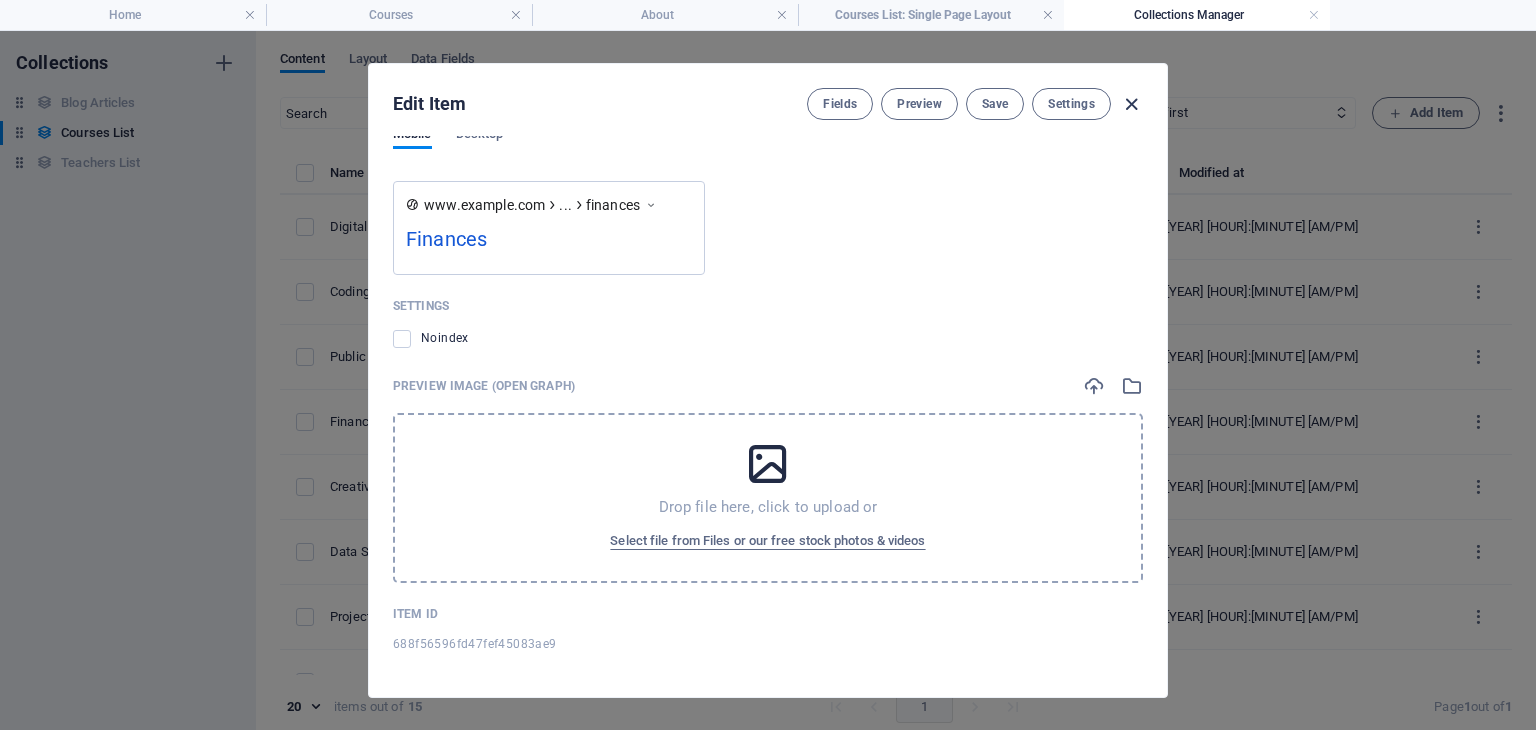 click at bounding box center [1131, 104] 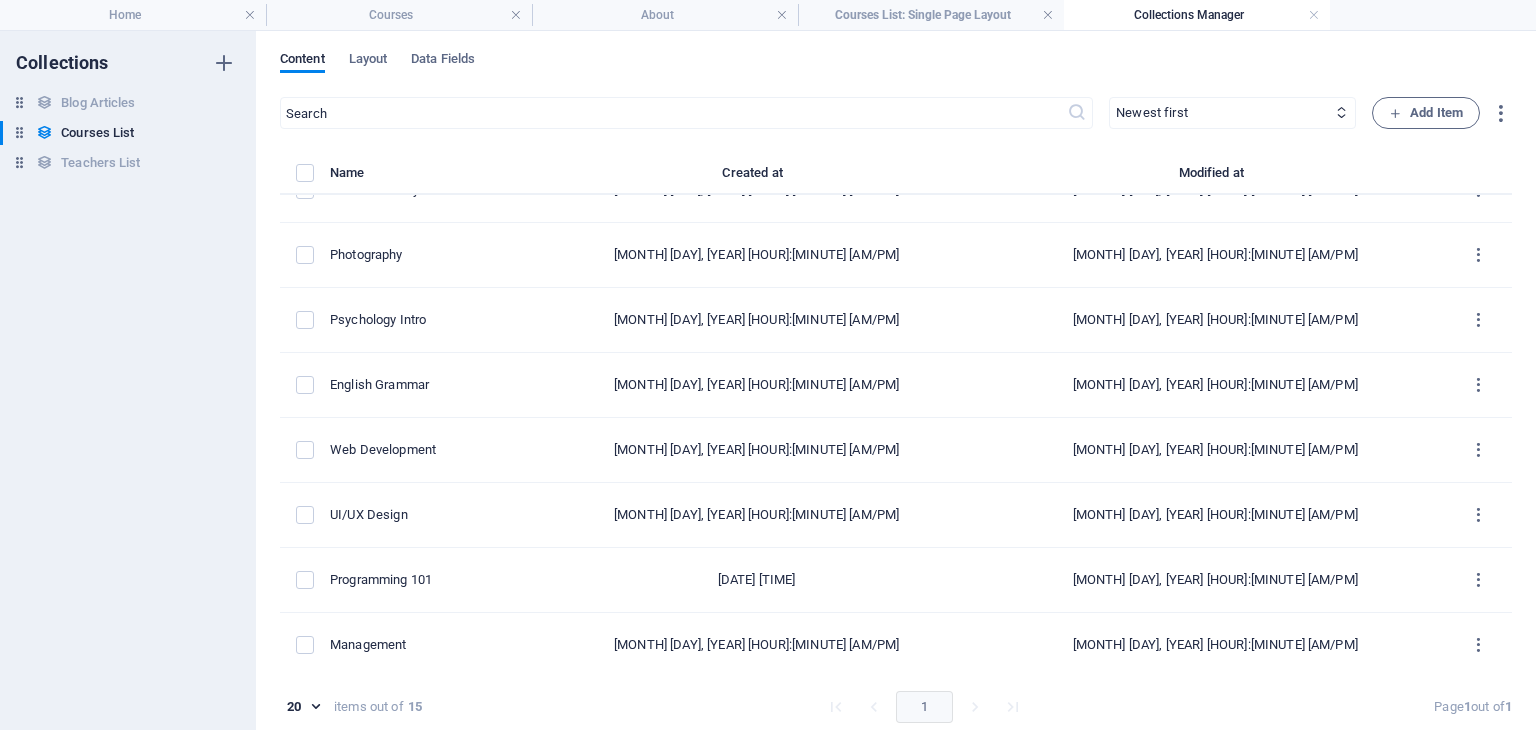 scroll, scrollTop: 0, scrollLeft: 0, axis: both 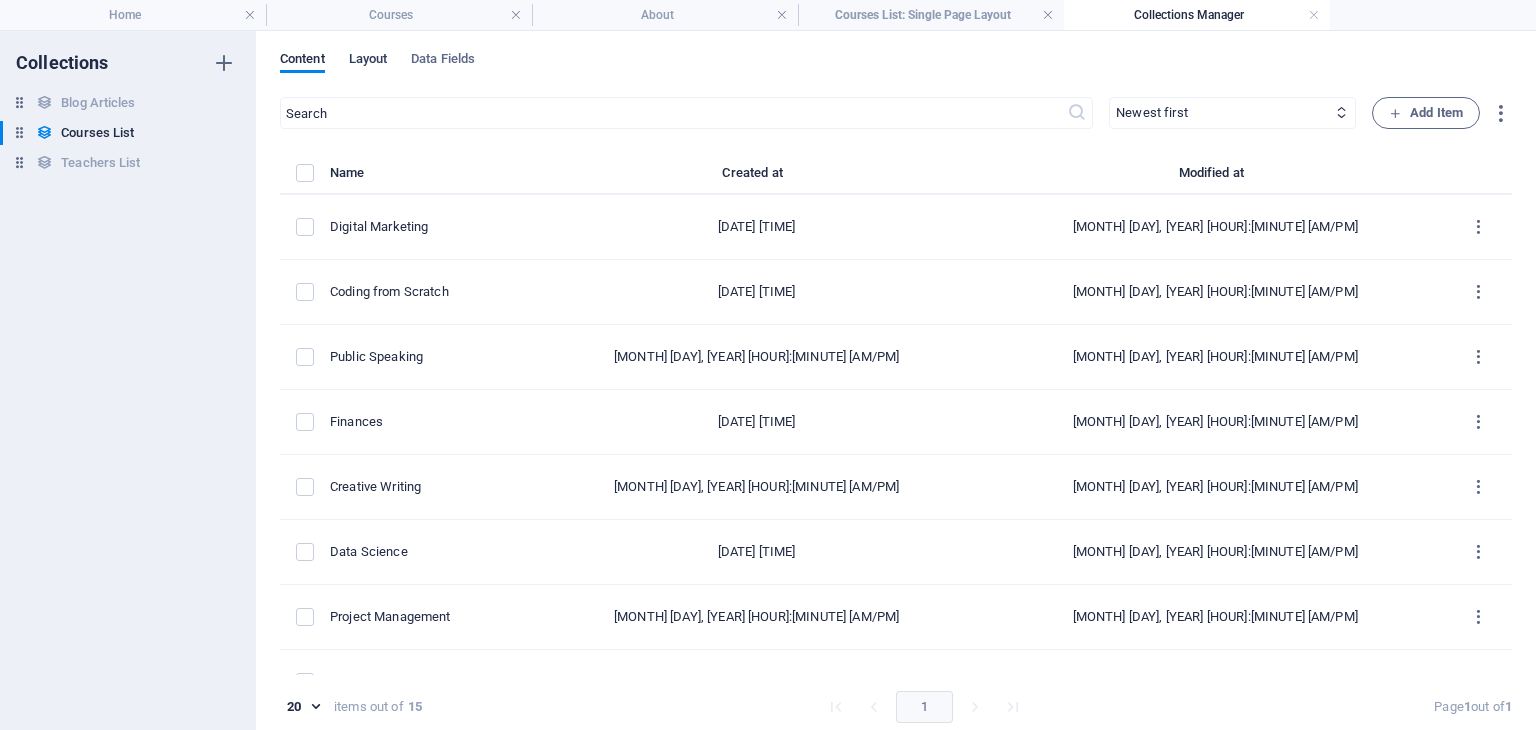 click on "Layout" at bounding box center [368, 61] 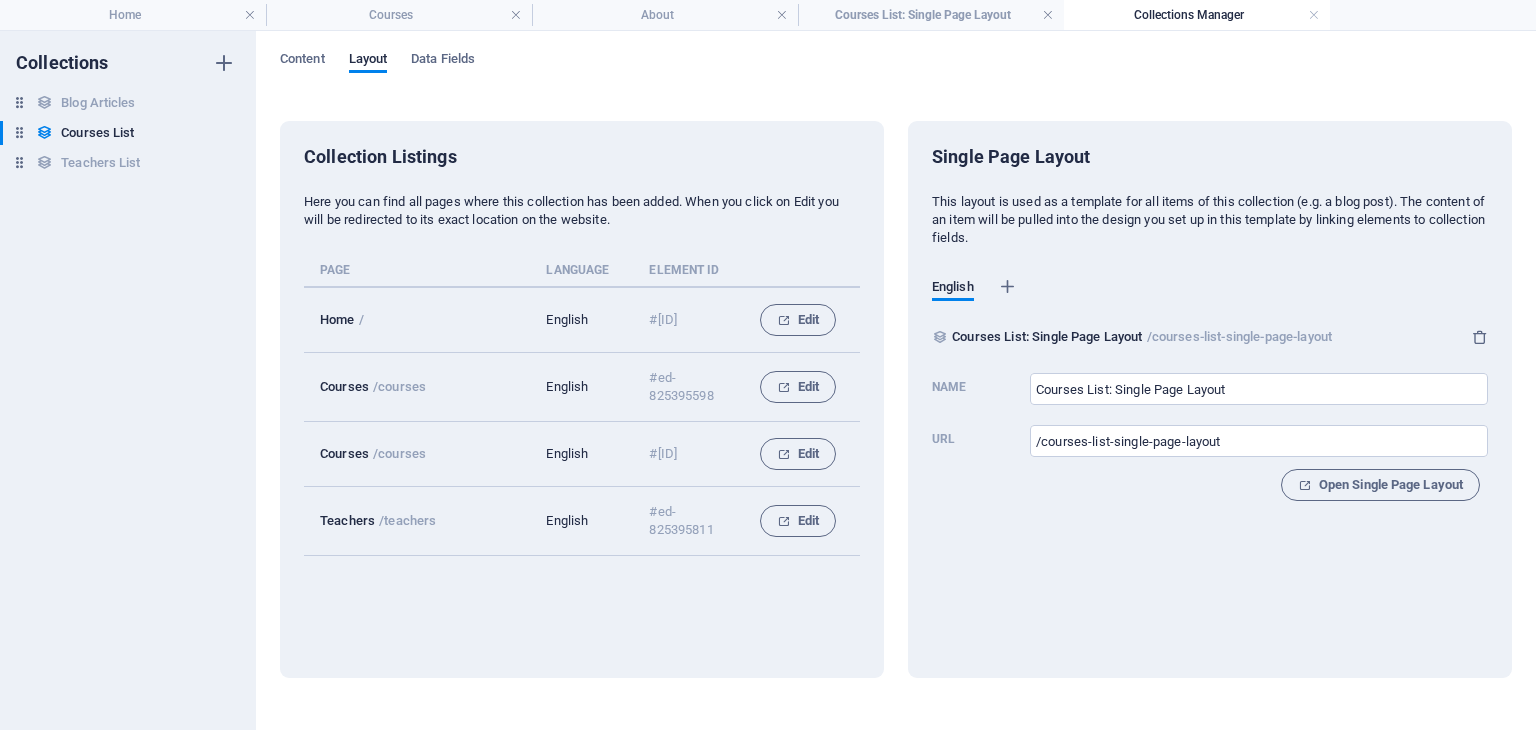 click on "Home" at bounding box center [337, 319] 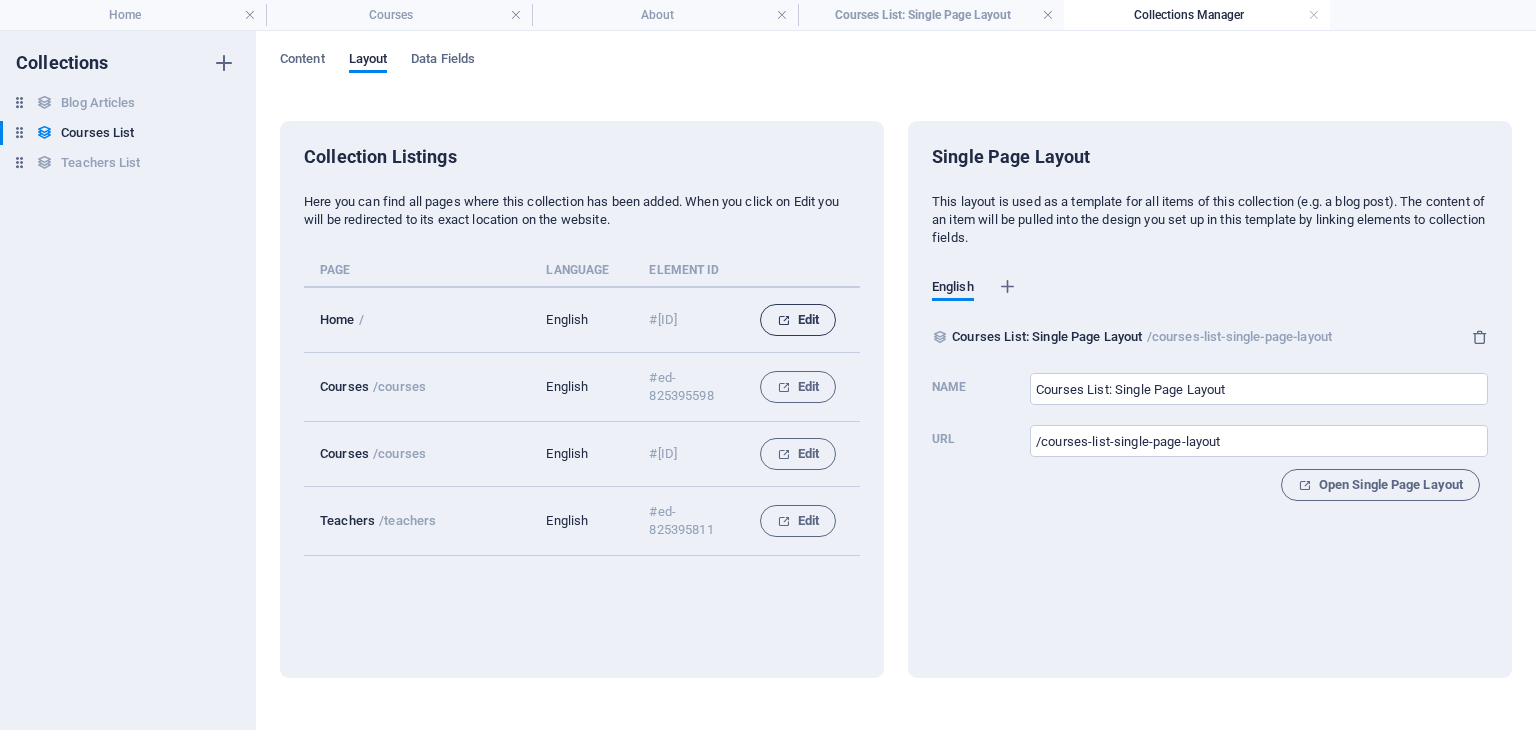 click on "Edit" at bounding box center [798, 320] 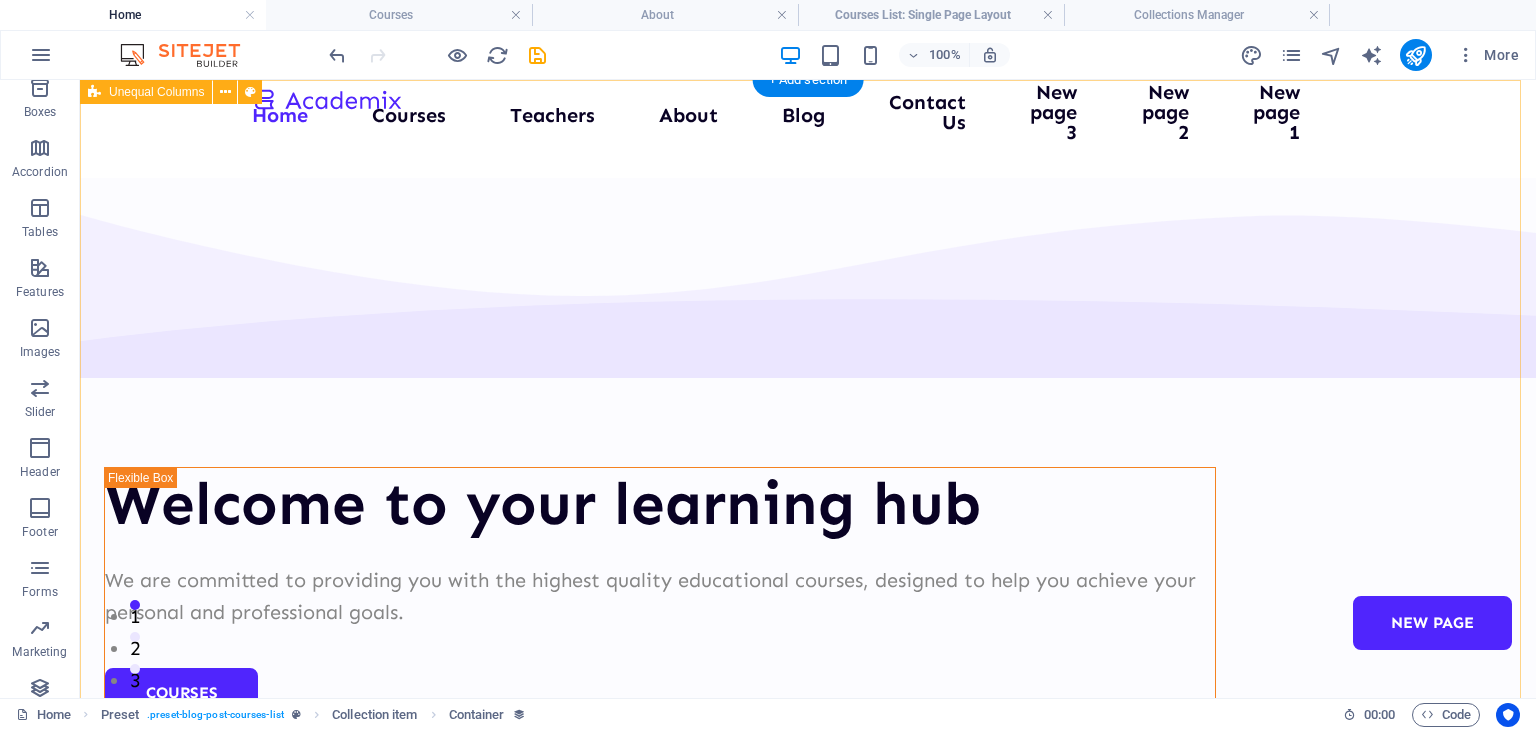 scroll, scrollTop: 0, scrollLeft: 0, axis: both 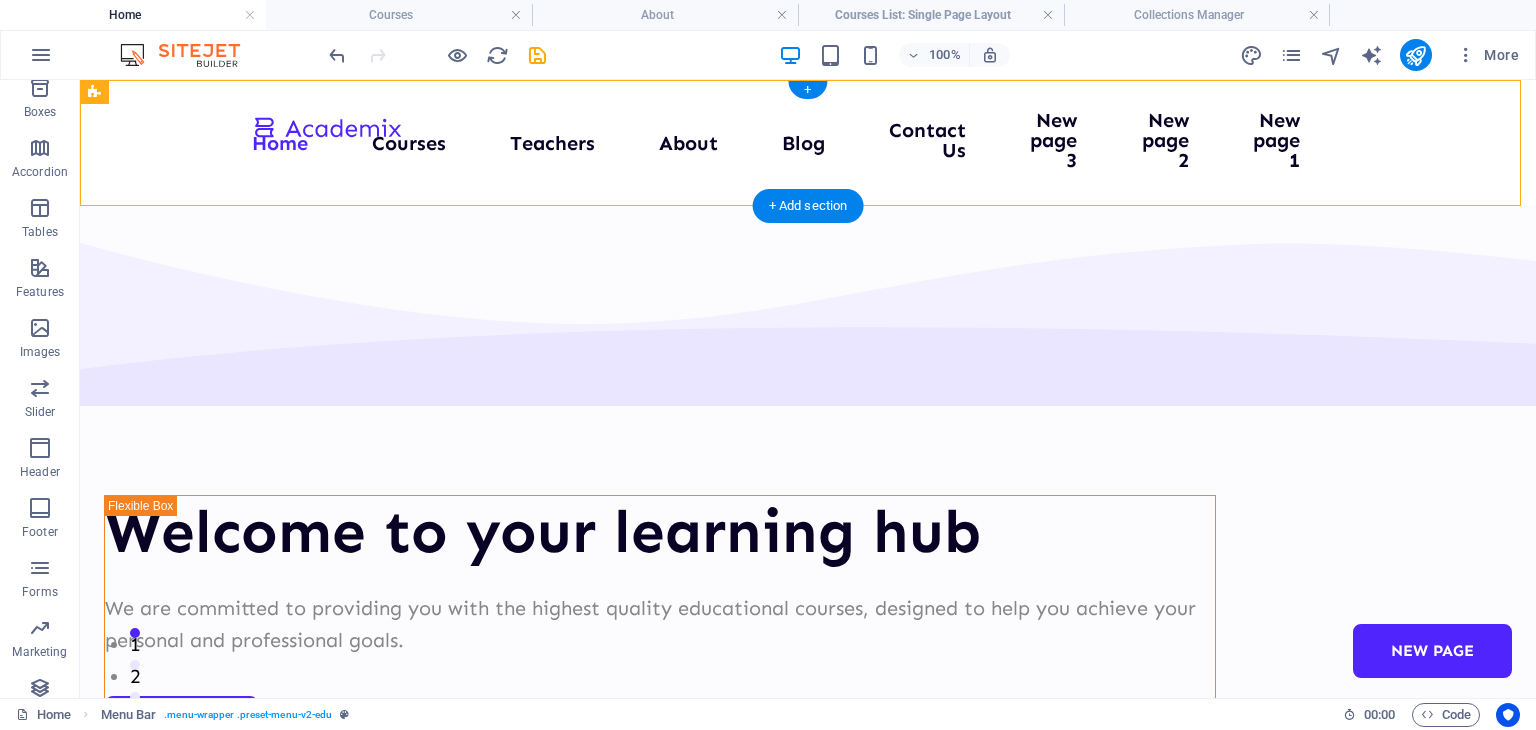 drag, startPoint x: 349, startPoint y: 145, endPoint x: 212, endPoint y: 140, distance: 137.09122 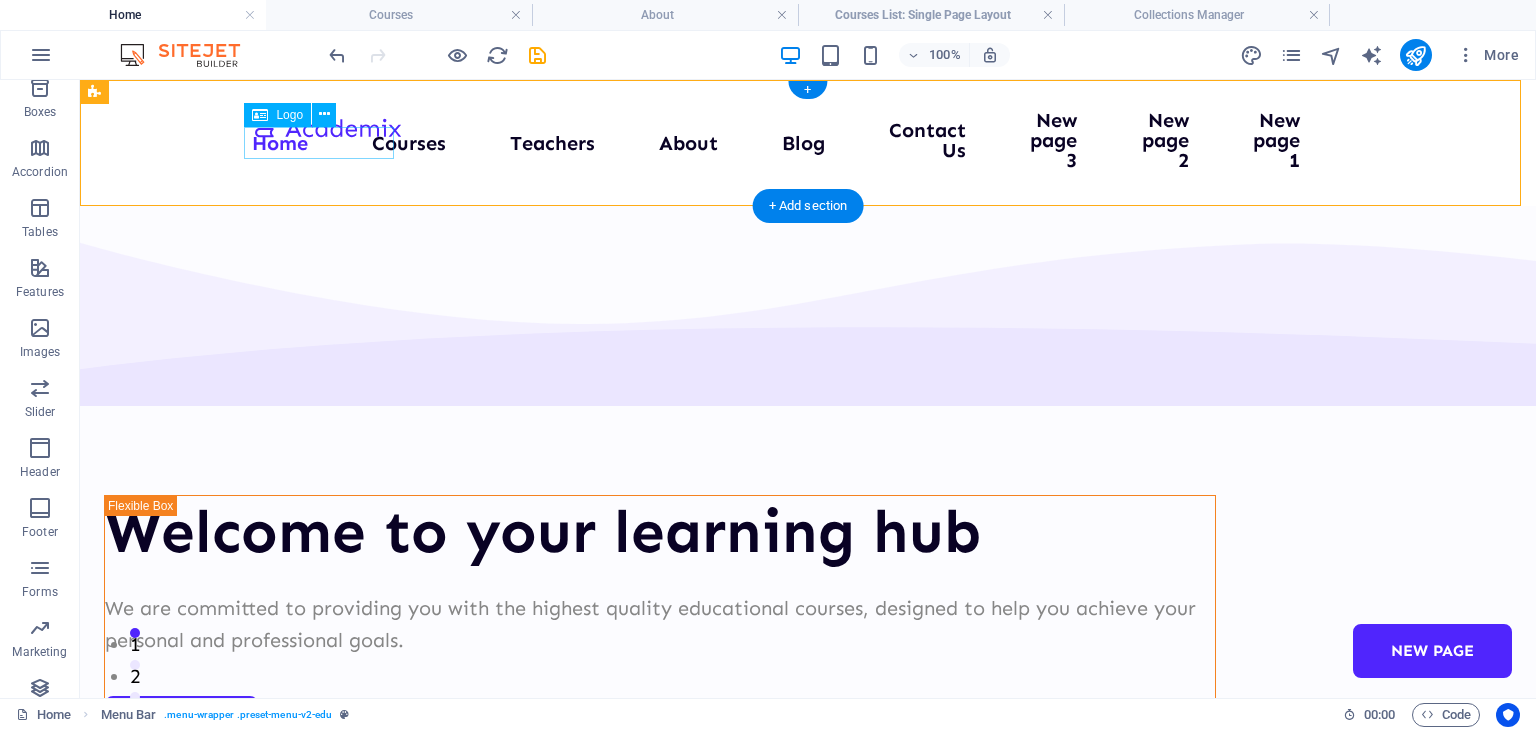 click at bounding box center [327, 126] 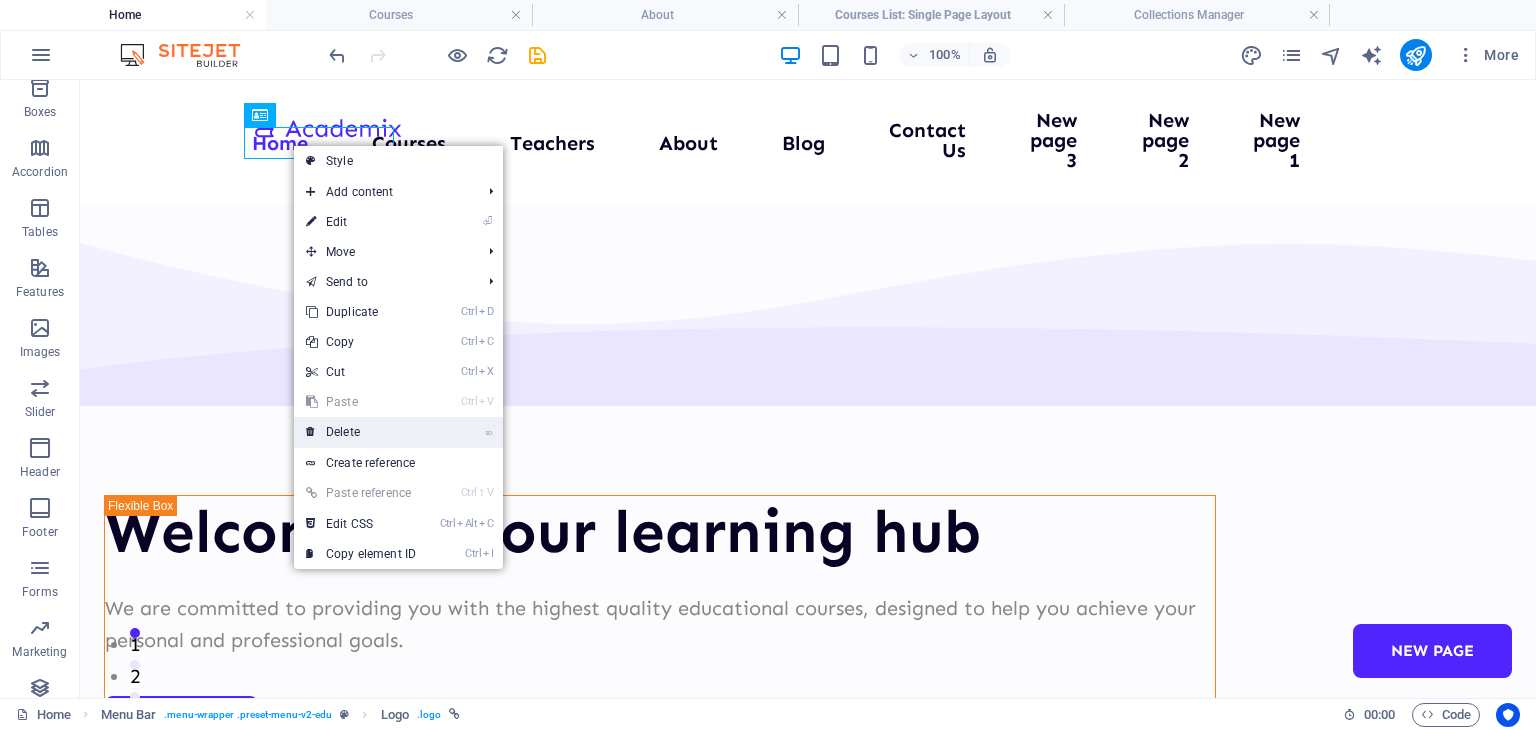 click on "⌦  Delete" at bounding box center [361, 432] 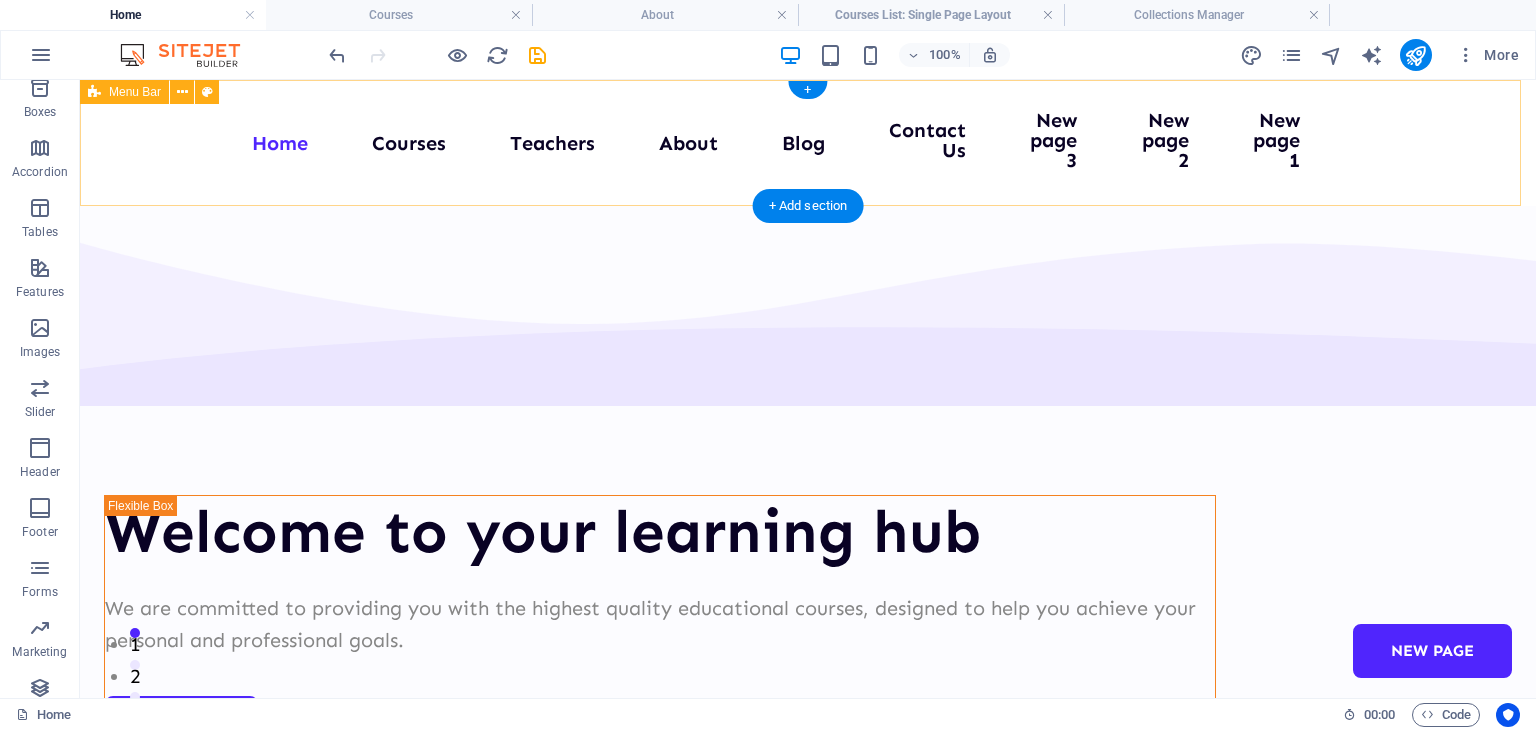 click on "Home Courses Teachers About Blog Contact Us New page 3 New page 2 New page 1 New page" at bounding box center (808, 143) 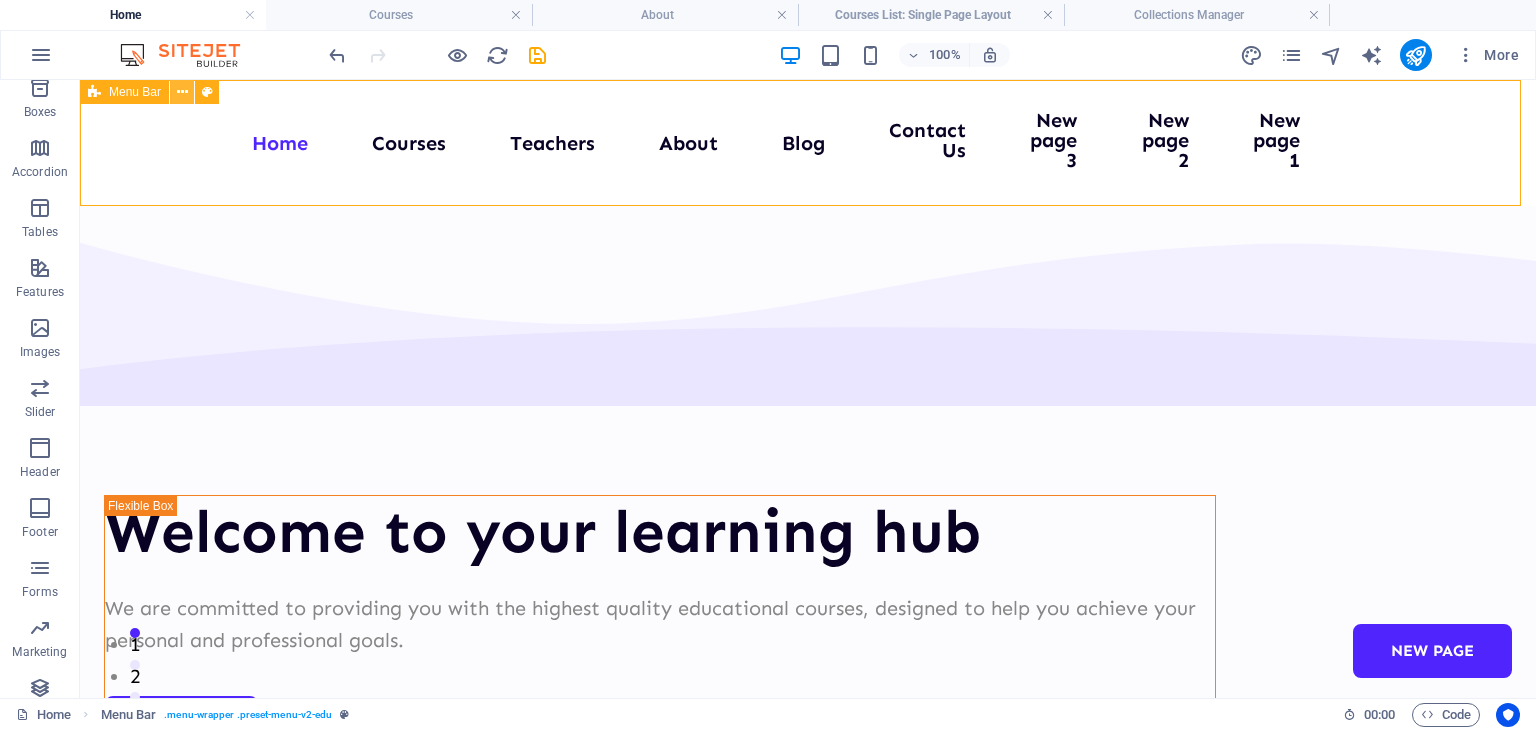 click at bounding box center [182, 92] 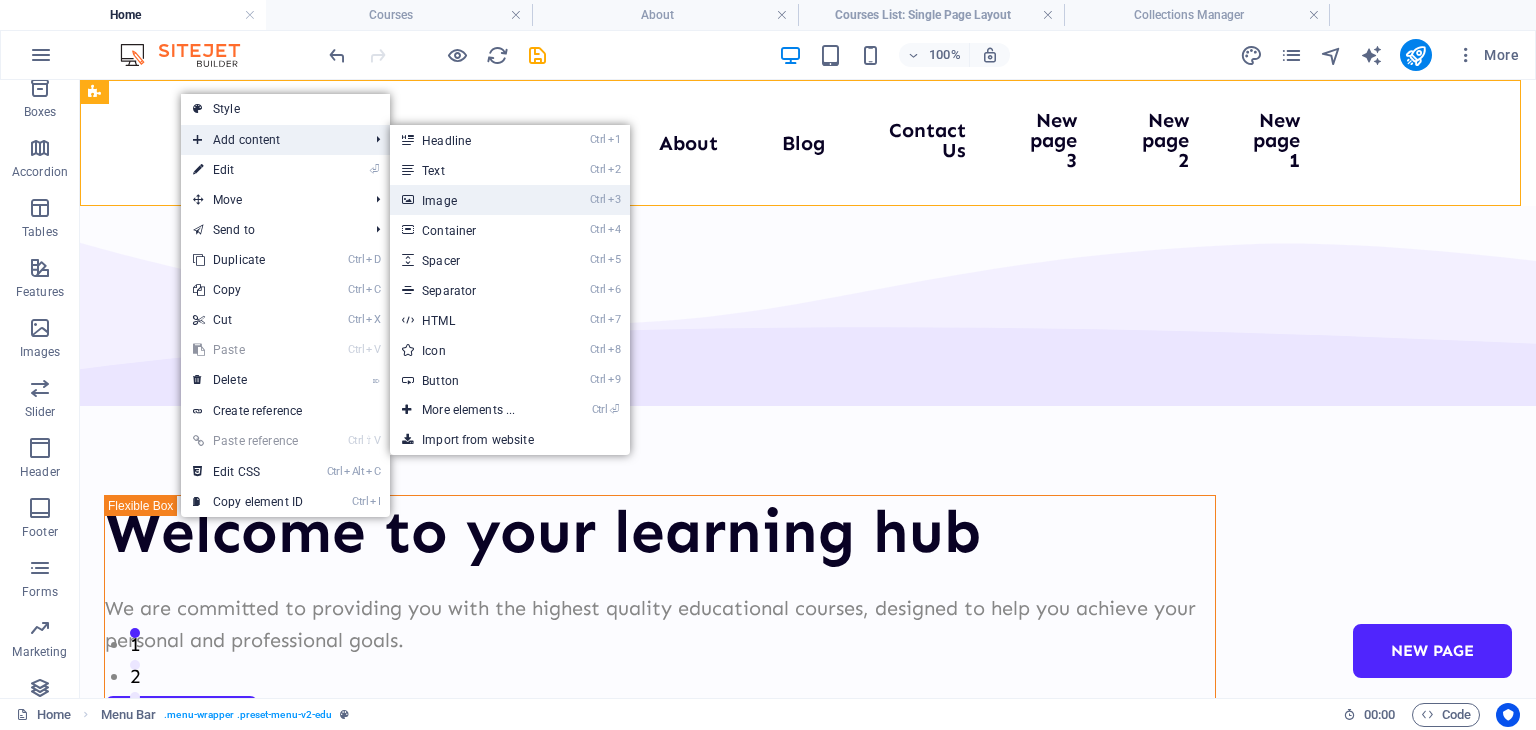 click on "Ctrl 3  Image" at bounding box center [472, 200] 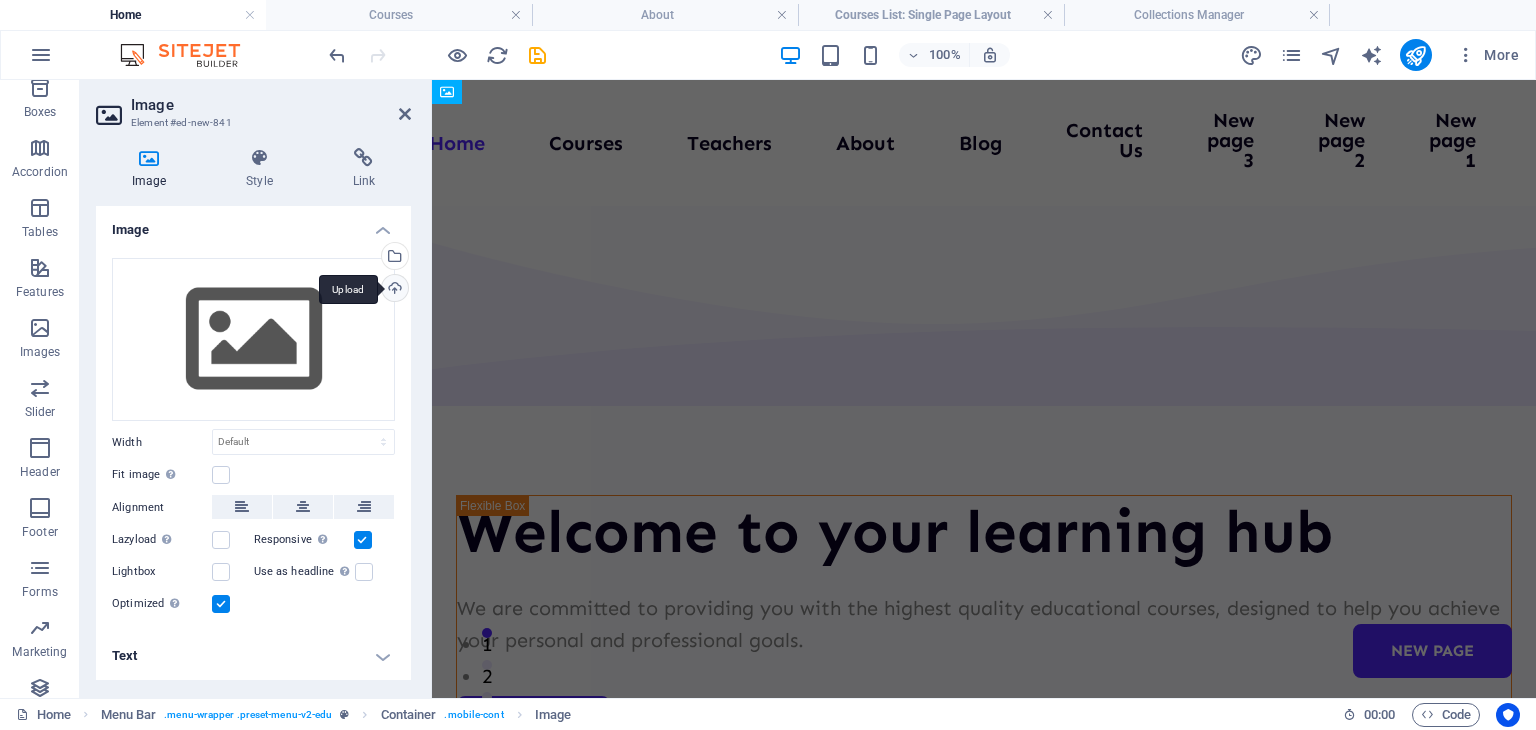 click on "Upload" at bounding box center (393, 290) 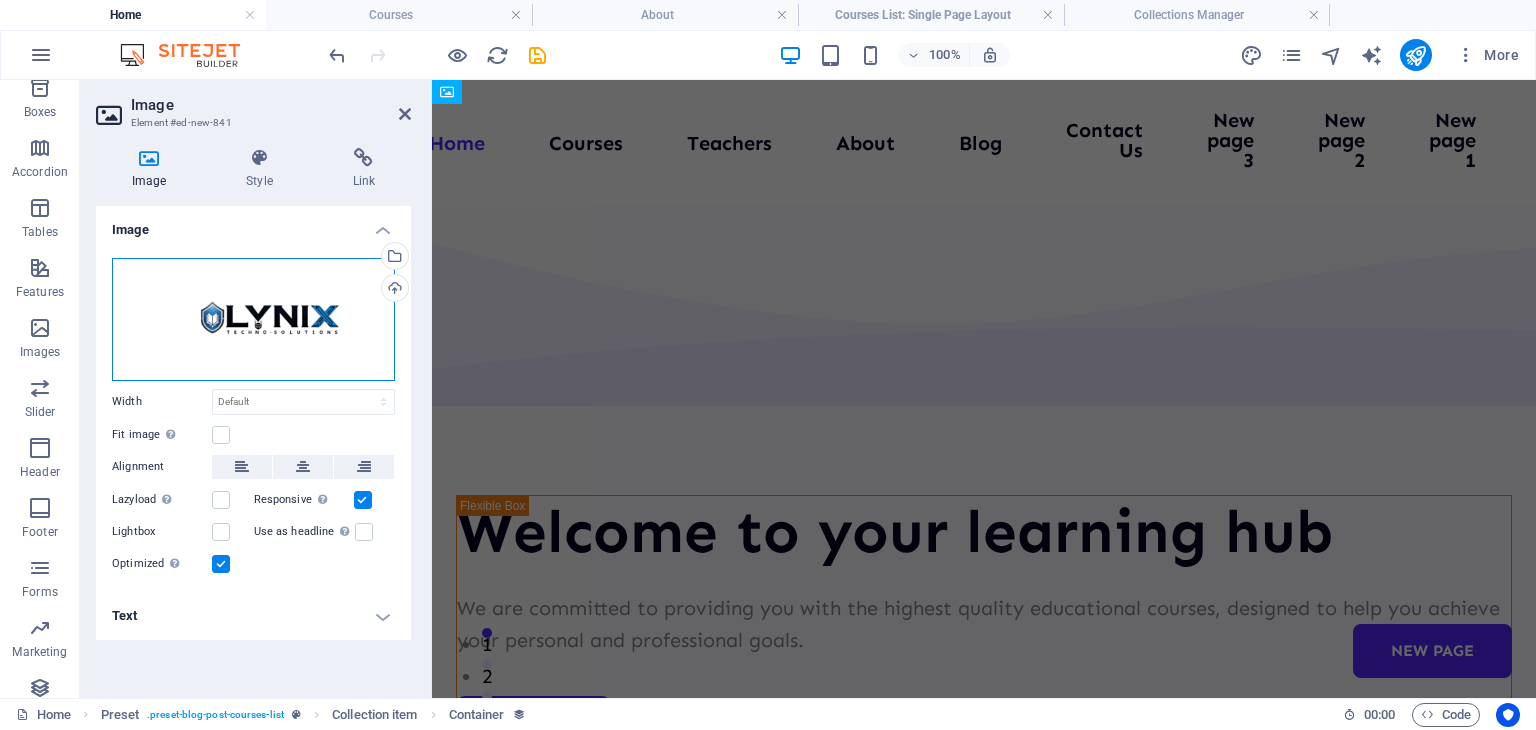 click on "Drag files here, click to choose files or select files from Files or our free stock photos & videos" at bounding box center [253, 319] 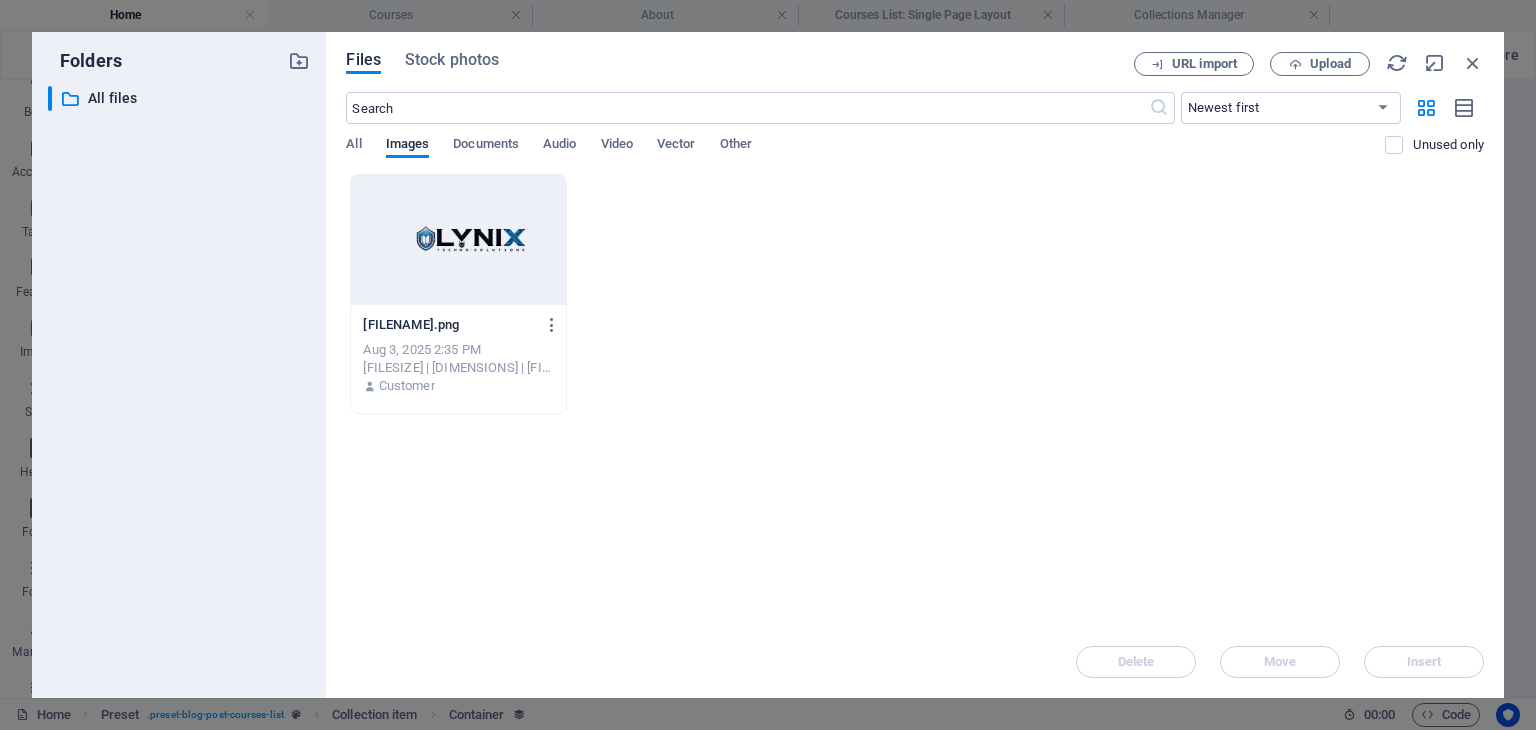 click at bounding box center [458, 240] 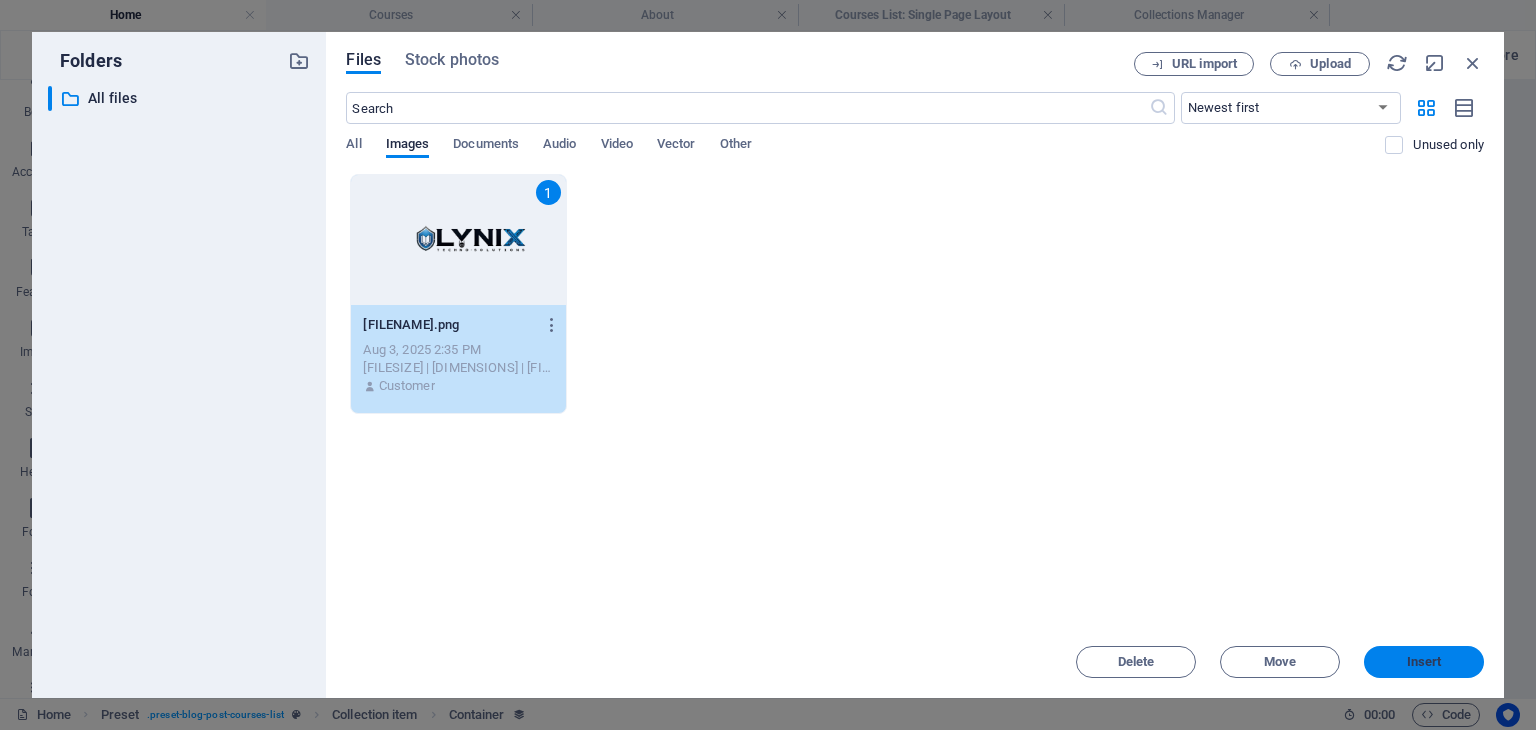 click on "Insert" at bounding box center (1424, 662) 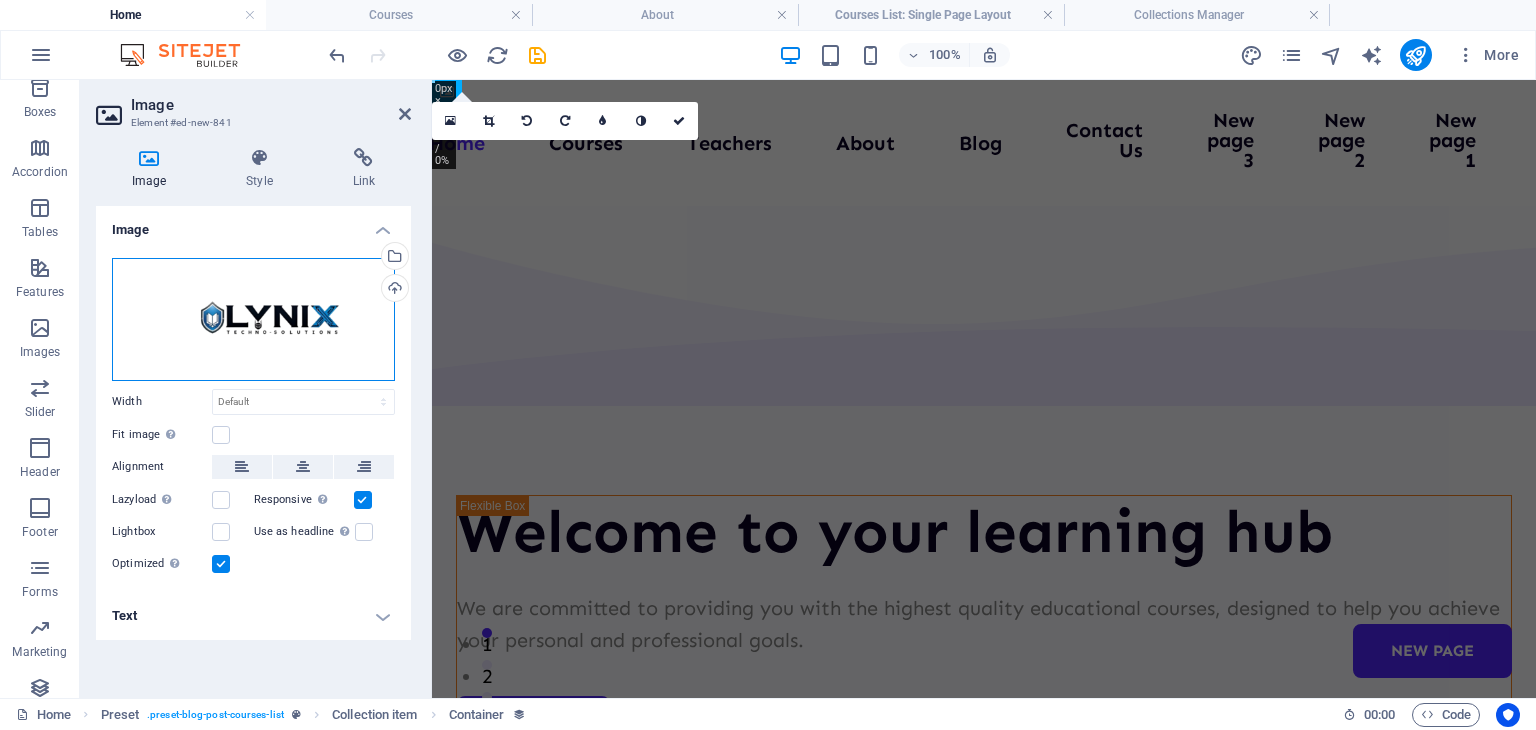 click on "Drag files here, click to choose files or select files from Files or our free stock photos & videos" at bounding box center [253, 319] 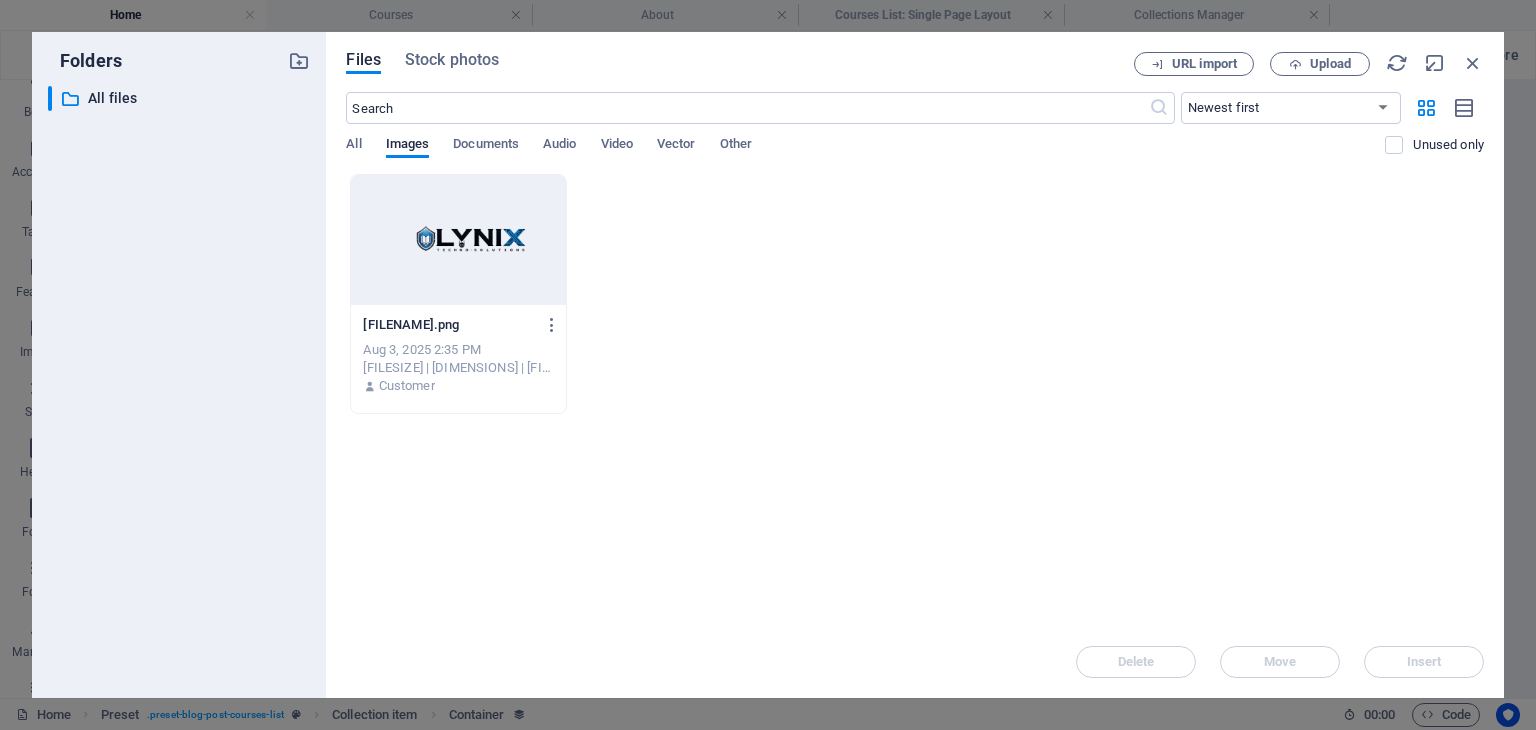 click at bounding box center (458, 240) 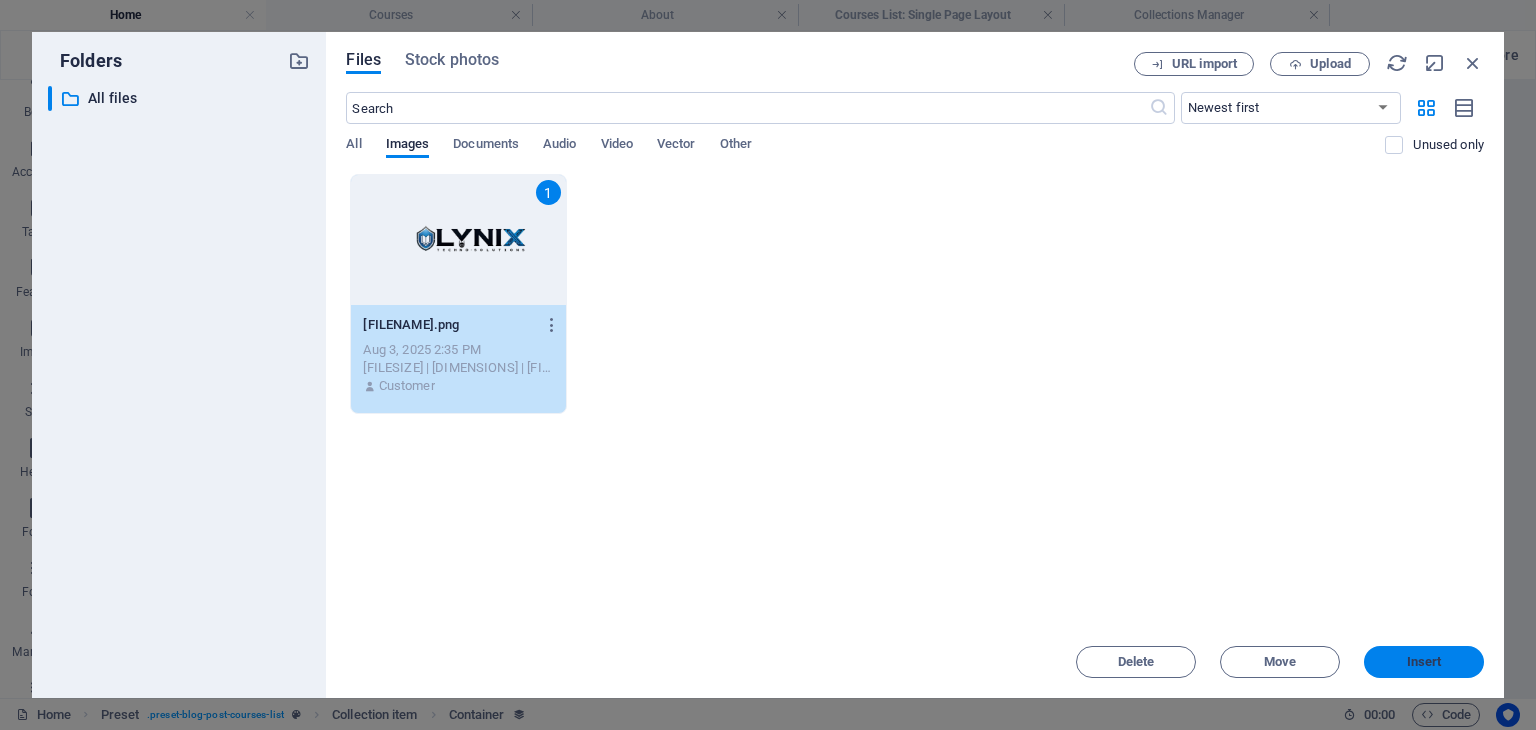 click on "Insert" at bounding box center [1424, 662] 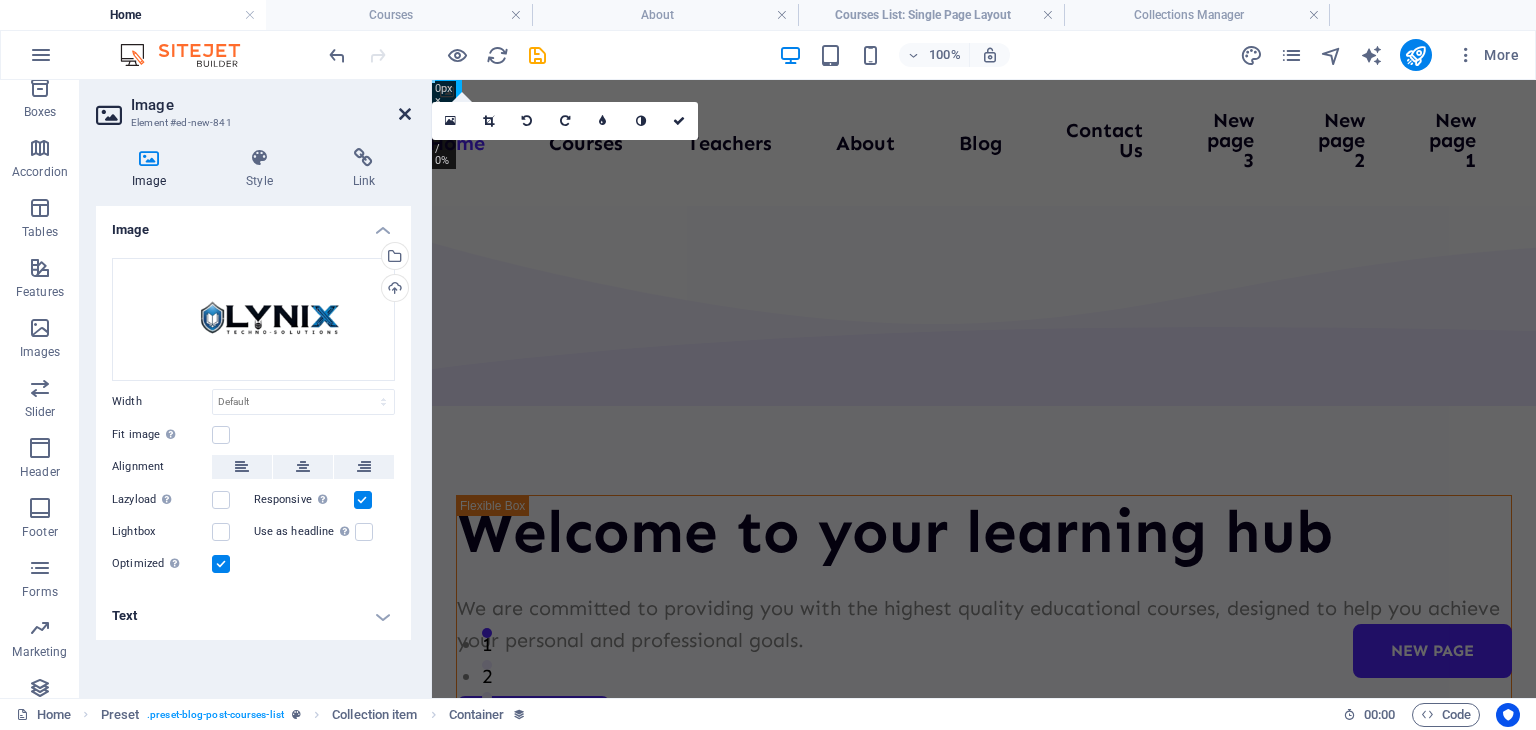 click at bounding box center [405, 114] 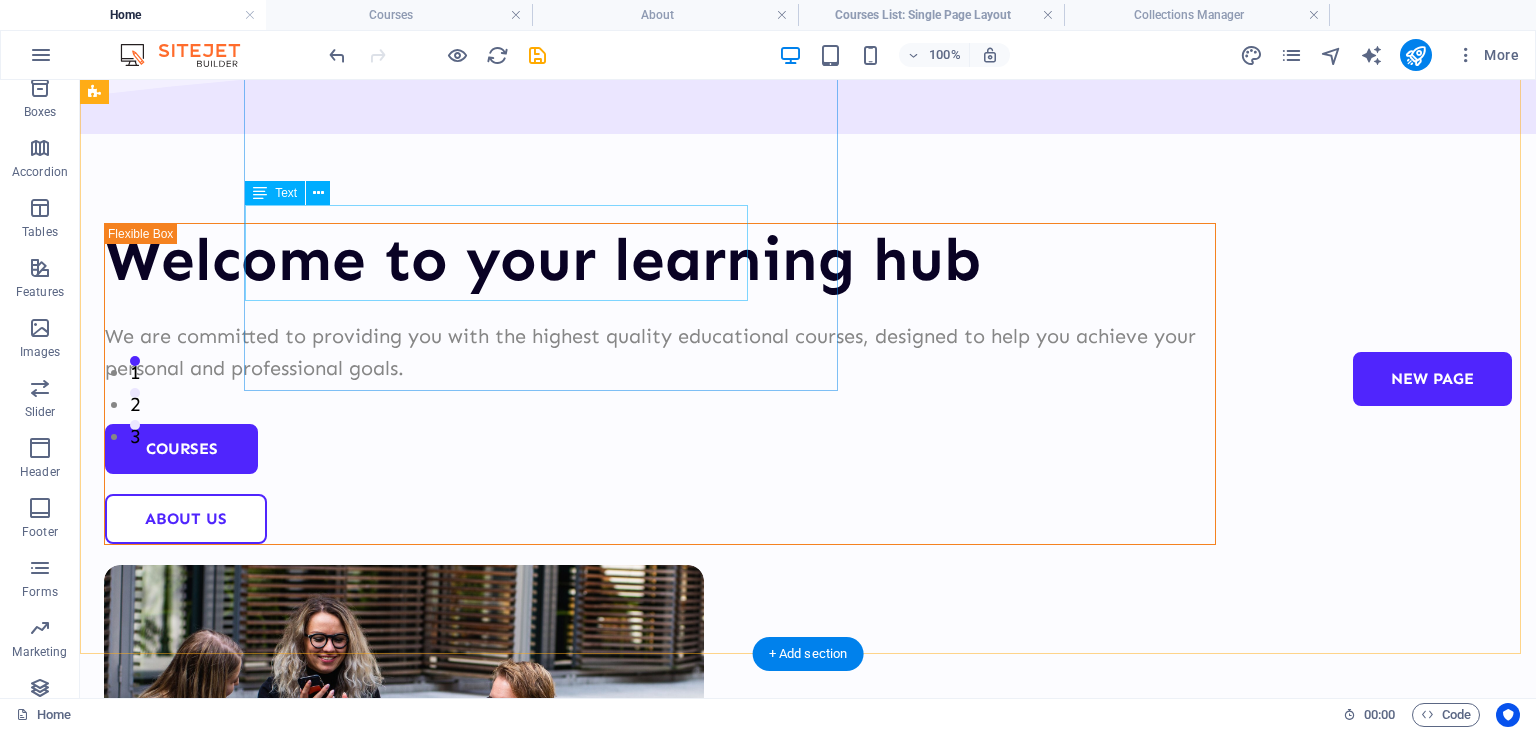 scroll, scrollTop: 0, scrollLeft: 0, axis: both 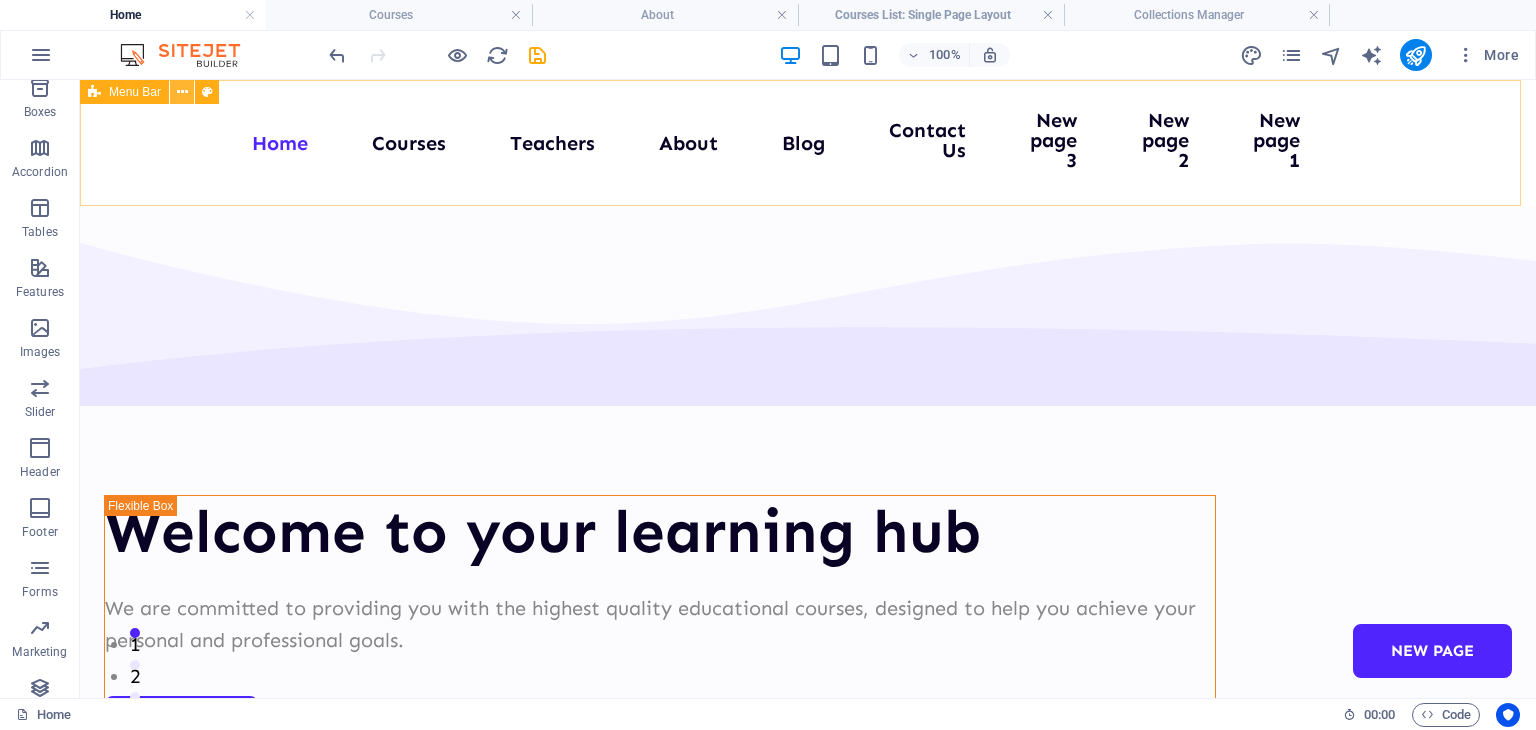 click at bounding box center (182, 92) 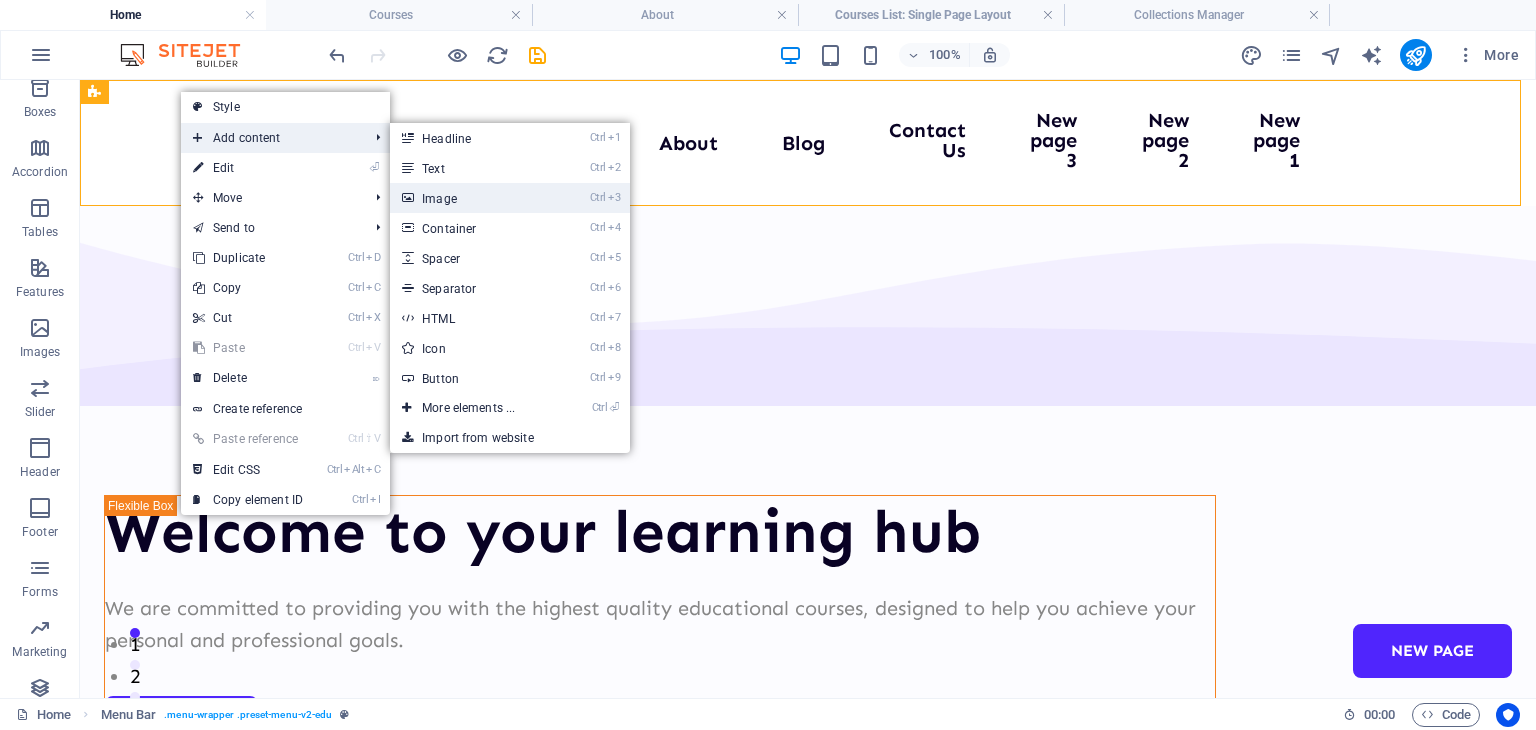 click on "Ctrl 3  Image" at bounding box center (472, 198) 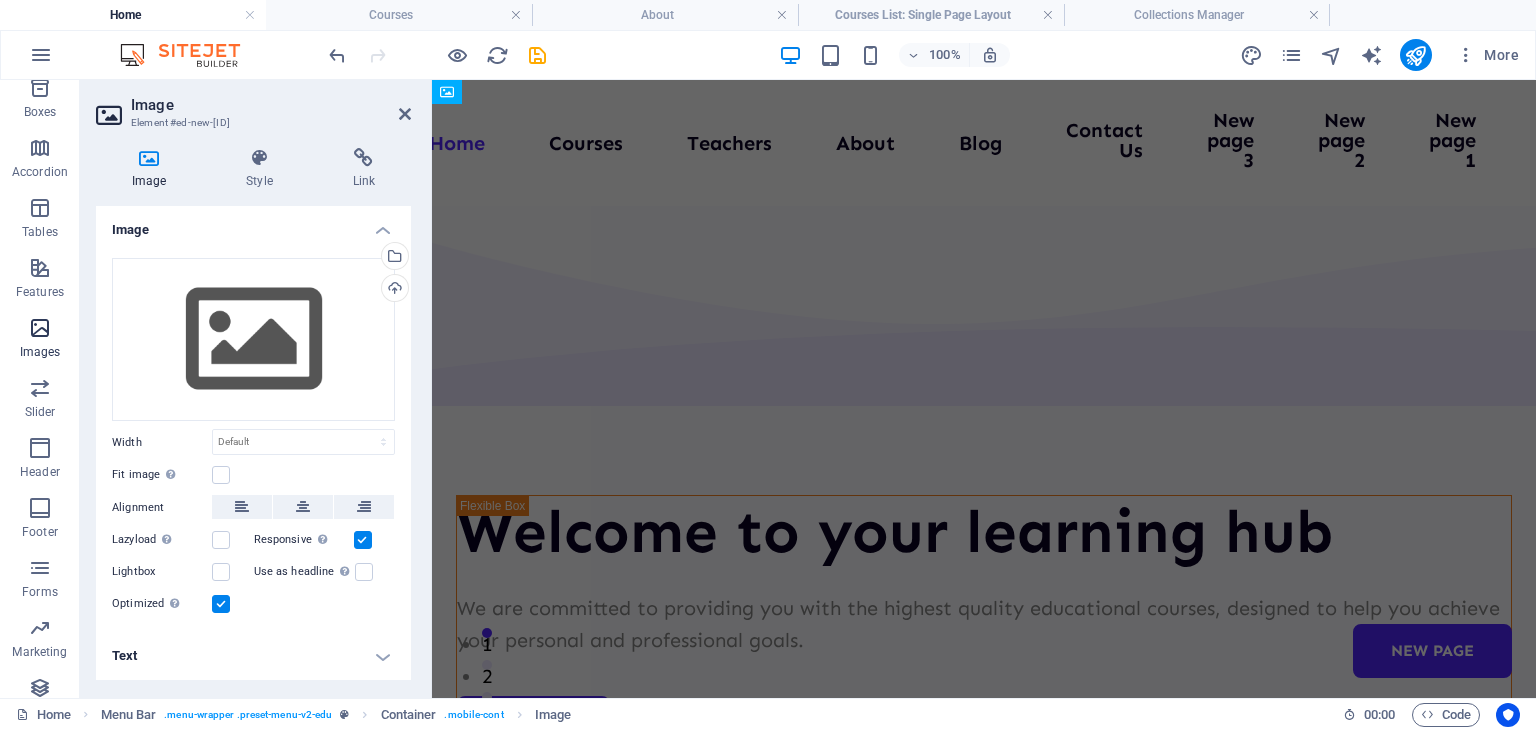 click on "Images" at bounding box center (40, 352) 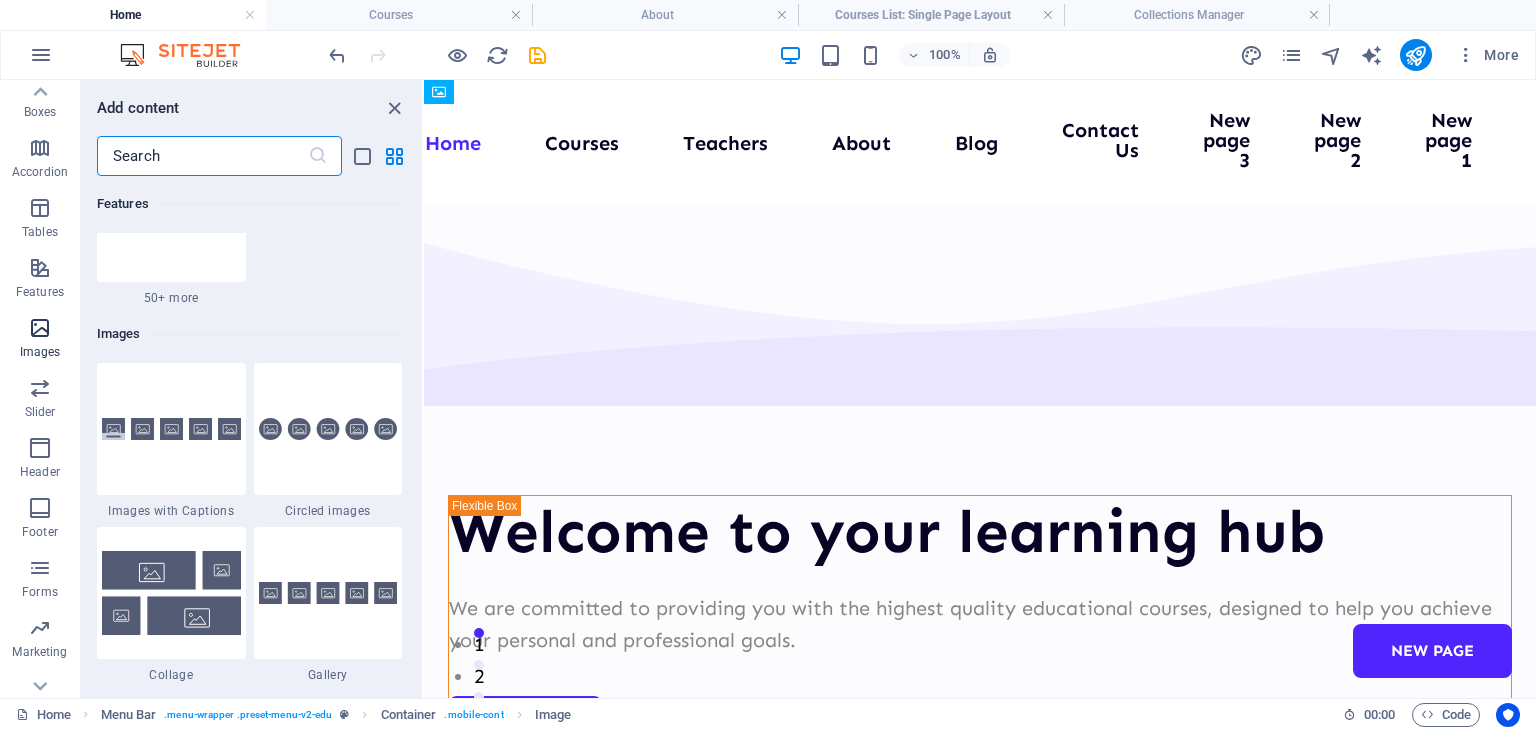 scroll, scrollTop: 10140, scrollLeft: 0, axis: vertical 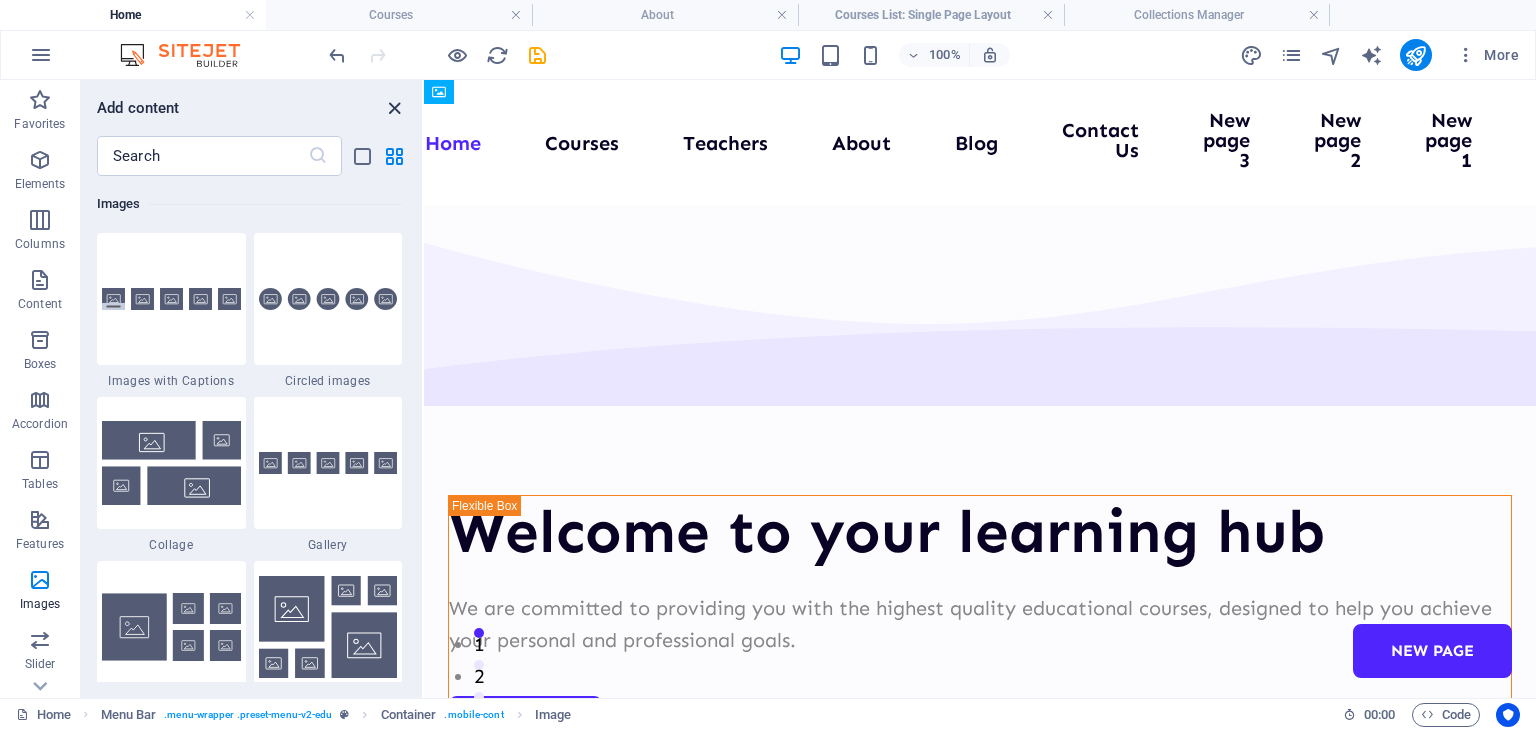 click at bounding box center [394, 108] 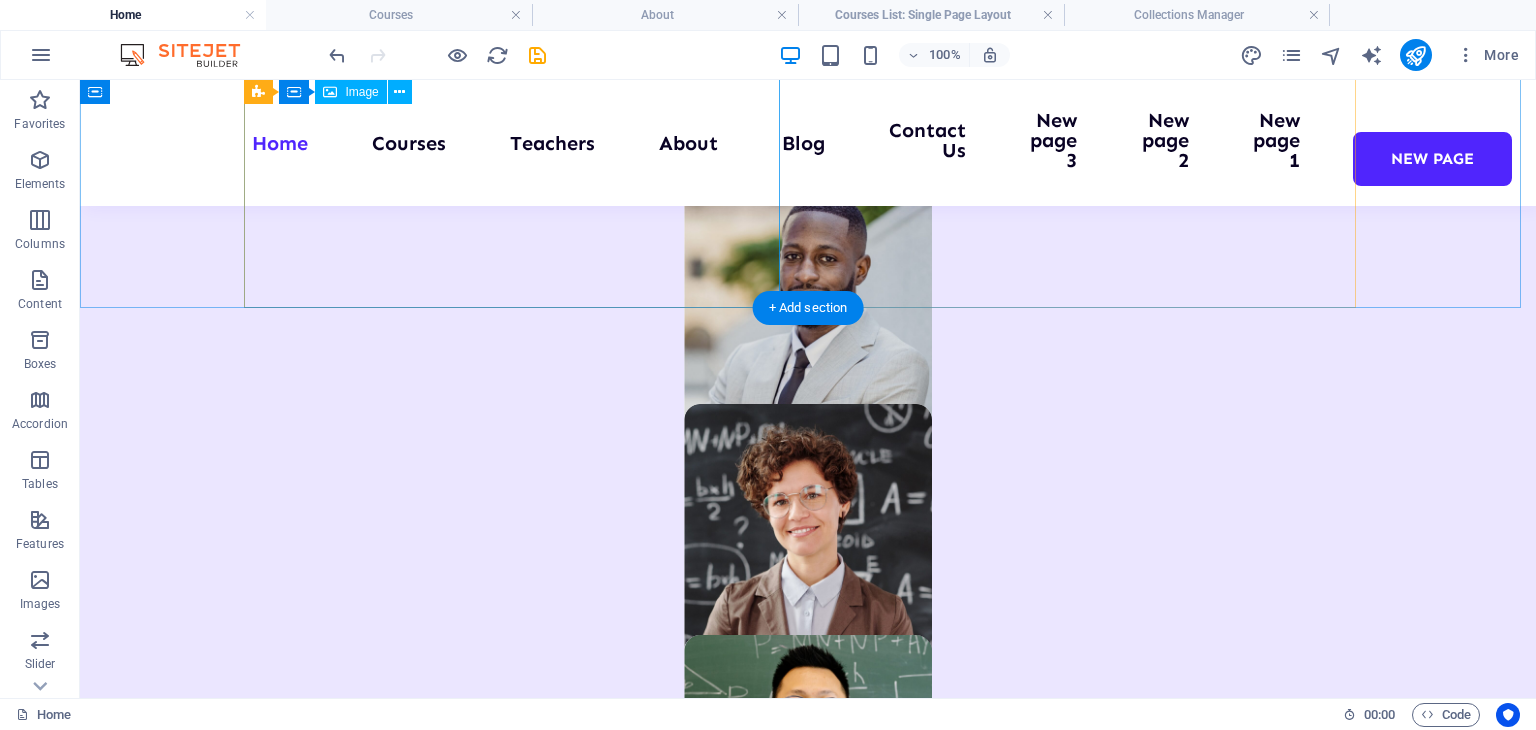 scroll, scrollTop: 1383, scrollLeft: 0, axis: vertical 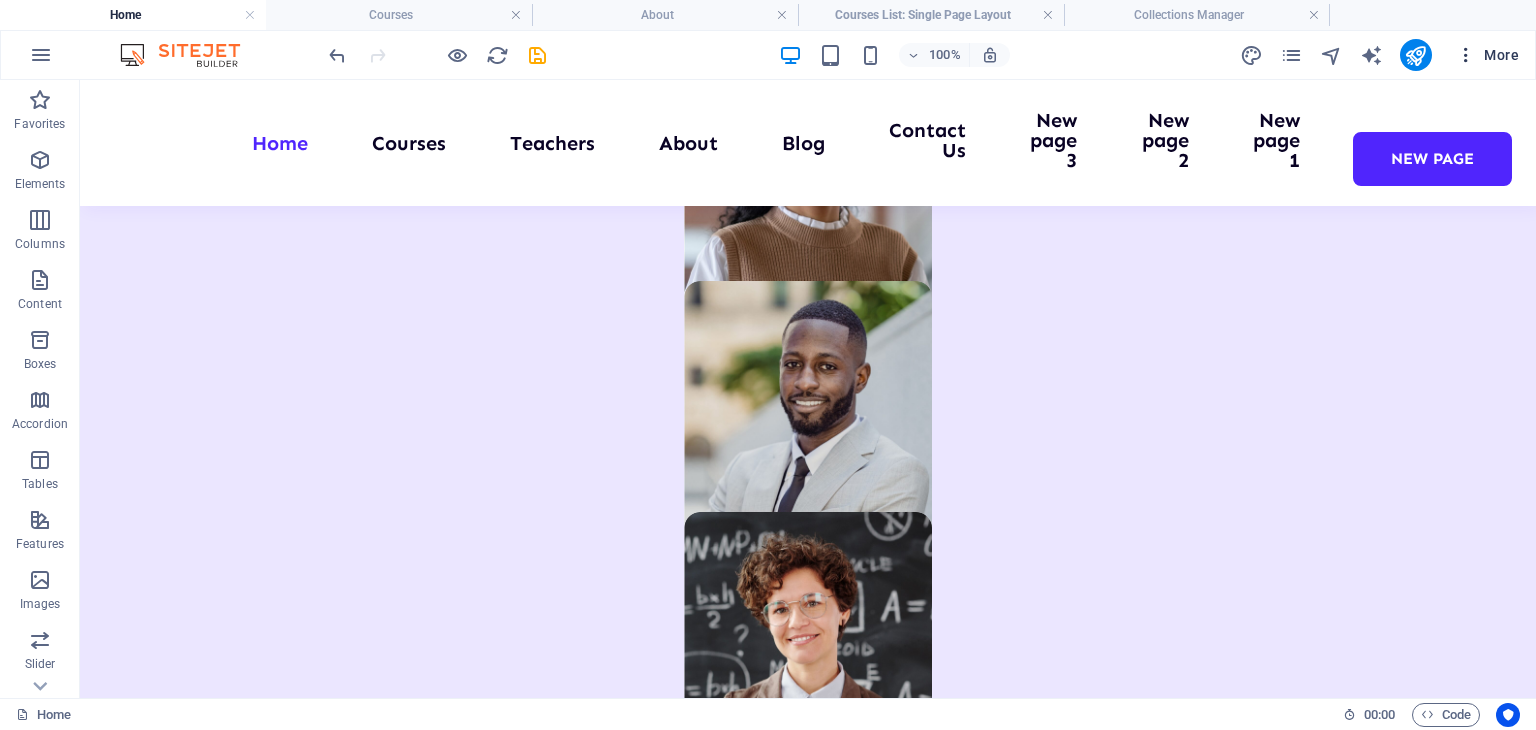 click at bounding box center [1466, 55] 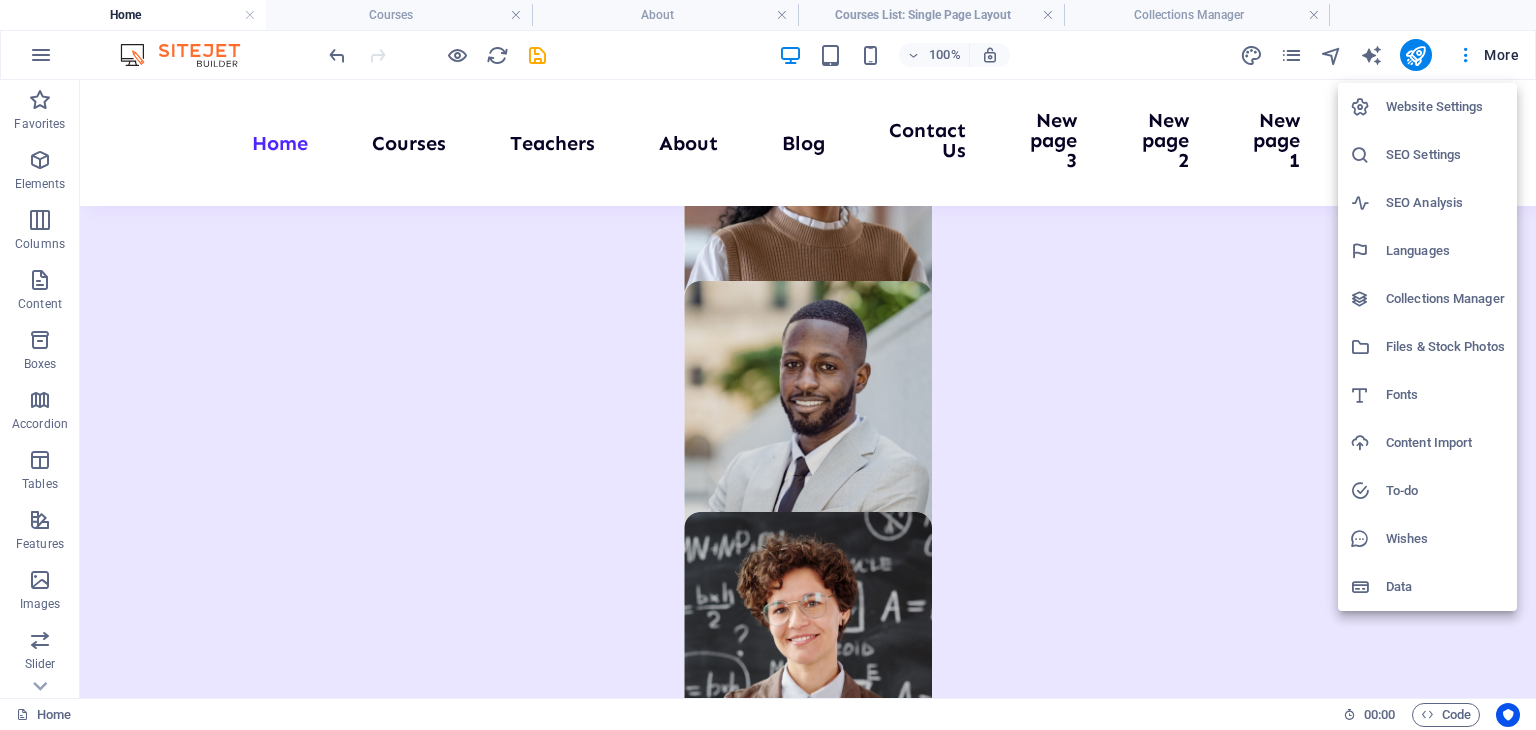 click at bounding box center [768, 365] 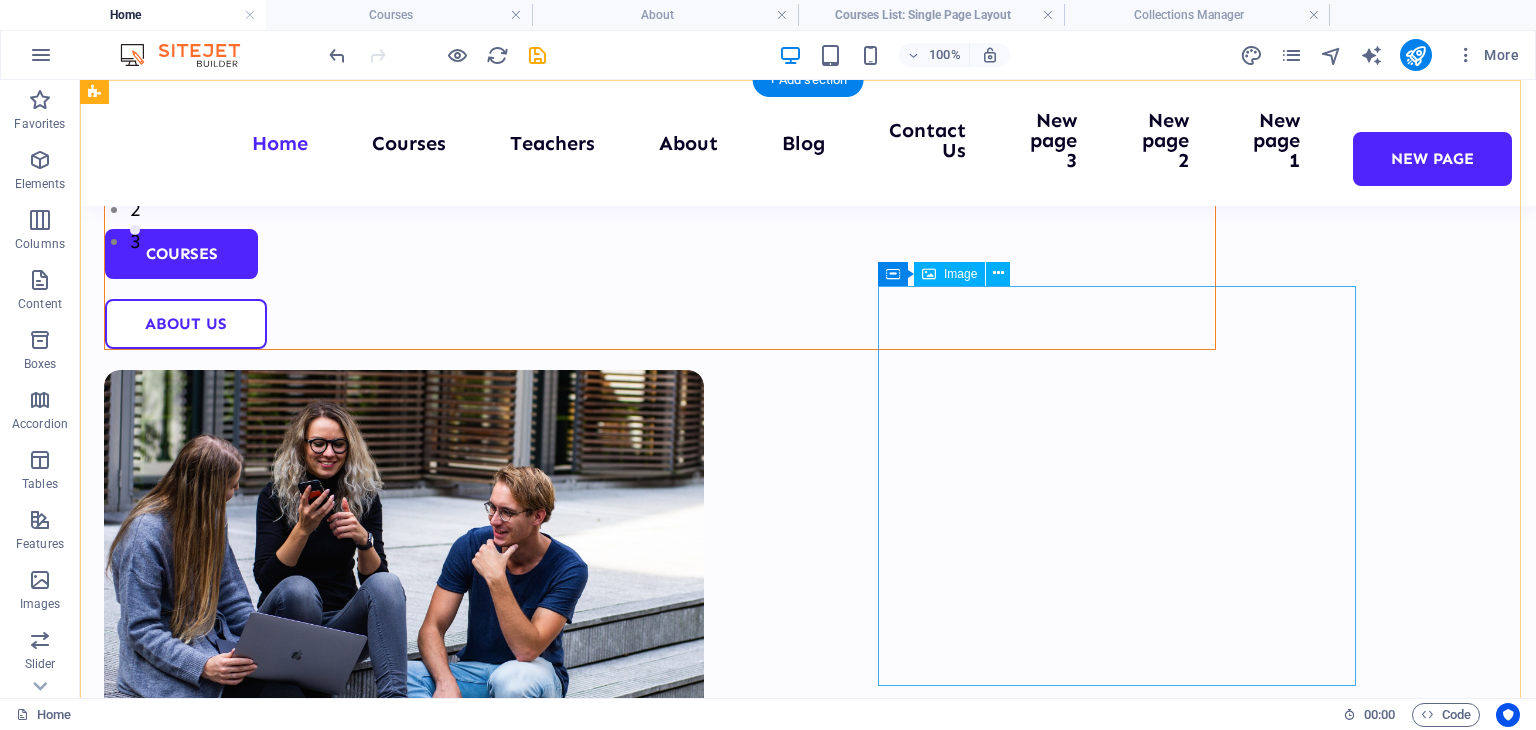 scroll, scrollTop: 0, scrollLeft: 0, axis: both 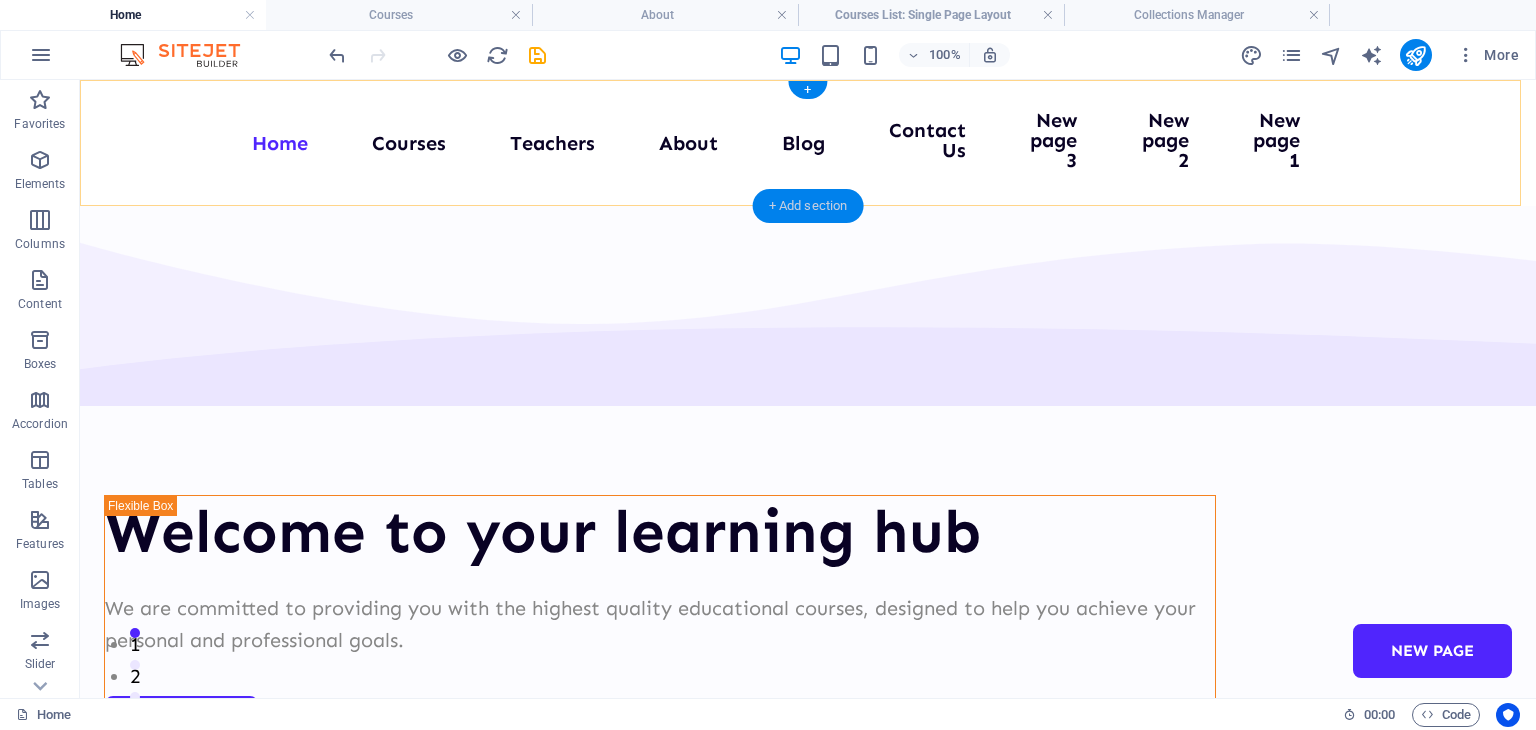 drag, startPoint x: 780, startPoint y: 199, endPoint x: 188, endPoint y: 172, distance: 592.6154 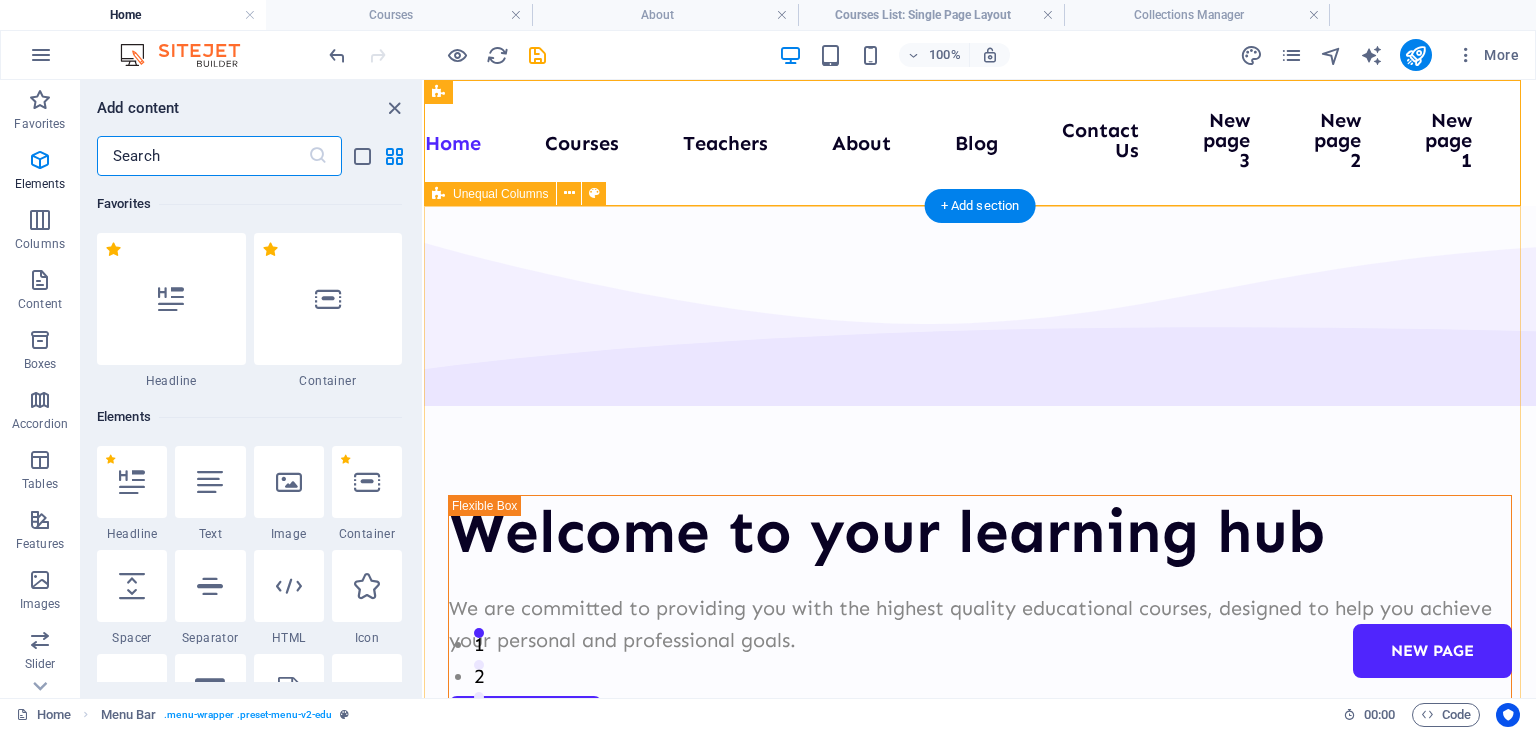 scroll, scrollTop: 3499, scrollLeft: 0, axis: vertical 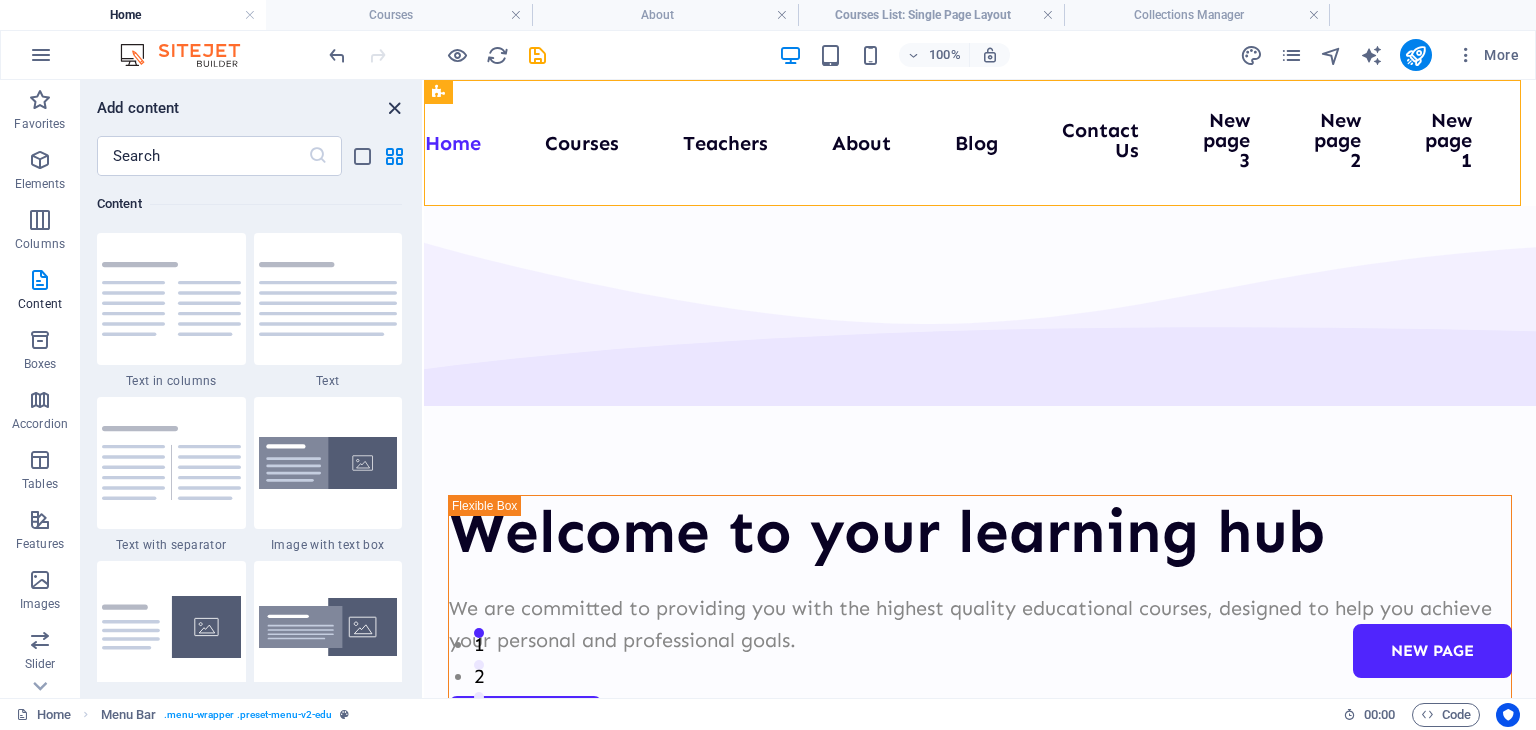 click at bounding box center (394, 108) 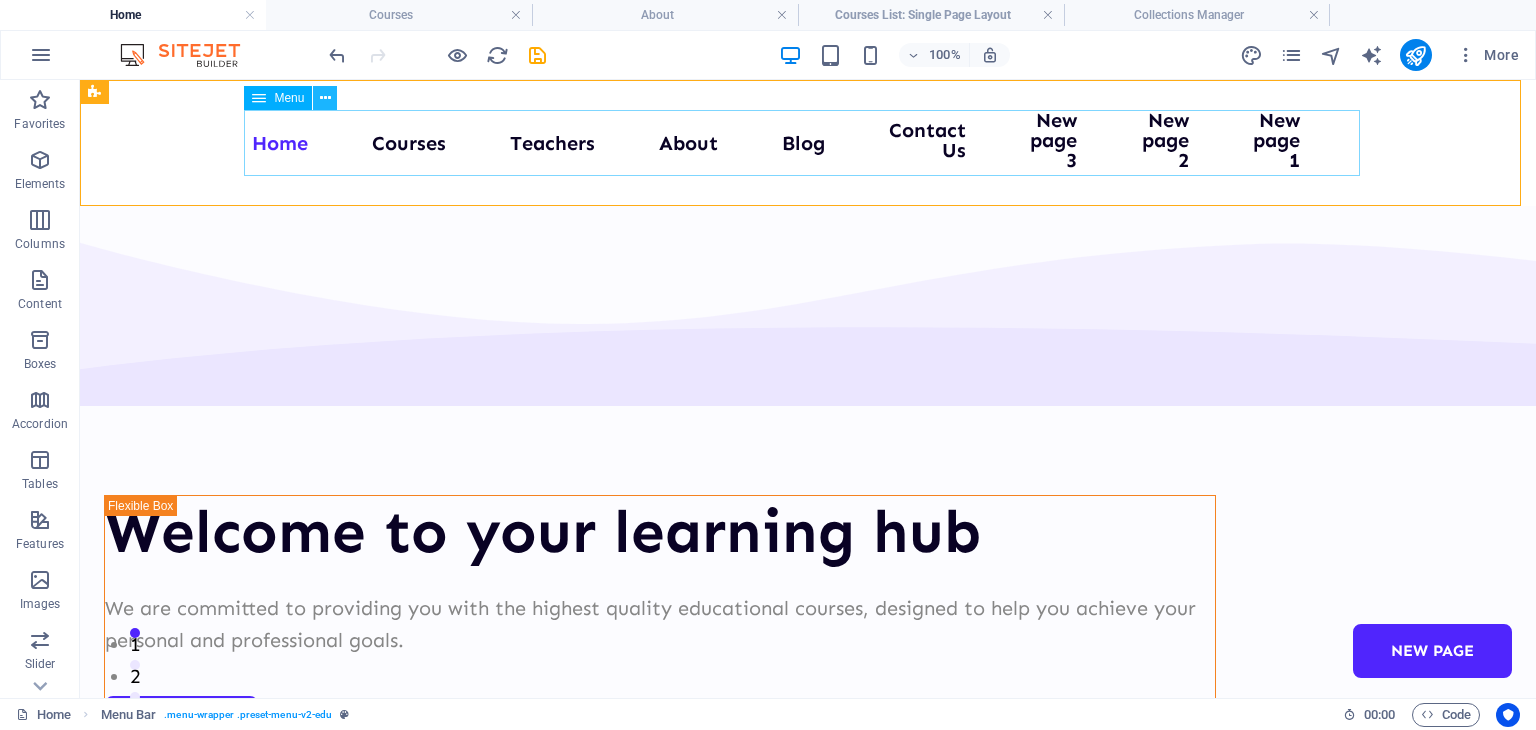 click at bounding box center [325, 98] 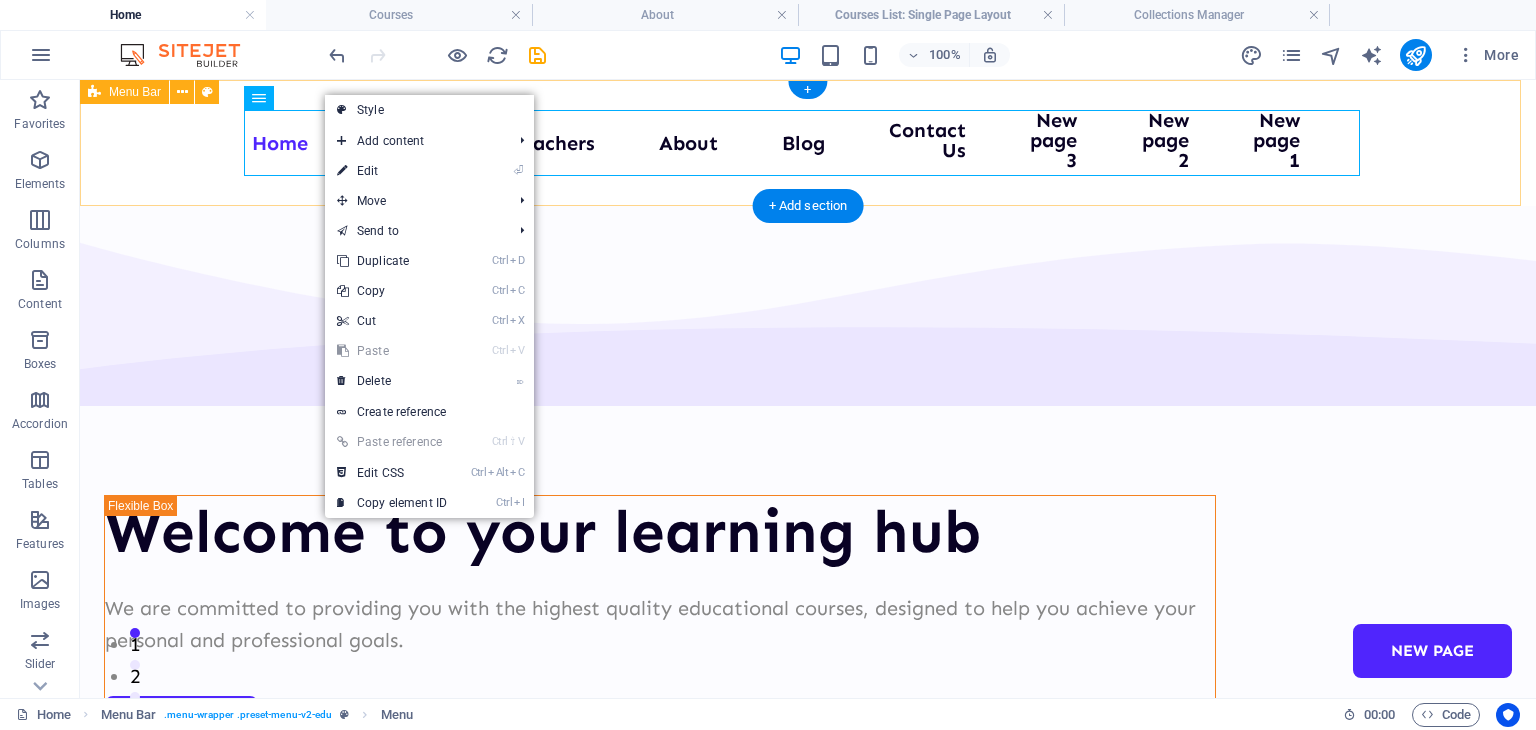 click on "Home Courses Teachers About Blog Contact Us New page 3 New page 2 New page 1 New page" at bounding box center [808, 143] 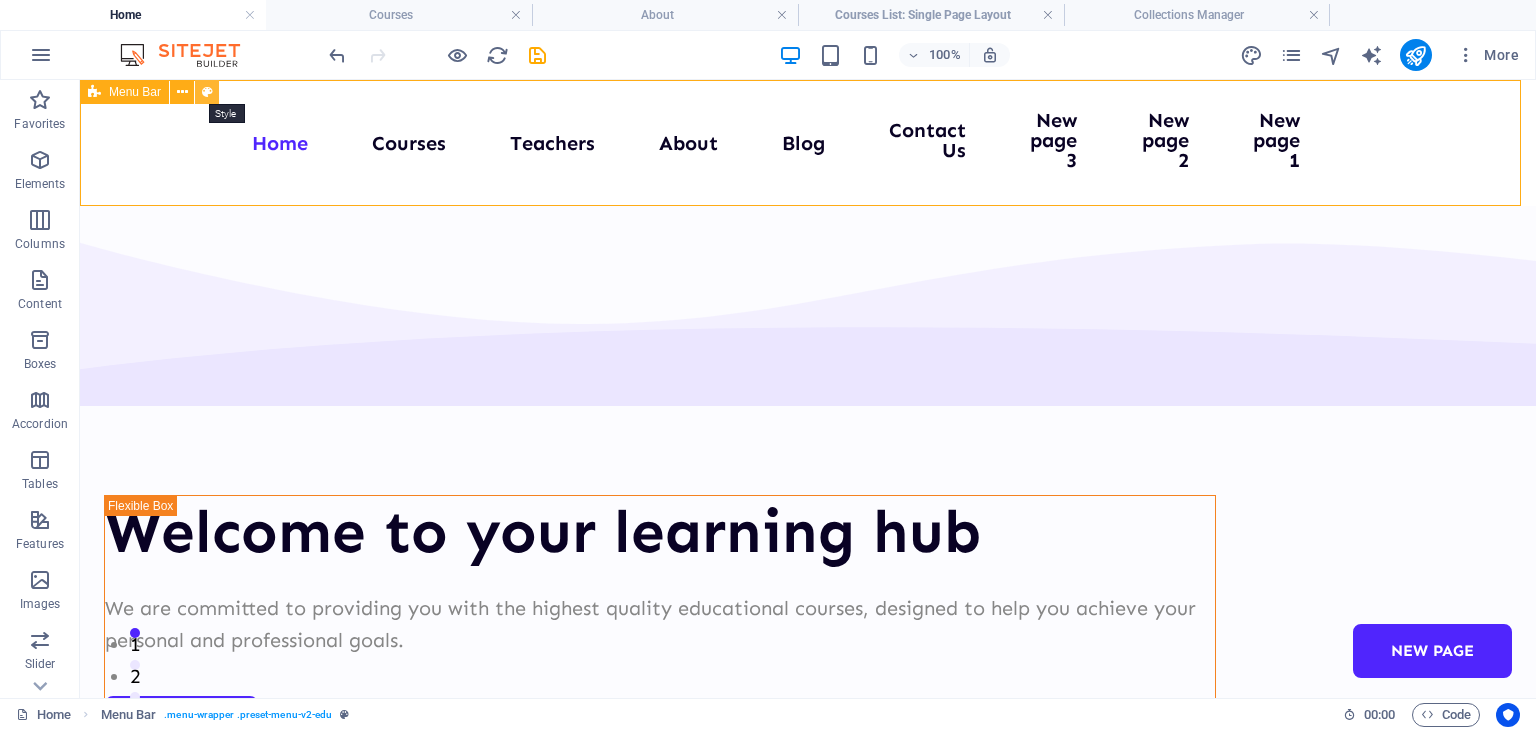 click at bounding box center [207, 92] 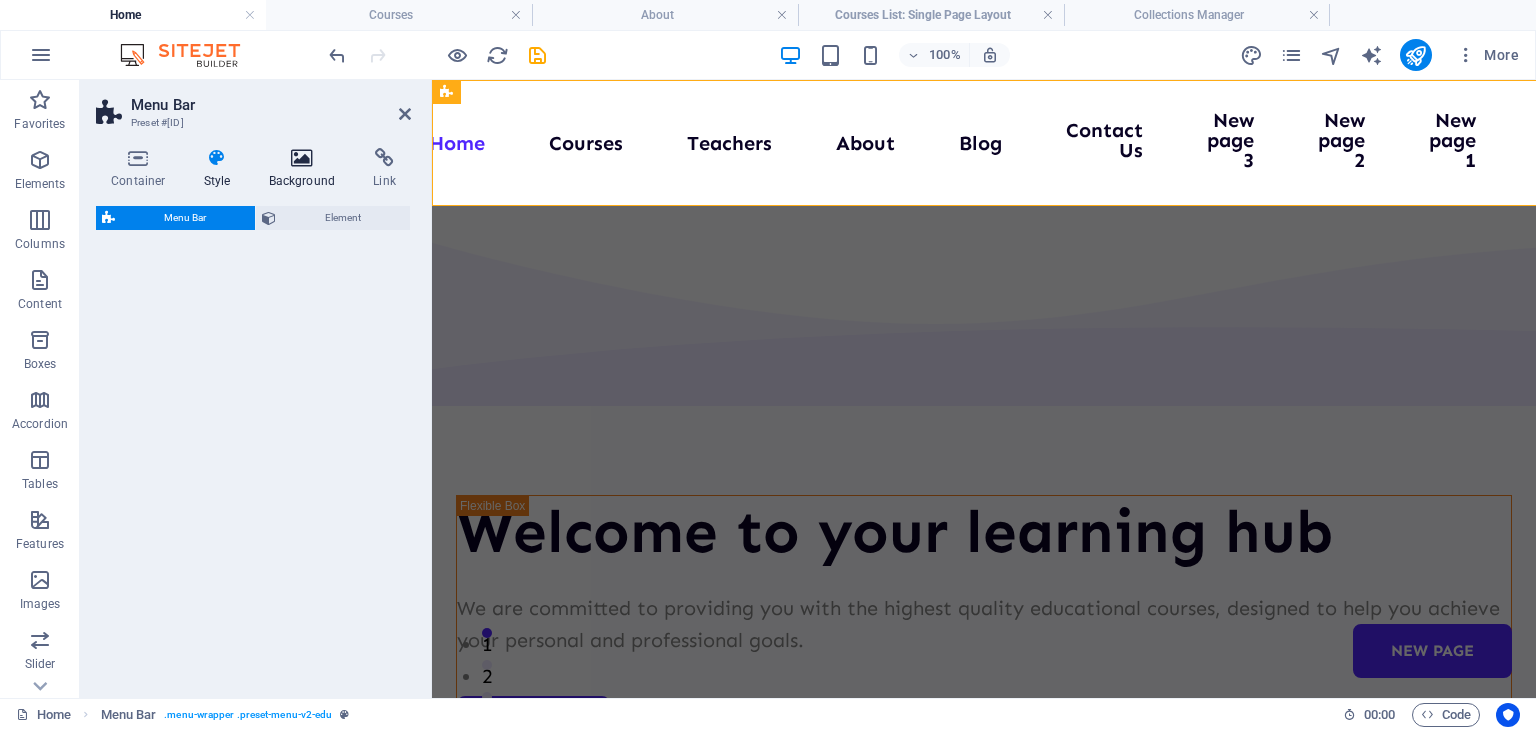 select on "px" 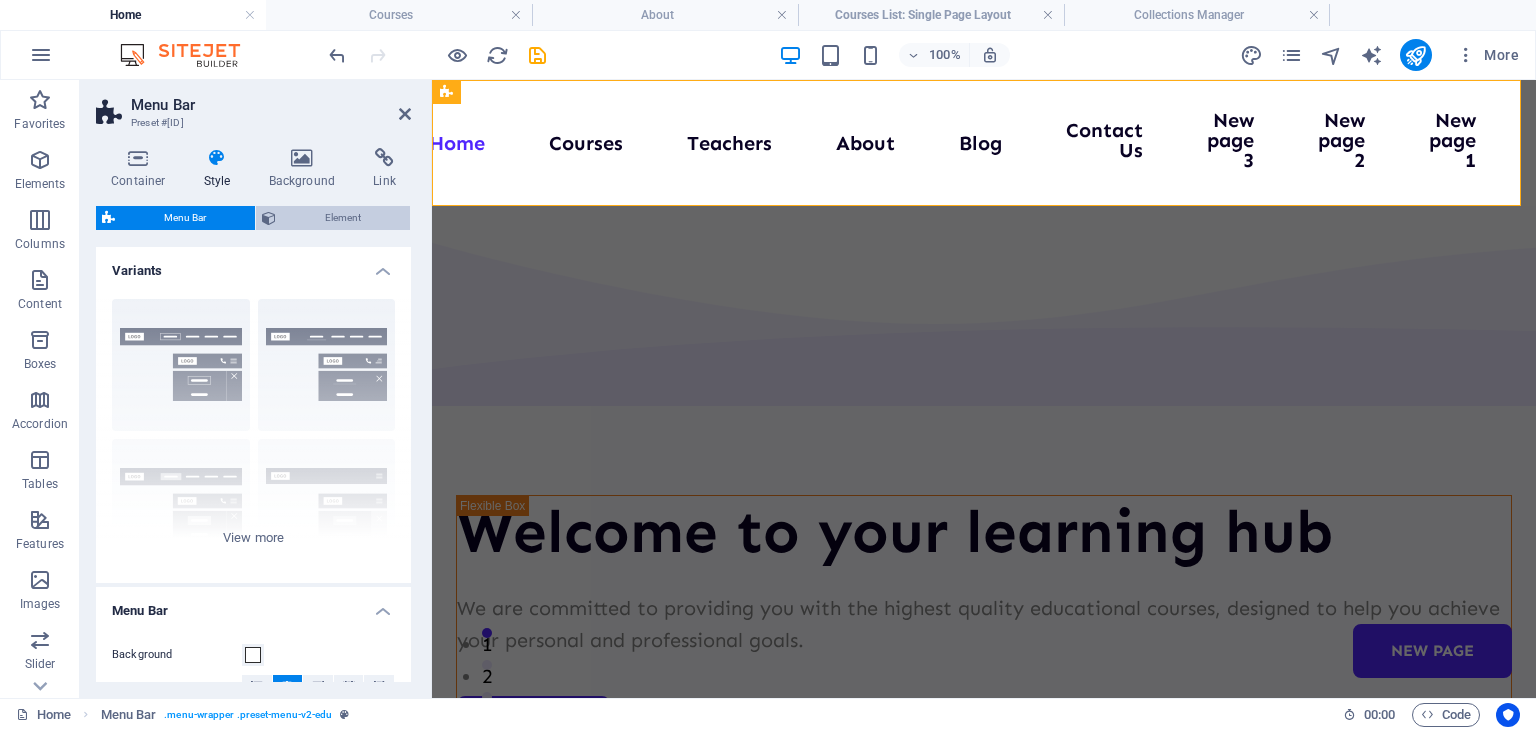 click on "Element" at bounding box center (343, 218) 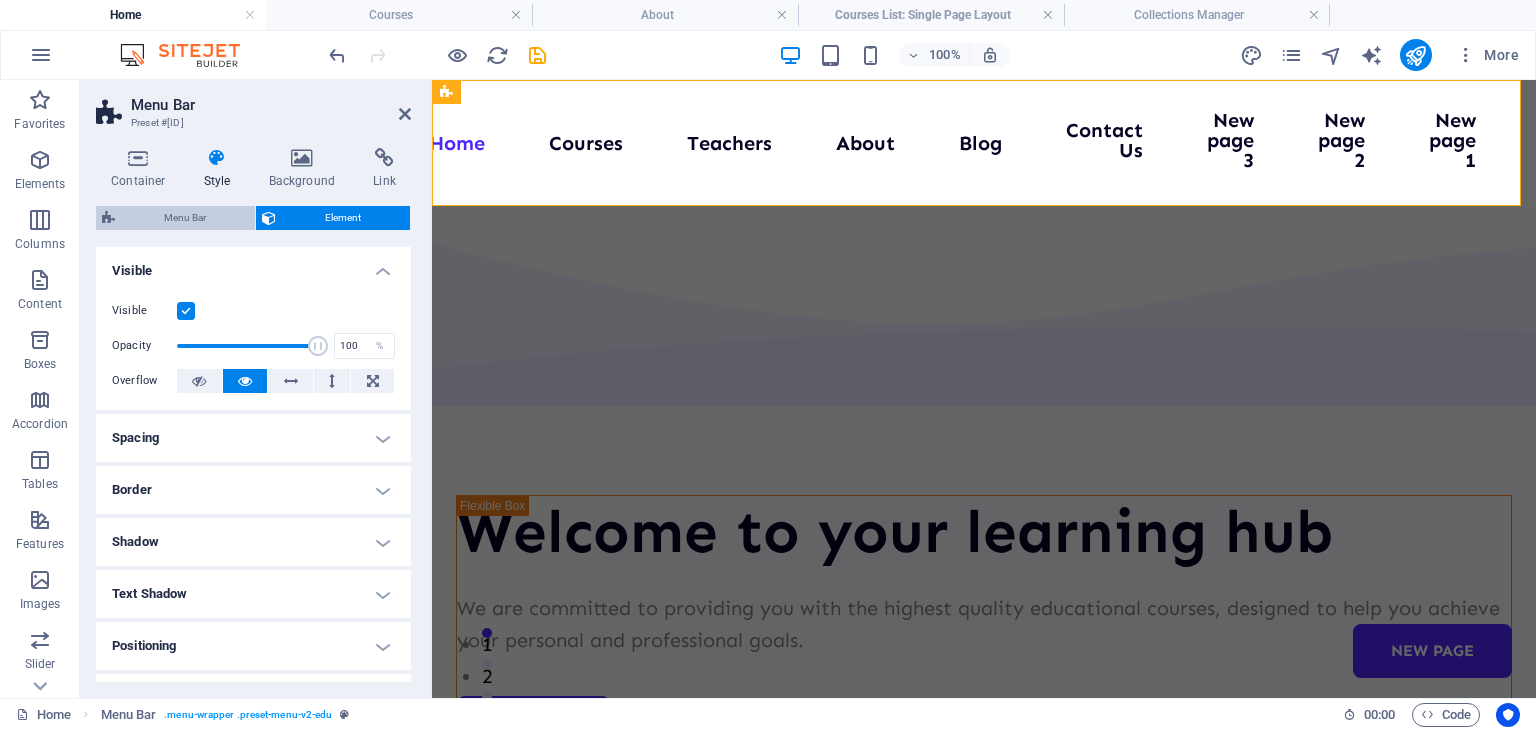 click on "Menu Bar" at bounding box center [185, 218] 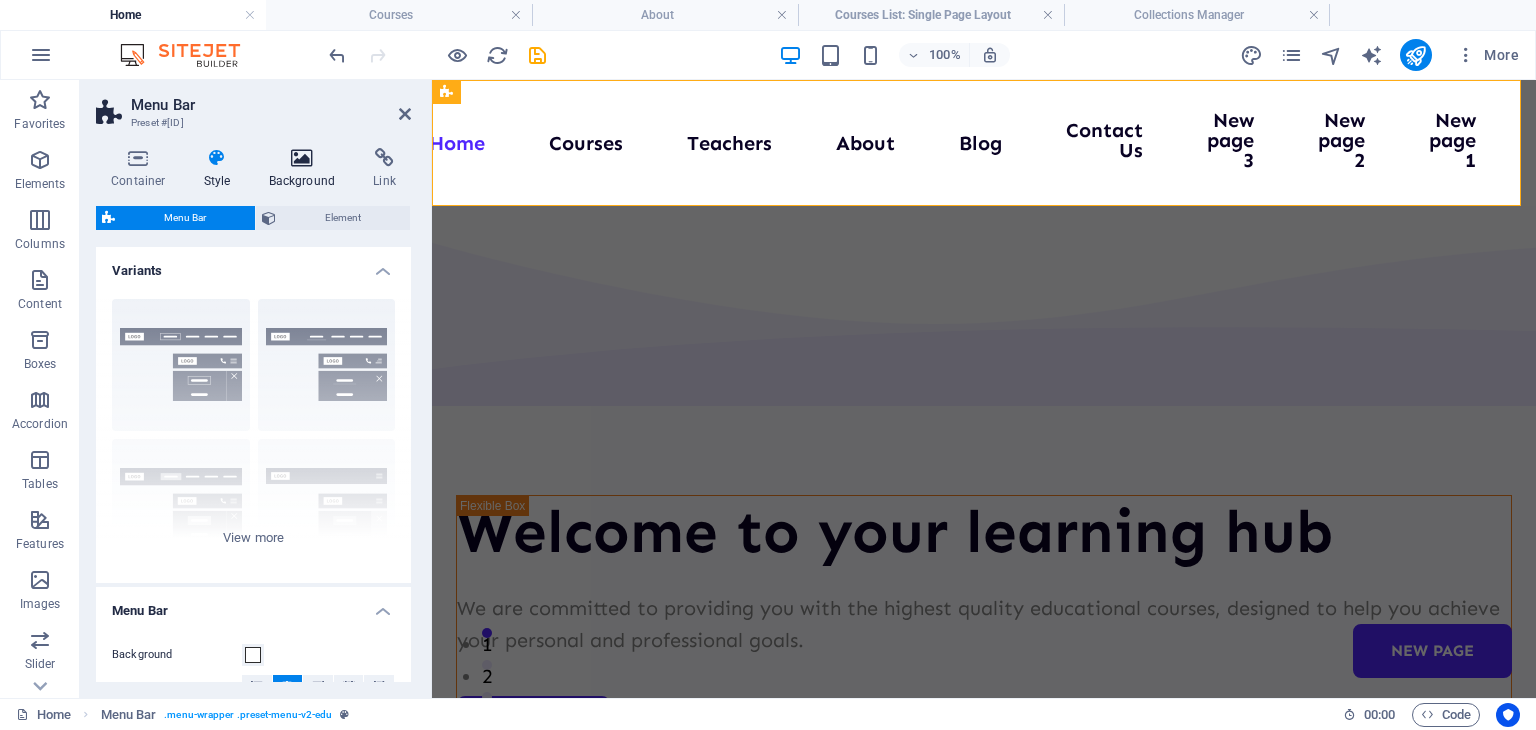 click at bounding box center (302, 158) 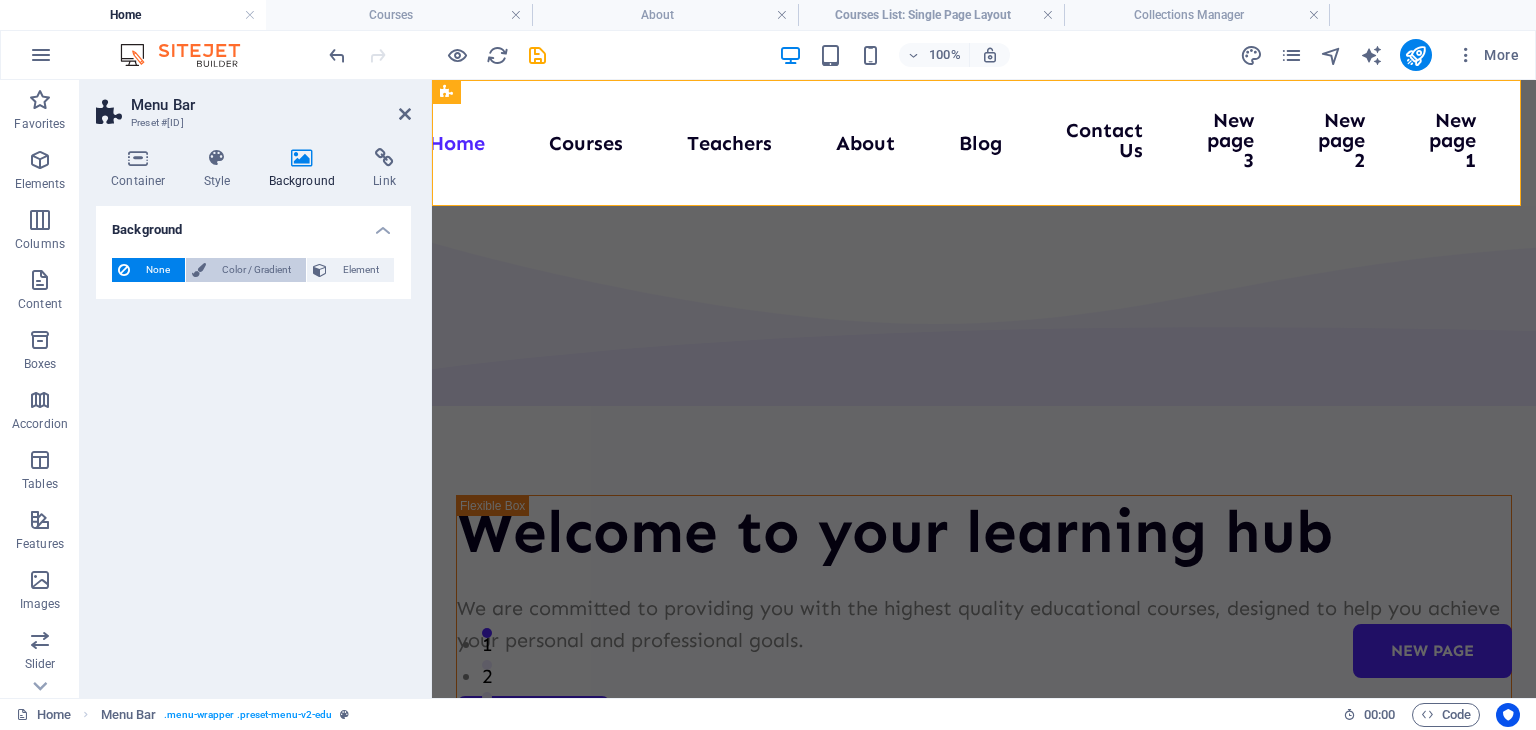 click on "Color / Gradient" at bounding box center (256, 270) 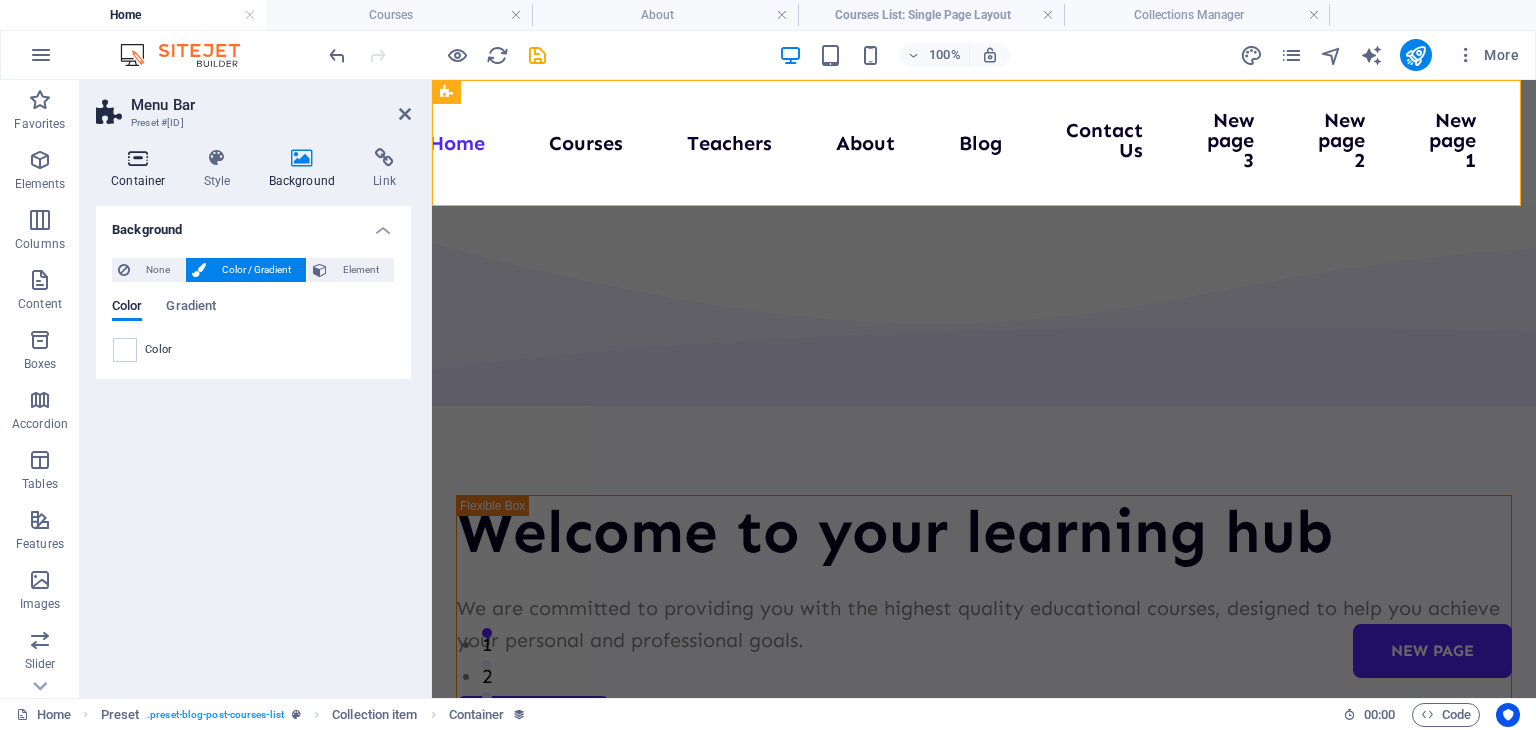 click on "Container" at bounding box center (142, 169) 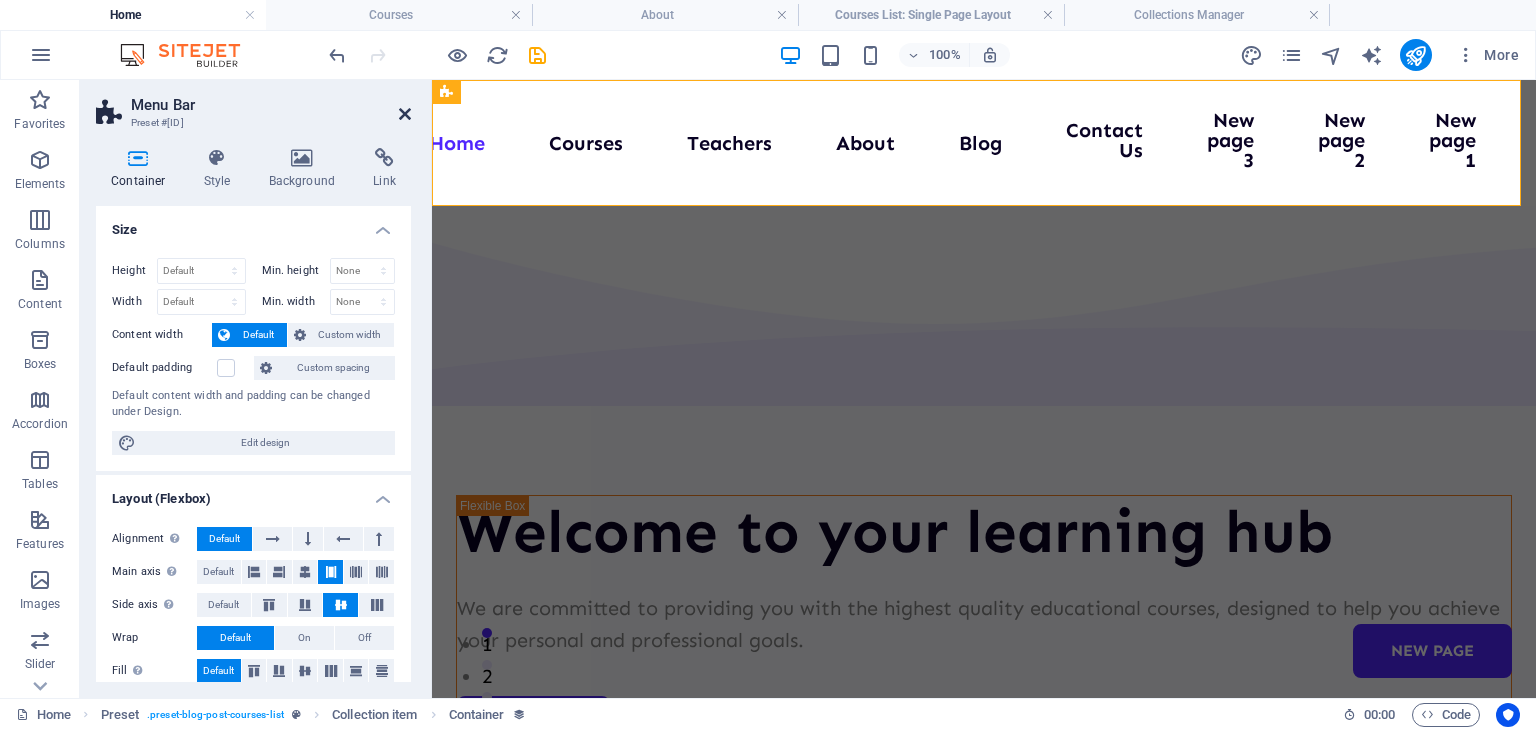 click at bounding box center (405, 114) 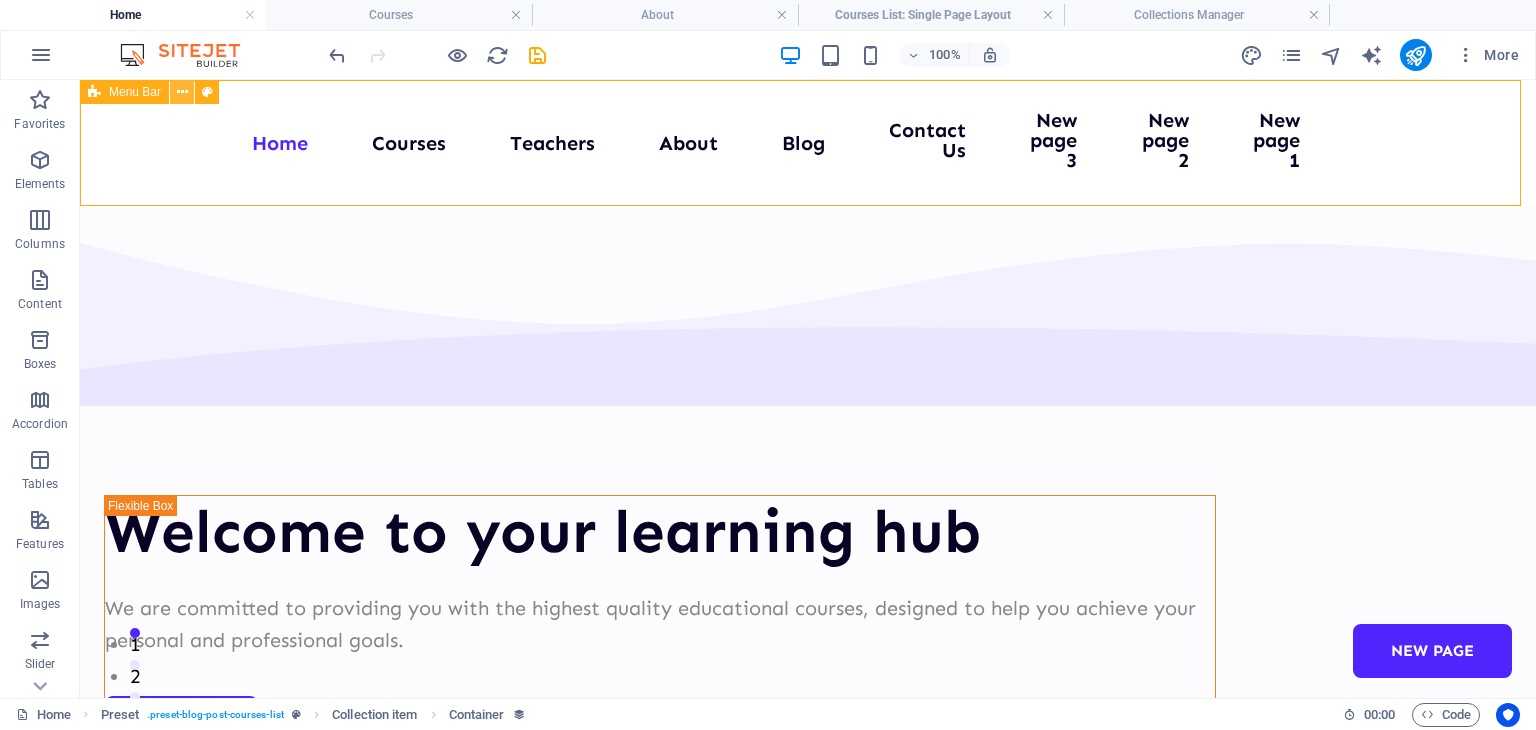 click at bounding box center (182, 92) 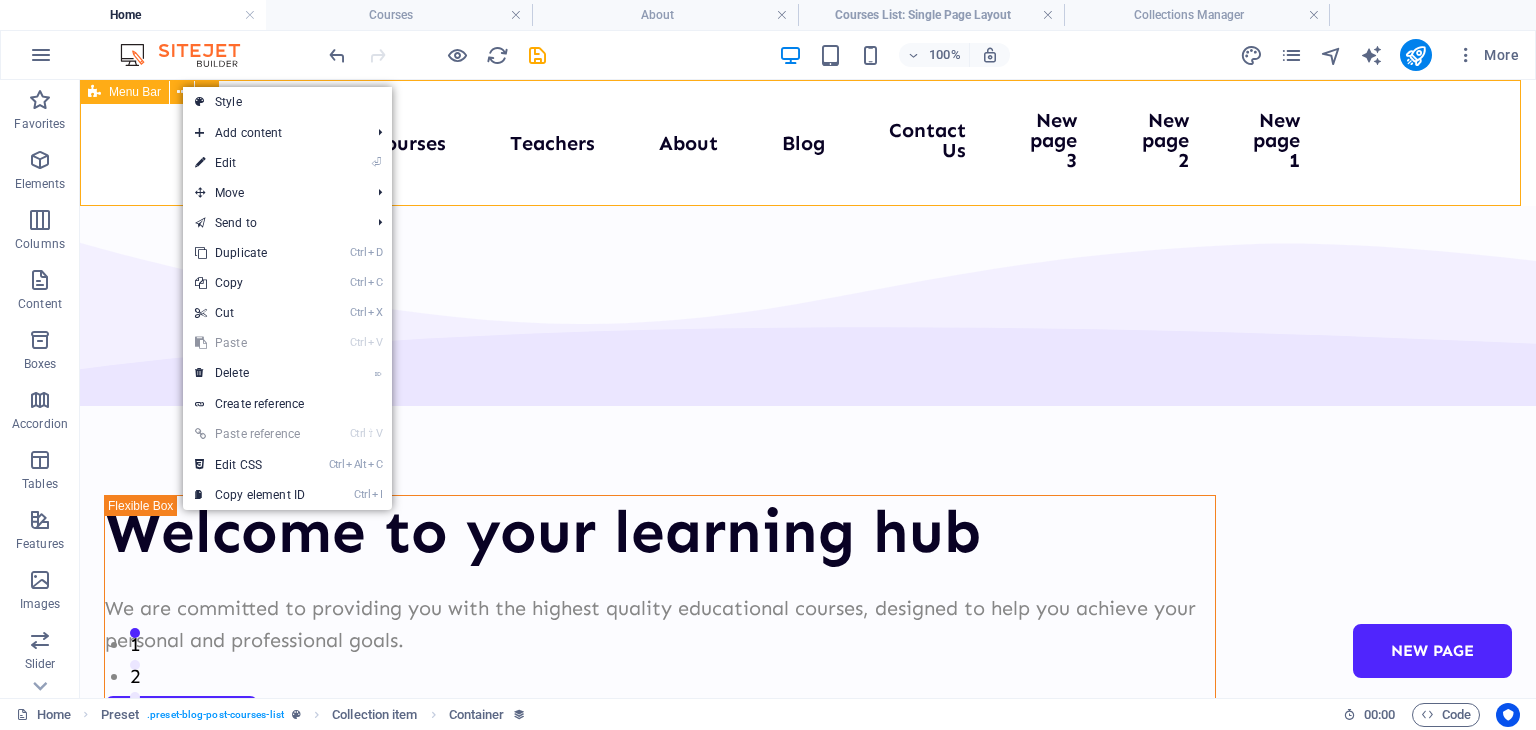 click on "Menu Bar" at bounding box center (135, 92) 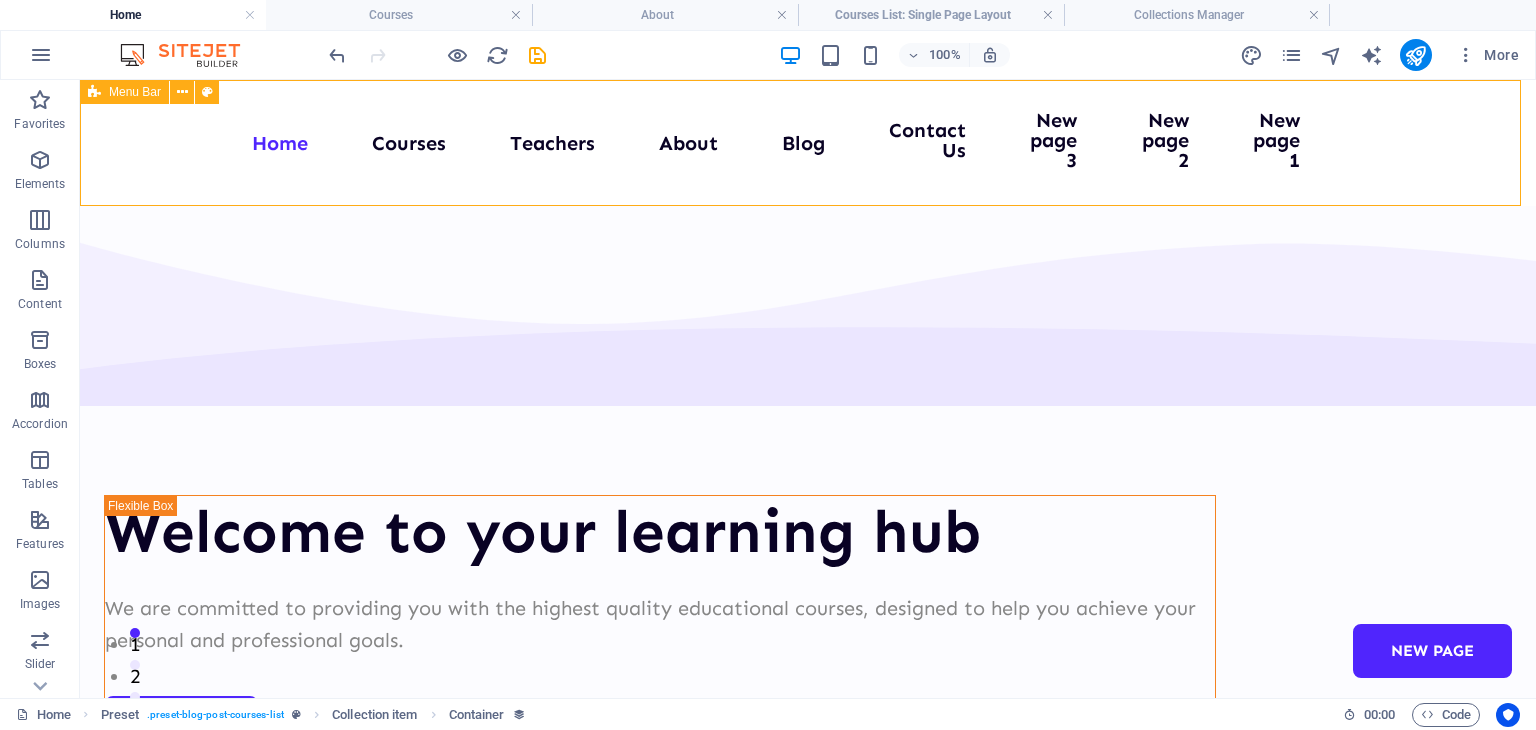 click on "Menu Bar" at bounding box center [135, 92] 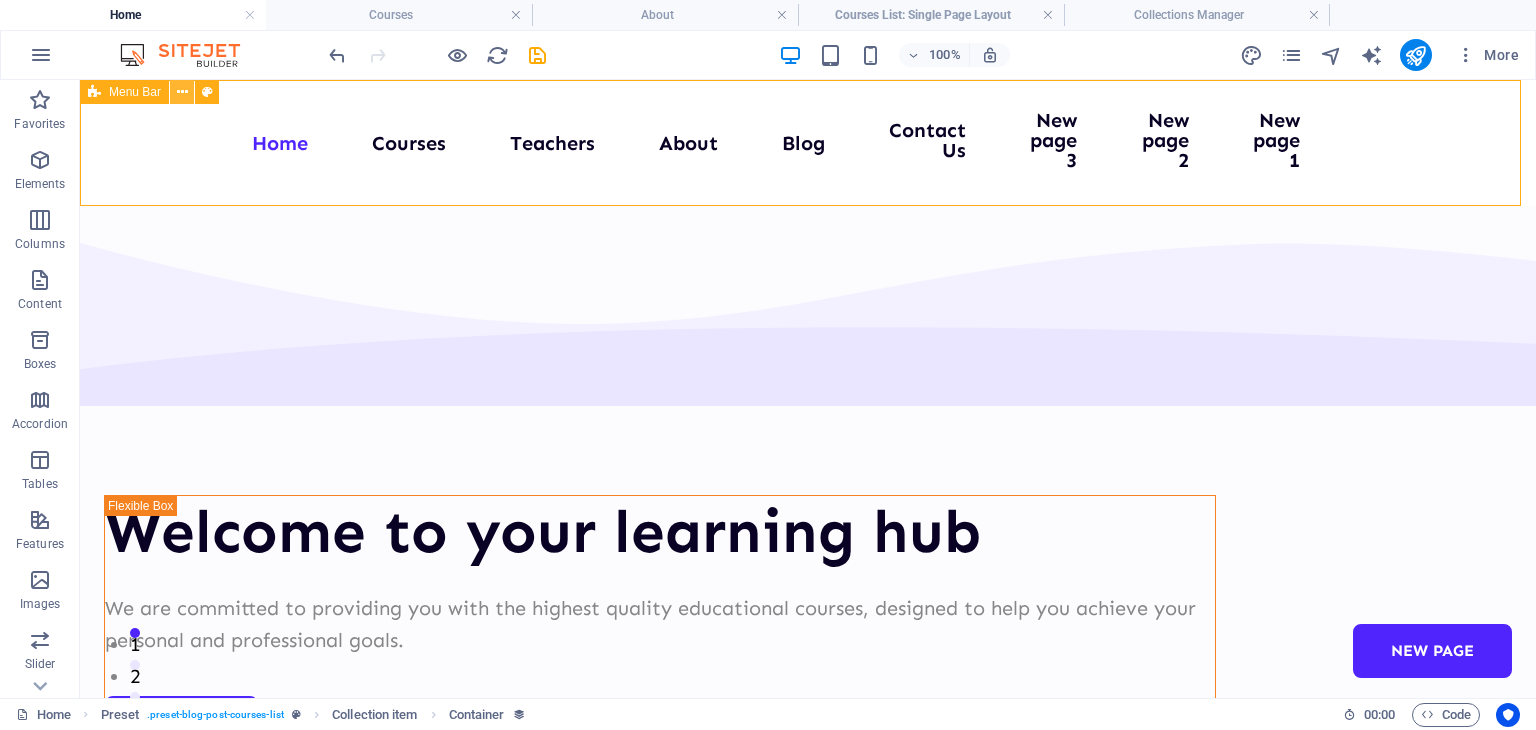 click at bounding box center (182, 92) 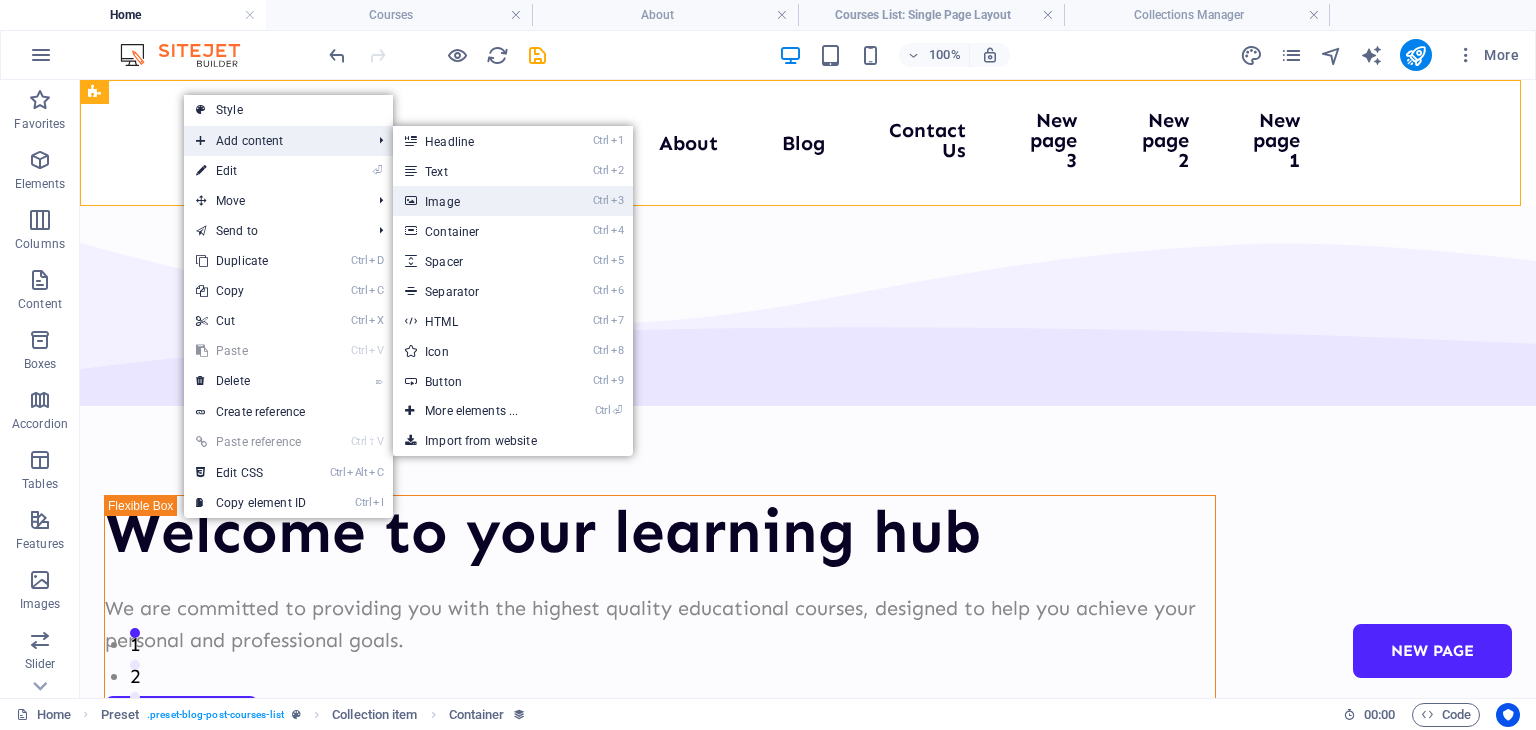click on "Ctrl 3  Image" at bounding box center [475, 201] 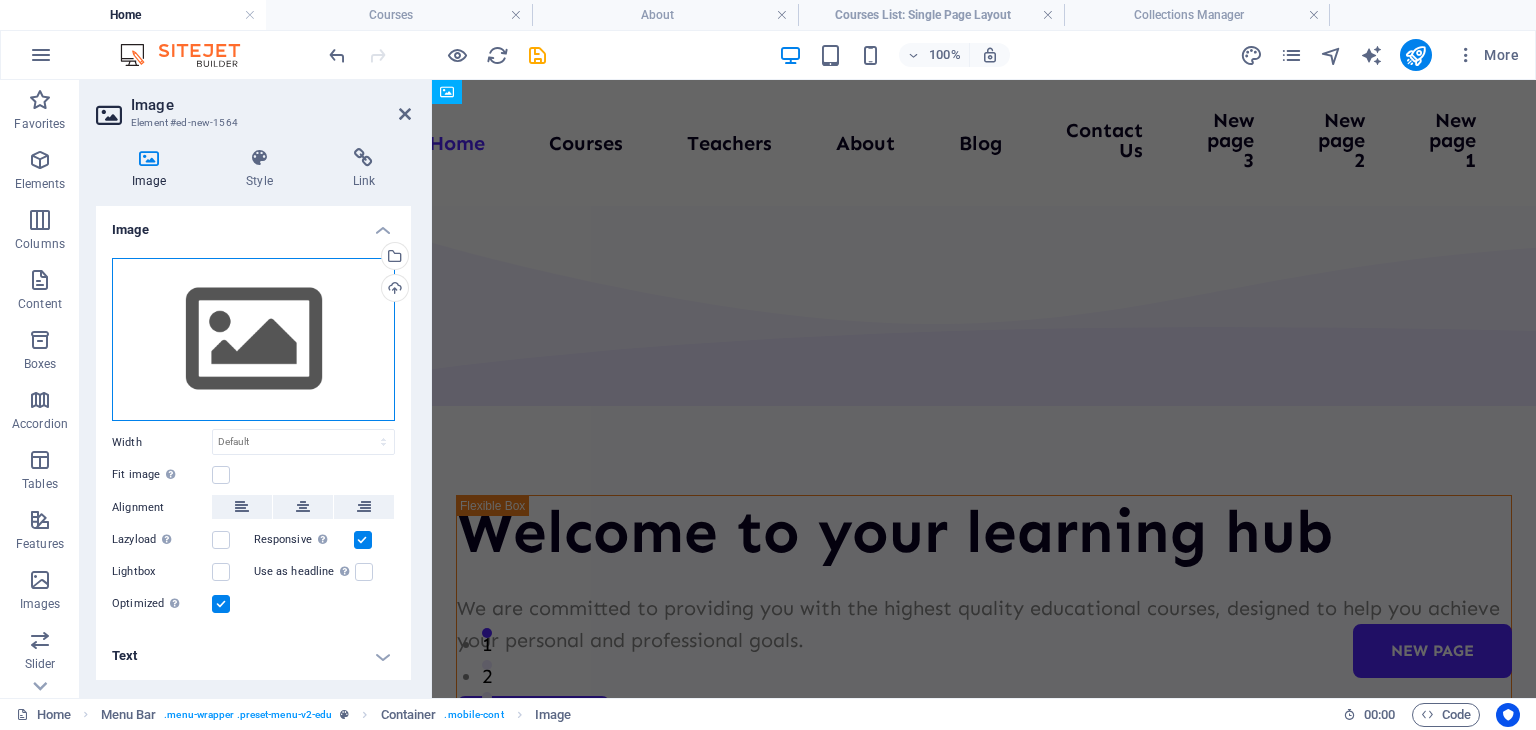 click on "Drag files here, click to choose files or select files from Files or our free stock photos & videos" at bounding box center [253, 340] 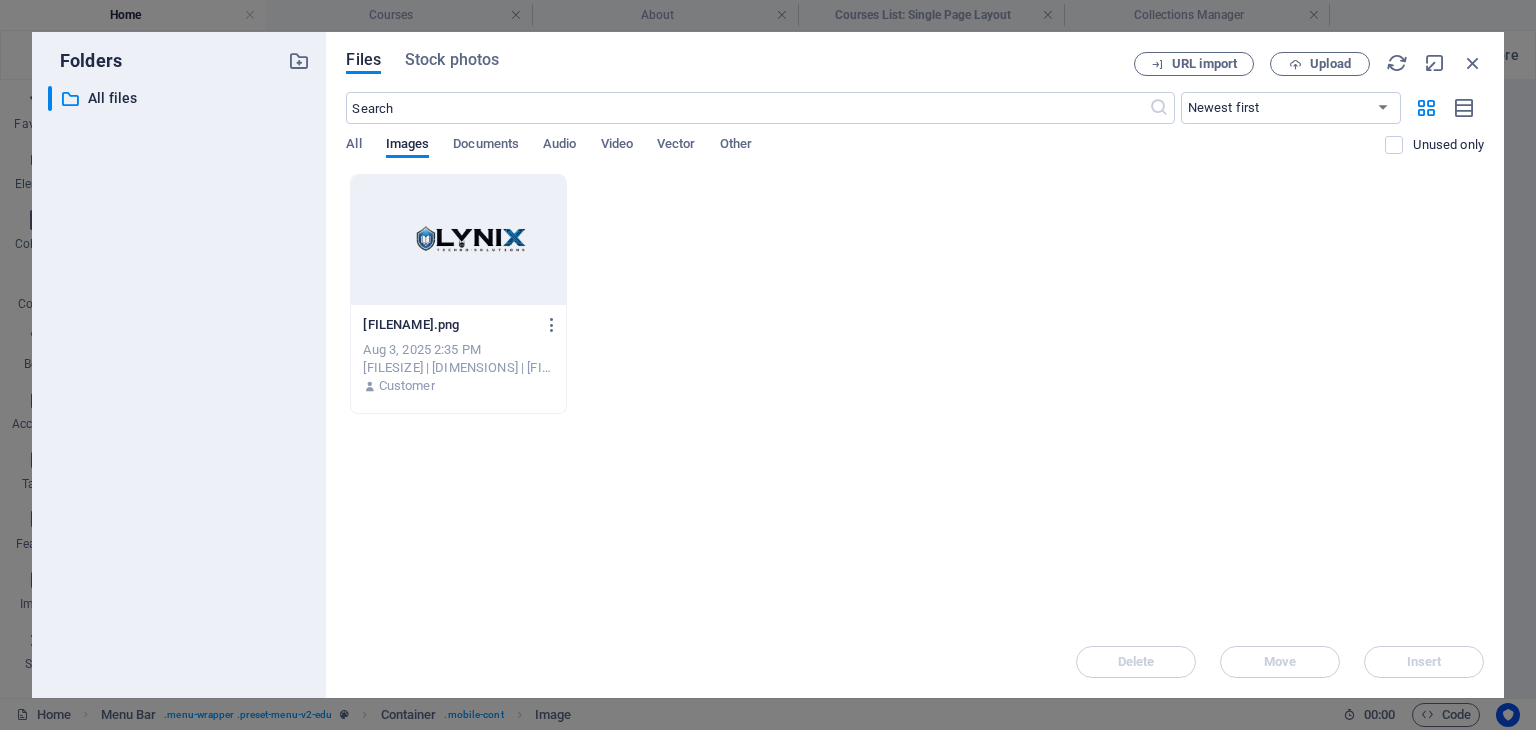 click at bounding box center (458, 240) 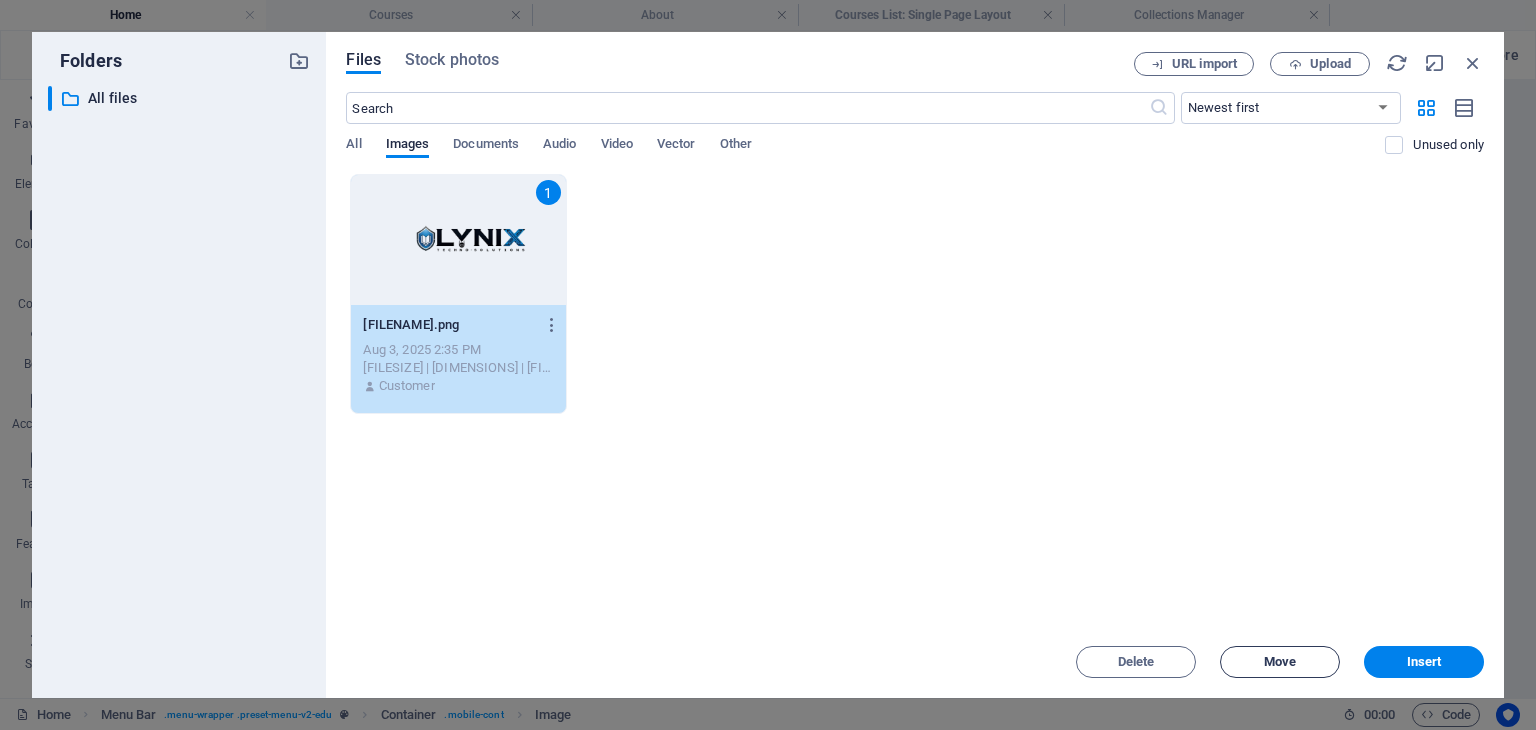 click on "Move" at bounding box center [1280, 662] 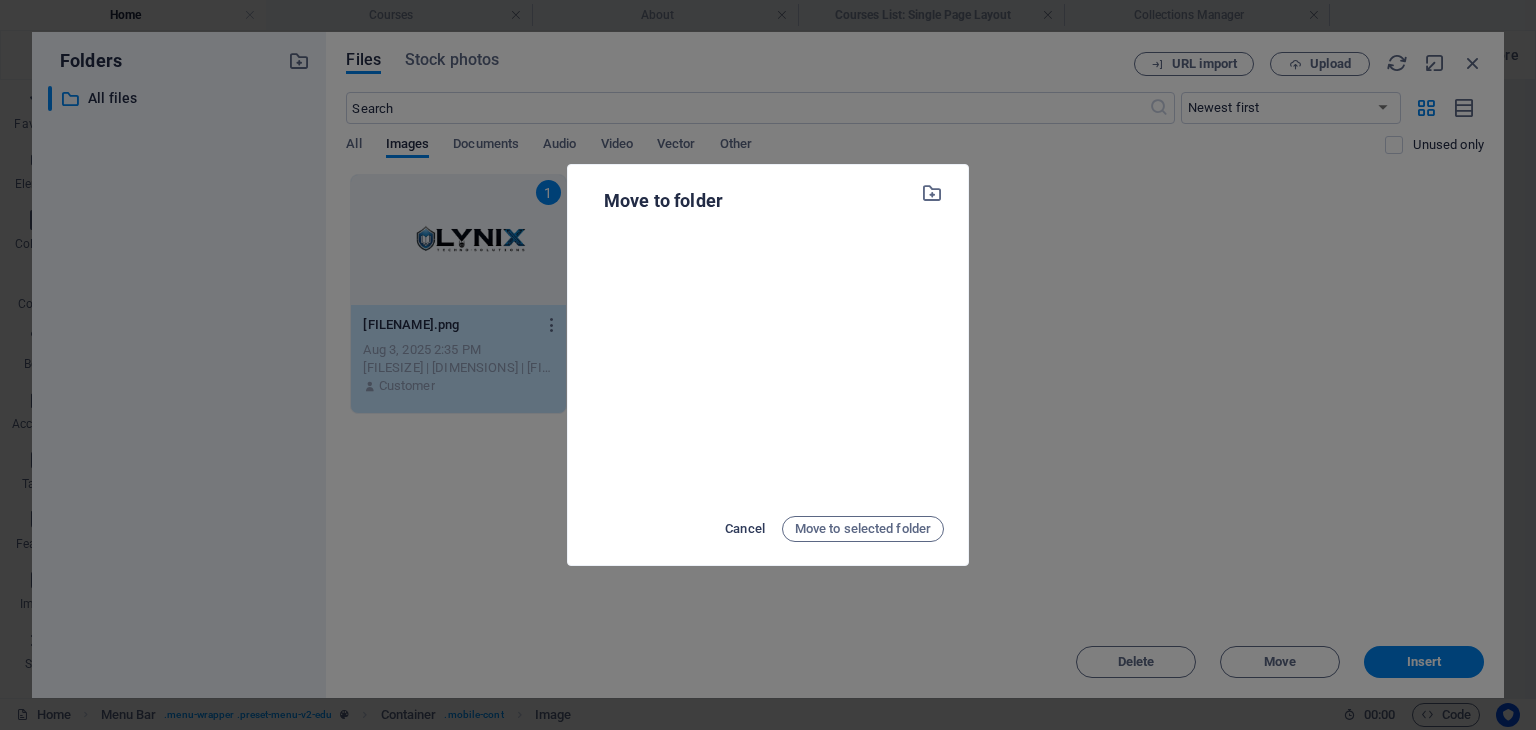 click on "Cancel" at bounding box center (745, 529) 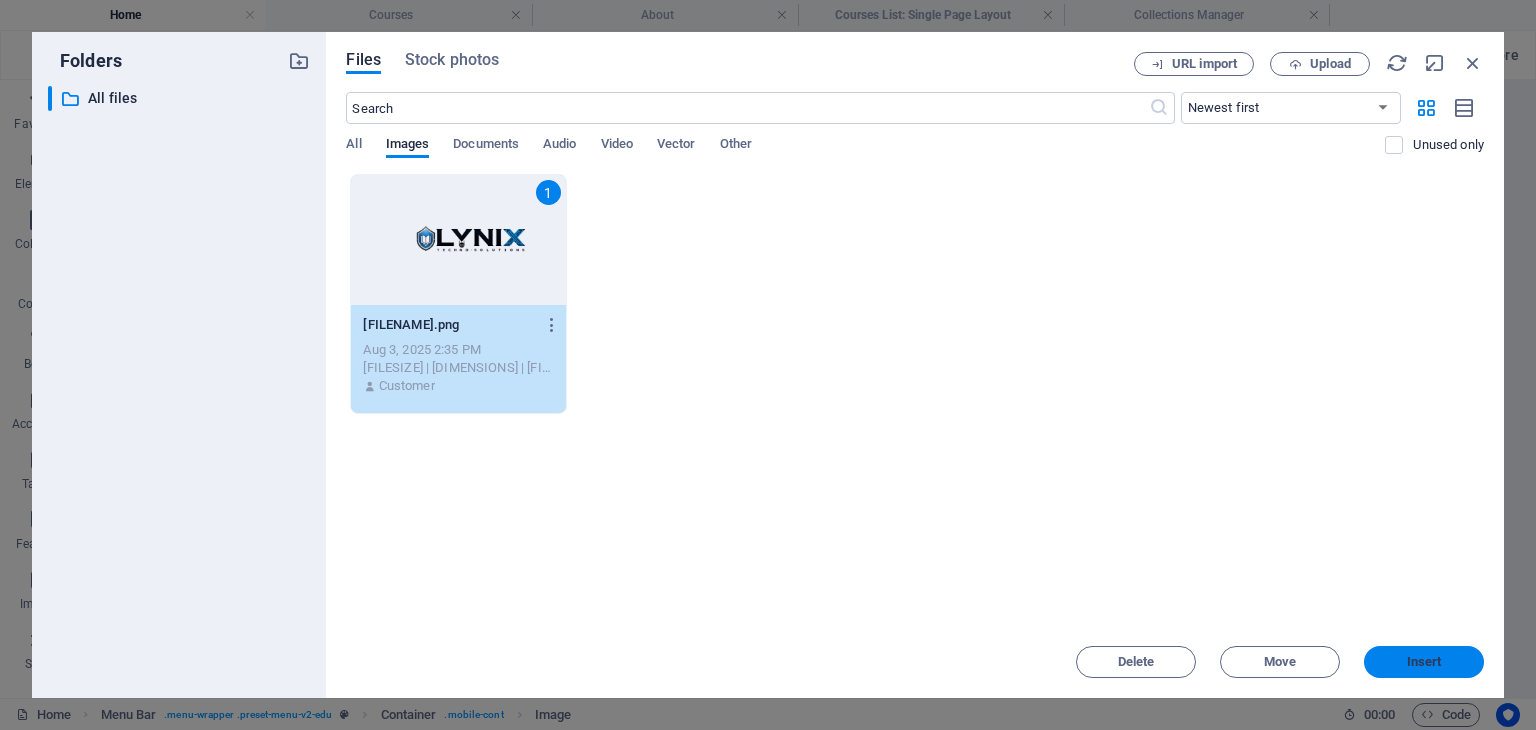 click on "Insert" at bounding box center [1424, 662] 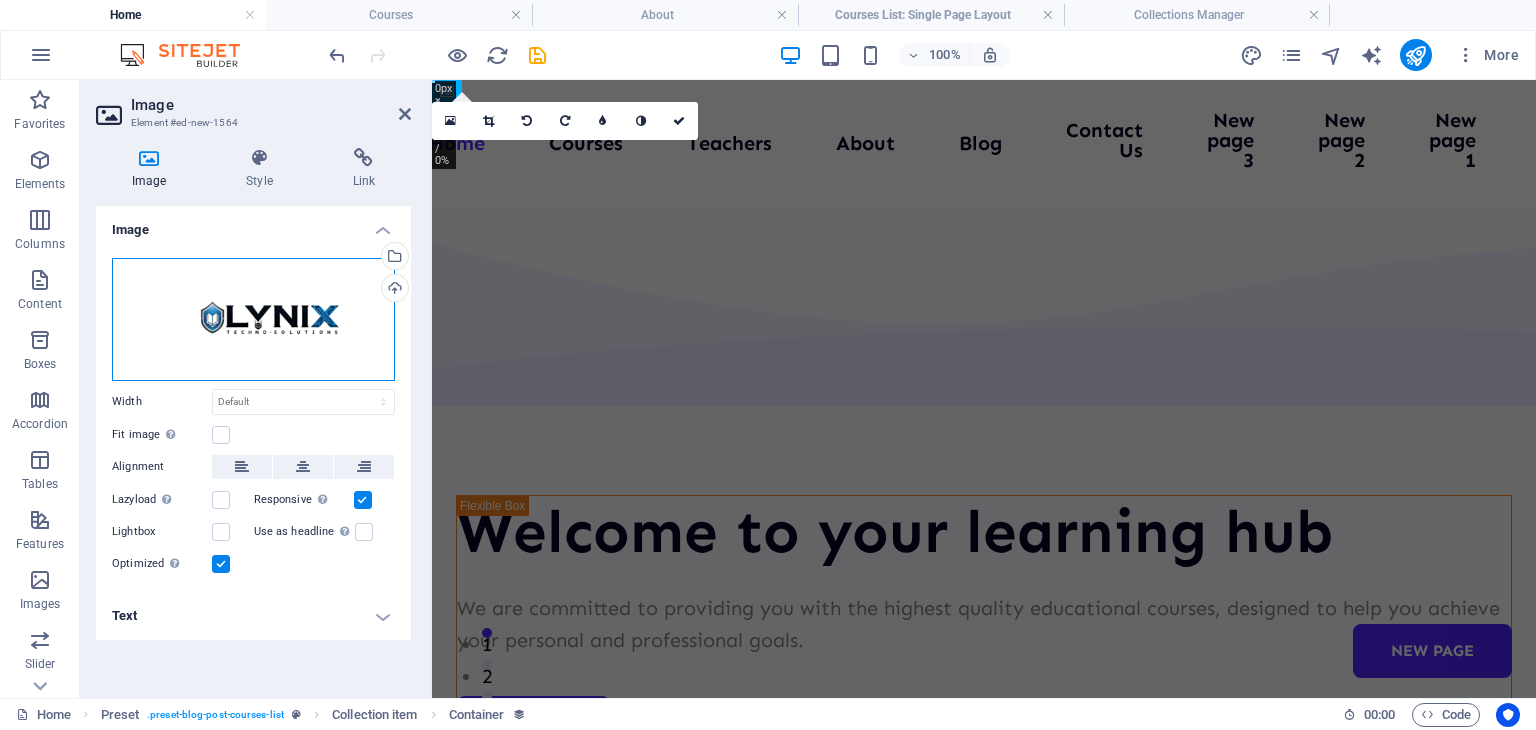 click on "Drag files here, click to choose files or select files from Files or our free stock photos & videos" at bounding box center [253, 319] 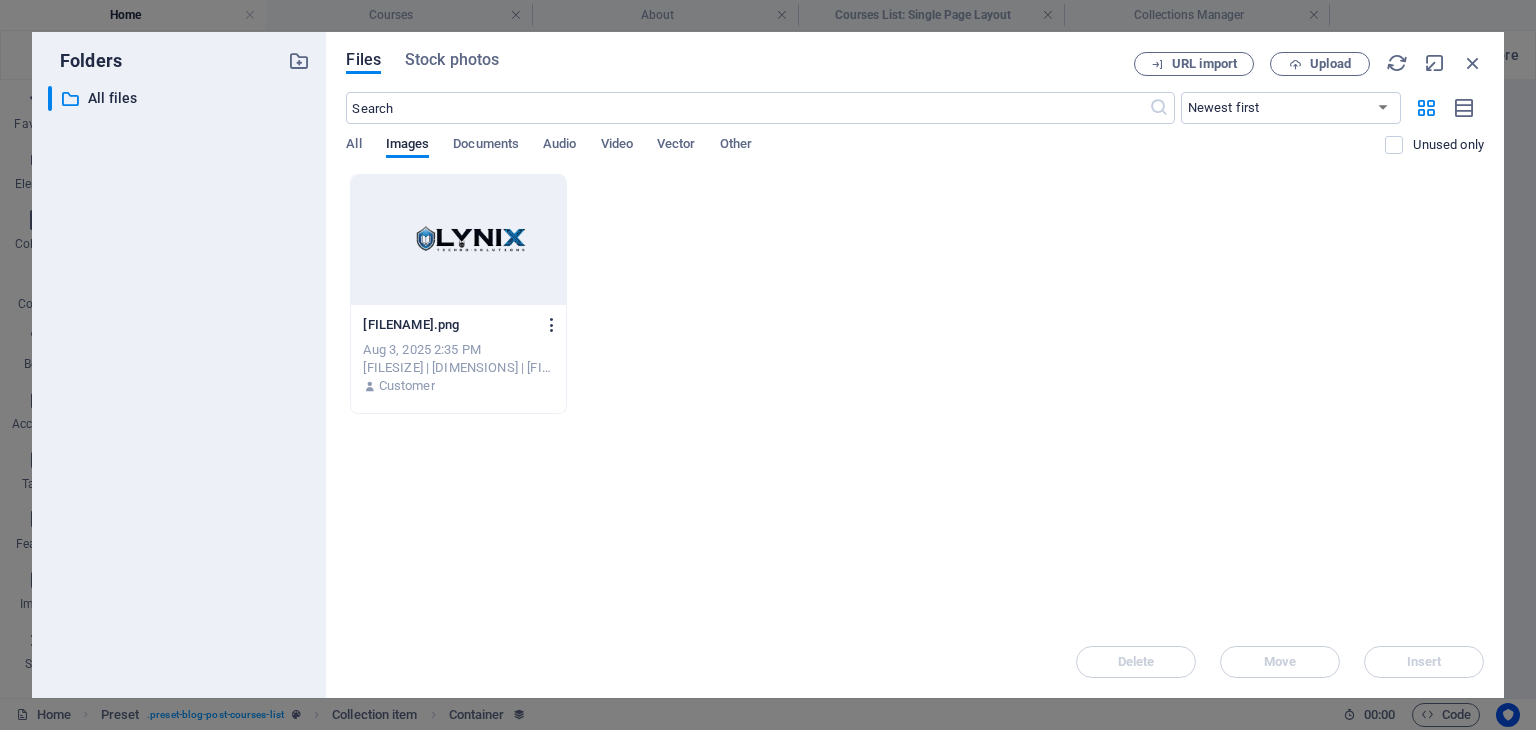 click at bounding box center [552, 325] 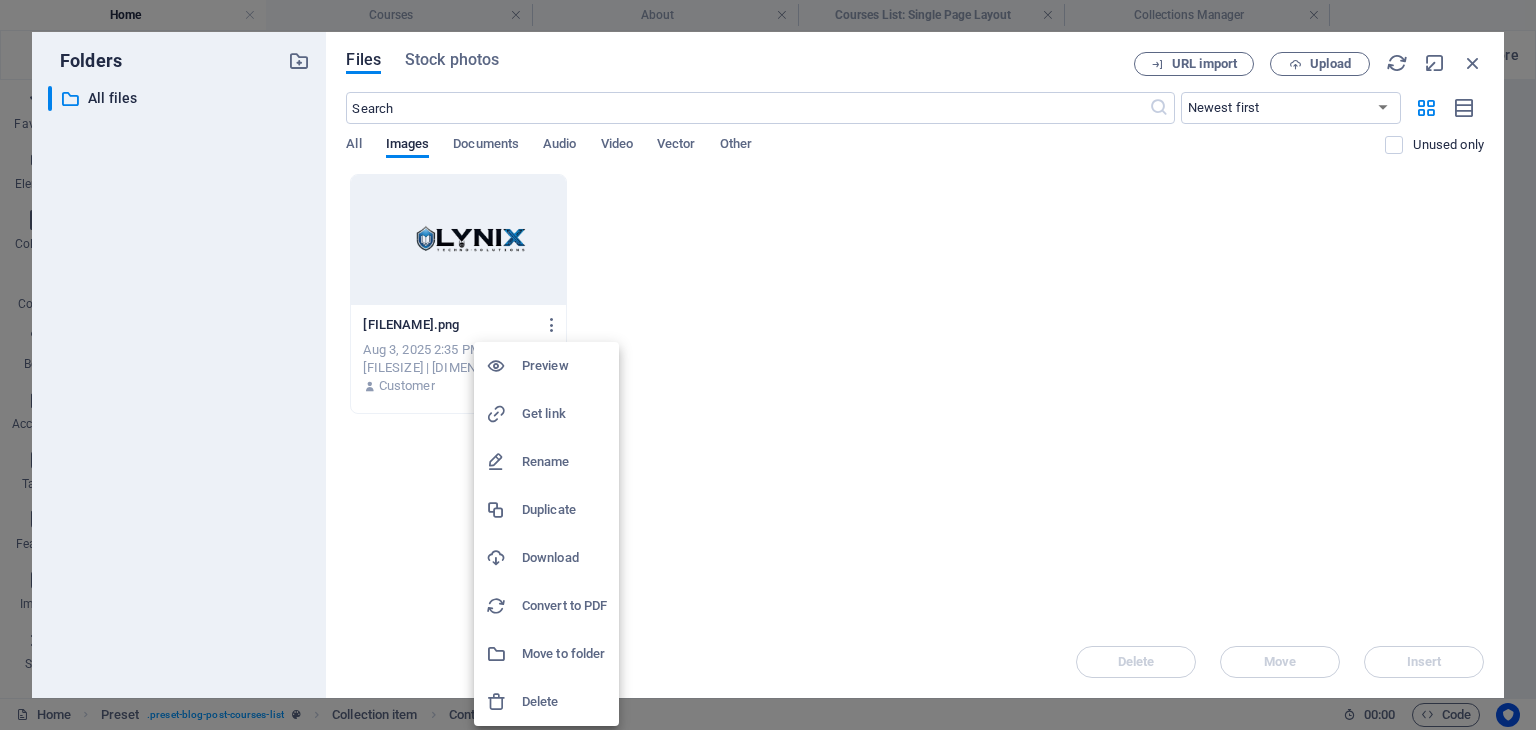 click at bounding box center [768, 365] 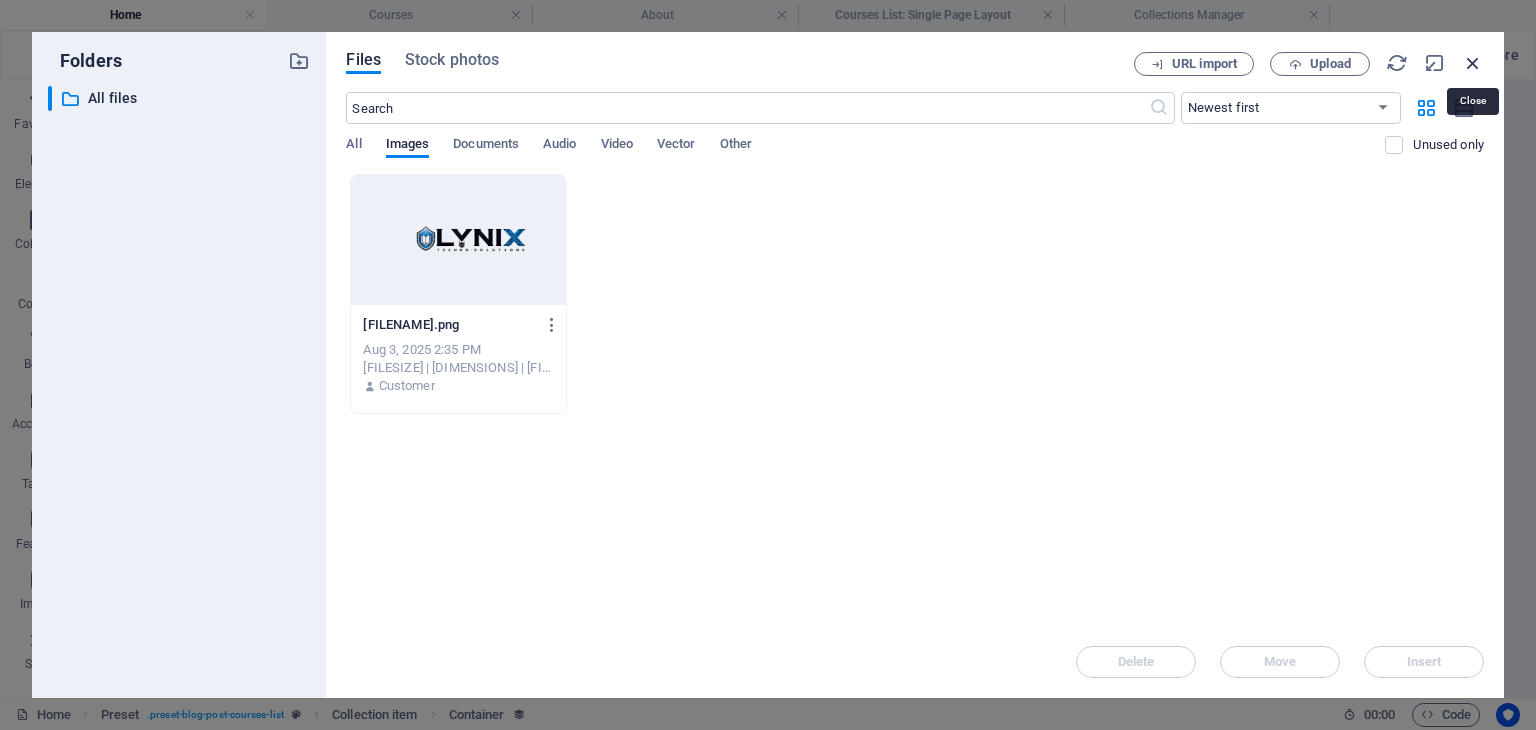 click at bounding box center (1473, 63) 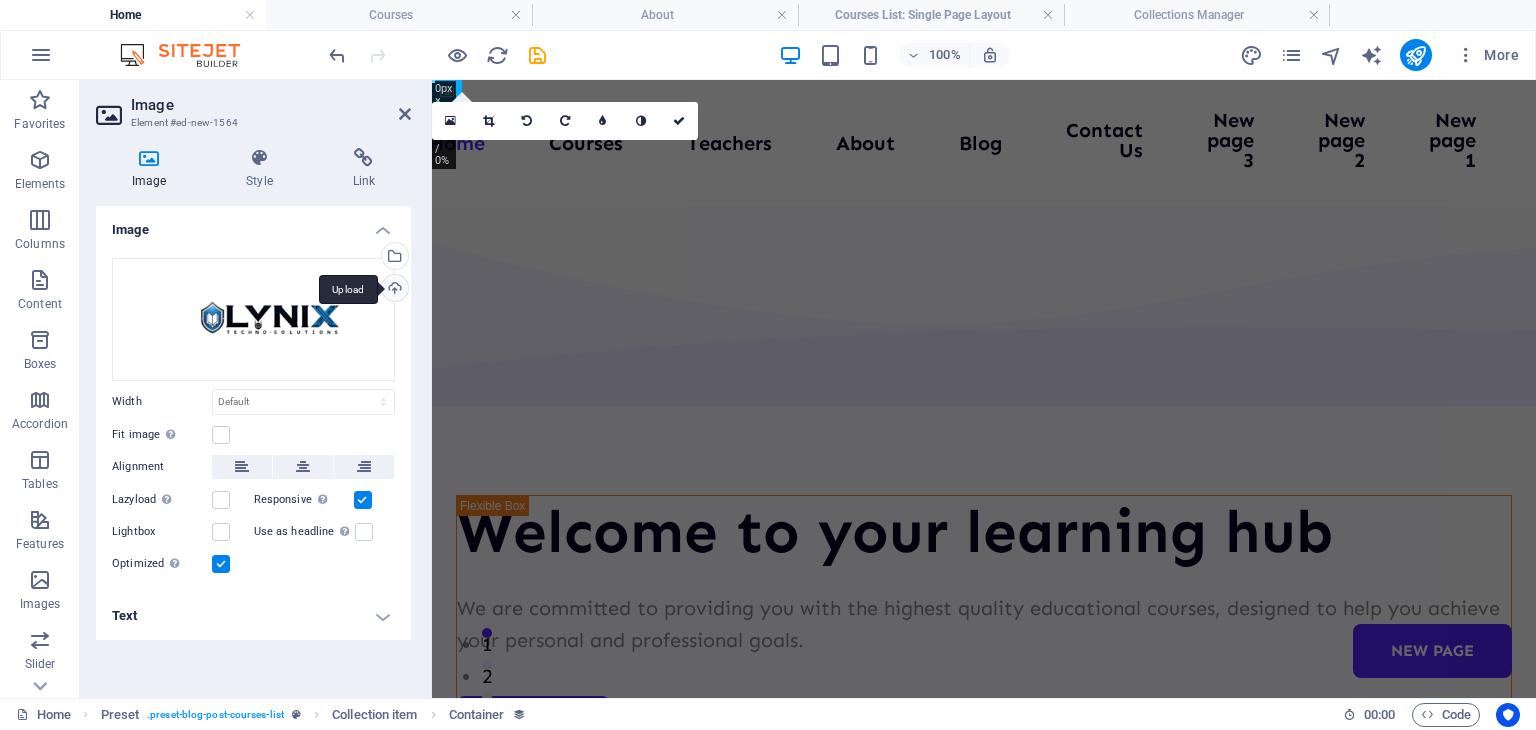 click on "Upload" at bounding box center (393, 290) 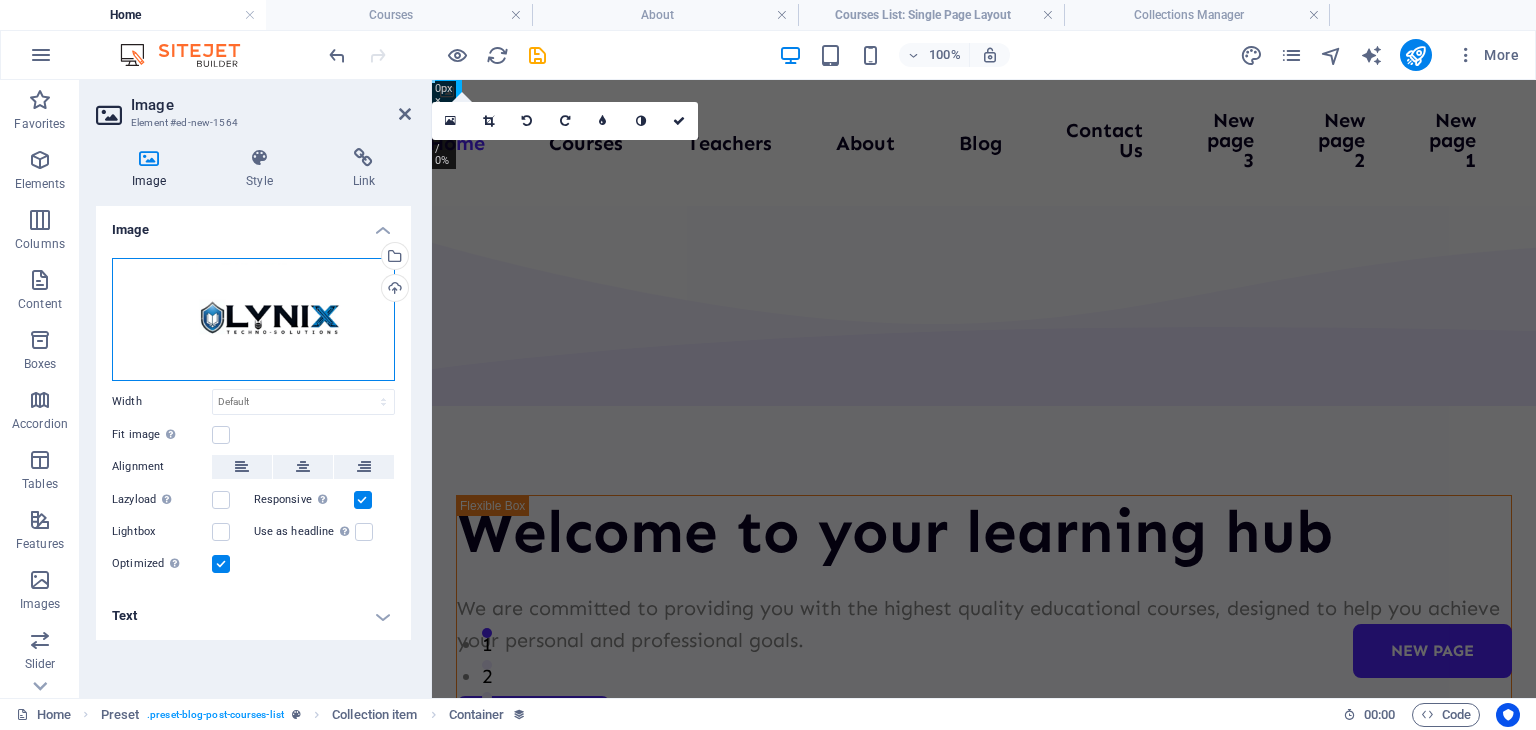drag, startPoint x: 6, startPoint y: 195, endPoint x: 342, endPoint y: 316, distance: 357.12323 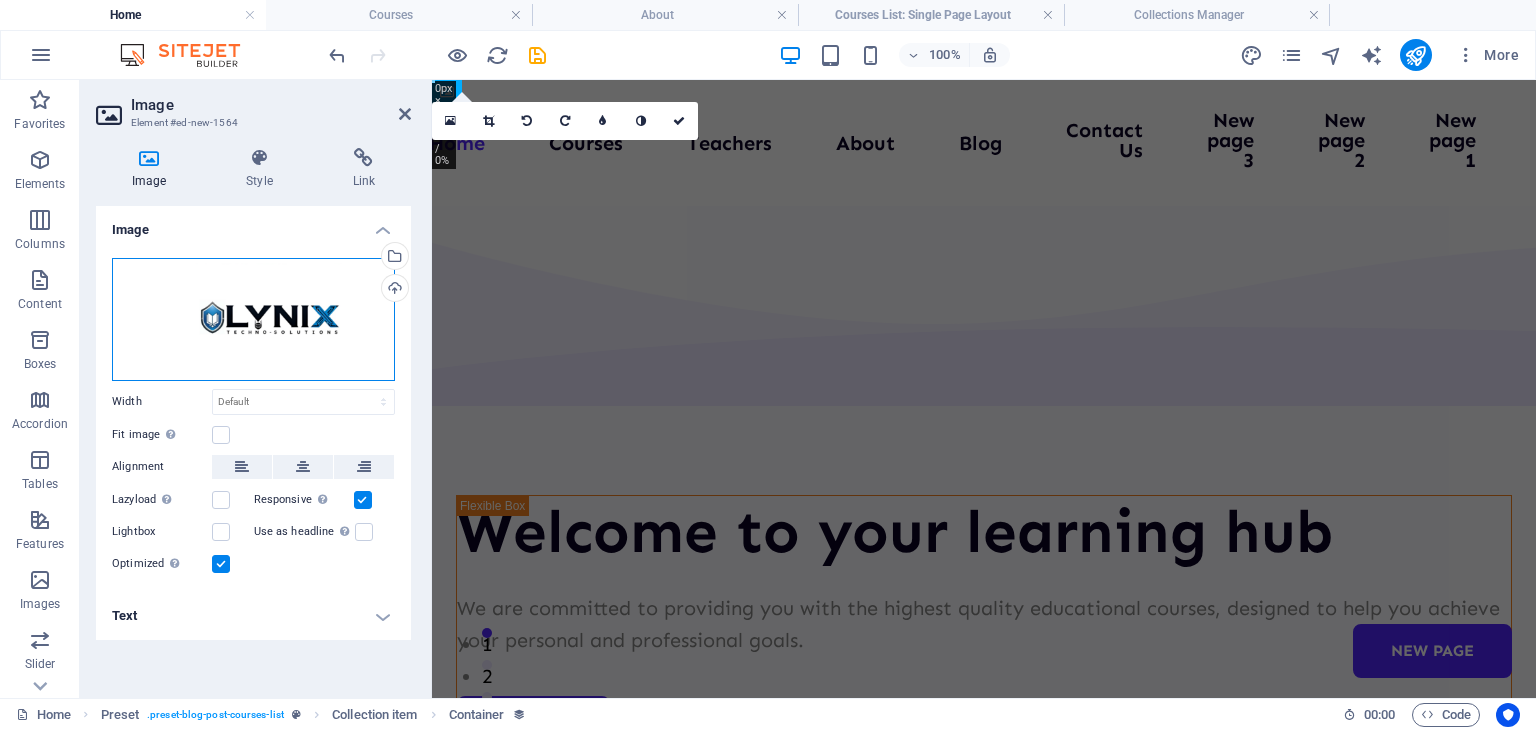 click on "Drag files here, click to choose files or select files from Files or our free stock photos & videos" at bounding box center (253, 319) 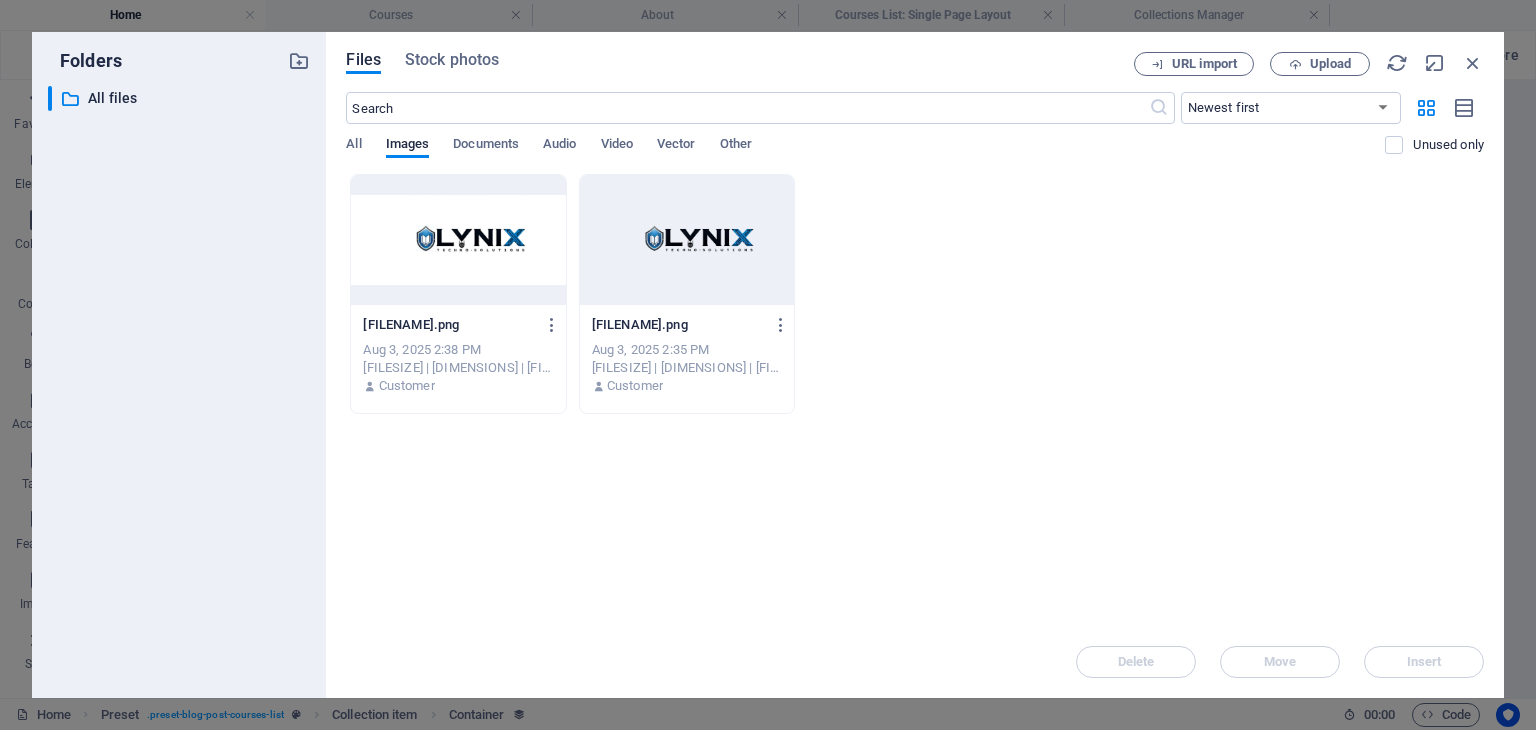 click at bounding box center [458, 240] 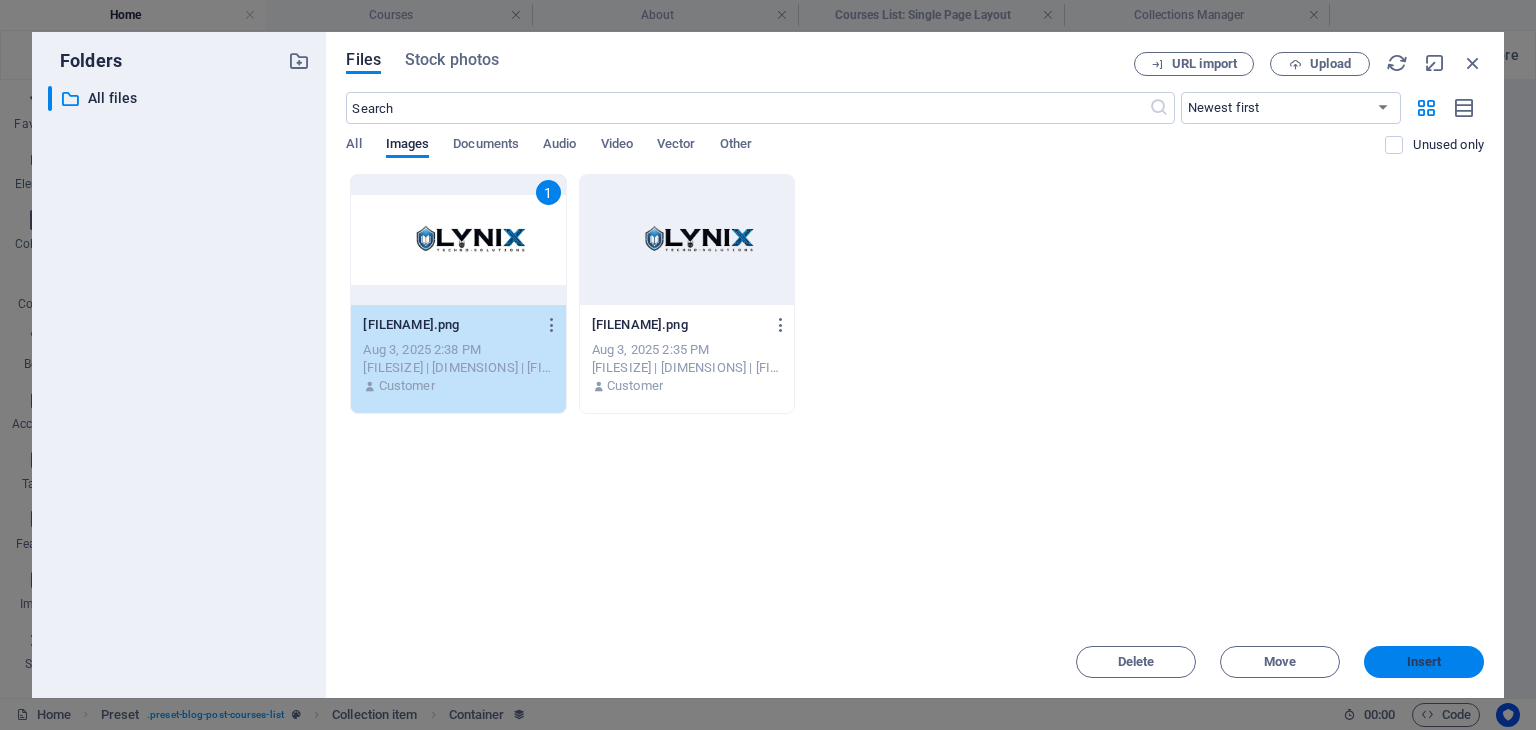 click on "Insert" at bounding box center (1424, 662) 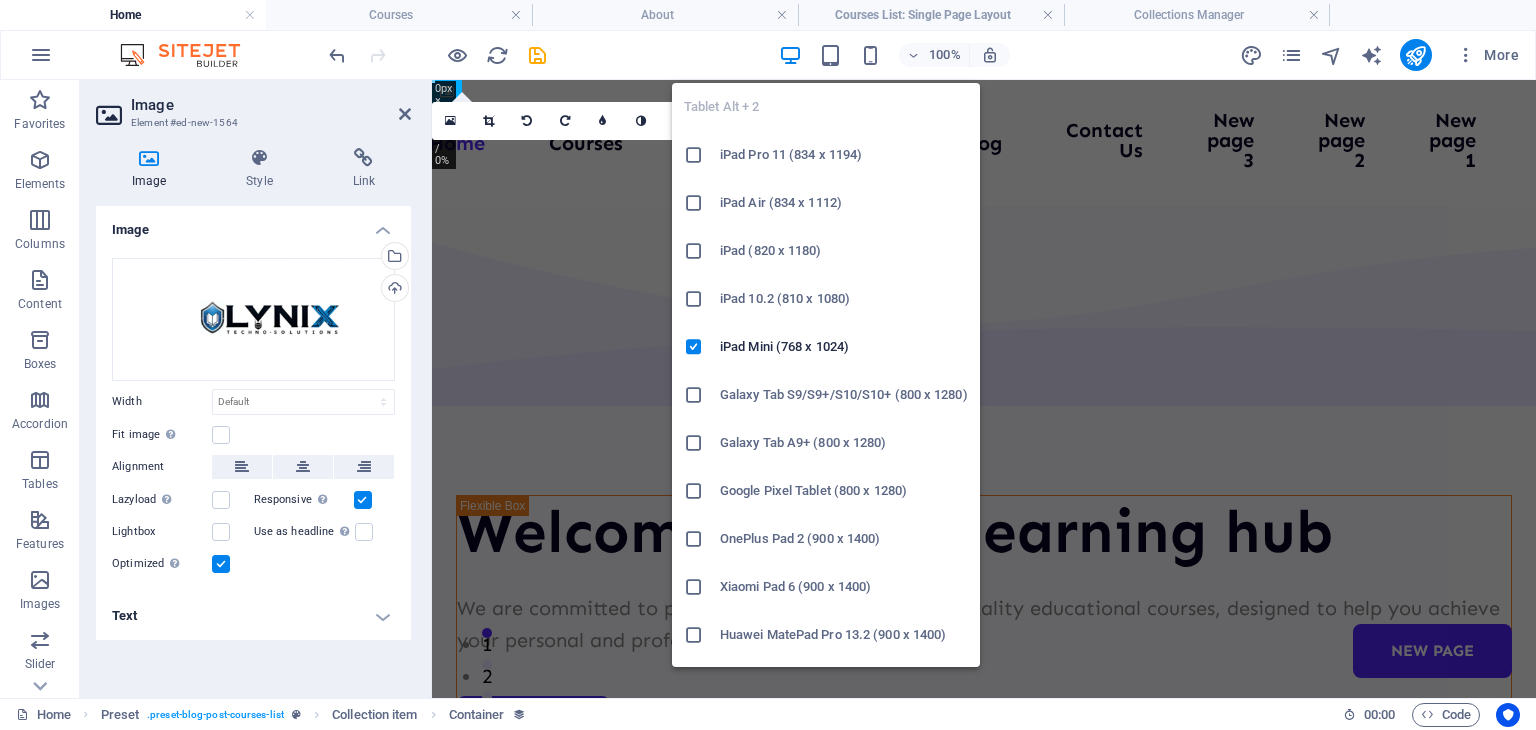 click on "iPad Pro 11 (834 x 1194)" at bounding box center (844, 155) 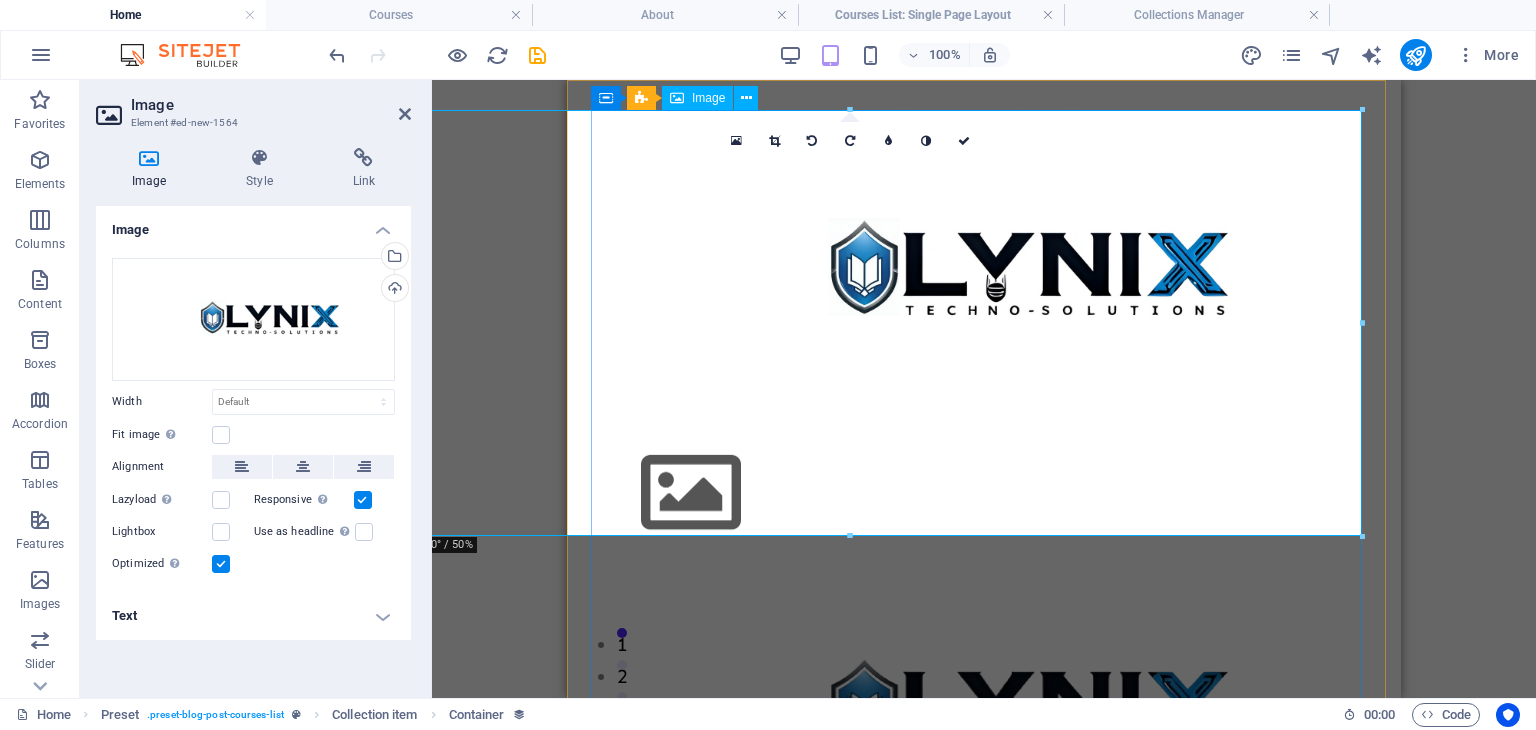 click at bounding box center [984, 273] 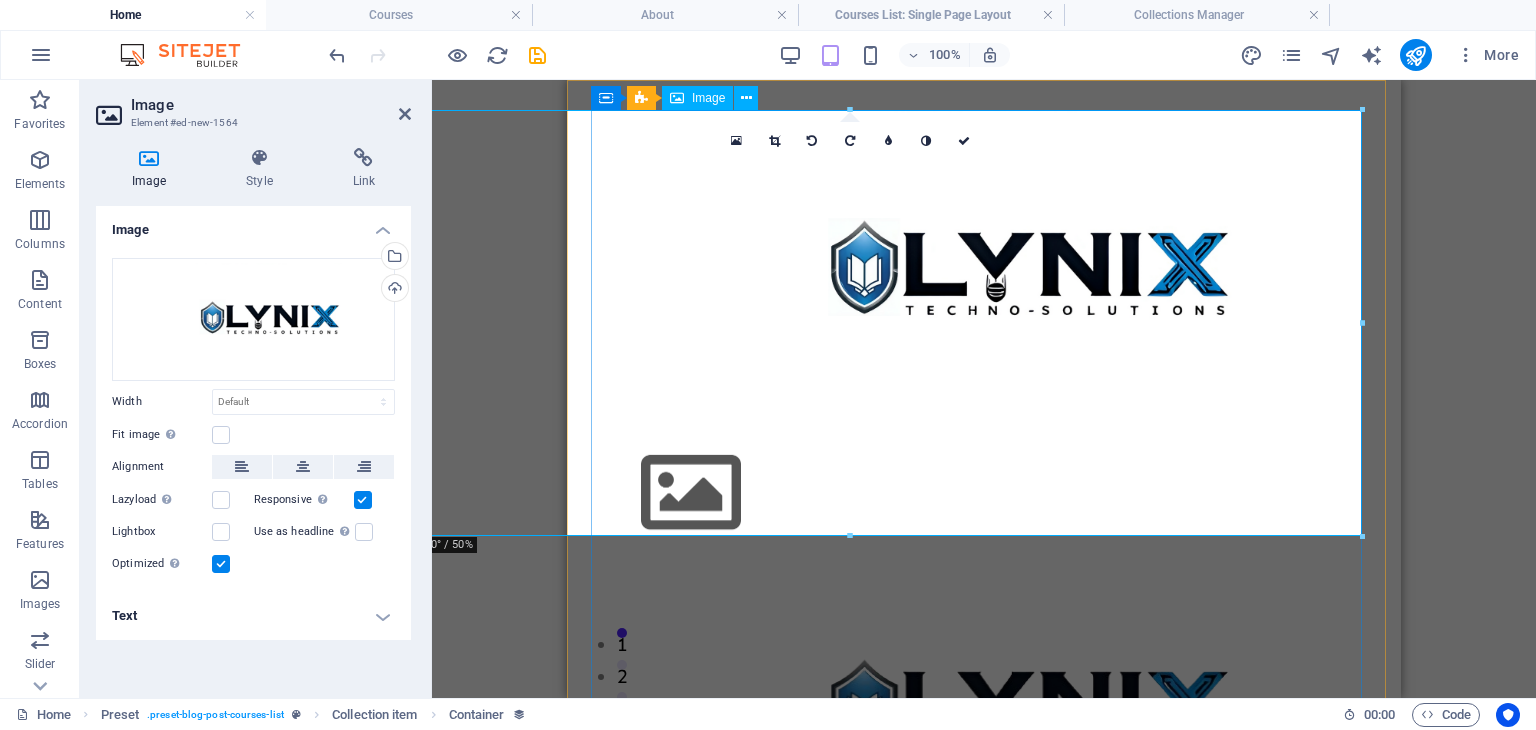 drag, startPoint x: 1134, startPoint y: 613, endPoint x: 680, endPoint y: 399, distance: 501.90836 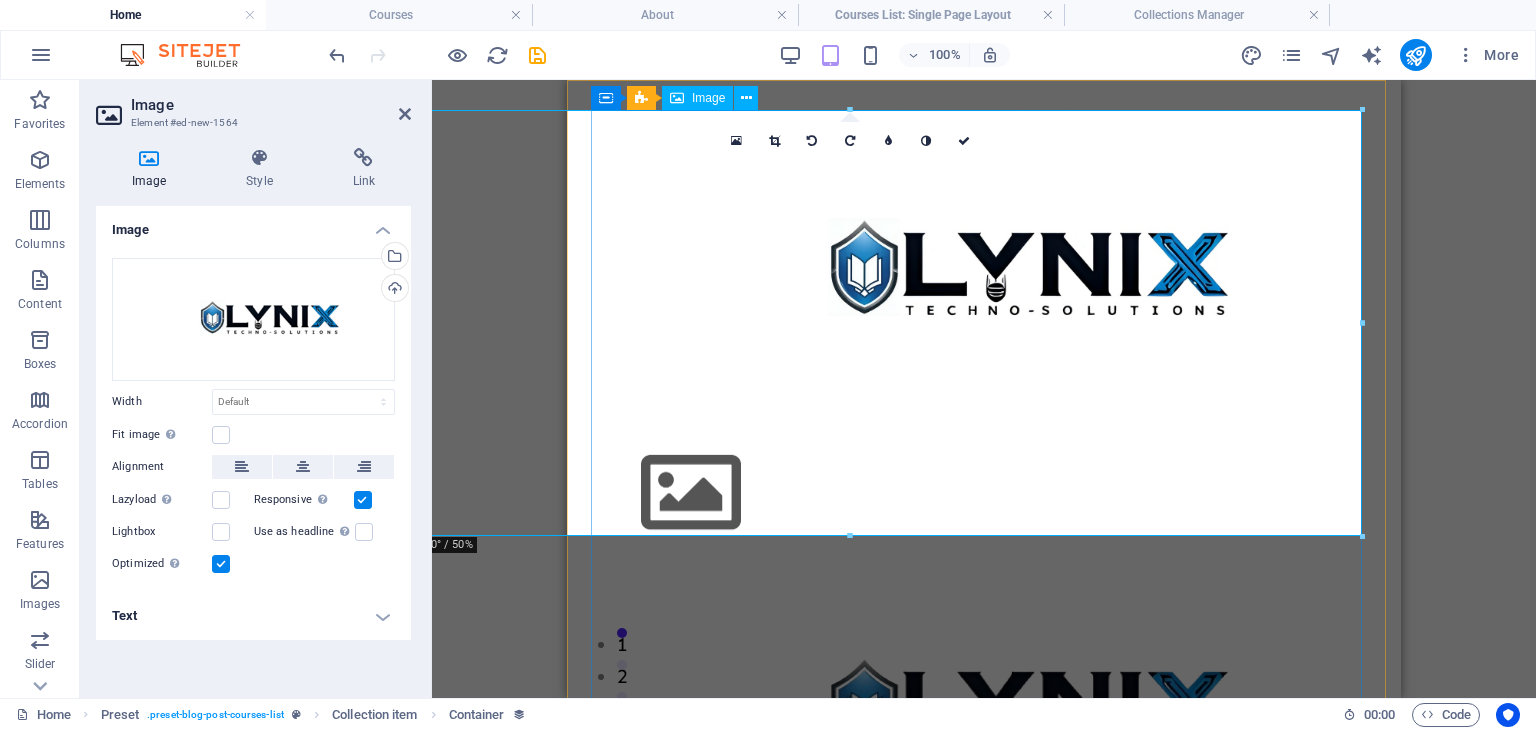 click at bounding box center [984, 273] 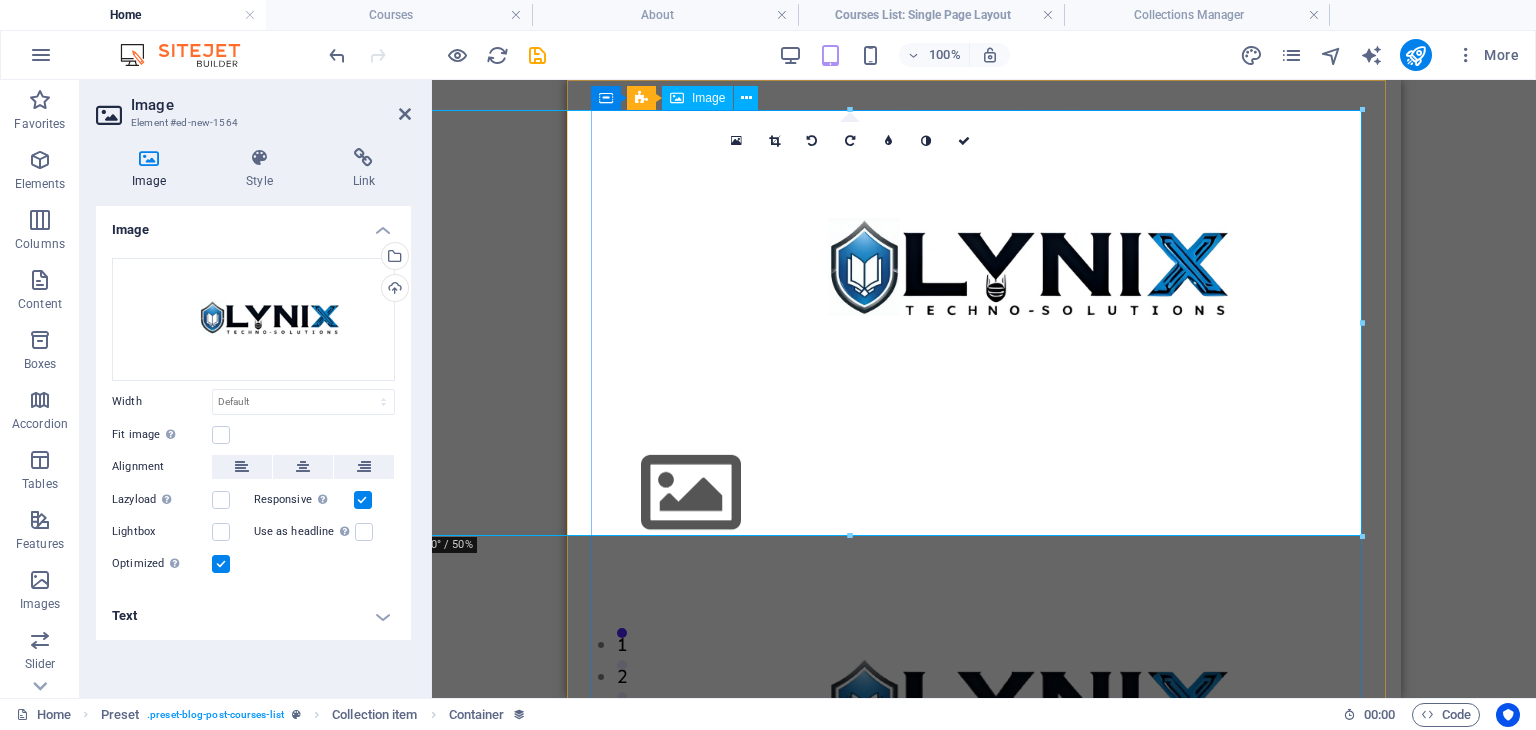 scroll, scrollTop: 12, scrollLeft: 0, axis: vertical 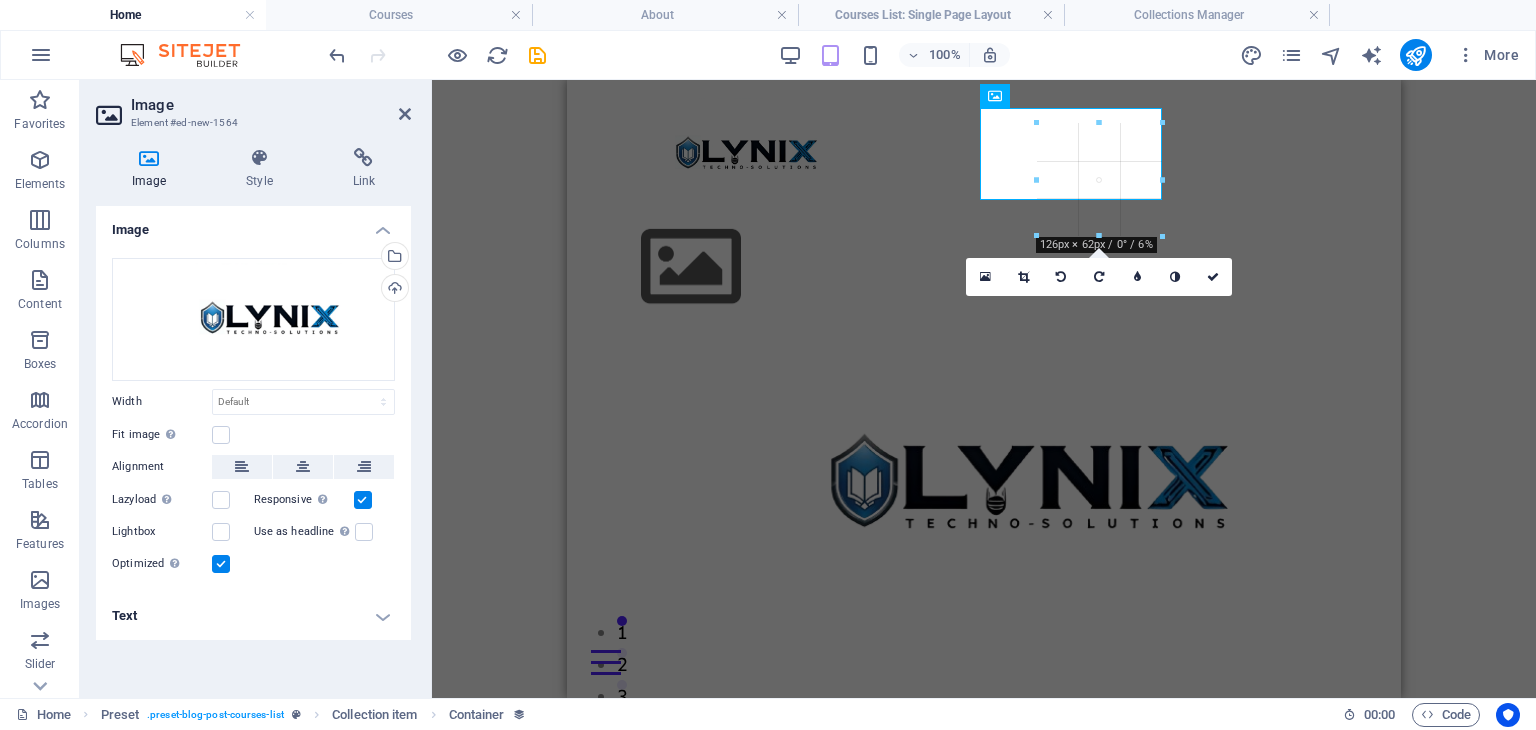 click at bounding box center (976, 340) 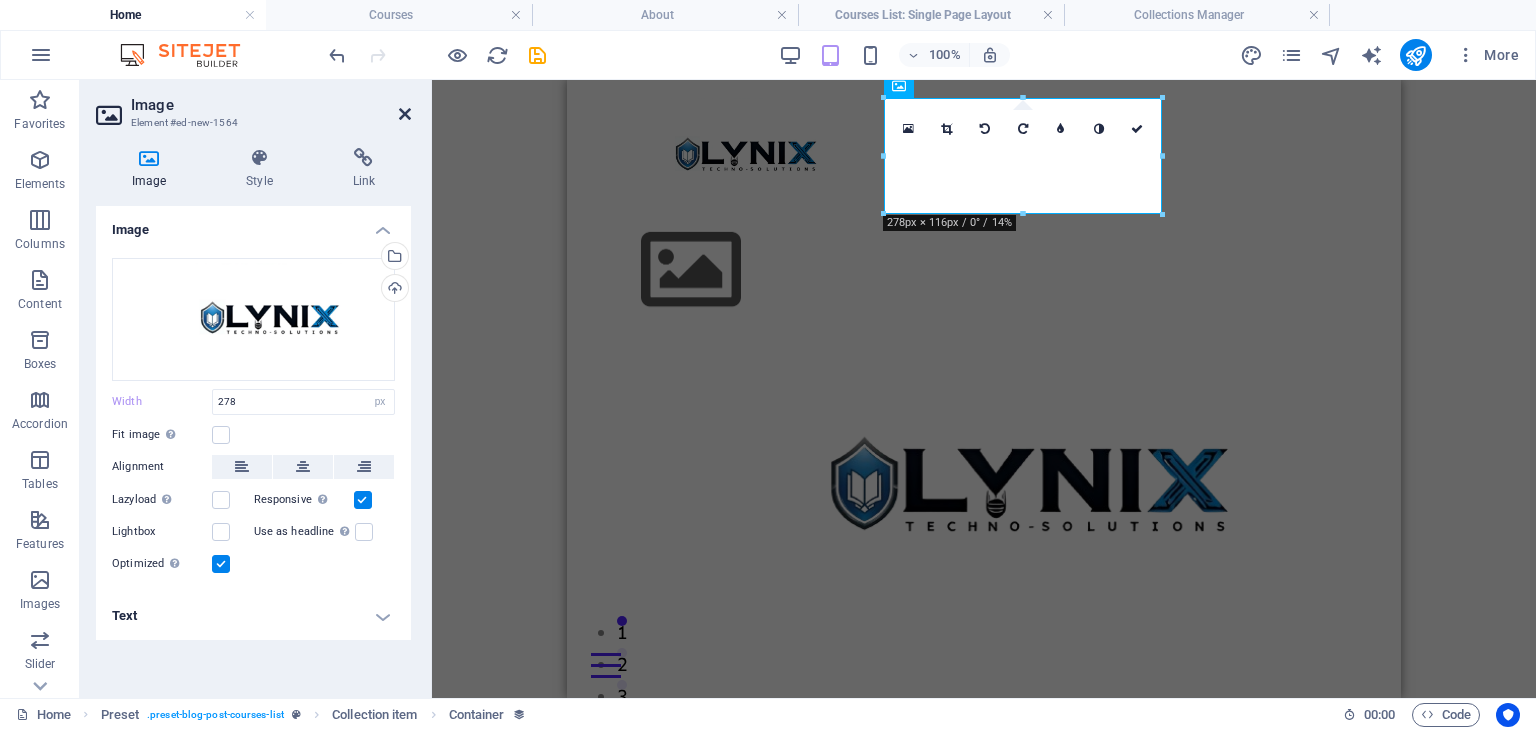 click at bounding box center [405, 114] 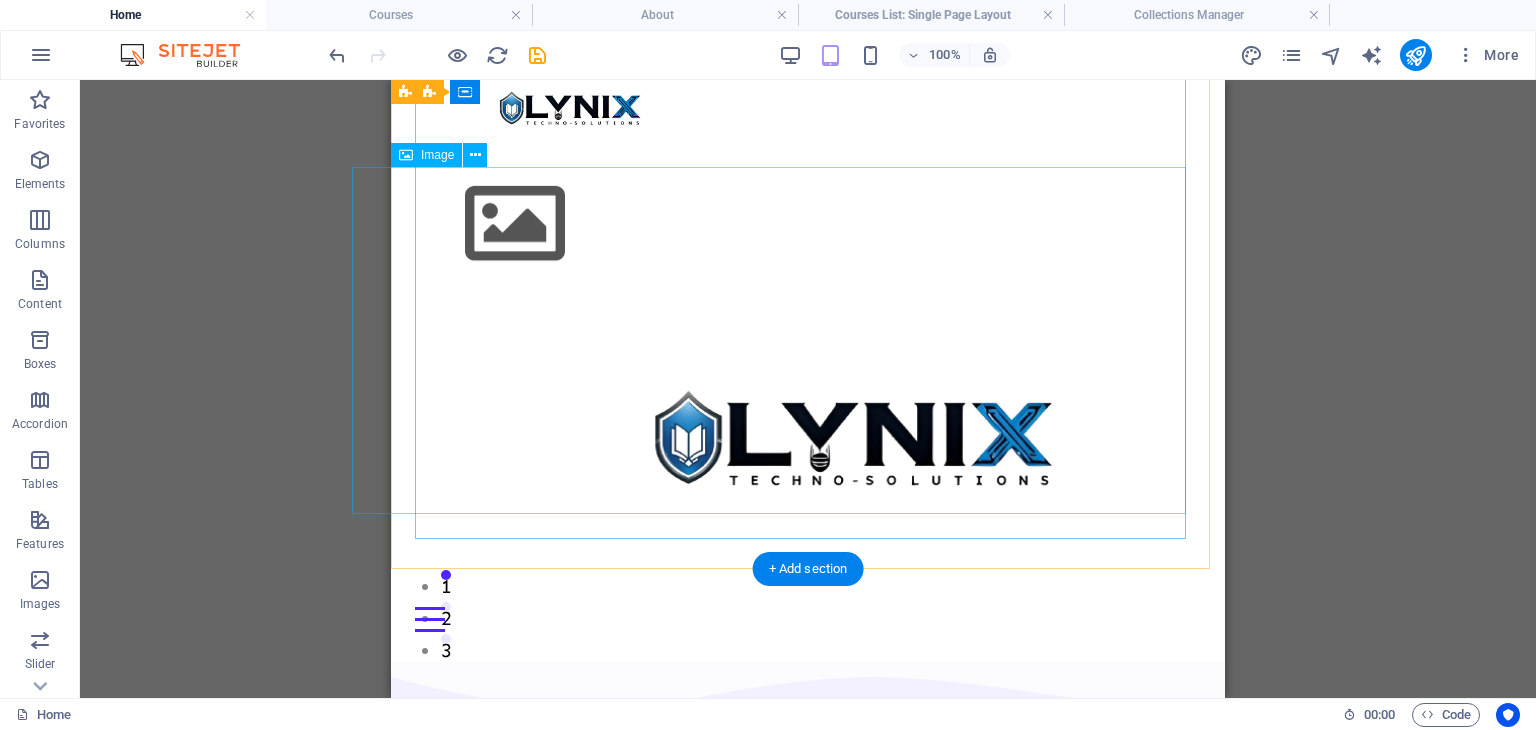 scroll, scrollTop: 0, scrollLeft: 0, axis: both 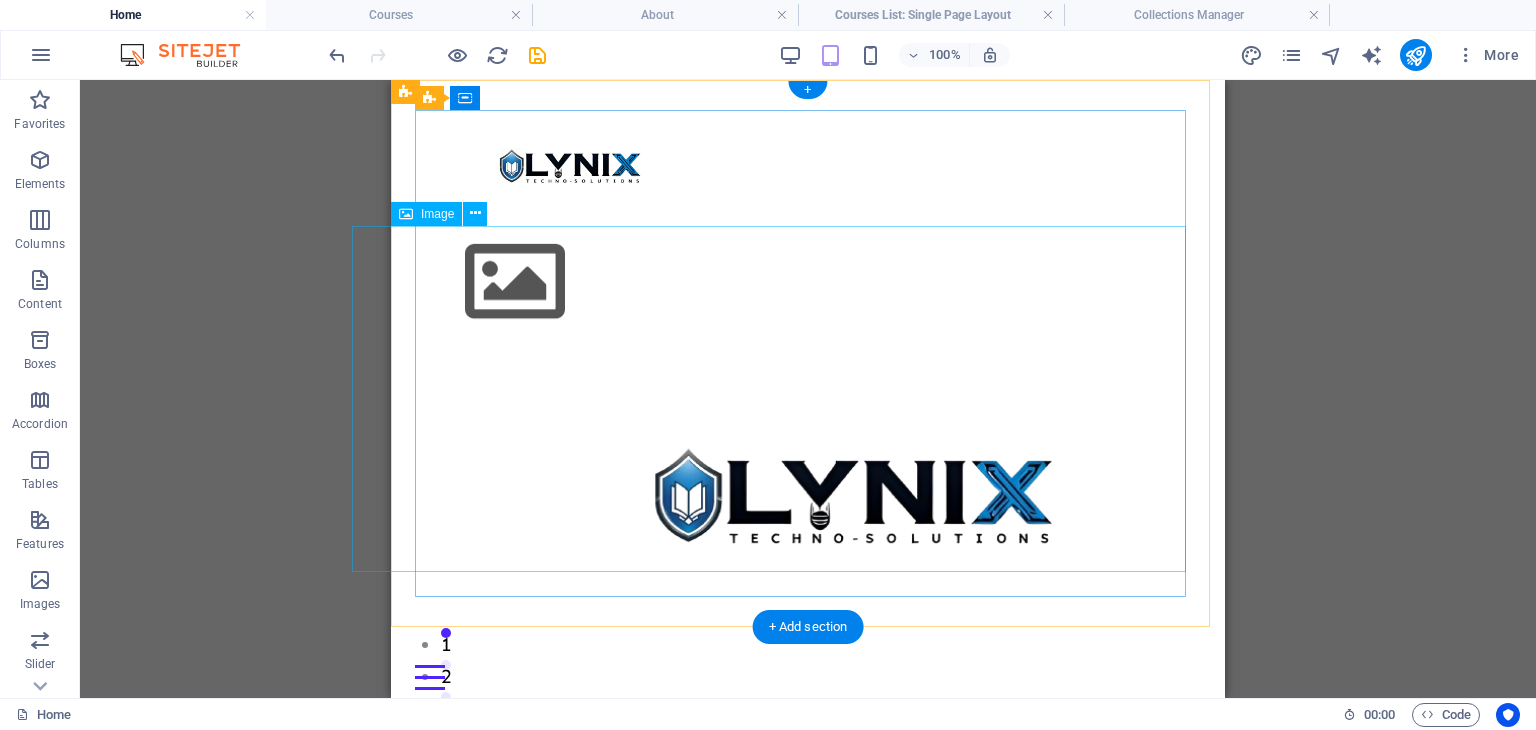 click at bounding box center [808, 501] 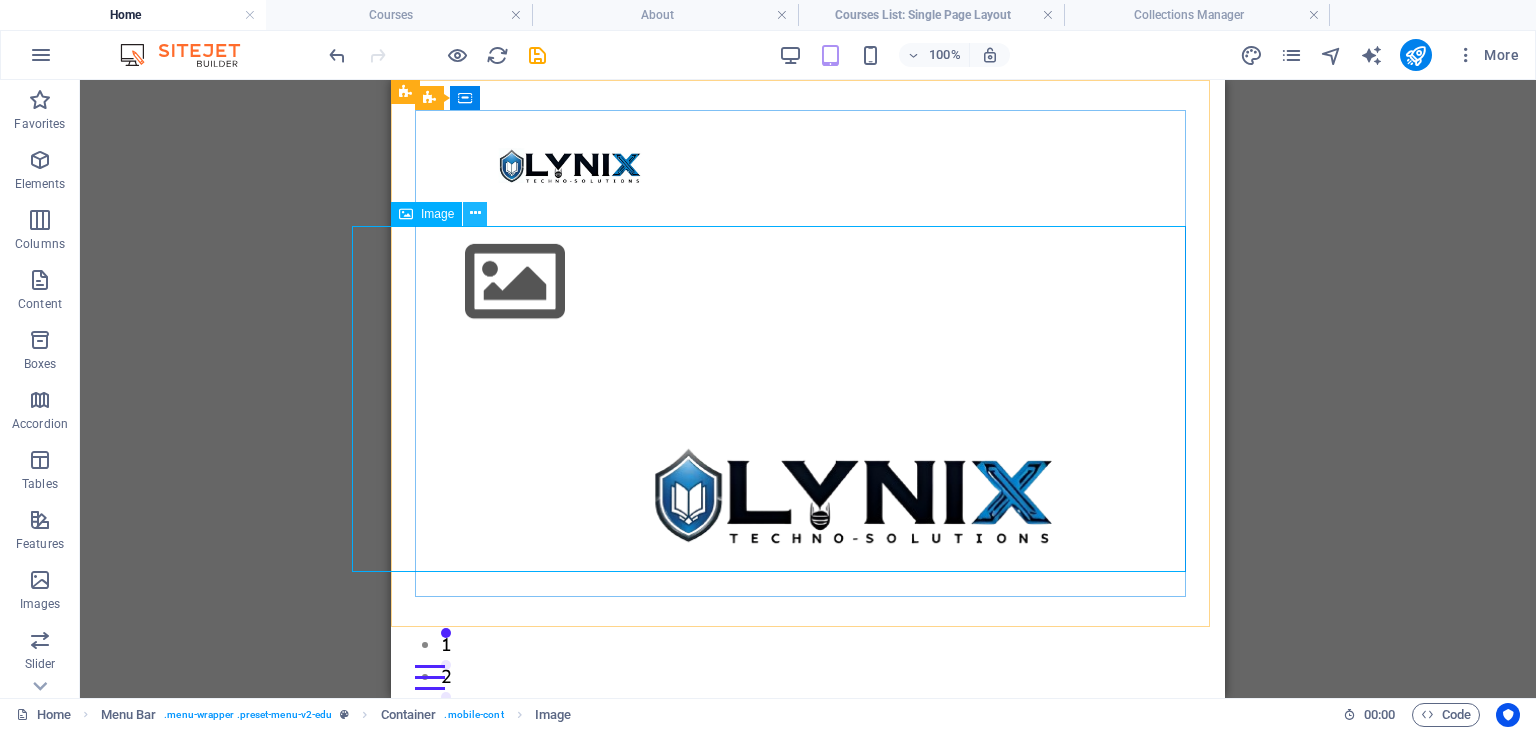 click at bounding box center [475, 213] 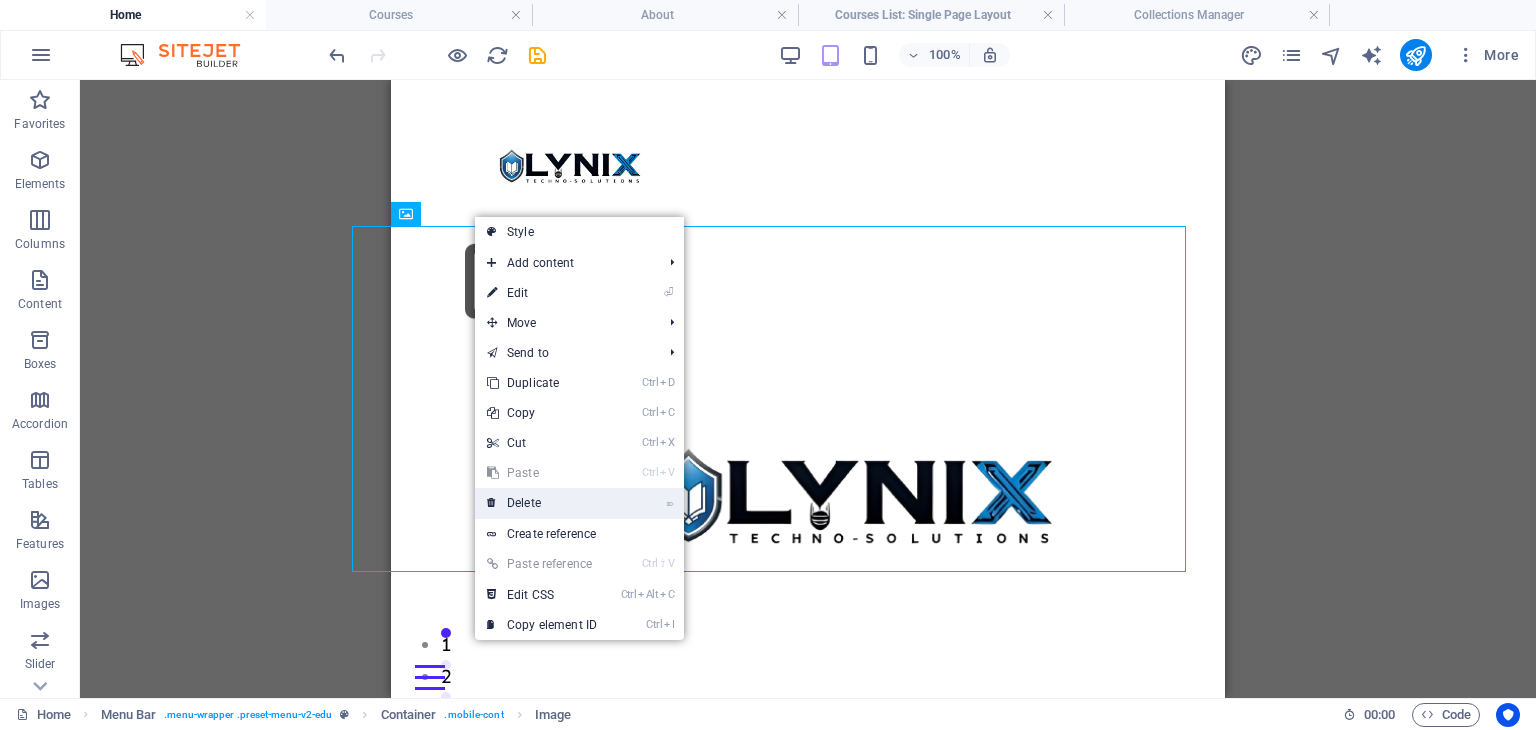 click on "⌦  Delete" at bounding box center (542, 503) 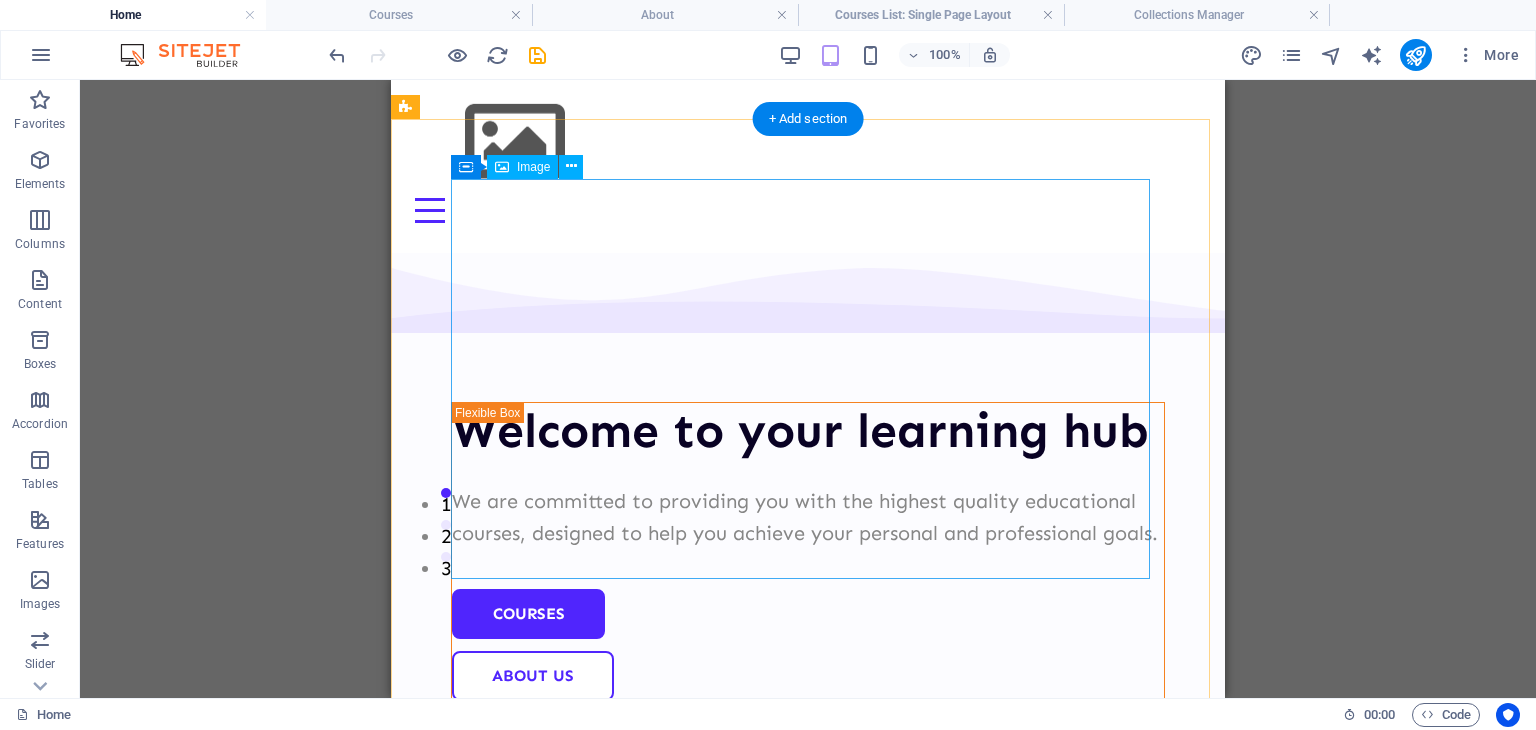 scroll, scrollTop: 0, scrollLeft: 0, axis: both 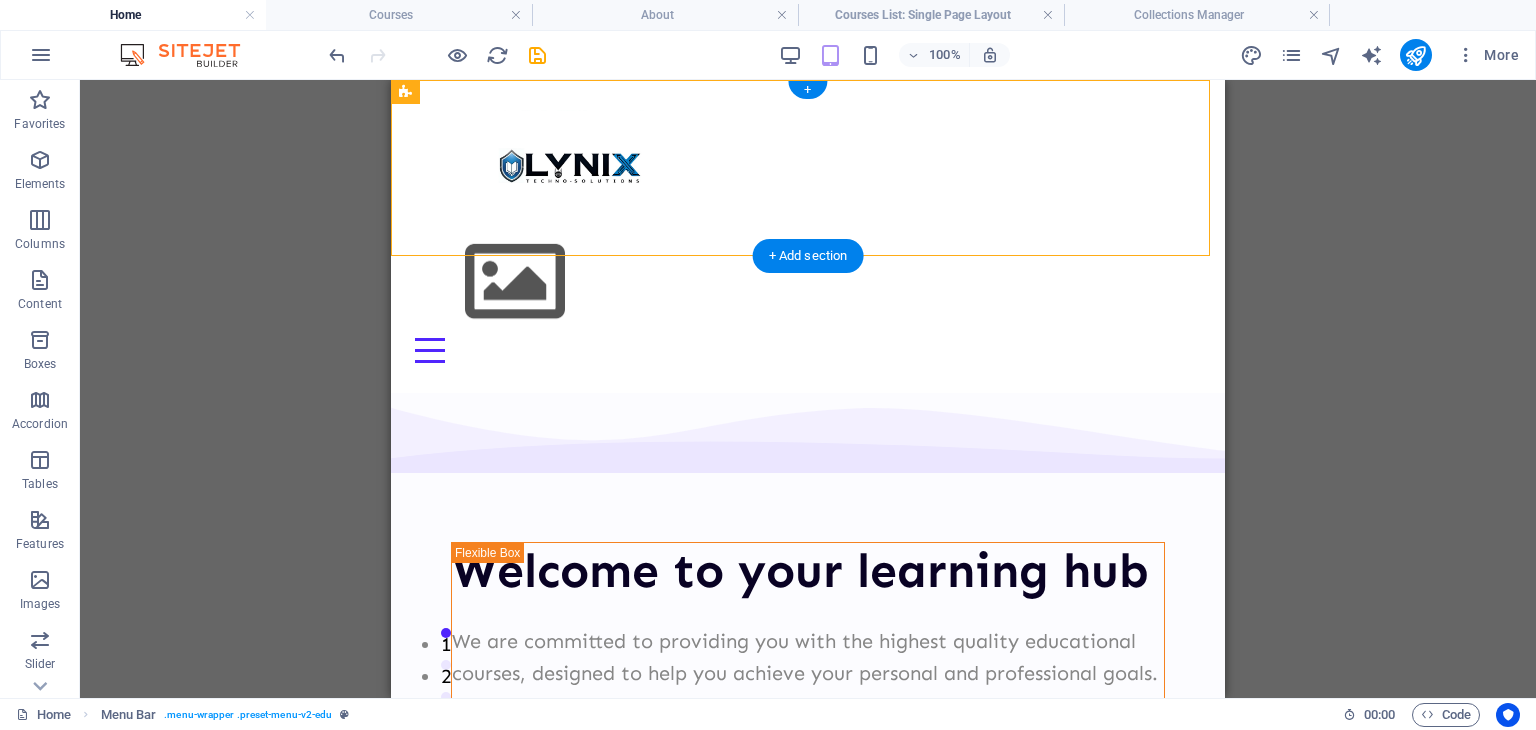 drag, startPoint x: 834, startPoint y: 168, endPoint x: 536, endPoint y: 171, distance: 298.0151 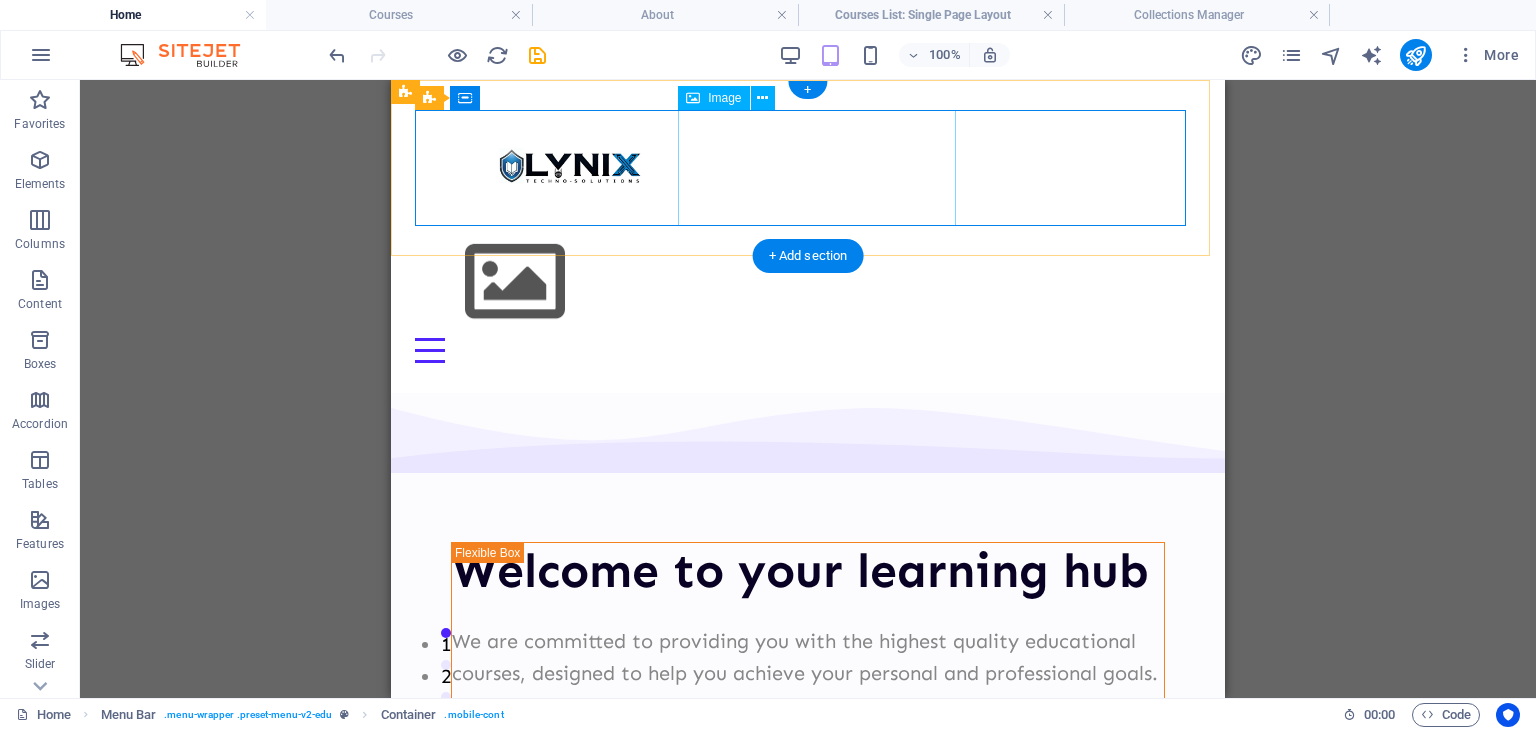 click at bounding box center [808, 168] 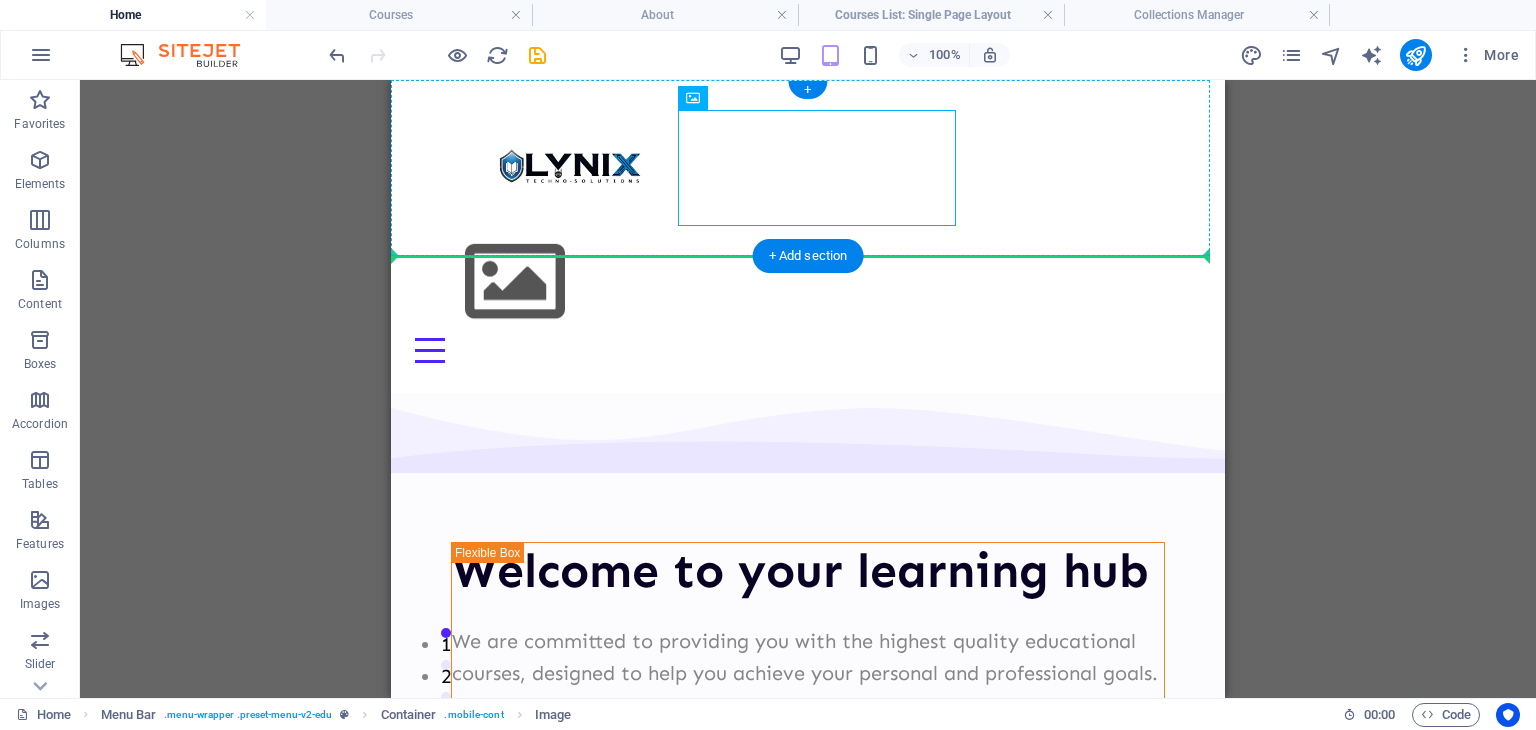 drag, startPoint x: 812, startPoint y: 170, endPoint x: 664, endPoint y: 180, distance: 148.33745 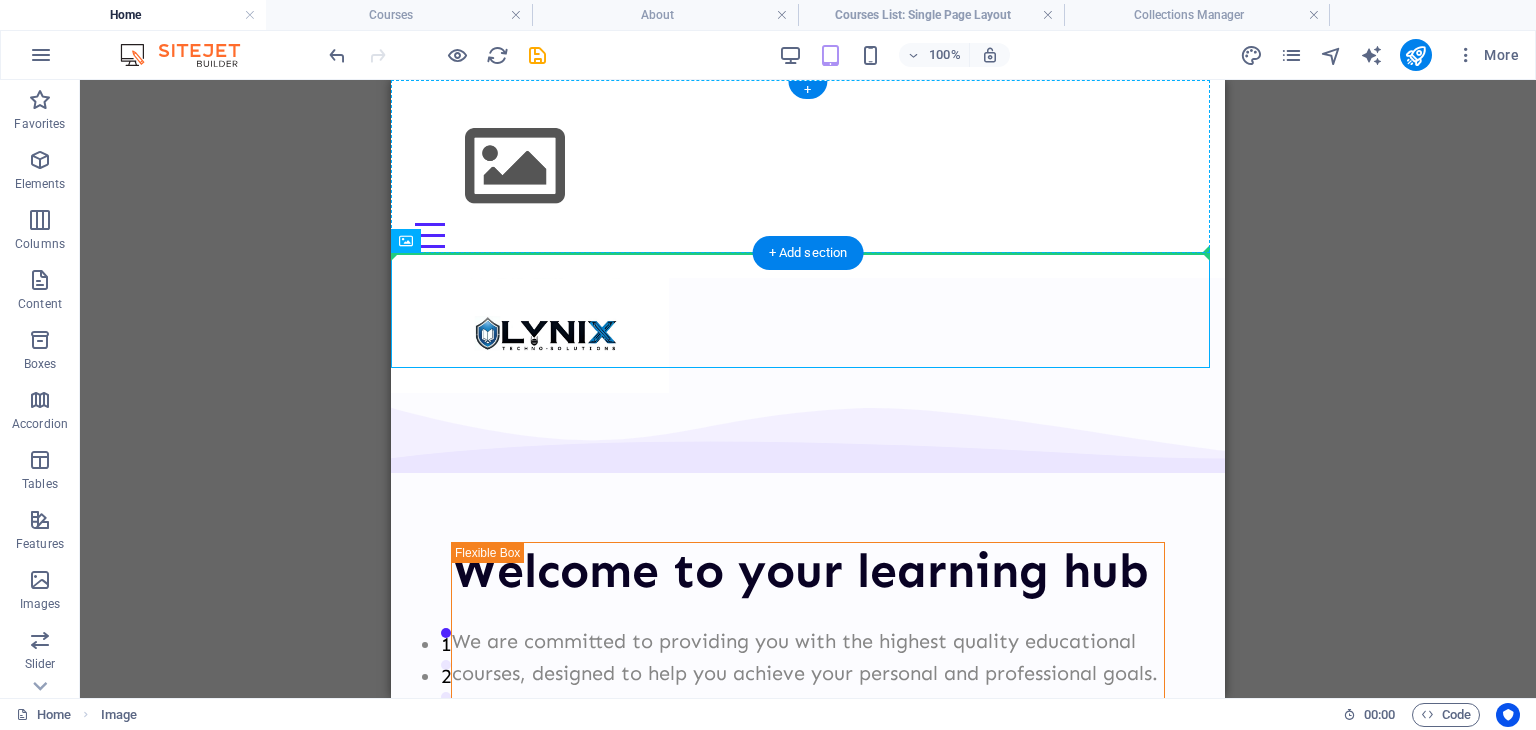 drag, startPoint x: 621, startPoint y: 301, endPoint x: 596, endPoint y: 189, distance: 114.75626 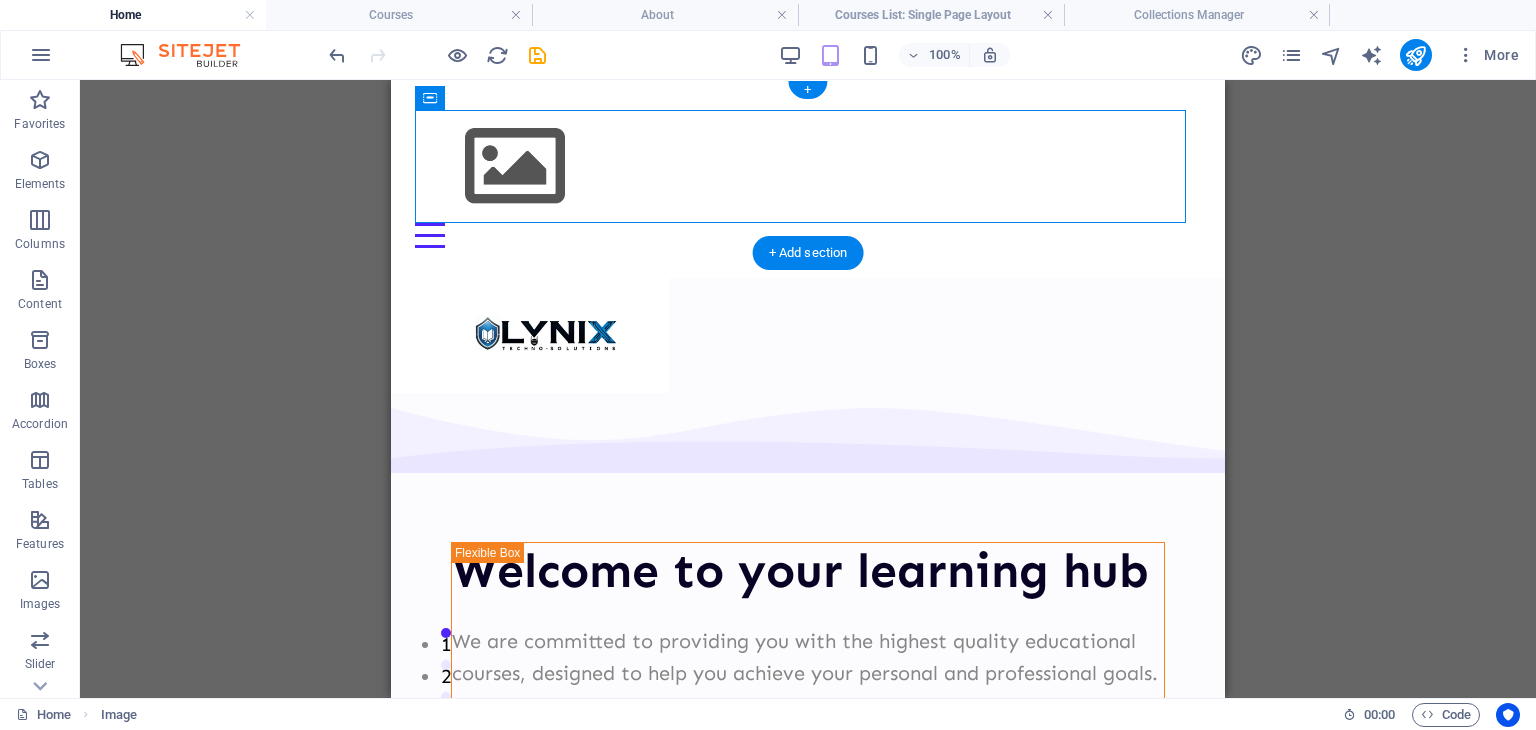 drag, startPoint x: 596, startPoint y: 189, endPoint x: 601, endPoint y: 121, distance: 68.18358 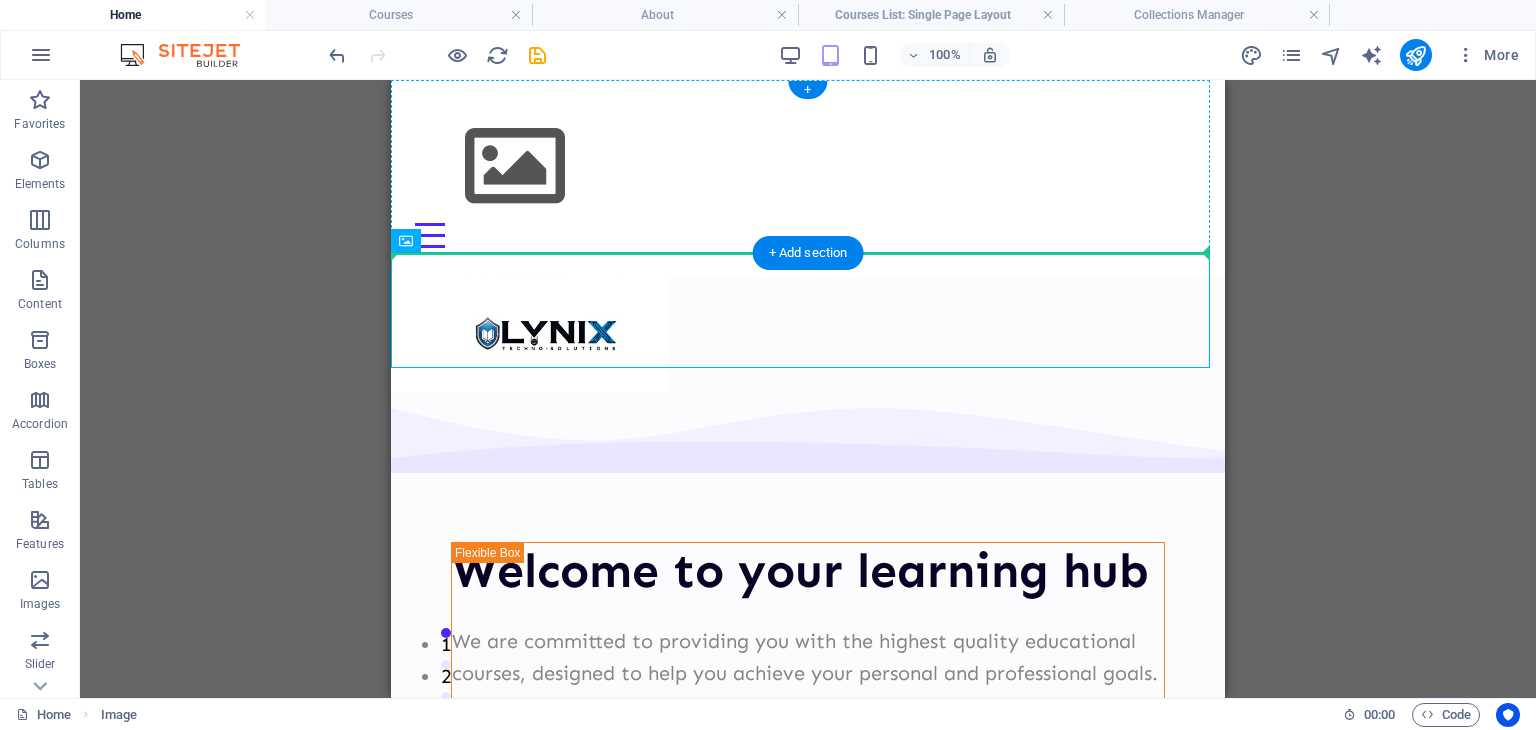 drag, startPoint x: 569, startPoint y: 289, endPoint x: 499, endPoint y: 175, distance: 133.77592 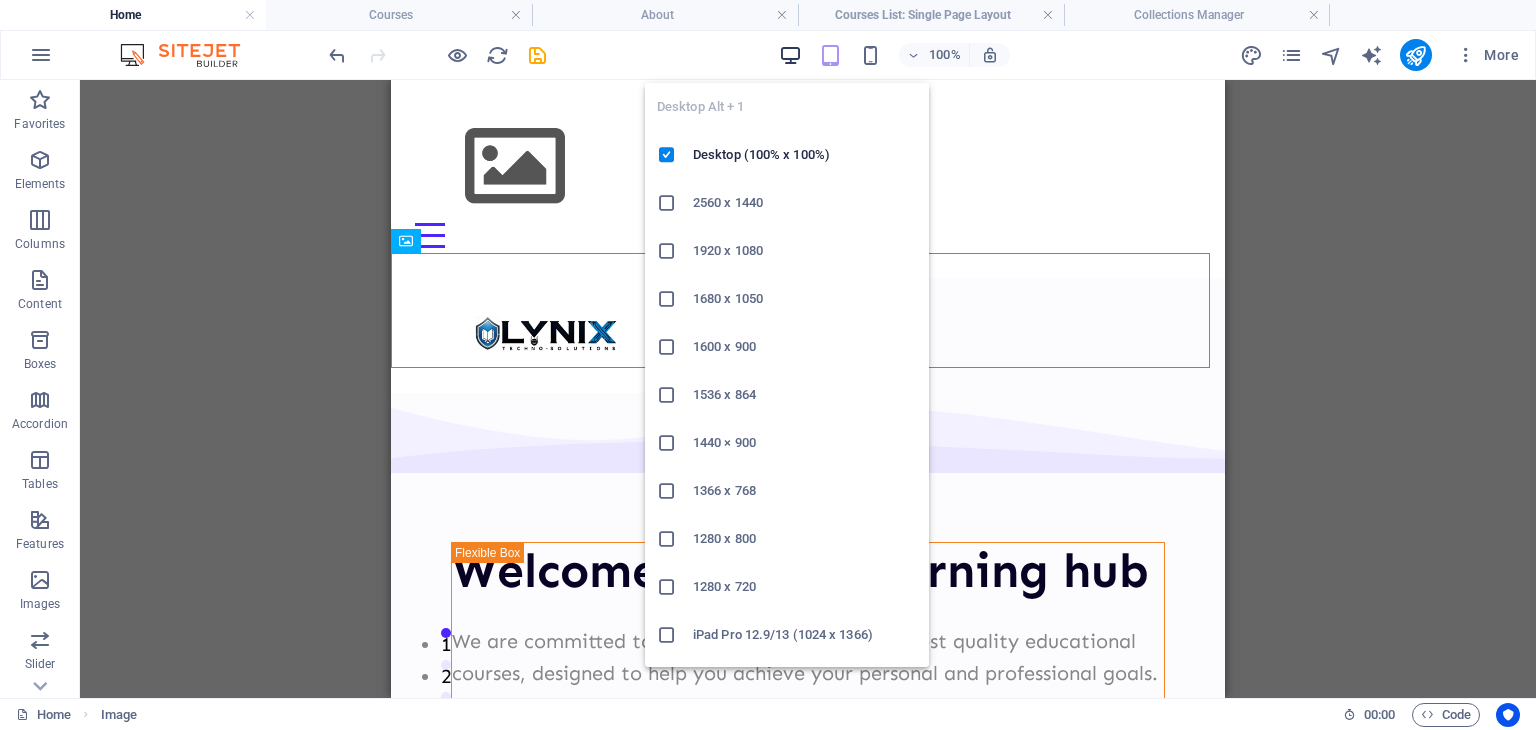 click at bounding box center [790, 55] 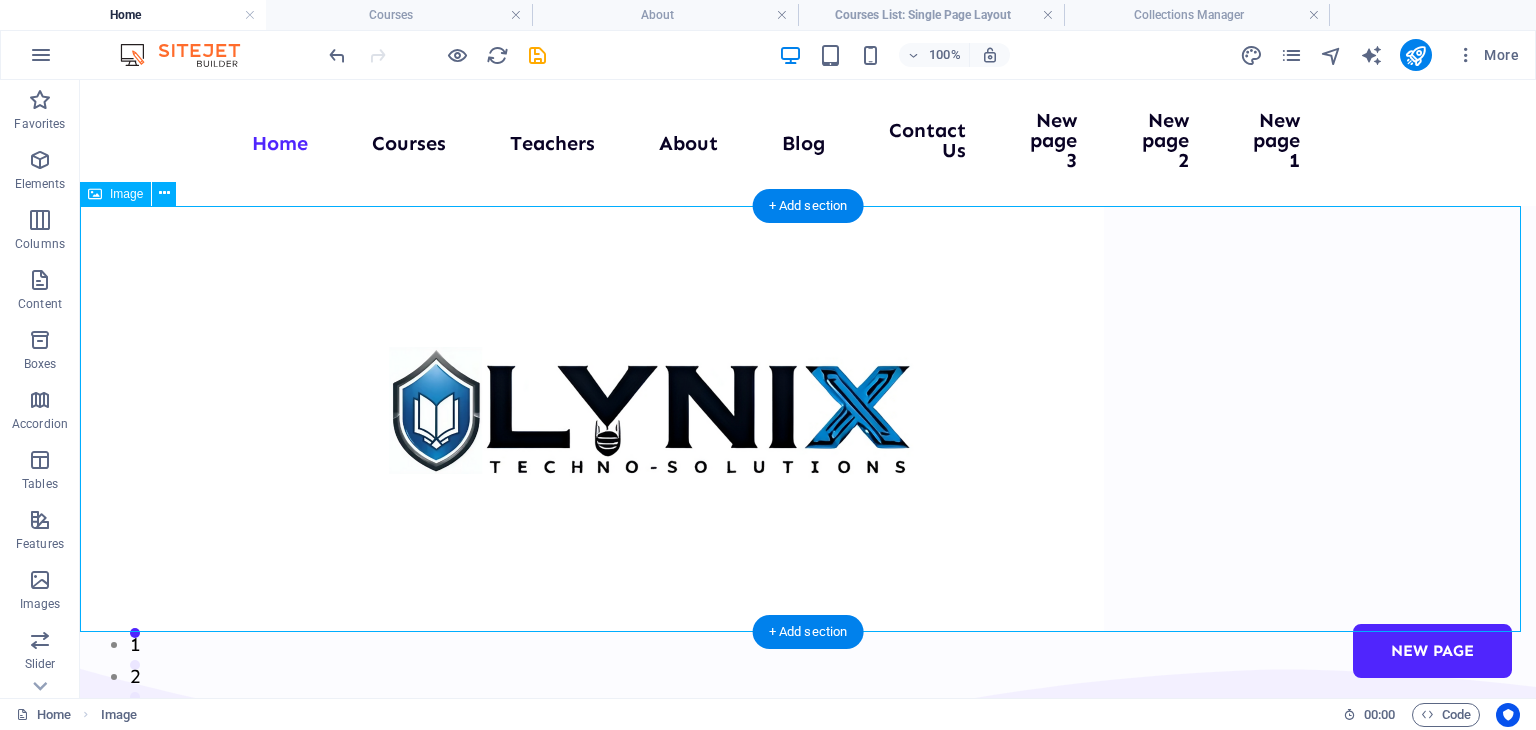 click at bounding box center [808, 419] 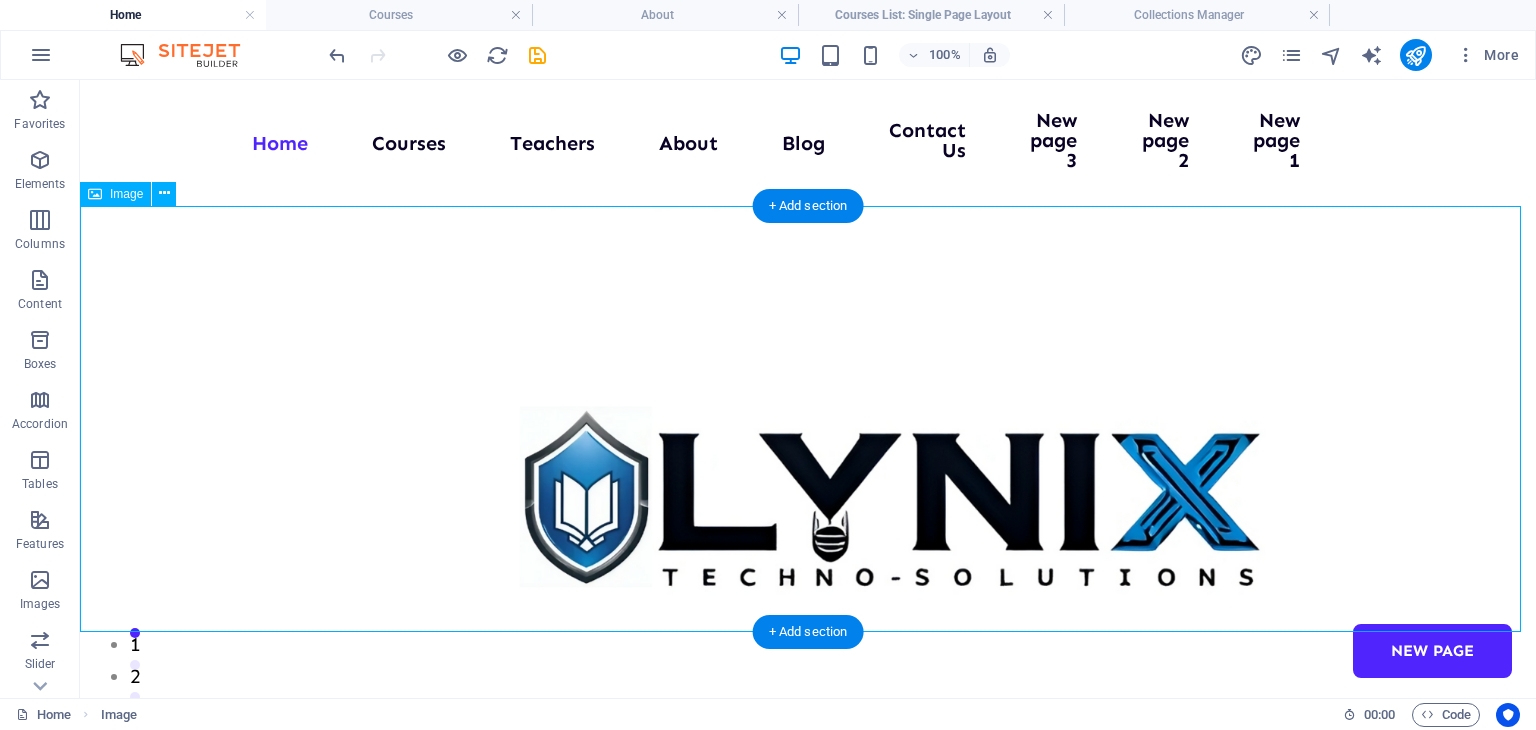select on "px" 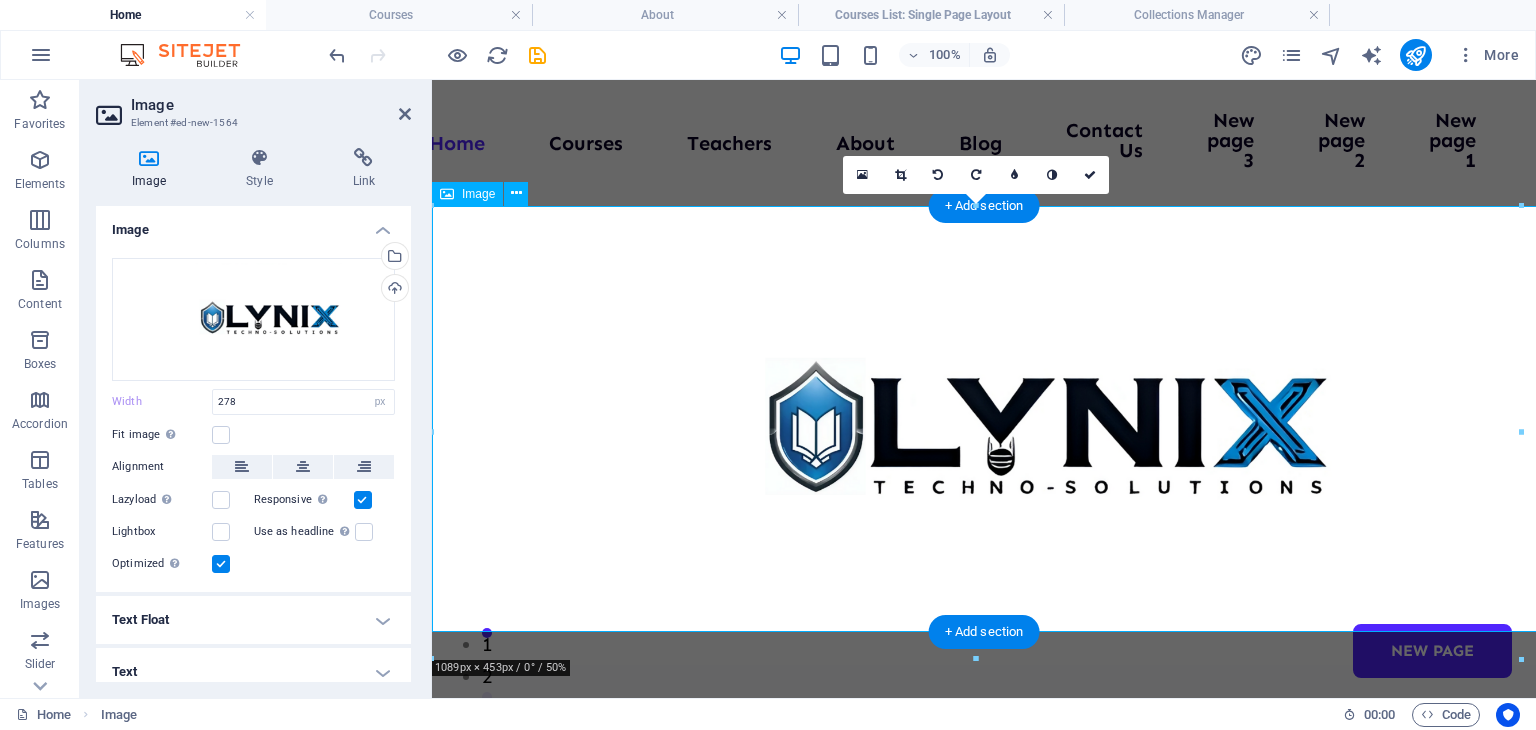 type 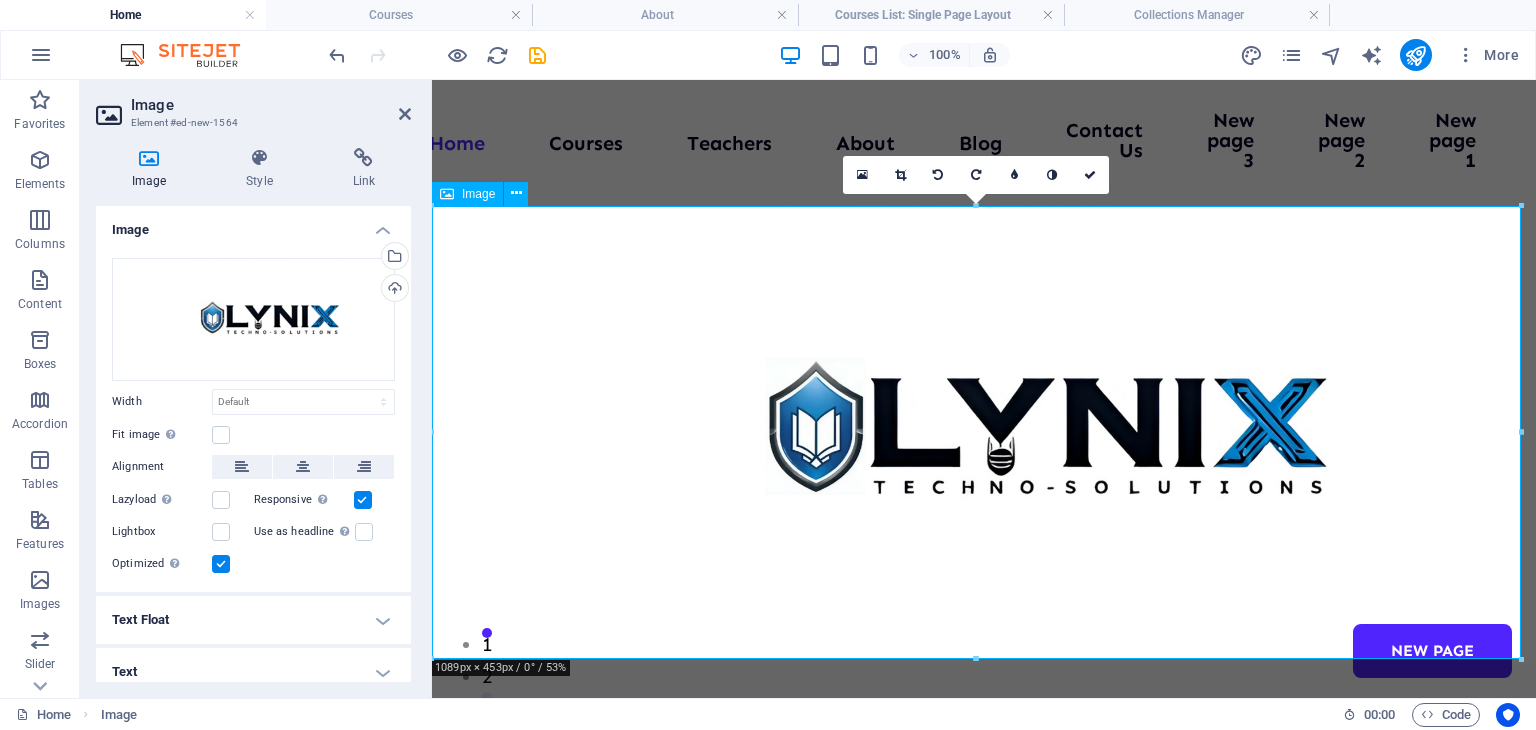 drag, startPoint x: 1948, startPoint y: 289, endPoint x: 1402, endPoint y: 284, distance: 546.0229 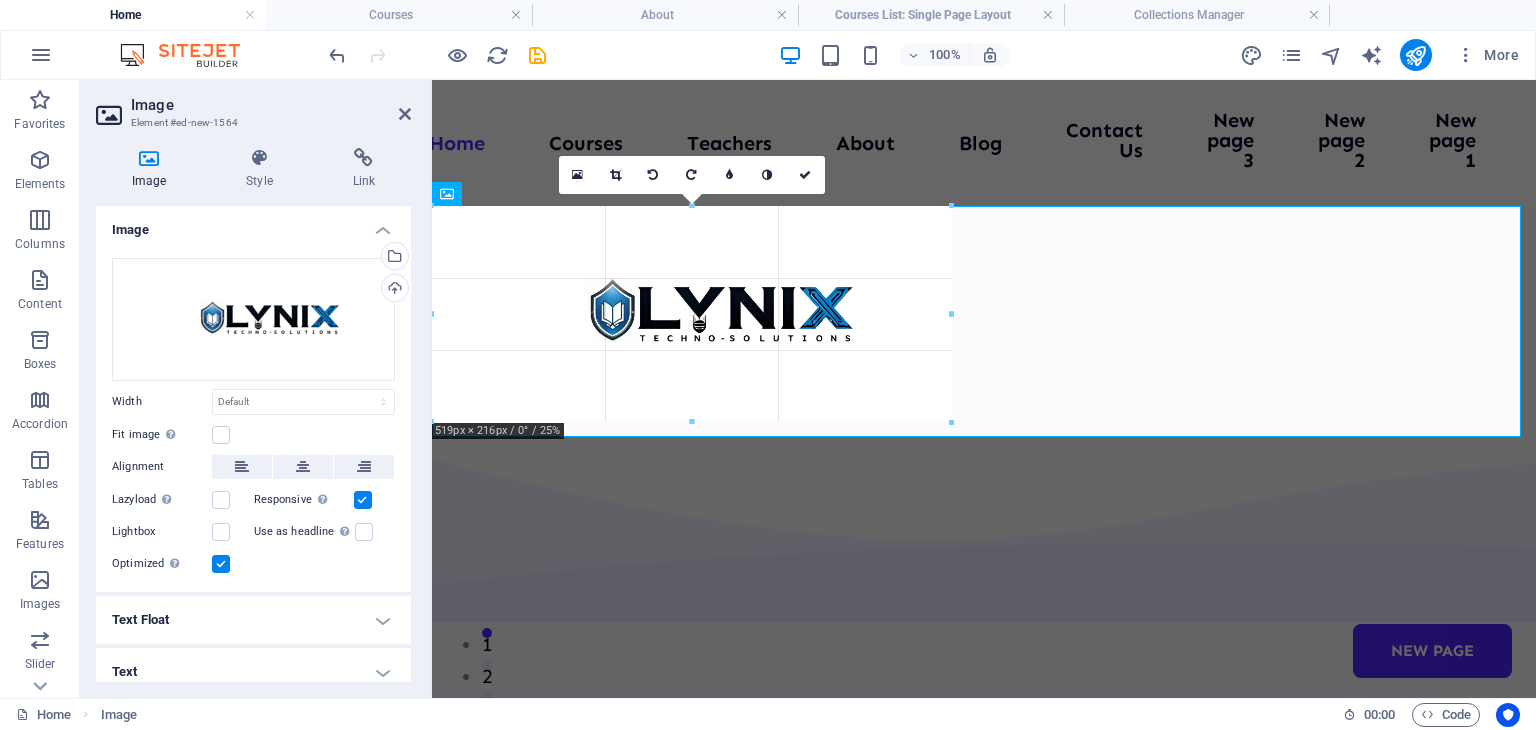 drag, startPoint x: 1518, startPoint y: 209, endPoint x: 688, endPoint y: 448, distance: 863.7251 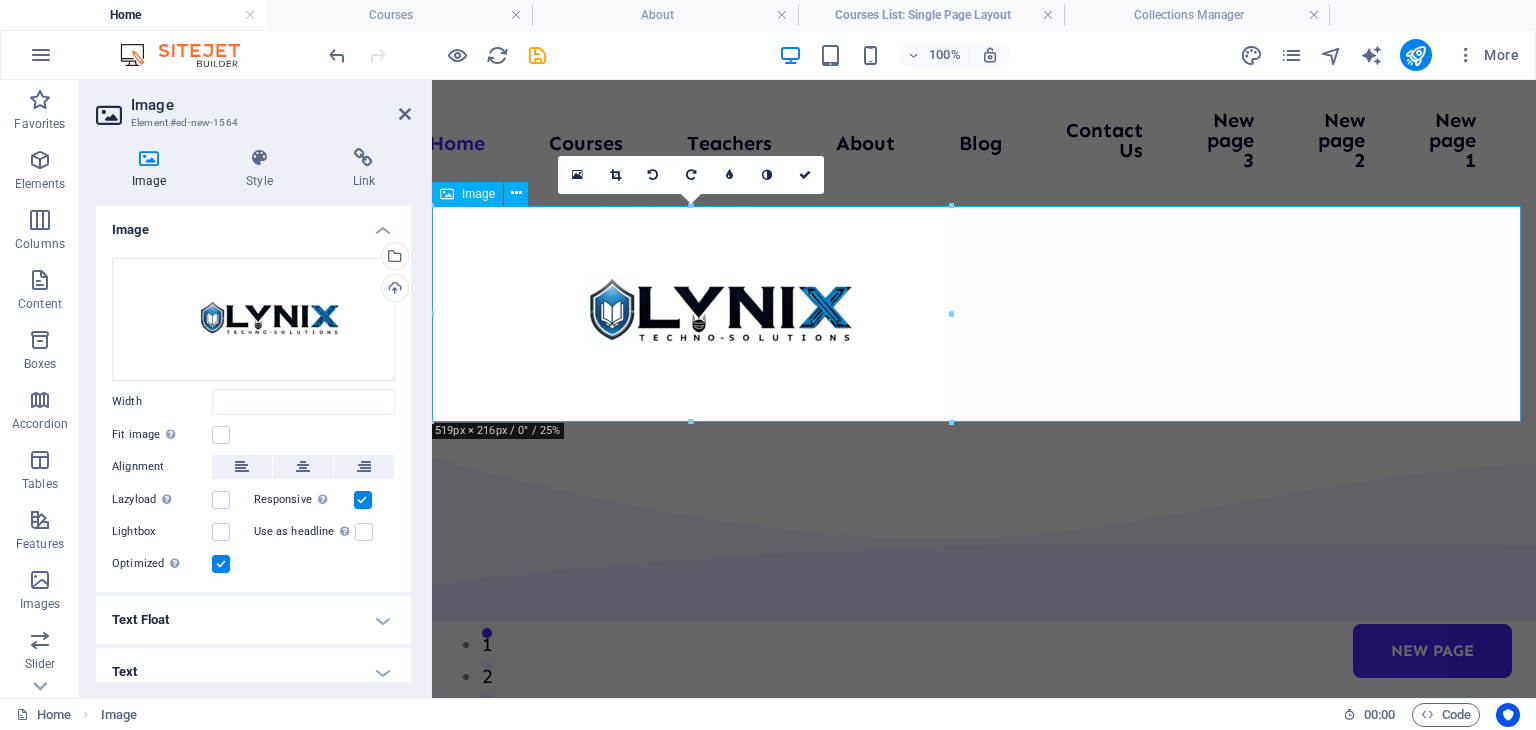 type on "518" 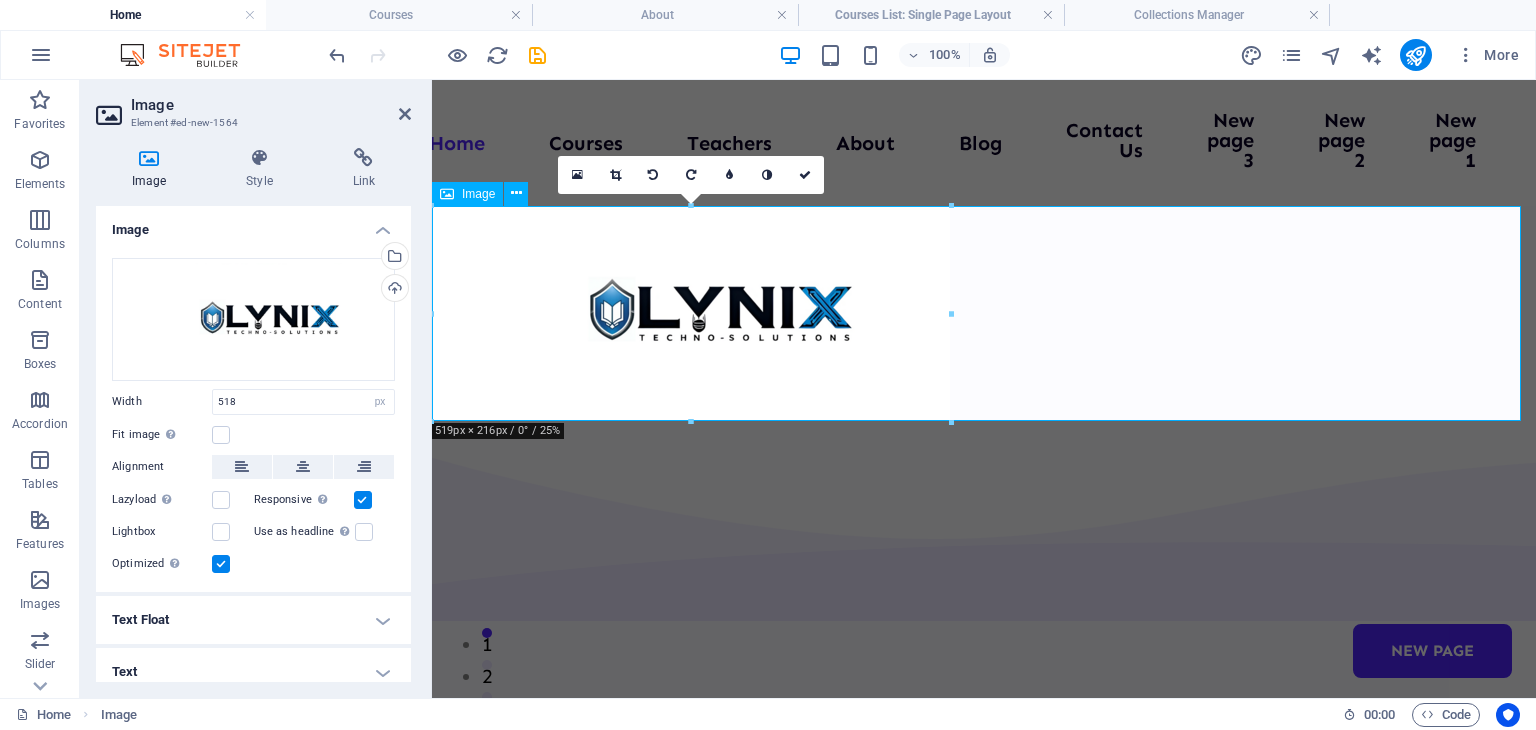 click at bounding box center (984, 313) 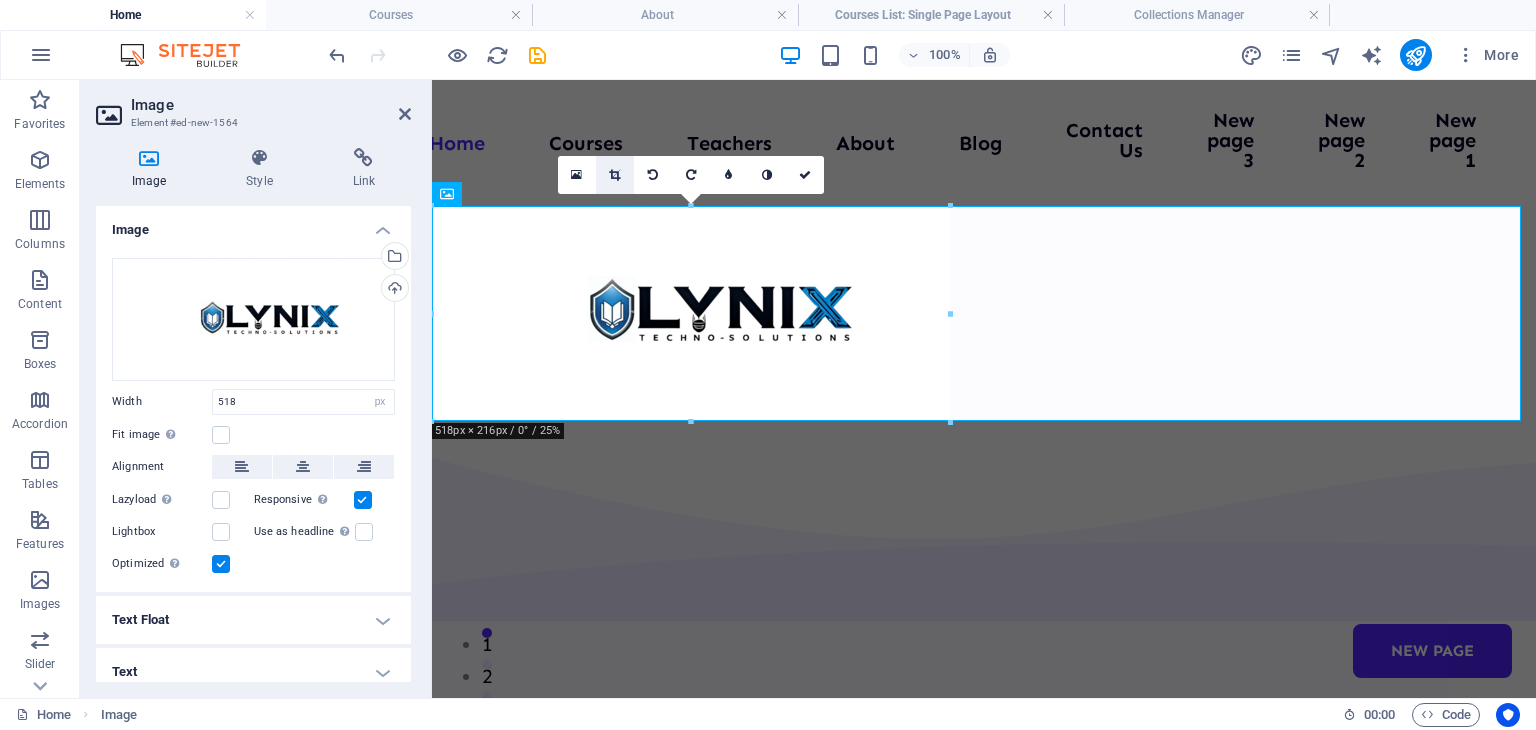 click at bounding box center (614, 175) 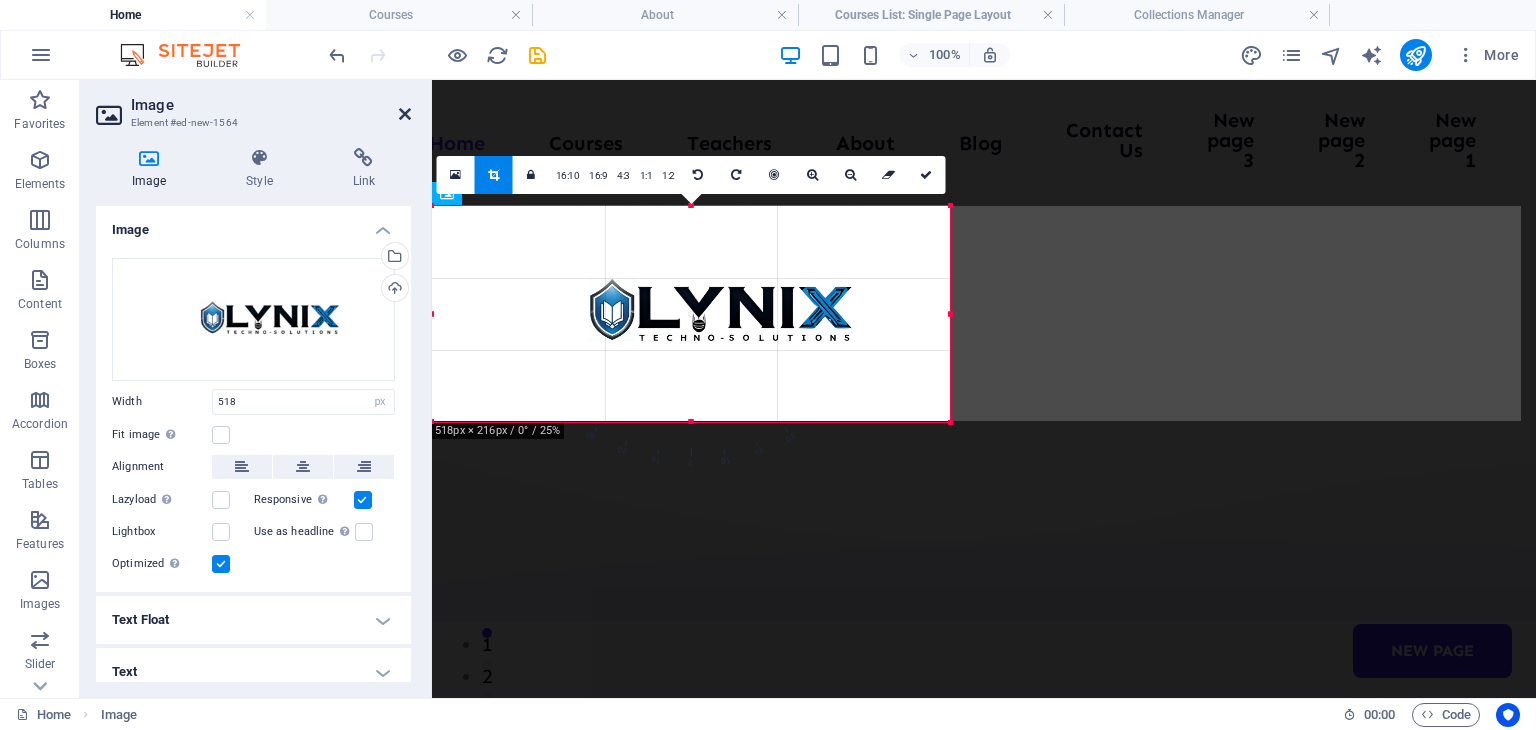 click at bounding box center [405, 114] 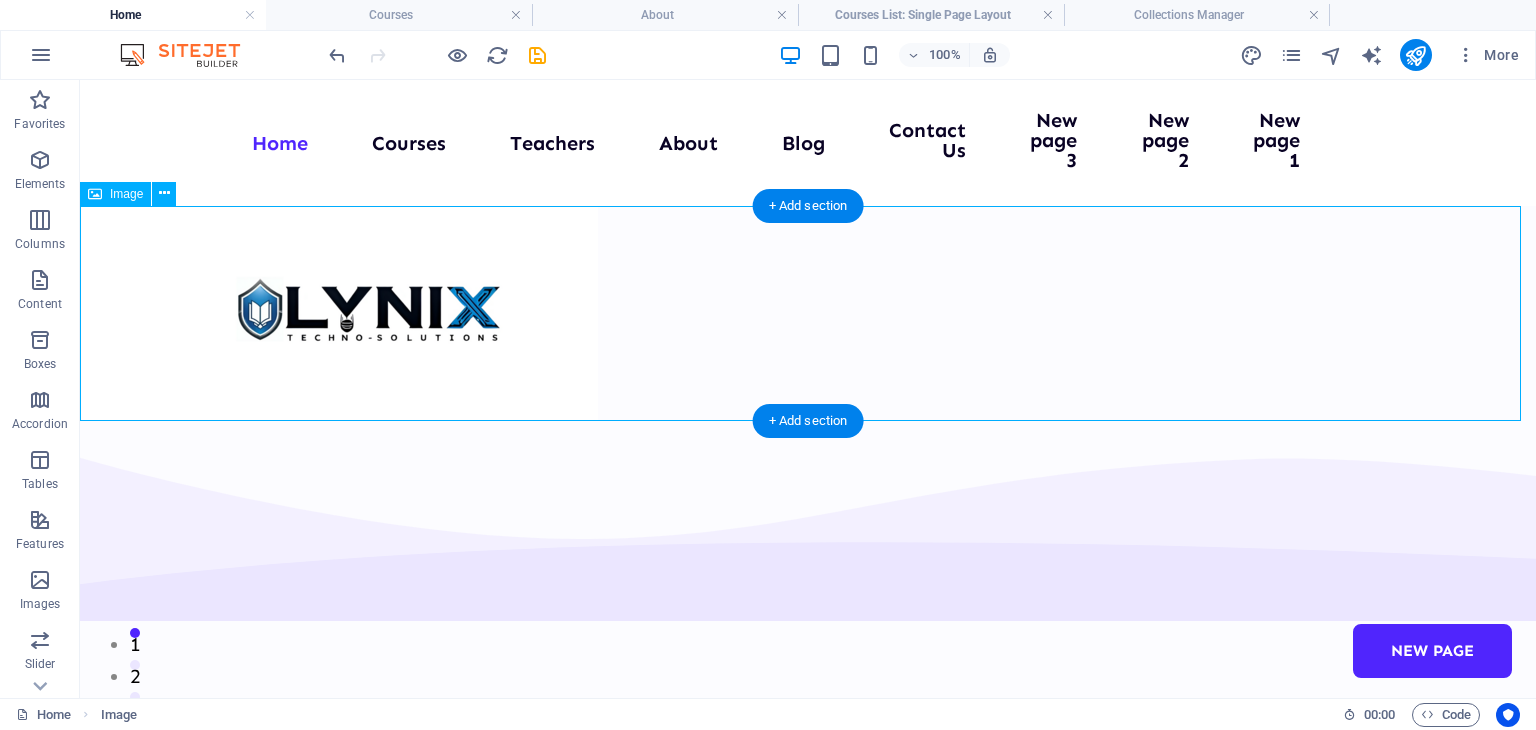 click at bounding box center [808, 313] 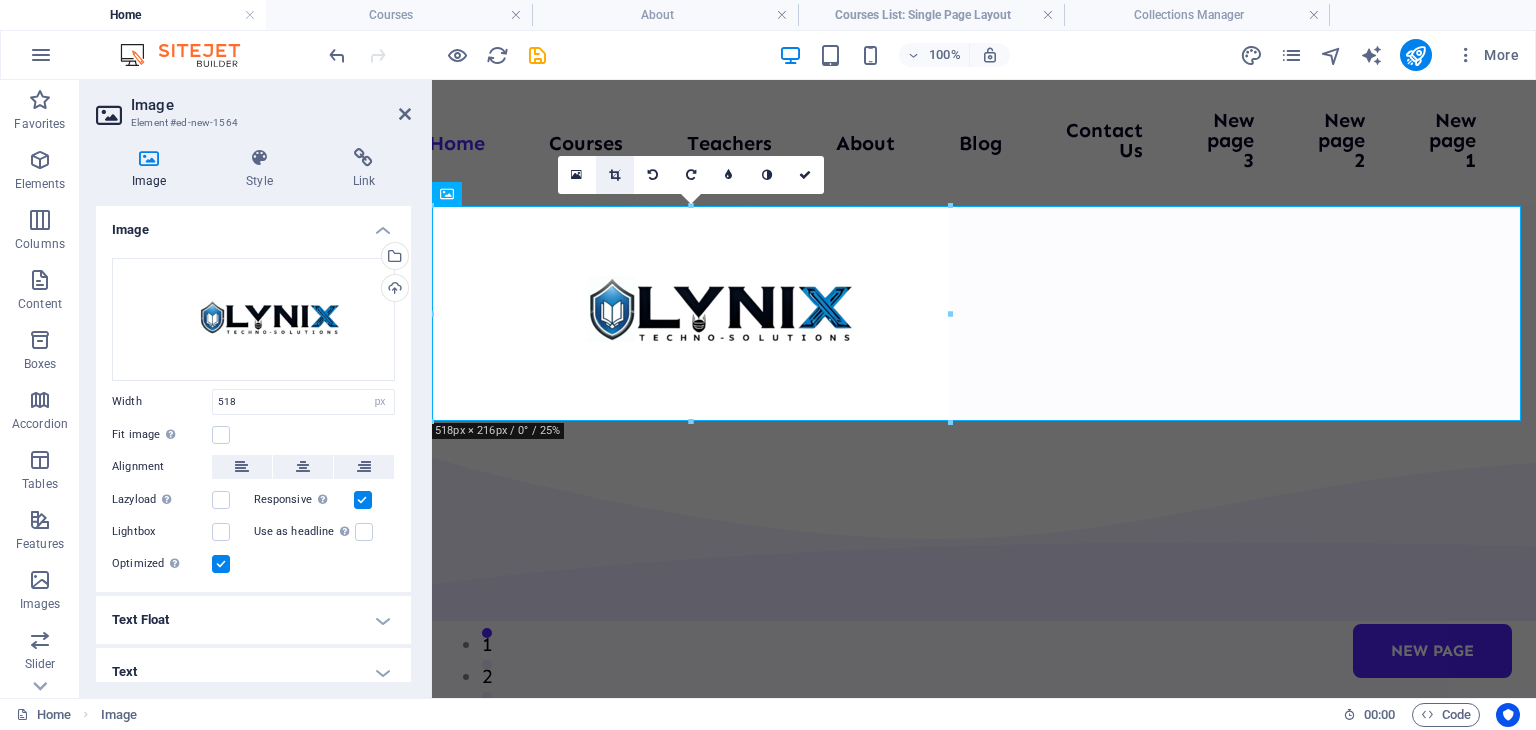 click at bounding box center (614, 175) 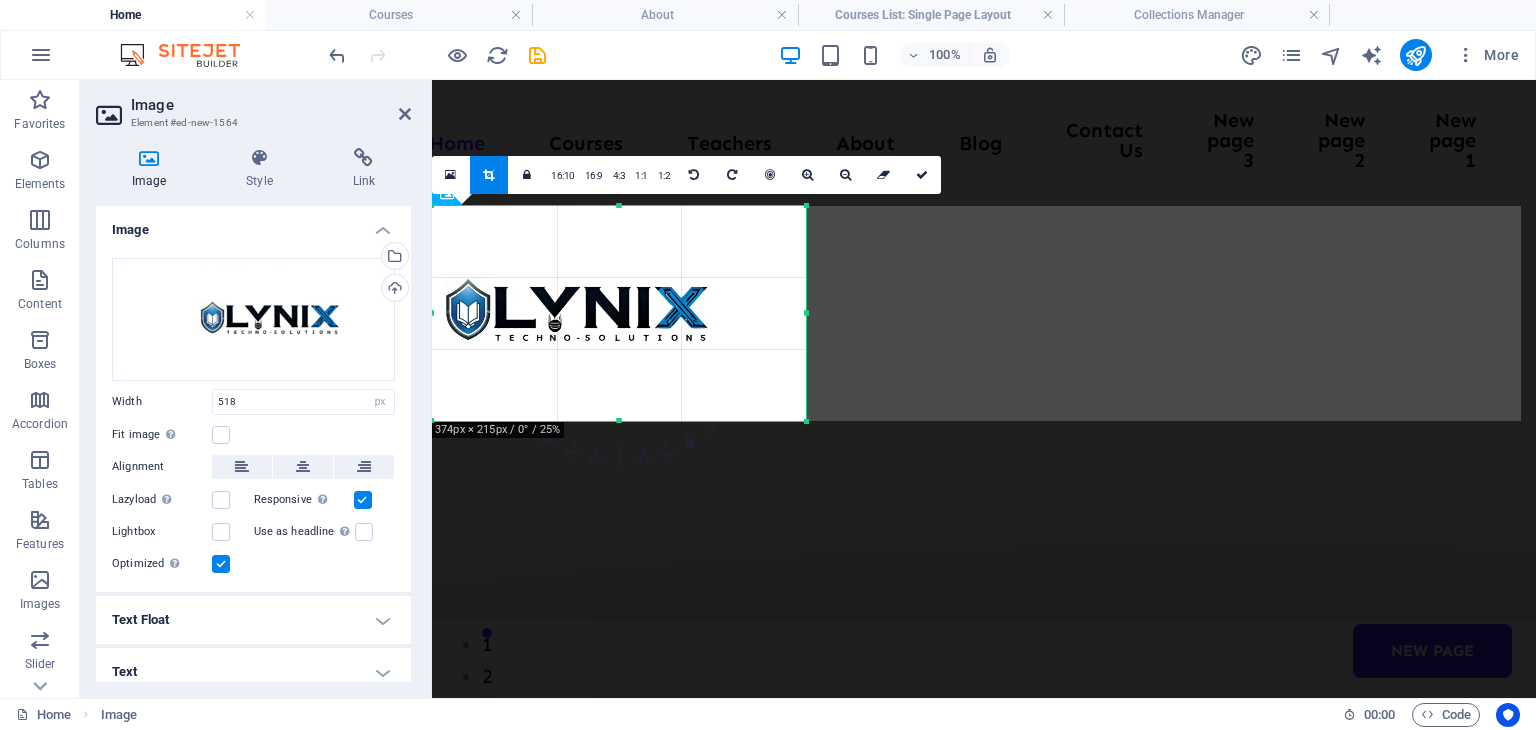 drag, startPoint x: 432, startPoint y: 316, endPoint x: 576, endPoint y: 323, distance: 144.17004 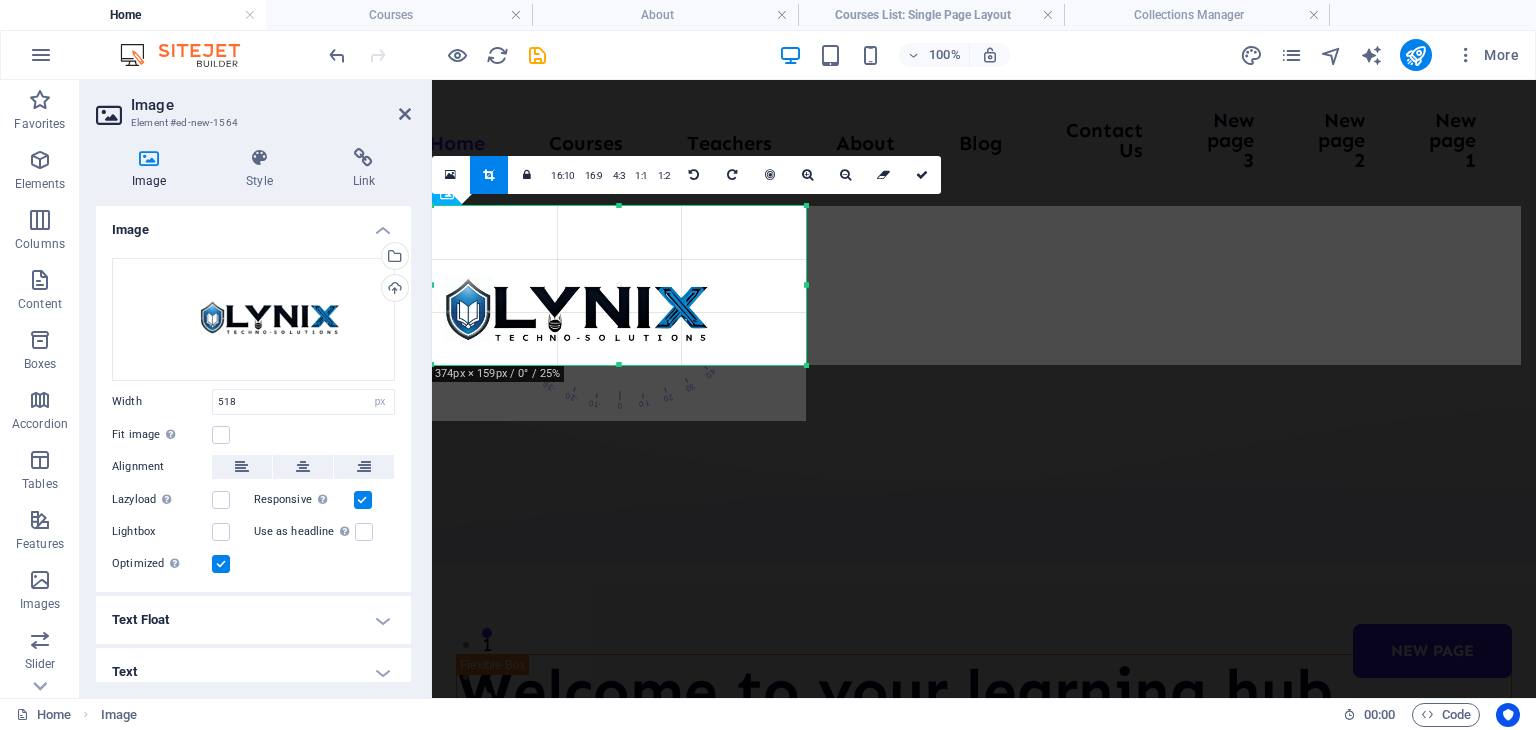 drag, startPoint x: 616, startPoint y: 421, endPoint x: 620, endPoint y: 365, distance: 56.142673 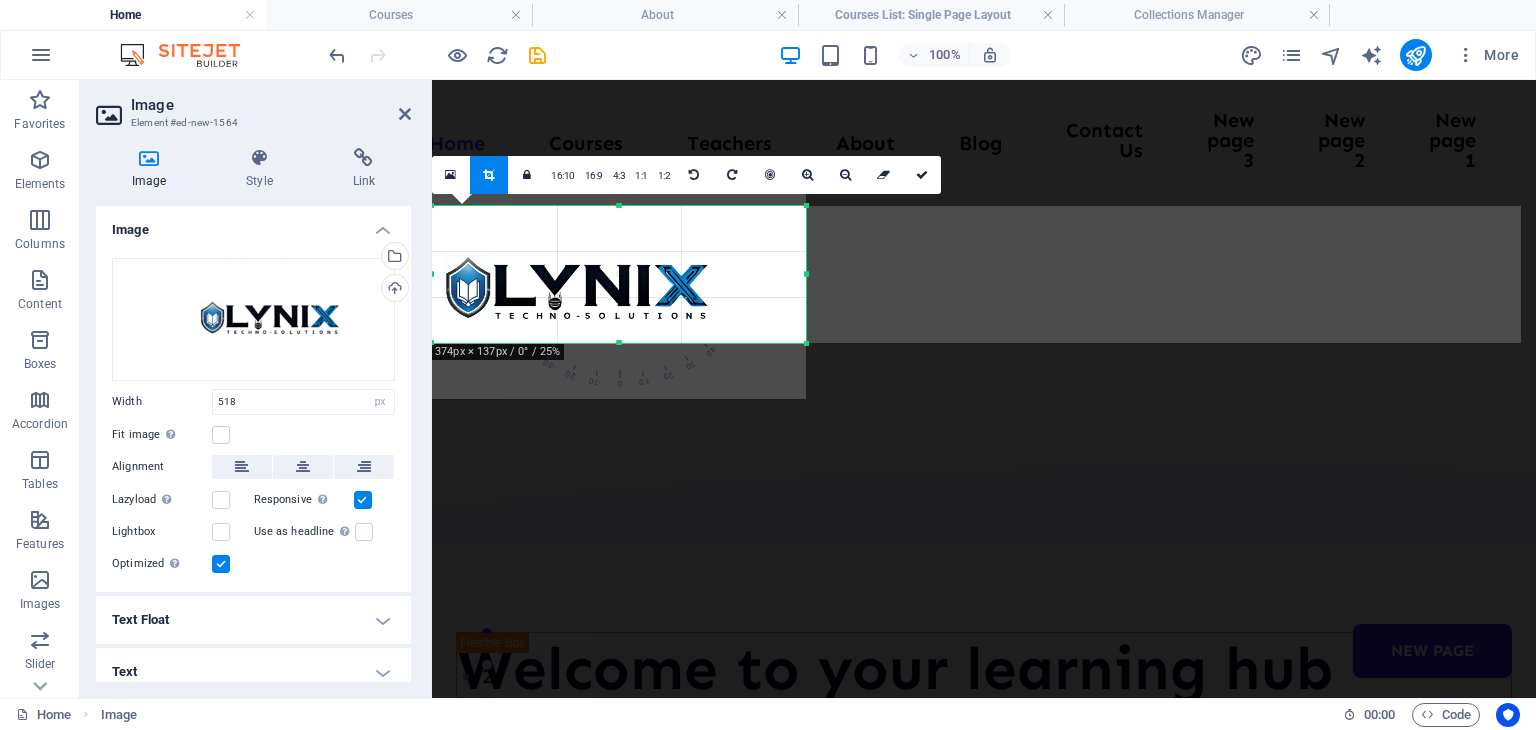 drag, startPoint x: 652, startPoint y: 203, endPoint x: 651, endPoint y: 226, distance: 23.021729 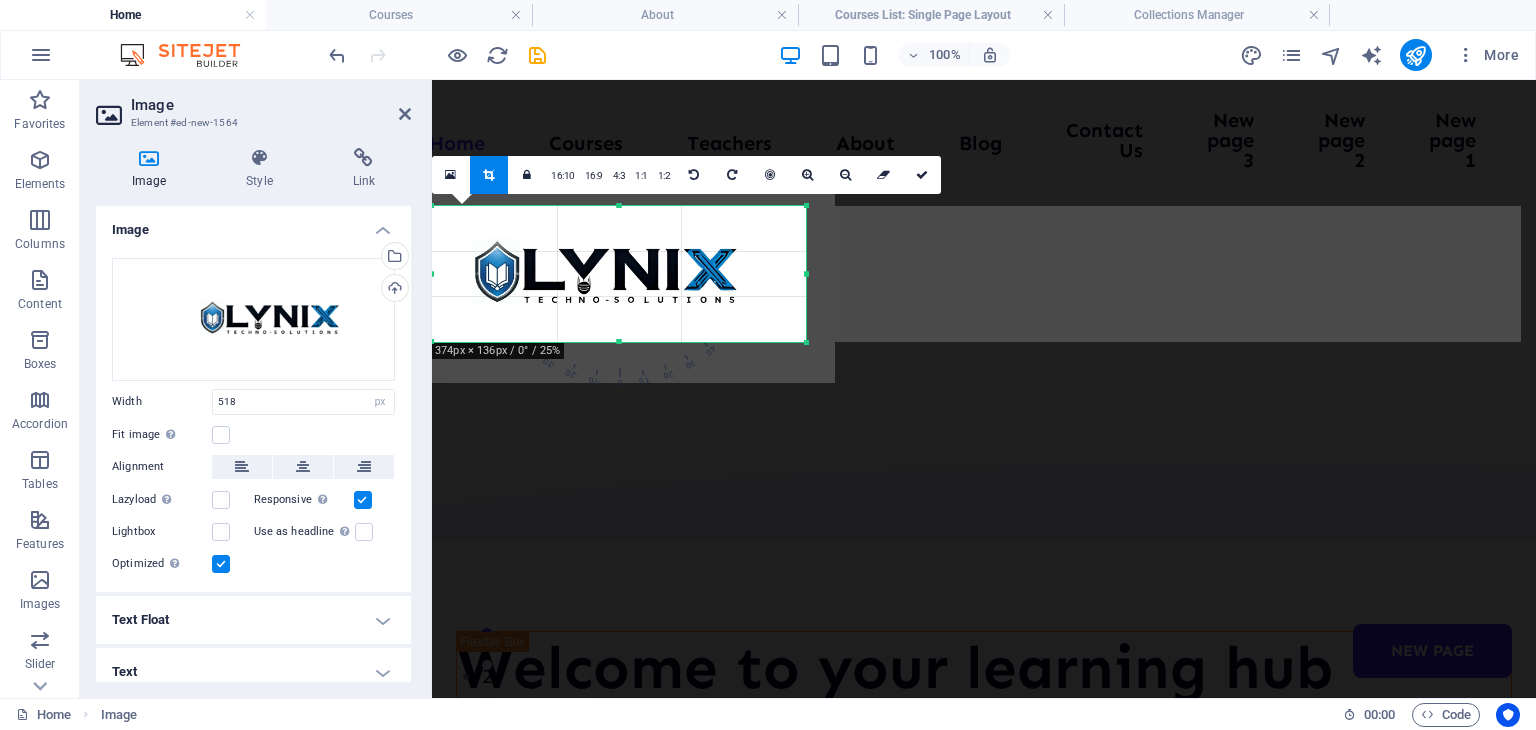 drag, startPoint x: 651, startPoint y: 226, endPoint x: 680, endPoint y: 211, distance: 32.649654 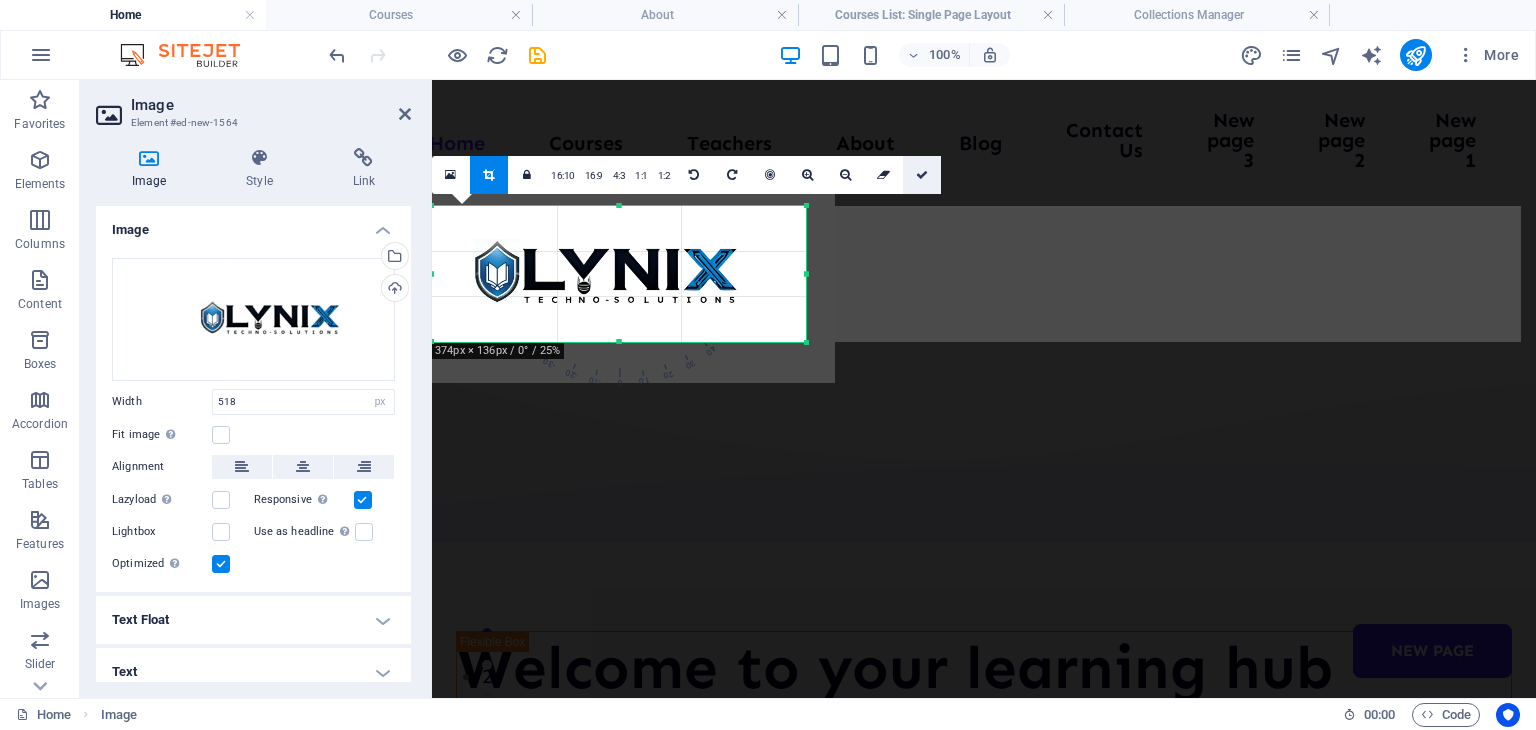 click at bounding box center (922, 175) 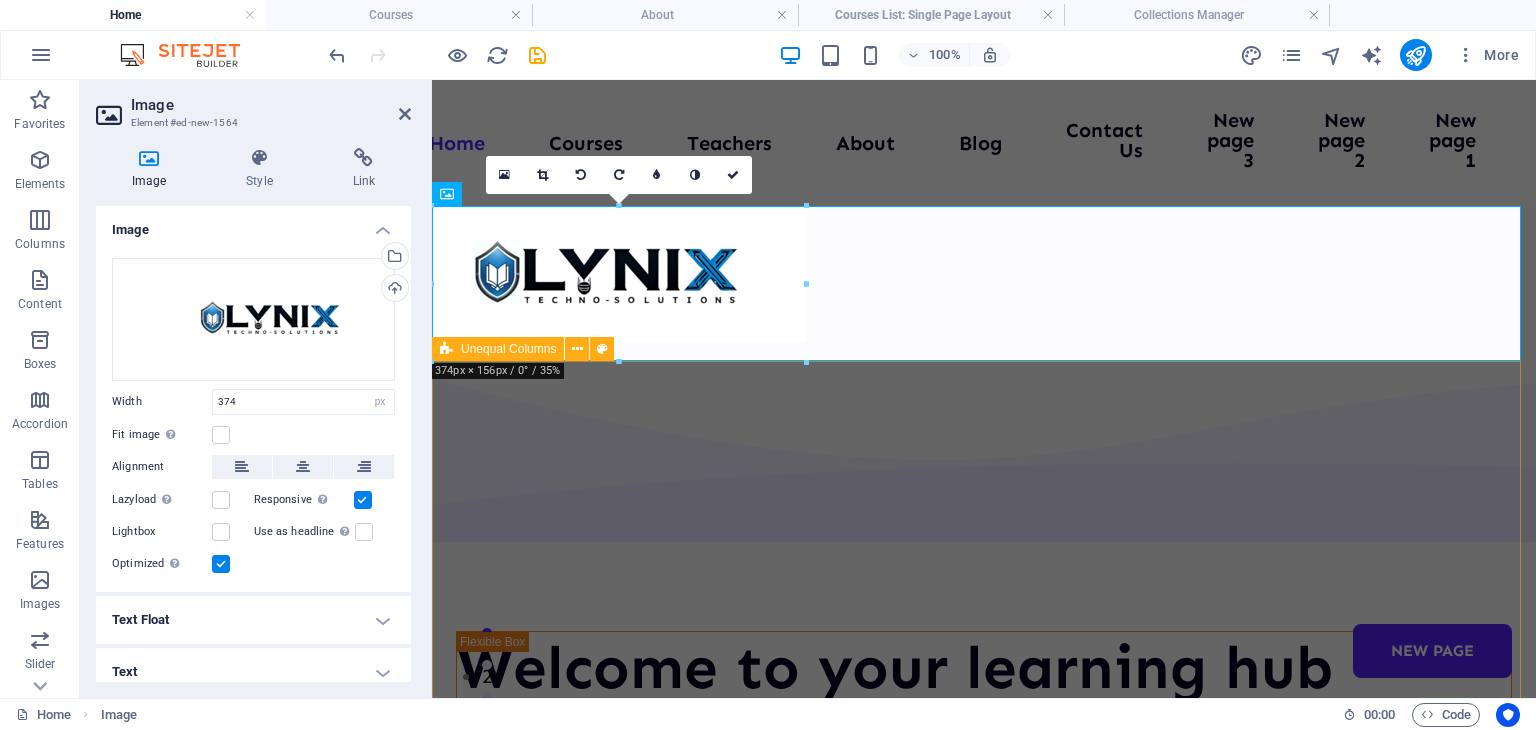 click on "Welcome to your learning hub We are committed to providing you with the highest quality educational courses, designed to help you achieve your personal and professional goals. Courses About Us" at bounding box center [984, 977] 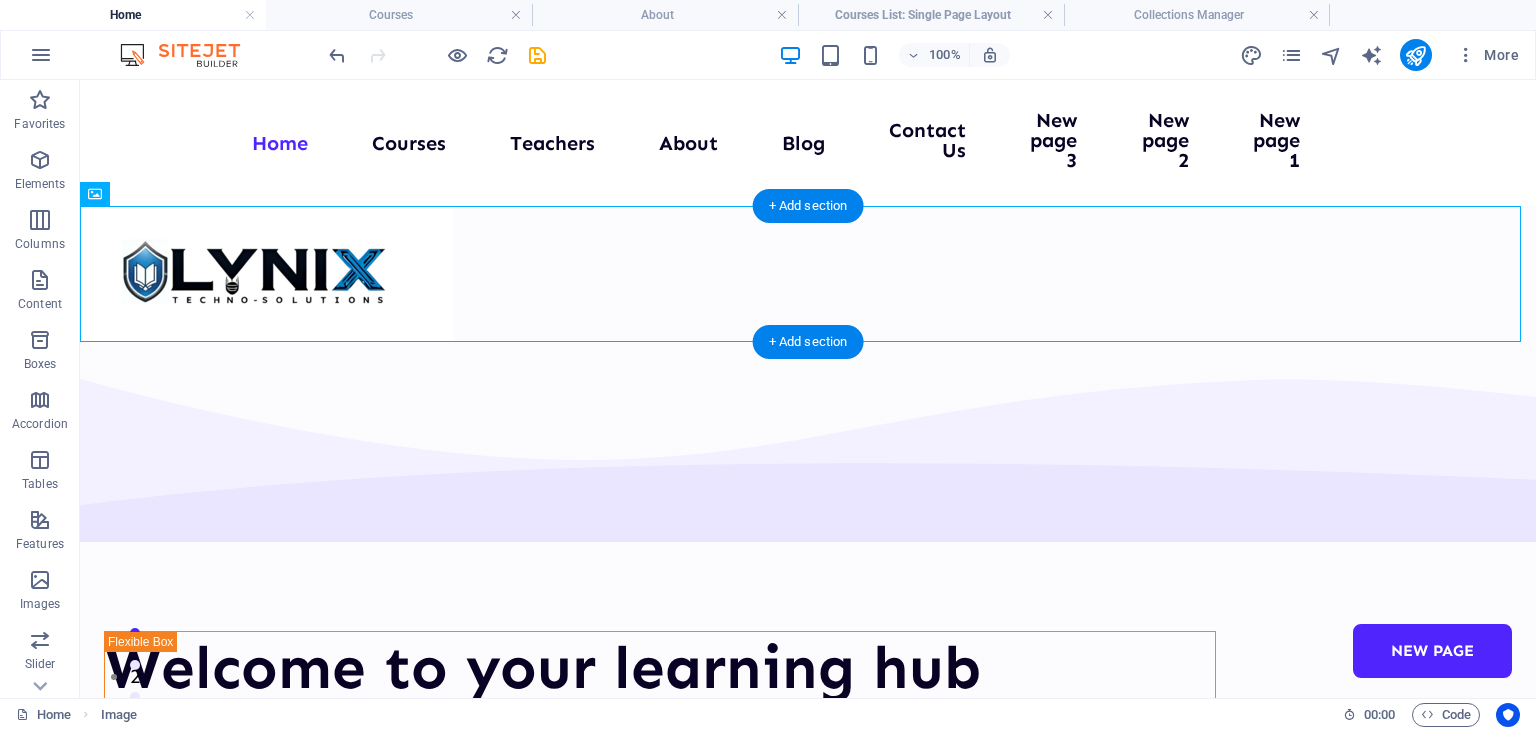 drag, startPoint x: 422, startPoint y: 284, endPoint x: 364, endPoint y: 250, distance: 67.23094 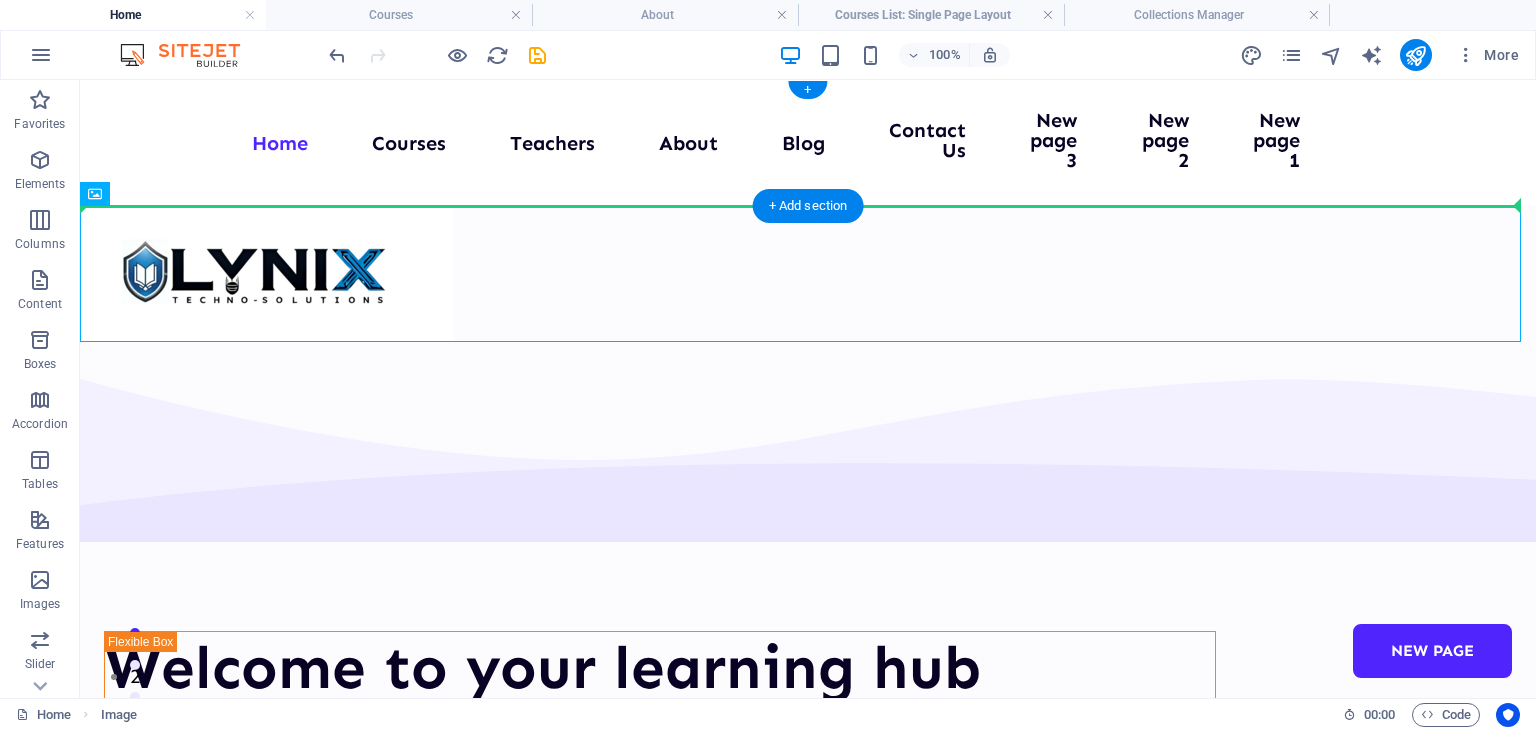 drag, startPoint x: 364, startPoint y: 250, endPoint x: 184, endPoint y: 143, distance: 209.40154 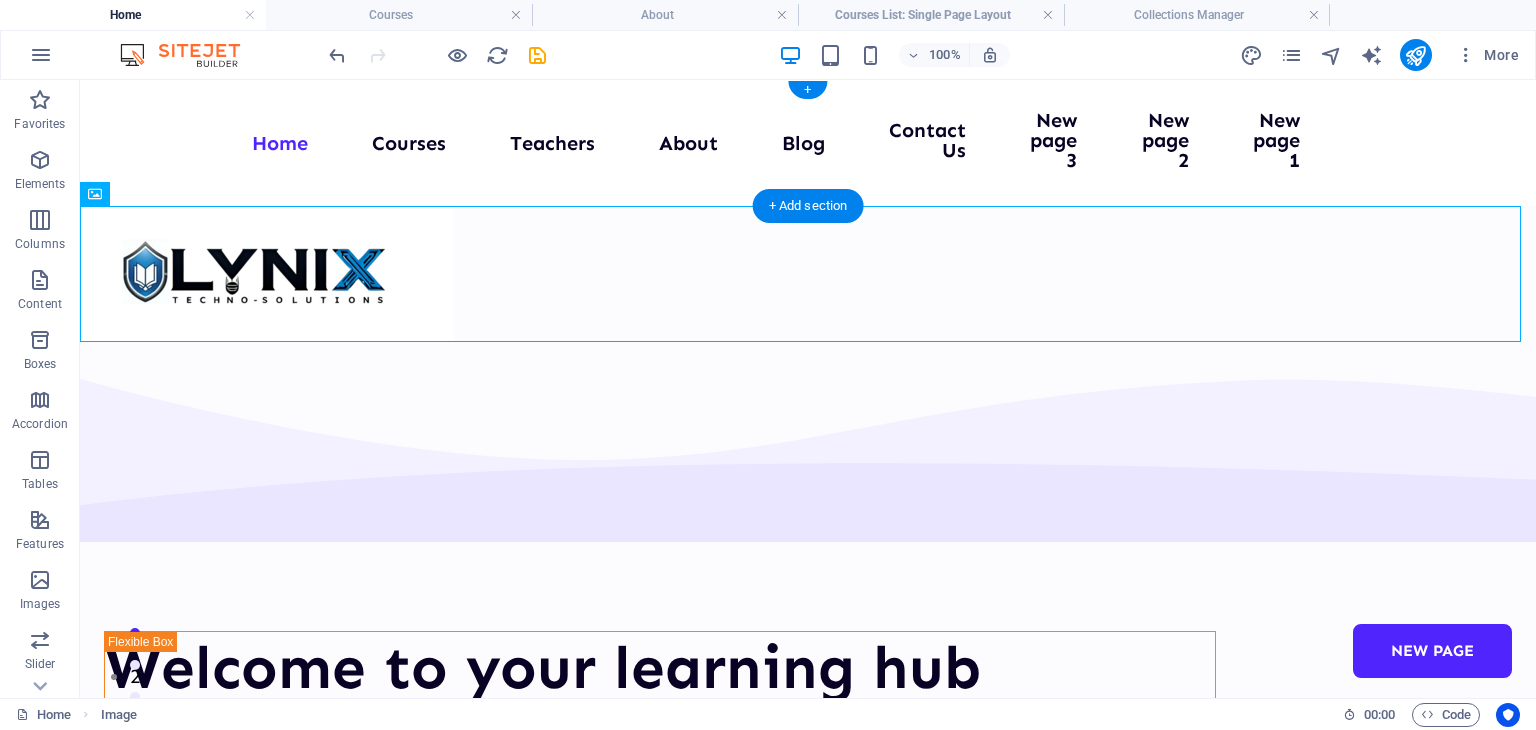 click on "Home Courses Teachers About Blog Contact Us New page 3 New page 2 New page 1 New page" at bounding box center (808, 143) 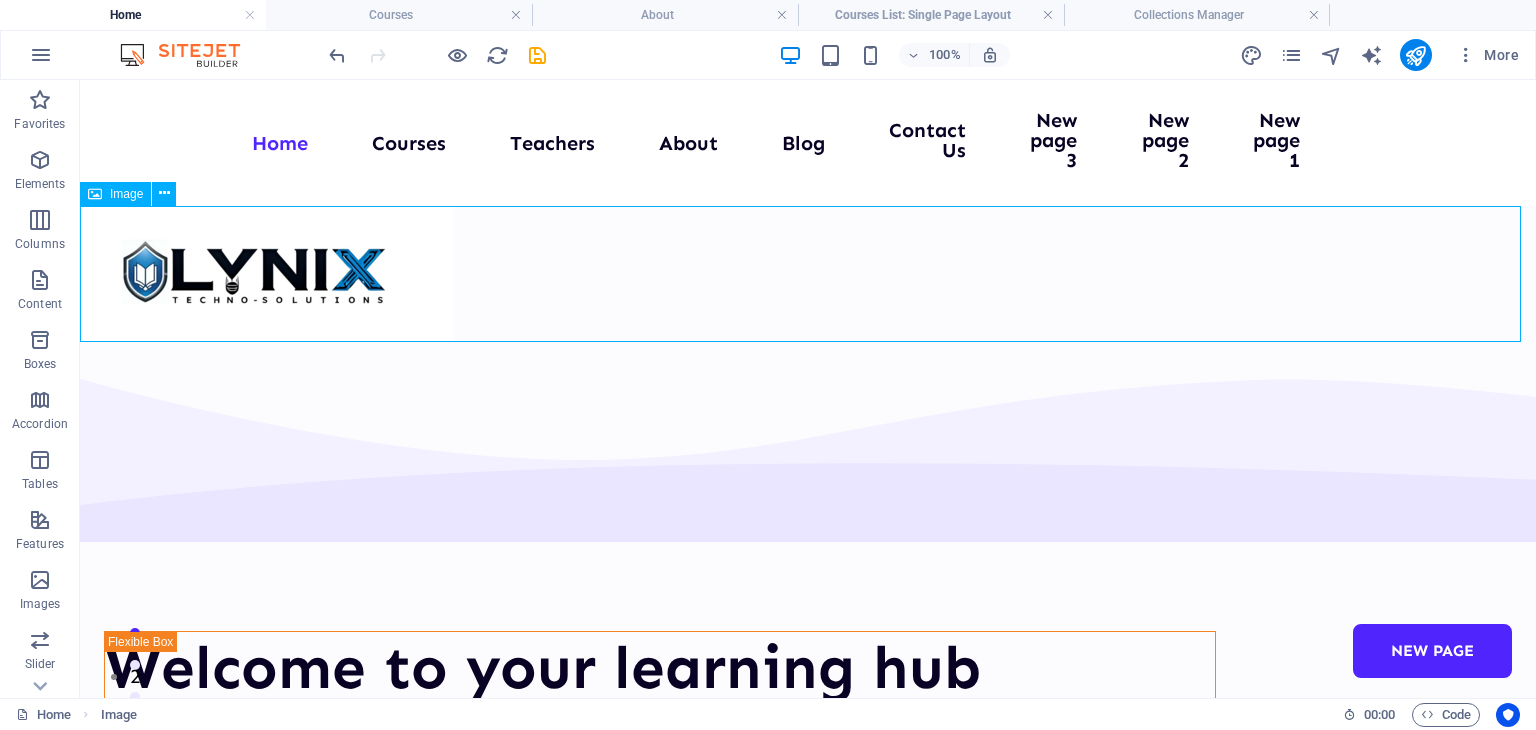 click at bounding box center (95, 194) 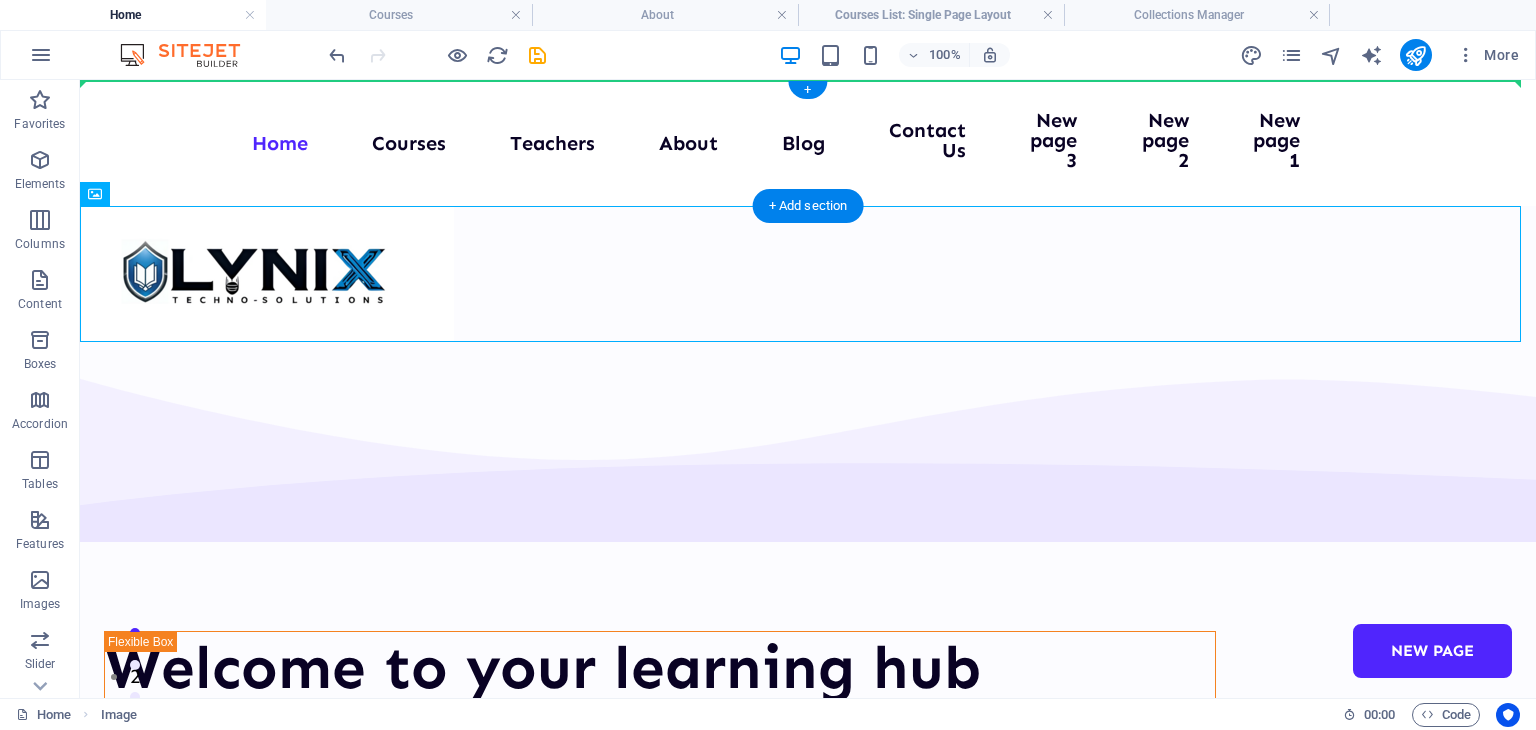 drag, startPoint x: 176, startPoint y: 273, endPoint x: 113, endPoint y: 121, distance: 164.53874 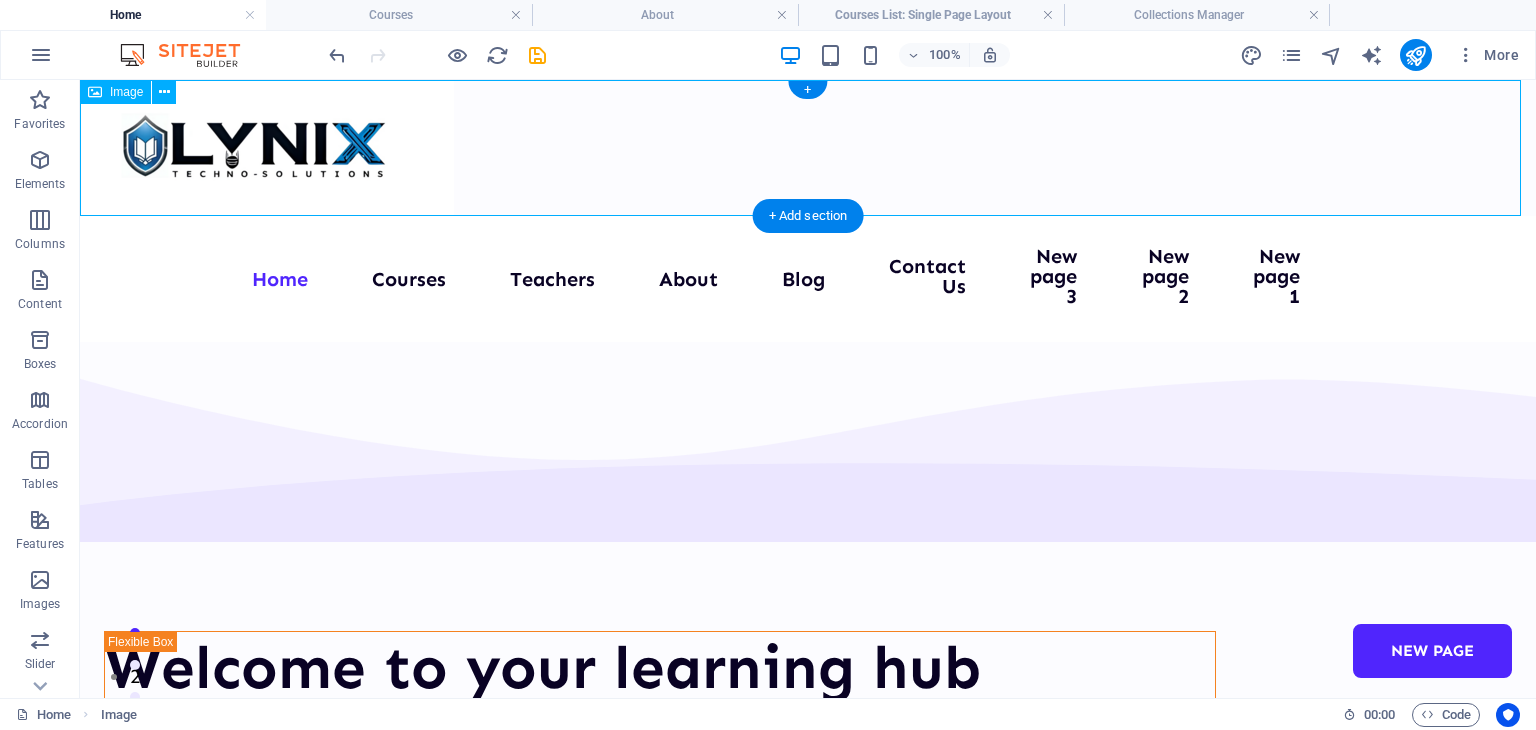 click at bounding box center (808, 148) 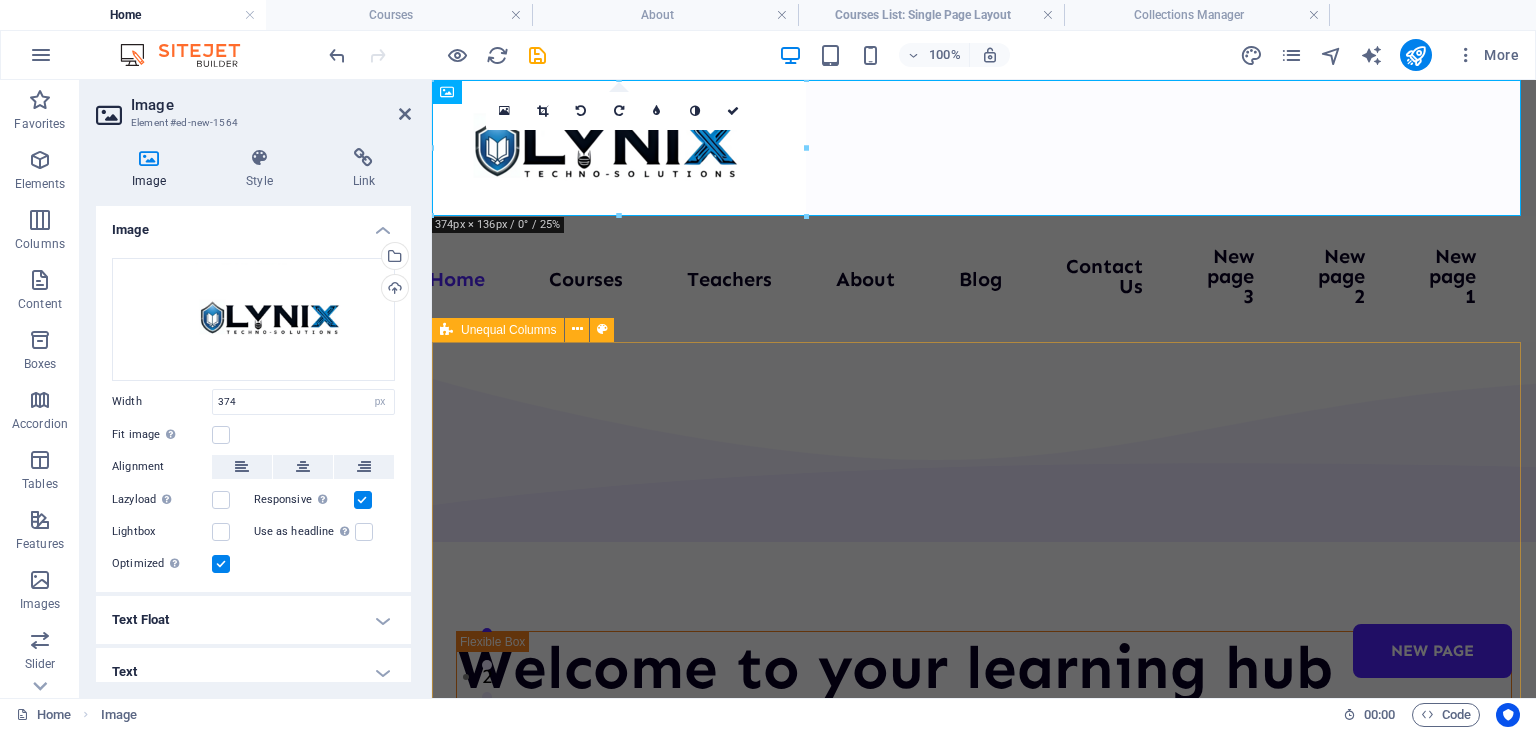 click on "Welcome to your learning hub We are committed to providing you with the highest quality educational courses, designed to help you achieve your personal and professional goals. Courses About Us" at bounding box center (984, 977) 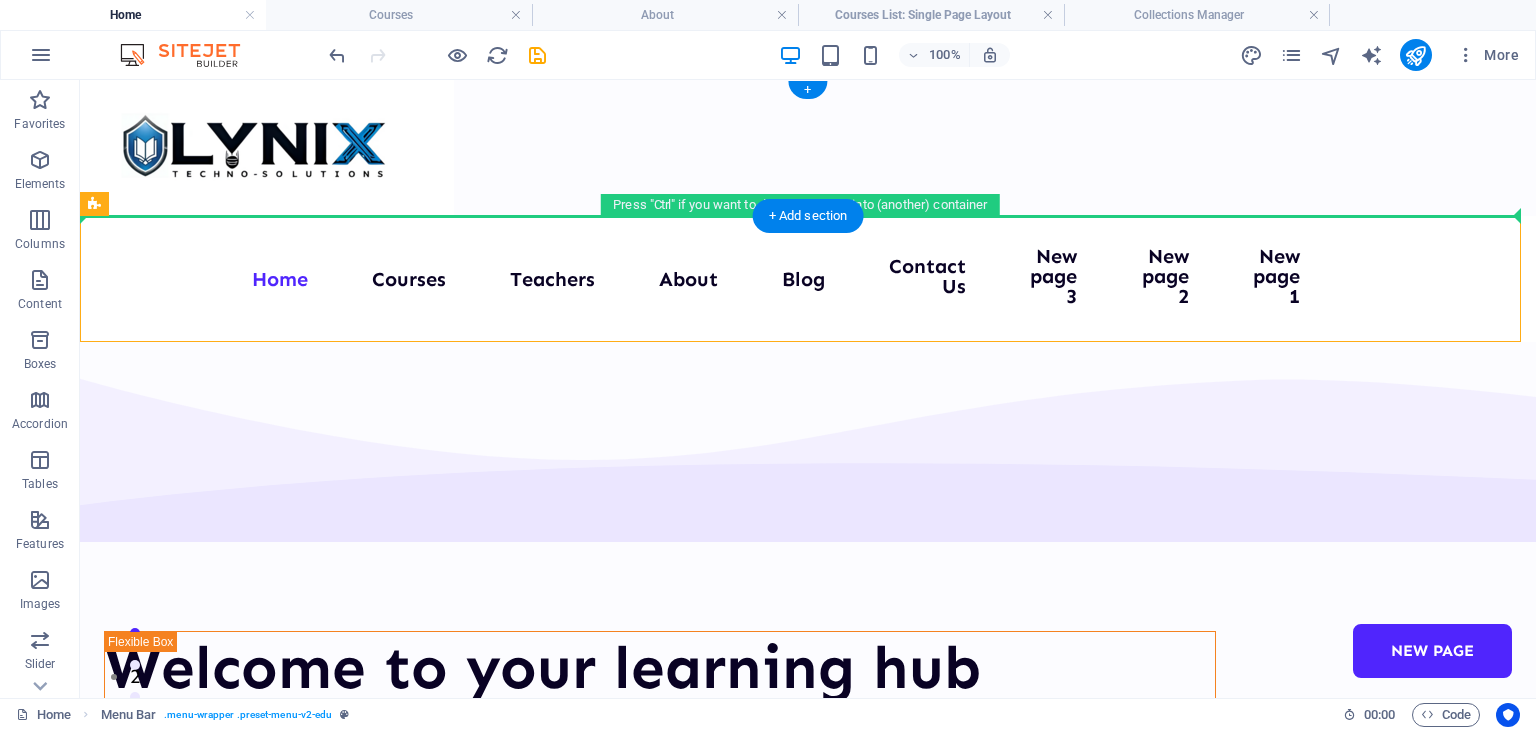 scroll, scrollTop: 0, scrollLeft: 0, axis: both 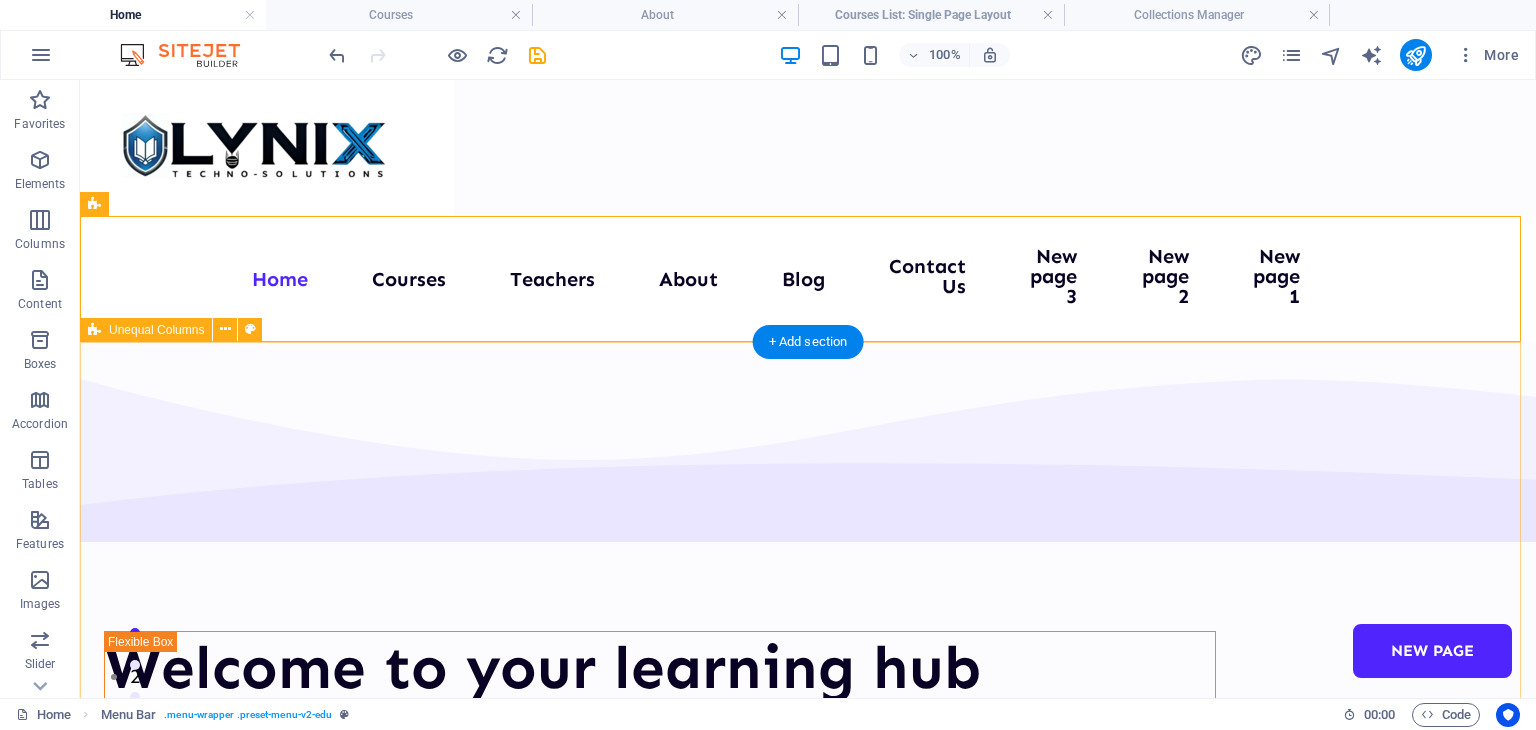 click on "Welcome to your learning hub We are committed to providing you with the highest quality educational courses, designed to help you achieve your personal and professional goals. Courses About Us" at bounding box center (808, 977) 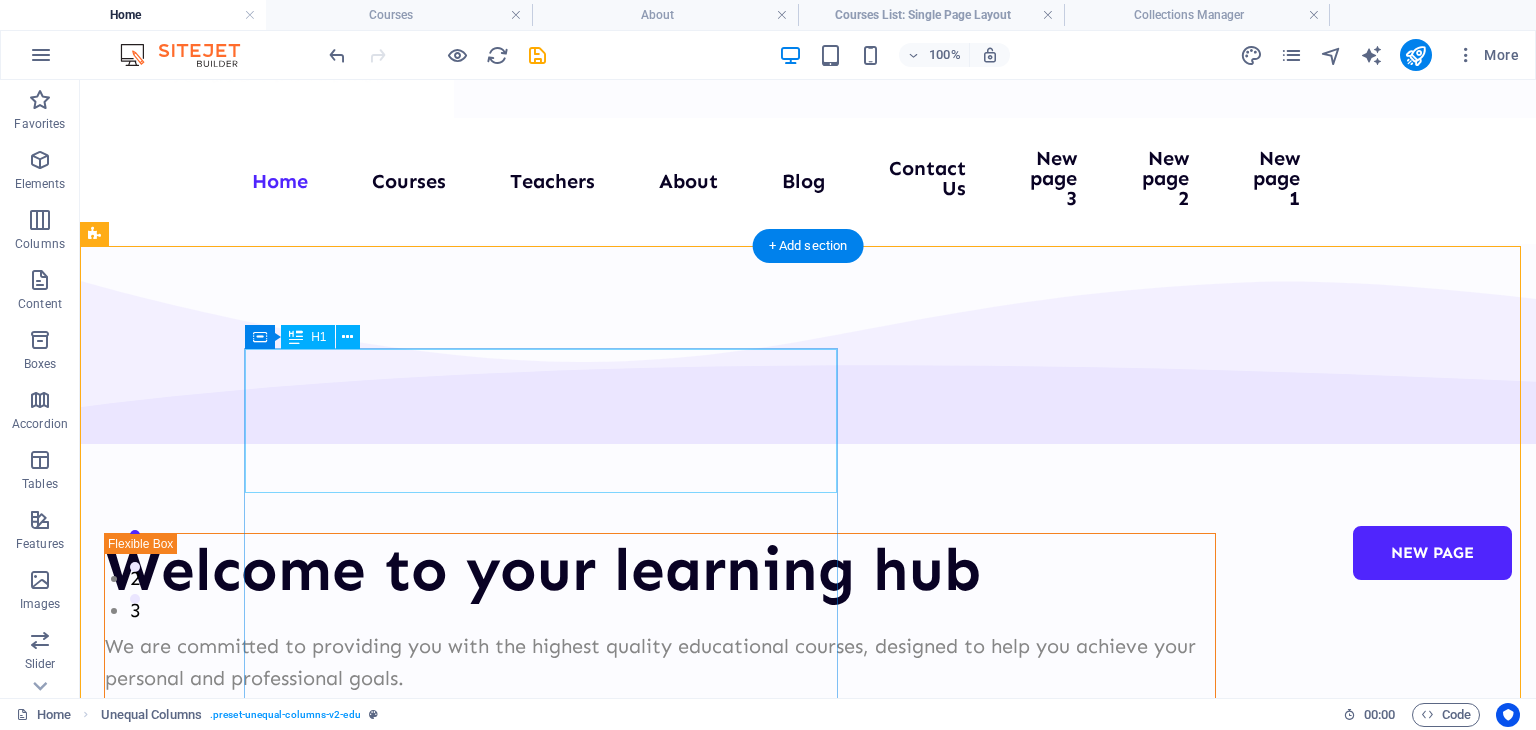 scroll, scrollTop: 0, scrollLeft: 0, axis: both 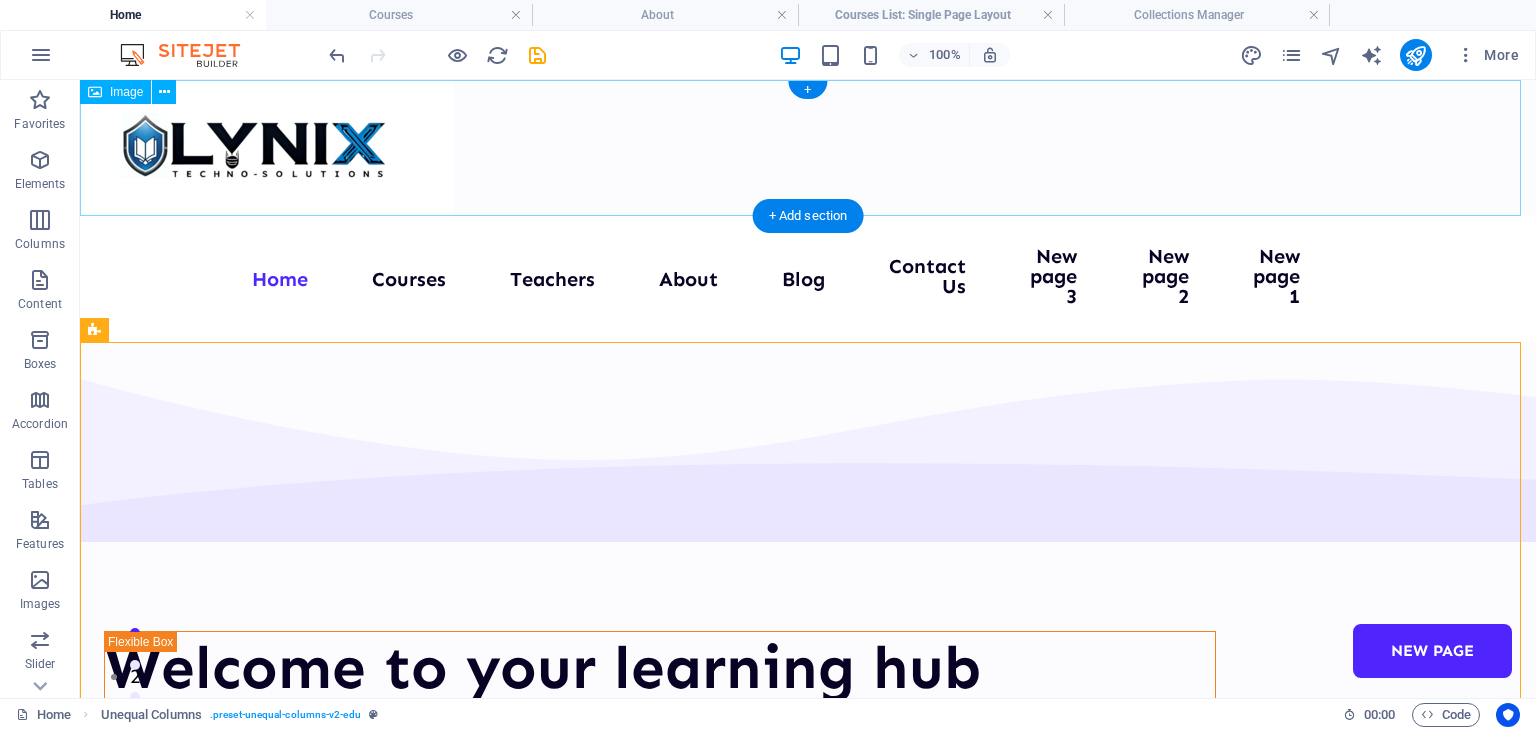 click at bounding box center [808, 148] 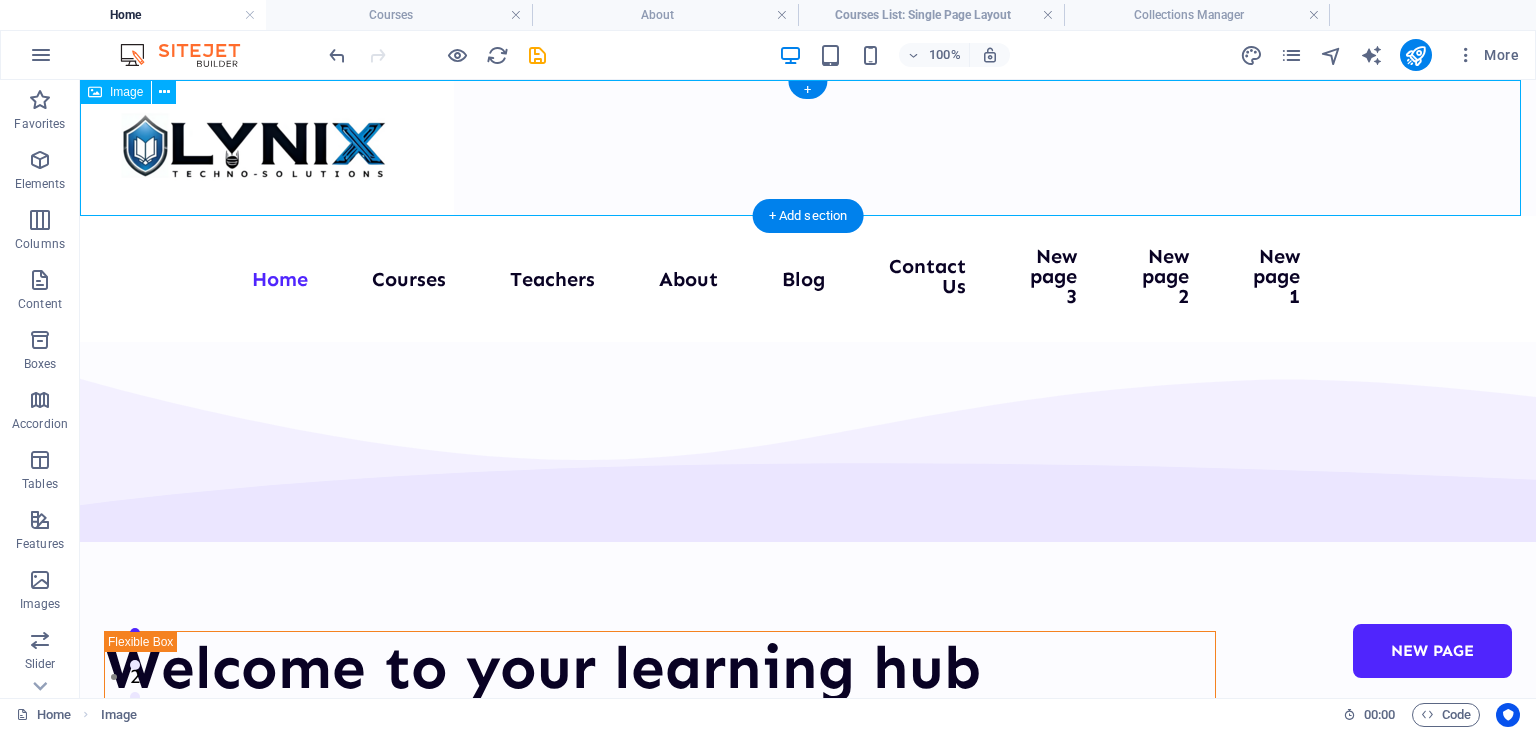 click at bounding box center [808, 148] 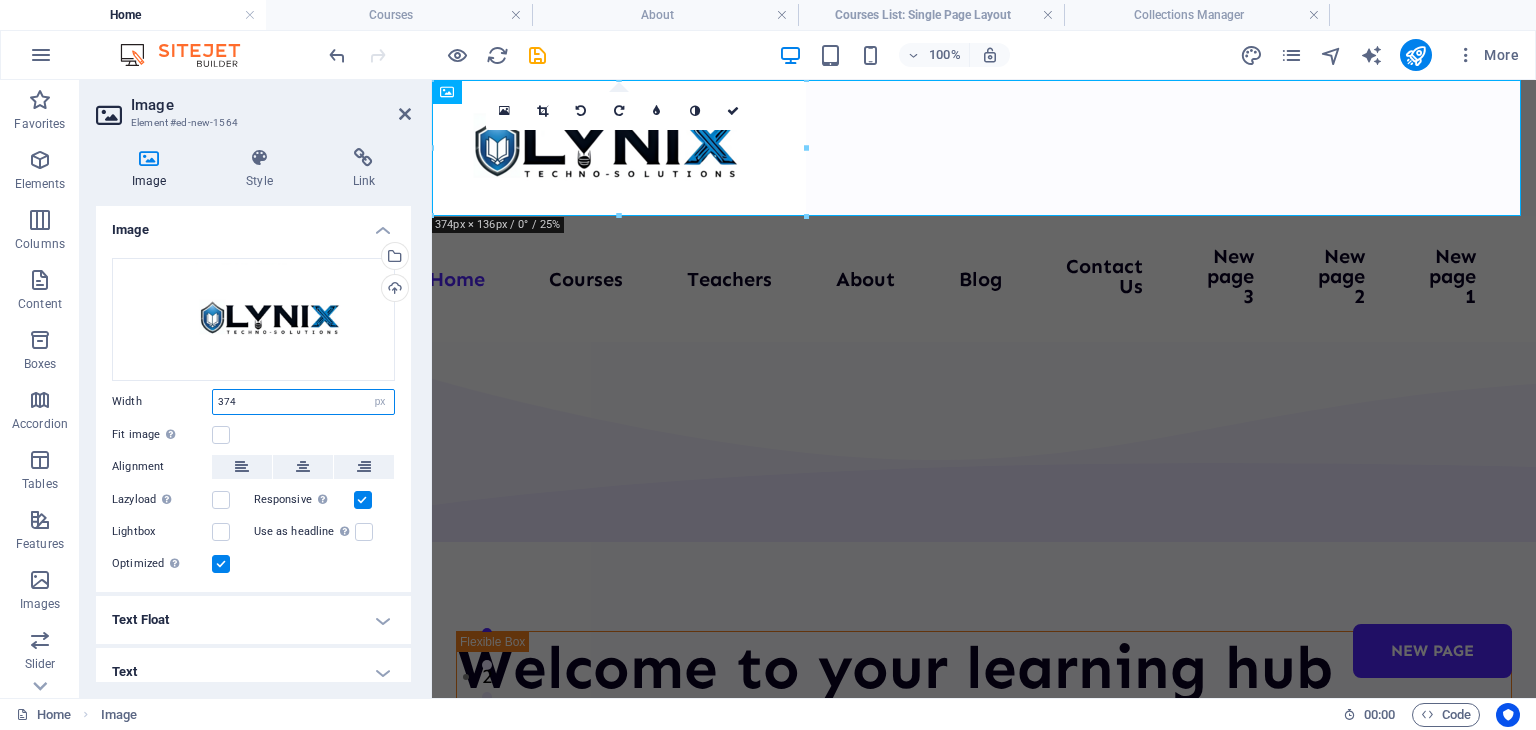 click on "374" at bounding box center (303, 402) 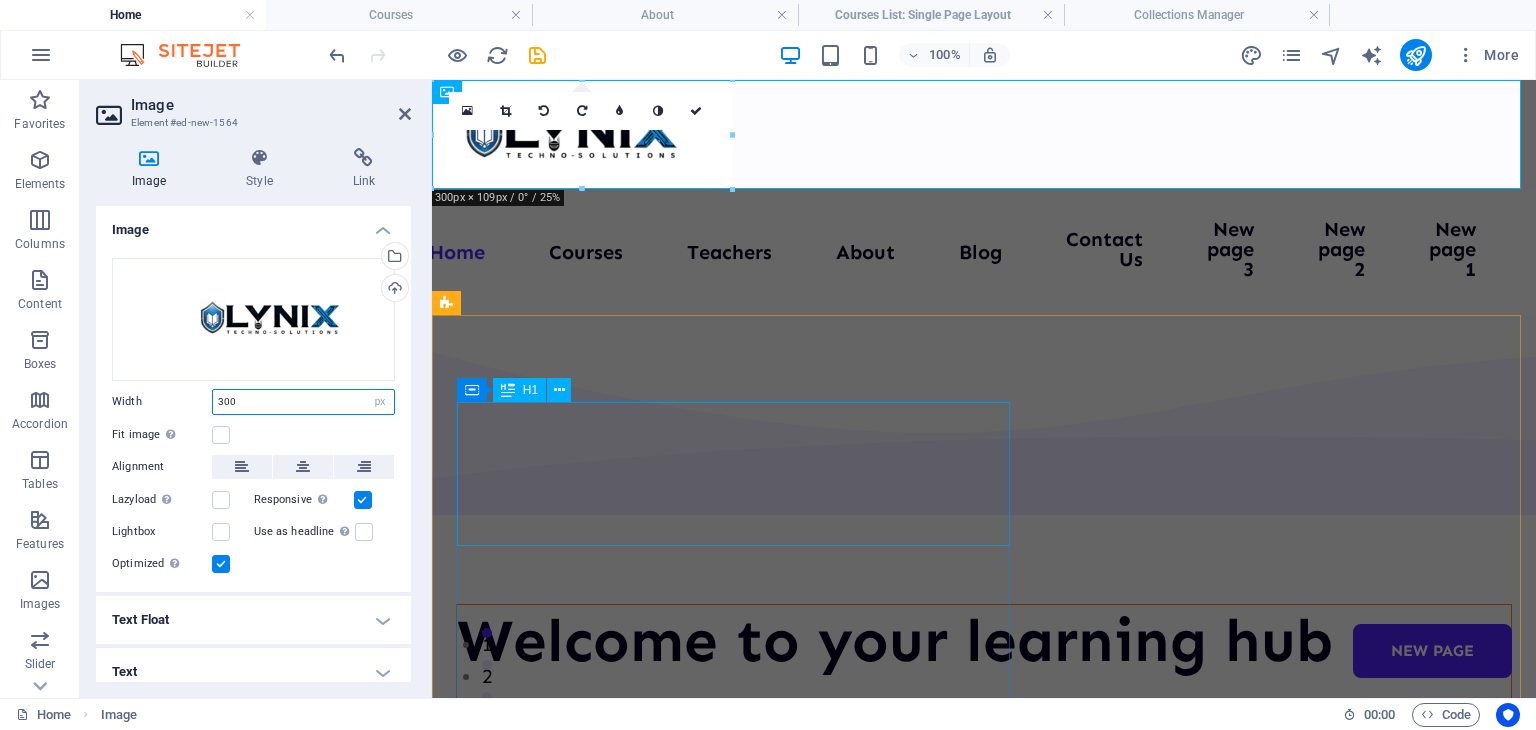 type on "300" 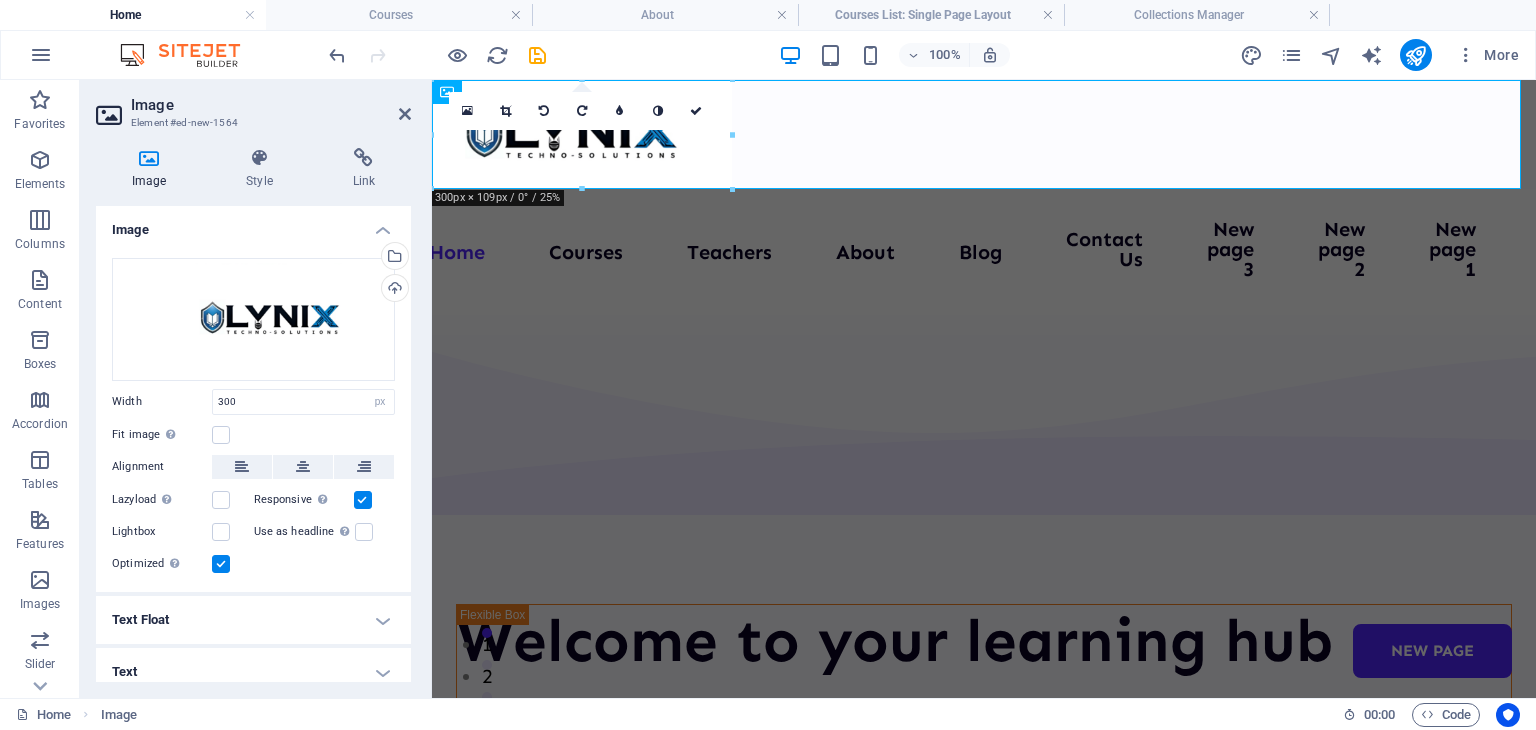 scroll, scrollTop: 12, scrollLeft: 0, axis: vertical 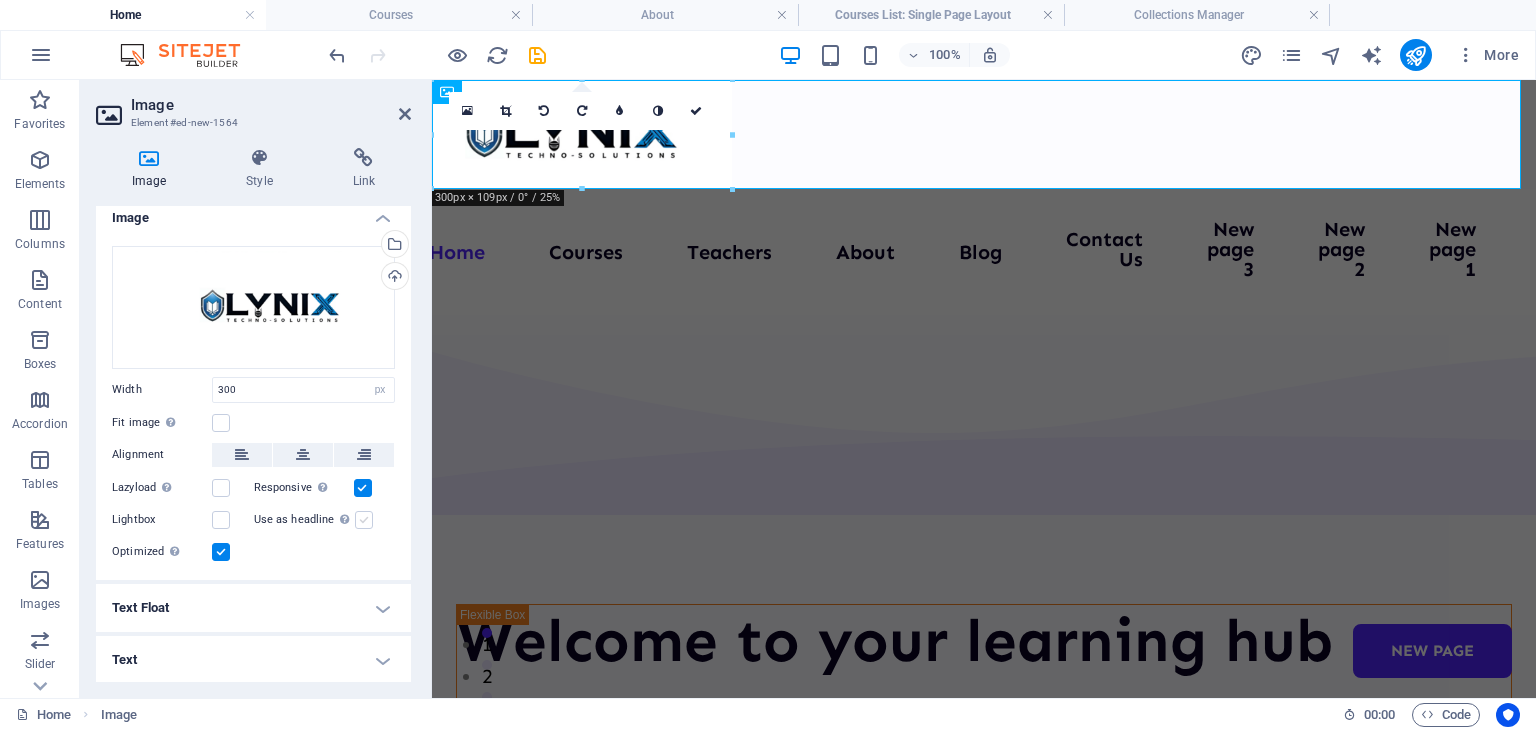 click at bounding box center [364, 520] 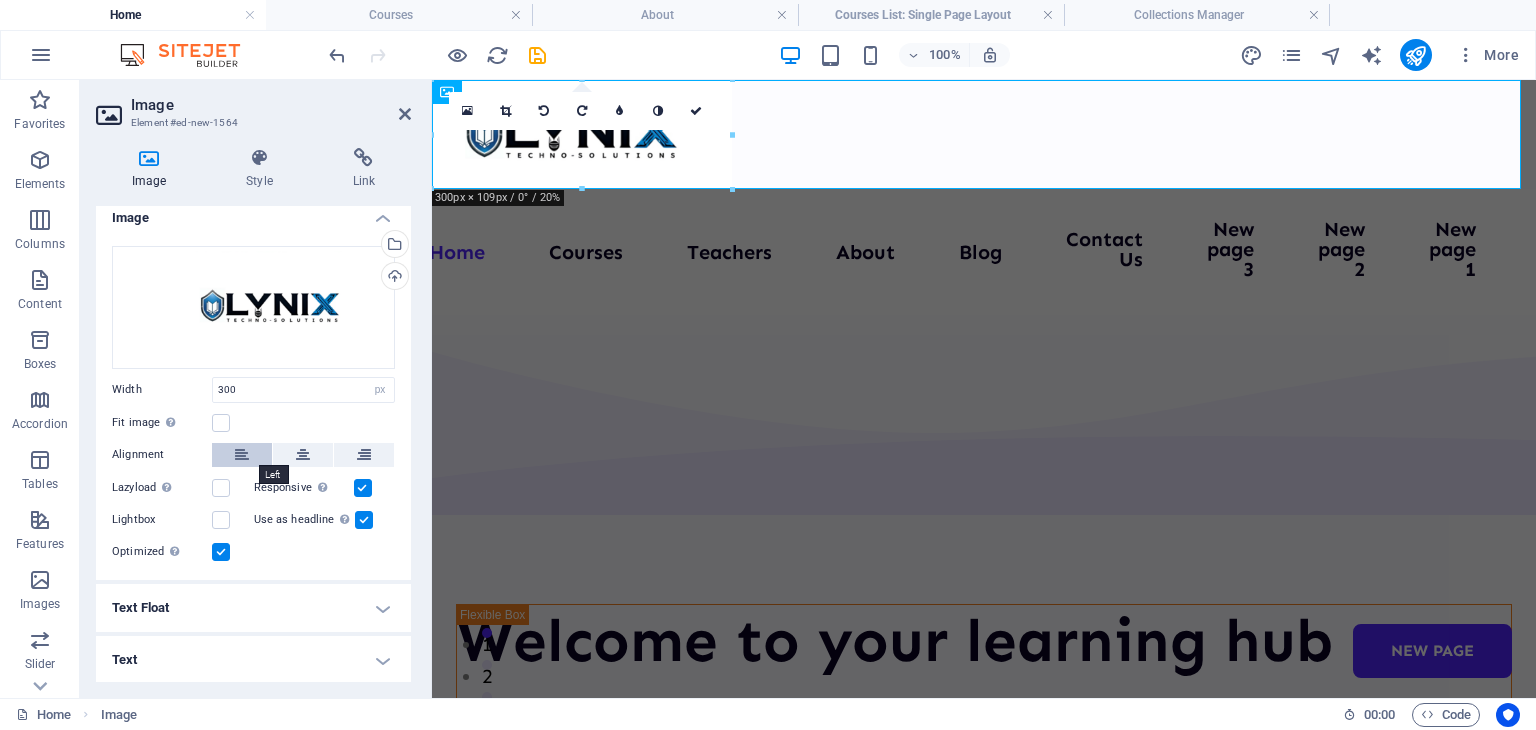click at bounding box center [242, 455] 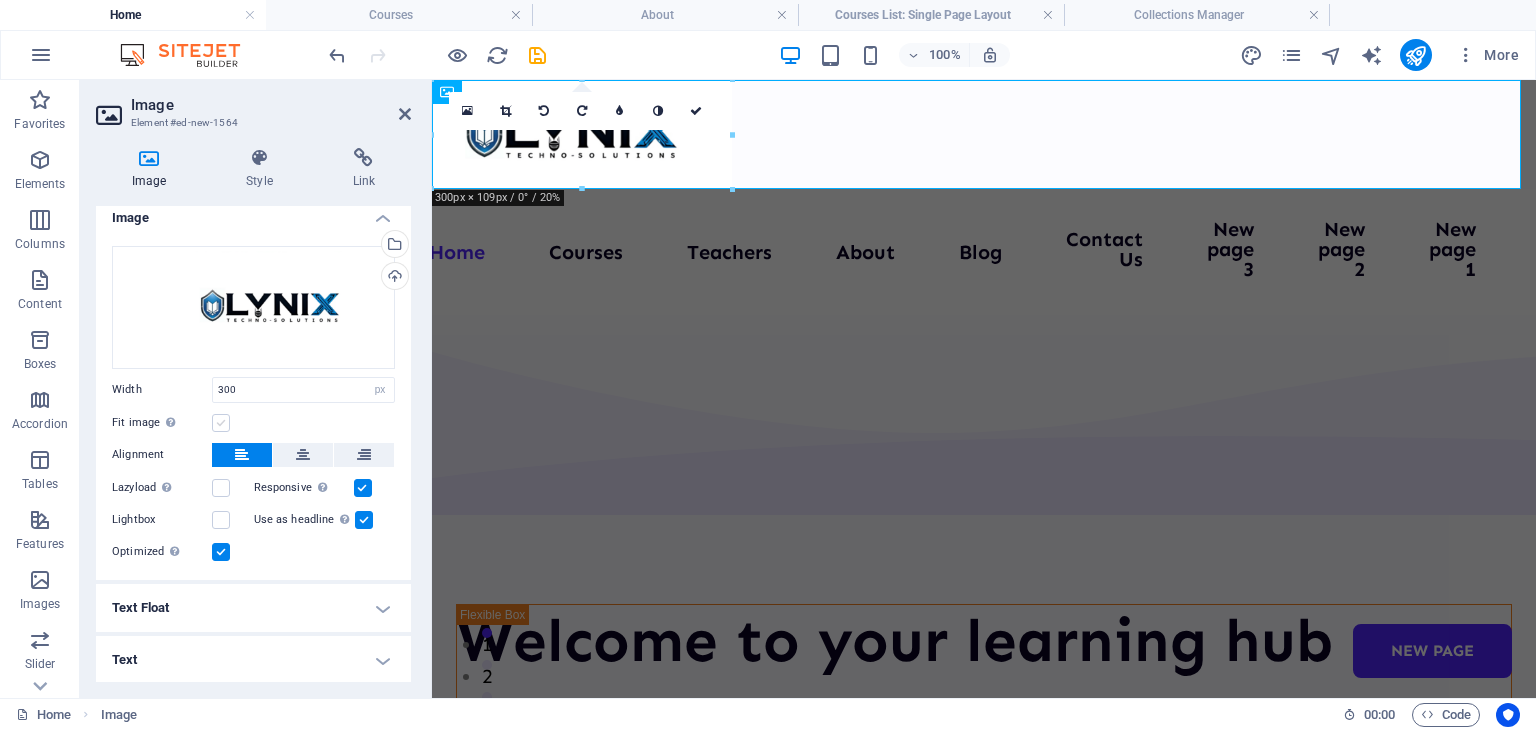 click at bounding box center (221, 423) 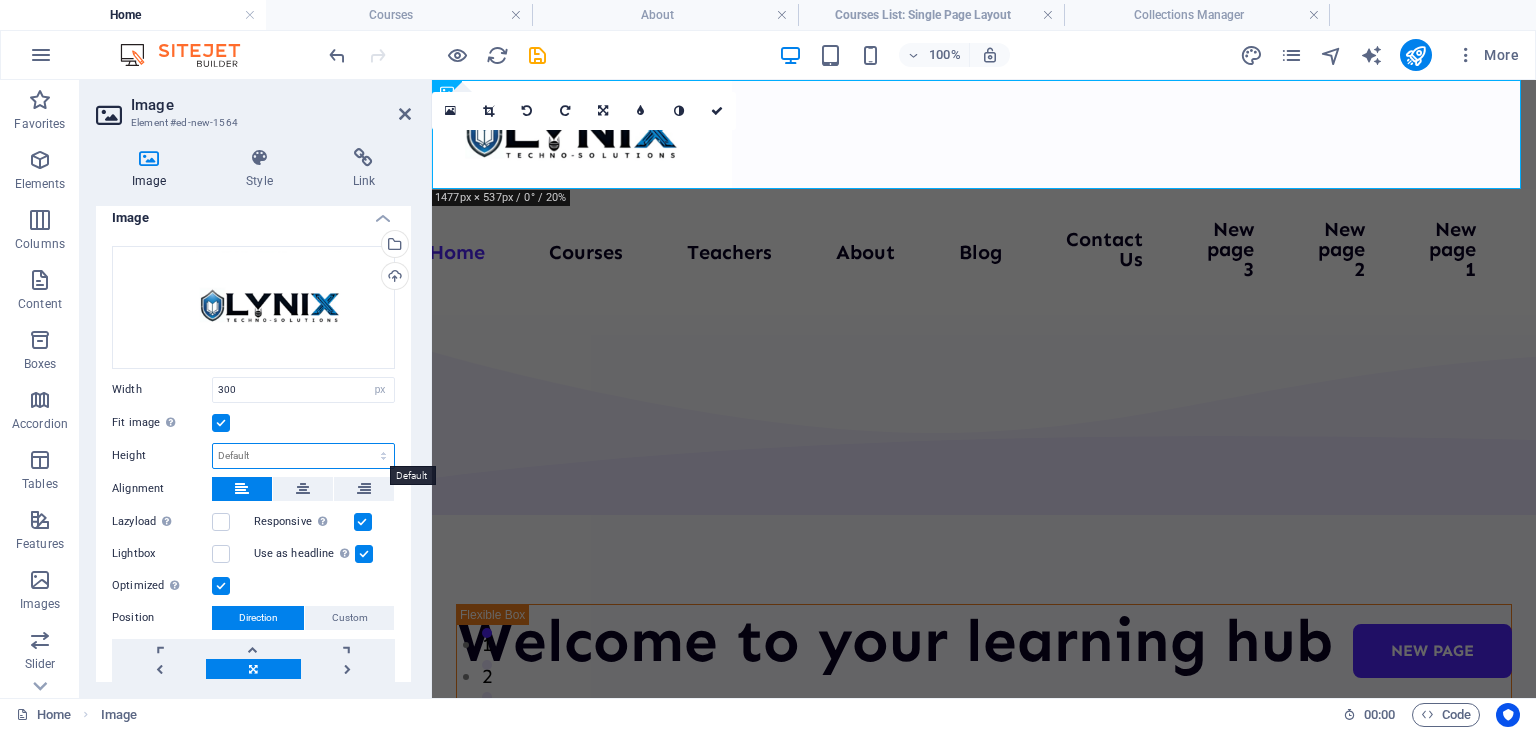 click on "Default auto px" at bounding box center [303, 456] 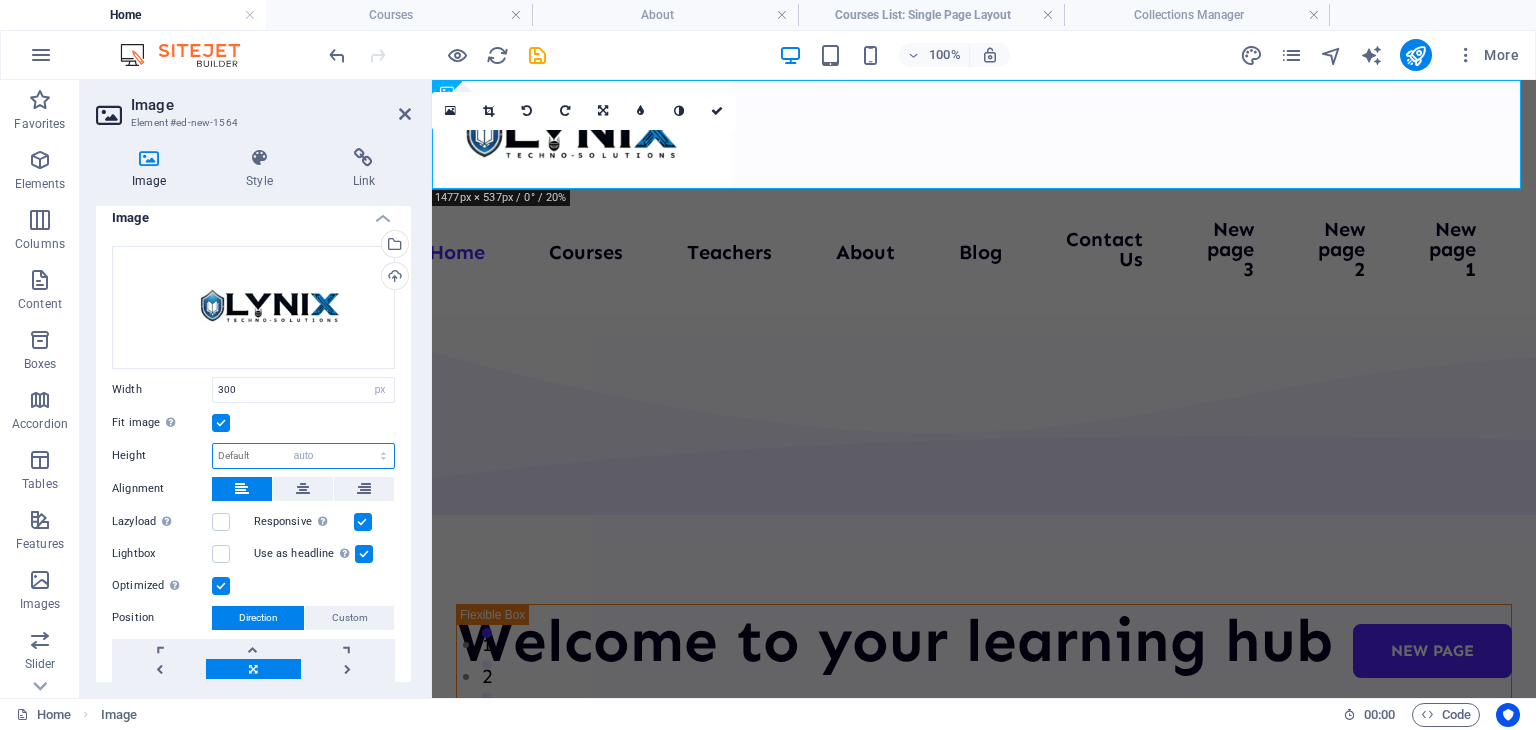 click on "Default auto px" at bounding box center (303, 456) 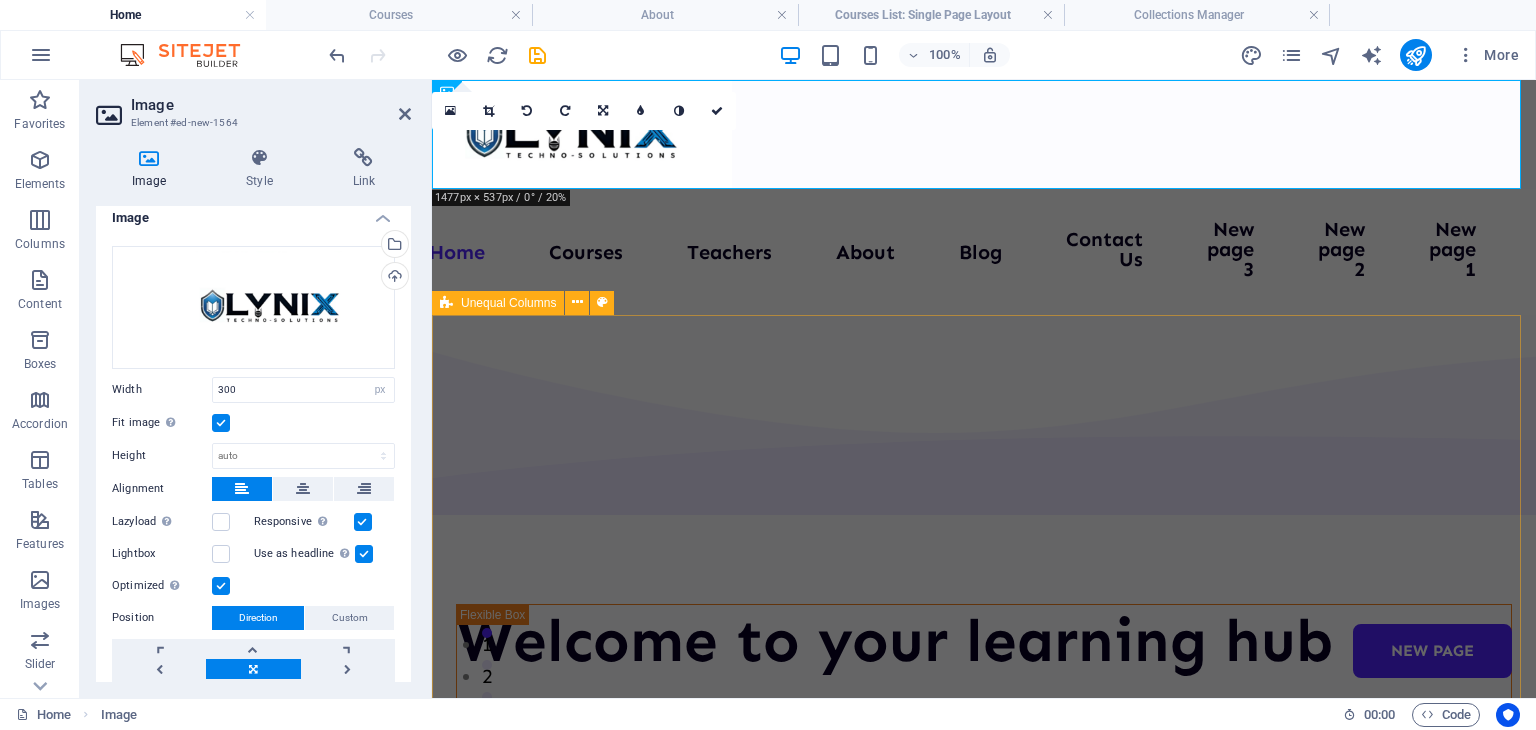 click on "Welcome to your learning hub We are committed to providing you with the highest quality educational courses, designed to help you achieve your personal and professional goals. Courses About Us" at bounding box center [984, 950] 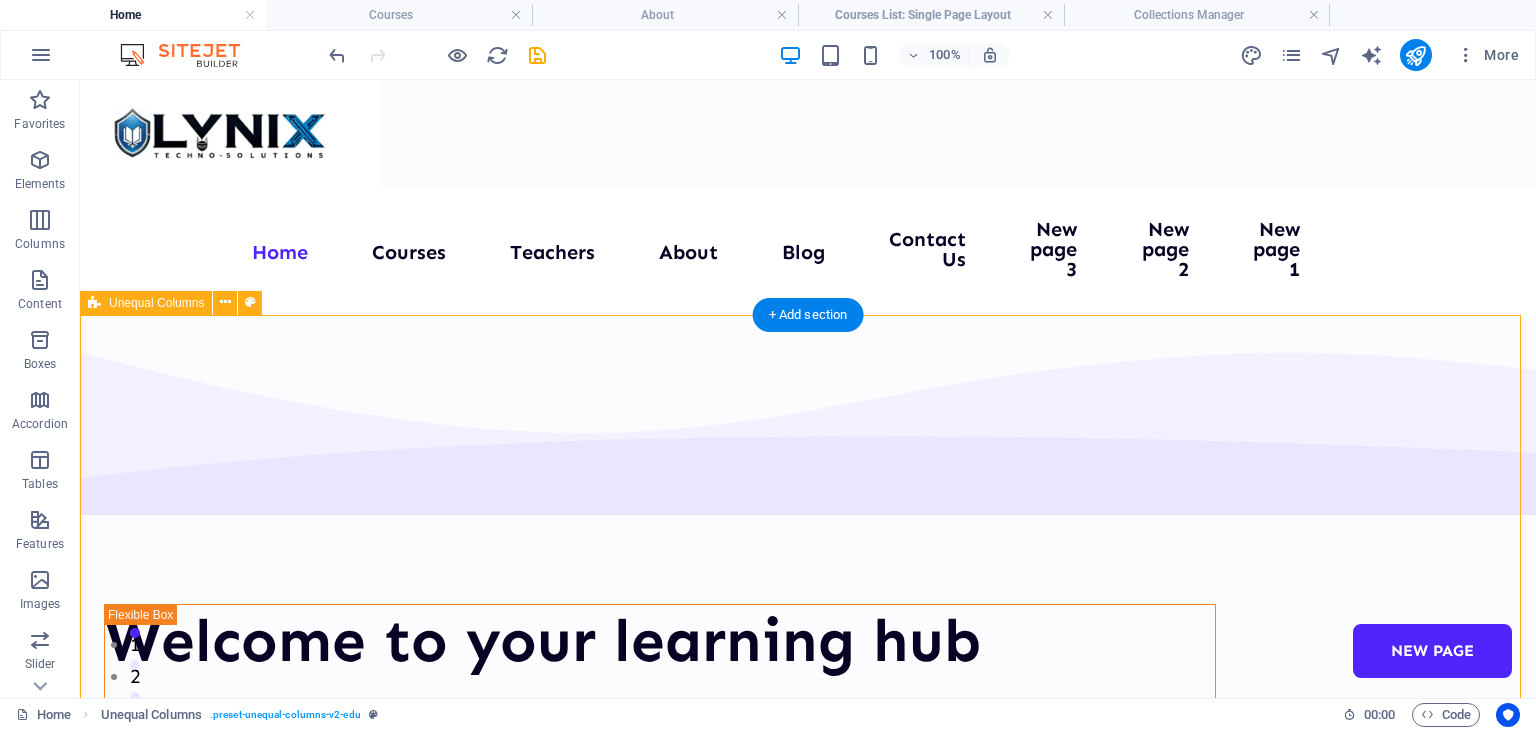 click on "Welcome to your learning hub We are committed to providing you with the highest quality educational courses, designed to help you achieve your personal and professional goals. Courses About Us" at bounding box center [808, 950] 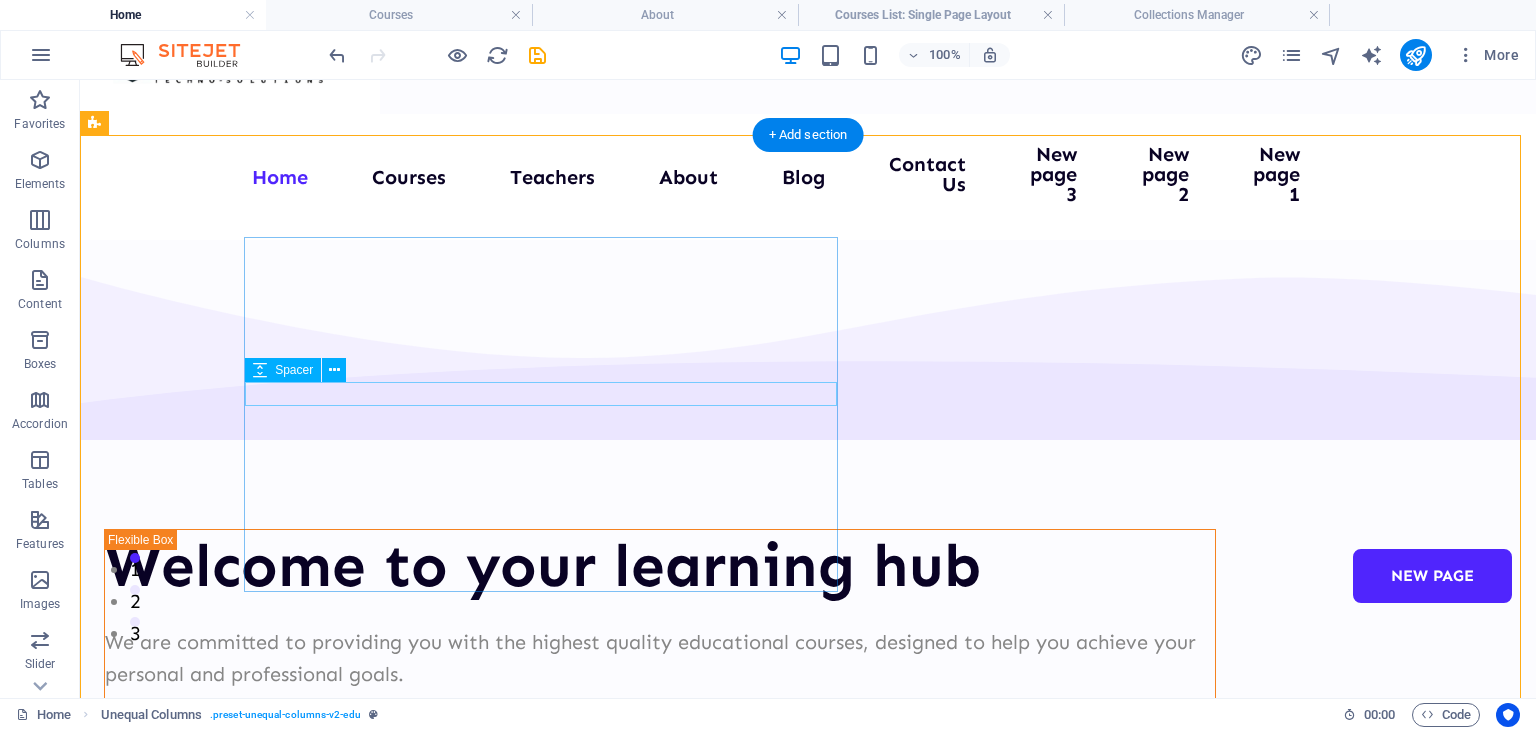 scroll, scrollTop: 212, scrollLeft: 0, axis: vertical 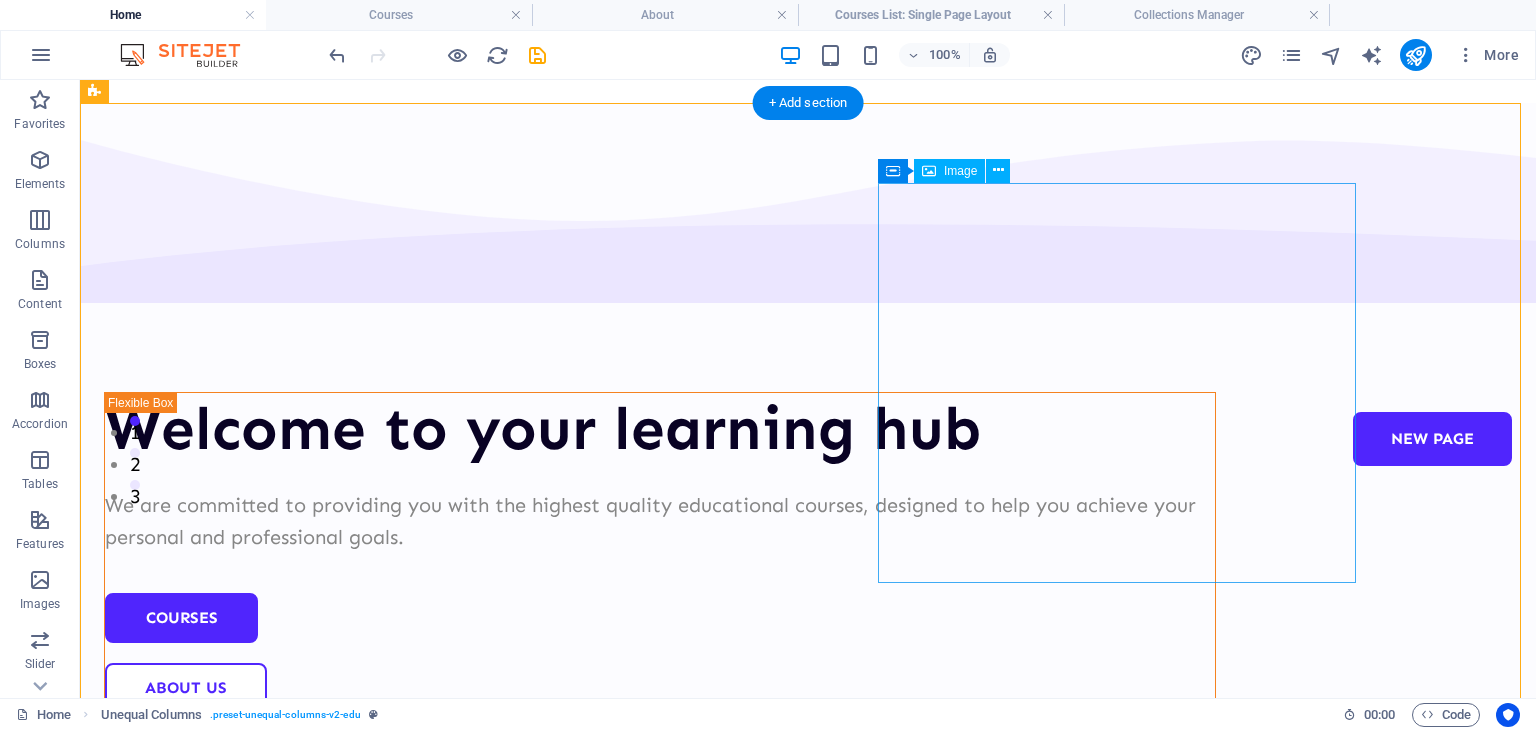 click at bounding box center (660, 934) 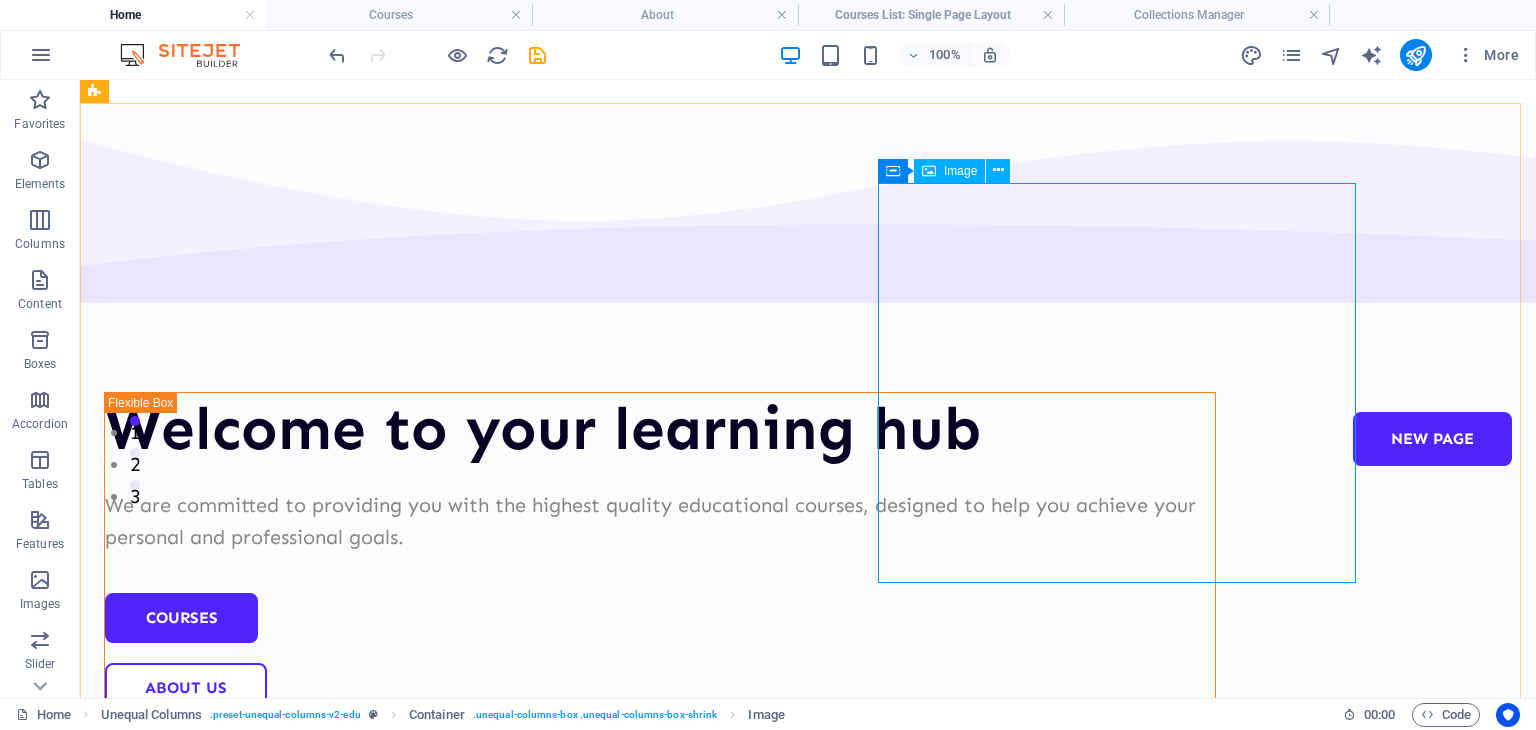 click on "Image" at bounding box center (960, 171) 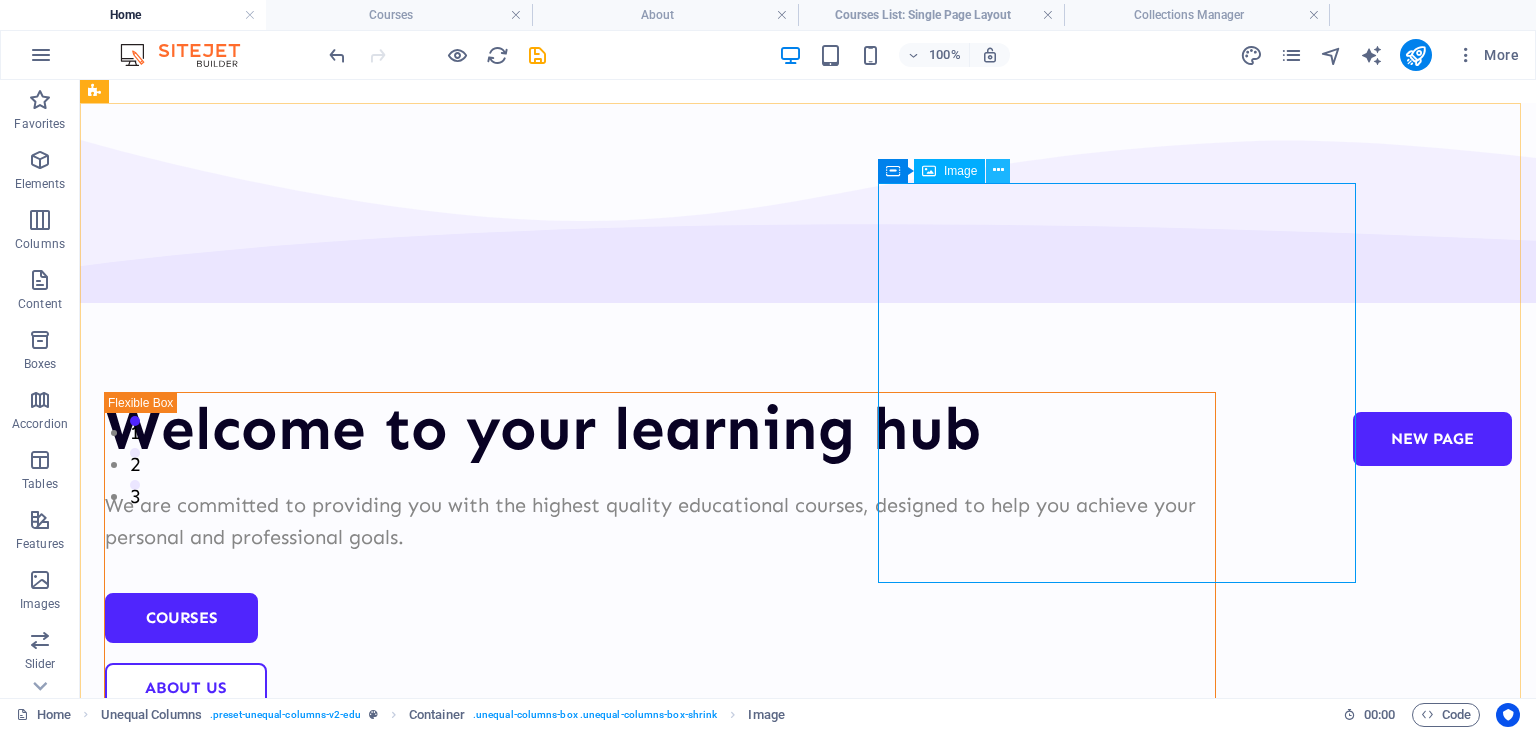 click at bounding box center [998, 170] 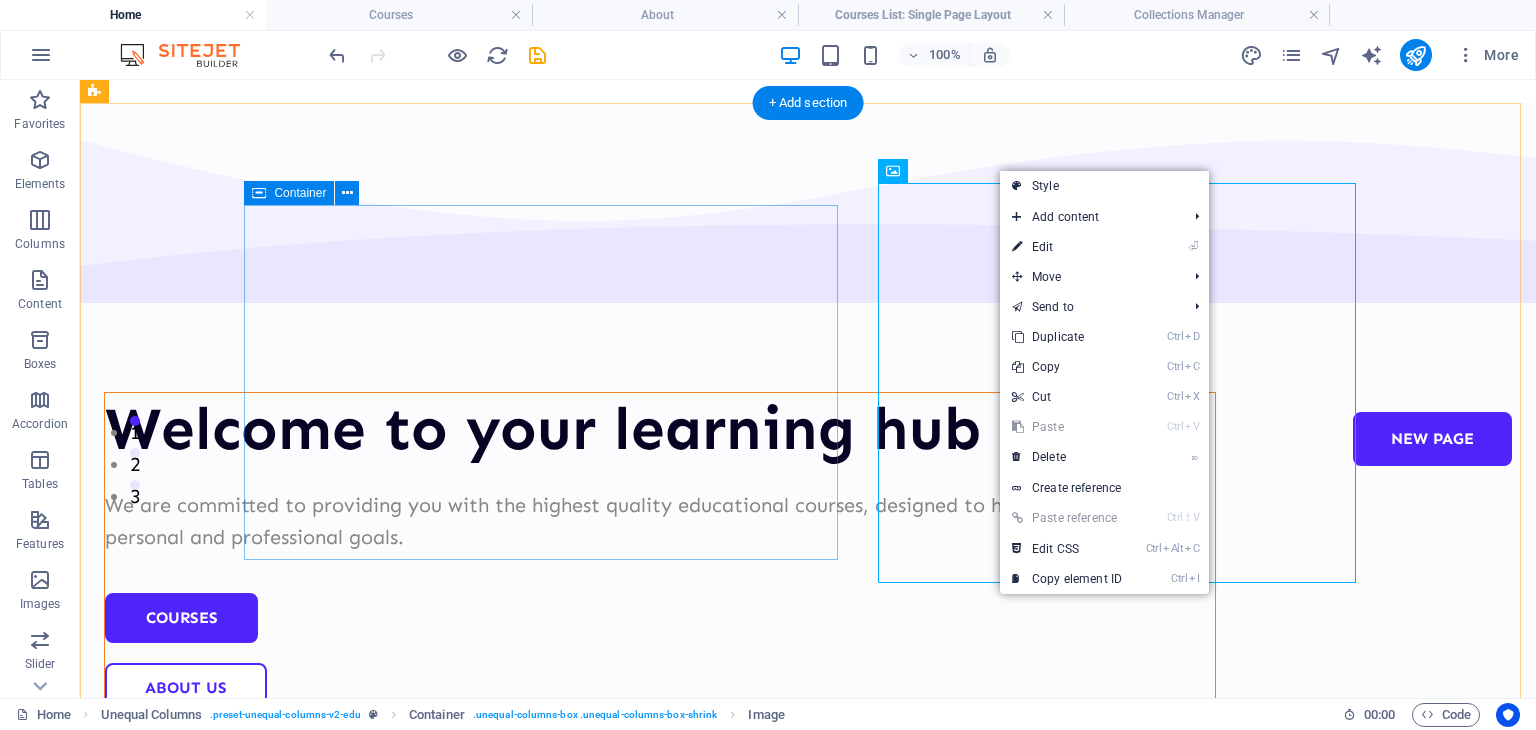 click on "Welcome to your learning hub We are committed to providing you with the highest quality educational courses, designed to help you achieve your personal and professional goals. Courses About Us" at bounding box center (660, 553) 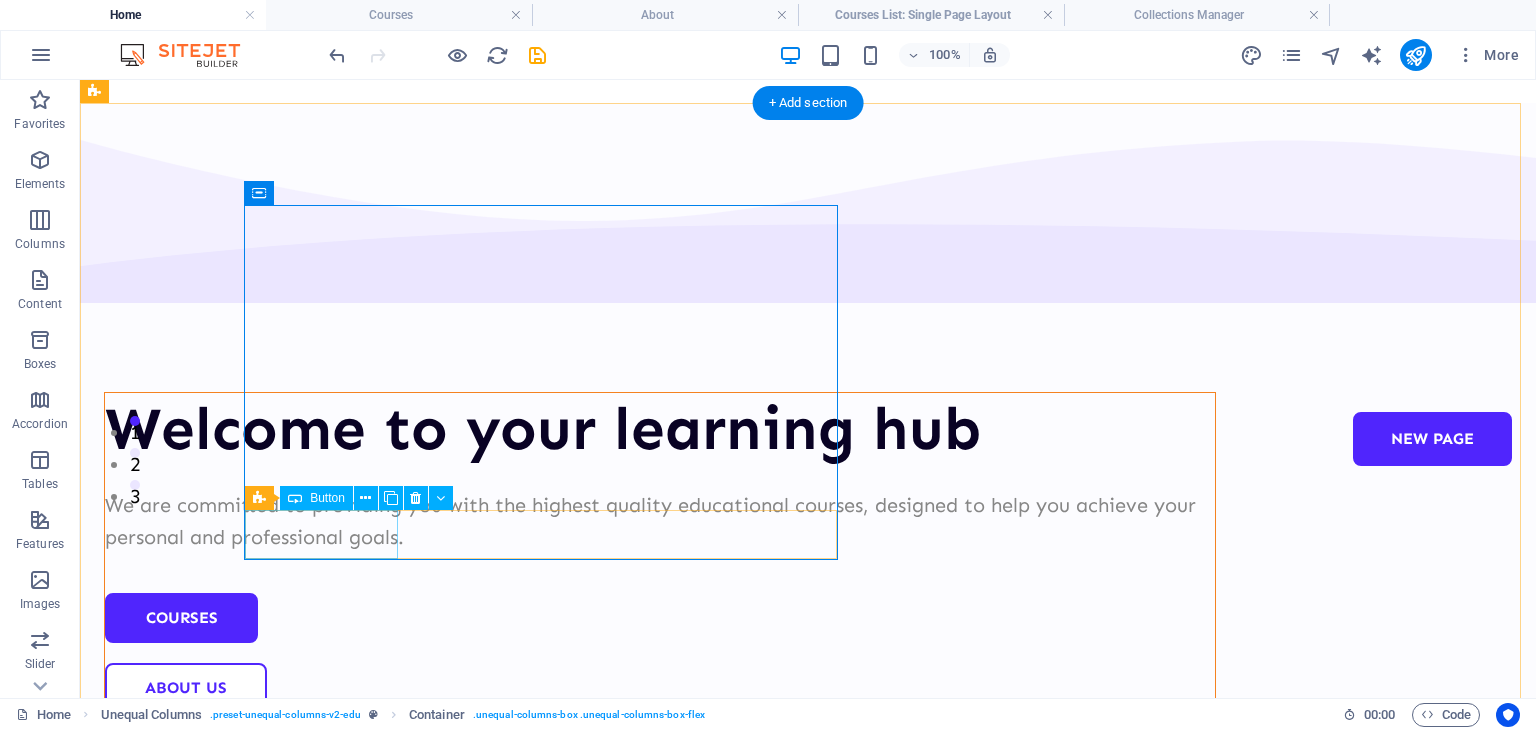click on "Courses" at bounding box center [660, 618] 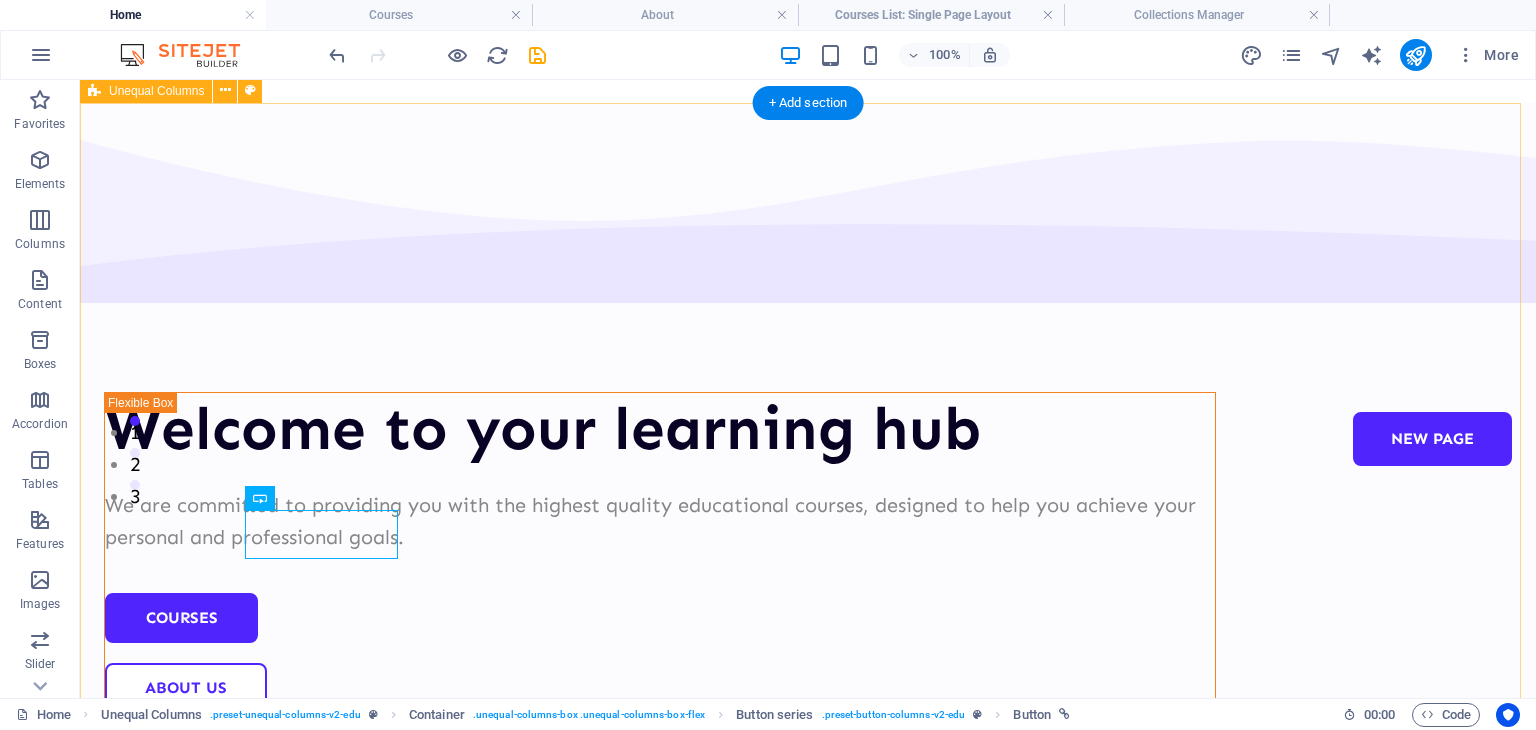 click on "Welcome to your learning hub We are committed to providing you with the highest quality educational courses, designed to help you achieve your personal and professional goals. Courses About Us" at bounding box center (808, 738) 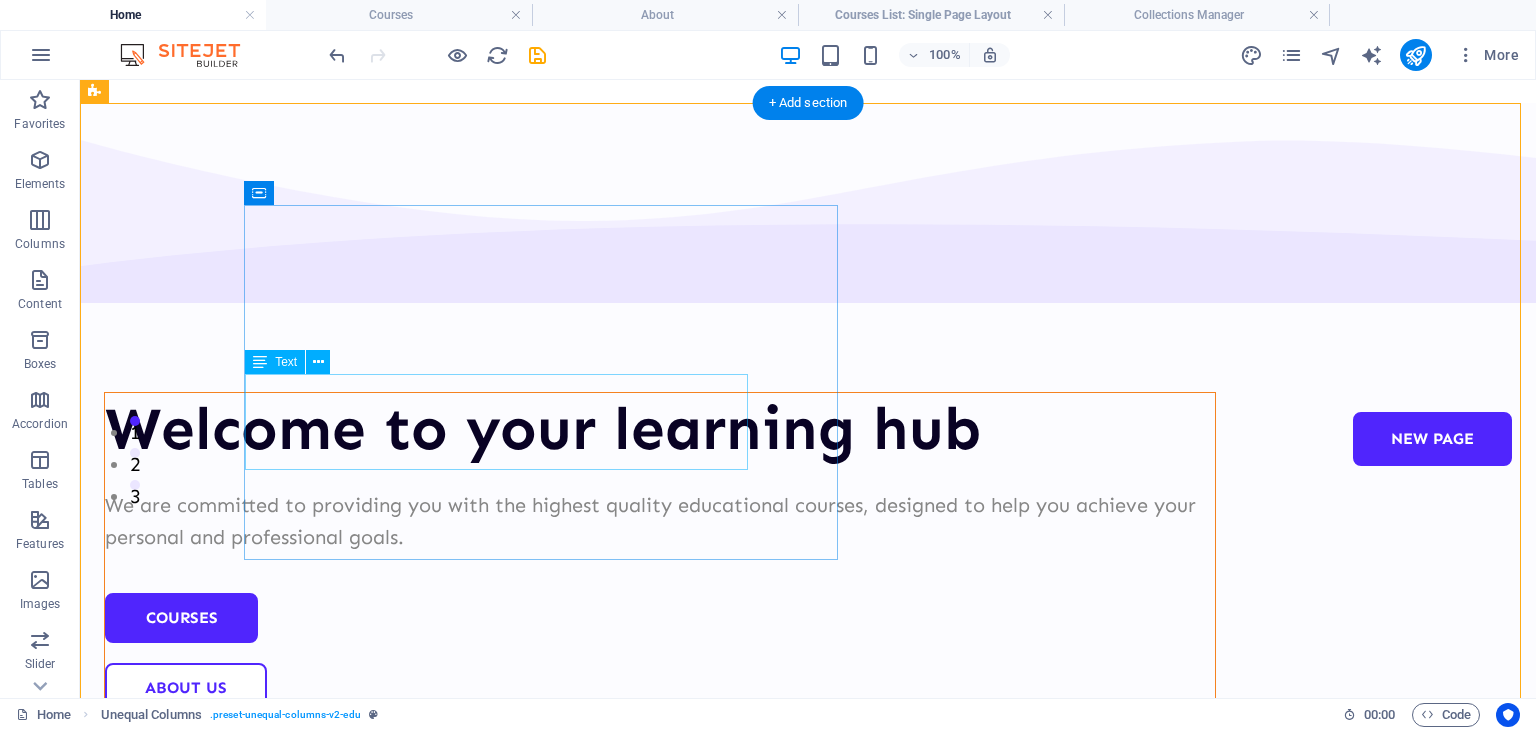 click on "We are committed to providing you with the highest quality educational courses, designed to help you achieve your personal and professional goals." at bounding box center (660, 521) 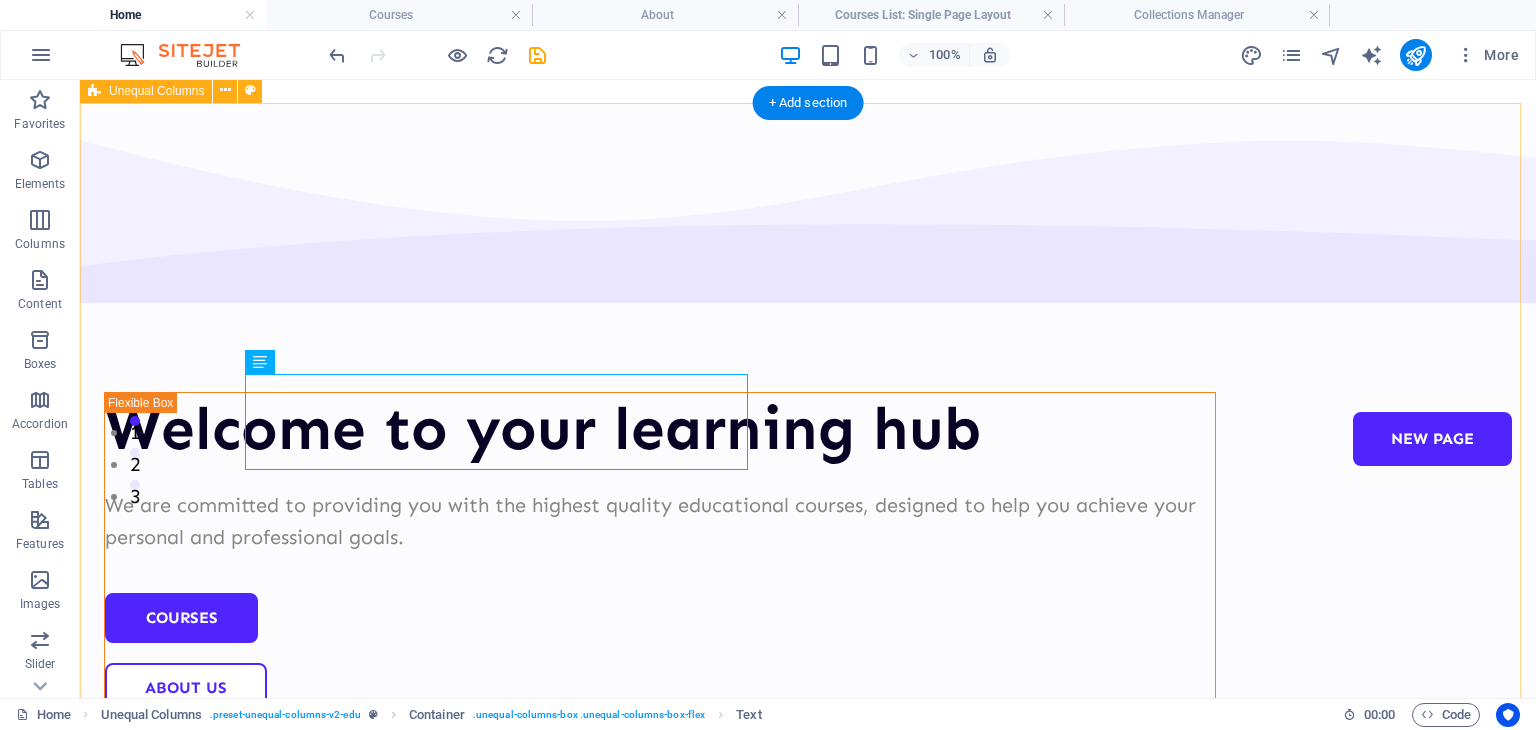 click on "Welcome to your learning hub We are committed to providing you with the highest quality educational courses, designed to help you achieve your personal and professional goals. Courses About Us" at bounding box center (808, 738) 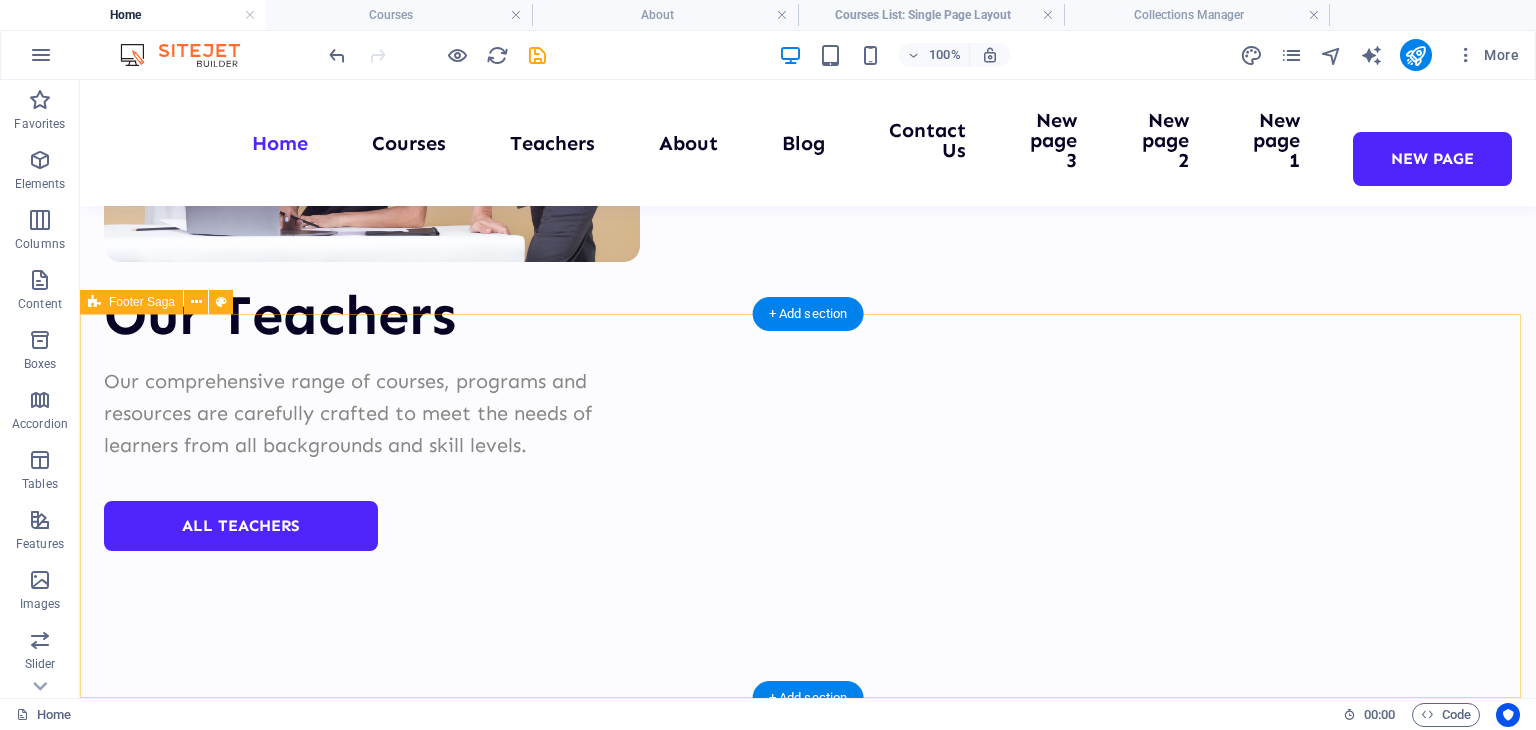 scroll, scrollTop: 8143, scrollLeft: 0, axis: vertical 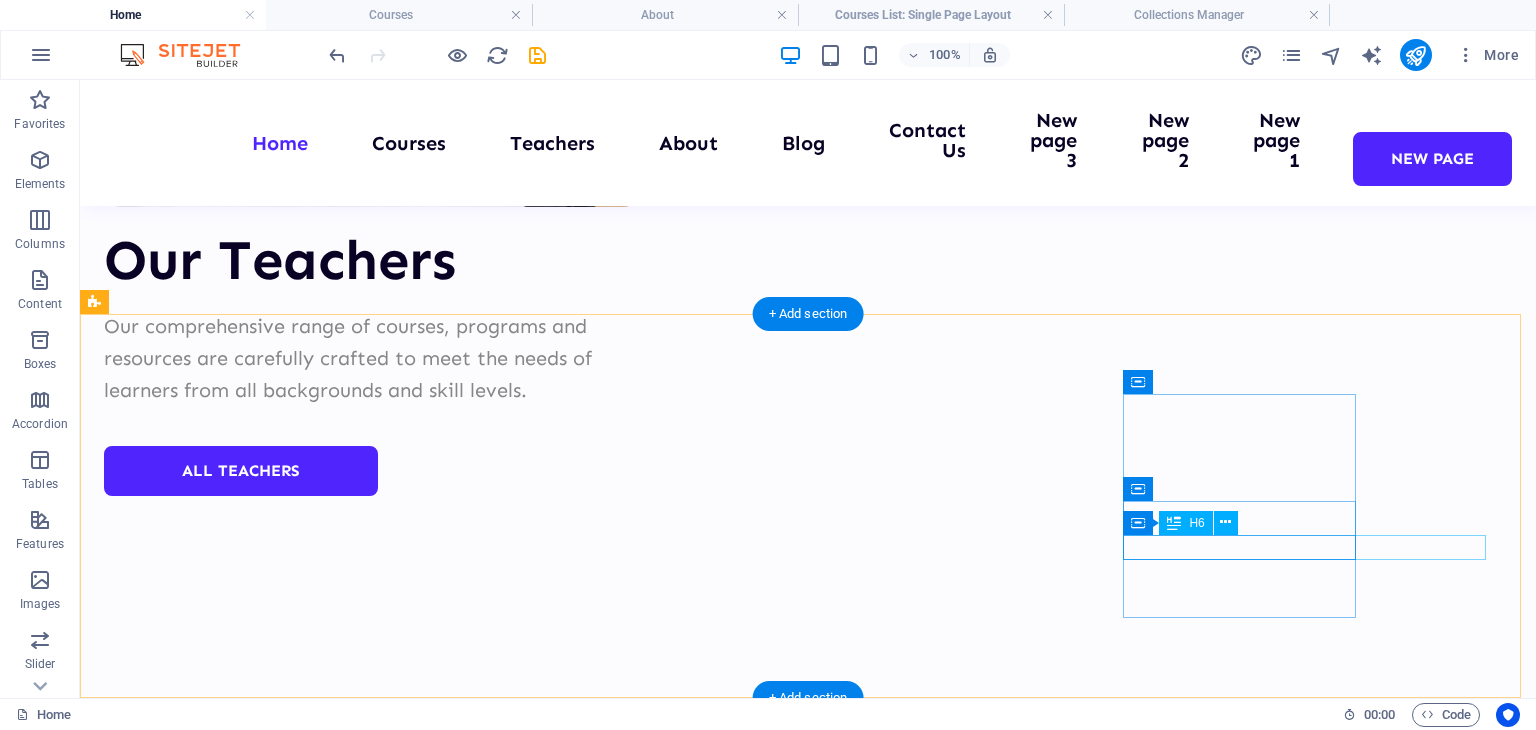 click on "[EMAIL]" at bounding box center (220, 10002) 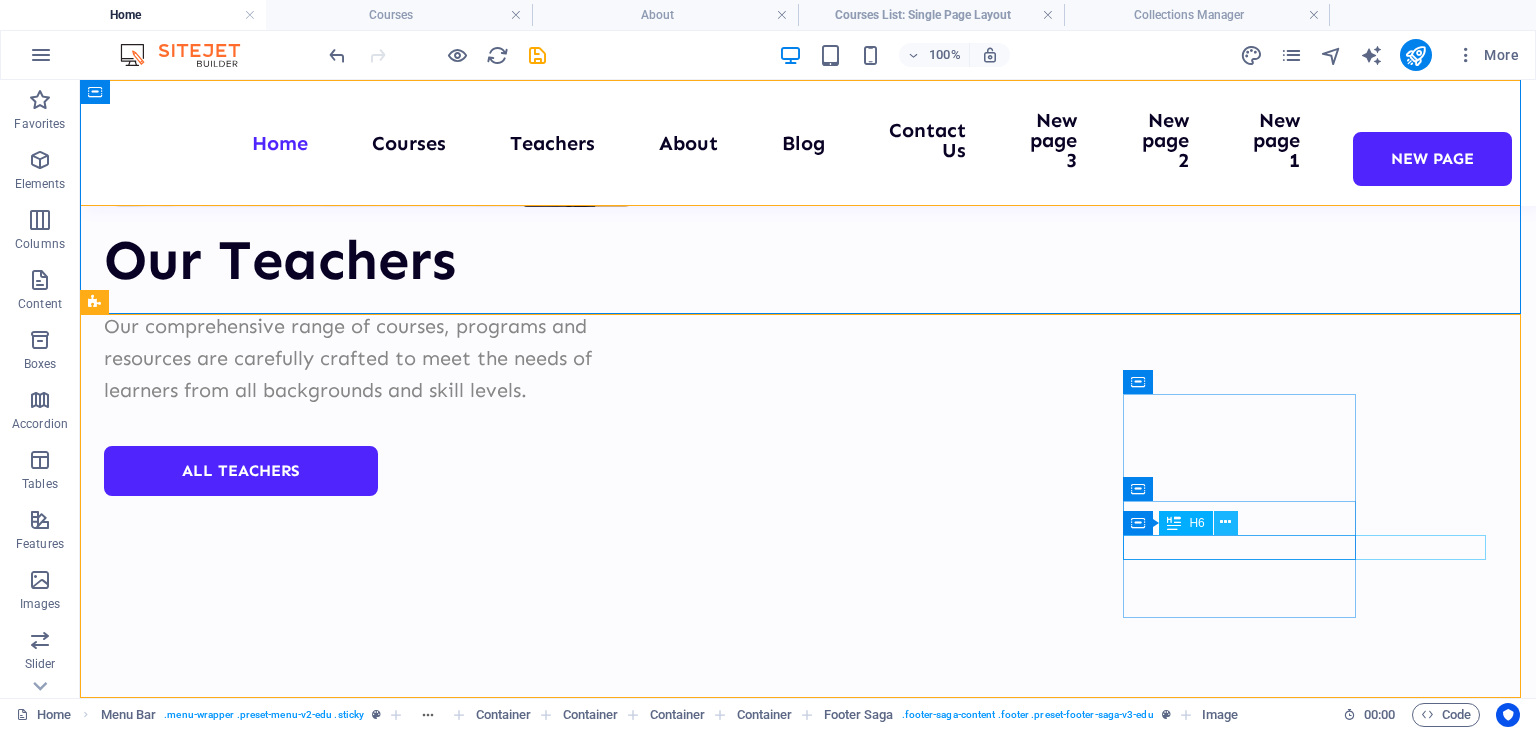 click at bounding box center (1225, 522) 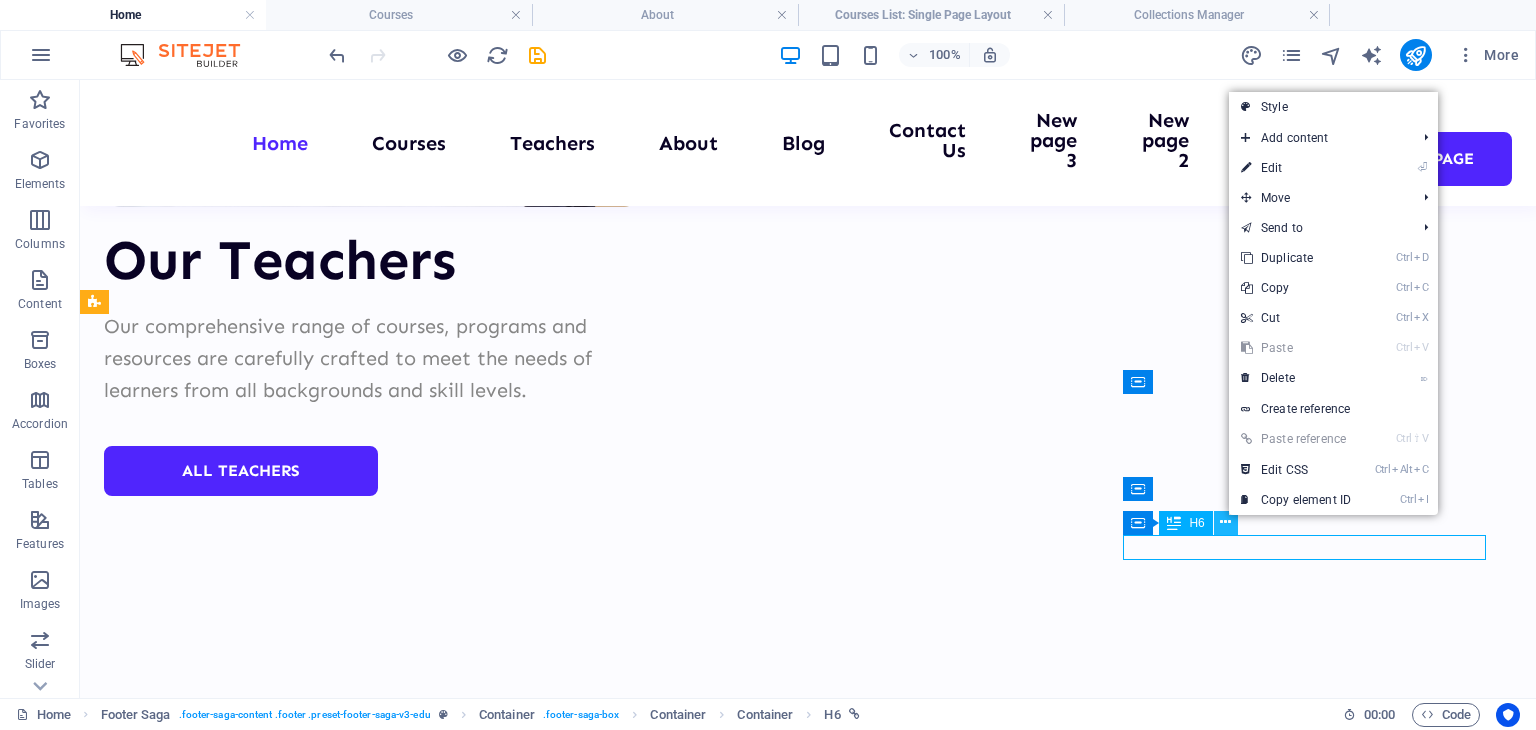 click at bounding box center (1225, 522) 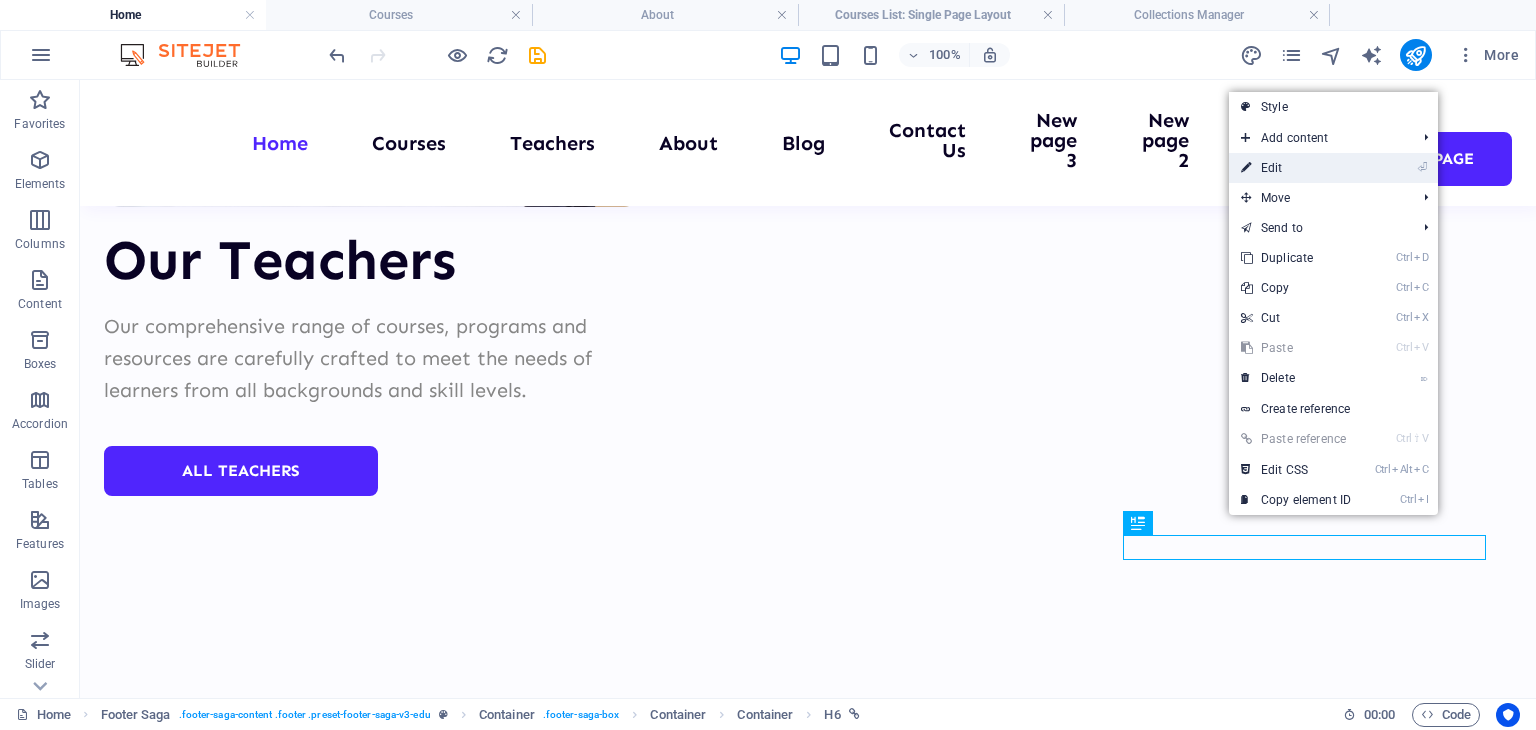 click on "⏎  Edit" at bounding box center [1296, 168] 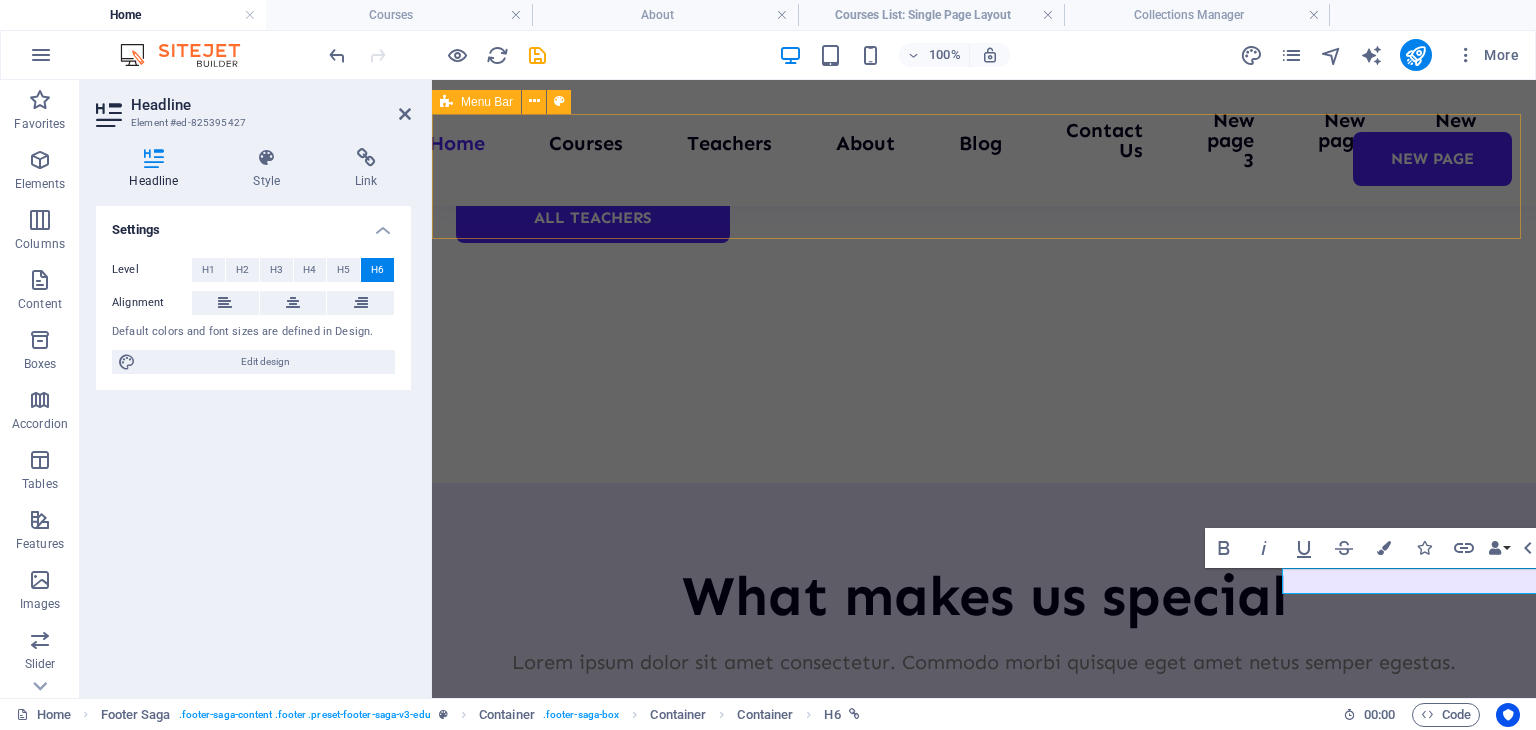 scroll, scrollTop: 8194, scrollLeft: 0, axis: vertical 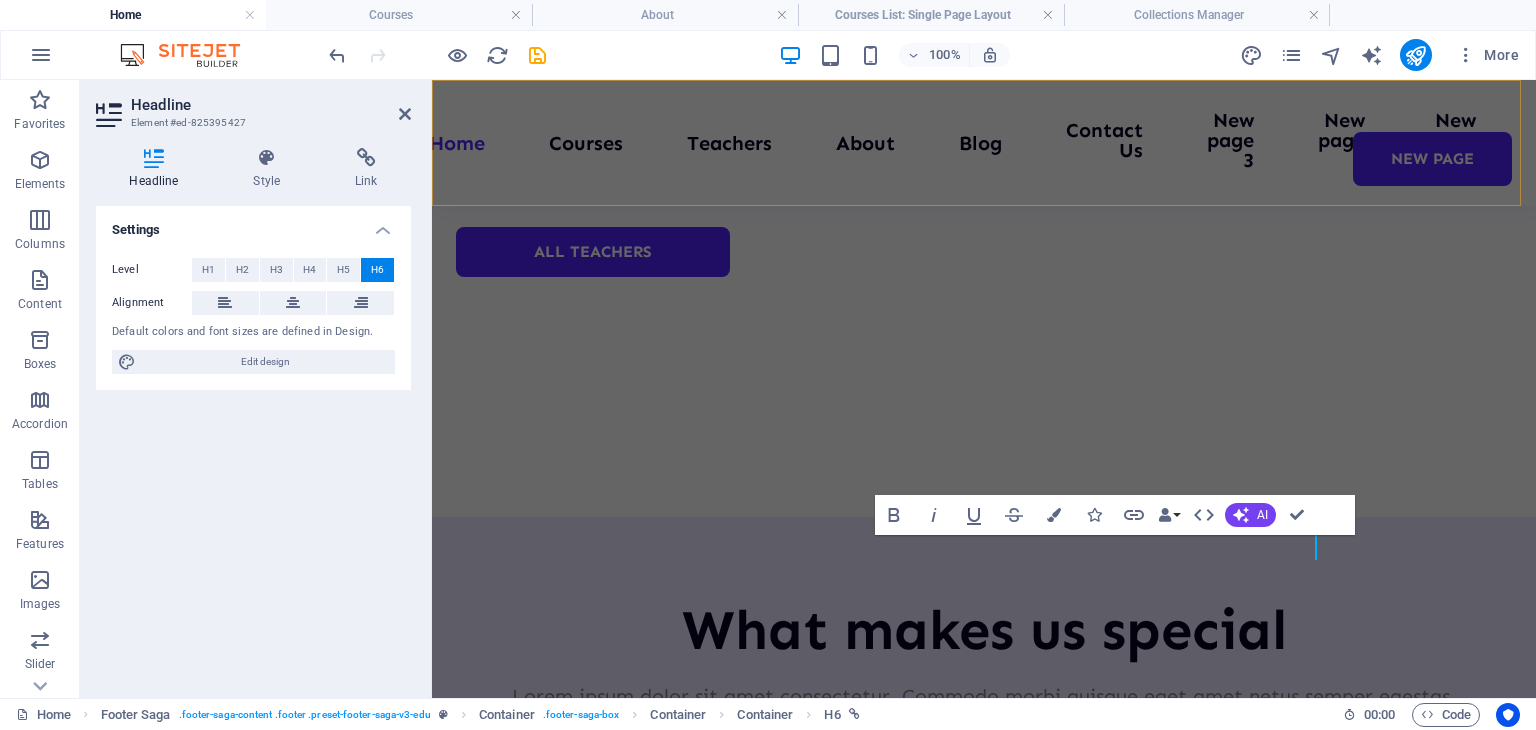 type 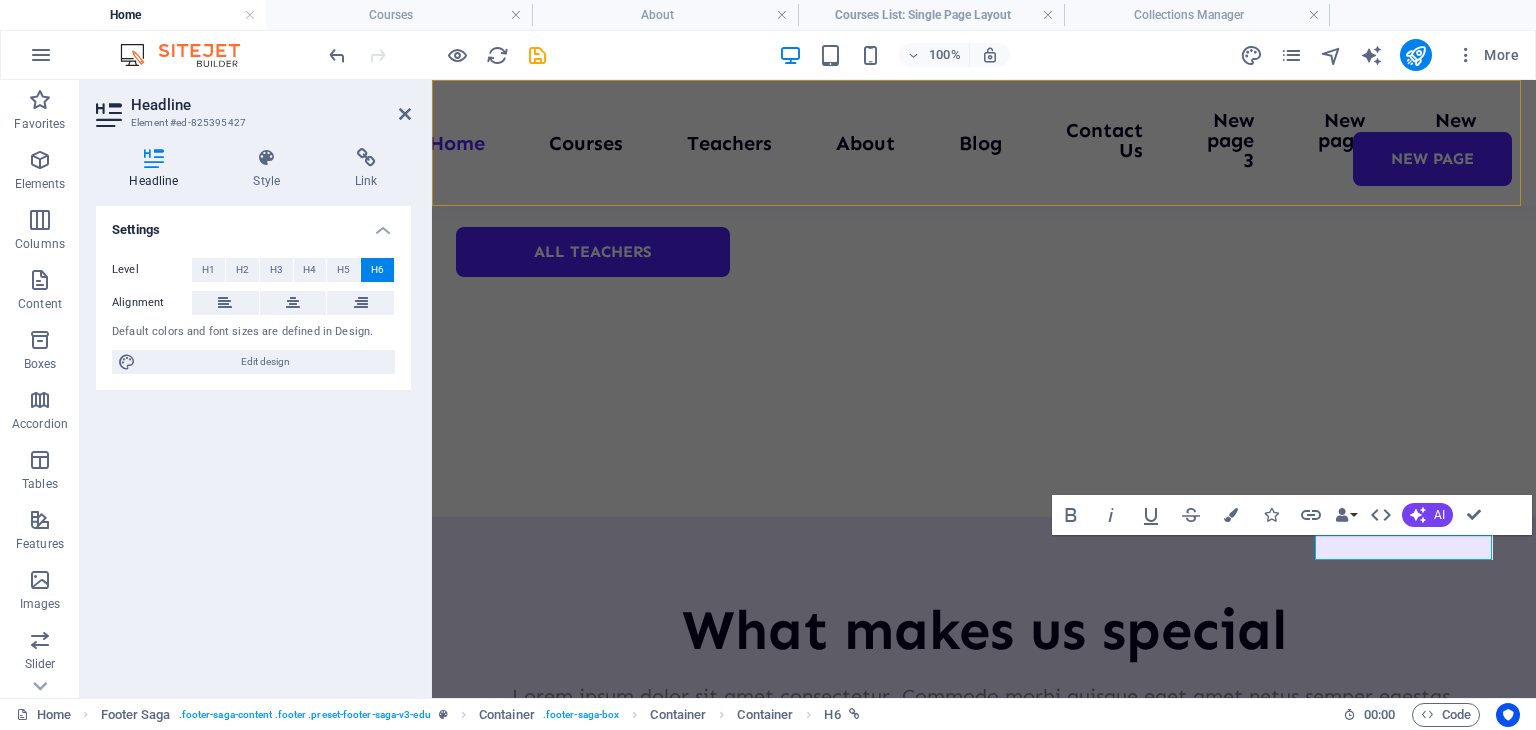 scroll, scrollTop: 8228, scrollLeft: 0, axis: vertical 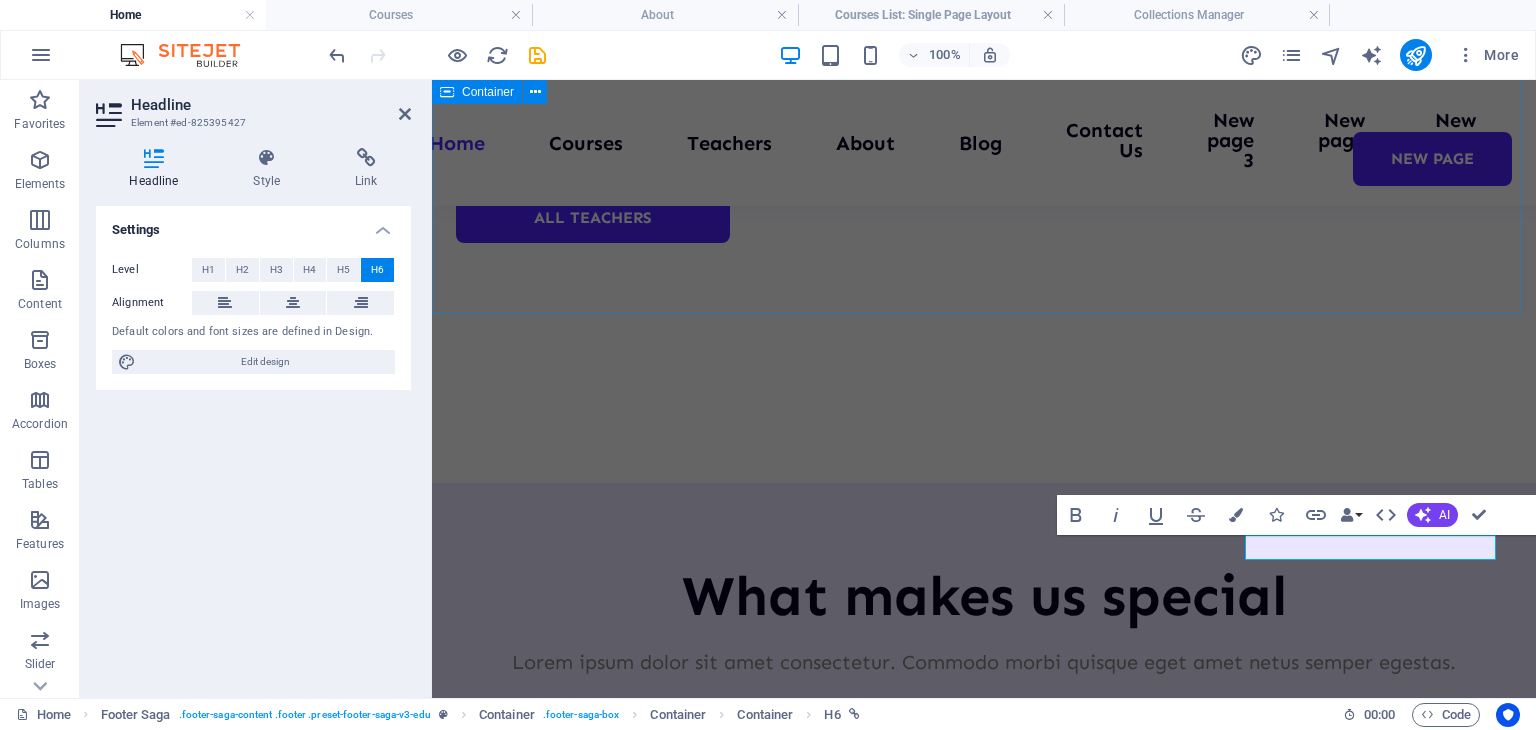 click on "Frequently asked questions What makes our education methods so unique? Lorem ipsum dolor sit amet, consectetur adipiscing elit, sed do eiusmod tempor incididunt ut labore et dolore magna aliqua. Ut enim ad minim veniam,  quis nostrud  exercitation. Sed do eiusmod tempor incididunt ut labore et dolore magna aliqua. Why choose the Academix team? Lorem ipsum dolor sit amet, consectetur adipiscing elit, sed do eiusmod tempor incididunt ut labore et dolore magna aliqua. Ut enim ad minim veniam, quis nostrud exercitation. Sed do eiusmod tempor incididunt ut labore et dolore magna aliqua. How is onboarding conducted? Lorem ipsum dolor sit amet, consectetur adipiscing elit, sed do eiusmod tempor incididunt ut labore et dolore magna aliqua. Ut enim ad minim veniam, quis nostrud exercitation. Sed do eiusmod tempor incididunt ut labore et dolore magna aliqua. Is Academix as simple as presented?  quis nostrud exercitation.  Sed do eiusmod tempor incididunt ut labore et dolore magna aliqua." at bounding box center (984, 8131) 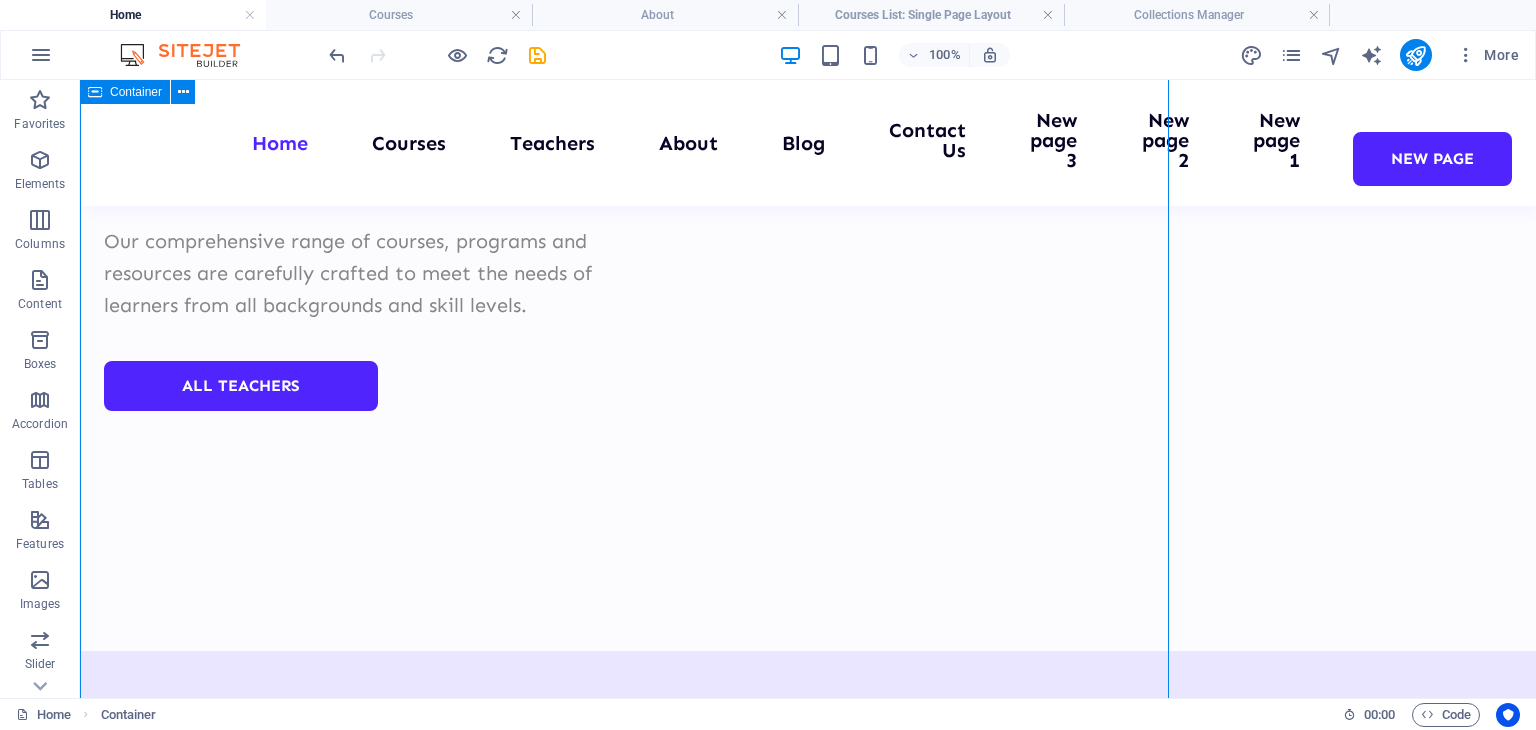 scroll, scrollTop: 8207, scrollLeft: 0, axis: vertical 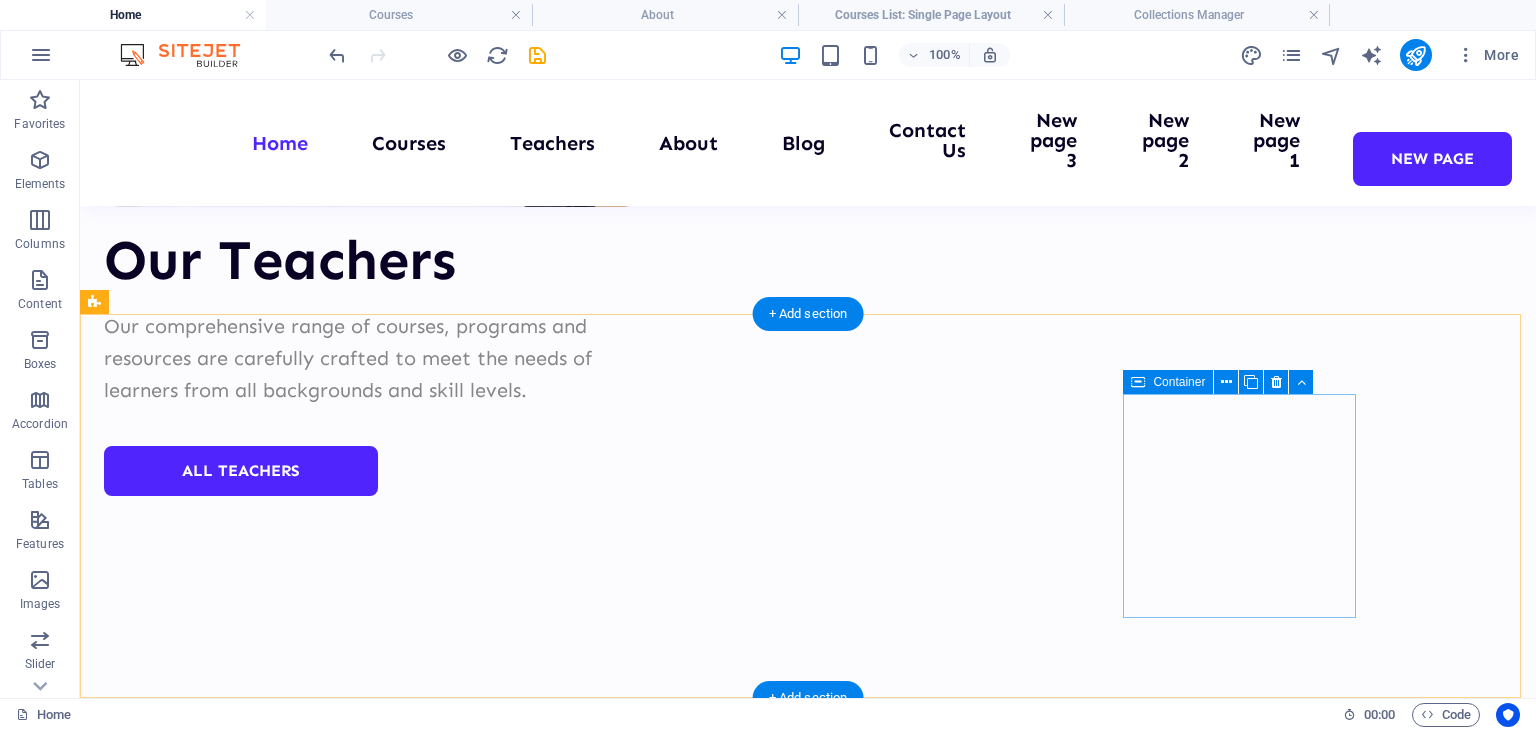 click on "Contact 0123 - [PHONE] [EMAIL] [TIME] - [TIME]" at bounding box center (220, 9960) 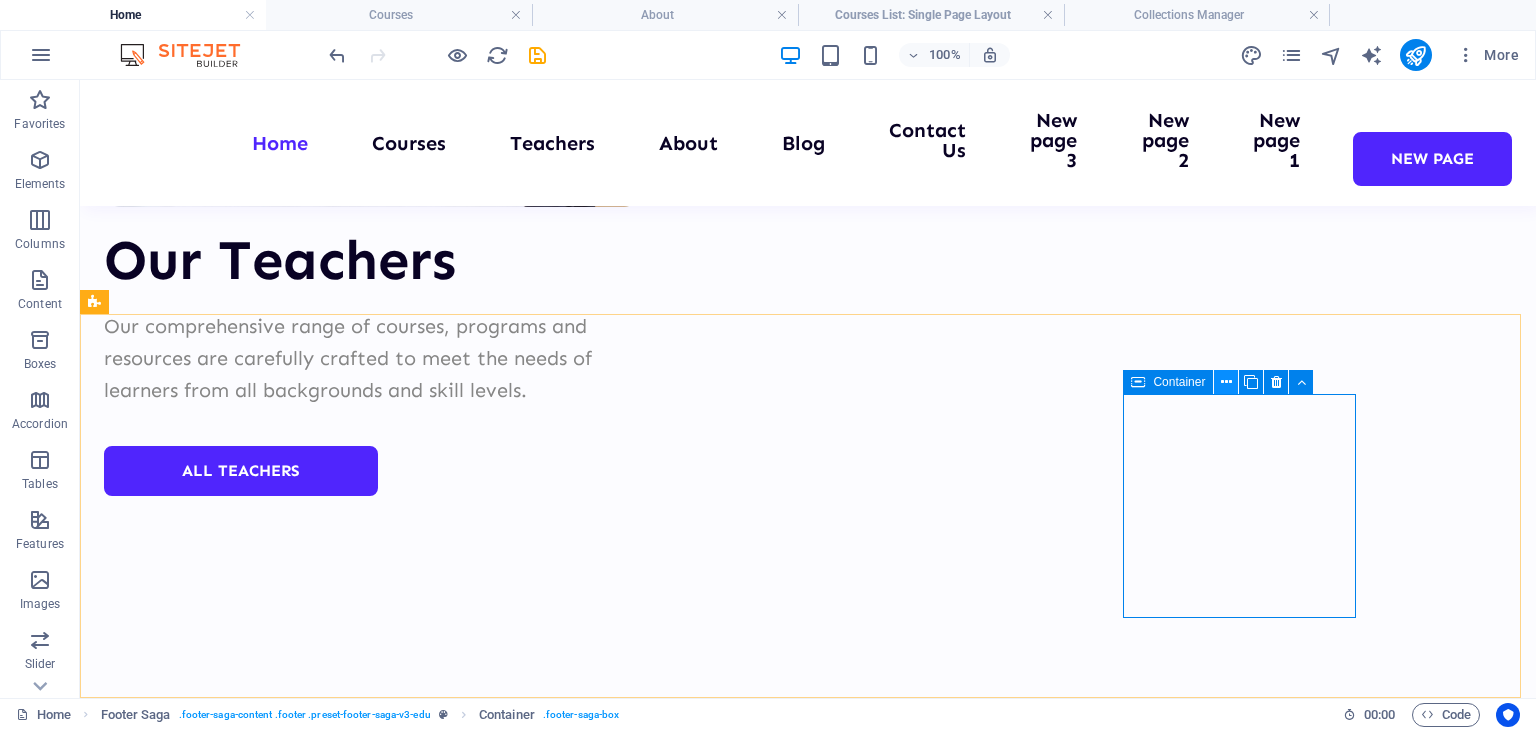 click at bounding box center [1226, 382] 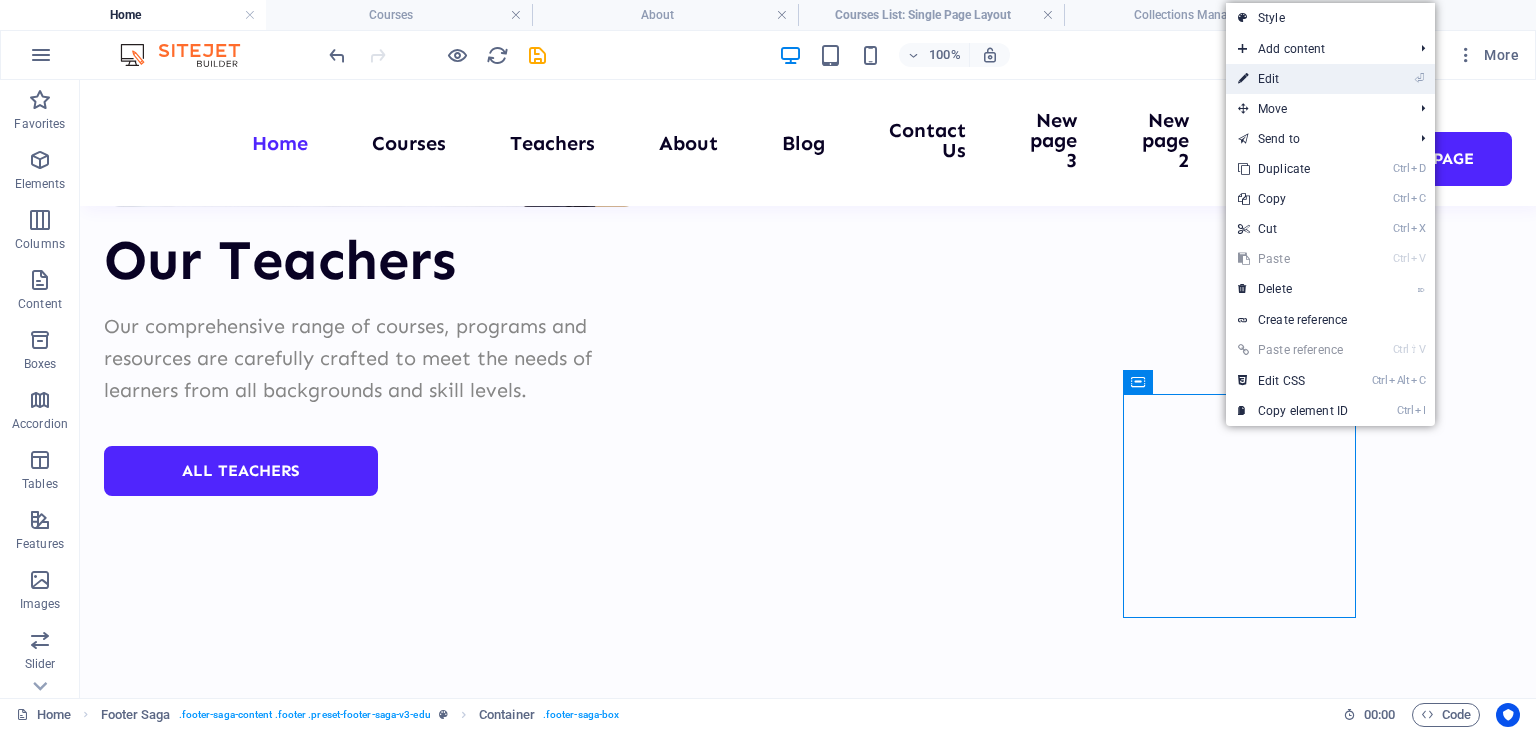 click on "⏎  Edit" at bounding box center [1293, 79] 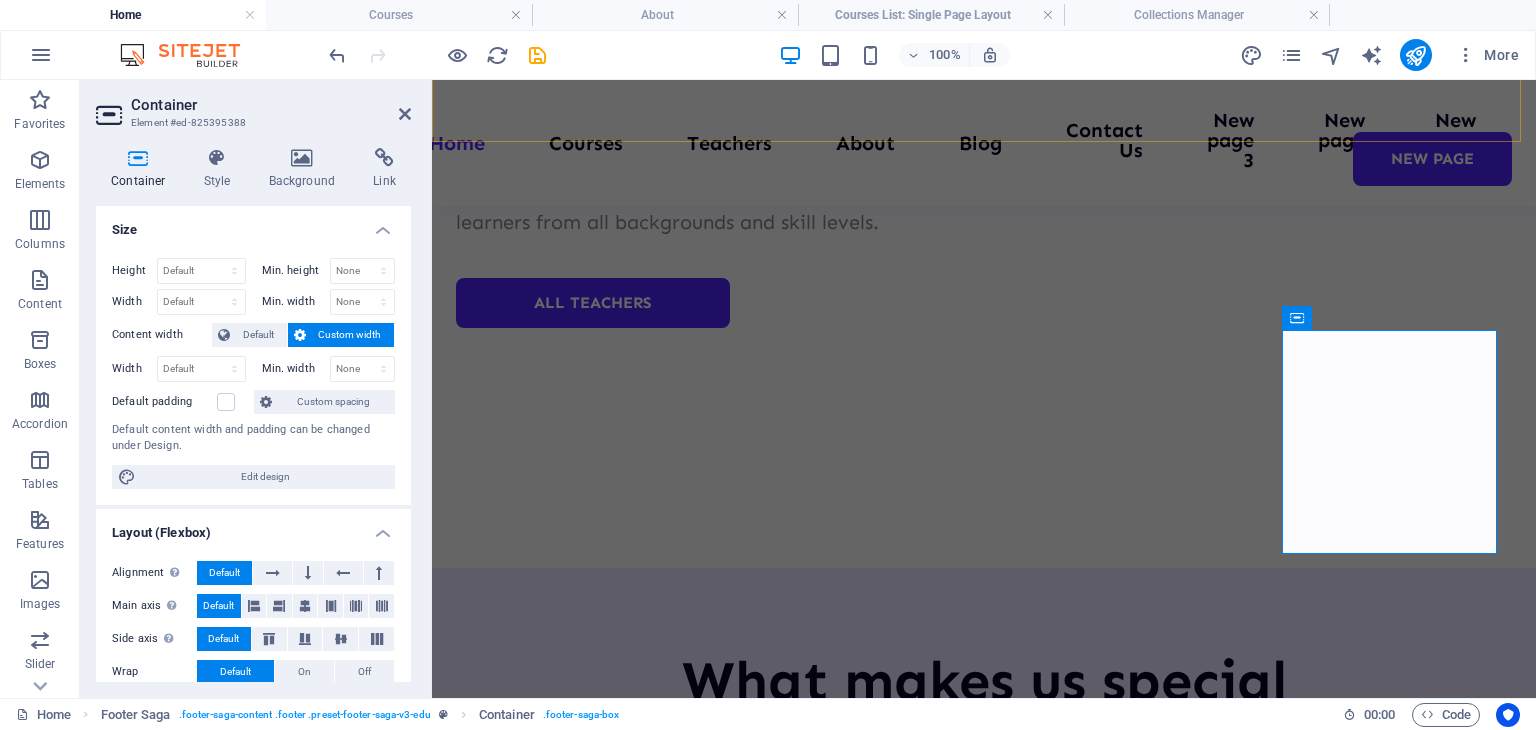 scroll, scrollTop: 8228, scrollLeft: 0, axis: vertical 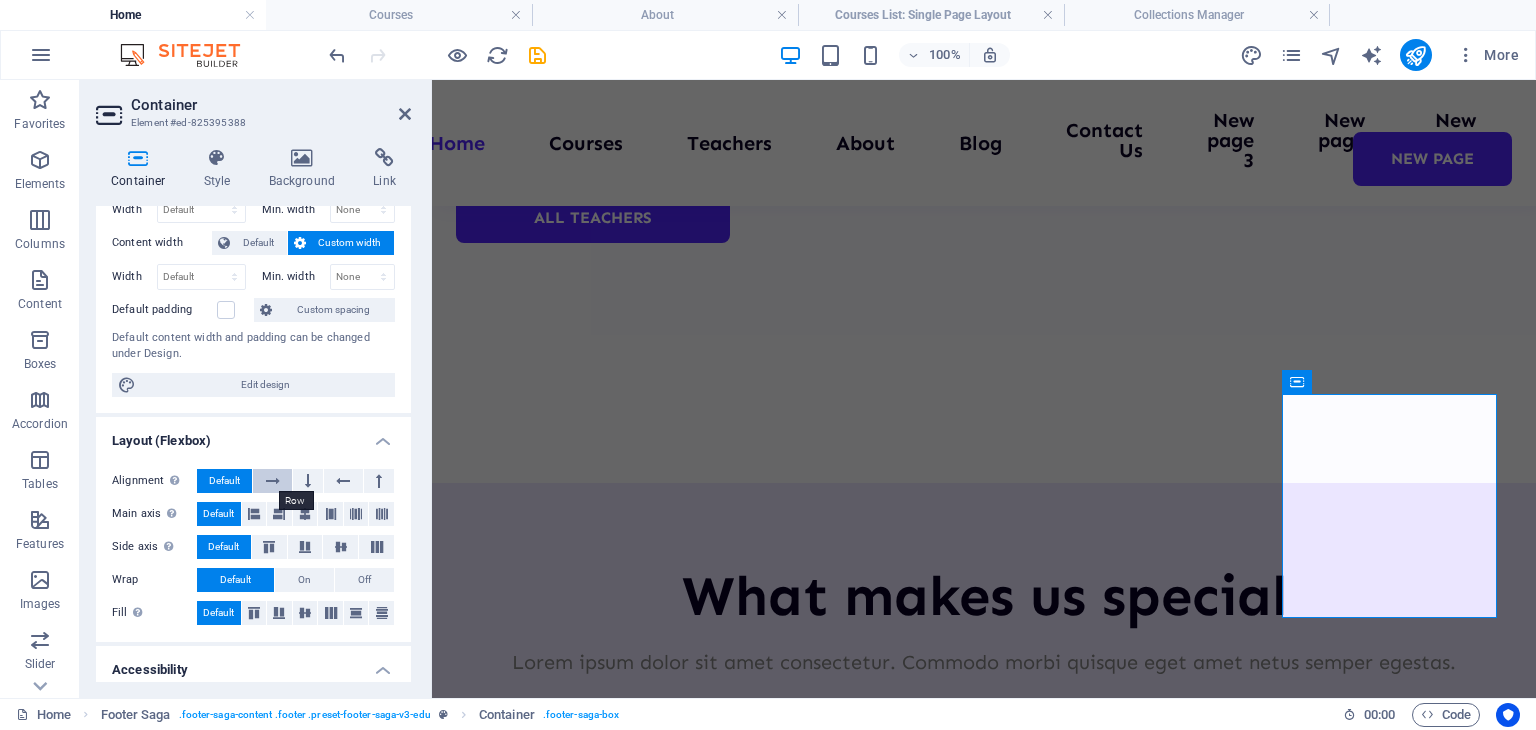 click at bounding box center [273, 481] 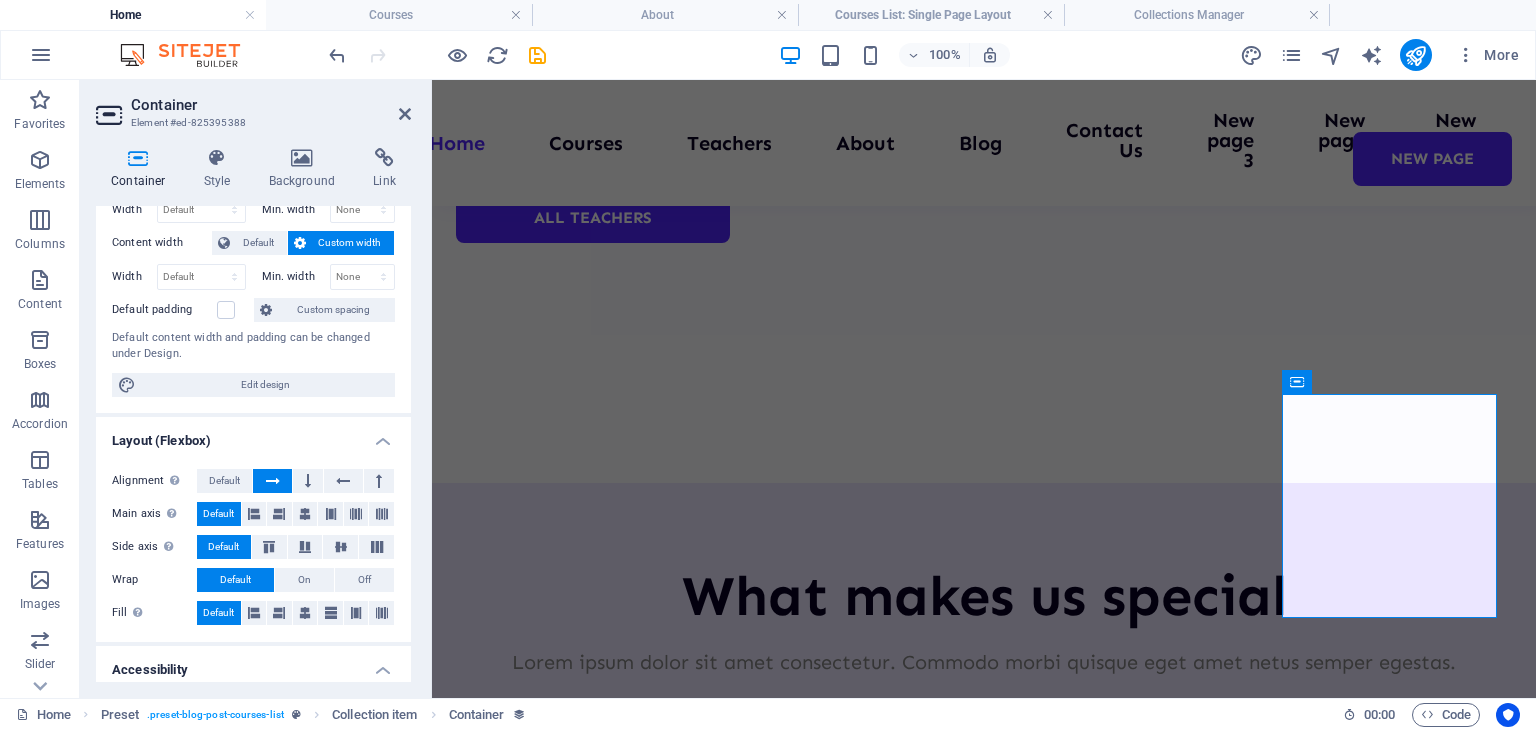 click at bounding box center [273, 481] 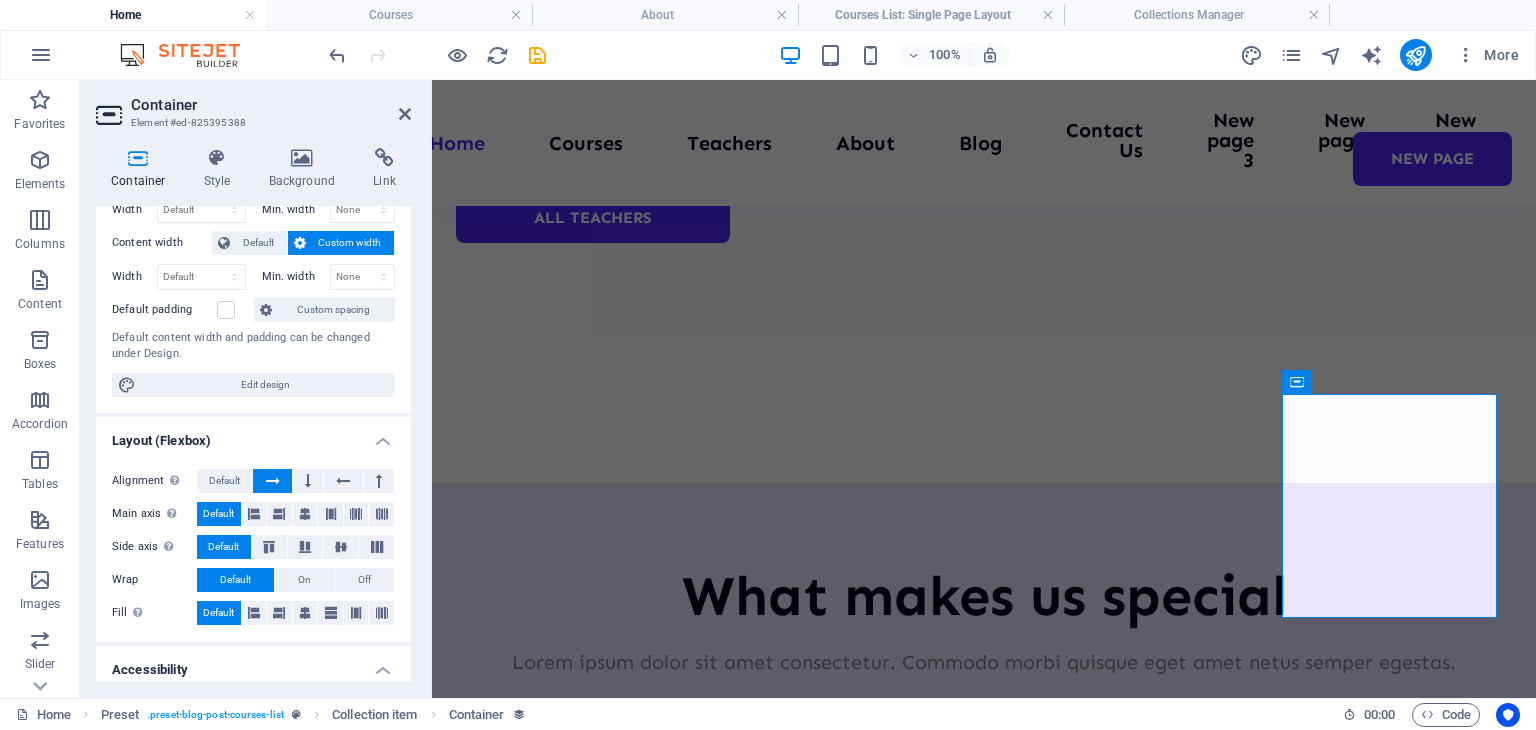 click at bounding box center (273, 481) 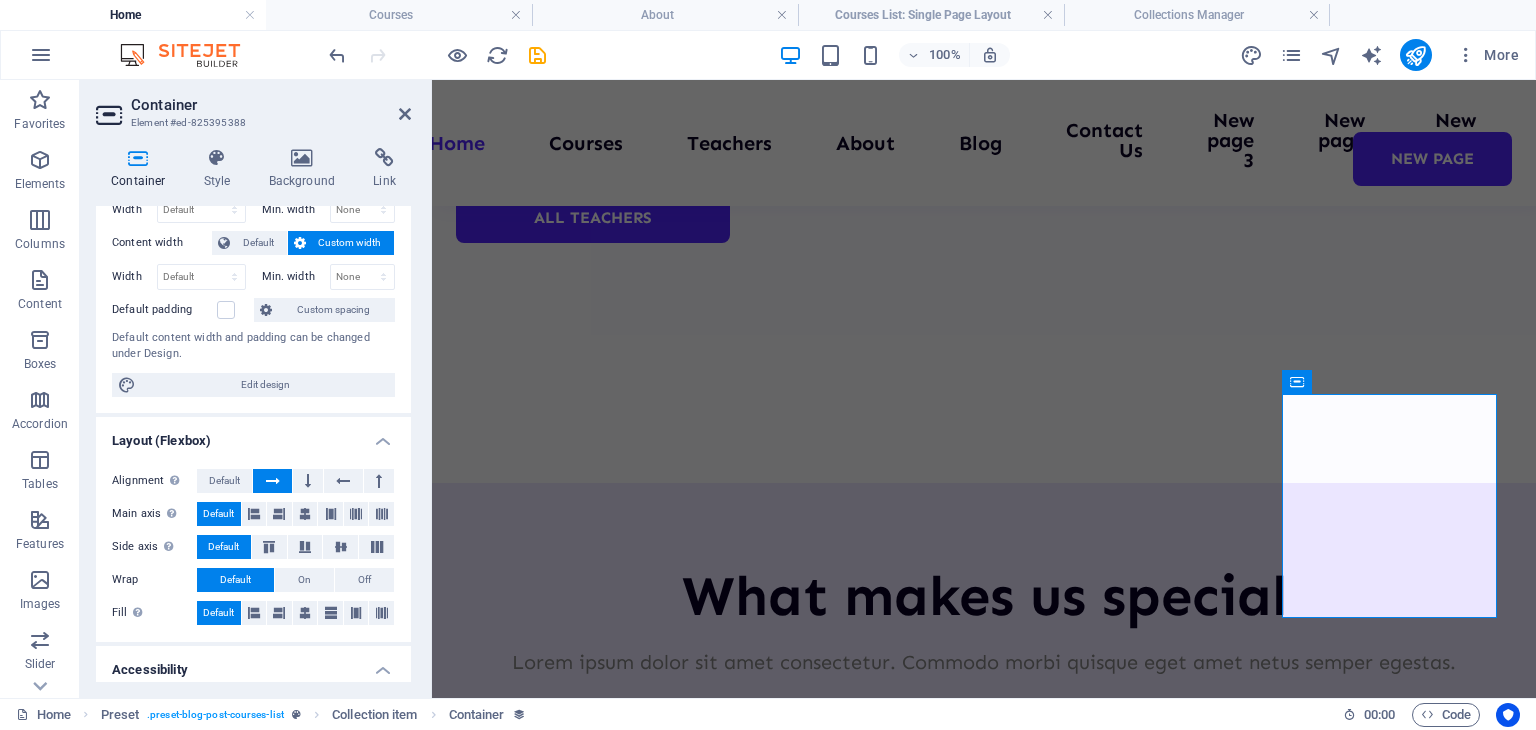 scroll, scrollTop: 0, scrollLeft: 0, axis: both 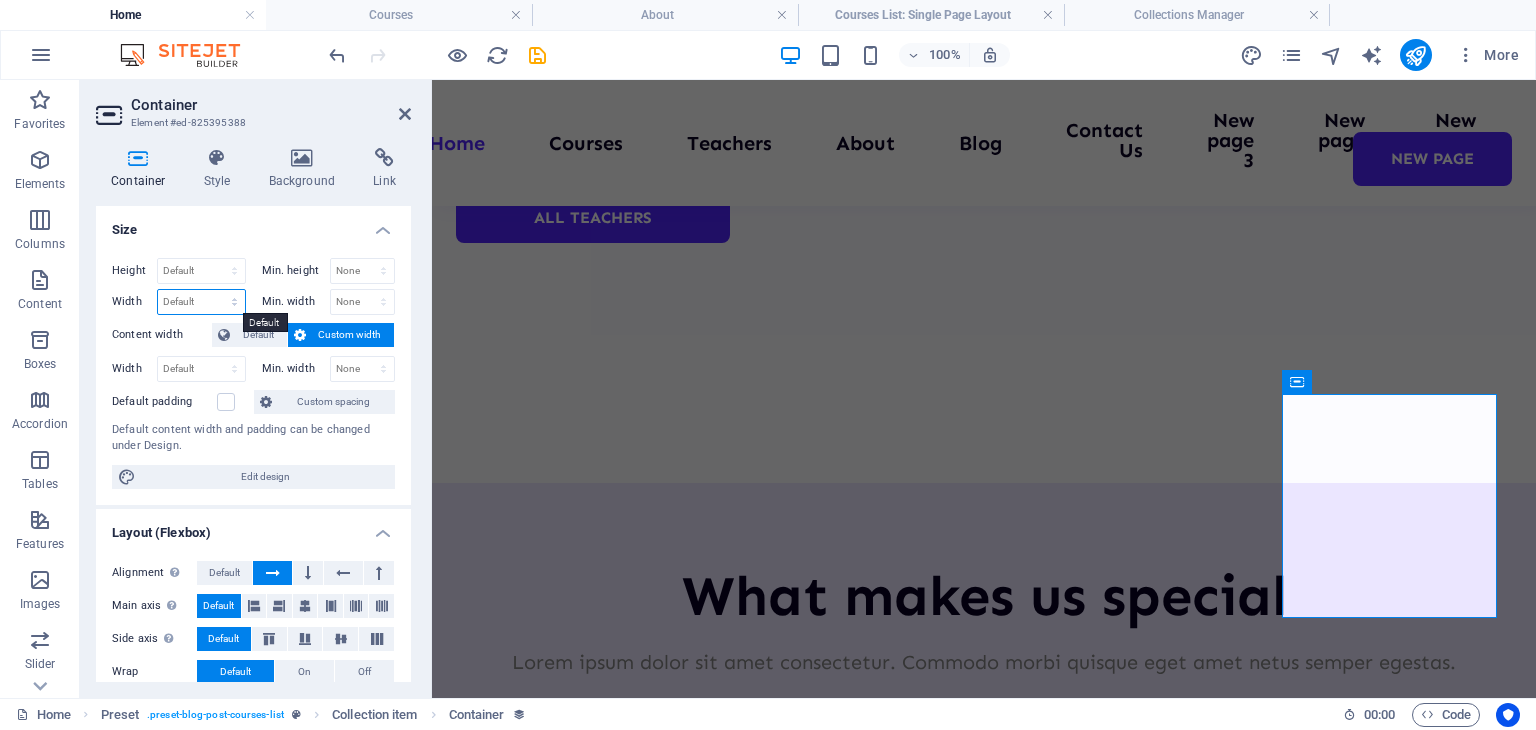 click on "Default px rem % em vh vw" at bounding box center [201, 302] 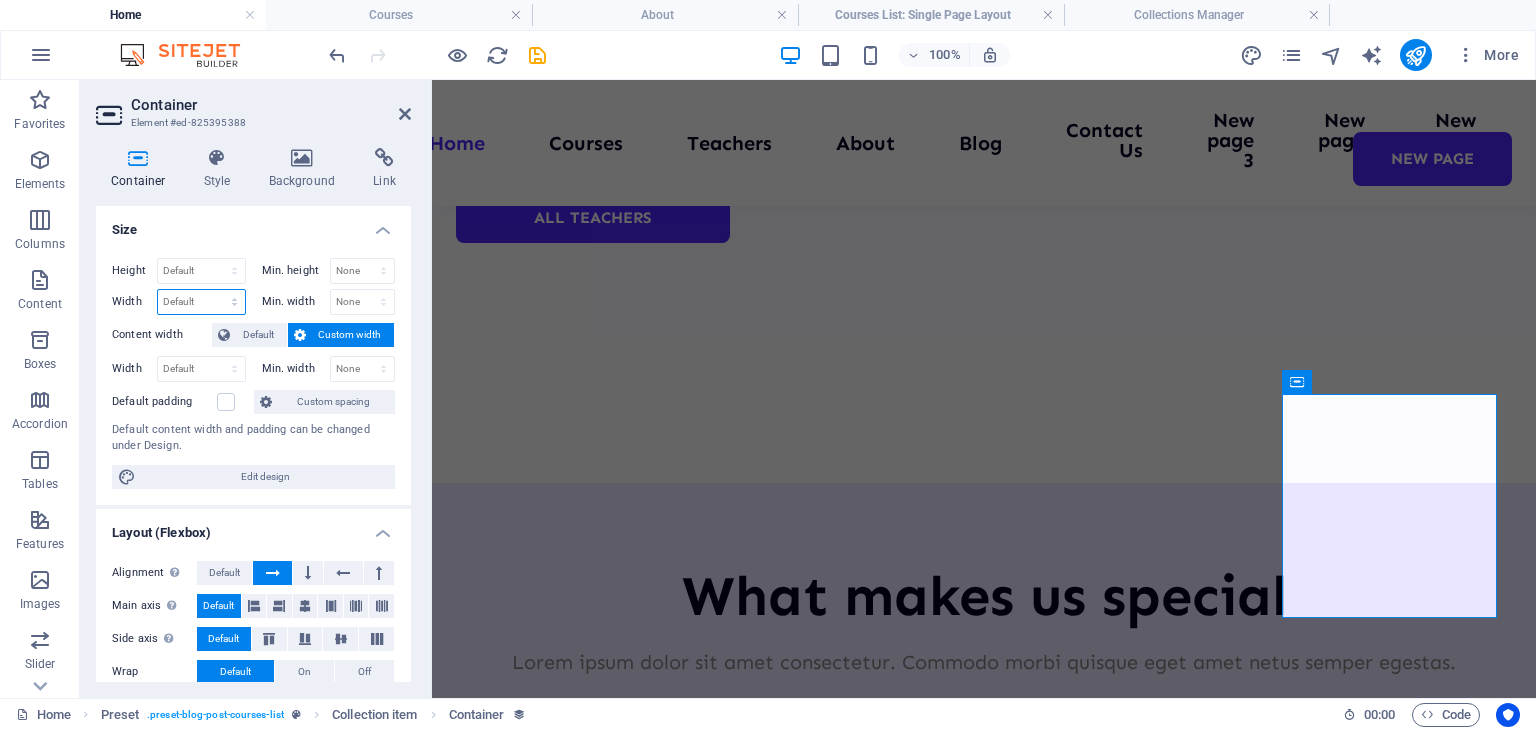 select on "px" 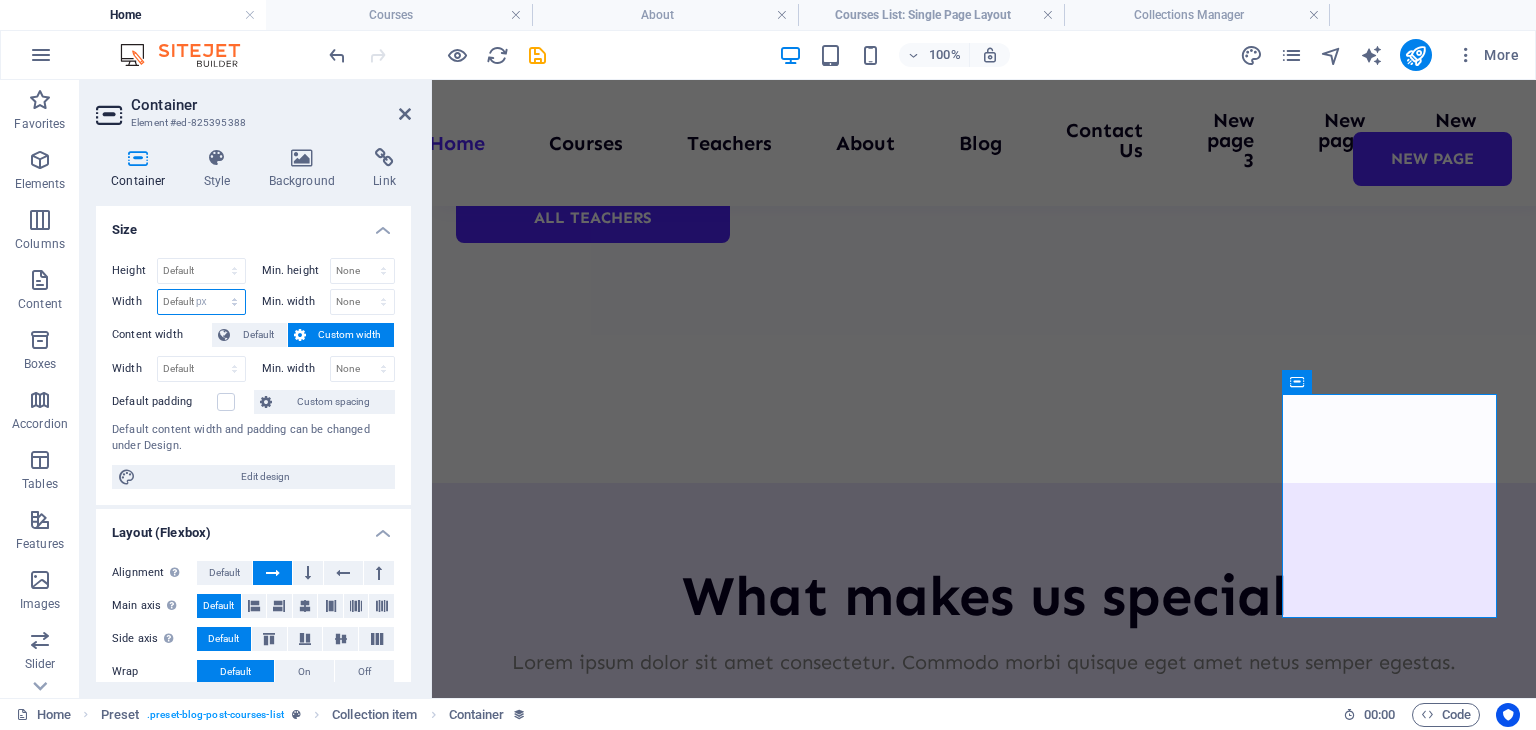 click on "Default px rem % em vh vw" at bounding box center [201, 302] 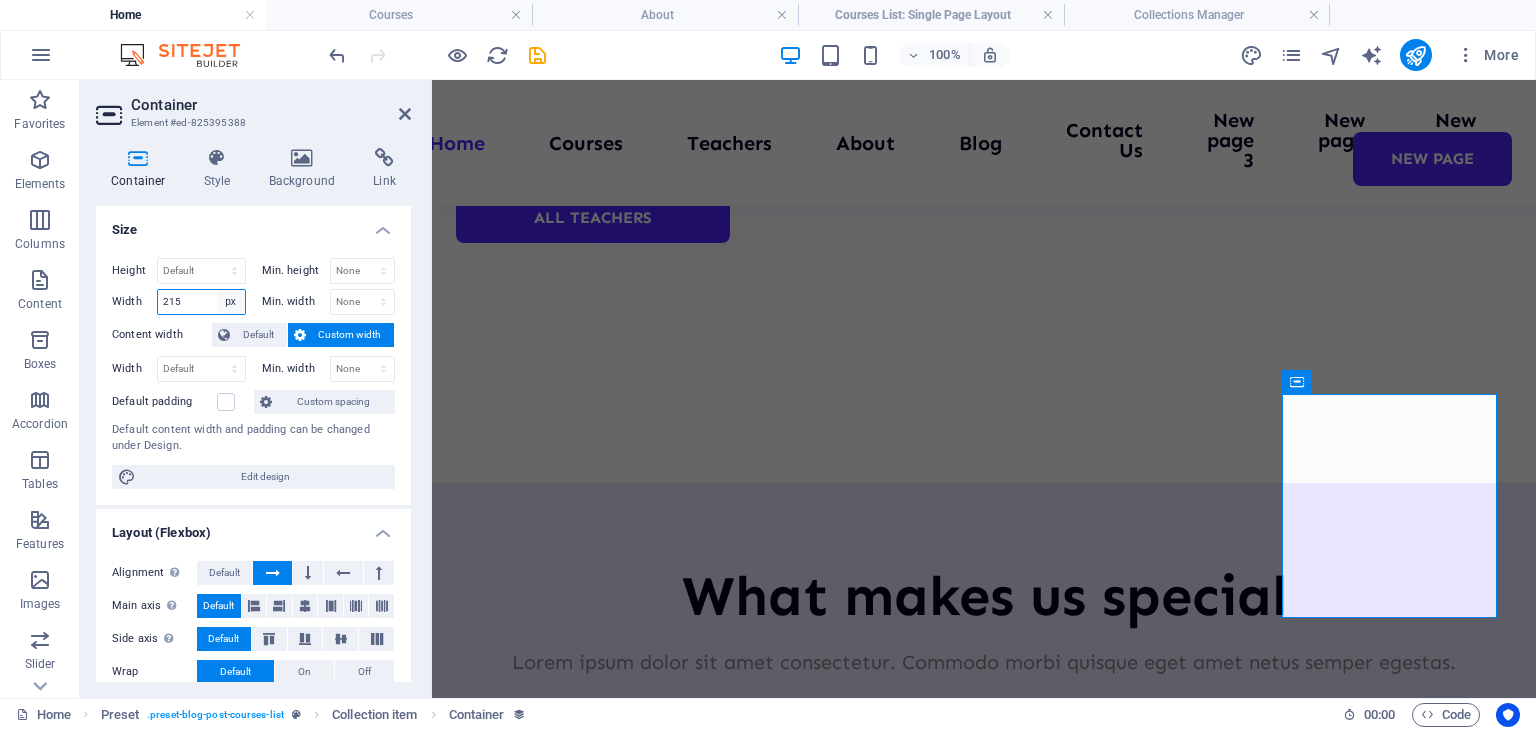 click on "Default px rem % em vh vw" at bounding box center (231, 302) 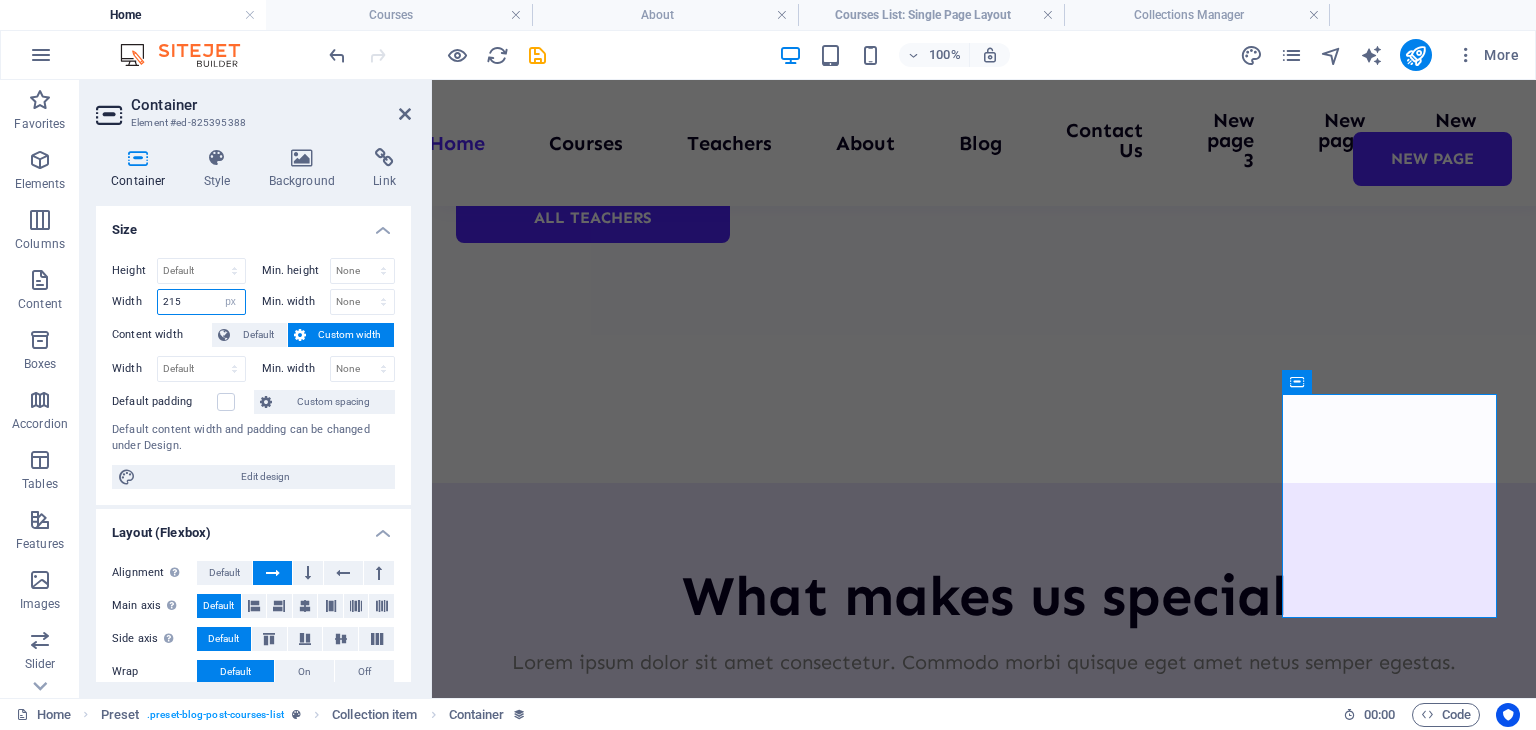 select on "vw" 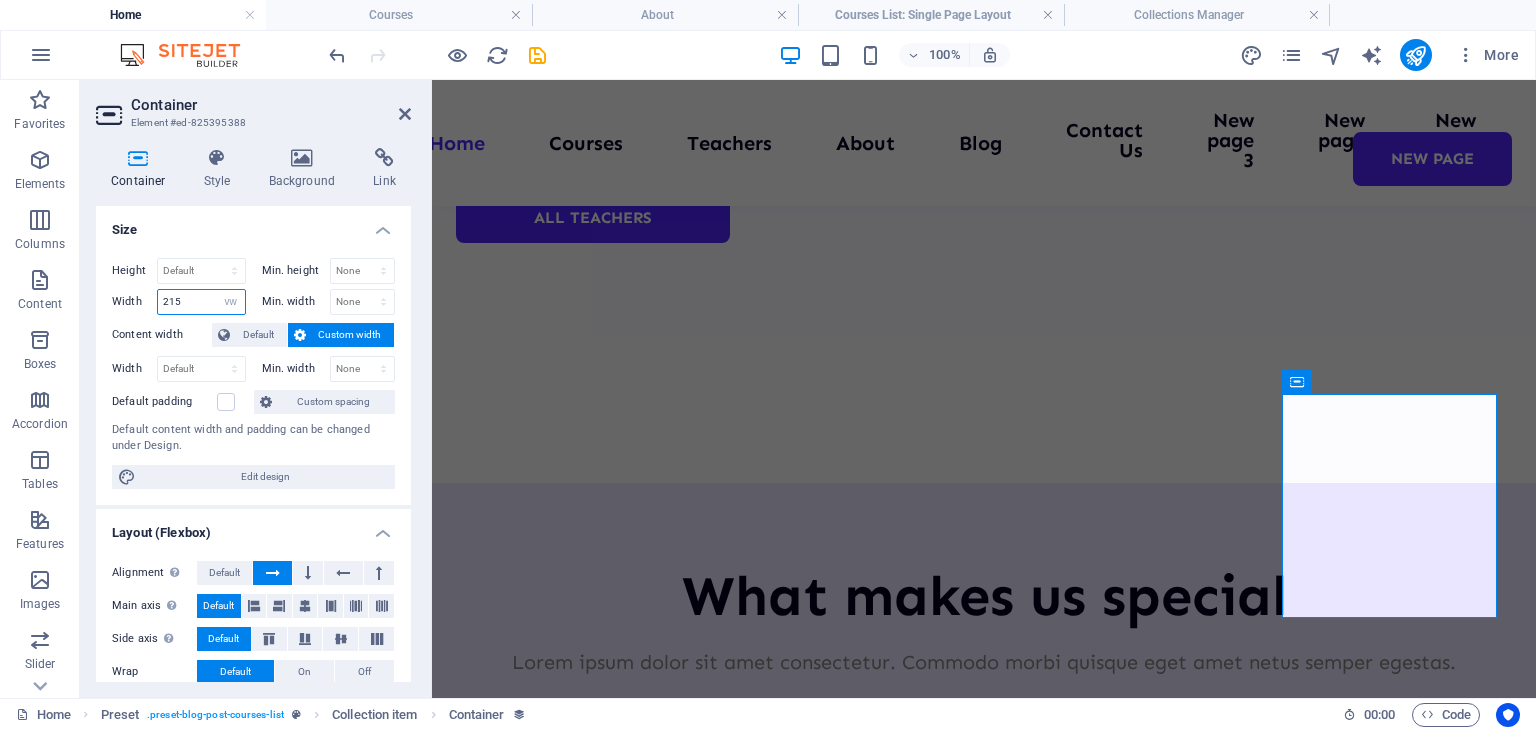 click on "Default px rem % em vh vw" at bounding box center (231, 302) 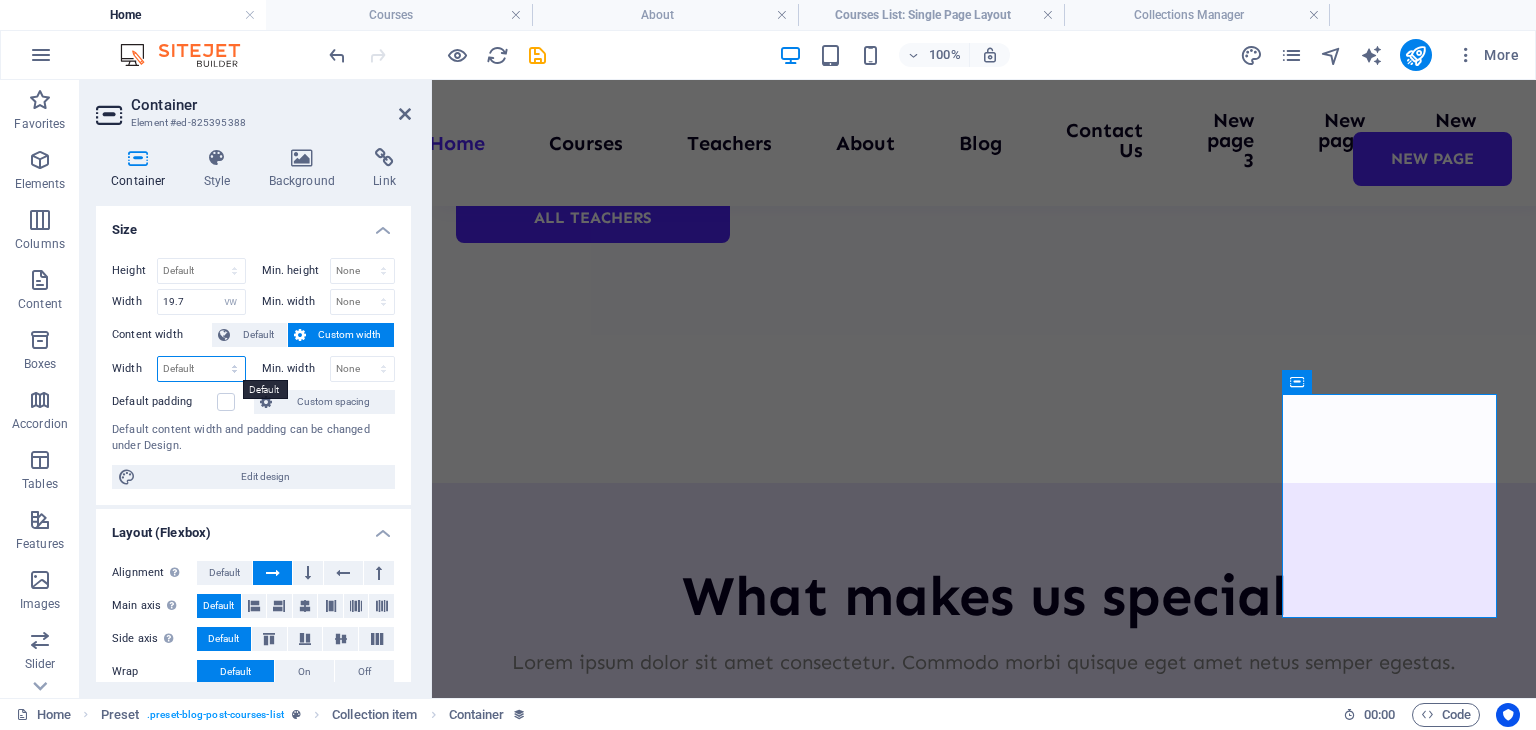 click on "Default px rem % em vh vw" at bounding box center [201, 369] 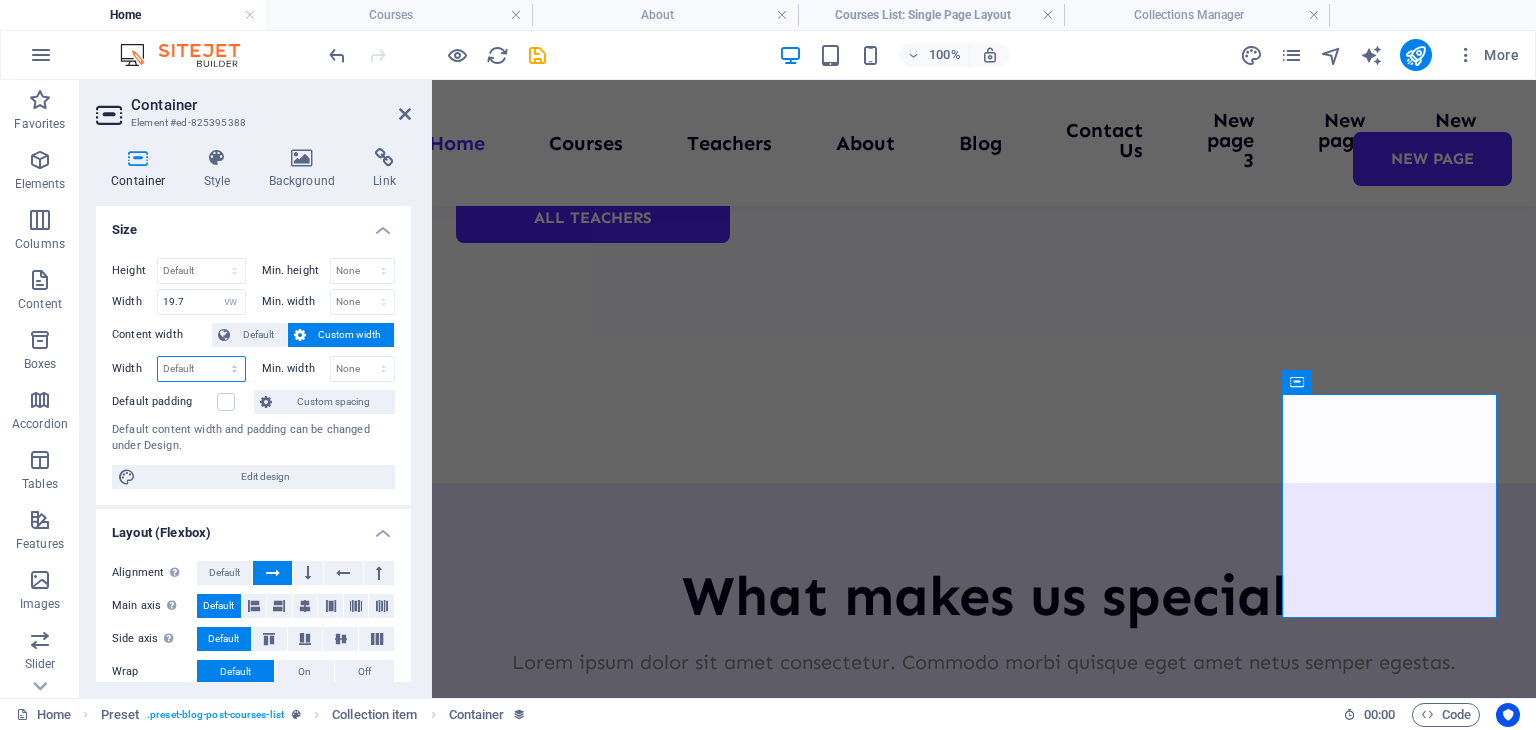 select on "vh" 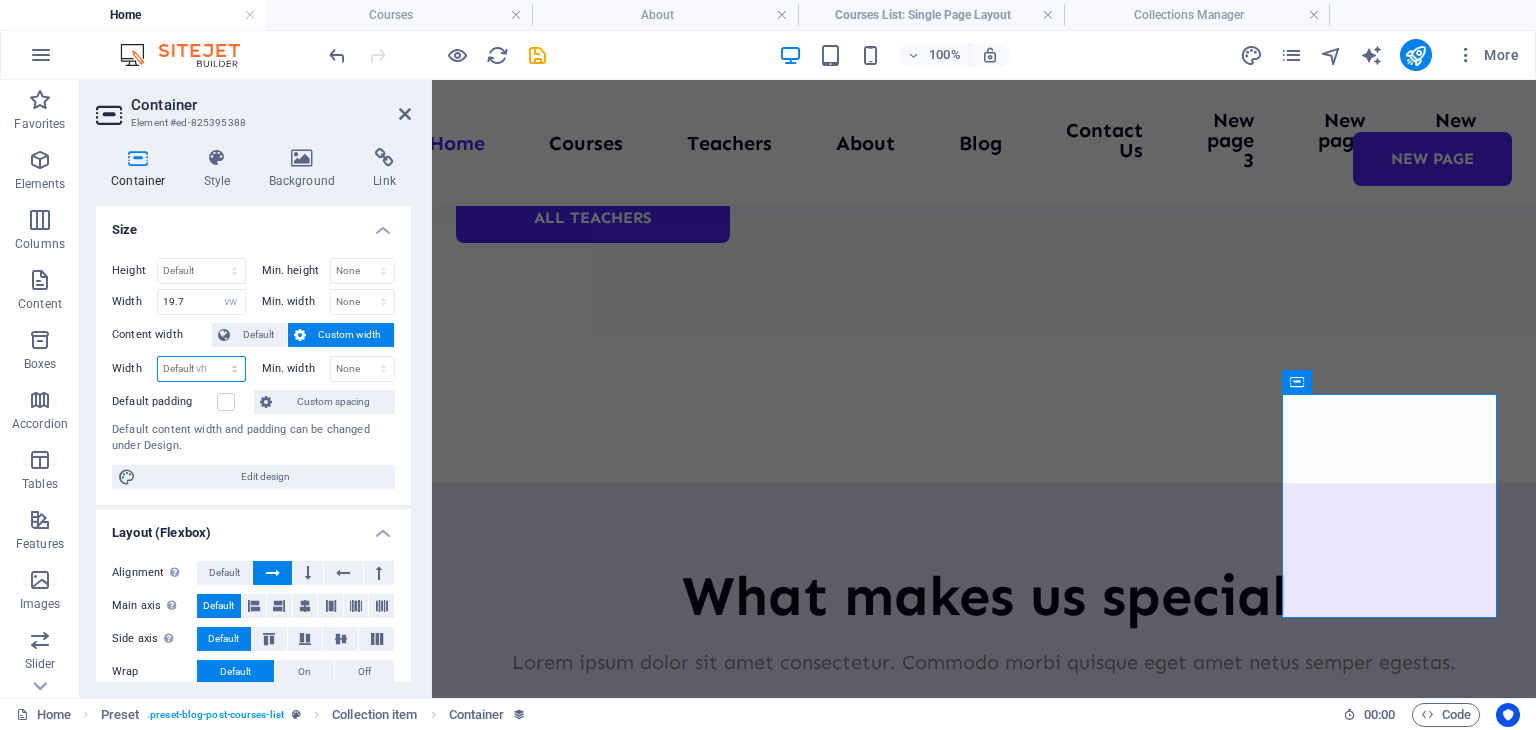 click on "Default px rem % em vh vw" at bounding box center [201, 369] 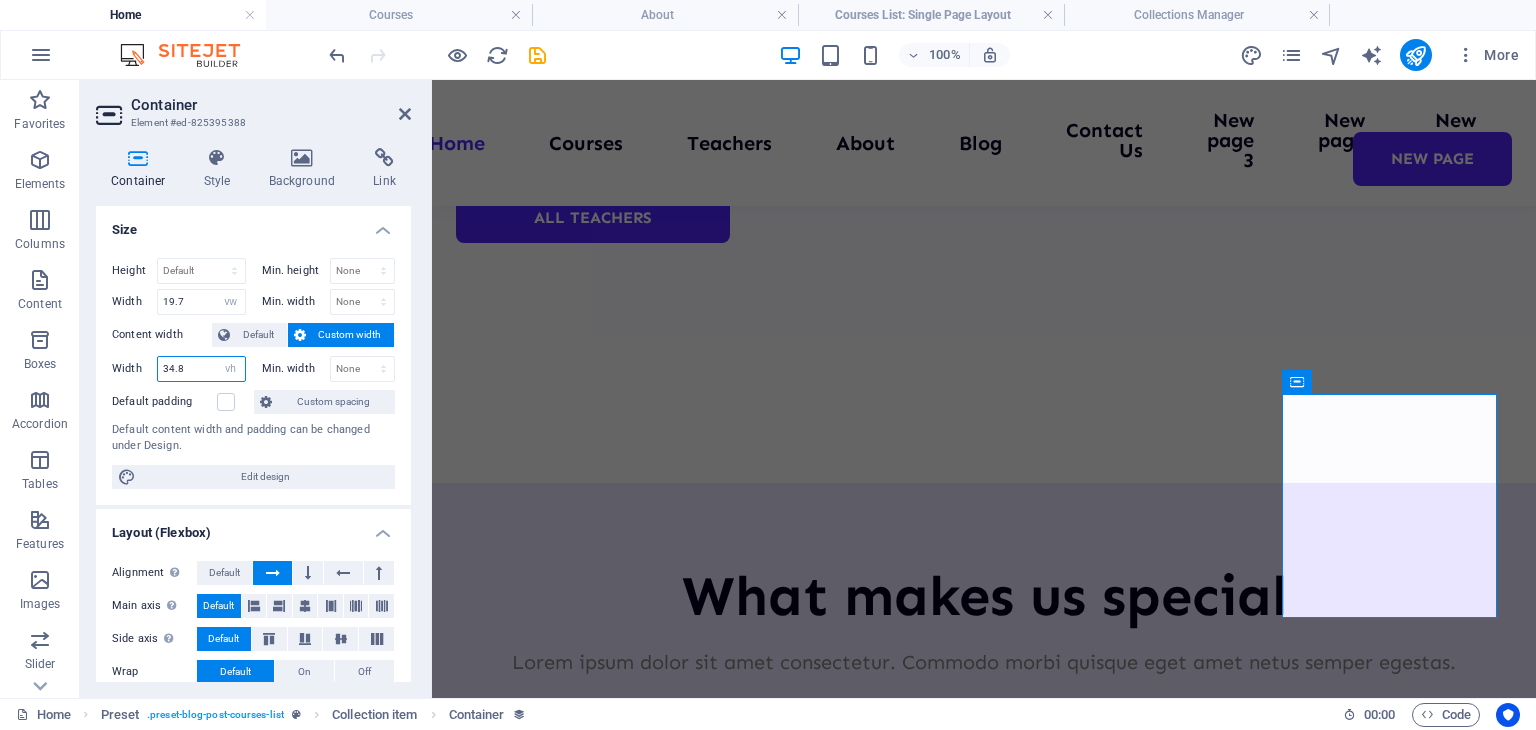 click on "34.8" at bounding box center (201, 369) 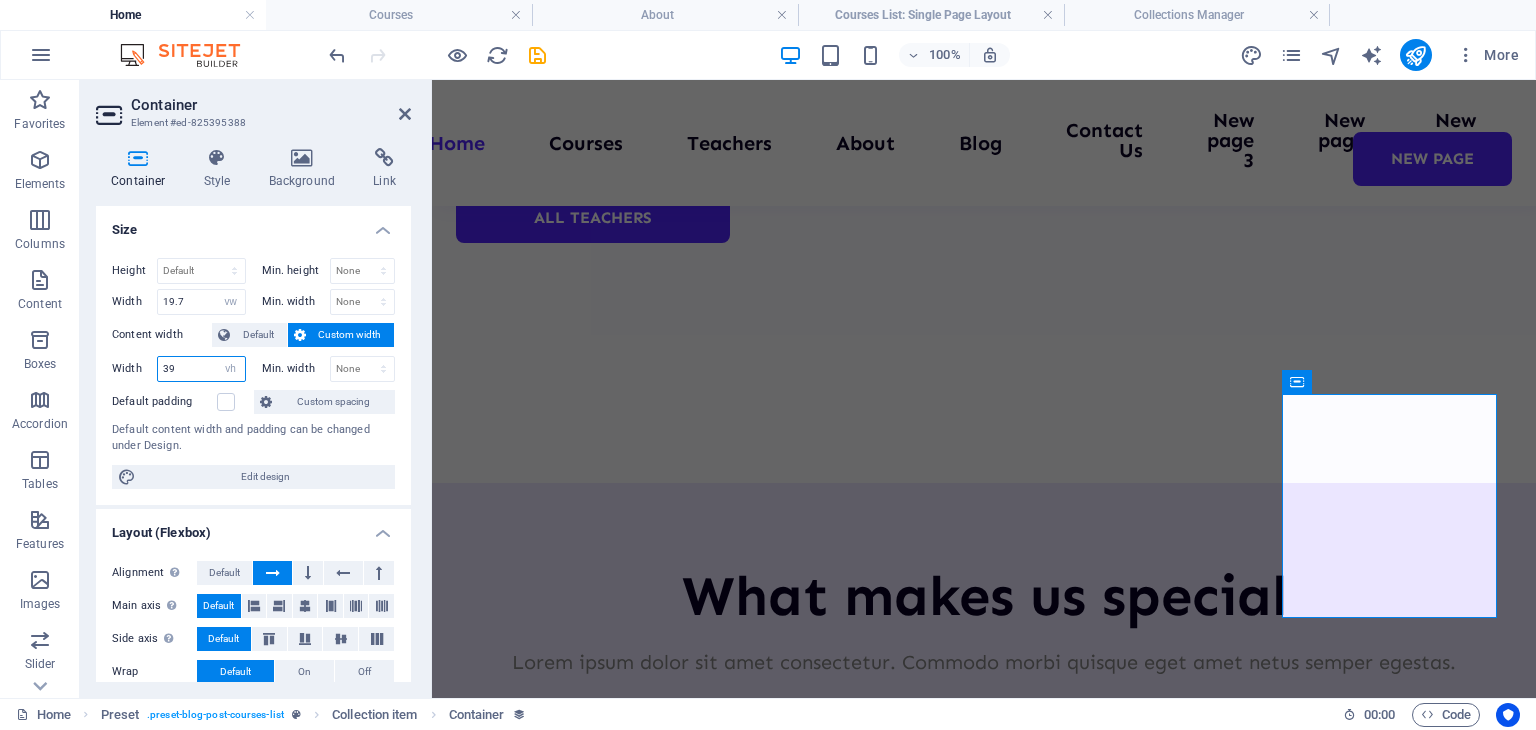 type on "3" 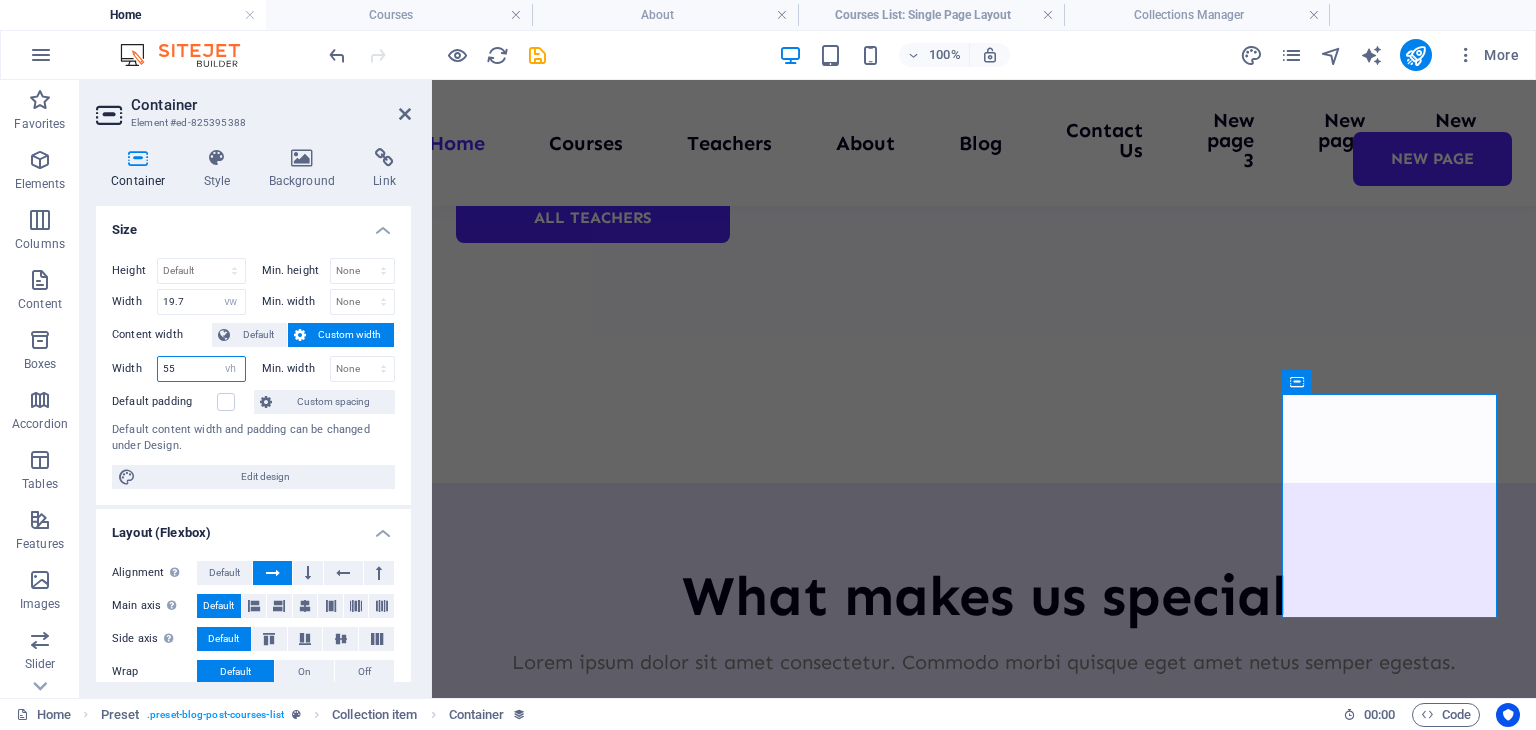 type on "5" 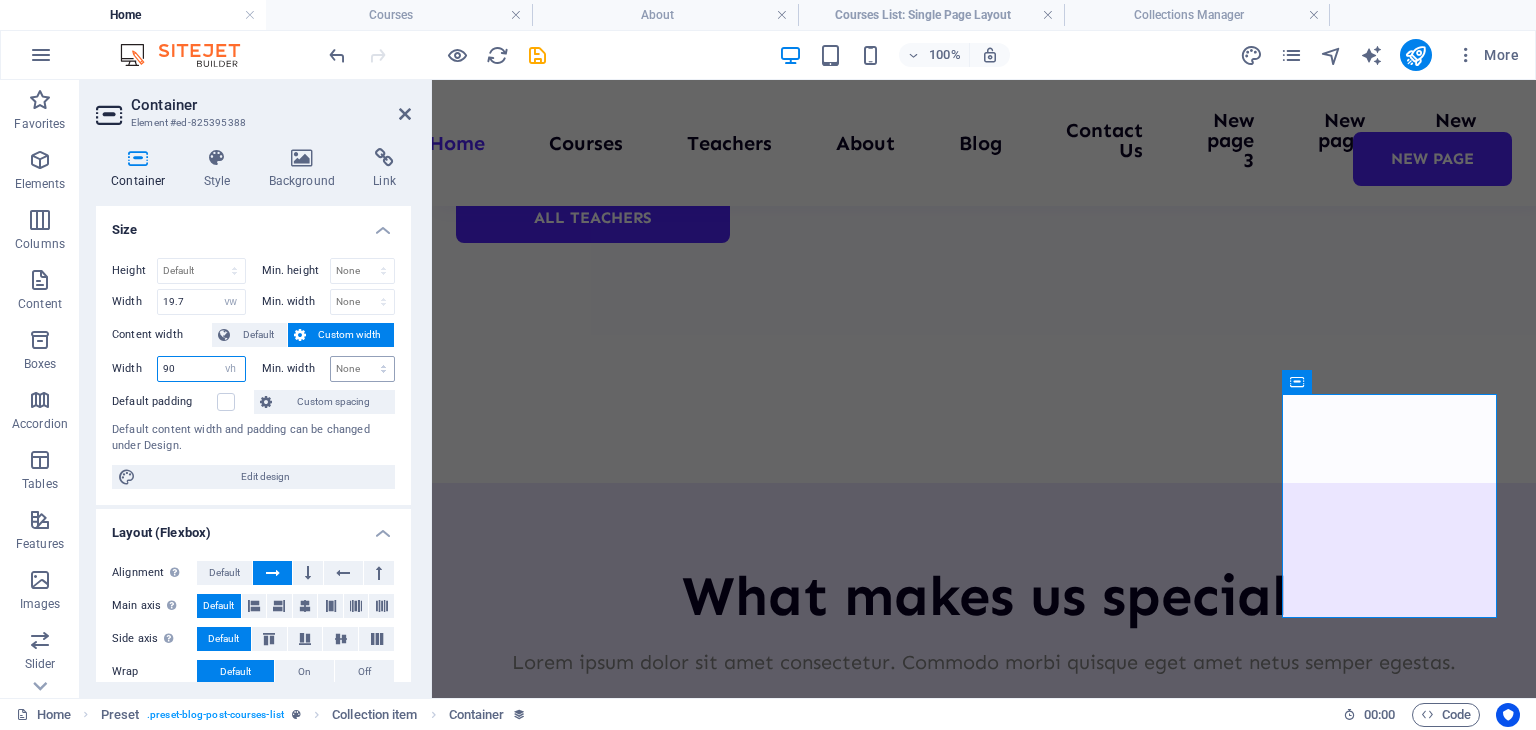type on "90" 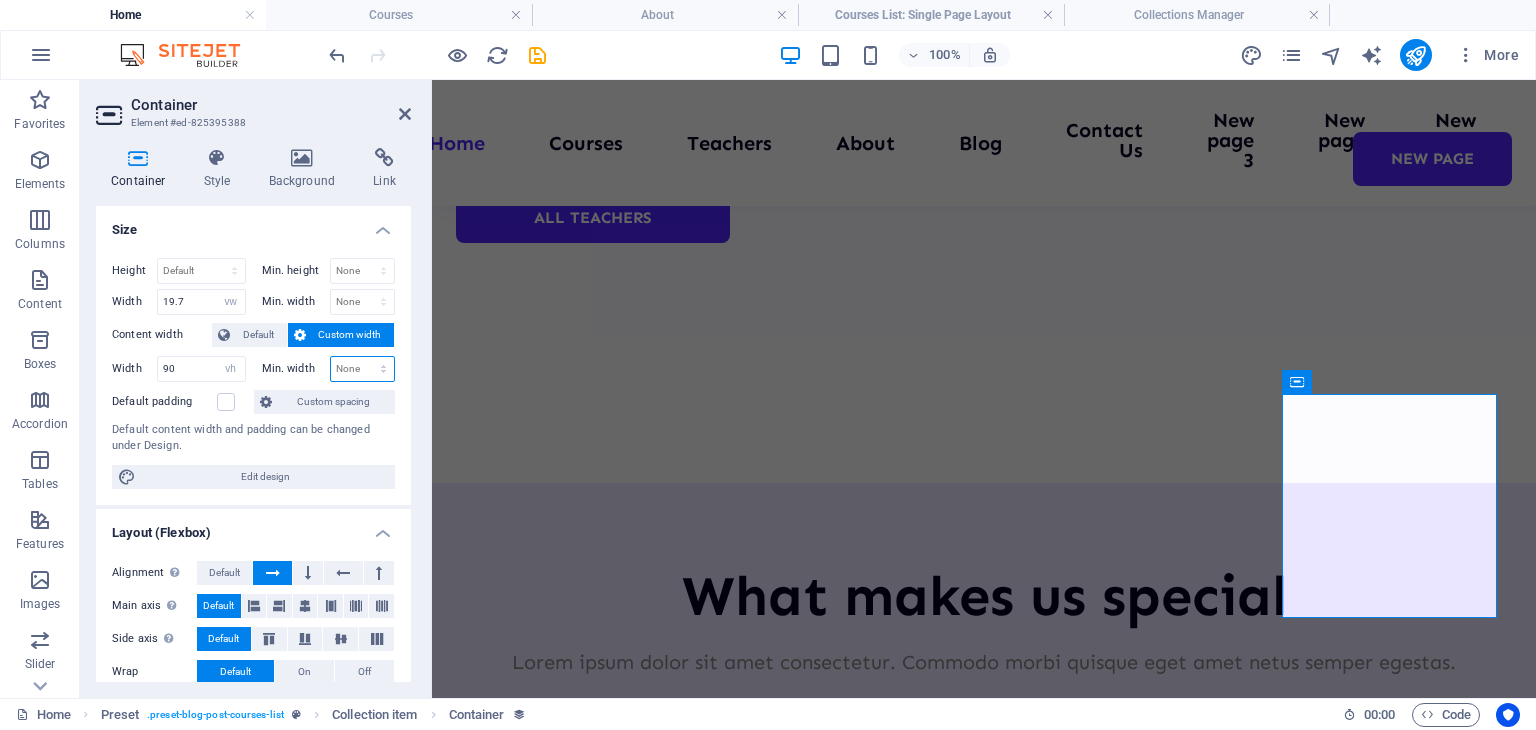 click on "None px rem % vh vw" at bounding box center (363, 369) 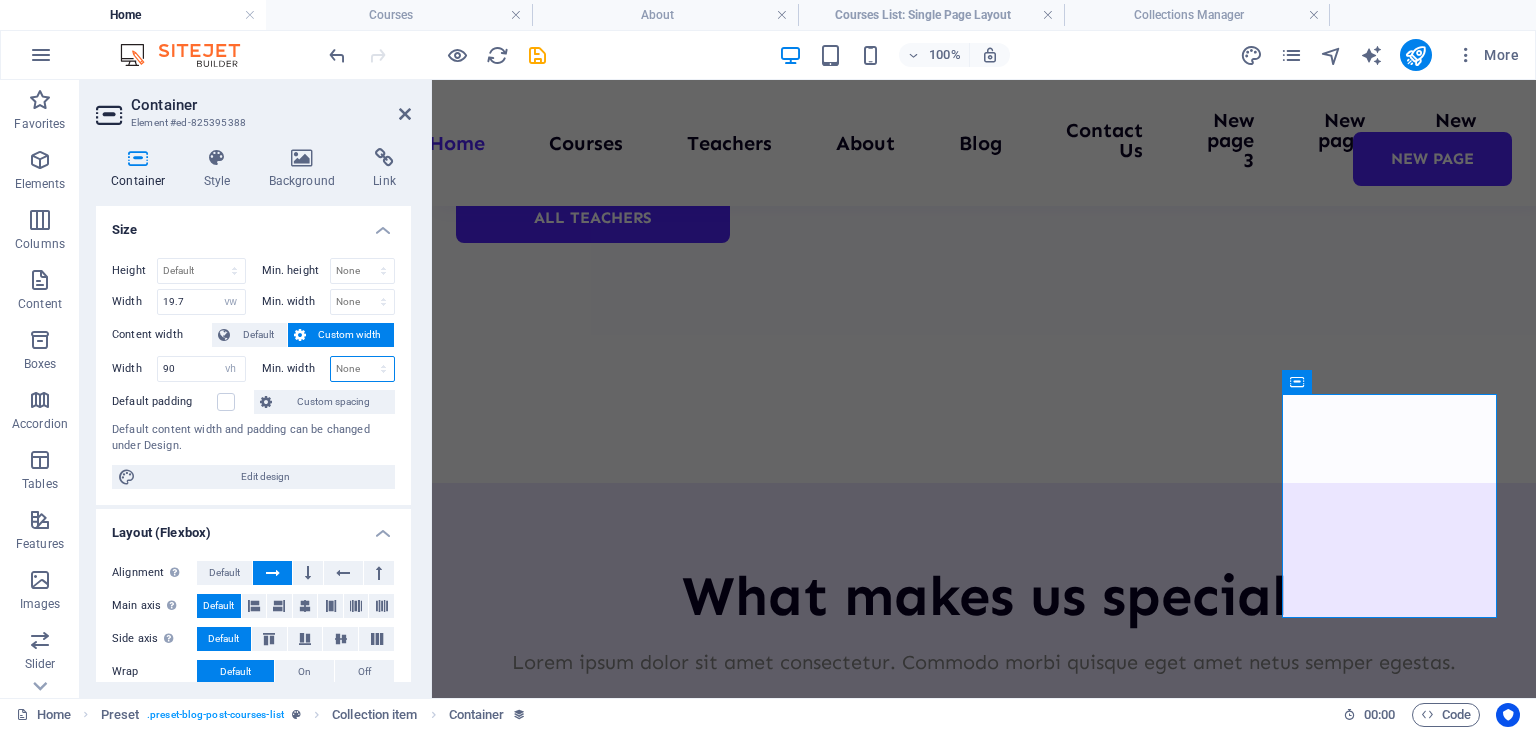 select on "vh" 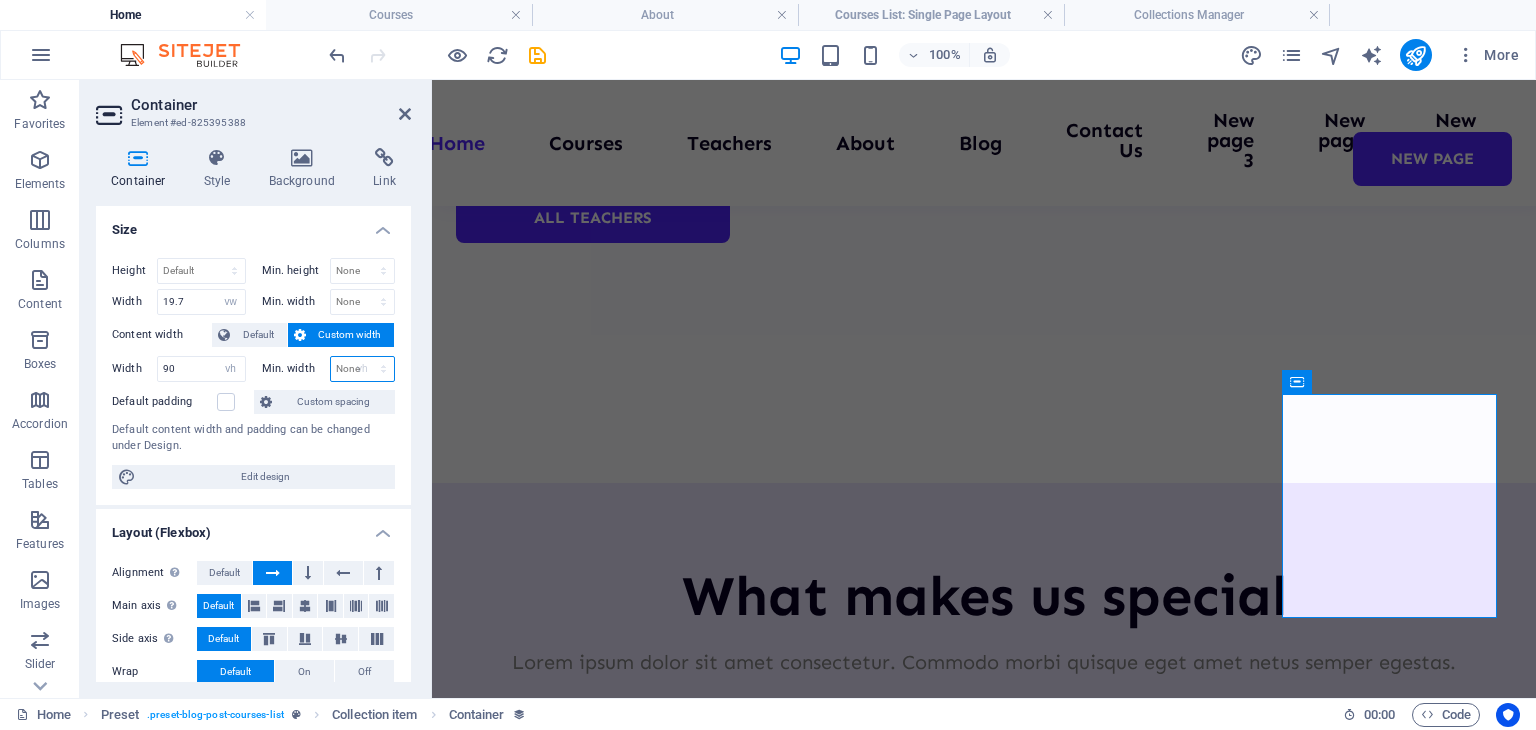 click on "None px rem % vh vw" at bounding box center (363, 369) 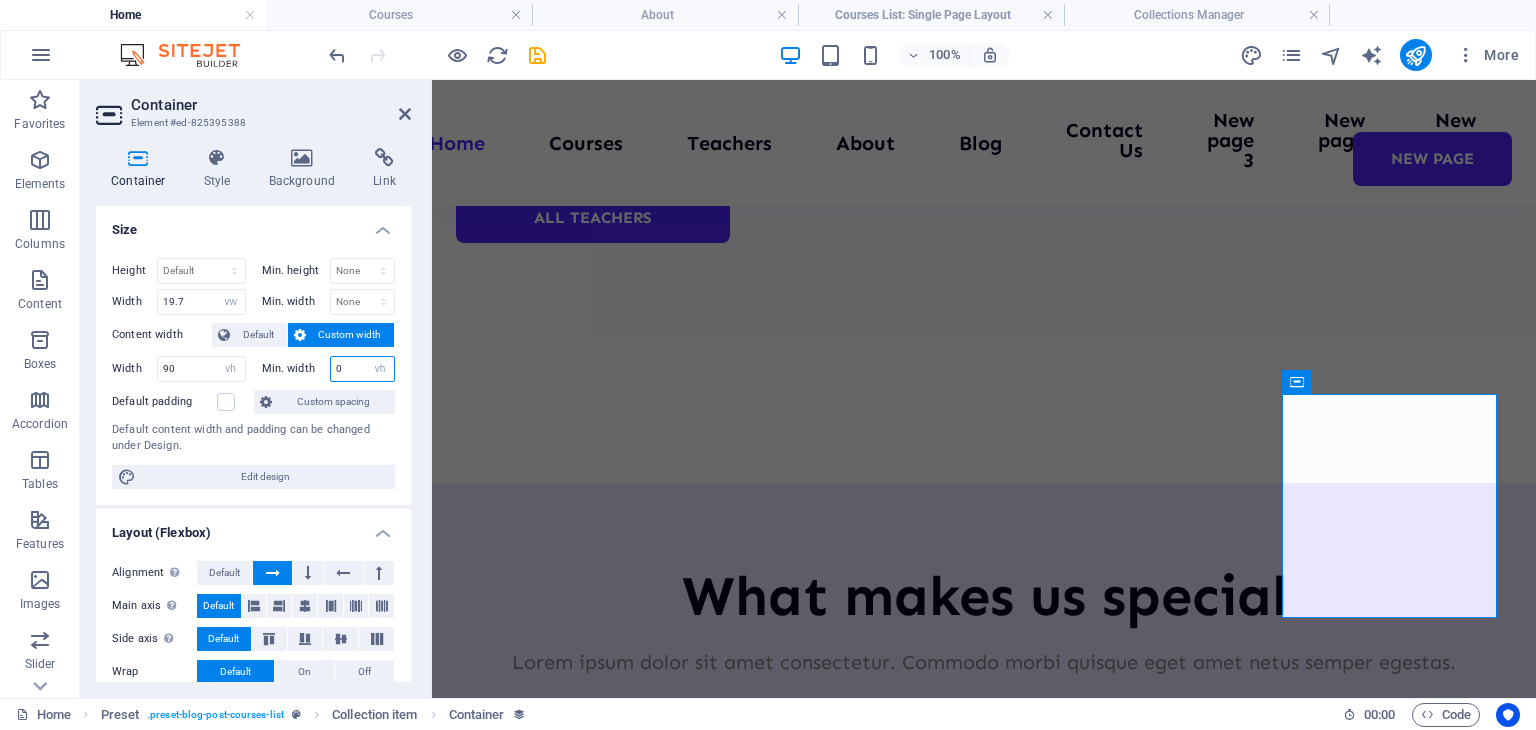 click on "0" at bounding box center [363, 369] 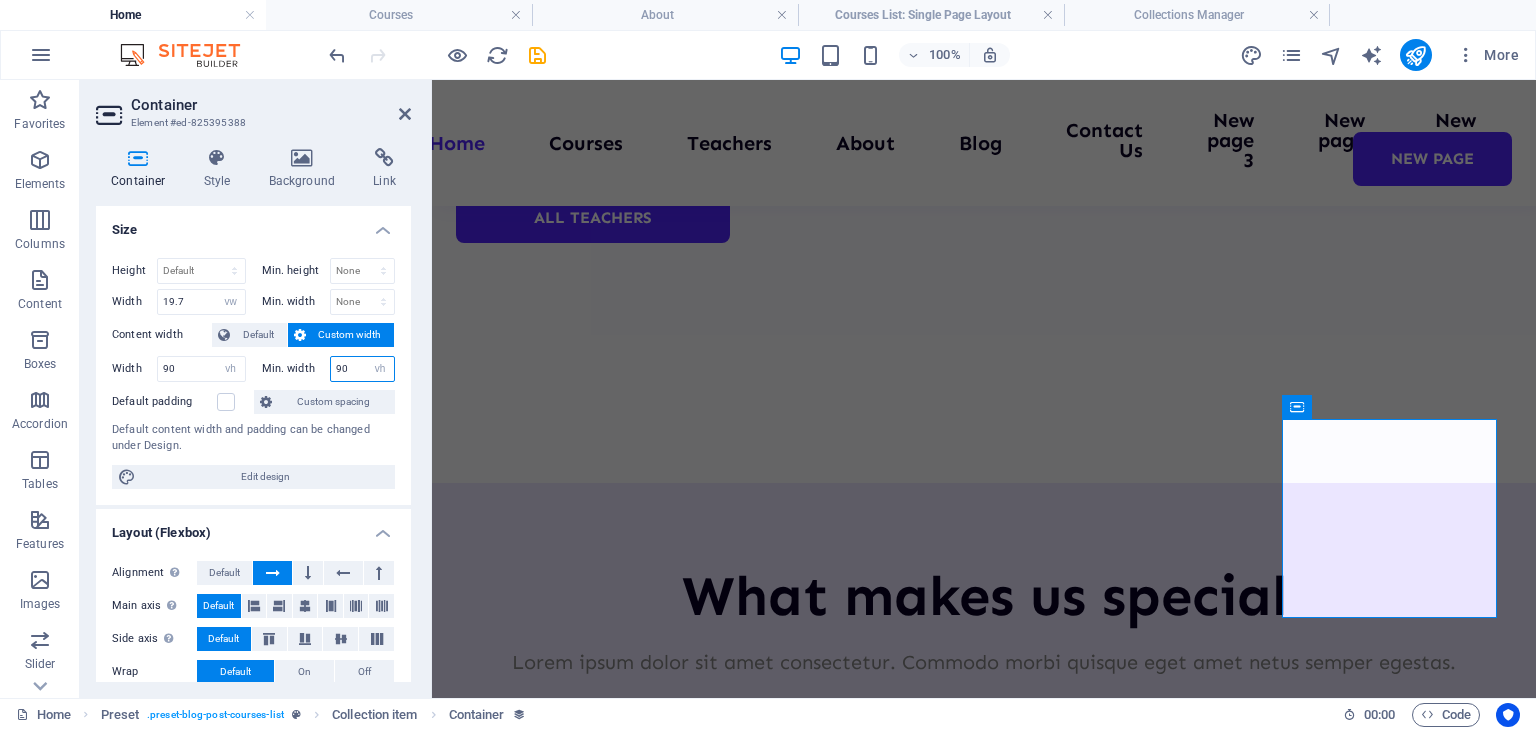 scroll, scrollTop: 8202, scrollLeft: 0, axis: vertical 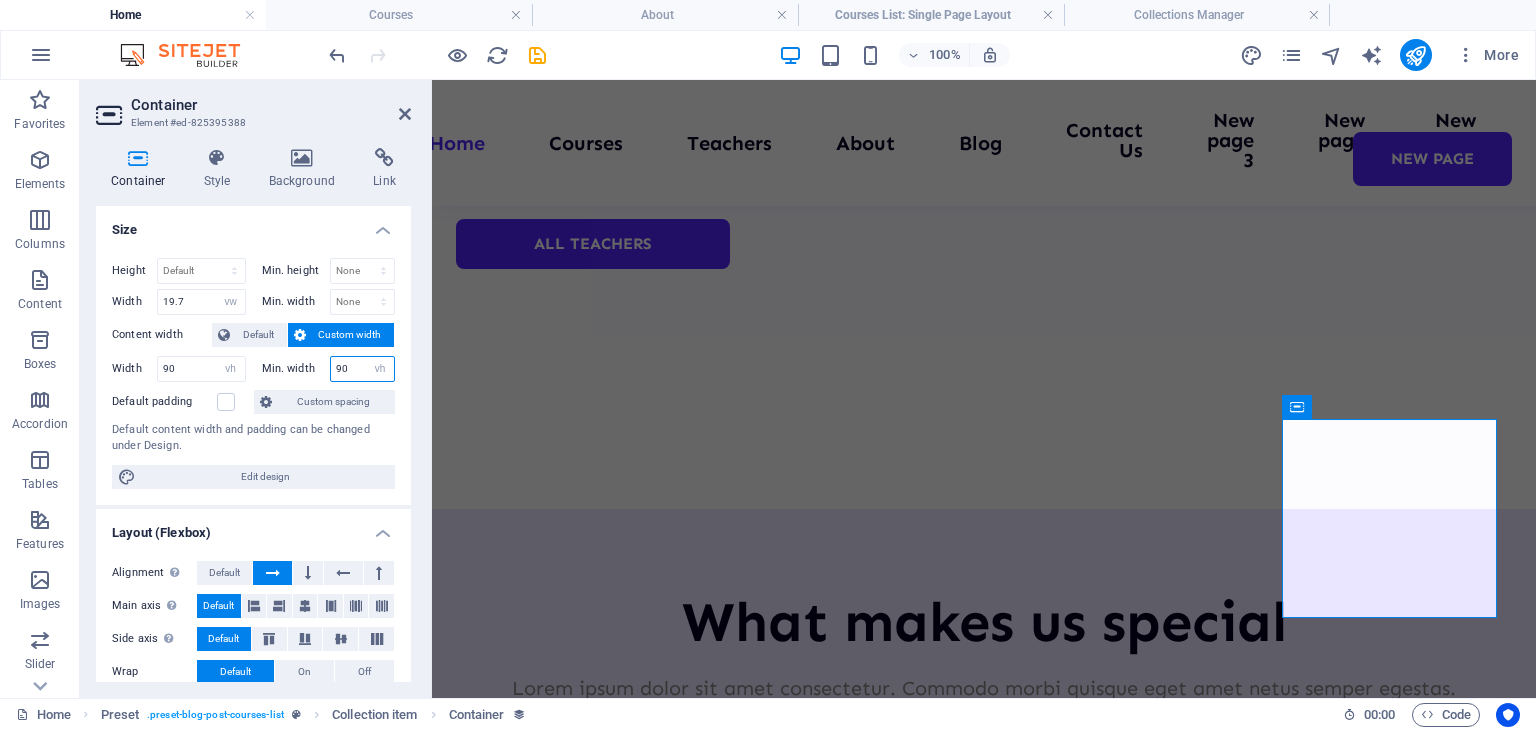 click on "90" at bounding box center [363, 369] 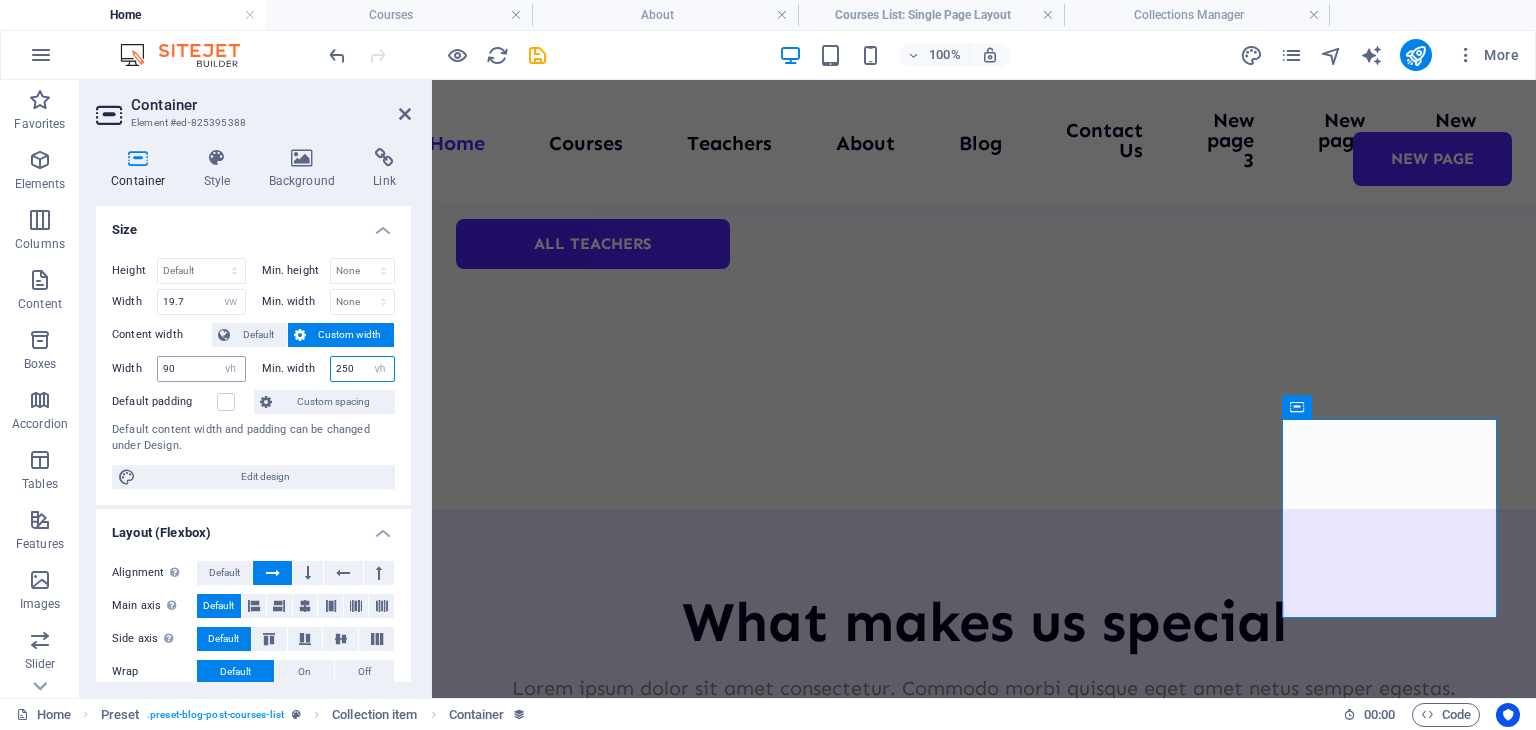type on "250" 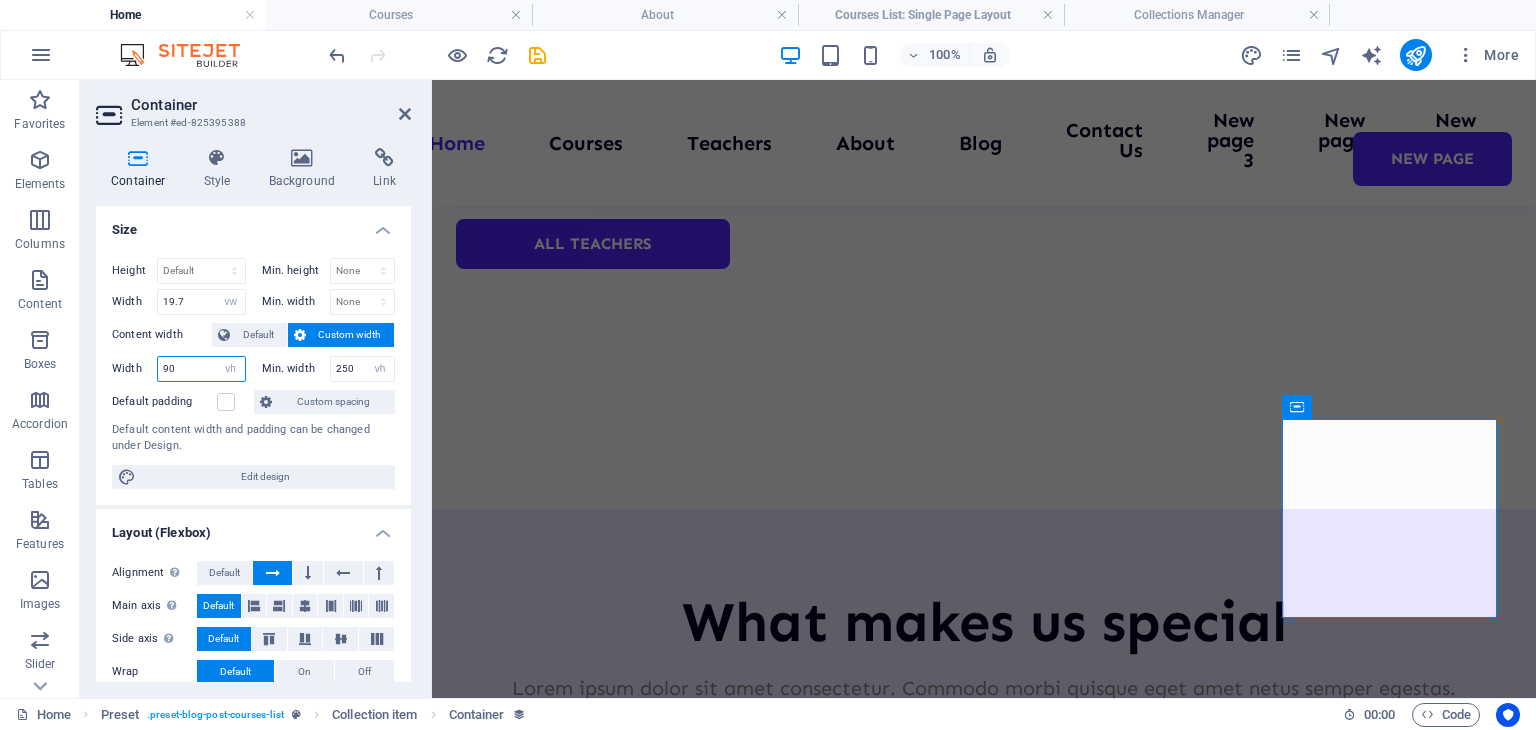 click on "90" at bounding box center [201, 369] 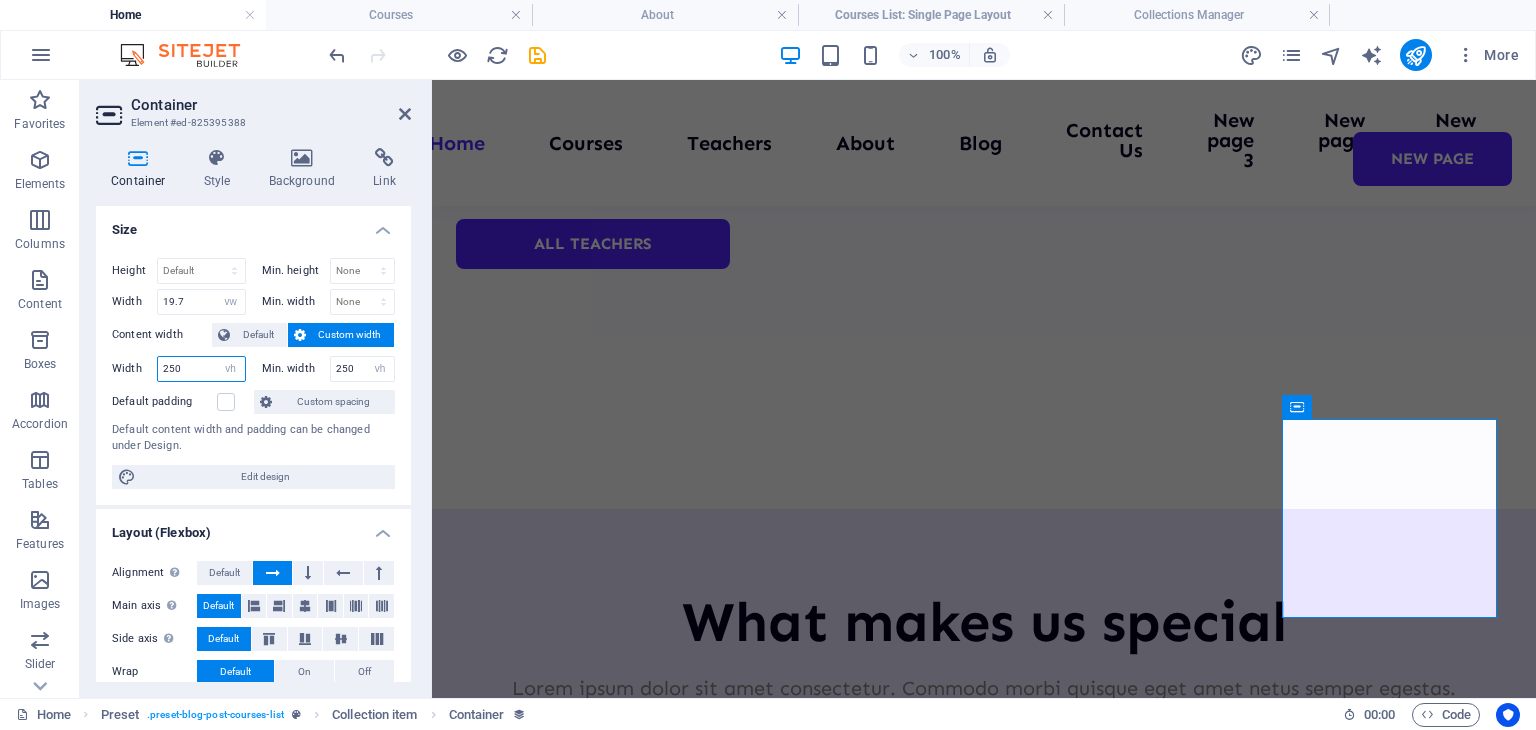 type on "250" 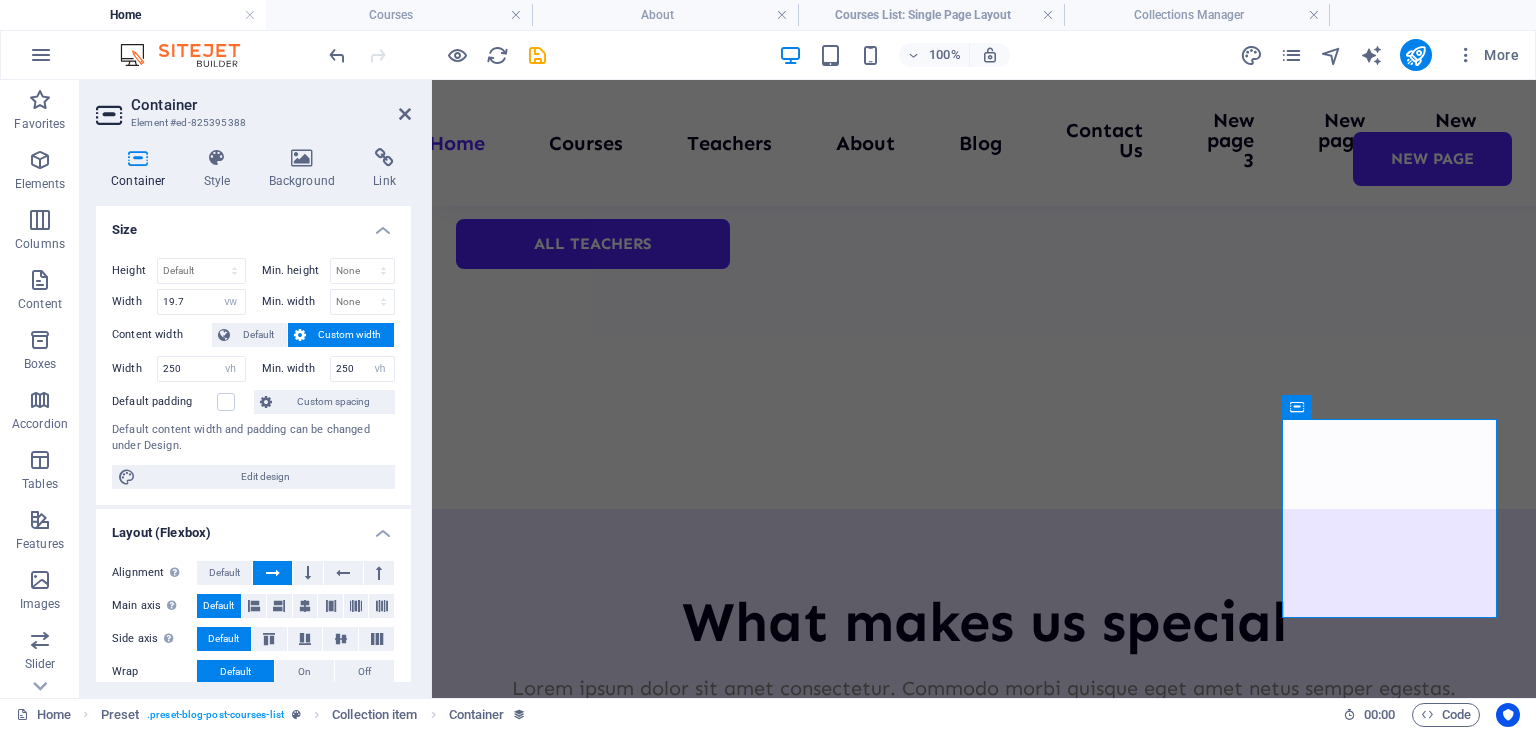 click on "Default content width and padding can be changed under Design." at bounding box center (253, 438) 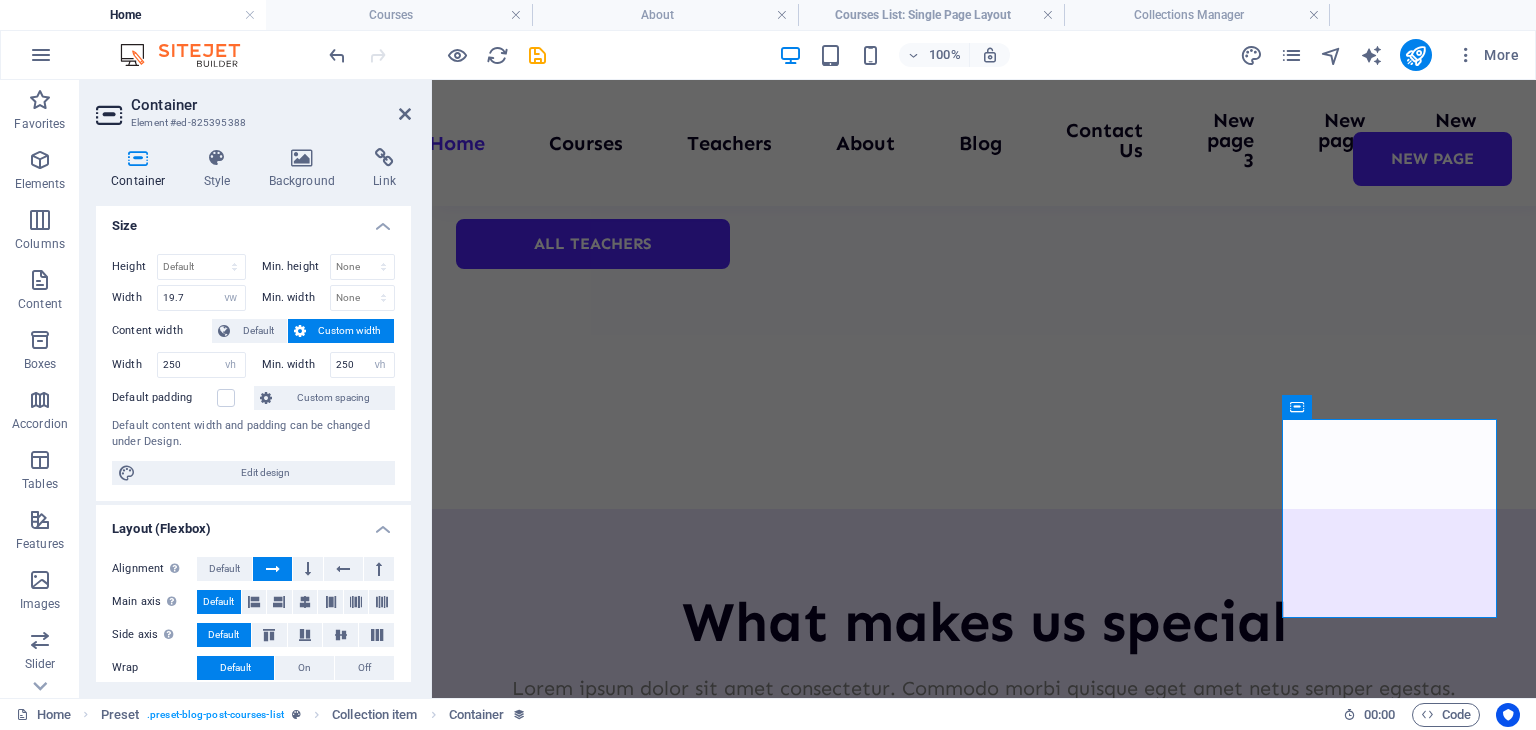 scroll, scrollTop: 6, scrollLeft: 0, axis: vertical 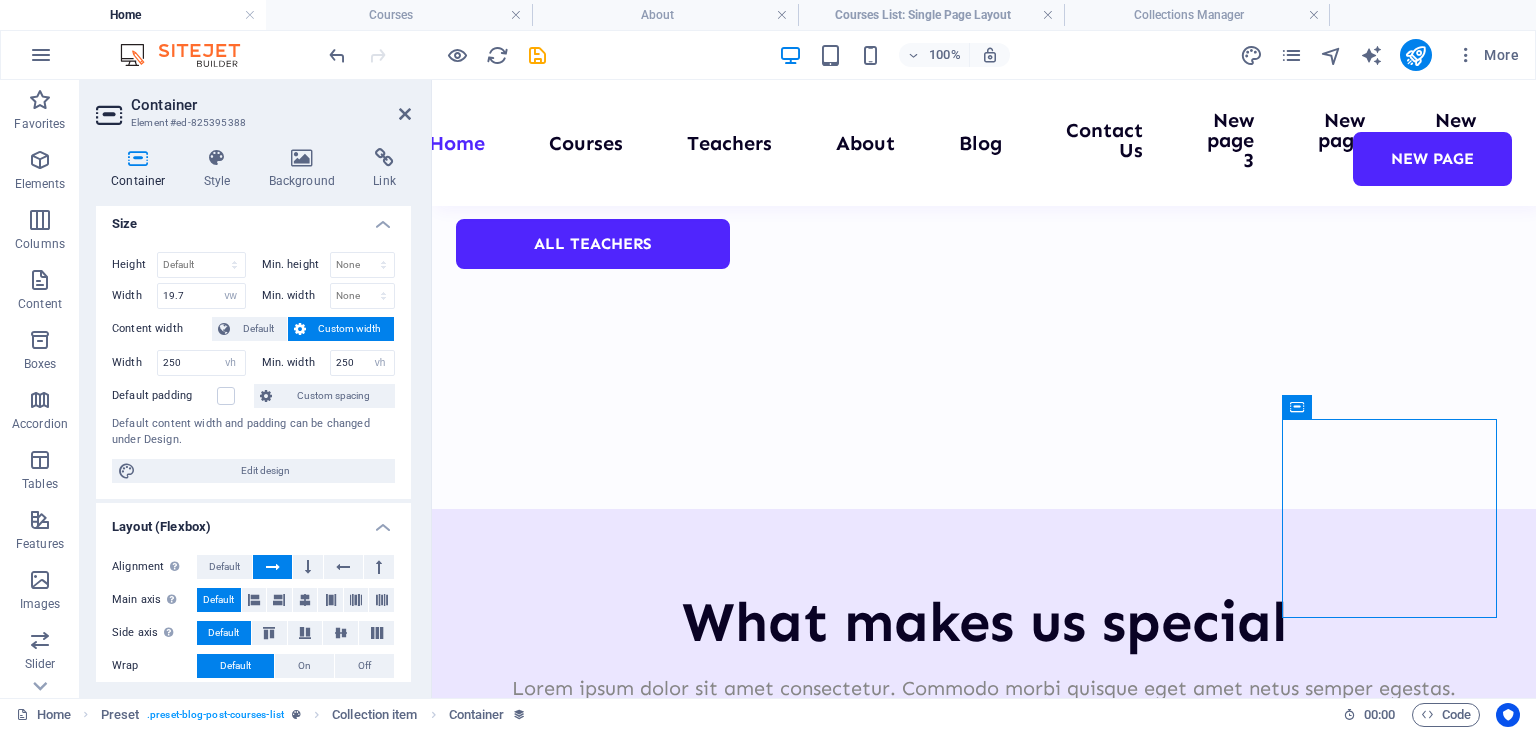 drag, startPoint x: 1491, startPoint y: 422, endPoint x: 1534, endPoint y: 396, distance: 50.24938 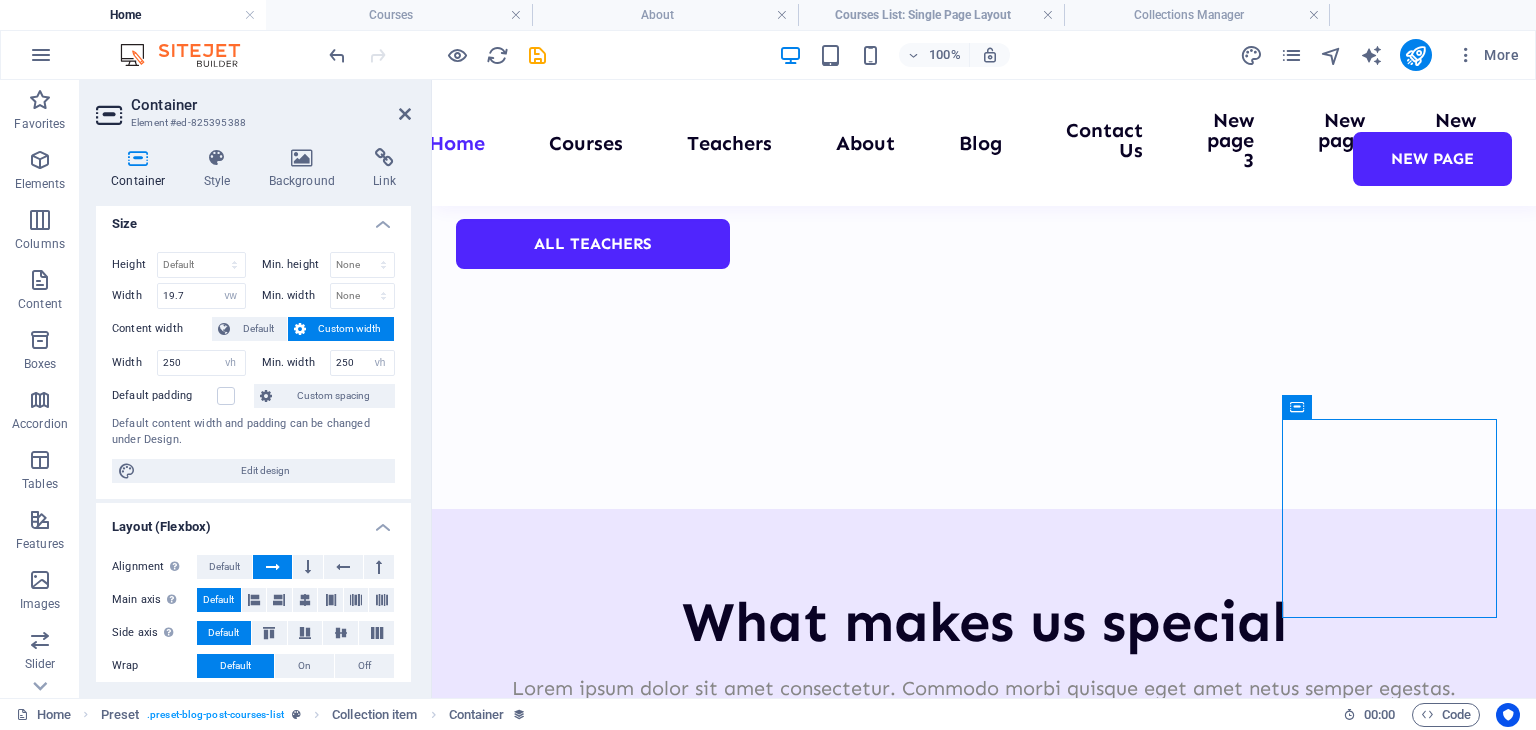 click on "Skip to main content
Home Courses Teachers About Blog Contact Us New page 3 New page 2 New page 1 New page Welcome to your learning hub We are committed to providing you with the highest quality educational courses, designed to help you achieve your personal and professional goals. Courses About Us 1000 Students 100 Courses 200 Reviews 20 TEACHERS About Education Highly skilled teachers Lorem ipsum dolor sit amet consectetur. Modern course content Lorem ipsum dolor sit amet consectetur. Great community Lorem ipsum dolor sit amet consectetur. All about us Top courses this month We are committed to providing you with the highest quality educational courses, designed to help you achieve your personal and professional goals. UI/UX Design Lorem ipsum dolor sit amet consectetur. 8hrs $499 Programming 101 Lorem ipsum dolor sit amet consectetur. 8hrs $499 Management Lorem ipsum dolor sit amet consectetur. 8hrs $499  Vorherige Nächste  All Courses Our Teachers All teachers What makes us special Learning community 1" at bounding box center [984, 960] 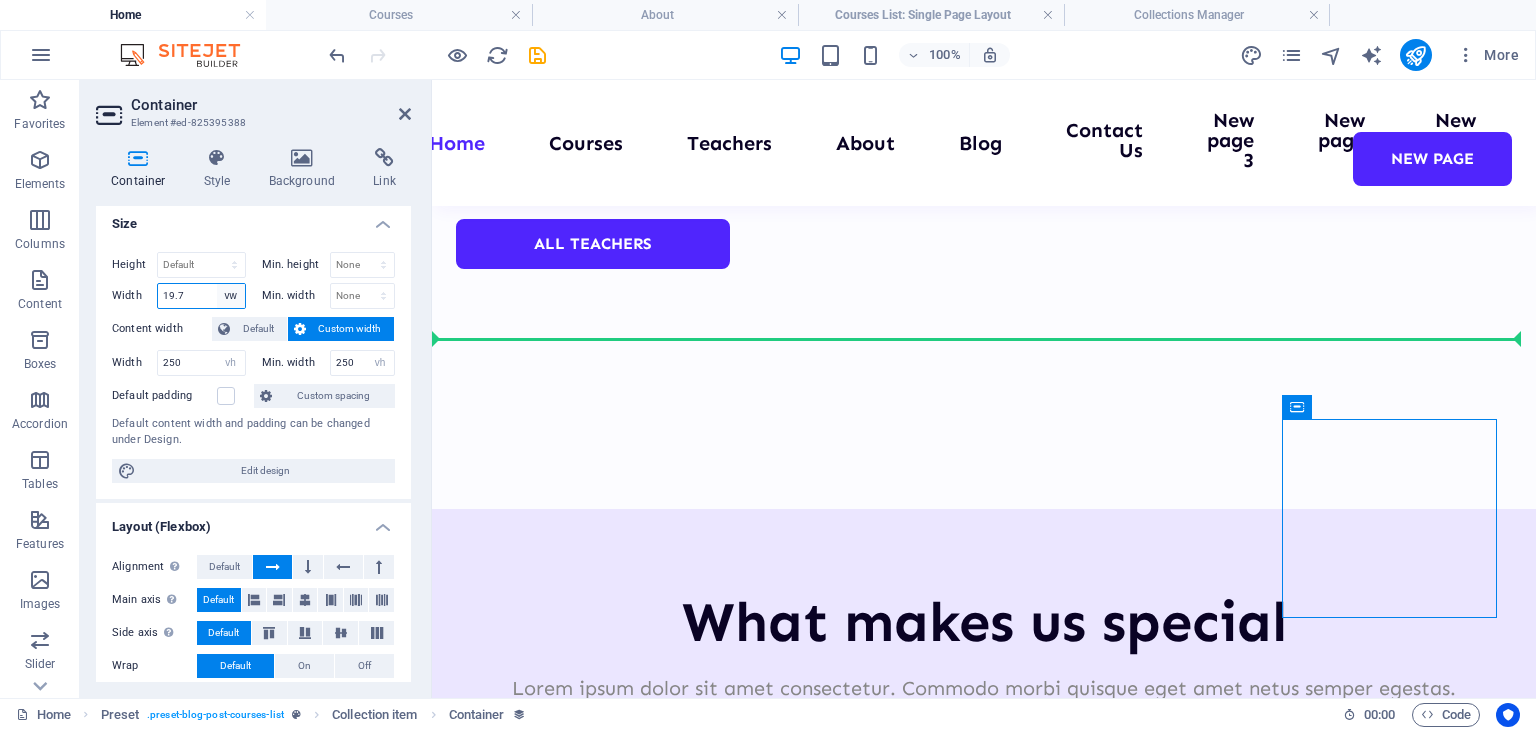 click on "Default px rem % em vh vw" at bounding box center [231, 296] 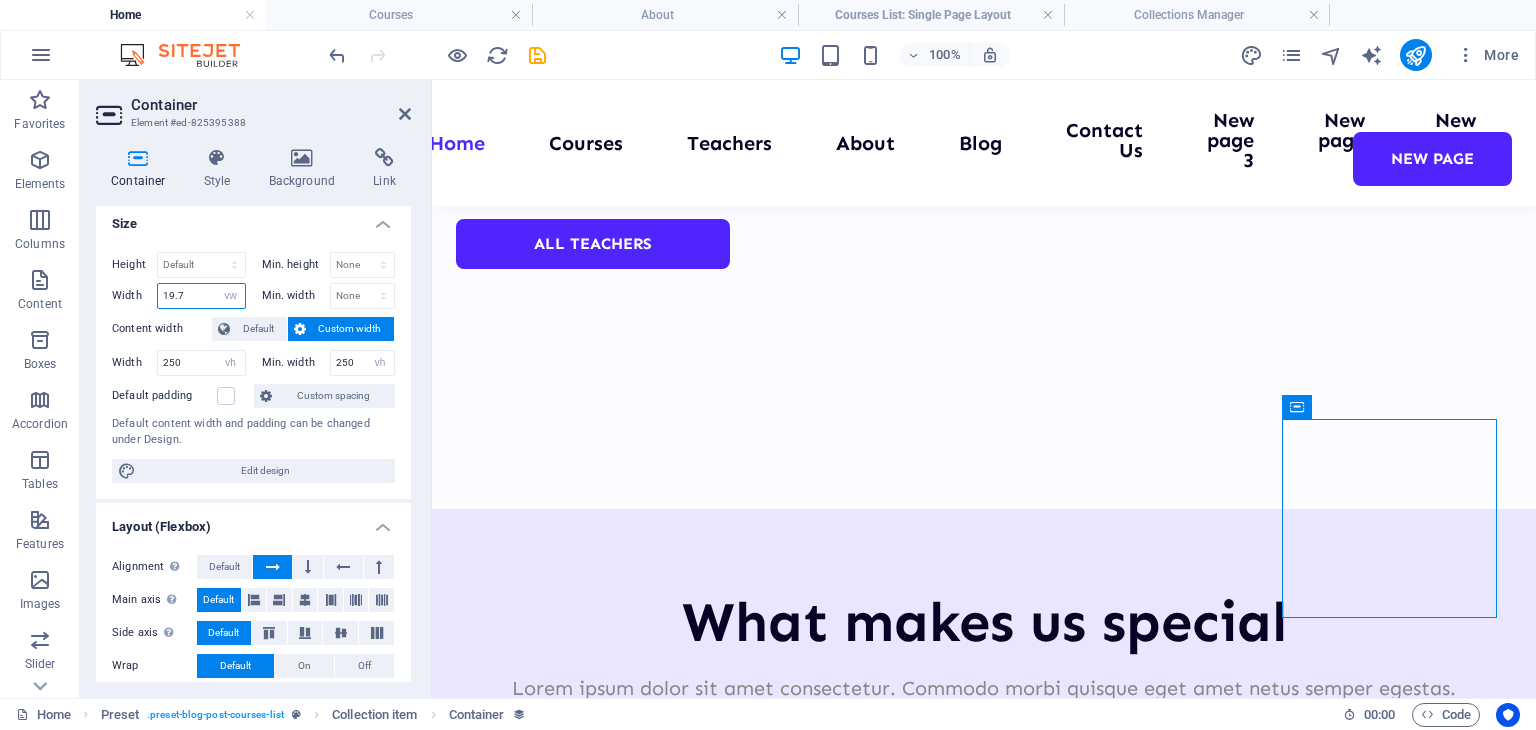 click on "19.7" at bounding box center (201, 296) 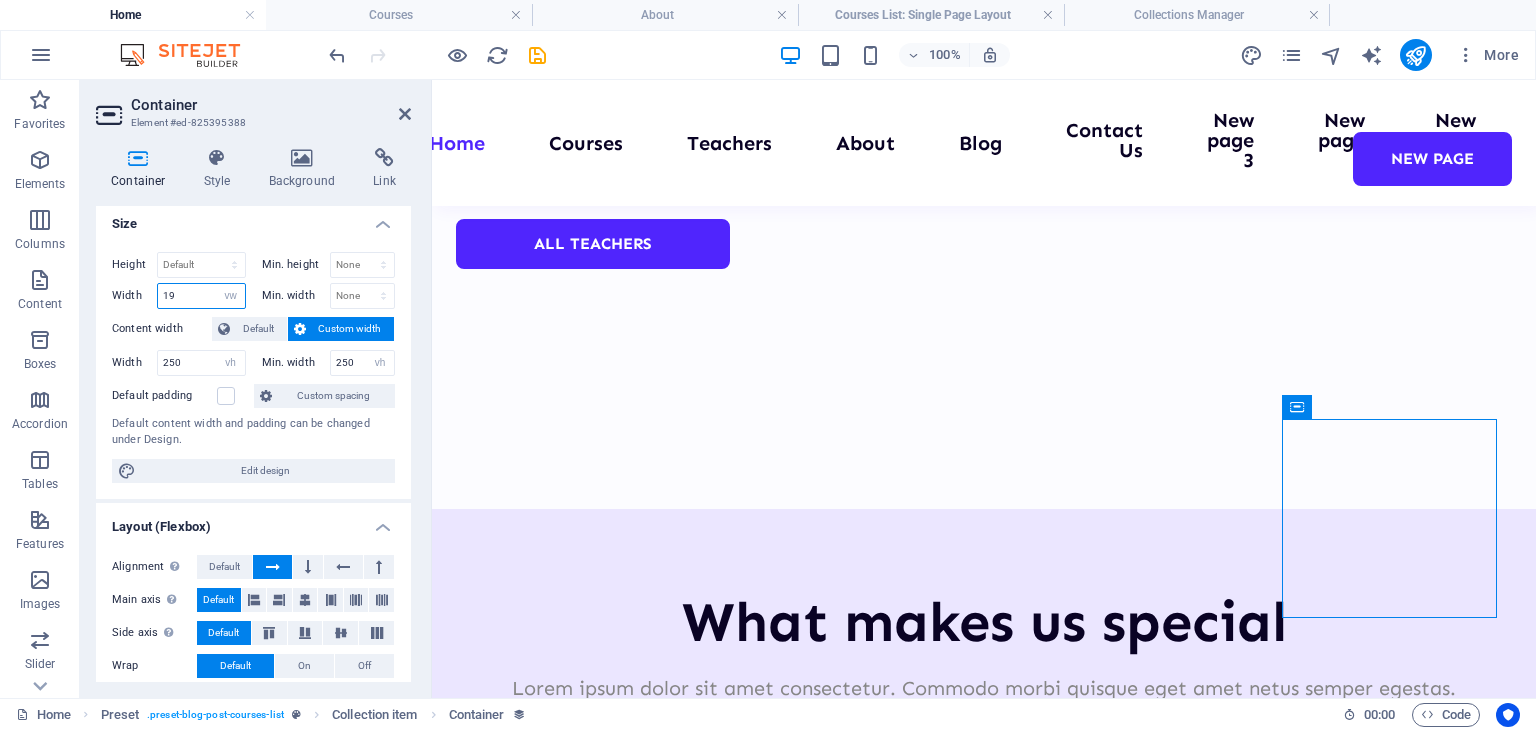 type on "1" 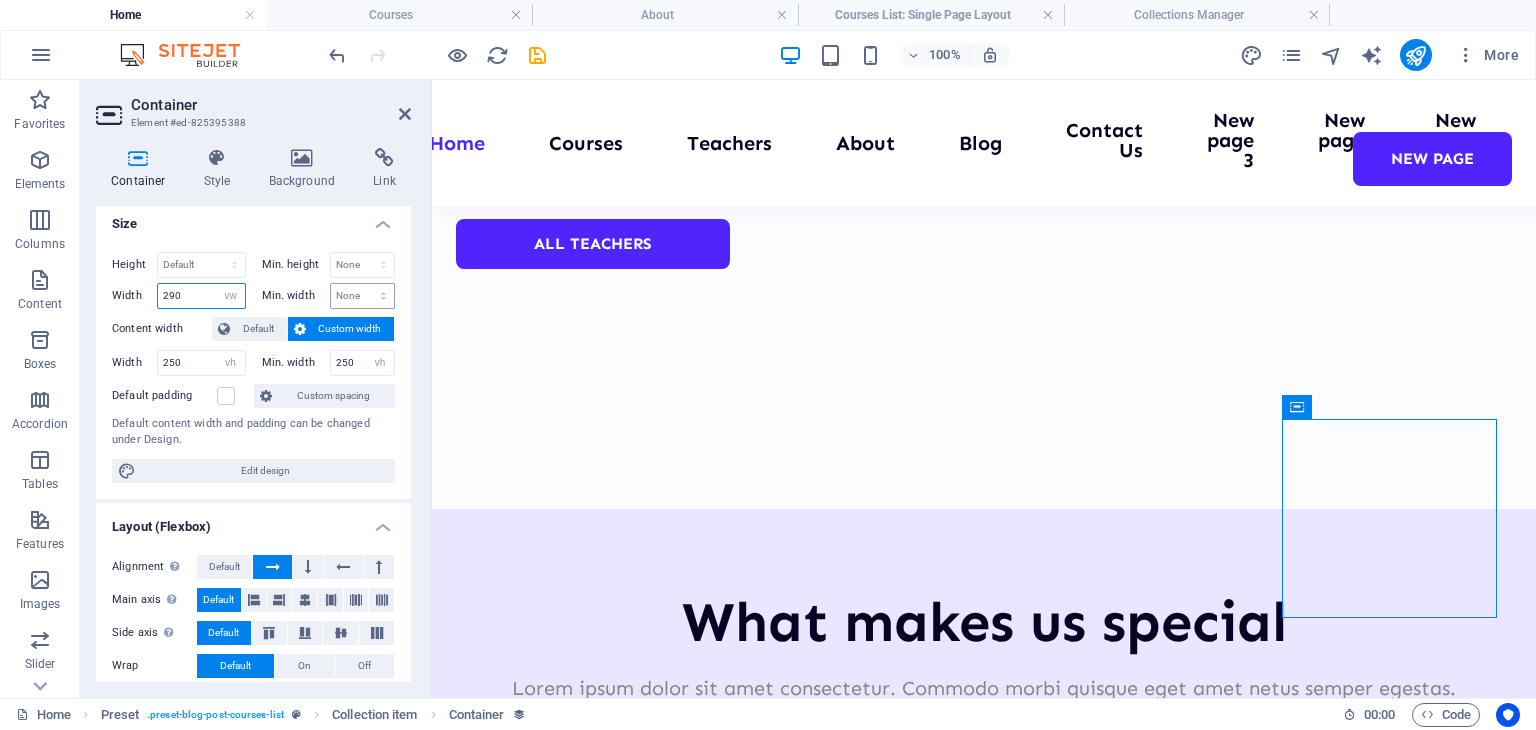 type on "290" 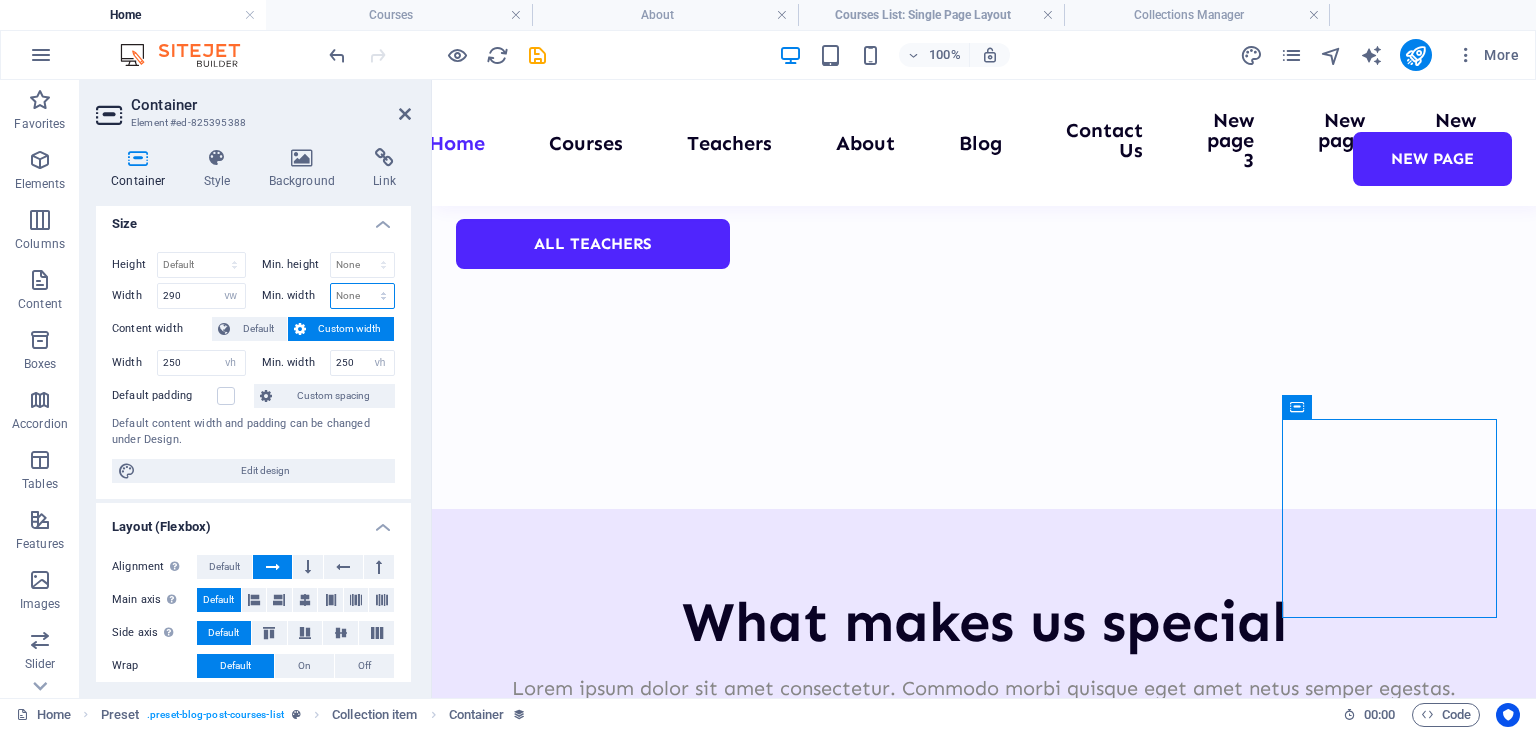 click on "None px rem % vh vw" at bounding box center (363, 296) 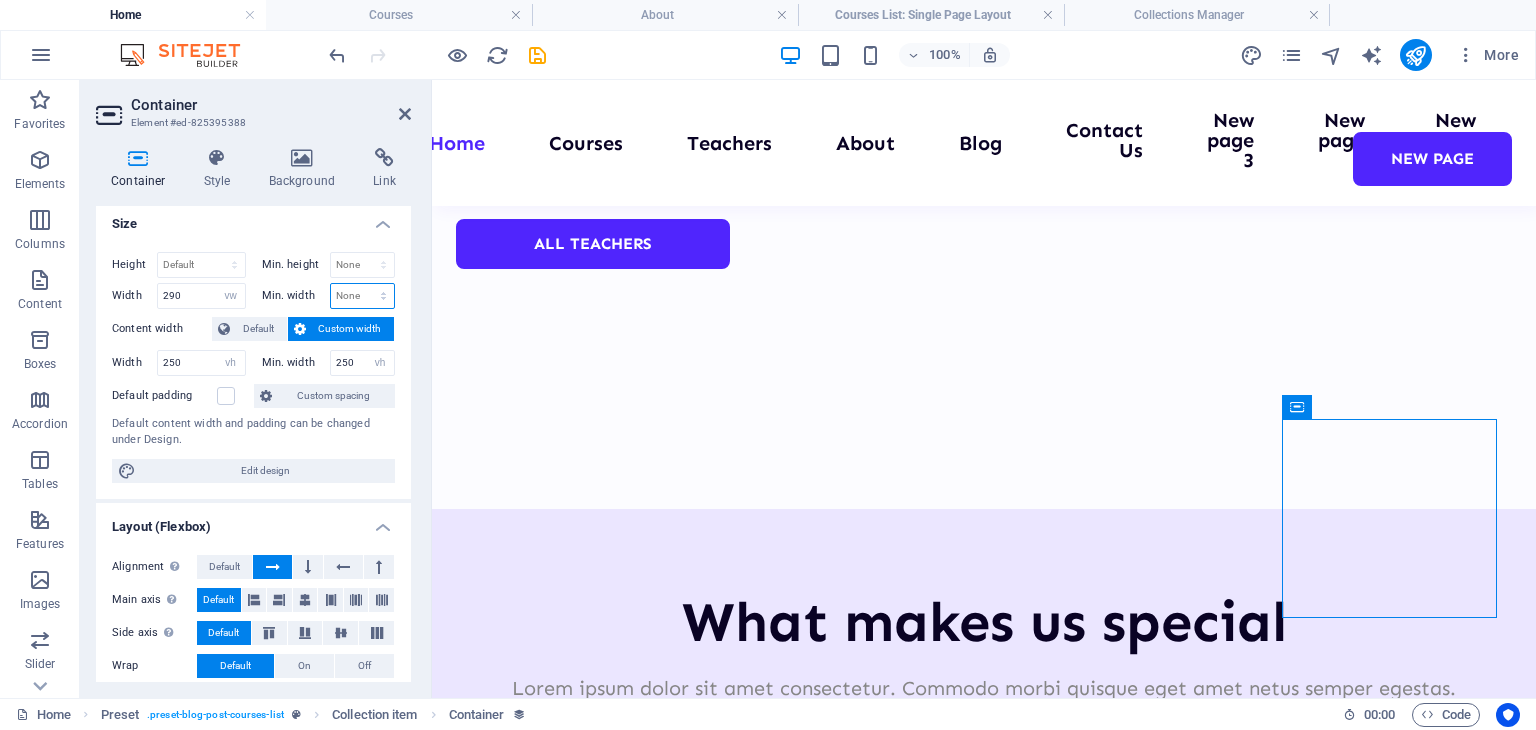 select on "vh" 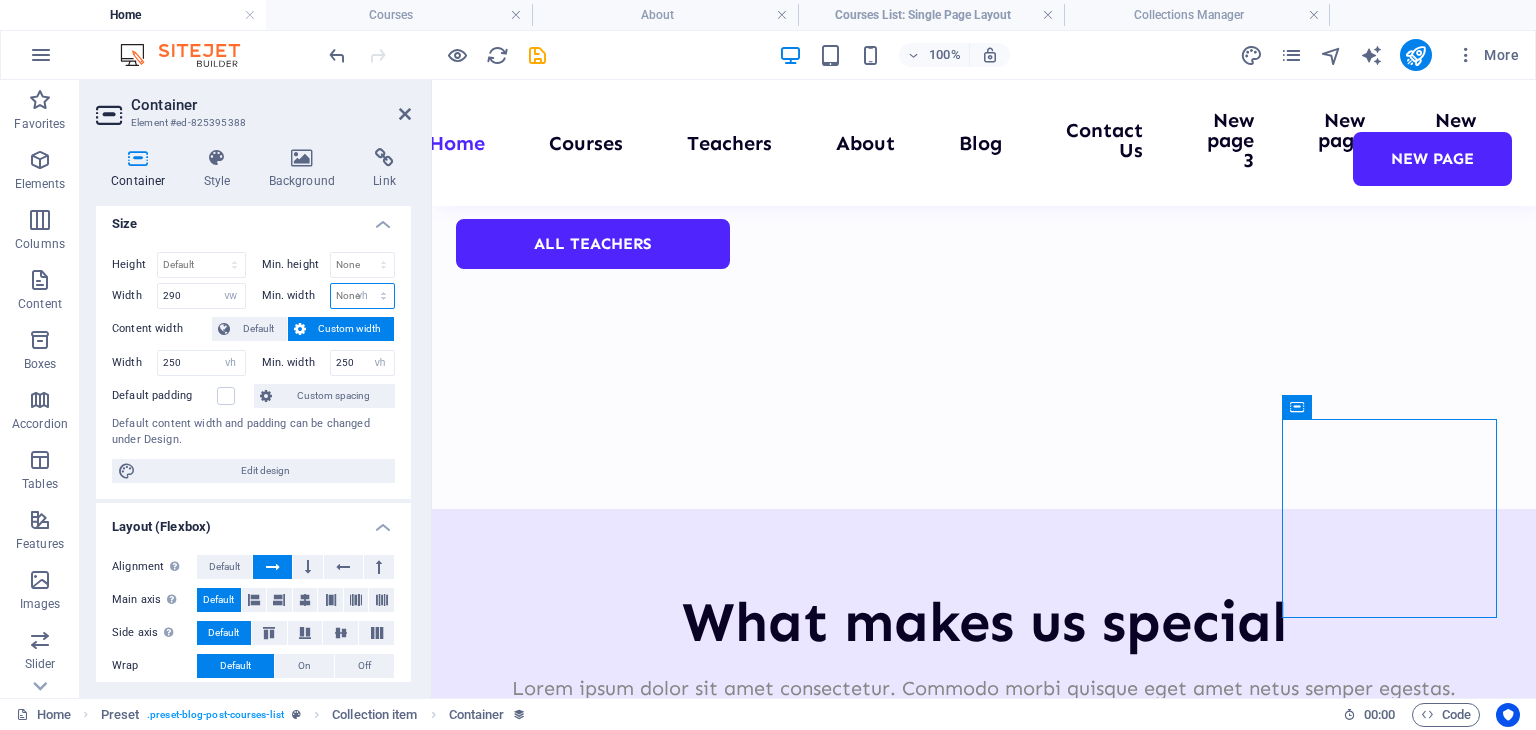 click on "None px rem % vh vw" at bounding box center [363, 296] 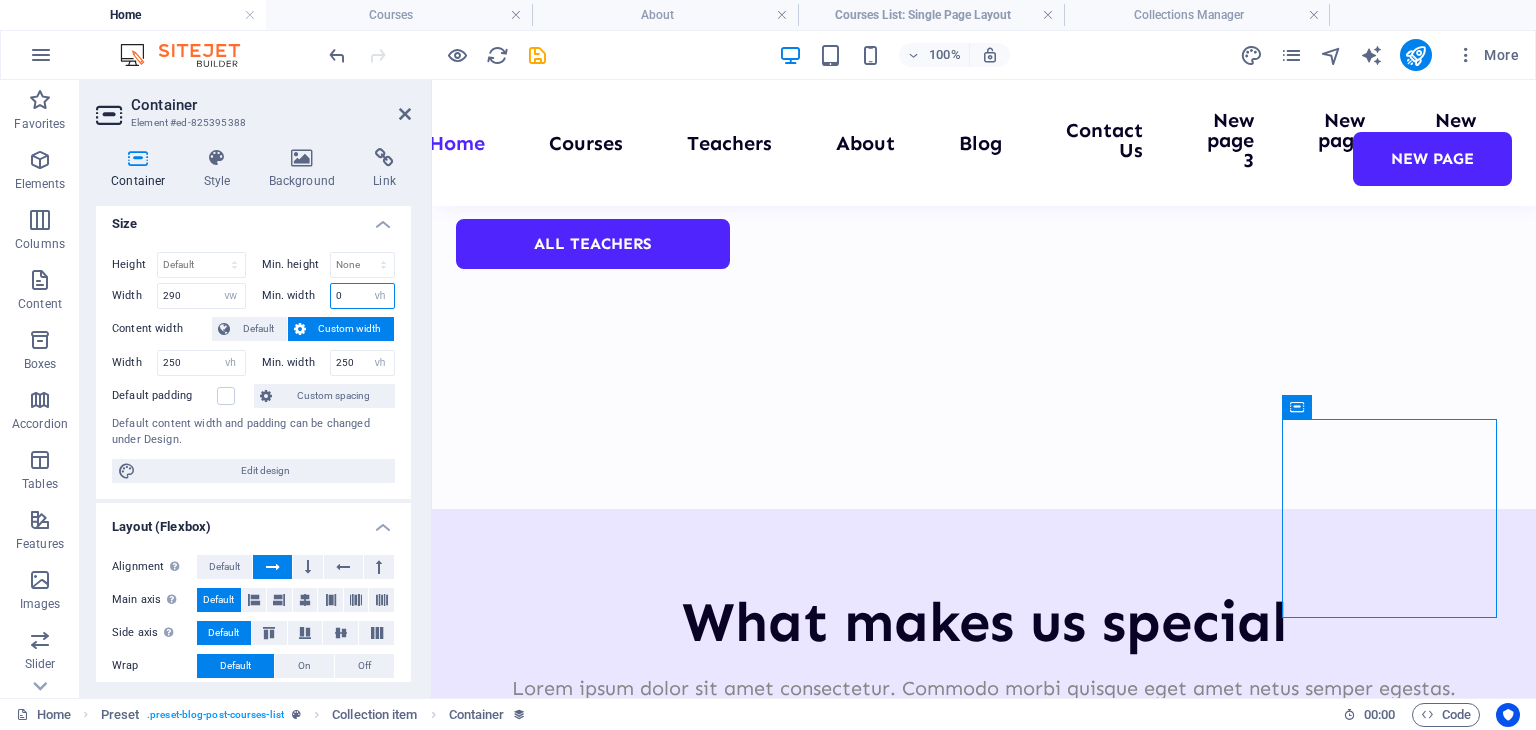 click on "0" at bounding box center (363, 296) 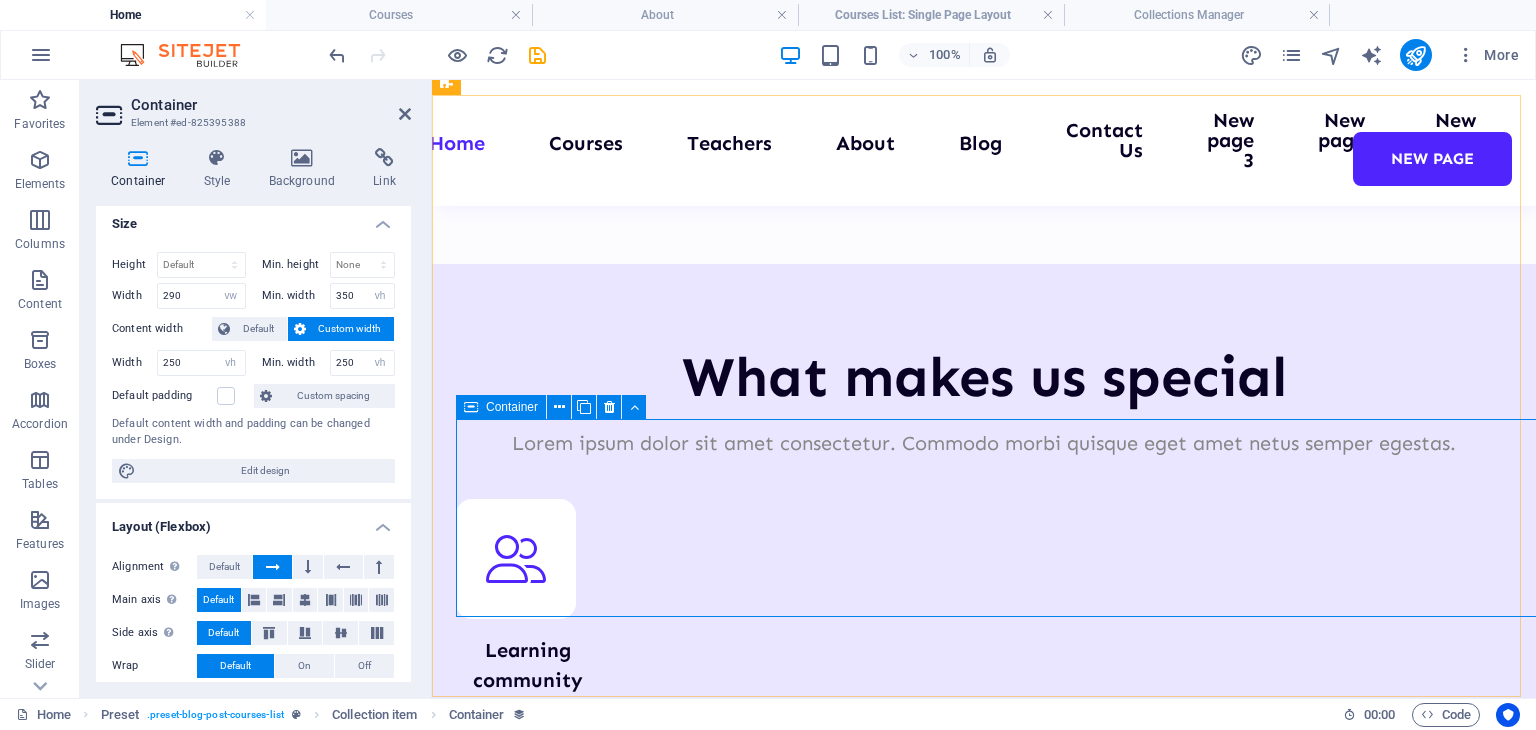scroll, scrollTop: 8446, scrollLeft: 0, axis: vertical 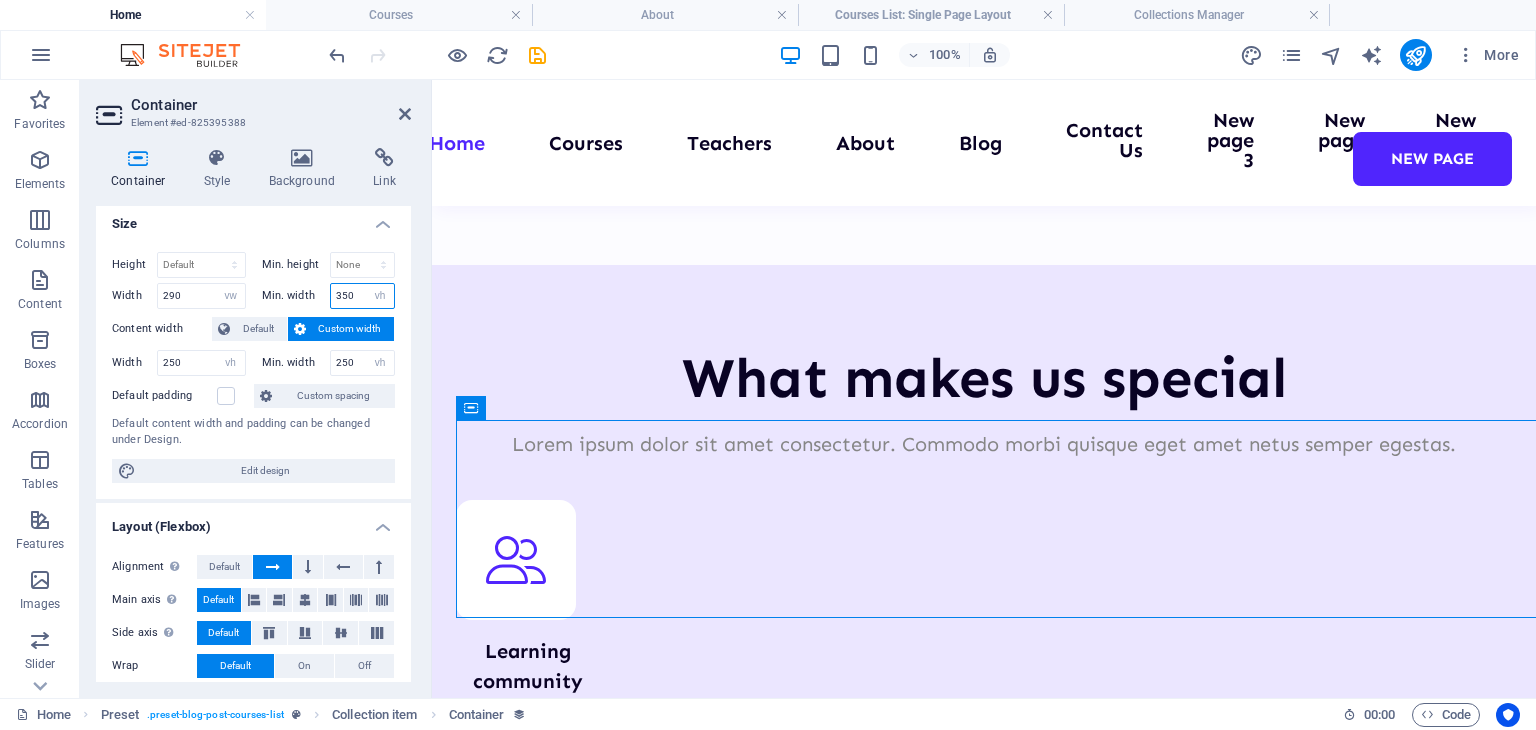click on "350" at bounding box center [363, 296] 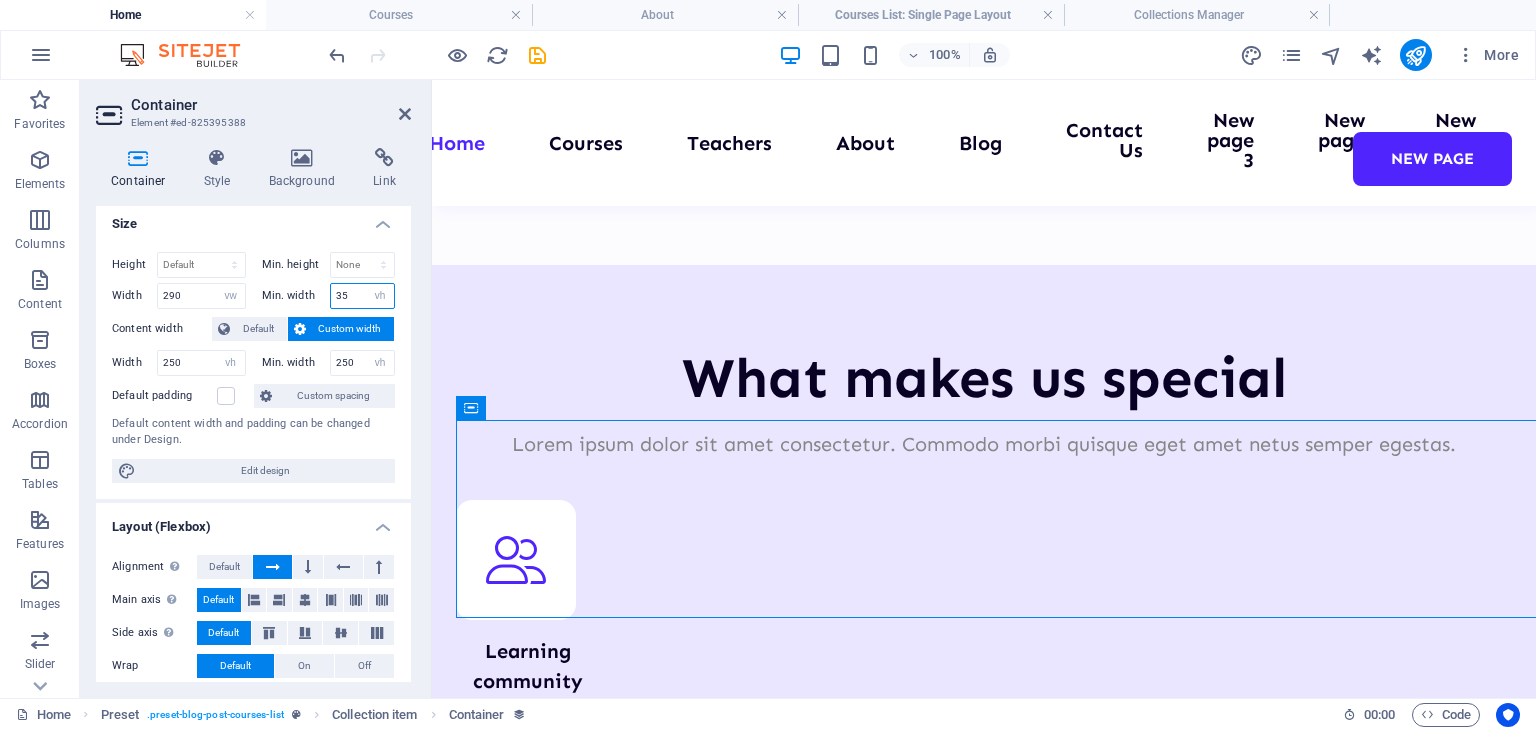 type on "3" 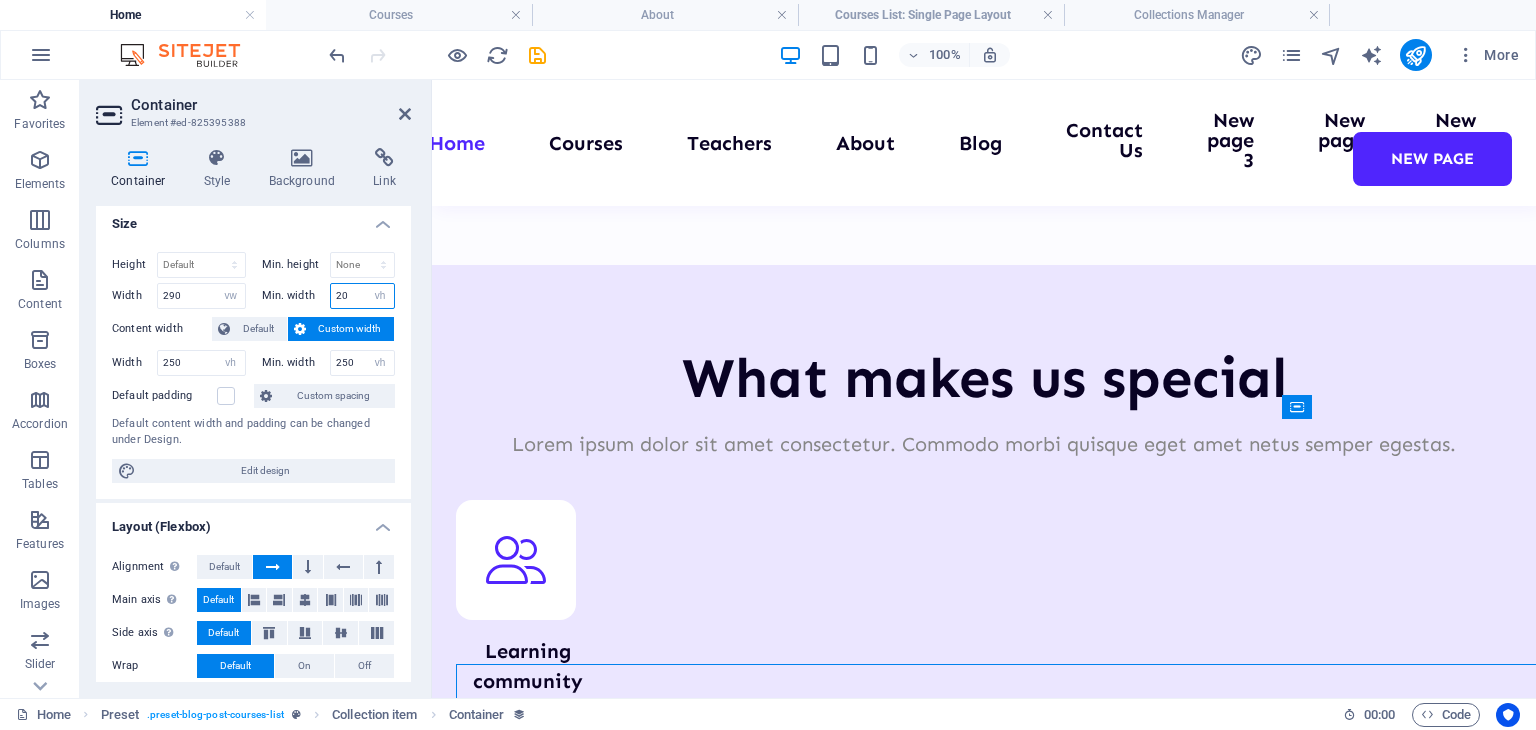 scroll, scrollTop: 8202, scrollLeft: 0, axis: vertical 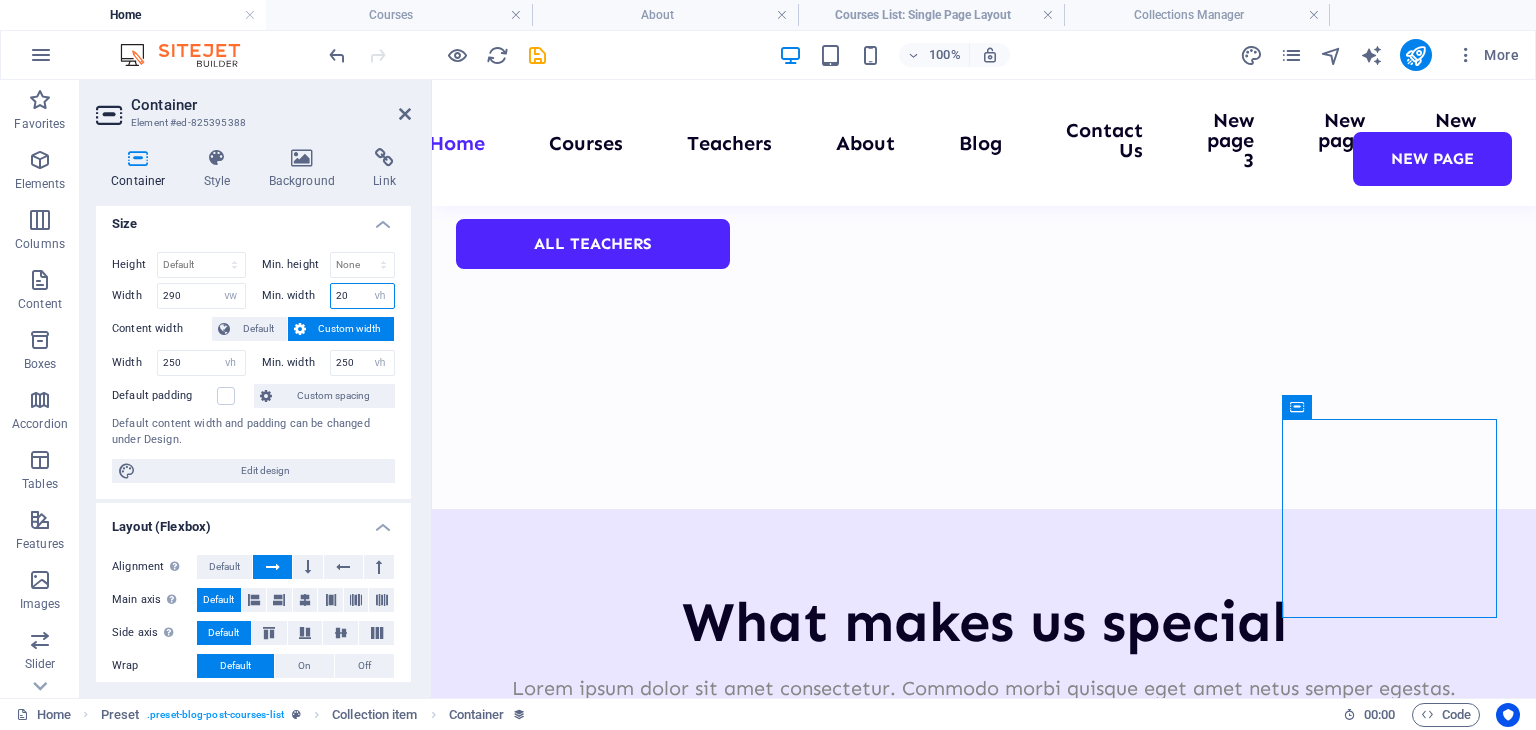 type on "2" 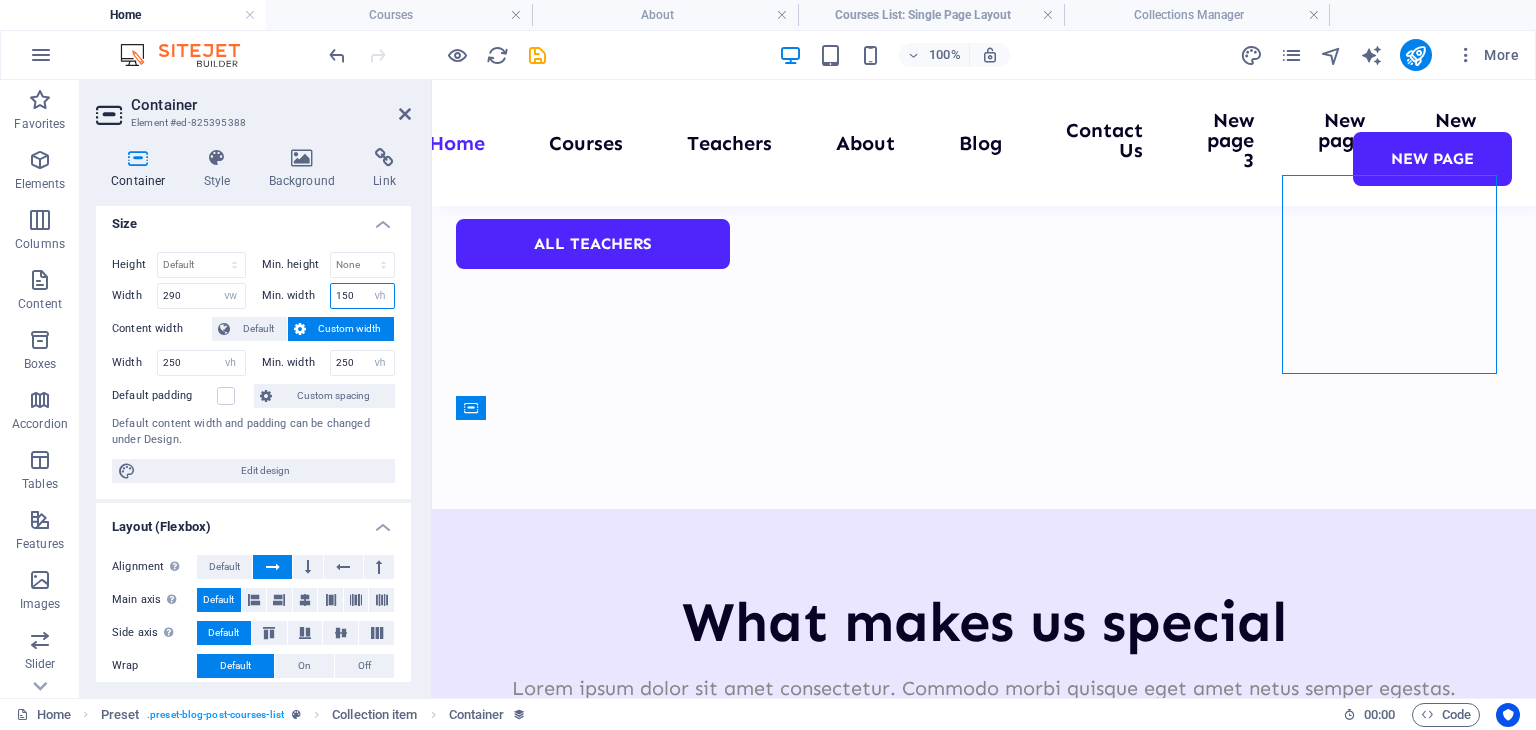 scroll, scrollTop: 8446, scrollLeft: 0, axis: vertical 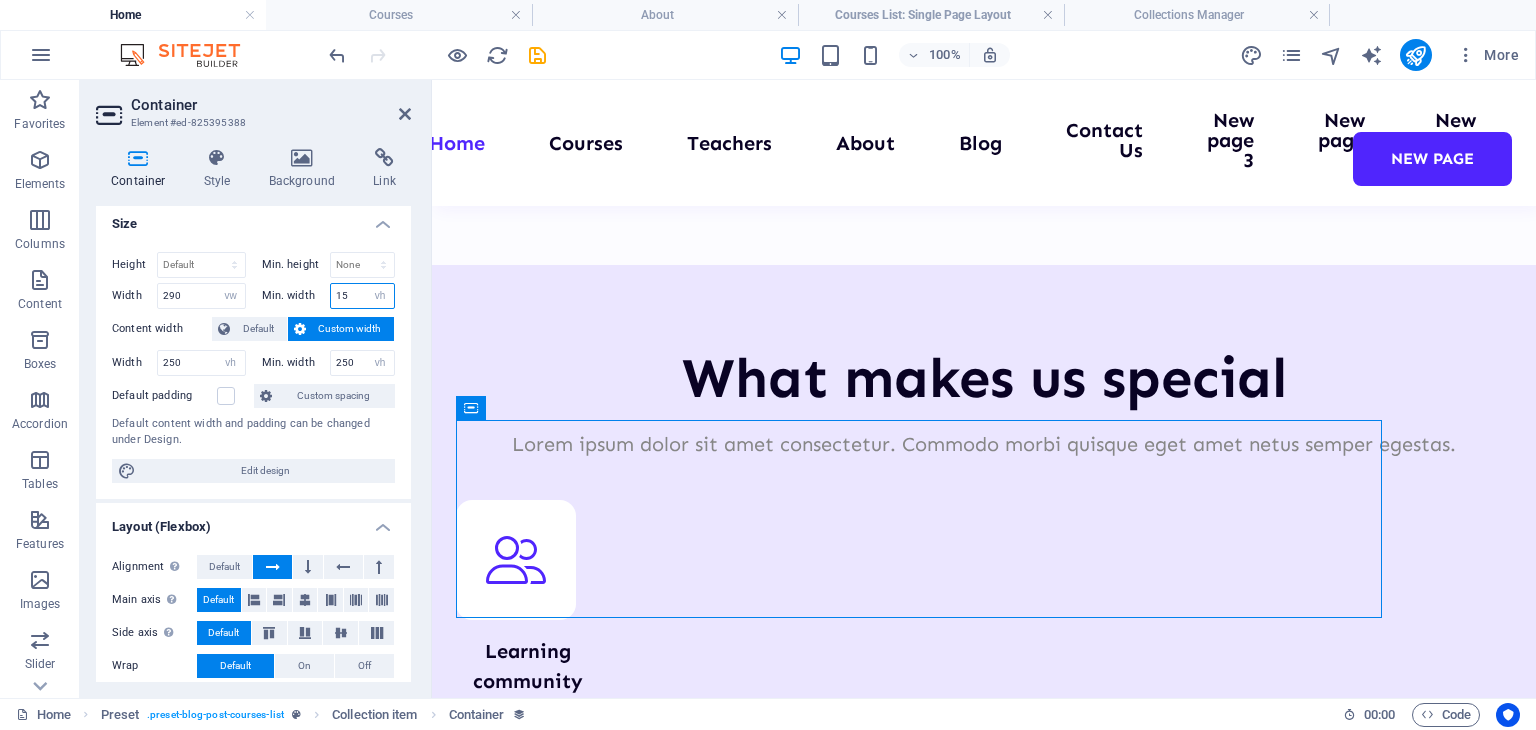 type on "1" 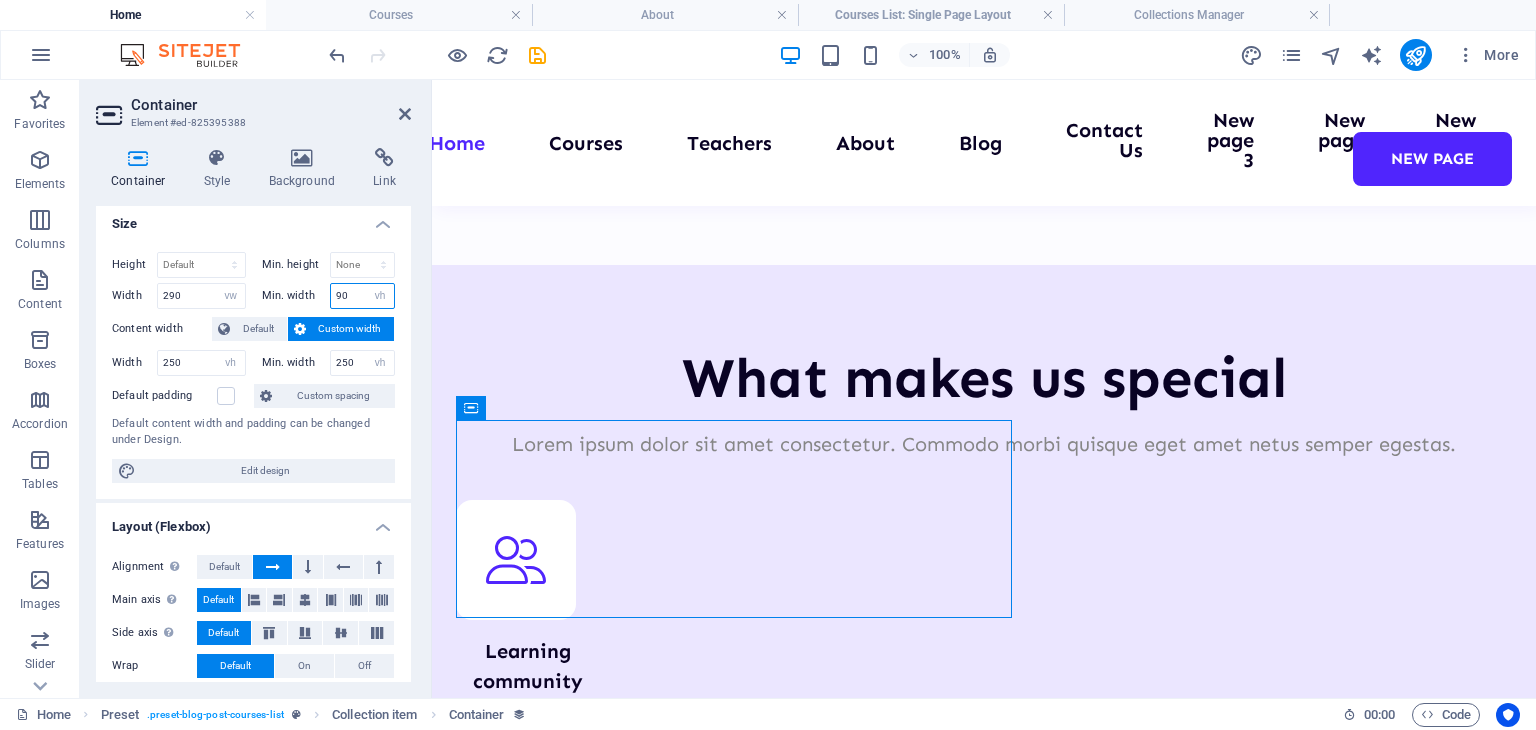 click on "90" at bounding box center (363, 296) 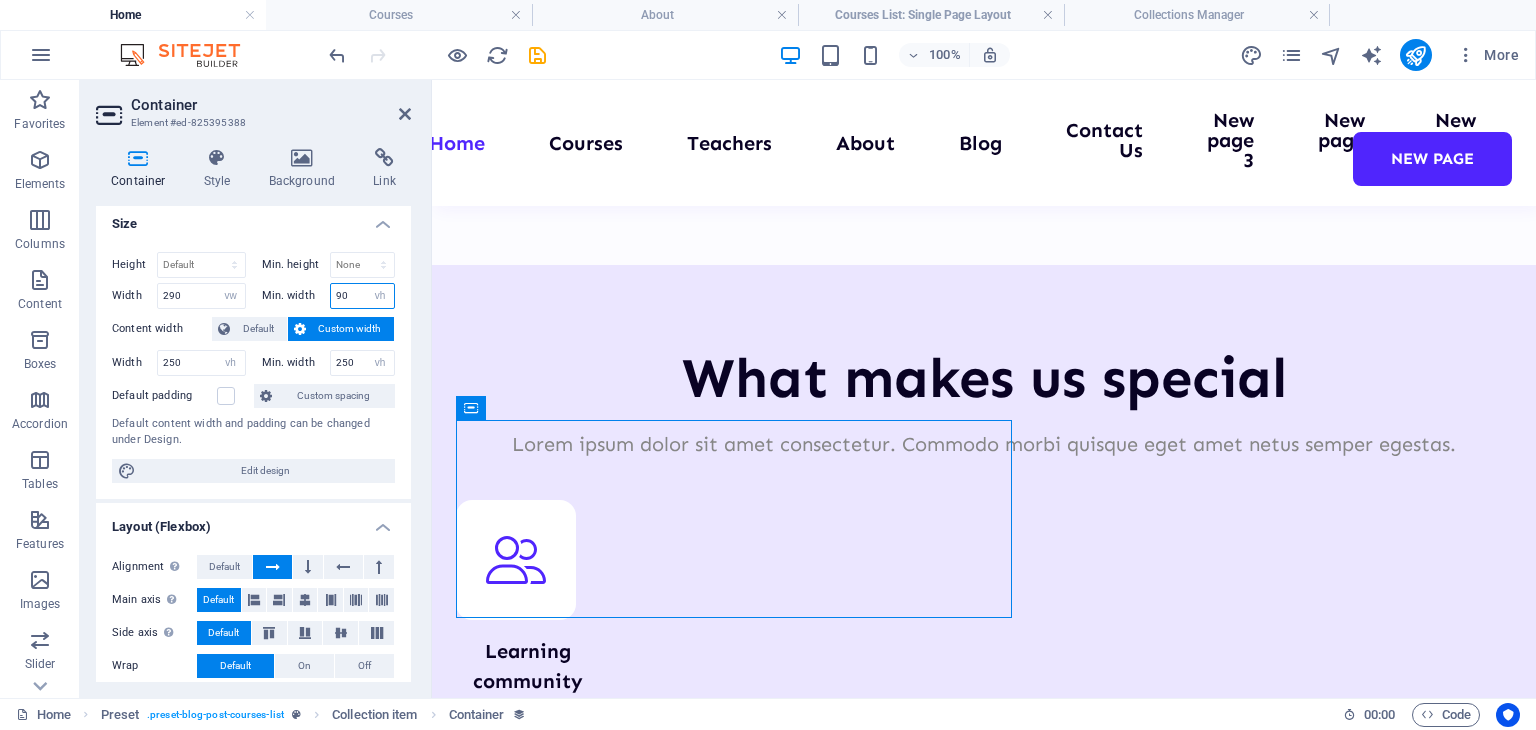 type on "9" 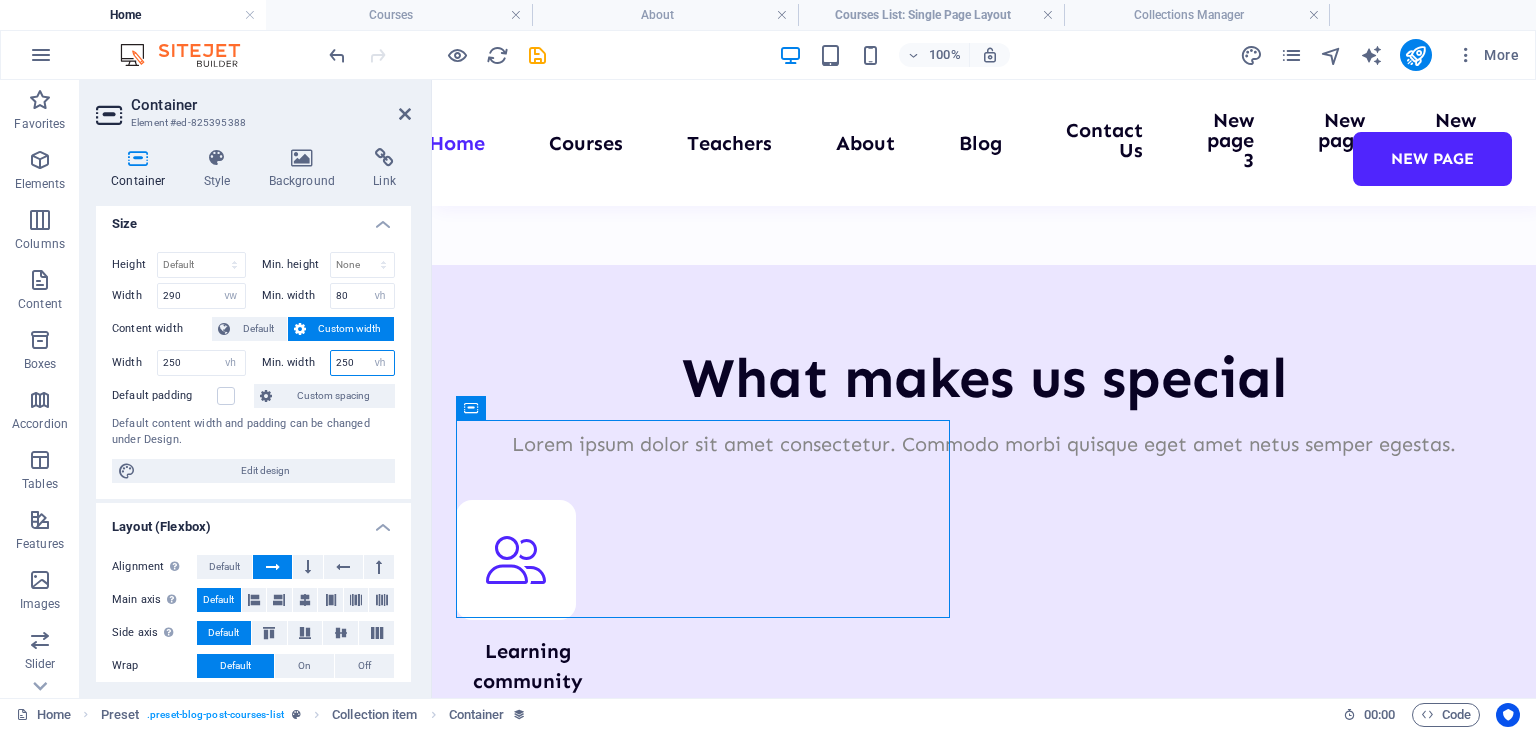 click on "250" at bounding box center [363, 363] 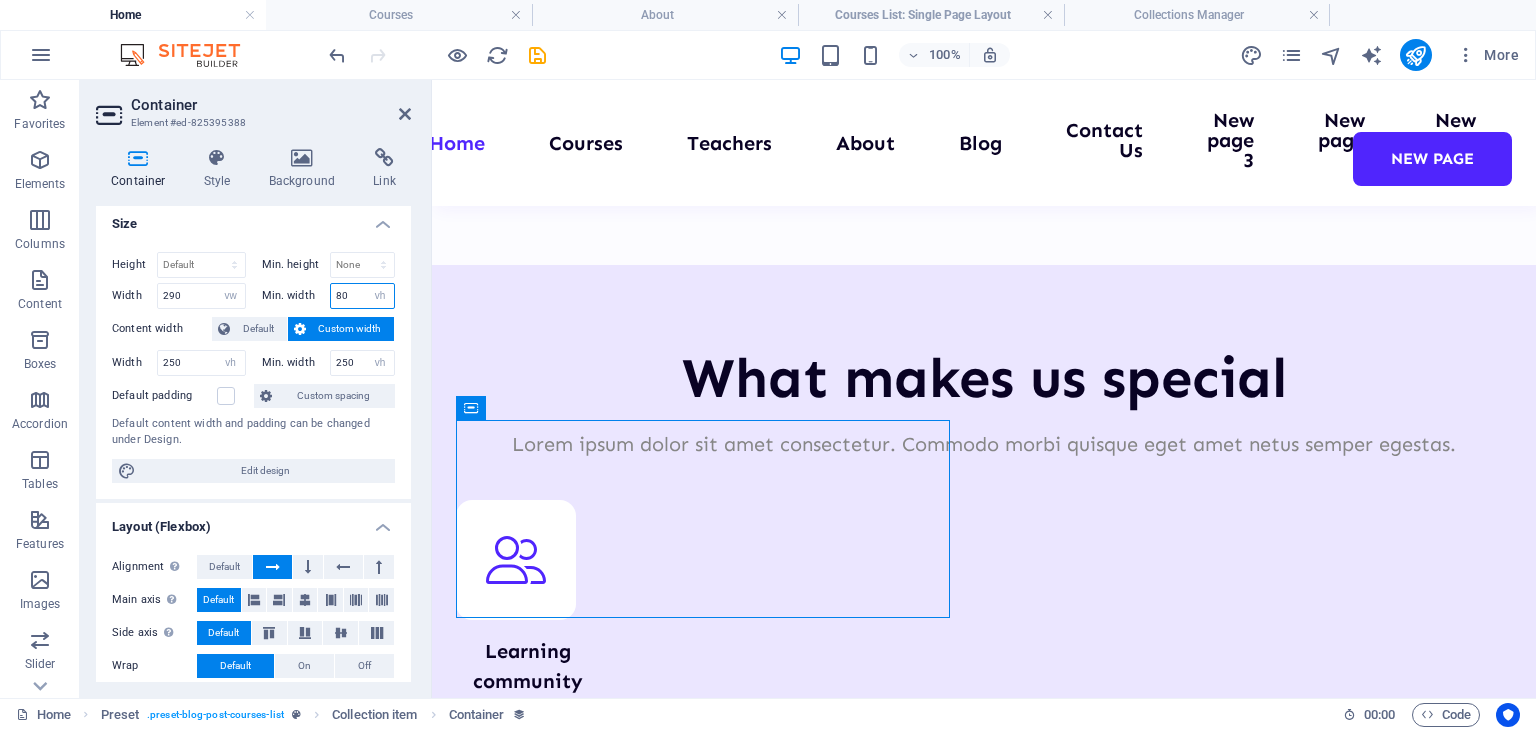click on "80" at bounding box center [363, 296] 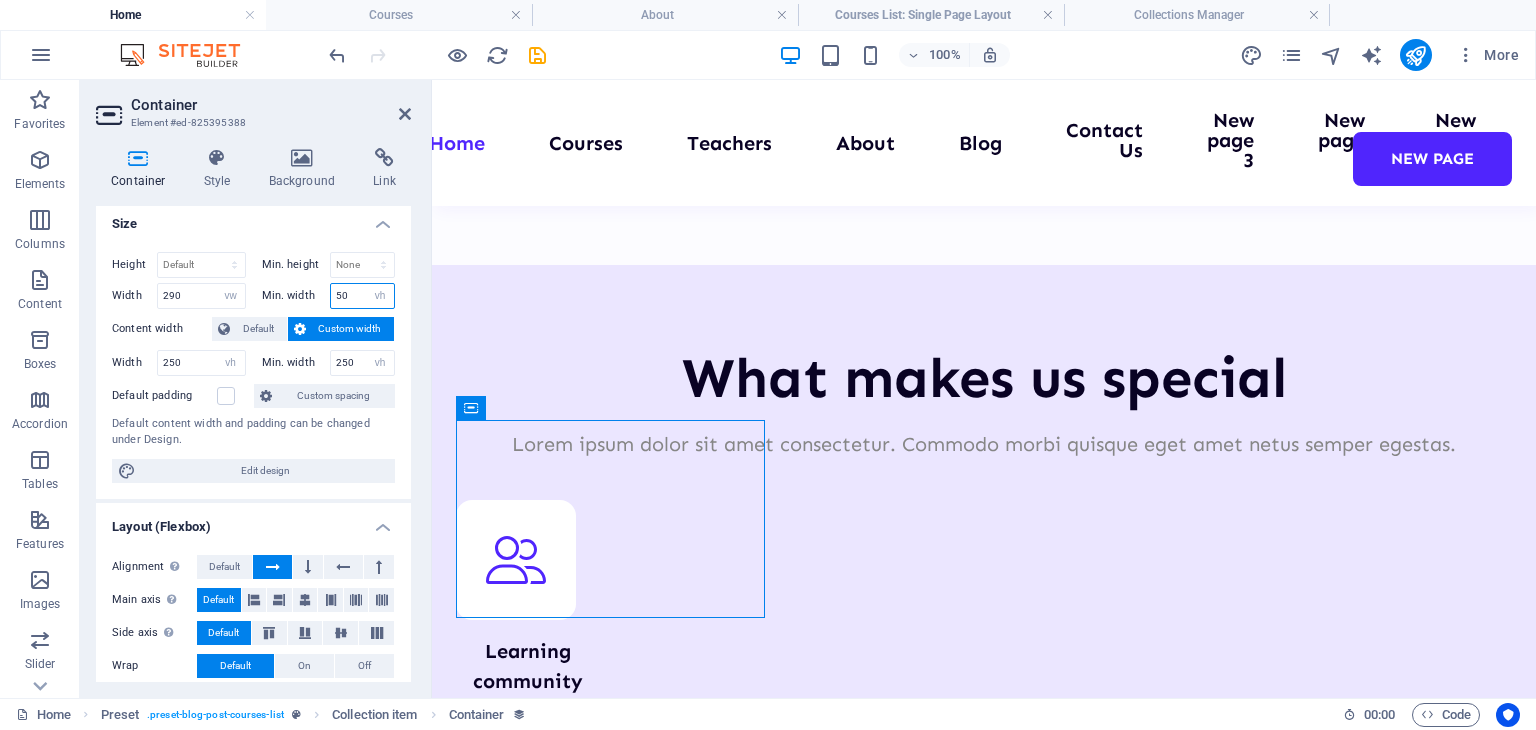 type on "50" 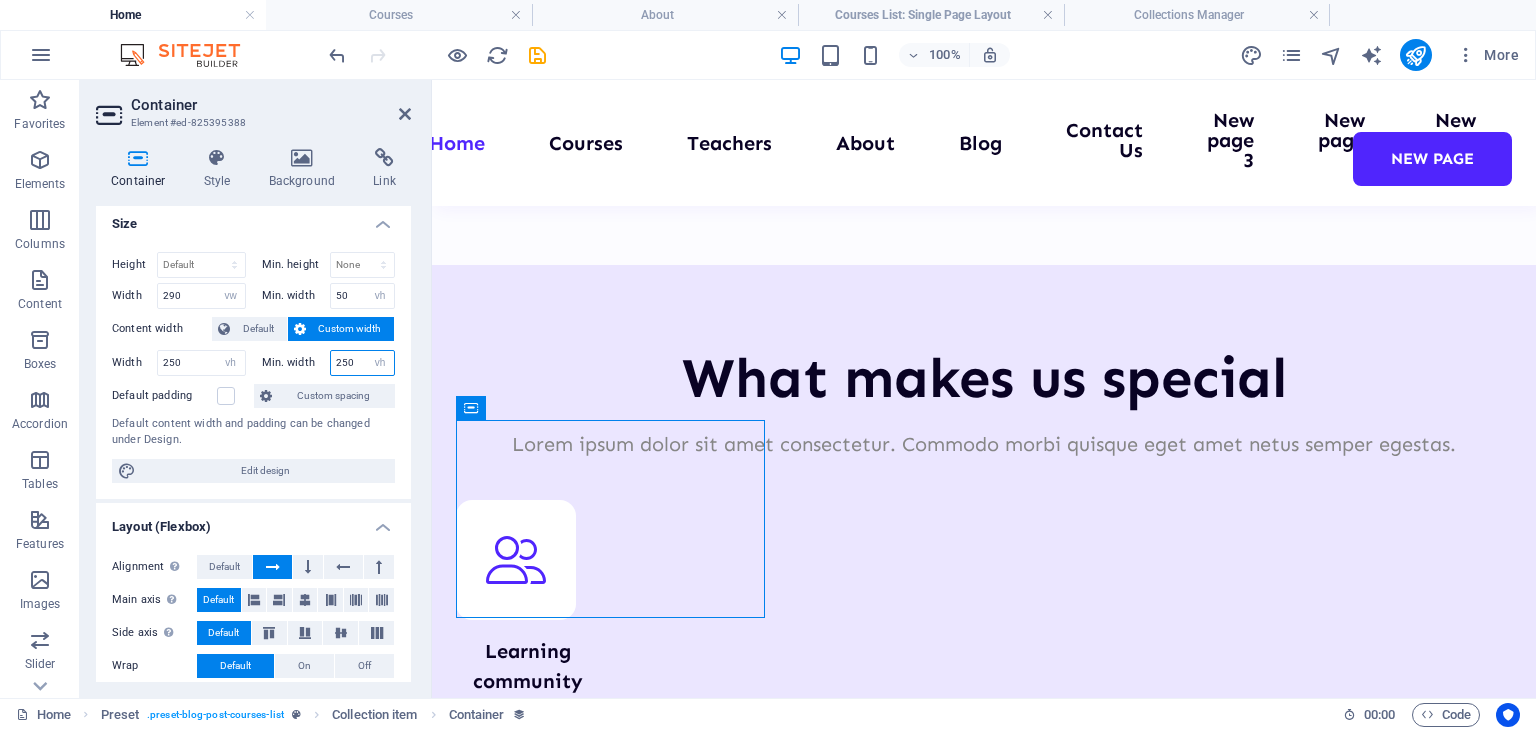 click on "250" at bounding box center (363, 363) 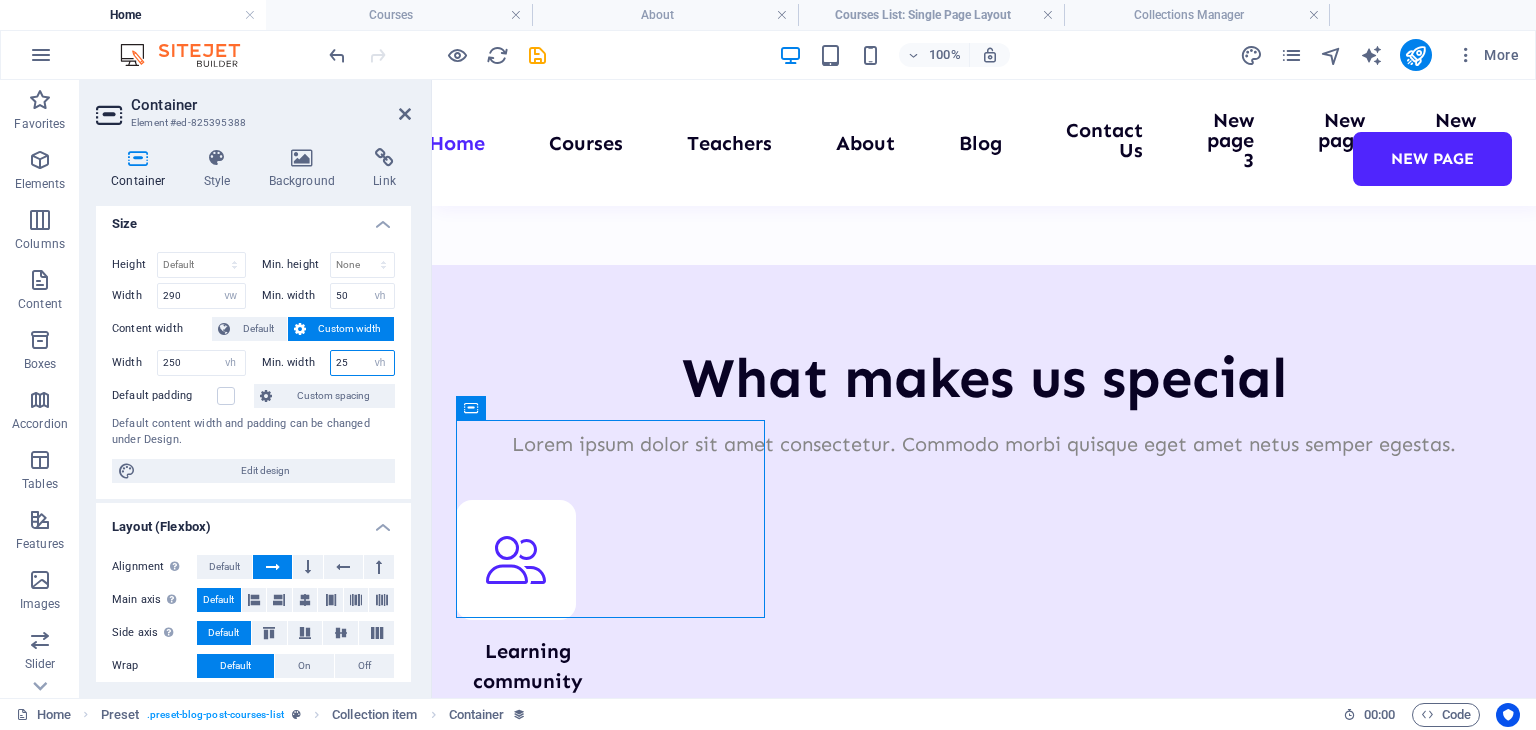 type on "2" 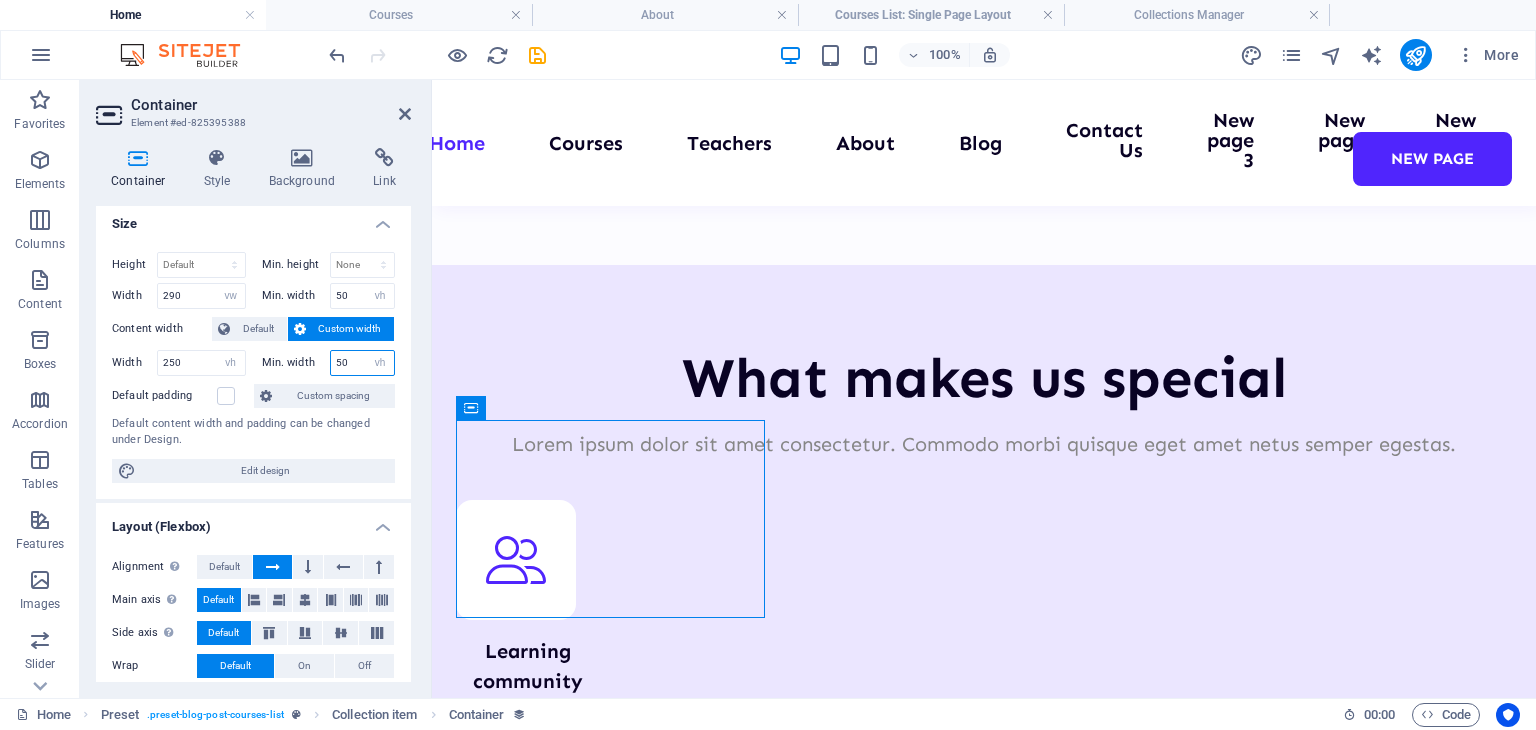 click on "50" at bounding box center (363, 363) 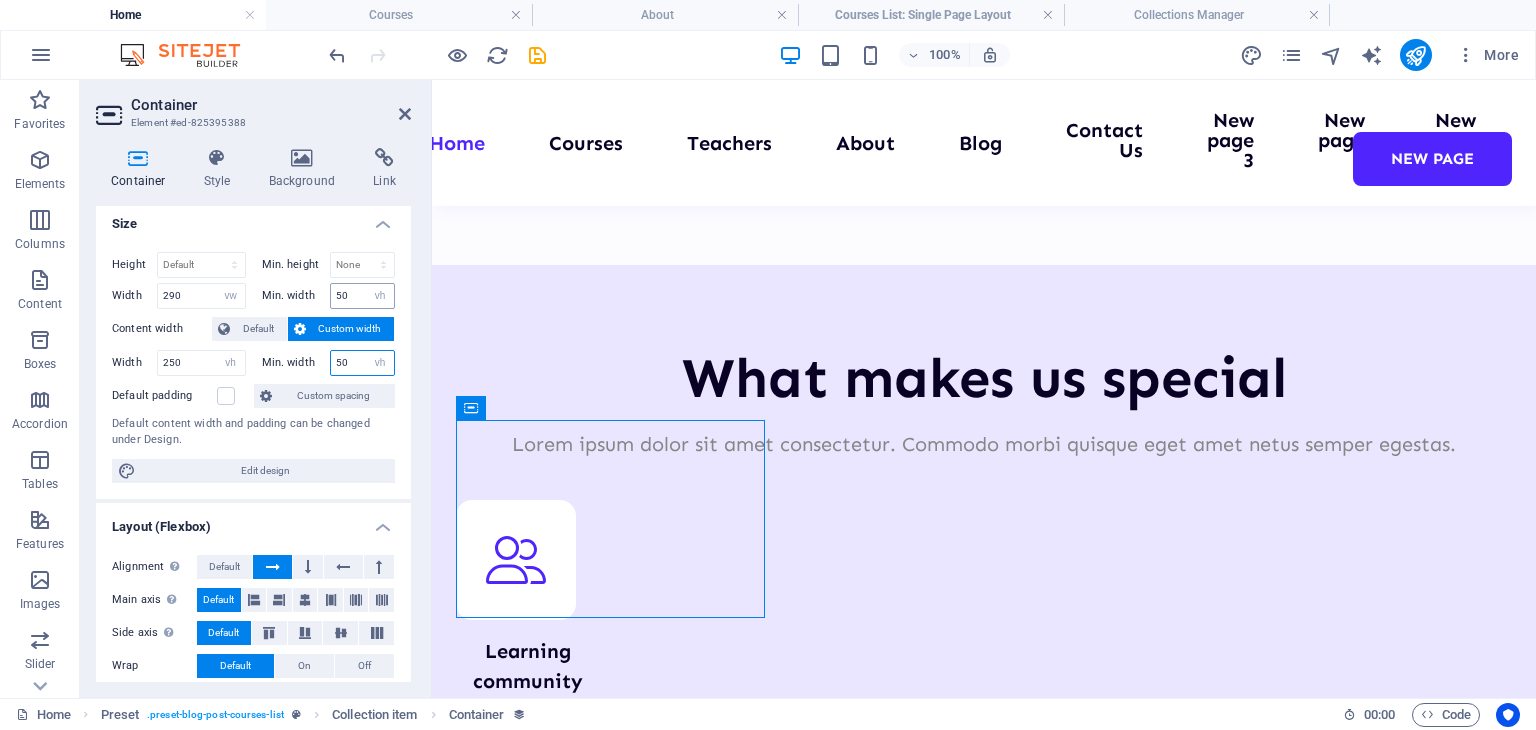type on "50" 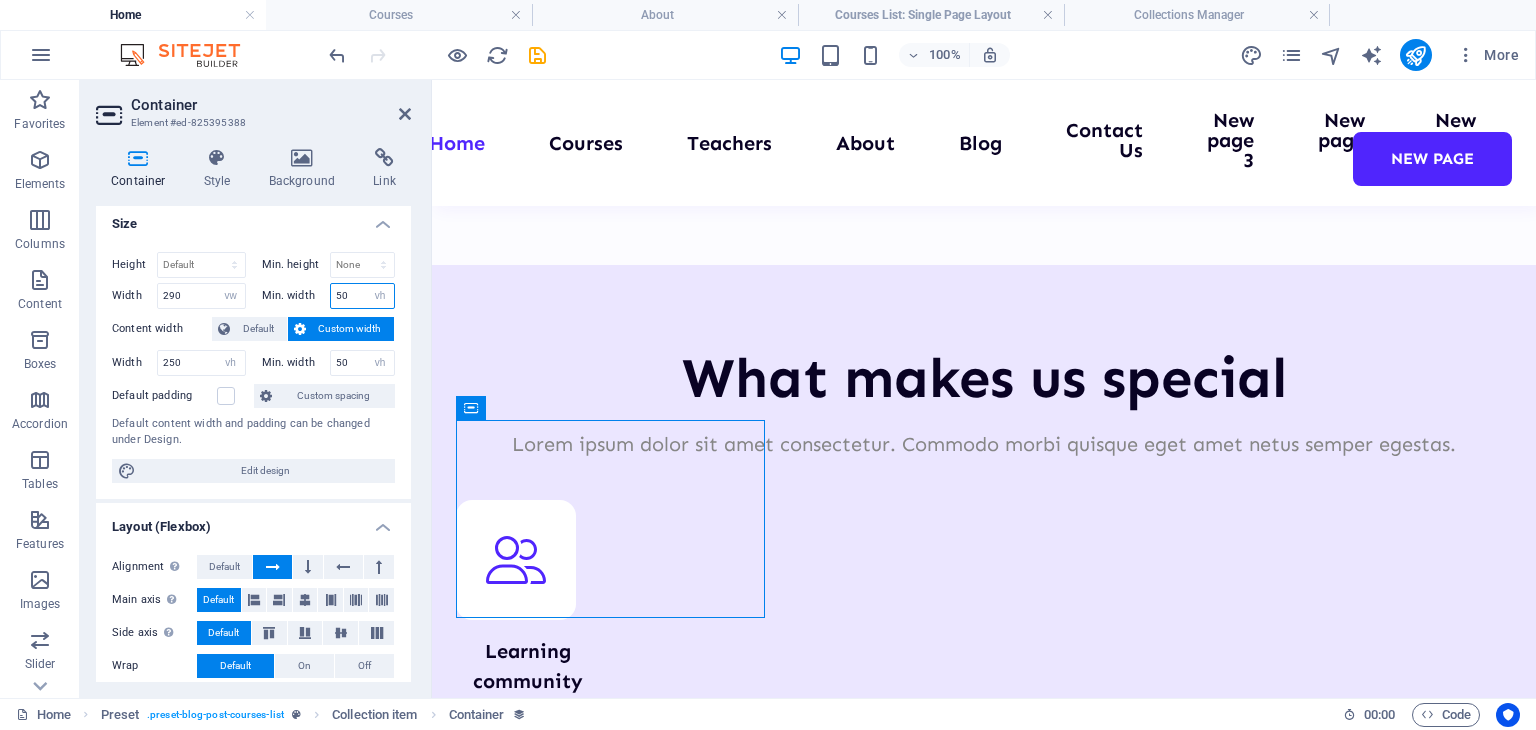 click on "50" at bounding box center (363, 296) 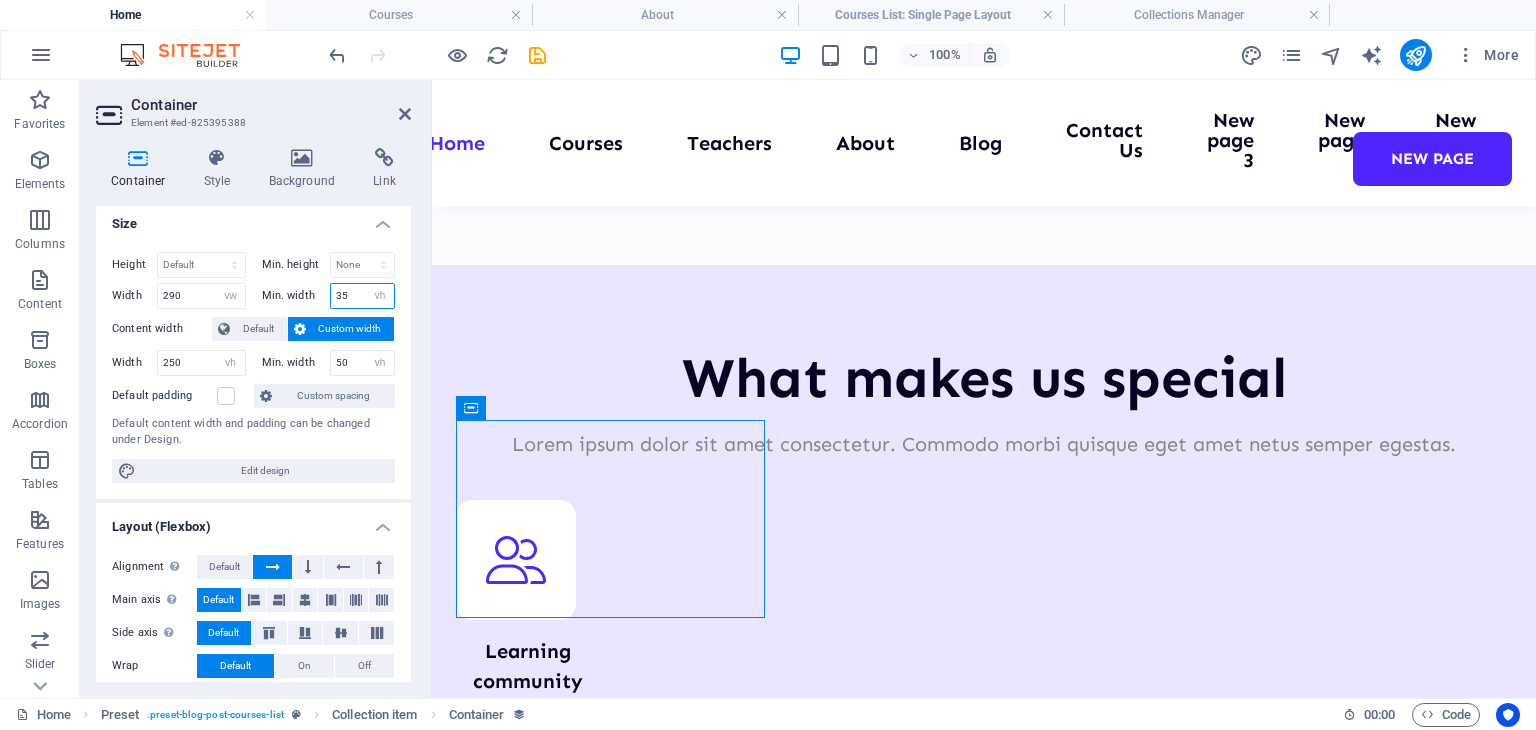 type on "35" 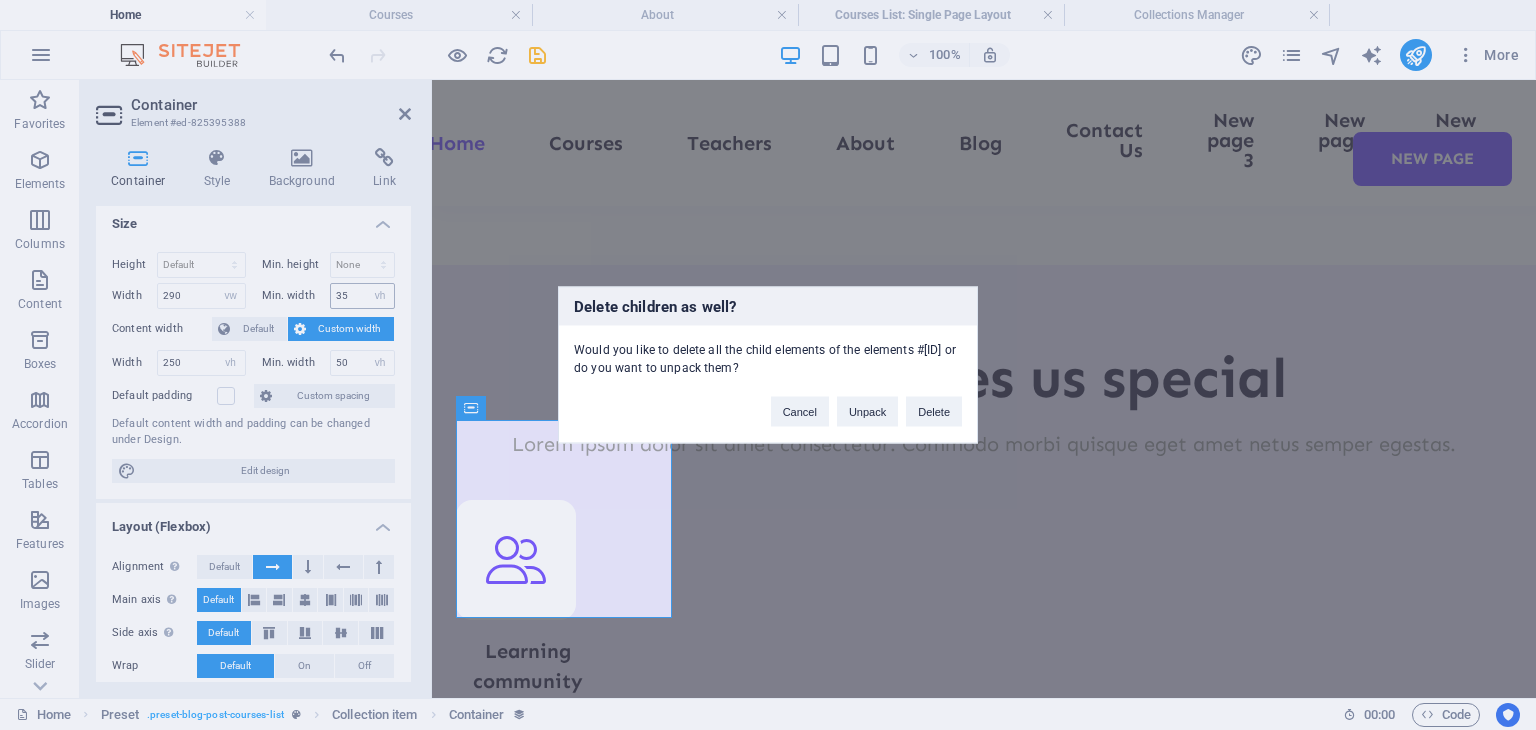 type 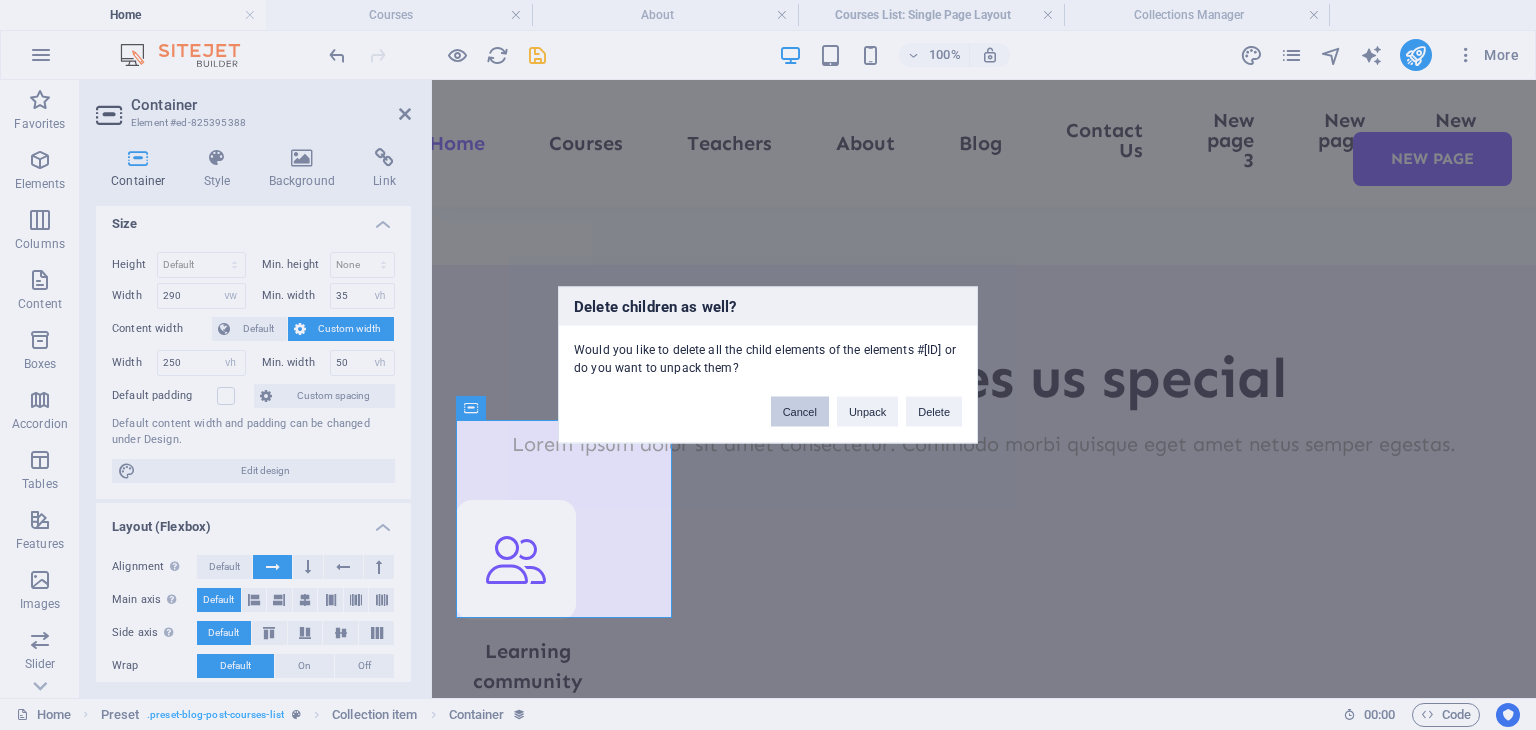 click on "Cancel" at bounding box center (800, 412) 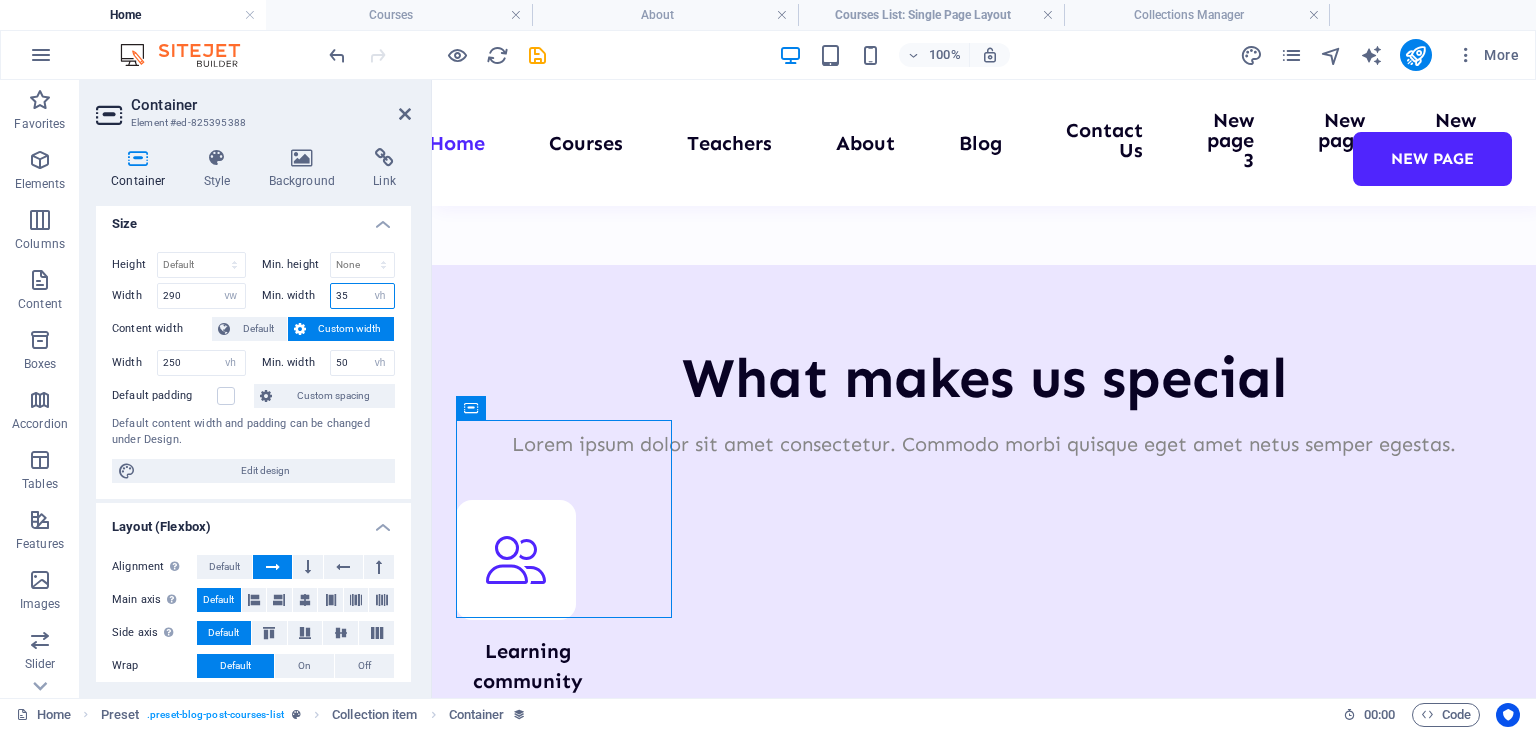 click on "35" at bounding box center [363, 296] 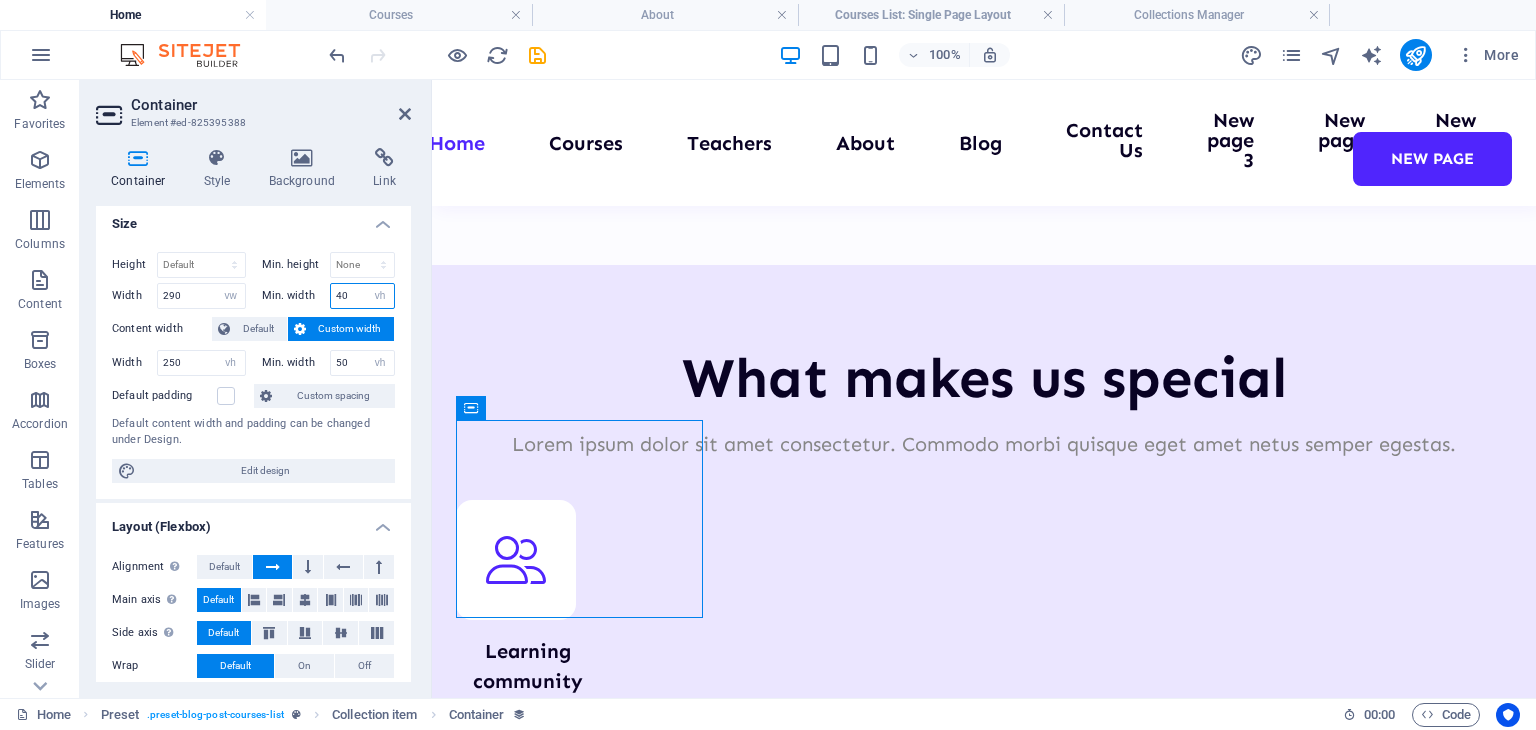 type on "4" 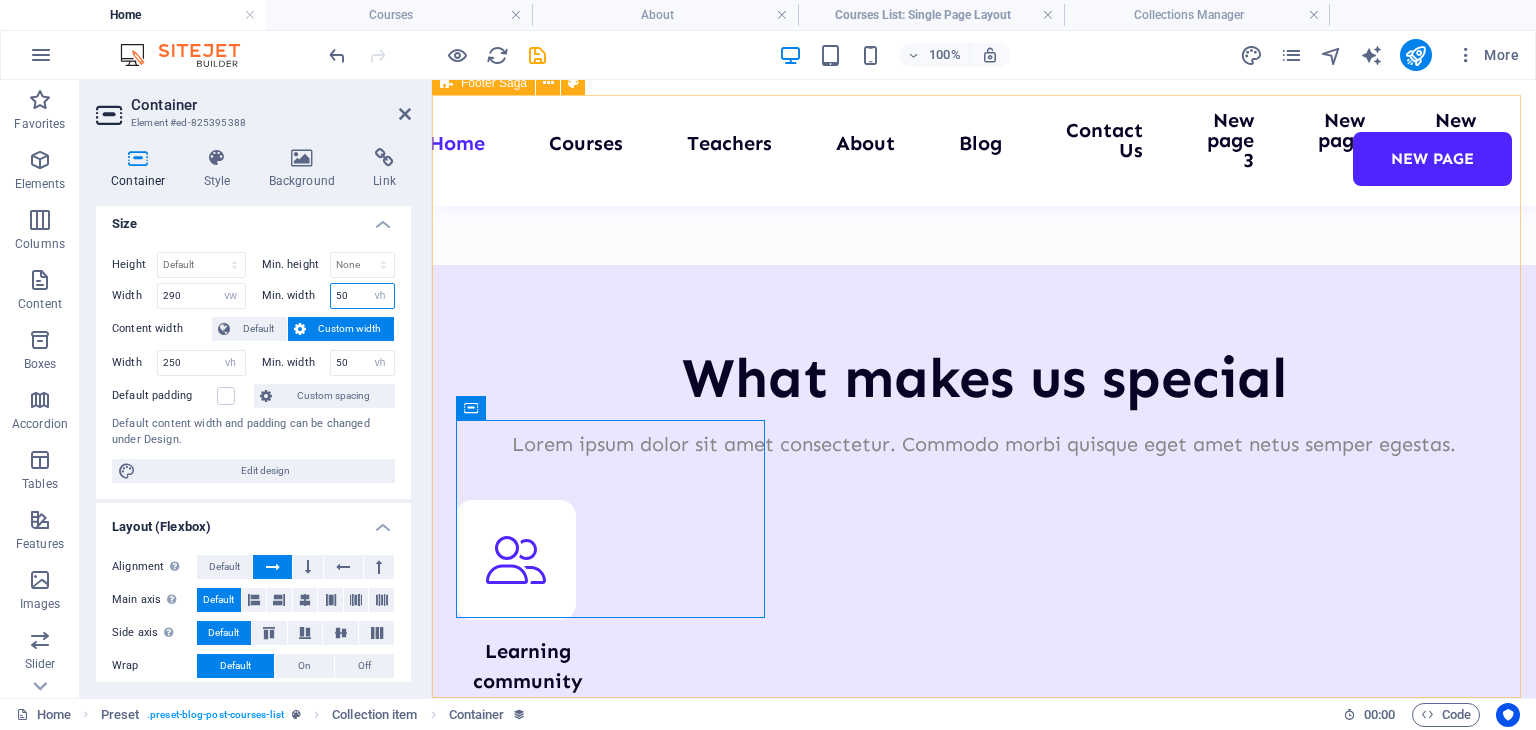 type on "50" 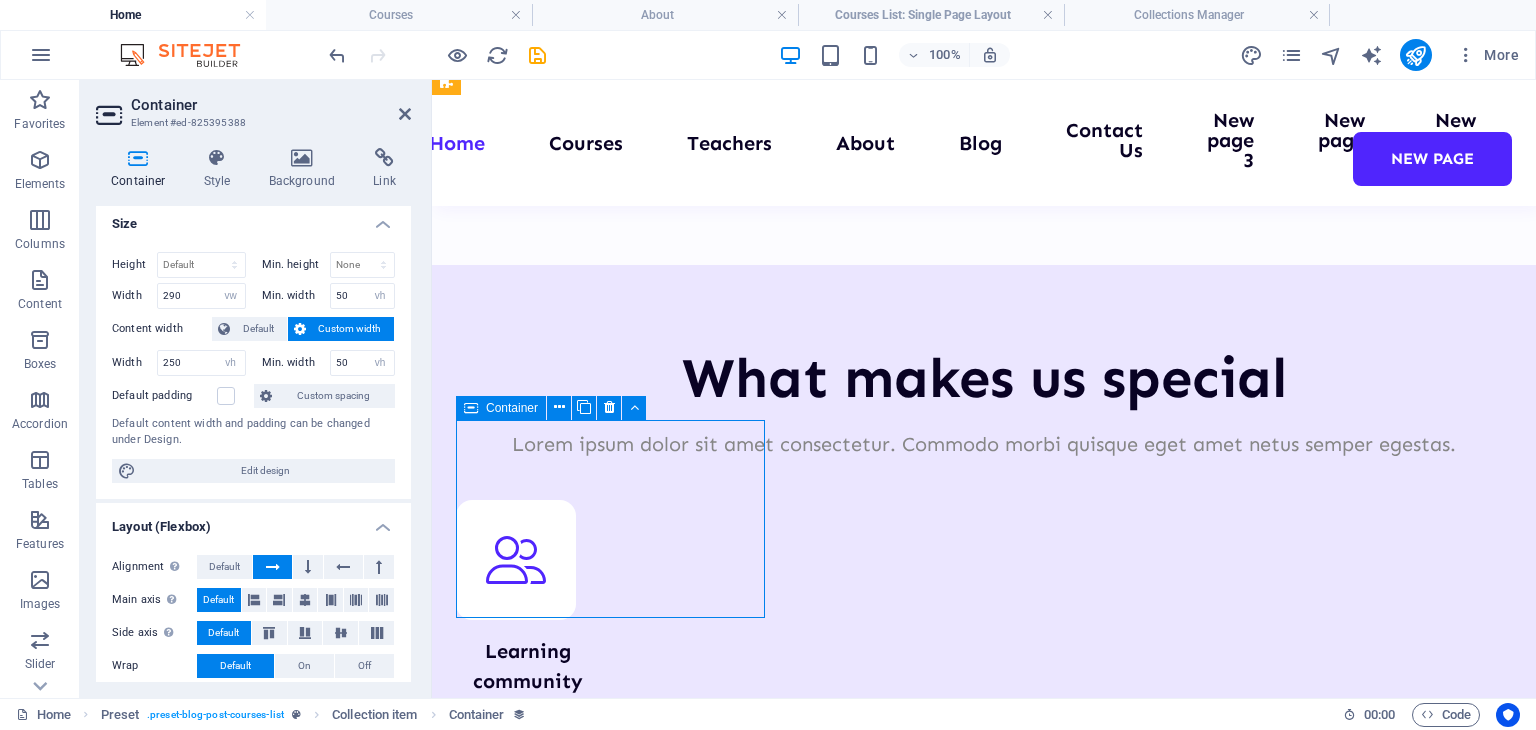 drag, startPoint x: 635, startPoint y: 484, endPoint x: 760, endPoint y: 432, distance: 135.38464 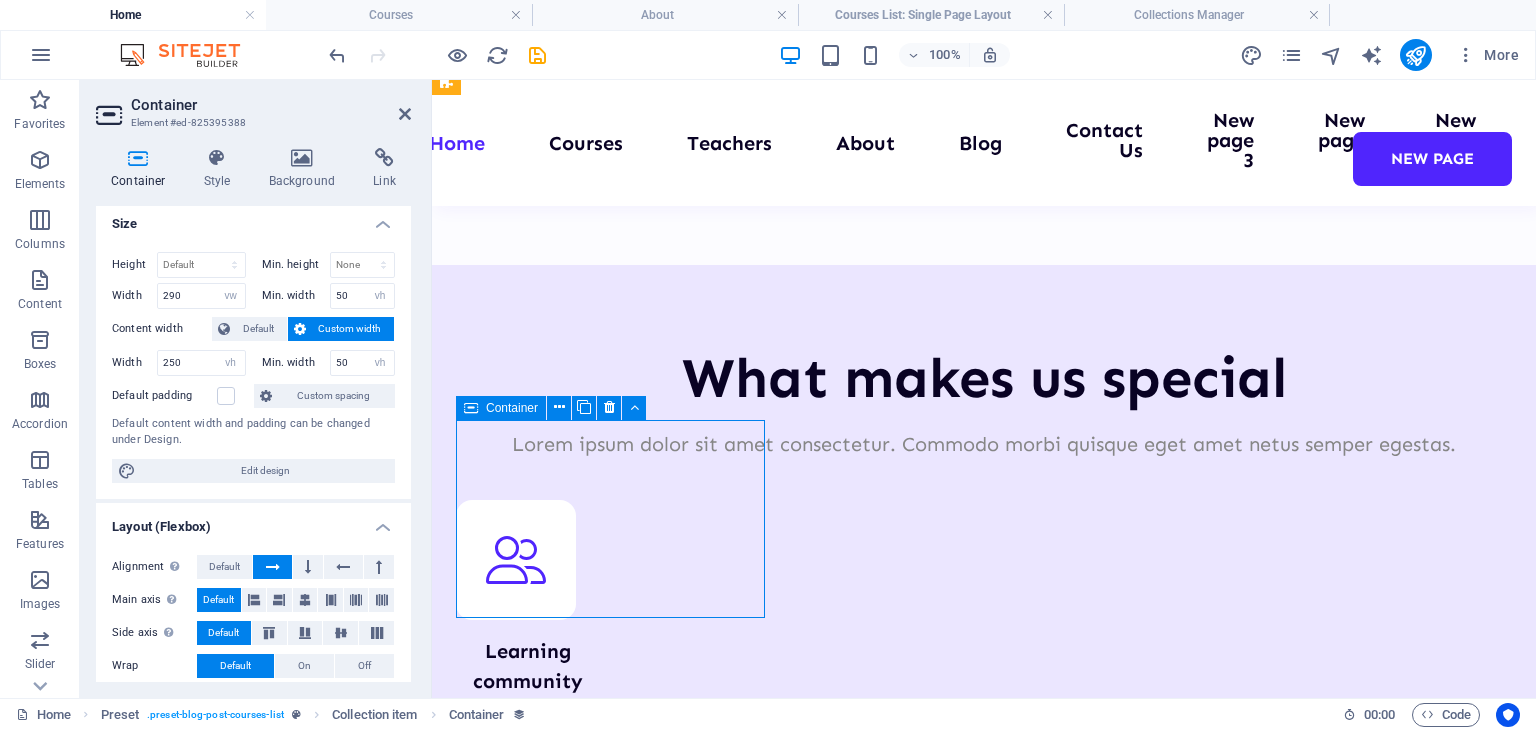 click on "Contact 0123 - [PHONE] [EMAIL] [TIME] - [TIME]" at bounding box center [984, 9582] 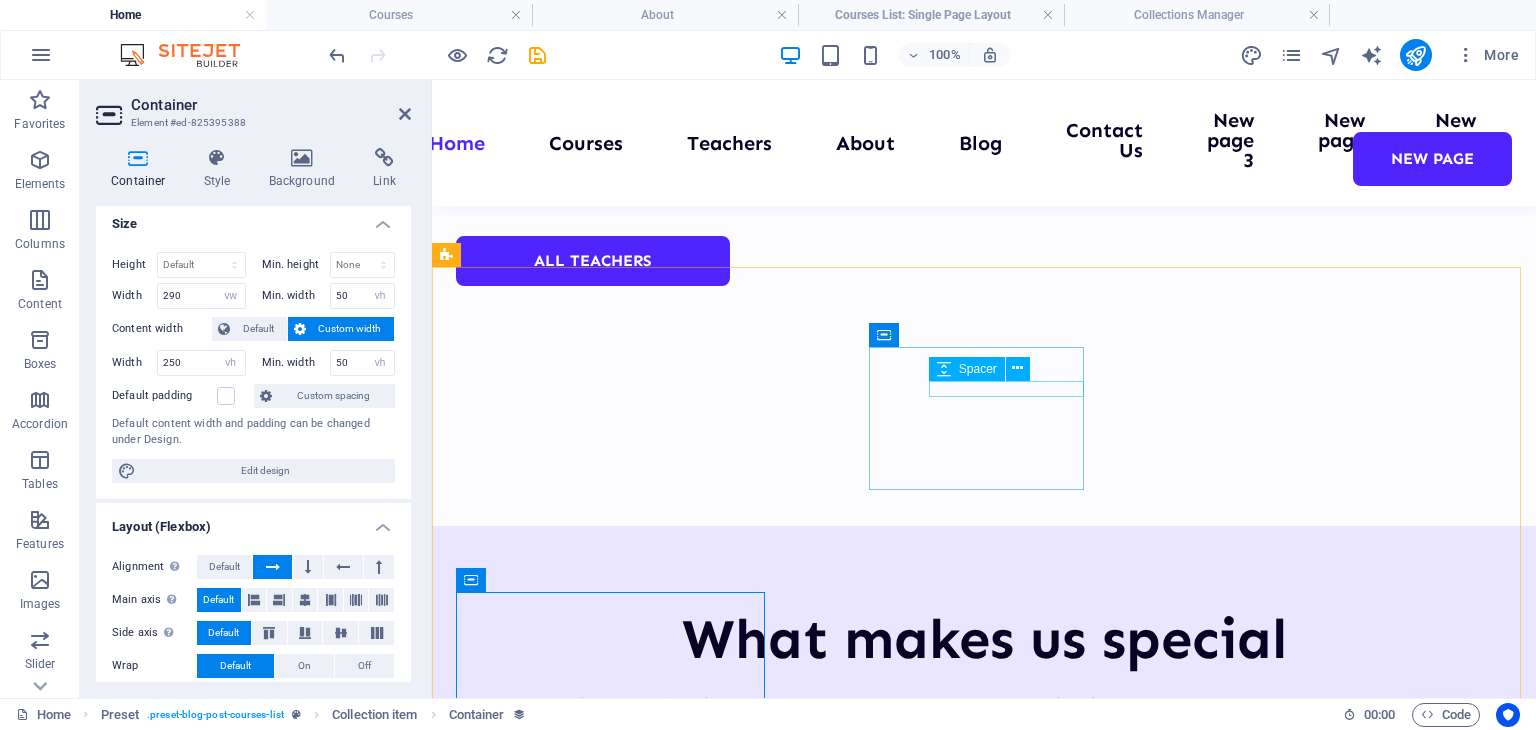 scroll, scrollTop: 8276, scrollLeft: 0, axis: vertical 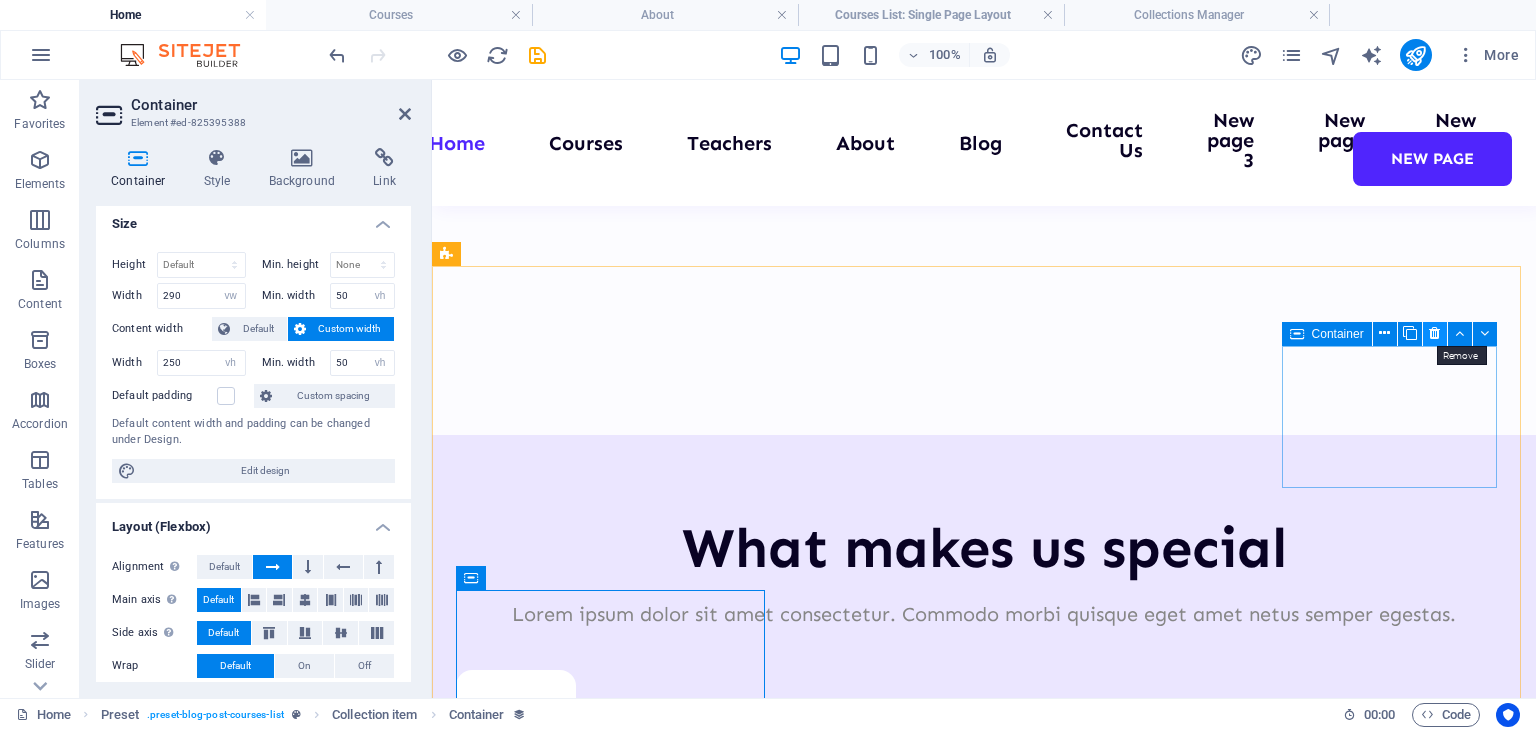 click at bounding box center [1434, 333] 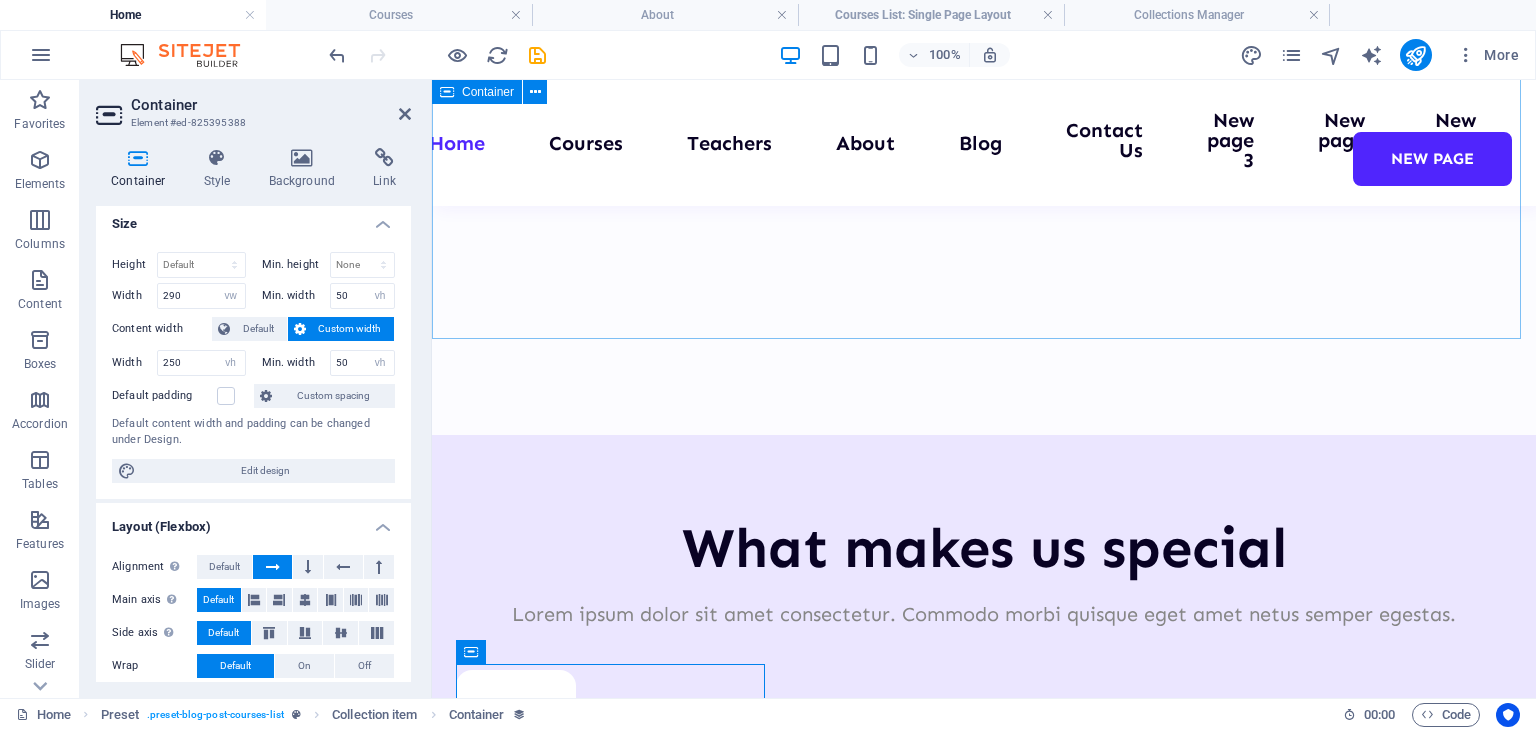 scroll, scrollTop: 8202, scrollLeft: 0, axis: vertical 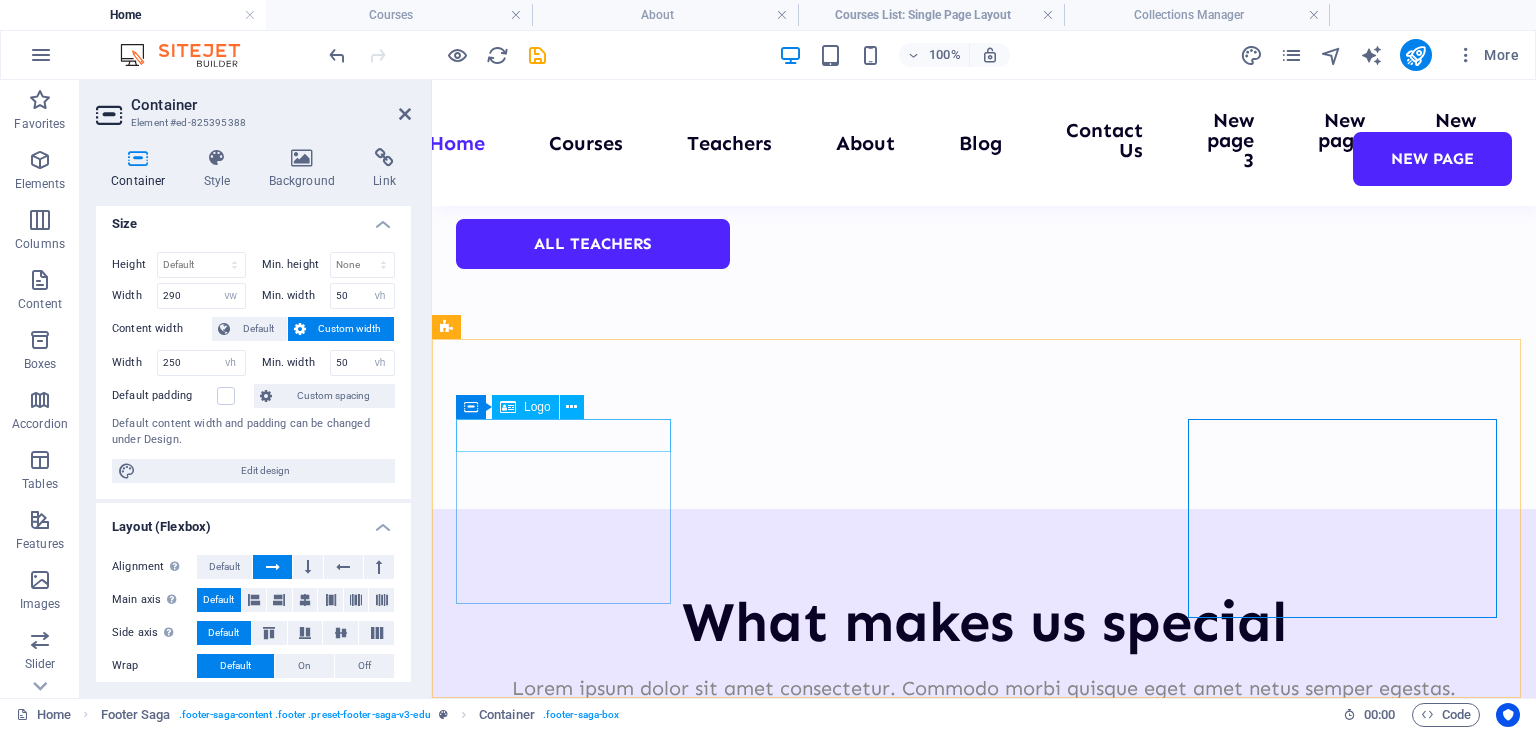 click at bounding box center (565, 8917) 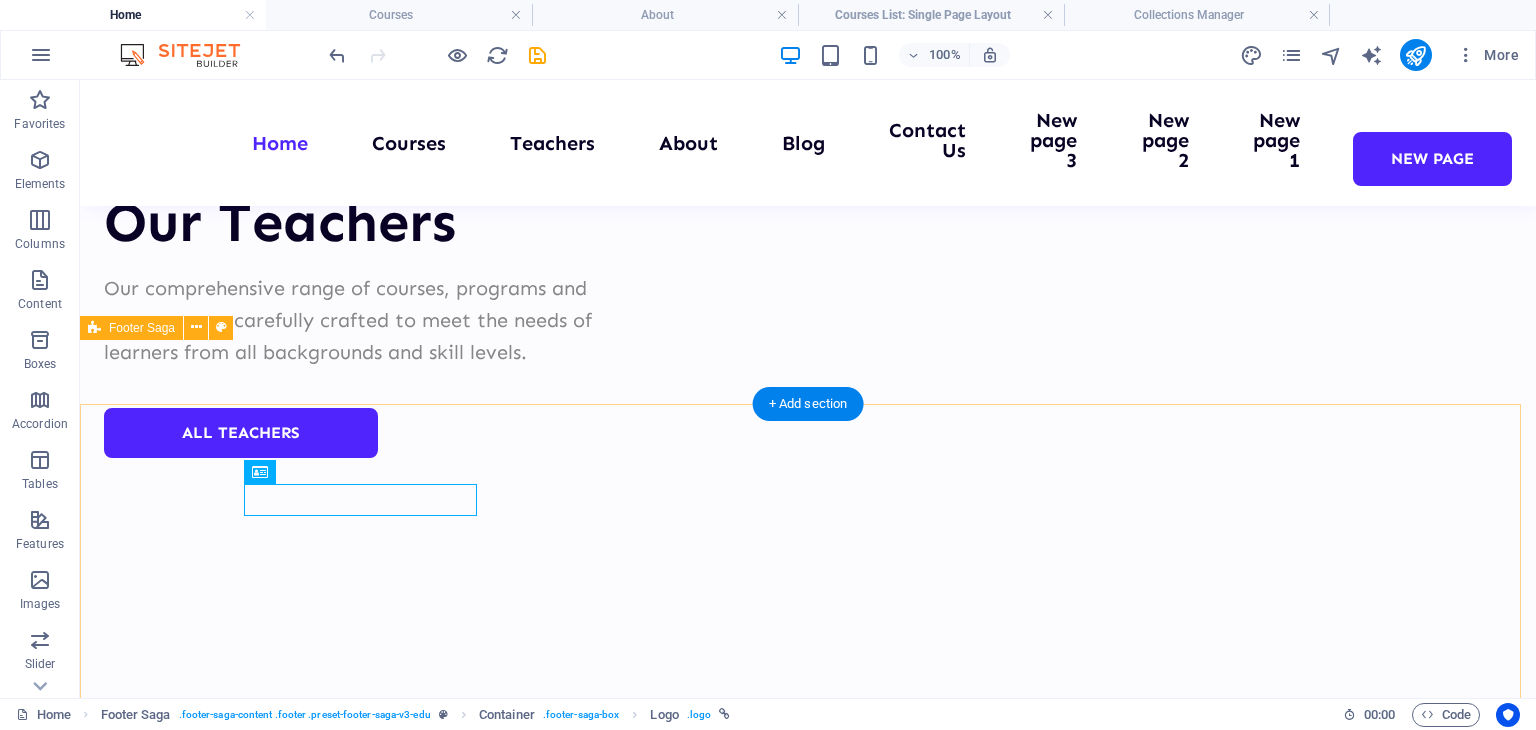 scroll, scrollTop: 8117, scrollLeft: 0, axis: vertical 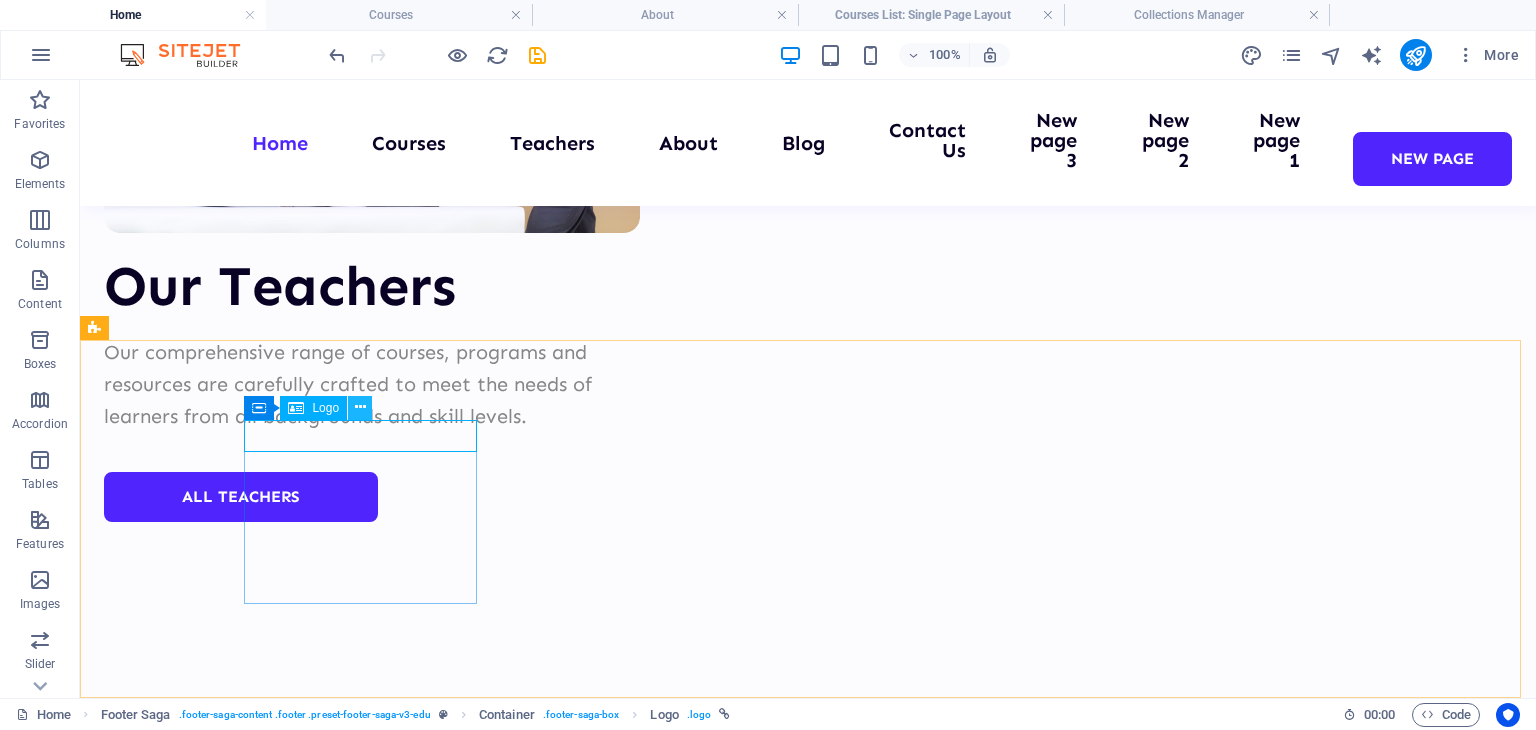 click at bounding box center [360, 407] 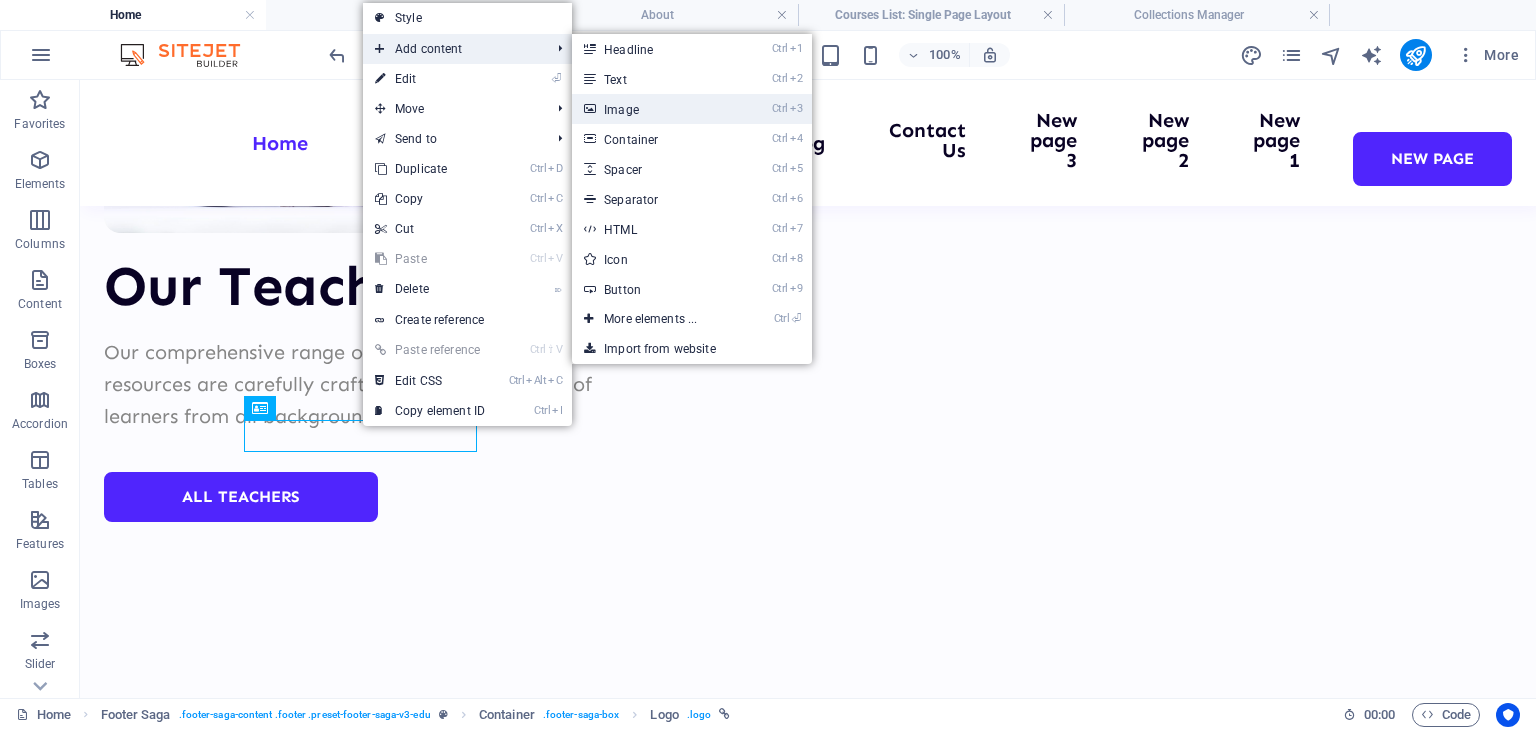 click at bounding box center (589, 109) 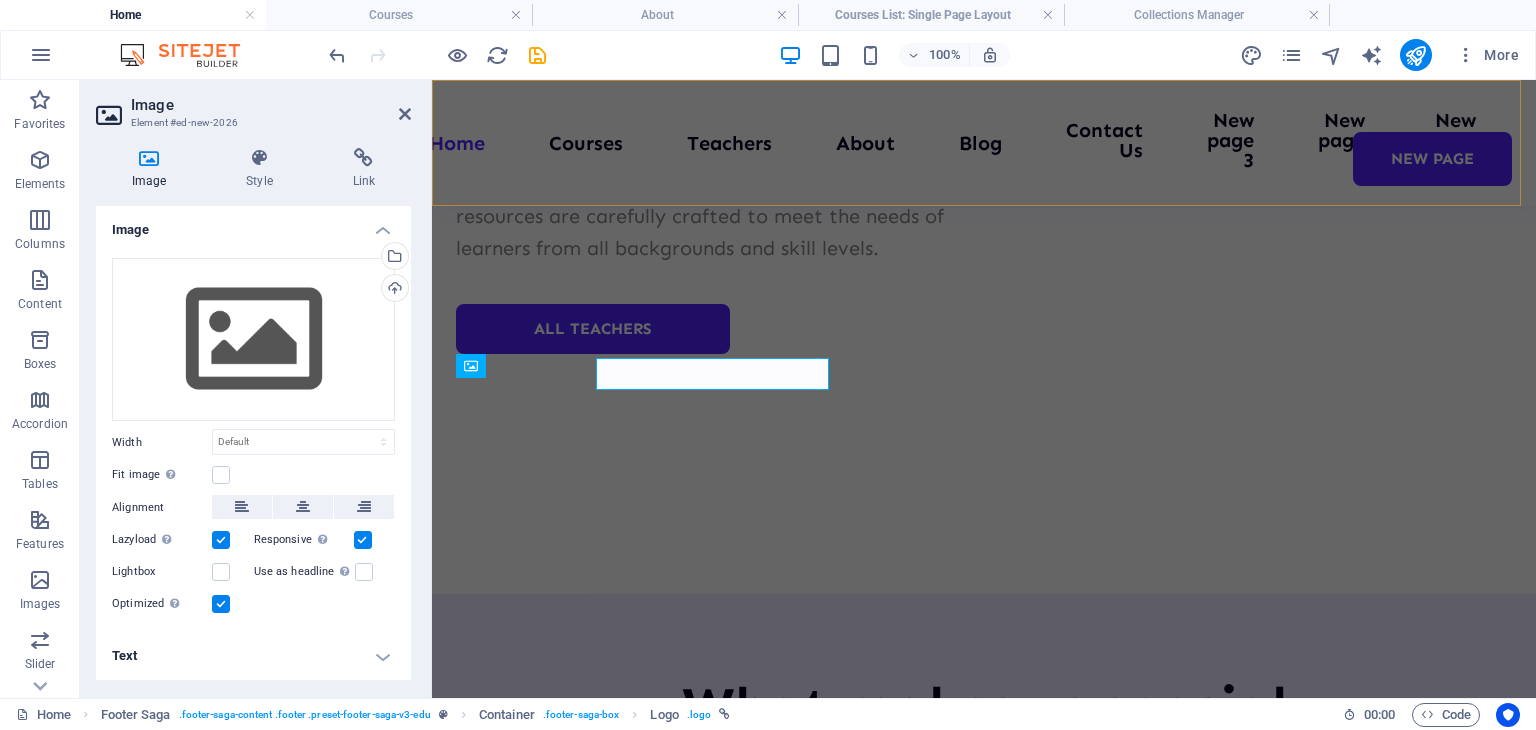 scroll, scrollTop: 8276, scrollLeft: 0, axis: vertical 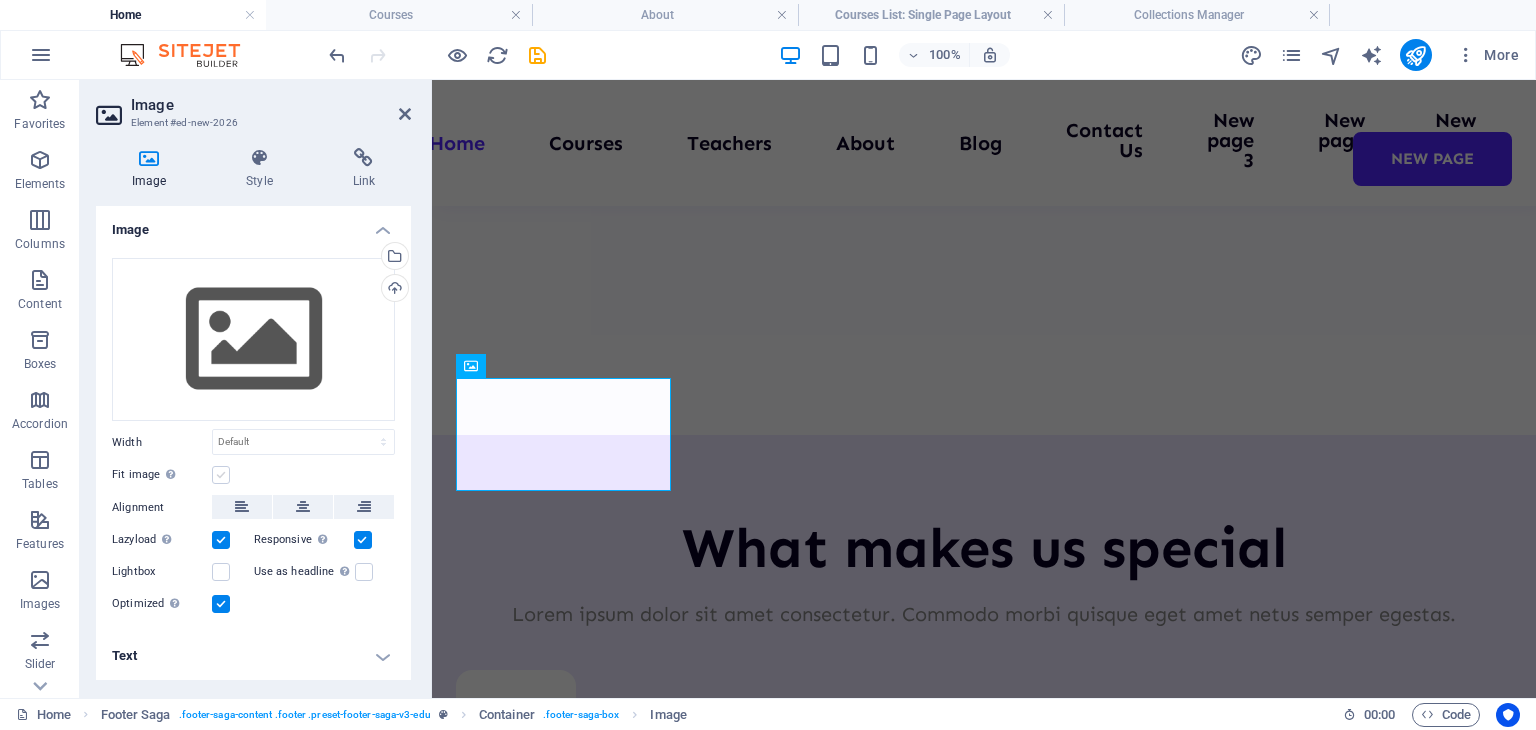 click at bounding box center (221, 475) 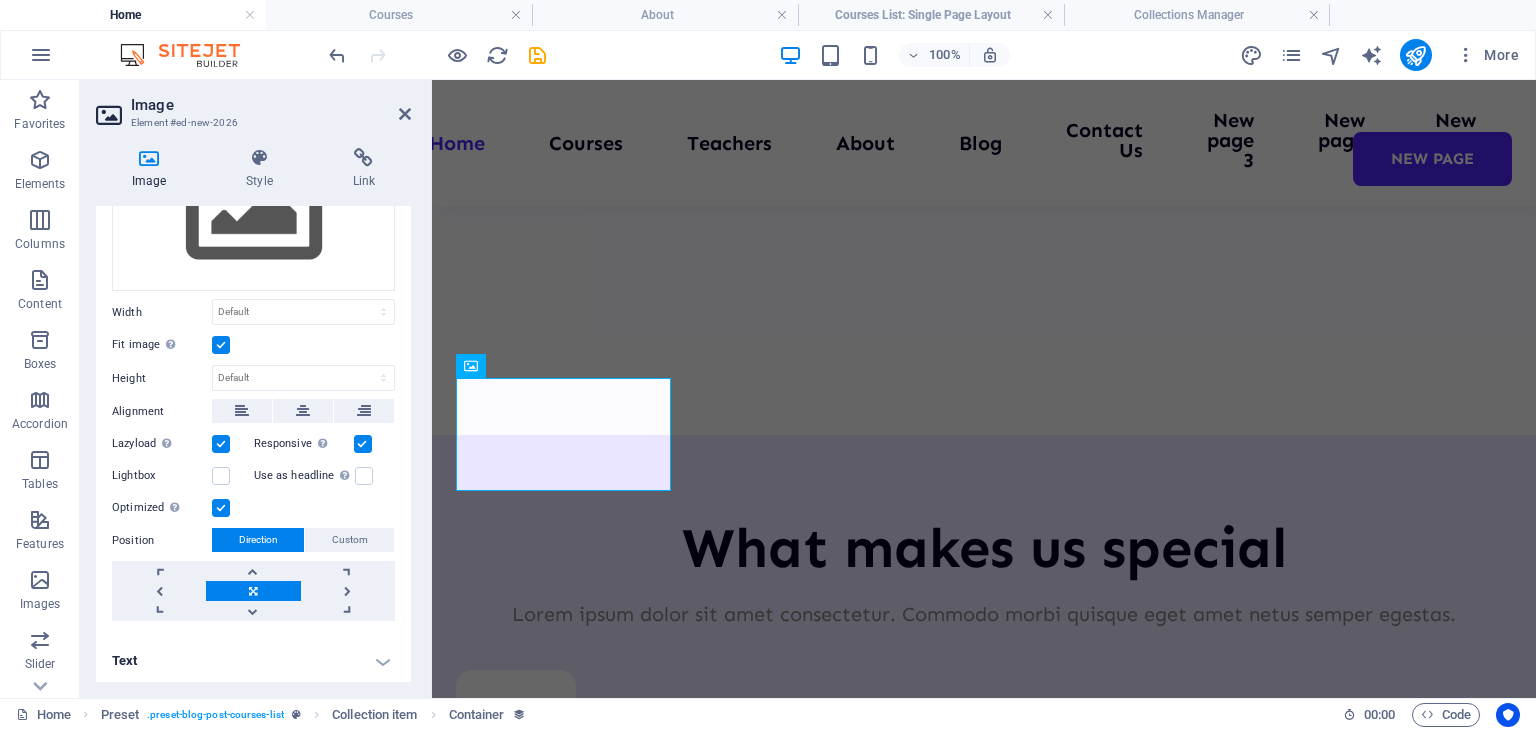 scroll, scrollTop: 0, scrollLeft: 0, axis: both 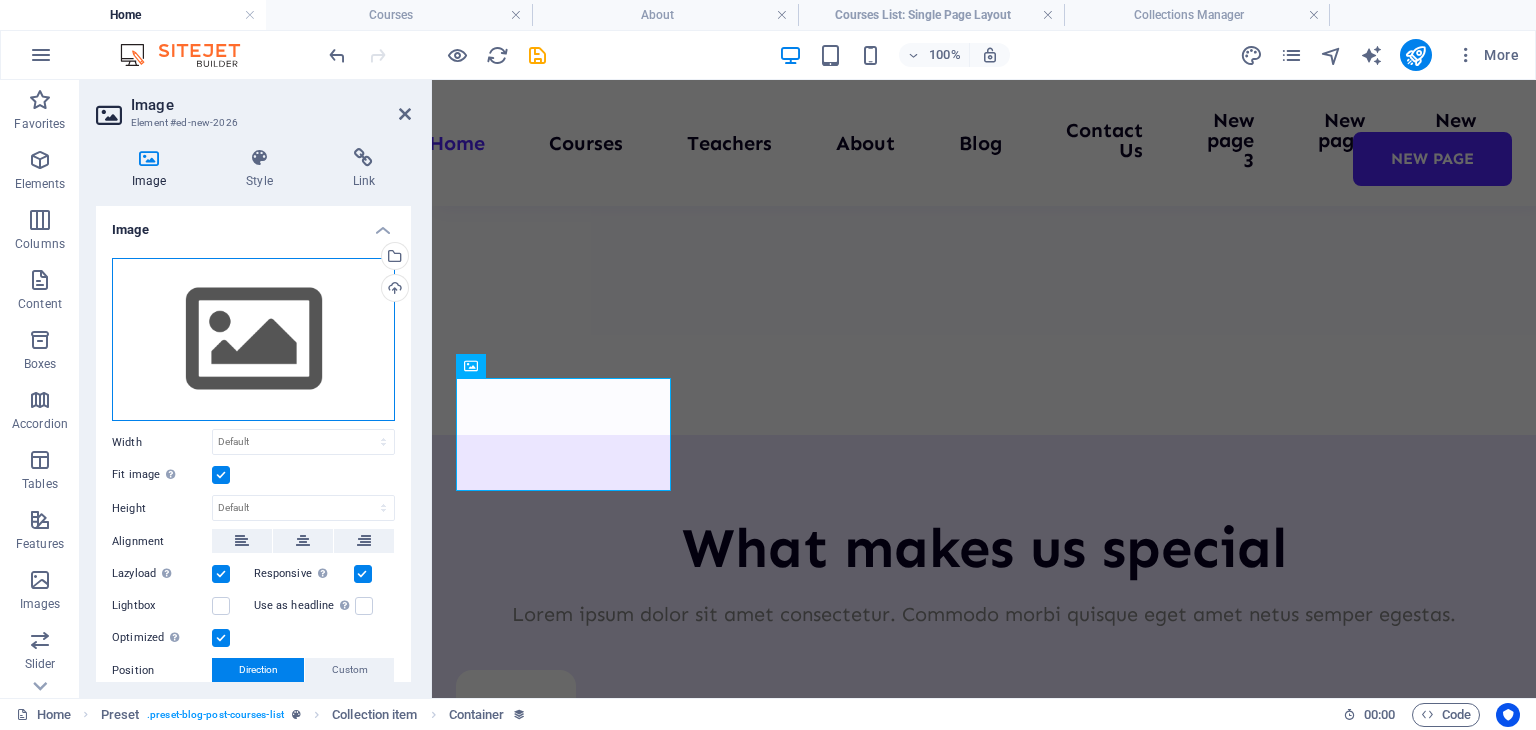click on "Drag files here, click to choose files or select files from Files or our free stock photos & videos" at bounding box center [253, 340] 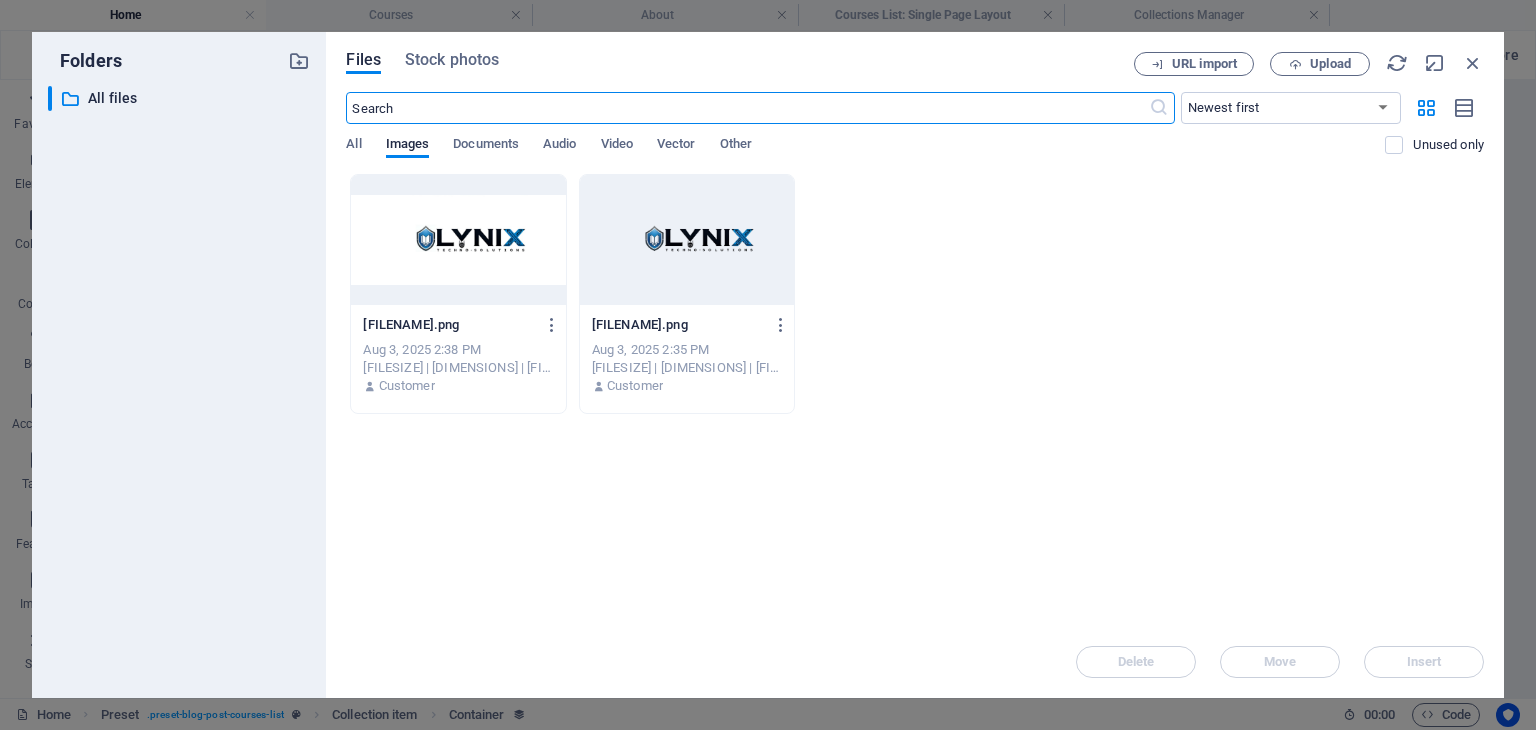 scroll, scrollTop: 8244, scrollLeft: 0, axis: vertical 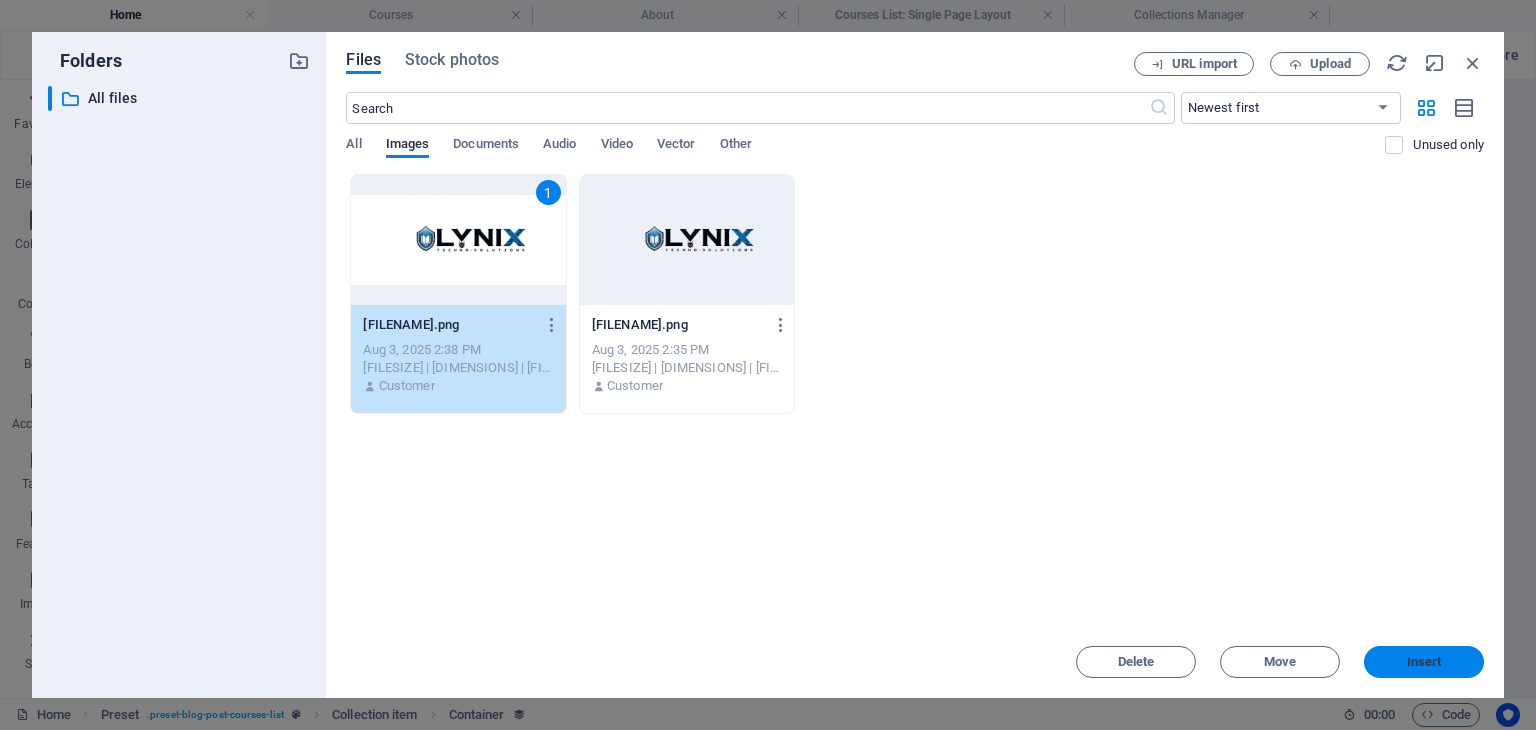 click on "Insert" at bounding box center [1424, 662] 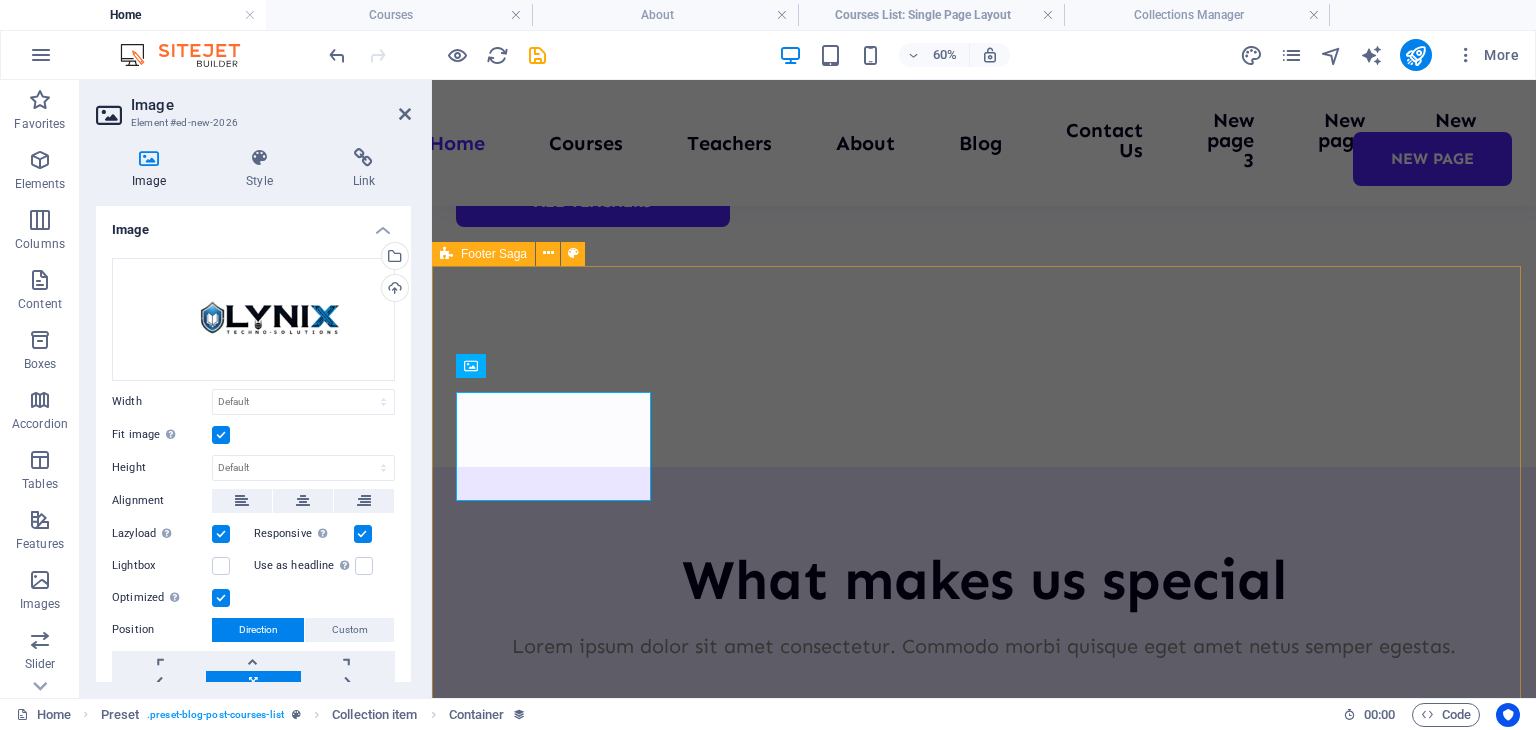 scroll, scrollTop: 8276, scrollLeft: 0, axis: vertical 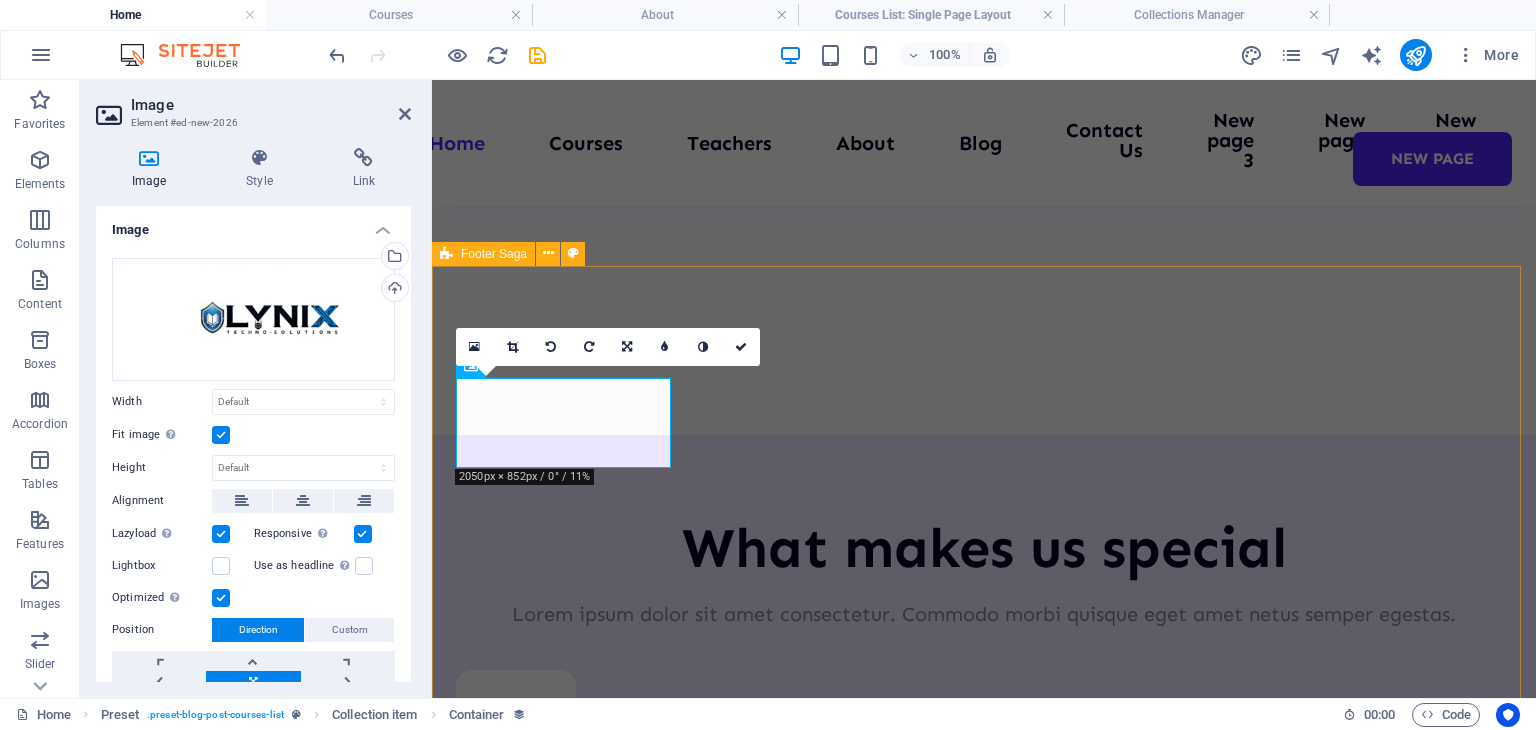 click on "Empowering learning for curious minds Quick Links Home Courses Teachers About Blog Contact Contact 0123 - [PHONE] [EMAIL] [TIME] - [TIME]" at bounding box center [984, 9485] 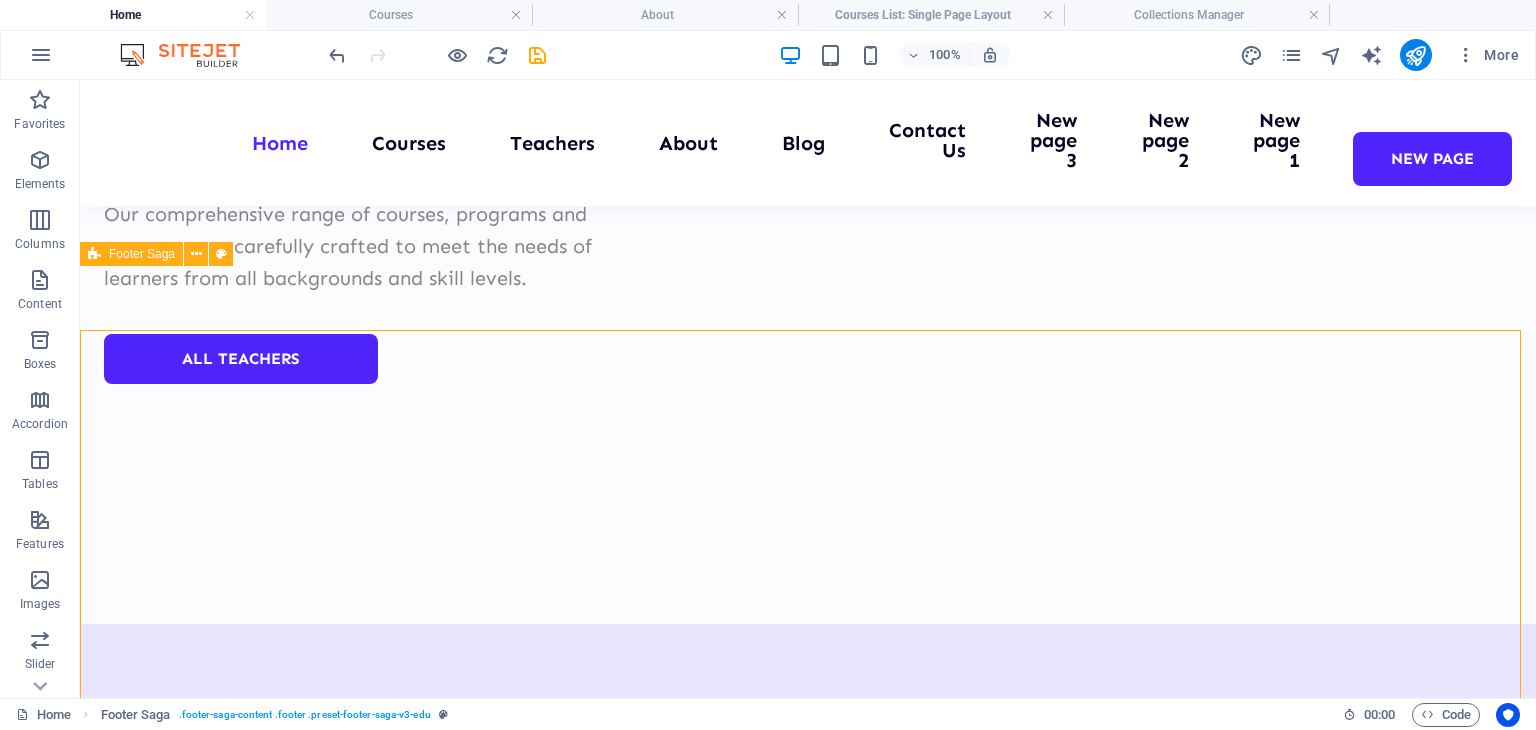 scroll, scrollTop: 8191, scrollLeft: 0, axis: vertical 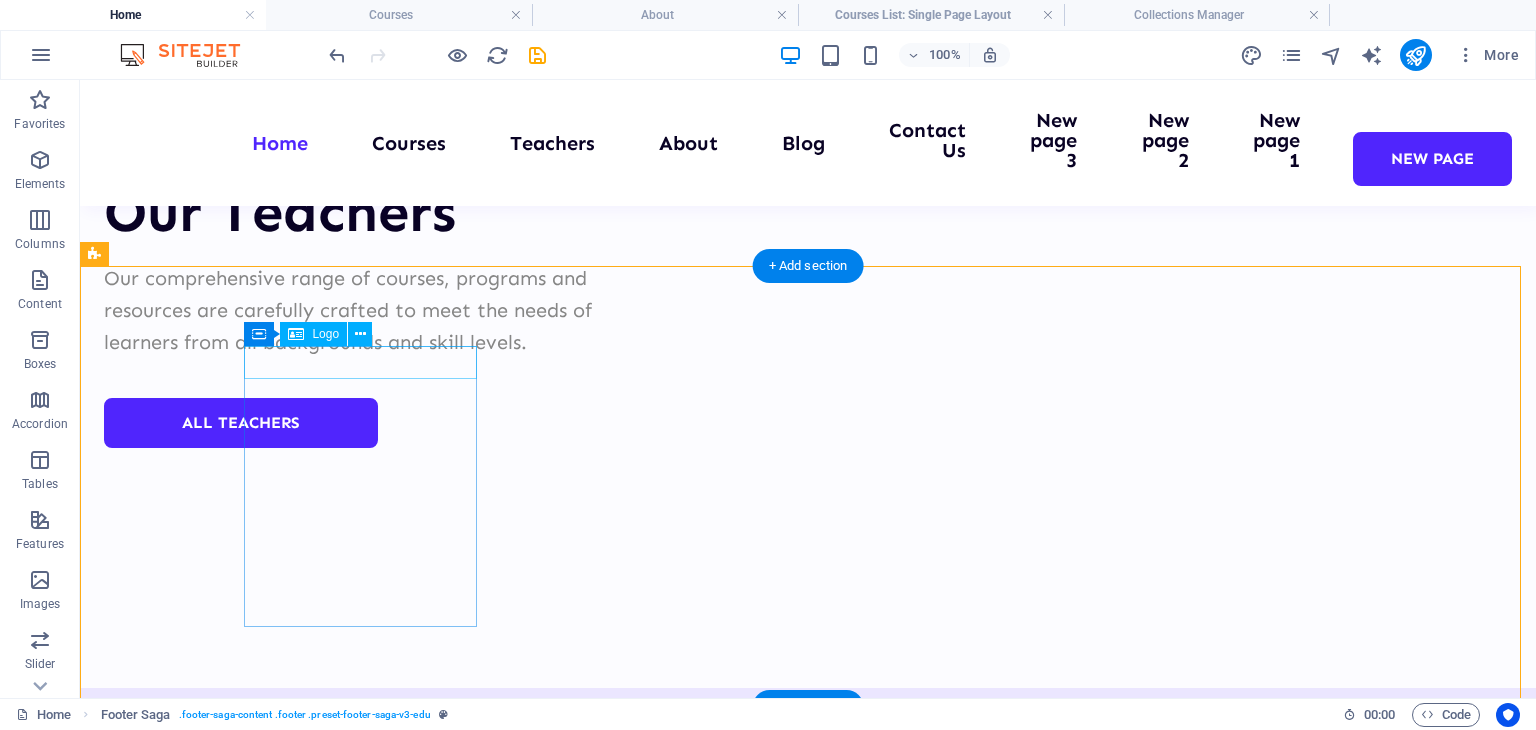 click at bounding box center [220, 9004] 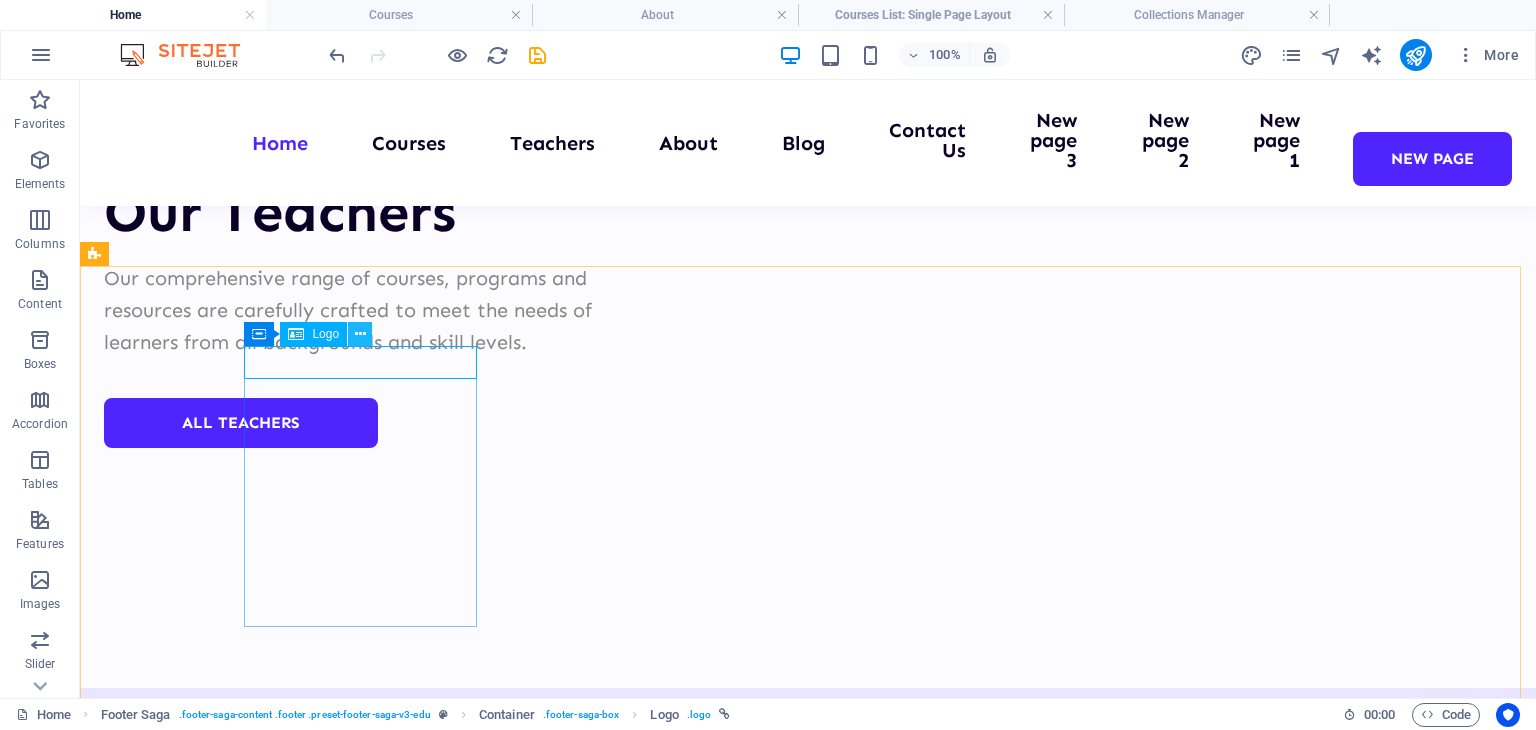 click at bounding box center [360, 334] 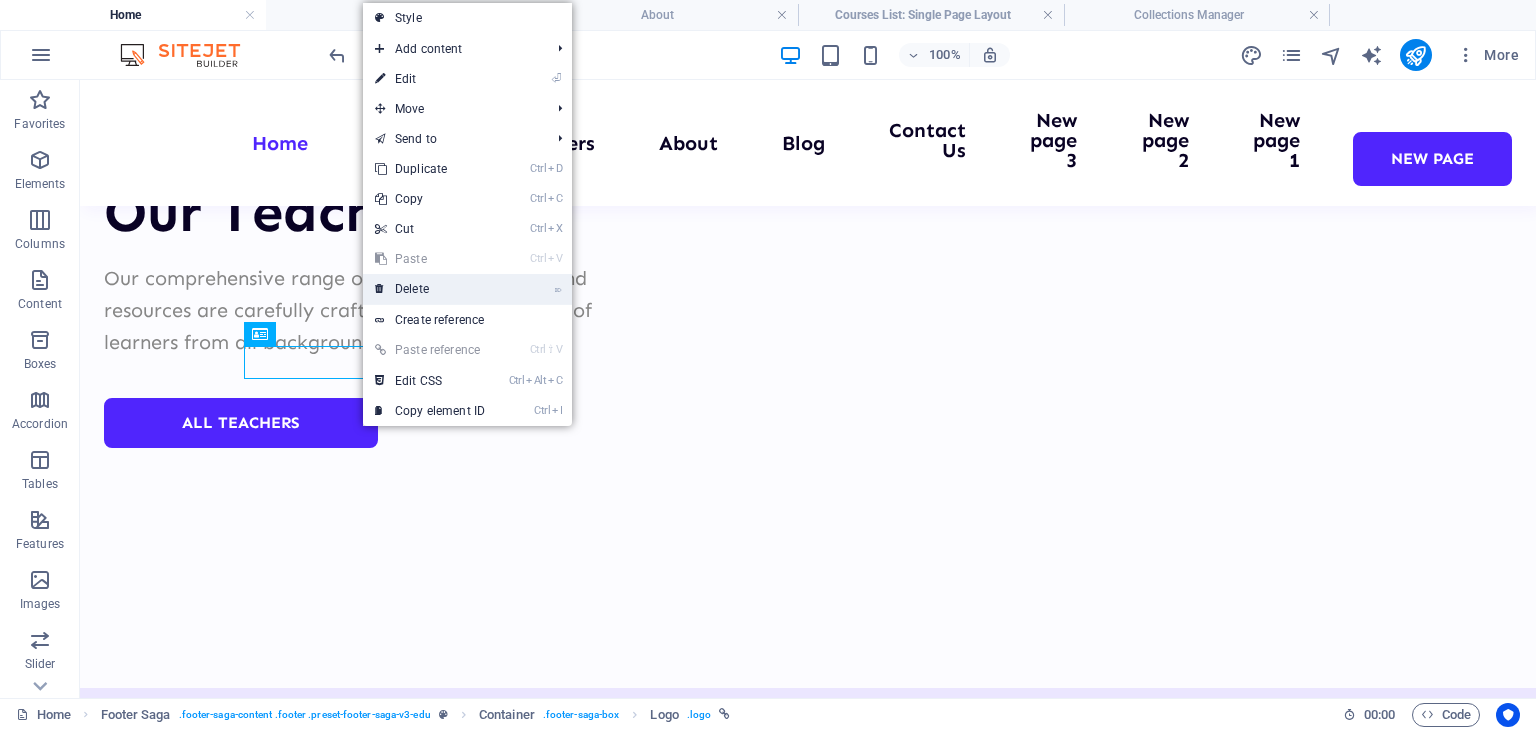 click on "⌦  Delete" at bounding box center (430, 289) 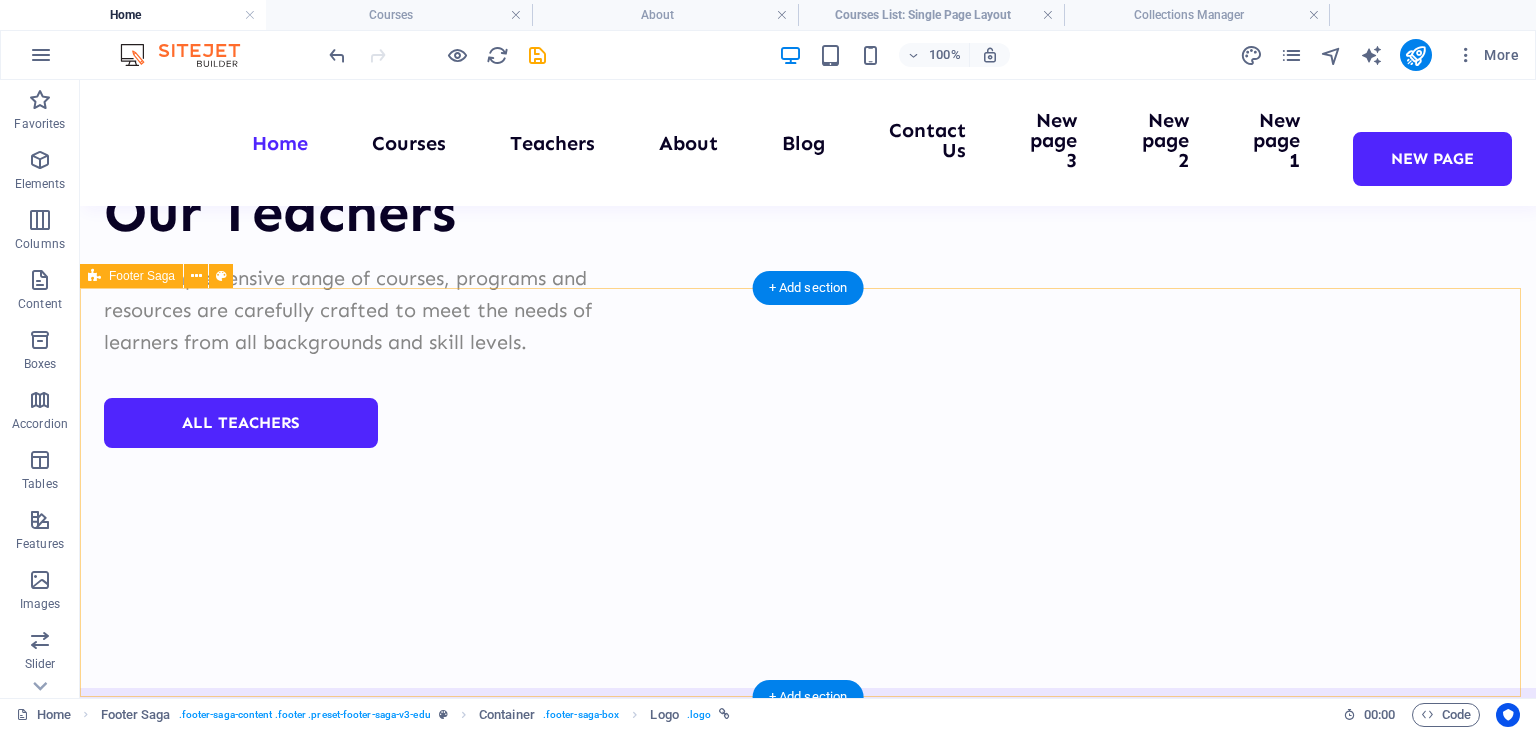 scroll, scrollTop: 8168, scrollLeft: 0, axis: vertical 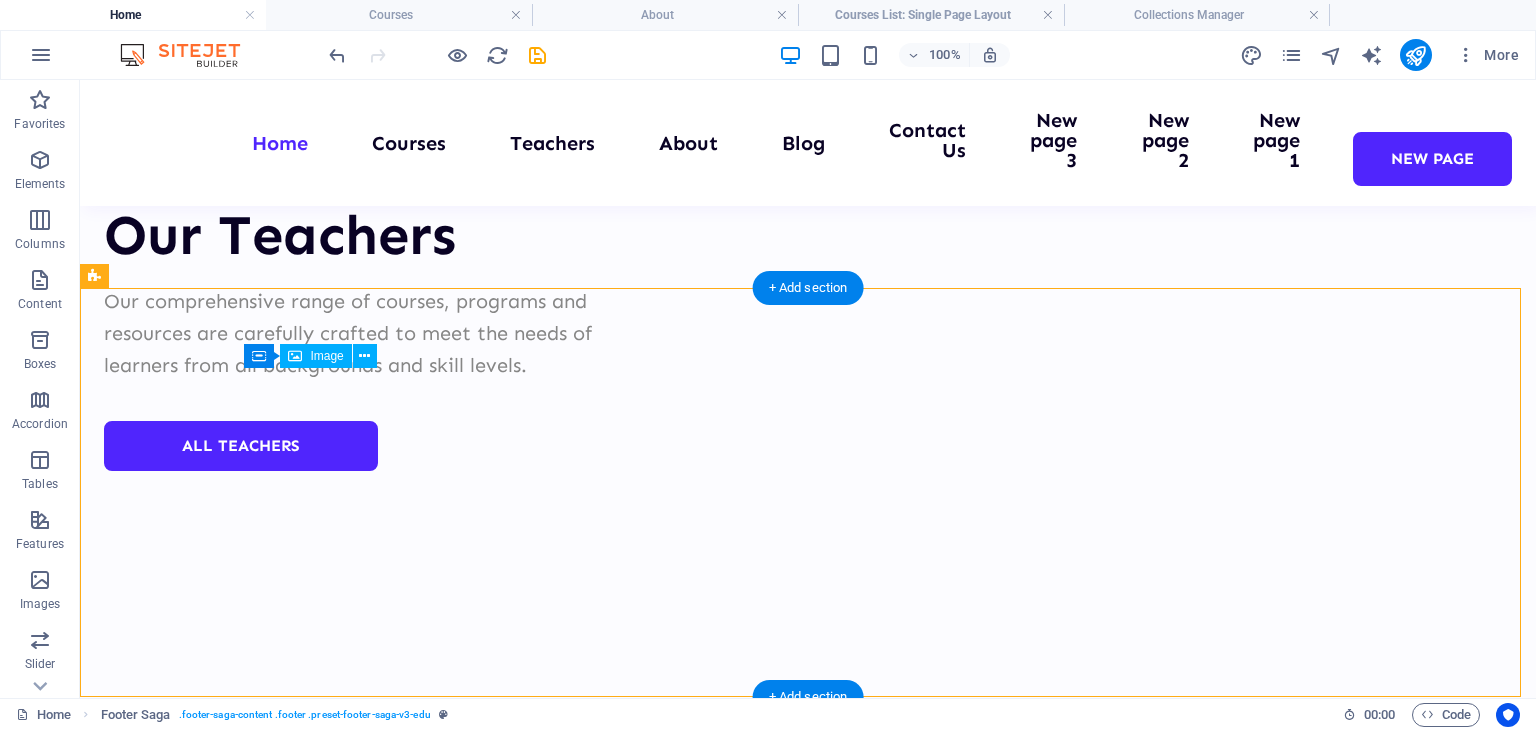 drag, startPoint x: 387, startPoint y: 423, endPoint x: 356, endPoint y: 421, distance: 31.06445 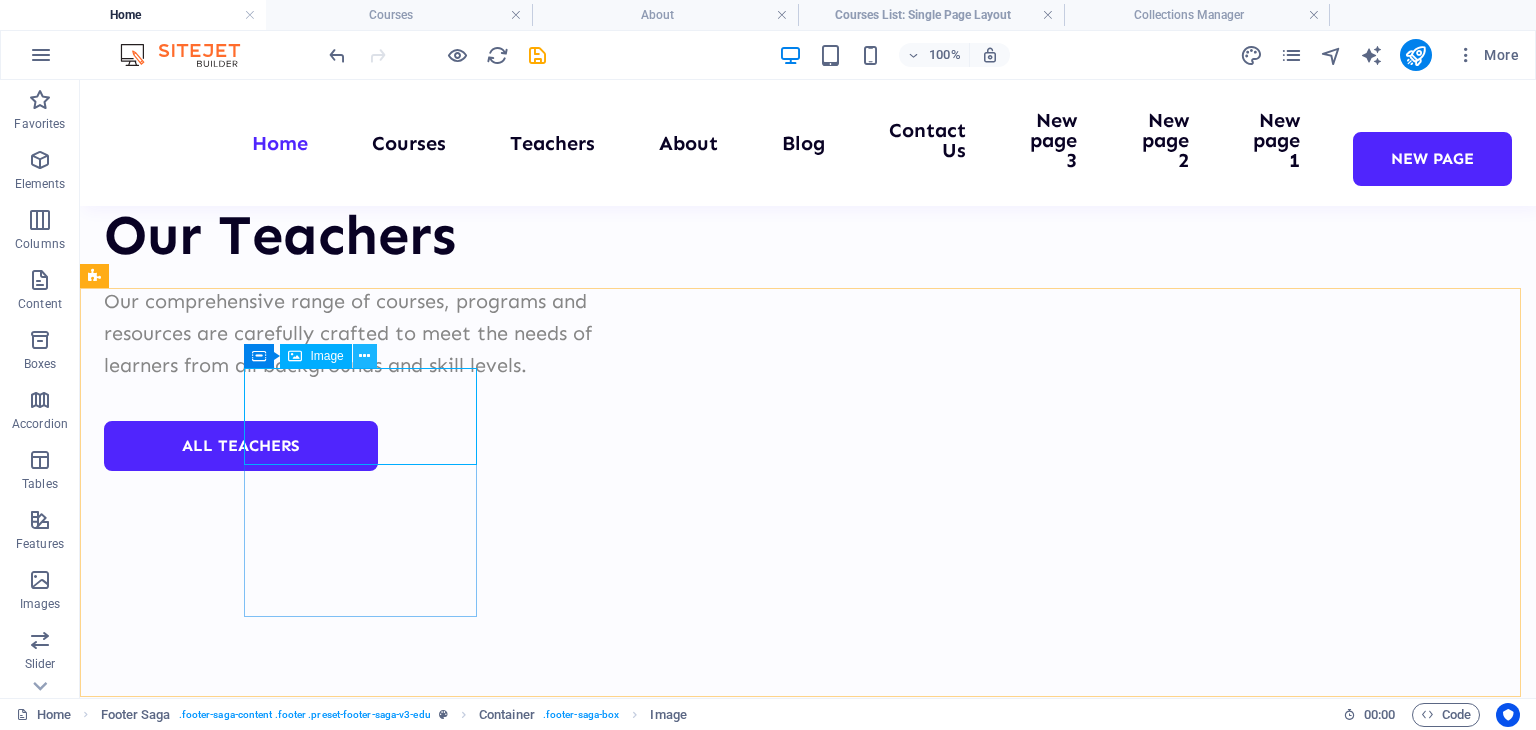 click at bounding box center (364, 356) 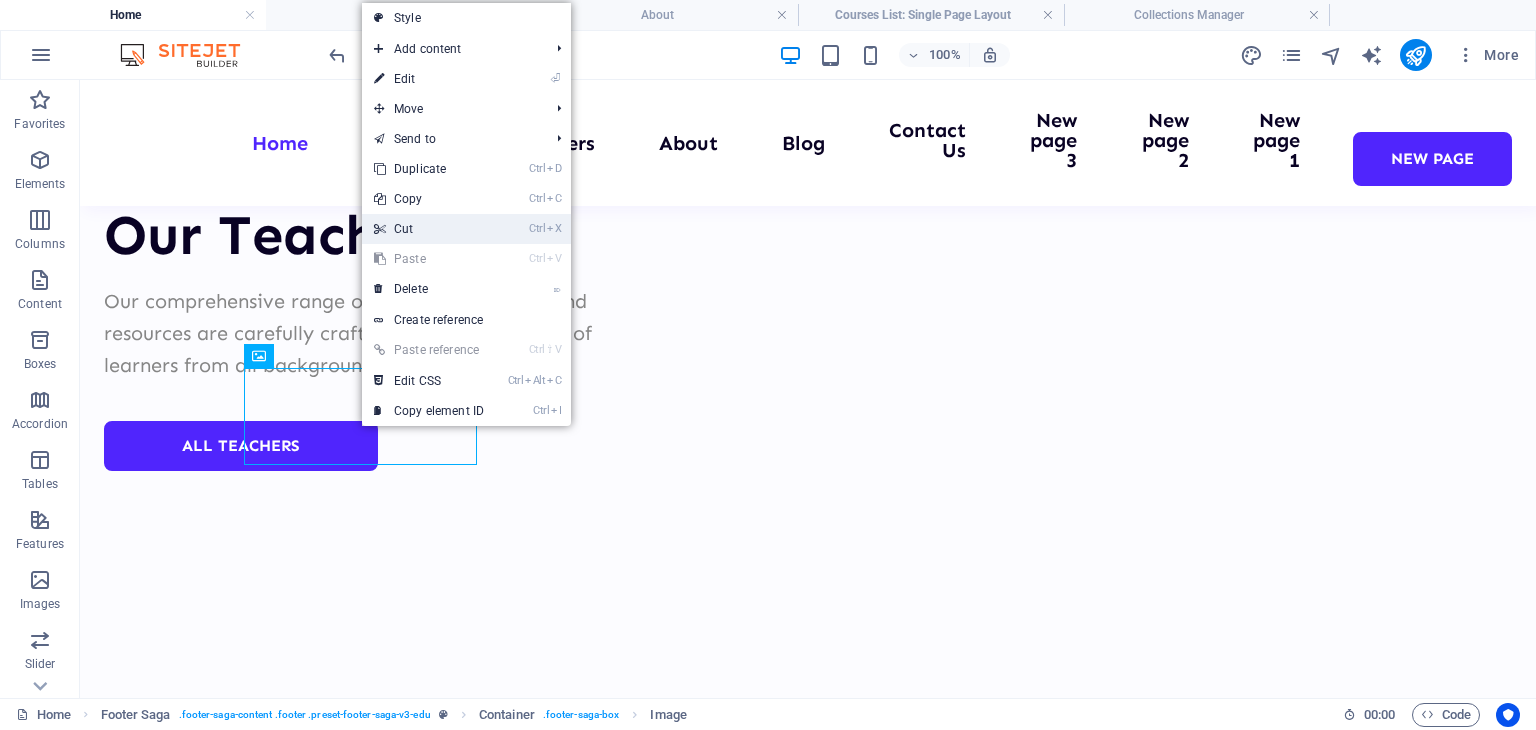 click on "Ctrl X  Cut" at bounding box center (429, 229) 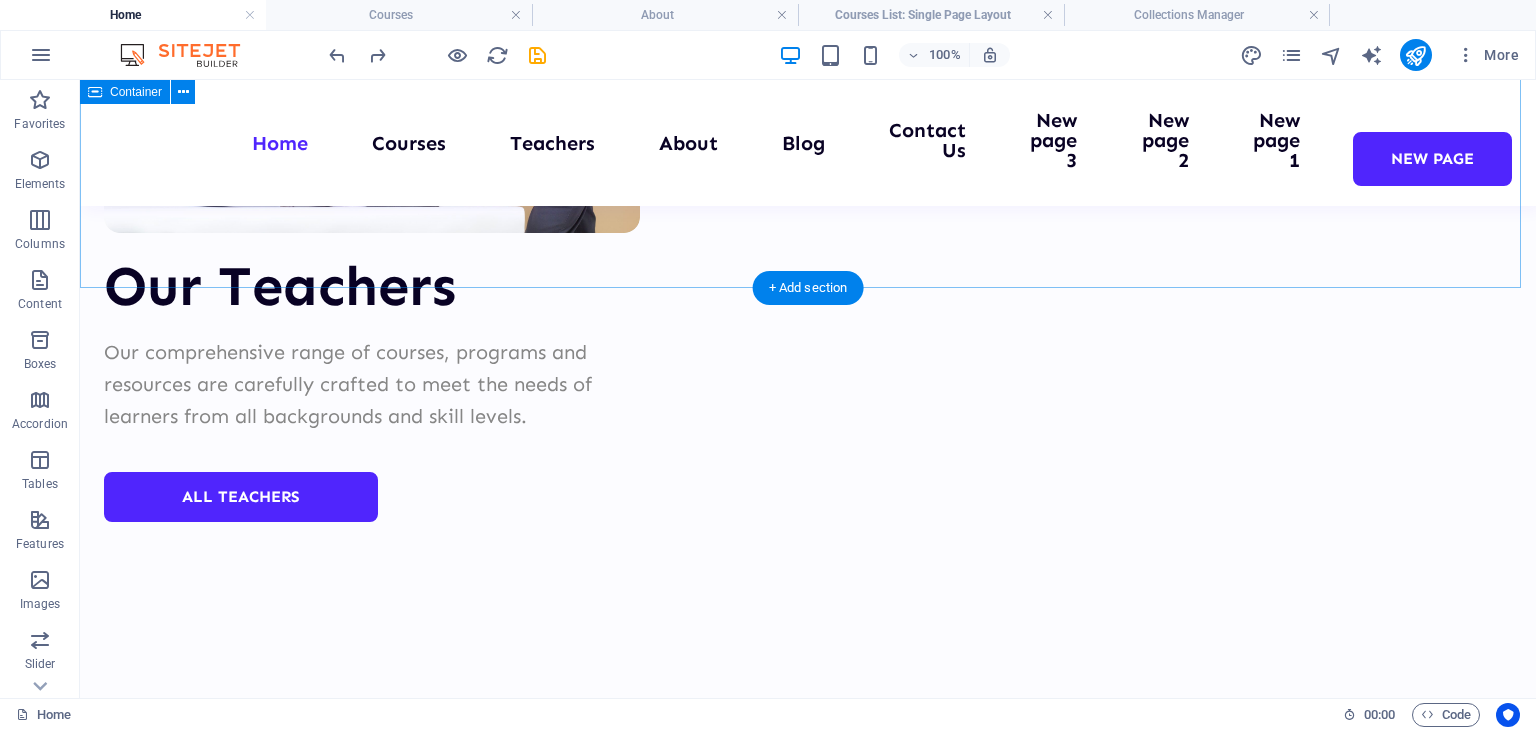 scroll, scrollTop: 8168, scrollLeft: 0, axis: vertical 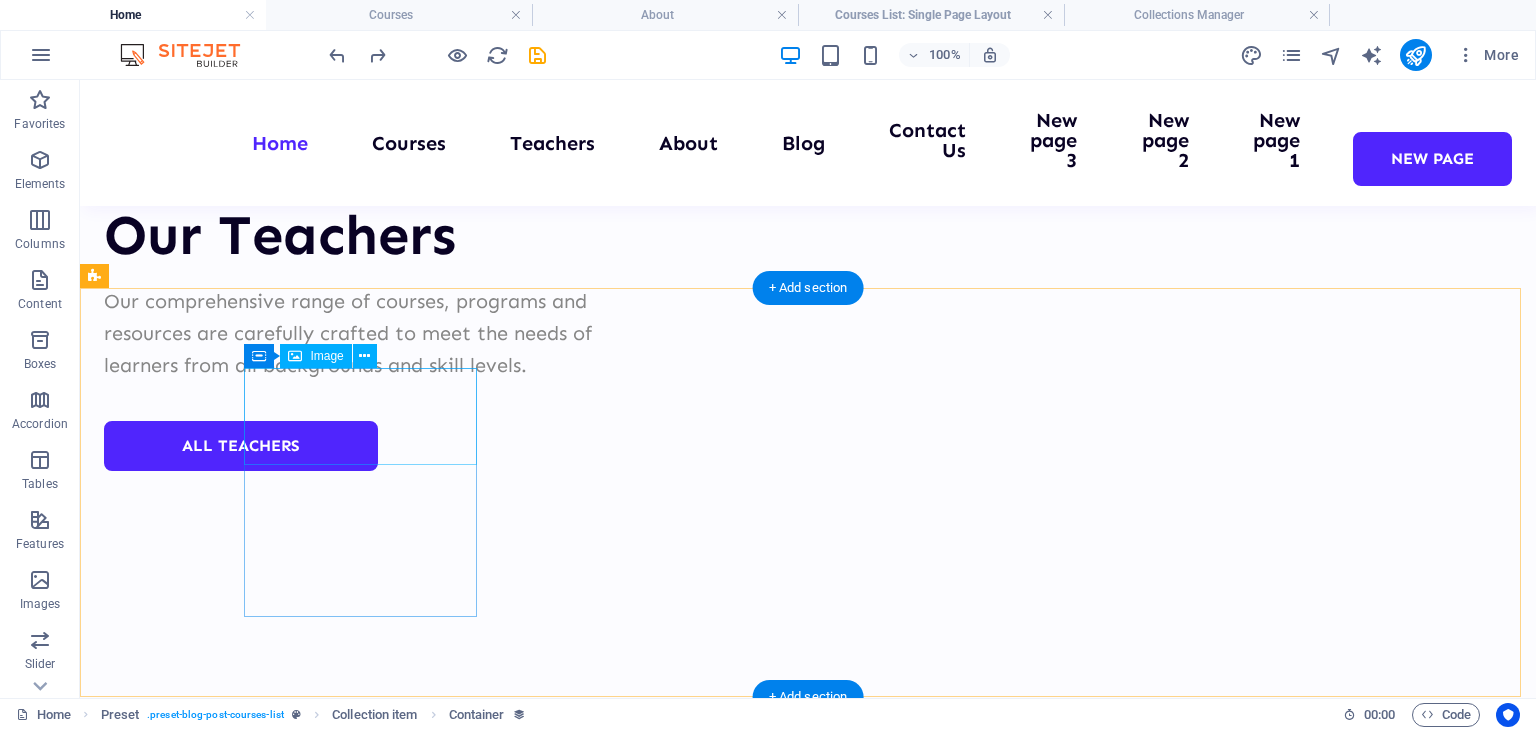 click at bounding box center (220, 9224) 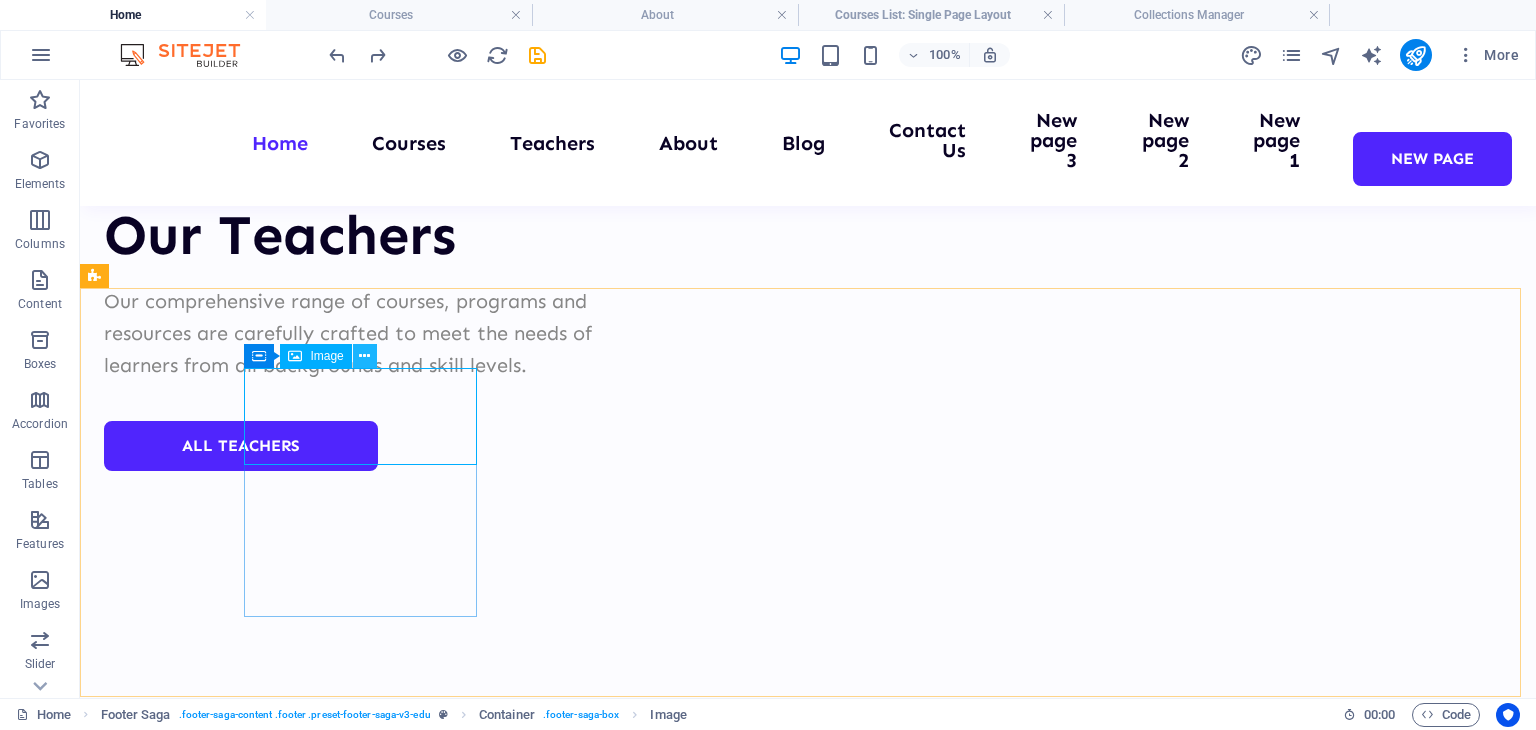 click at bounding box center (364, 356) 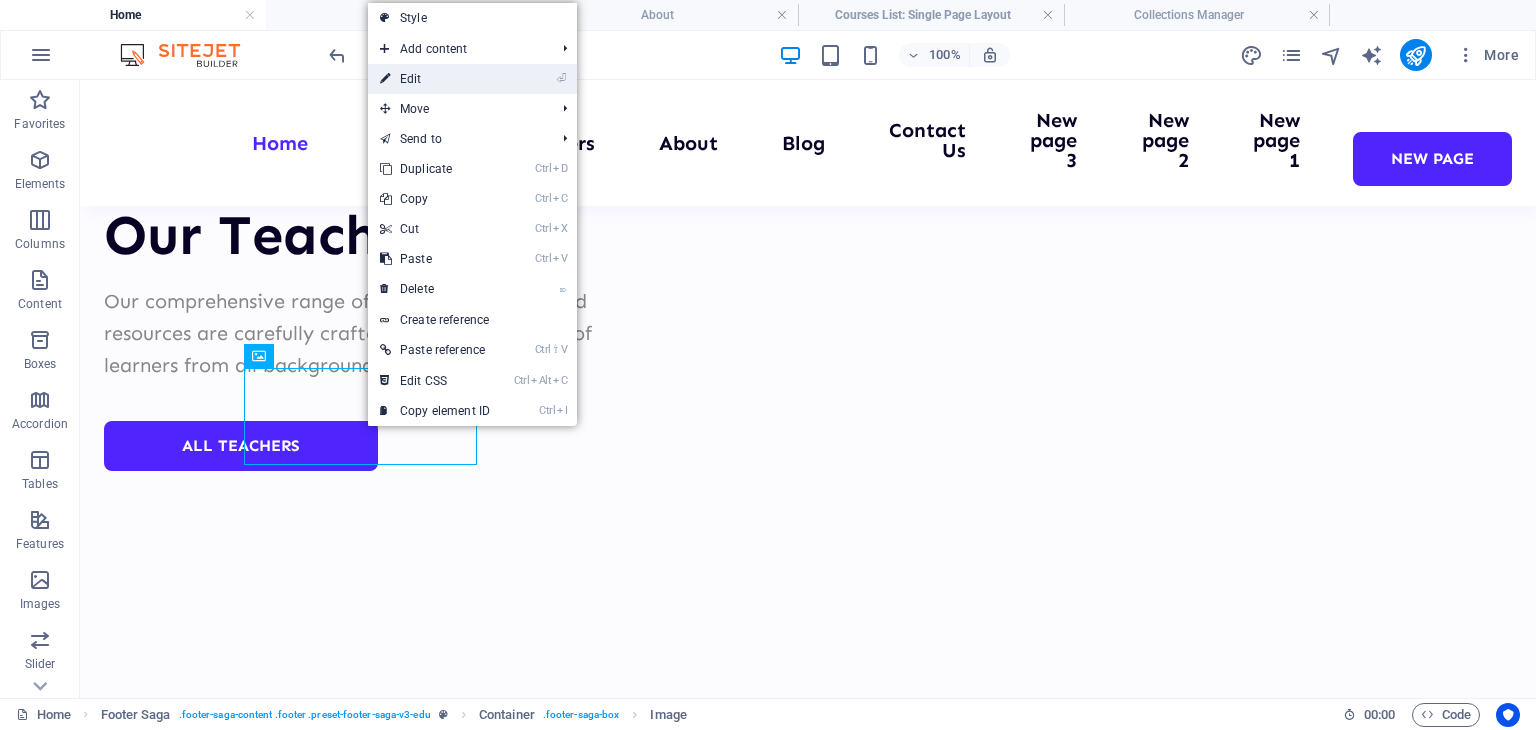 click on "⏎  Edit" at bounding box center [435, 79] 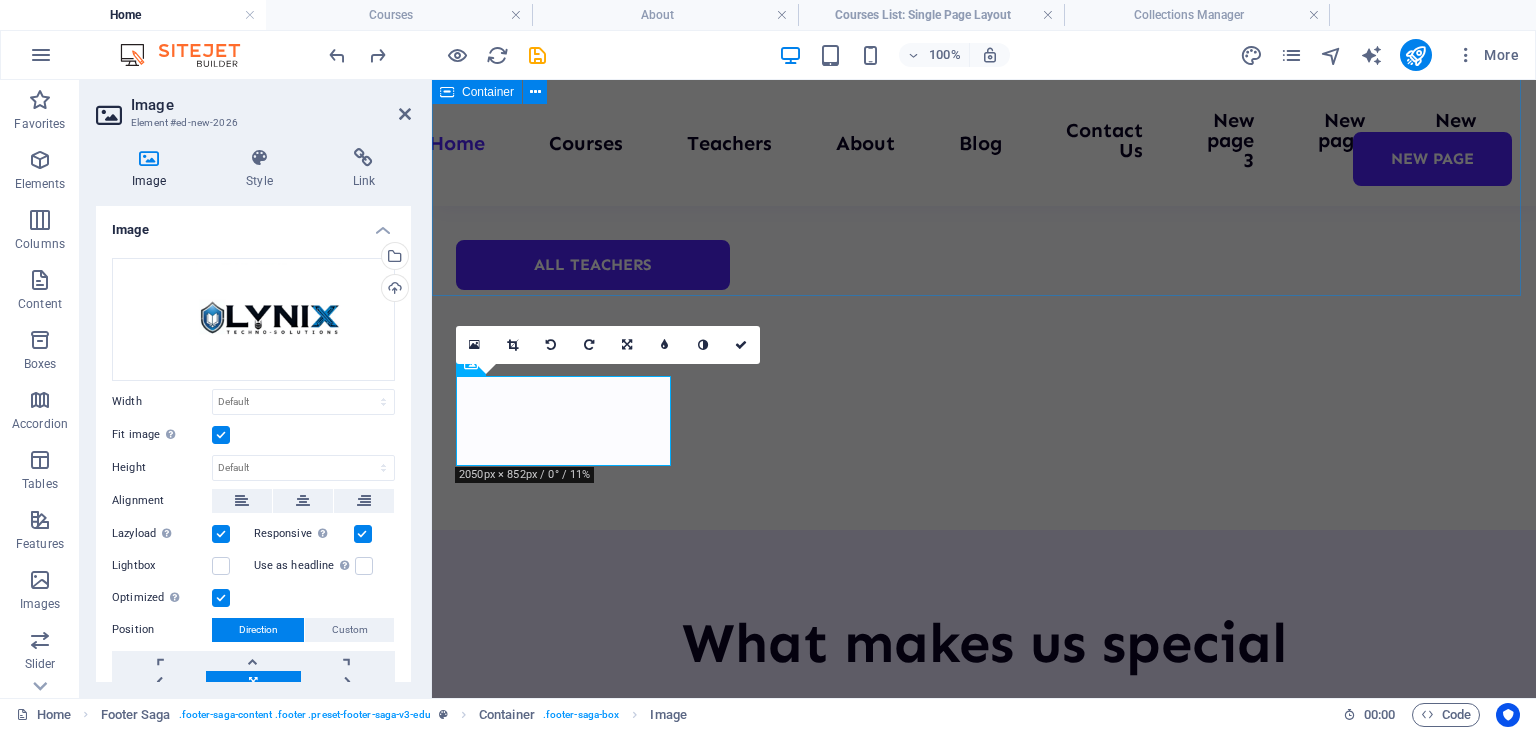 scroll, scrollTop: 8245, scrollLeft: 0, axis: vertical 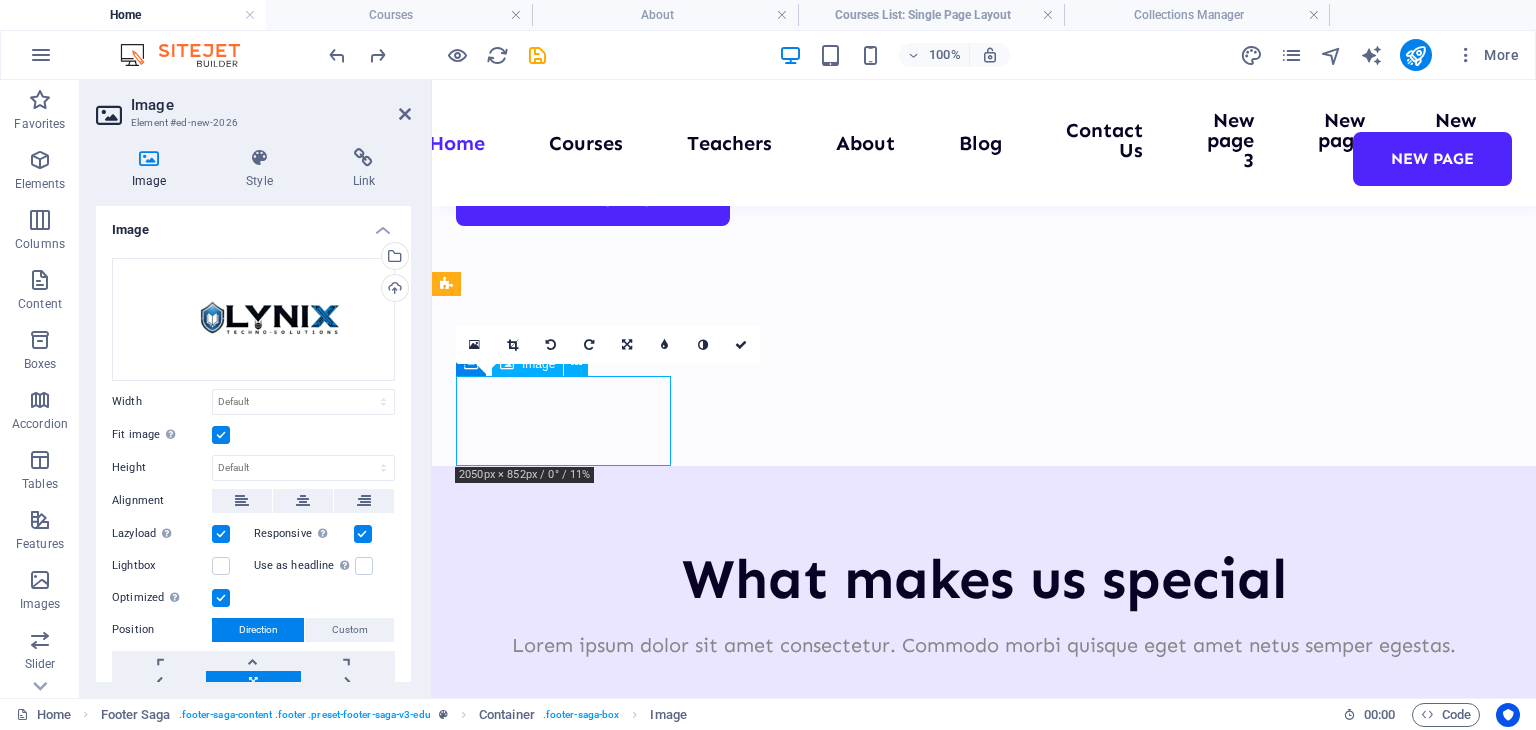 click at bounding box center (565, 9071) 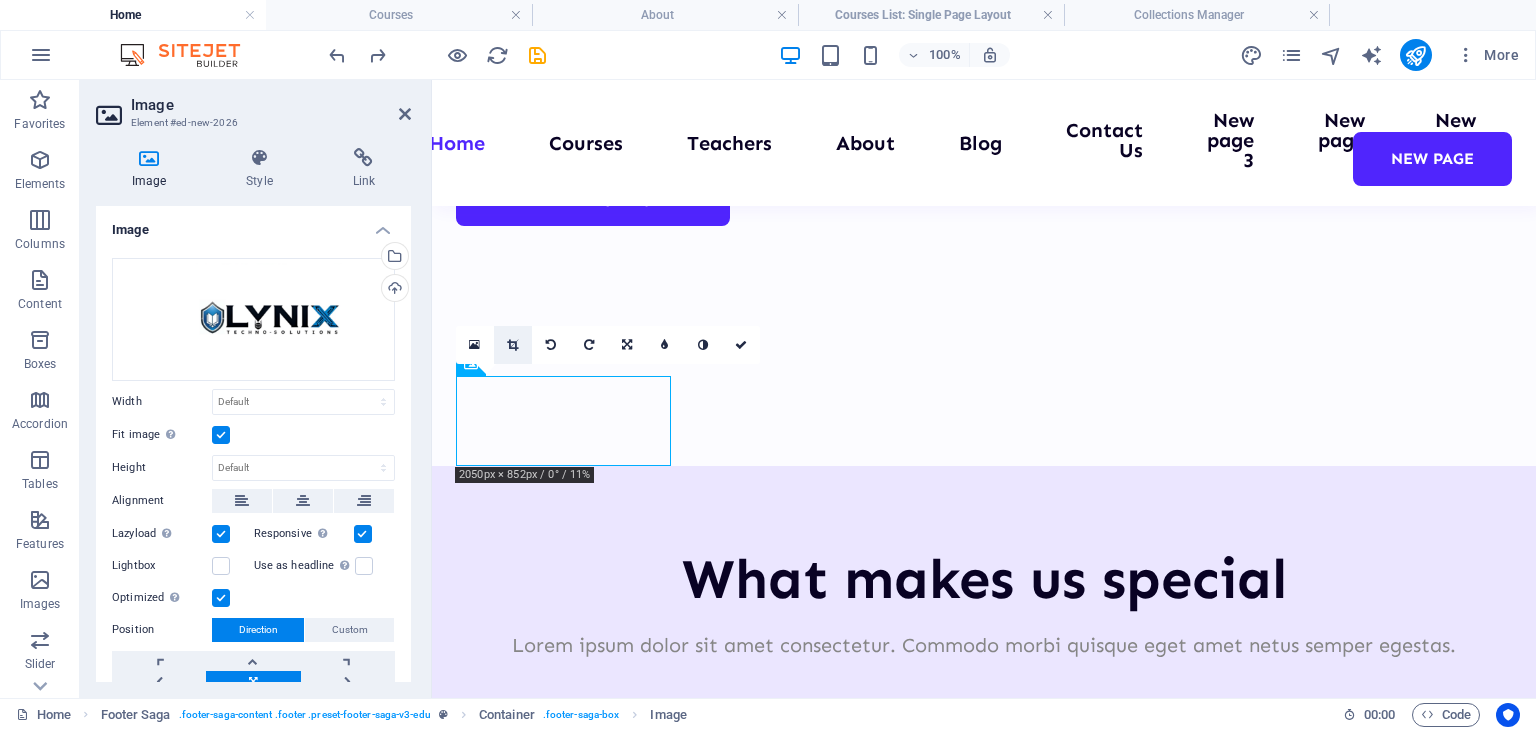 click at bounding box center [512, 345] 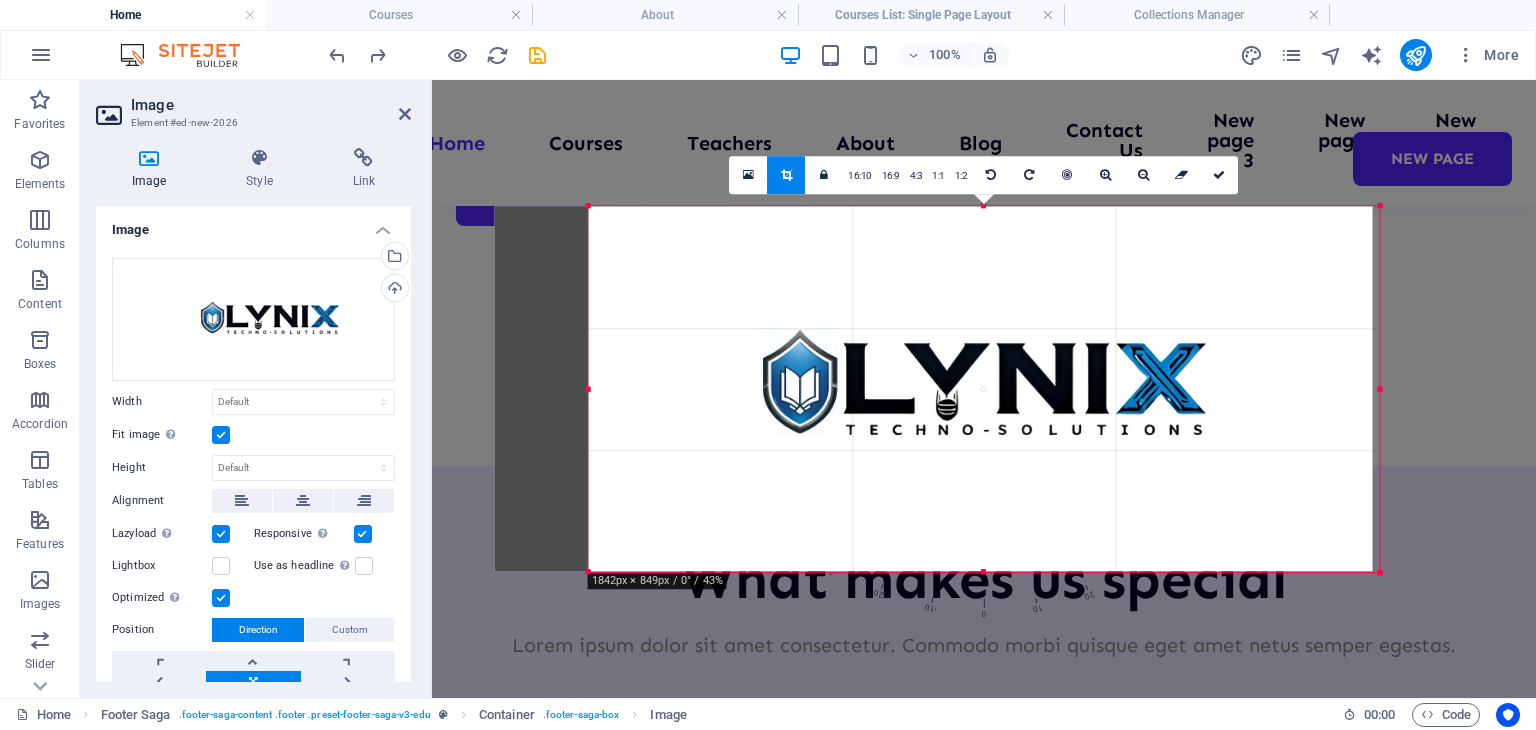 scroll, scrollTop: 8276, scrollLeft: 0, axis: vertical 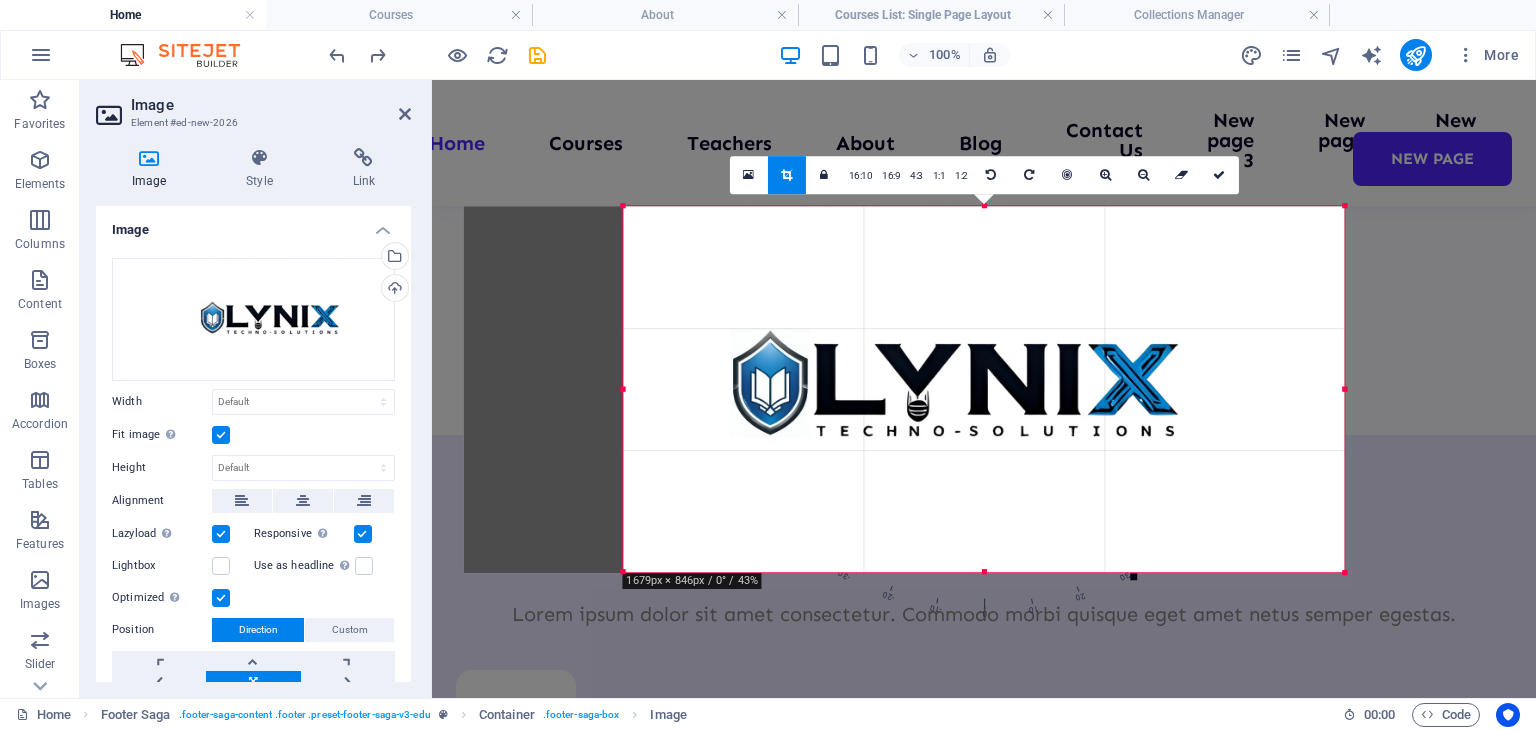 drag, startPoint x: 544, startPoint y: 389, endPoint x: 704, endPoint y: 385, distance: 160.04999 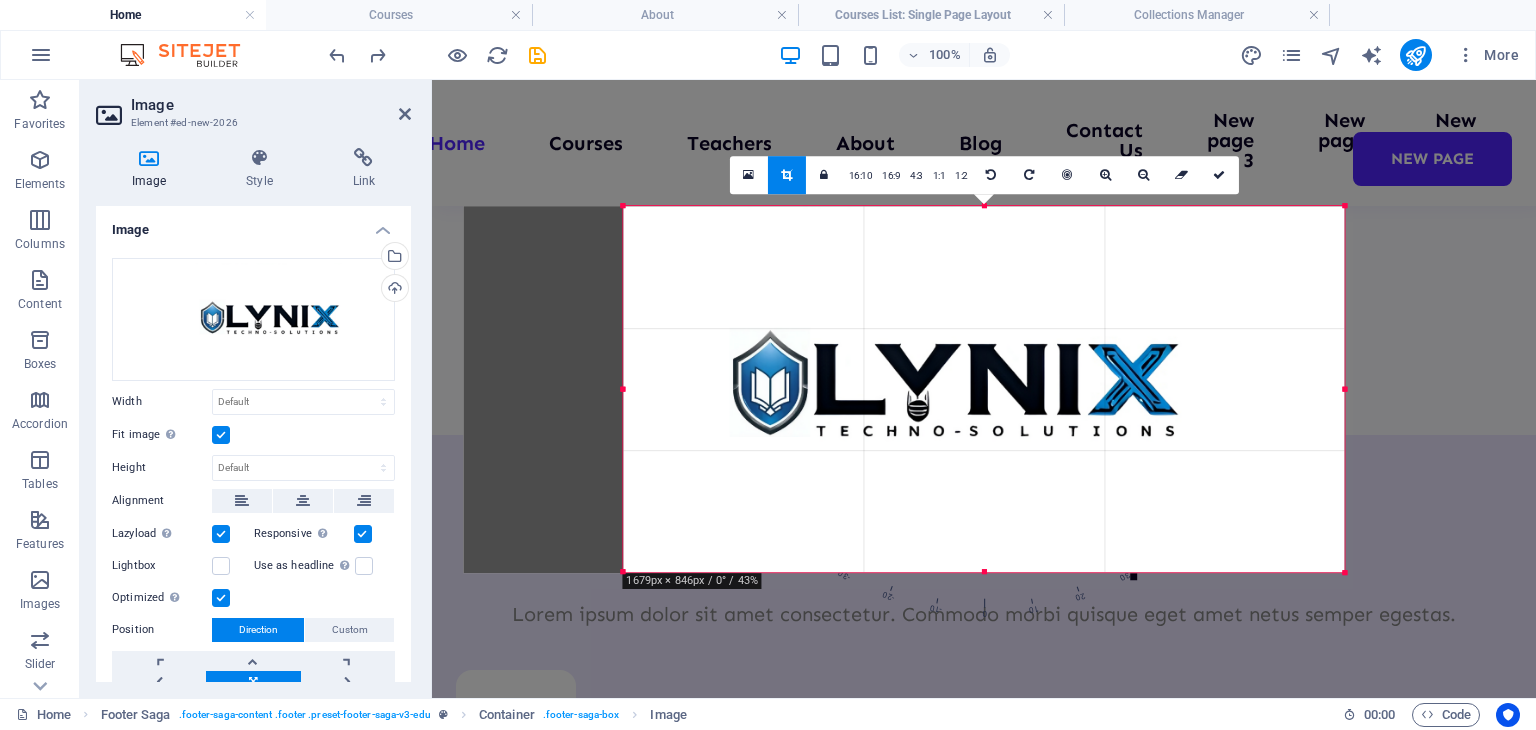 click on "180 170 160 150 140 130 120 110 100 90 80 70 60 50 40 30 20 10 0 -10 -20 -30 -40 -50 -60 -70 -80 -90 -100 -110 -120 -130 -140 -150 -160 -170 [DIMENSIONS] 16:10 16:9 4:3 1:1 1:2 0" at bounding box center (983, 389) 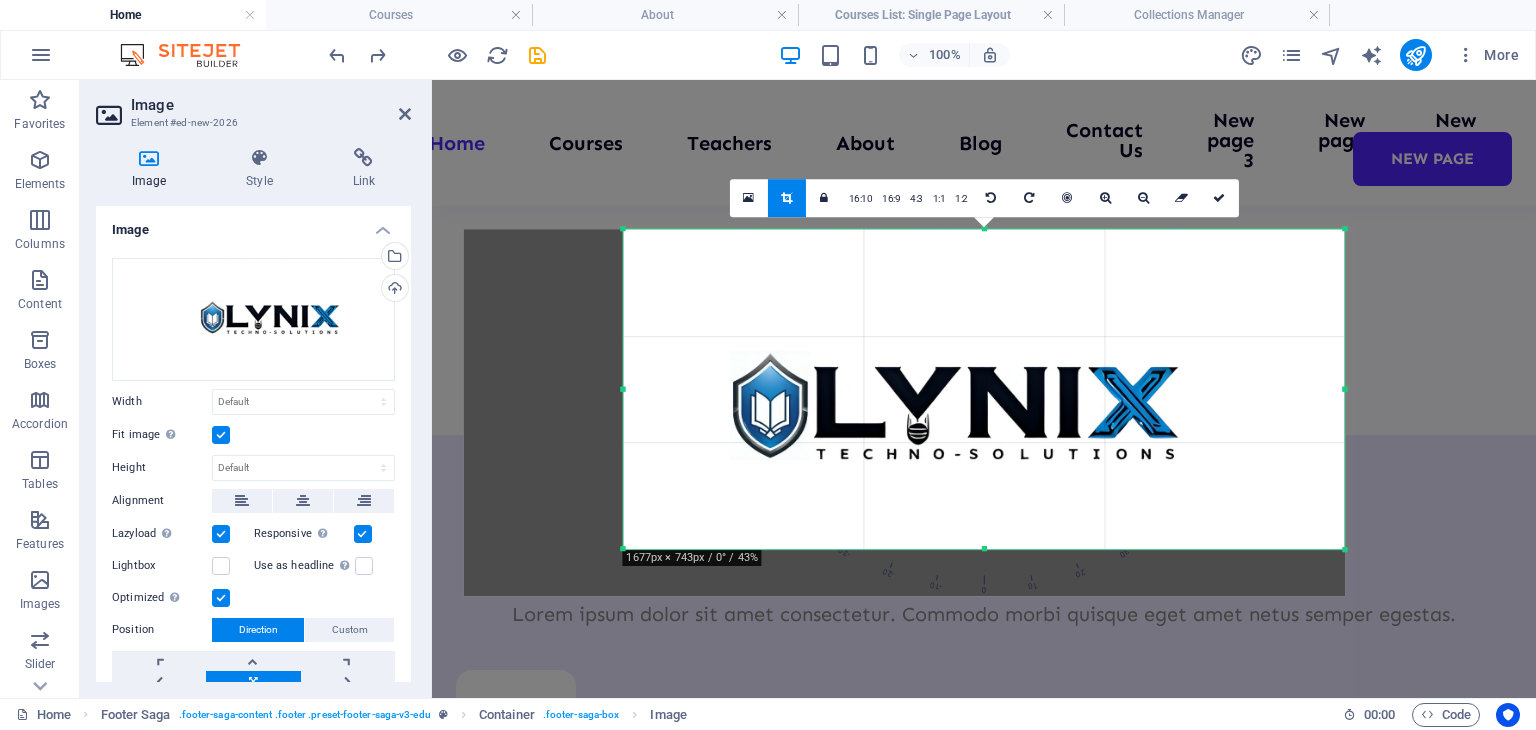 drag, startPoint x: 986, startPoint y: 569, endPoint x: 985, endPoint y: 523, distance: 46.010868 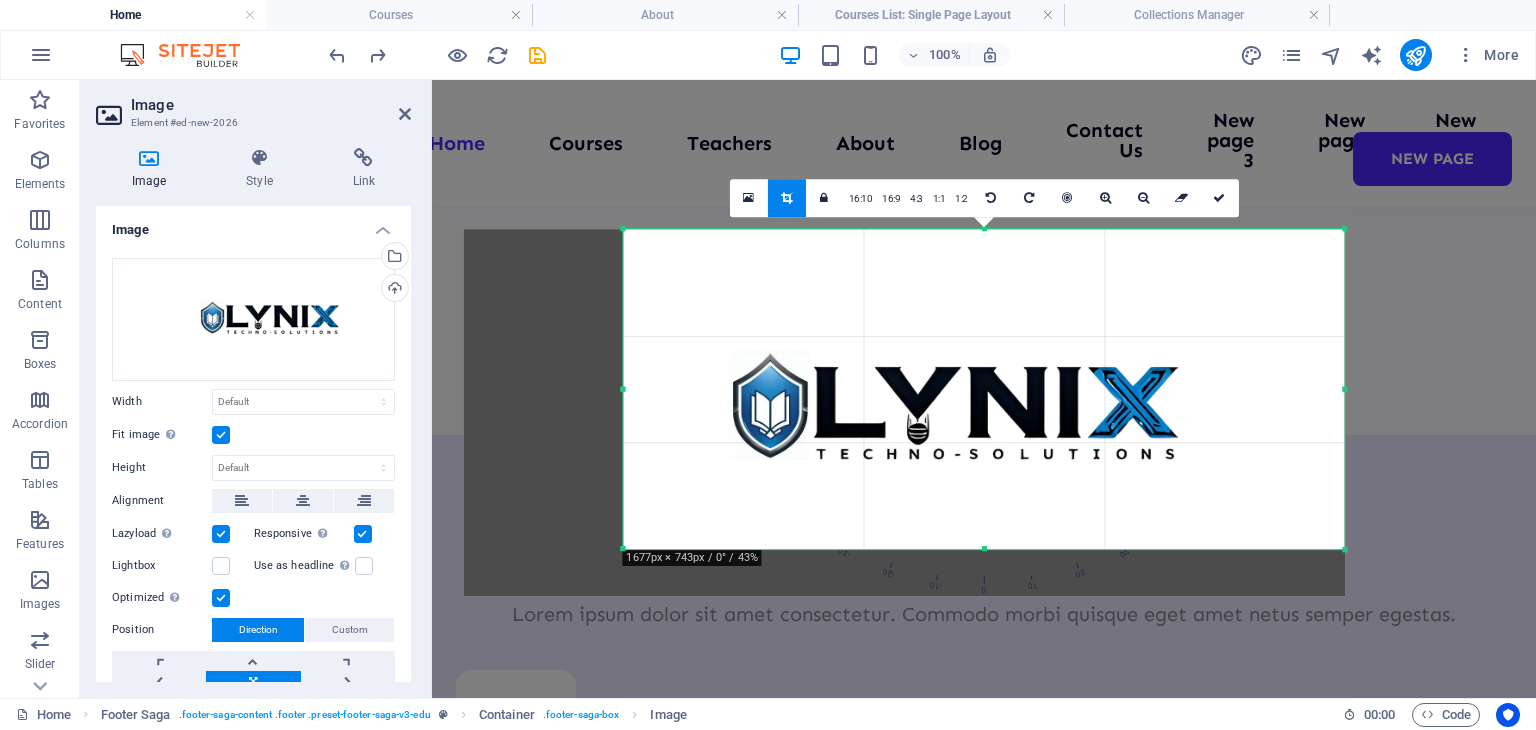 click on "180 170 160 150 140 130 120 110 100 90 80 70 60 50 40 30 20 10 0 -10 -20 -30 -40 -50 -60 -70 -80 -90 -100 -110 -120 -130 -140 -150 -160 -170 1677px × 743px / 0° / 43% 16:10 16:9 4:3 1:1 1:2 0" at bounding box center [983, 389] 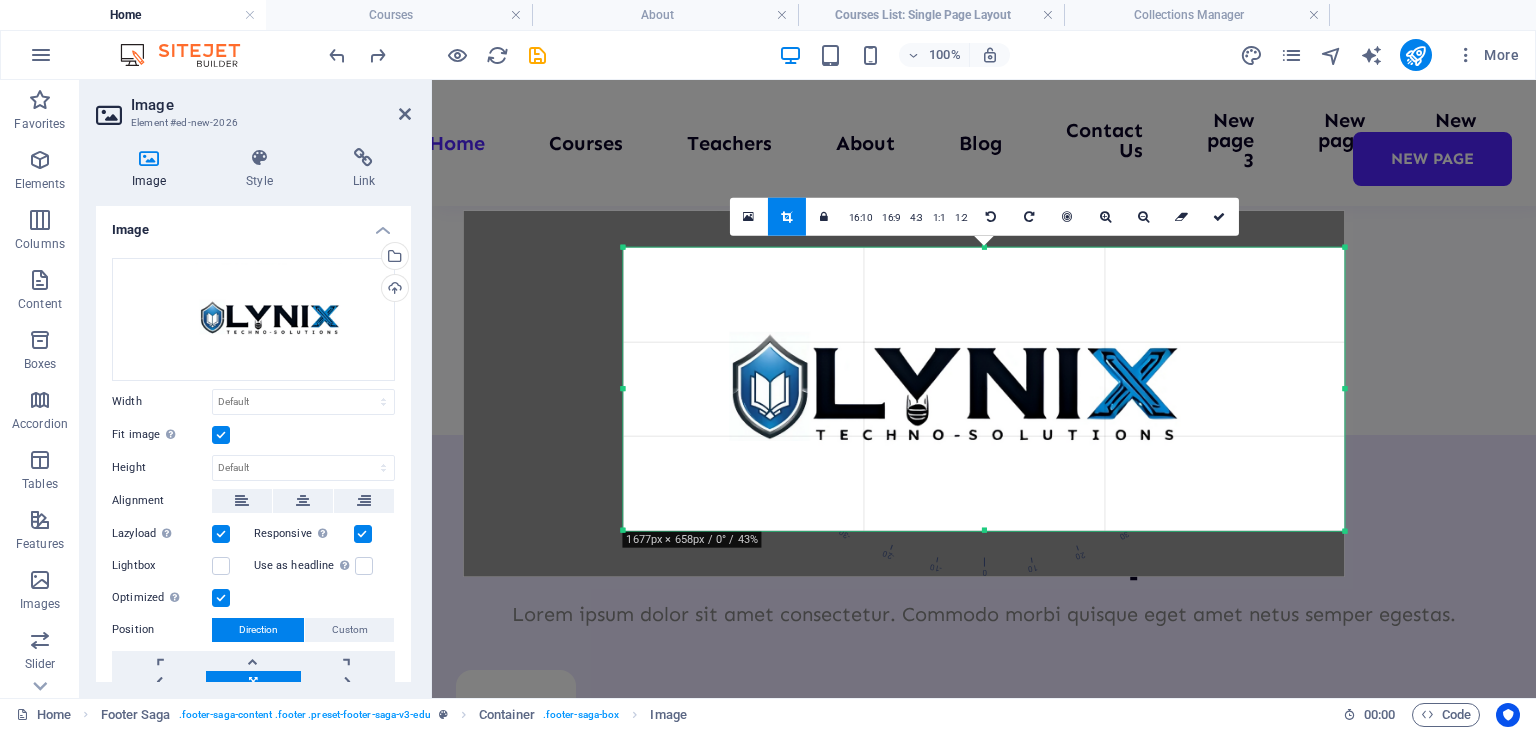 drag, startPoint x: 982, startPoint y: 229, endPoint x: 984, endPoint y: 266, distance: 37.054016 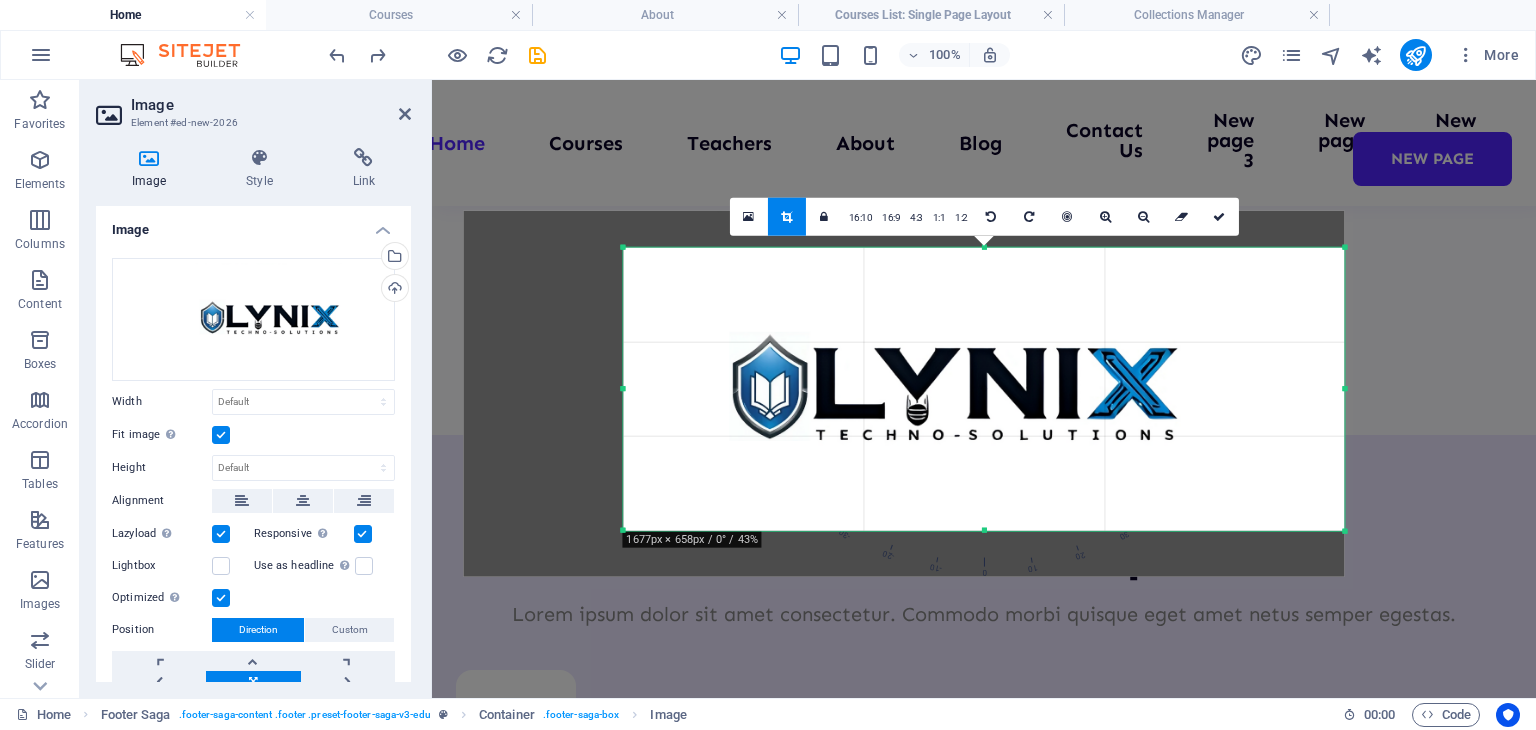 click on "180 170 160 150 140 130 120 110 100 90 80 70 60 50 40 30 20 10 0 -10 -20 -30 -40 -50 -60 -70 -80 -90 -100 -110 -120 -130 -140 -150 -160 -170 1677px × 658px / 0° / 43% 16:10 16:9 4:3 1:1 1:2 0" at bounding box center [983, 389] 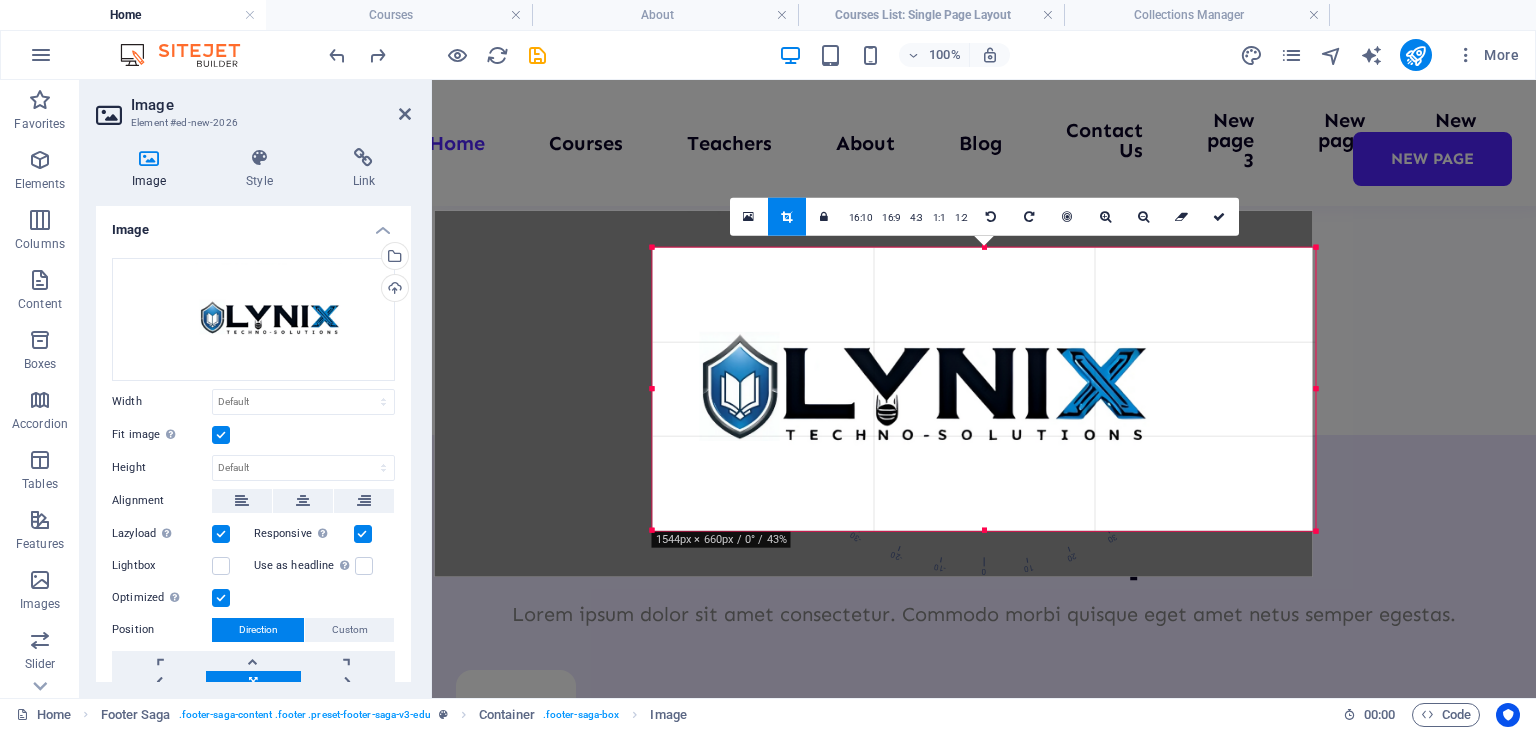 drag, startPoint x: 624, startPoint y: 390, endPoint x: 683, endPoint y: 390, distance: 59 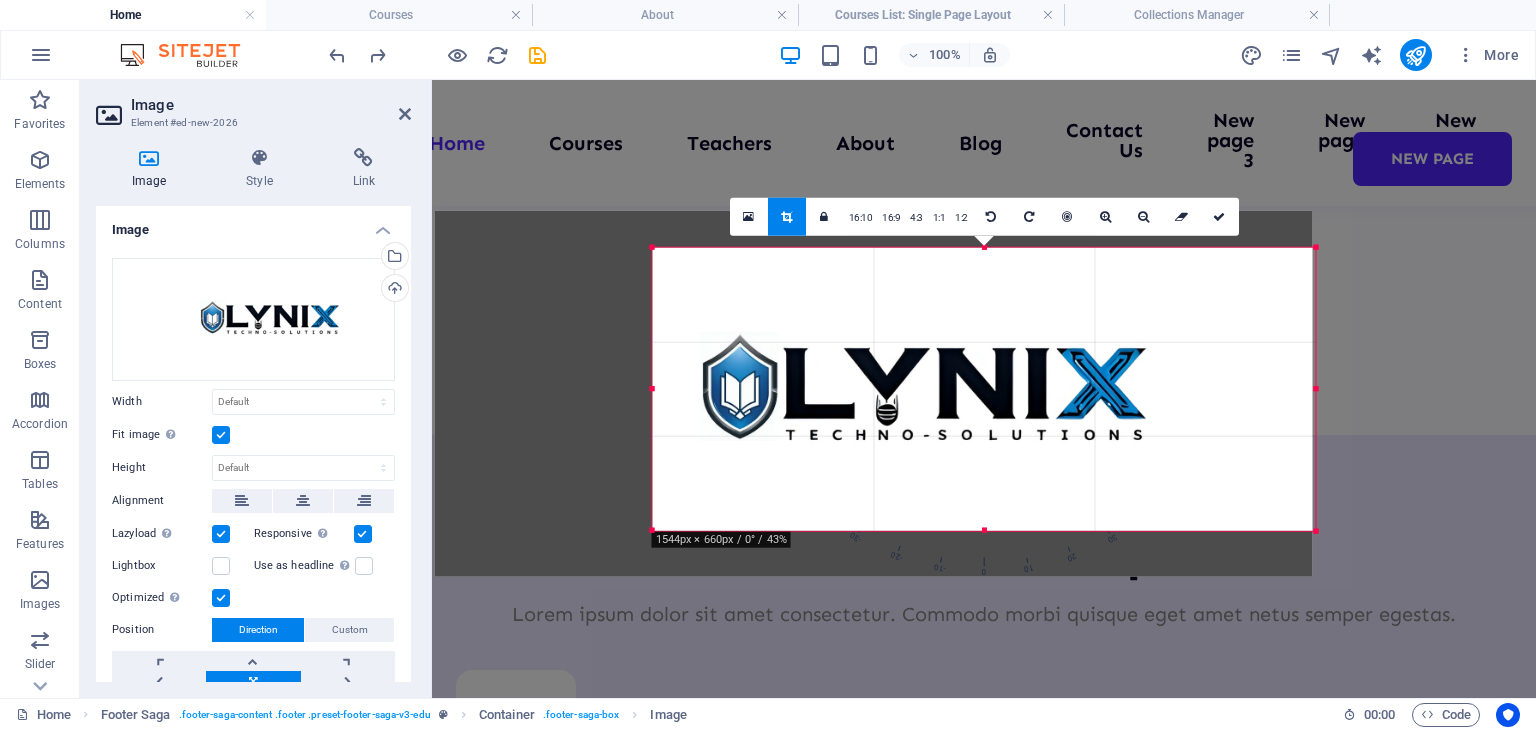 click on "180 170 160 150 140 130 120 110 100 90 80 70 60 50 40 30 20 10 0 -10 -20 -30 -40 -50 -60 -70 -80 -90 -100 -110 -120 -130 -140 -150 -160 -170 1544px × 660px / 0° / 43% 16:10 16:9 4:3 1:1 1:2 0" at bounding box center (984, 389) 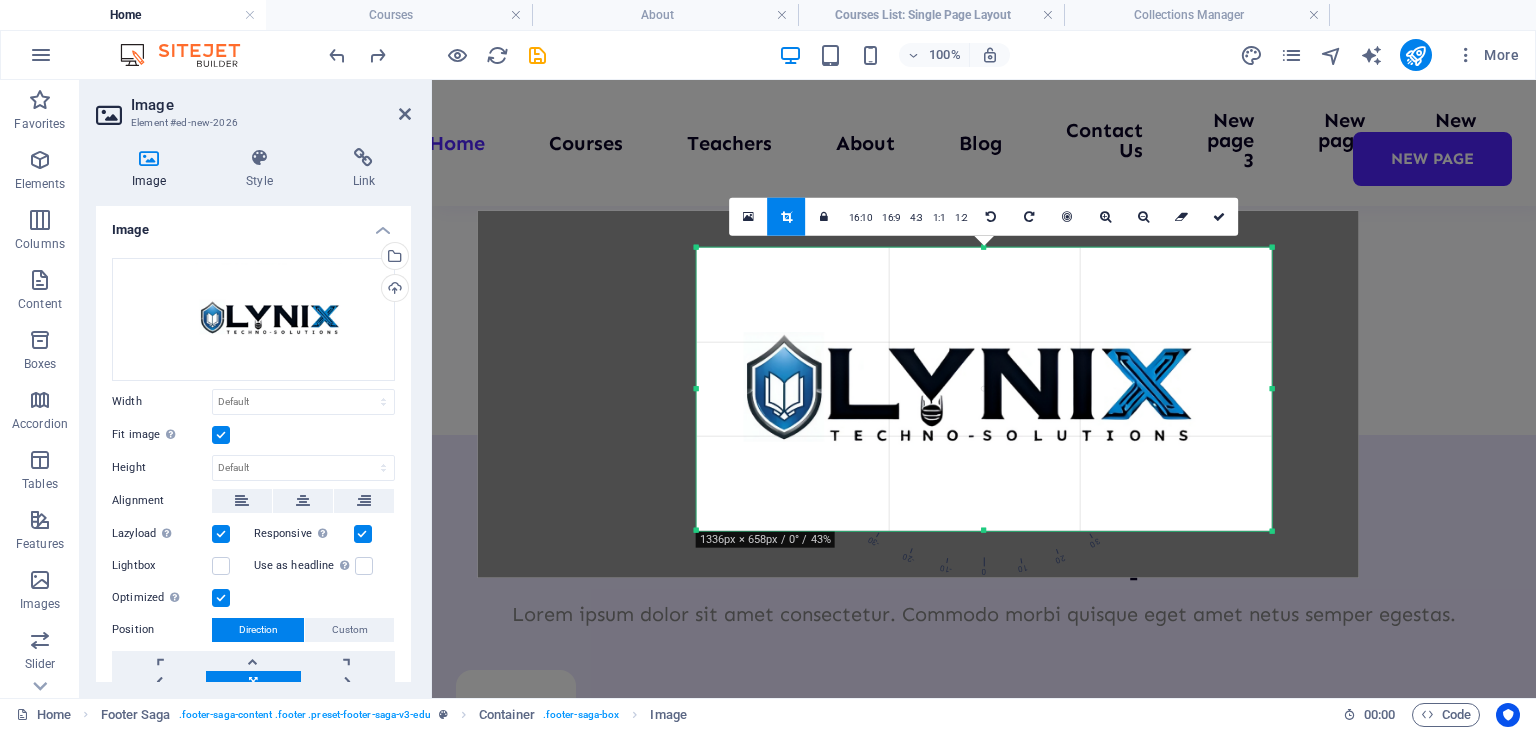 drag, startPoint x: 1312, startPoint y: 391, endPoint x: 1224, endPoint y: 401, distance: 88.56636 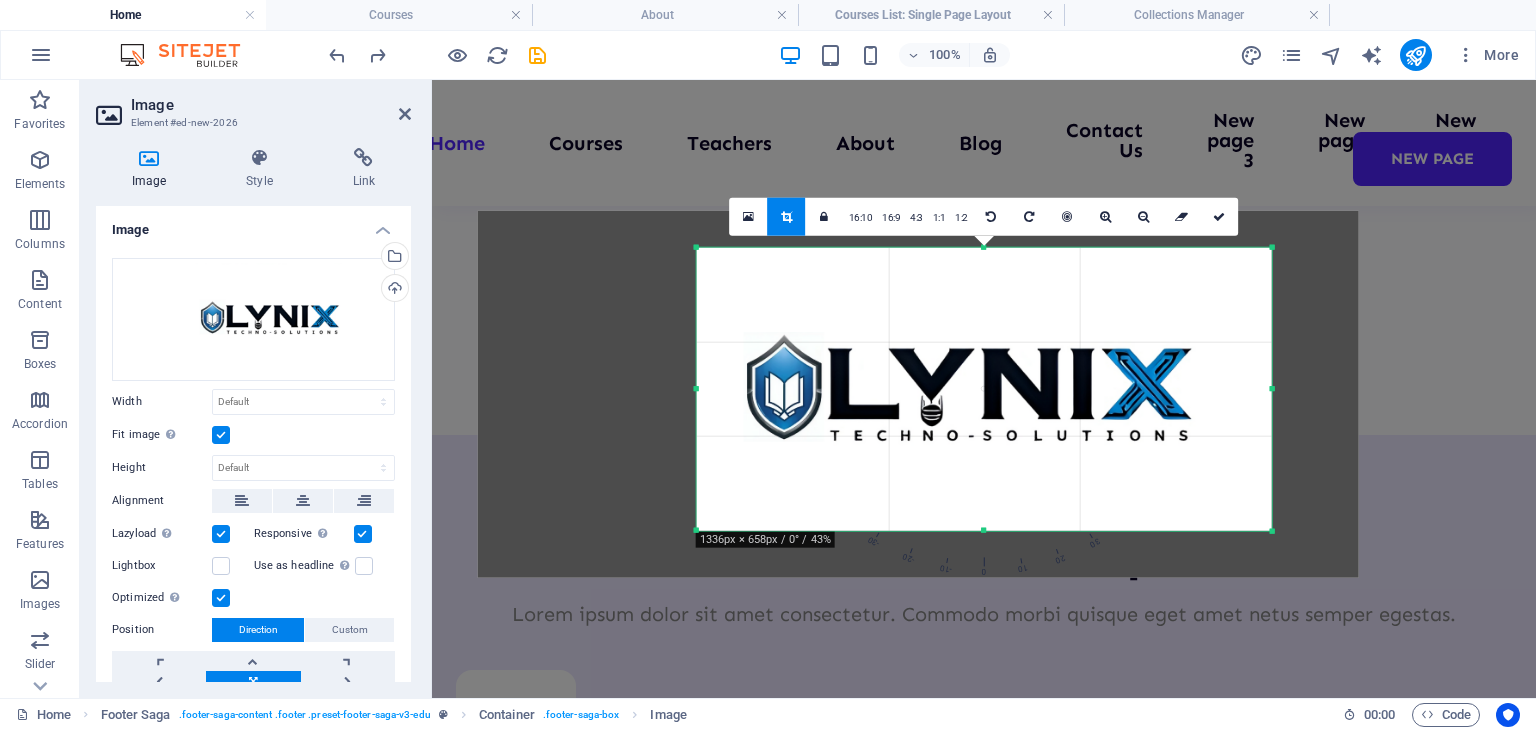 click on "180 170 160 150 140 130 120 110 100 90 80 70 60 50 40 30 20 10 0 -10 -20 -30 -40 -50 -60 -70 -80 -90 -100 -110 -120 -130 -140 -150 -160 -170 [DIMENSIONS] 16:10 16:9 4:3 1:1 1:2 0" at bounding box center (984, 389) 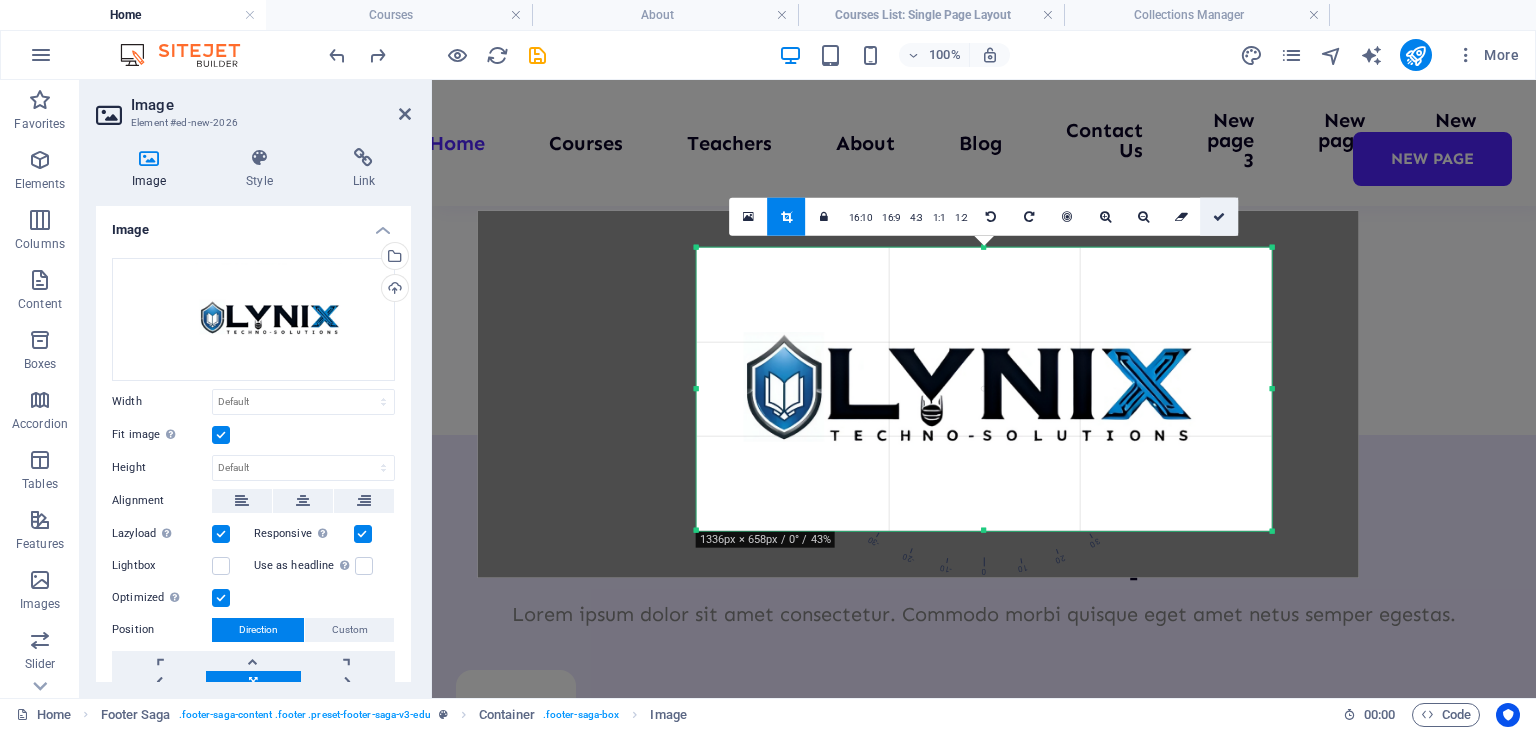click at bounding box center [1219, 217] 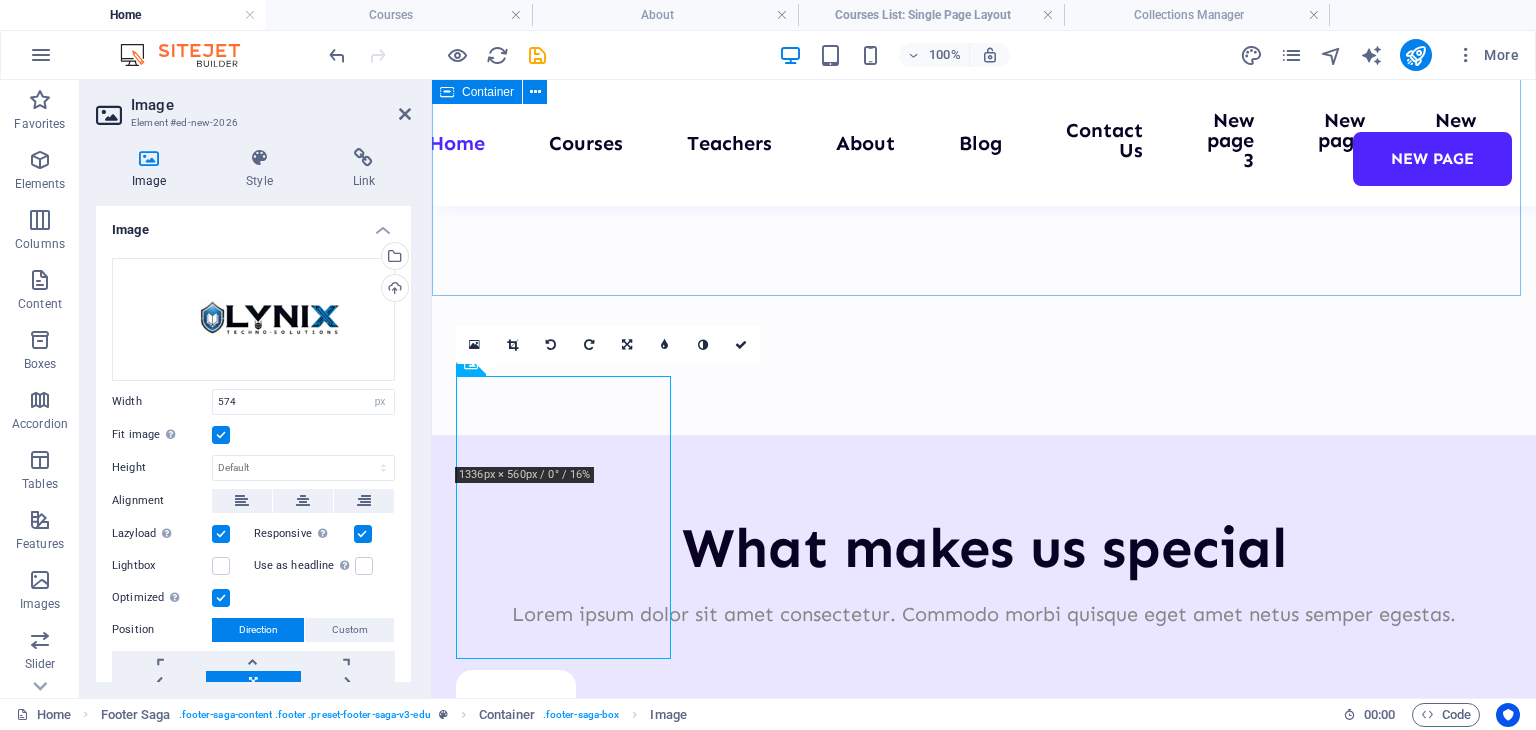 scroll, scrollTop: 8245, scrollLeft: 0, axis: vertical 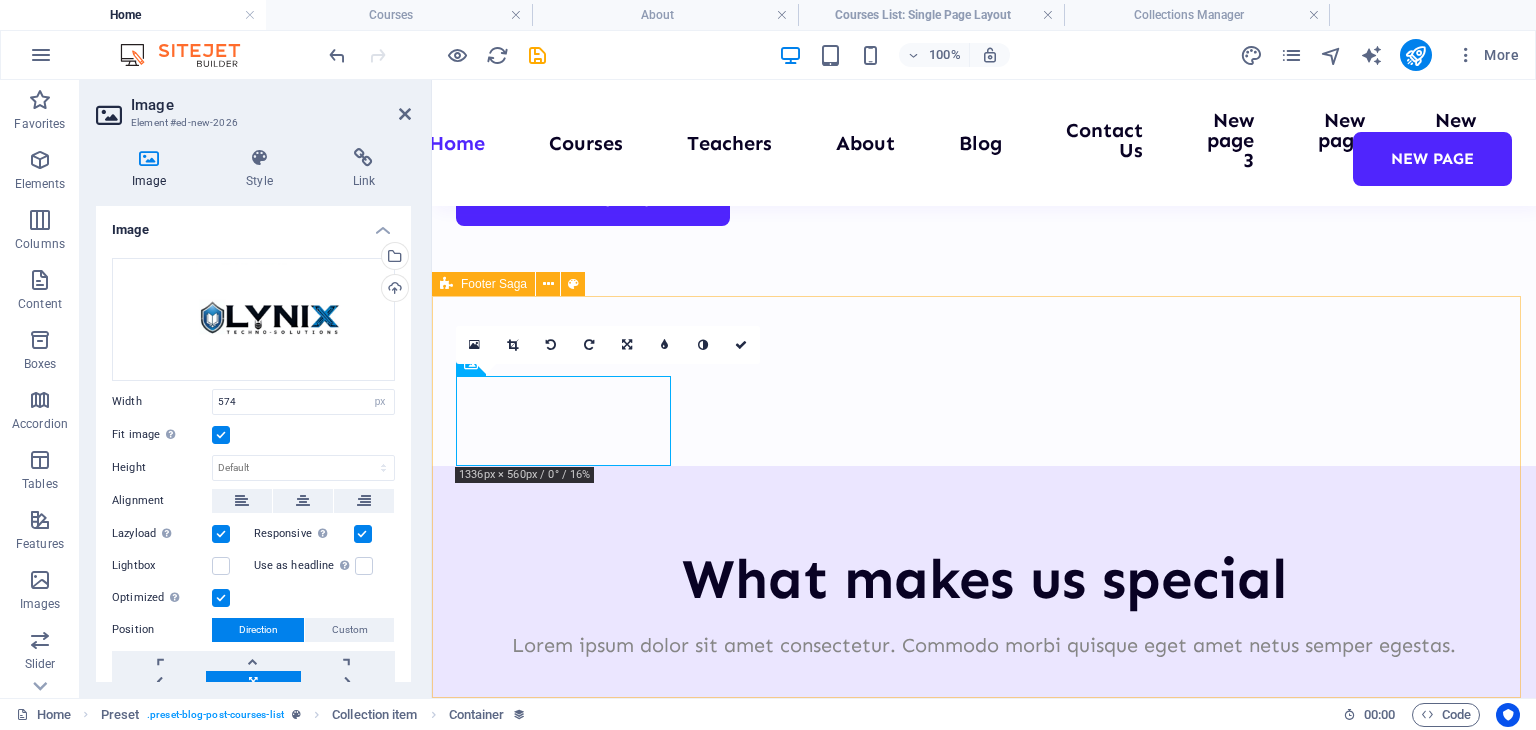 click on "Empowering learning for curious minds Quick Links Home Courses Teachers About Blog Contact Contact 0123 - [PHONE] [EMAIL] [TIME] - [TIME]" at bounding box center (984, 9427) 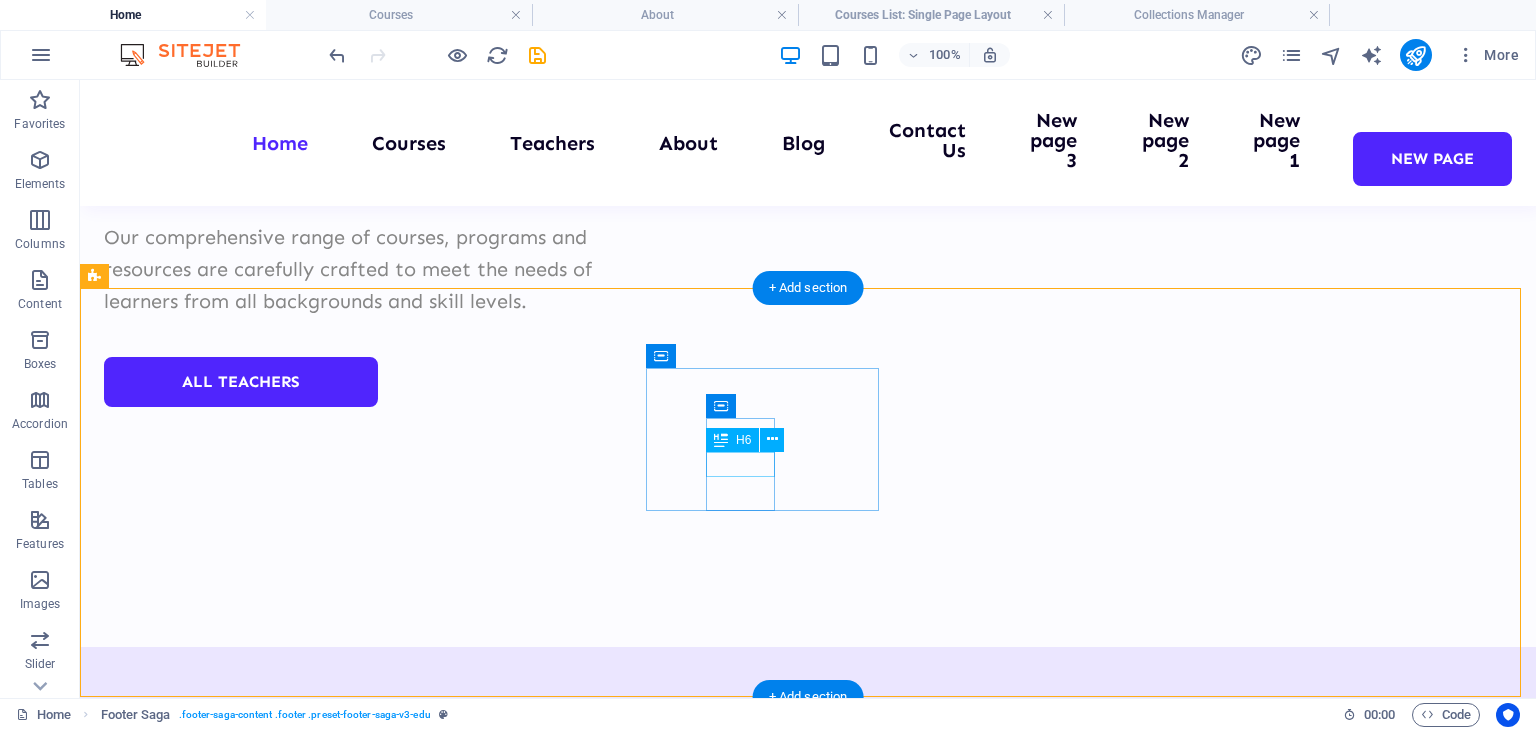 scroll, scrollTop: 8168, scrollLeft: 0, axis: vertical 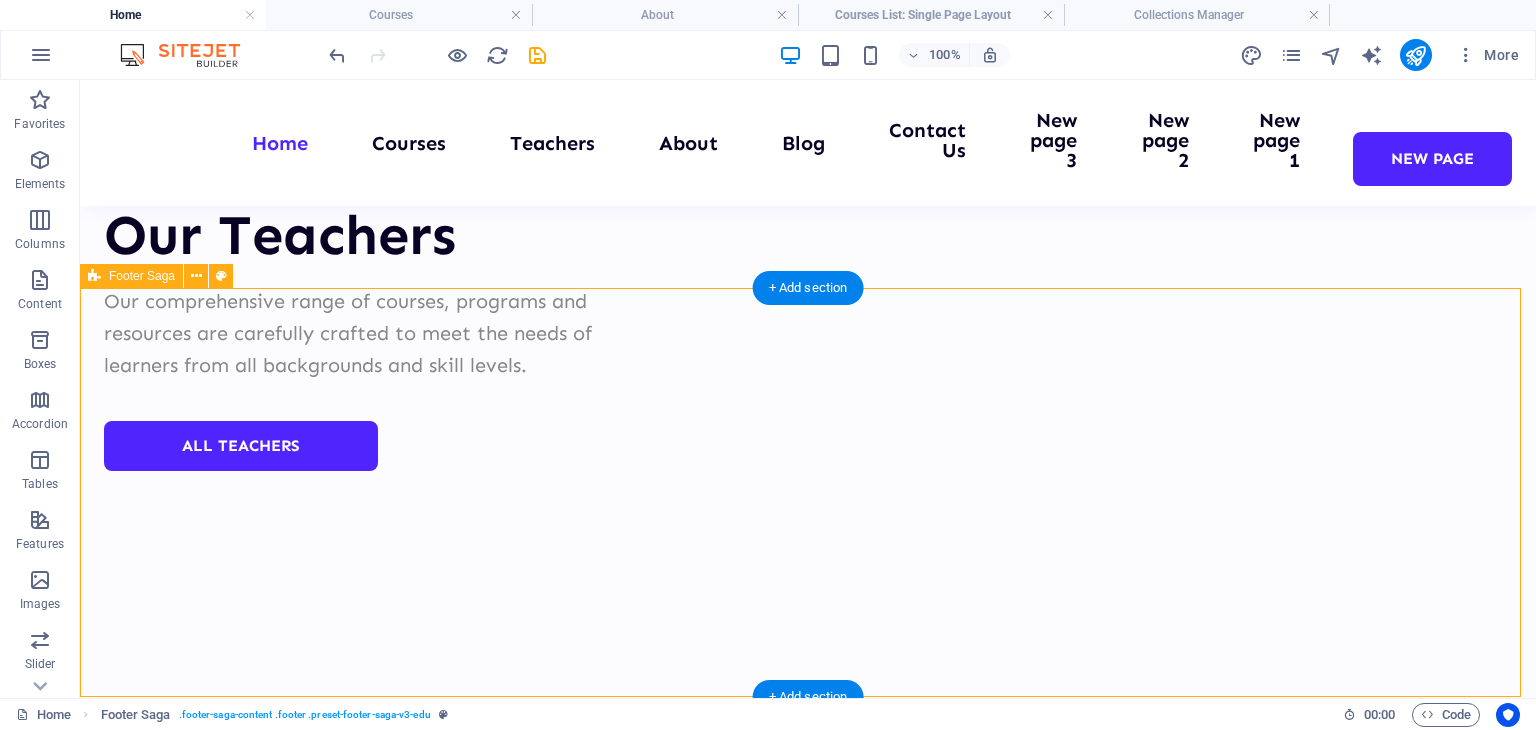 click on "Empowering learning for curious minds Quick Links Home Courses Teachers About Blog Contact Contact 0123 - [PHONE] [EMAIL] [TIME] - [TIME]" at bounding box center [808, 9580] 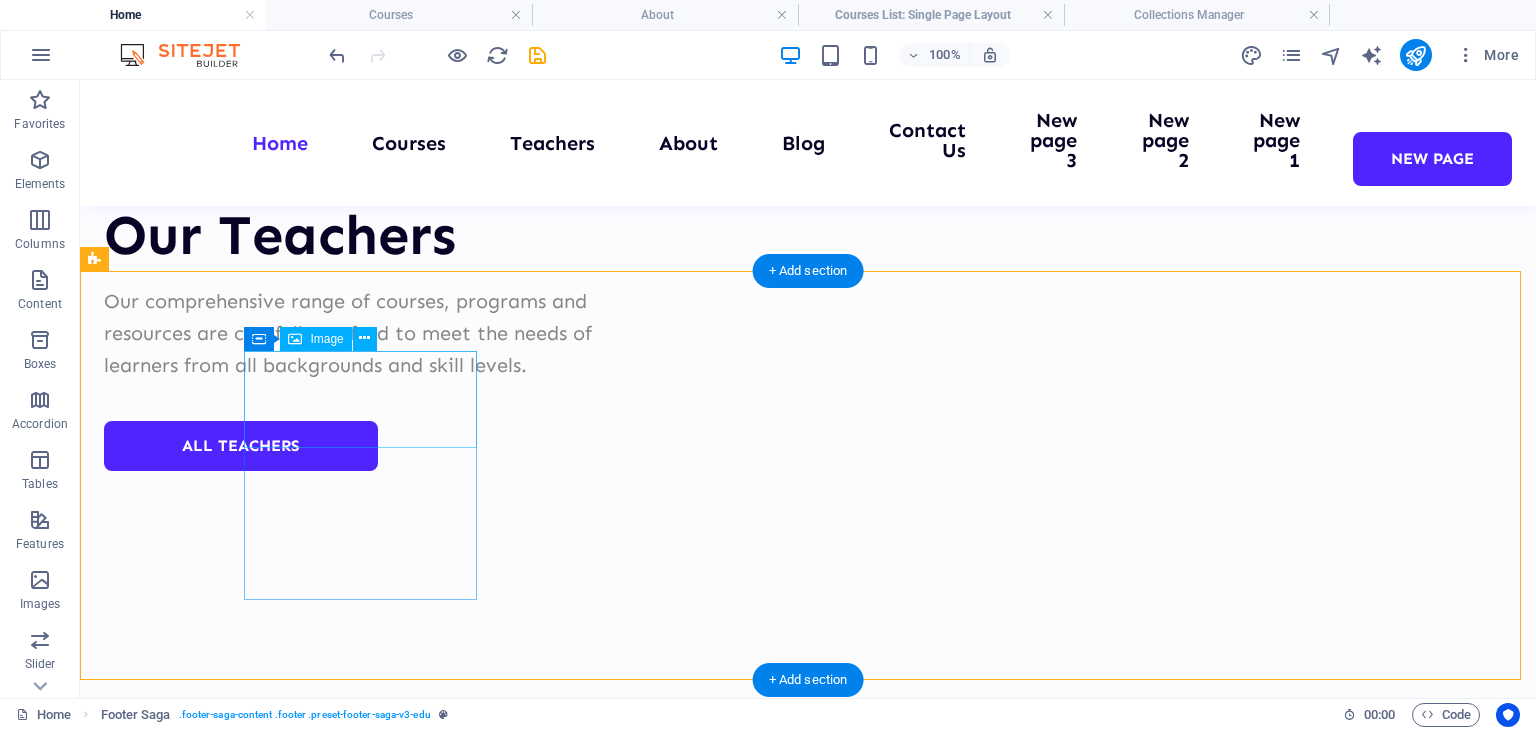 scroll, scrollTop: 8186, scrollLeft: 0, axis: vertical 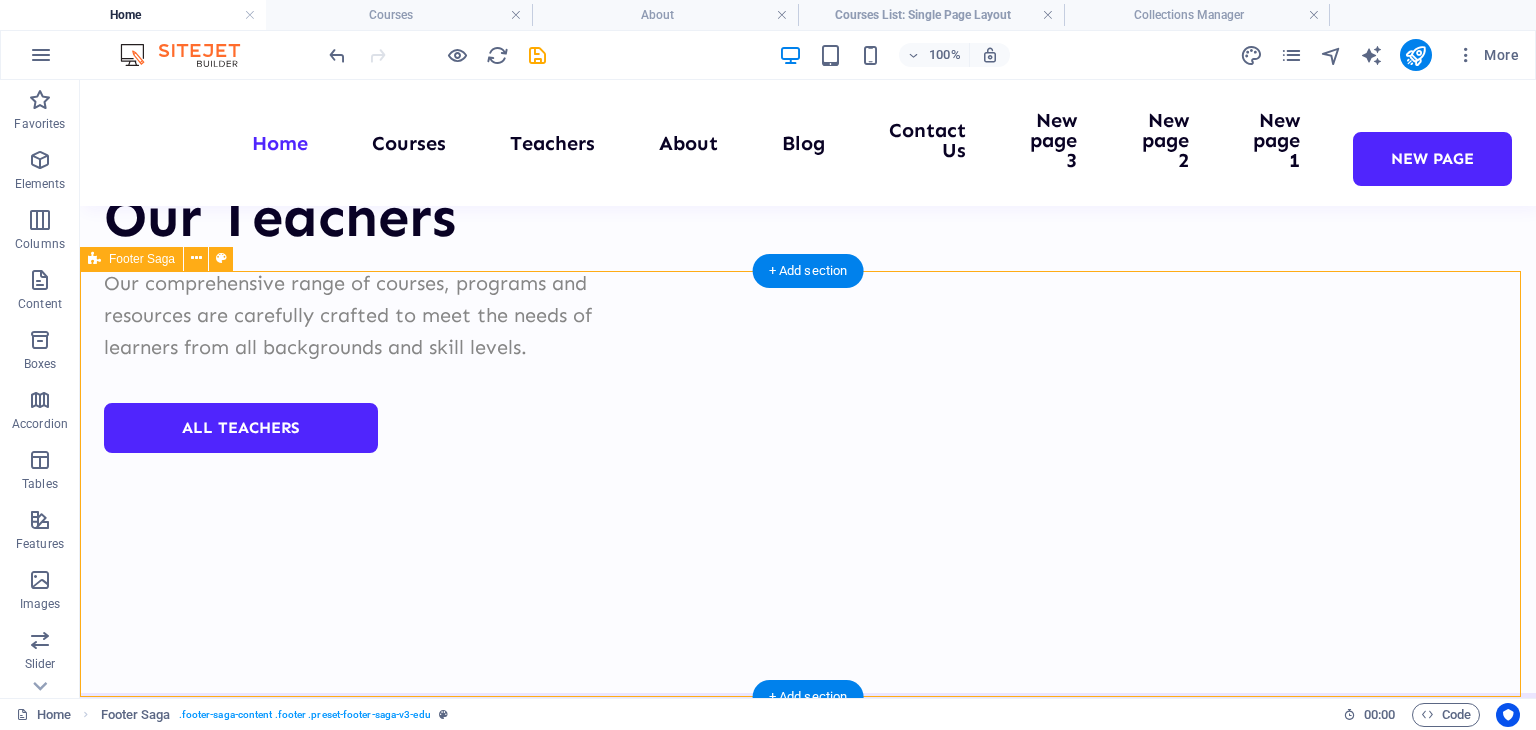 click on "Empowering learning for curious minds Quick Links Home Courses Teachers About Blog Contact Contact 0123 - [PHONE] [EMAIL] [TIME] - [TIME]" at bounding box center [808, 9562] 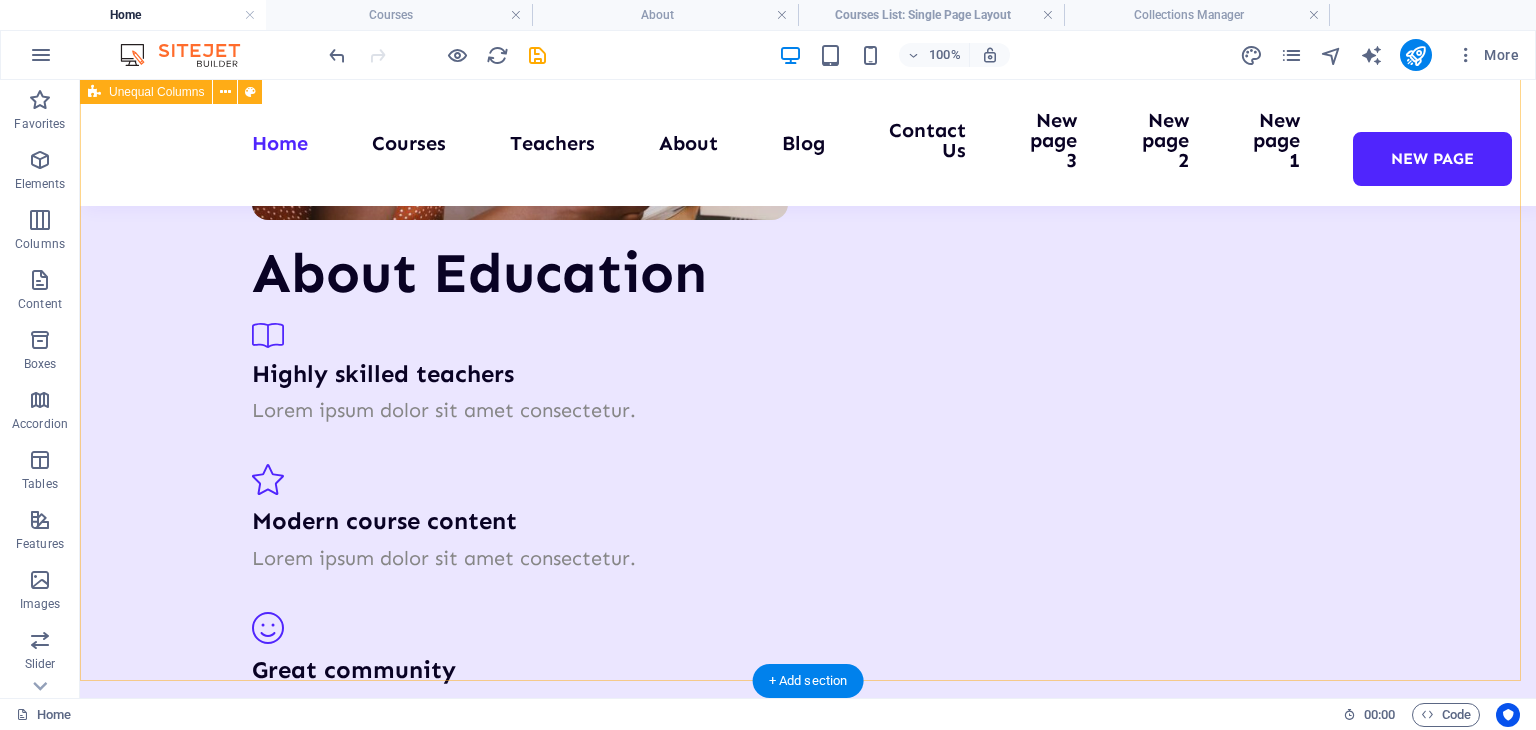 scroll, scrollTop: 0, scrollLeft: 0, axis: both 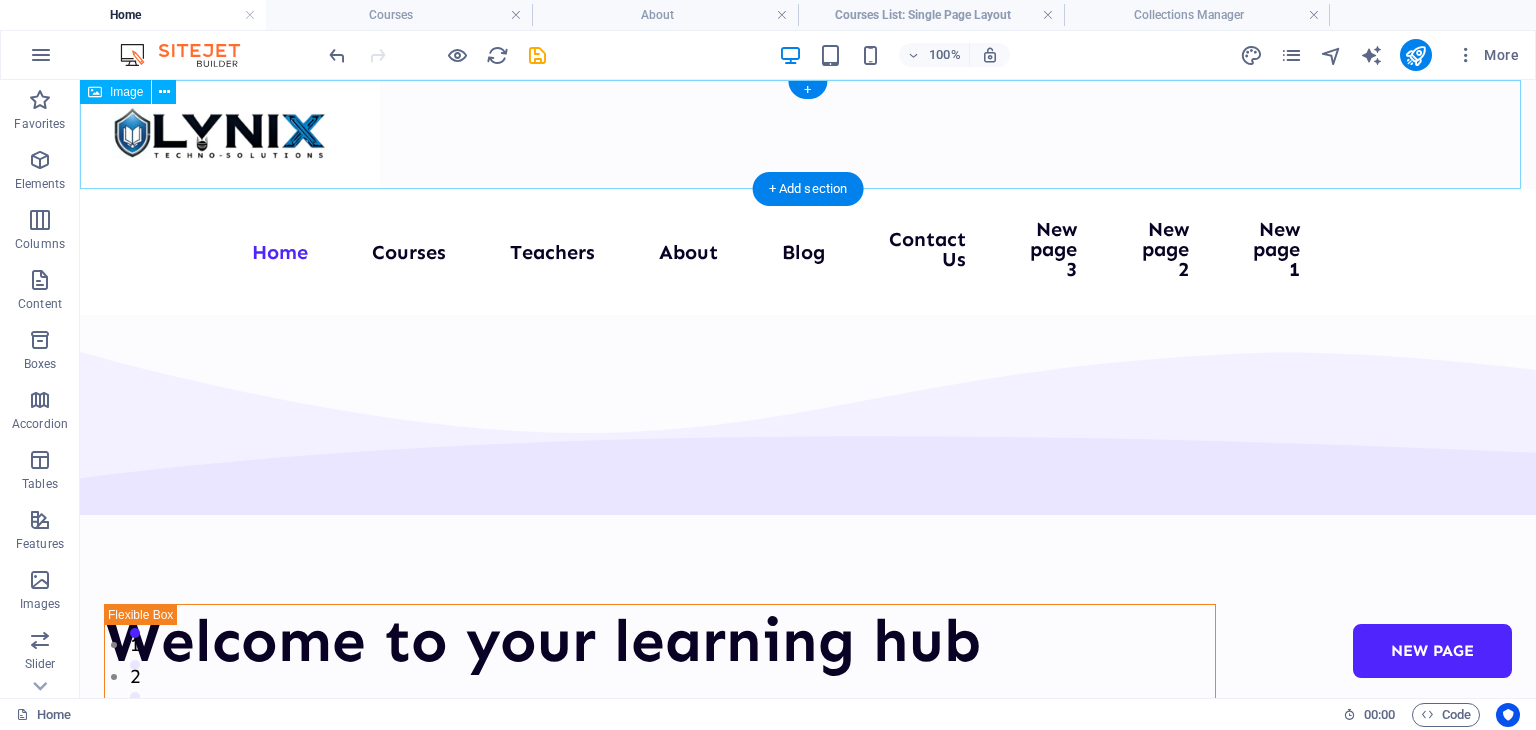 click at bounding box center (808, 134) 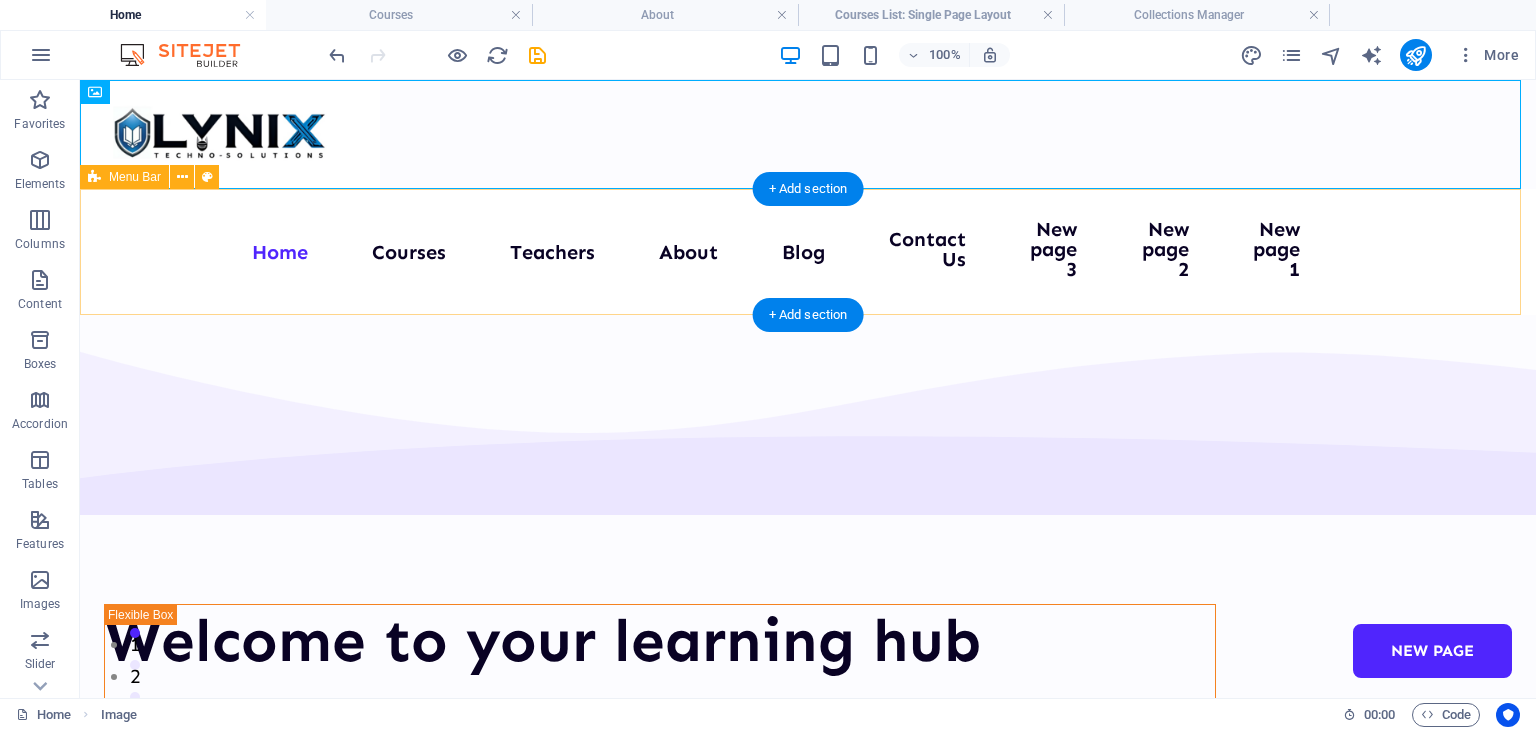 click on "Home Courses Teachers About Blog Contact Us New page 3 New page 2 New page 1 New page" at bounding box center [808, 252] 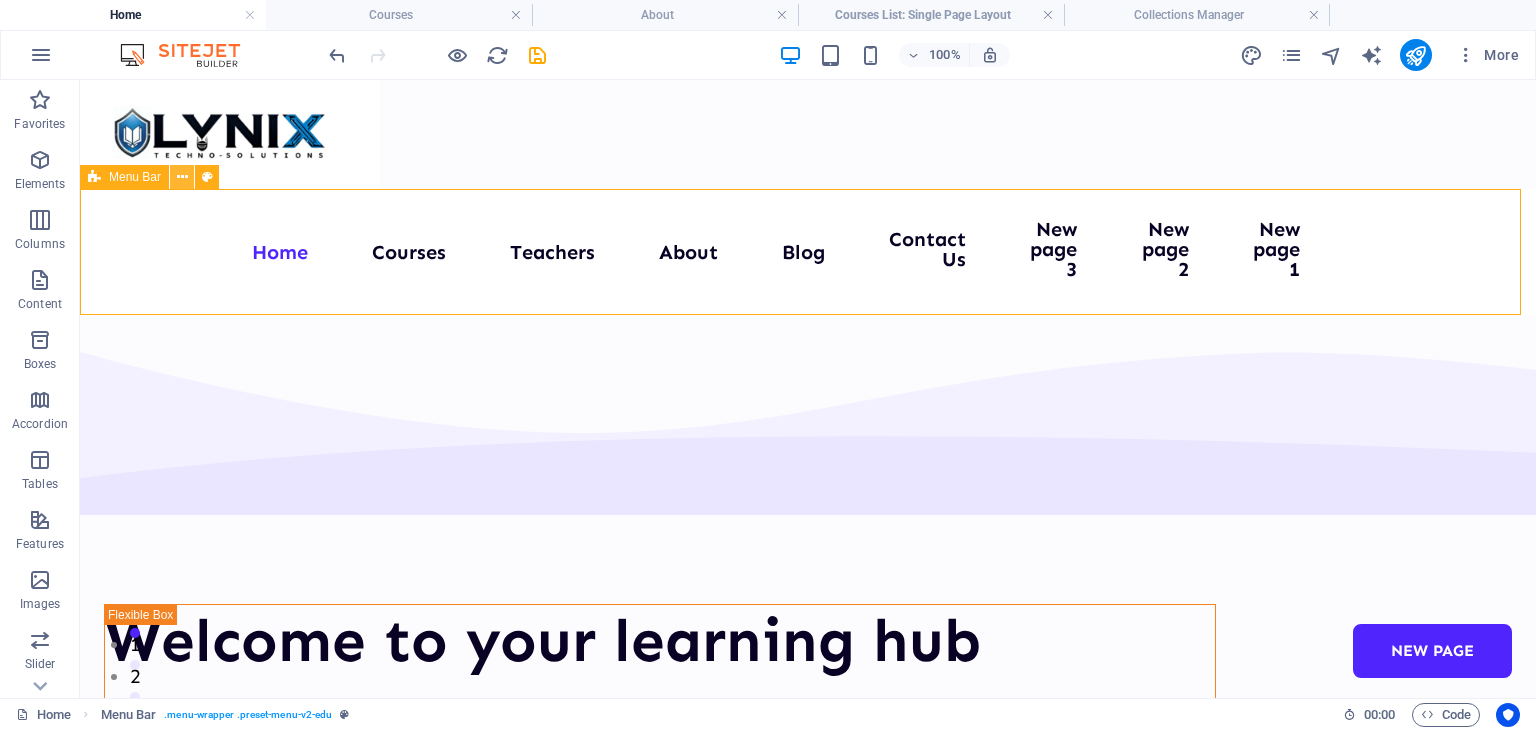 click at bounding box center [182, 177] 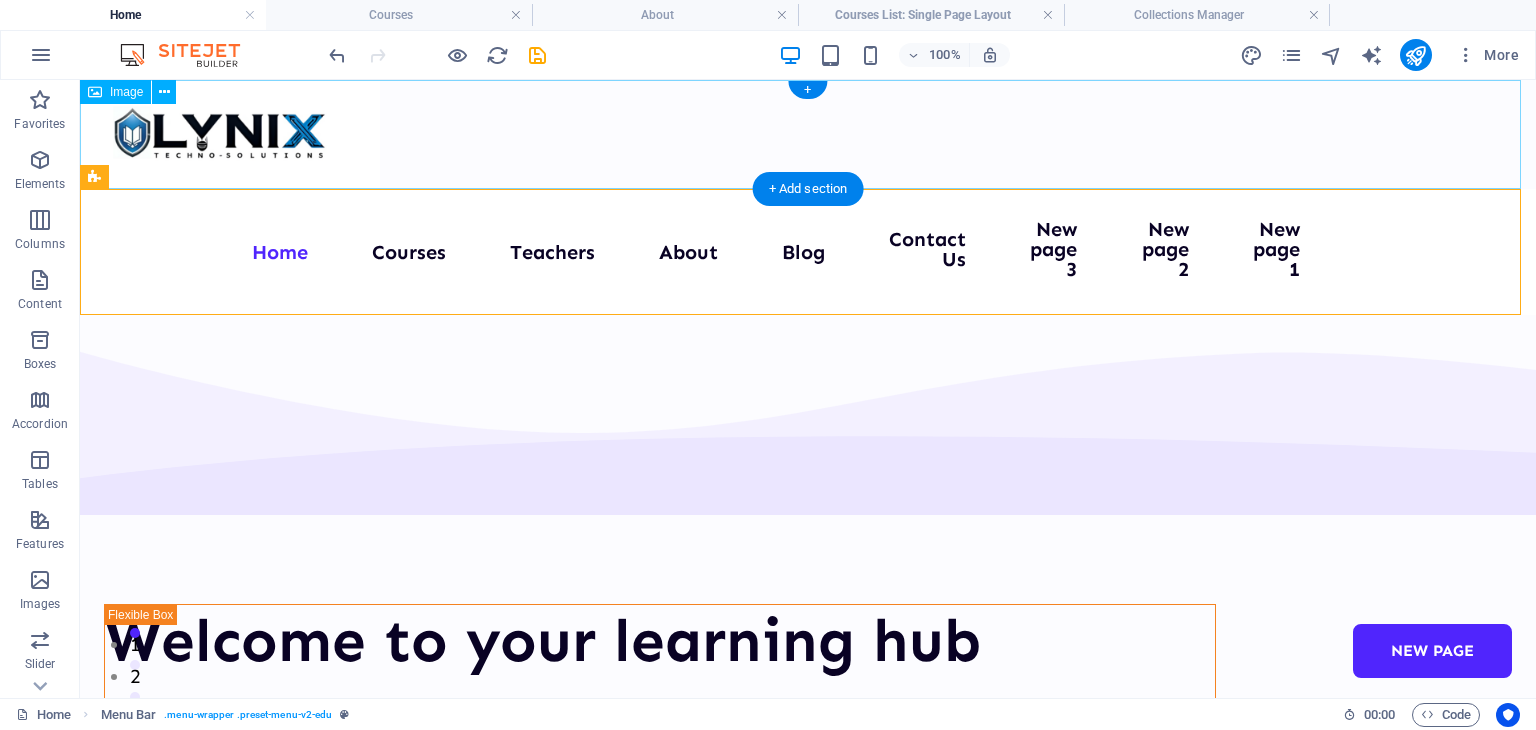 click at bounding box center (808, 134) 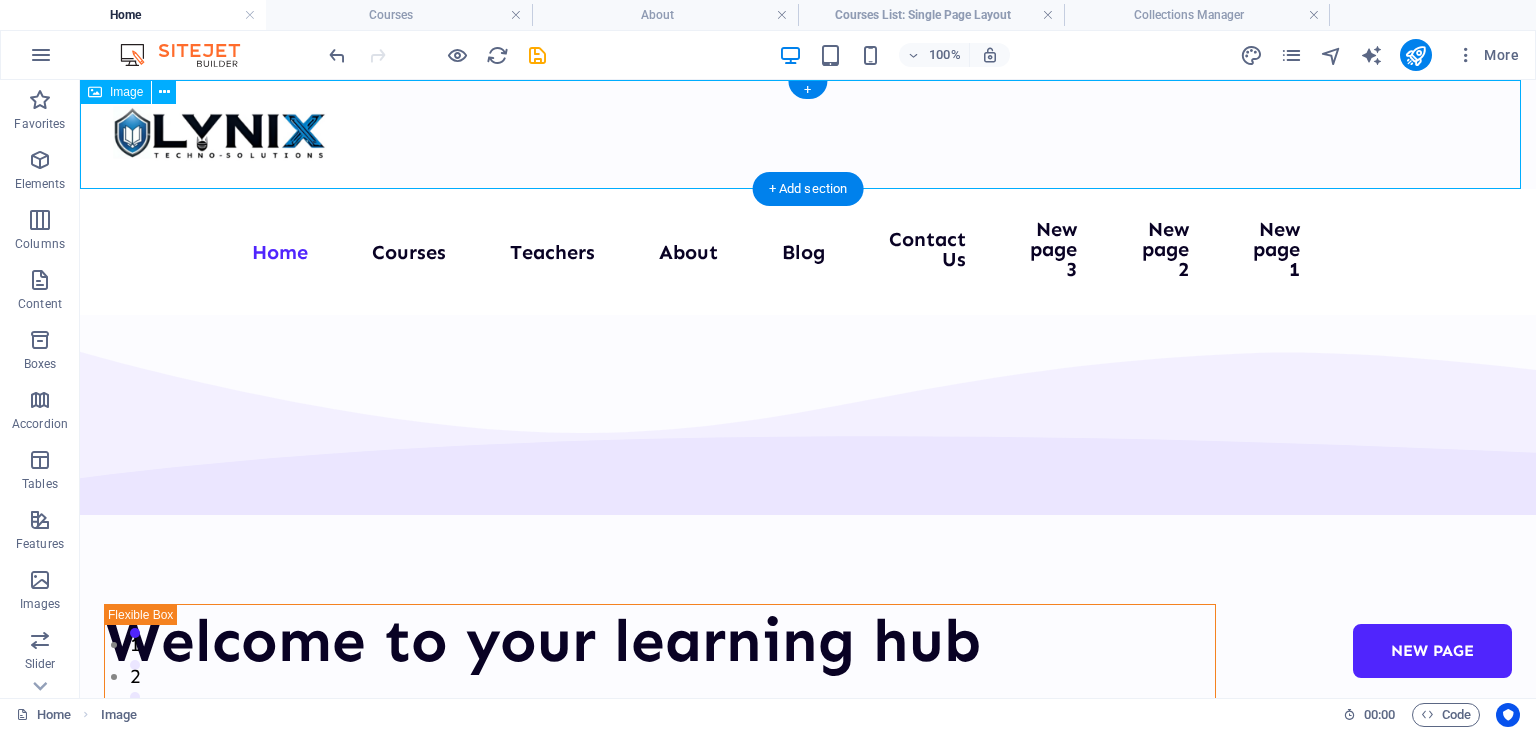 click at bounding box center (808, 134) 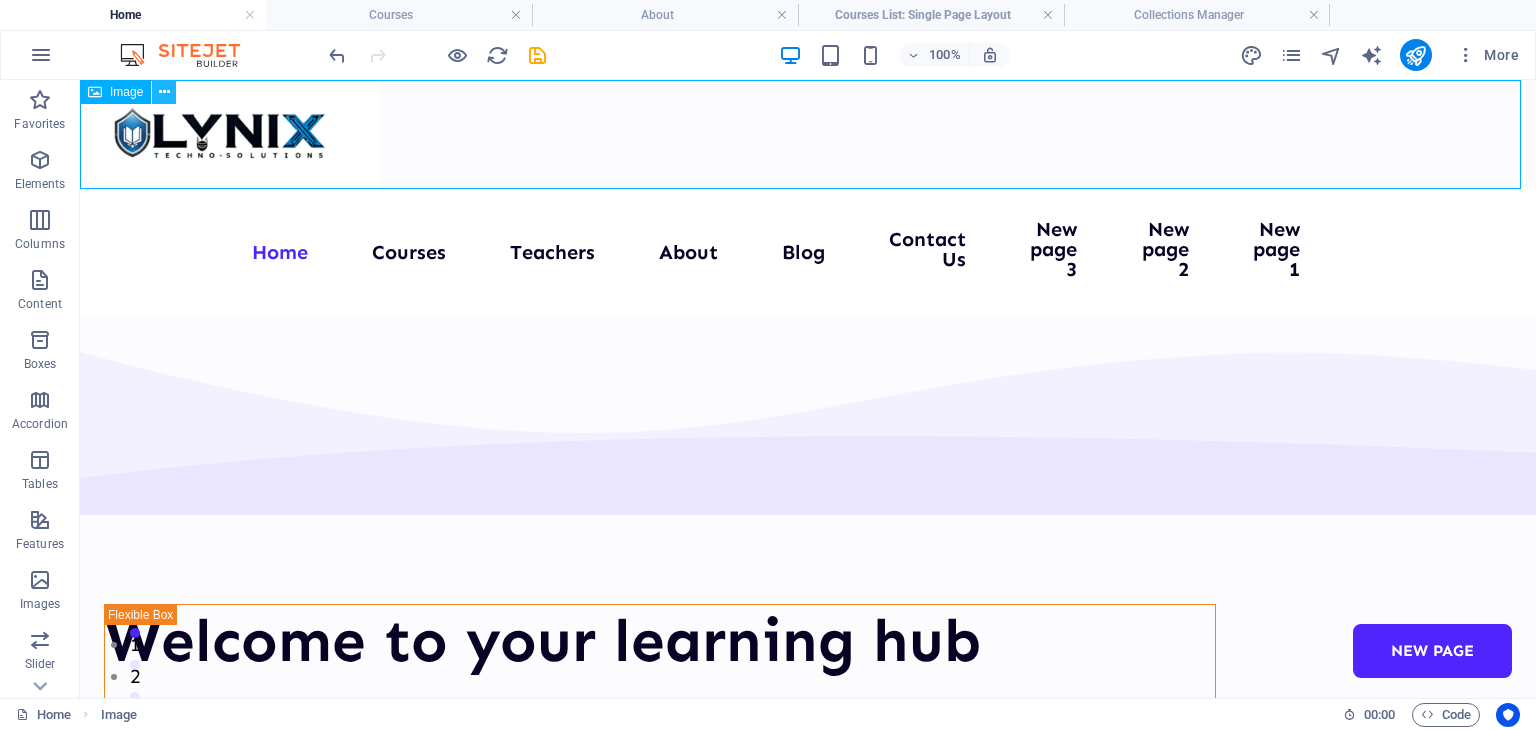 click at bounding box center [164, 92] 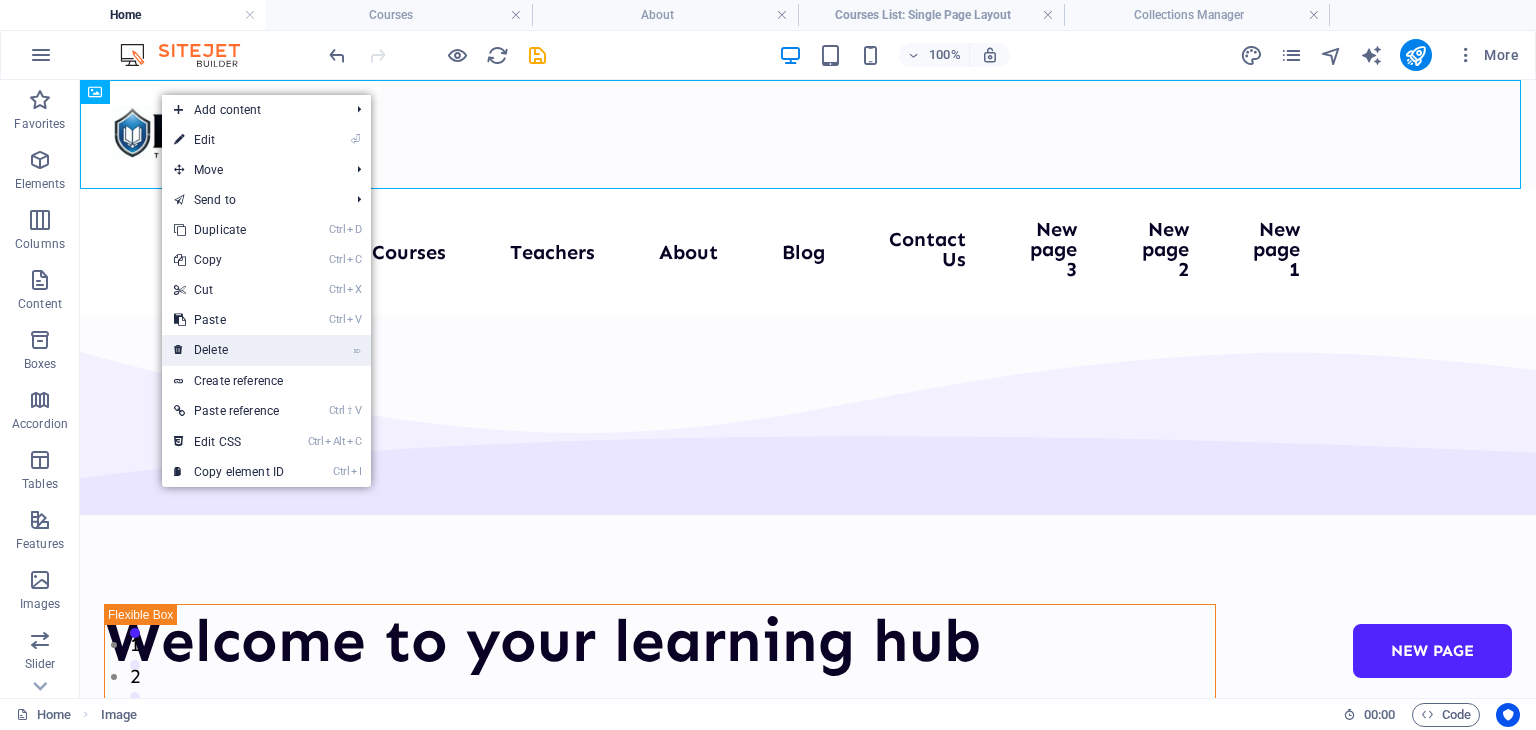 click on "⌦  Delete" at bounding box center [229, 350] 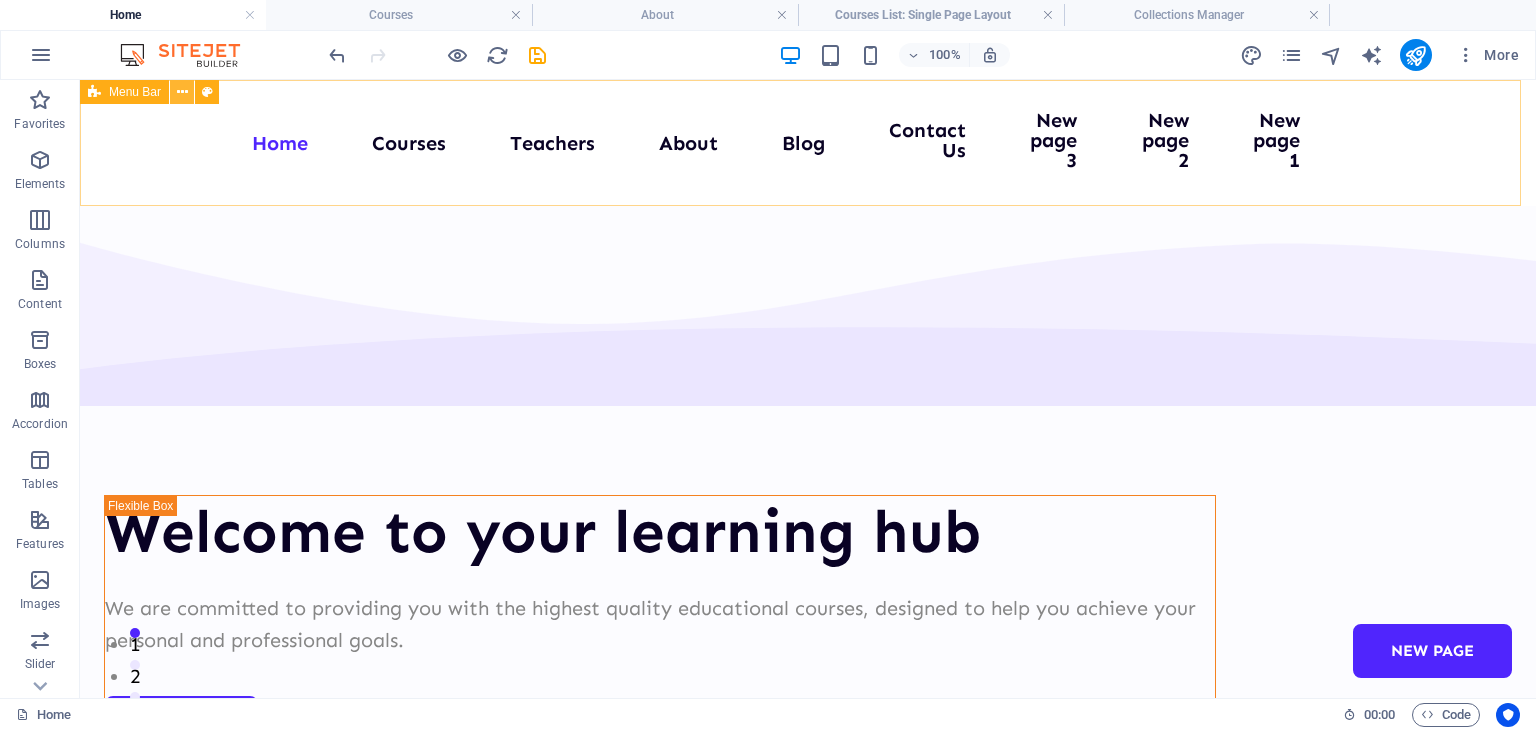 click at bounding box center [182, 92] 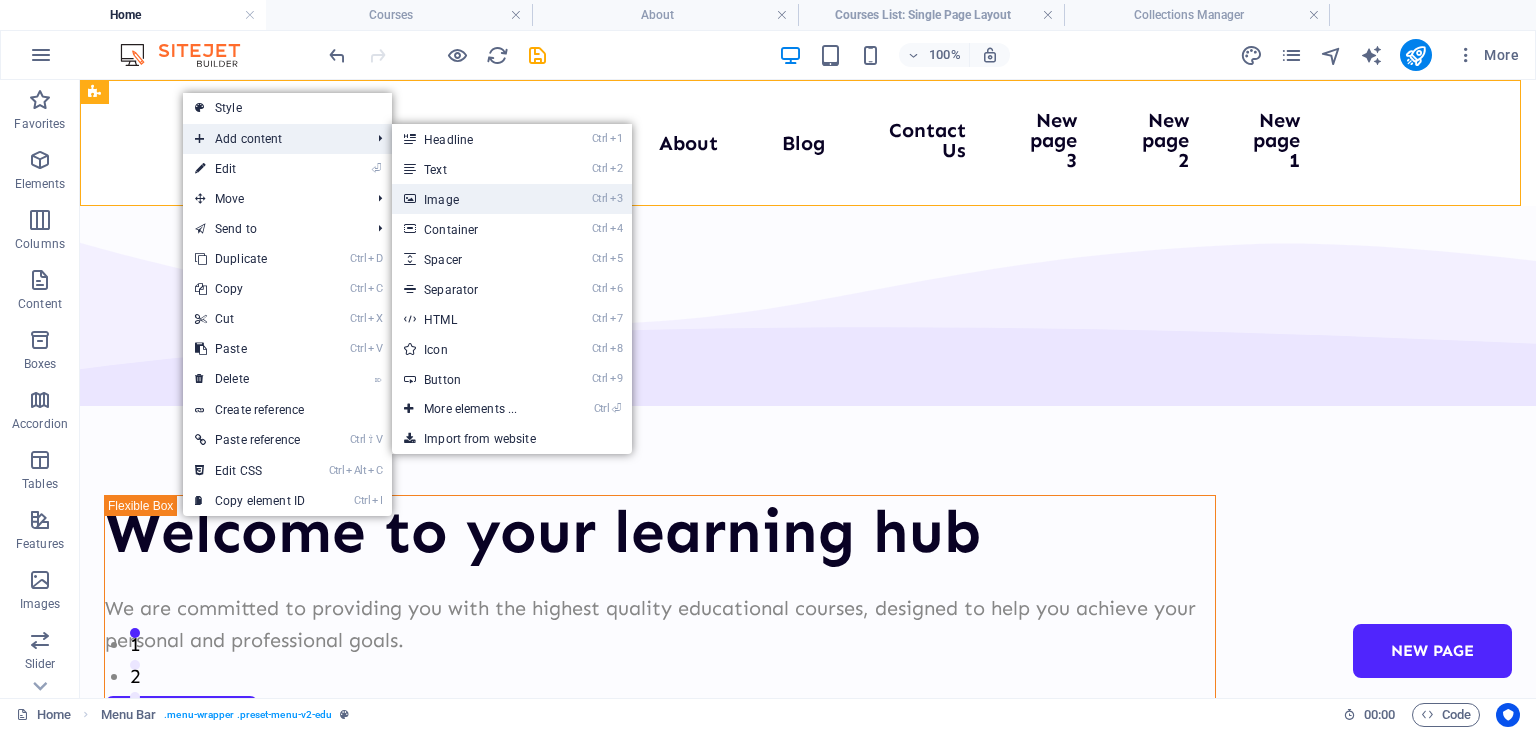 click on "Ctrl 3  Image" at bounding box center (474, 199) 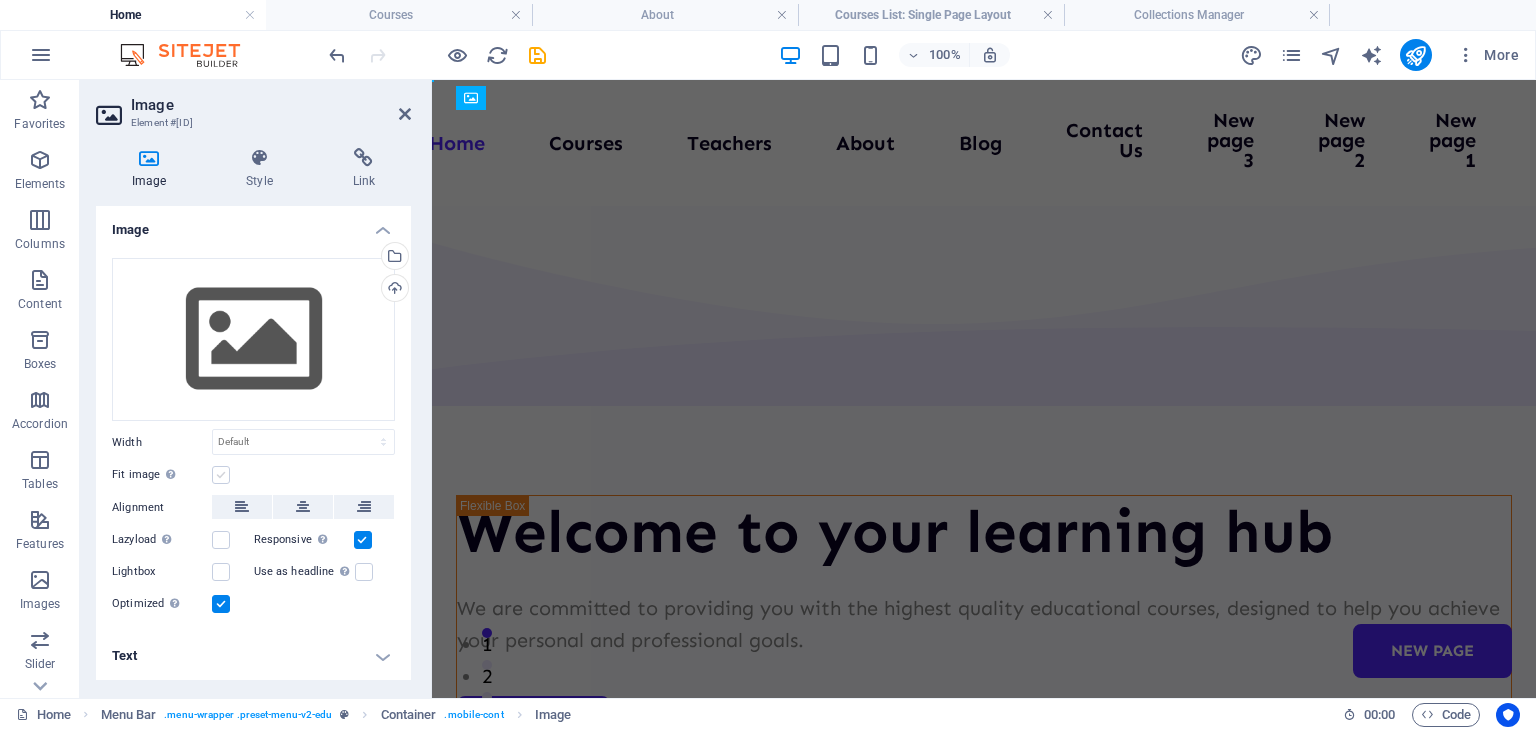 click at bounding box center [221, 475] 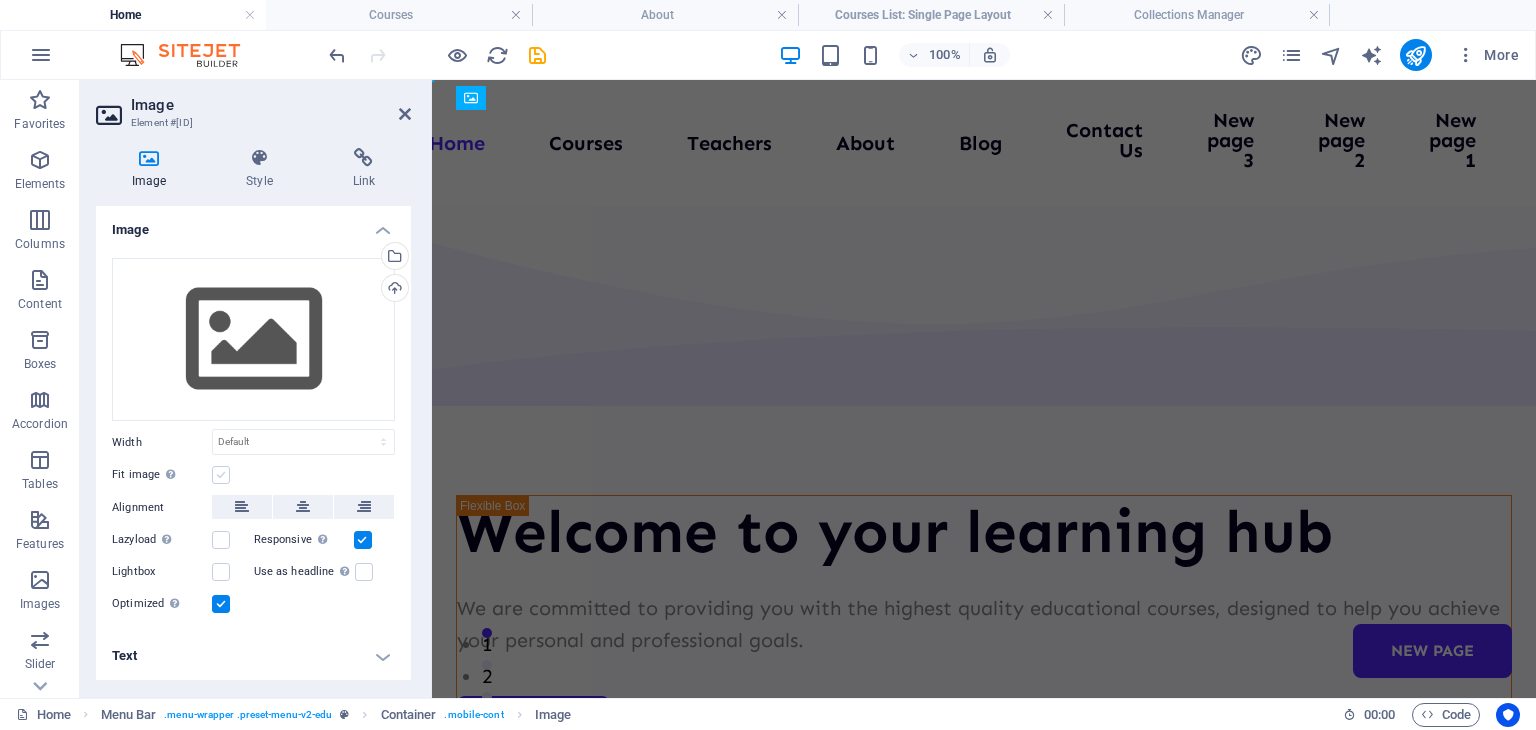 click on "Fit image Automatically fit image to a fixed width and height" at bounding box center (0, 0) 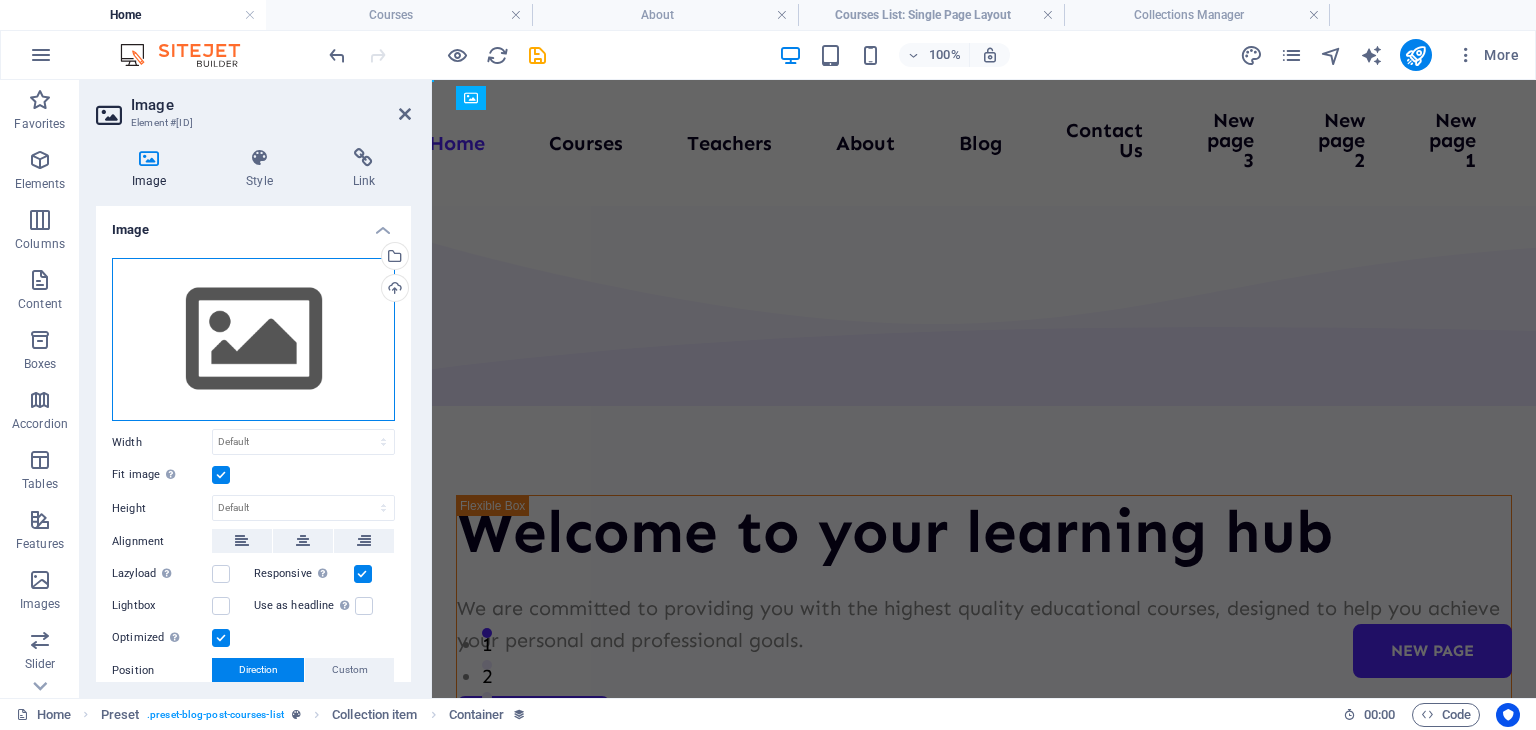 click on "Drag files here, click to choose files or select files from Files or our free stock photos & videos" at bounding box center [253, 340] 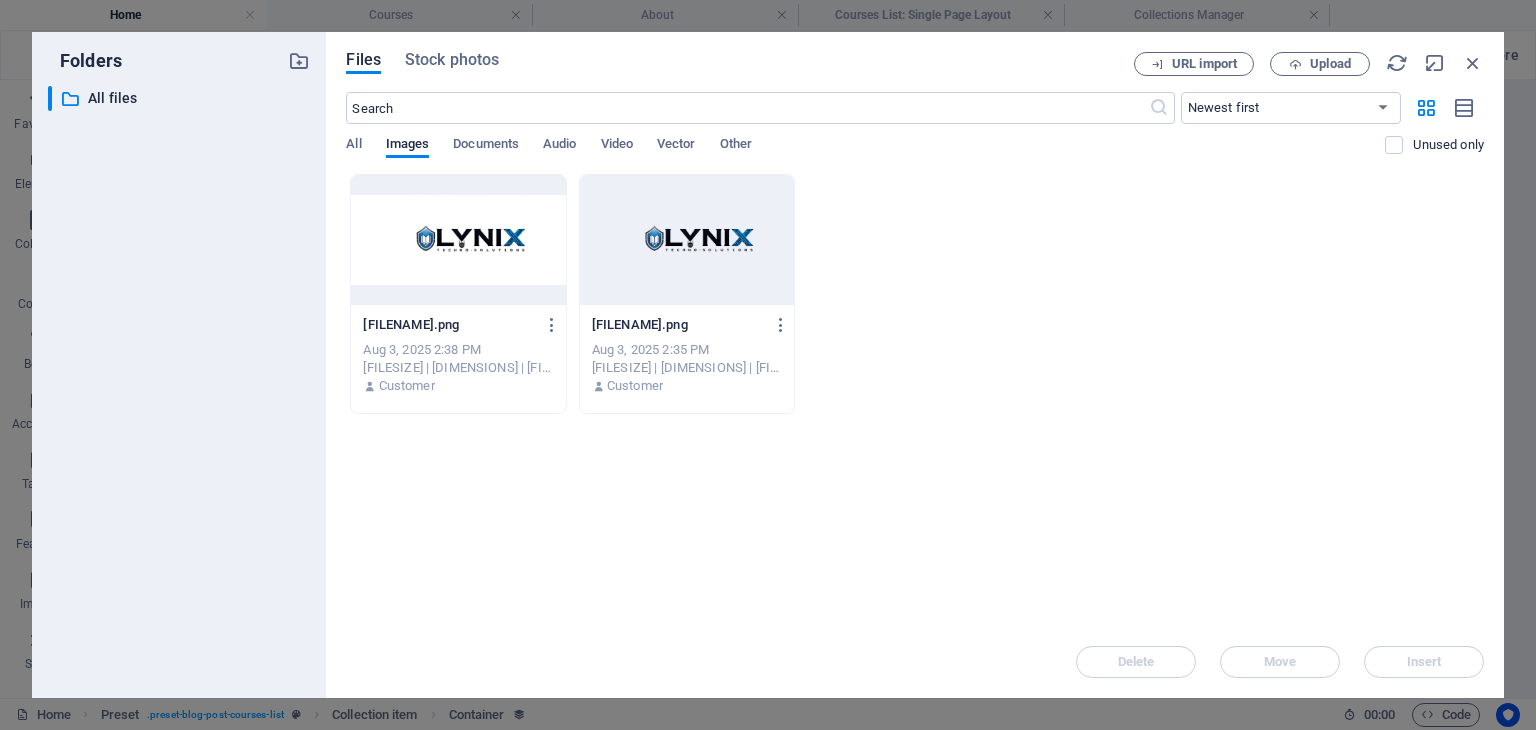 click at bounding box center [458, 240] 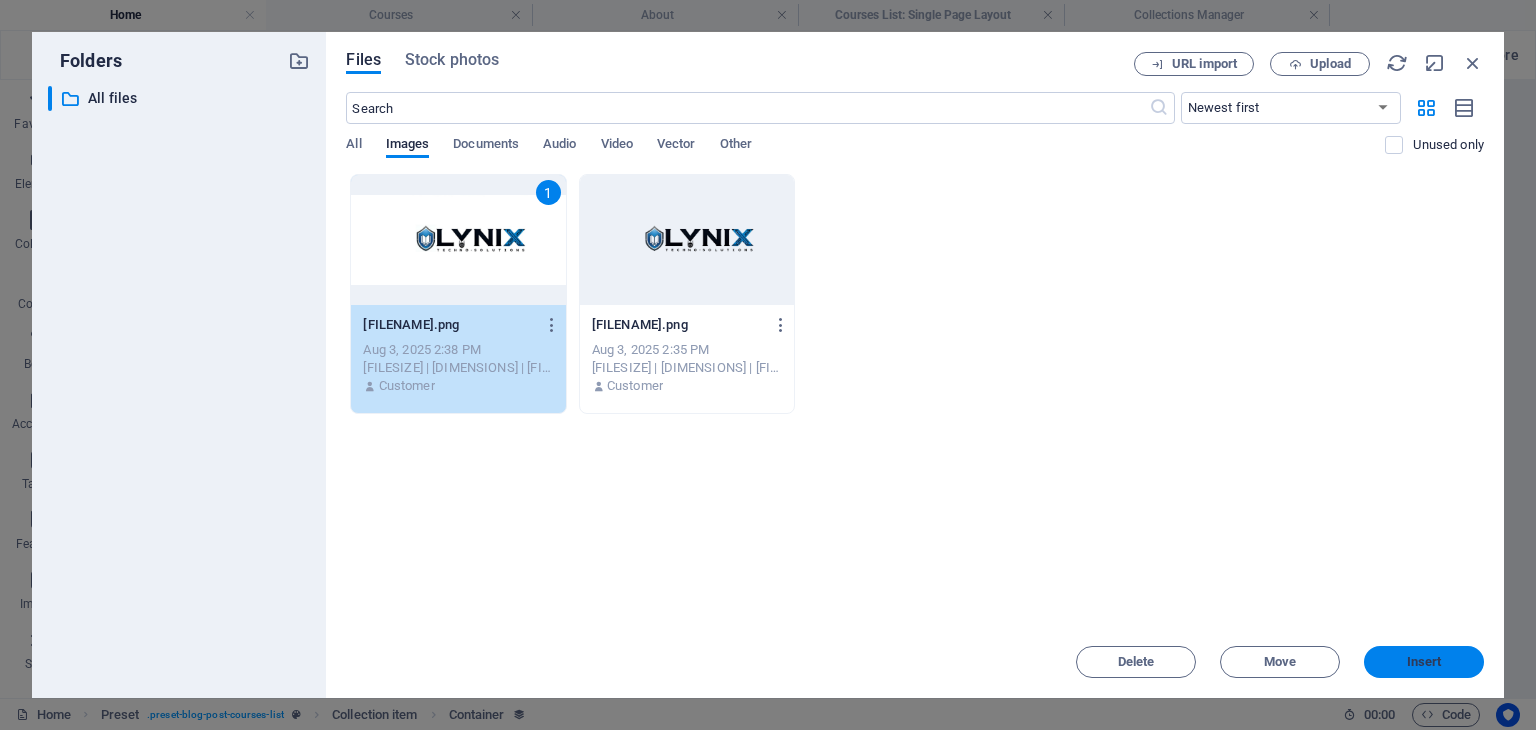click on "Insert" at bounding box center (1424, 662) 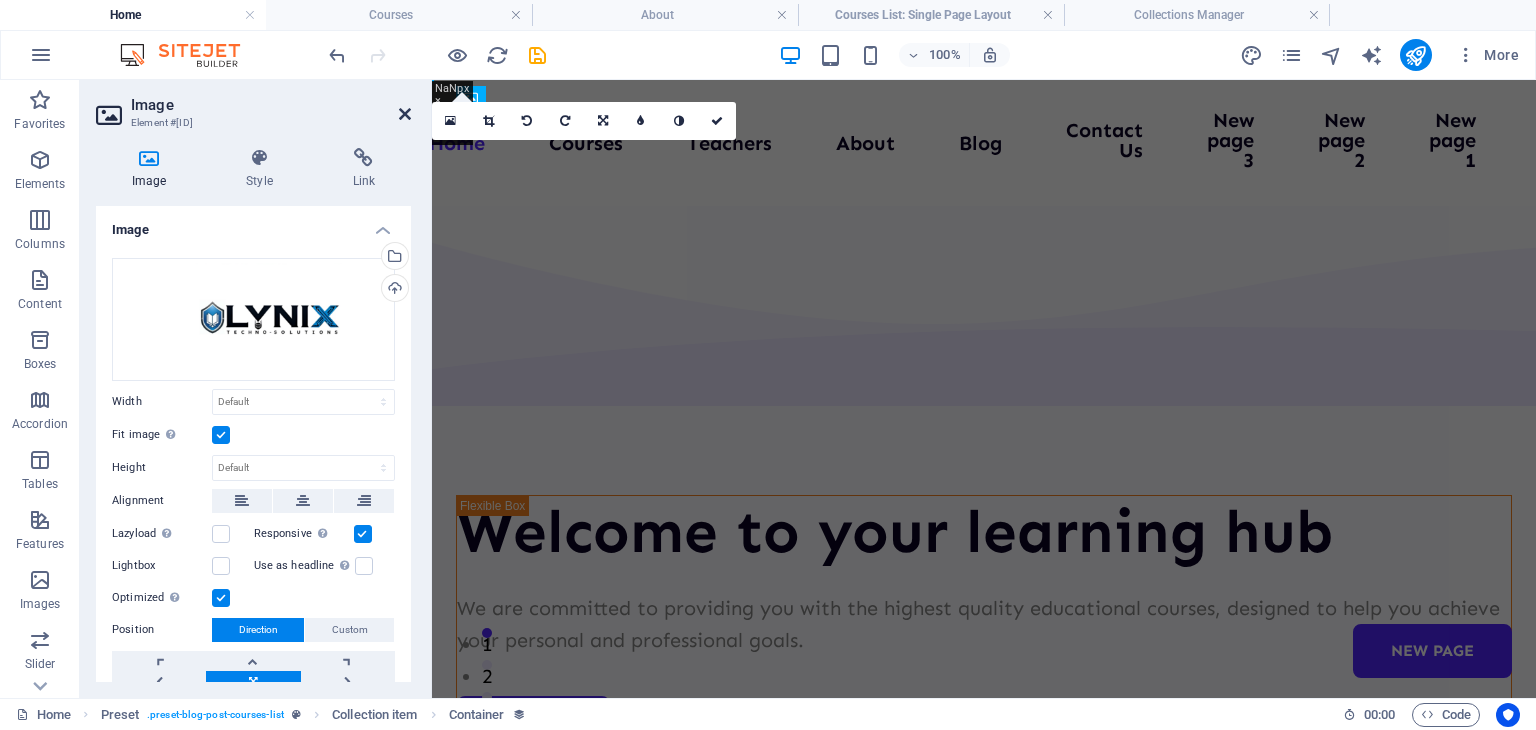 click at bounding box center (405, 114) 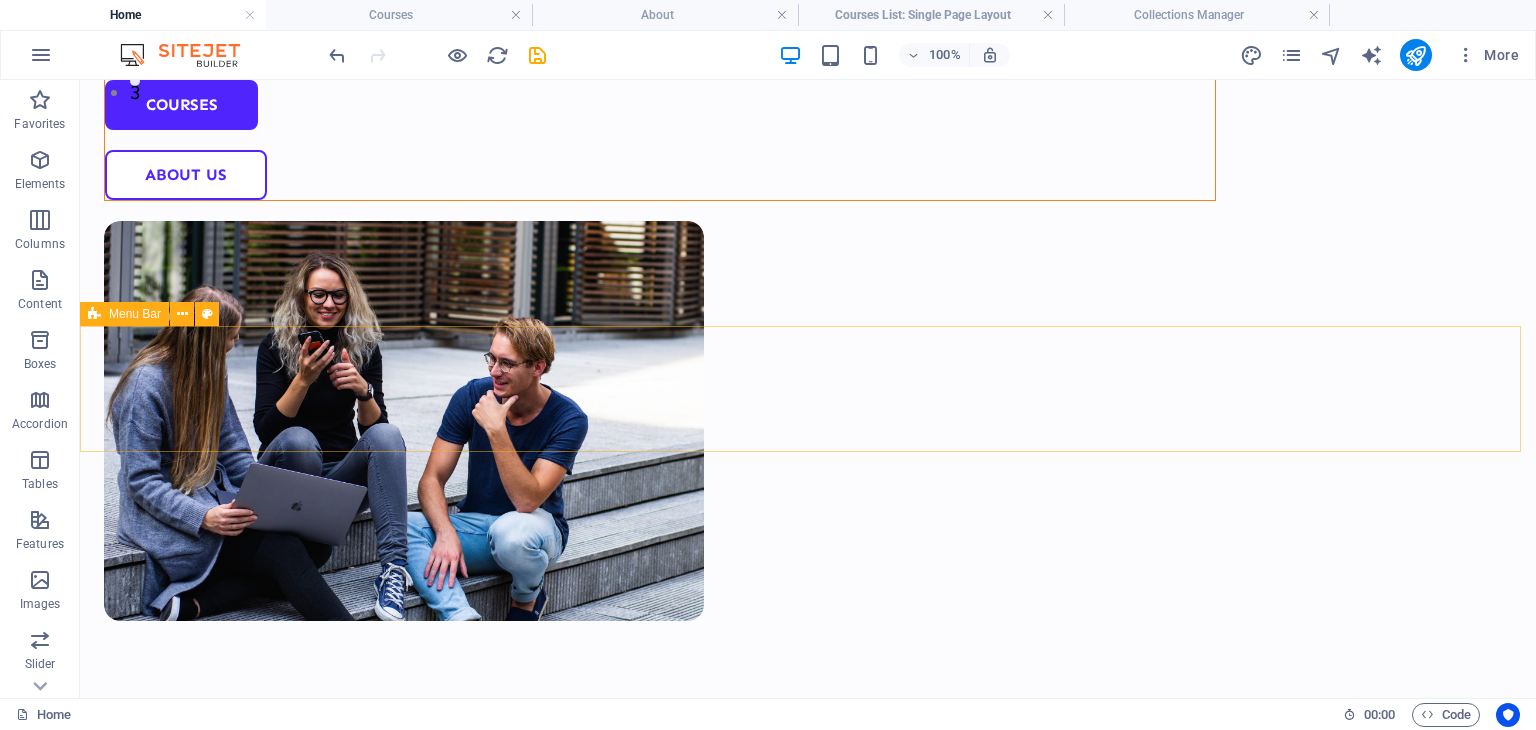 scroll, scrollTop: 0, scrollLeft: 0, axis: both 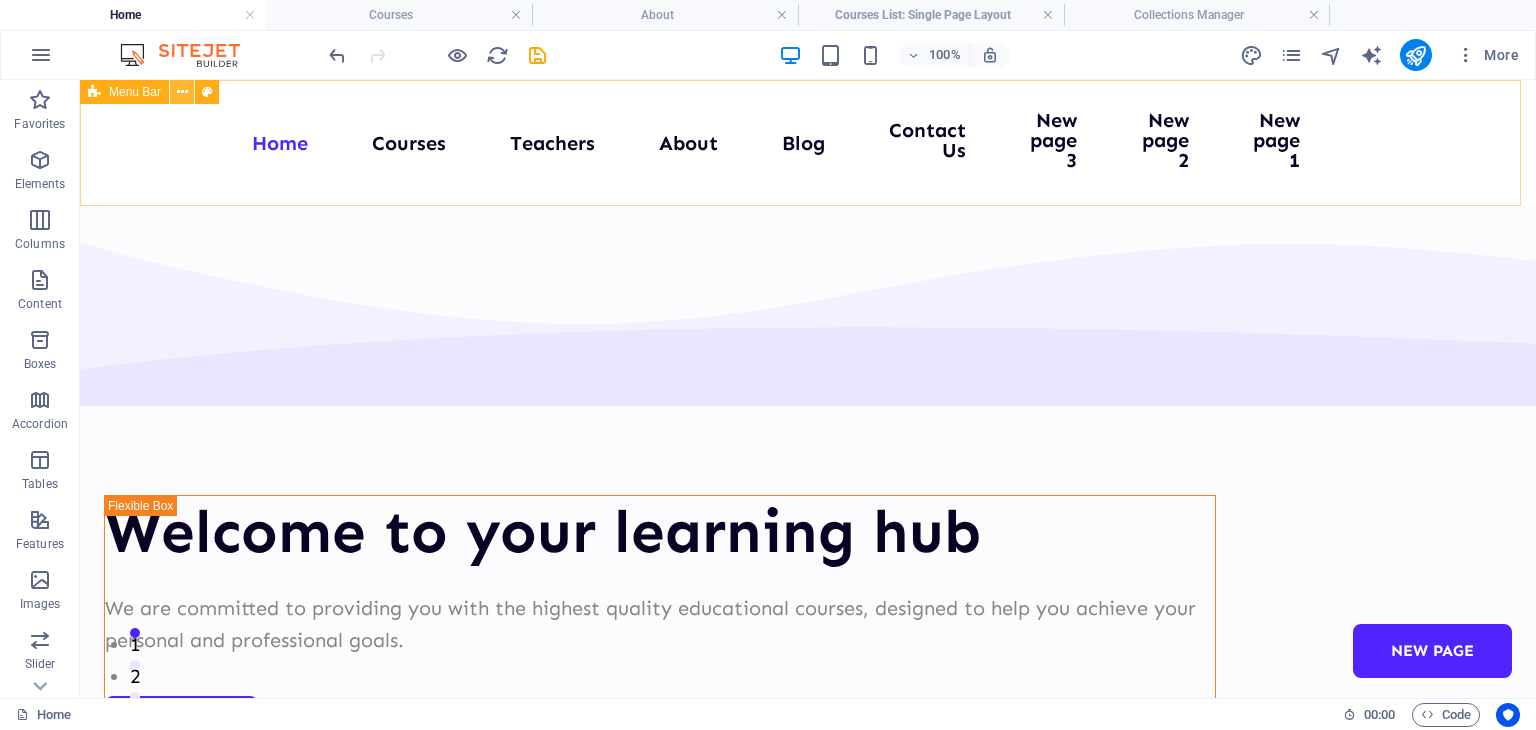 click at bounding box center (182, 92) 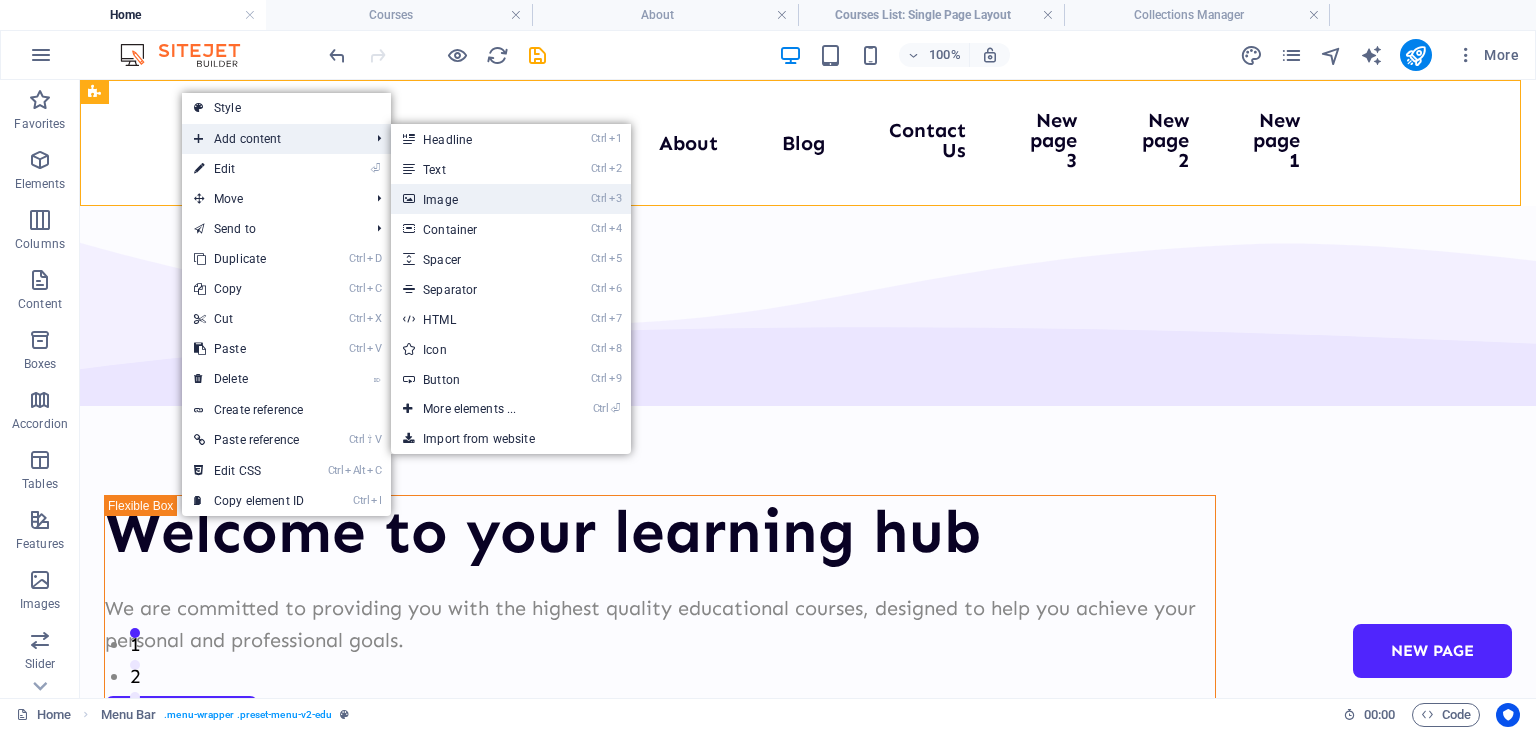 click on "Ctrl 3  Image" at bounding box center [473, 199] 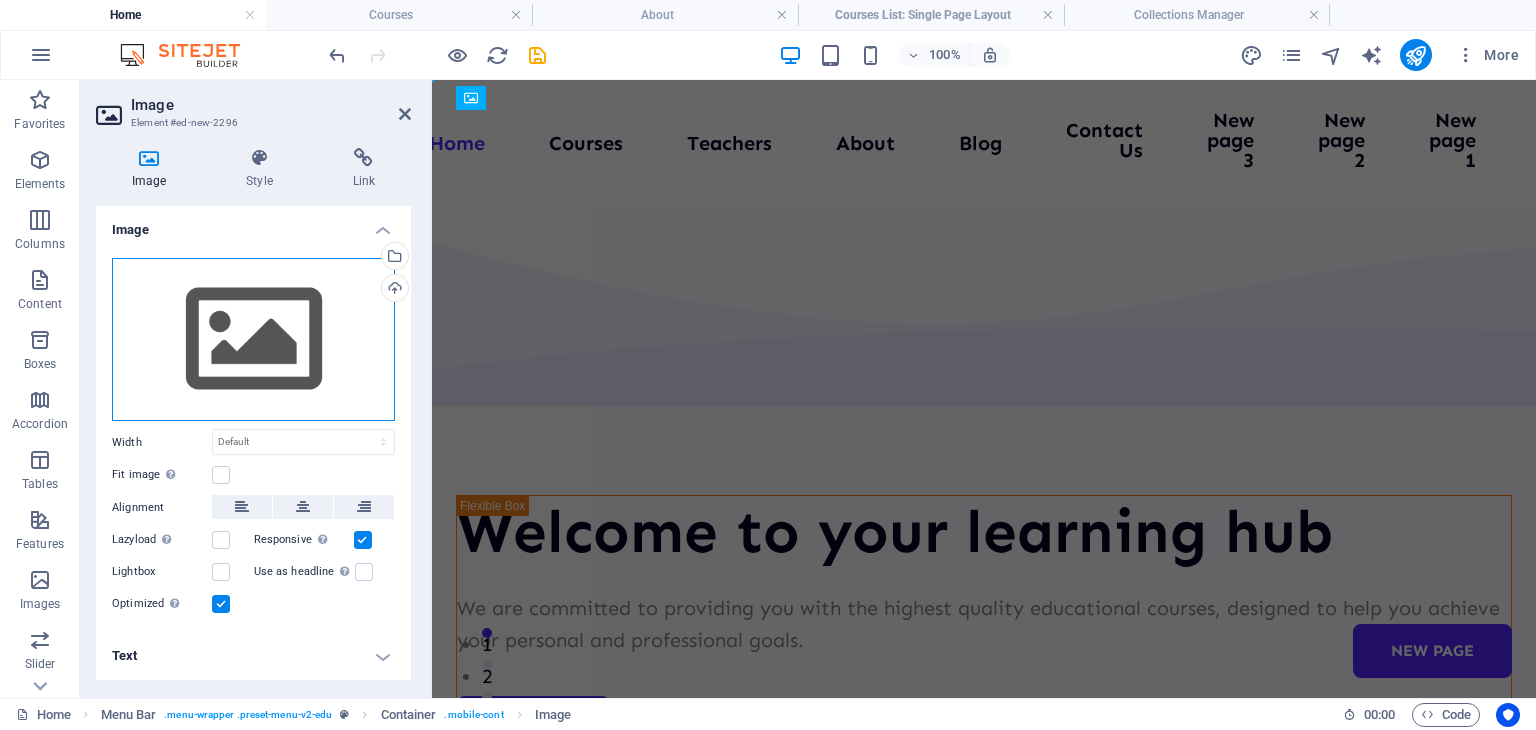 click on "Drag files here, click to choose files or select files from Files or our free stock photos & videos" at bounding box center (253, 340) 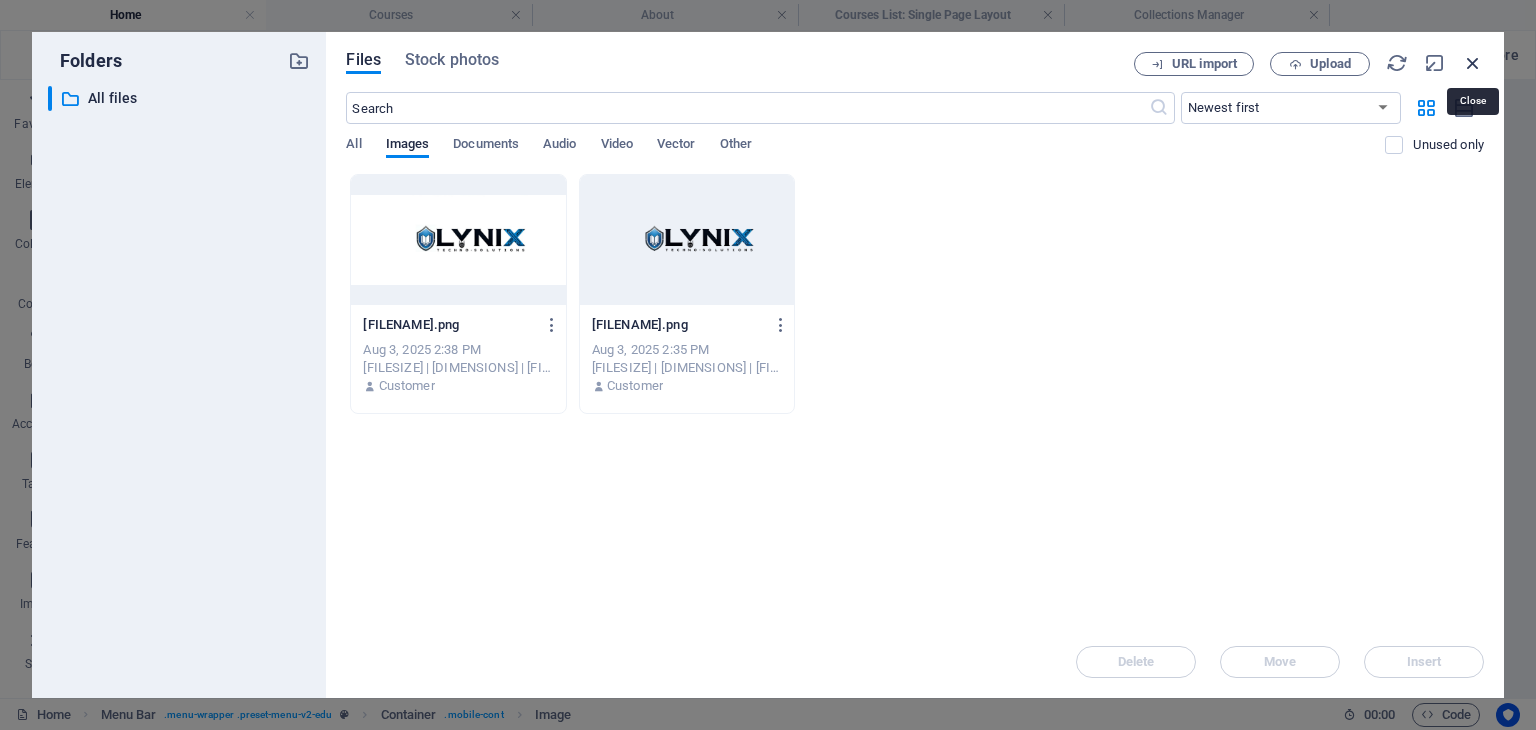 drag, startPoint x: 1474, startPoint y: 60, endPoint x: 737, endPoint y: 32, distance: 737.5317 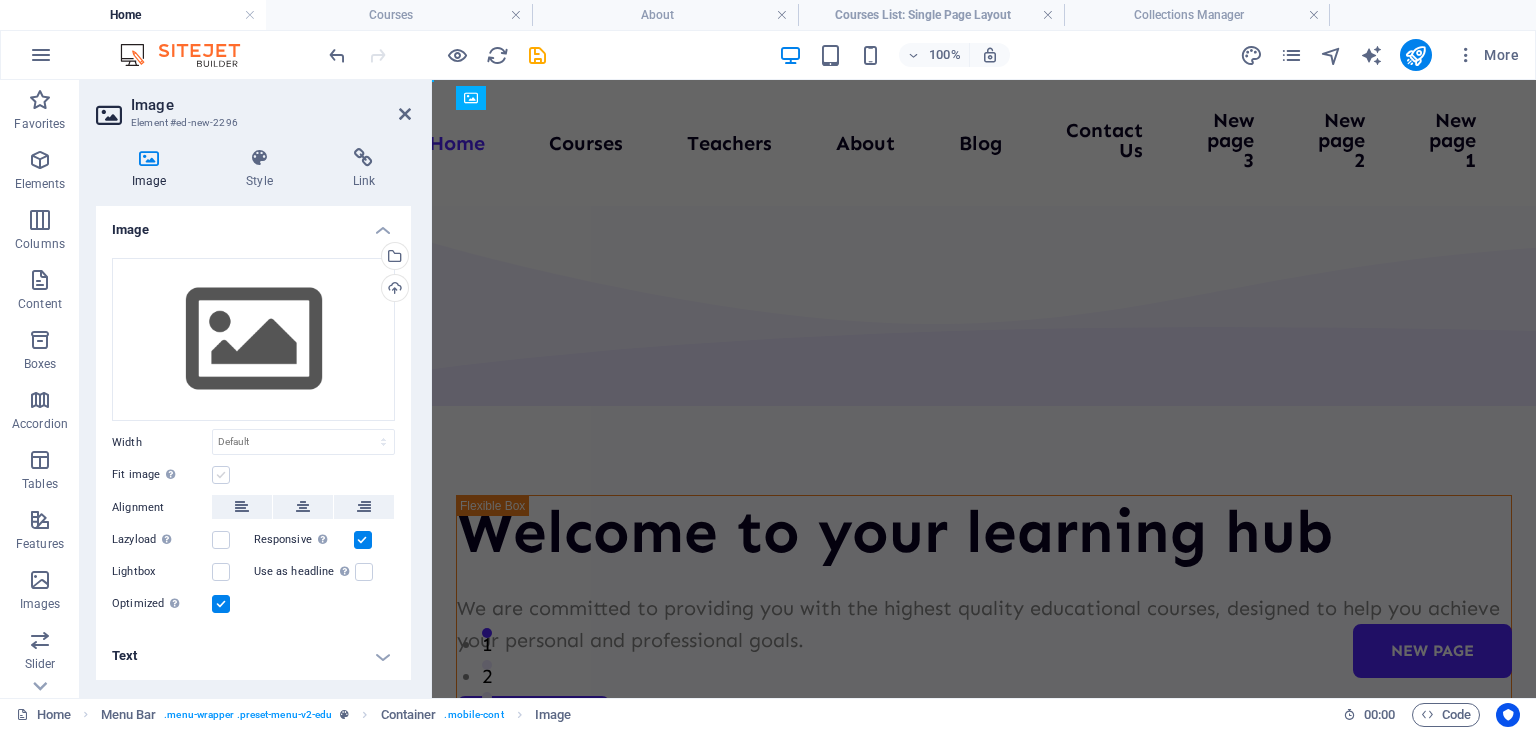 click at bounding box center (221, 475) 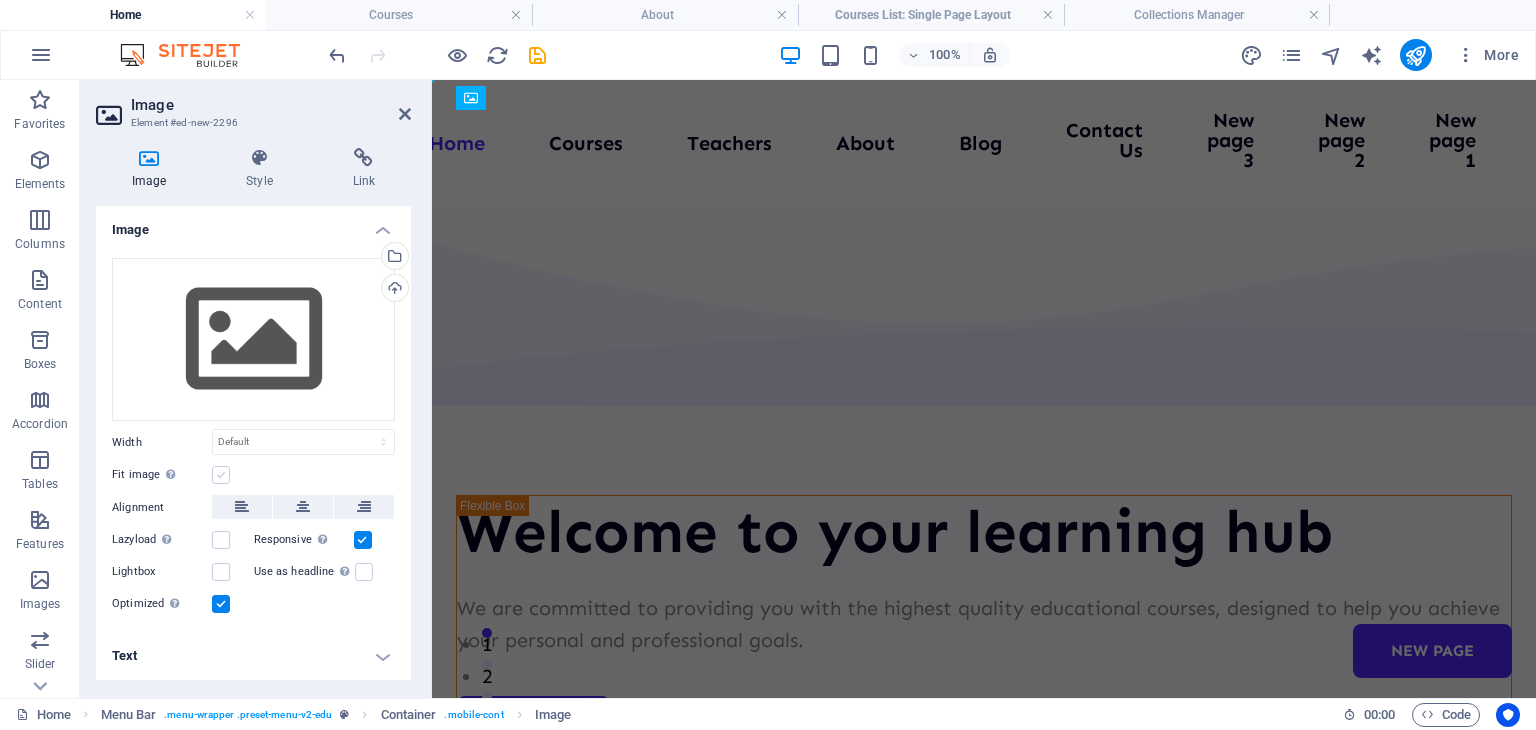click on "Fit image Automatically fit image to a fixed width and height" at bounding box center [0, 0] 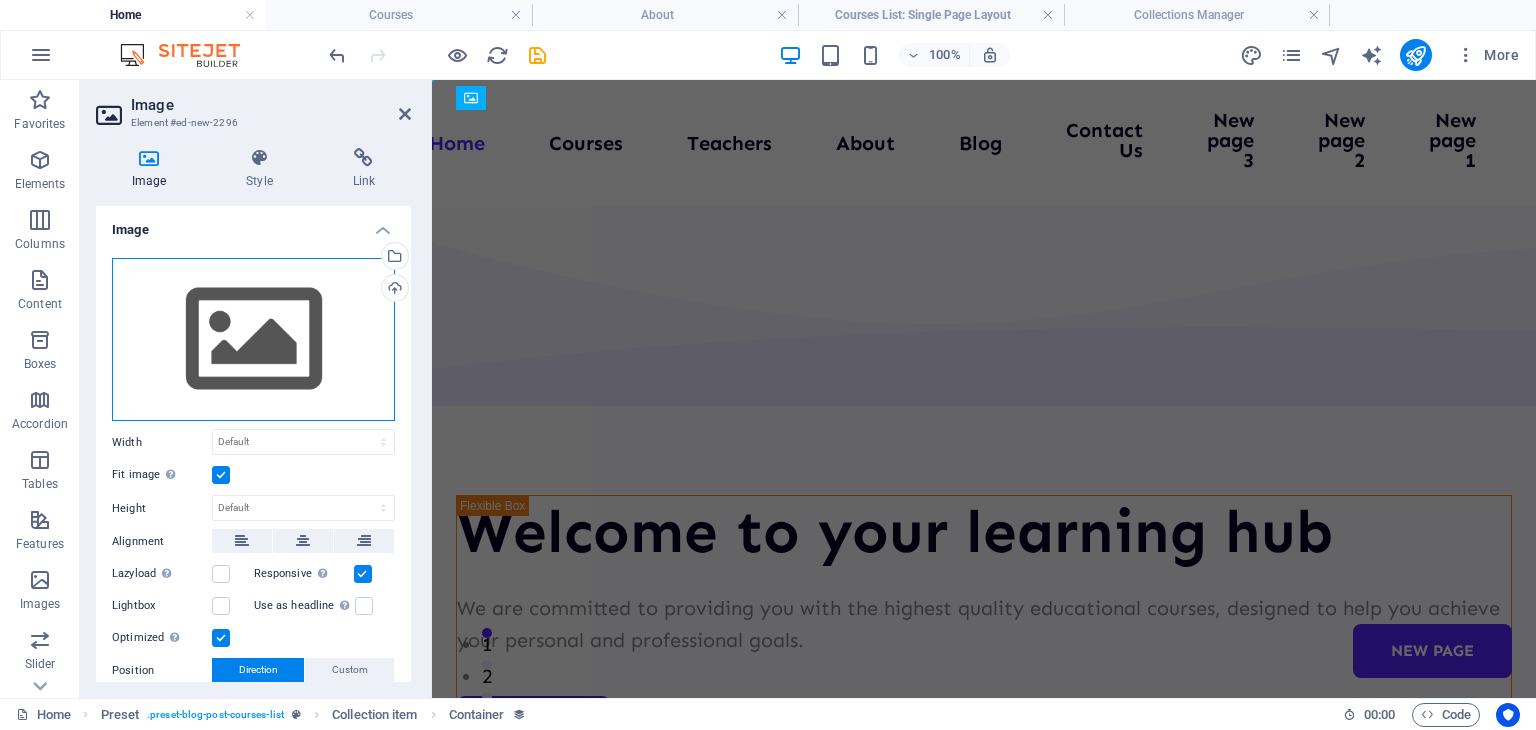 click on "Drag files here, click to choose files or select files from Files or our free stock photos & videos" at bounding box center [253, 340] 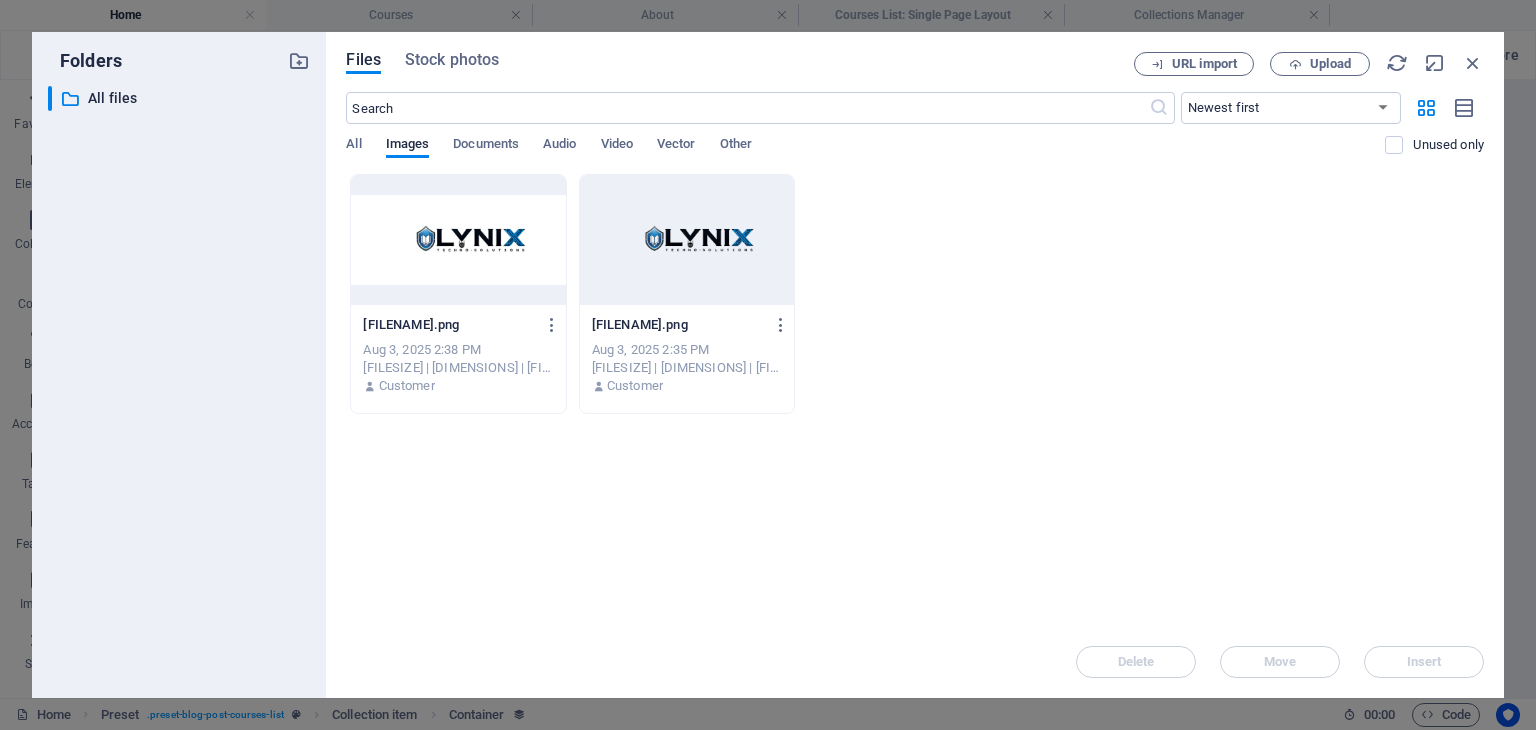 click at bounding box center [458, 240] 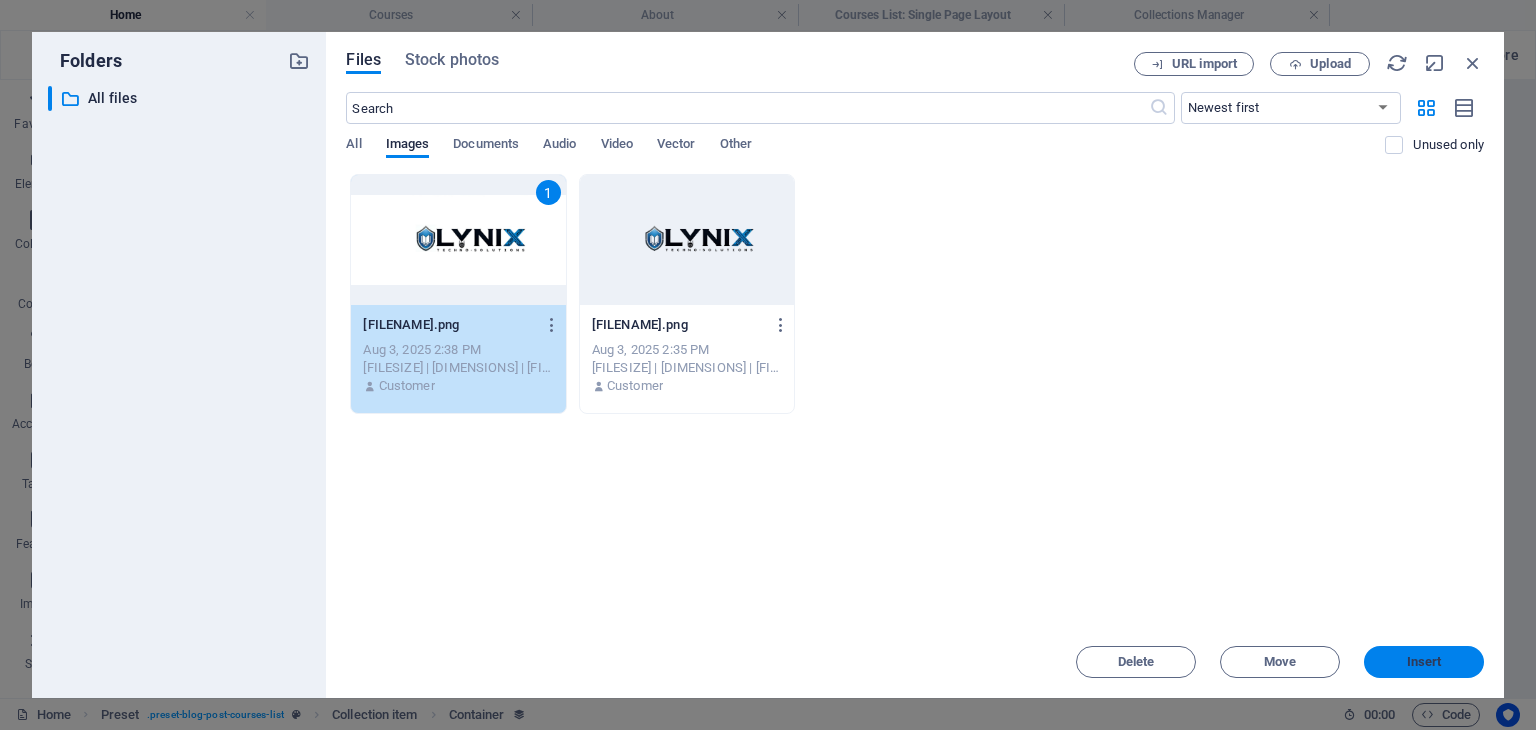 click on "Insert" at bounding box center (1424, 662) 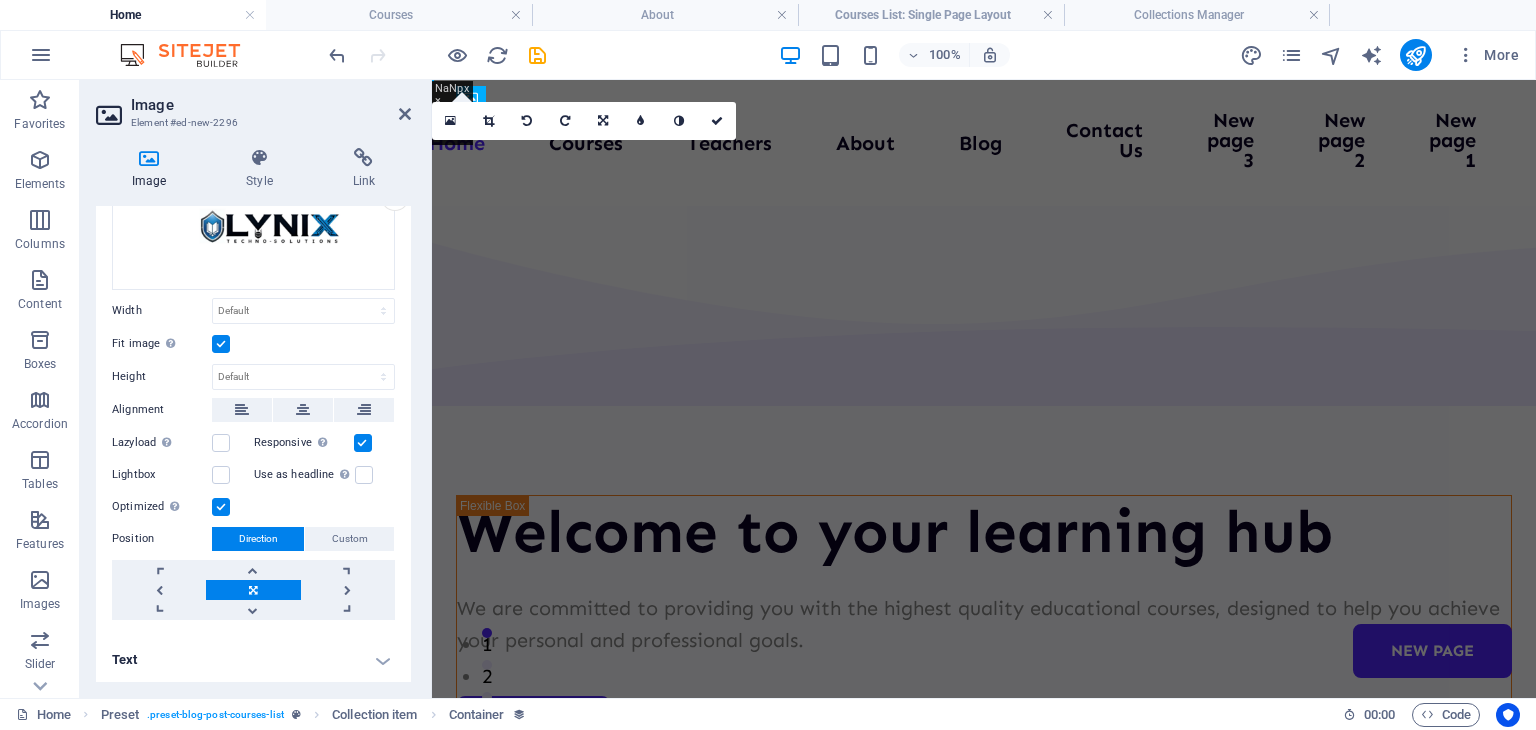 scroll, scrollTop: 0, scrollLeft: 0, axis: both 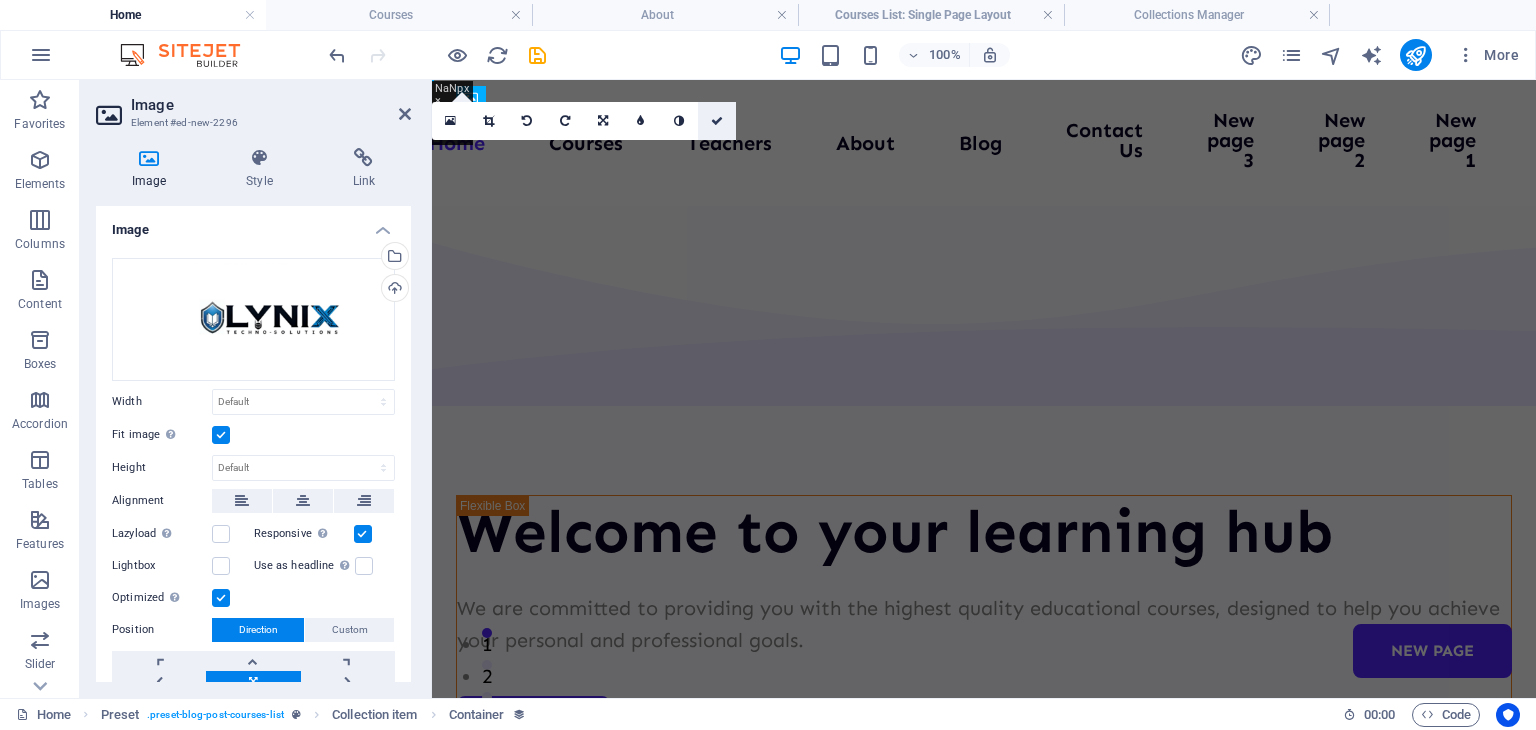 click at bounding box center (717, 121) 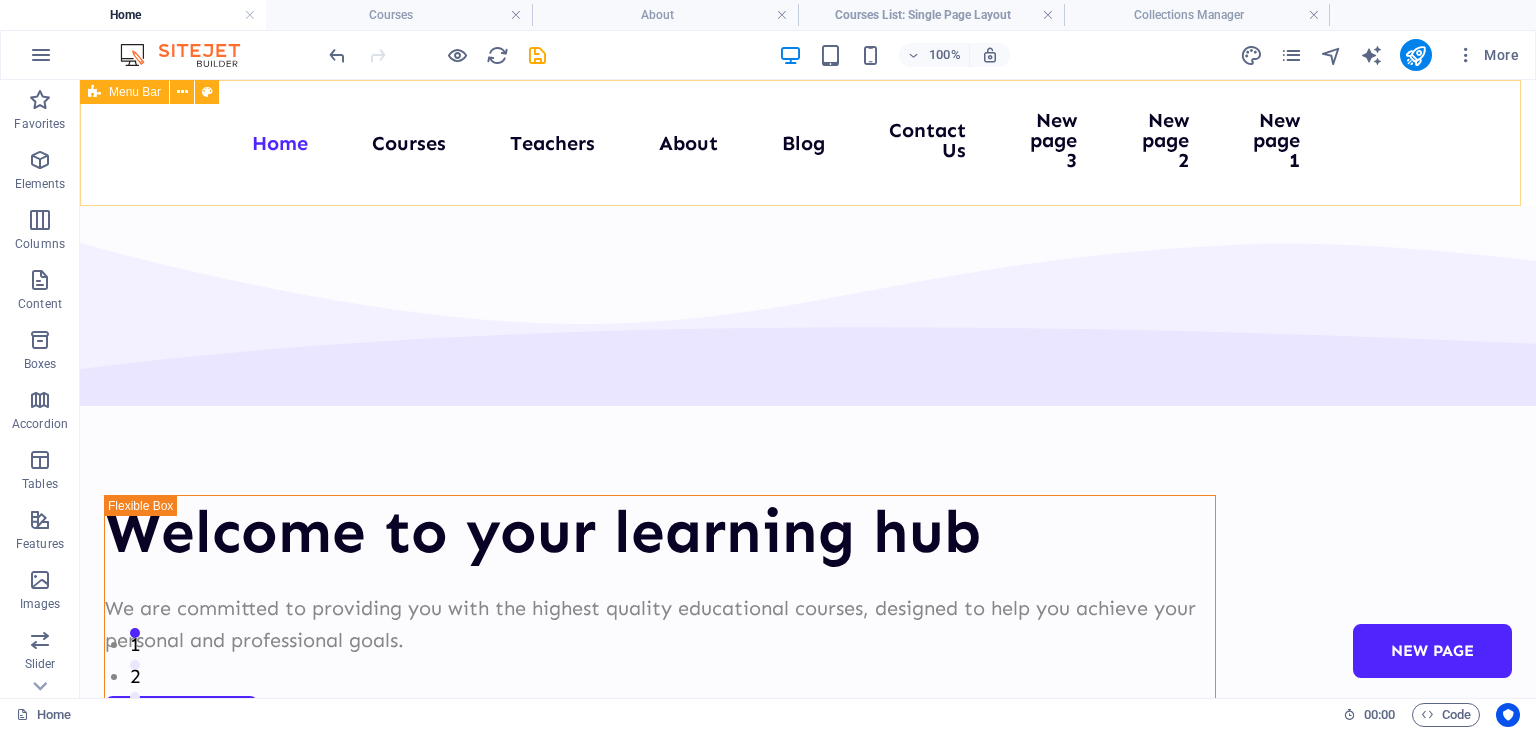 click on "Home Courses Teachers About Blog Contact Us New page 3 New page 2 New page 1 New page" at bounding box center (808, 143) 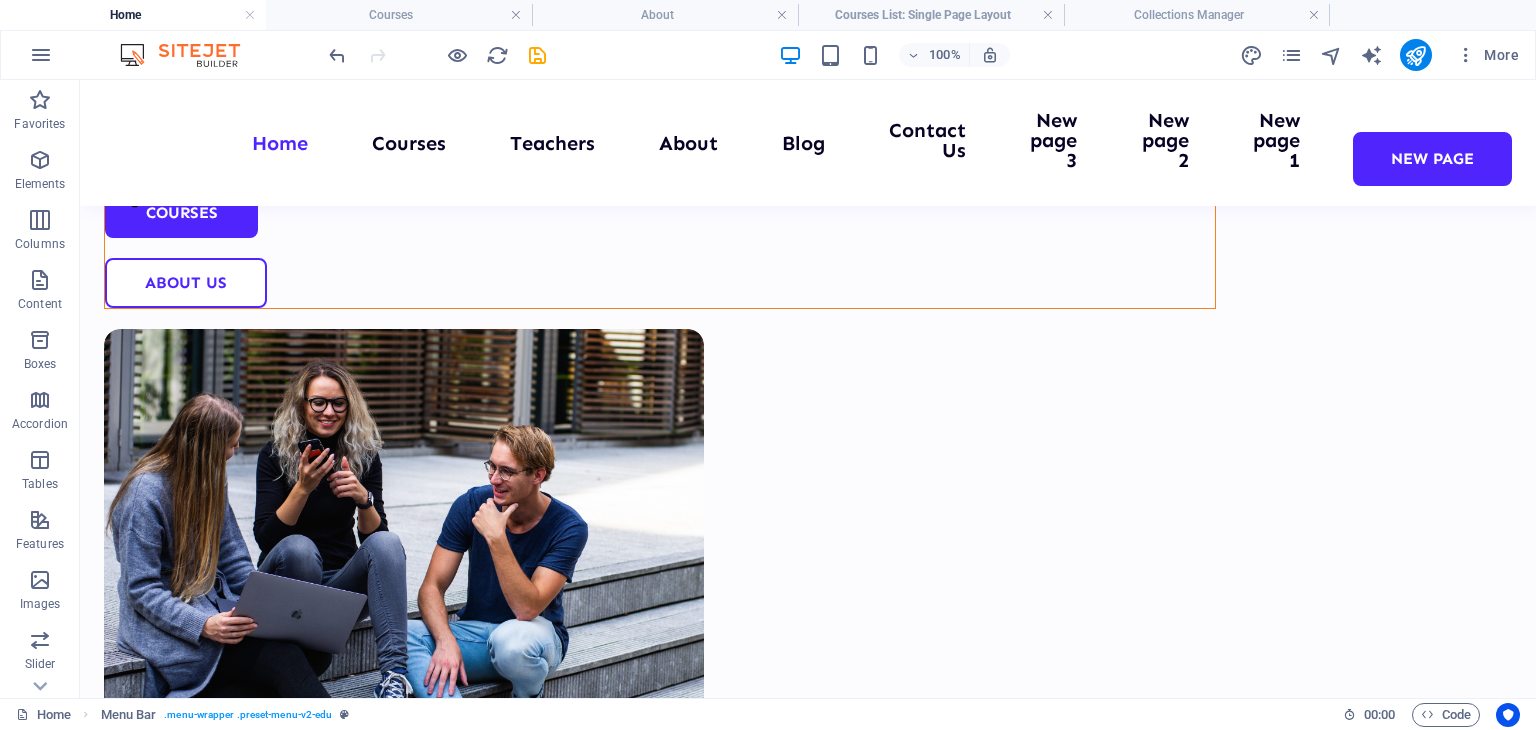 scroll, scrollTop: 0, scrollLeft: 0, axis: both 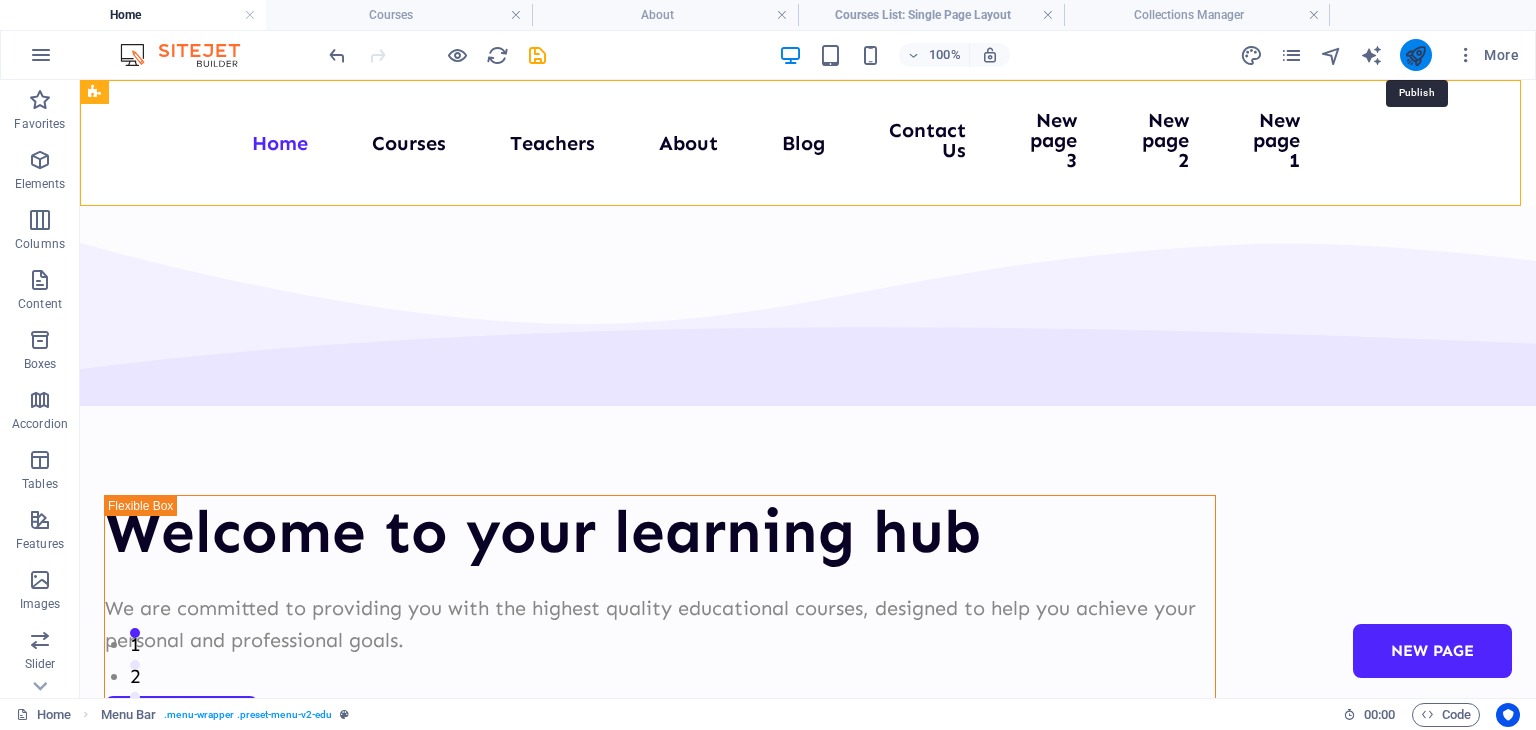 click at bounding box center [1415, 55] 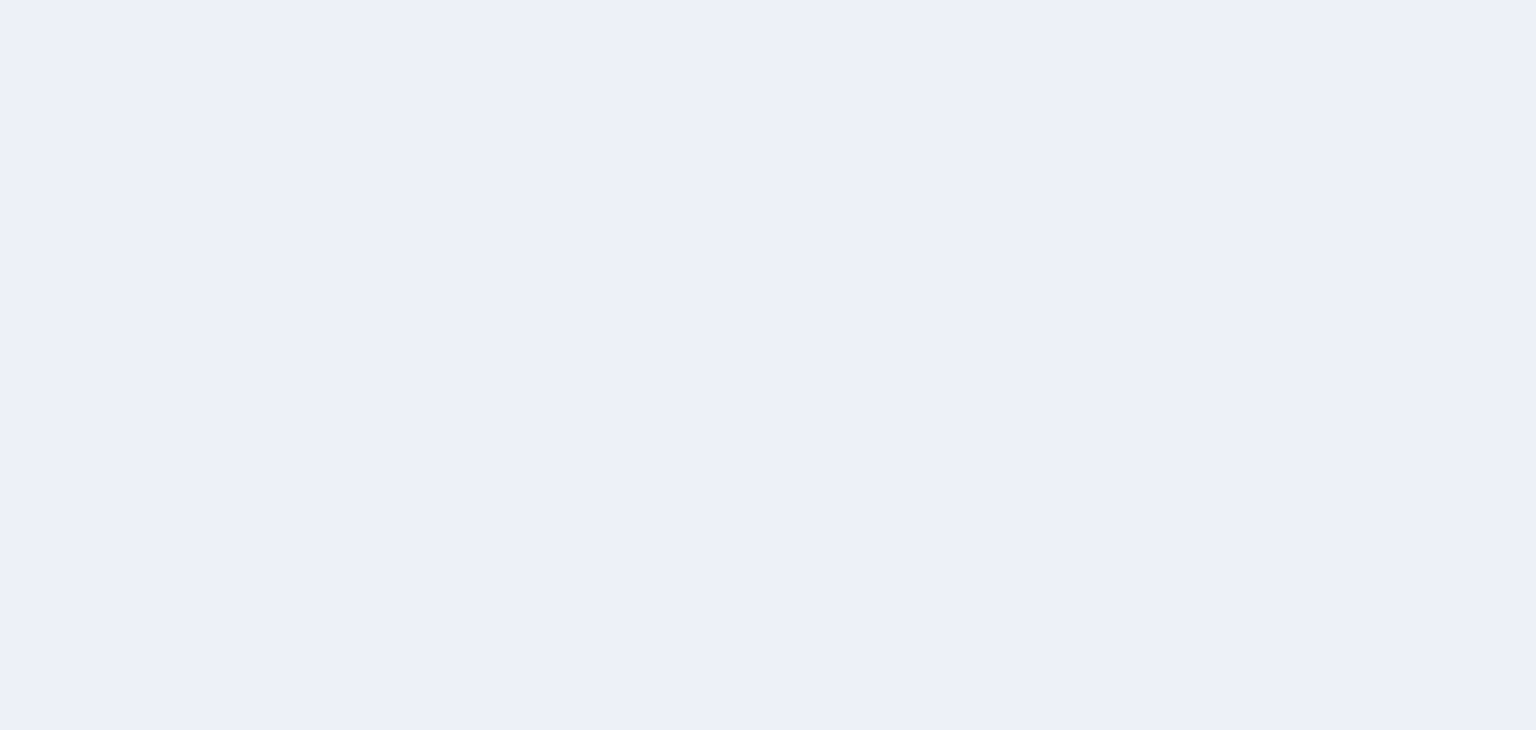 scroll, scrollTop: 0, scrollLeft: 0, axis: both 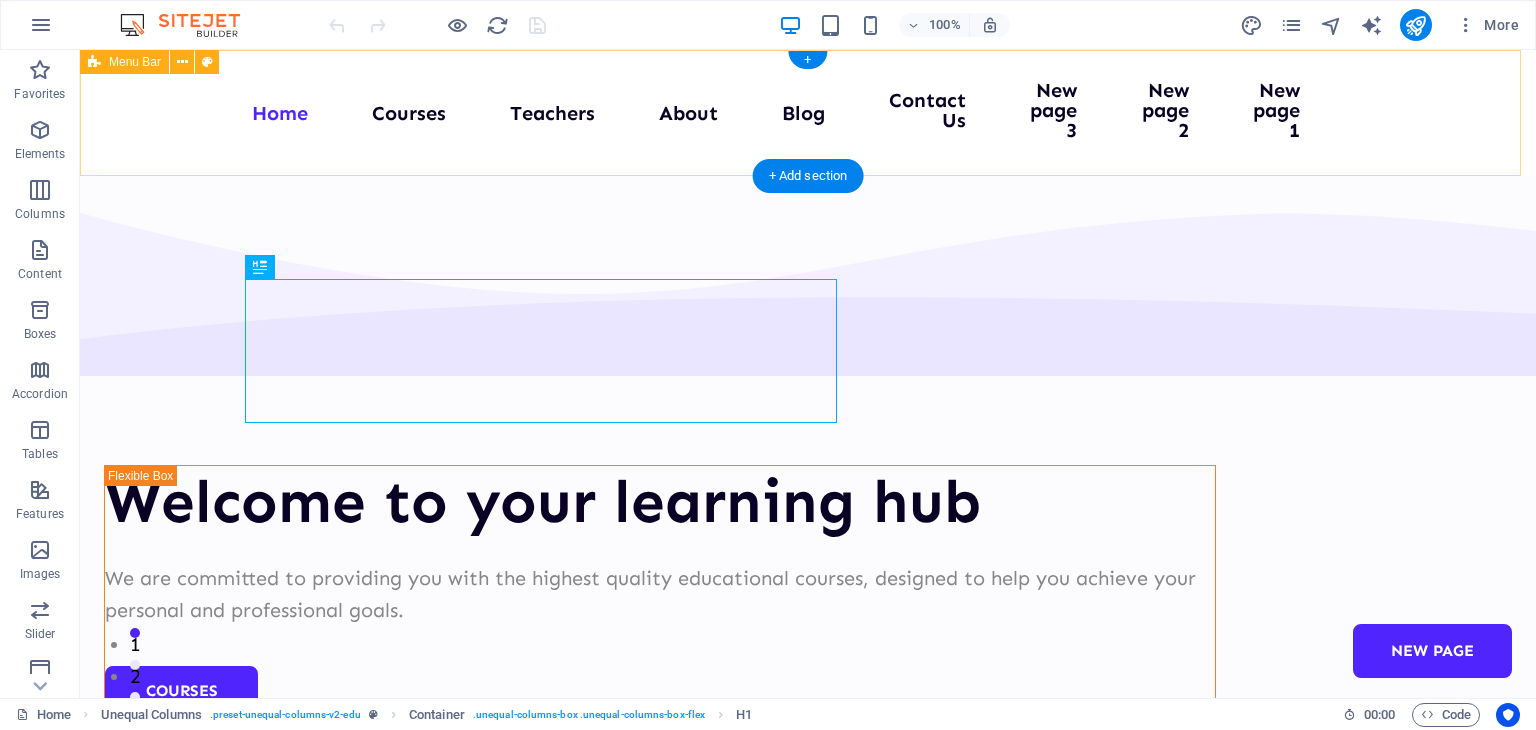 click on "Home Courses Teachers About Blog Contact Us New page 3 New page 2 New page 1 New page" at bounding box center (808, 113) 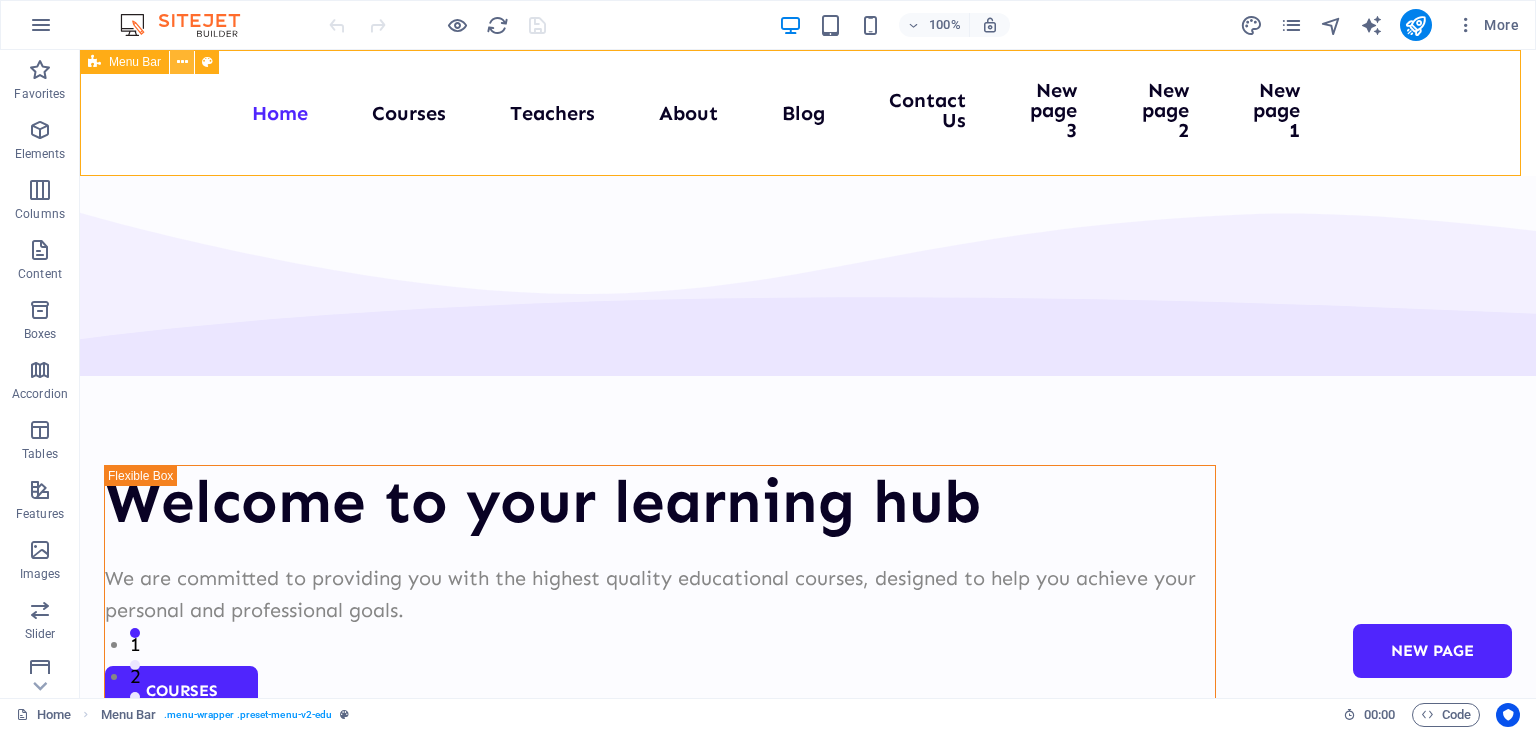 click at bounding box center [182, 62] 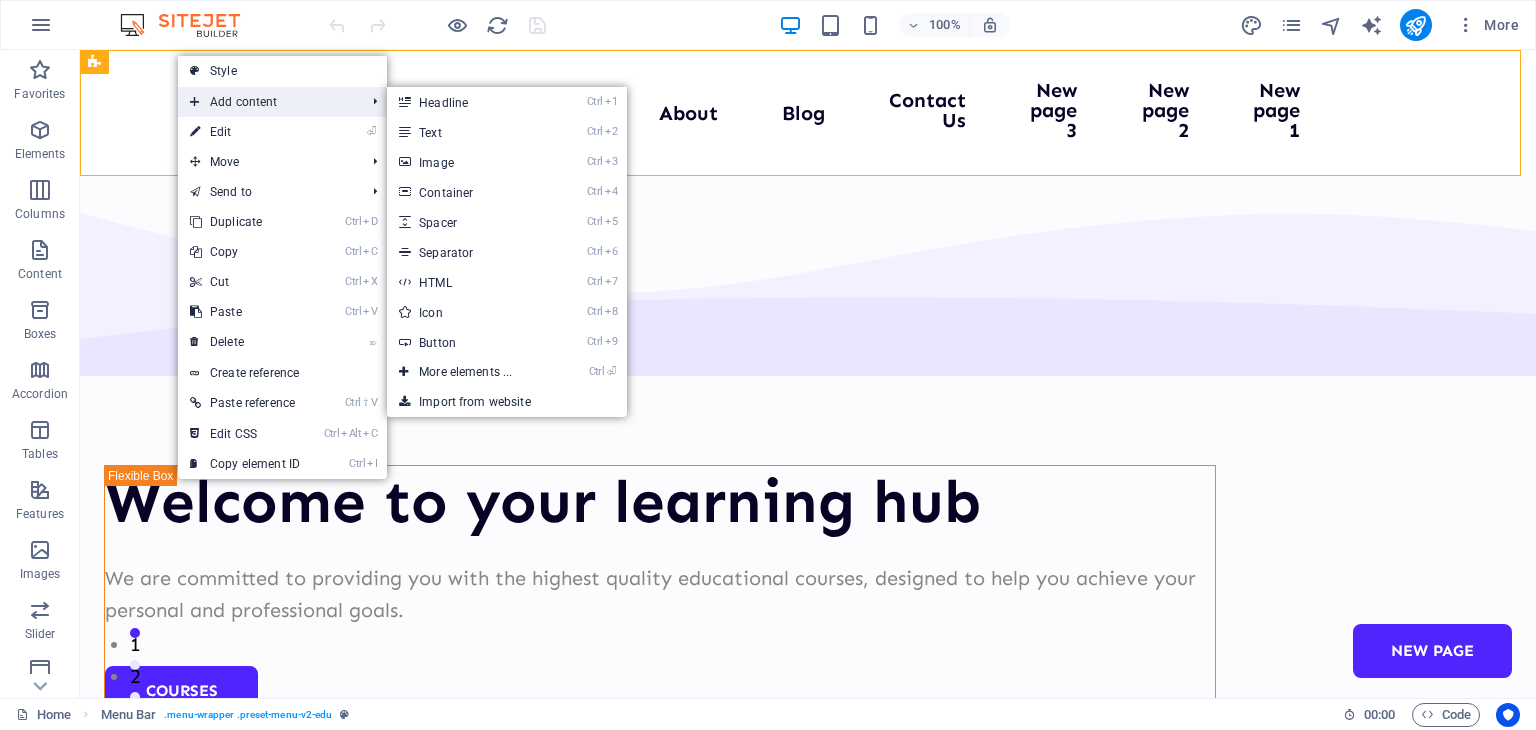 click on "Add content" at bounding box center [267, 102] 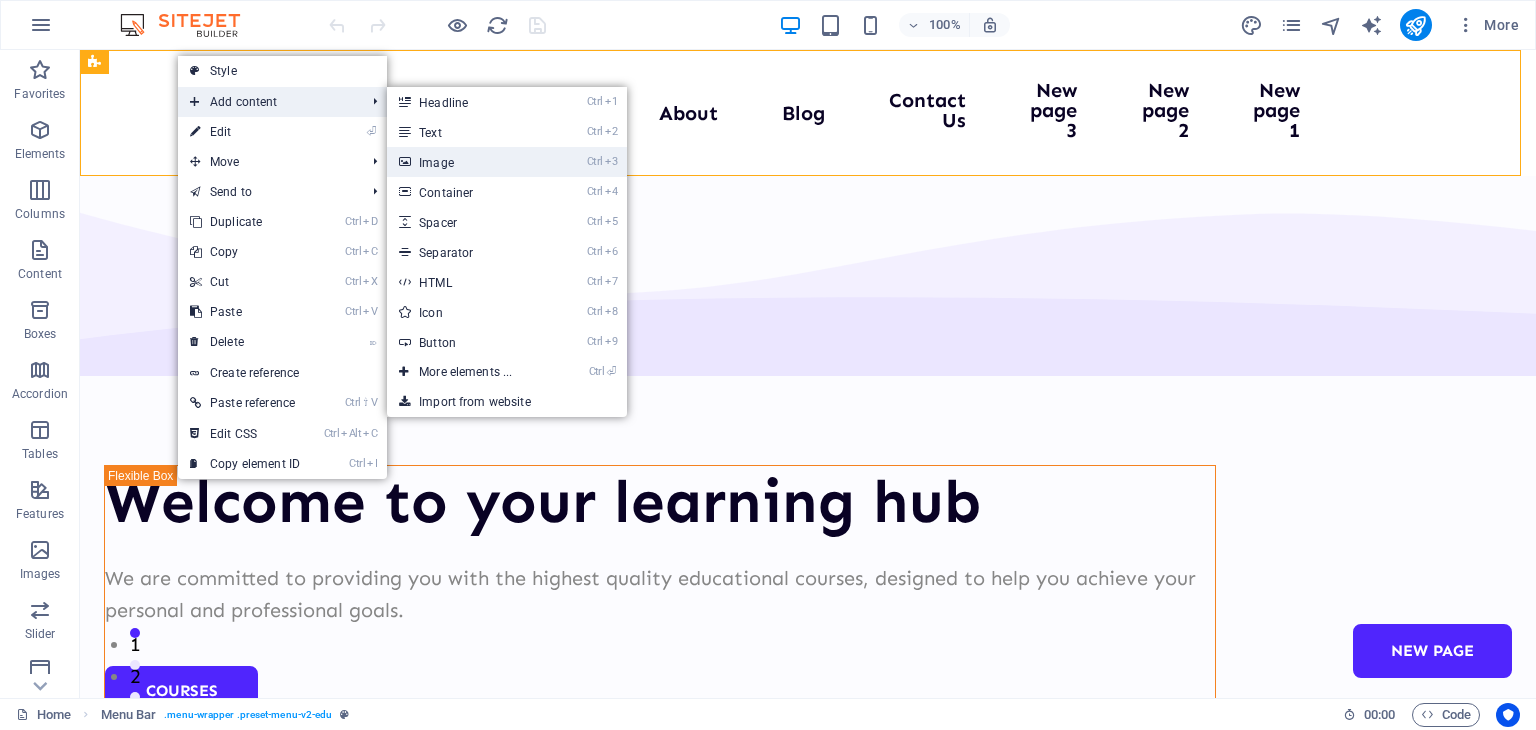 click at bounding box center [404, 162] 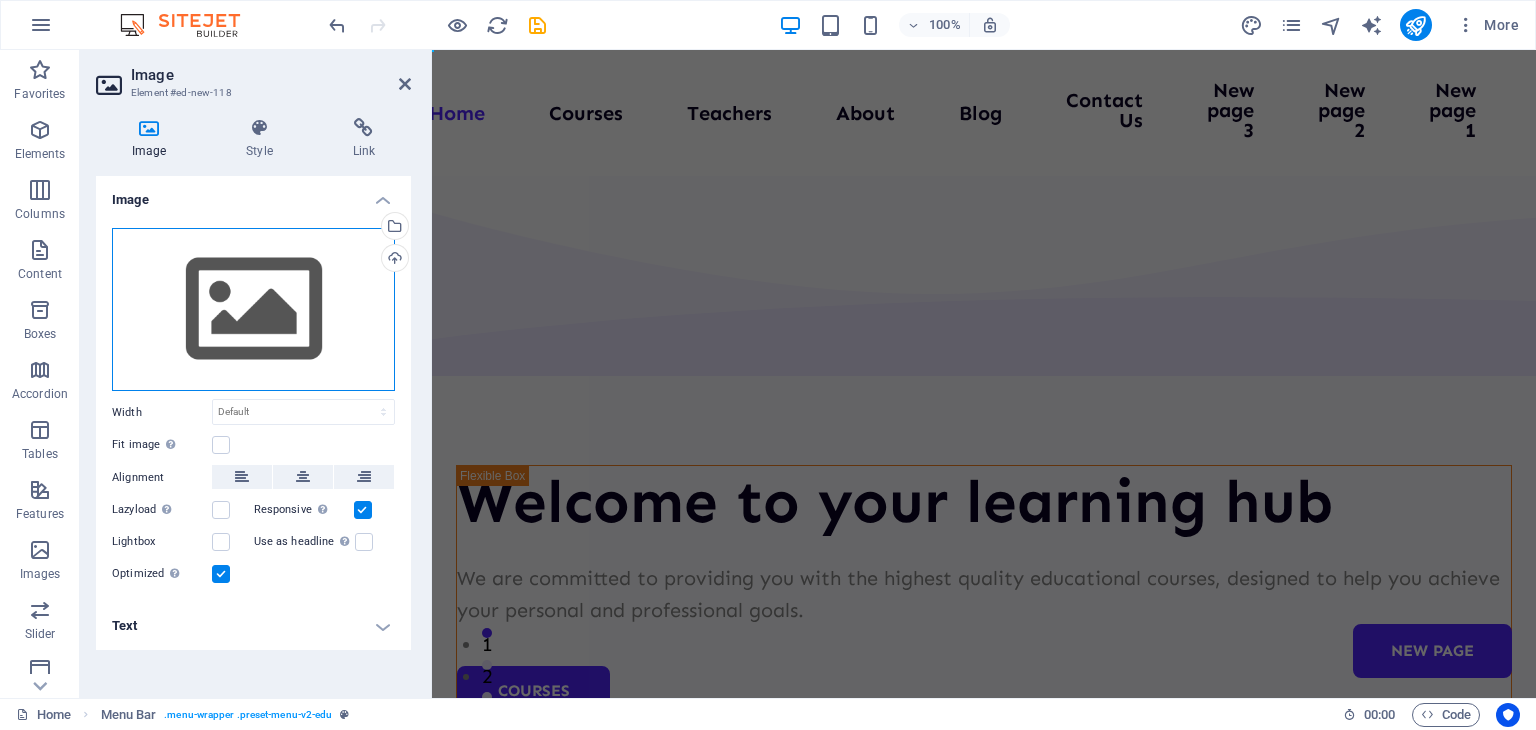click on "Drag files here, click to choose files or select files from Files or our free stock photos & videos" at bounding box center [253, 310] 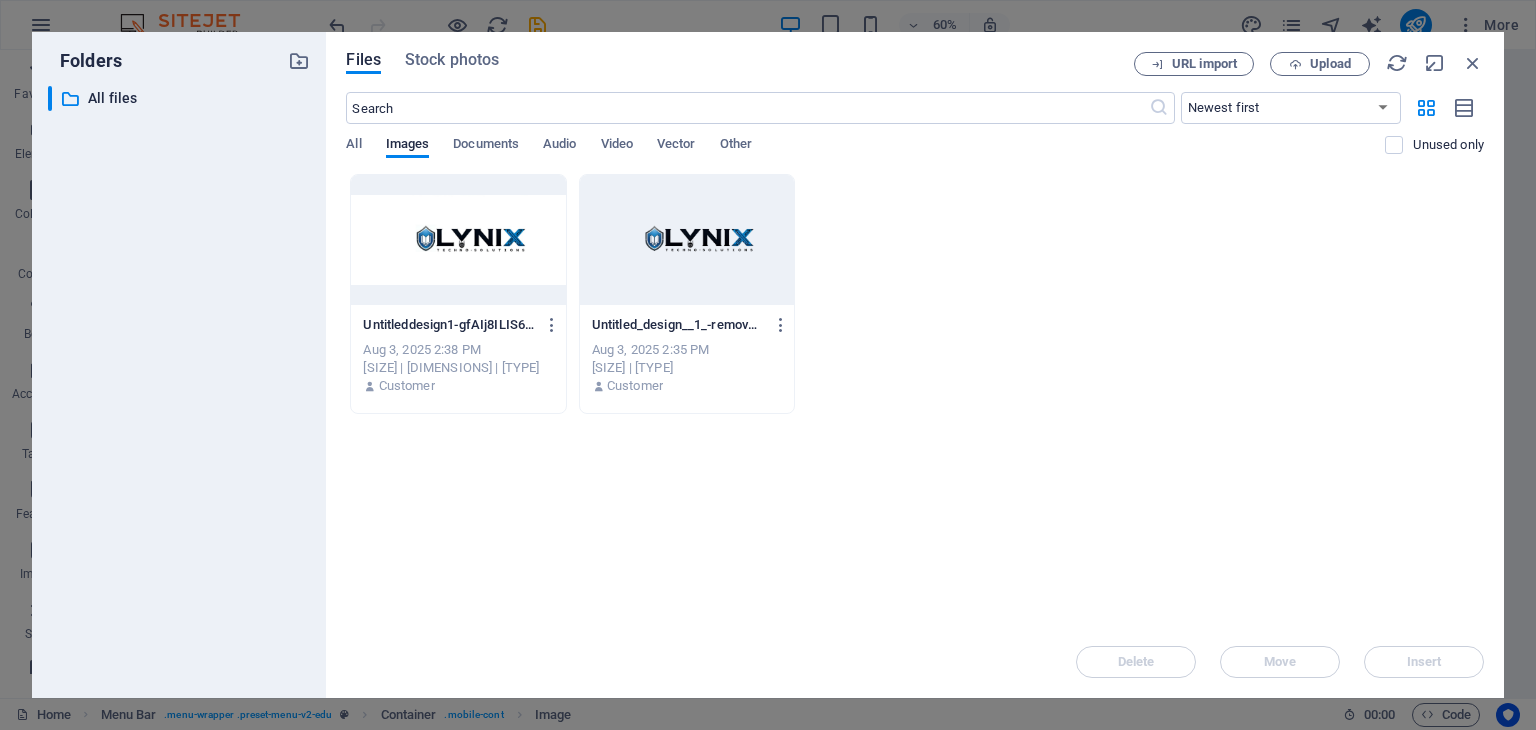 click at bounding box center [458, 240] 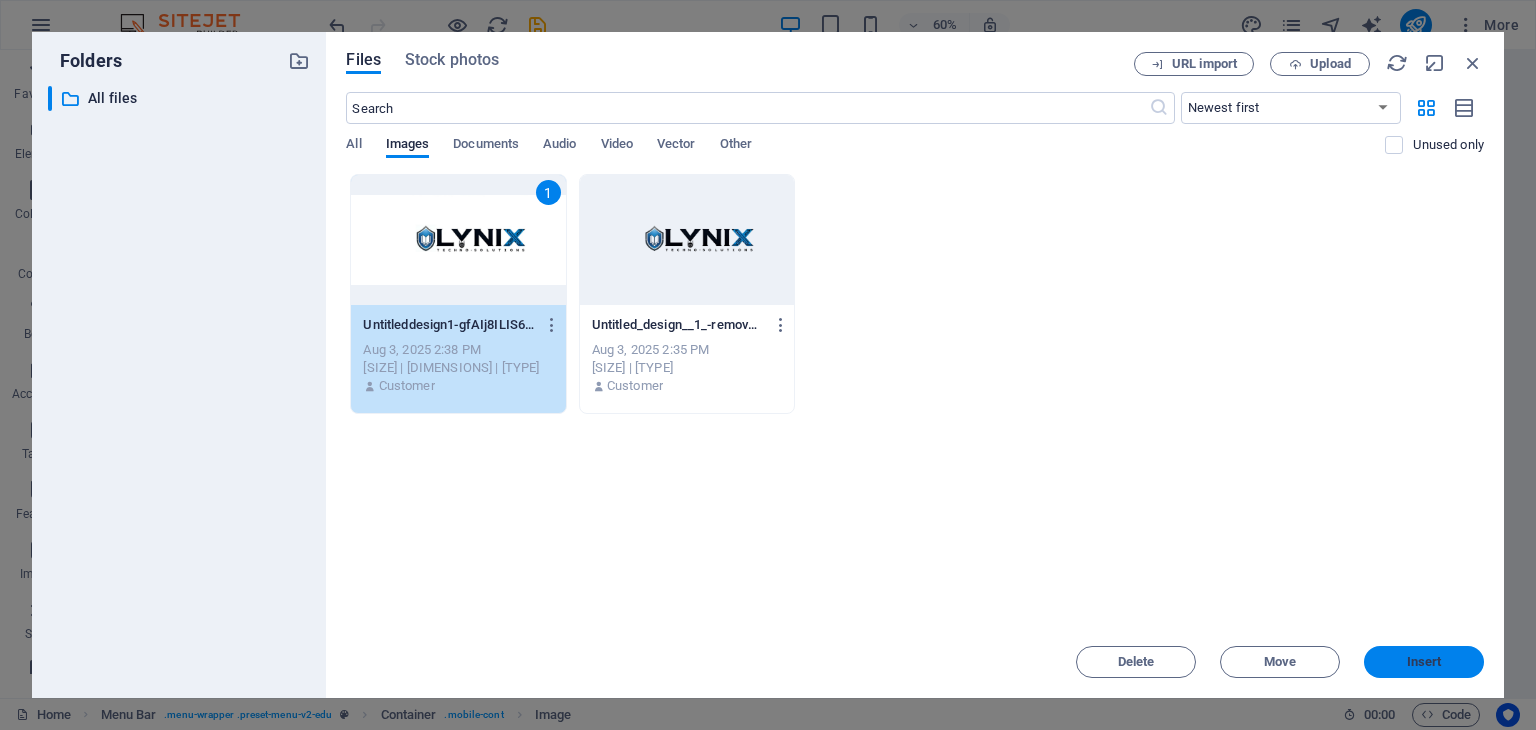 click on "Insert" at bounding box center [1424, 662] 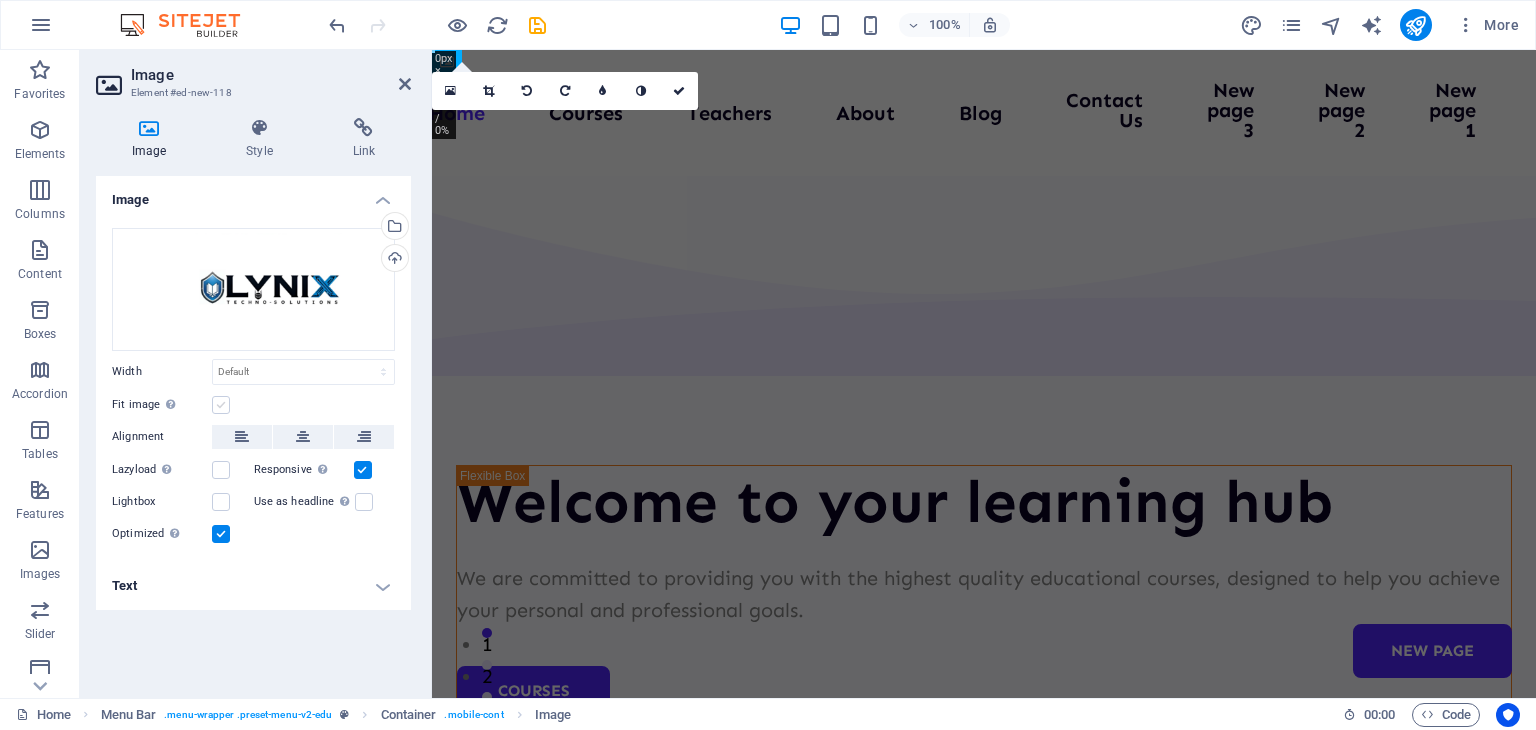 click at bounding box center (221, 405) 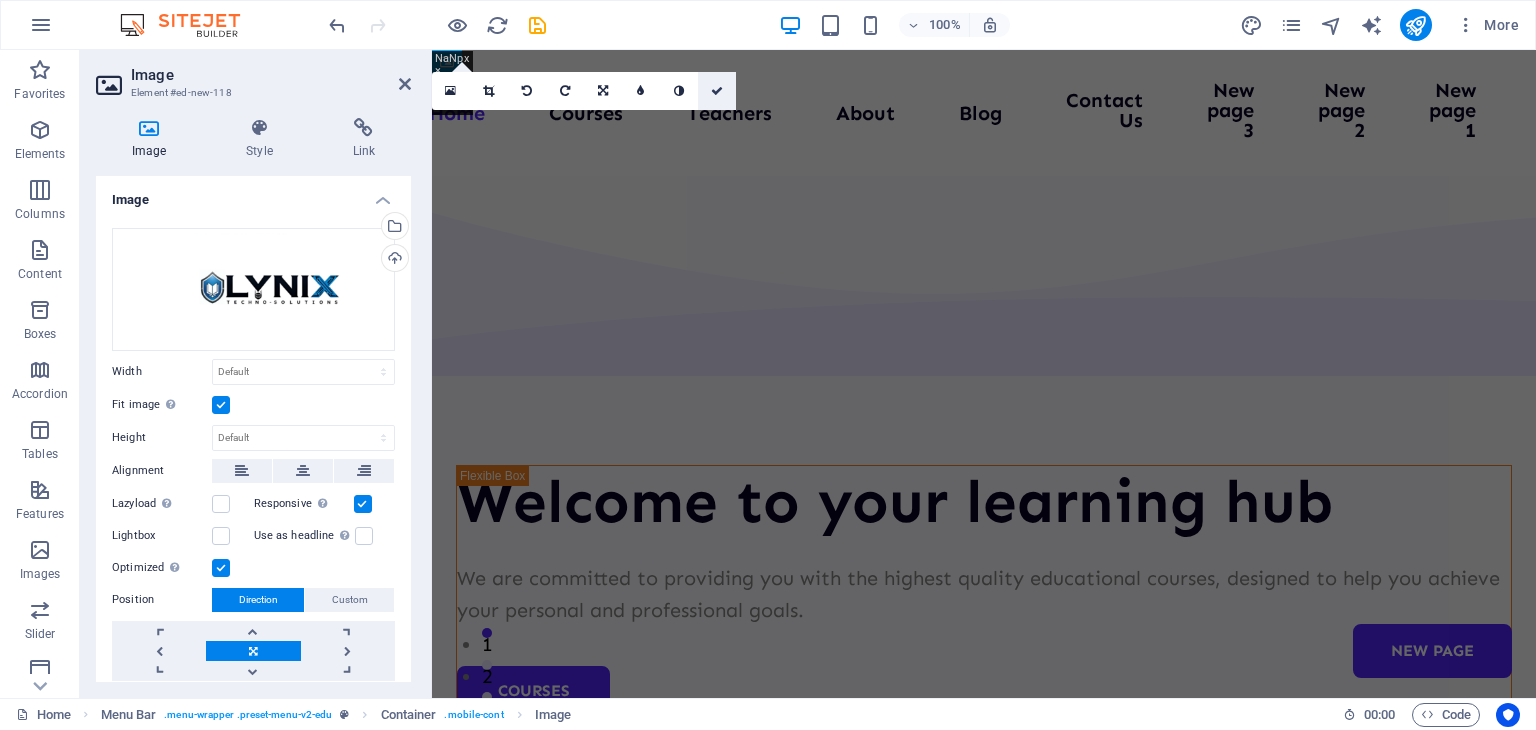 click at bounding box center [717, 91] 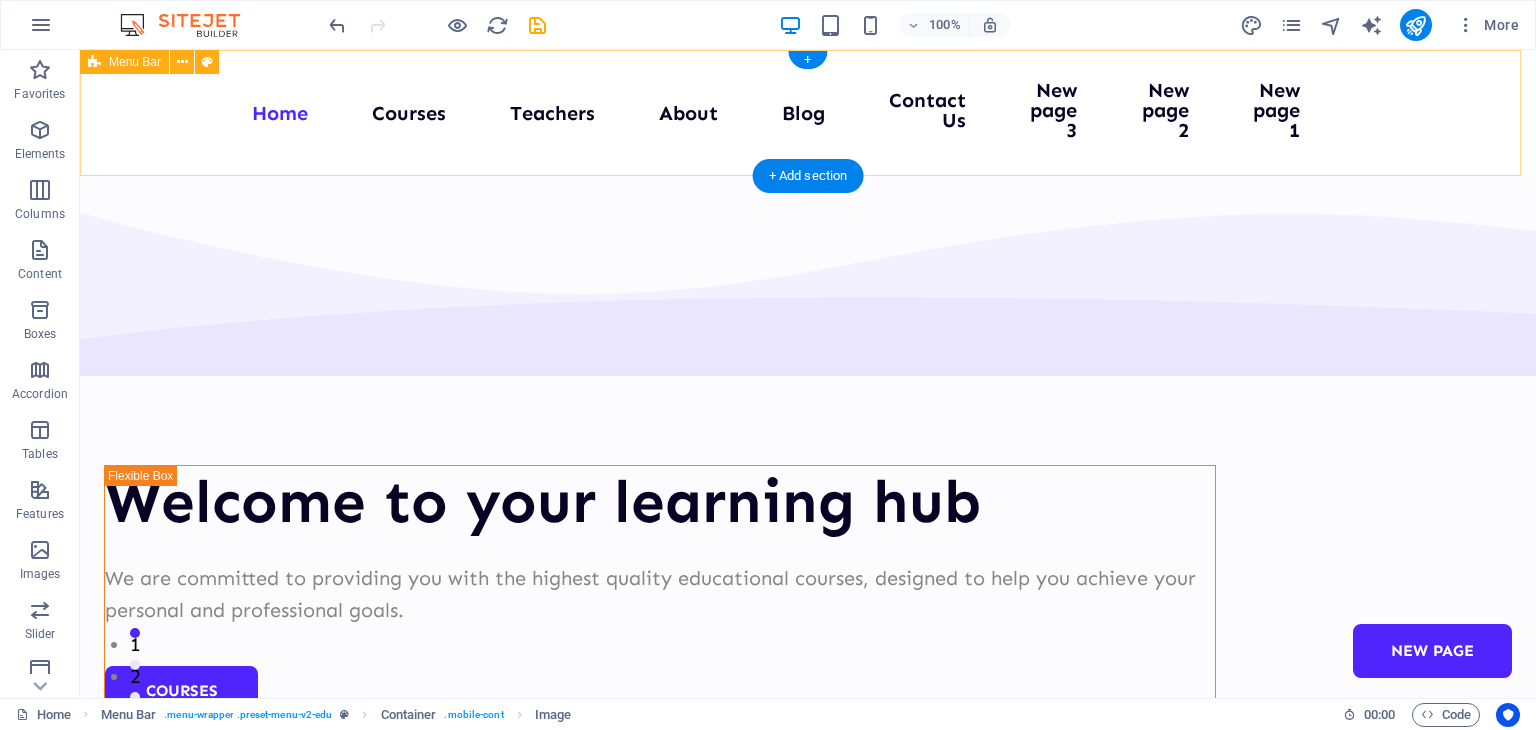 click on "Home Courses Teachers About Blog Contact Us New page 3 New page 2 New page 1 New page" at bounding box center [808, 113] 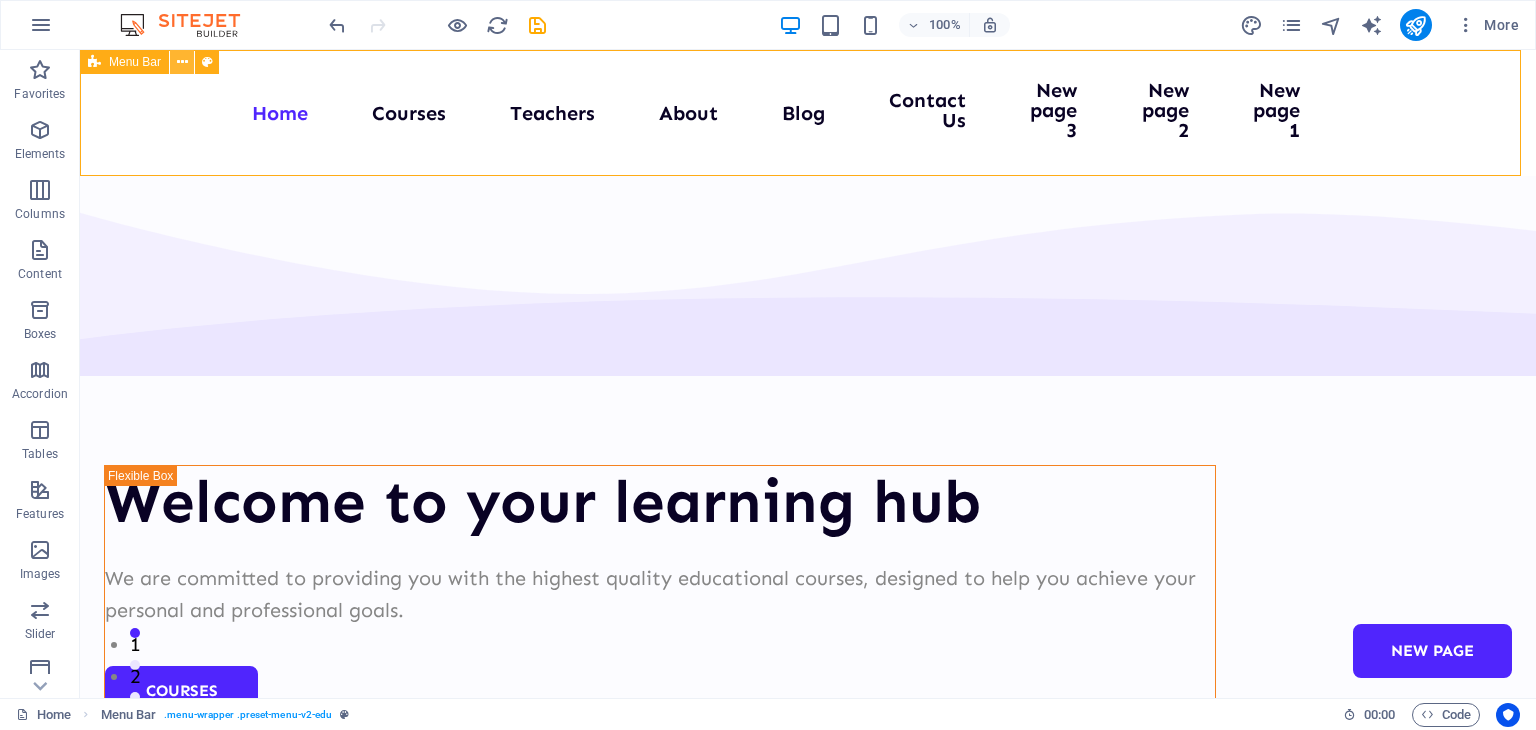 click at bounding box center (182, 62) 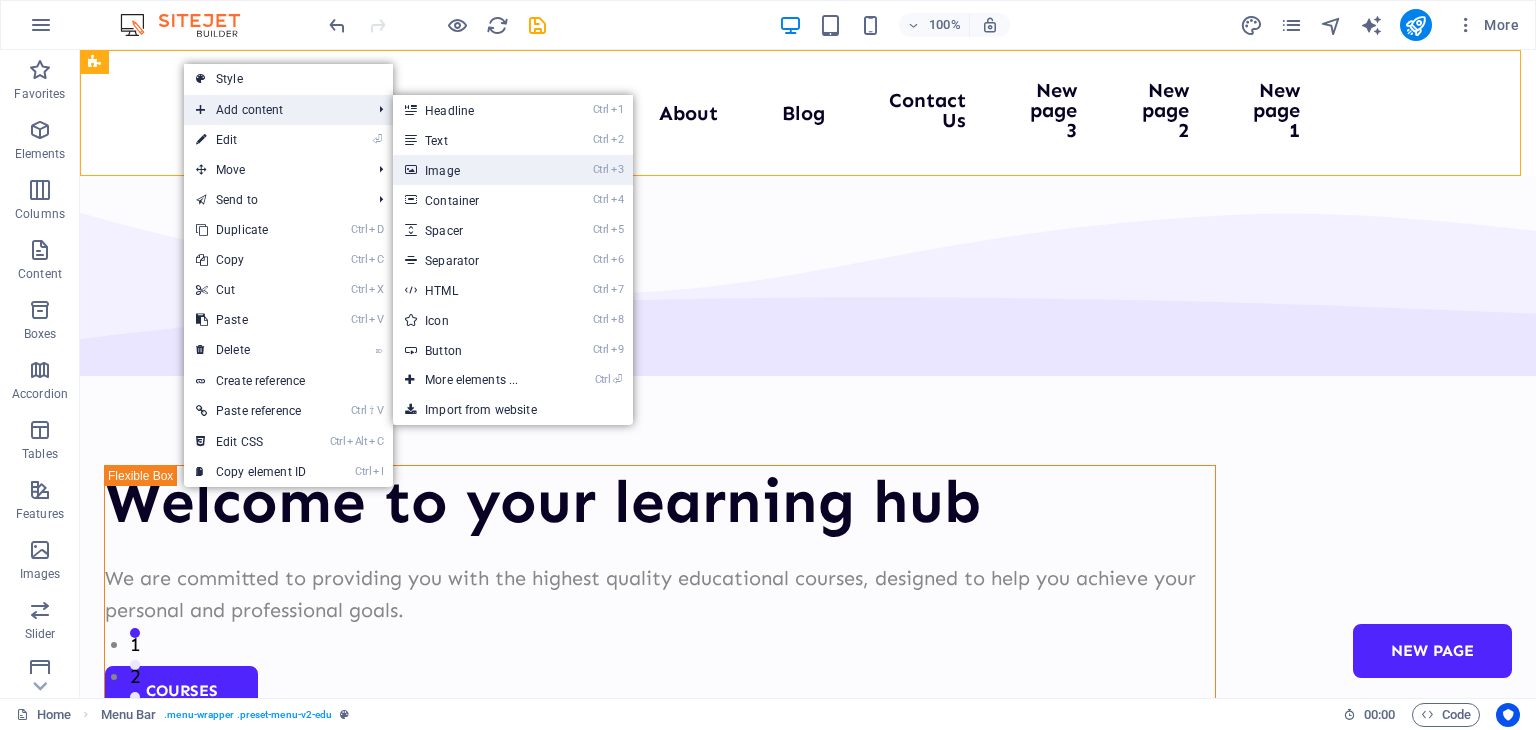 click on "Ctrl 3  Image" at bounding box center [475, 170] 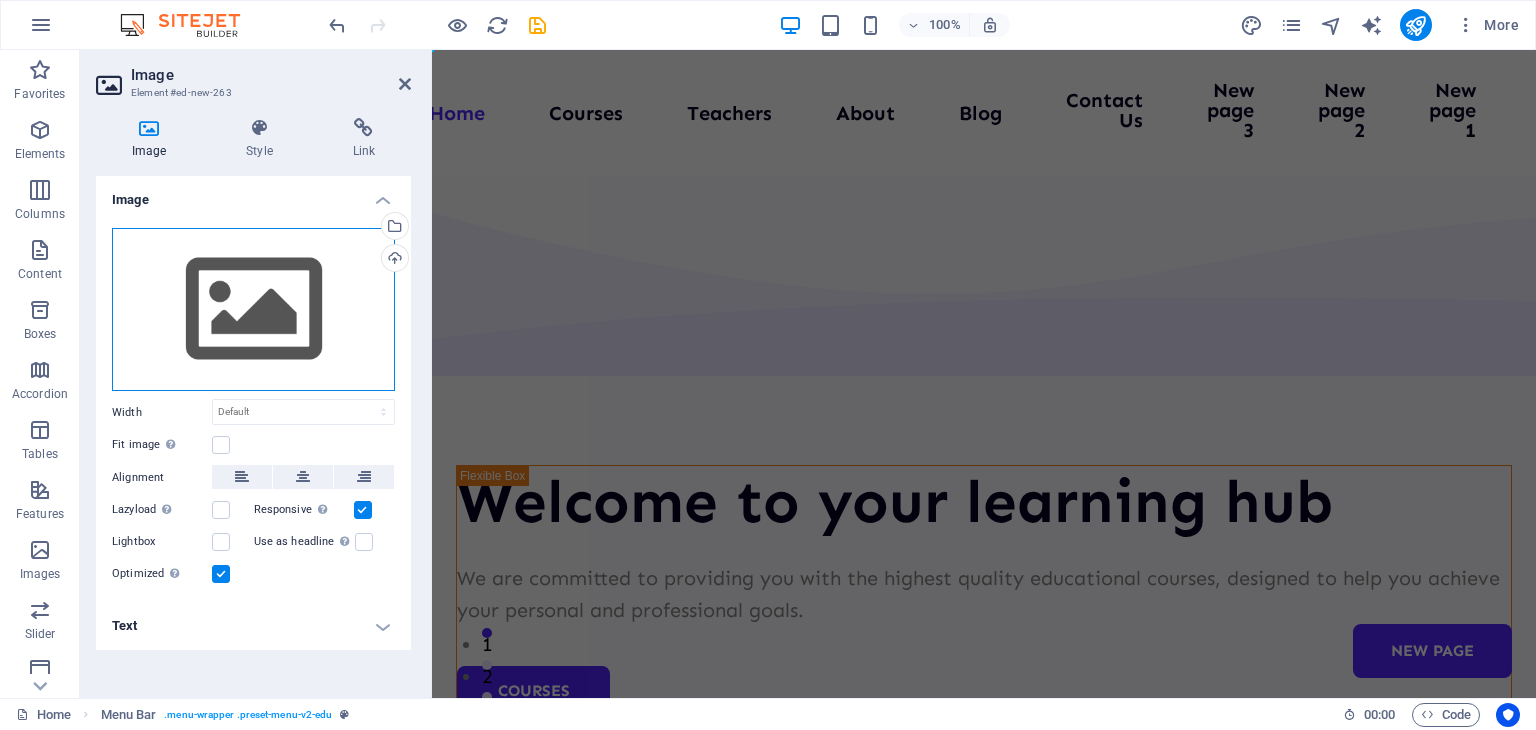 click on "Drag files here, click to choose files or select files from Files or our free stock photos & videos" at bounding box center [253, 310] 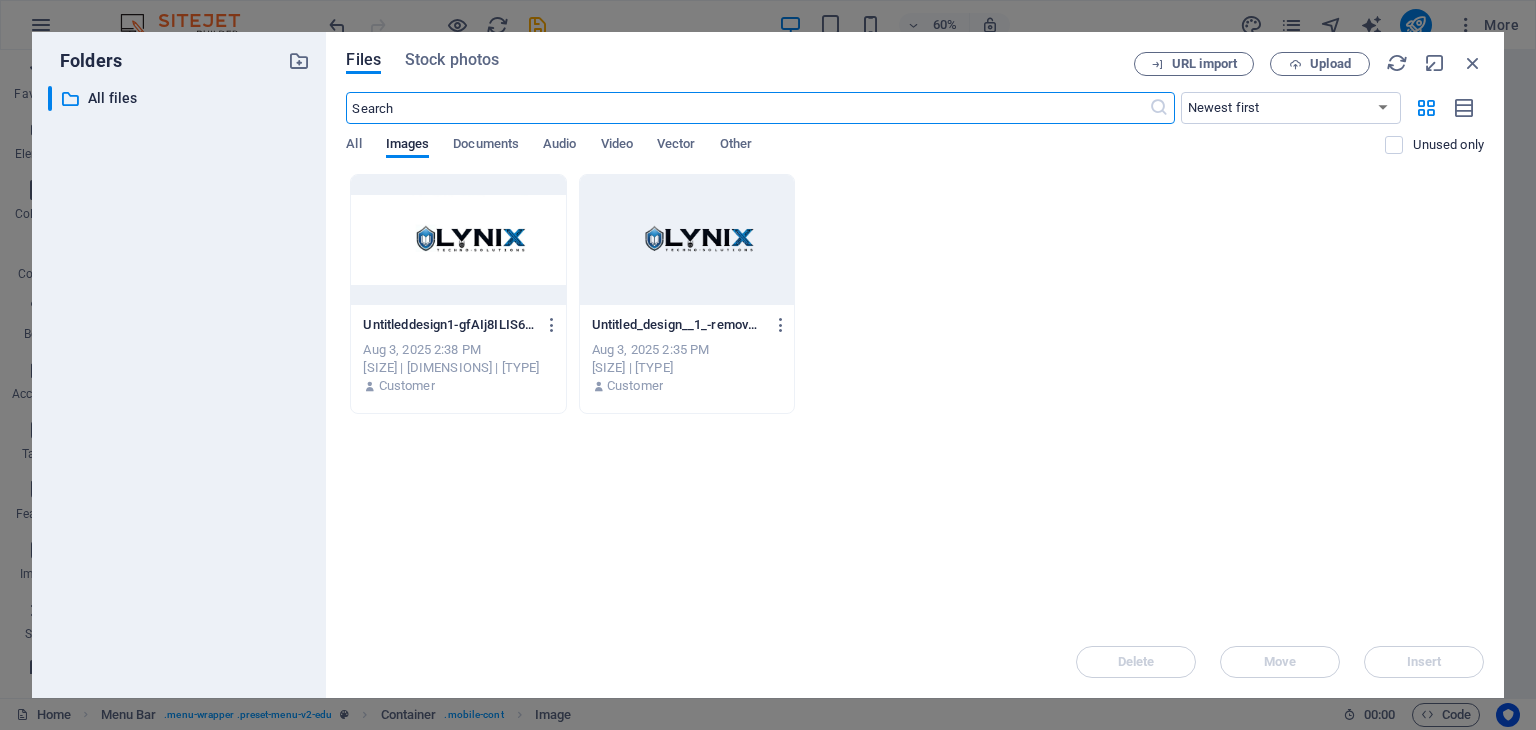click at bounding box center (458, 240) 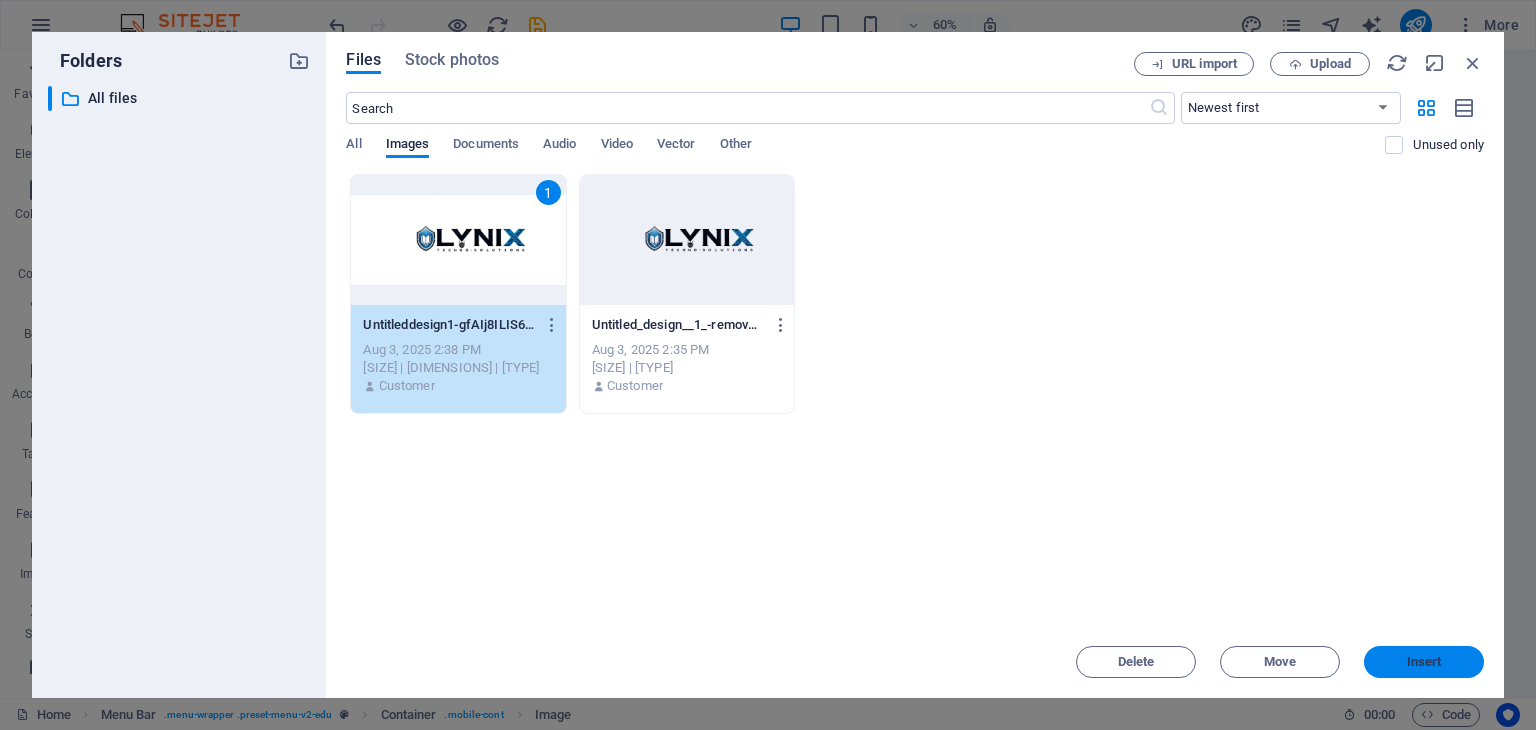 click on "Insert" at bounding box center (1424, 662) 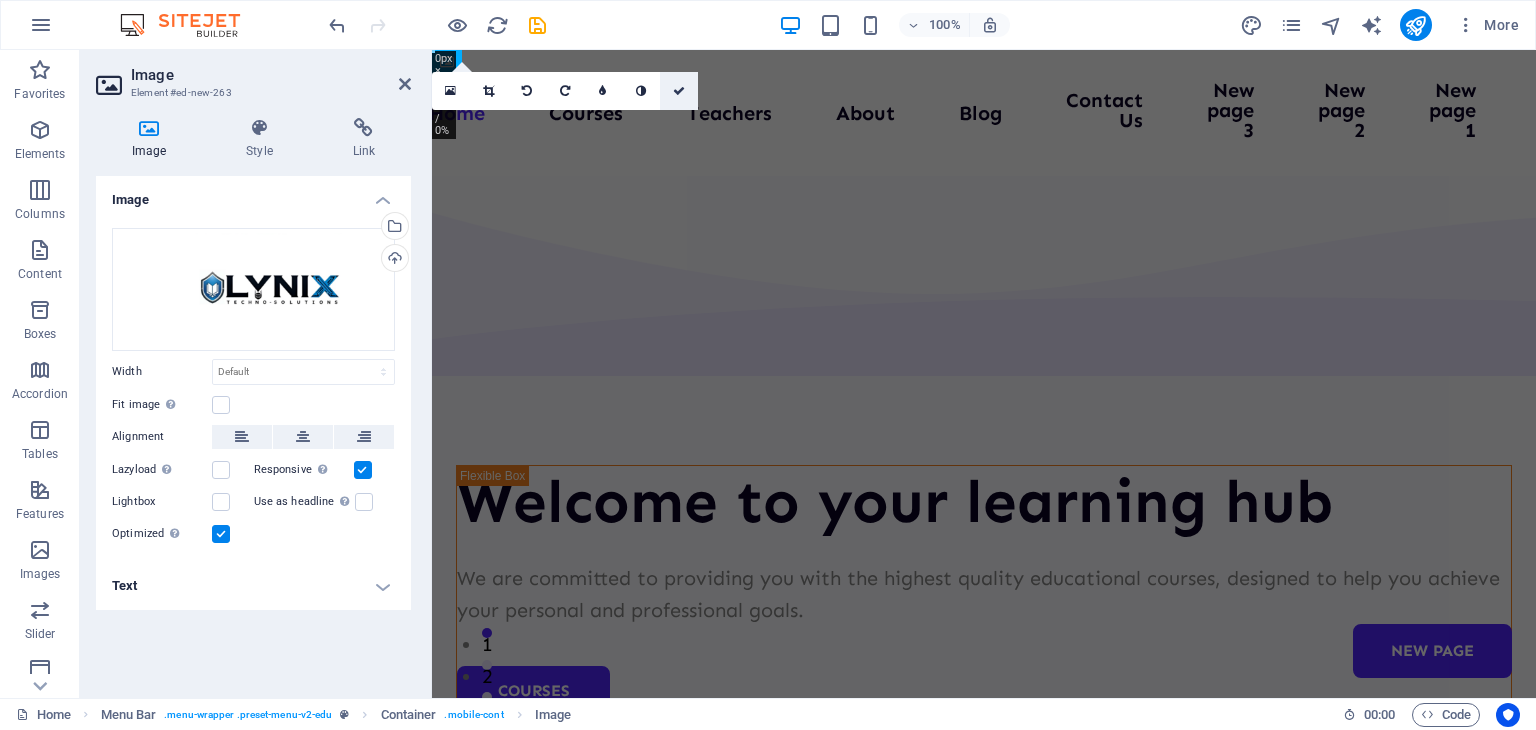 click at bounding box center [679, 91] 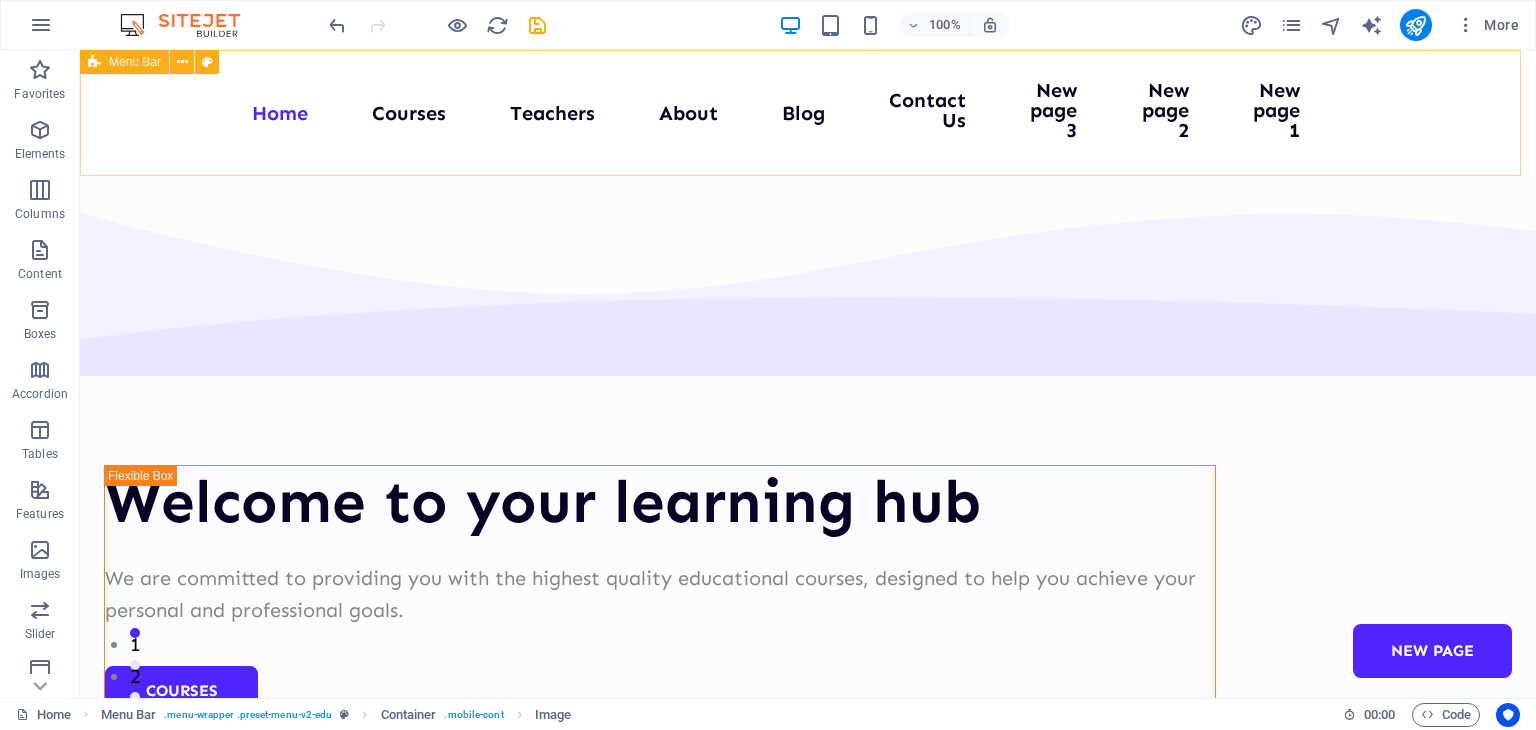 click on "Menu Bar" at bounding box center (135, 62) 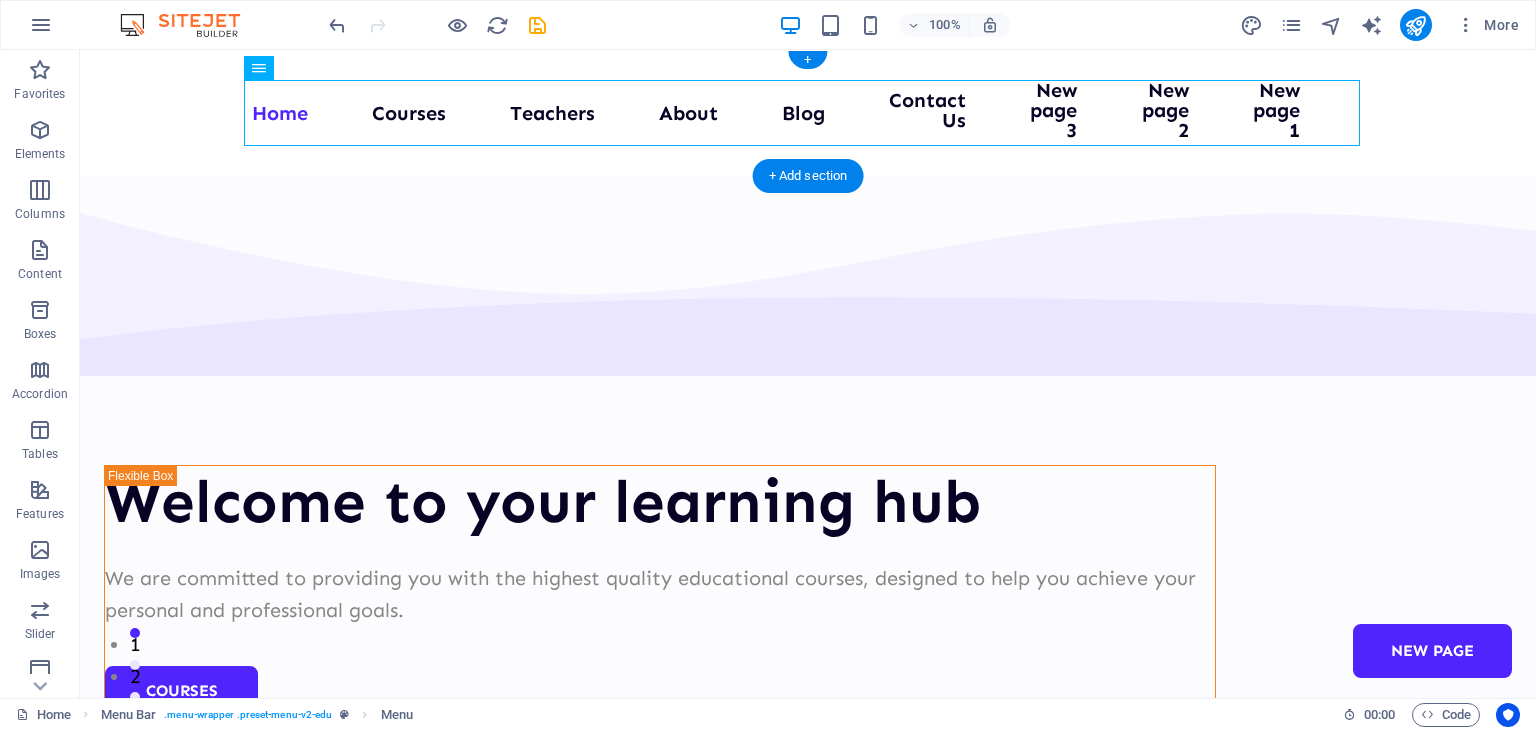 drag, startPoint x: 268, startPoint y: 127, endPoint x: 1150, endPoint y: 128, distance: 882.00055 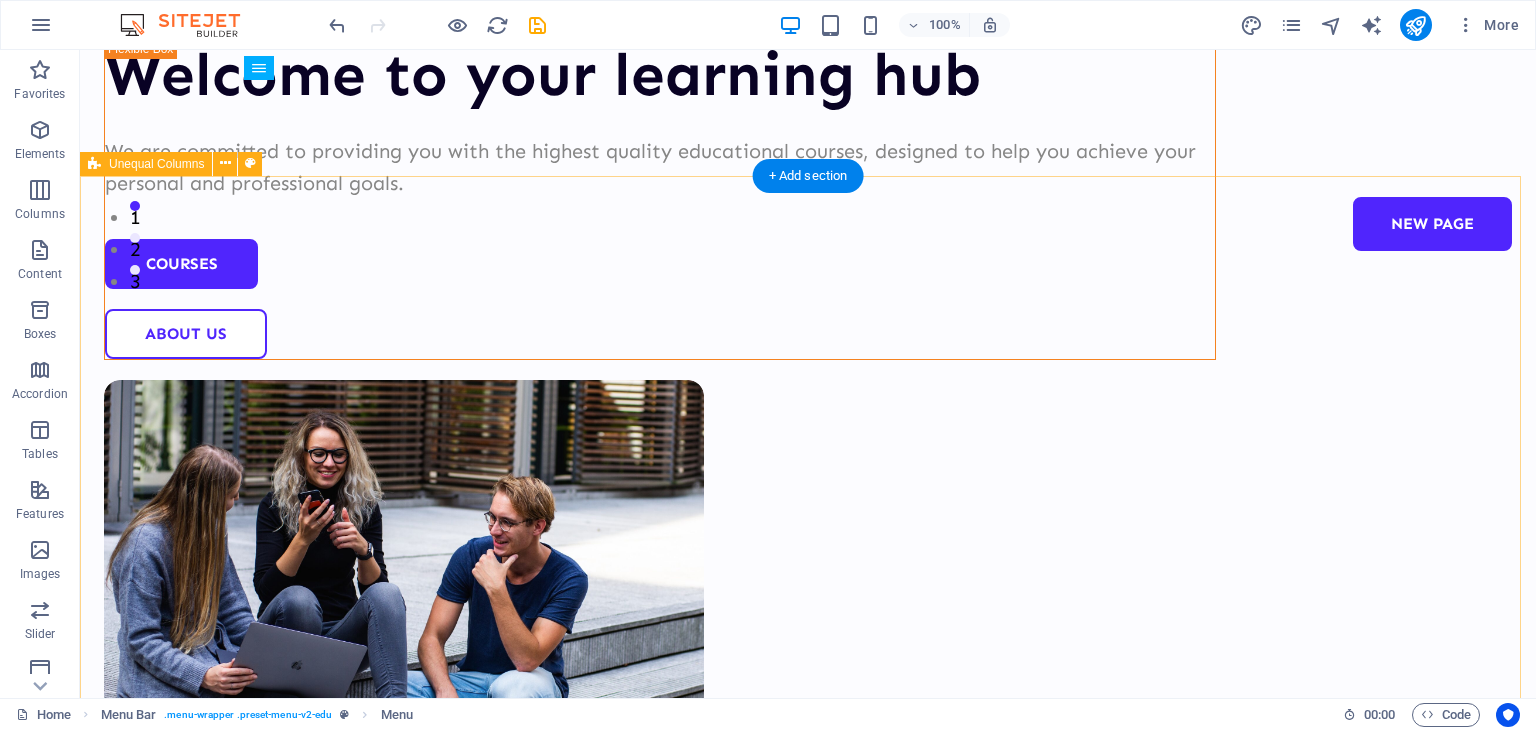 scroll, scrollTop: 0, scrollLeft: 0, axis: both 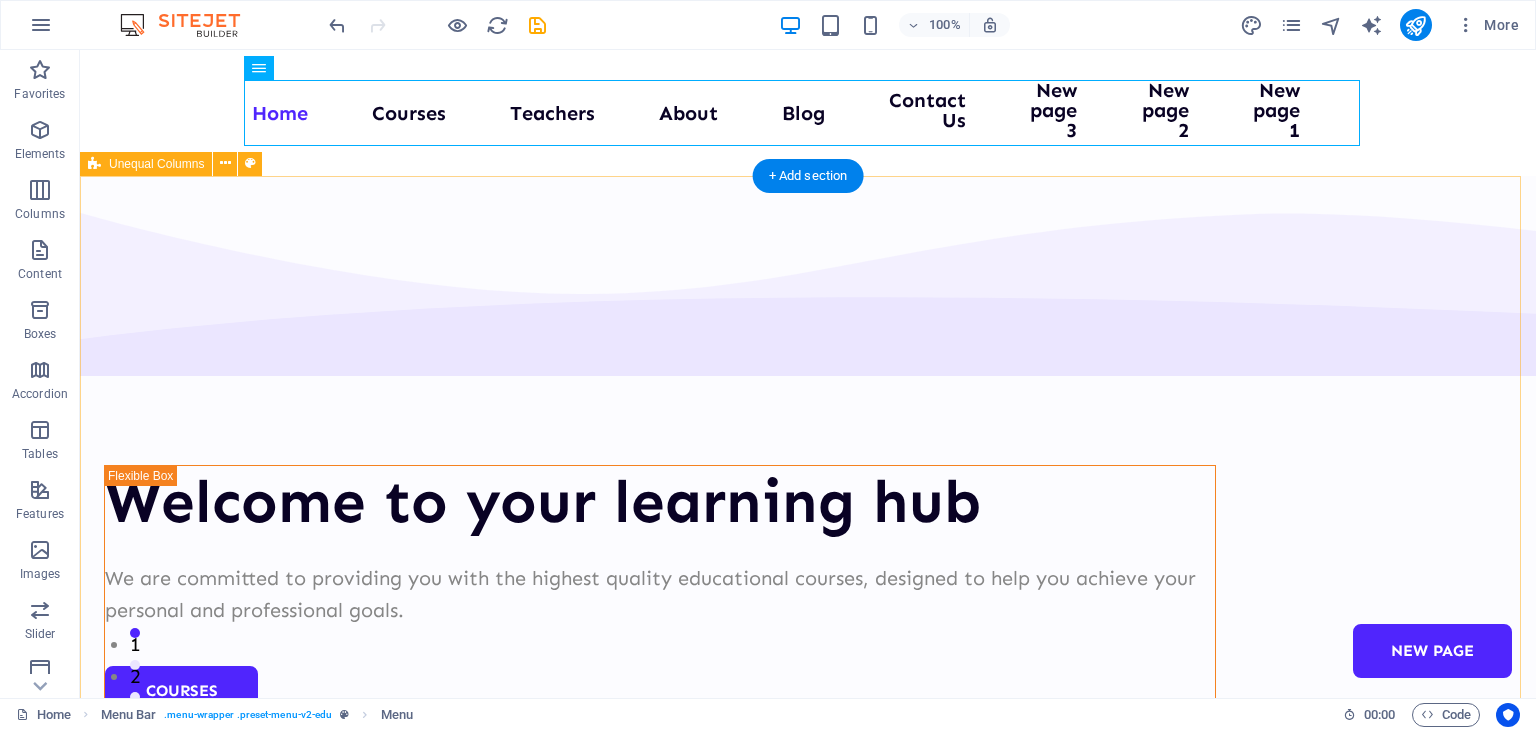 click on "Welcome to your learning hub We are committed to providing you with the highest quality educational courses, designed to help you achieve your personal and professional goals. Courses About Us" at bounding box center (808, 811) 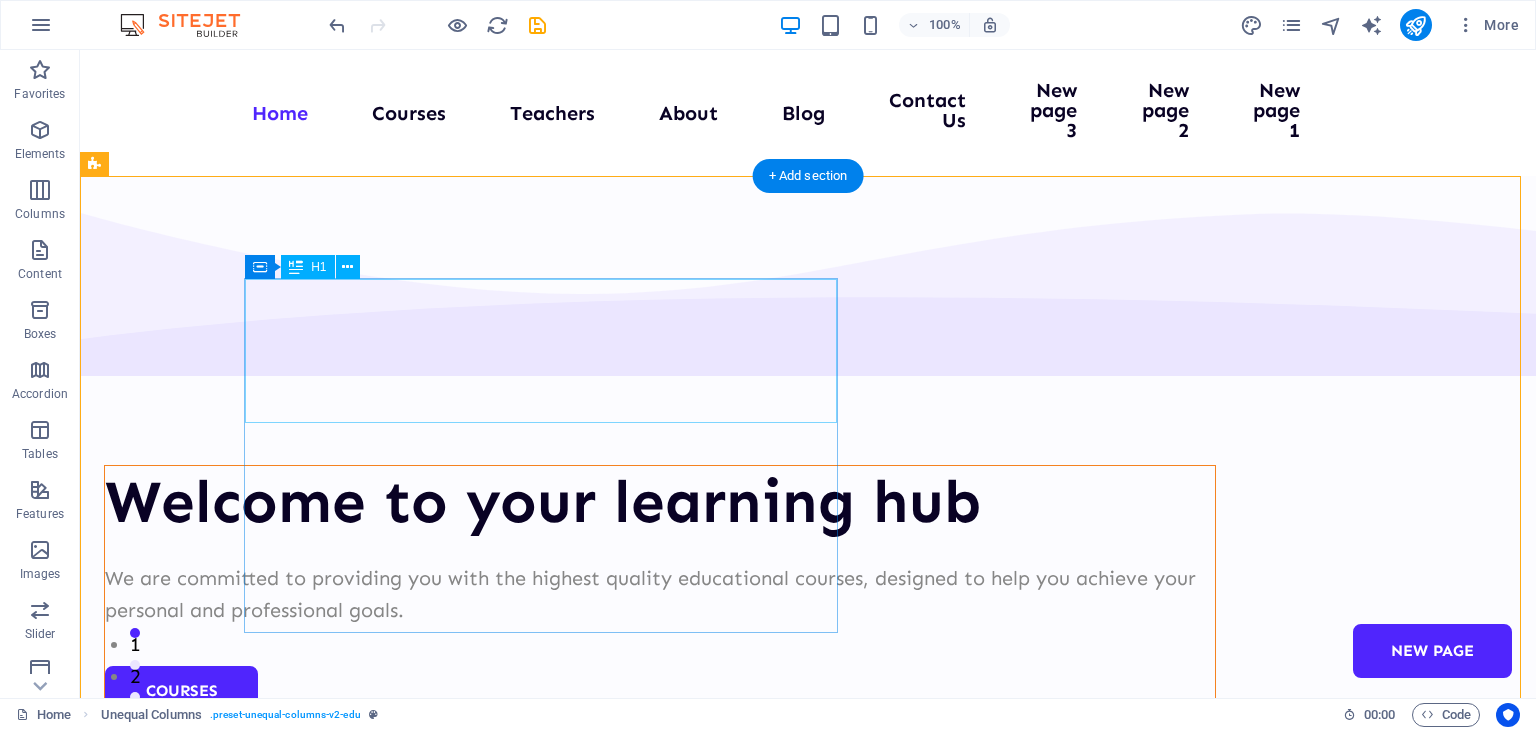 click on "Welcome to your learning hub" at bounding box center [660, 502] 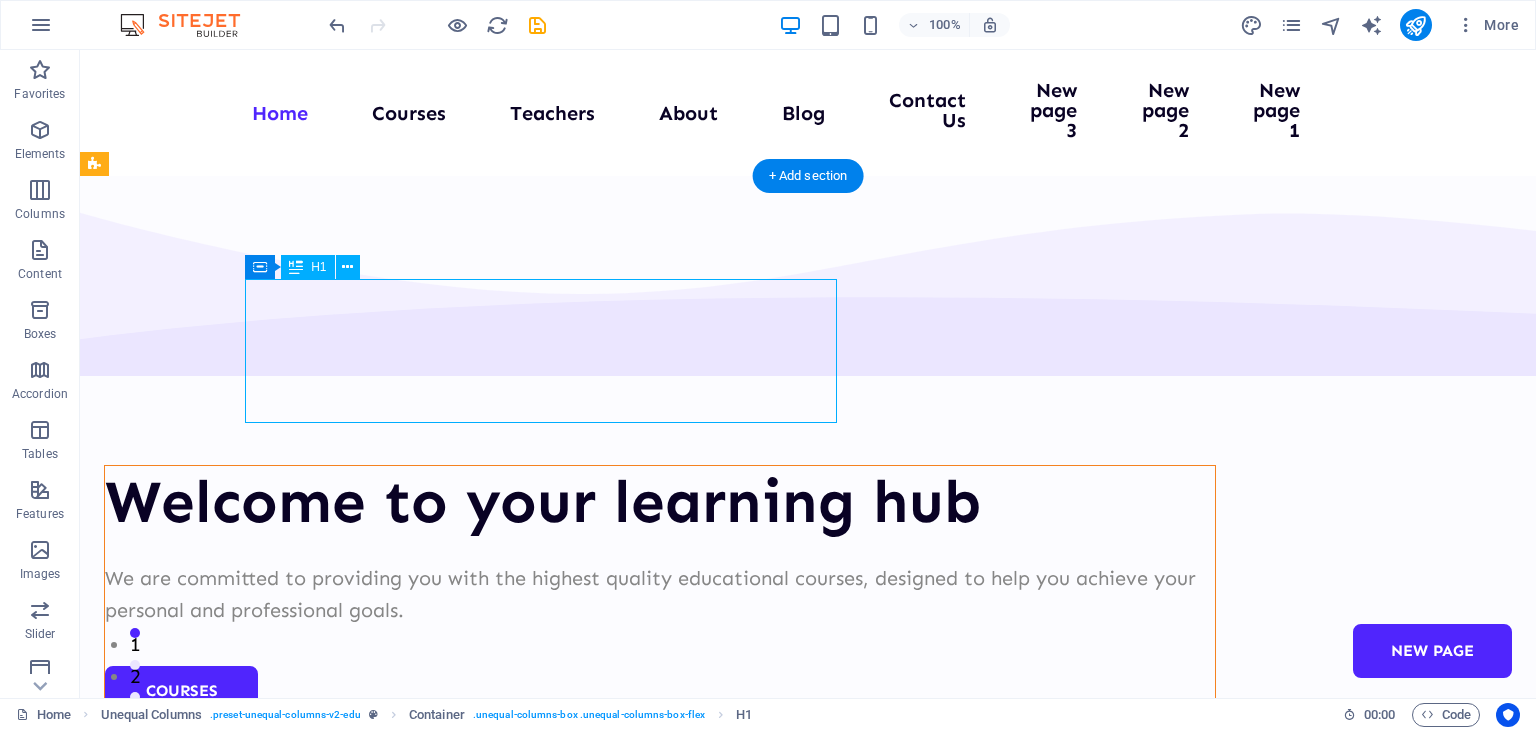 click on "Welcome to your learning hub" at bounding box center [660, 502] 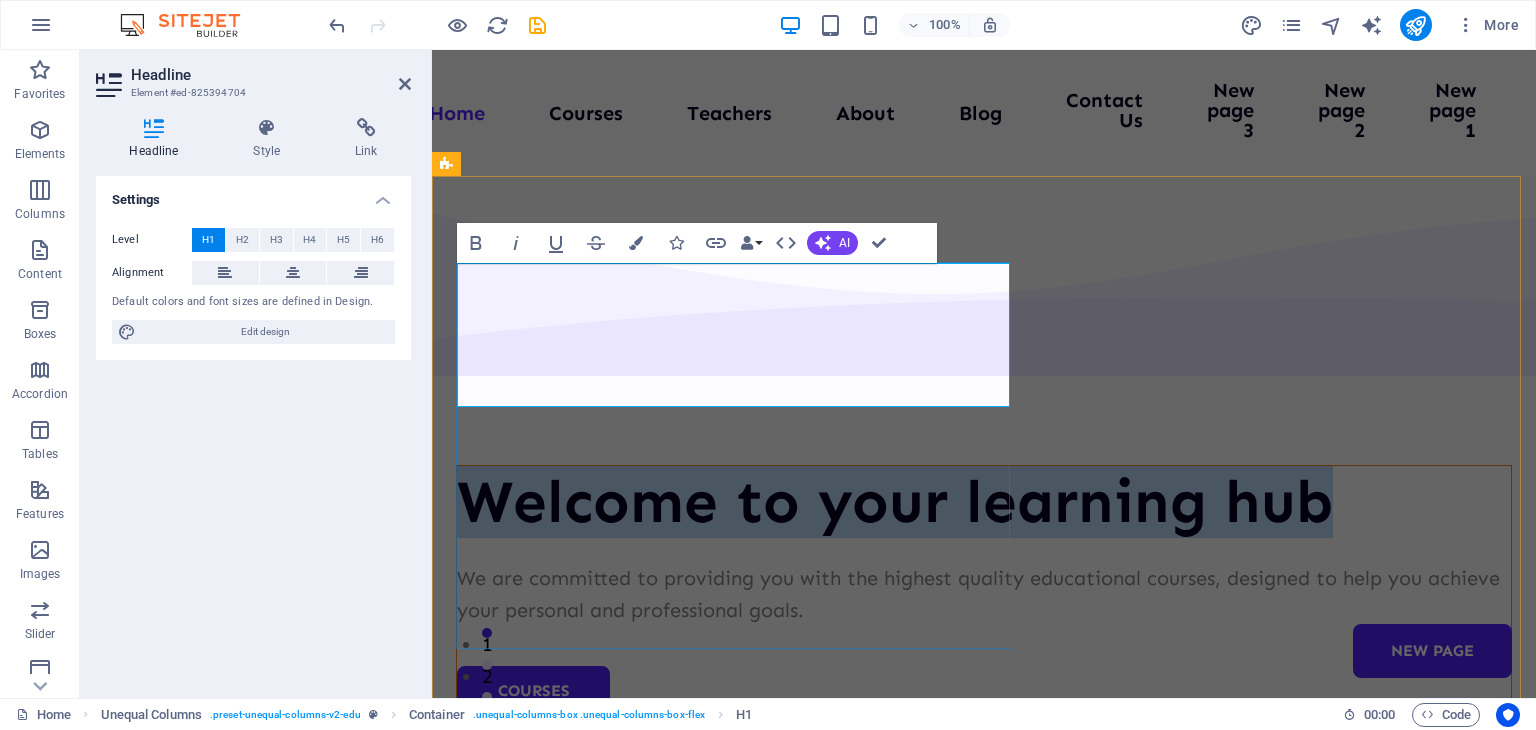 click on "Welcome to your learning hub" at bounding box center (984, 502) 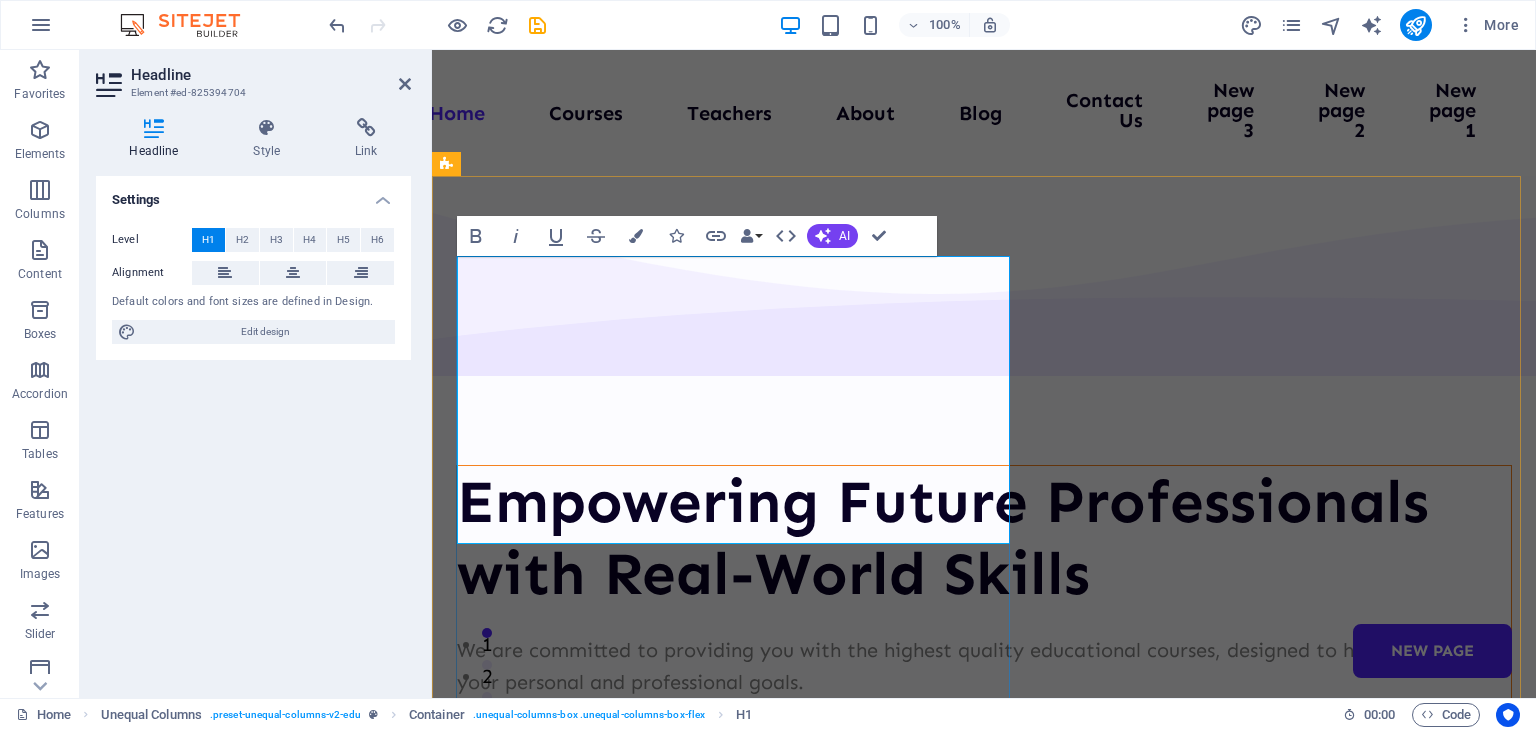 click on "Empowering Future Professionals with Real-World Skills" at bounding box center (984, 538) 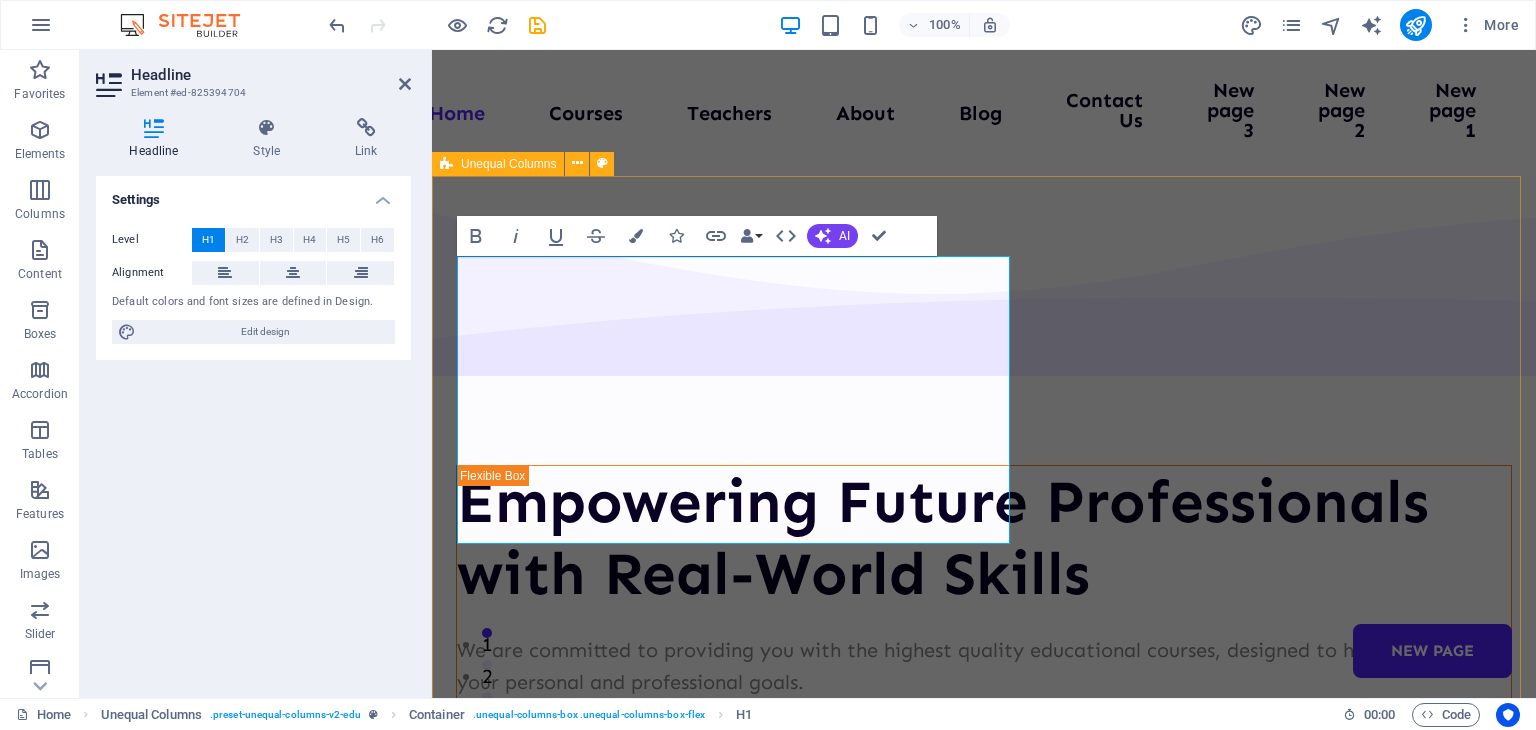 click on "Empowering Future Professionals with Real-World Skills We are committed to providing you with the highest quality educational courses, designed to help you achieve your personal and professional goals. Courses About Us" at bounding box center [984, 847] 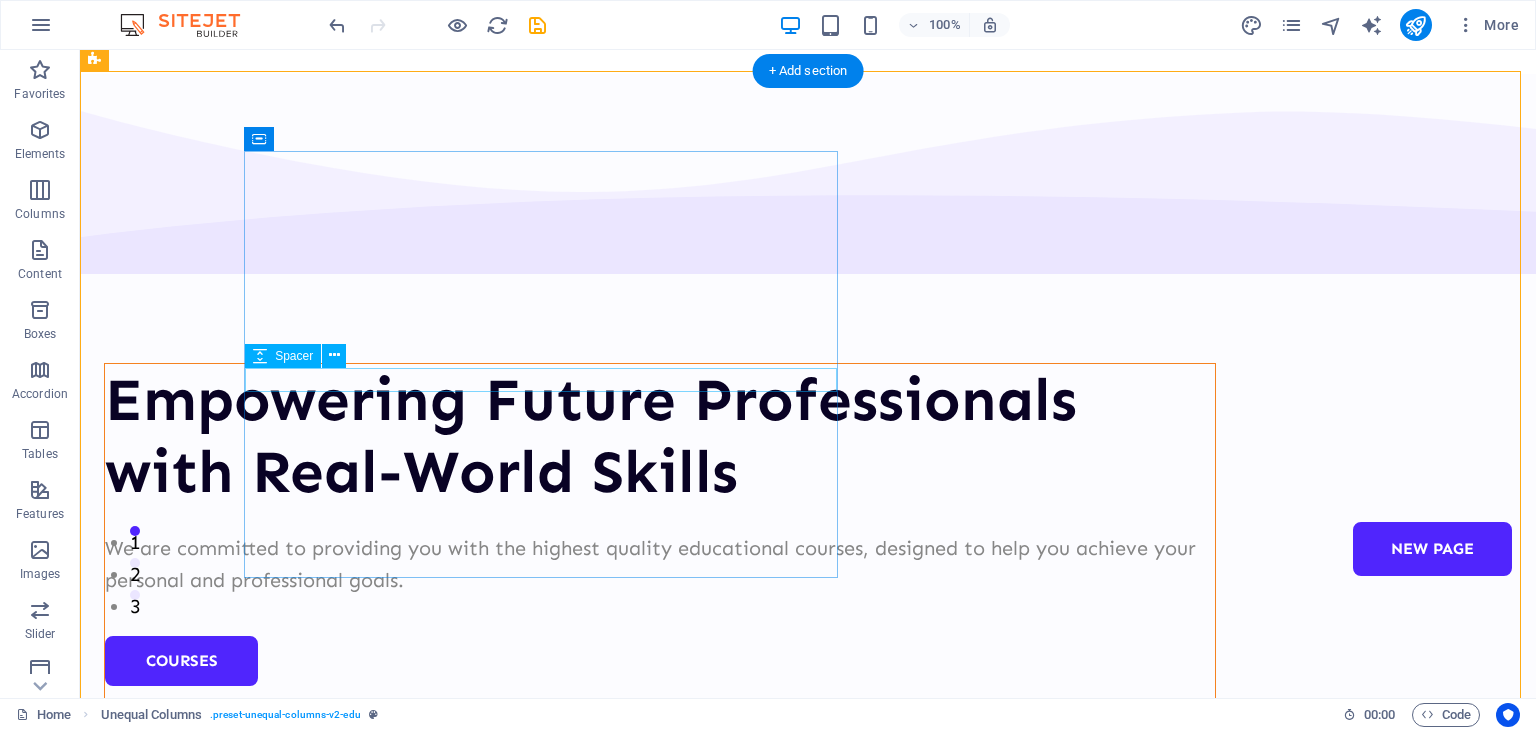 scroll, scrollTop: 110, scrollLeft: 0, axis: vertical 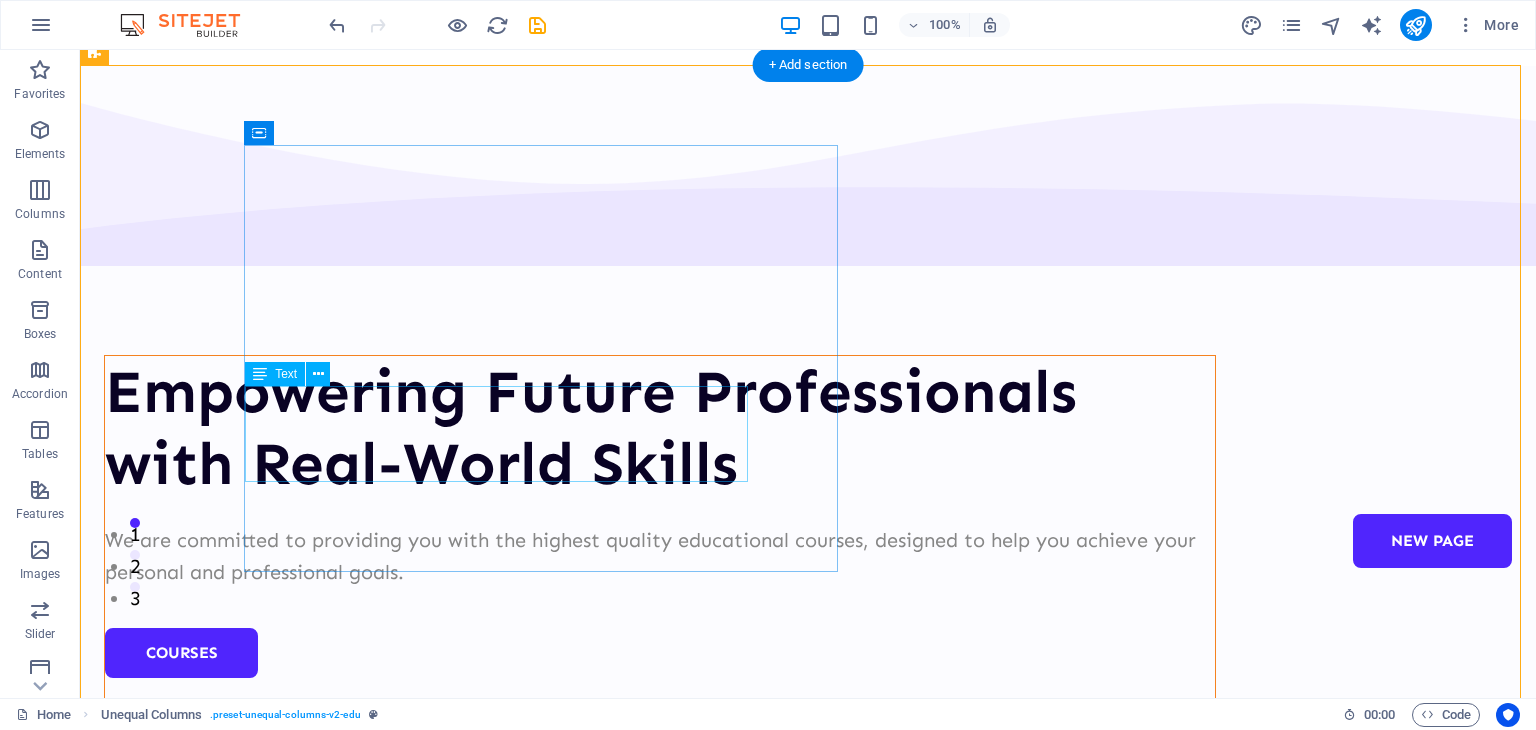 click on "We are committed to providing you with the highest quality educational courses, designed to help you achieve your personal and professional goals." at bounding box center (660, 556) 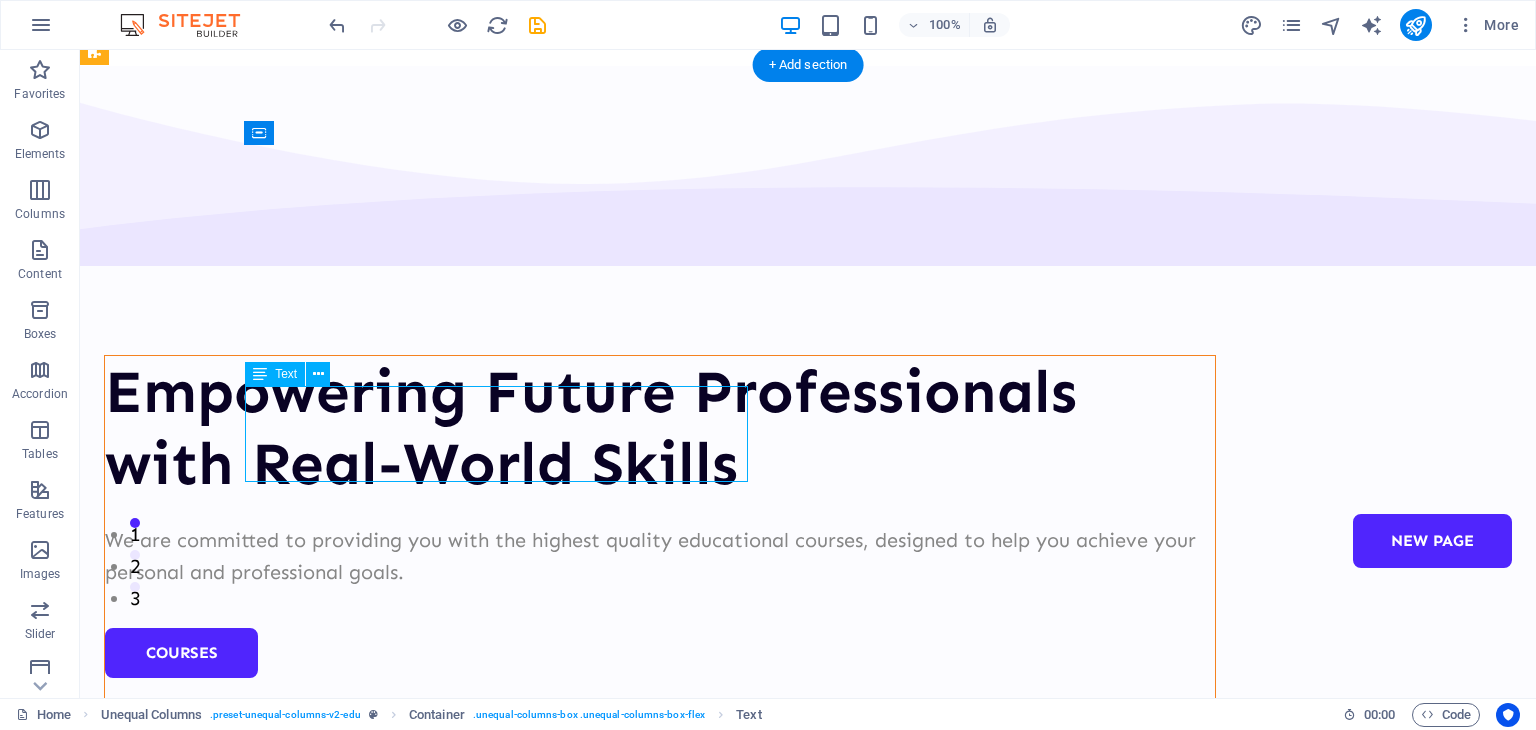 click on "We are committed to providing you with the highest quality educational courses, designed to help you achieve your personal and professional goals." at bounding box center [660, 556] 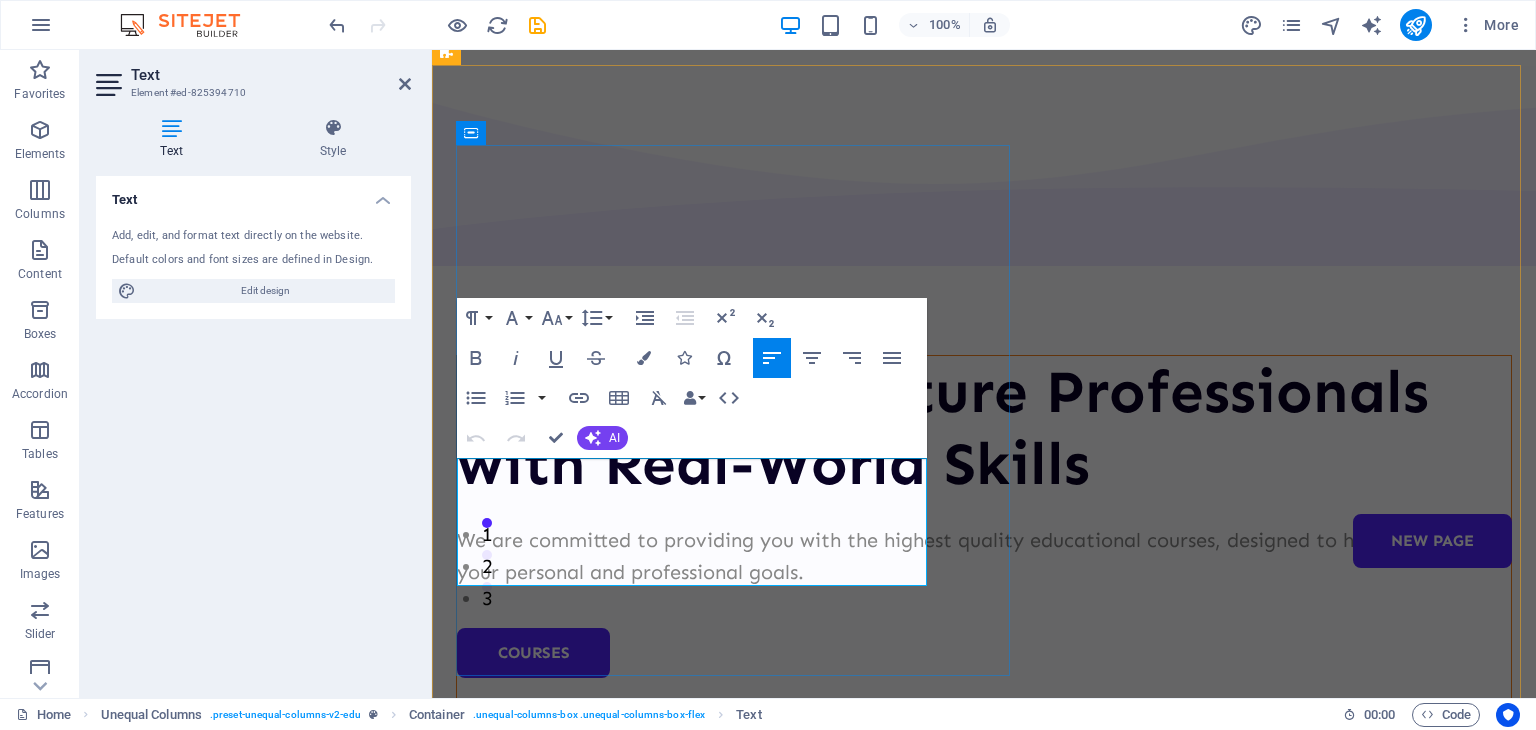 click on "We are committed to providing you with the highest quality educational courses, designed to help you achieve your personal and professional goals." at bounding box center (984, 556) 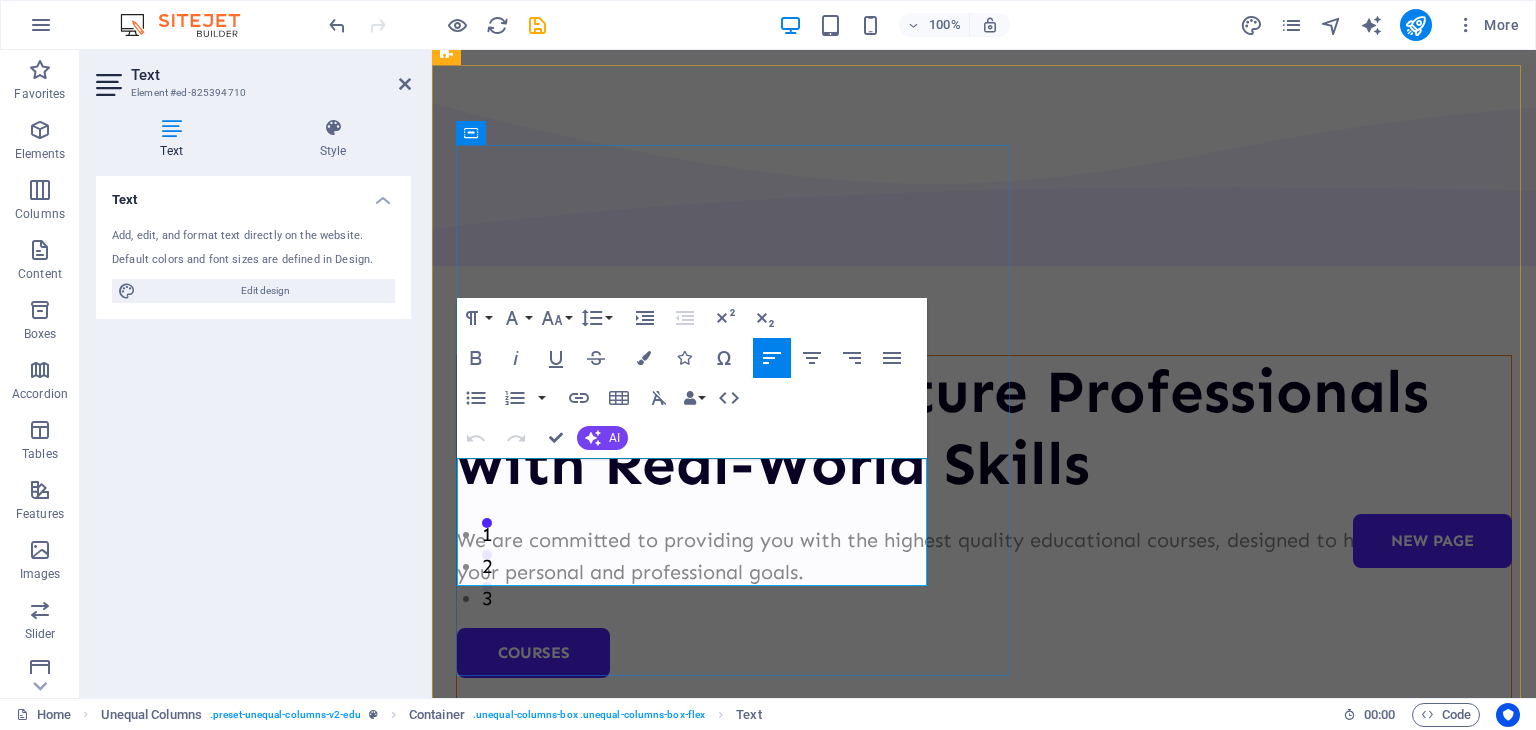 click on "We are committed to providing you with the highest quality educational courses, designed to help you achieve your personal and professional goals." at bounding box center [984, 556] 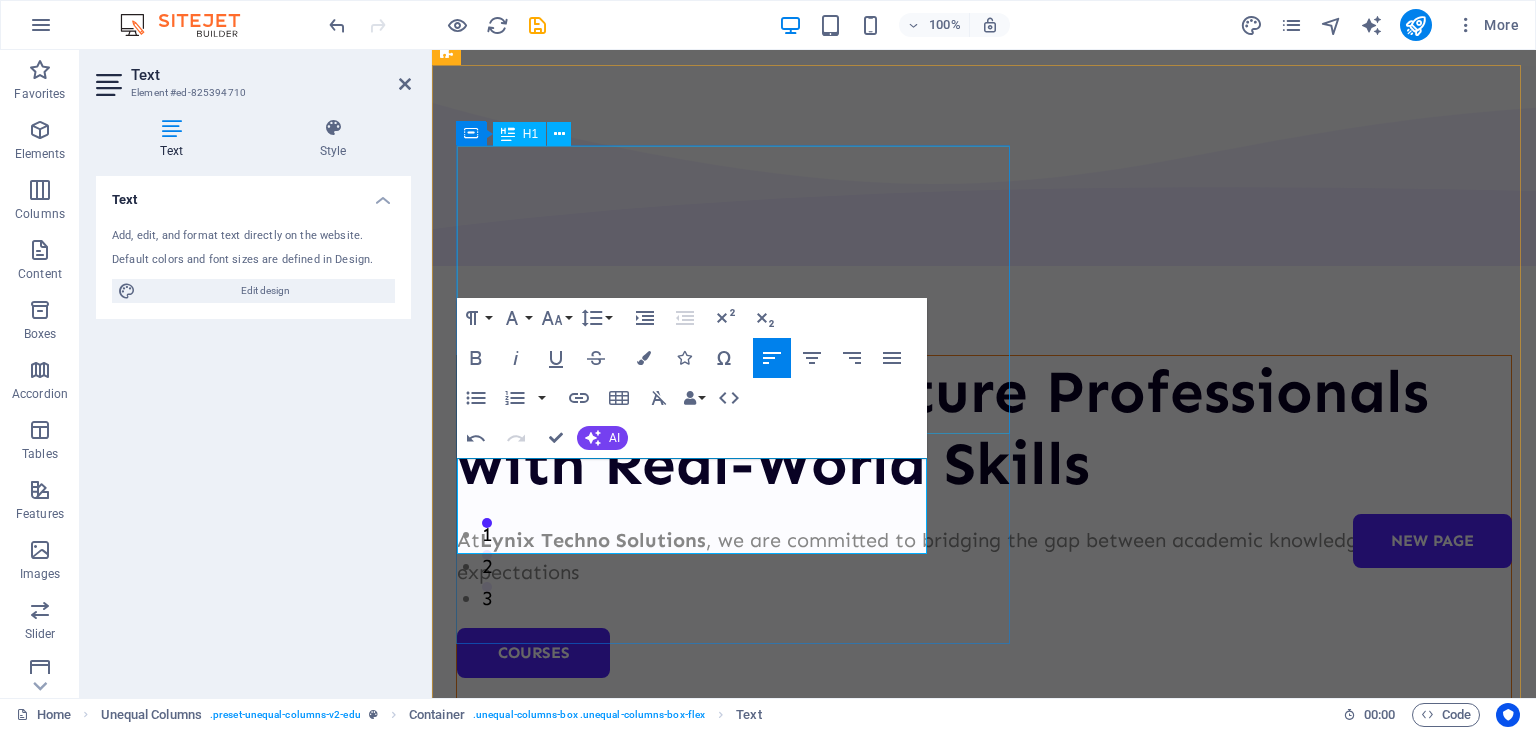 click on "Empowering Future Professionals with Real-World Skills" at bounding box center [984, 428] 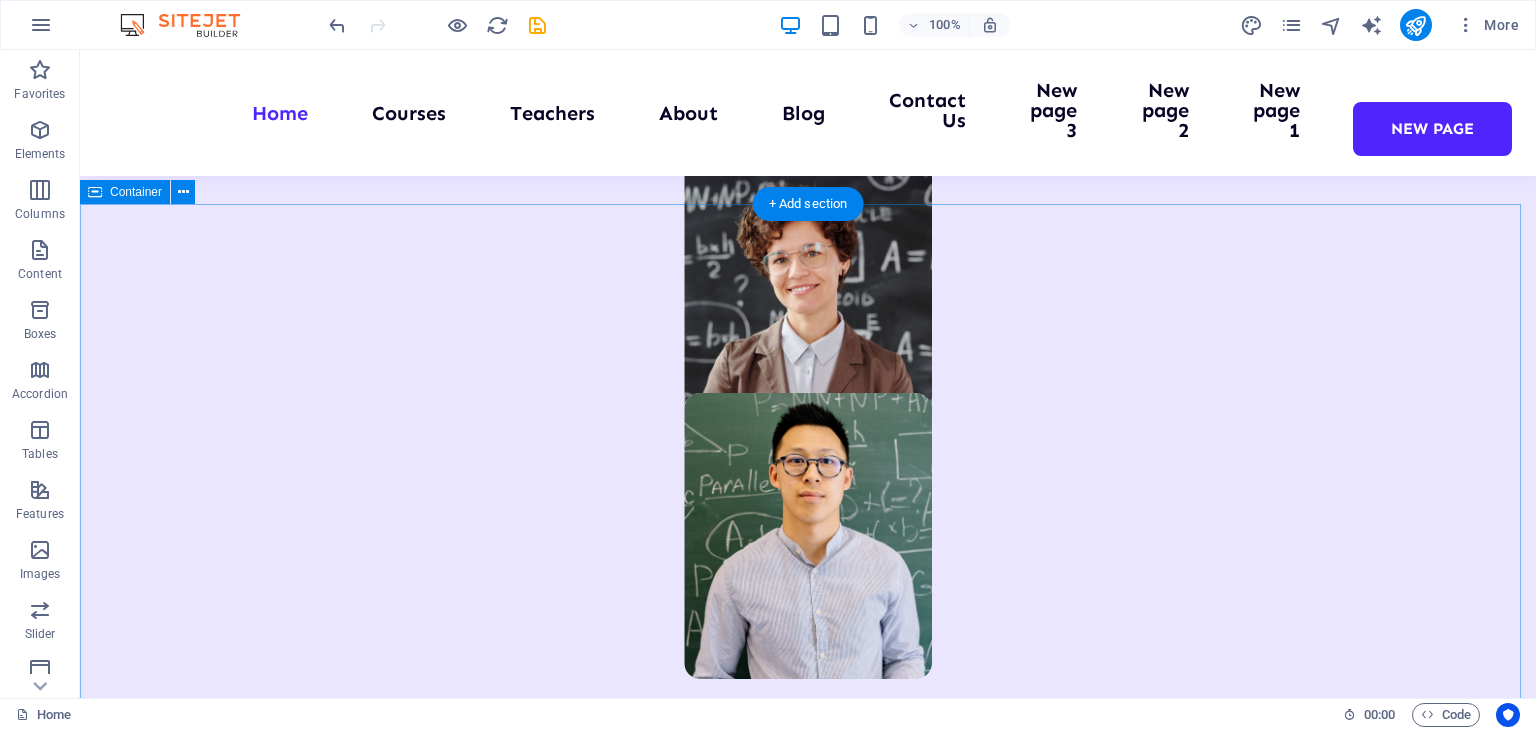 scroll, scrollTop: 1772, scrollLeft: 0, axis: vertical 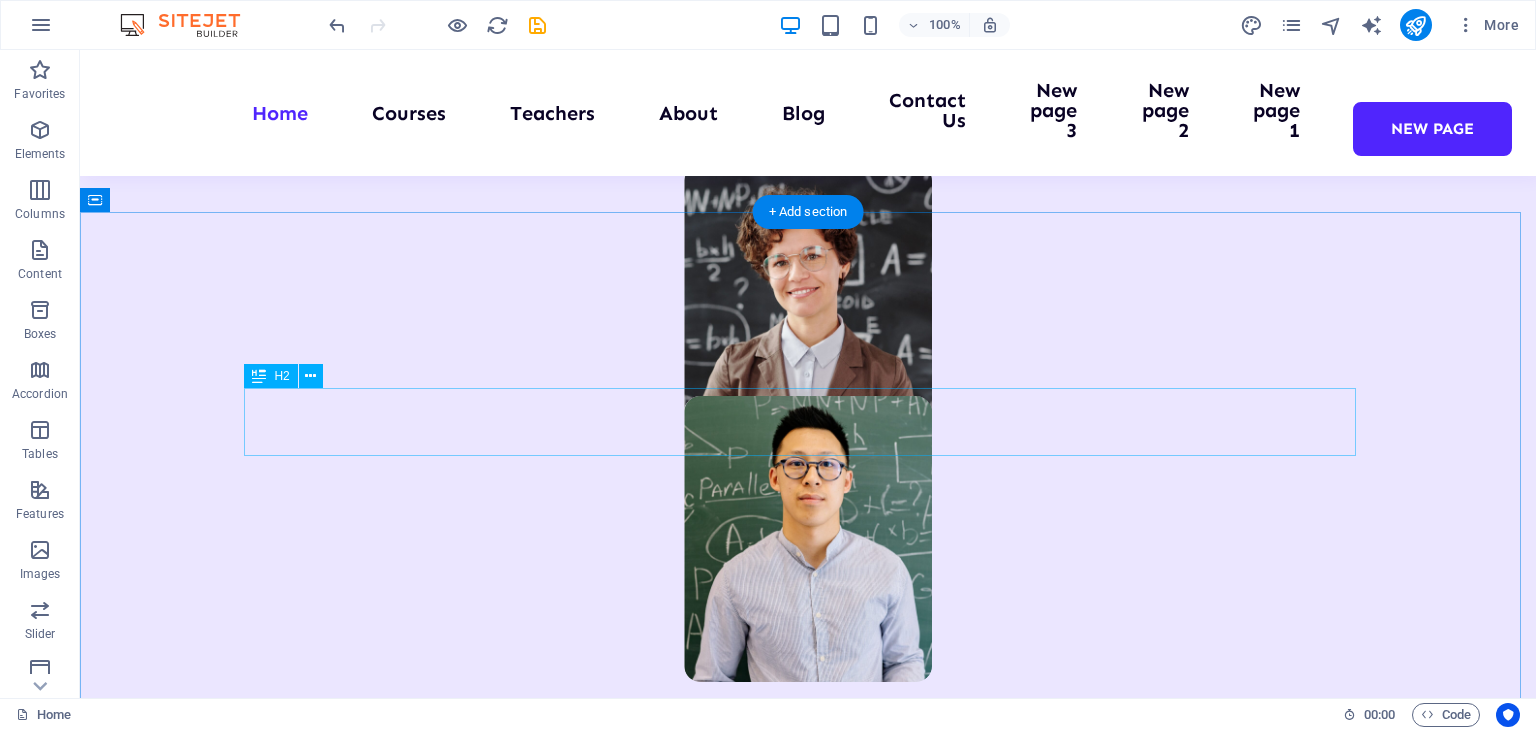 click on "Top courses this month" at bounding box center [808, 3061] 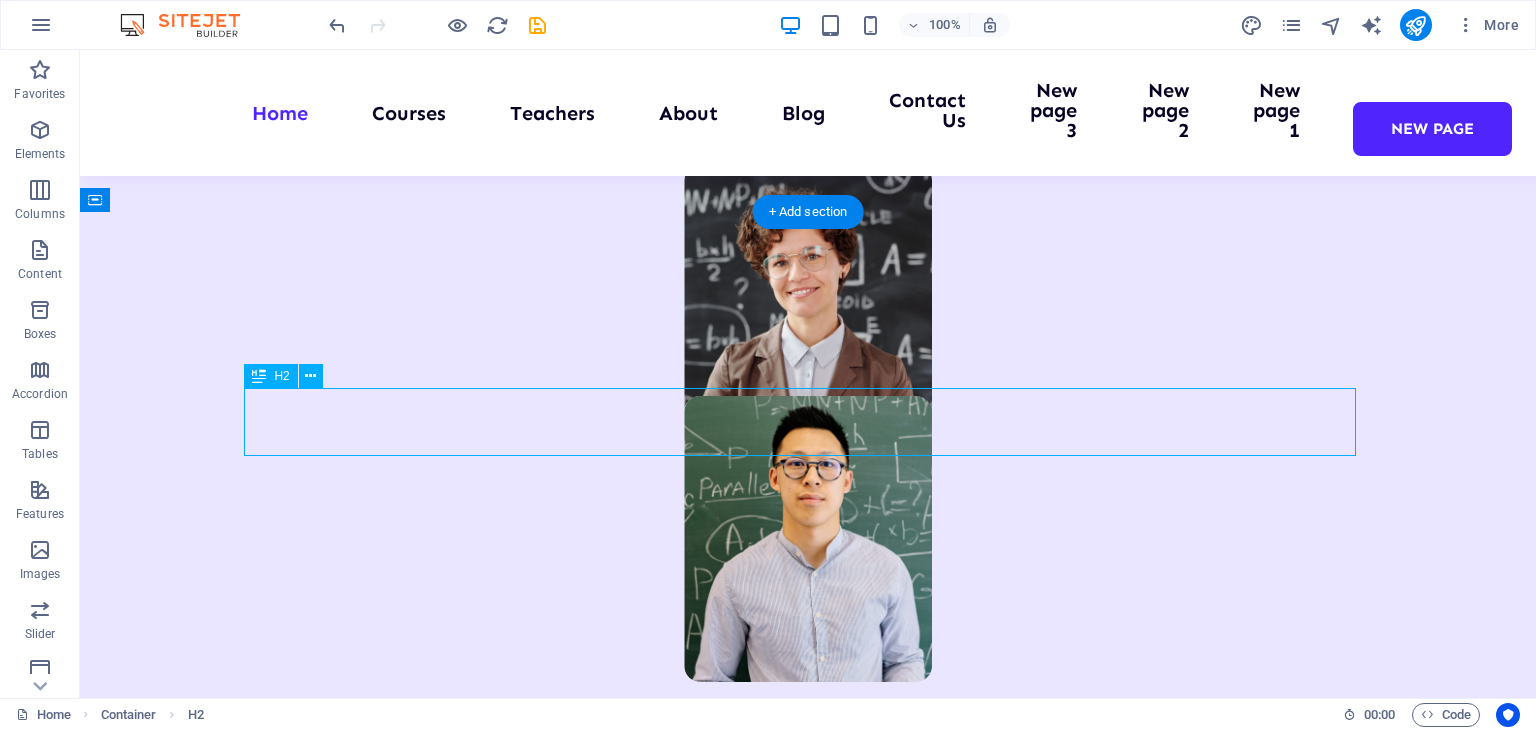 click on "Top courses this month" at bounding box center [808, 3061] 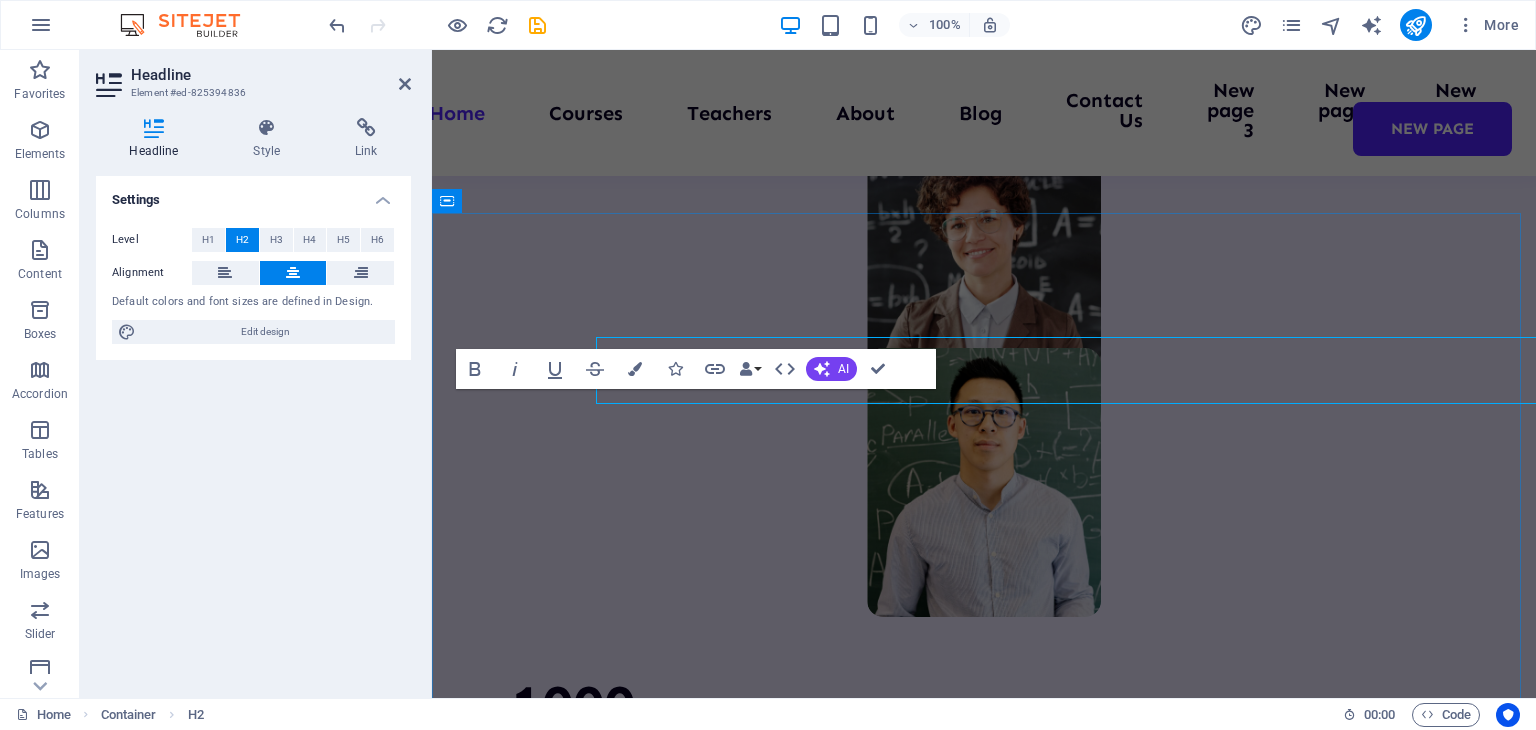 scroll, scrollTop: 1824, scrollLeft: 0, axis: vertical 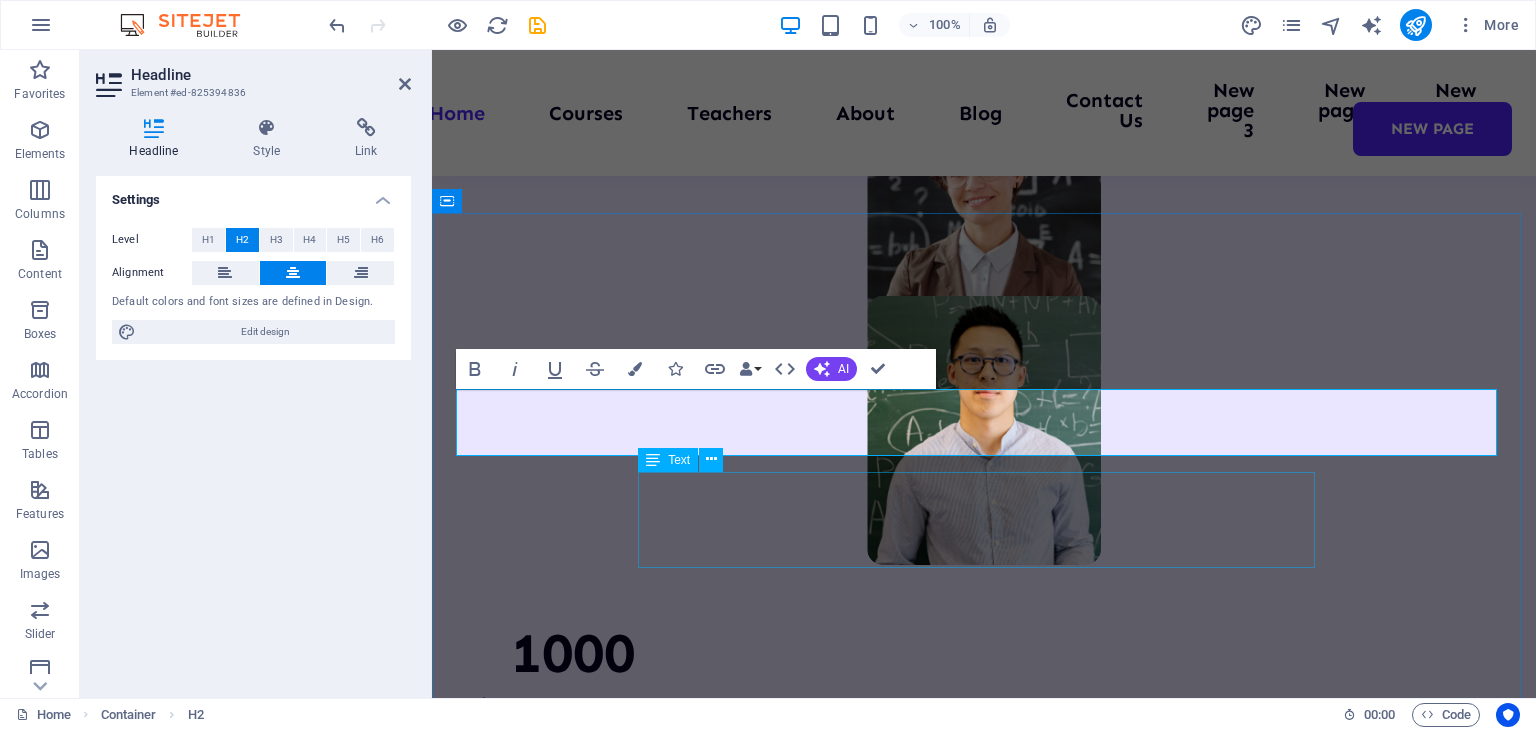 click on "We are committed to providing you with the highest quality educational courses, designed to help you achieve your personal and professional goals." at bounding box center (984, 3026) 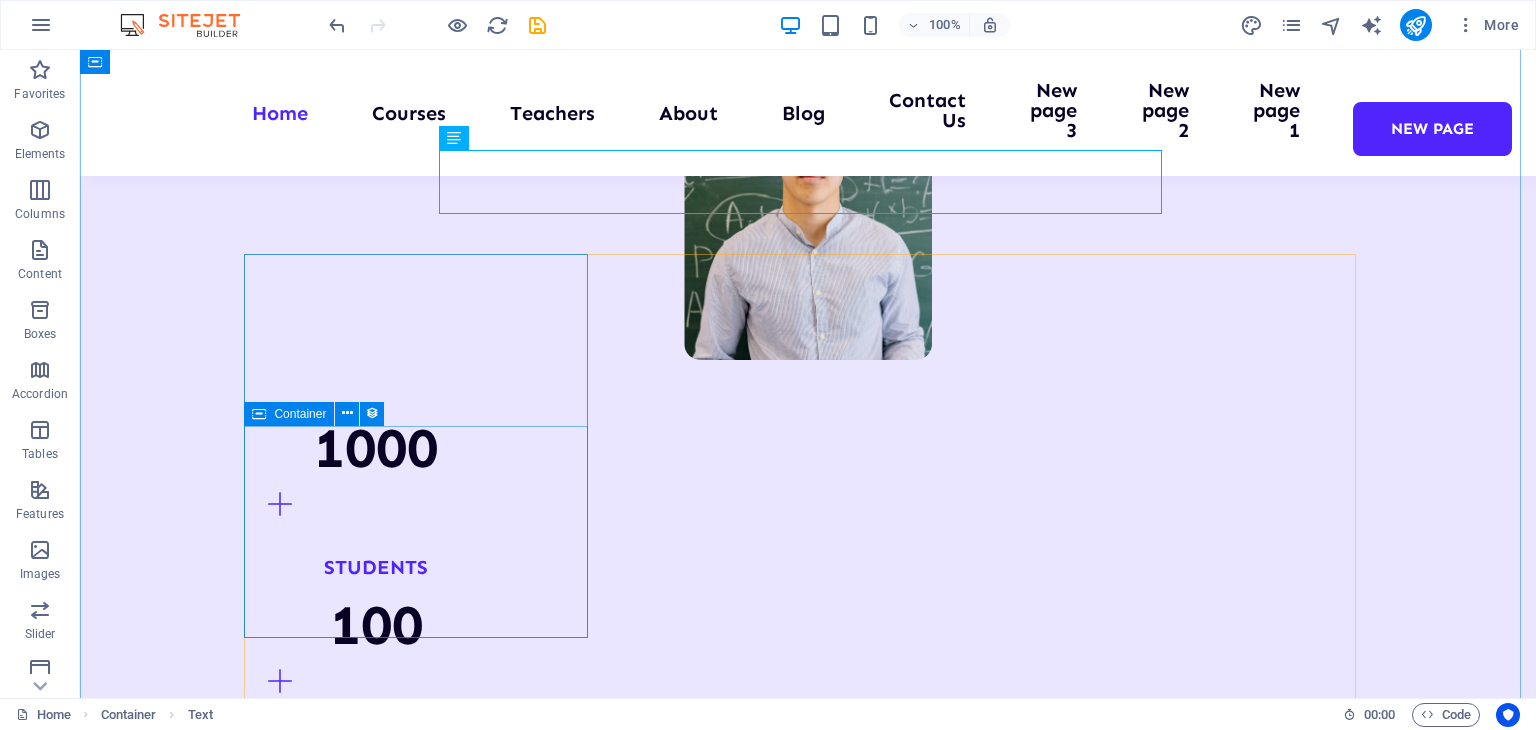 scroll, scrollTop: 2096, scrollLeft: 0, axis: vertical 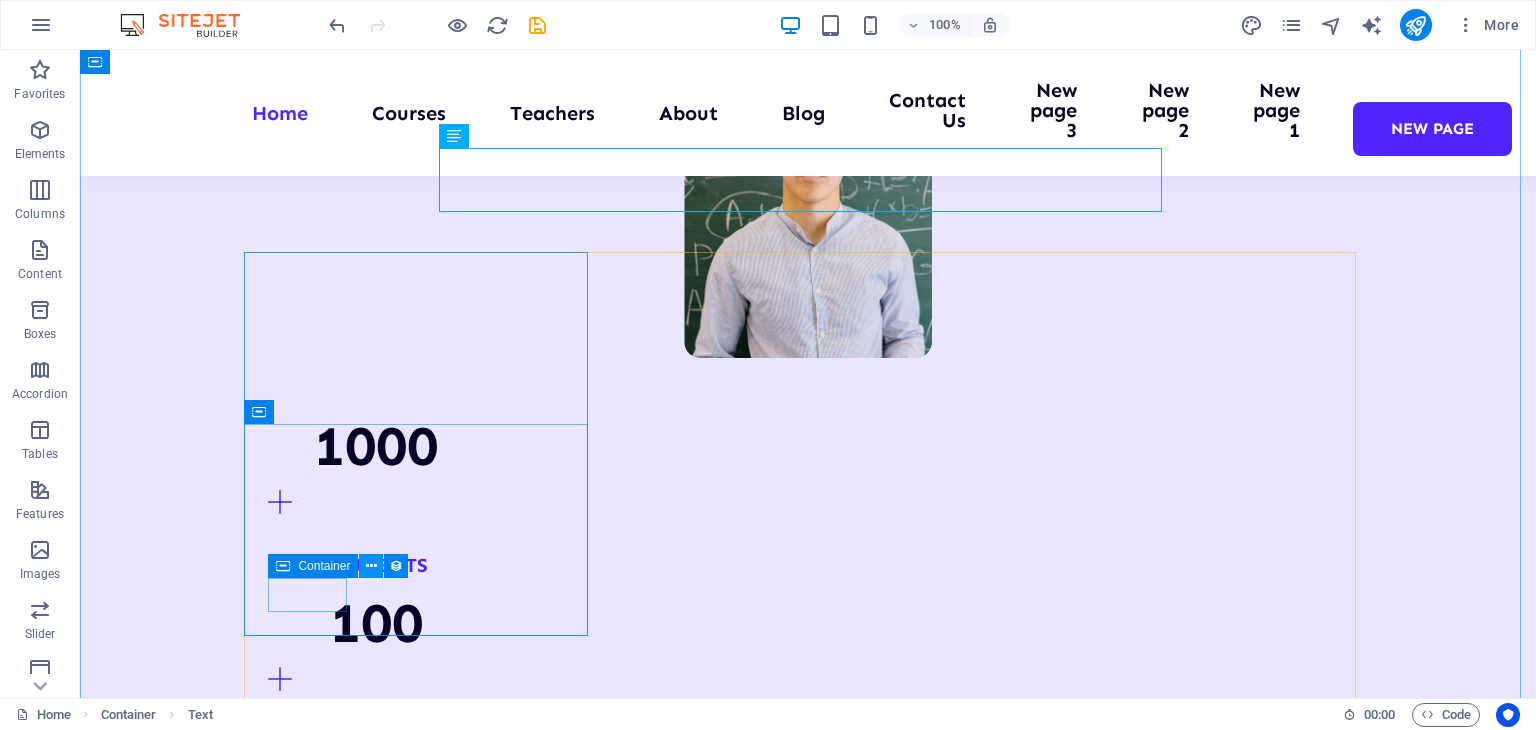 click at bounding box center (371, 566) 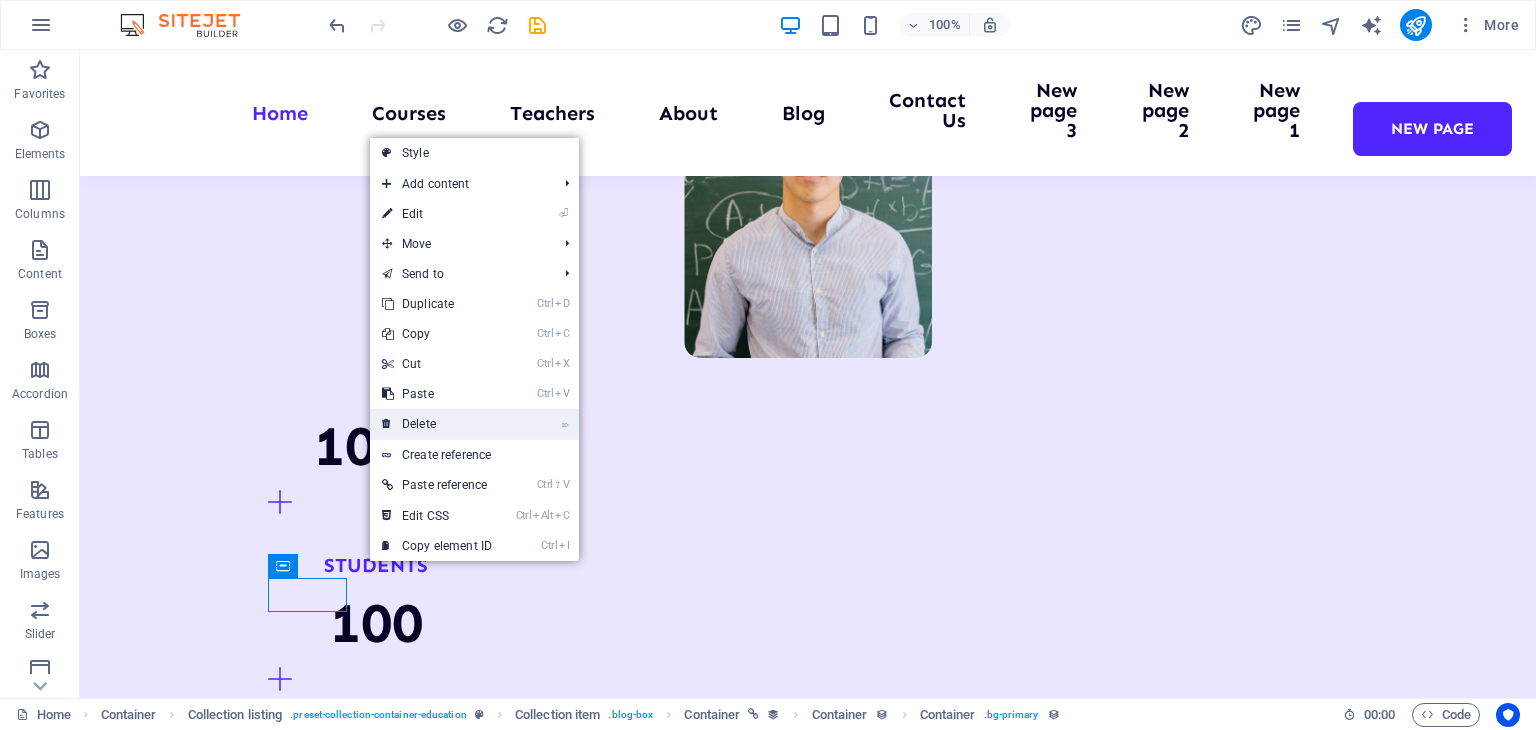 click on "⌦  Delete" at bounding box center (437, 424) 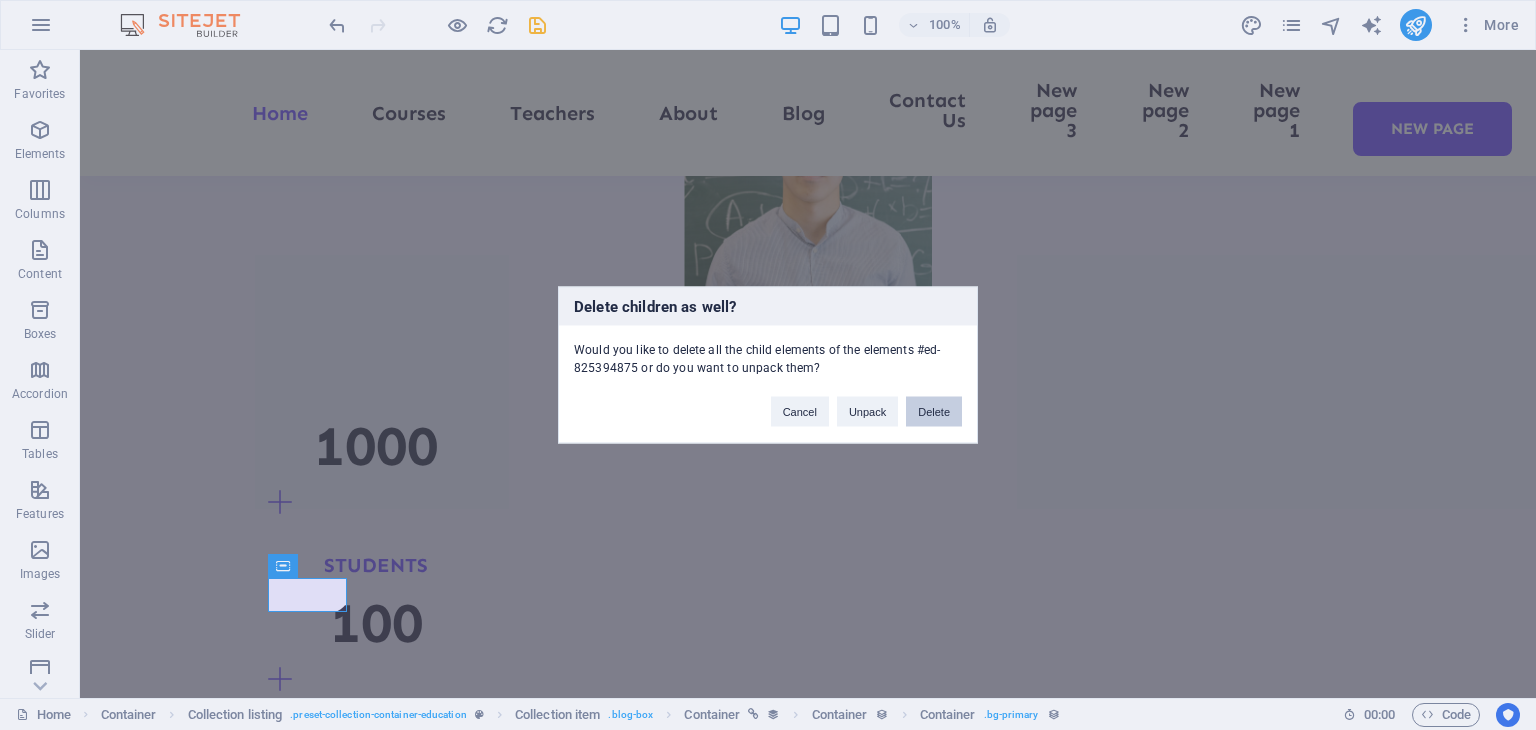 click on "Delete" at bounding box center (934, 412) 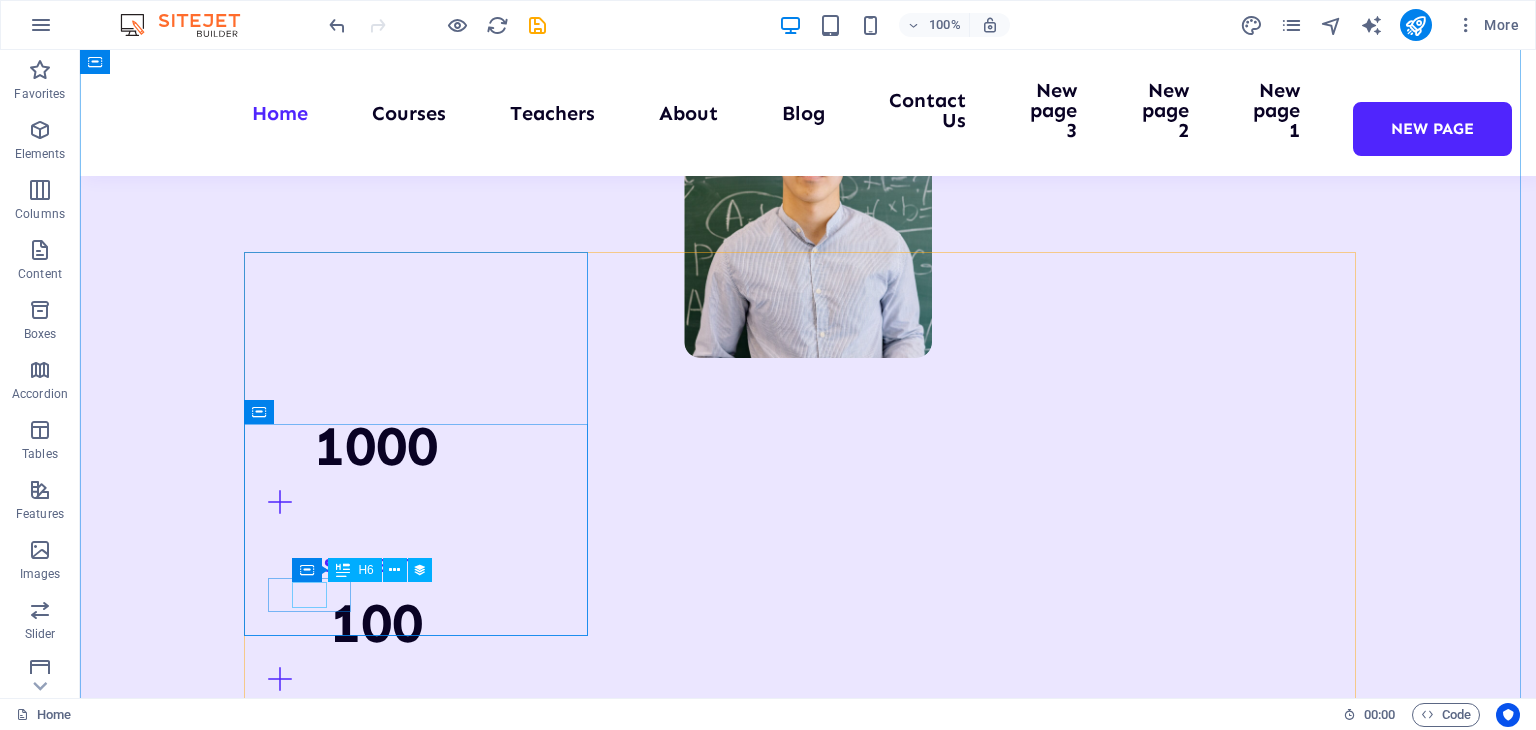 click on "$499" at bounding box center [808, 3586] 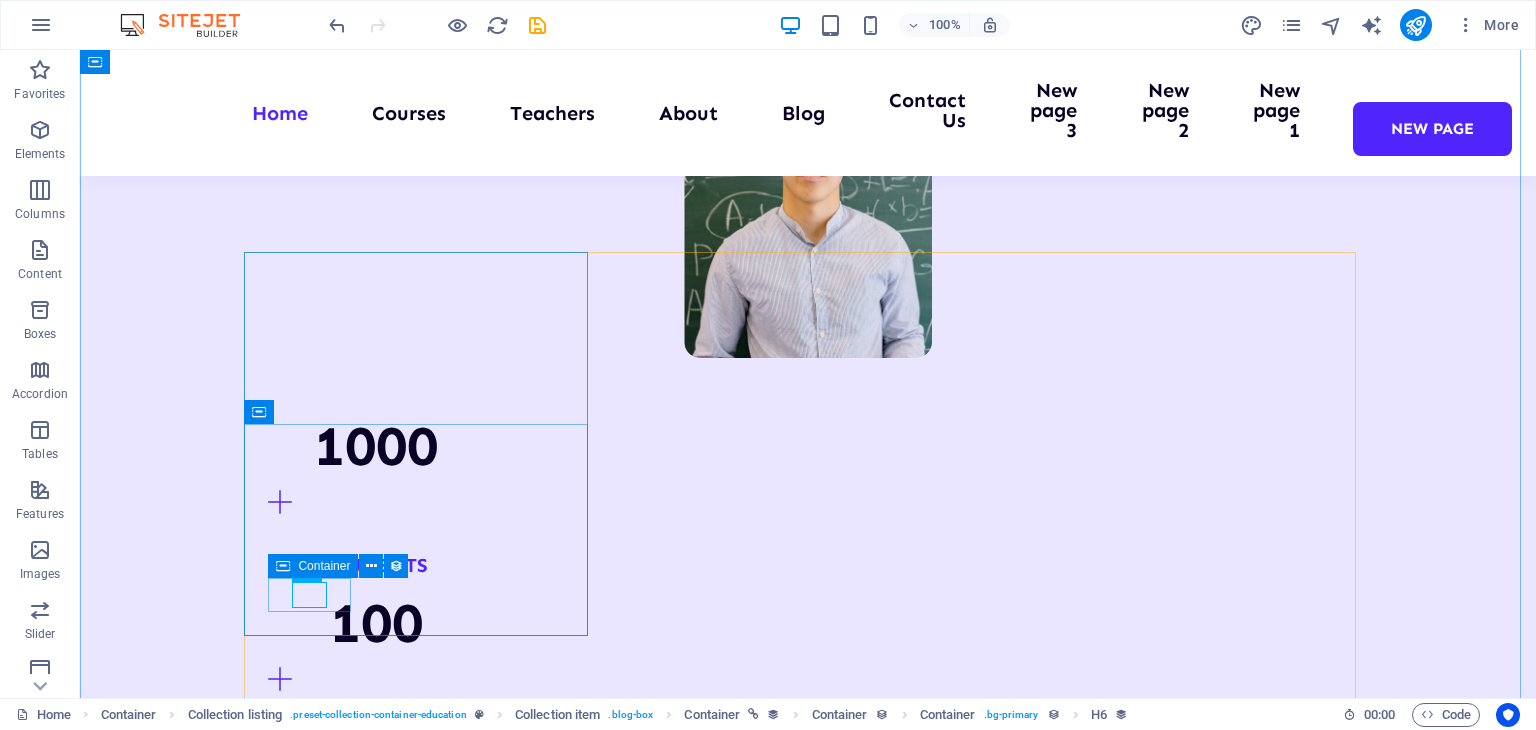click on "$499" at bounding box center (808, 3586) 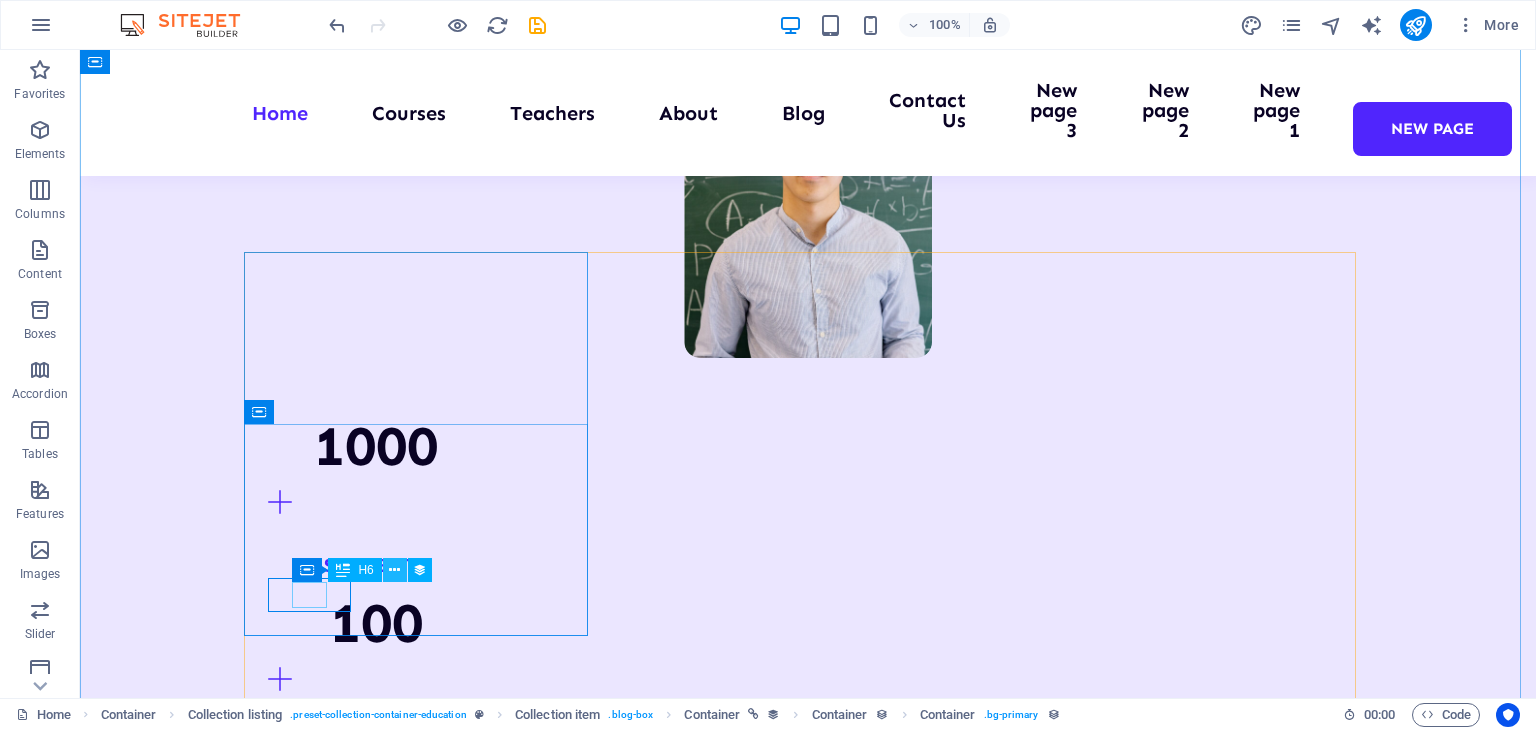 click at bounding box center (394, 570) 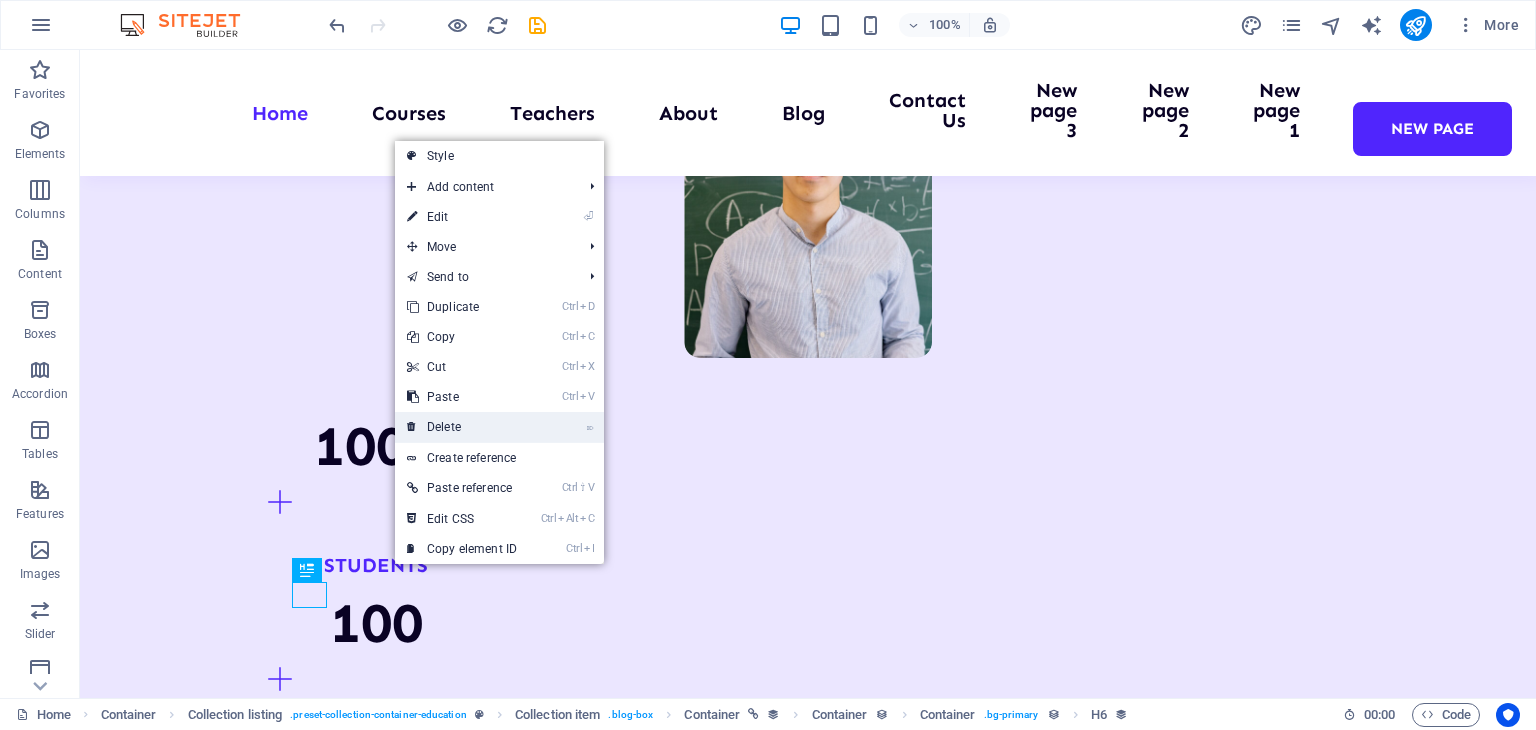 click on "⌦  Delete" at bounding box center (462, 427) 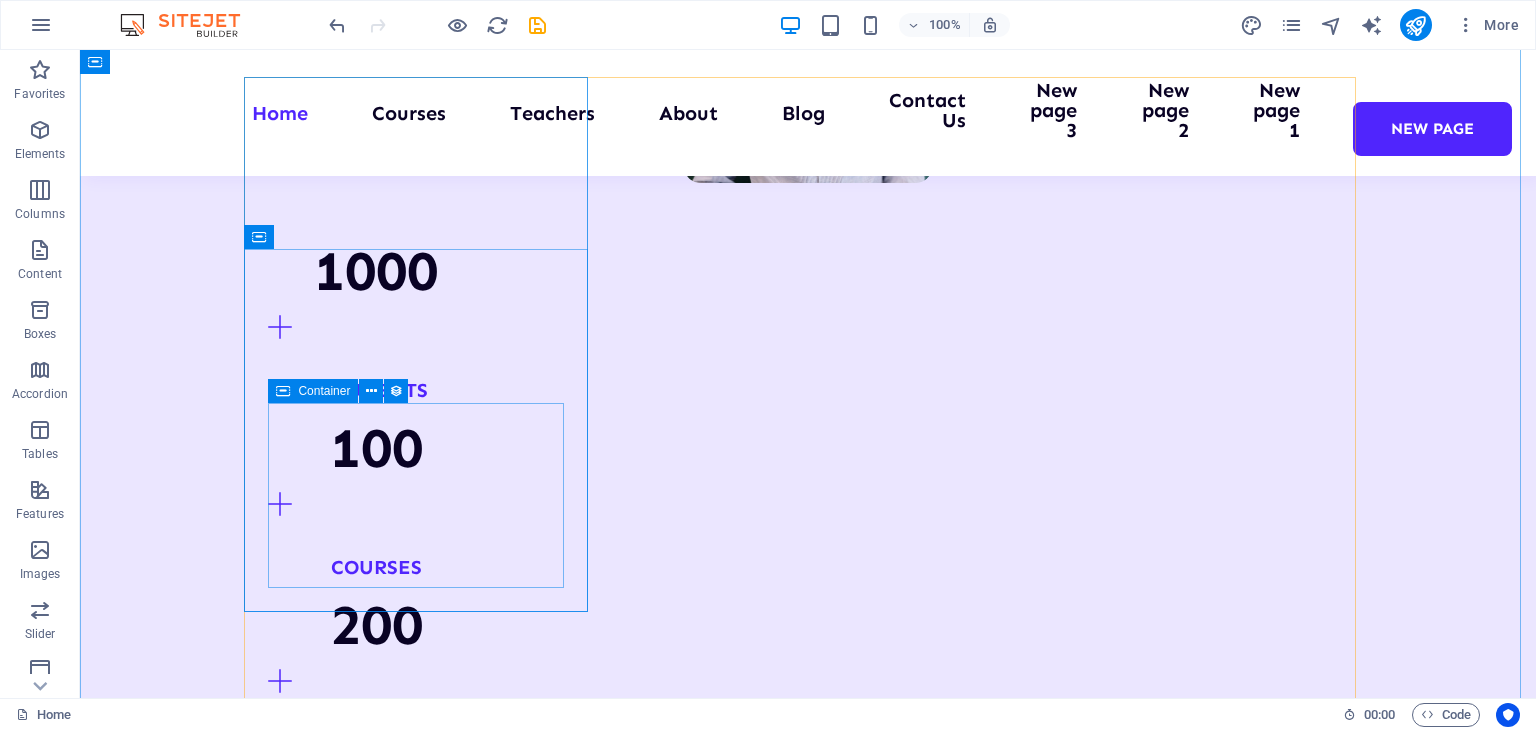 scroll, scrollTop: 2272, scrollLeft: 0, axis: vertical 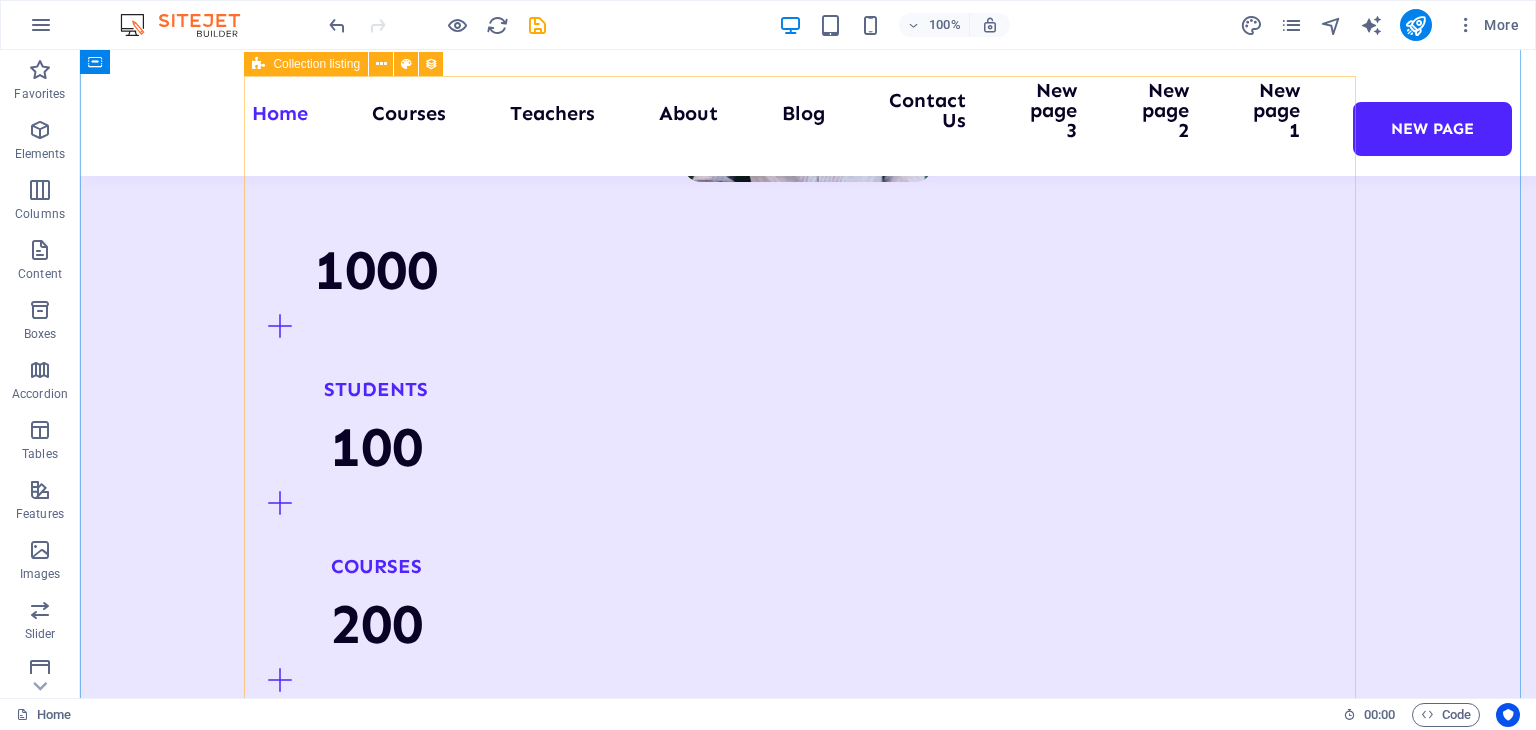 click on "UI/UX Design Lorem ipsum dolor sit amet consectetur. Drop content here or  Add elements  Paste clipboard Programming 101 Lorem ipsum dolor sit amet consectetur. Drop content here or  Add elements  Paste clipboard Management Lorem ipsum dolor sit amet consectetur. Drop content here or  Add elements  Paste clipboard  Vorherige Nächste" at bounding box center [808, 4073] 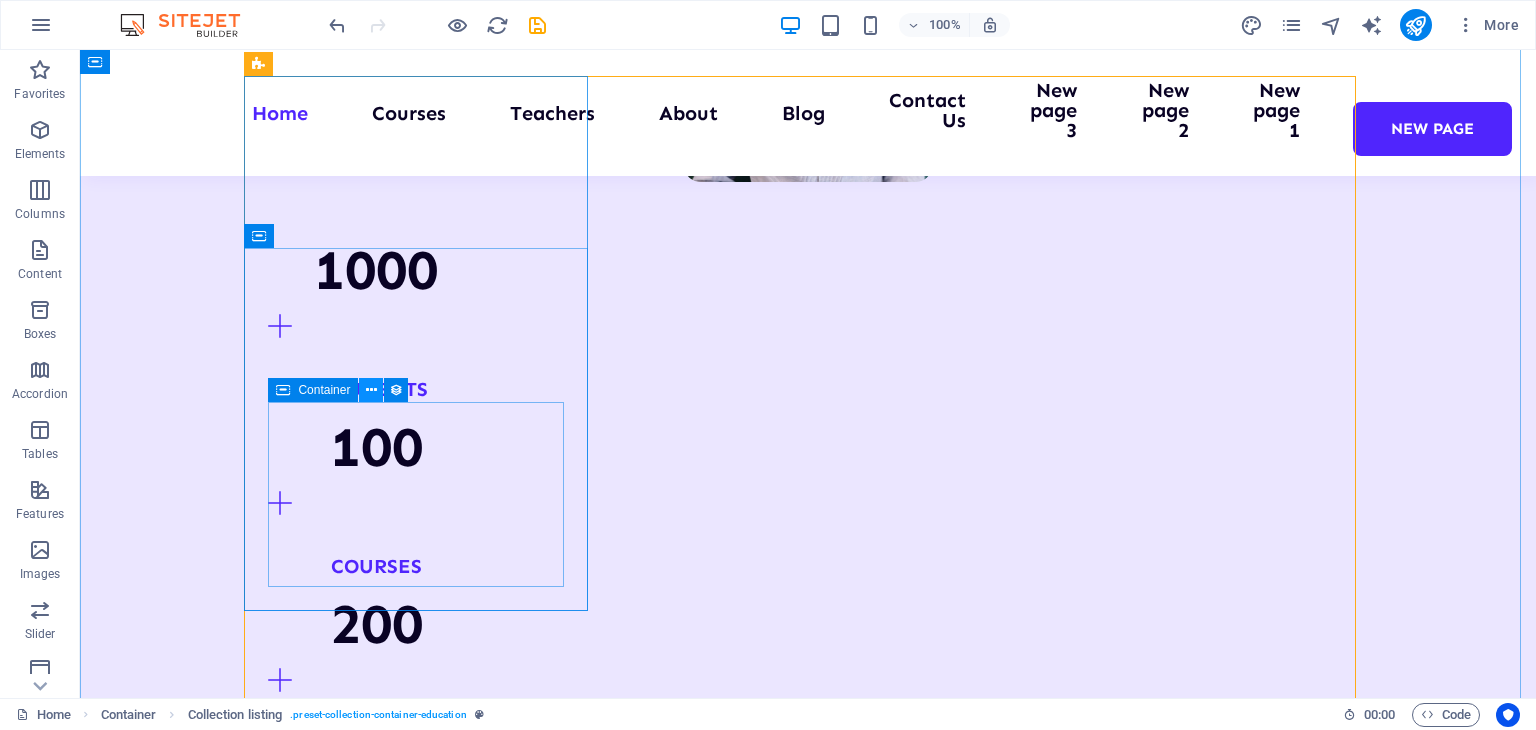 click at bounding box center (371, 390) 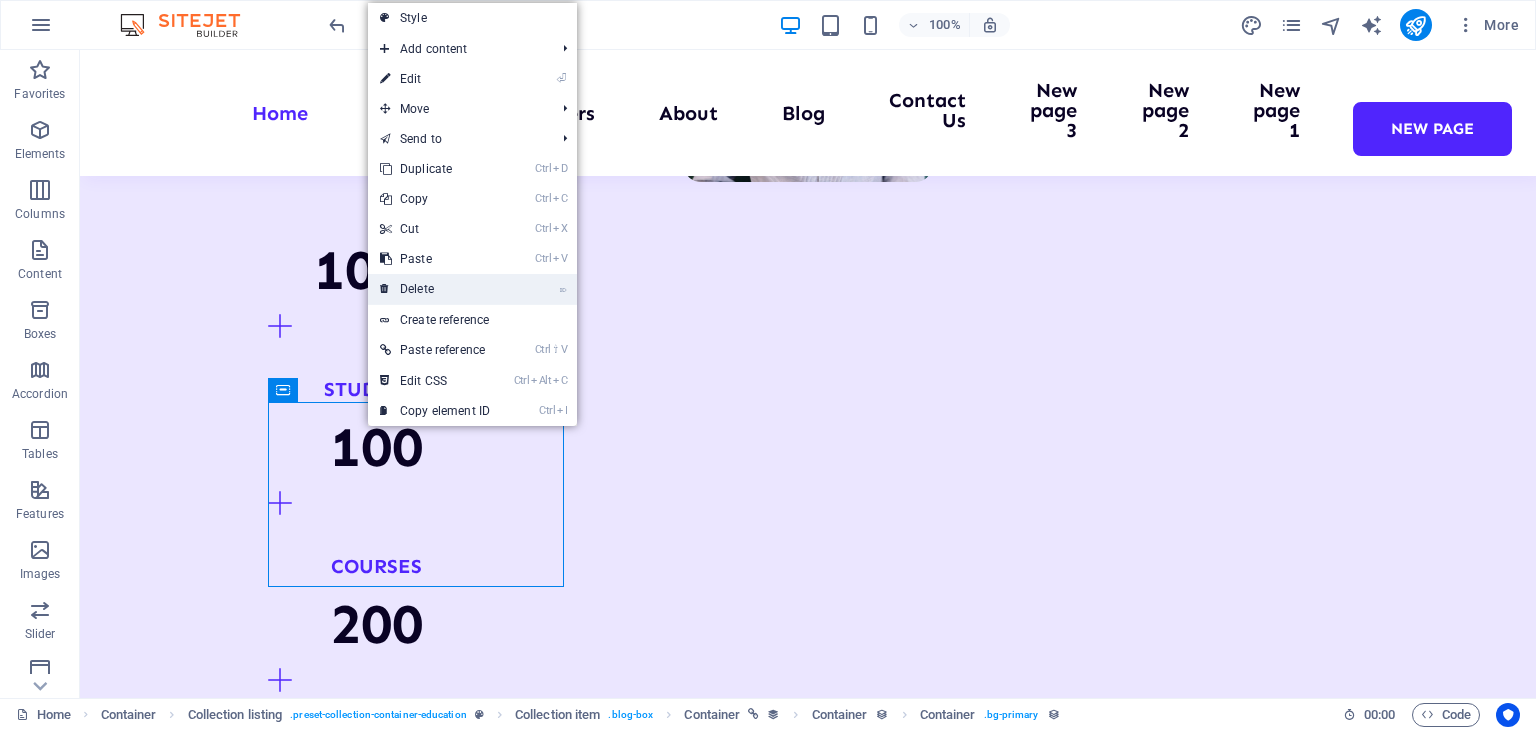 click on "⌦  Delete" at bounding box center [435, 289] 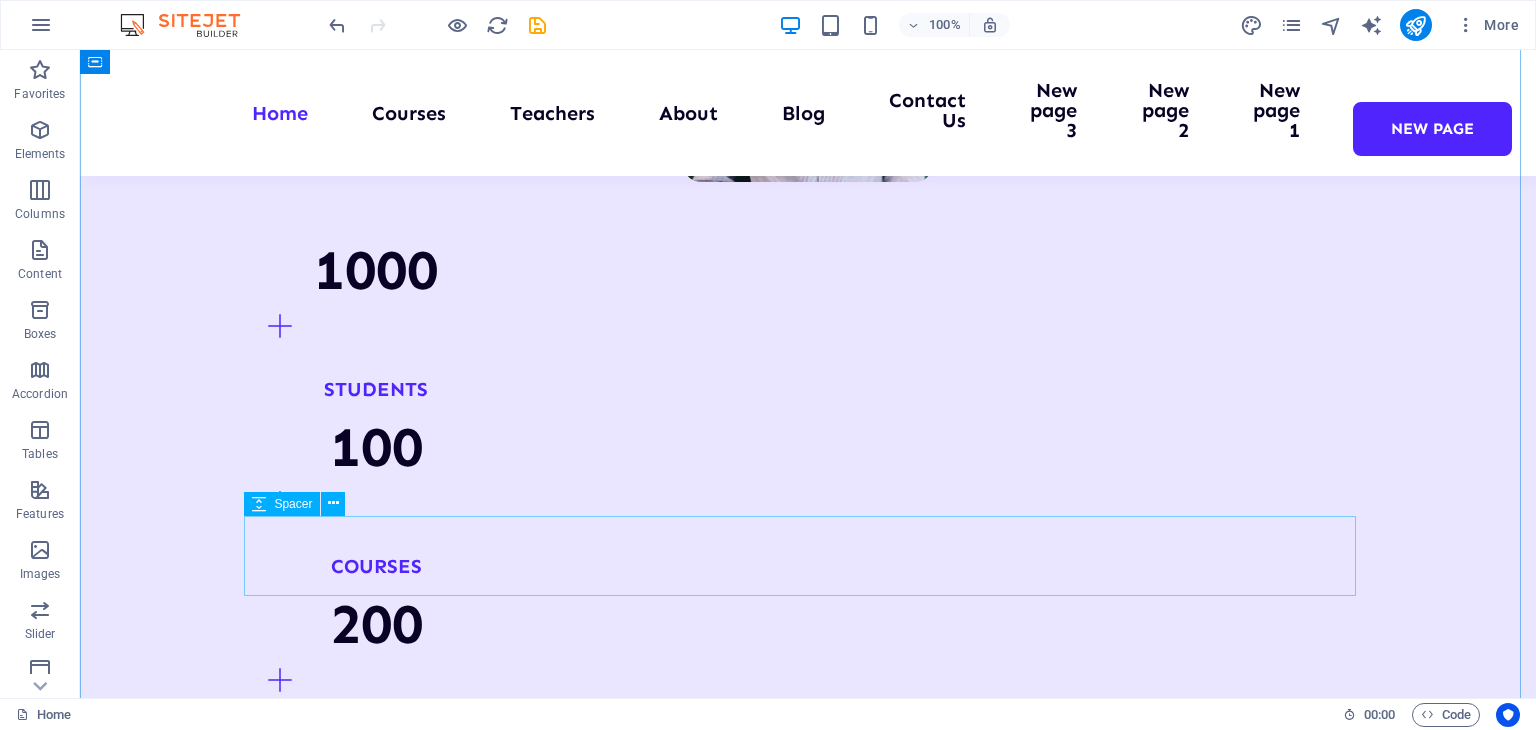 click at bounding box center (808, 5021) 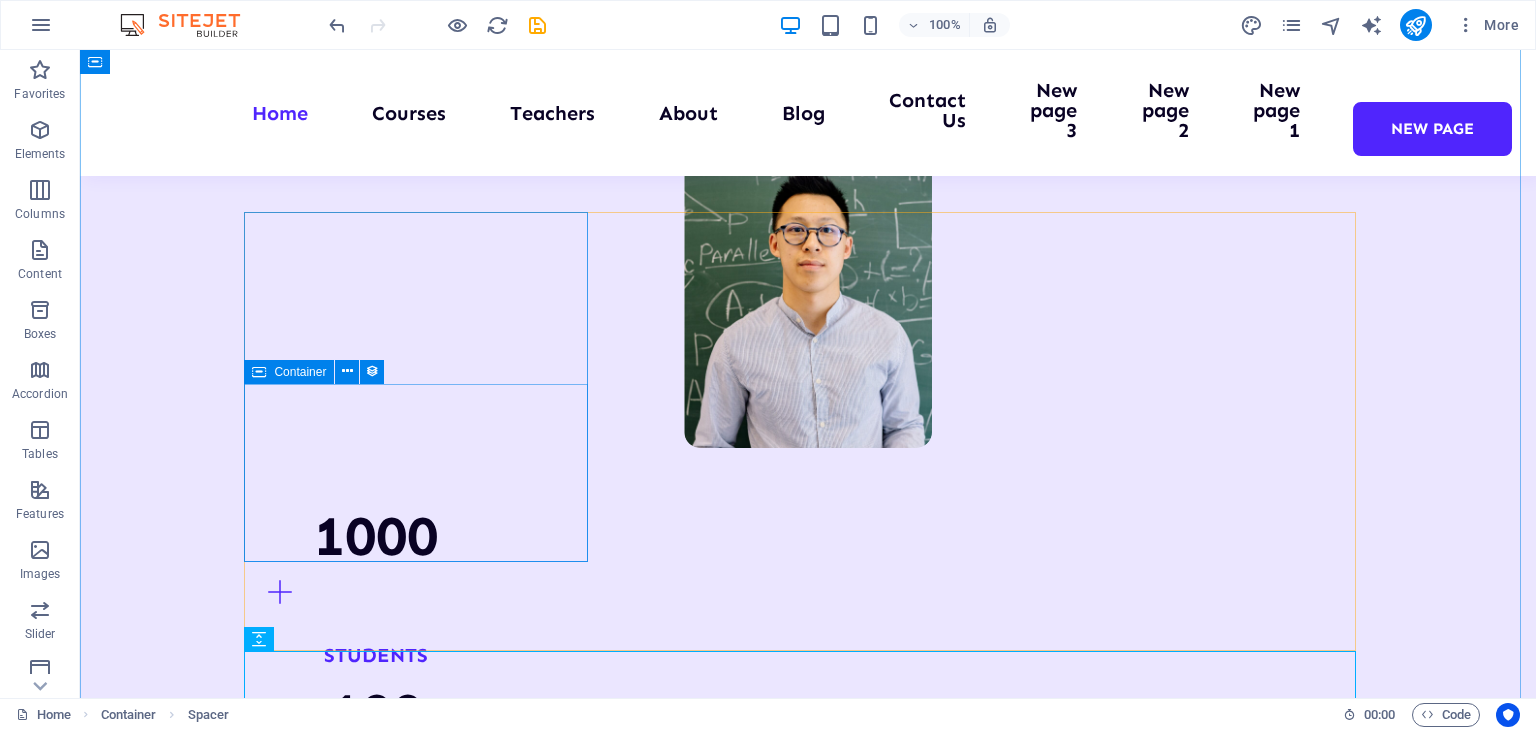 scroll, scrollTop: 2156, scrollLeft: 0, axis: vertical 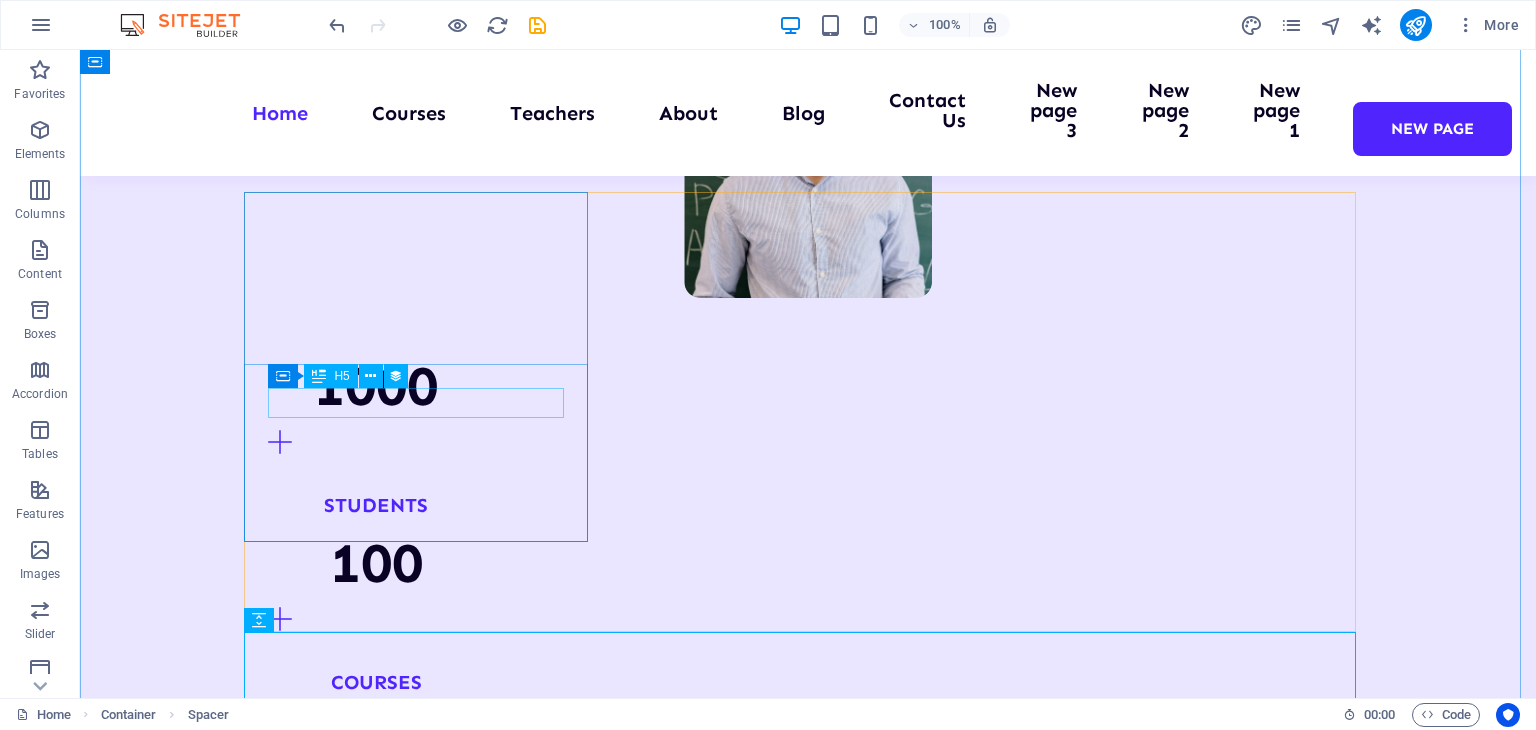 click on "UI/UX Design" at bounding box center [808, 3426] 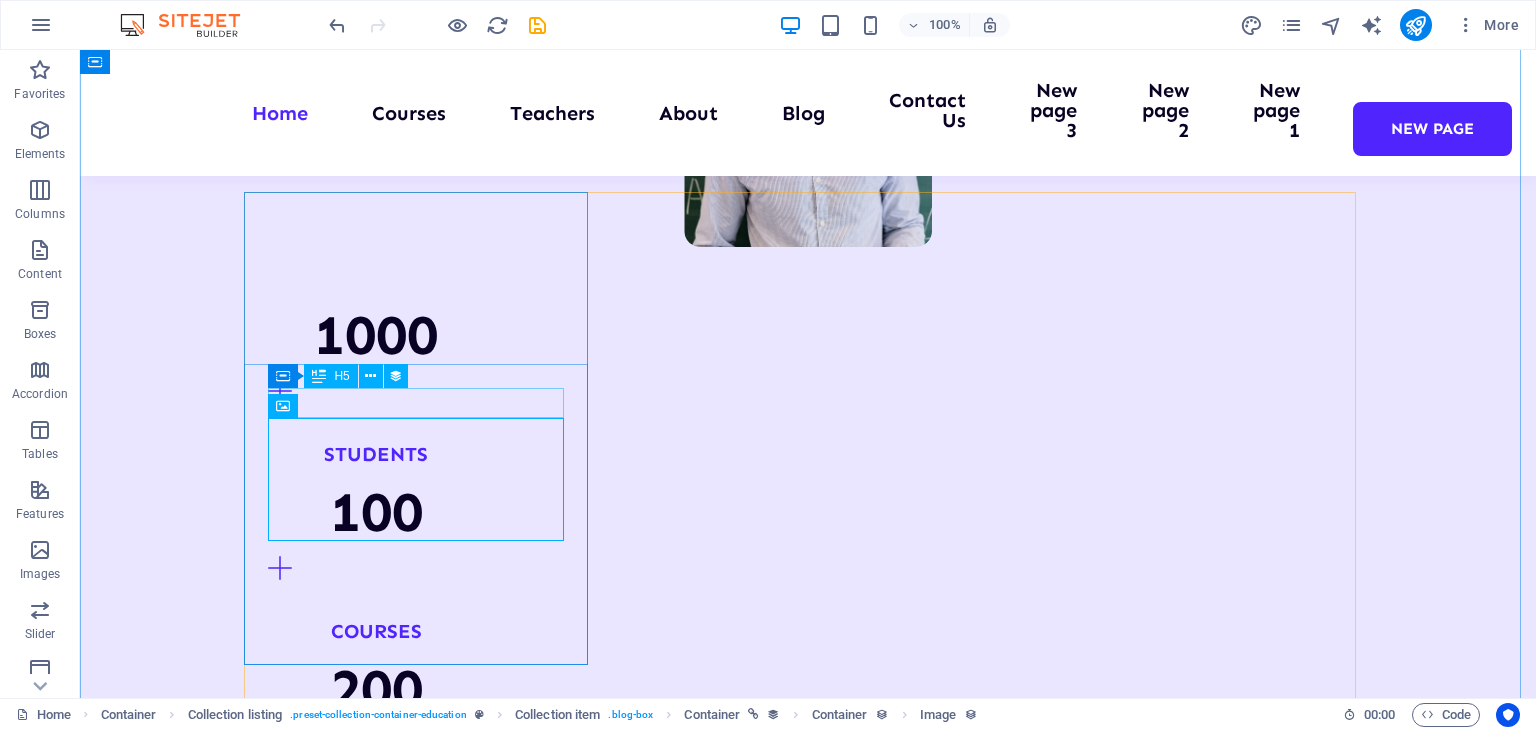 scroll, scrollTop: 2156, scrollLeft: 0, axis: vertical 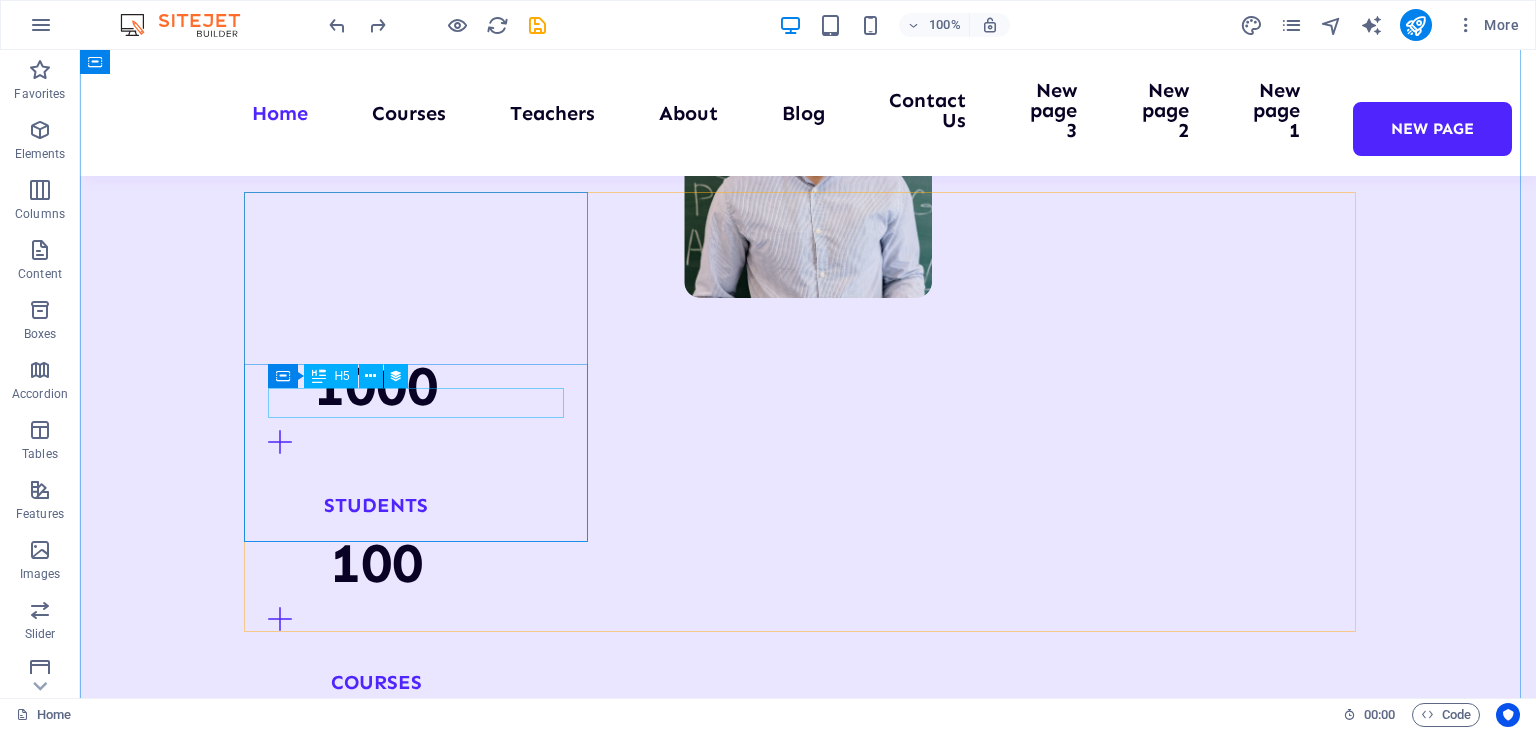 click on "UI/UX Design" at bounding box center (808, 3426) 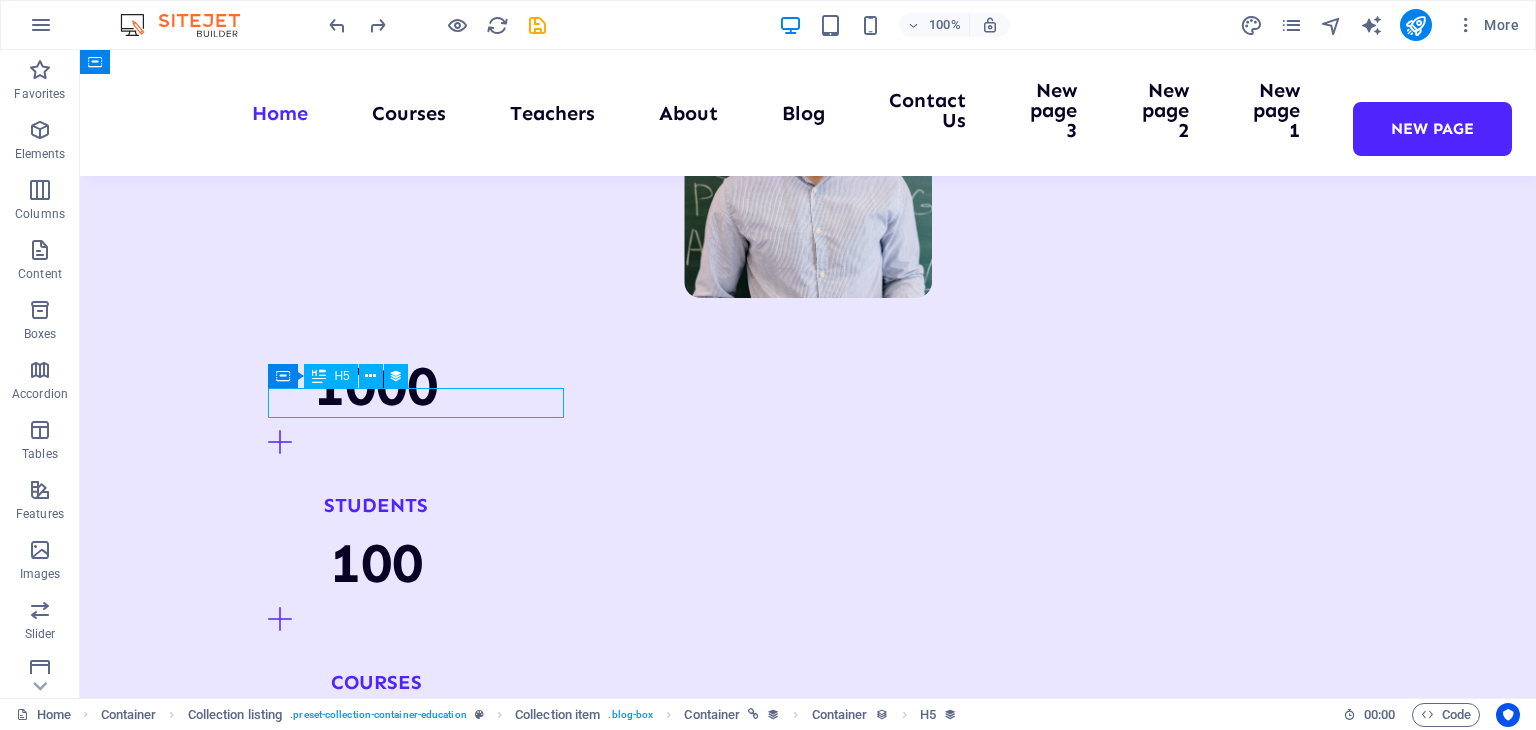 click on "UI/UX Design" at bounding box center [808, 3426] 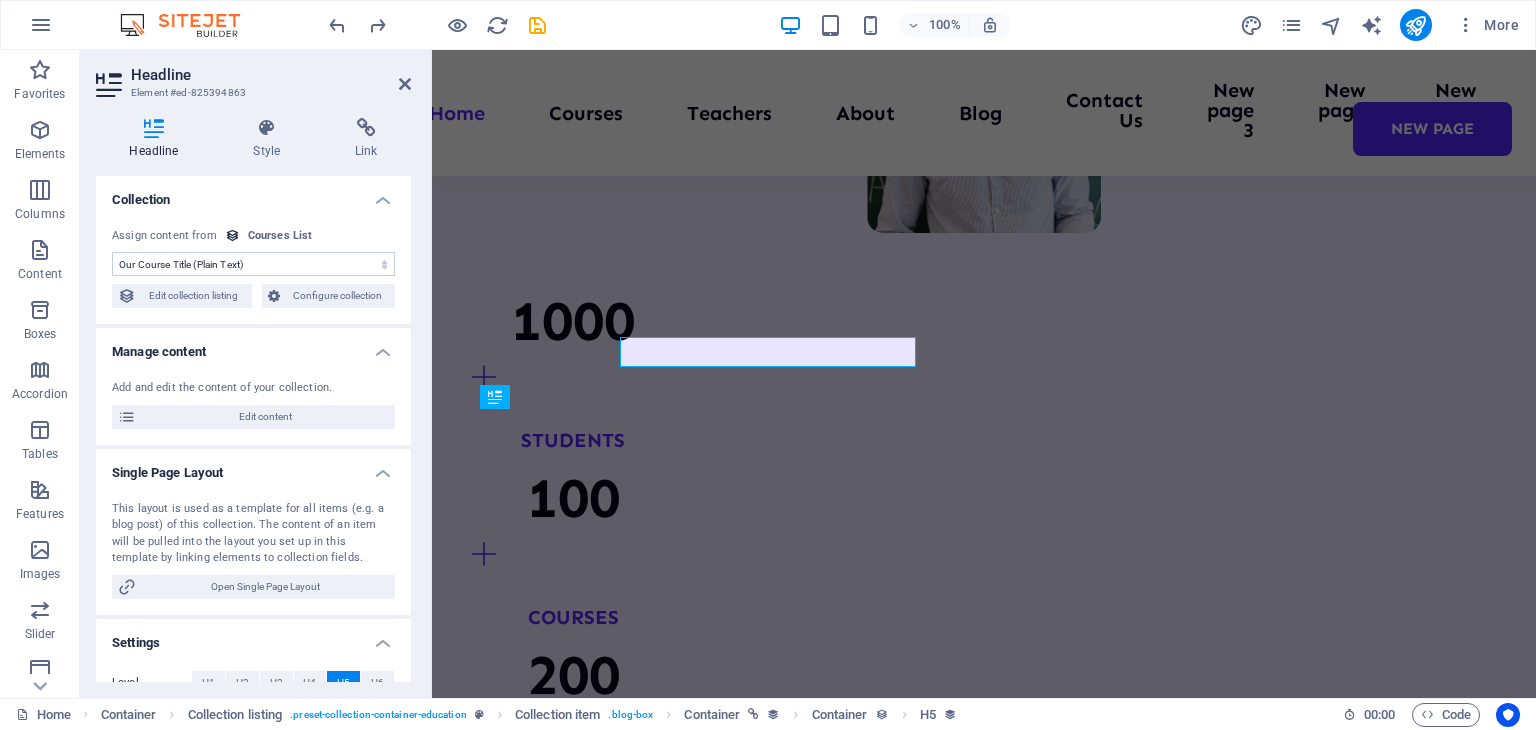 scroll, scrollTop: 2207, scrollLeft: 0, axis: vertical 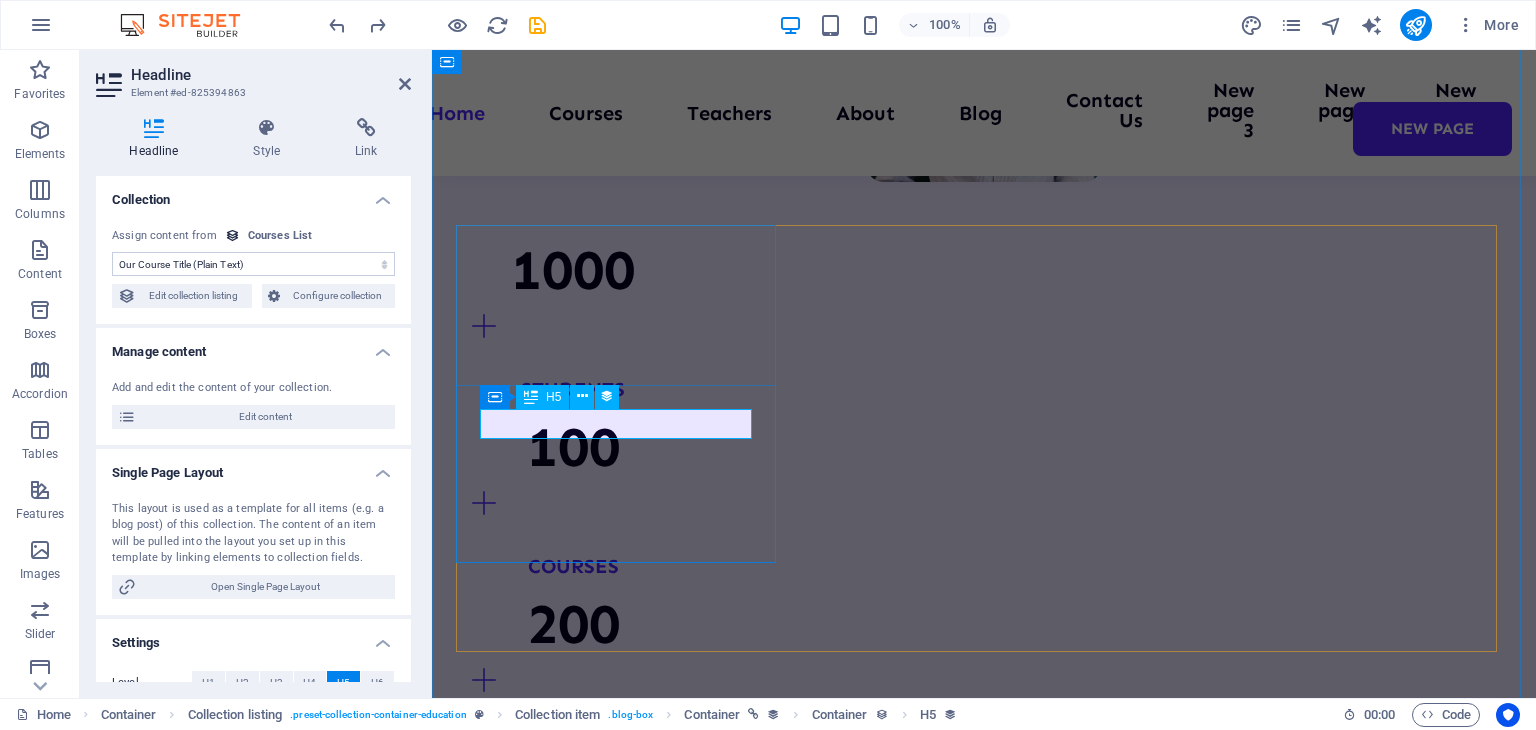 click on "UI/UX Design" at bounding box center (984, 3282) 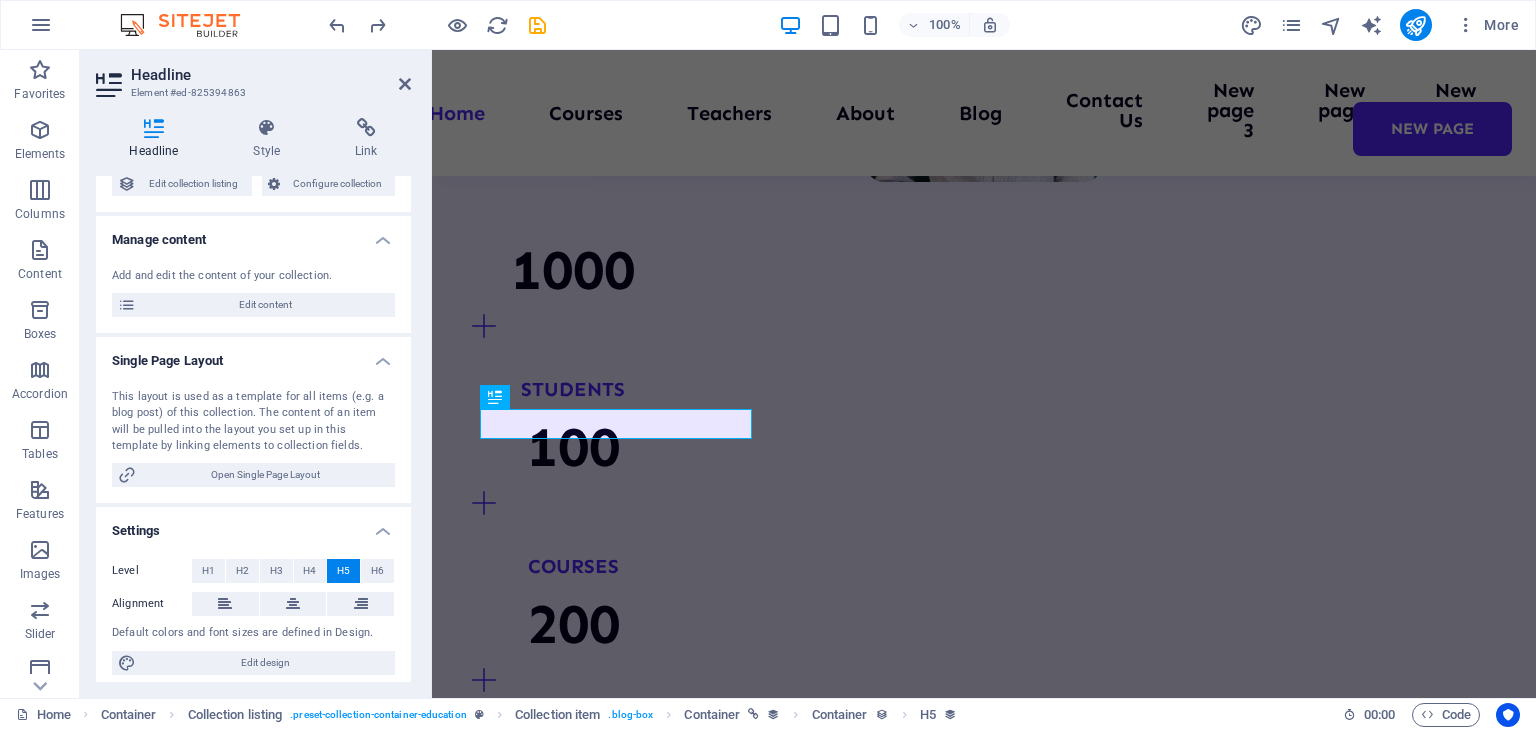 scroll, scrollTop: 0, scrollLeft: 0, axis: both 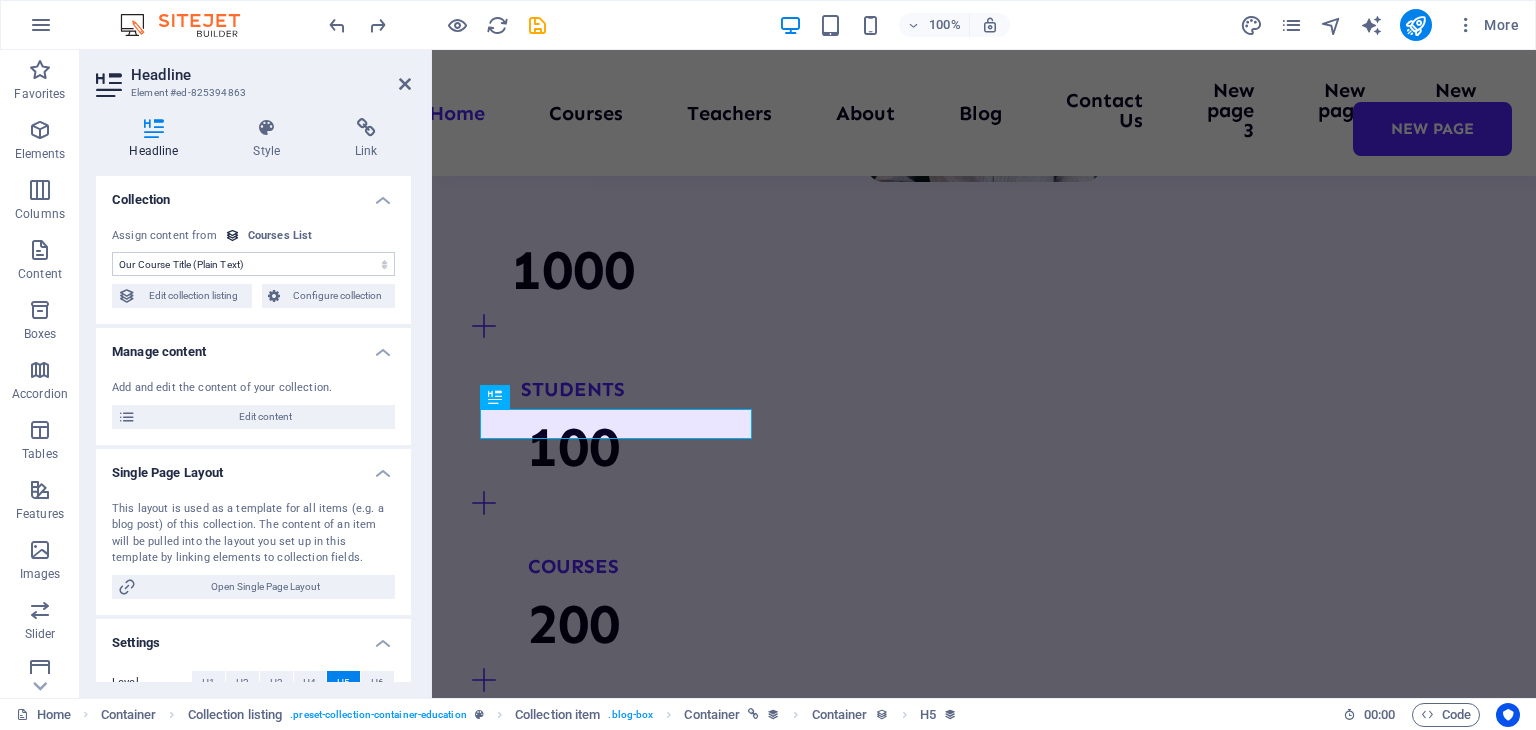 click on "No assignment, content remains static Created at (Date) Updated at (Date) Our Course Title (Plain Text) Our Course Slug (Plain Text) Our Course Type (Choice) Our Course Image (File) Our Course Introduction (Rich Text) Our Course Hours Tag (Plain Text) Our Course Price Tag (Plain Text) Our Top Course (Checkbox) Our Course Detailed Description (CMS)" at bounding box center [253, 264] 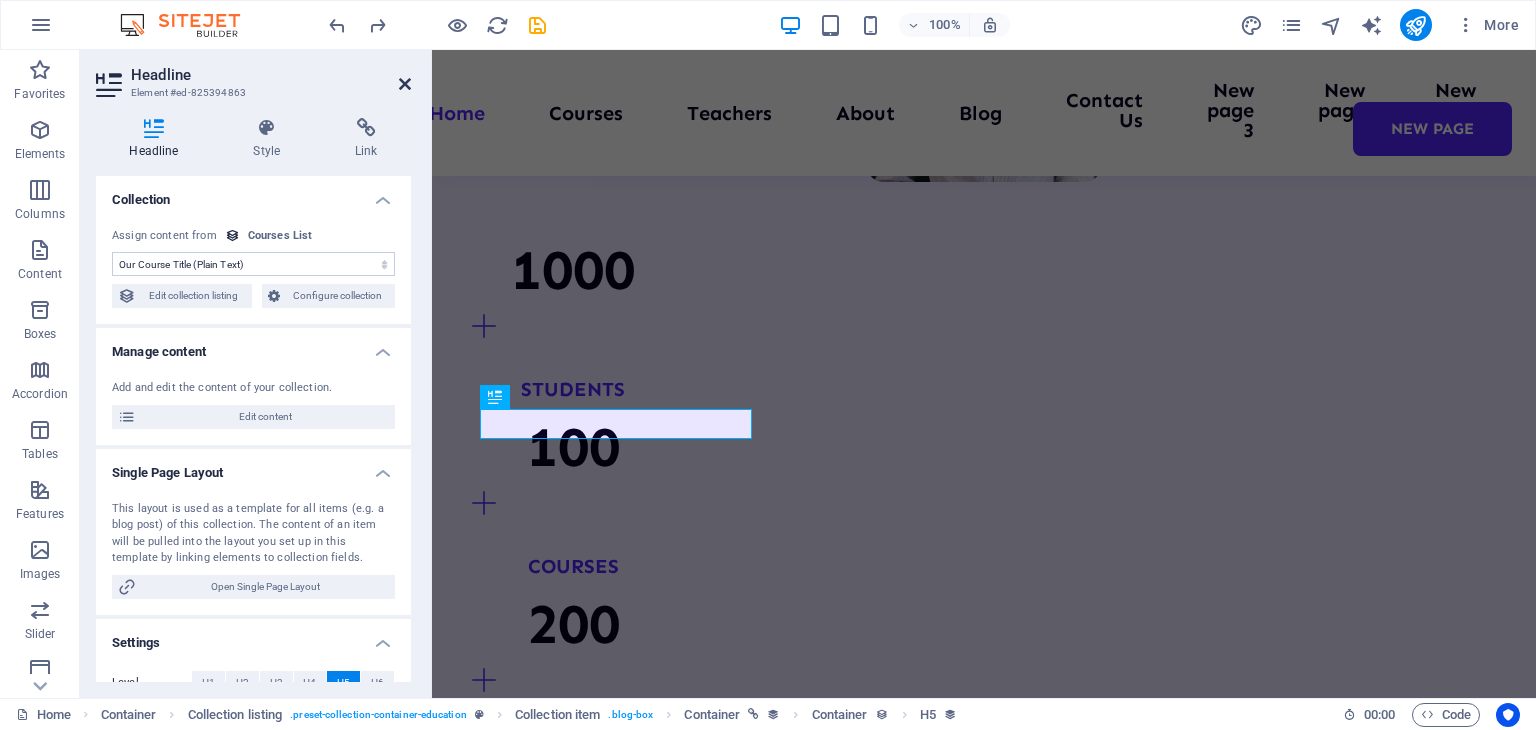 click at bounding box center [405, 84] 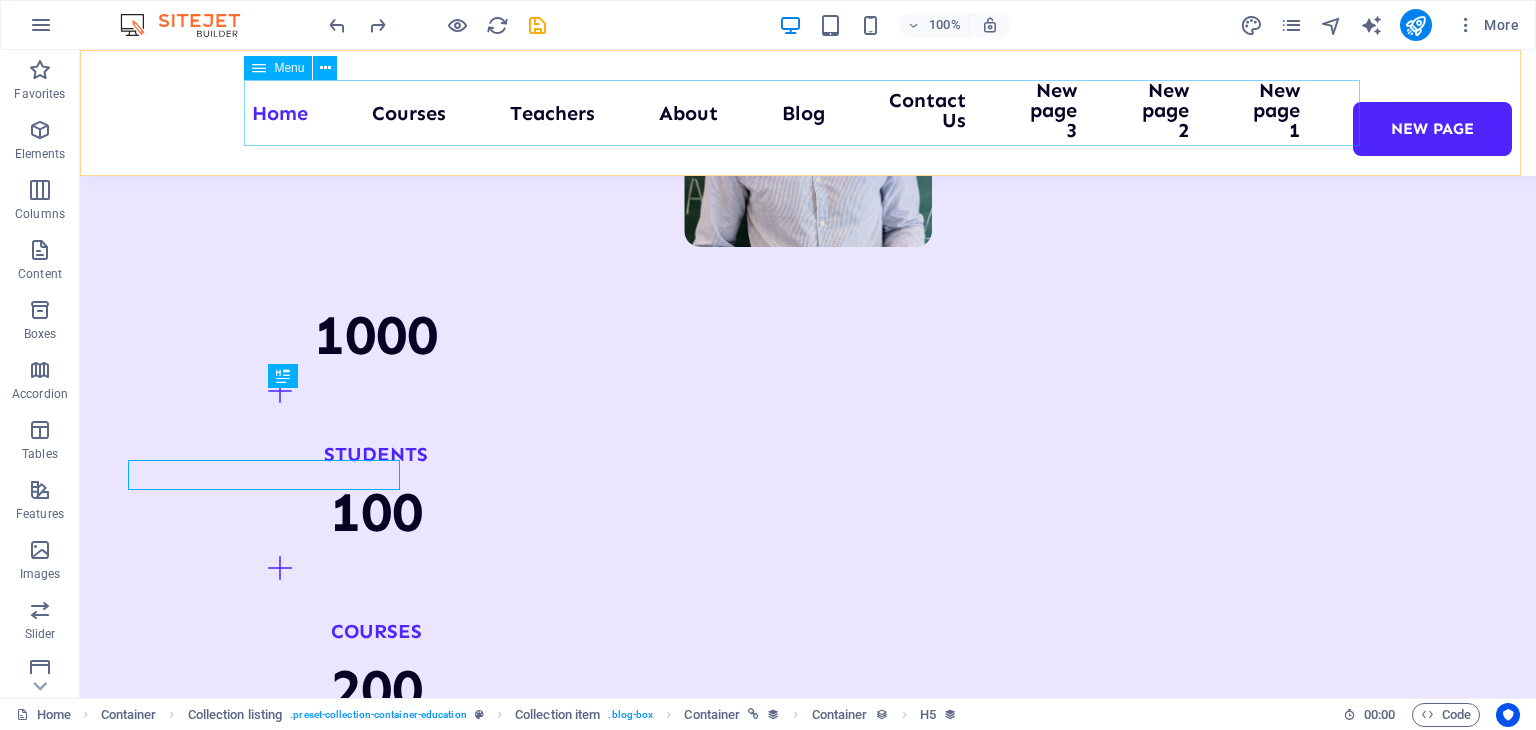 scroll, scrollTop: 2156, scrollLeft: 0, axis: vertical 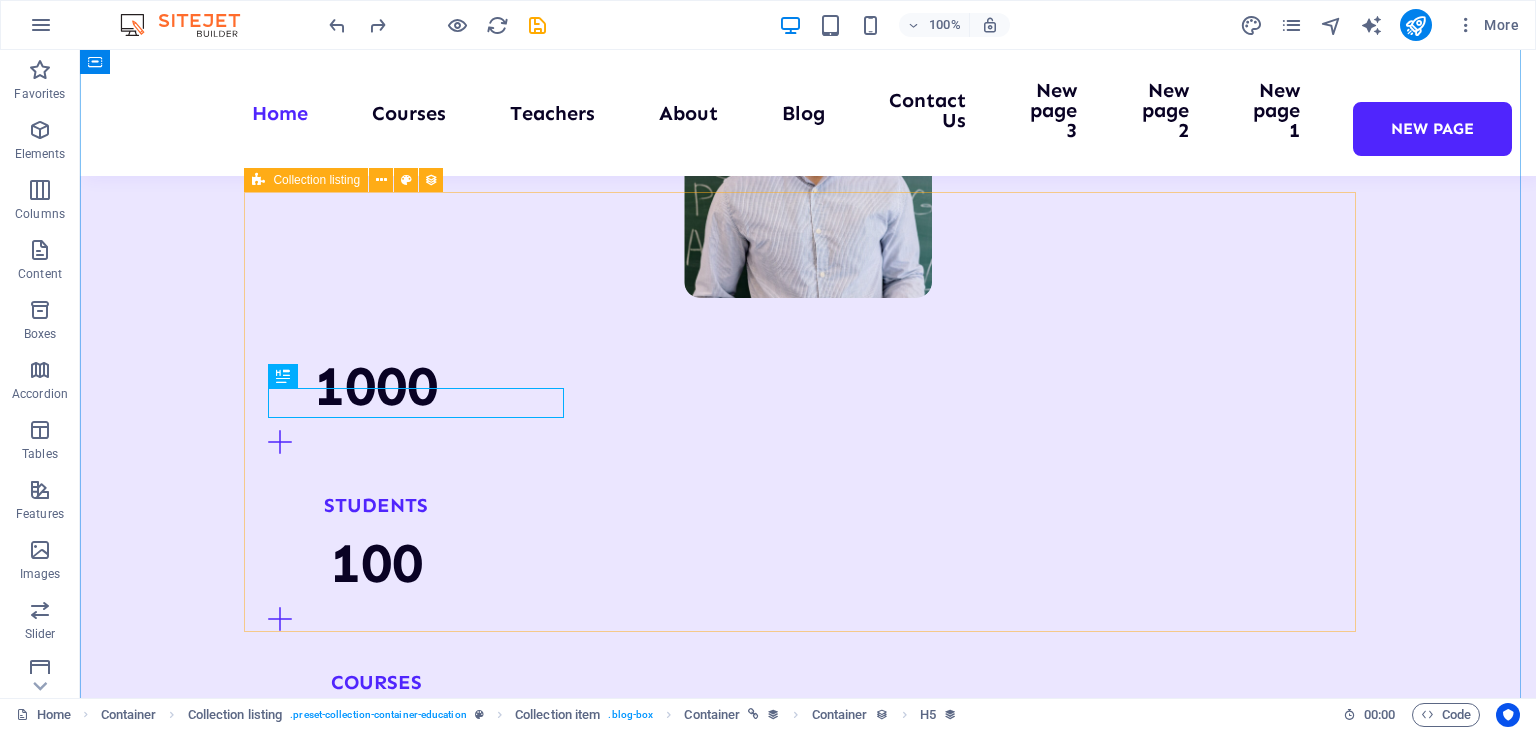 click on "UI/UX Design Lorem ipsum dolor sit amet consectetur. Programming 101 Lorem ipsum dolor sit amet consectetur. Management Lorem ipsum dolor sit amet consectetur.  Vorherige Nächste" at bounding box center (808, 3964) 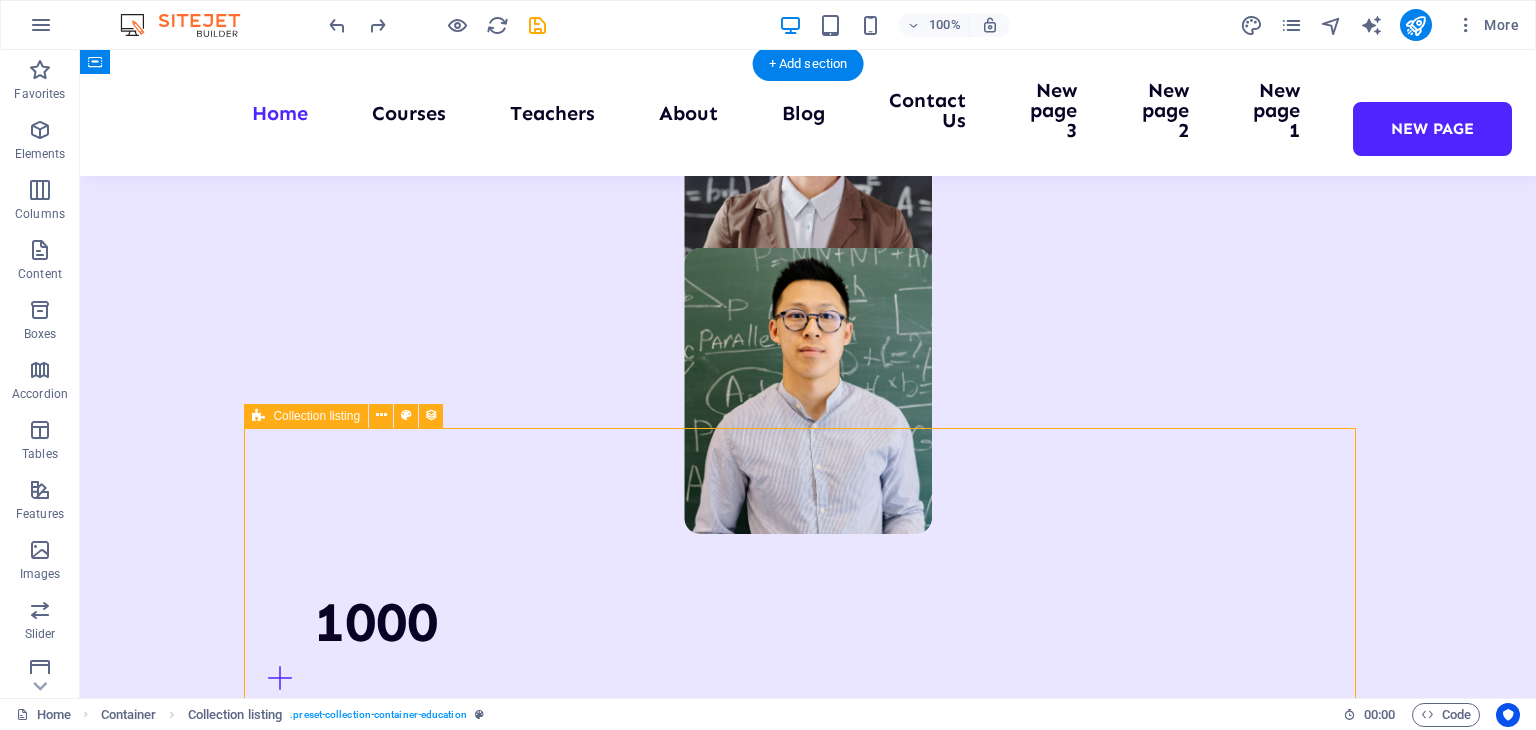 scroll, scrollTop: 1919, scrollLeft: 0, axis: vertical 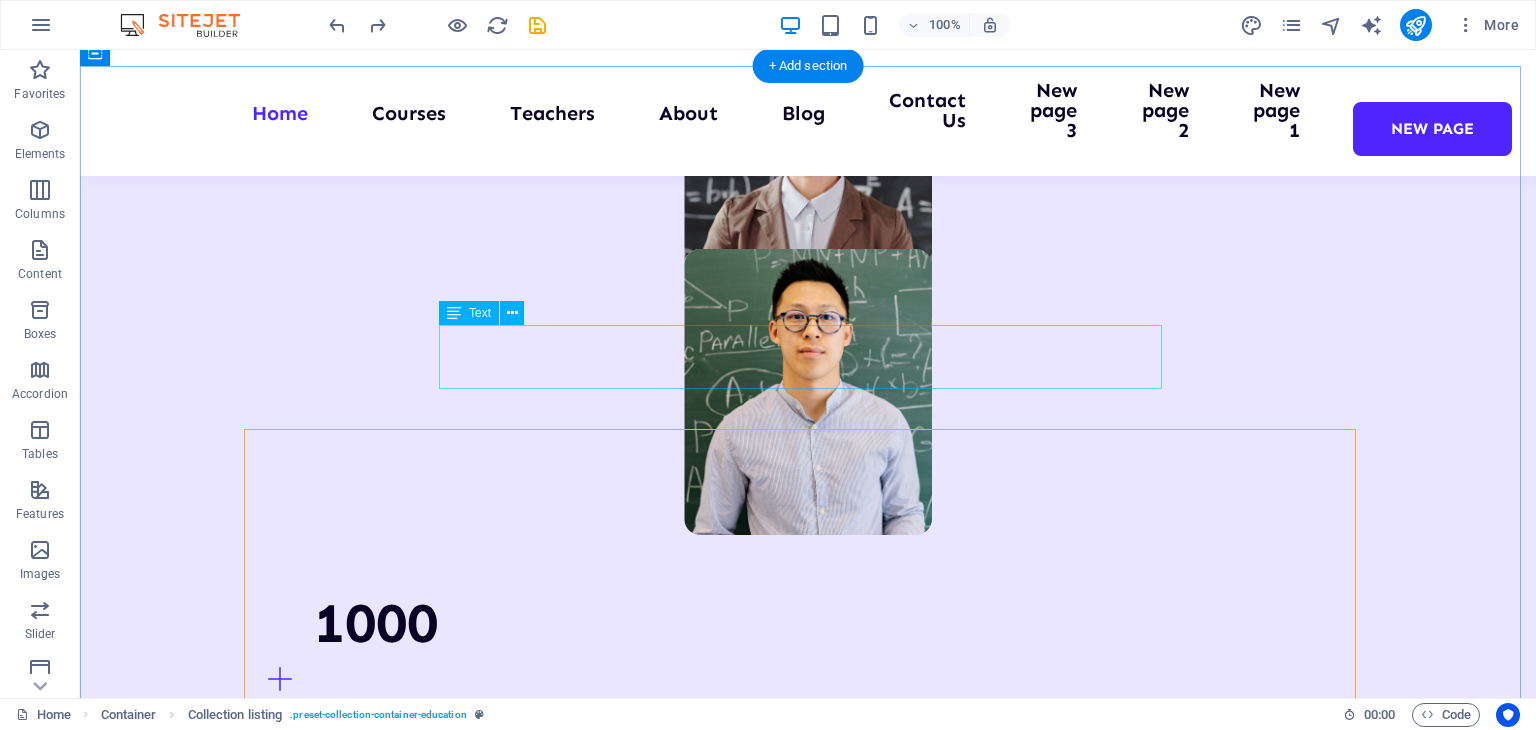 click on "We are committed to providing you with the highest quality educational courses, designed to help you achieve your personal and professional goals." at bounding box center (808, 2996) 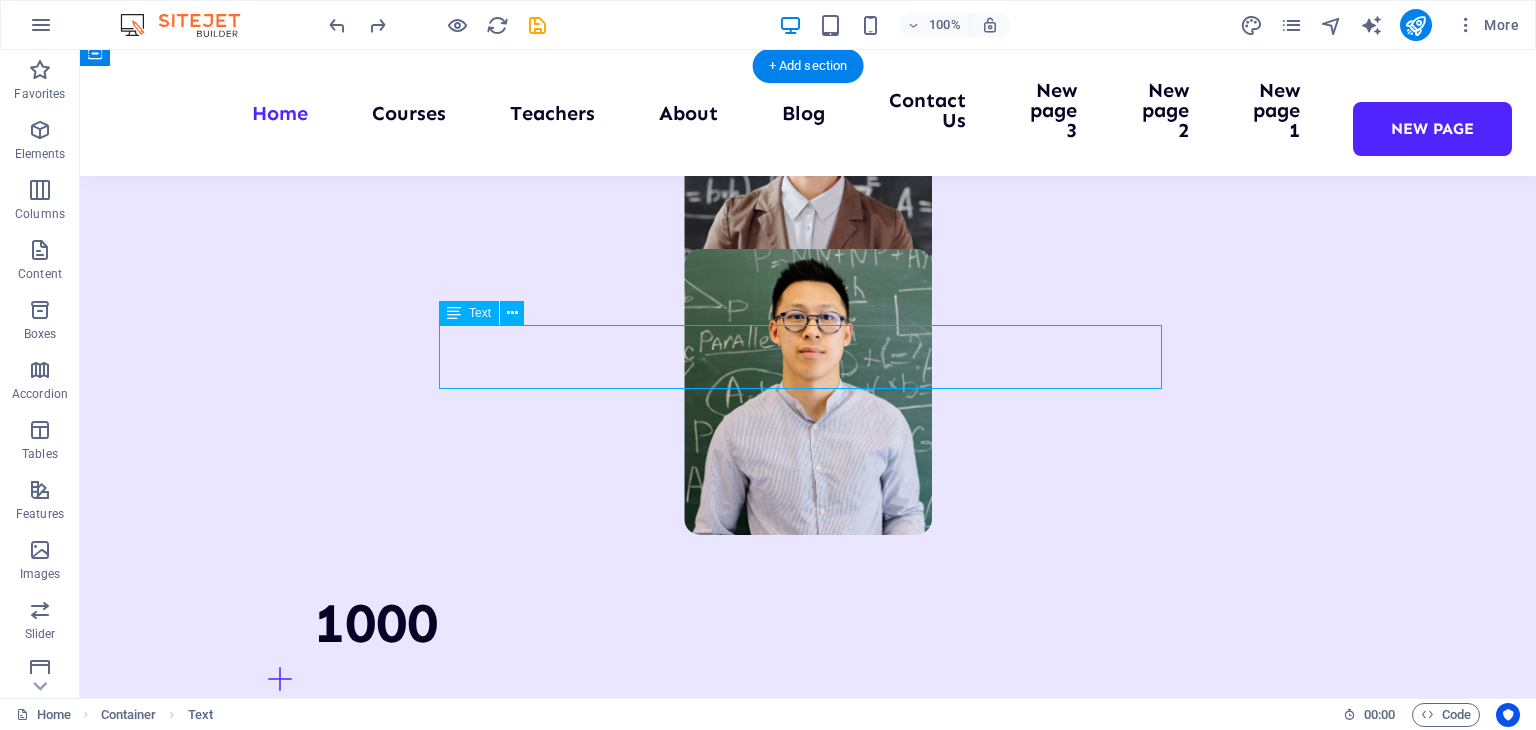 click on "We are committed to providing you with the highest quality educational courses, designed to help you achieve your personal and professional goals." at bounding box center (808, 2996) 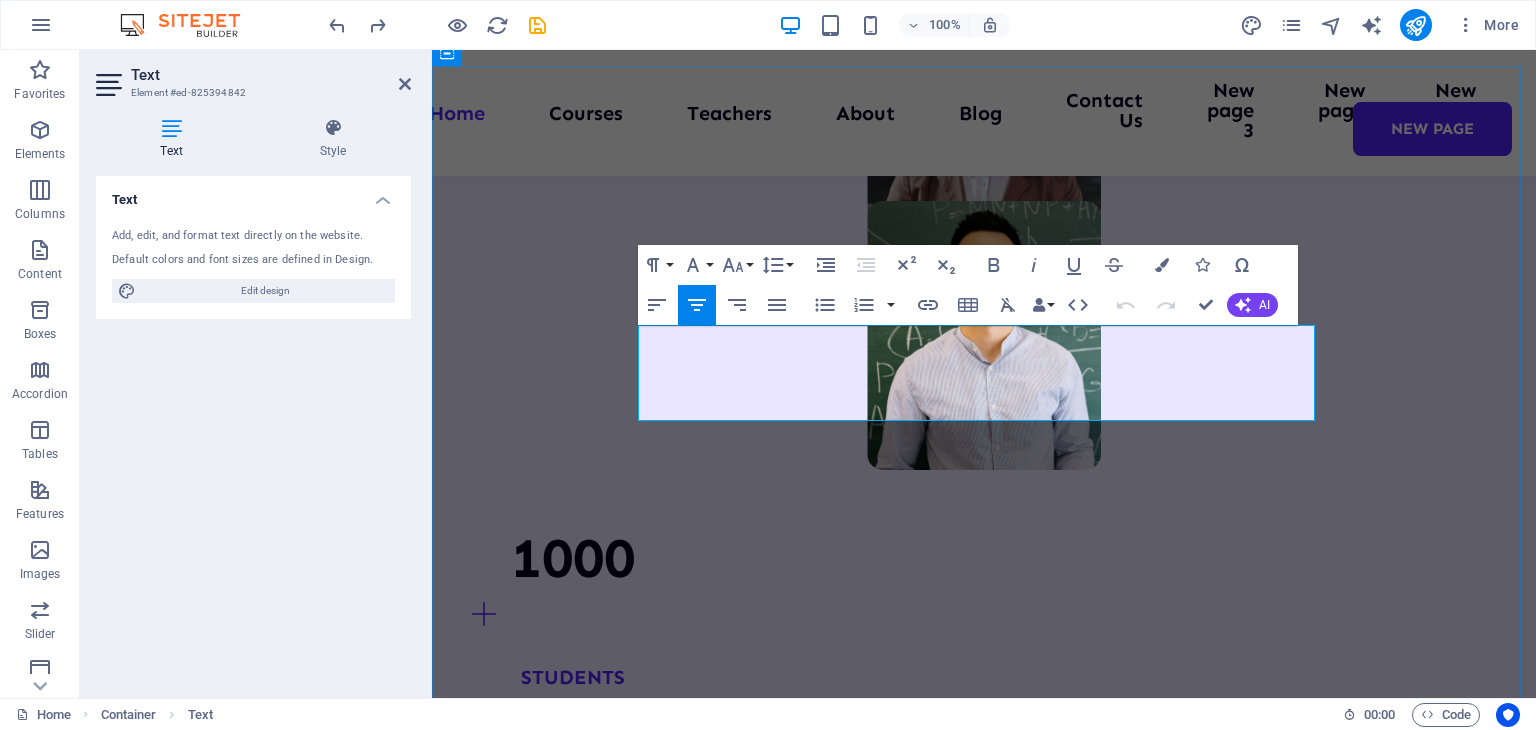 scroll, scrollTop: 1970, scrollLeft: 0, axis: vertical 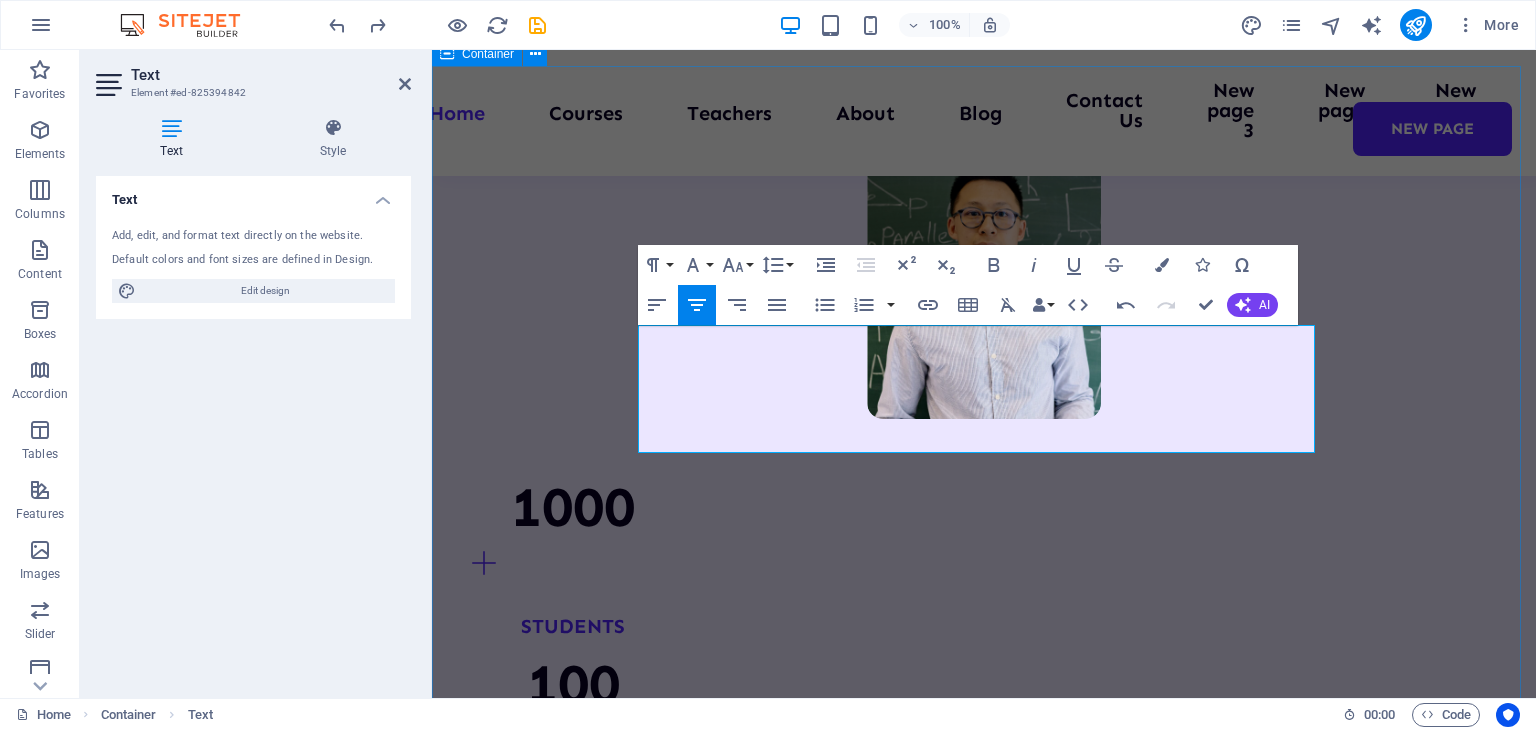 click on "What We Offer We provide  short-term (2–6 weeks)  and  long-term (2–6 months)  internships, along with  industry-focused training programs . These are designed to give students real-world experience, hands-on projects, and practical skills that enhance their career readiness UI/UX Design Lorem ipsum dolor sit amet consectetur. Programming 101 Lorem ipsum dolor sit amet consectetur. Management Lorem ipsum dolor sit amet consectetur.  Vorherige Nächste  All Courses" at bounding box center (984, 3878) 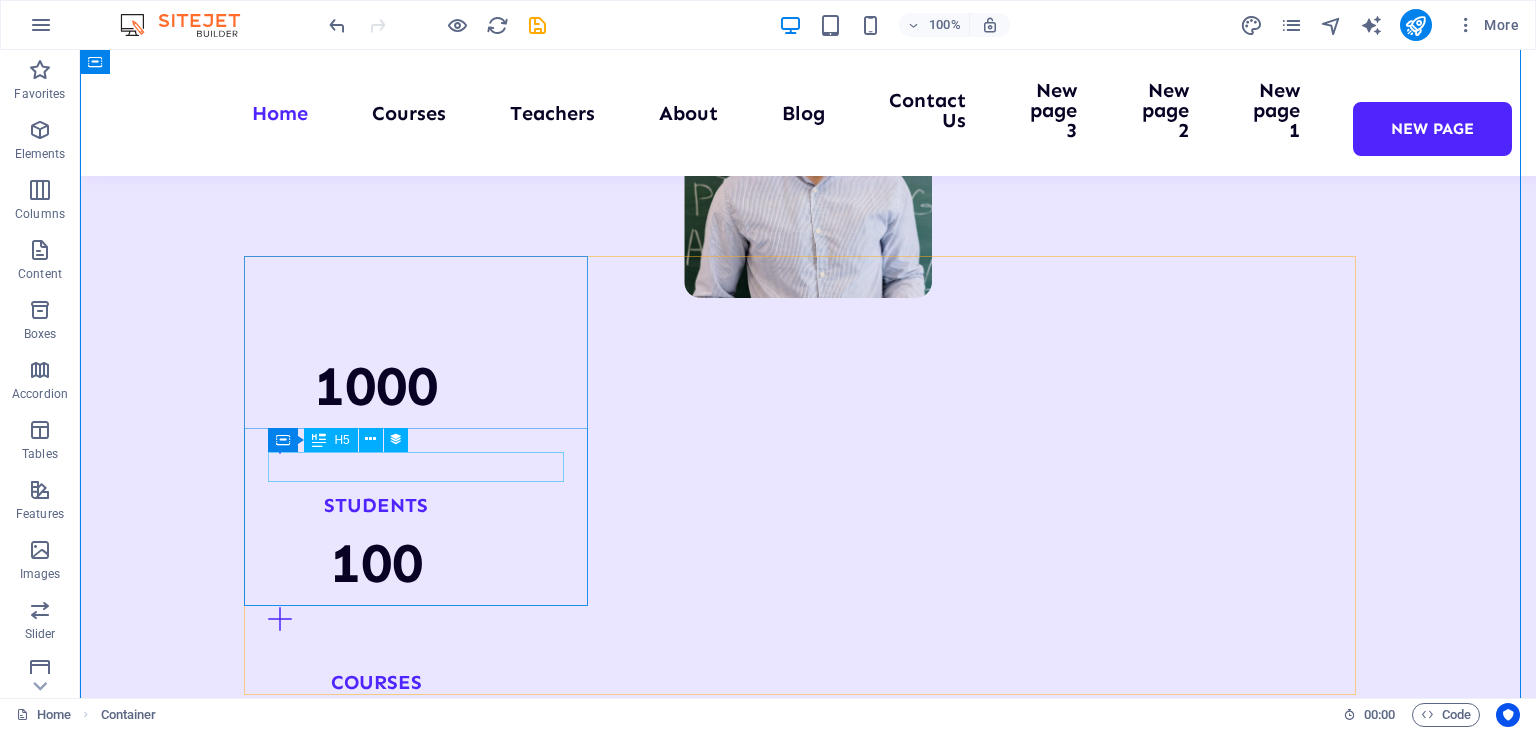 scroll, scrollTop: 2158, scrollLeft: 0, axis: vertical 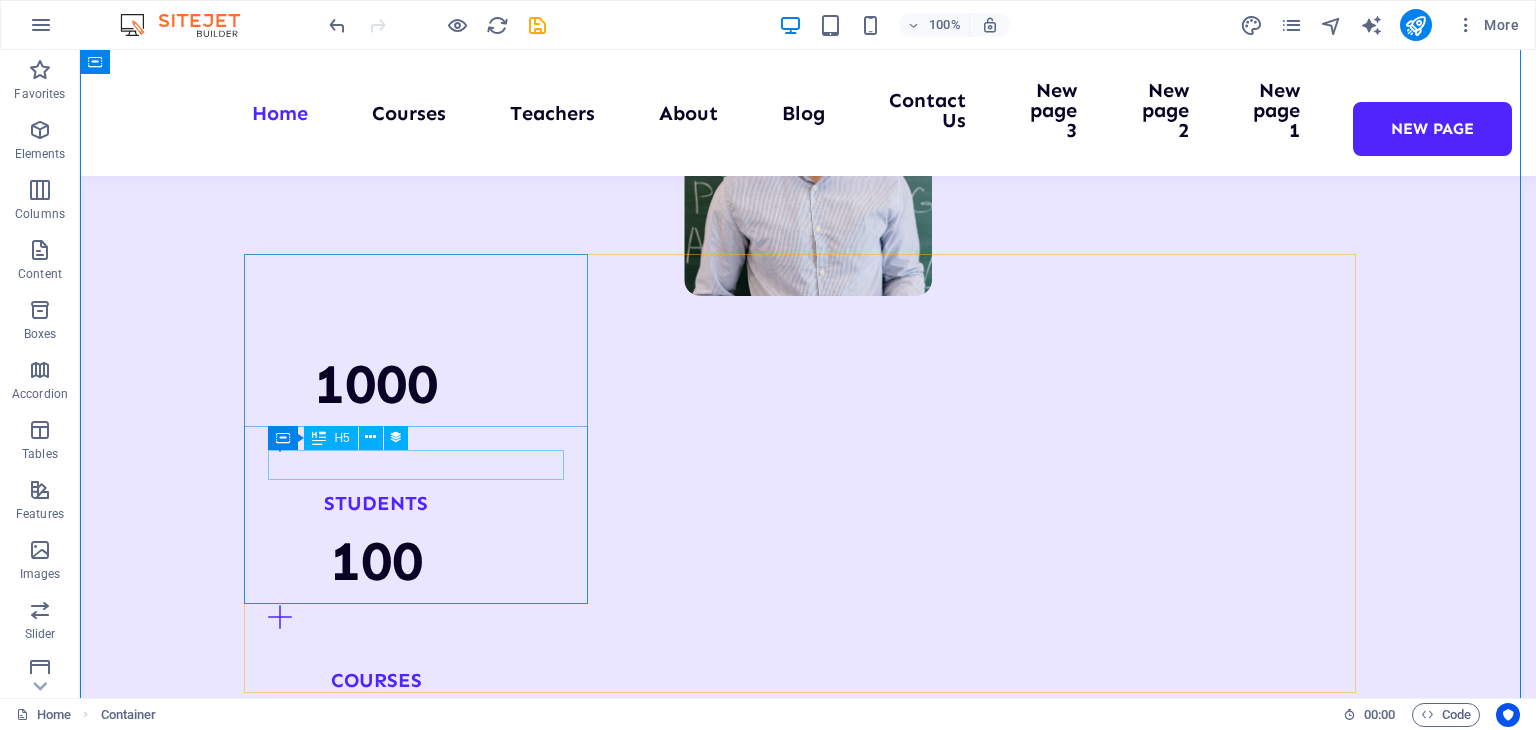 click on "UI/UX Design" at bounding box center [808, 3456] 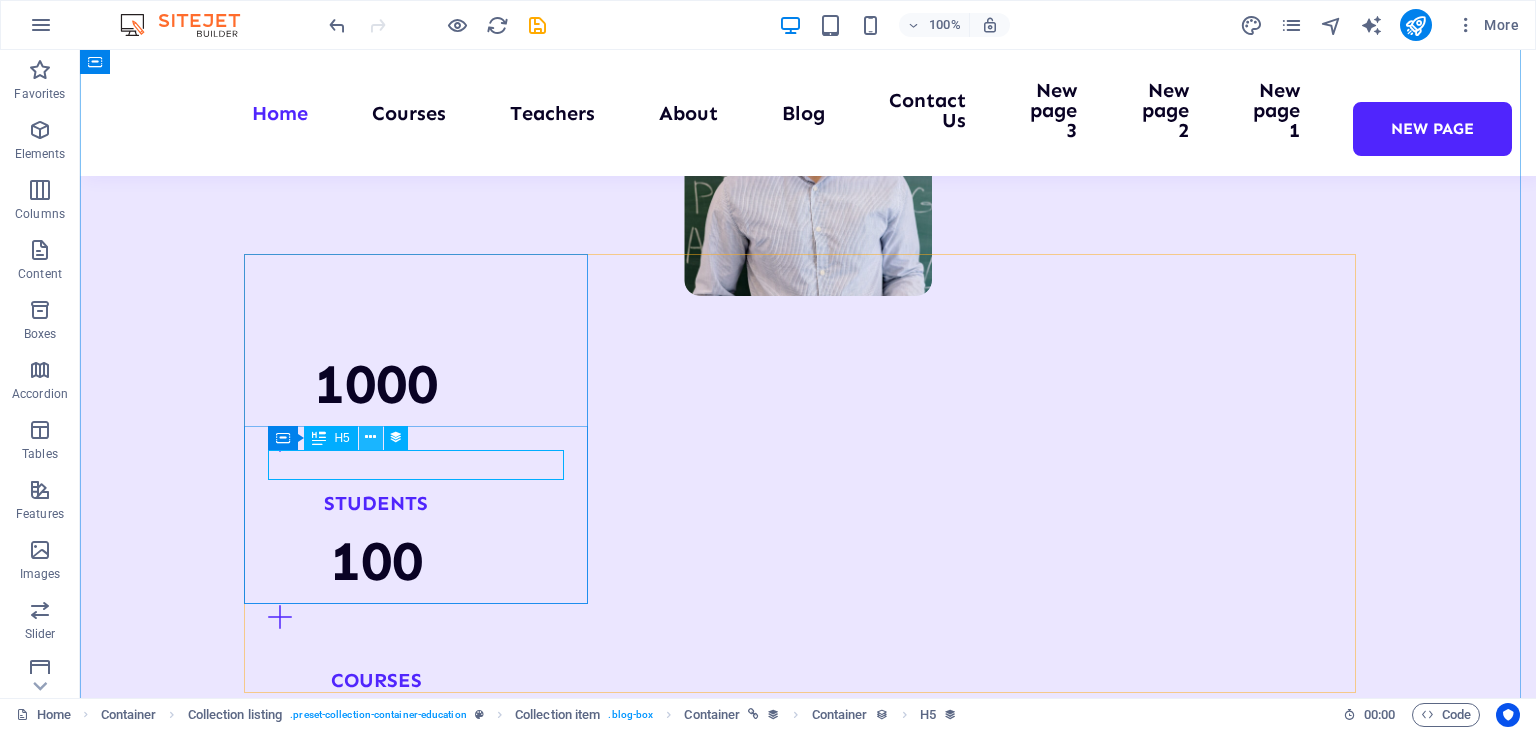 click at bounding box center [370, 437] 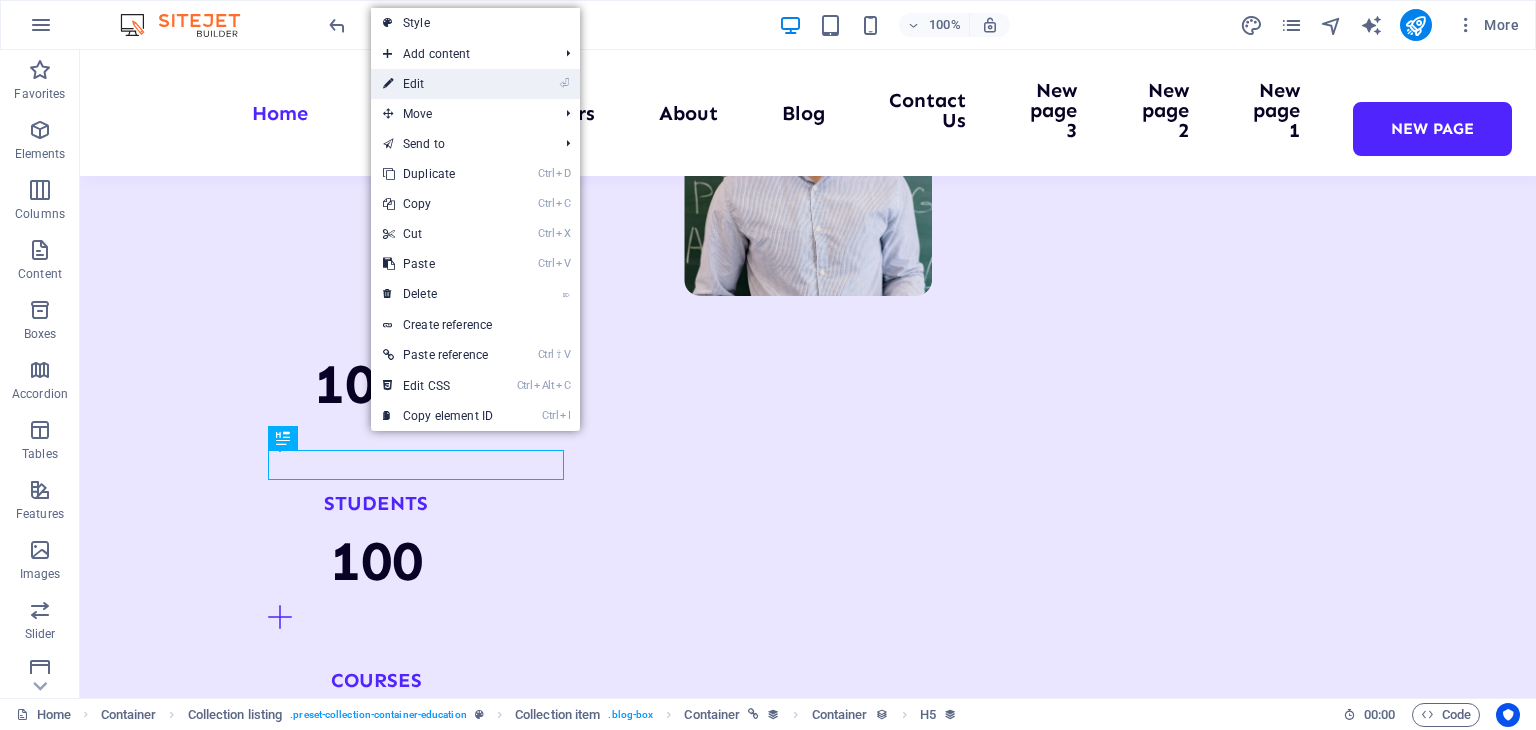 click on "⏎  Edit" at bounding box center (438, 84) 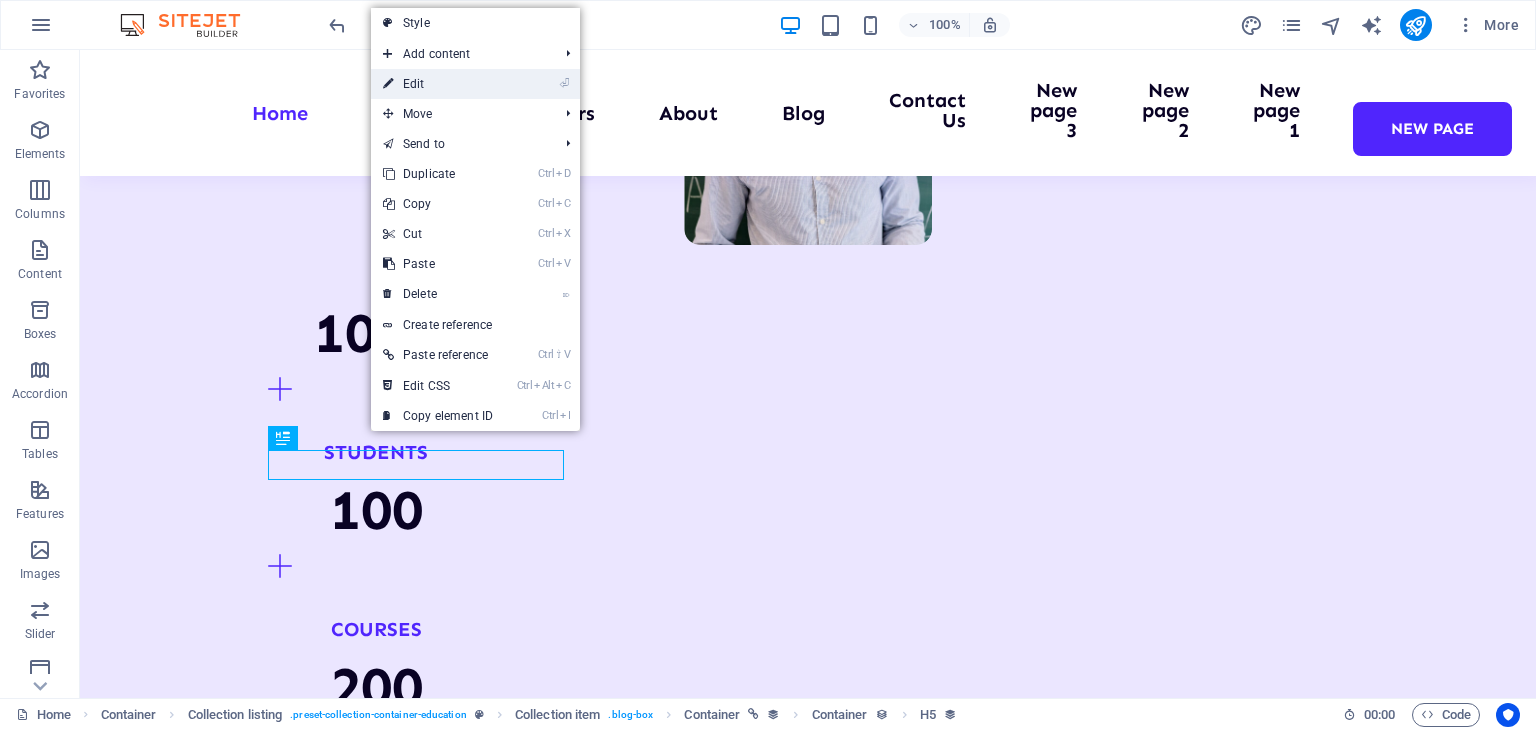 select on "name" 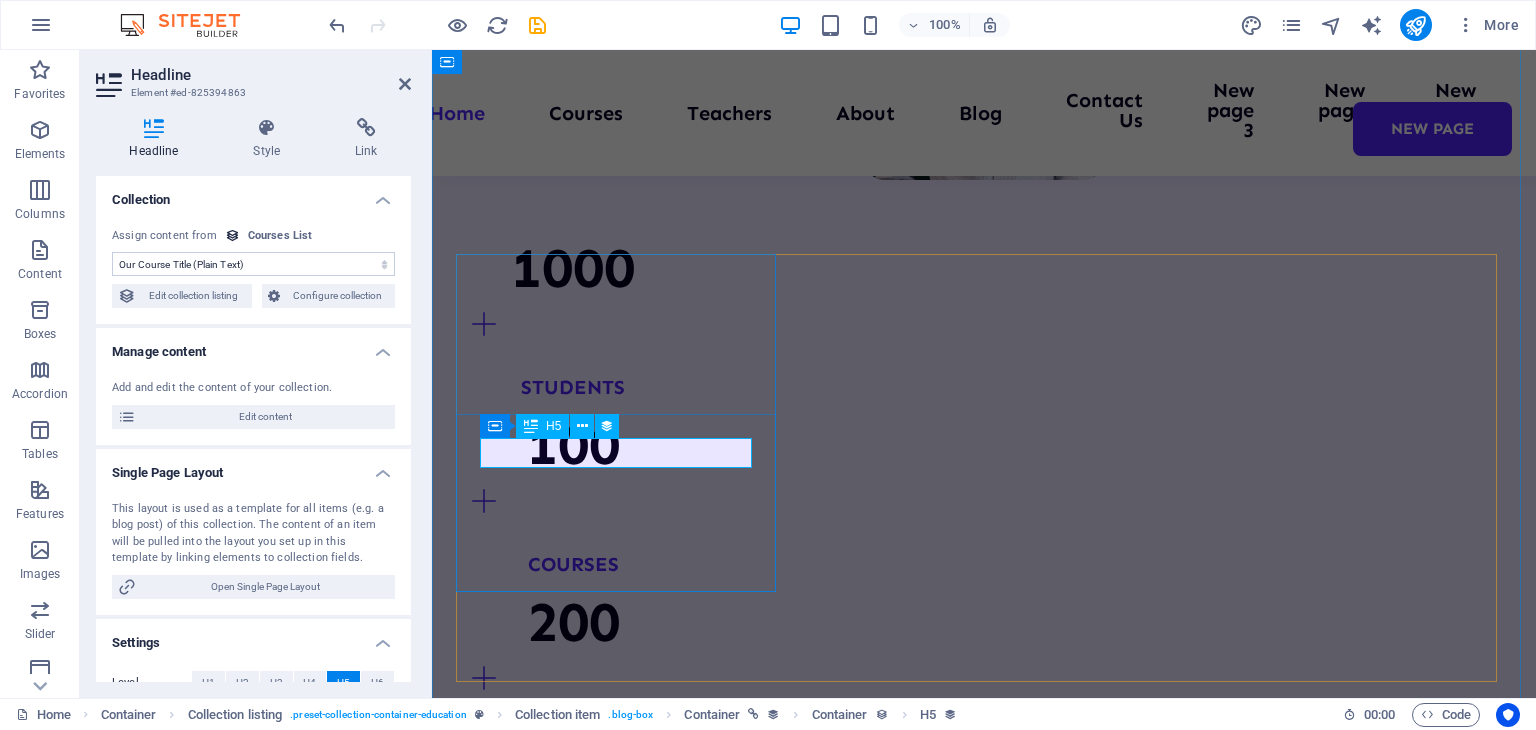 click on "UI/UX Design" at bounding box center (984, 3312) 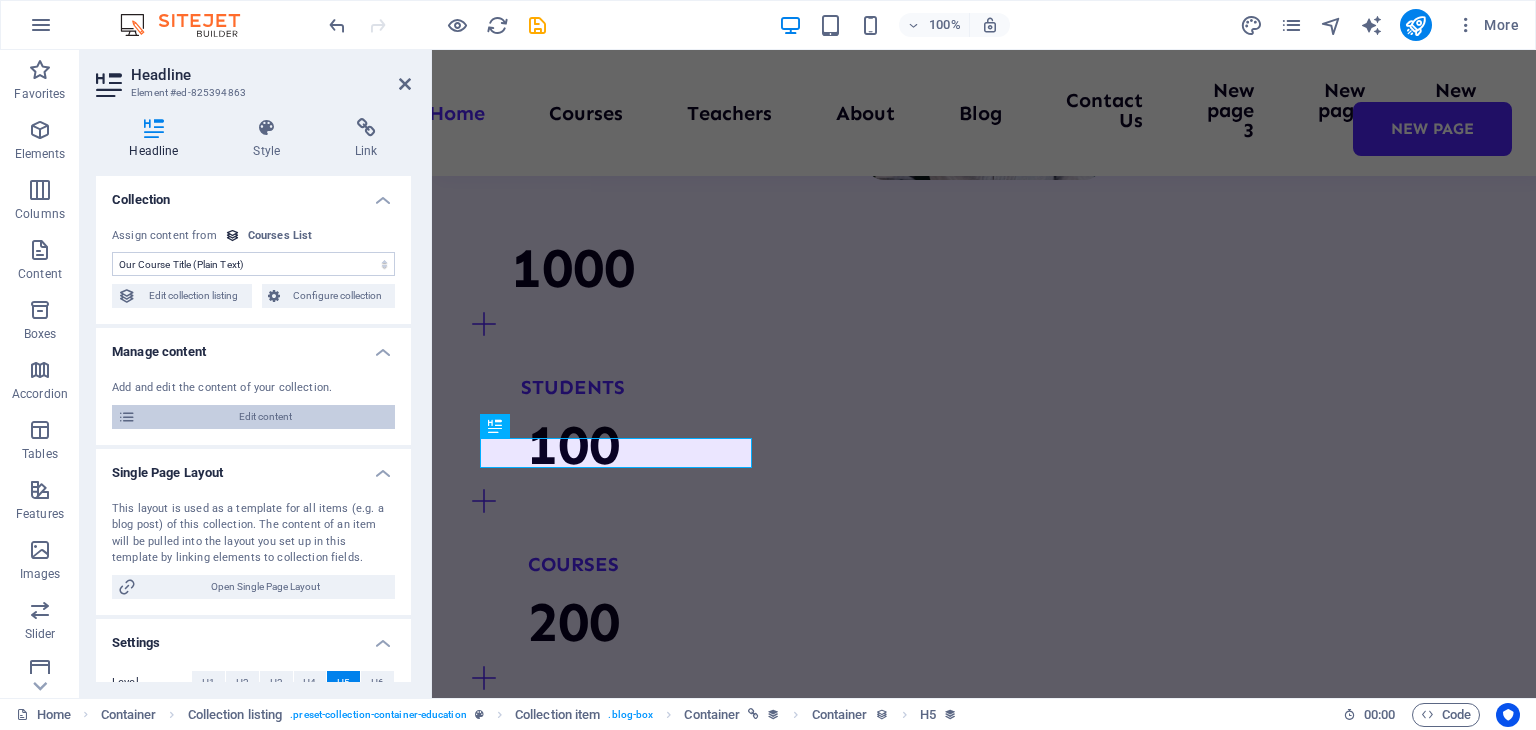 click on "Edit content" at bounding box center [265, 417] 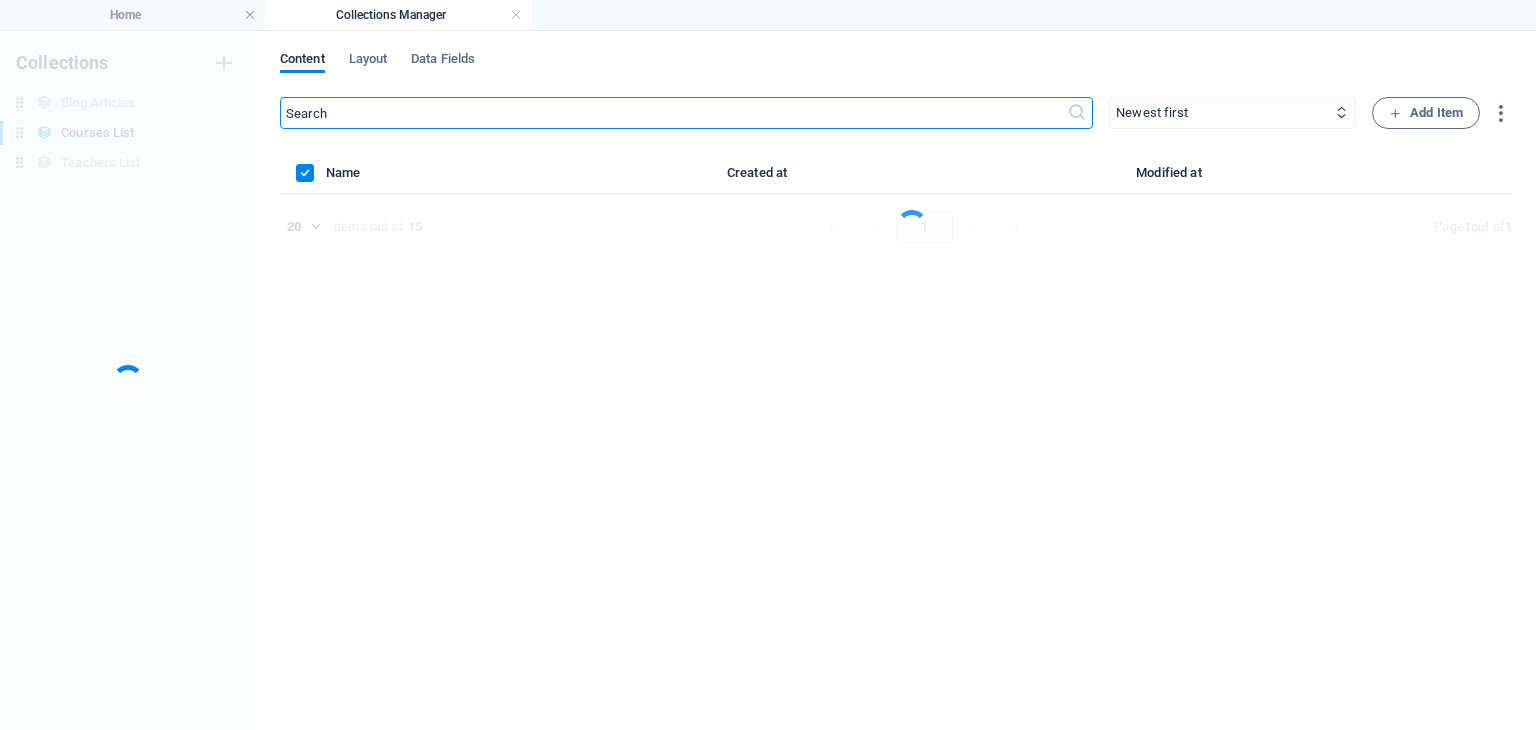 scroll, scrollTop: 0, scrollLeft: 0, axis: both 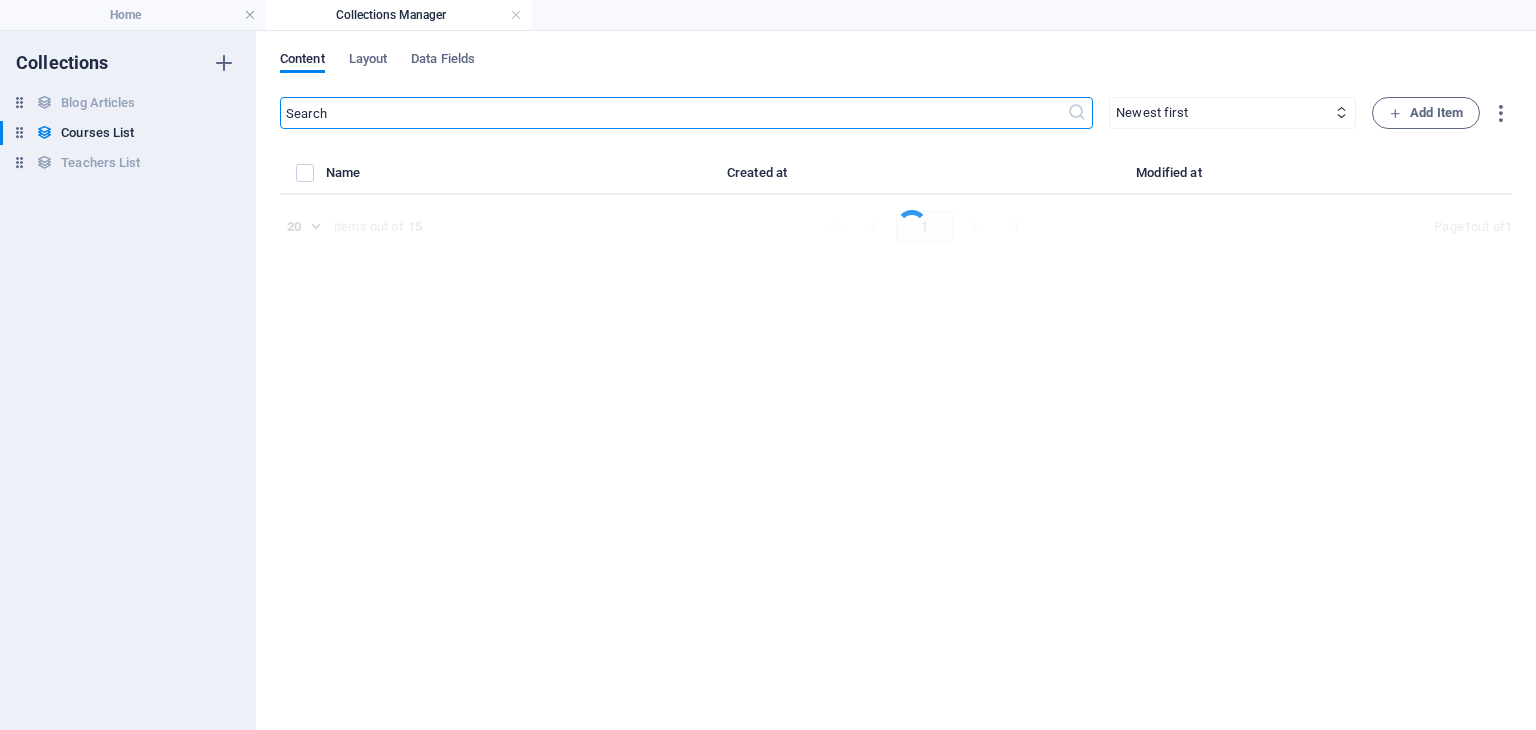 select on "Design" 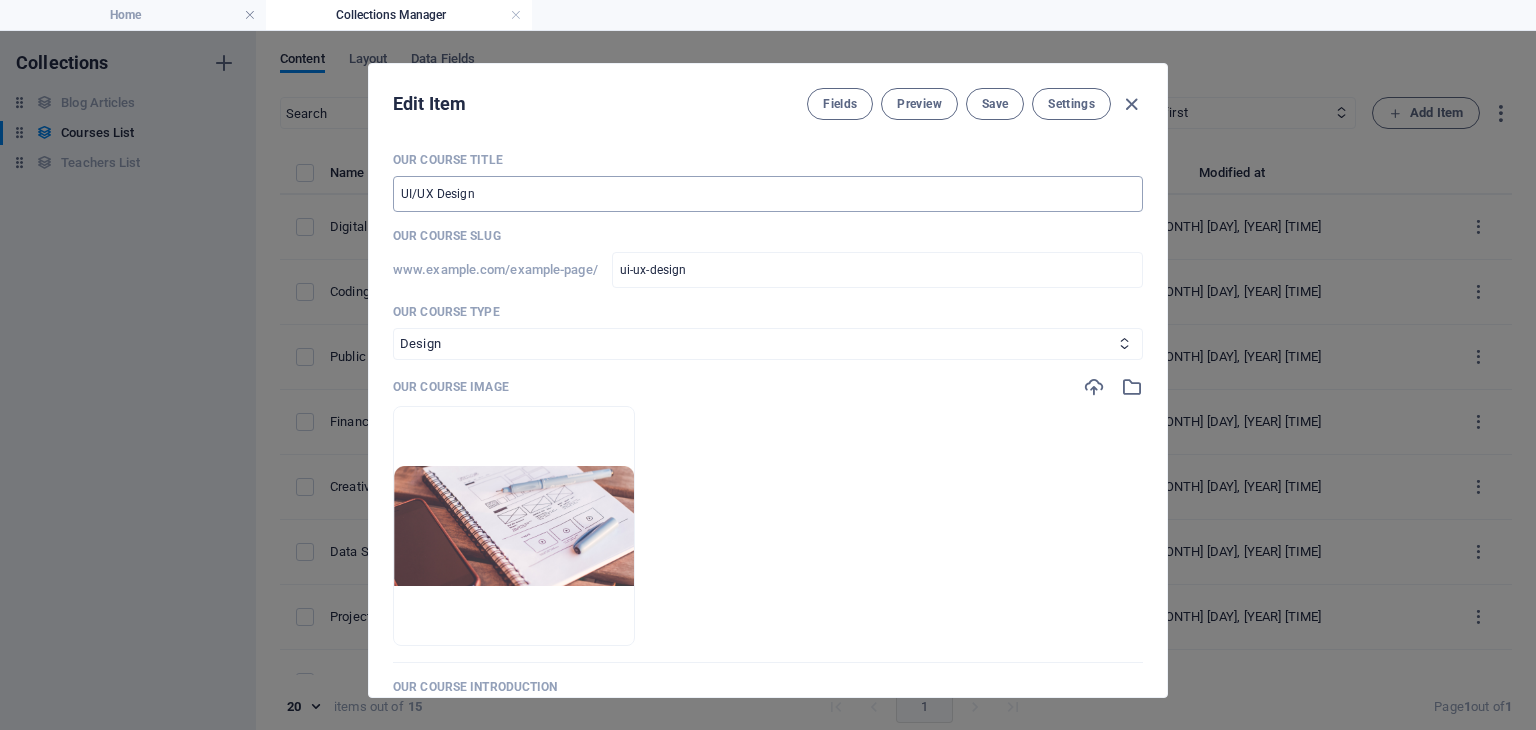 click on "UI/UX Design" at bounding box center [768, 194] 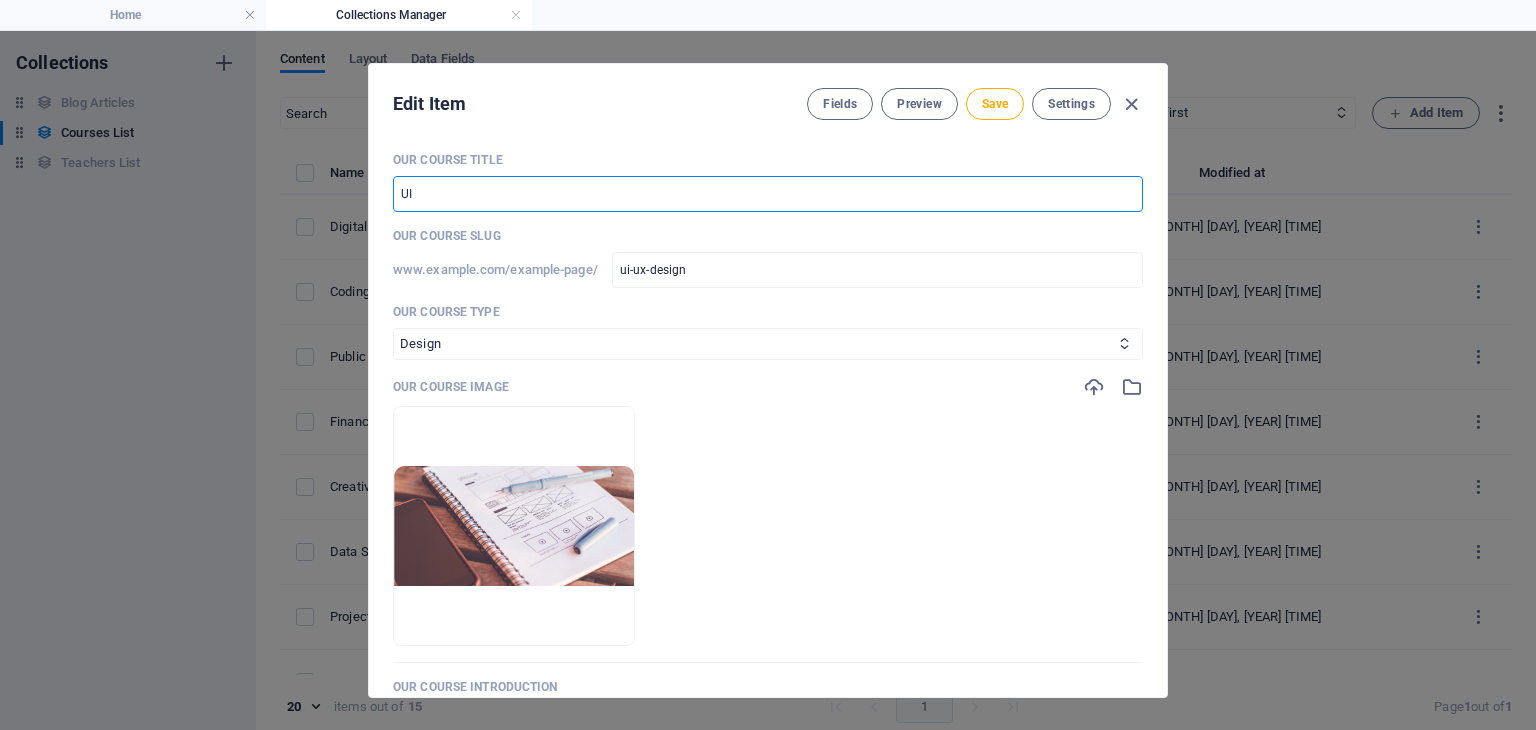 type on "U" 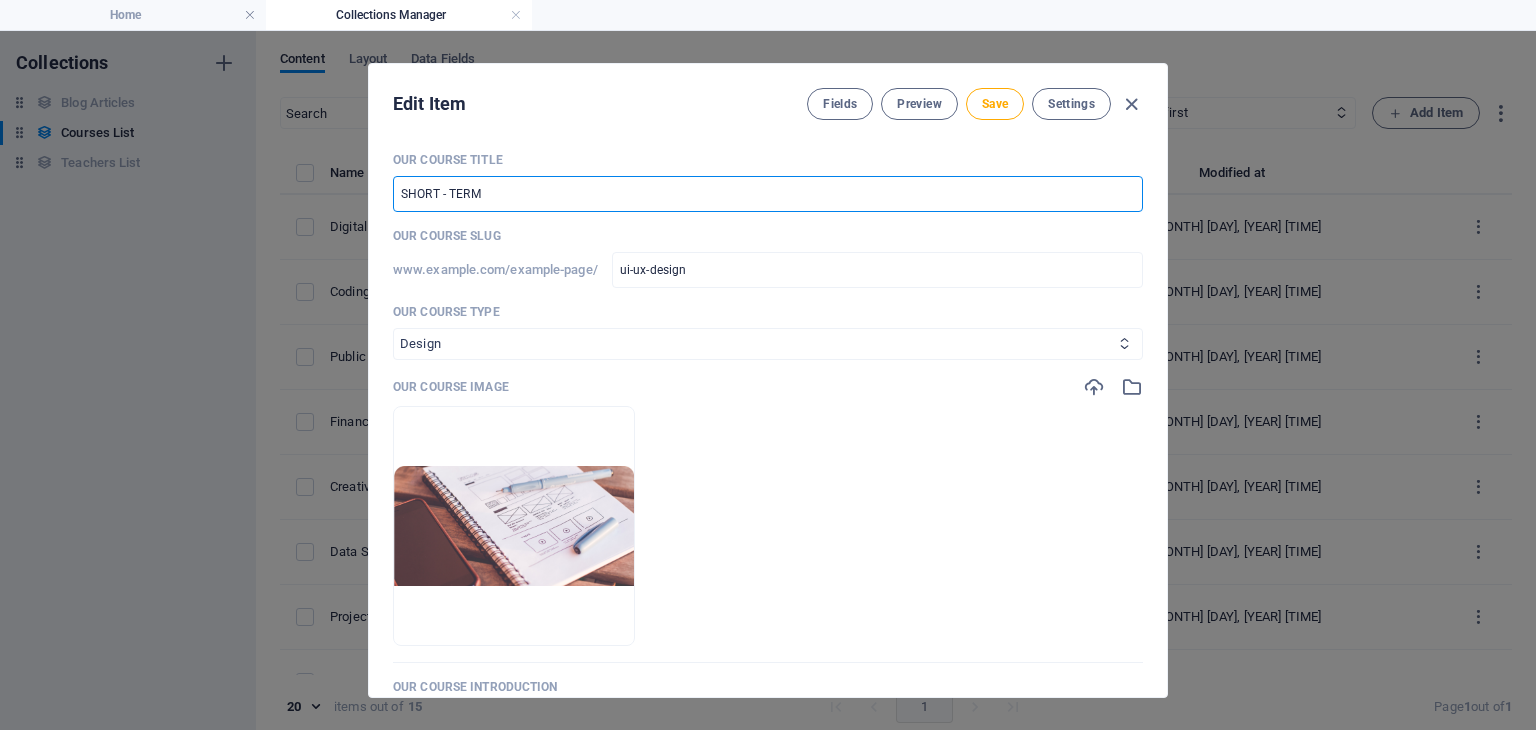 type on "SHORT - TERM" 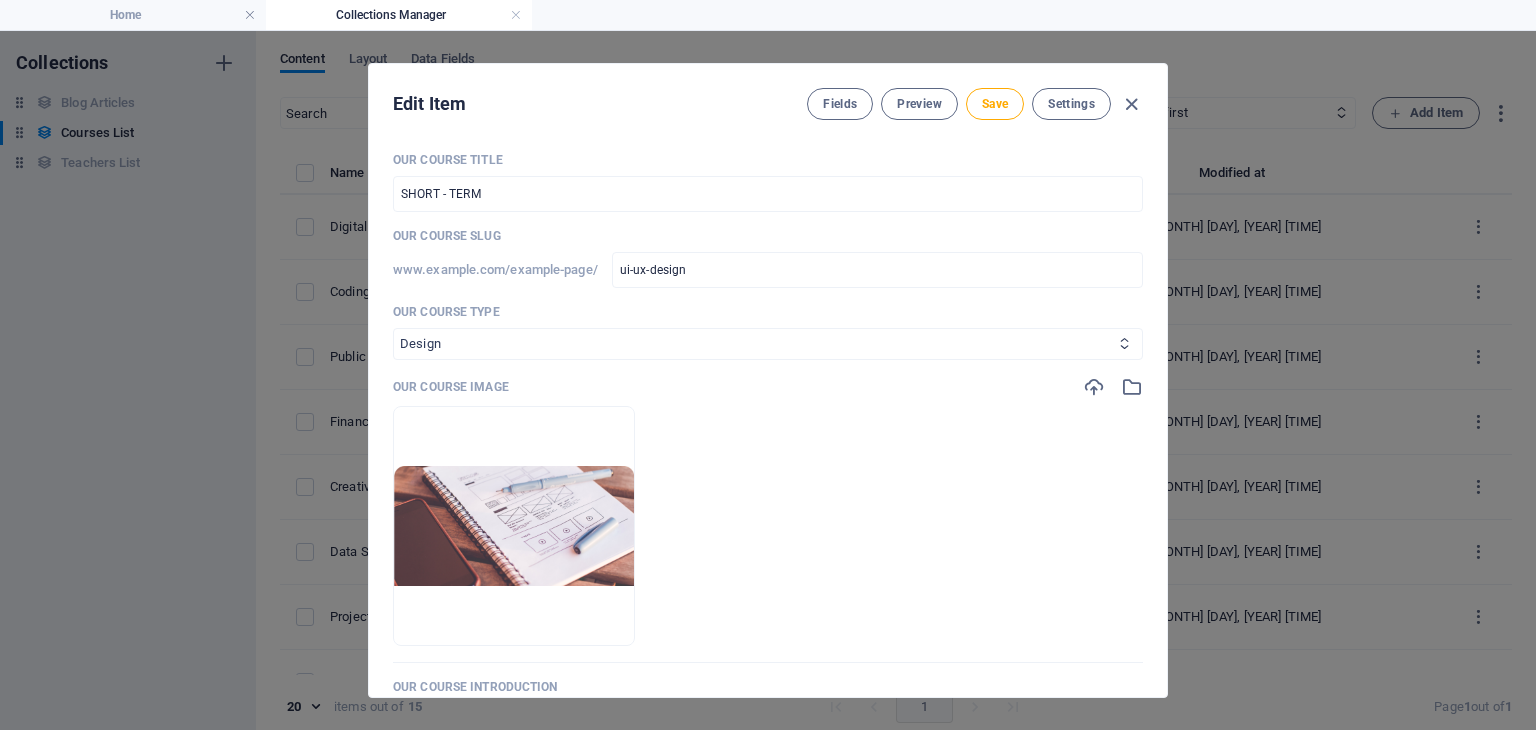 click on "Business/Finances Creativity Programming Psychology Science Speaking Management Marketing Design" at bounding box center [768, 344] 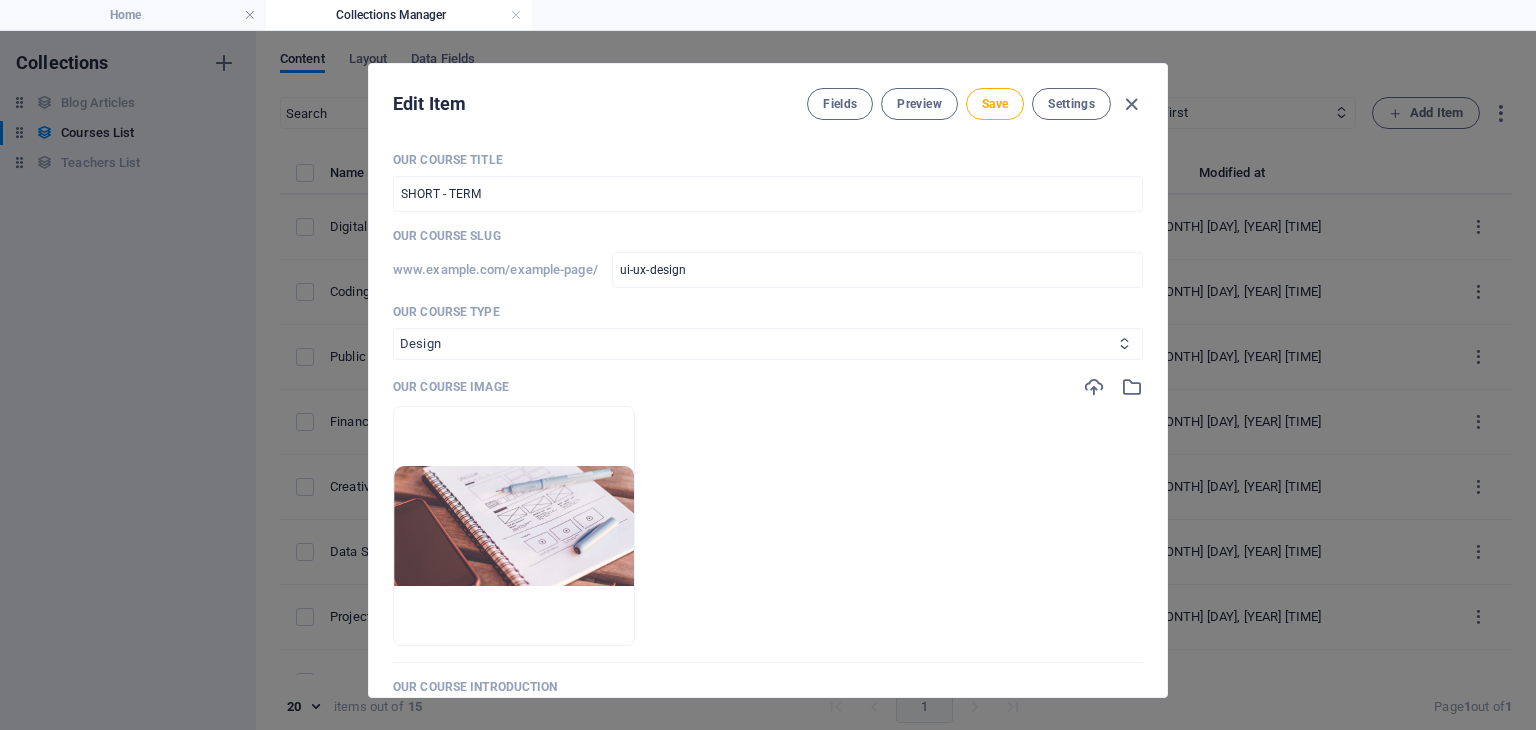 click on "Business/Finances Creativity Programming Psychology Science Speaking Management Marketing Design" at bounding box center (768, 344) 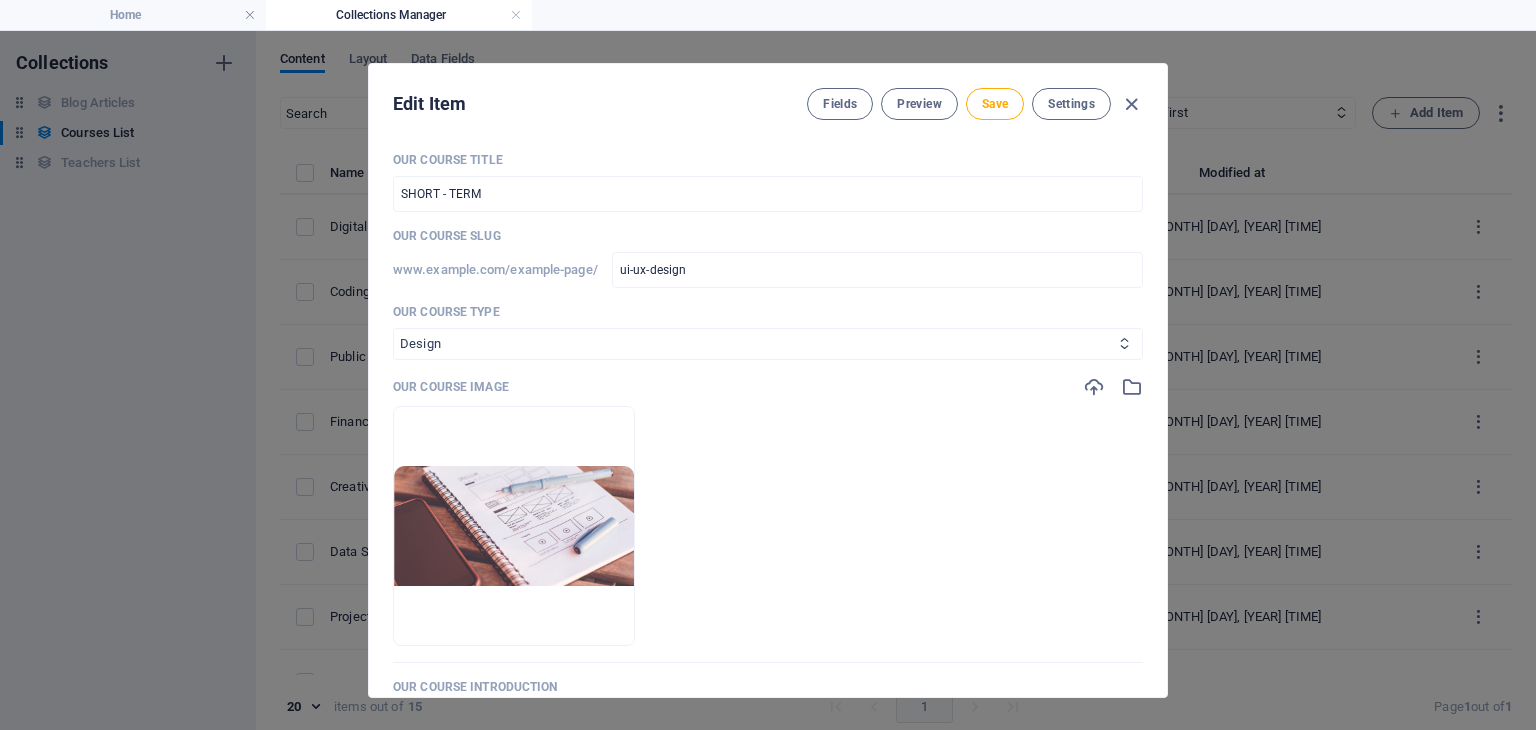 click at bounding box center (1124, 343) 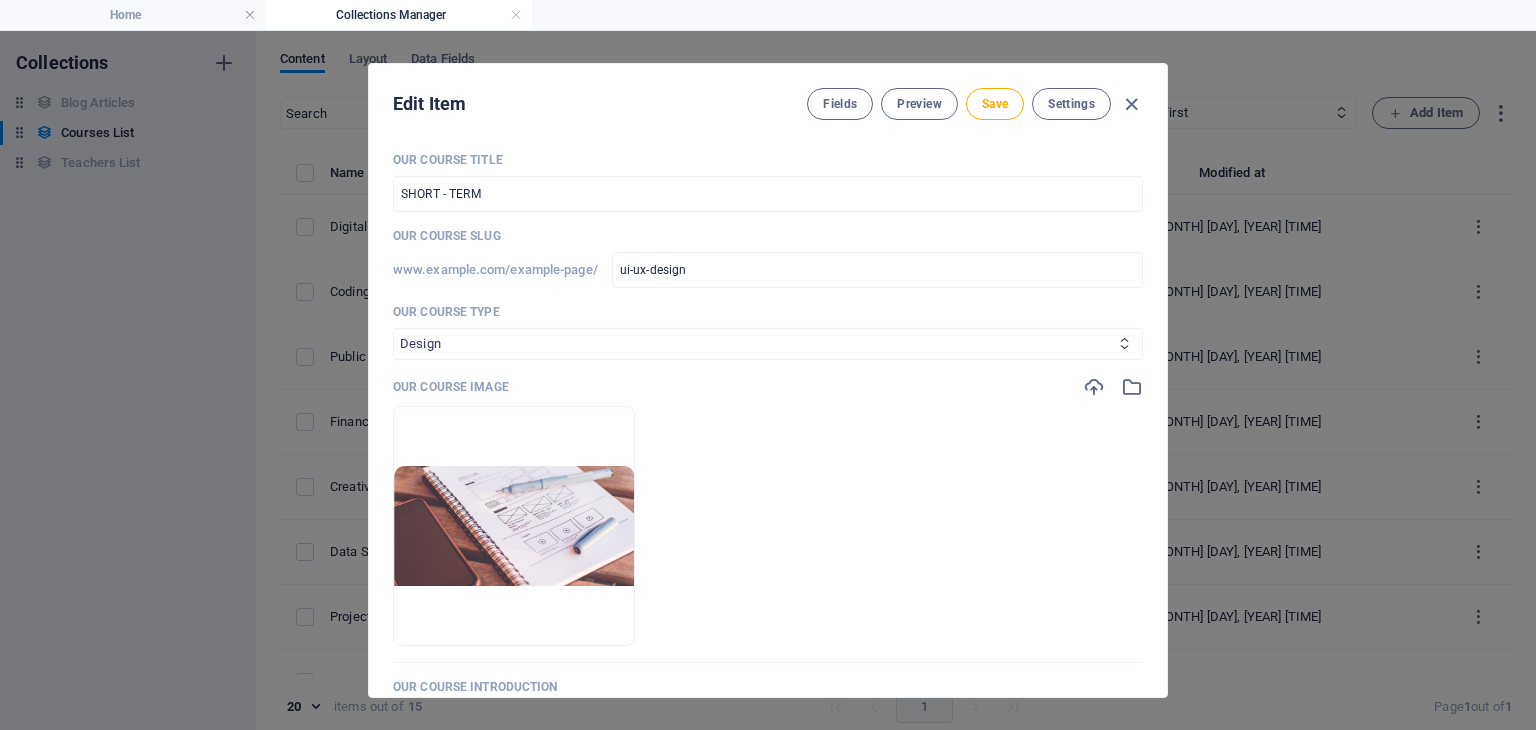 click at bounding box center [1124, 343] 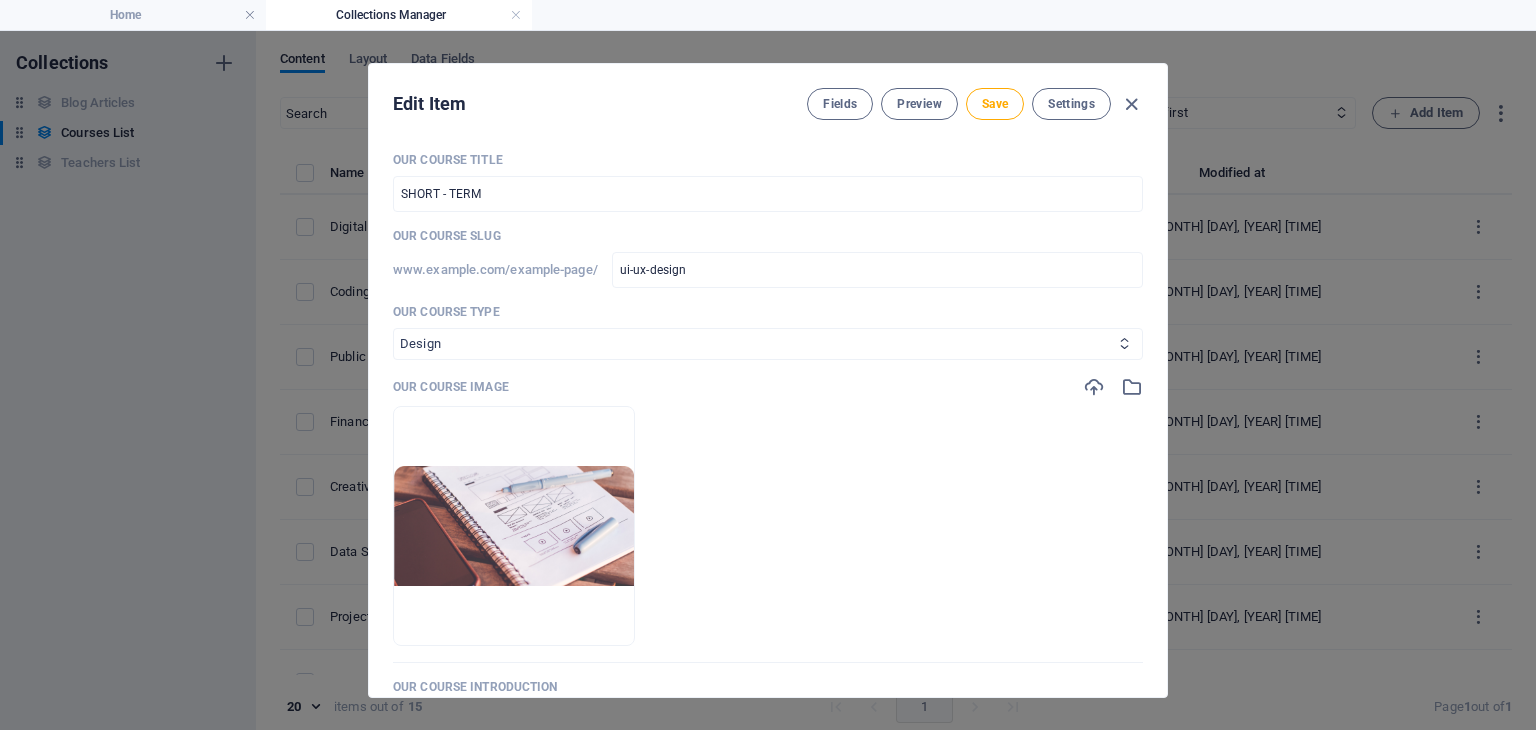 click on "Business/Finances Creativity Programming Psychology Science Speaking Management Marketing Design" at bounding box center (768, 344) 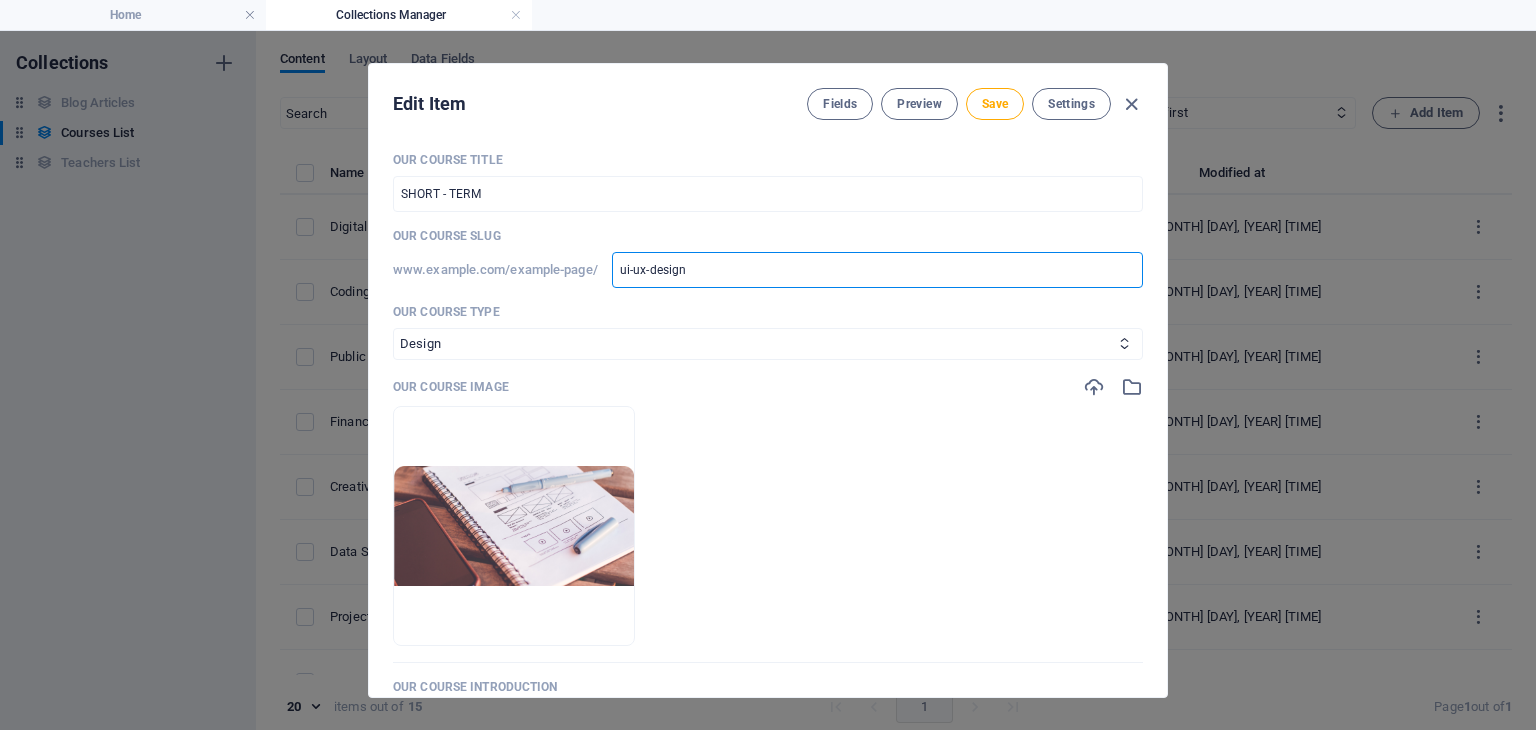 click on "ui-ux-design" at bounding box center (877, 270) 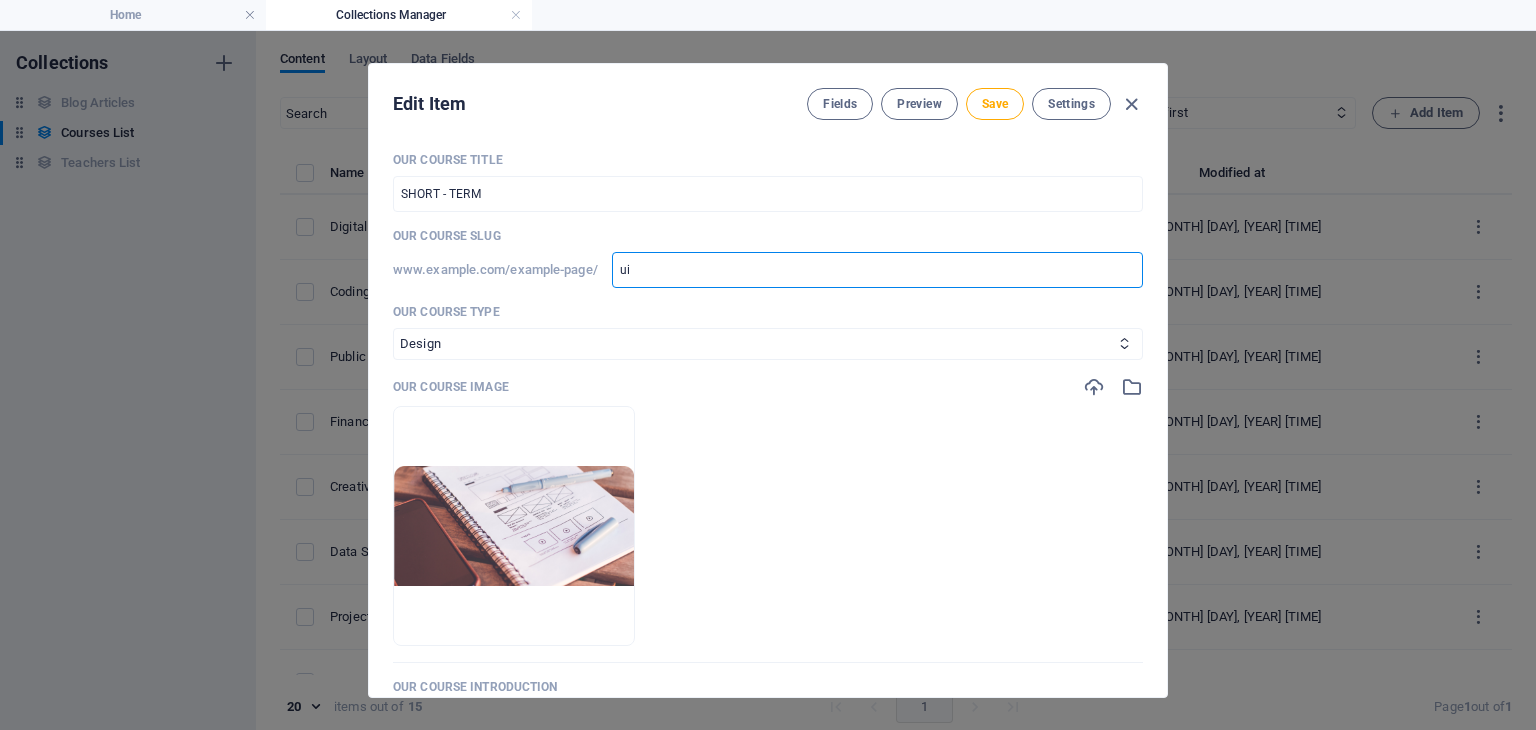 type on "u" 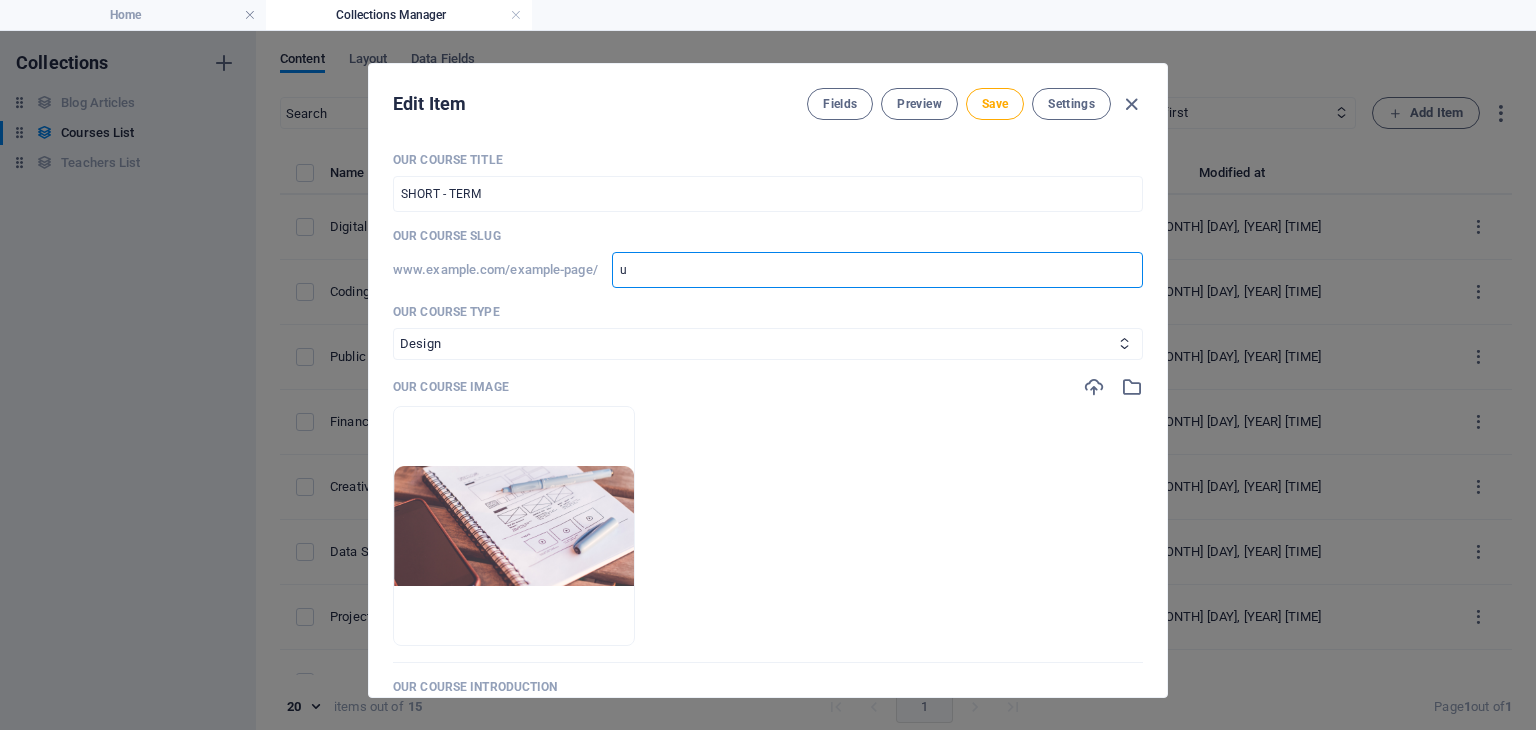type 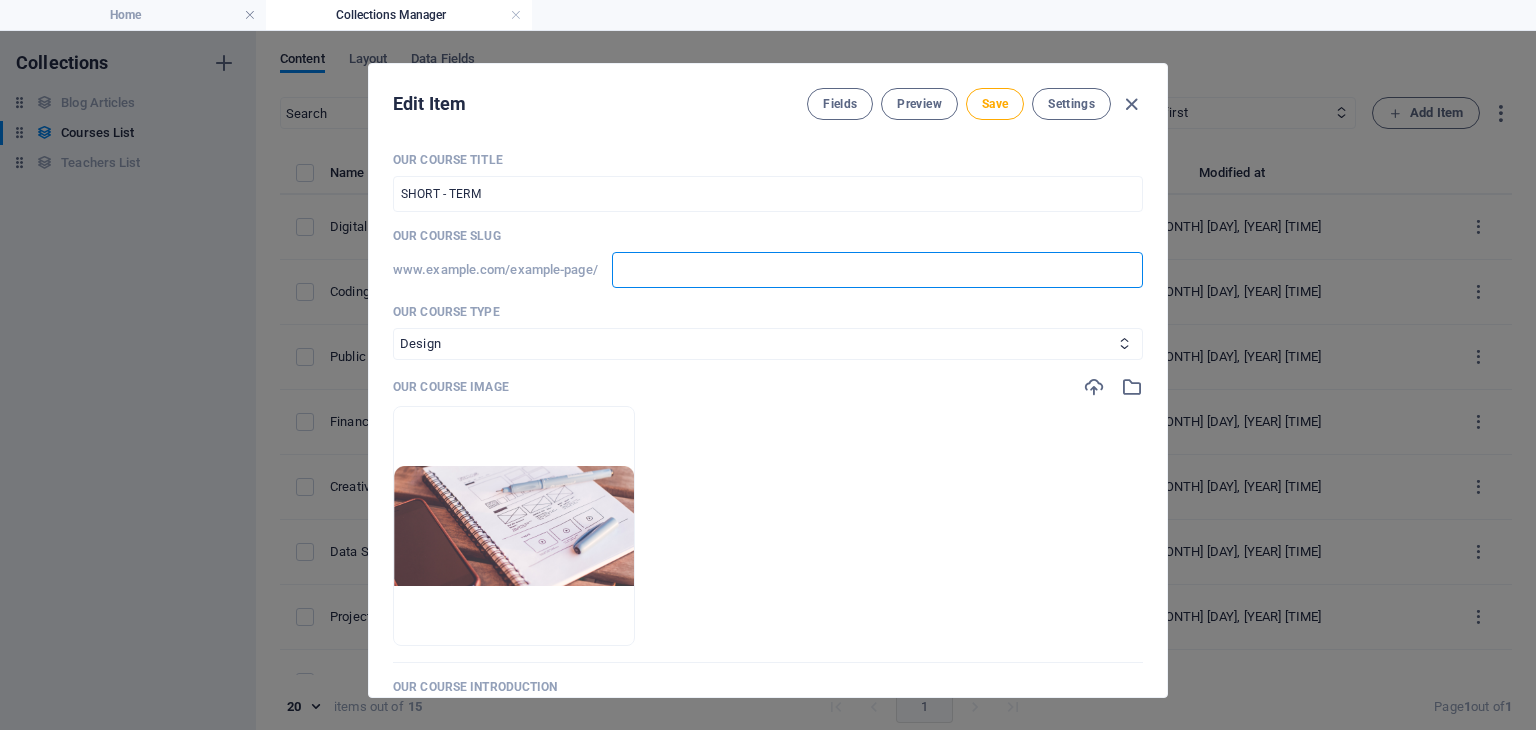 type 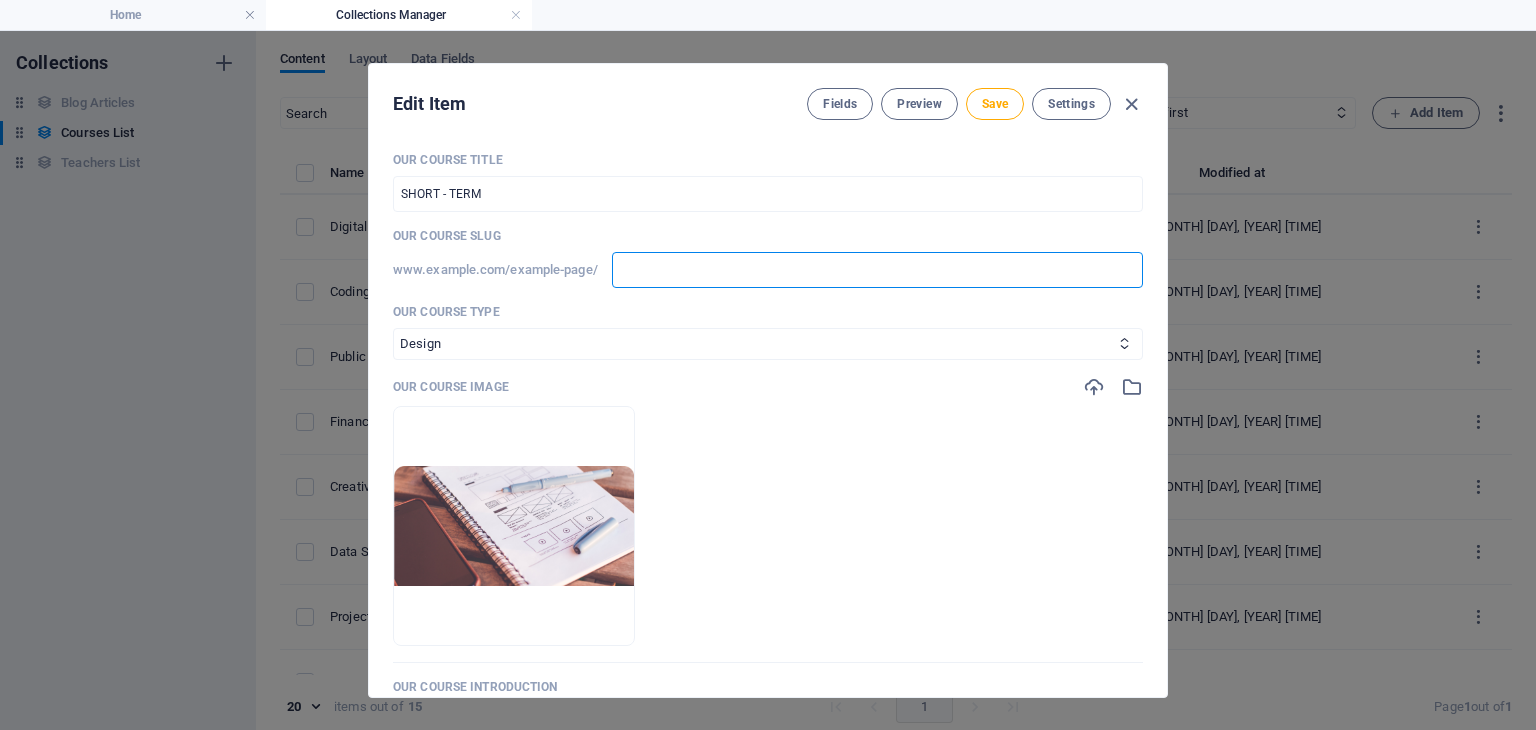 type on "S" 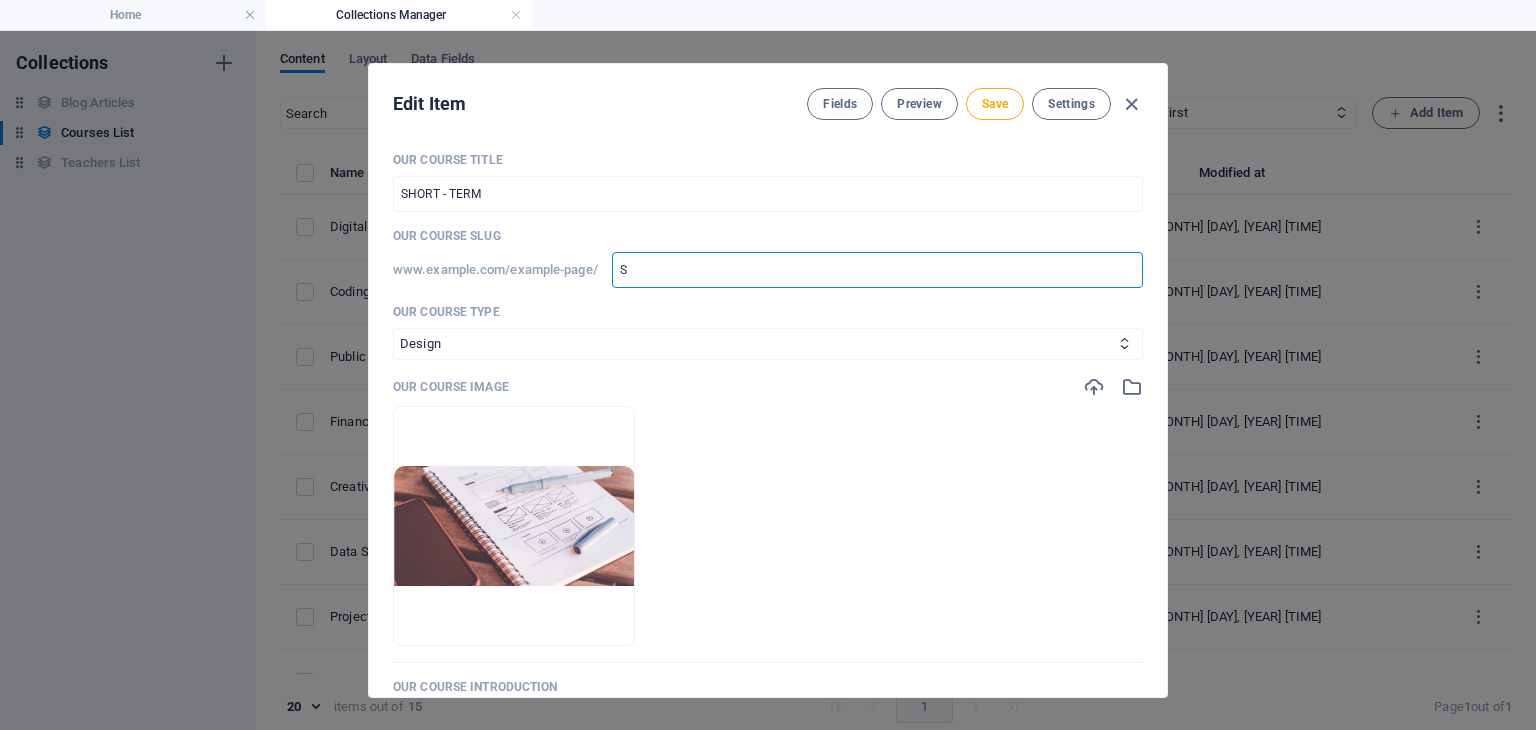 type on "SH" 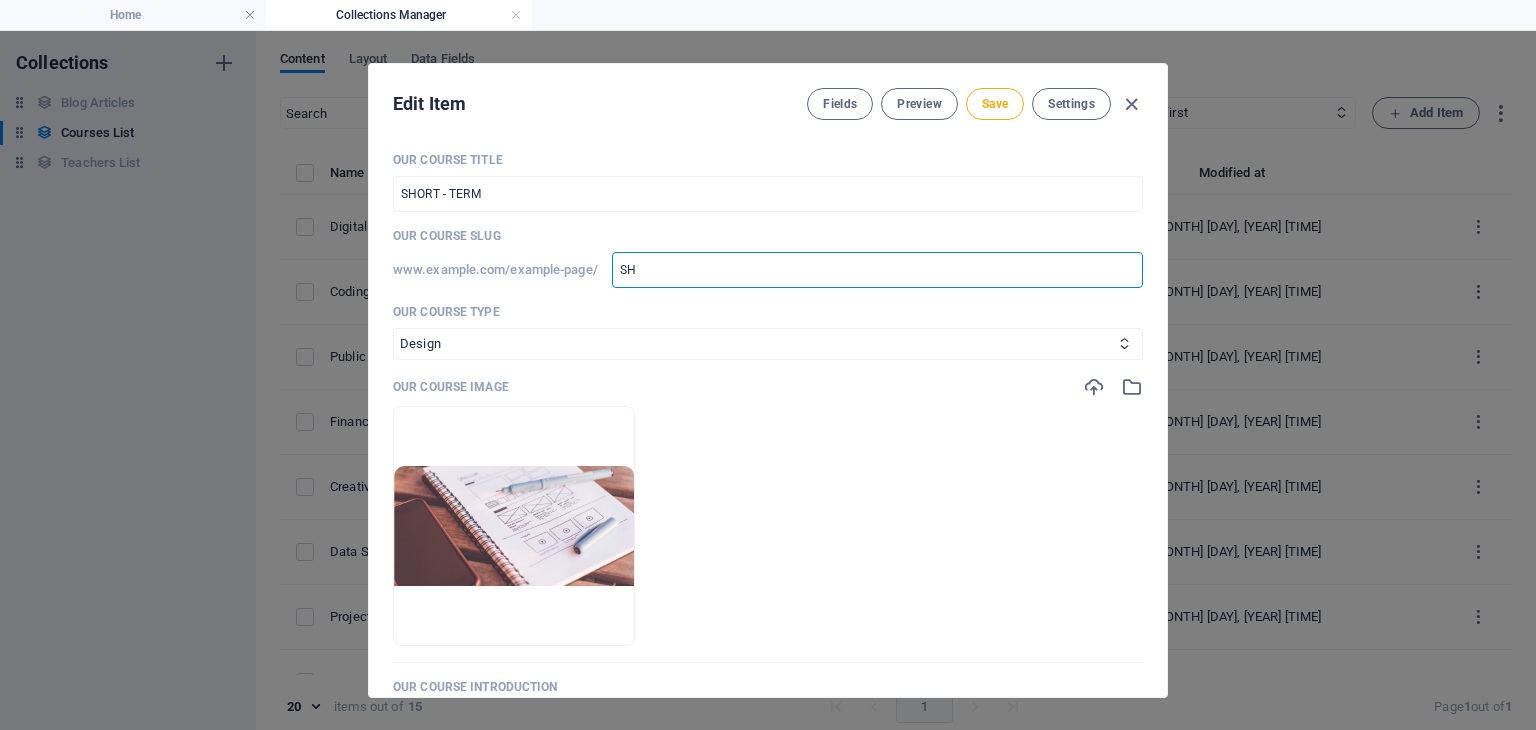 type on "SH" 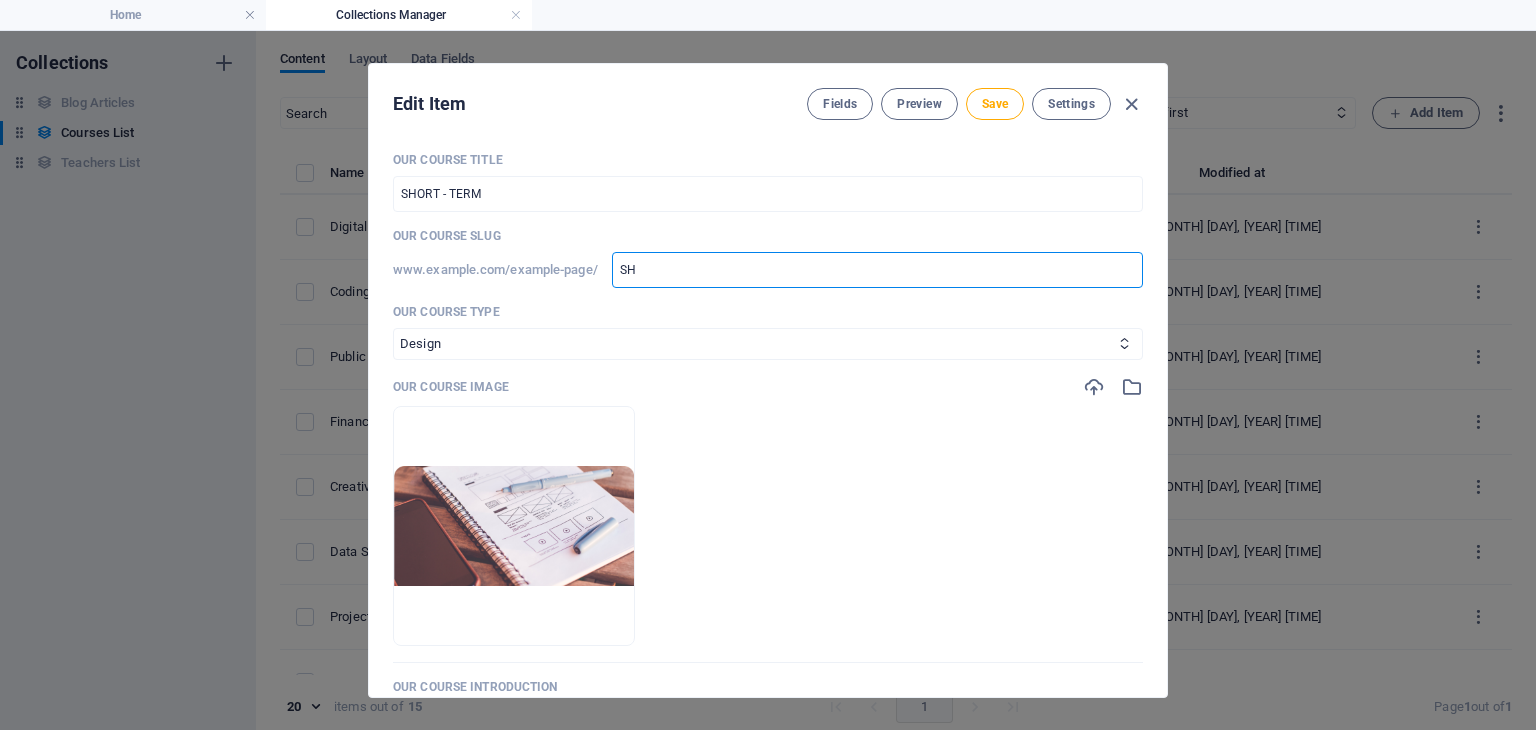 type on "SHO" 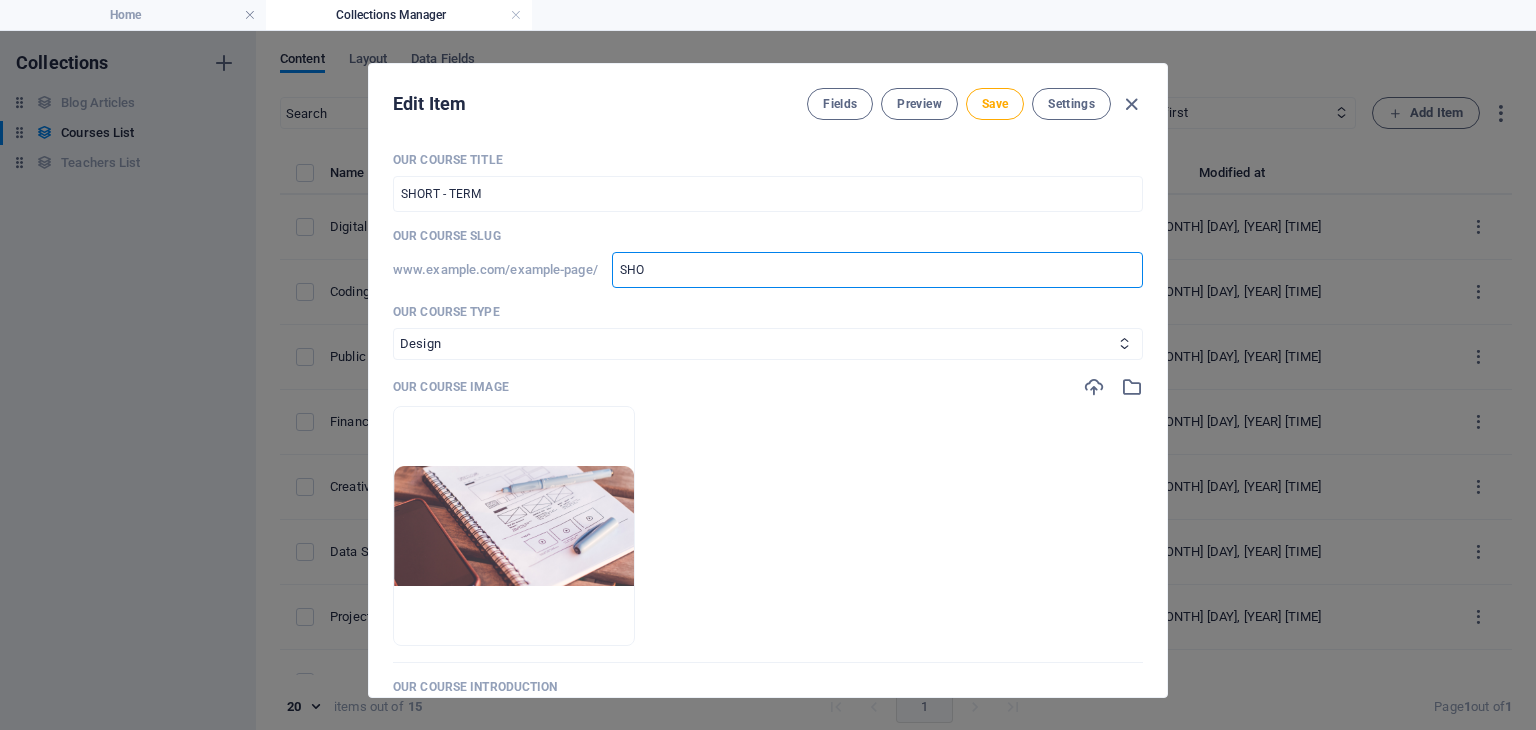 type on "SHOR" 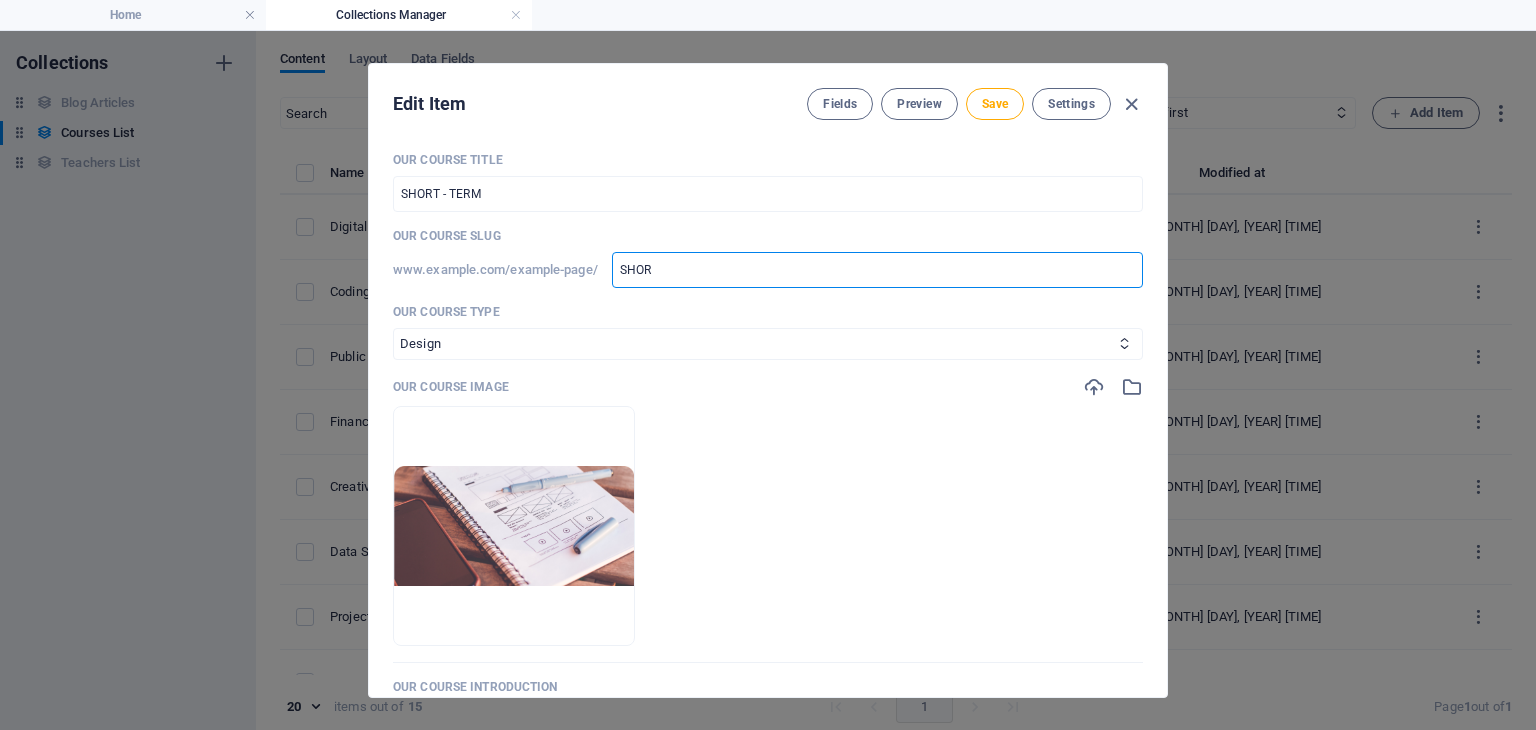 type on "SHORT" 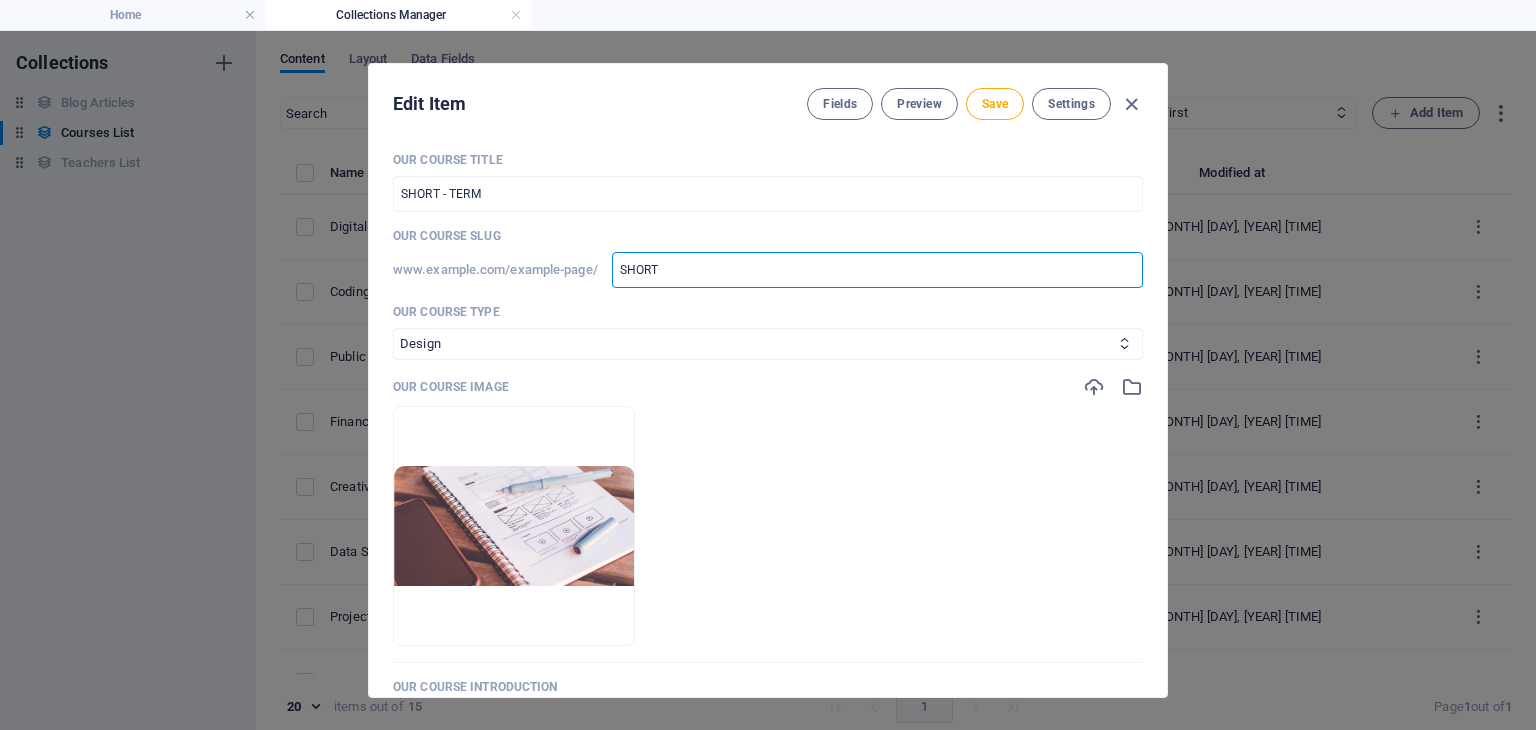 type on "SHORT-" 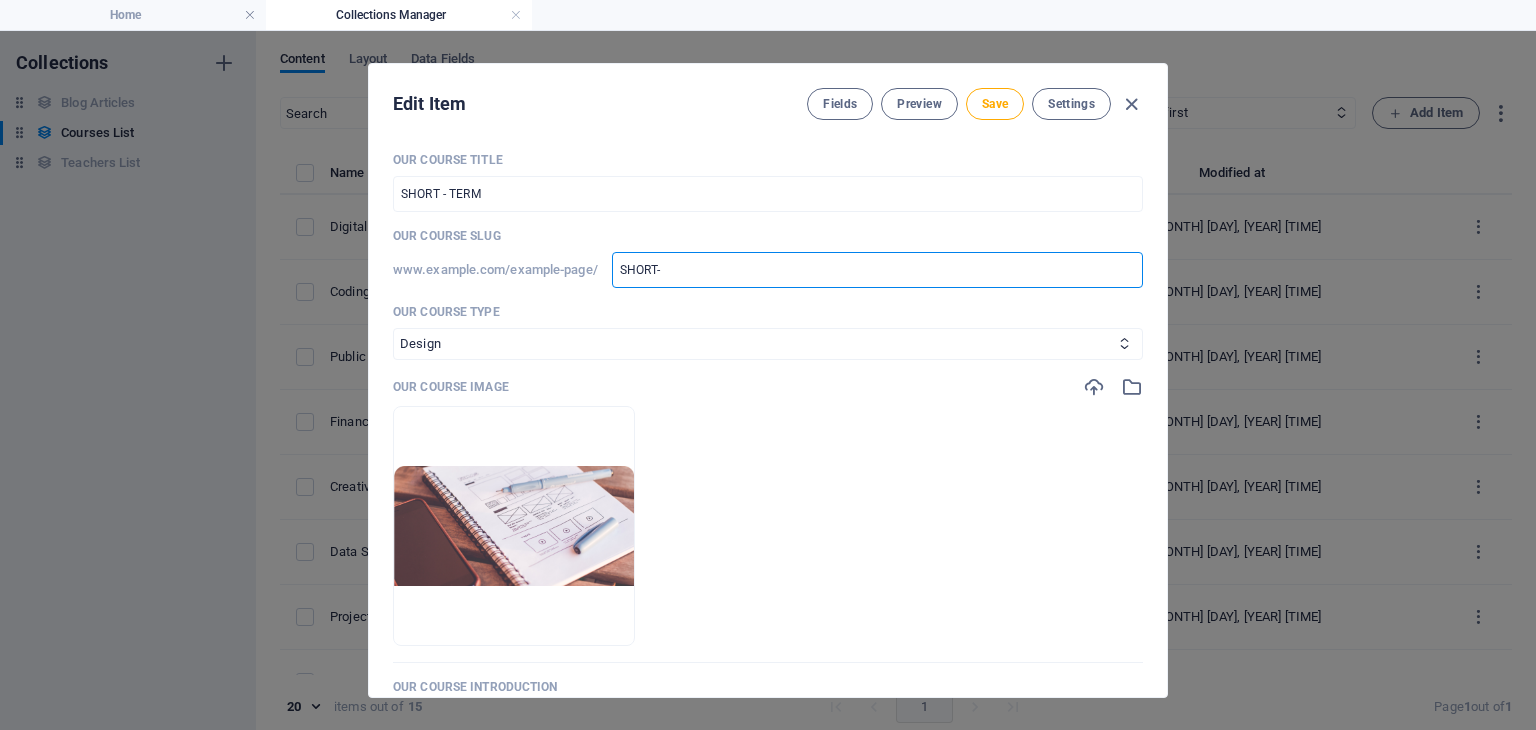 type on "SHORT-" 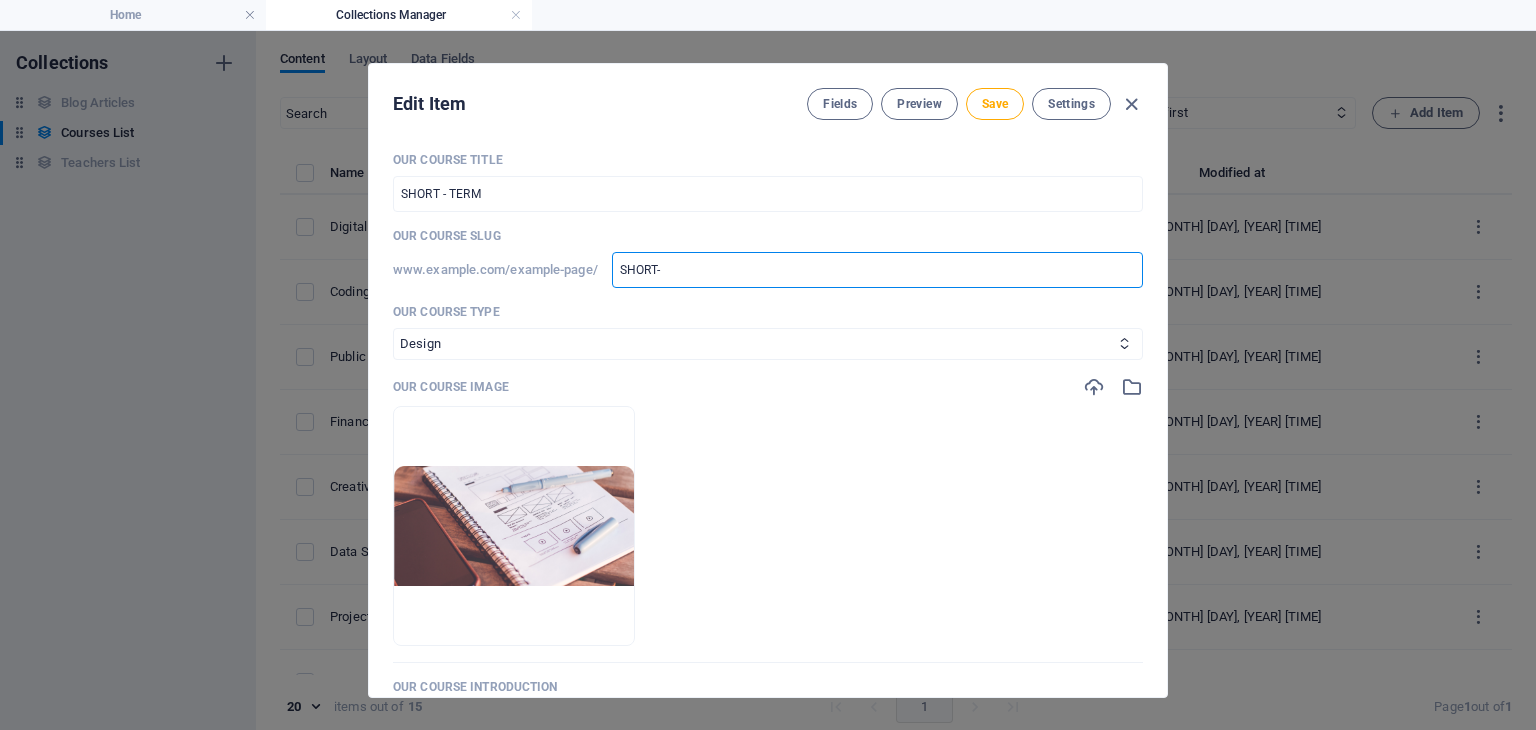 type on "SHORT" 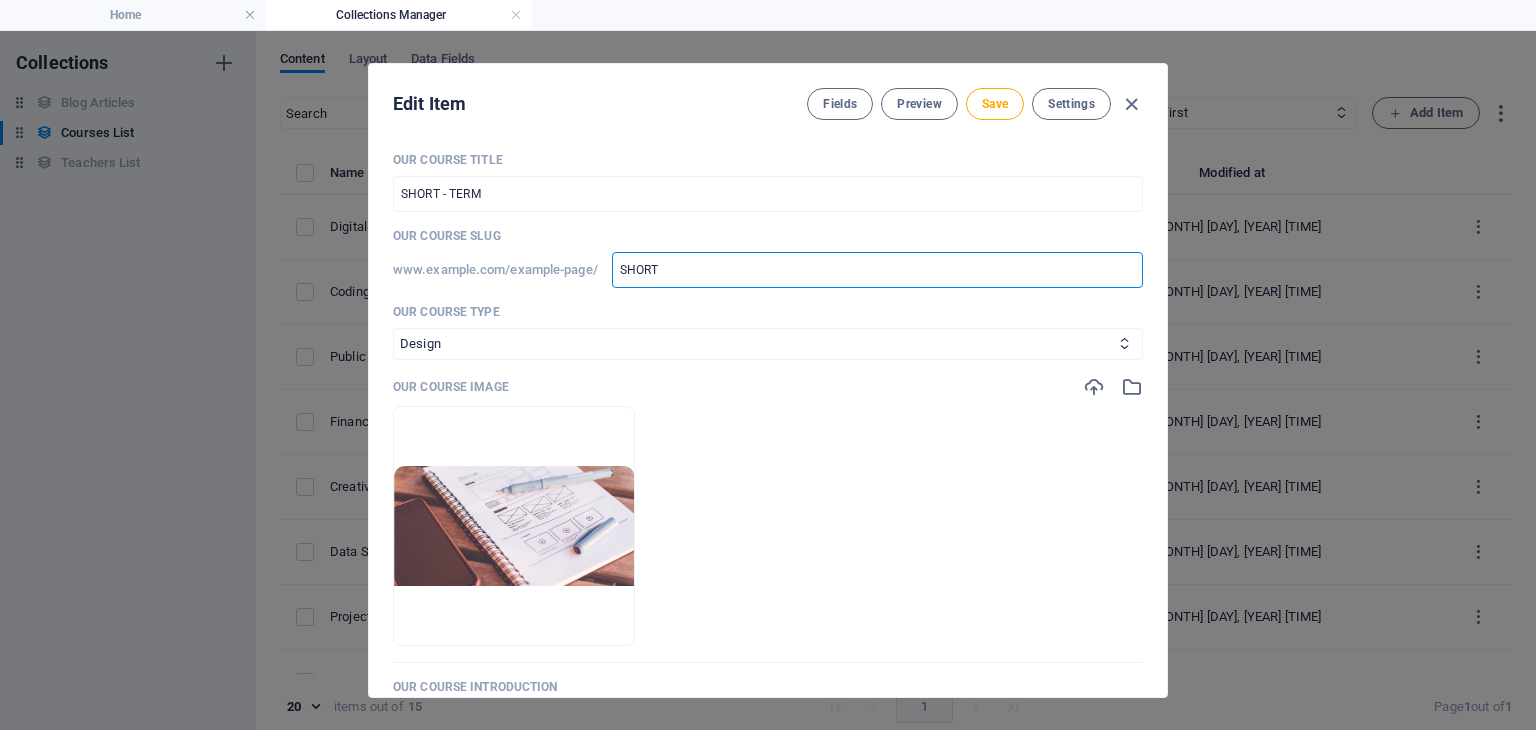 type on "SHORT" 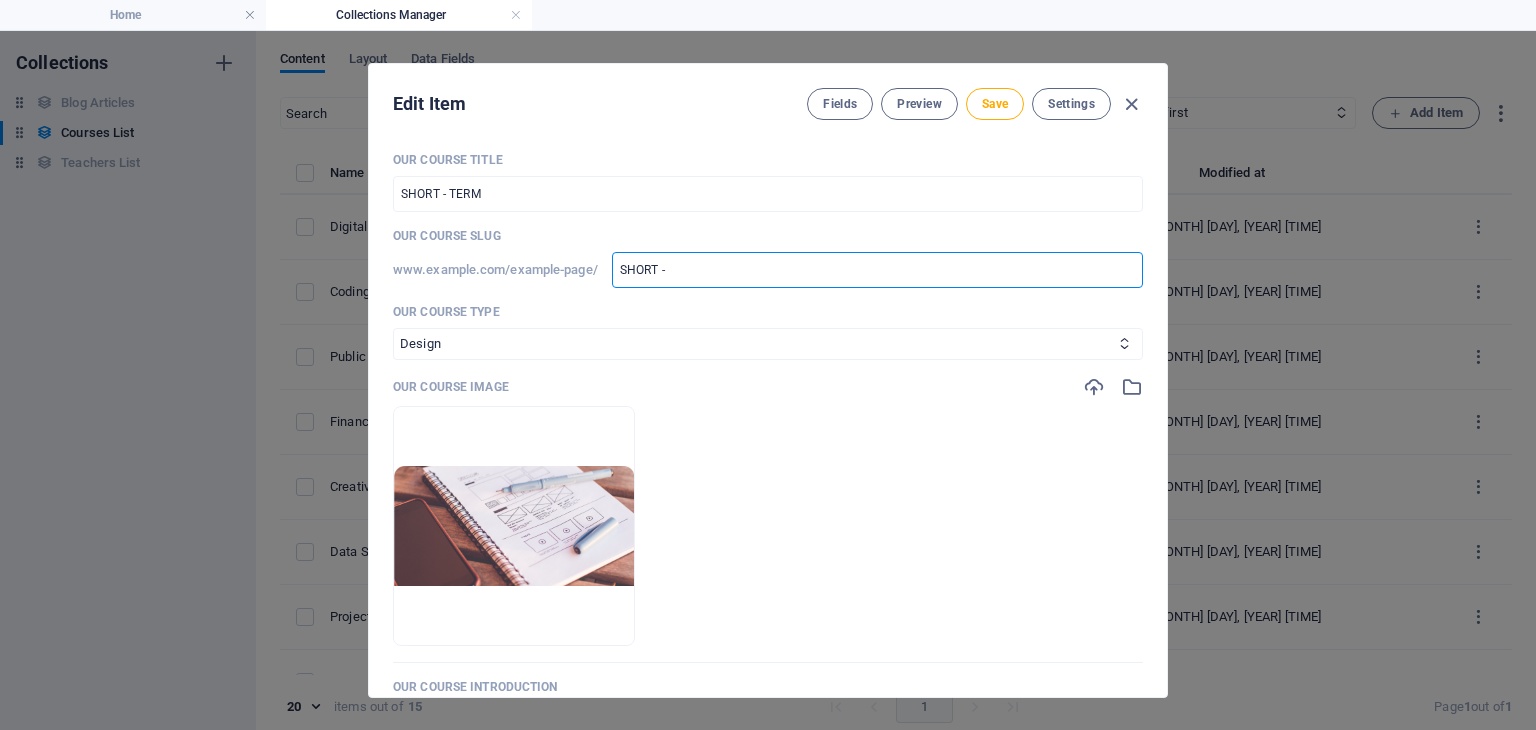 type on "SHORT -" 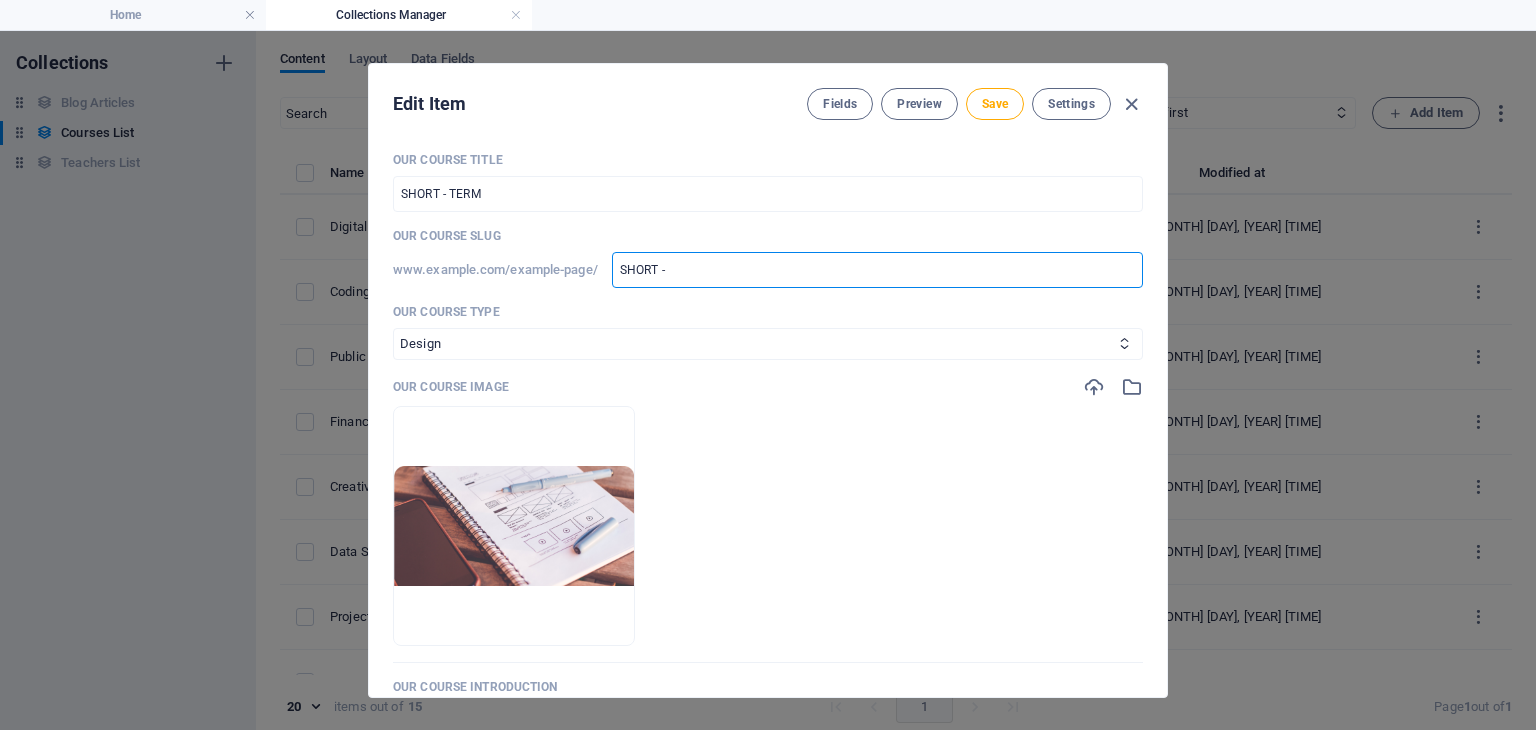 type on "SHORT - T" 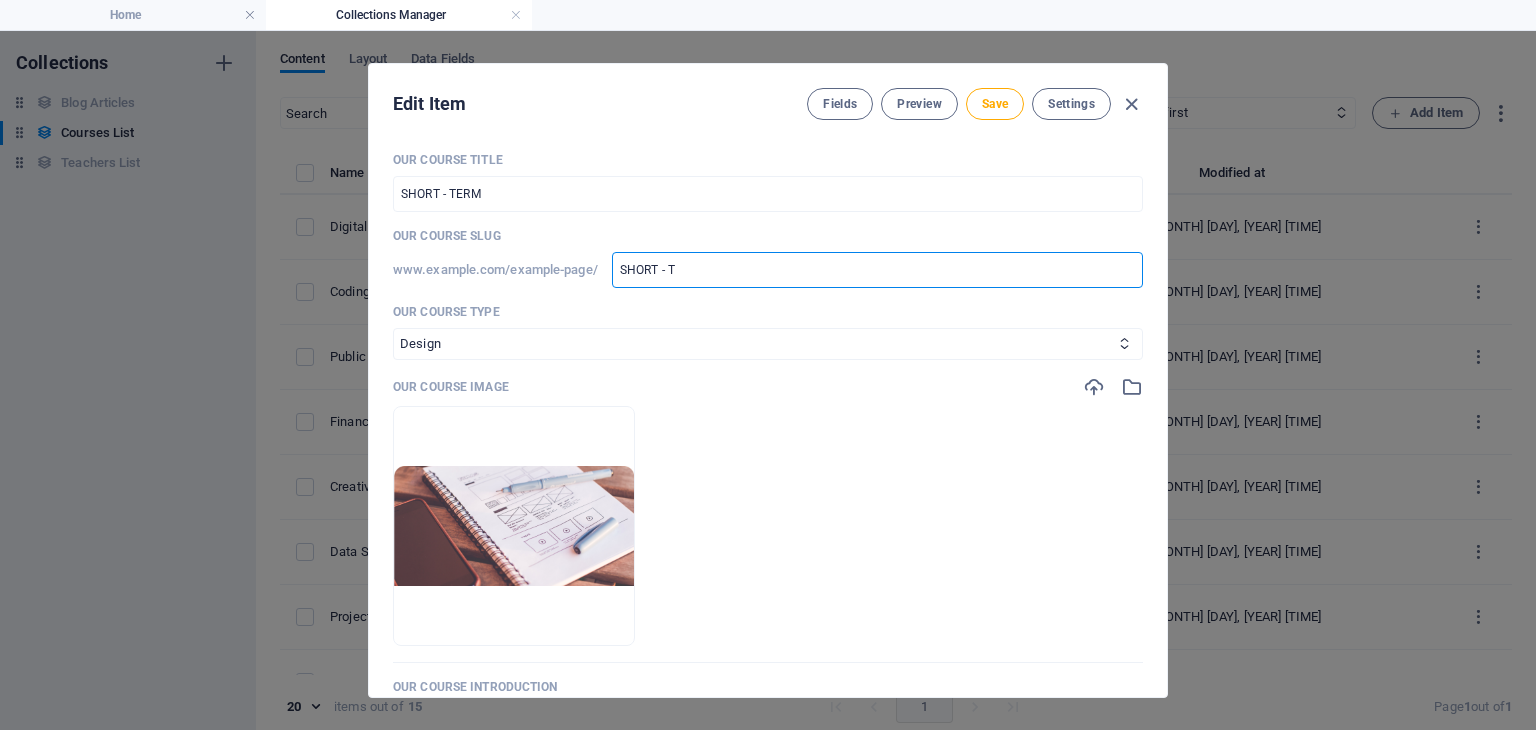 type on "SHORT - TE" 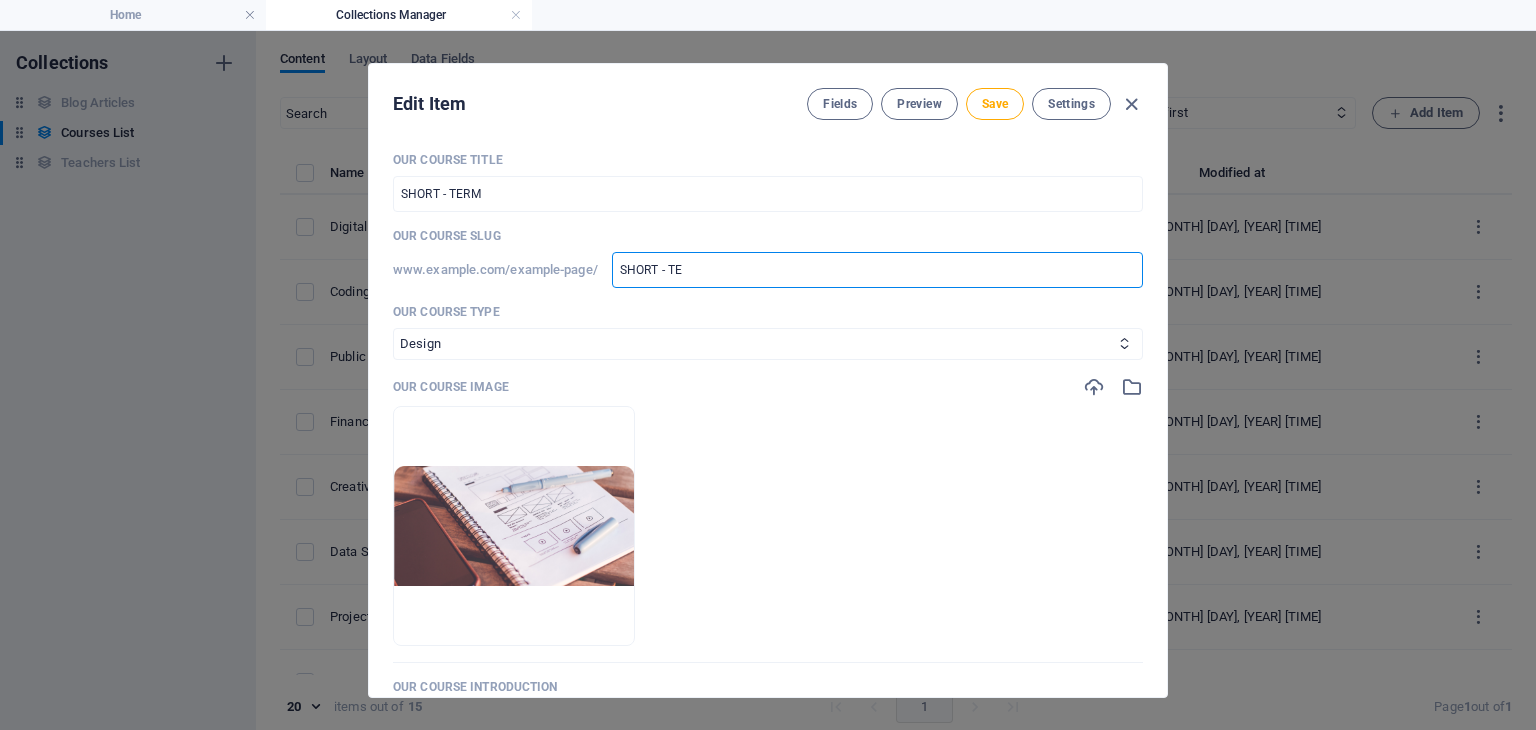 type on "SHORT - TER" 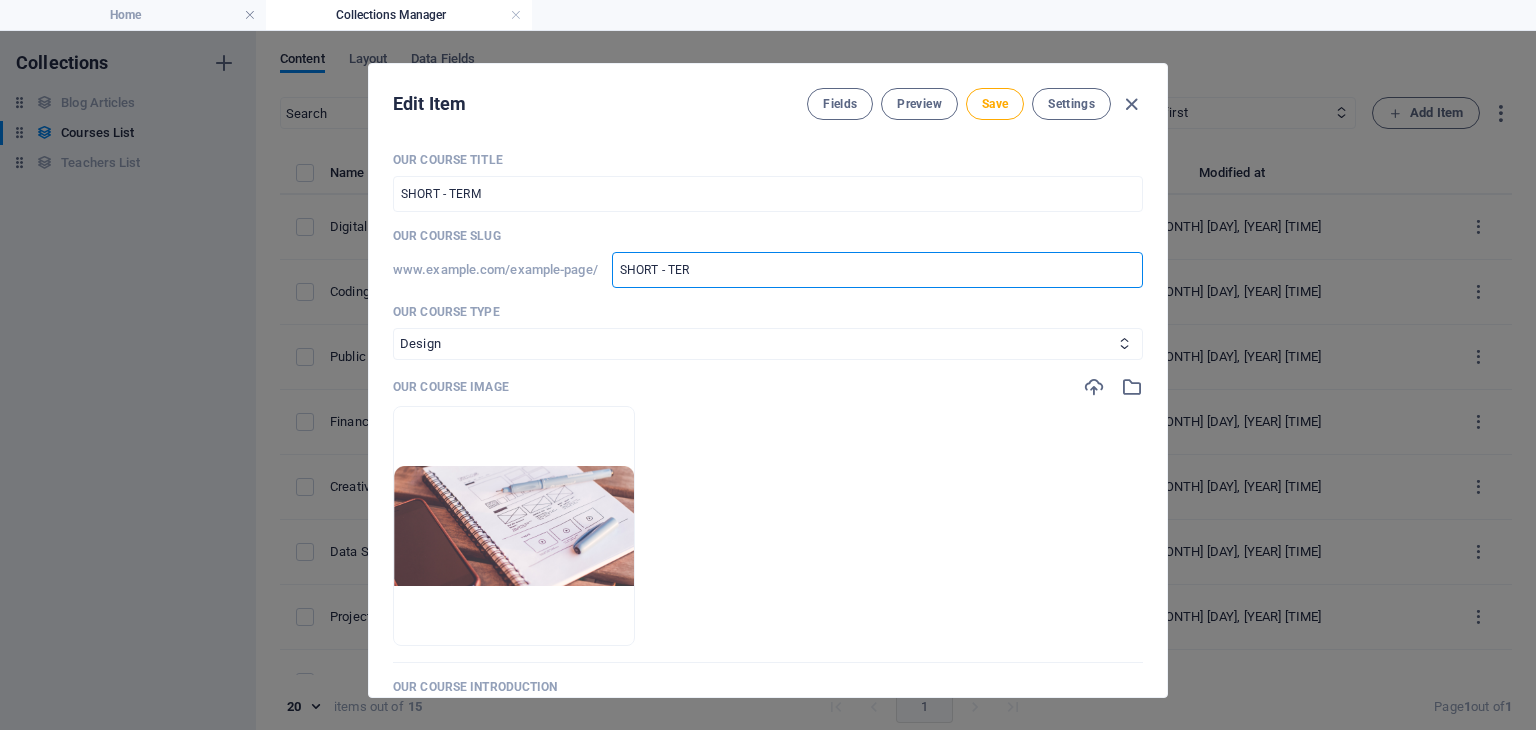 type on "SHORT - TERM" 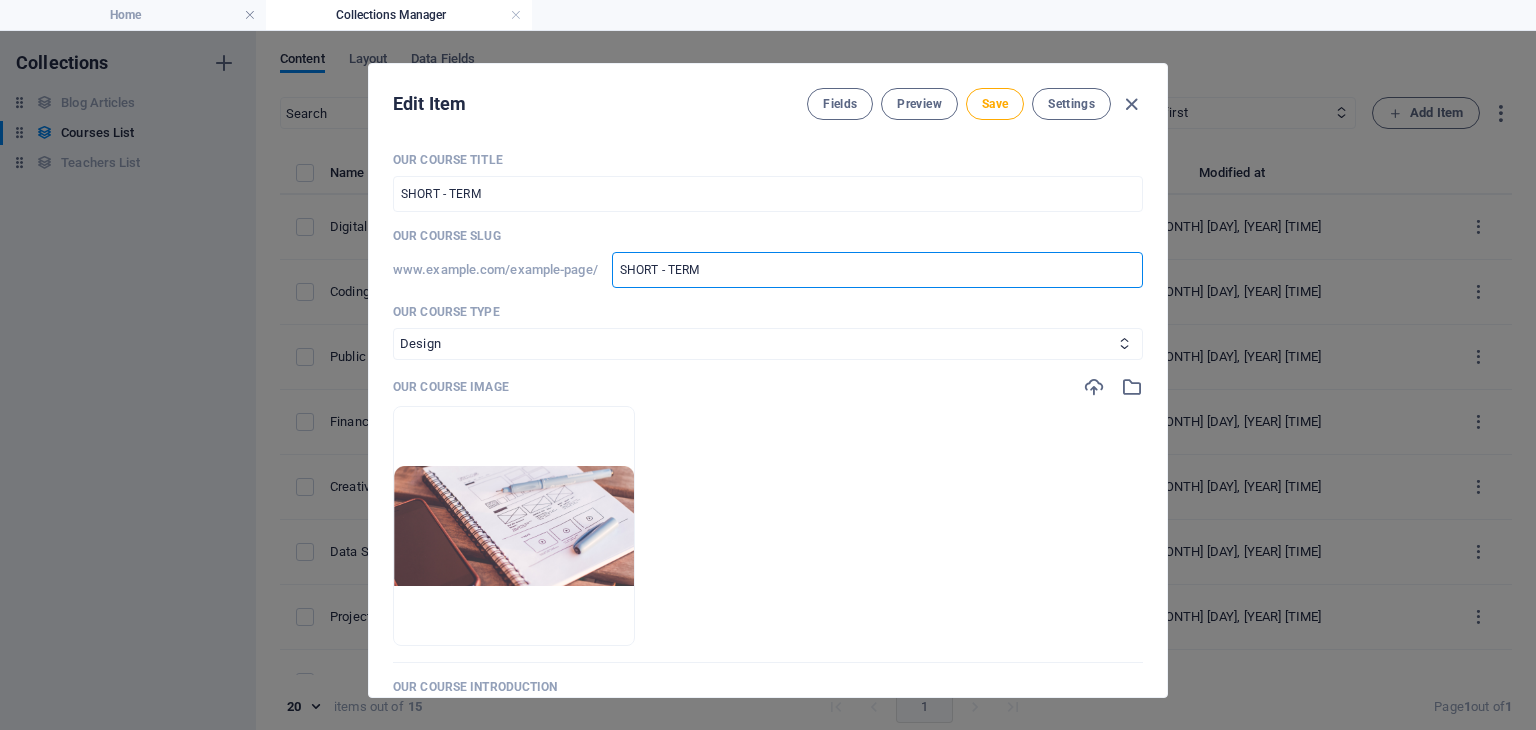 type on "SHORT - TERM" 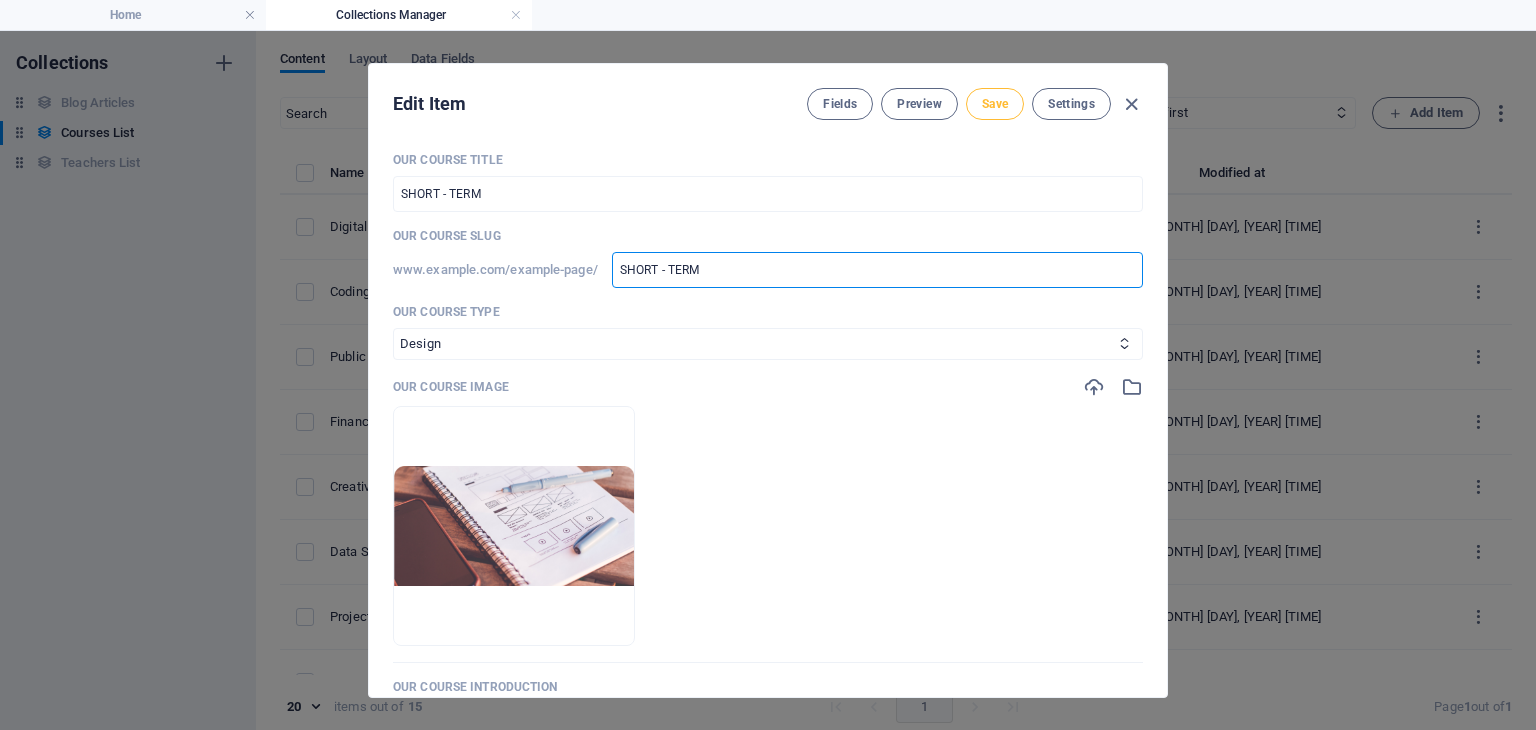 type on "short-term" 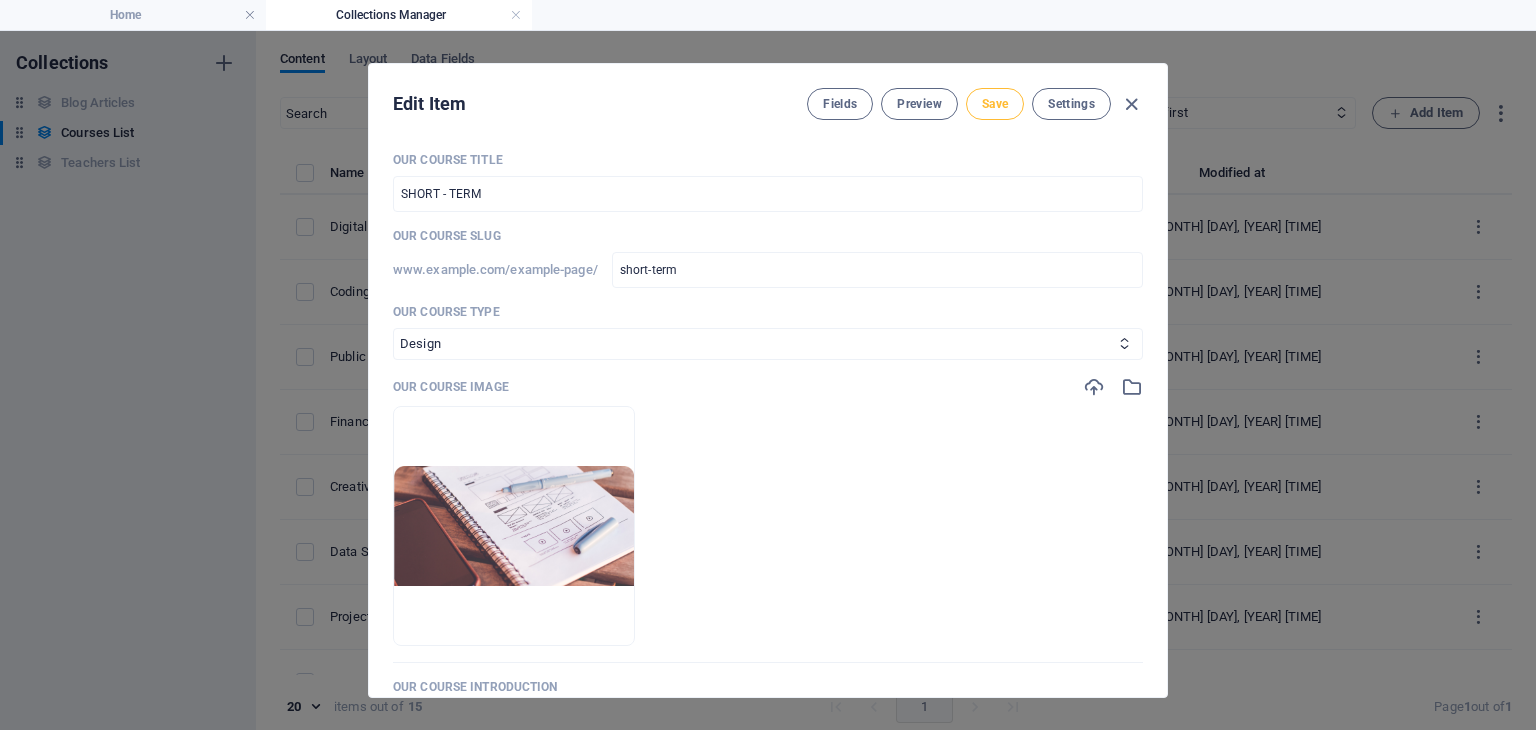click on "Save" at bounding box center [995, 104] 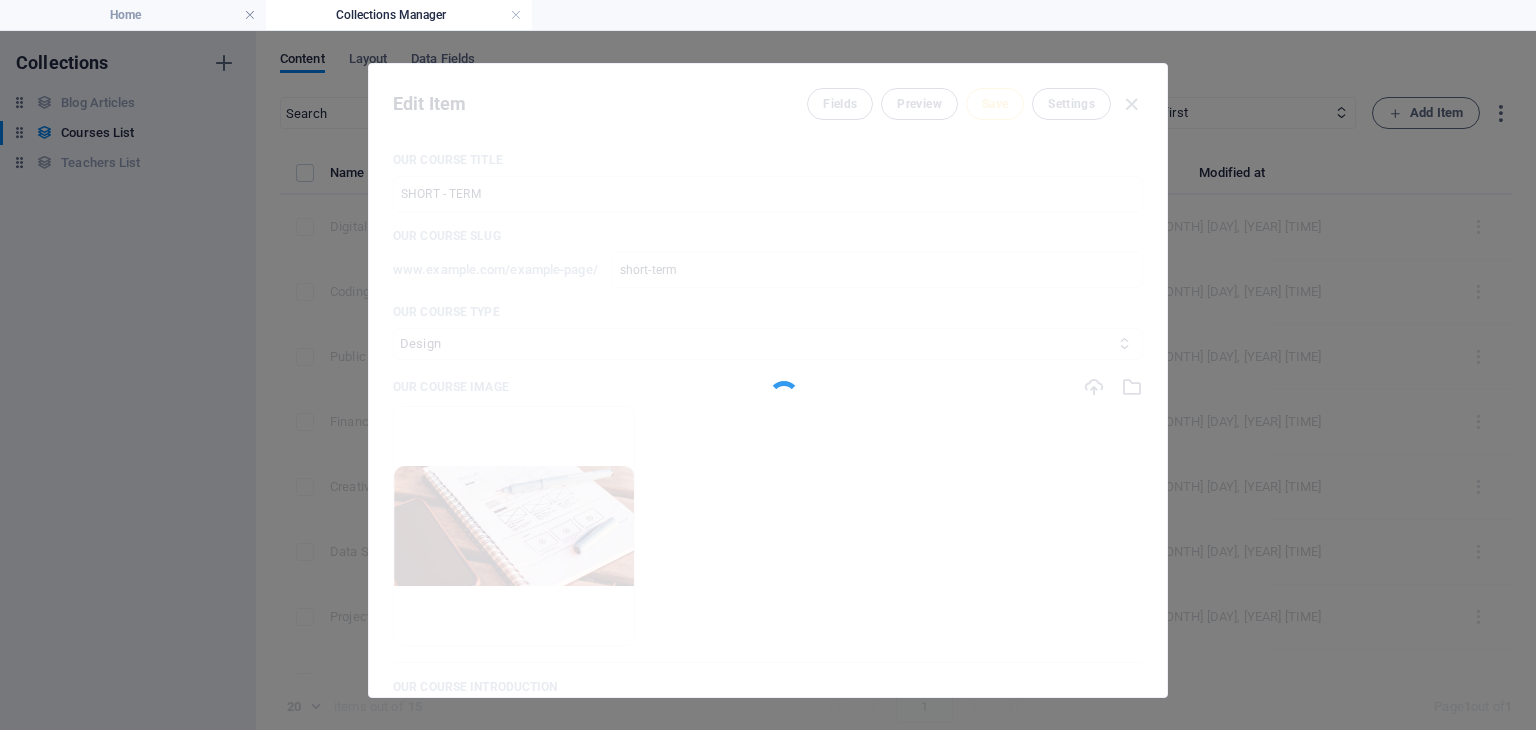 type on "short-term" 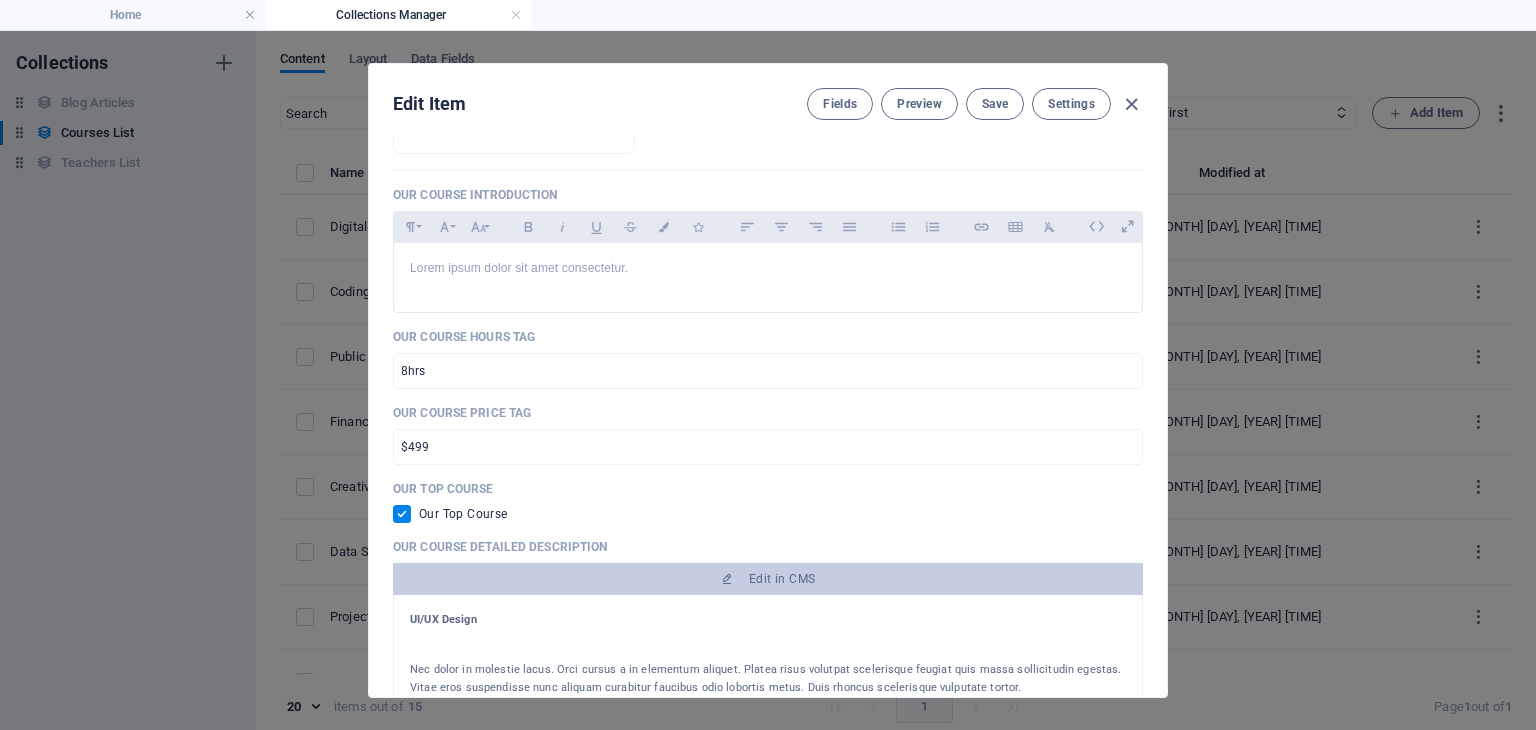 scroll, scrollTop: 494, scrollLeft: 0, axis: vertical 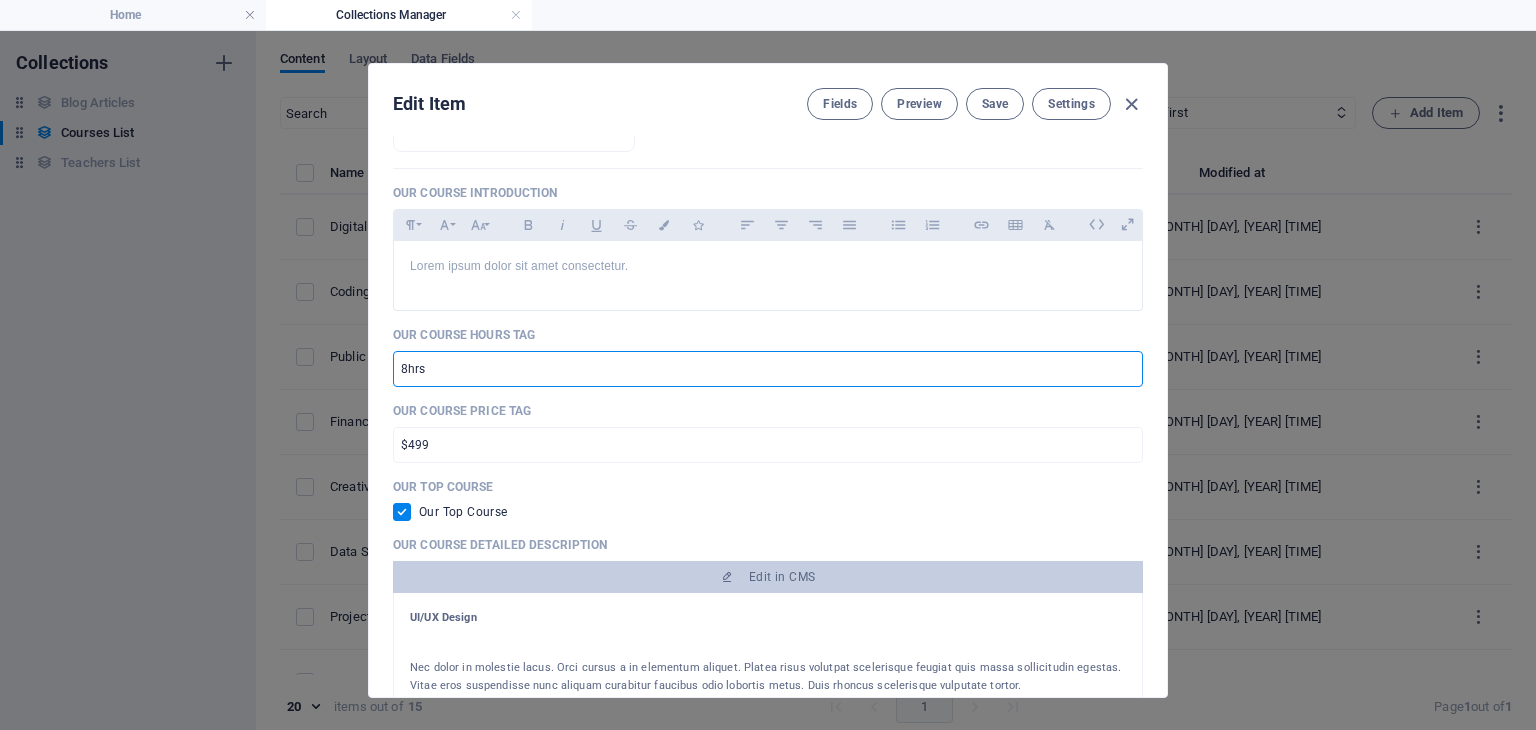click on "8hrs" at bounding box center (768, 369) 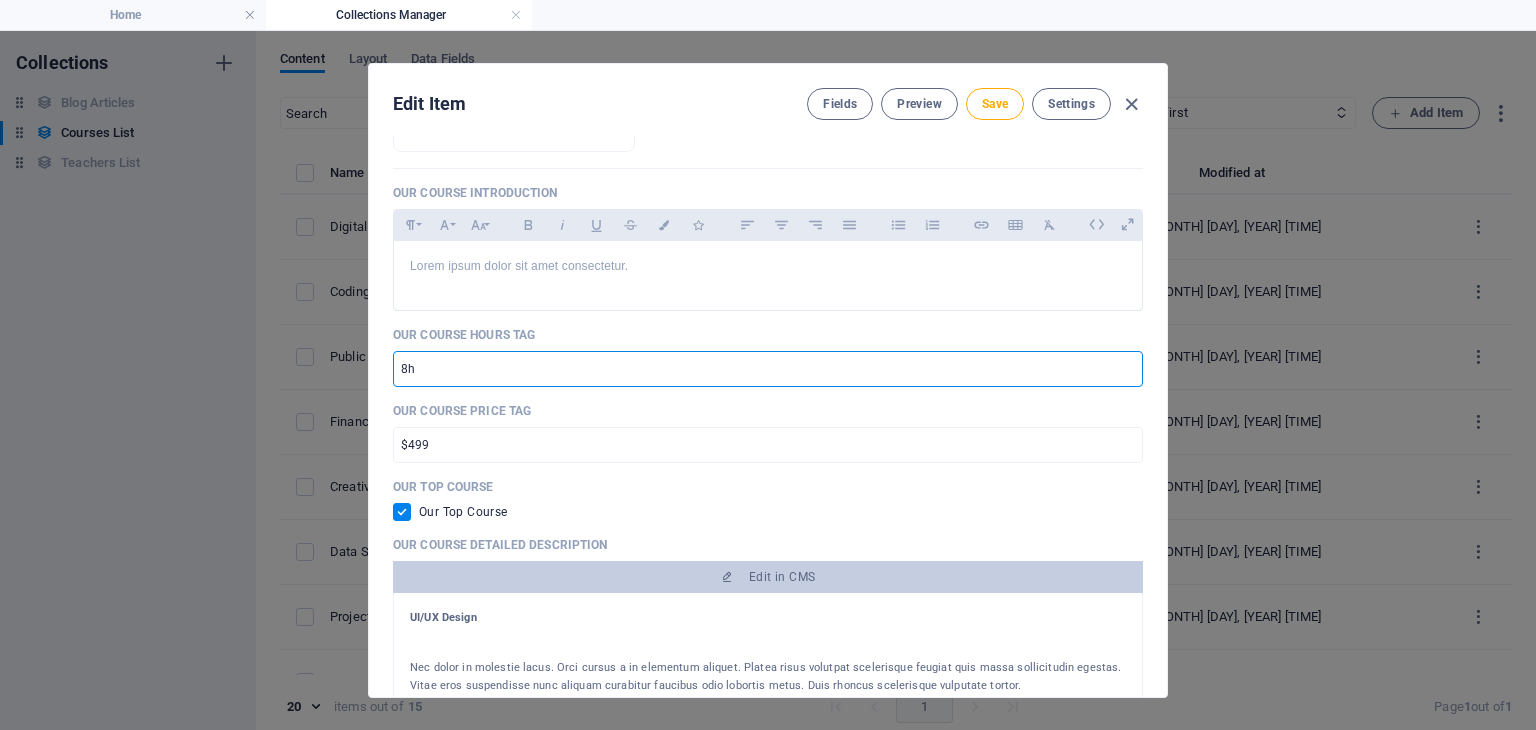 type on "8" 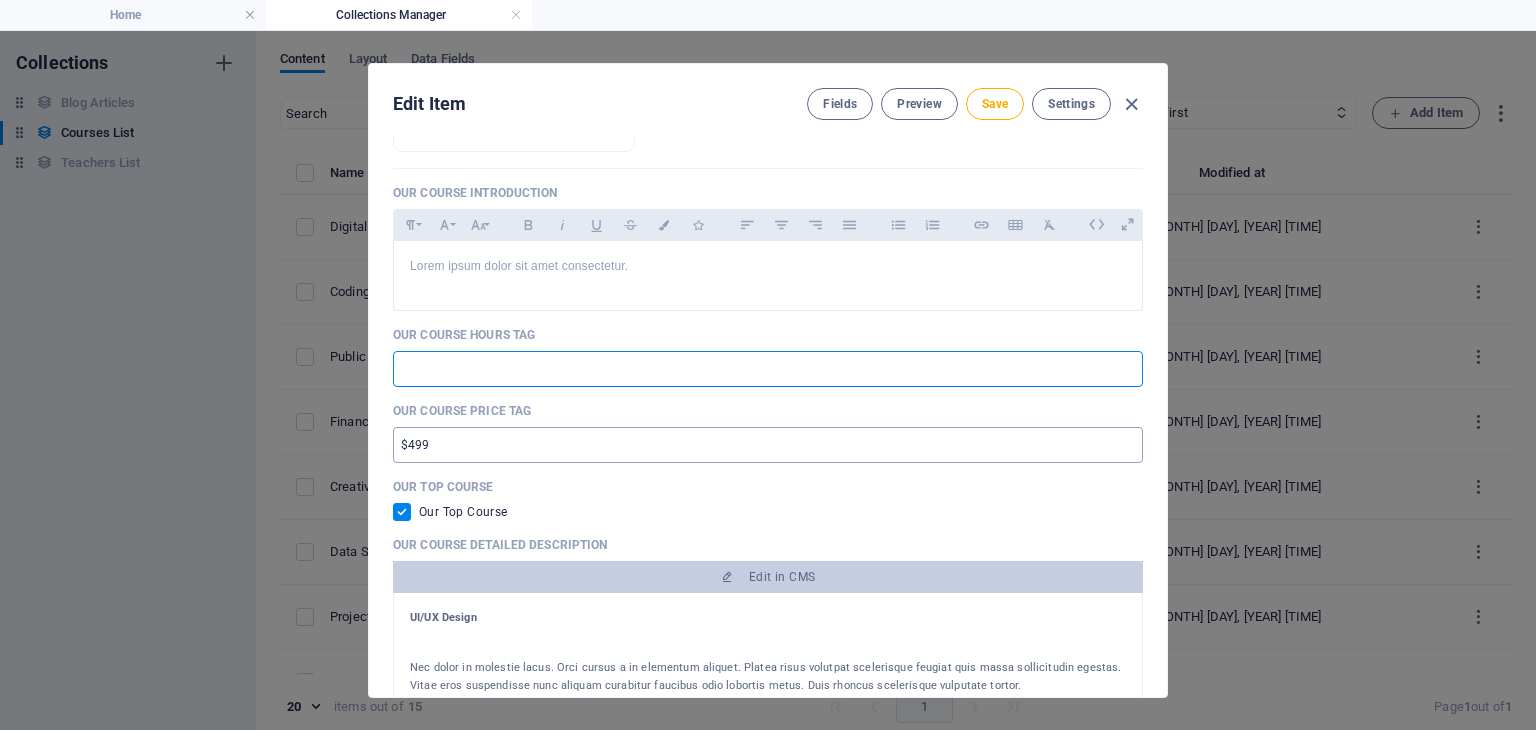 type 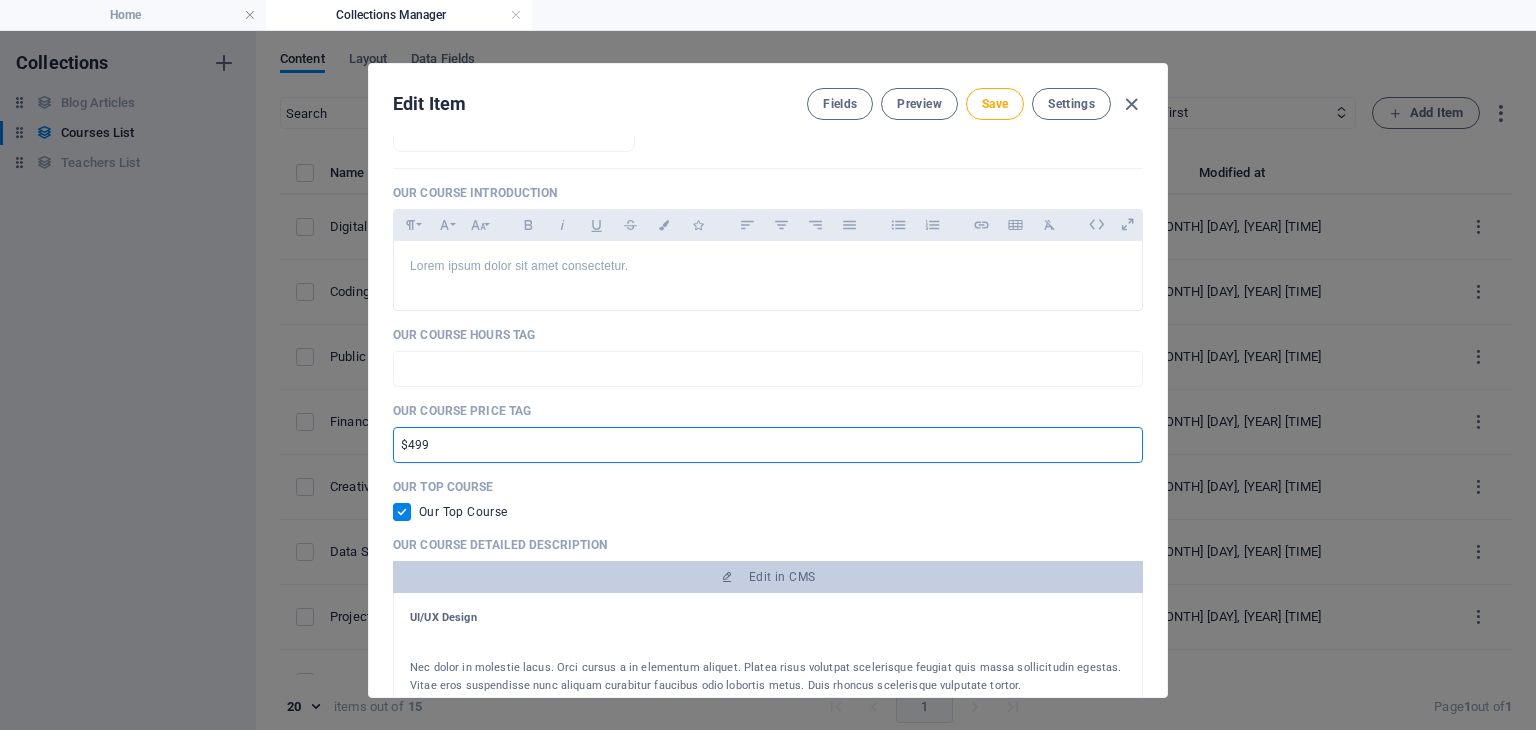 click on "$499" at bounding box center (768, 445) 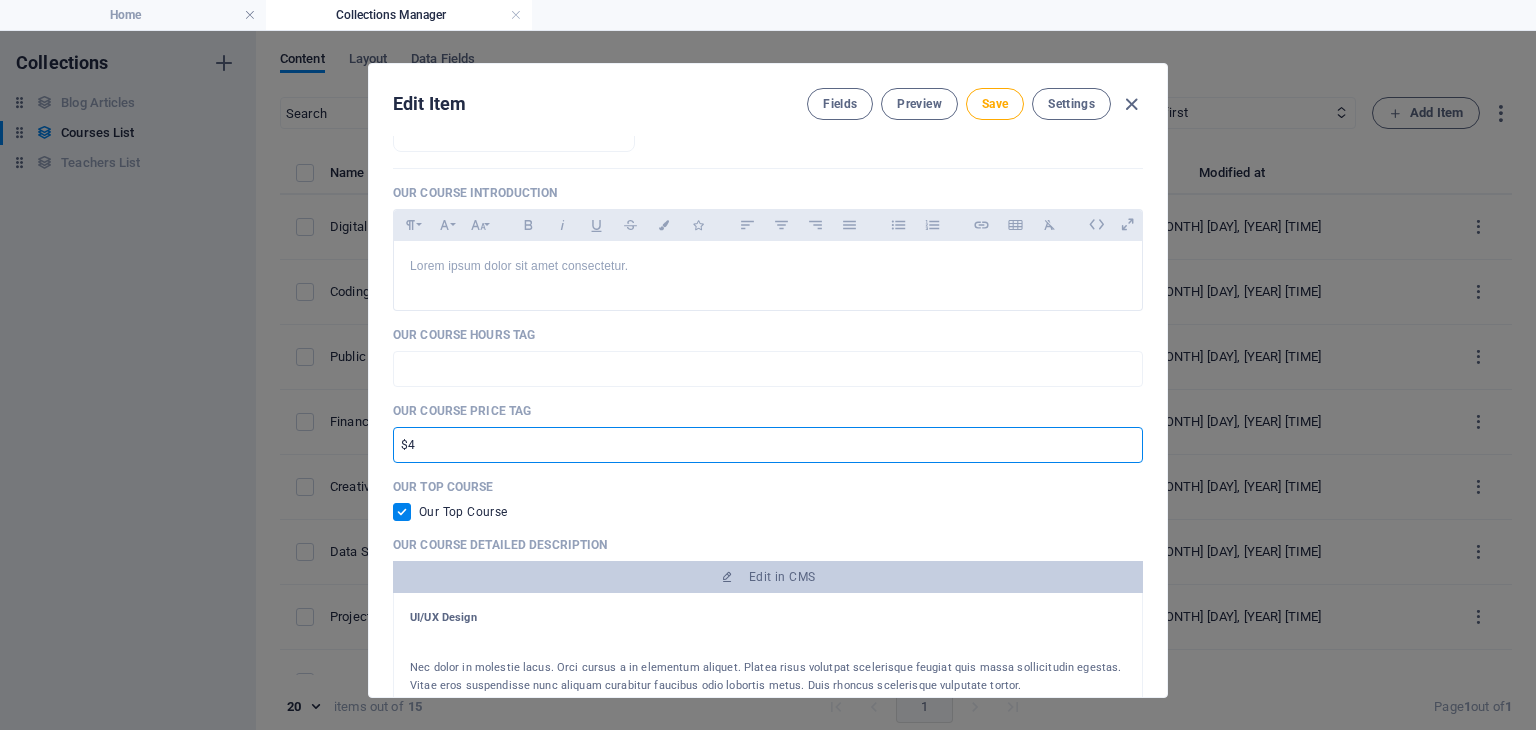 type on "$" 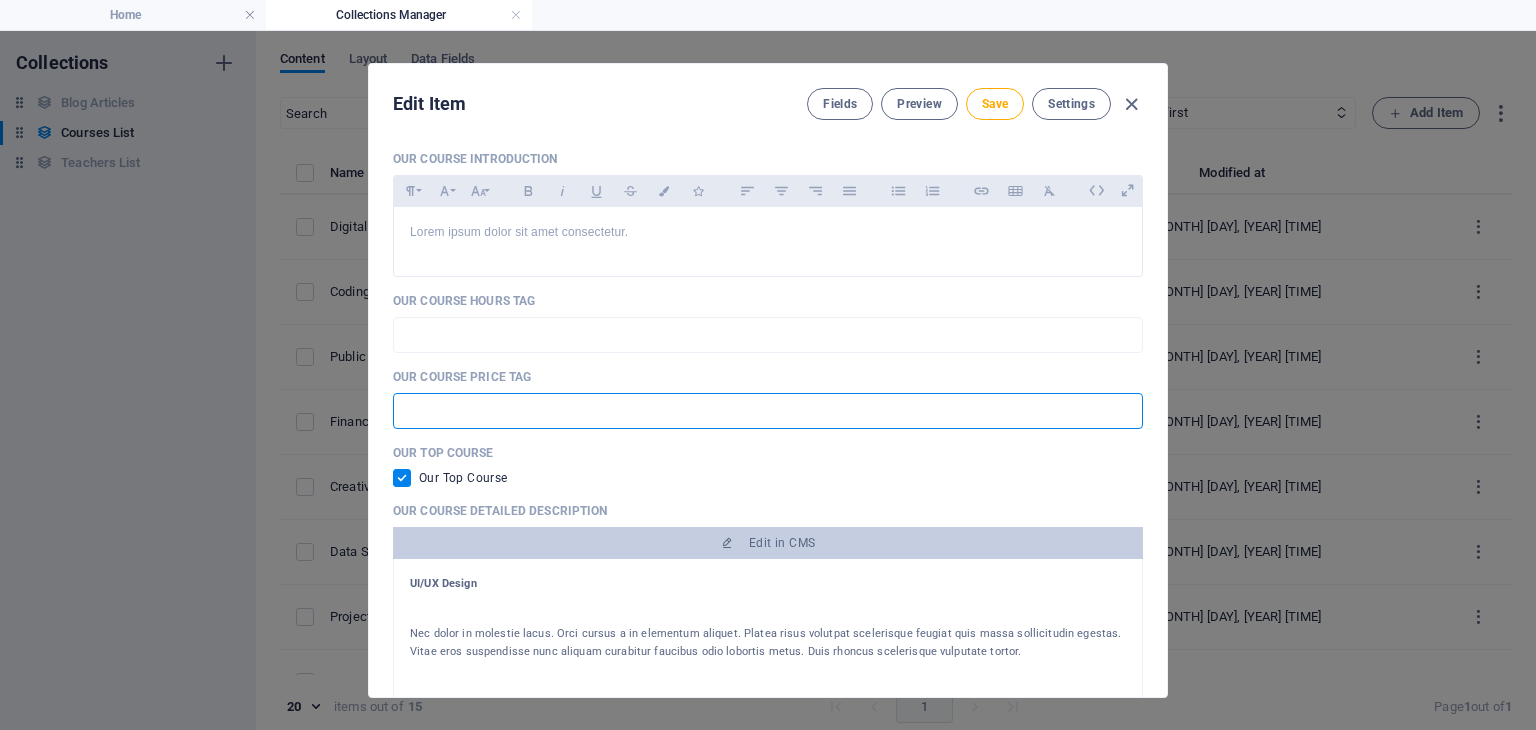 scroll, scrollTop: 622, scrollLeft: 0, axis: vertical 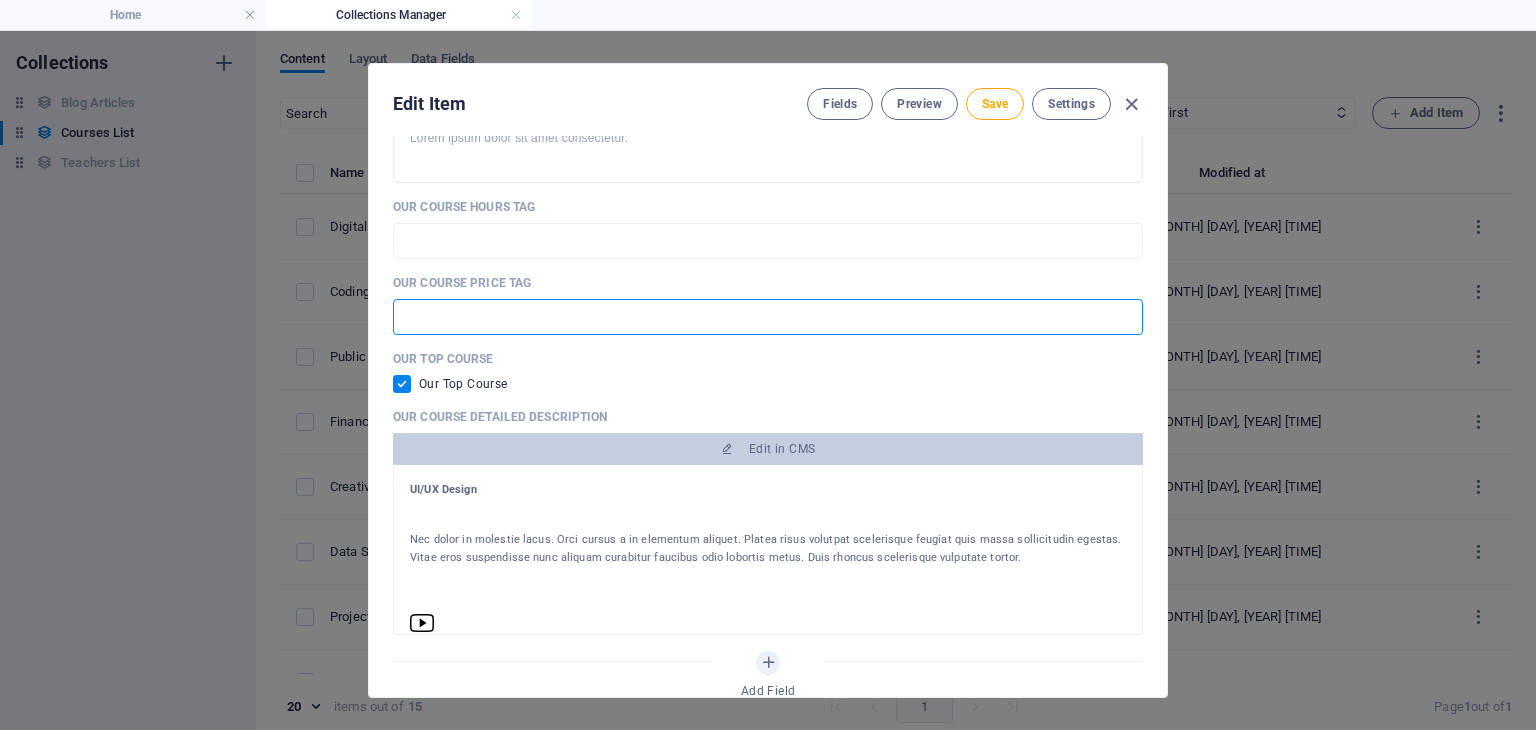 type 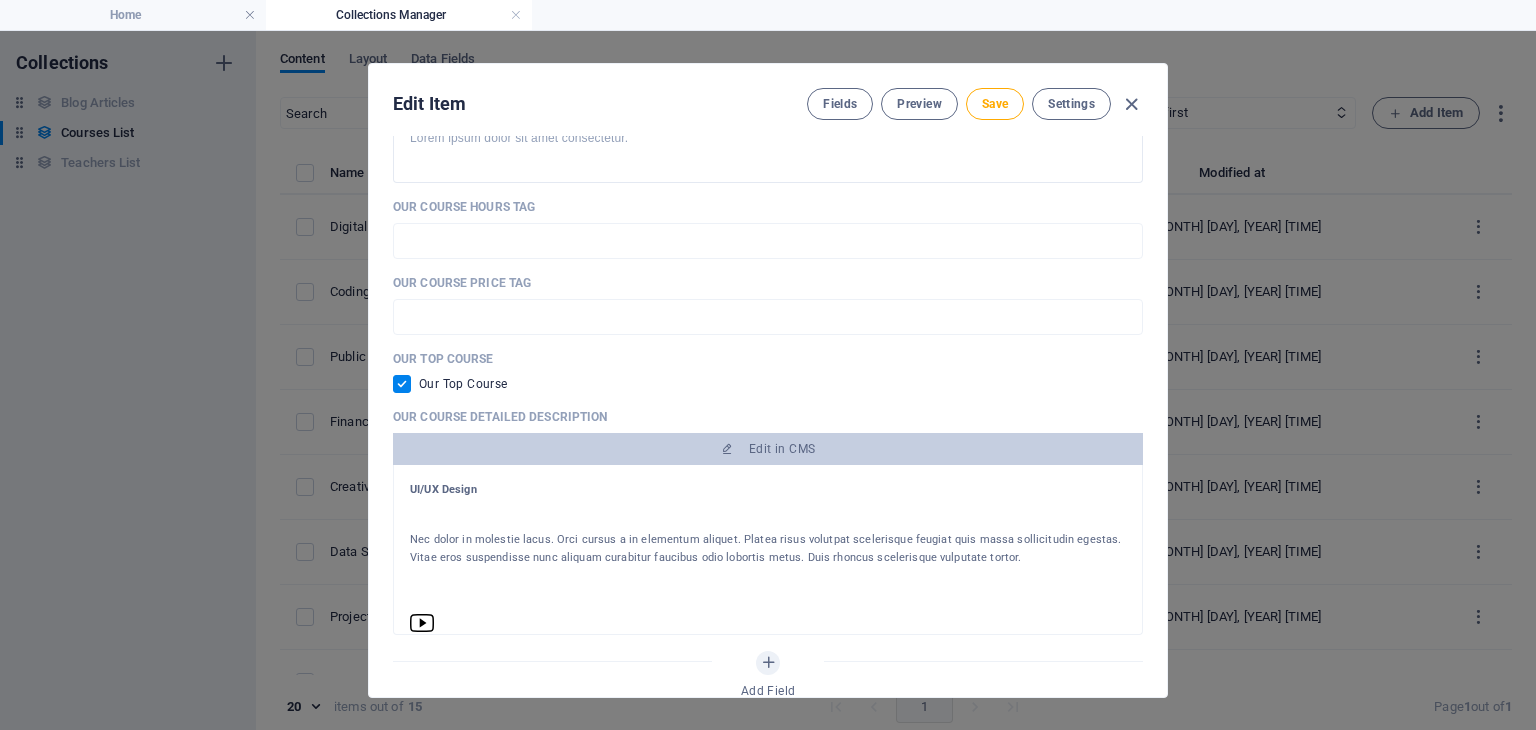 click on "Nec dolor in molestie lacus. Orci cursus a in elementum aliquet. Platea risus volutpat scelerisque feugiat quis massa sollicitudin egestas. Vitae eros suspendisse nunc aliquam curabitur faucibus odio lobortis metus. Duis rhoncus scelerisque vulputate tortor." at bounding box center [768, 549] 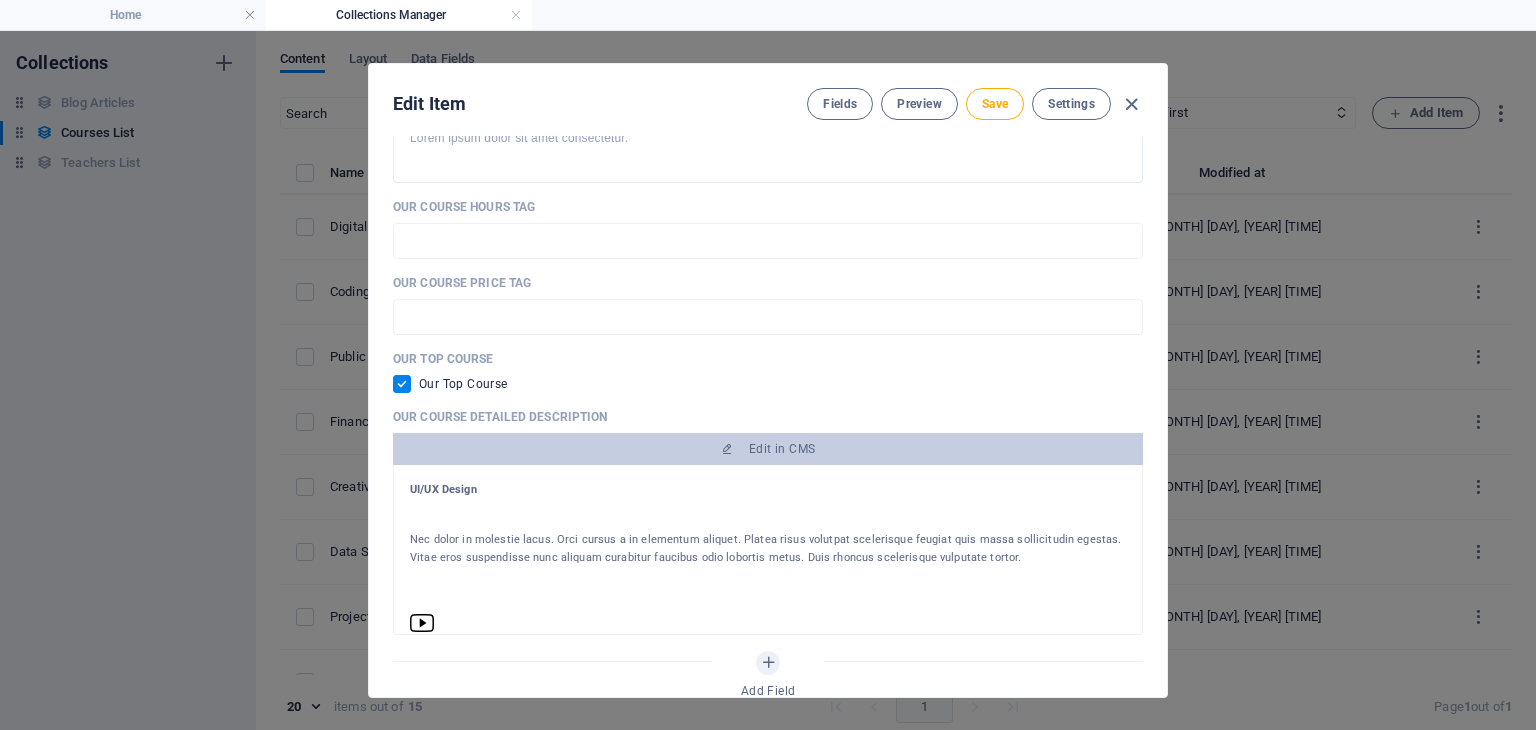 click on "Nec dolor in molestie lacus. Orci cursus a in elementum aliquet. Platea risus volutpat scelerisque feugiat quis massa sollicitudin egestas. Vitae eros suspendisse nunc aliquam curabitur faucibus odio lobortis metus. Duis rhoncus scelerisque vulputate tortor." at bounding box center [768, 549] 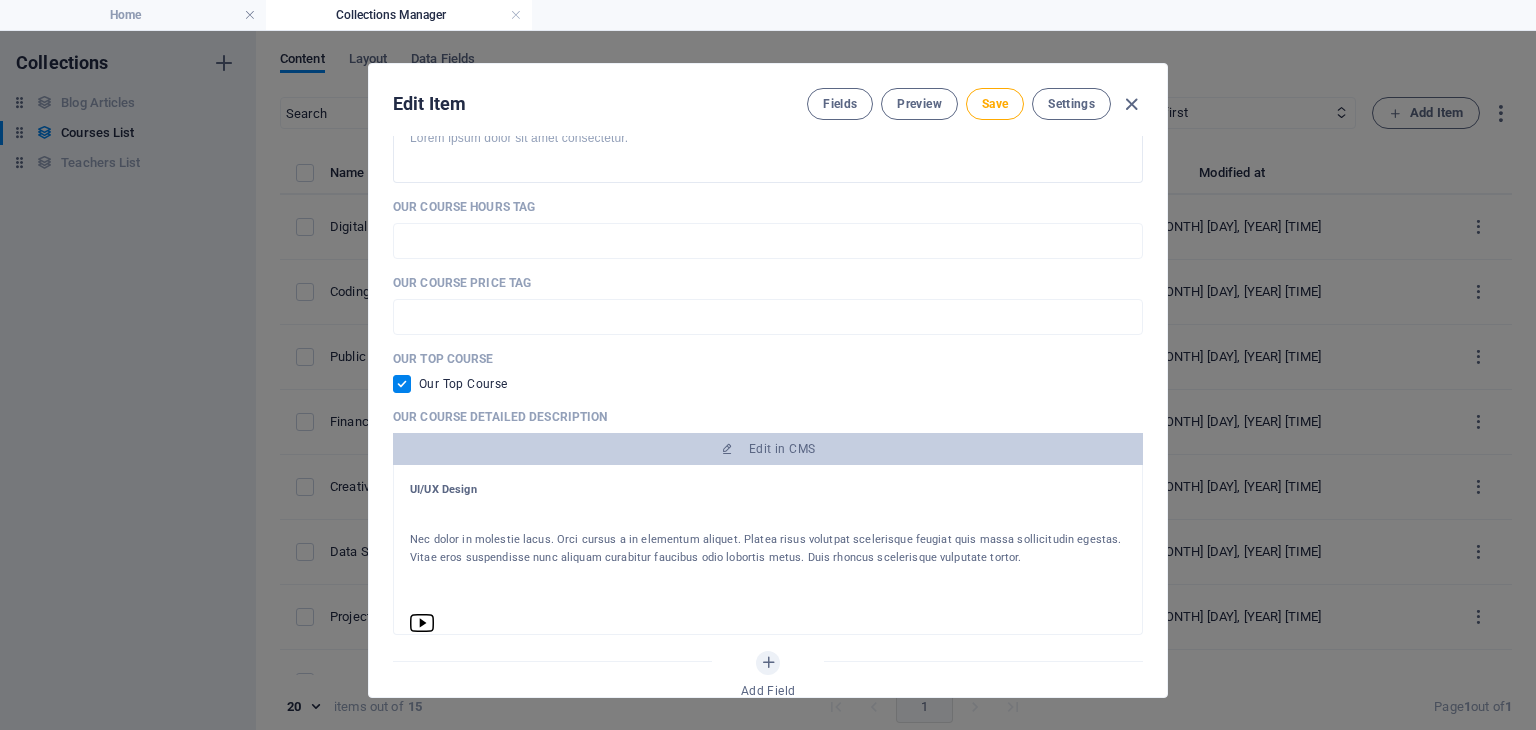 scroll, scrollTop: 32, scrollLeft: 0, axis: vertical 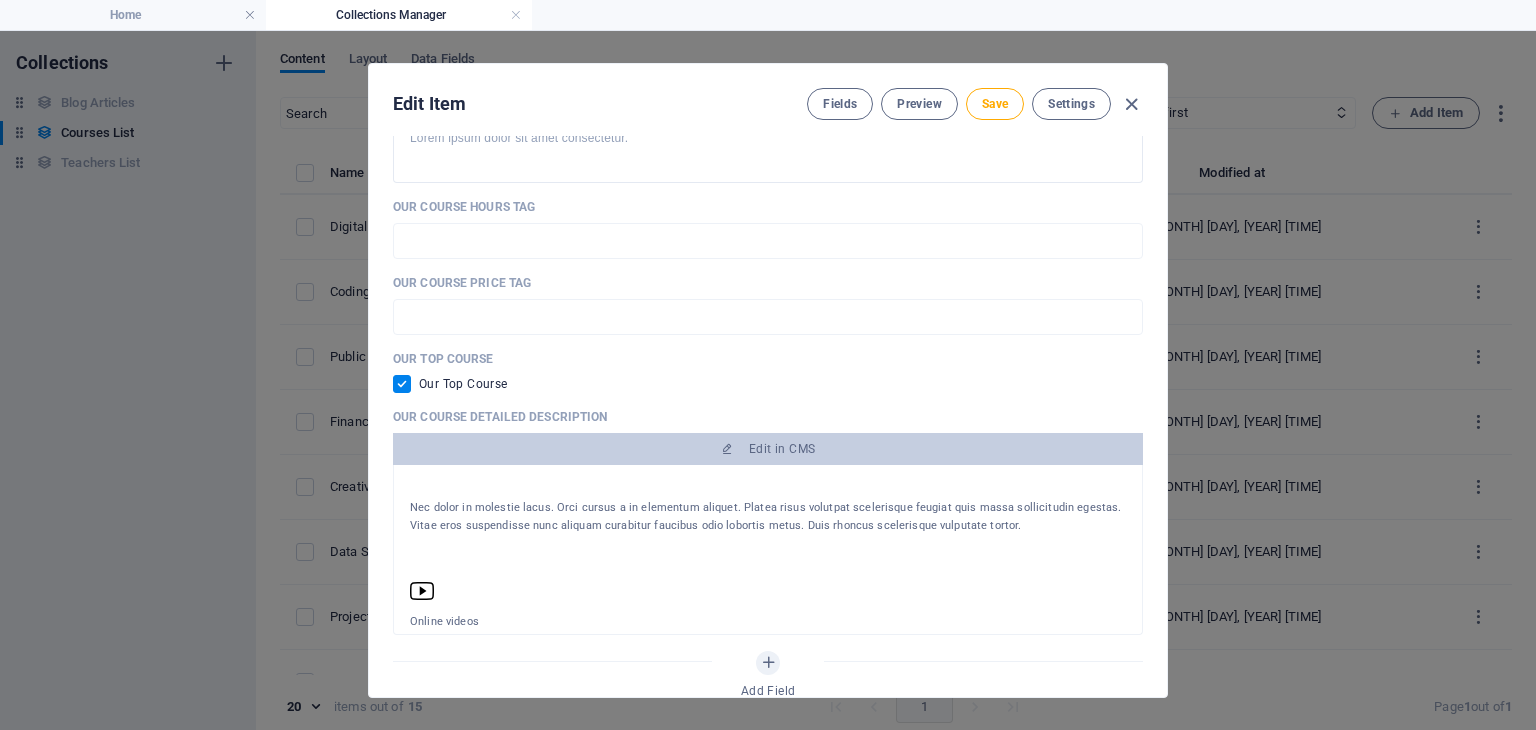 drag, startPoint x: 410, startPoint y: 485, endPoint x: 1046, endPoint y: 517, distance: 636.8045 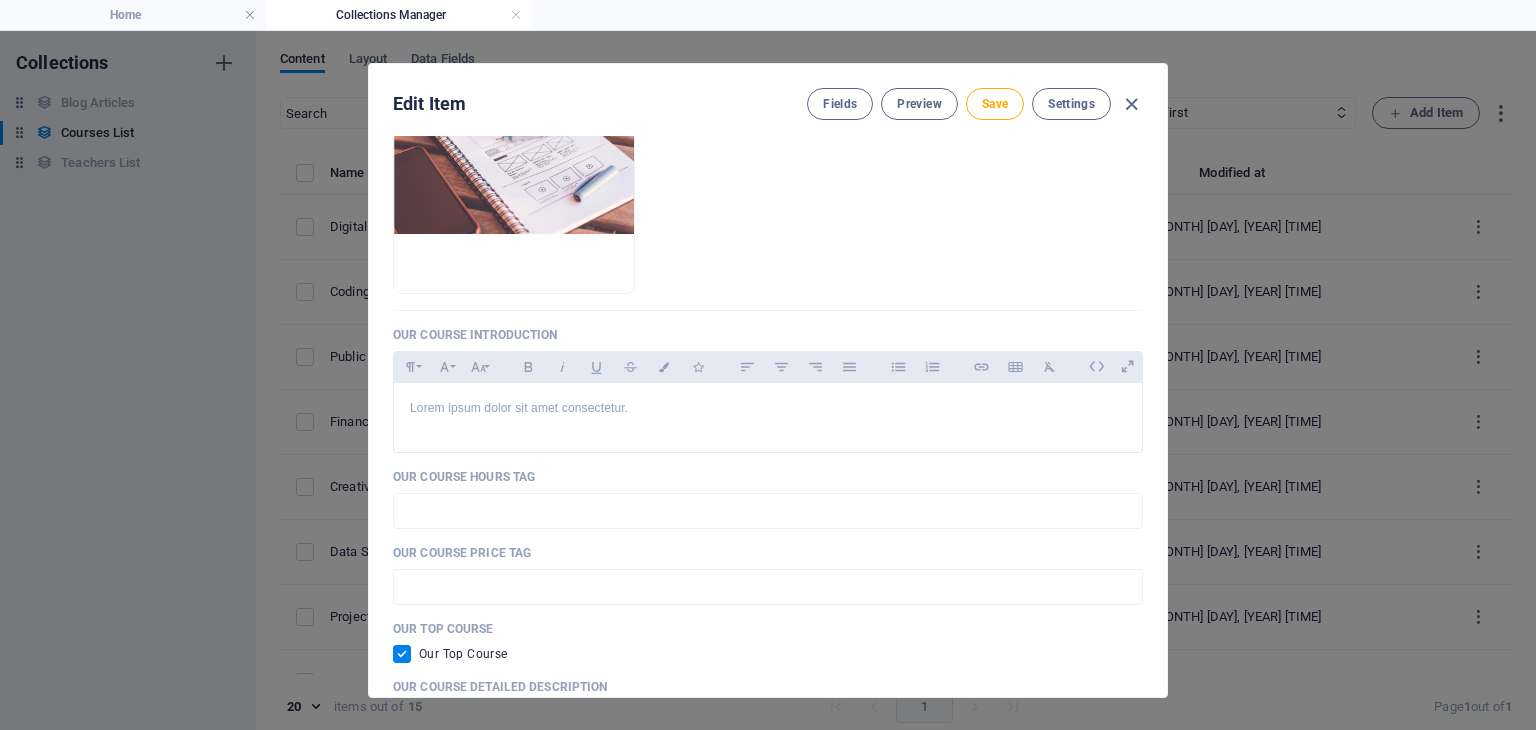 scroll, scrollTop: 356, scrollLeft: 0, axis: vertical 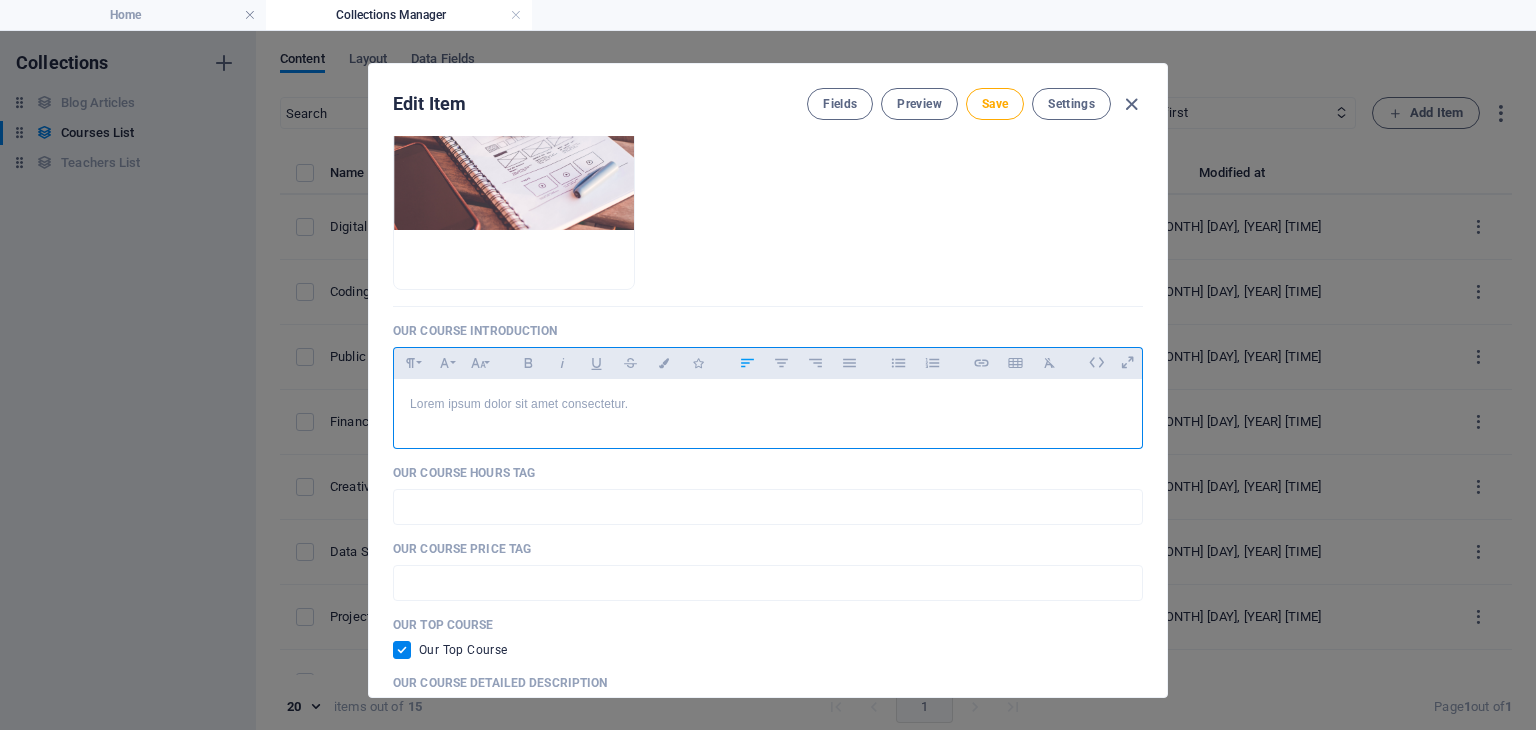 click on "Lorem ipsum dolor sit amet consectetur." at bounding box center [768, 404] 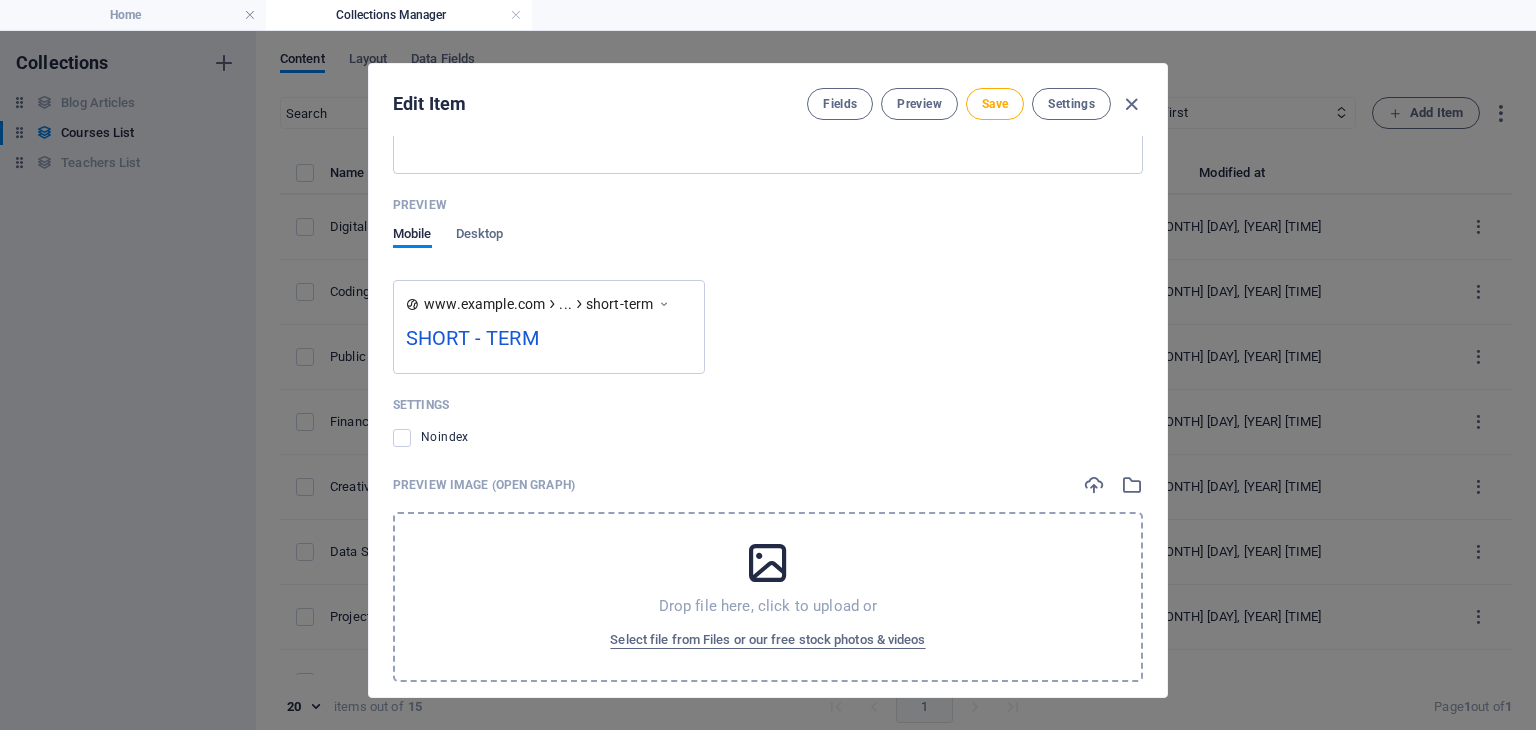 scroll, scrollTop: 1708, scrollLeft: 0, axis: vertical 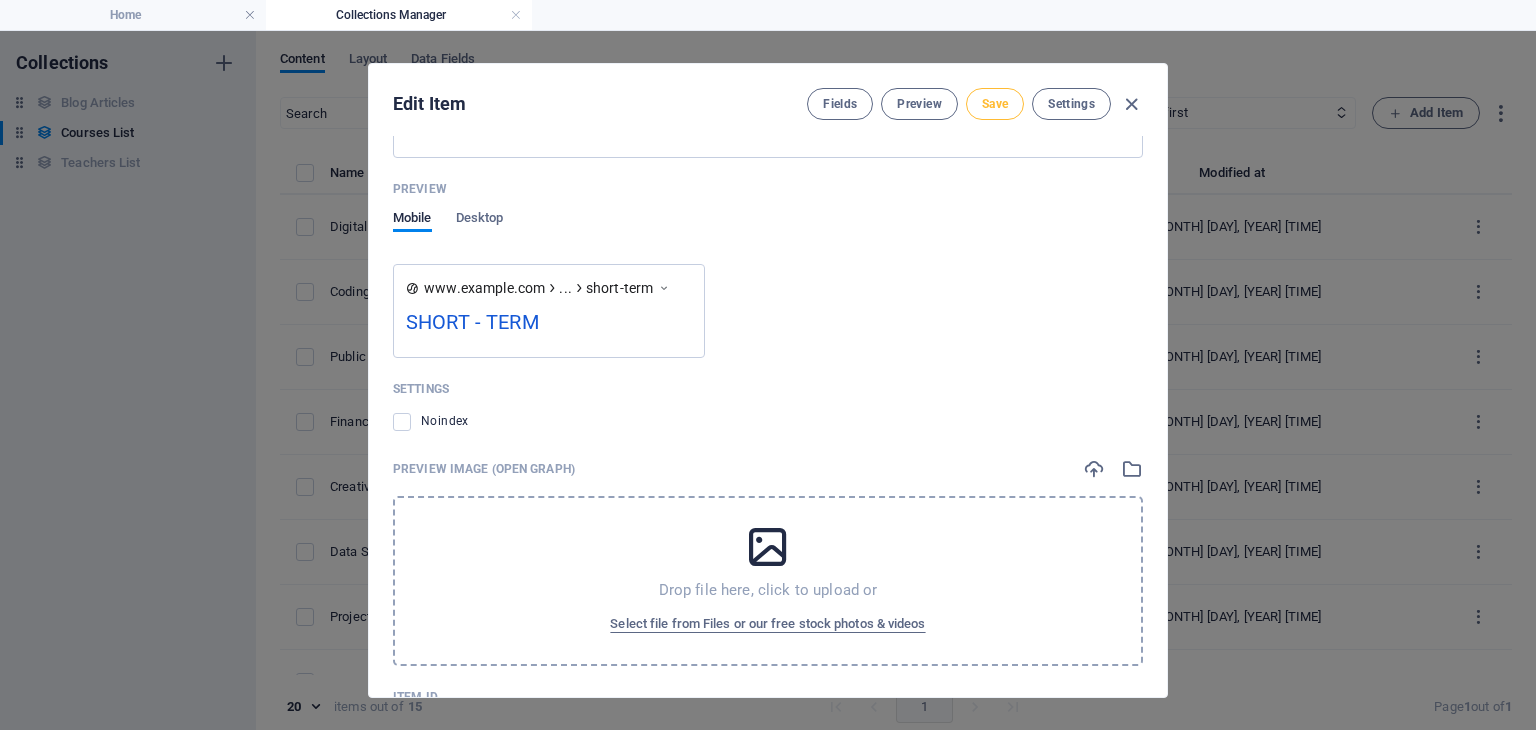 click on "Save" at bounding box center (995, 104) 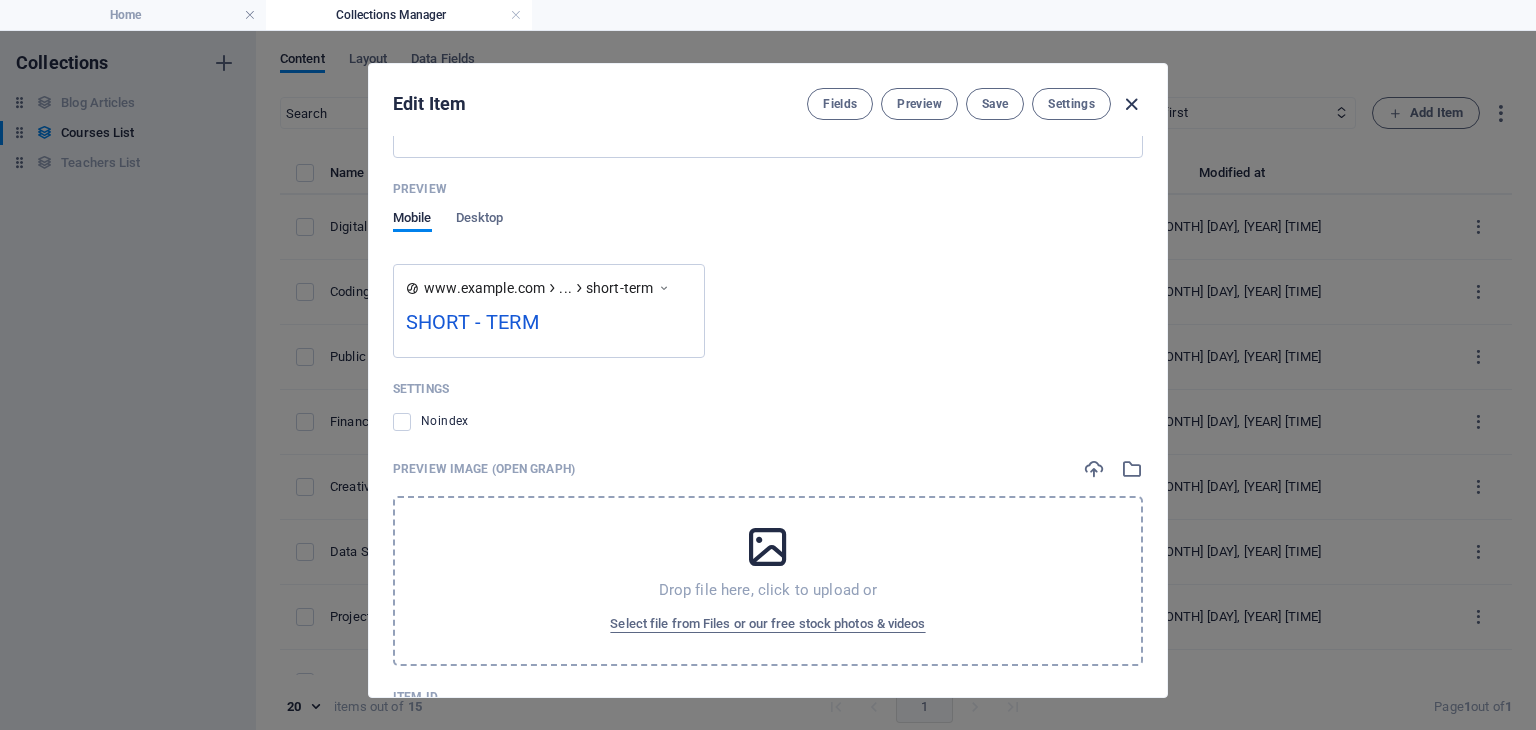 click at bounding box center (1131, 104) 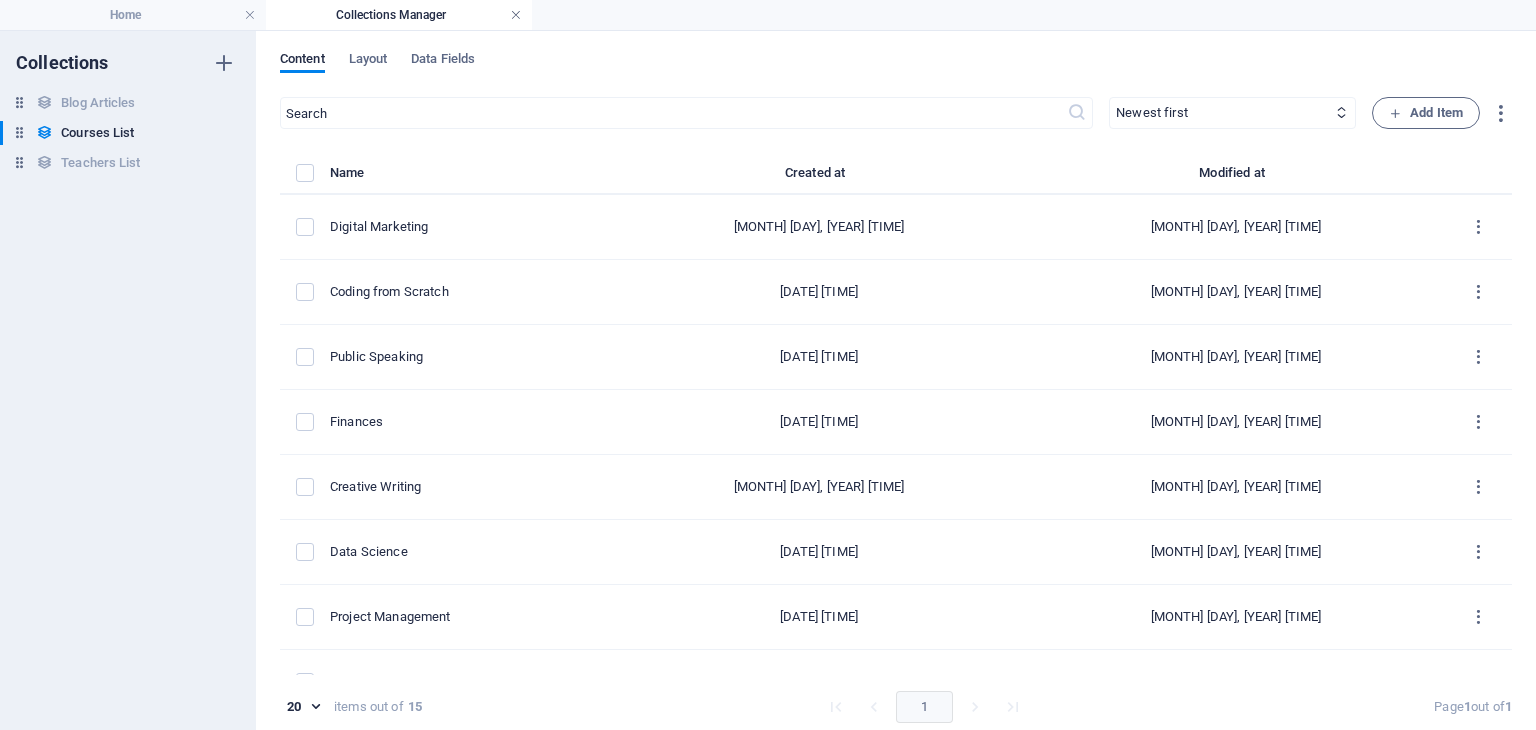 click at bounding box center (516, 15) 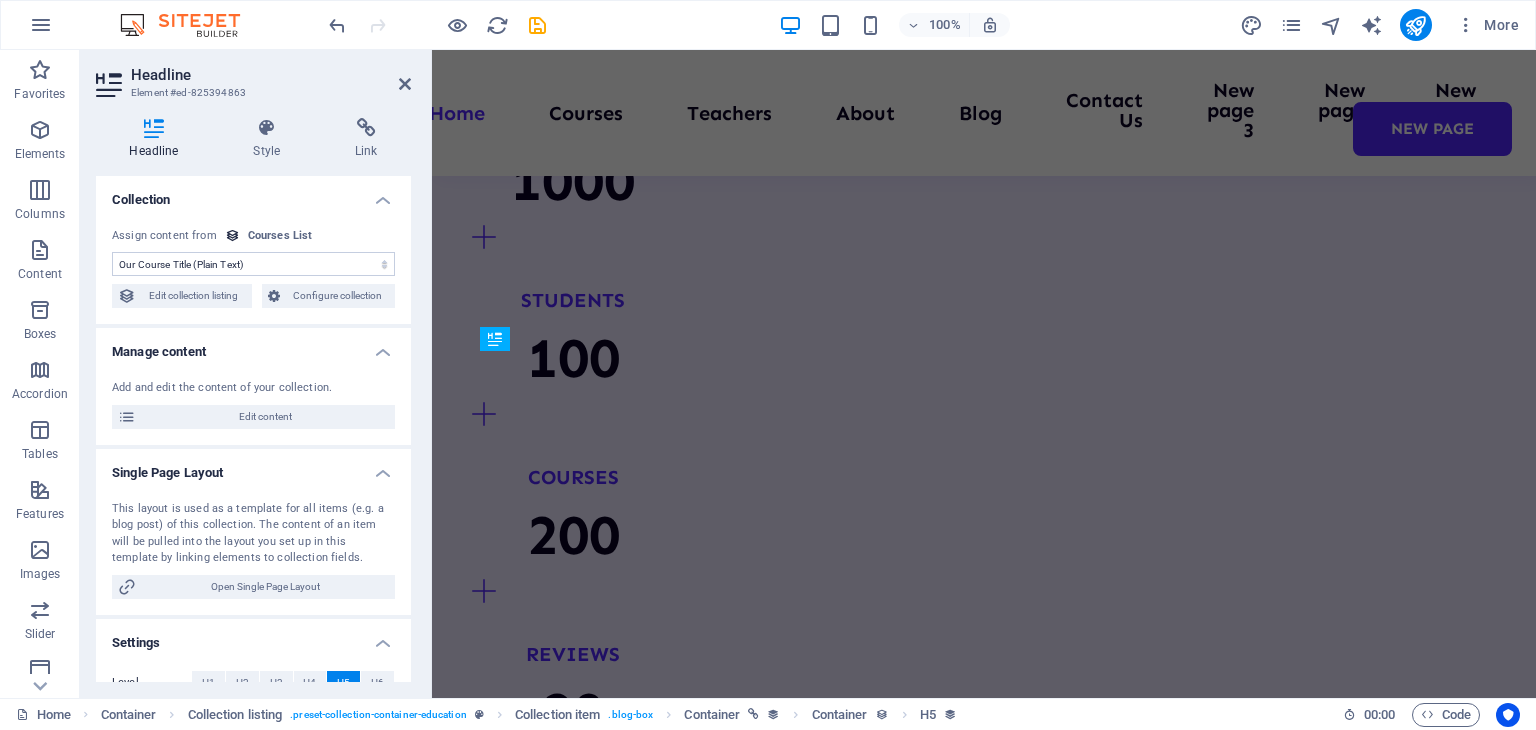 scroll, scrollTop: 2209, scrollLeft: 0, axis: vertical 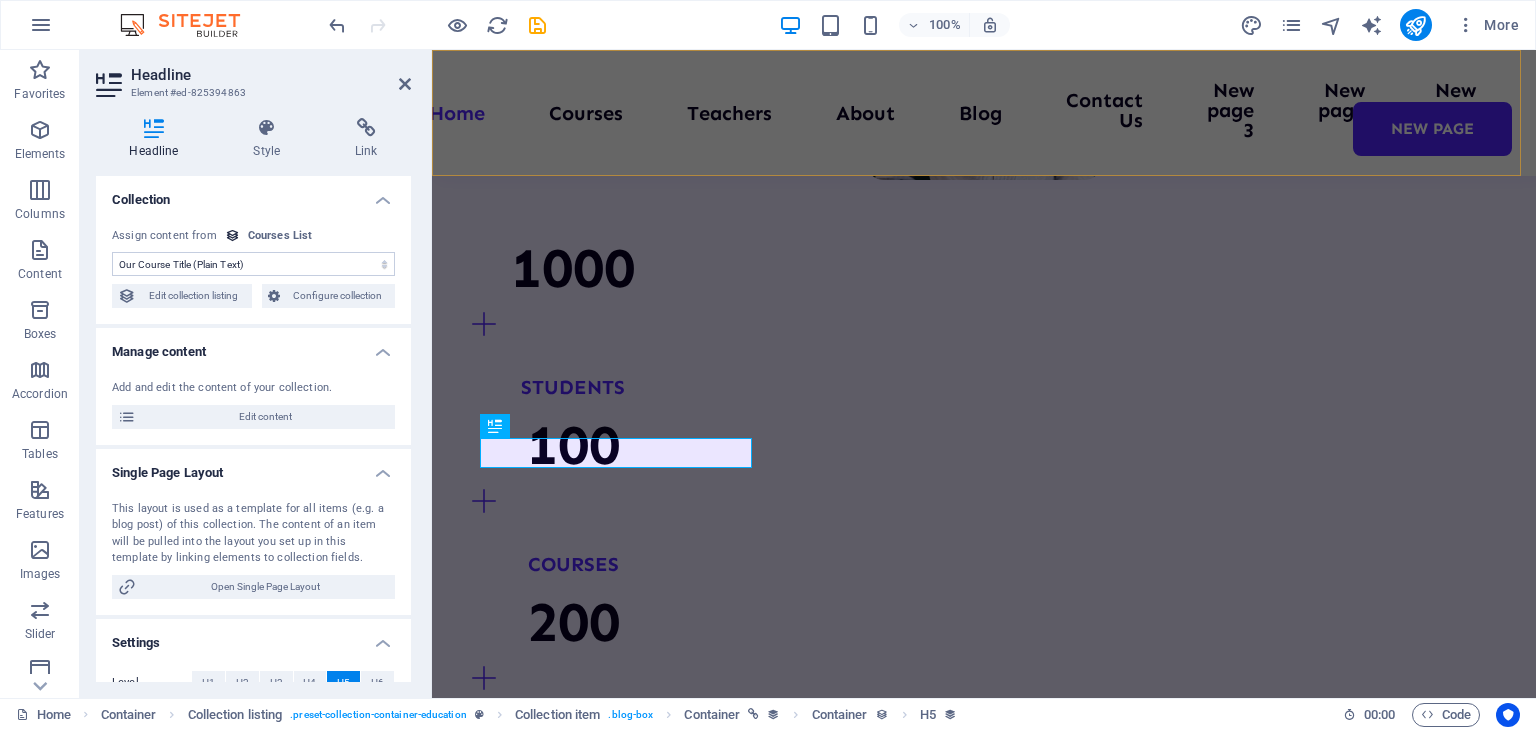click on "Home Courses Teachers About Blog Contact Us New page 3 New page 2 New page 1 New page" at bounding box center [984, 113] 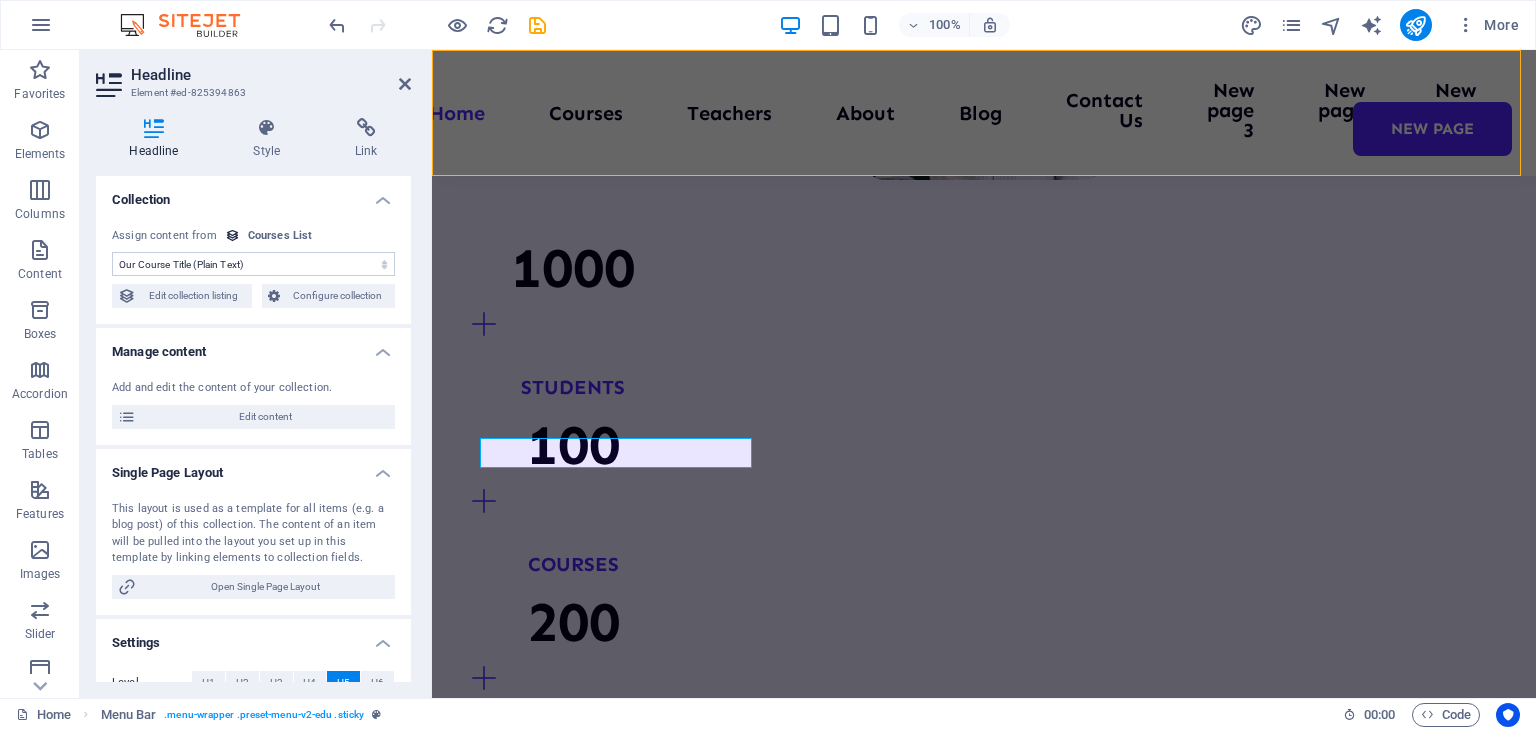 scroll, scrollTop: 2158, scrollLeft: 0, axis: vertical 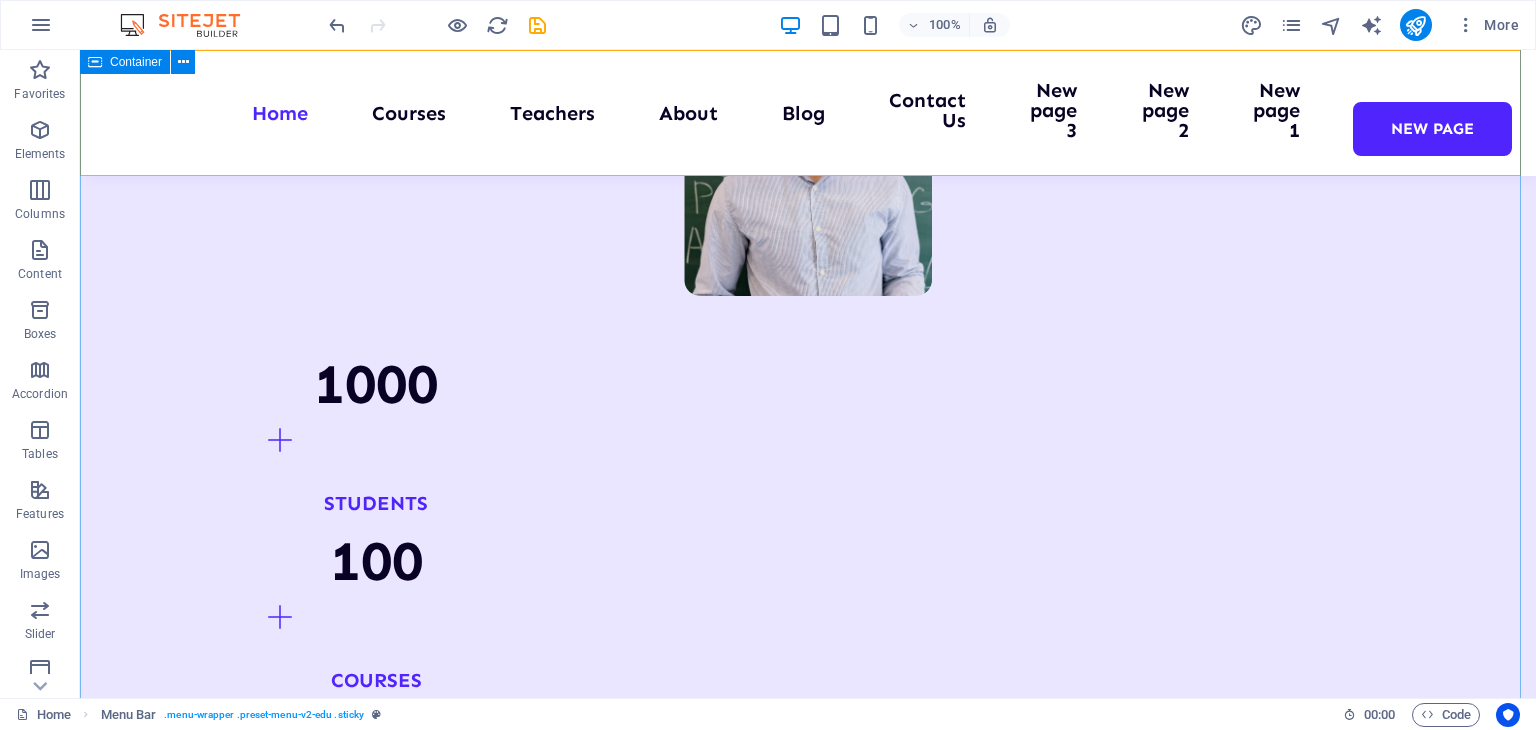 click on "What We Offer We provide  short-term (2–6 weeks)  and  long-term (2–6 months)  internships, along with  industry-focused training programs . These are designed to give students real-world experience, hands-on projects, and practical skills that enhance their career readiness UI/UX Design Lorem ipsum dolor sit amet consectetur. Programming 101 Lorem ipsum dolor sit amet consectetur. Management Lorem ipsum dolor sit amet consectetur.  Vorherige Nächste  All Courses" at bounding box center (808, 3797) 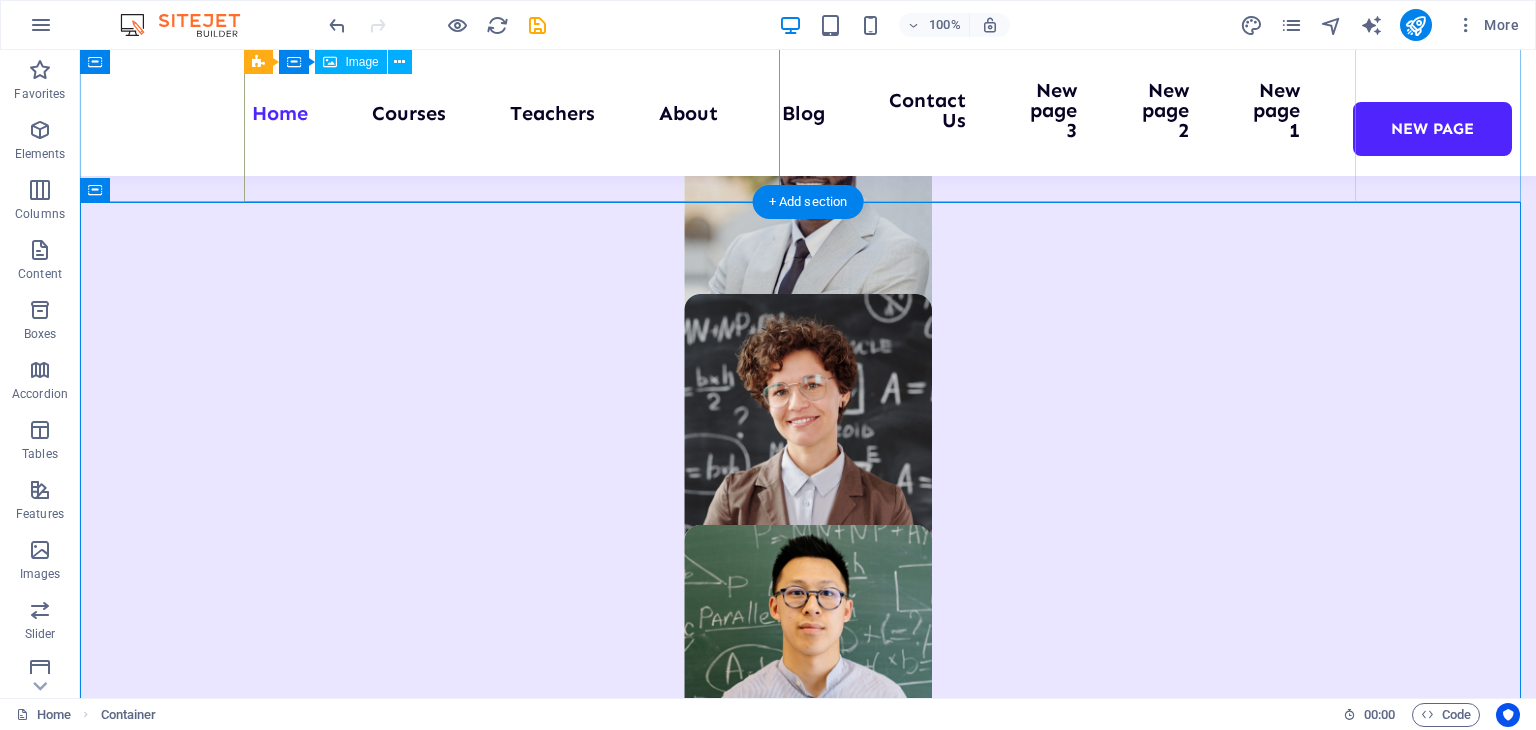 scroll, scrollTop: 1831, scrollLeft: 0, axis: vertical 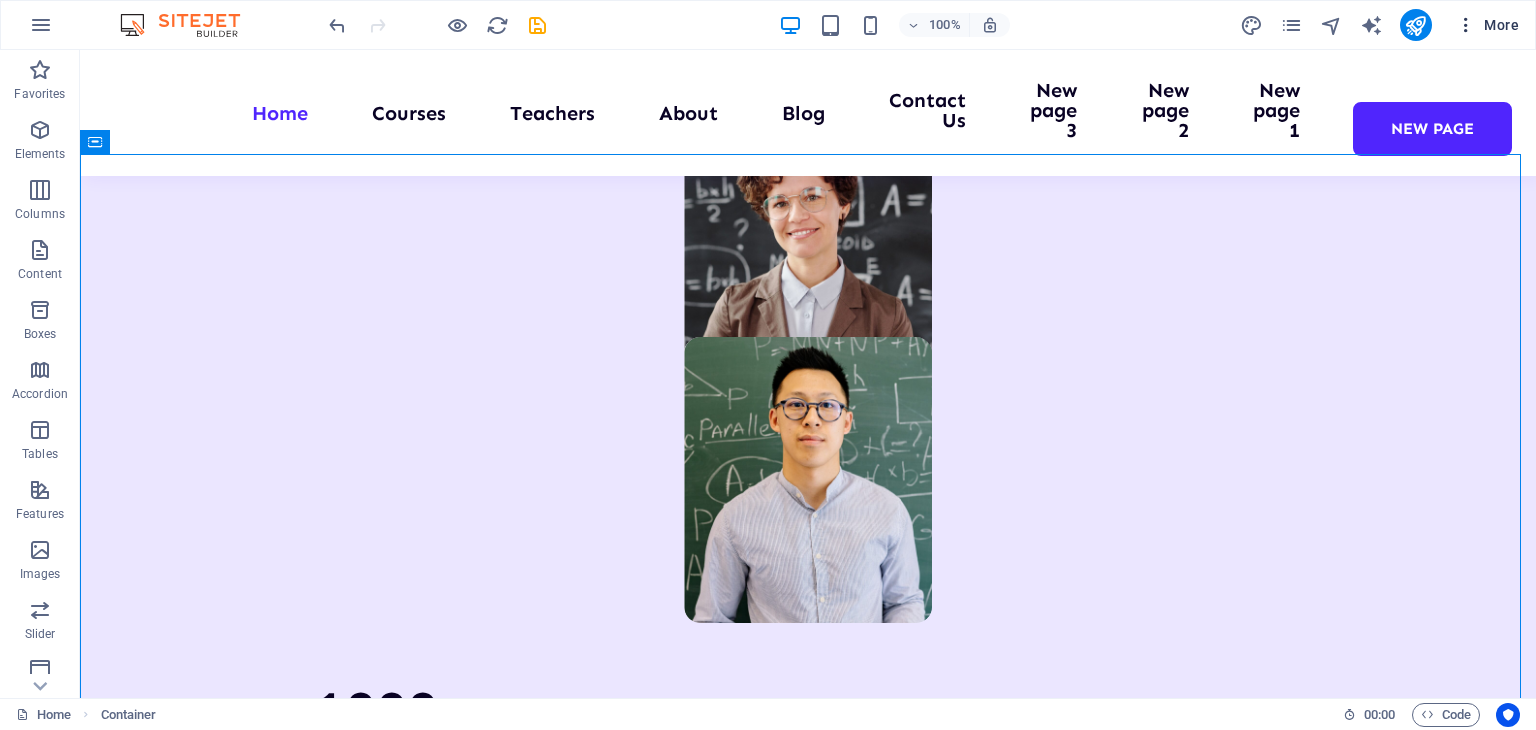 click at bounding box center [1466, 25] 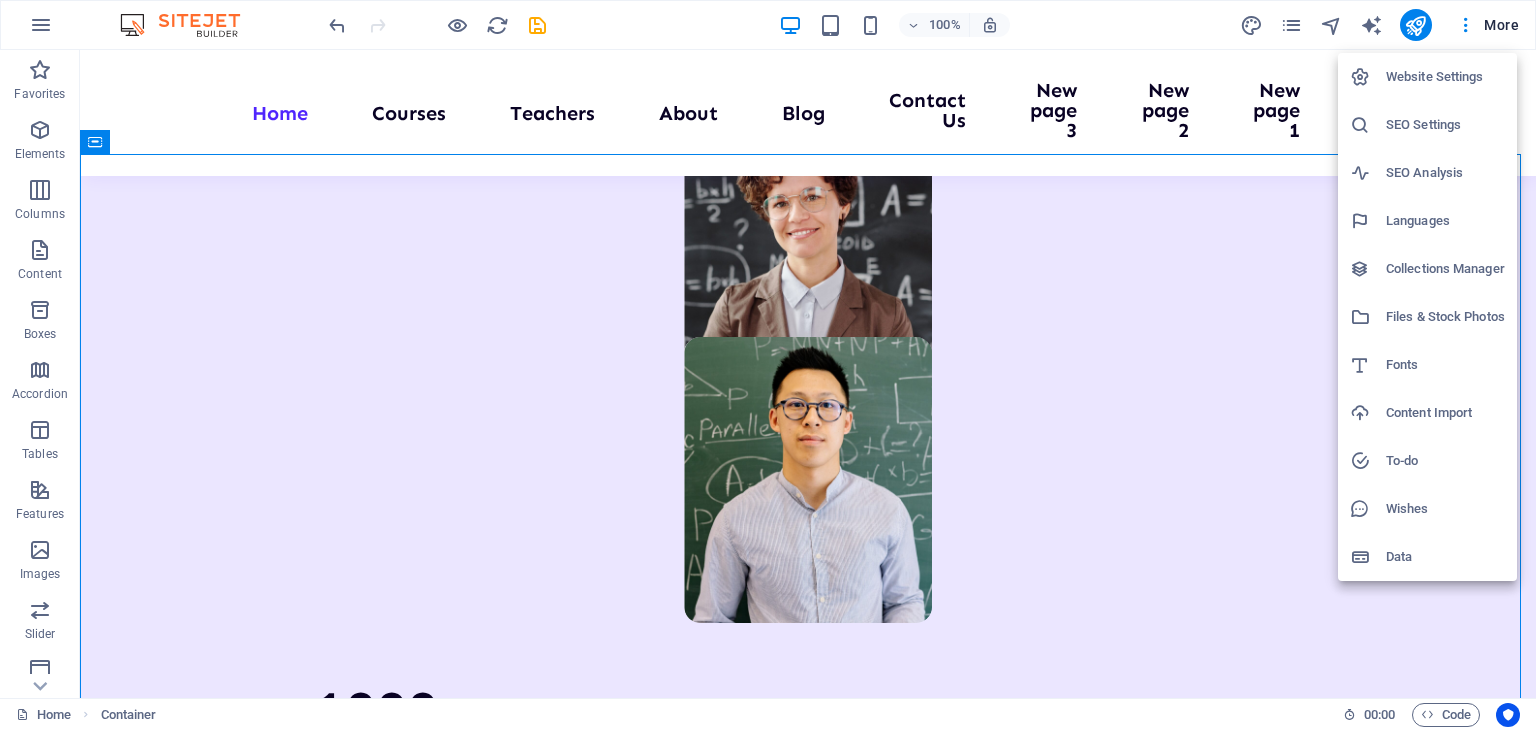 click at bounding box center [1368, 269] 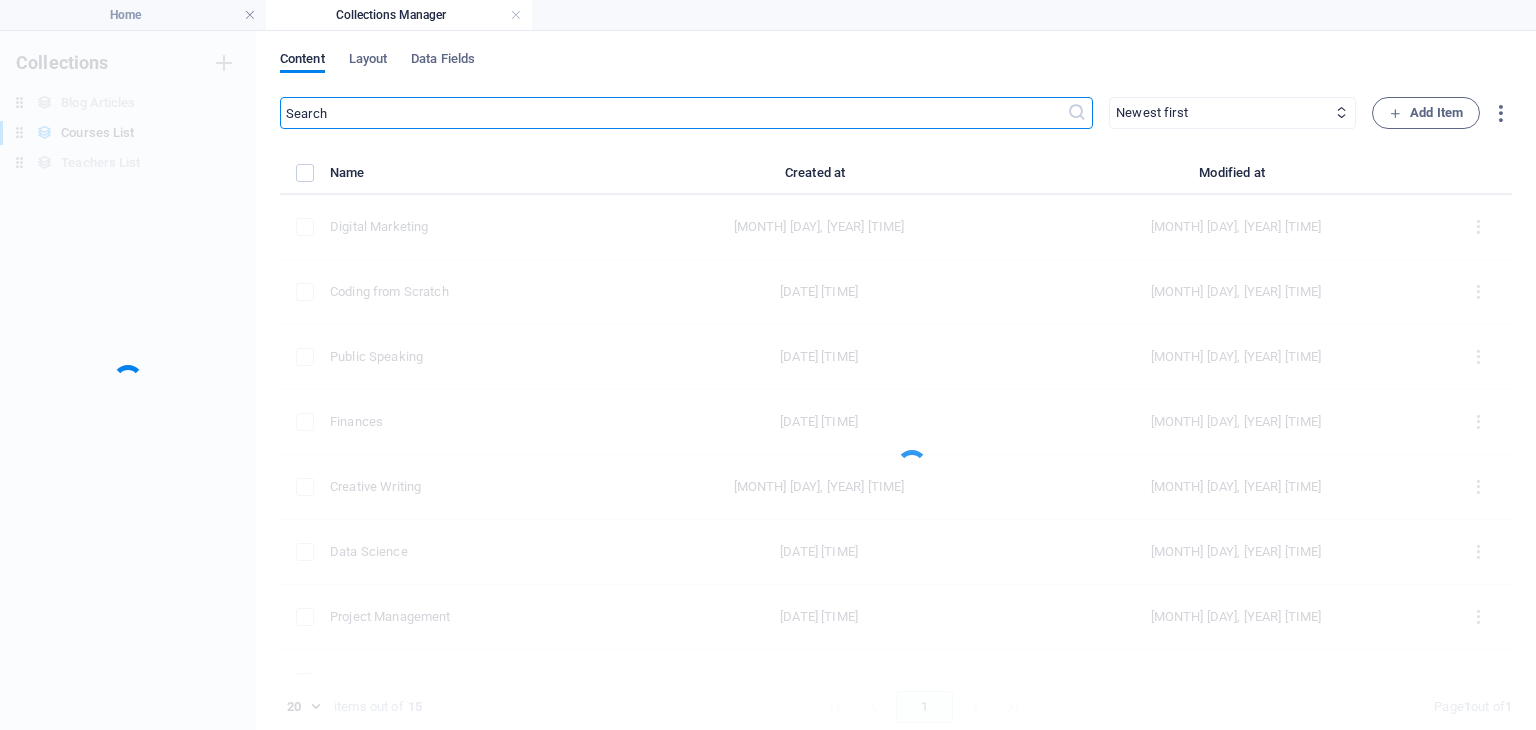 scroll, scrollTop: 0, scrollLeft: 0, axis: both 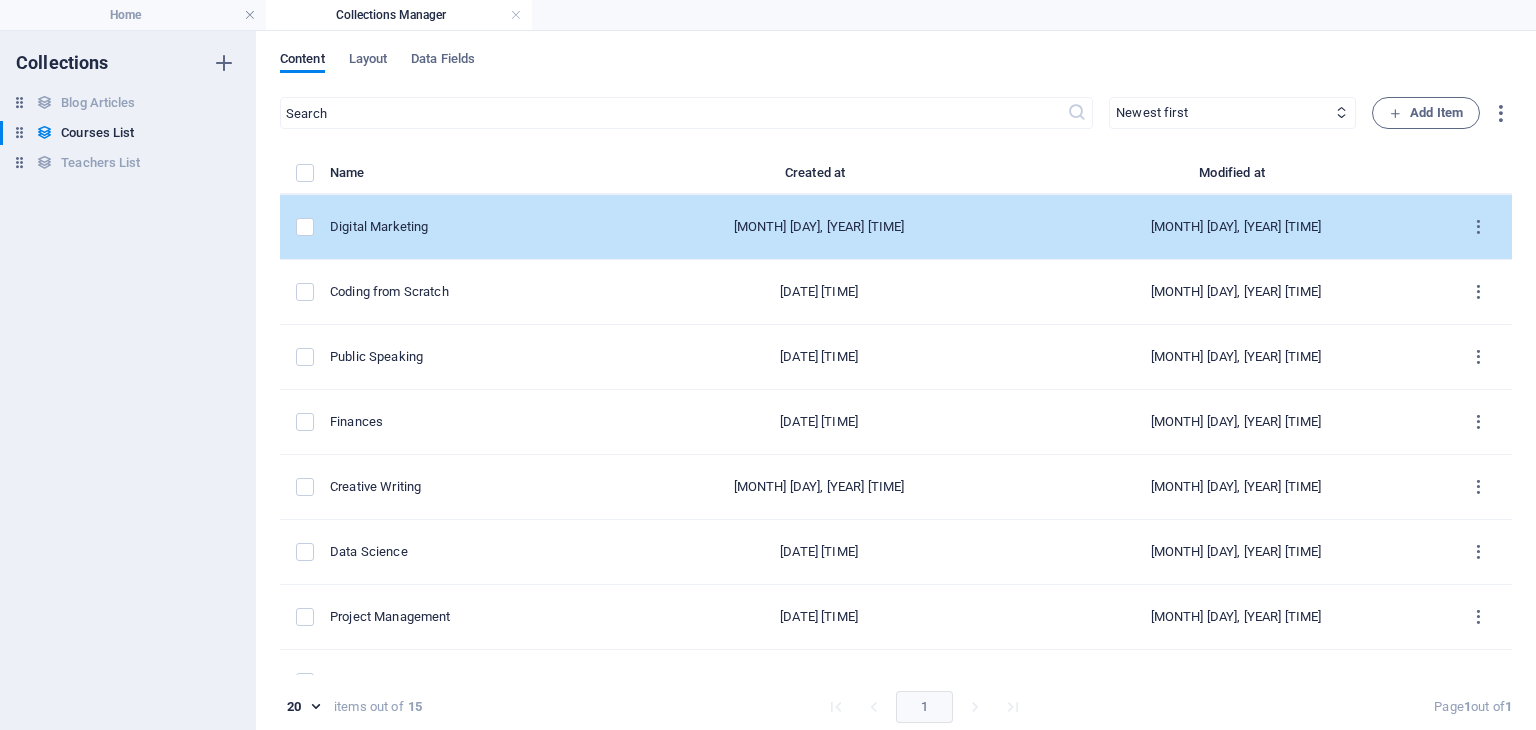click on "Digital Marketing" at bounding box center (462, 227) 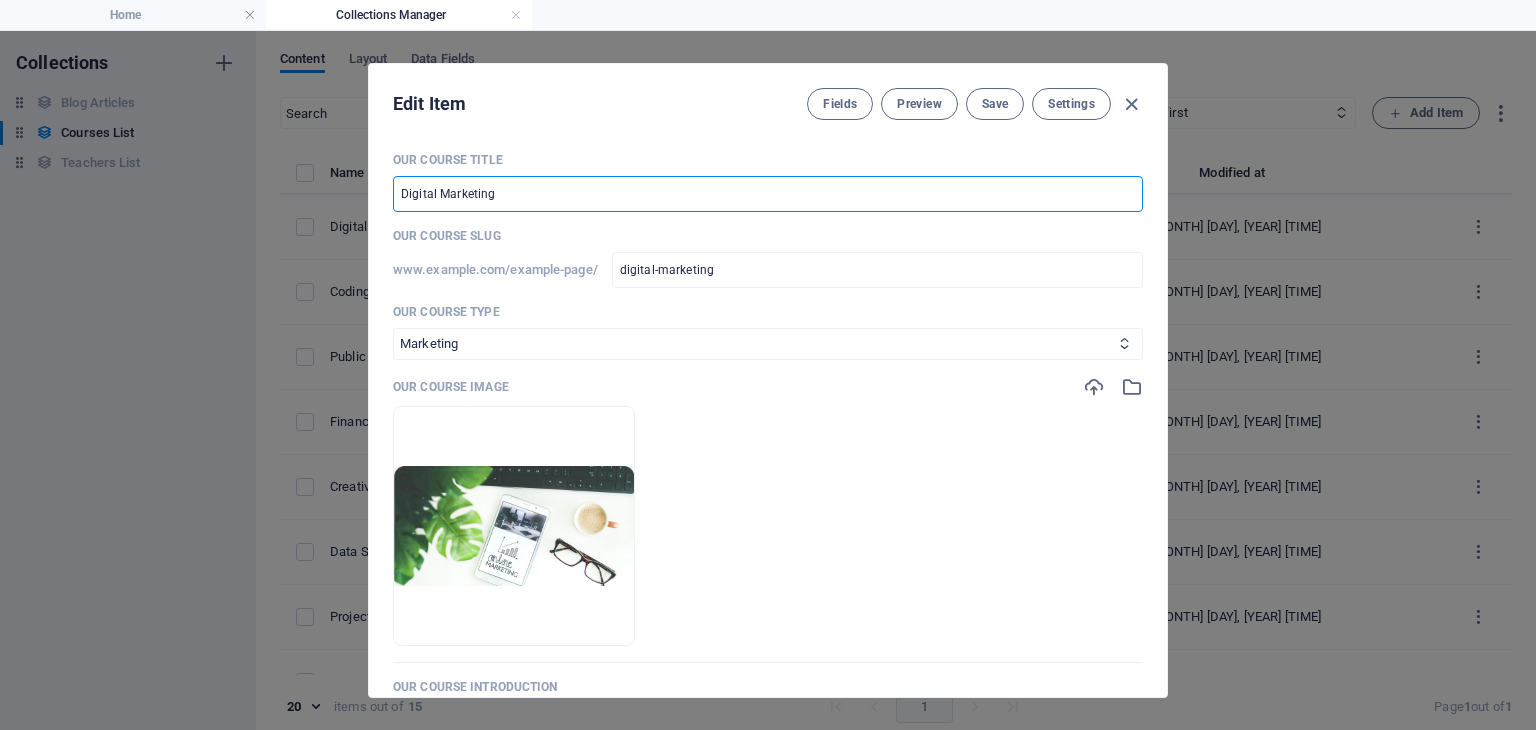 click on "Digital Marketing" at bounding box center [768, 194] 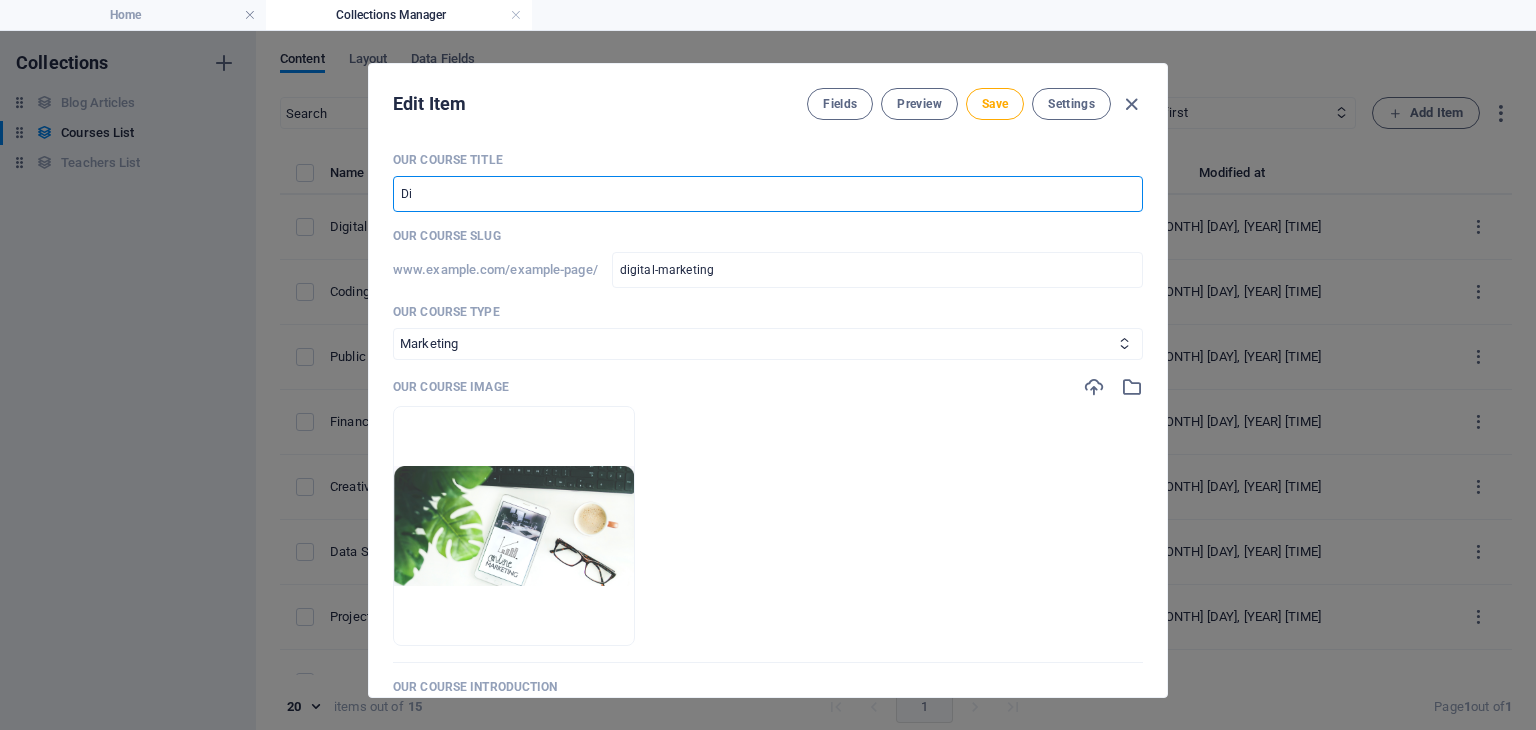type on "D" 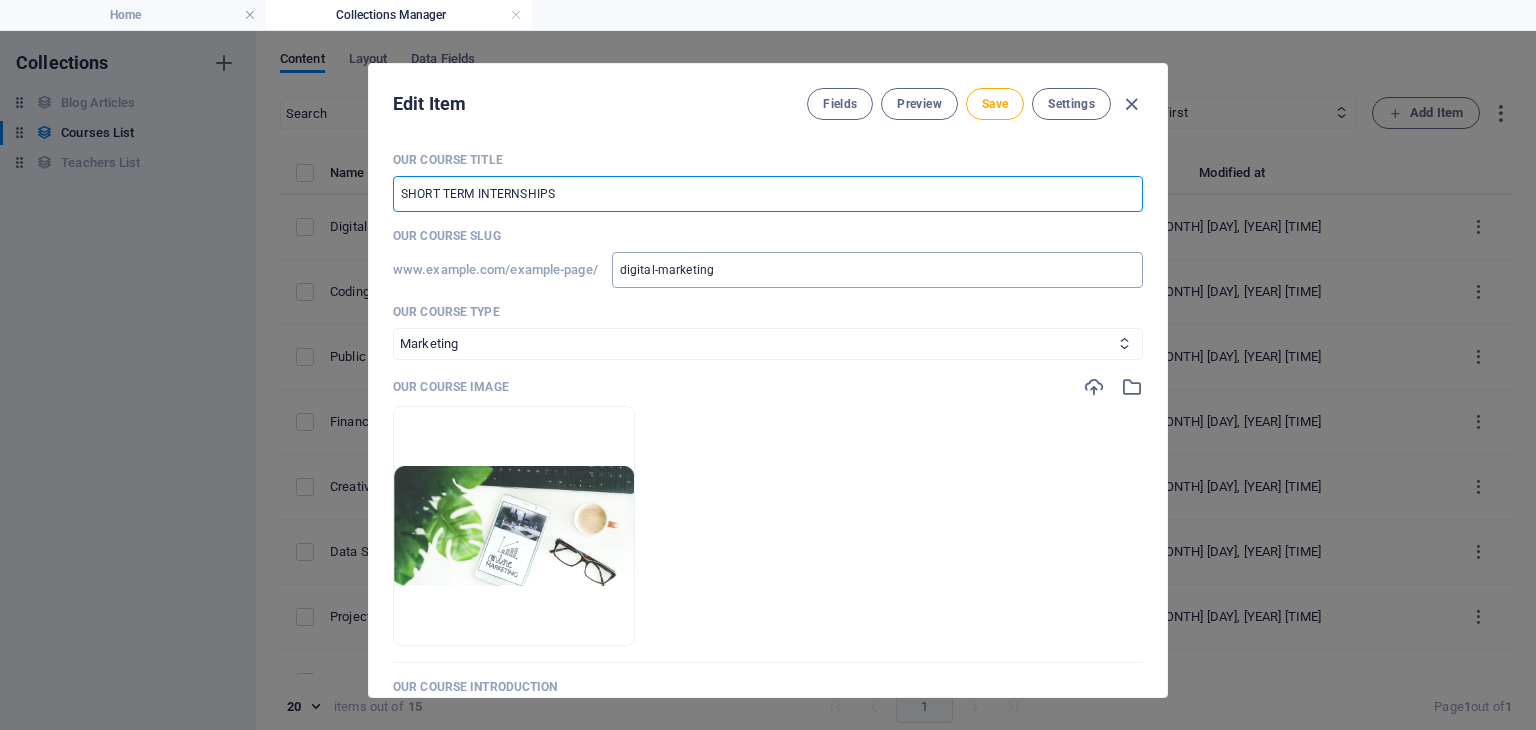 type on "SHORT TERM INTERNSHIPS" 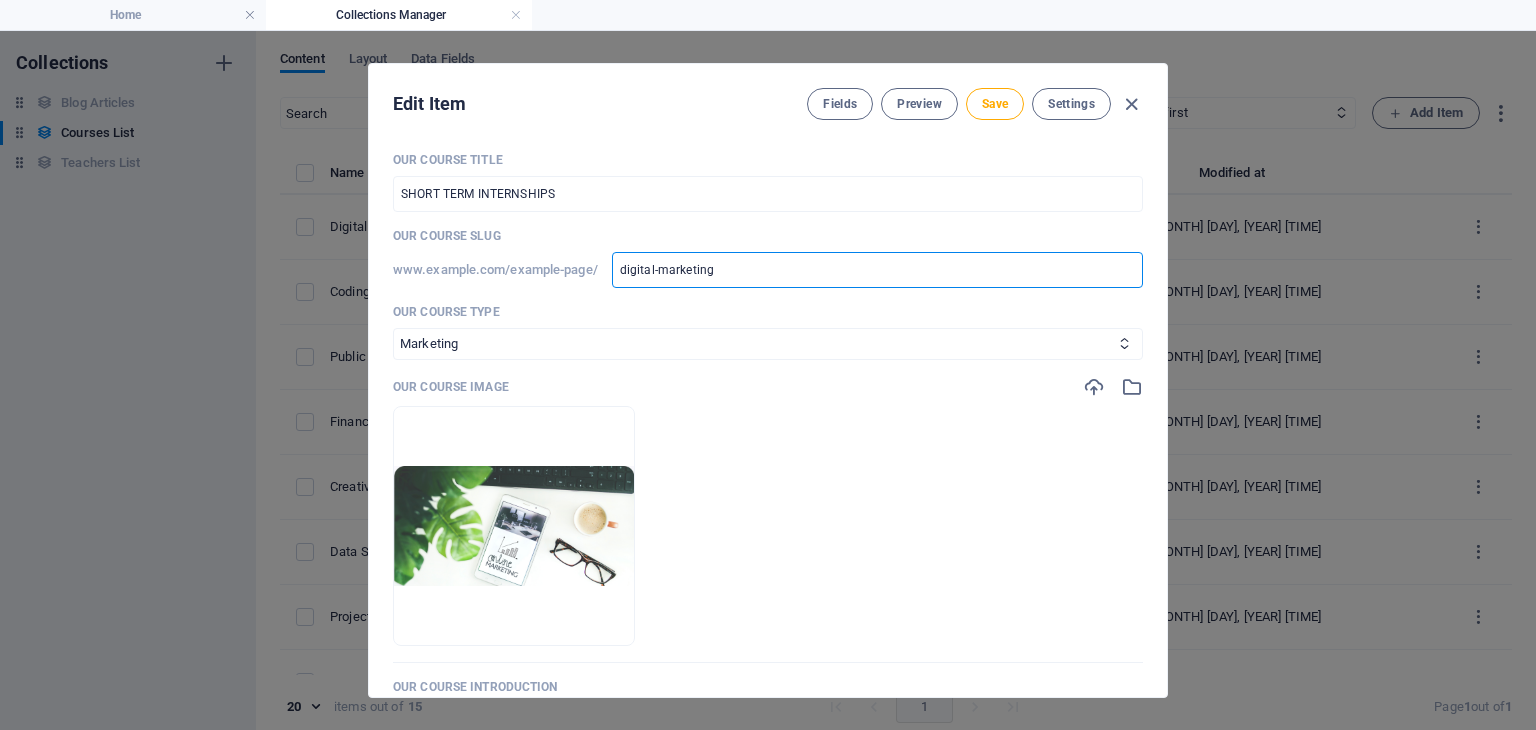 click on "digital-marketing" at bounding box center (877, 270) 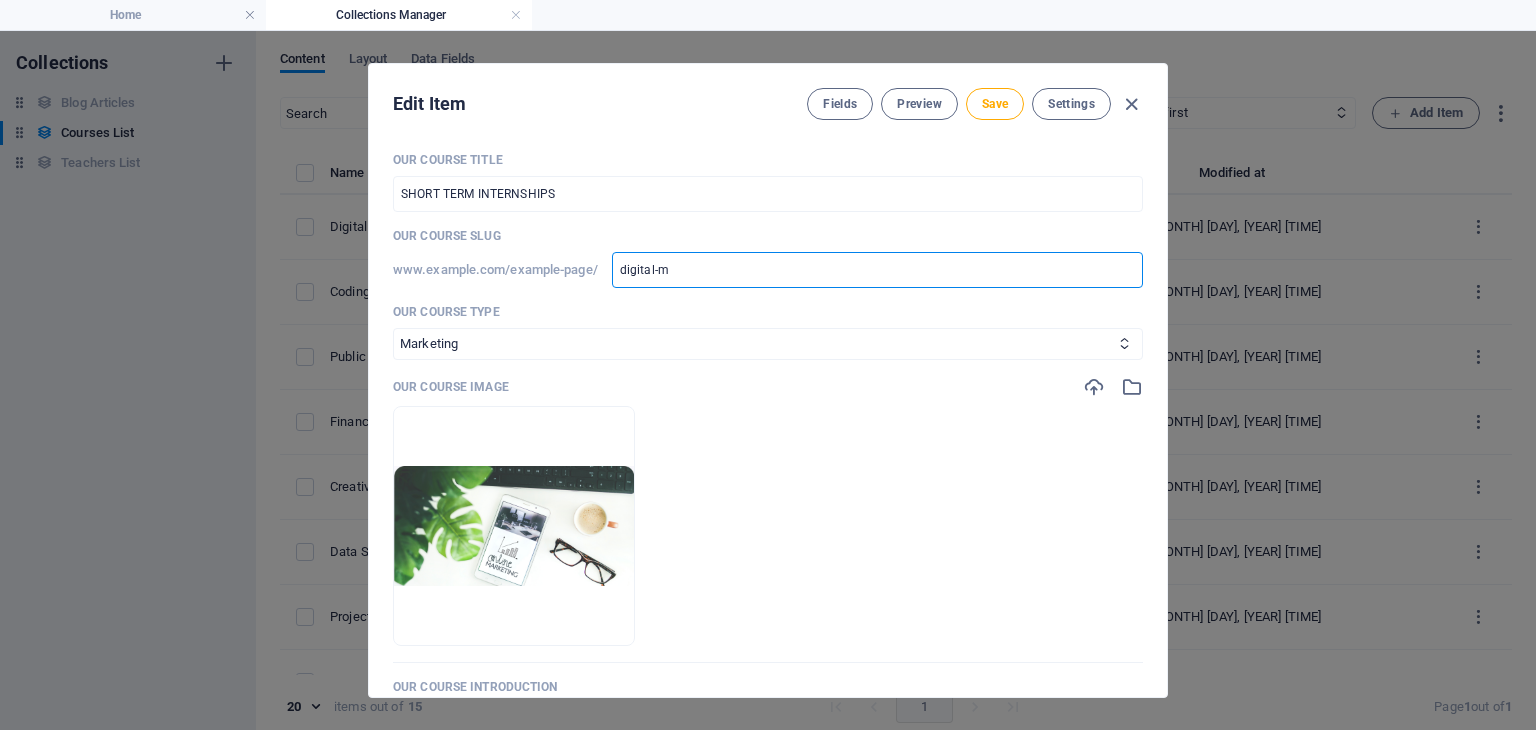 type on "digital-" 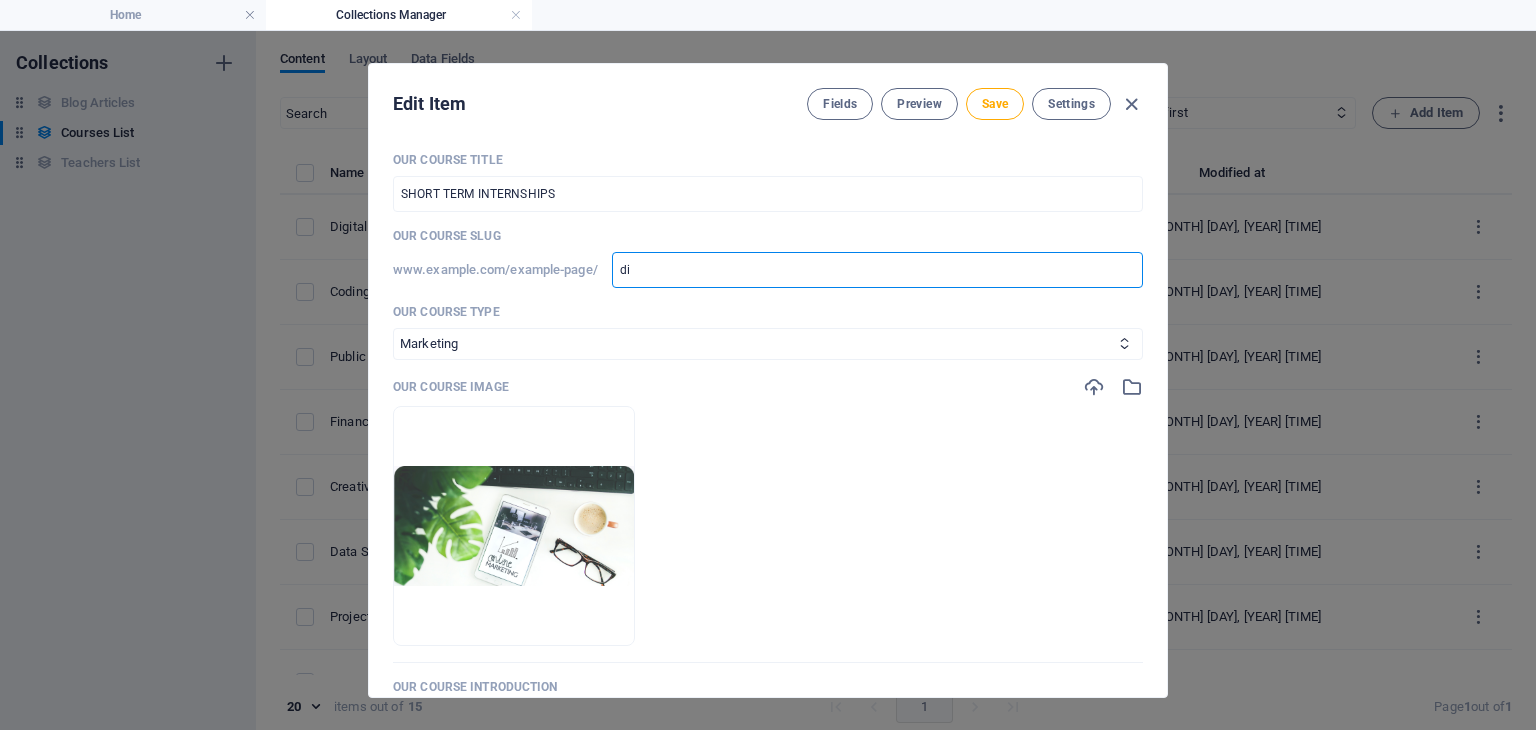type on "d" 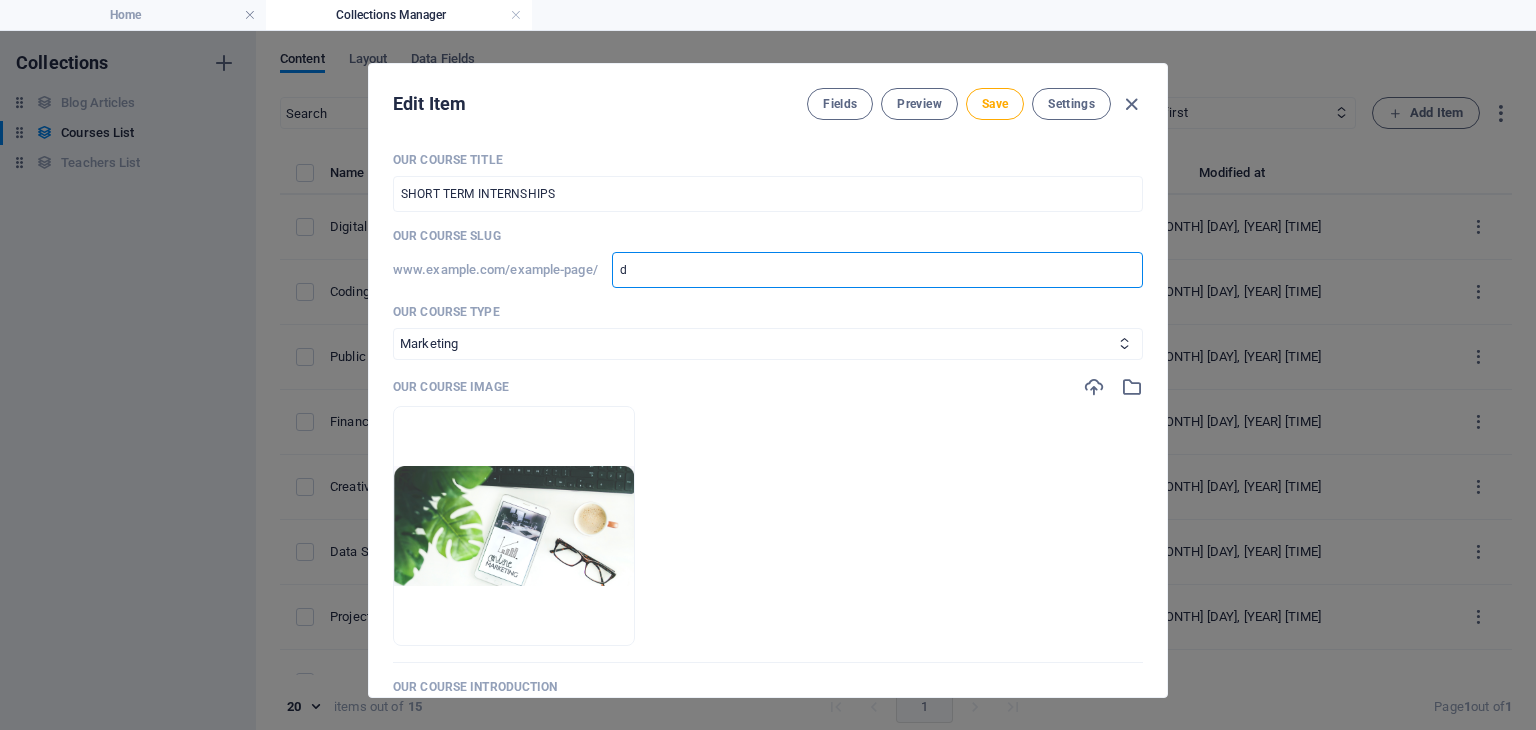type 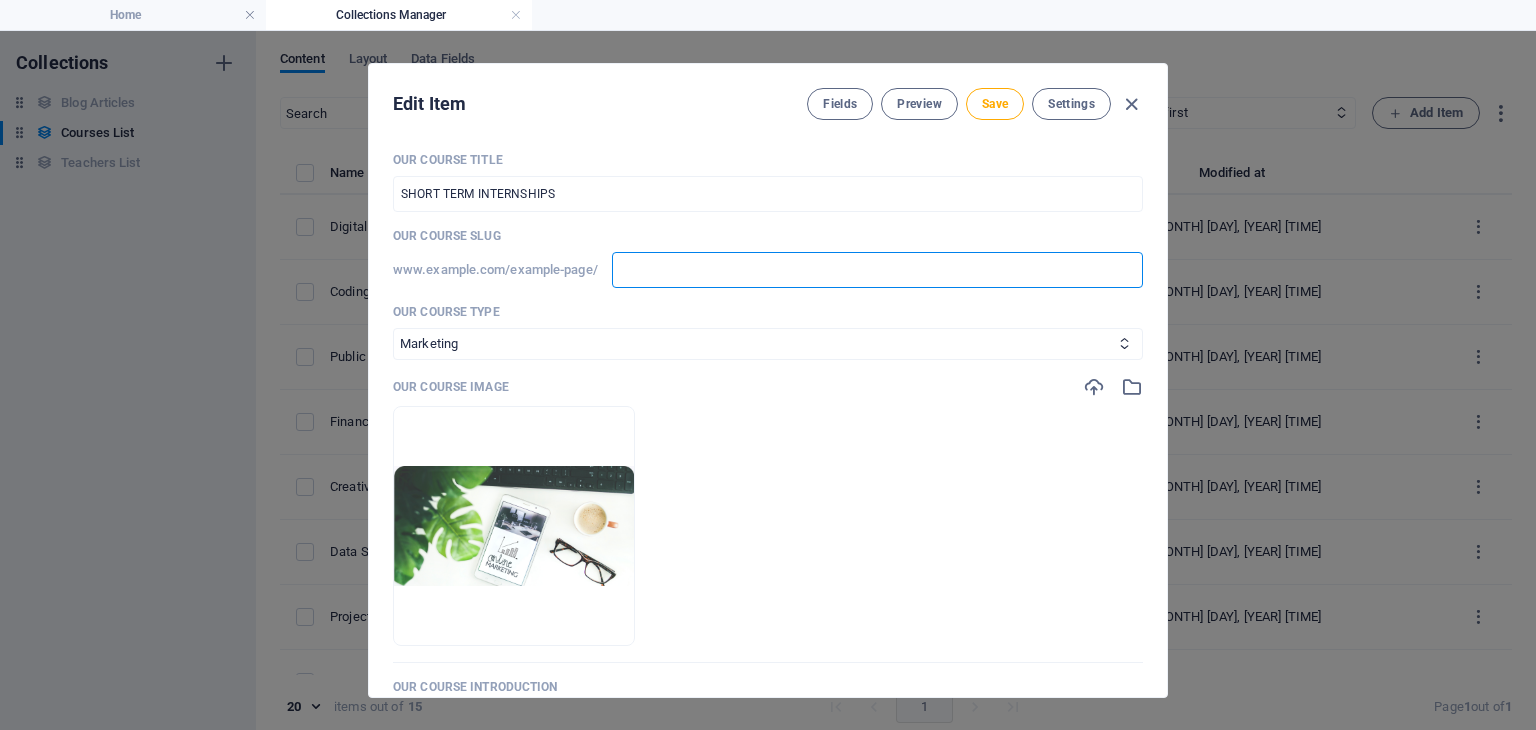 type 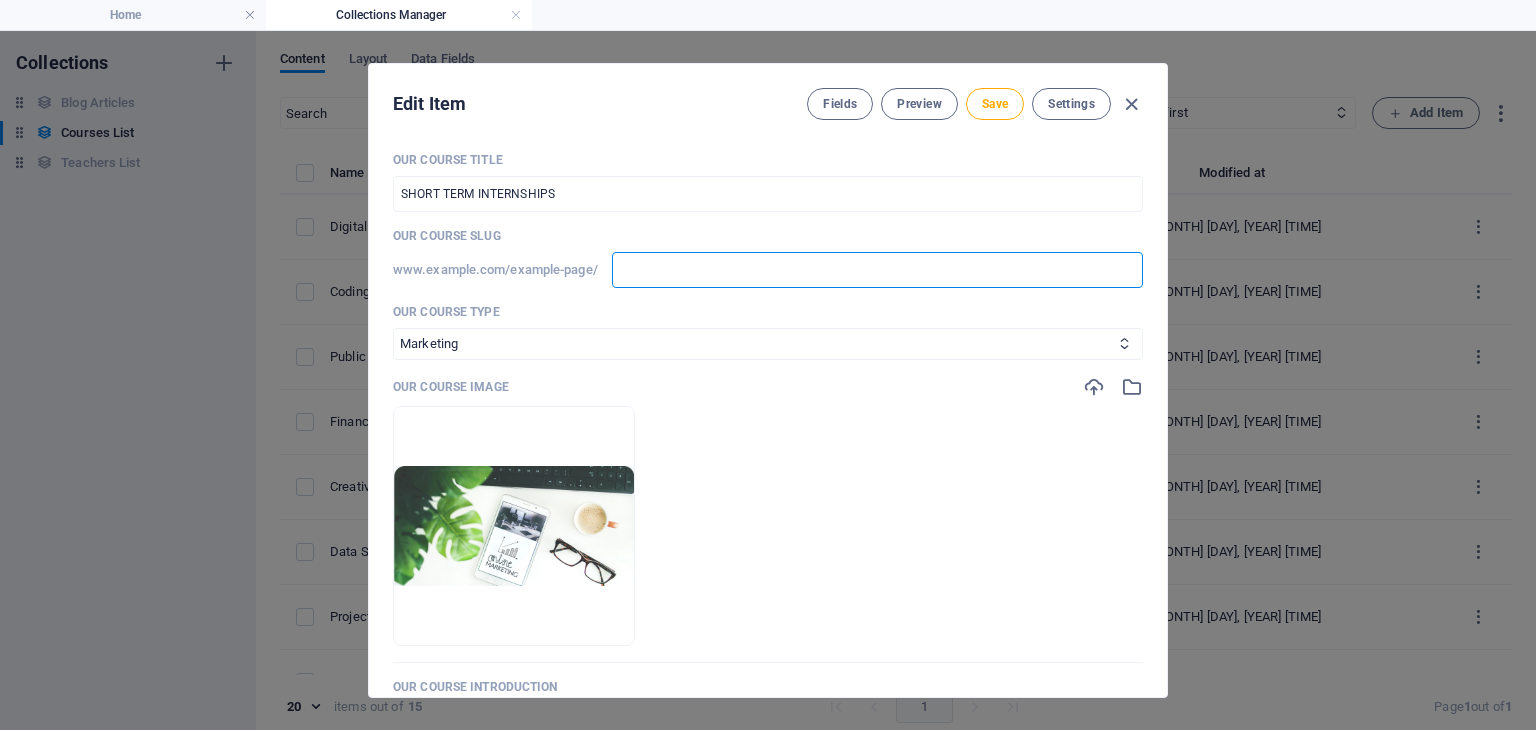 type on "s" 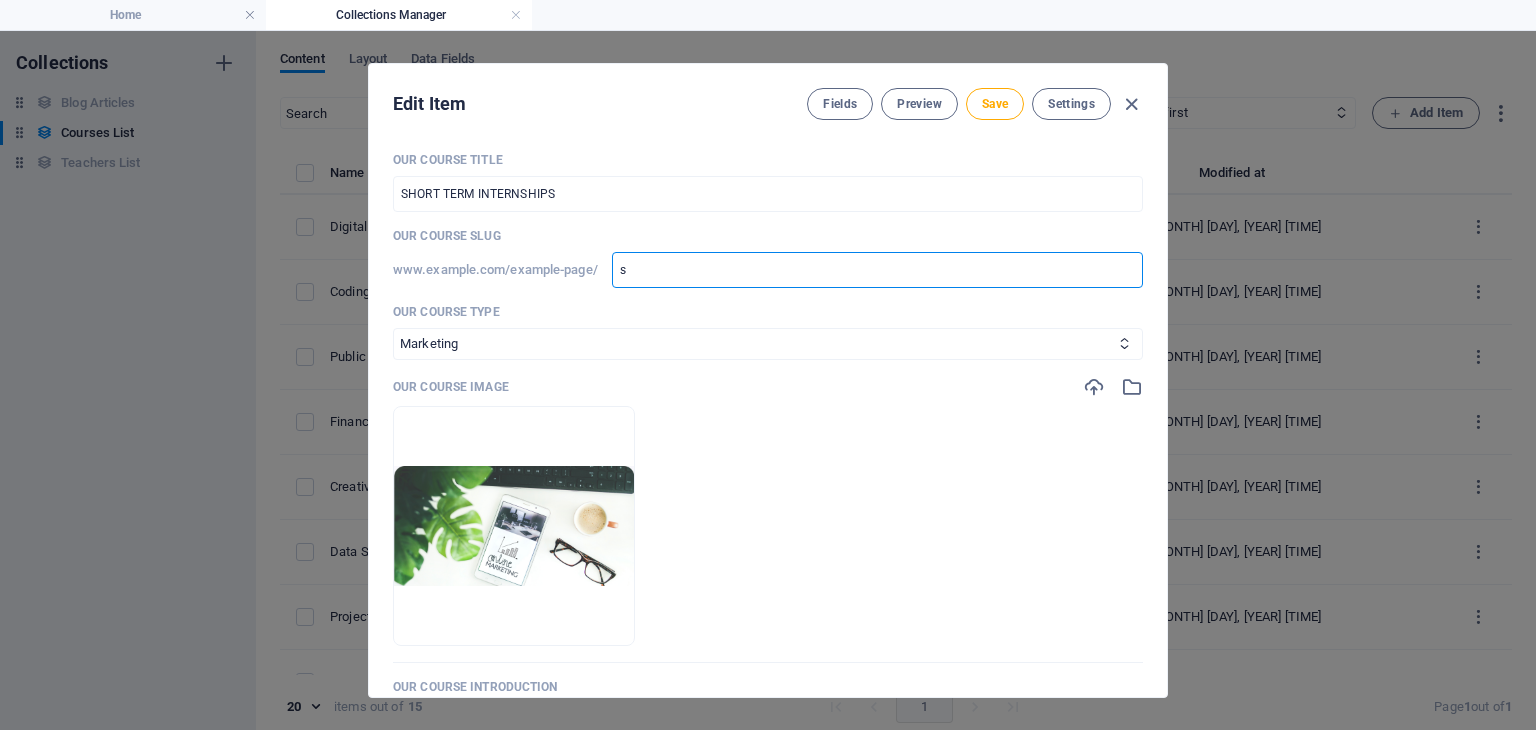 type on "sh" 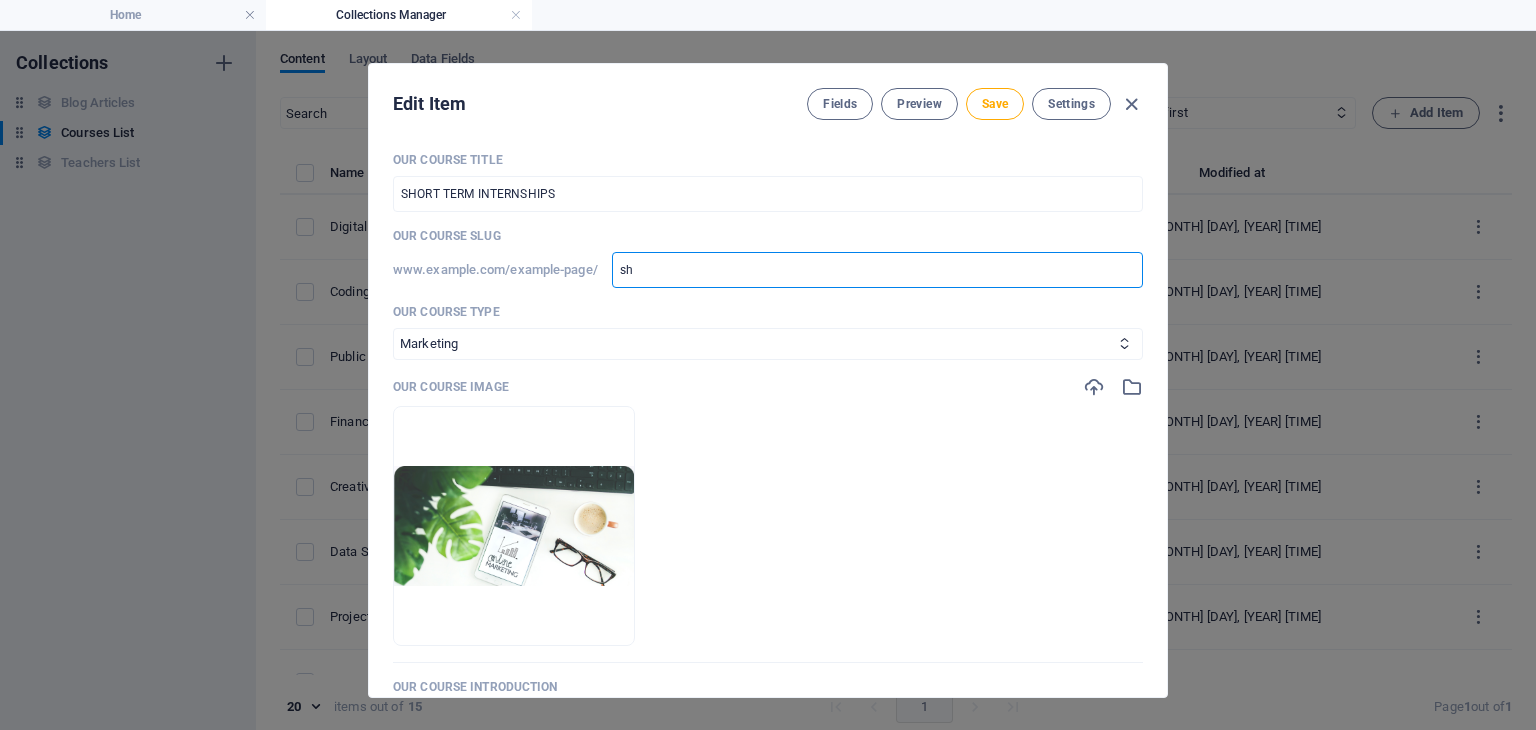 type on "sh" 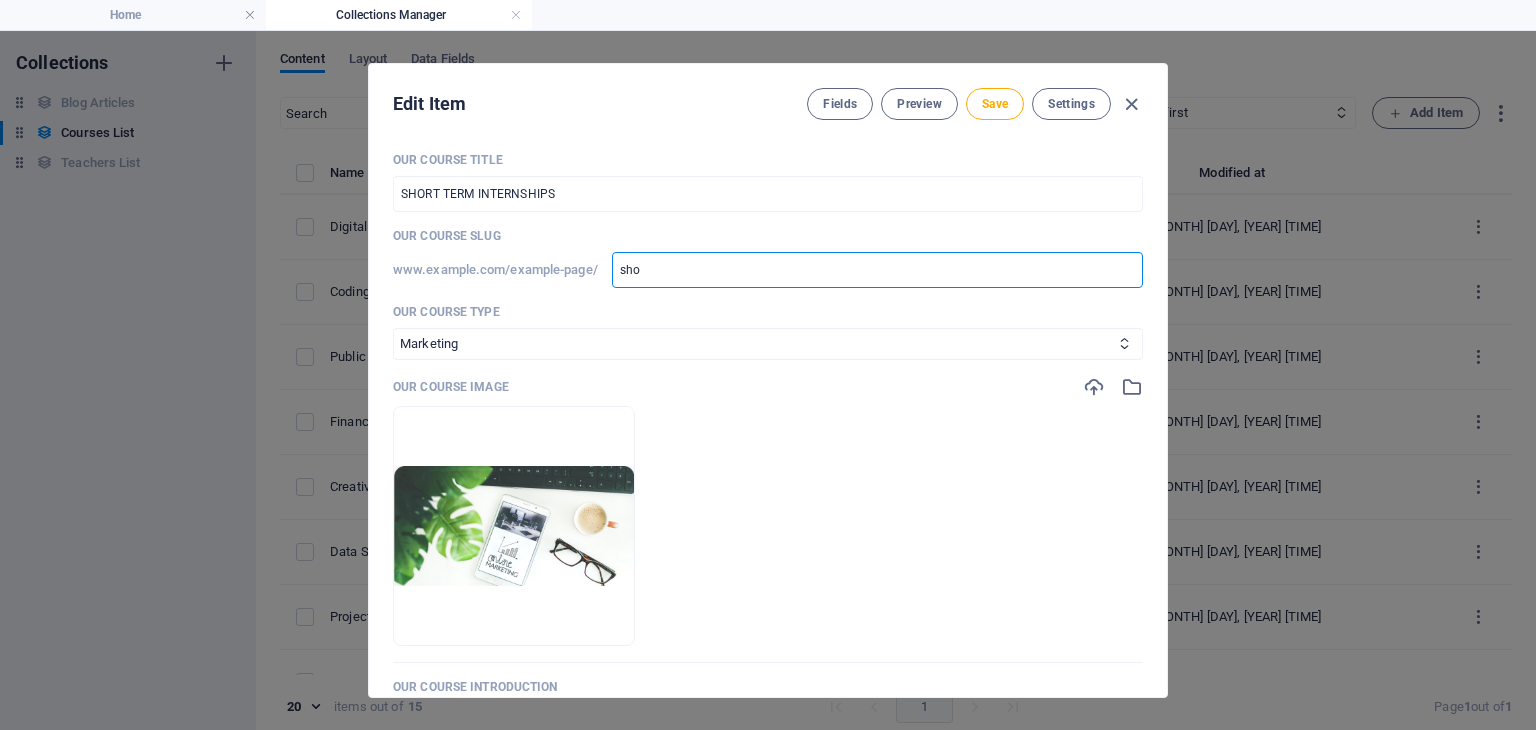 type on "shor" 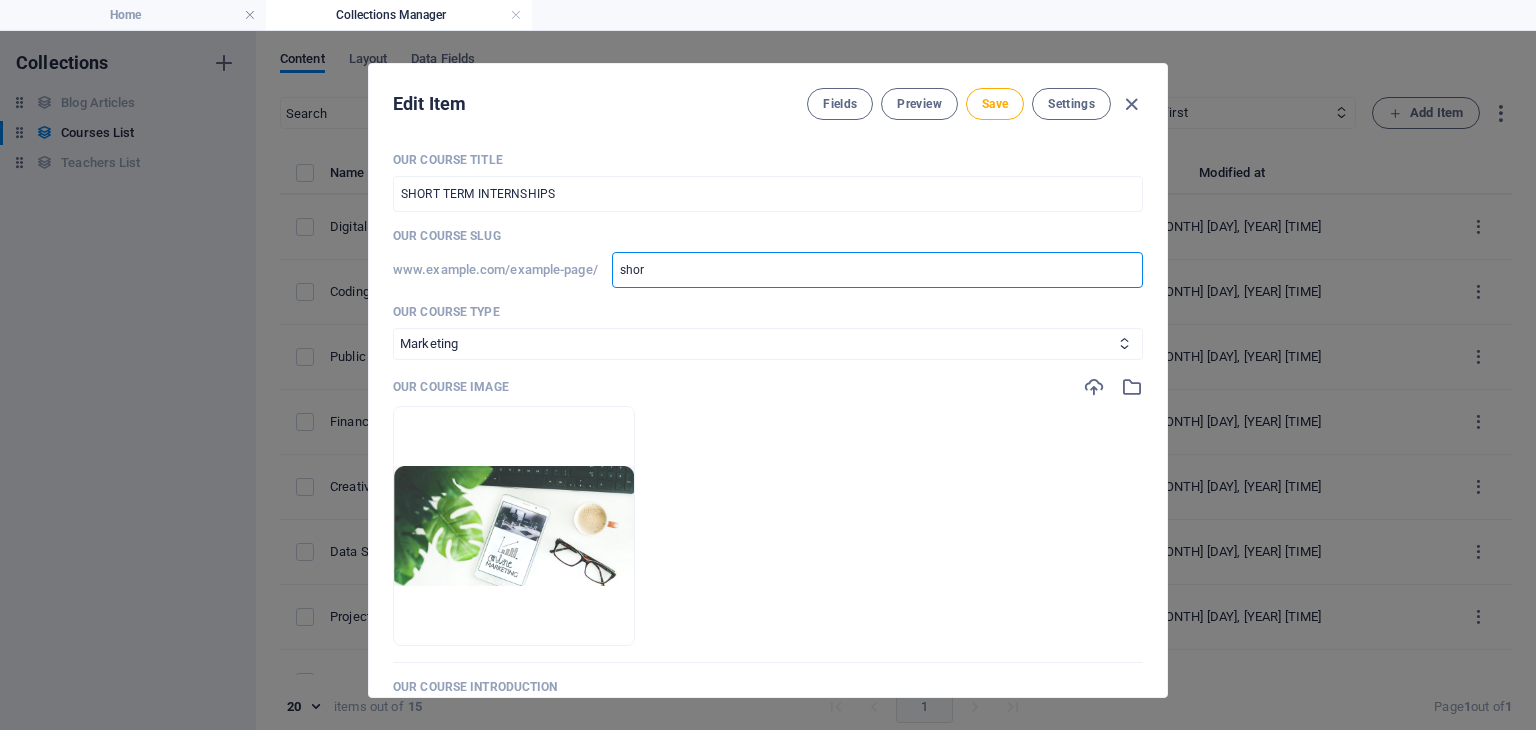 type on "shor" 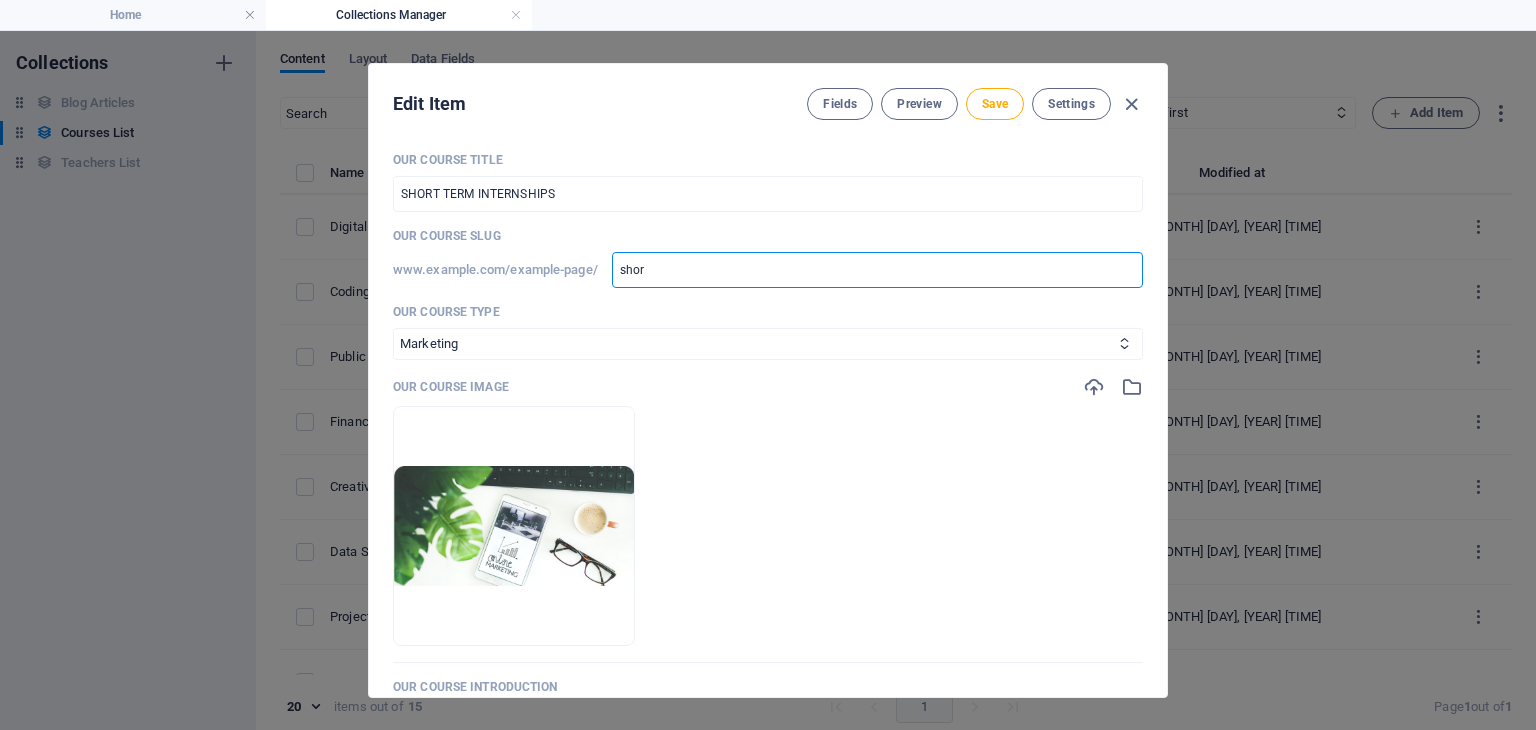 type on "short" 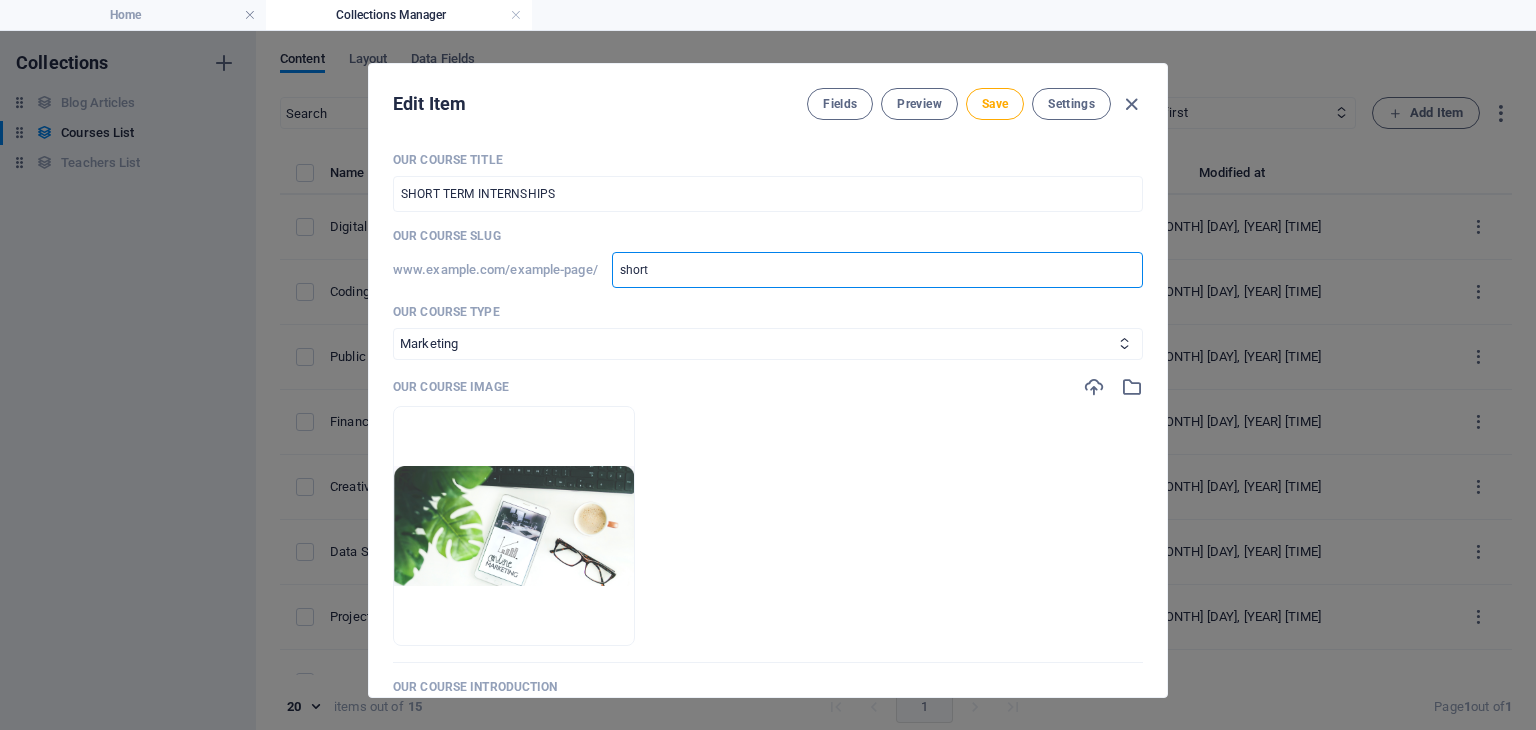type on "short" 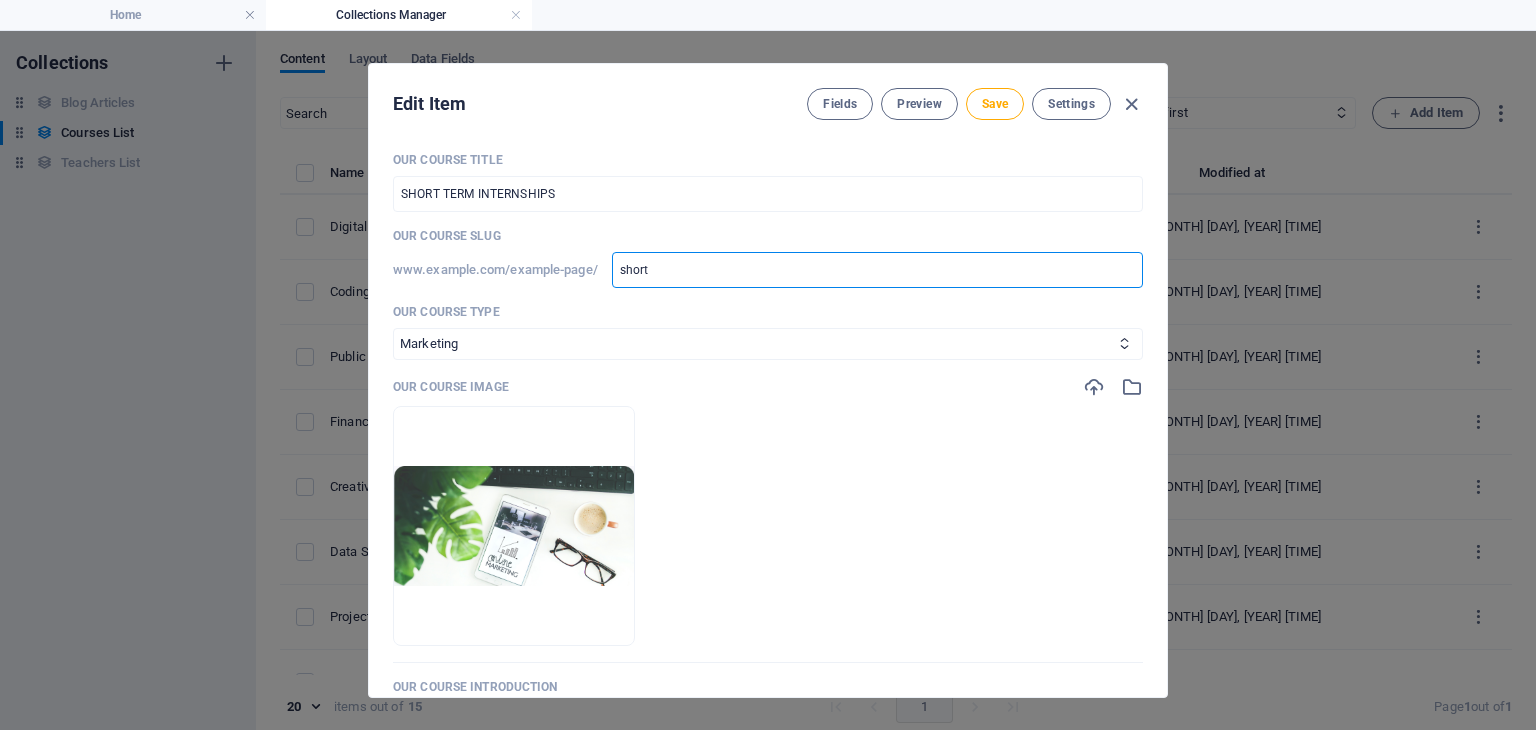type on "short" 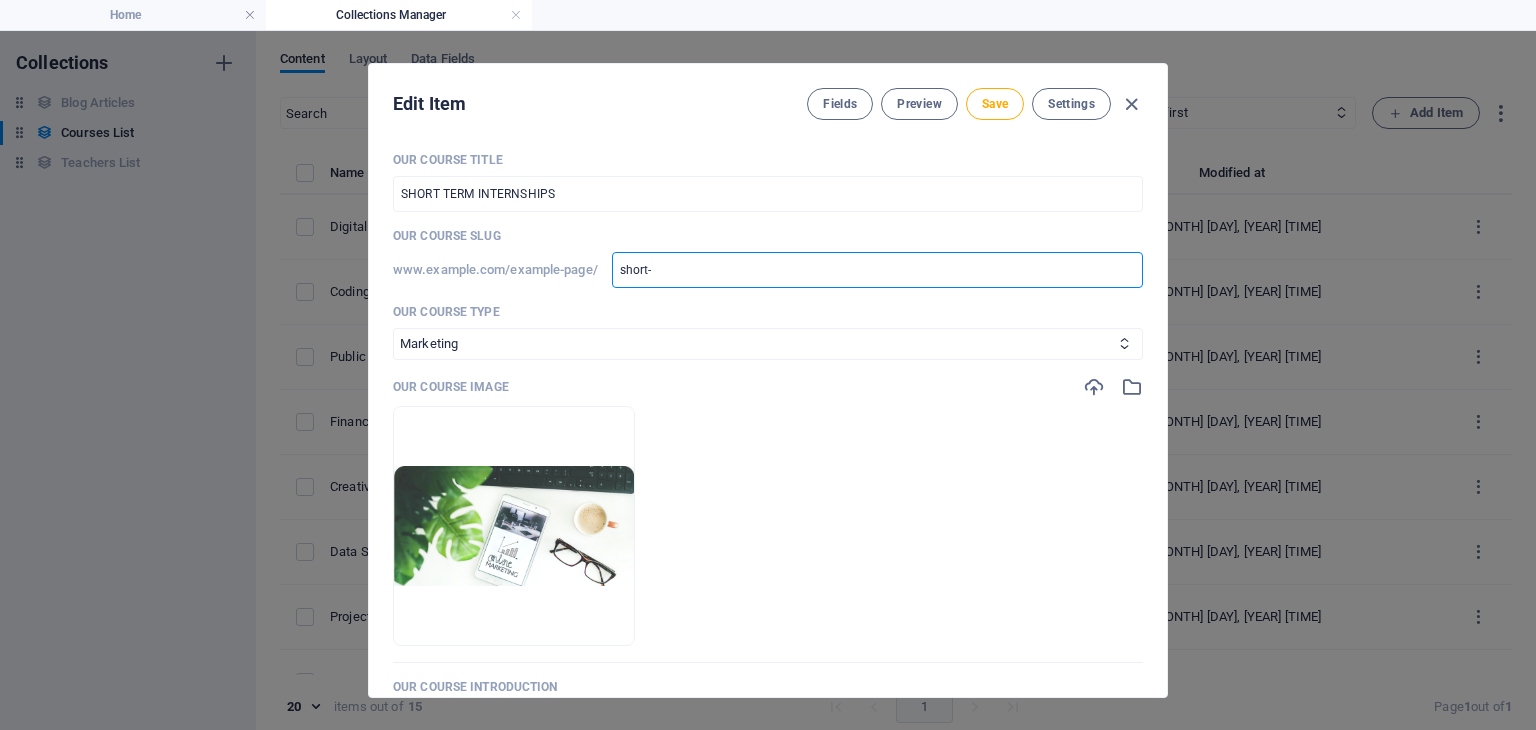 type on "short-t" 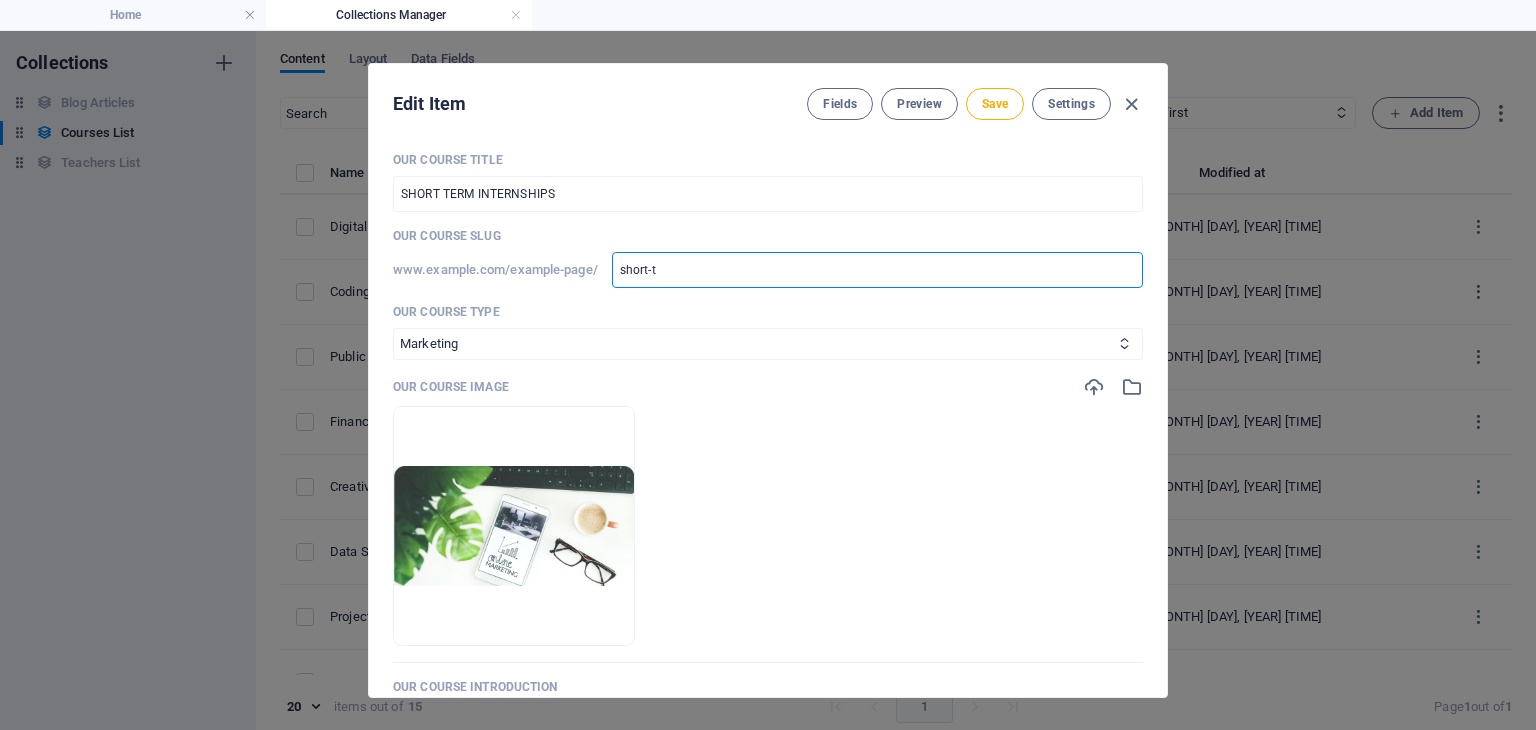type on "short-te" 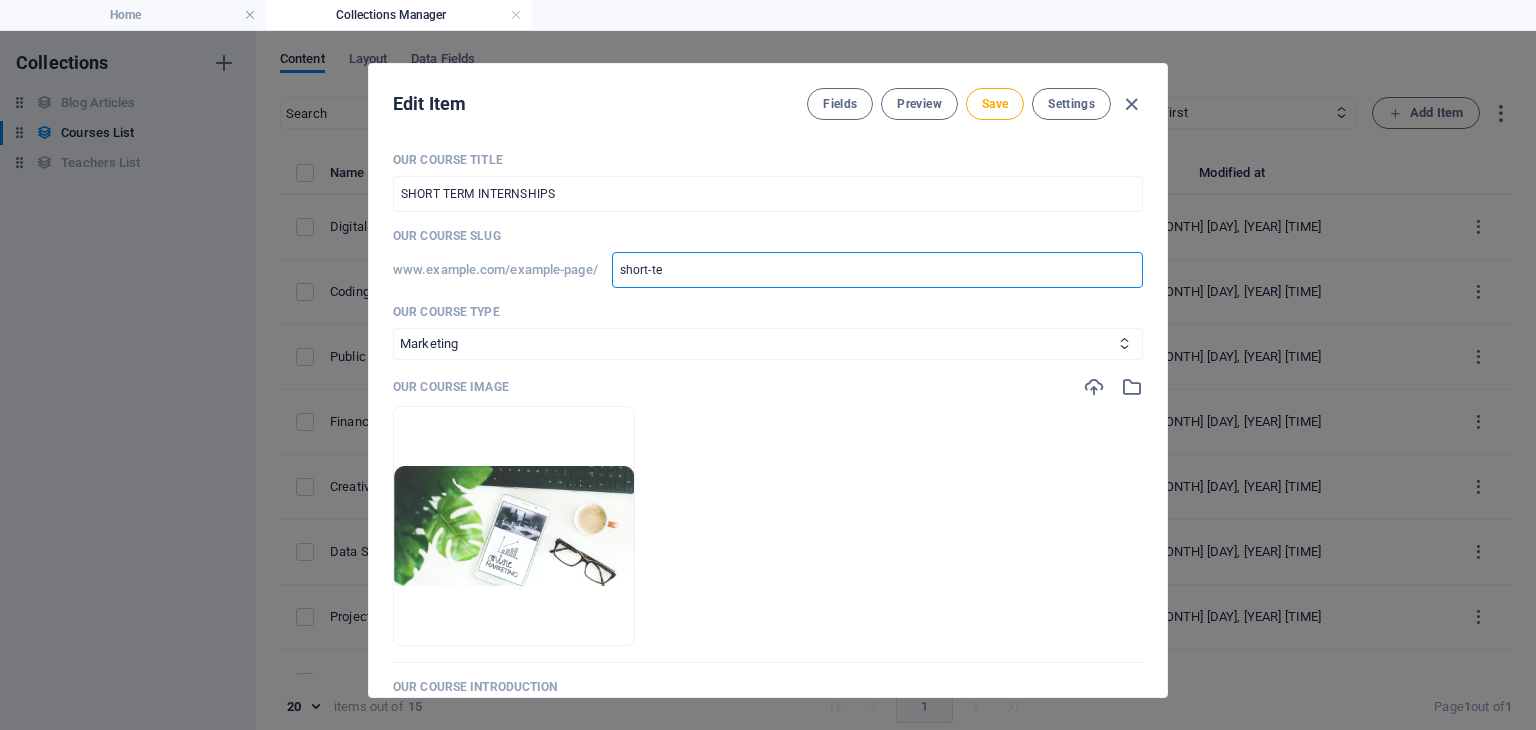 type on "short-ter" 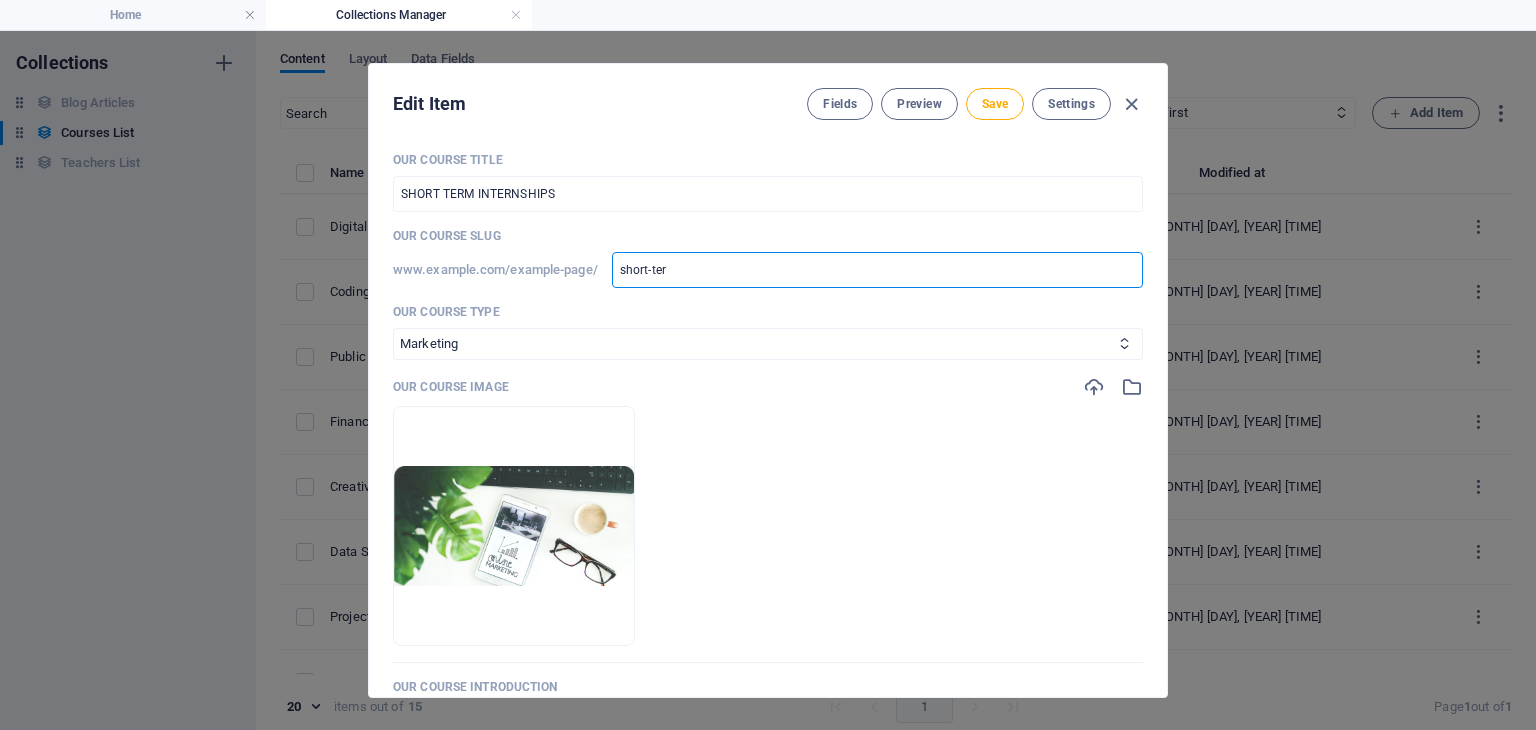 type on "short-term" 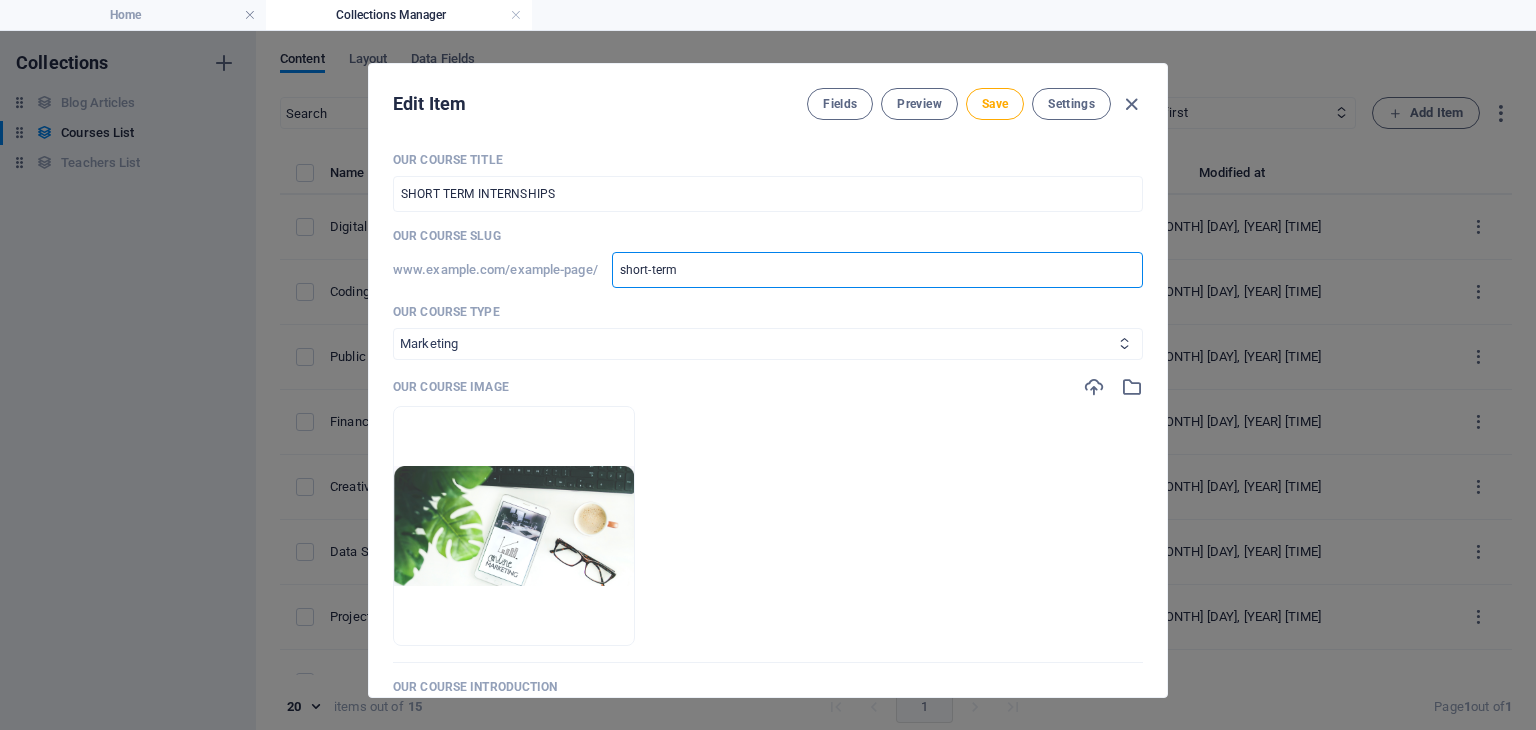 type on "short-term" 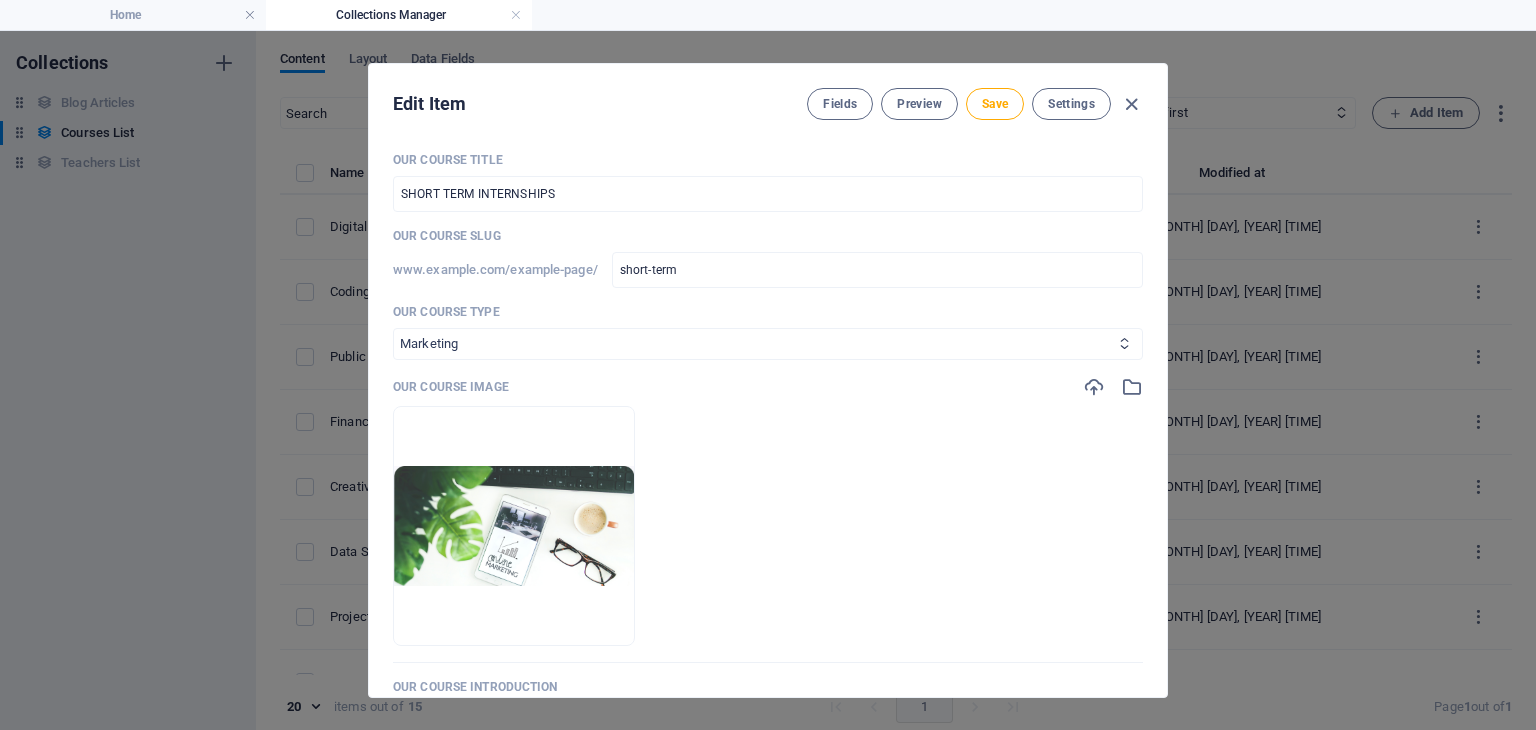 click on "Business/Finances Creativity Programming Psychology Science Speaking Management Marketing Design" at bounding box center [768, 344] 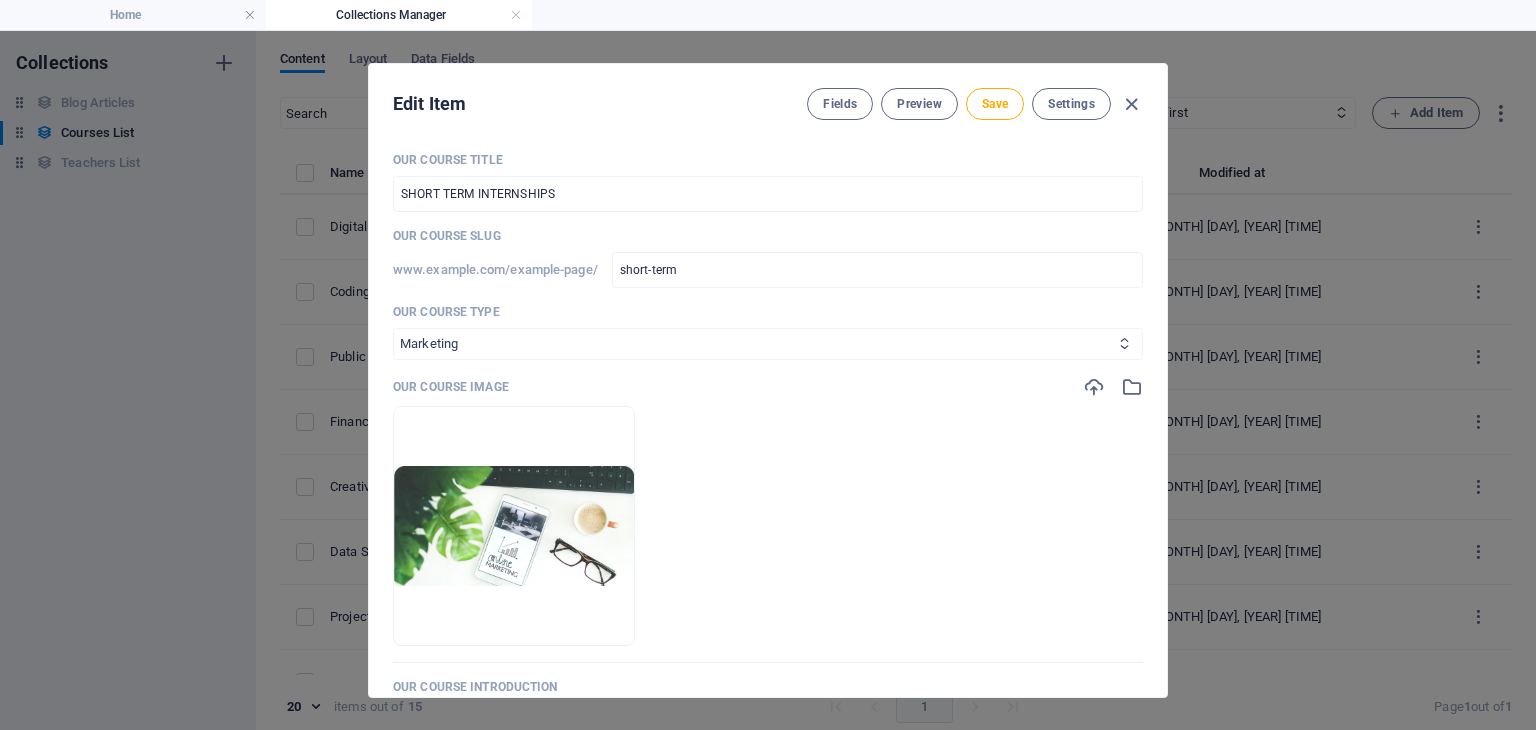 click on "Business/Finances Creativity Programming Psychology Science Speaking Management Marketing Design" at bounding box center [768, 344] 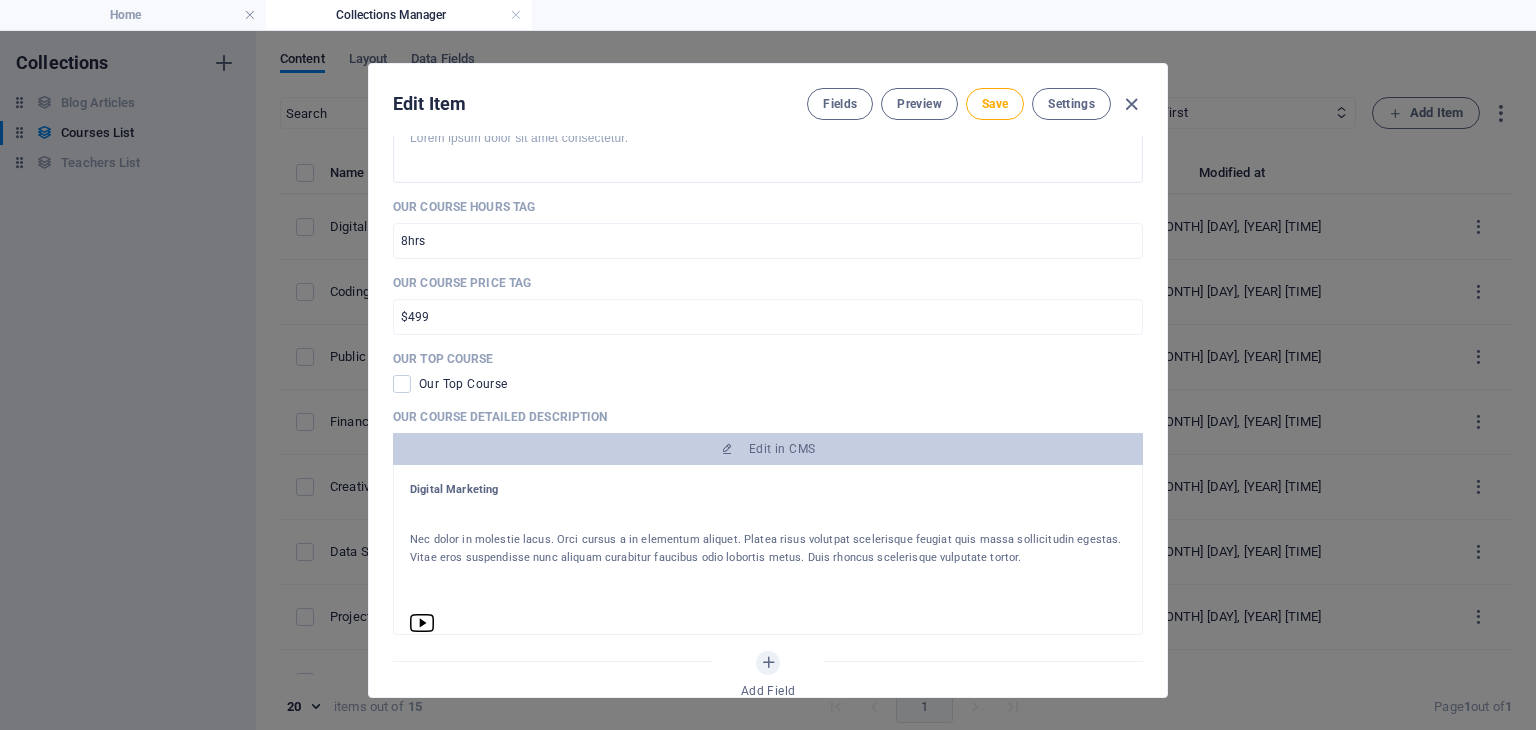 scroll, scrollTop: 624, scrollLeft: 0, axis: vertical 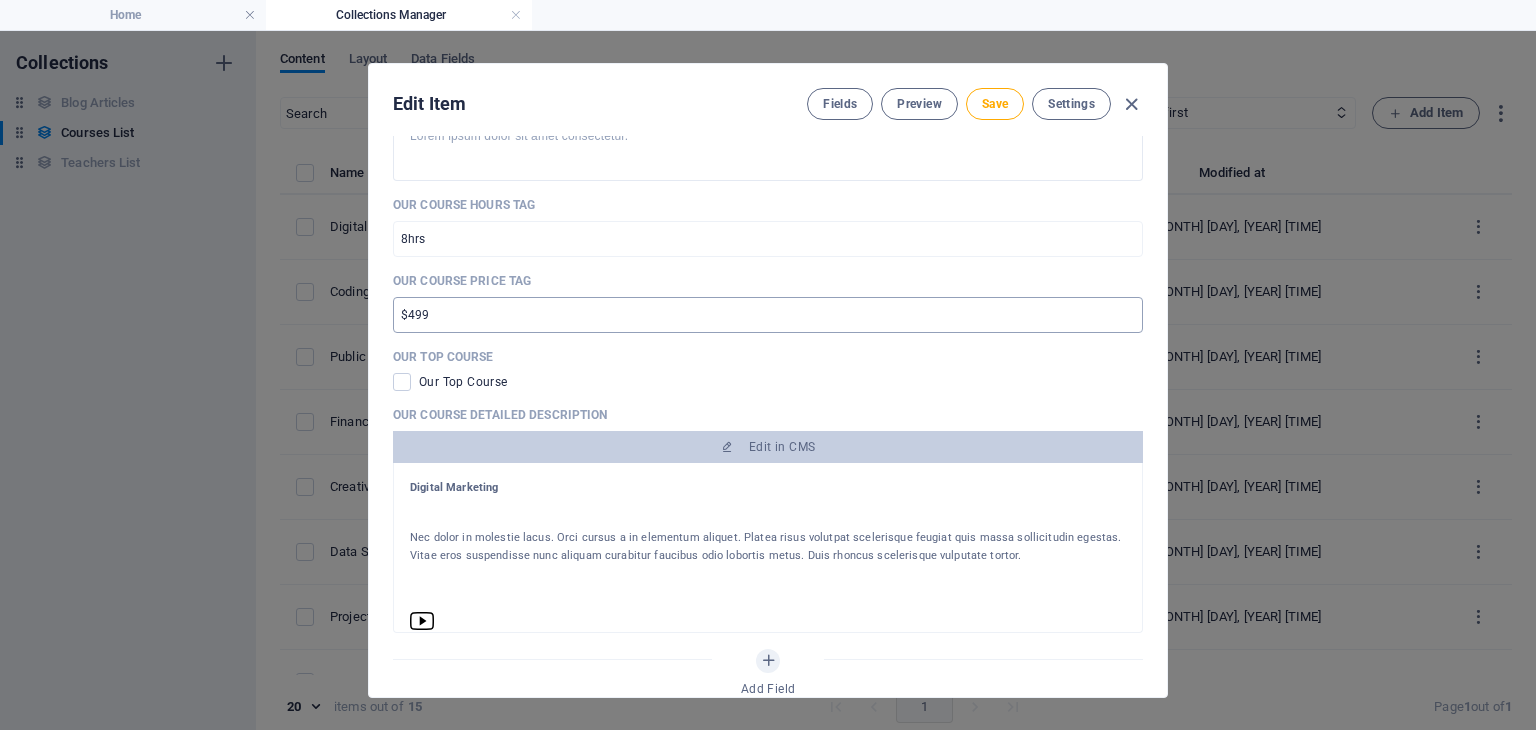 click on "$499" at bounding box center [768, 315] 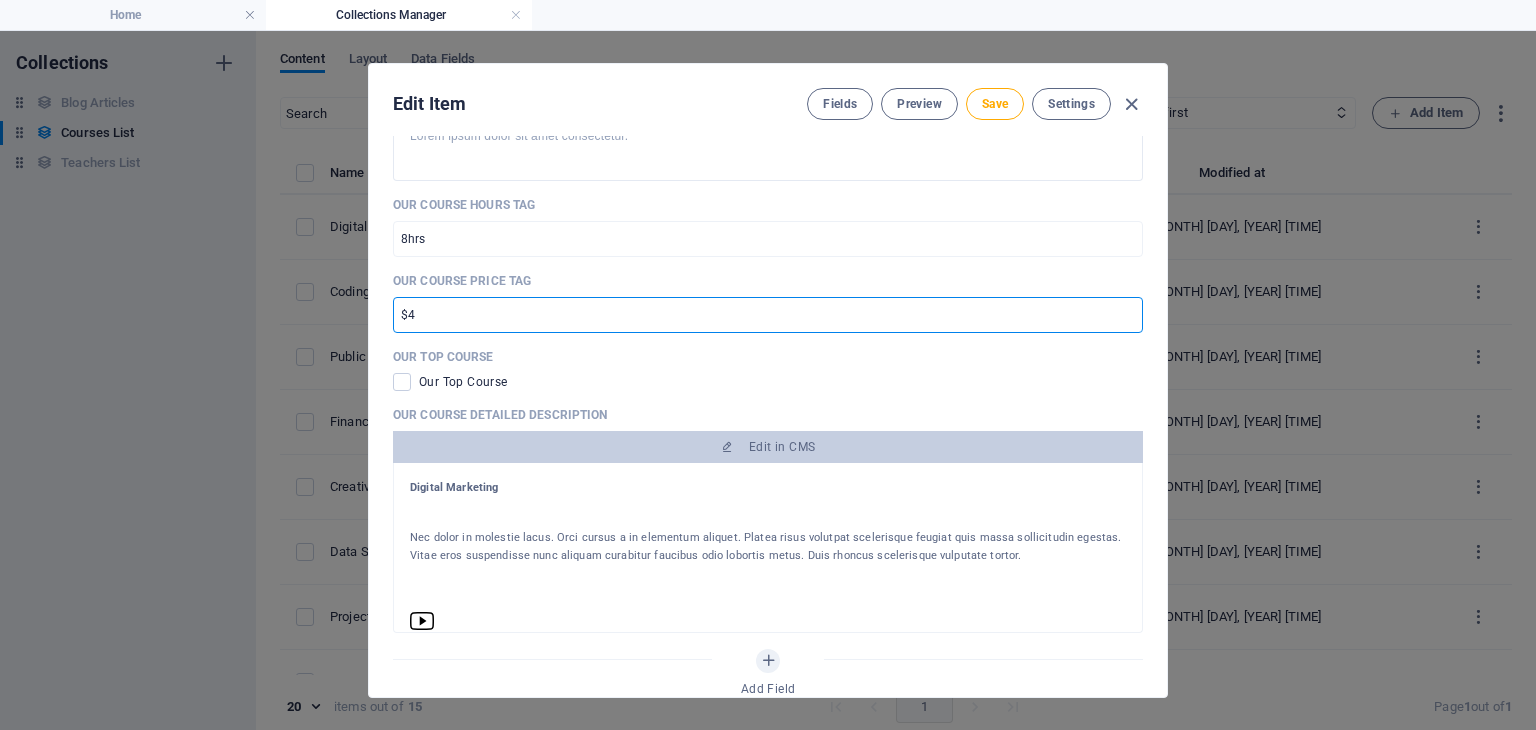 type on "$" 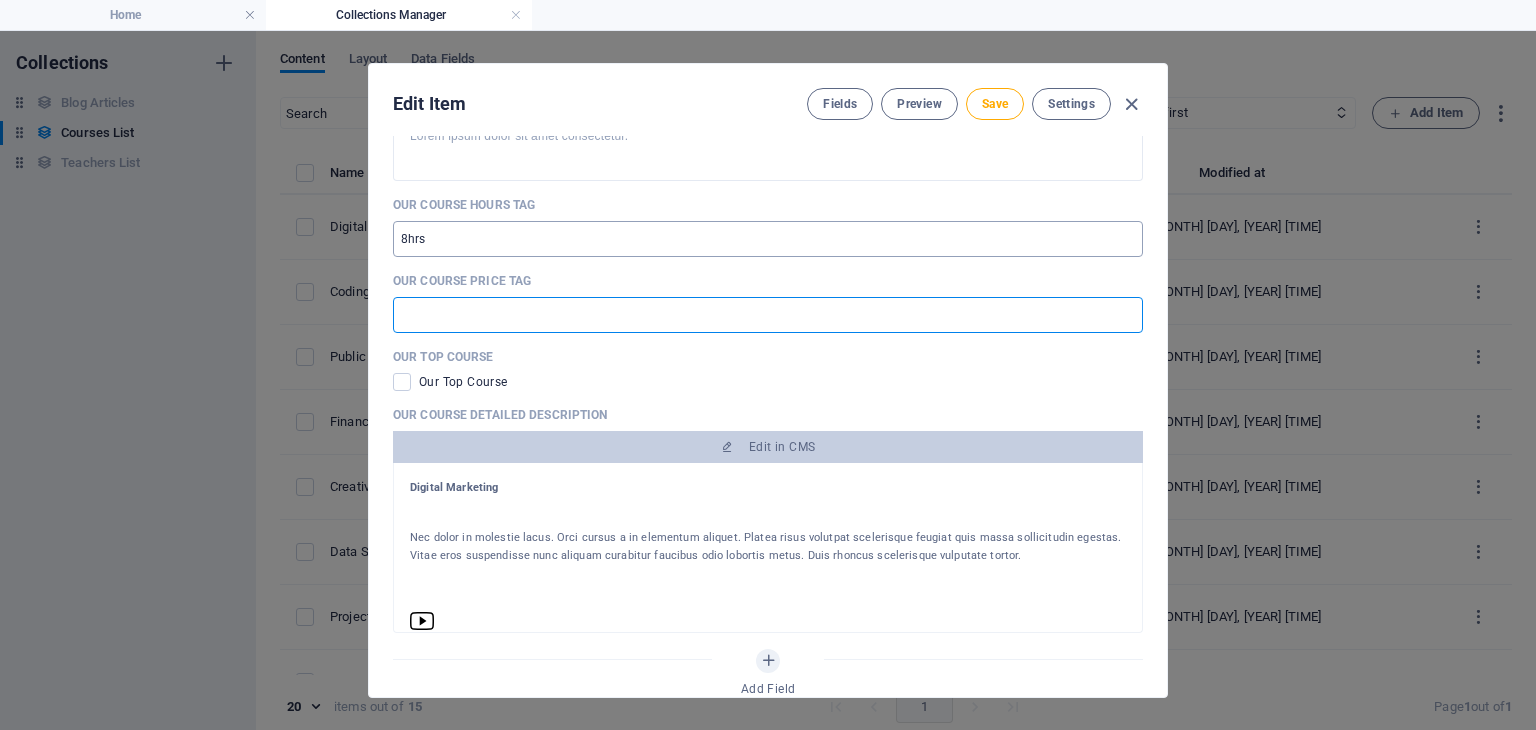 type 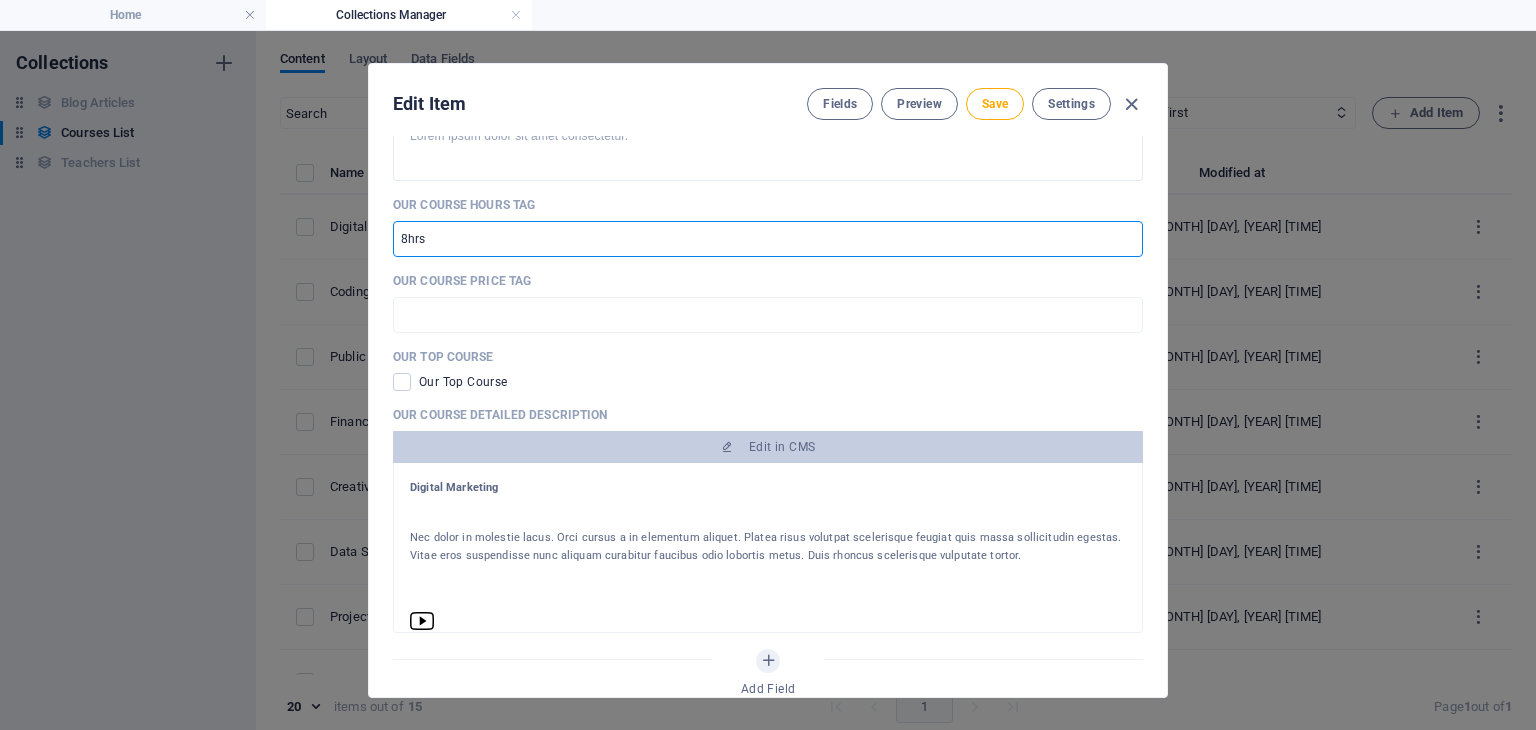click on "8hrs" at bounding box center (768, 239) 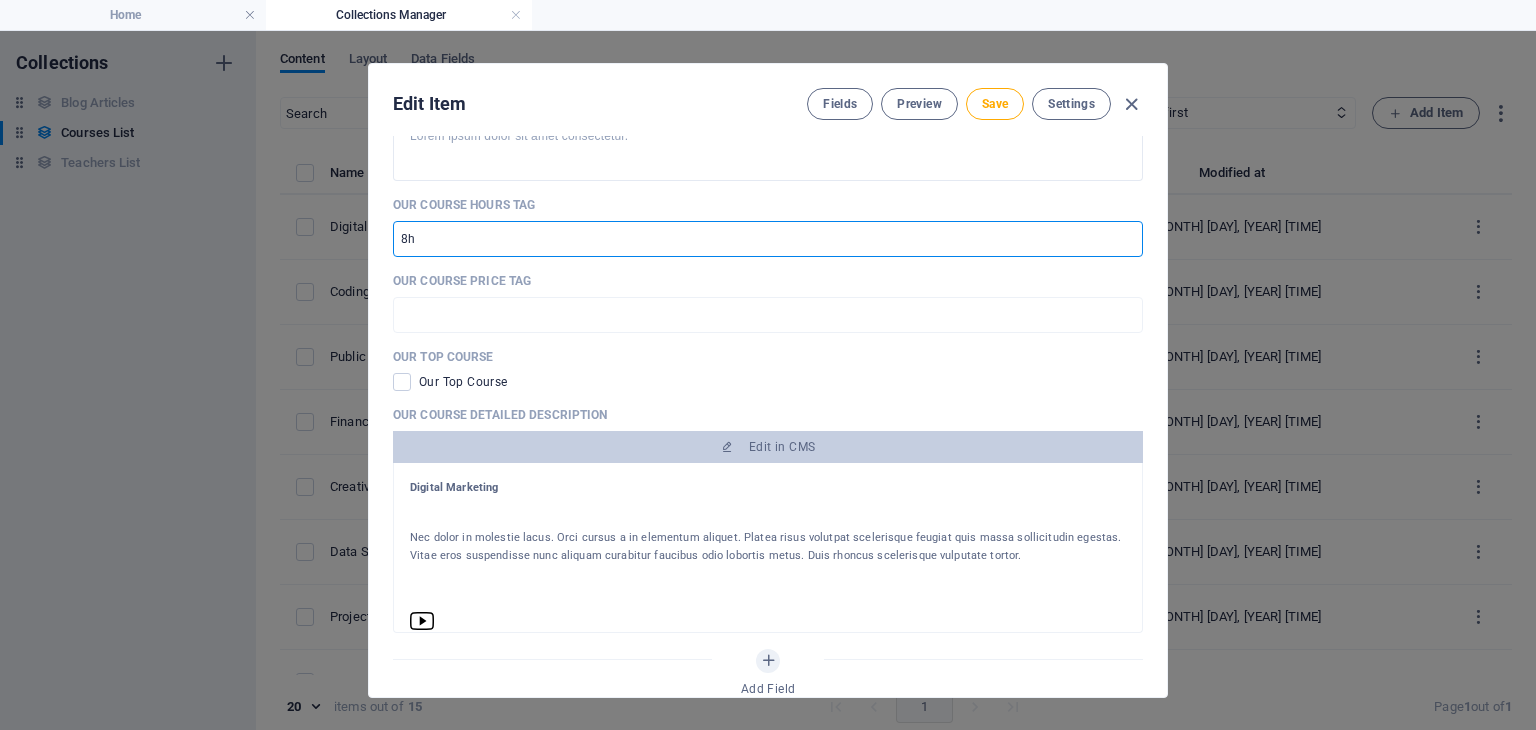 type on "8" 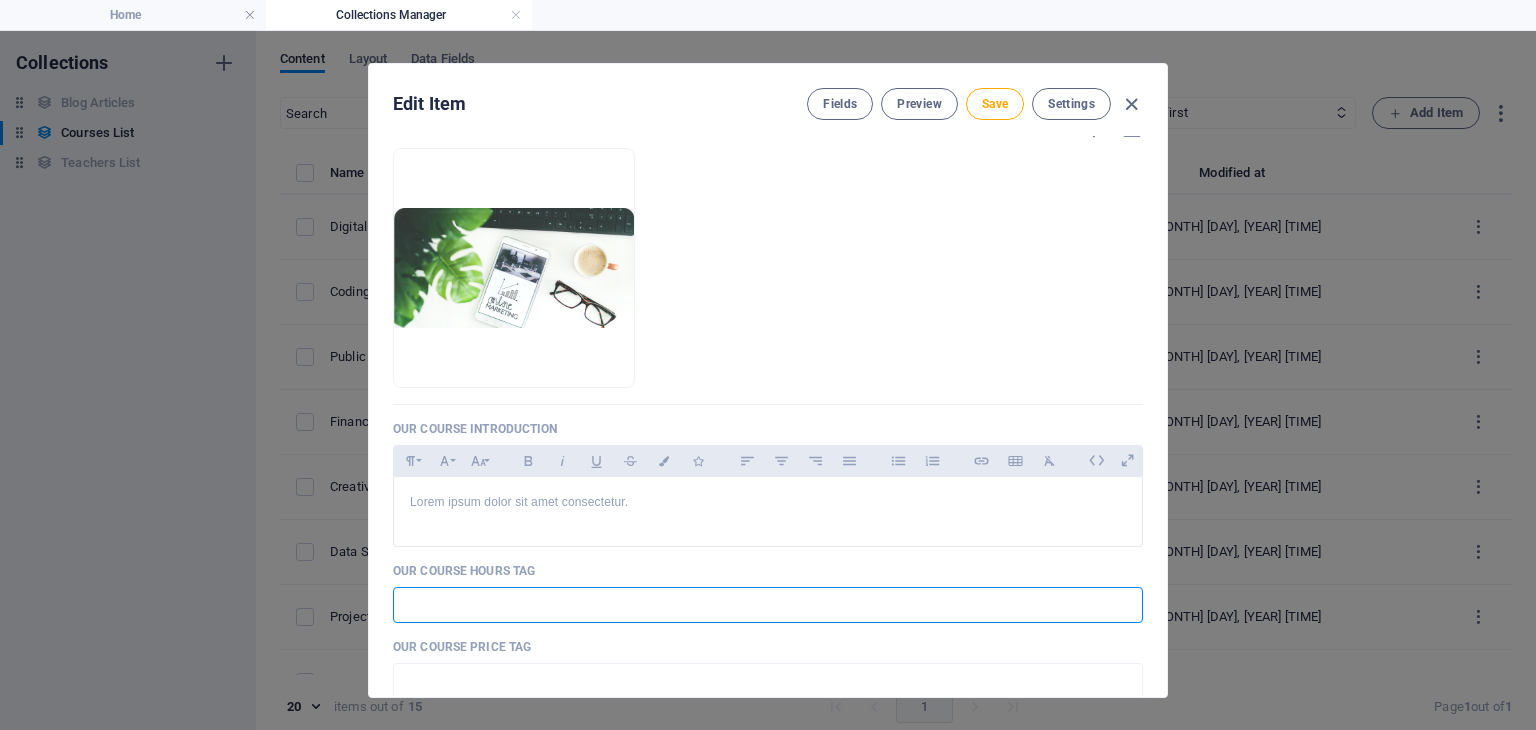 scroll, scrollTop: 86, scrollLeft: 0, axis: vertical 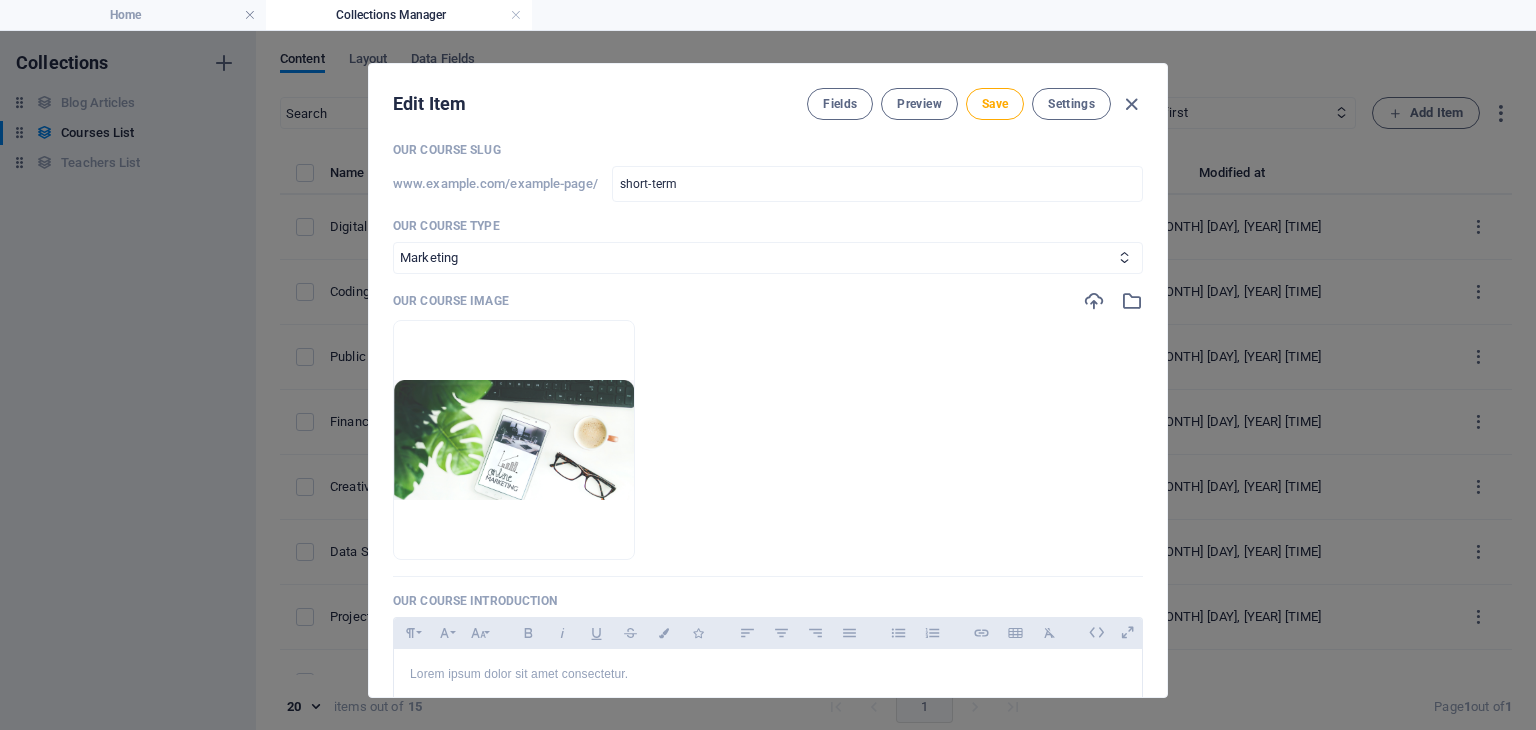 type 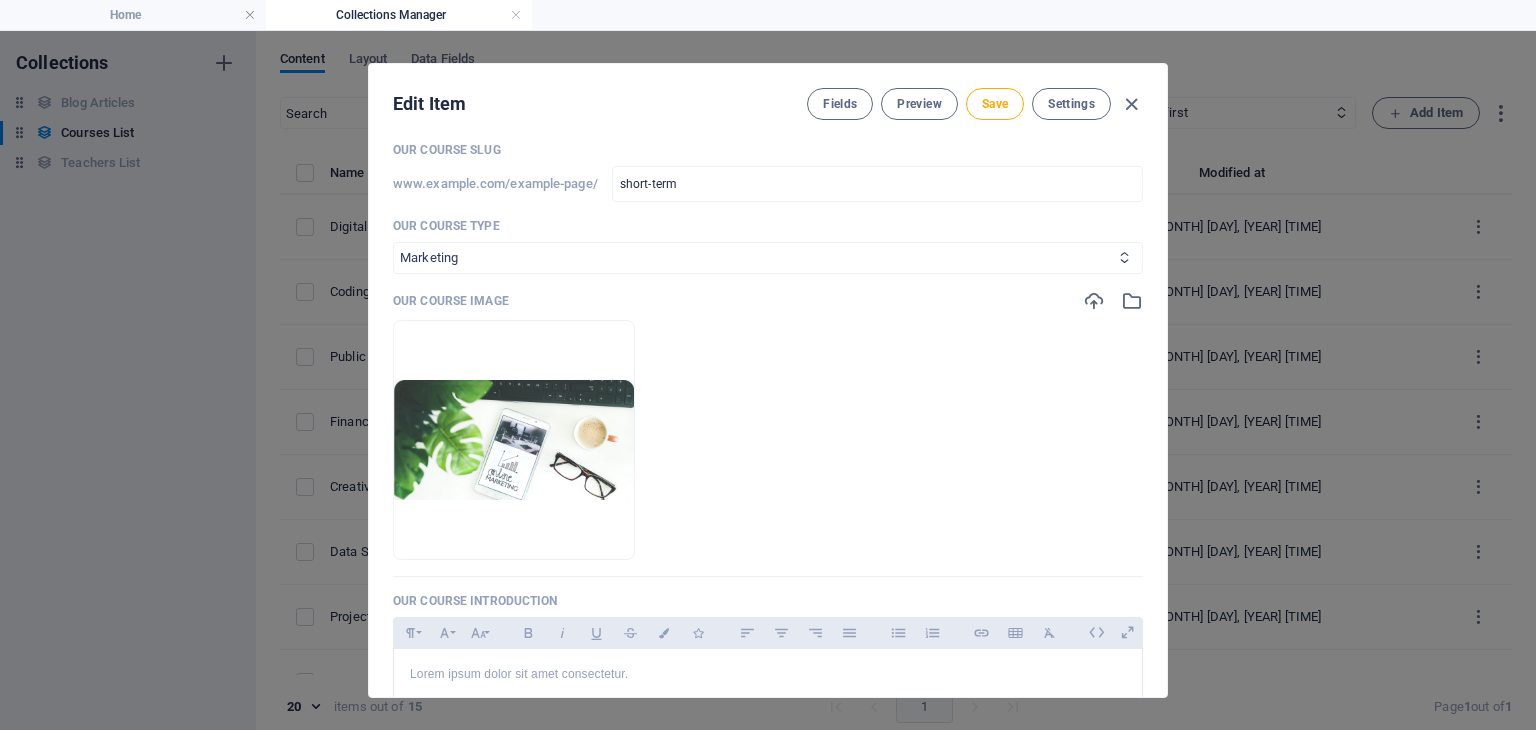 click on "Business/Finances Creativity Programming Psychology Science Speaking Management Marketing Design" at bounding box center [768, 258] 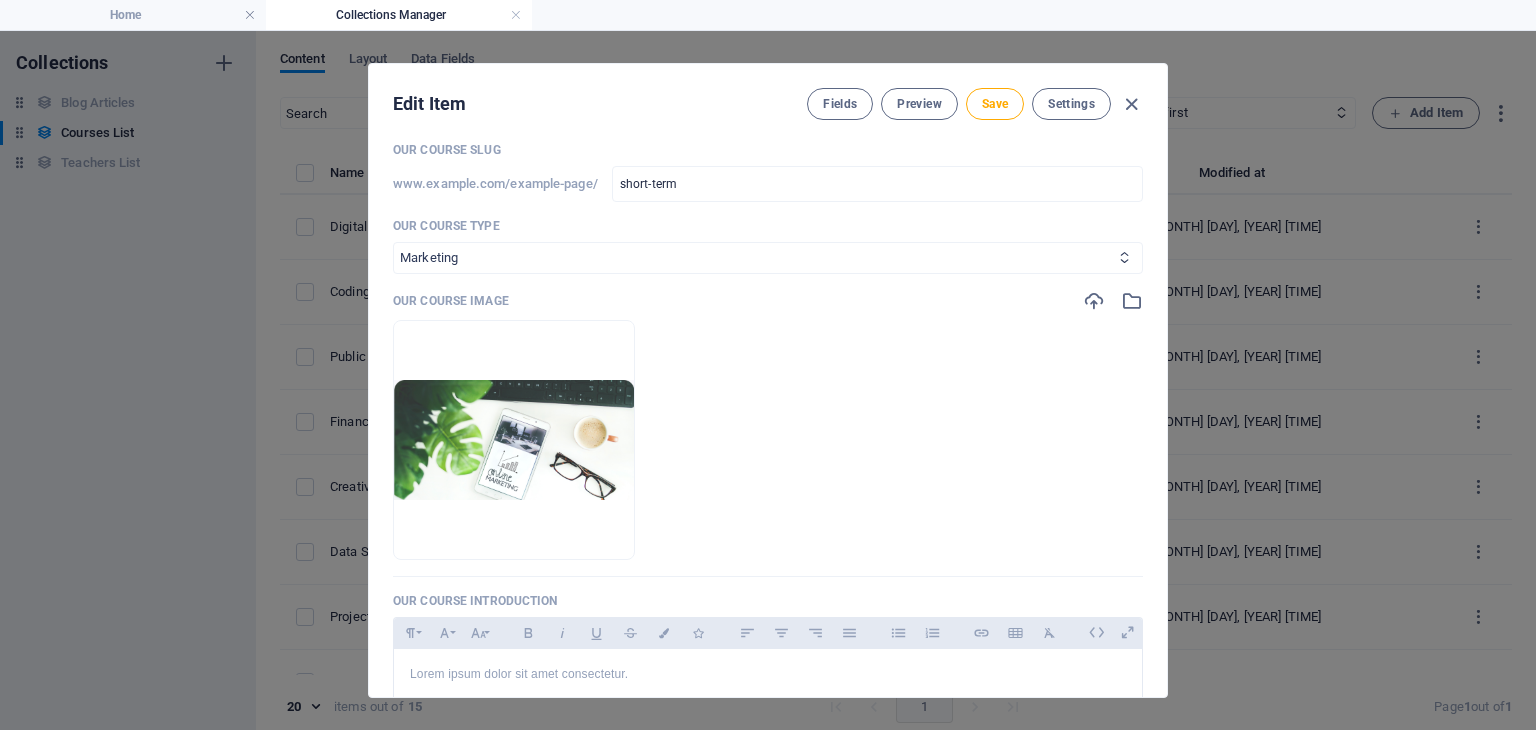 click on "Business/Finances Creativity Programming Psychology Science Speaking Management Marketing Design" at bounding box center [768, 258] 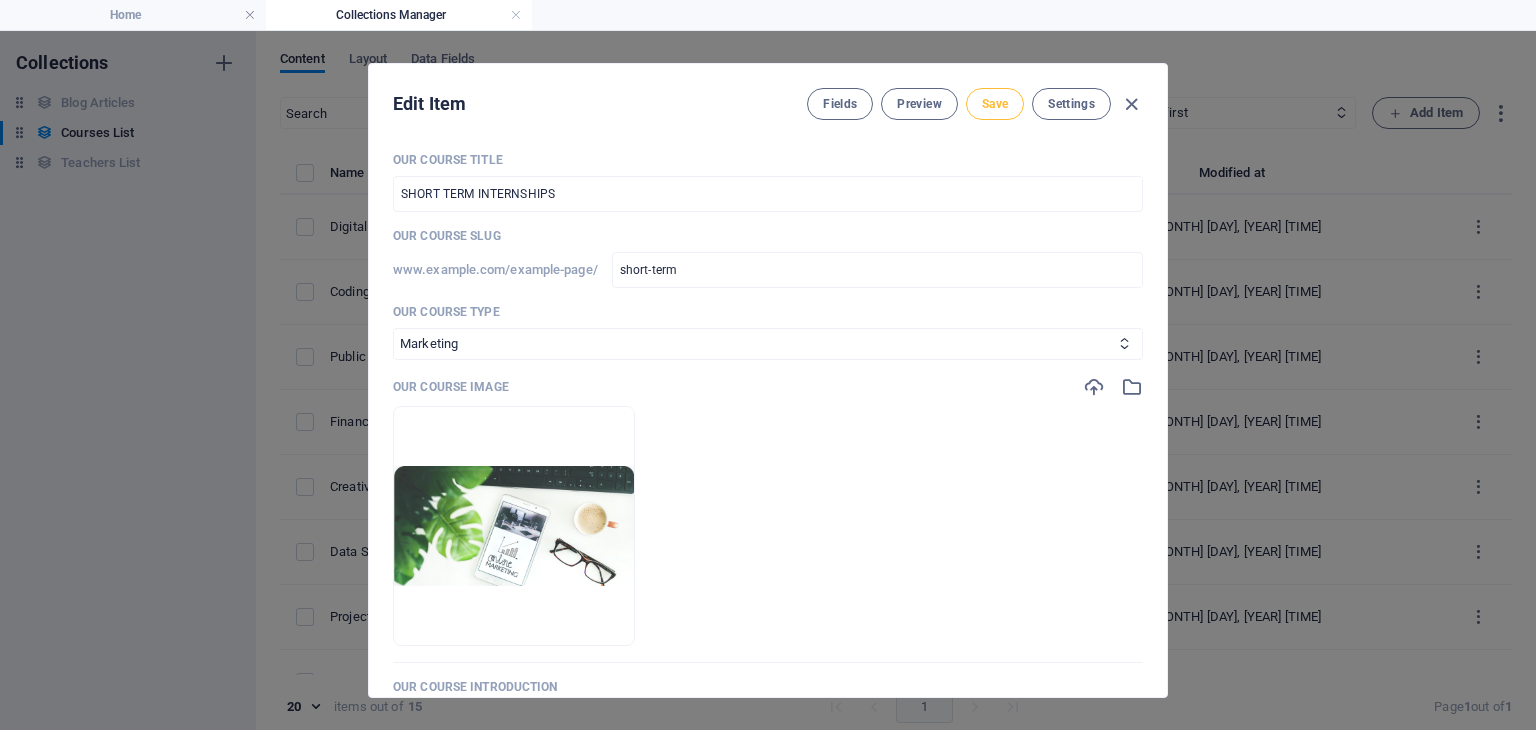 click on "Save" at bounding box center [995, 104] 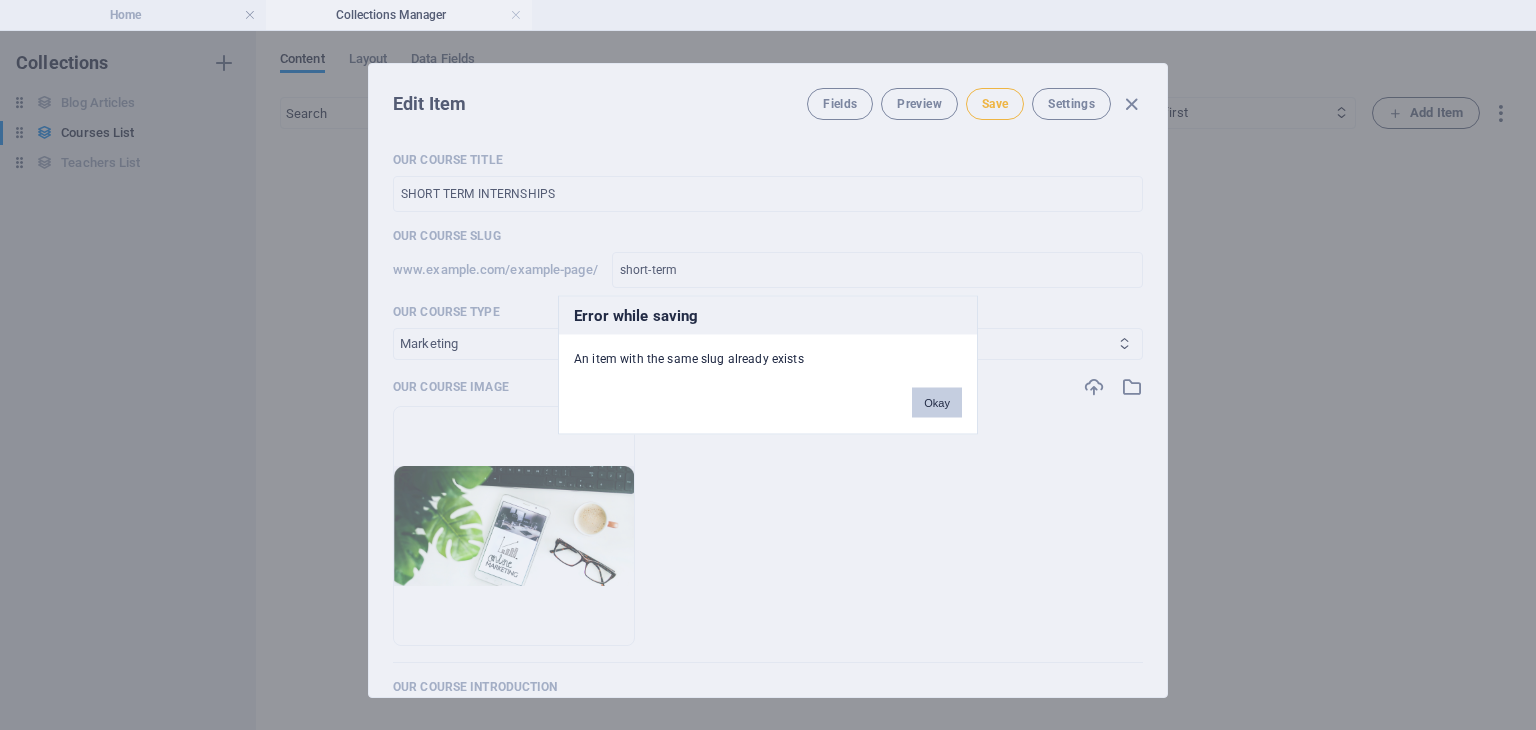 click on "Okay" at bounding box center [937, 403] 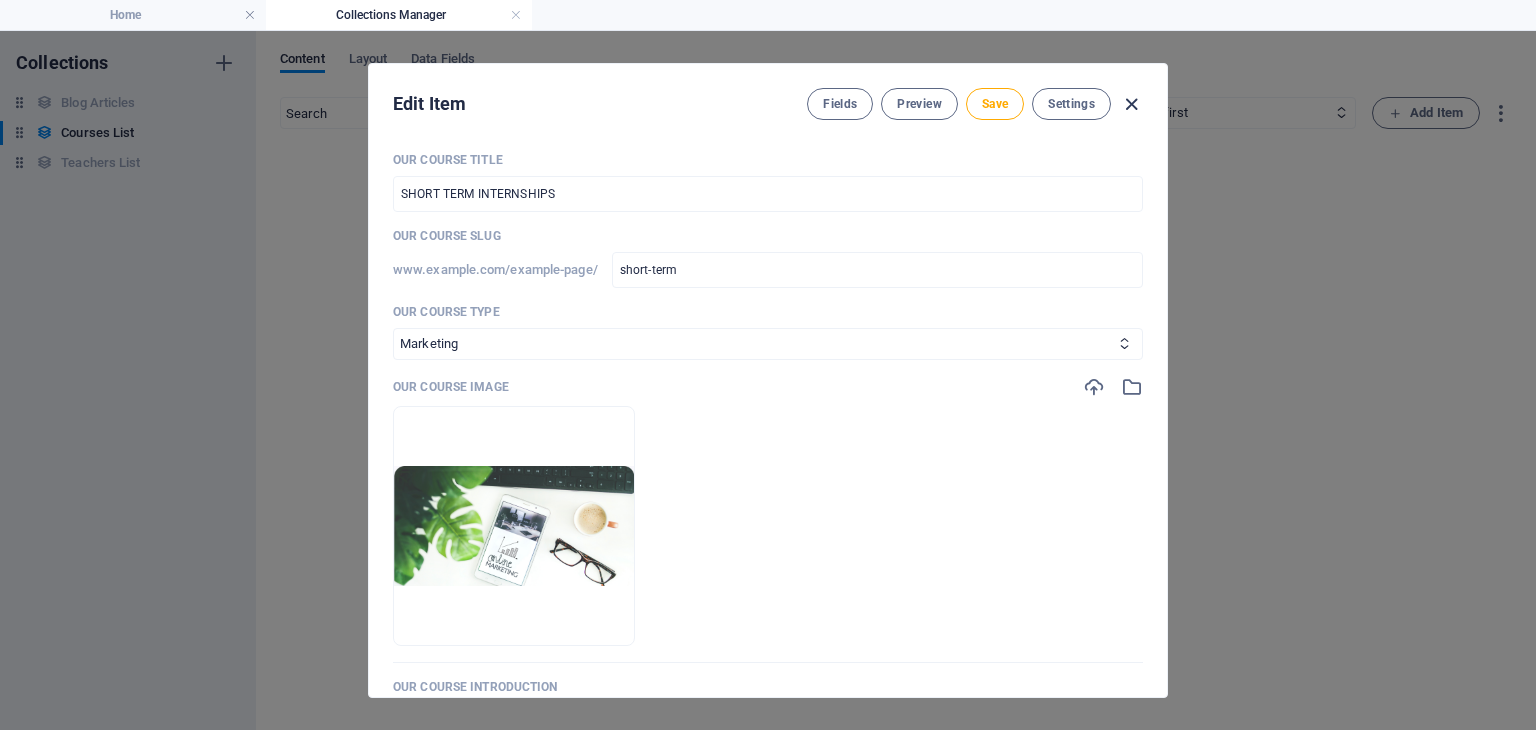 click at bounding box center [1131, 104] 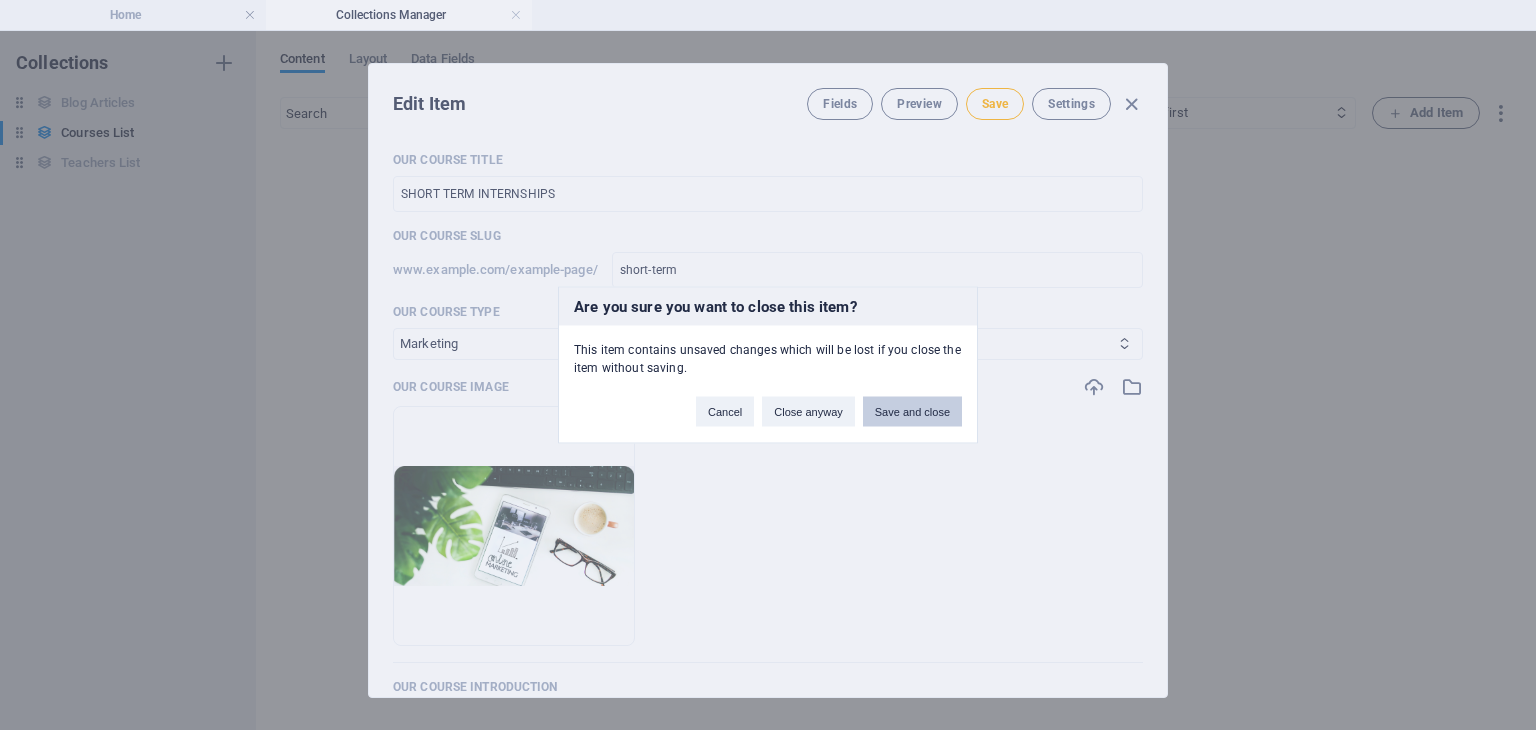 click on "Save and close" at bounding box center (912, 412) 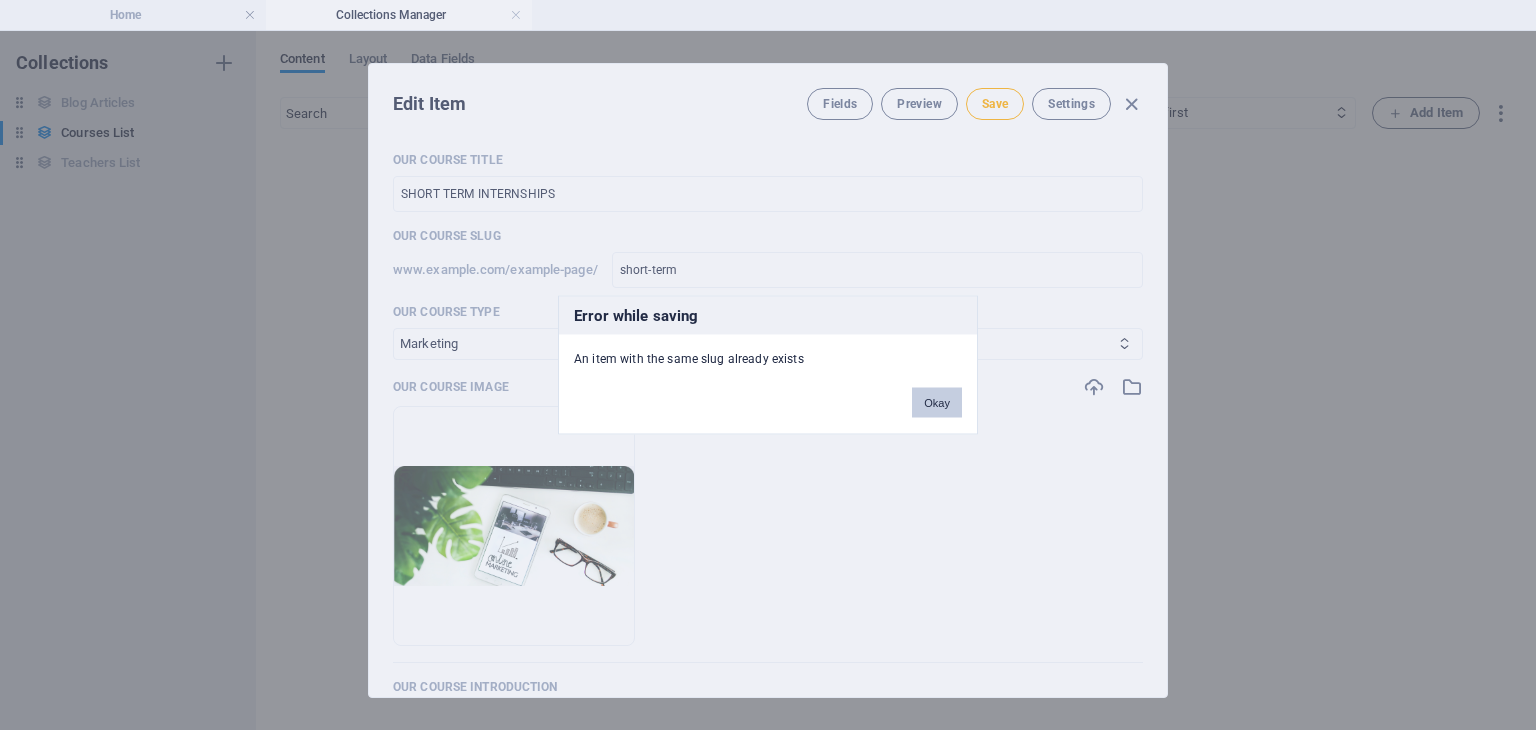 click on "Okay" at bounding box center (937, 403) 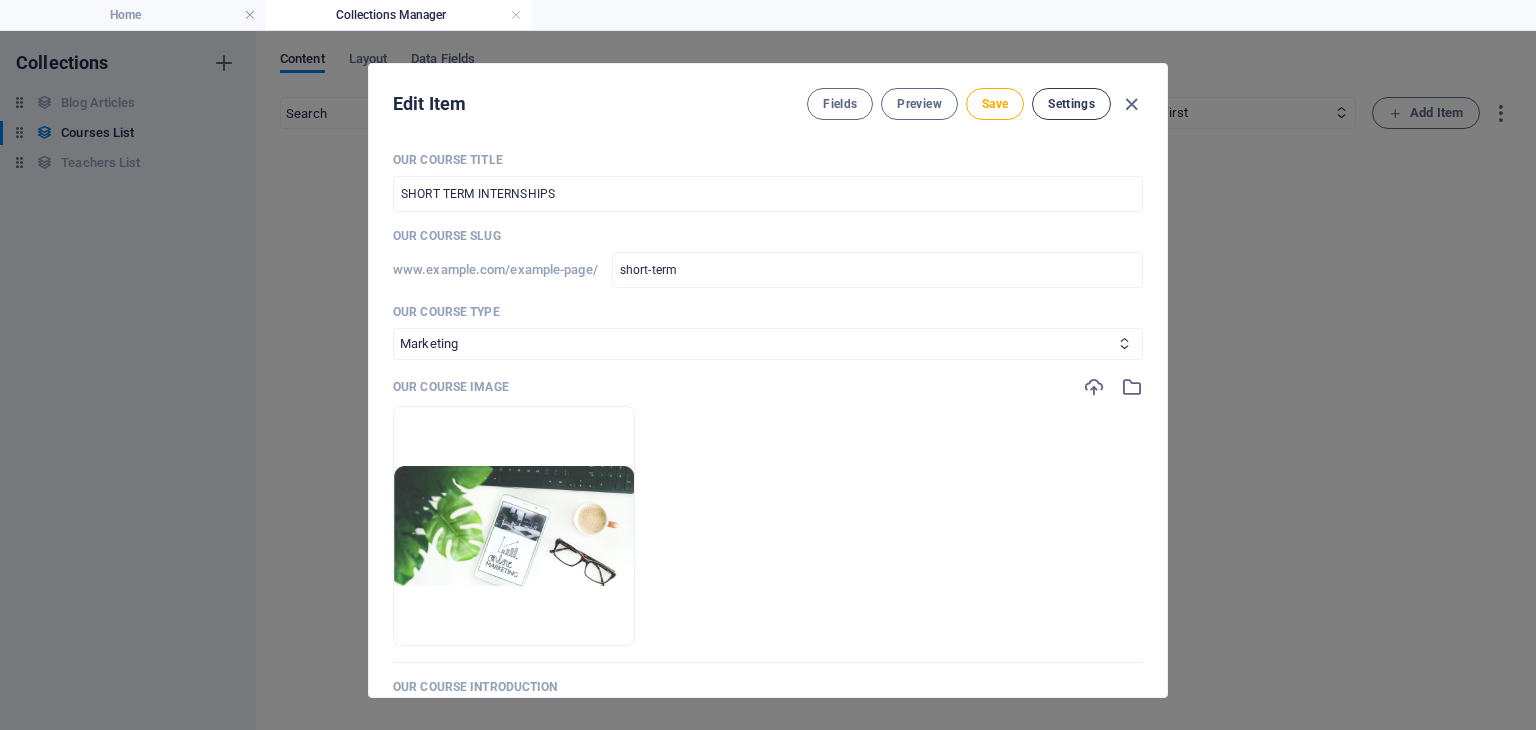 click on "Settings" at bounding box center [1071, 104] 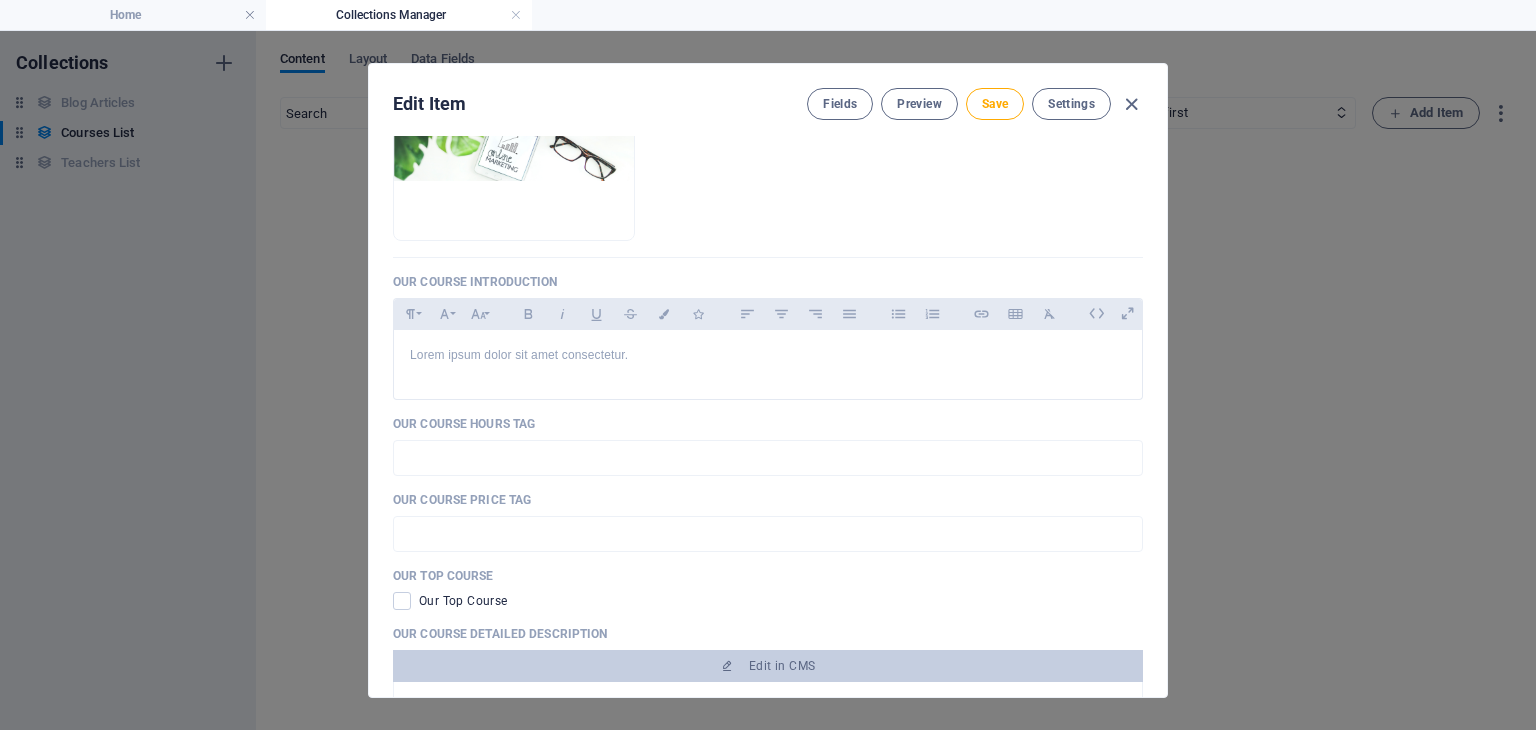 scroll, scrollTop: 205, scrollLeft: 0, axis: vertical 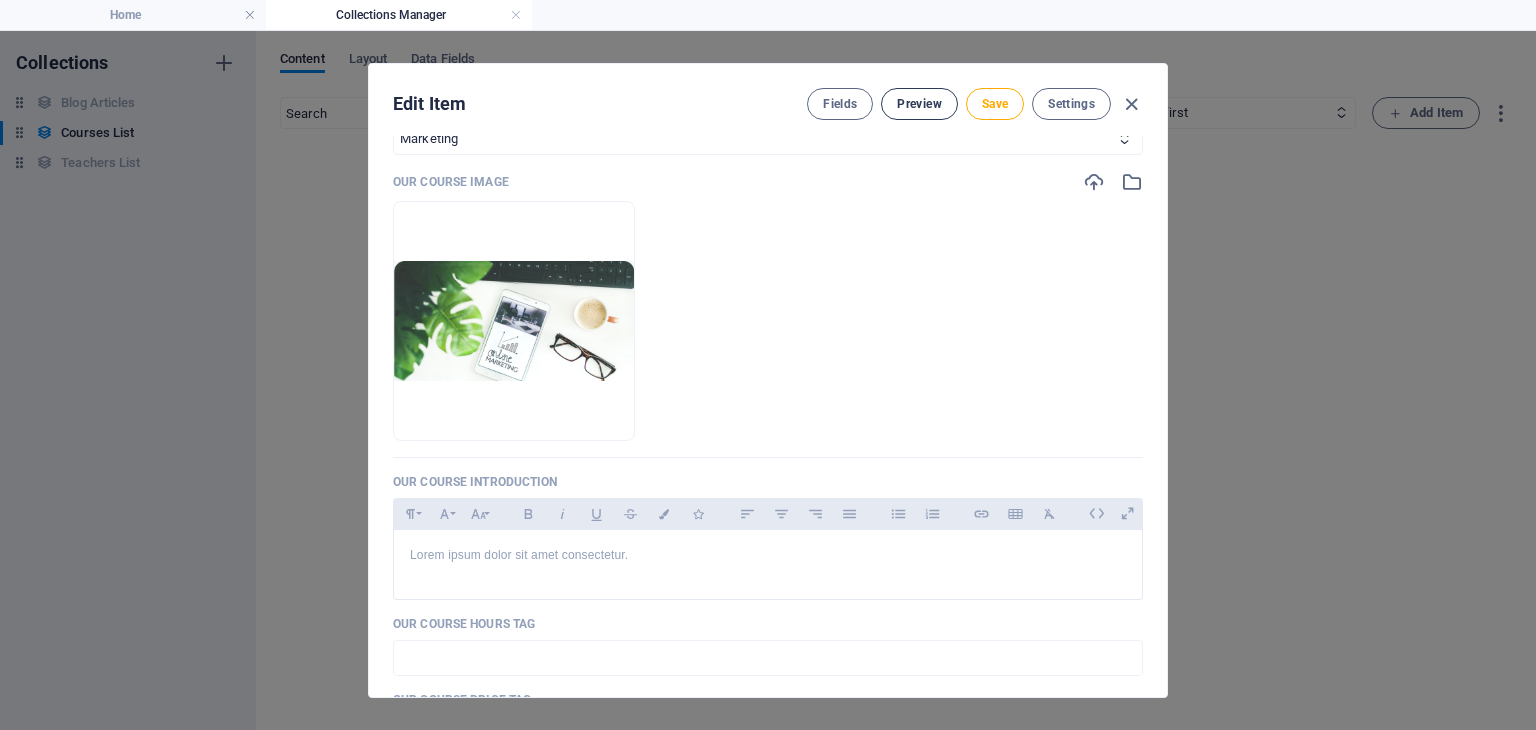 click on "Preview" at bounding box center (919, 104) 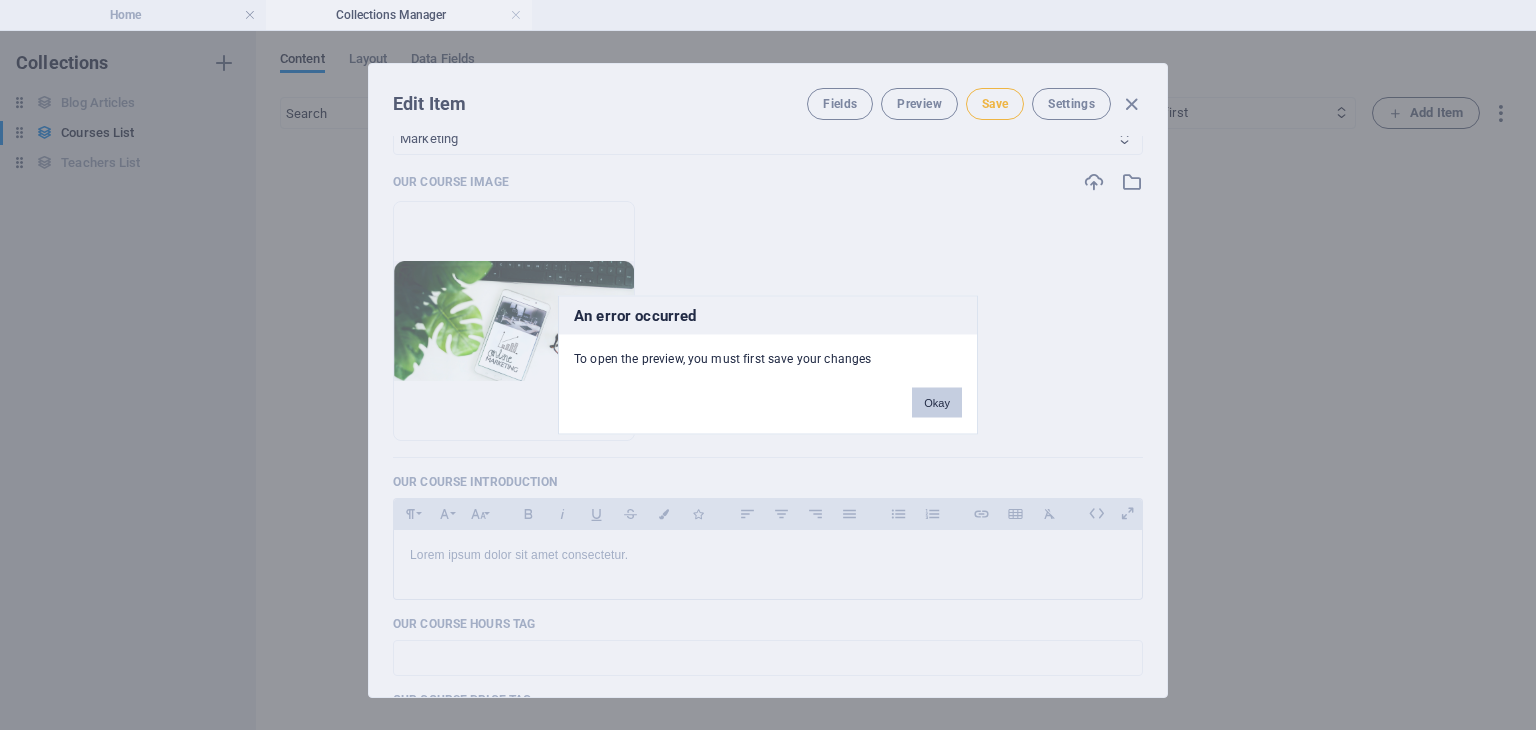 click on "Okay" at bounding box center [937, 403] 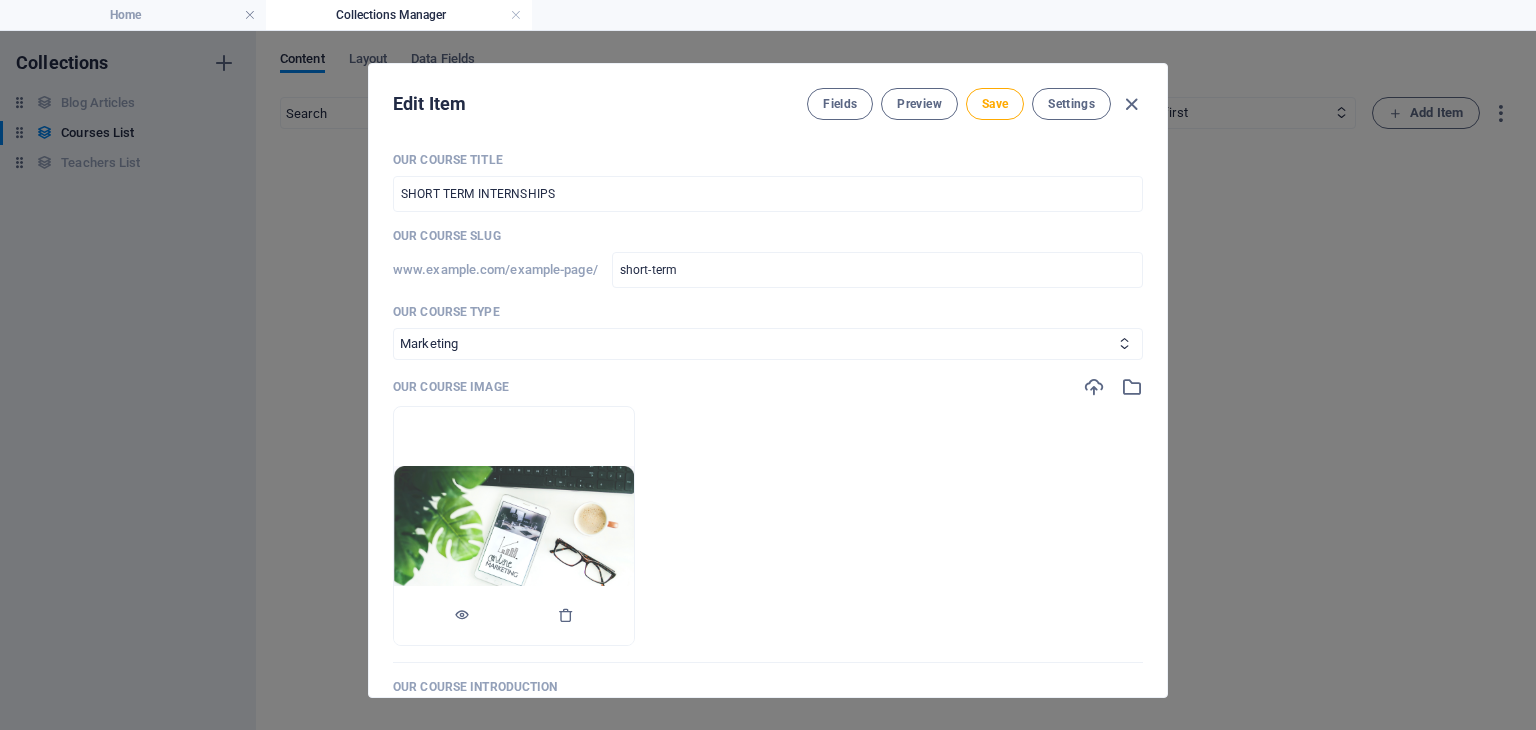scroll, scrollTop: 160, scrollLeft: 0, axis: vertical 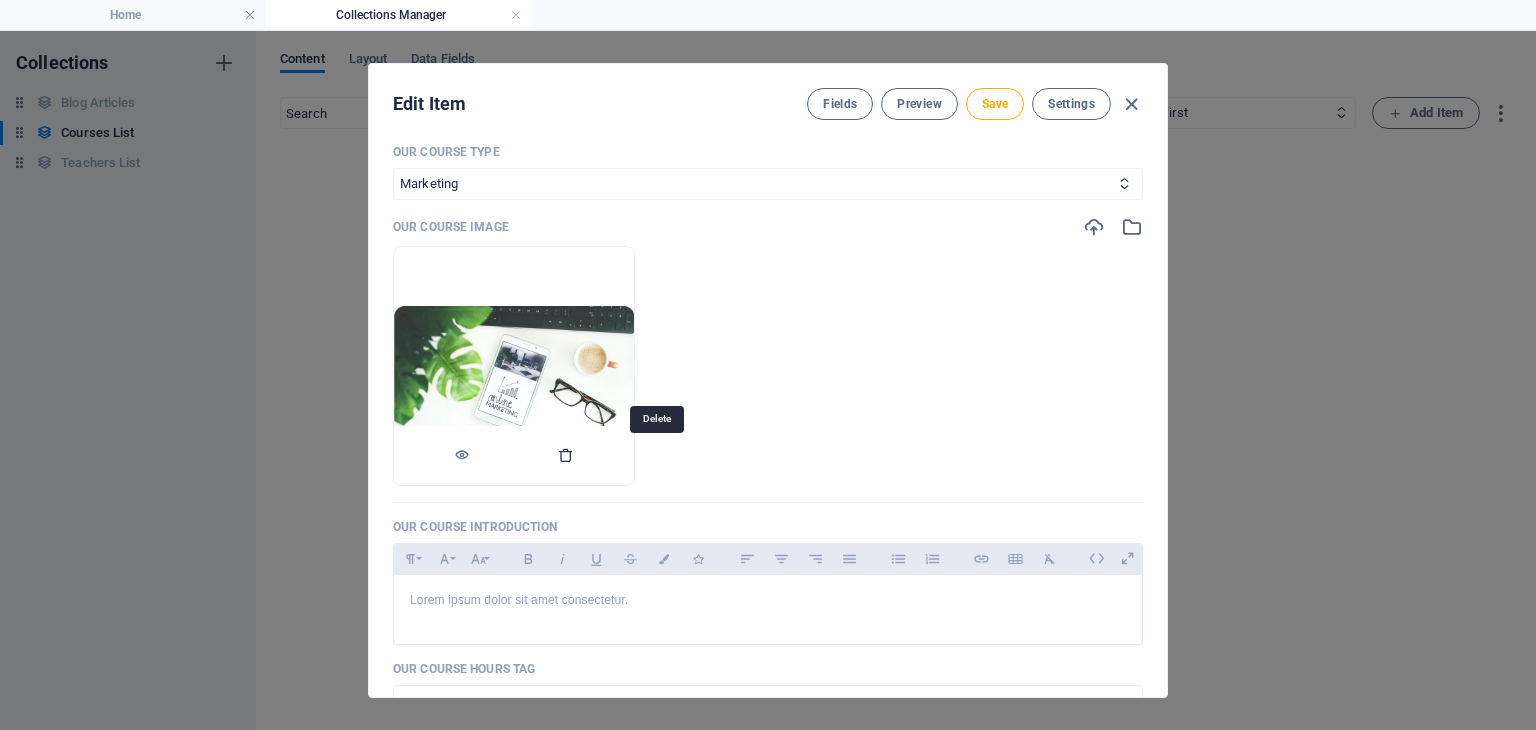 click at bounding box center (566, 455) 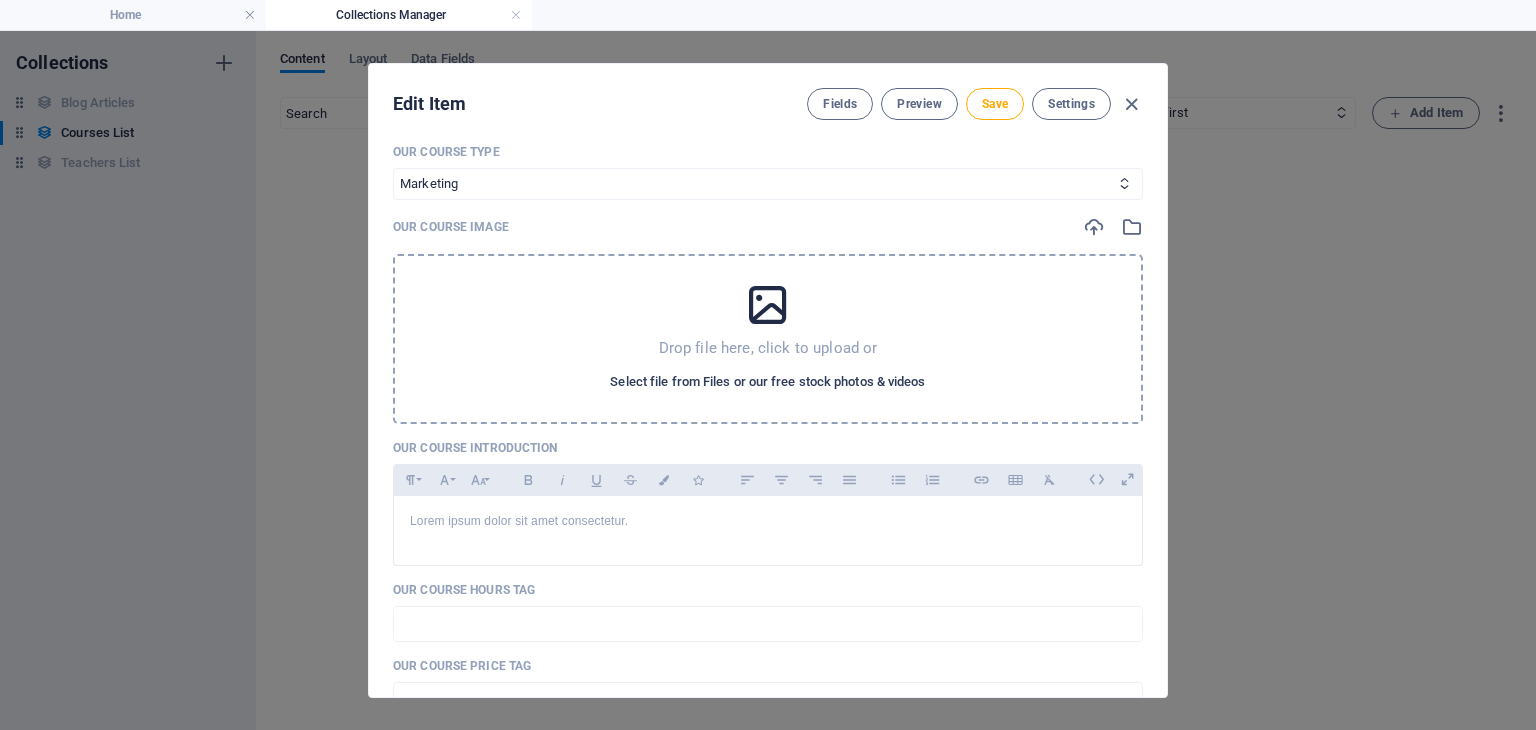 click on "Select file from Files or our free stock photos & videos" at bounding box center (767, 382) 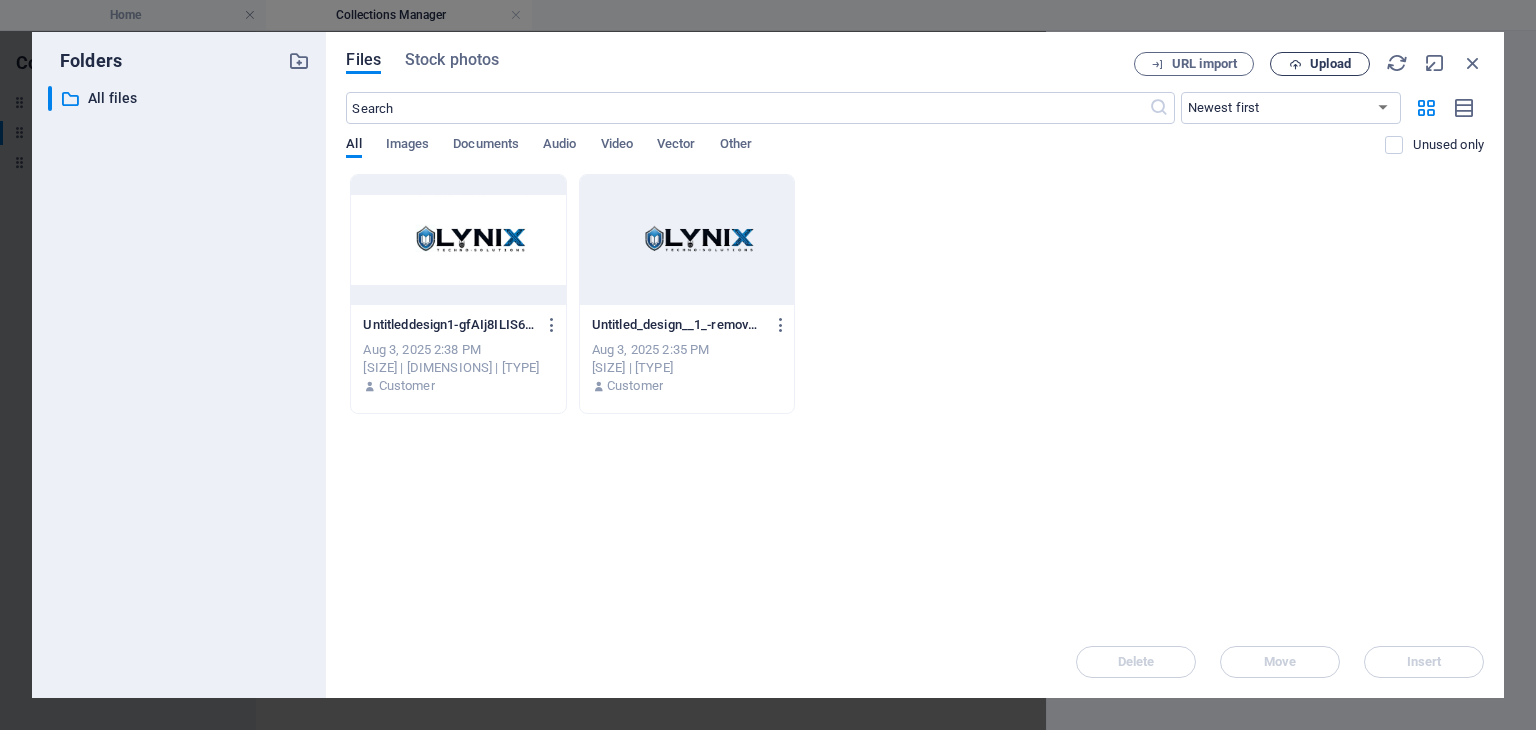 click on "Upload" at bounding box center [1330, 64] 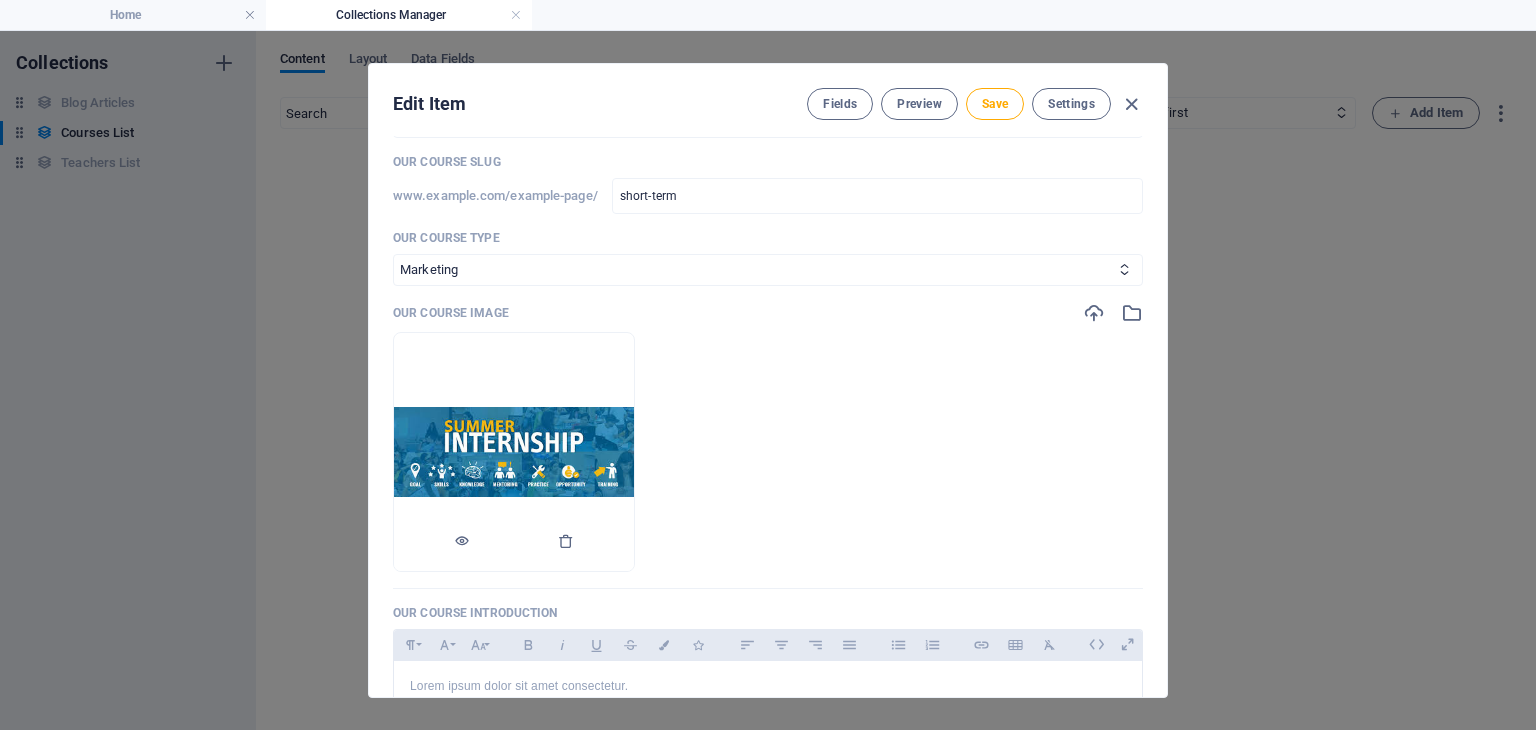 scroll, scrollTop: 72, scrollLeft: 0, axis: vertical 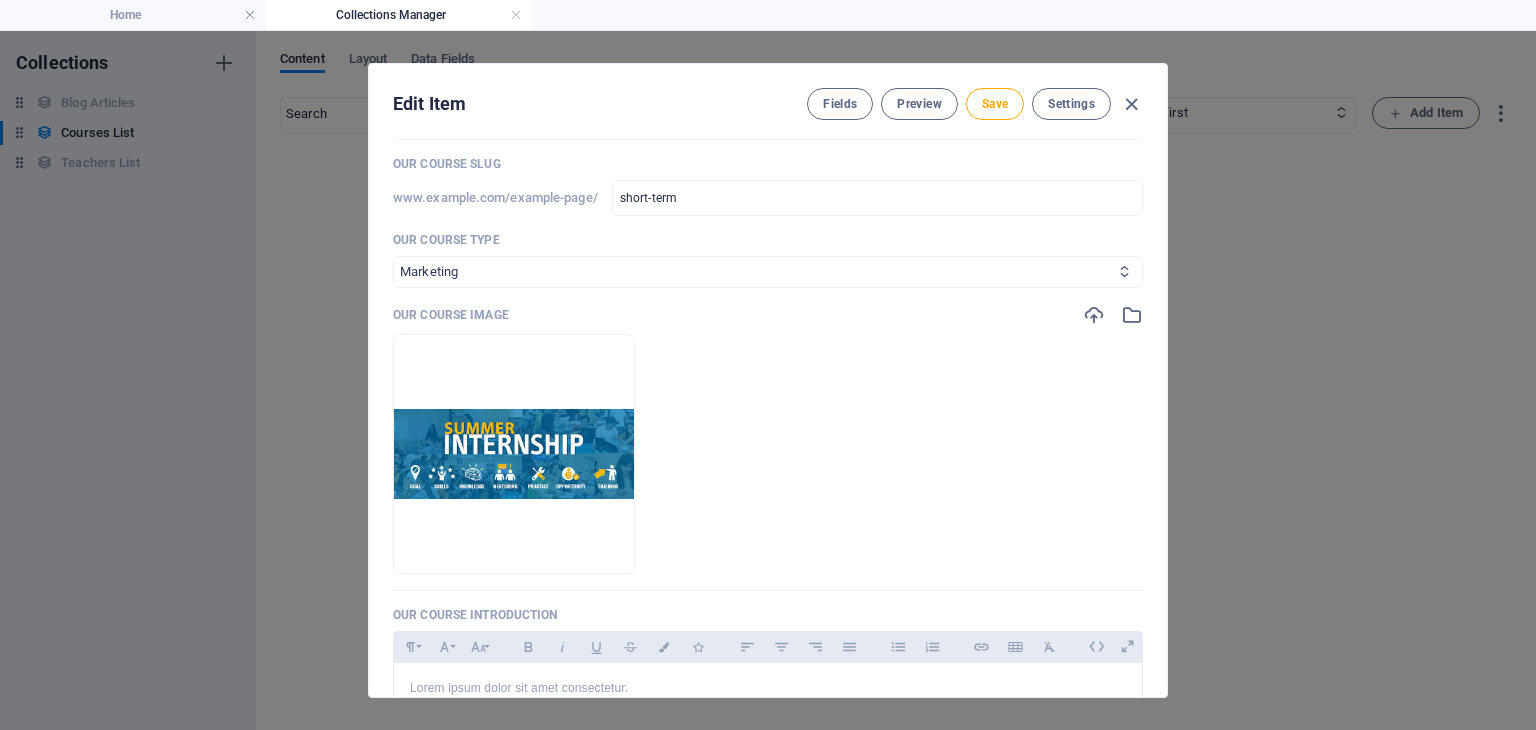 click on "Business/Finances Creativity Programming Psychology Science Speaking Management Marketing Design" at bounding box center [768, 272] 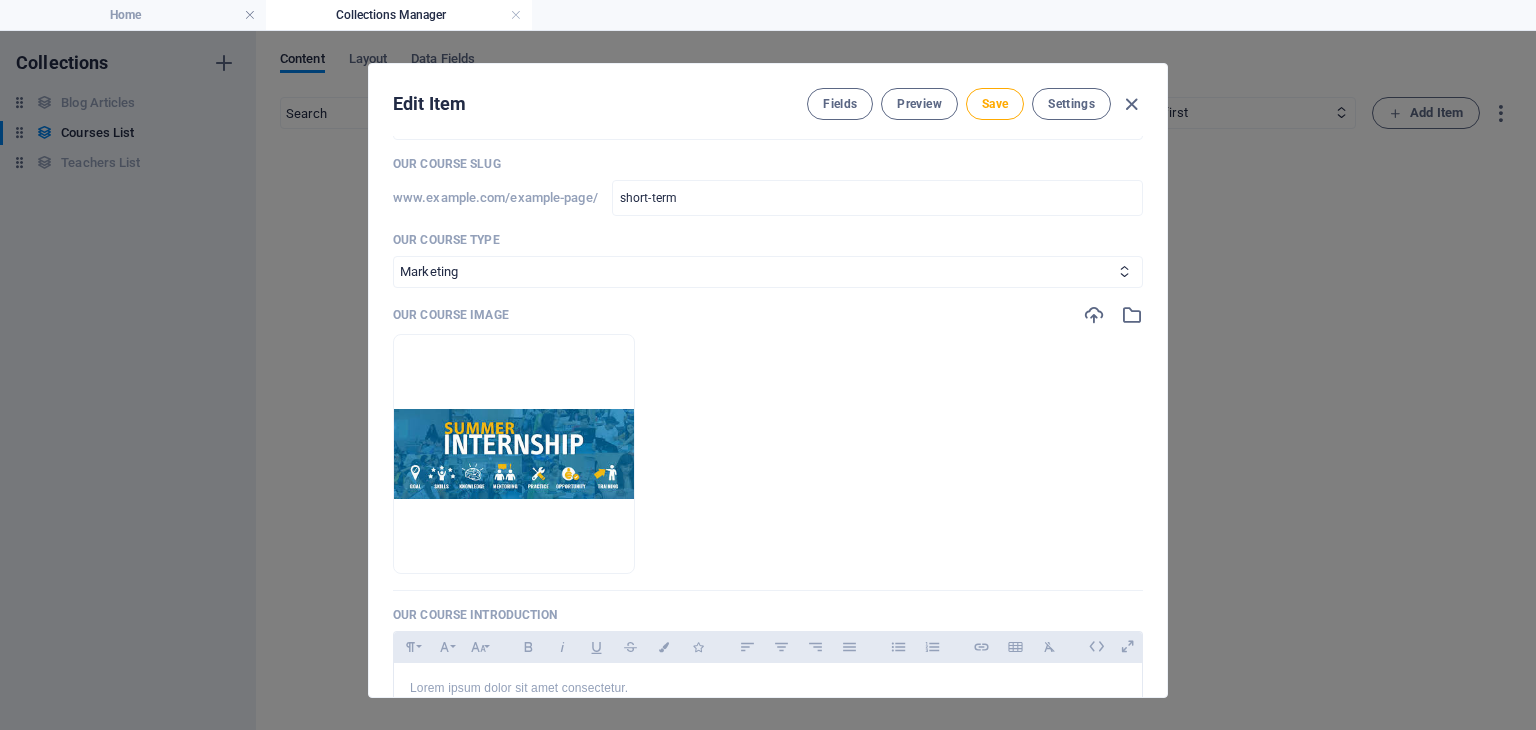 click on "Our Course Title SHORT TERM INTERNSHIPS ​ Our Course Slug www.example.com/example-page/ short-term ​ Our Course Type Business/Finances Creativity Programming Psychology Science Speaking Management Marketing Design Our Course Image Drop files here to upload them instantly Our Course Introduction Paragraph Format Normal Heading 1 Heading 2 Heading 3 Heading 4 Heading 5 Heading 6 Code Font Family Arial Georgia Impact Tahoma Times New Roman Verdana Sen Font Size 8 9 10 11 12 14 18 24 30 36 48 60 72 96 Bold Italic Underline Strikethrough Colors Icons Align Left Align Center Align Right Align Justify Unordered List Ordered List Insert Link Insert Table Clear Formatting Lorem ipsum dolor sit amet consectetur. <p>Lorem ipsum dolor sit amet consectetur.</p> Our Course Hours Tag ​ Our Course Price Tag ​ Our Top Course Our Top Course Our Course Detailed Description Edit in CMS Digital Marketing Online videos Active community Downloadable resources More about the course $499.00 USD Contact Us Level:  Begginer 67" at bounding box center [768, 680] 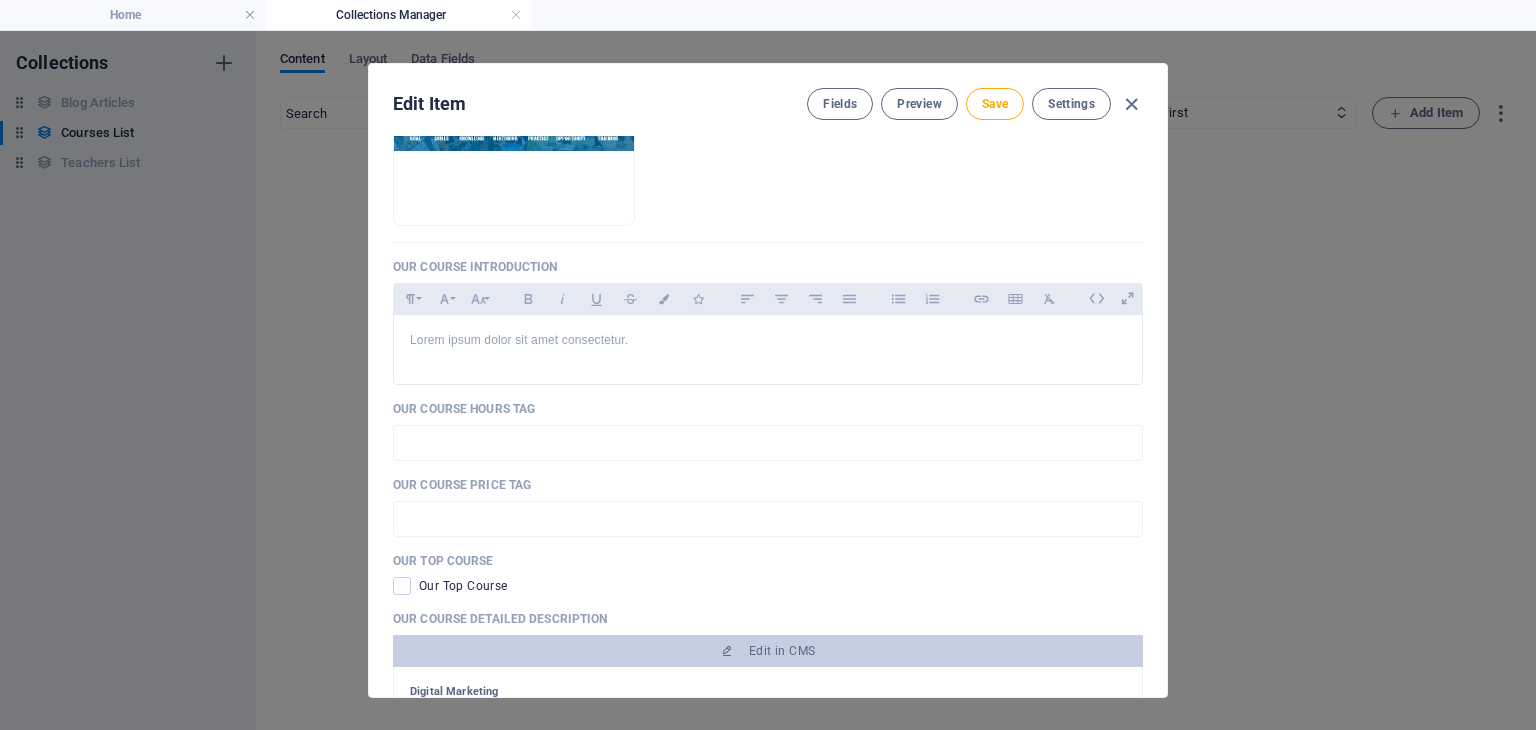scroll, scrollTop: 420, scrollLeft: 0, axis: vertical 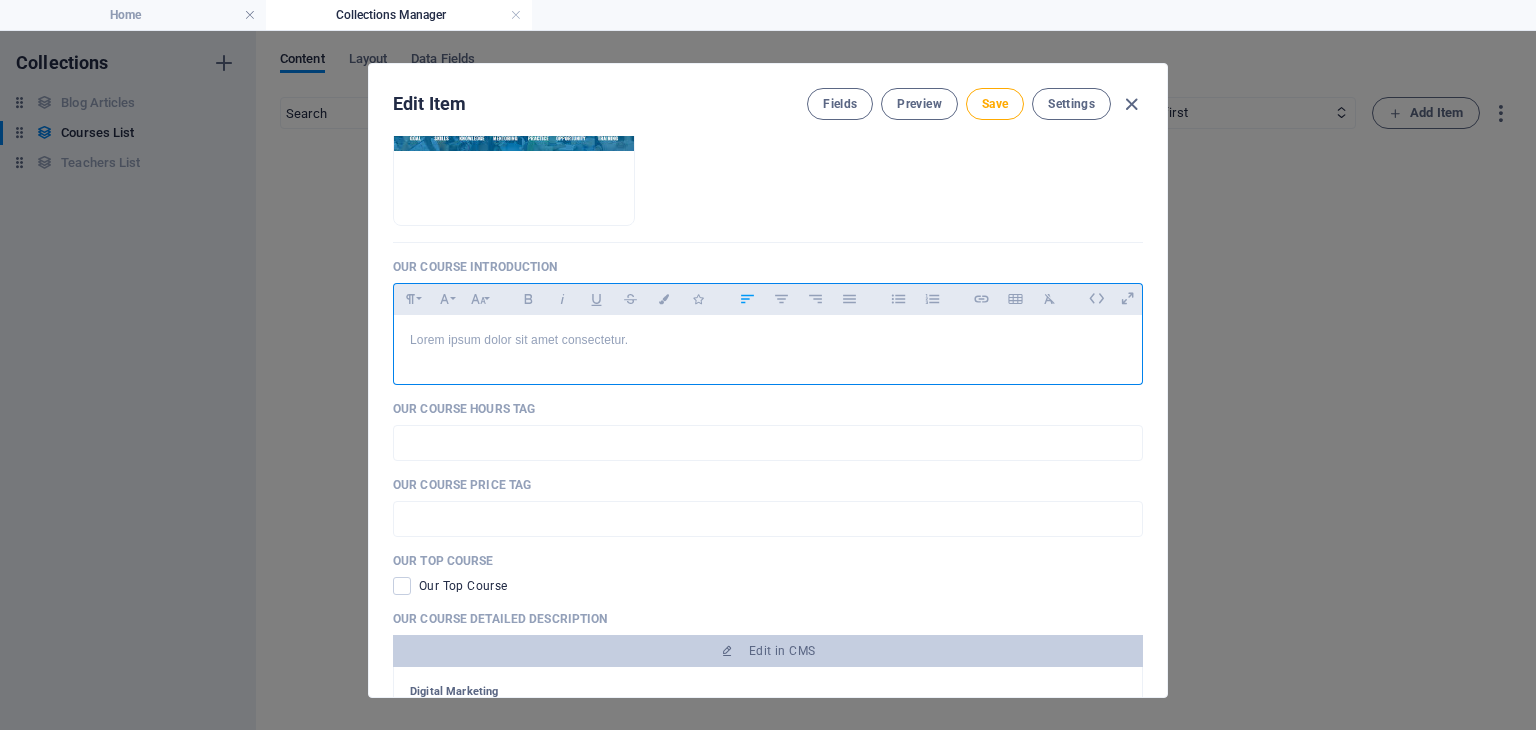 click on "Lorem ipsum dolor sit amet consectetur." at bounding box center [768, 345] 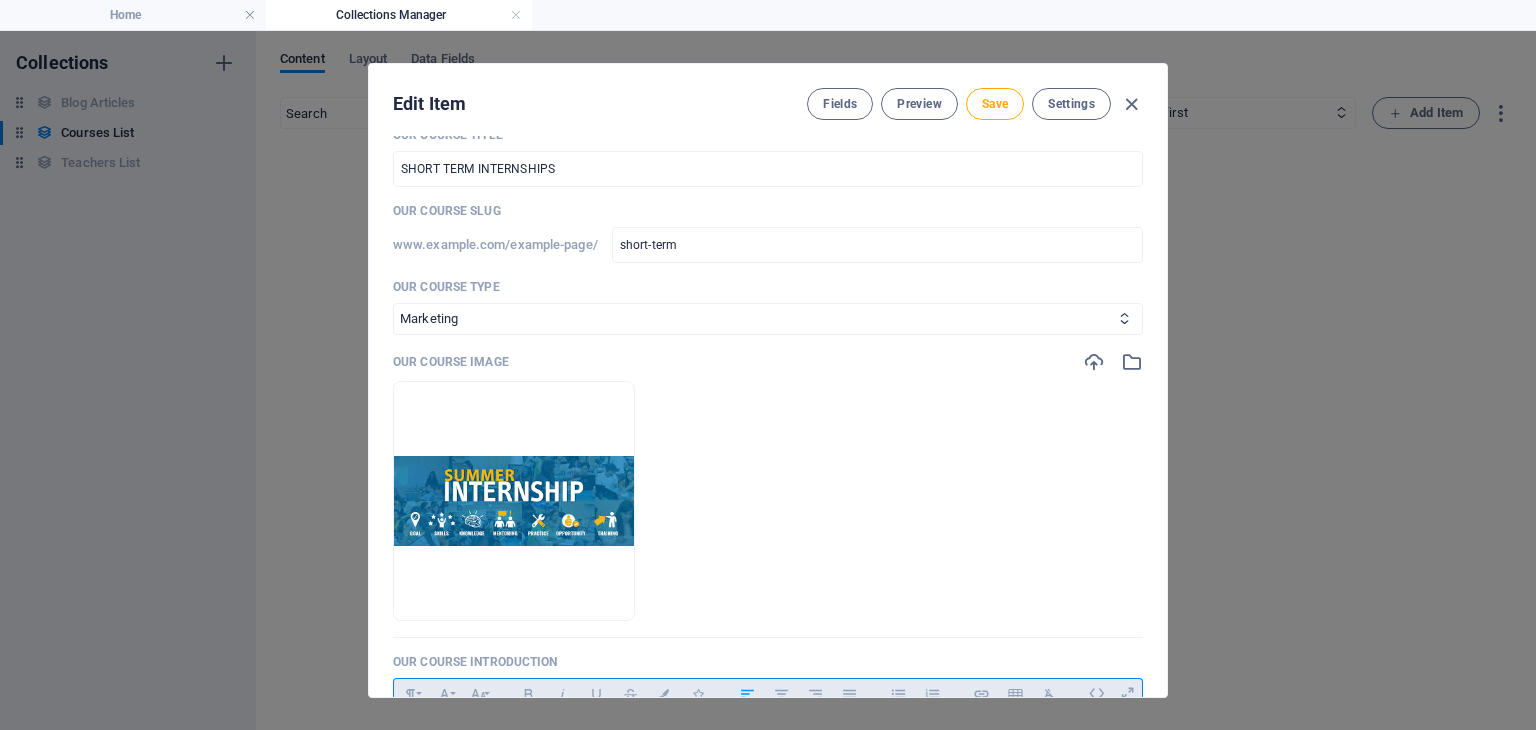 scroll, scrollTop: 24, scrollLeft: 0, axis: vertical 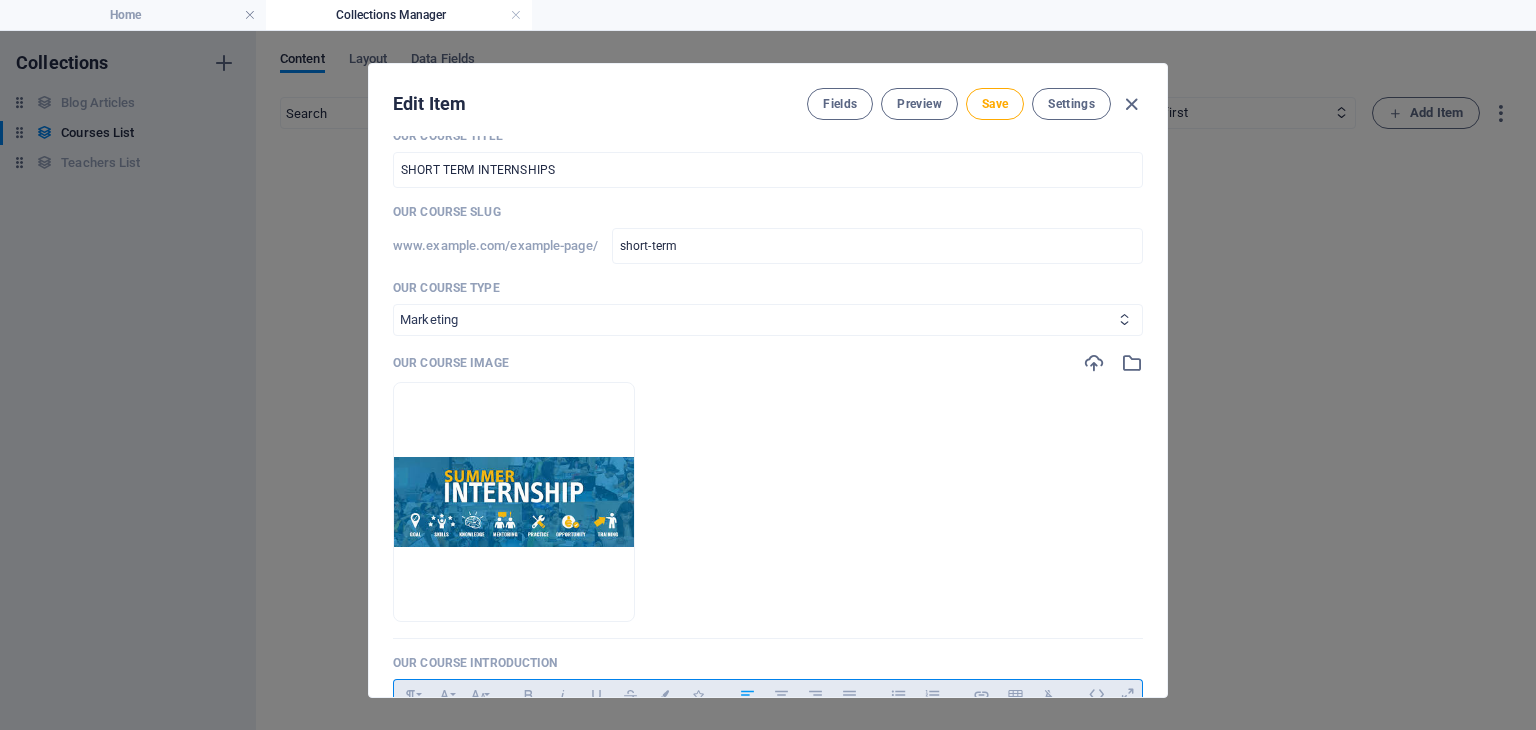 click on "Business/Finances Creativity Programming Psychology Science Speaking Management Marketing Design" at bounding box center [768, 320] 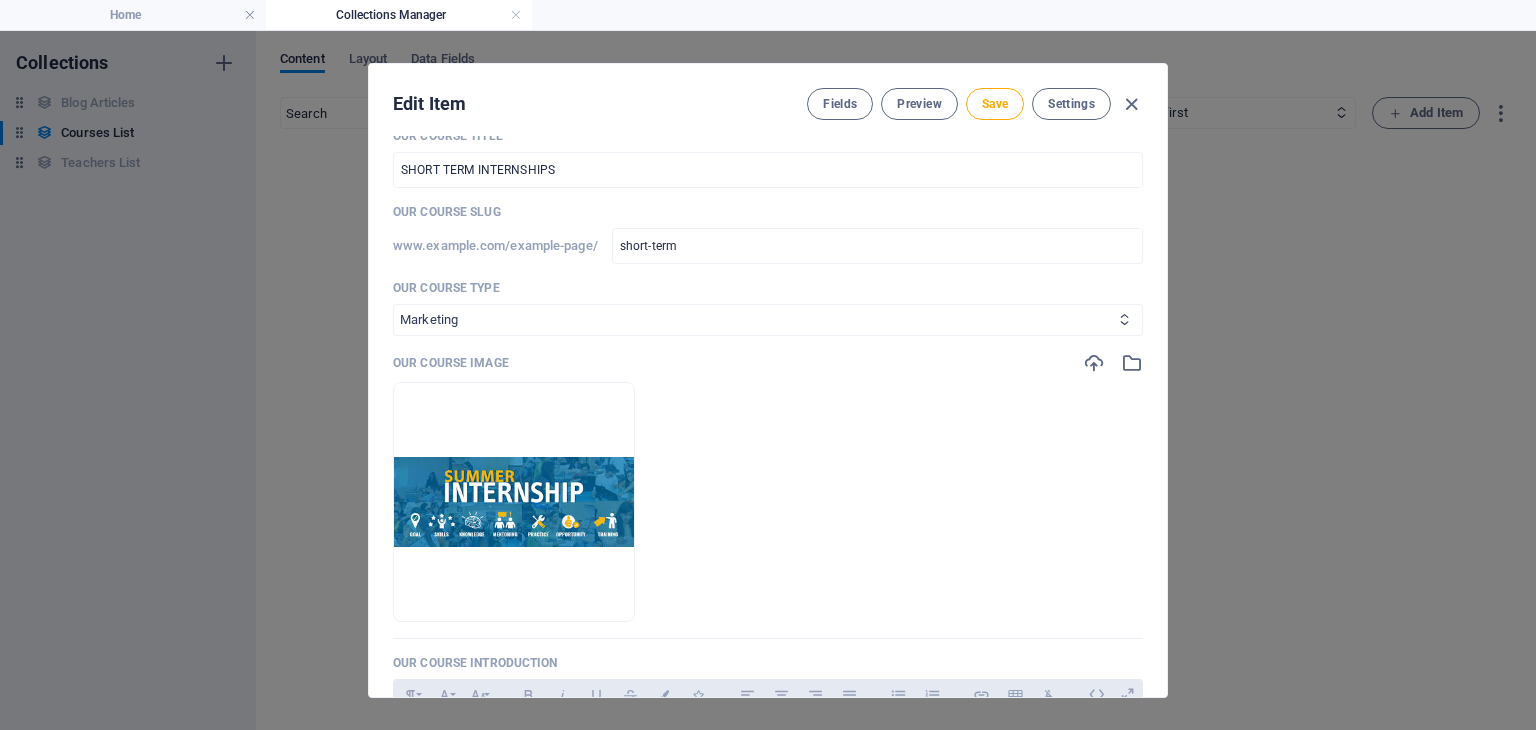 click on "Business/Finances Creativity Programming Psychology Science Speaking Management Marketing Design" at bounding box center (768, 320) 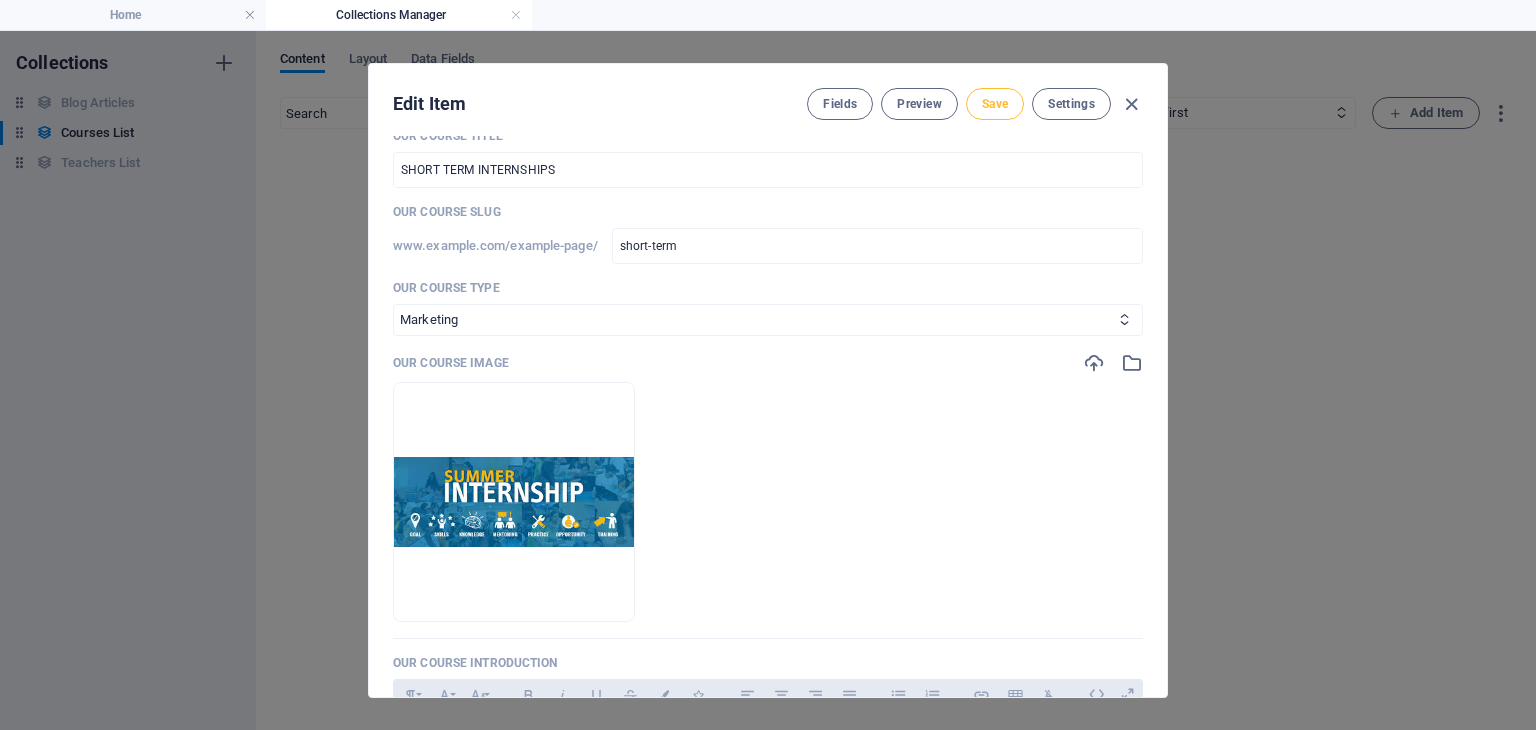 click on "Save" at bounding box center (995, 104) 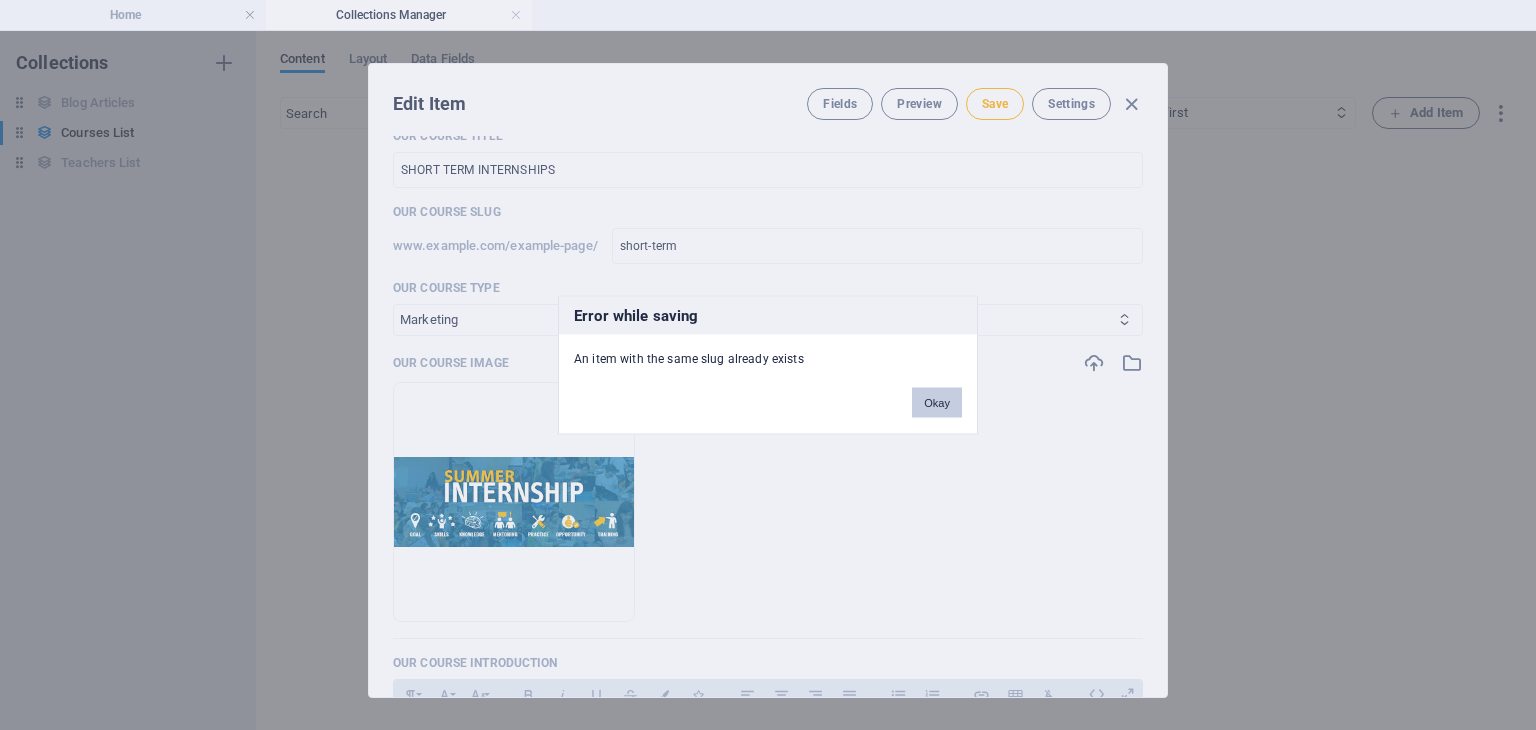 click on "Okay" at bounding box center (937, 403) 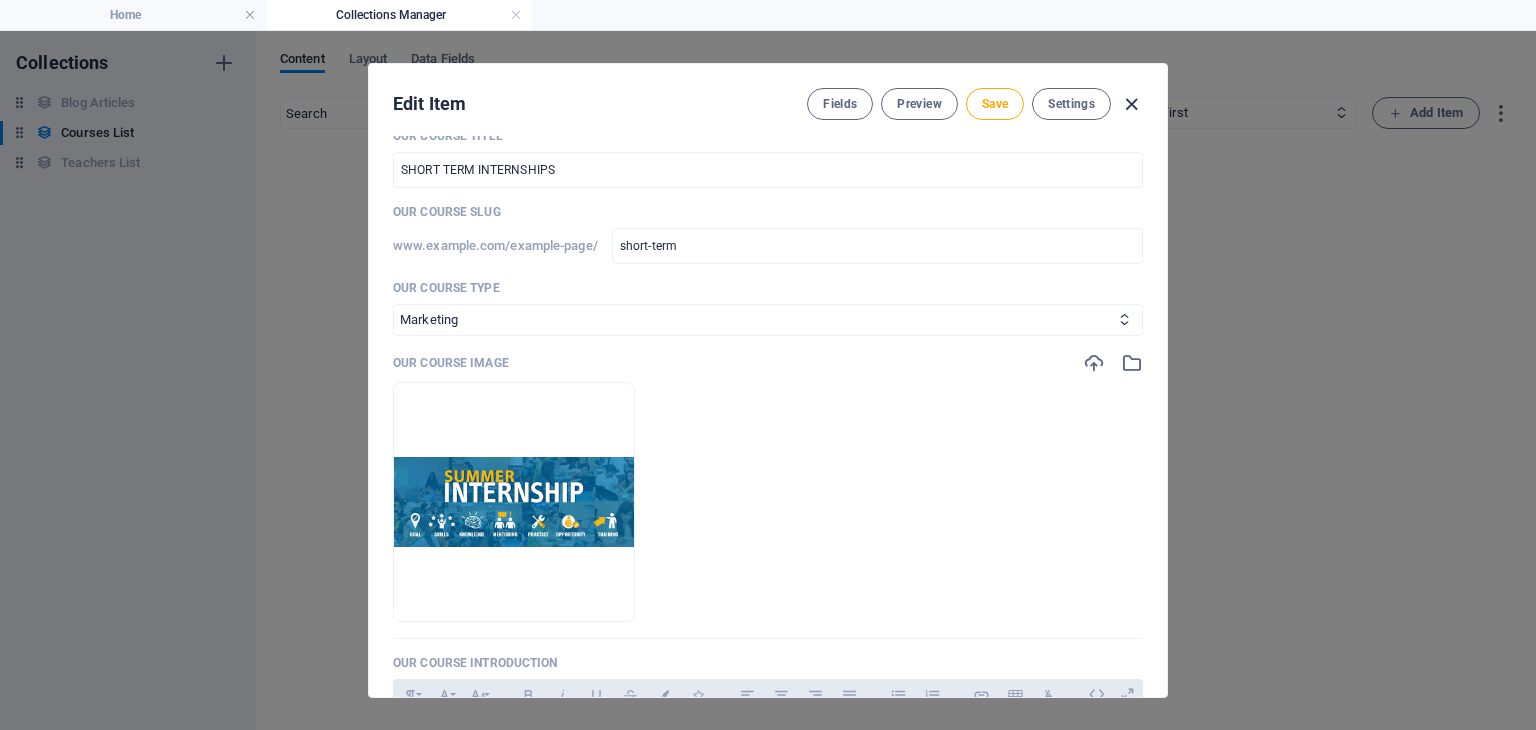 click at bounding box center (1131, 104) 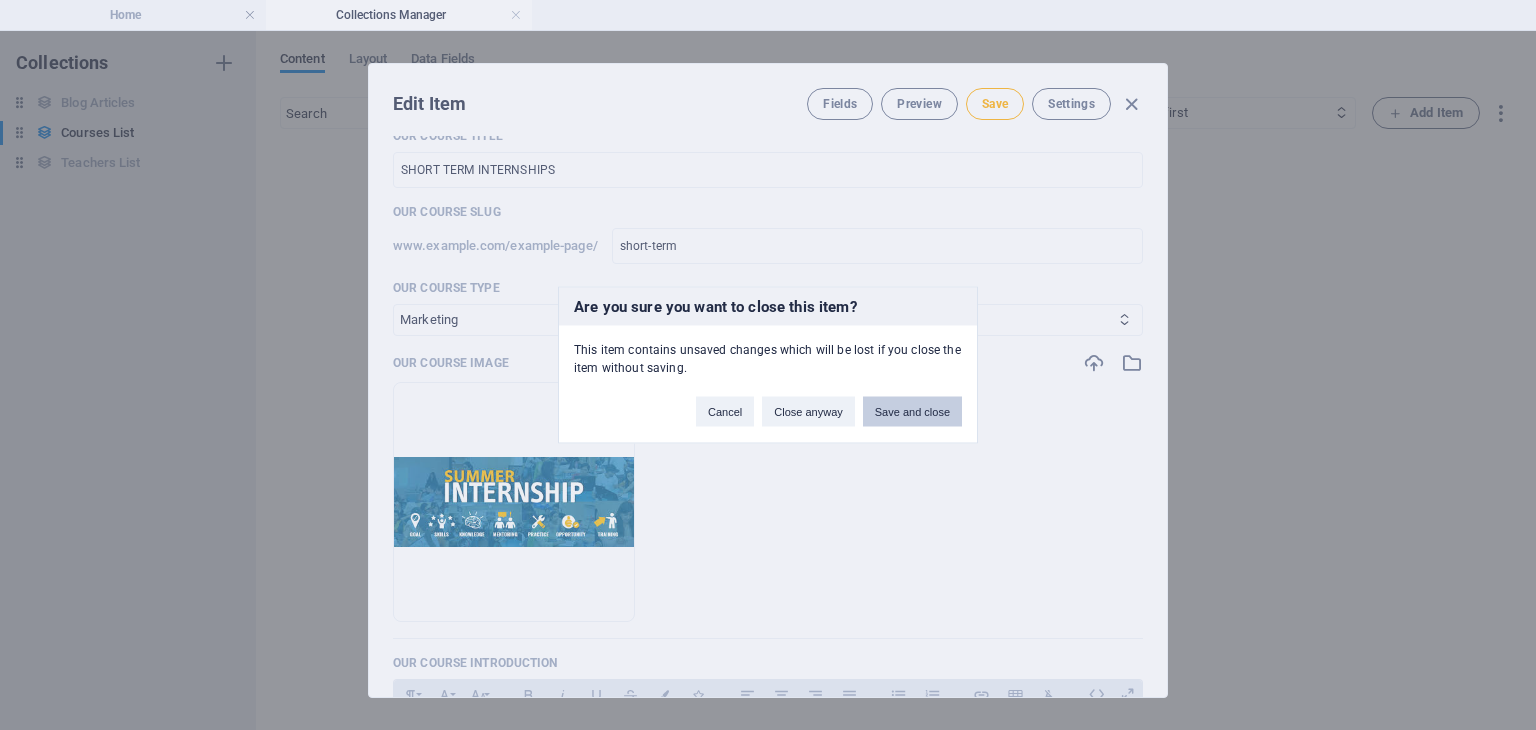 click on "Save and close" at bounding box center (912, 412) 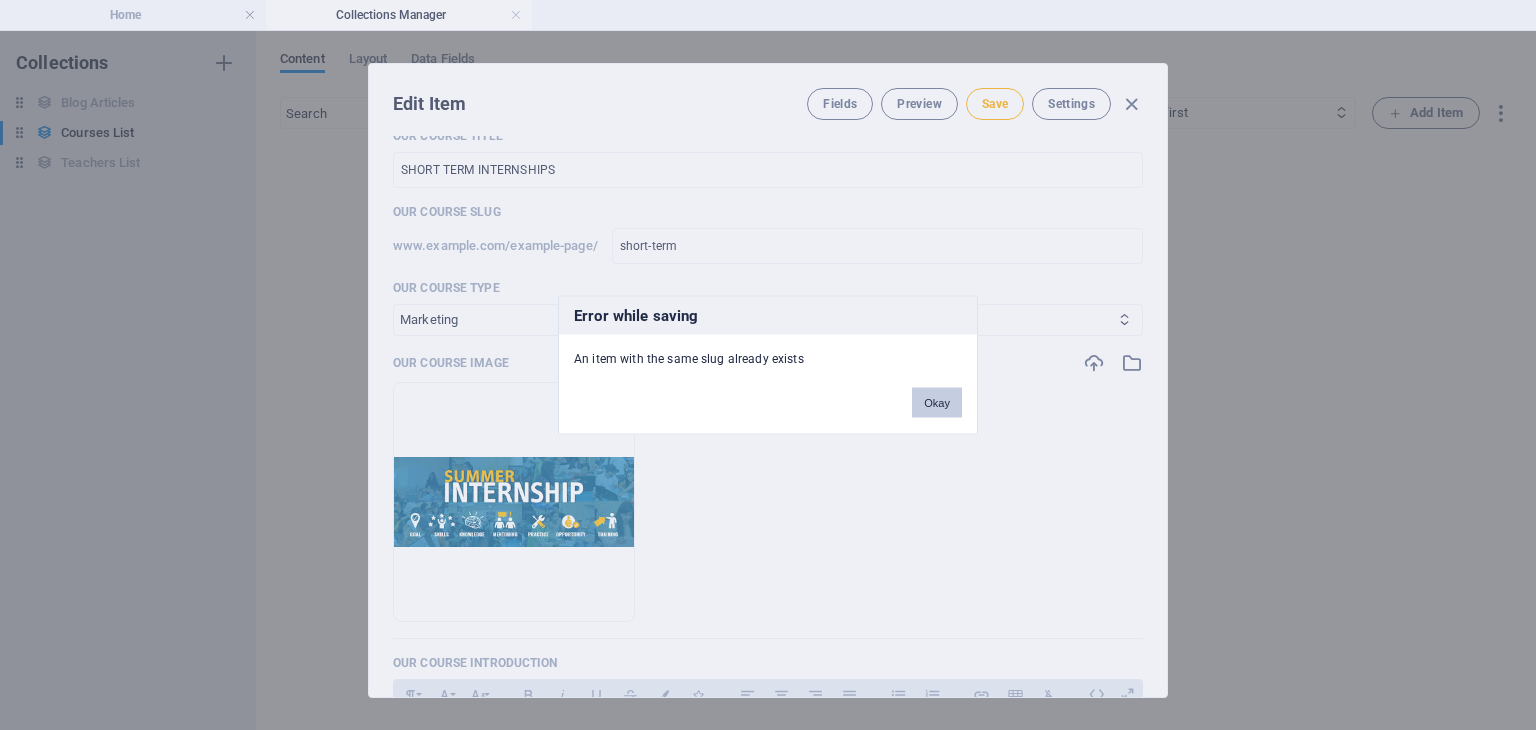 click on "Okay" at bounding box center [937, 403] 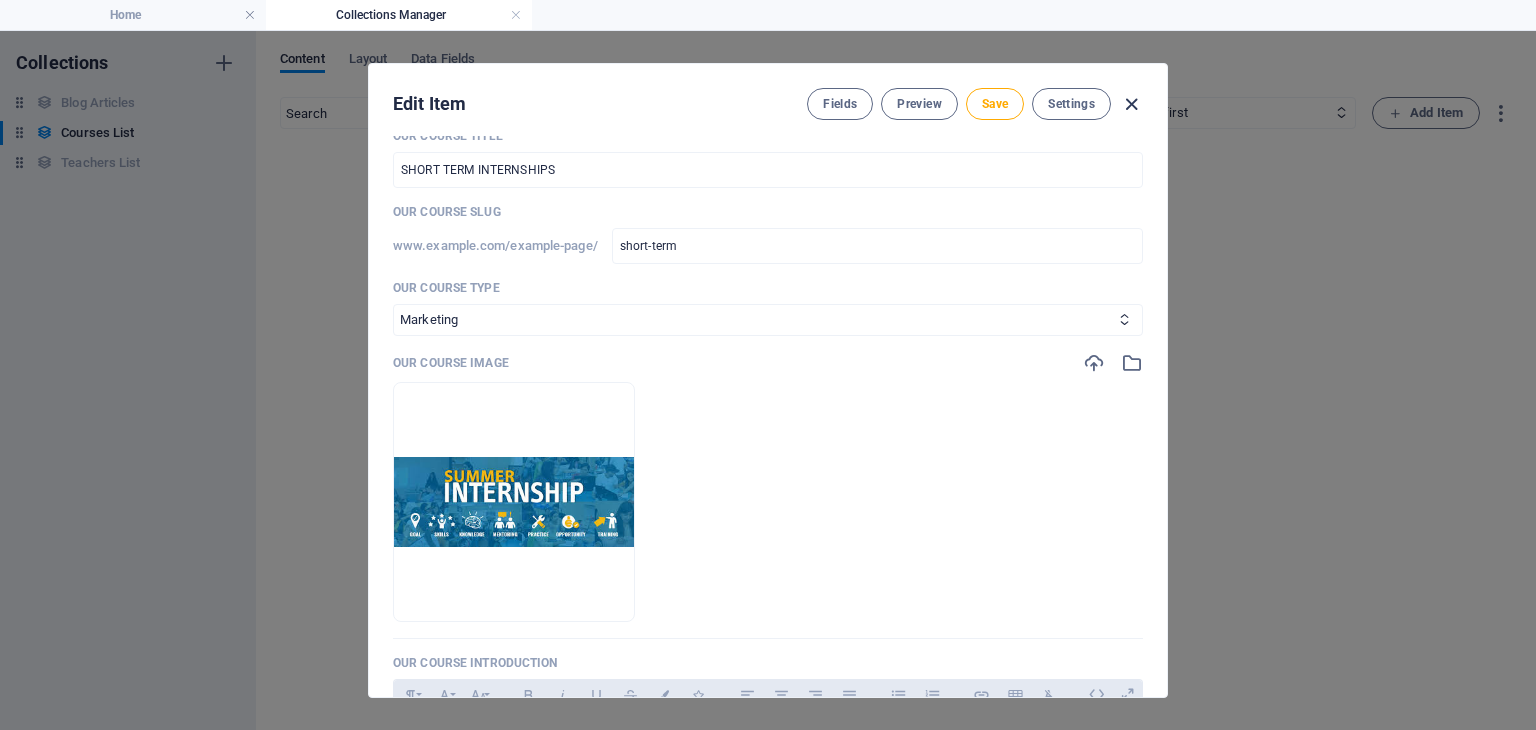 click at bounding box center [1131, 104] 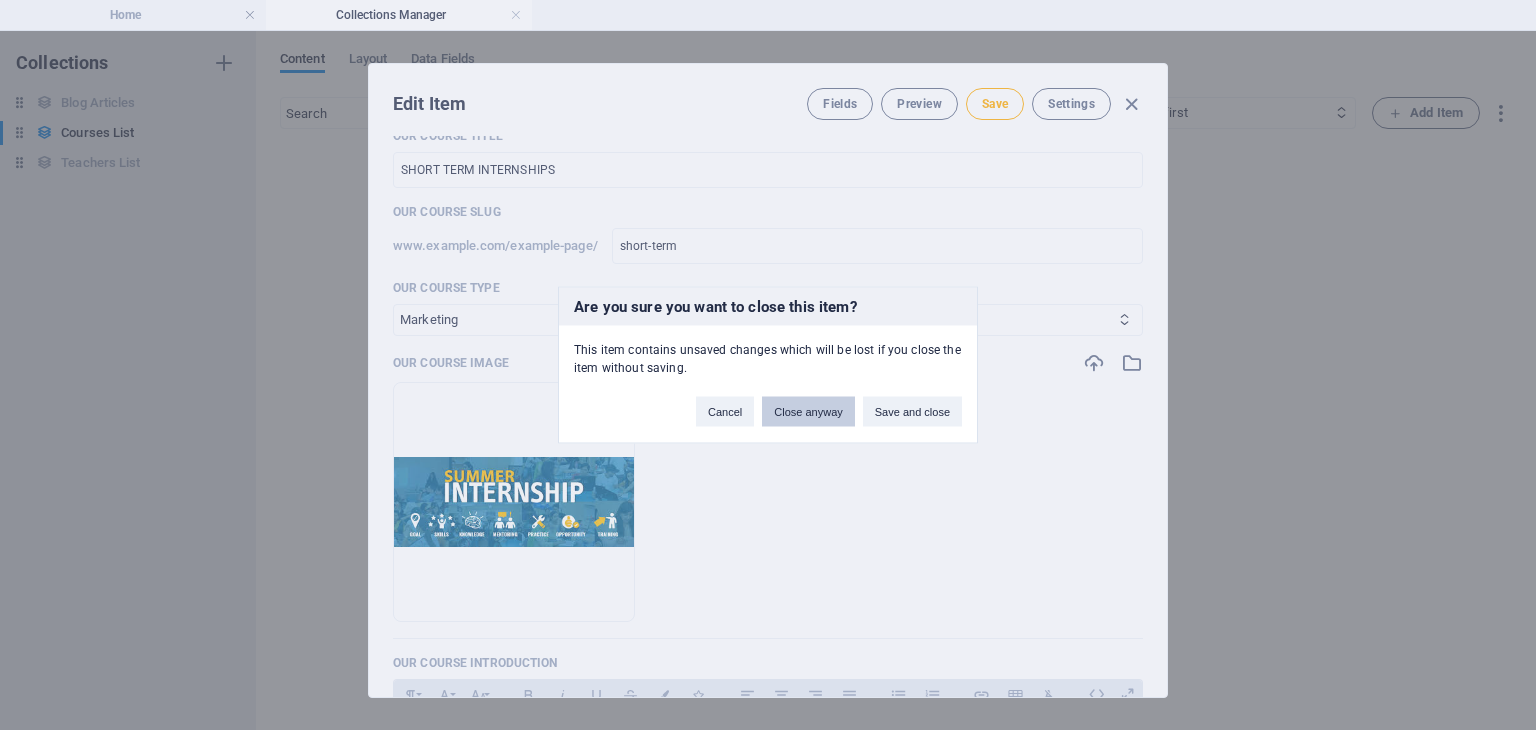 click on "Close anyway" at bounding box center [808, 412] 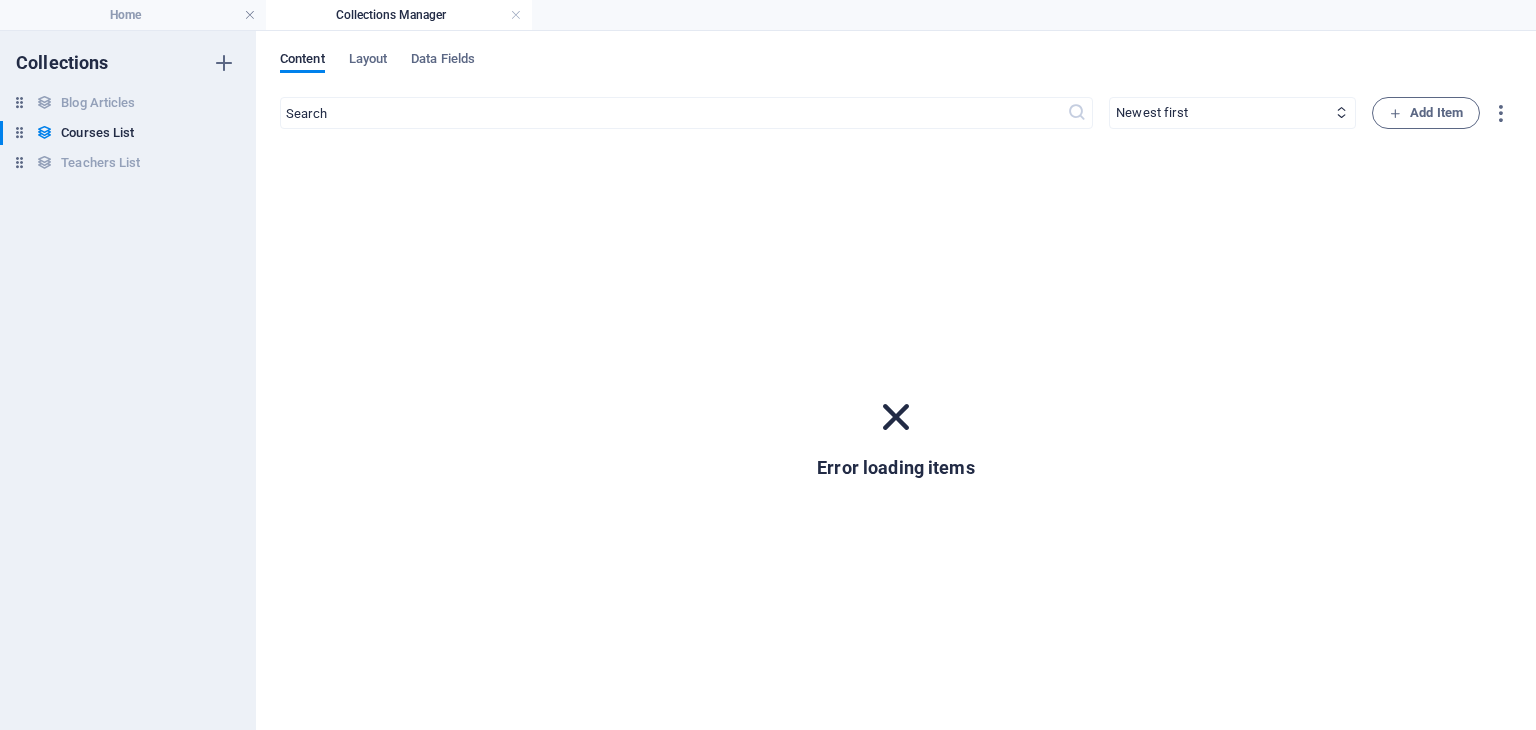 click at bounding box center (896, 417) 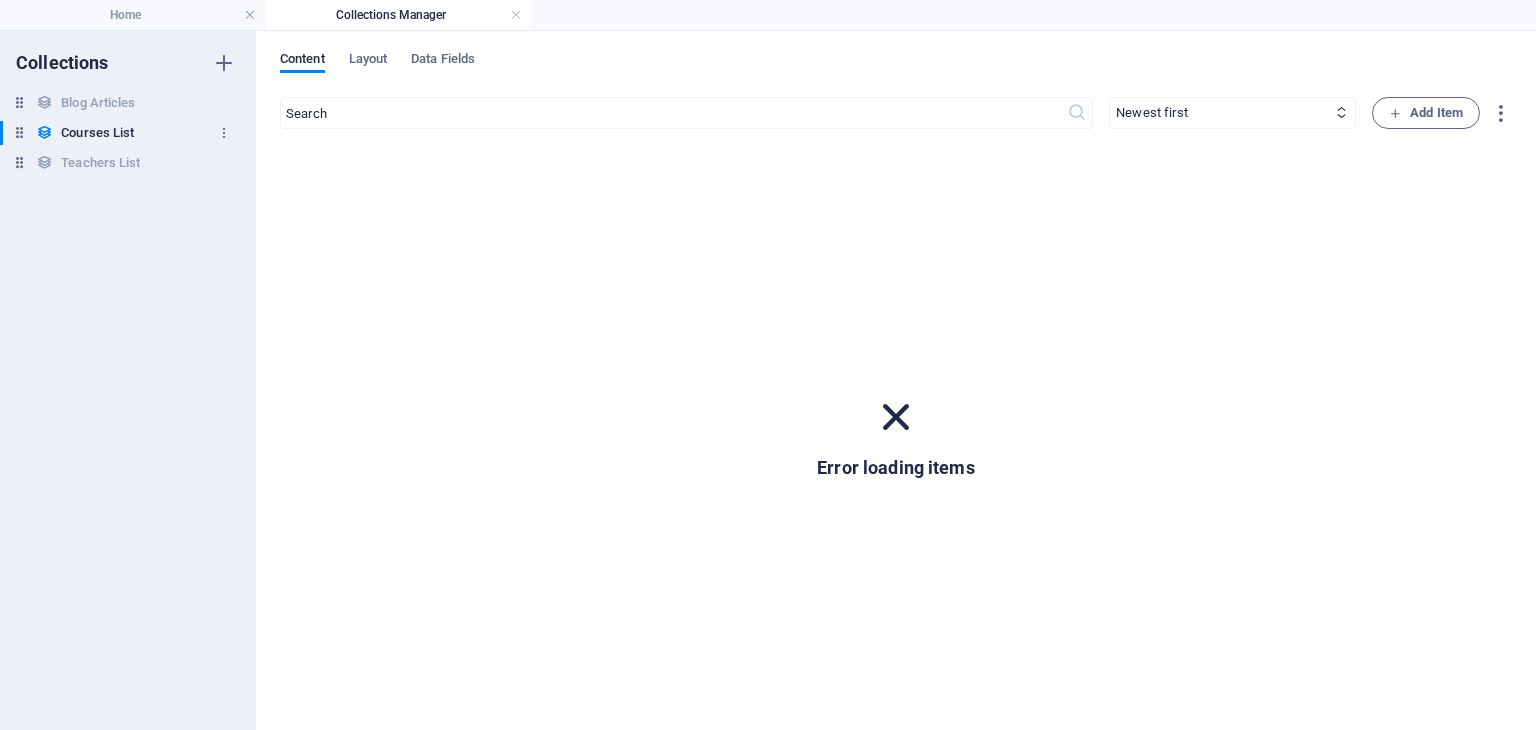click on "Courses List Courses List" at bounding box center (118, 133) 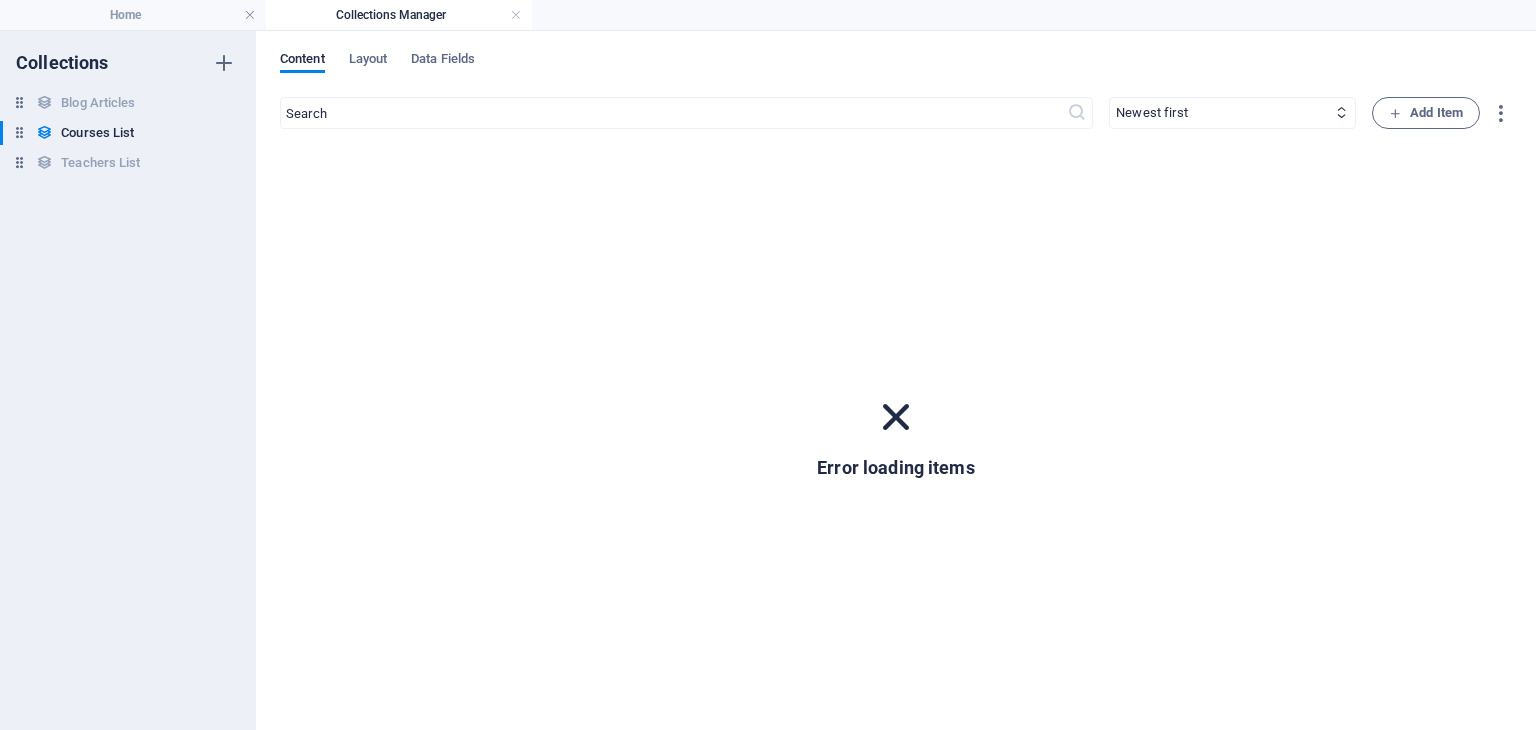 click on "Error loading items" at bounding box center (896, 435) 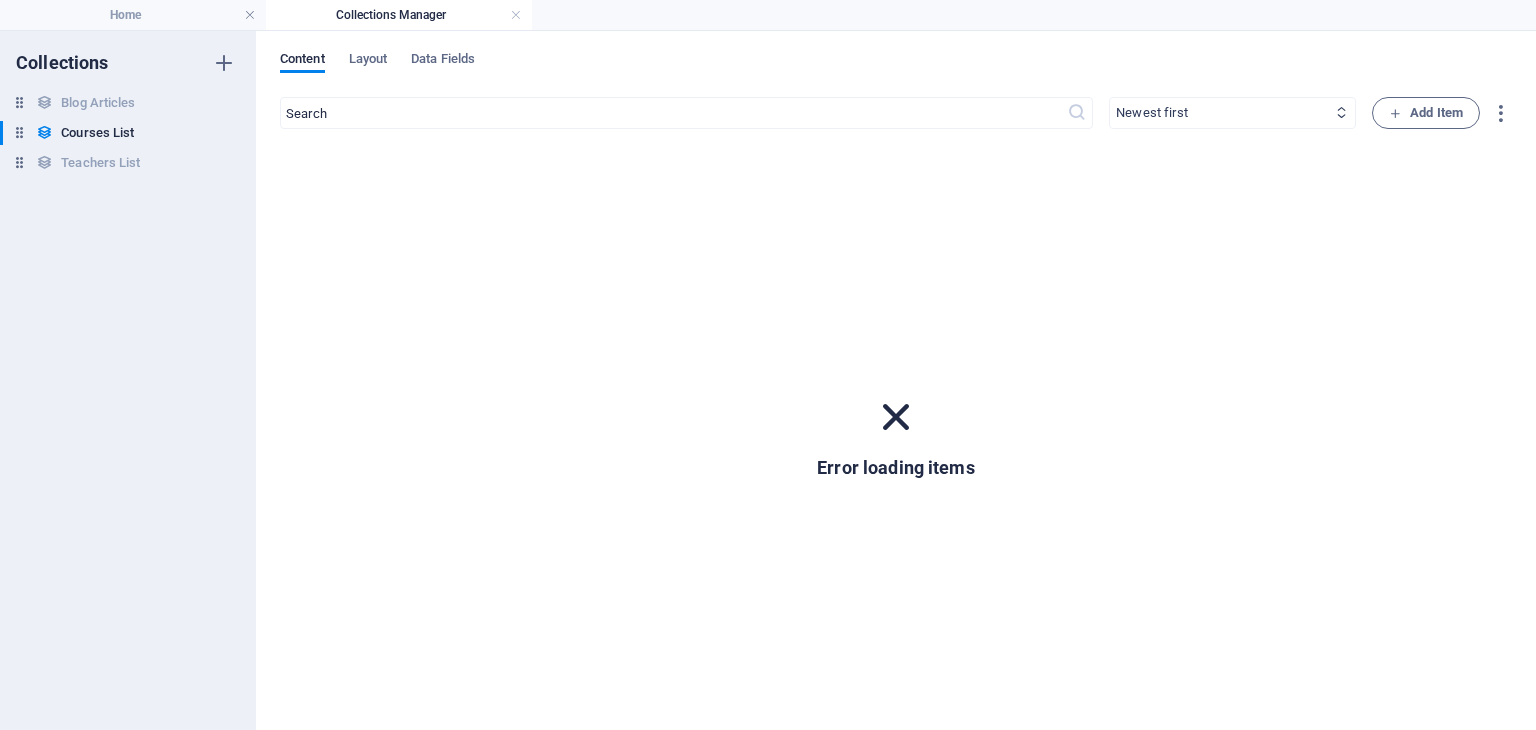 click on "Newest first Oldest first Last modified Our Course Title (ascending) Our Course Title (descending) Our Course Slug (ascending) Our Course Slug (descending) Our Course Type (ascending) Our Course Type (descending) Our Course Hours Tag (ascending) Our Course Hours Tag (descending) Our Course Price Tag (ascending) Our Course Price Tag (descending) Our Top Course (ascending) Our Top Course (descending)" at bounding box center [1232, 113] 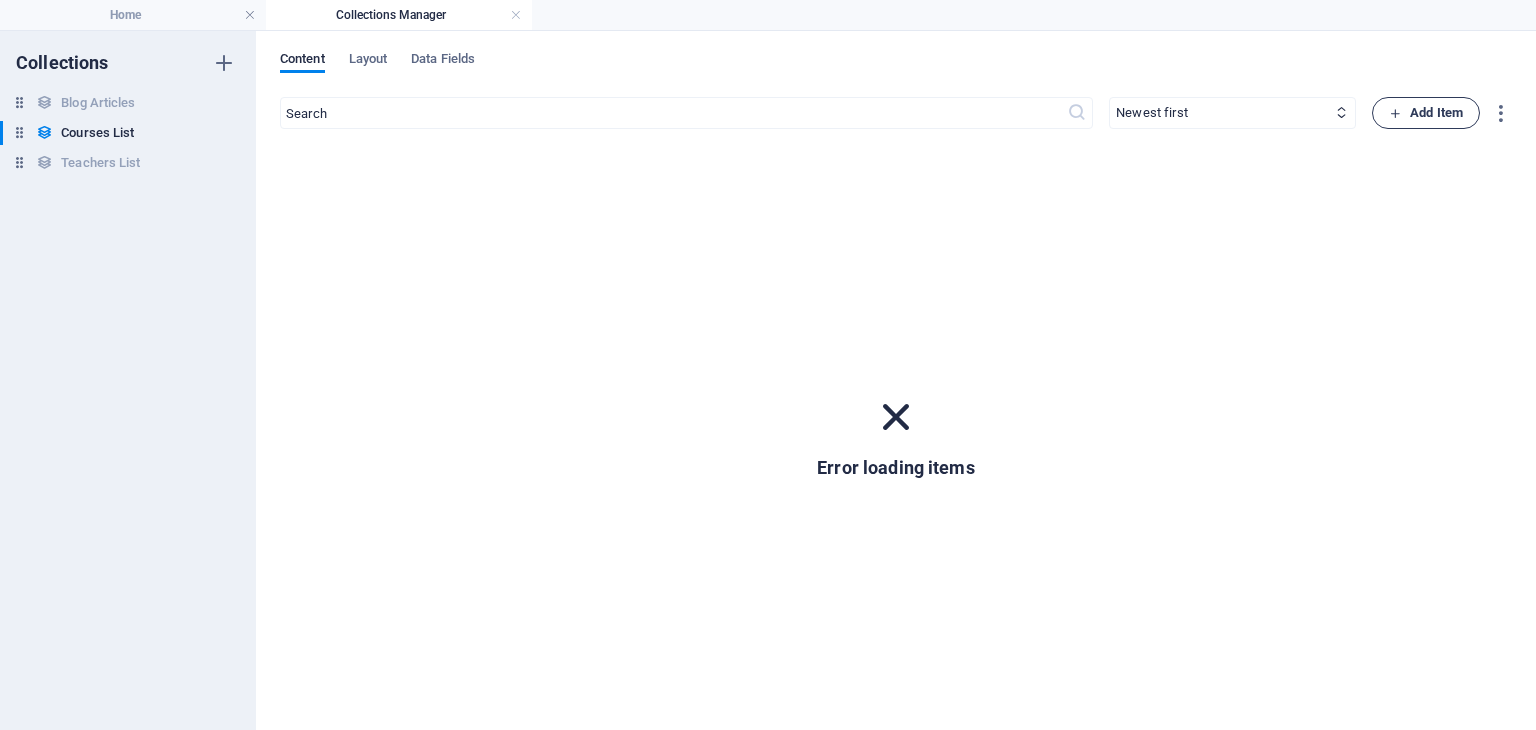 click at bounding box center (1395, 113) 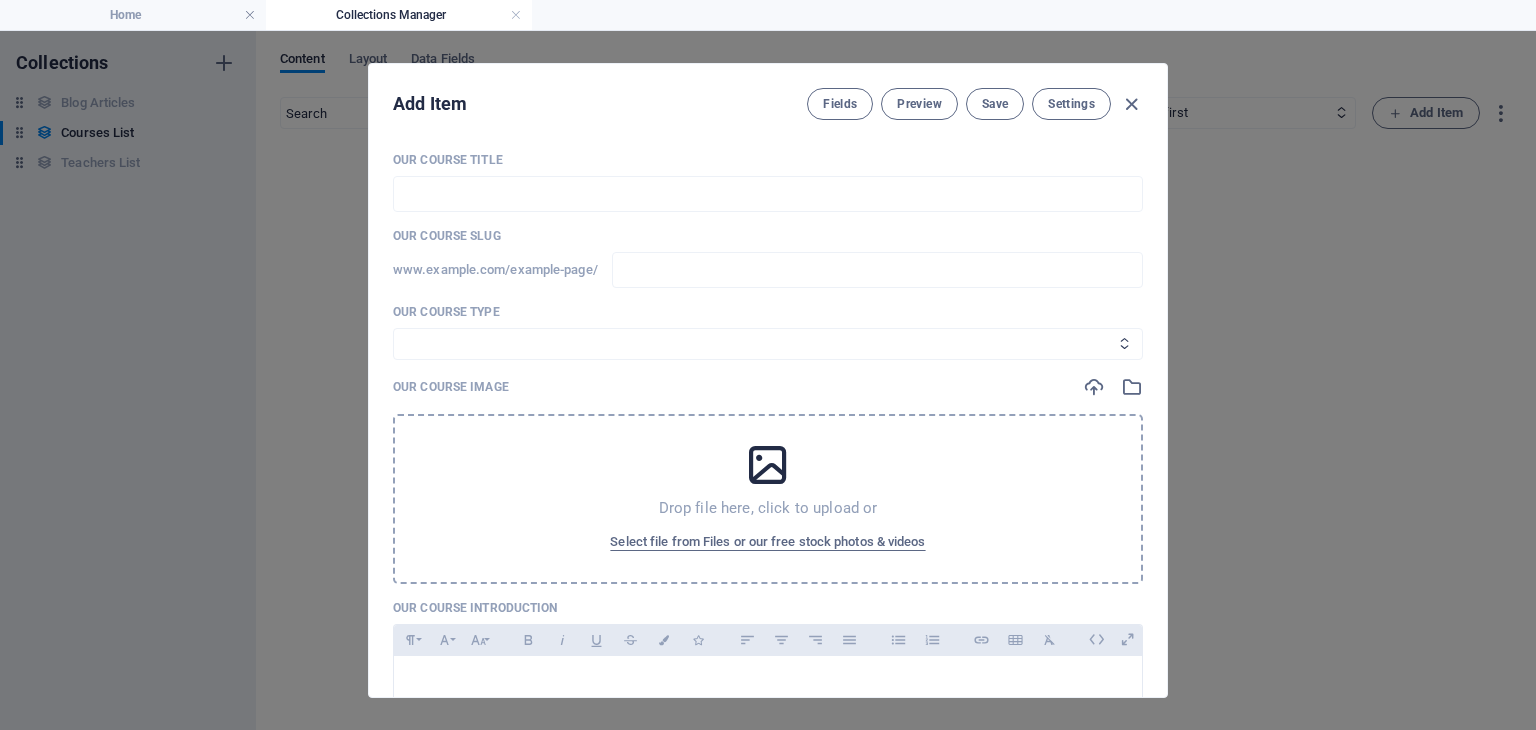 click on "Business/Finances Creativity Programming Psychology Science Speaking Management Marketing Design" at bounding box center (768, 344) 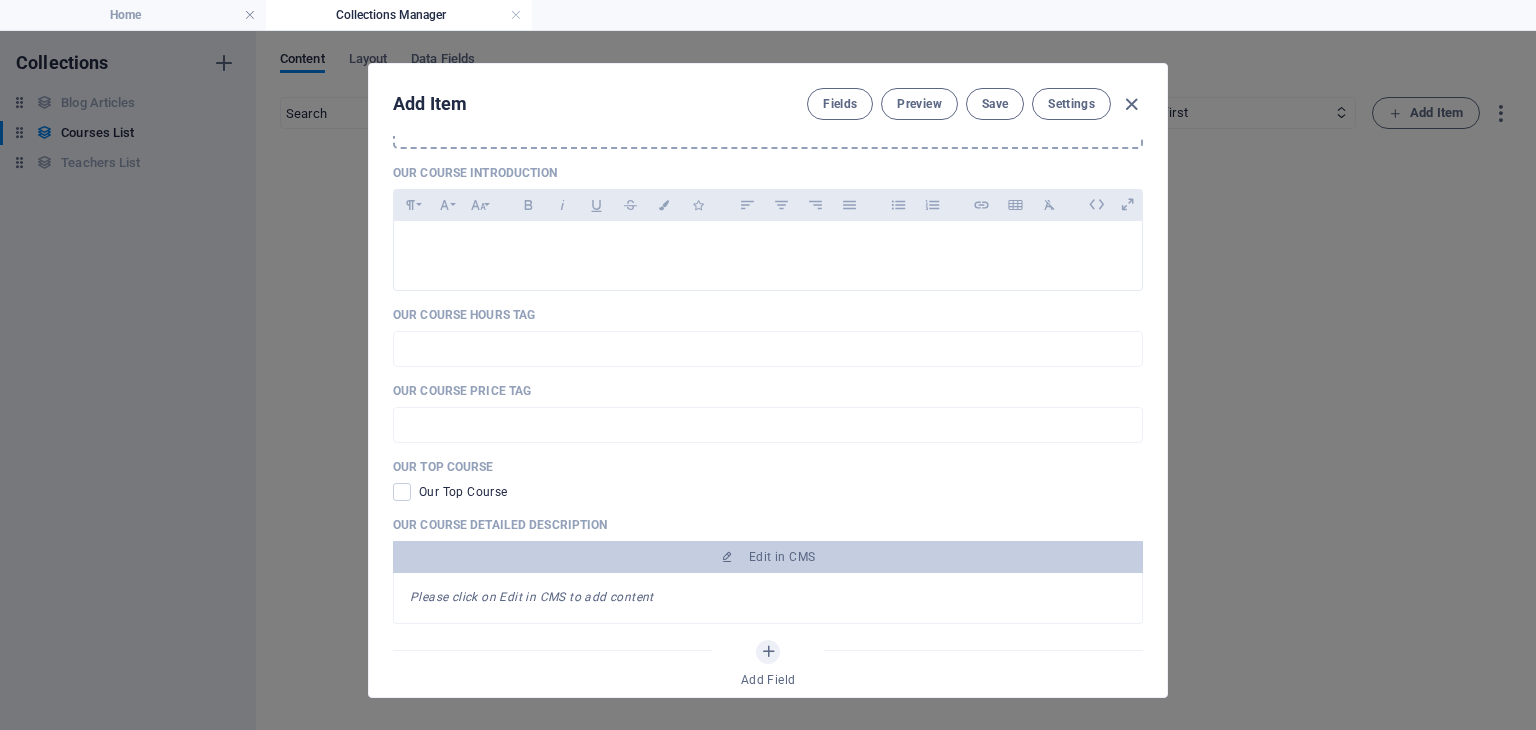 scroll, scrollTop: 0, scrollLeft: 0, axis: both 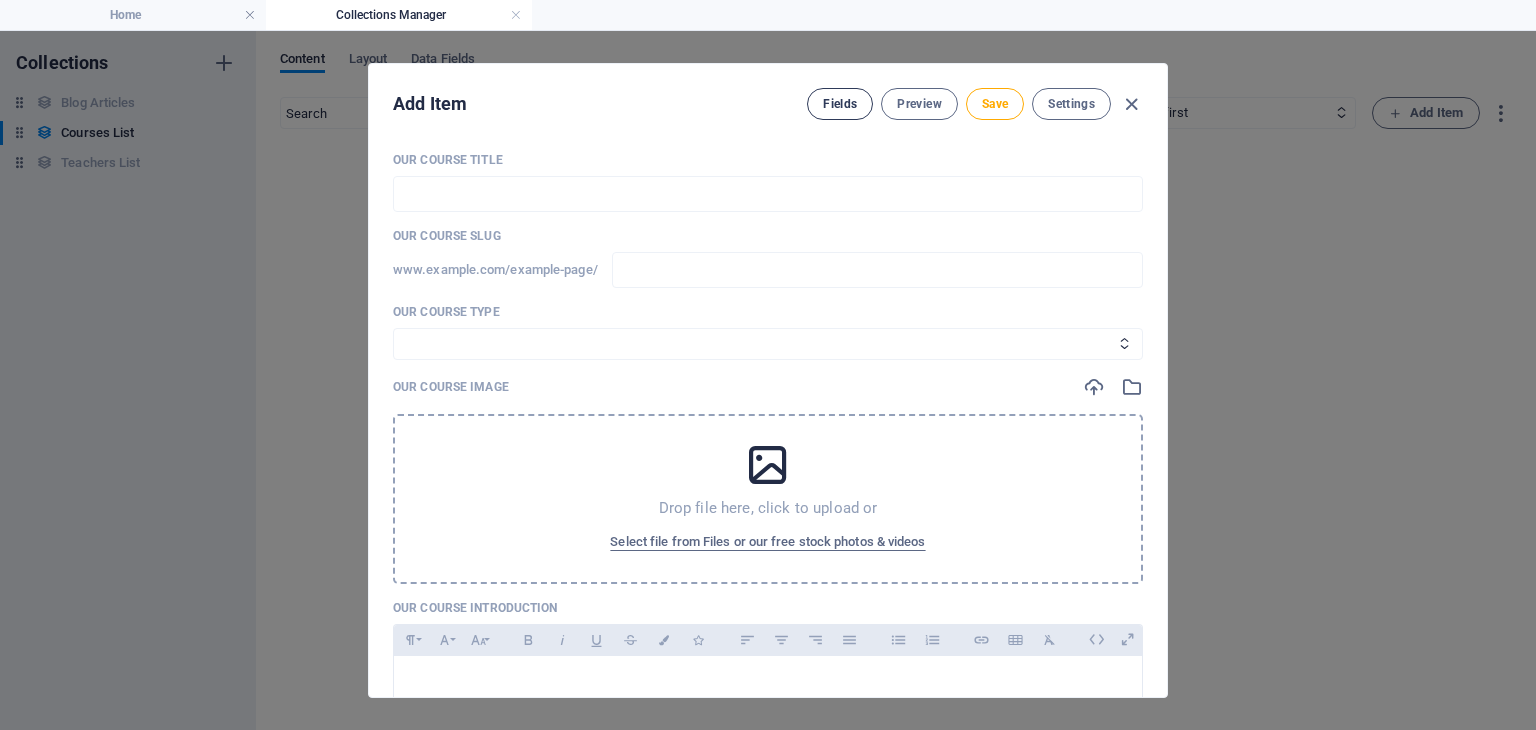 click on "Fields" at bounding box center (840, 104) 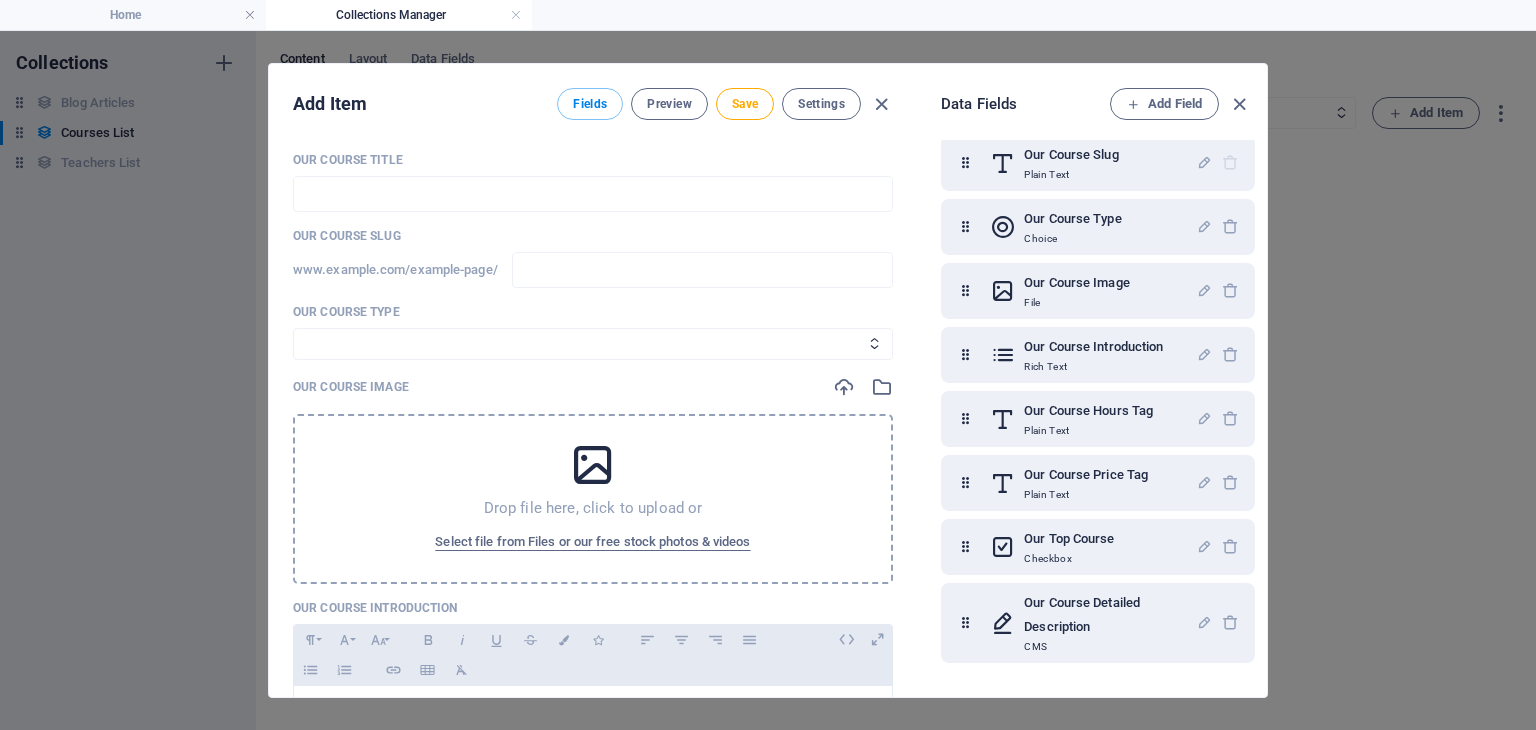 scroll, scrollTop: 0, scrollLeft: 0, axis: both 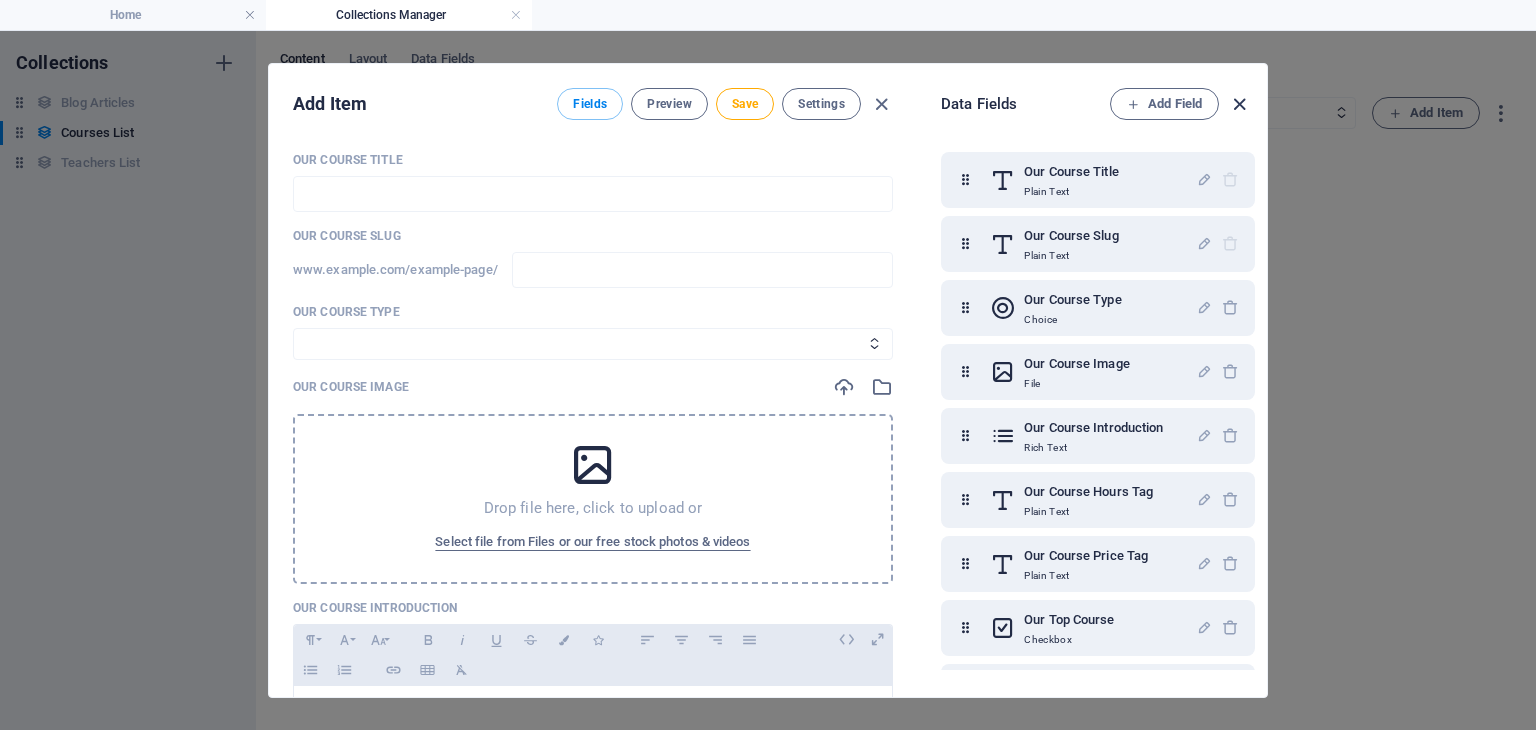 click at bounding box center (1239, 104) 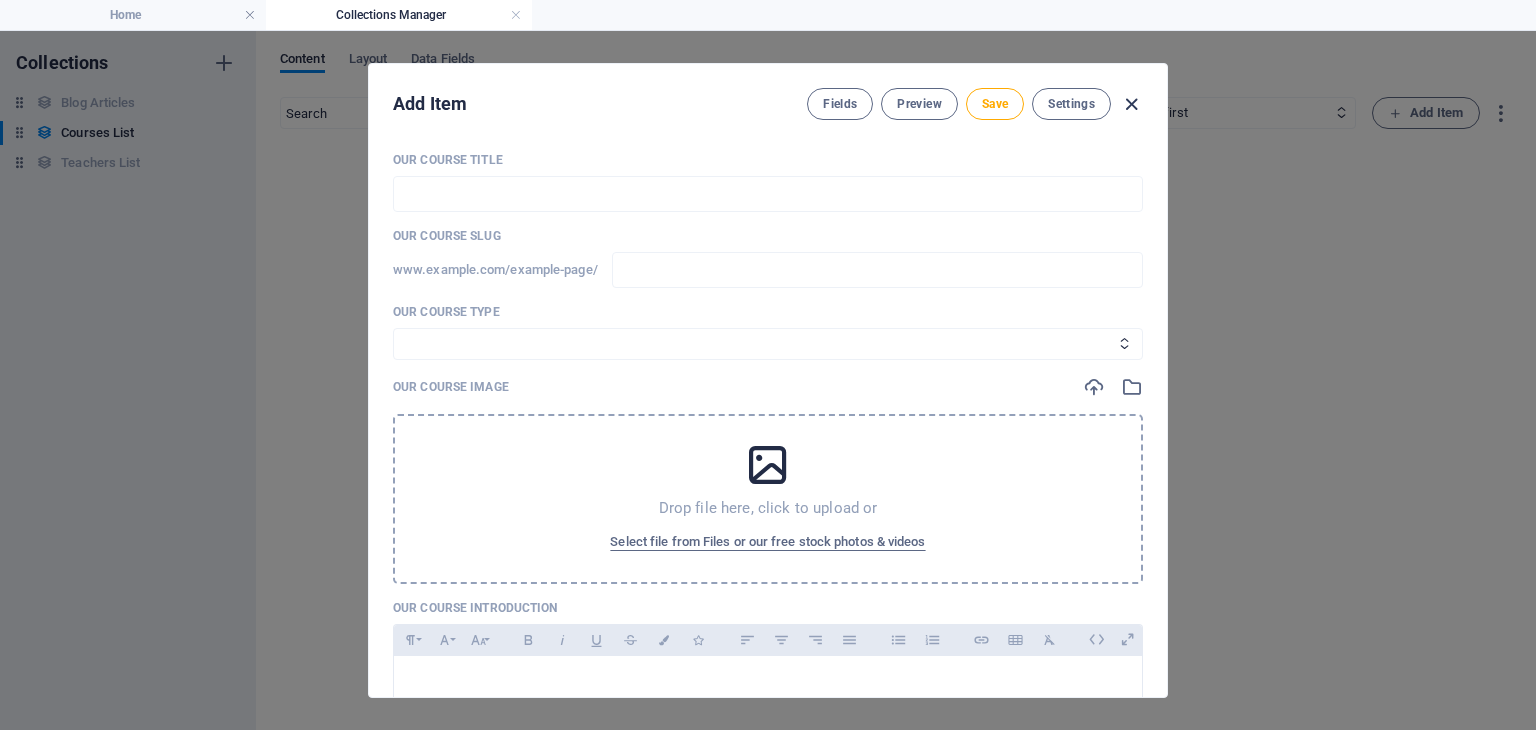 click at bounding box center [1131, 104] 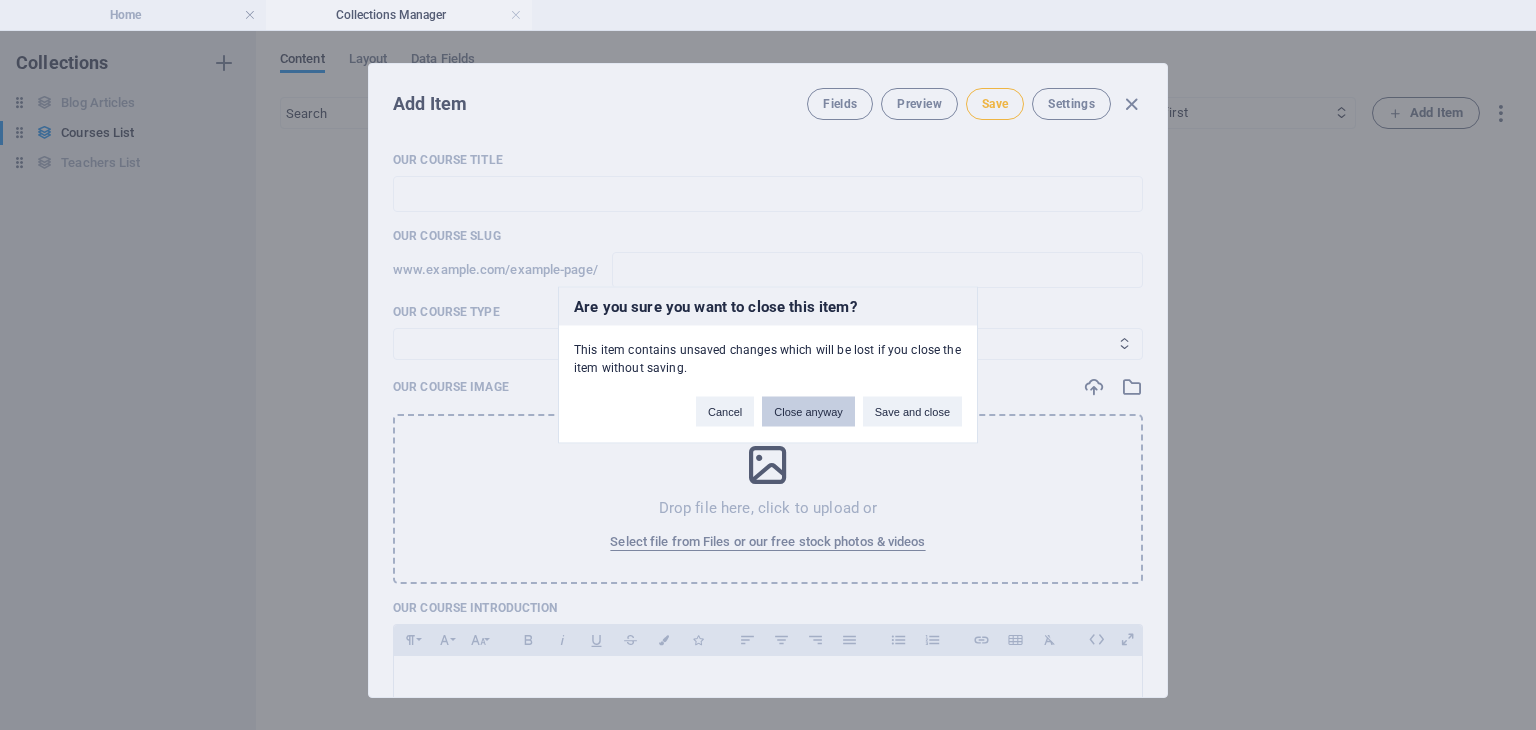 click on "Close anyway" at bounding box center (808, 412) 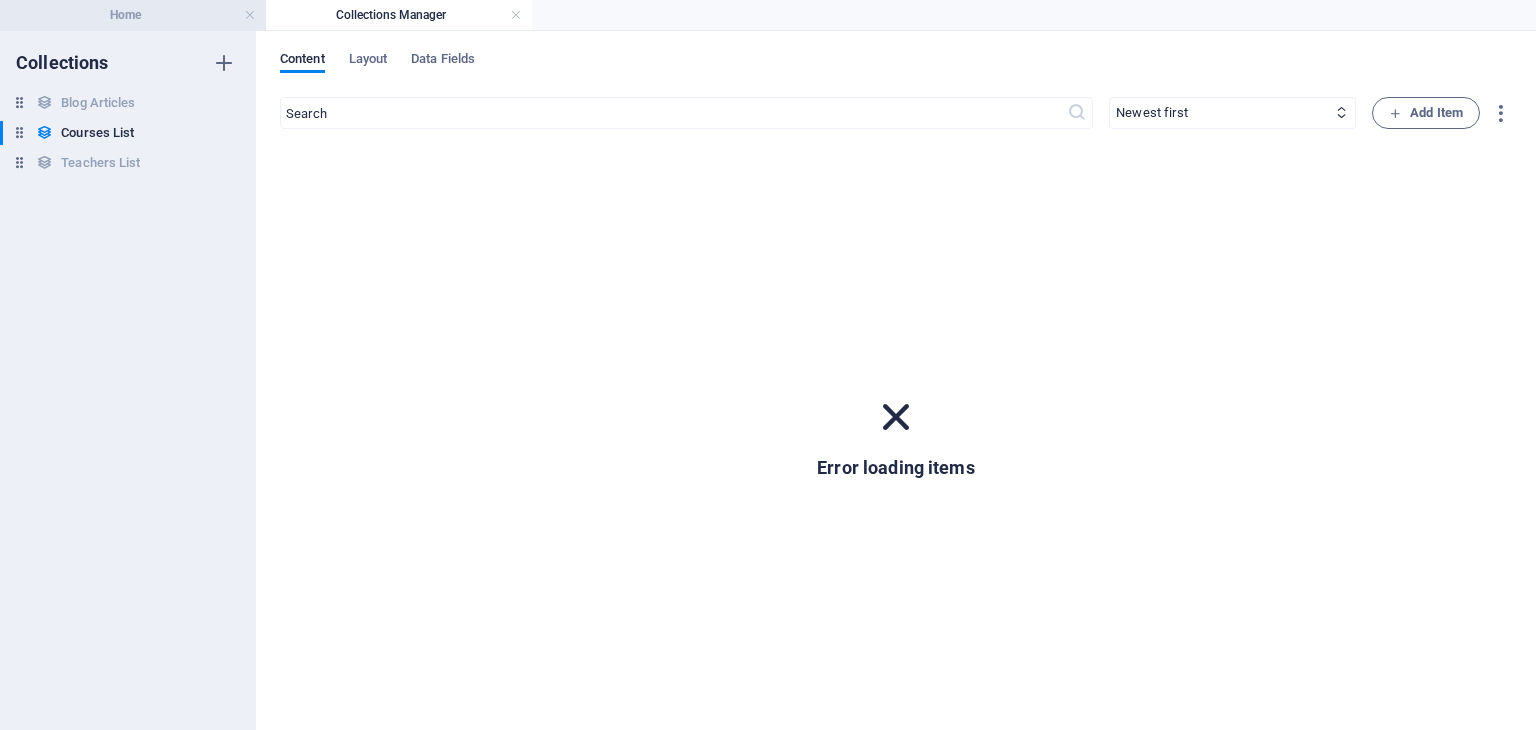 click on "Home" at bounding box center (133, 15) 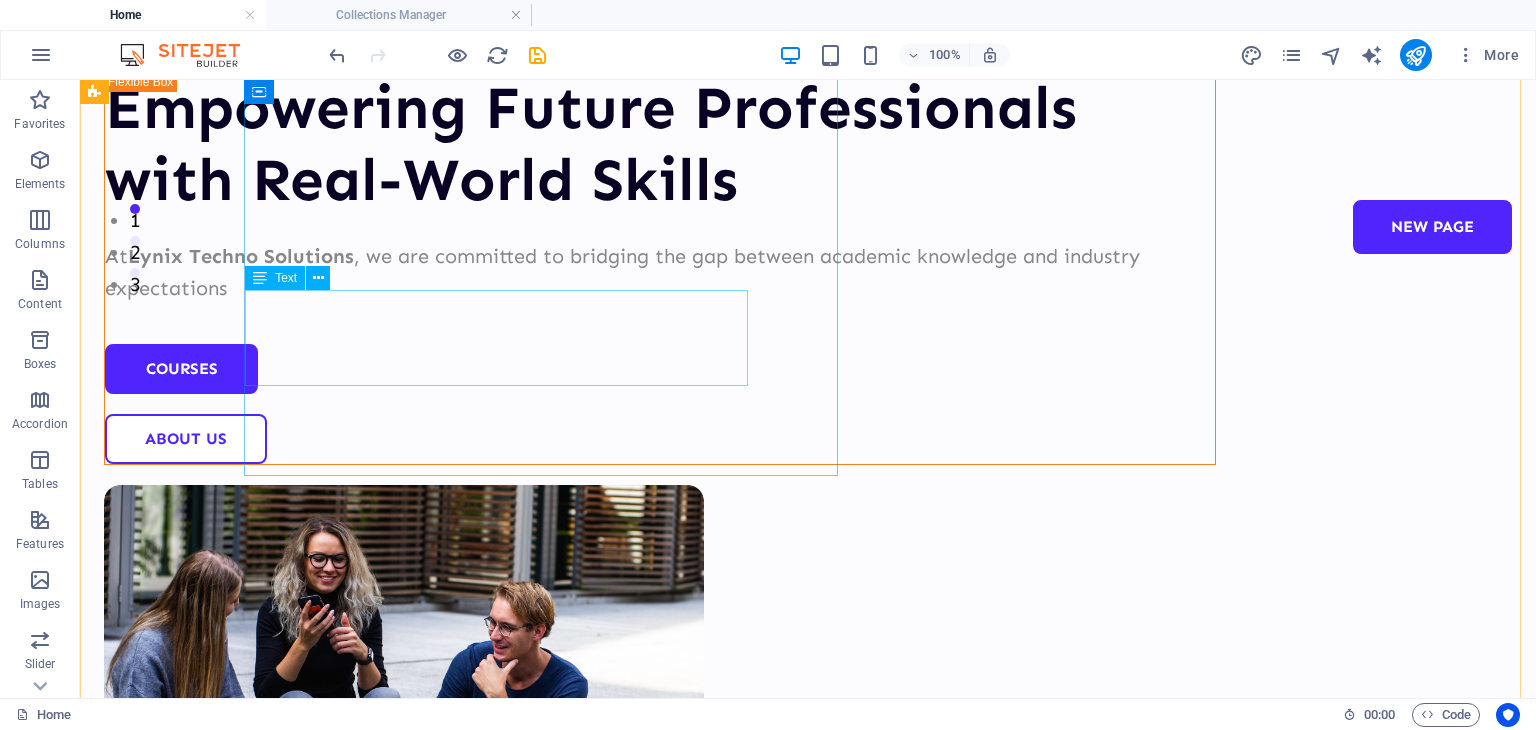 scroll, scrollTop: 0, scrollLeft: 0, axis: both 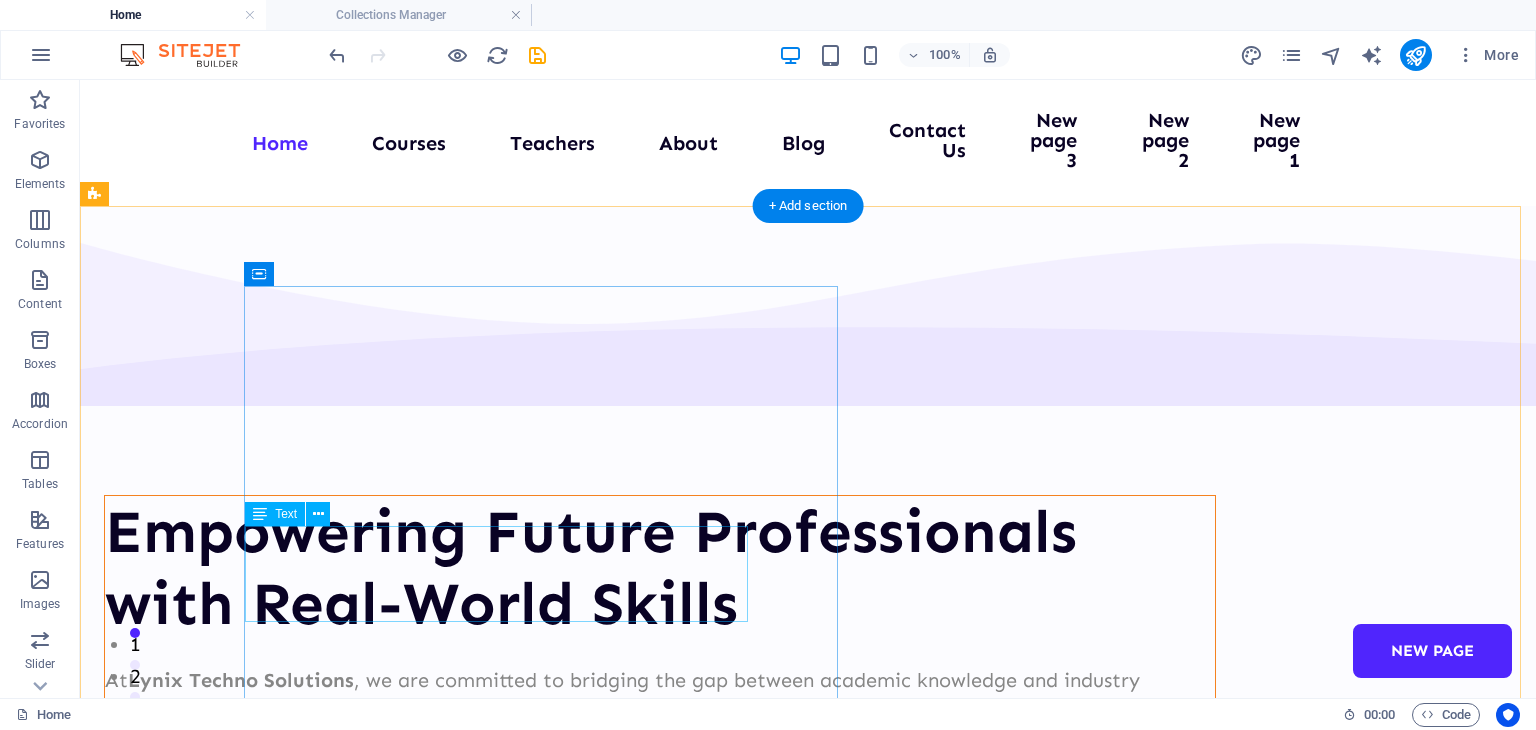 click on "At  Lynix Techno Solutions , we are committed to bridging the gap between academic knowledge and industry expectations" at bounding box center [660, 696] 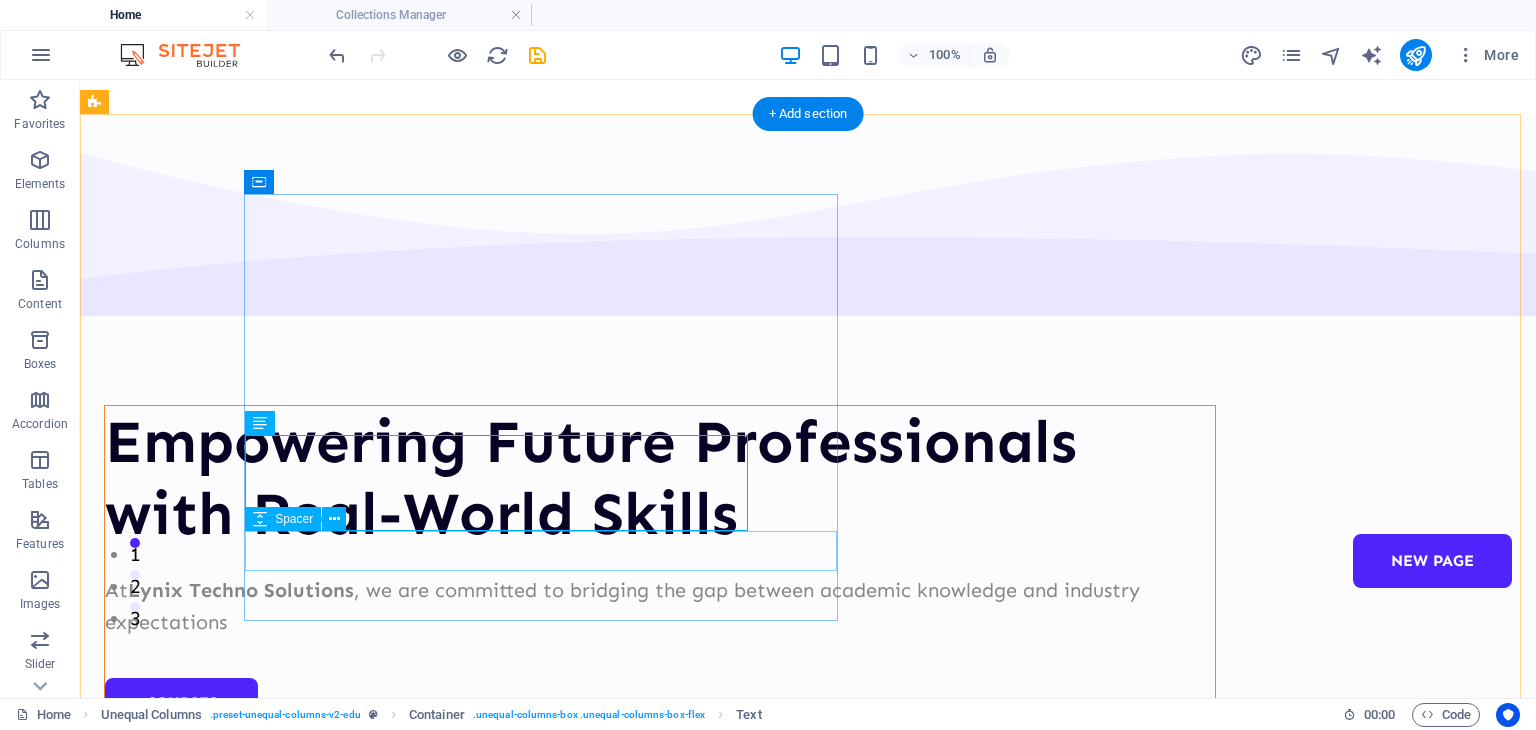 scroll, scrollTop: 91, scrollLeft: 0, axis: vertical 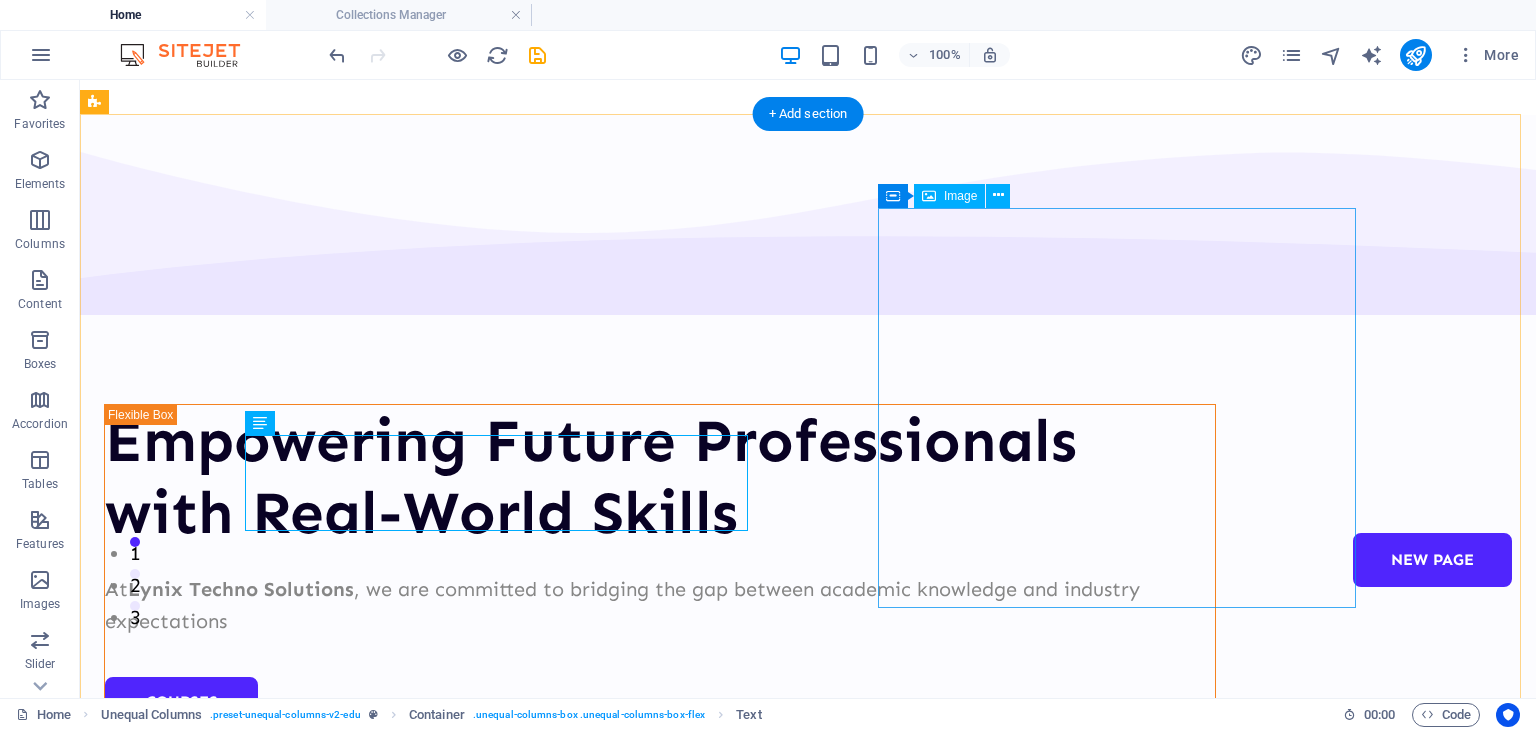 click at bounding box center (660, 1018) 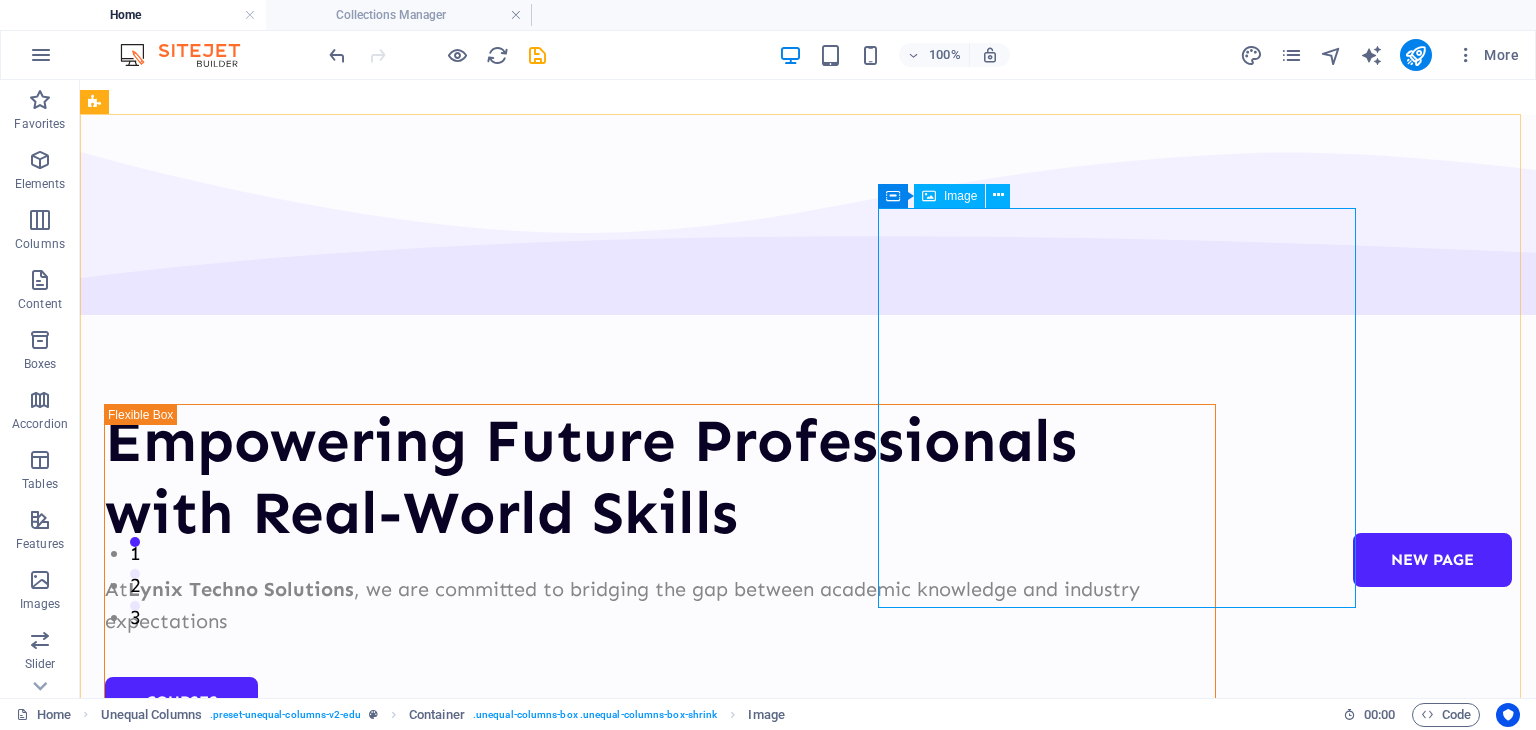 click on "Image" at bounding box center [960, 196] 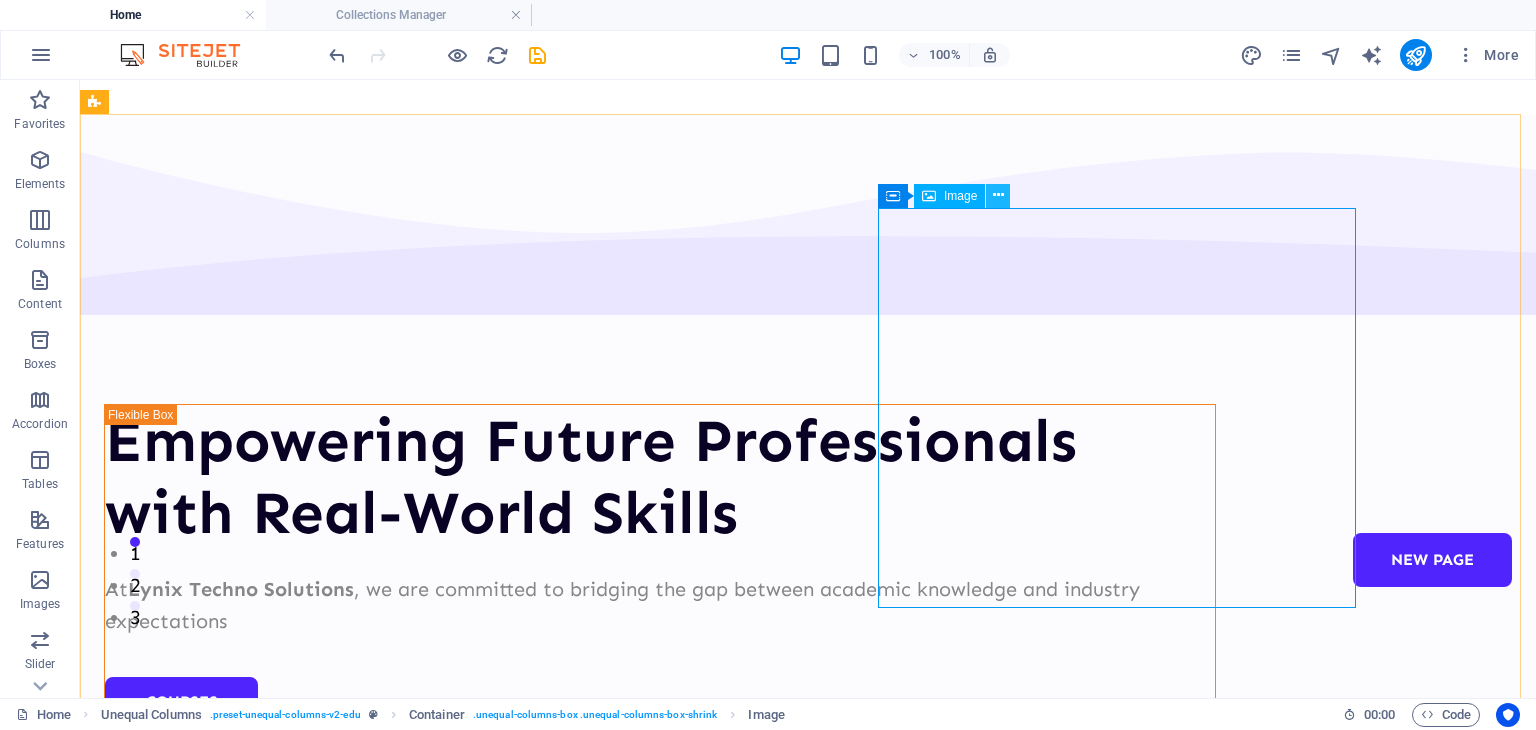 click at bounding box center [998, 195] 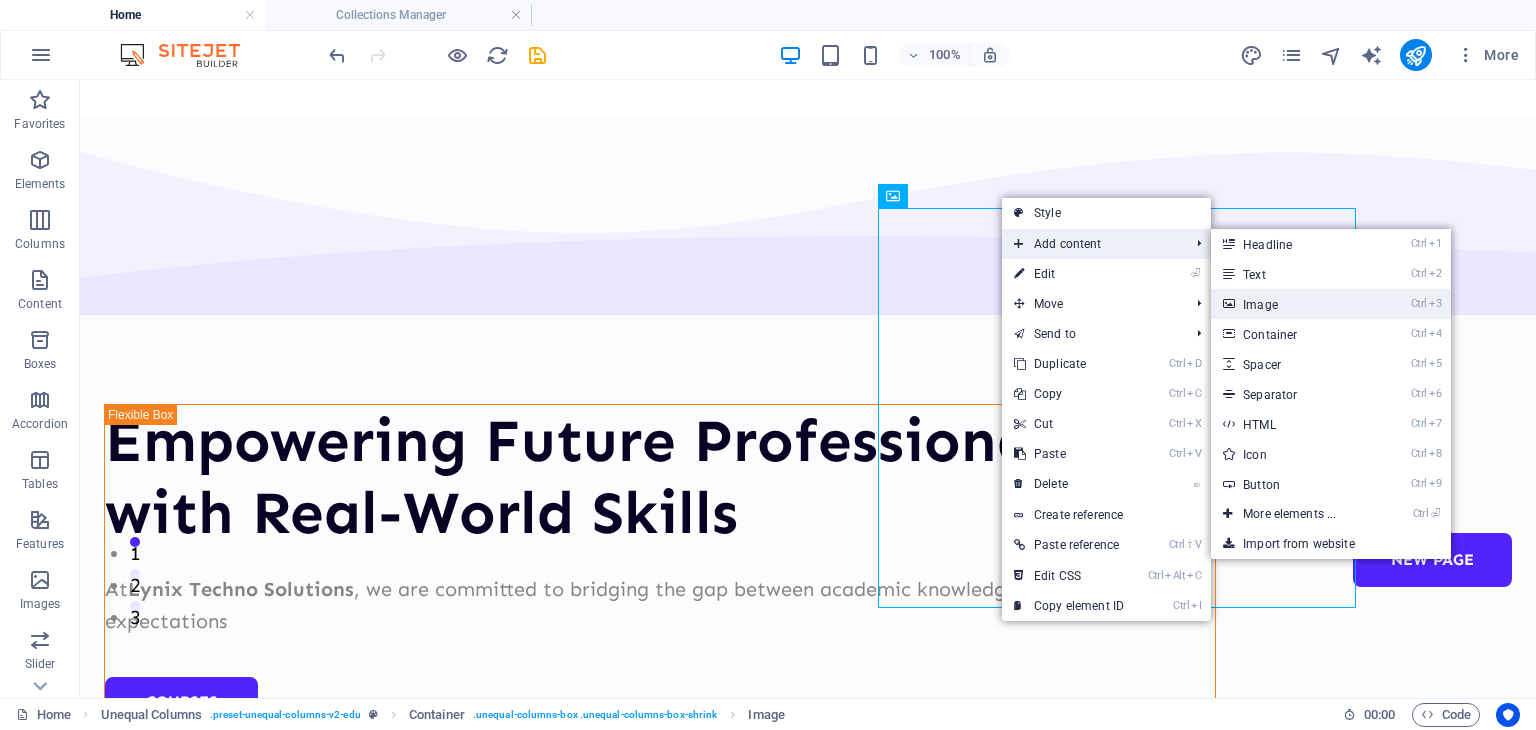 click at bounding box center (1228, 304) 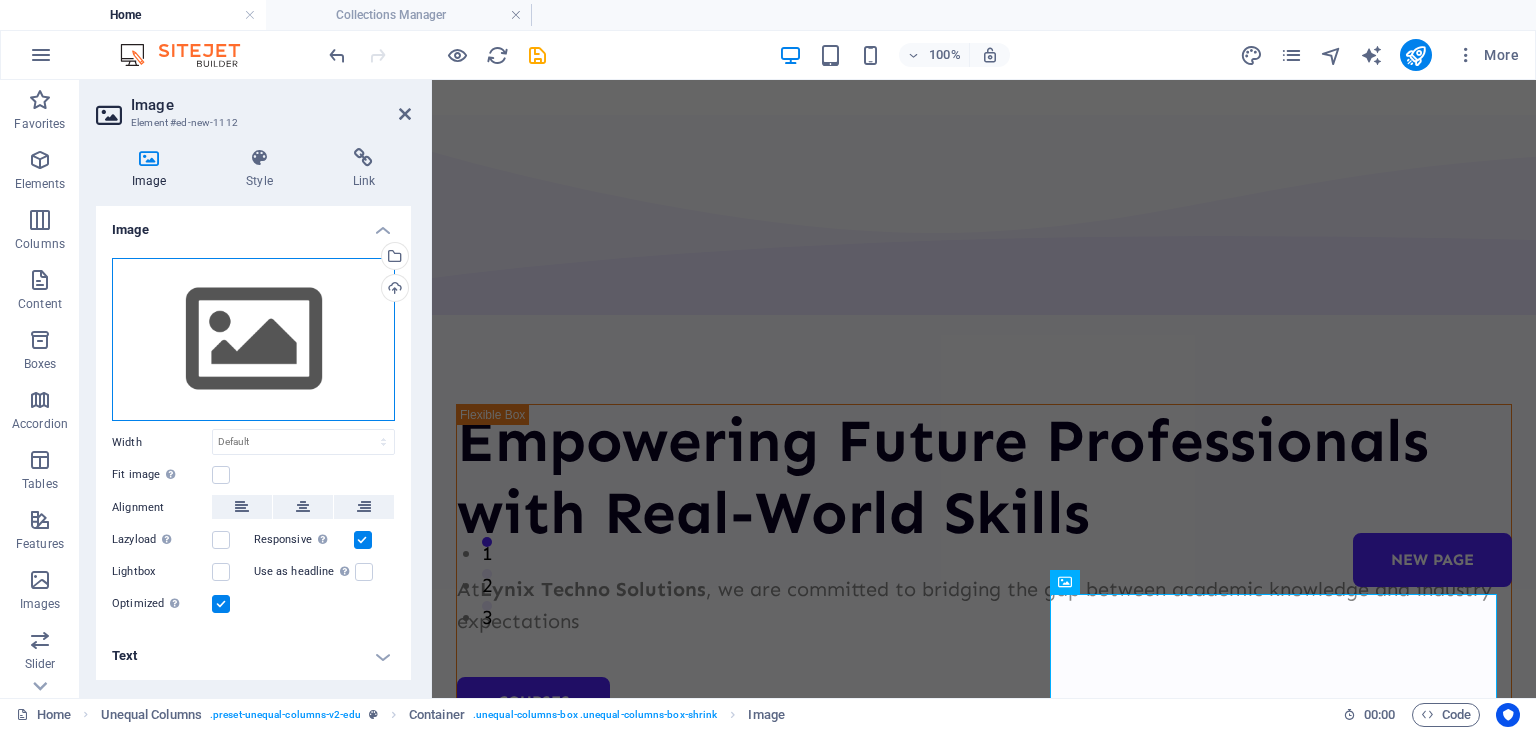 click on "Drag files here, click to choose files or select files from Files or our free stock photos & videos" at bounding box center (253, 340) 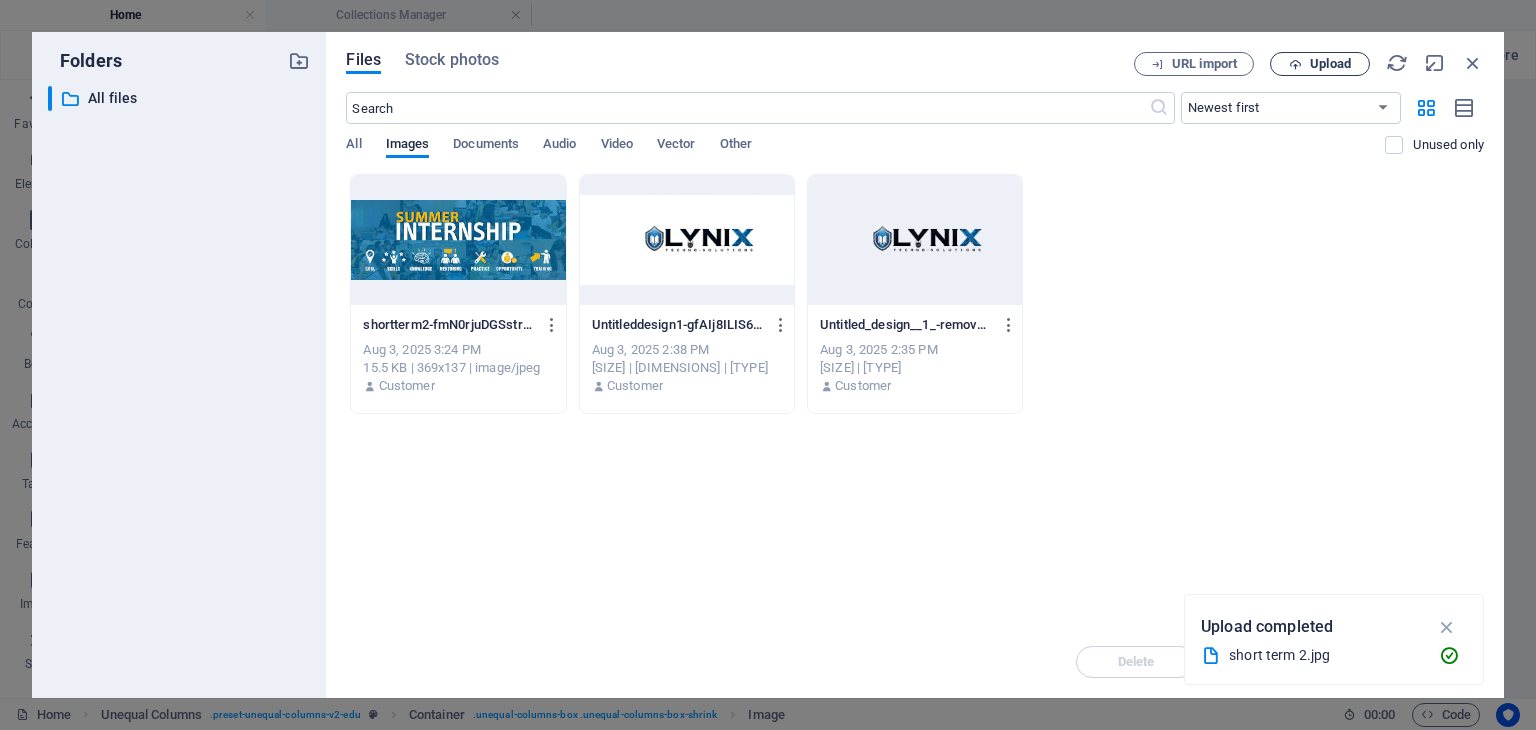 click on "Upload" at bounding box center [1320, 64] 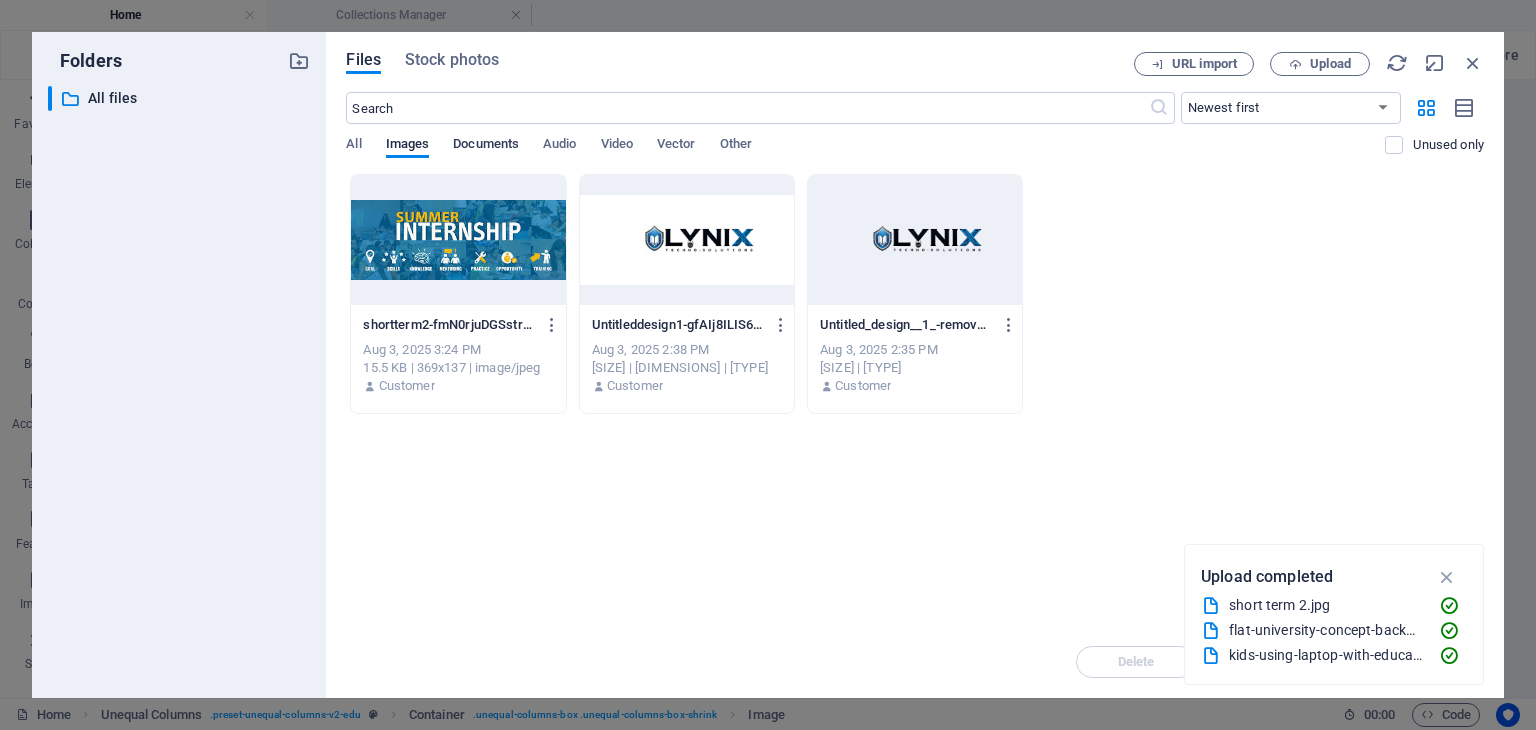 click on "Documents" at bounding box center (486, 146) 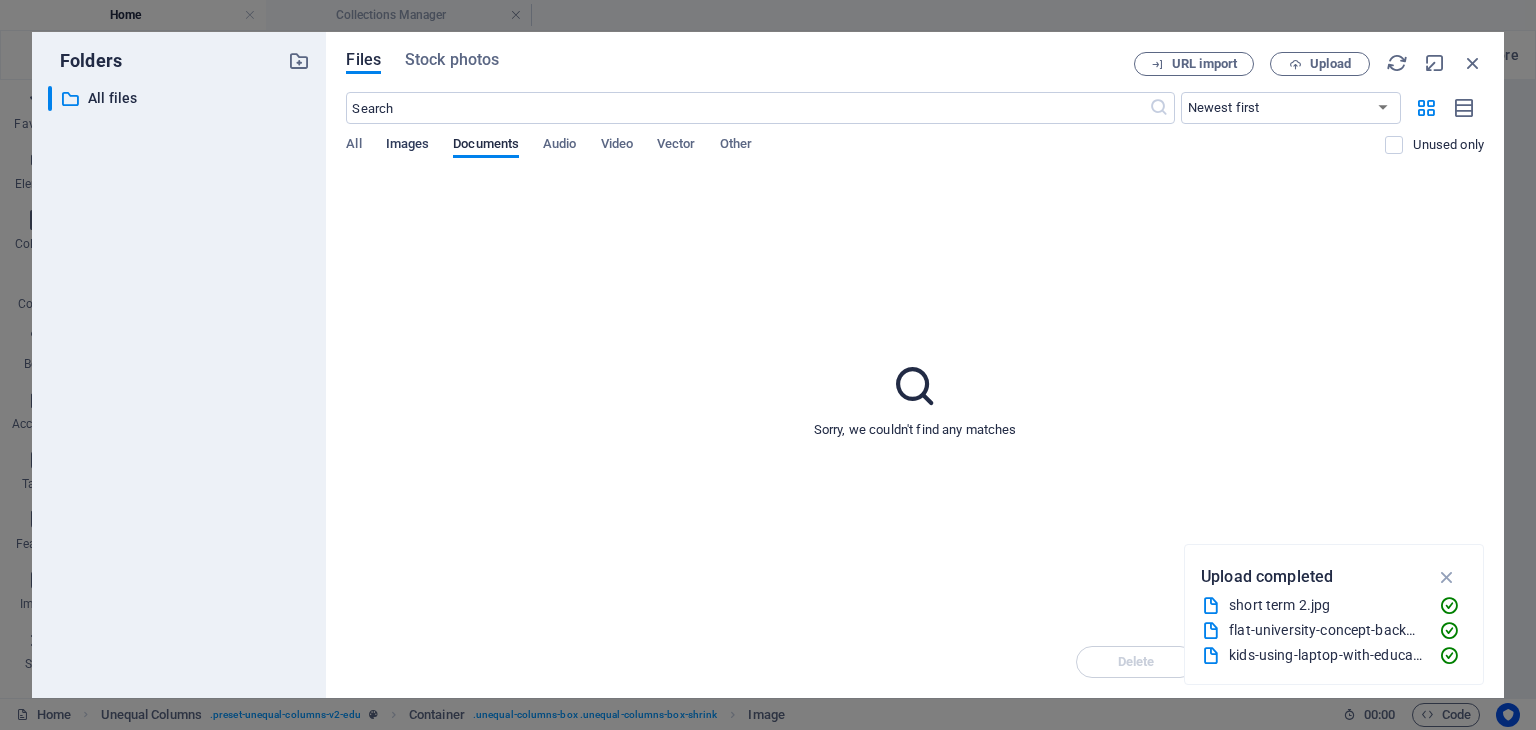 click on "Images" at bounding box center [408, 146] 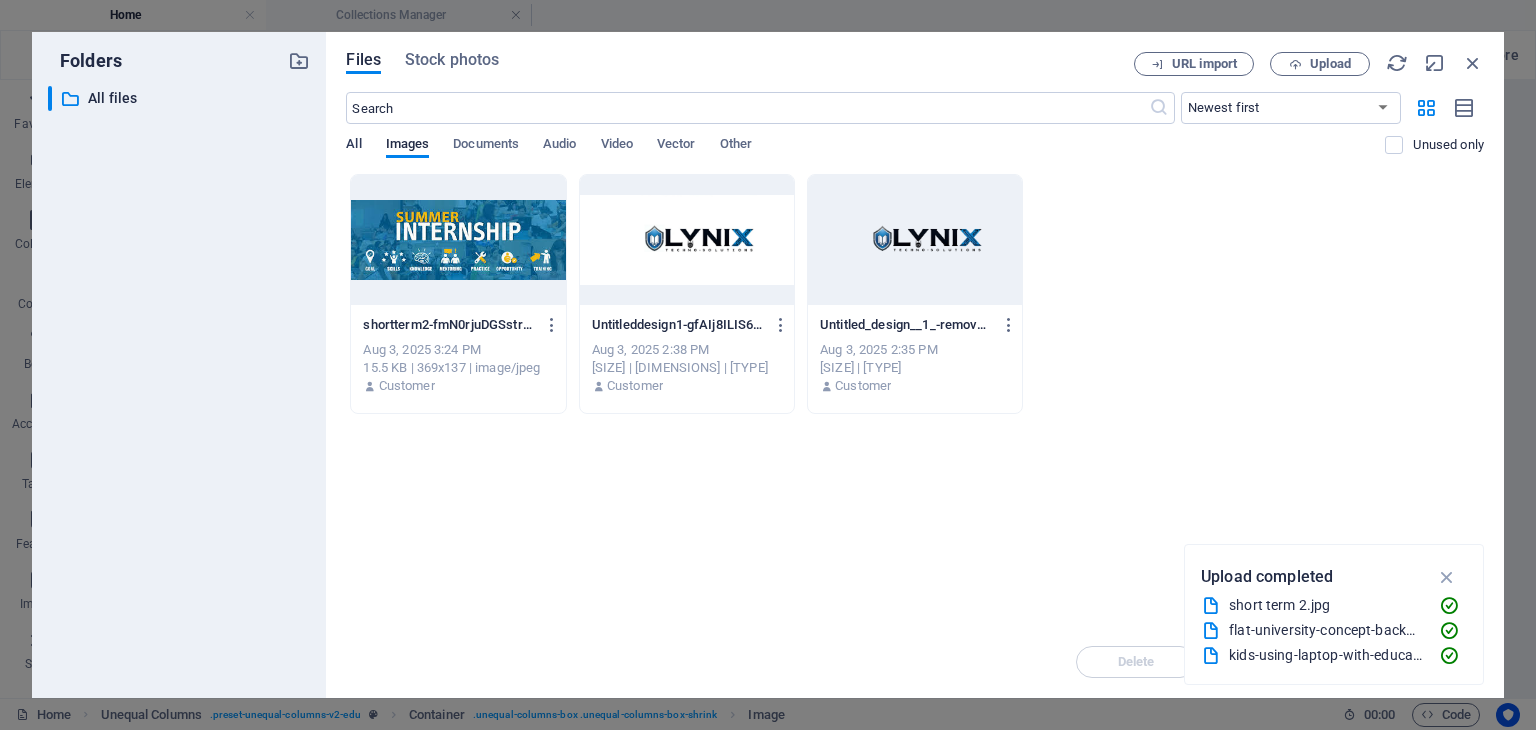 click on "All" at bounding box center (353, 146) 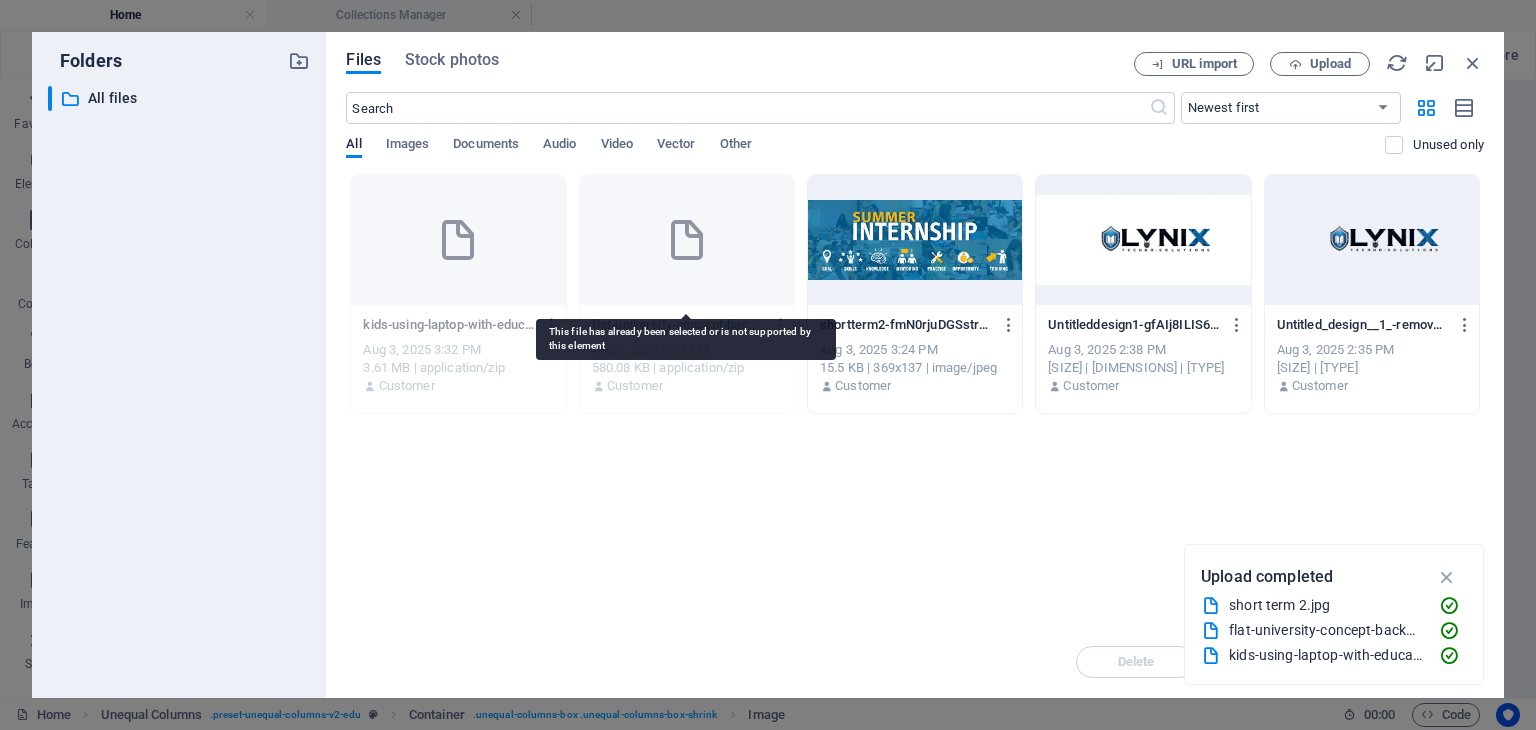 click at bounding box center (687, 240) 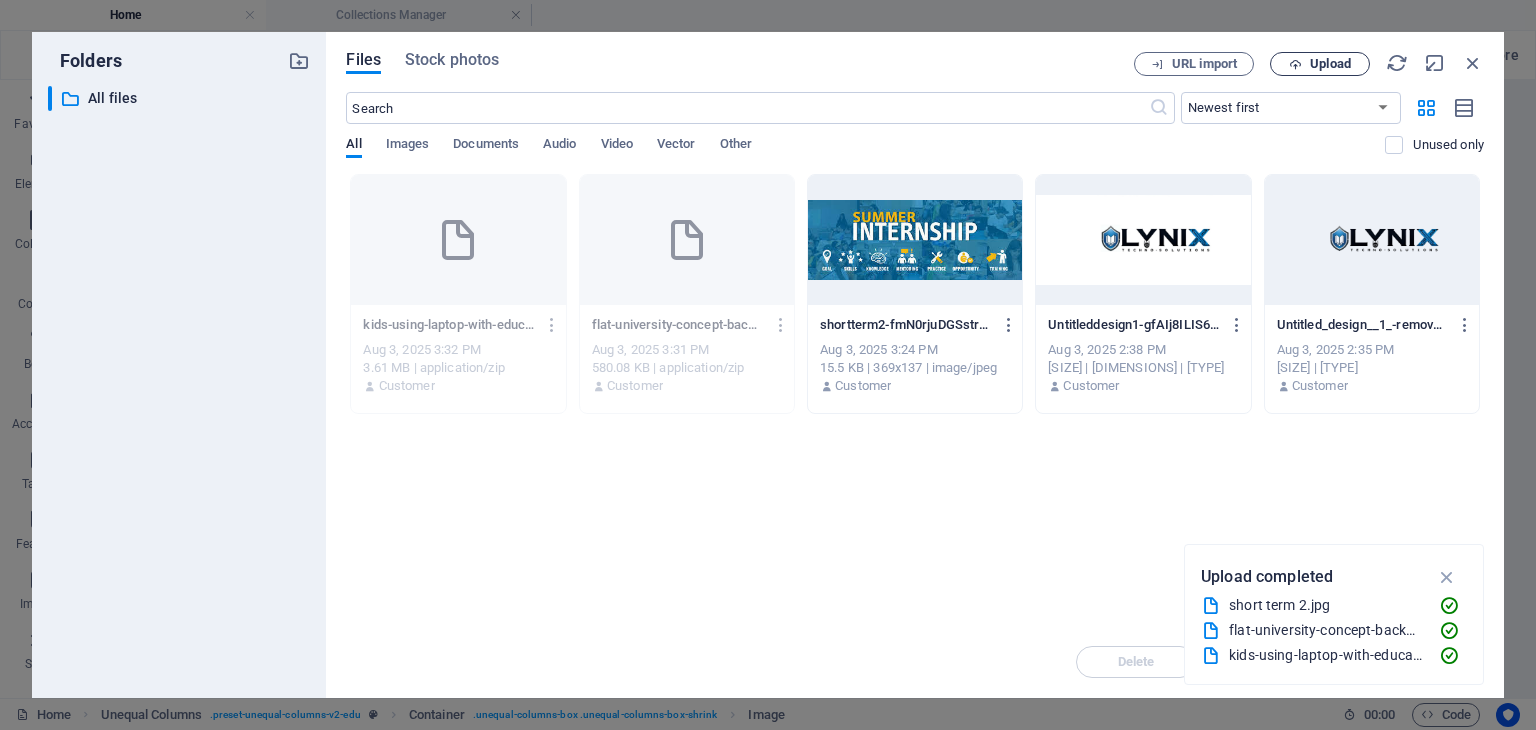 click on "Upload" at bounding box center (1330, 64) 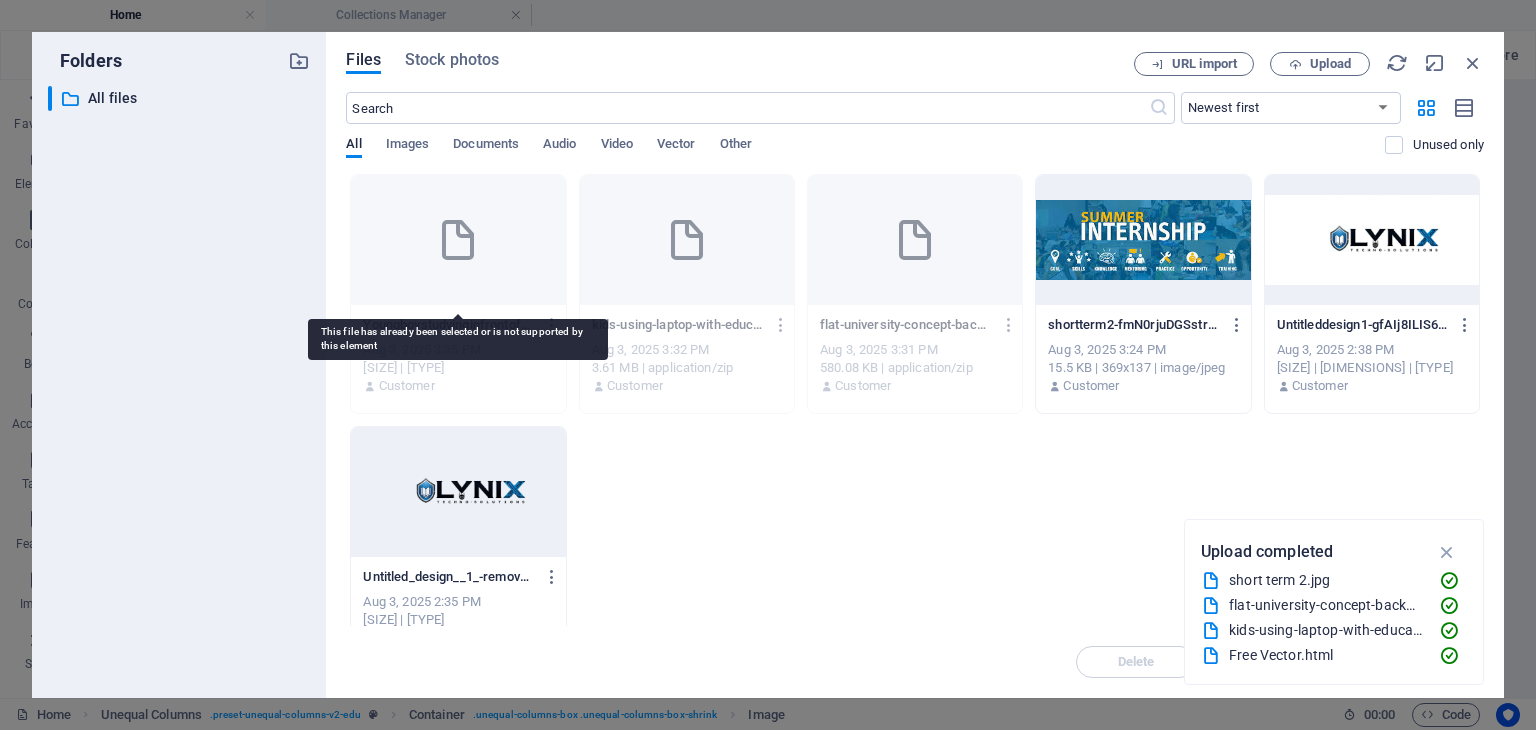 click at bounding box center [458, 240] 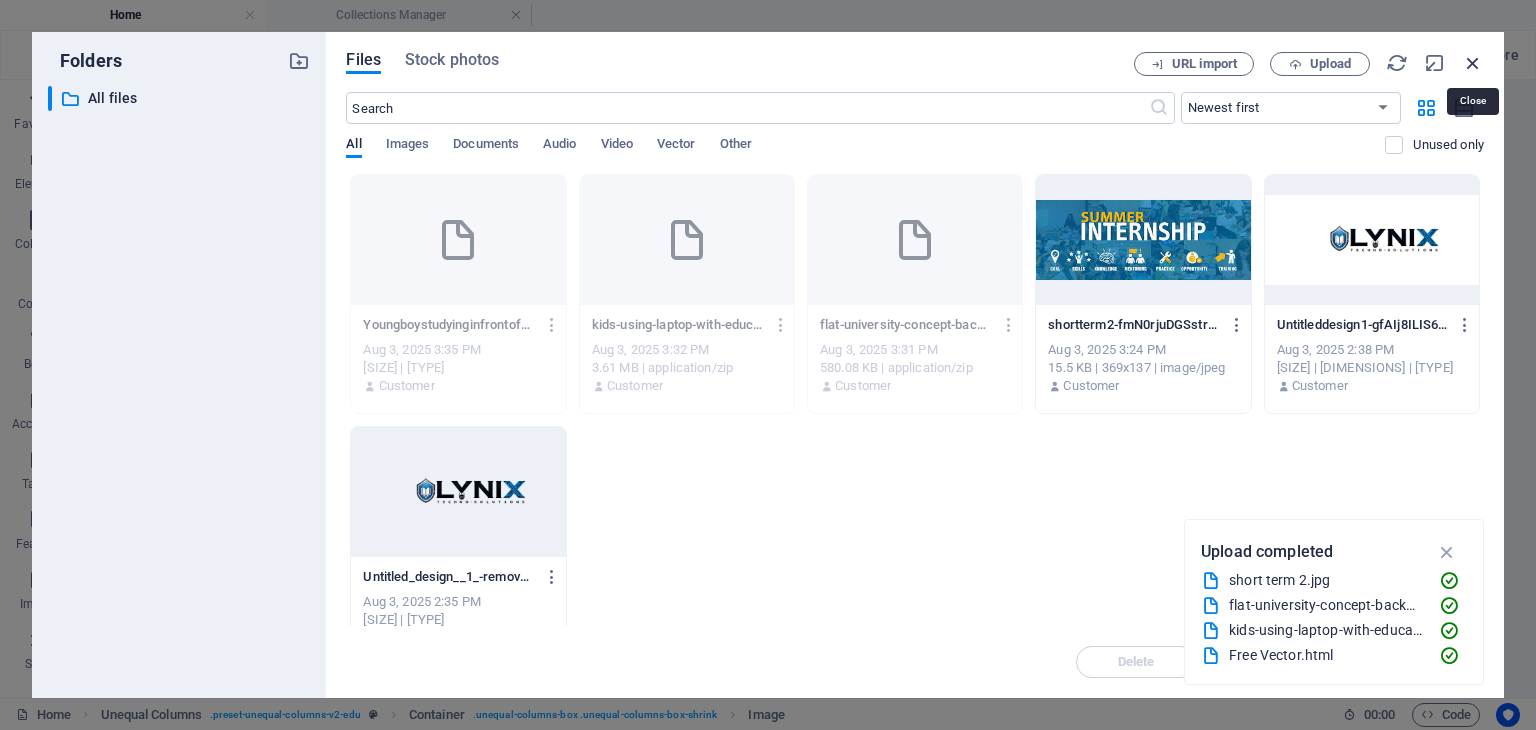 click at bounding box center (1473, 63) 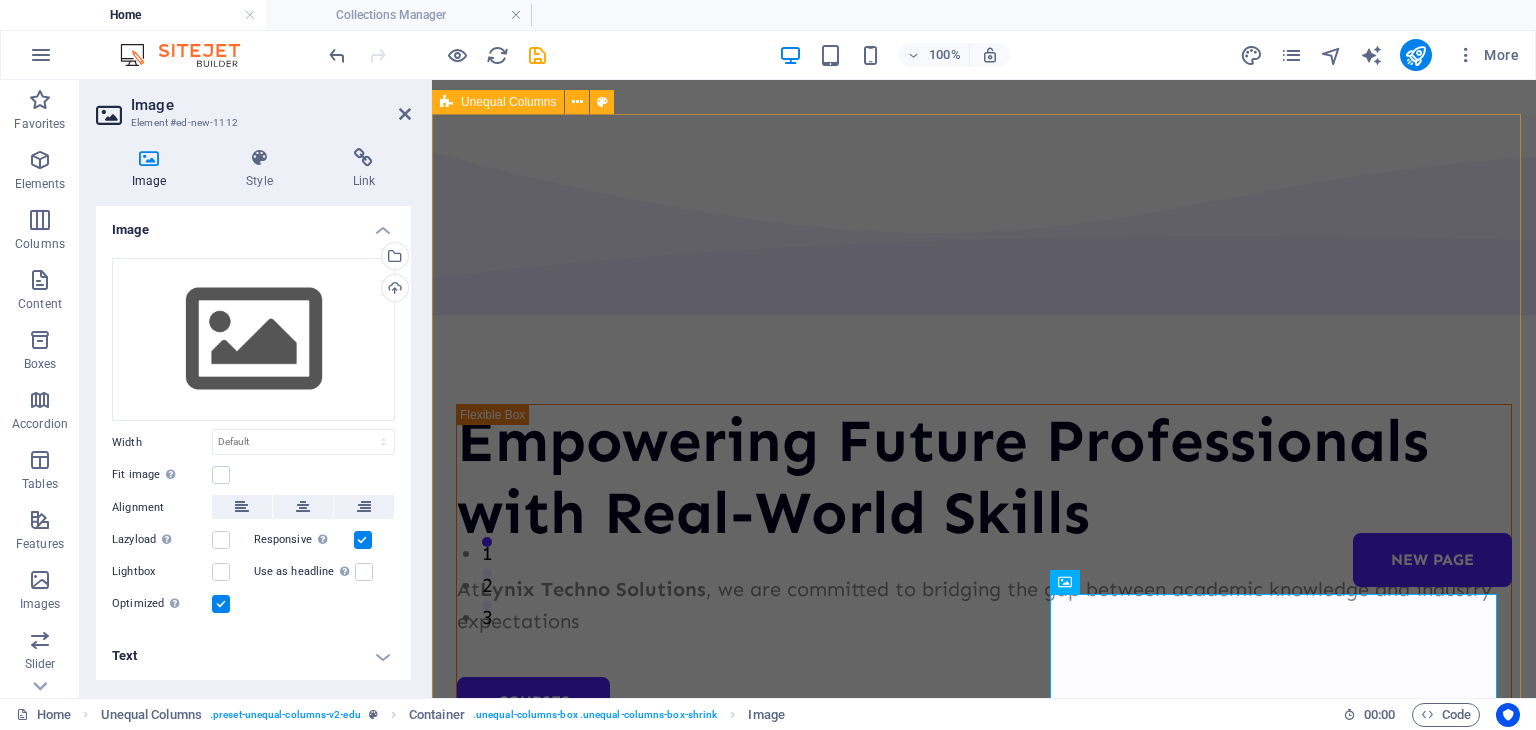 click on "Empowering Future Professionals with Real-World Skills At  Lynix Techno Solutions , we are committed to bridging the gap between academic knowledge and industry expectations Courses About Us" at bounding box center [984, 843] 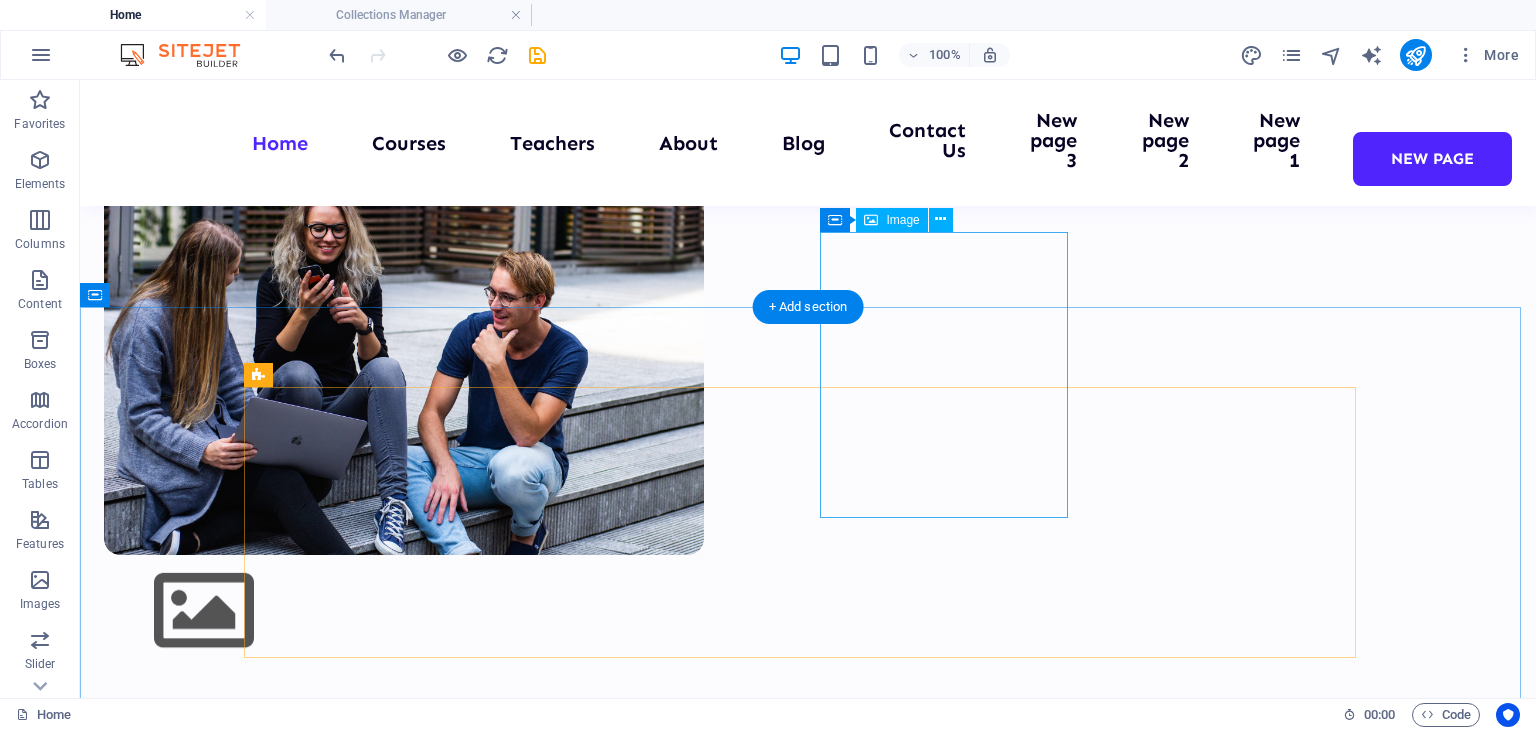 scroll, scrollTop: 843, scrollLeft: 0, axis: vertical 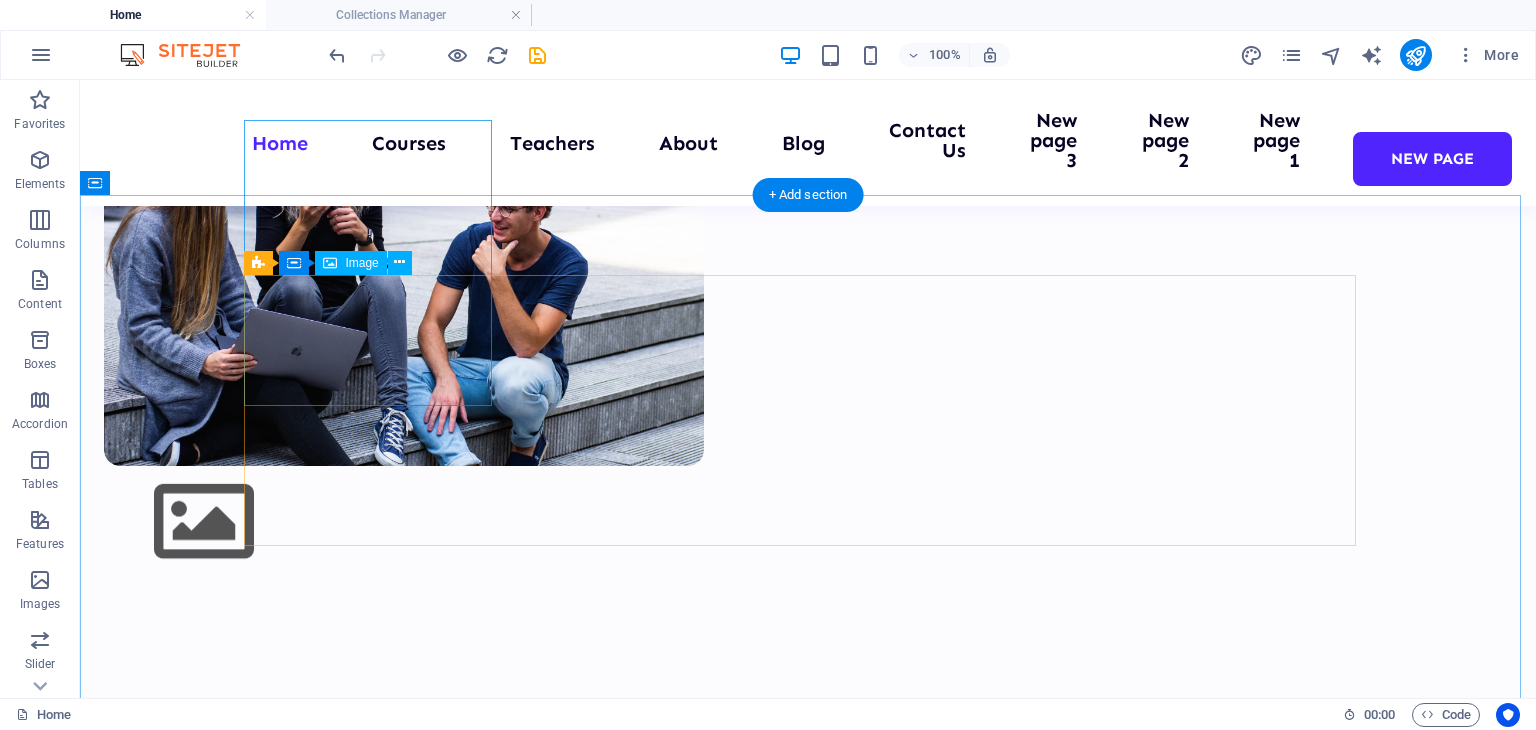 click at bounding box center (808, 918) 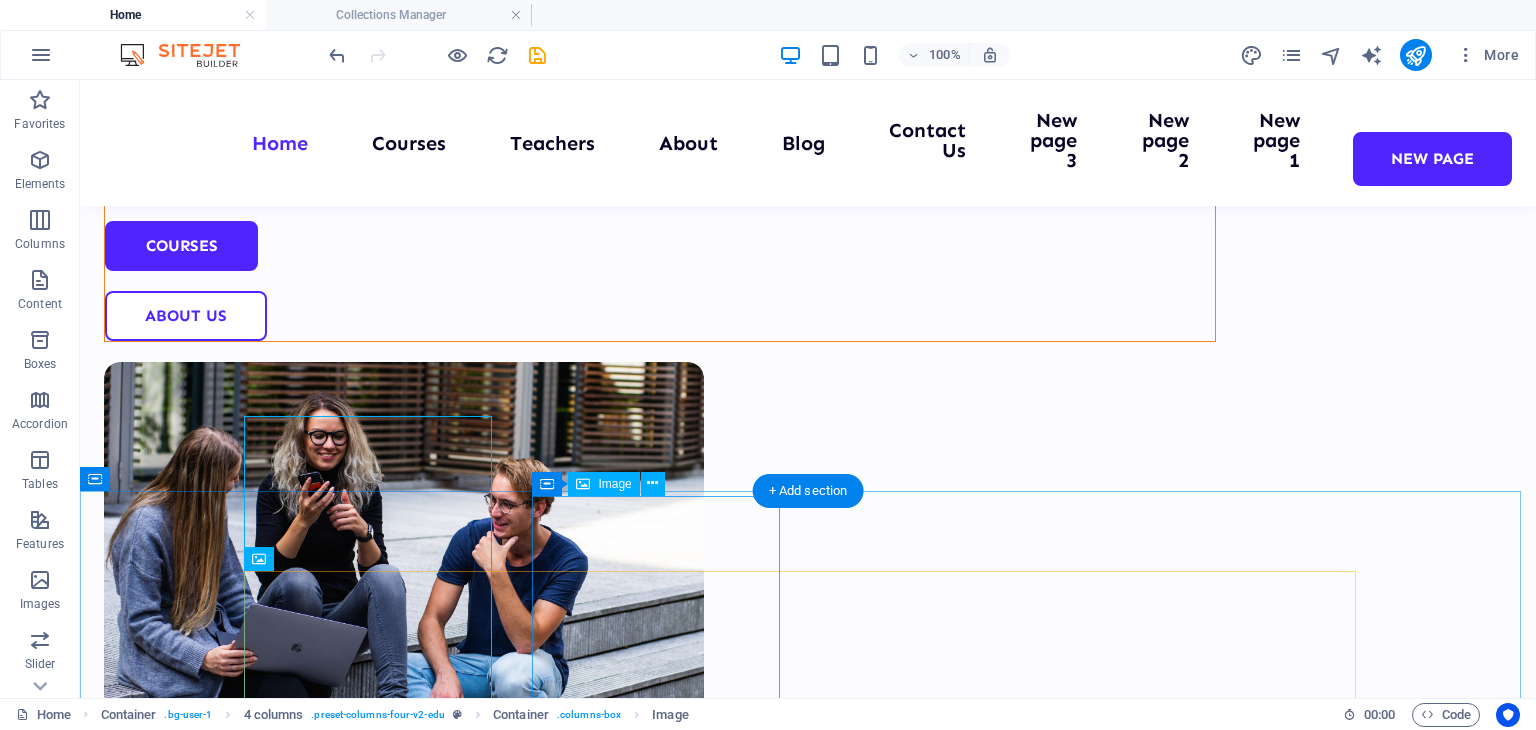 scroll, scrollTop: 736, scrollLeft: 0, axis: vertical 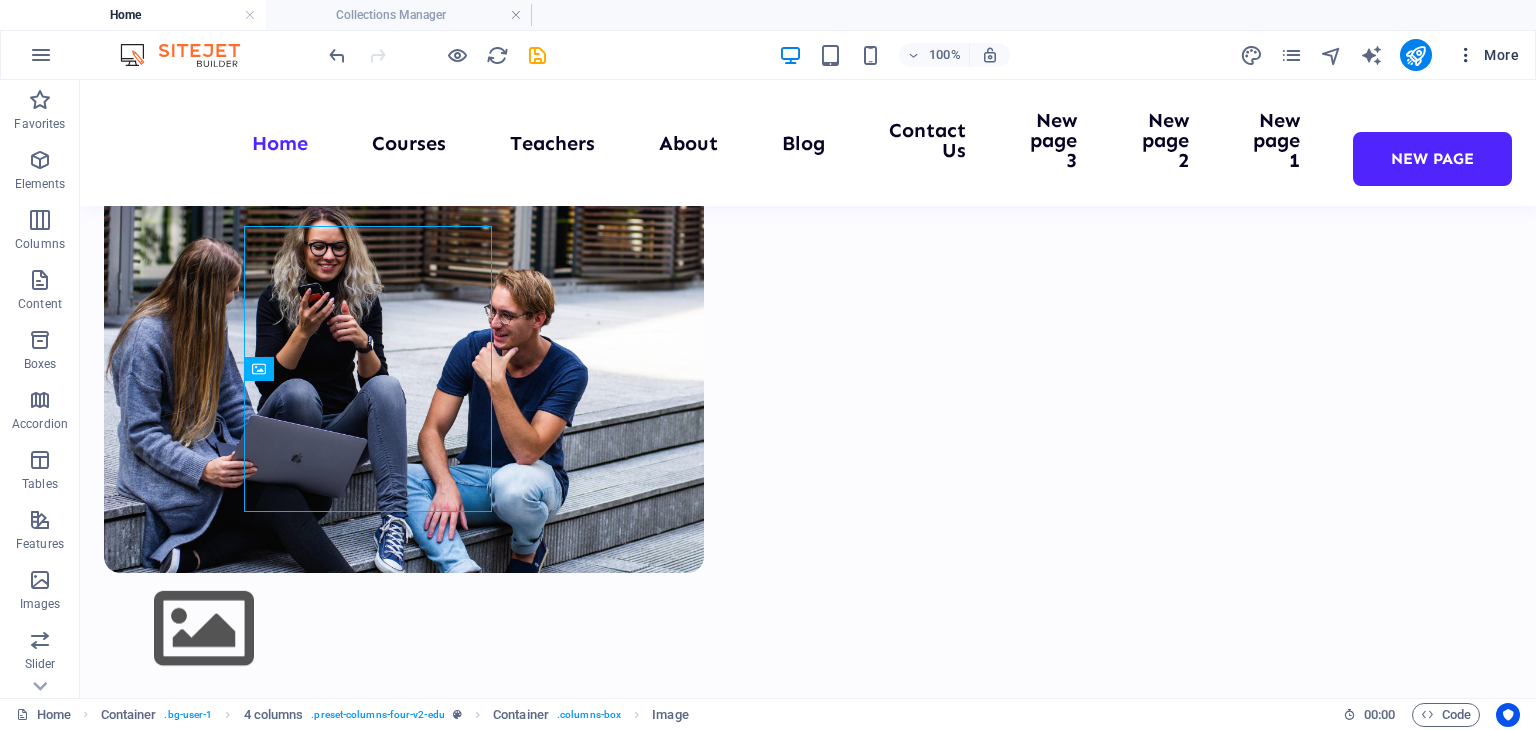 click at bounding box center [1466, 55] 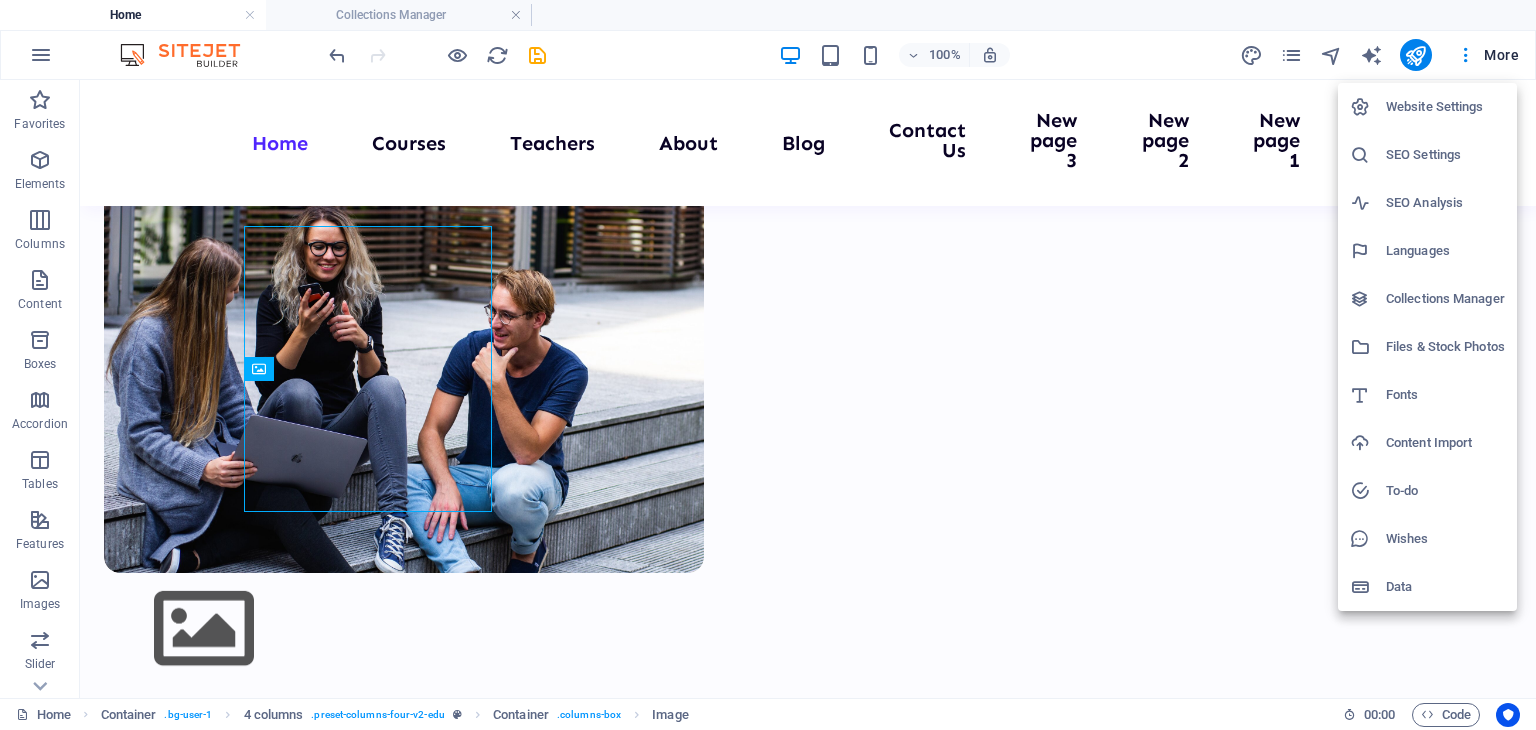 click on "Website Settings" at bounding box center [1445, 107] 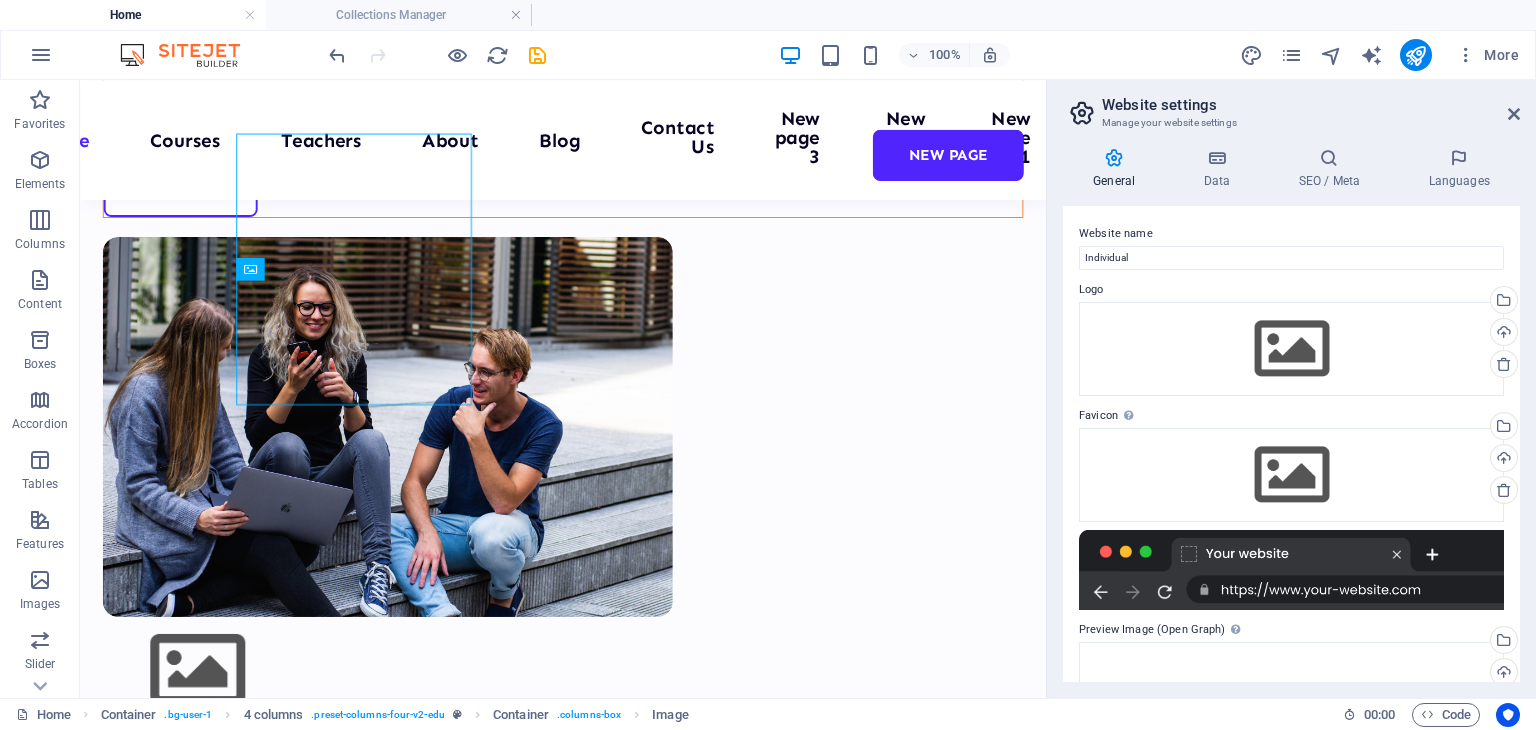 scroll, scrollTop: 827, scrollLeft: 0, axis: vertical 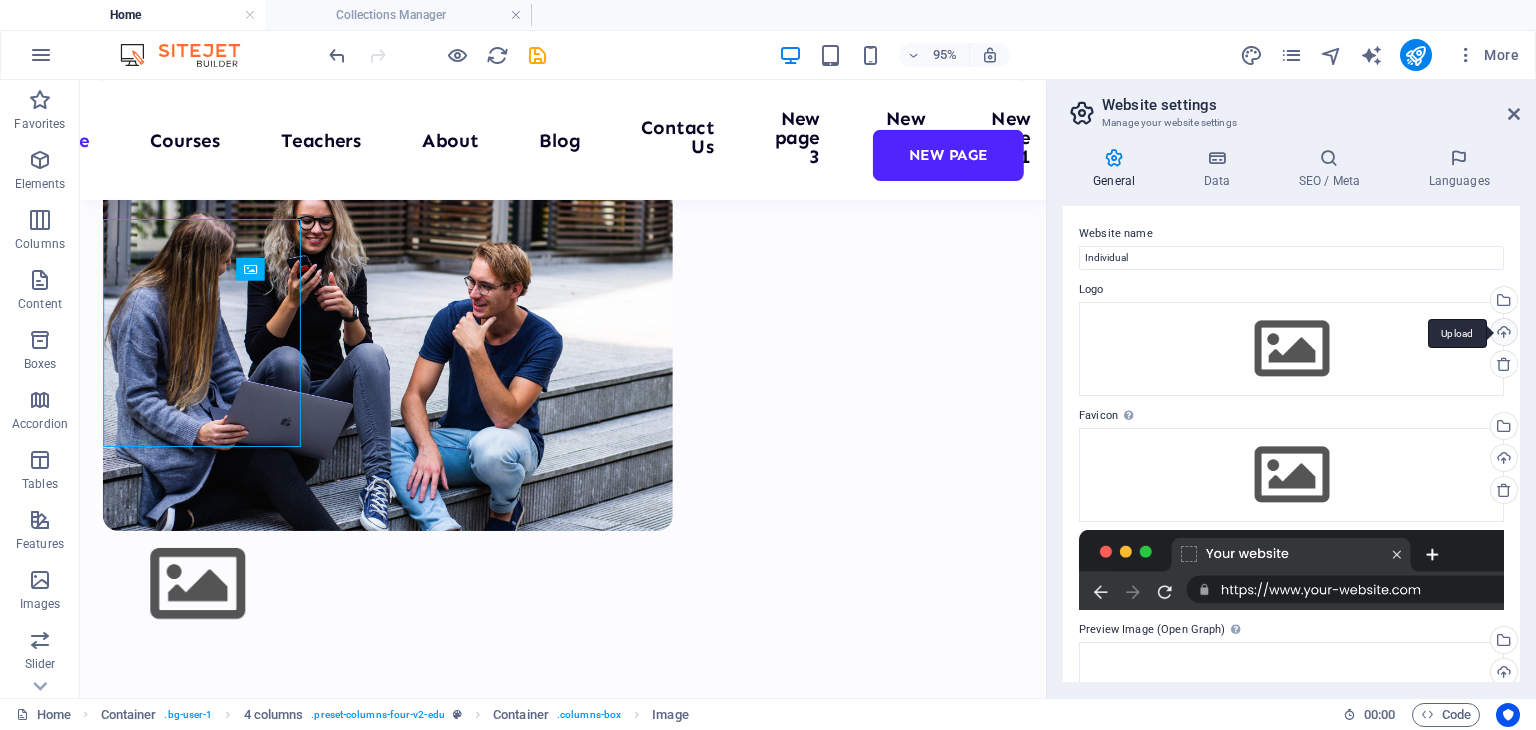click on "Upload" at bounding box center [1502, 334] 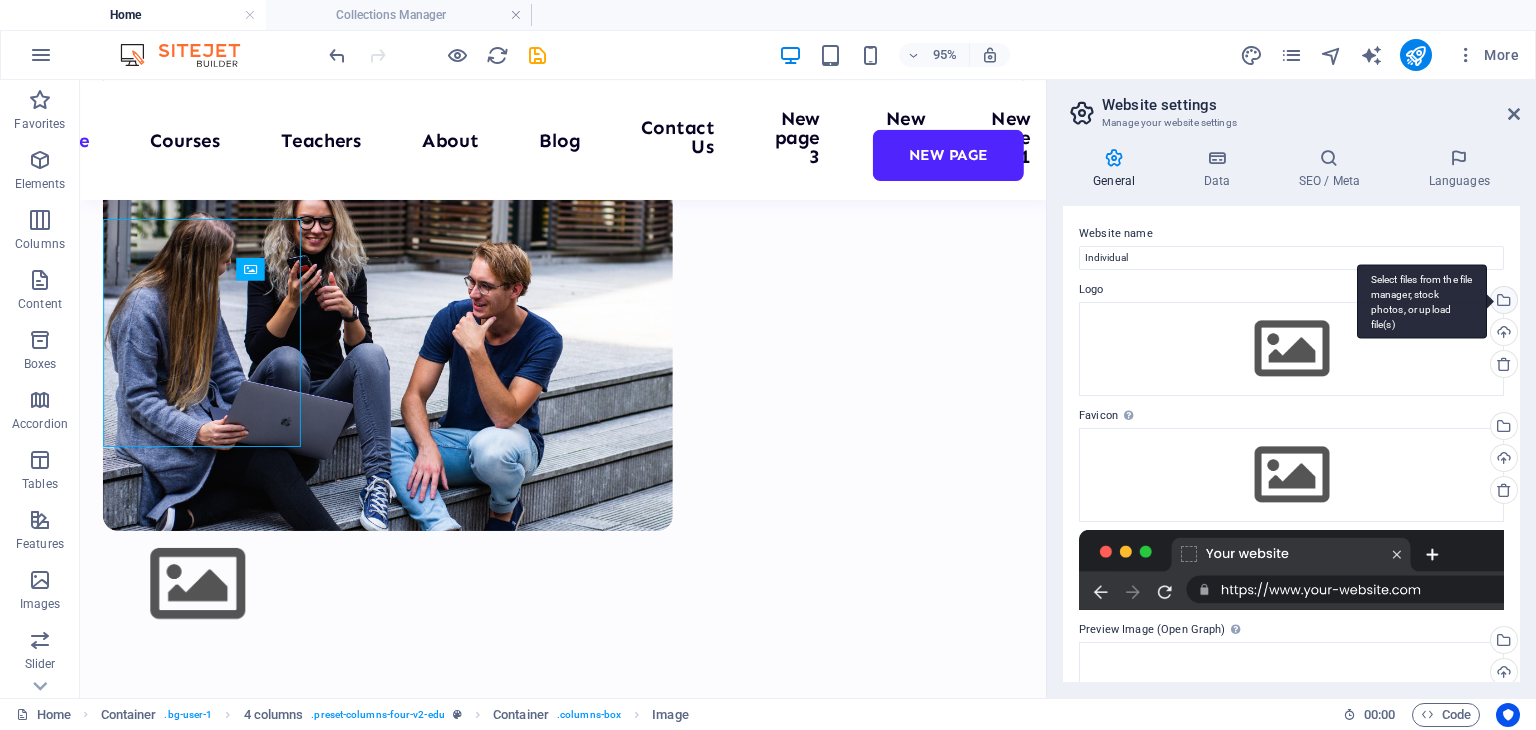 click on "Select files from the file manager, stock photos, or upload file(s)" at bounding box center [1422, 301] 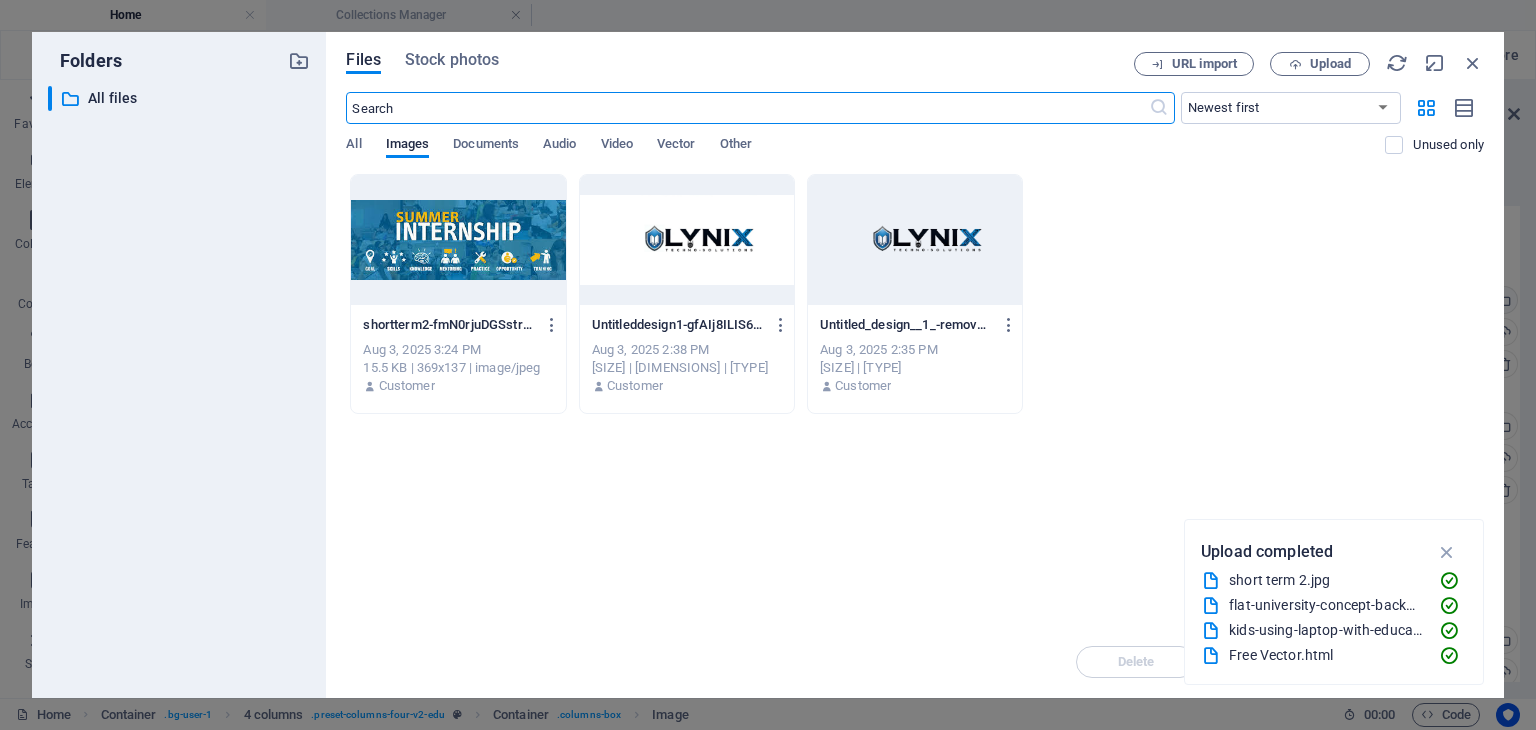 scroll, scrollTop: 736, scrollLeft: 0, axis: vertical 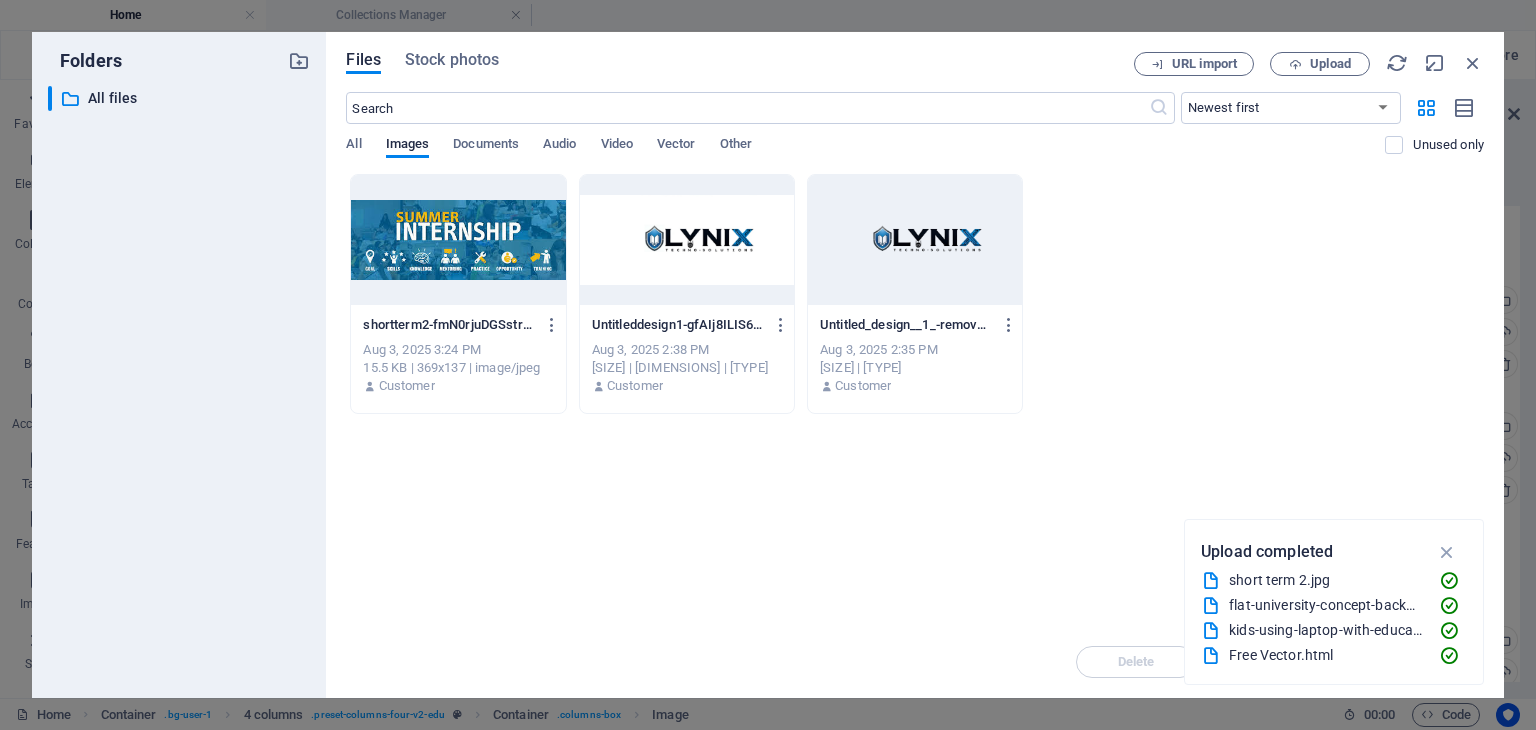click at bounding box center (687, 240) 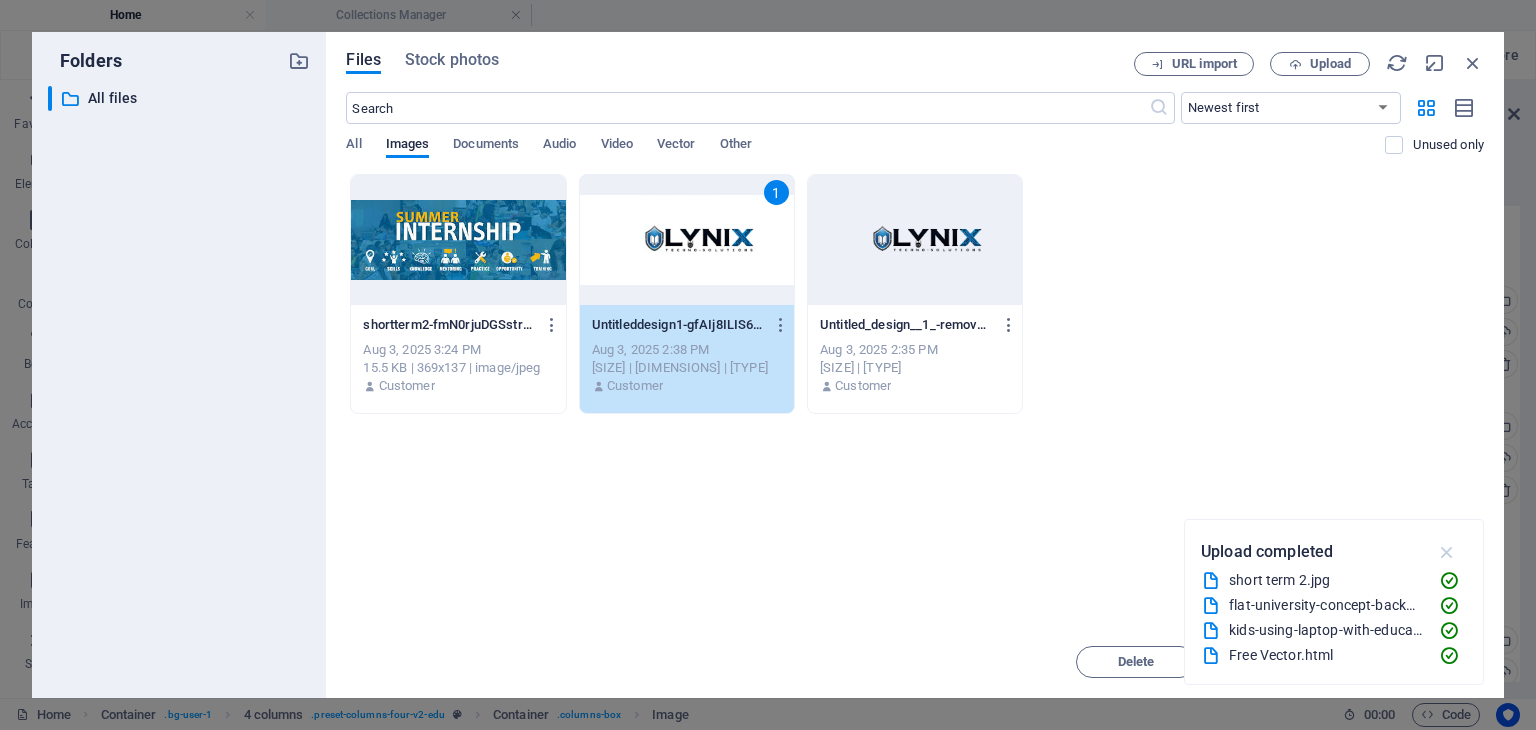click at bounding box center [1447, 552] 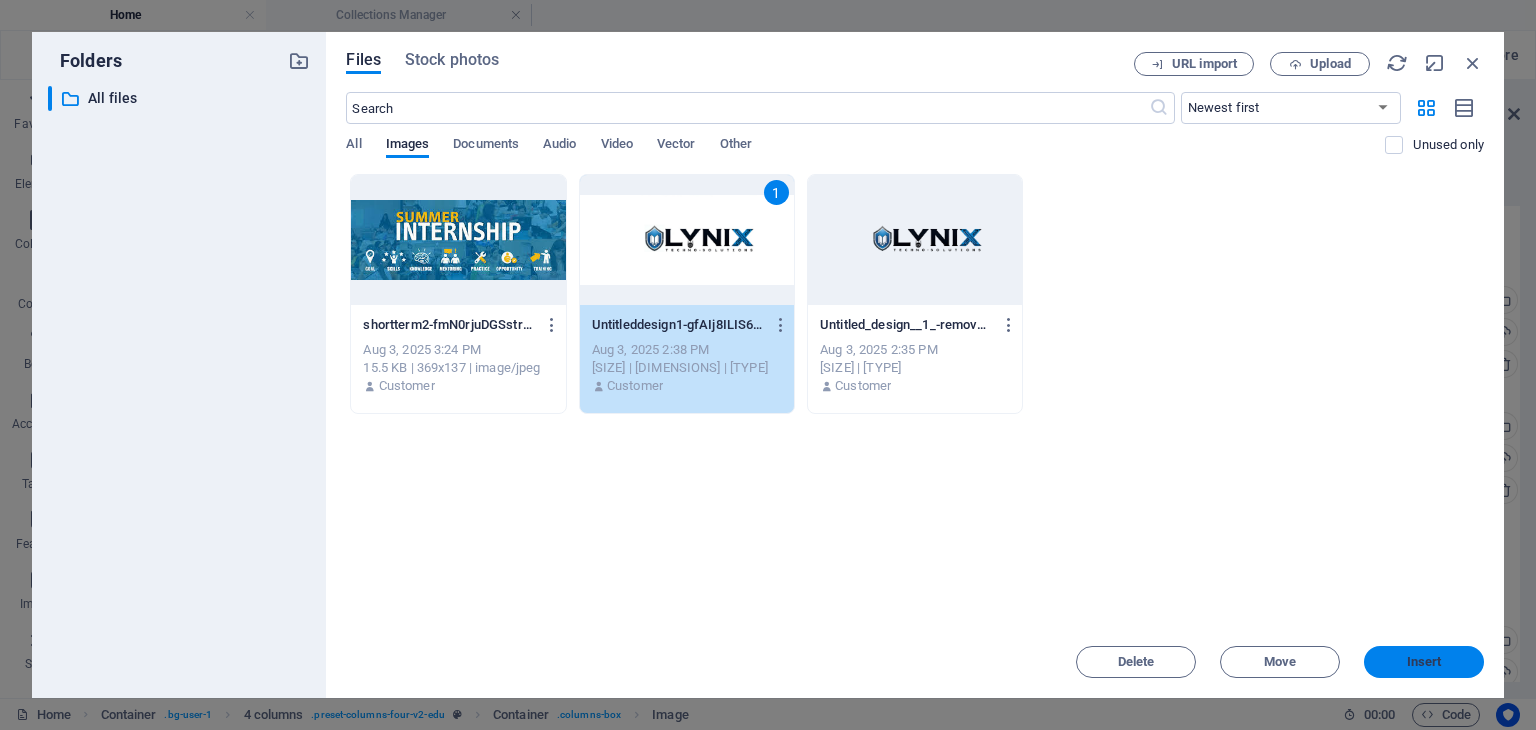 click on "Insert" at bounding box center (1424, 662) 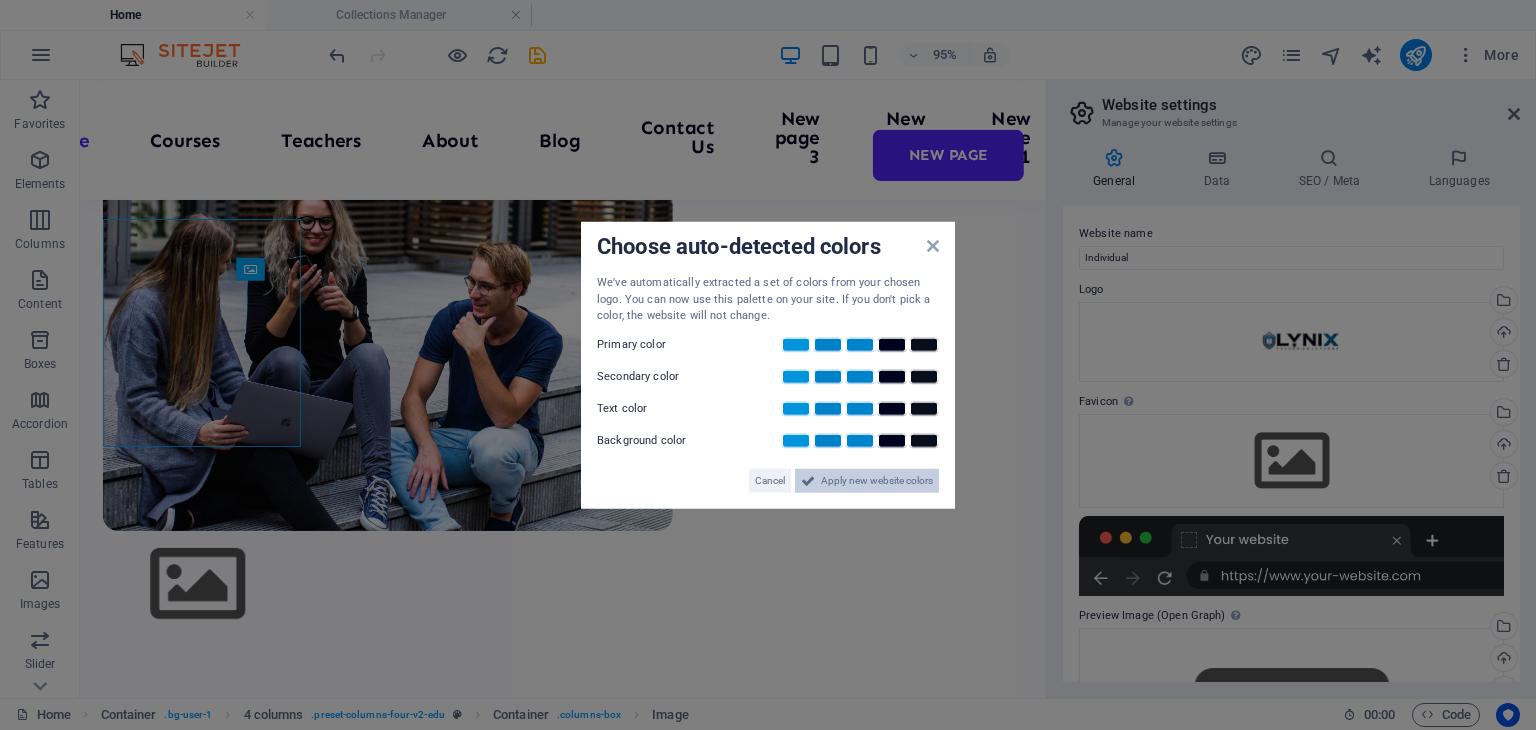 click on "Apply new website colors" at bounding box center (877, 480) 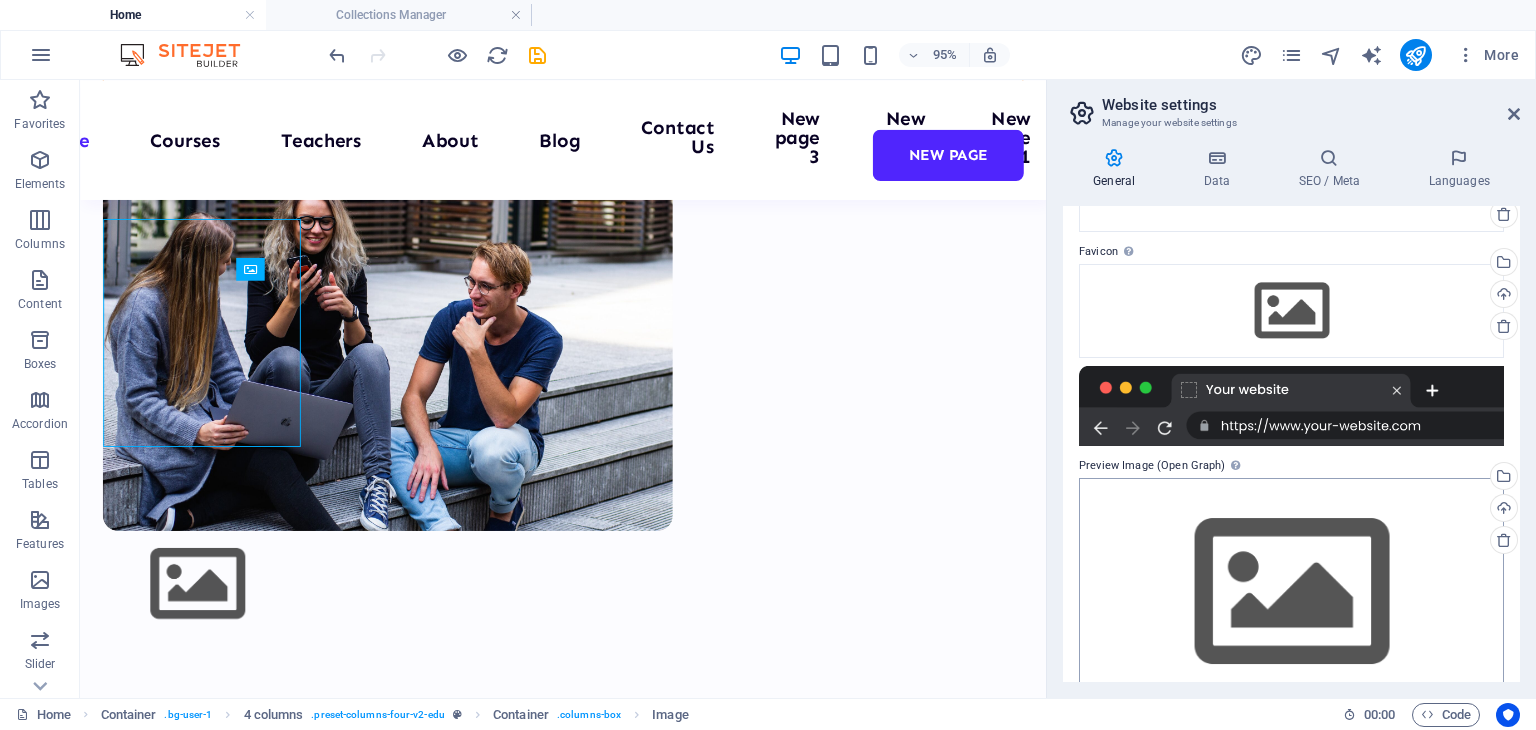scroll, scrollTop: 192, scrollLeft: 0, axis: vertical 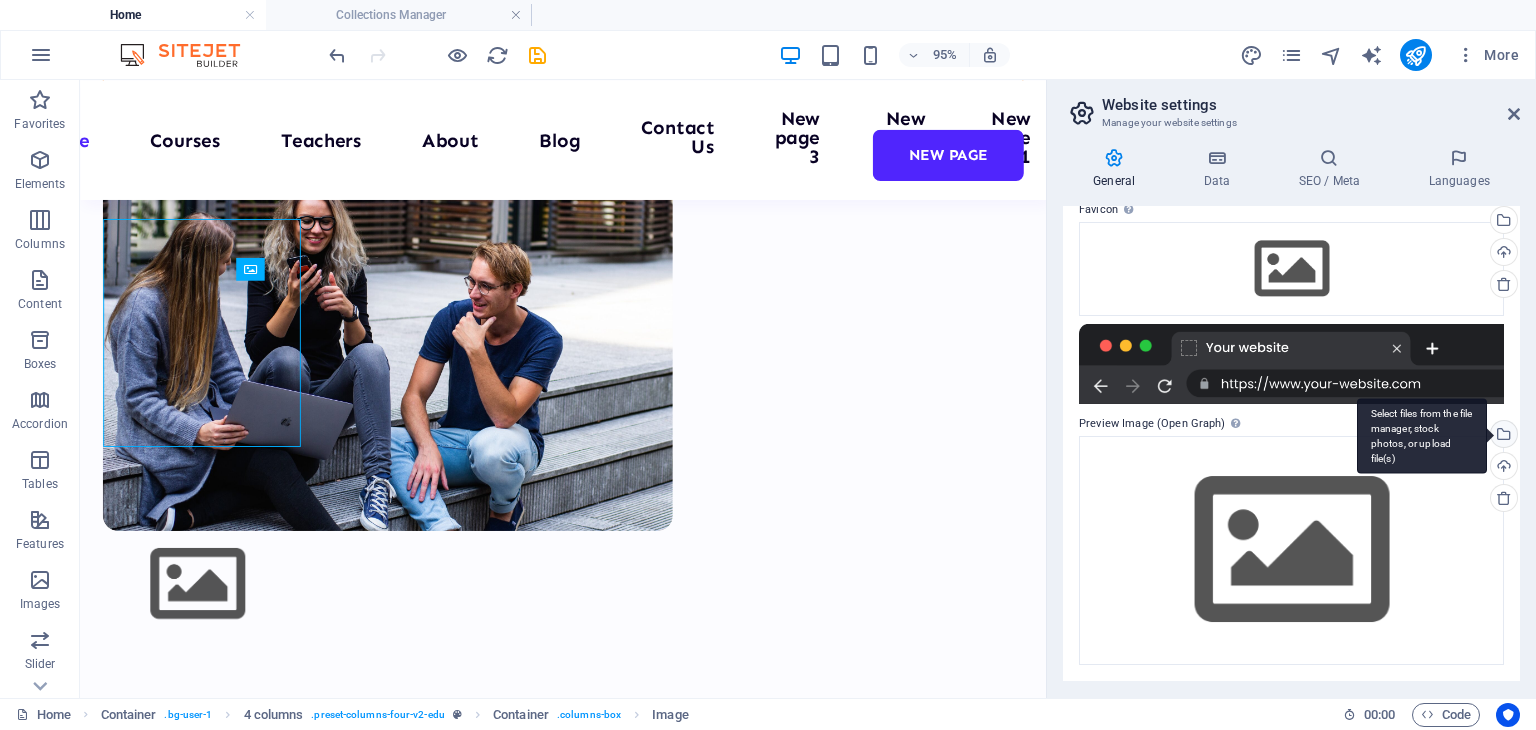 click on "Select files from the file manager, stock photos, or upload file(s)" at bounding box center [1502, 436] 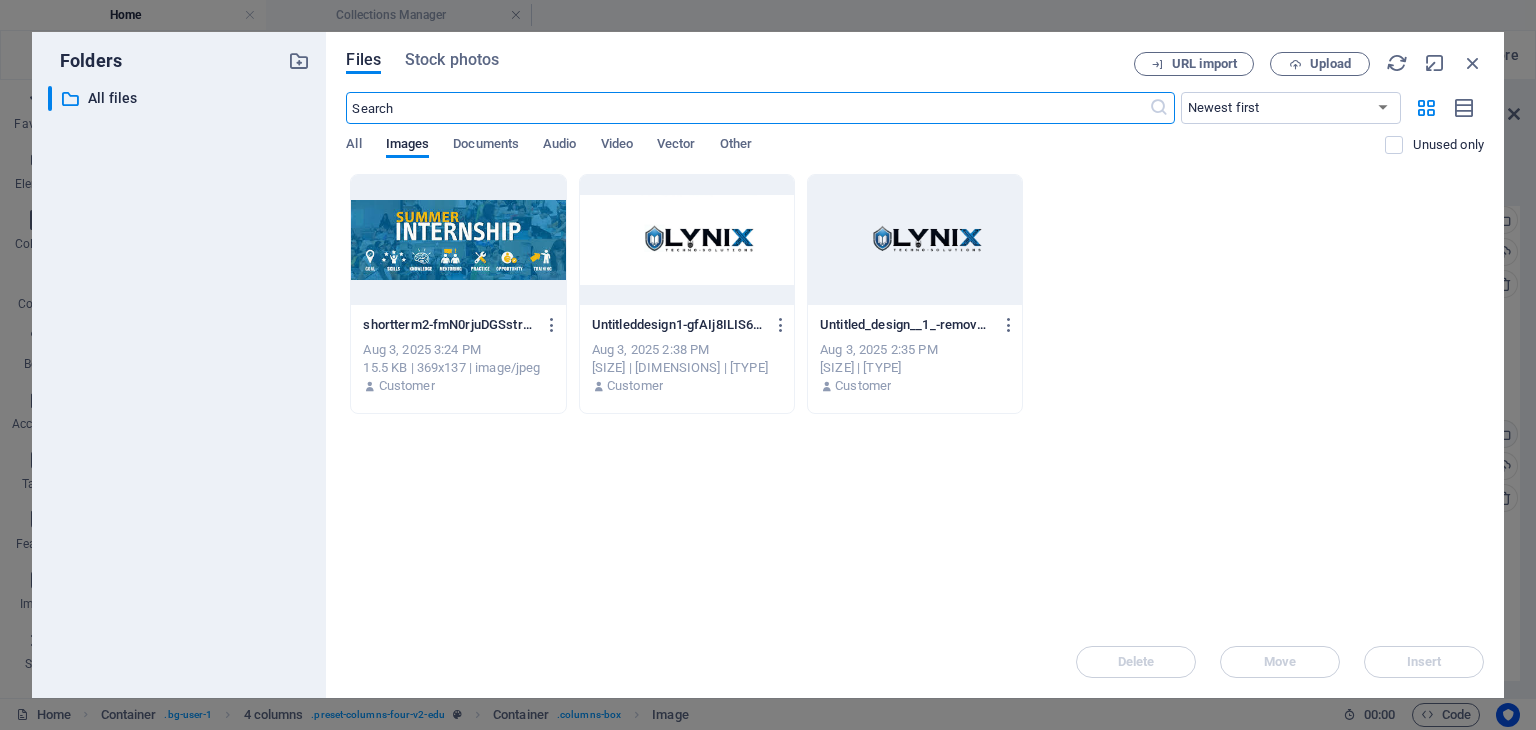 scroll, scrollTop: 736, scrollLeft: 0, axis: vertical 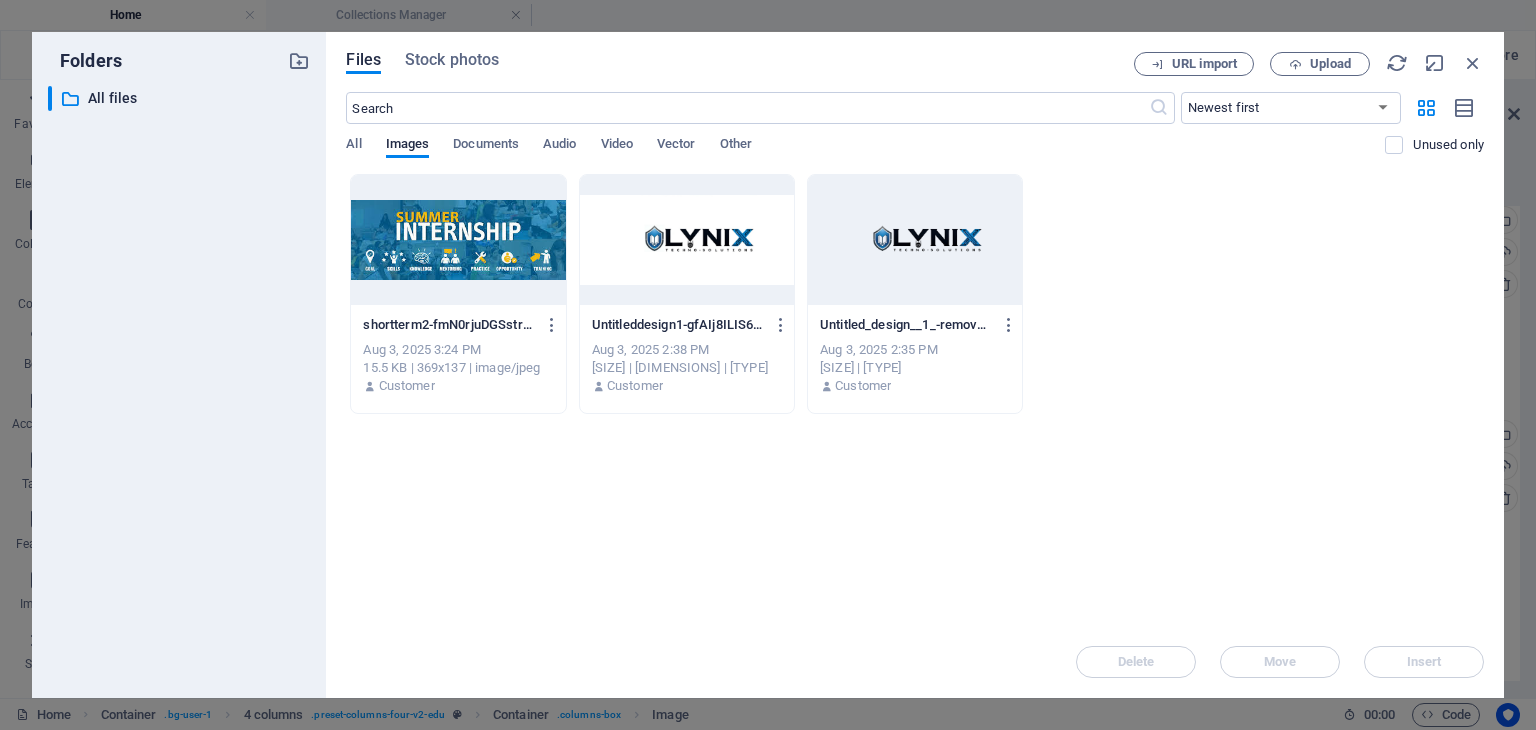 click at bounding box center [687, 240] 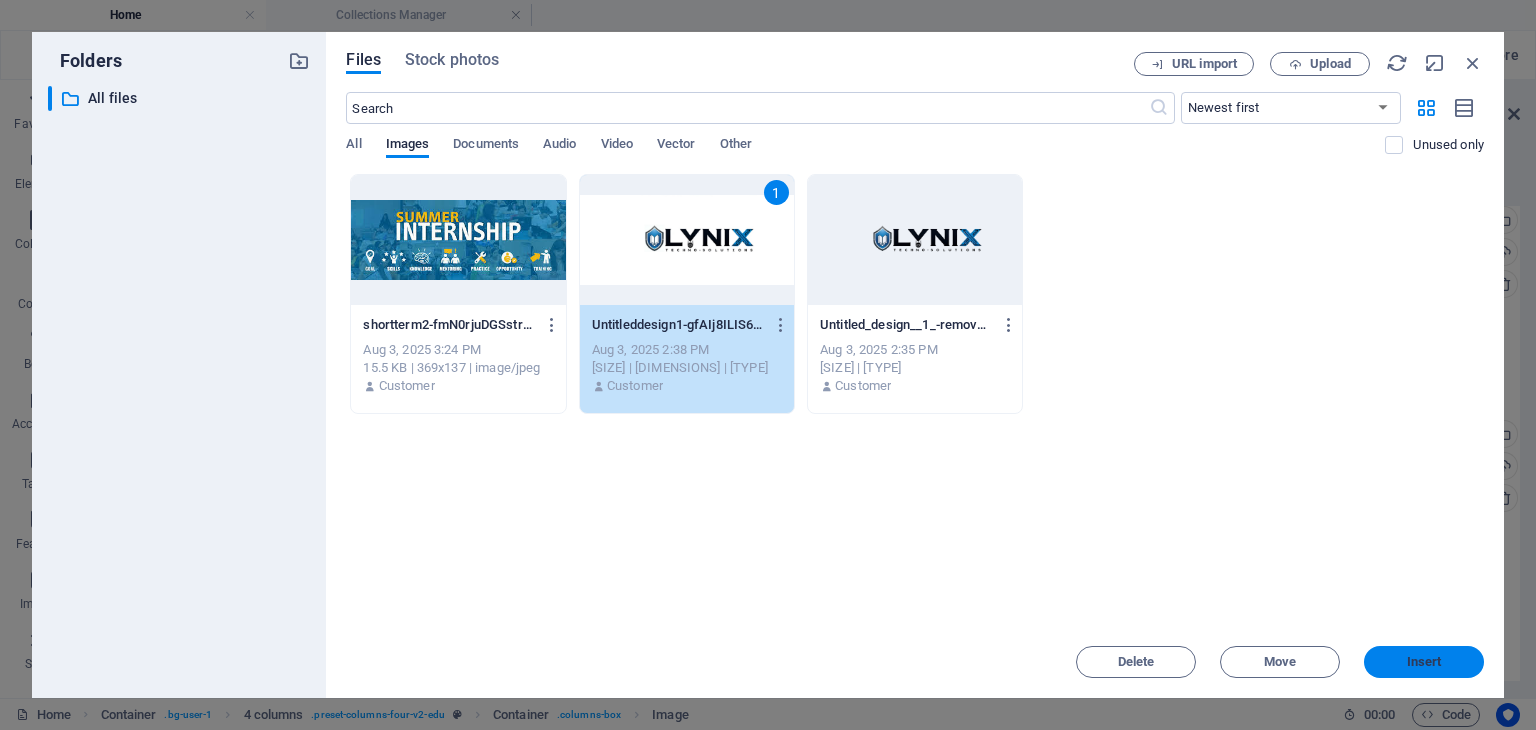 click on "Insert" at bounding box center (1424, 662) 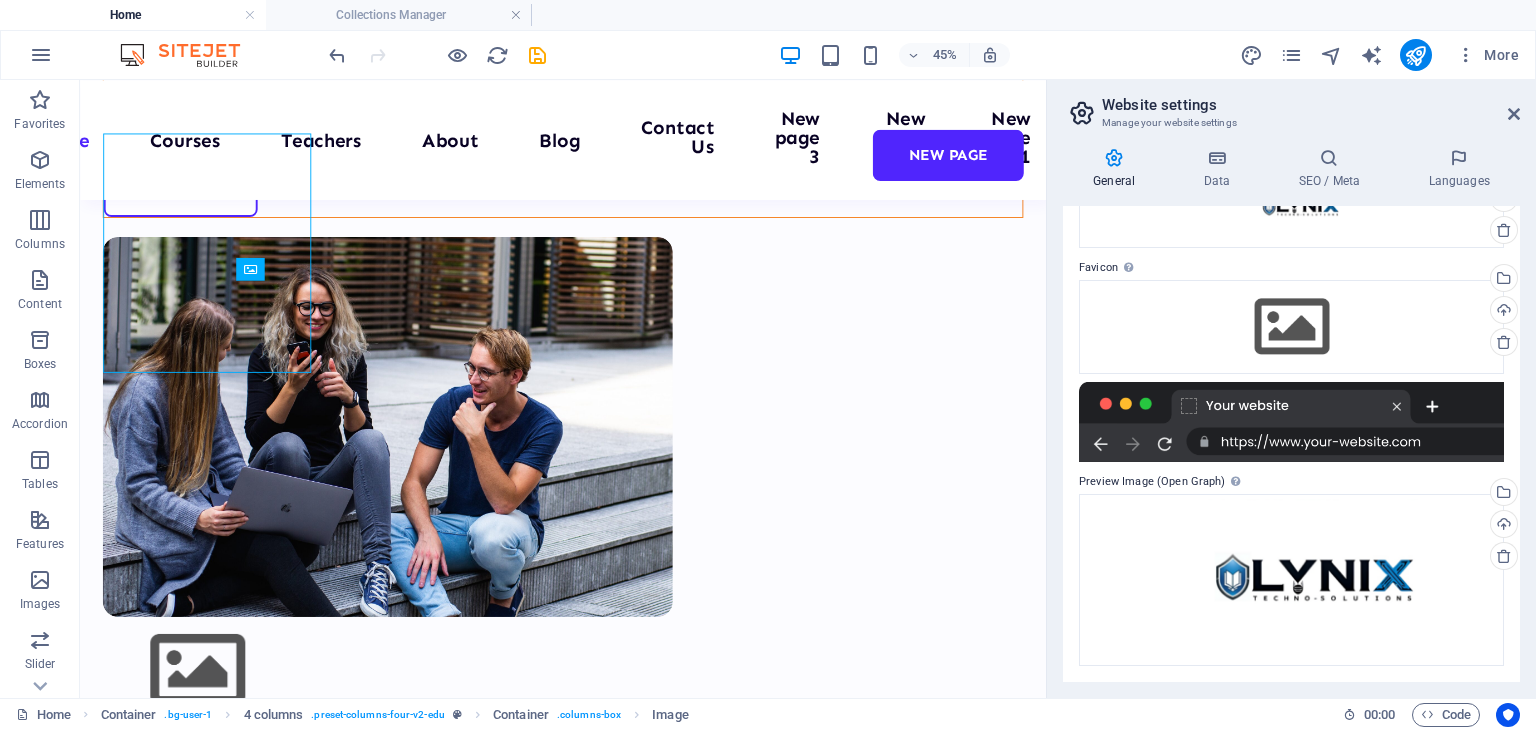 scroll, scrollTop: 827, scrollLeft: 0, axis: vertical 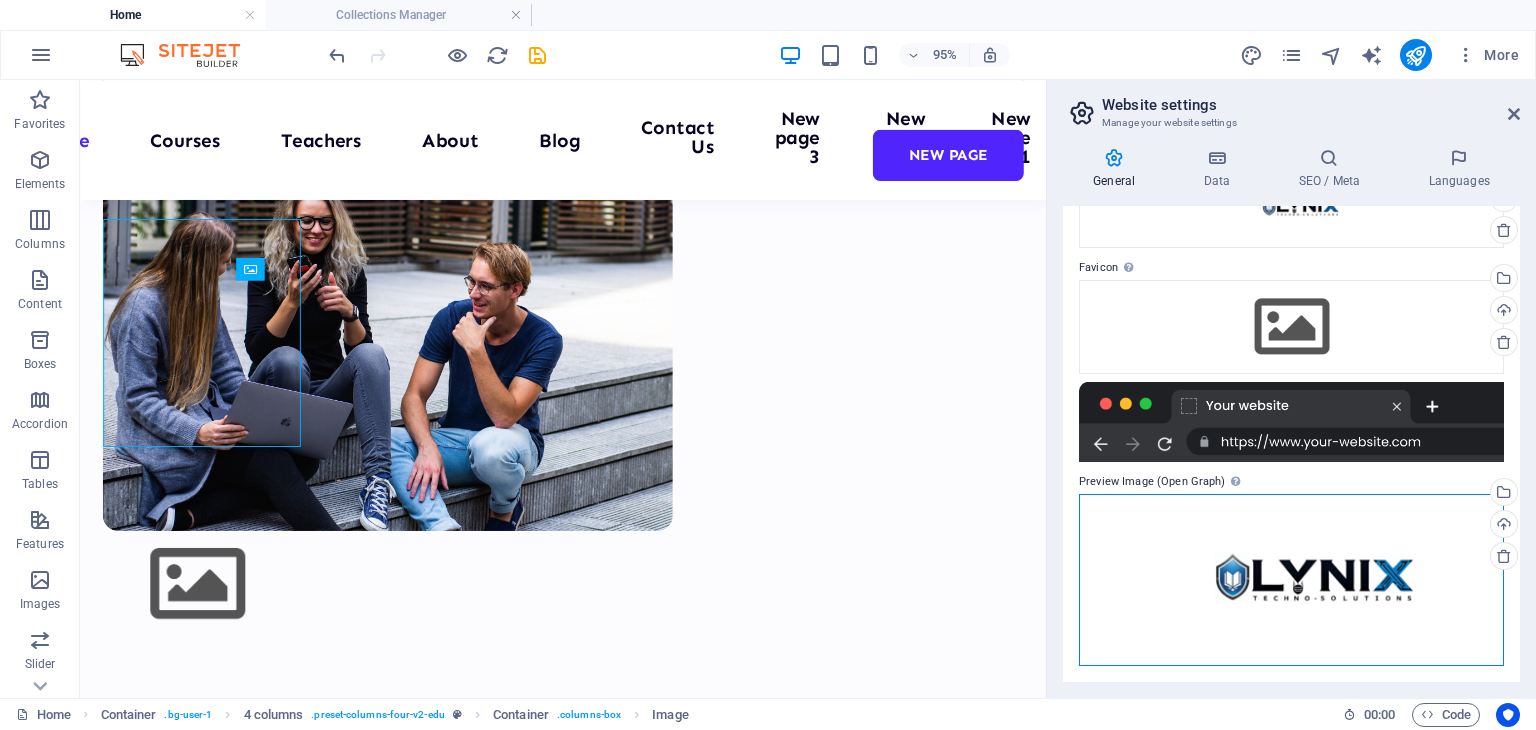 click on "Drag files here, click to choose files or select files from Files or our free stock photos & videos" at bounding box center [1291, 580] 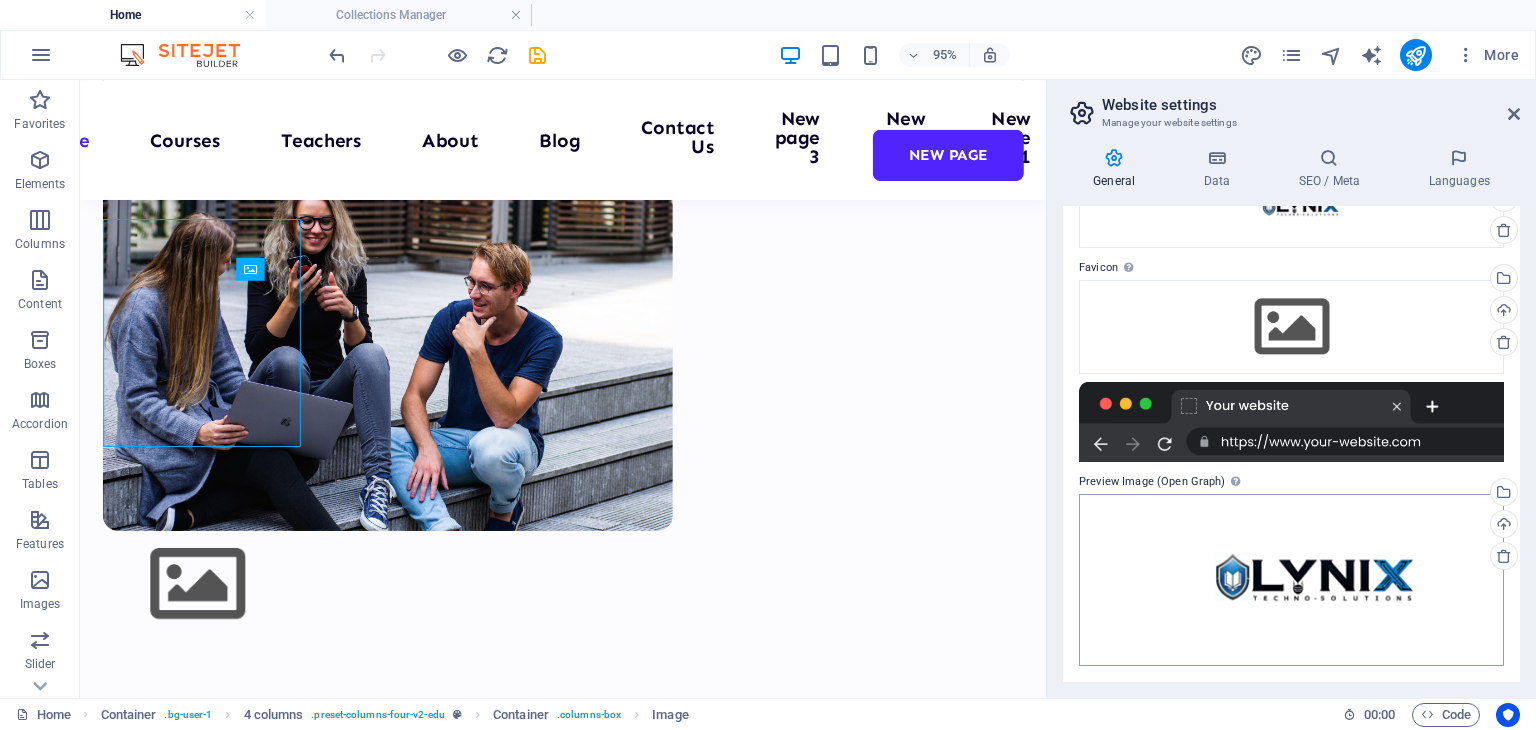 scroll, scrollTop: 736, scrollLeft: 0, axis: vertical 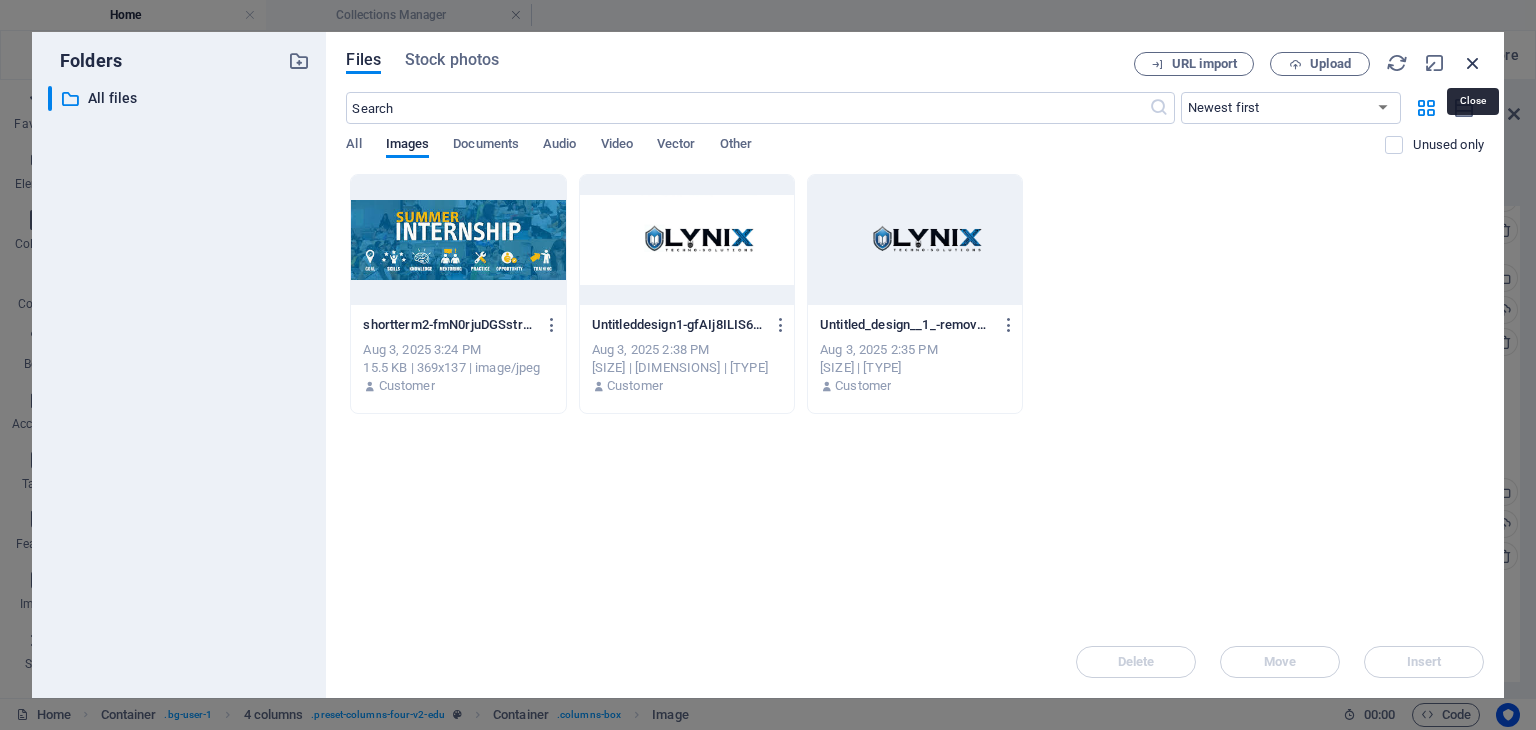 click at bounding box center [1473, 63] 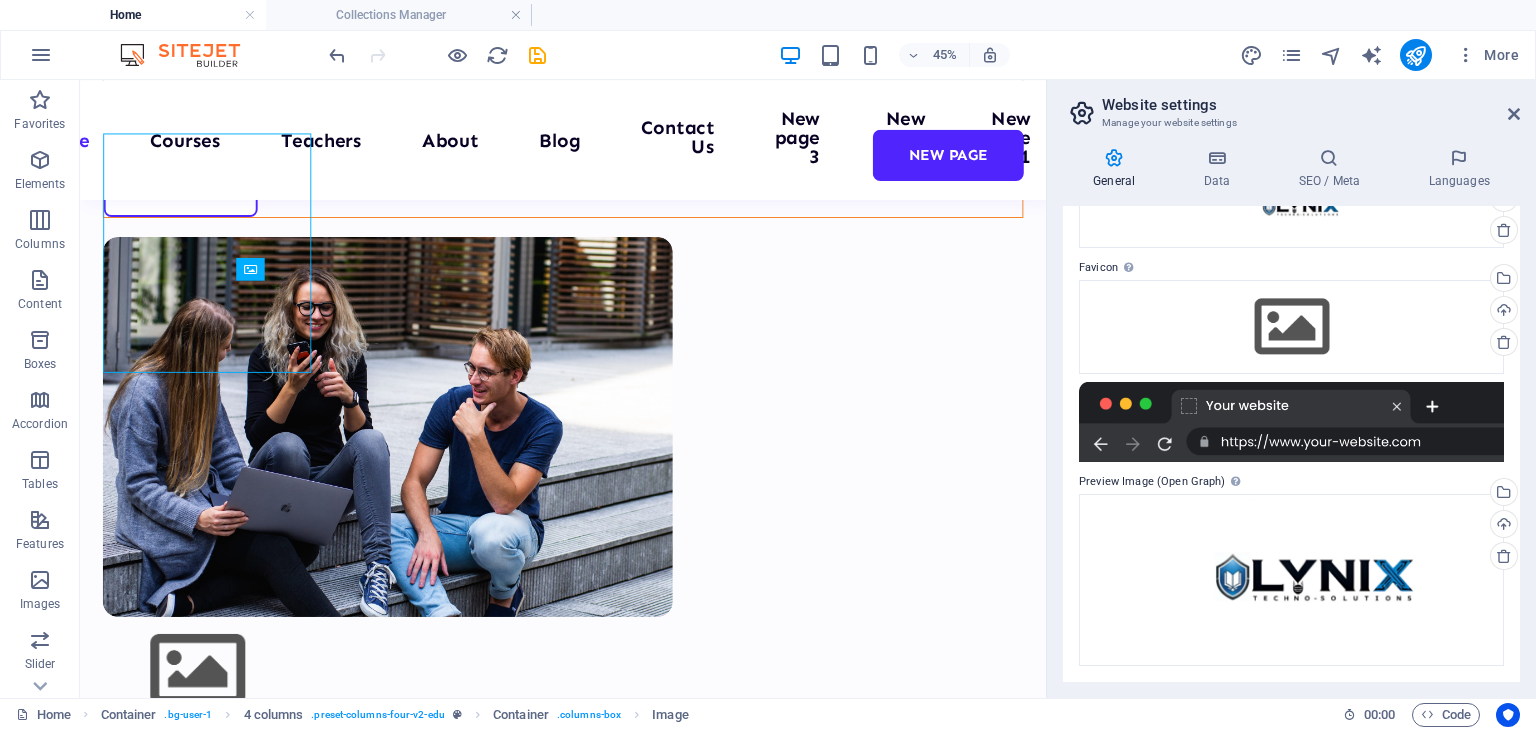 scroll, scrollTop: 827, scrollLeft: 0, axis: vertical 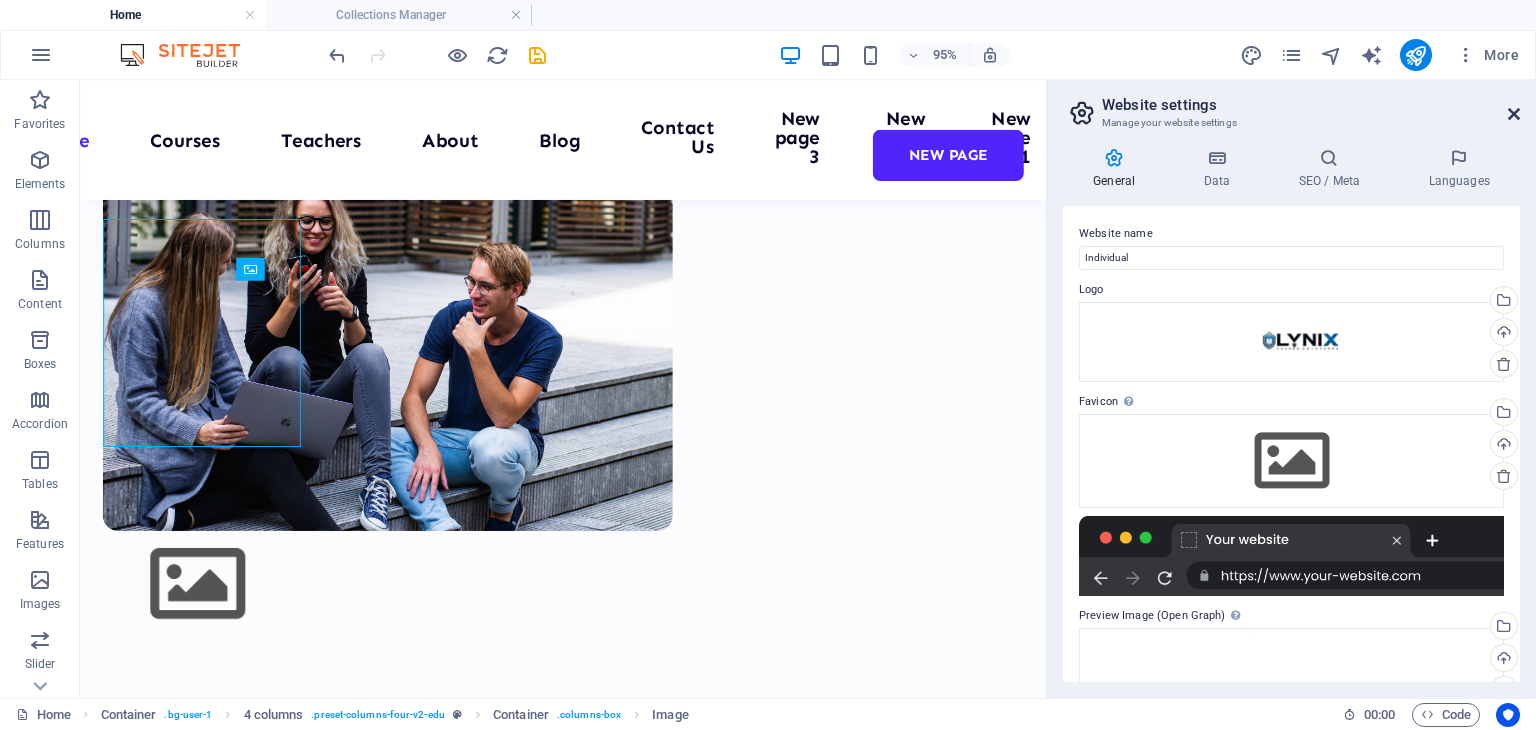 click at bounding box center (1514, 114) 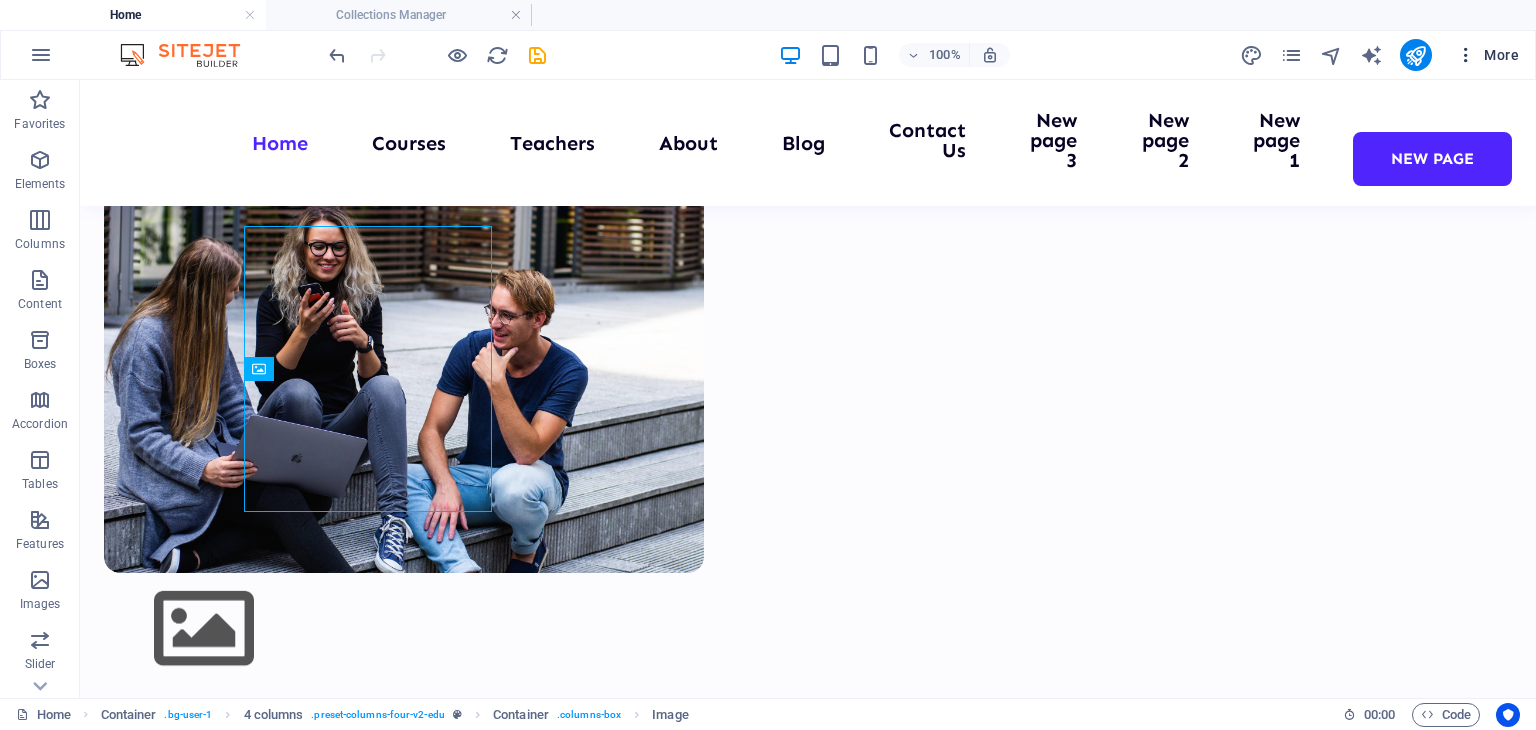 click at bounding box center [1466, 55] 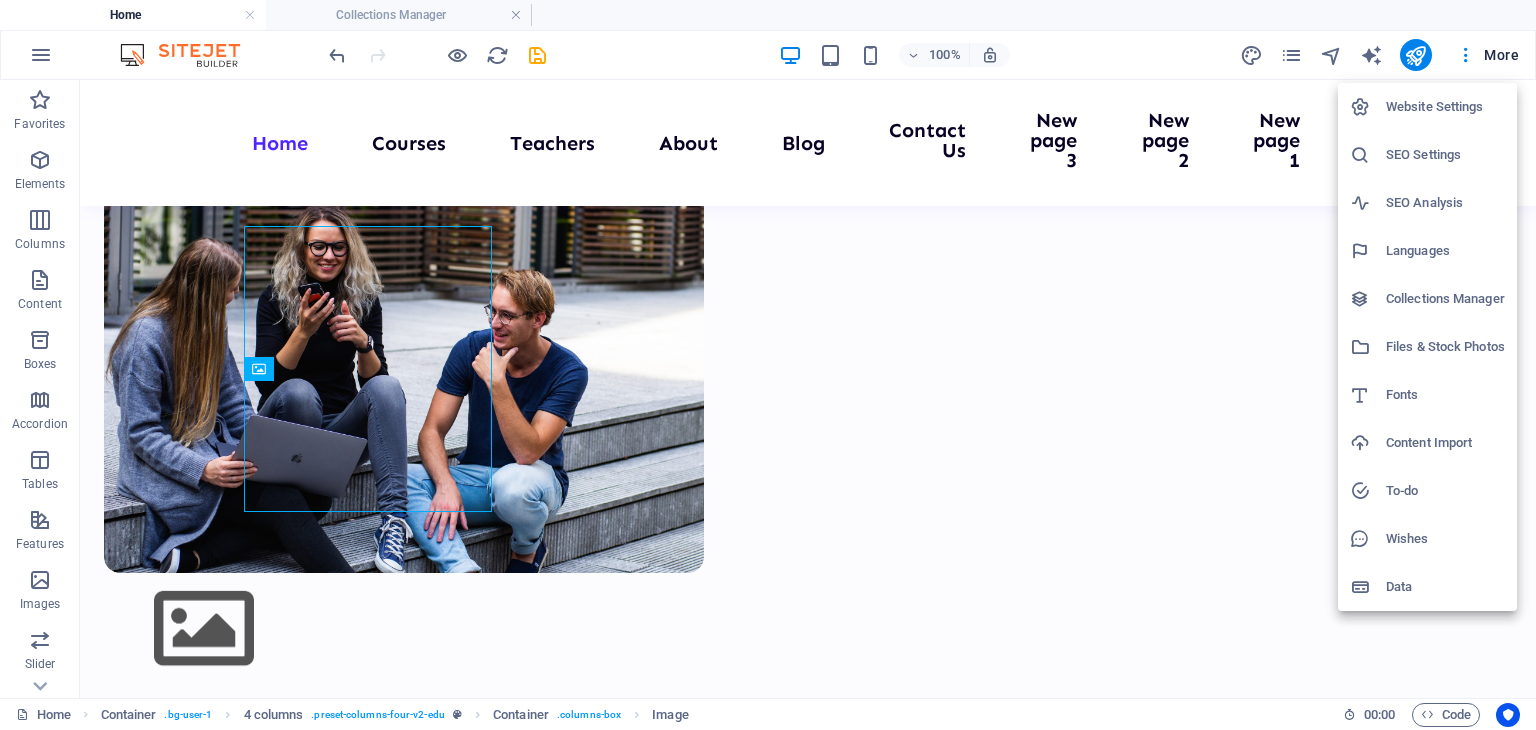 click at bounding box center [768, 365] 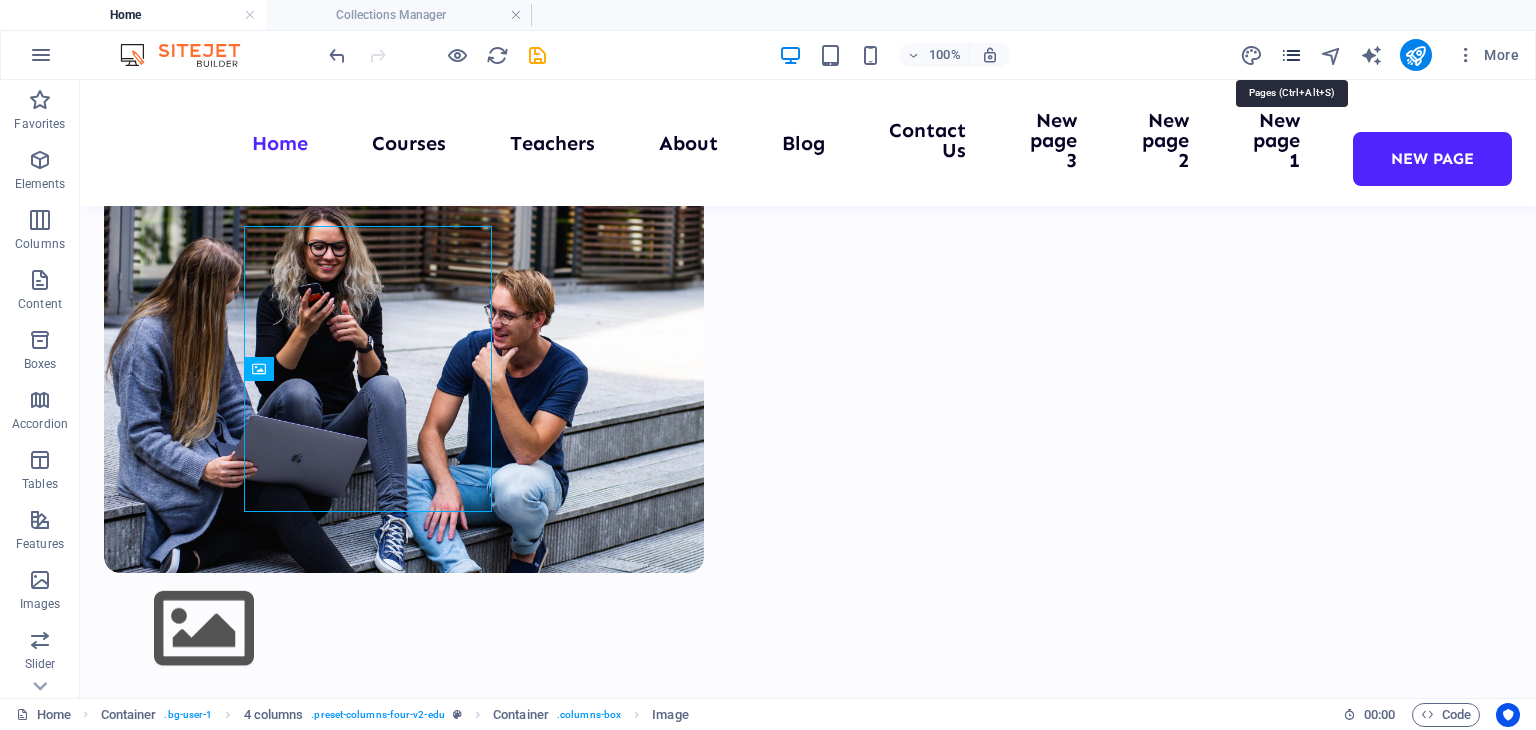 click at bounding box center [1291, 55] 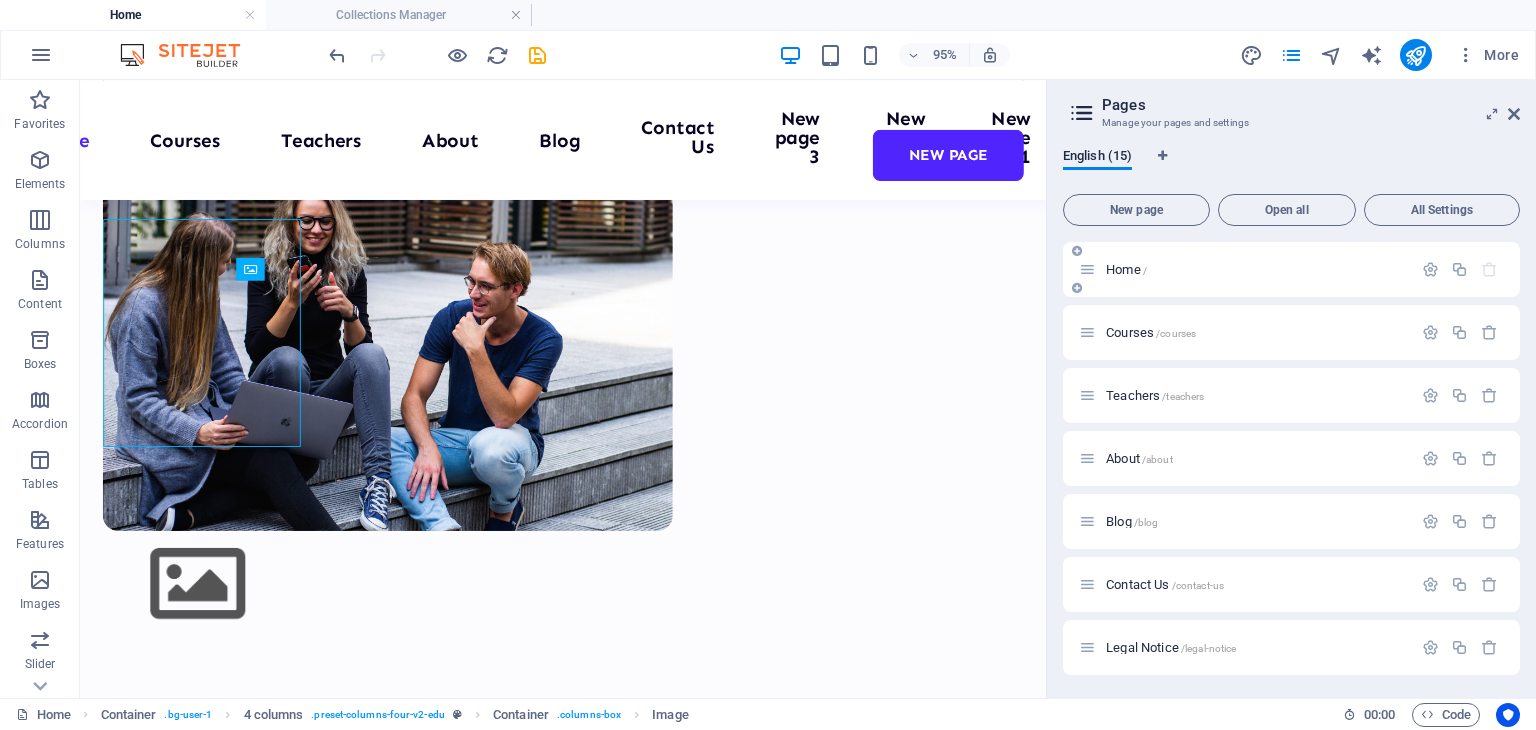 click on "Home /" at bounding box center (1245, 269) 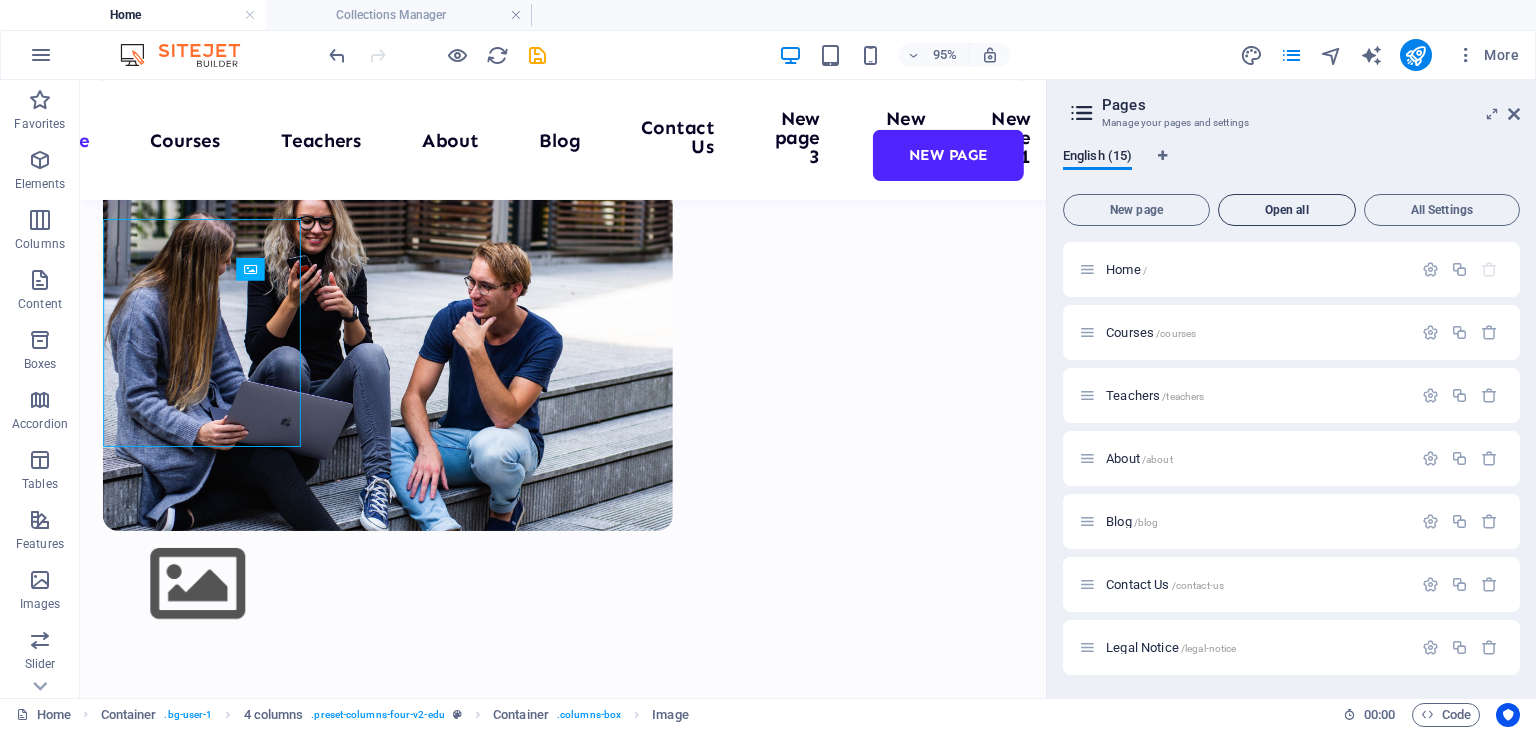 click on "Open all" at bounding box center (1287, 210) 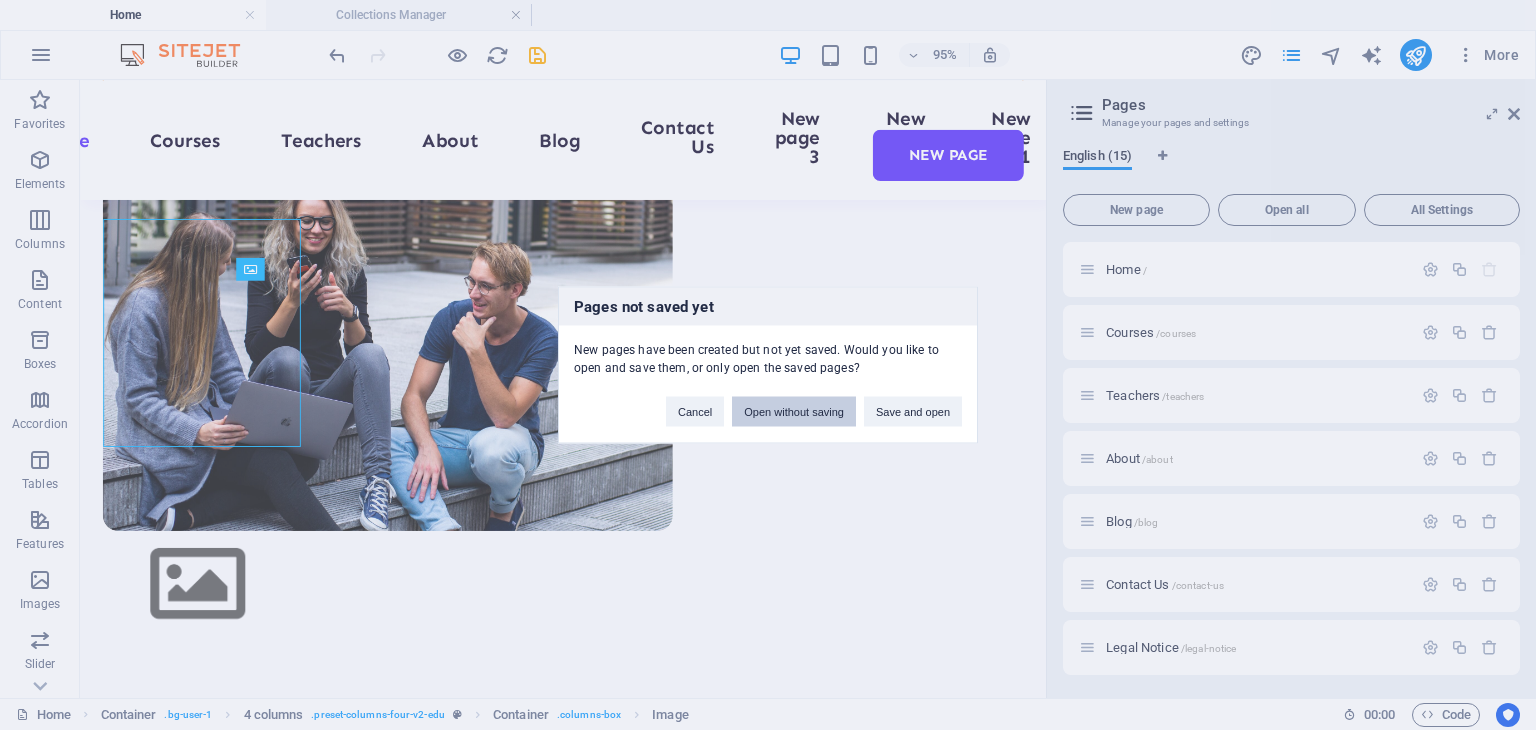 click on "Open without saving" at bounding box center (794, 412) 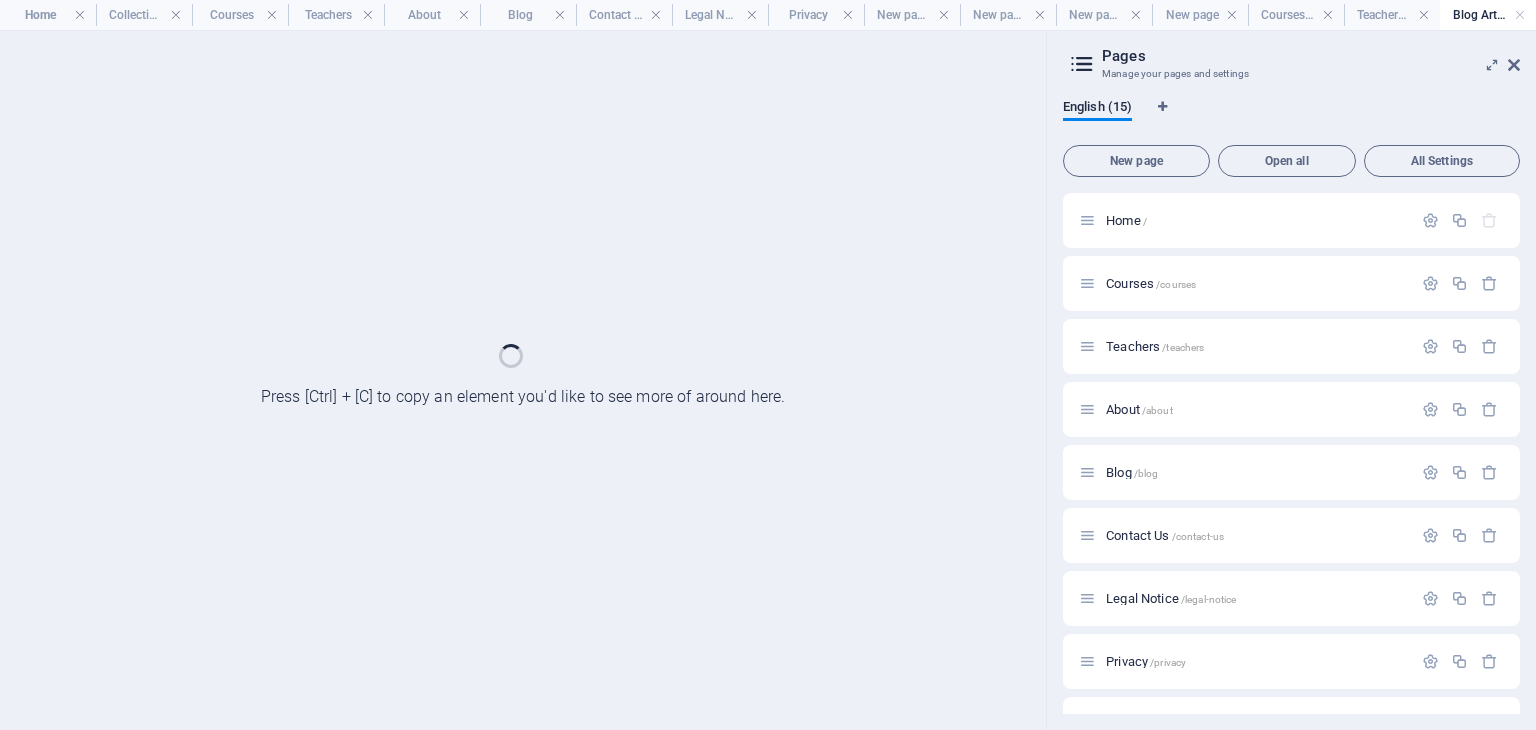 scroll, scrollTop: 0, scrollLeft: 0, axis: both 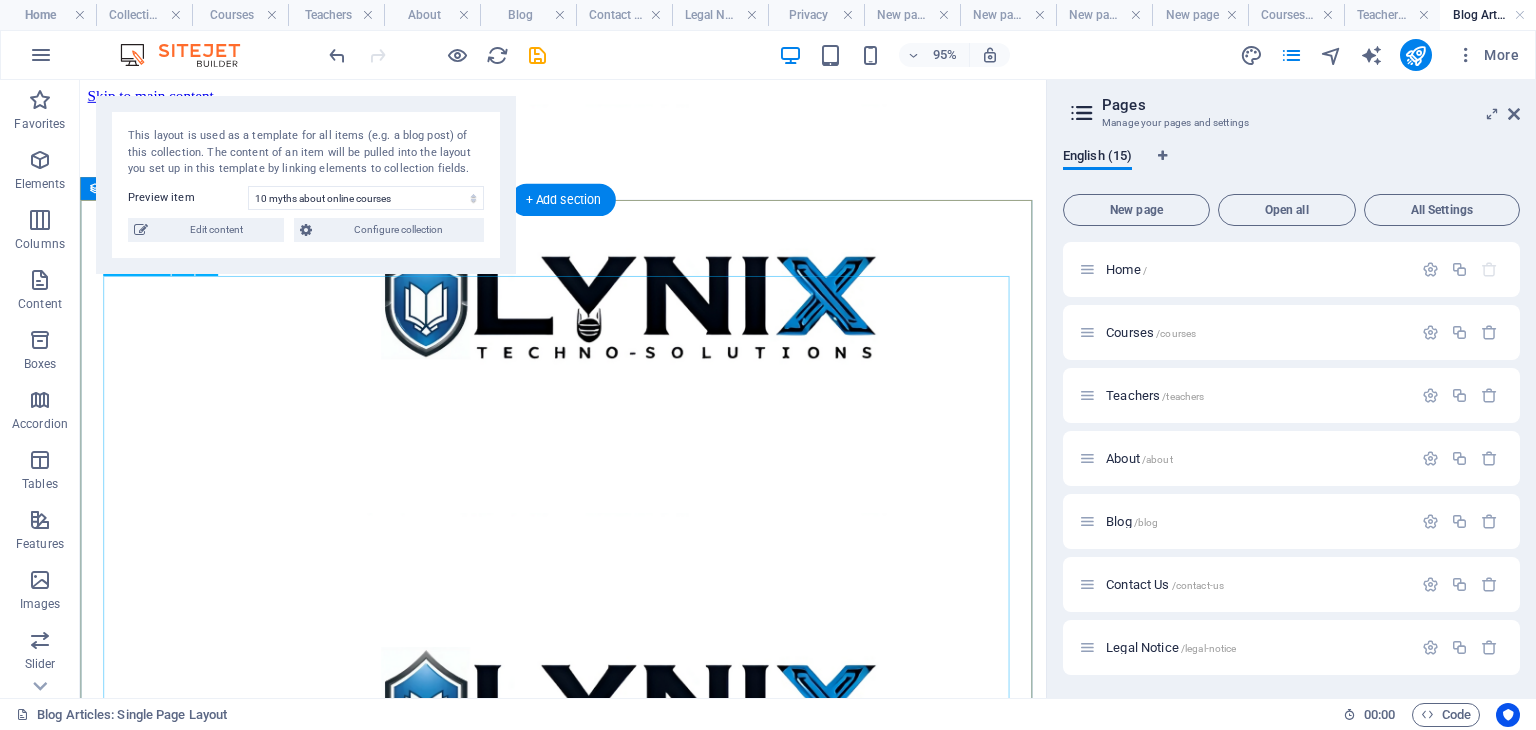 select on "688f56596fd47fef45083add" 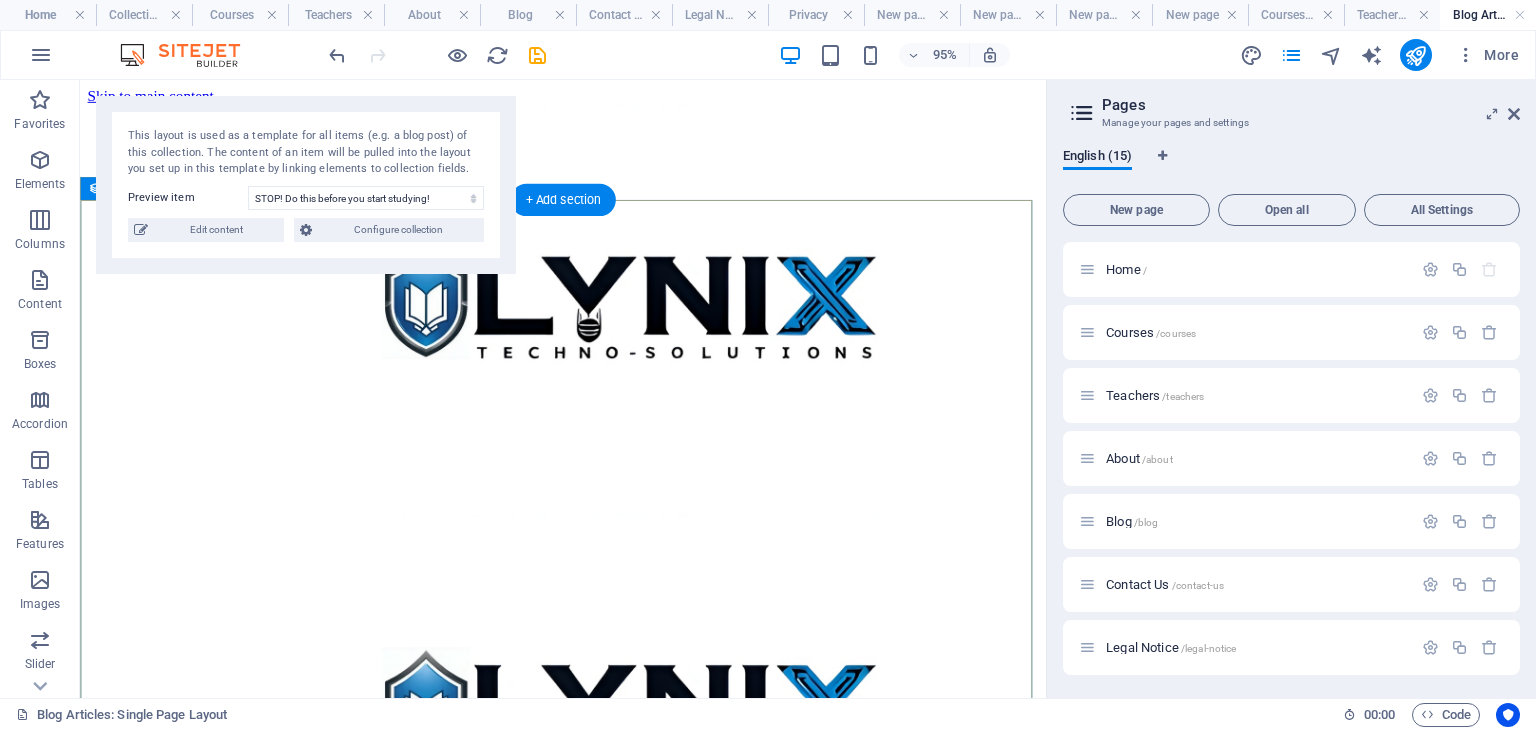 scroll, scrollTop: 0, scrollLeft: 0, axis: both 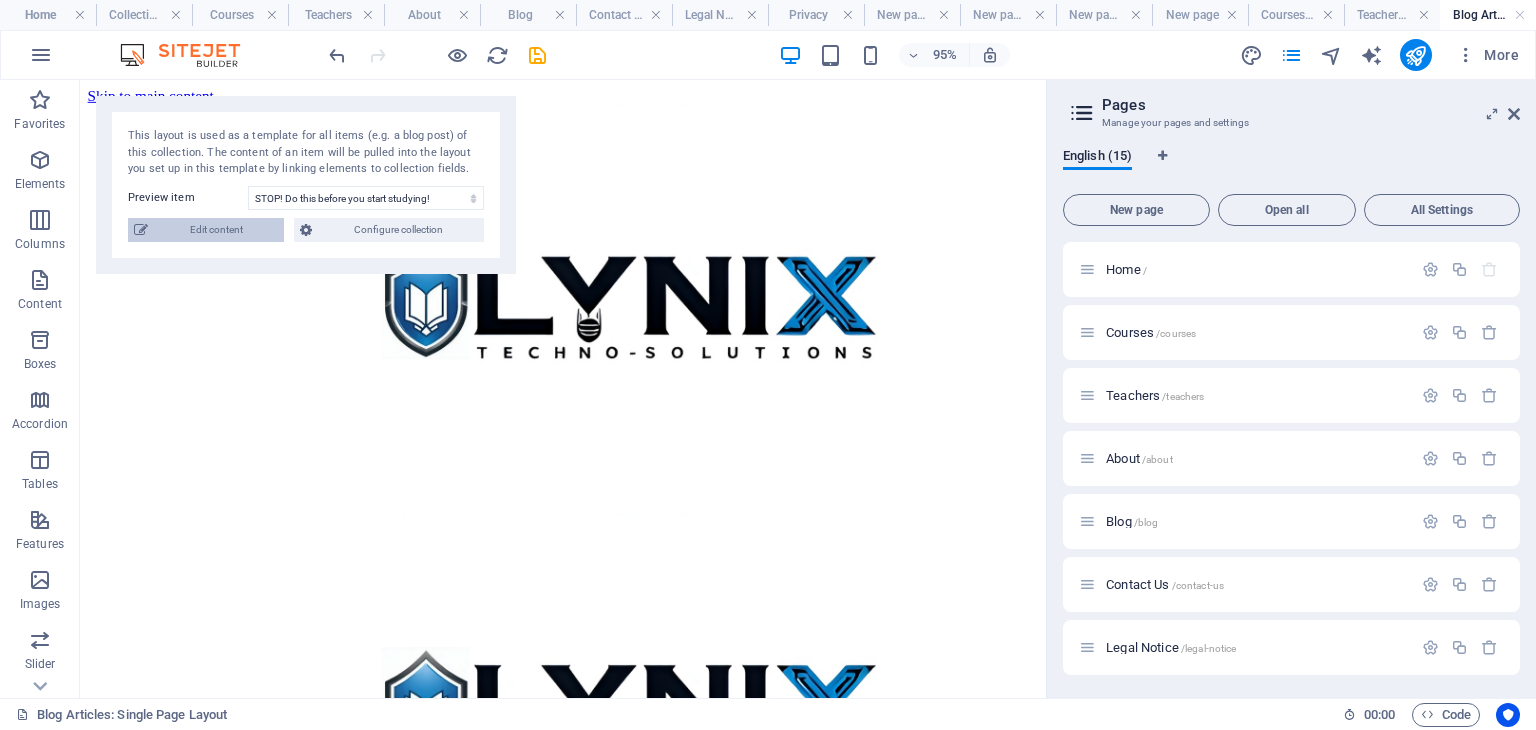 click on "Edit content" at bounding box center (216, 230) 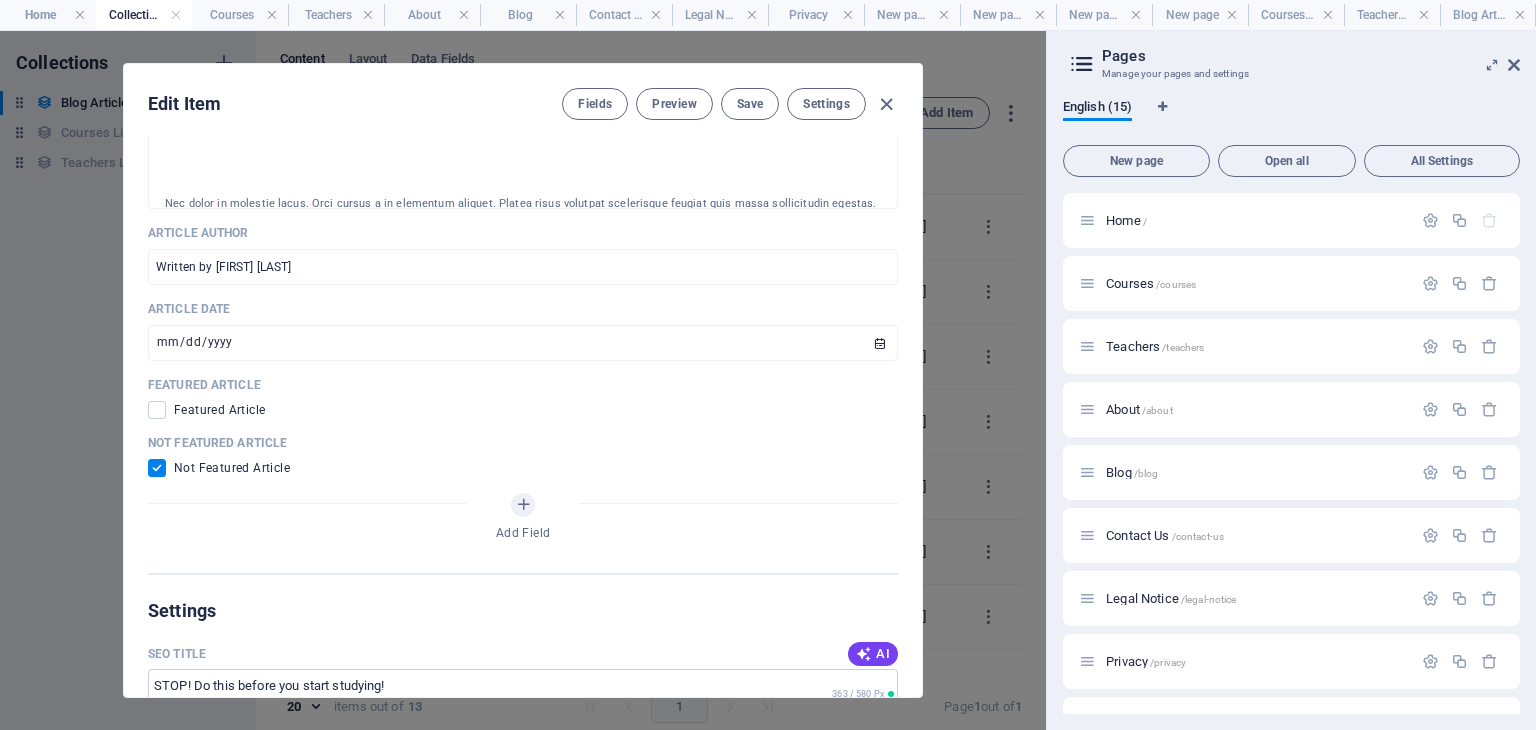 scroll, scrollTop: 920, scrollLeft: 0, axis: vertical 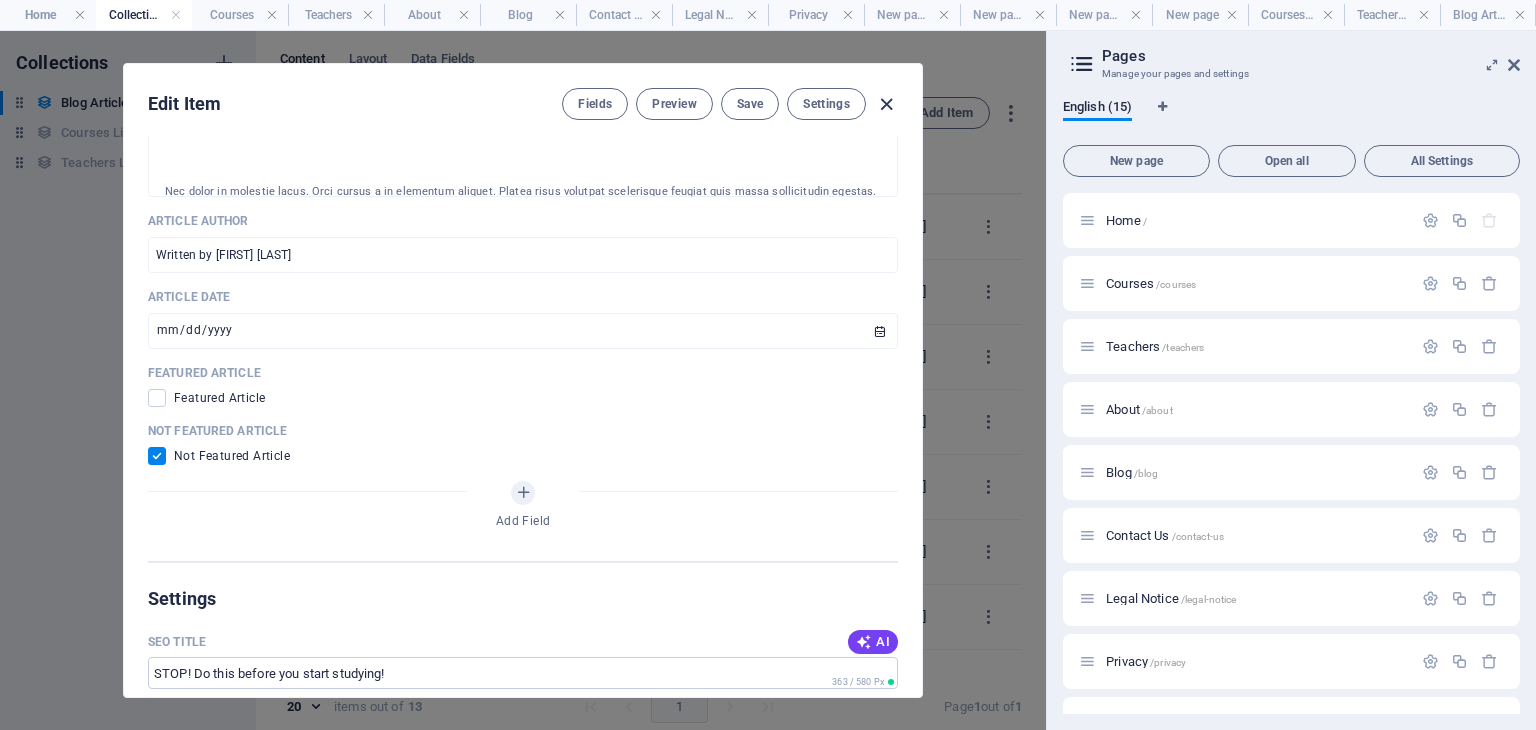 click at bounding box center [886, 104] 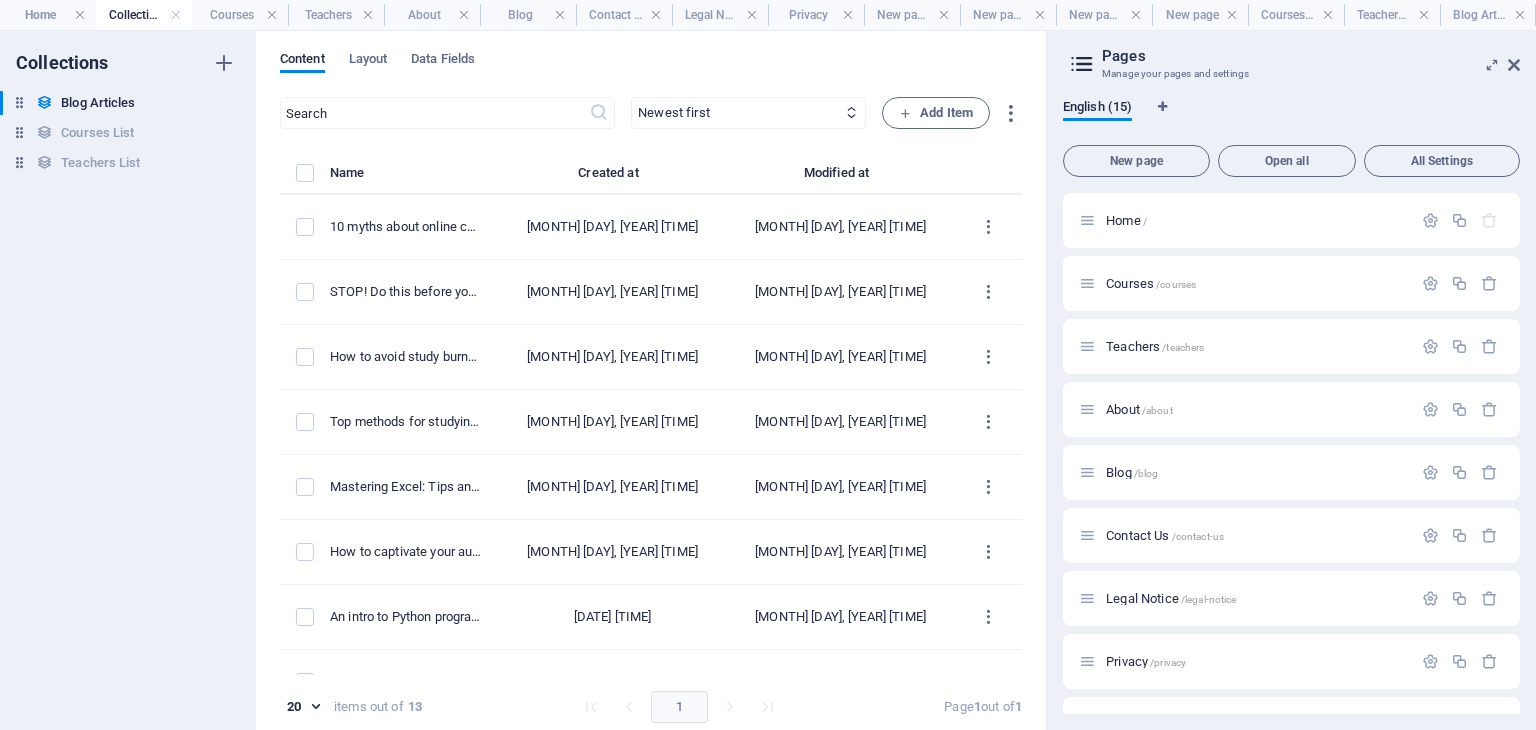 scroll, scrollTop: 0, scrollLeft: 0, axis: both 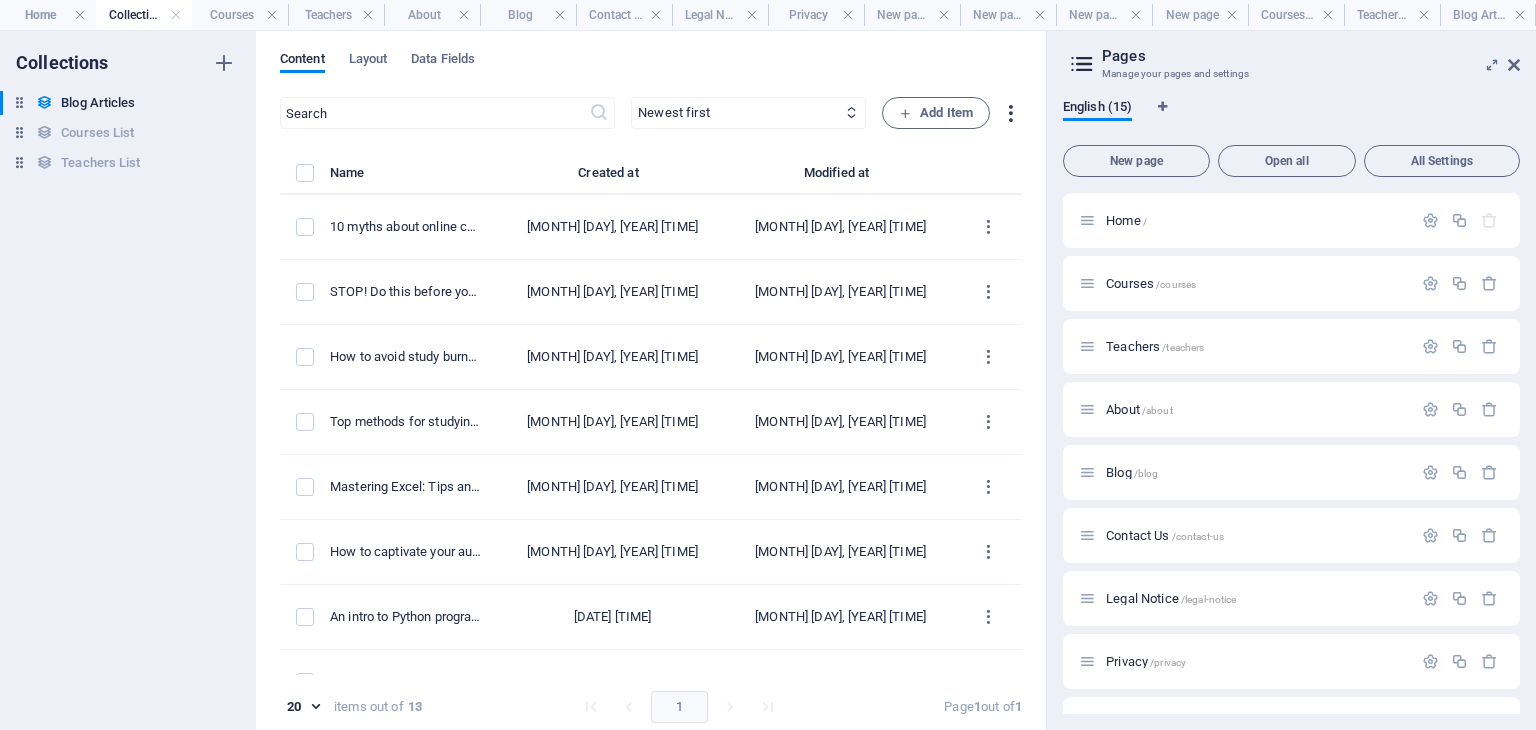 click at bounding box center [1010, 113] 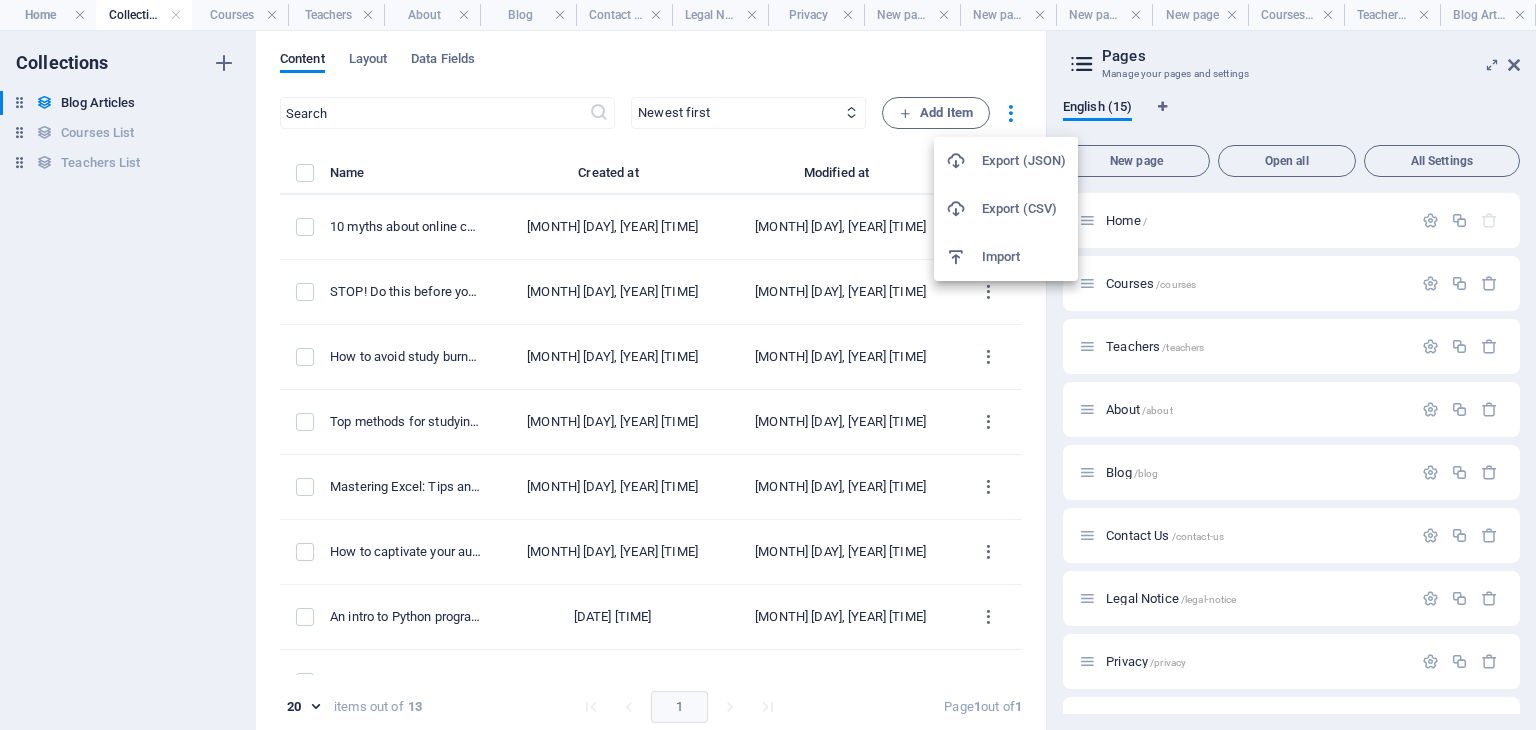 click at bounding box center [768, 365] 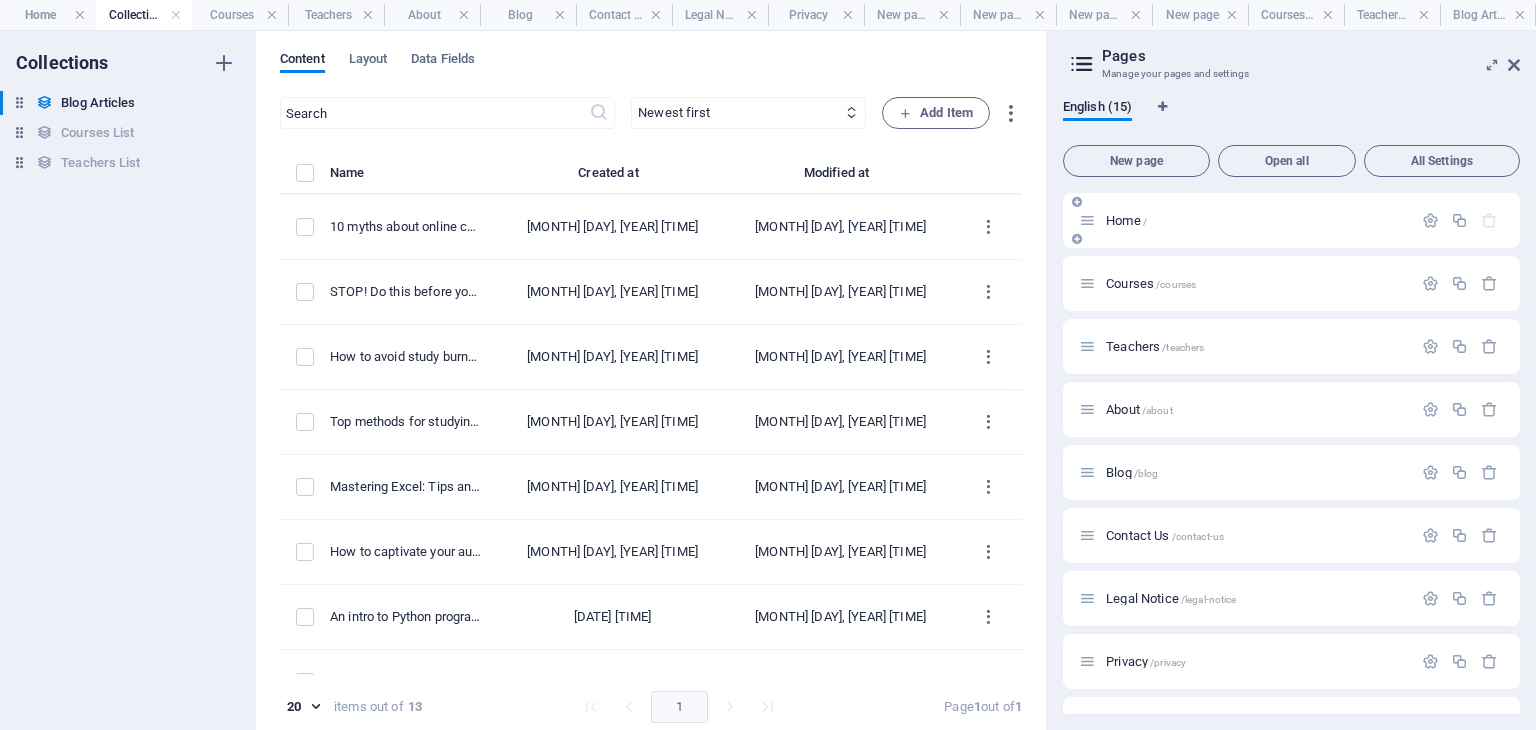 click on "Home /" at bounding box center (1256, 220) 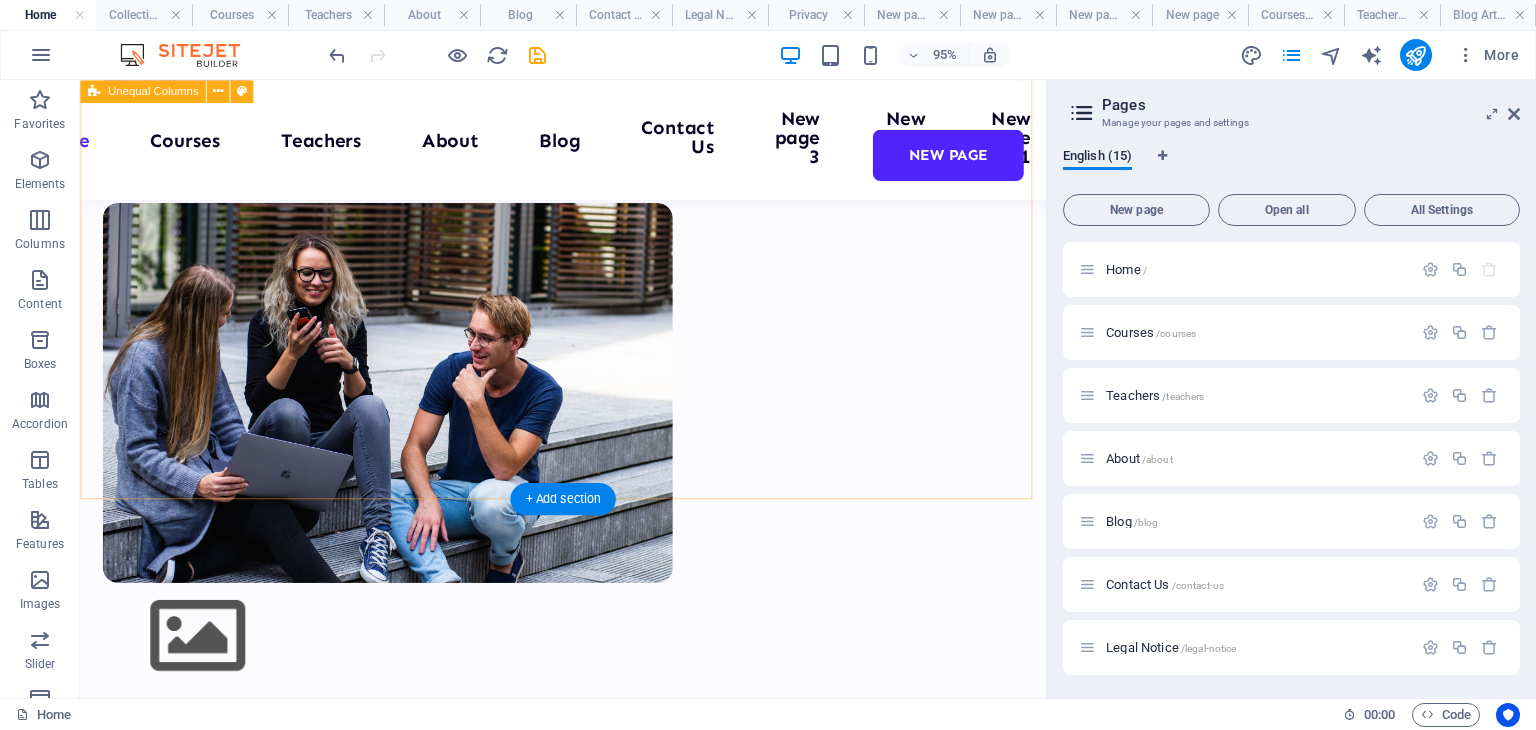 scroll, scrollTop: 780, scrollLeft: 0, axis: vertical 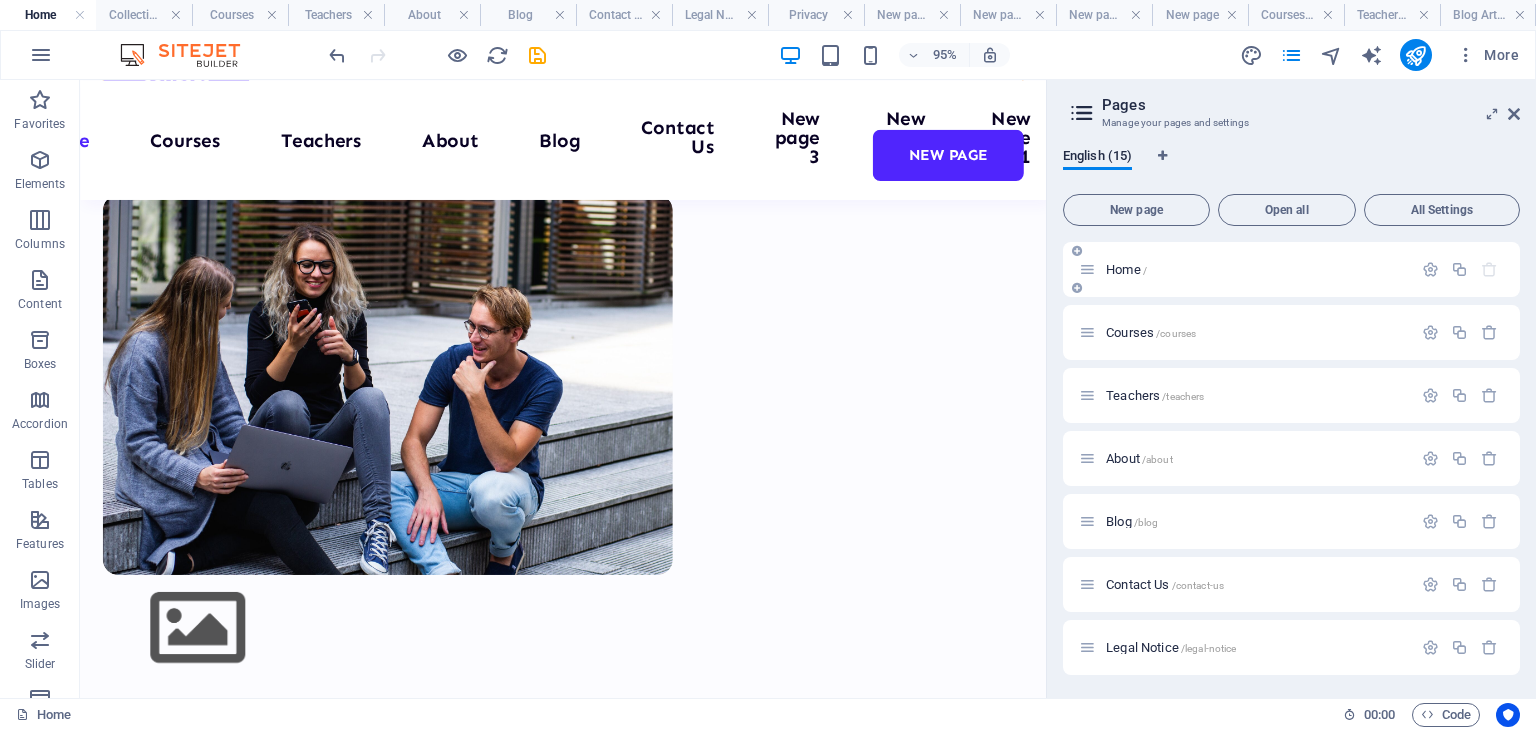 click on "Home /" at bounding box center [1126, 269] 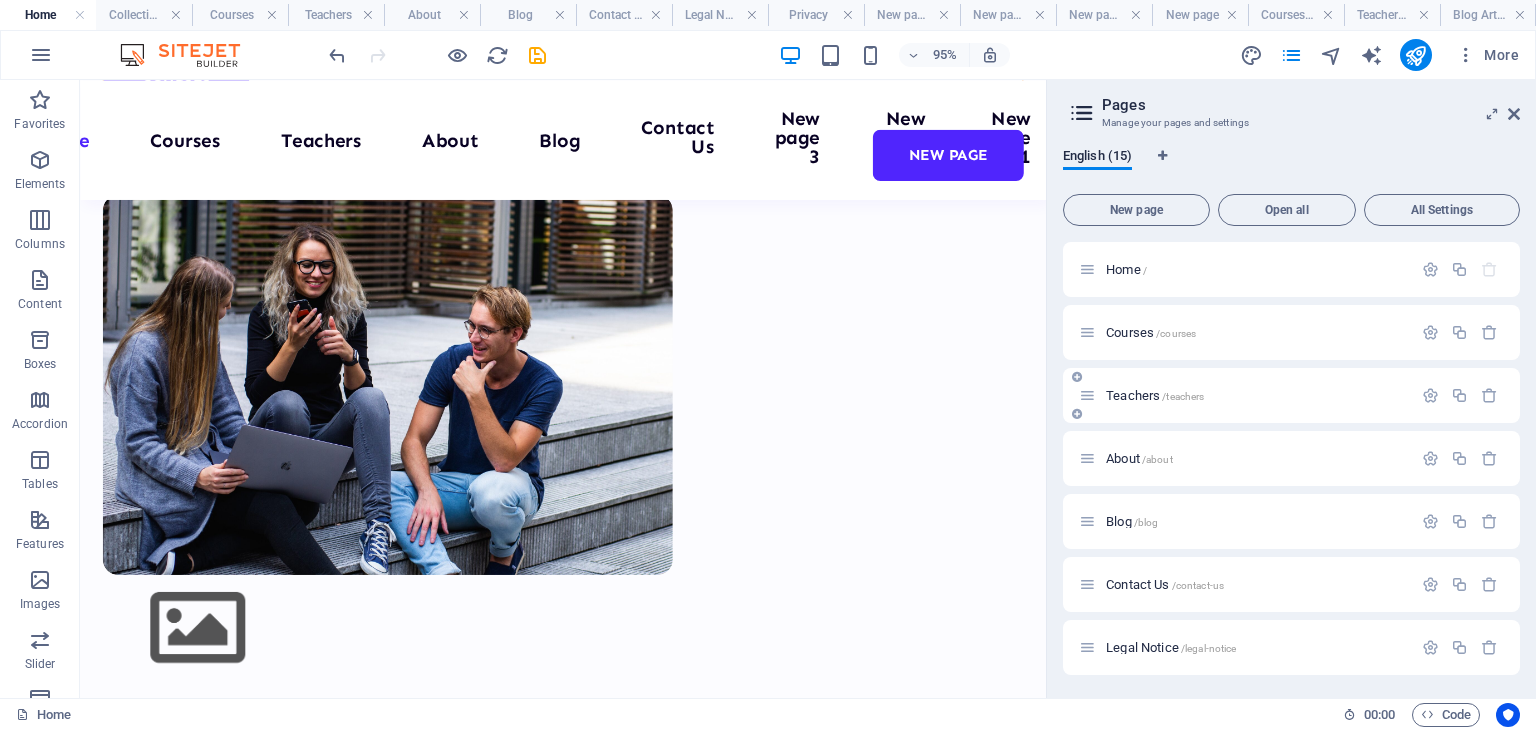 click on "Teachers /teachers" at bounding box center (1155, 395) 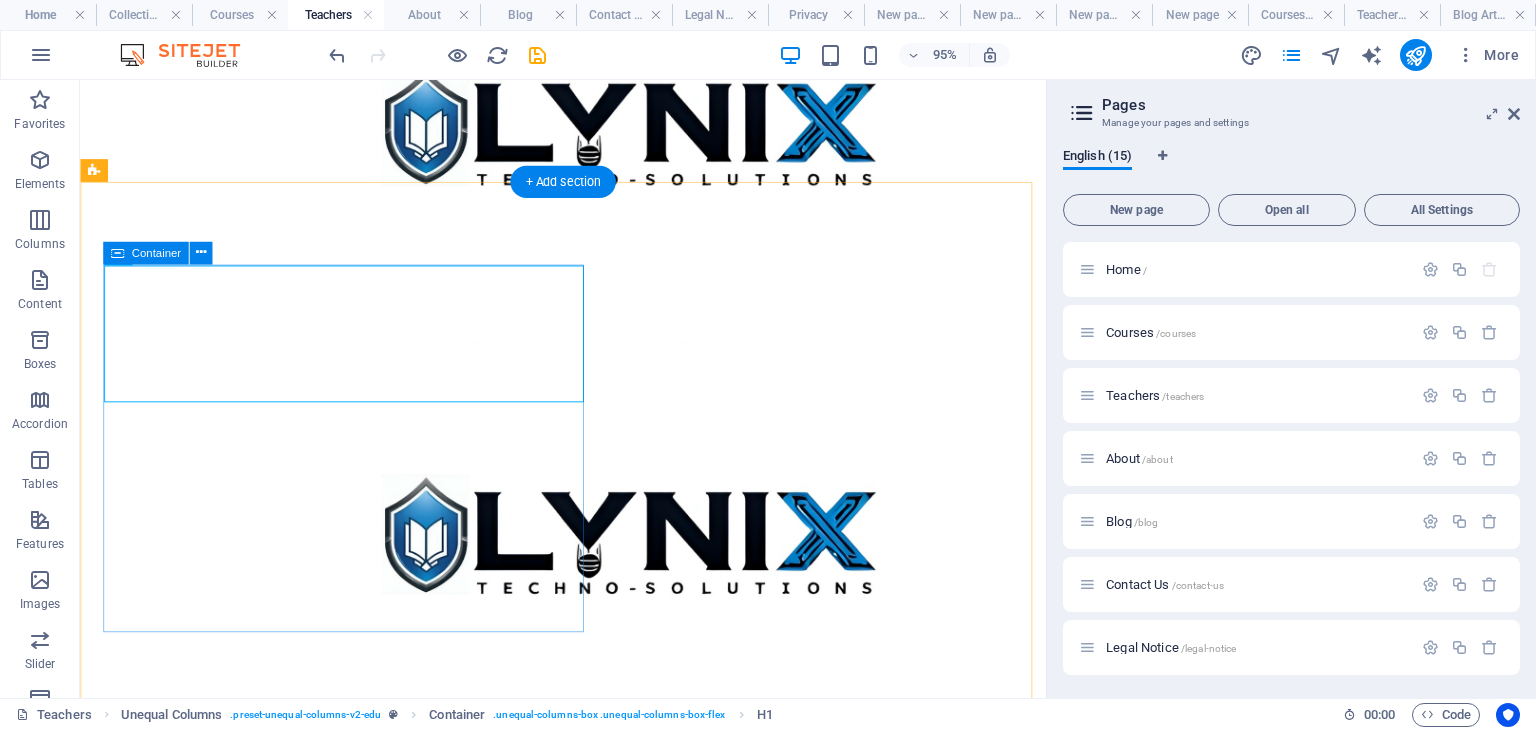 scroll, scrollTop: 0, scrollLeft: 0, axis: both 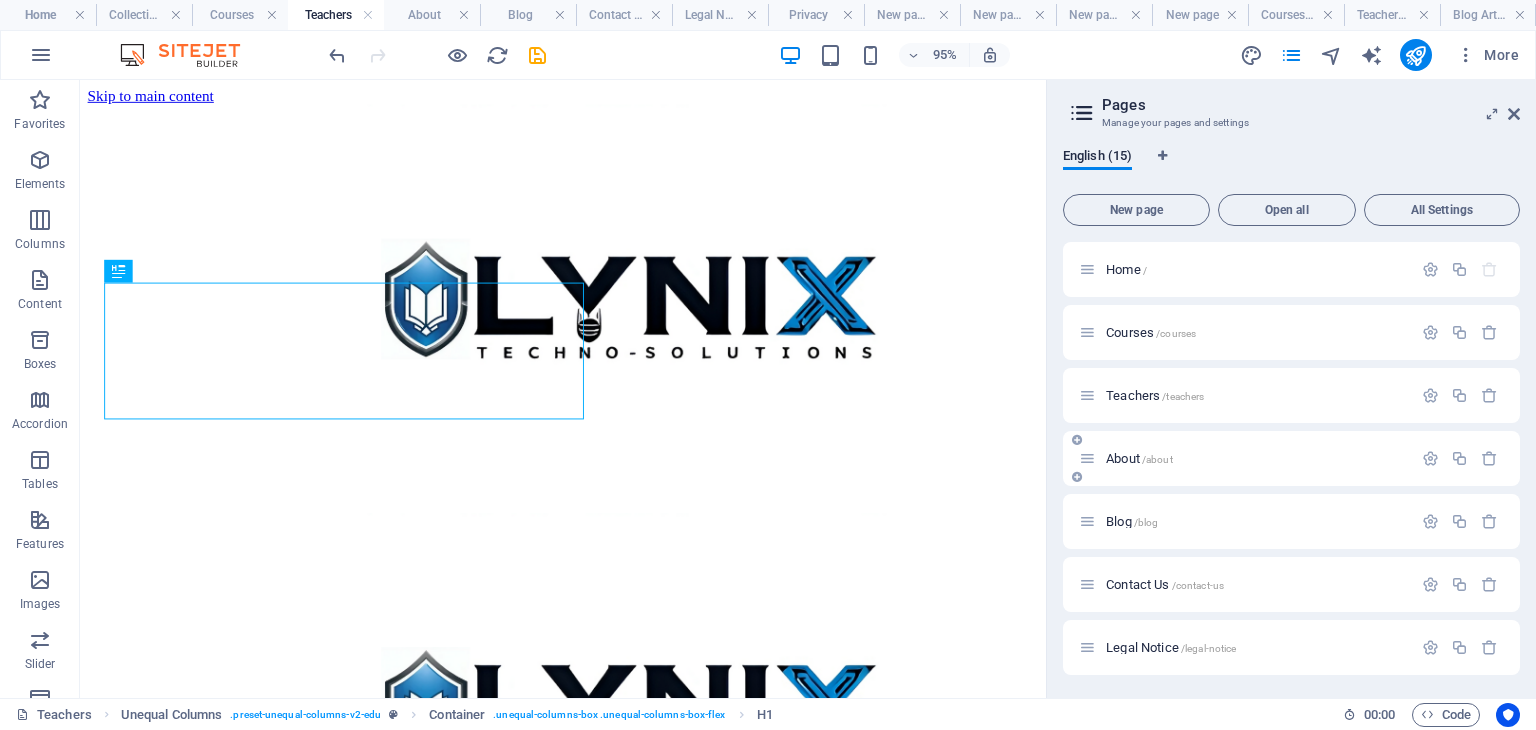 click on "About /about" at bounding box center [1139, 458] 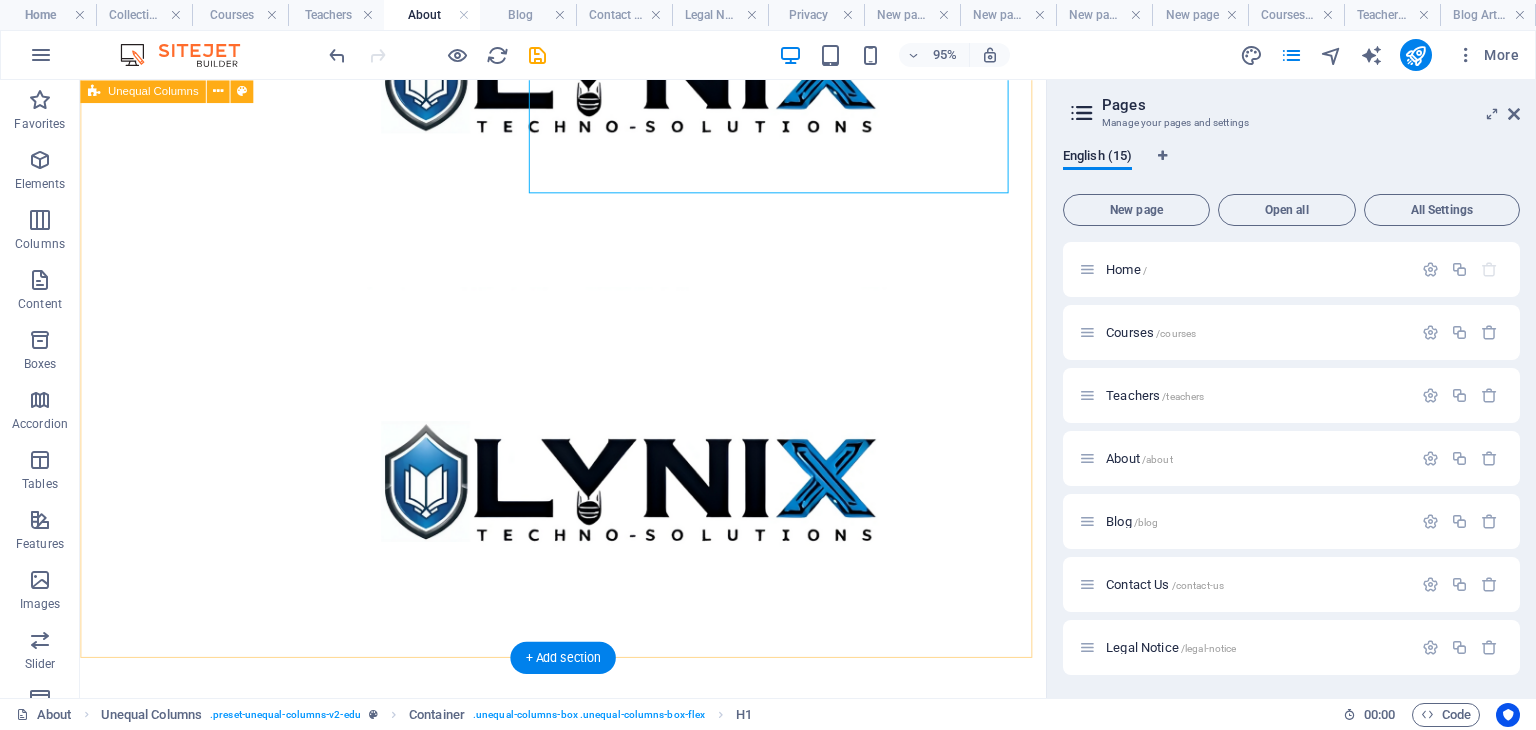 scroll, scrollTop: 342, scrollLeft: 0, axis: vertical 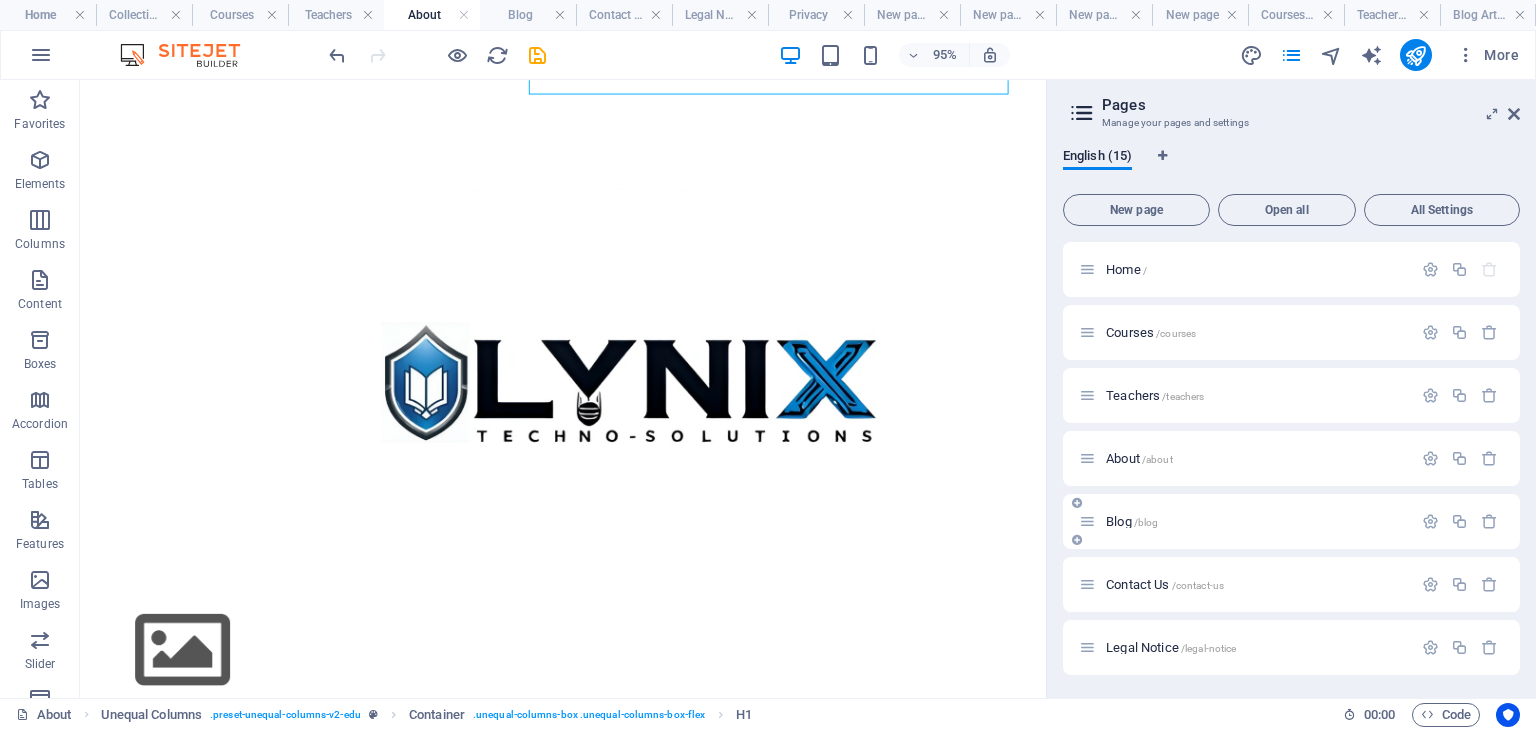 click on "Blog /blog" at bounding box center [1245, 521] 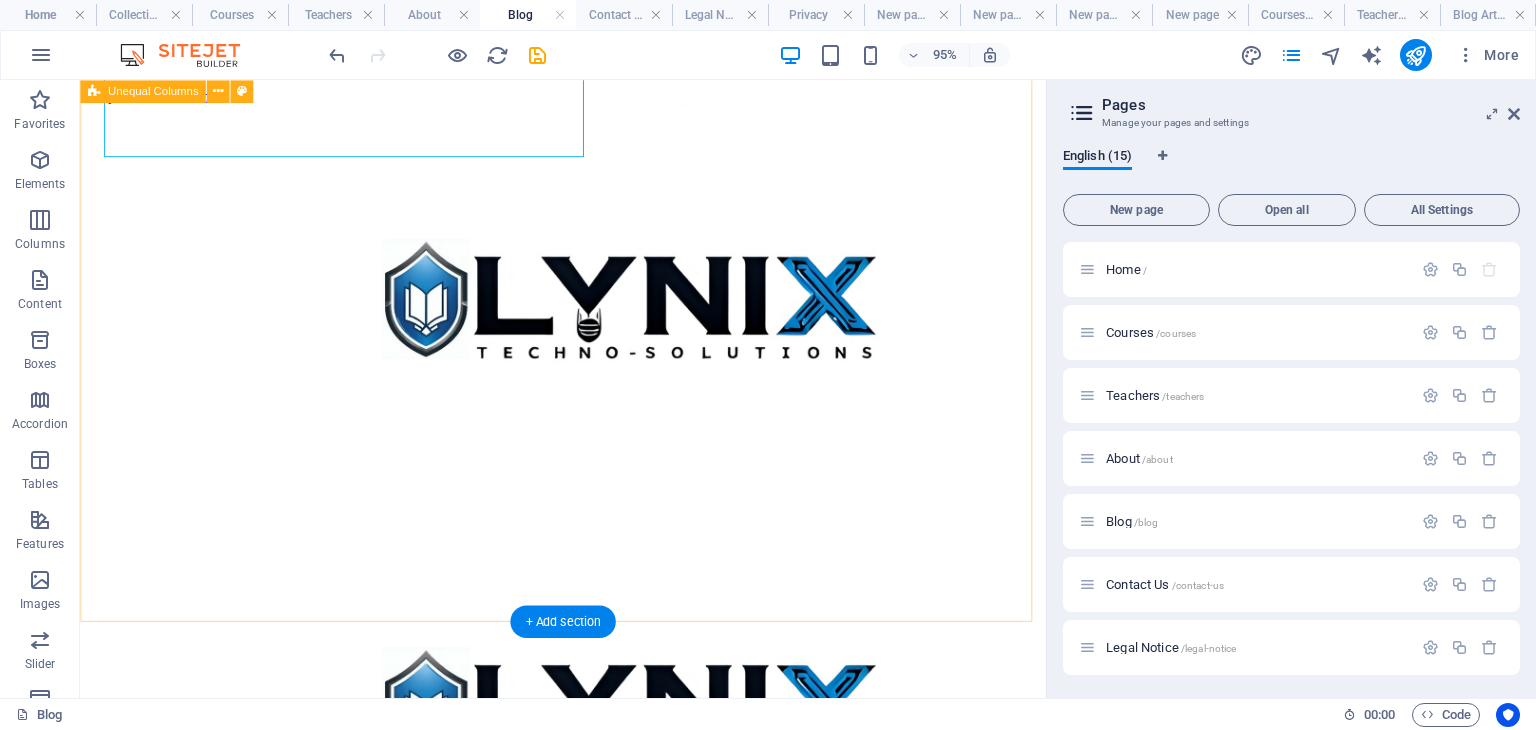 scroll, scrollTop: 284, scrollLeft: 0, axis: vertical 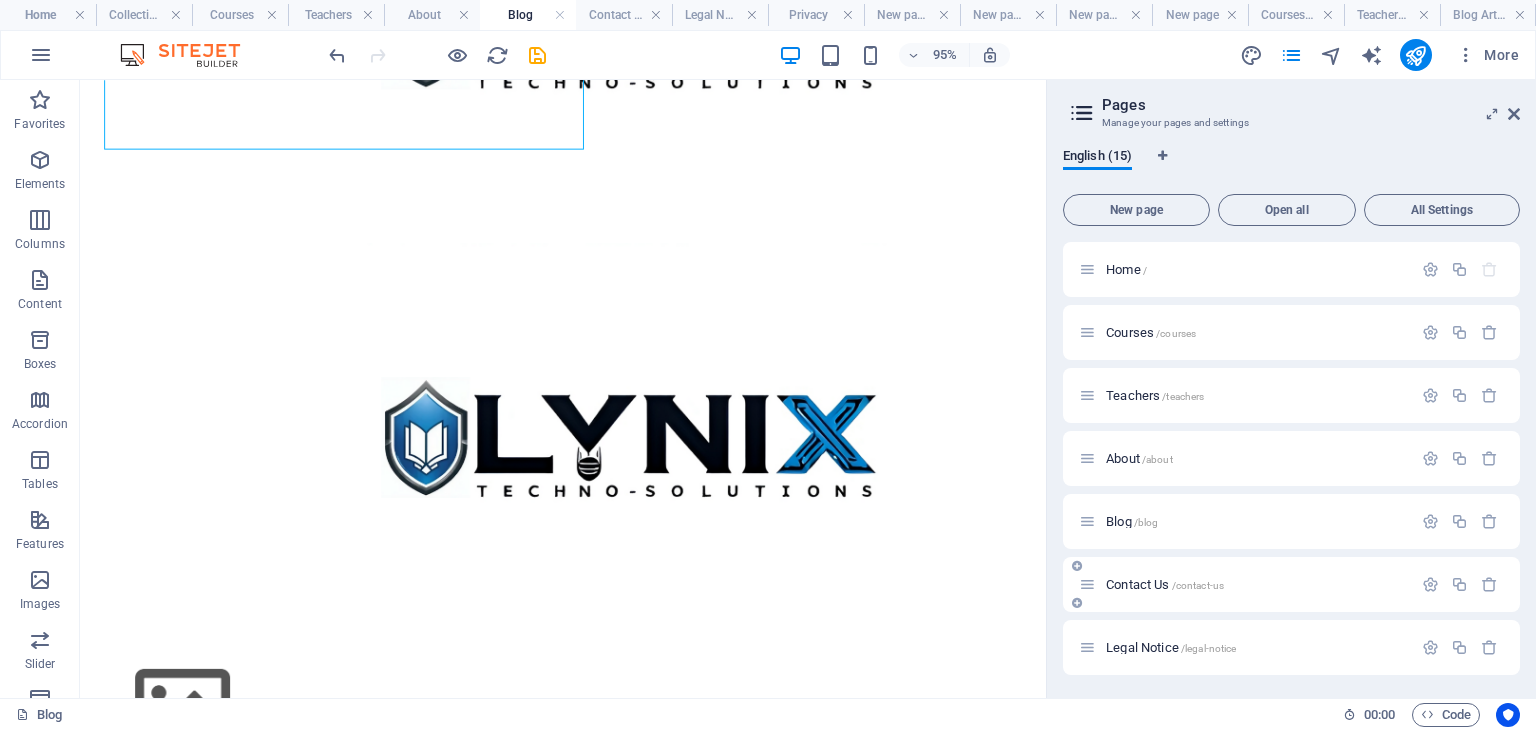 click on "Contact Us /contact-us" at bounding box center (1245, 584) 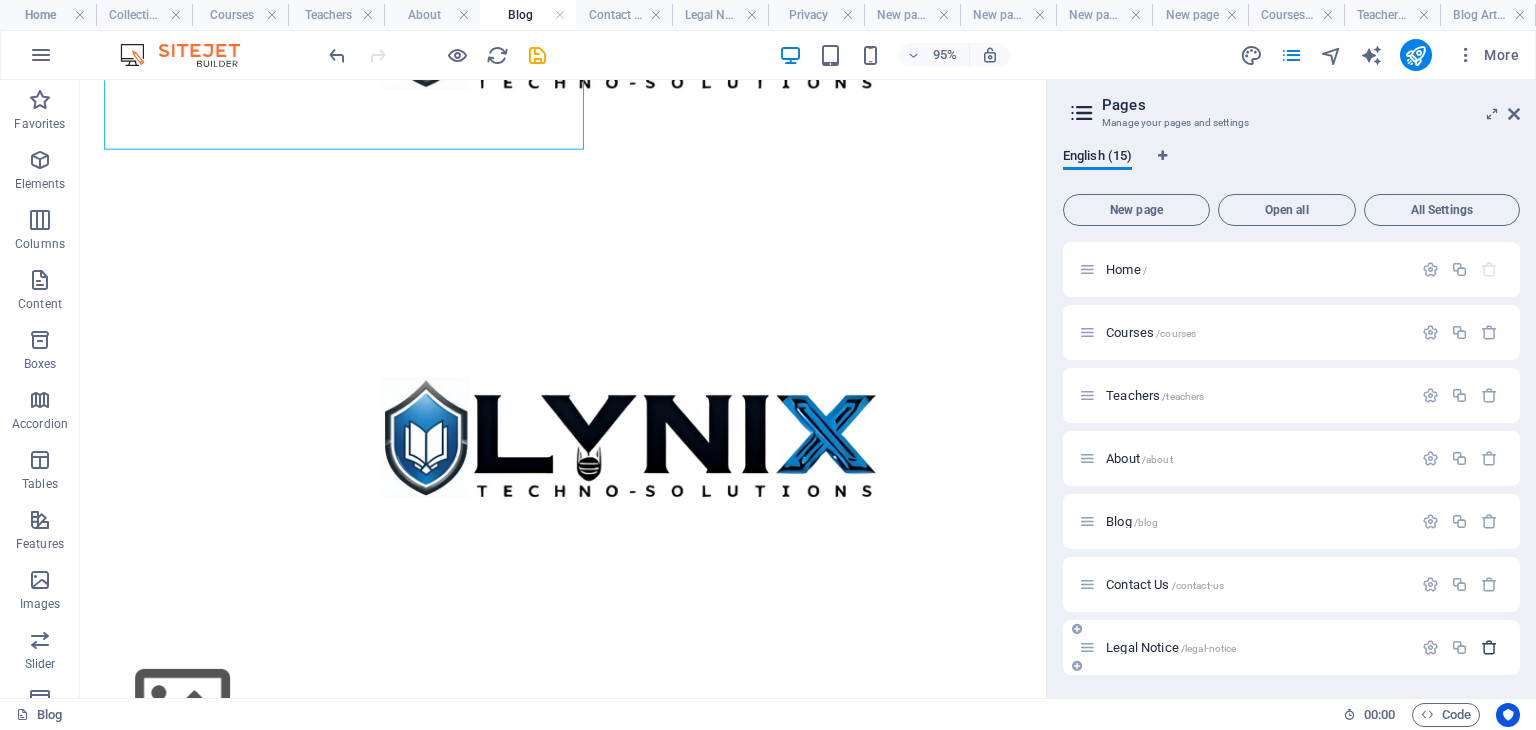 click at bounding box center [1489, 647] 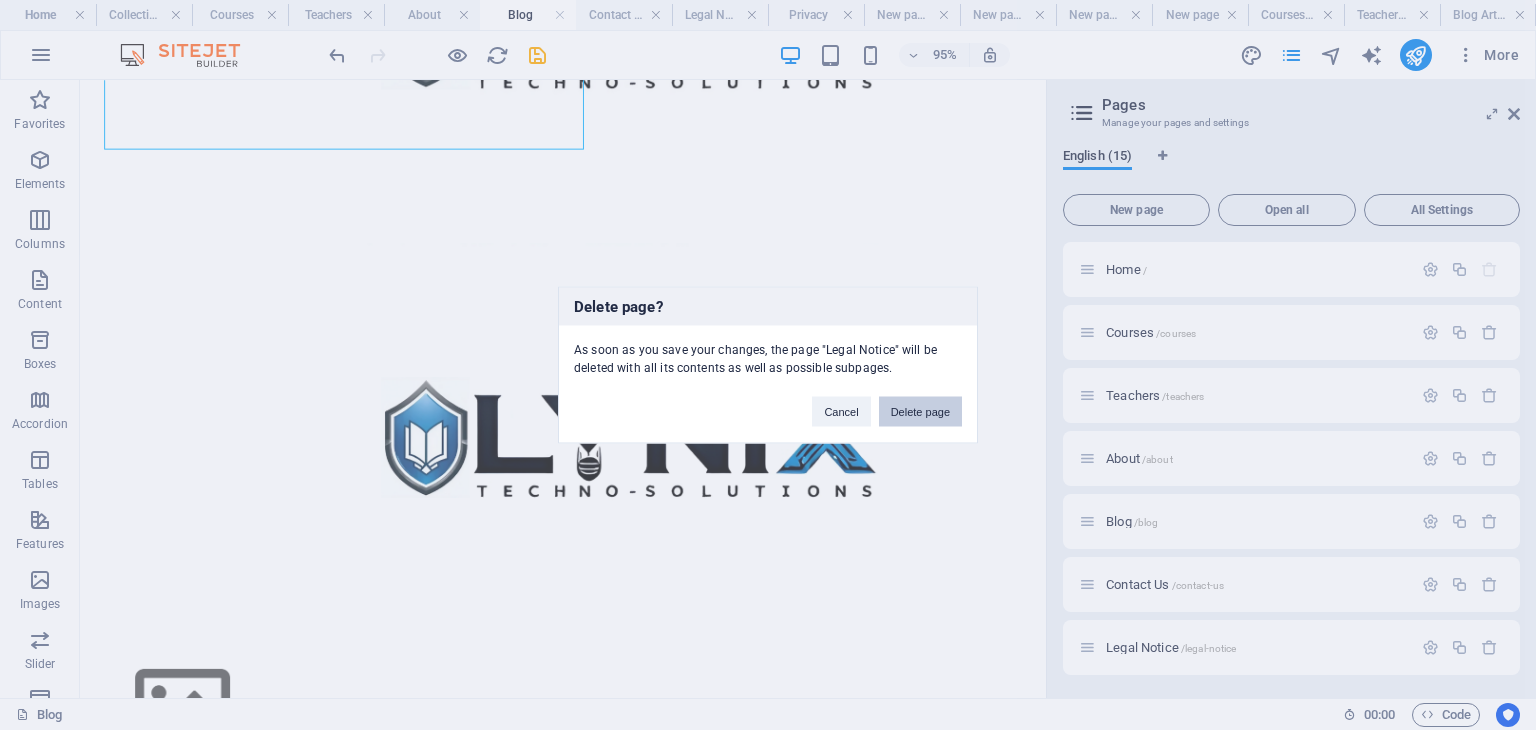 click on "Delete page" at bounding box center (920, 412) 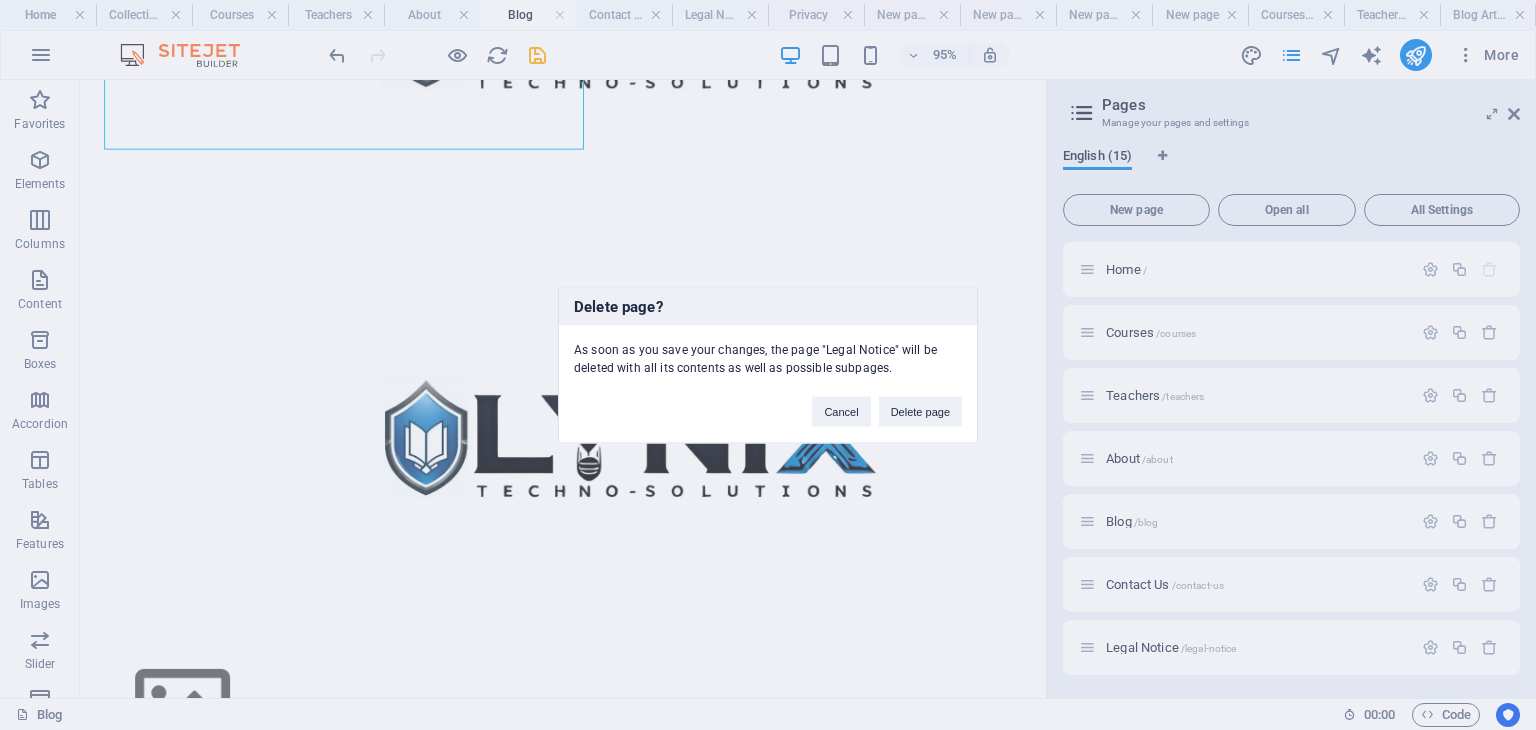 click on "Stay Up-to-Date With Us We are committed to providing you with the highest quality educational courses, designed to help you achieve your personal and professional goals. Courses About Us" at bounding box center (588, 1588) 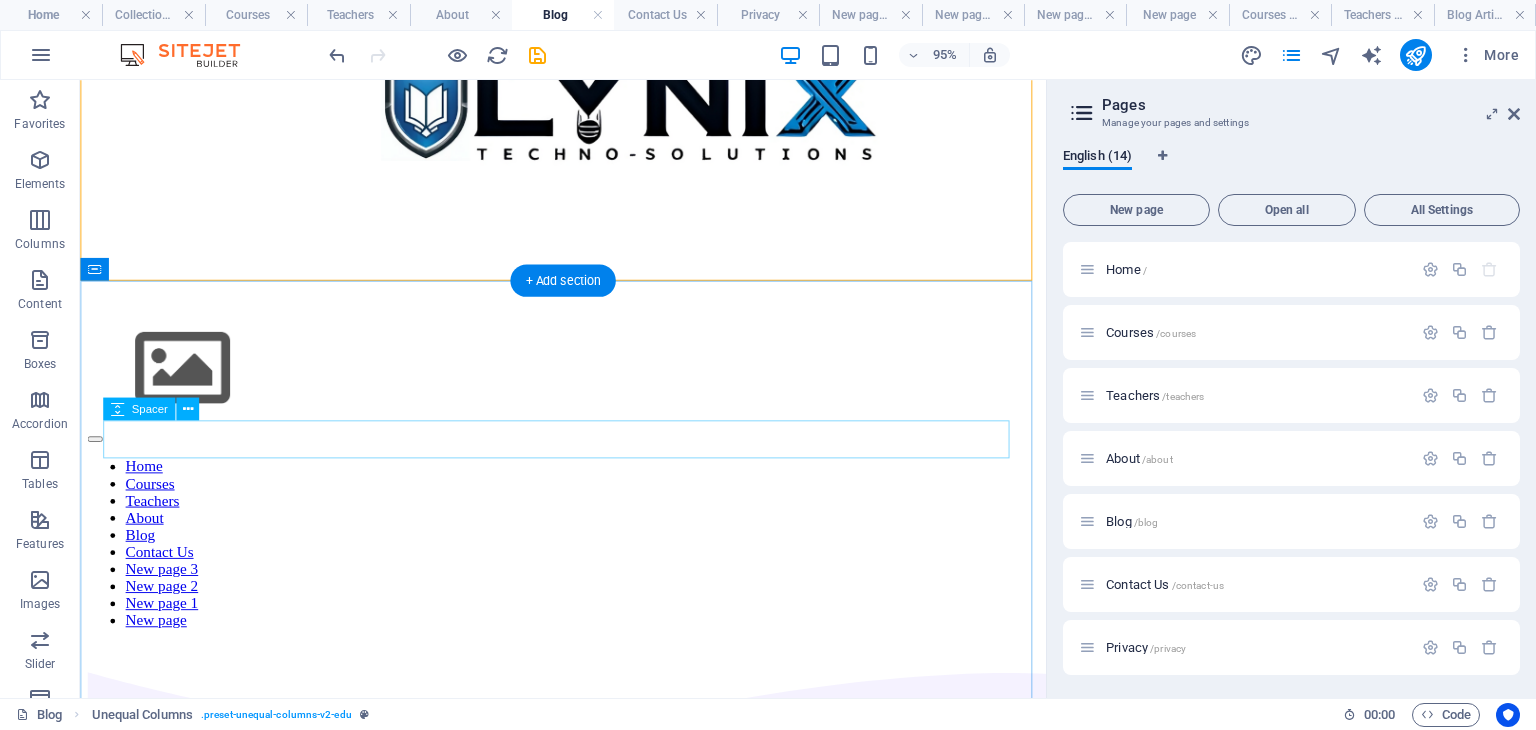 scroll, scrollTop: 642, scrollLeft: 0, axis: vertical 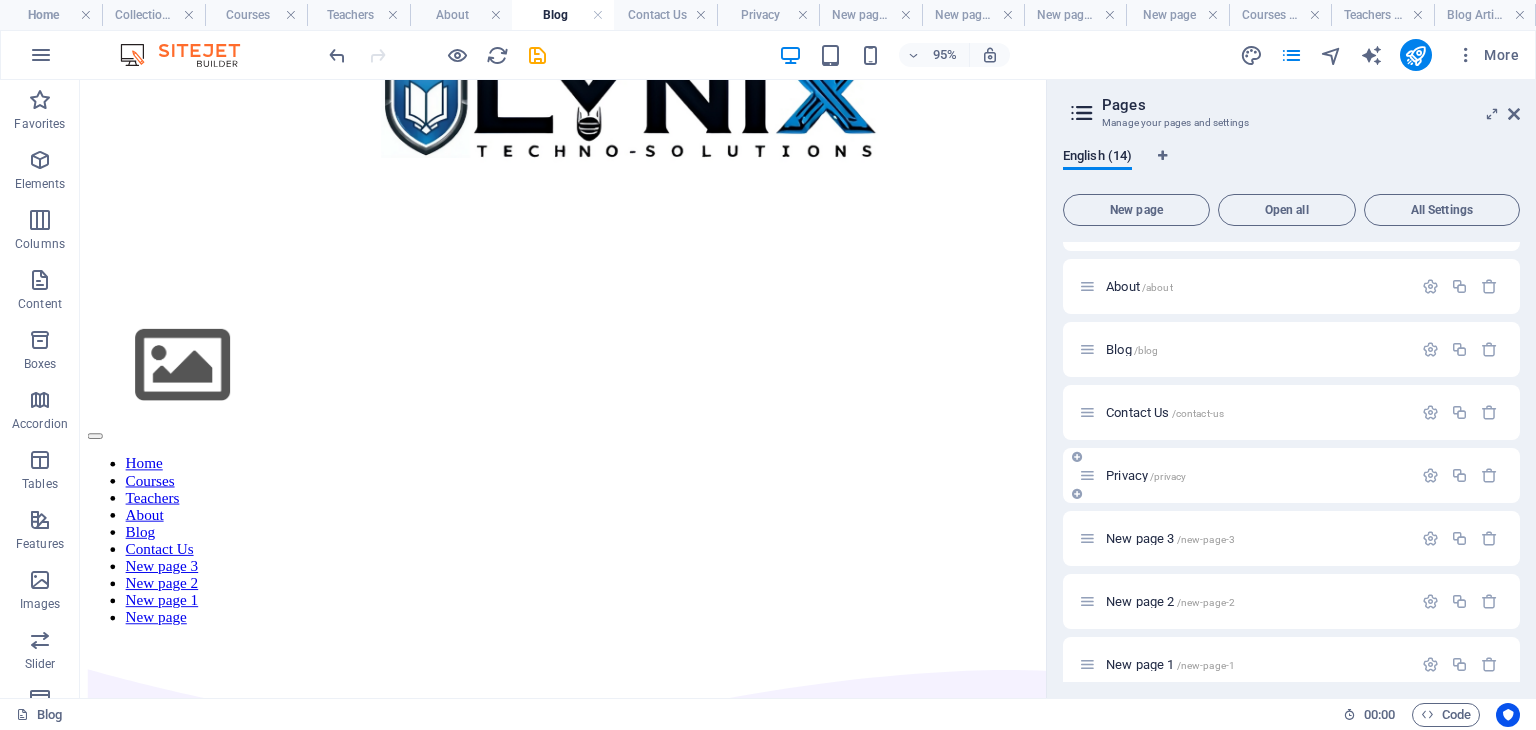 click on "Privacy /privacy" at bounding box center [1146, 475] 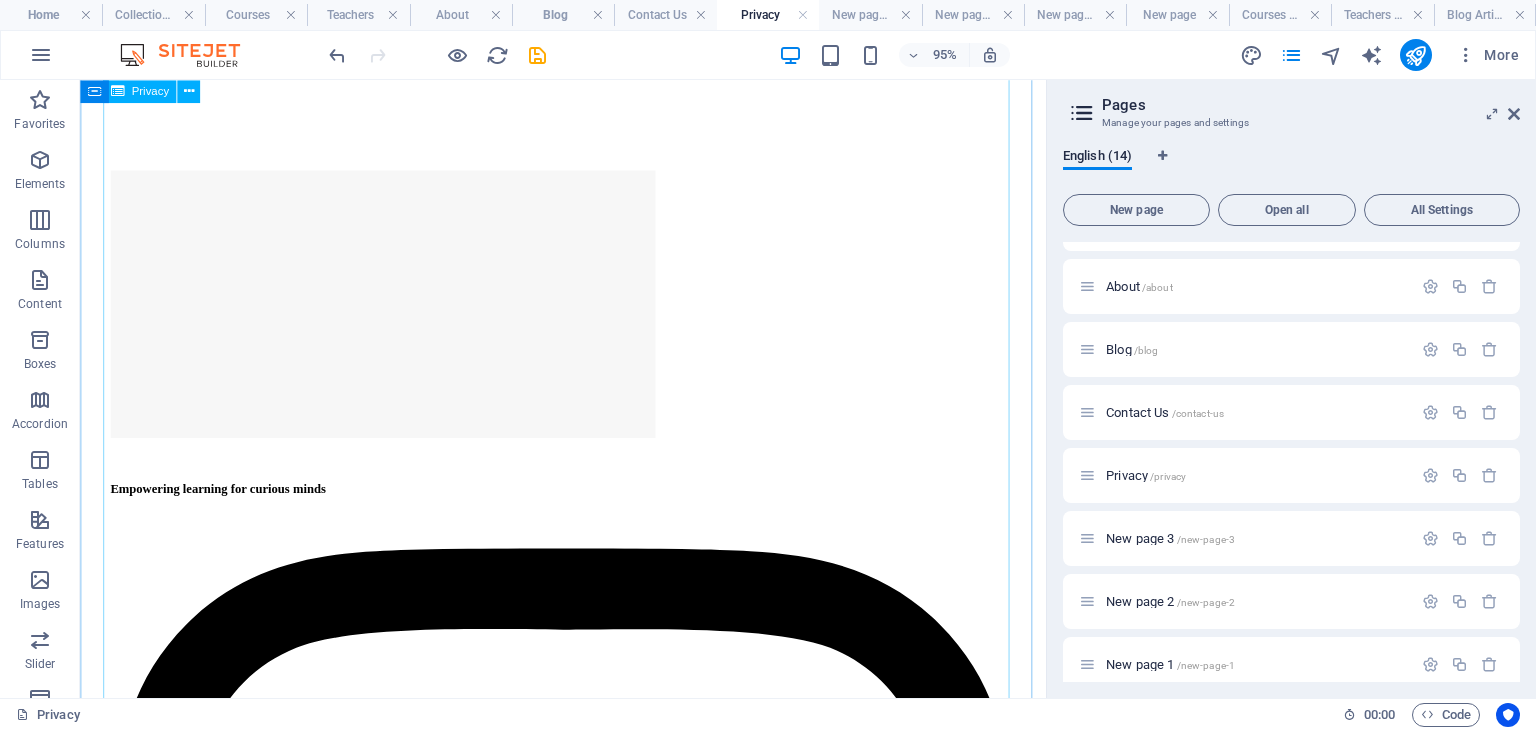 scroll, scrollTop: 5380, scrollLeft: 0, axis: vertical 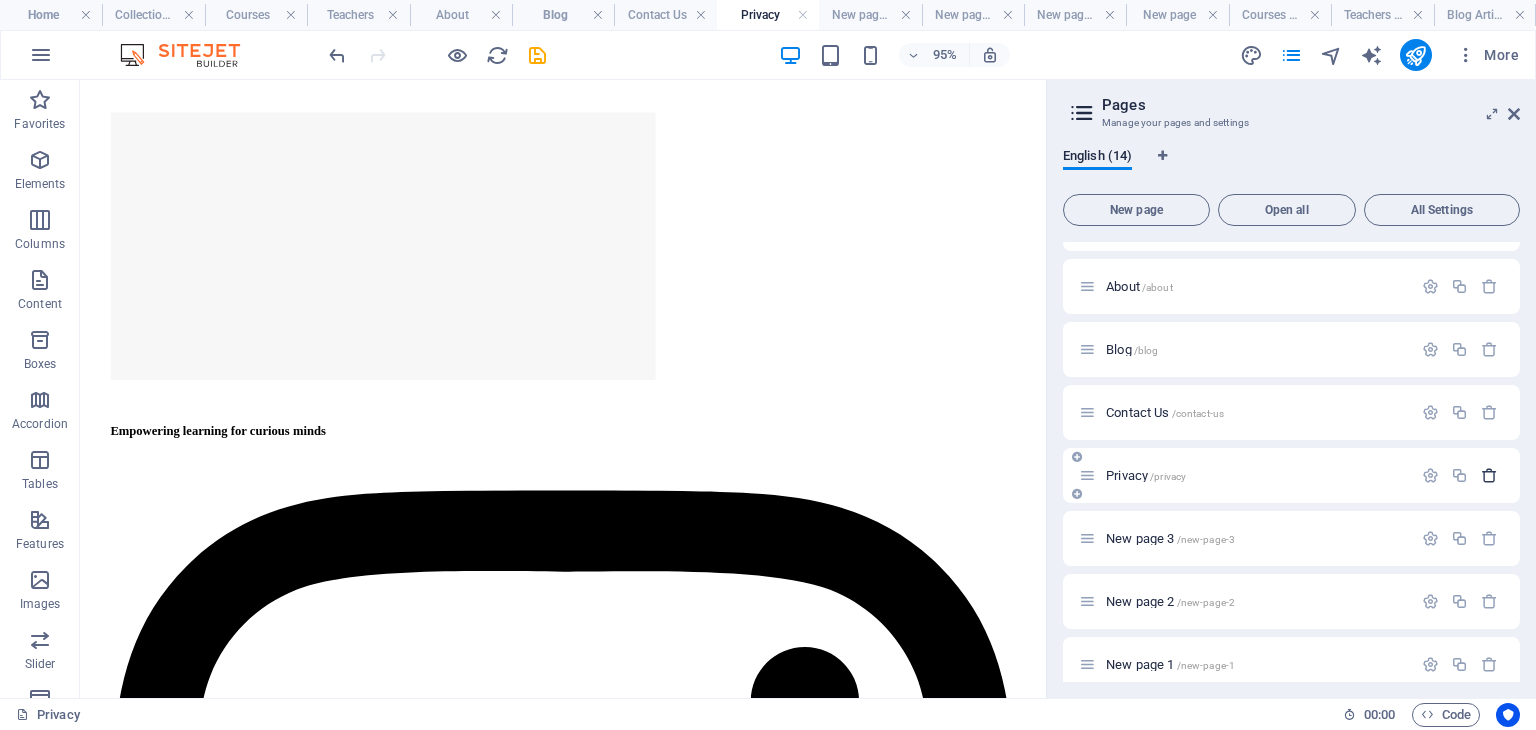 click at bounding box center [1489, 475] 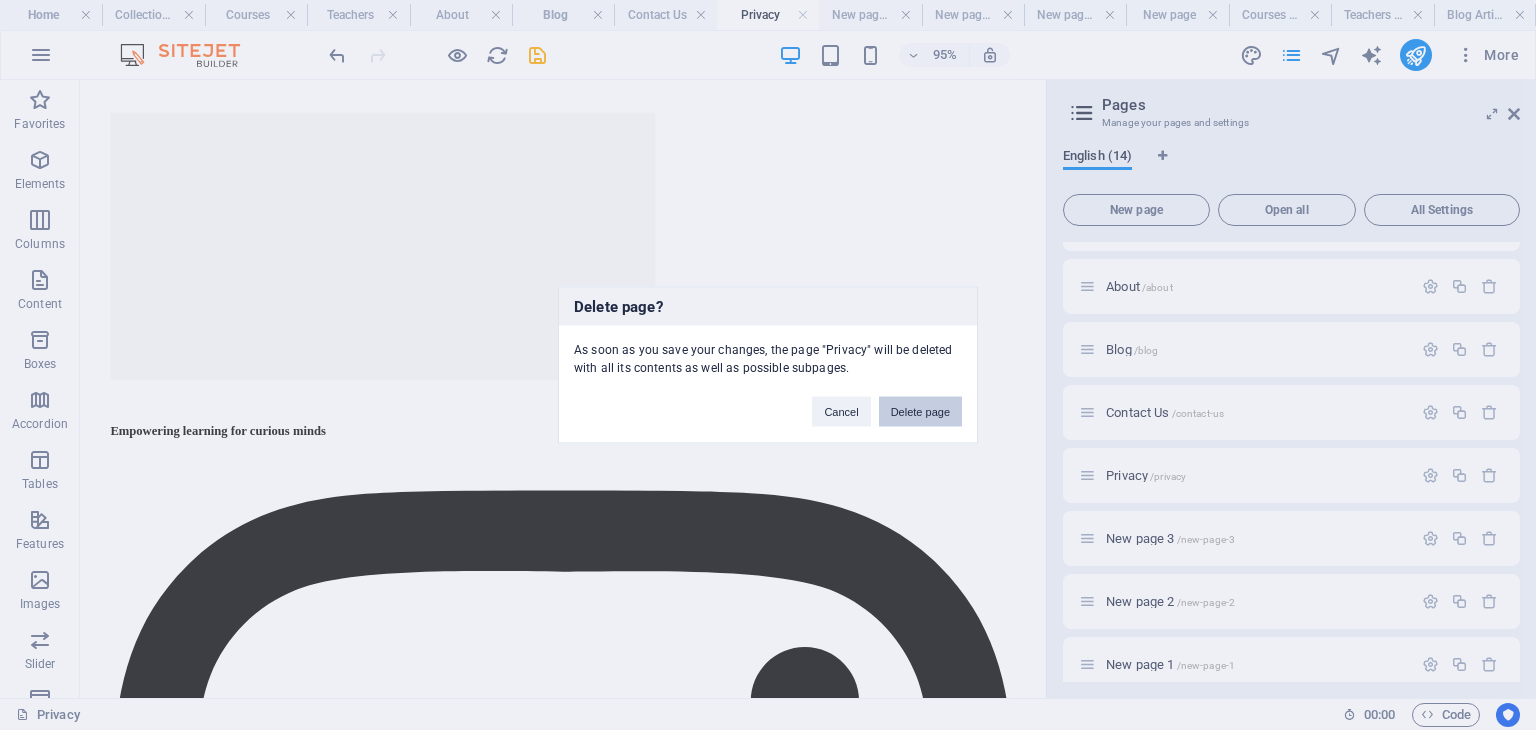 click on "Delete page" at bounding box center (920, 412) 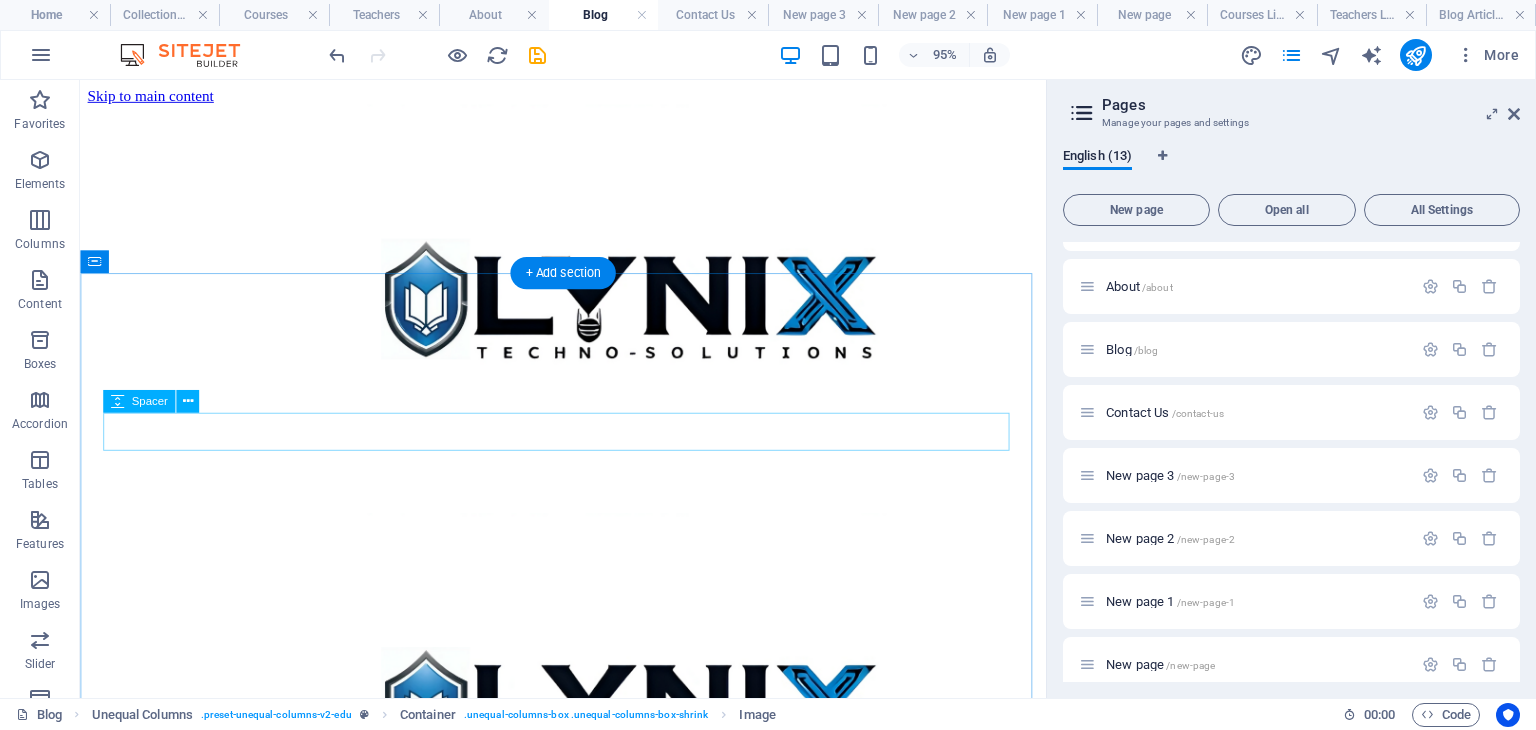 scroll, scrollTop: 643, scrollLeft: 0, axis: vertical 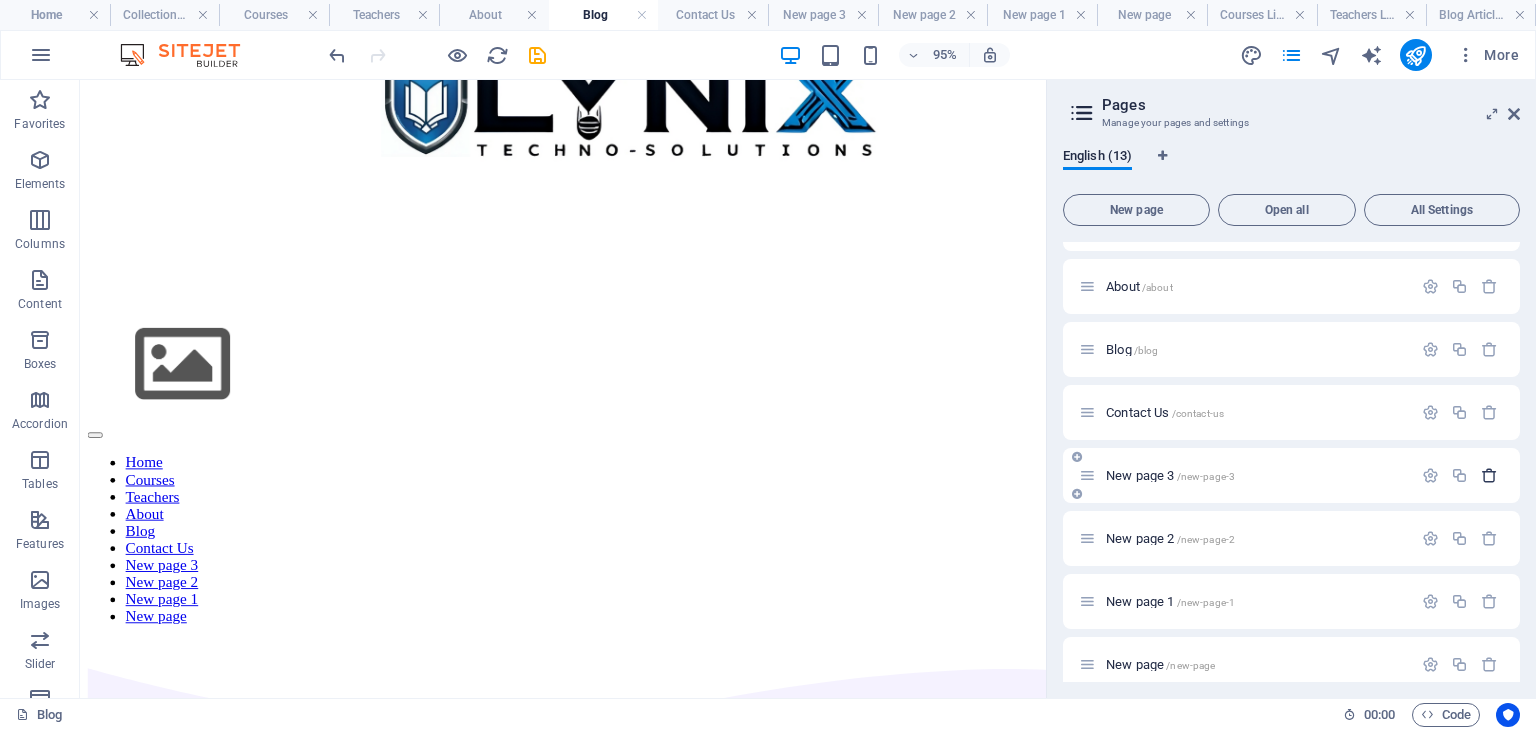 click at bounding box center [1489, 475] 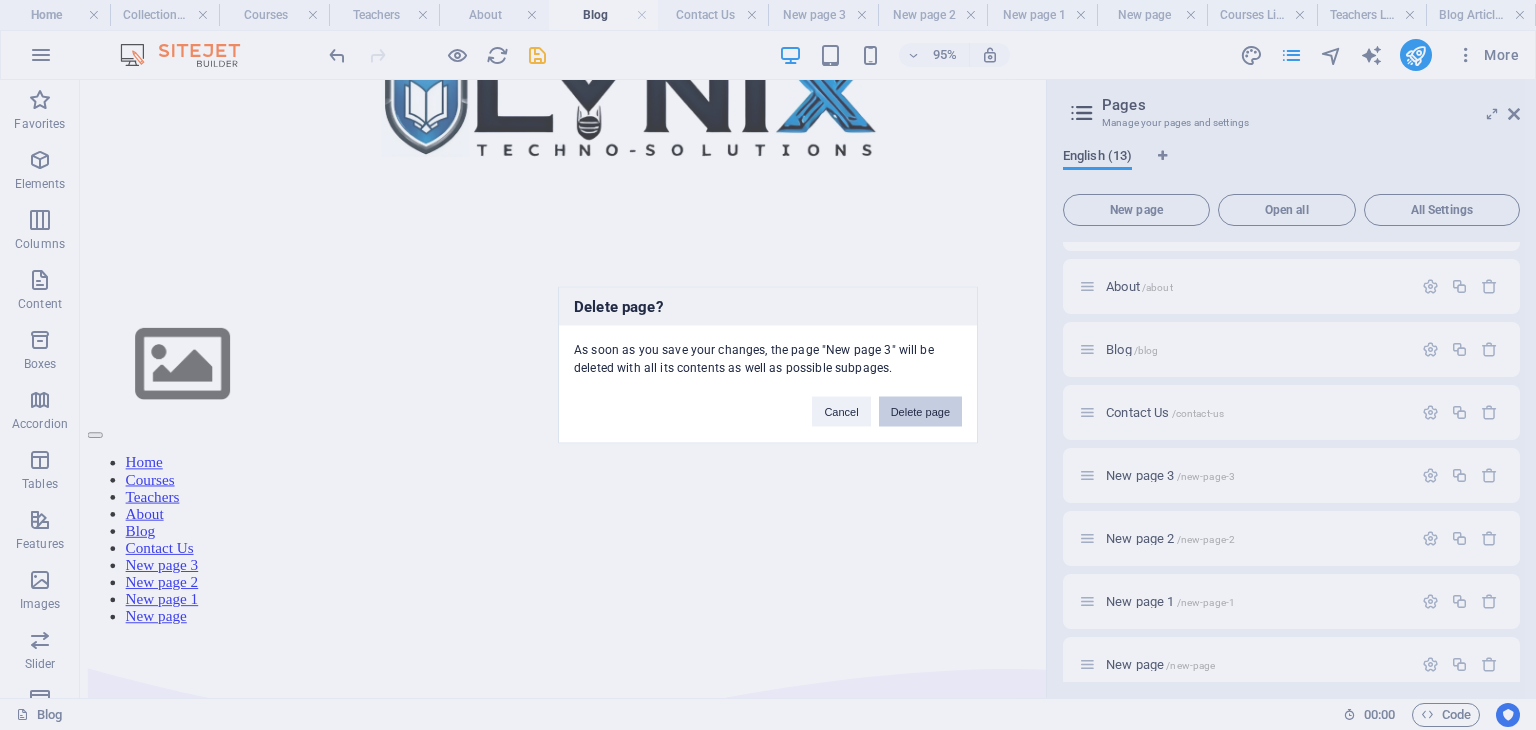 click on "Delete page" at bounding box center [920, 412] 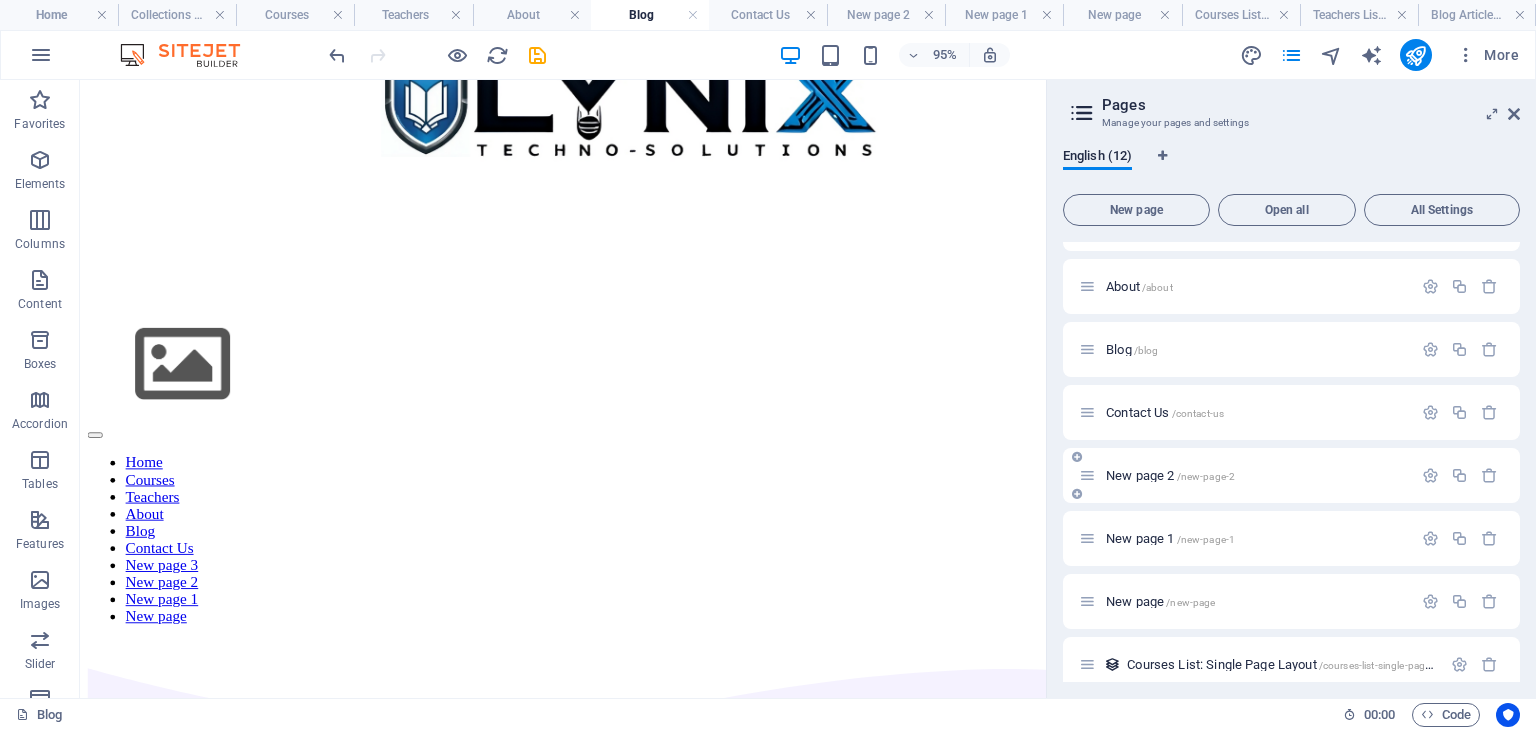 click on "New page 2 /new-page-2" at bounding box center (1291, 475) 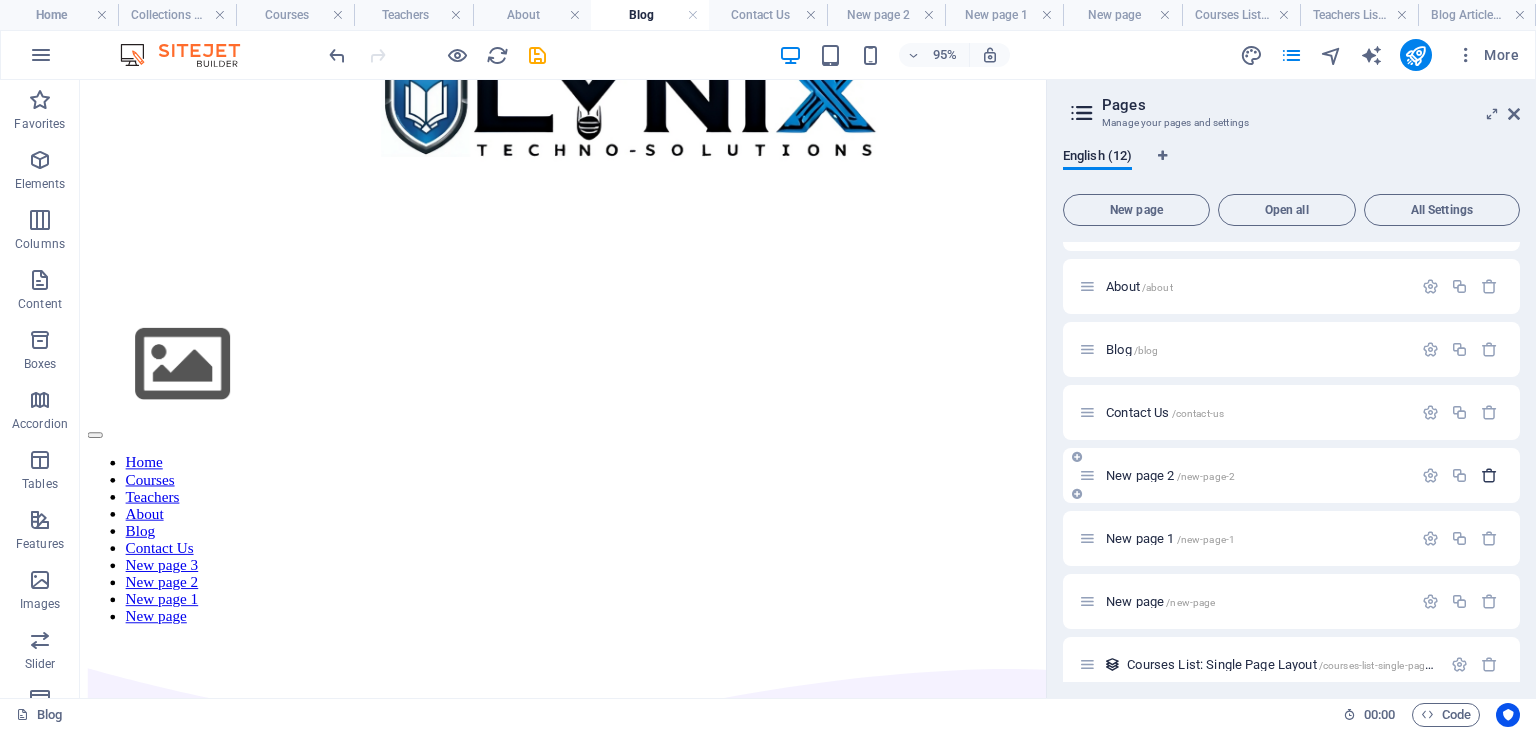 click at bounding box center [1489, 475] 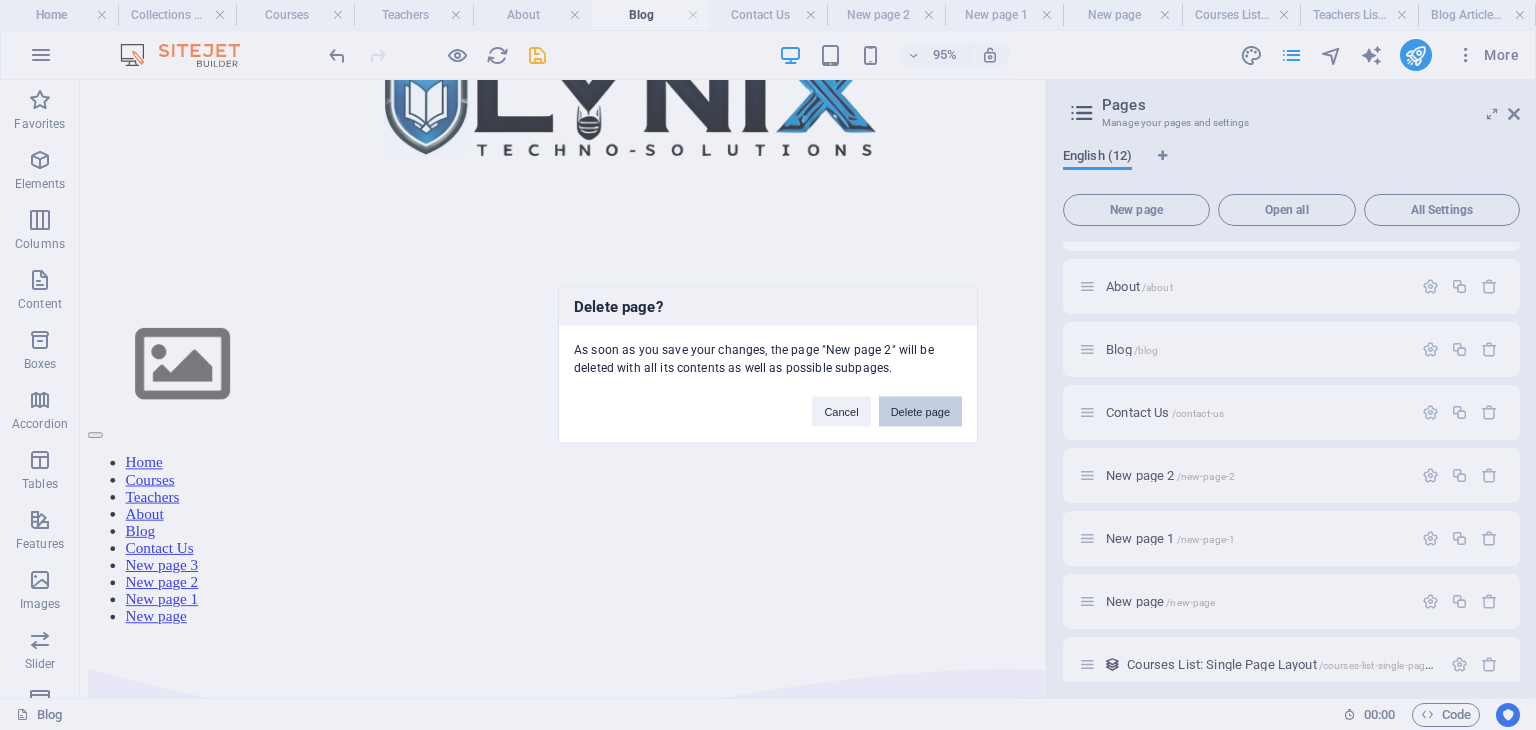 click on "Delete page" at bounding box center [920, 412] 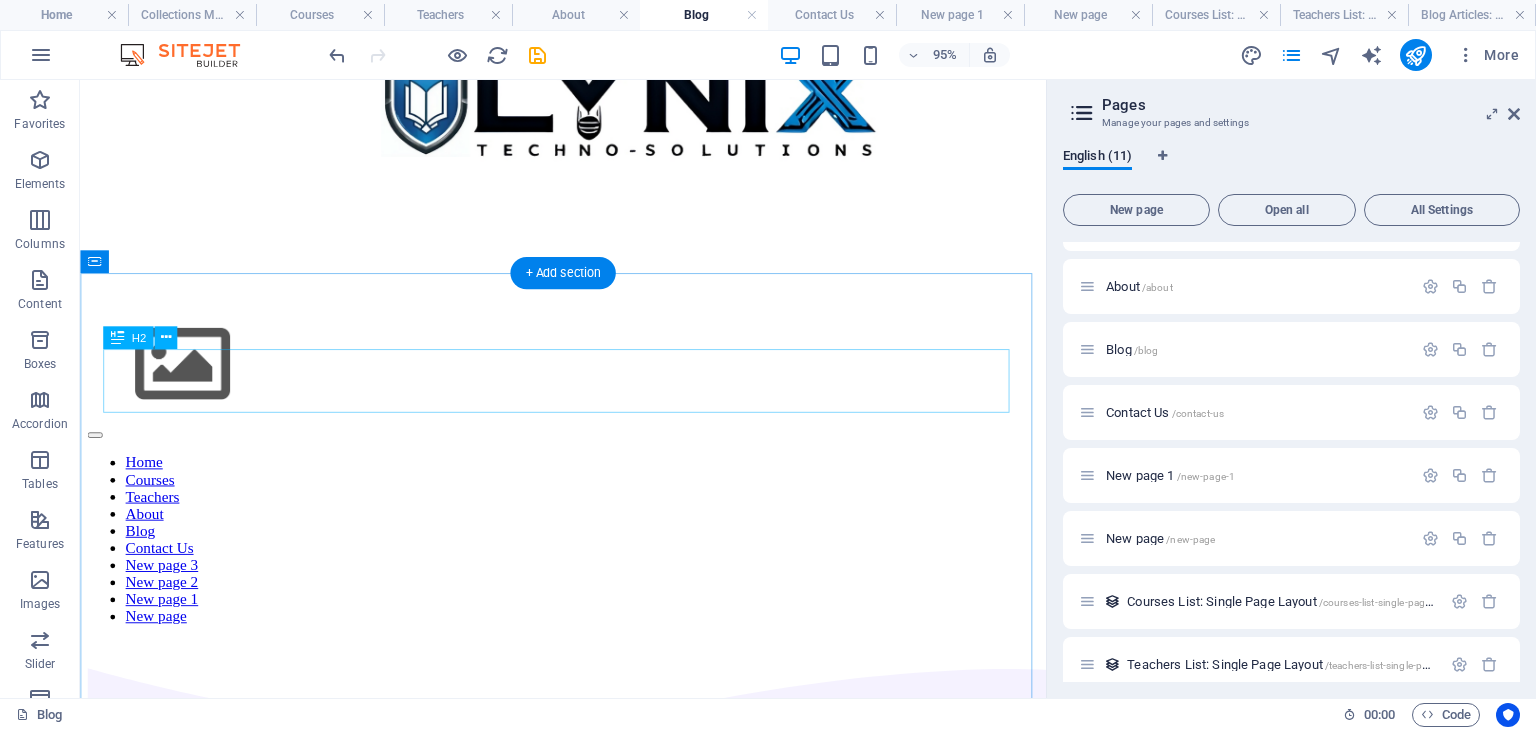 click on "Featured story" at bounding box center [588, 1900] 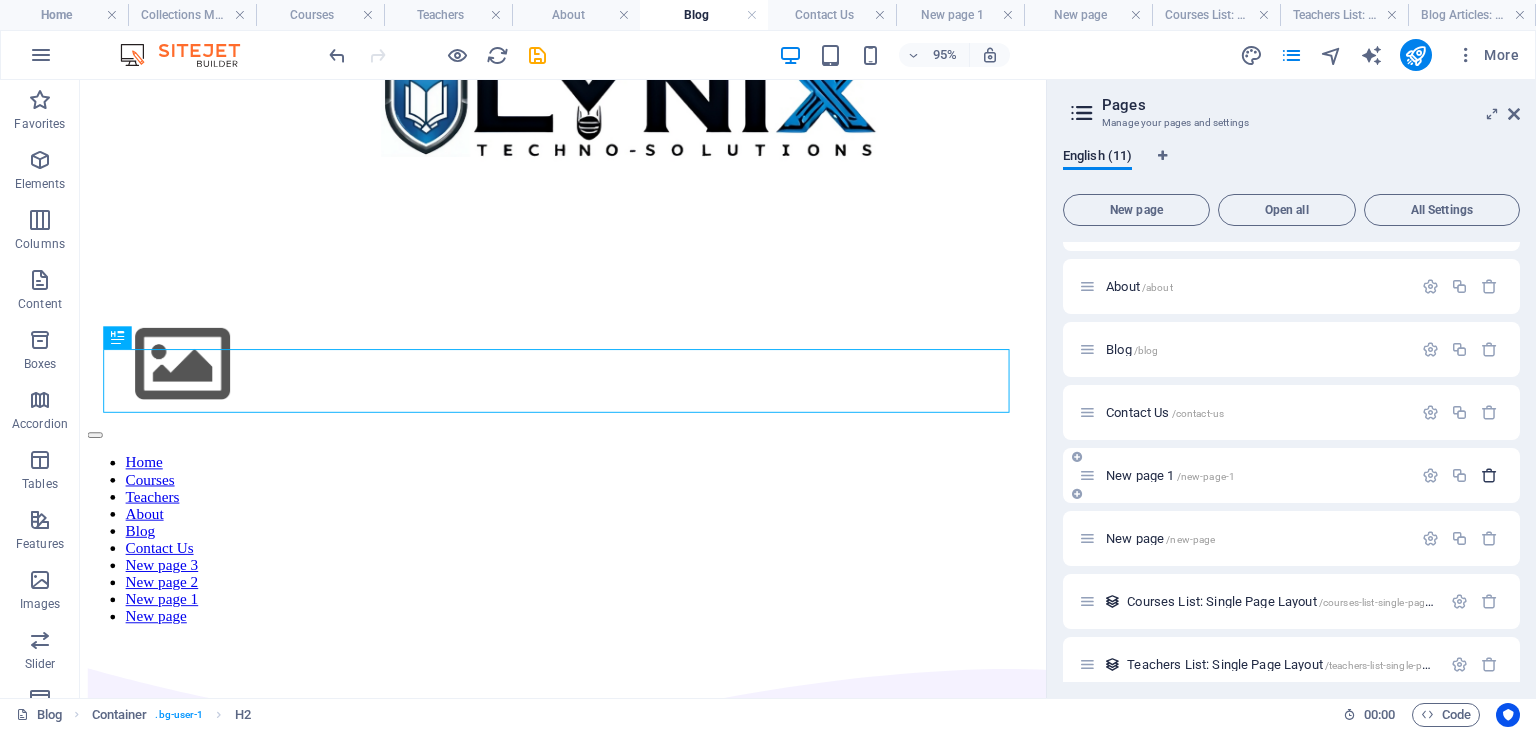 click at bounding box center [1489, 475] 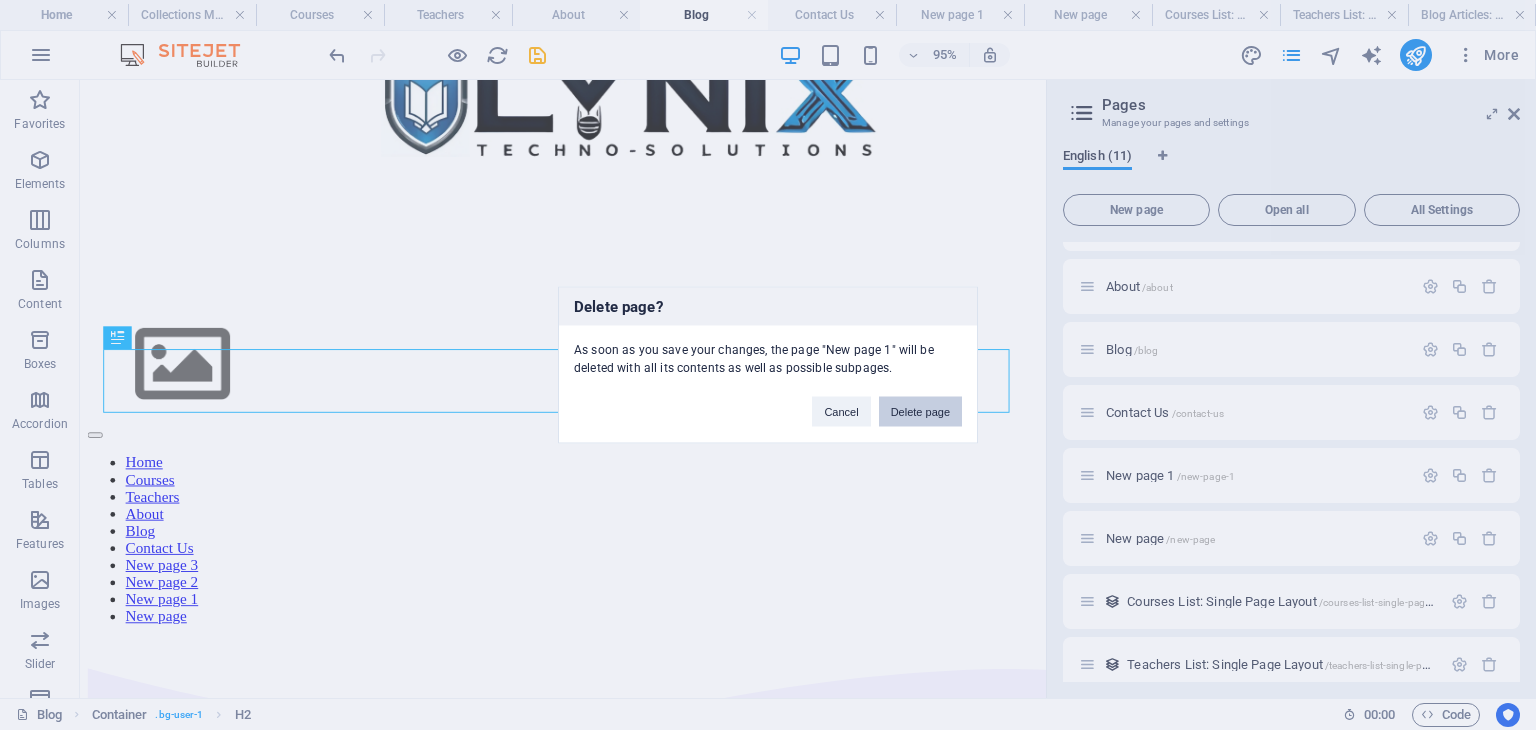 click on "Delete page" at bounding box center [920, 412] 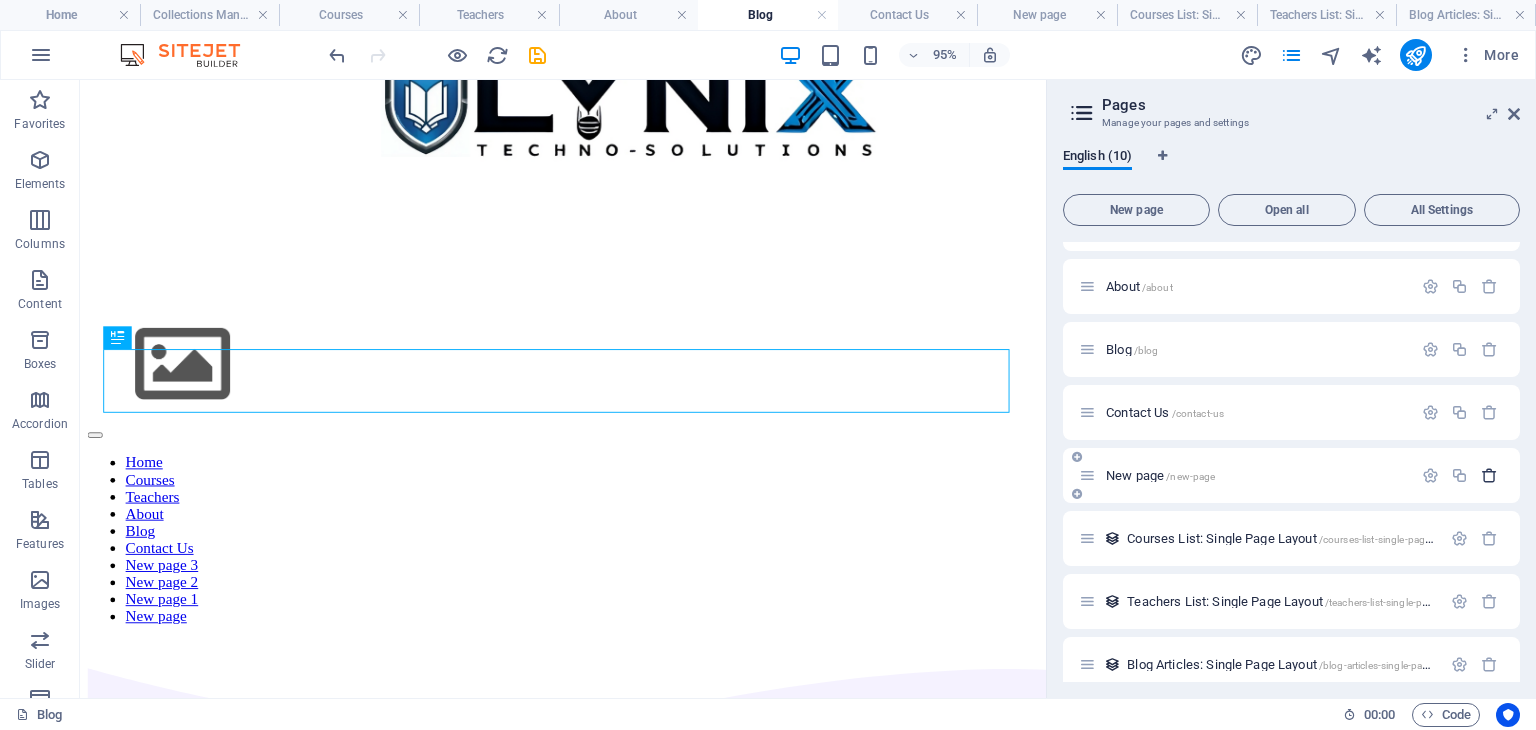 click at bounding box center [1489, 475] 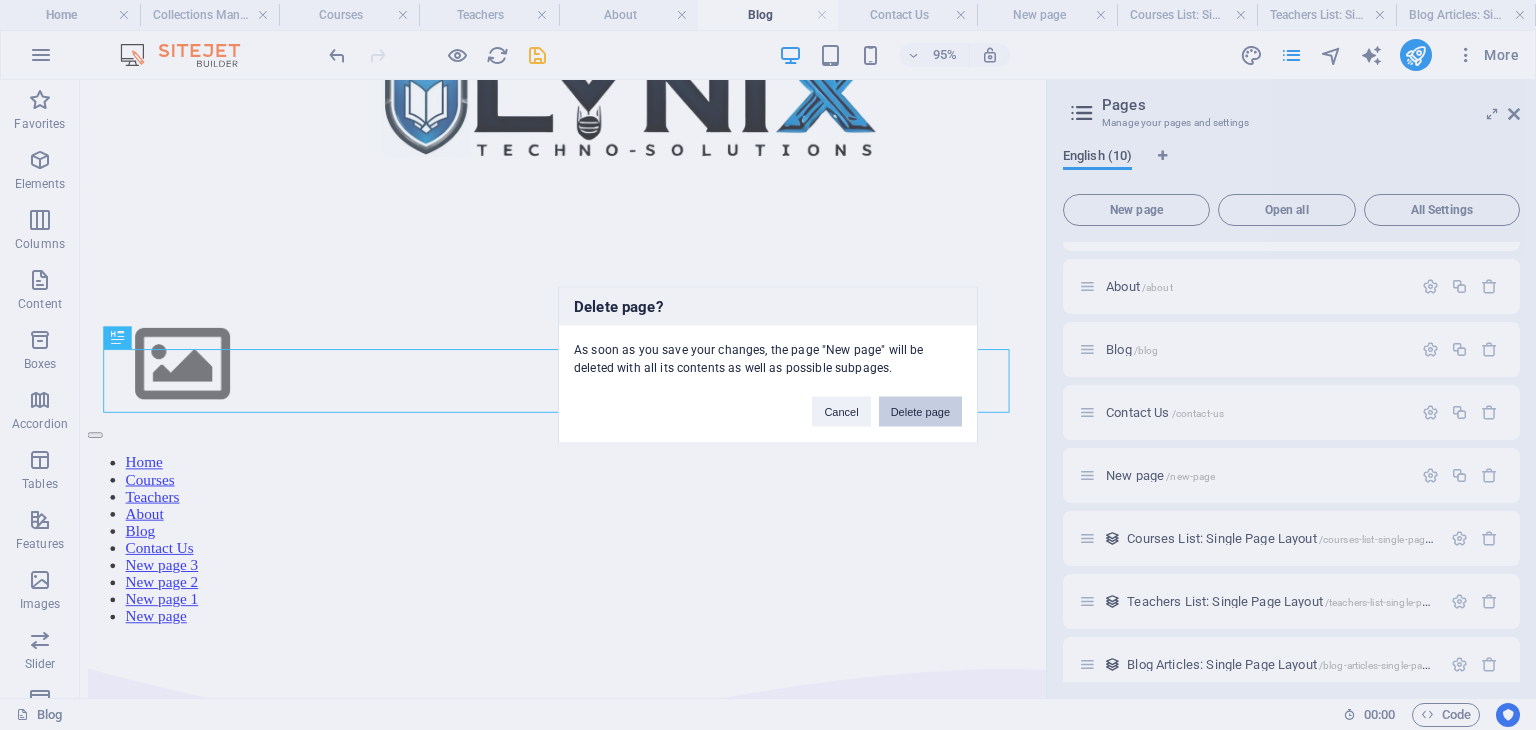 click on "Delete page" at bounding box center [920, 412] 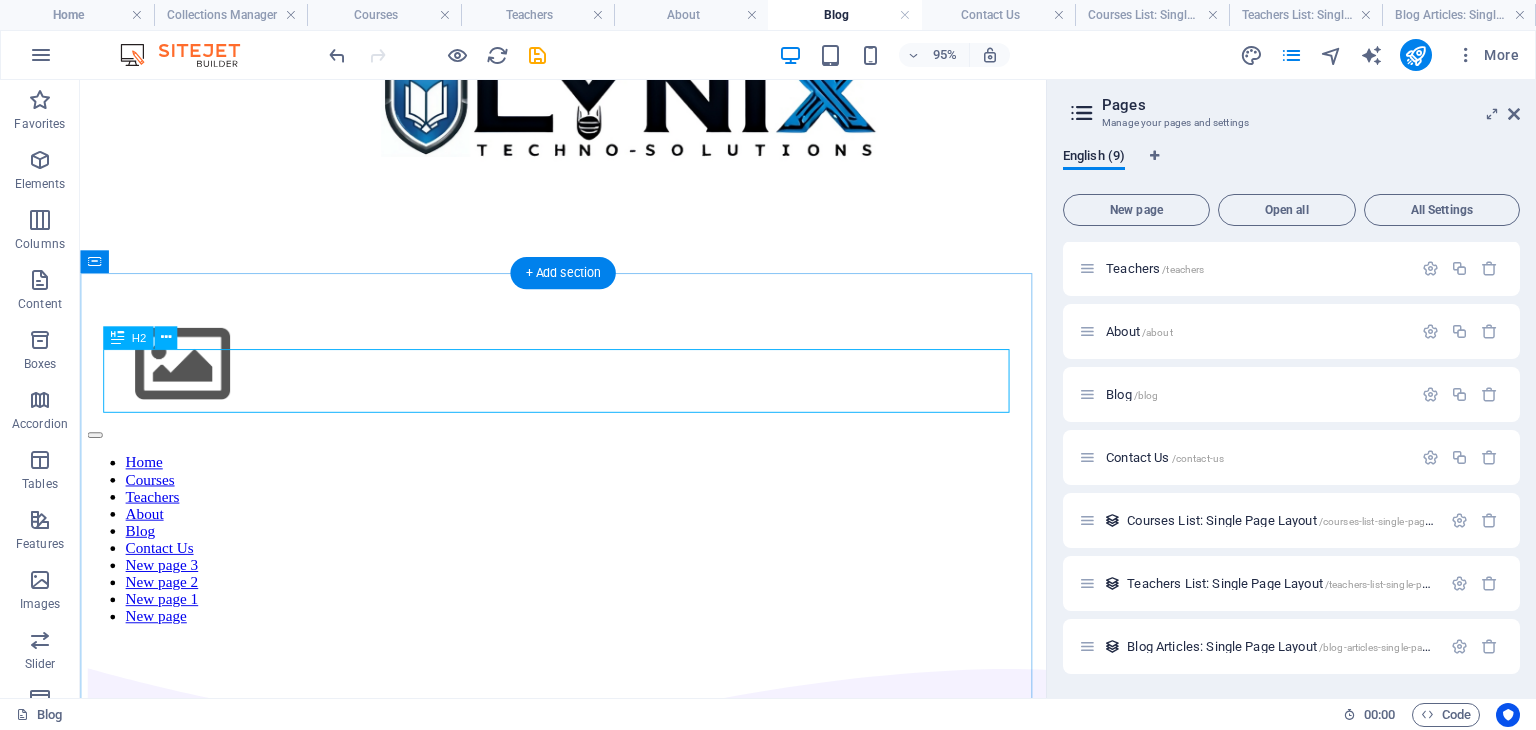 scroll, scrollTop: 127, scrollLeft: 0, axis: vertical 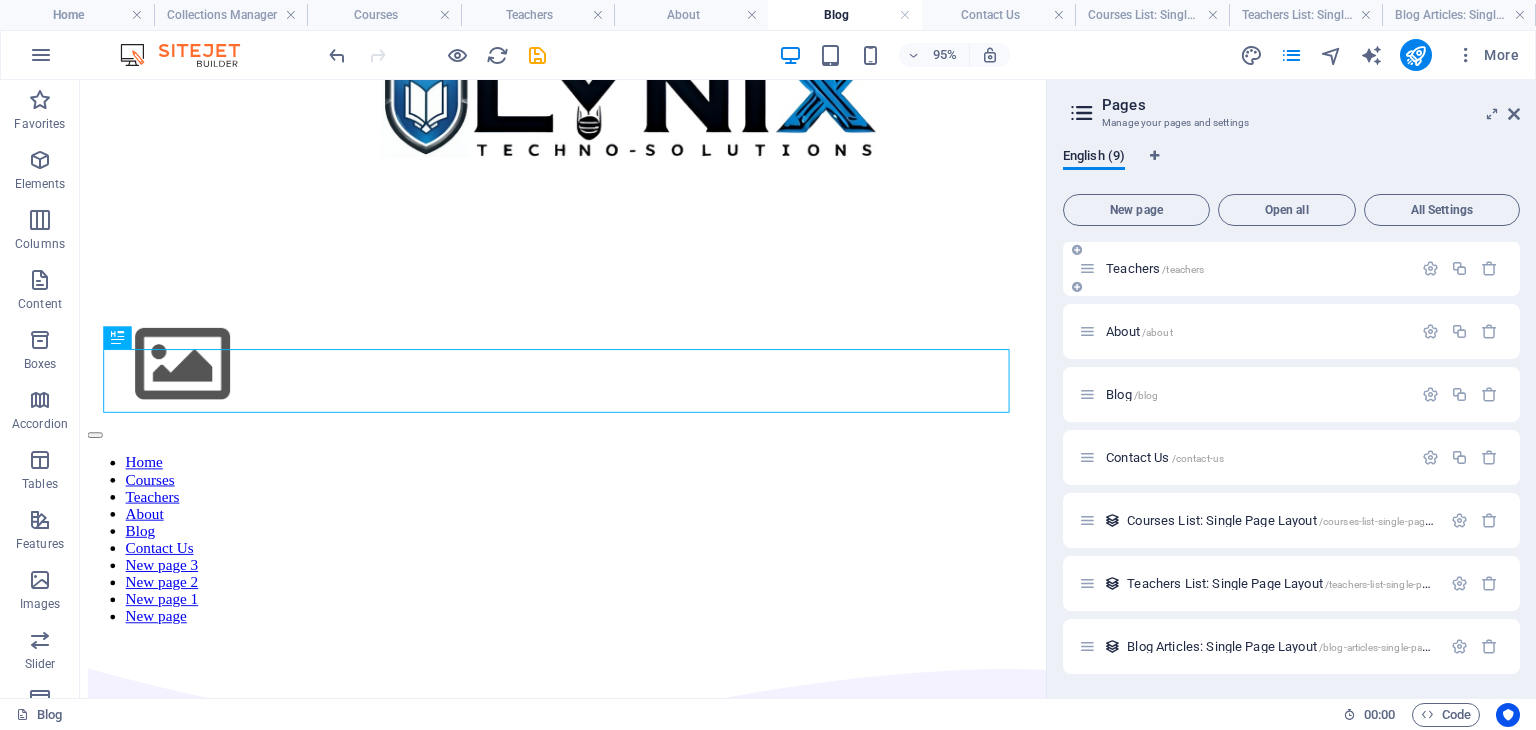 click on "/teachers" at bounding box center [1183, 269] 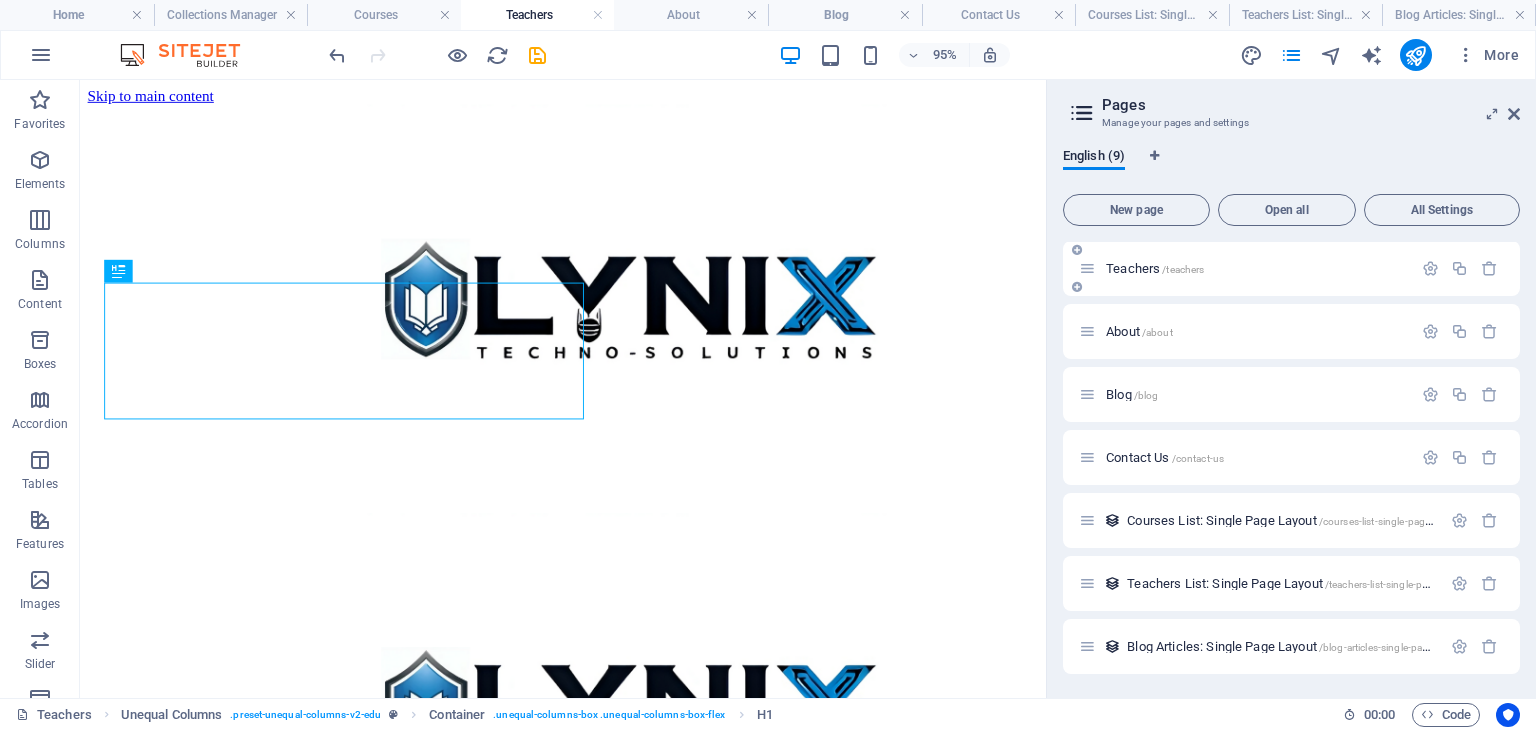 scroll, scrollTop: 0, scrollLeft: 0, axis: both 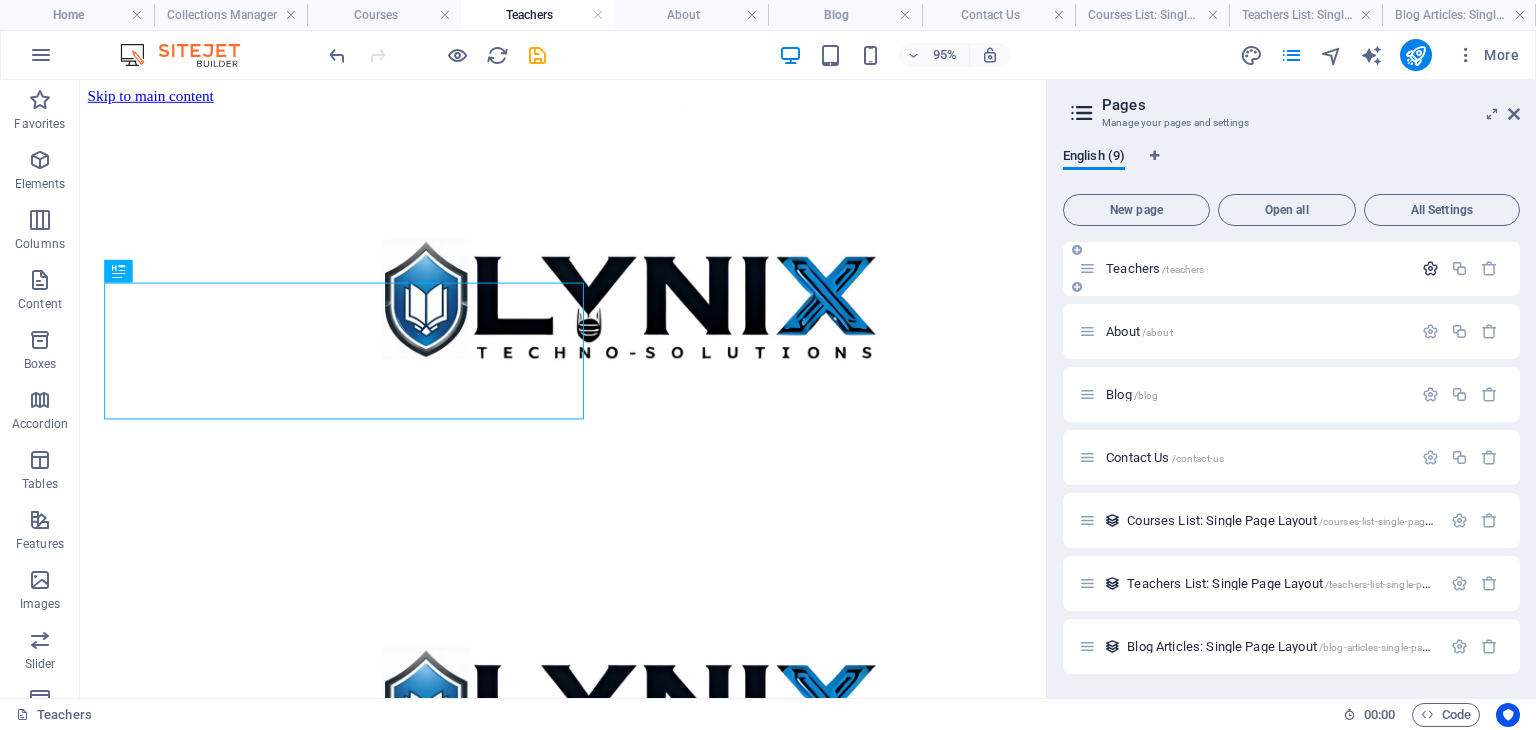 click at bounding box center (1430, 268) 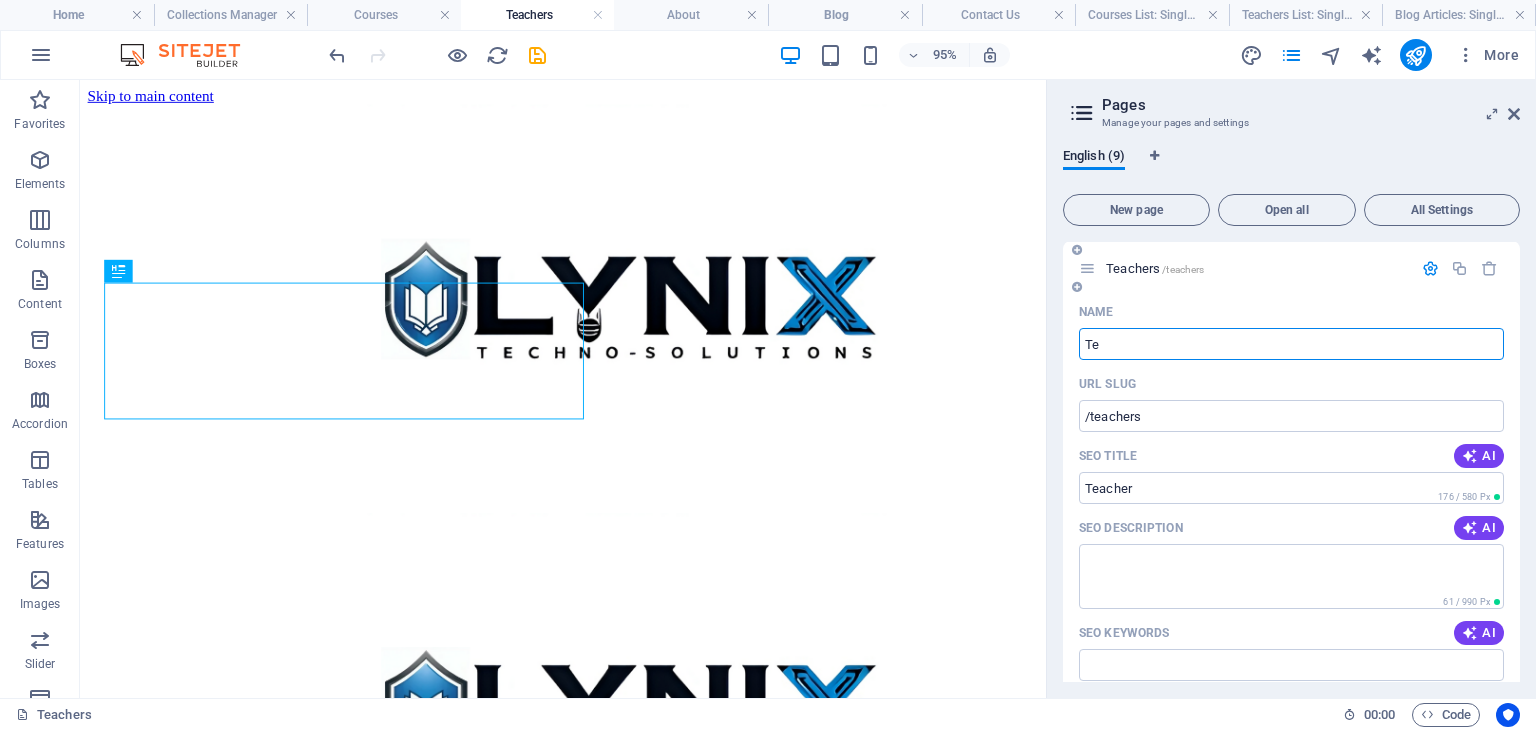 type on "T" 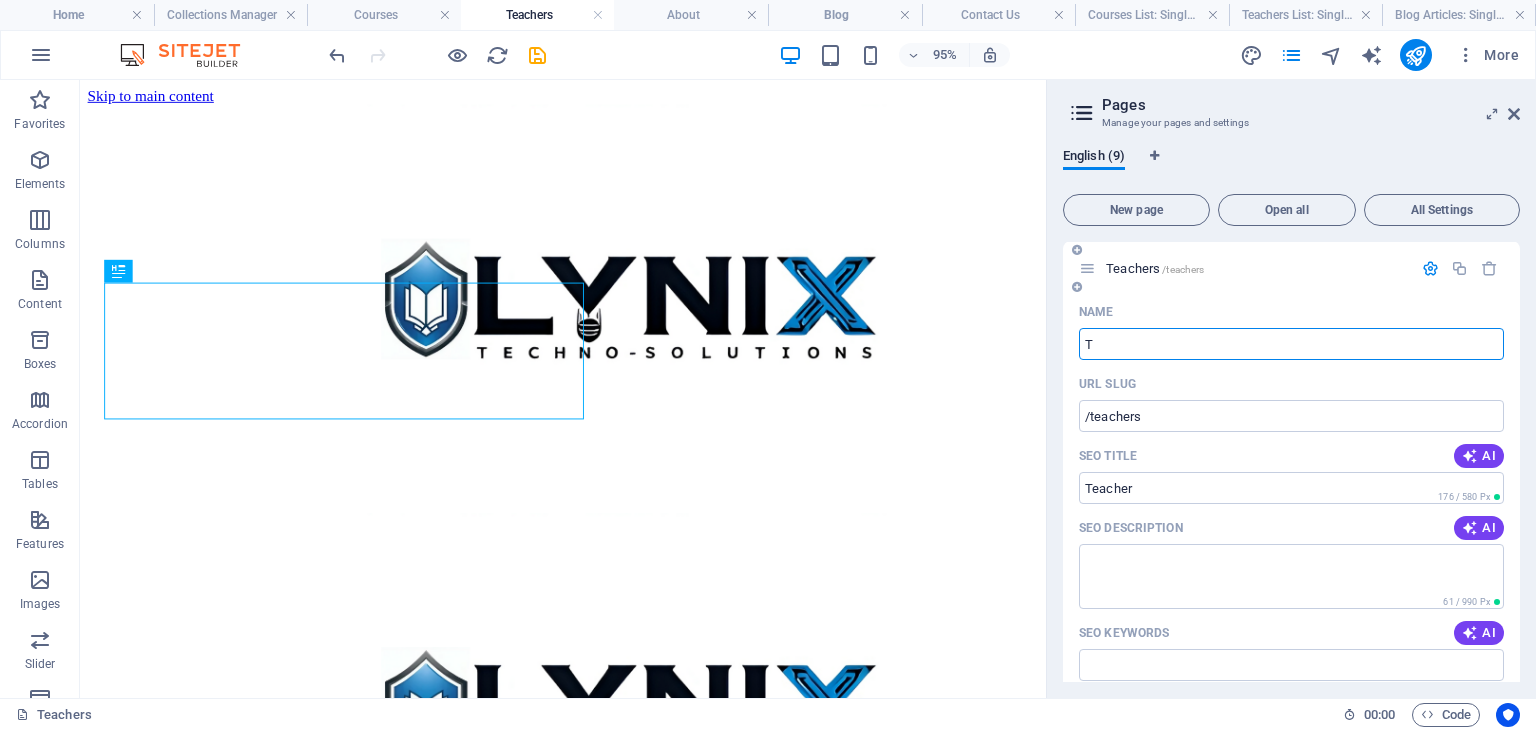 type 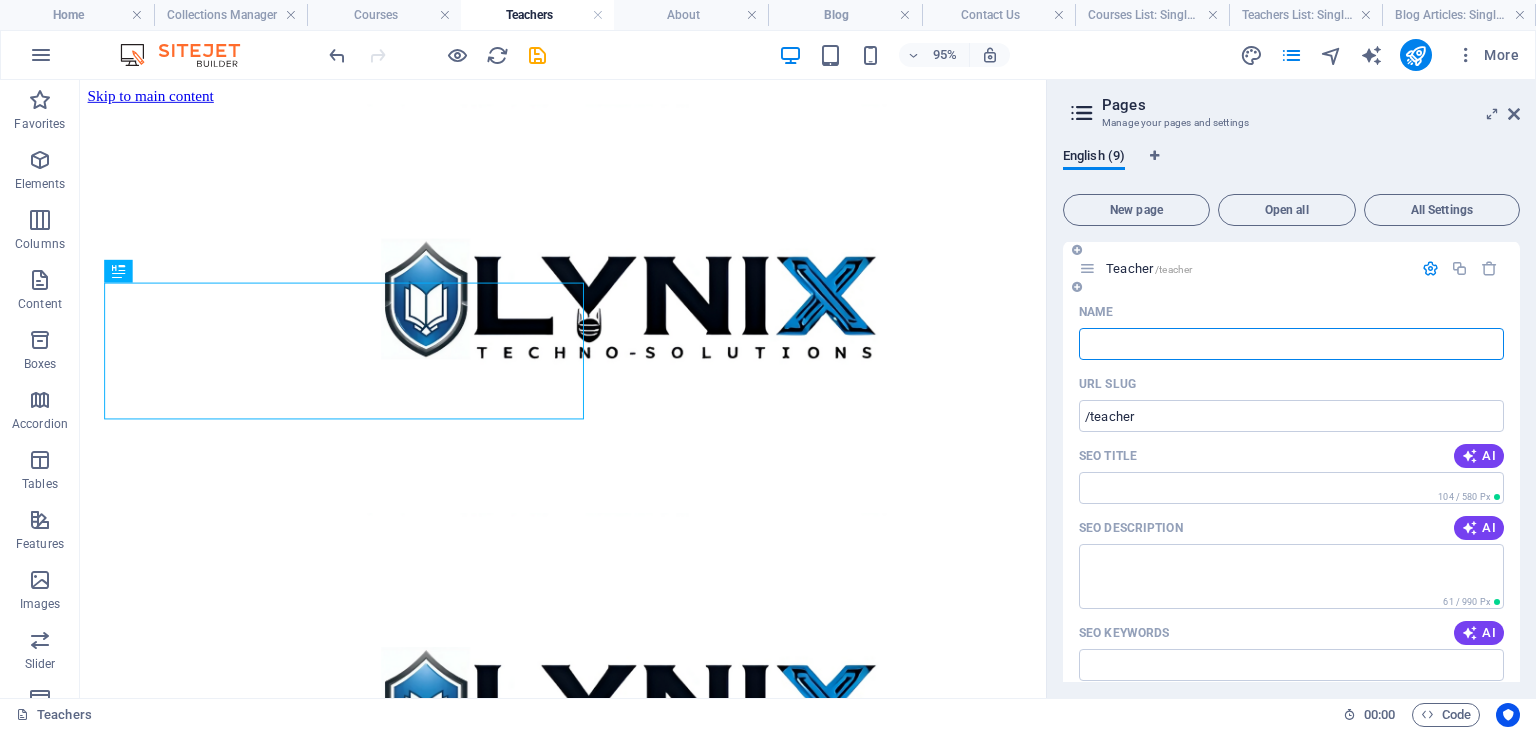 type on "/teacher" 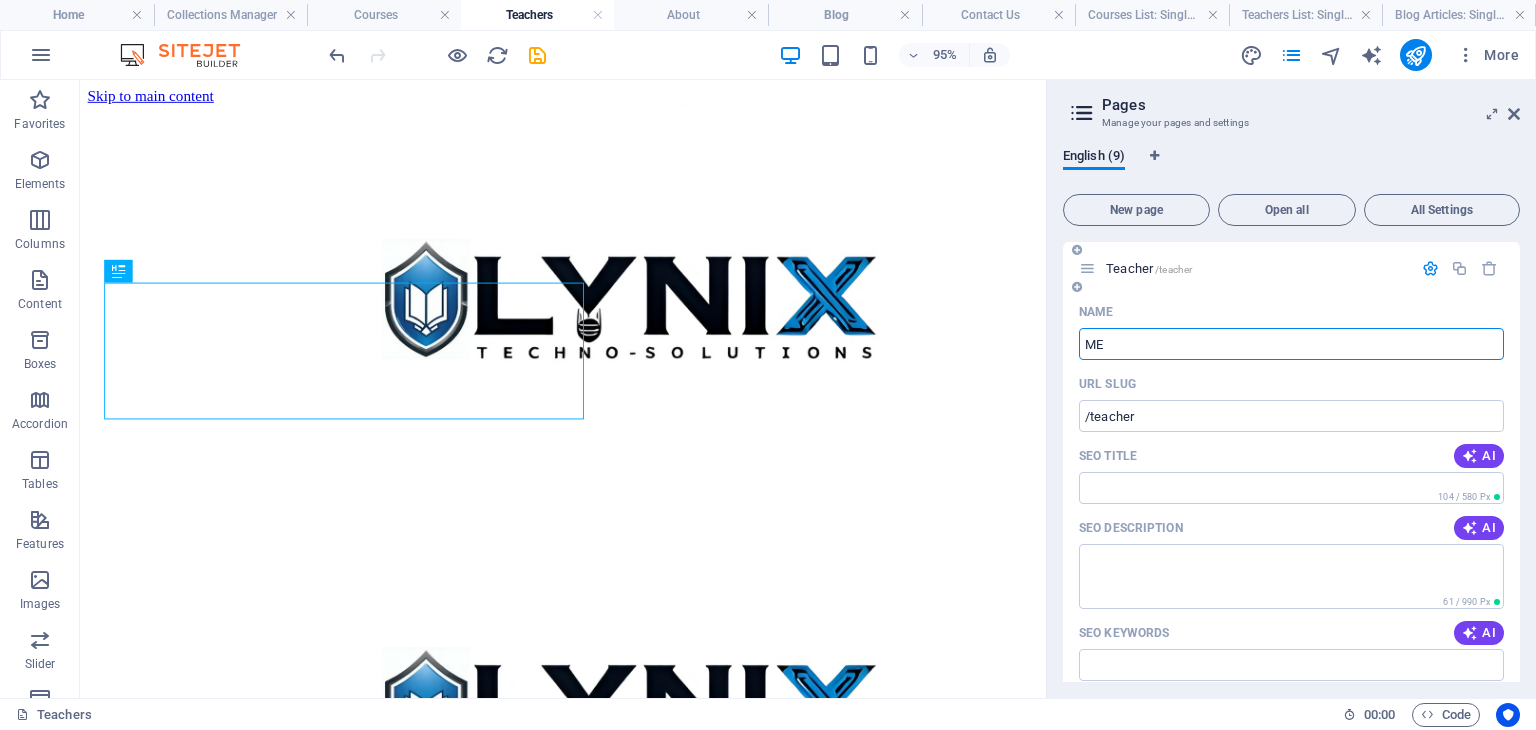 type on "MEN" 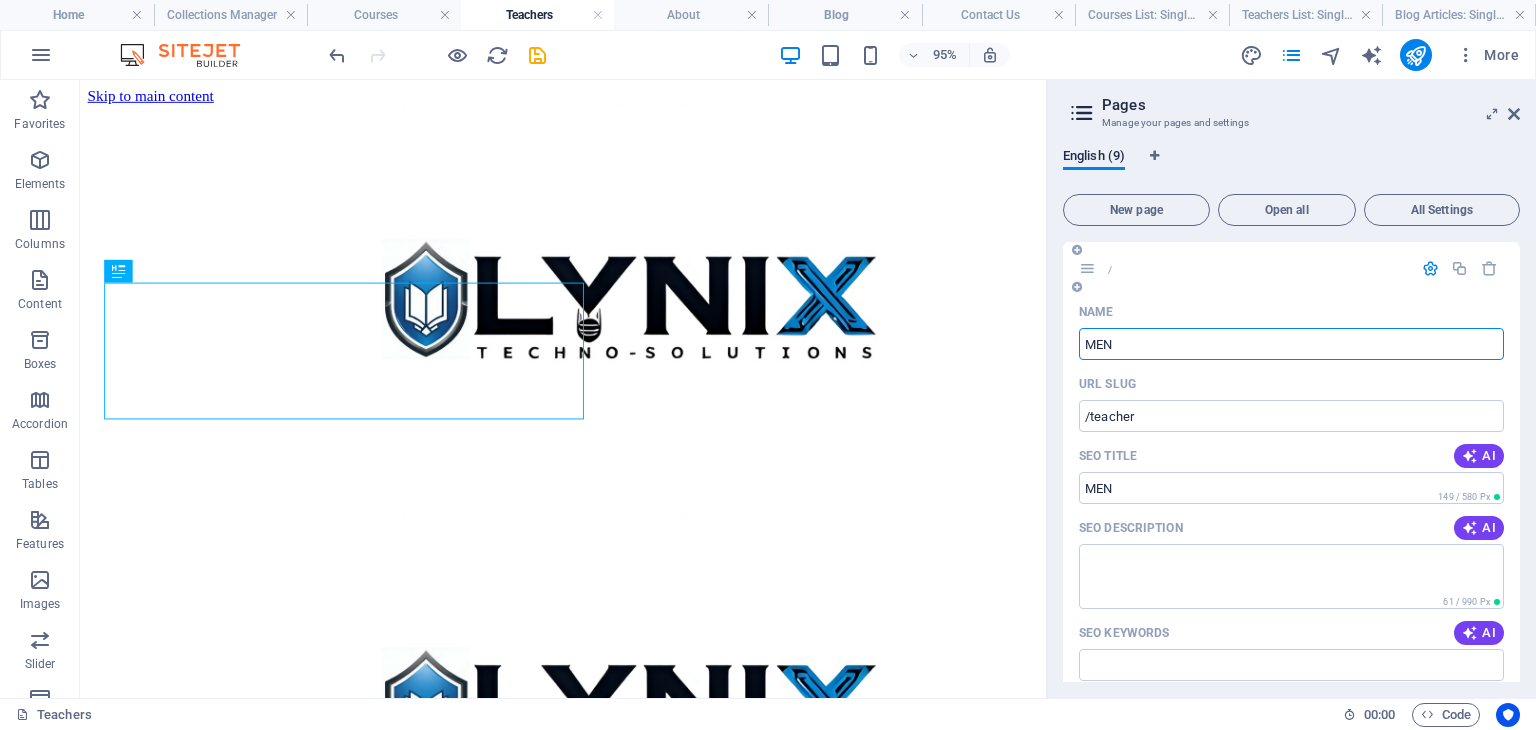type on "/" 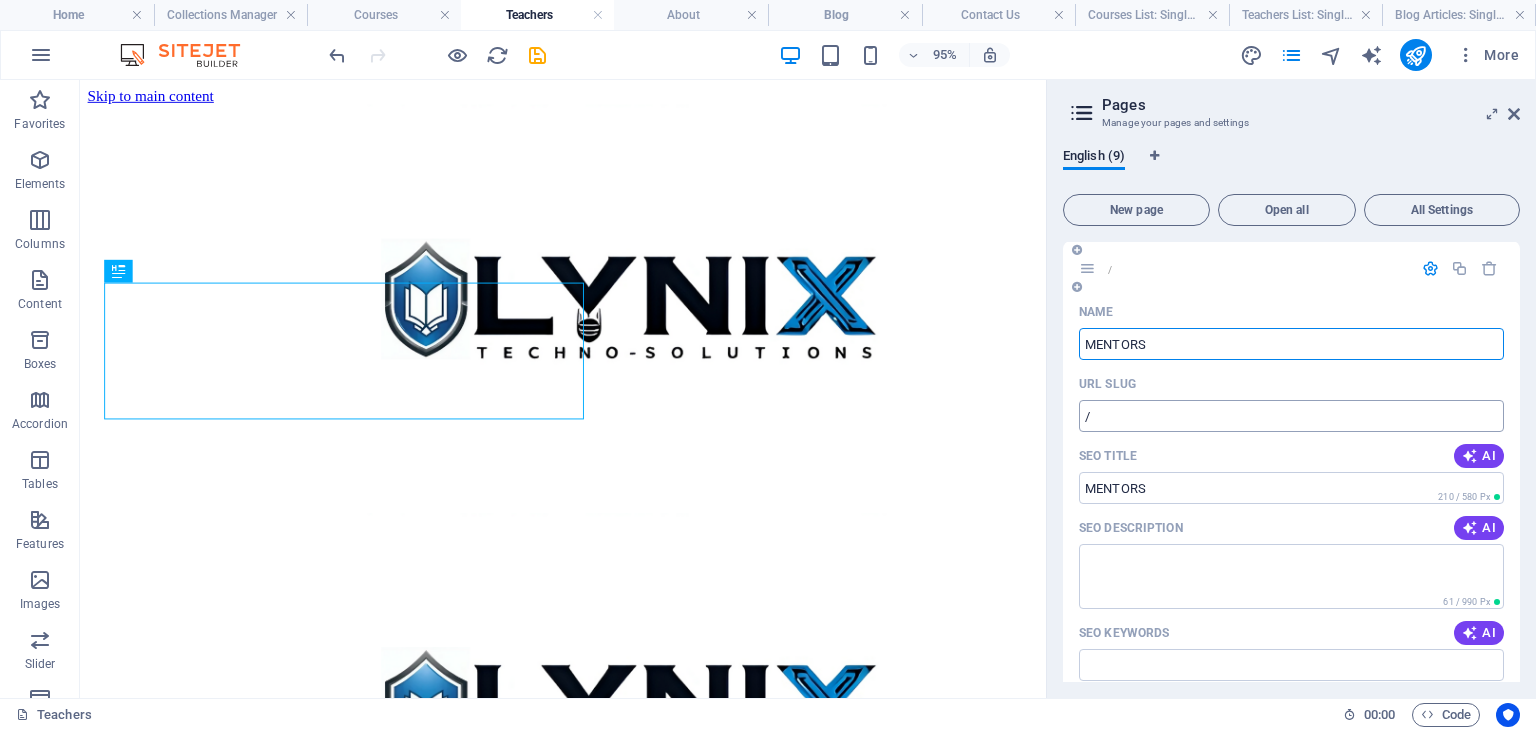 type on "MENTORS" 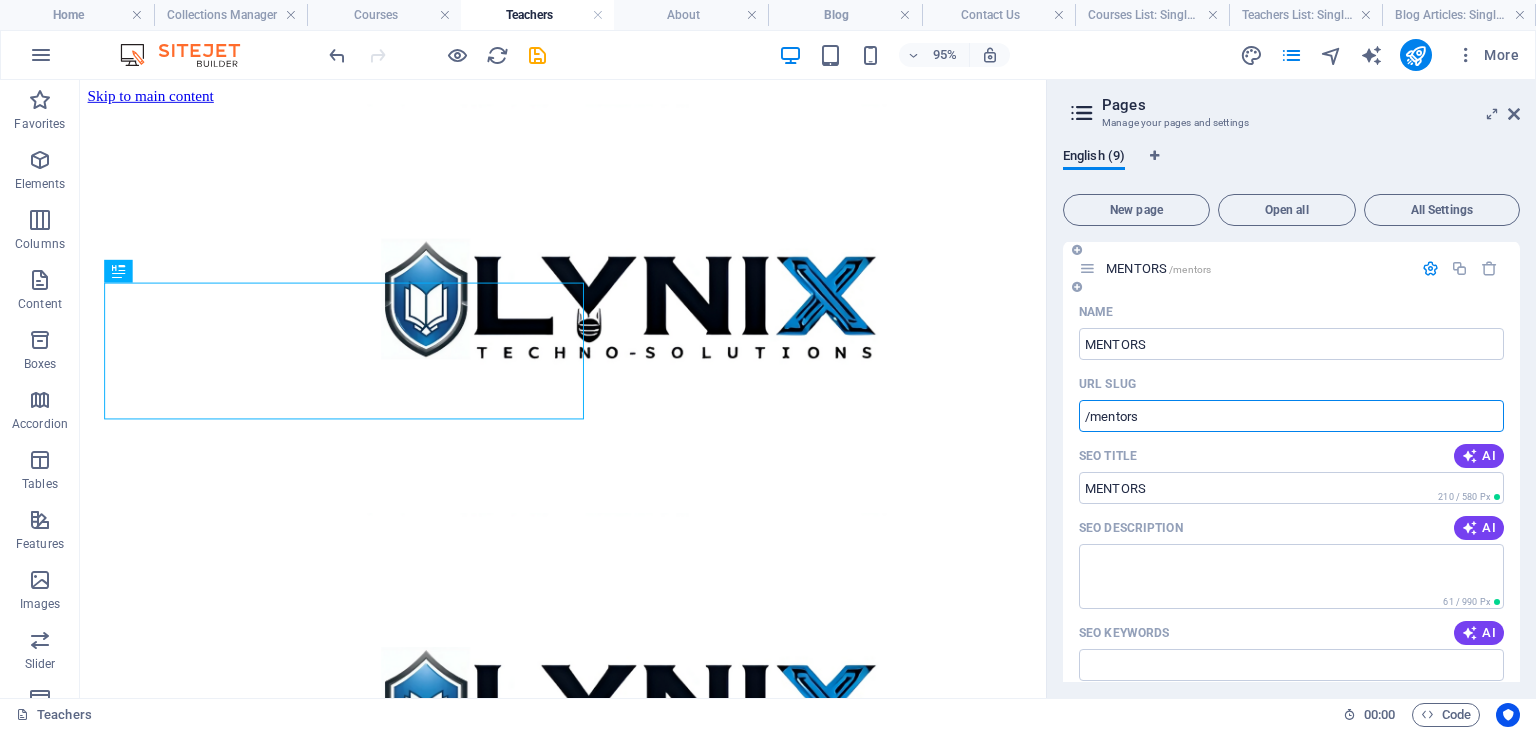 type on "MENTORS" 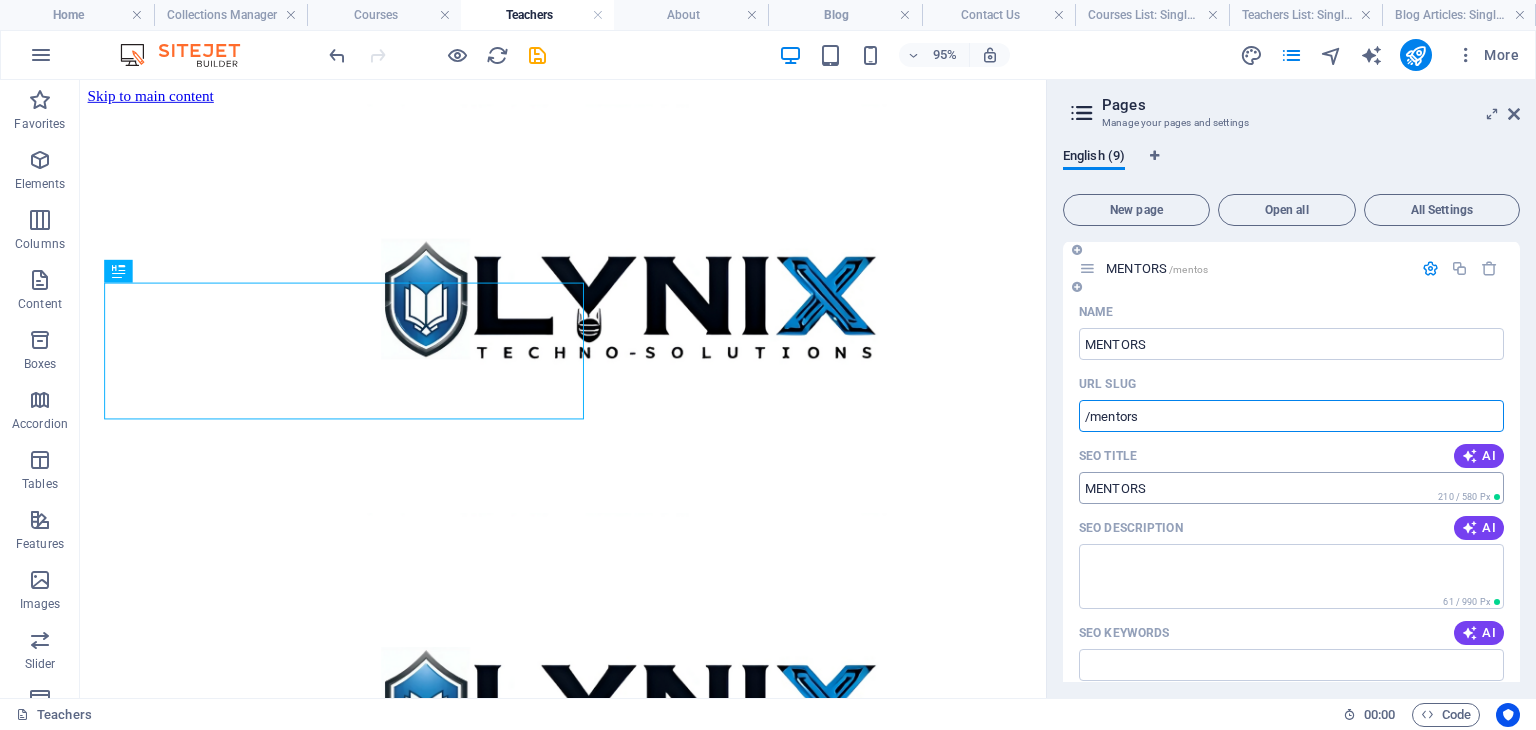 click on "MENTORS" at bounding box center (1291, 488) 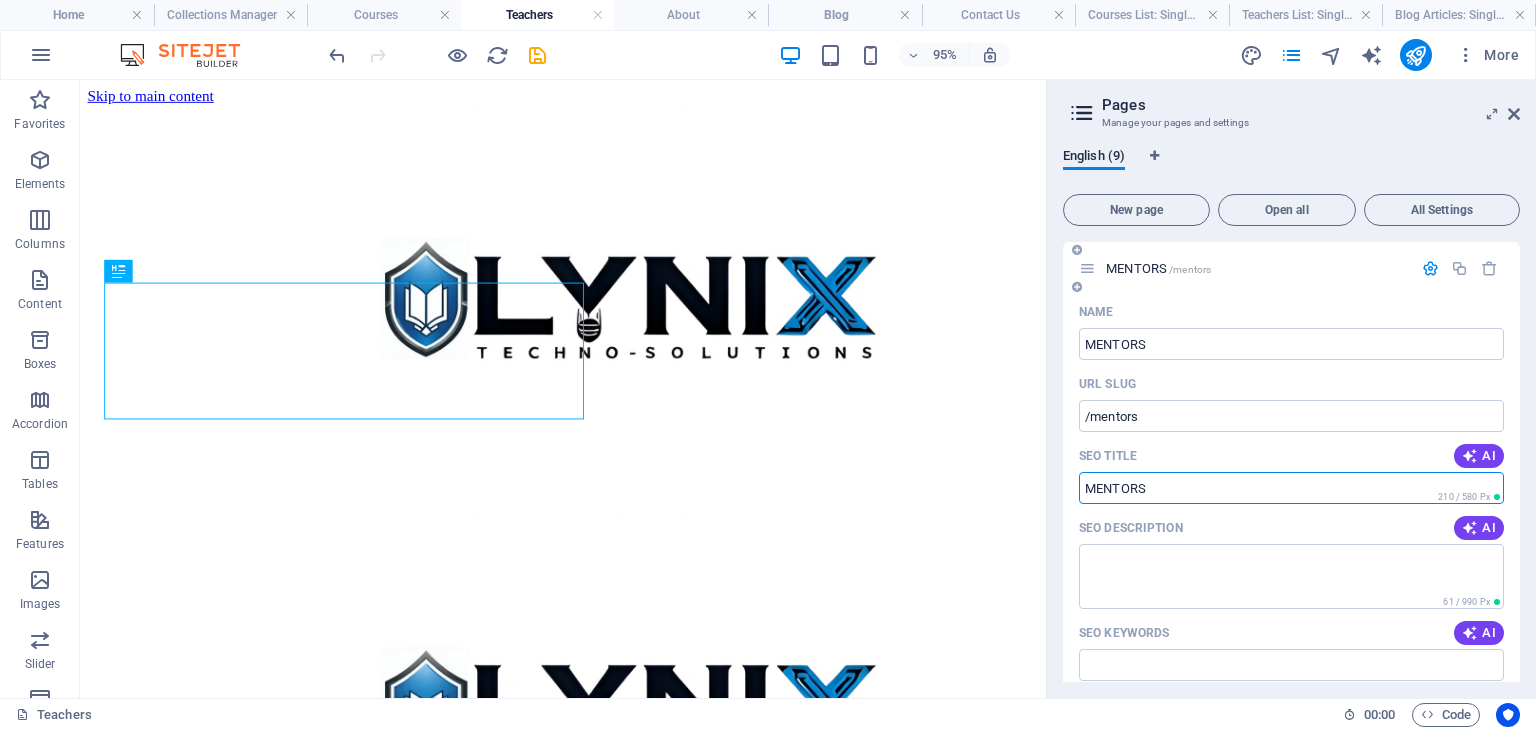 type on "/mentors" 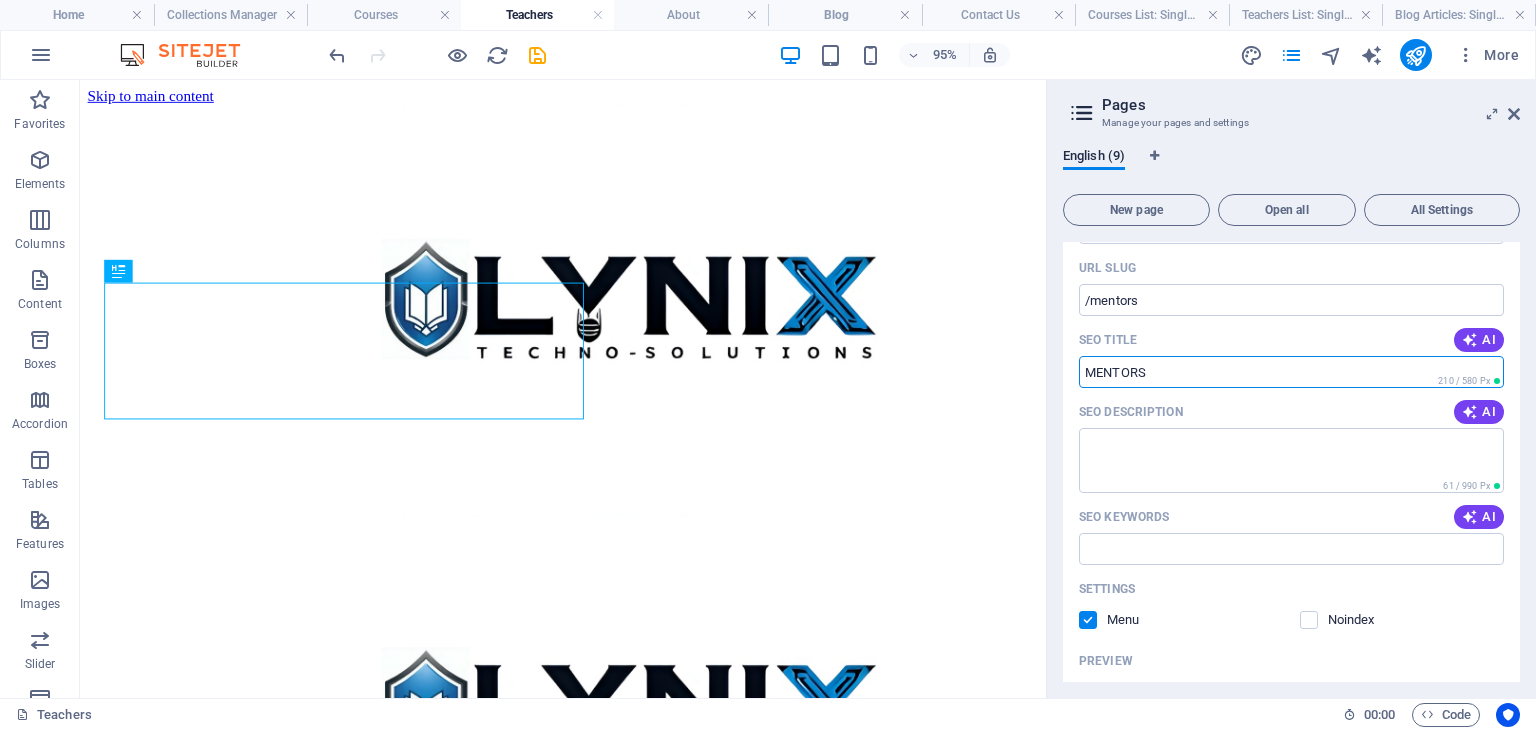 scroll, scrollTop: 0, scrollLeft: 0, axis: both 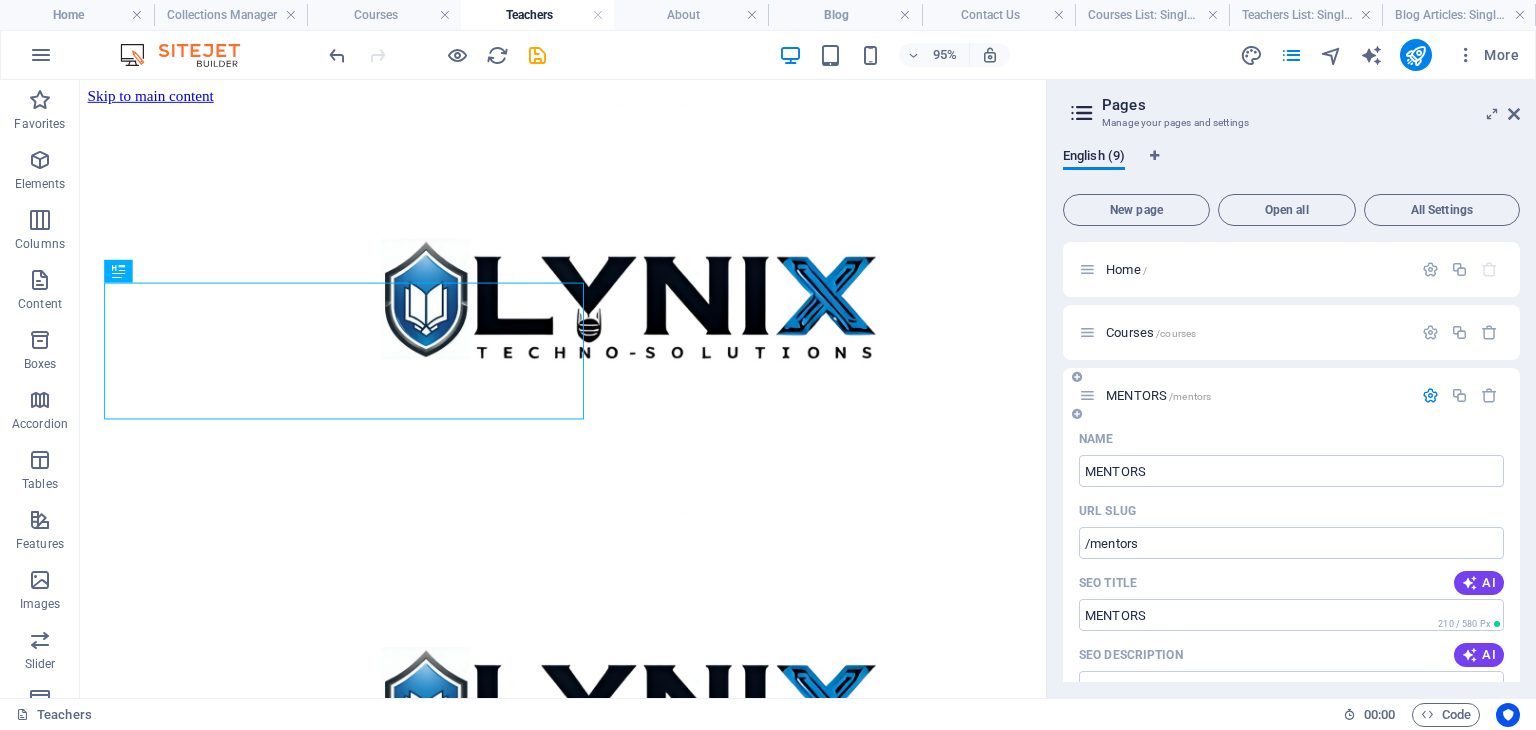 click on "MENTORS  /mentors" at bounding box center [1256, 395] 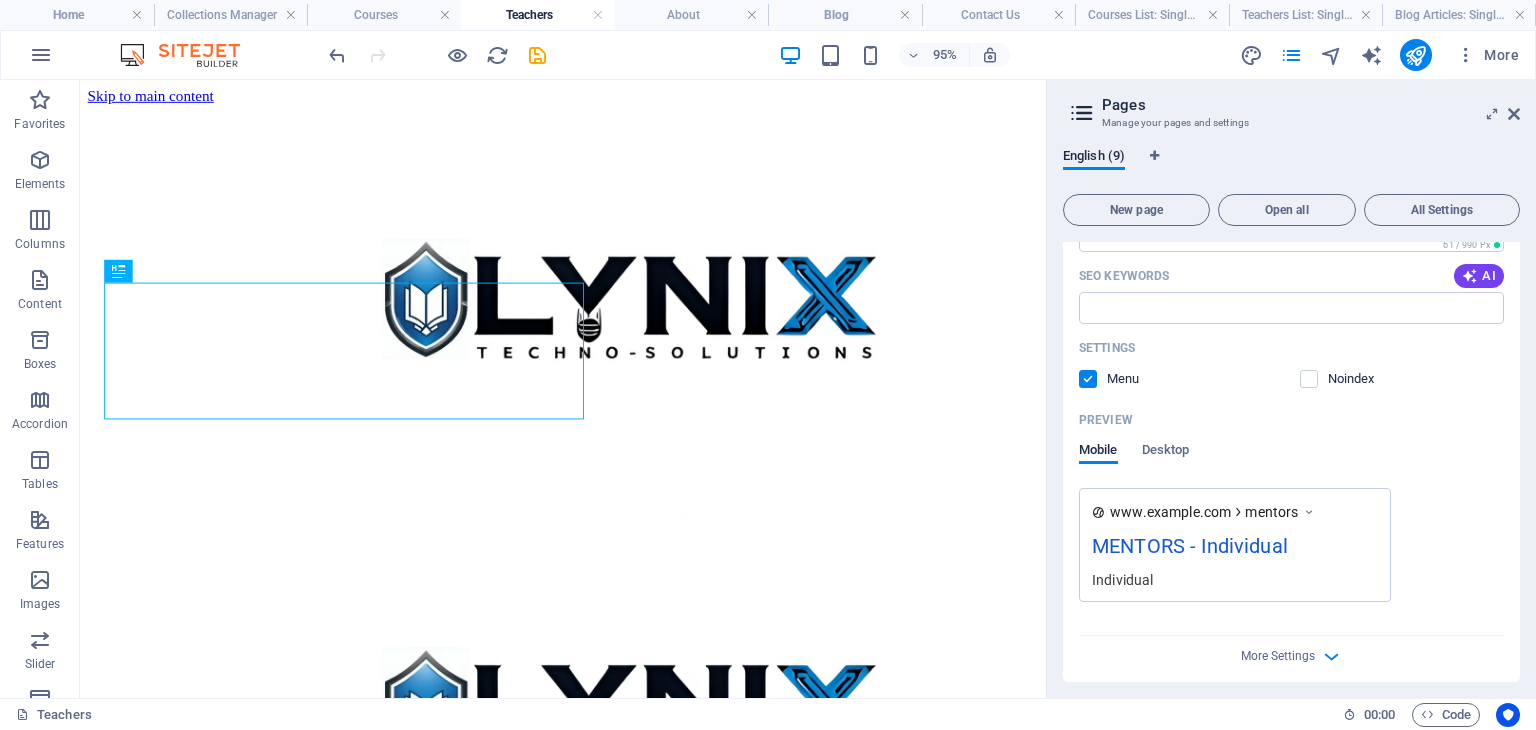 scroll, scrollTop: 632, scrollLeft: 0, axis: vertical 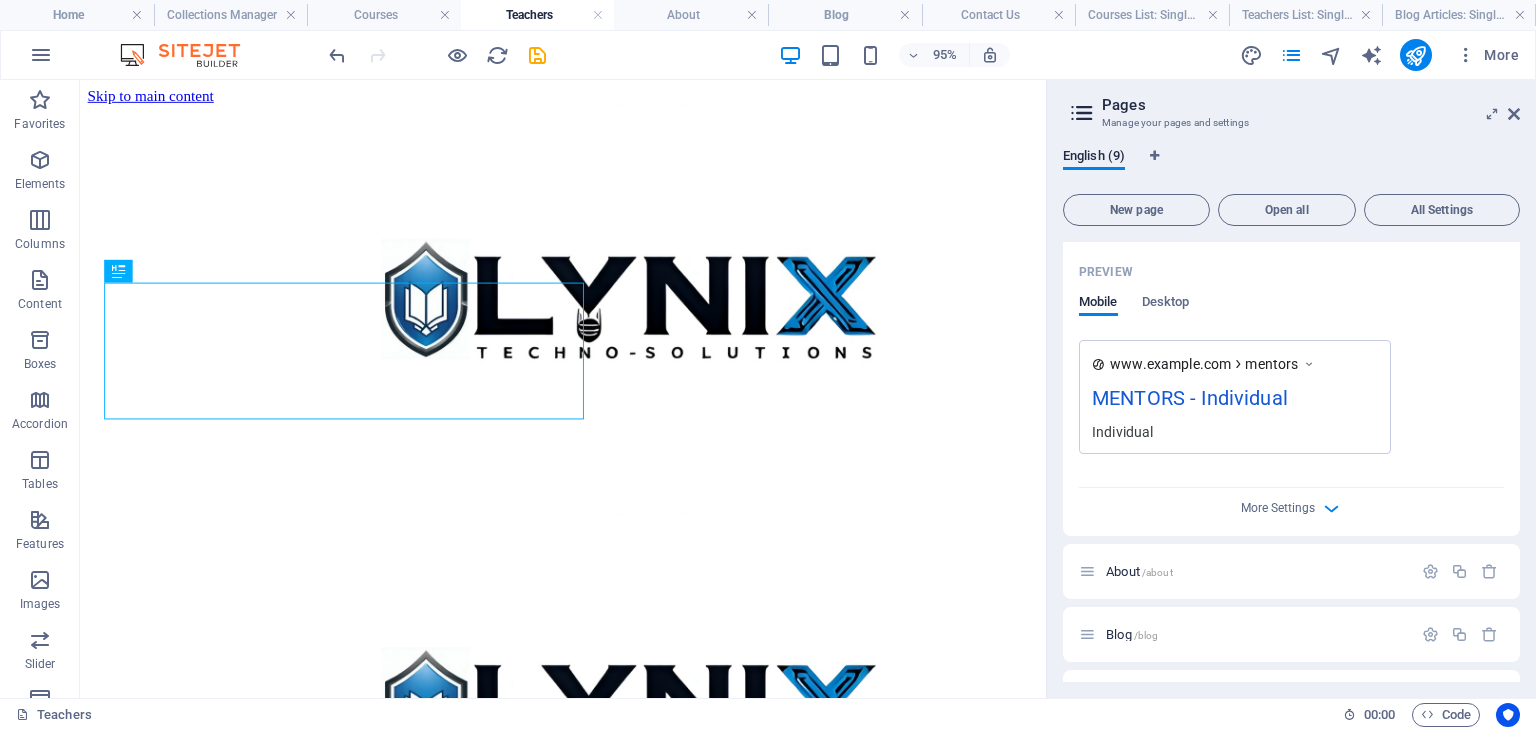 click on "More Settings" at bounding box center (1291, 504) 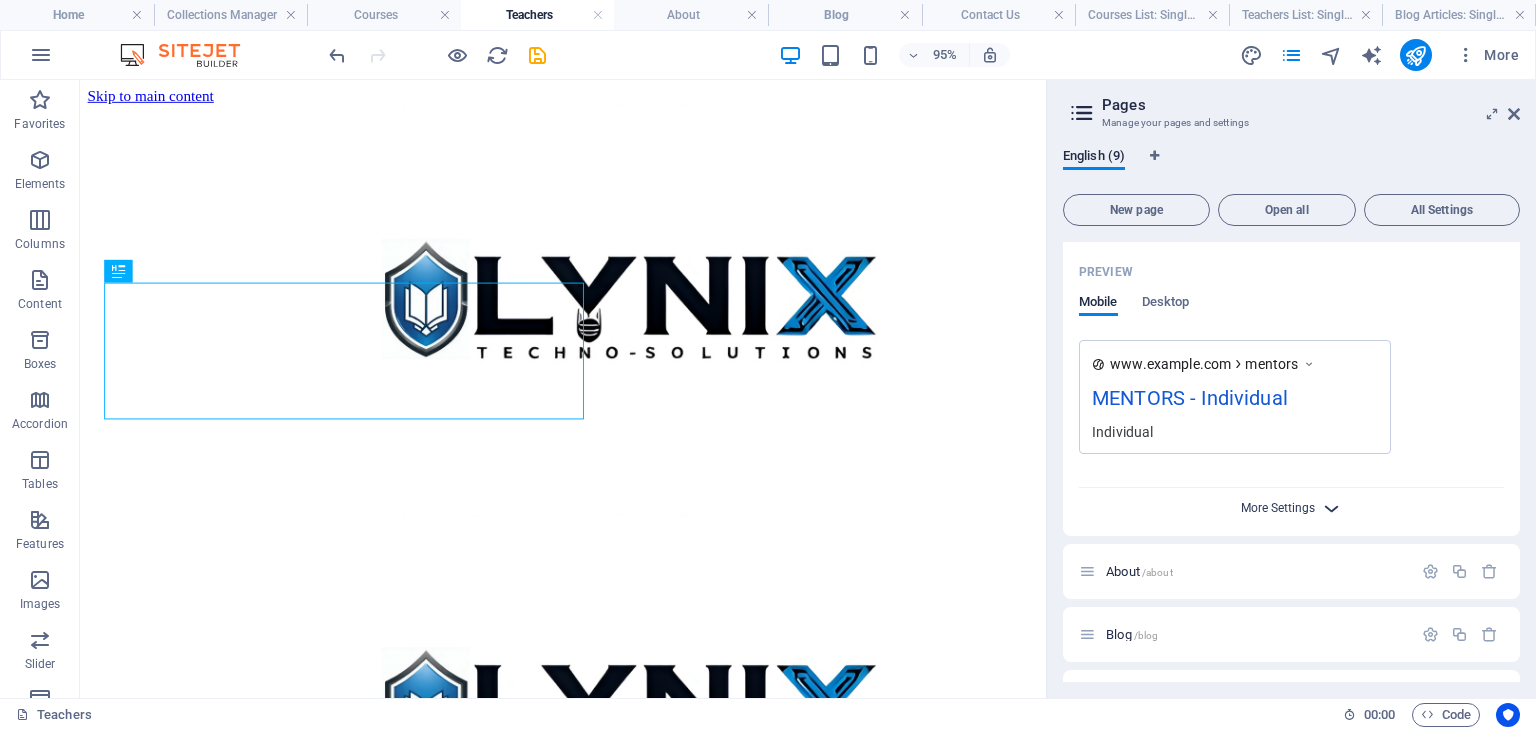 click on "More Settings" at bounding box center [1278, 508] 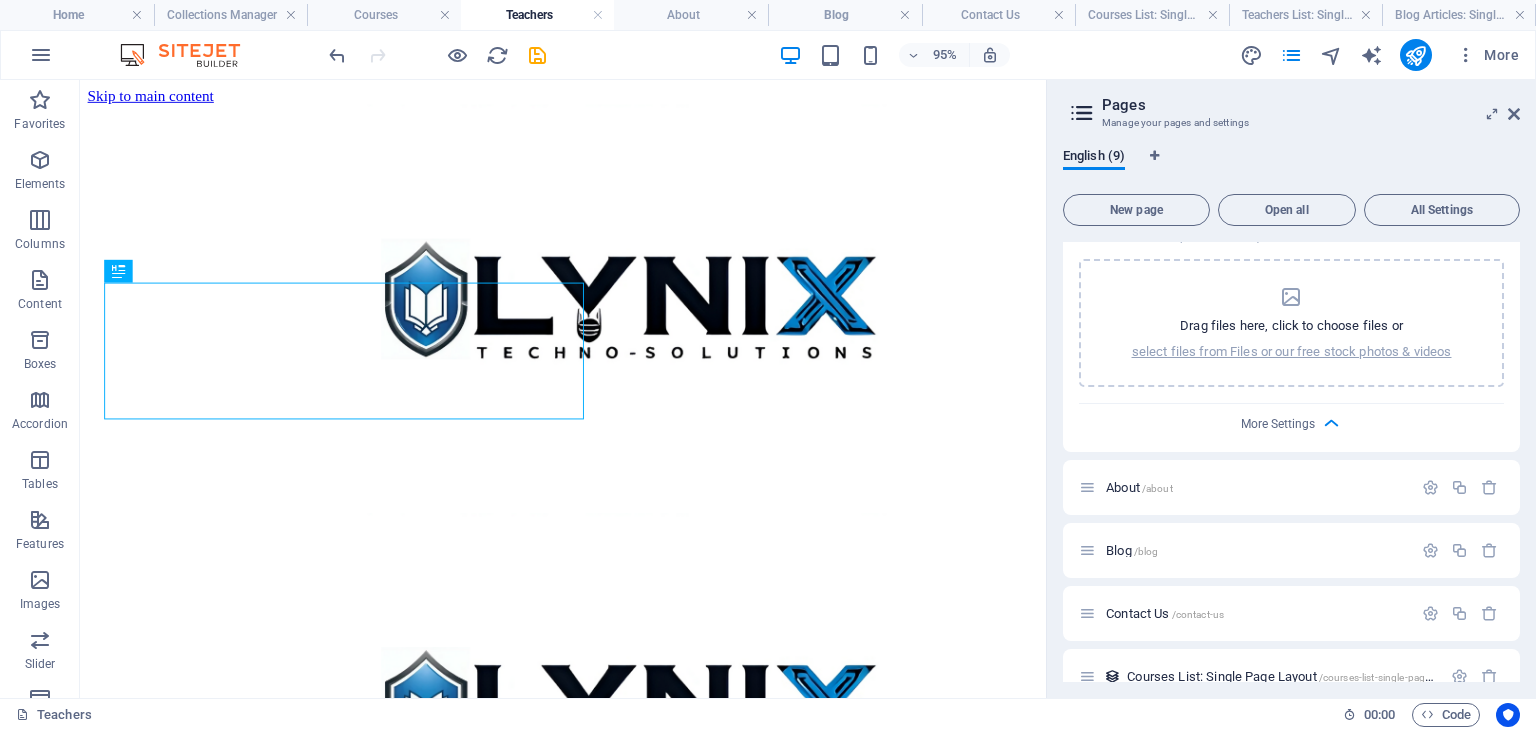 scroll, scrollTop: 1158, scrollLeft: 0, axis: vertical 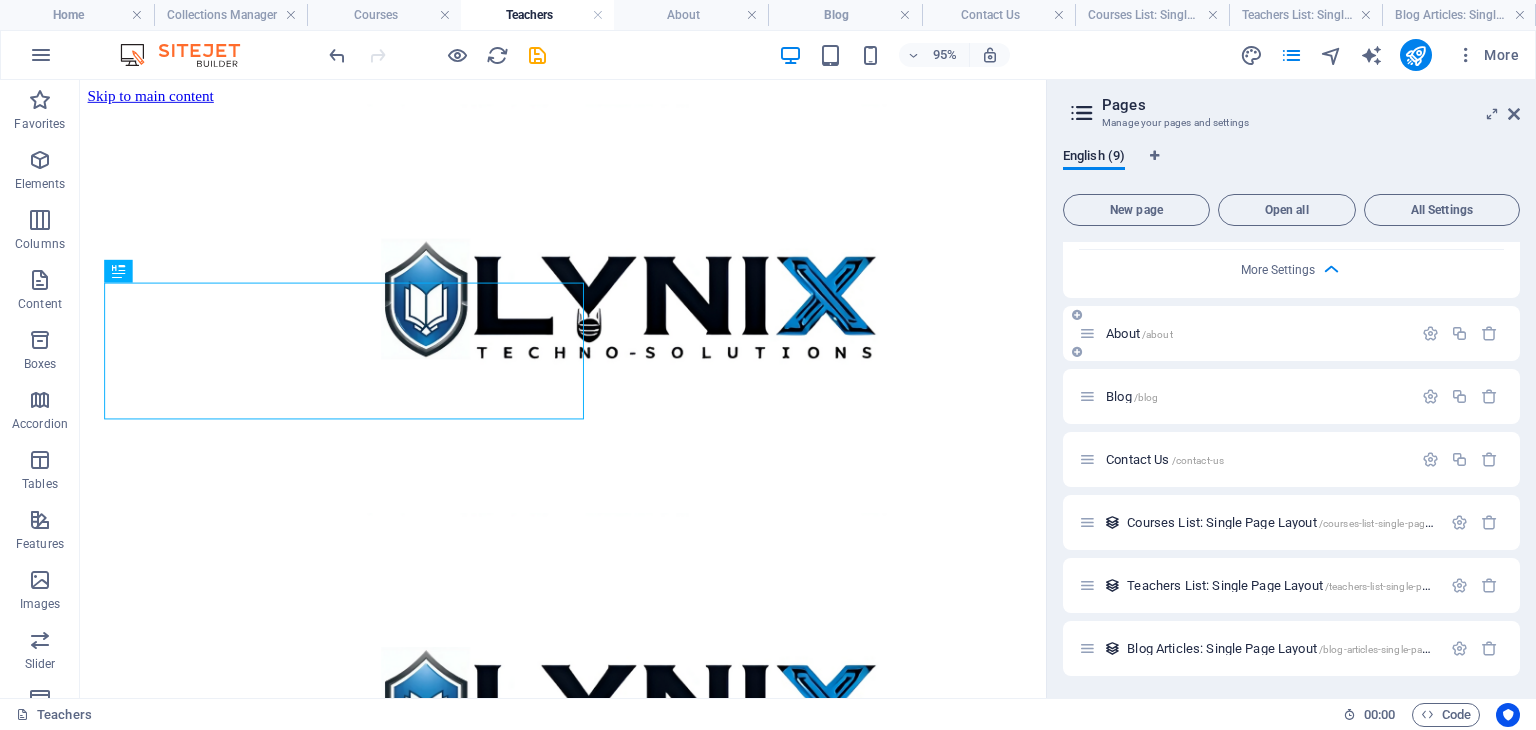 click on "About /about" at bounding box center (1245, 333) 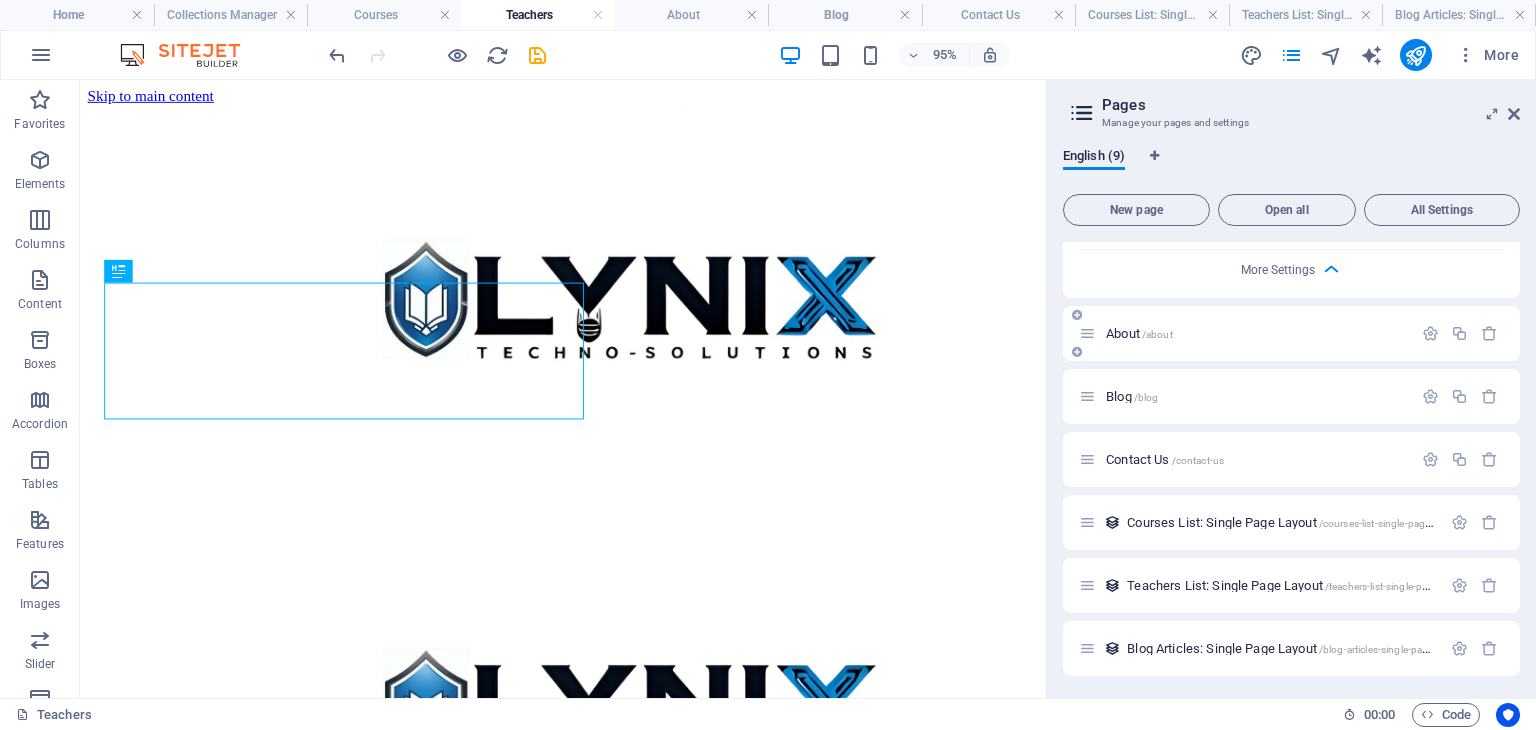 click on "/about" at bounding box center (1157, 334) 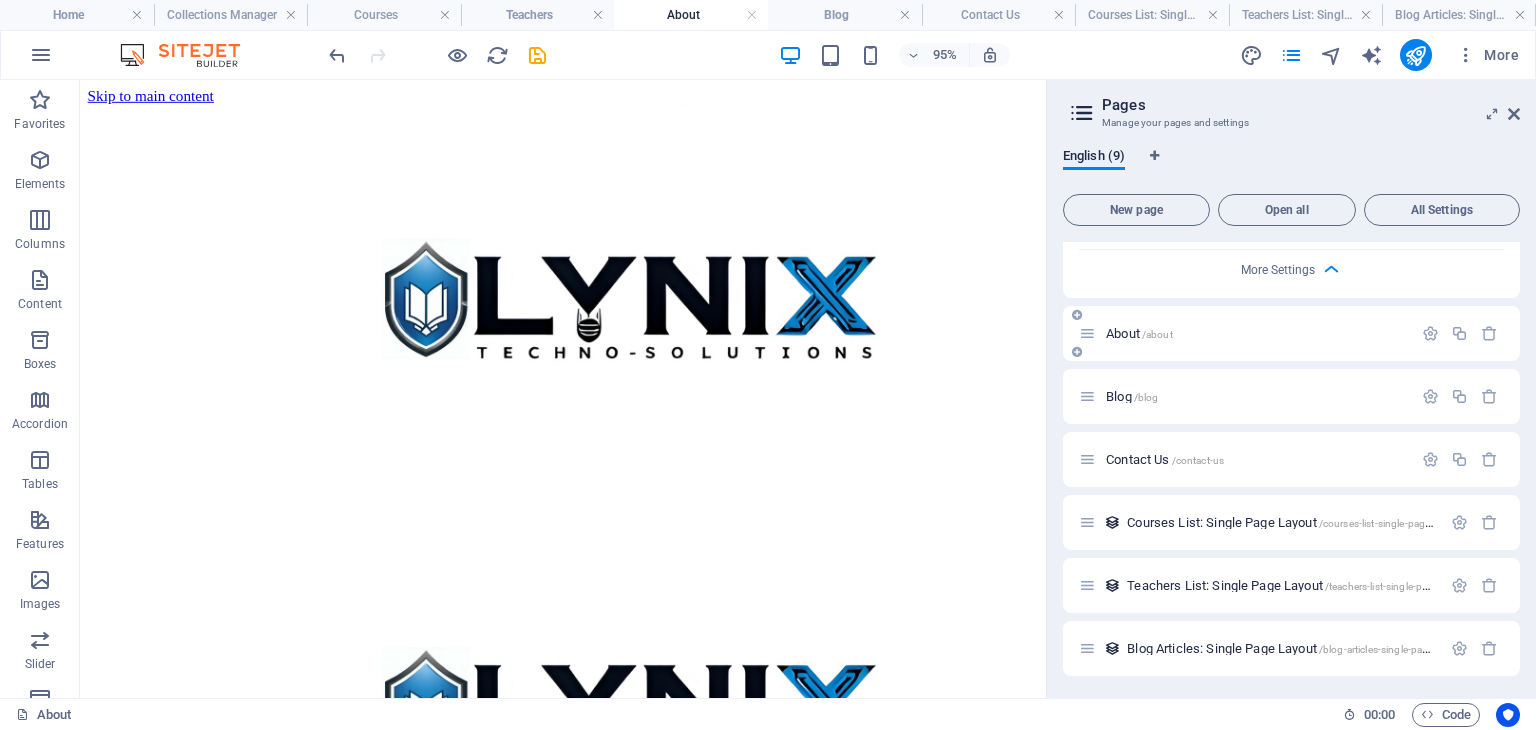 scroll, scrollTop: 342, scrollLeft: 0, axis: vertical 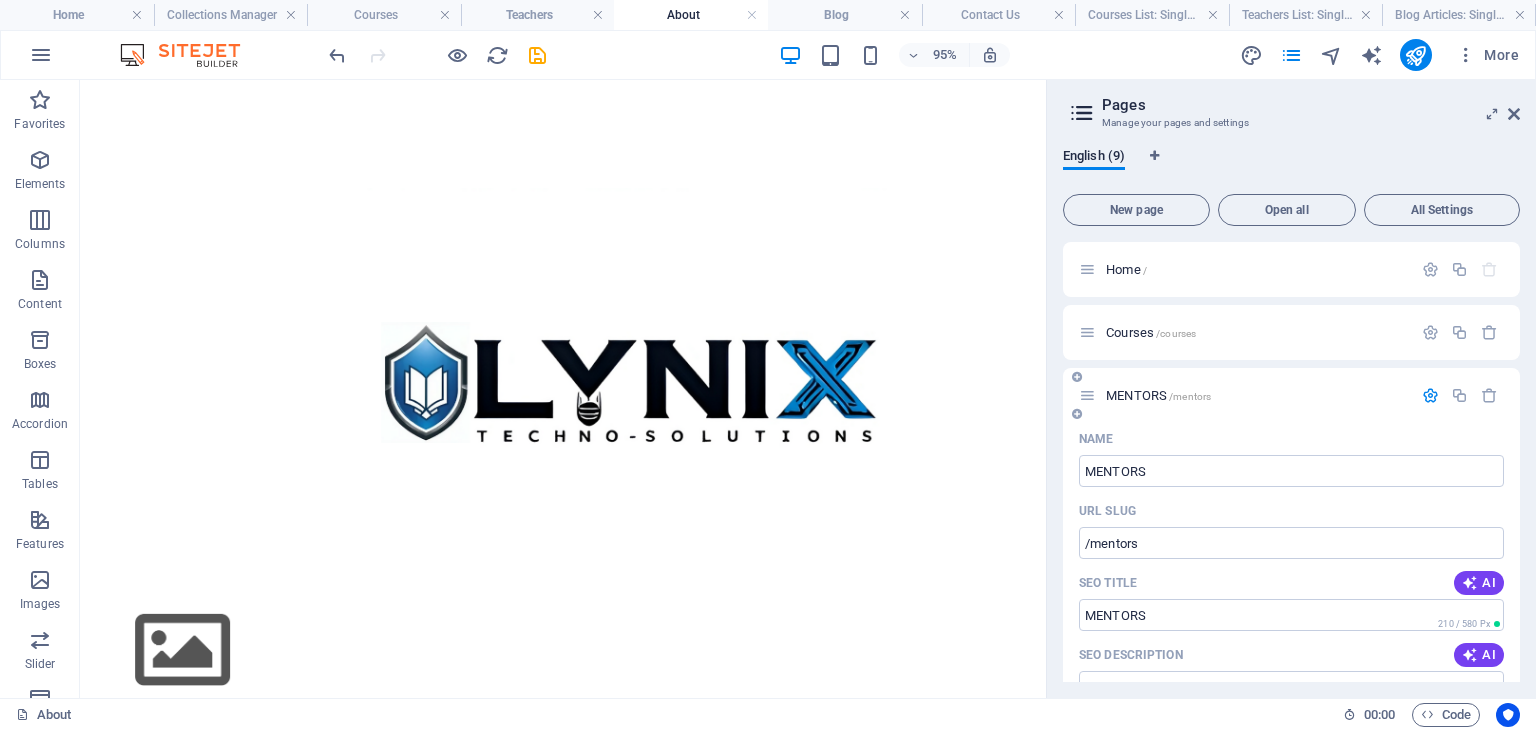 click at bounding box center [1430, 395] 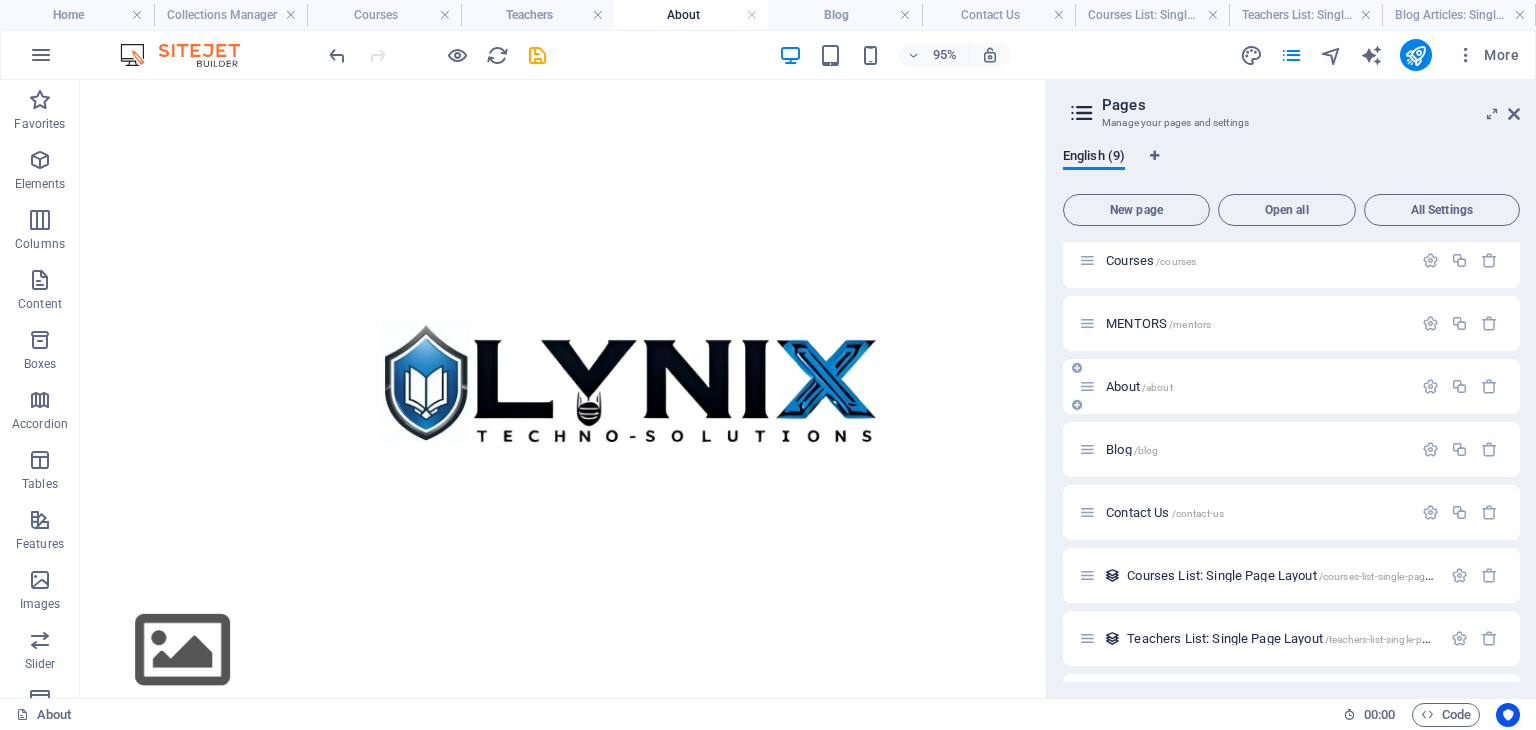 scroll, scrollTop: 127, scrollLeft: 0, axis: vertical 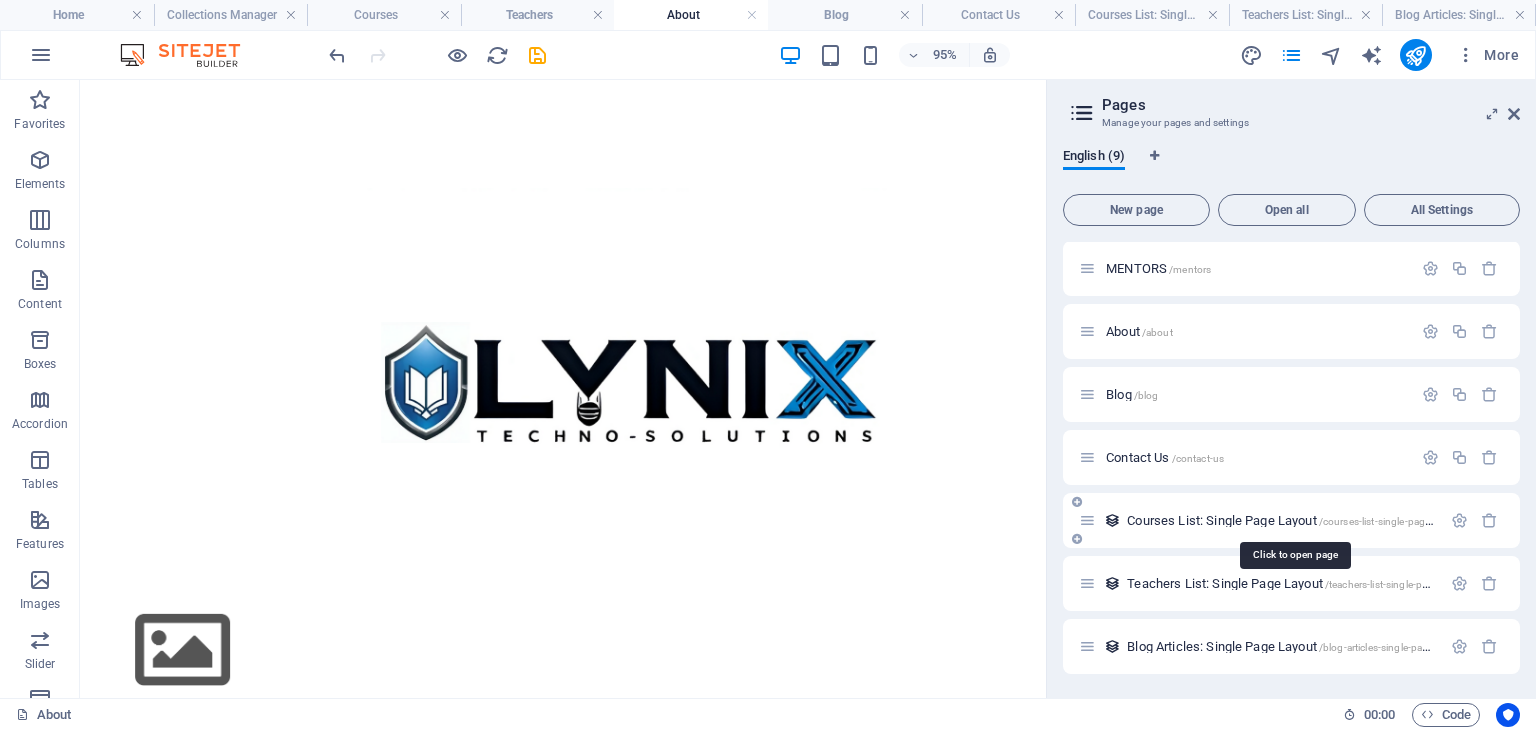 click on "Courses List: Single Page Layout /courses-list-single-page-layout" at bounding box center (1294, 520) 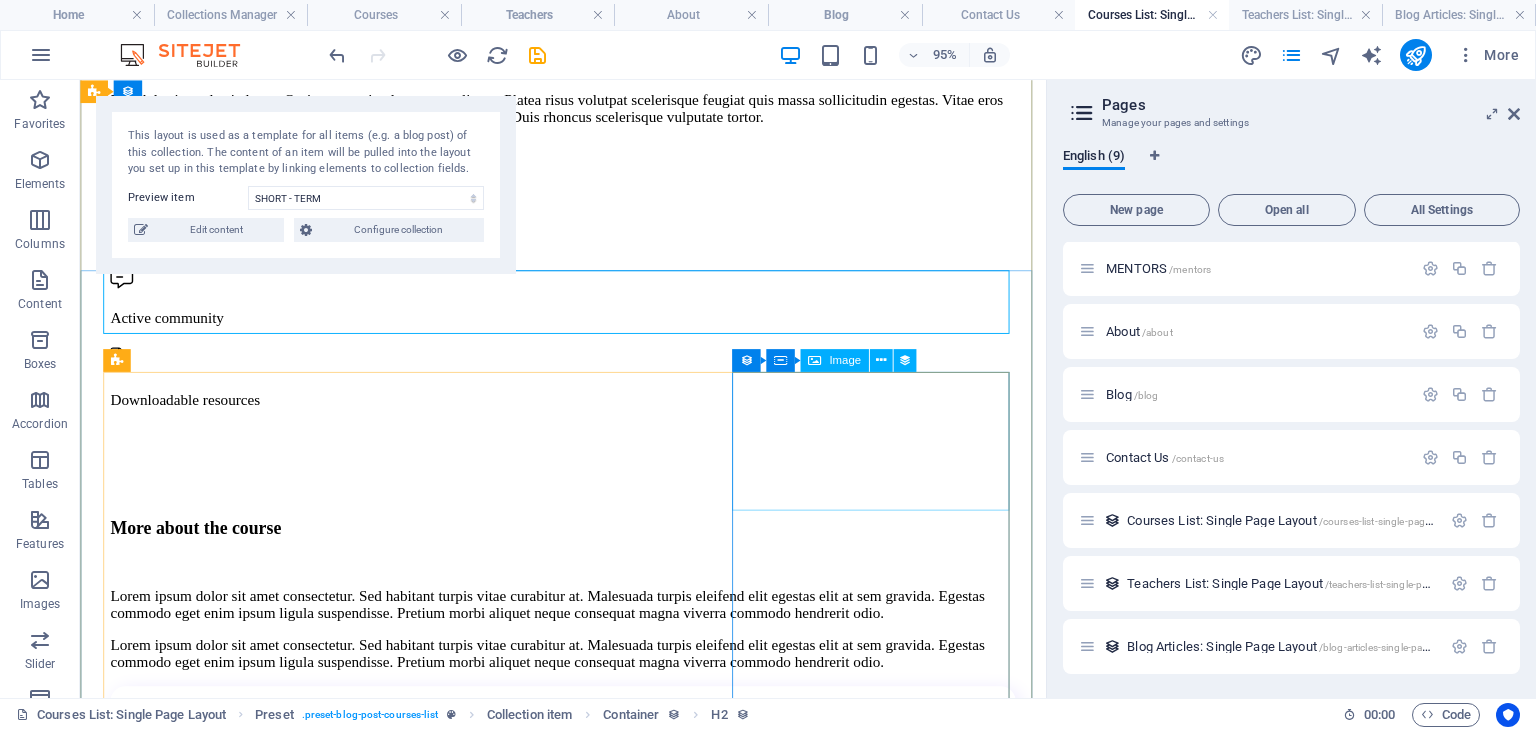 scroll, scrollTop: 1413, scrollLeft: 0, axis: vertical 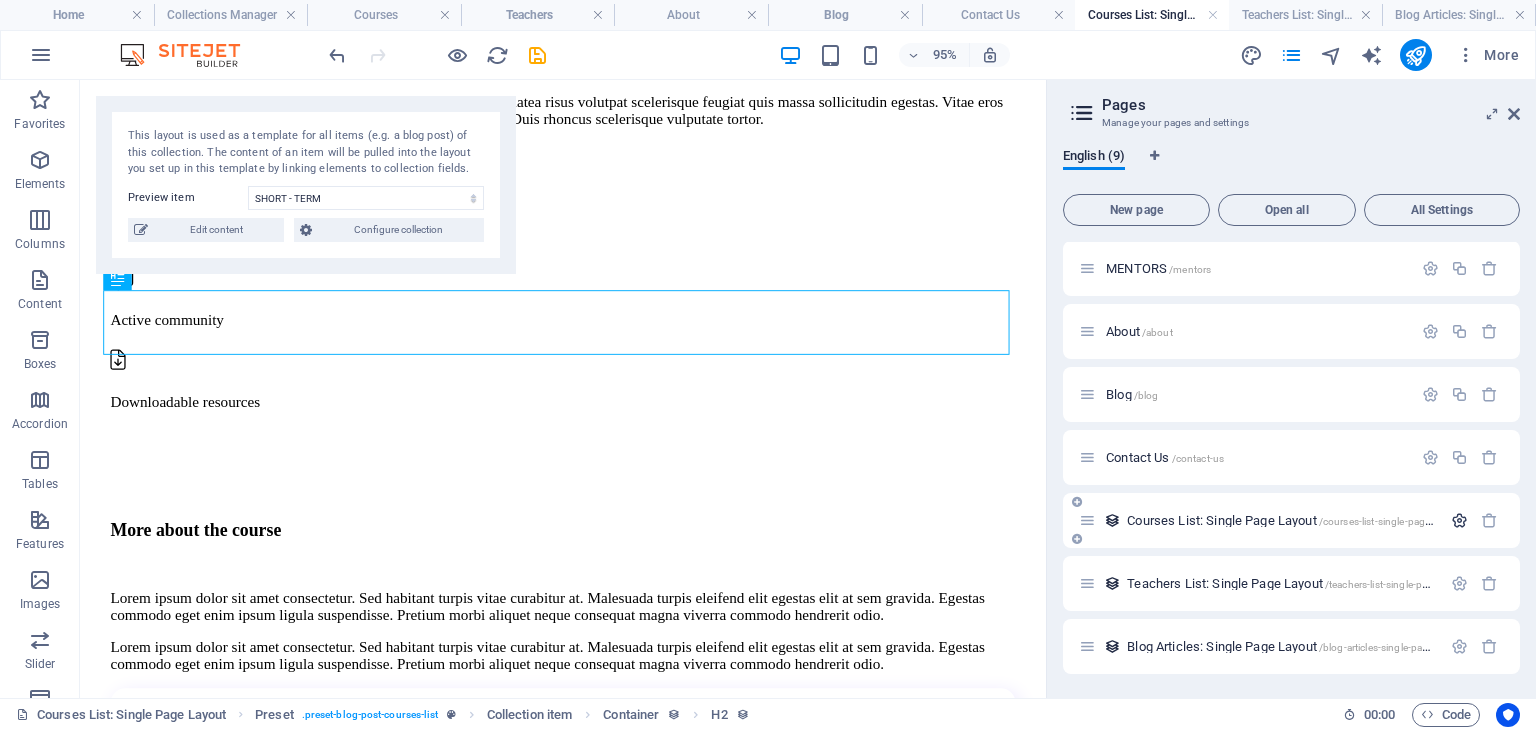 click at bounding box center (1459, 520) 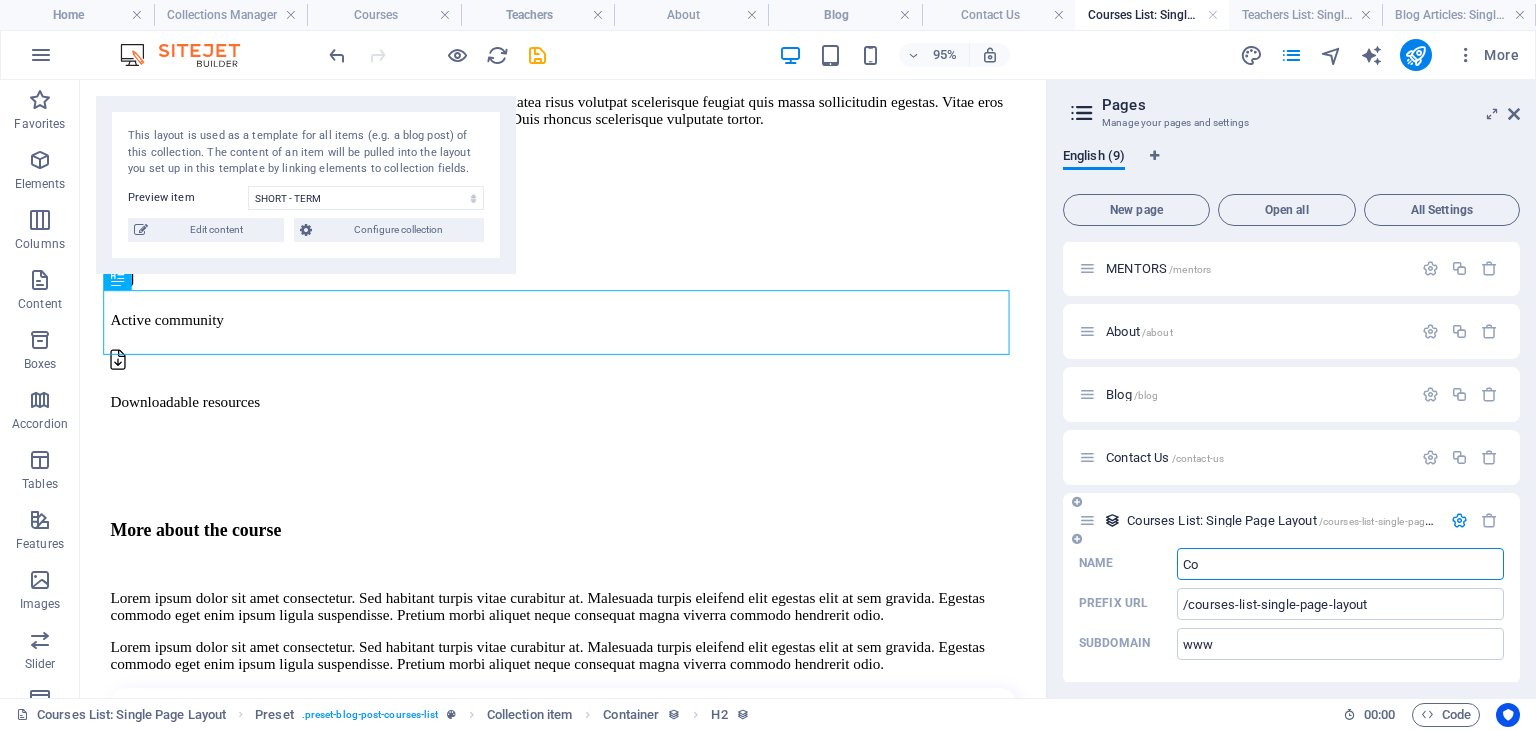 type on "C" 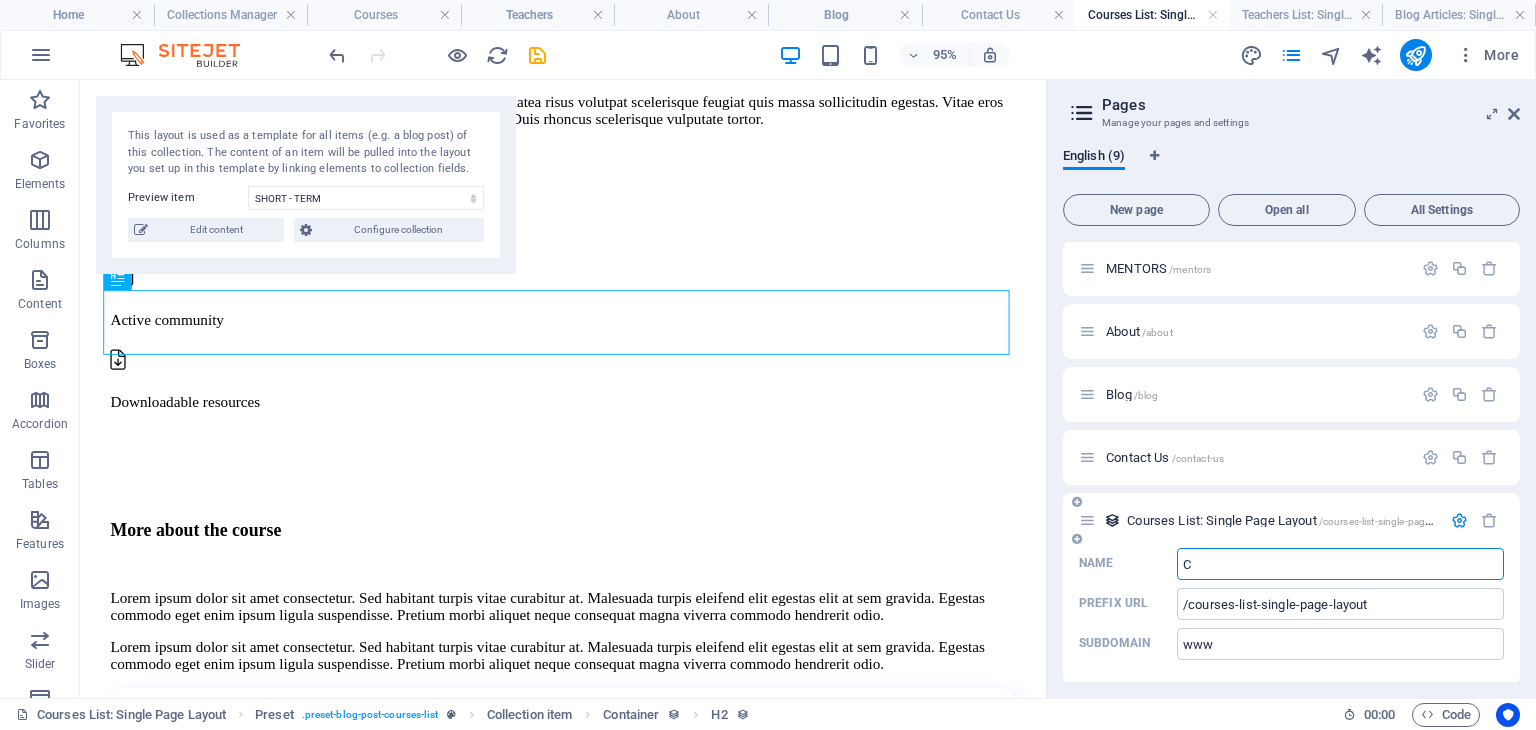 type 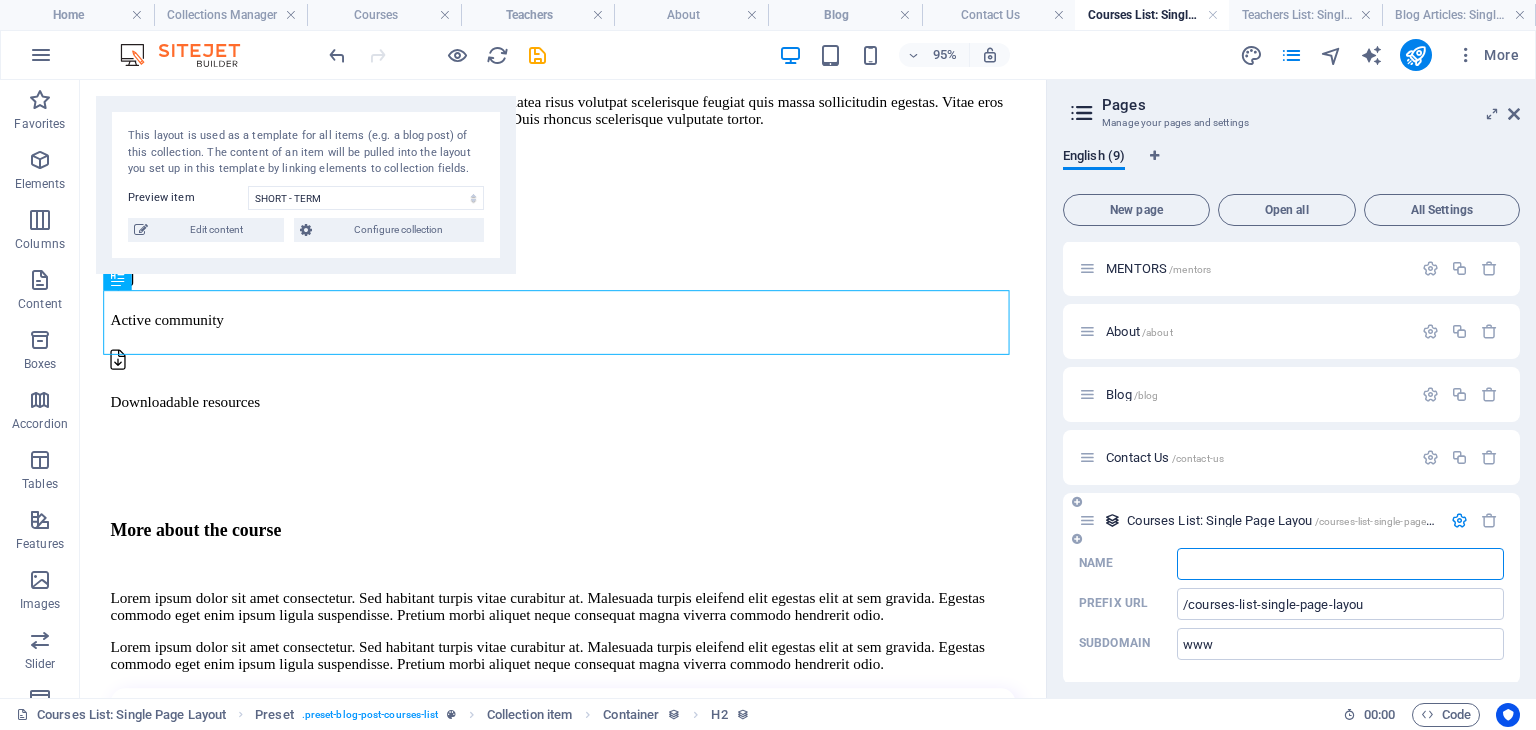 type on "/courses-list-single-page-layou" 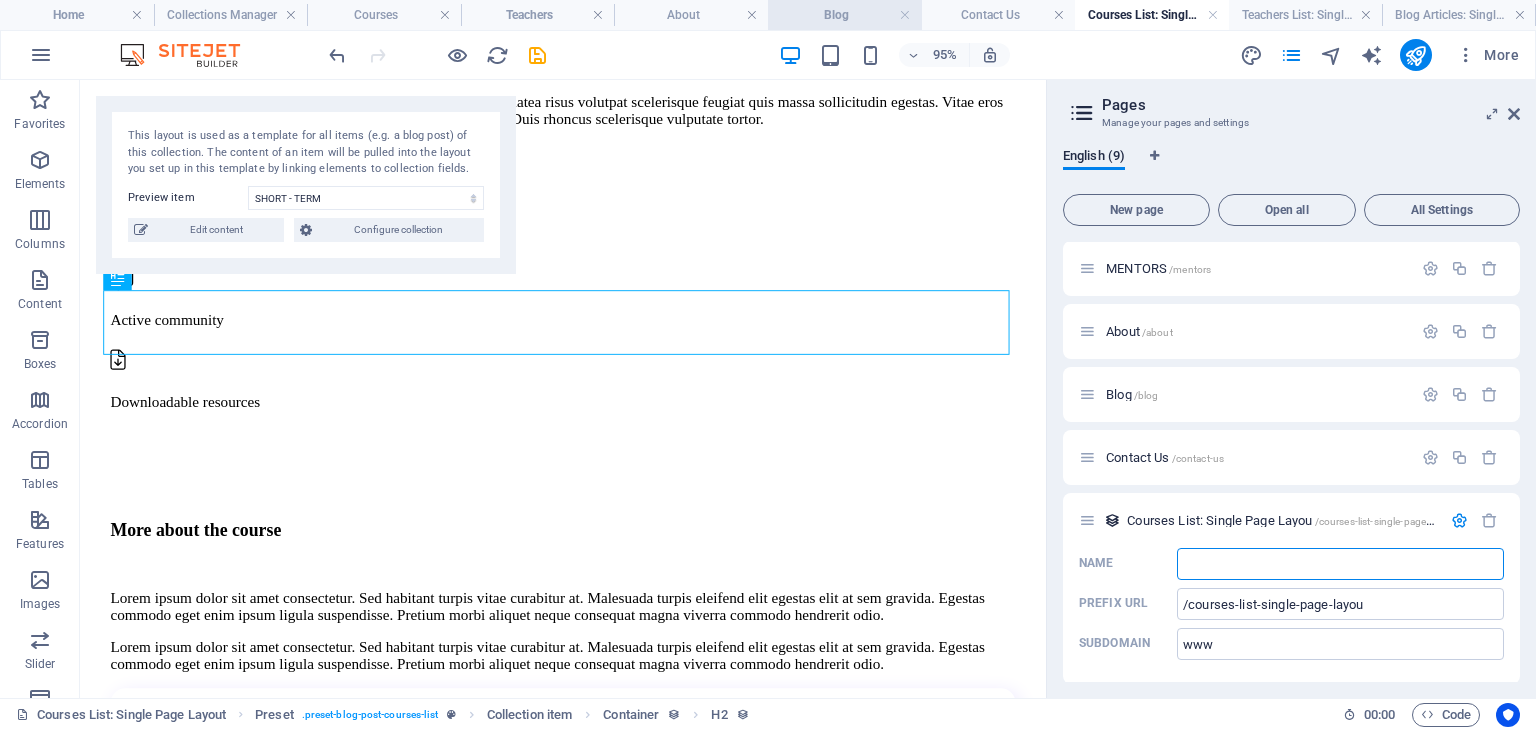 type 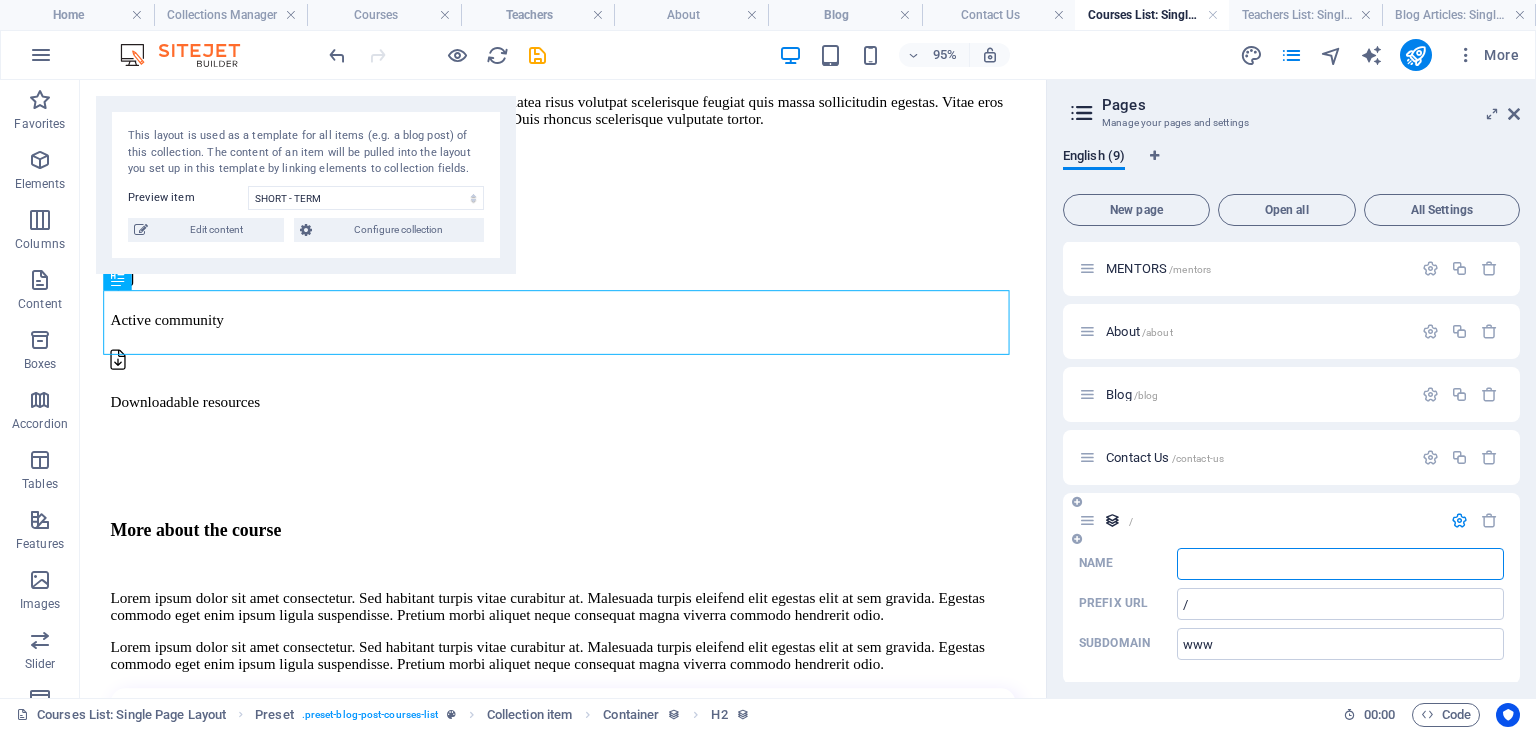 type on "w" 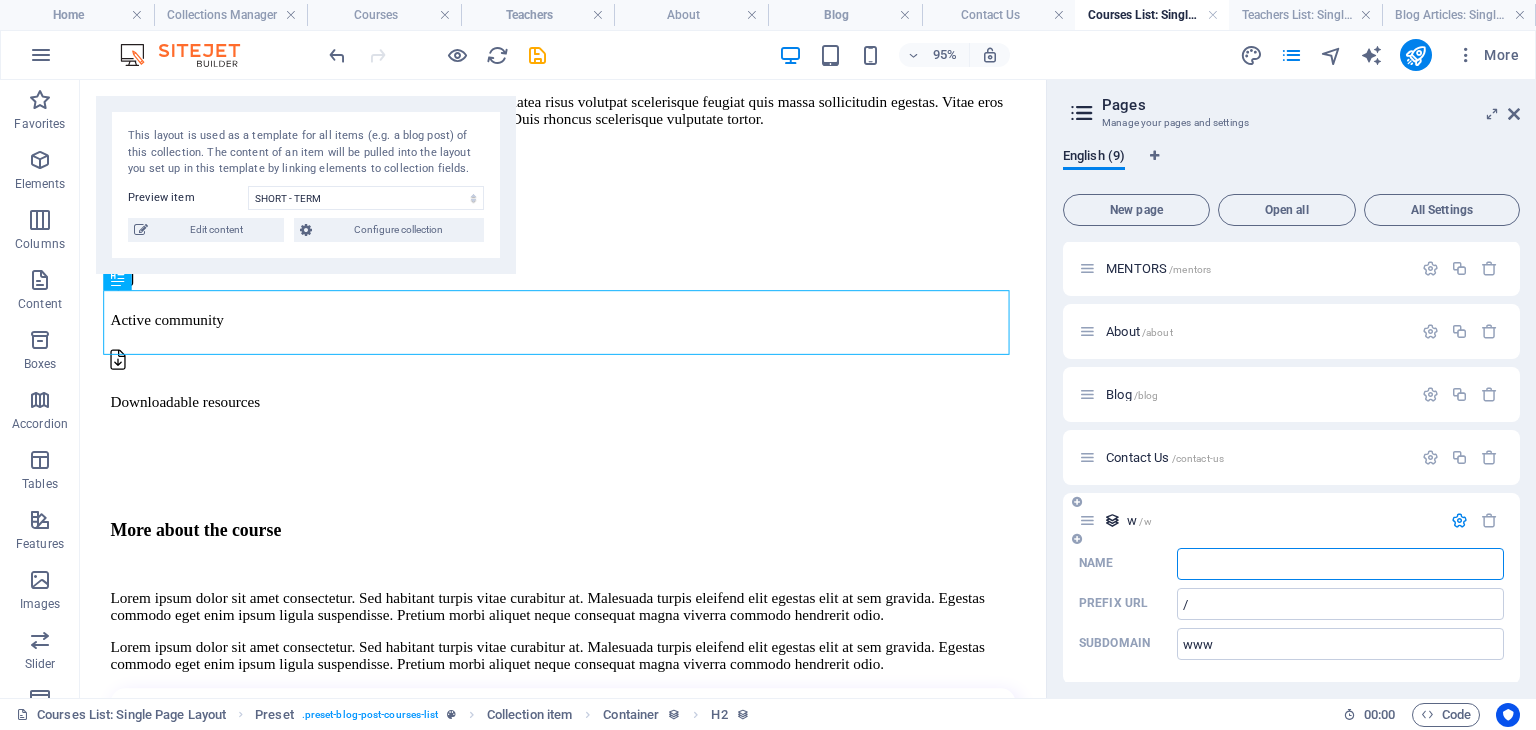 type on "W" 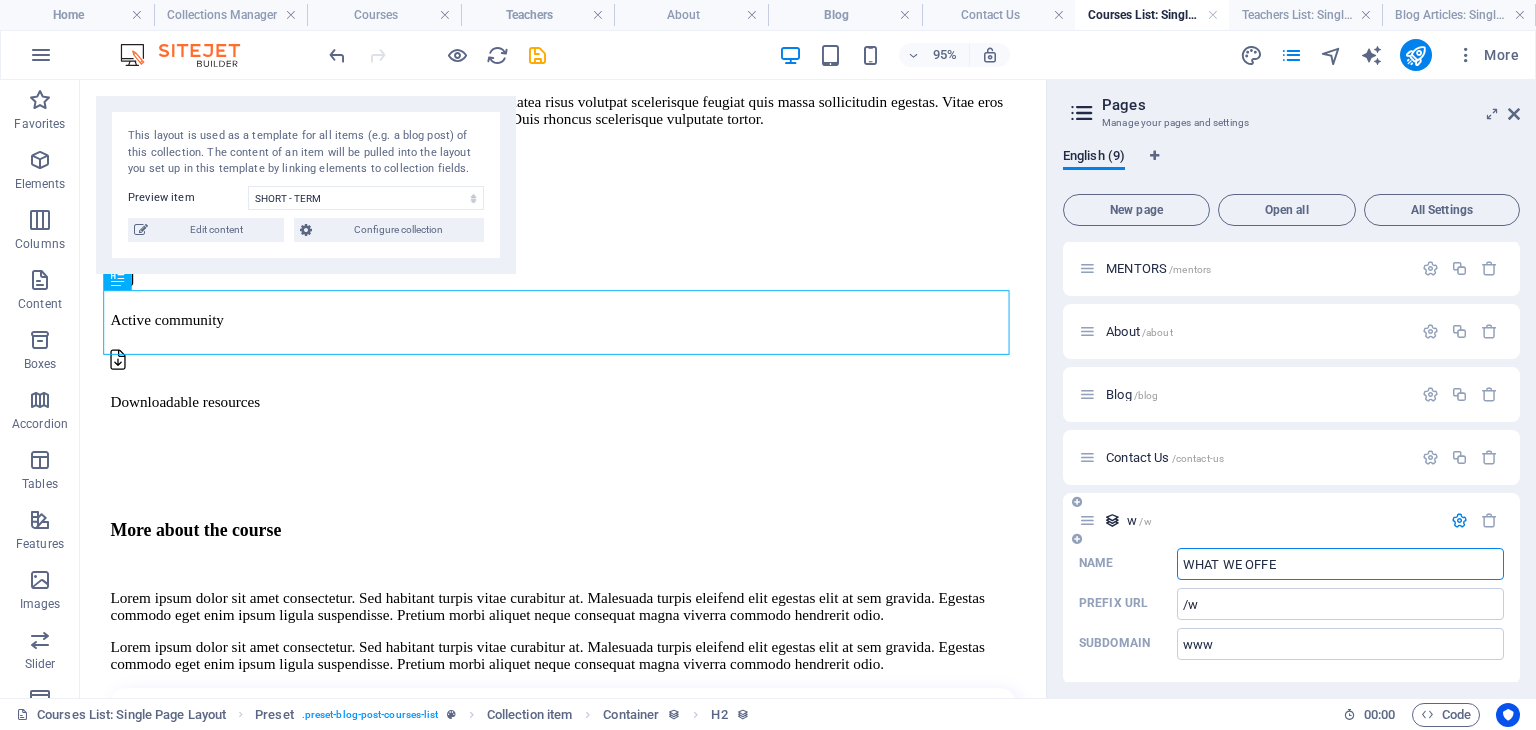 type on "WHAT WE OFFER" 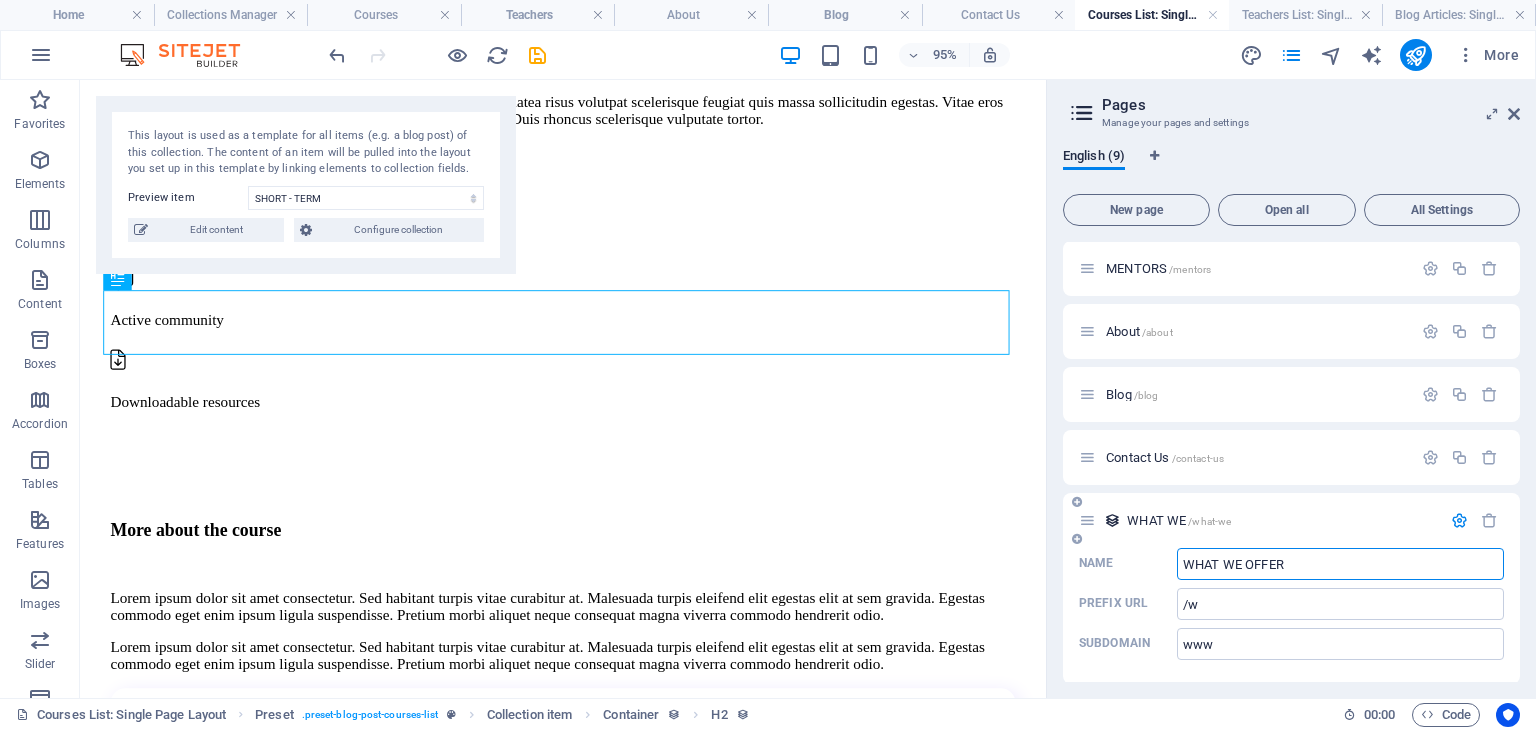 type on "/what-we" 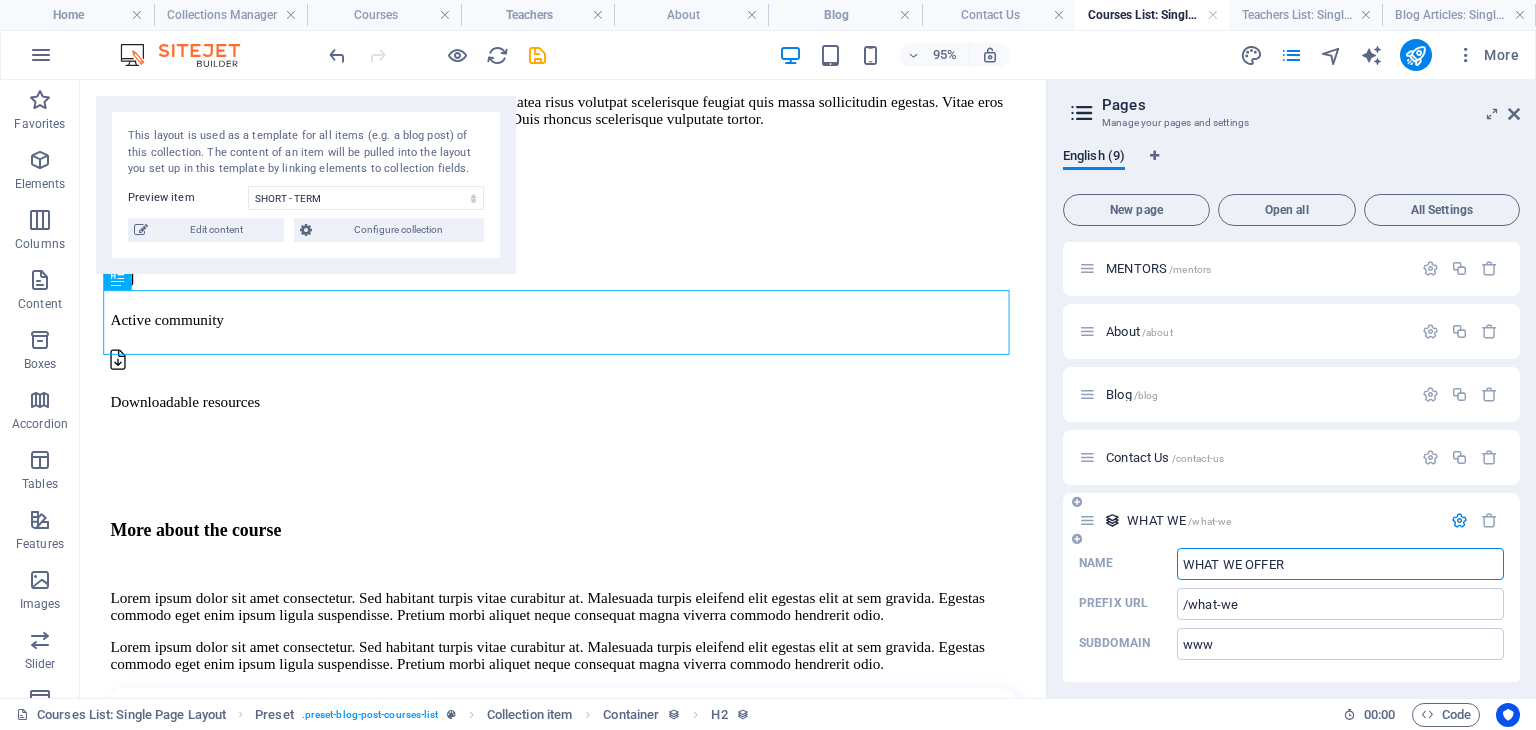 type on "WHAT WE OFFER" 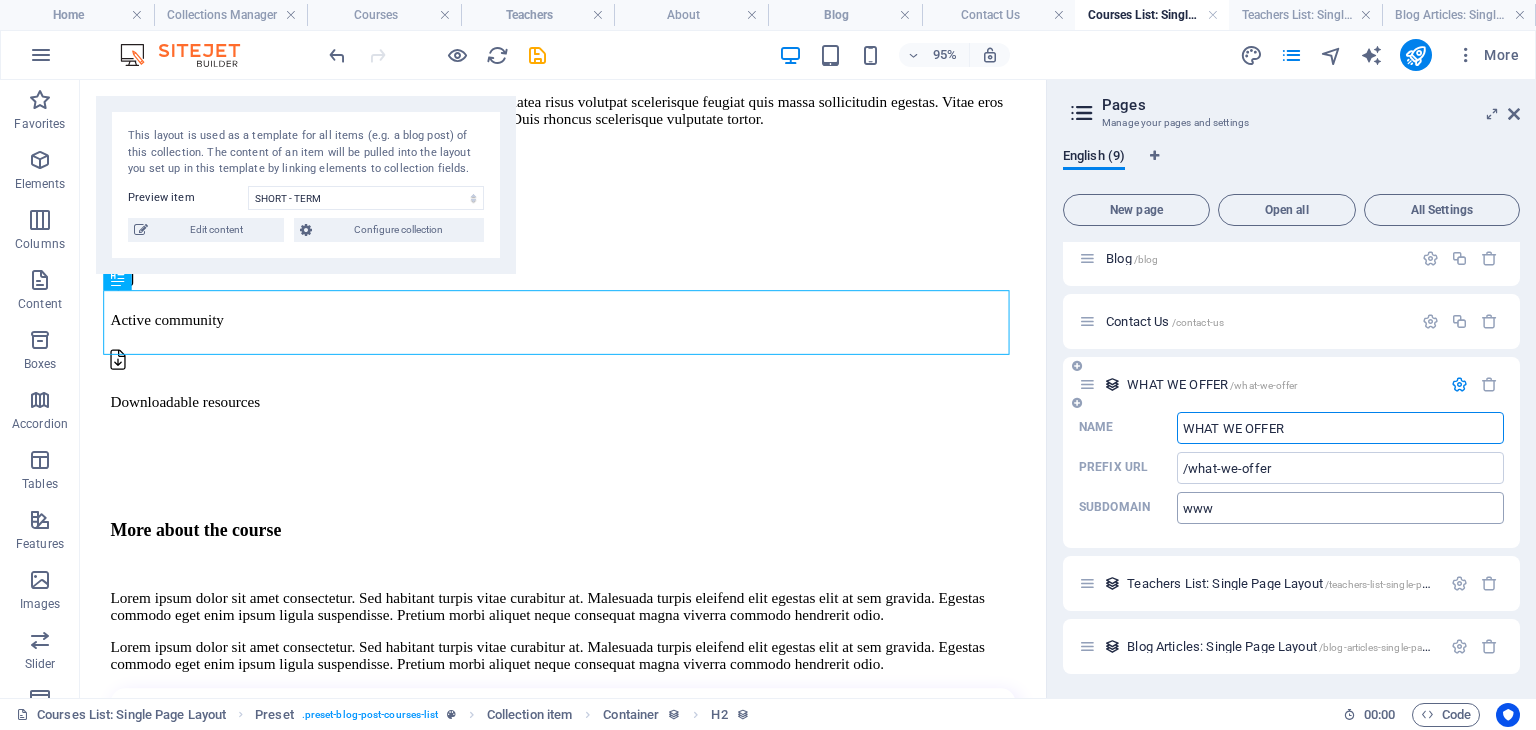 scroll, scrollTop: 263, scrollLeft: 0, axis: vertical 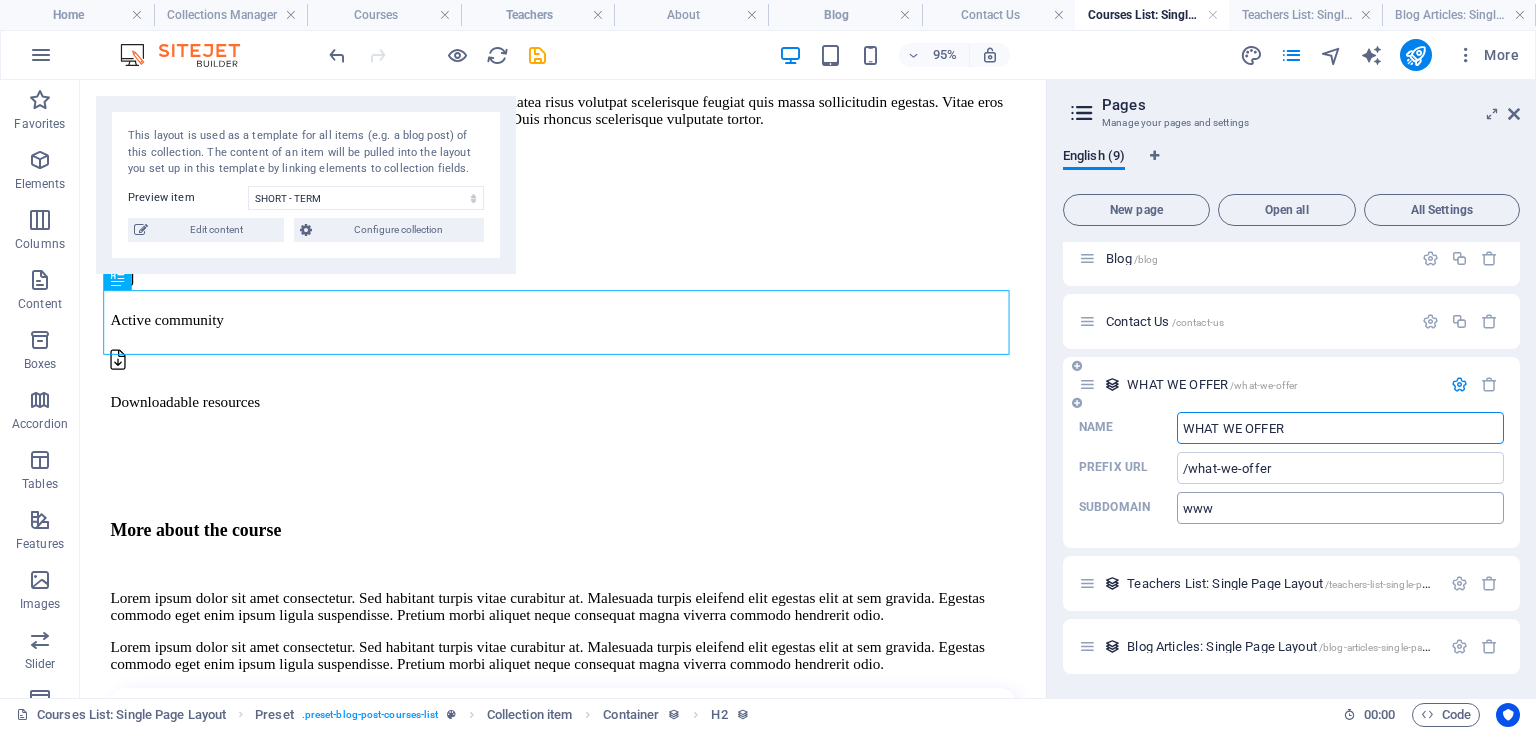 type on "WHAT WE OFFER" 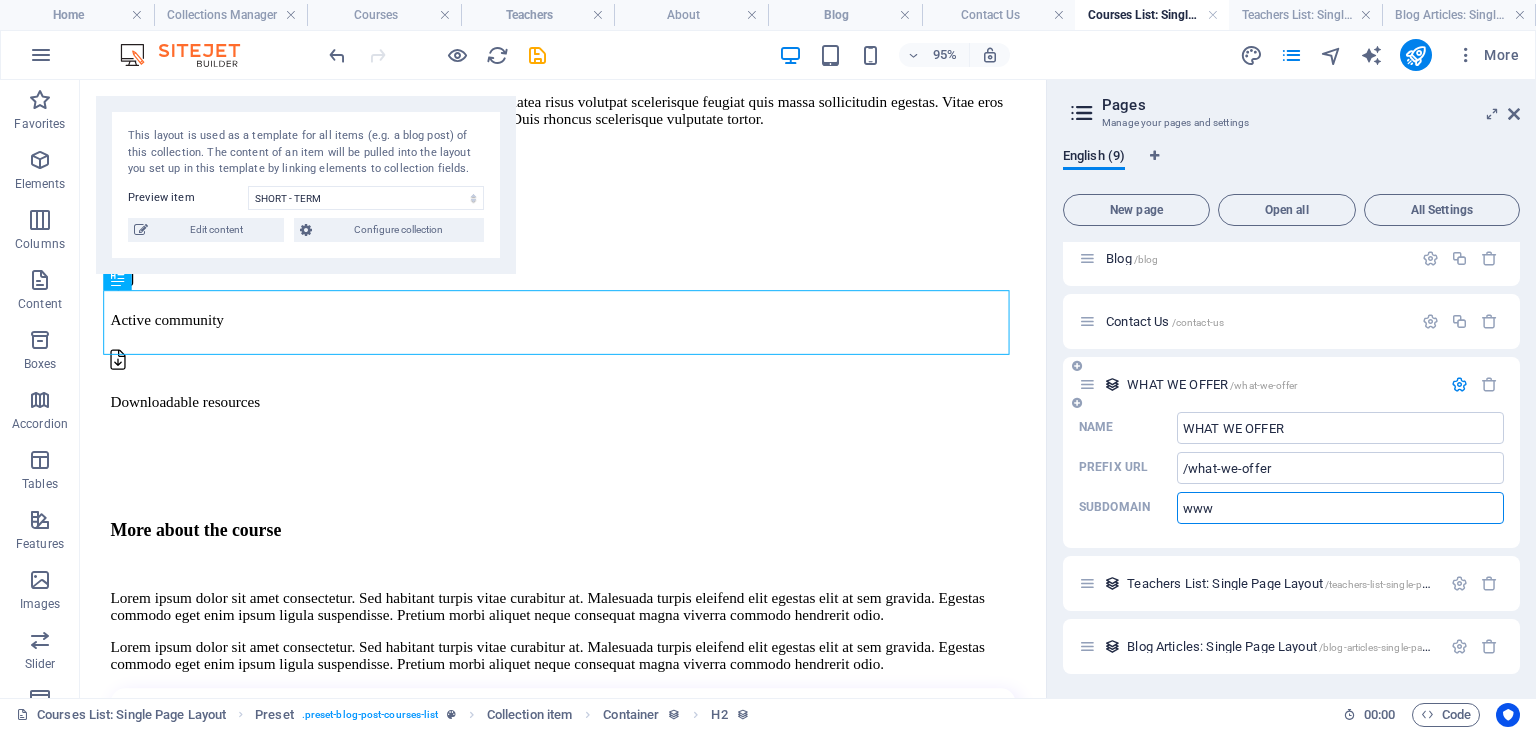 click on "www" at bounding box center (1340, 508) 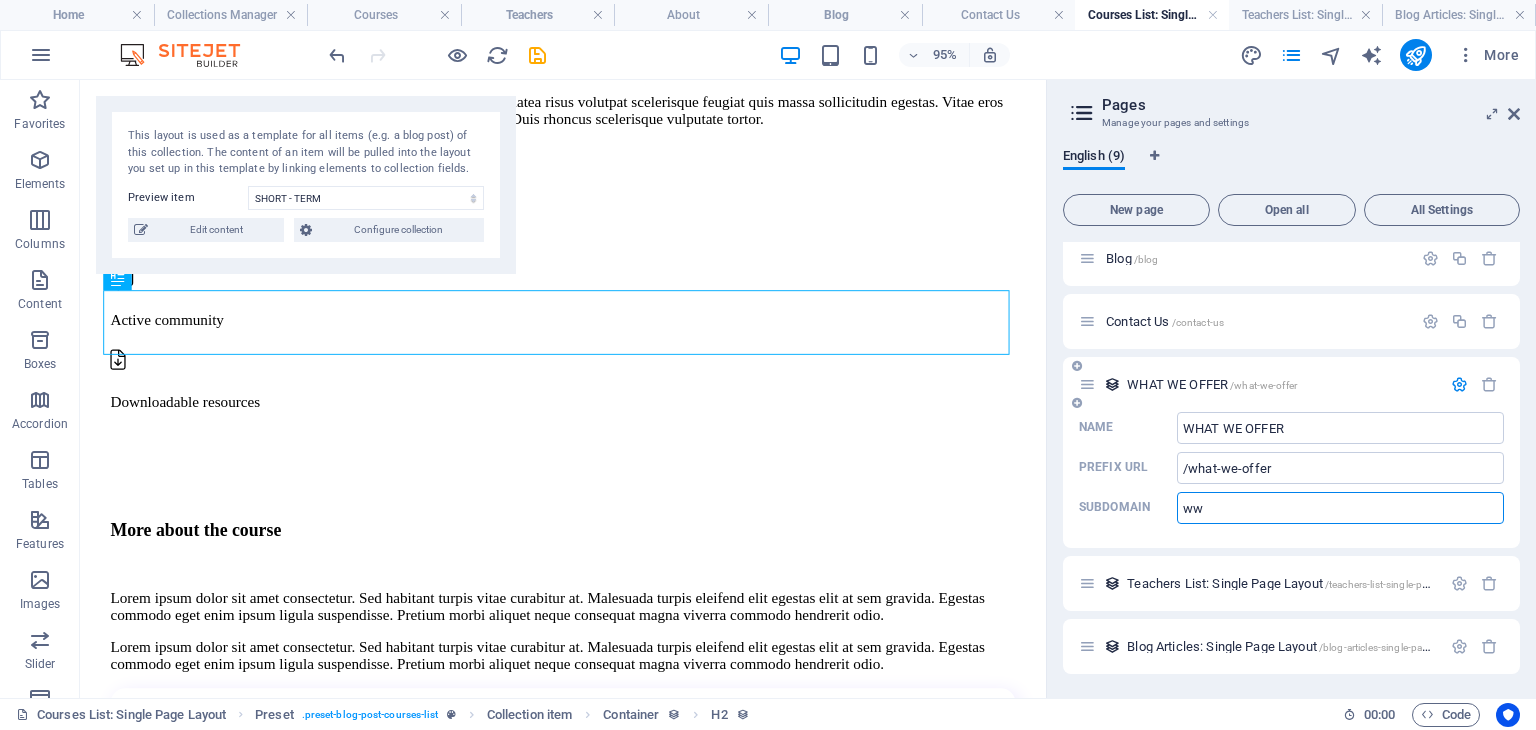 type on "w" 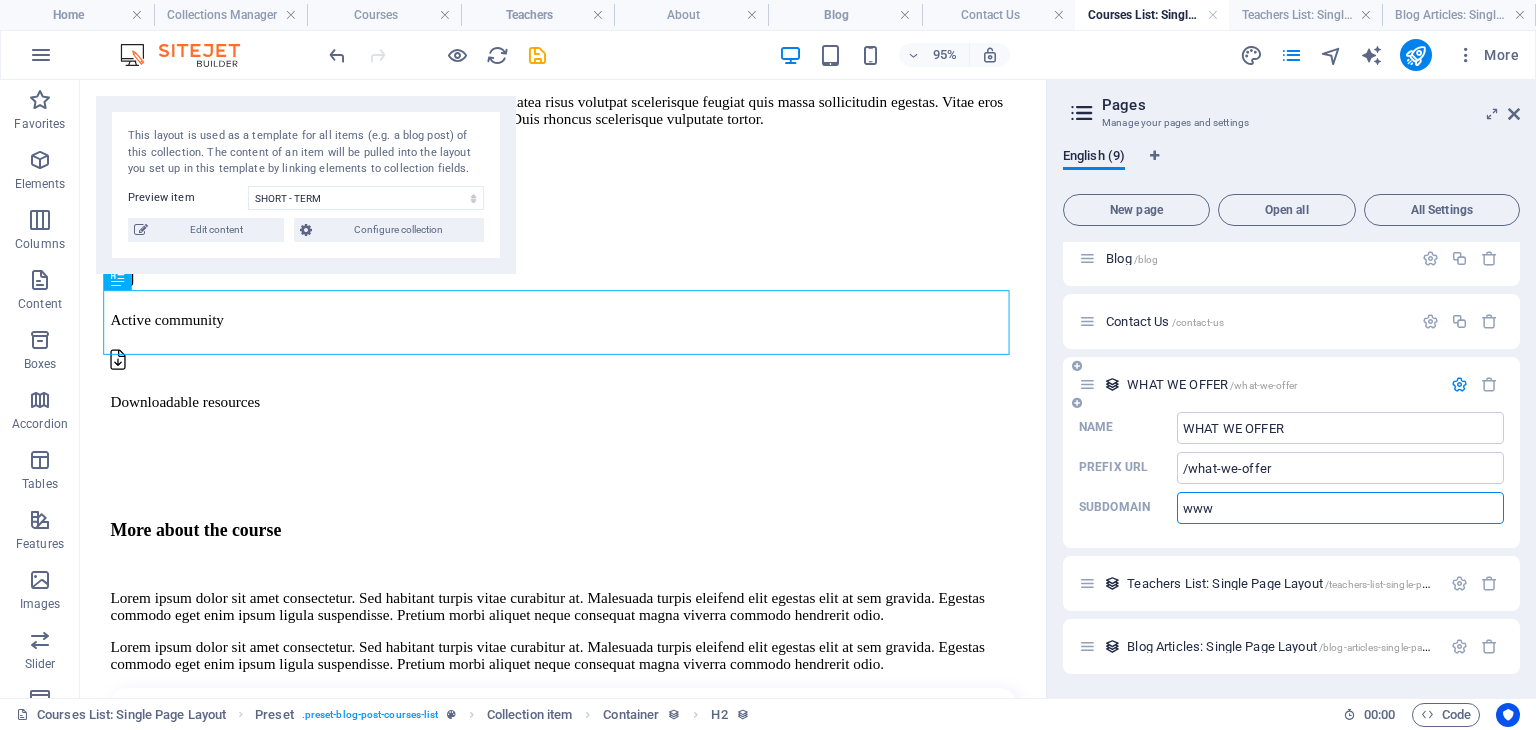 type 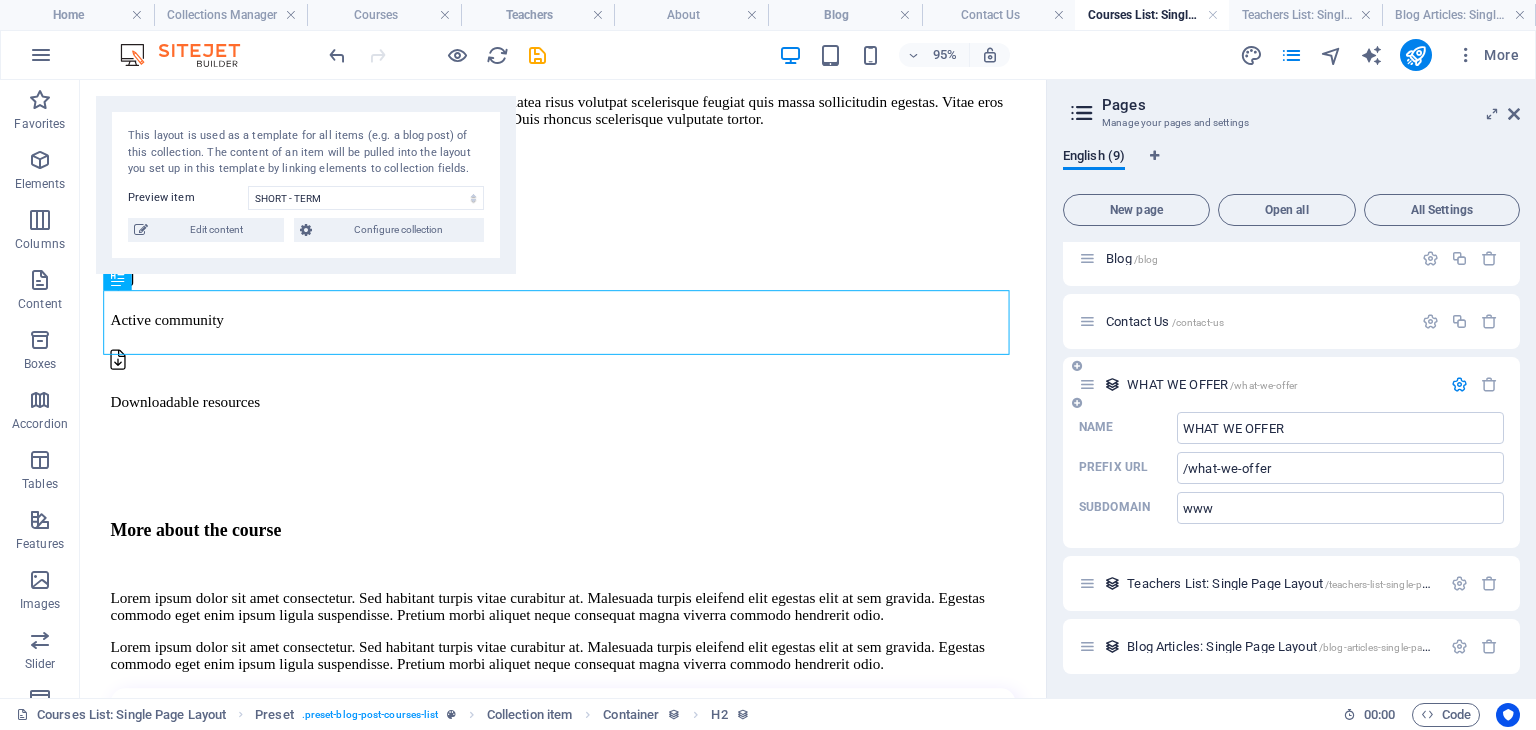 click at bounding box center (1459, 384) 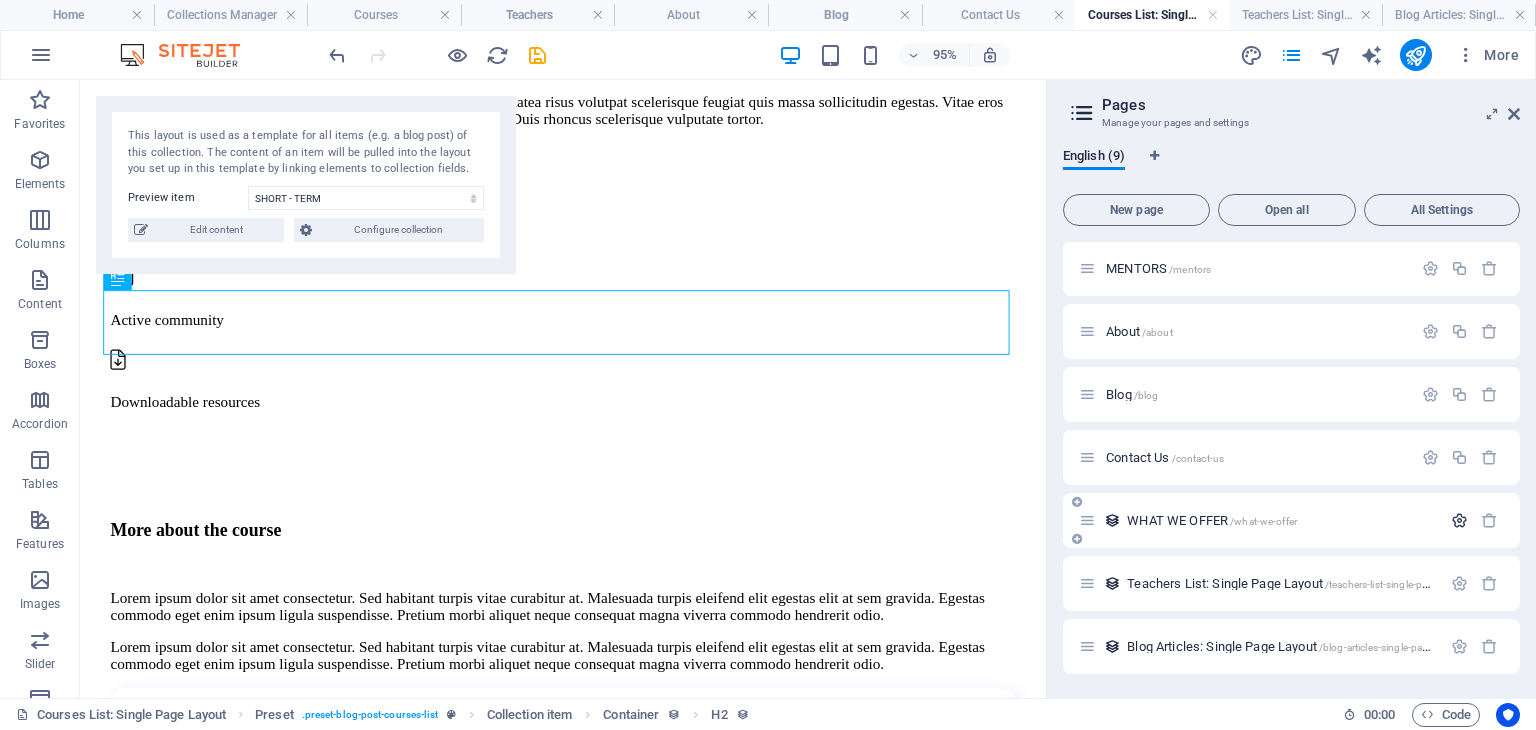 scroll, scrollTop: 127, scrollLeft: 0, axis: vertical 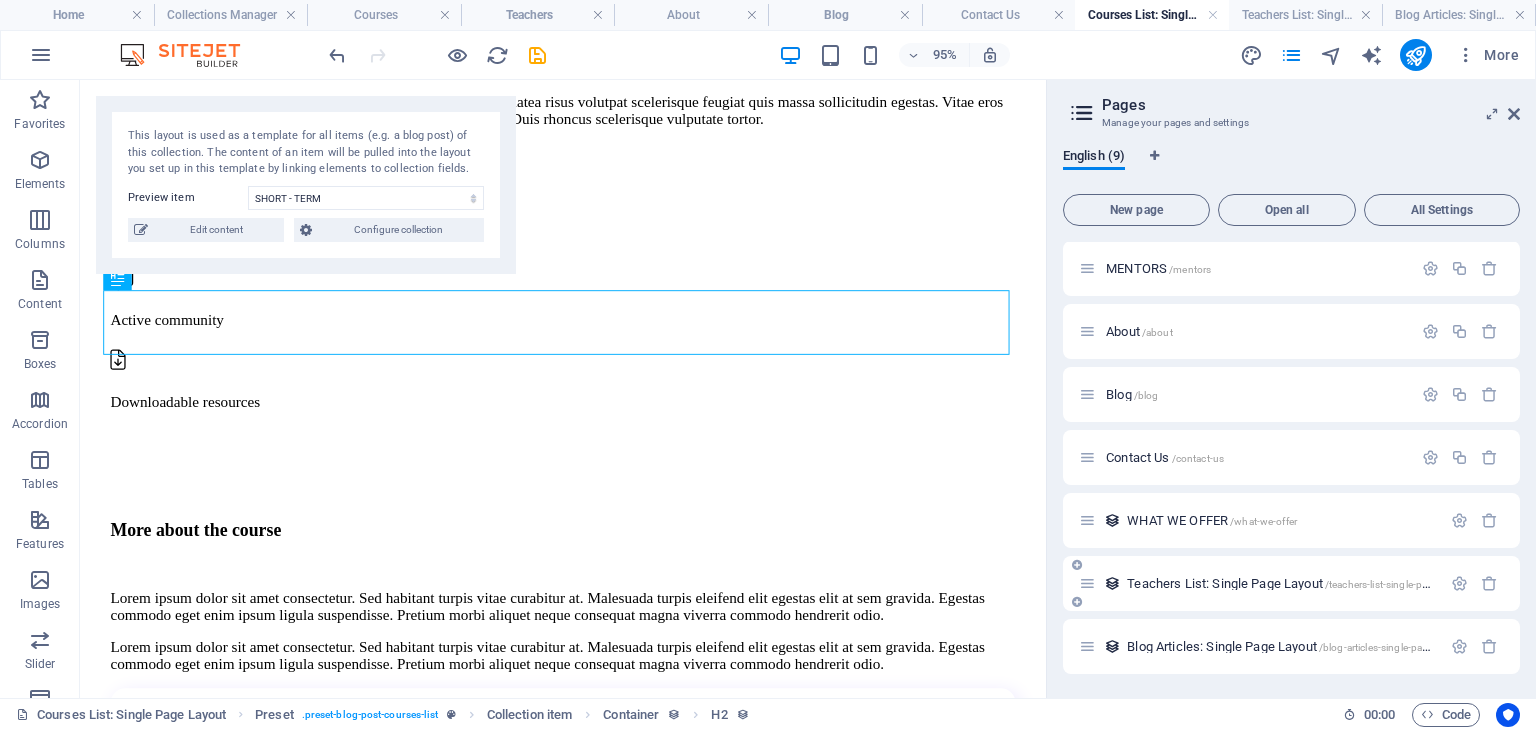 click on "Teachers List: Single Page Layout /teachers-list-single-page-layout" at bounding box center (1291, 583) 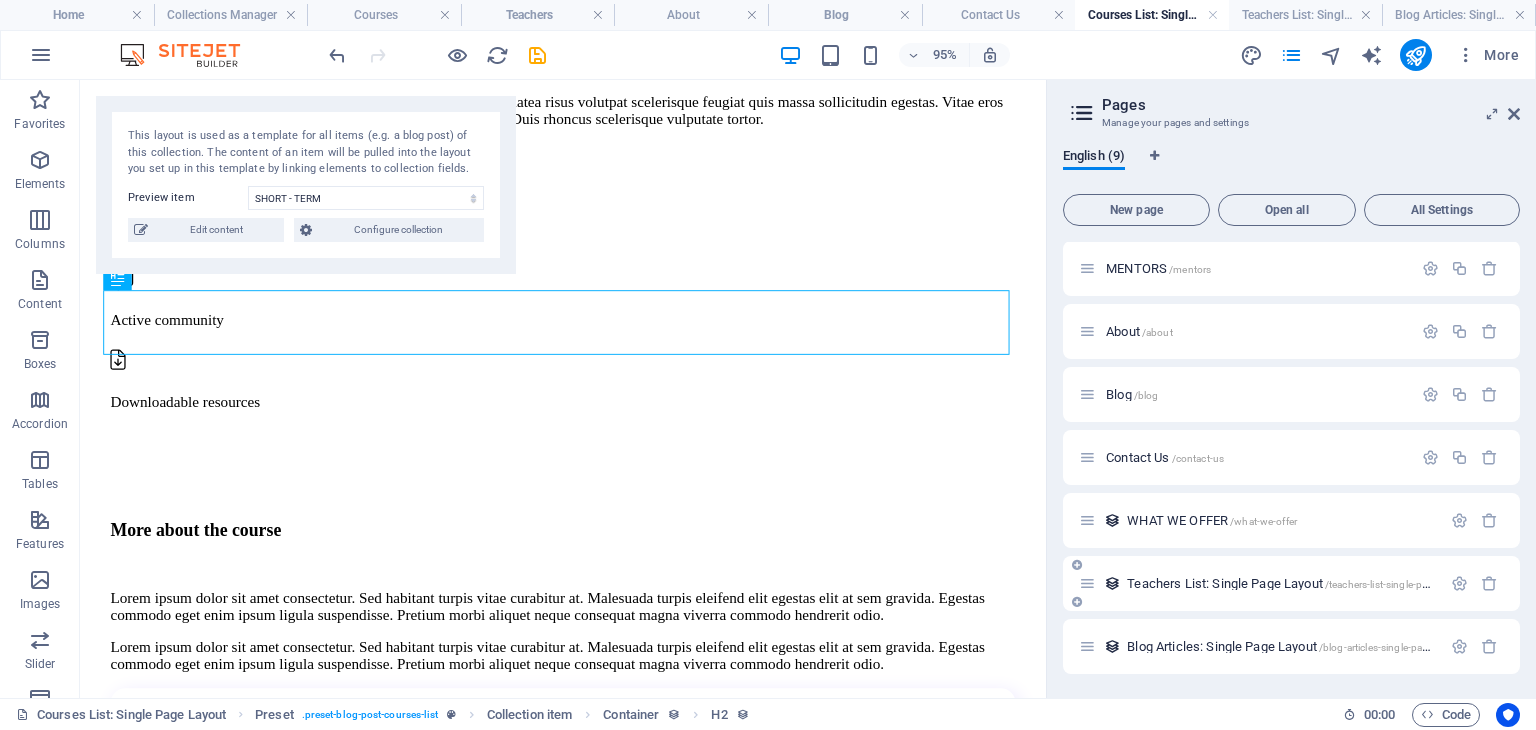 click on "Teachers List: Single Page Layout /teachers-list-single-page-layout" at bounding box center (1298, 583) 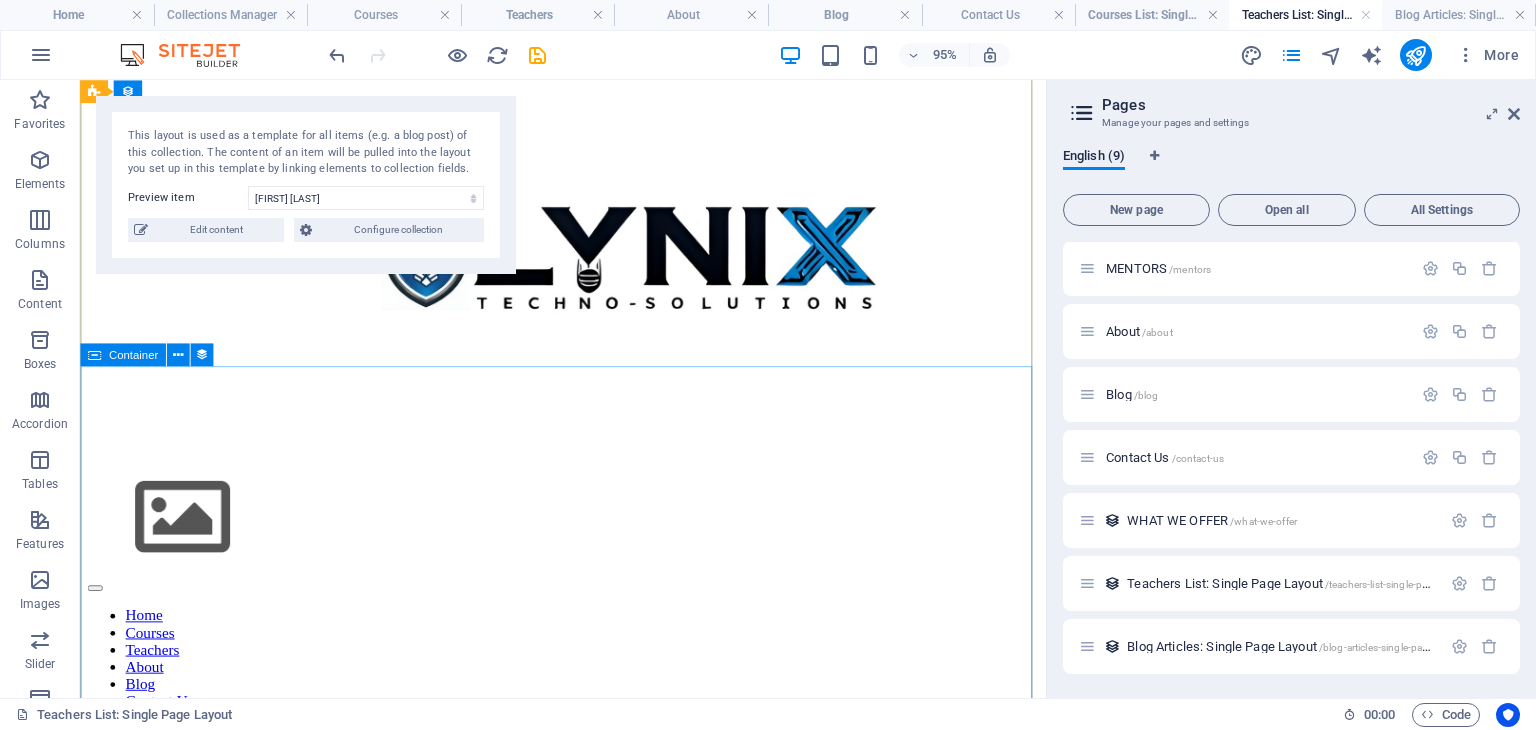 scroll, scrollTop: 480, scrollLeft: 0, axis: vertical 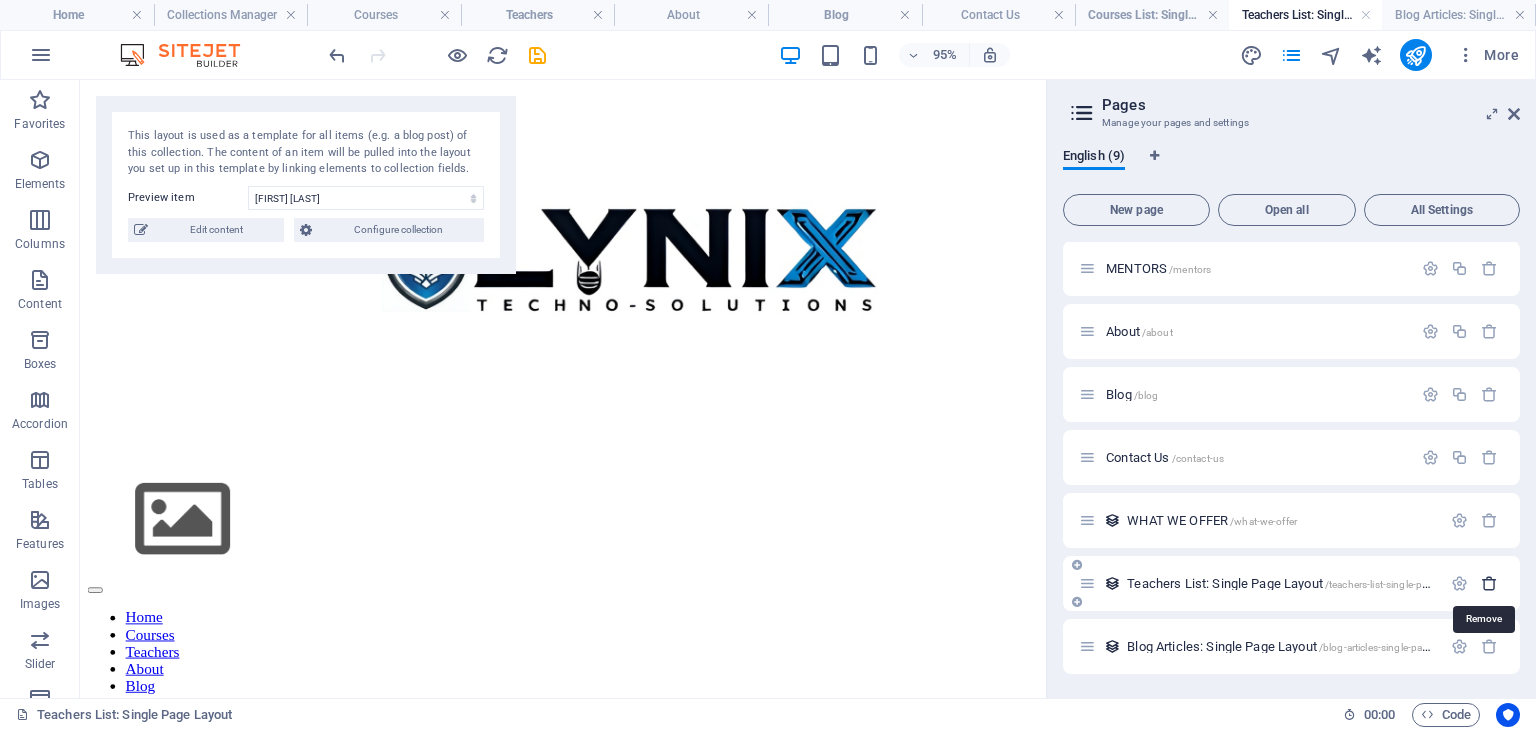 click at bounding box center (1489, 583) 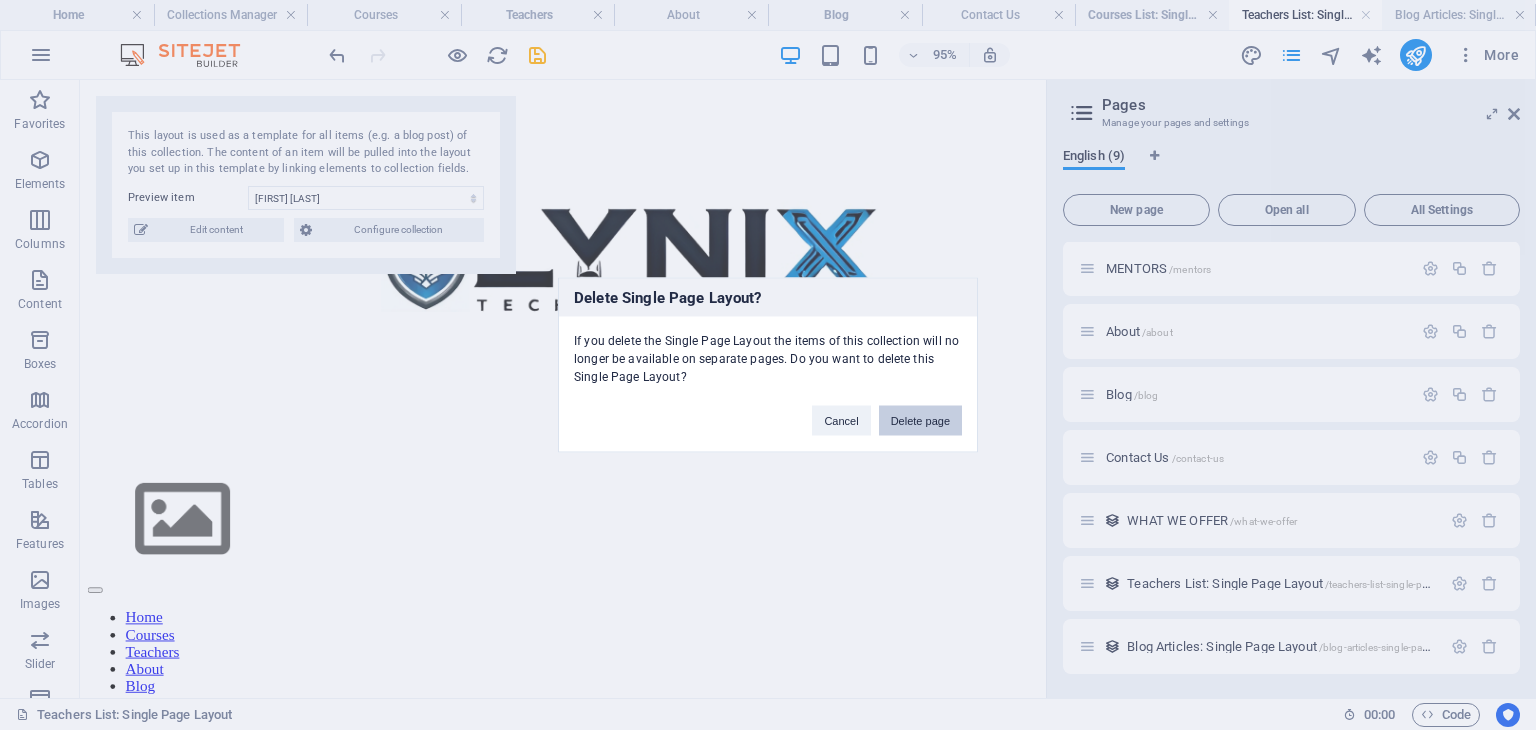 click on "Delete page" at bounding box center (920, 421) 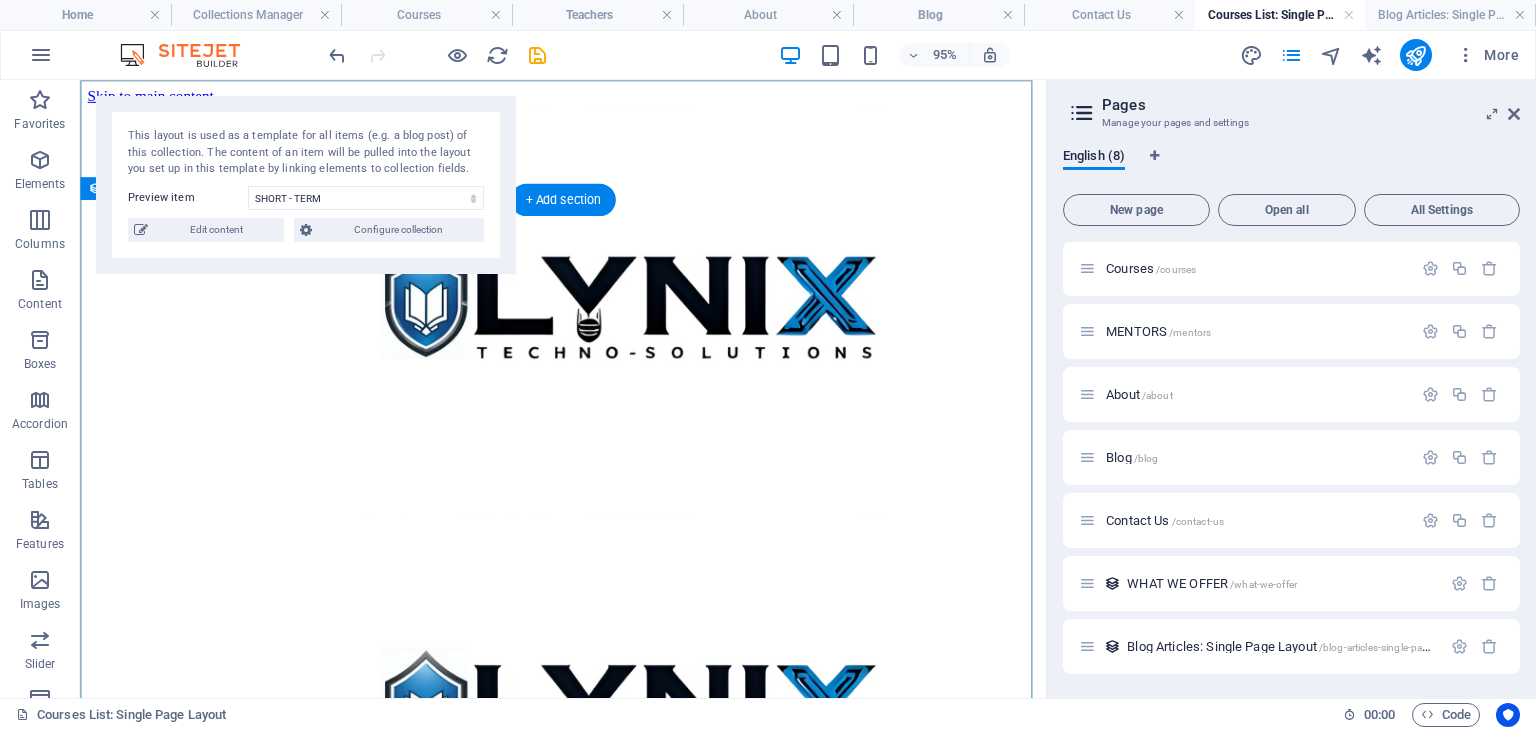 scroll, scrollTop: 64, scrollLeft: 0, axis: vertical 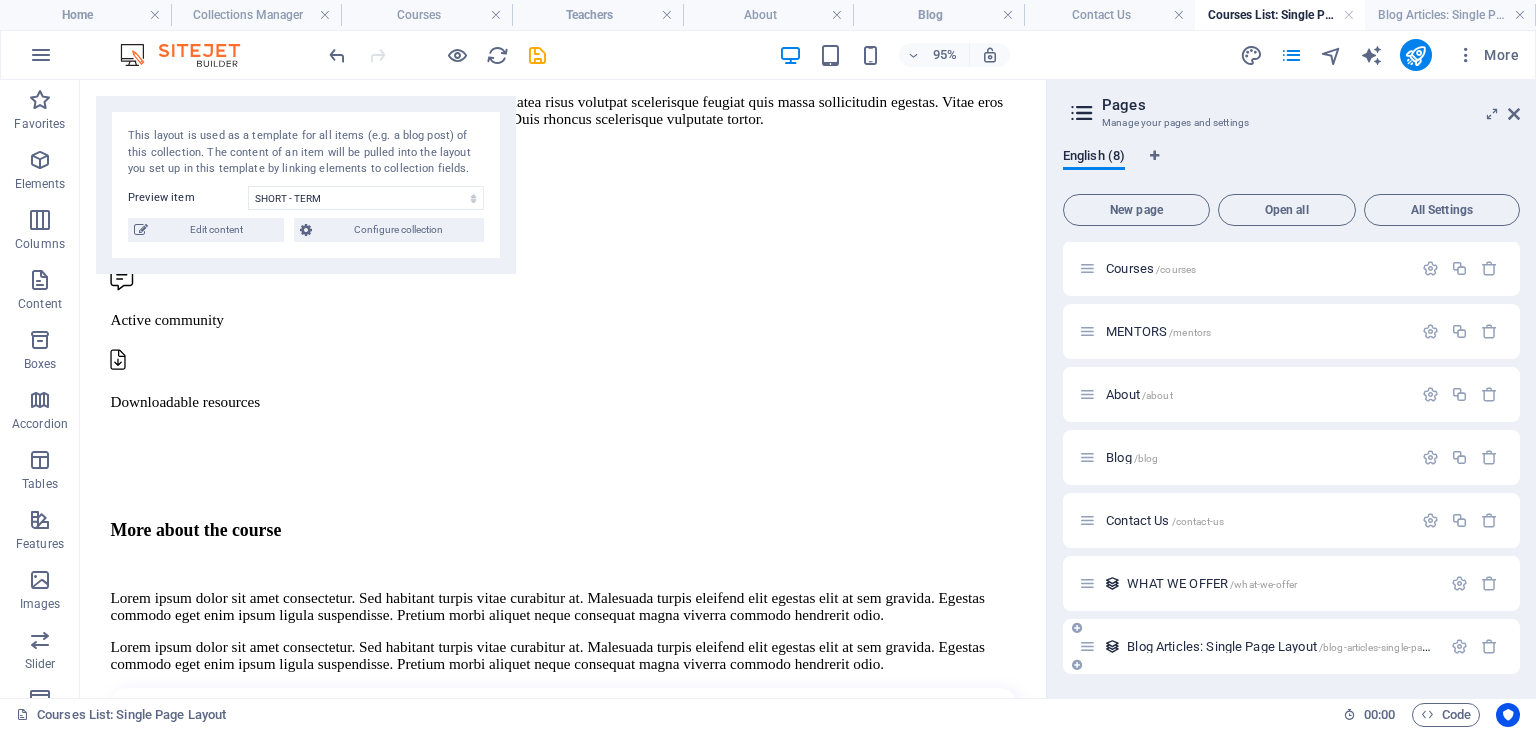 click on "Blog Articles: Single Page Layout /blog-articles-single-page-layout" at bounding box center [1295, 646] 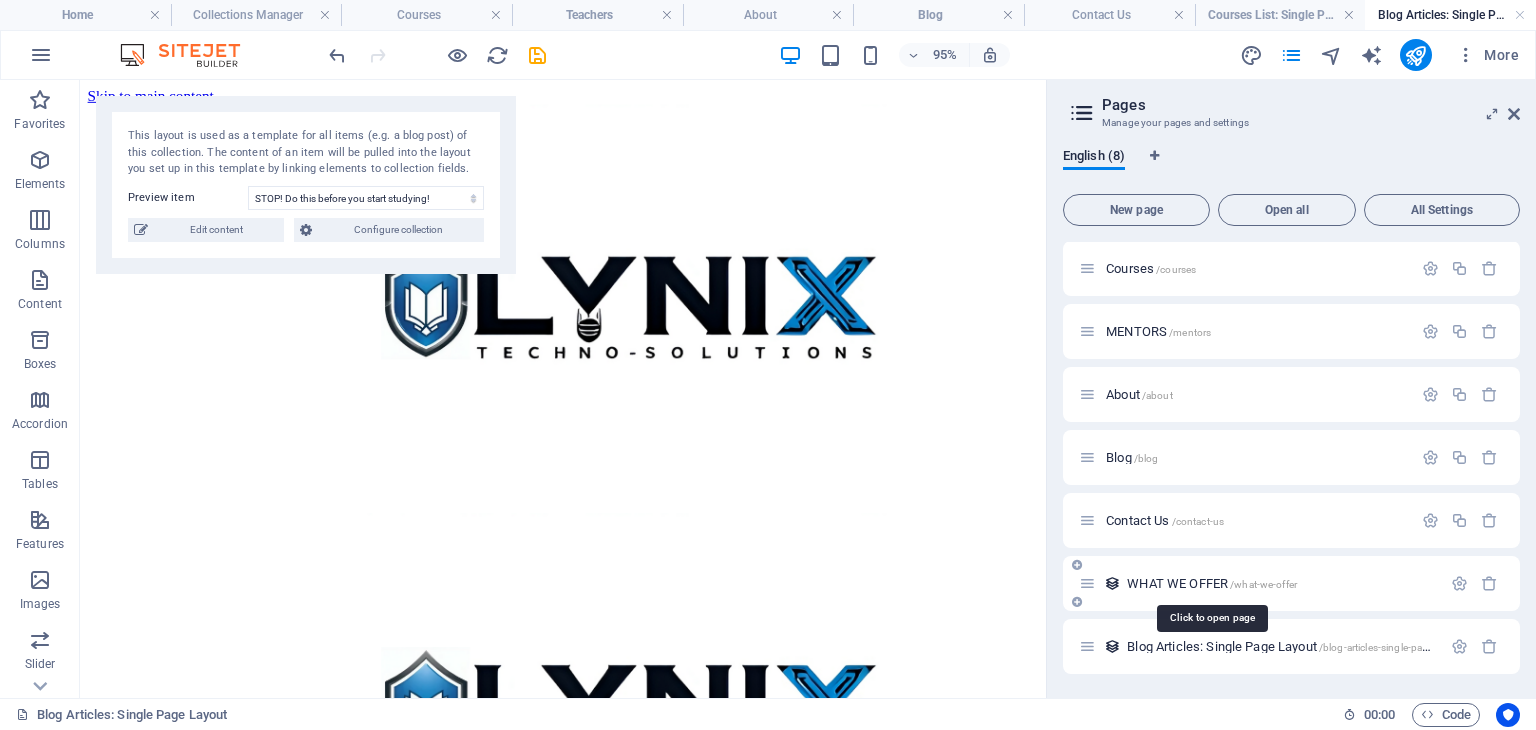 click on "WHAT WE OFFER /what-we-offer" at bounding box center (1212, 583) 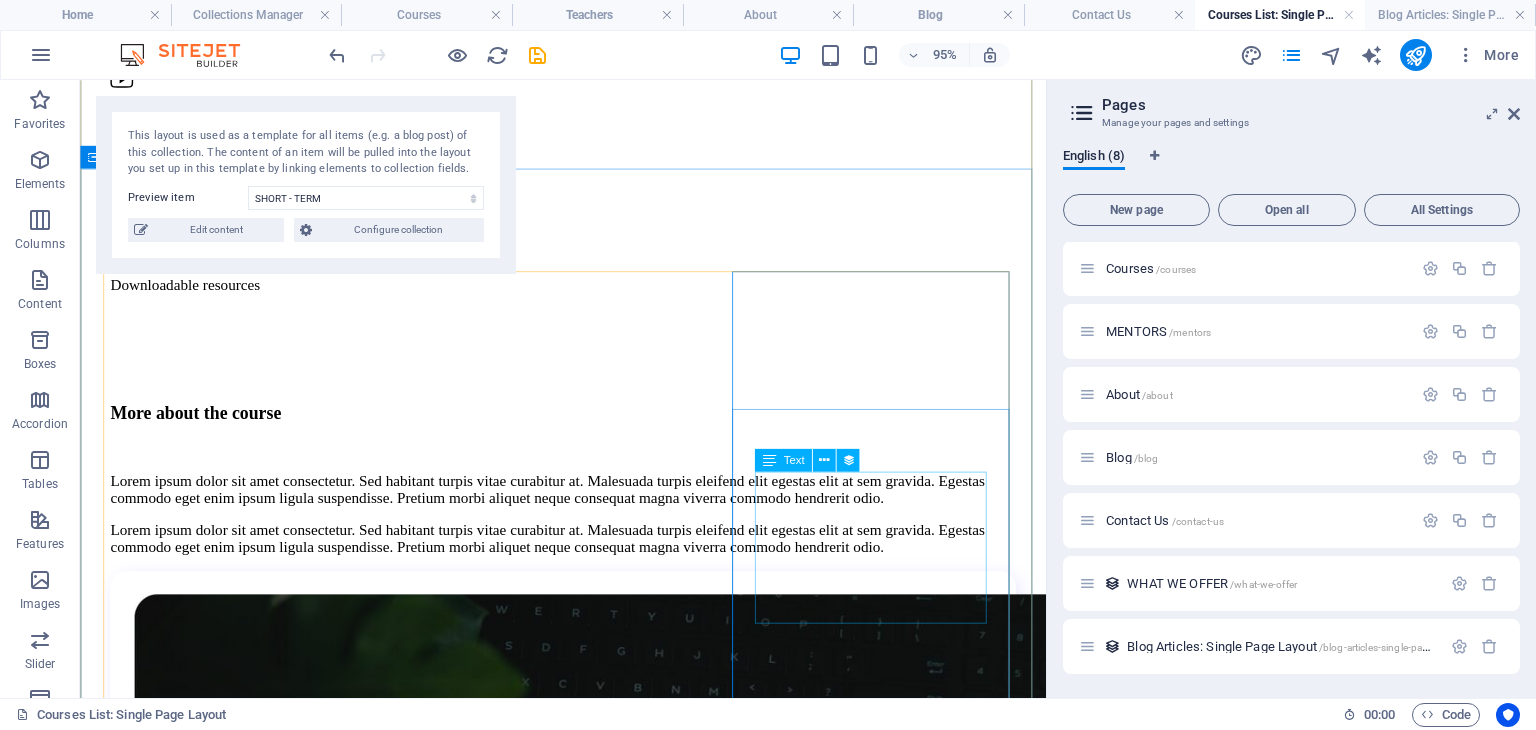 scroll, scrollTop: 1546, scrollLeft: 0, axis: vertical 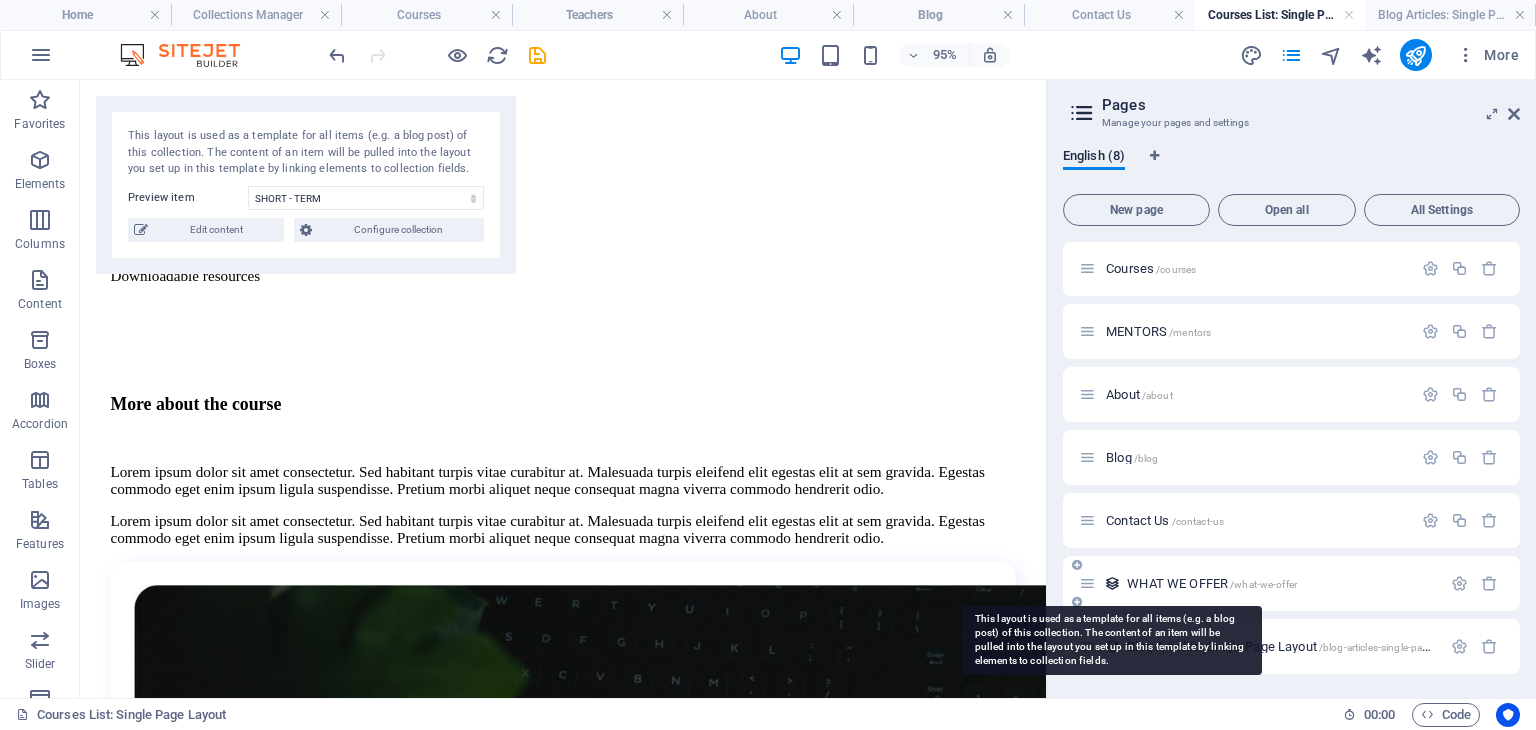 click at bounding box center (1112, 583) 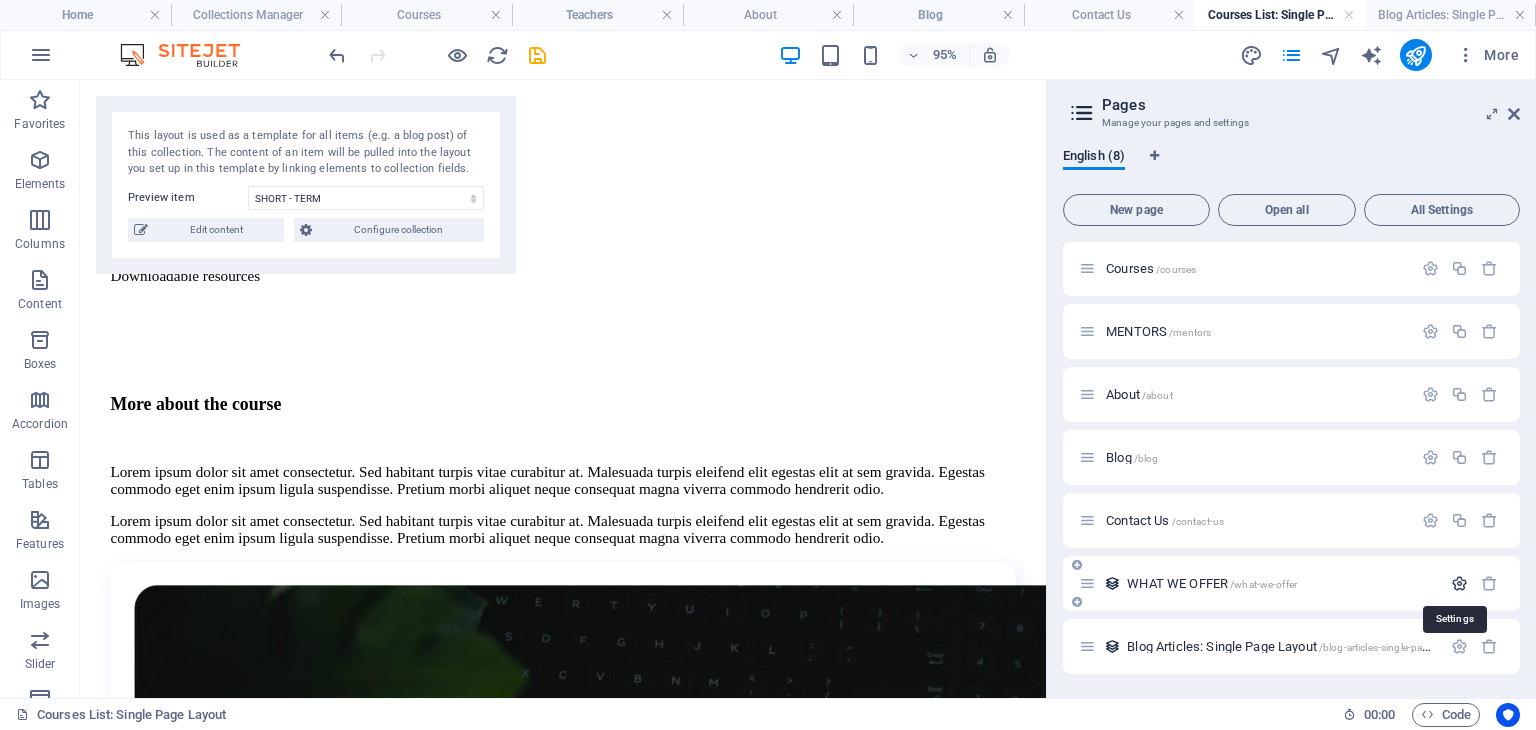 click at bounding box center (1459, 583) 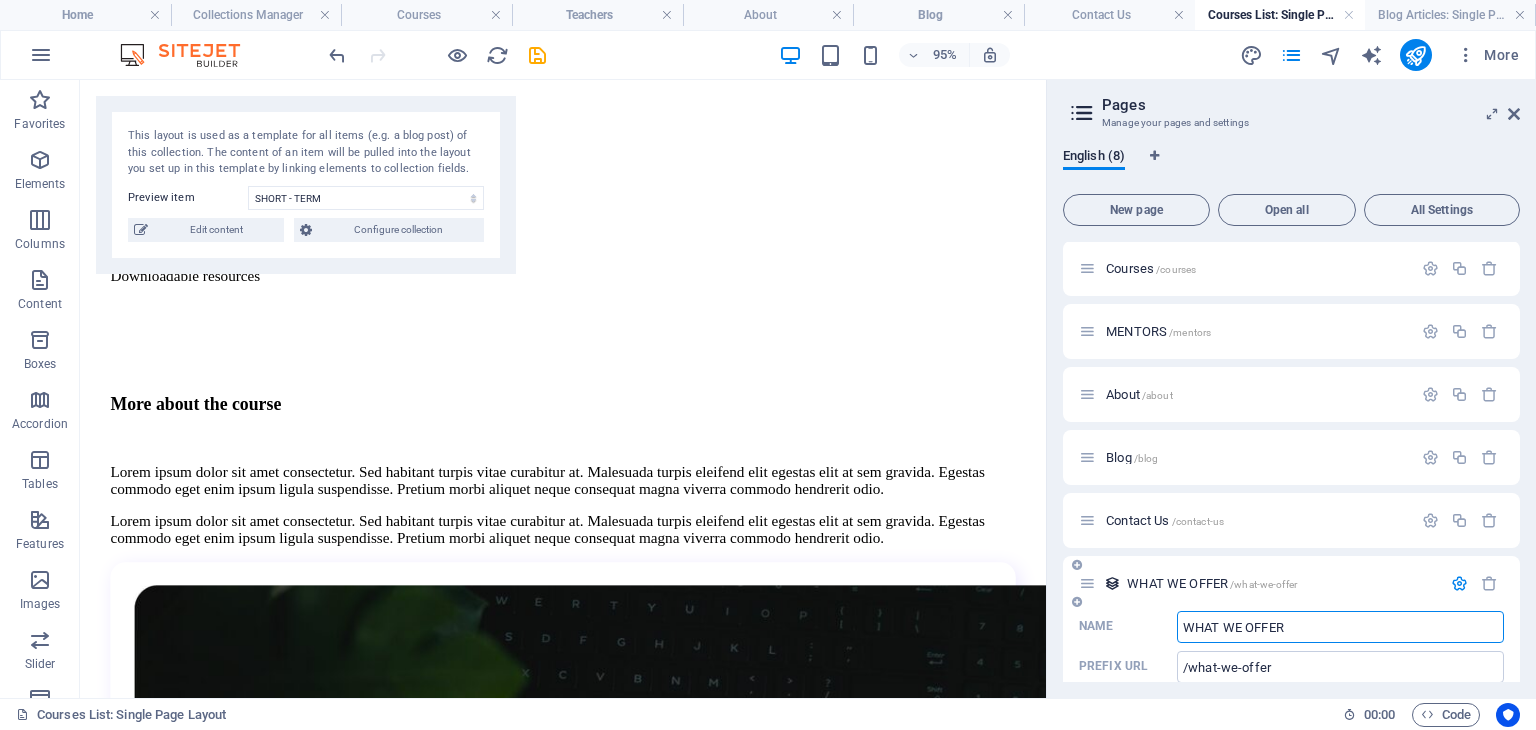 scroll, scrollTop: 200, scrollLeft: 0, axis: vertical 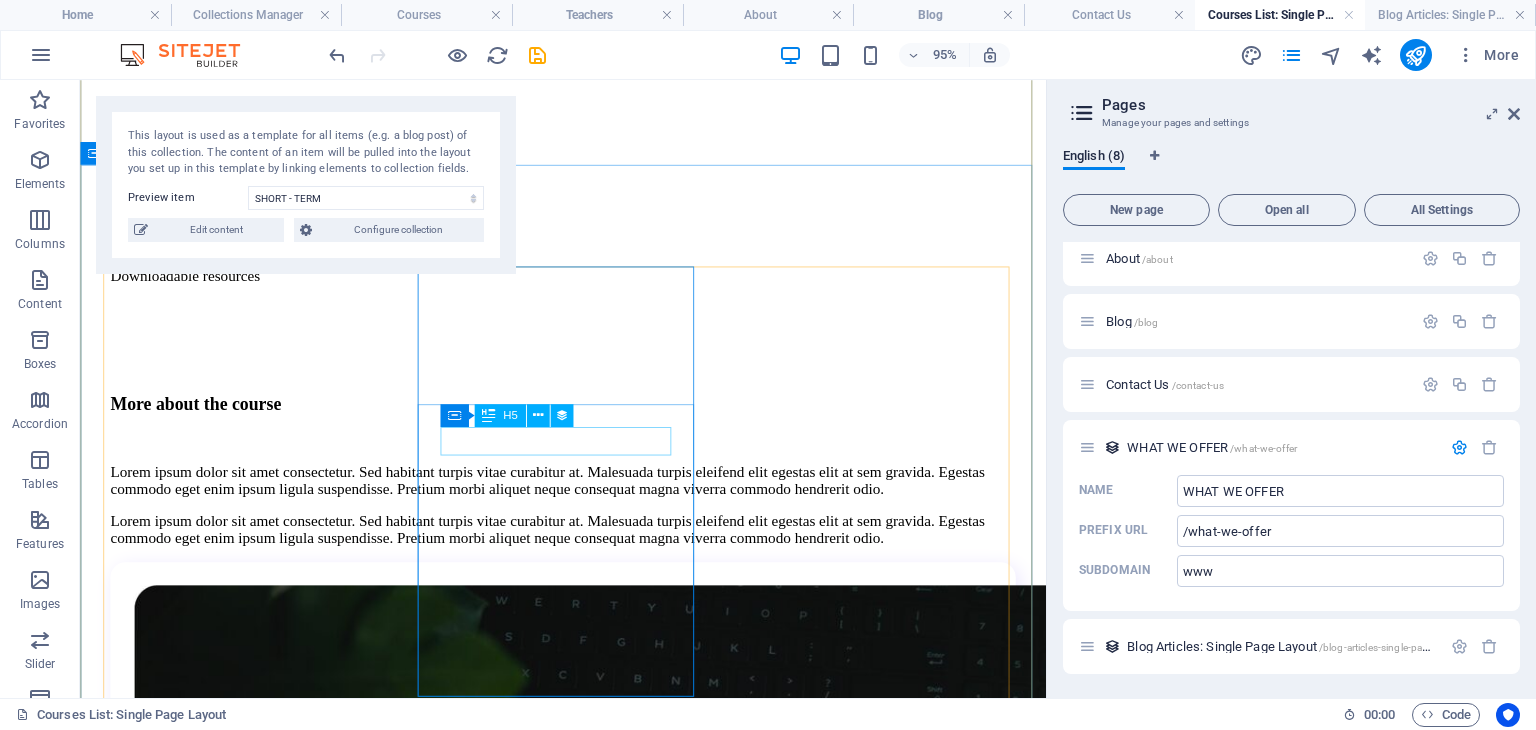 click on "SHORT - TERM" at bounding box center [588, 4590] 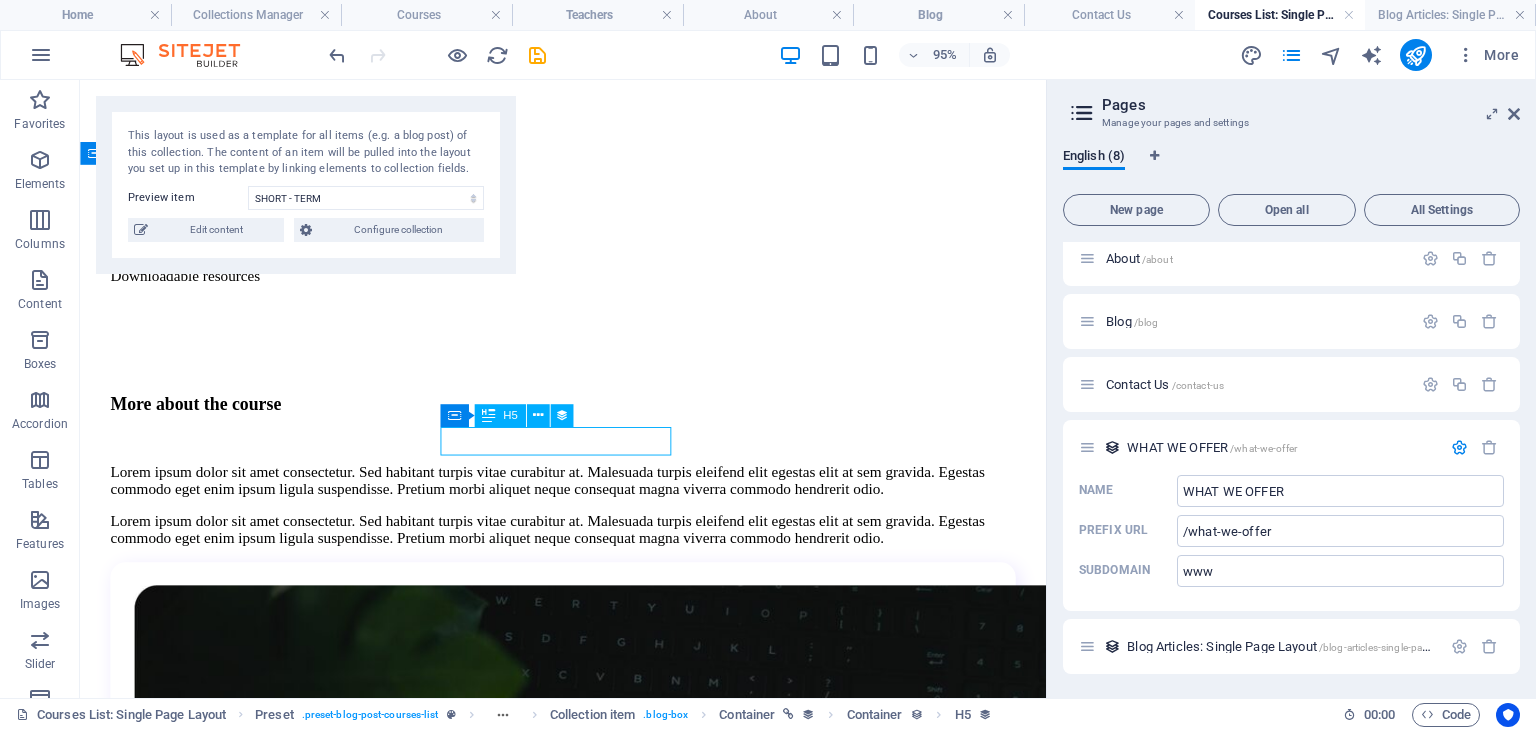 click on "SHORT - TERM" at bounding box center (588, 4590) 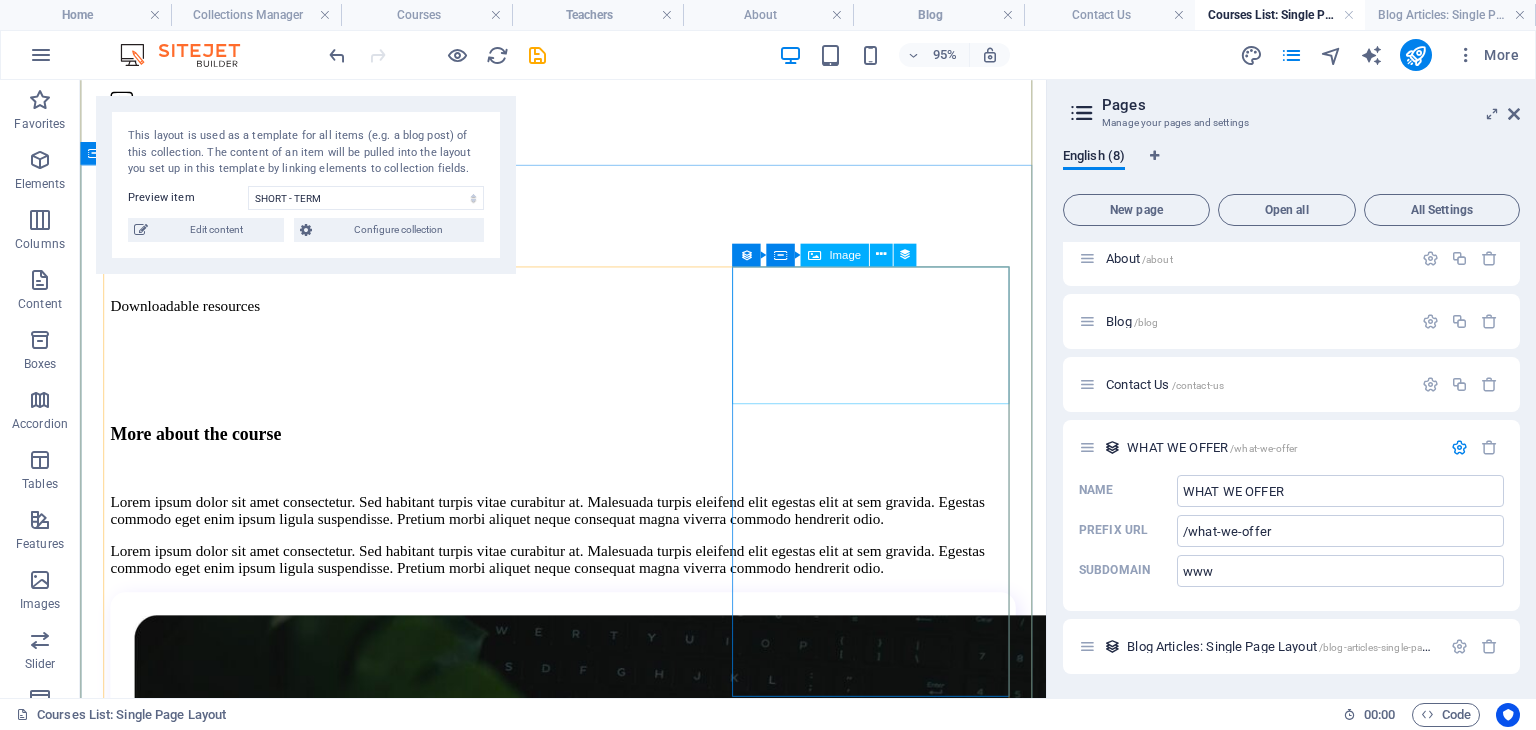 scroll, scrollTop: 1546, scrollLeft: 0, axis: vertical 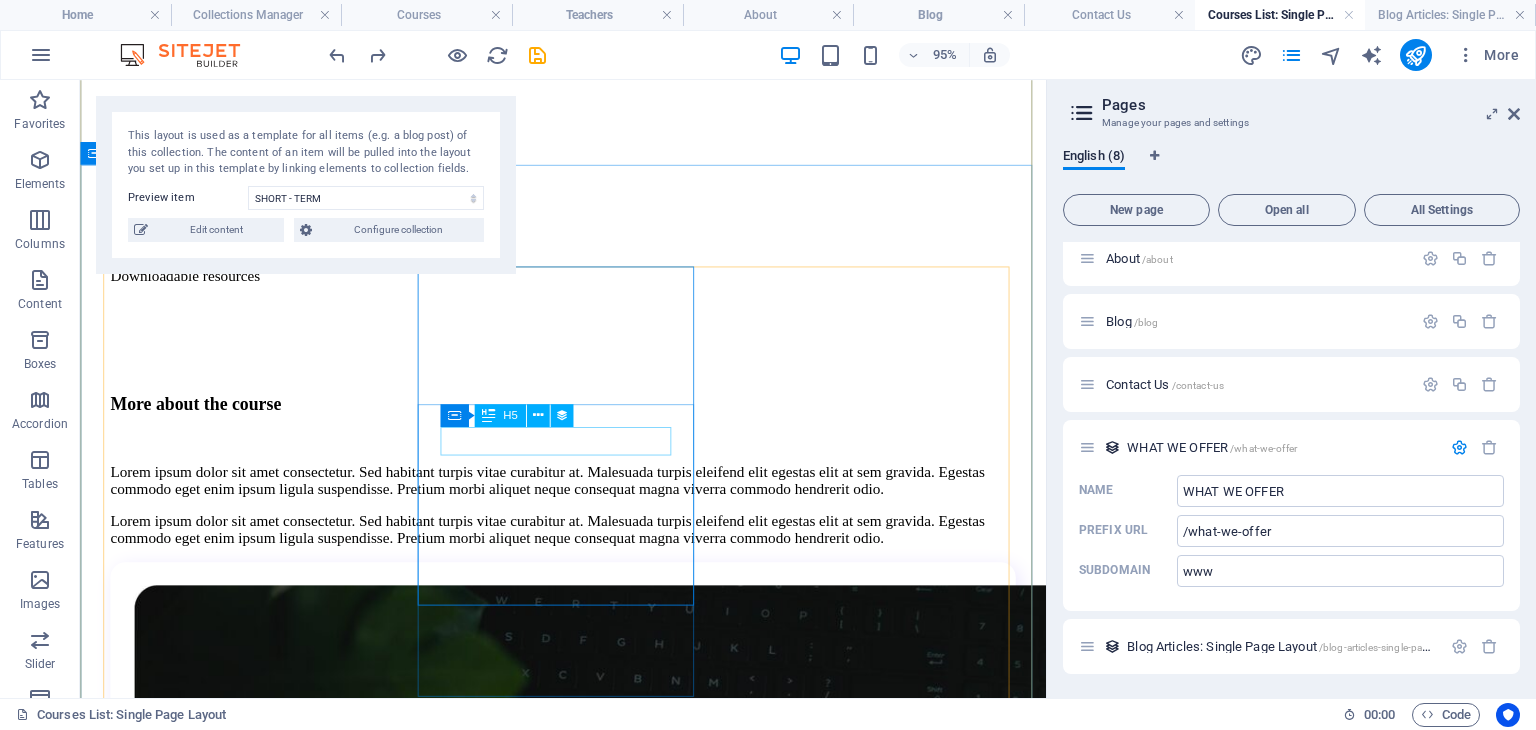 click on "Programming 101" at bounding box center (588, 4950) 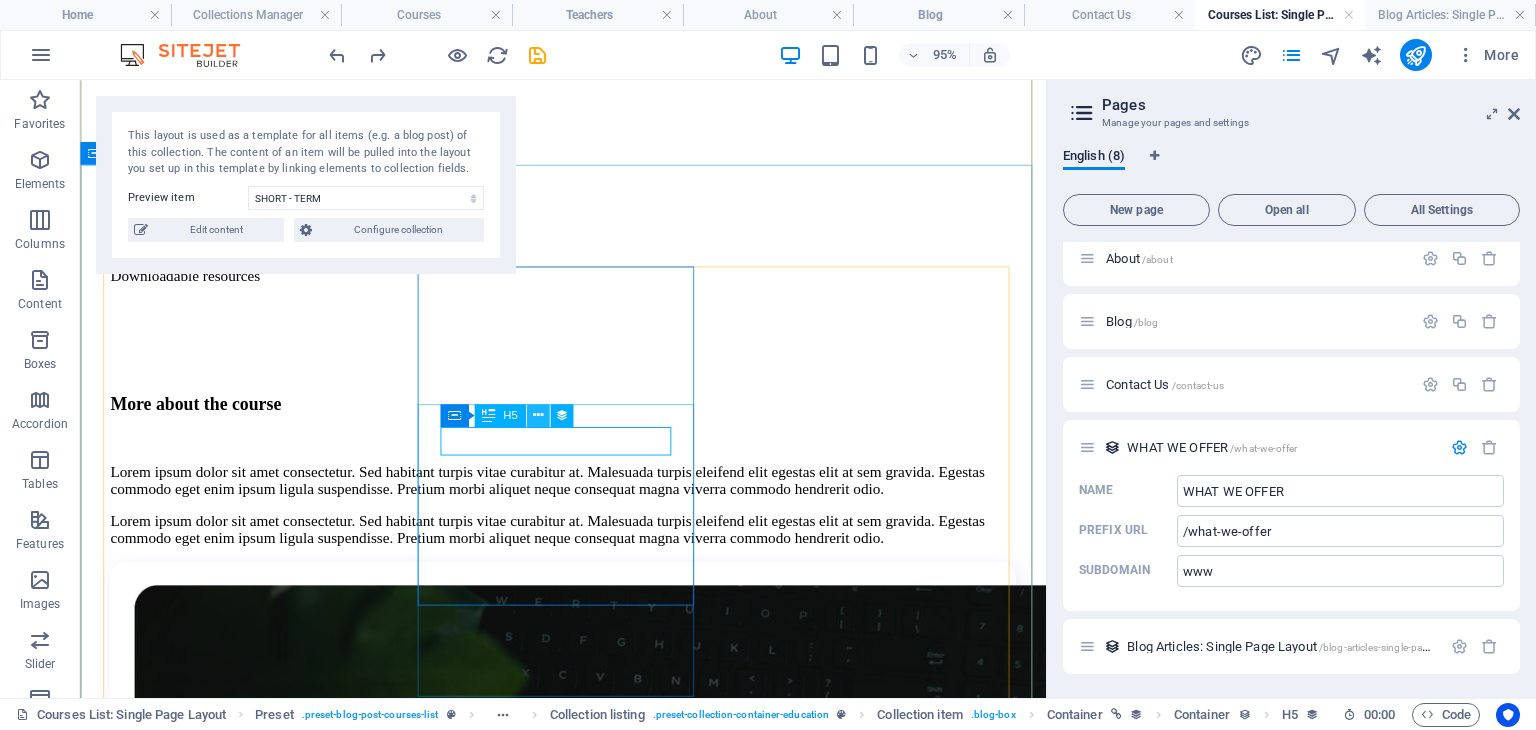 click at bounding box center (537, 416) 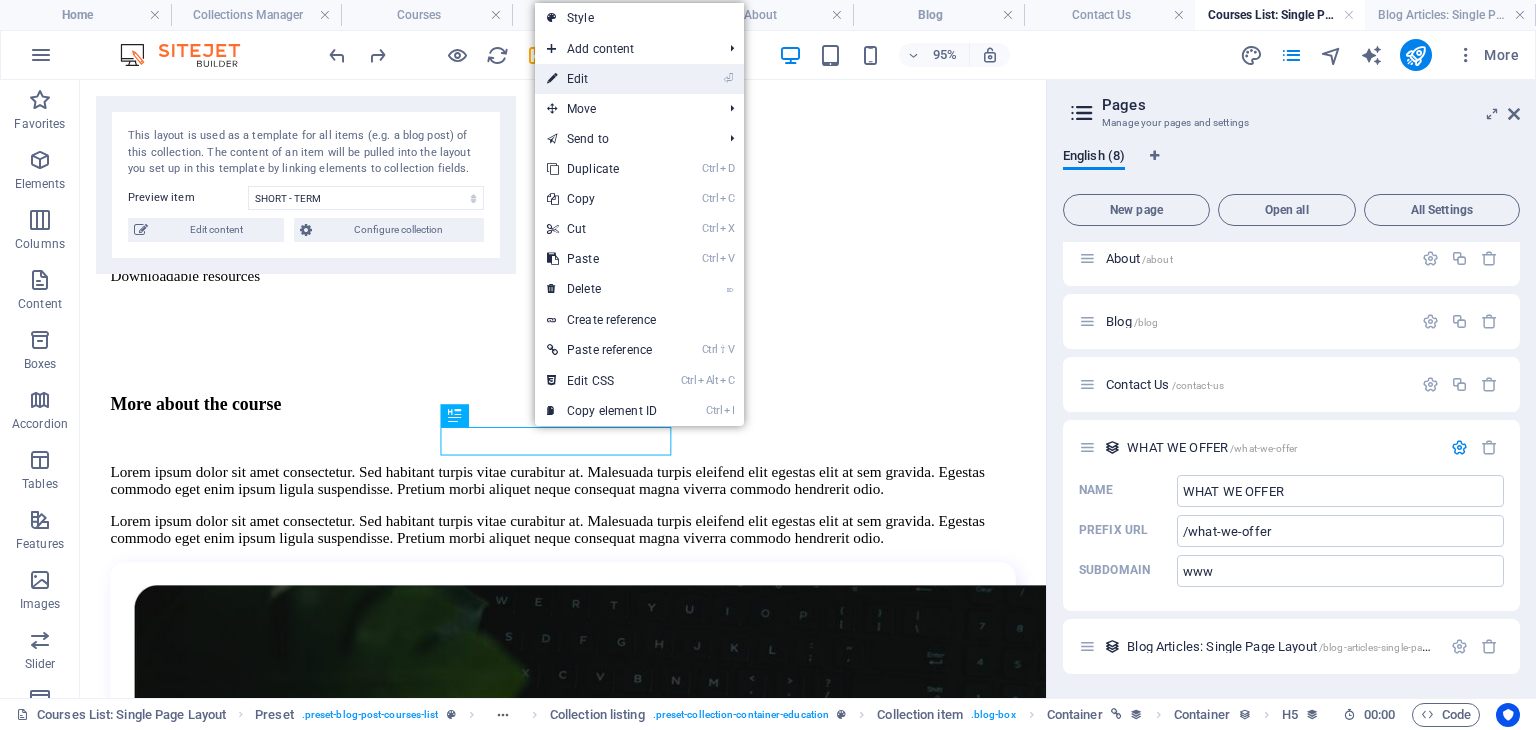 click on "⏎  Edit" at bounding box center [602, 79] 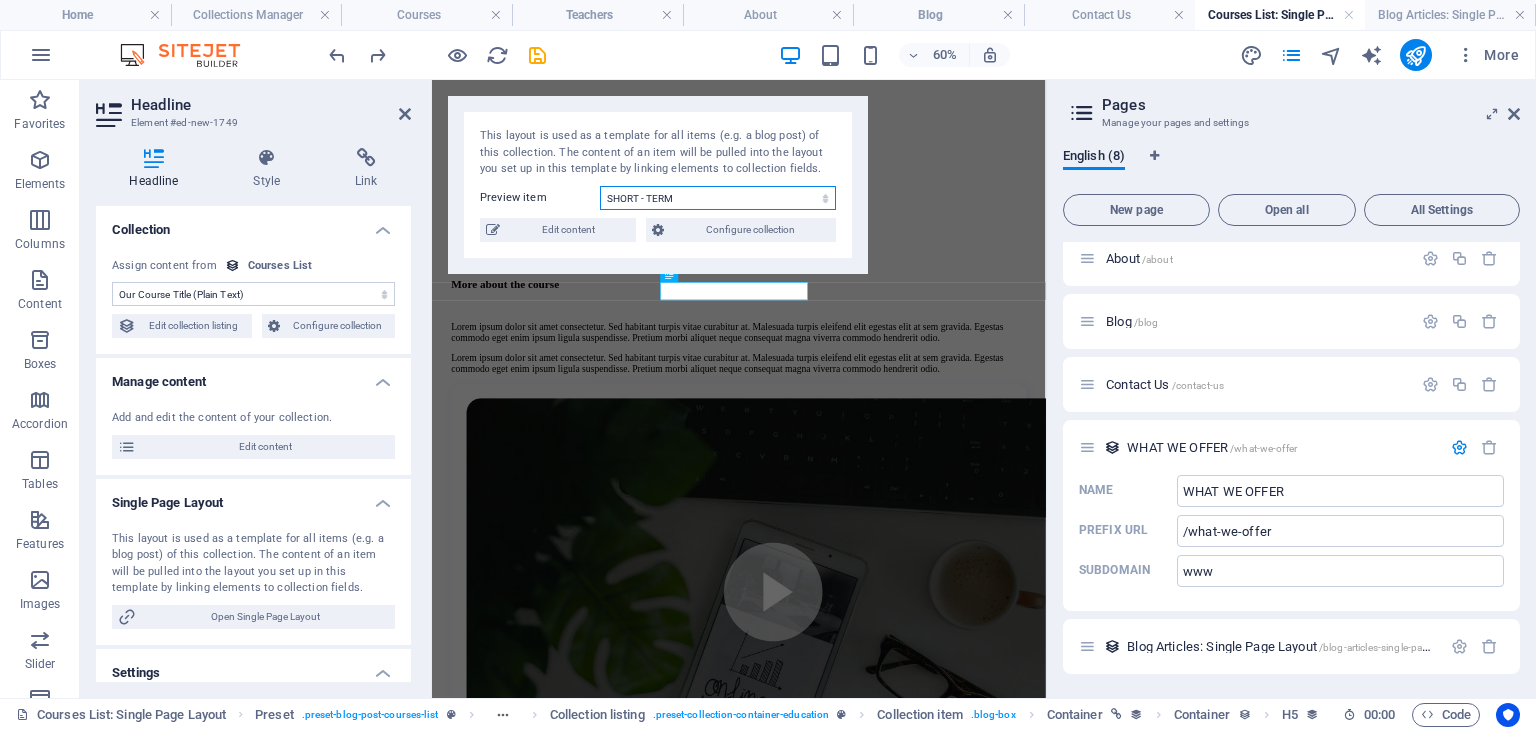 click on "Digital Marketing Coding from Scratch Public Speaking Finances Creative Writing Data Science Project Management Business Analytics Photography Psychology Intro English Grammar Web Development SHORT - TERM Programming 101 Management" at bounding box center (718, 198) 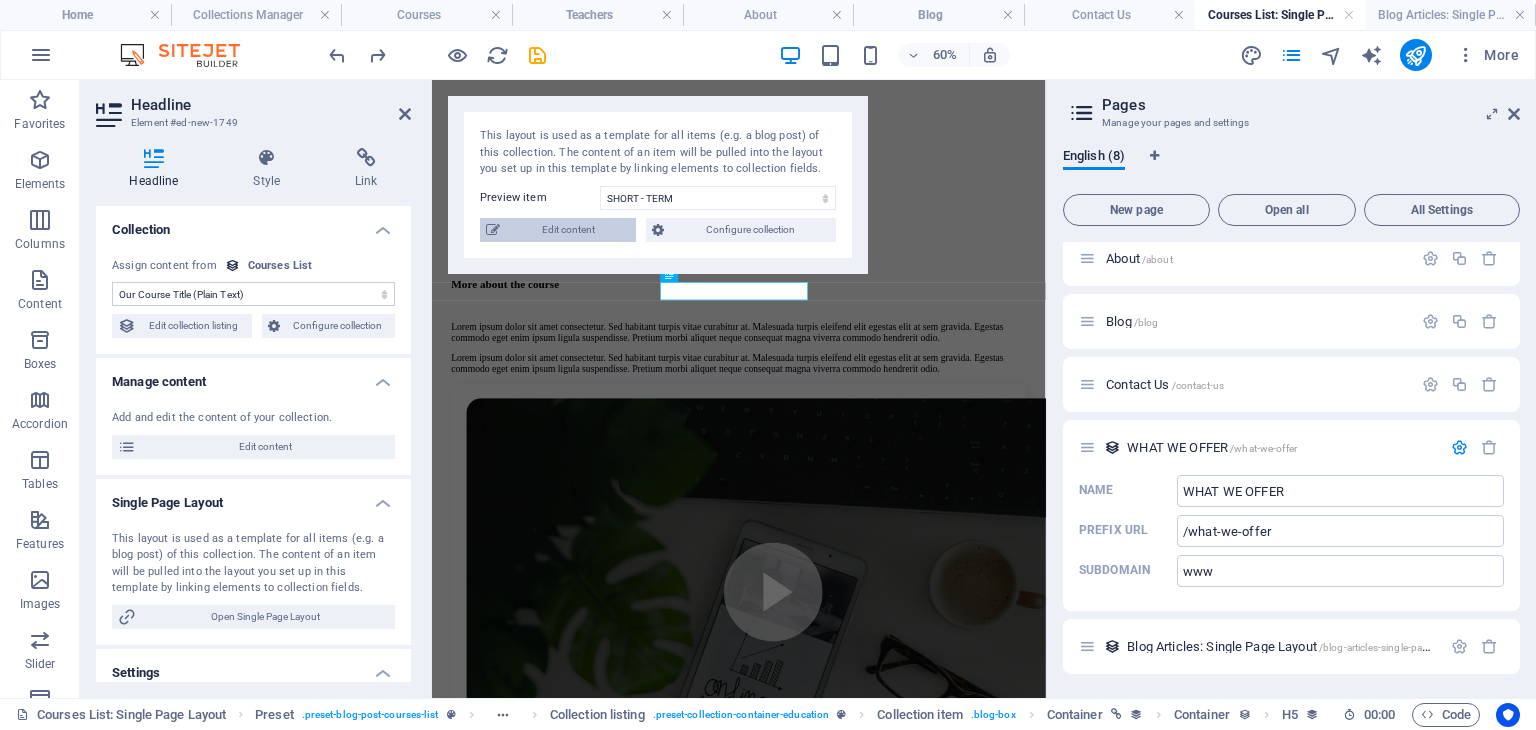click on "Edit content" at bounding box center [568, 230] 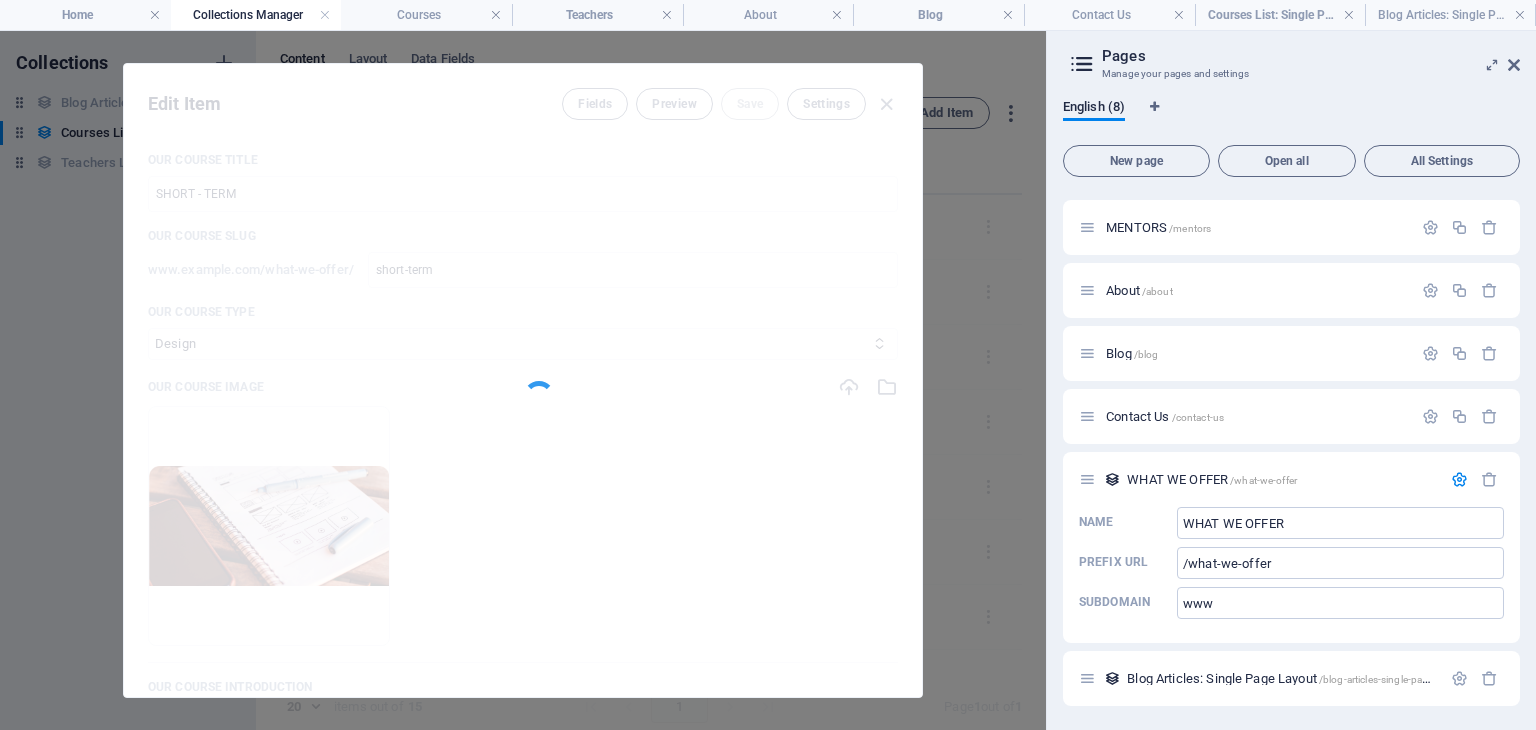 scroll, scrollTop: 119, scrollLeft: 0, axis: vertical 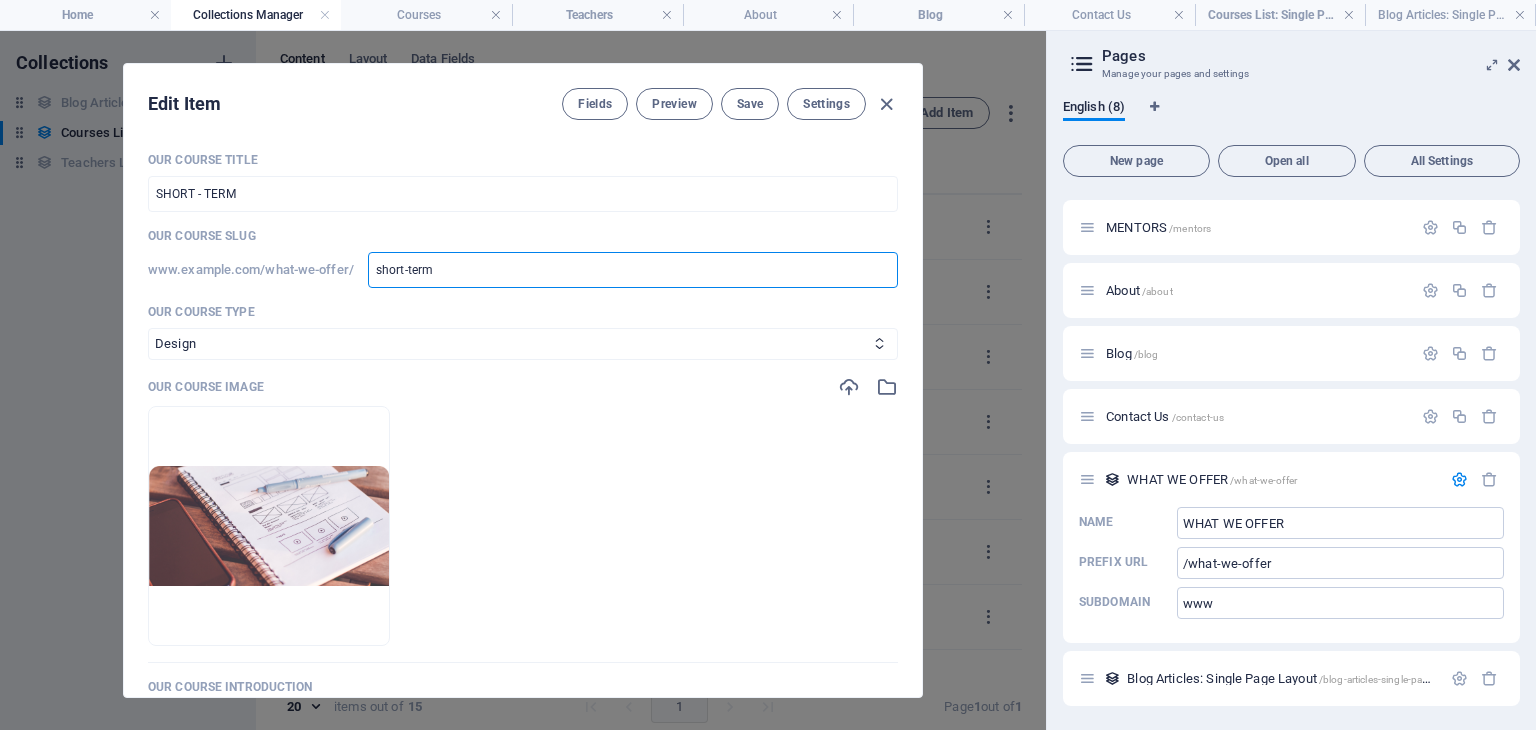 click on "short-term" at bounding box center (633, 270) 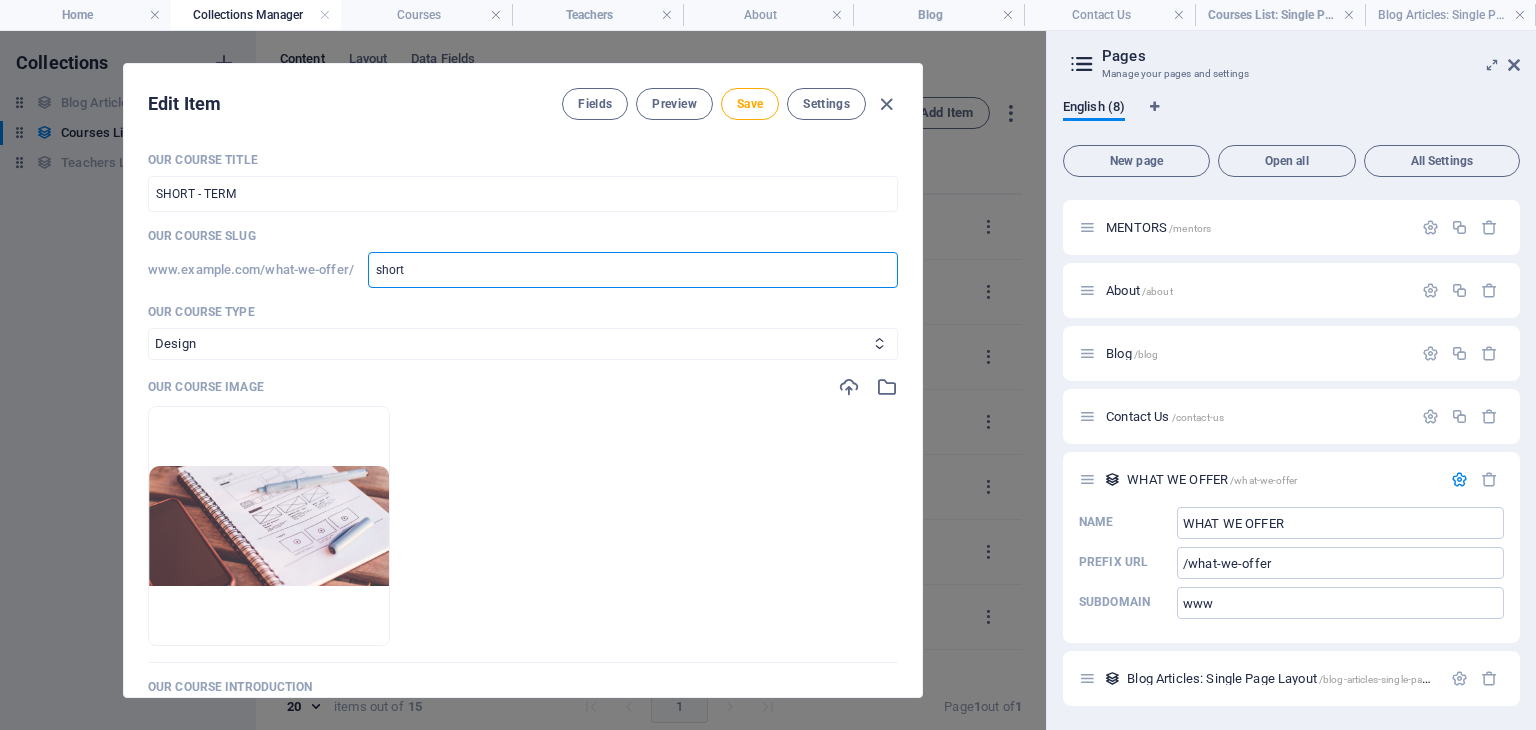 type on "shor" 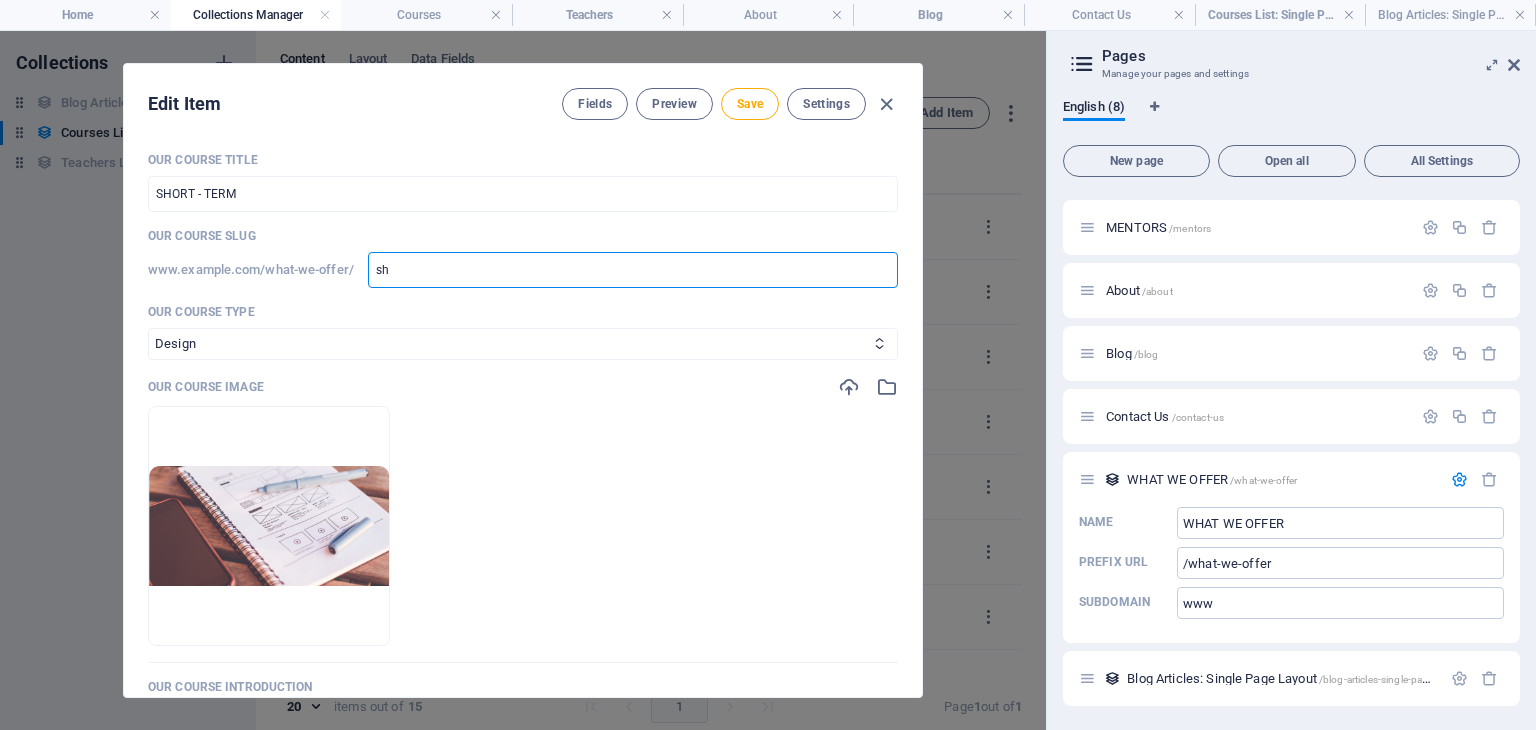 type on "s" 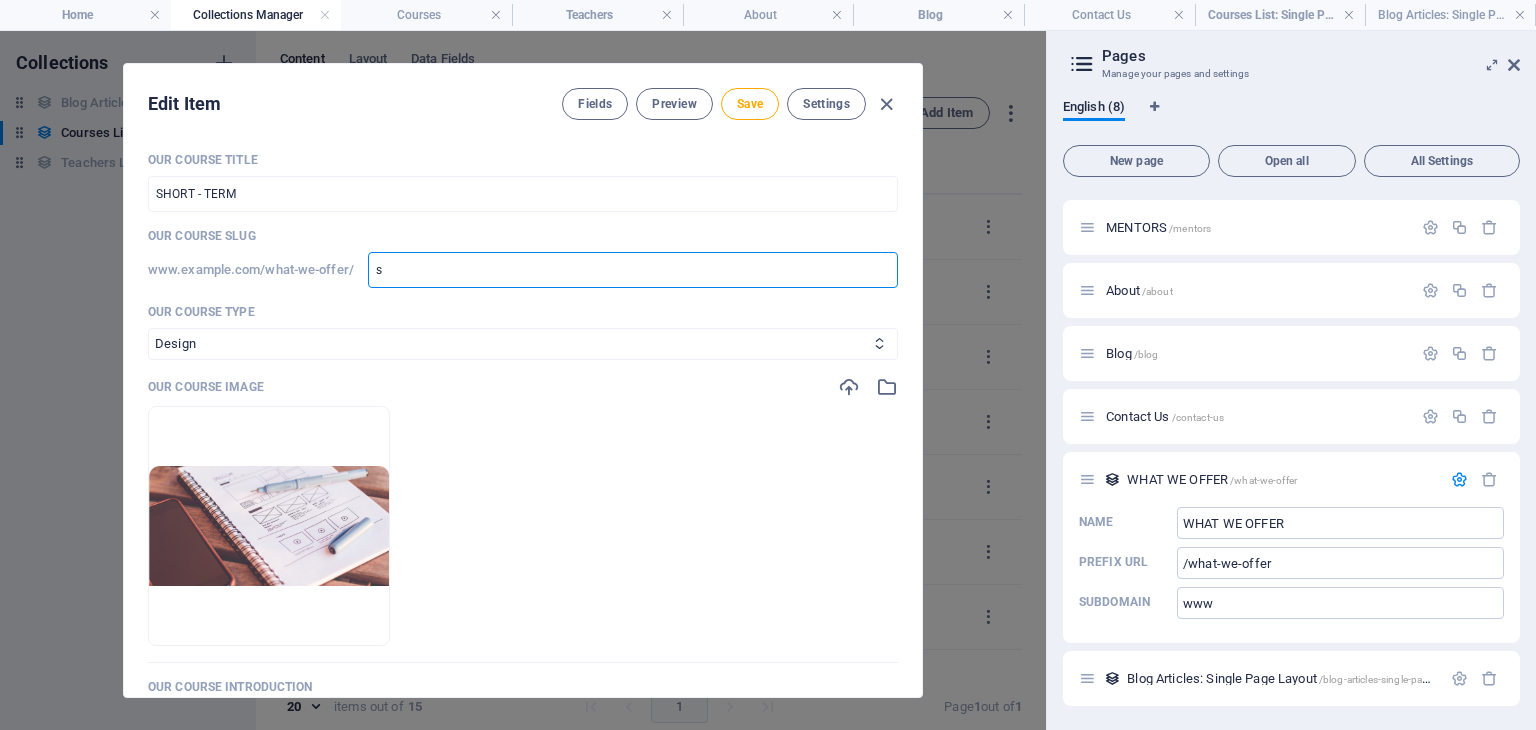 type 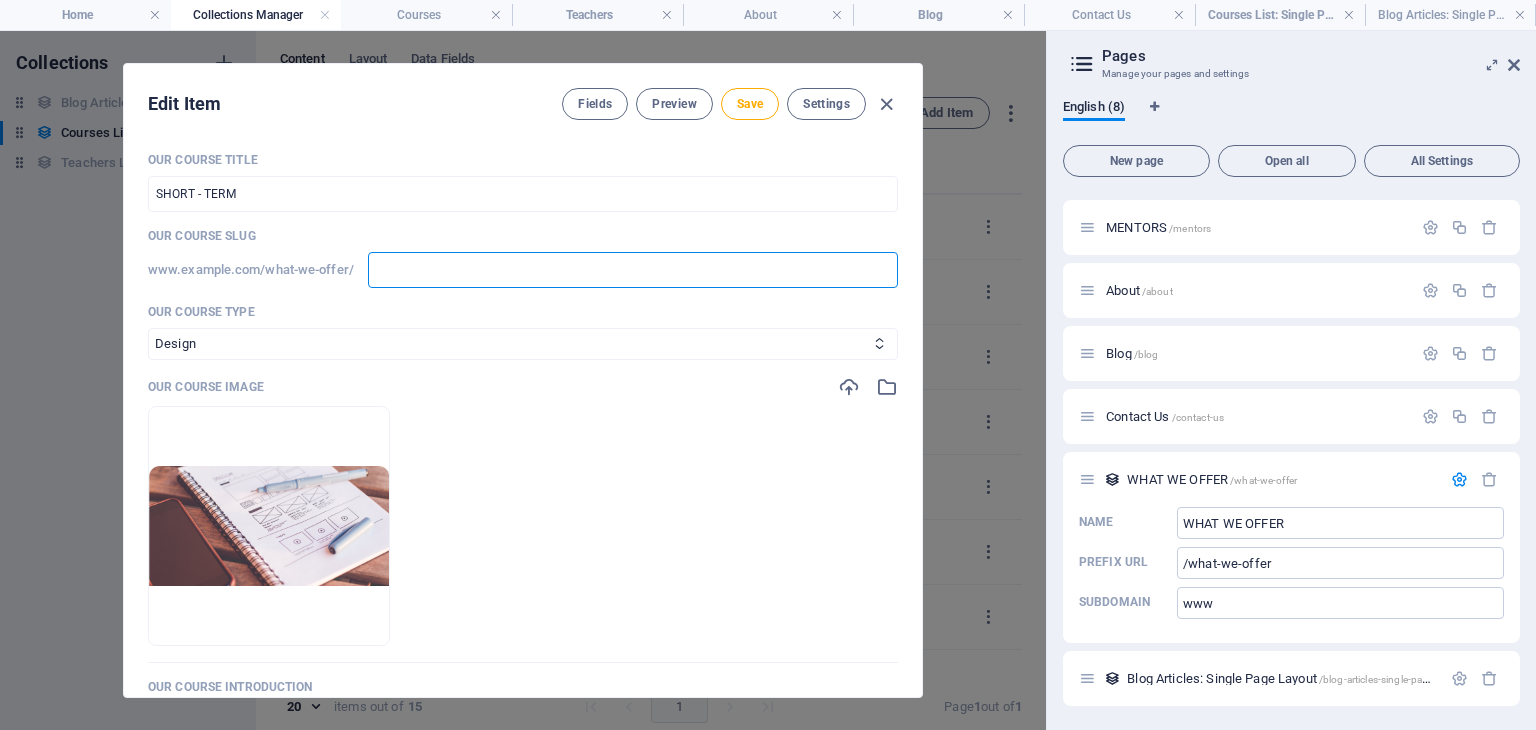 type 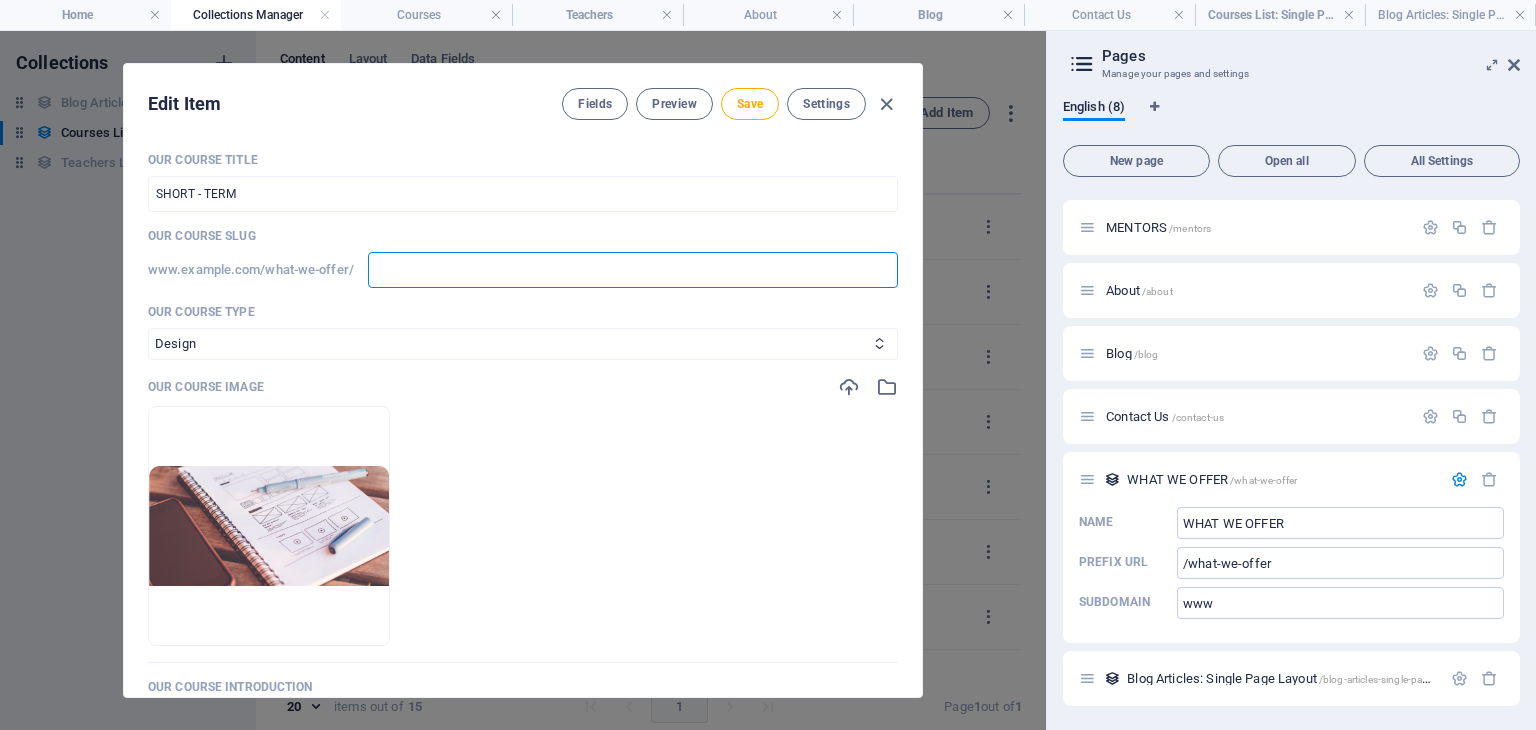 type on "L" 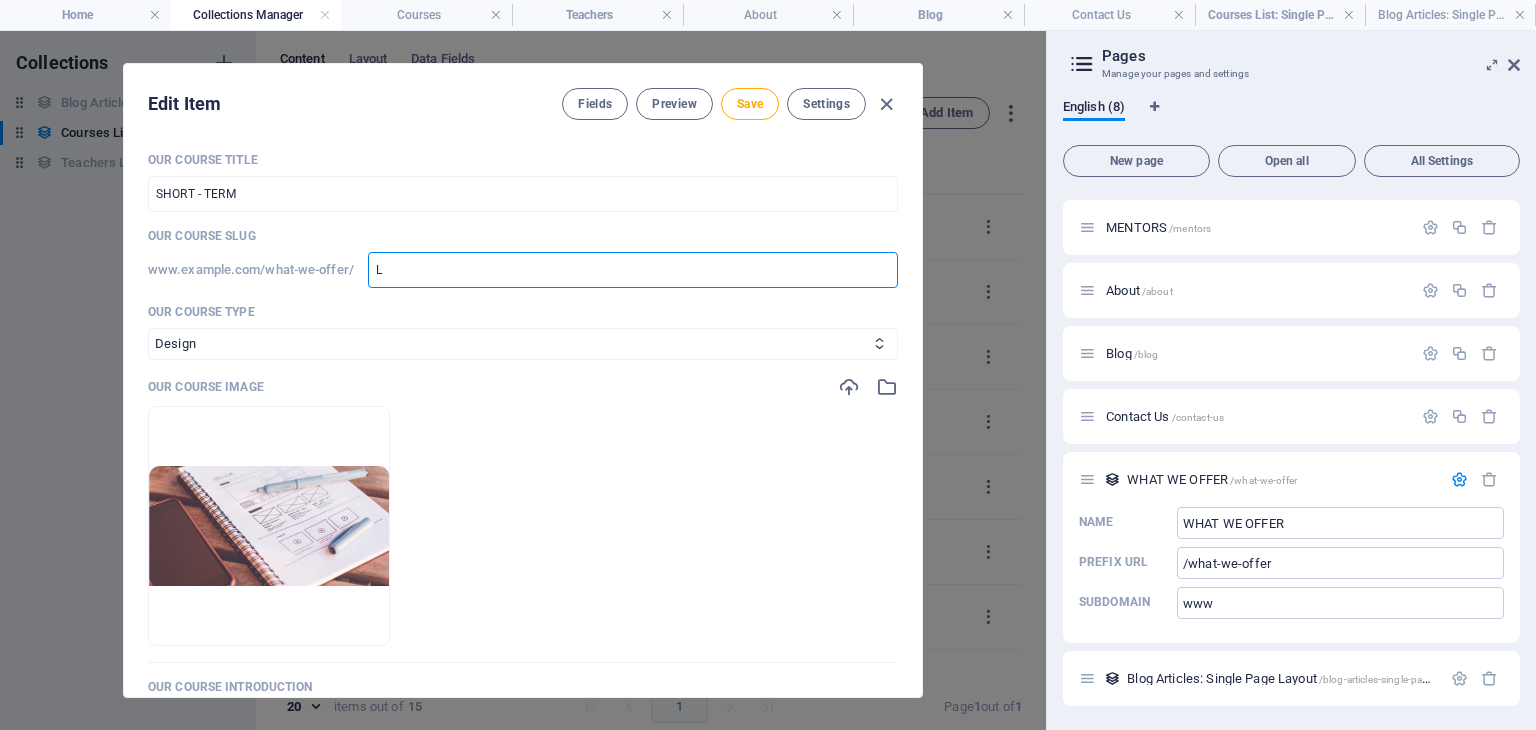 type on "LO" 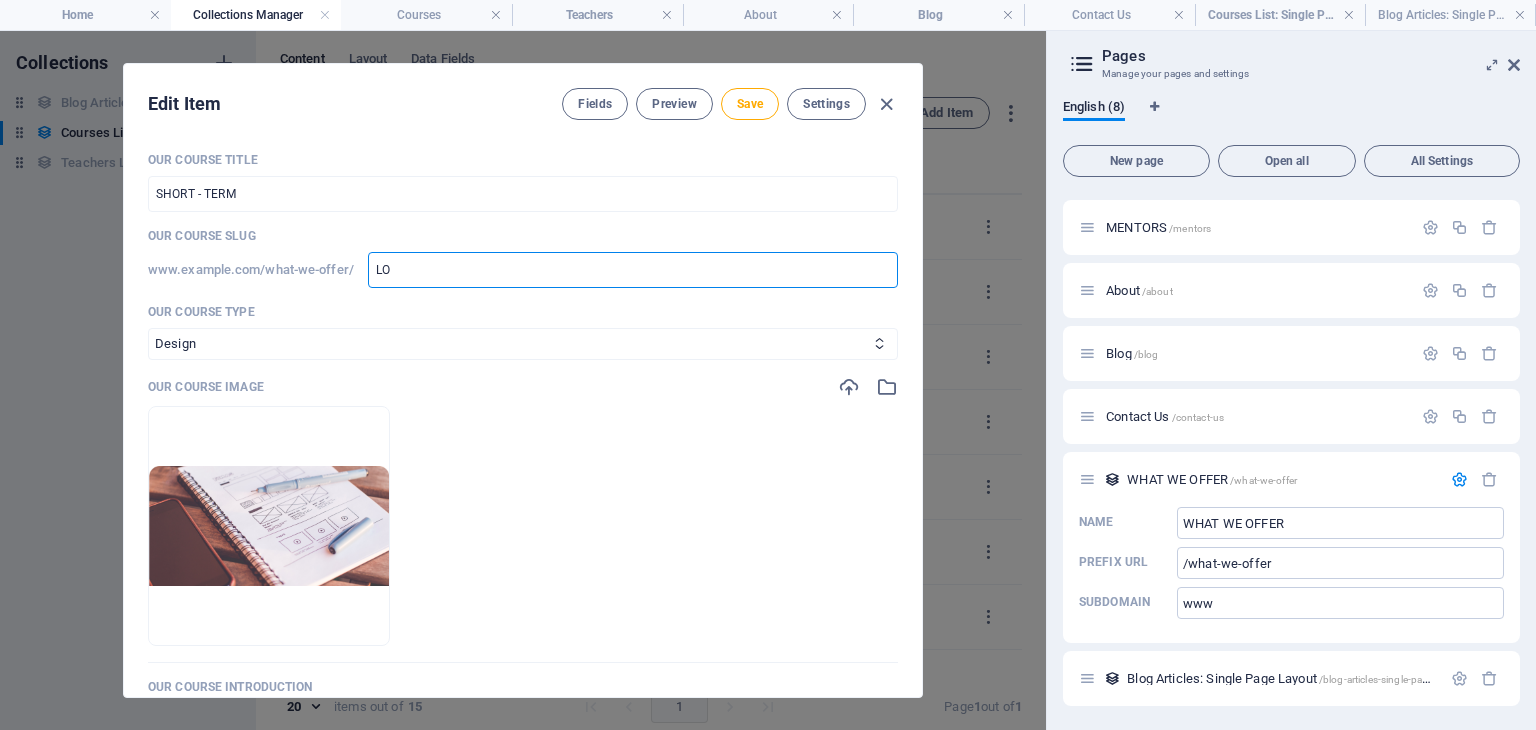 type on "LON" 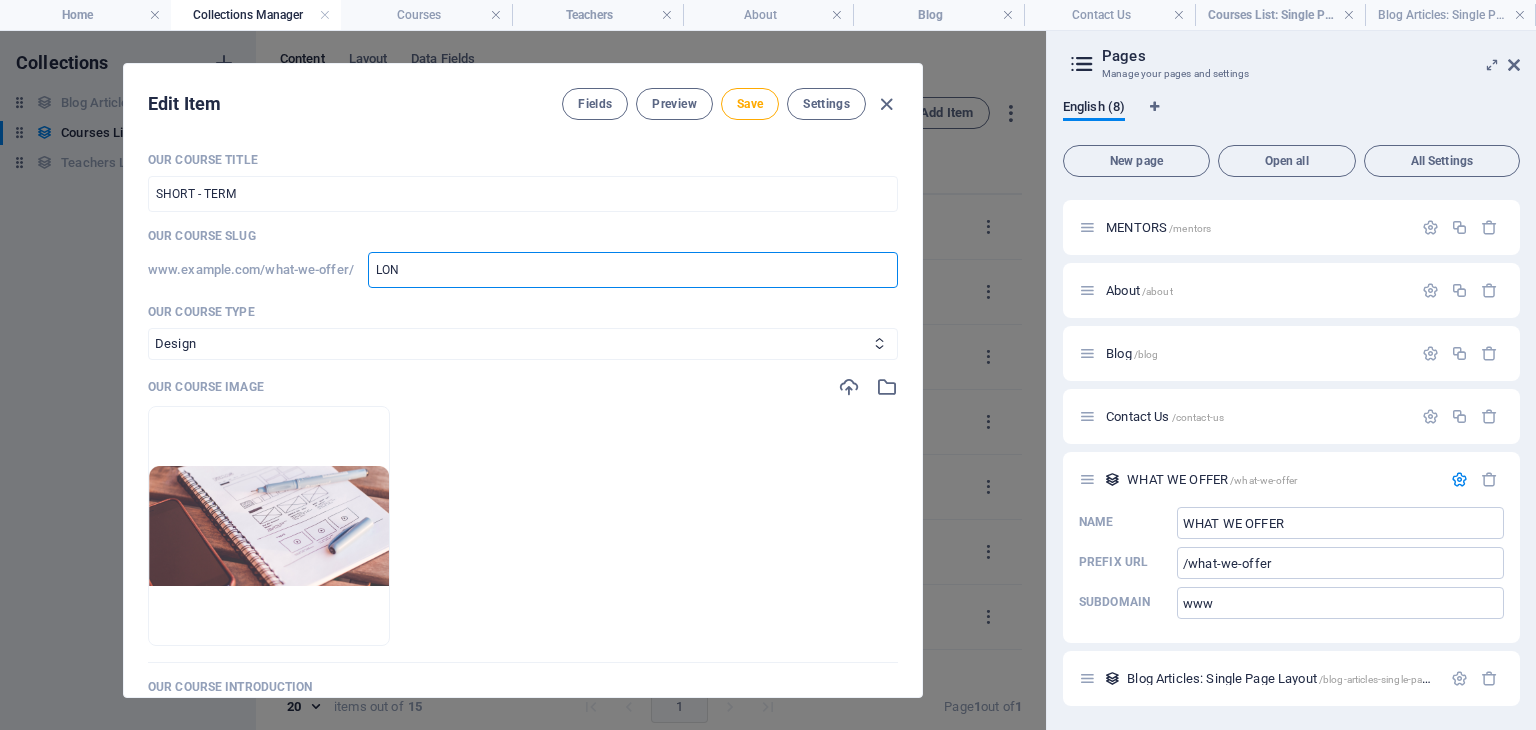 type on "LONG" 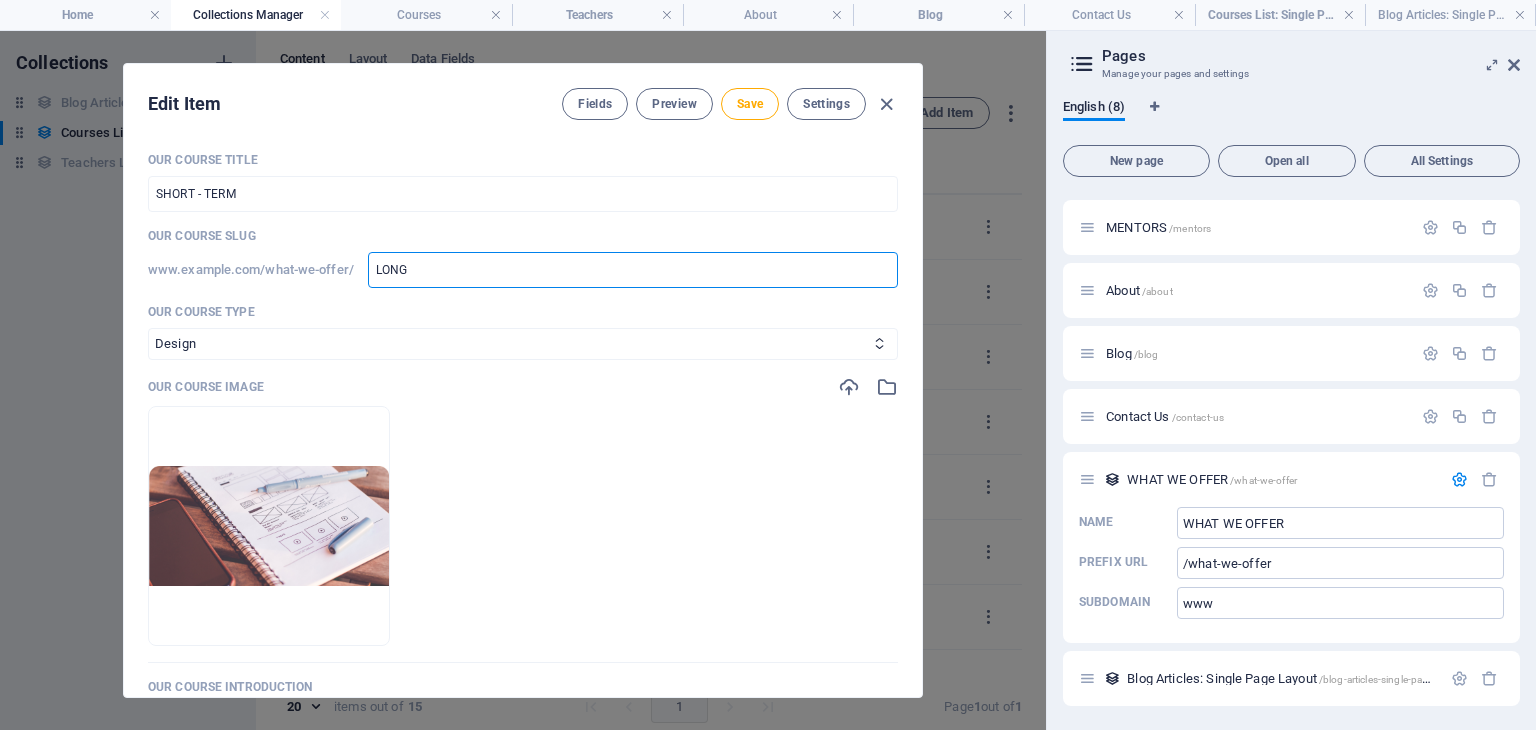 type on "LONG" 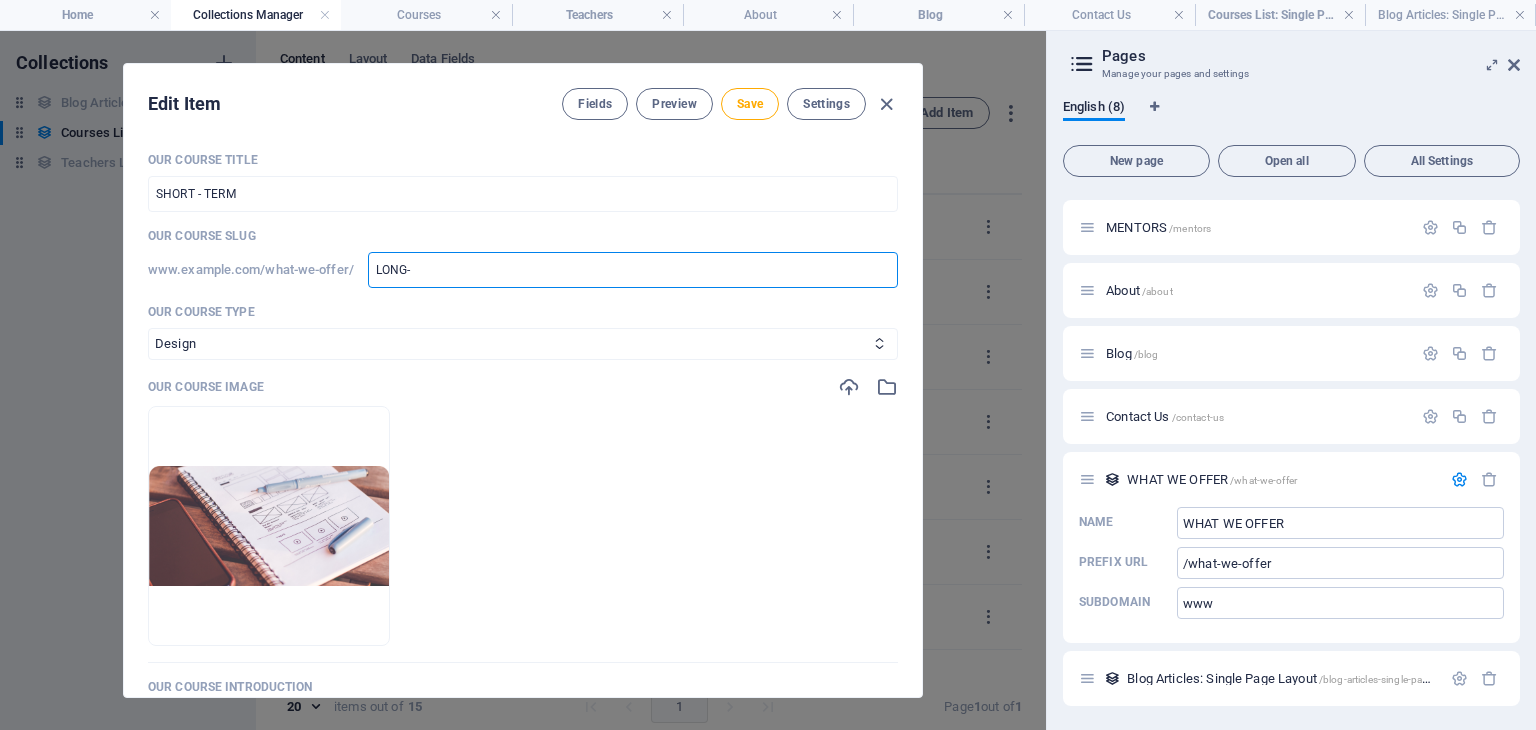 type on "LONG" 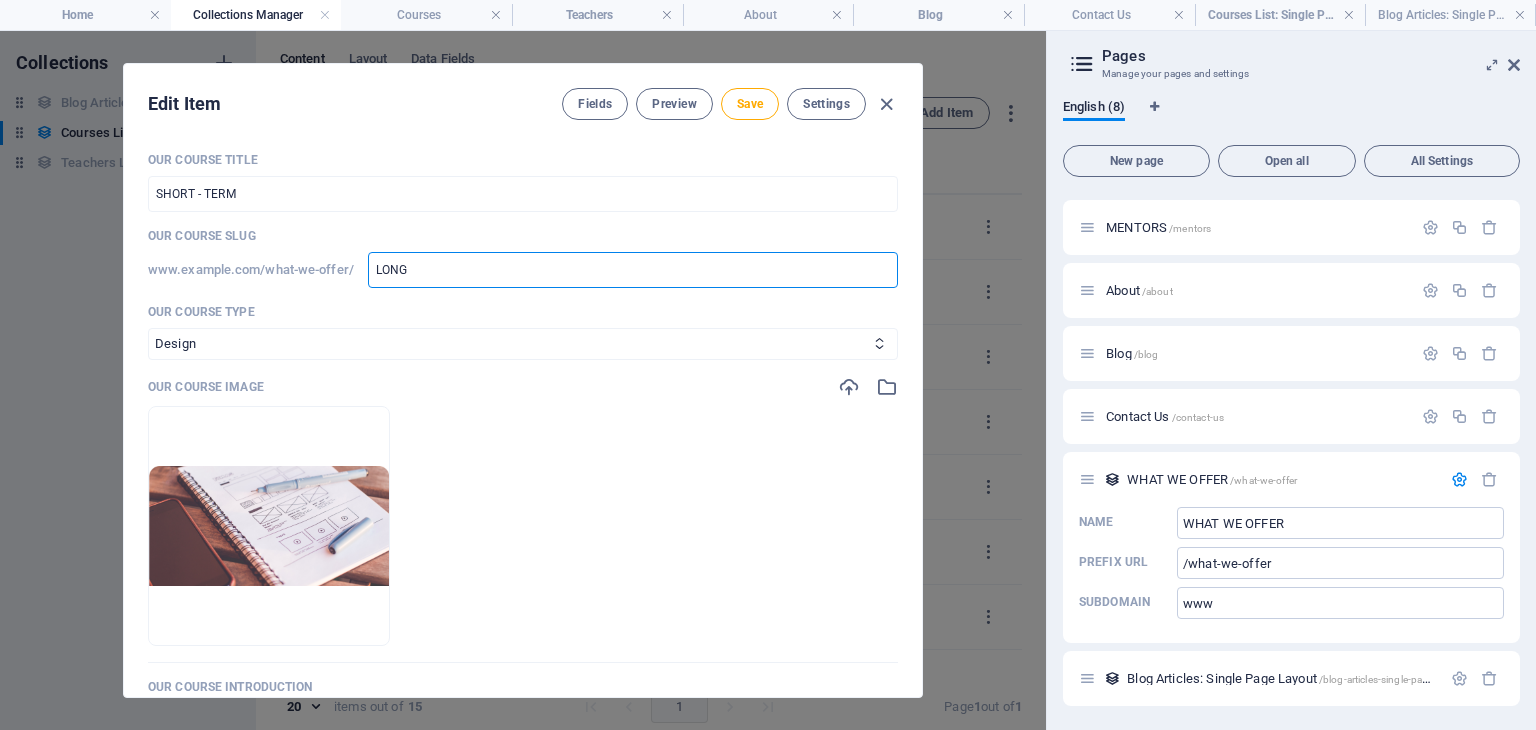 type on "LONG" 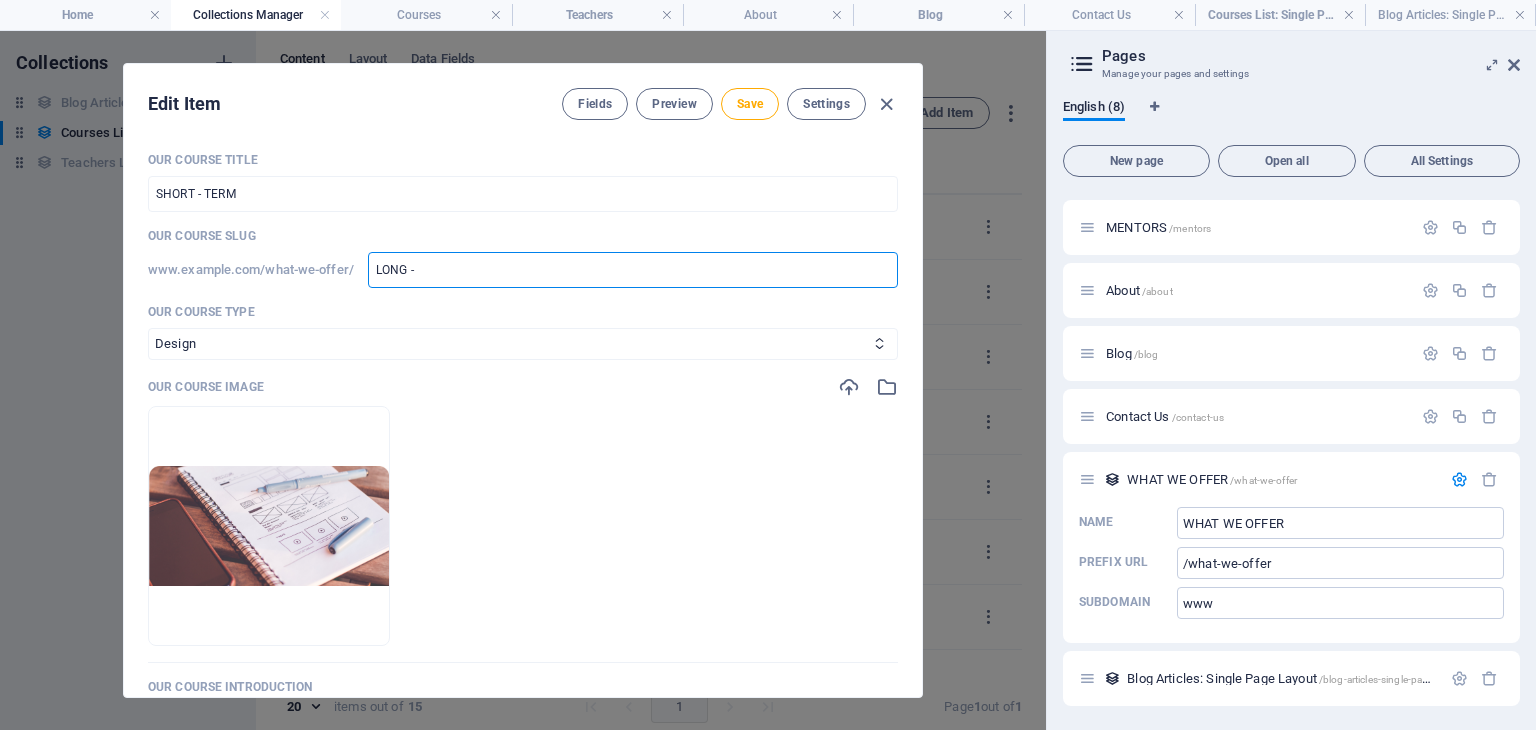 type on "LONG -" 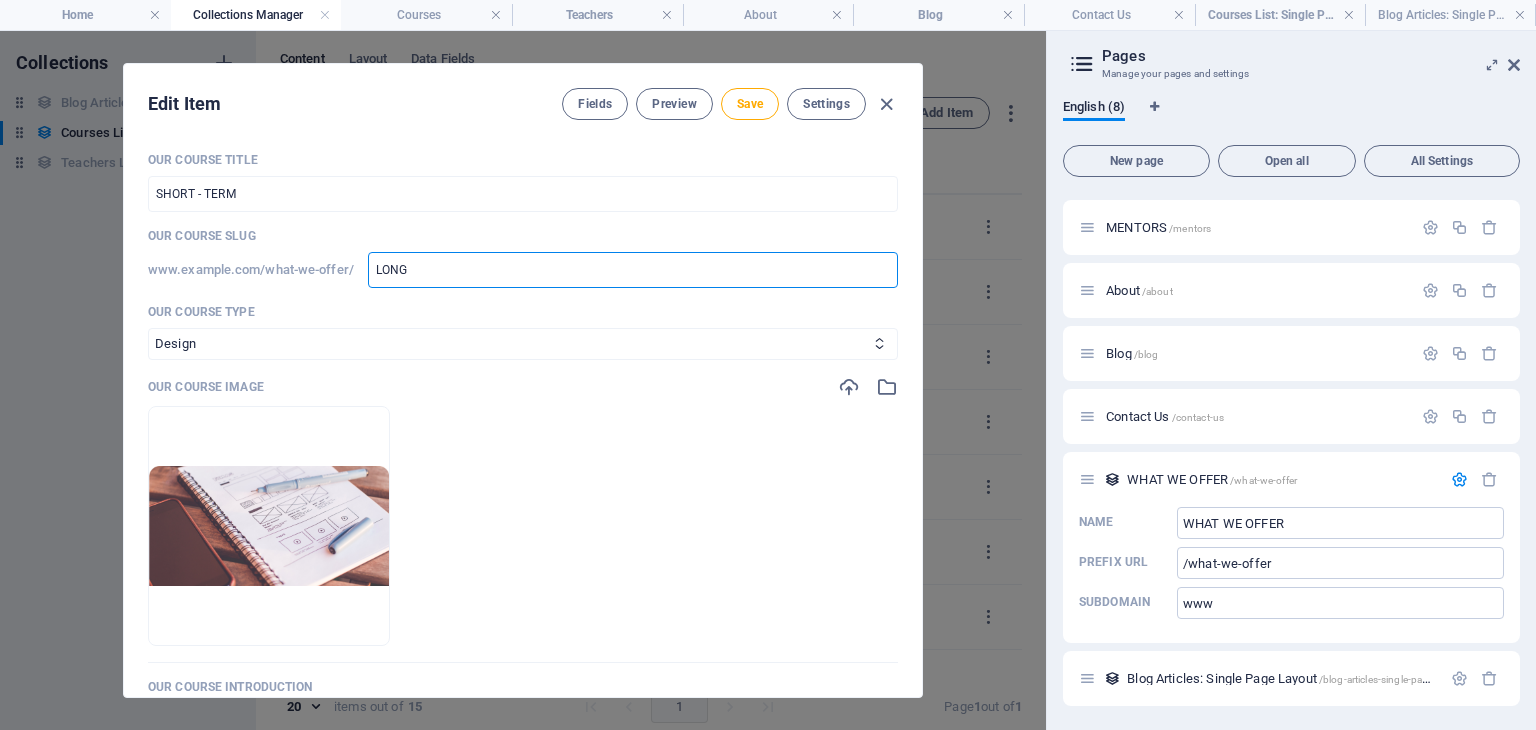 type on "LONG -" 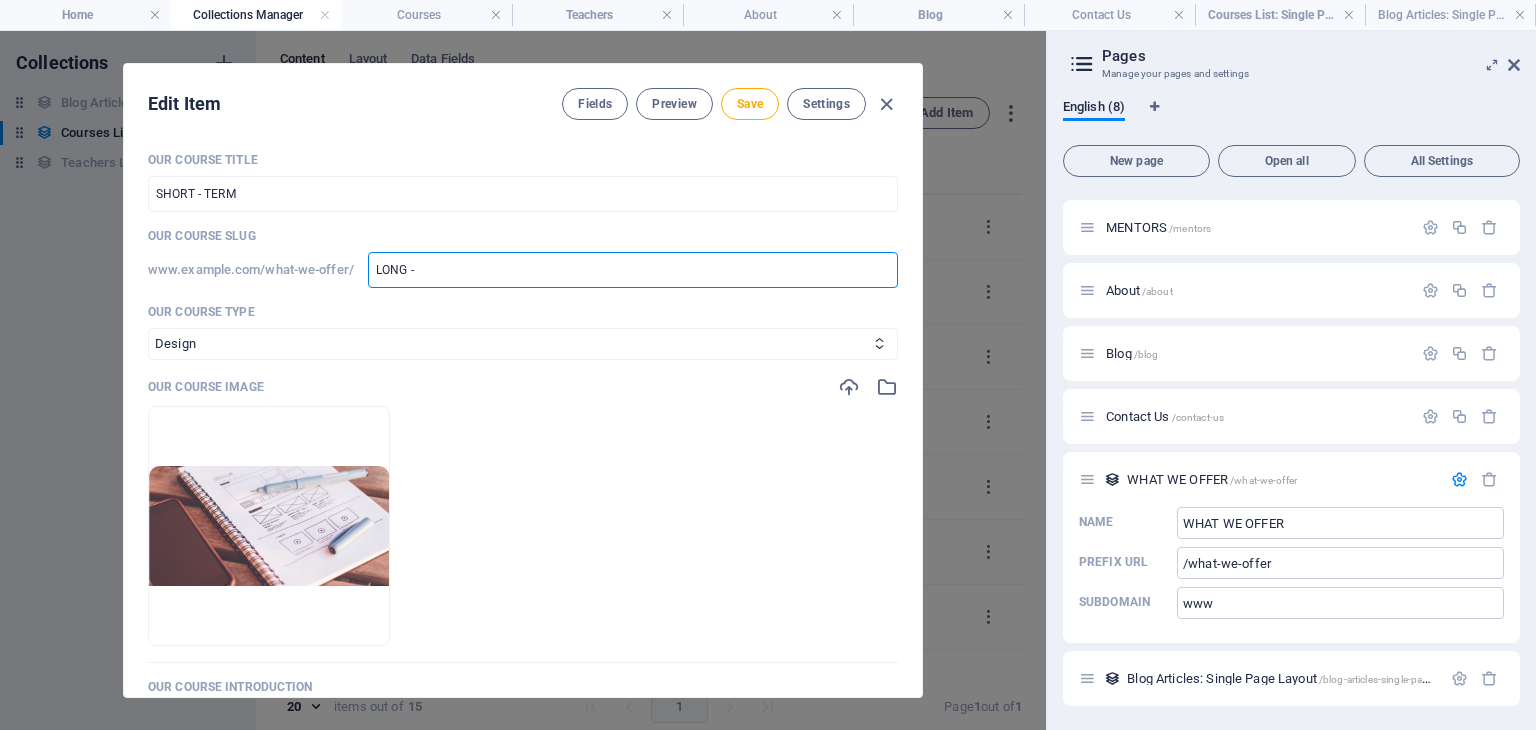 type on "LONG" 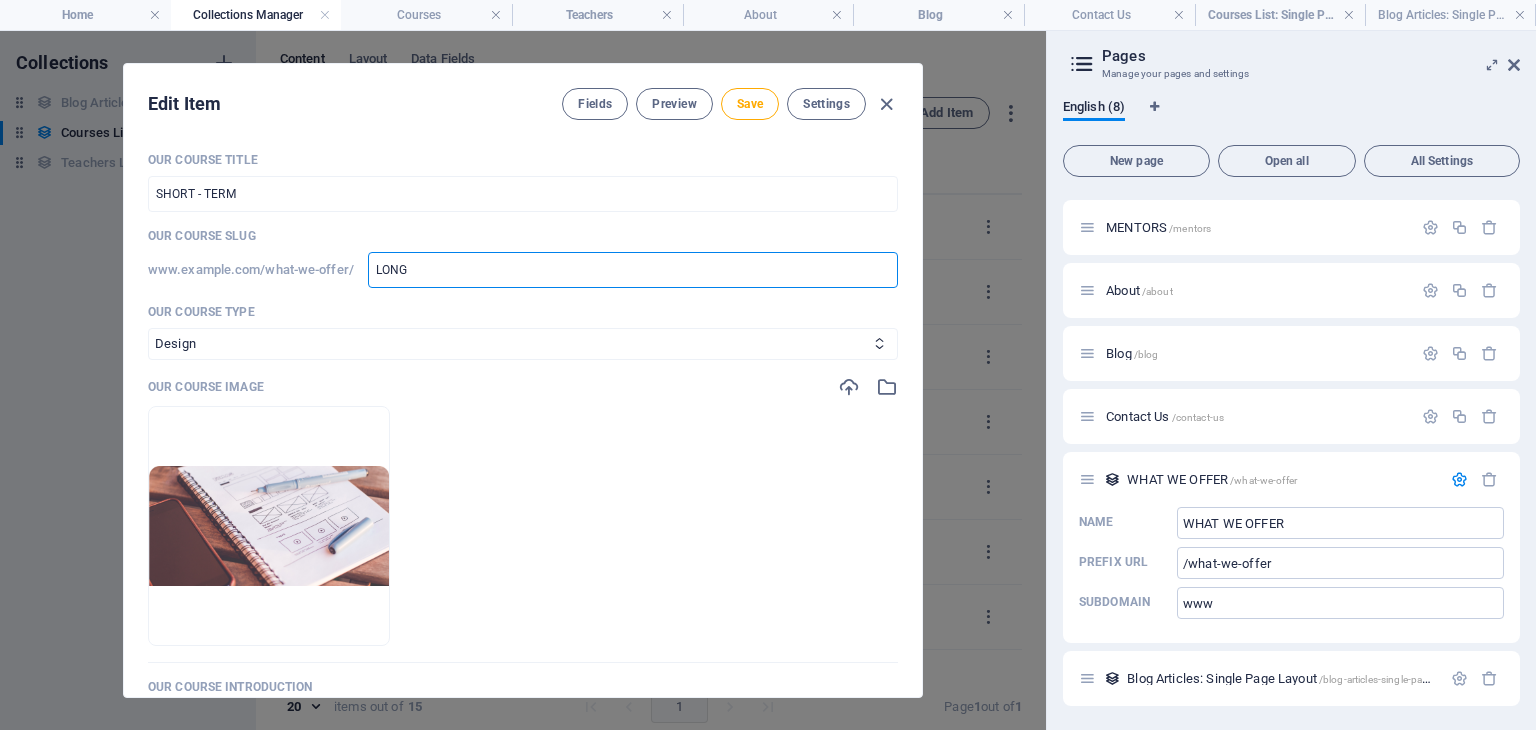 type on "LONG _" 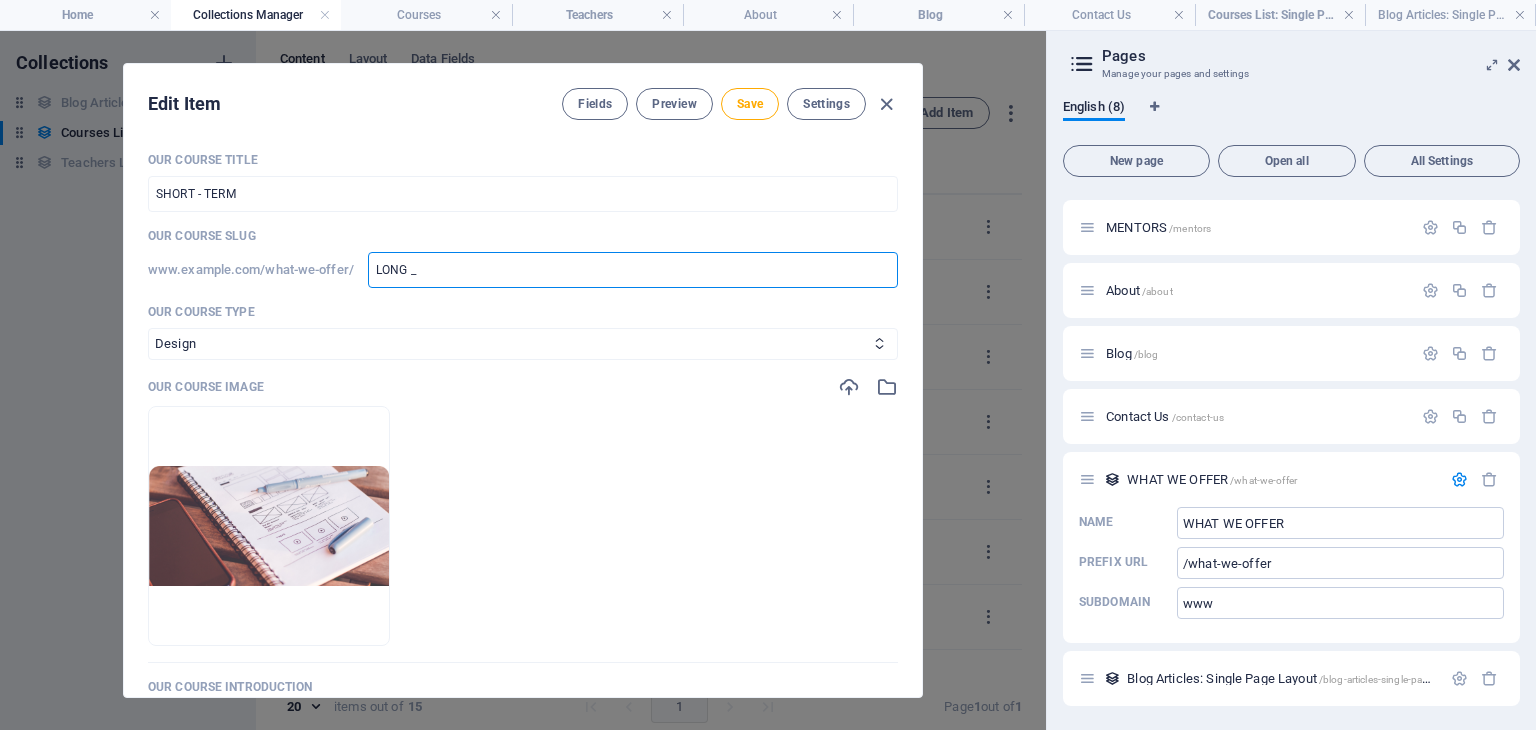type on "LONG _" 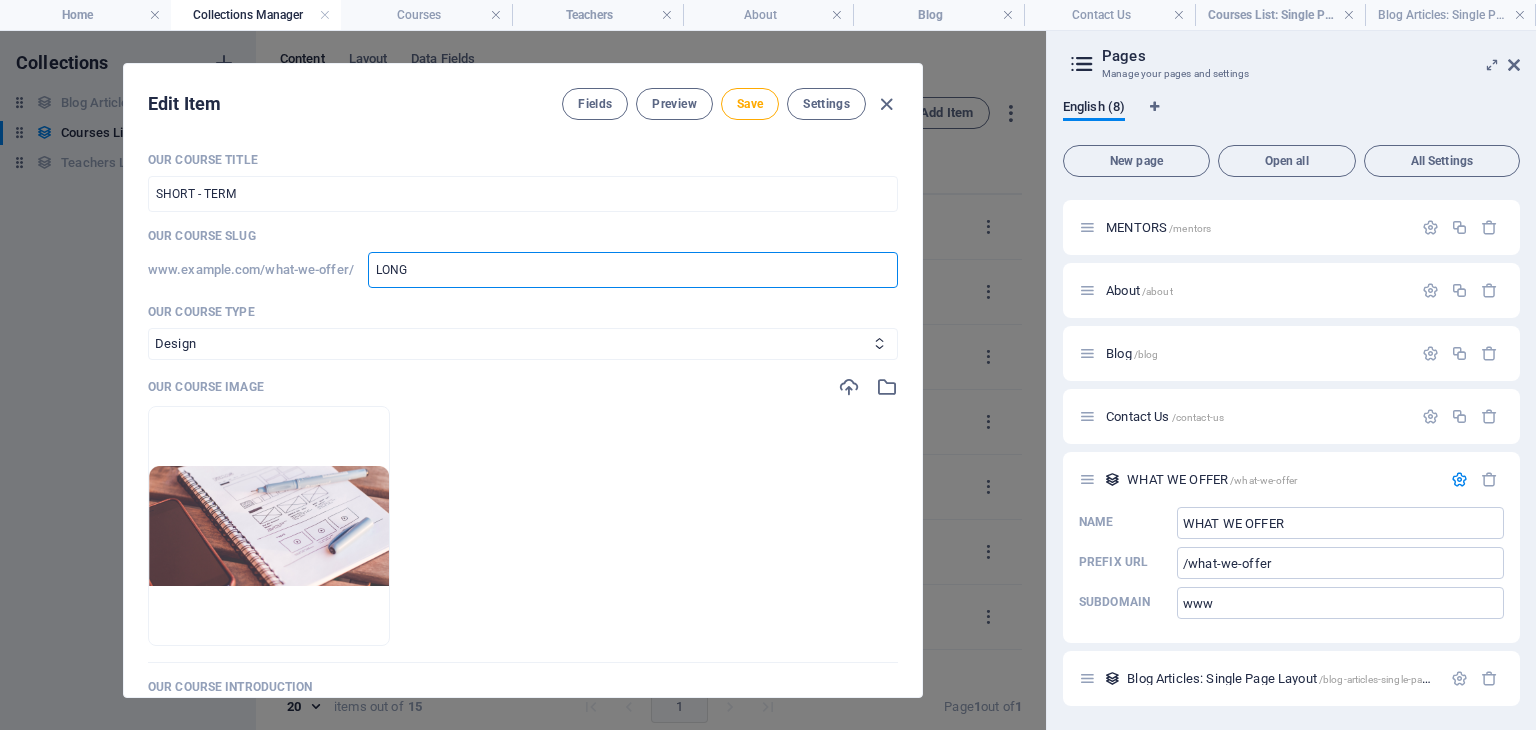 type on "LONG -" 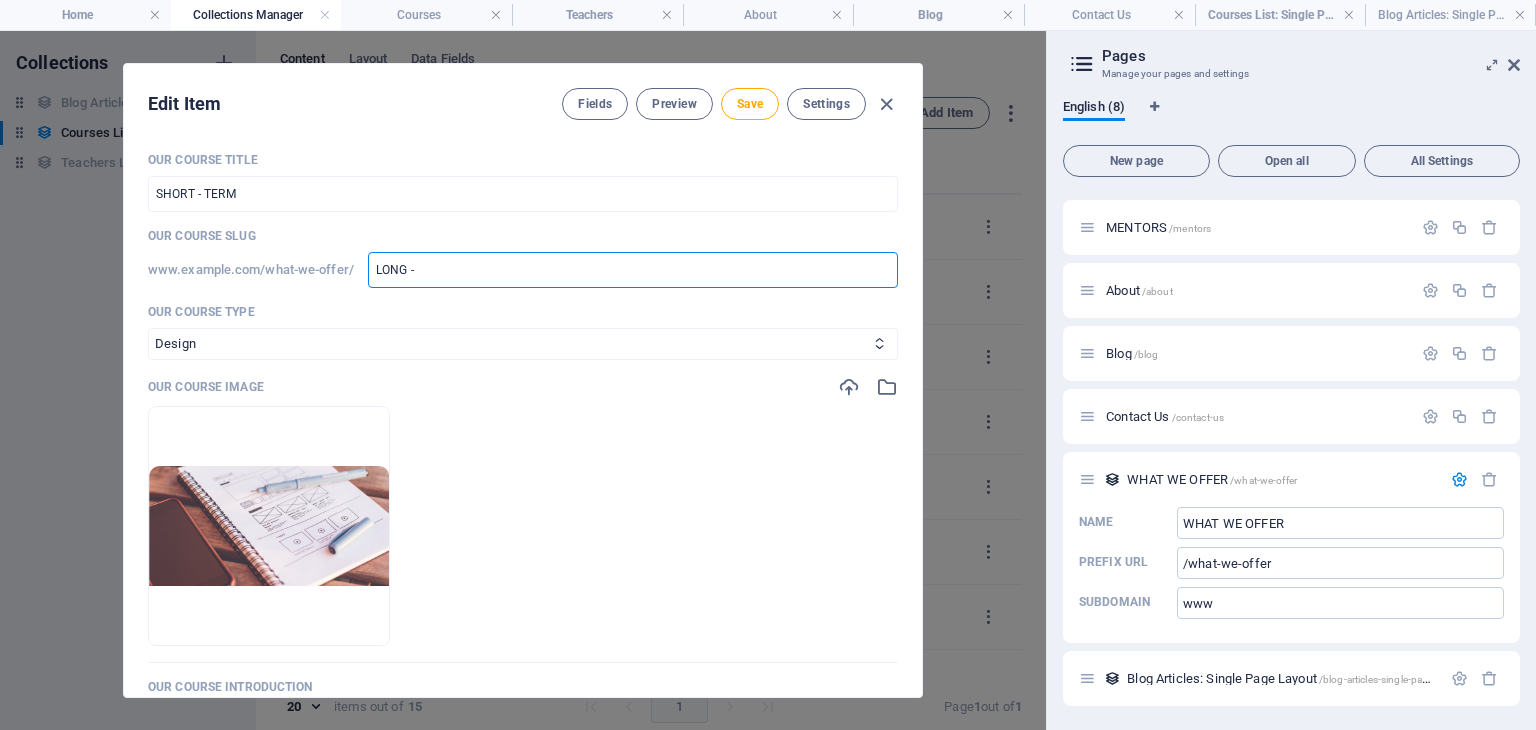 type on "LONG -" 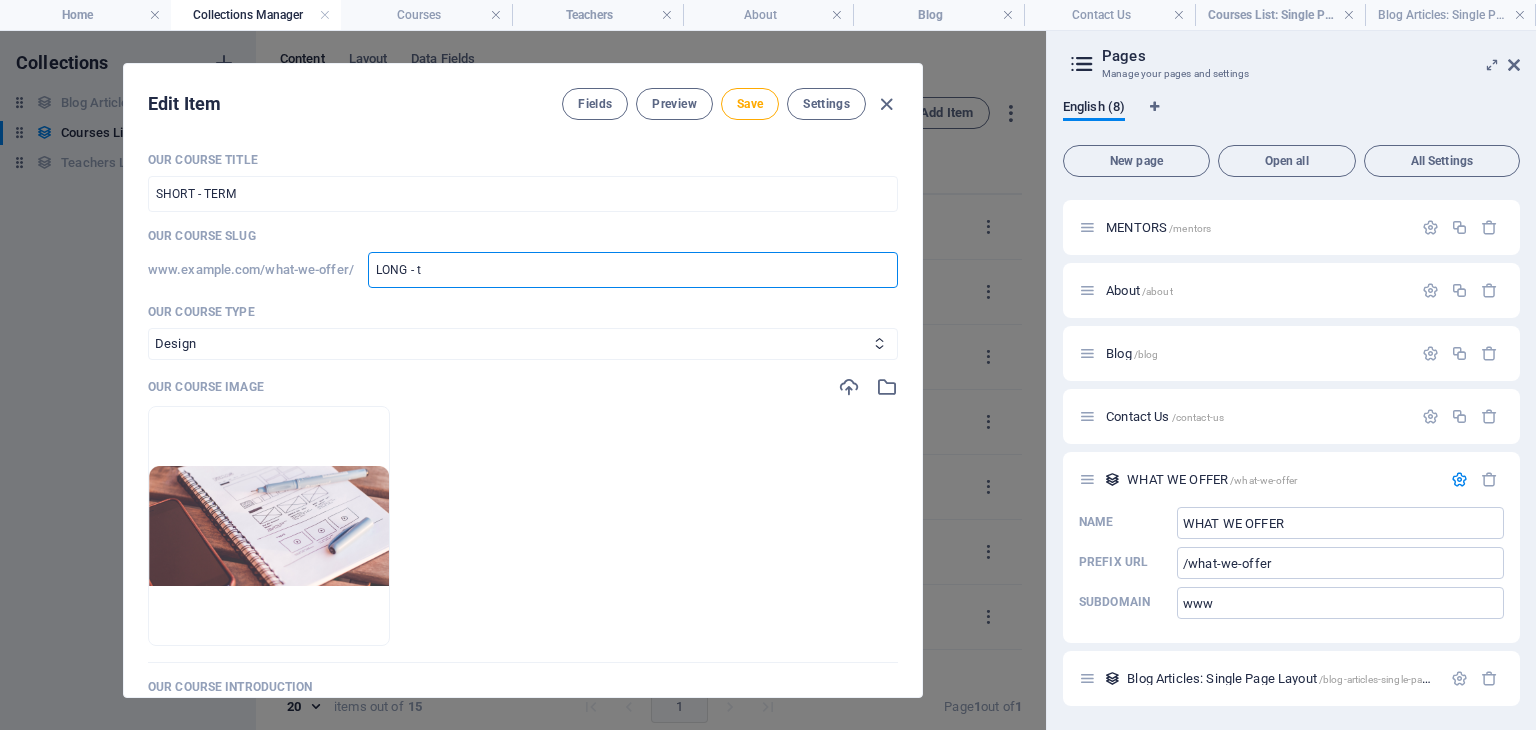 type on "LONG - te" 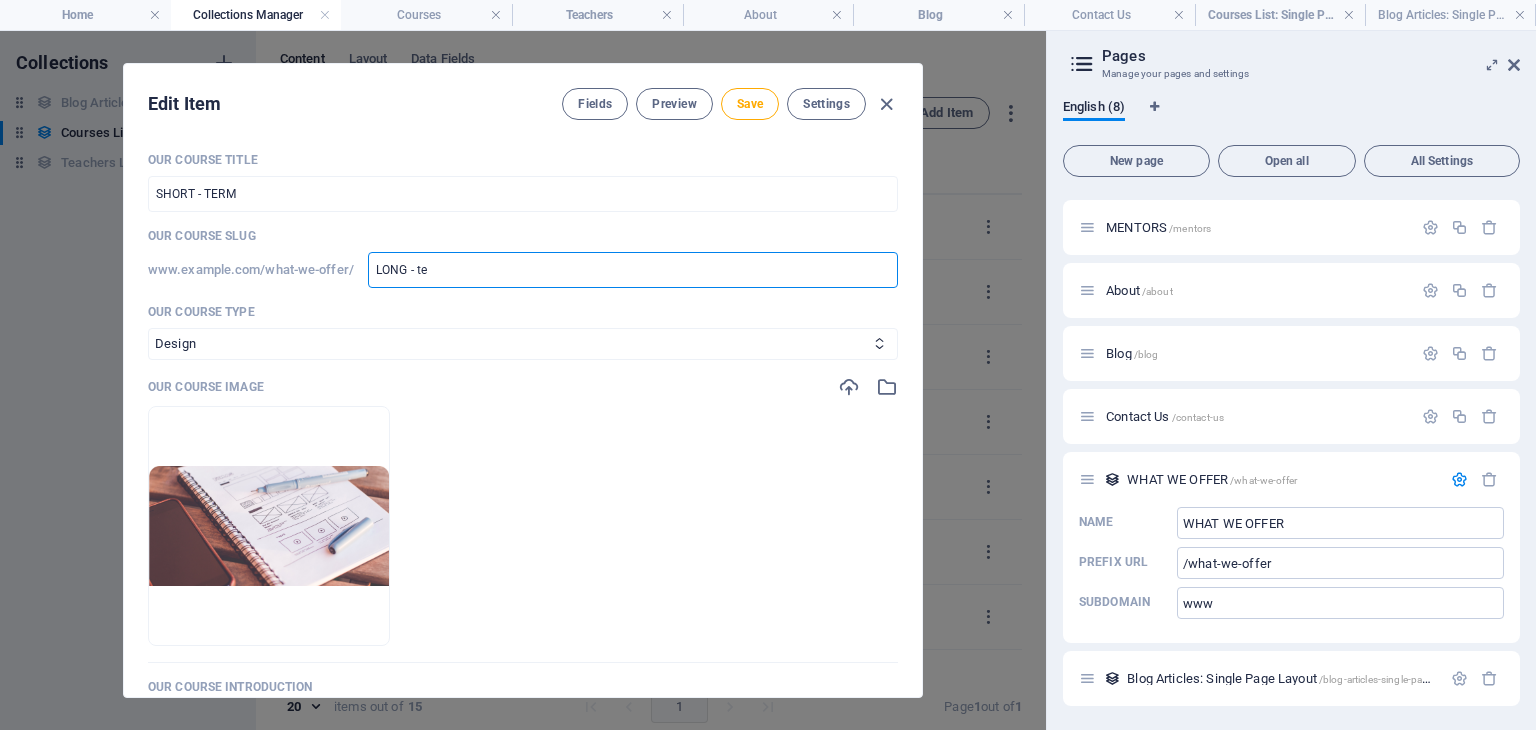 type on "LONG - ter" 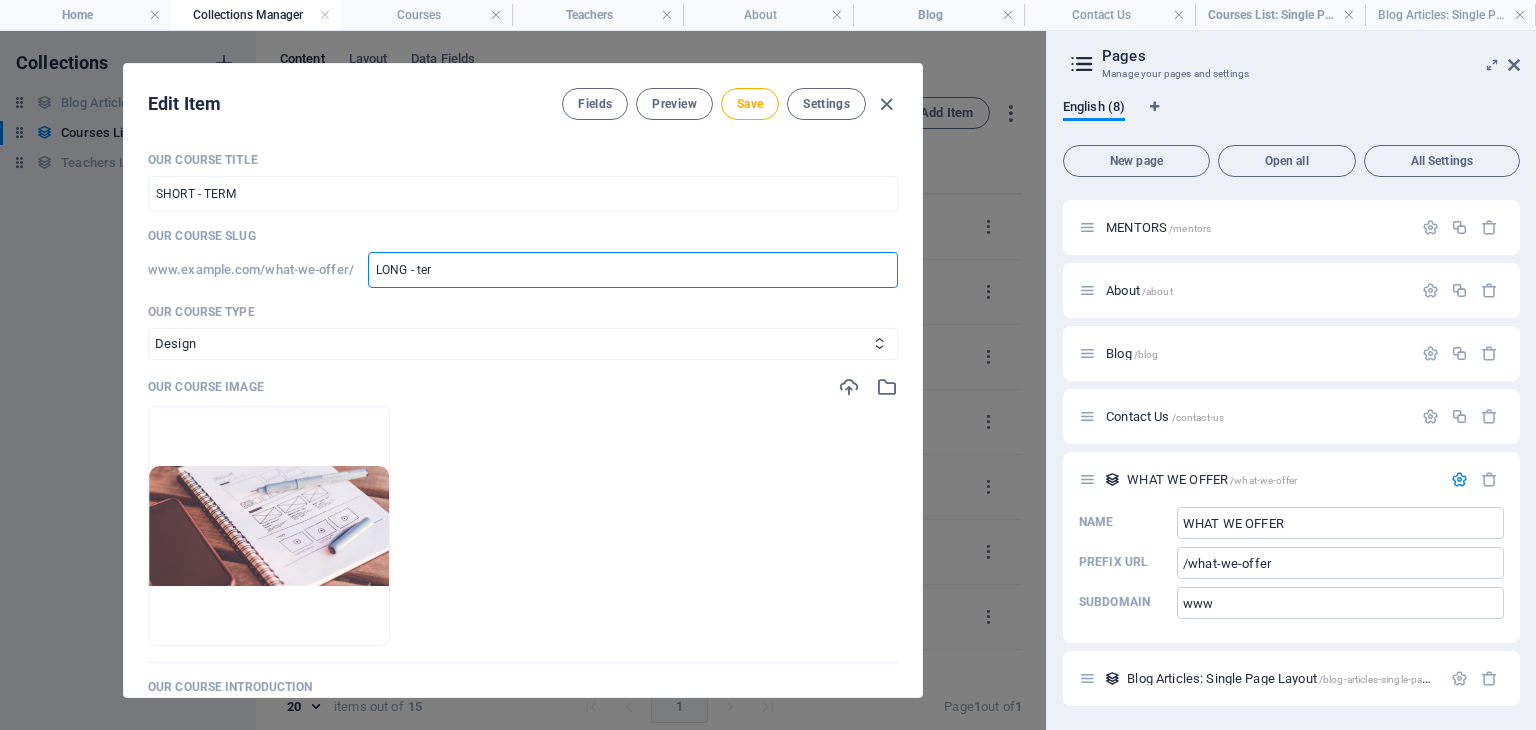 type on "LONG - term" 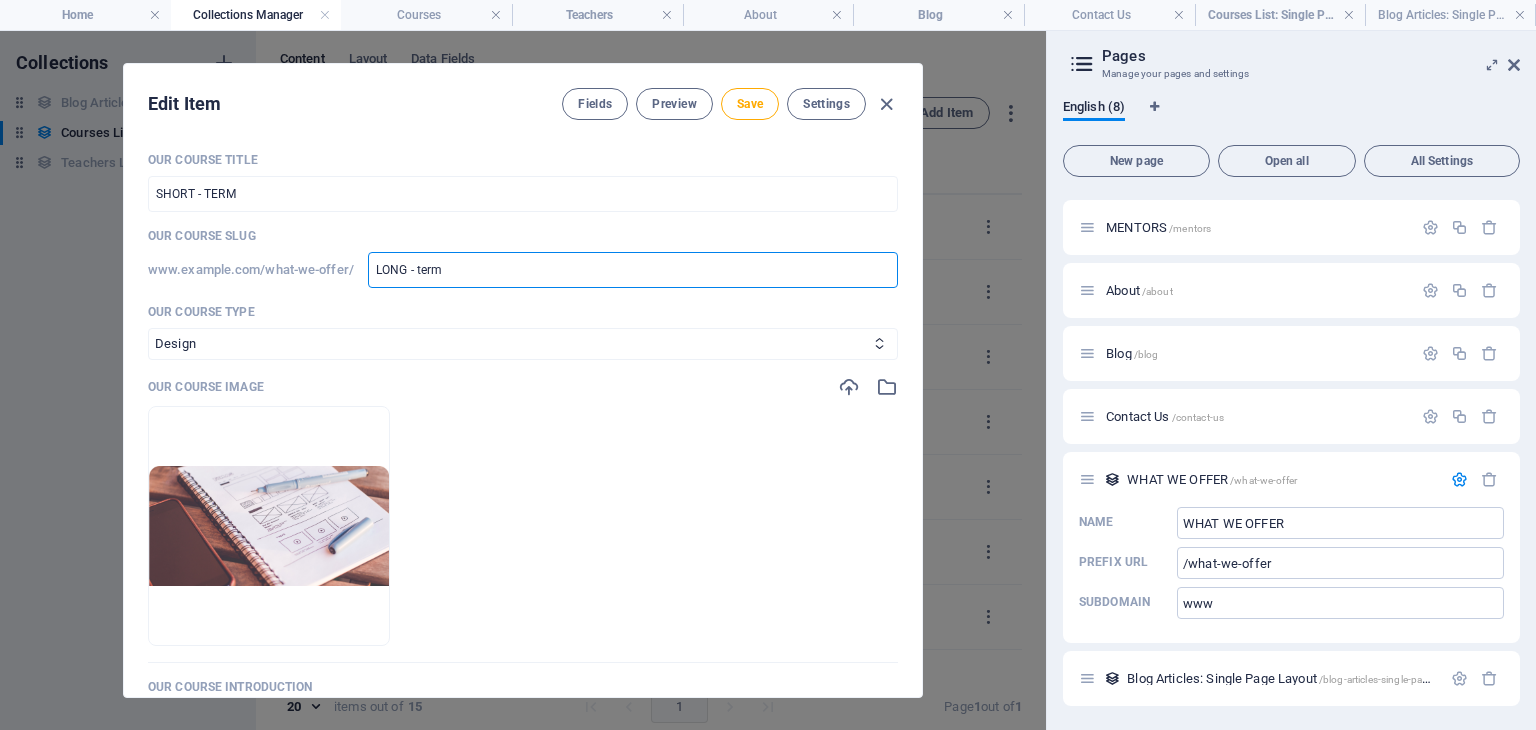 type on "LONG - ter" 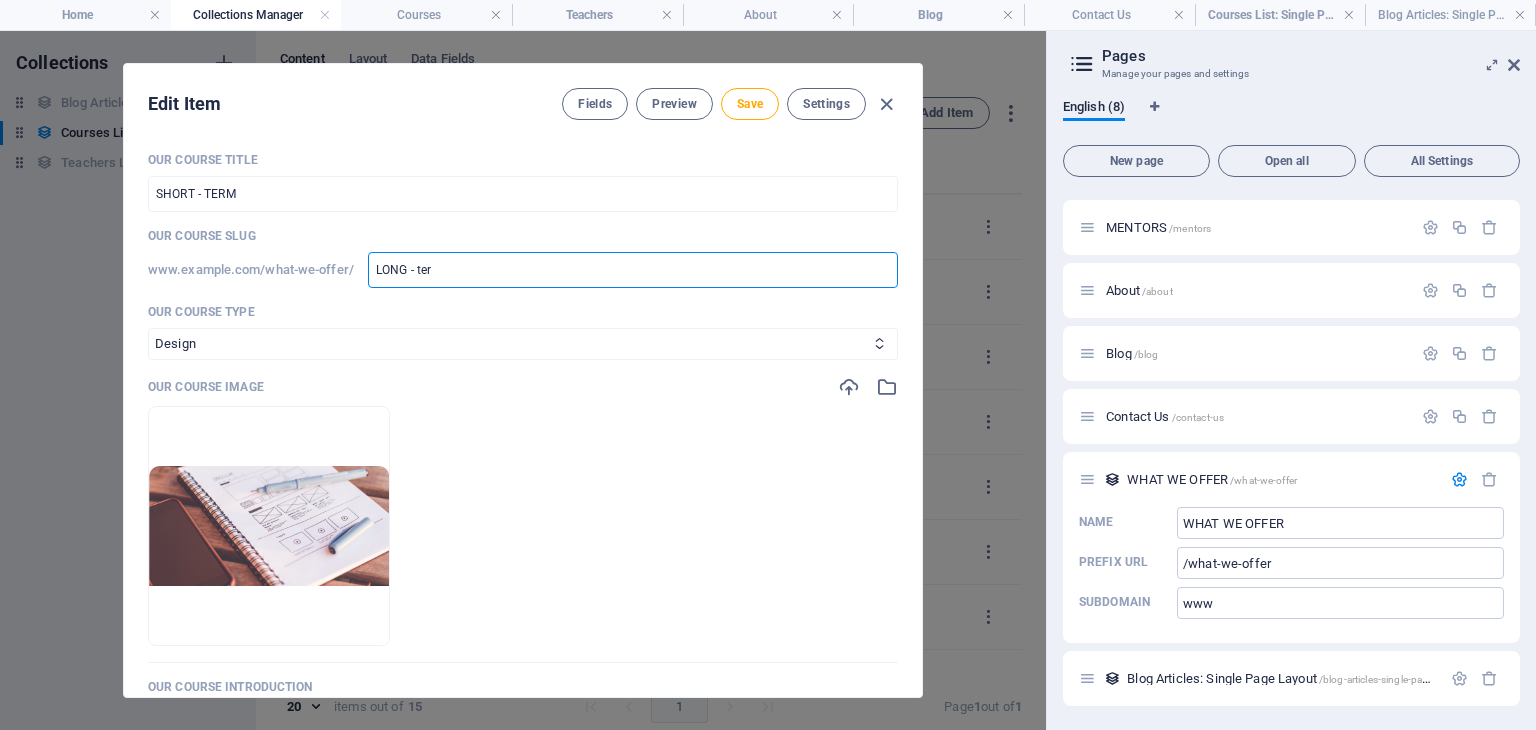 type on "LONG - te" 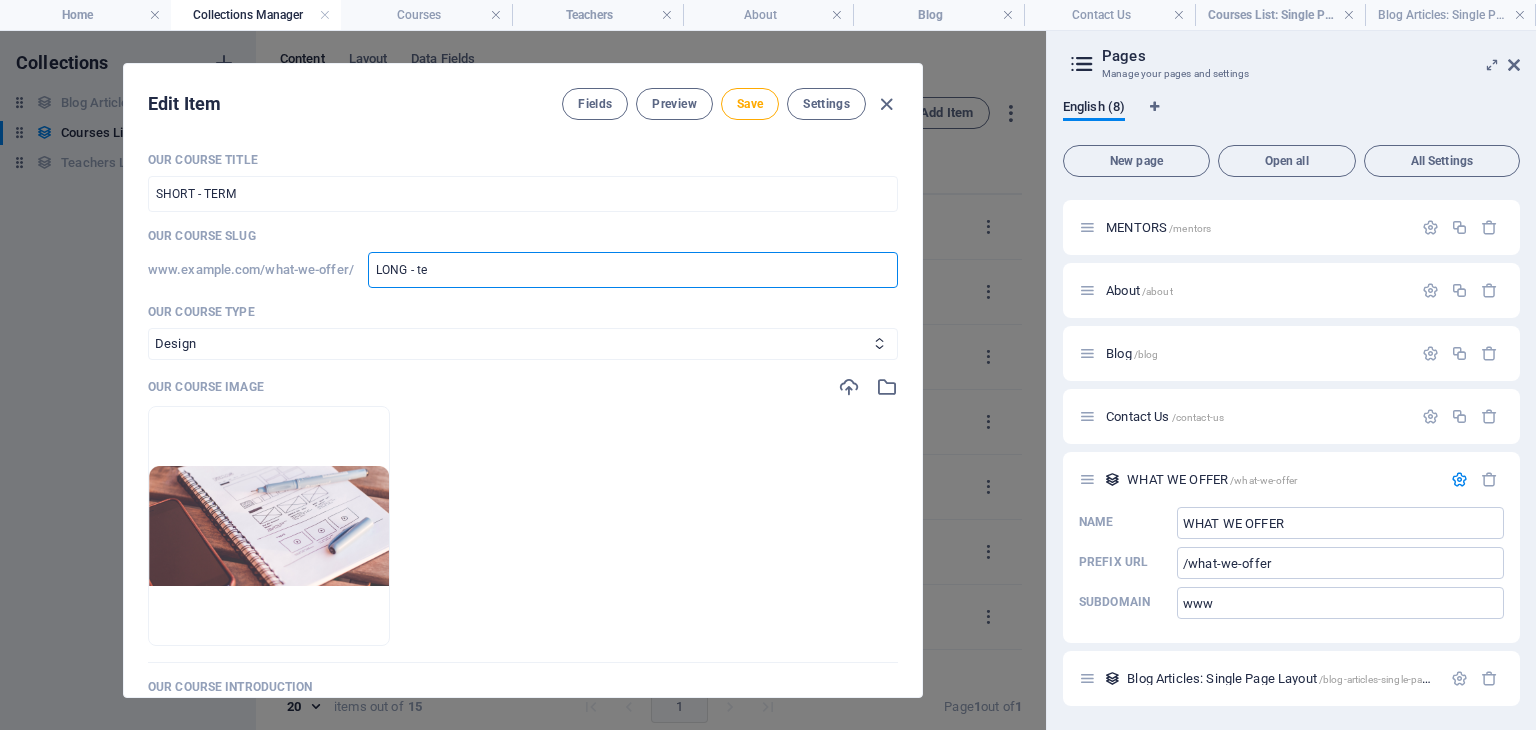 type on "LONG - t" 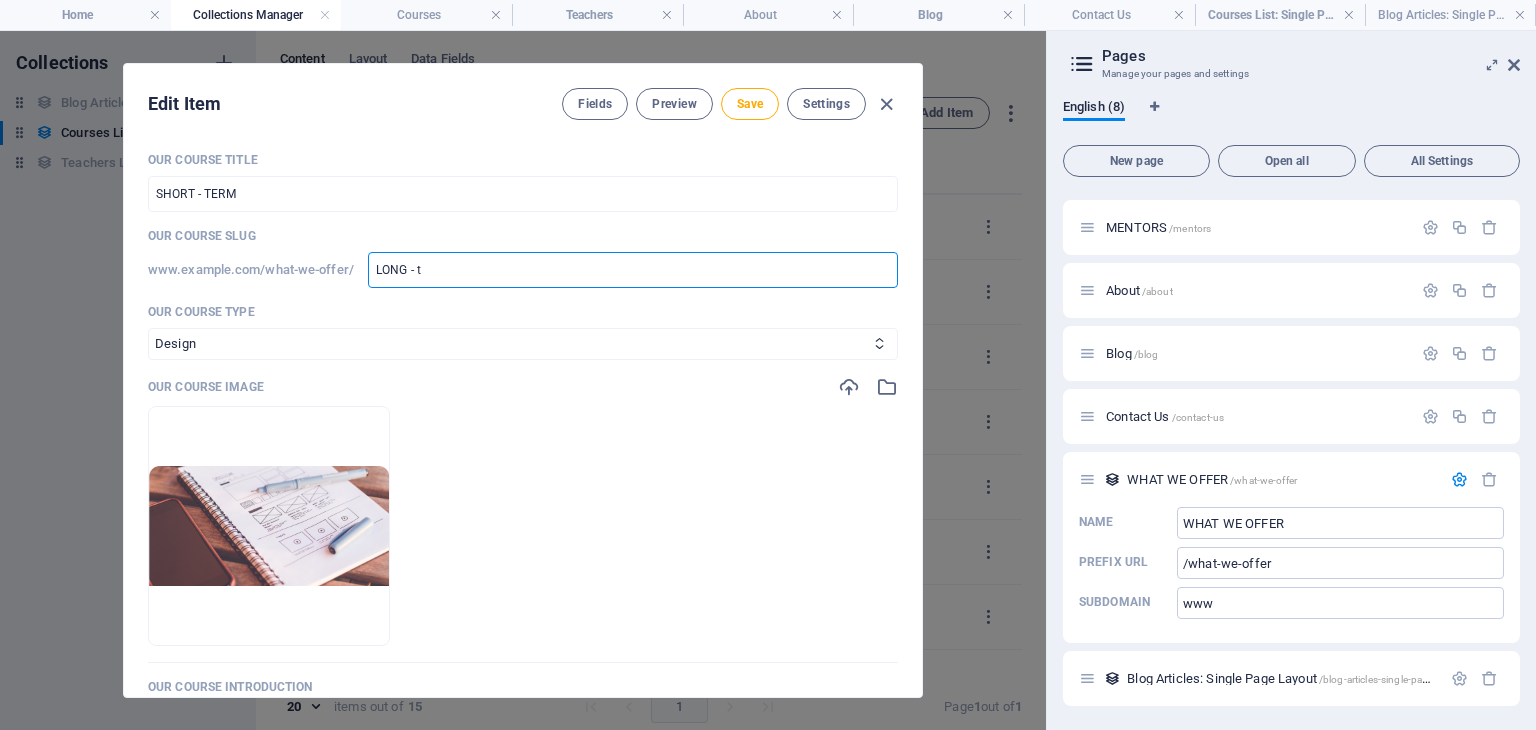 type on "LONG -" 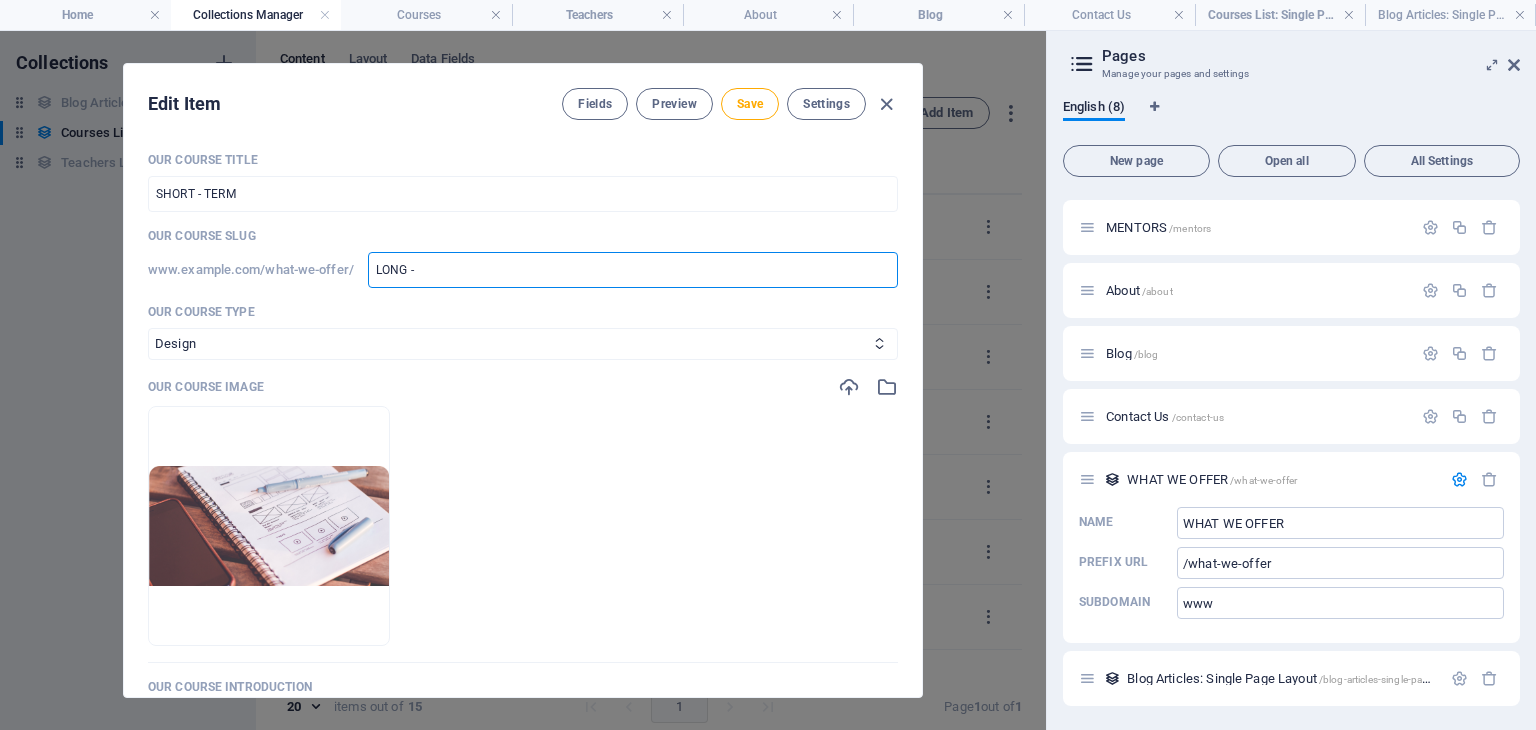 type on "LONG - T" 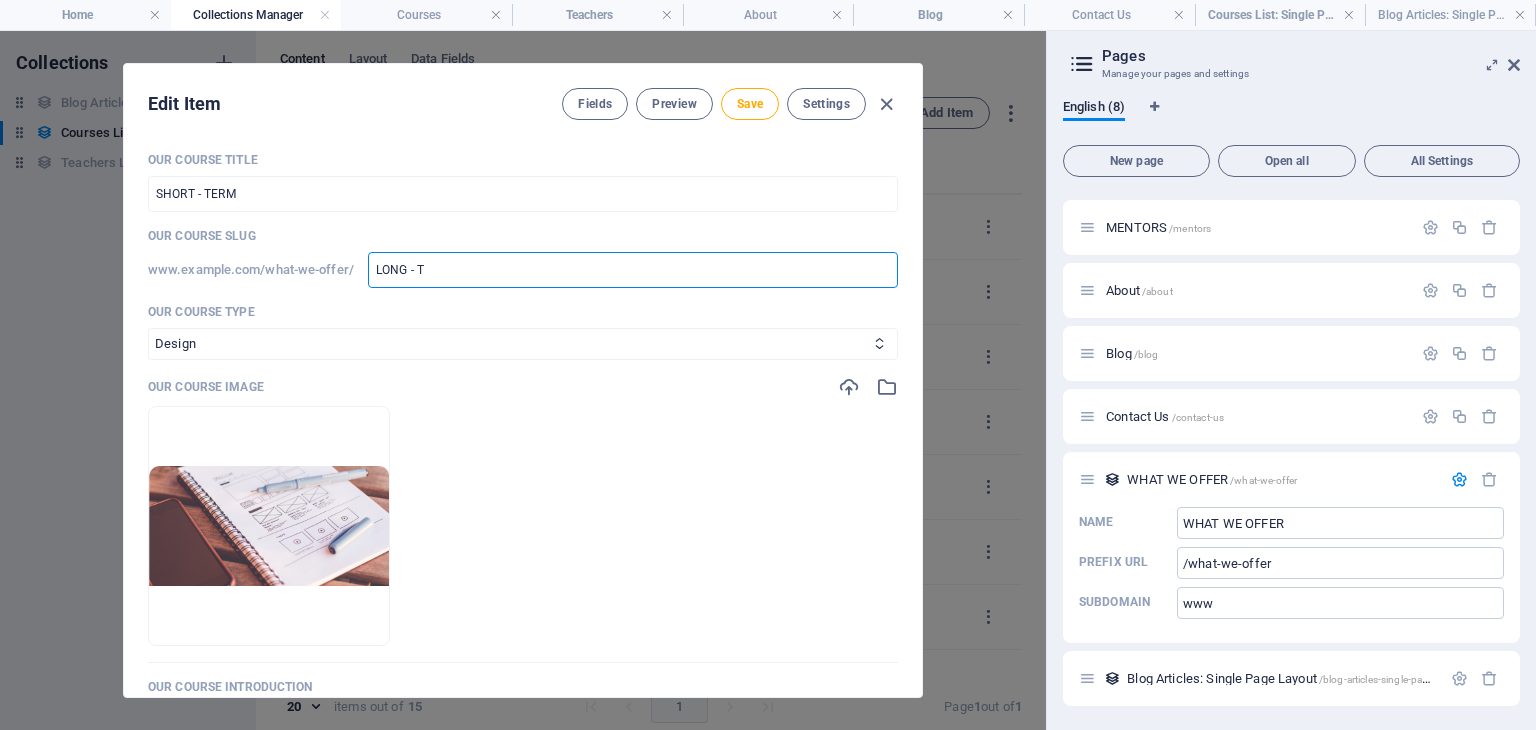 type on "LONG - TE" 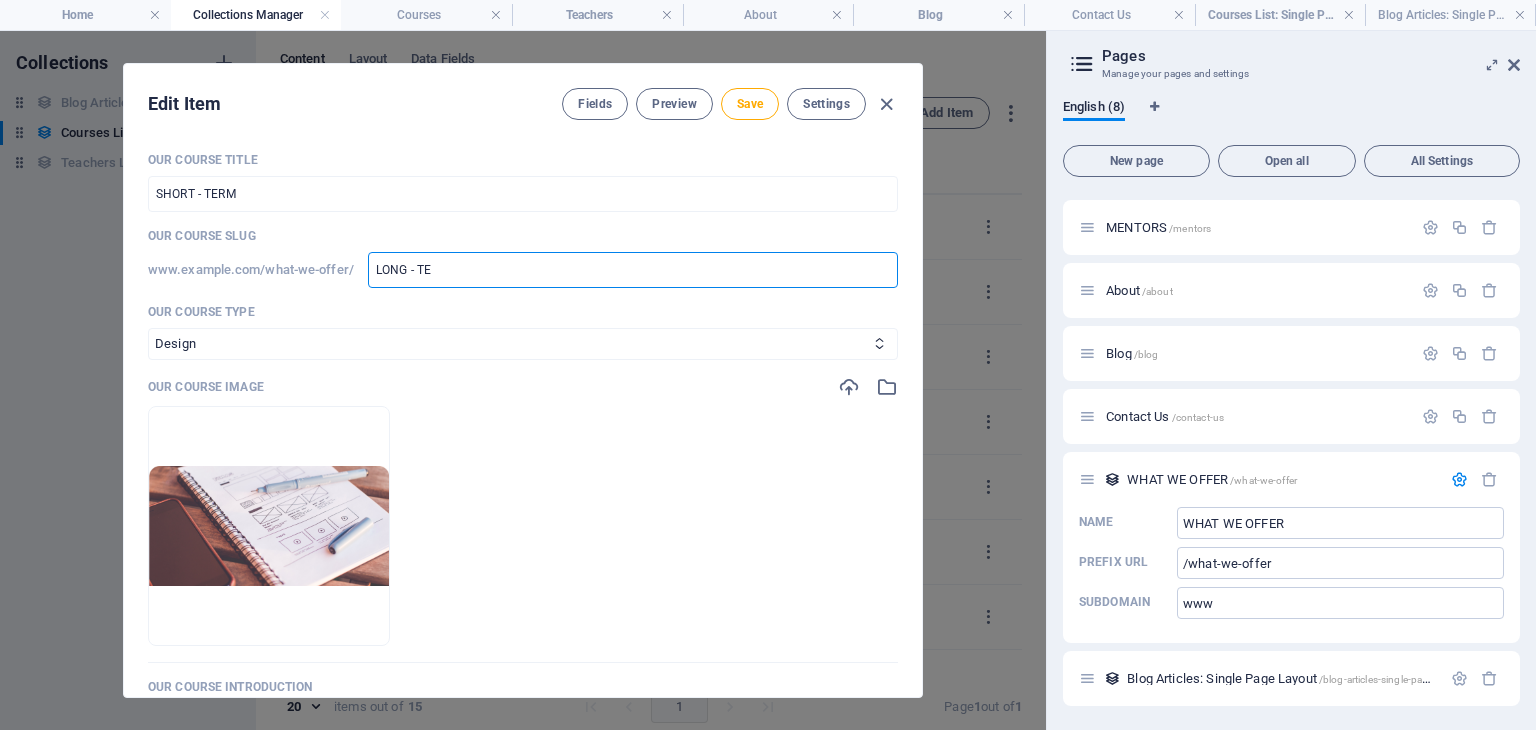 type on "LONG - TER" 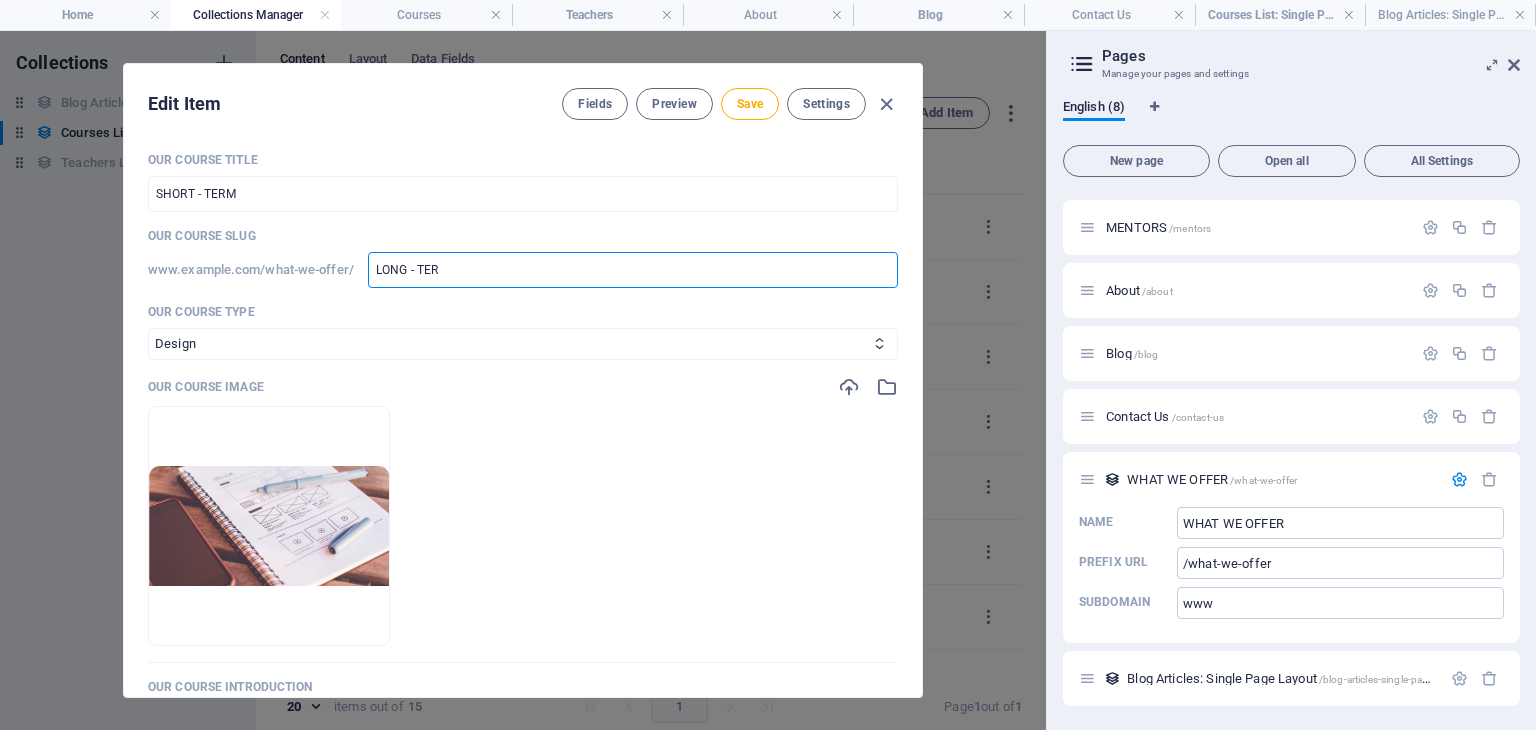 type on "LONG - TERM" 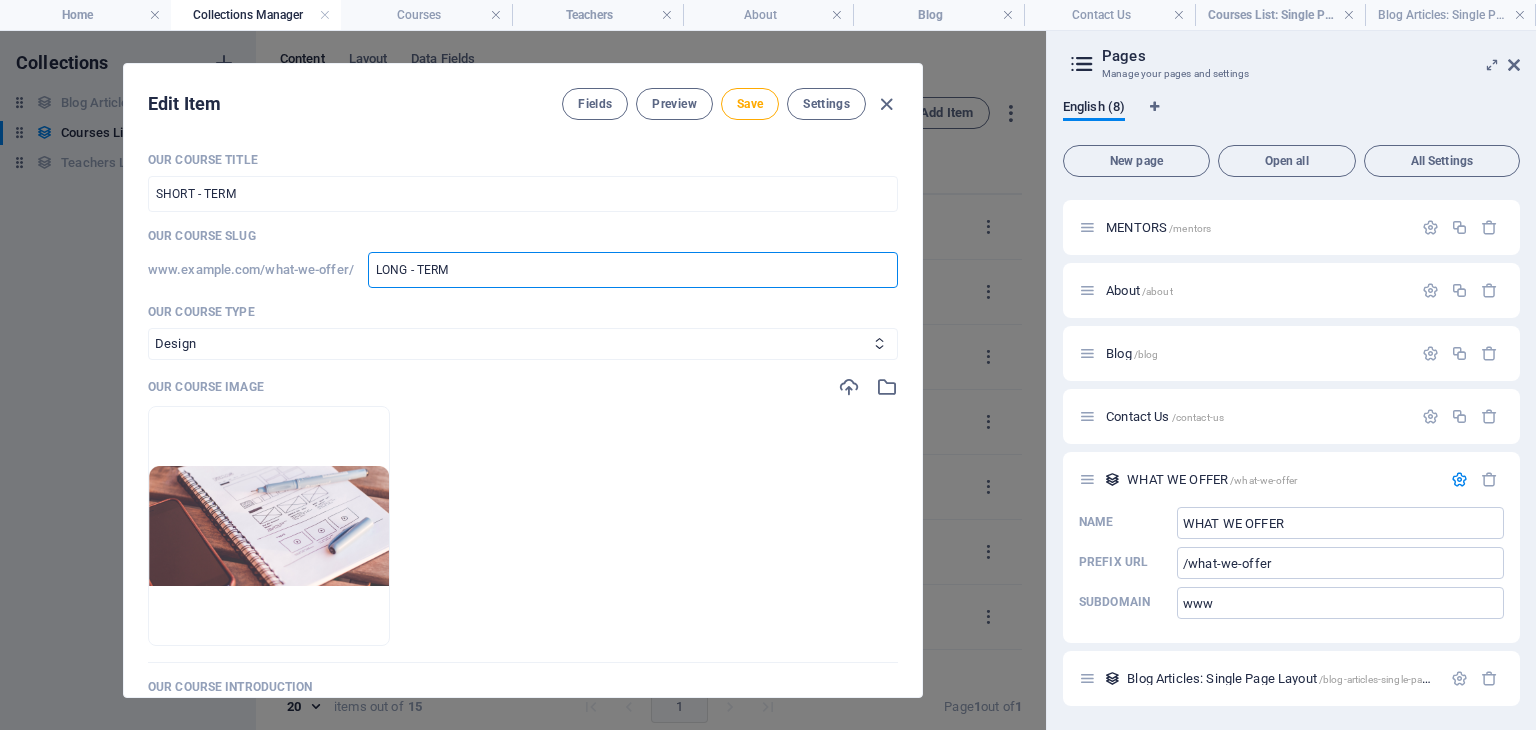 type on "LONG - TERM" 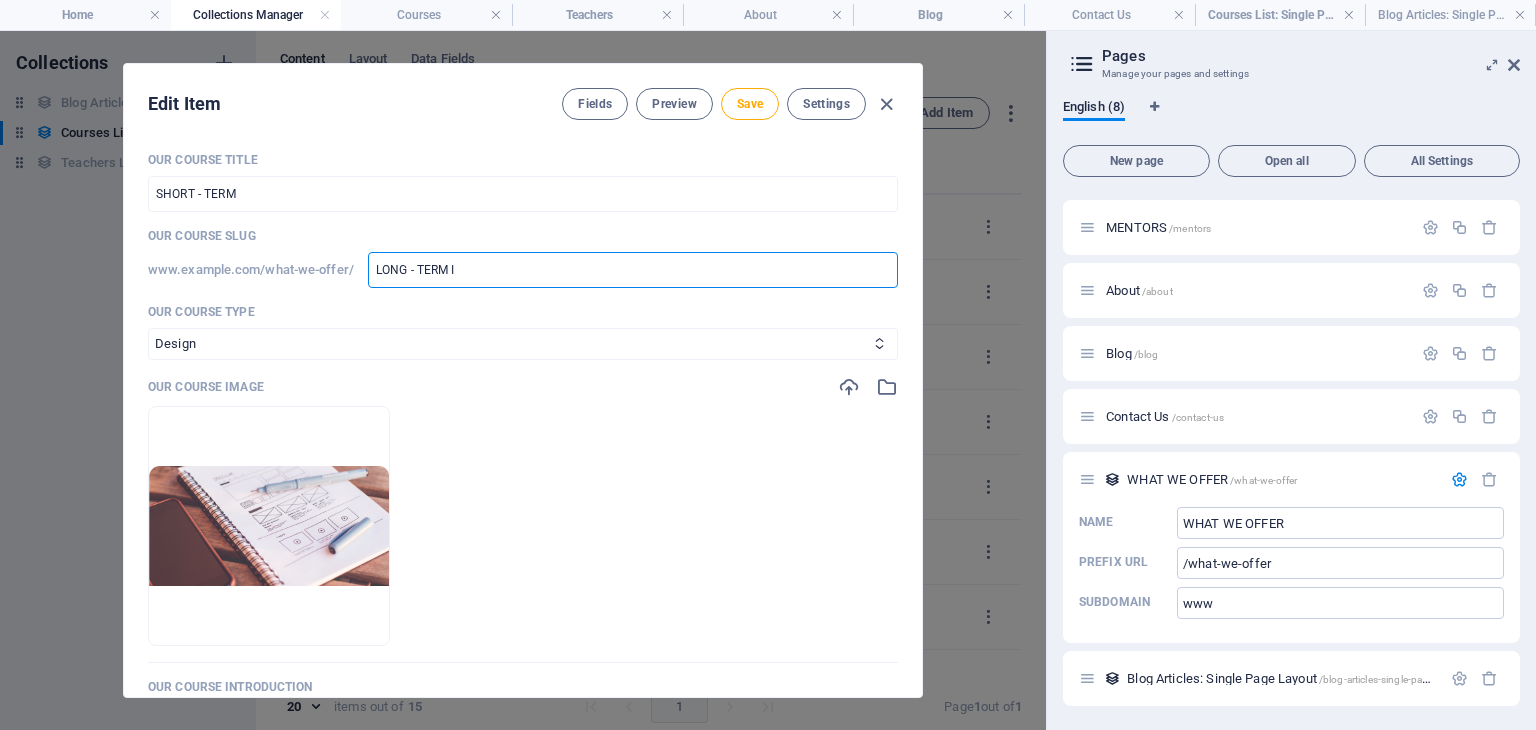 type on "LONG - TERM IN" 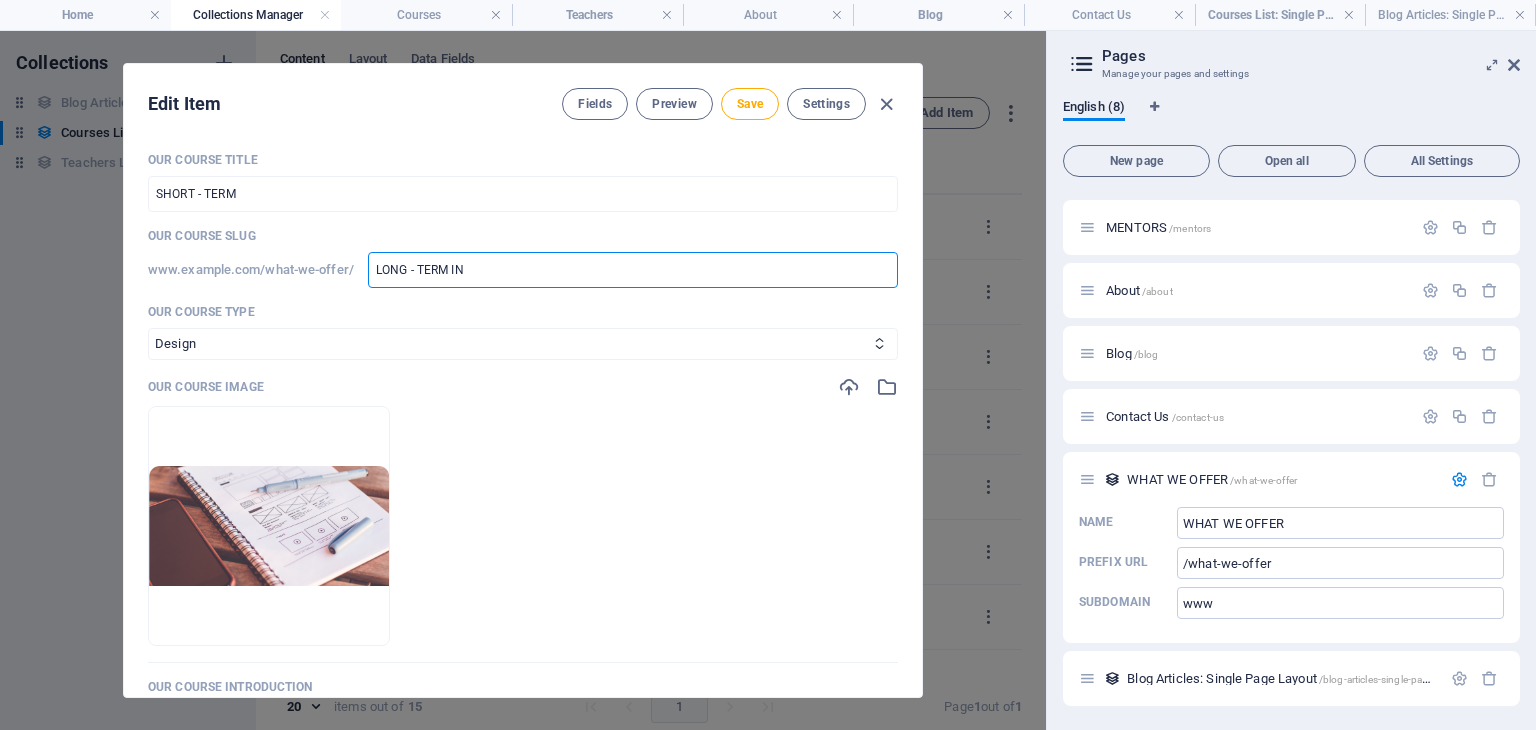 type on "LONG - TERM INT" 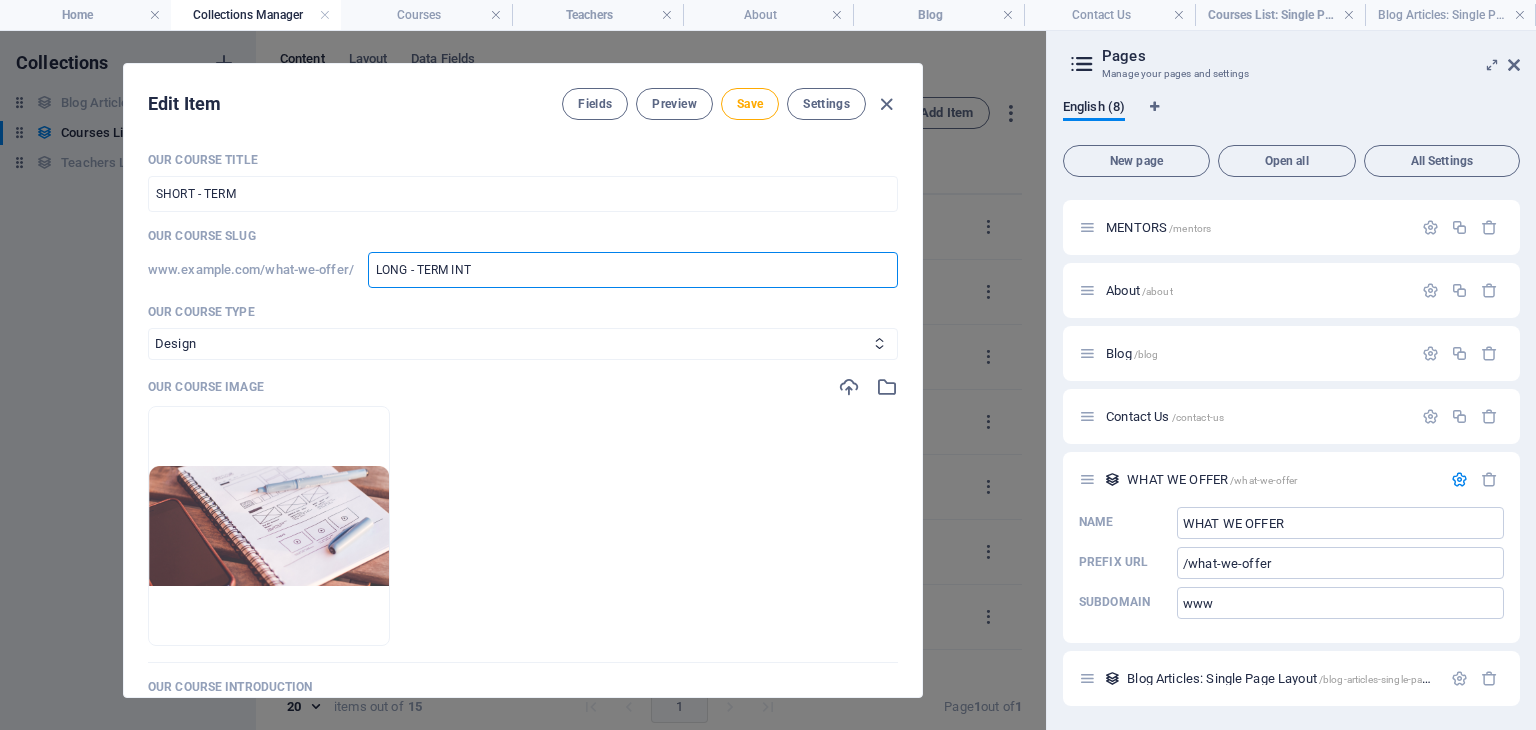 type on "LONG - TERM INTE" 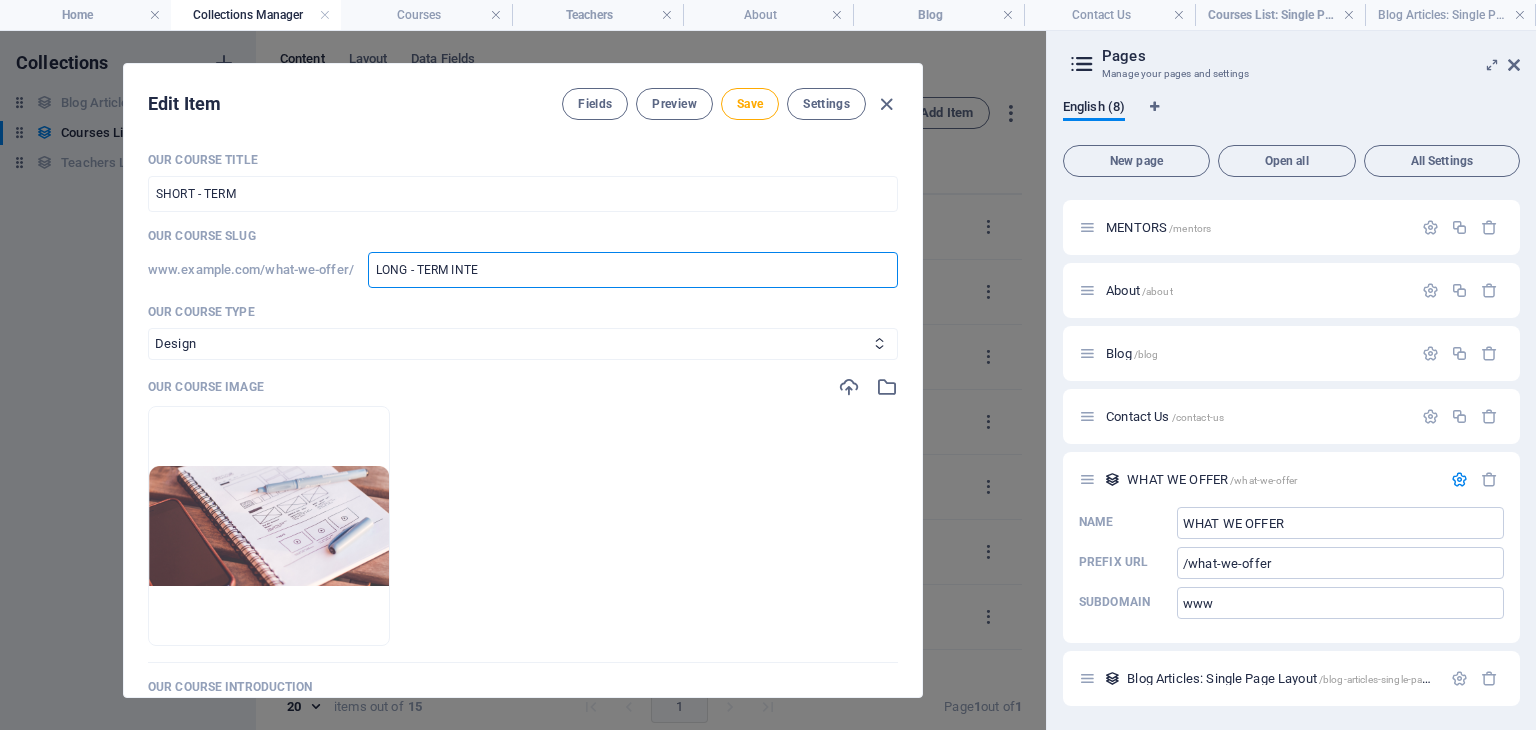 type on "LONG - TERM INTER" 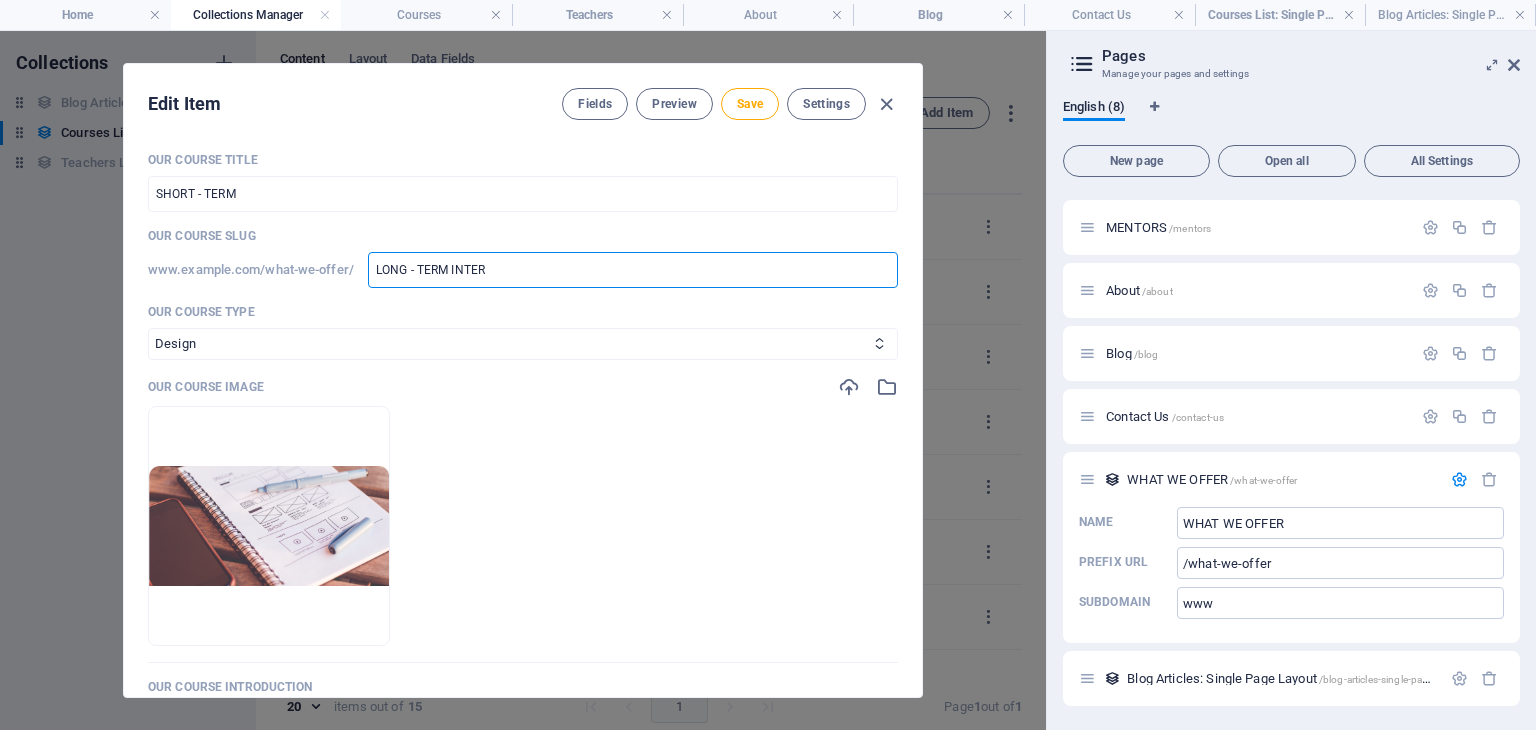 type on "LONG - TERM INTERN" 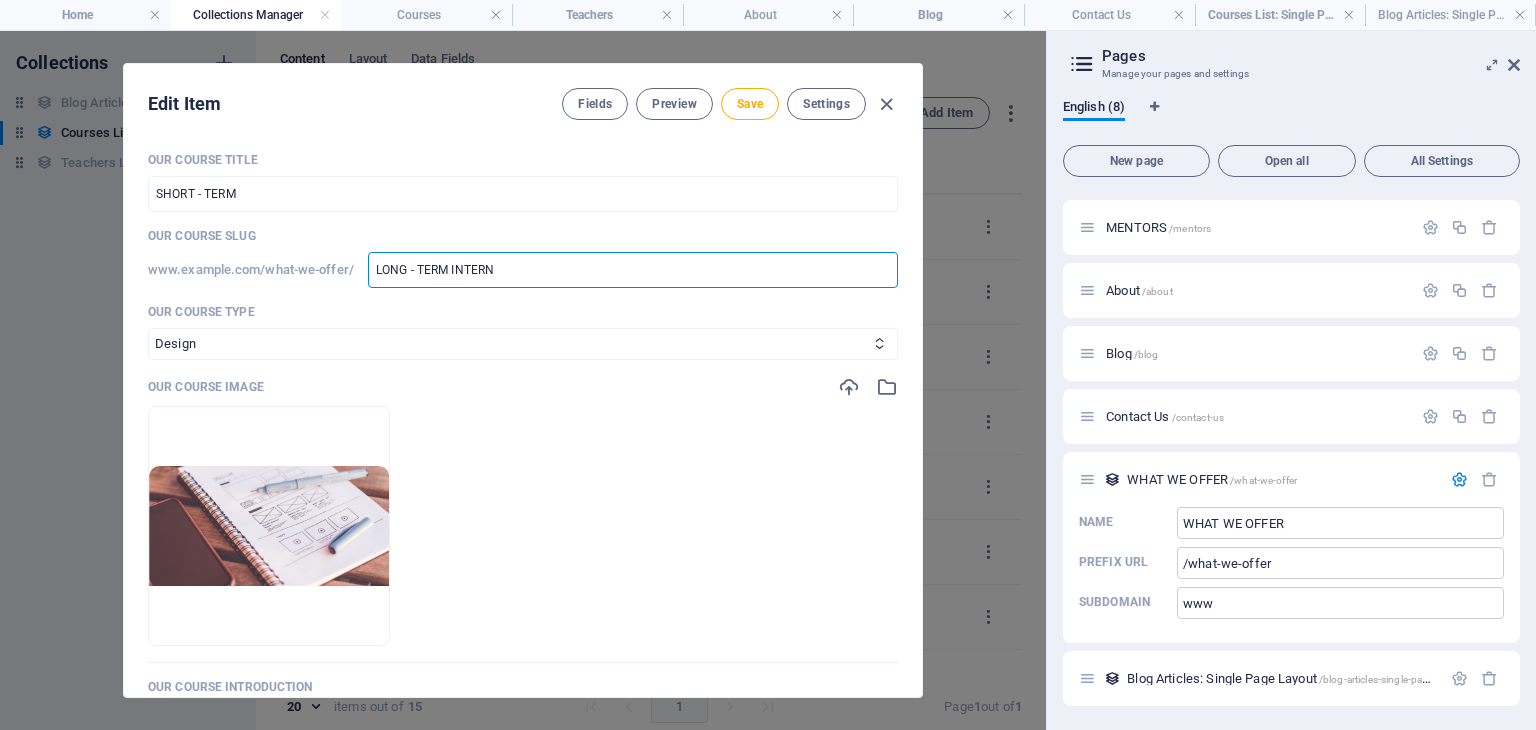 type on "LONG - TERM INTERNS" 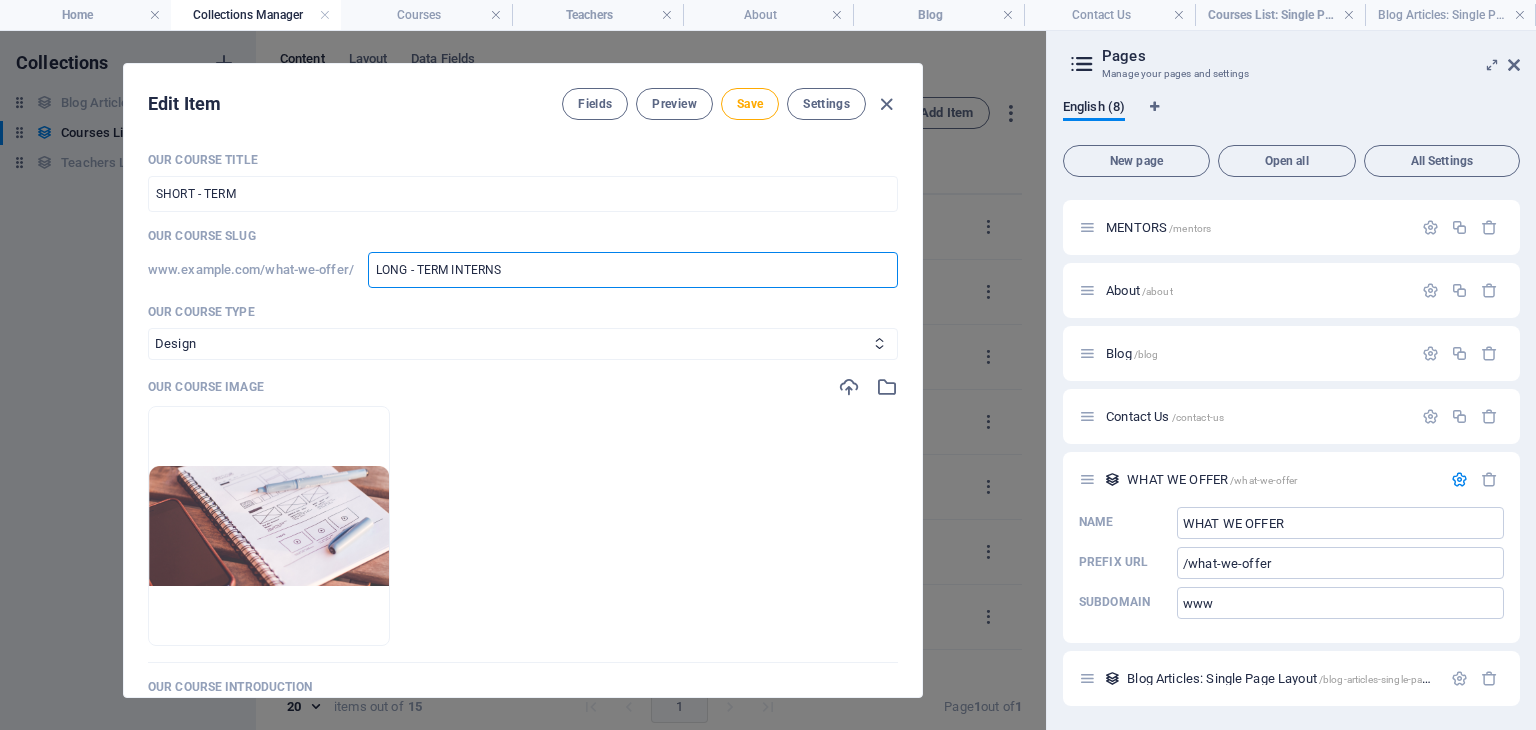 type on "LONG - TERM INTERNSH" 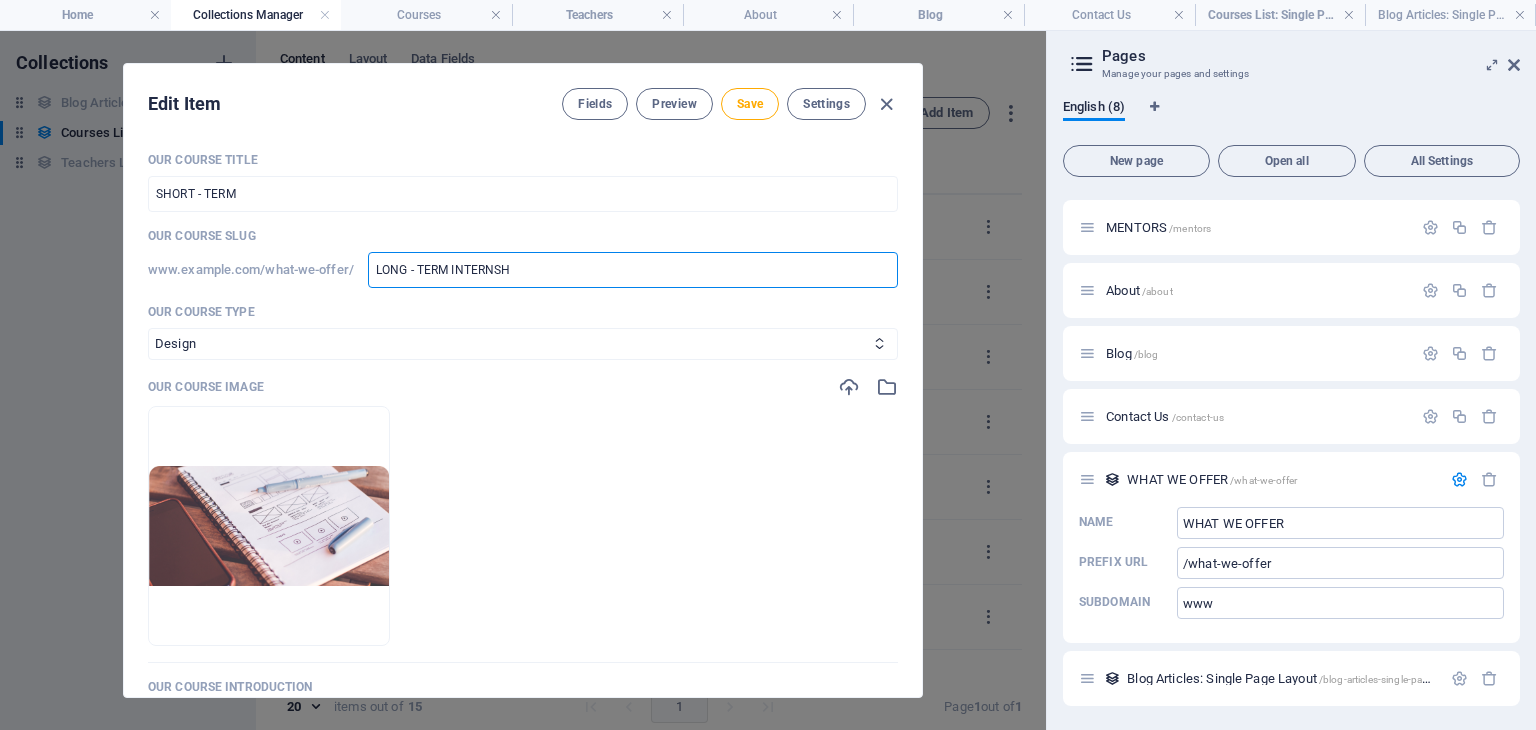 type 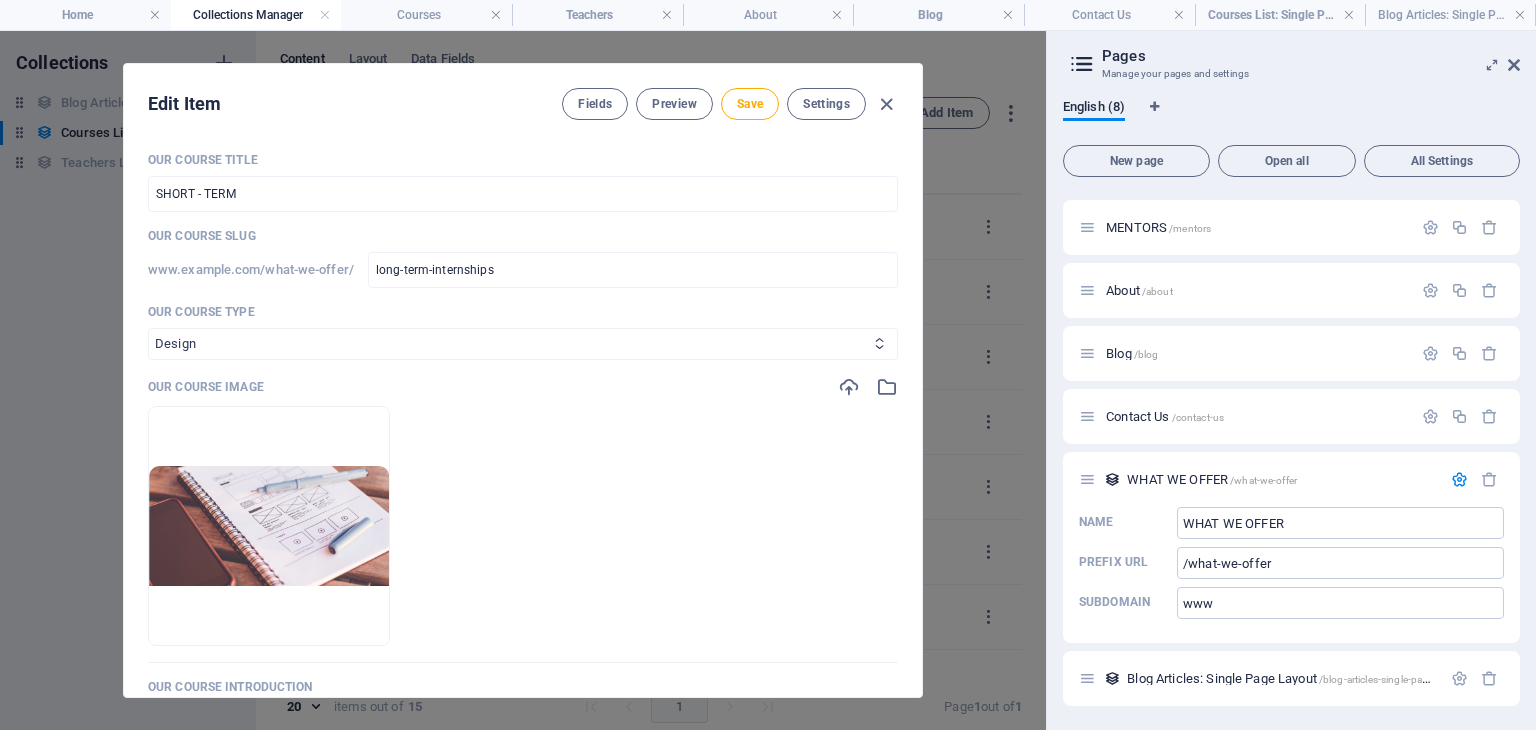 click on "Business/Finances Creativity Programming Psychology Science Speaking Management Marketing Design" at bounding box center [523, 344] 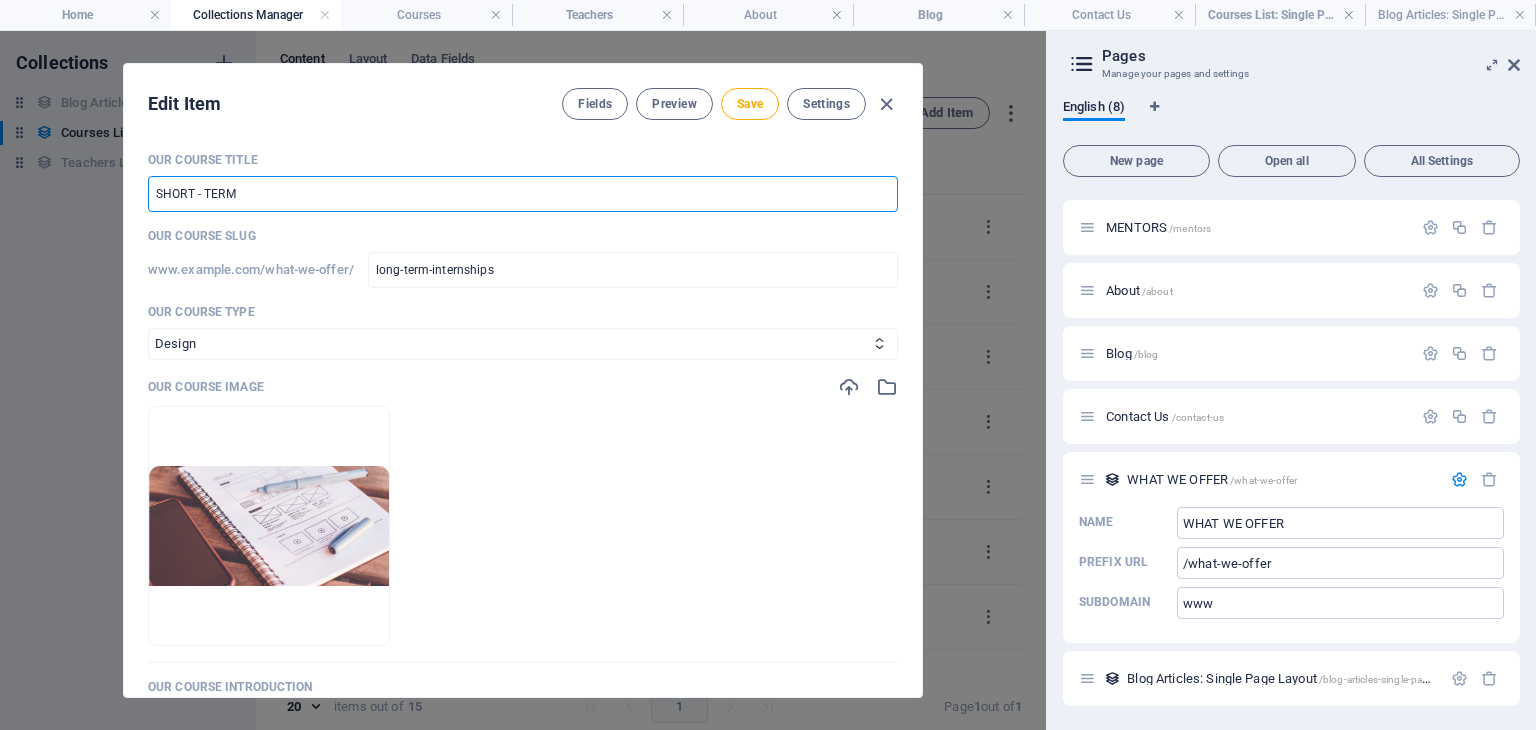 click on "SHORT - TERM" at bounding box center [523, 194] 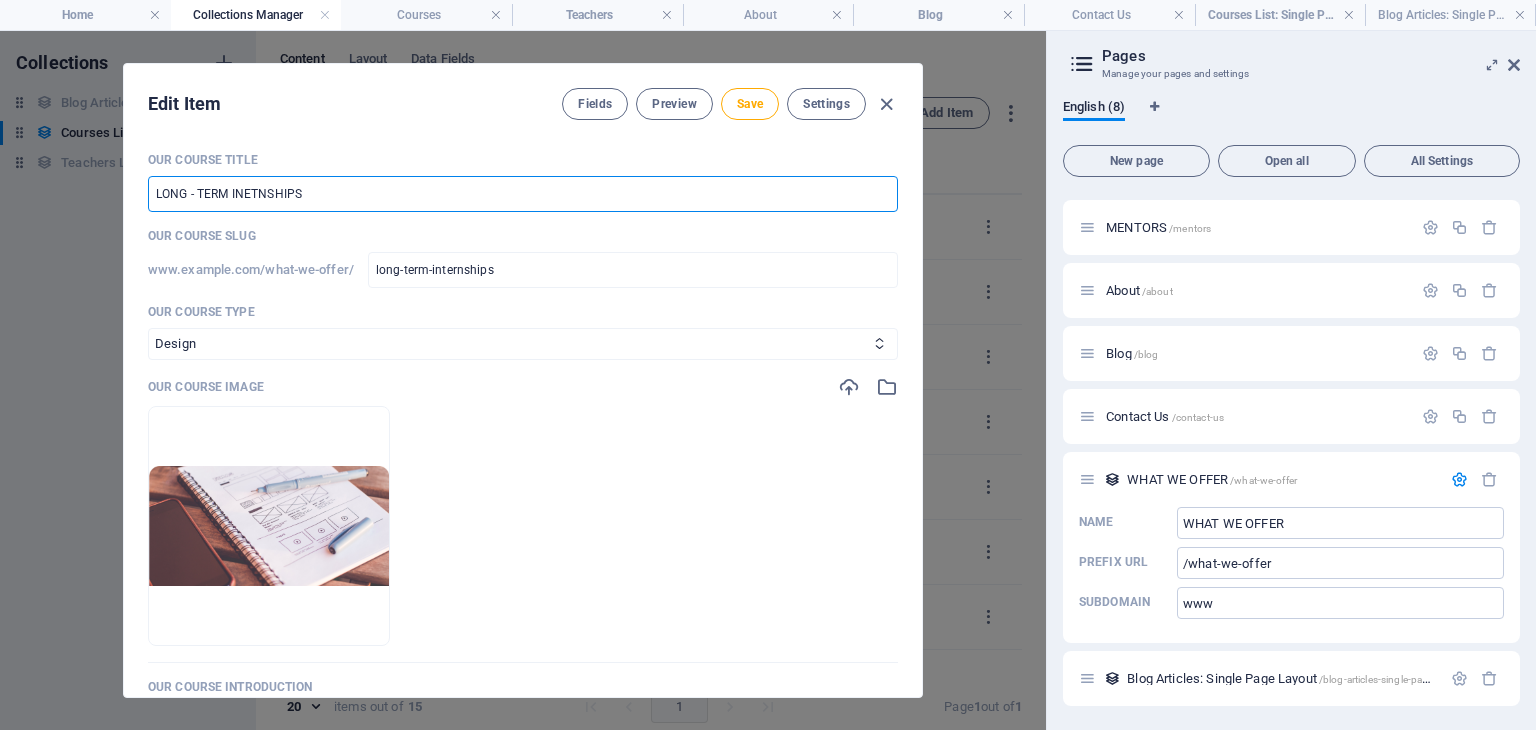 click on "LONG - TERM INETNSHIPS" at bounding box center [523, 194] 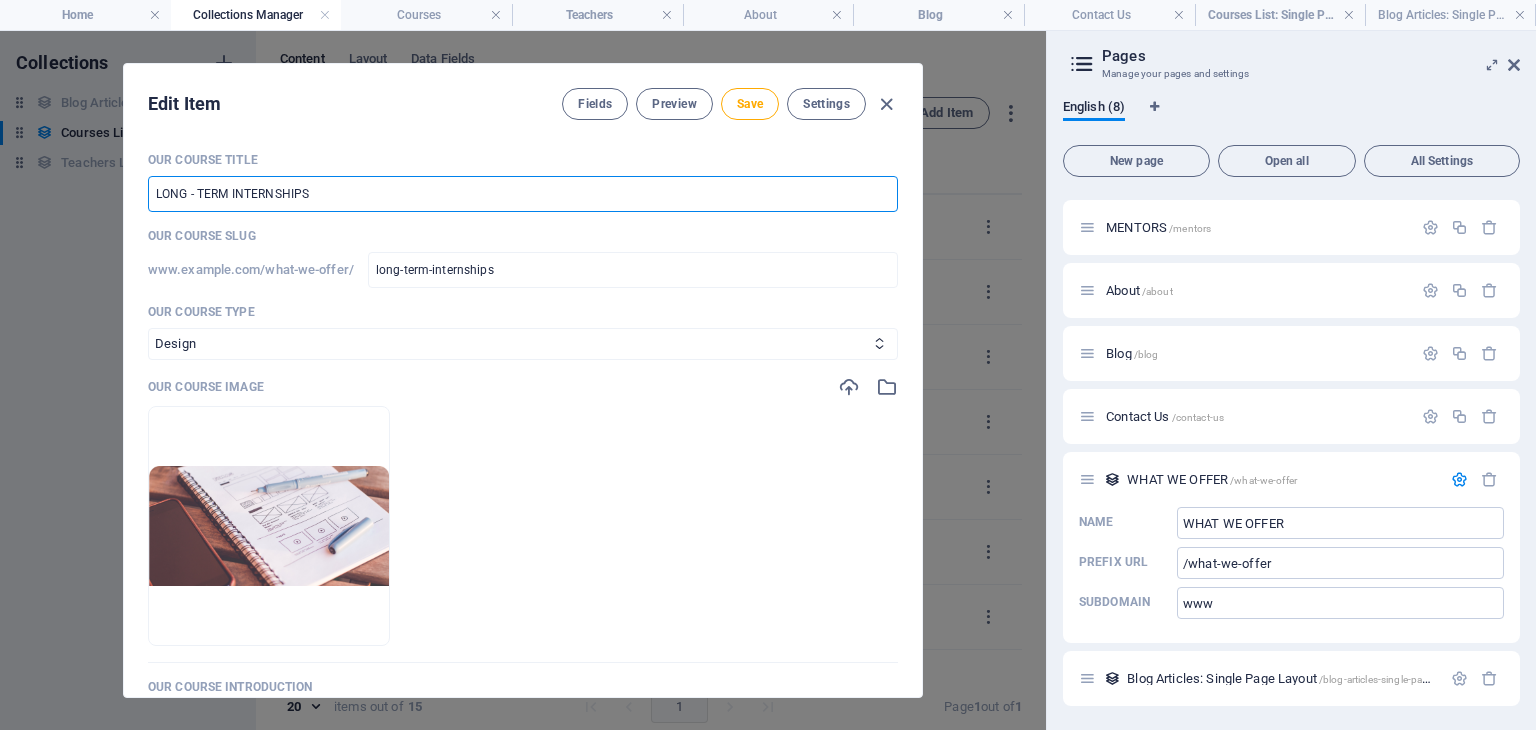 click on "LONG - TERM INTERNSHIPS" at bounding box center (523, 194) 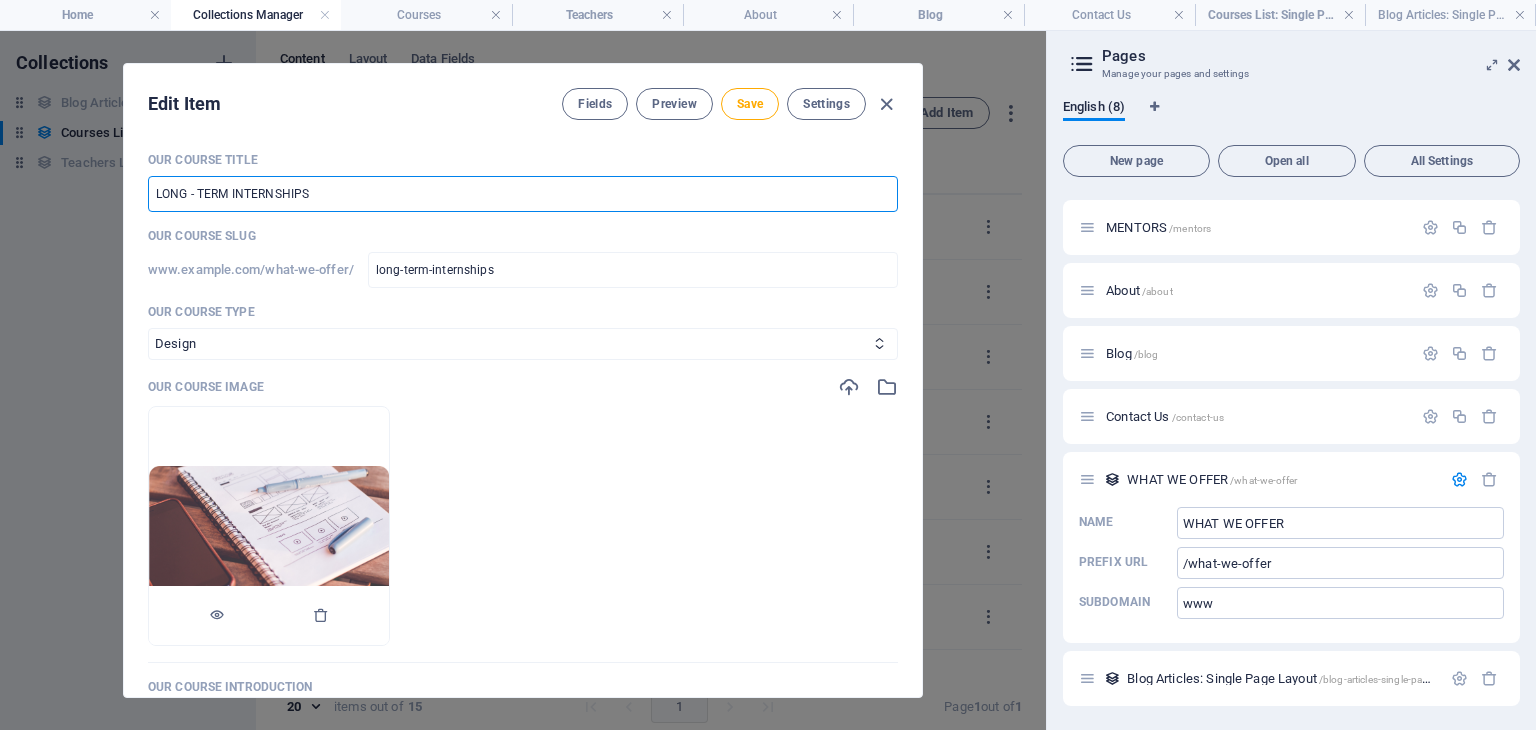 scroll, scrollTop: 183, scrollLeft: 0, axis: vertical 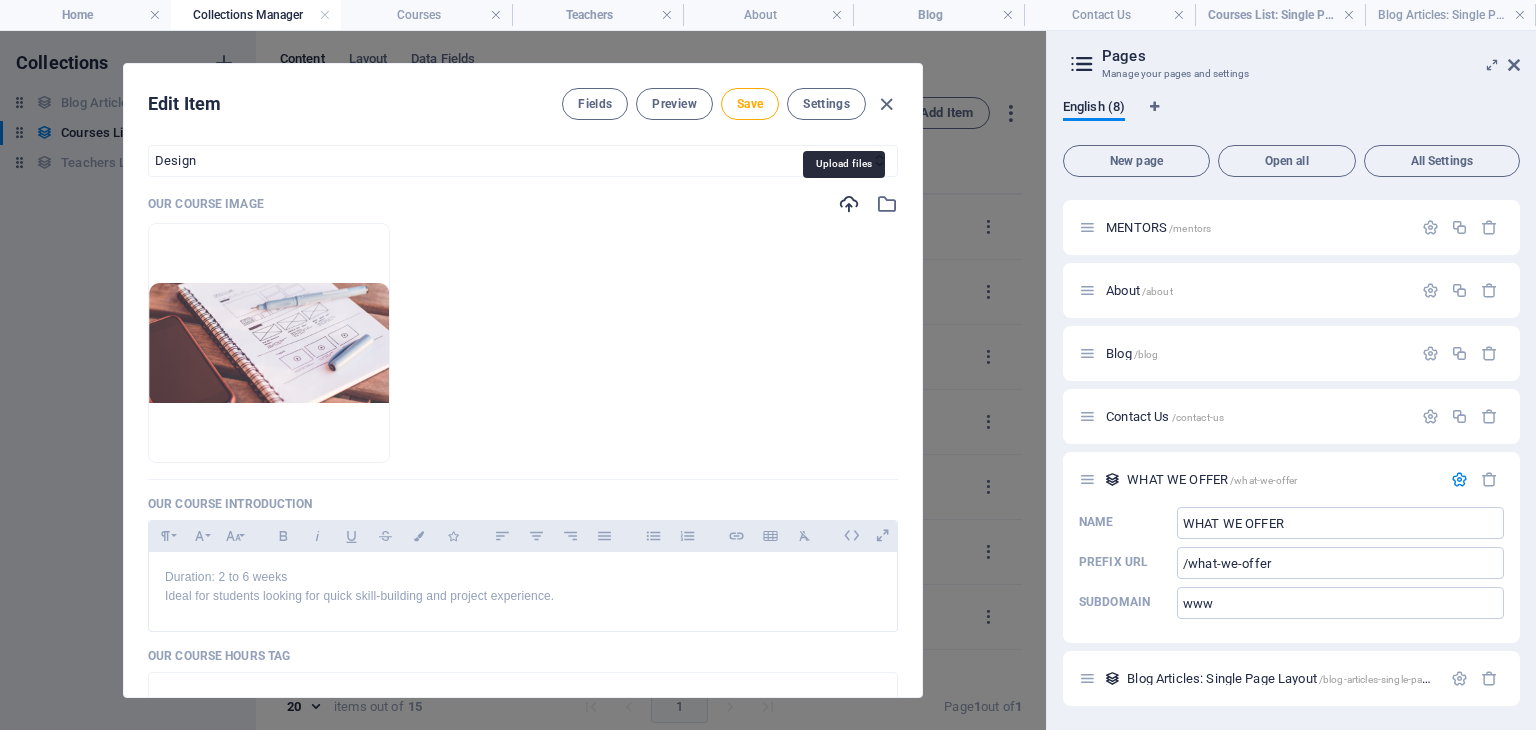 click at bounding box center [849, 204] 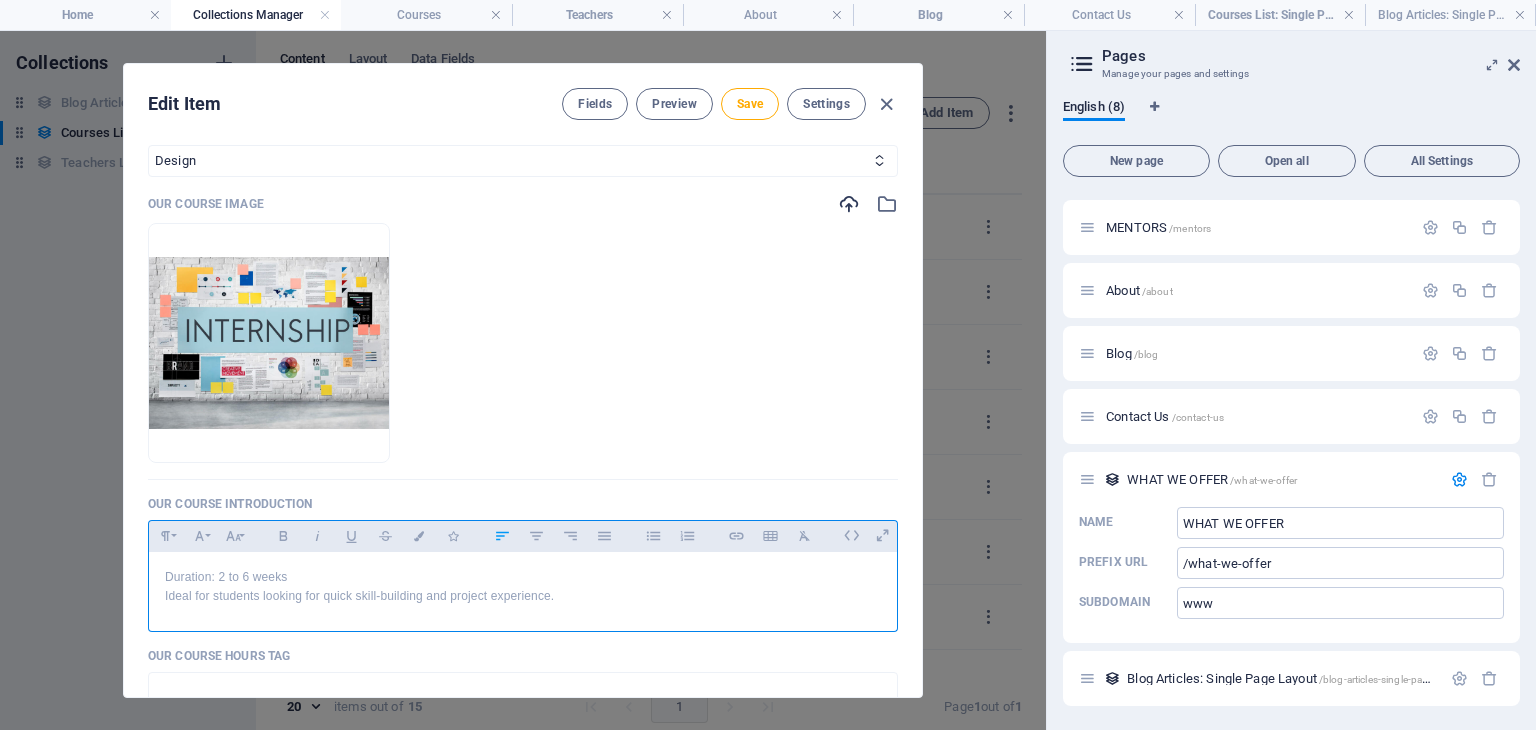 click on "Duration: 2 to 6 weeks Ideal for students looking for quick skill-building and project experience." at bounding box center [523, 587] 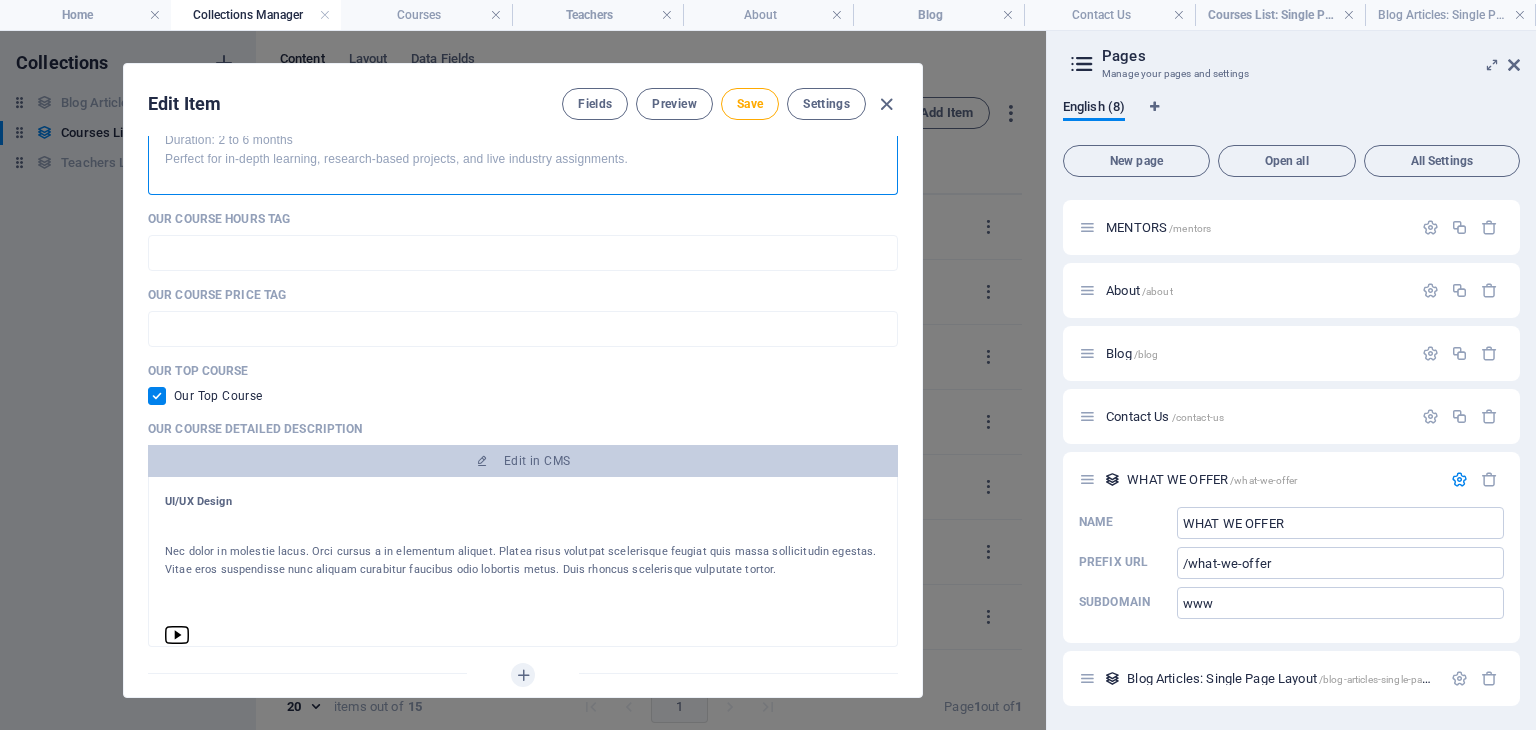 scroll, scrollTop: 626, scrollLeft: 0, axis: vertical 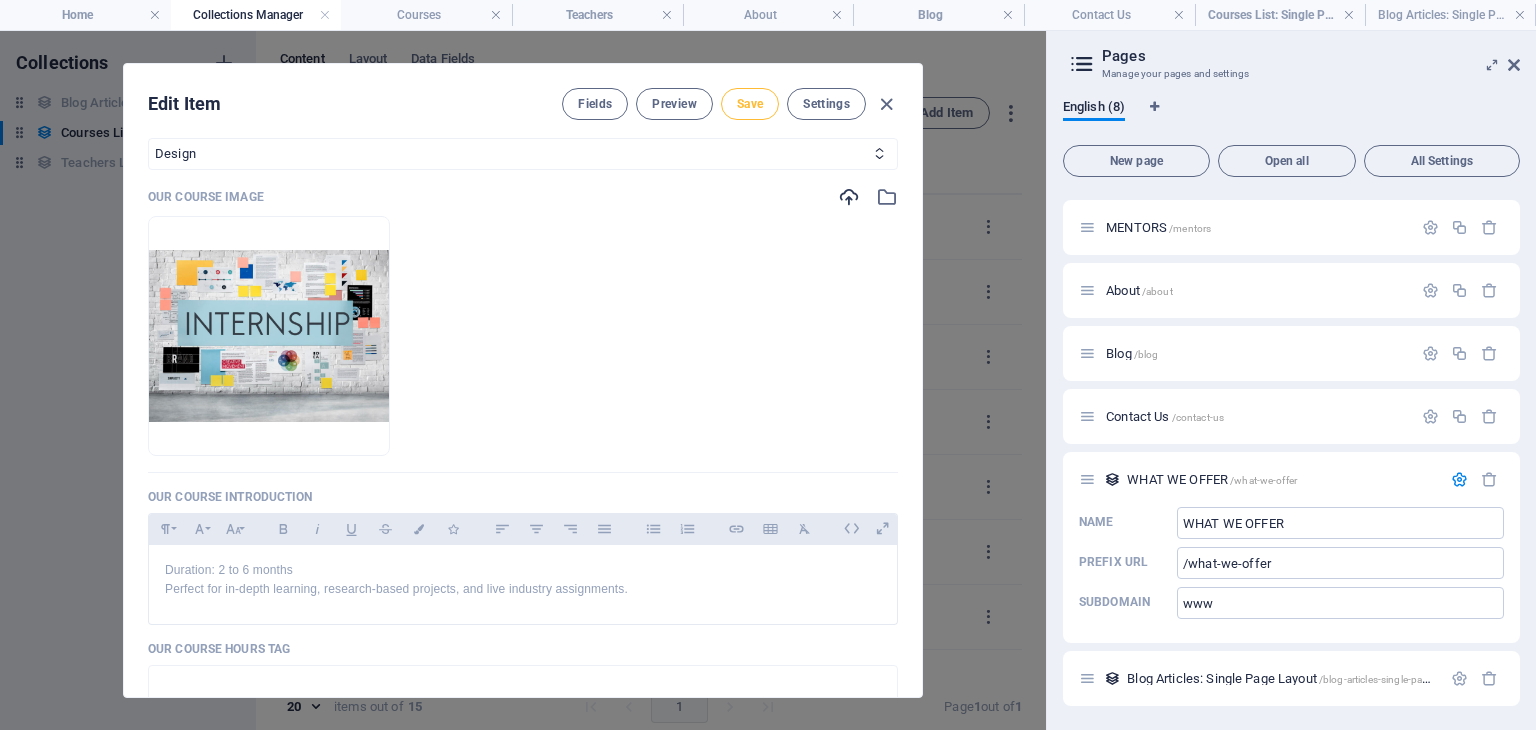 click on "Save" at bounding box center [750, 104] 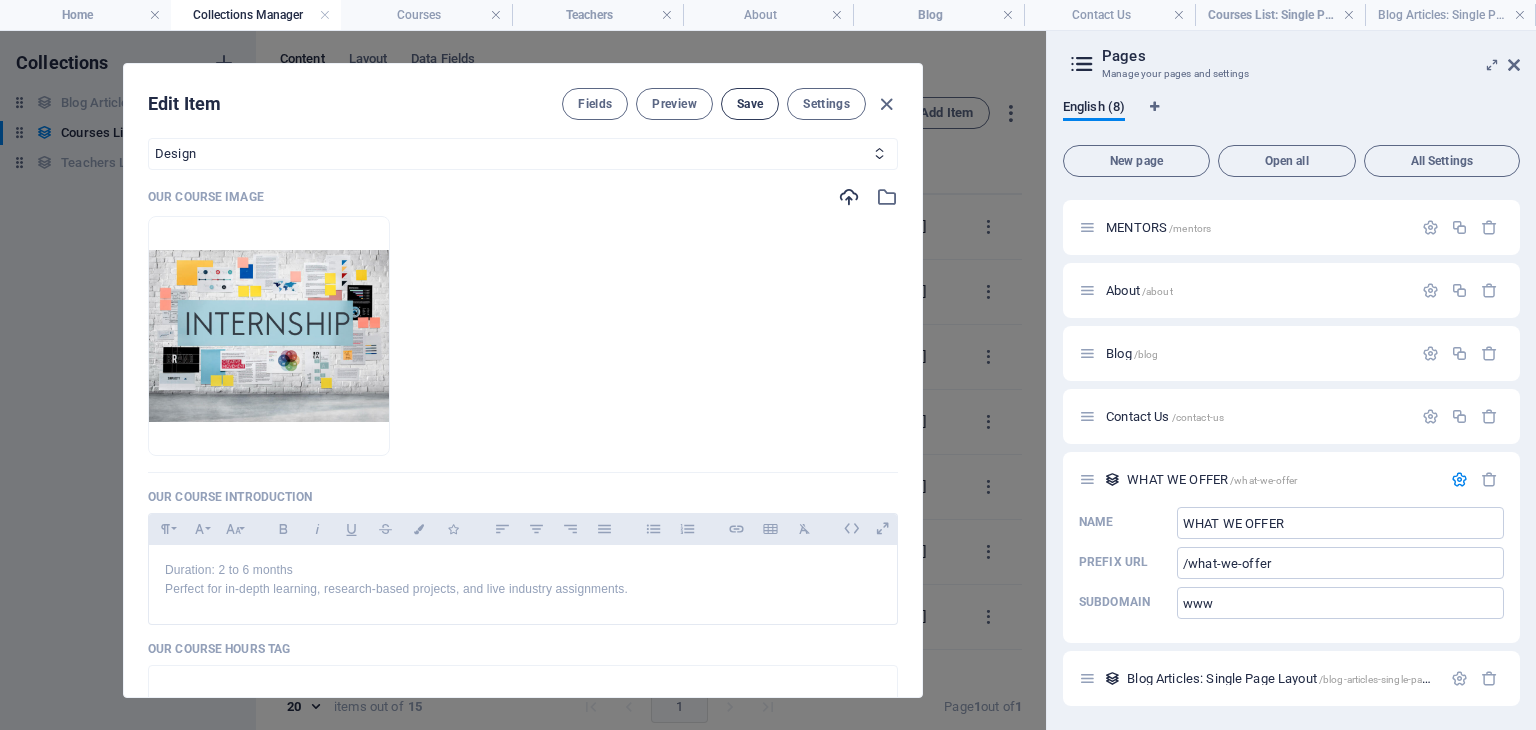 click on "Save" at bounding box center (750, 104) 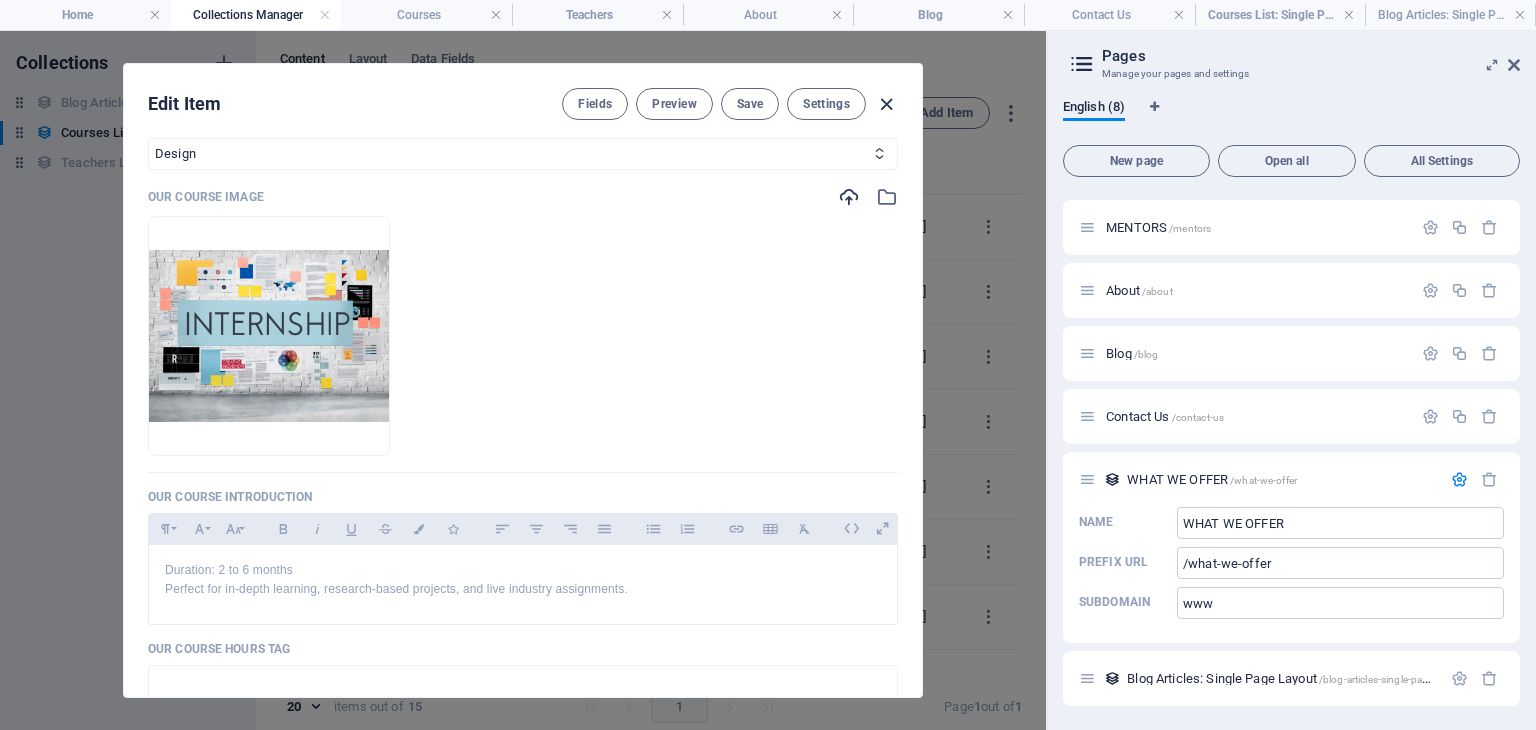 click at bounding box center (886, 104) 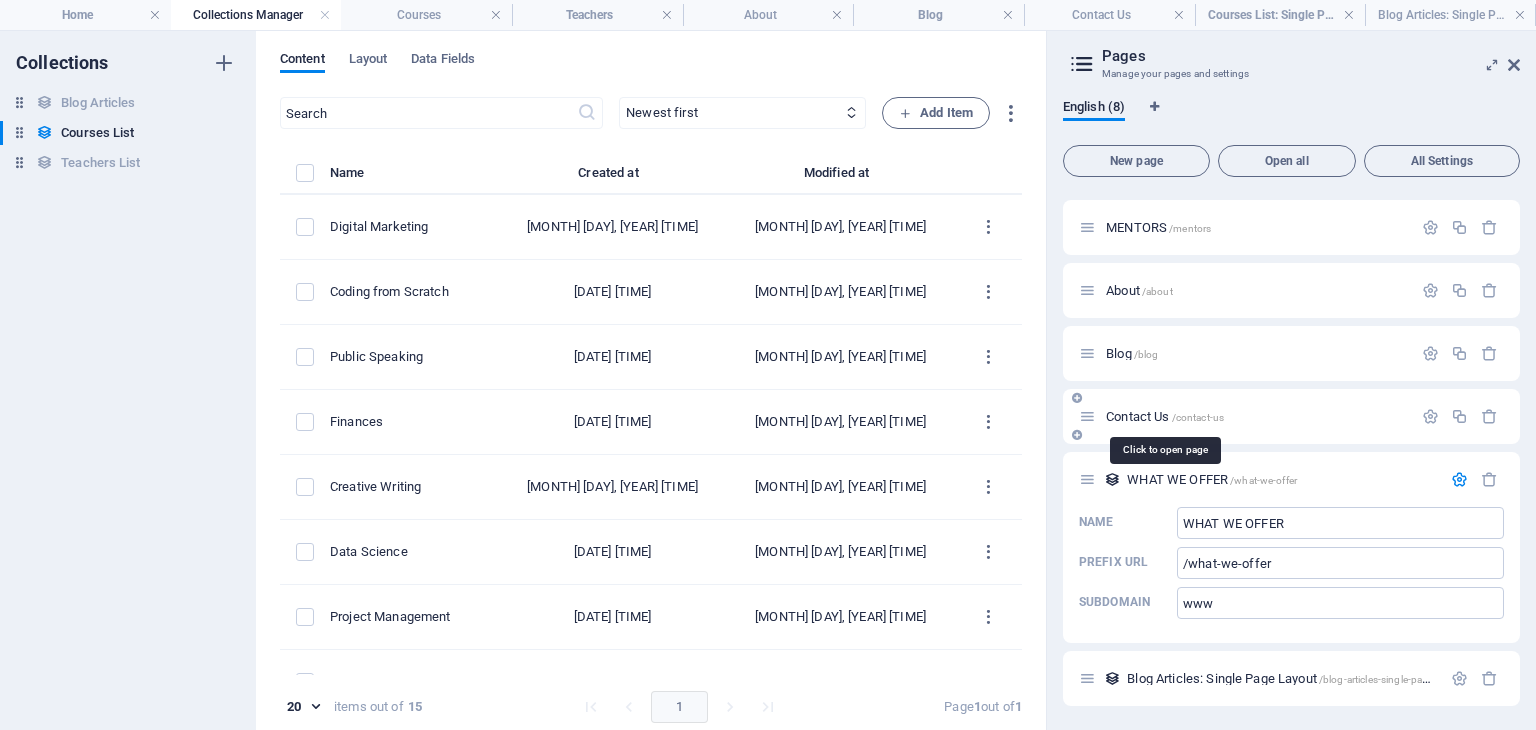 click on "Contact Us /contact-us" at bounding box center [1165, 416] 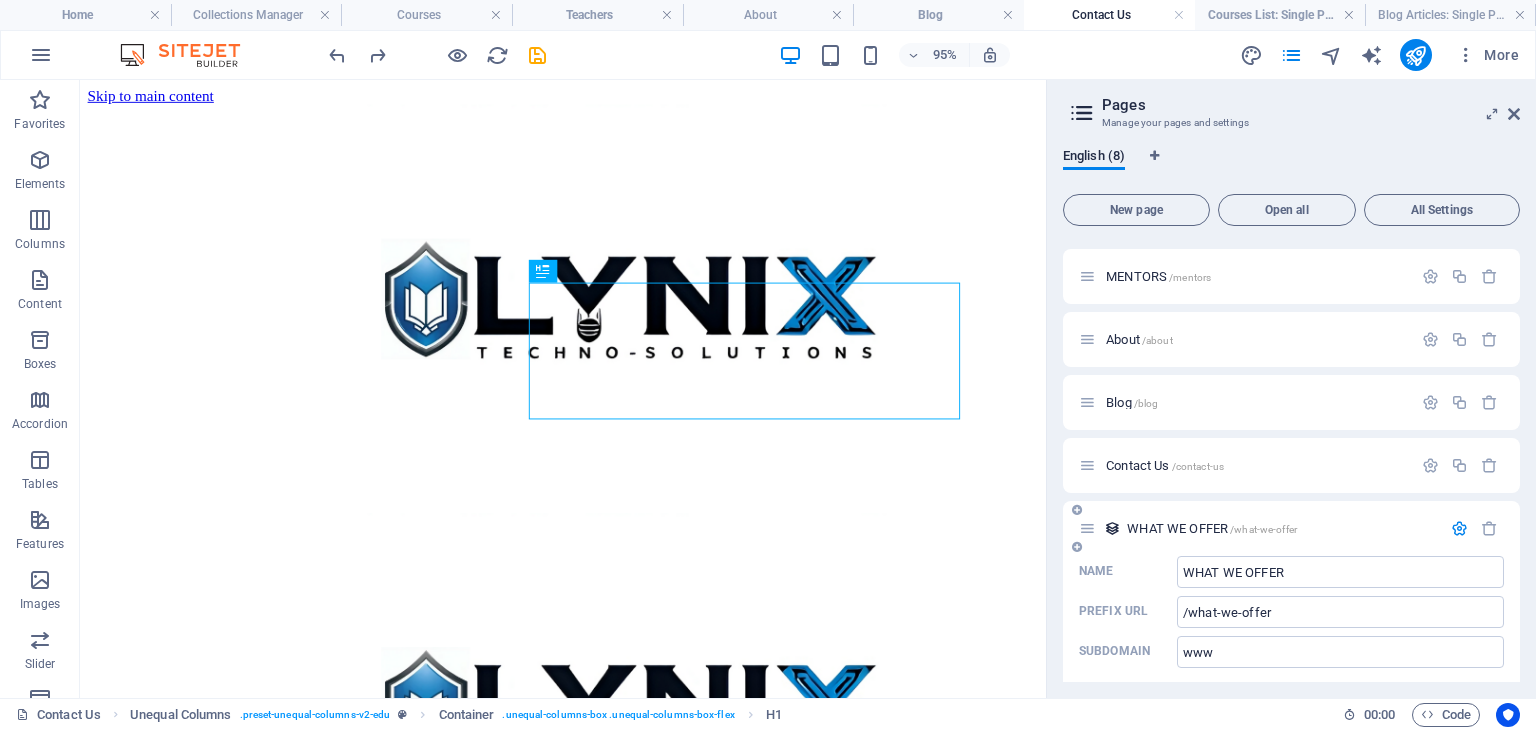 click on "WHAT WE OFFER /what-we-offer" at bounding box center [1260, 528] 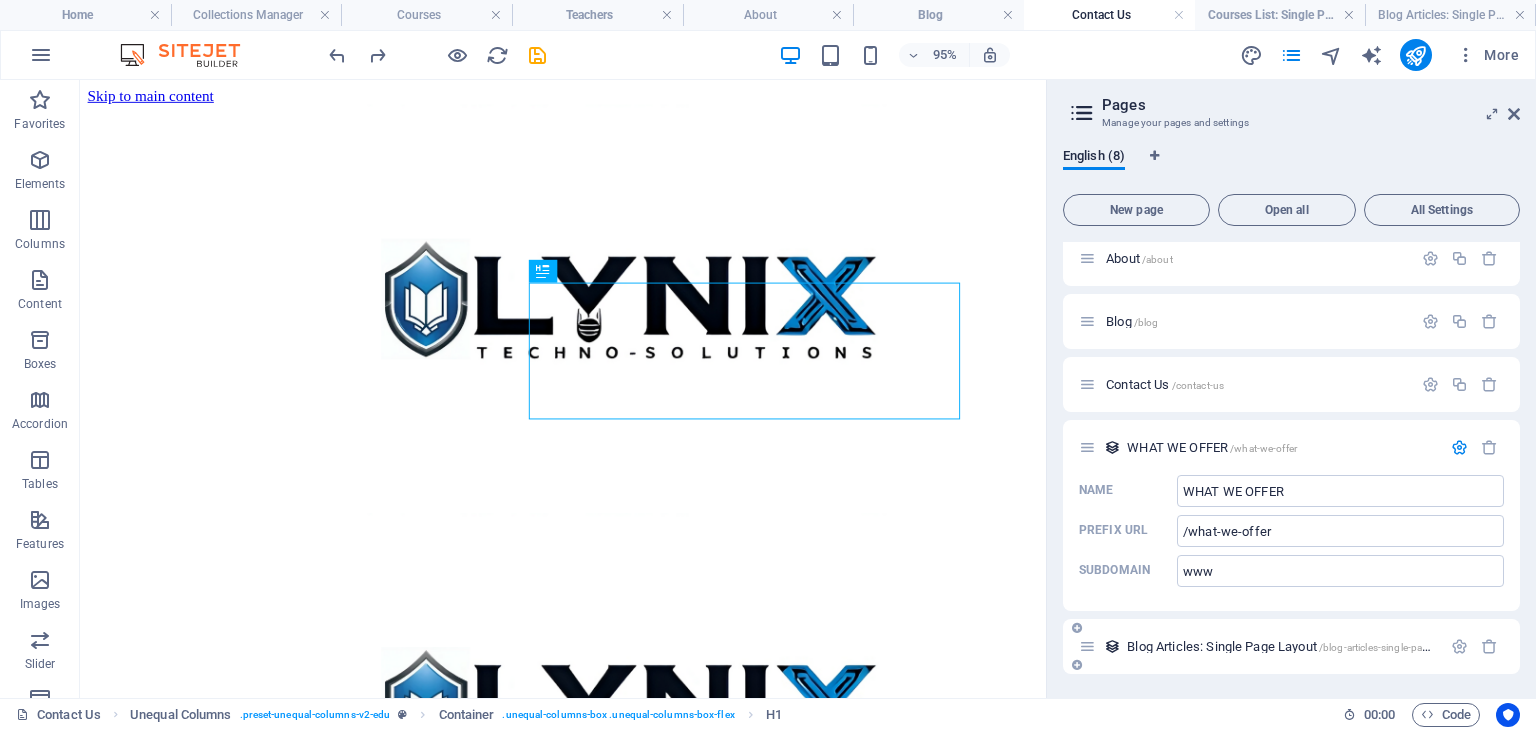 click on "Blog Articles: Single Page Layout /blog-articles-single-page-layout" at bounding box center (1291, 646) 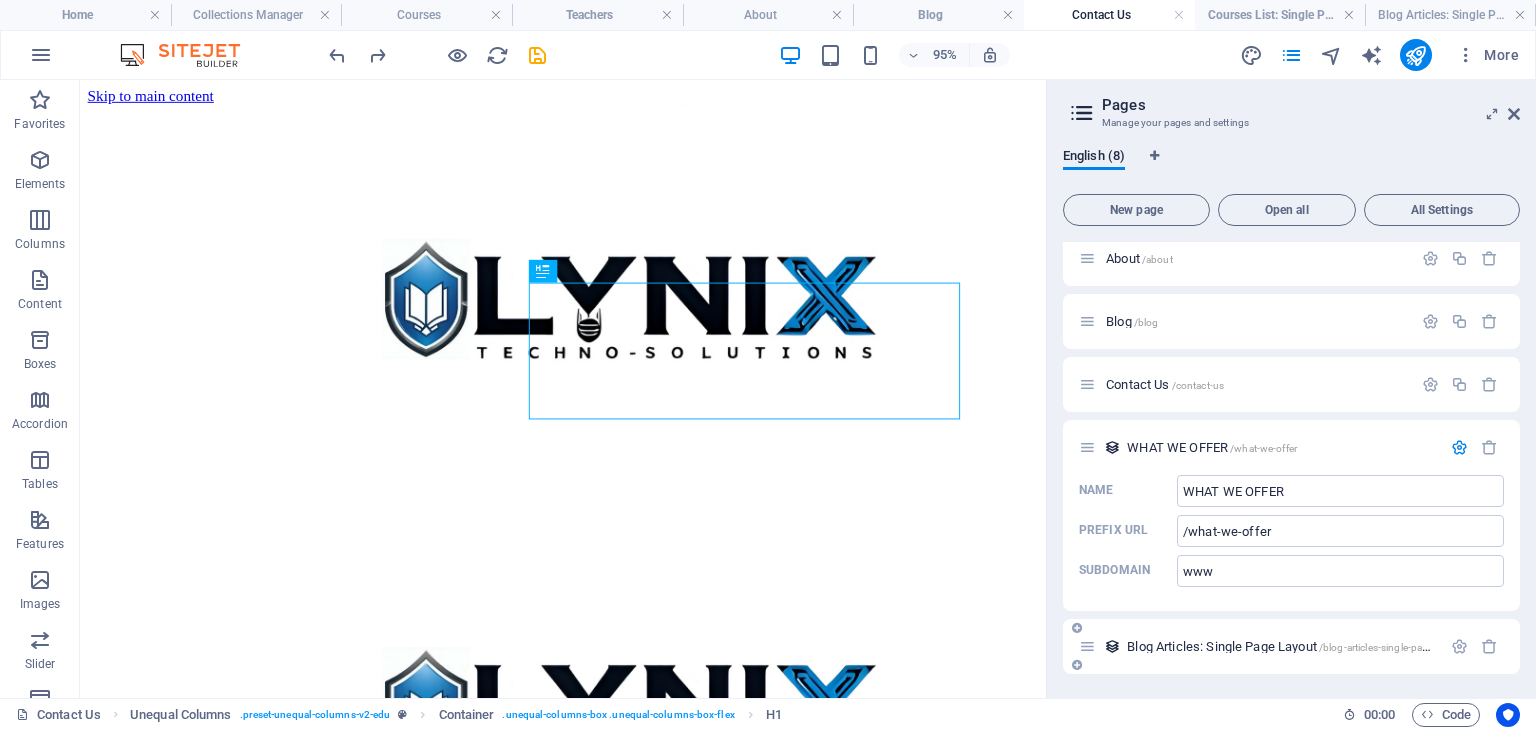 click on "Blog Articles: Single Page Layout /blog-articles-single-page-layout" at bounding box center [1295, 646] 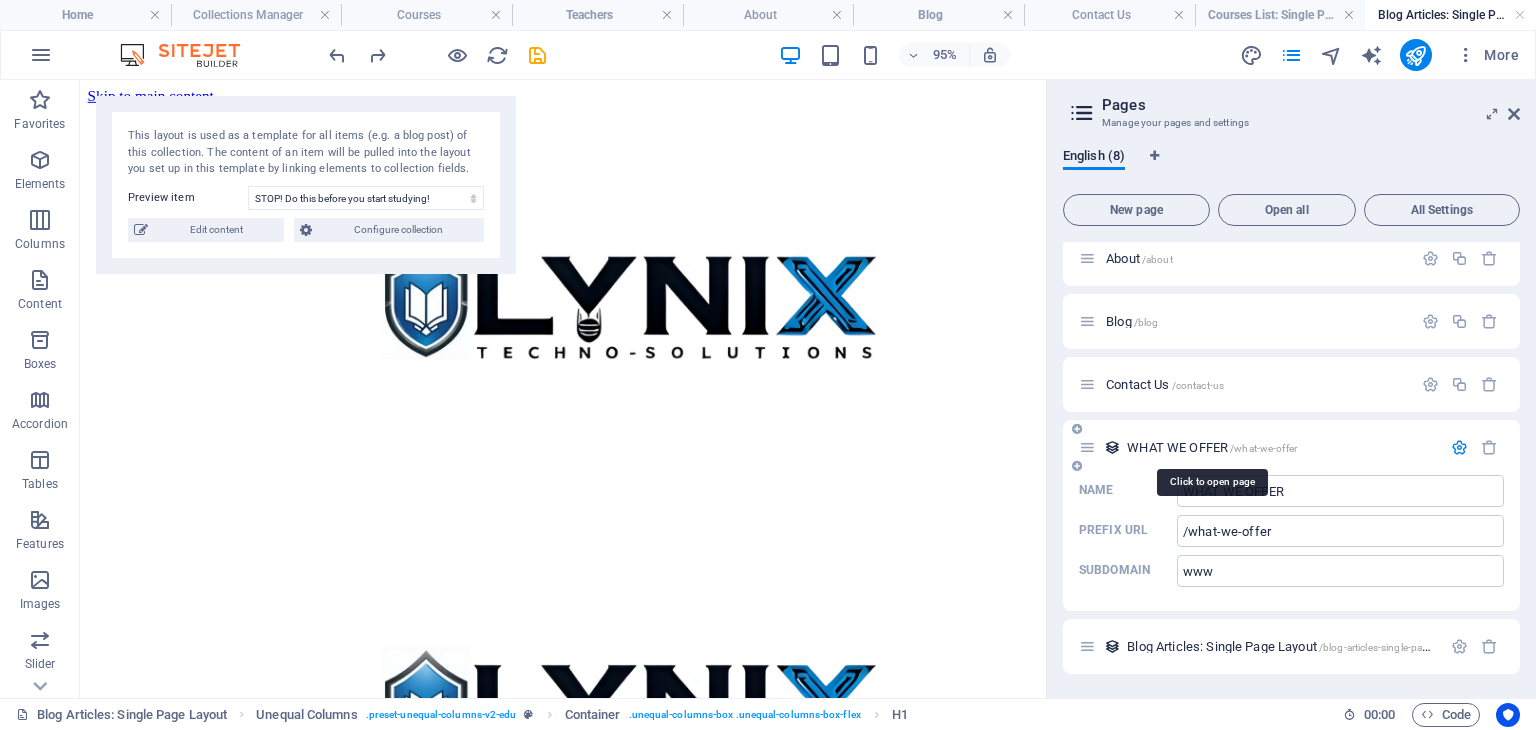 click on "WHAT WE OFFER /what-we-offer" at bounding box center [1212, 447] 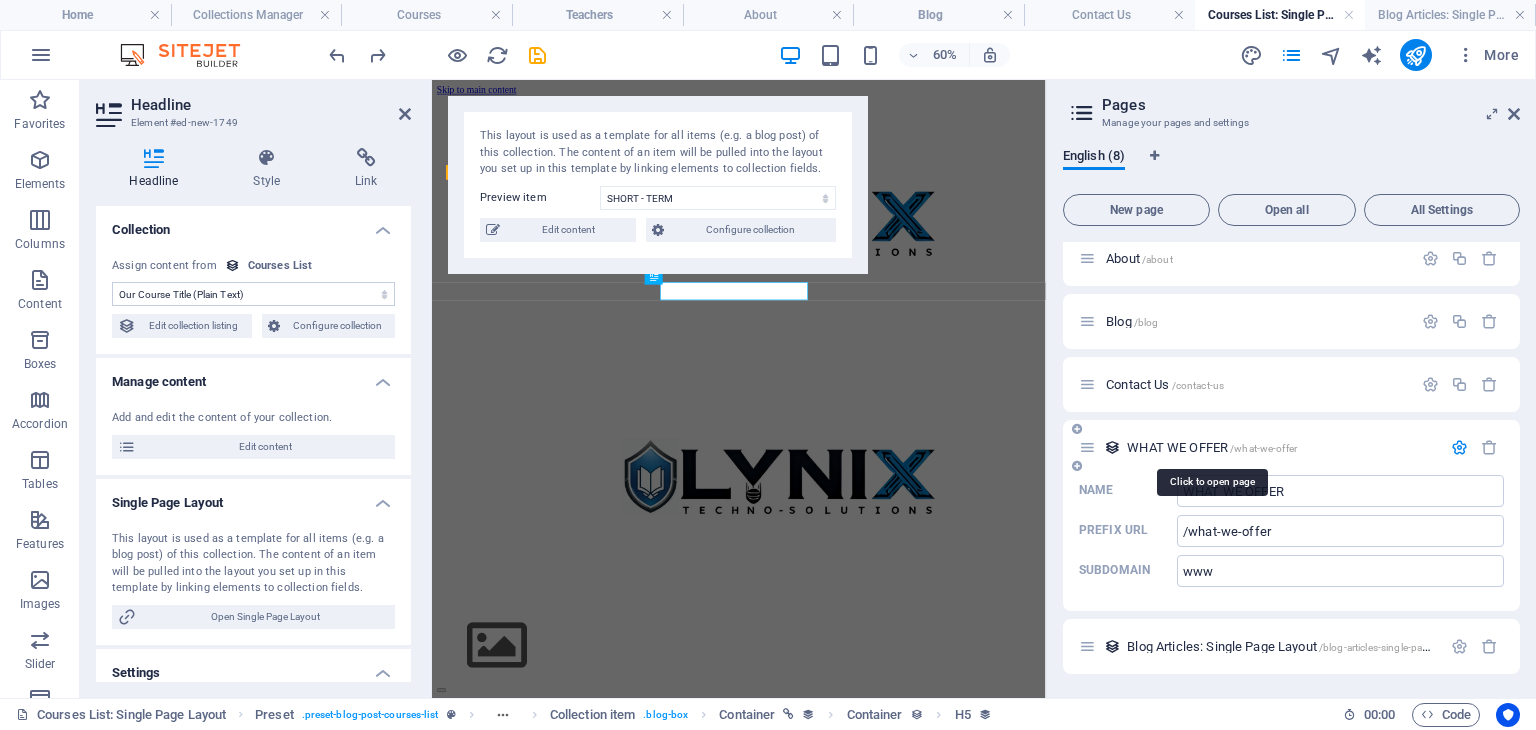 scroll, scrollTop: 1546, scrollLeft: 0, axis: vertical 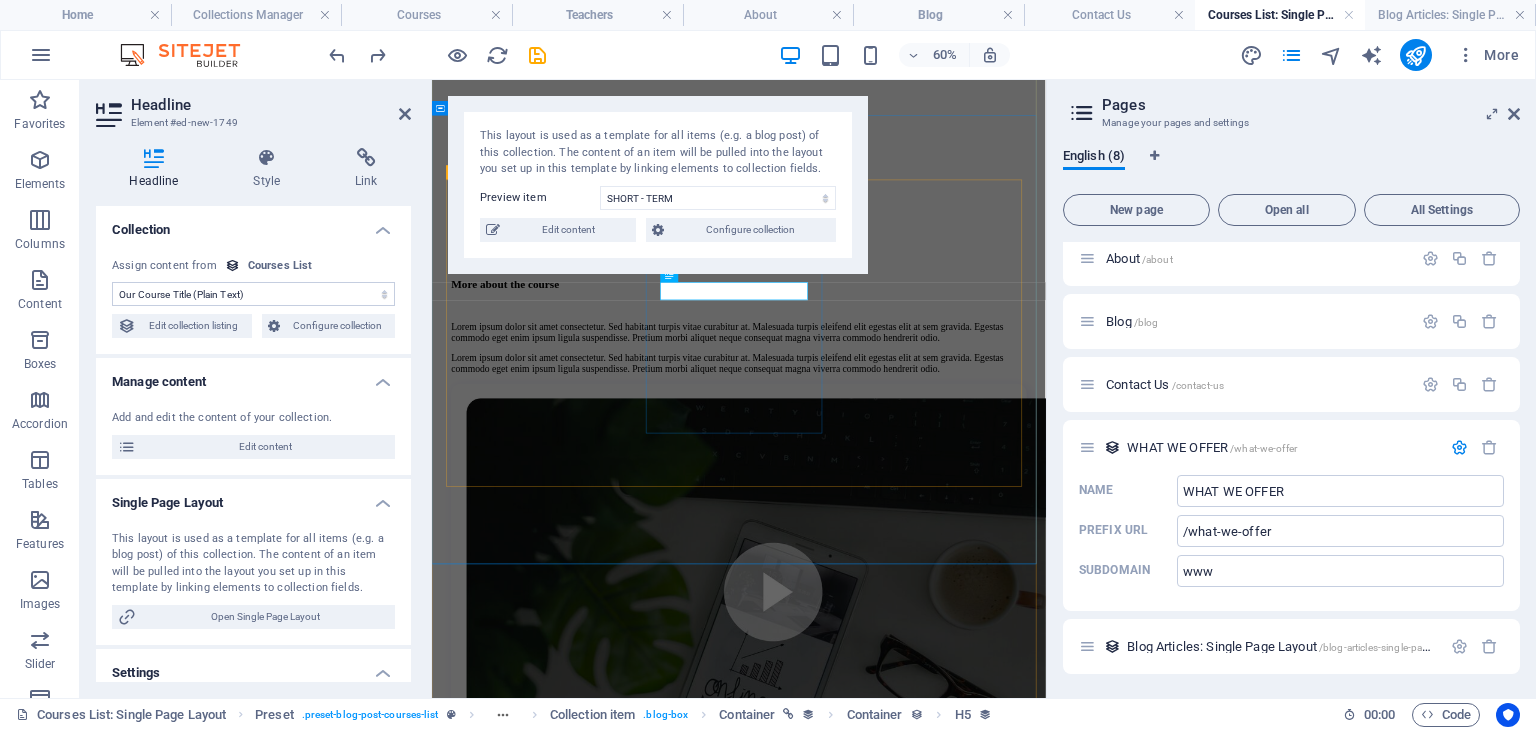 click on "Programming 101 Lorem ipsum dolor sit amet consectetur. 8hrs $499" at bounding box center [943, 4705] 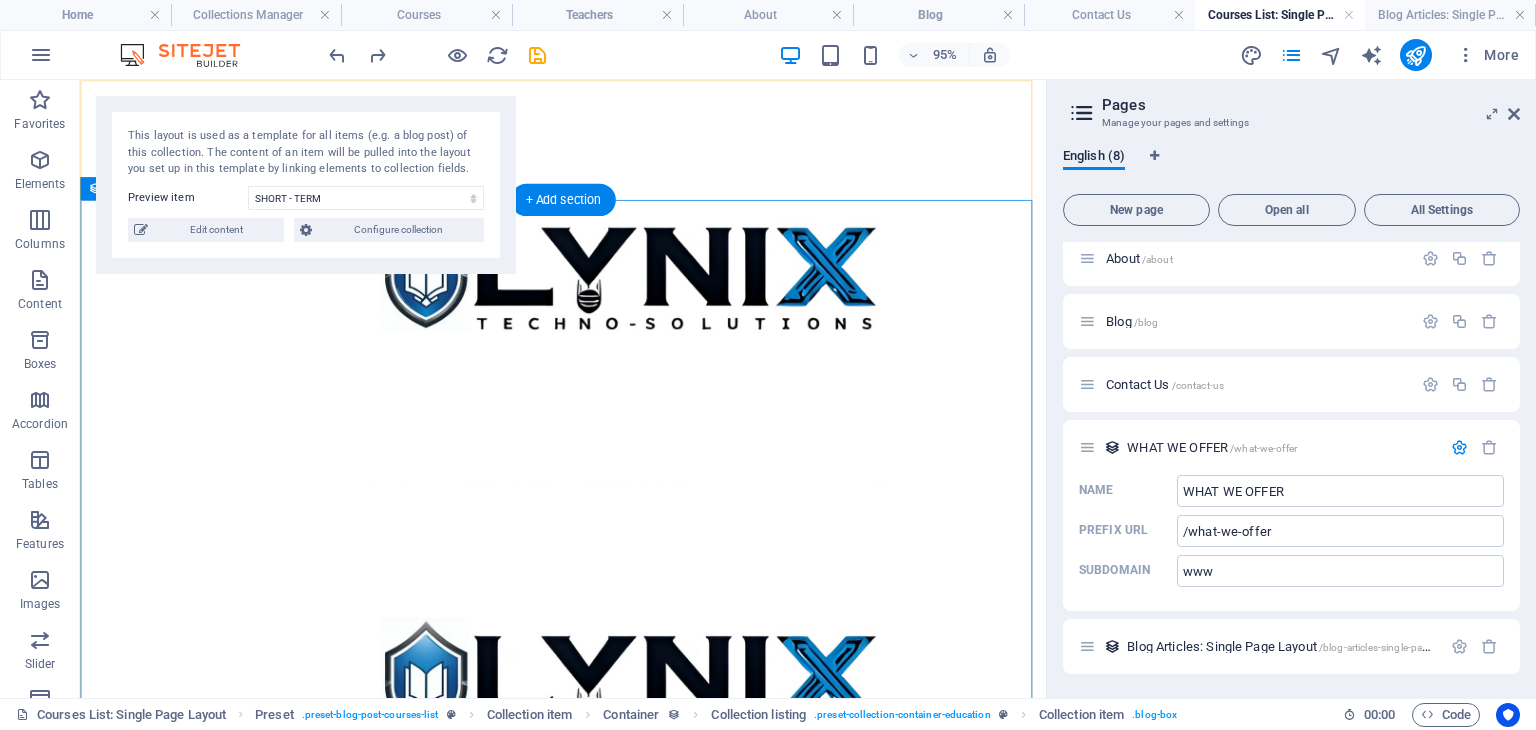 scroll, scrollTop: 0, scrollLeft: 0, axis: both 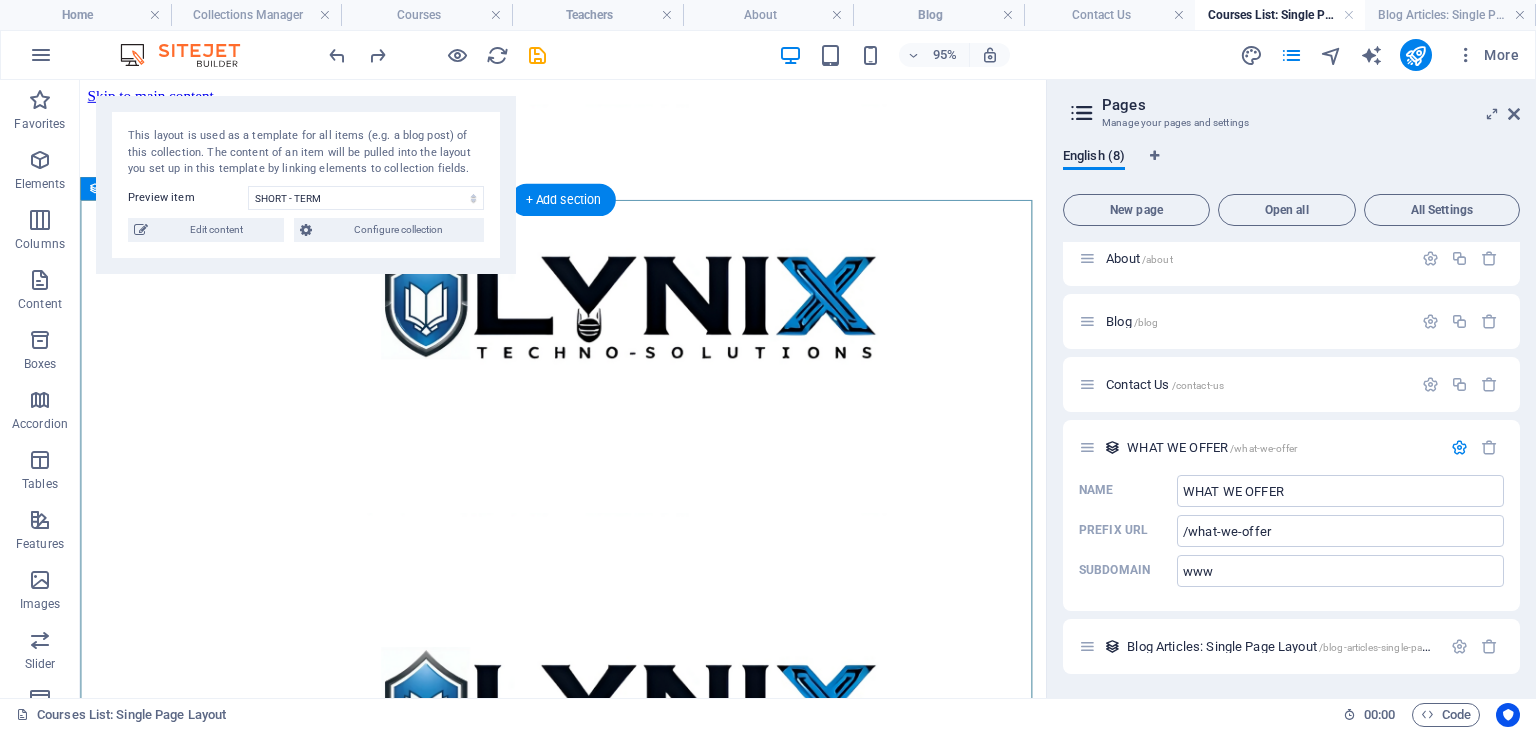 click on "UI/UX Design Nec dolor in molestie lacus. Orci cursus a in elementum aliquet. Platea risus volutpat scelerisque feugiat quis massa sollicitudin egestas. Vitae eros suspendisse nunc aliquam curabitur faucibus odio lobortis metus. Duis rhoncus scelerisque vulputate tortor. Online videos Active community Downloadable resources More about the course Lorem ipsum dolor sit amet consectetur. Sed habitant turpis vitae curabitur at. Malesuada turpis eleifend elit egestas elit at sem gravida. Egestas commodo eget enim ipsum ligula suspendisse. Pretium morbi aliquet neque consequat magna viverra commodo hendrerit odio. Lorem ipsum dolor sit amet consectetur. Sed habitant turpis vitae curabitur at. Malesuada turpis eleifend elit egestas elit at sem gravida. Egestas commodo eget enim ipsum ligula suspendisse. Pretium morbi aliquet neque consequat magna viverra commodo hendrerit odio. $499.00 USD Contact Us Level:  Begginer Duration:  5h 42min Videos:  67 Downloadable files:  8 Lifetime access What will you learn" at bounding box center [588, 3096] 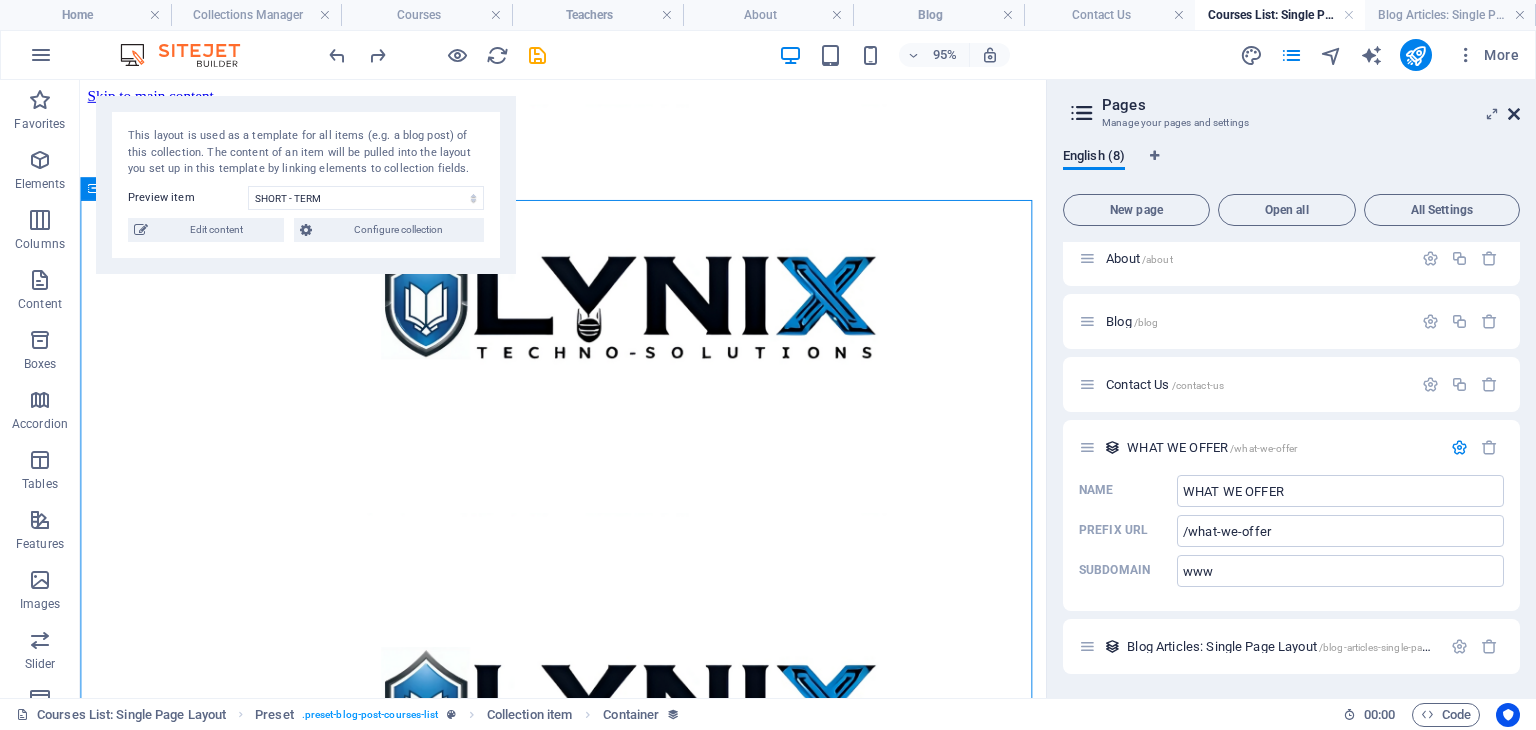 click at bounding box center (1514, 114) 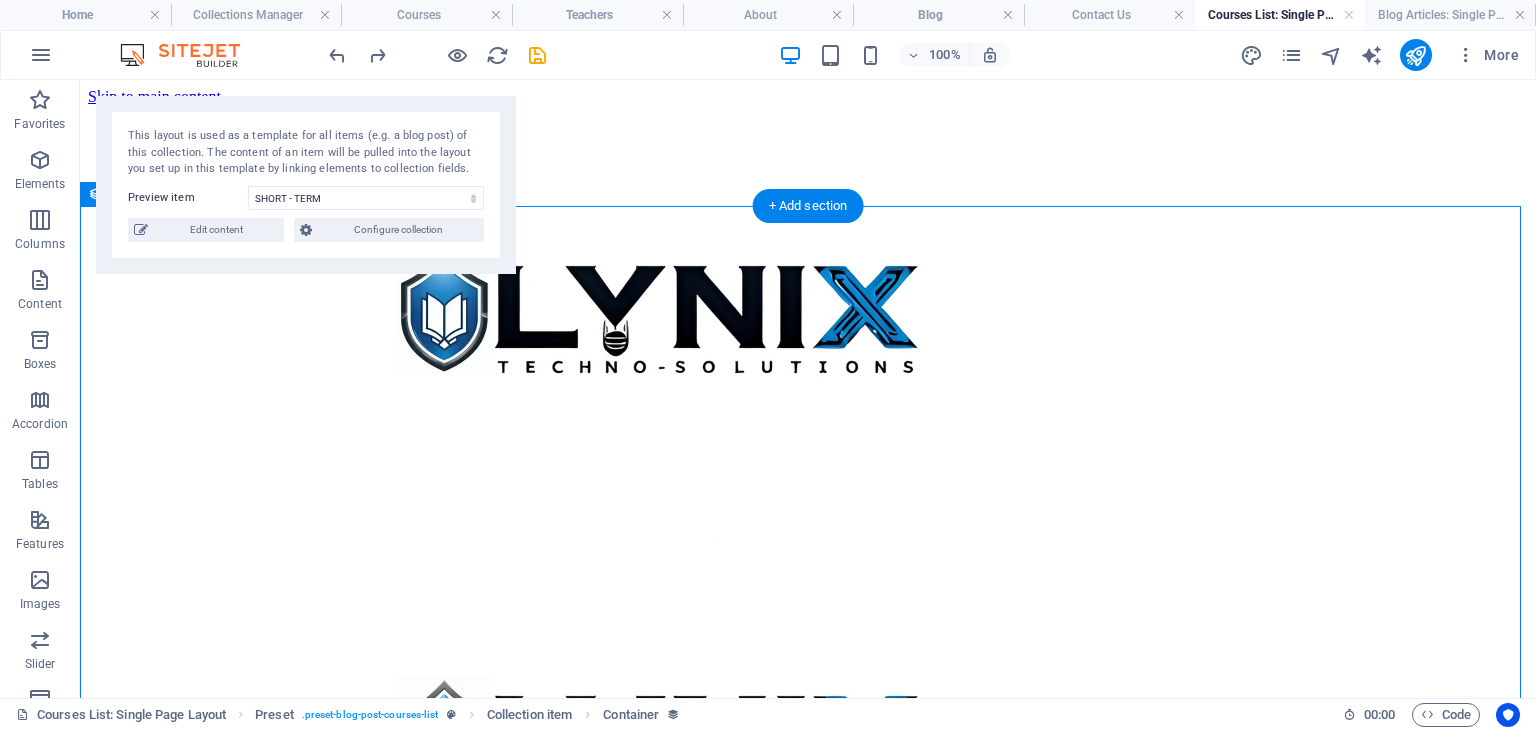 click on "UI/UX Design Nec dolor in molestie lacus. Orci cursus a in elementum aliquet. Platea risus volutpat scelerisque feugiat quis massa sollicitudin egestas. Vitae eros suspendisse nunc aliquam curabitur faucibus odio lobortis metus. Duis rhoncus scelerisque vulputate tortor. Online videos Active community Downloadable resources More about the course Lorem ipsum dolor sit amet consectetur. Sed habitant turpis vitae curabitur at. Malesuada turpis eleifend elit egestas elit at sem gravida. Egestas commodo eget enim ipsum ligula suspendisse. Pretium morbi aliquet neque consequat magna viverra commodo hendrerit odio. Lorem ipsum dolor sit amet consectetur. Sed habitant turpis vitae curabitur at. Malesuada turpis eleifend elit egestas elit at sem gravida. Egestas commodo eget enim ipsum ligula suspendisse. Pretium morbi aliquet neque consequat magna viverra commodo hendrerit odio. $499.00 USD Contact Us Level:  Begginer Duration:  5h 42min Videos:  67 Downloadable files:  8 Lifetime access What will you learn" at bounding box center [808, 3243] 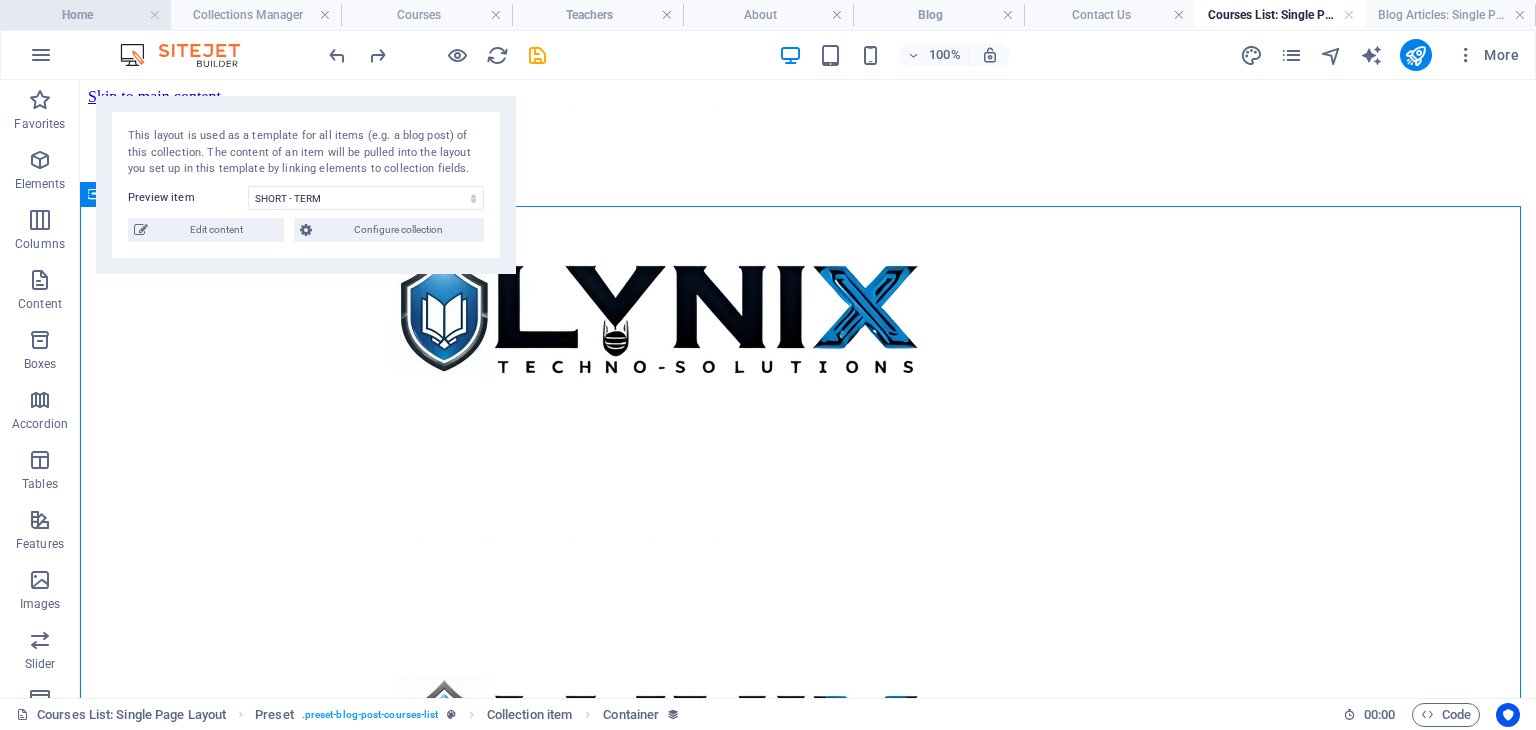 click on "Home" at bounding box center [85, 15] 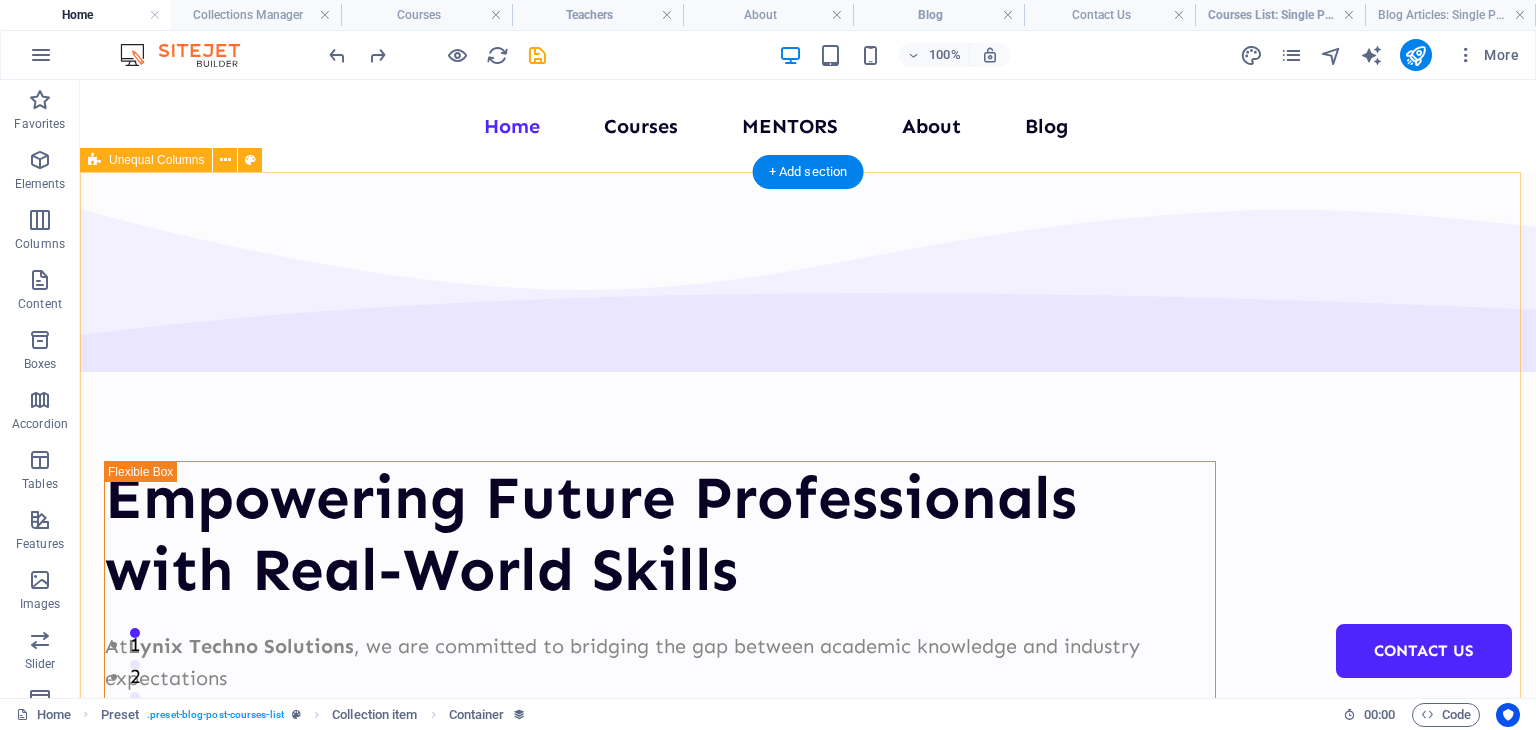 scroll, scrollTop: 86, scrollLeft: 0, axis: vertical 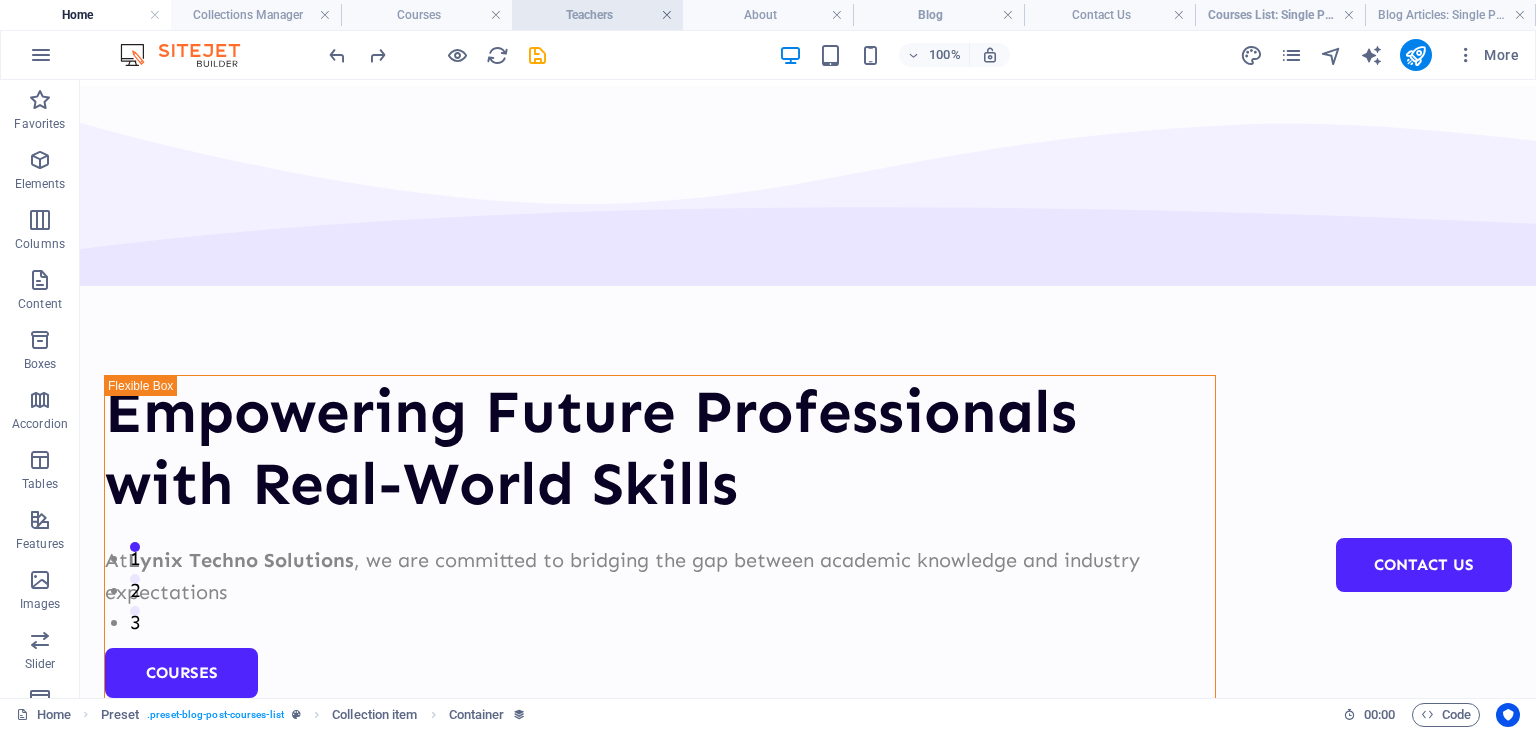 click at bounding box center [667, 15] 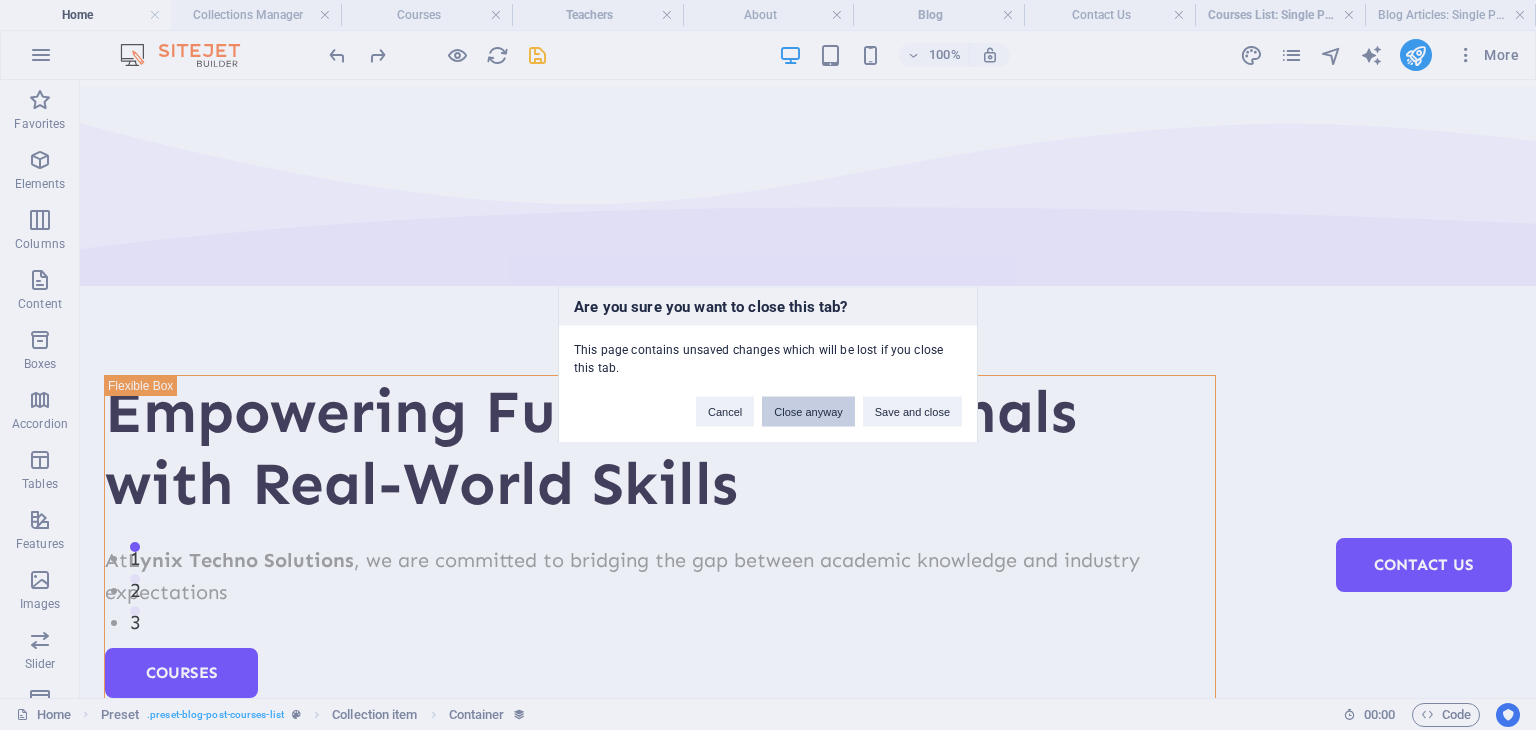 click on "Close anyway" at bounding box center [808, 412] 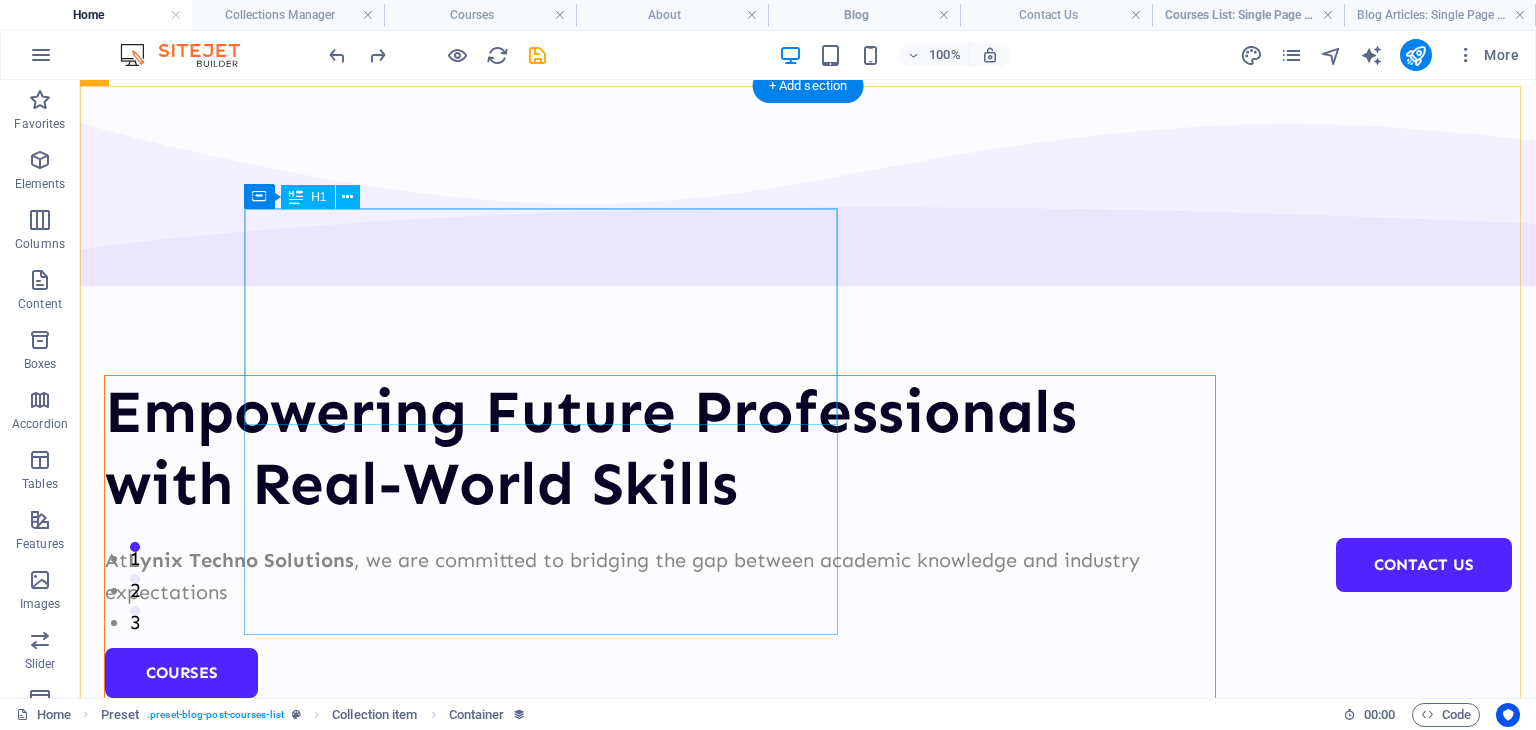 click on "Empowering Future Professionals with Real-World Skills" at bounding box center (660, 448) 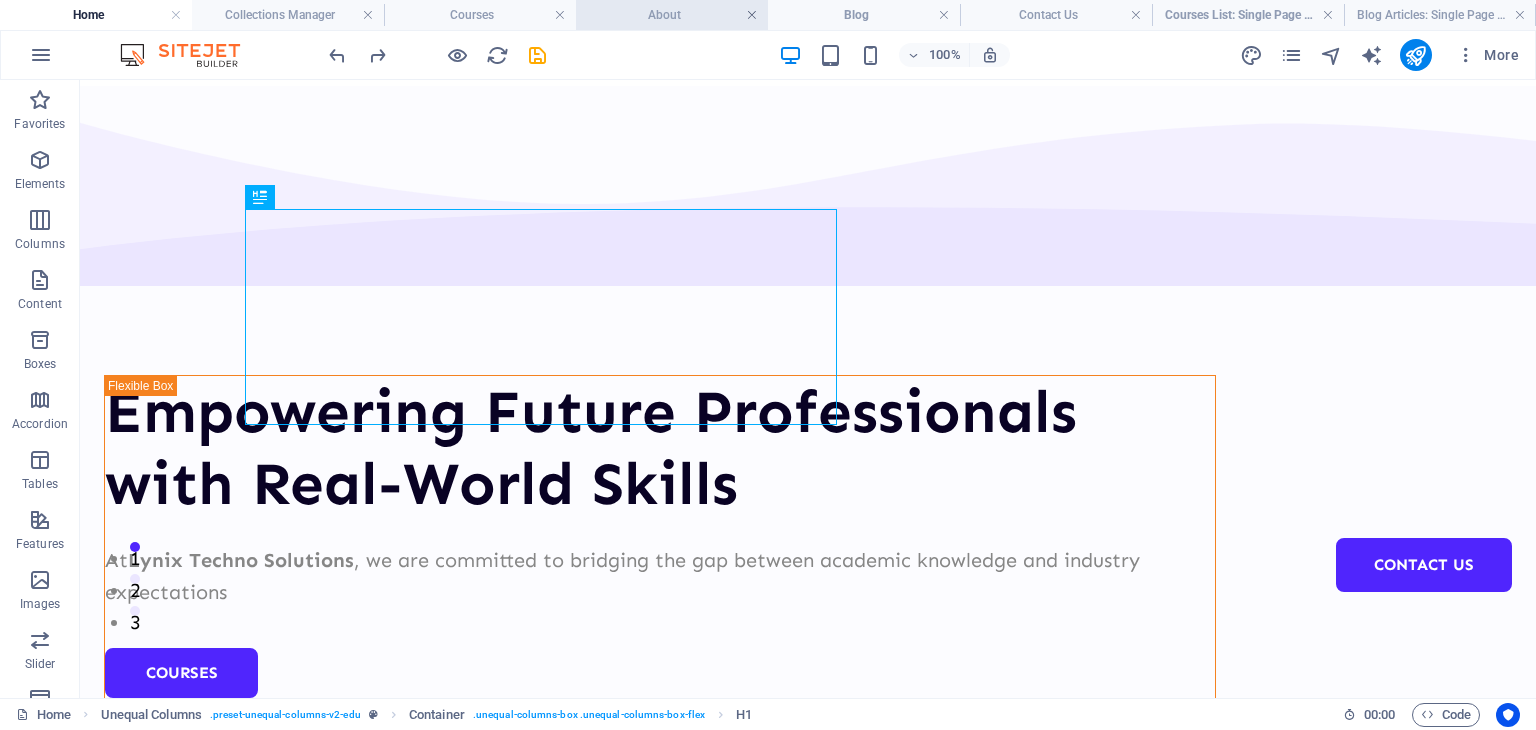 drag, startPoint x: 752, startPoint y: 18, endPoint x: 748, endPoint y: 184, distance: 166.04819 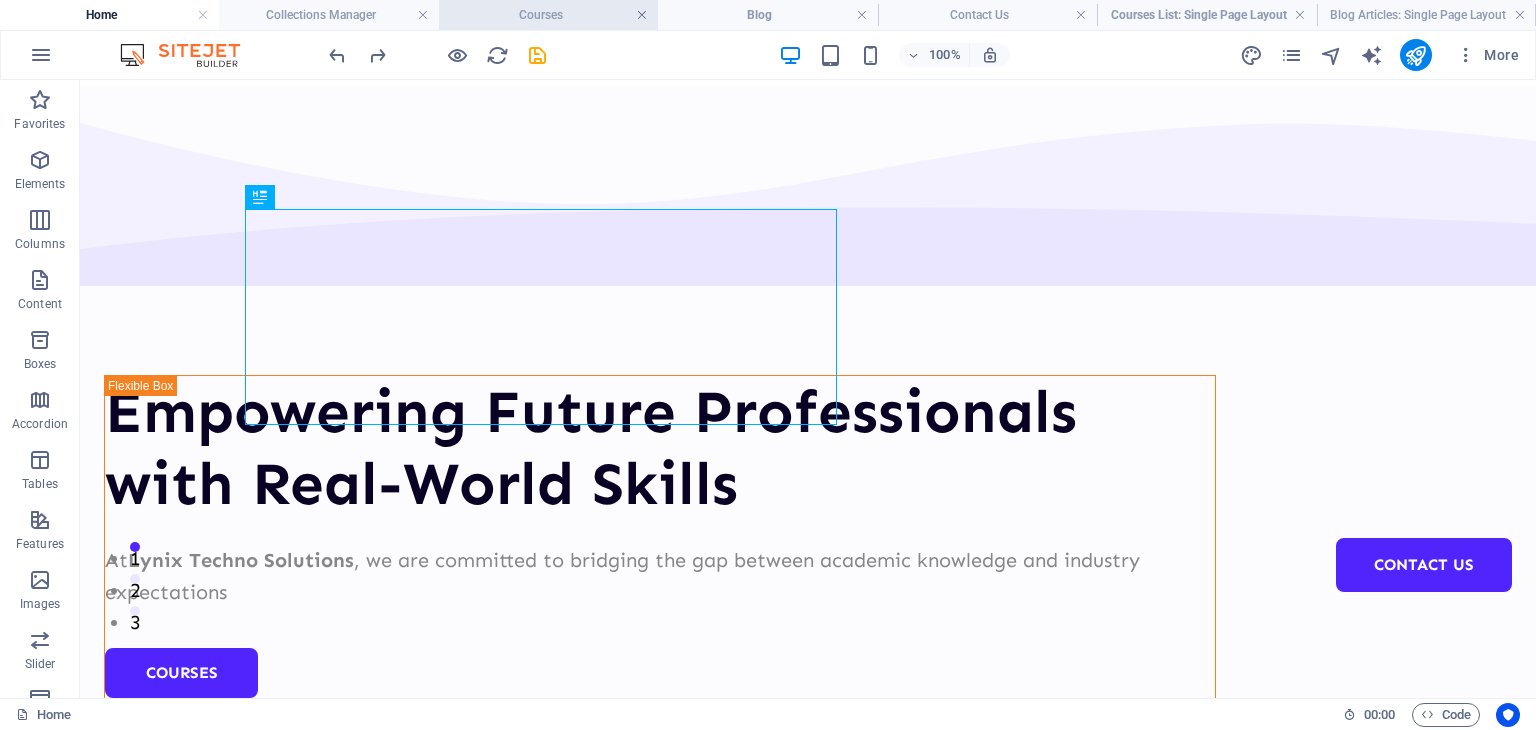 click at bounding box center [642, 15] 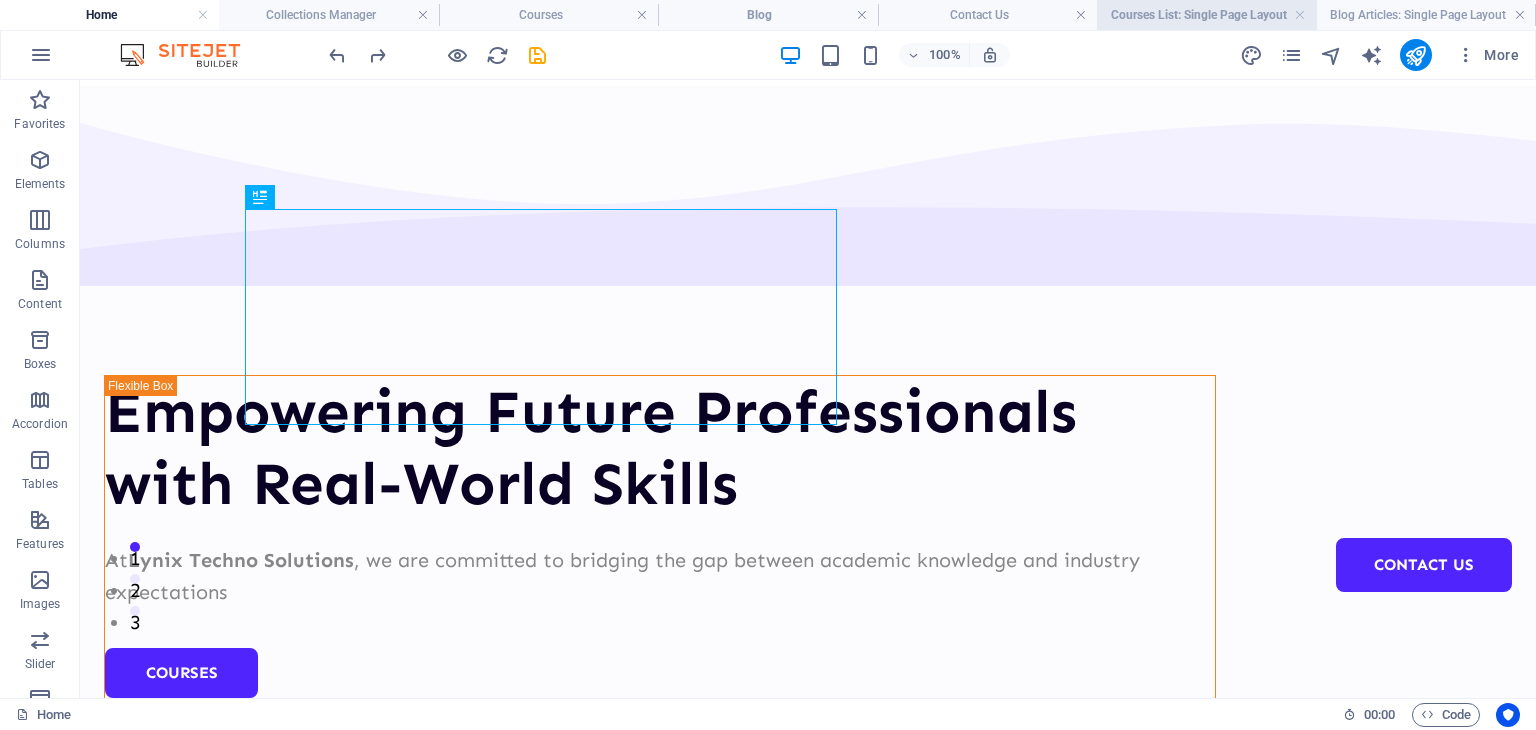 click on "Courses List: Single Page Layout" at bounding box center (1206, 15) 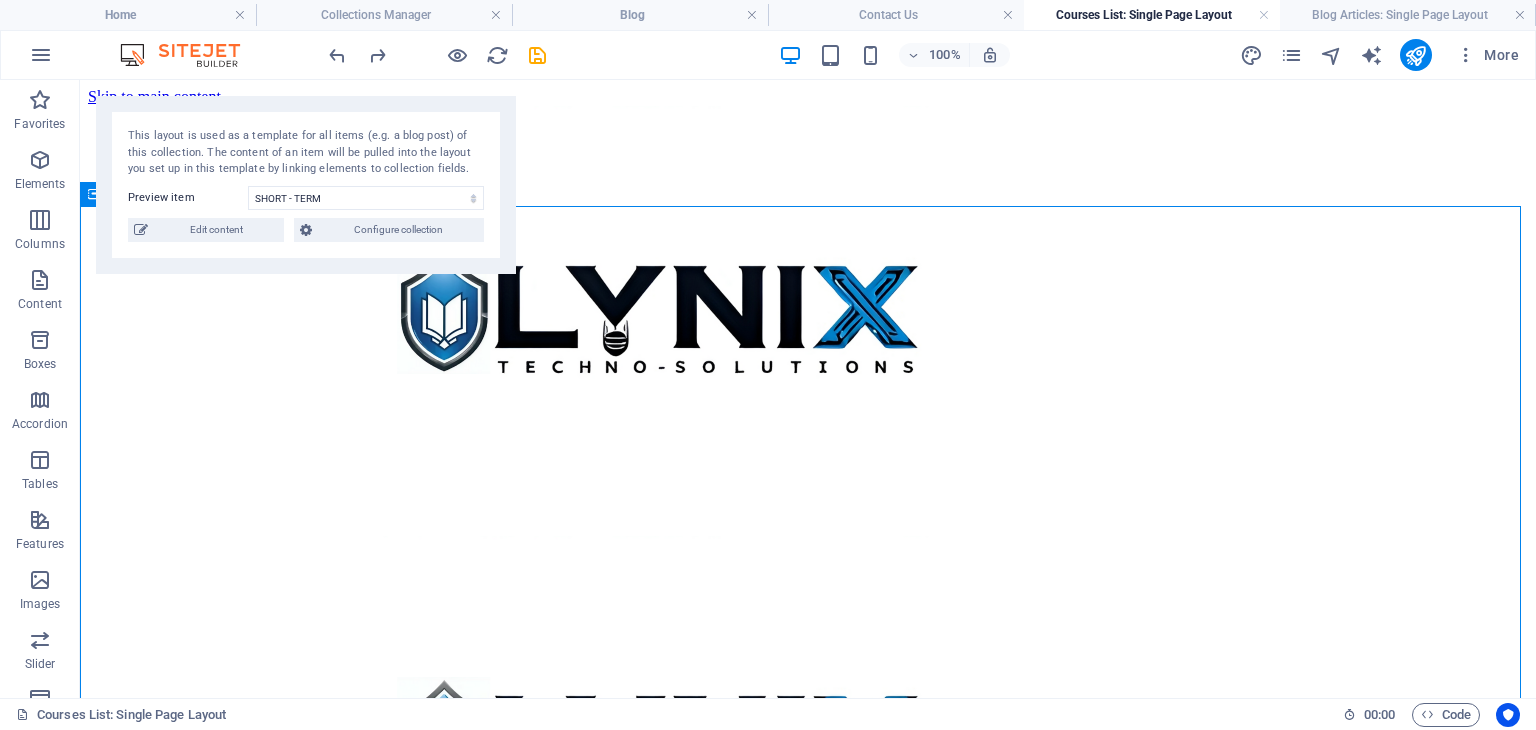 scroll, scrollTop: 0, scrollLeft: 0, axis: both 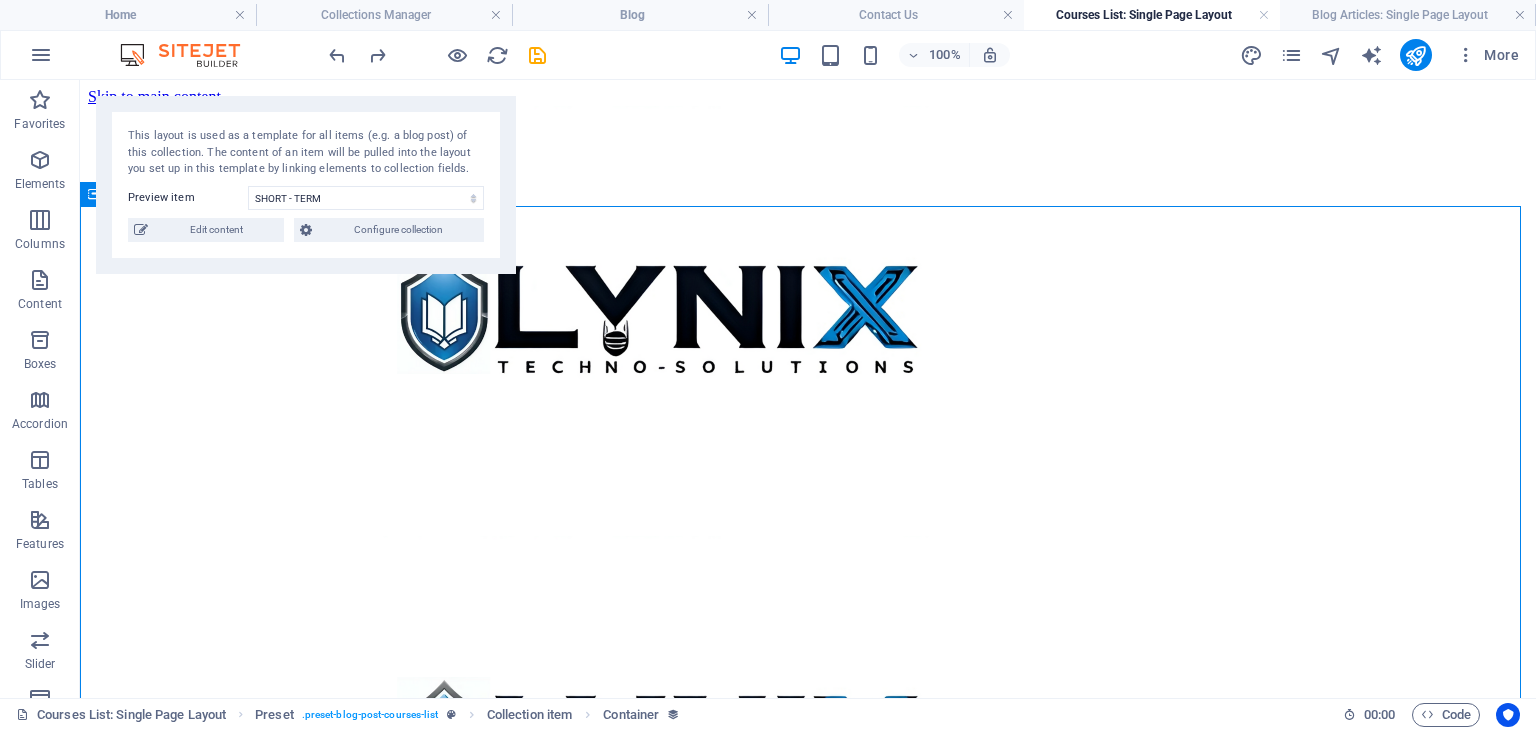 click on "Courses List: Single Page Layout" at bounding box center [1152, 15] 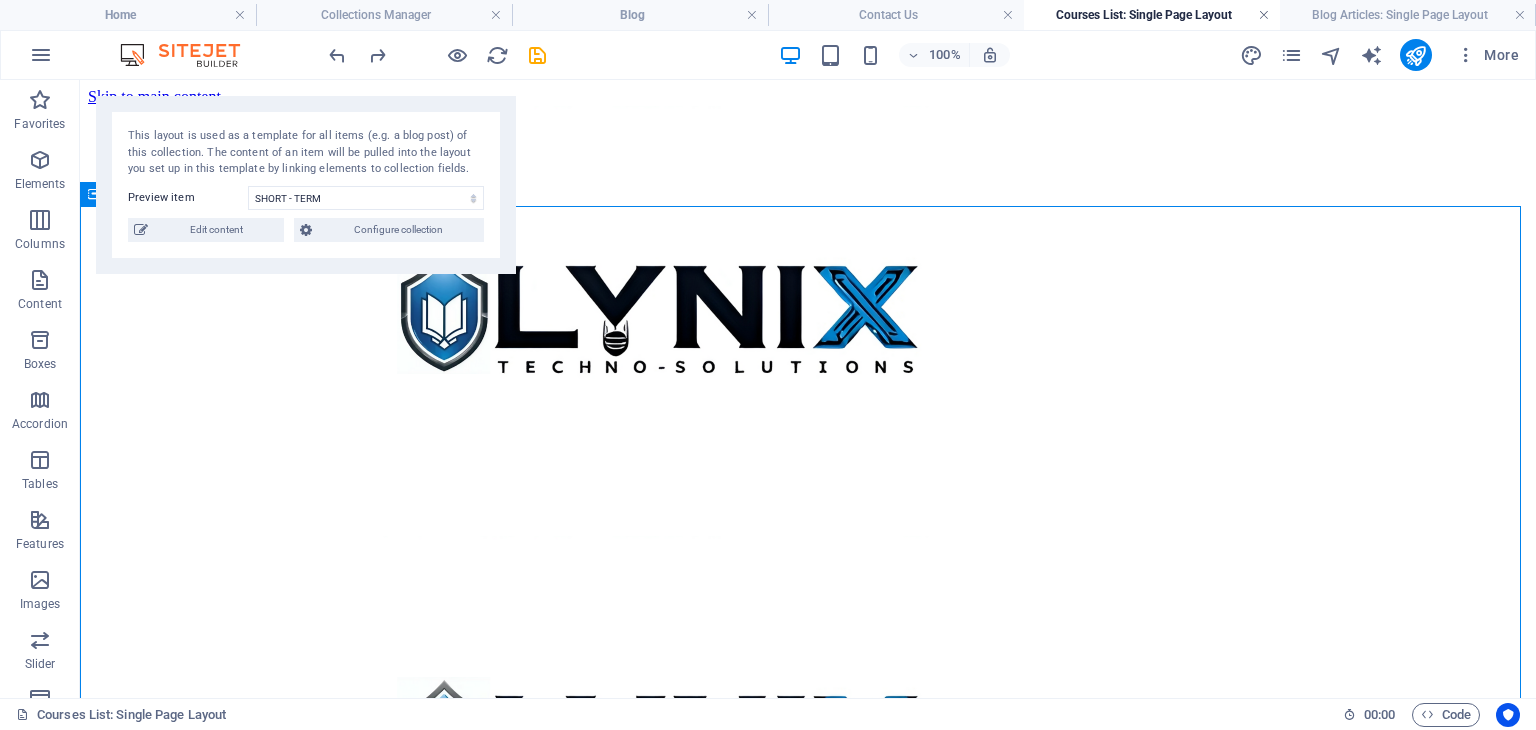 click at bounding box center (1264, 15) 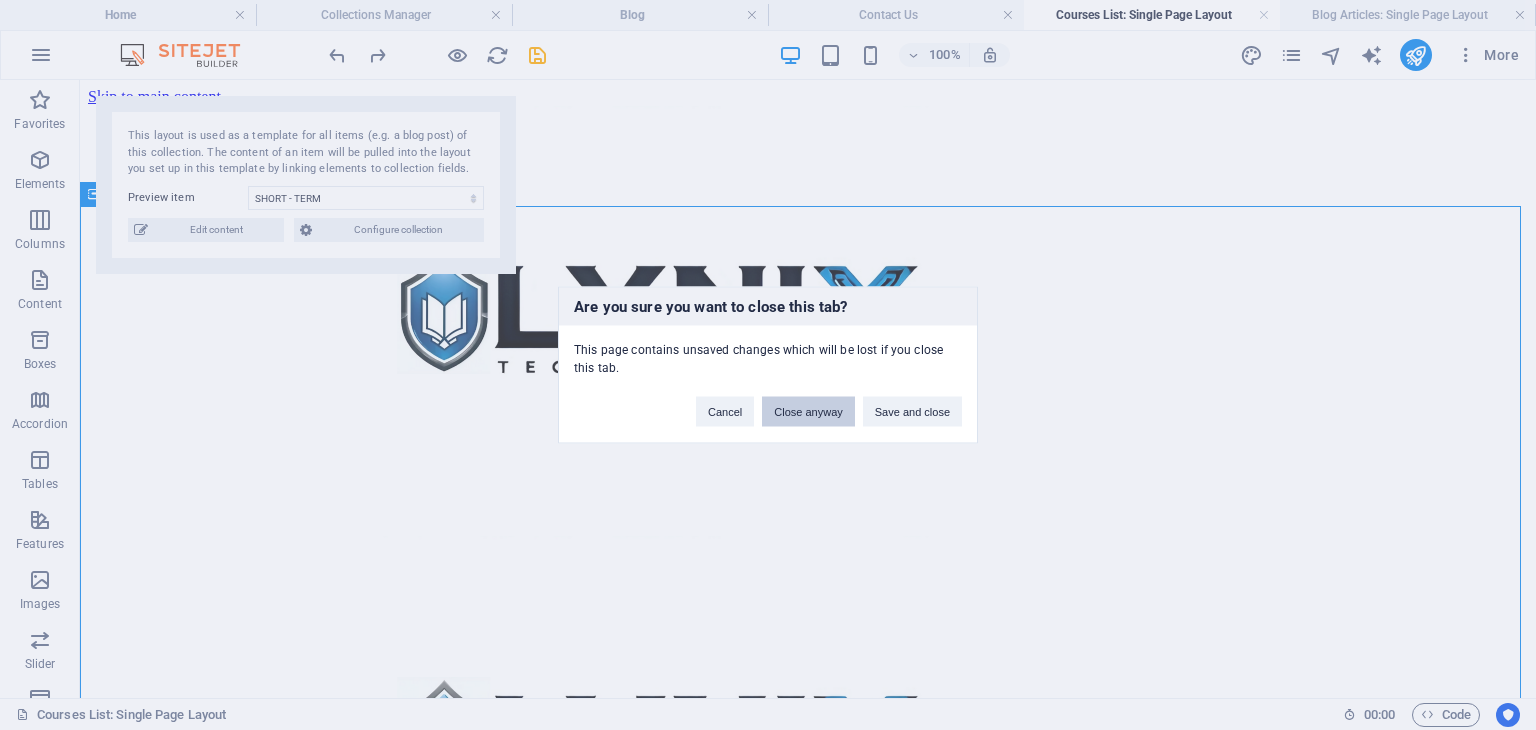 drag, startPoint x: 831, startPoint y: 409, endPoint x: 747, endPoint y: 328, distance: 116.6919 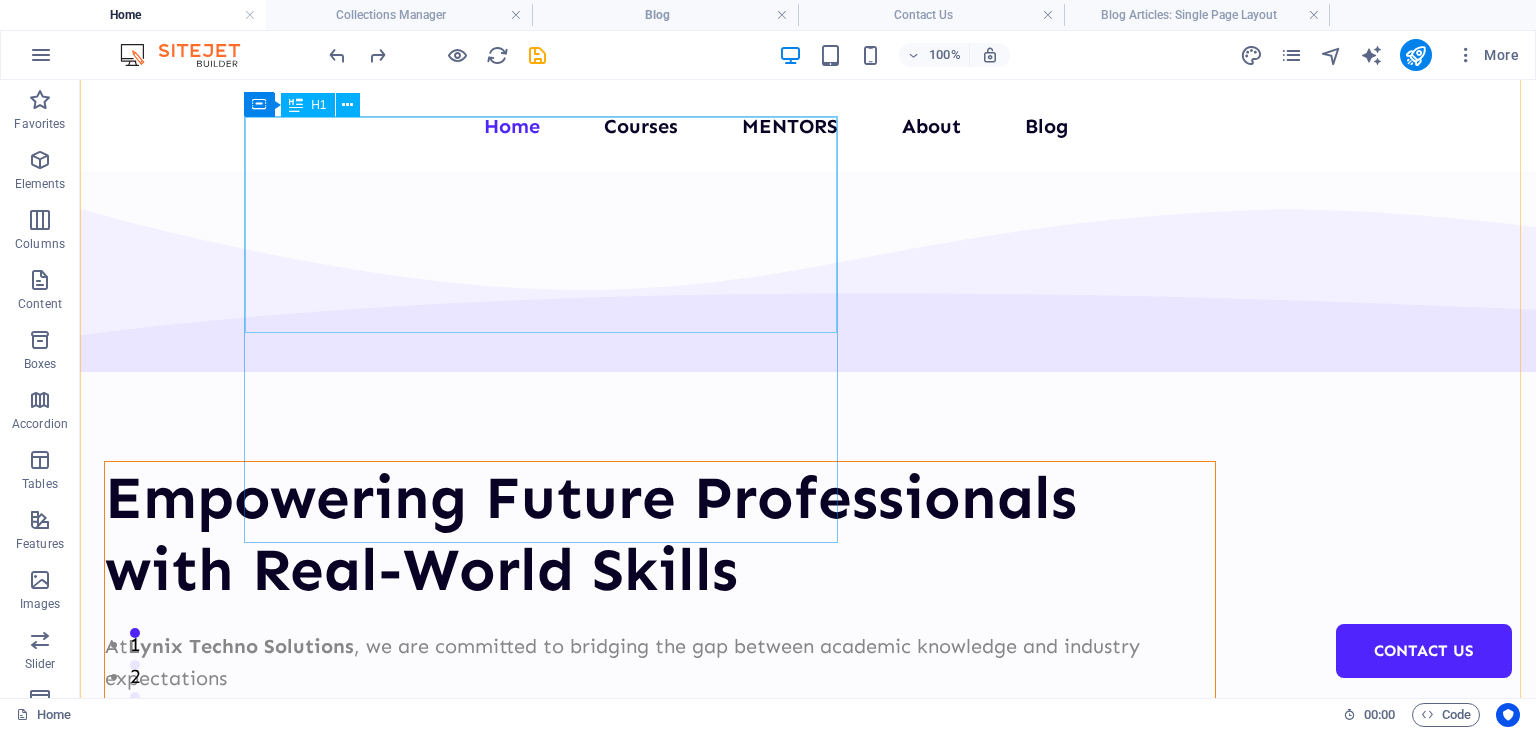 scroll, scrollTop: 86, scrollLeft: 0, axis: vertical 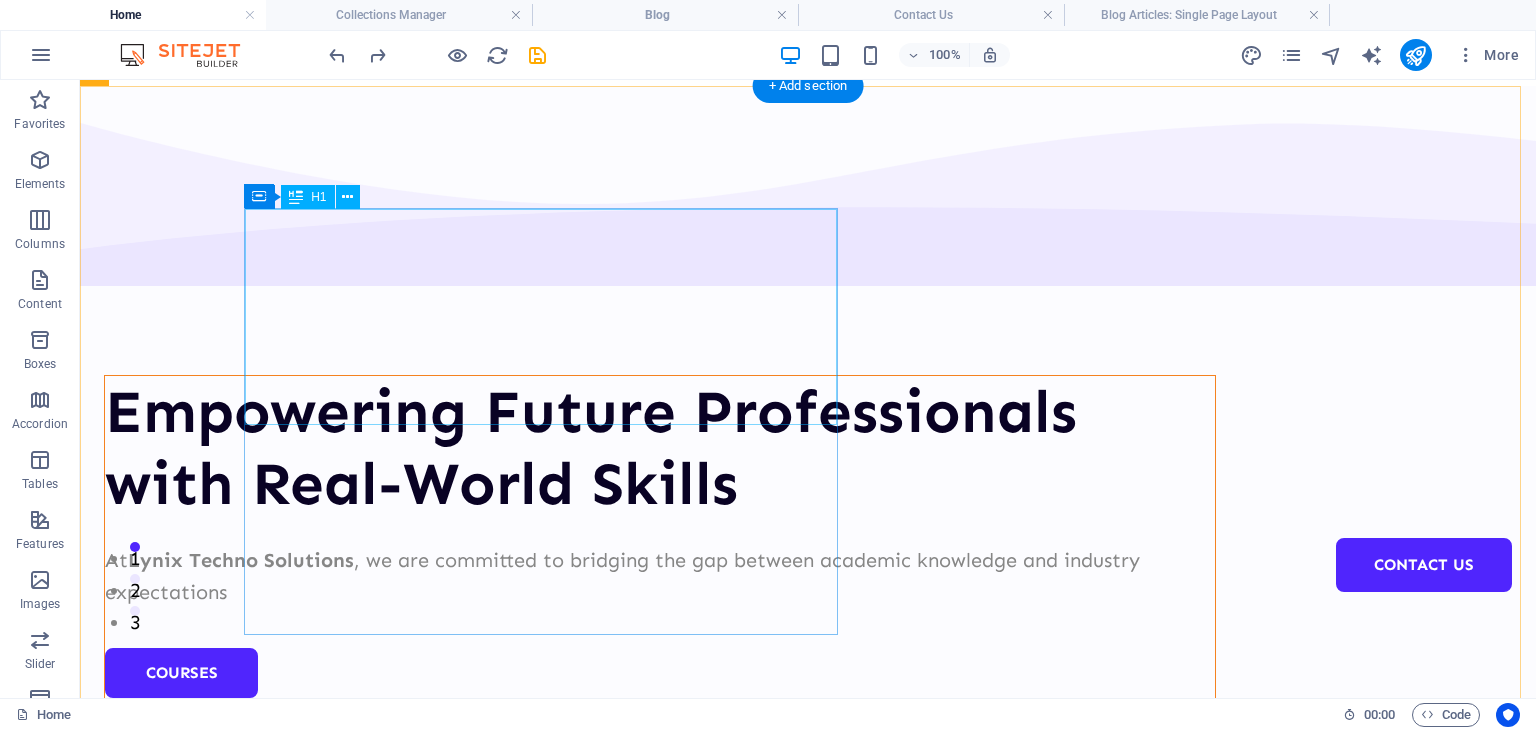 click on "Empowering Future Professionals with Real-World Skills" at bounding box center (660, 448) 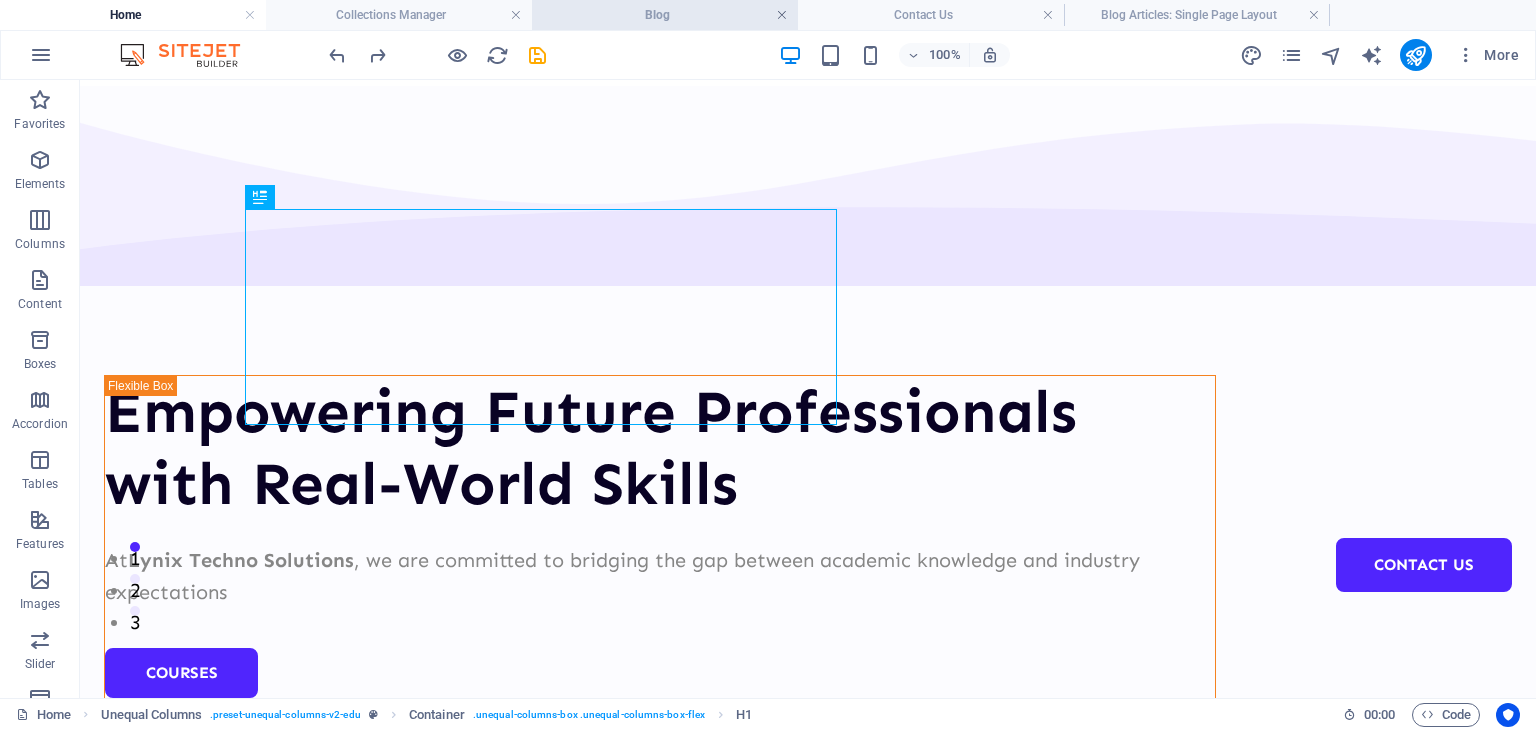click at bounding box center (782, 15) 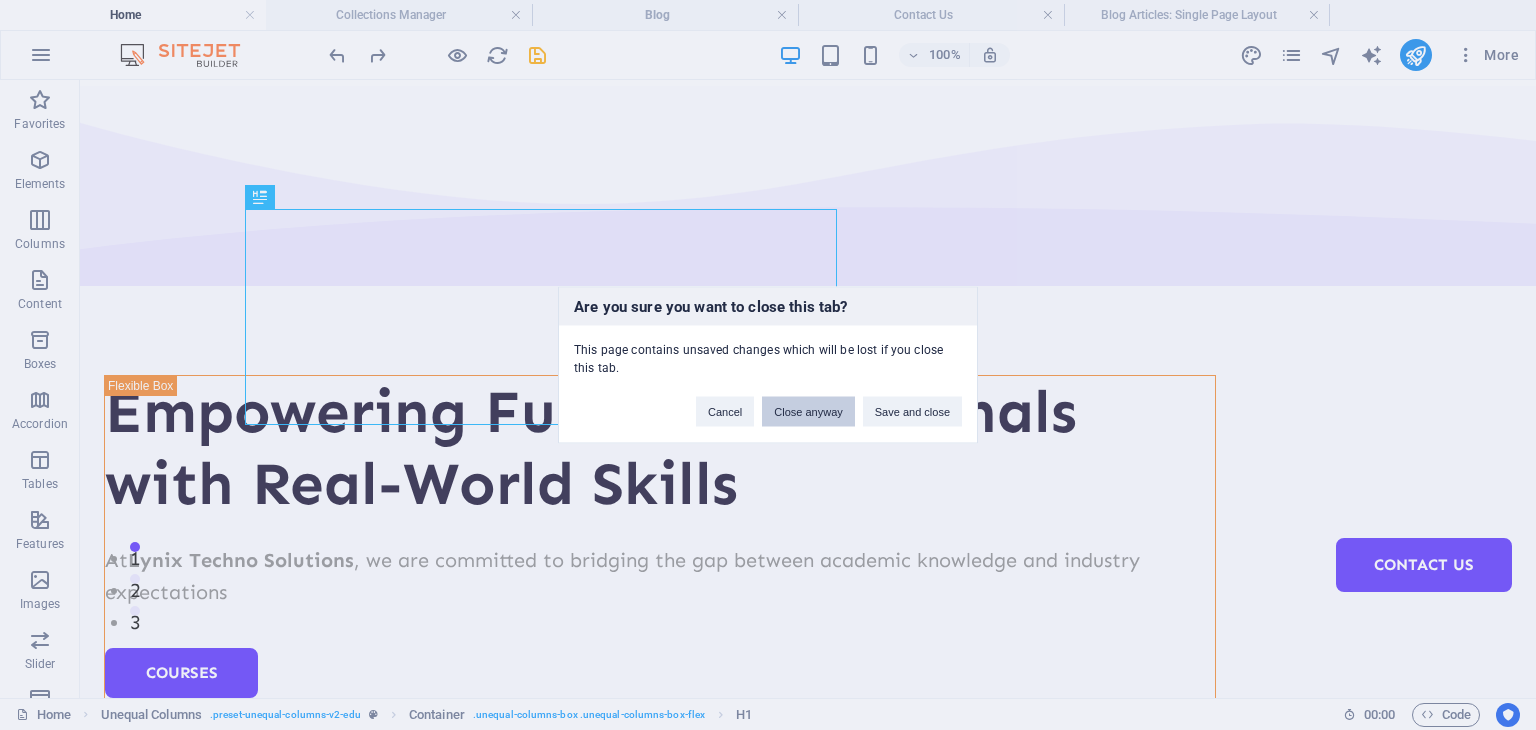 drag, startPoint x: 801, startPoint y: 401, endPoint x: 426, endPoint y: 1, distance: 548.2928 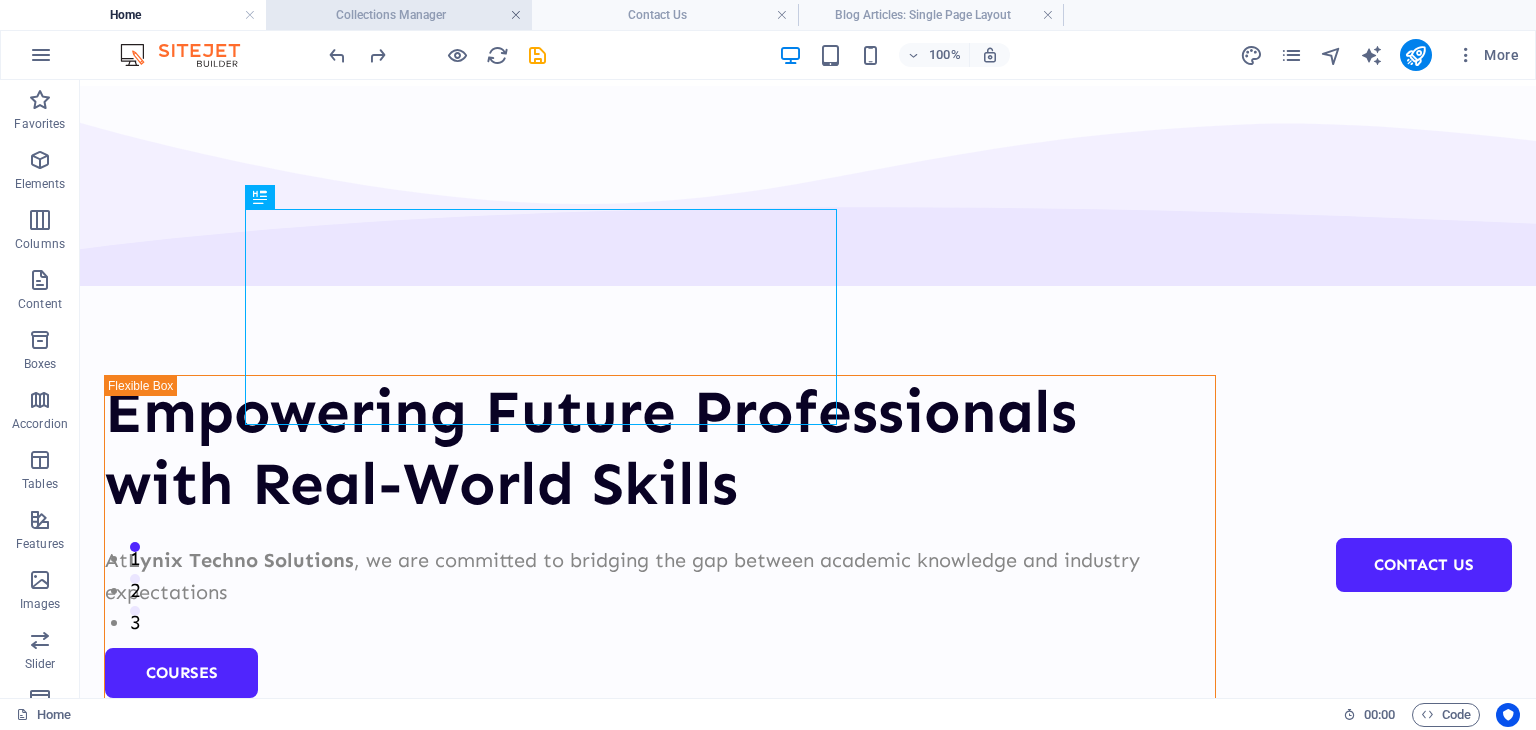 click at bounding box center (516, 15) 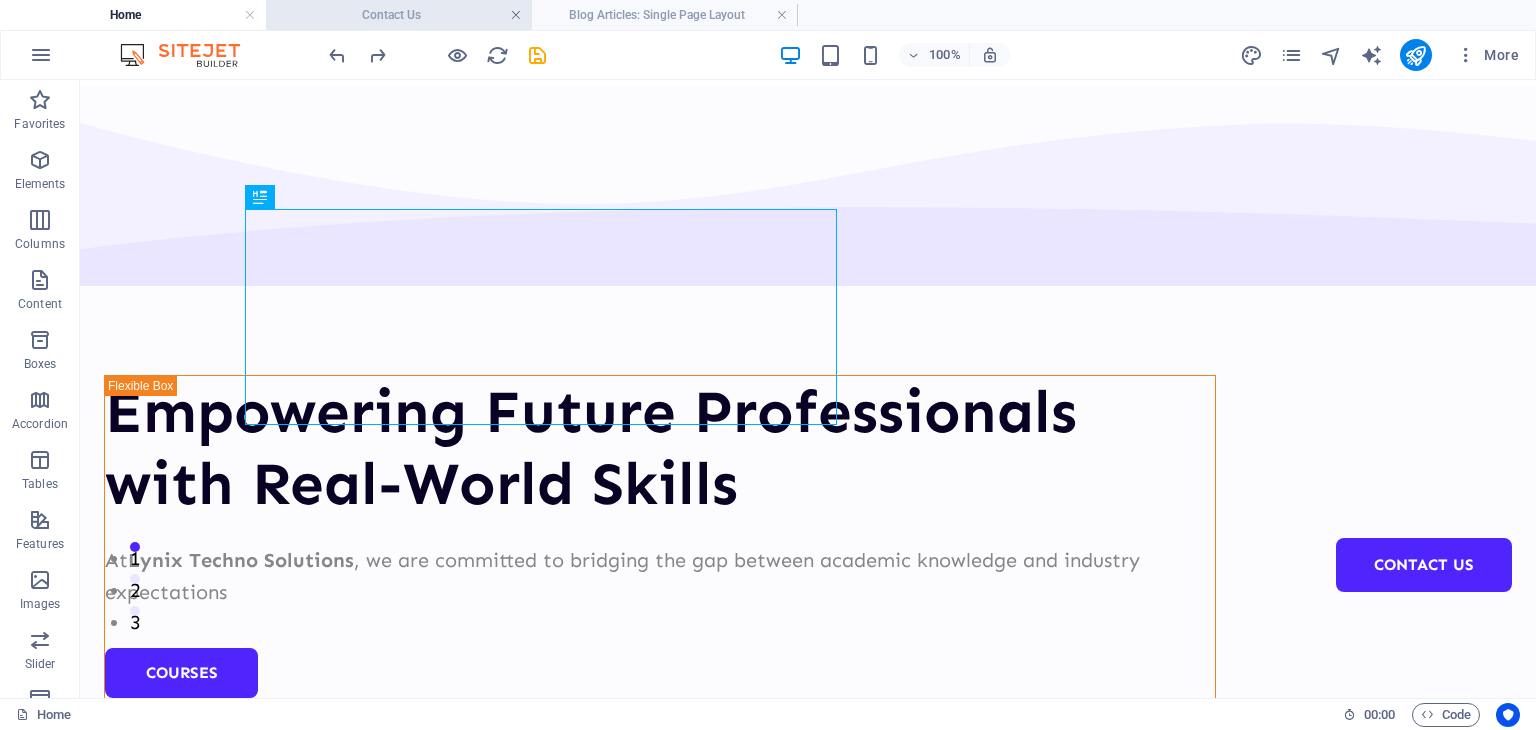 click at bounding box center (516, 15) 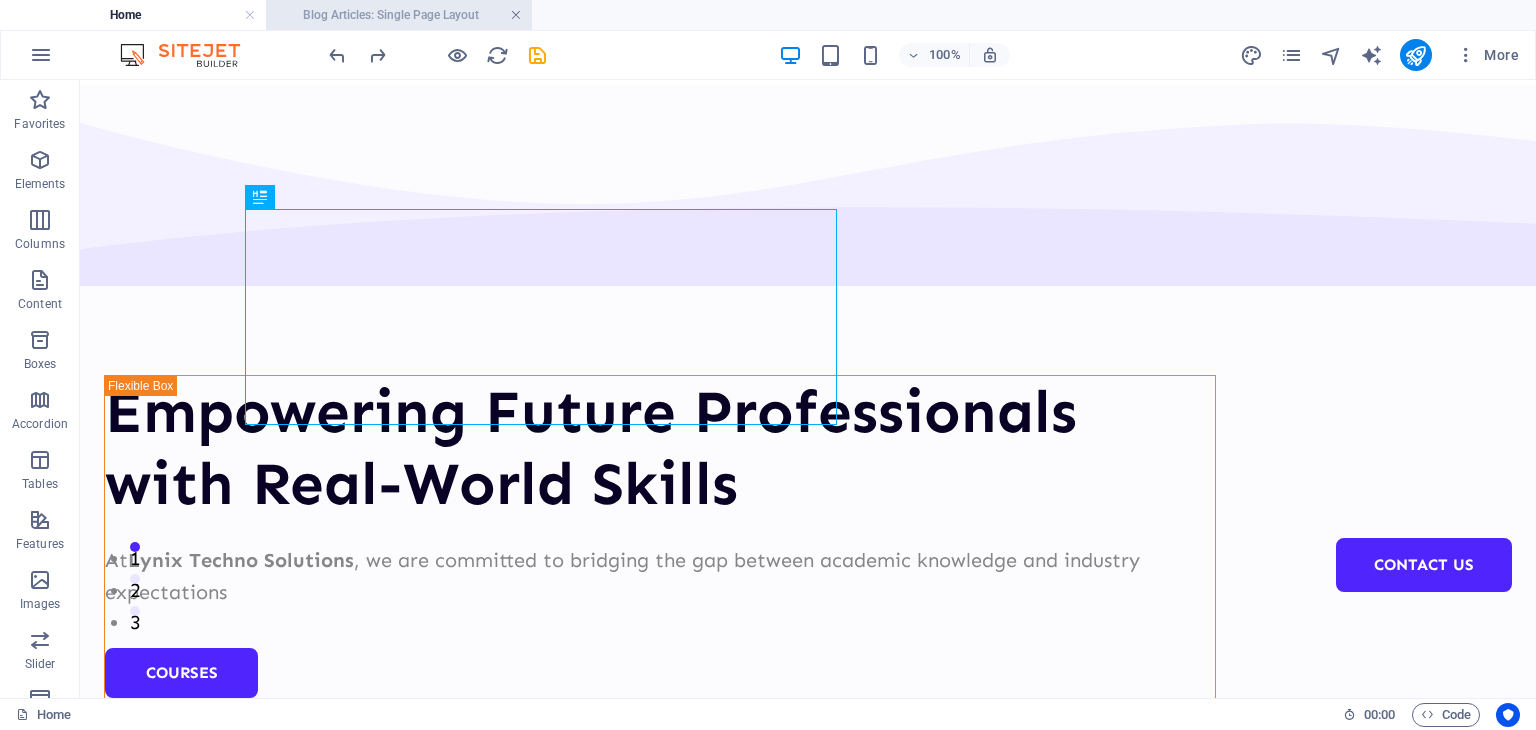 click at bounding box center [516, 15] 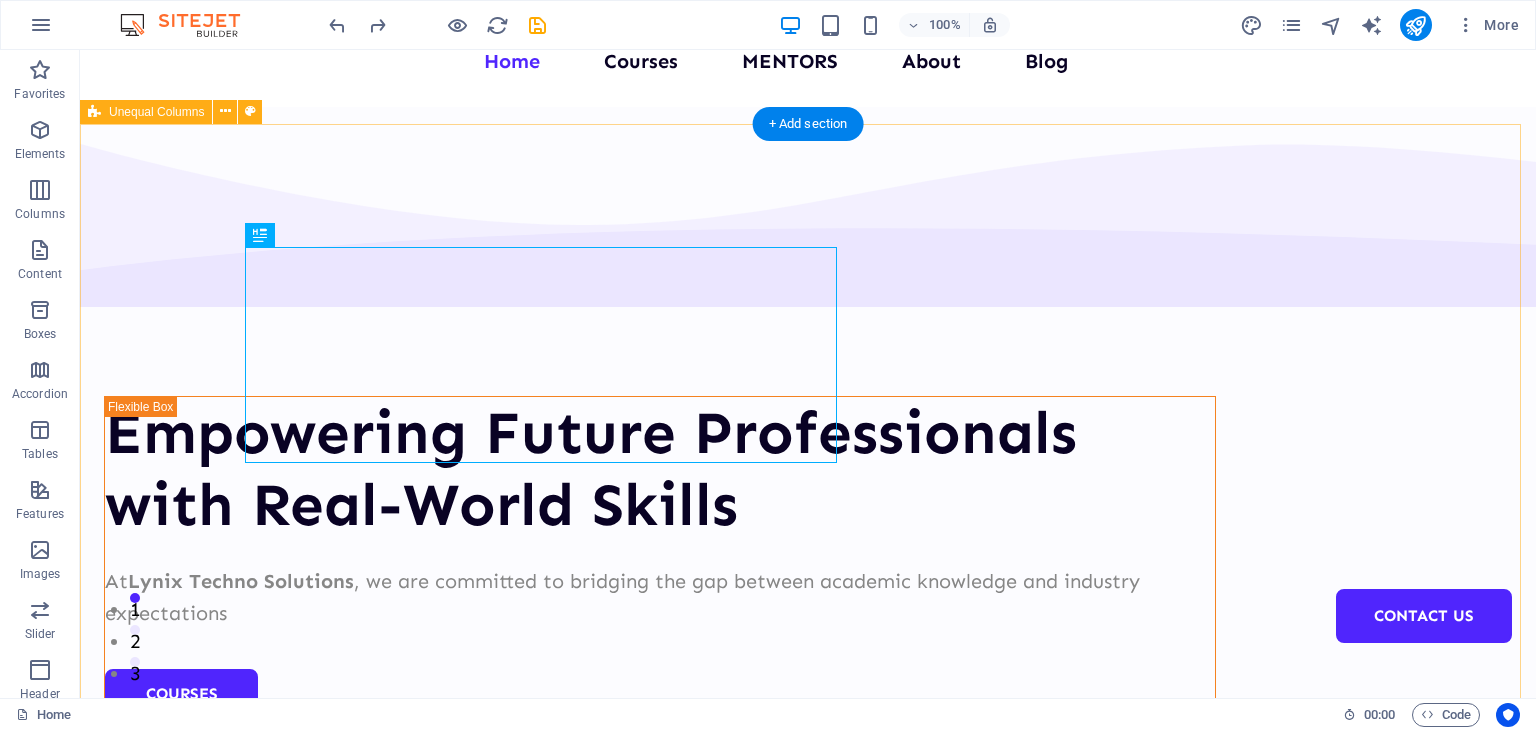 scroll, scrollTop: 0, scrollLeft: 0, axis: both 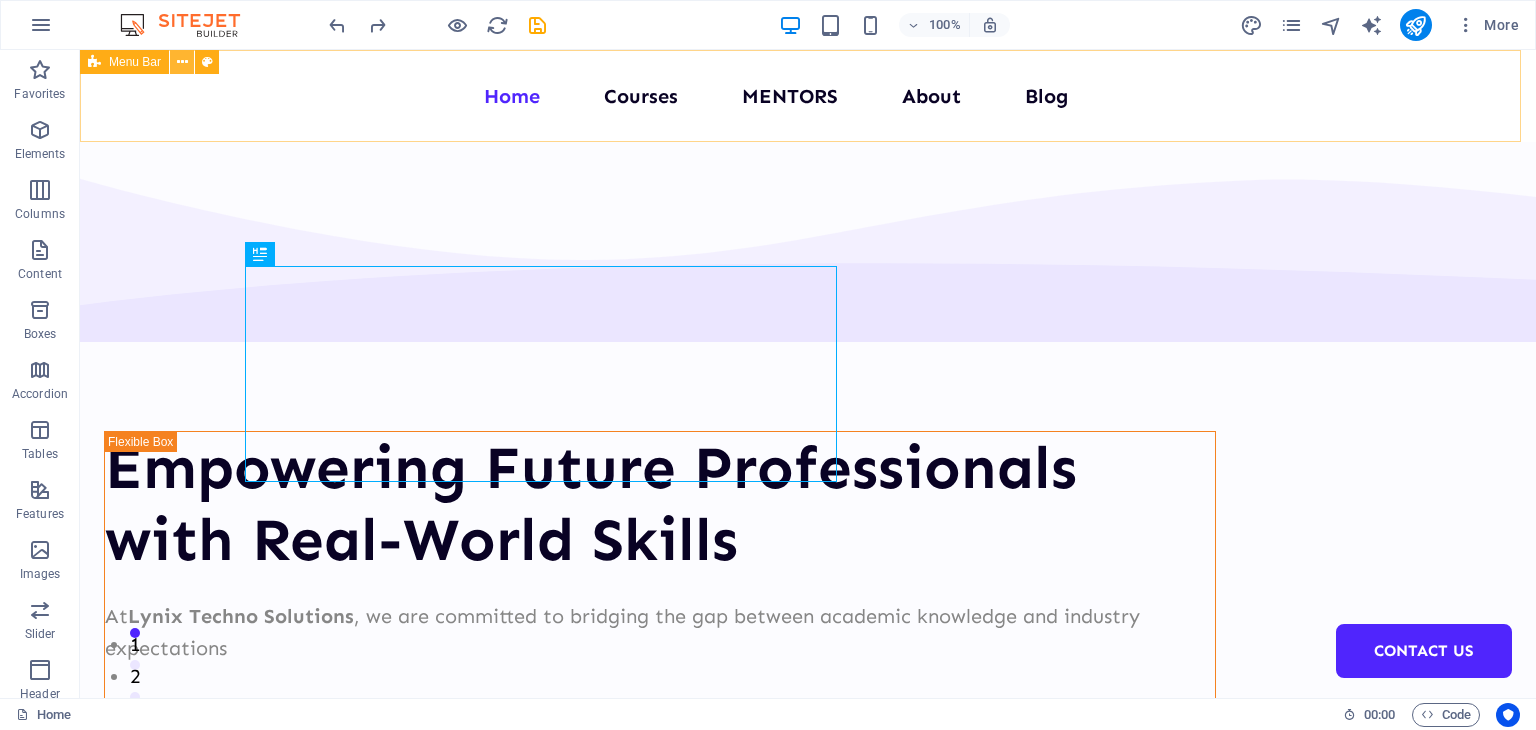 click at bounding box center (182, 62) 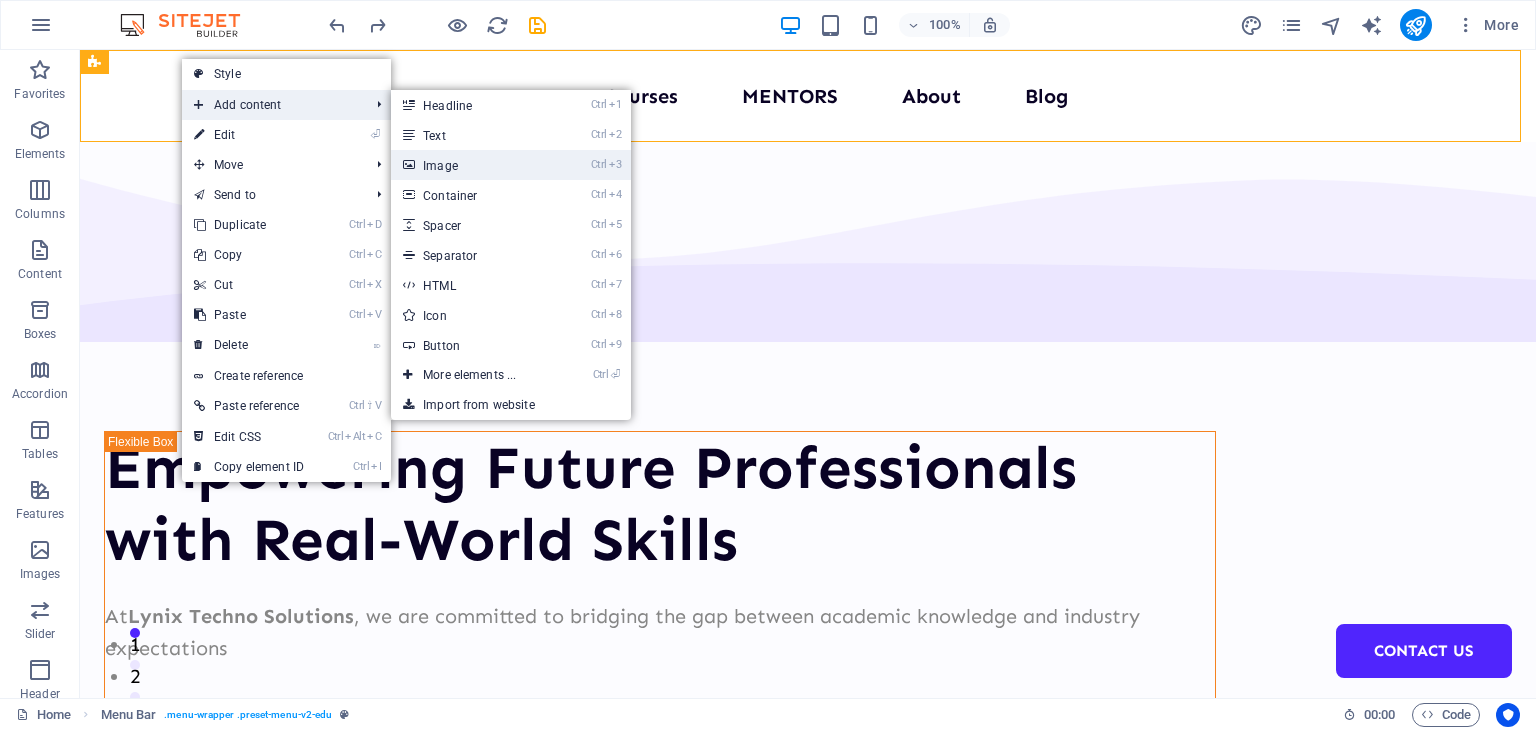 click on "Ctrl 3  Image" at bounding box center [473, 165] 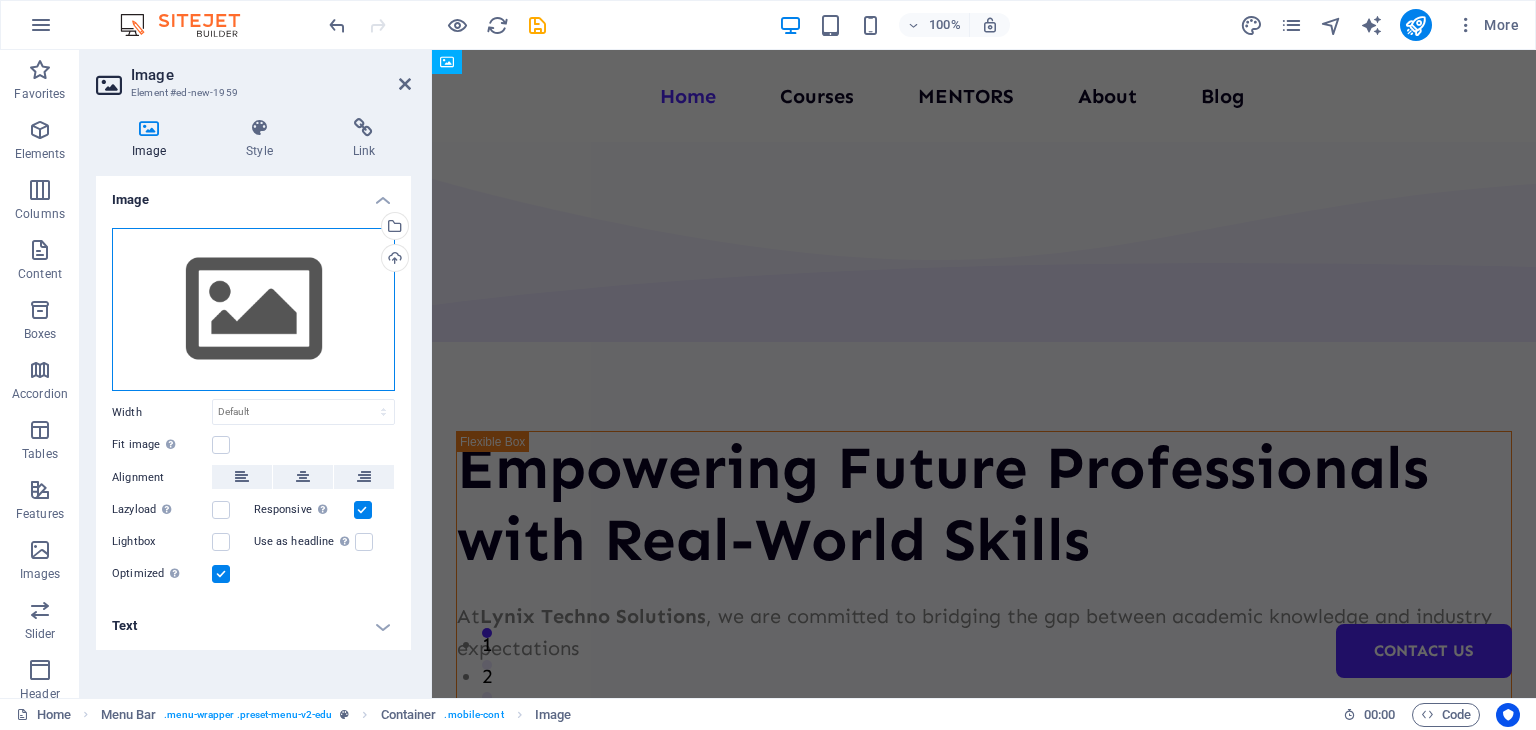 click on "Drag files here, click to choose files or select files from Files or our free stock photos & videos" at bounding box center [253, 310] 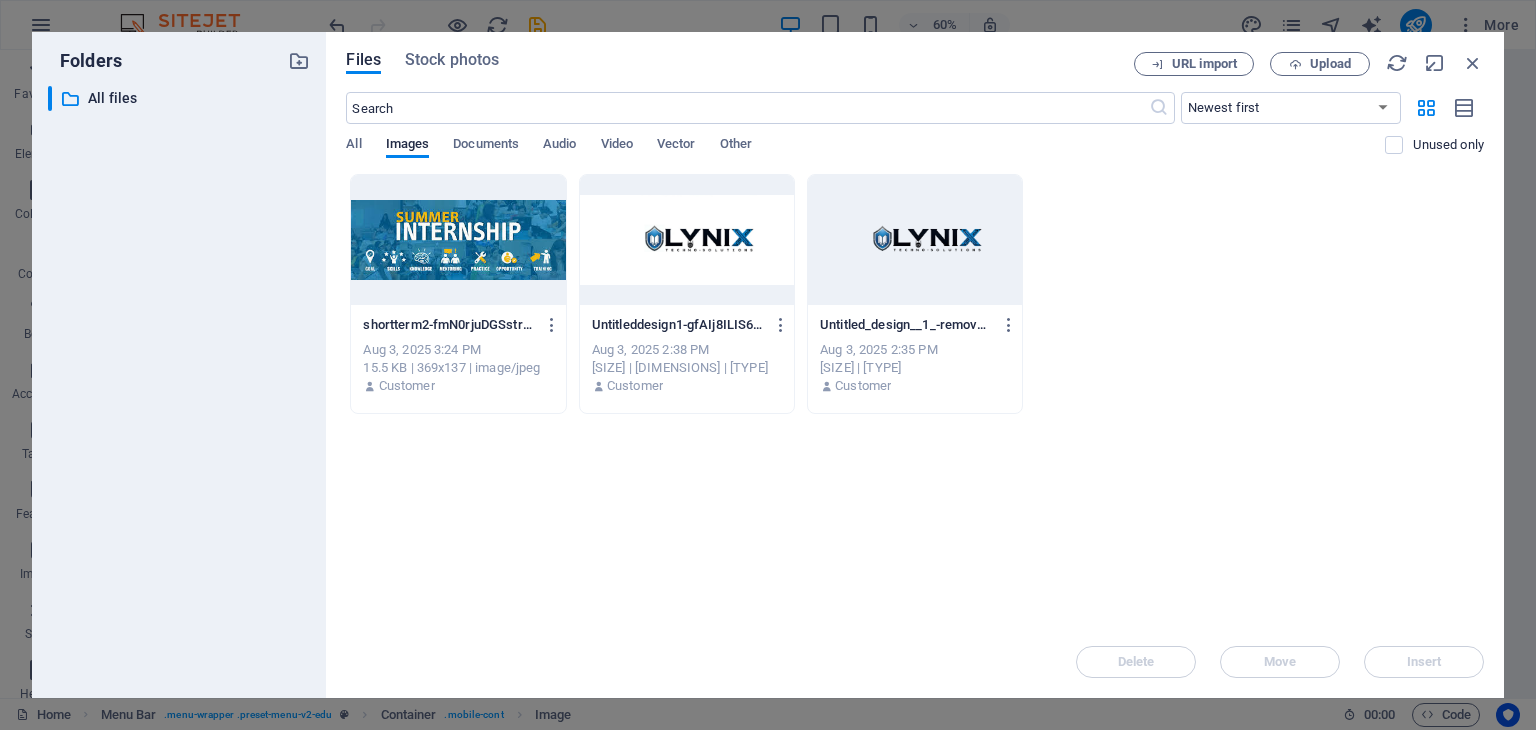 click at bounding box center [687, 240] 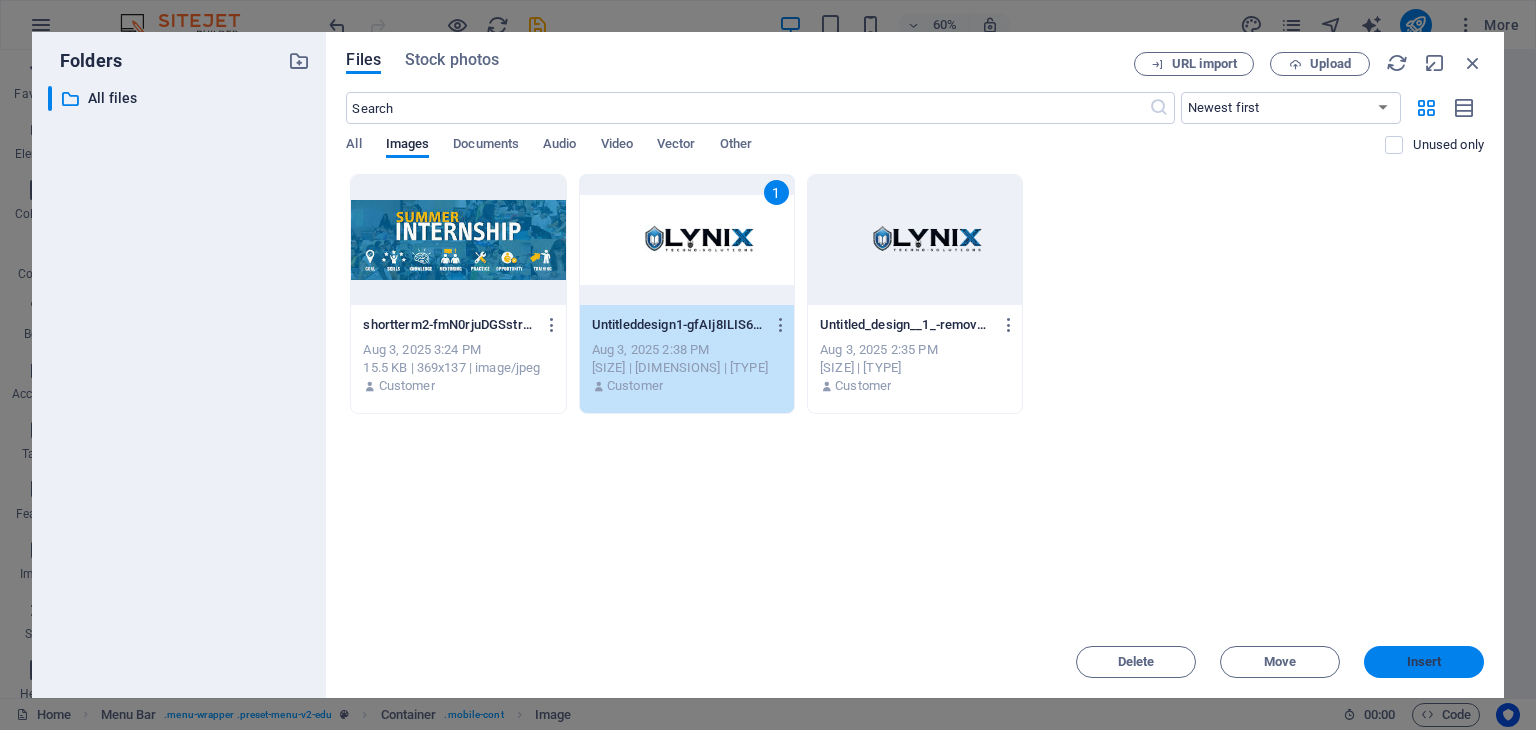 click on "Insert" at bounding box center [1424, 662] 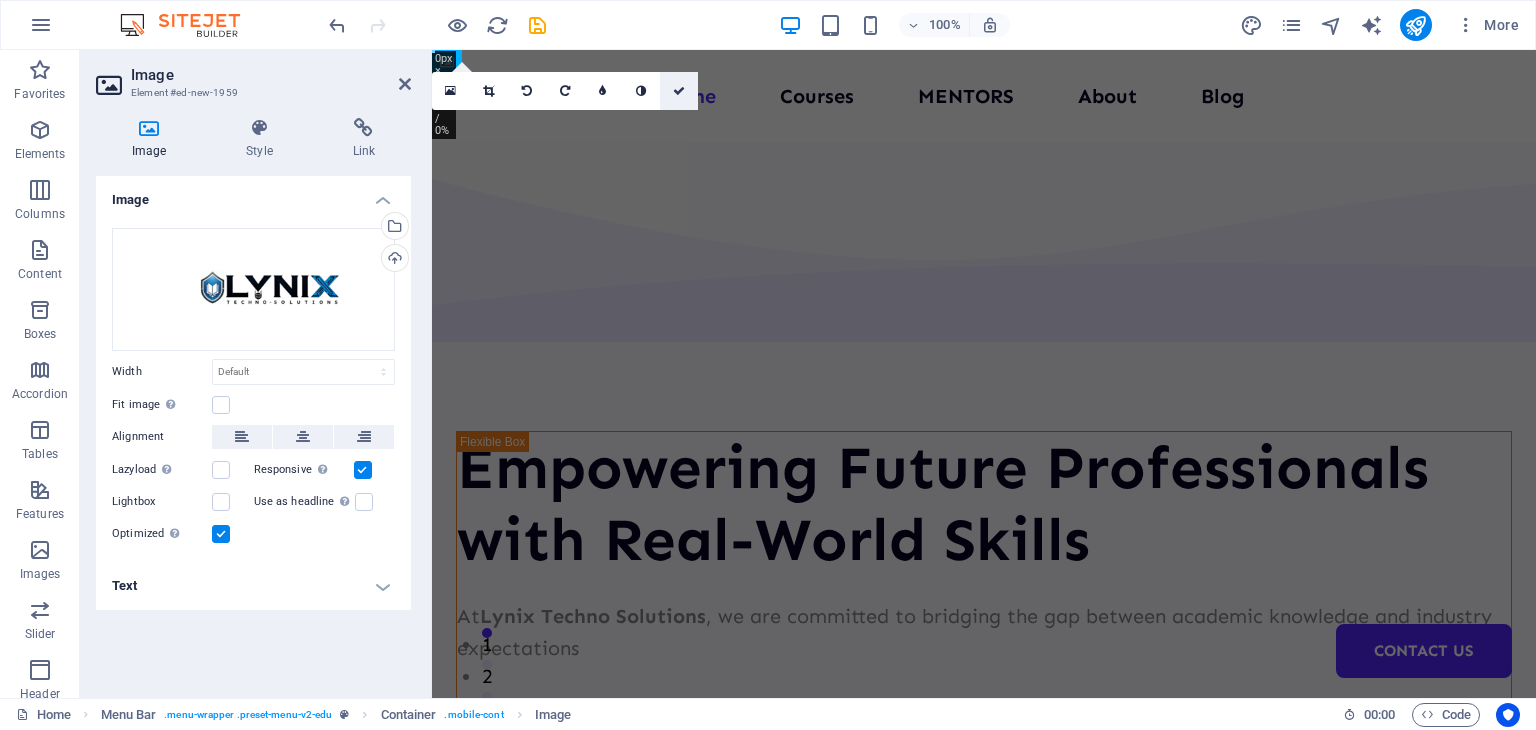 click at bounding box center [679, 91] 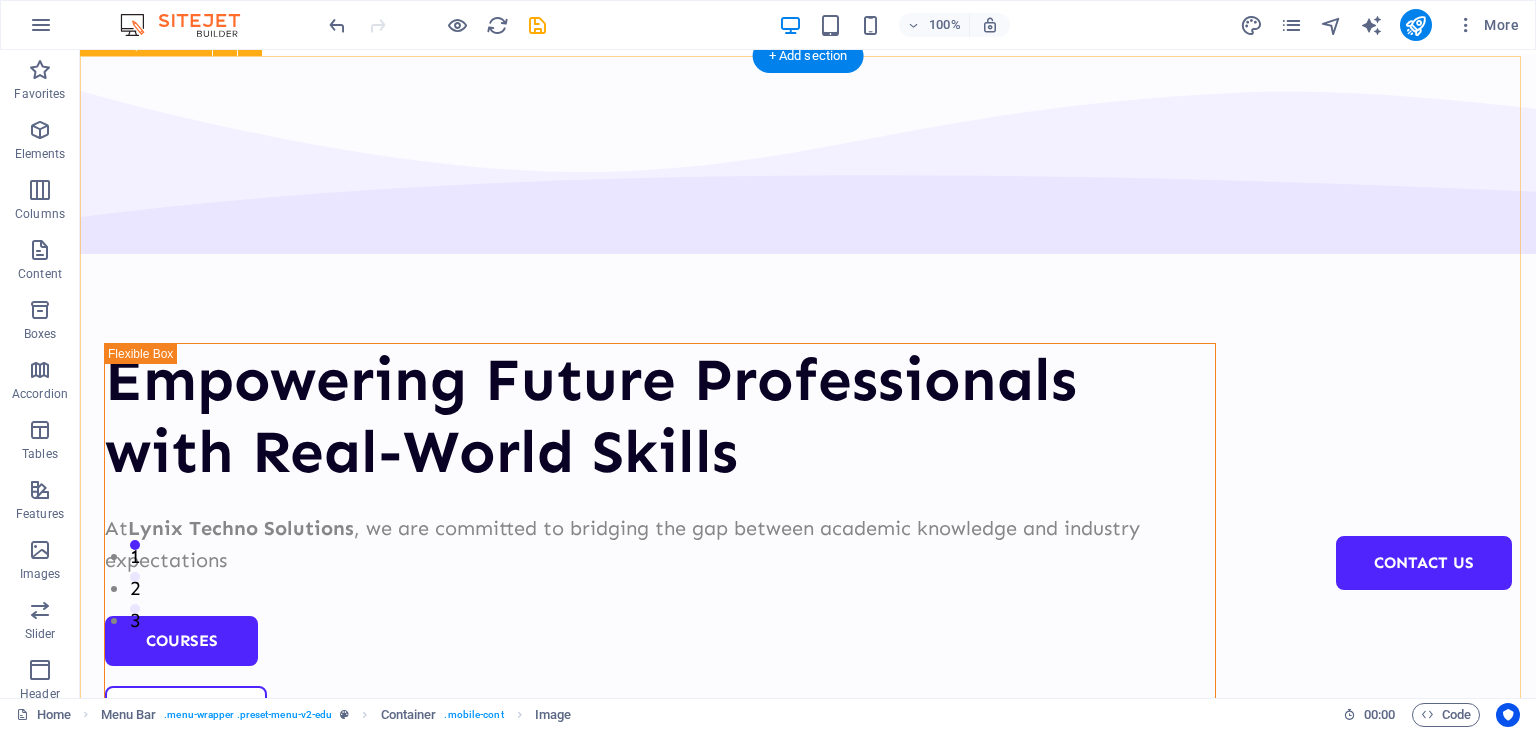 scroll, scrollTop: 0, scrollLeft: 0, axis: both 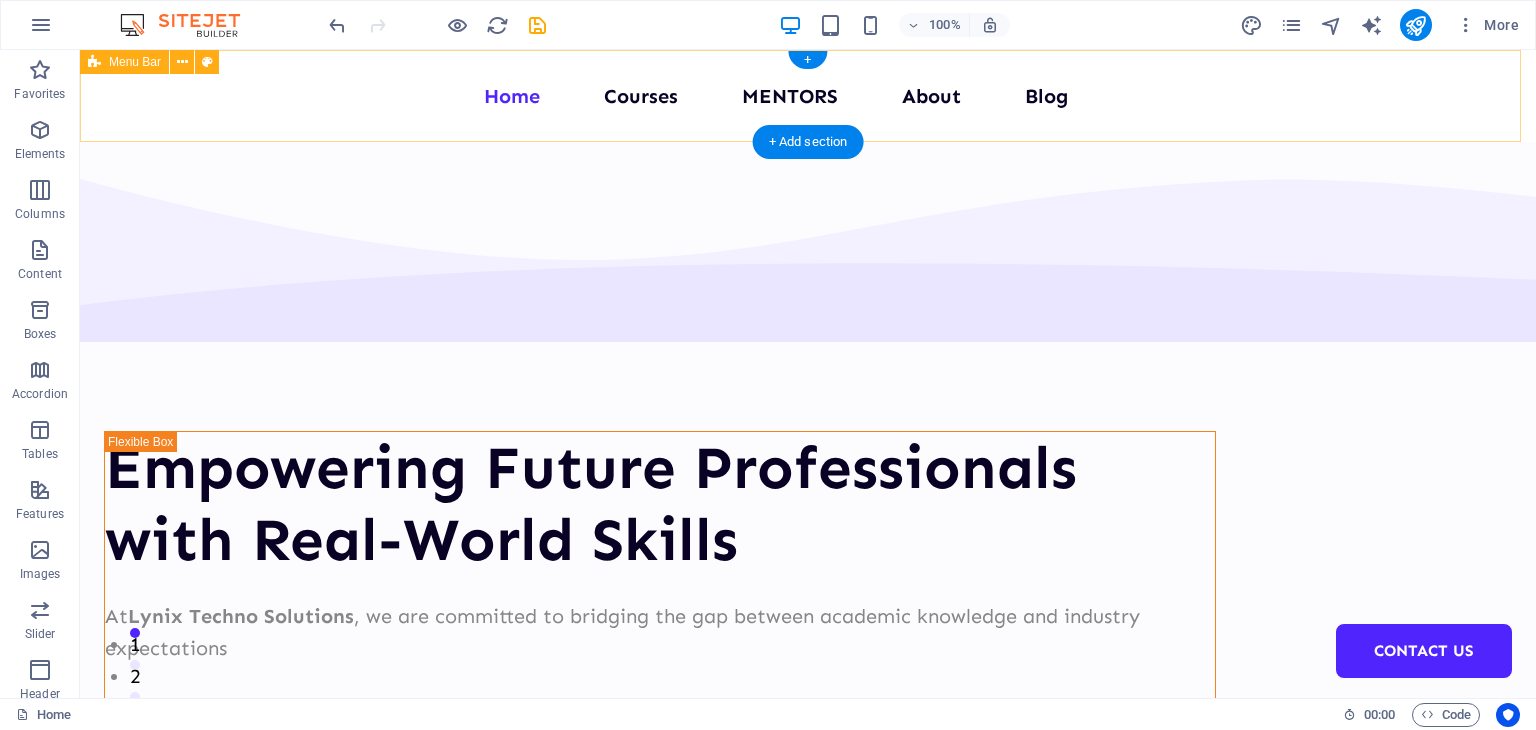 click on "Home Courses MENTORS  About Blog Contact Us" at bounding box center [808, 96] 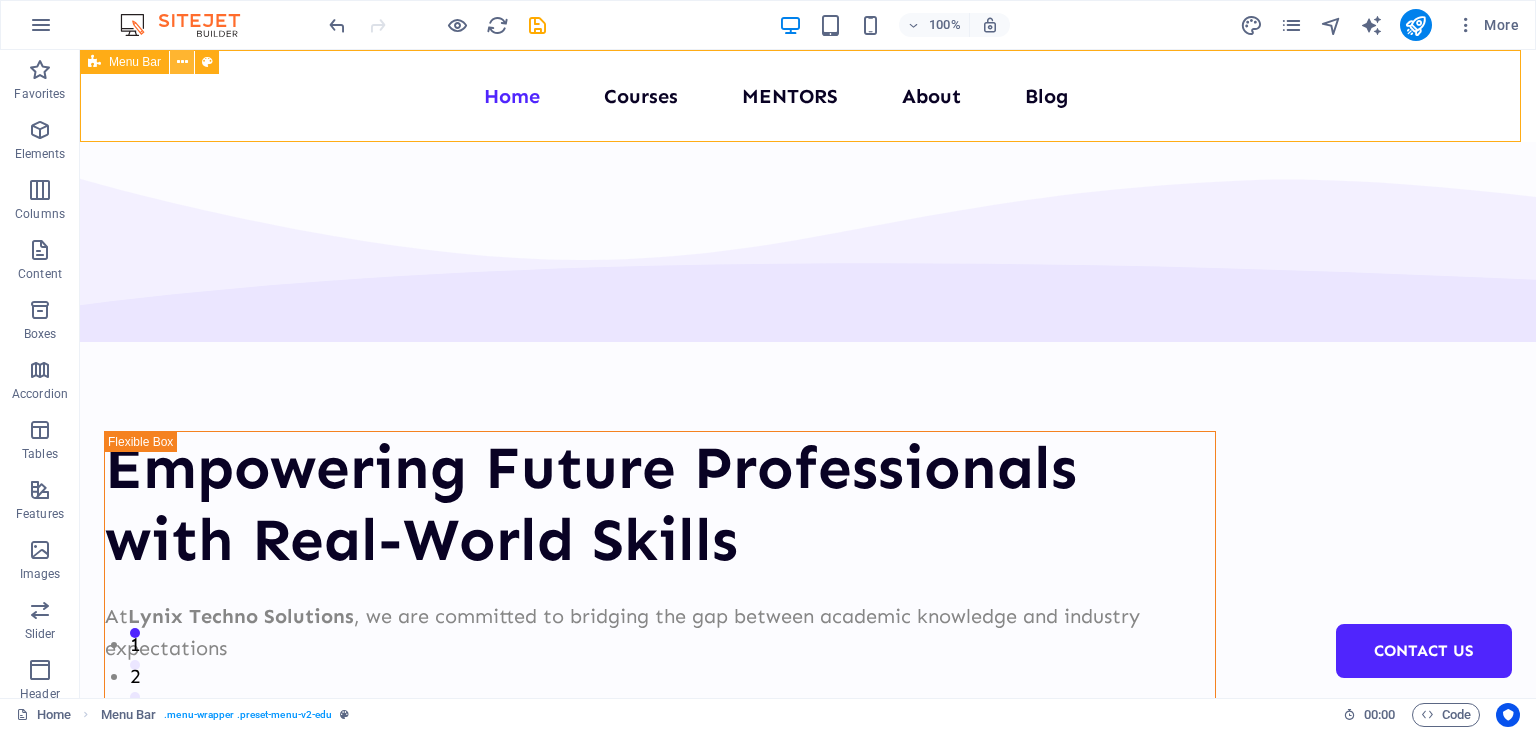 click at bounding box center [182, 62] 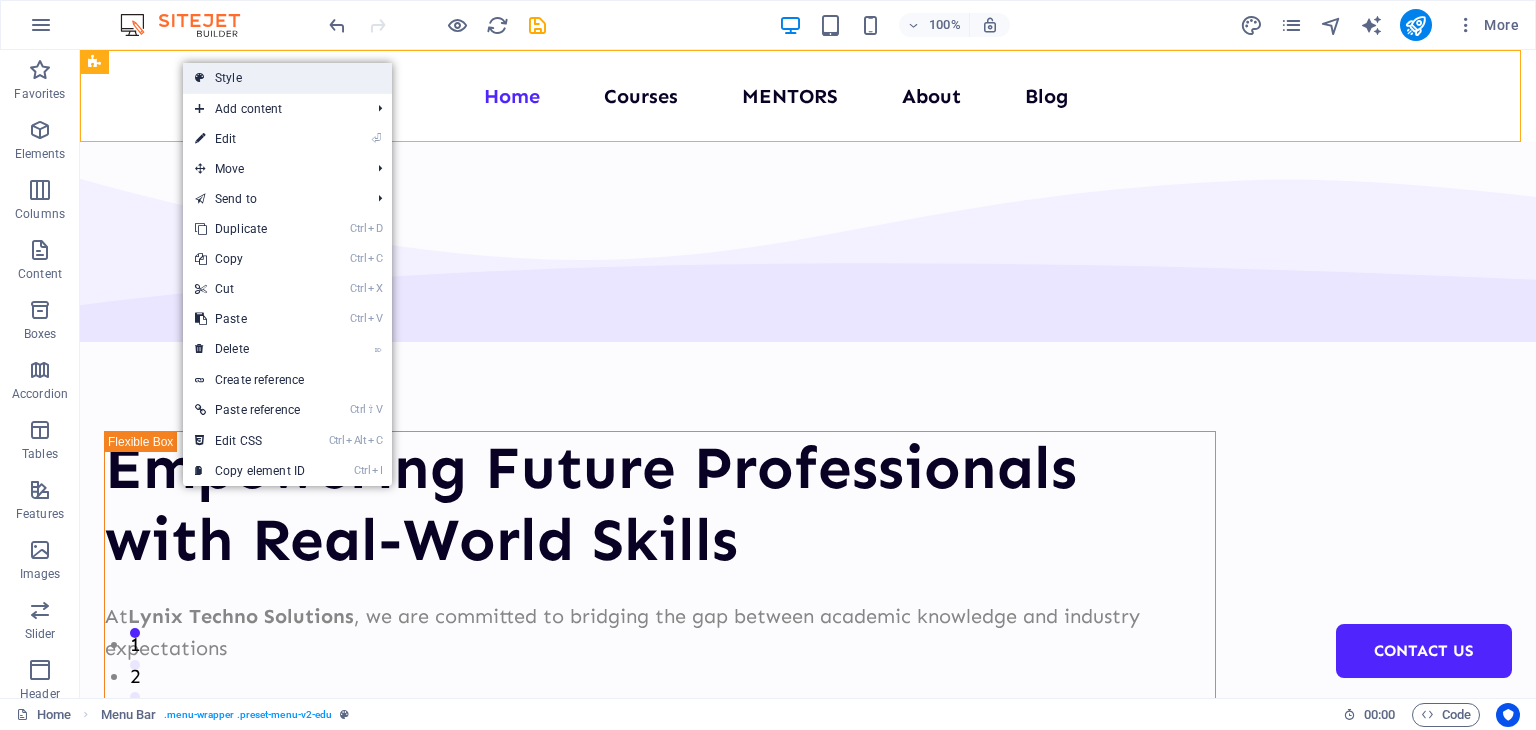 click on "Style" at bounding box center [287, 78] 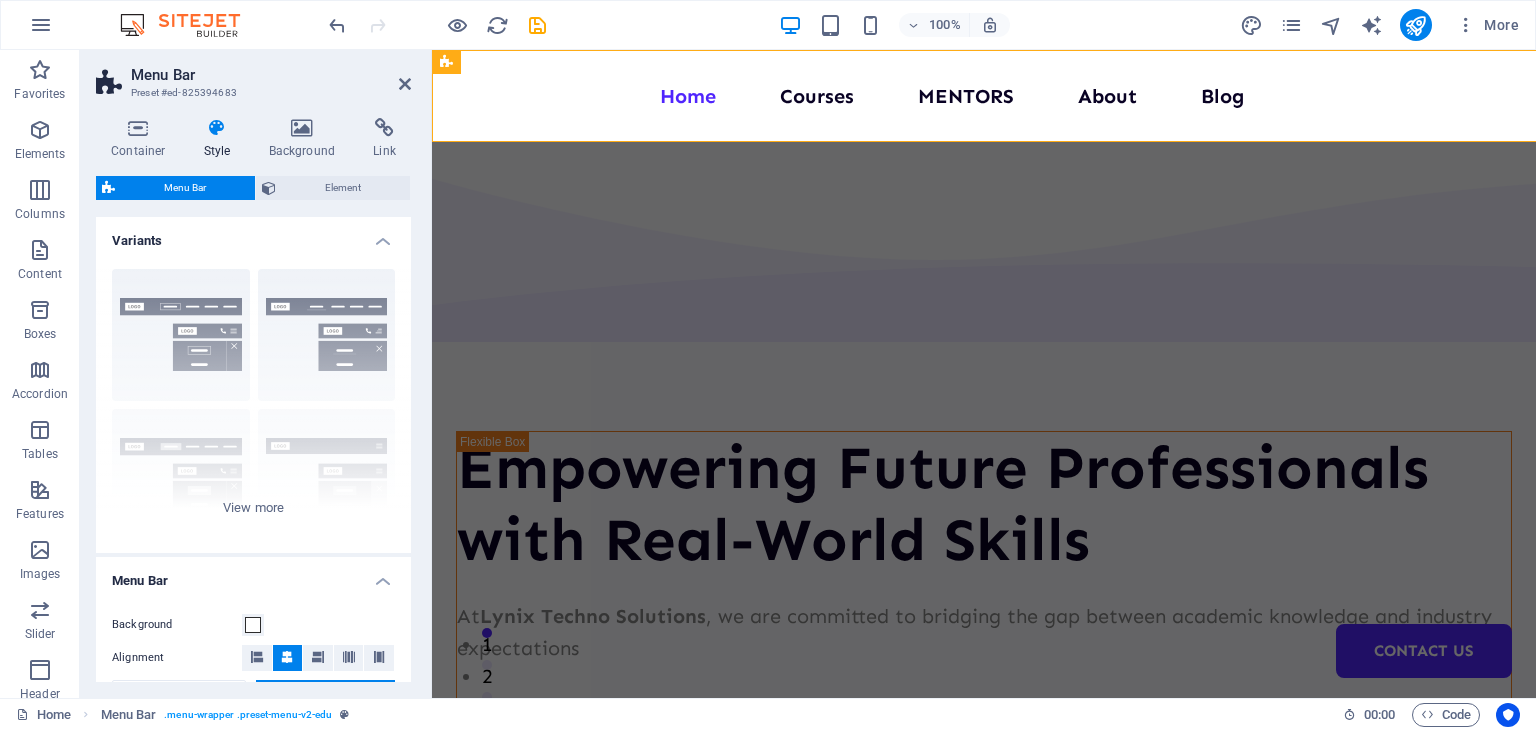 click at bounding box center (405, 84) 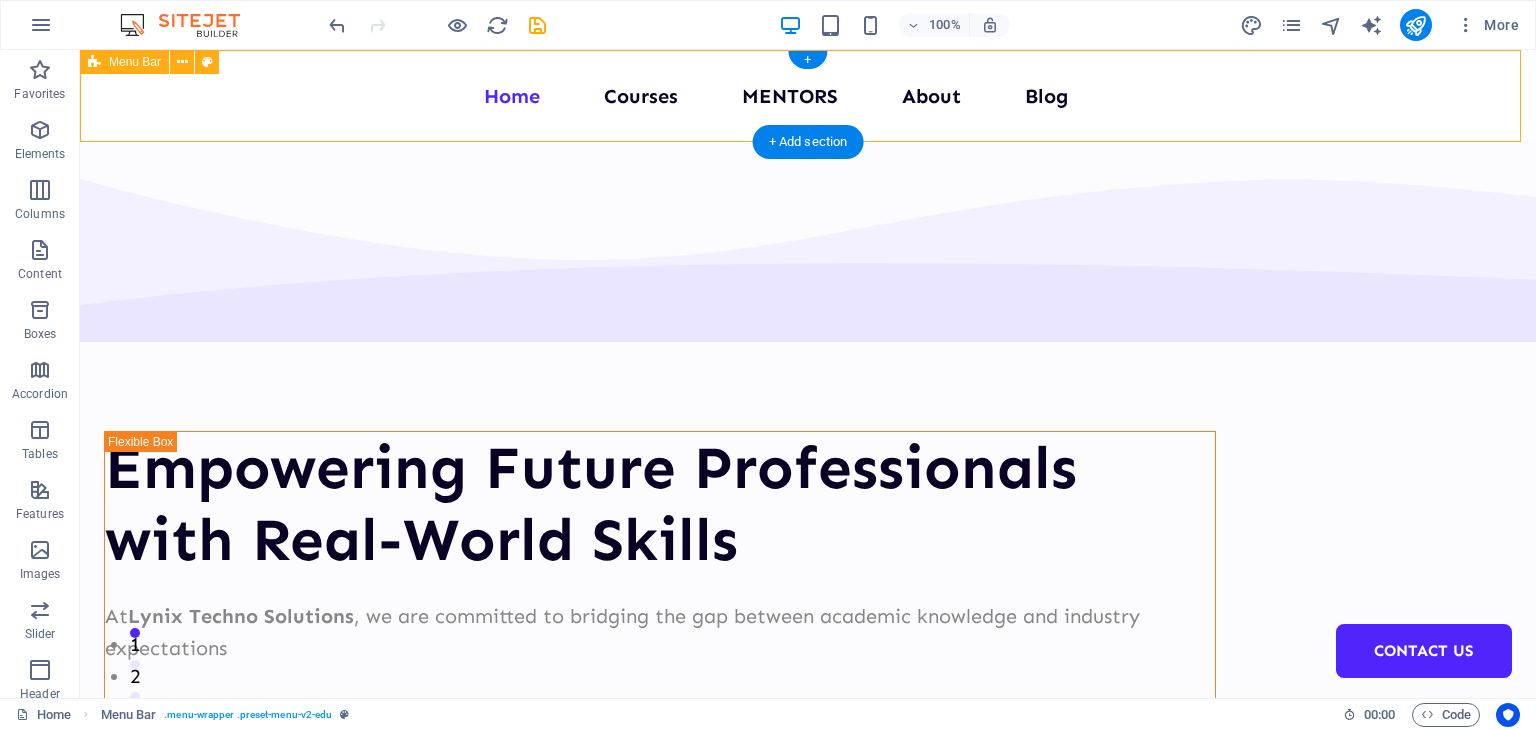 click on "Home Courses MENTORS  About Blog Contact Us" at bounding box center (808, 96) 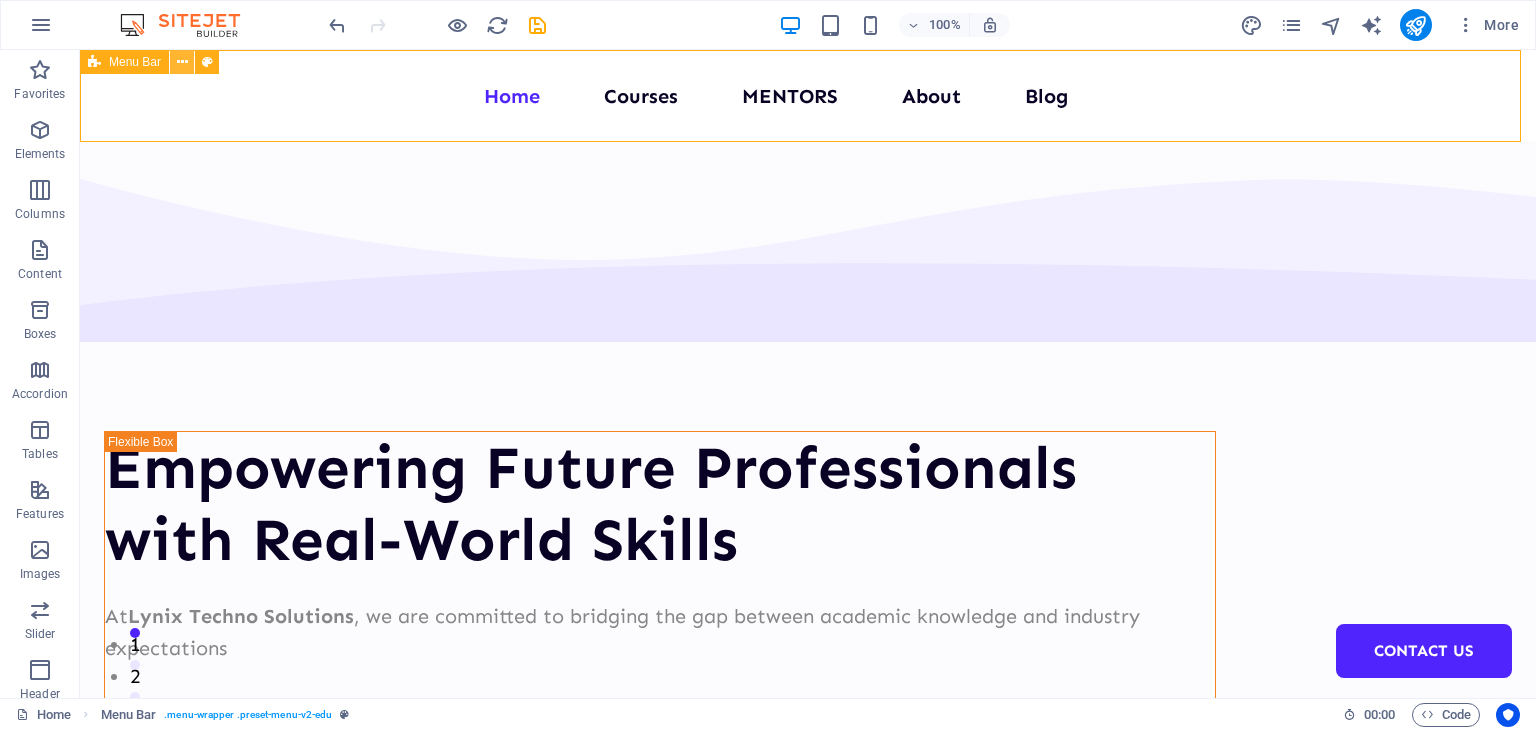 click at bounding box center (182, 62) 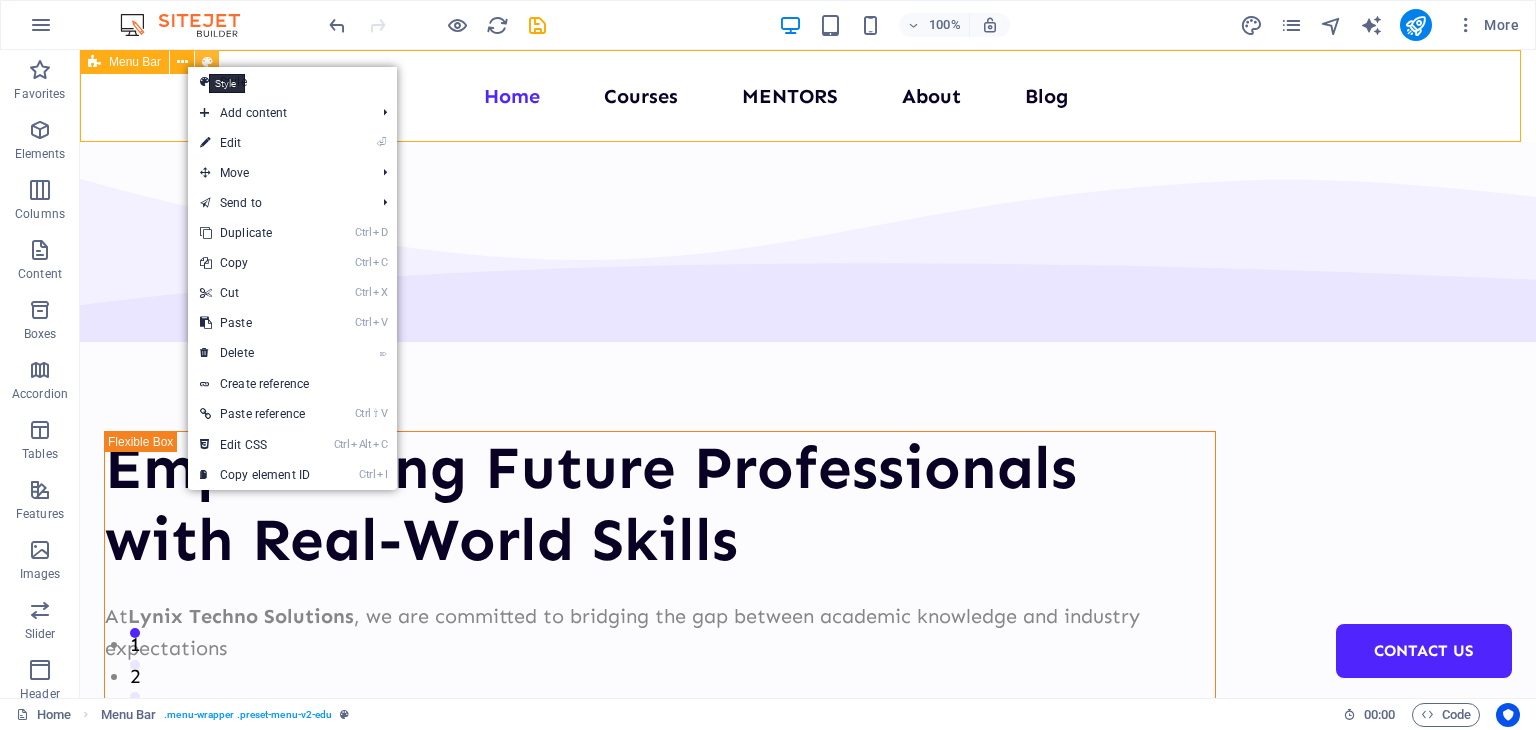 click at bounding box center (207, 62) 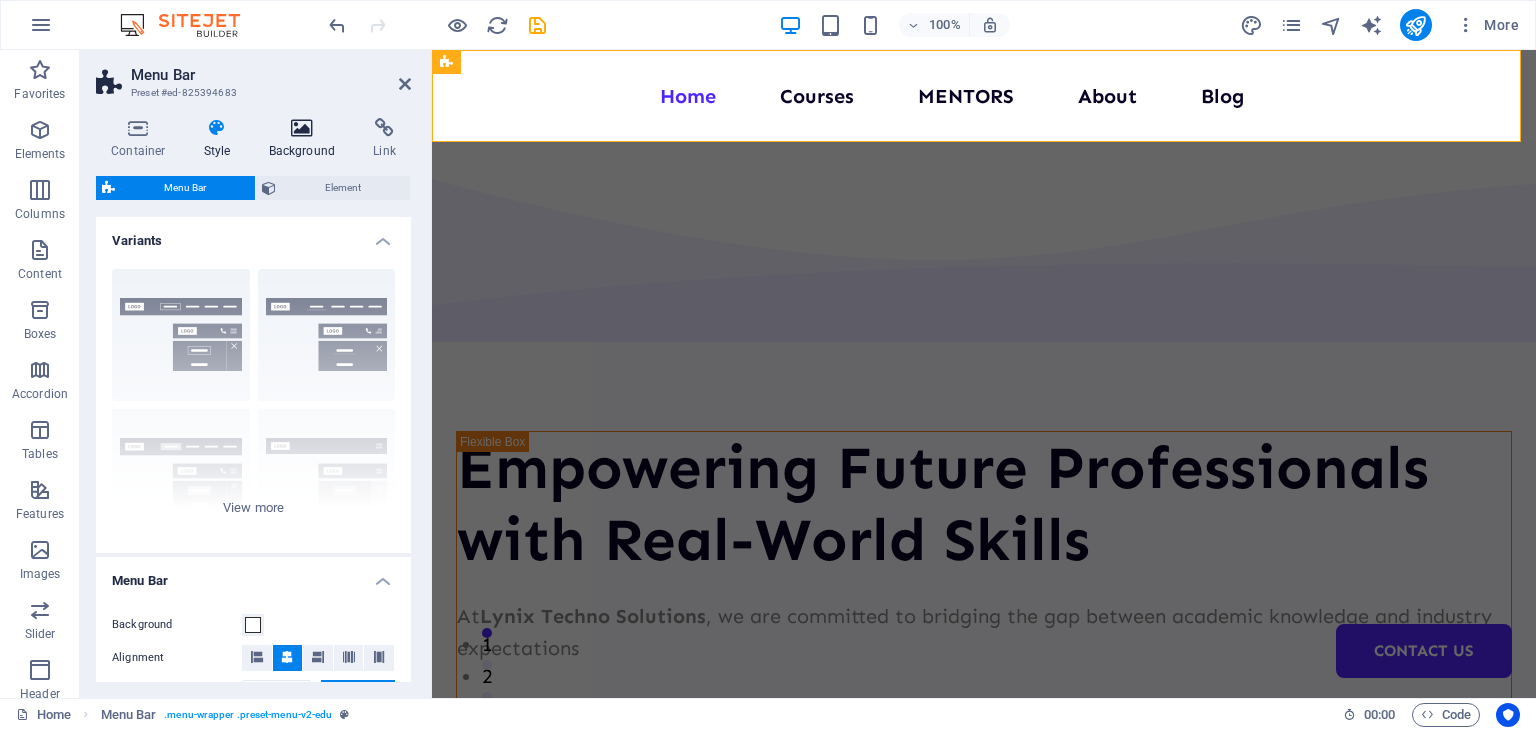 click on "Background" at bounding box center (306, 139) 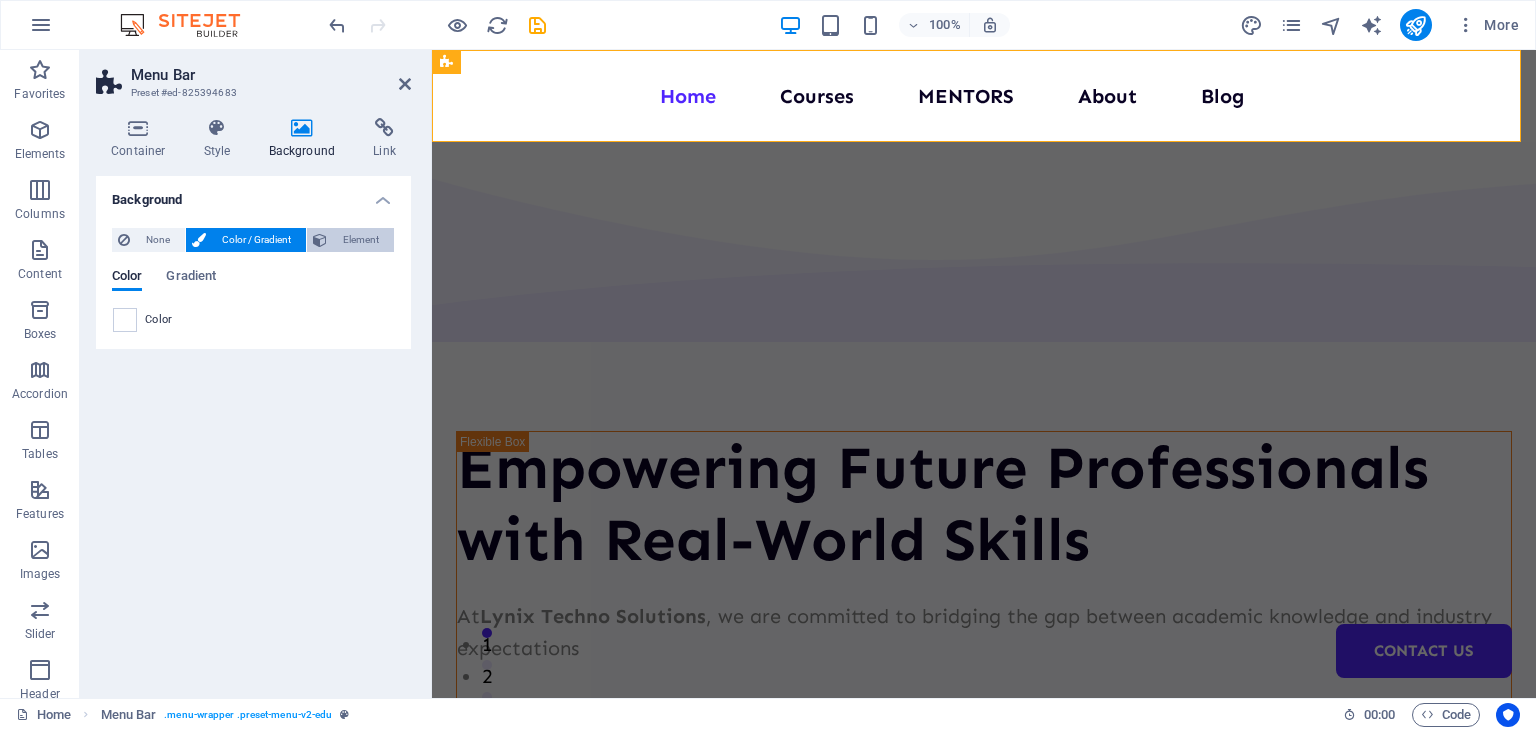 click on "Element" at bounding box center (360, 240) 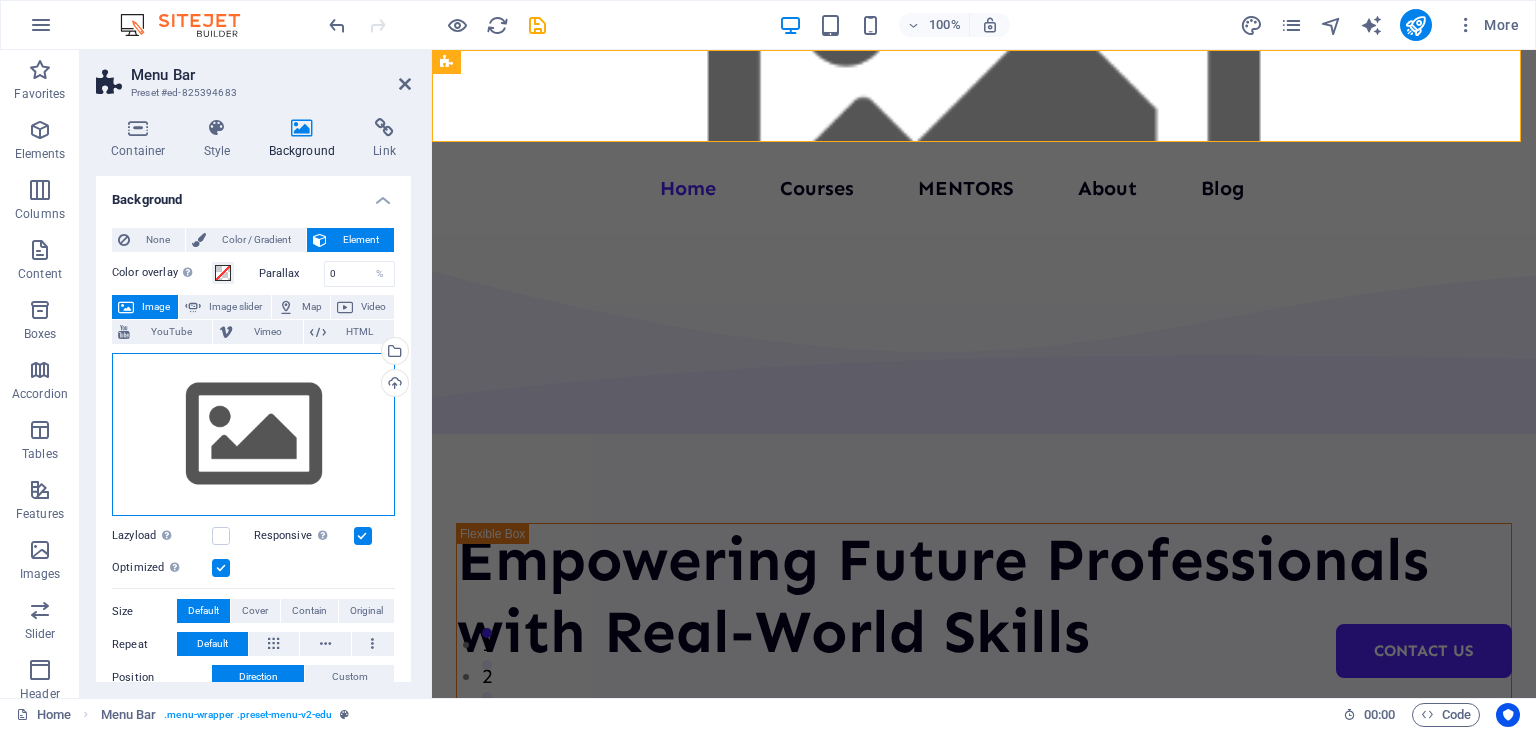 click on "Drag files here, click to choose files or select files from Files or our free stock photos & videos" at bounding box center [253, 435] 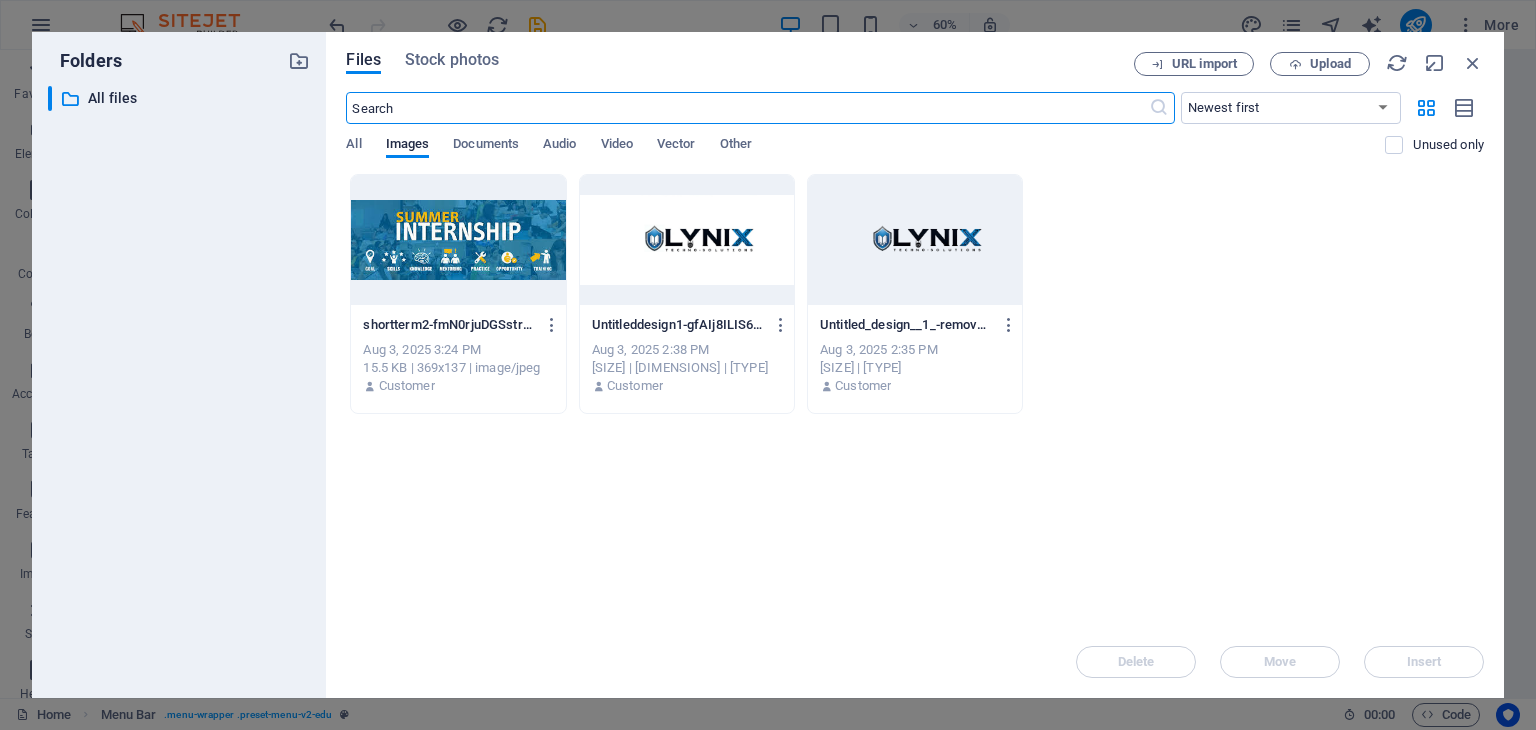 click at bounding box center (687, 240) 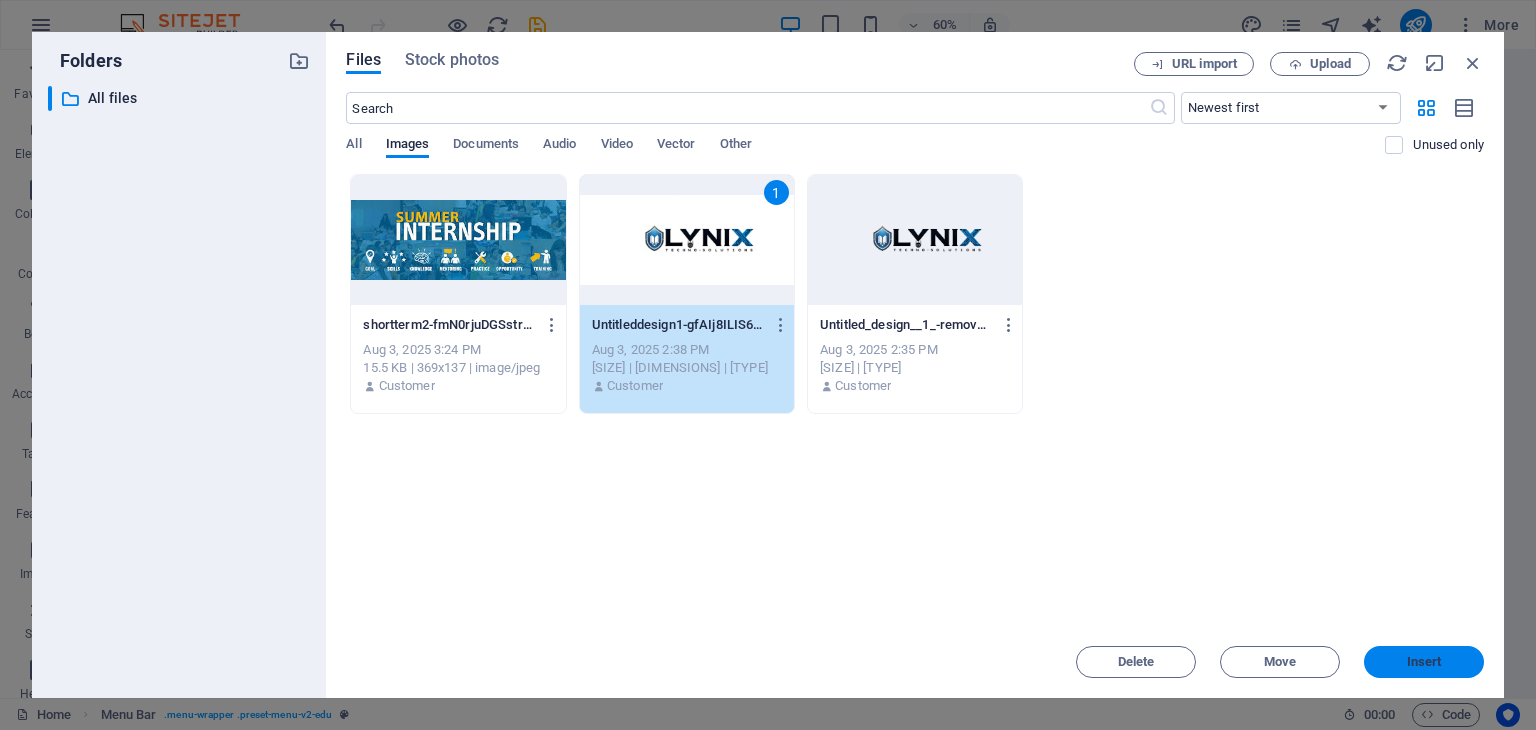 click on "Insert" at bounding box center [1424, 662] 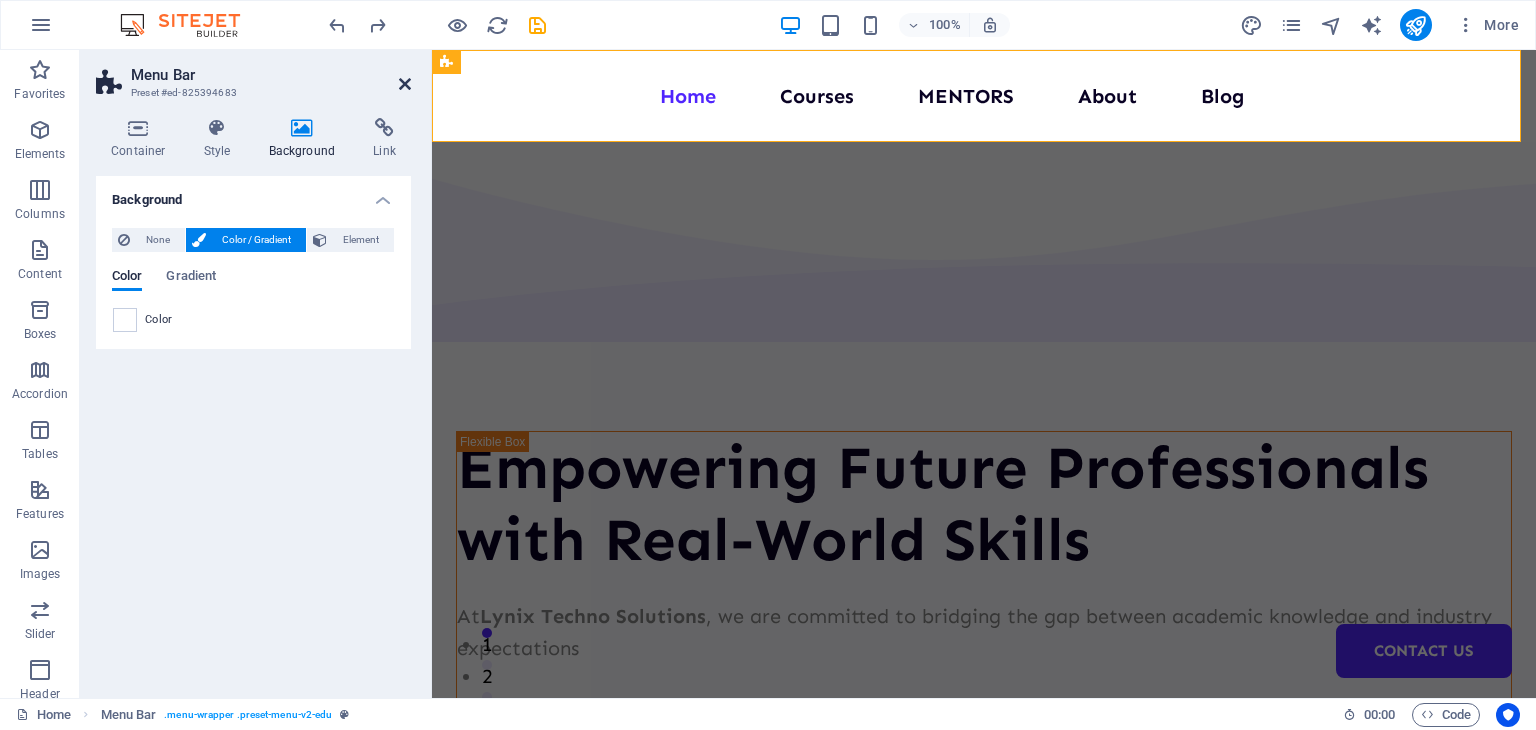 click at bounding box center [405, 84] 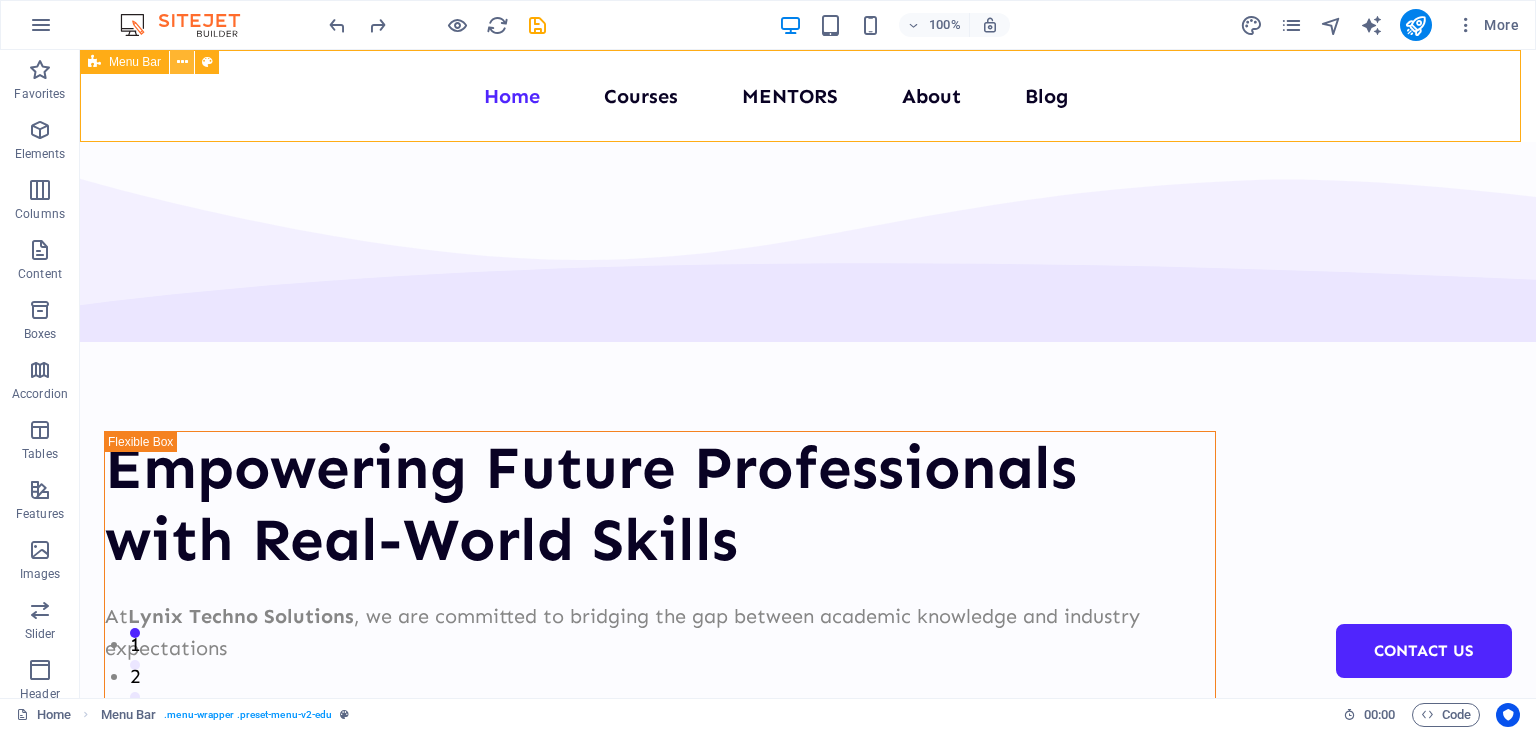click at bounding box center [182, 62] 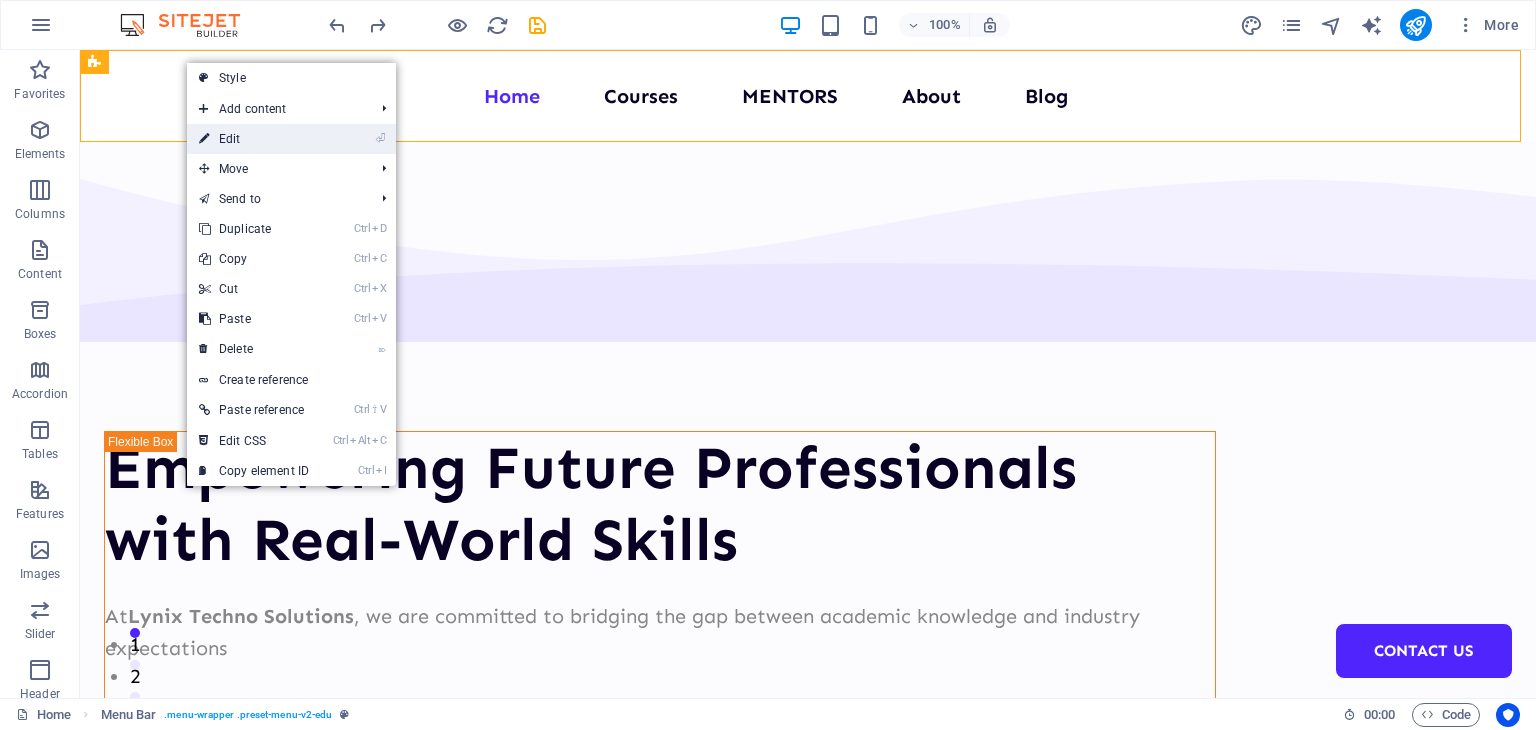 click on "⏎  Edit" at bounding box center (254, 139) 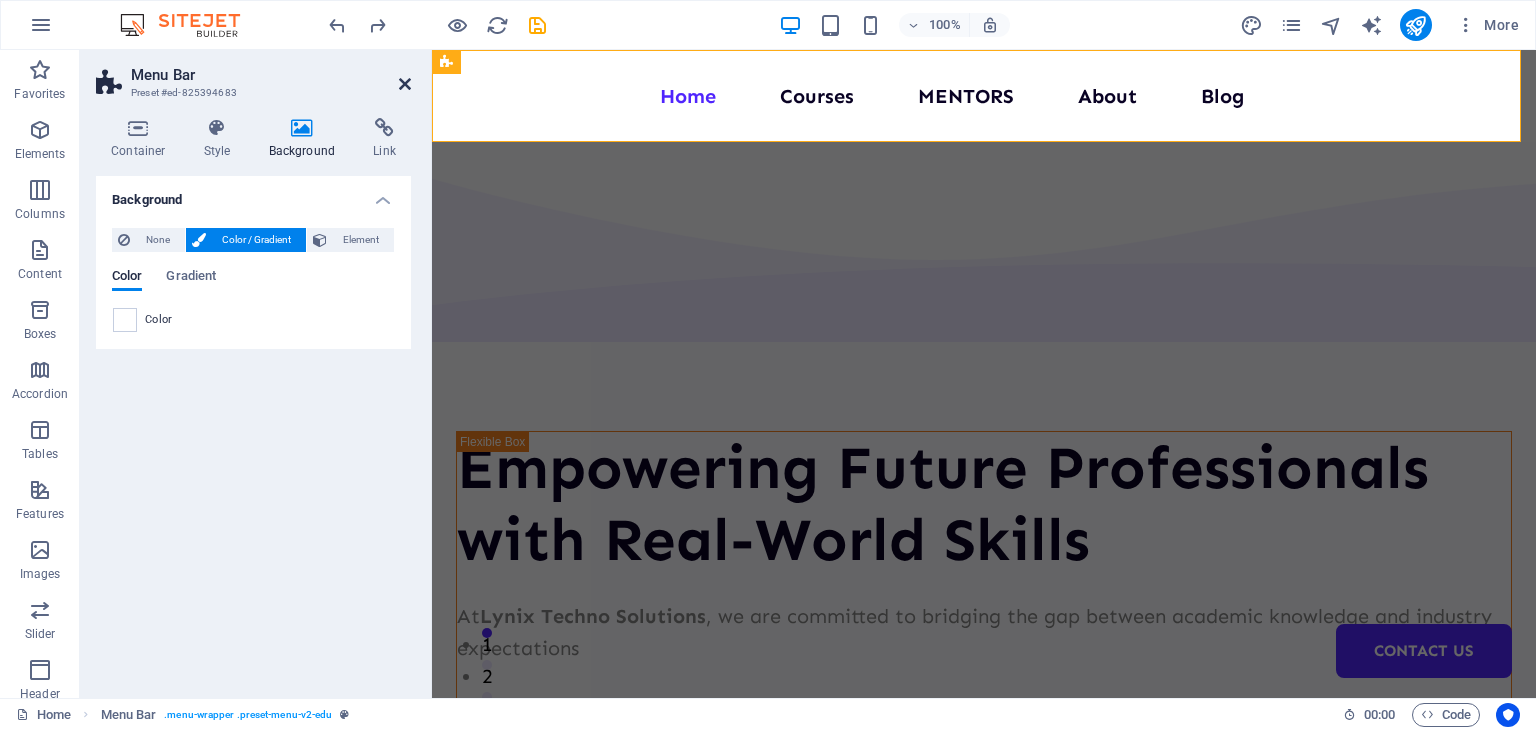 click at bounding box center (405, 84) 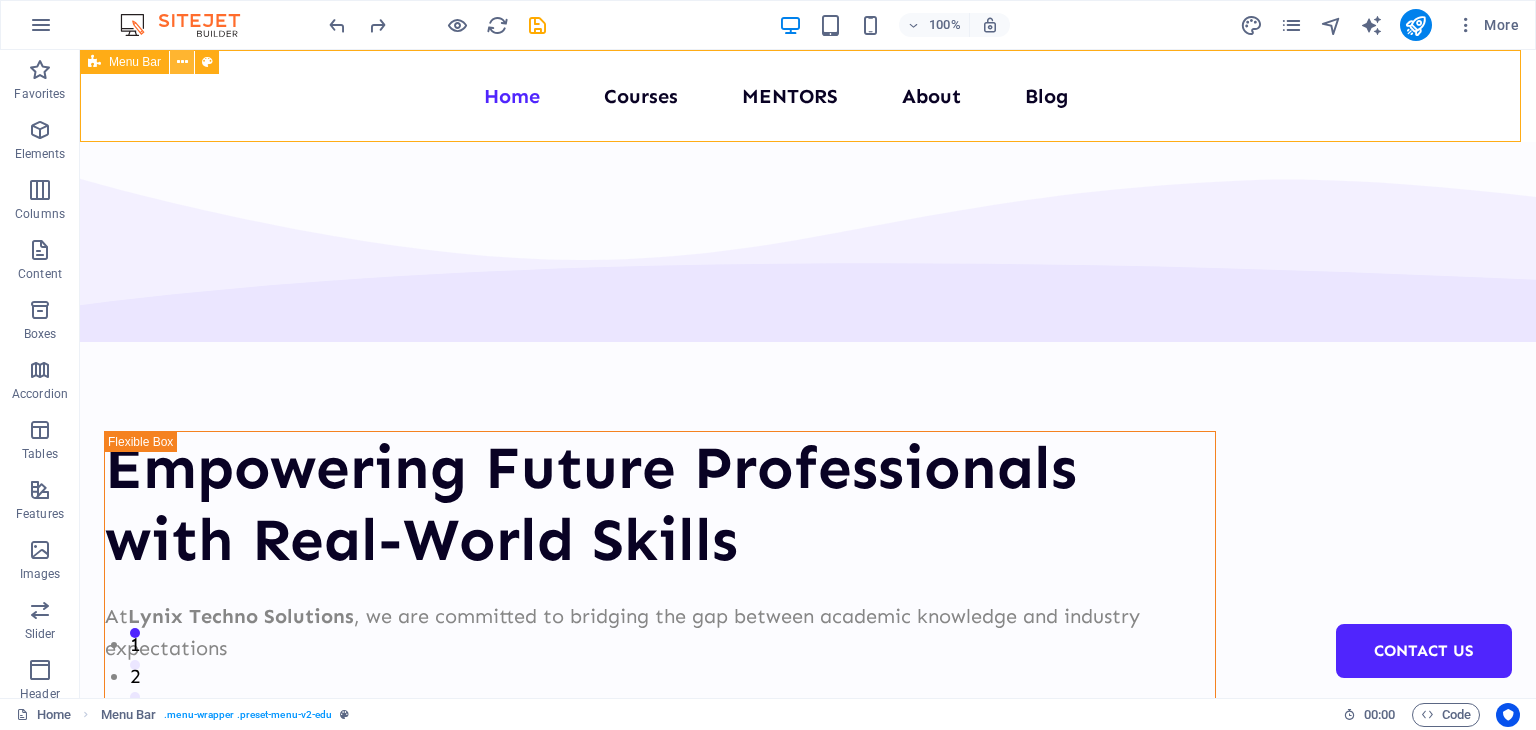 click at bounding box center [182, 62] 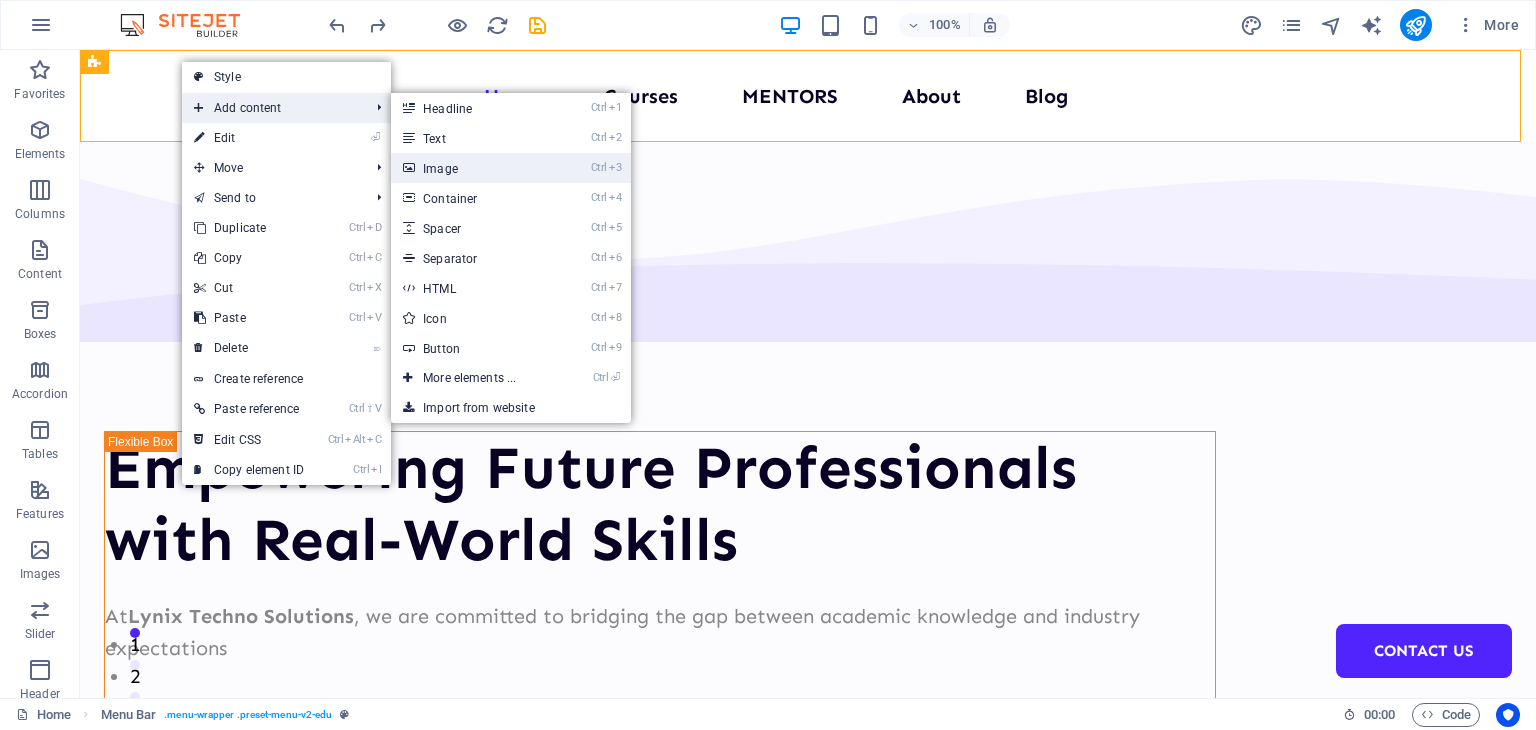 click on "Ctrl 3  Image" at bounding box center [473, 168] 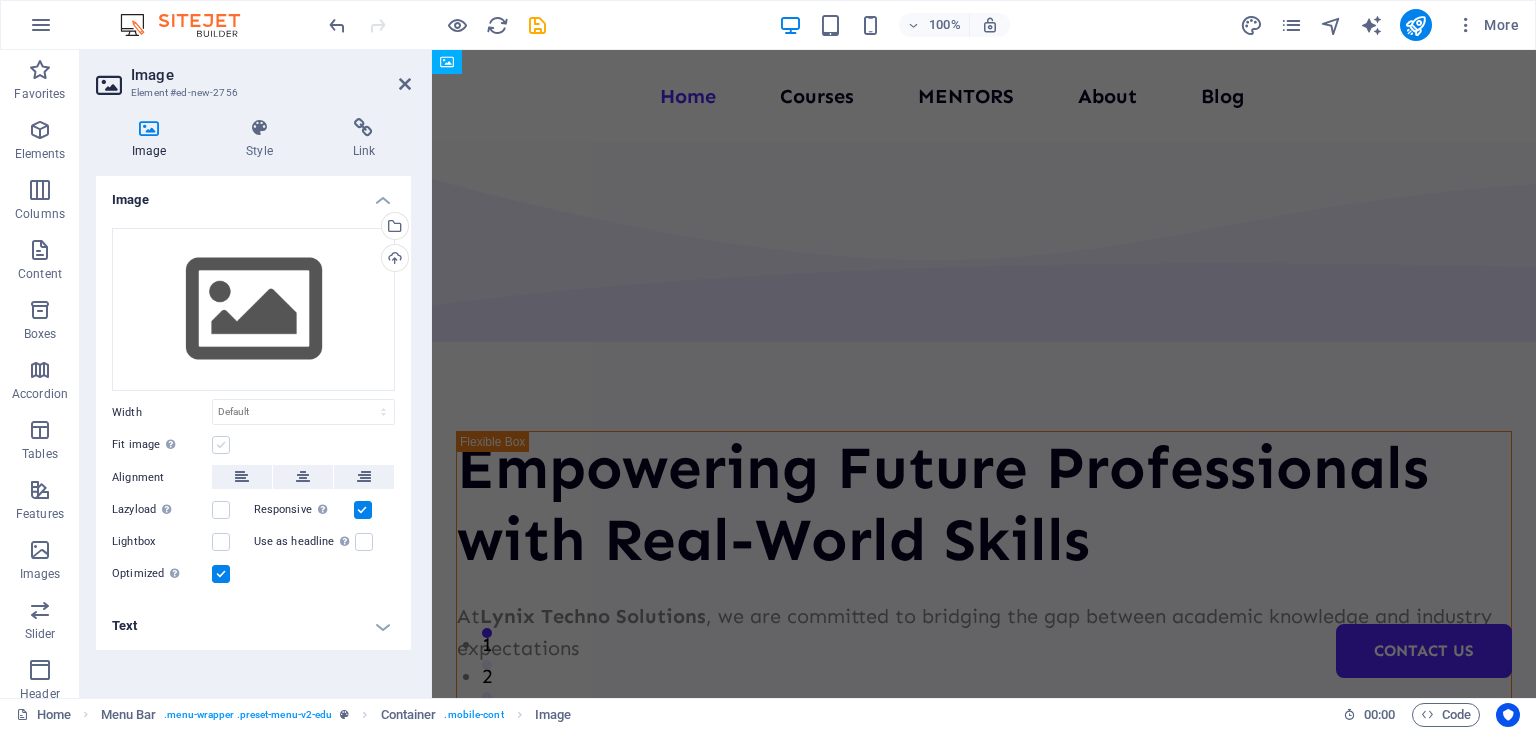 click at bounding box center [221, 445] 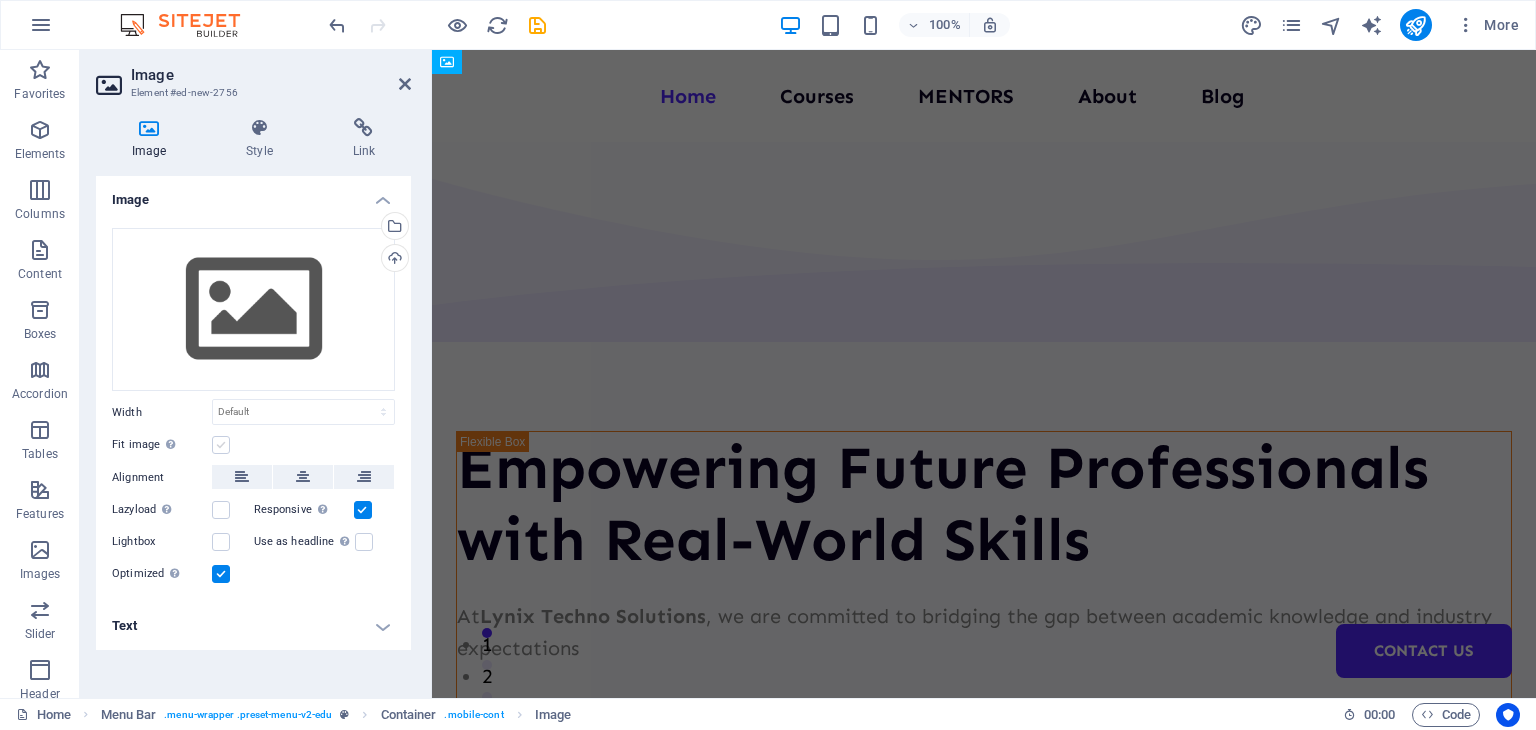 click on "Fit image Automatically fit image to a fixed width and height" at bounding box center [0, 0] 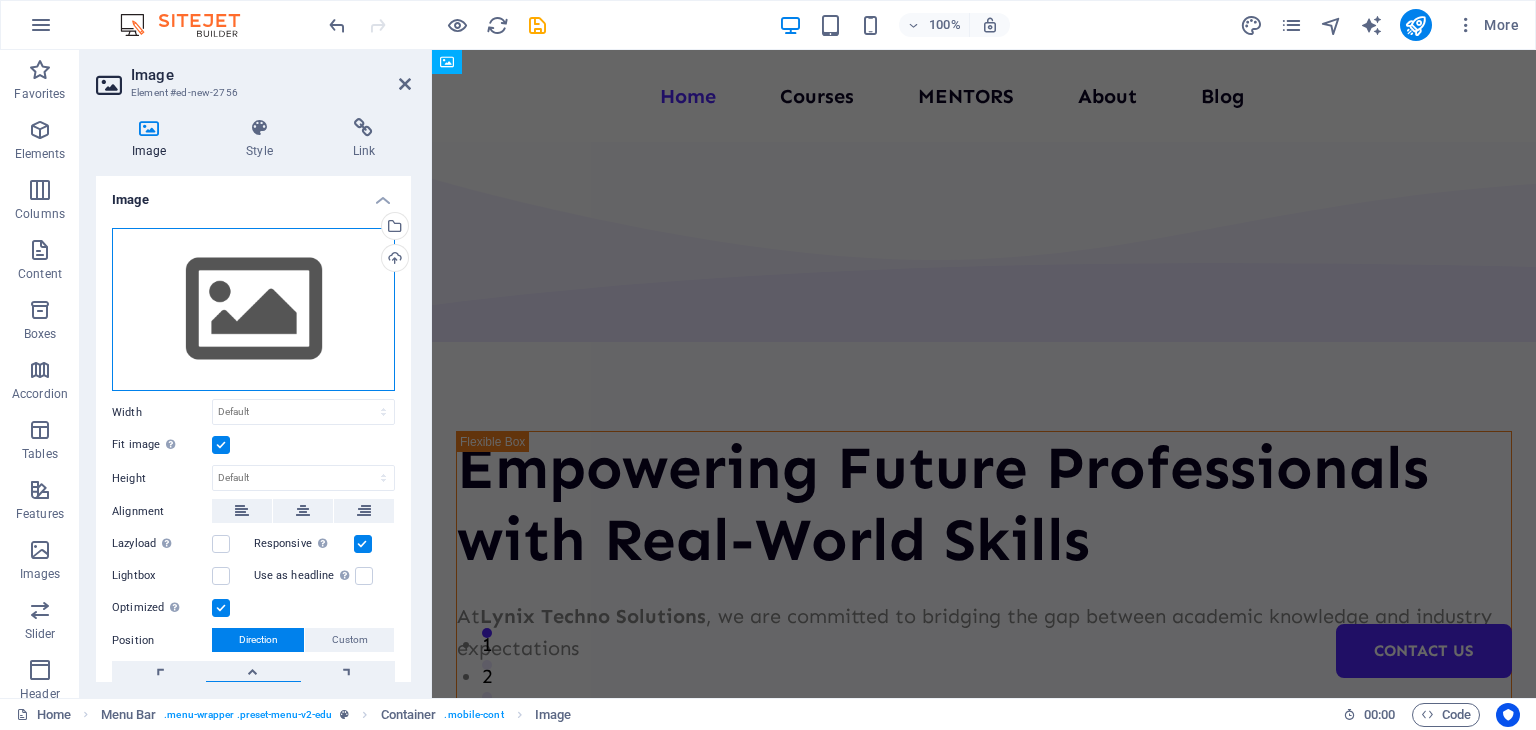 click on "Drag files here, click to choose files or select files from Files or our free stock photos & videos" at bounding box center [253, 310] 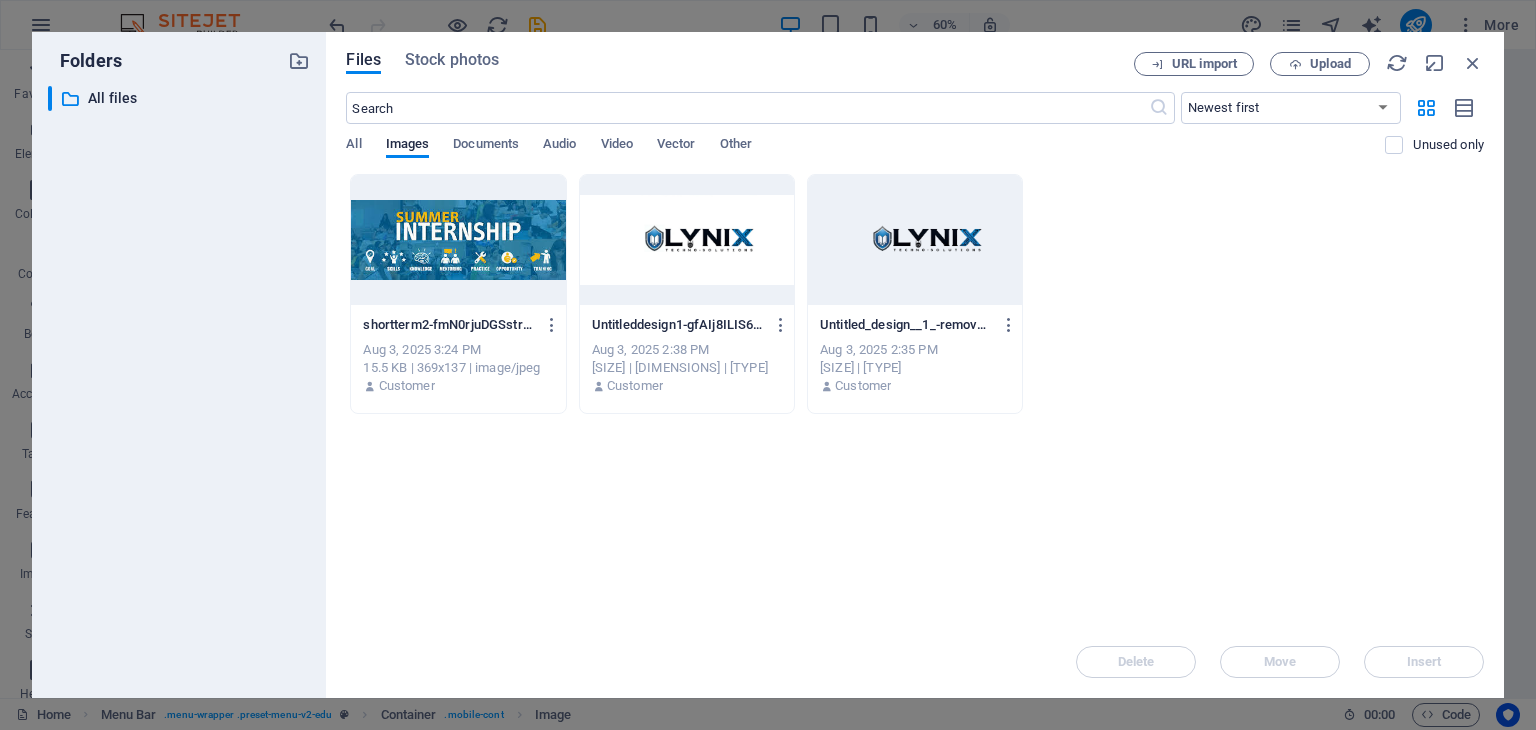 click at bounding box center [687, 240] 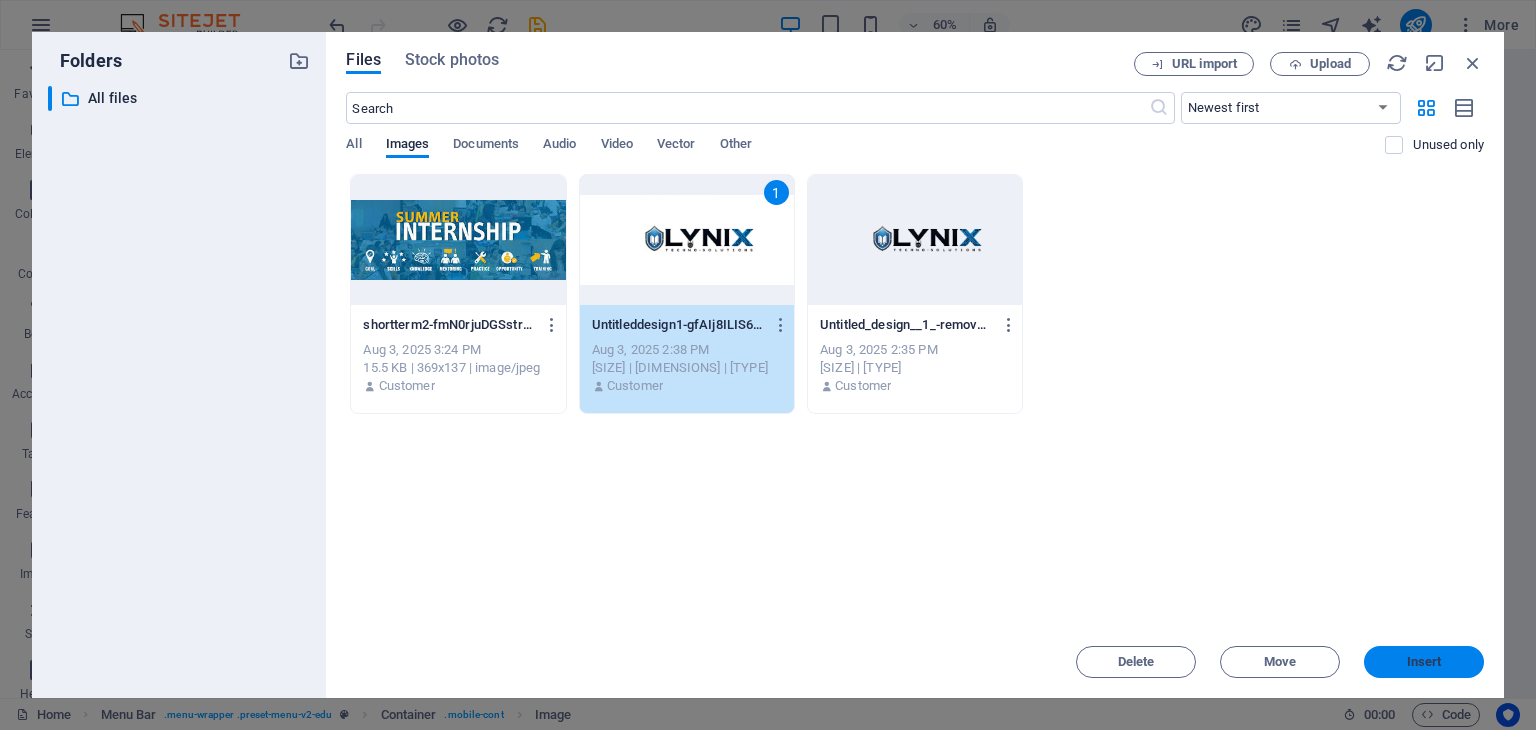click on "Insert" at bounding box center (1424, 662) 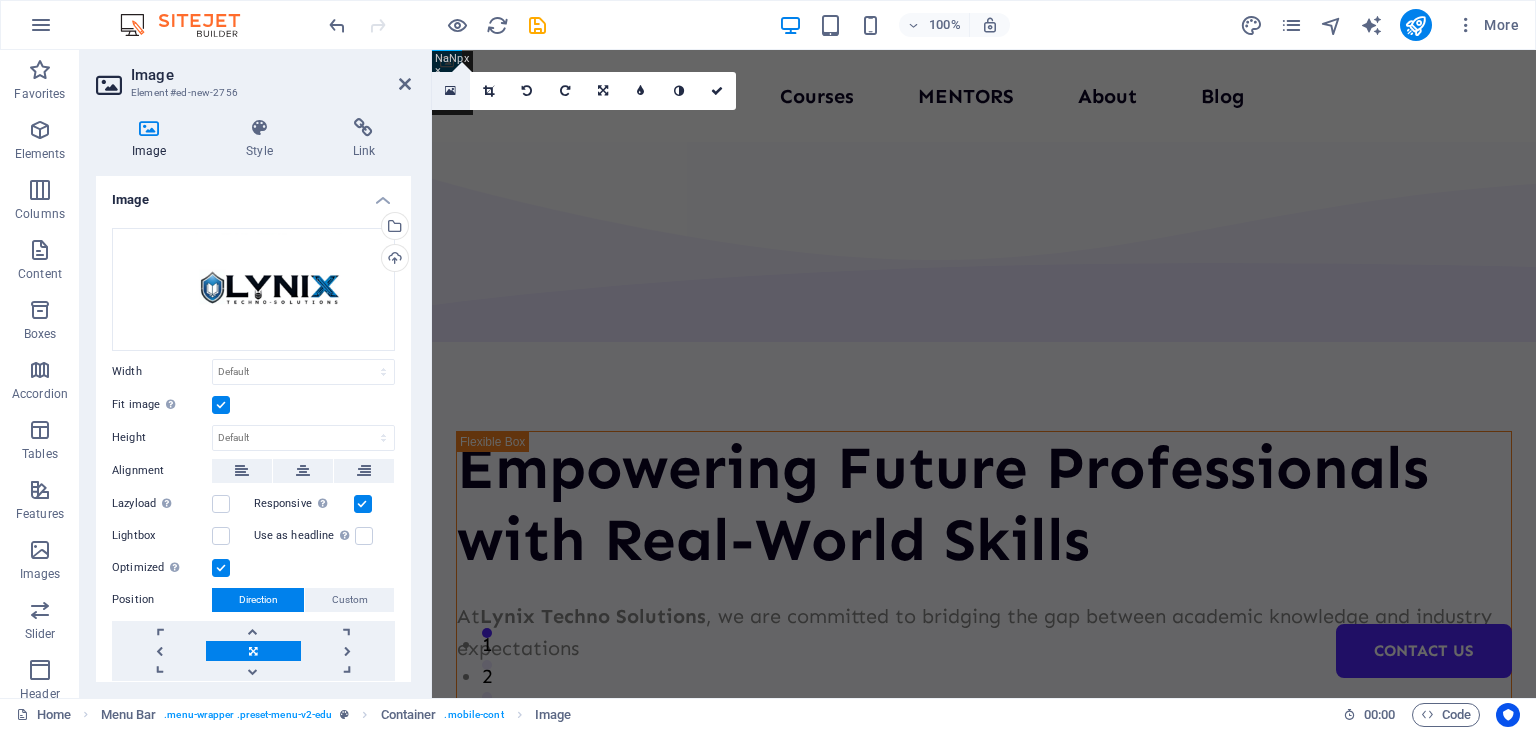 click at bounding box center (450, 91) 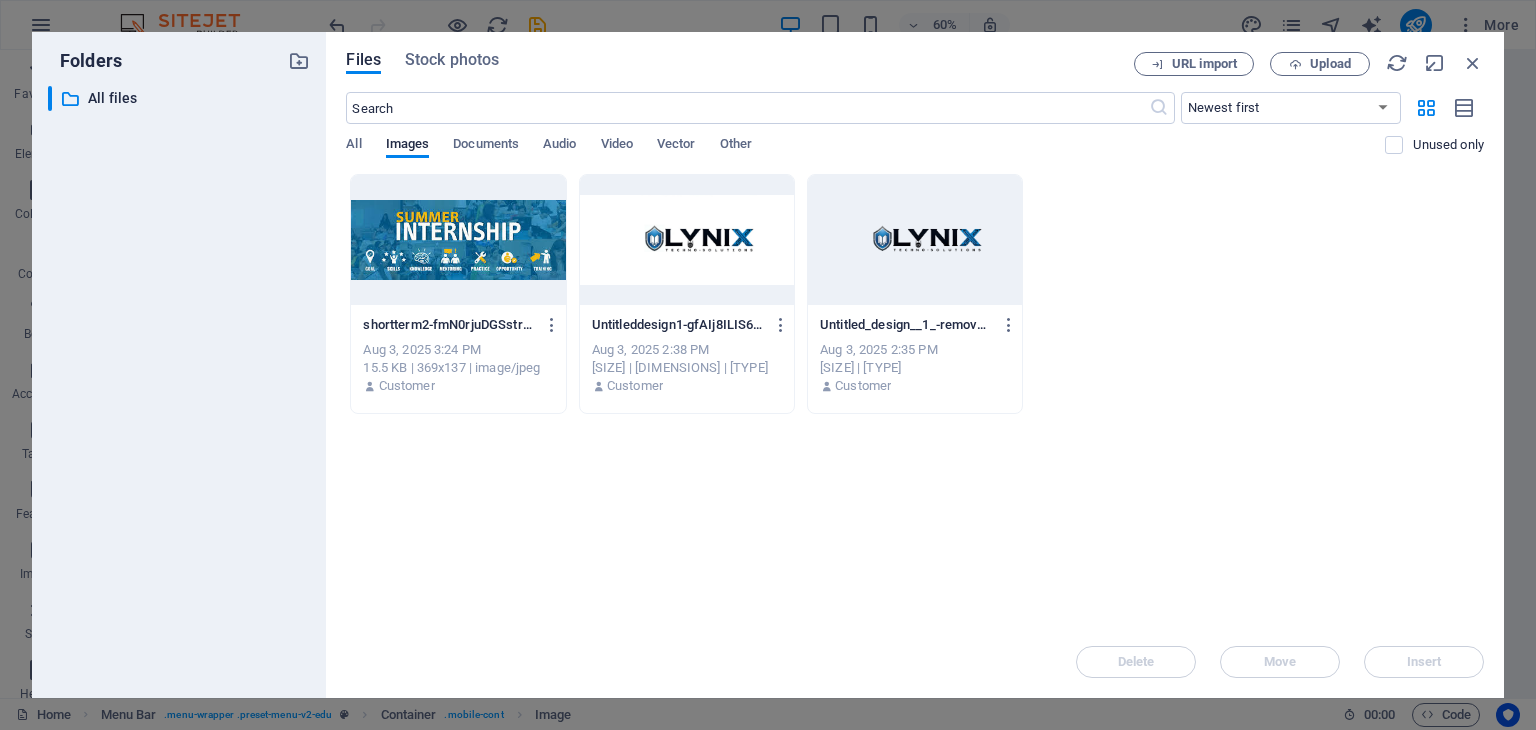 click at bounding box center [687, 240] 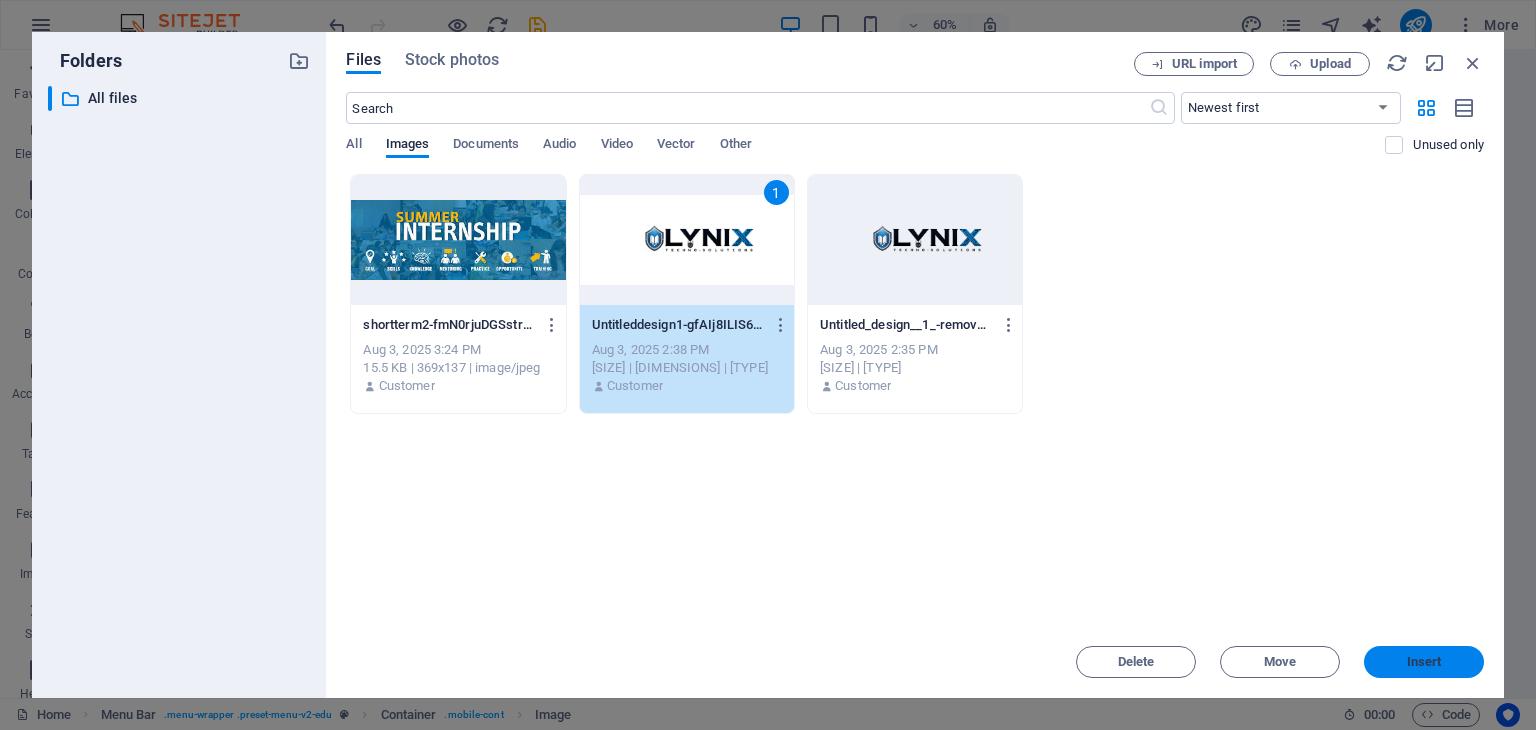 click on "Insert" at bounding box center (1424, 662) 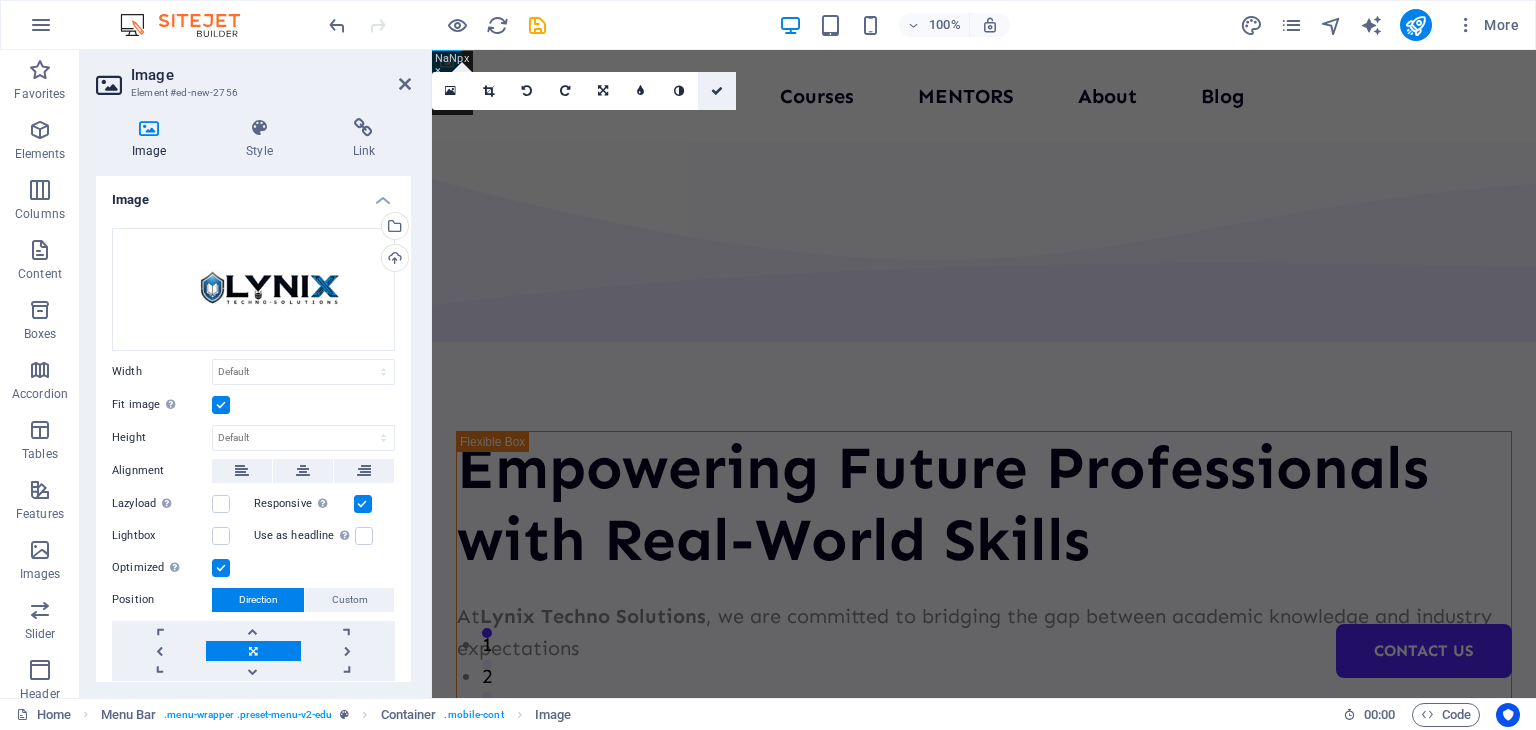 click at bounding box center [717, 91] 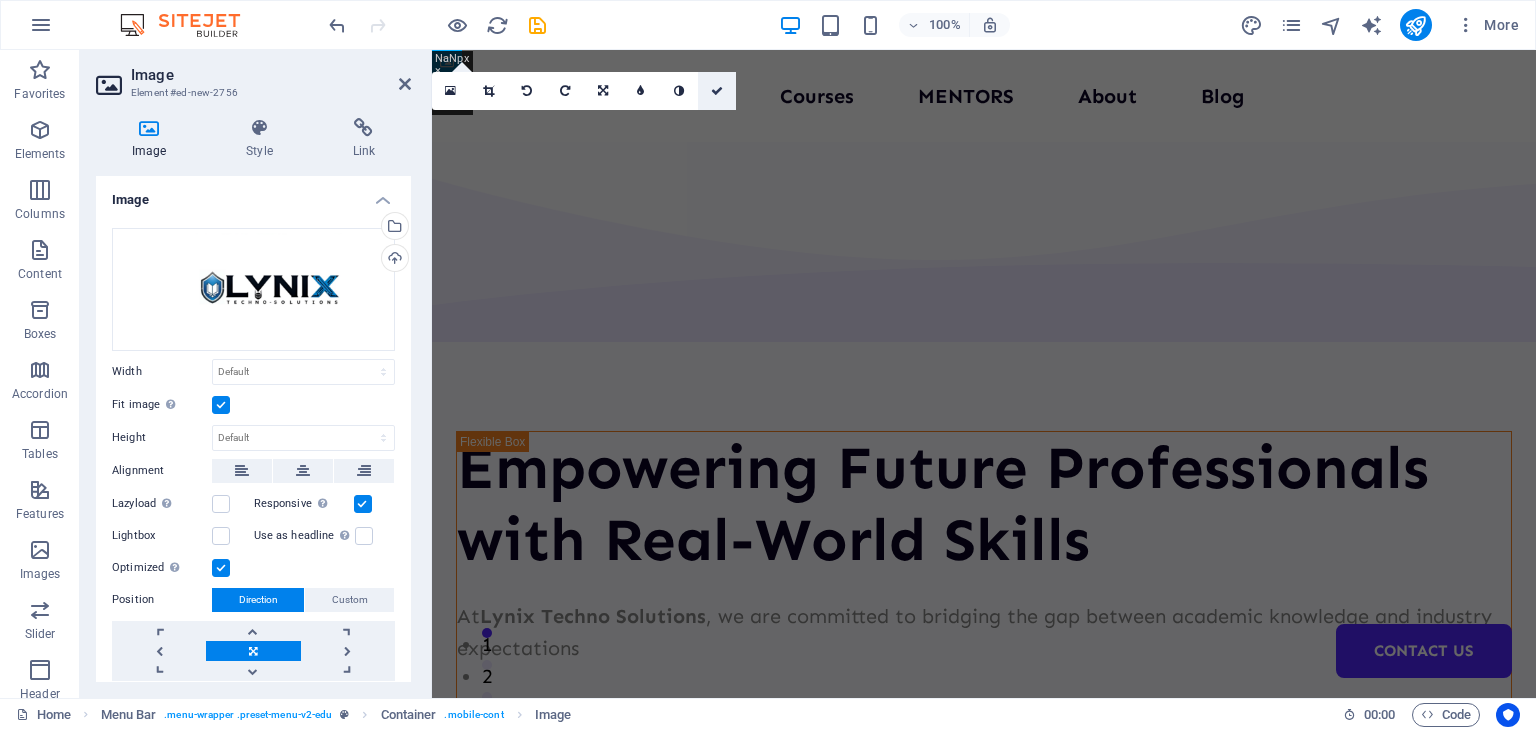 click at bounding box center (717, 91) 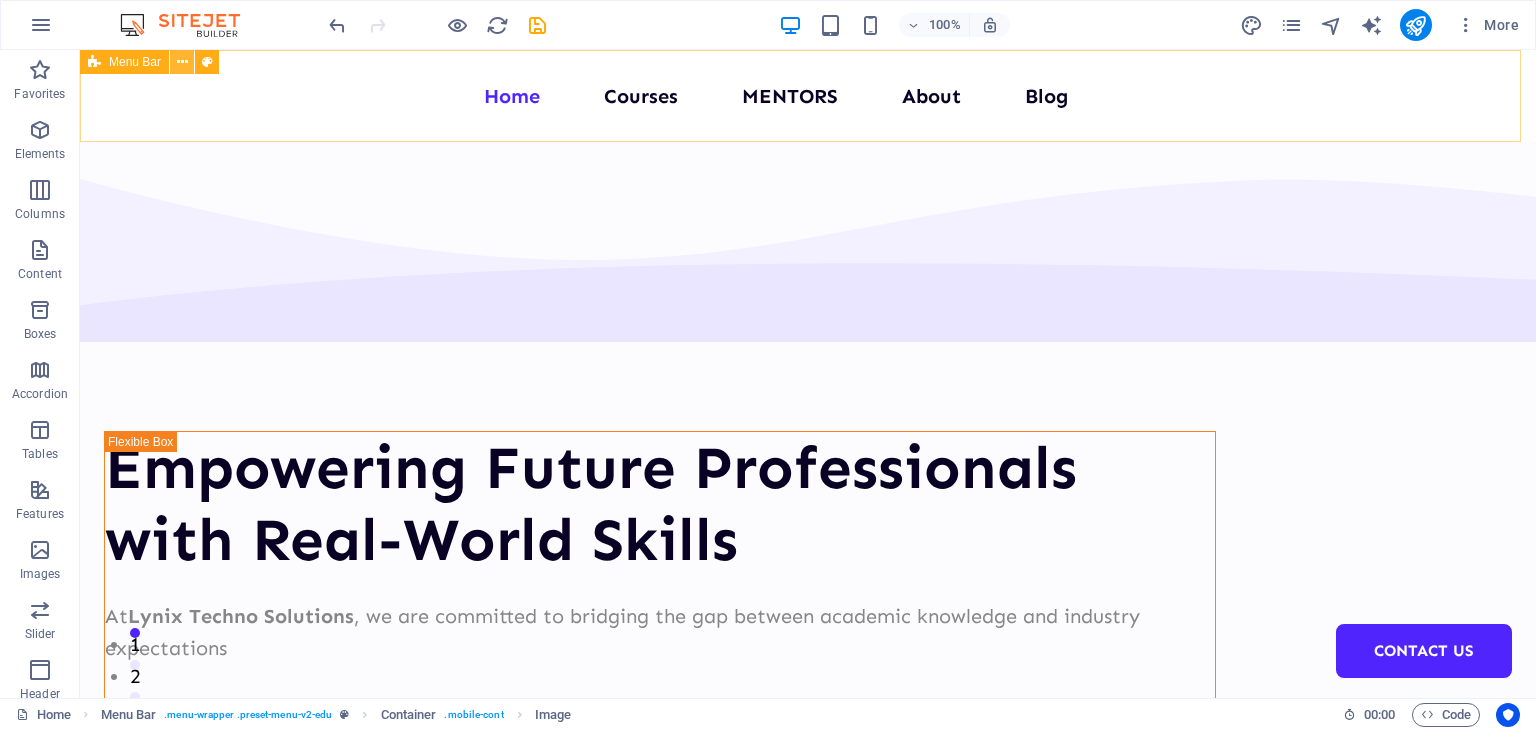 click at bounding box center (182, 62) 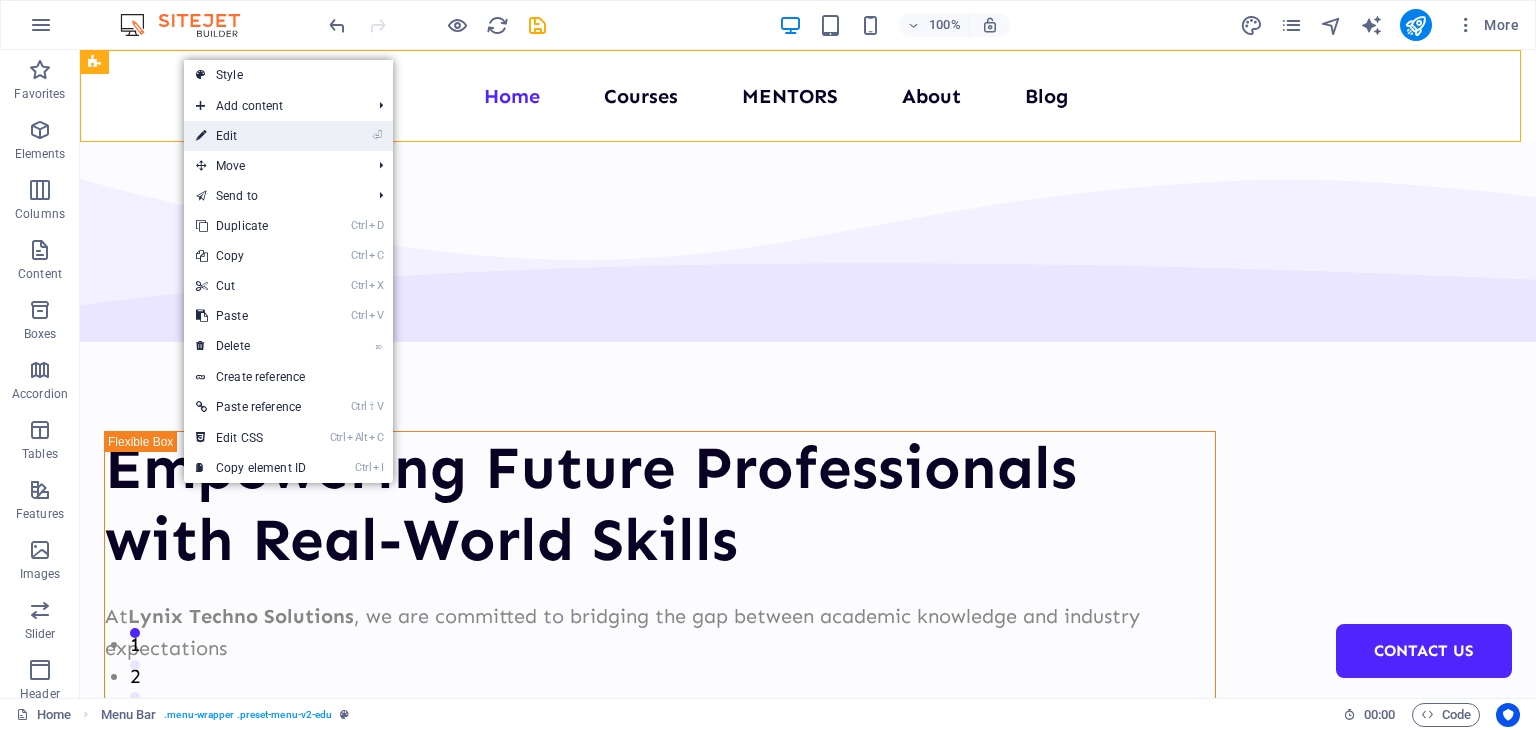 click on "⏎  Edit" at bounding box center (251, 136) 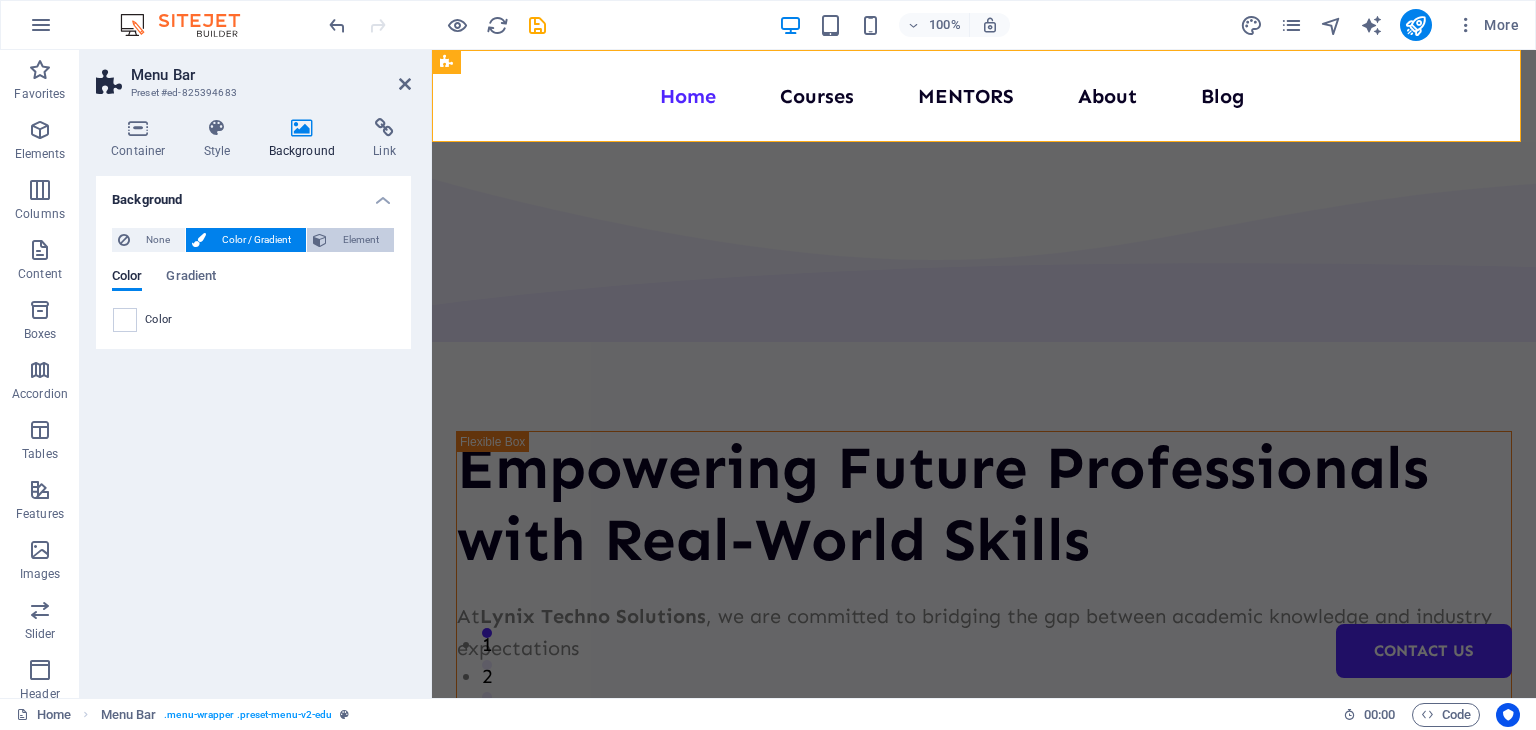 click on "Element" at bounding box center [360, 240] 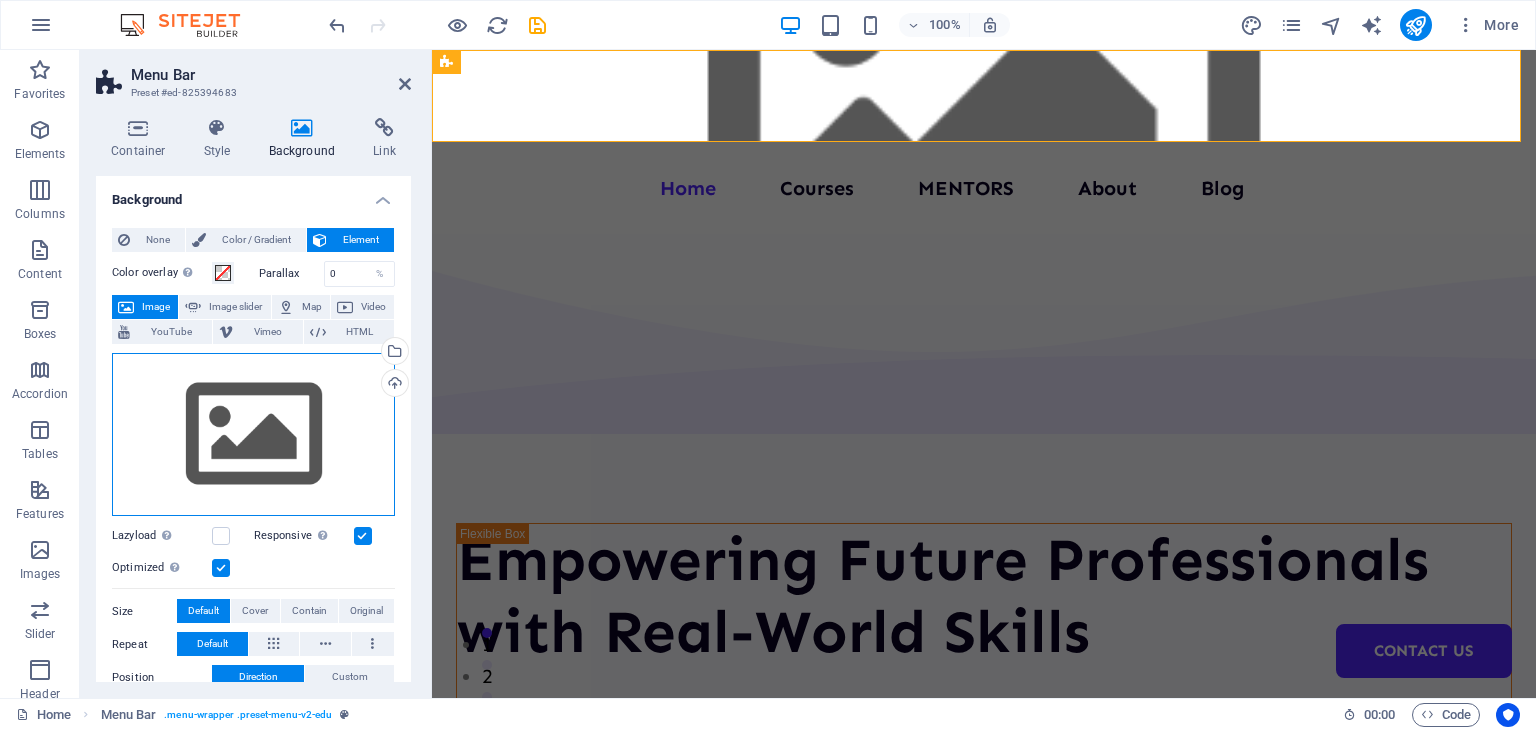 click on "Drag files here, click to choose files or select files from Files or our free stock photos & videos" at bounding box center (253, 435) 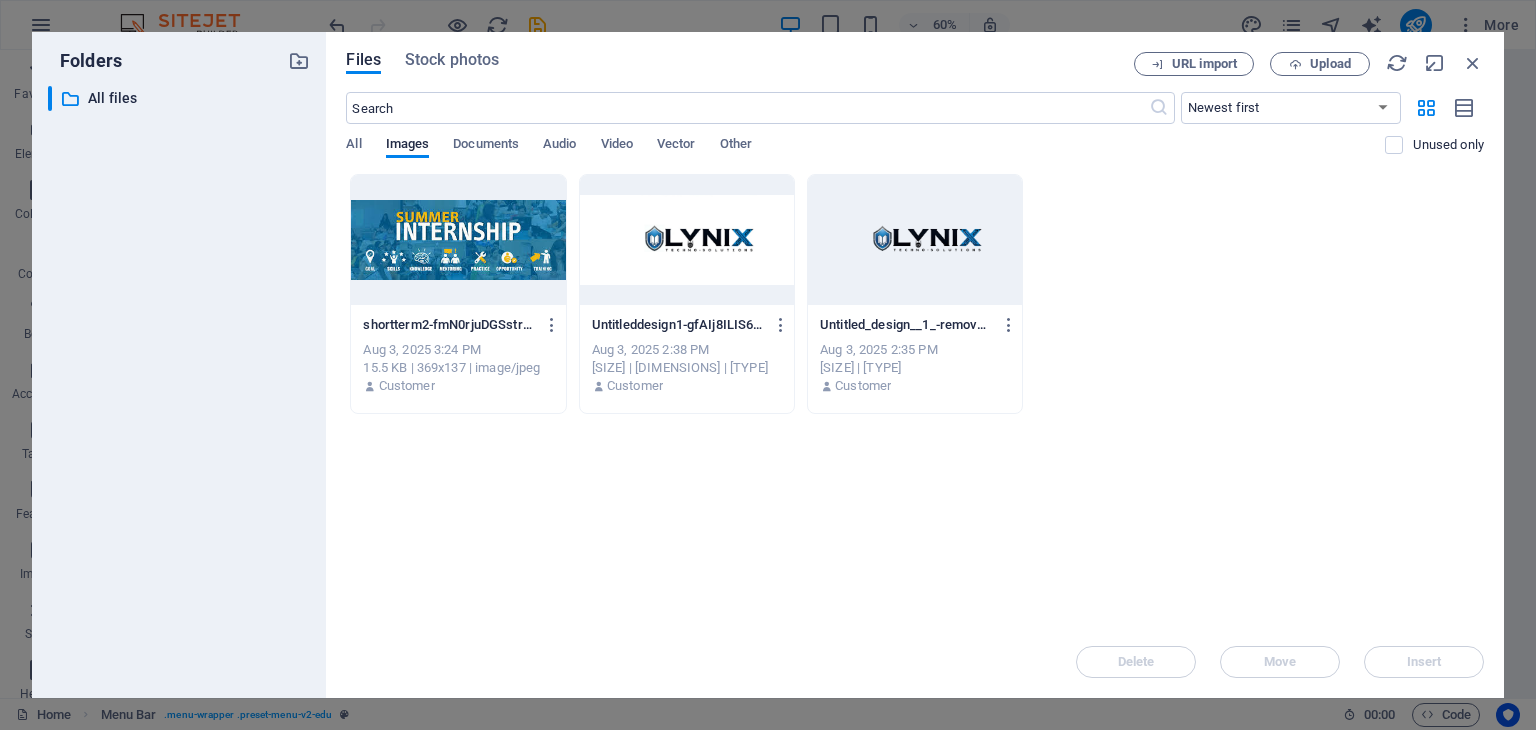 click at bounding box center (687, 240) 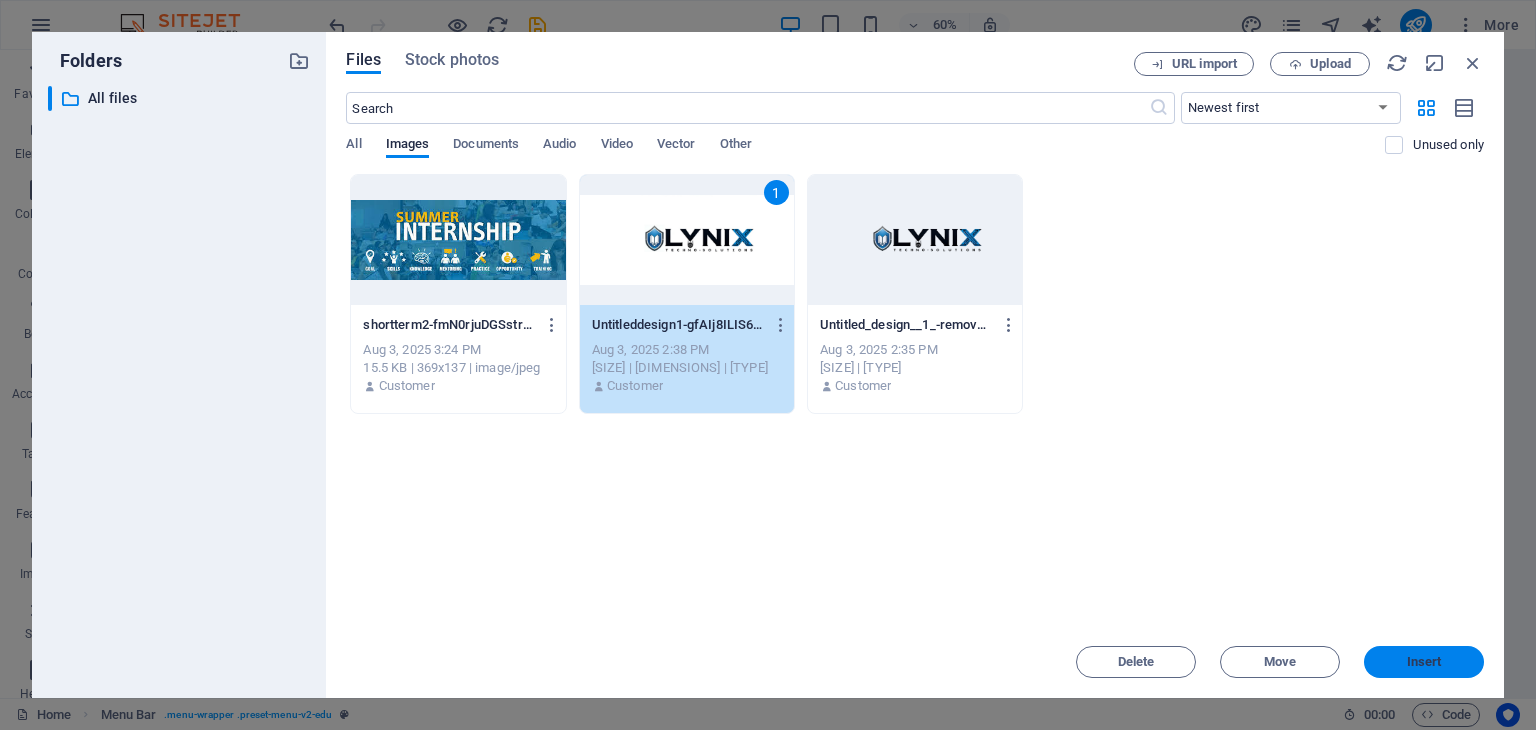 click on "Insert" at bounding box center [1424, 662] 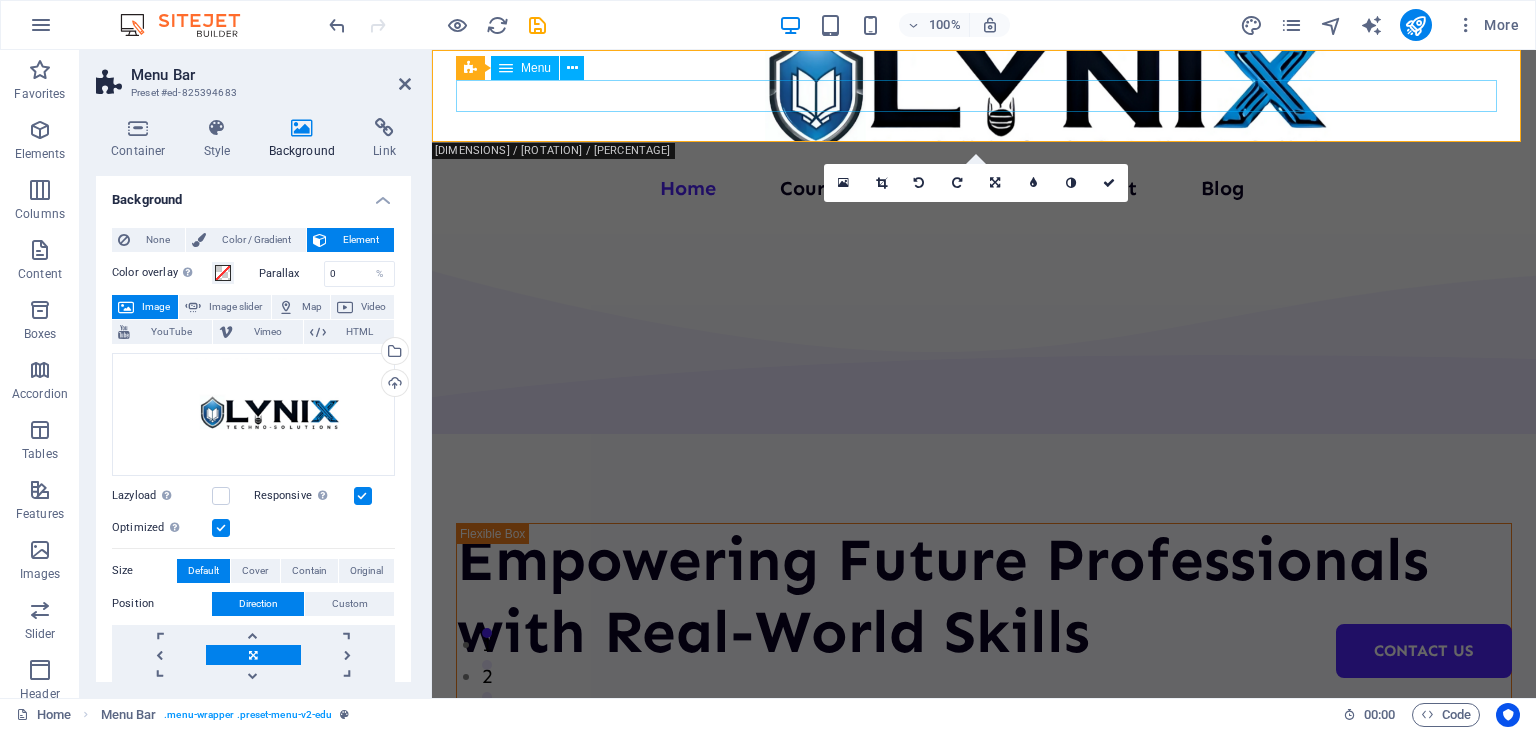 click on "Home Courses MENTORS  About Blog Contact Us" at bounding box center (984, 188) 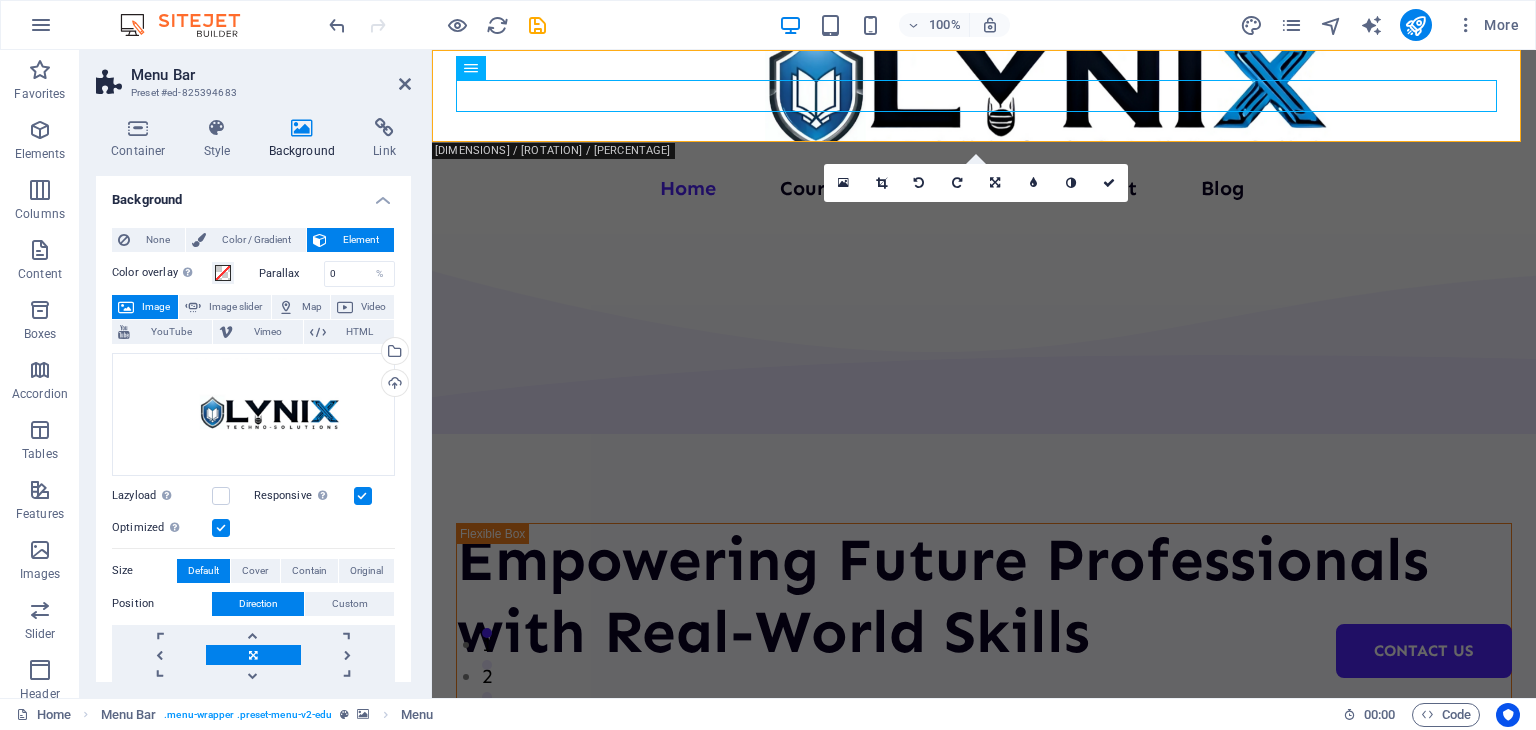 click at bounding box center [984, 96] 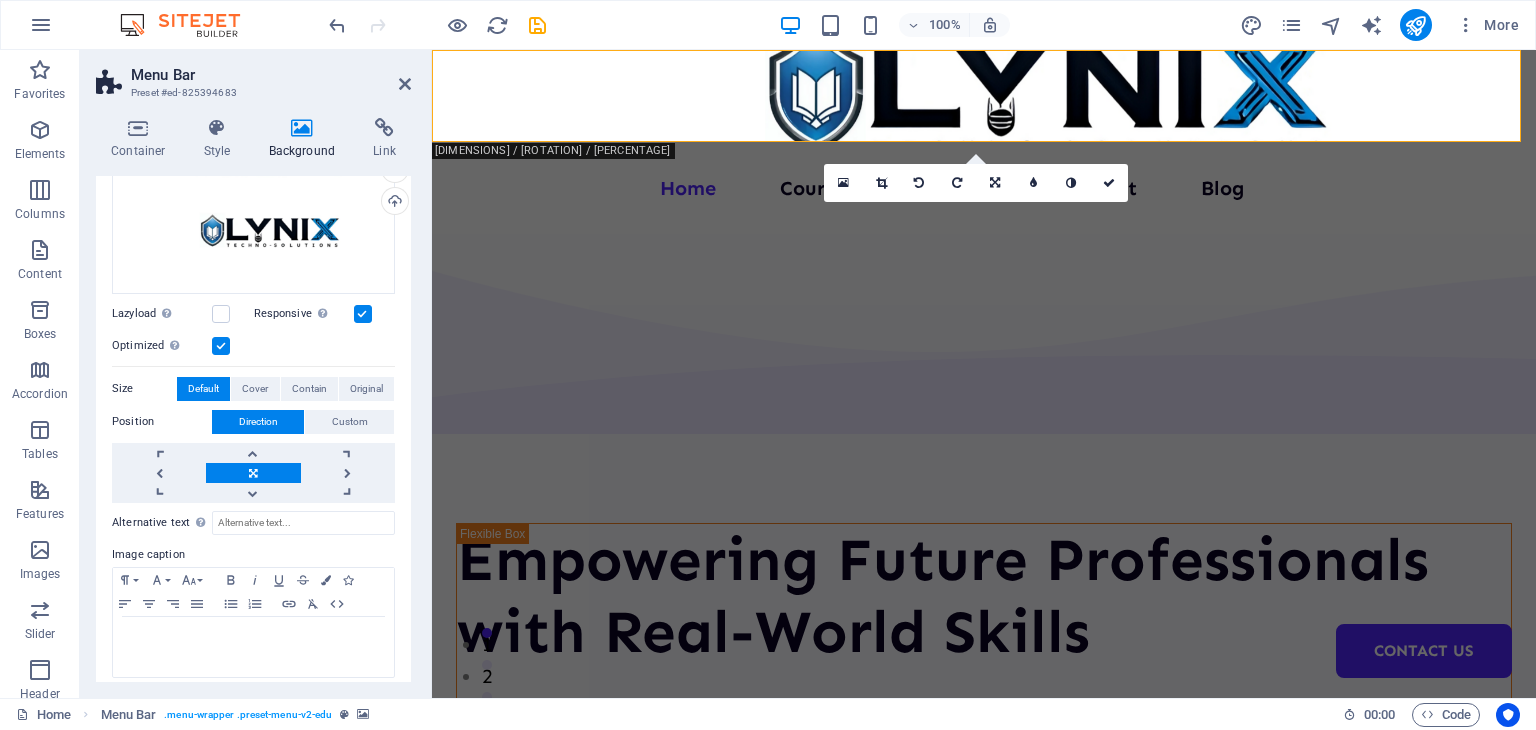 scroll, scrollTop: 180, scrollLeft: 0, axis: vertical 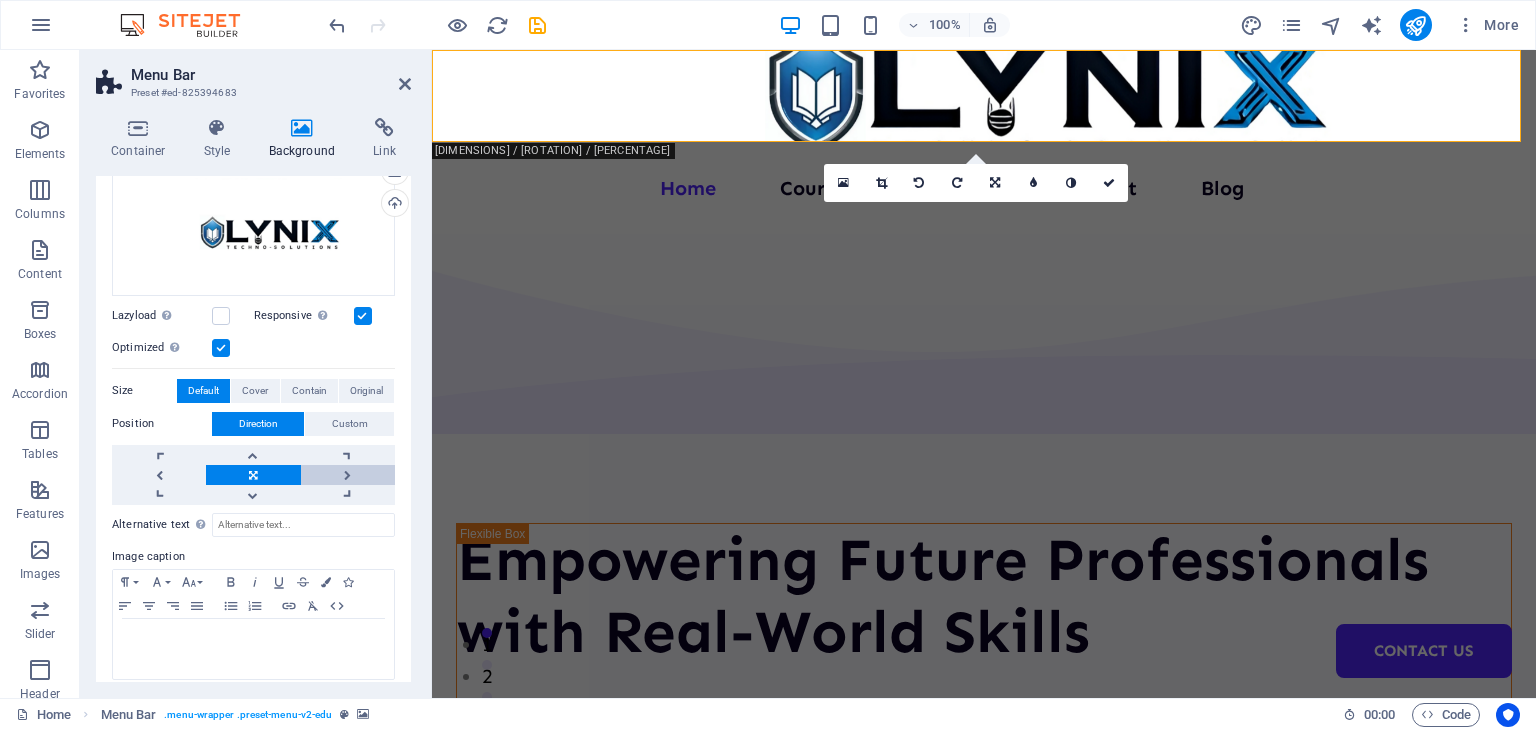 click at bounding box center (348, 475) 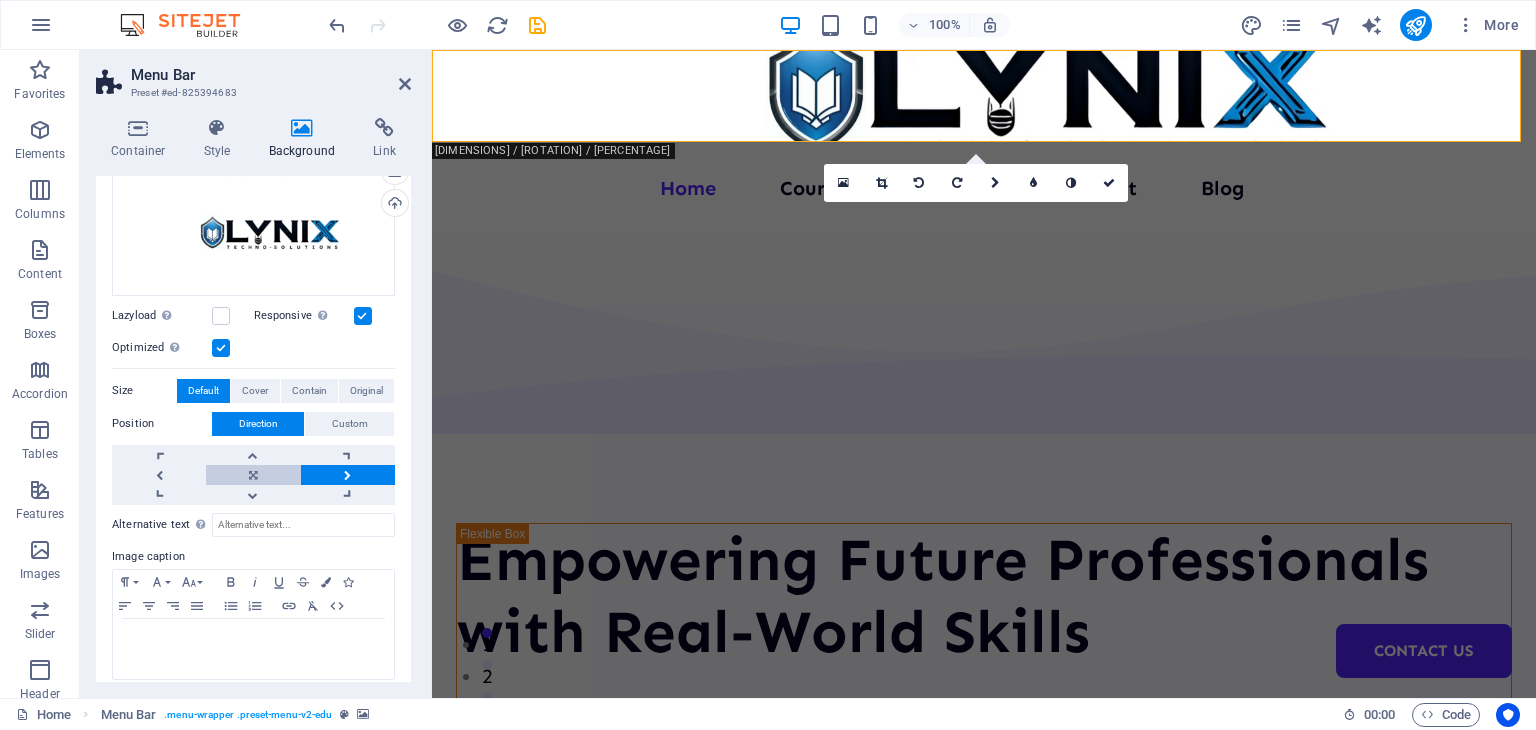 click at bounding box center (253, 475) 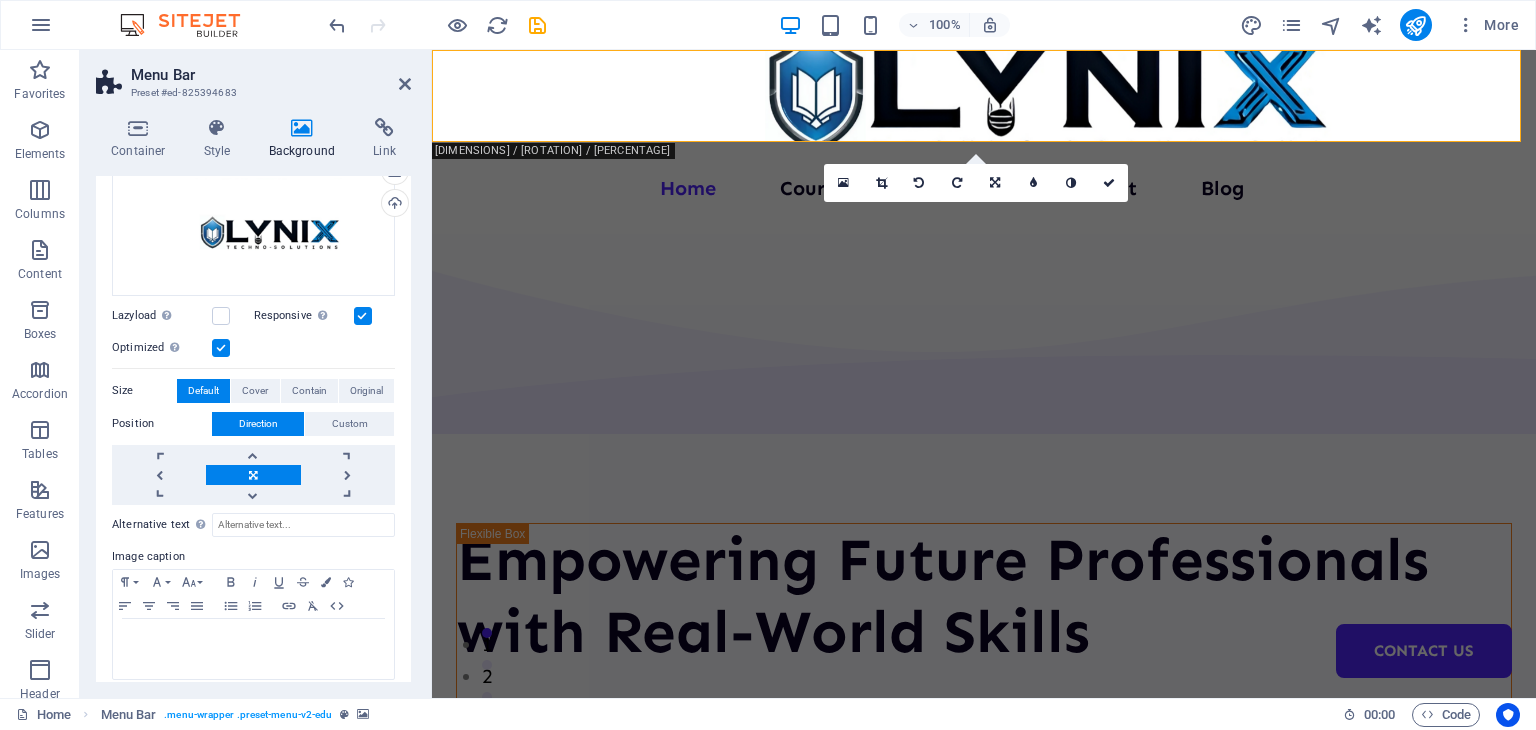 click at bounding box center [253, 475] 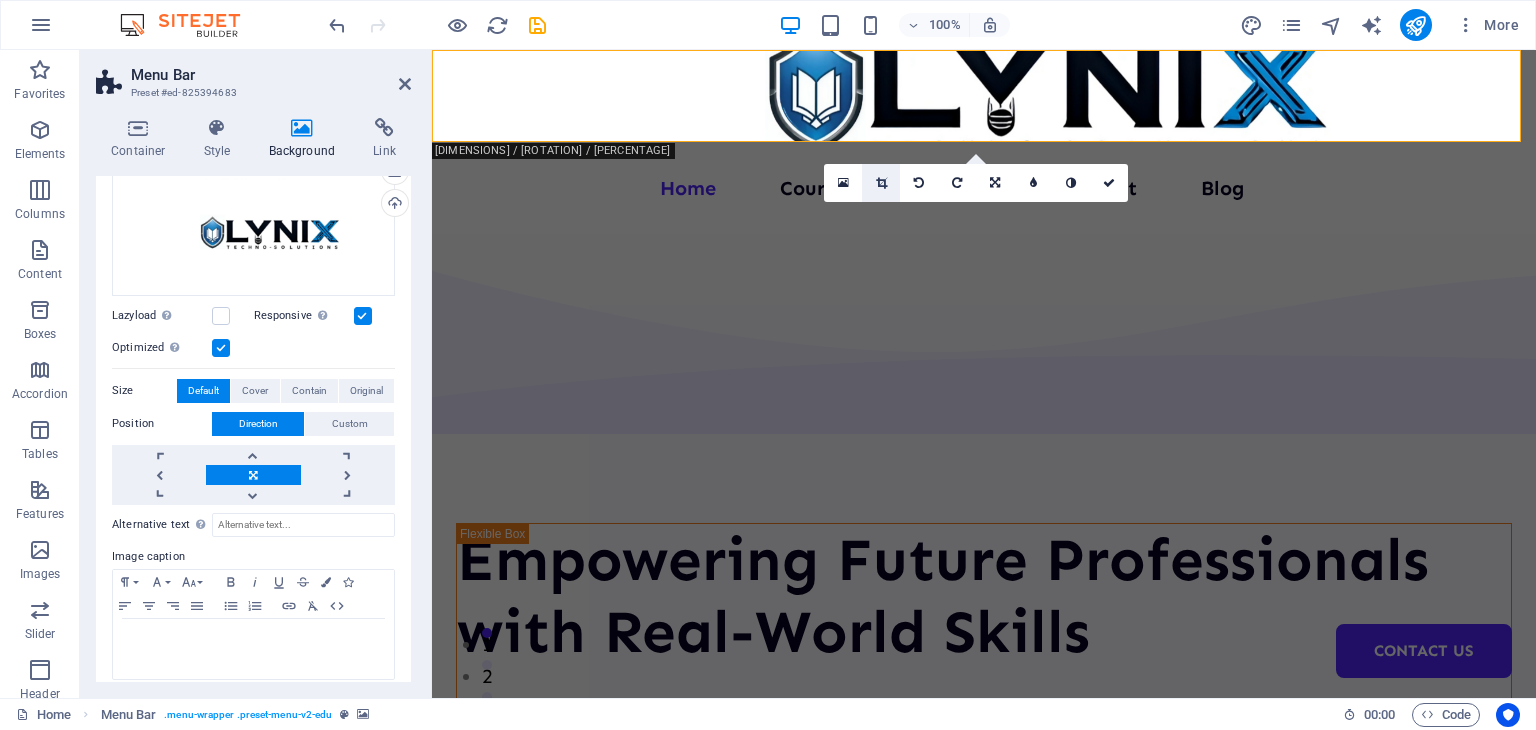 click at bounding box center (881, 183) 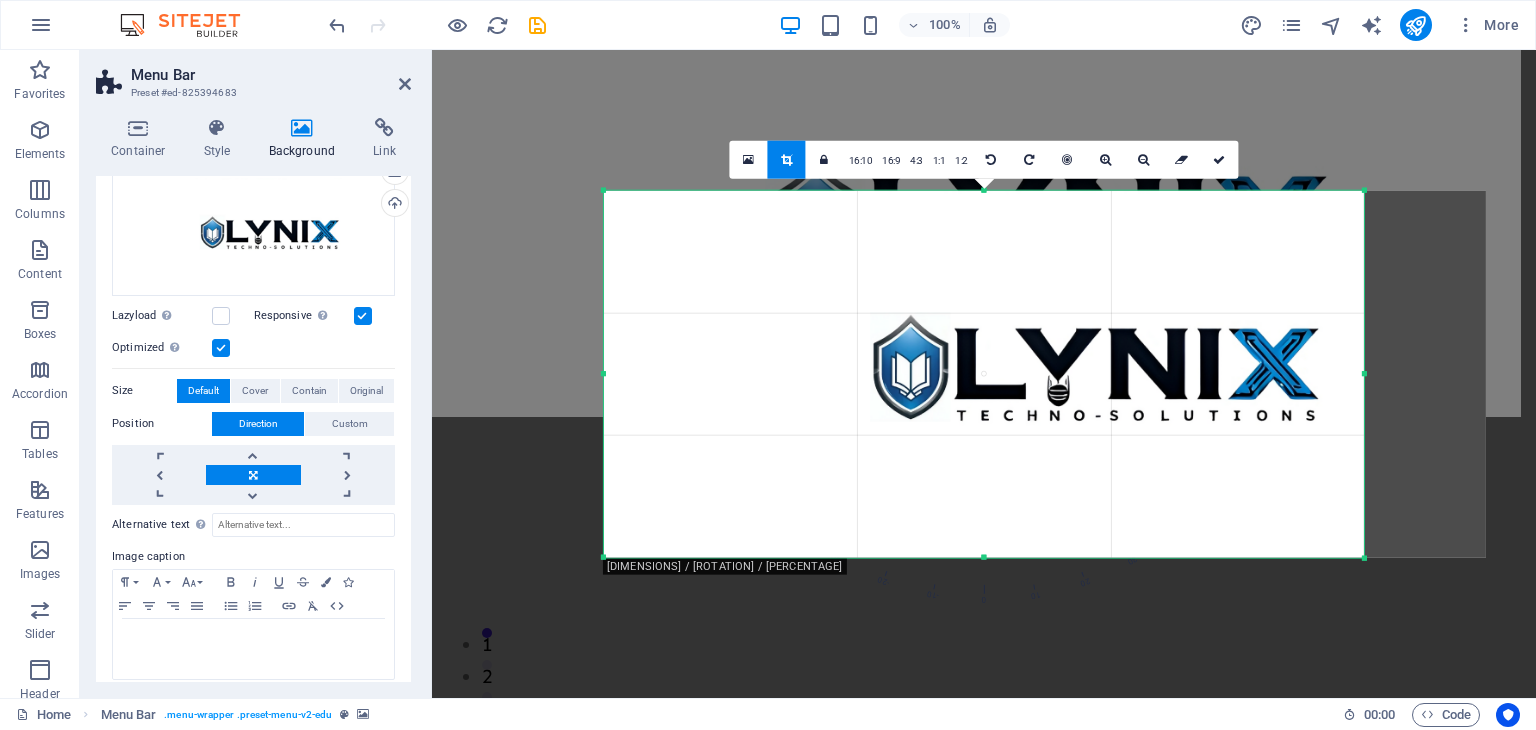 drag, startPoint x: 1425, startPoint y: 378, endPoint x: 1302, endPoint y: 385, distance: 123.19903 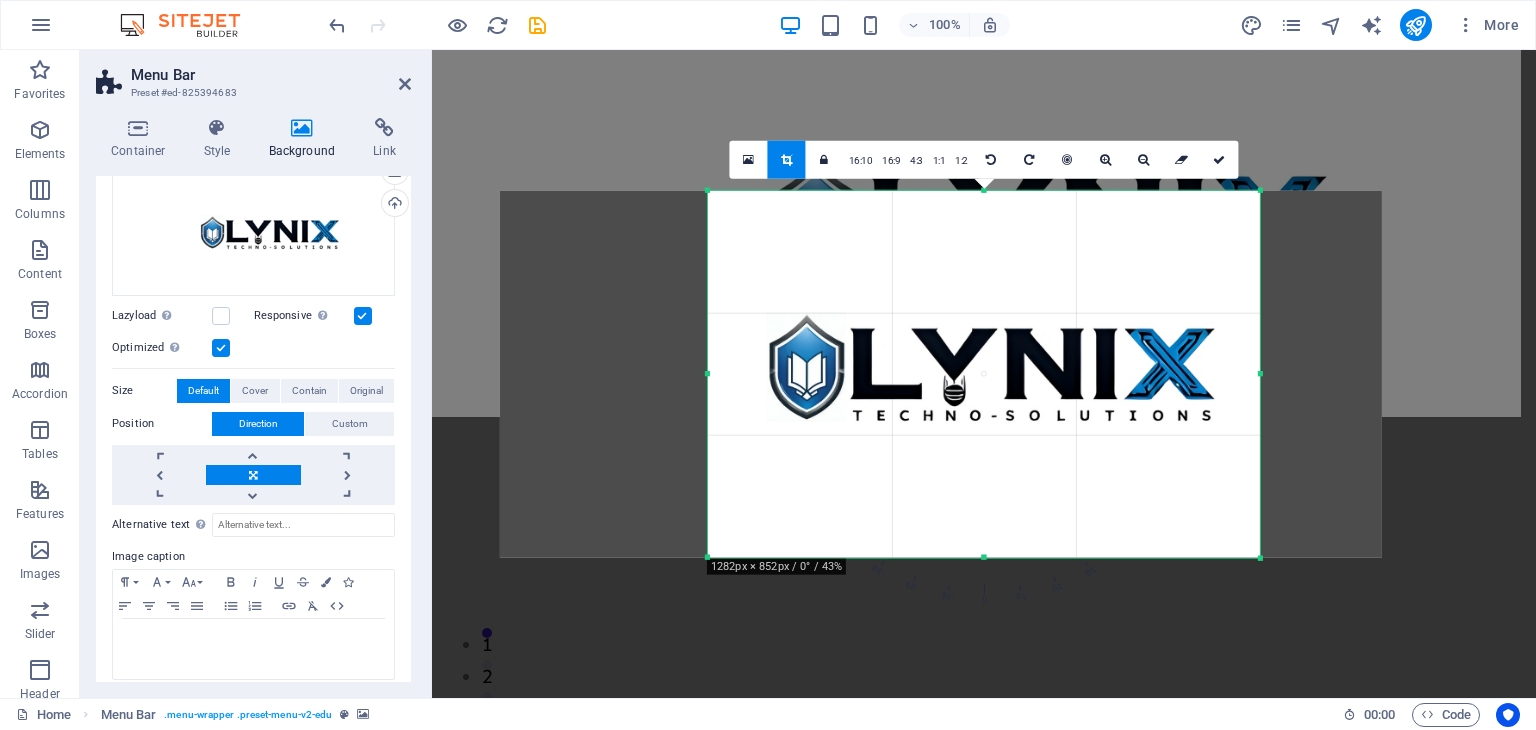 drag, startPoint x: 604, startPoint y: 374, endPoint x: 812, endPoint y: 368, distance: 208.08652 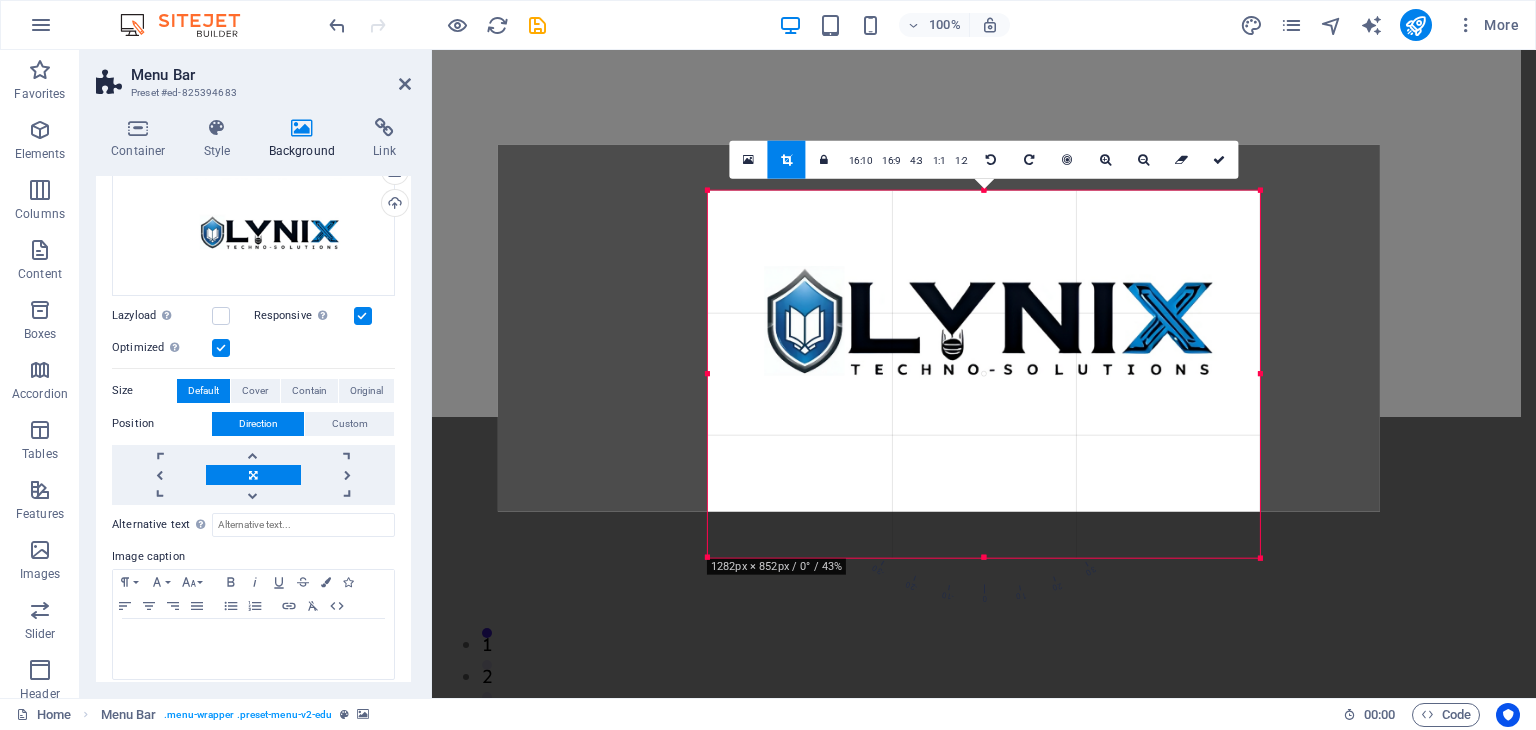 drag, startPoint x: 983, startPoint y: 551, endPoint x: 981, endPoint y: 505, distance: 46.043457 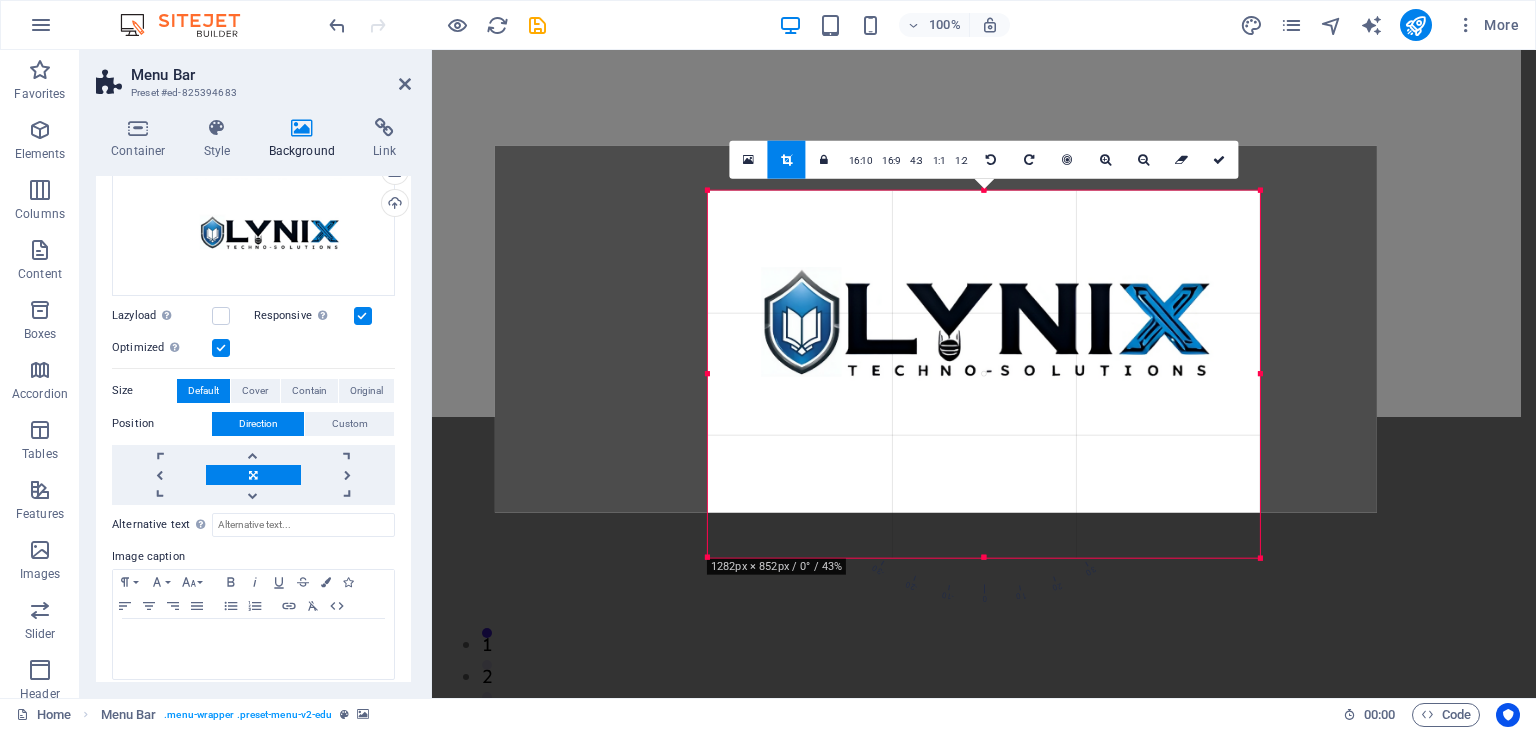 drag, startPoint x: 984, startPoint y: 553, endPoint x: 981, endPoint y: 509, distance: 44.102154 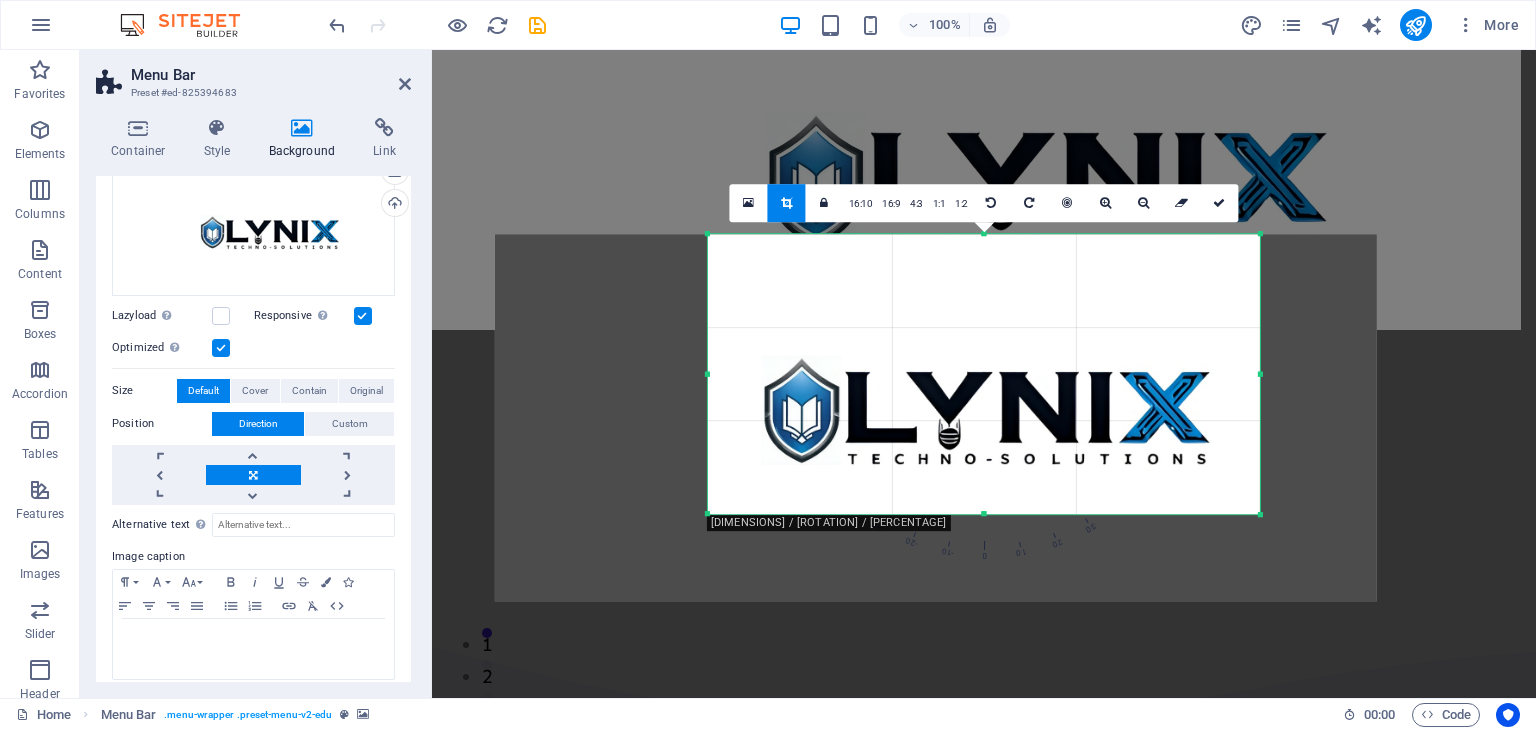 drag, startPoint x: 984, startPoint y: 556, endPoint x: 978, endPoint y: 469, distance: 87.20665 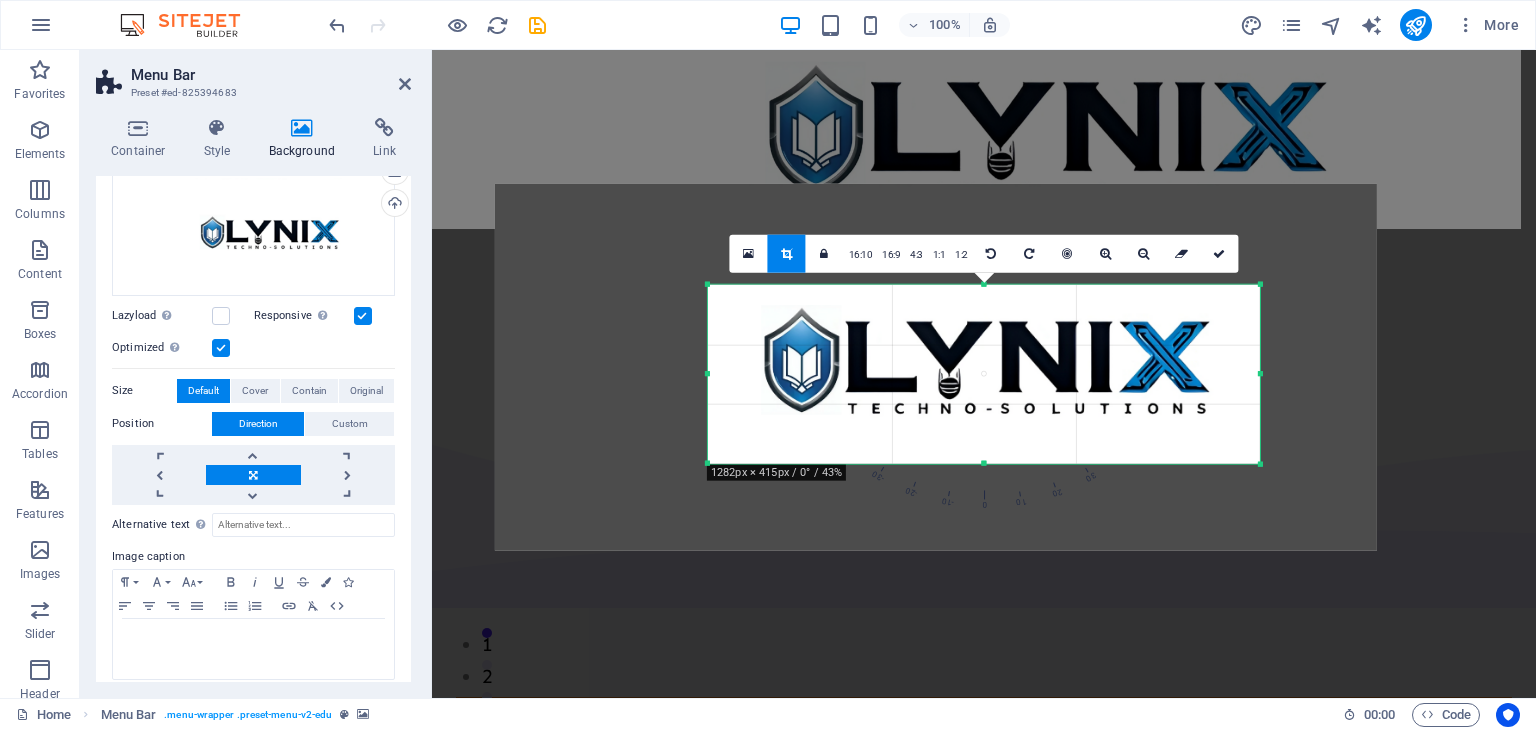 drag, startPoint x: 981, startPoint y: 234, endPoint x: 991, endPoint y: 335, distance: 101.49384 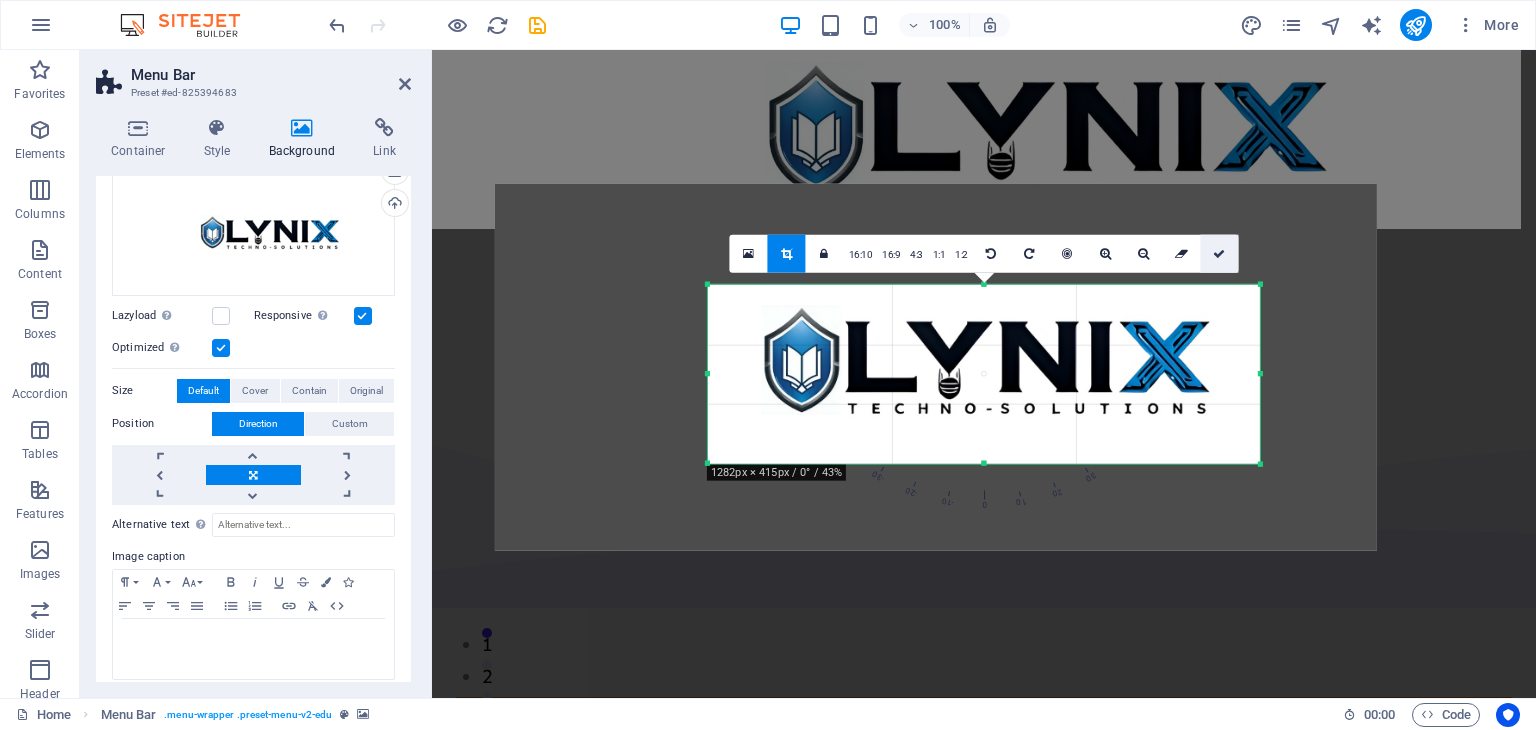 click at bounding box center [1220, 254] 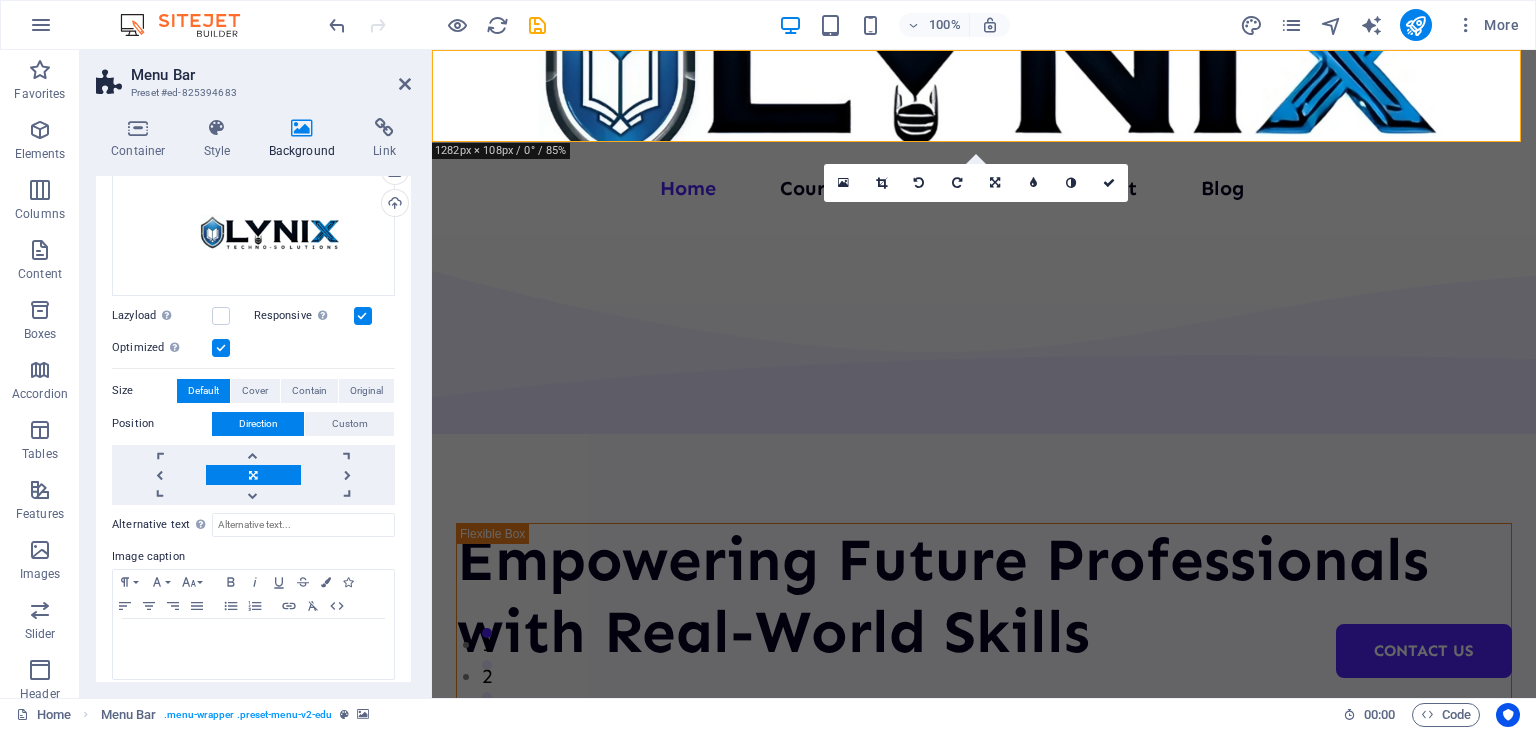 click on "Menu Bar Preset #ed-825394683
Container Style Background Link Size Height Default px rem % vh vw Min. height None px rem % vh vw Width Default px rem % em vh vw Min. width None px rem % vh vw Content width Default Custom width Width Default px rem % em vh vw Min. width None px rem % vh vw Default padding Custom spacing Default content width and padding can be changed under Design. Edit design Layout (Flexbox) Alignment Determines the flex direction. Default Main axis Determine how elements should behave along the main axis inside this container (justify content). Default Side axis Control the vertical direction of the element inside of the container (align items). Default Wrap Default On Off Fill Controls the distances and direction of elements on the y-axis across several lines (align content). Default Accessibility ARIA helps assistive technologies (like screen readers) to understand the role, state, and behavior of web elements Role The ARIA role defines the purpose of an element.  None %" at bounding box center [256, 374] 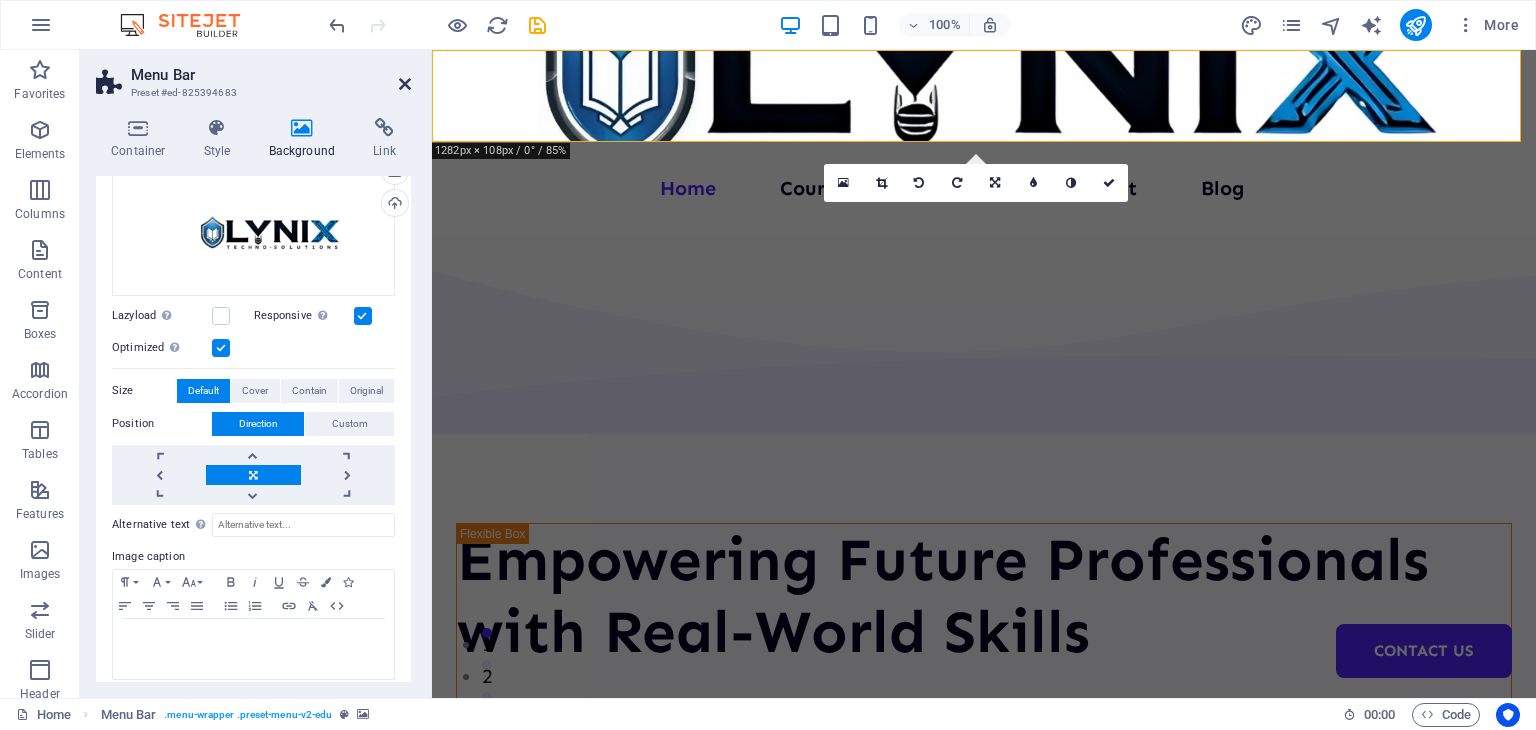 click at bounding box center (405, 84) 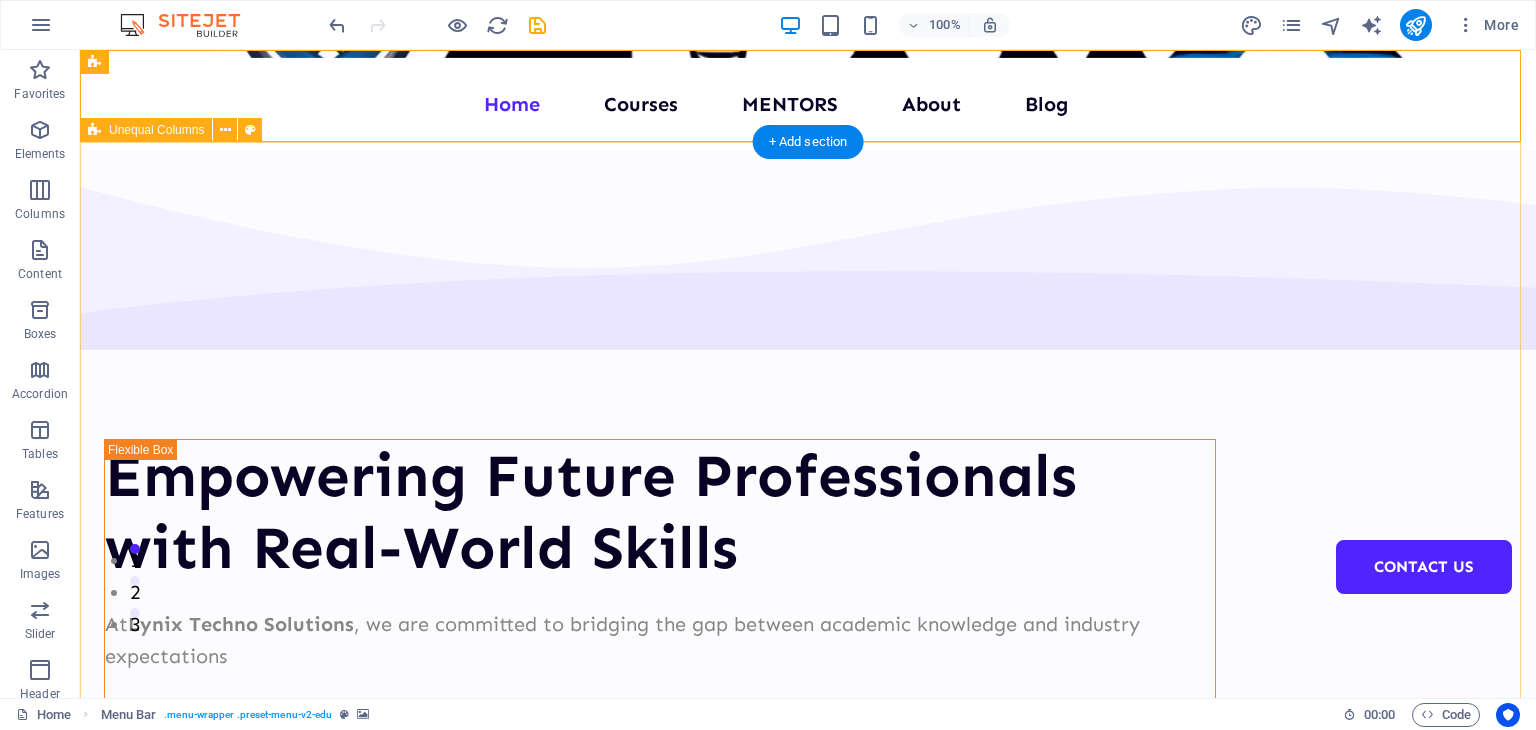 scroll, scrollTop: 0, scrollLeft: 0, axis: both 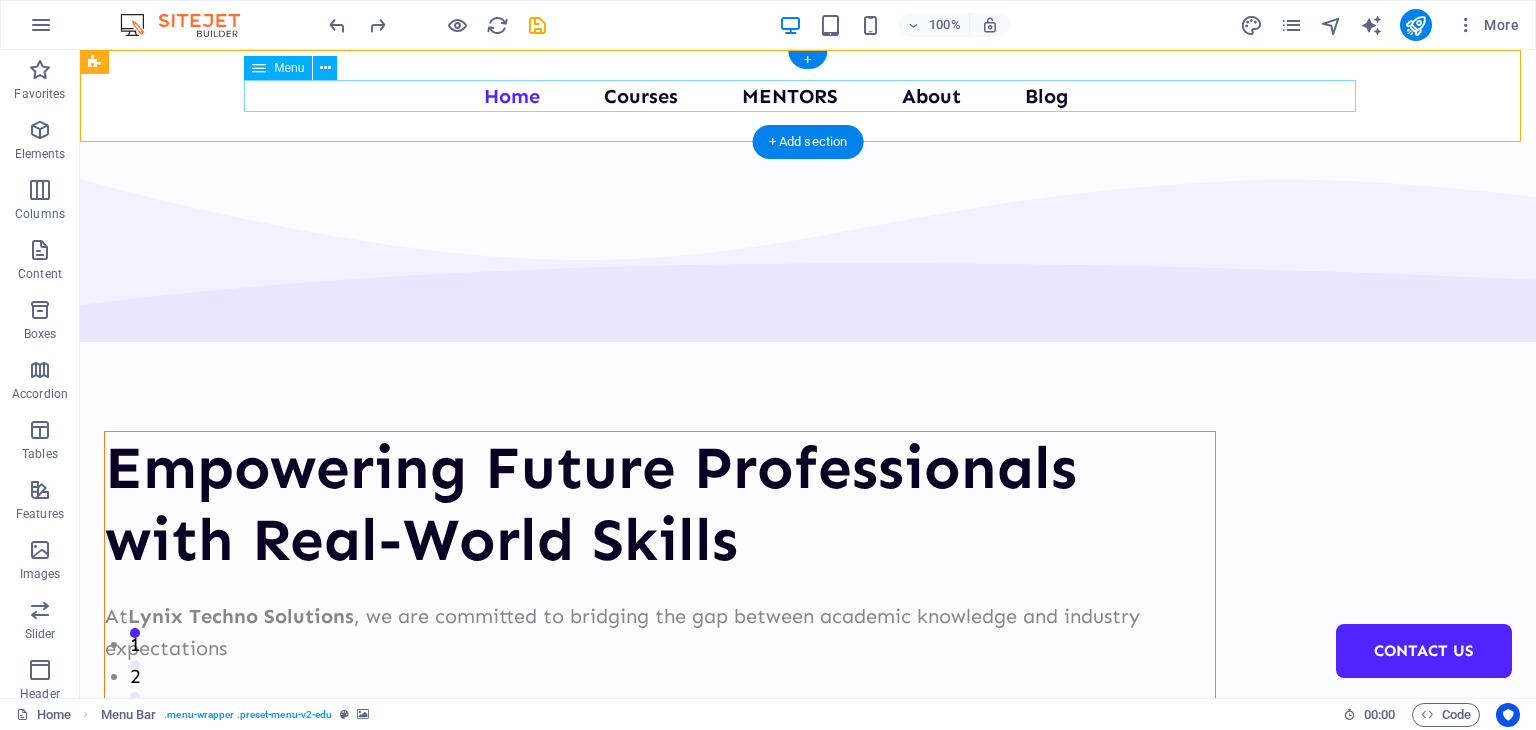 click on "Empowering Future Professionals with Real-World Skills At  Lynix Techno Solutions , we are committed to bridging the gap between academic knowledge and industry expectations Courses About Us" at bounding box center (808, 813) 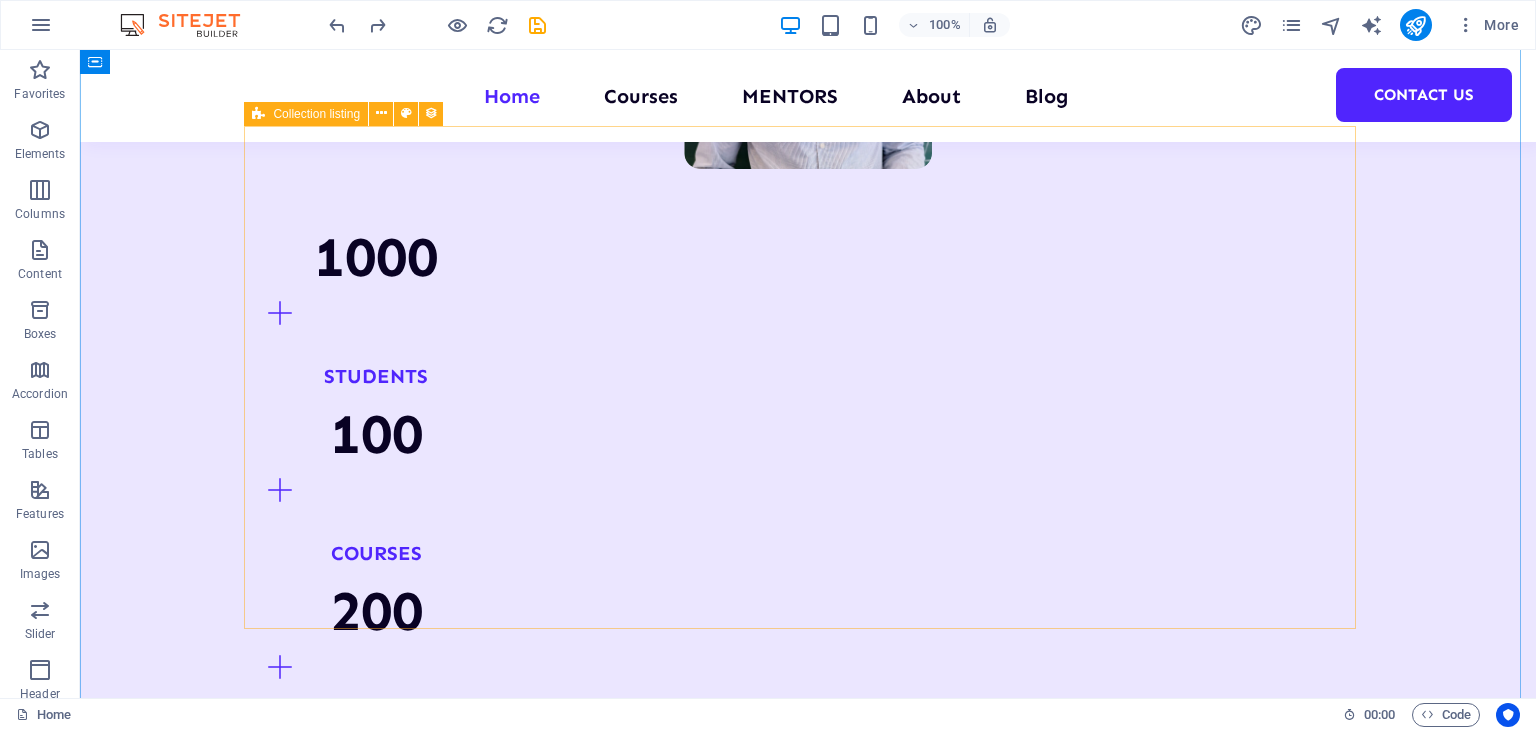 scroll, scrollTop: 2256, scrollLeft: 0, axis: vertical 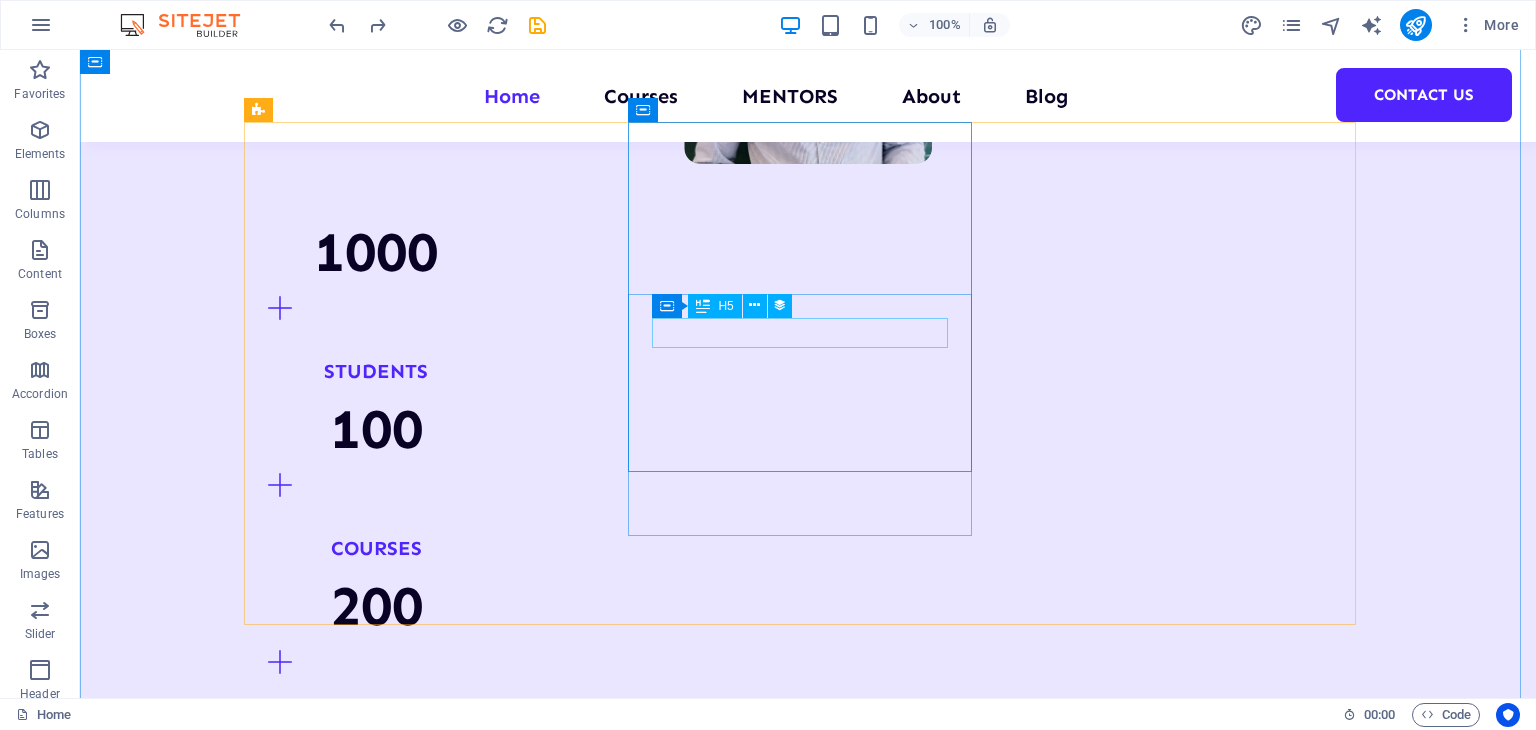 click on "Programming 101" at bounding box center [808, 4078] 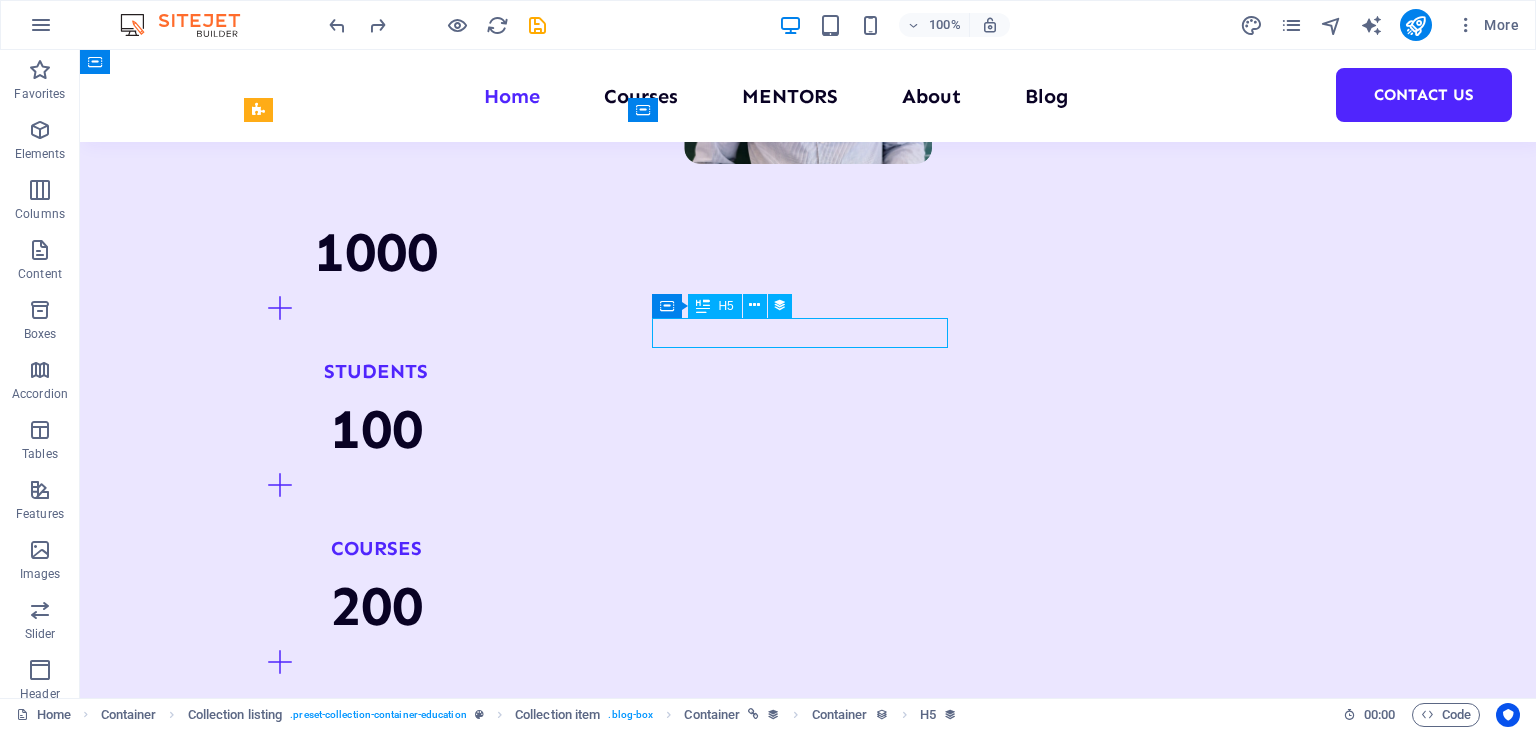 click on "Programming 101" at bounding box center (808, 4078) 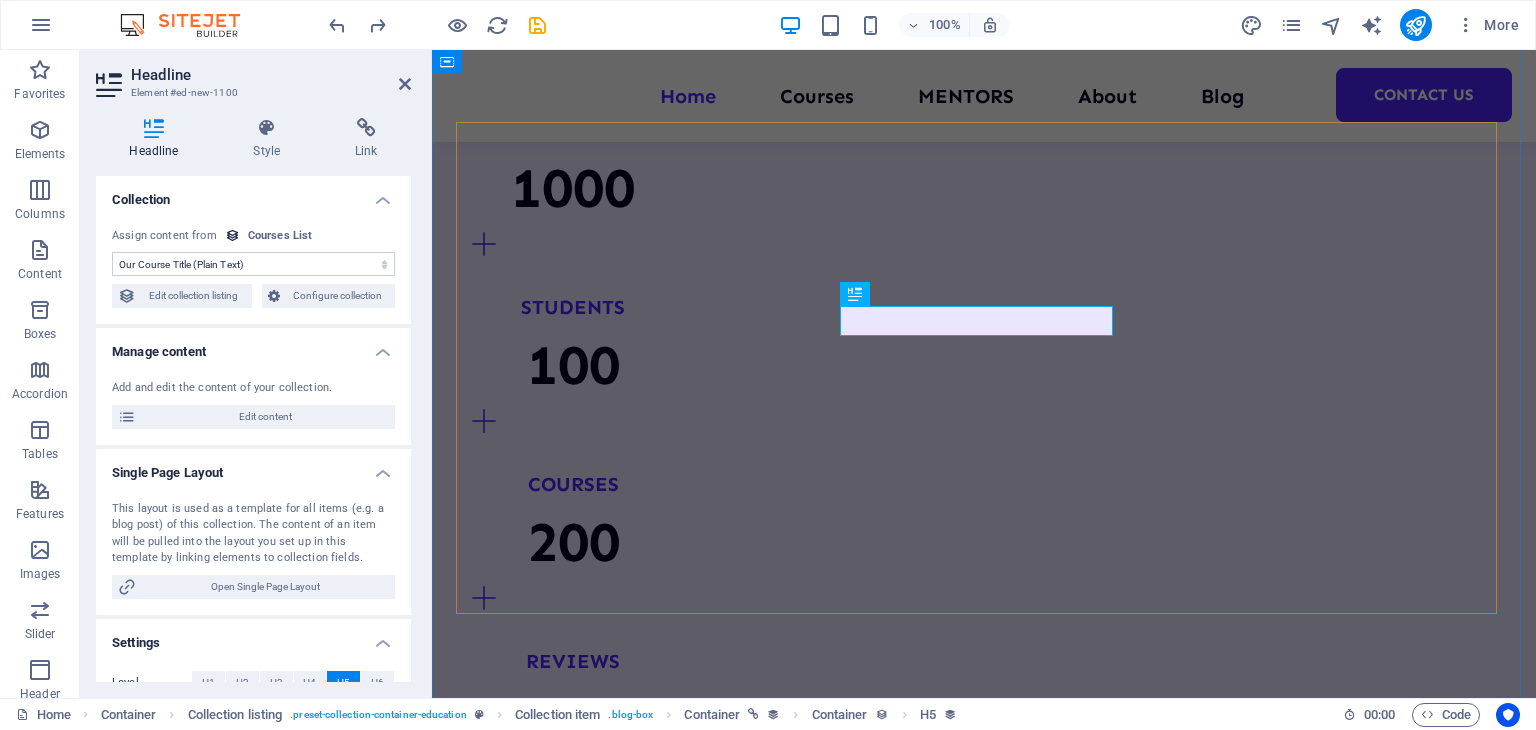 scroll, scrollTop: 2308, scrollLeft: 0, axis: vertical 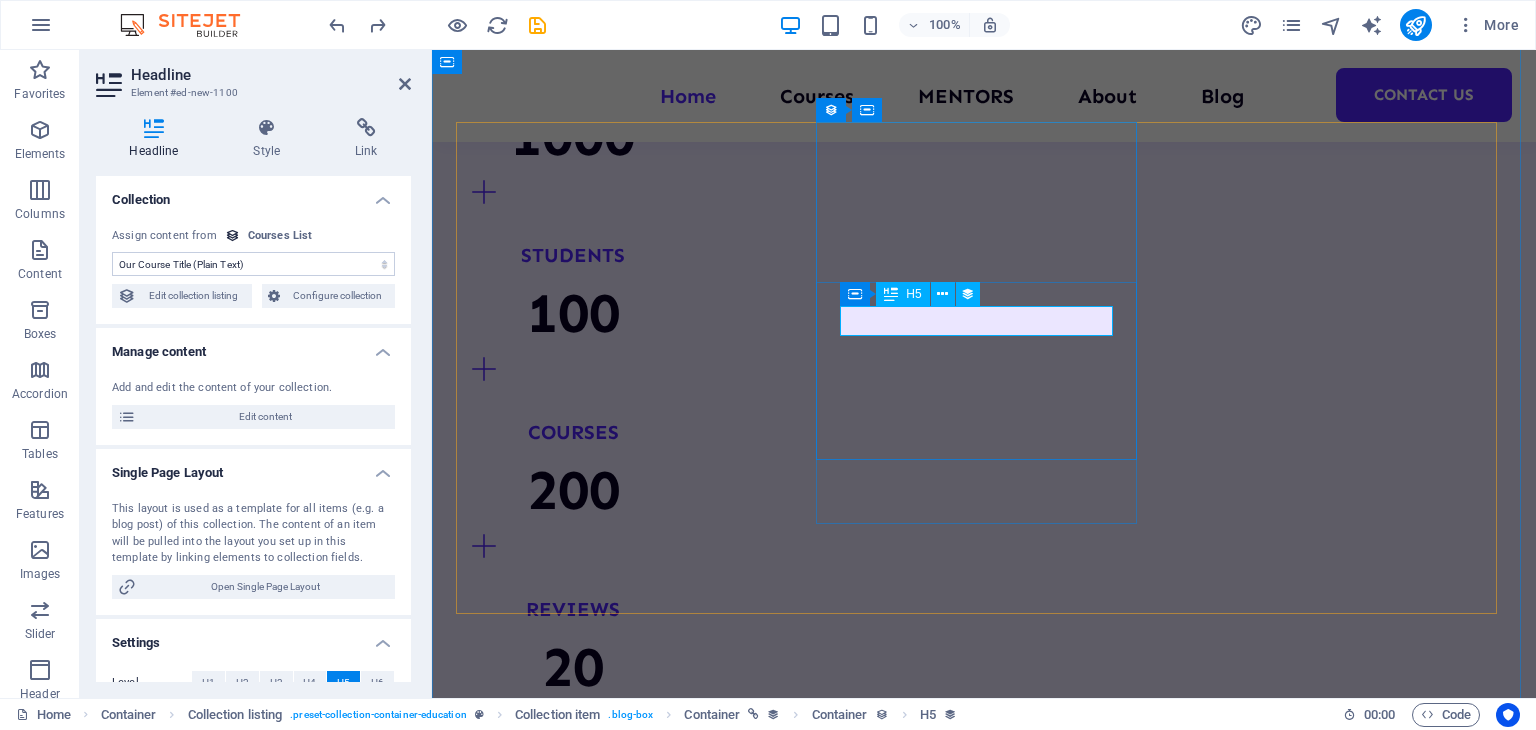 click on "Programming 101" at bounding box center (984, 3906) 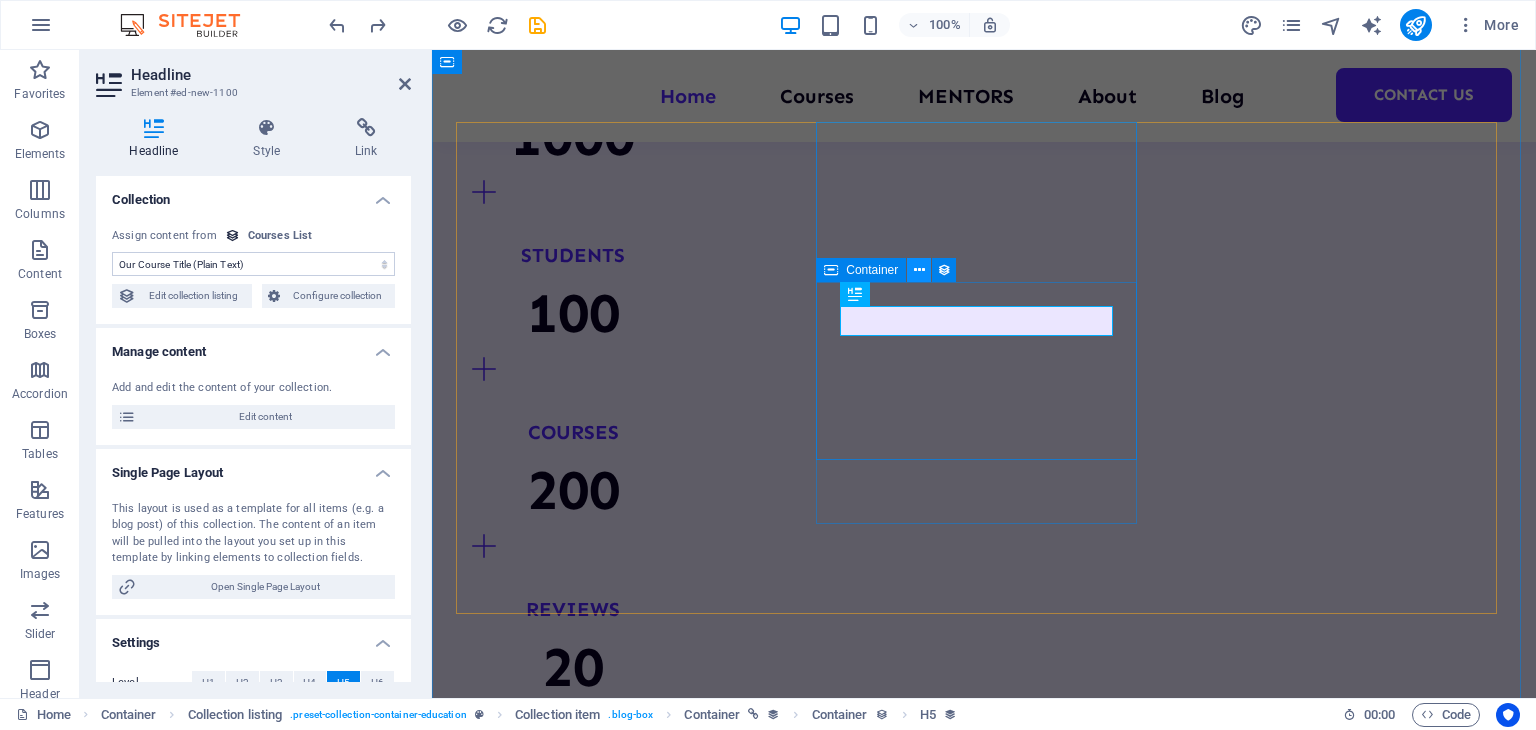click at bounding box center (919, 270) 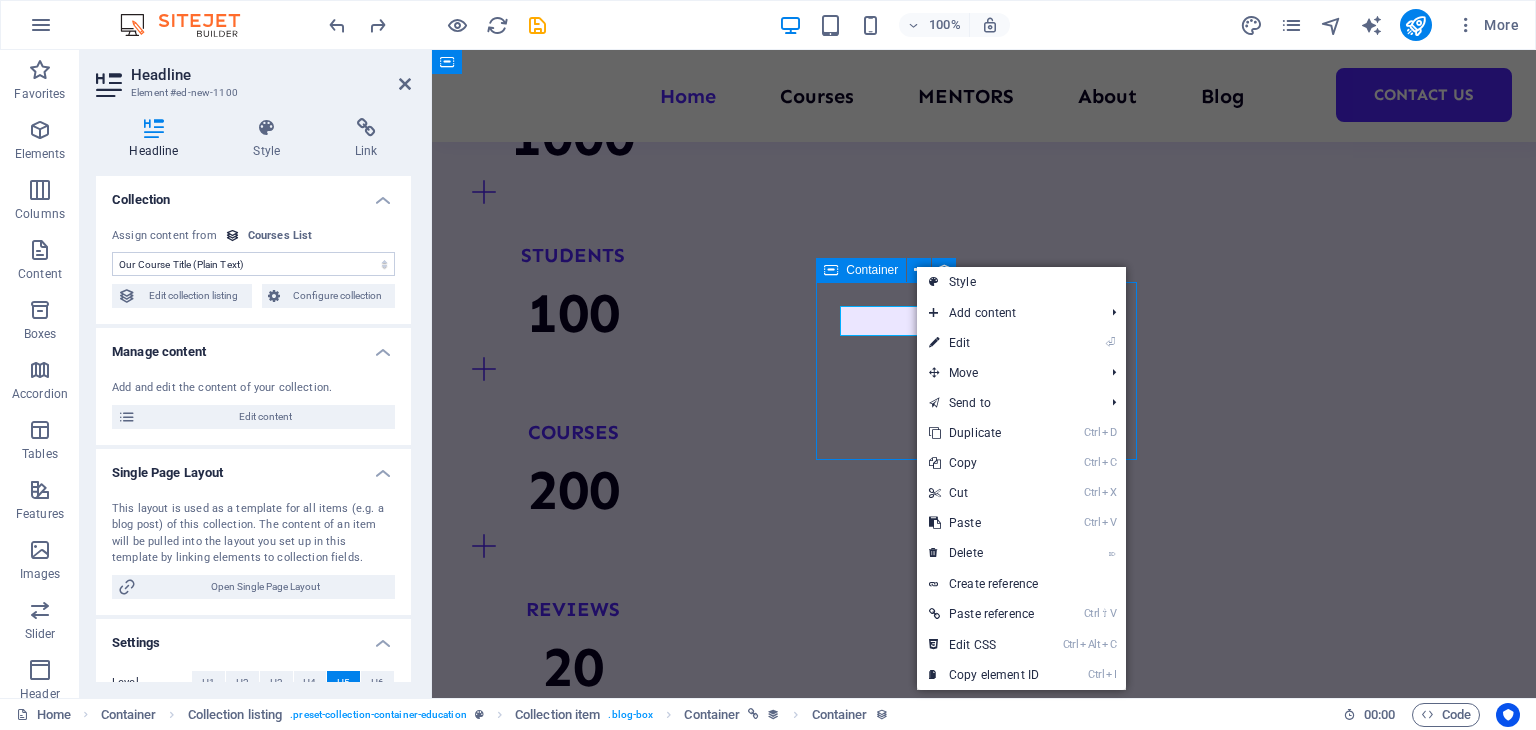 scroll, scrollTop: 2256, scrollLeft: 0, axis: vertical 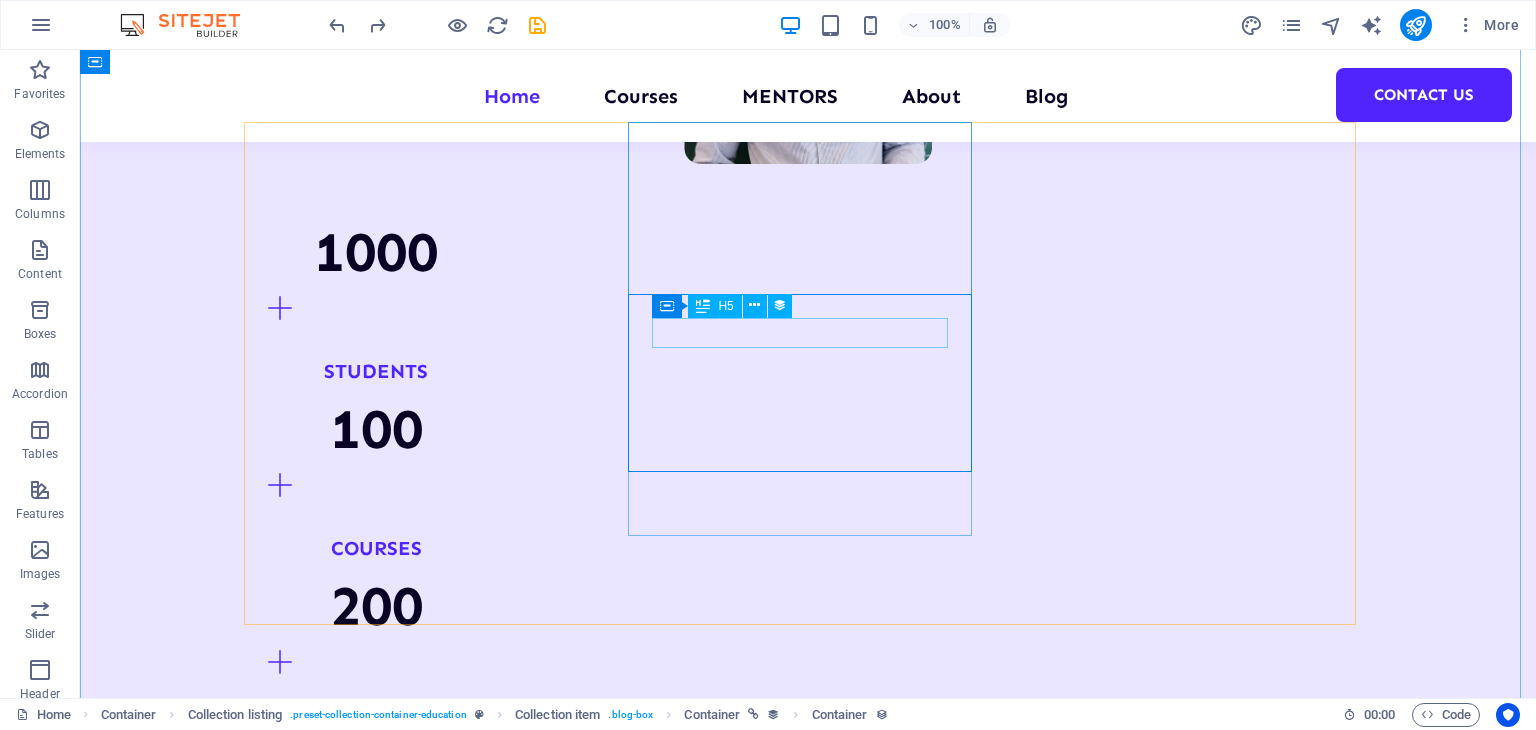 click on "Programming 101" at bounding box center [808, 4078] 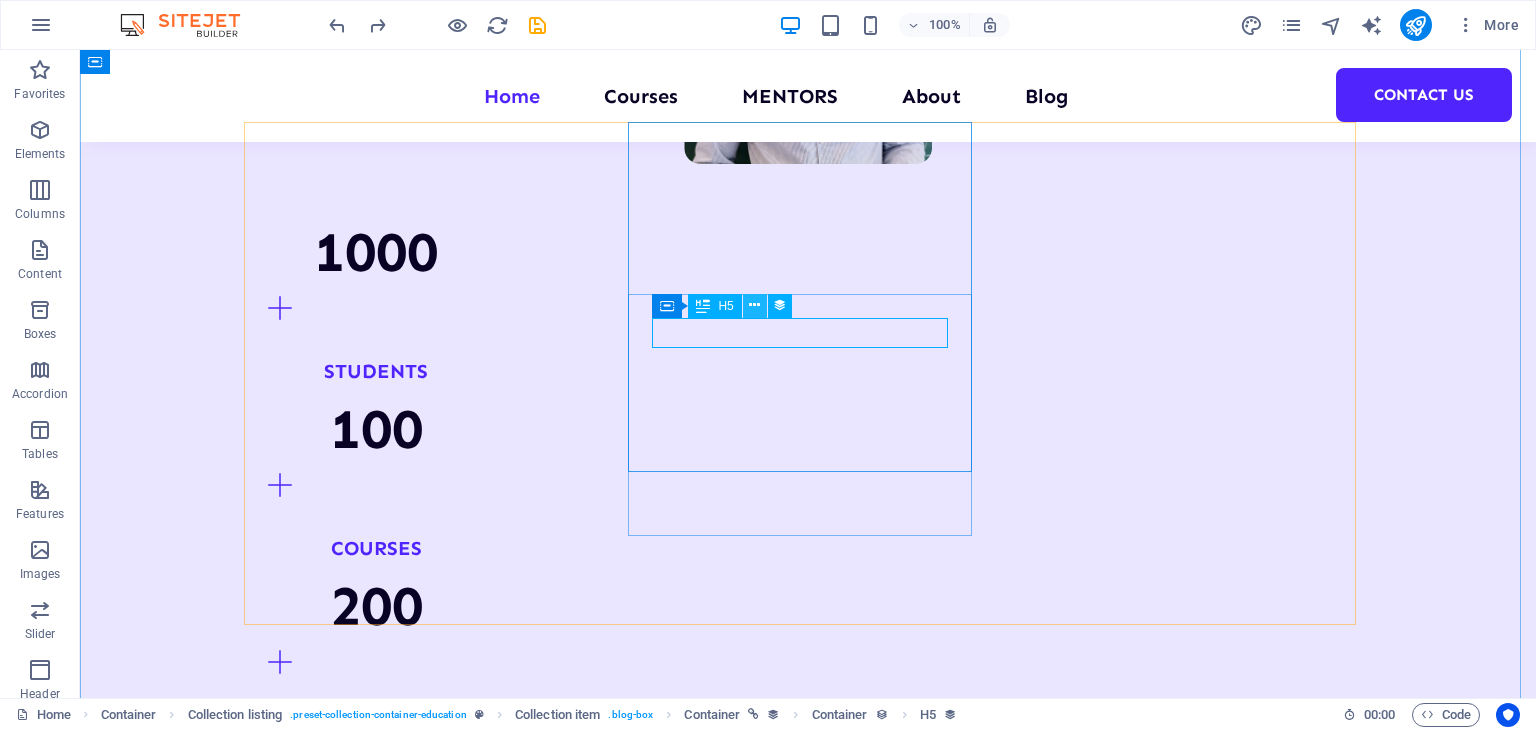 click at bounding box center (755, 306) 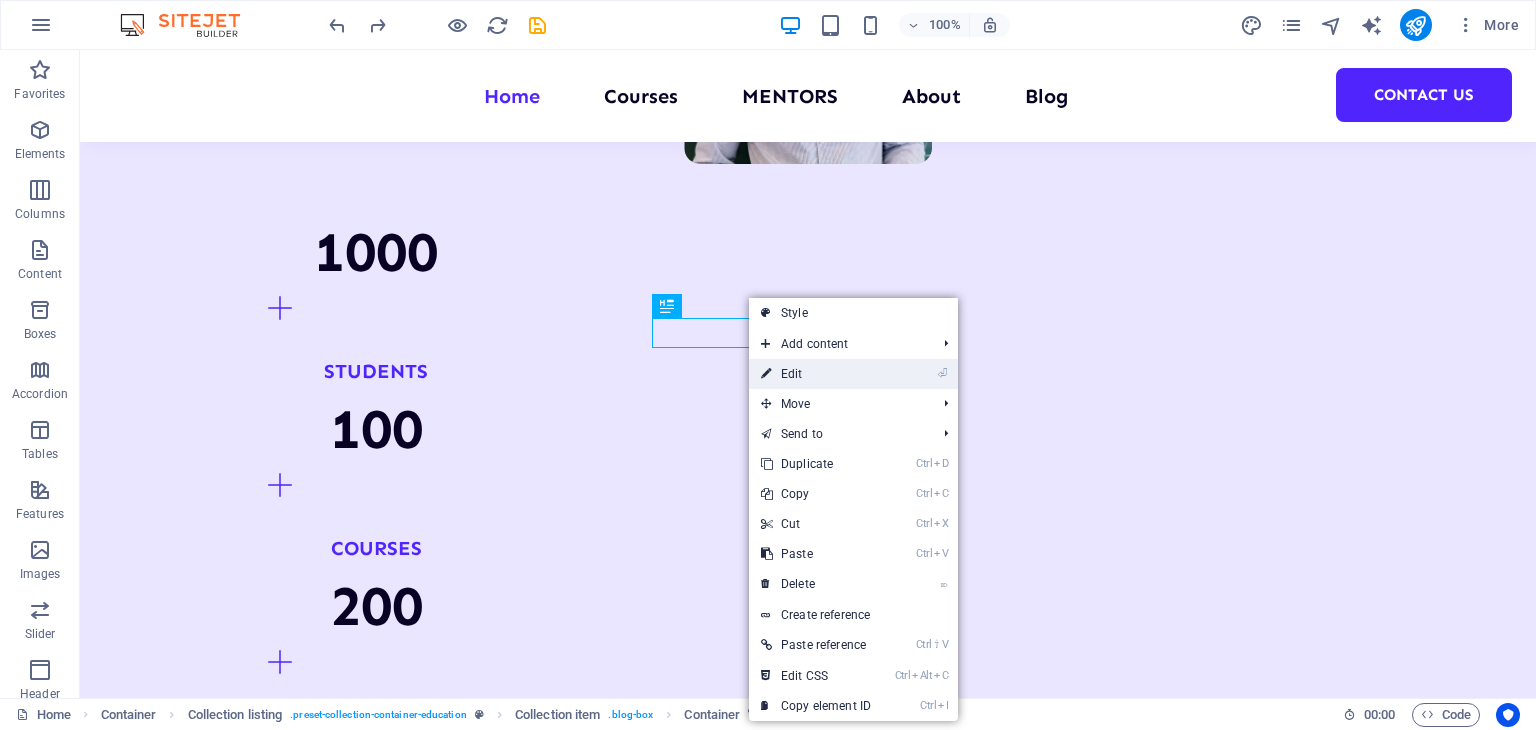 click on "⏎  Edit" at bounding box center [816, 374] 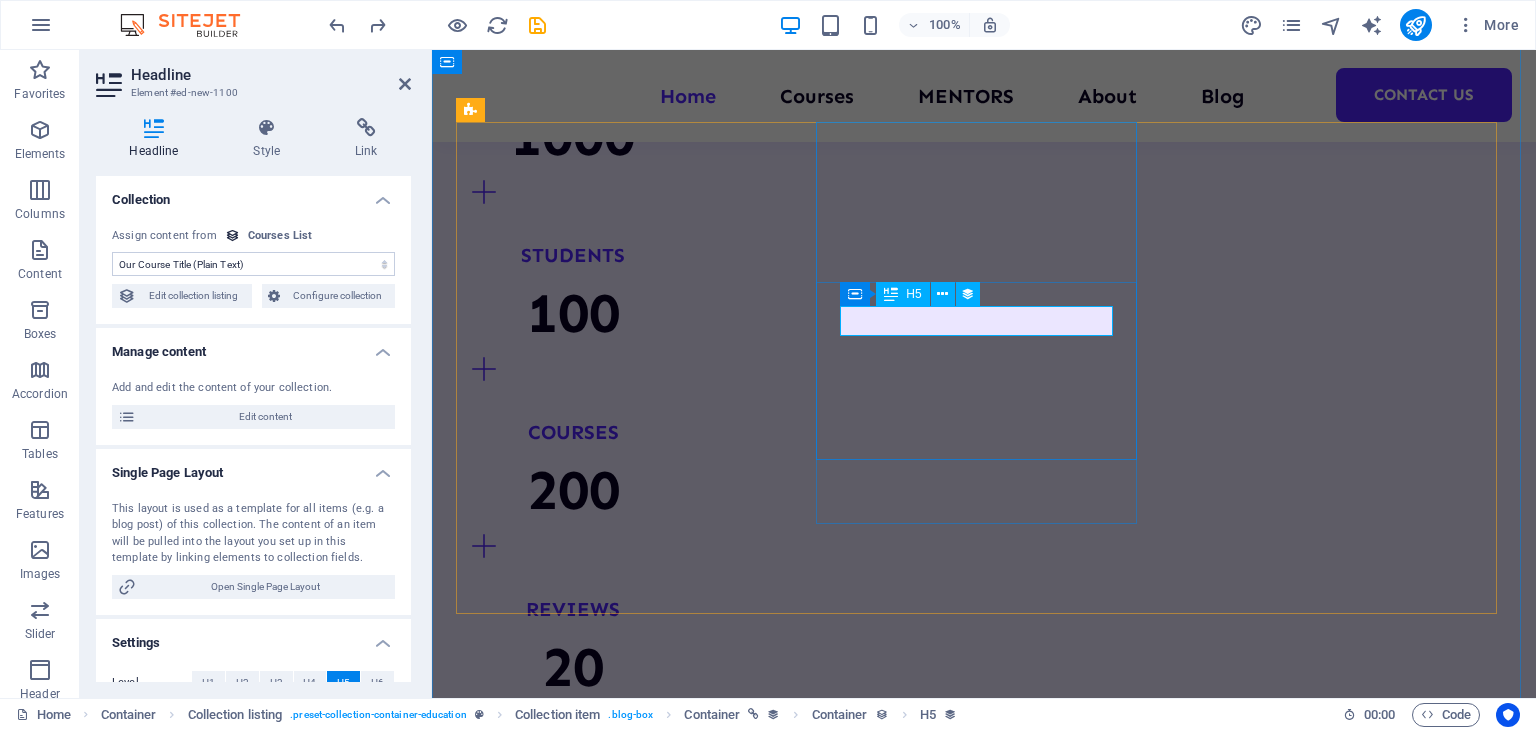 click on "Programming 101" at bounding box center (984, 3906) 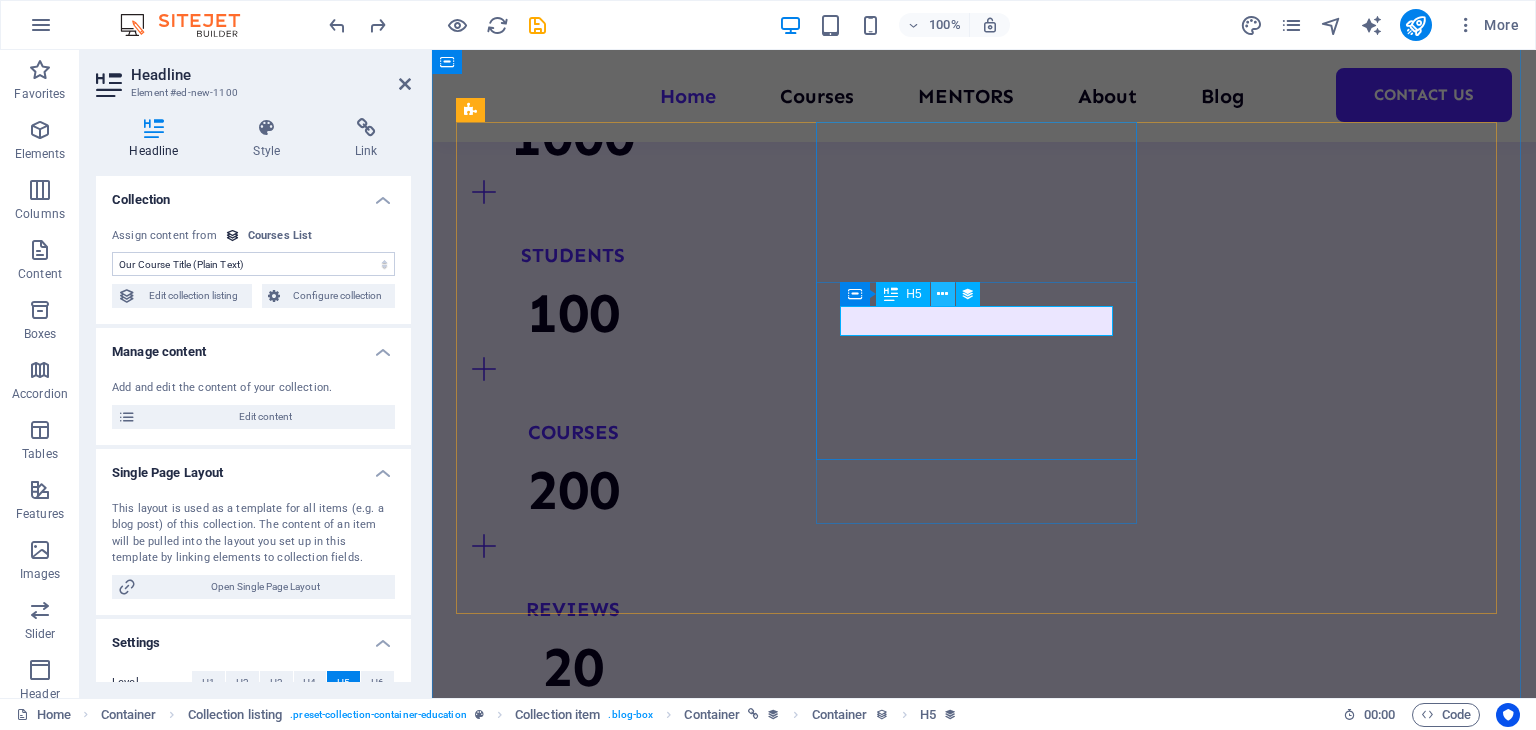 click at bounding box center [942, 294] 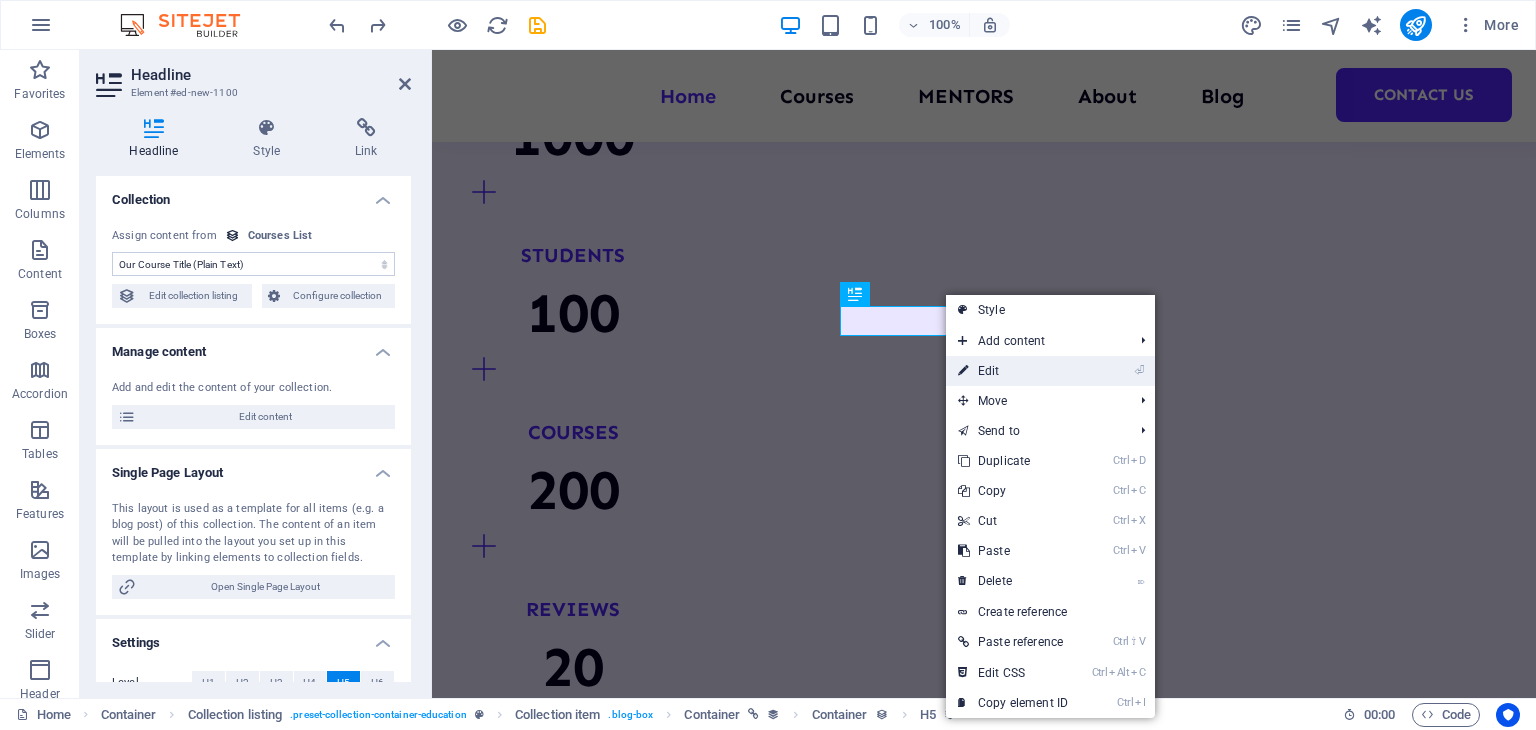 click on "⏎  Edit" at bounding box center [1013, 371] 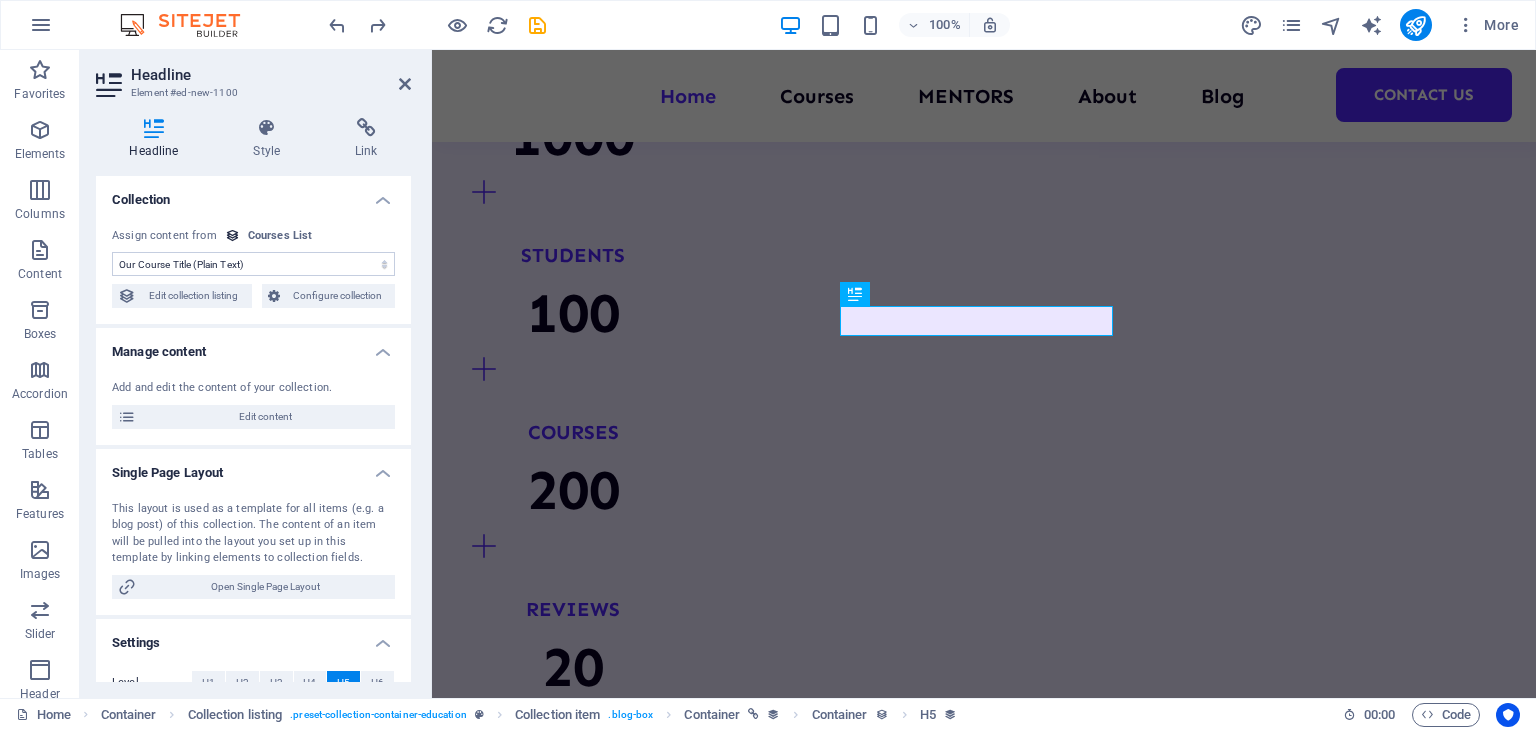 click on "No assignment, content remains static Created at (Date) Updated at (Date) Our Course Title (Plain Text) Our Course Slug (Plain Text) Our Course Type (Choice) Our Course Image (File) Our Course Introduction (Rich Text) Our Course Hours Tag (Plain Text) Our Course Price Tag (Plain Text) Our Top Course (Checkbox) Our Course Detailed Description (CMS)" at bounding box center [253, 264] 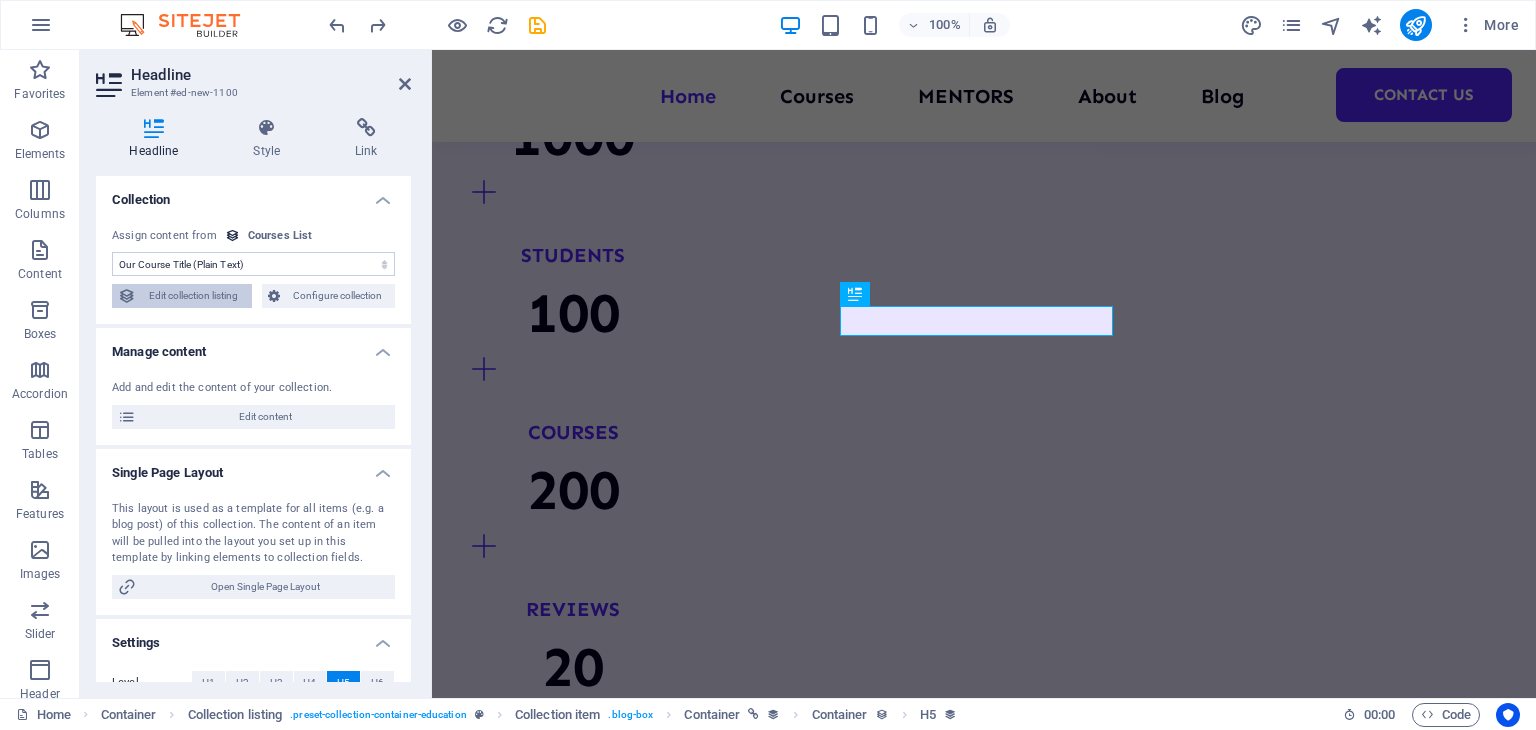 click on "Edit collection listing" at bounding box center (194, 296) 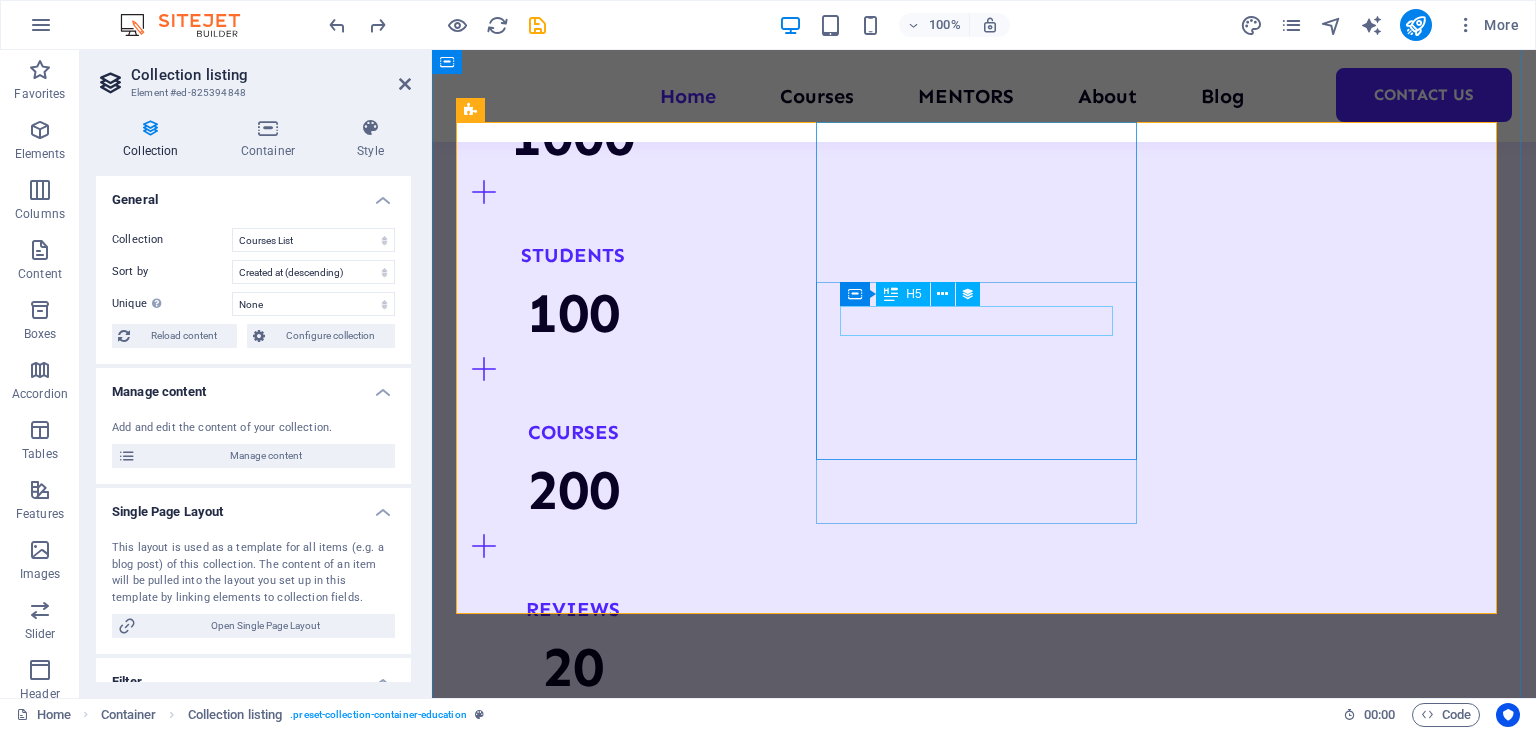 click on "Programming 101" at bounding box center (984, 3906) 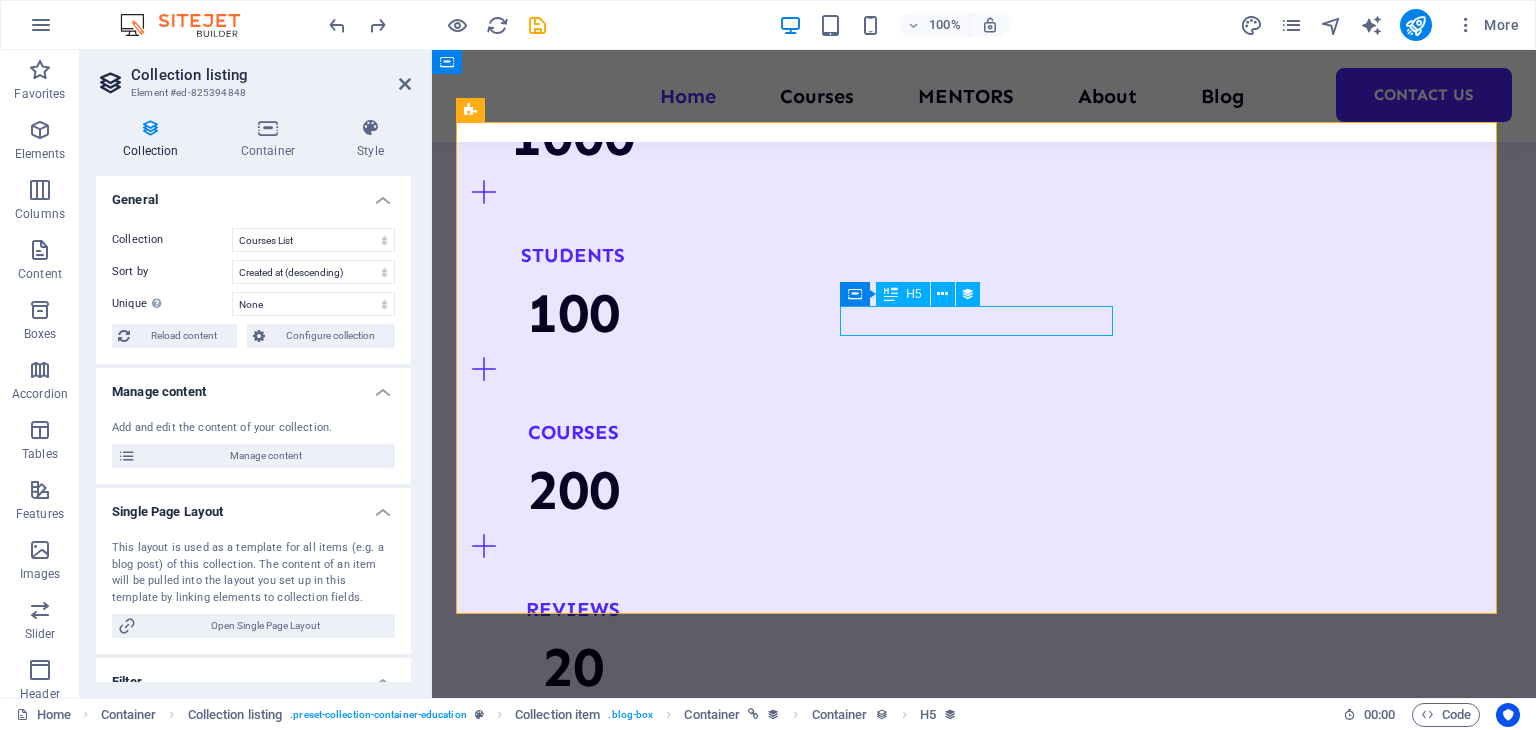 click on "Programming 101" at bounding box center (984, 3906) 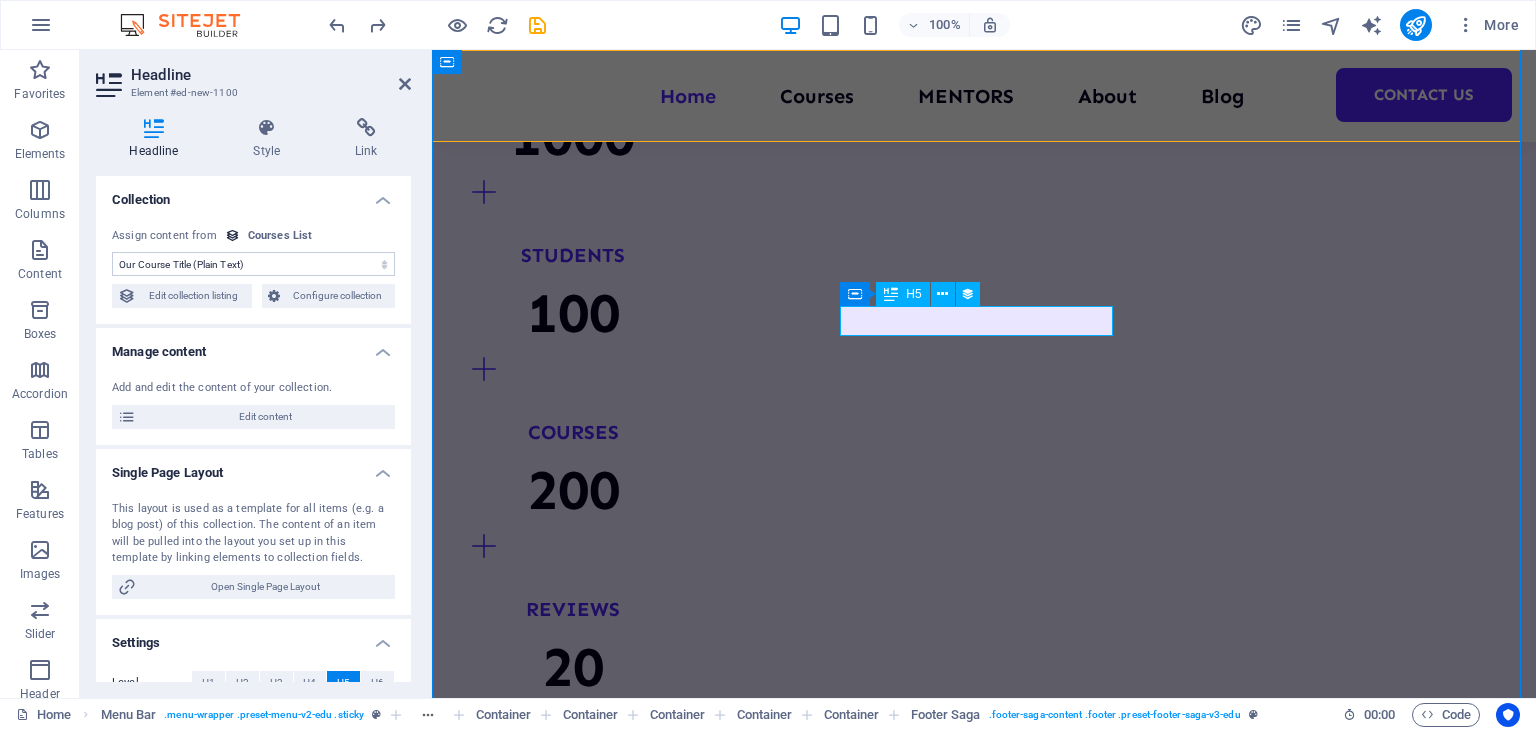 scroll, scrollTop: 2256, scrollLeft: 0, axis: vertical 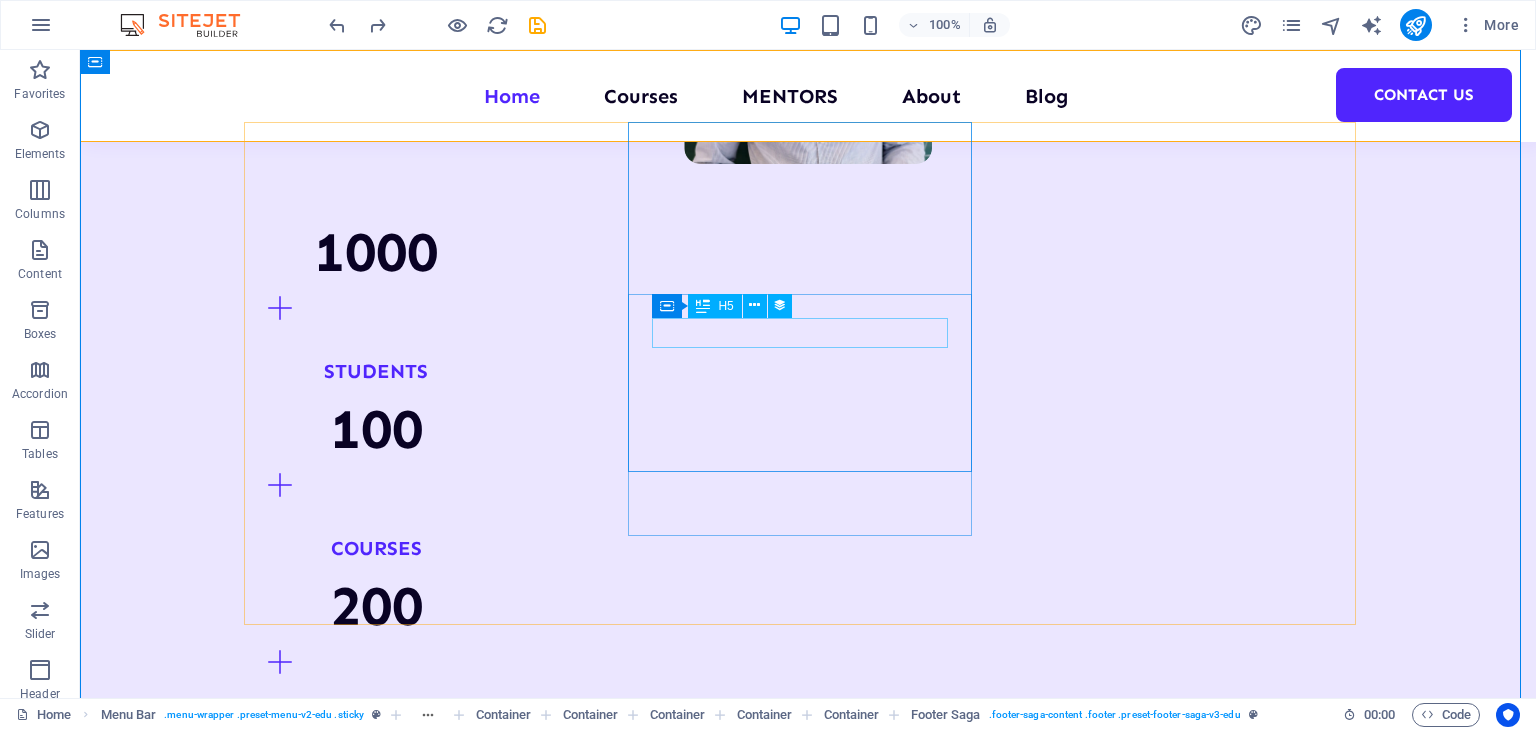 click on "Programming 101" at bounding box center [808, 4078] 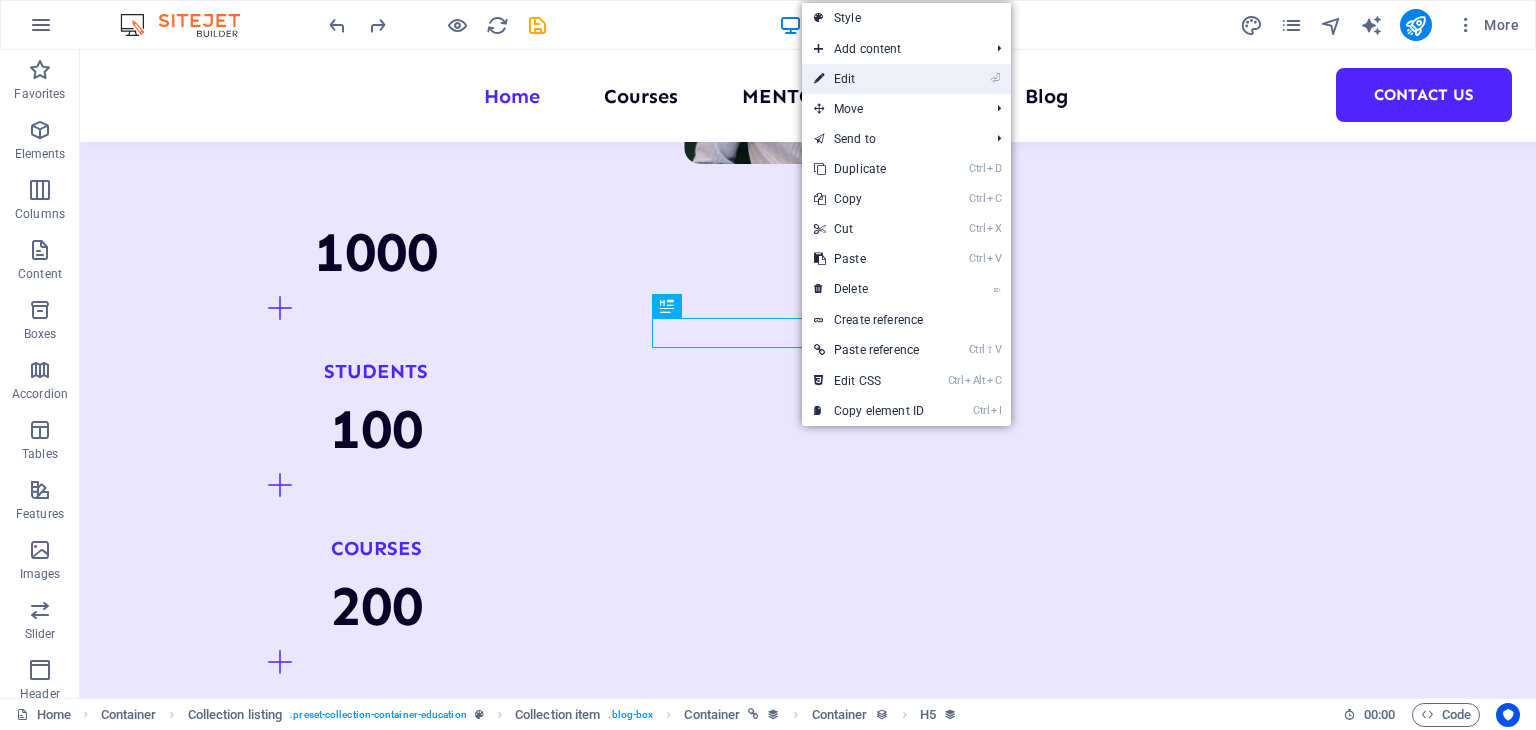 click on "⏎  Edit" at bounding box center [869, 79] 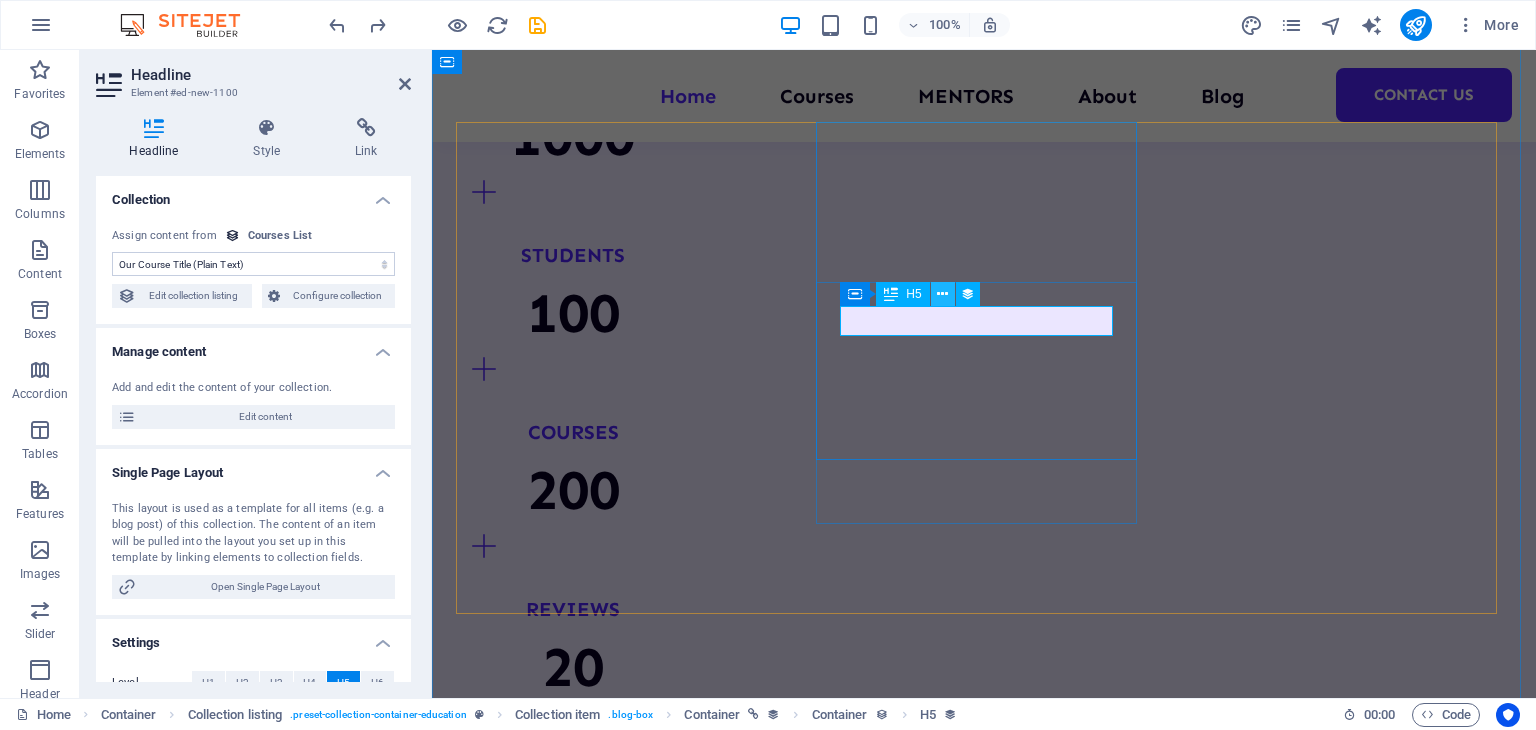 click at bounding box center [942, 294] 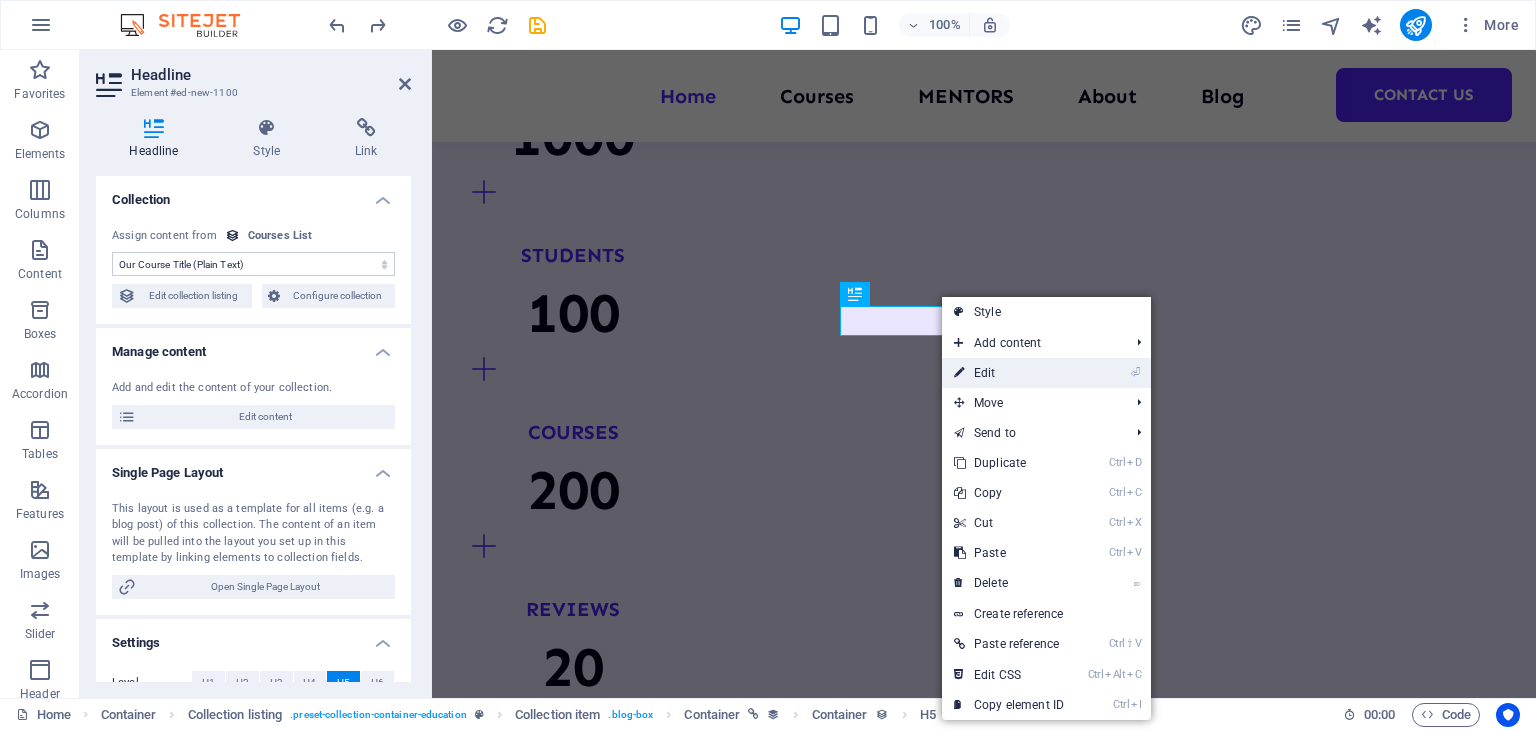 click on "⏎  Edit" at bounding box center (1009, 373) 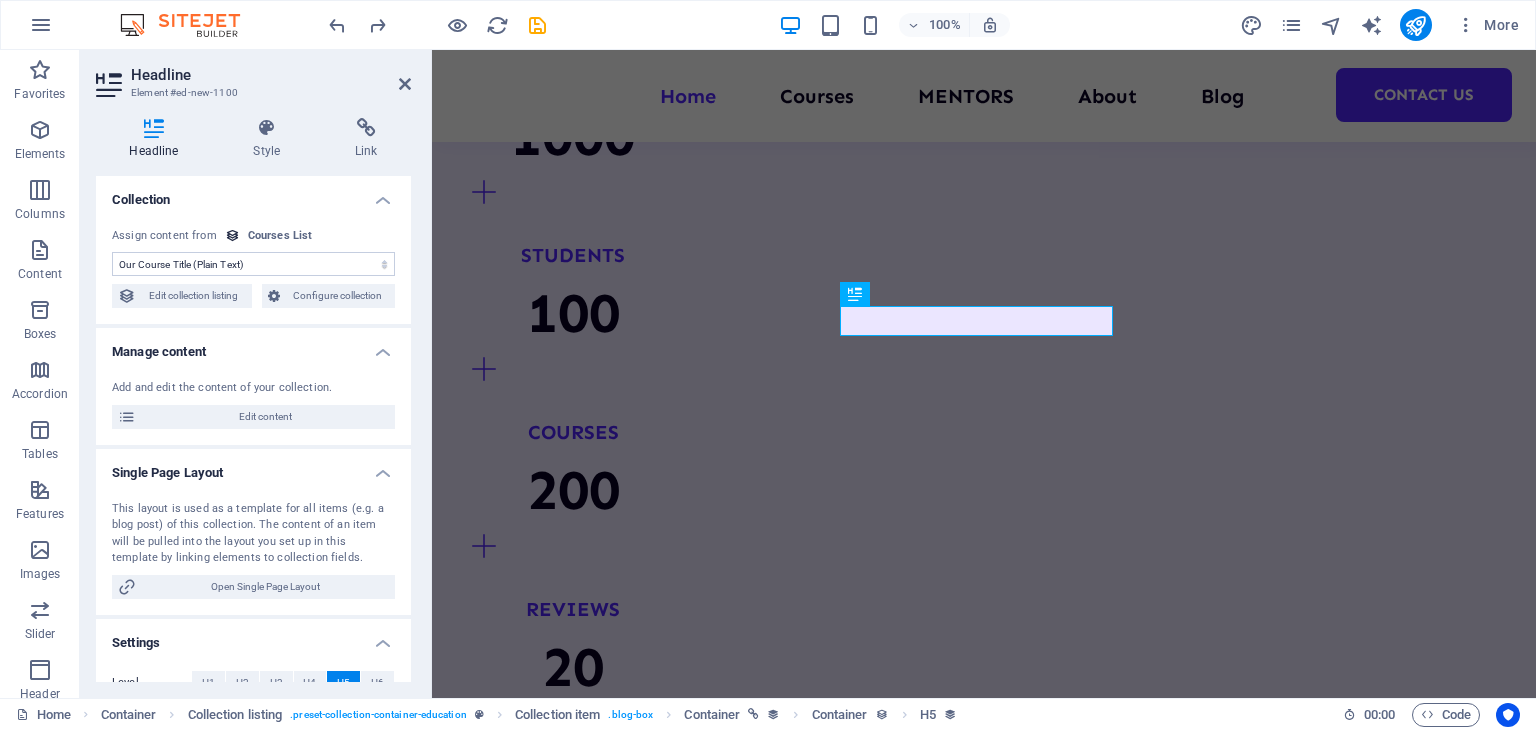 scroll, scrollTop: 120, scrollLeft: 0, axis: vertical 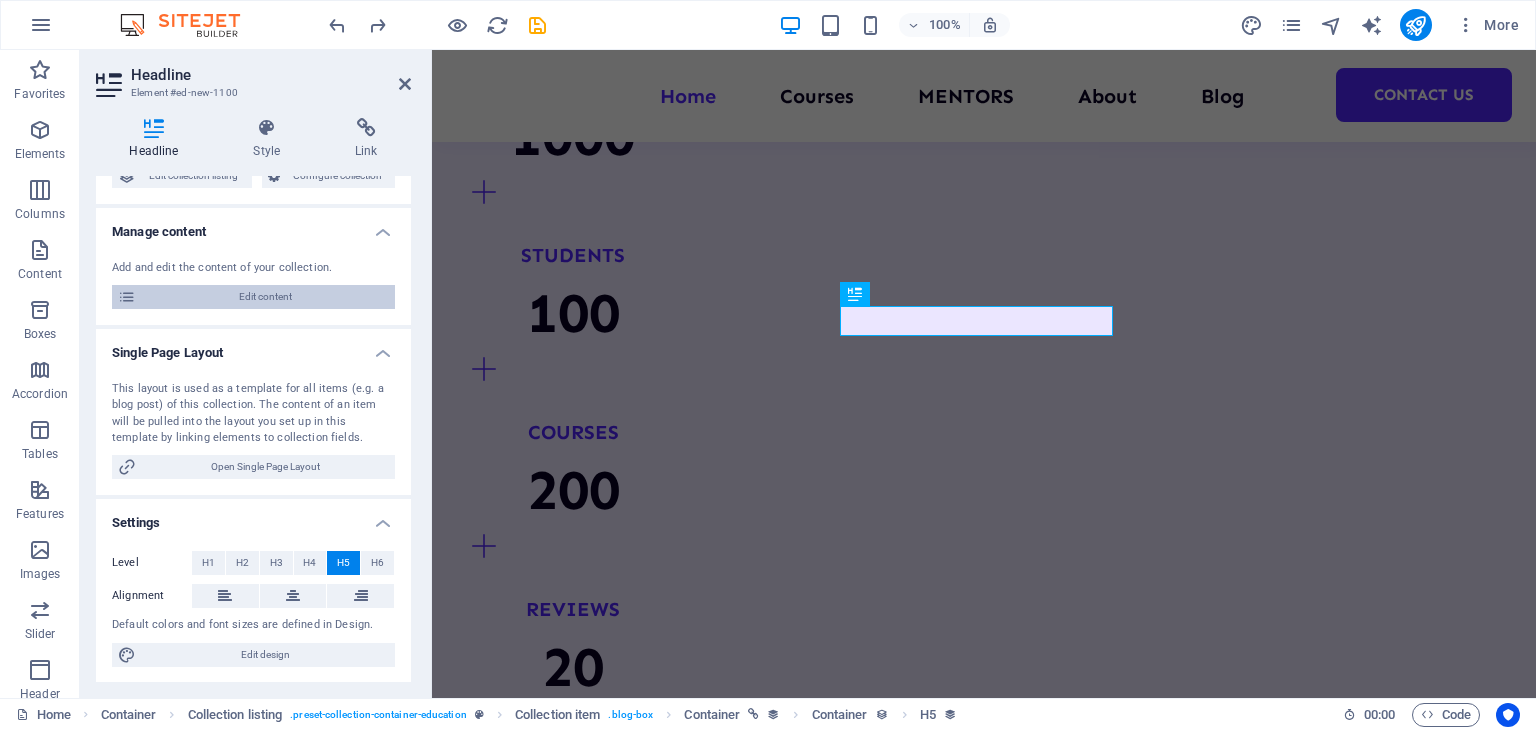 click on "Edit content" at bounding box center [265, 297] 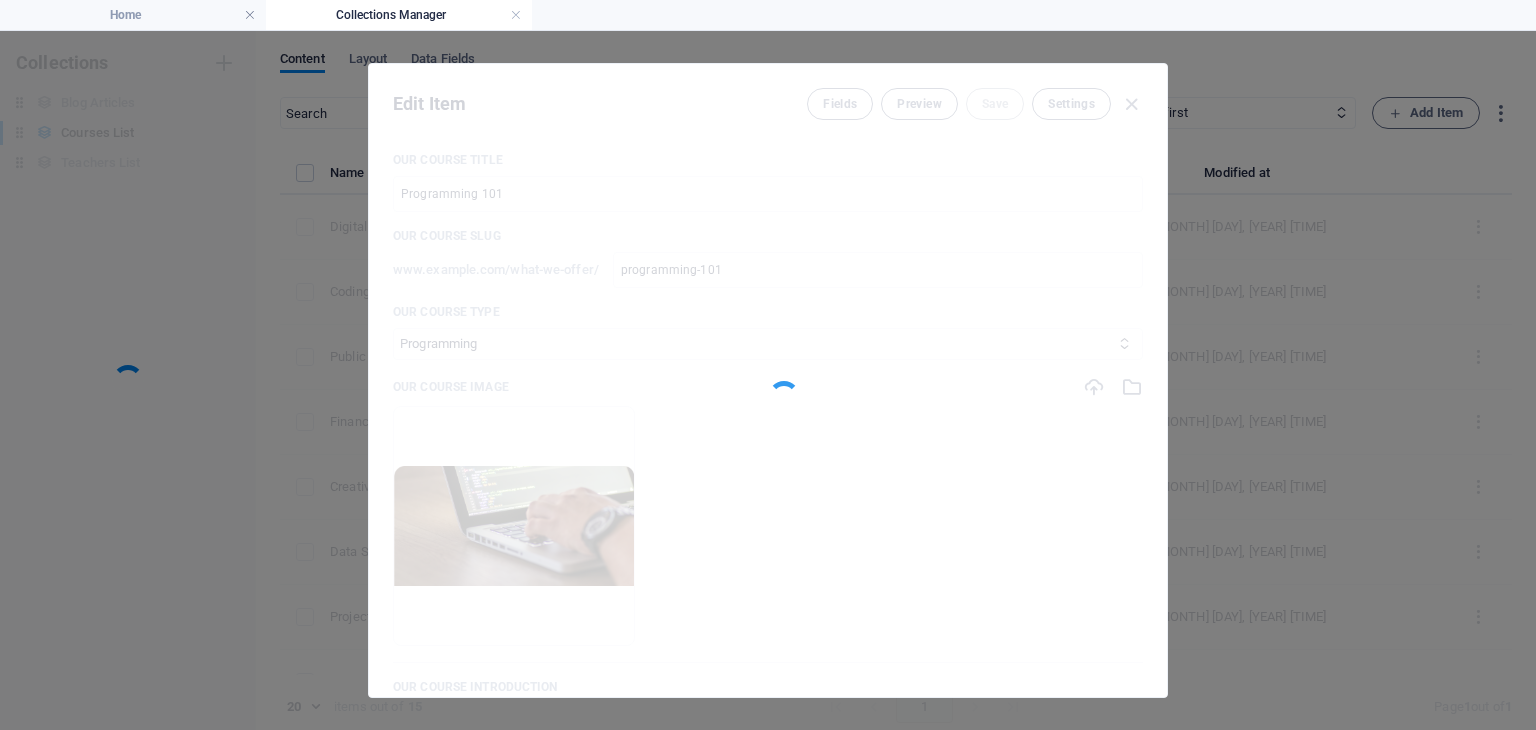 scroll, scrollTop: 0, scrollLeft: 0, axis: both 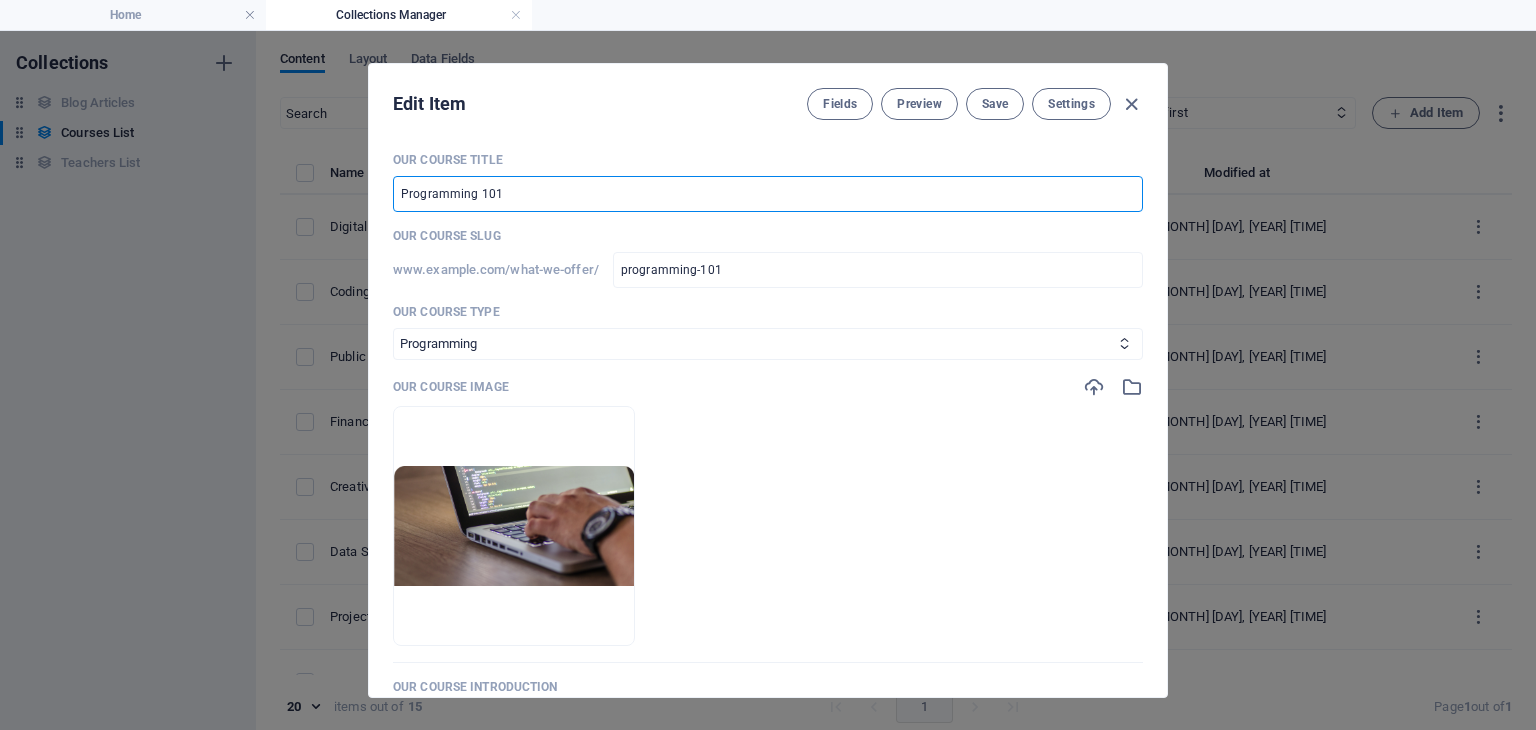 click on "Programming 101" at bounding box center (768, 194) 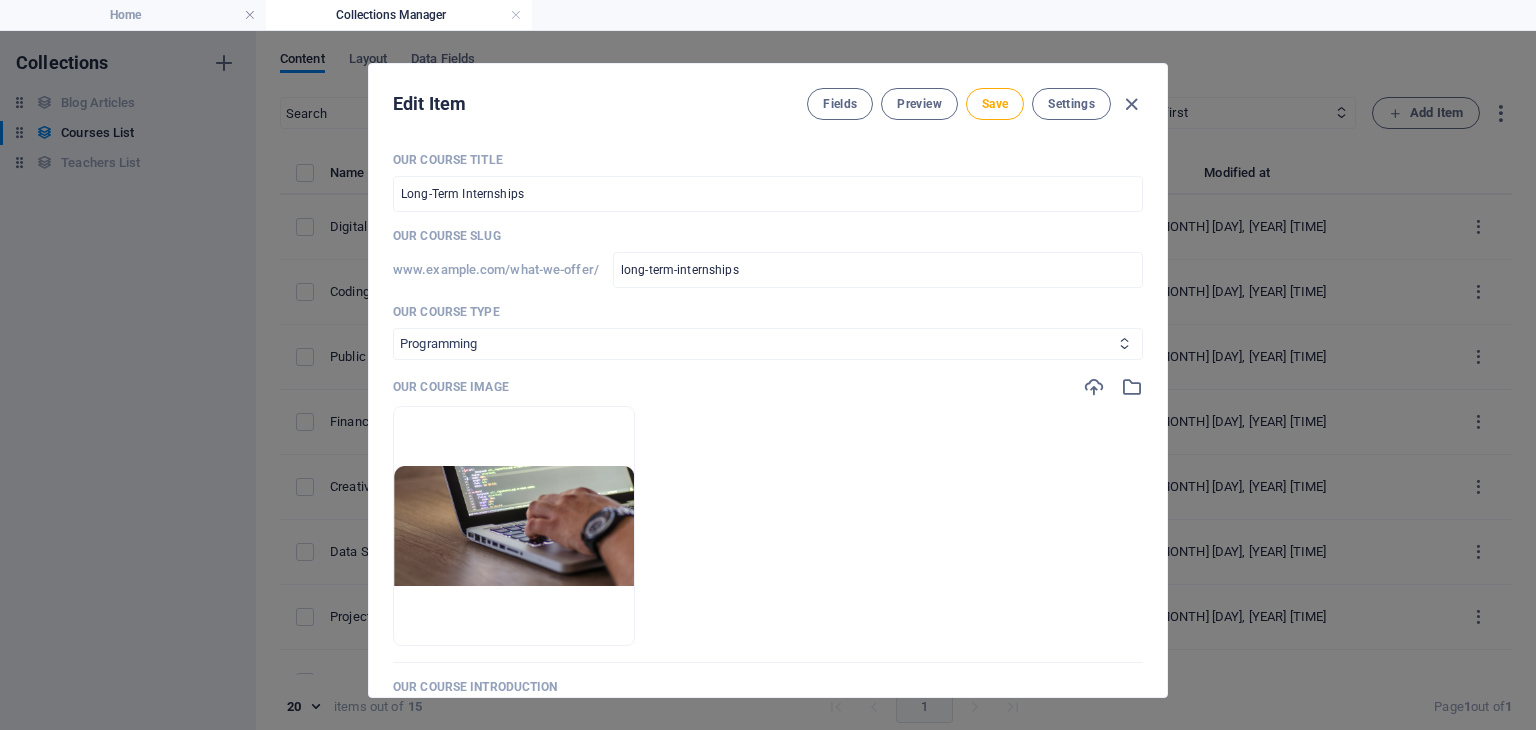 click on "Business/Finances Creativity Programming Psychology Science Speaking Management Marketing Design" at bounding box center (768, 344) 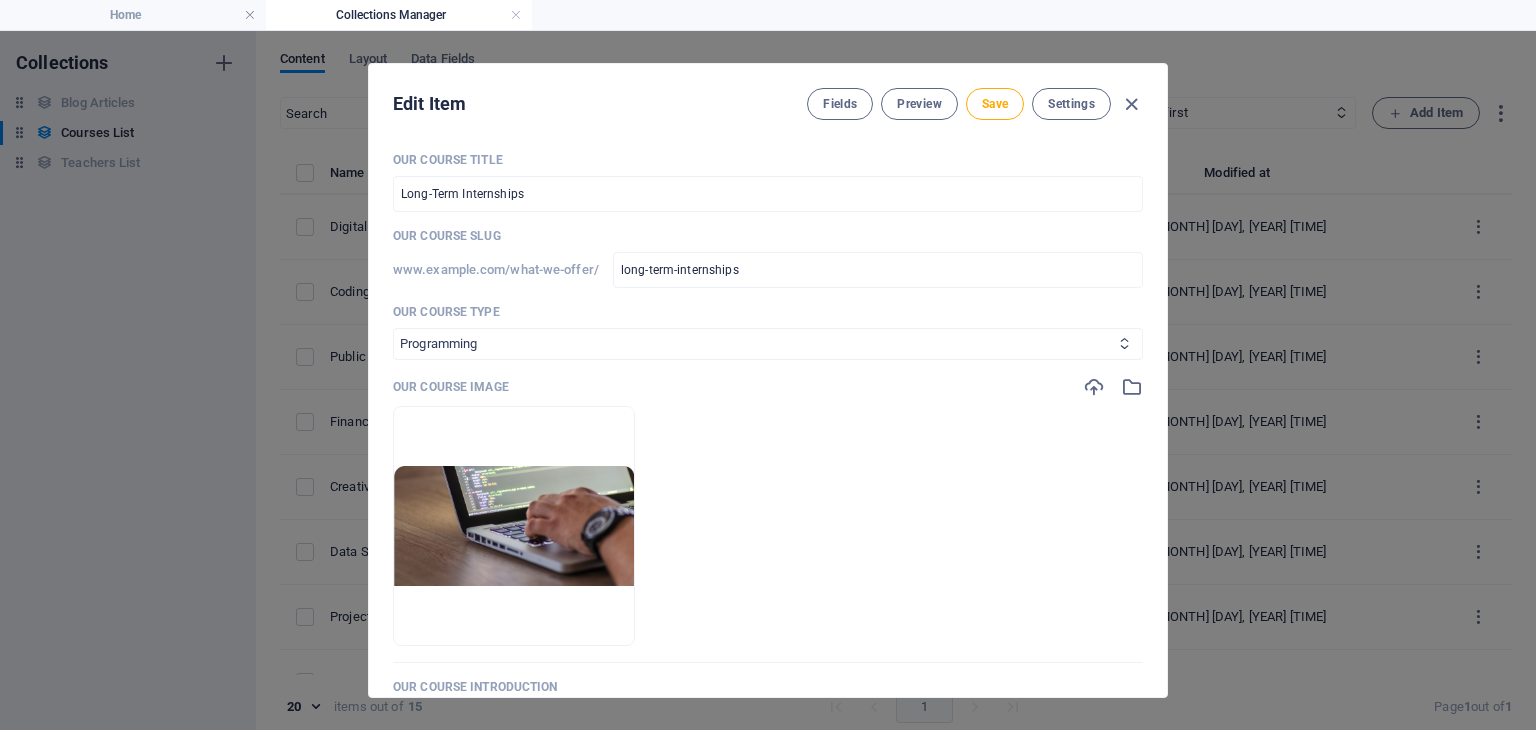 click on "Business/Finances Creativity Programming Psychology Science Speaking Management Marketing Design" at bounding box center (768, 344) 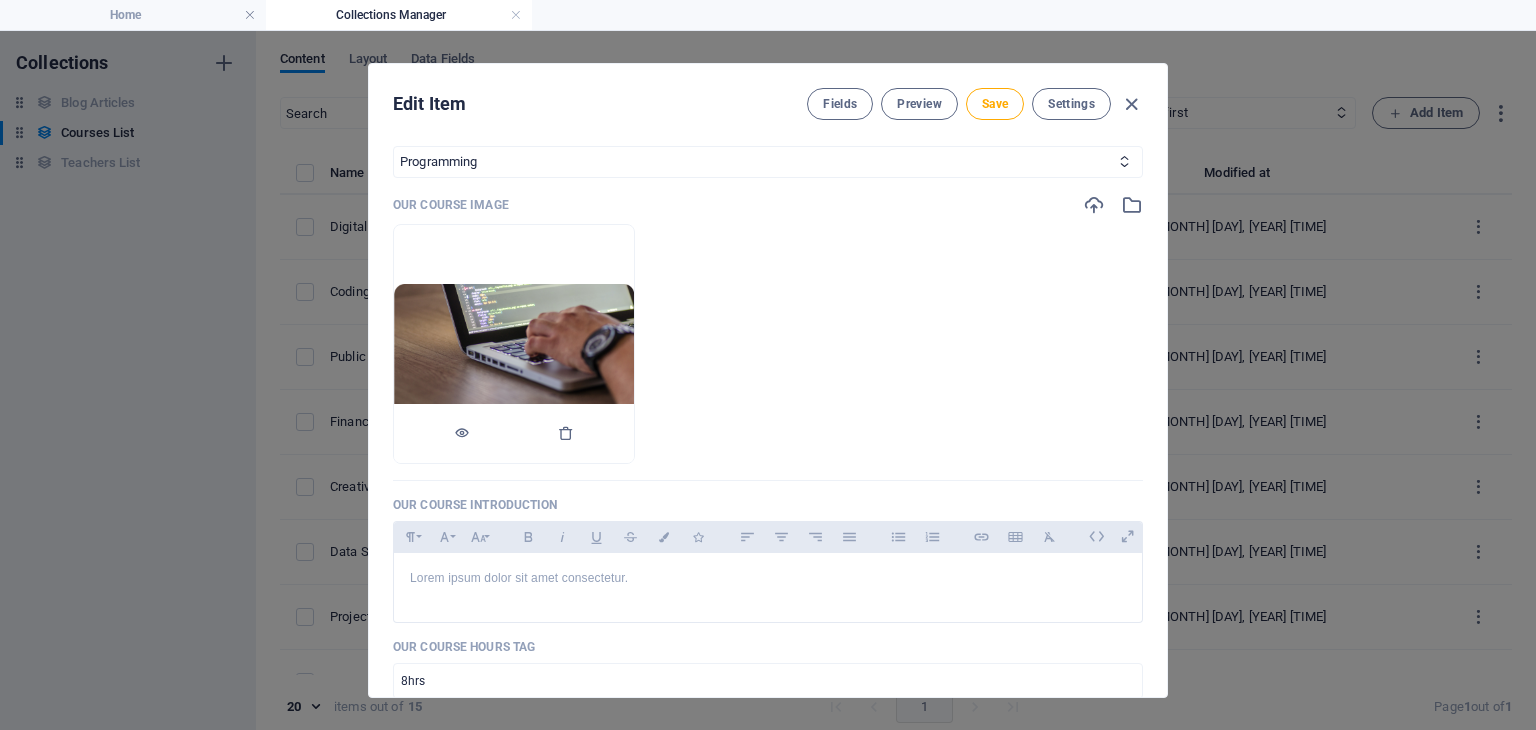 scroll, scrollTop: 0, scrollLeft: 0, axis: both 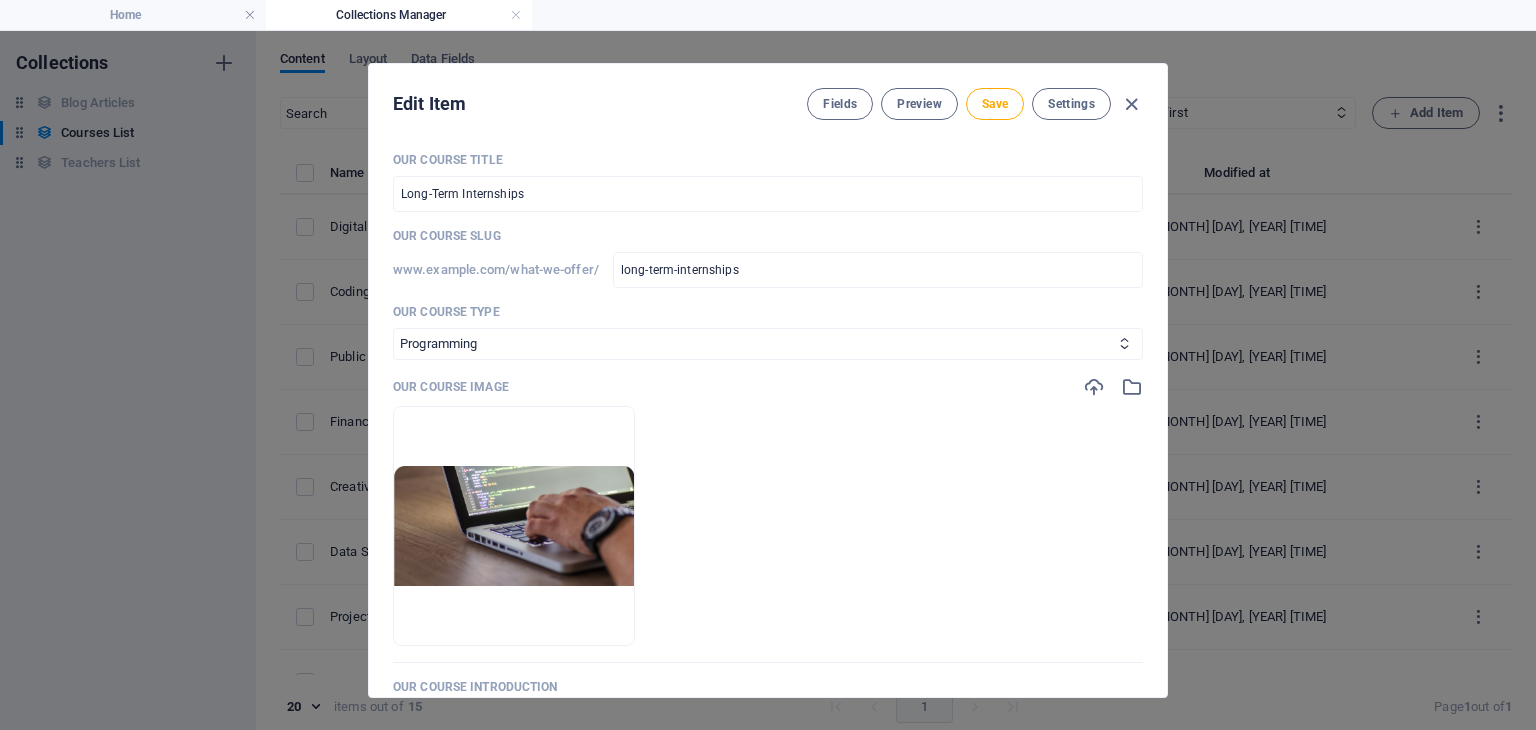 click at bounding box center [1113, 387] 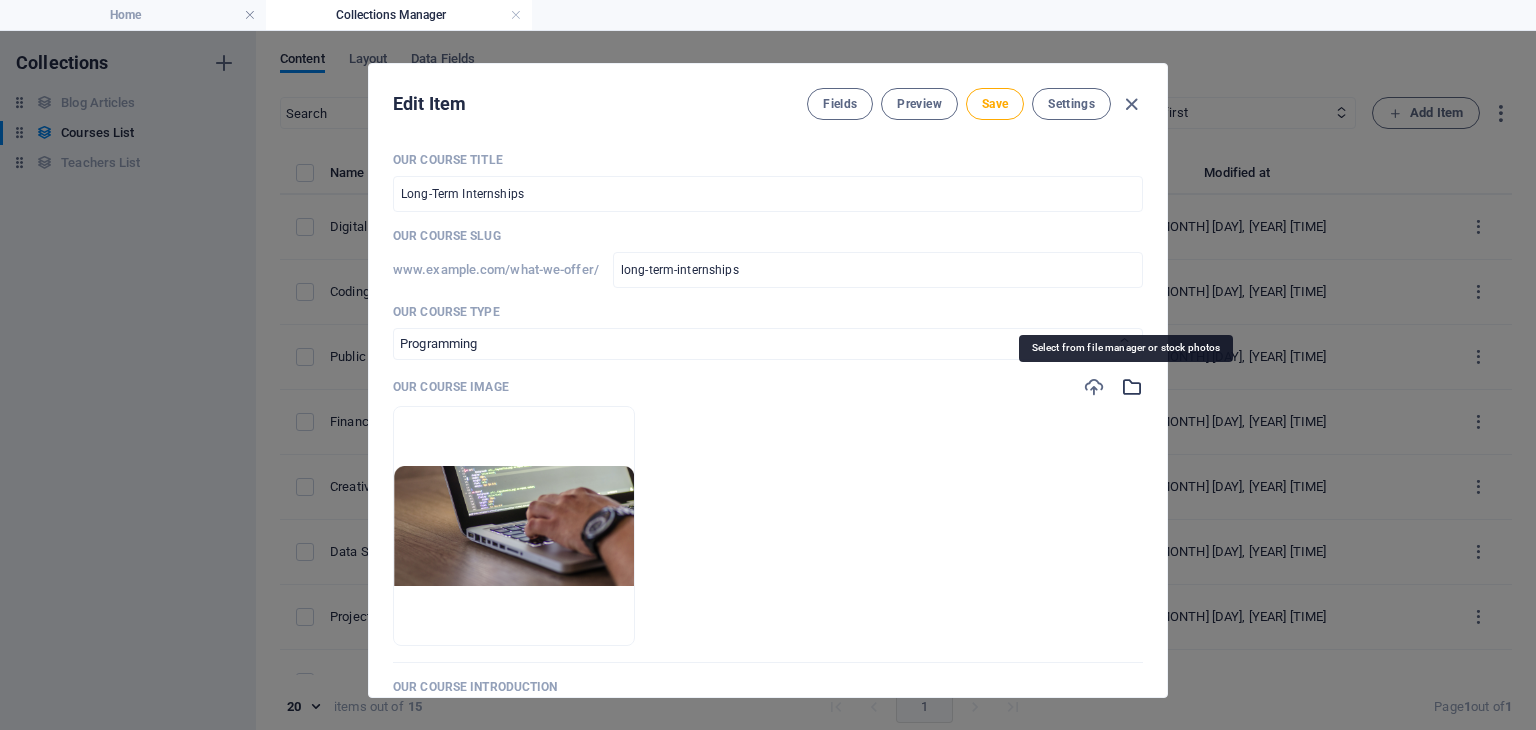 click at bounding box center [1132, 387] 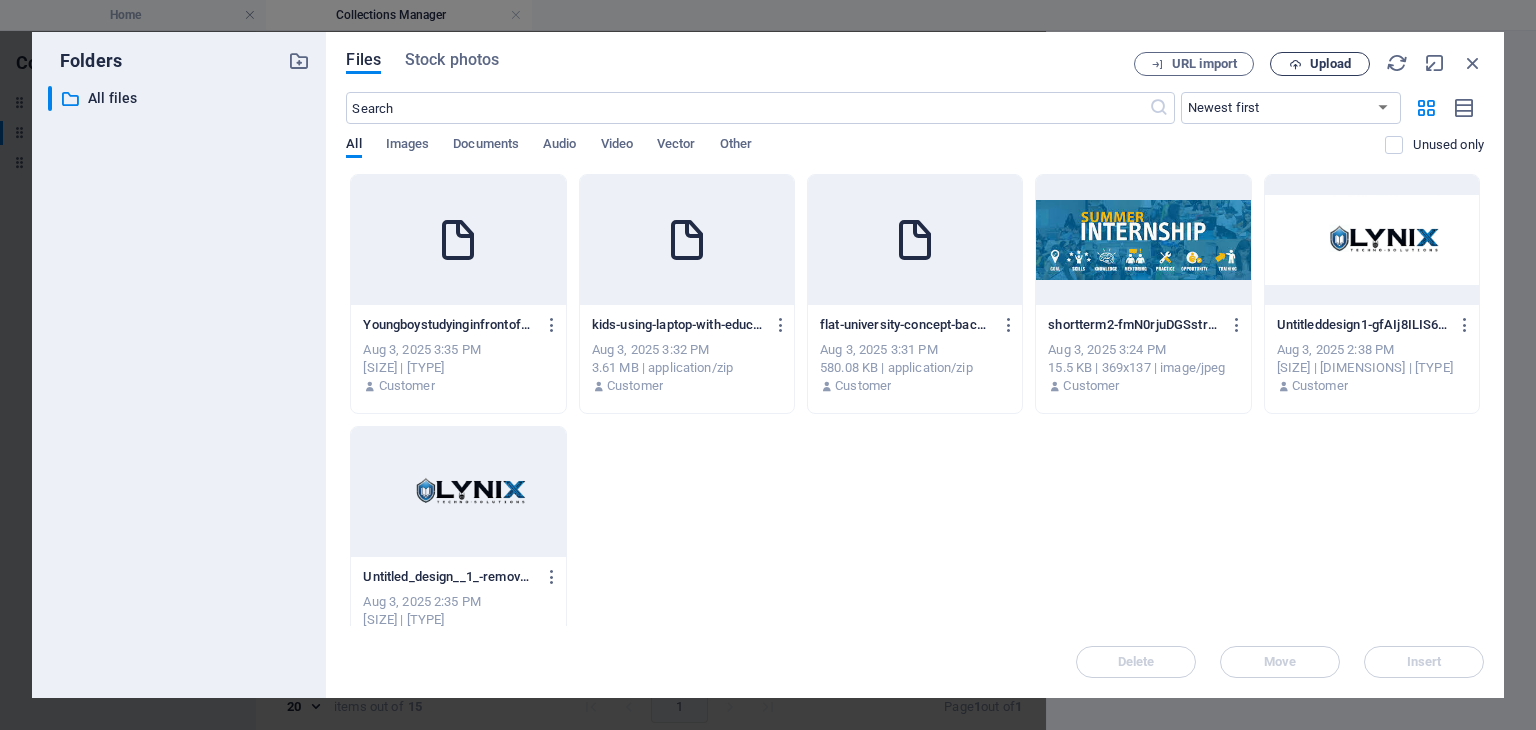 click at bounding box center [1295, 64] 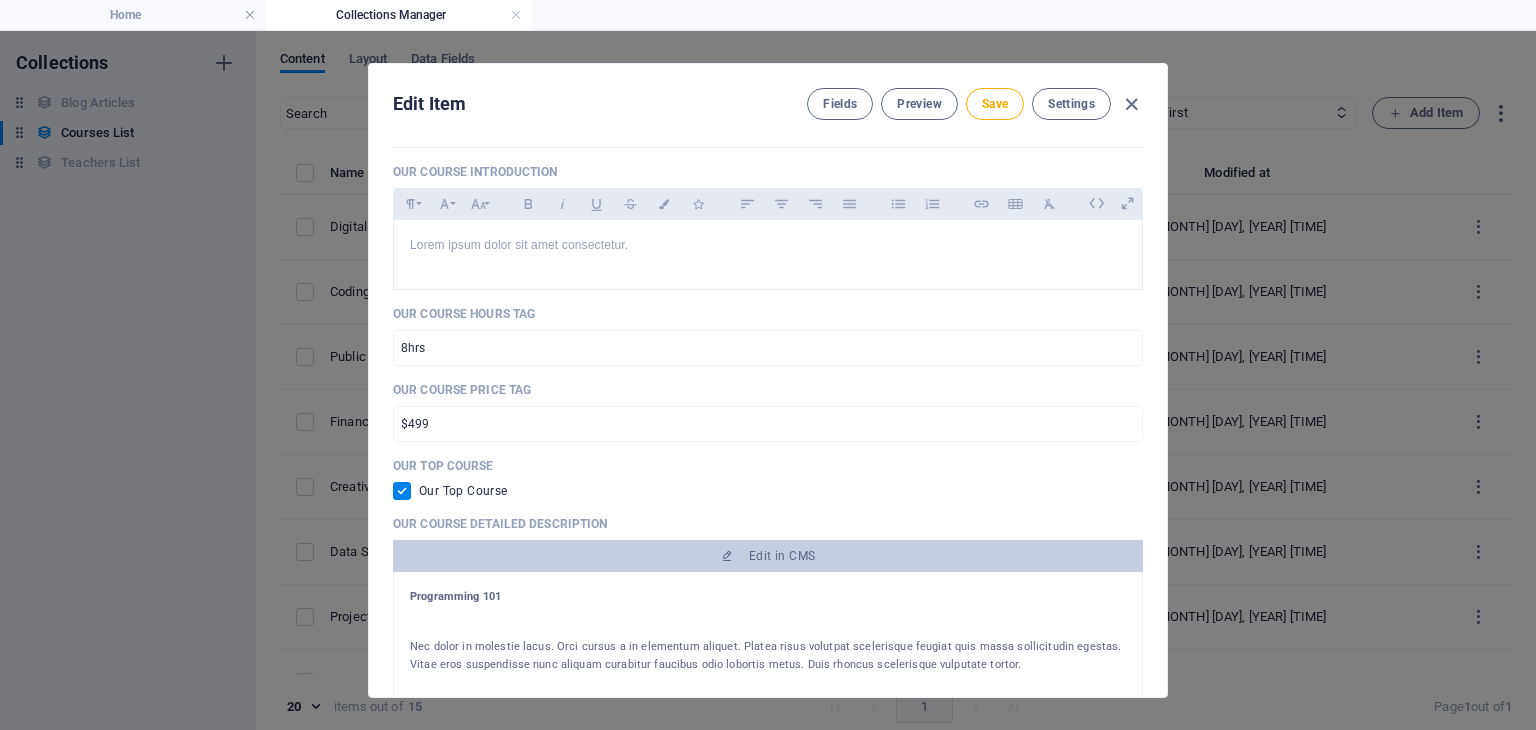 scroll, scrollTop: 520, scrollLeft: 0, axis: vertical 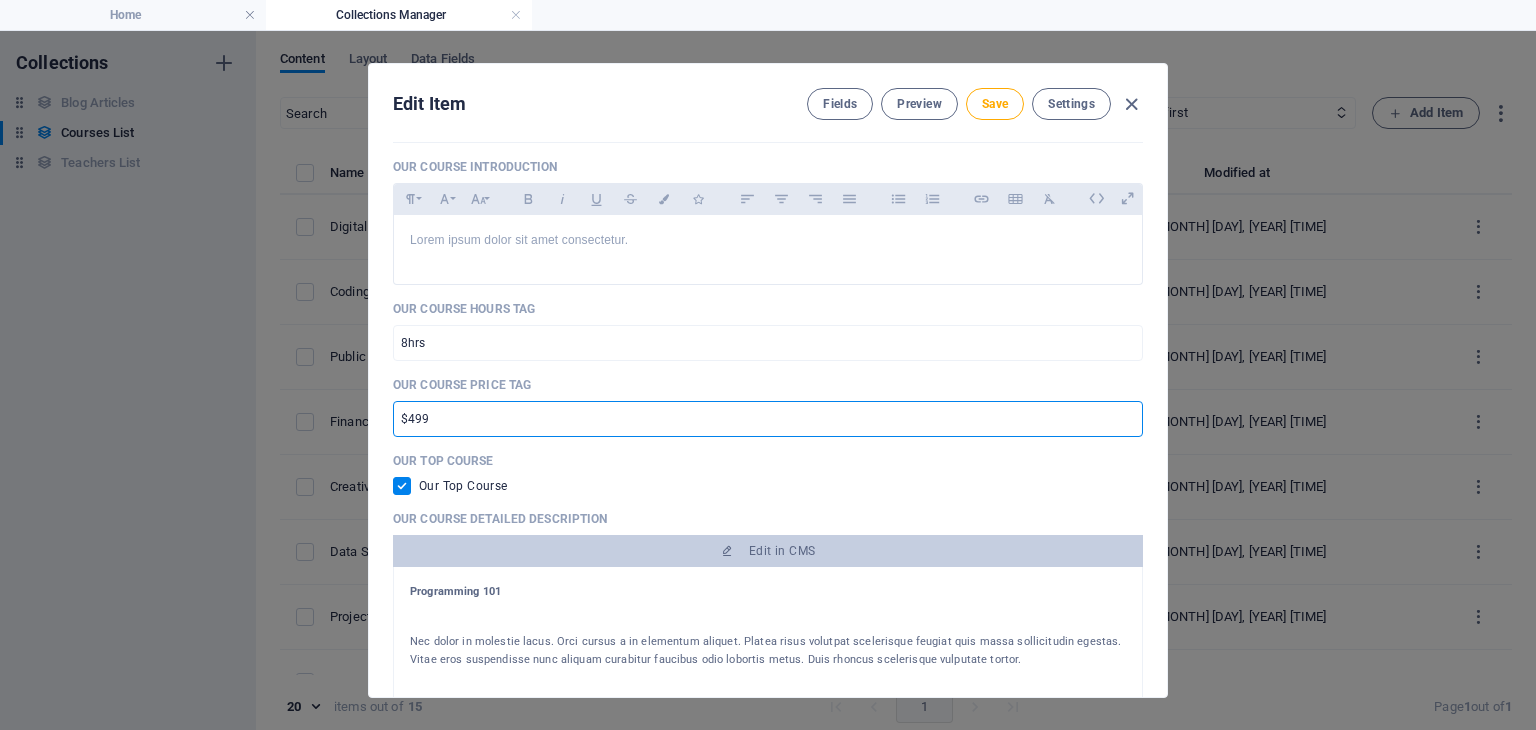 click on "$499" at bounding box center [768, 419] 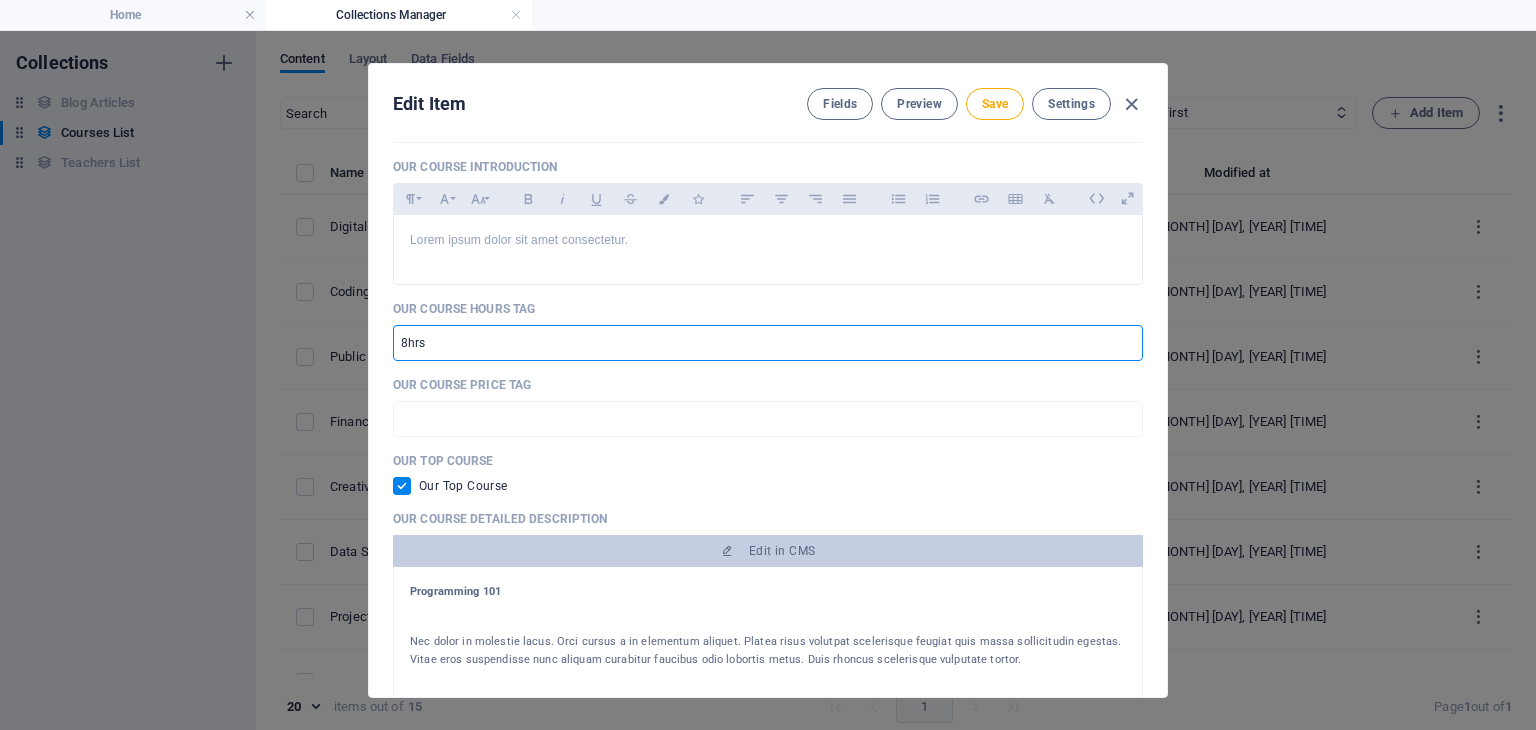 click on "8hrs" at bounding box center (768, 343) 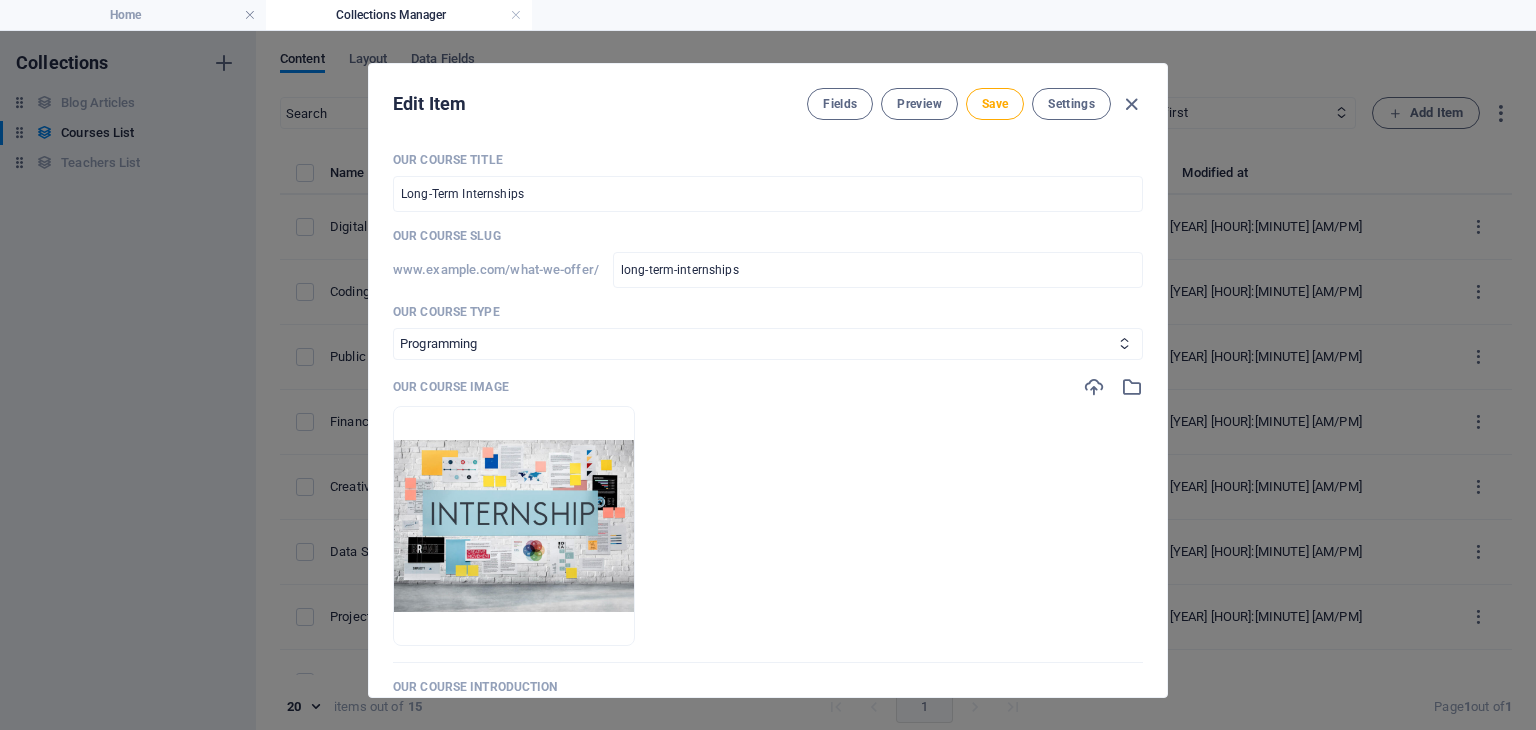 select on "Programming" 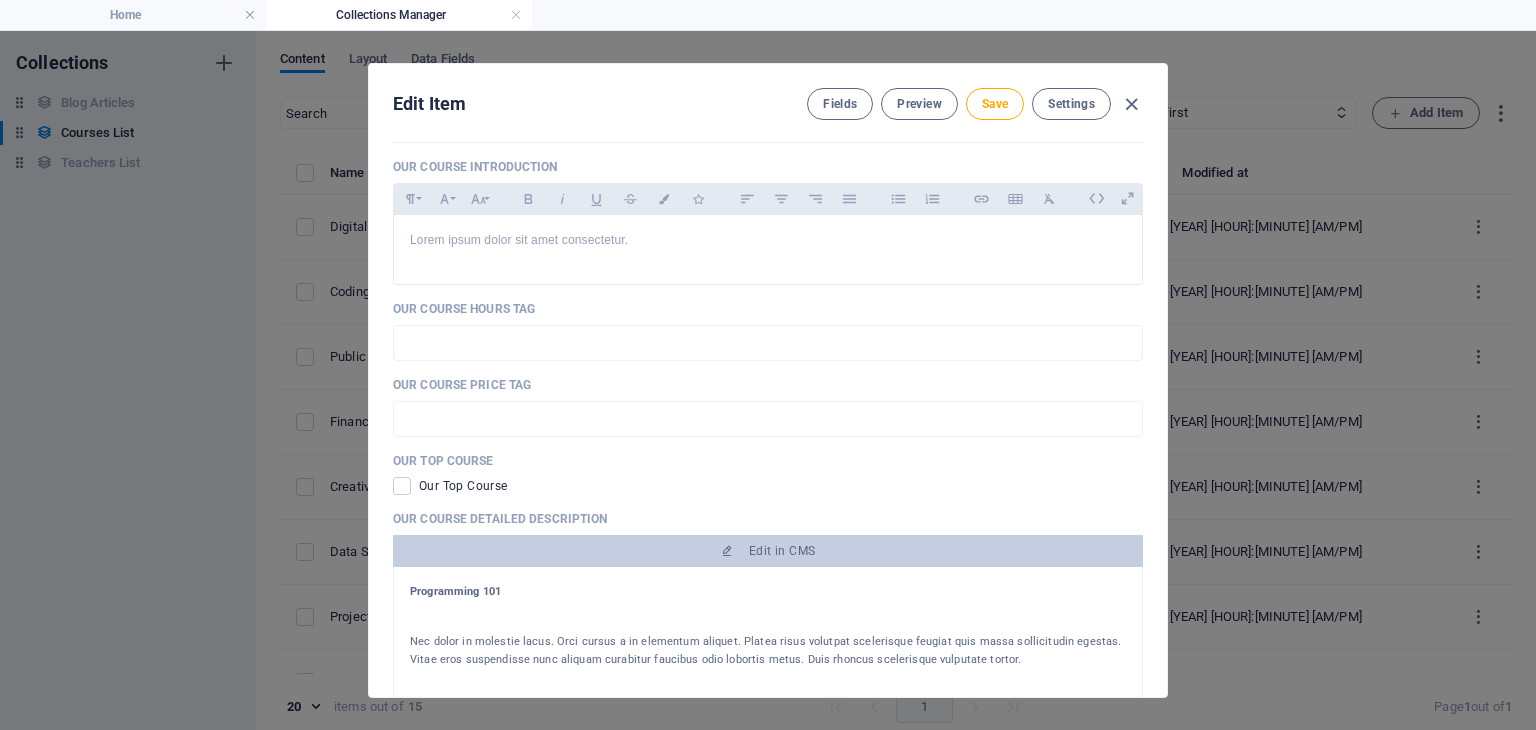 scroll, scrollTop: 0, scrollLeft: 0, axis: both 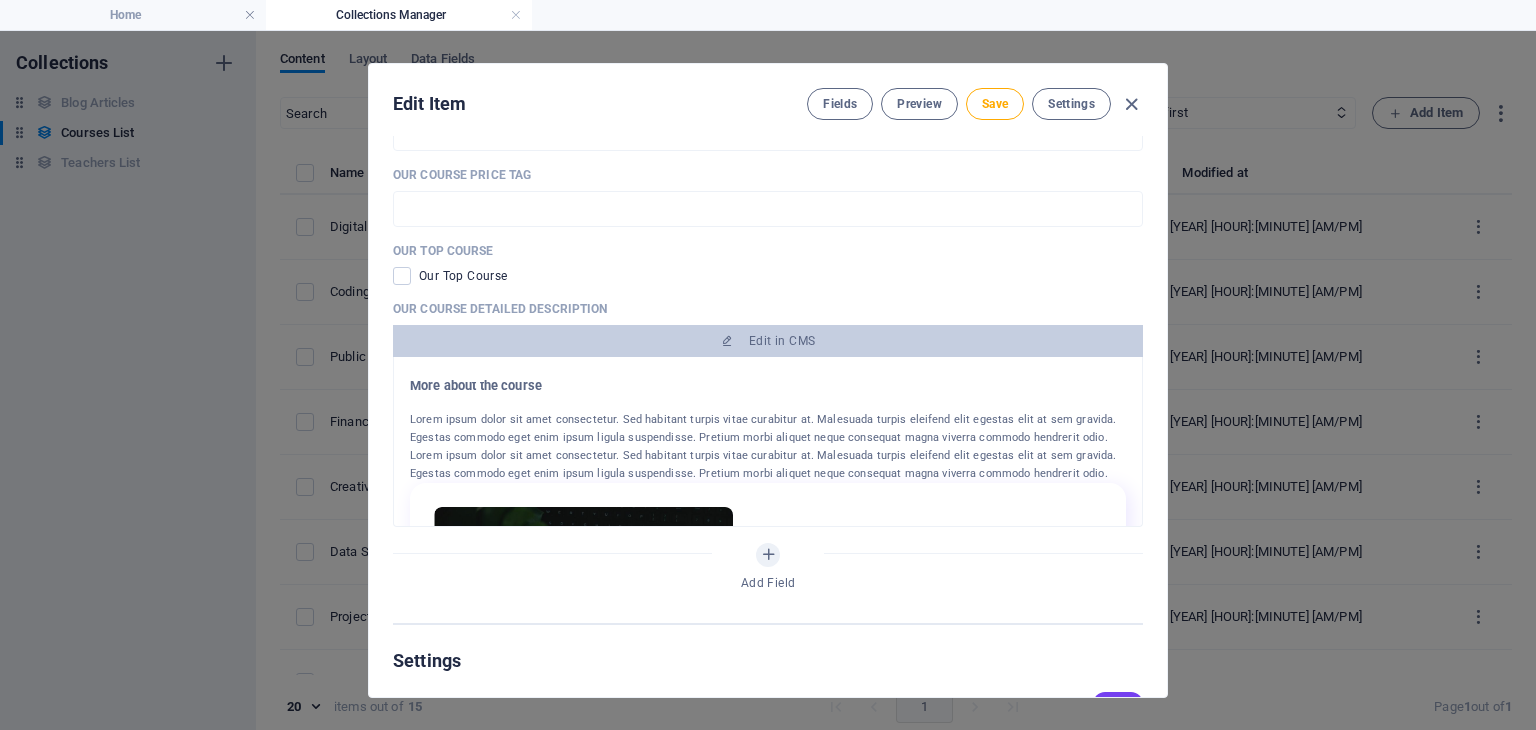 drag, startPoint x: 408, startPoint y: 383, endPoint x: 1140, endPoint y: 476, distance: 737.88416 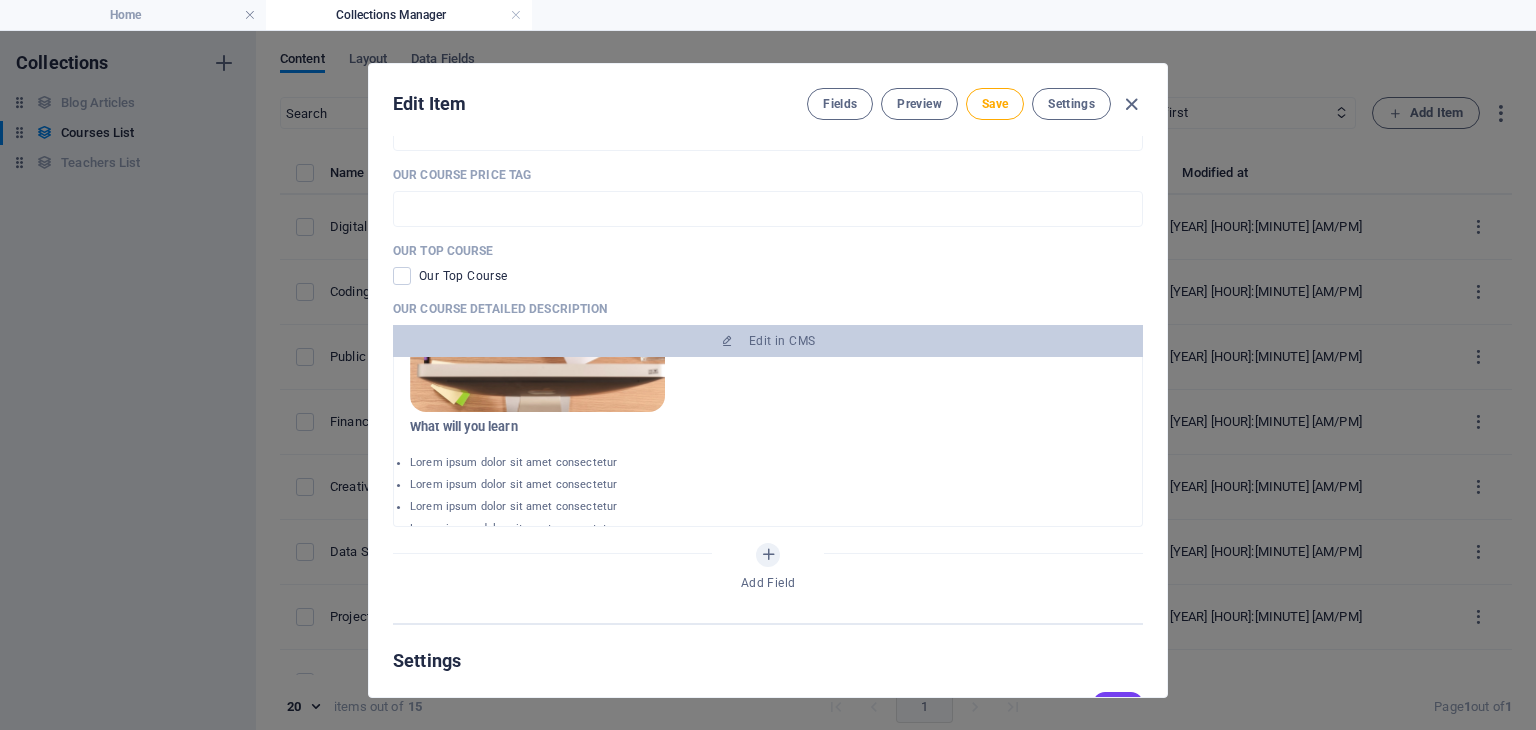 scroll, scrollTop: 1606, scrollLeft: 0, axis: vertical 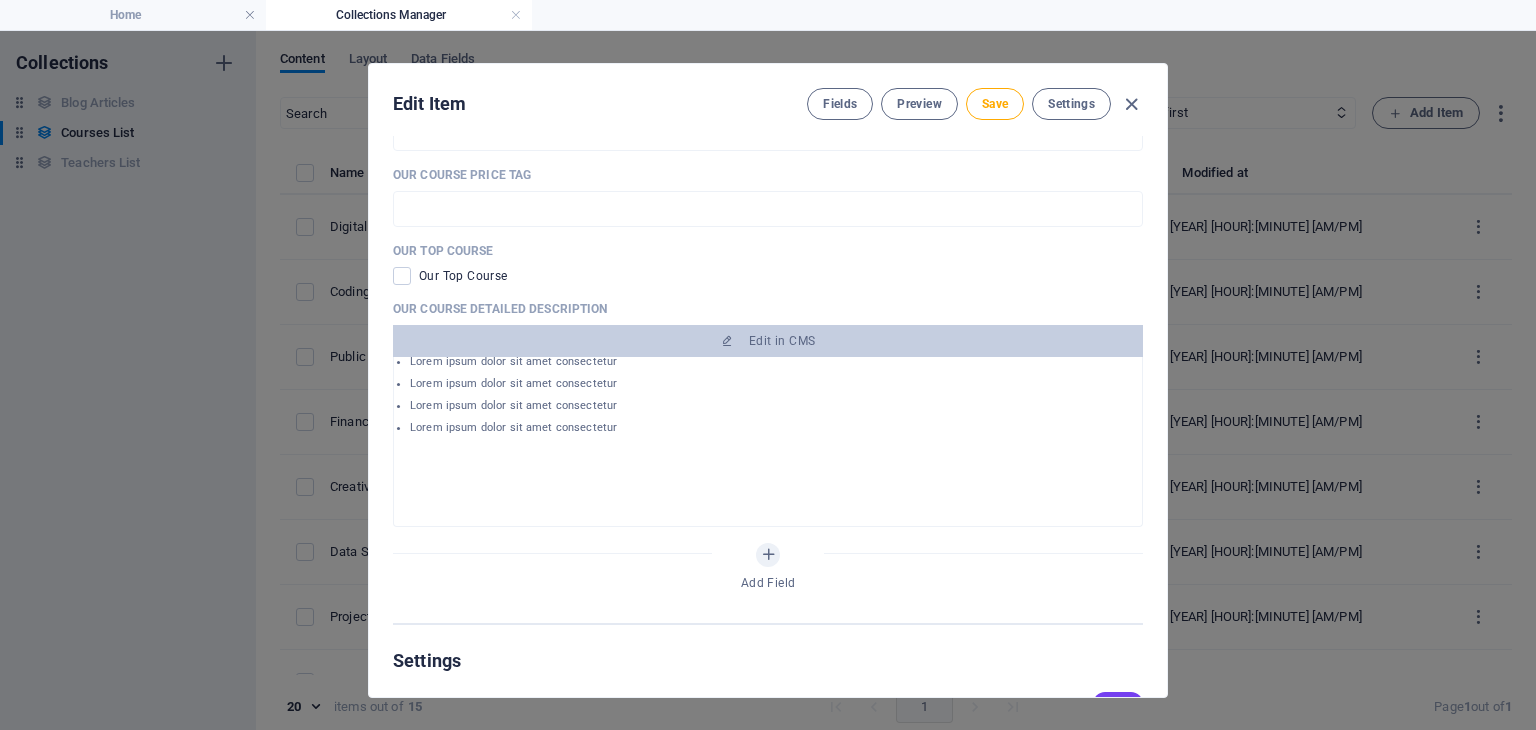 click on "What will you learn Lorem ipsum dolor sit amet consectetur Lorem ipsum dolor sit amet consectetur Lorem ipsum dolor sit amet consectetur Lorem ipsum dolor sit amet consectetur Lorem ipsum dolor sit amet consectetur" at bounding box center [768, 264] 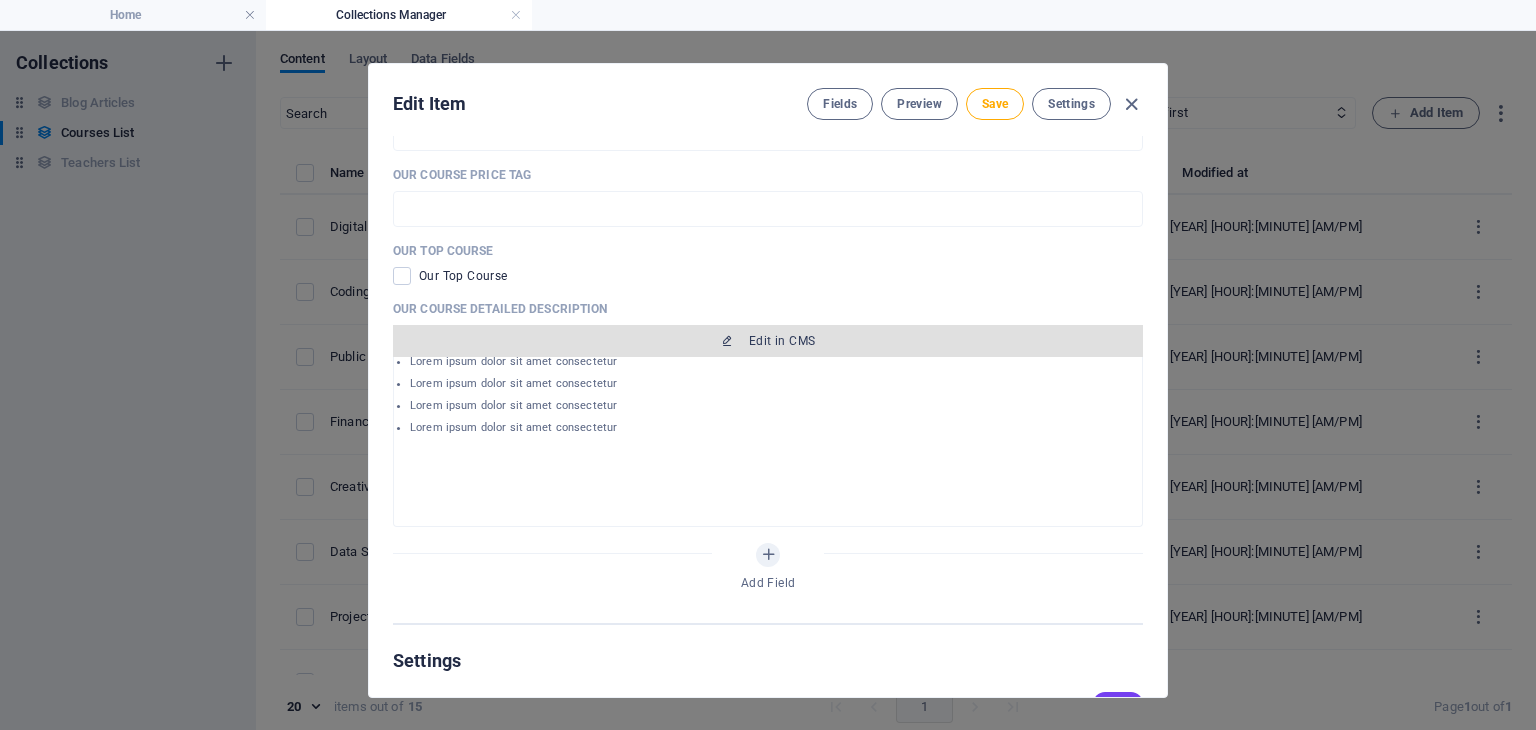 click on "Edit in CMS" at bounding box center [768, 341] 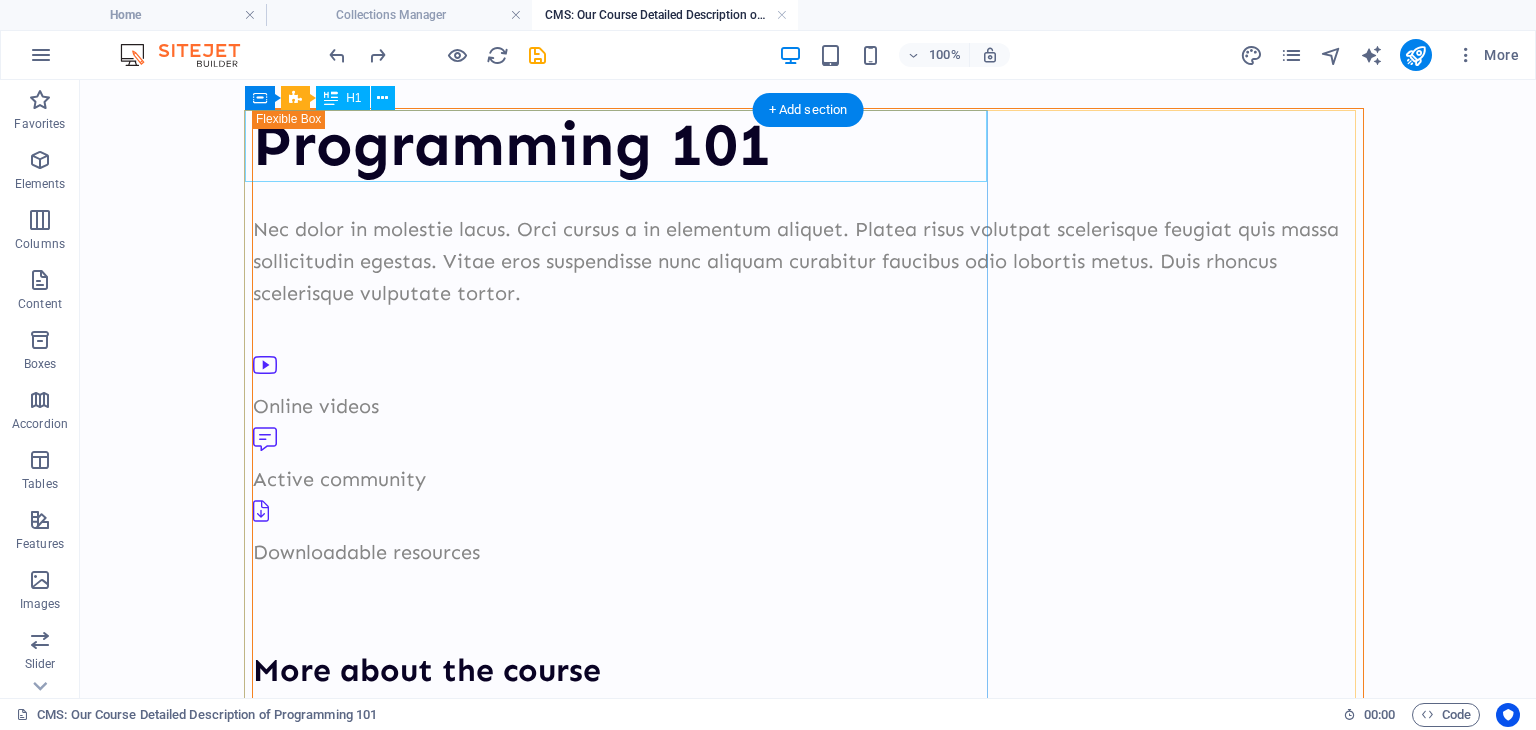 scroll, scrollTop: 0, scrollLeft: 0, axis: both 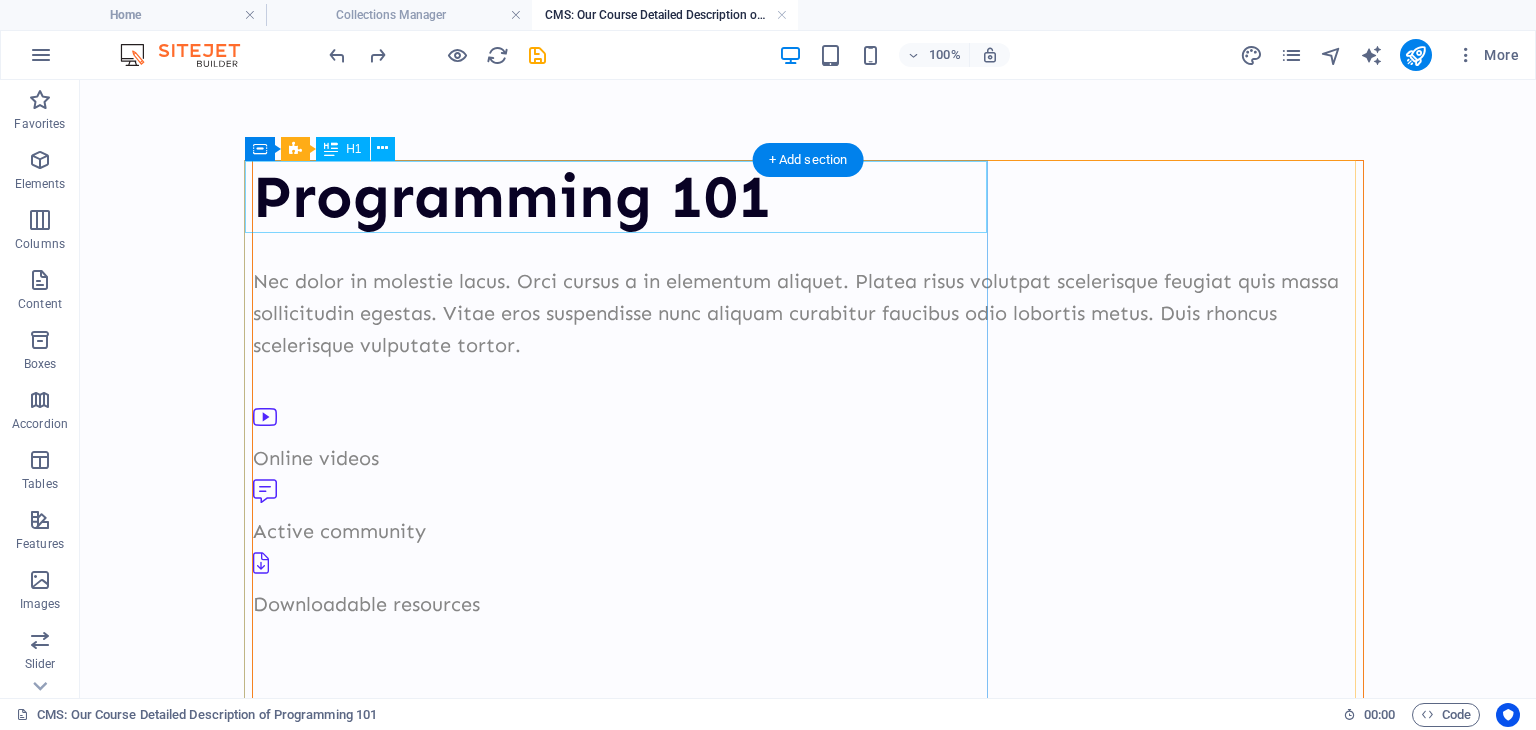 click on "Programming 101" at bounding box center [808, 197] 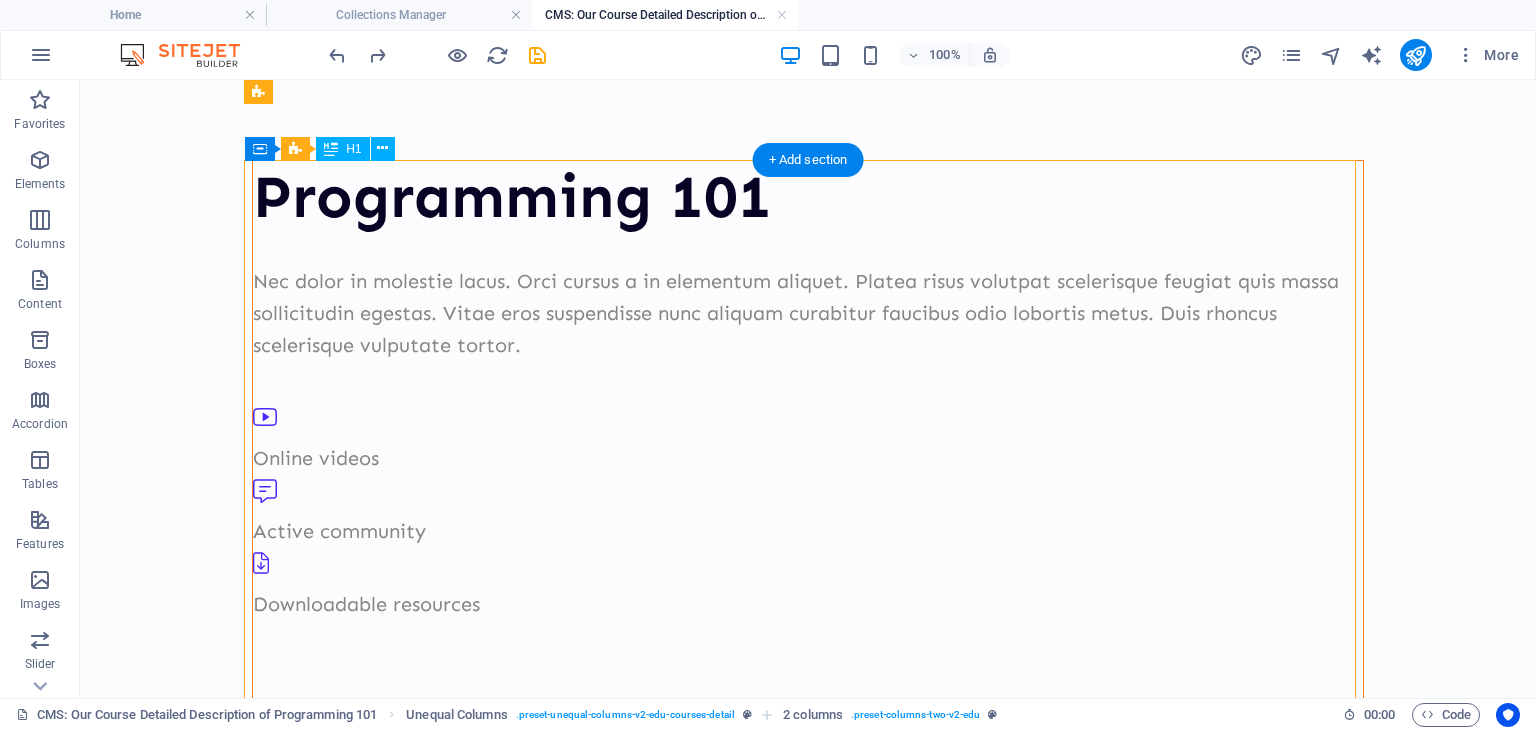 click on "Programming 101" at bounding box center [808, 197] 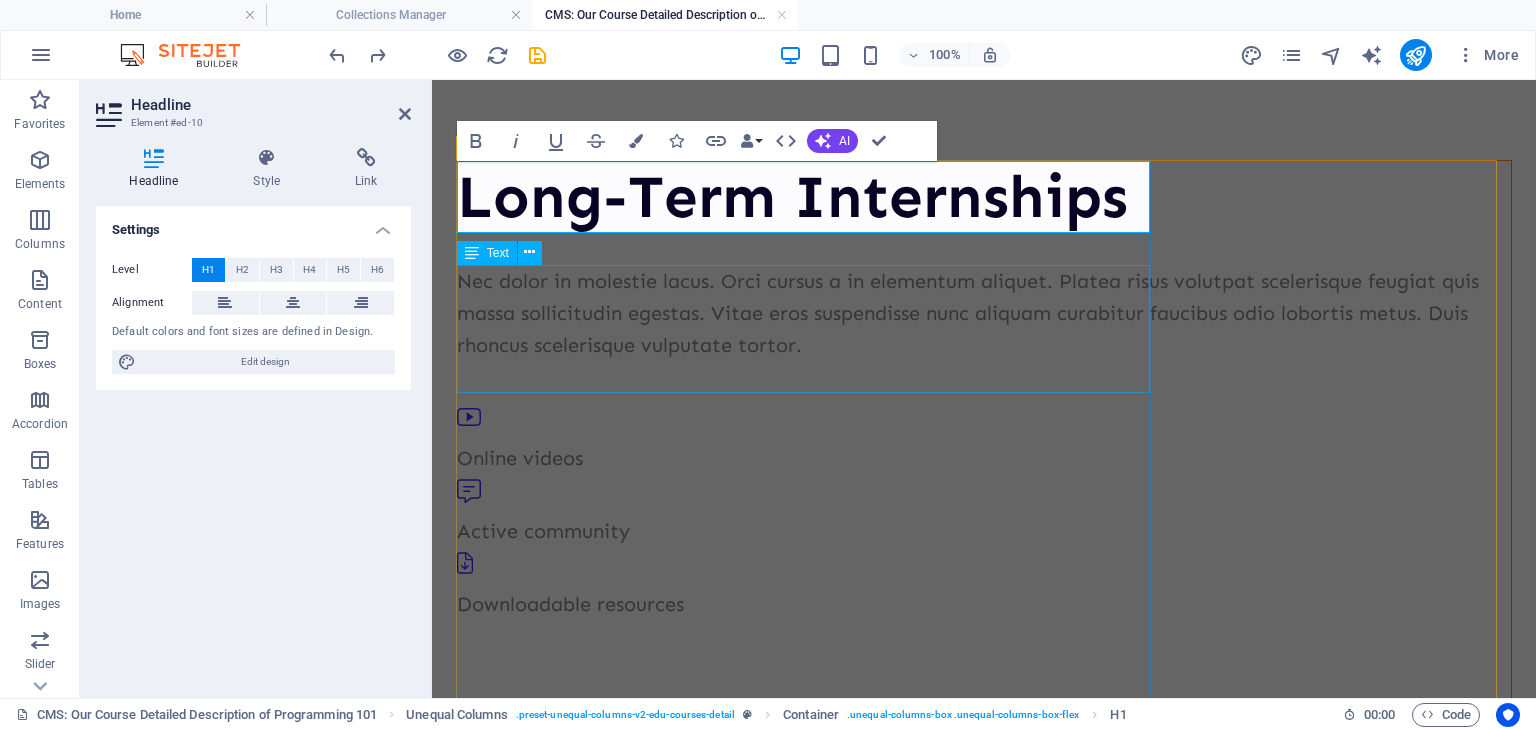 click on "Nec dolor in molestie lacus. Orci cursus a in elementum aliquet. Platea risus volutpat scelerisque feugiat quis massa sollicitudin egestas. Vitae eros suspendisse nunc aliquam curabitur faucibus odio lobortis metus. Duis rhoncus scelerisque vulputate tortor." at bounding box center [984, 313] 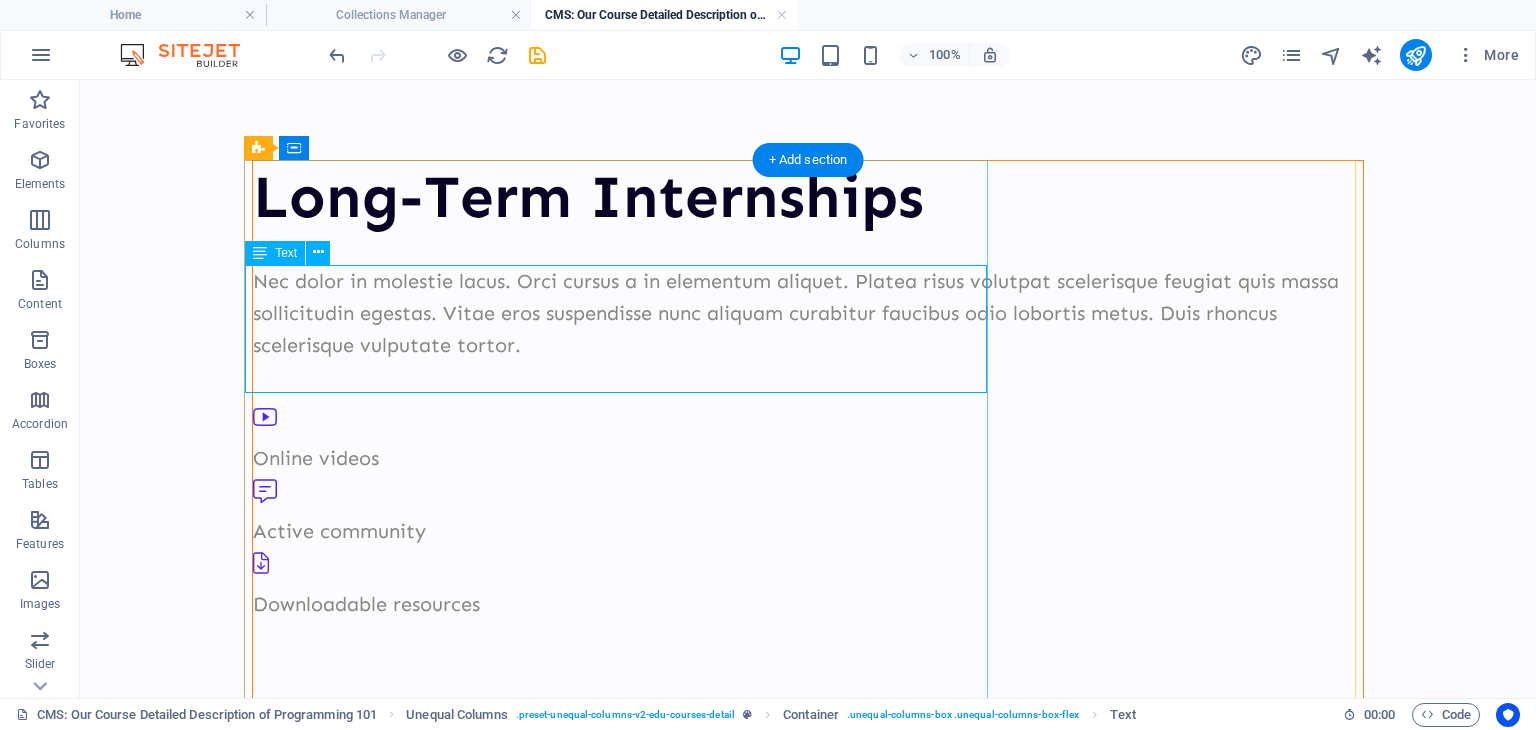 click on "Nec dolor in molestie lacus. Orci cursus a in elementum aliquet. Platea risus volutpat scelerisque feugiat quis massa sollicitudin egestas. Vitae eros suspendisse nunc aliquam curabitur faucibus odio lobortis metus. Duis rhoncus scelerisque vulputate tortor." at bounding box center [808, 313] 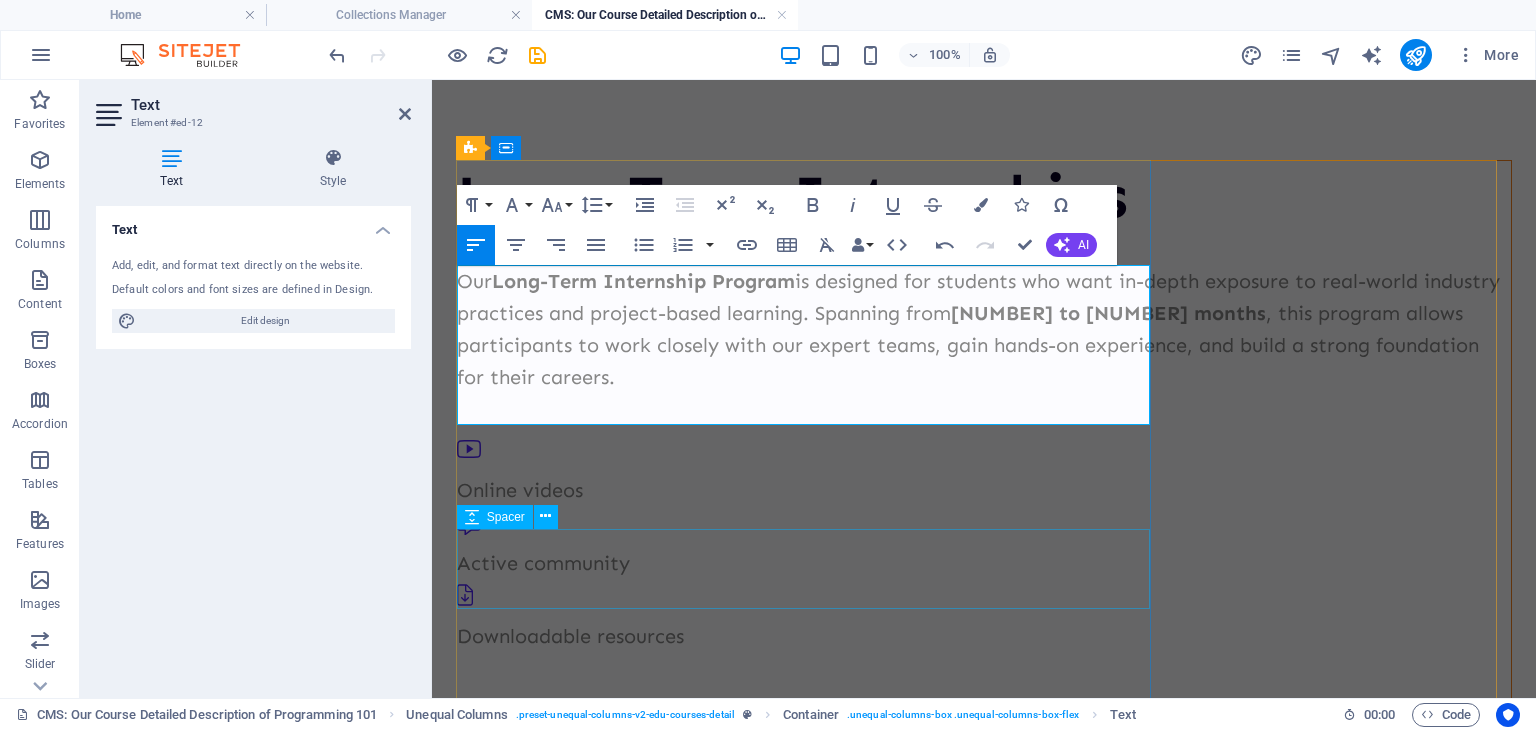 click at bounding box center (984, 692) 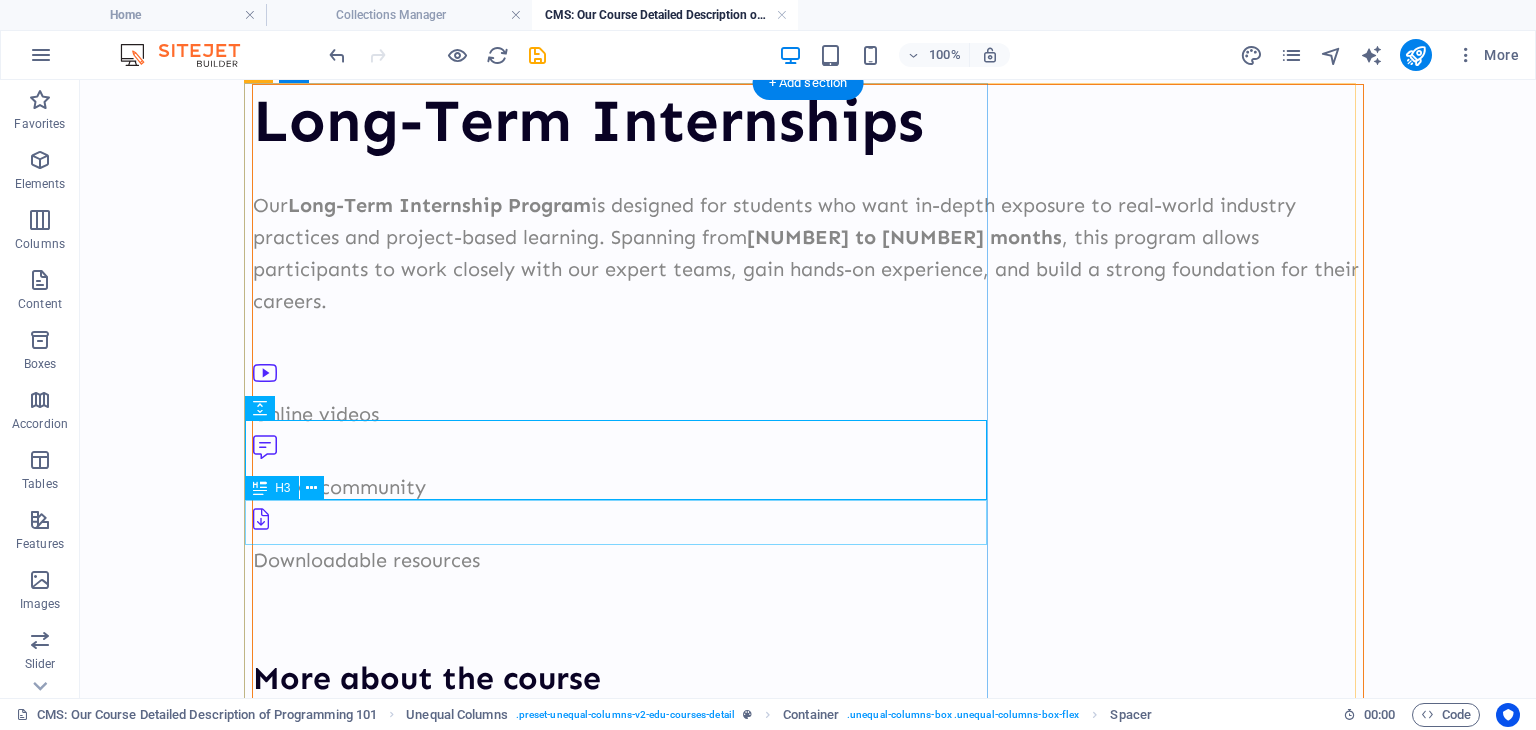 scroll, scrollTop: 78, scrollLeft: 0, axis: vertical 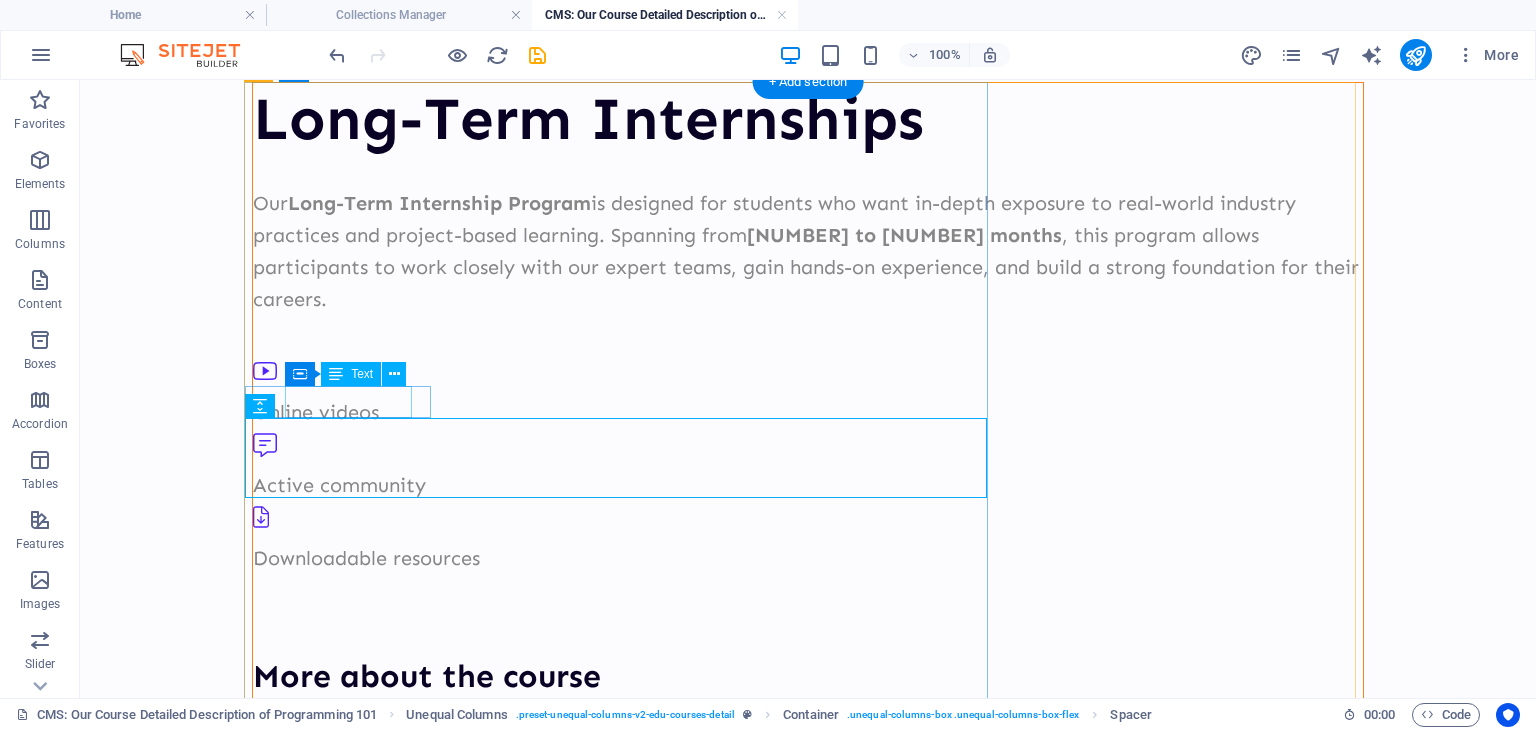 click on "Online videos" at bounding box center [808, 412] 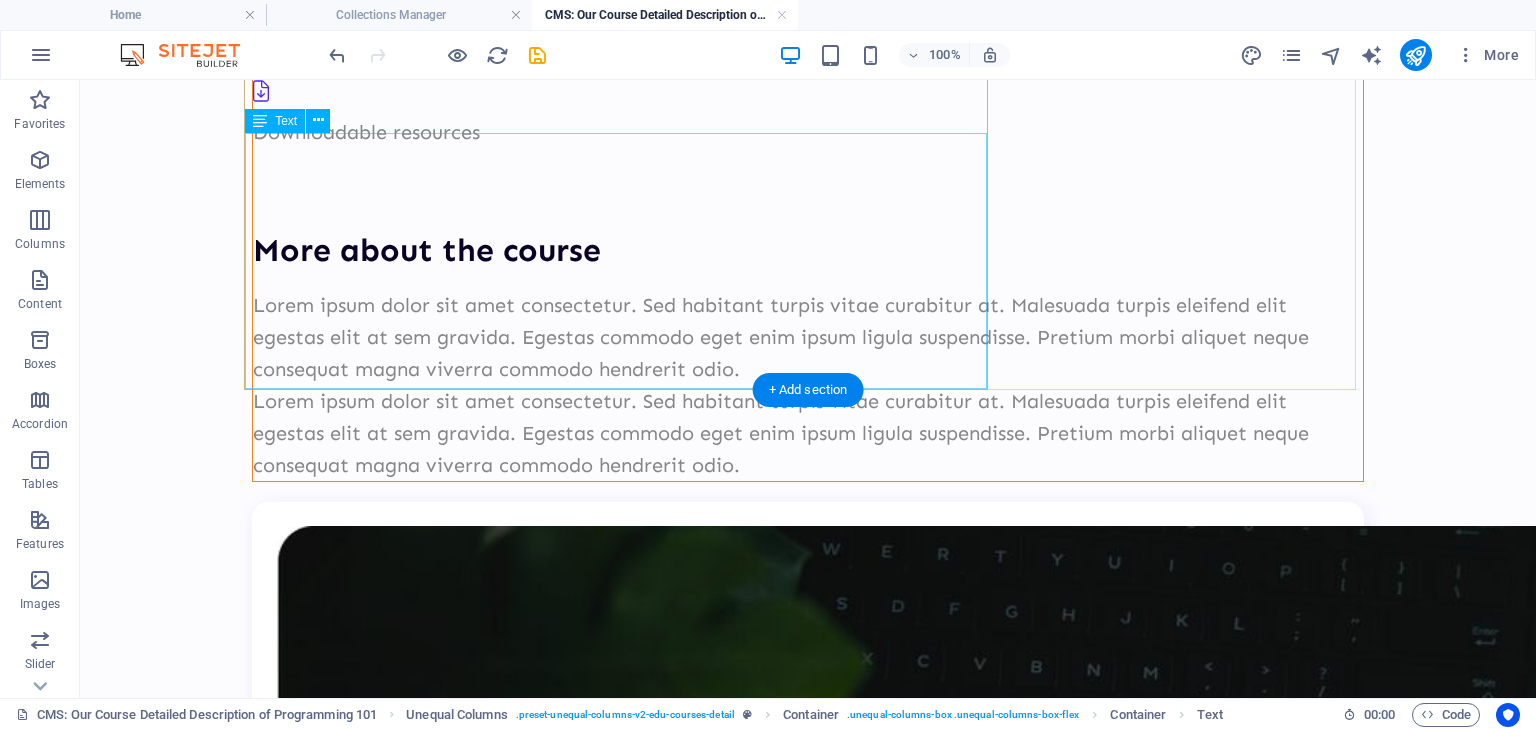 scroll, scrollTop: 506, scrollLeft: 0, axis: vertical 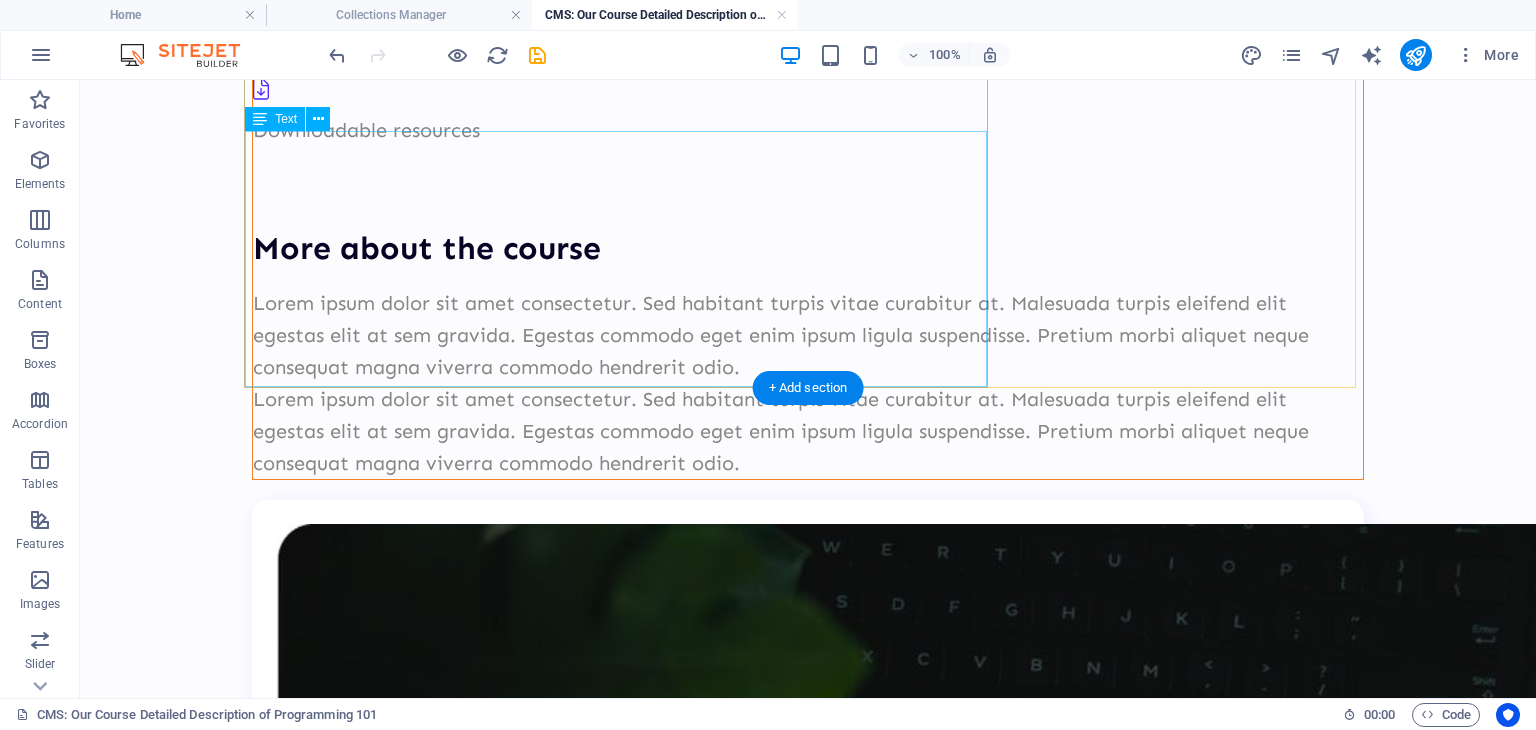 click on "Lorem ipsum dolor sit amet consectetur. Sed habitant turpis vitae curabitur at. Malesuada turpis eleifend elit egestas elit at sem gravida. Egestas commodo eget enim ipsum ligula suspendisse. Pretium morbi aliquet neque consequat magna viverra commodo hendrerit odio. Lorem ipsum dolor sit amet consectetur. Sed habitant turpis vitae curabitur at. Malesuada turpis eleifend elit egestas elit at sem gravida. Egestas commodo eget enim ipsum ligula suspendisse. Pretium morbi aliquet neque consequat magna viverra commodo hendrerit odio." at bounding box center [808, 383] 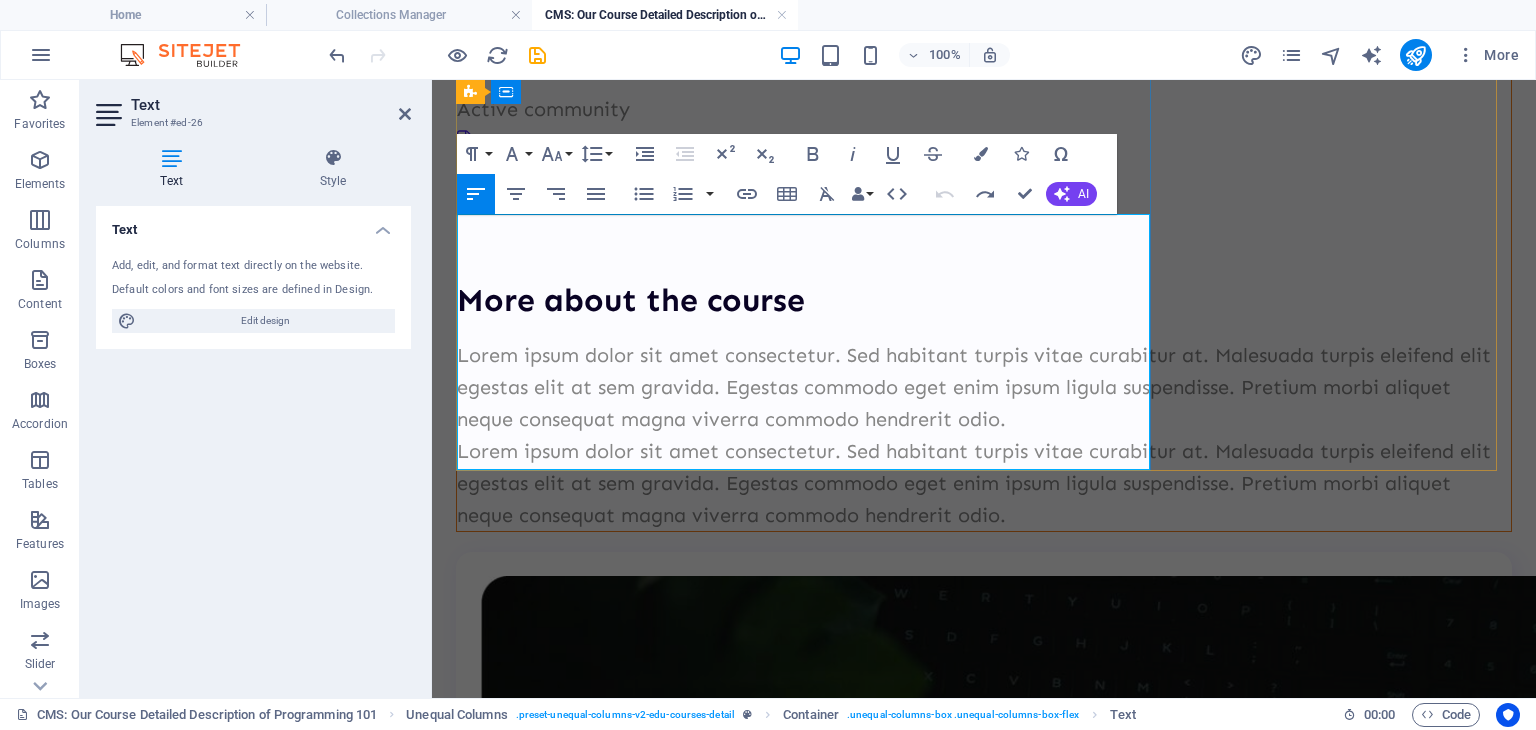 scroll, scrollTop: 455, scrollLeft: 0, axis: vertical 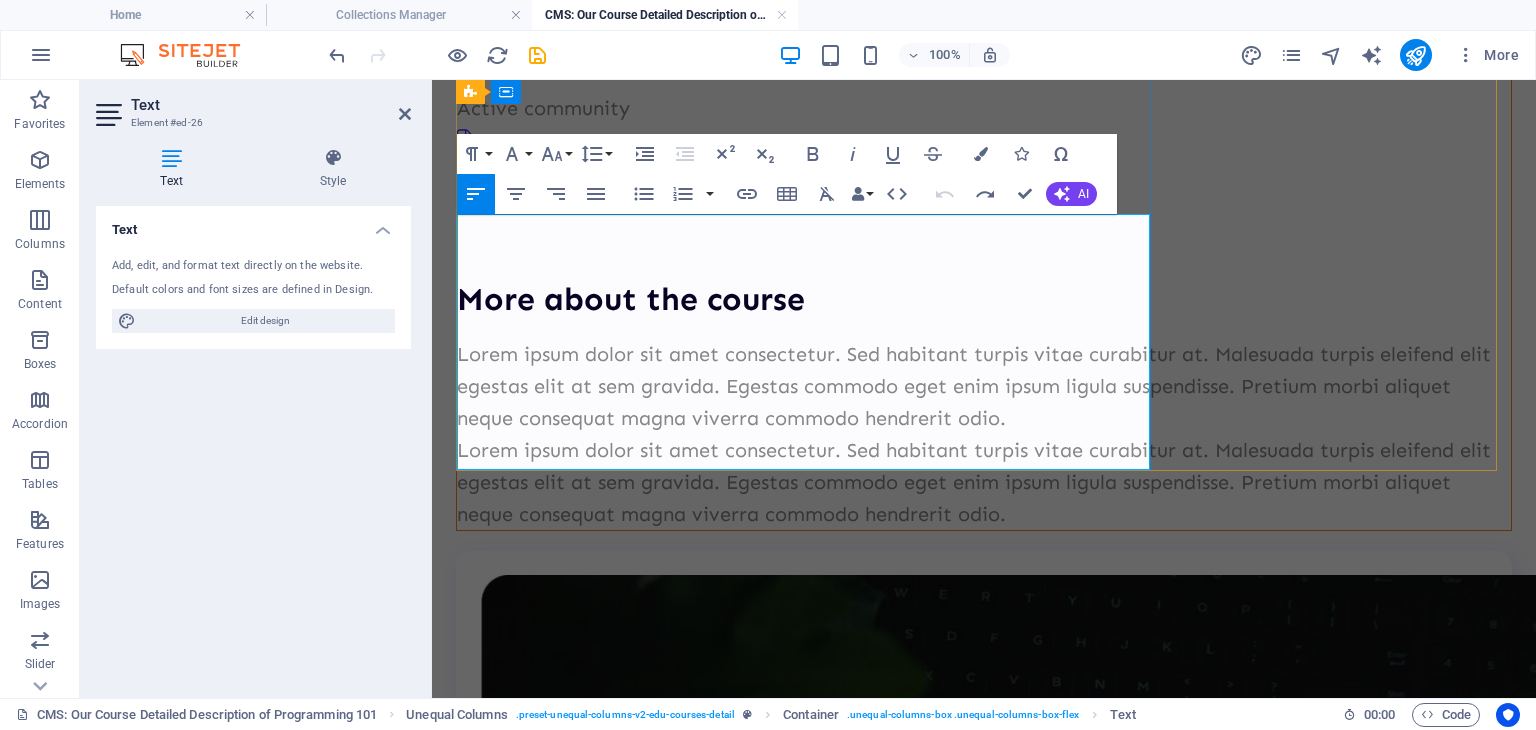 click on "Lorem ipsum dolor sit amet consectetur. Sed habitant turpis vitae curabitur at. Malesuada turpis eleifend elit egestas elit at sem gravida. Egestas commodo eget enim ipsum ligula suspendisse. Pretium morbi aliquet neque consequat magna viverra commodo hendrerit odio." at bounding box center (984, 386) 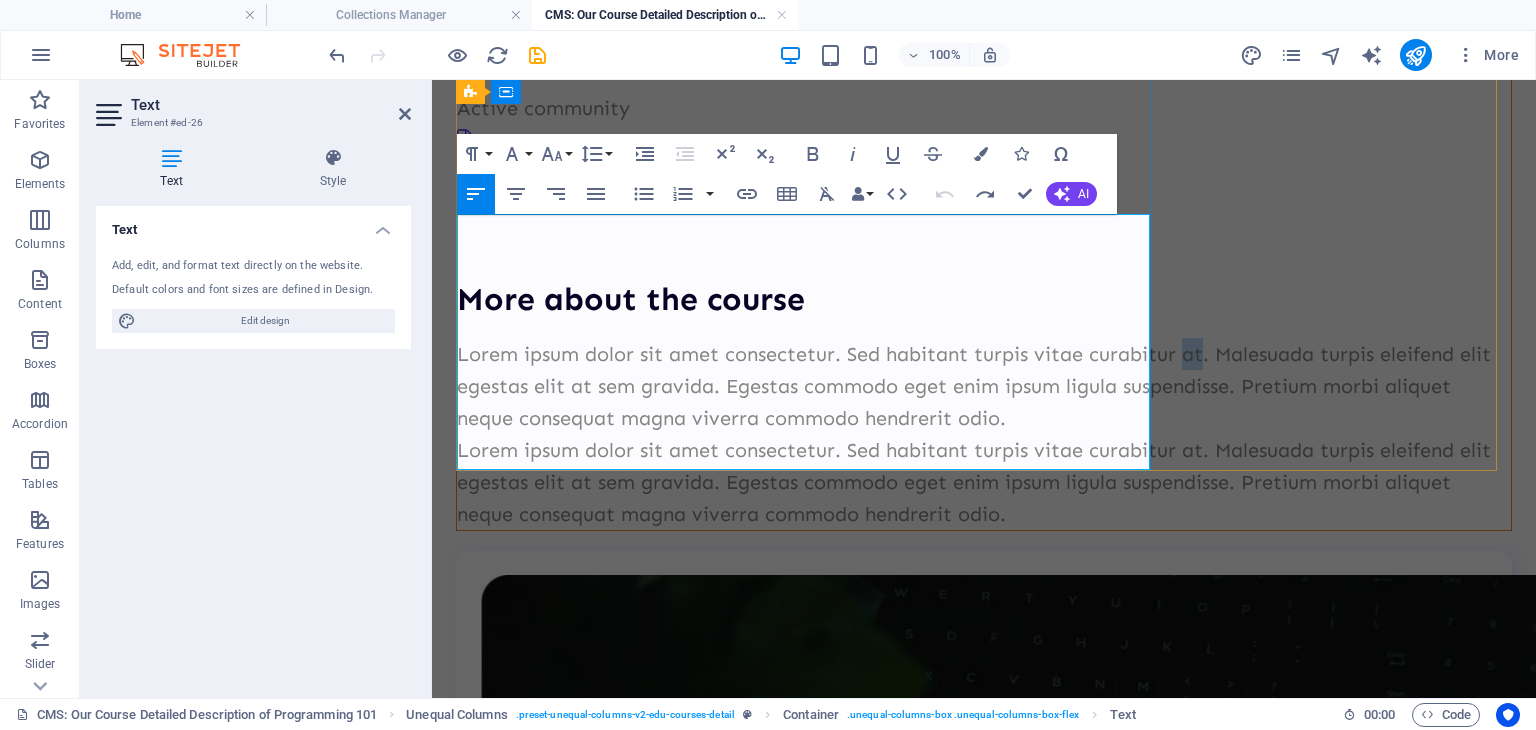 click on "Lorem ipsum dolor sit amet consectetur. Sed habitant turpis vitae curabitur at. Malesuada turpis eleifend elit egestas elit at sem gravida. Egestas commodo eget enim ipsum ligula suspendisse. Pretium morbi aliquet neque consequat magna viverra commodo hendrerit odio." at bounding box center [984, 386] 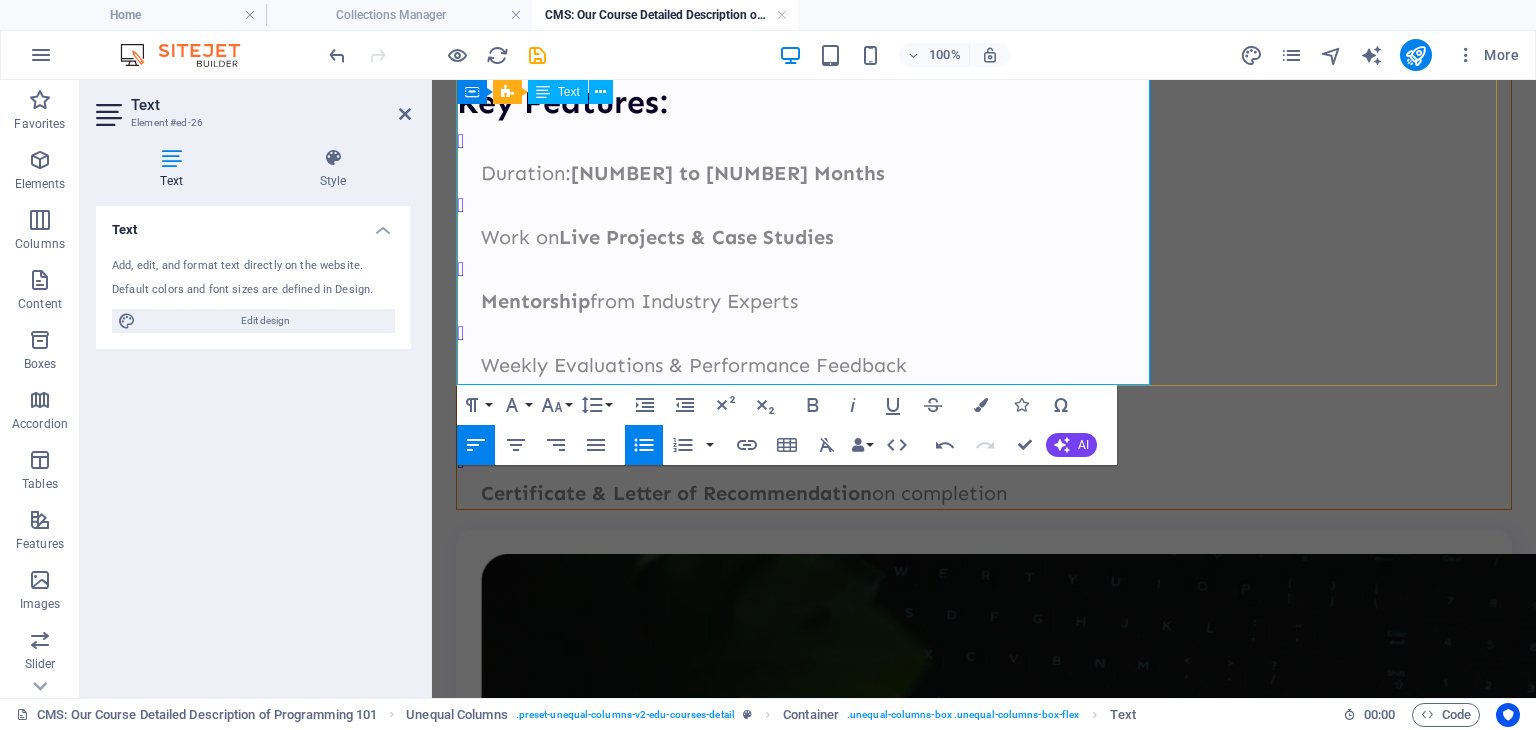 scroll, scrollTop: 834, scrollLeft: 0, axis: vertical 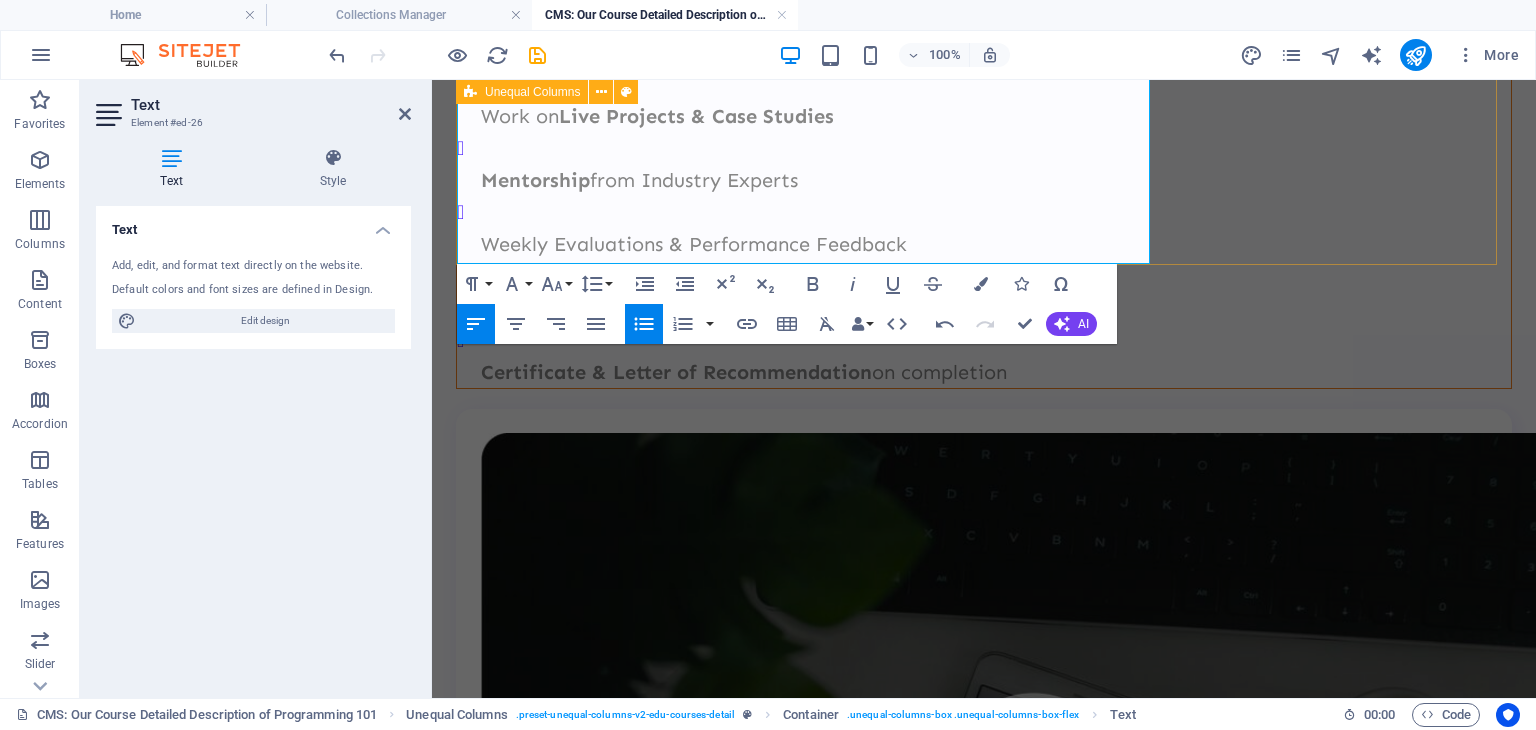 click on "Long-Term Internships Our  Long-Term Internship Program  is designed for students who want in-depth exposure to real-world industry practices and project-based learning. Spanning from  2 to 6 months , this program allows participants to work closely with our expert teams, gain hands-on experience, and build a strong foundation for their careers. Online videos Active community Downloadable resources More about the course Key Features: Duration:  2 to 6 Months Work on  Live Projects & Case Studies Mentorship  from Industry Experts Weekly Evaluations & Performance Feedback Opportunity to explore multiple roles/domains Certificate & Letter of Recommendation  on completion $499.00 USD Contact Us Level:  Begginer Duration:  5h 42min Videos:  67 Downloadable files:  8 Lifetime access" at bounding box center (984, 586) 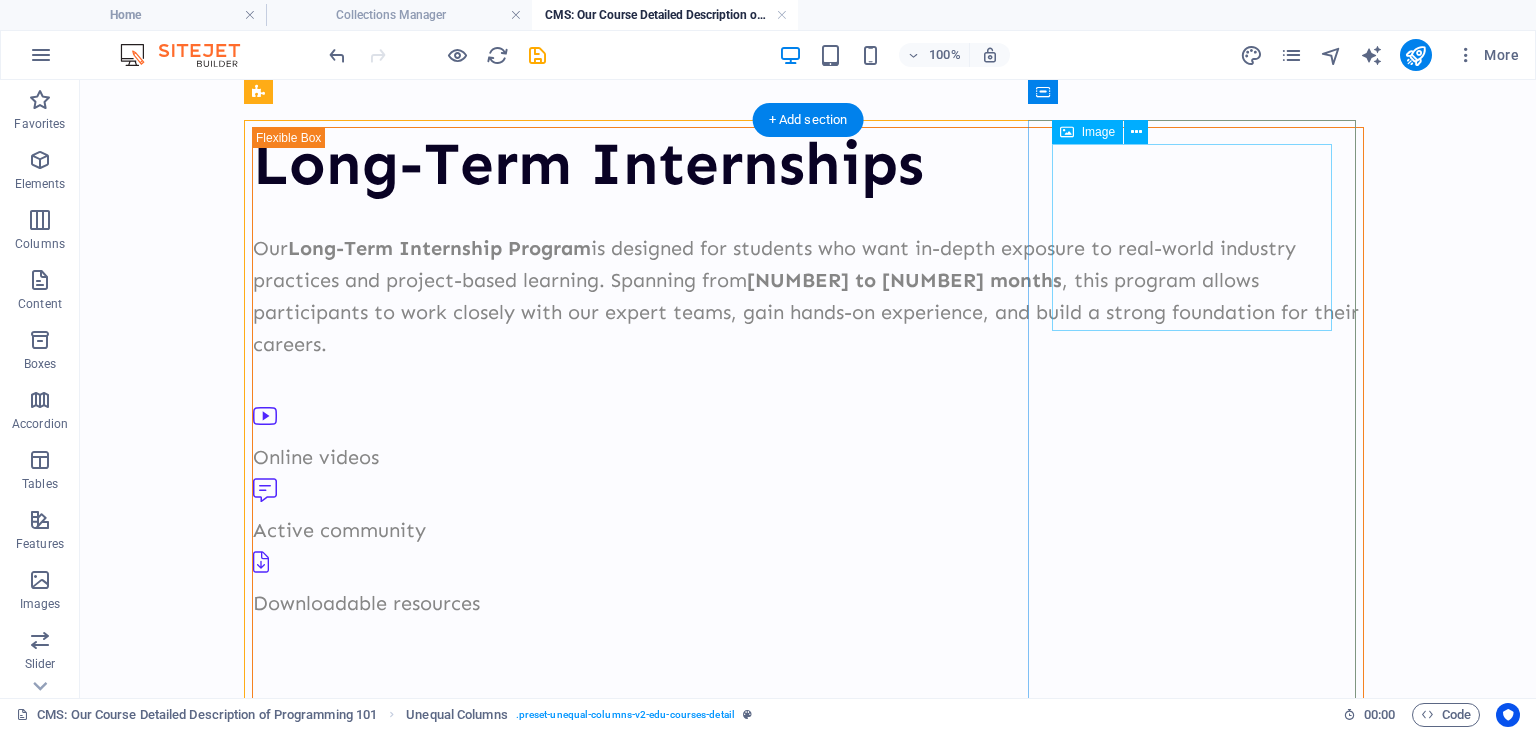 scroll, scrollTop: 29, scrollLeft: 0, axis: vertical 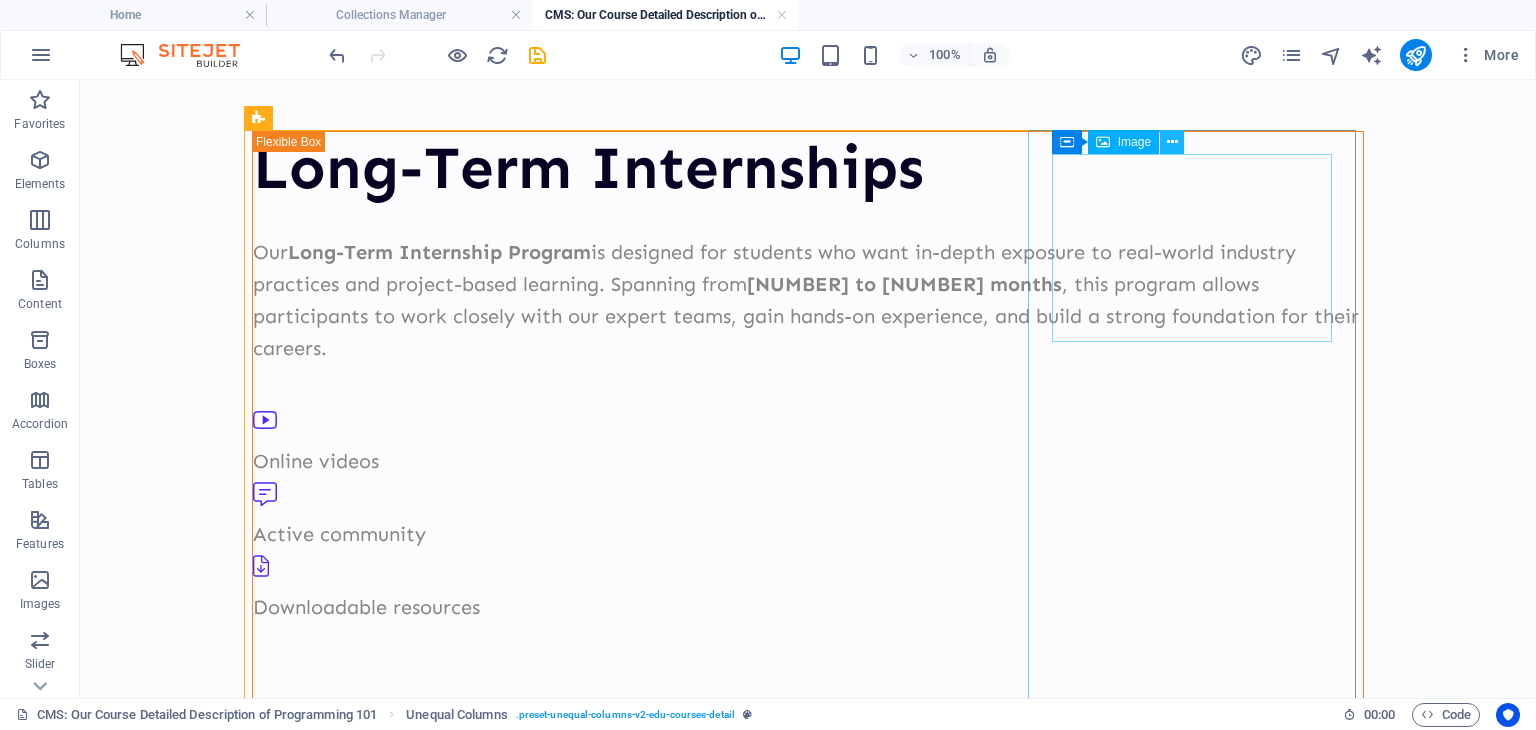 click at bounding box center (1172, 142) 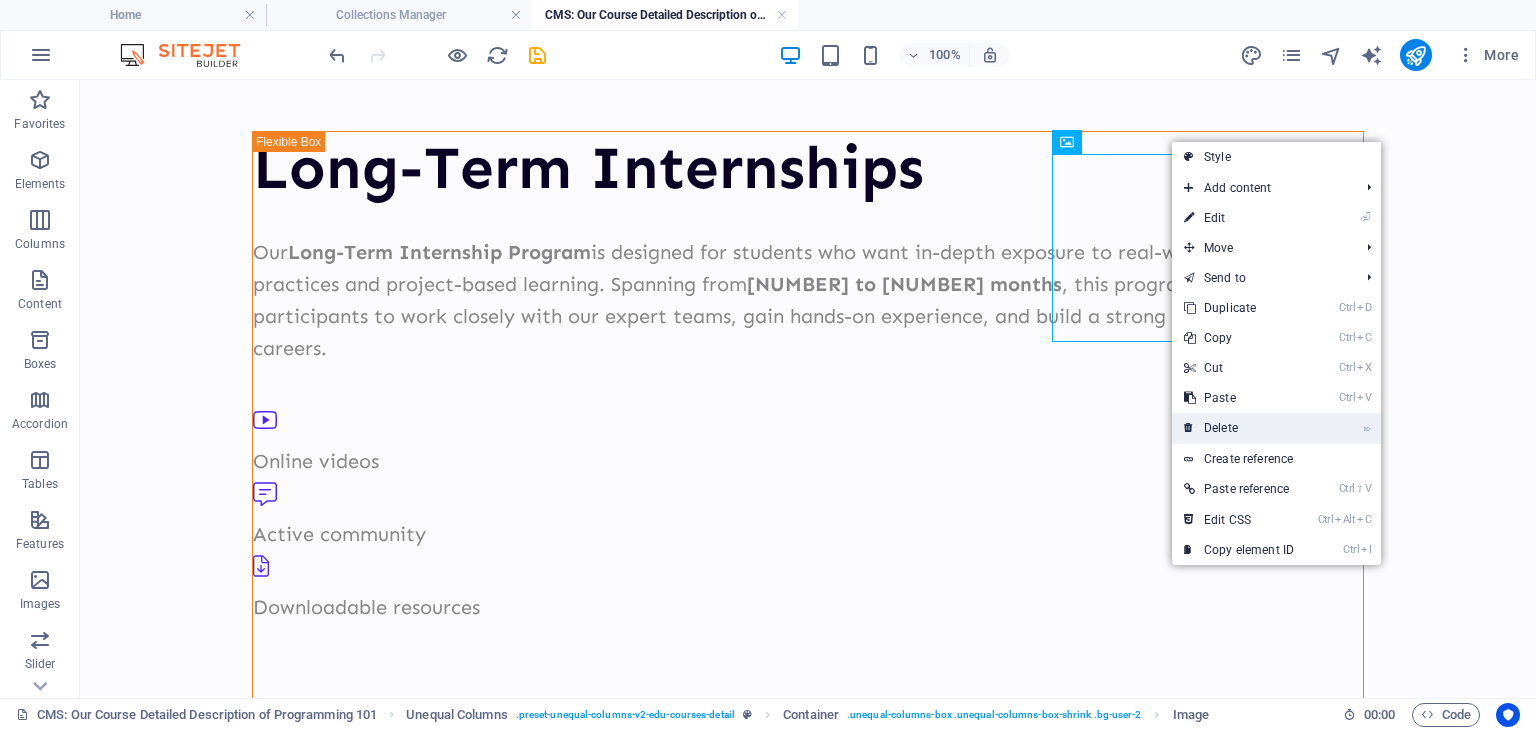 click on "⌦  Delete" at bounding box center [1239, 428] 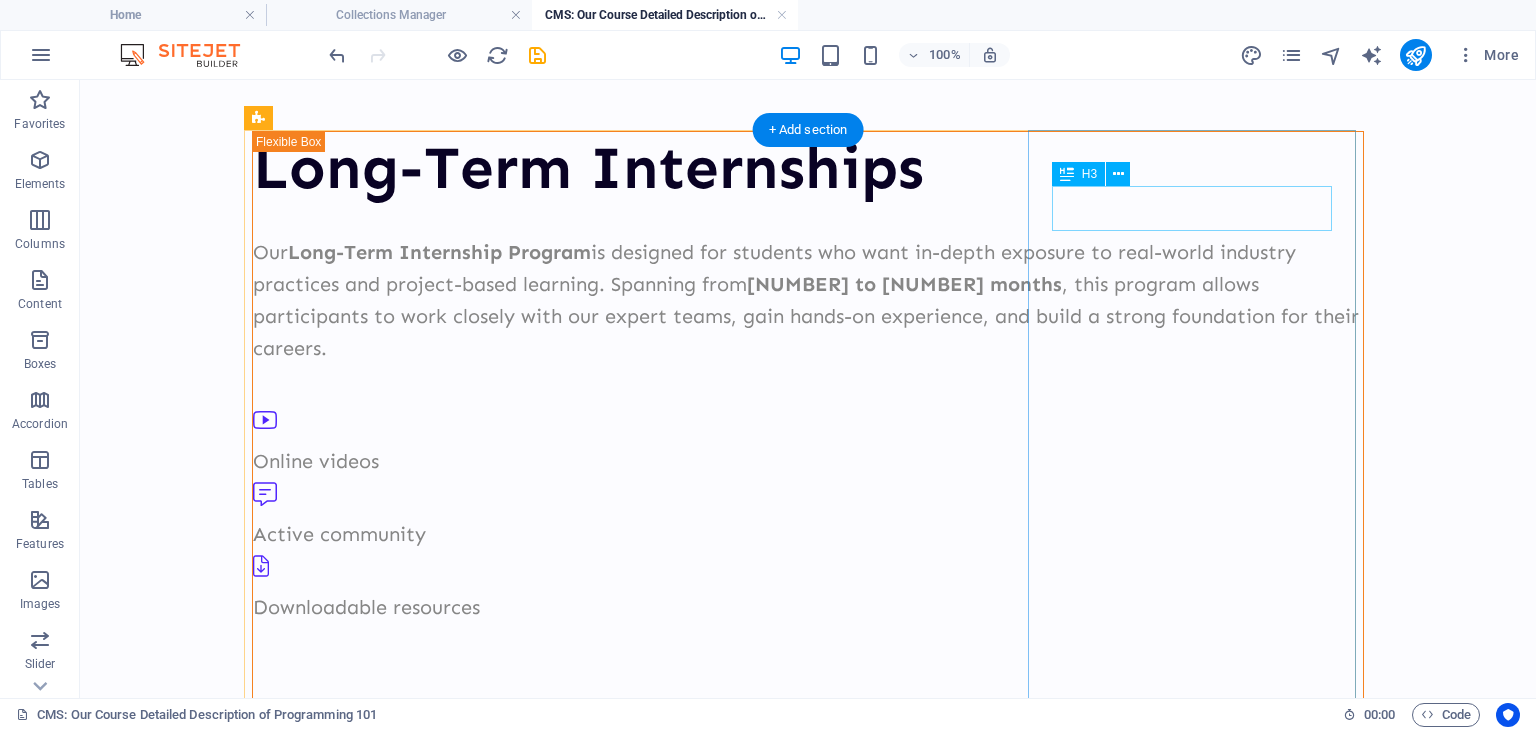 click on "$499.00 USD" at bounding box center (808, 1292) 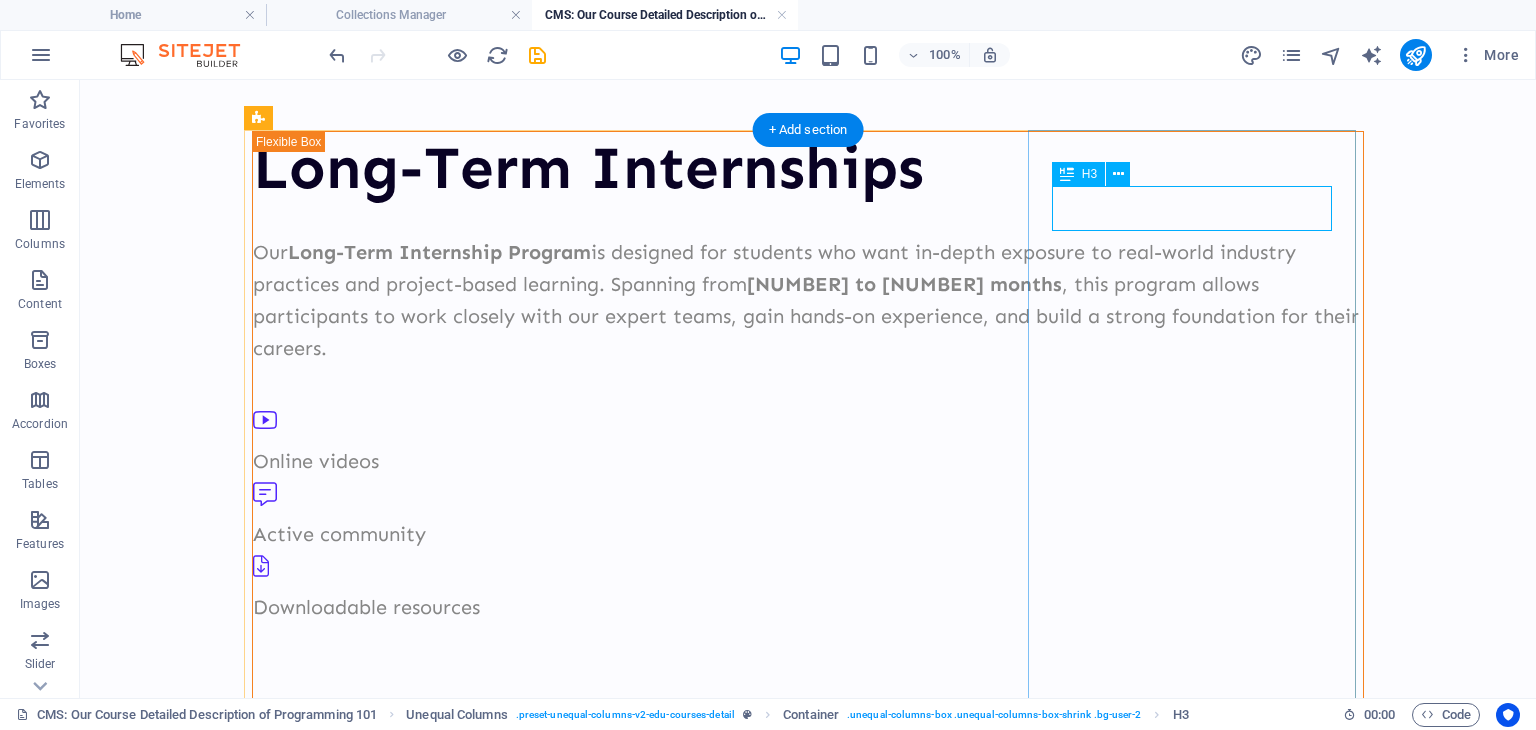 click on "$499.00 USD" at bounding box center (808, 1292) 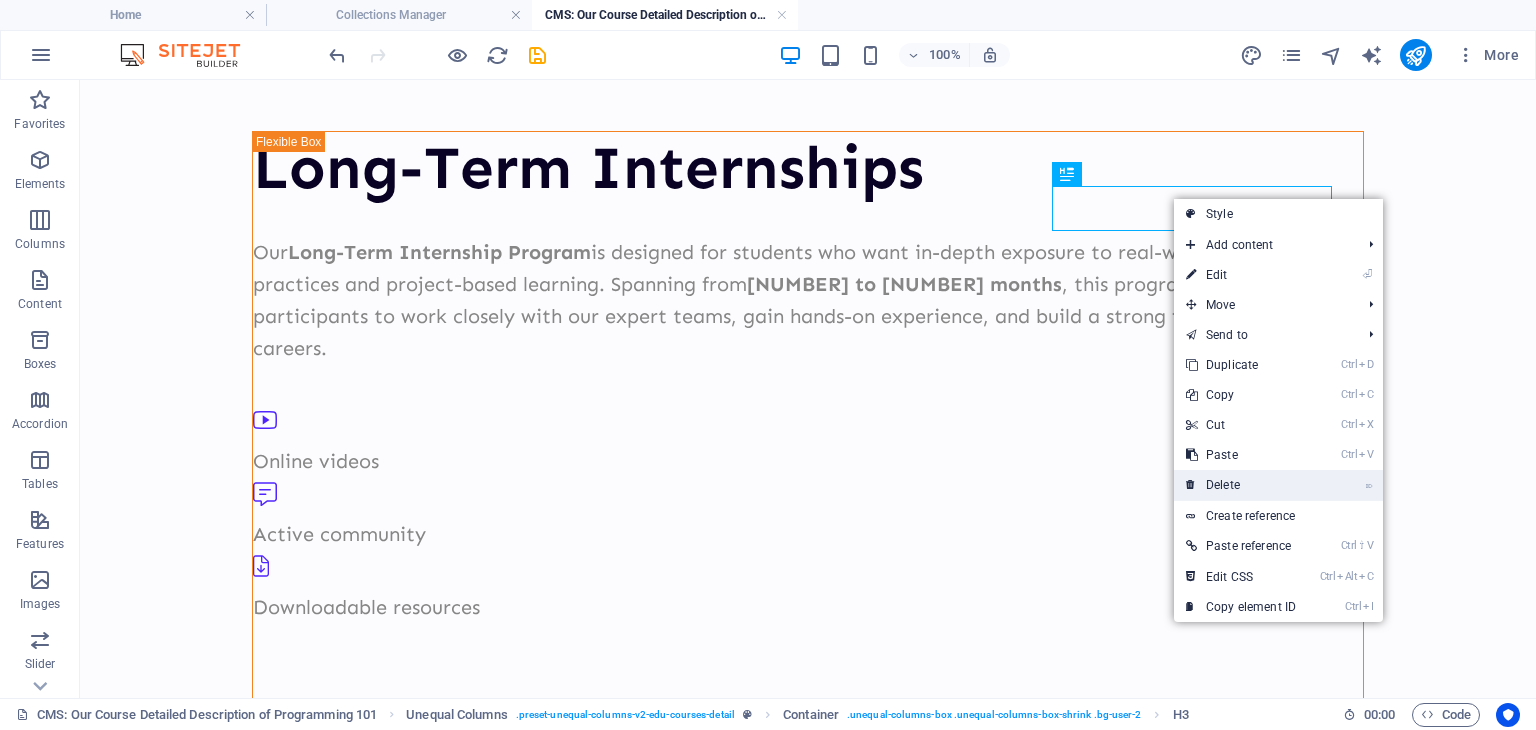 click on "⌦  Delete" at bounding box center (1241, 485) 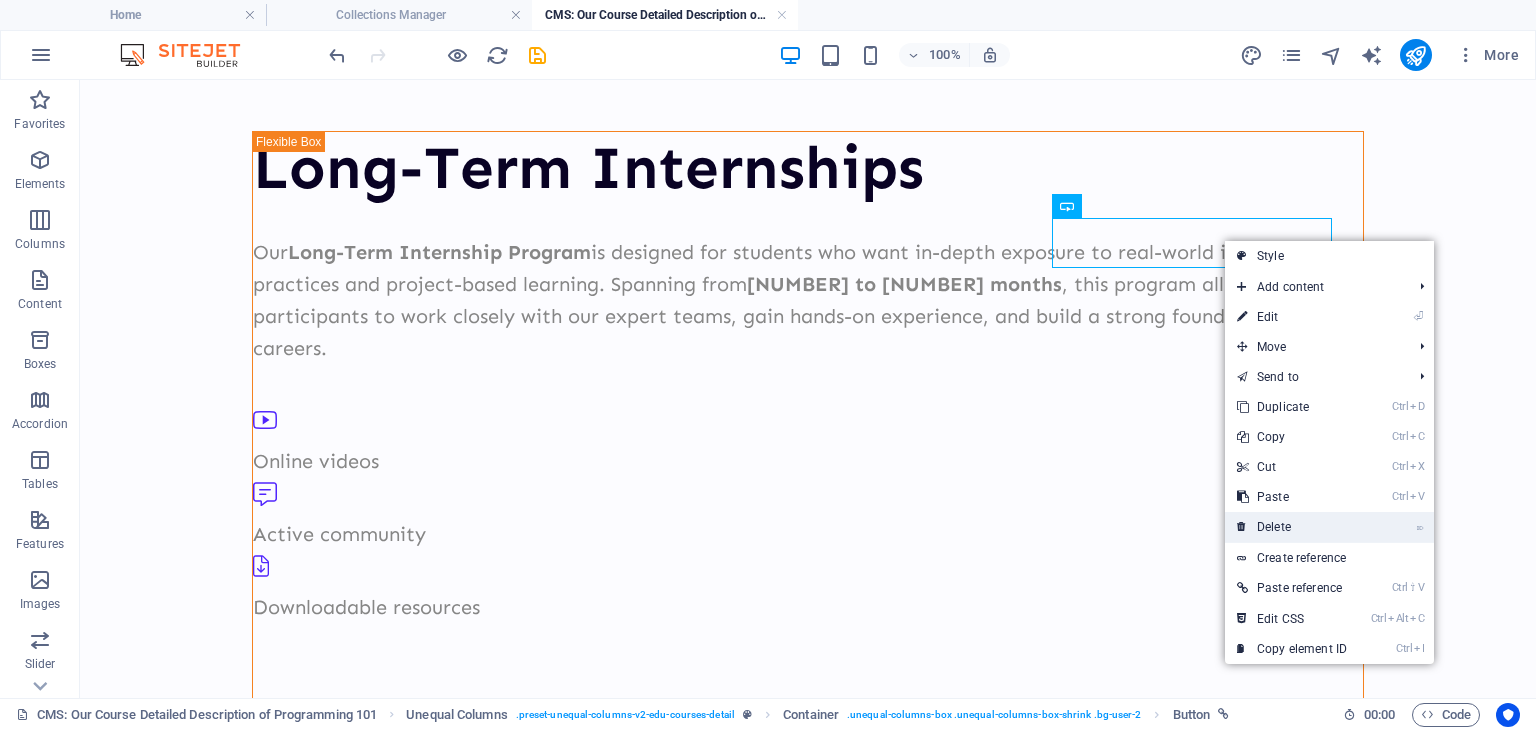 click on "⌦  Delete" at bounding box center (1329, 527) 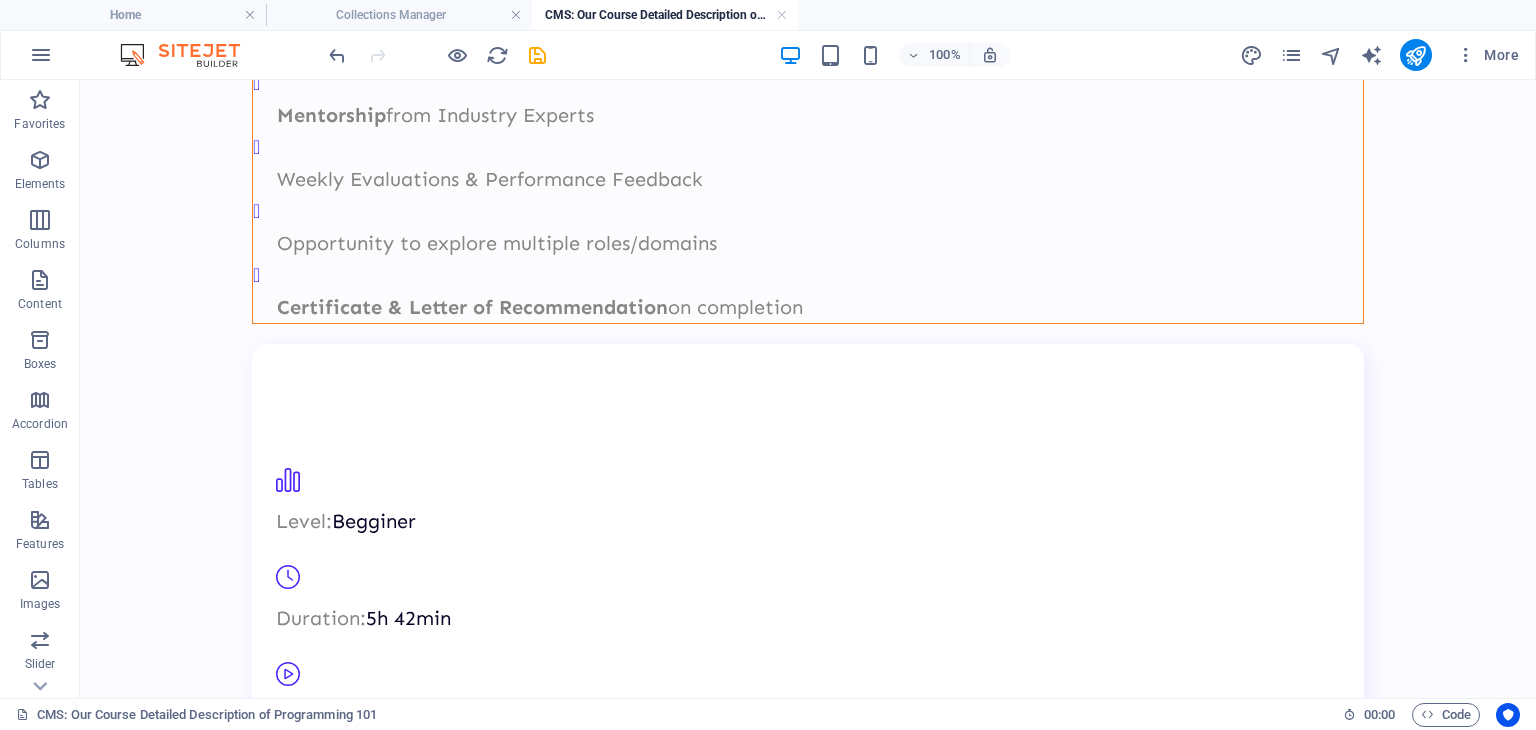scroll, scrollTop: 906, scrollLeft: 0, axis: vertical 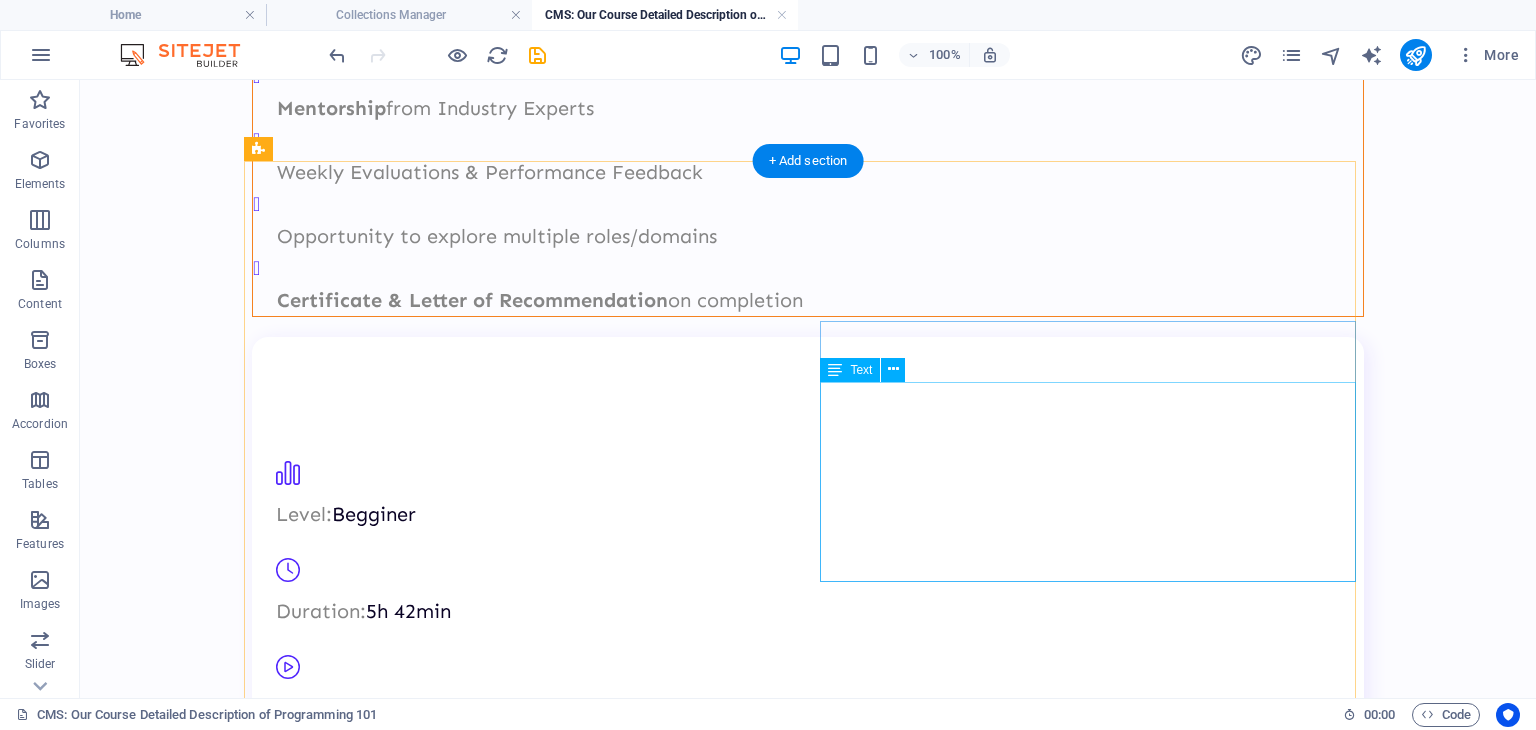 click on "Lorem ipsum dolor sit amet consectetur Lorem ipsum dolor sit amet consectetur Lorem ipsum dolor sit amet consectetur Lorem ipsum dolor sit amet consectetur Lorem ipsum dolor sit amet consectetur" at bounding box center [520, 2006] 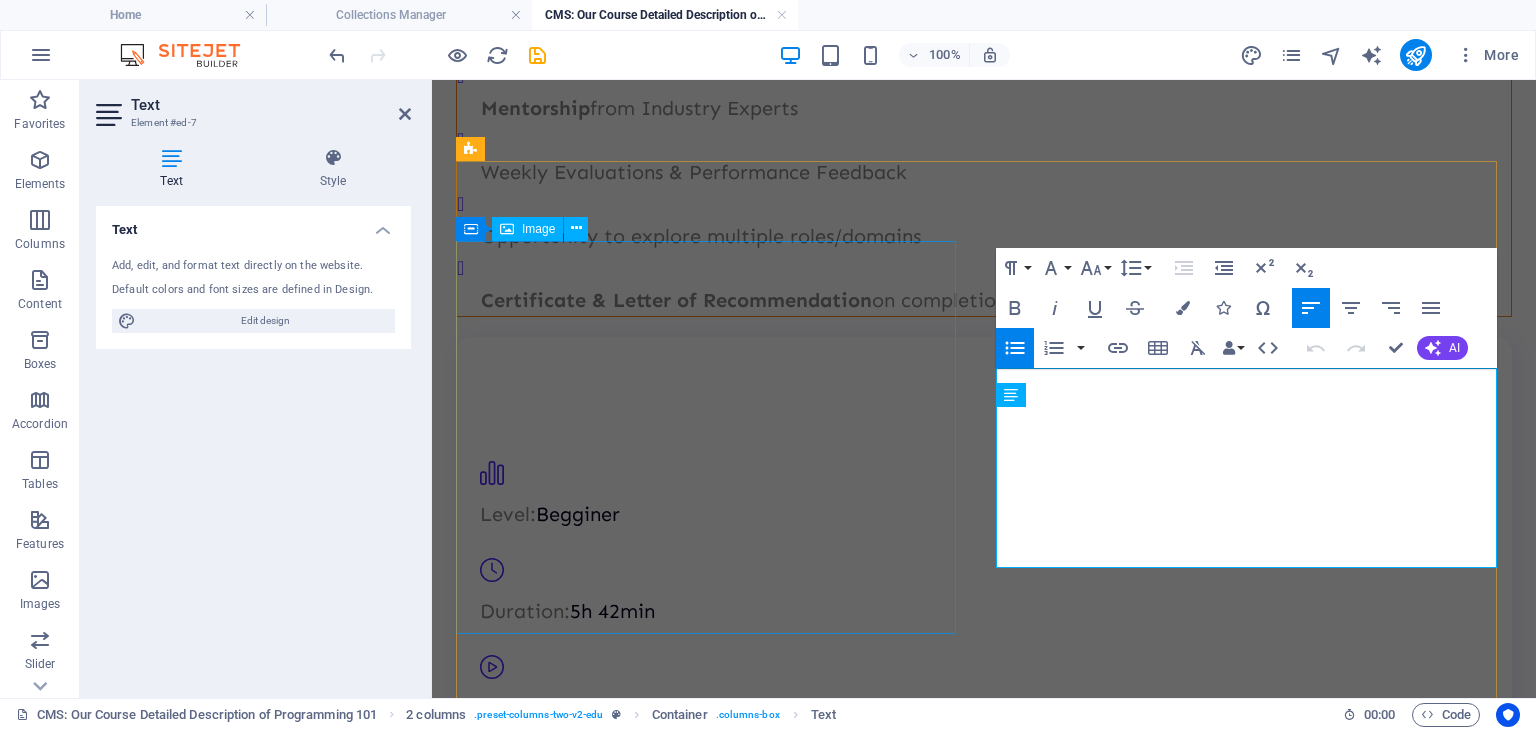 scroll, scrollTop: 938, scrollLeft: 0, axis: vertical 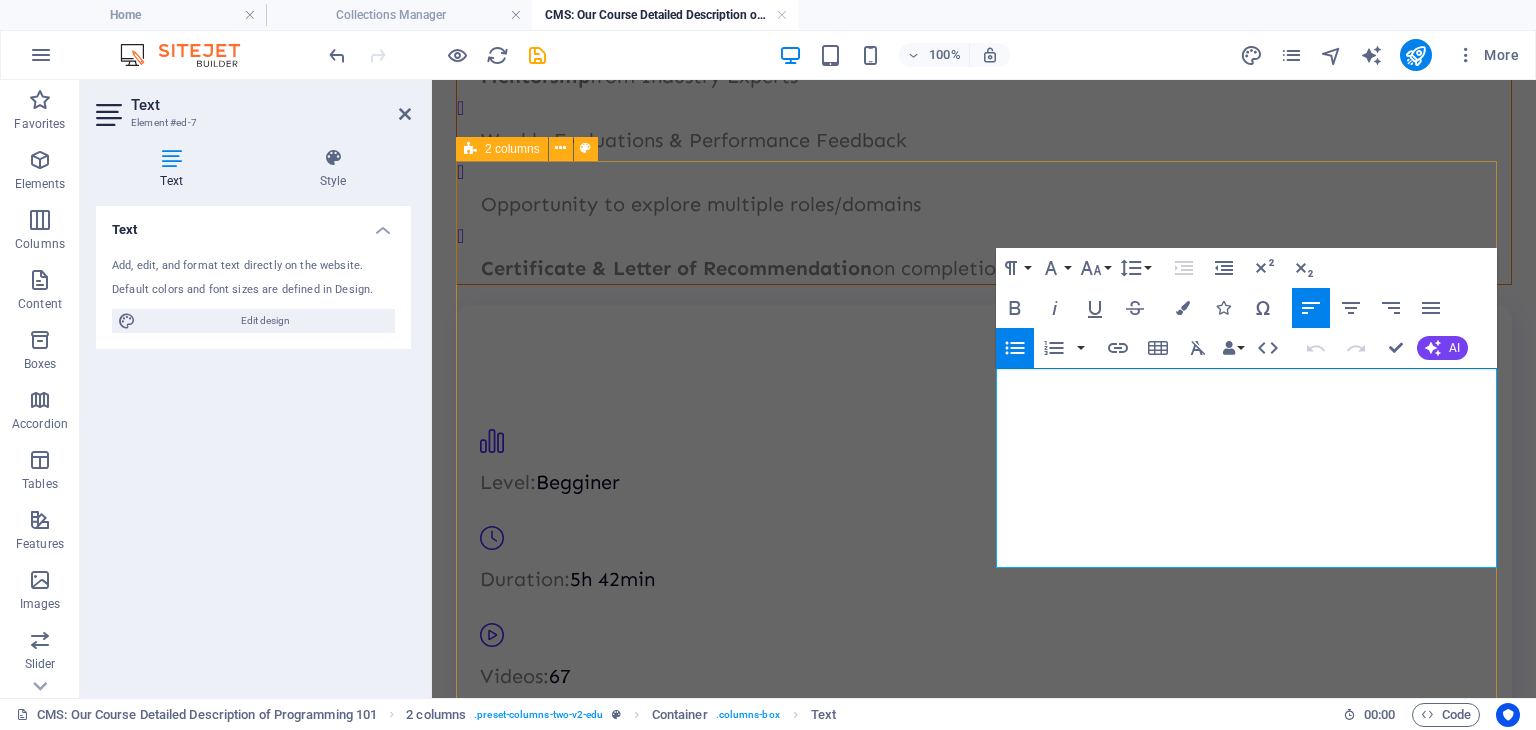 drag, startPoint x: 1021, startPoint y: 390, endPoint x: 1452, endPoint y: 581, distance: 471.4255 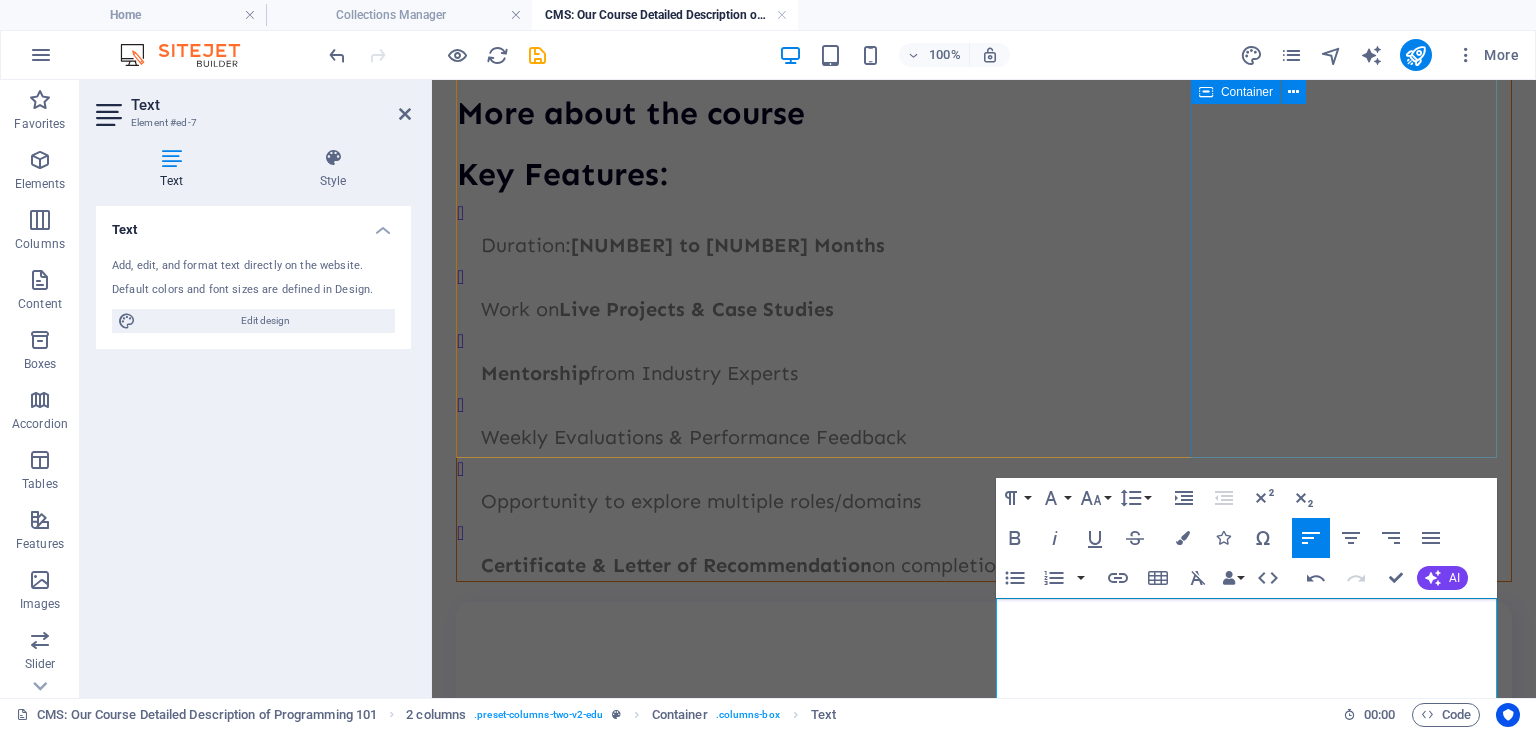 scroll, scrollTop: 572, scrollLeft: 0, axis: vertical 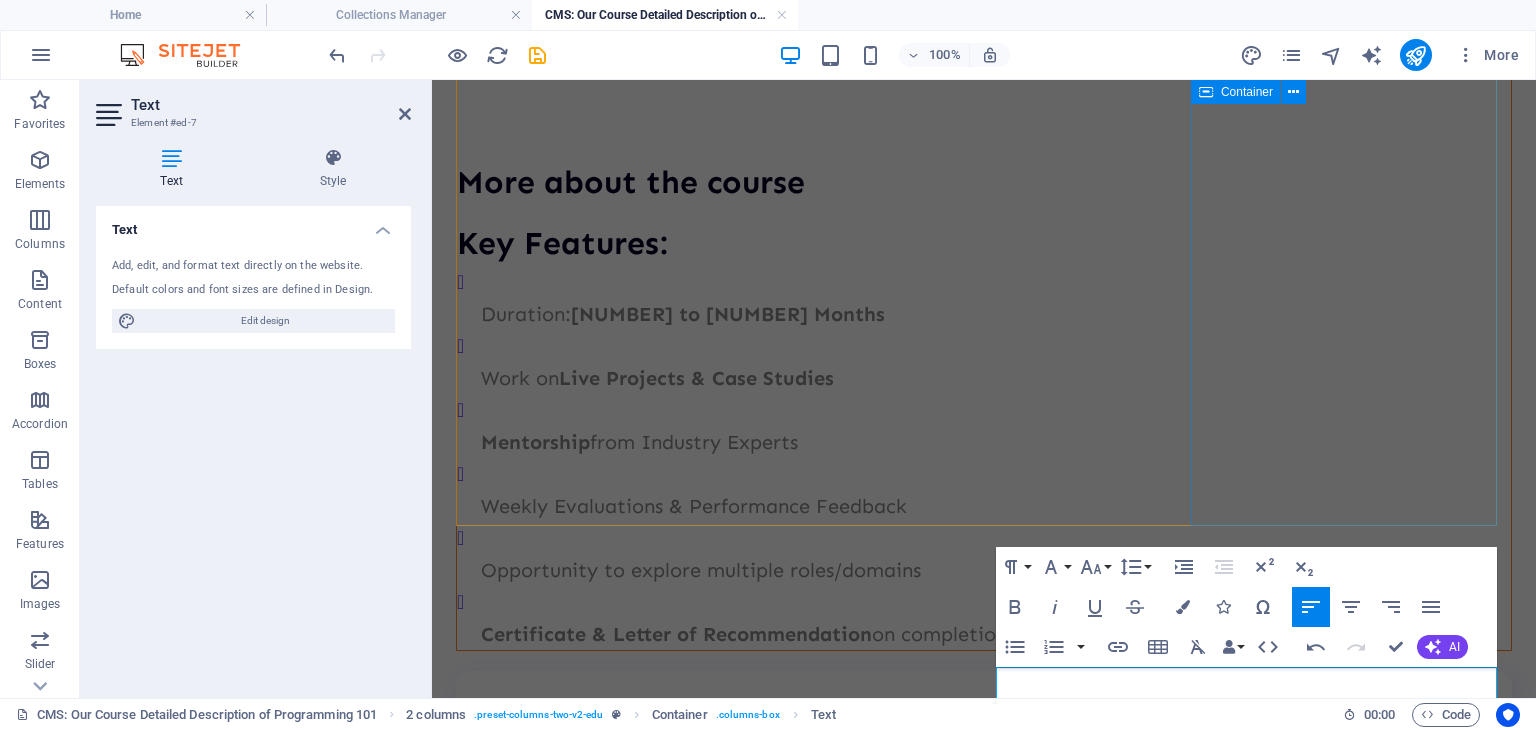 click on "Level:  Begginer Duration:  5h 42min Videos:  67 Downloadable files:  8 Lifetime access" at bounding box center [984, 973] 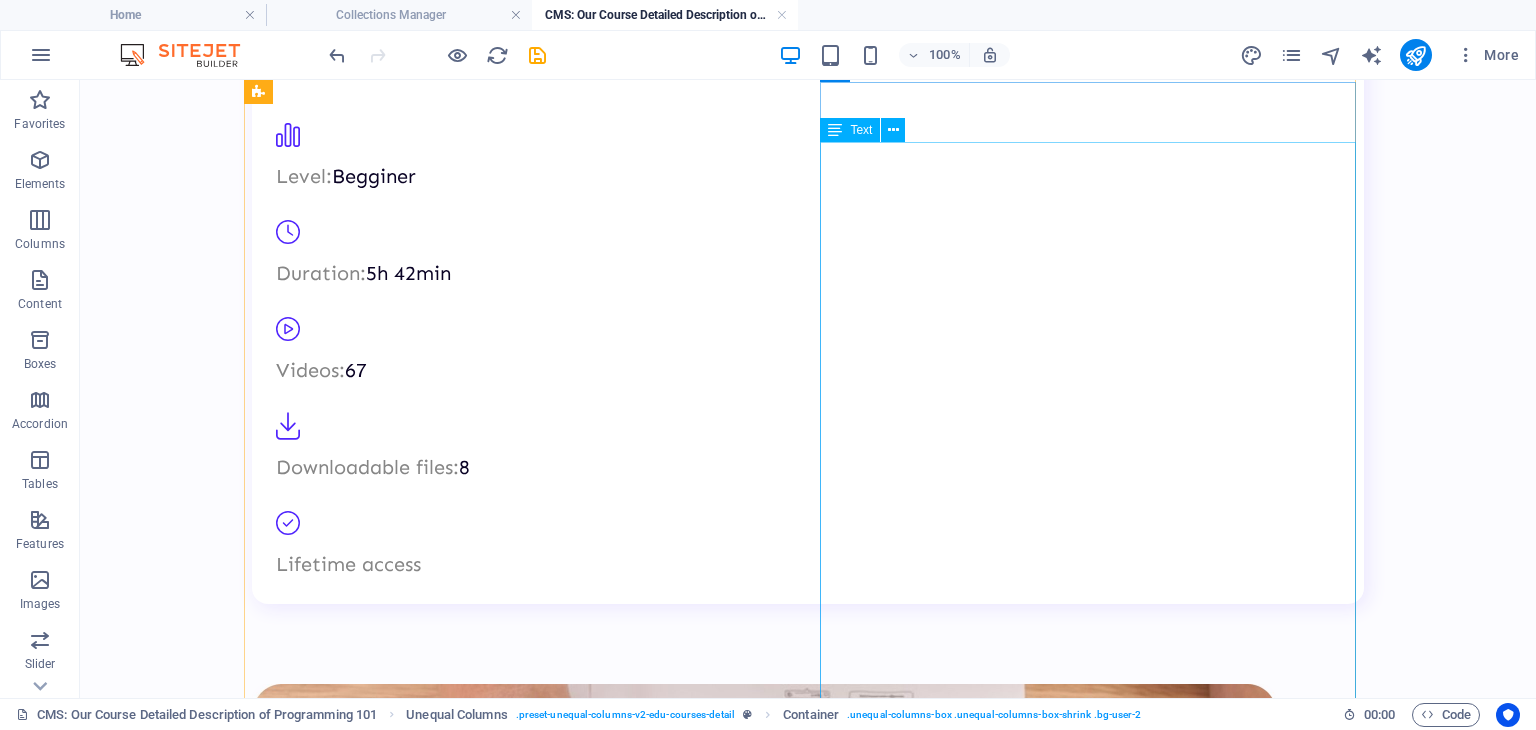 scroll, scrollTop: 1245, scrollLeft: 0, axis: vertical 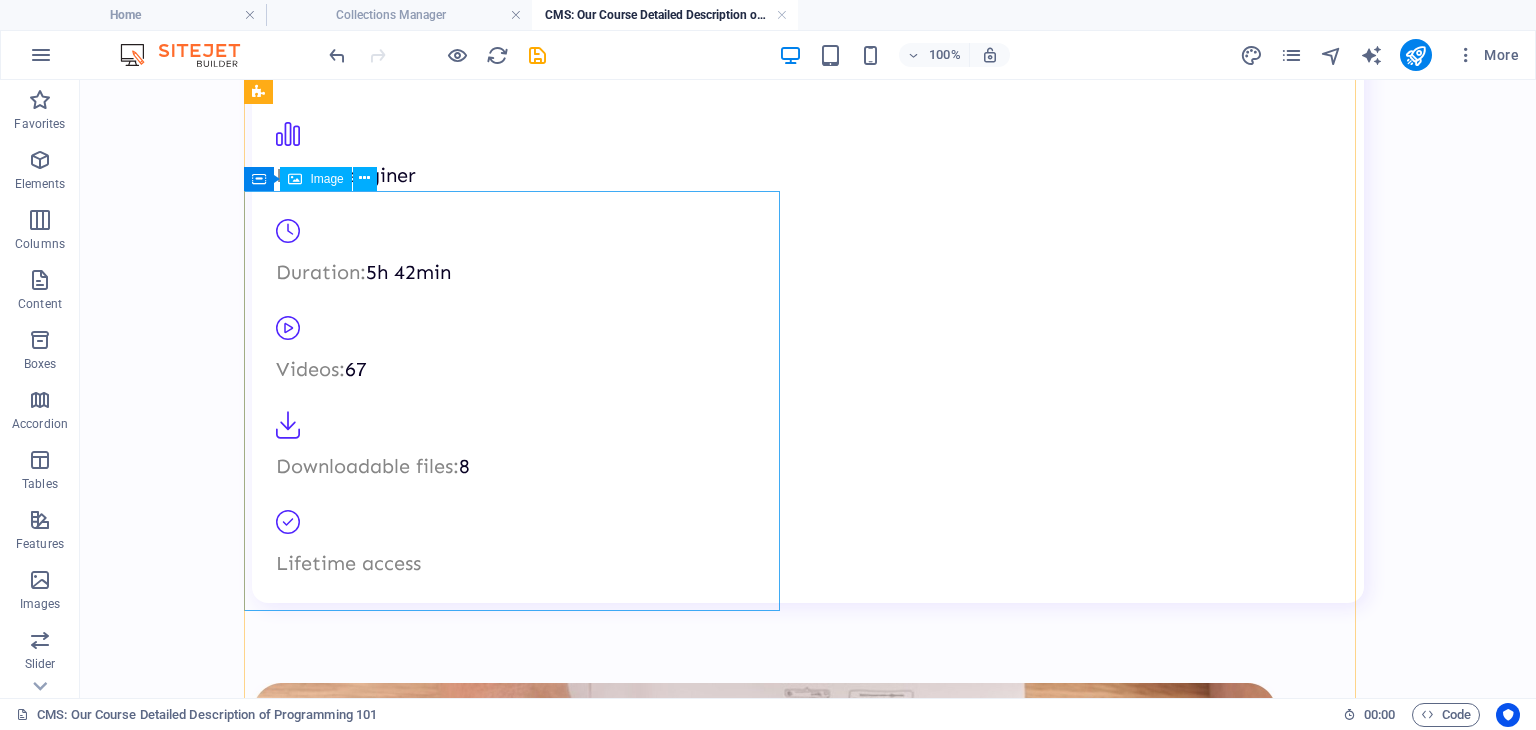 click at bounding box center (520, 1085) 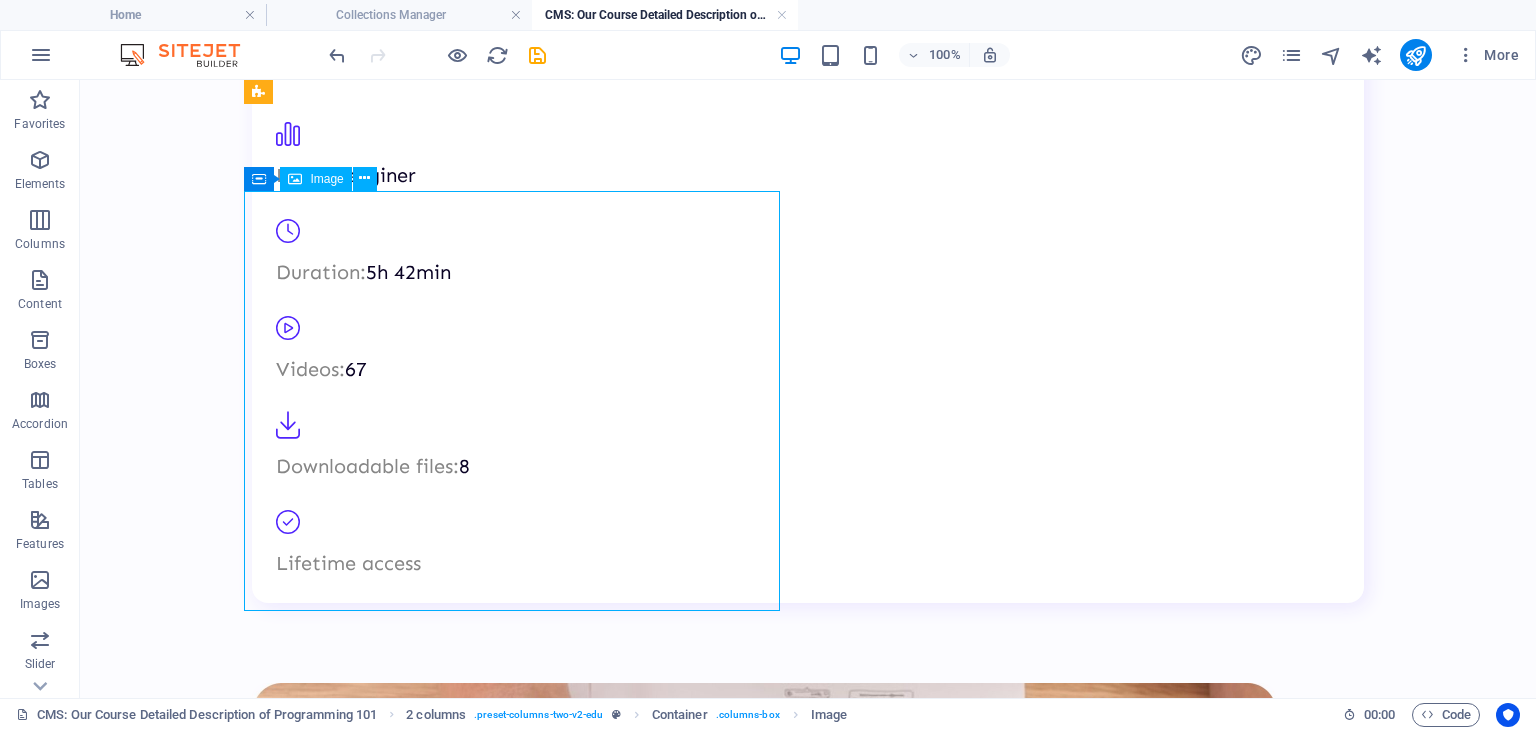 scroll, scrollTop: 1336, scrollLeft: 0, axis: vertical 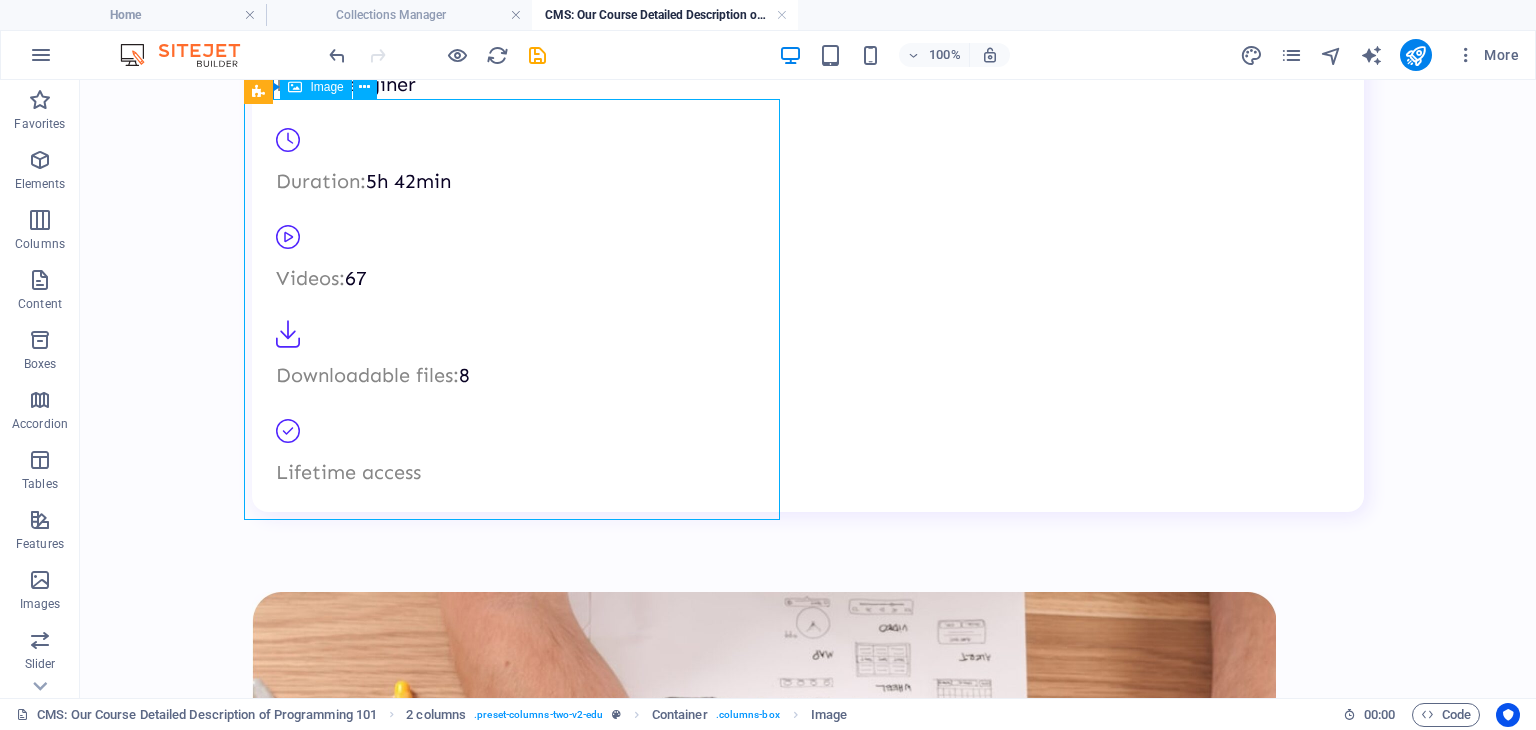 click at bounding box center (520, 994) 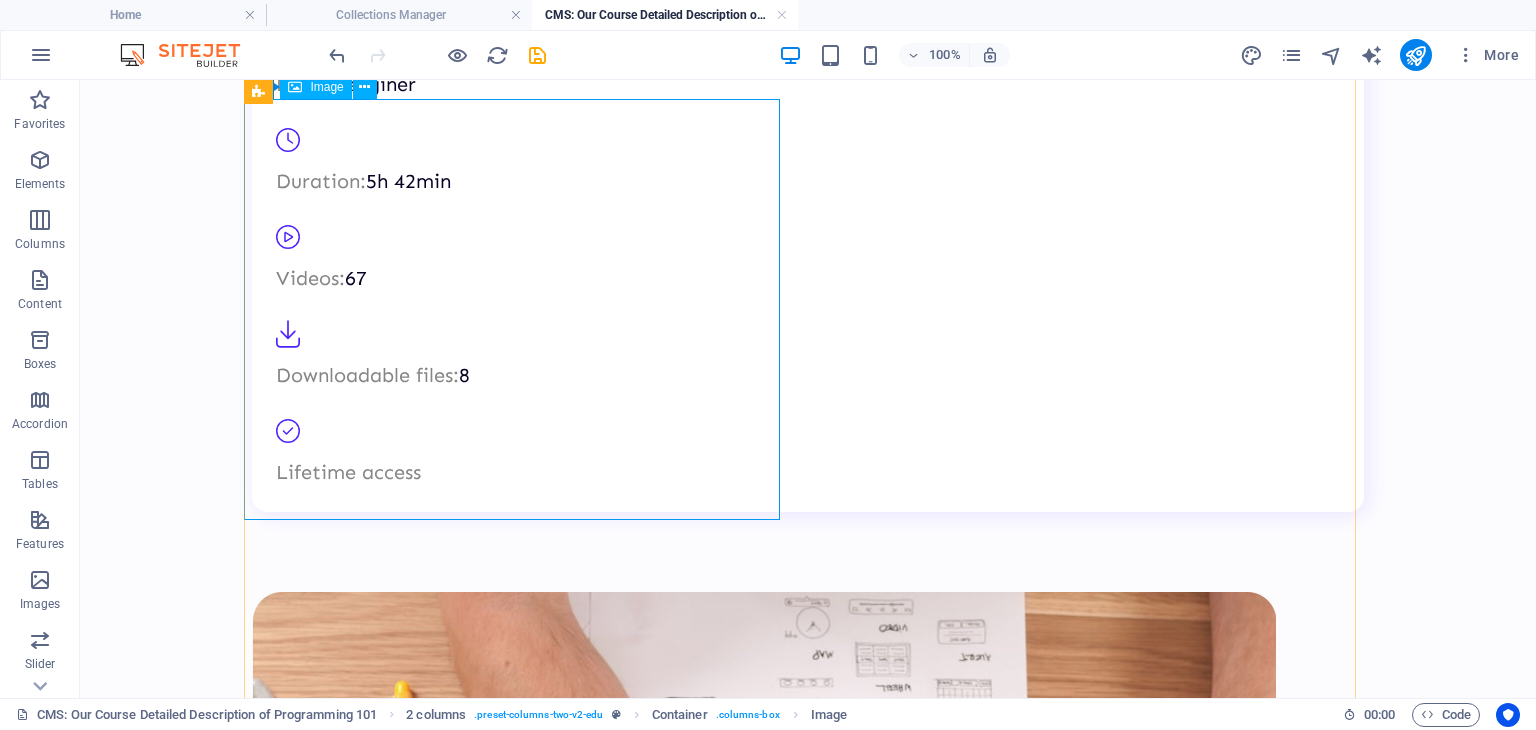 click on "Image" at bounding box center [326, 87] 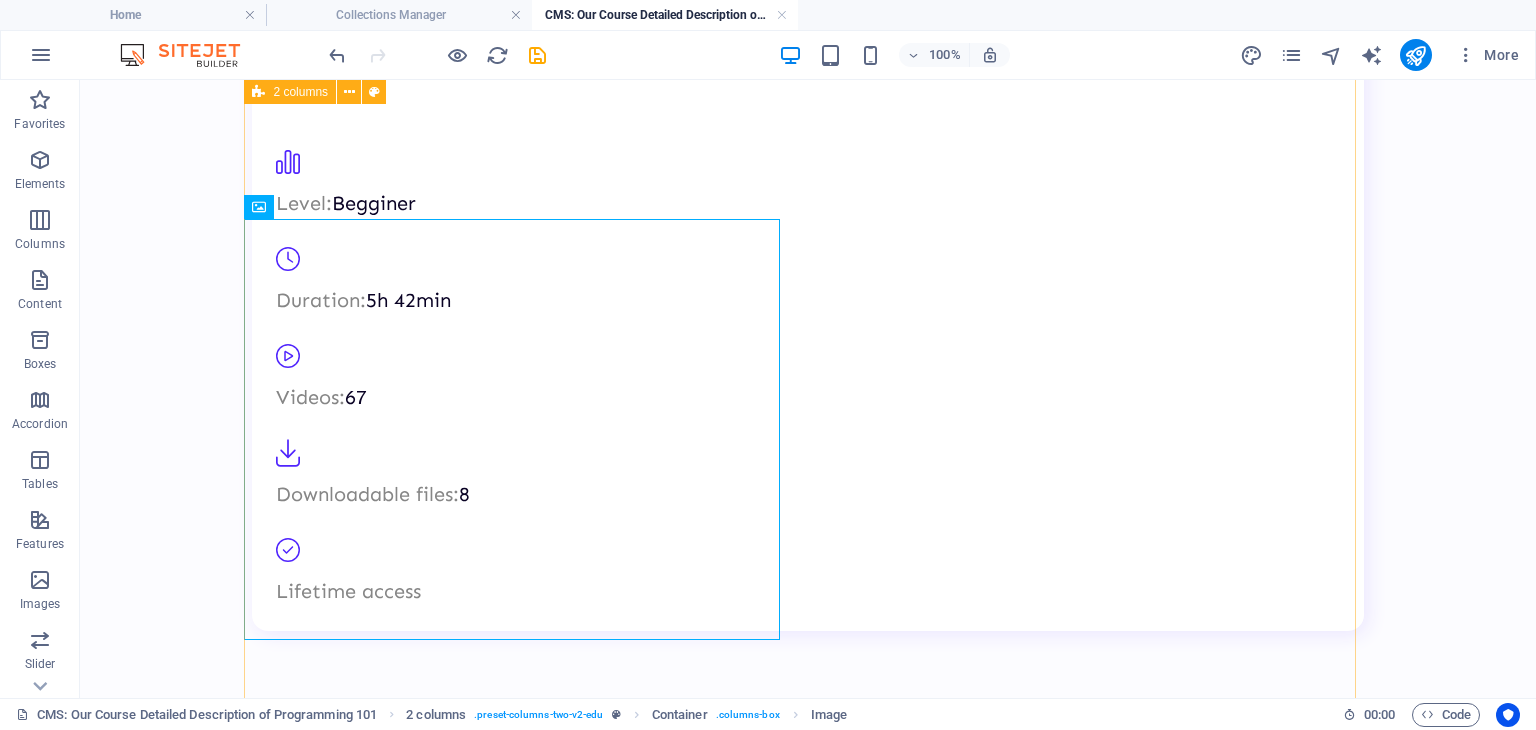 scroll, scrollTop: 1216, scrollLeft: 0, axis: vertical 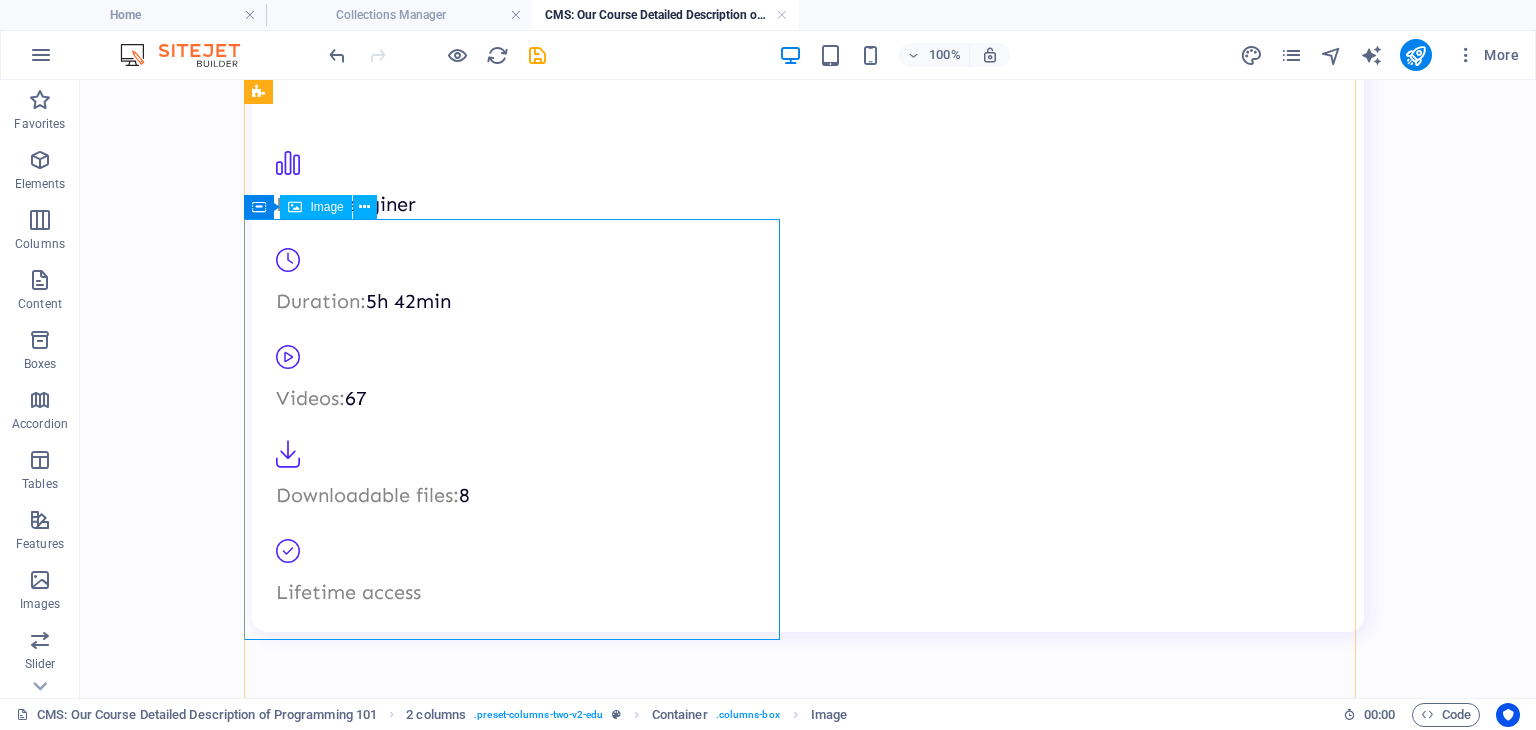 click on "Image" at bounding box center [326, 207] 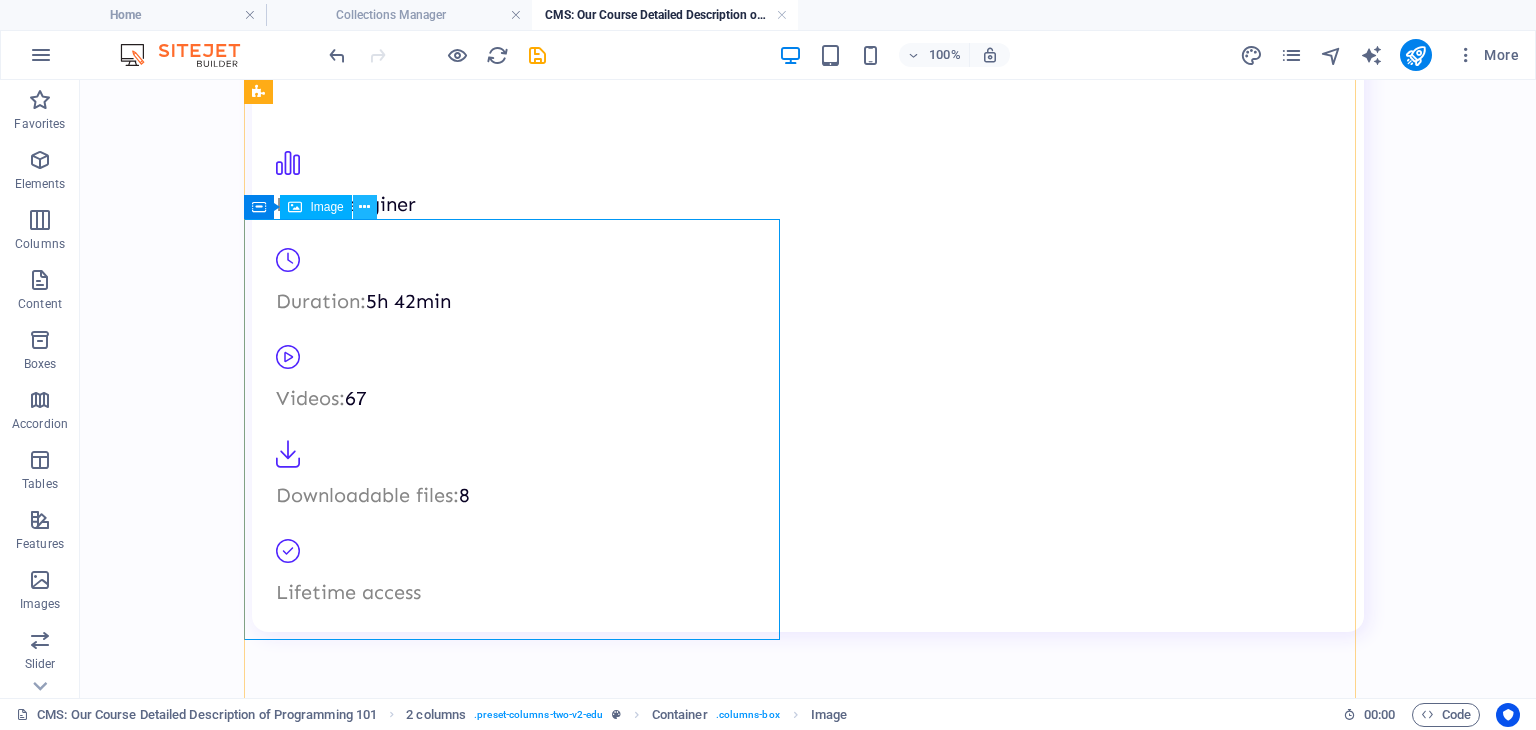 click at bounding box center (364, 207) 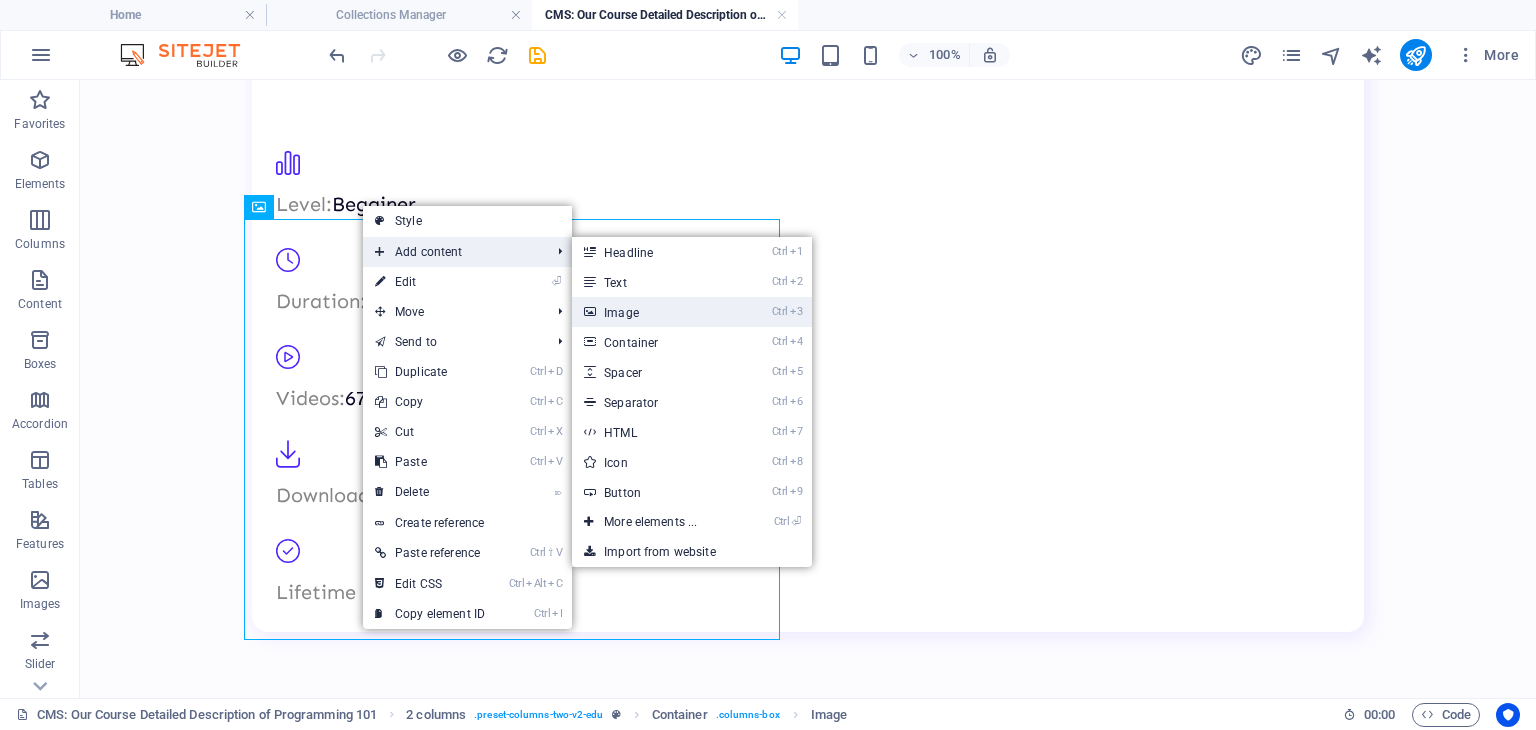 click on "Ctrl 3  Image" at bounding box center (654, 312) 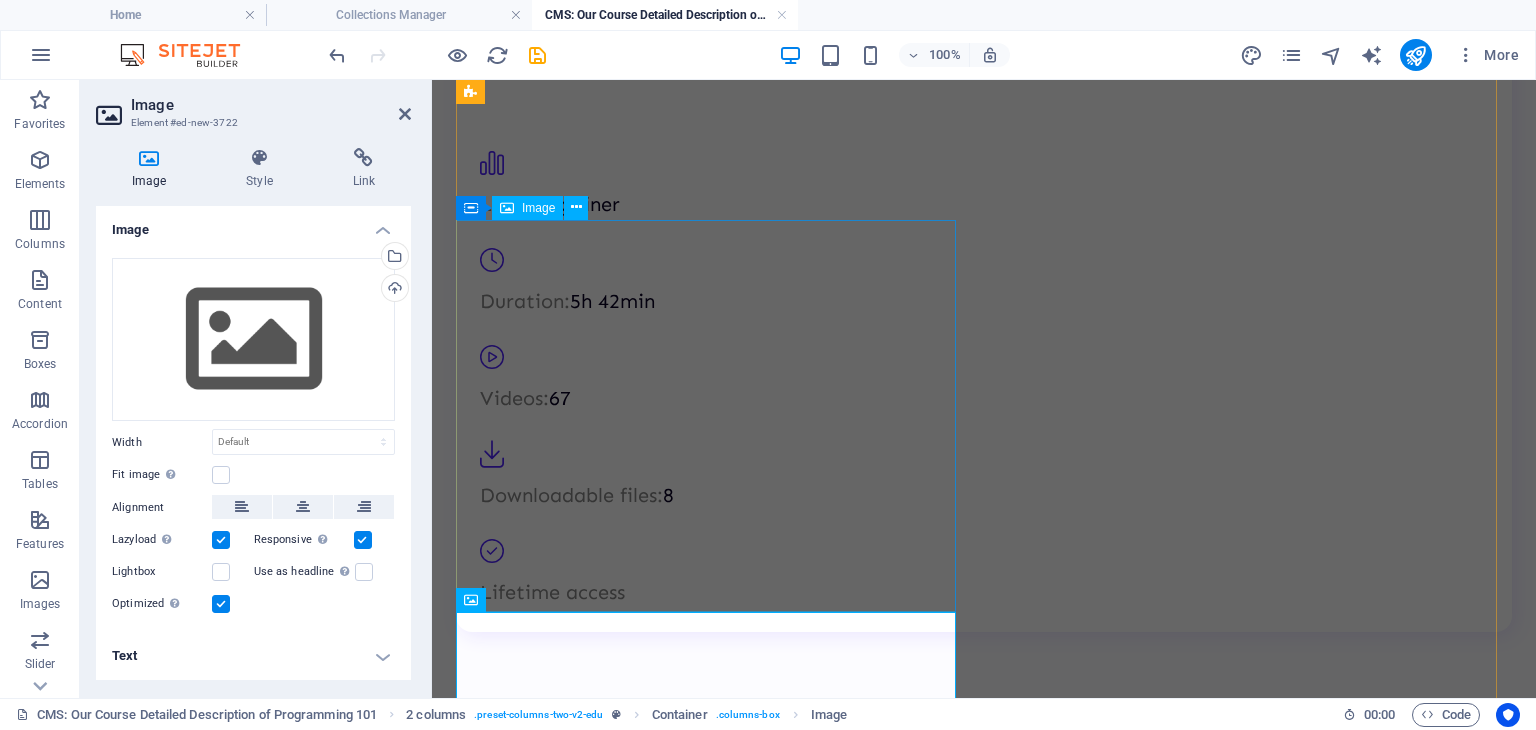 scroll, scrollTop: 1222, scrollLeft: 0, axis: vertical 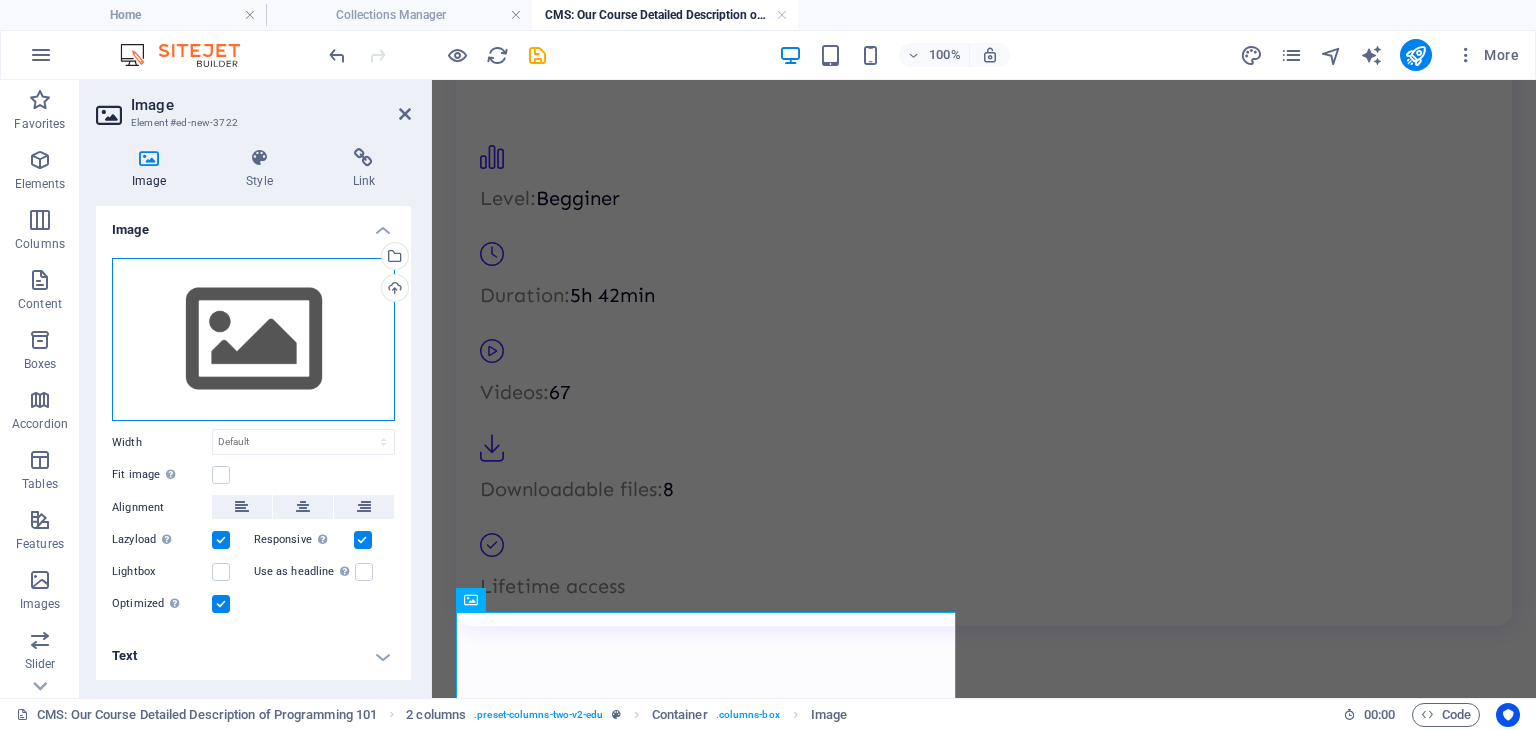 click on "Drag files here, click to choose files or select files from Files or our free stock photos & videos" at bounding box center (253, 340) 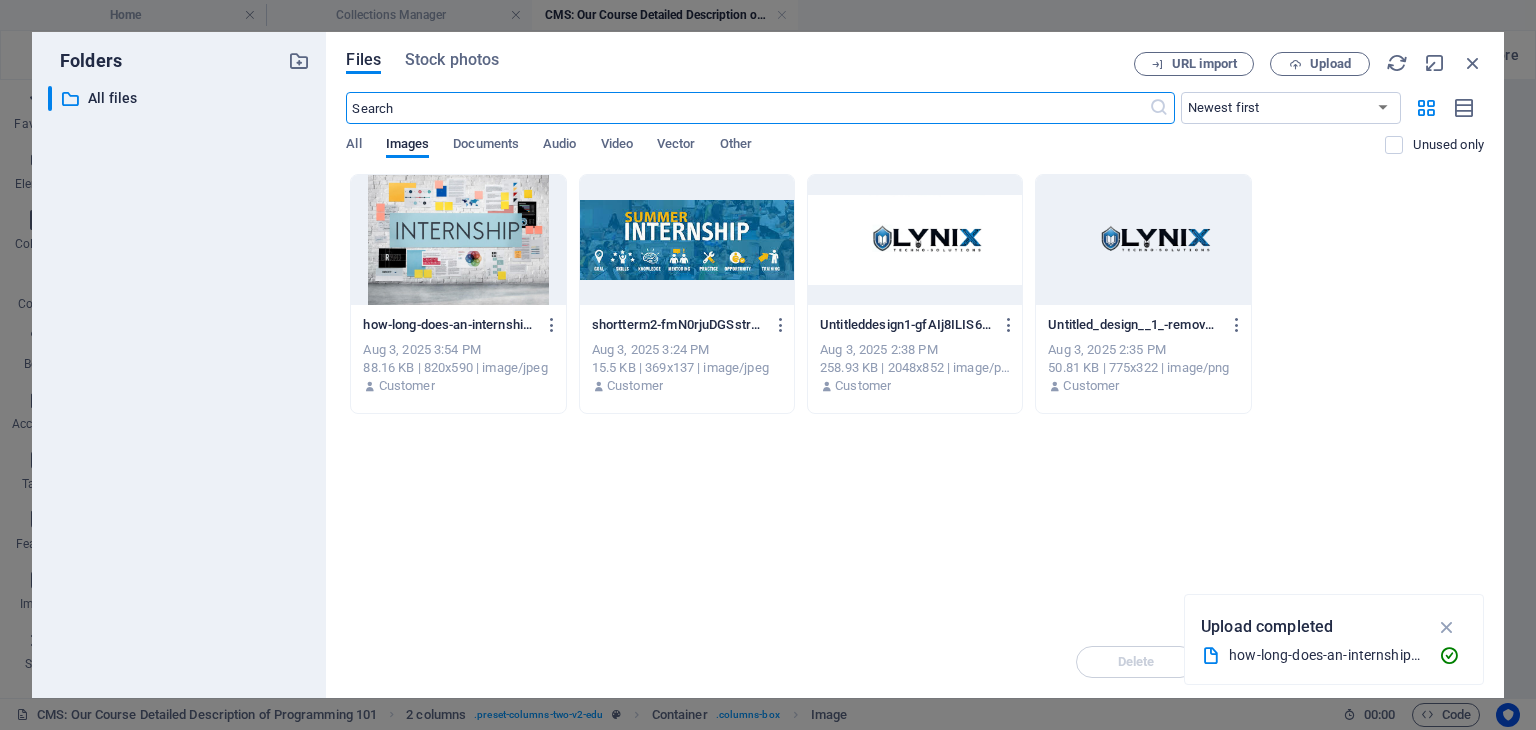 scroll, scrollTop: 1342, scrollLeft: 0, axis: vertical 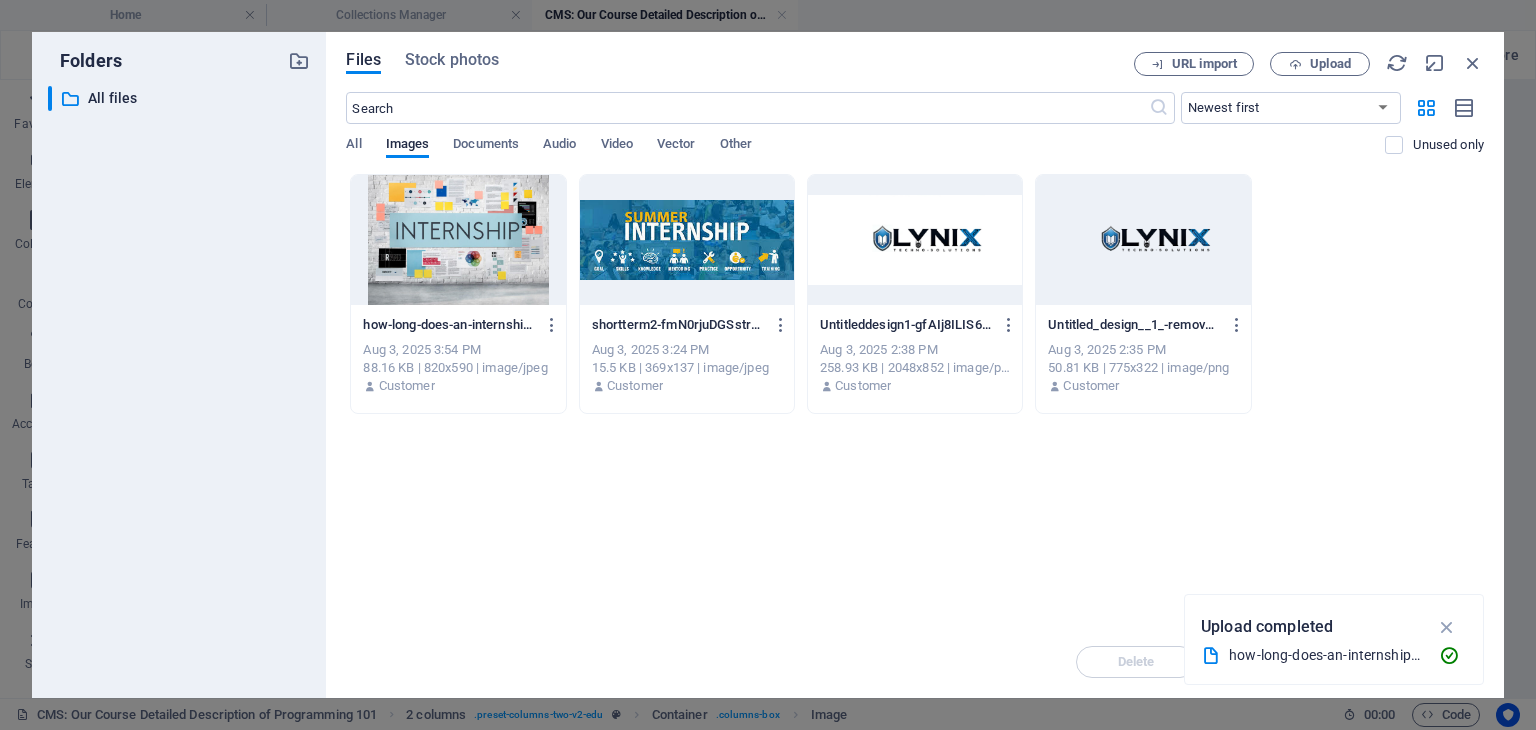click at bounding box center [458, 240] 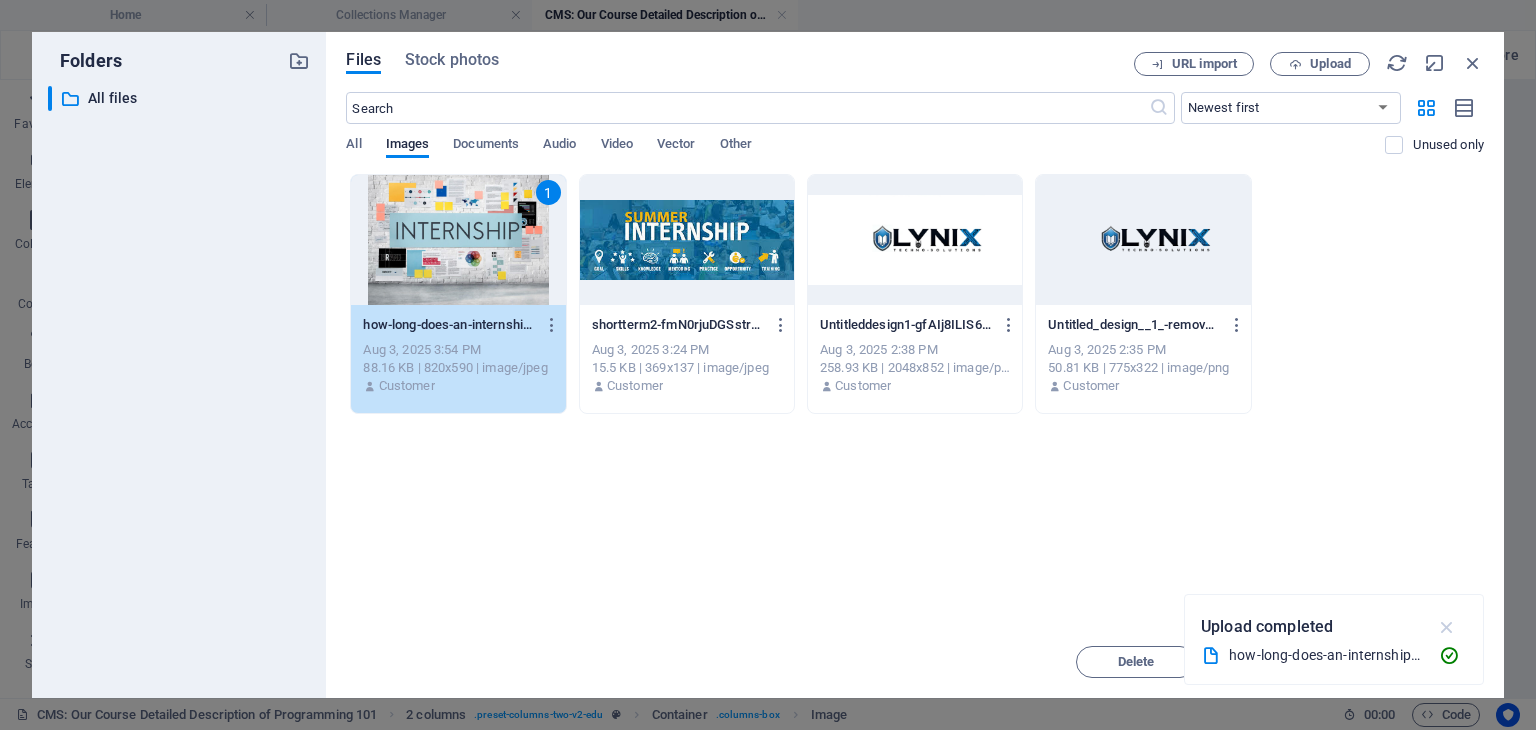click at bounding box center (1447, 627) 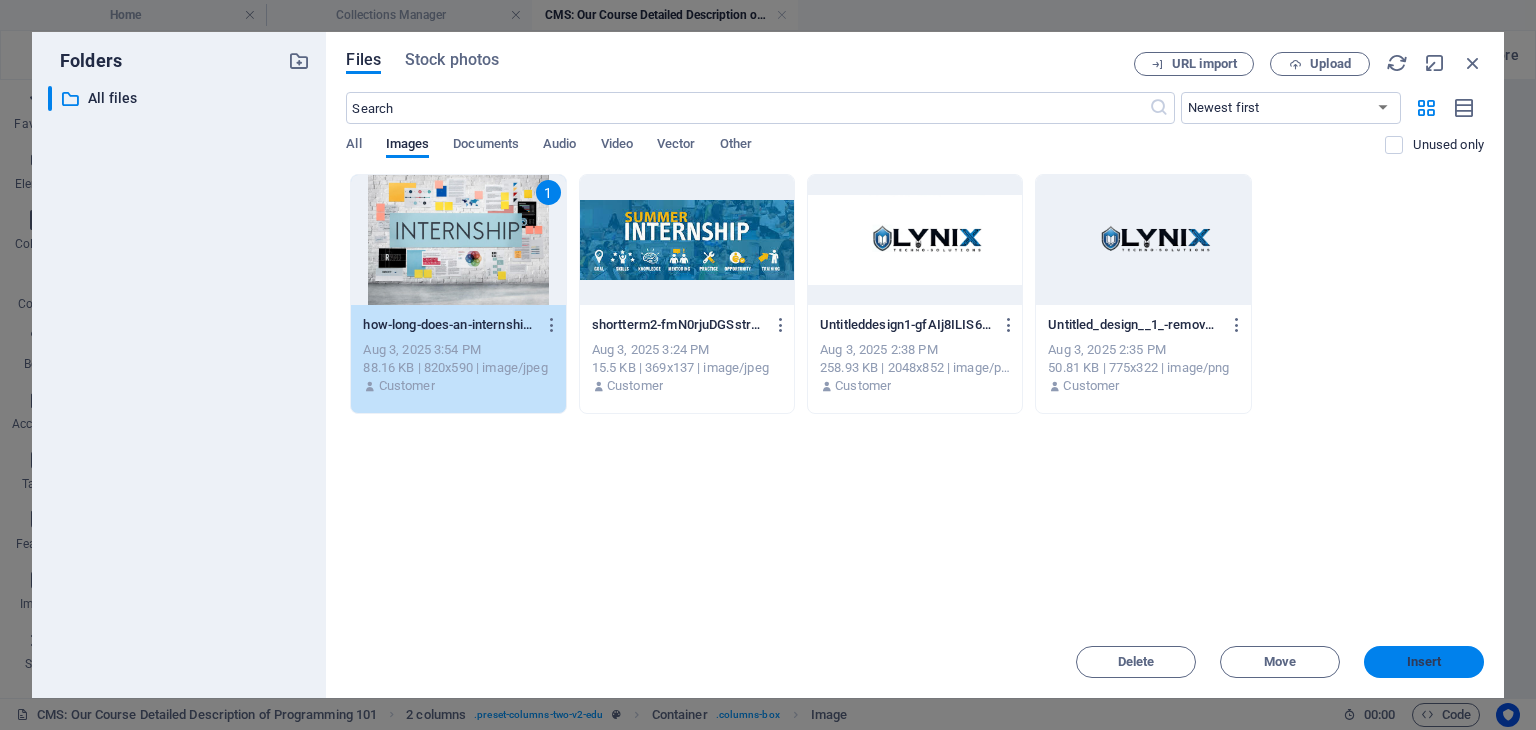click on "Insert" at bounding box center (1424, 662) 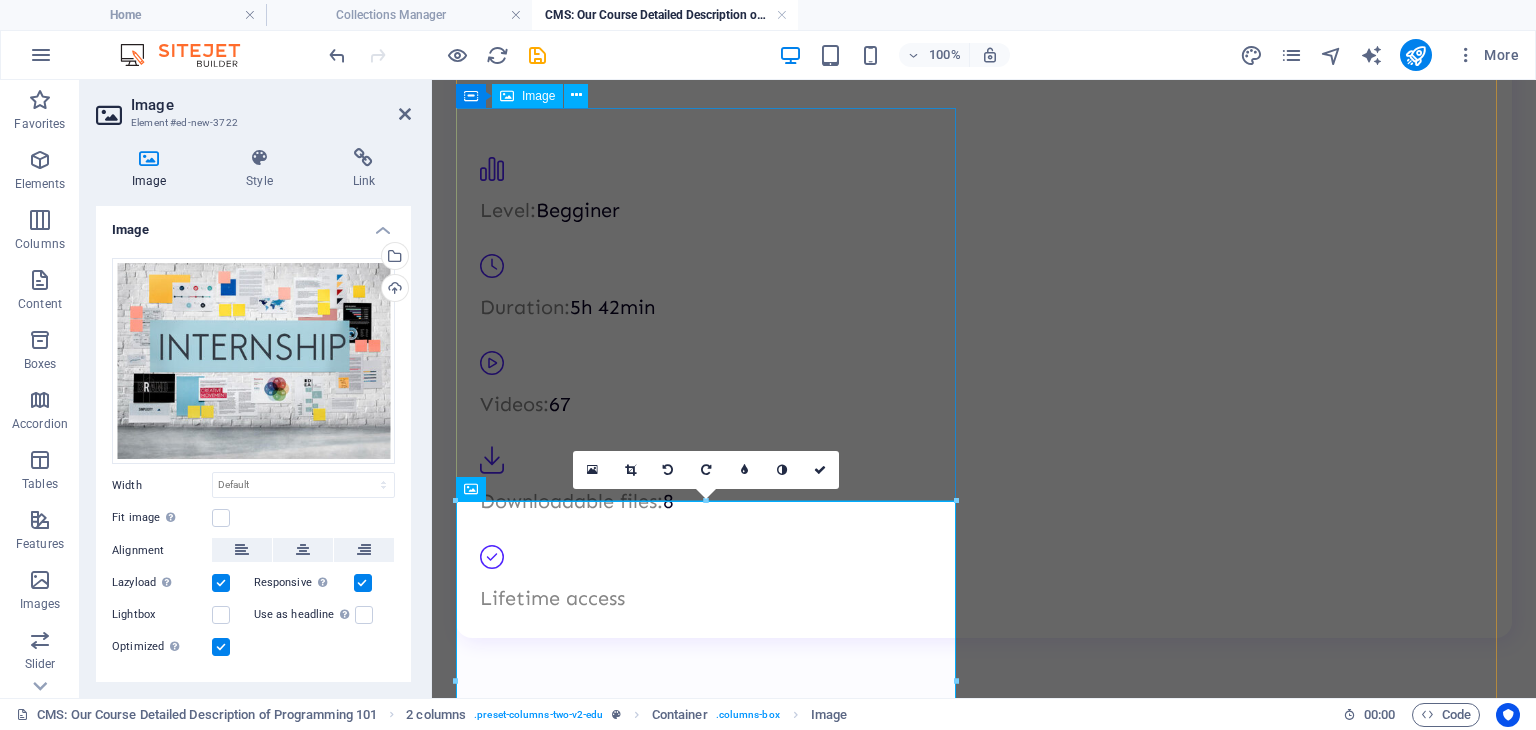 scroll, scrollTop: 1209, scrollLeft: 0, axis: vertical 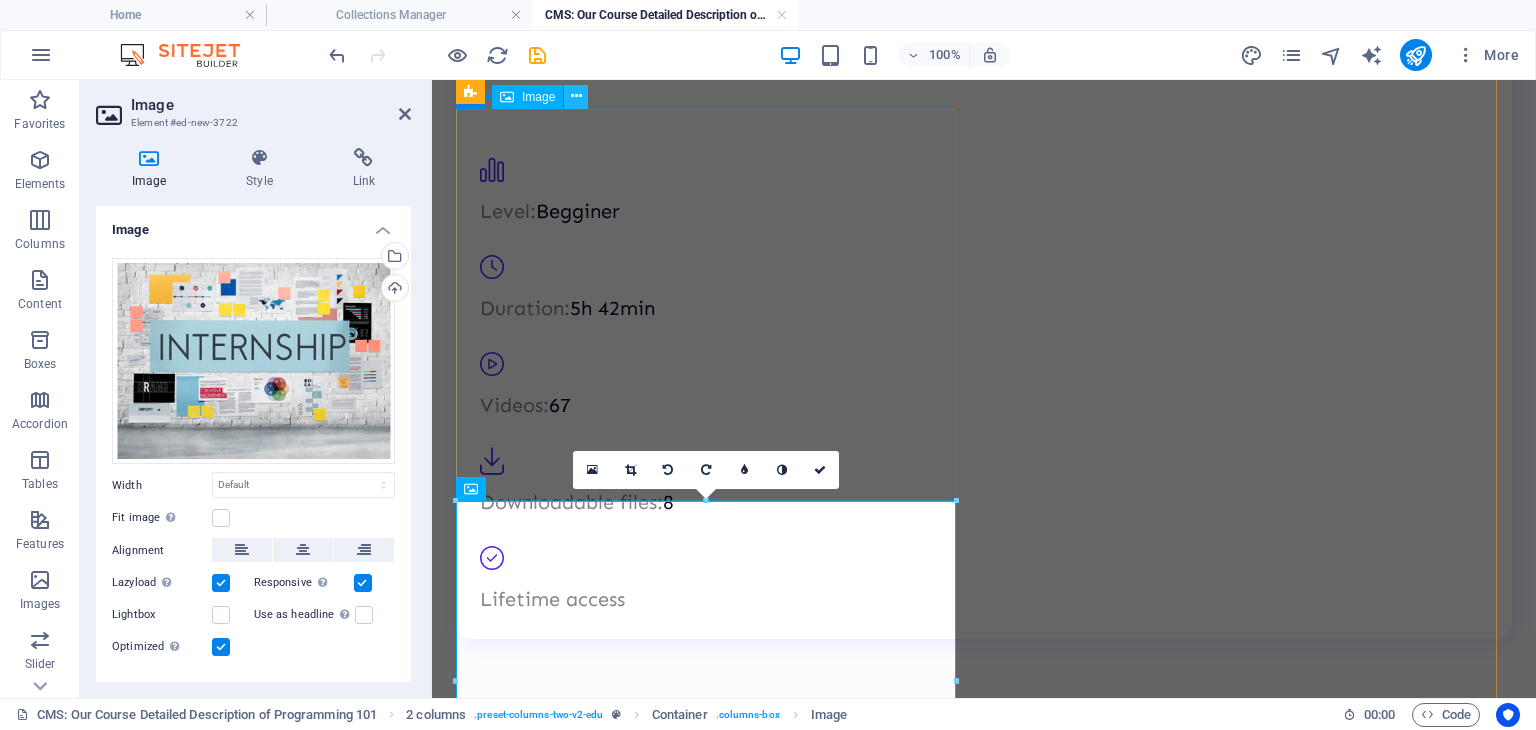 click at bounding box center [576, 96] 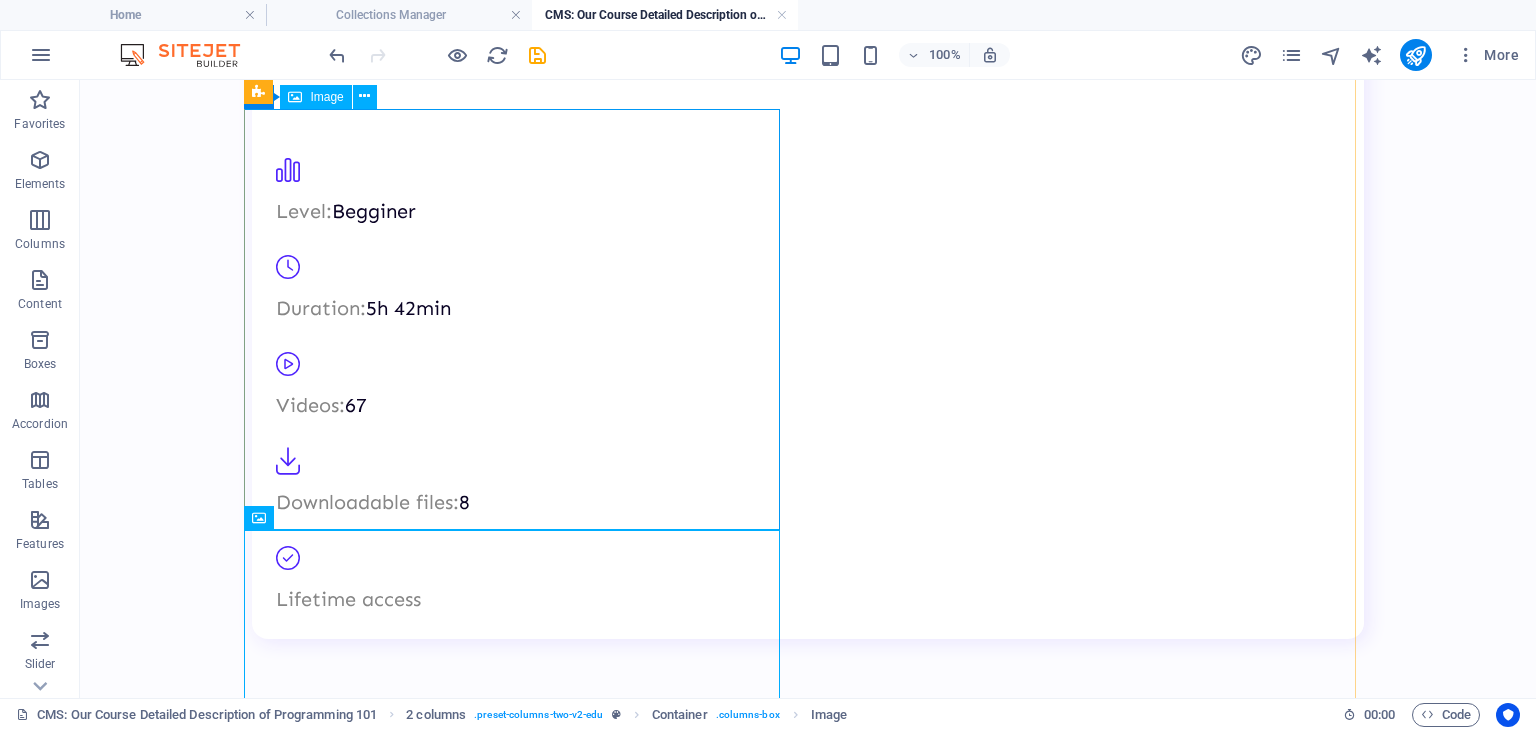 scroll, scrollTop: 1134, scrollLeft: 0, axis: vertical 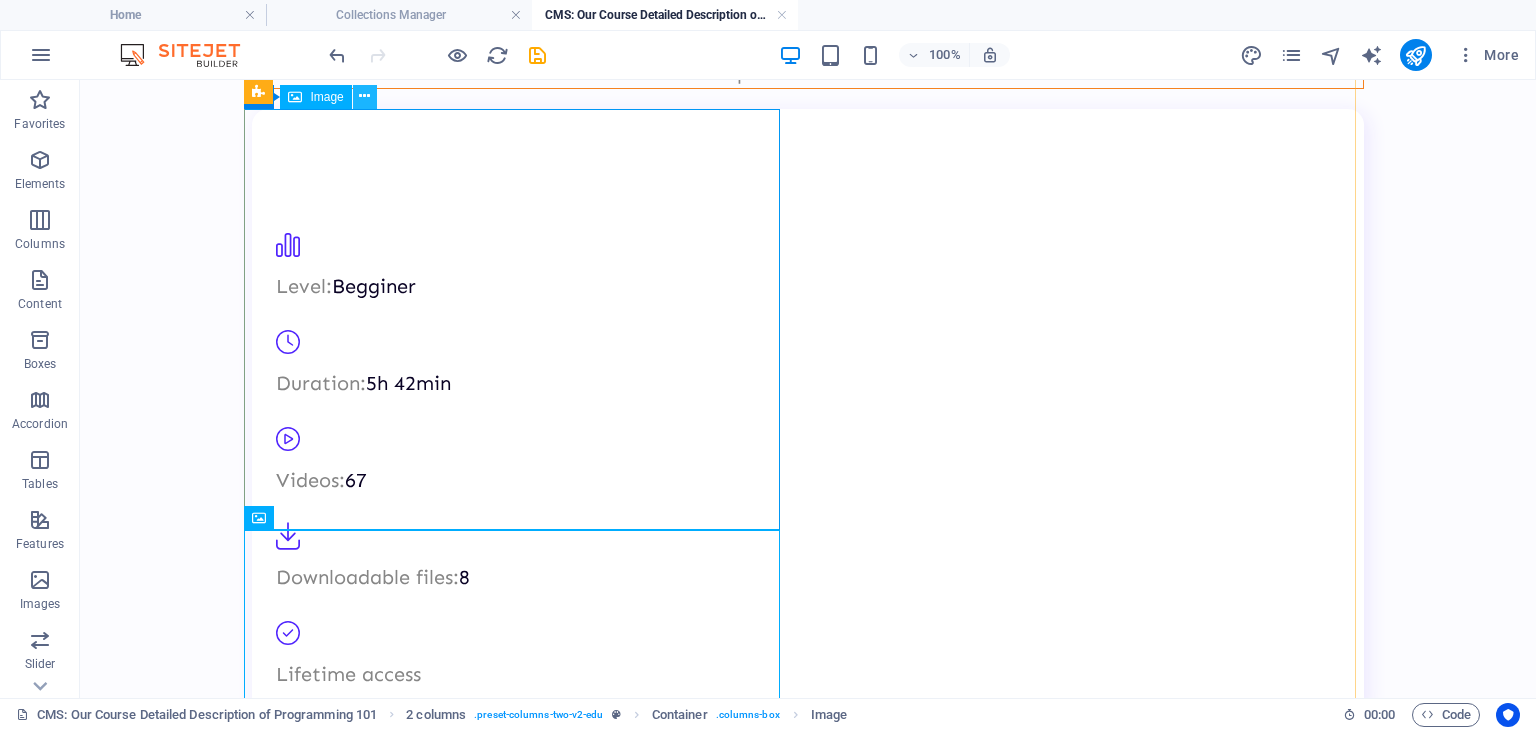 click at bounding box center (364, 96) 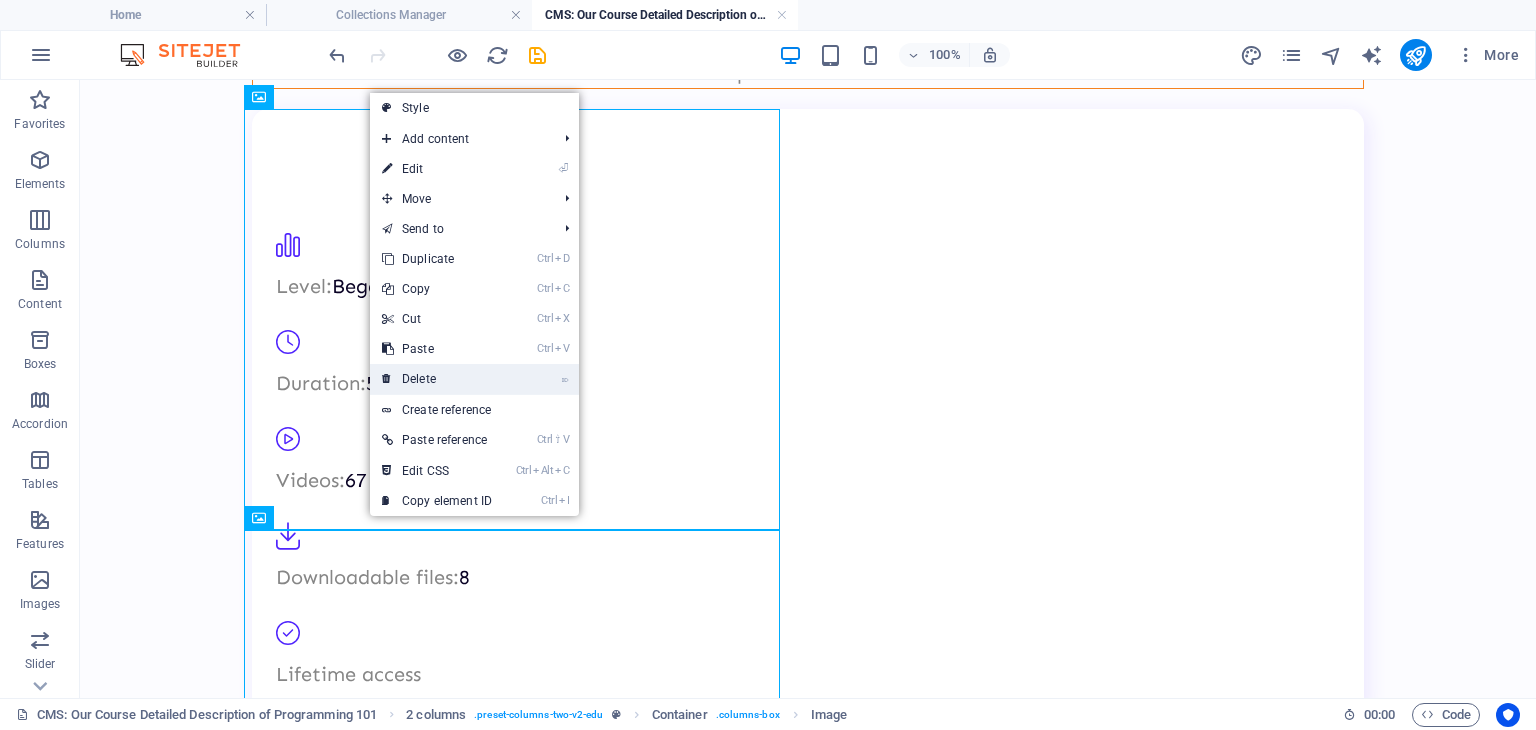click on "⌦  Delete" at bounding box center [437, 379] 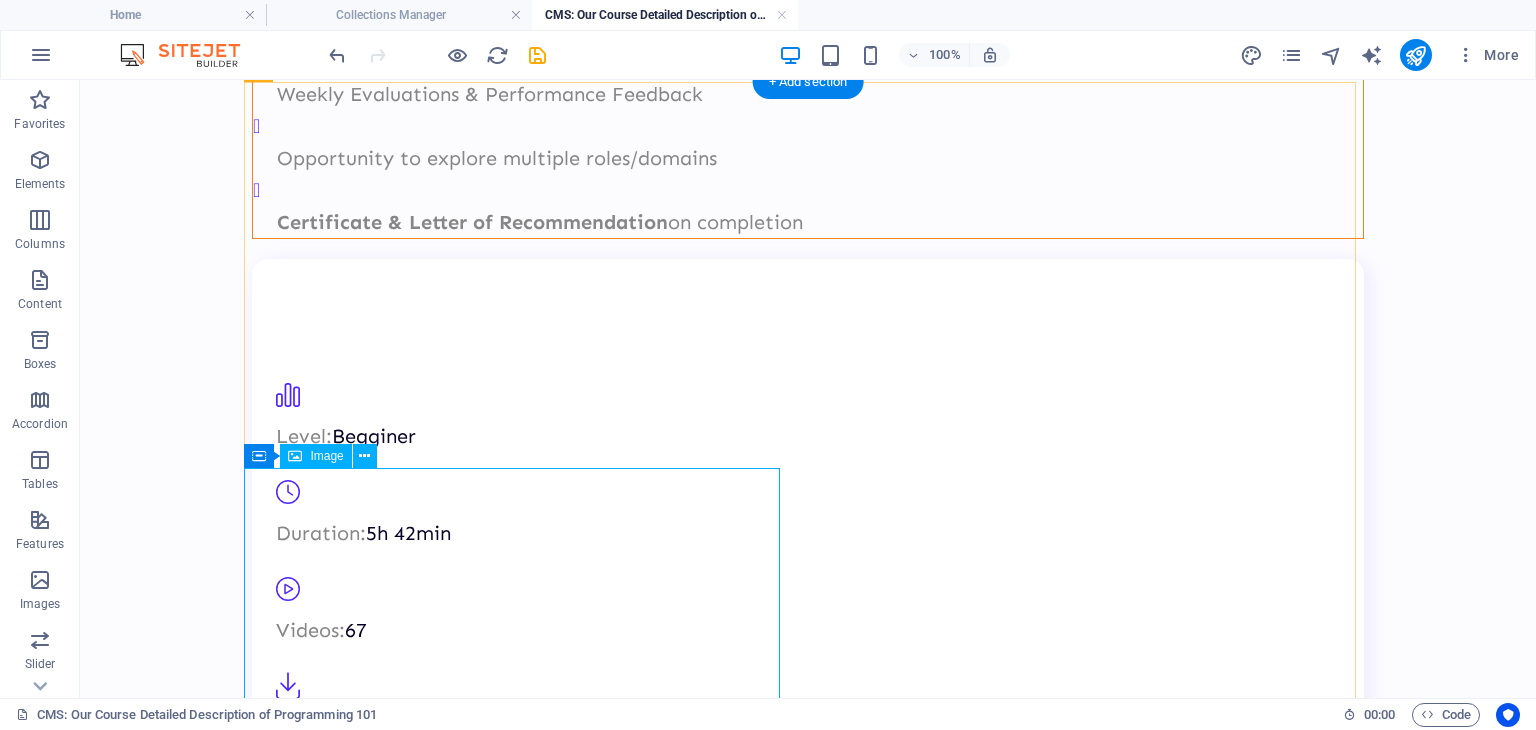 scroll, scrollTop: 985, scrollLeft: 0, axis: vertical 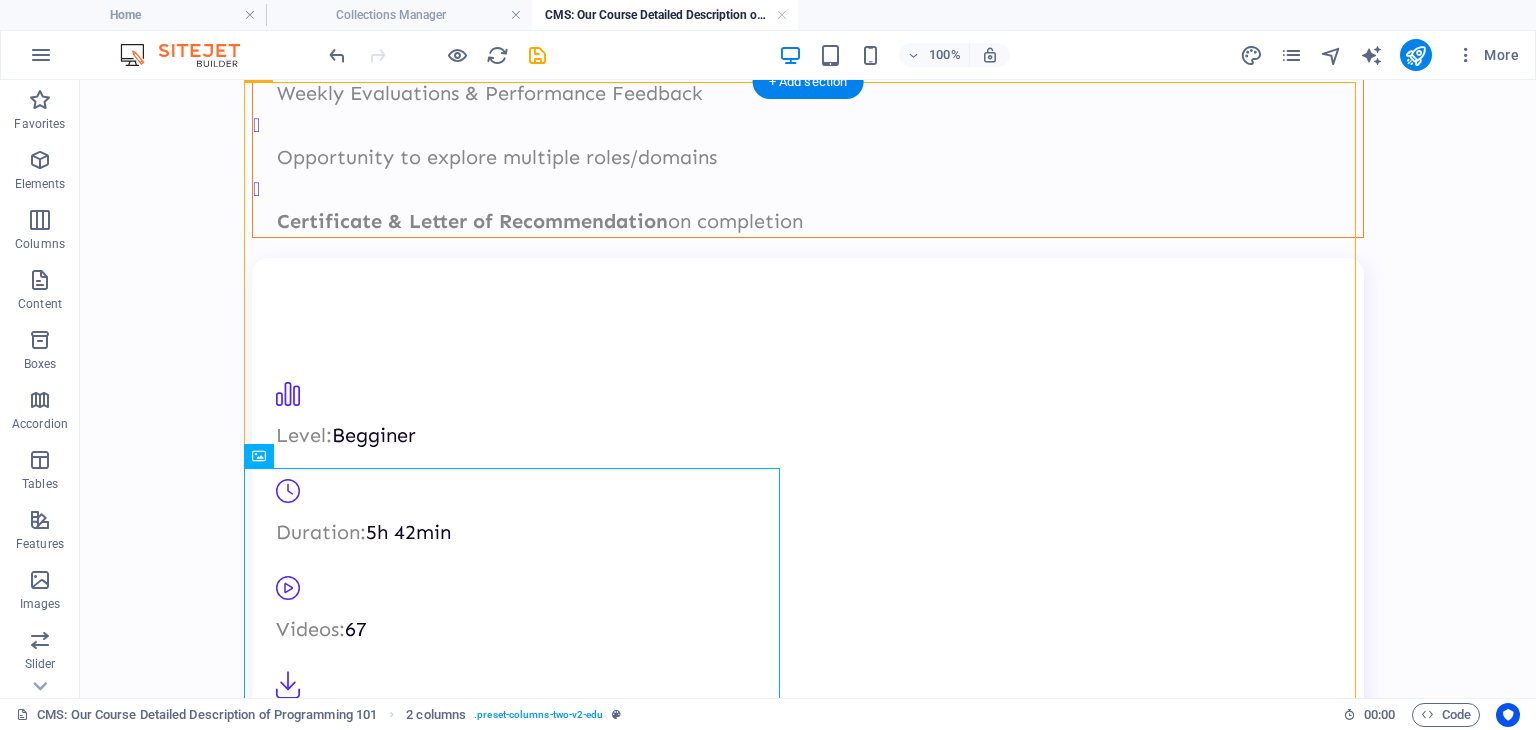 drag, startPoint x: 504, startPoint y: 560, endPoint x: 492, endPoint y: 296, distance: 264.27258 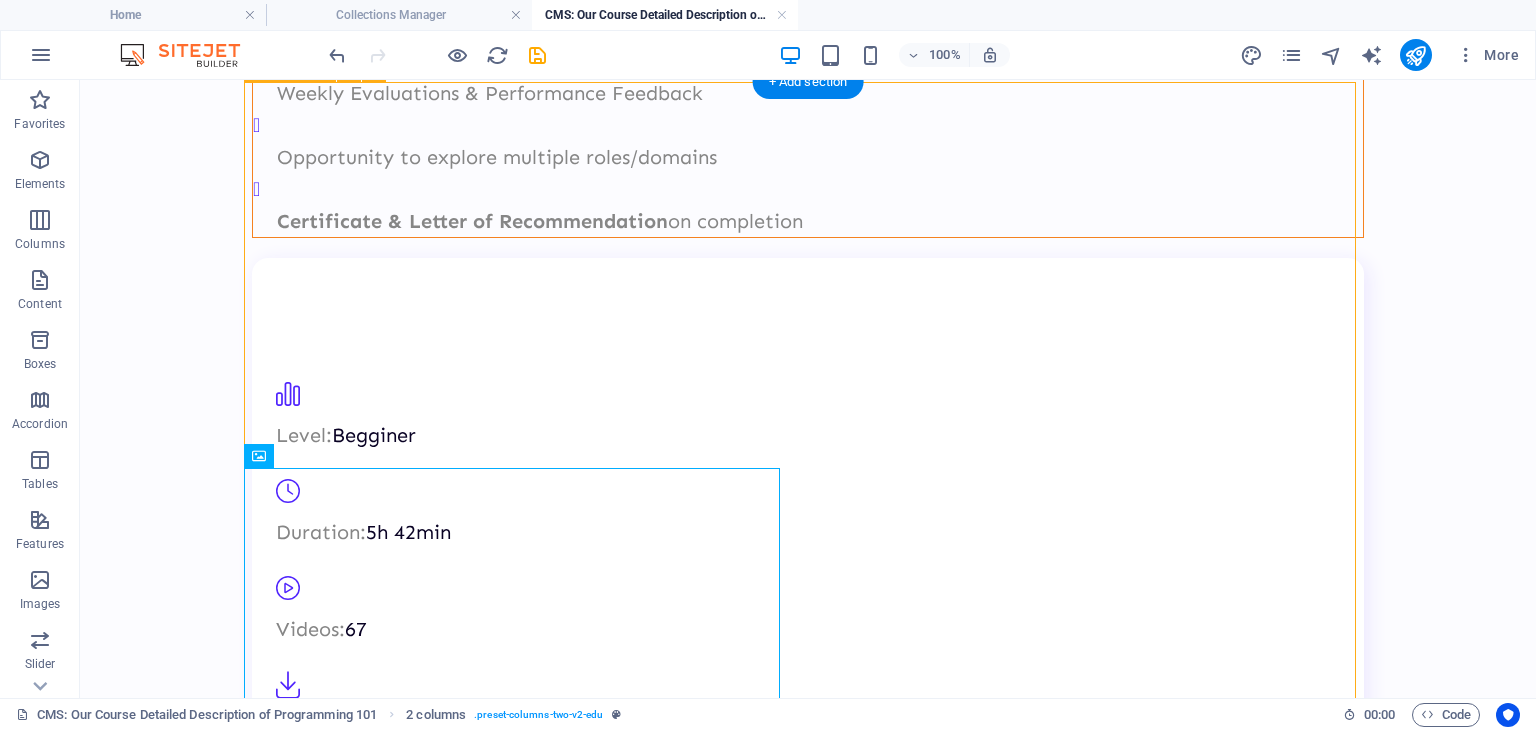 click on "What will you learn During the long-term internship at  Lynix Techno Solutions , you’ll gain: Real-World Project Experience Work on live industry projects that build your practical knowledge. Technical & Domain Skills Learn tools, technologies, and methods relevant to your field (e.g., IT, pharma, management). Problem-Solving & Critical Thinking Tackle real challenges and develop solution-oriented thinking. Teamwork & Communication Collaborate with professionals and improve interpersonal skills. Professional Etiquette & Work Culture Understand how modern industries function and what employers expect. Job Readiness Build a solid foundation for placements with improved confidence, resumes, and interview preparation. Would you like this customized for specific programs (e.g., B.Tech, MBA, Pharma)?" at bounding box center [808, 1976] 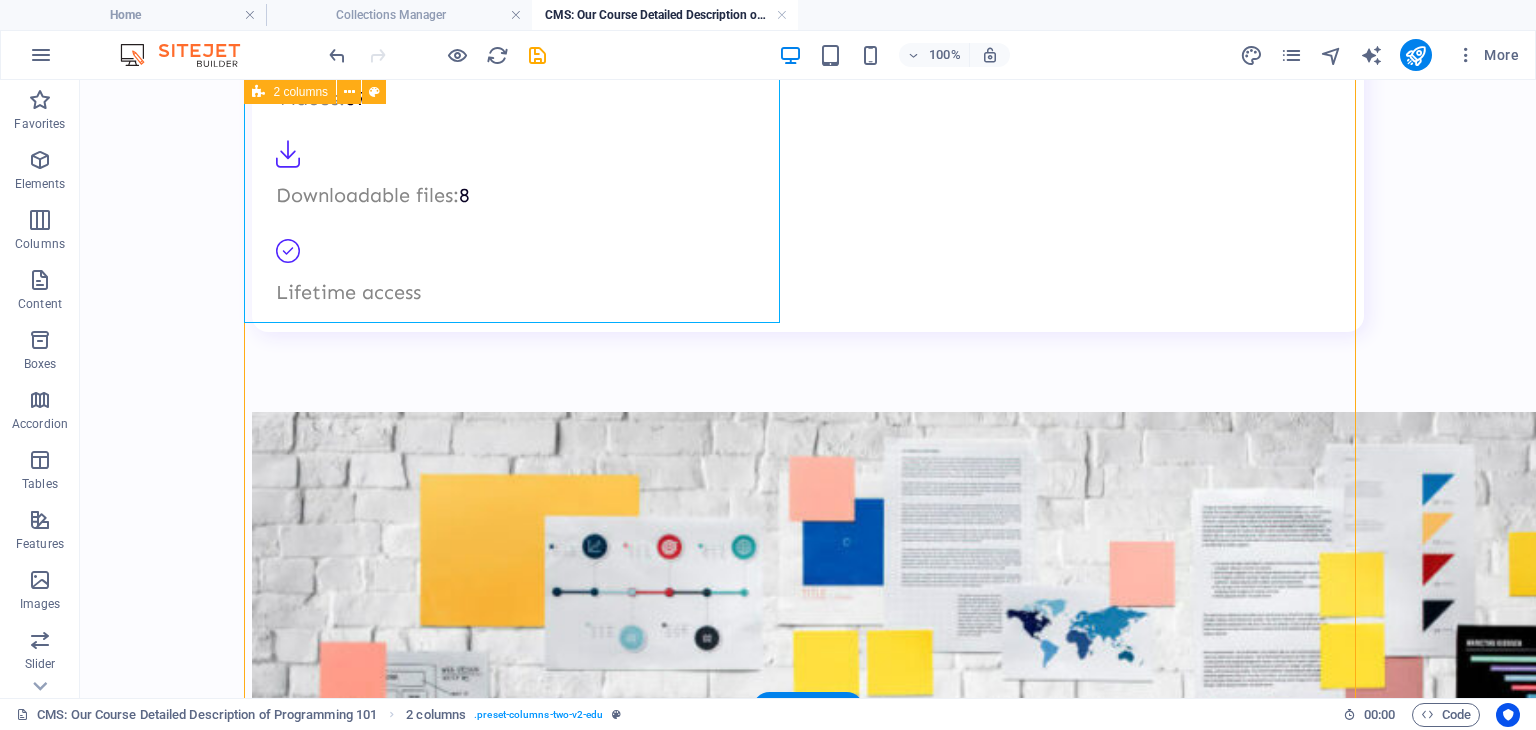 scroll, scrollTop: 1516, scrollLeft: 0, axis: vertical 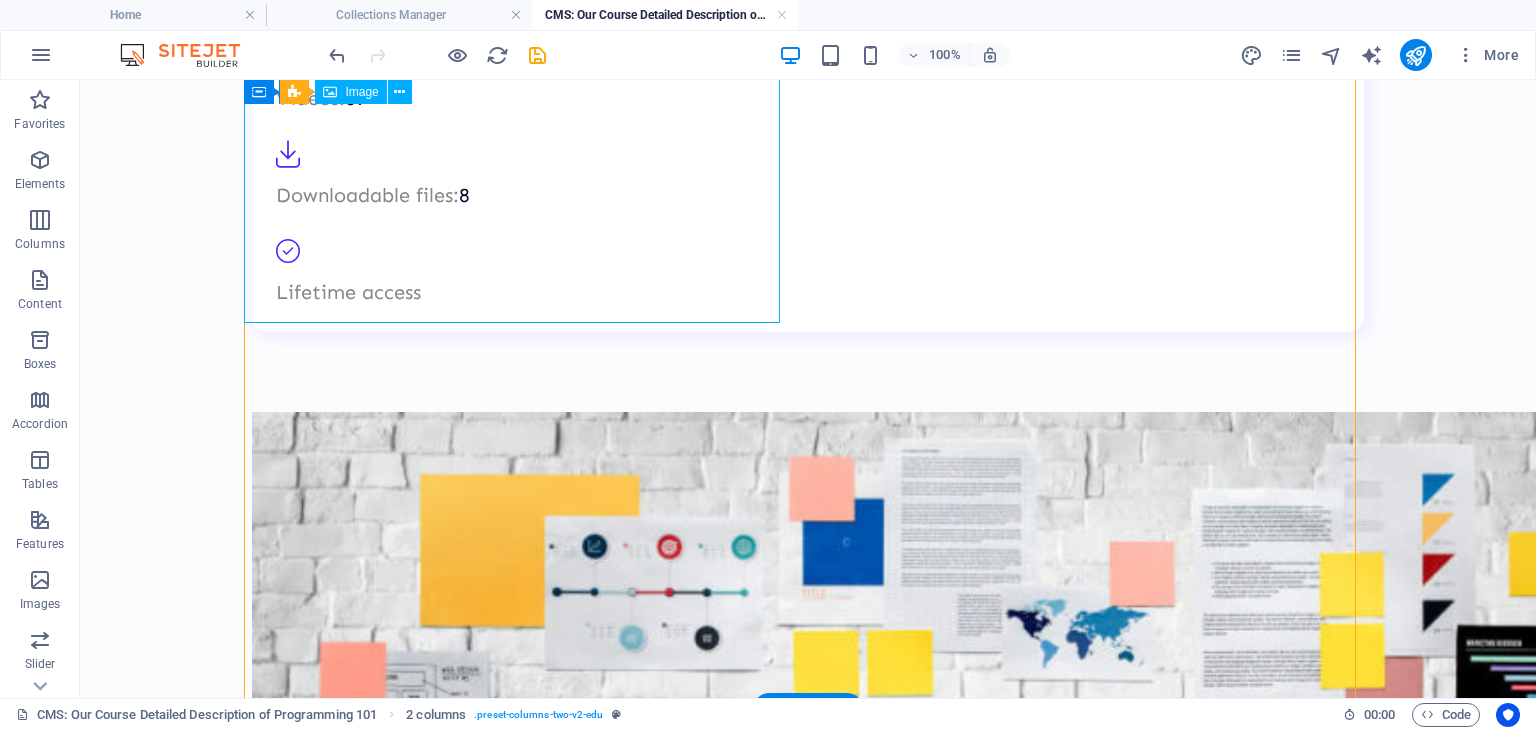 click at bounding box center [520, 936] 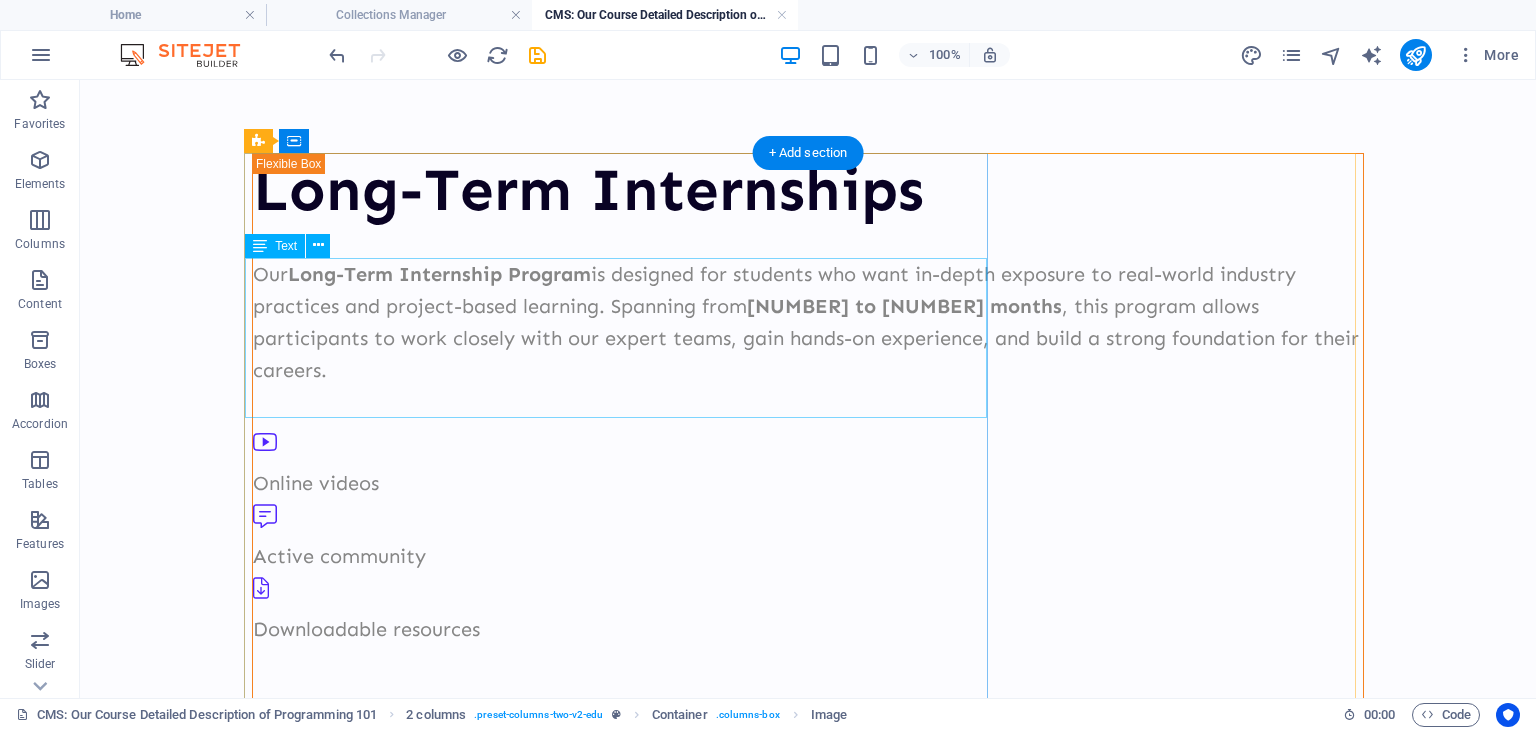 scroll, scrollTop: 5, scrollLeft: 0, axis: vertical 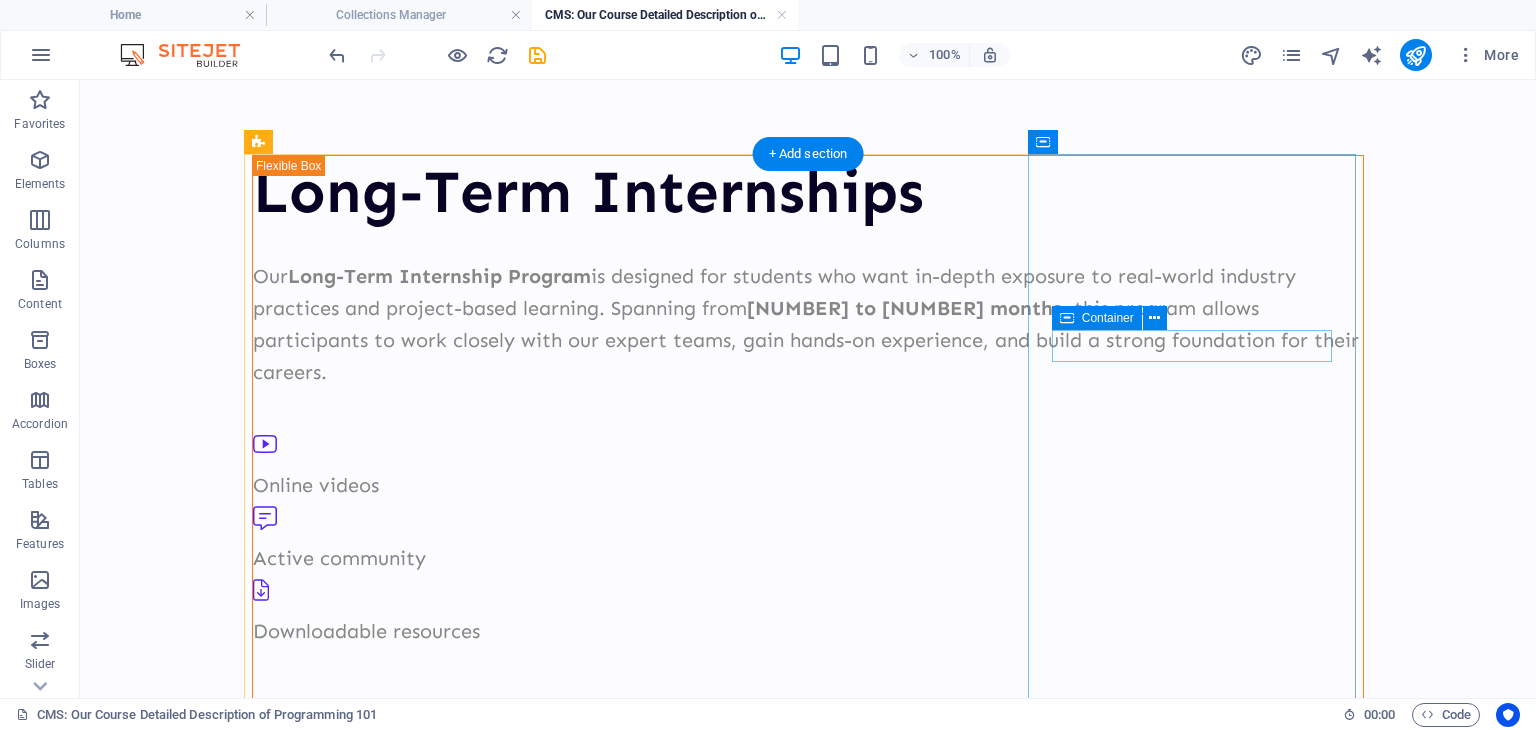click on "Duration:  5h 42min" at bounding box center [808, 1491] 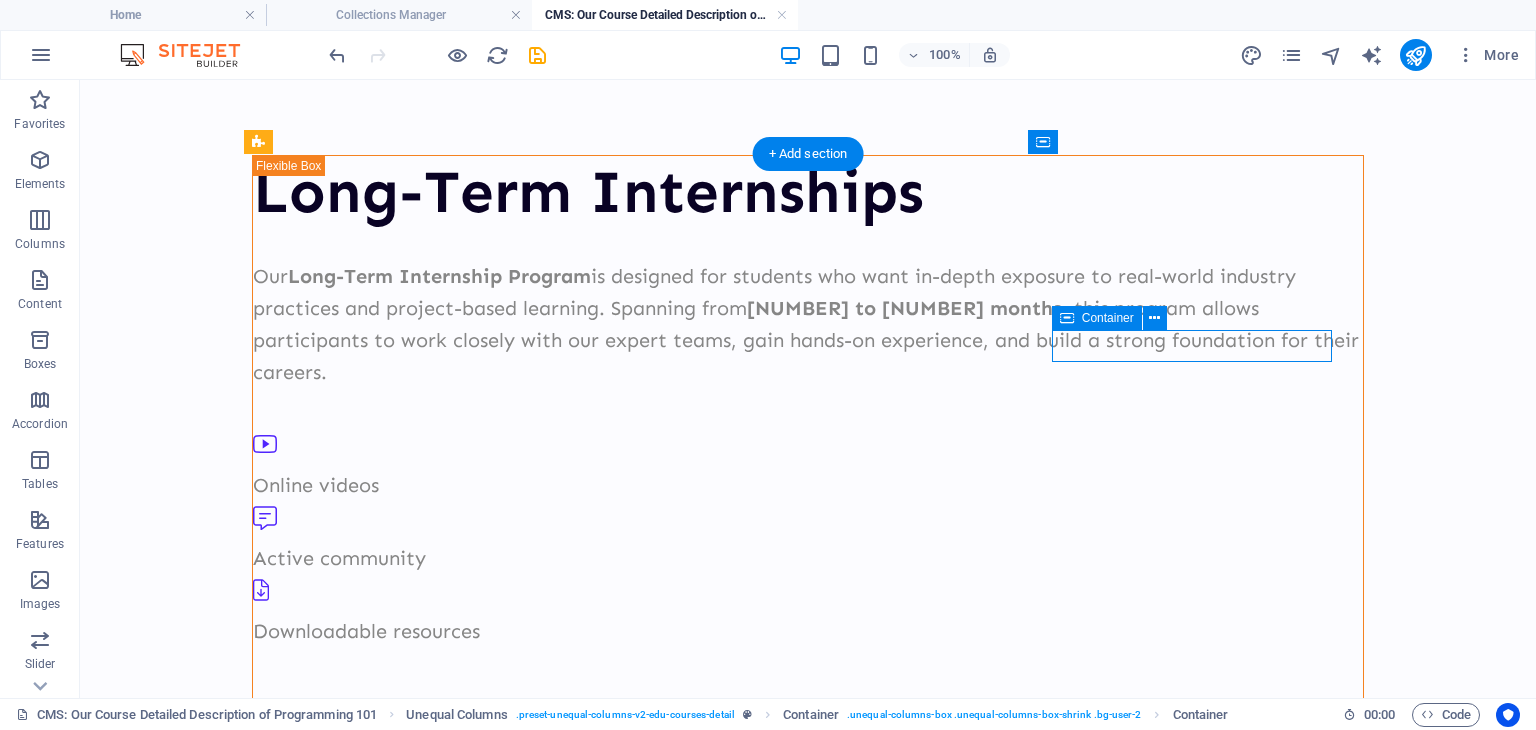 click on "Duration:  5h 42min" at bounding box center [808, 1491] 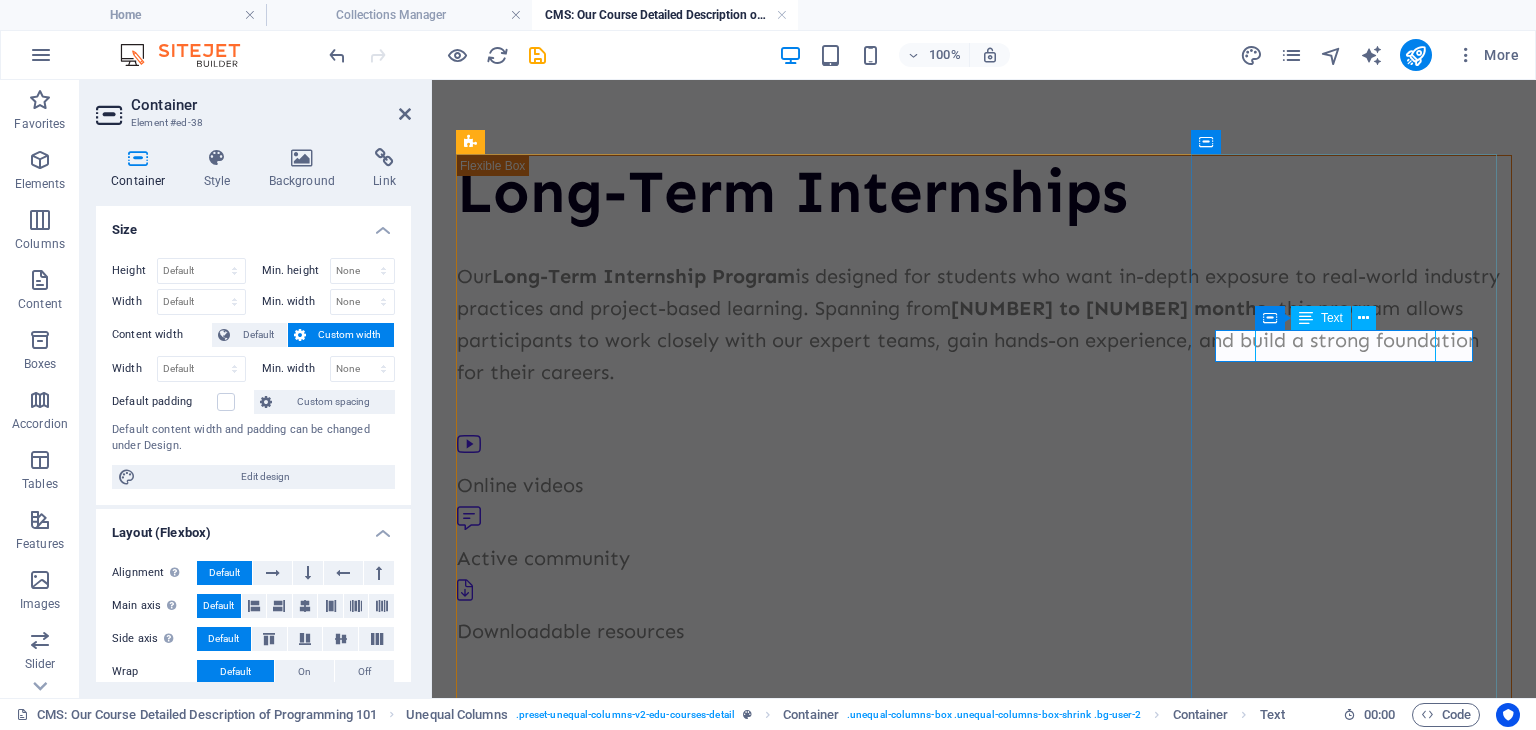 click on "Duration:  5h 42min" at bounding box center [984, 1512] 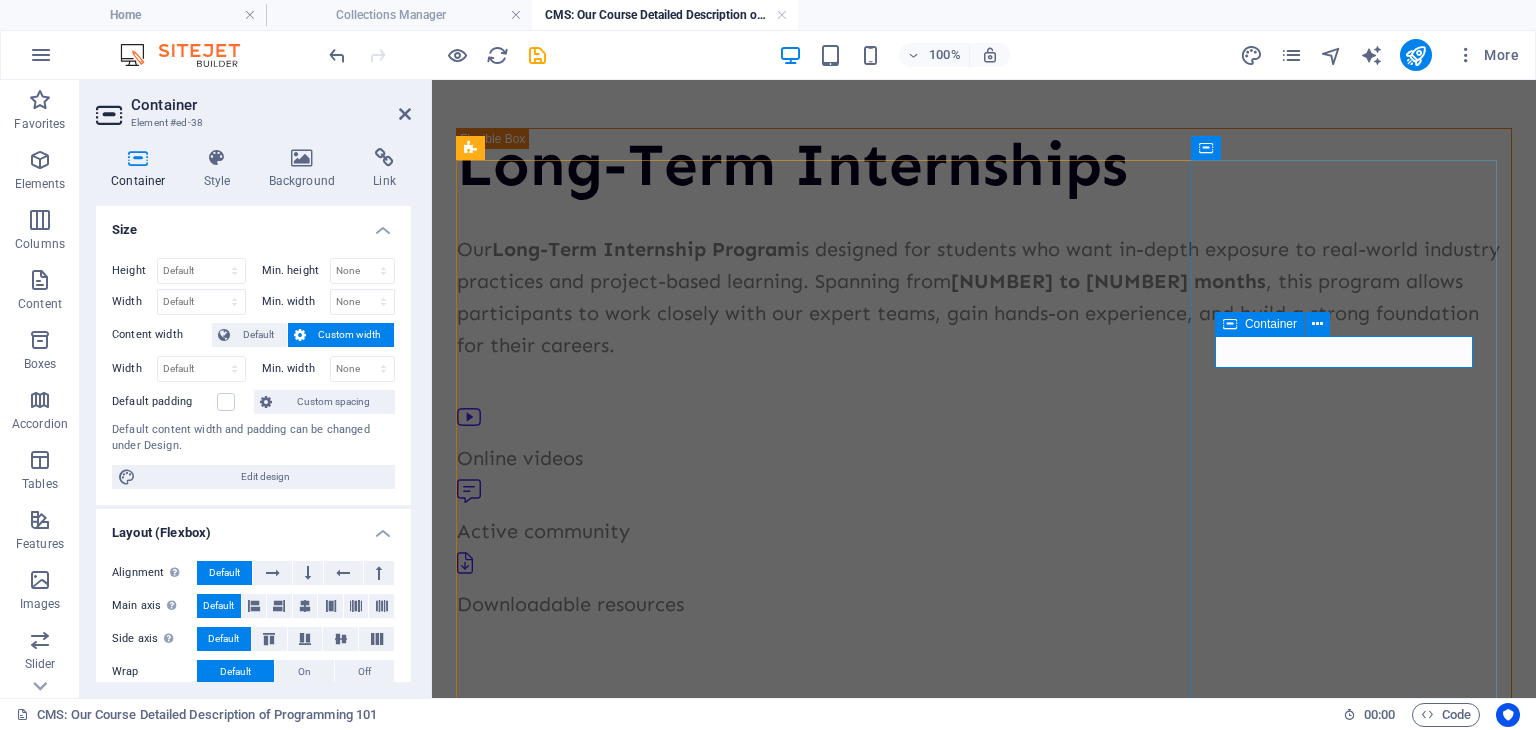 scroll, scrollTop: 0, scrollLeft: 0, axis: both 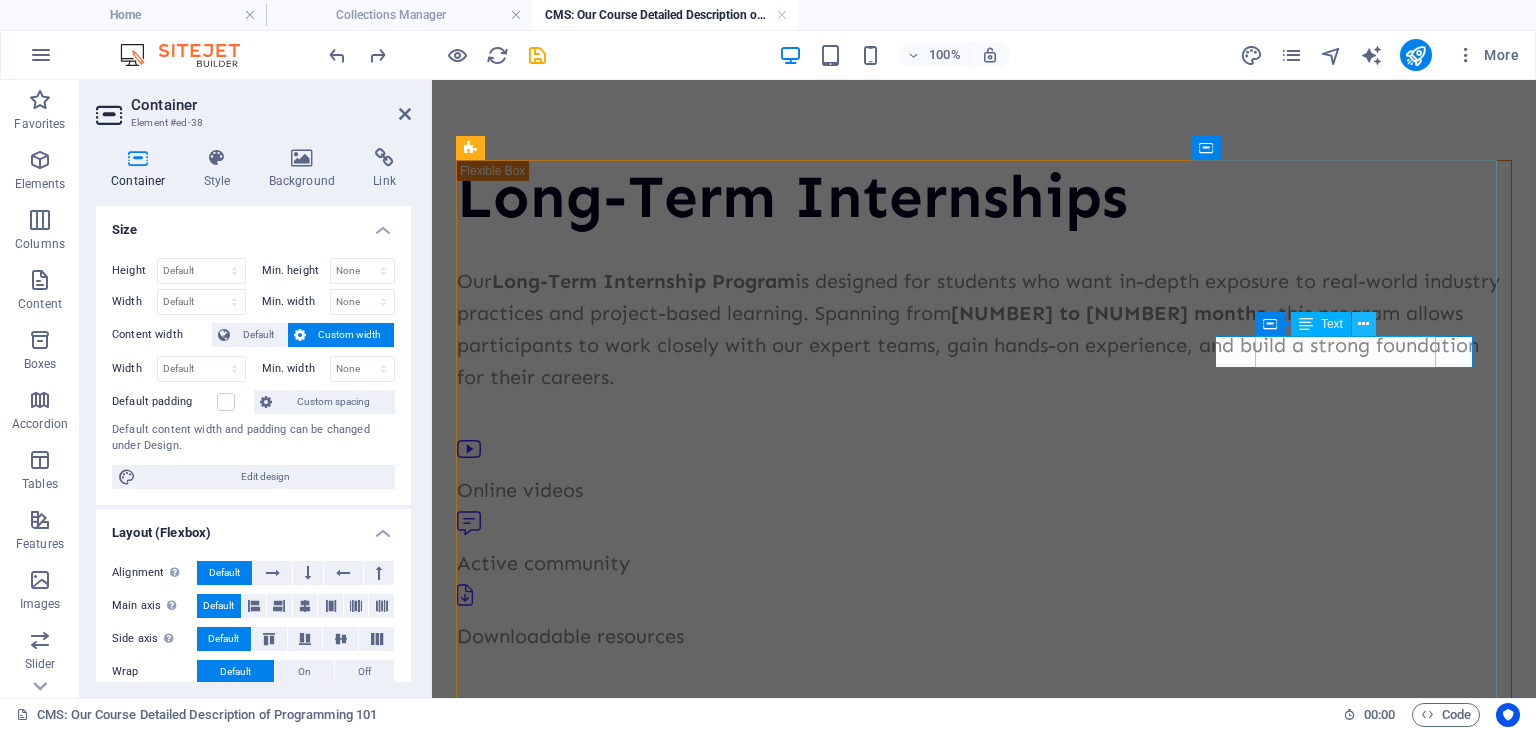 click at bounding box center [1364, 324] 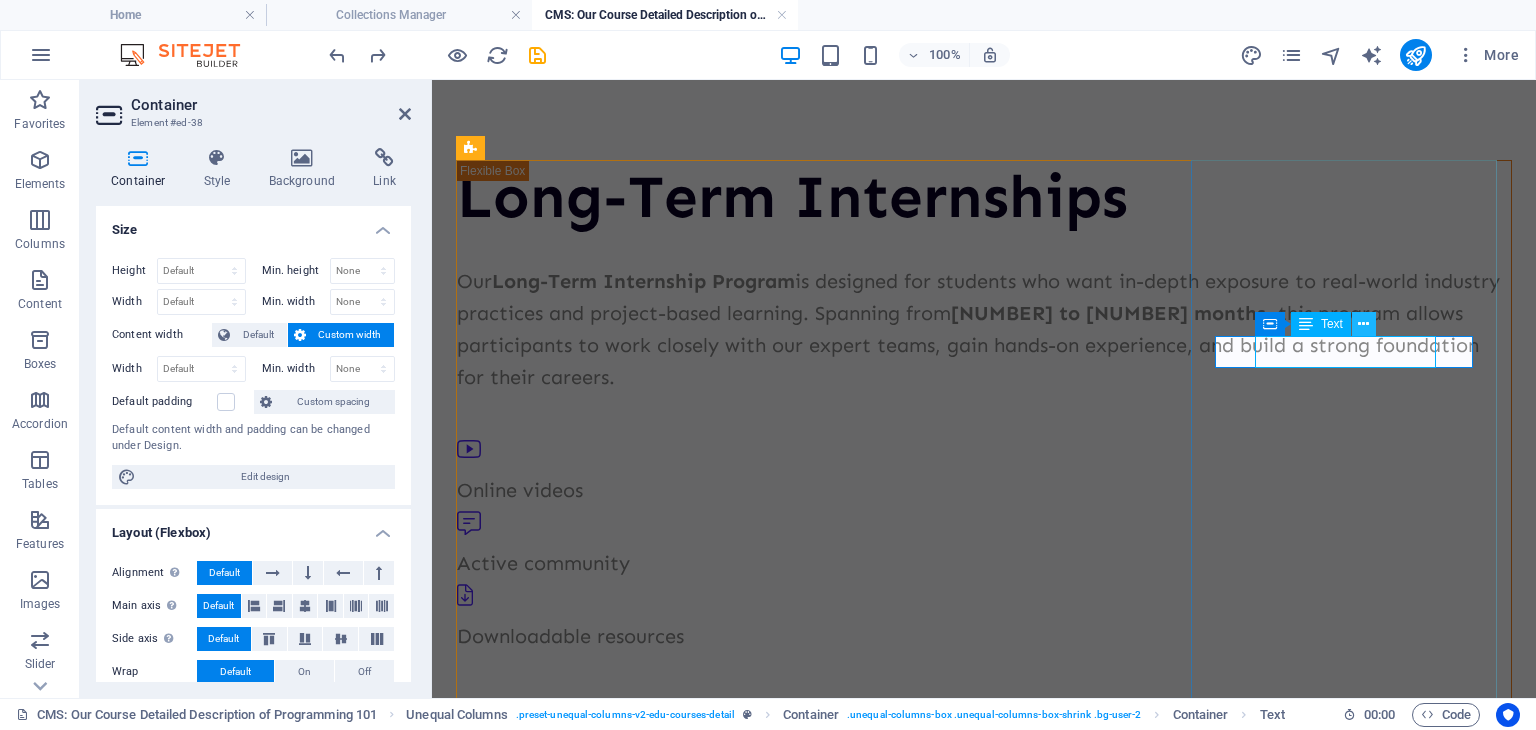 click at bounding box center (1364, 324) 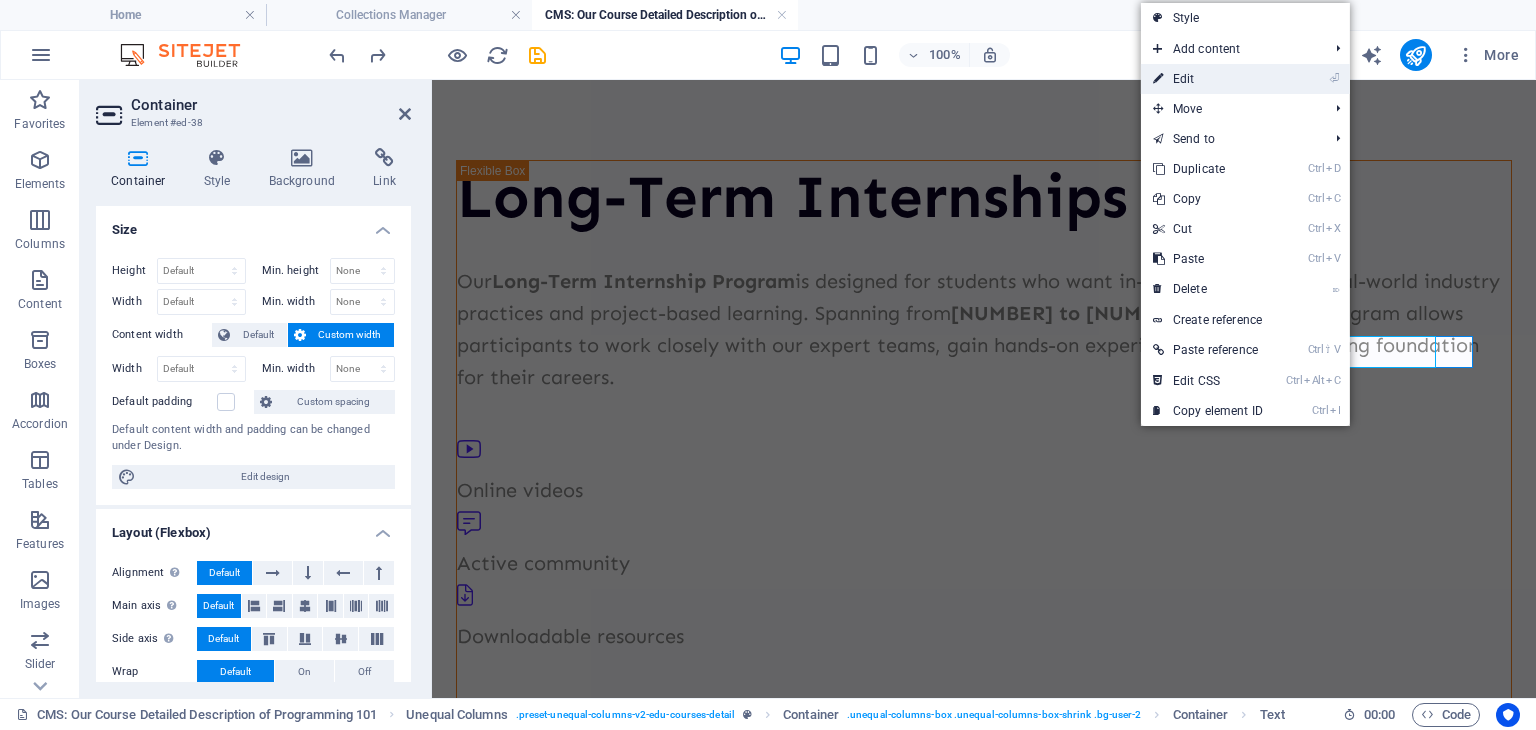 click on "⏎  Edit" at bounding box center (1208, 79) 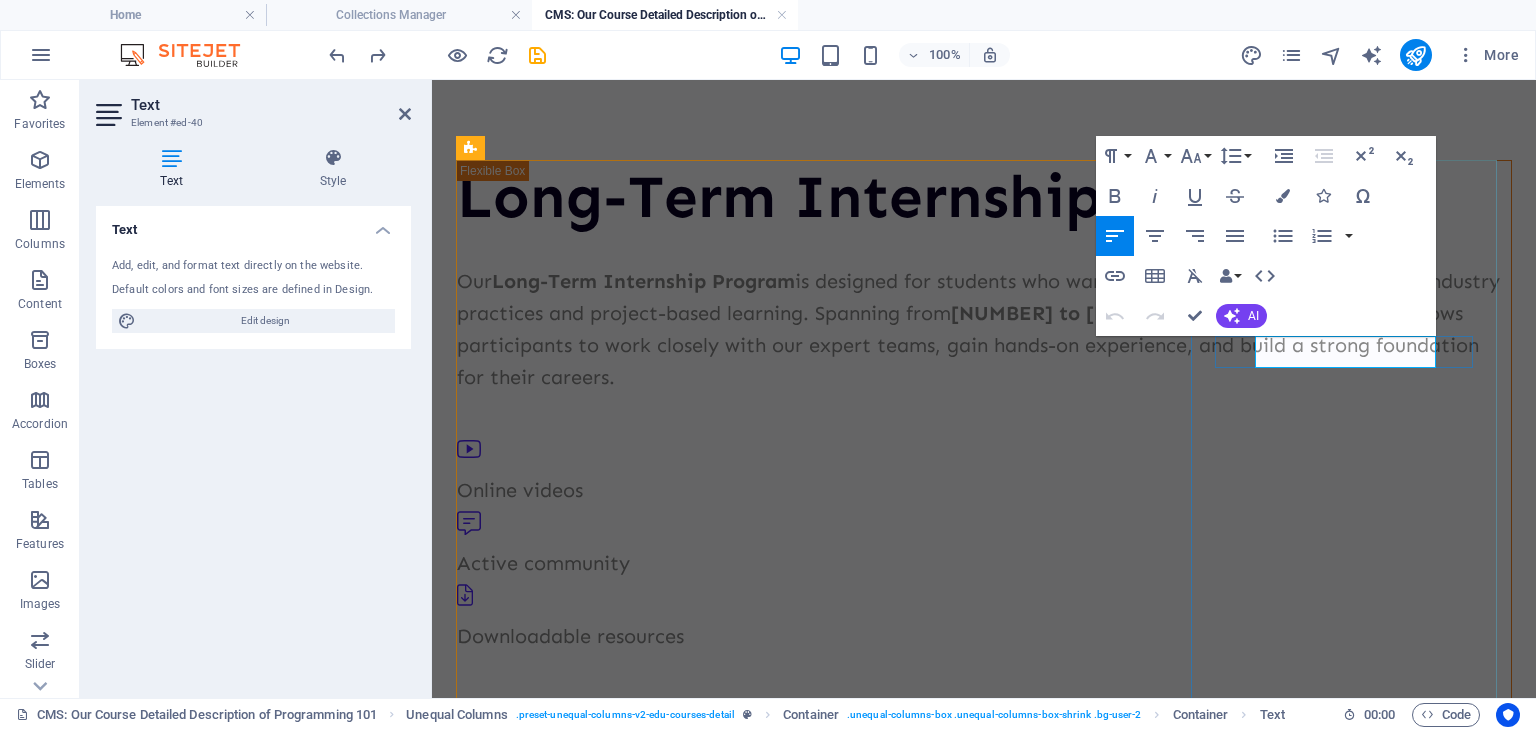 click on "5h 42min" 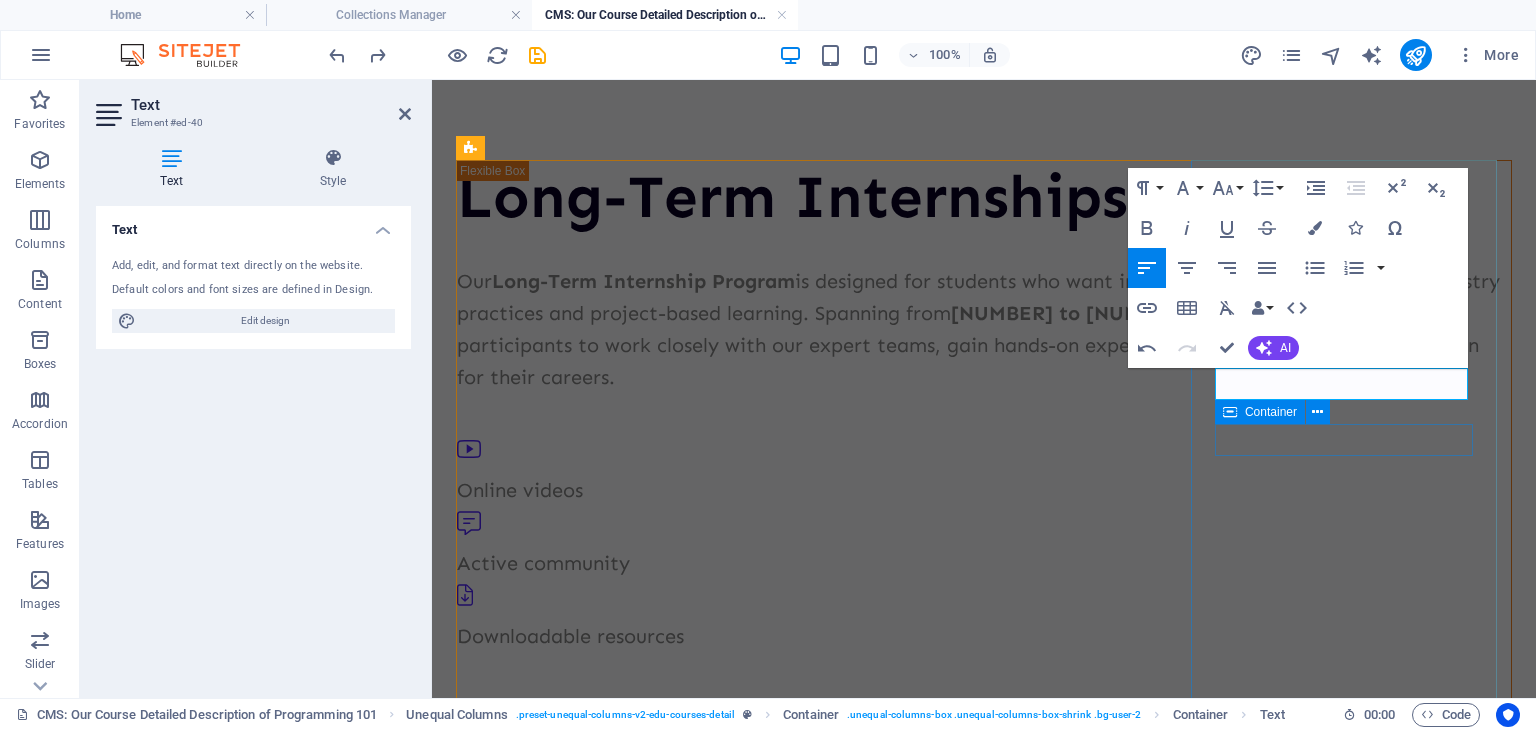 click on "Videos:  67" at bounding box center (984, 1593) 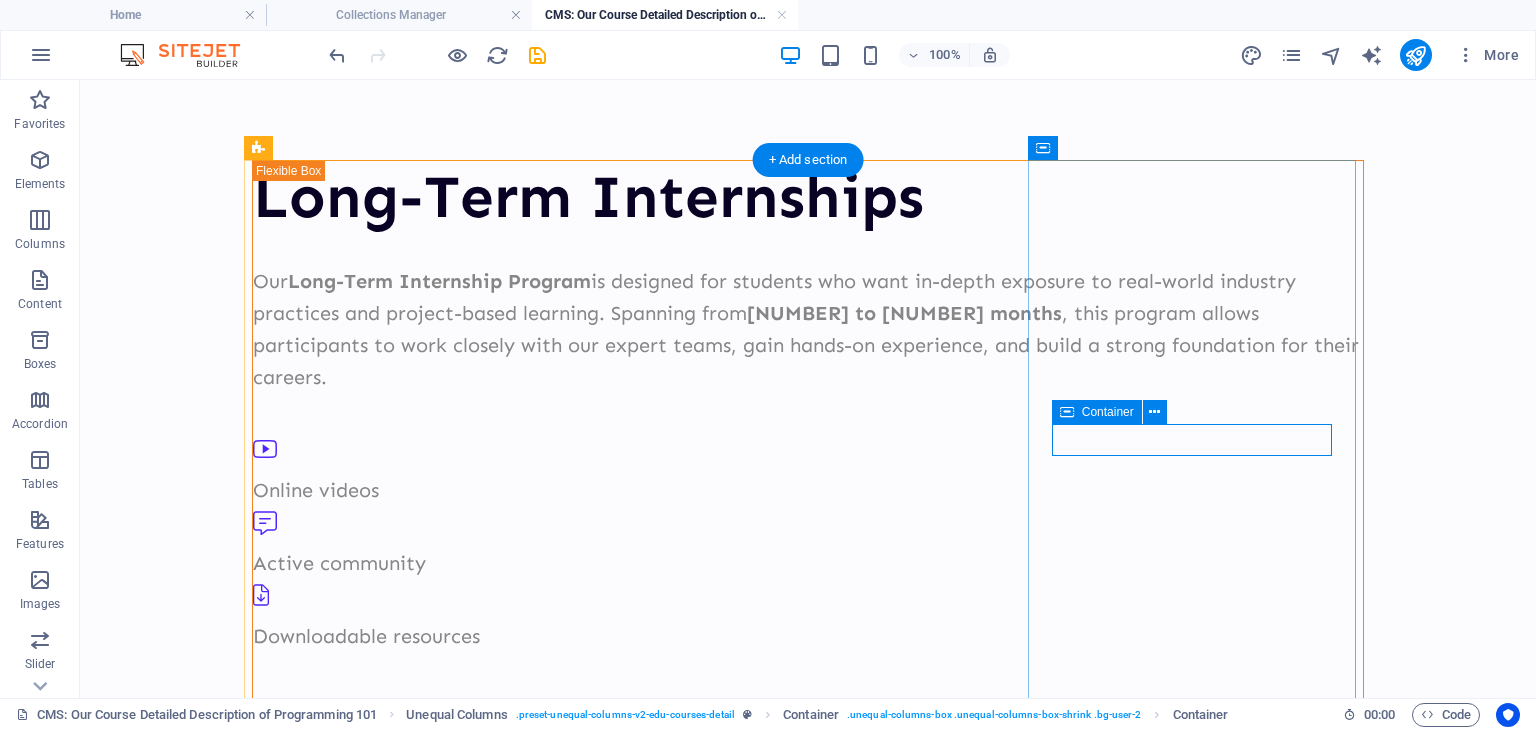 click on "Videos:  67" at bounding box center [808, 1593] 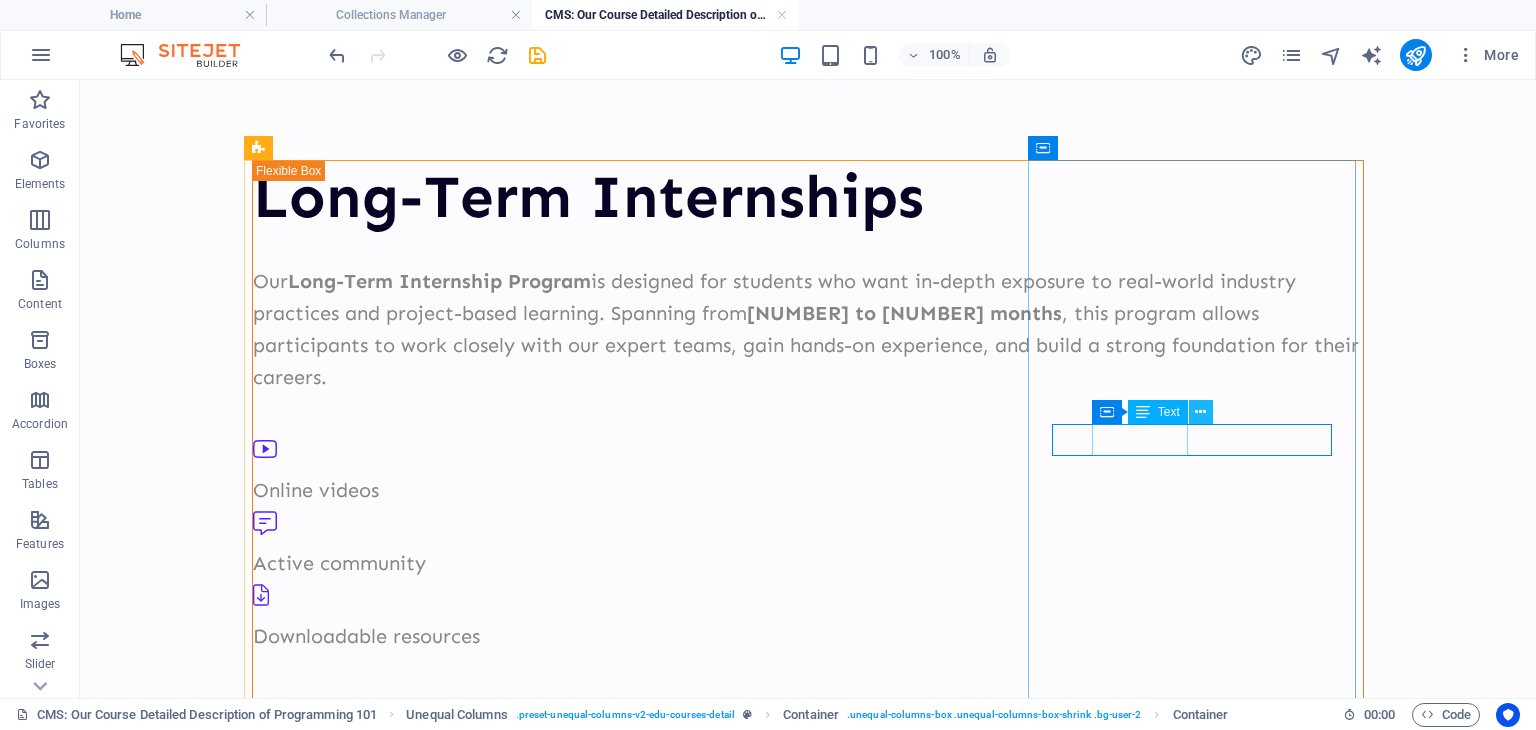 click at bounding box center [1200, 412] 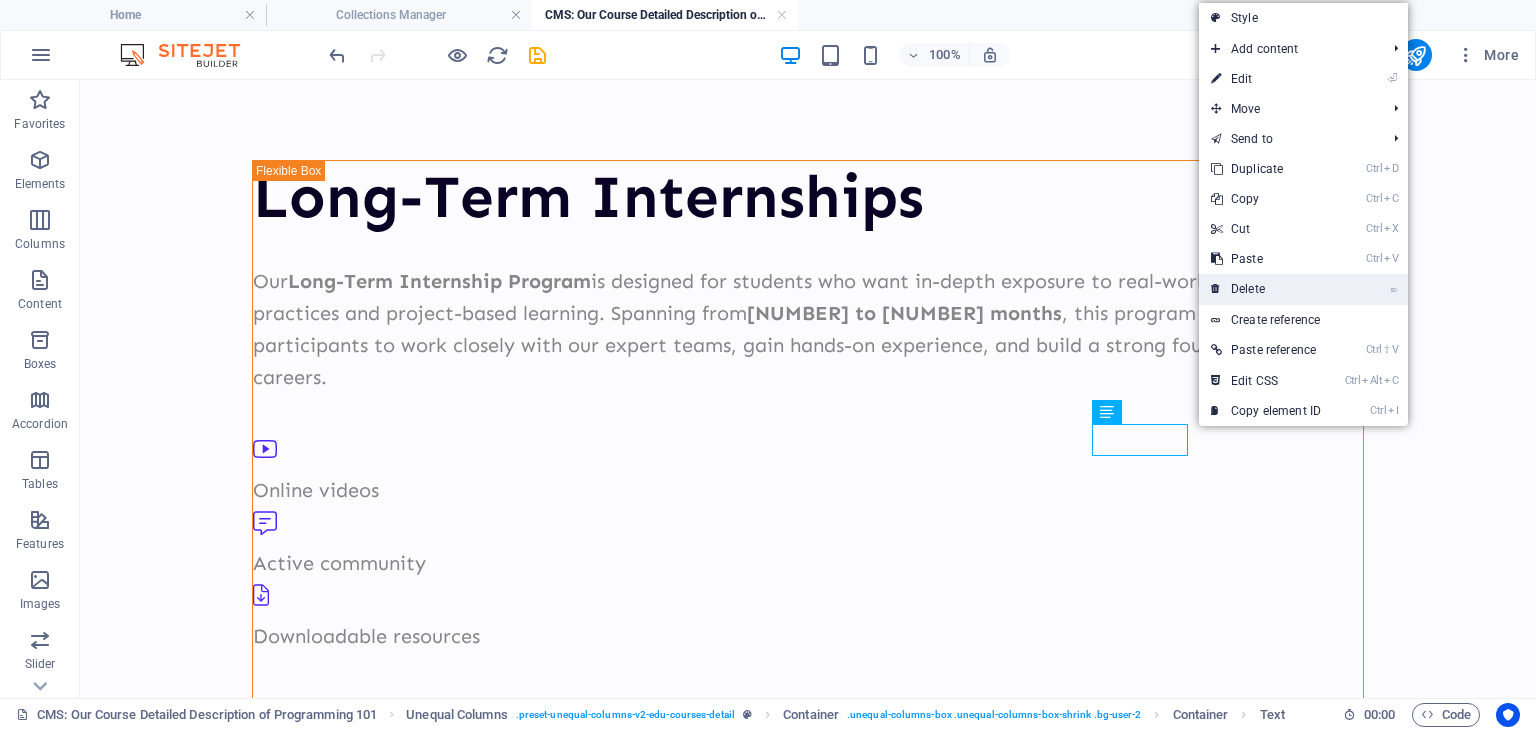 click on "⌦  Delete" at bounding box center (1266, 289) 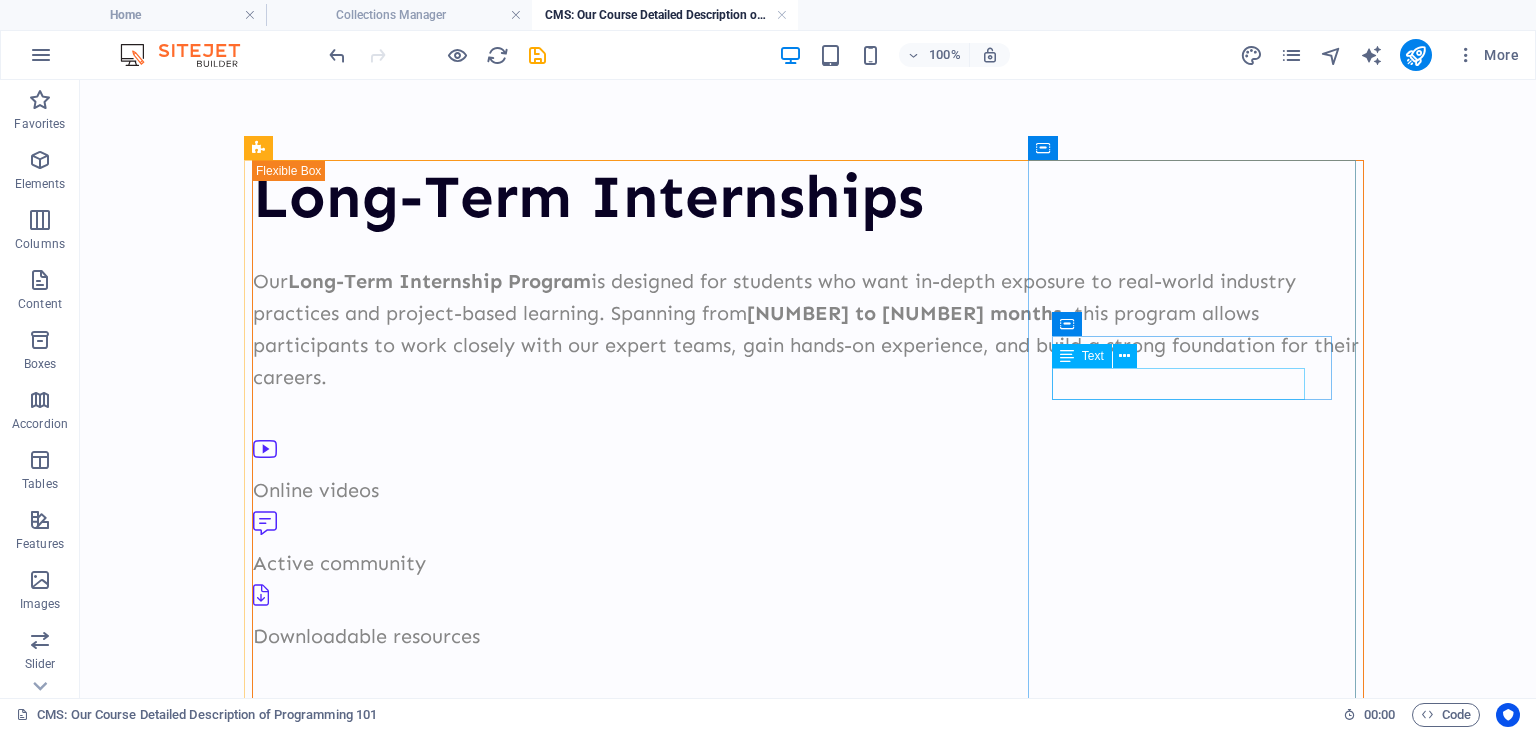 click on "Text" at bounding box center [1101, 356] 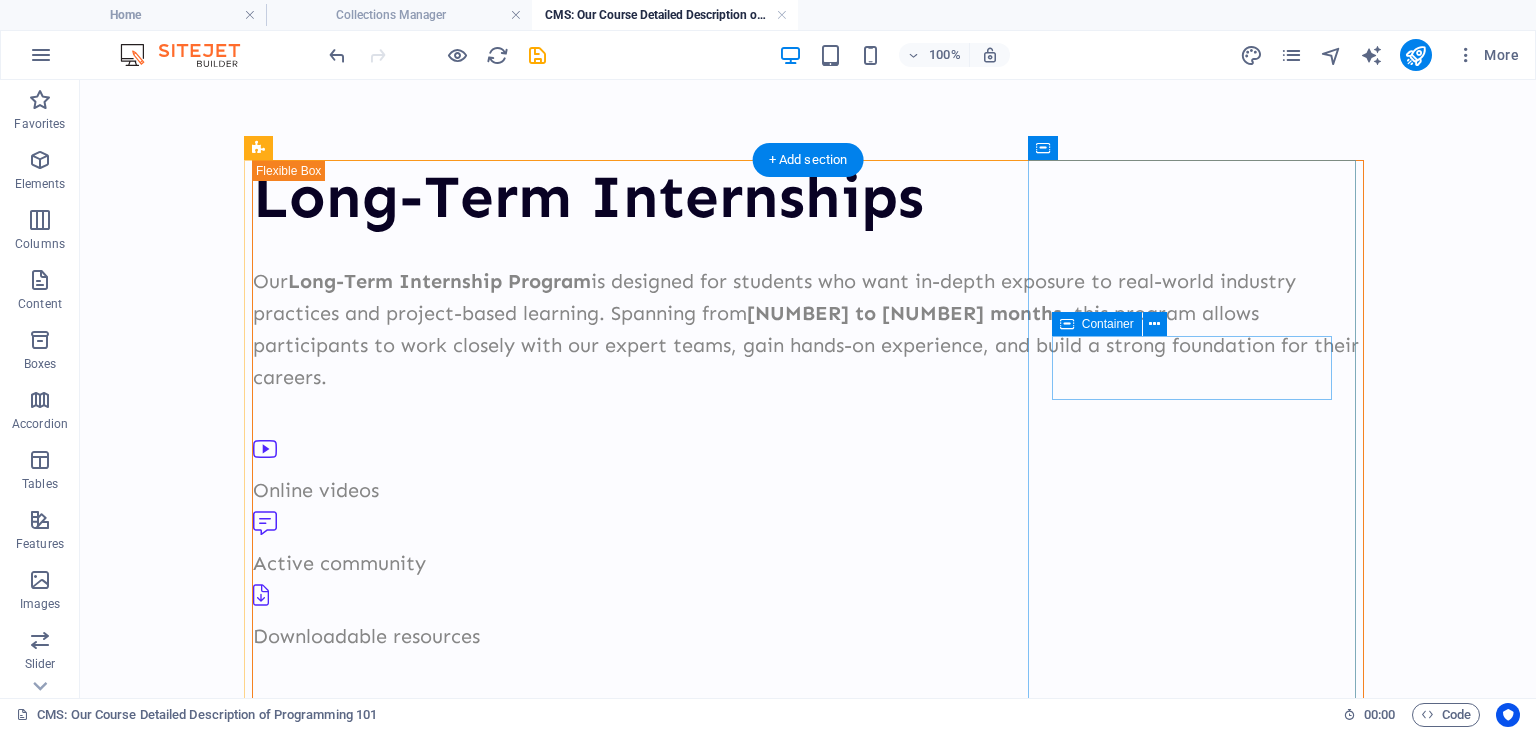 click on "Duration:  2 TO 3 MONTHS" at bounding box center (808, 1496) 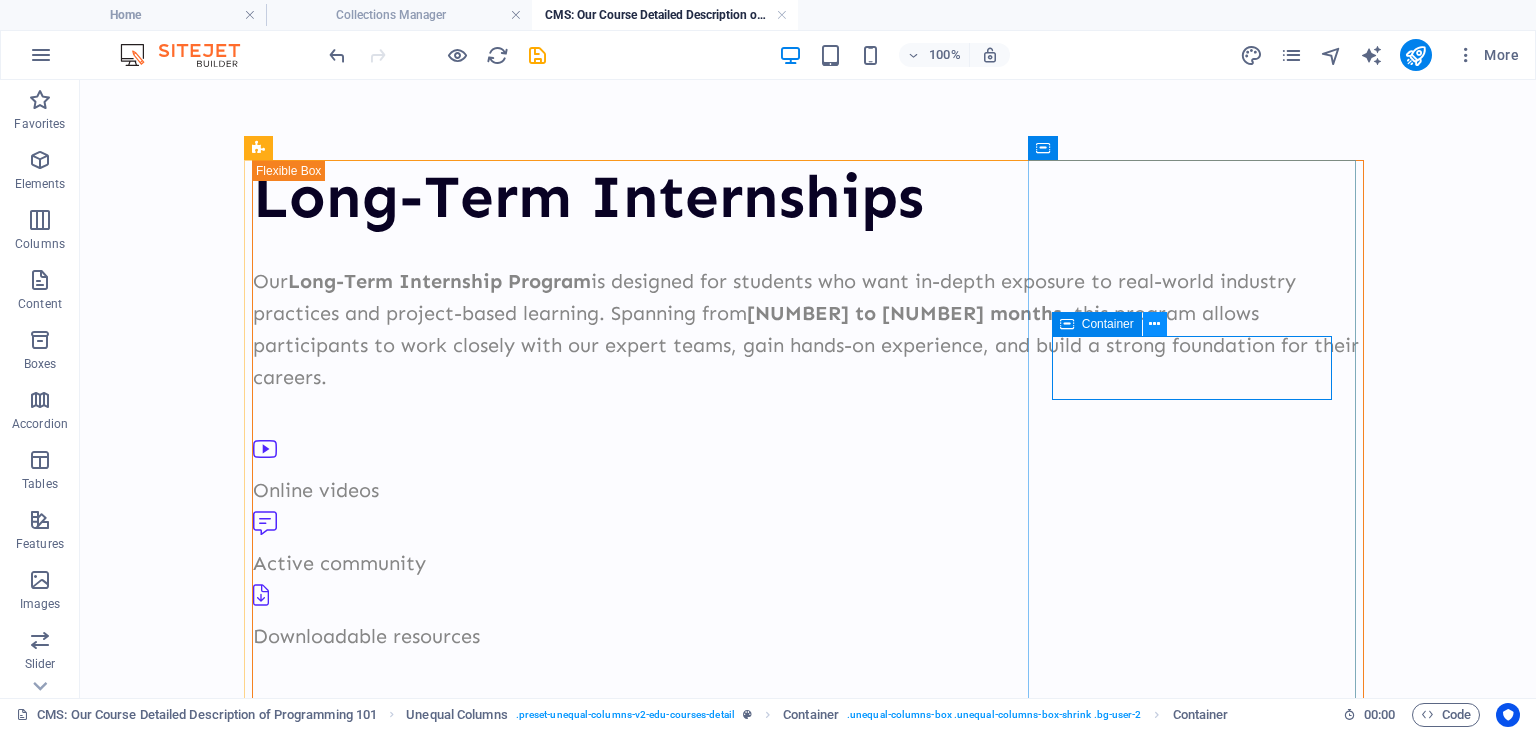 click at bounding box center [1154, 324] 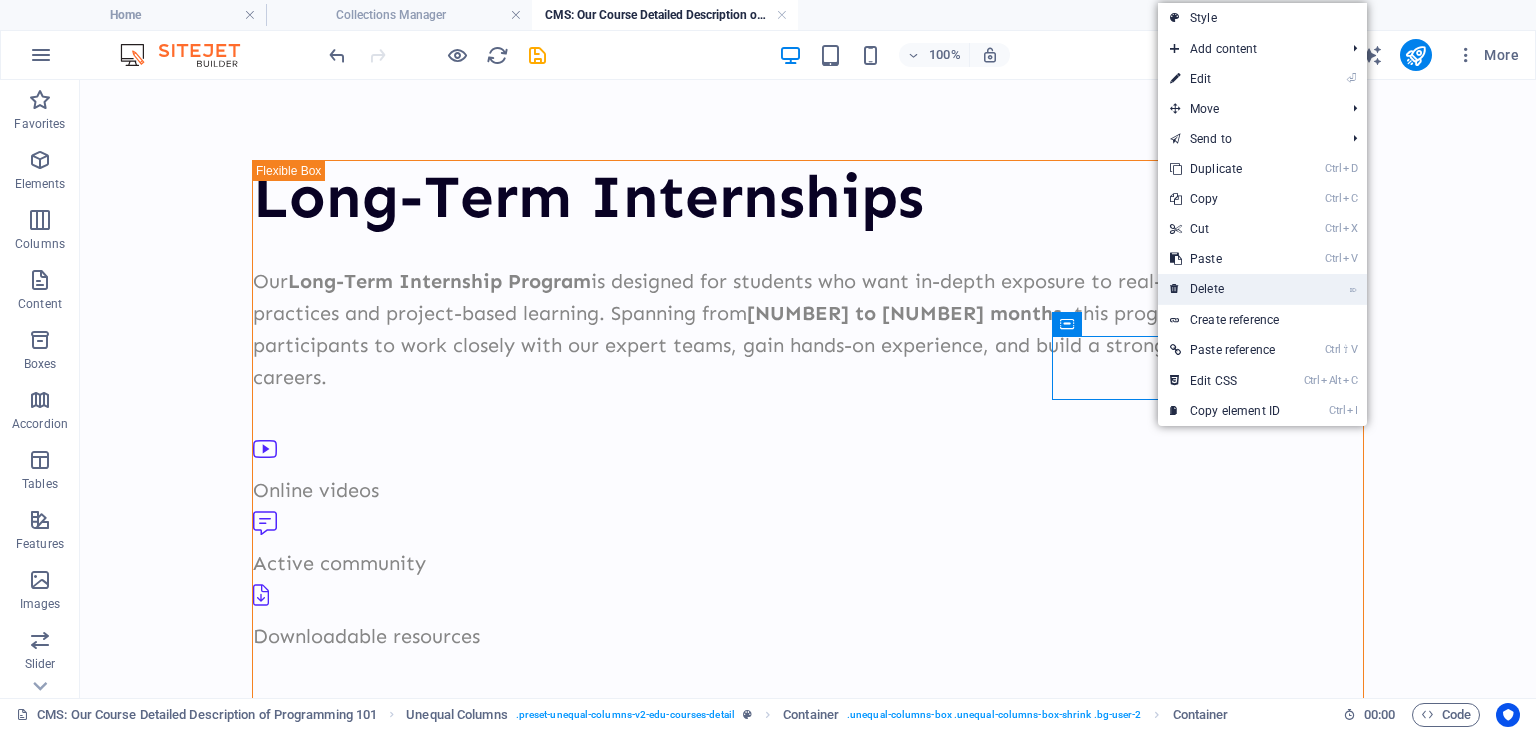 click on "⌦  Delete" at bounding box center [1225, 289] 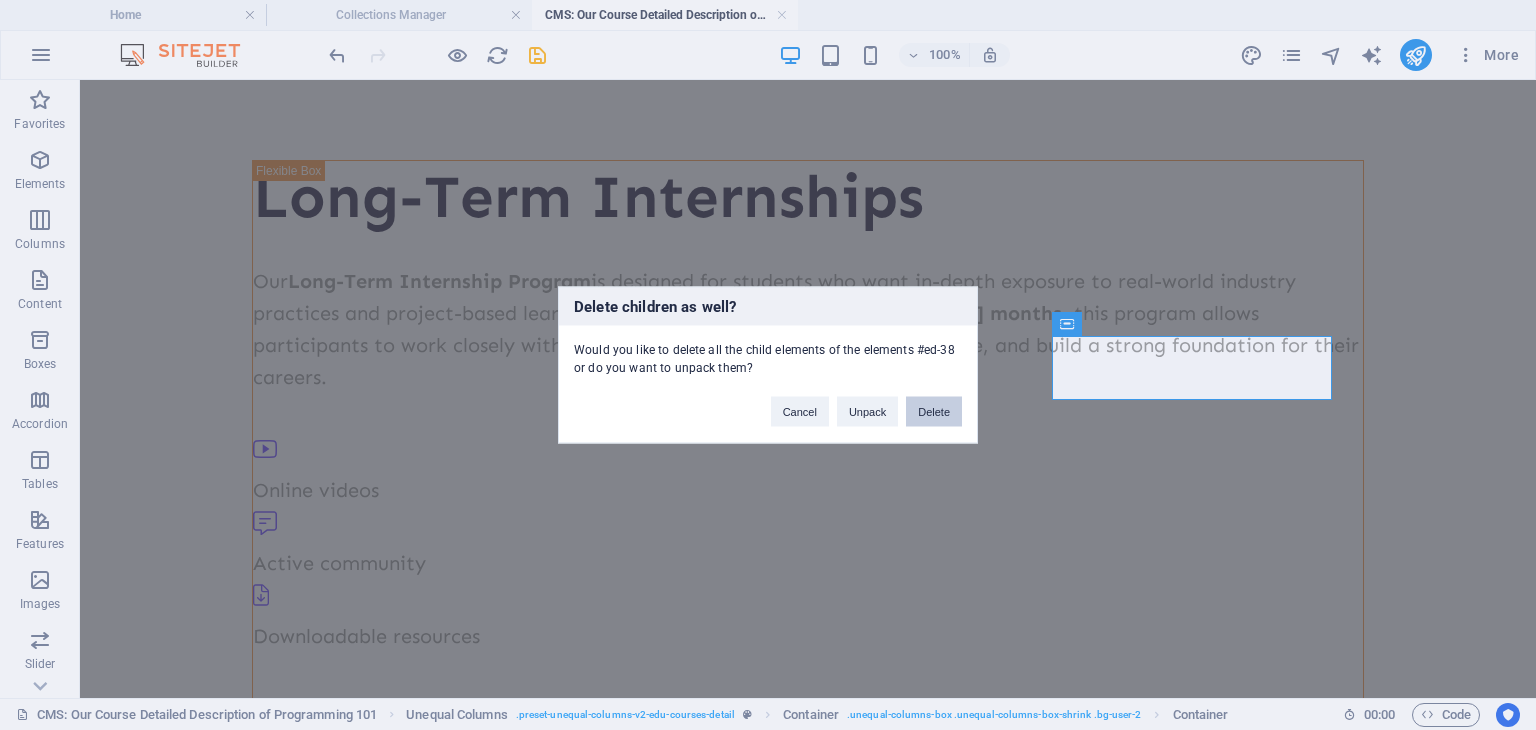 click on "Delete" at bounding box center [934, 412] 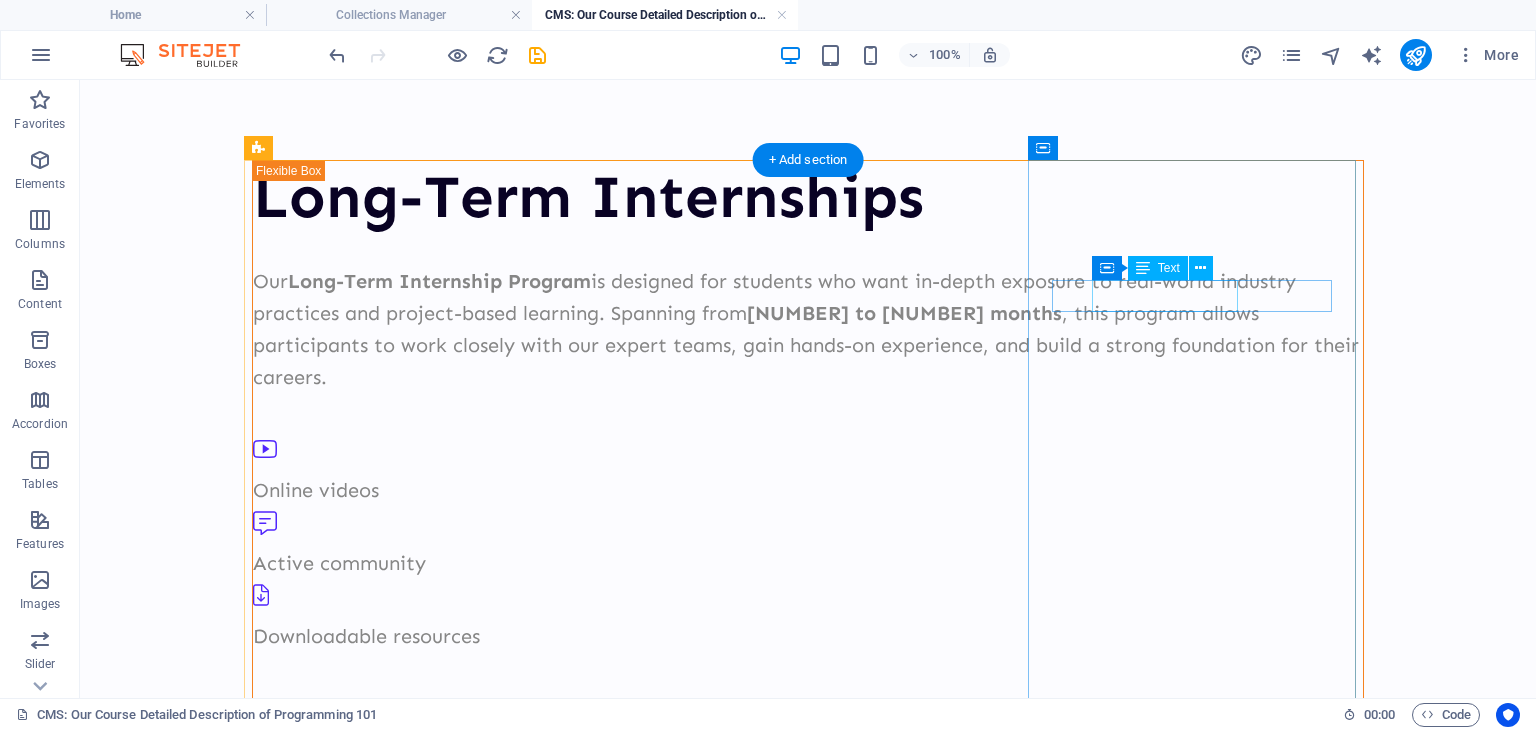 click on "Level:  Begginer" at bounding box center (808, 1420) 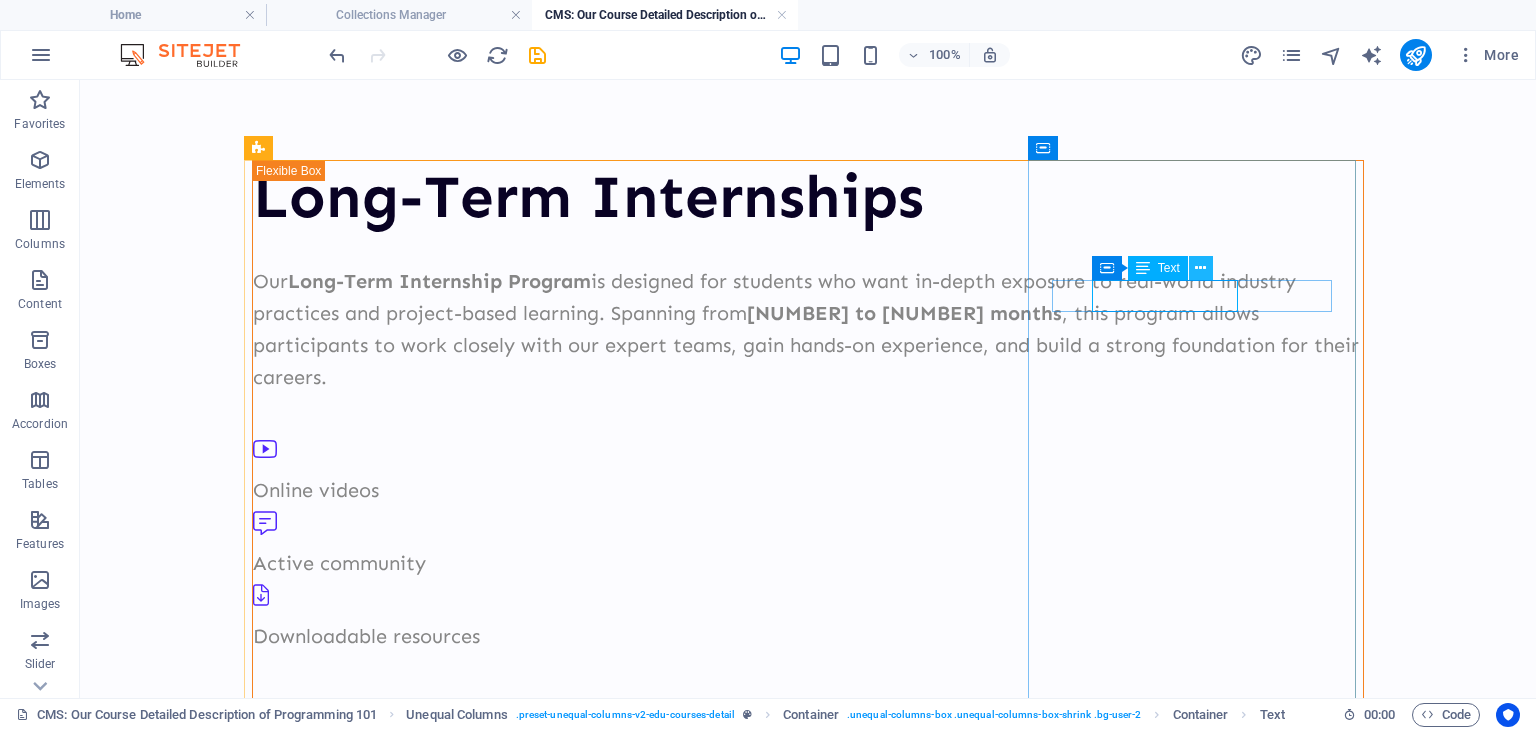 click at bounding box center (1200, 268) 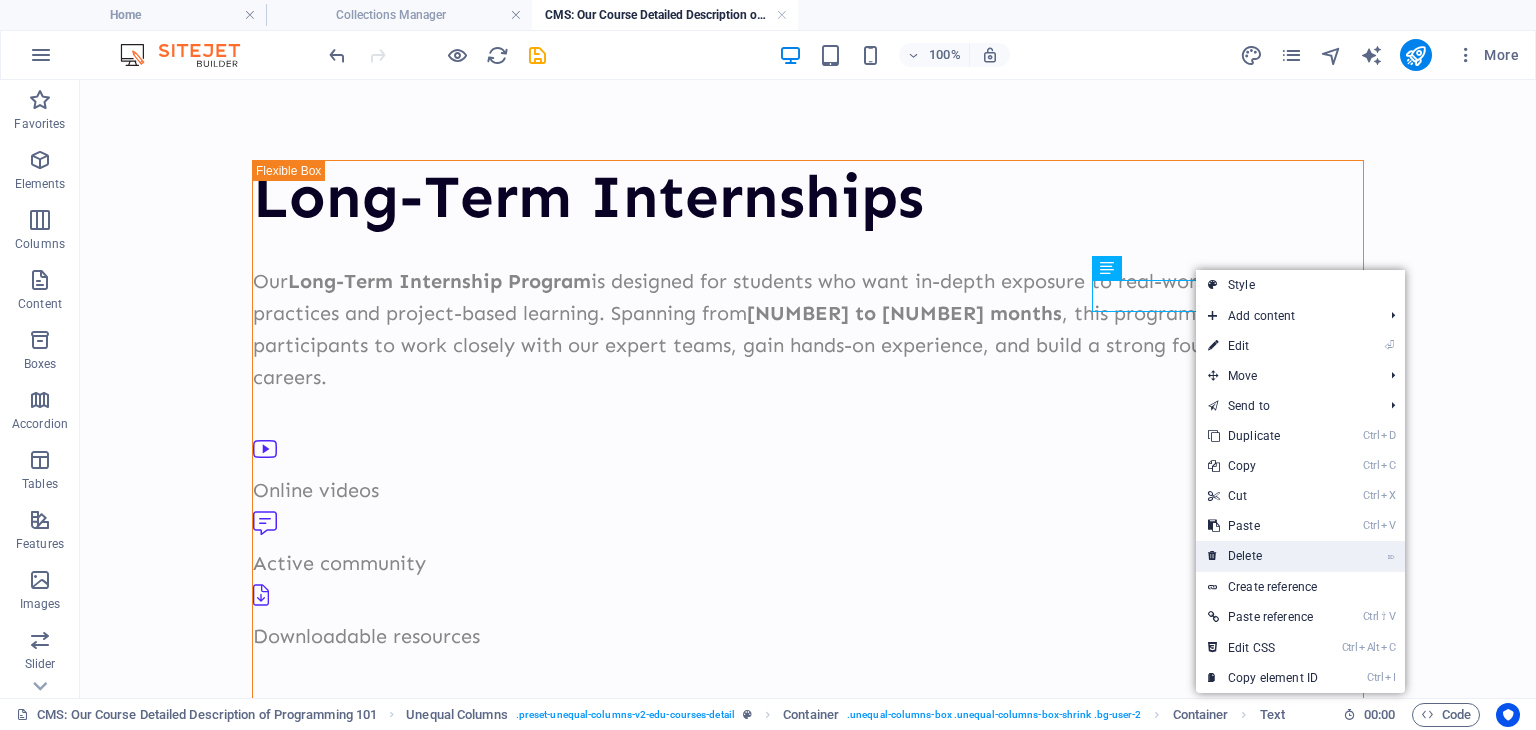 click on "⌦  Delete" at bounding box center [1263, 556] 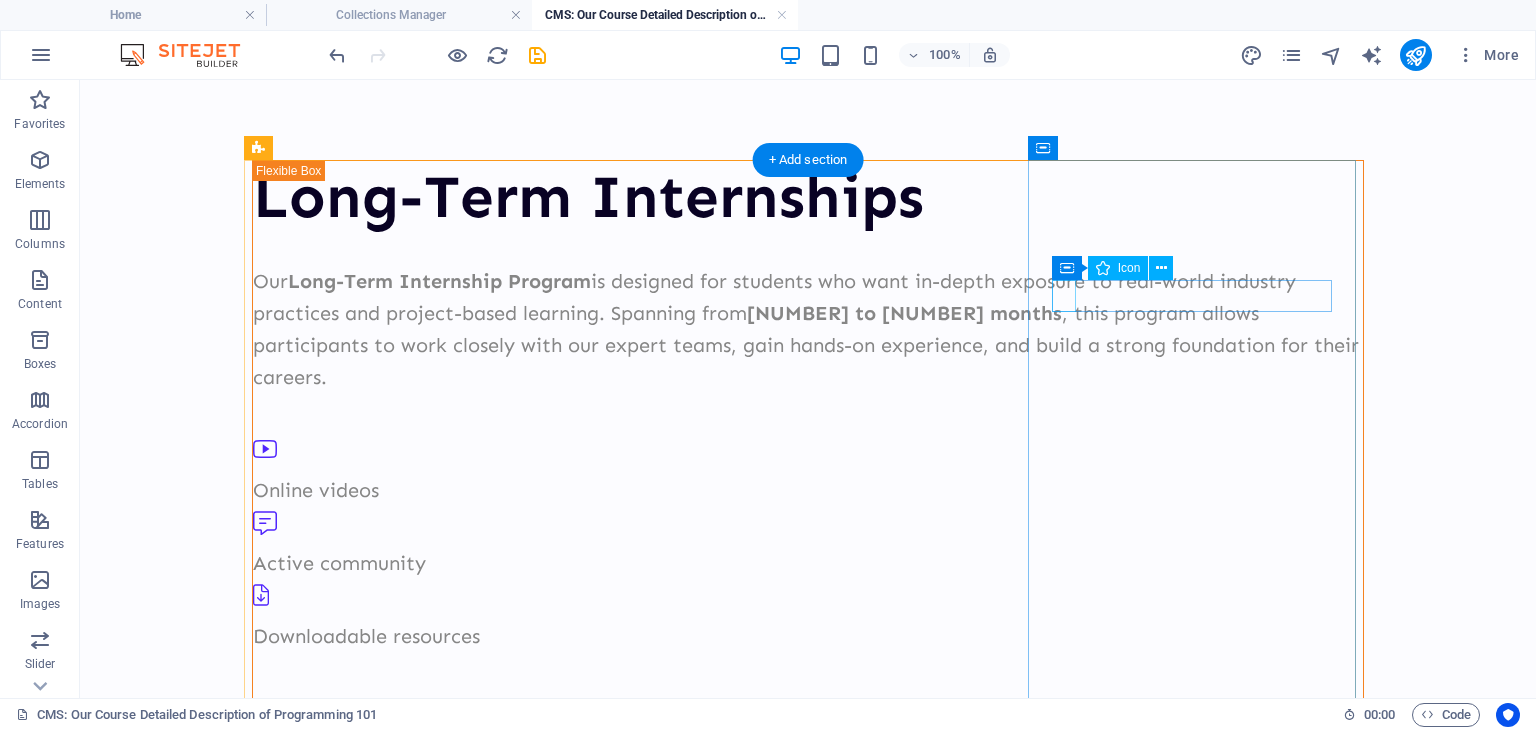 click at bounding box center (800, 1383) 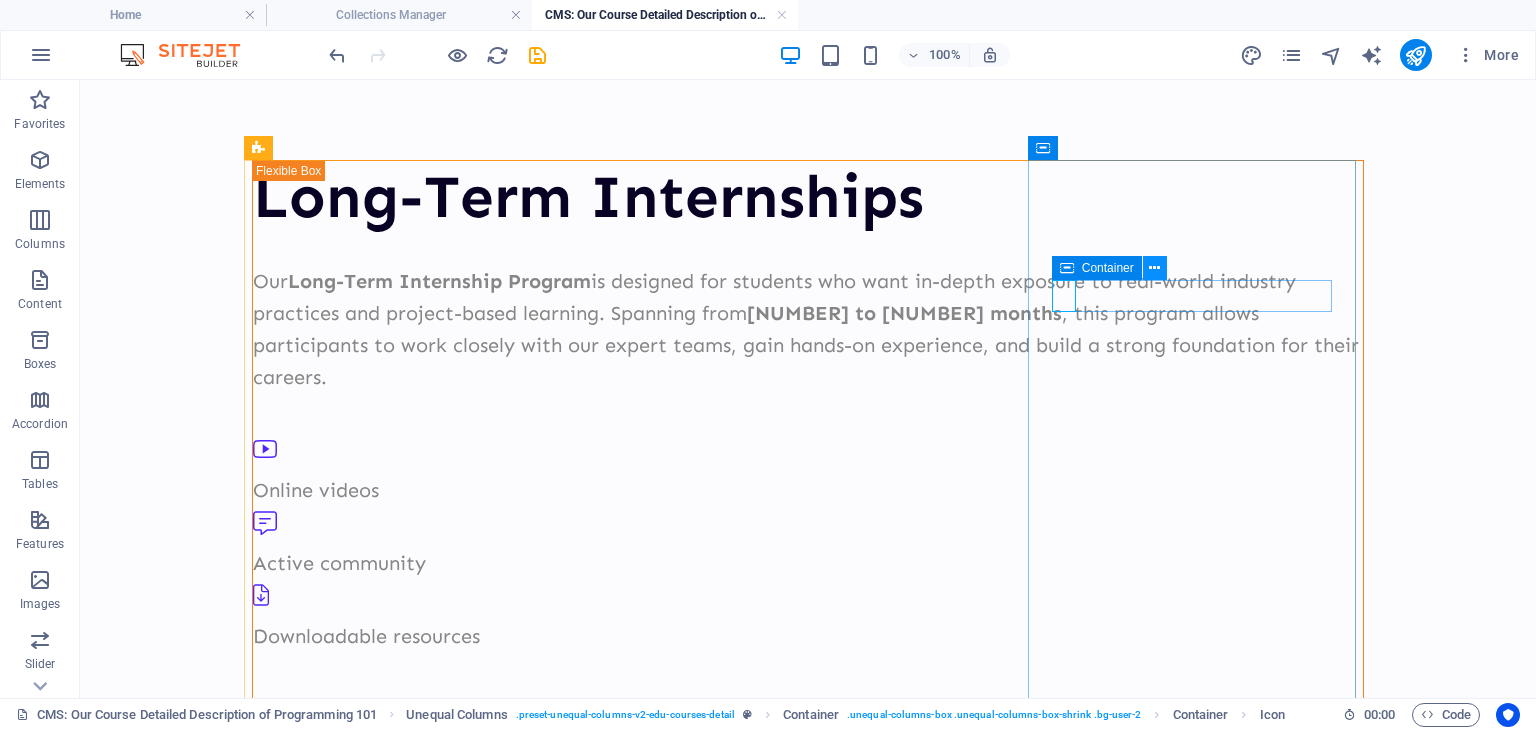 click at bounding box center [1154, 268] 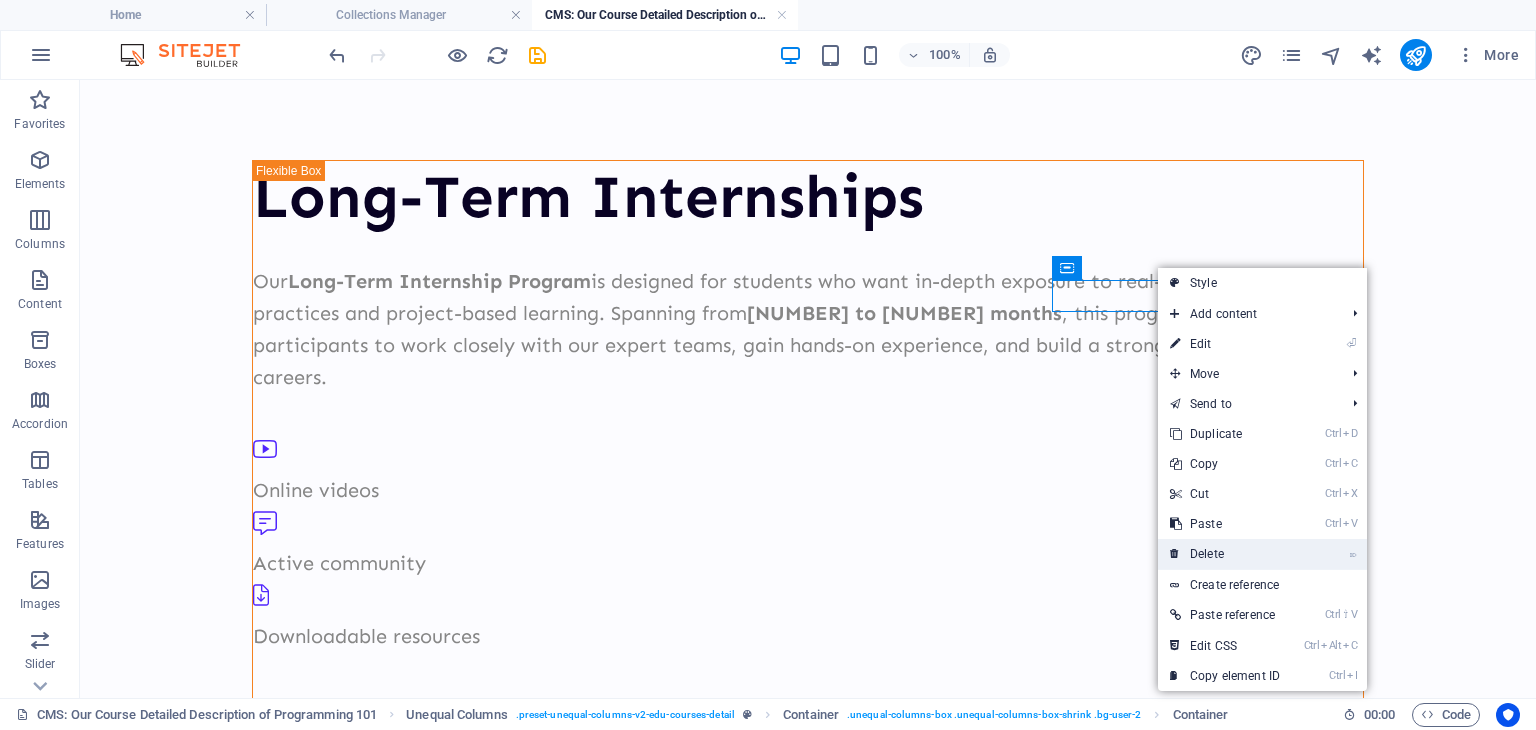 click on "⌦  Delete" at bounding box center [1225, 554] 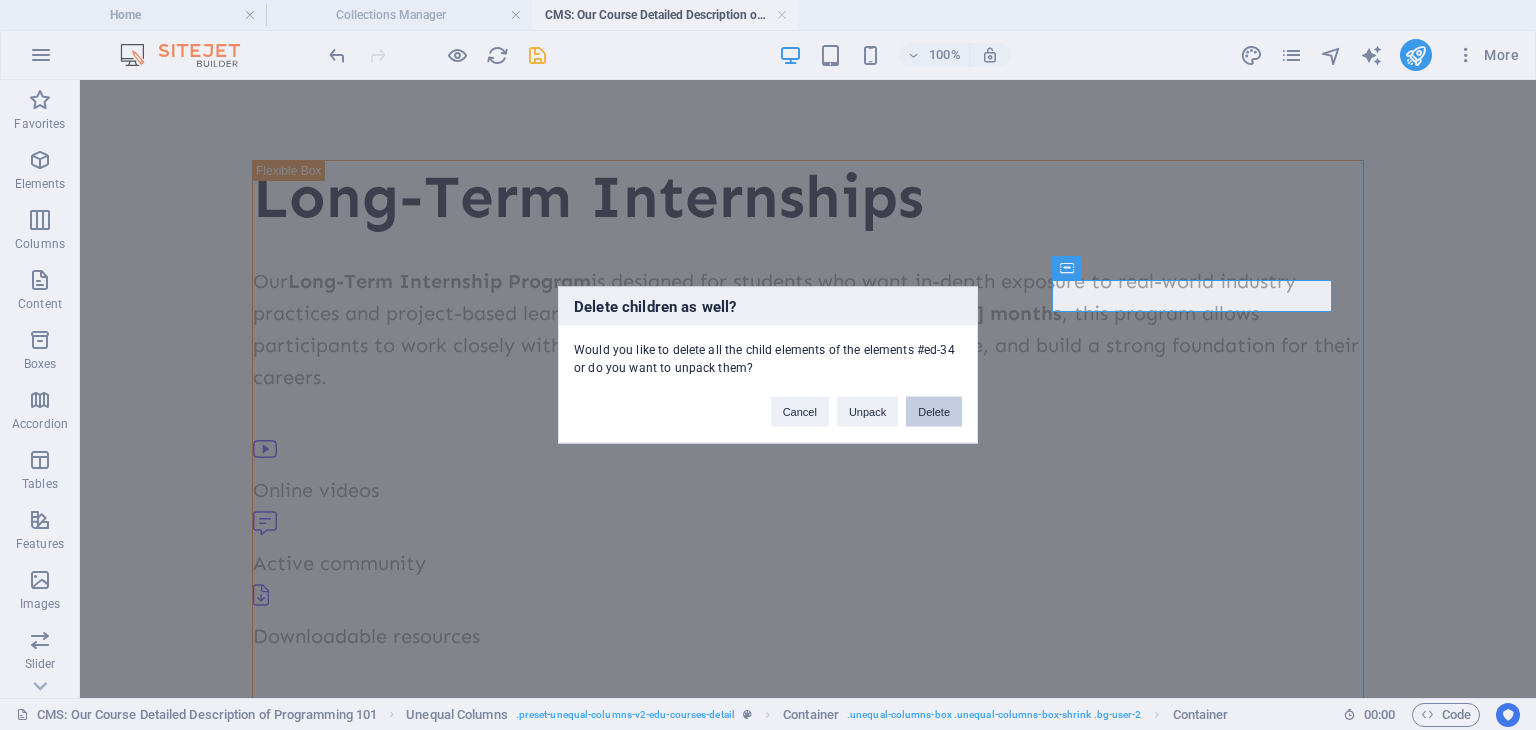 click on "Delete" at bounding box center [934, 412] 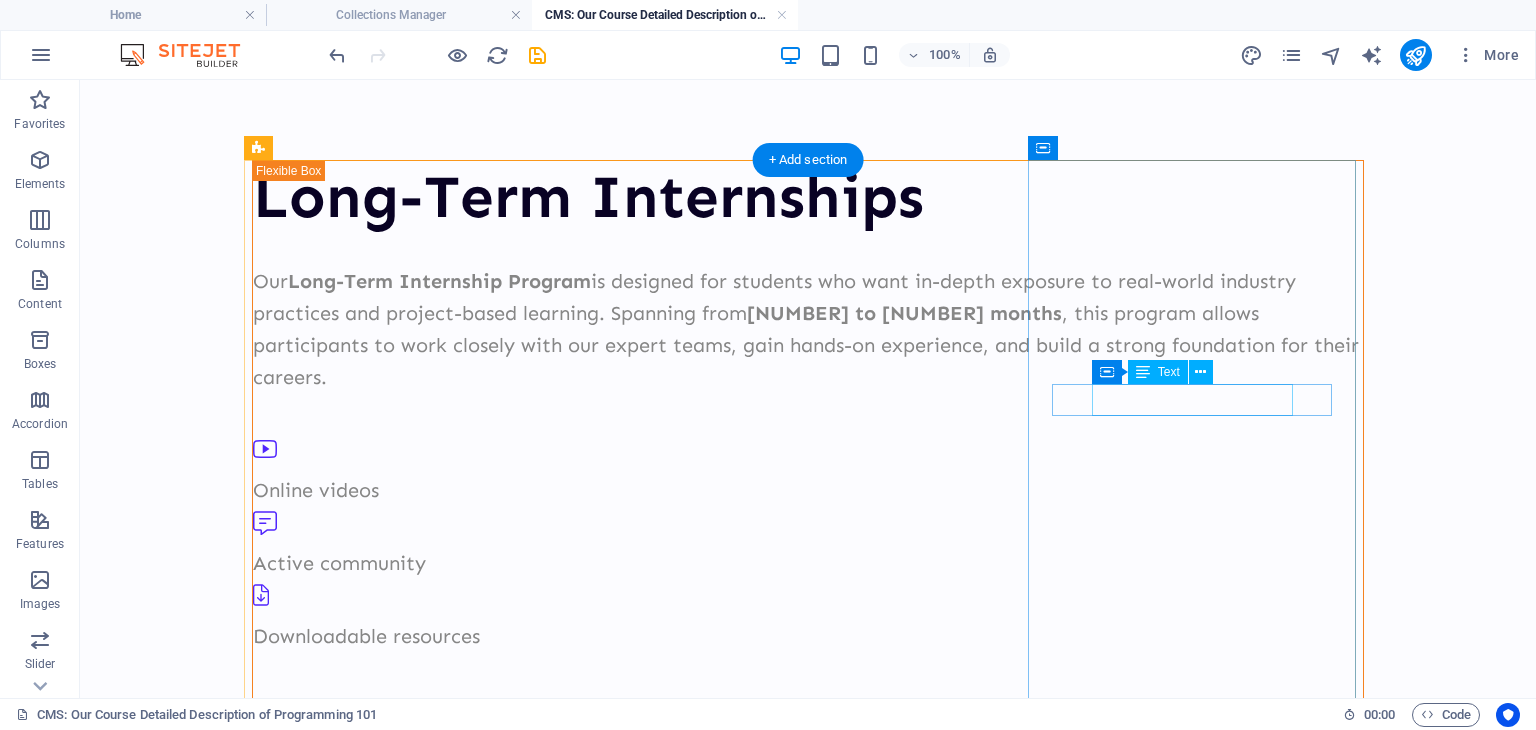 click on "Downloadable files:  8" at bounding box center (808, 1533) 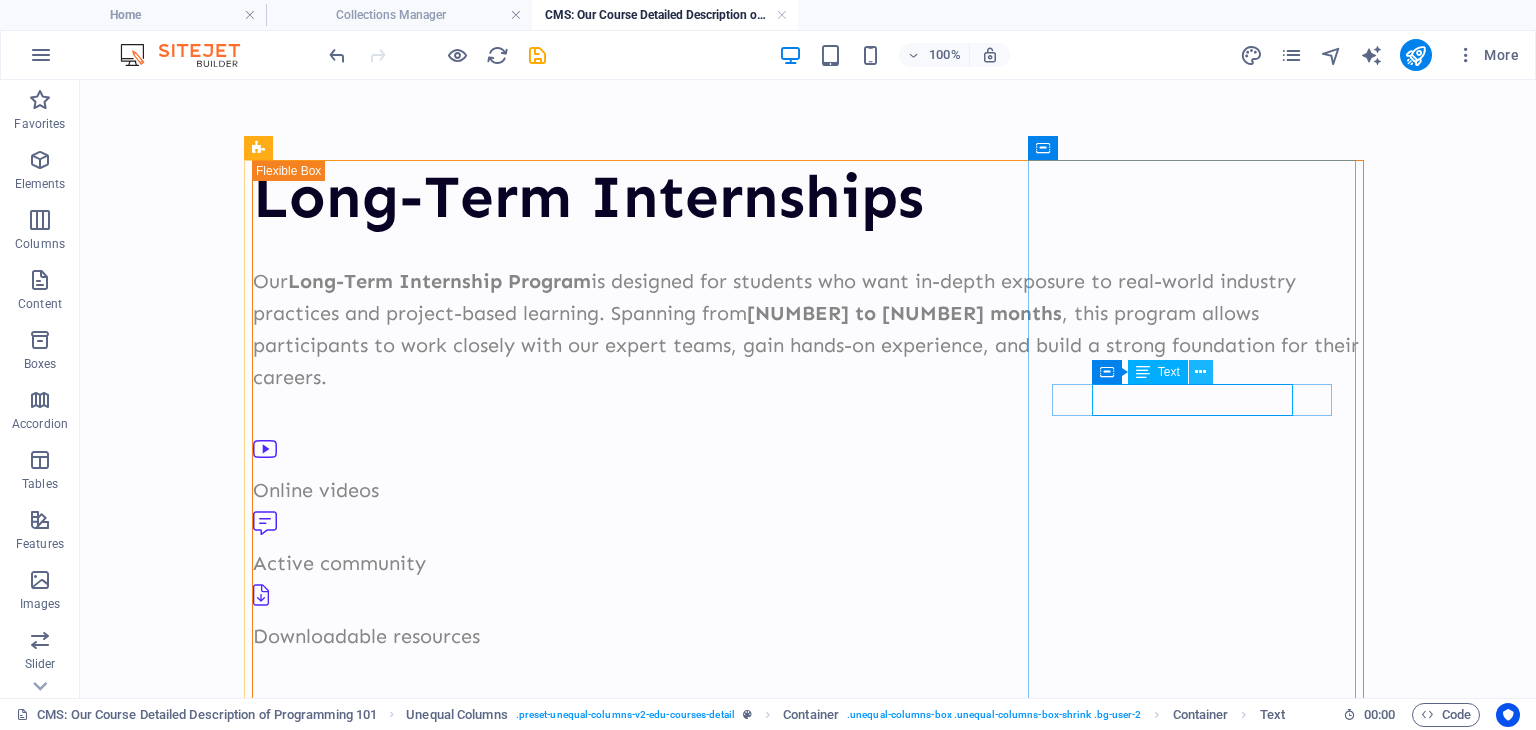 click at bounding box center [1200, 372] 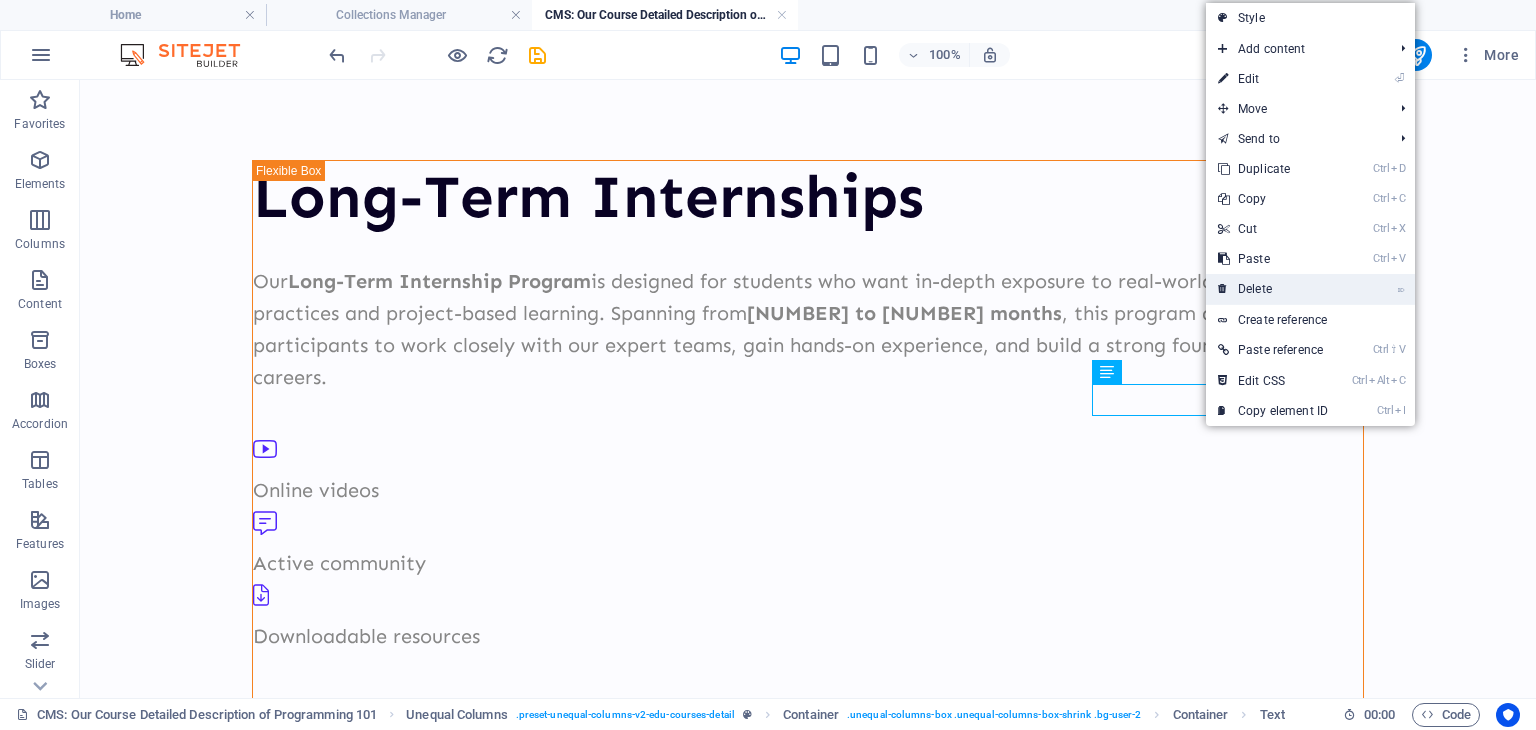 click on "⌦  Delete" at bounding box center (1273, 289) 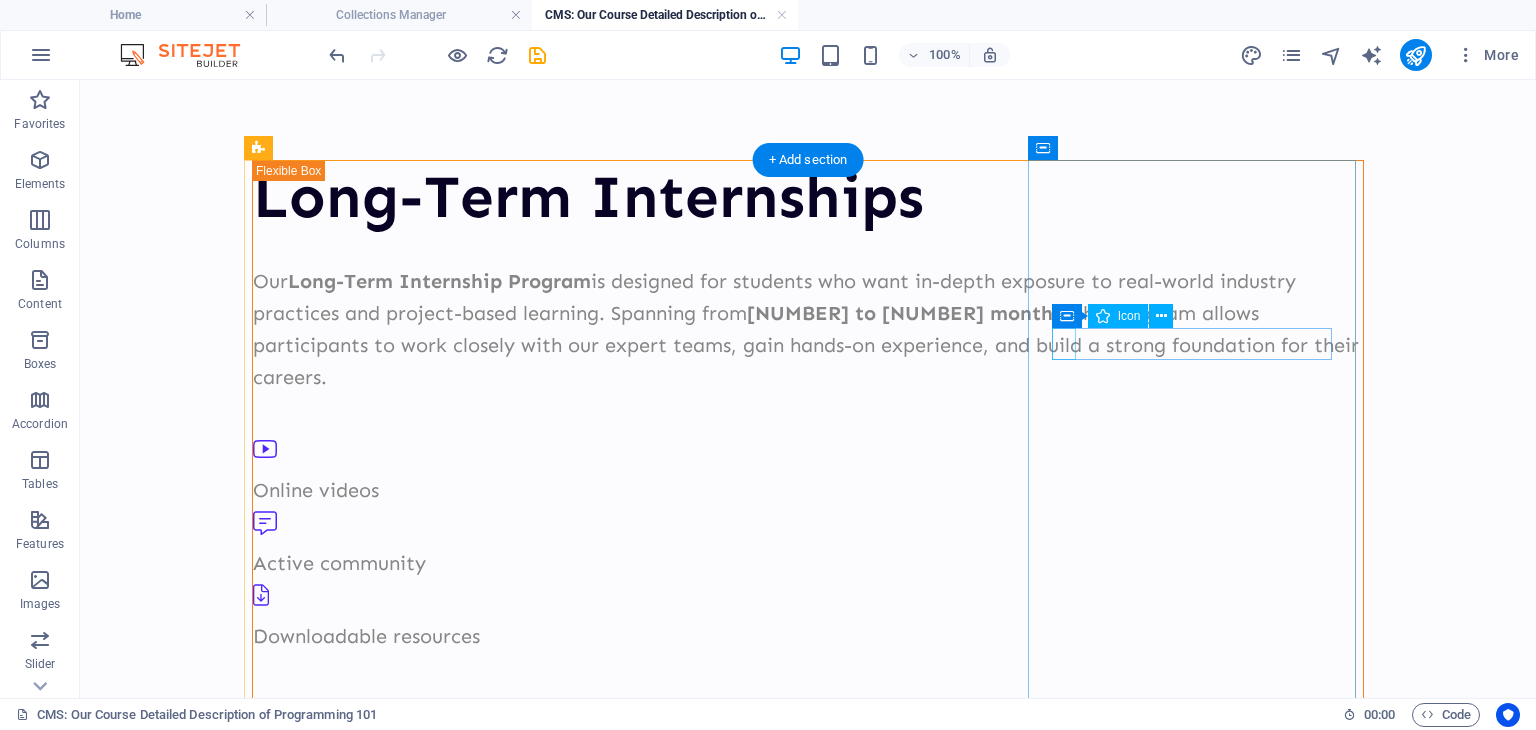click at bounding box center (800, 1431) 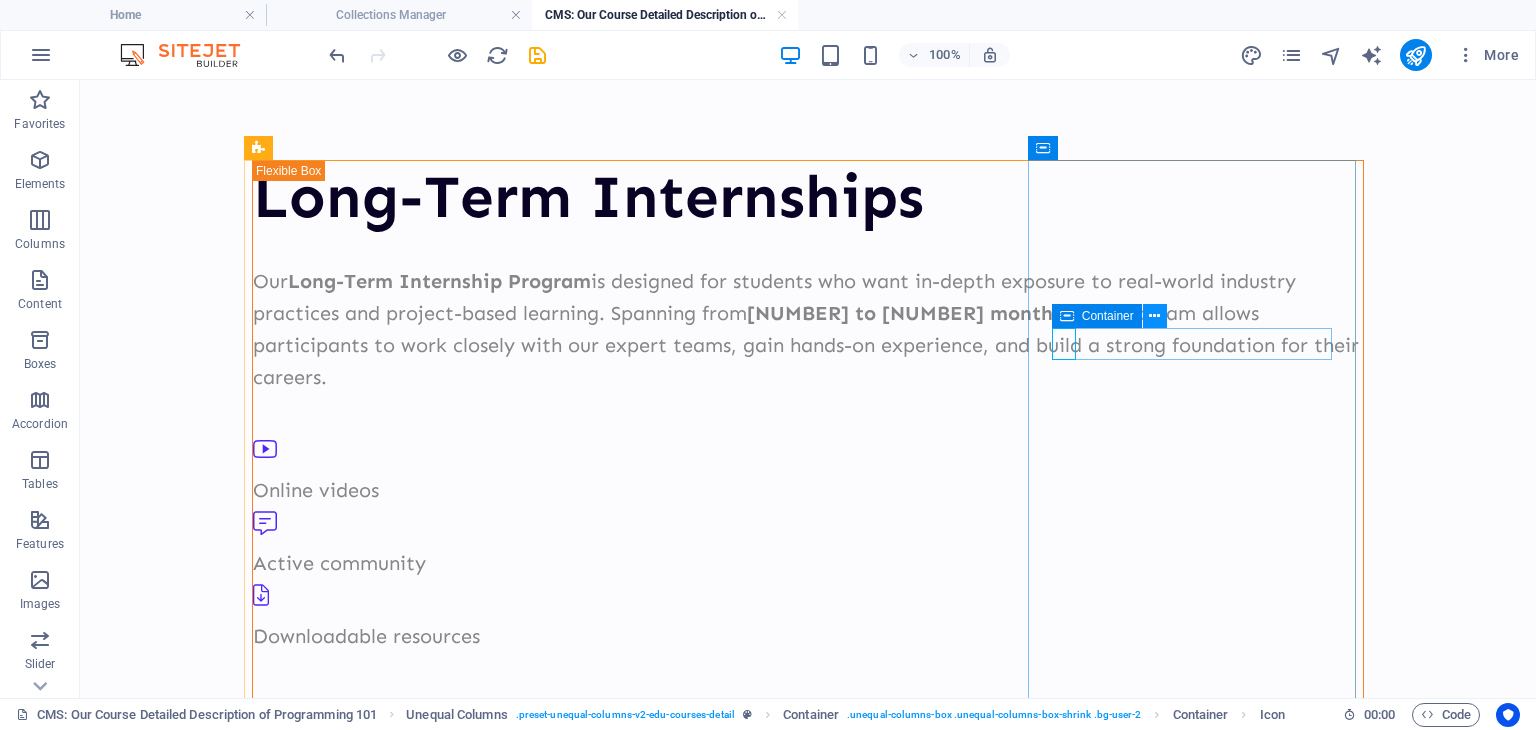 click at bounding box center (1154, 316) 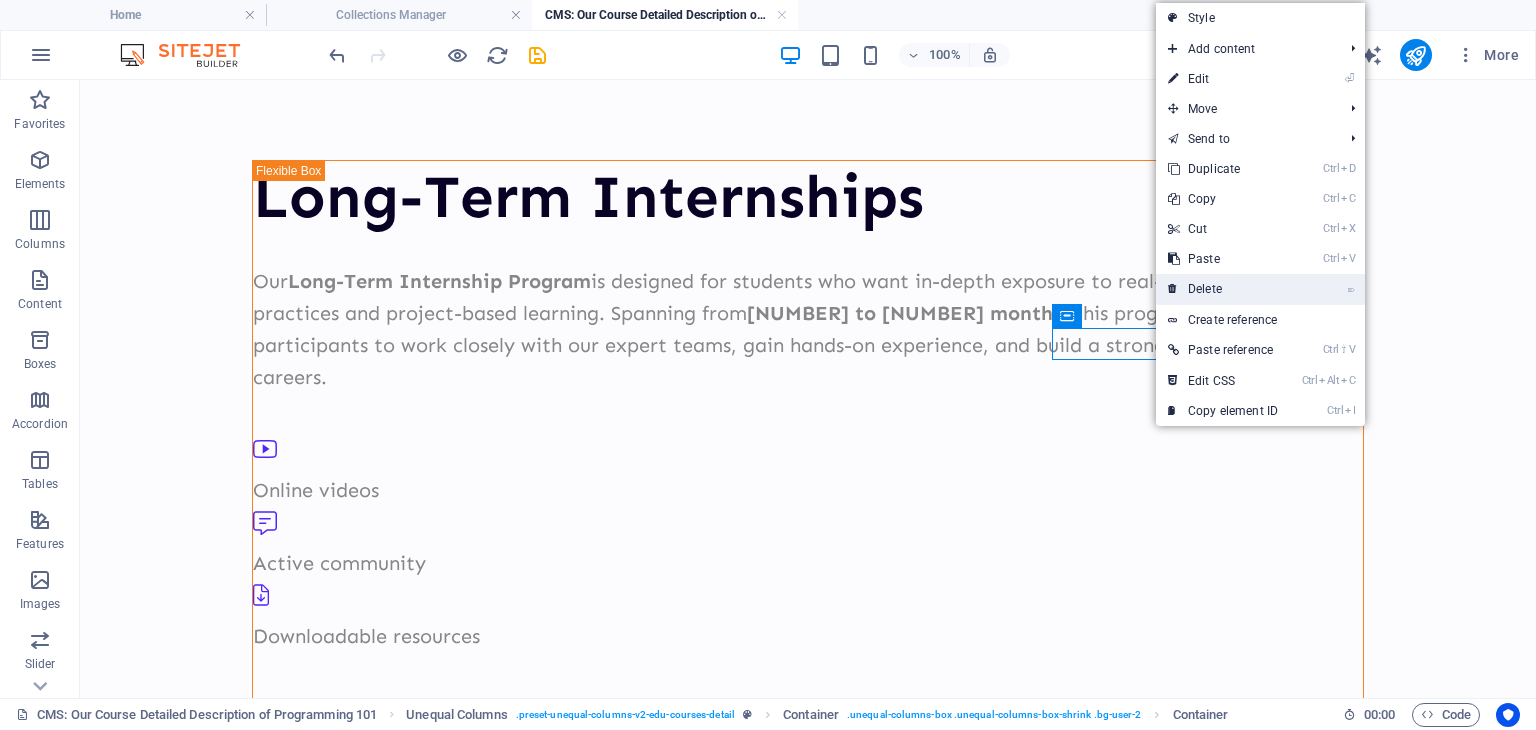 click on "⌦  Delete" at bounding box center [1223, 289] 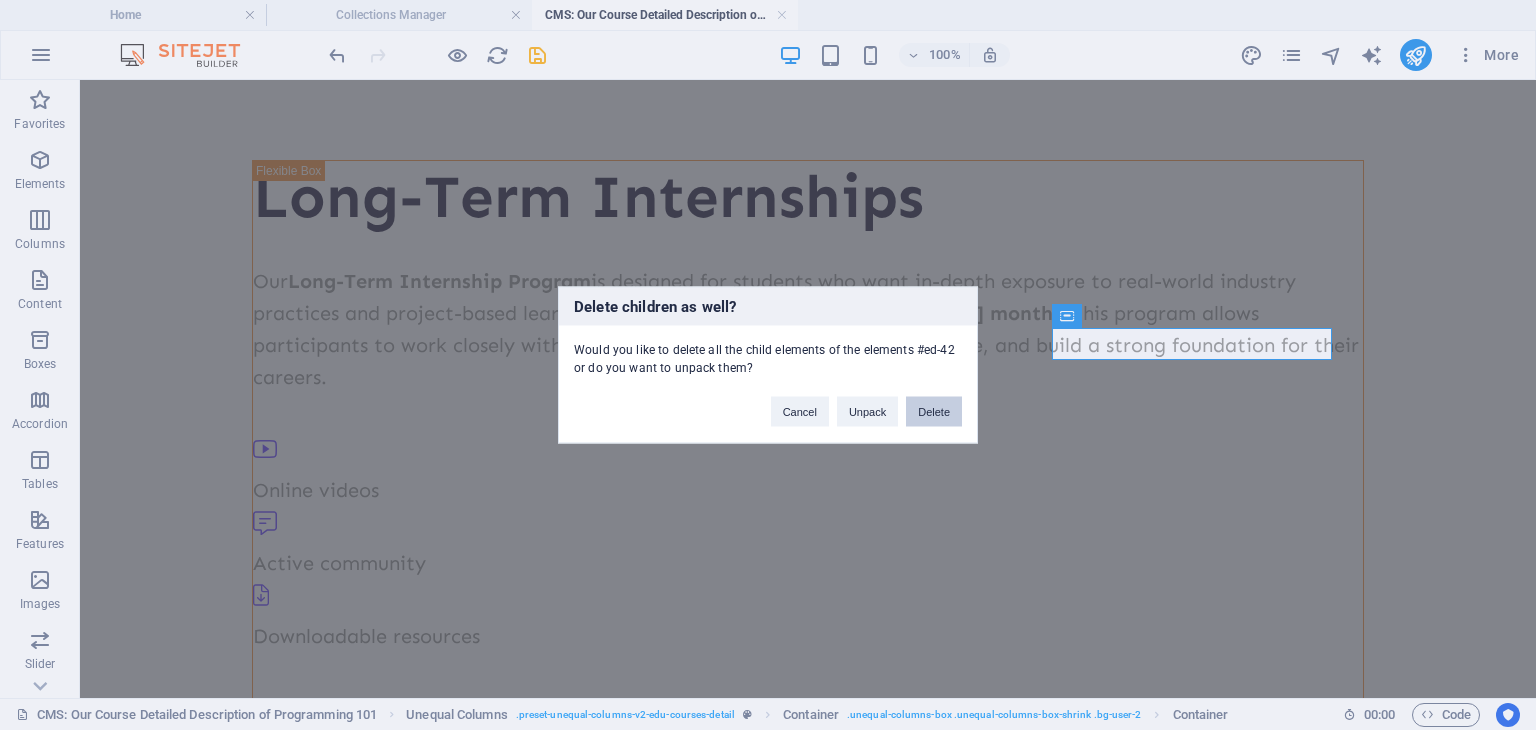click on "Delete" at bounding box center [934, 412] 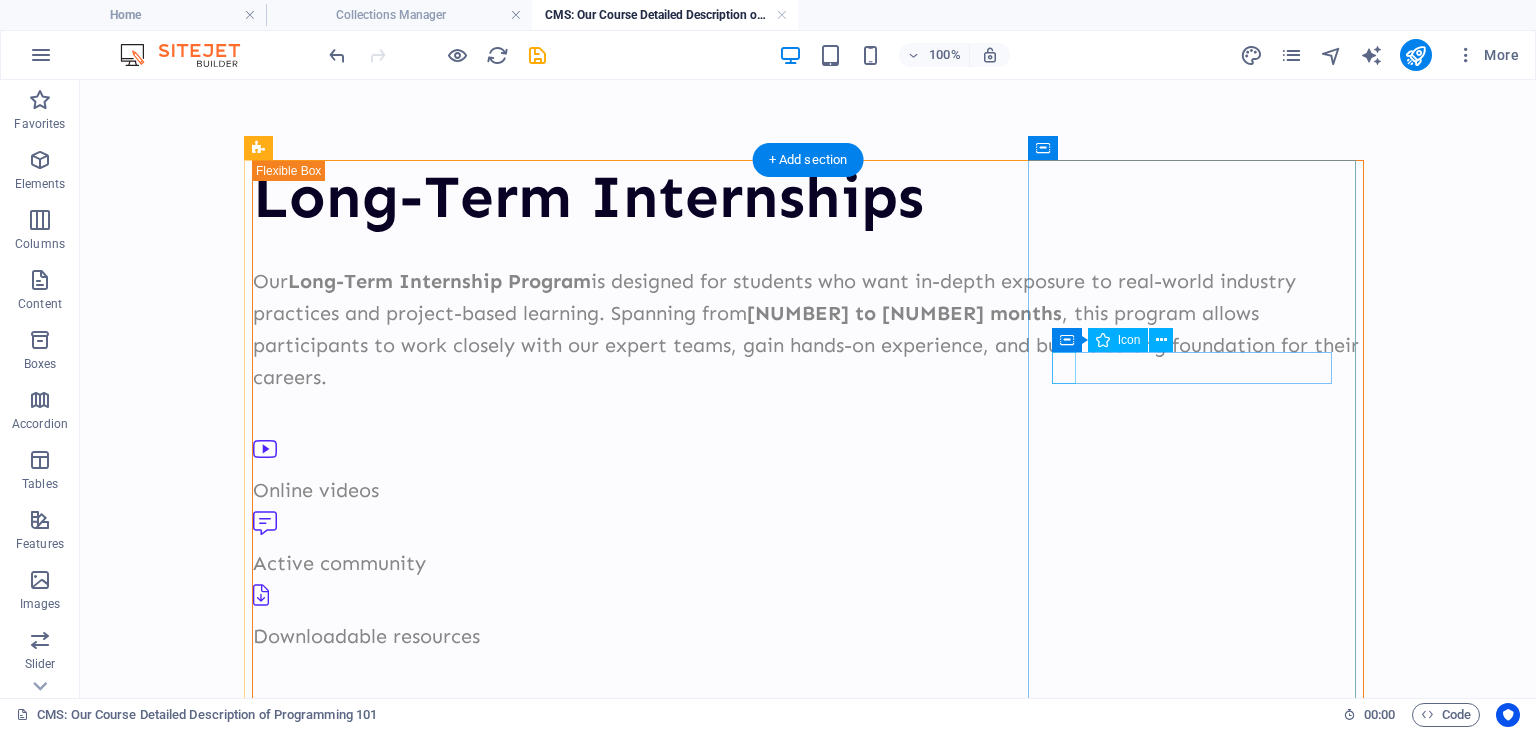 click at bounding box center (800, 1455) 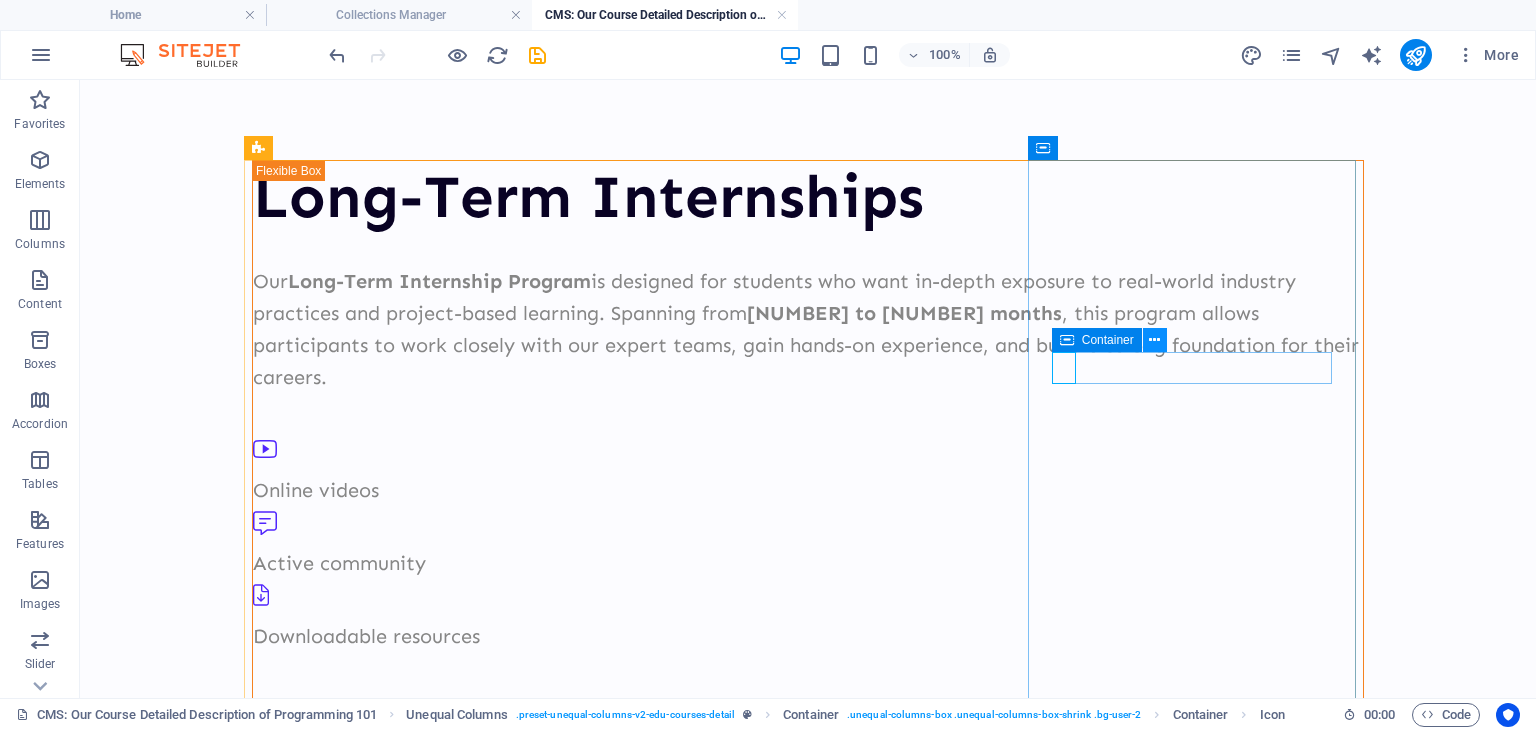 click at bounding box center [1154, 340] 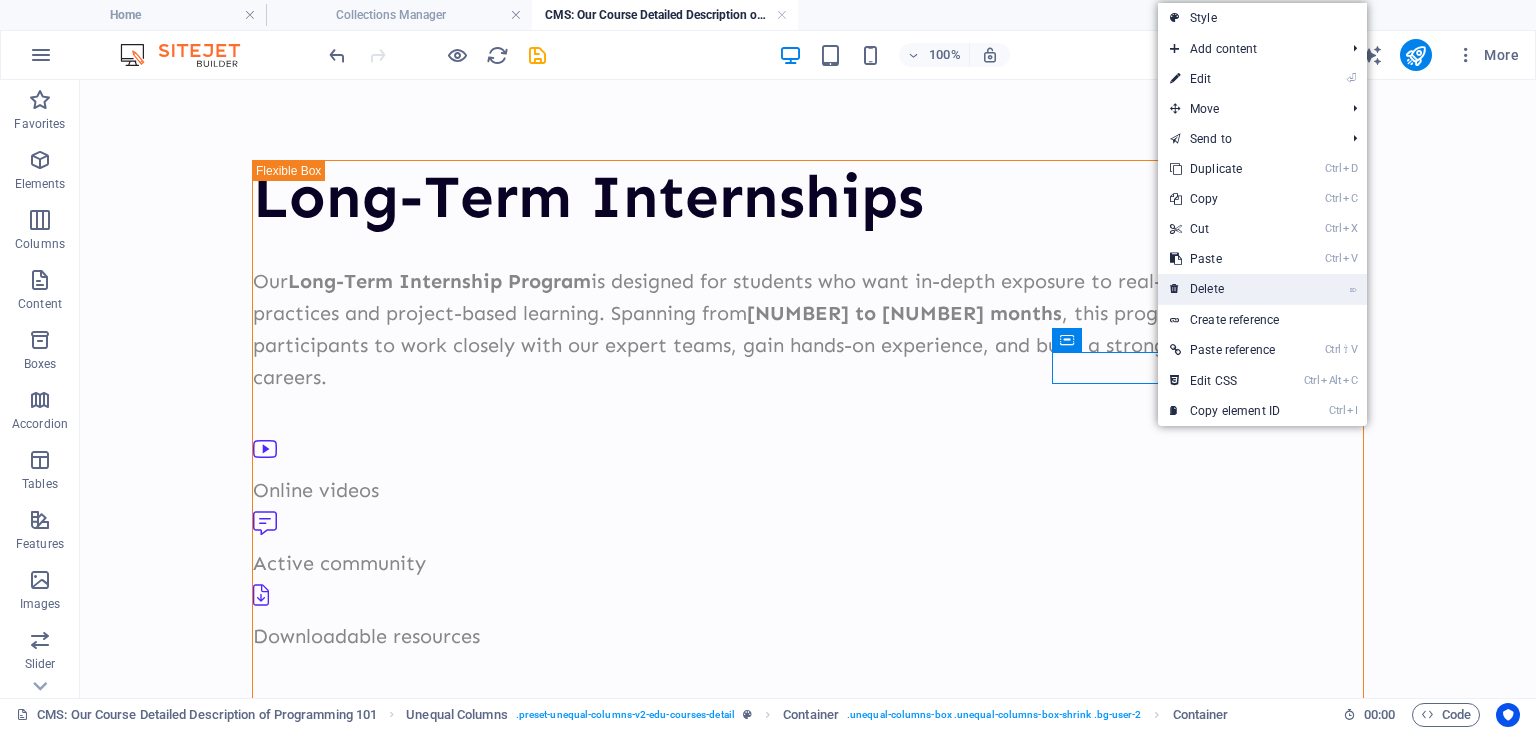 click on "⌦  Delete" at bounding box center [1225, 289] 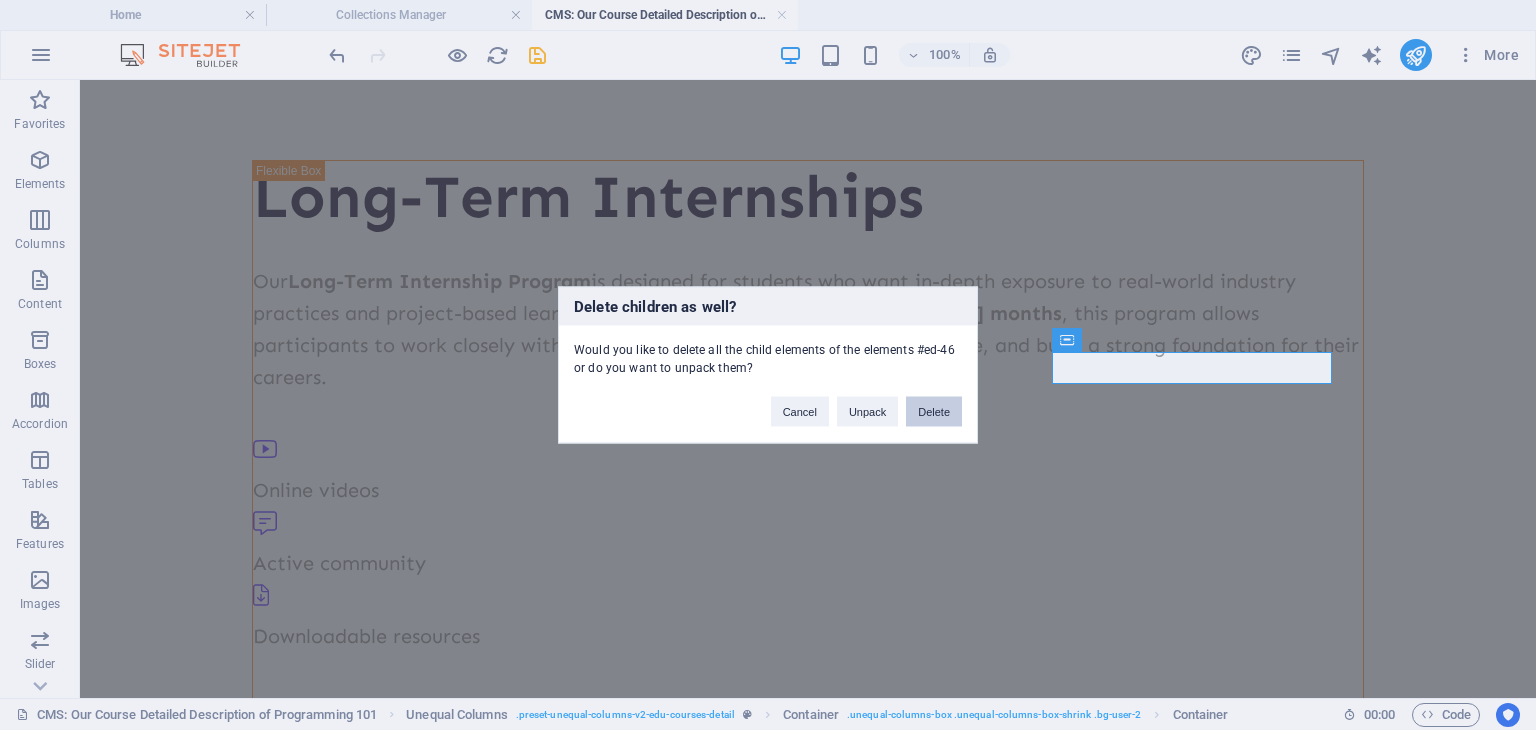 click on "Delete" at bounding box center [934, 412] 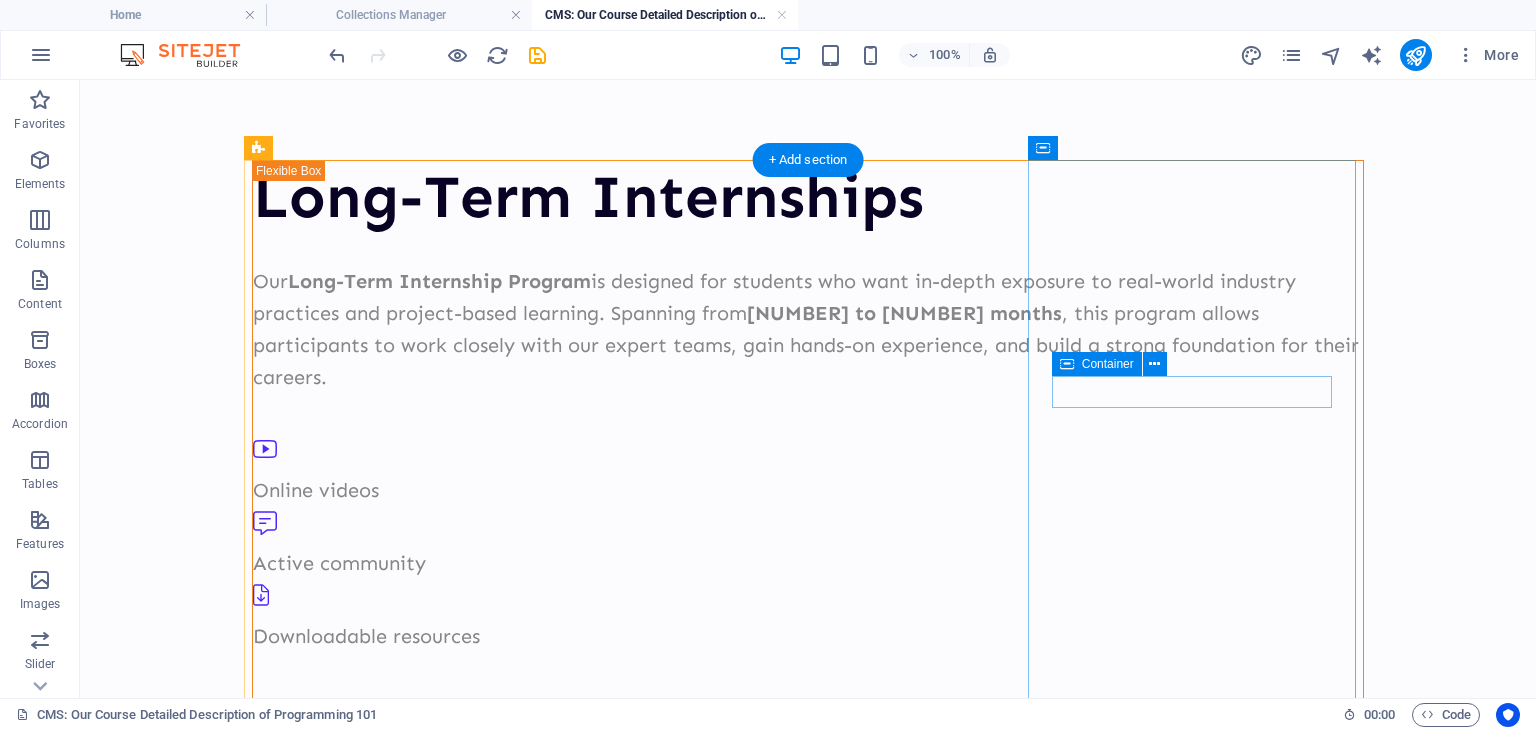 click on "Lifetime access" at bounding box center (808, 1495) 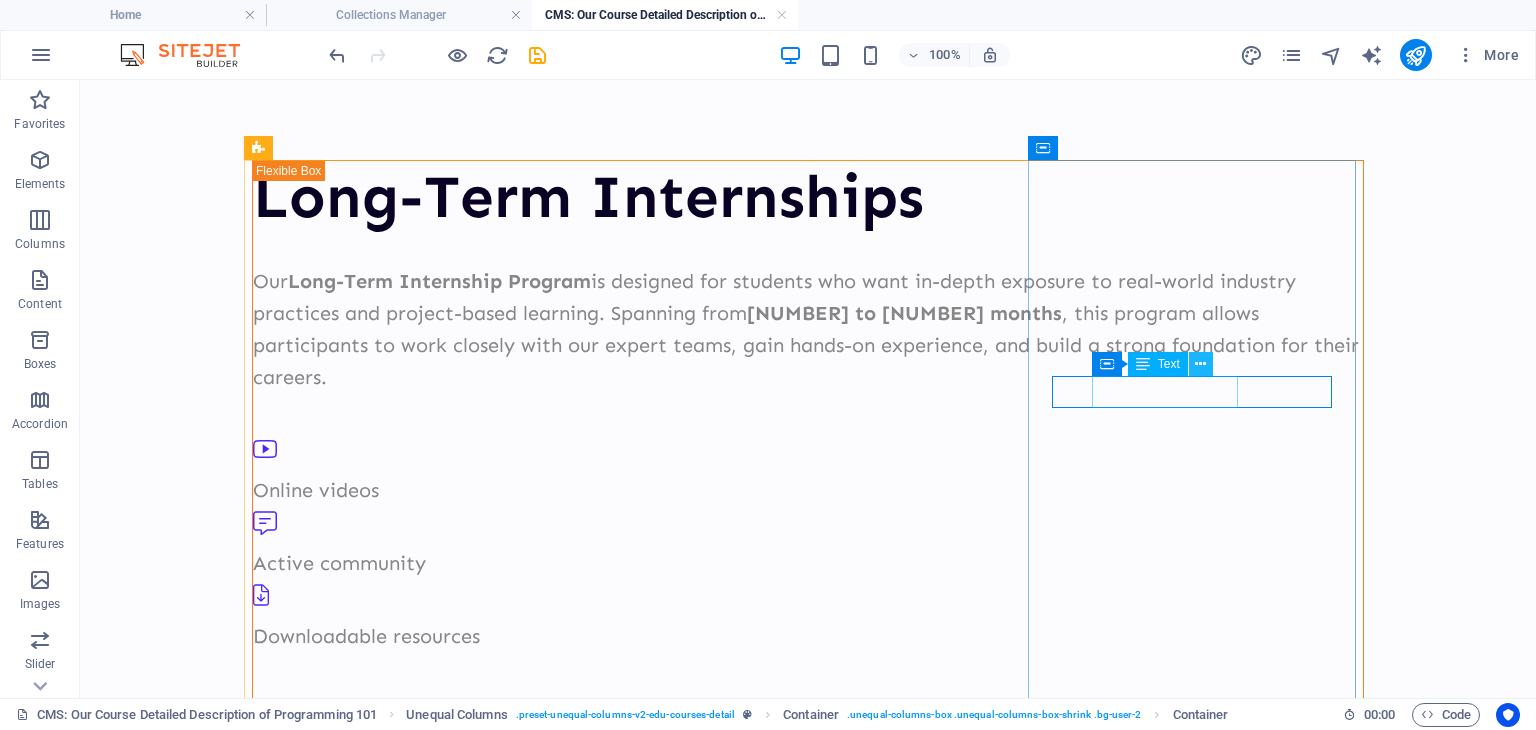 click at bounding box center [1200, 364] 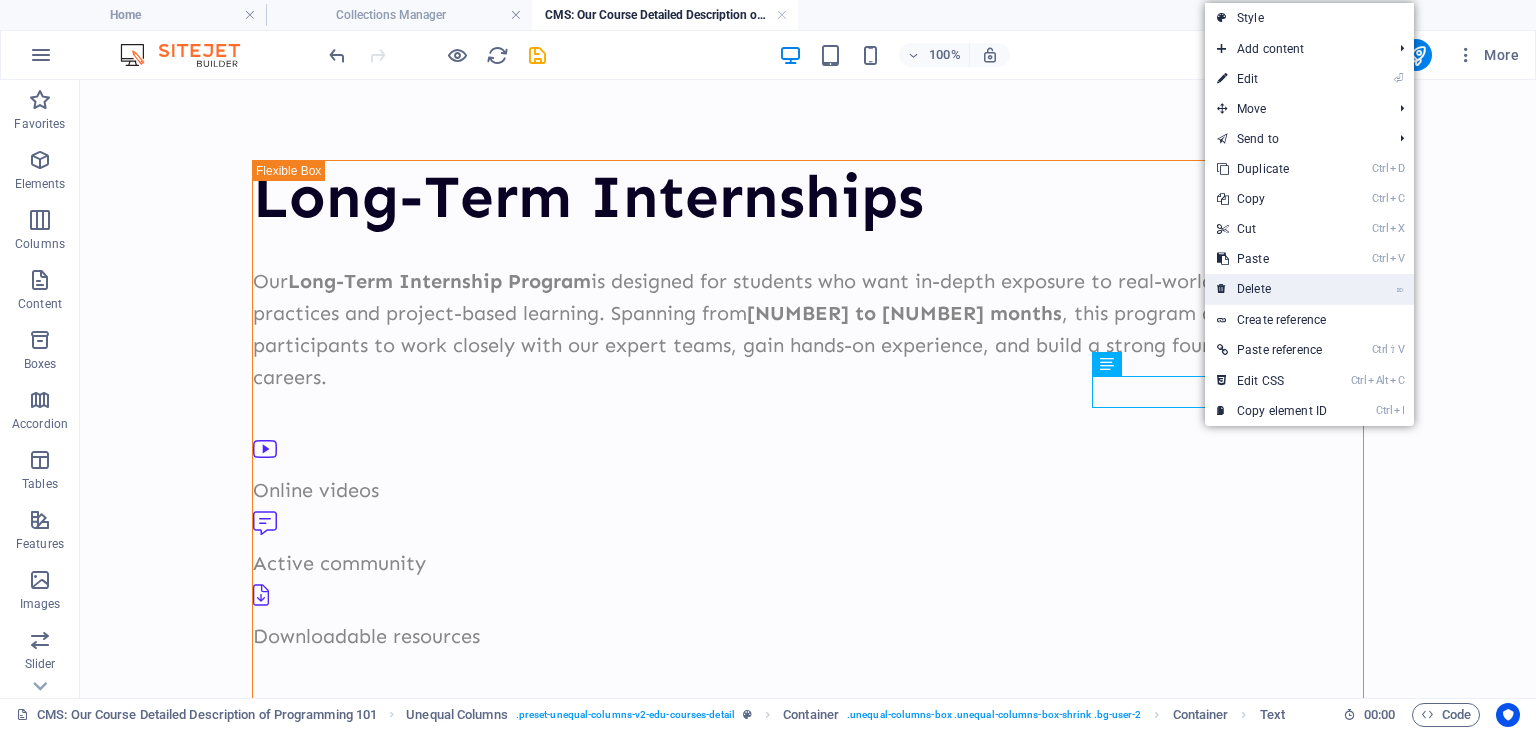 click on "⌦  Delete" at bounding box center (1272, 289) 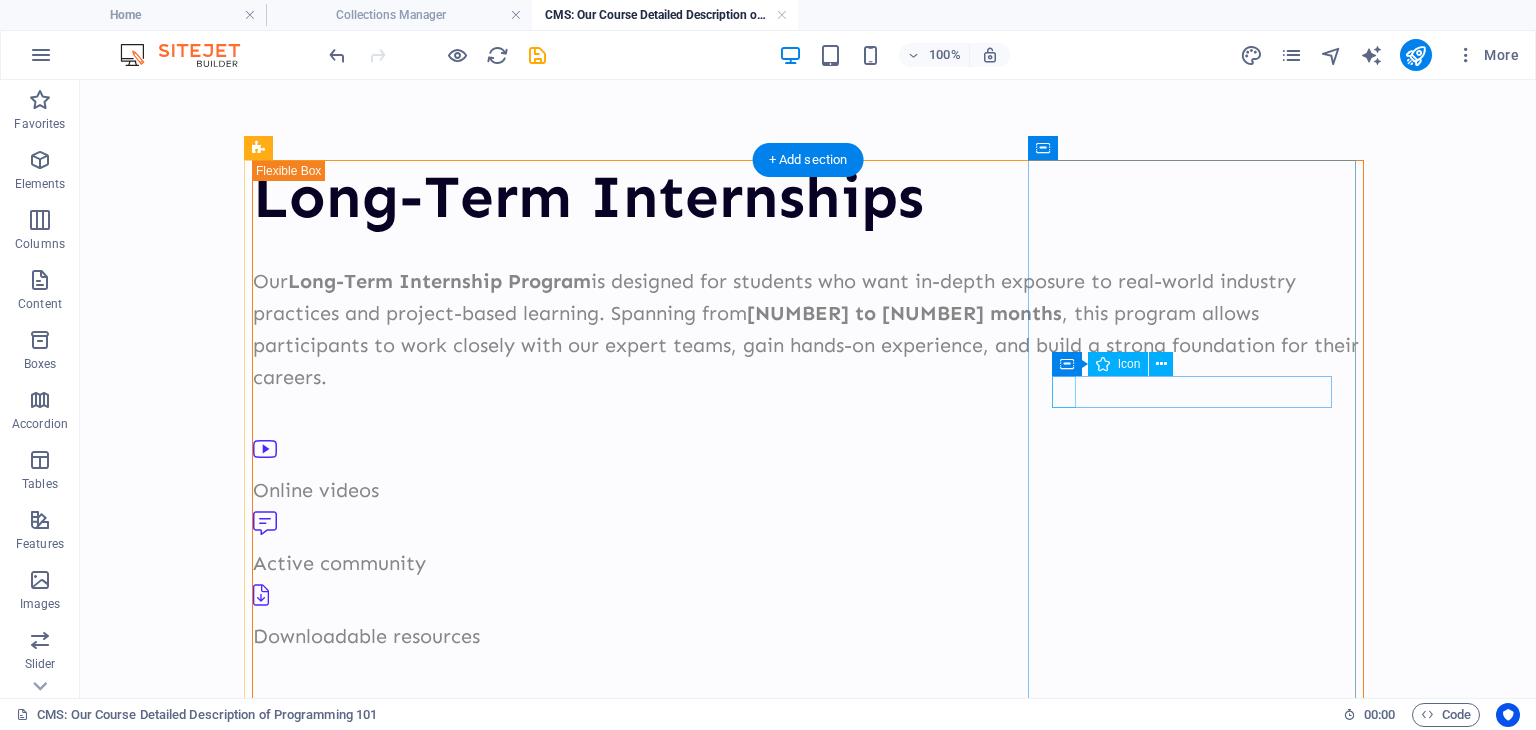 click at bounding box center [800, 1479] 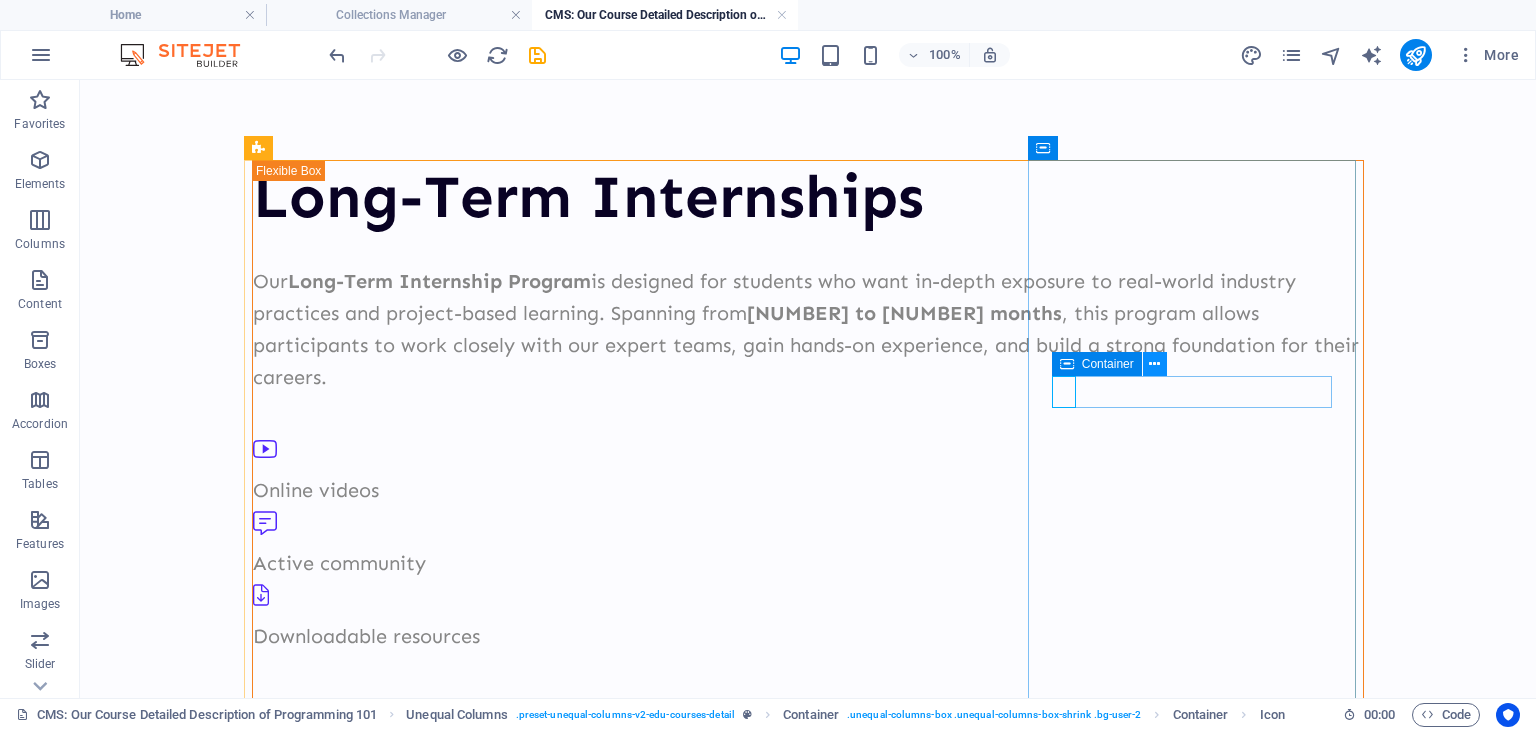 click at bounding box center (1154, 364) 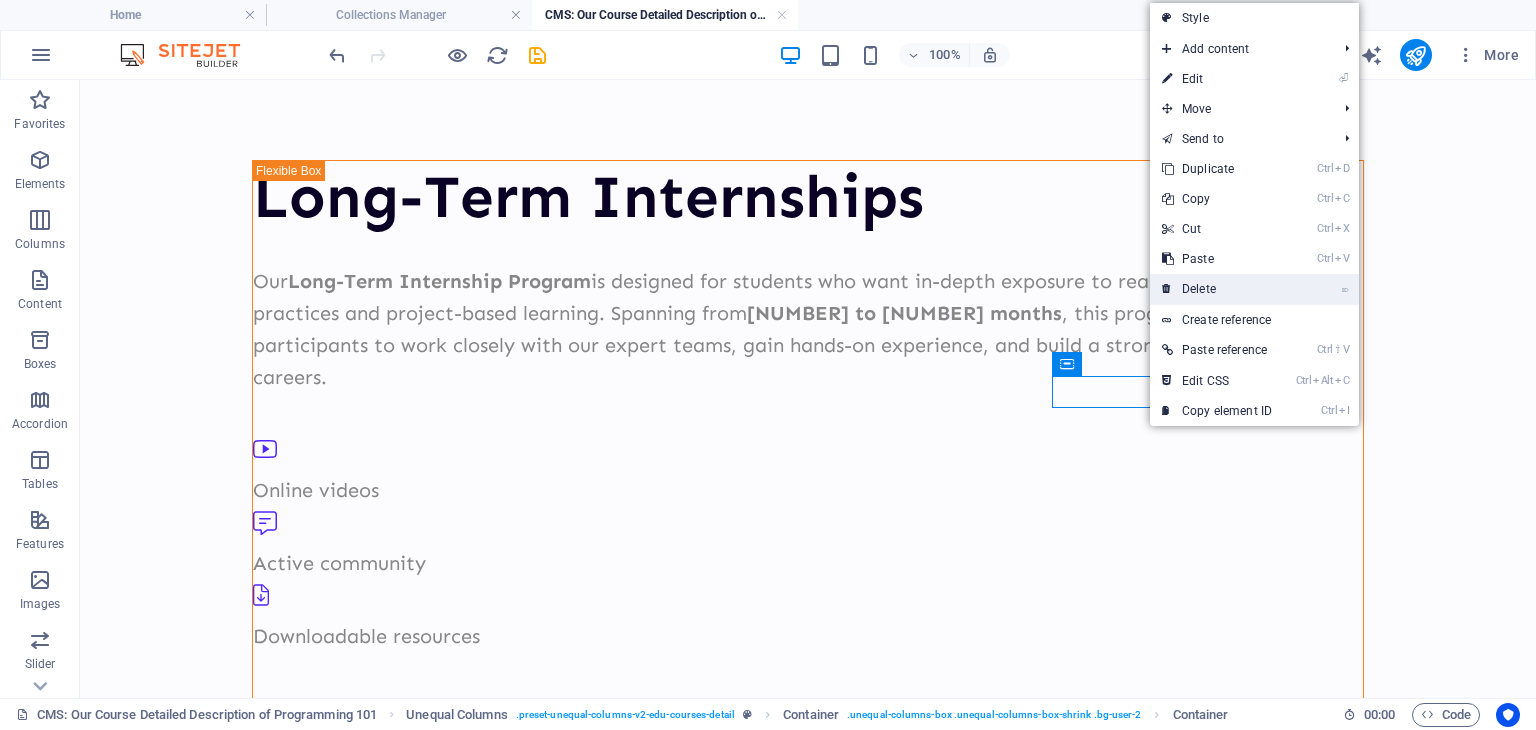 click on "⌦  Delete" at bounding box center [1217, 289] 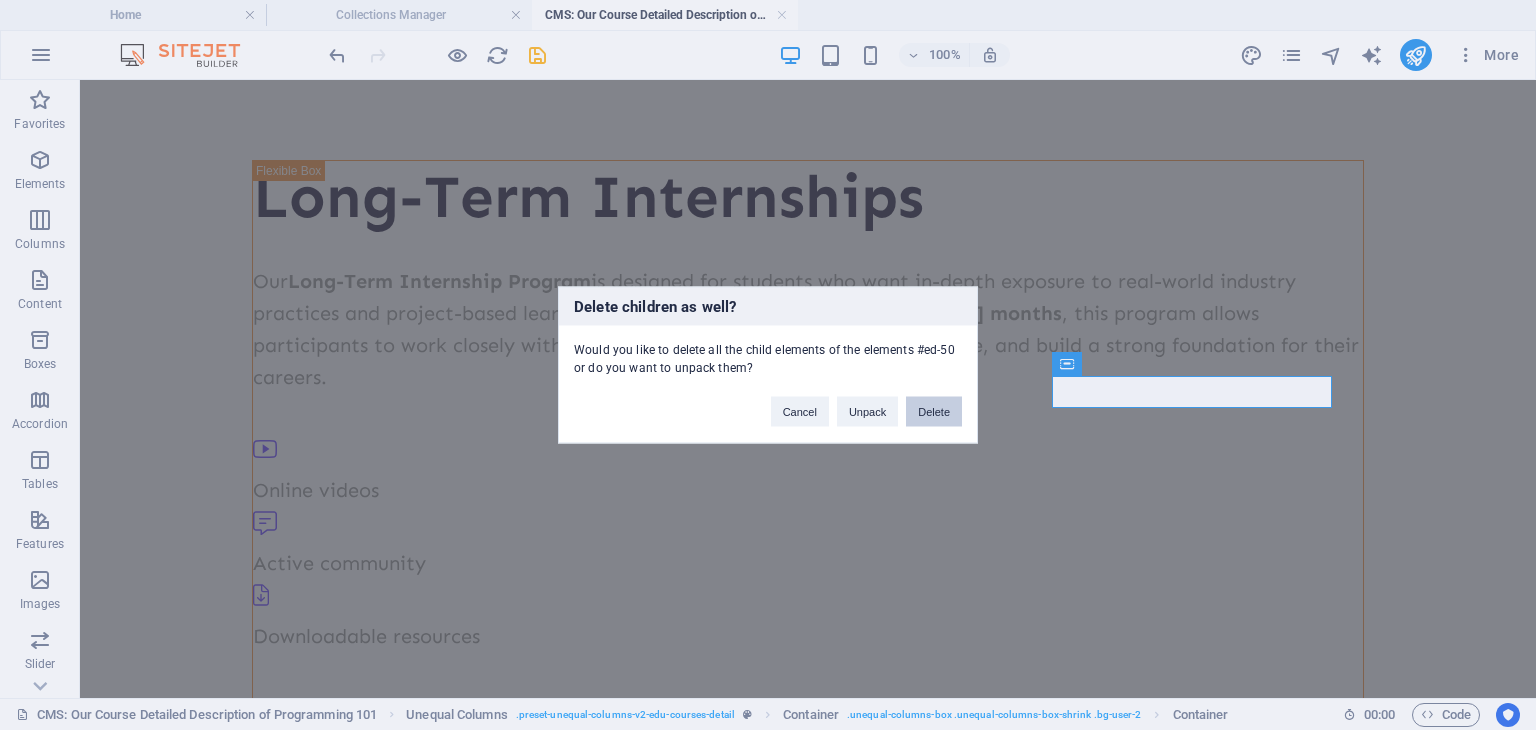 click on "Delete" at bounding box center [934, 412] 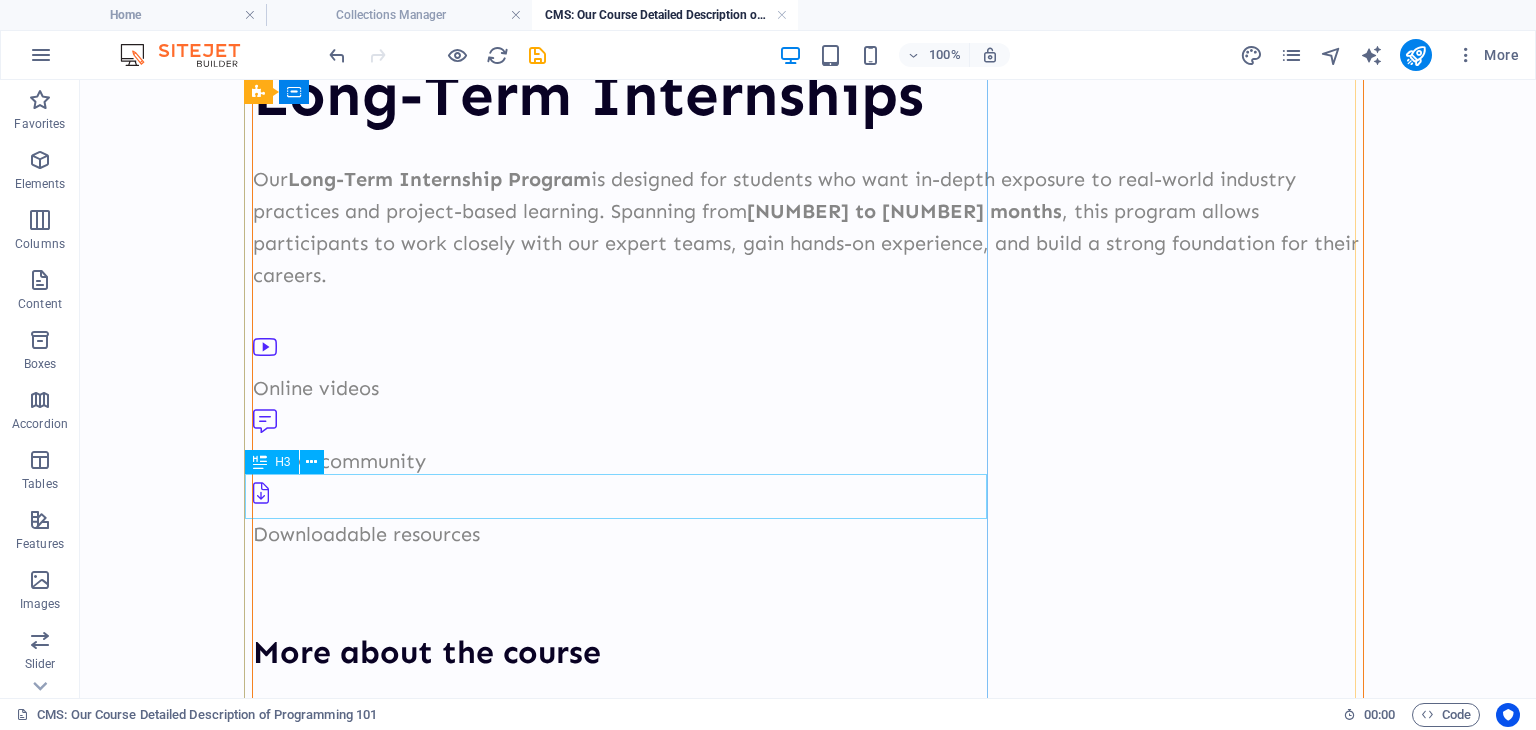 scroll, scrollTop: 207, scrollLeft: 0, axis: vertical 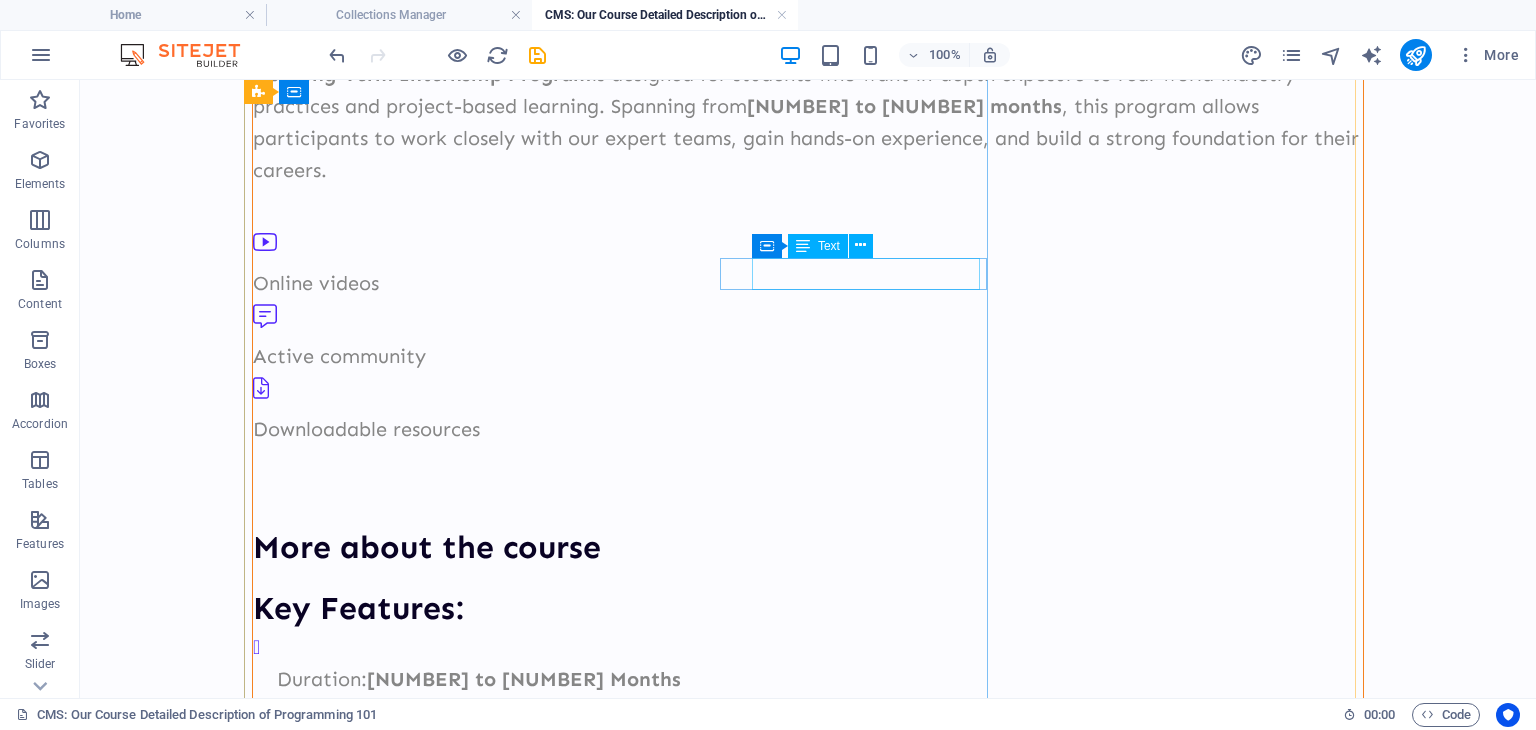 click on "Downloadable resources" at bounding box center (808, 429) 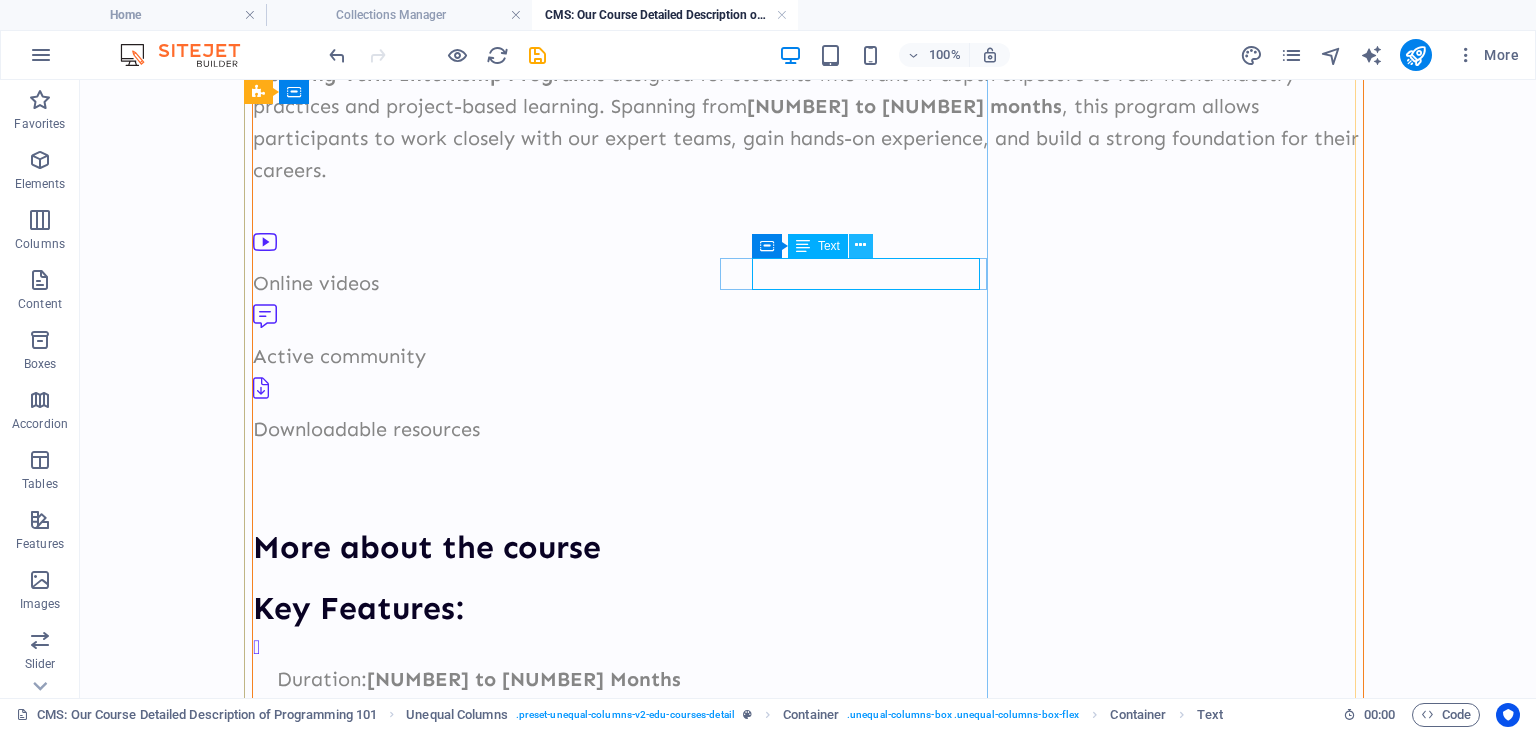 click at bounding box center (861, 246) 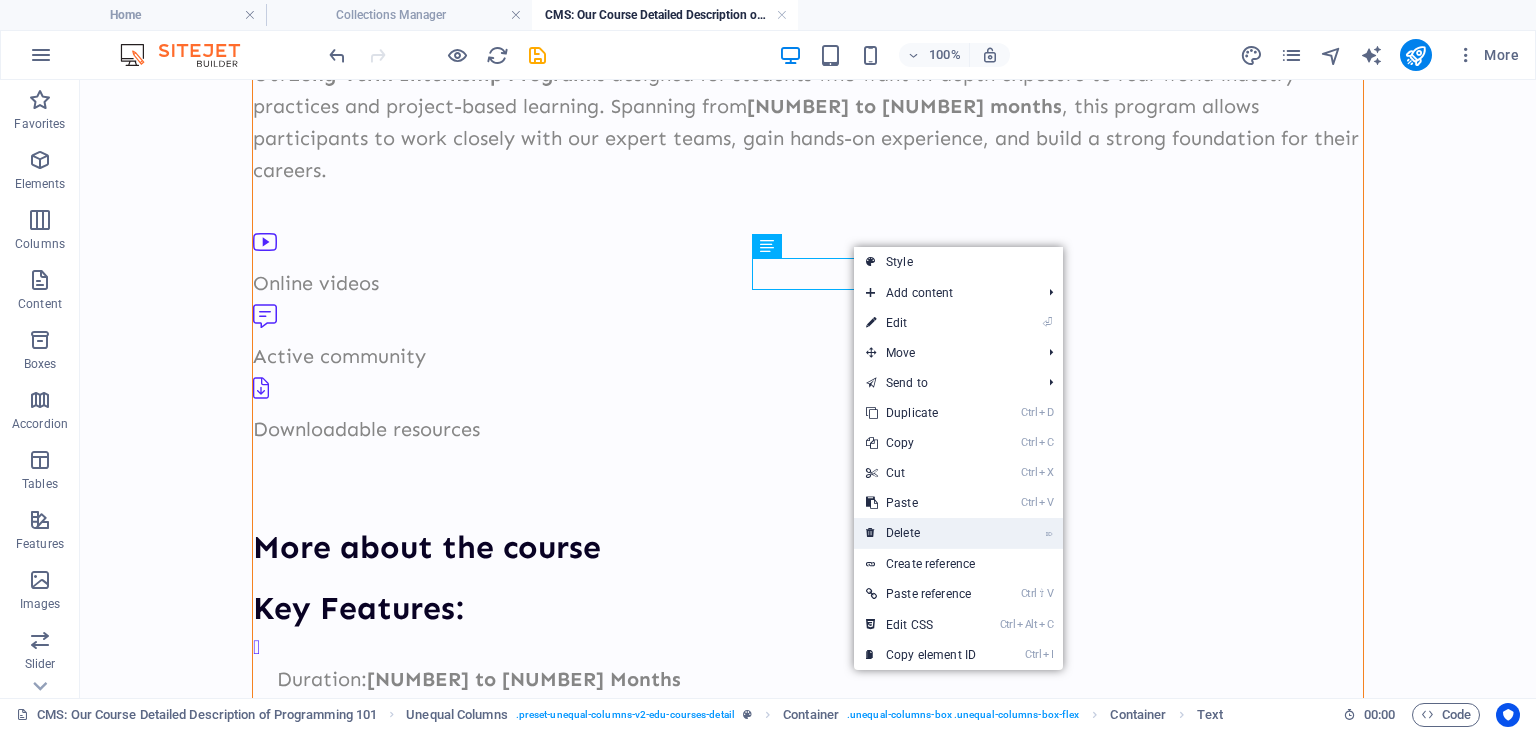 click on "⌦  Delete" at bounding box center [921, 533] 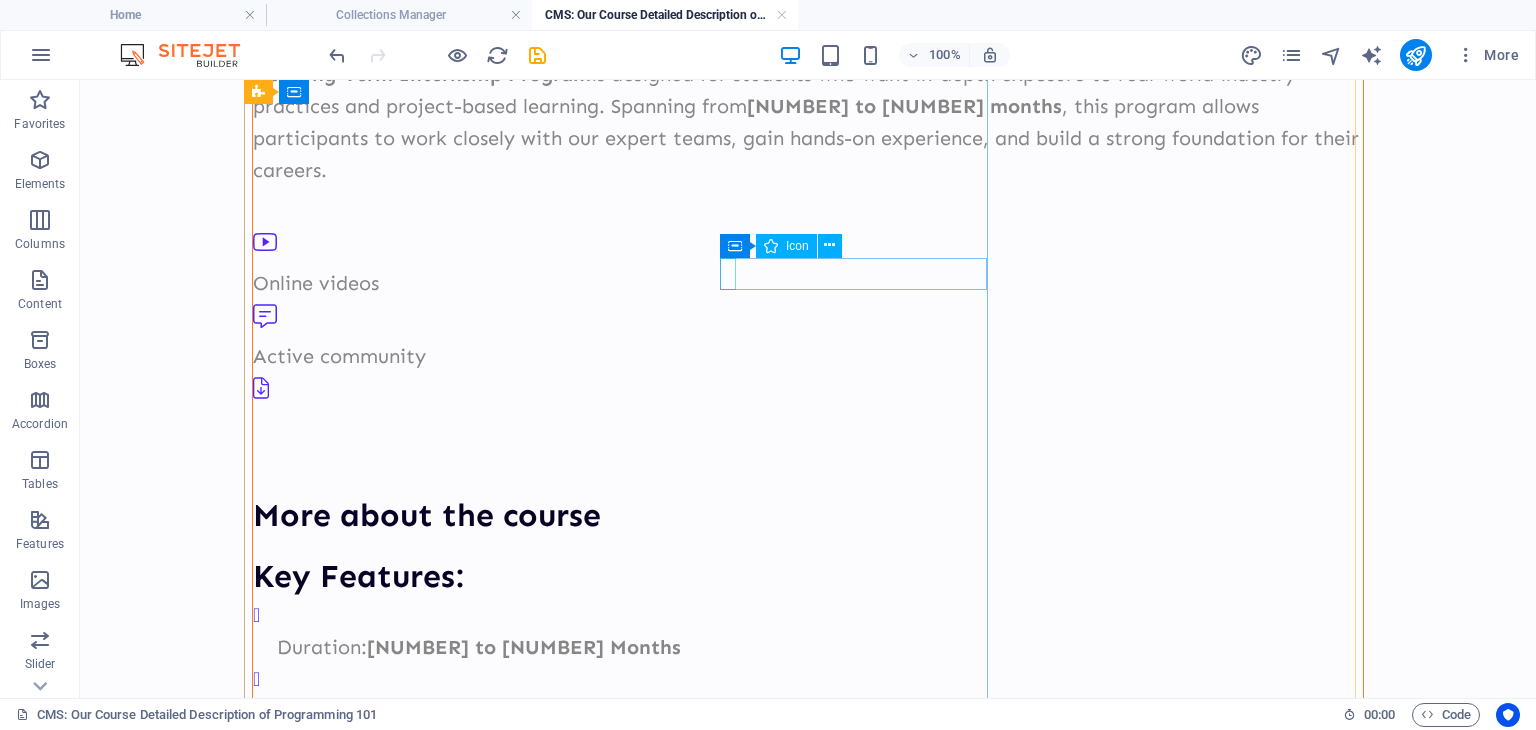 click at bounding box center [800, 392] 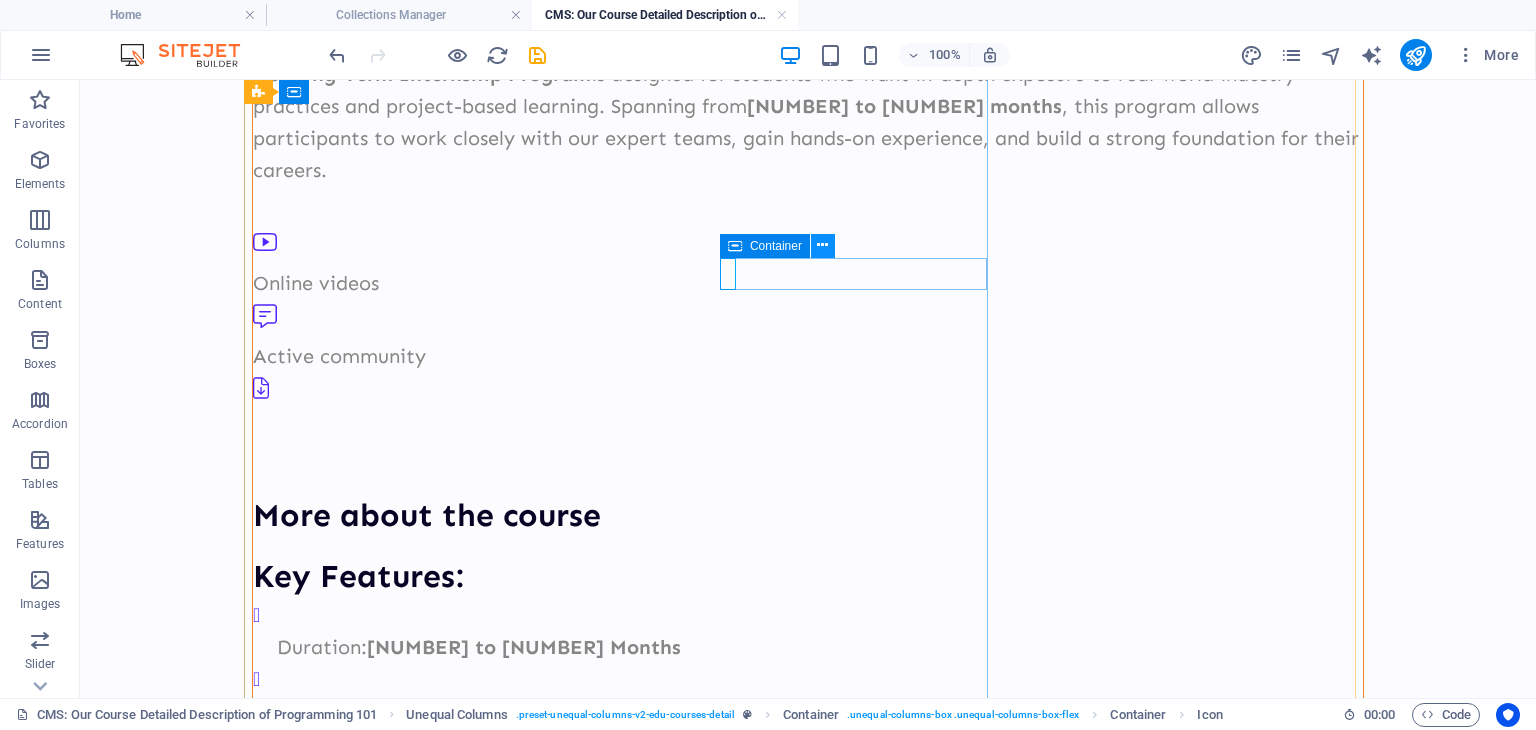 click at bounding box center [823, 246] 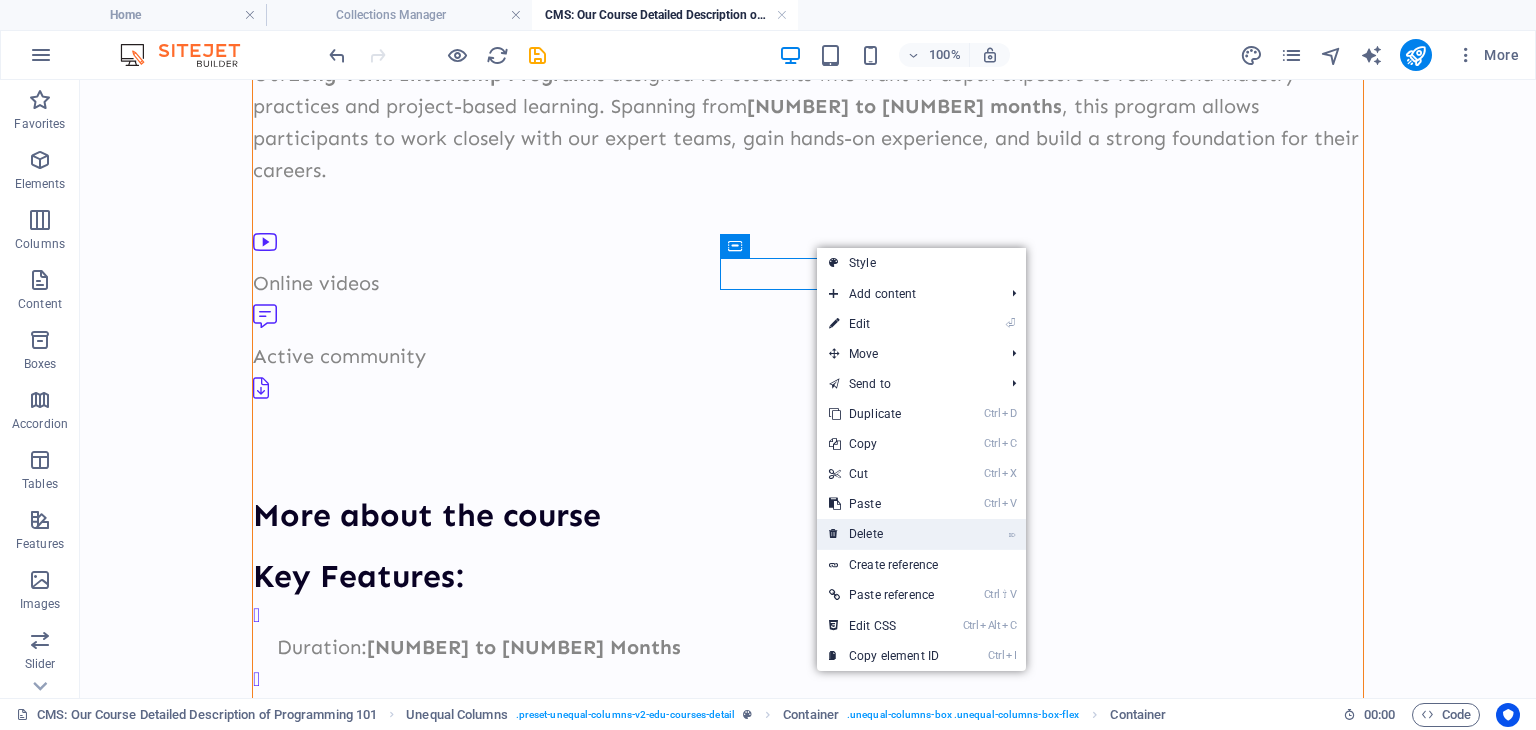 click on "⌦  Delete" at bounding box center [884, 534] 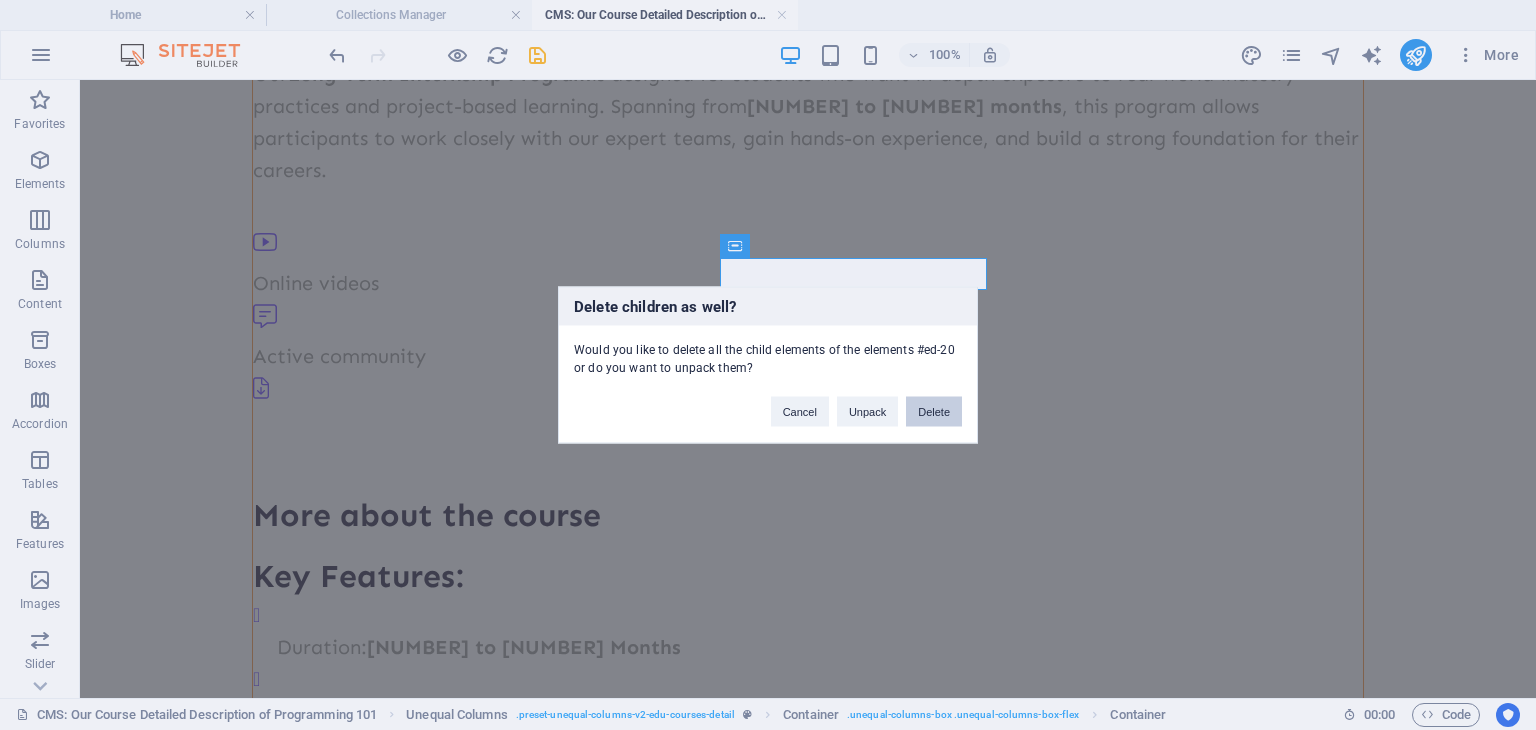click on "Delete" at bounding box center [934, 412] 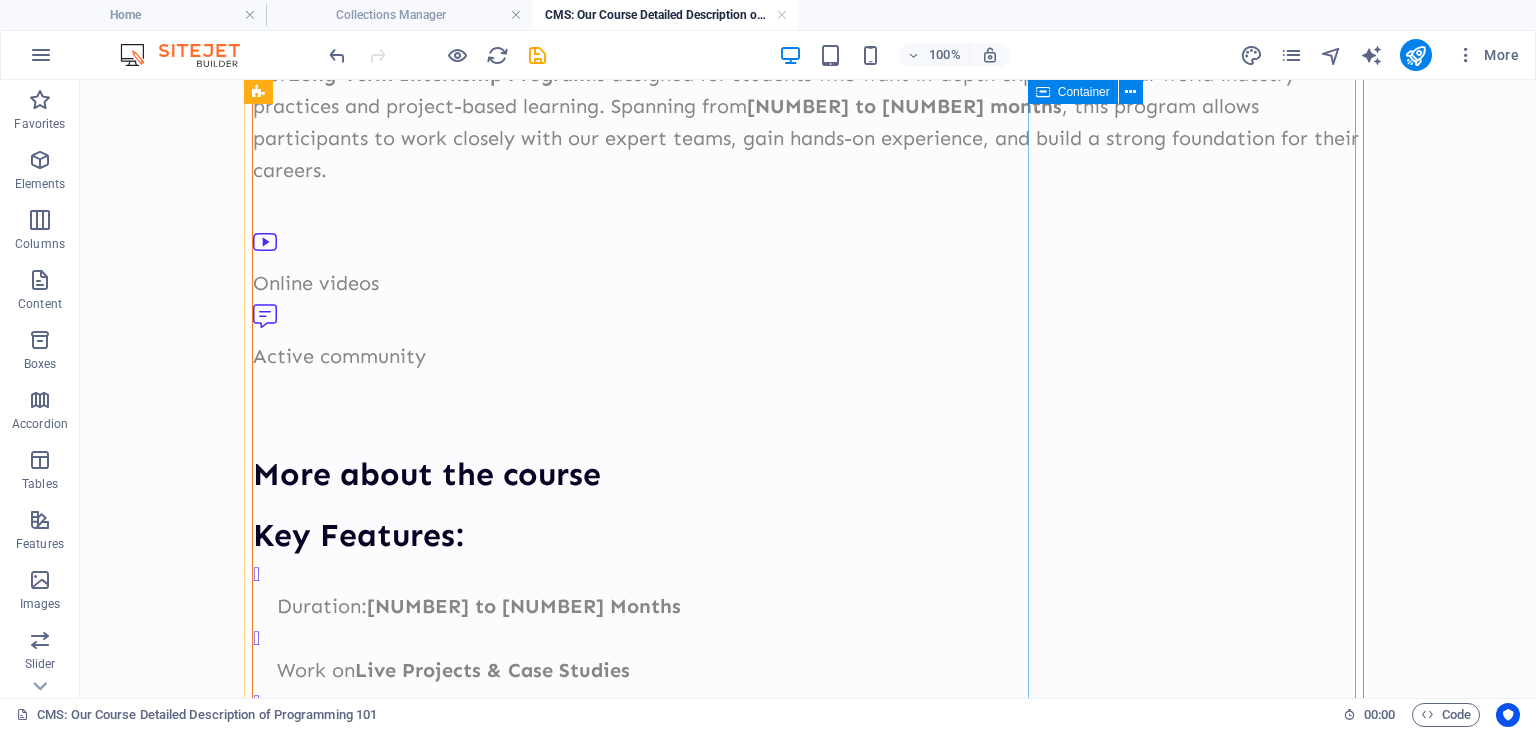click at bounding box center (808, 1083) 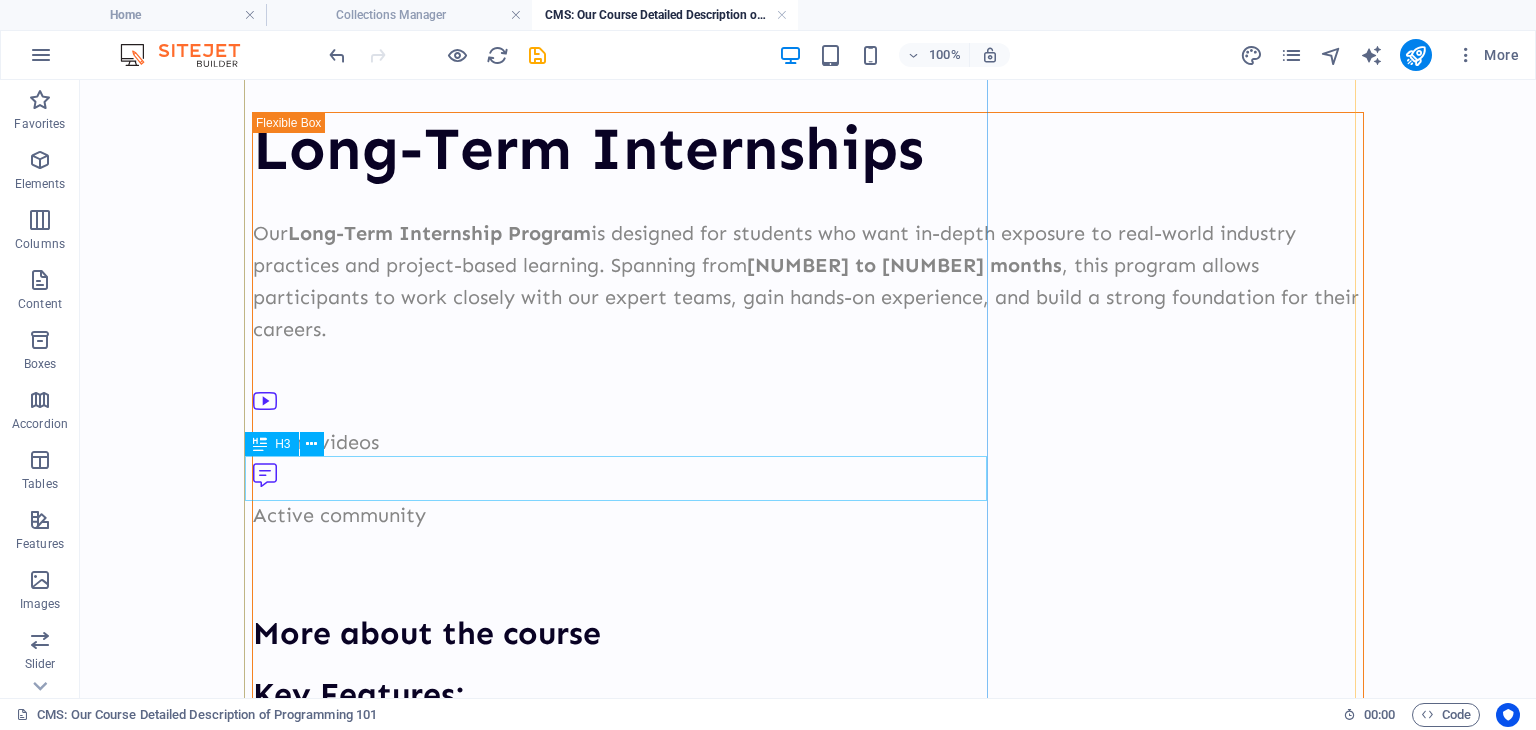 scroll, scrollTop: 0, scrollLeft: 0, axis: both 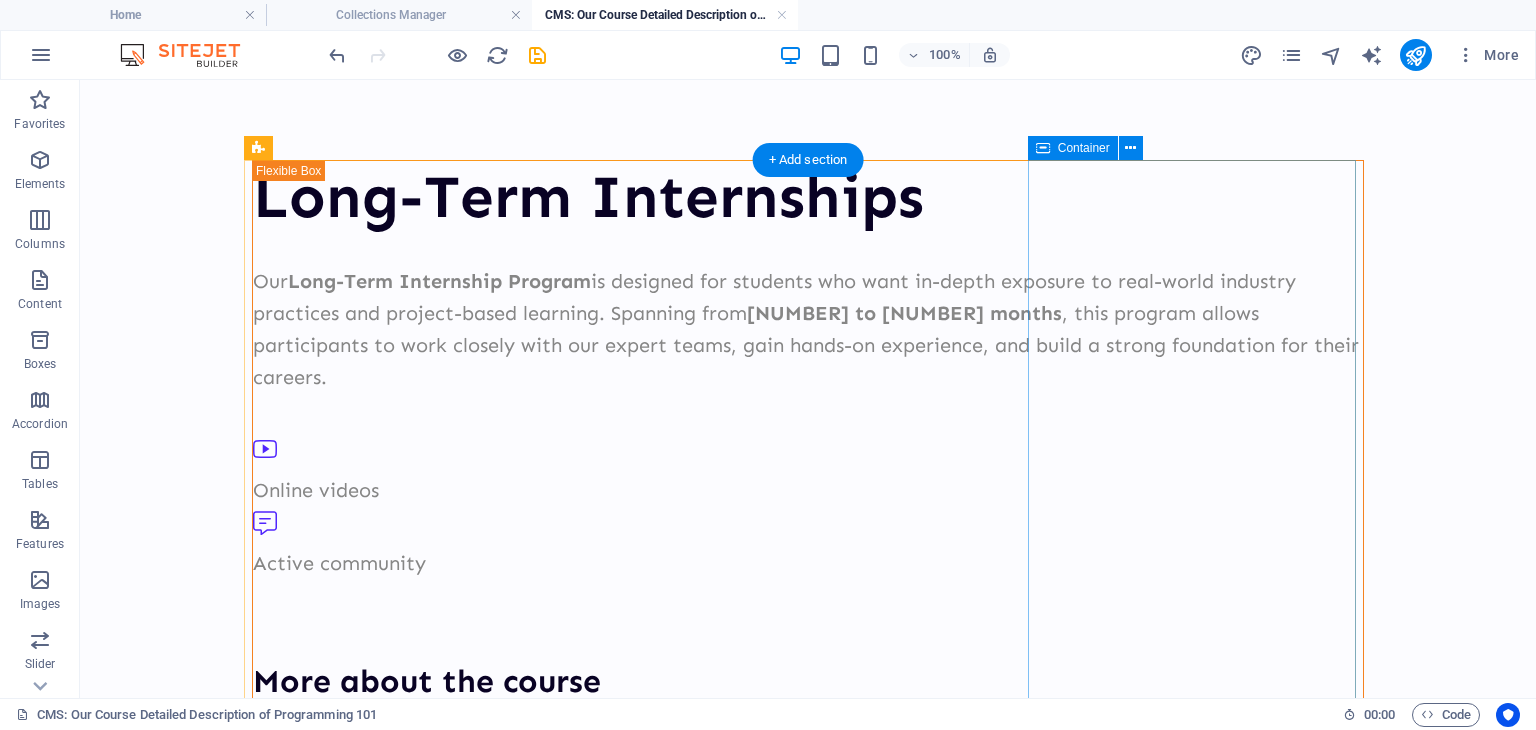 click at bounding box center (808, 1290) 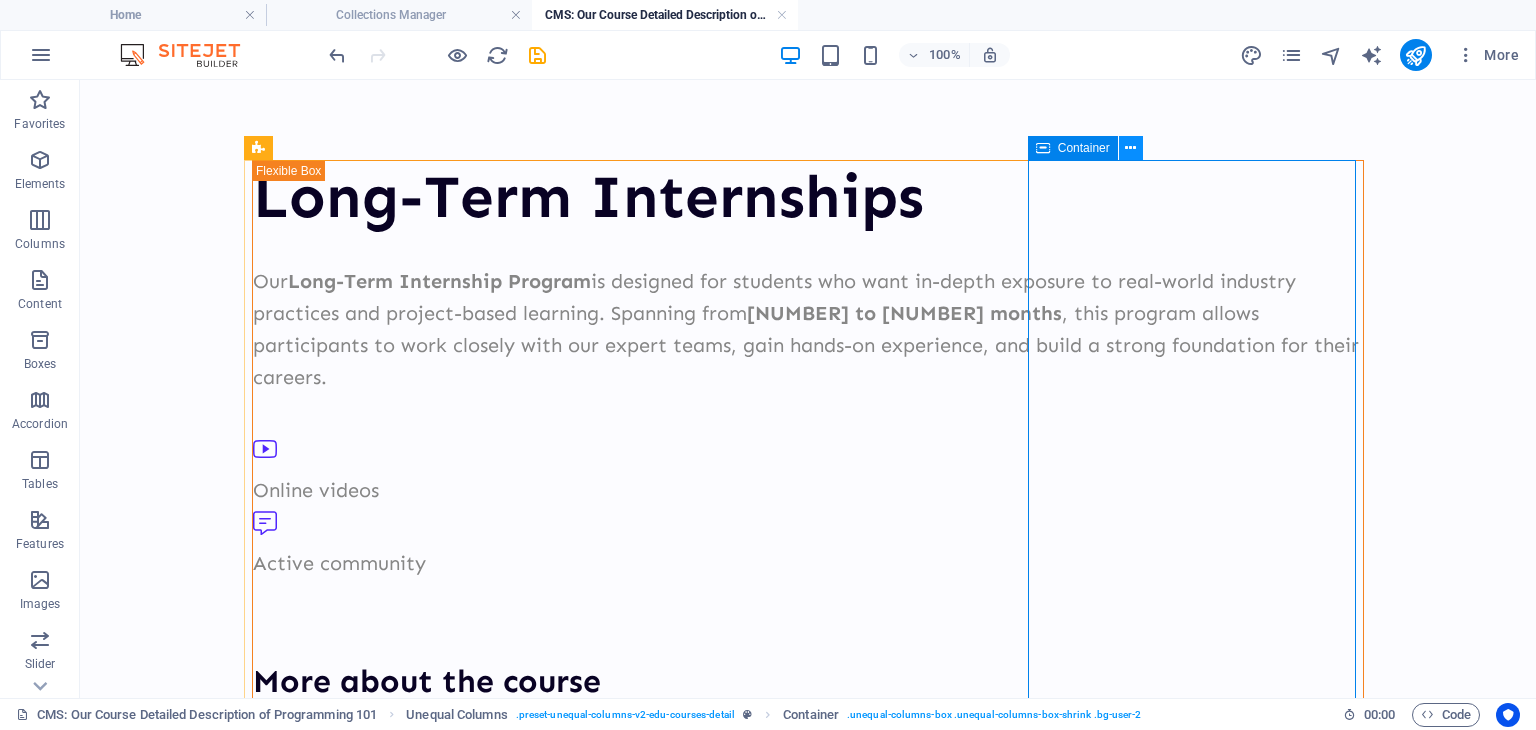 click at bounding box center (1131, 148) 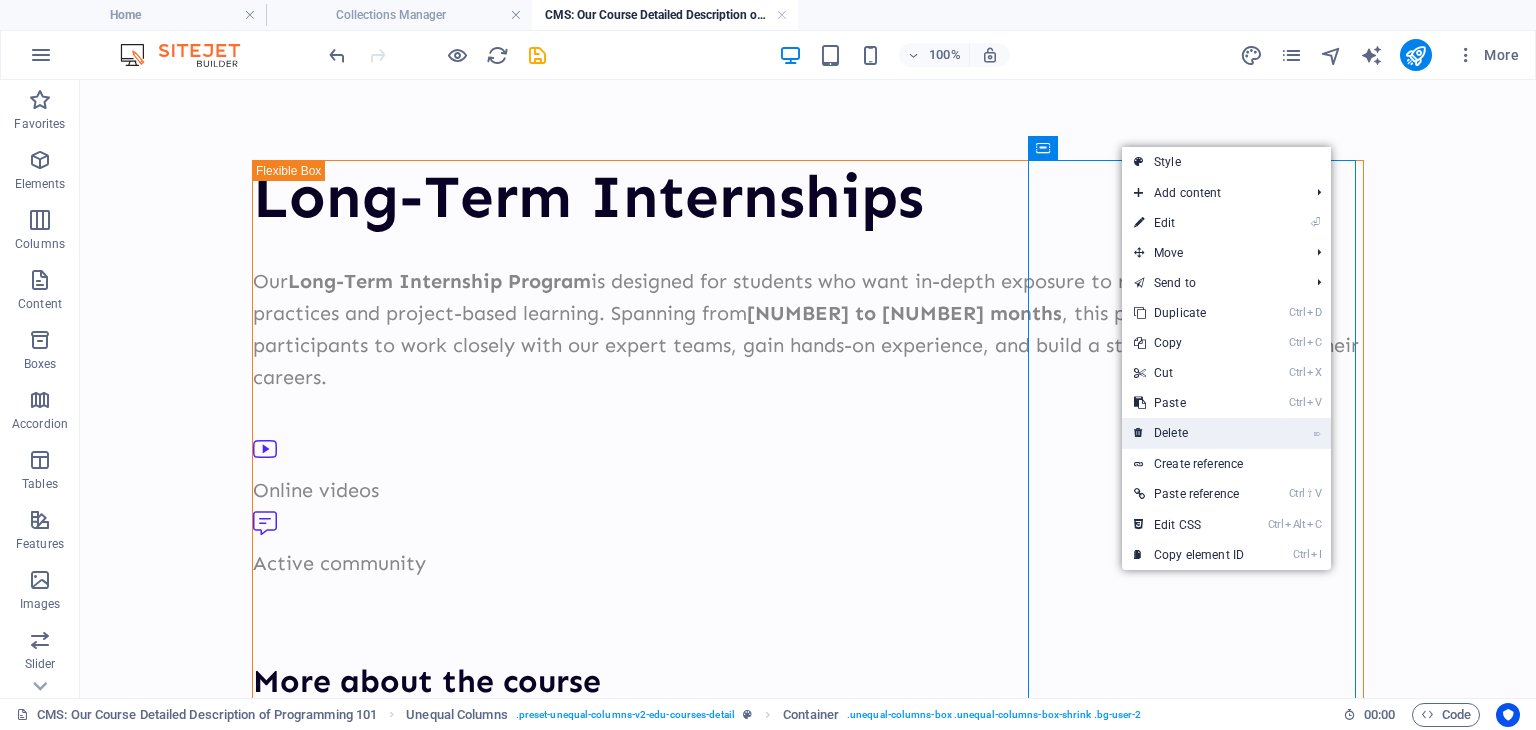 click on "⌦  Delete" at bounding box center [1189, 433] 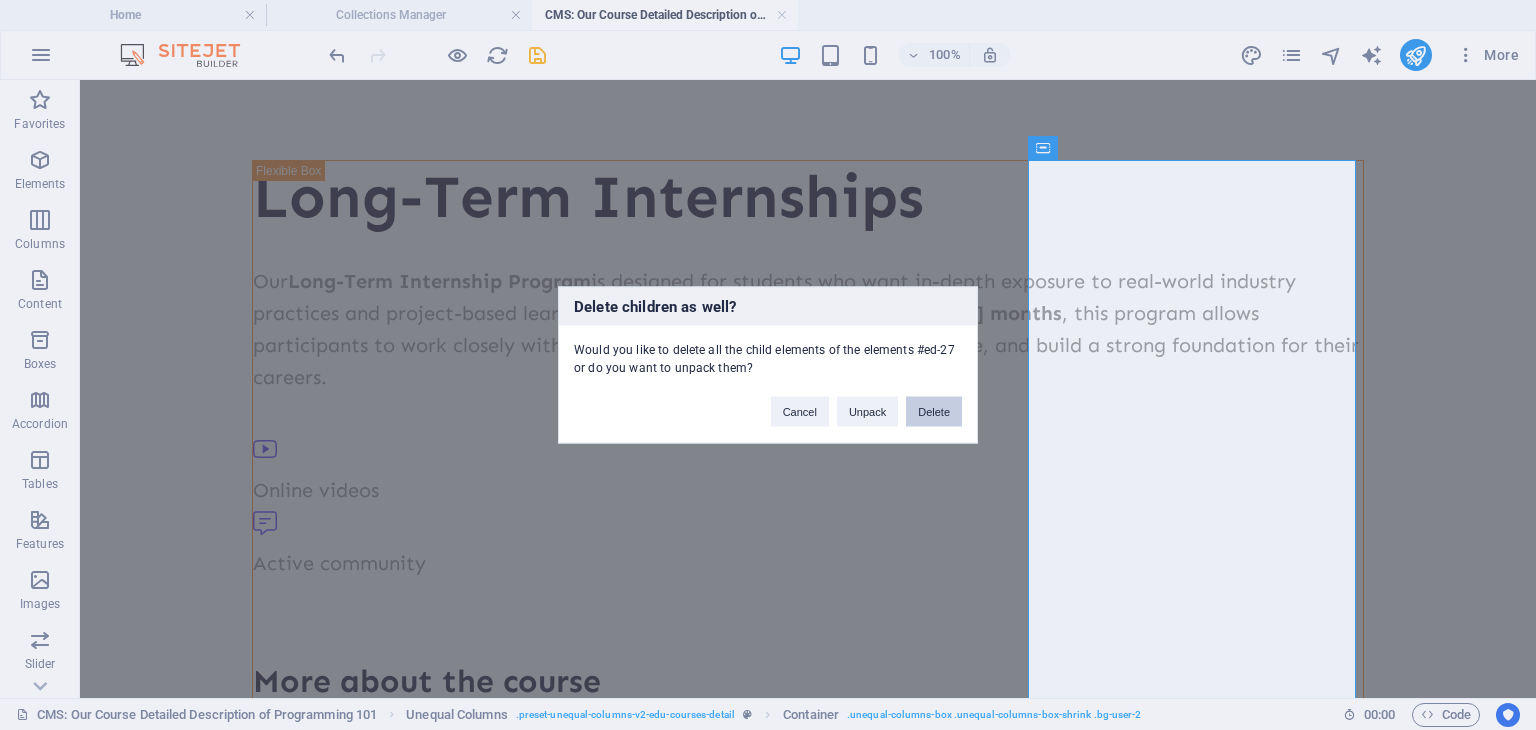 click on "Delete" at bounding box center [934, 412] 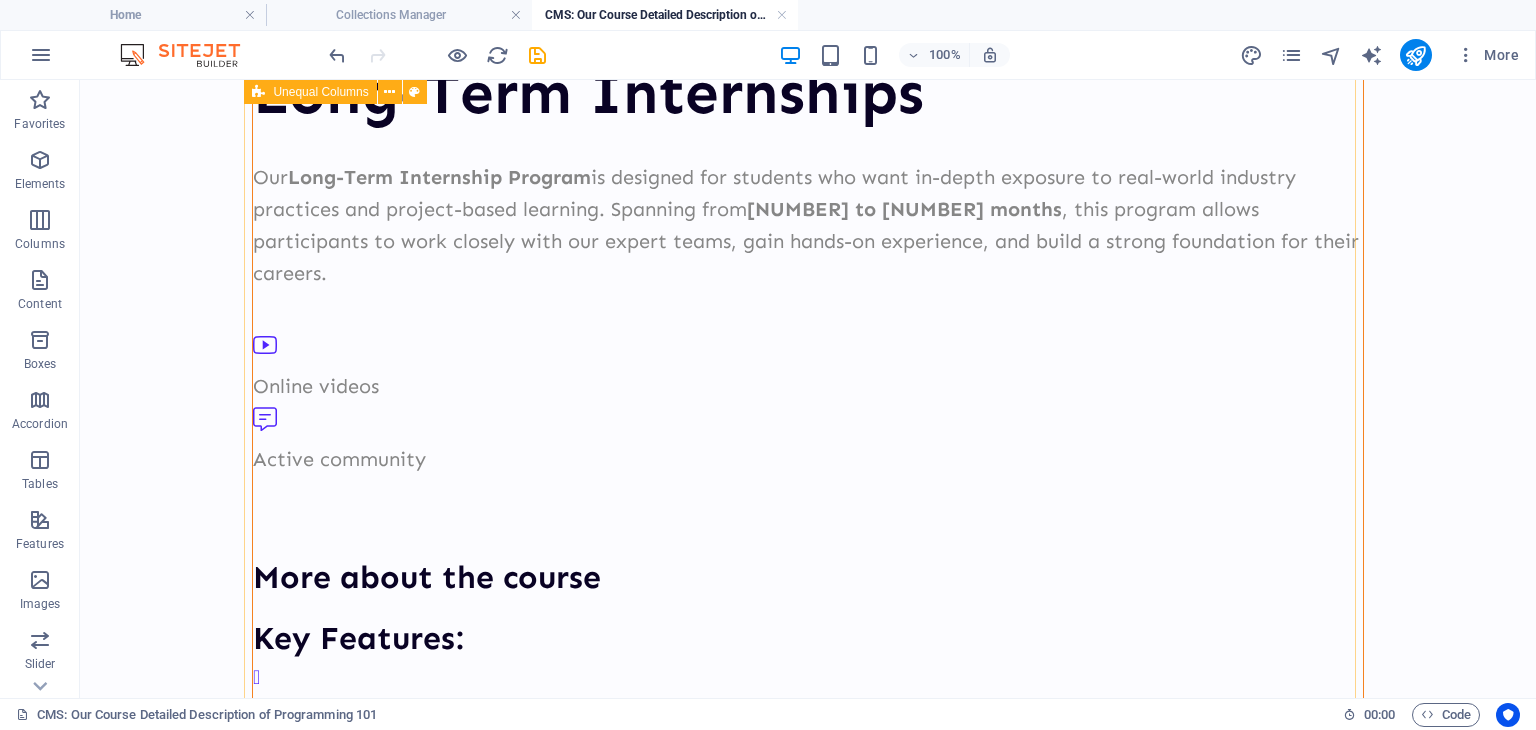 scroll, scrollTop: 0, scrollLeft: 0, axis: both 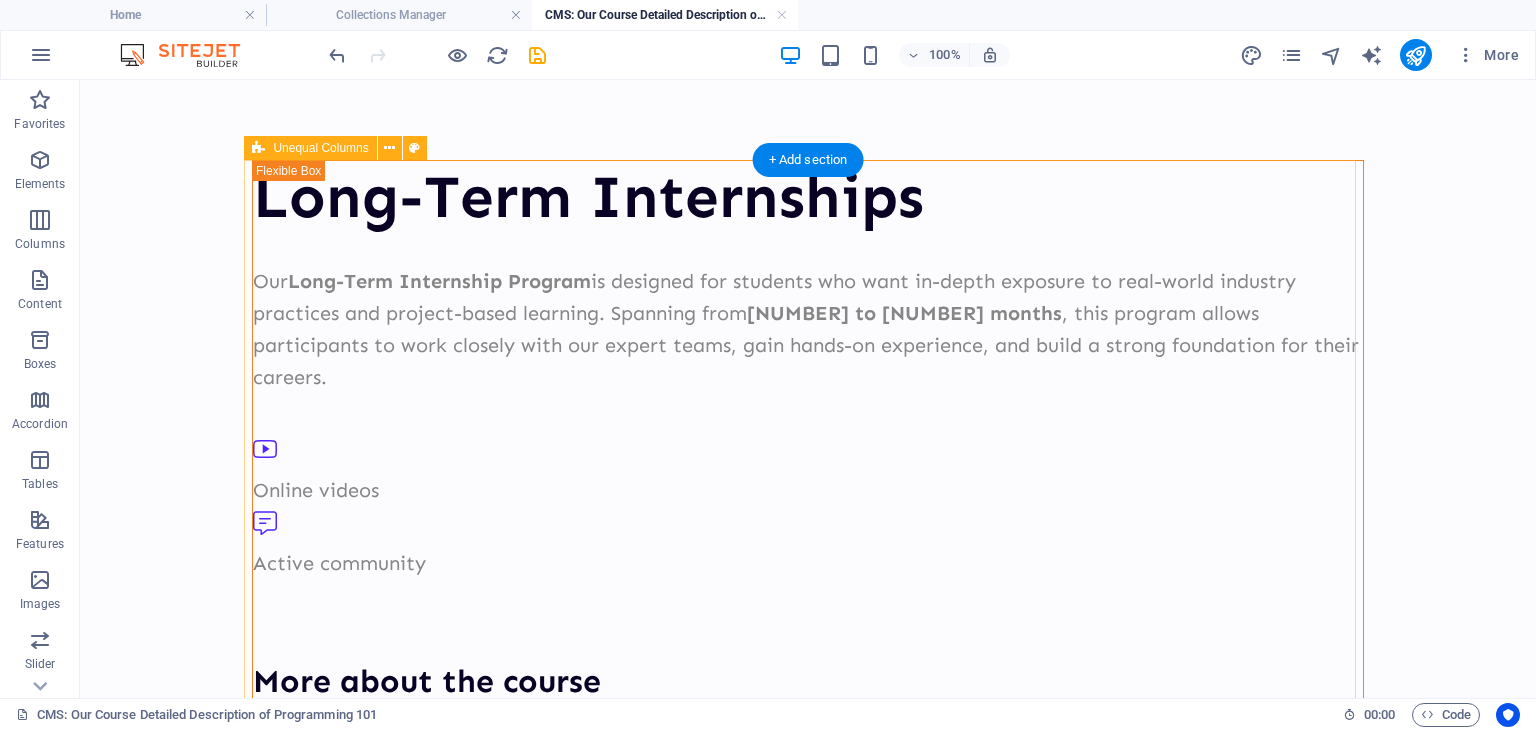 click on "Long-Term Internships Our  Long-Term Internship Program  is designed for students who want in-depth exposure to real-world industry practices and project-based learning. Spanning from  2 to 6 months , this program allows participants to work closely with our expert teams, gain hands-on experience, and build a strong foundation for their careers. Online videos Active community More about the course Key Features: Duration:  2 to 6 Months Work on  Live Projects & Case Studies Mentorship  from Industry Experts Weekly Evaluations & Performance Feedback Opportunity to explore multiple roles/domains Certificate & Letter of Recommendation  on completion" at bounding box center [808, 655] 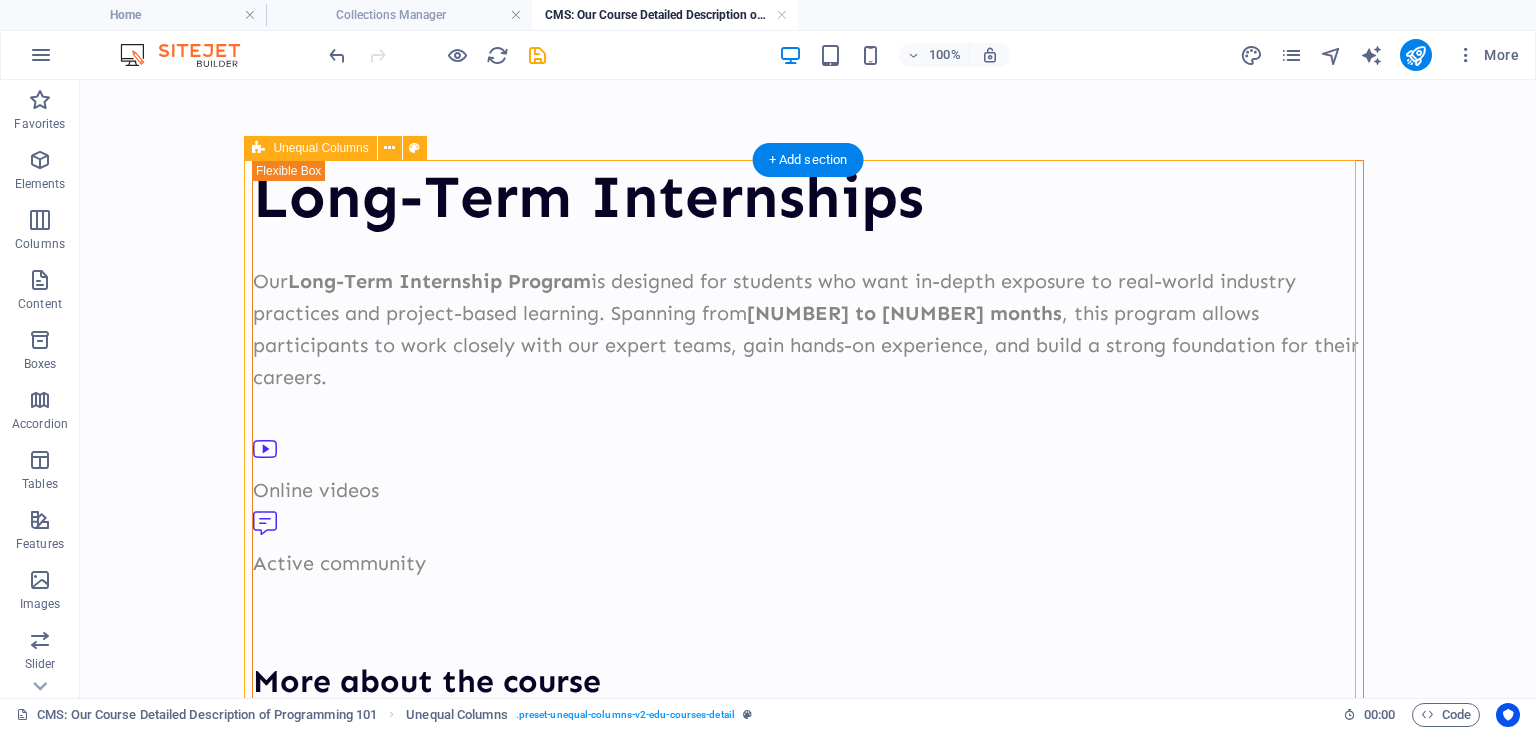 click on "Long-Term Internships Our  Long-Term Internship Program  is designed for students who want in-depth exposure to real-world industry practices and project-based learning. Spanning from  2 to 6 months , this program allows participants to work closely with our expert teams, gain hands-on experience, and build a strong foundation for their careers. Online videos Active community More about the course Key Features: Duration:  2 to 6 Months Work on  Live Projects & Case Studies Mentorship  from Industry Experts Weekly Evaluations & Performance Feedback Opportunity to explore multiple roles/domains Certificate & Letter of Recommendation  on completion" at bounding box center (808, 655) 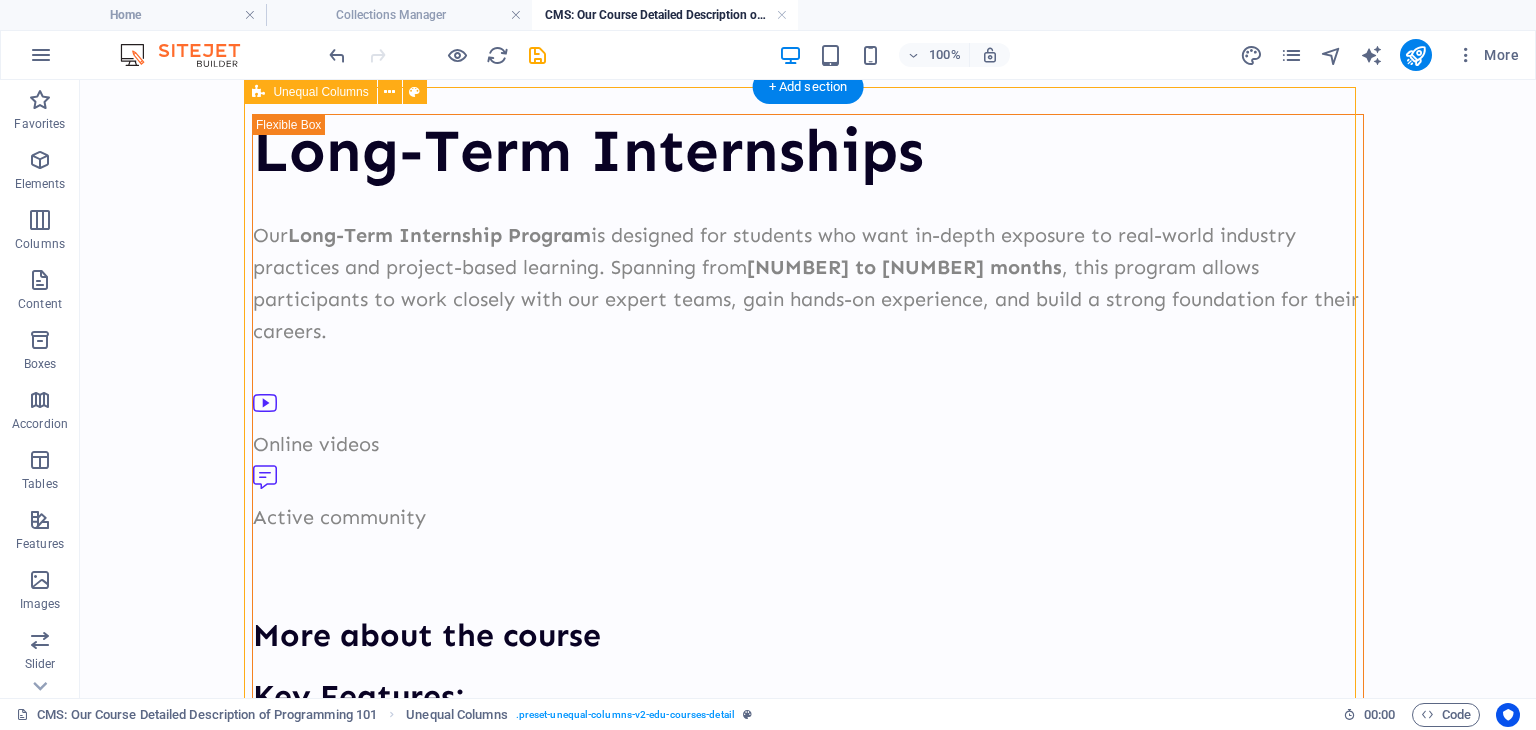 scroll, scrollTop: 0, scrollLeft: 0, axis: both 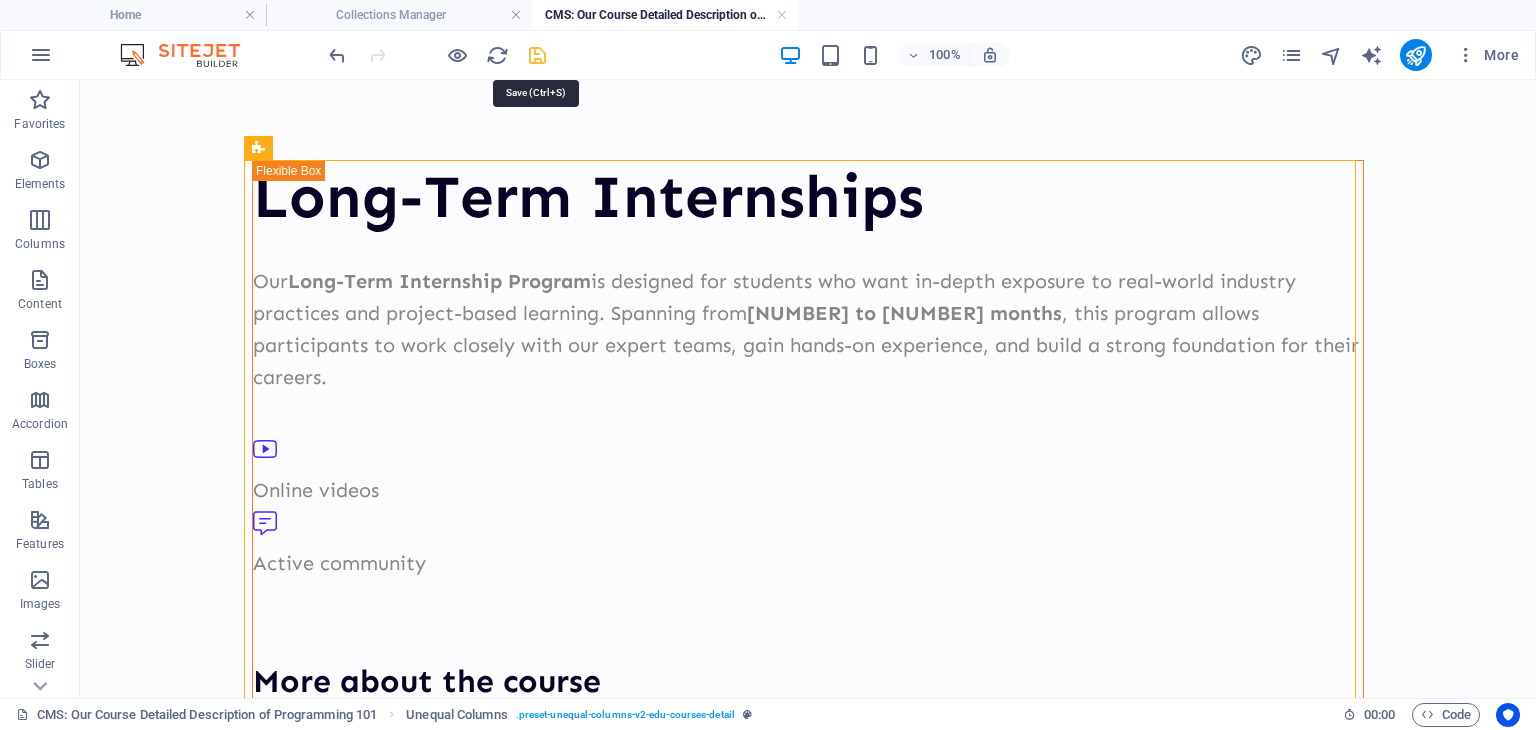 click at bounding box center [537, 55] 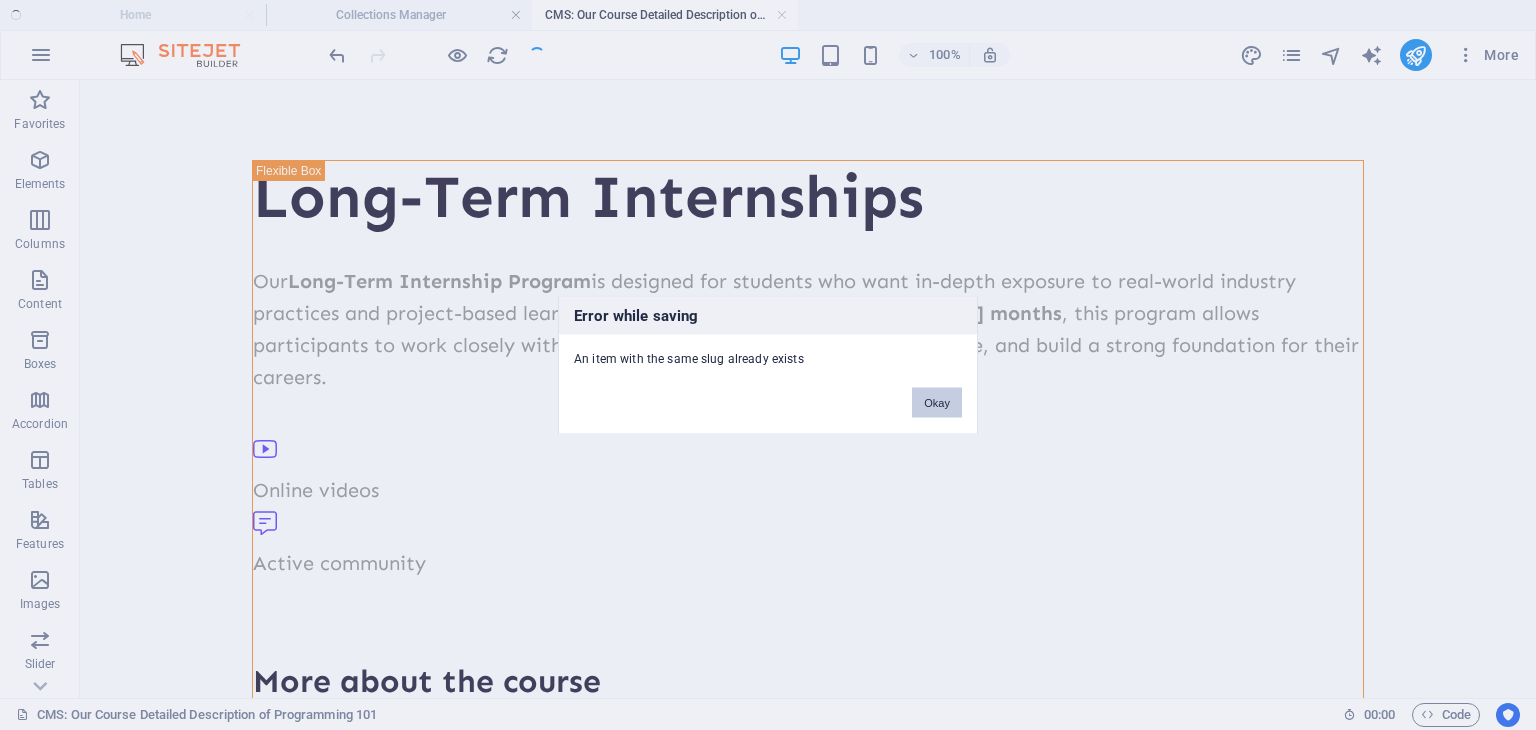 click on "Okay" at bounding box center (937, 403) 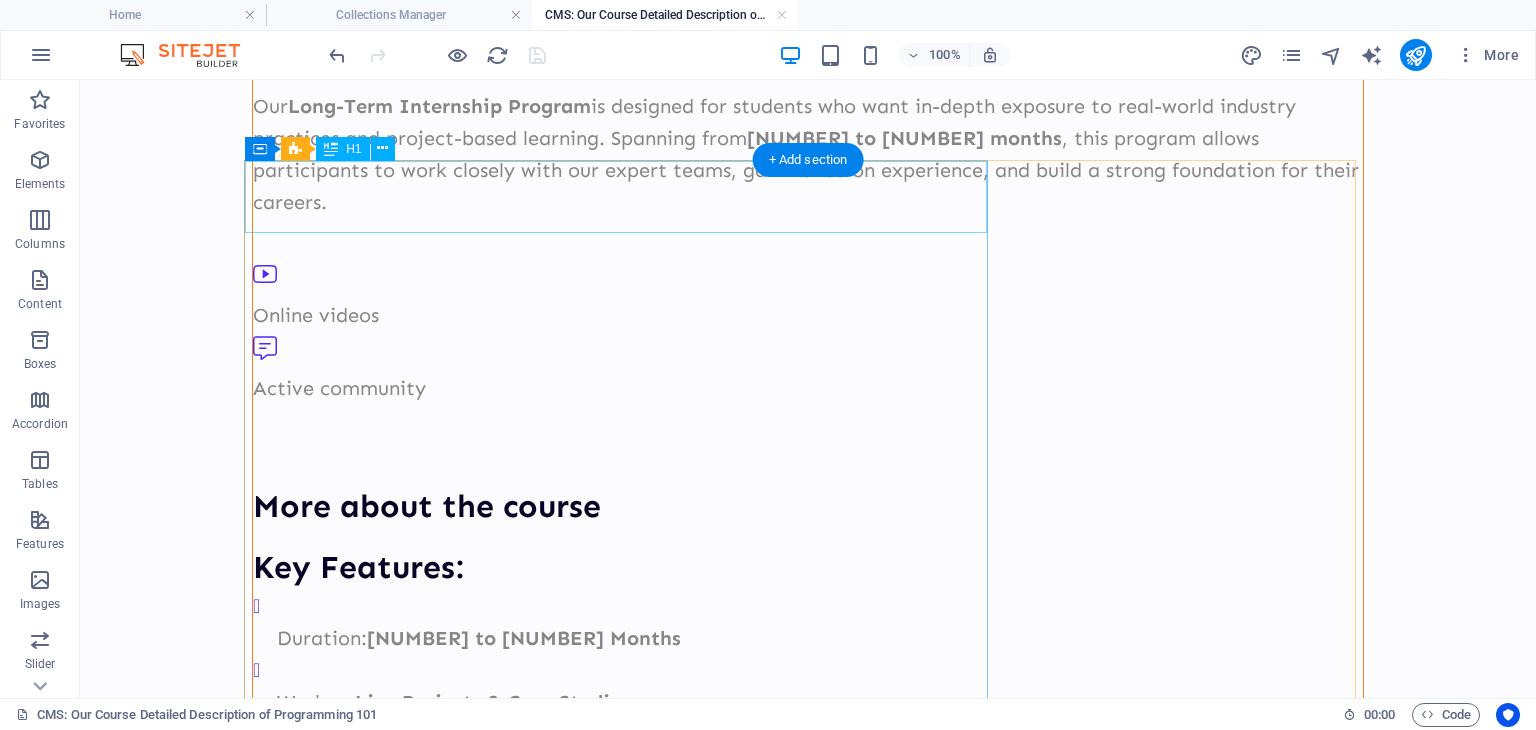 scroll, scrollTop: 0, scrollLeft: 0, axis: both 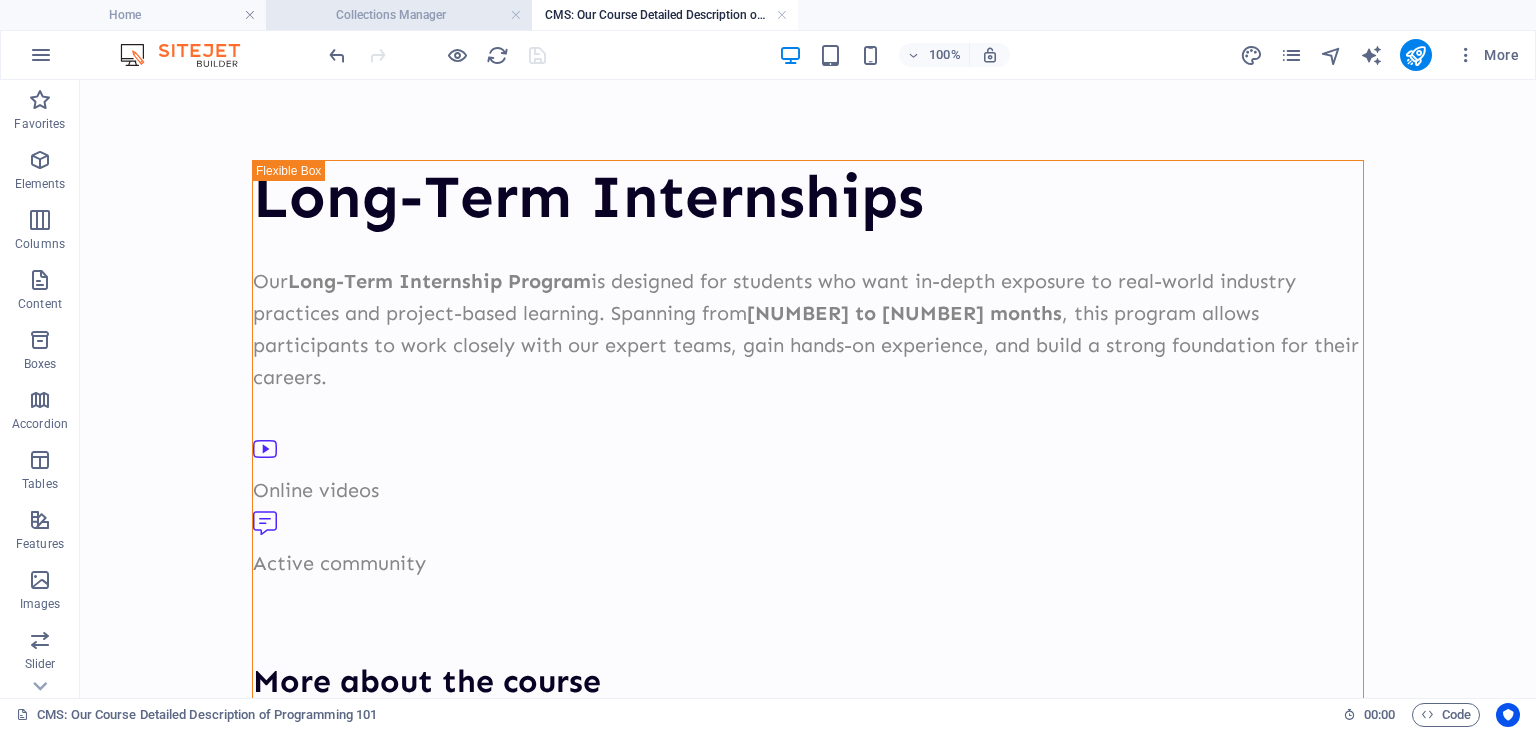 click on "Collections Manager" at bounding box center [399, 15] 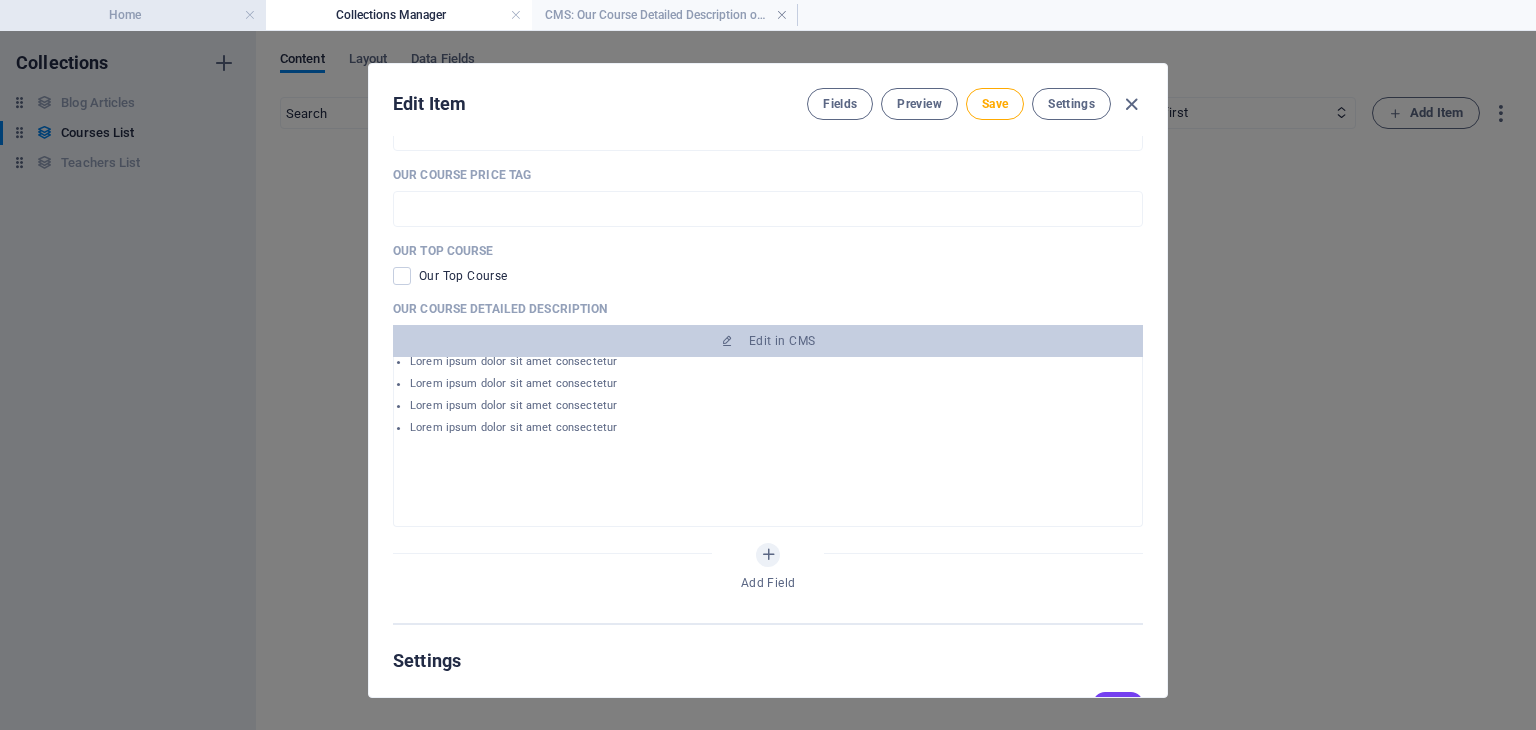click on "Home" at bounding box center (133, 15) 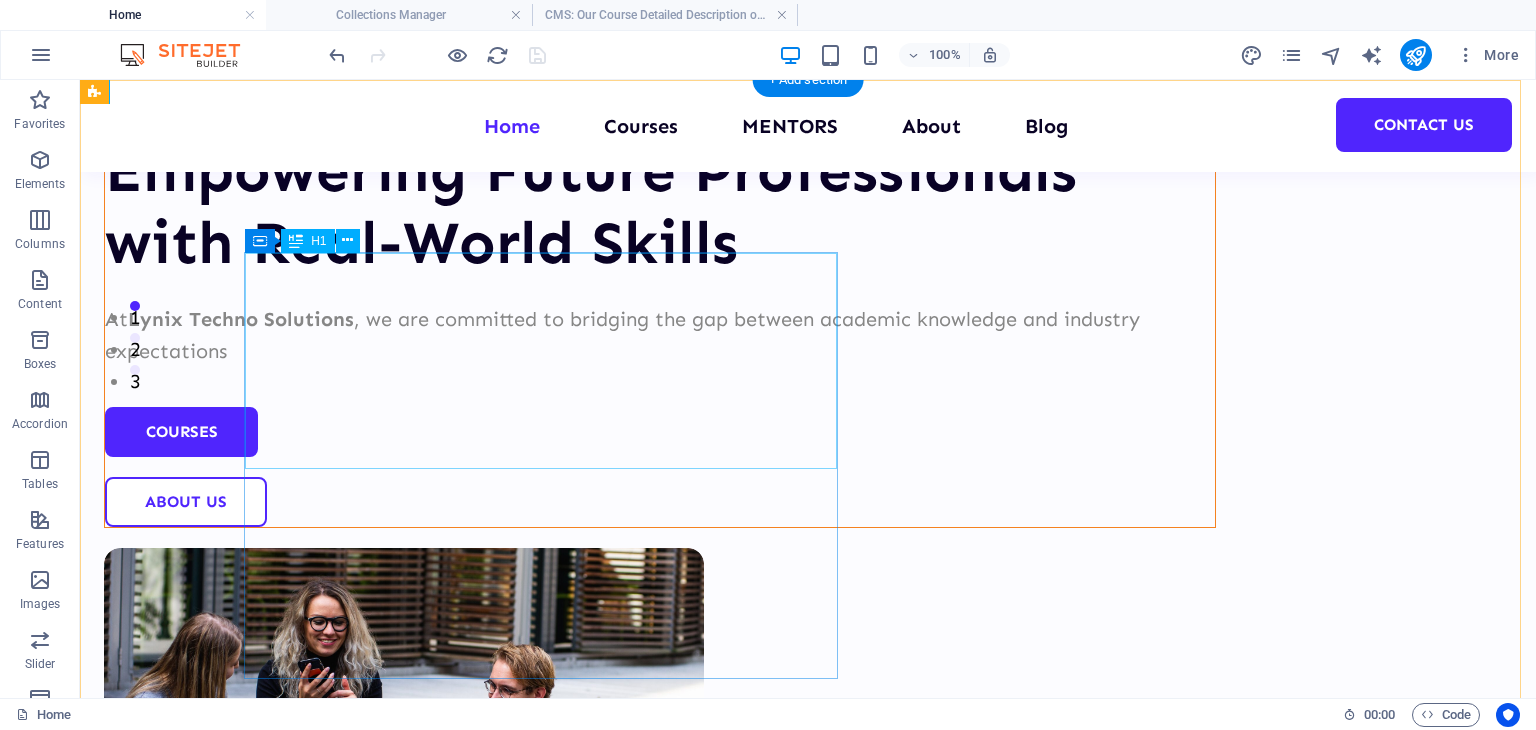 scroll, scrollTop: 0, scrollLeft: 0, axis: both 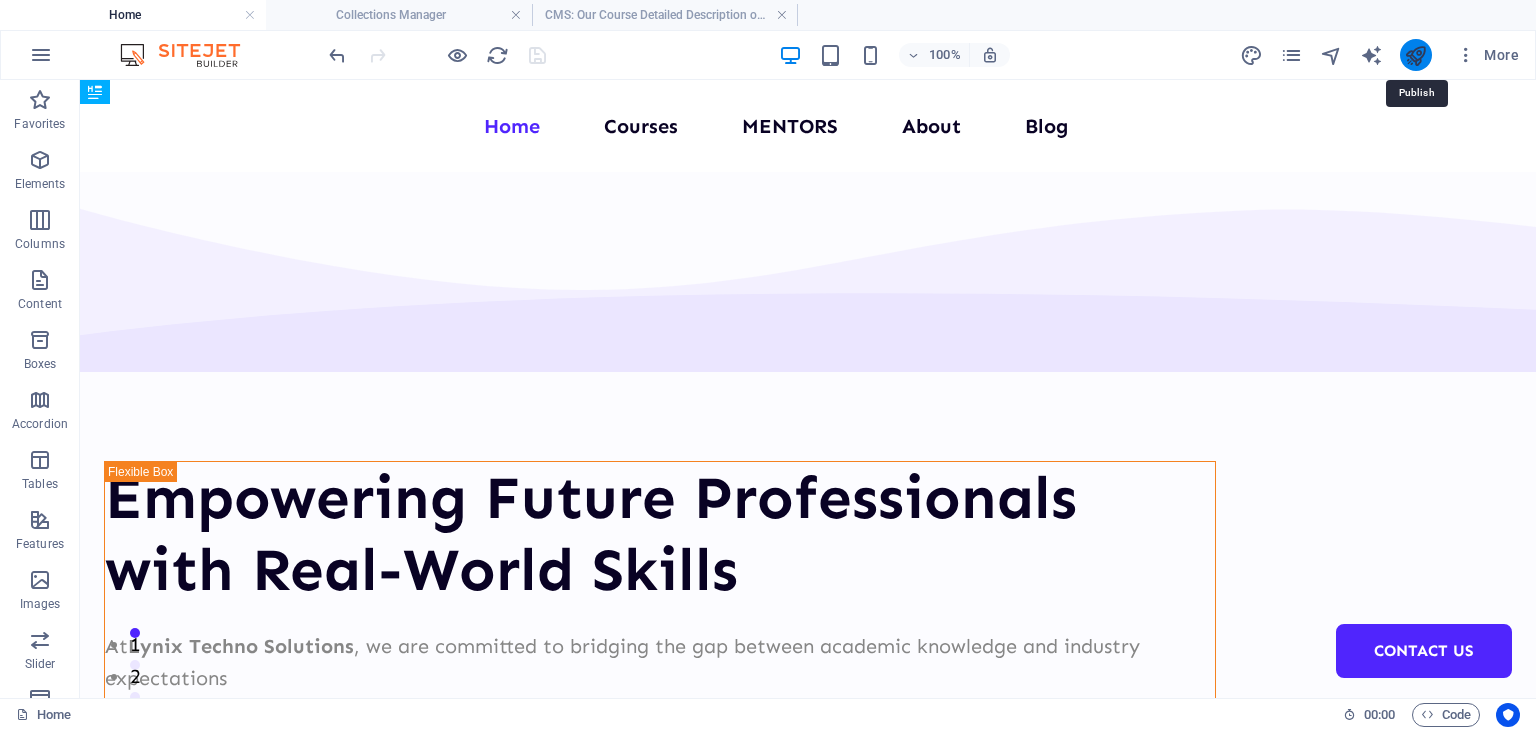 click at bounding box center (1415, 55) 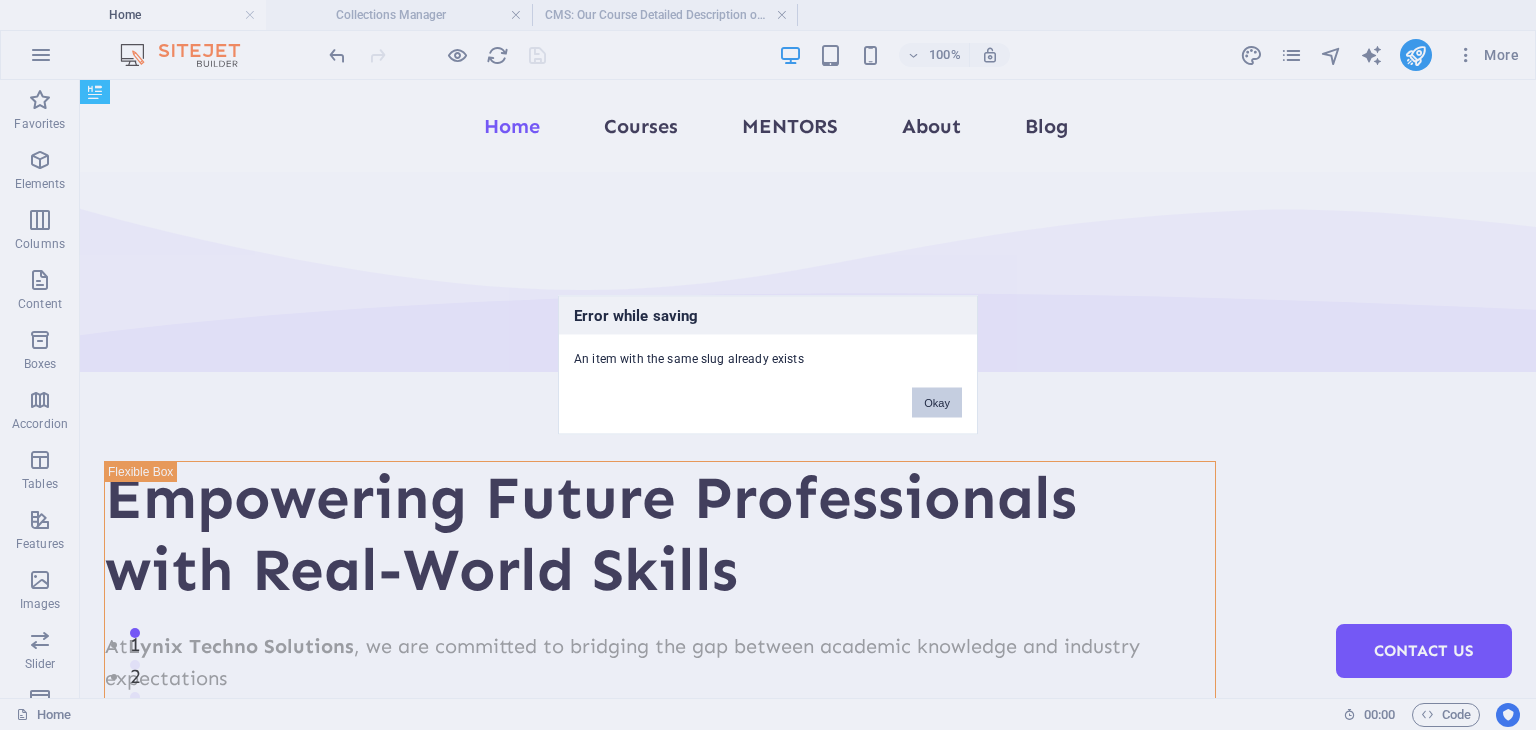 click on "Okay" at bounding box center (937, 403) 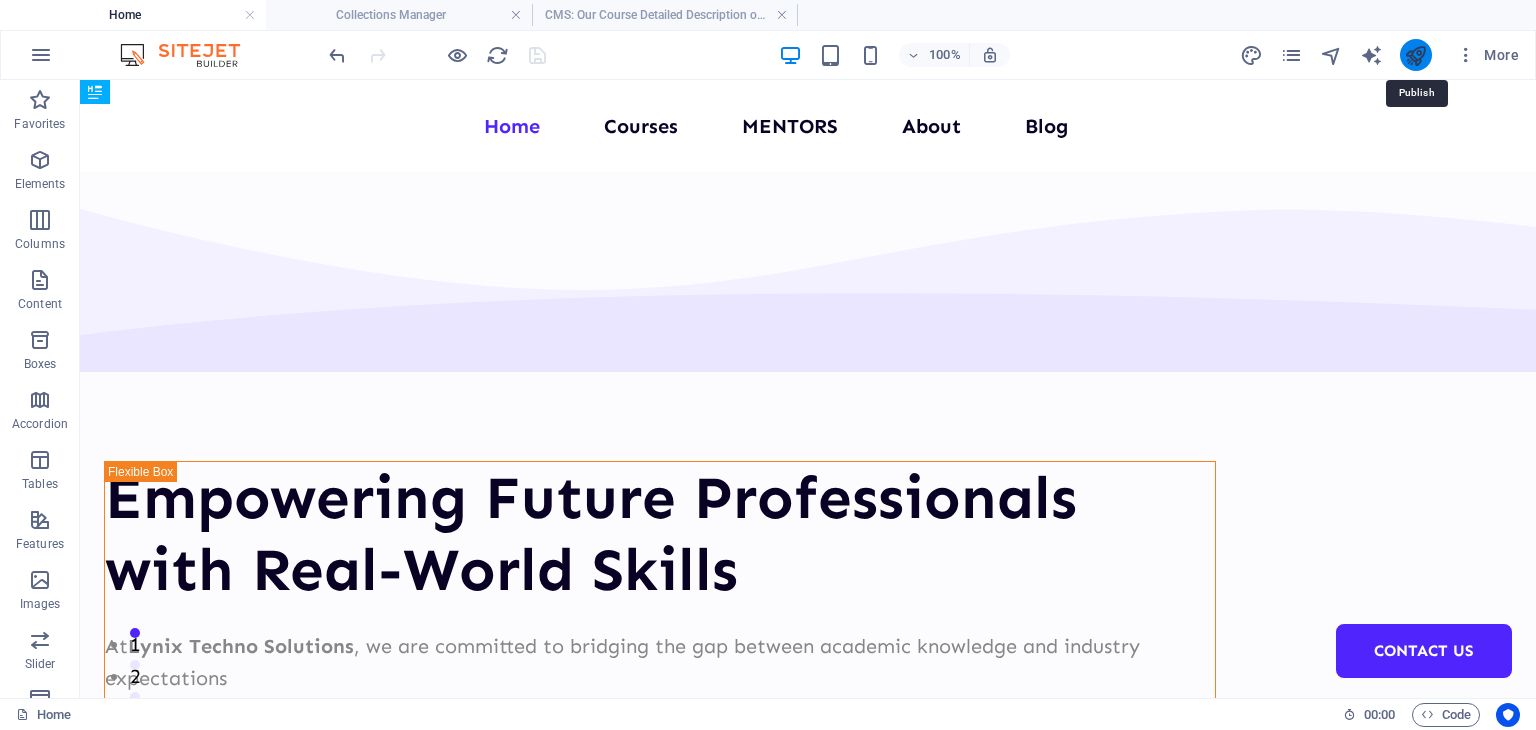 click at bounding box center (1415, 55) 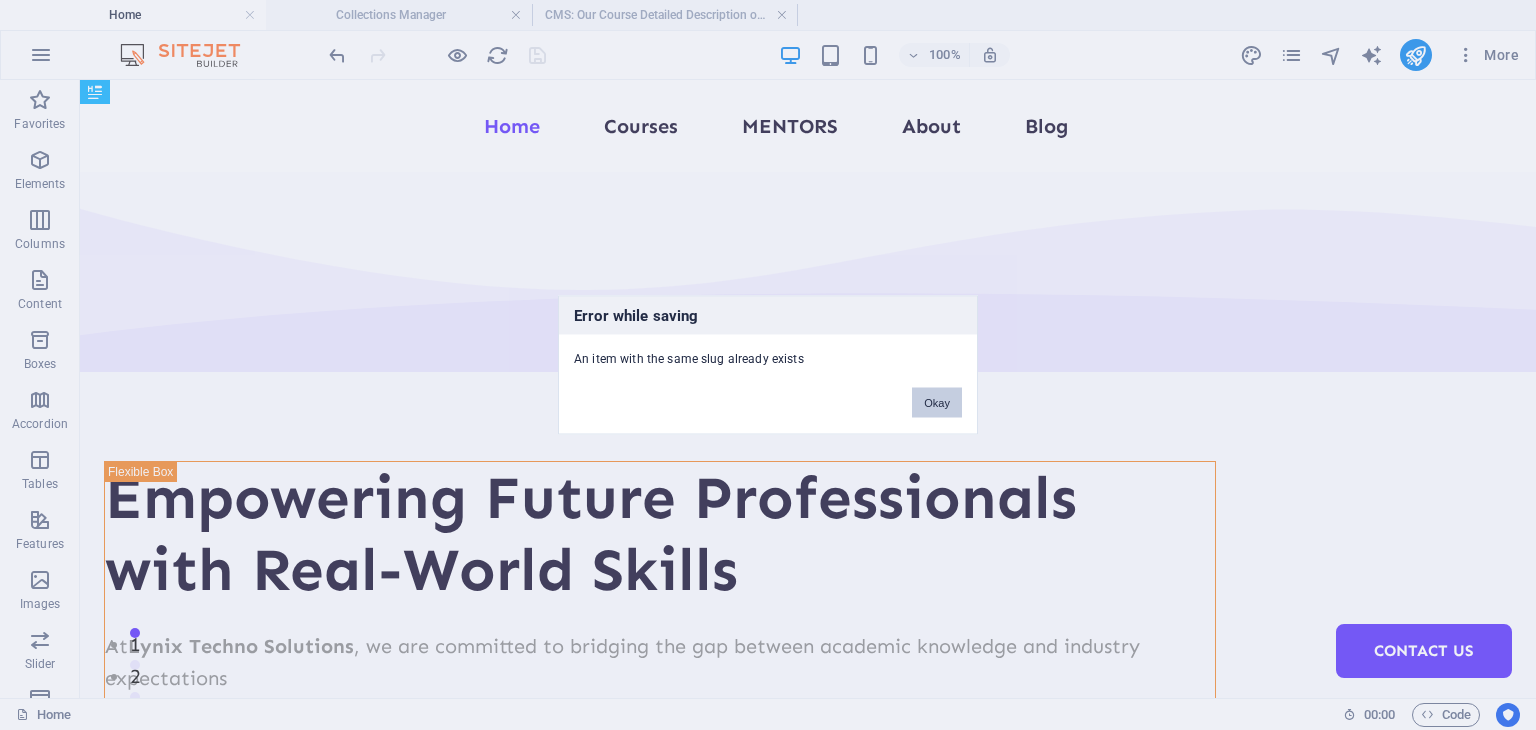 click on "Okay" at bounding box center (937, 403) 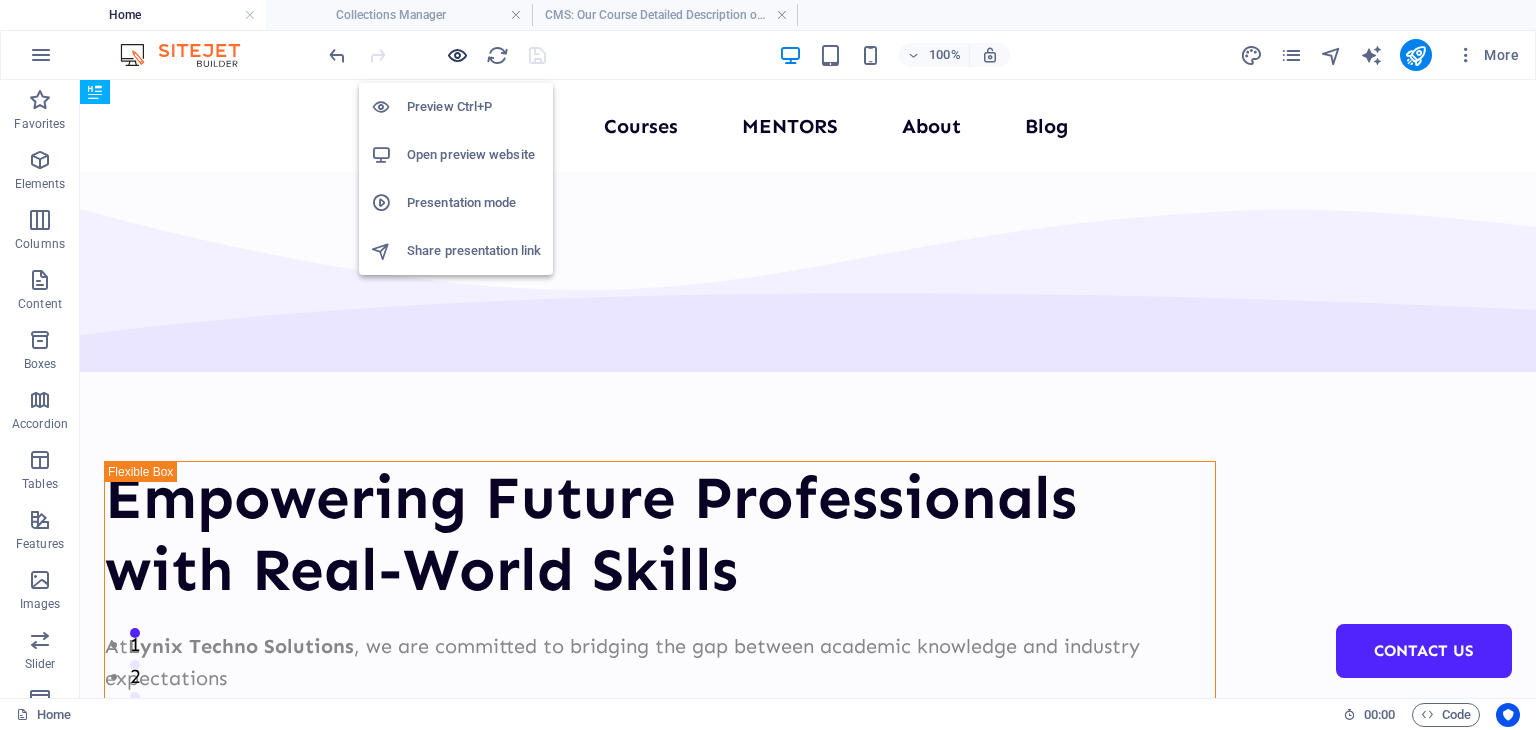 click at bounding box center [457, 55] 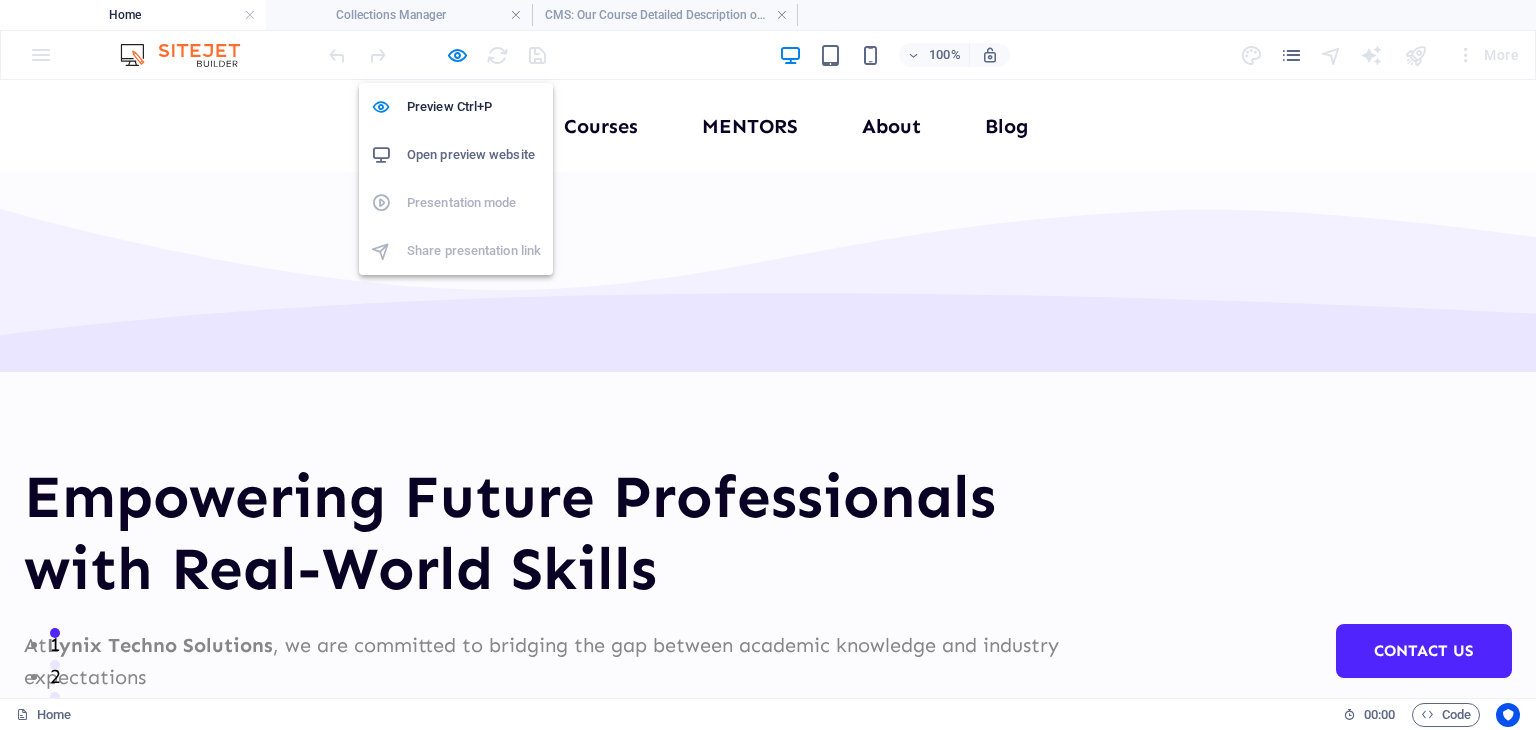 click on "Open preview website" at bounding box center [474, 155] 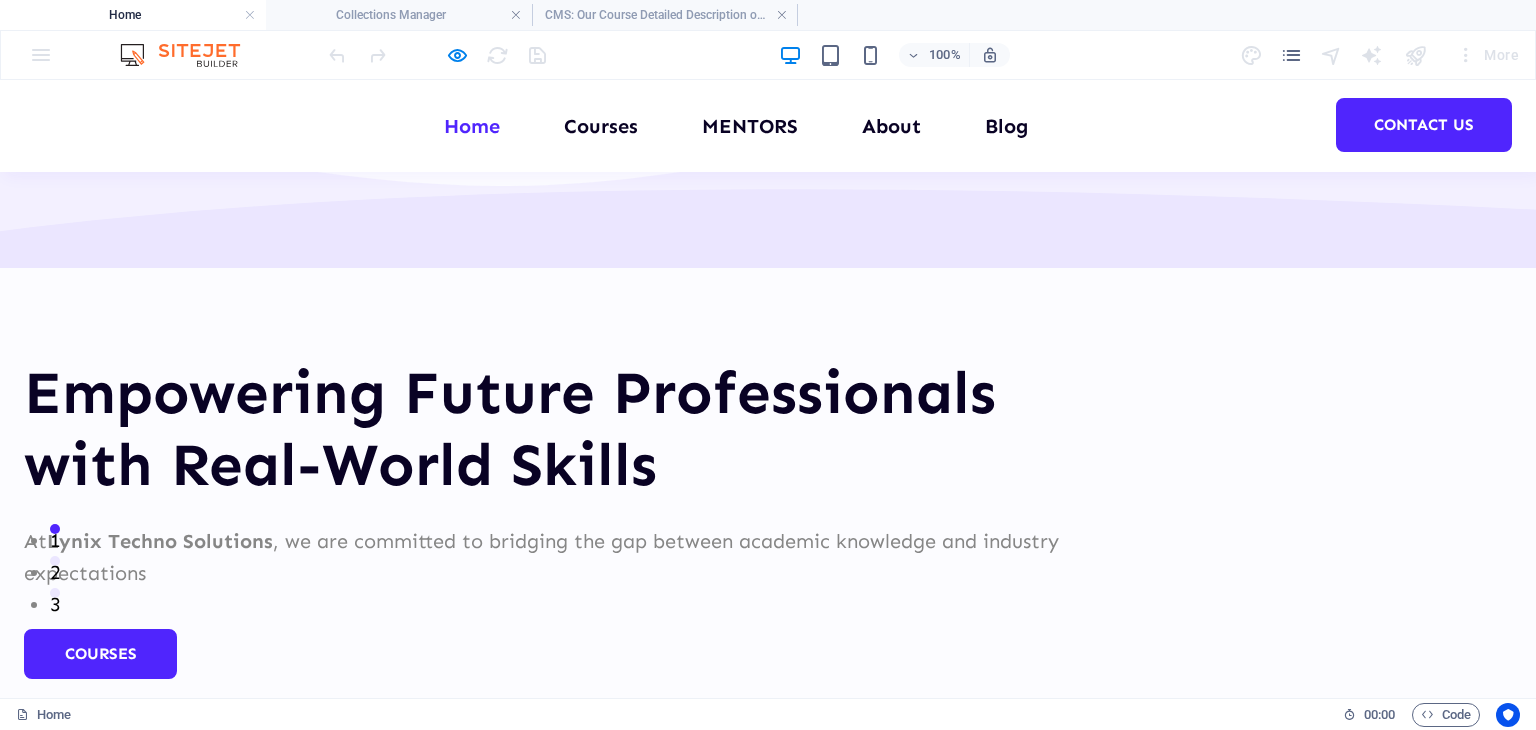scroll, scrollTop: 0, scrollLeft: 0, axis: both 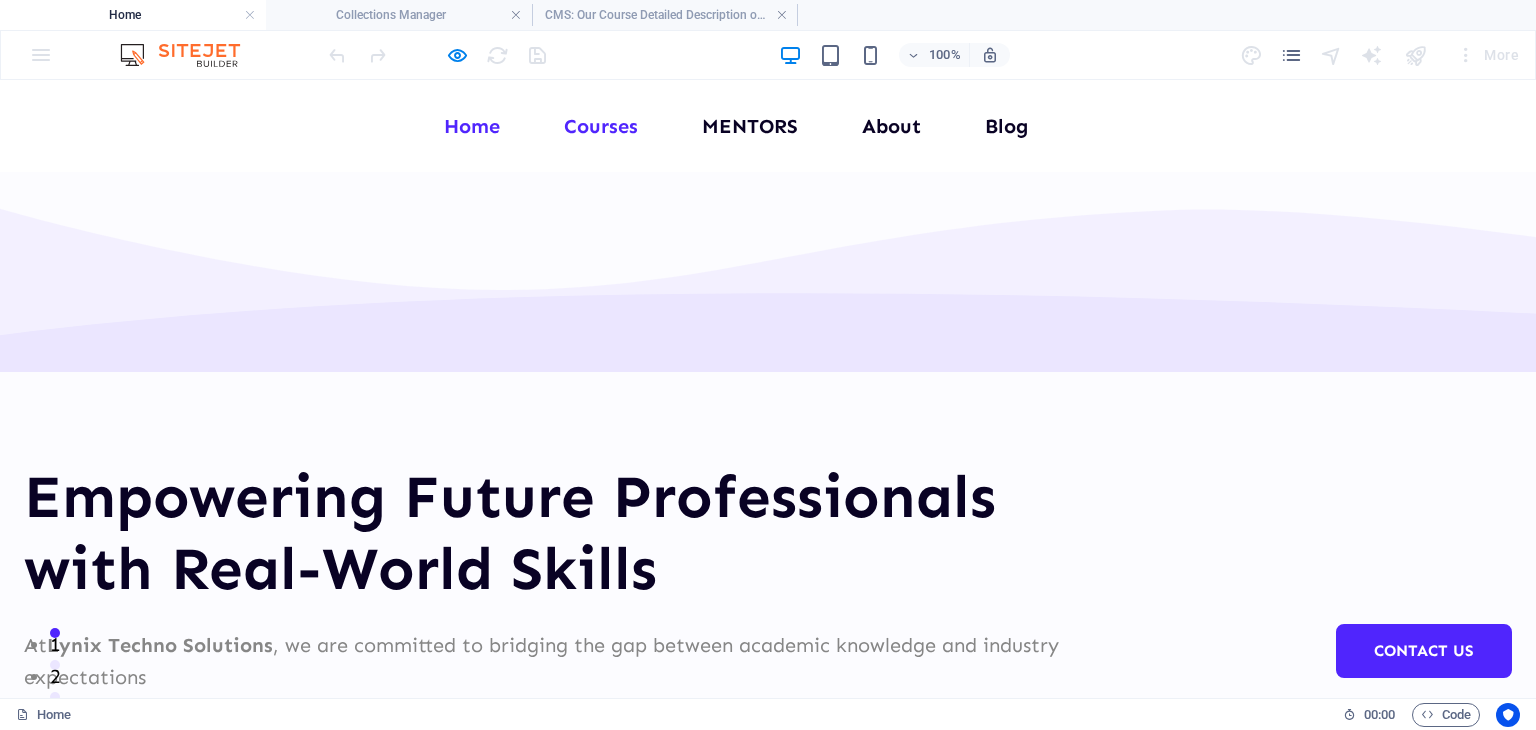 click on "Courses" at bounding box center [601, 126] 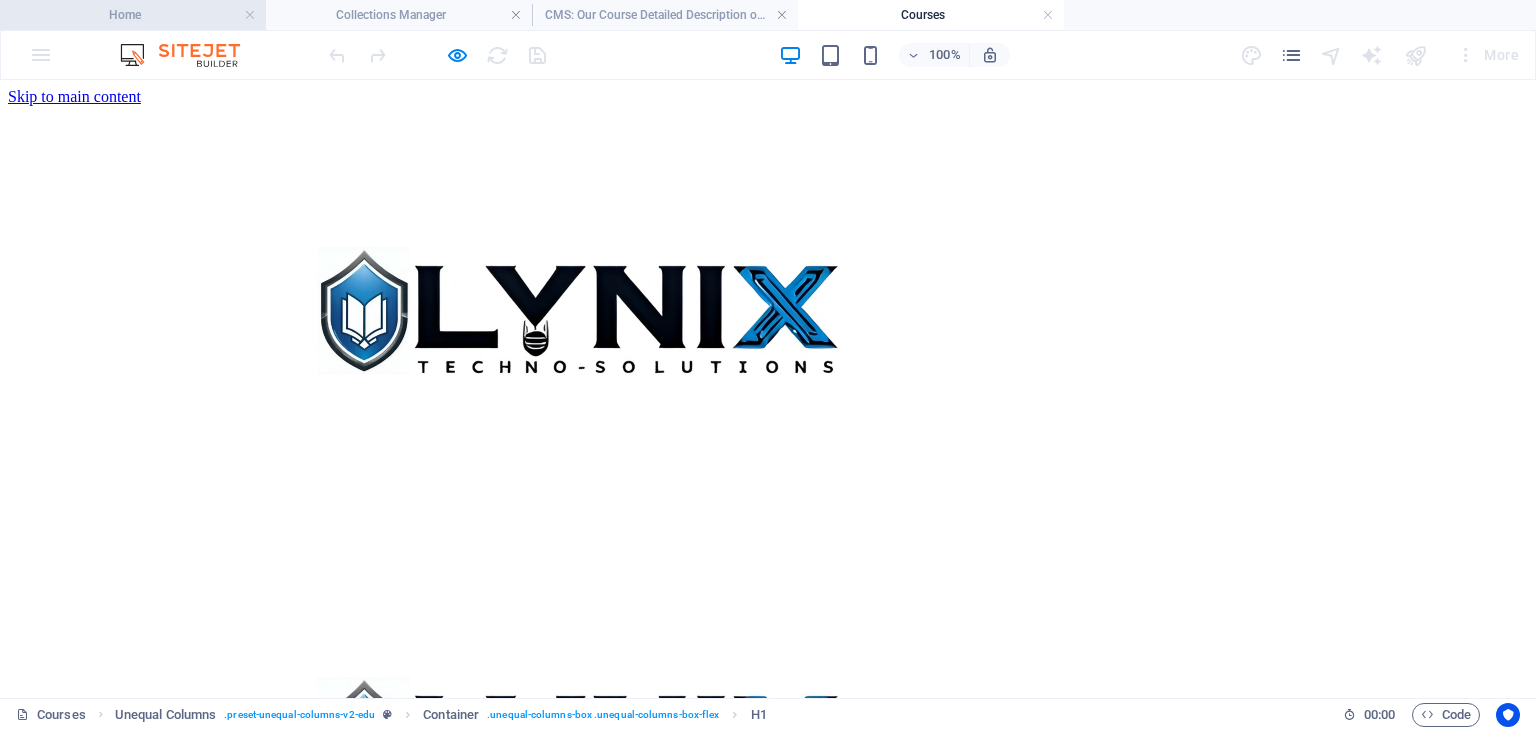 scroll, scrollTop: 0, scrollLeft: 0, axis: both 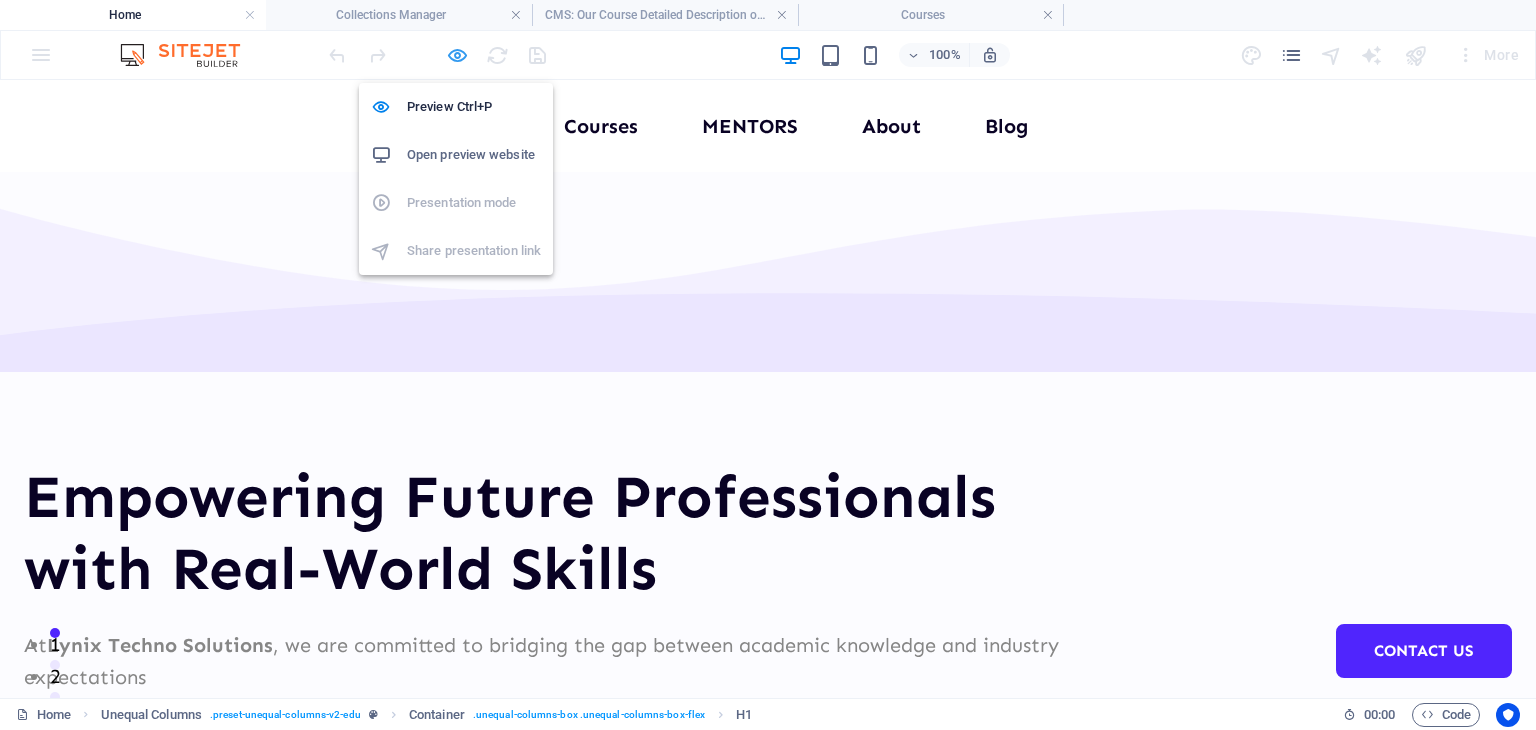 click at bounding box center (457, 55) 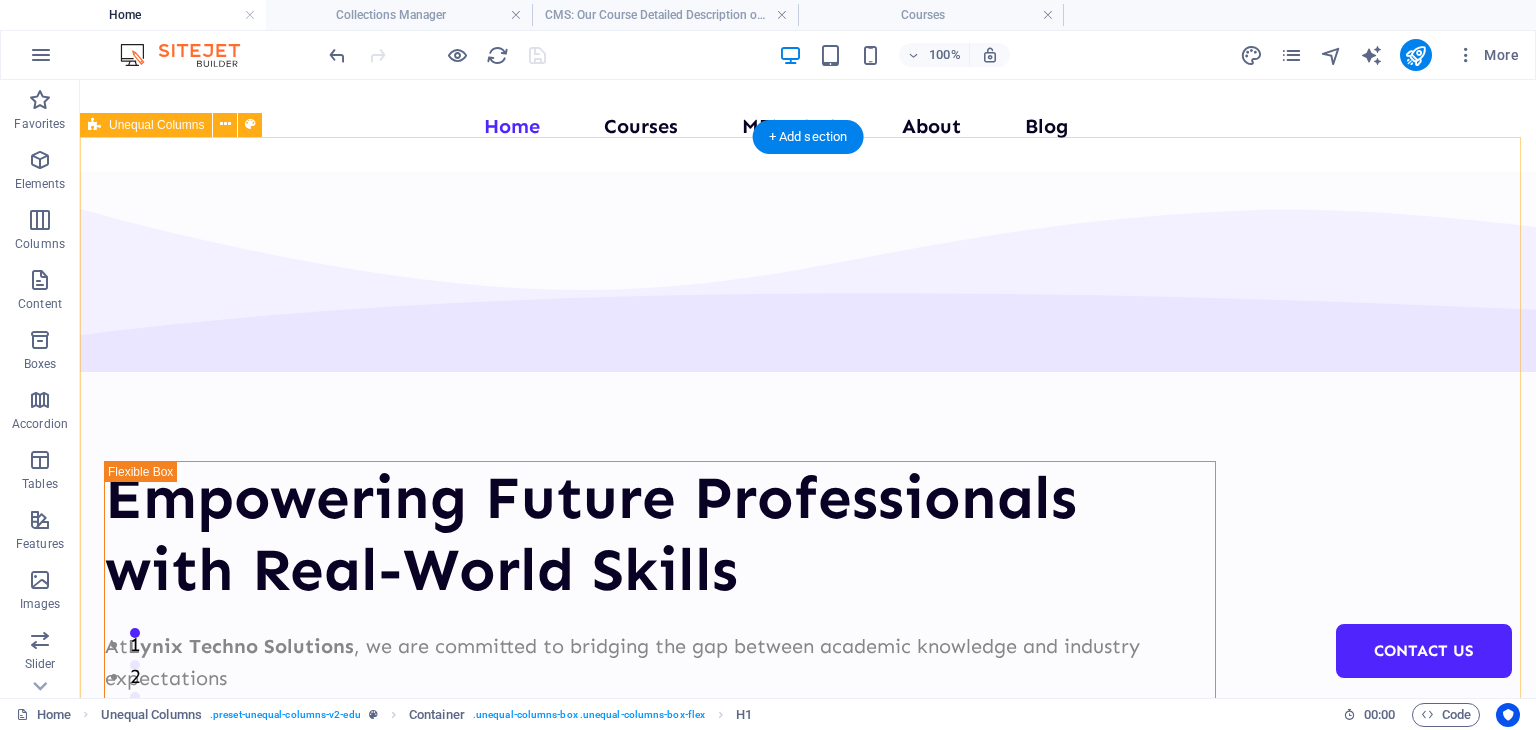 scroll, scrollTop: 0, scrollLeft: 0, axis: both 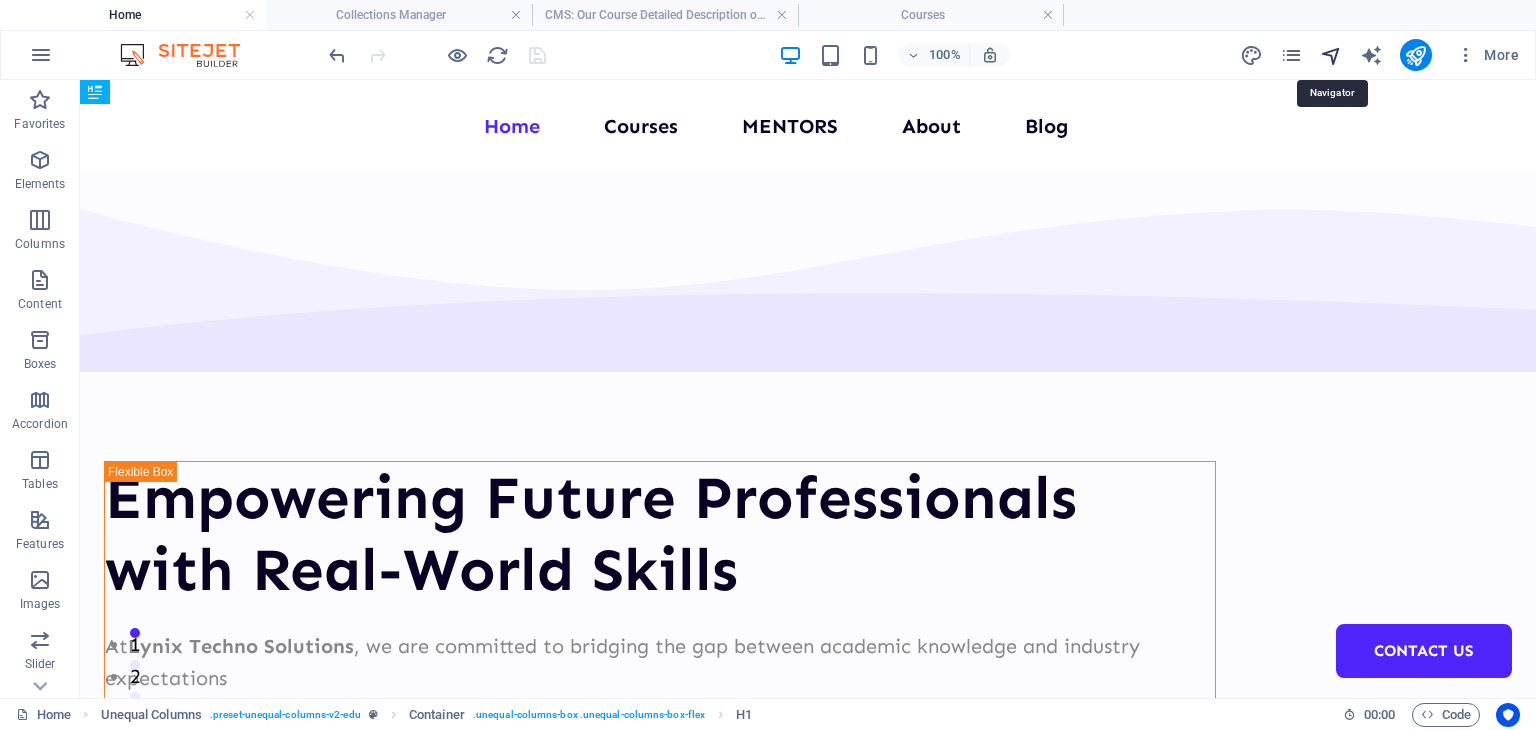 click at bounding box center (1331, 55) 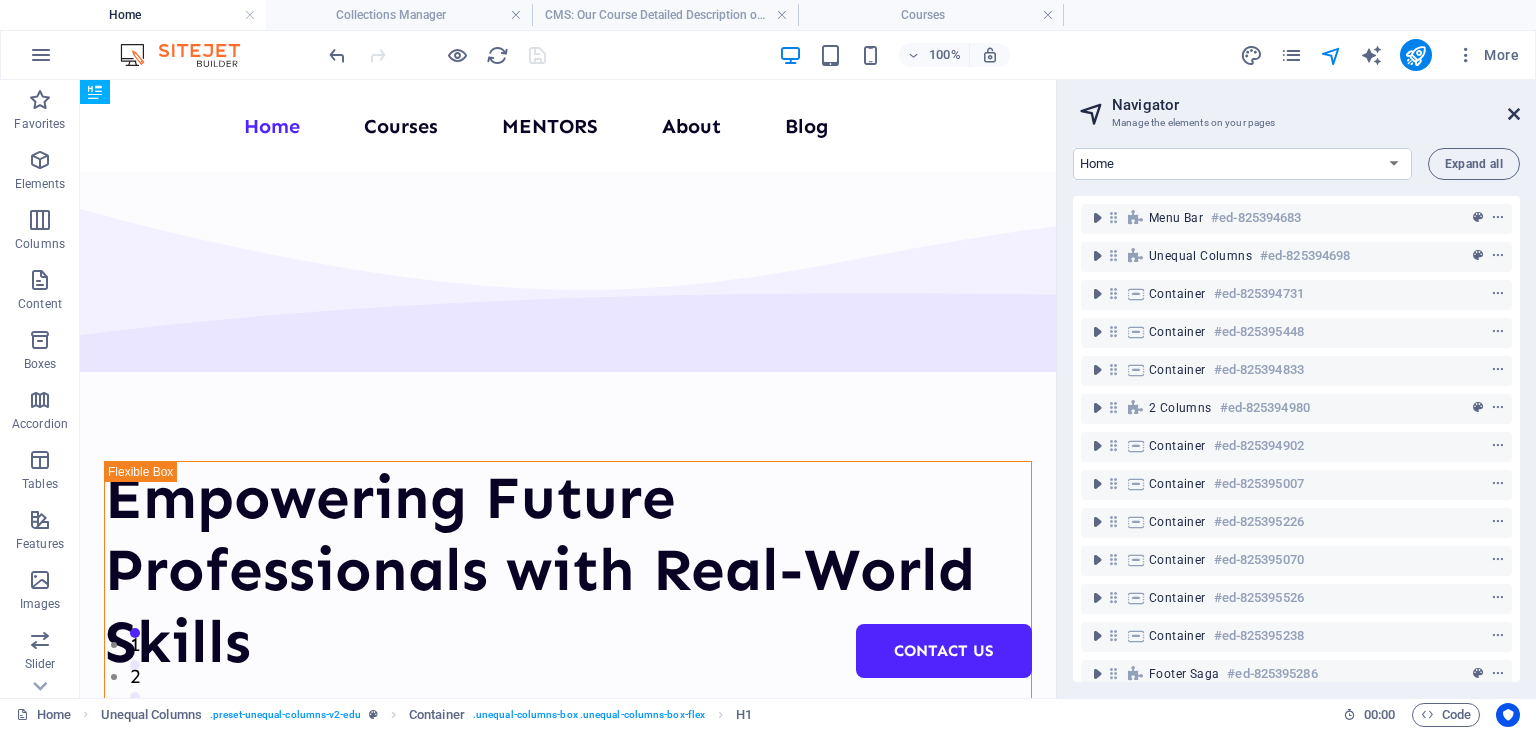 click at bounding box center (1514, 114) 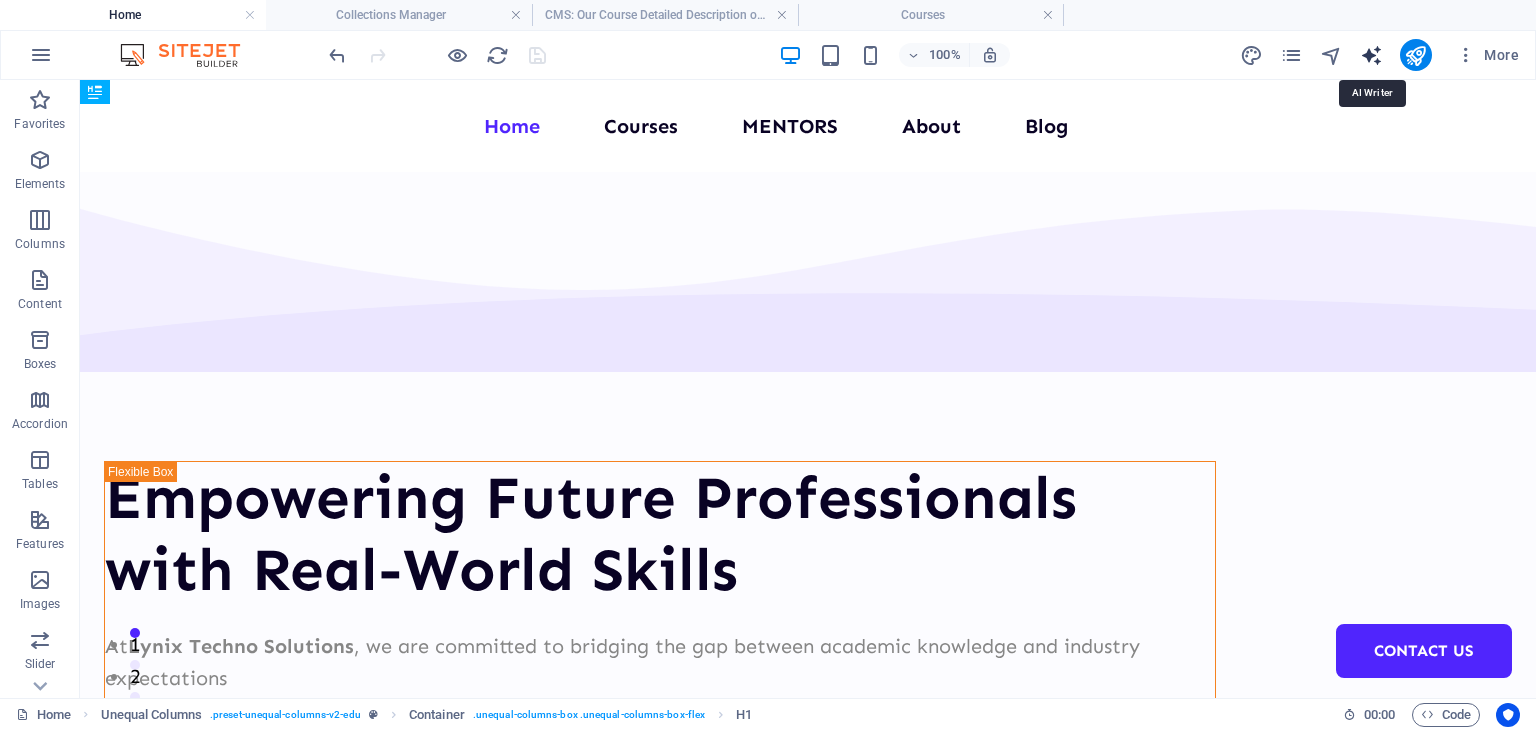 click at bounding box center [1371, 55] 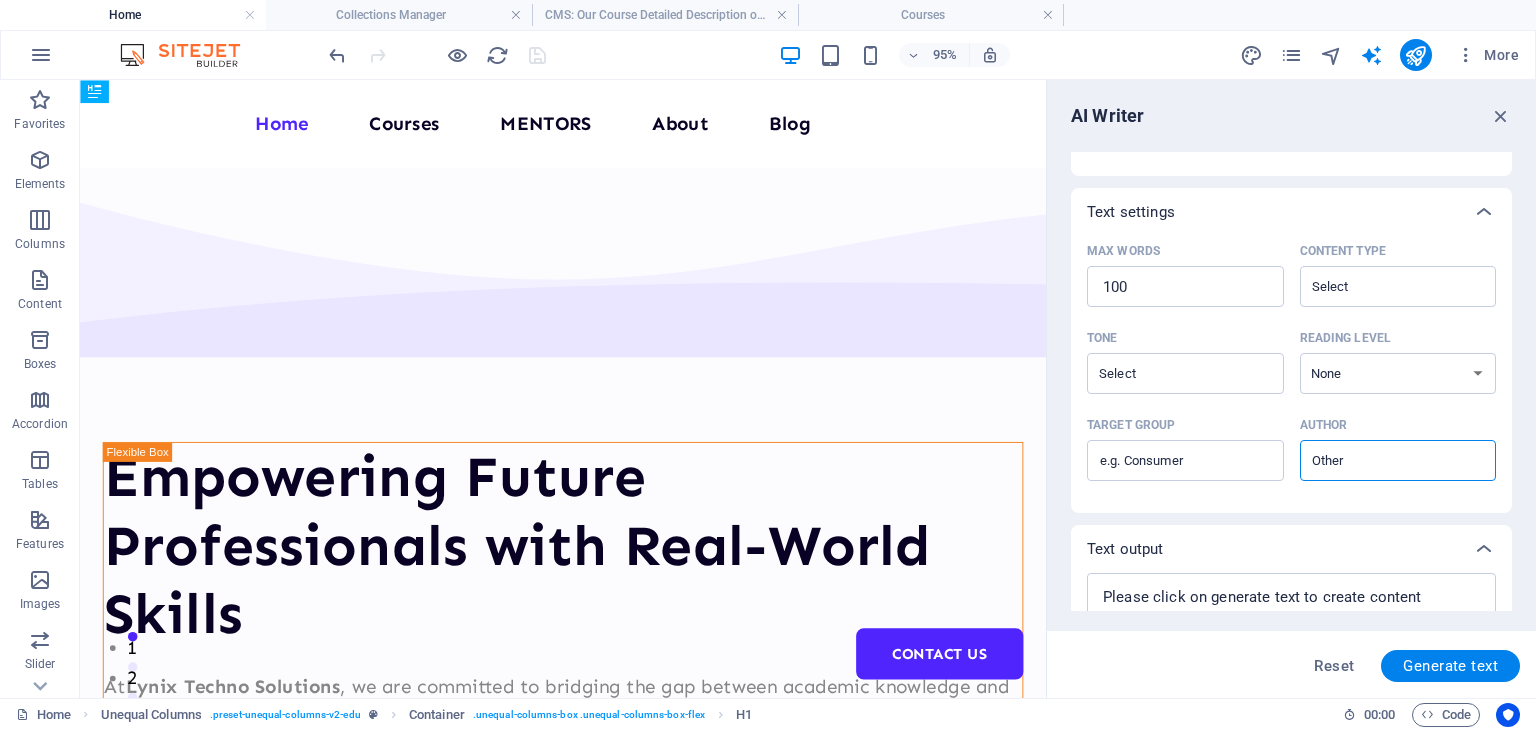 scroll, scrollTop: 456, scrollLeft: 0, axis: vertical 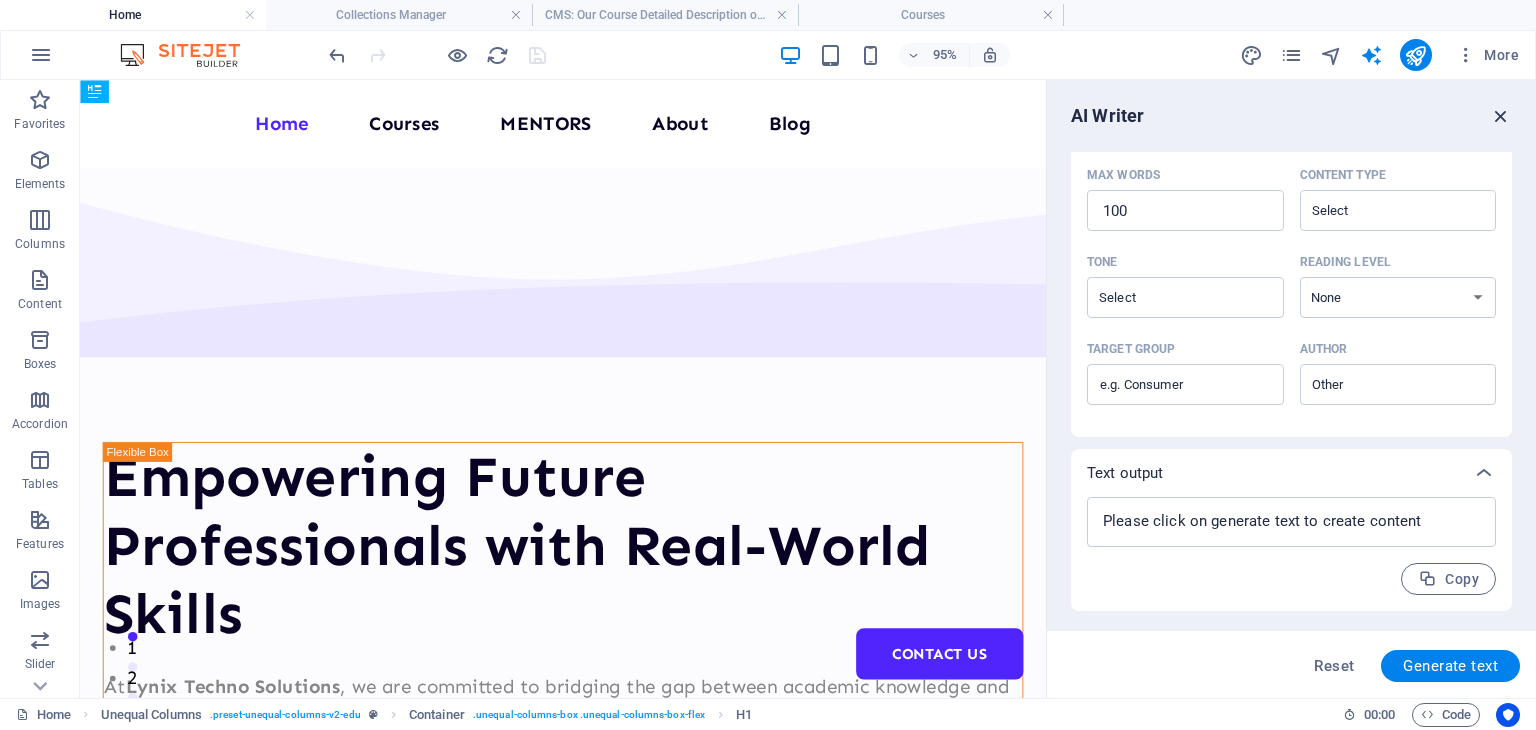 click at bounding box center [1501, 116] 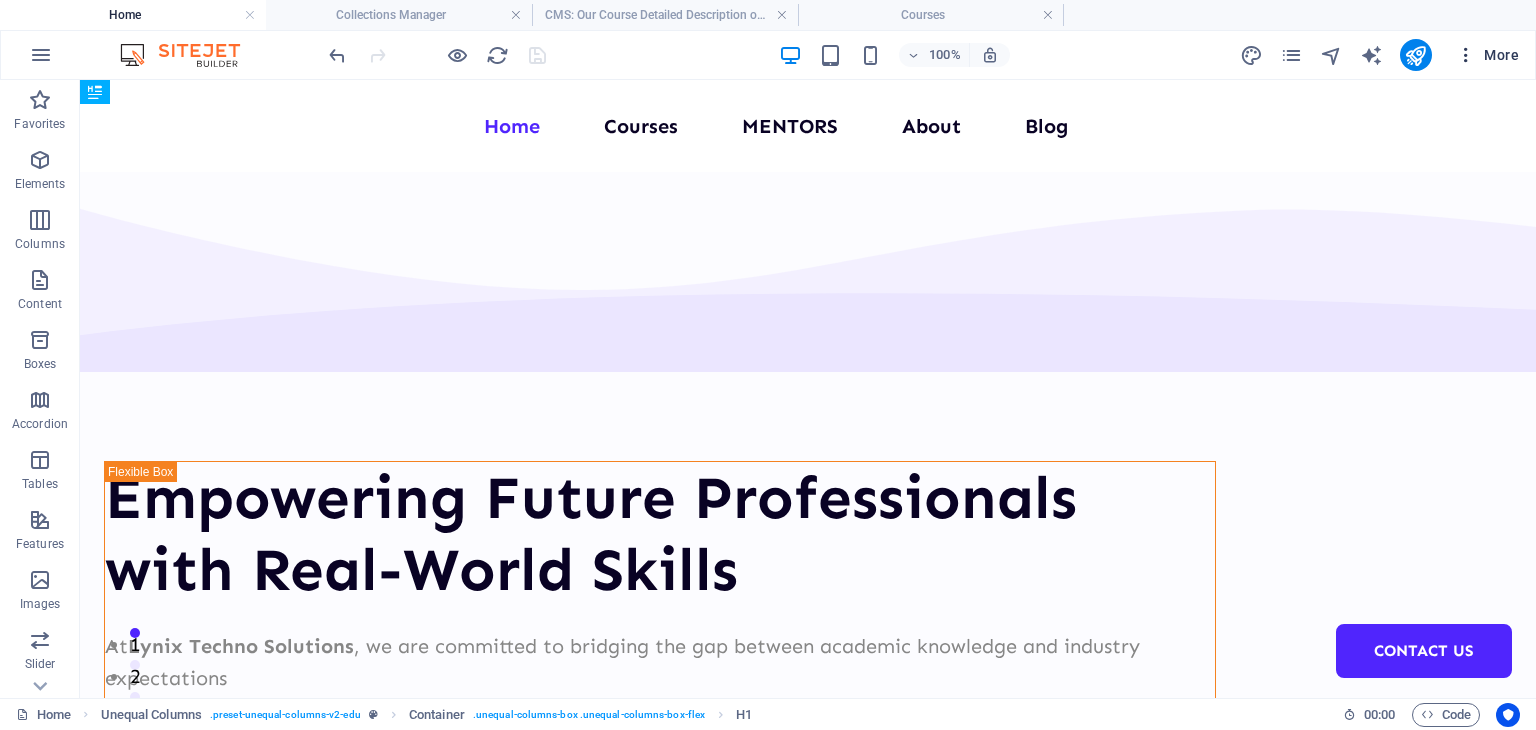click on "More" at bounding box center (1487, 55) 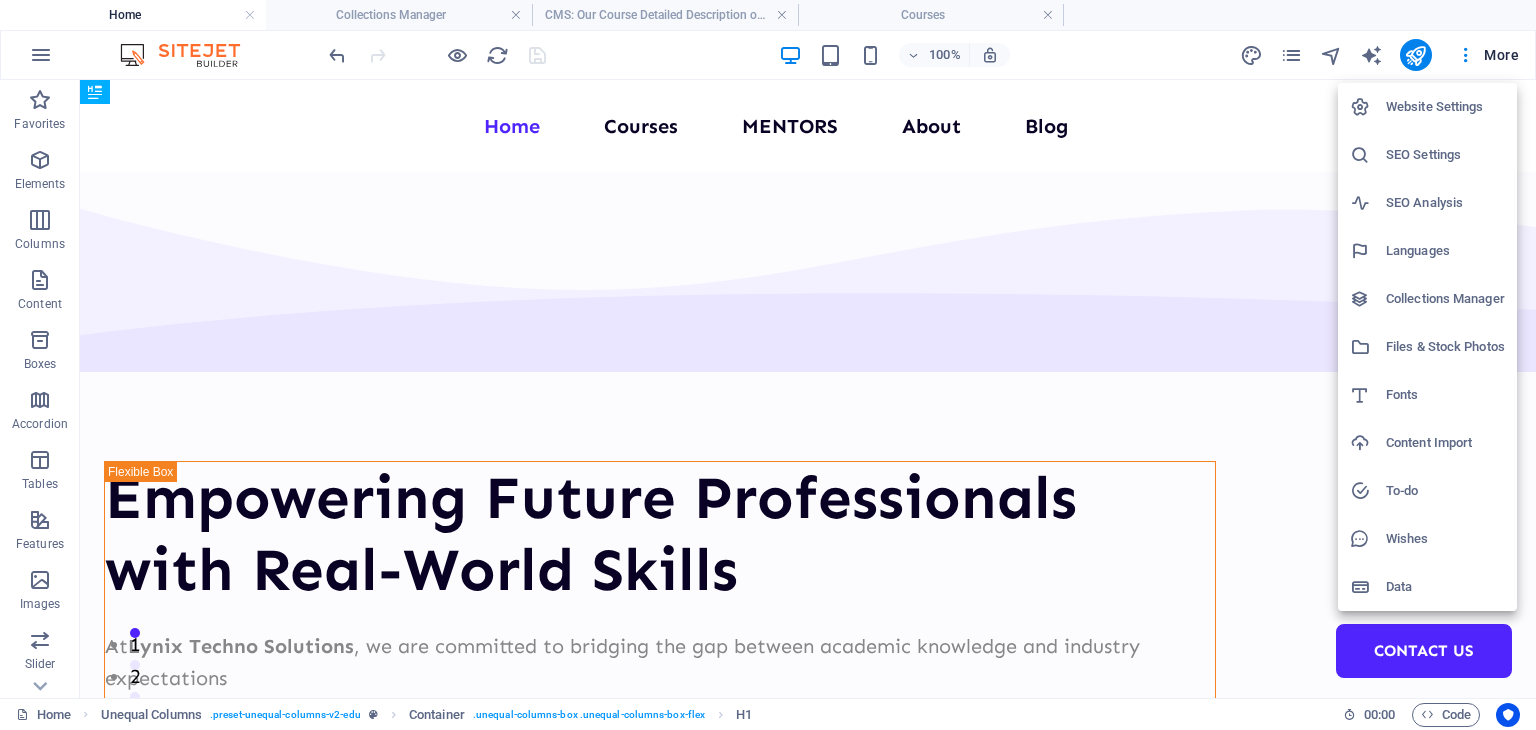 click at bounding box center [768, 365] 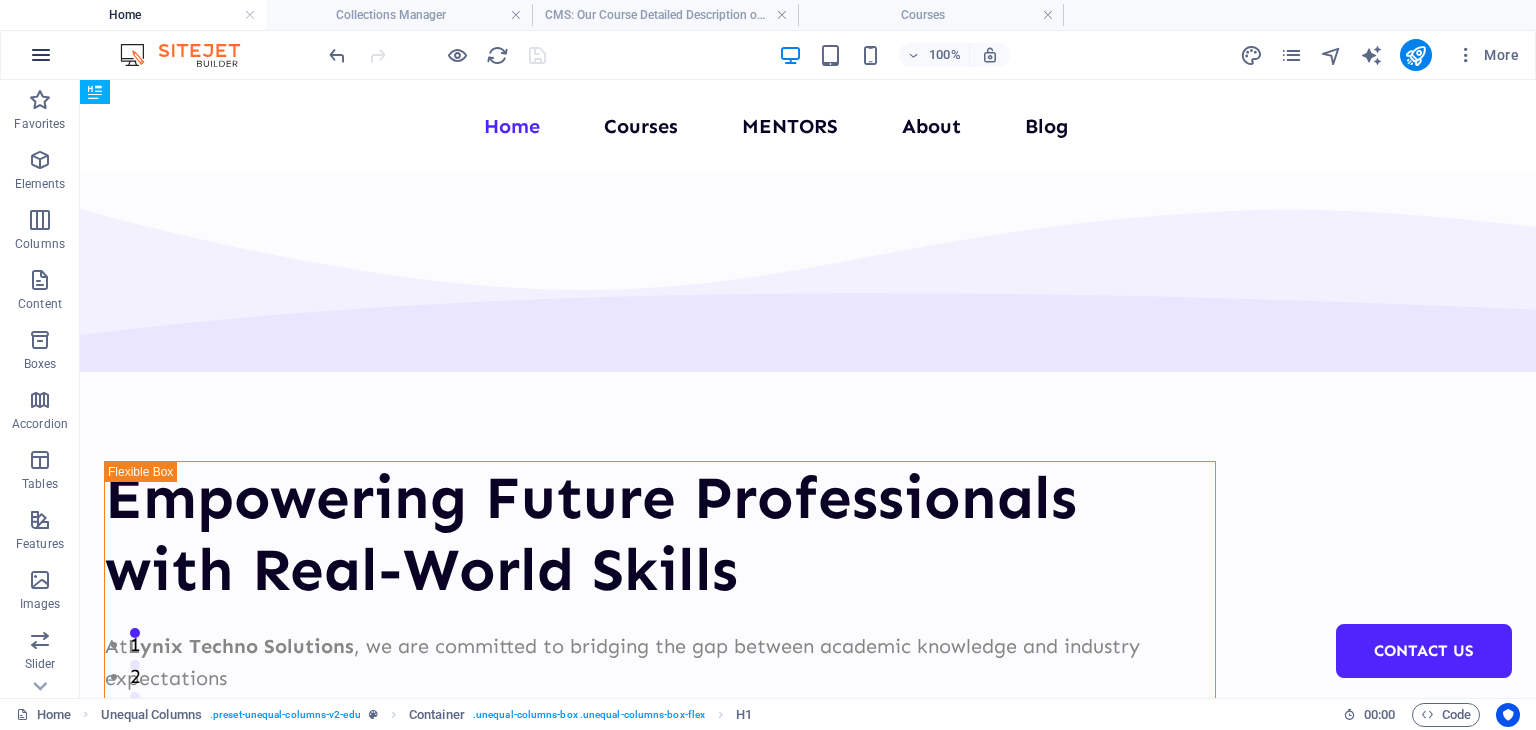 click at bounding box center [41, 55] 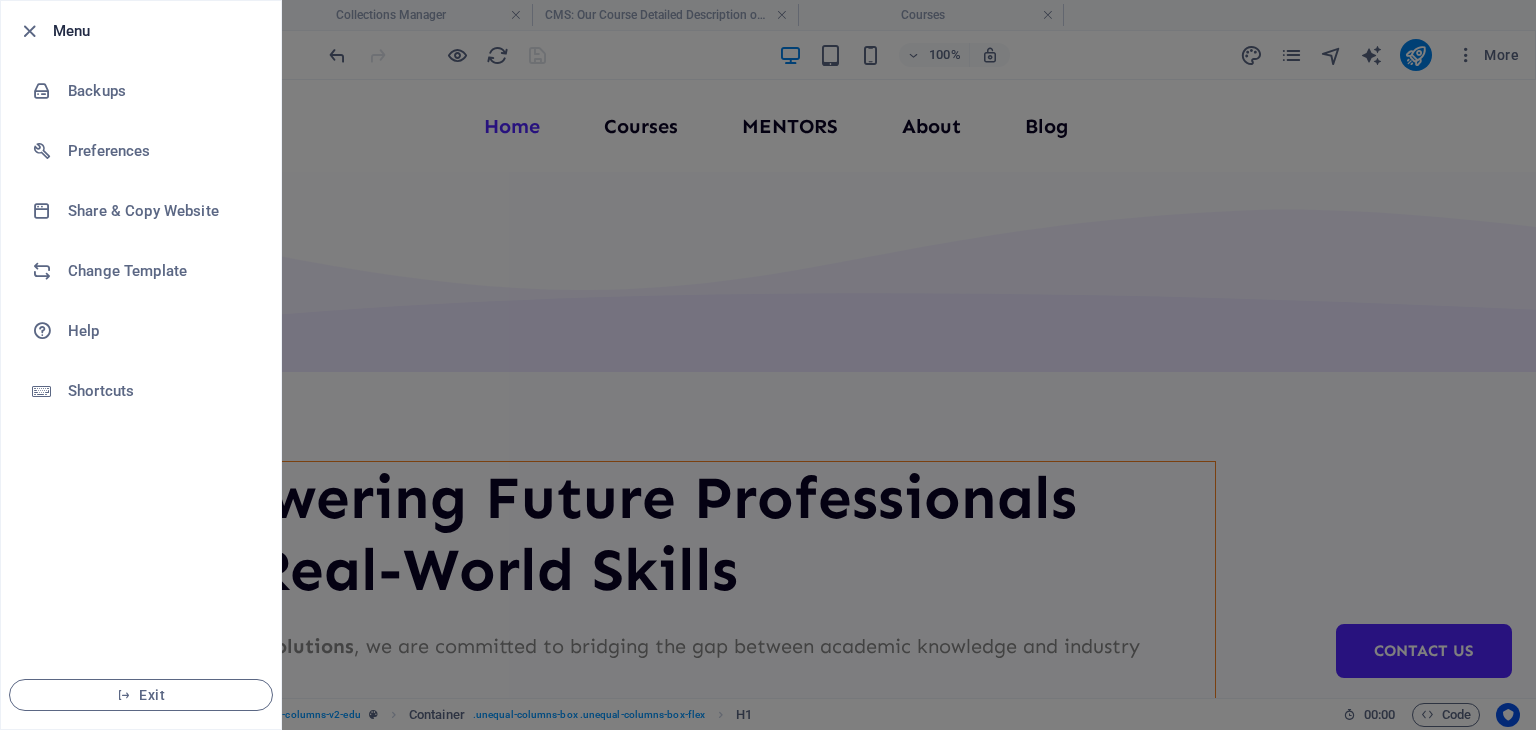 click at bounding box center [768, 365] 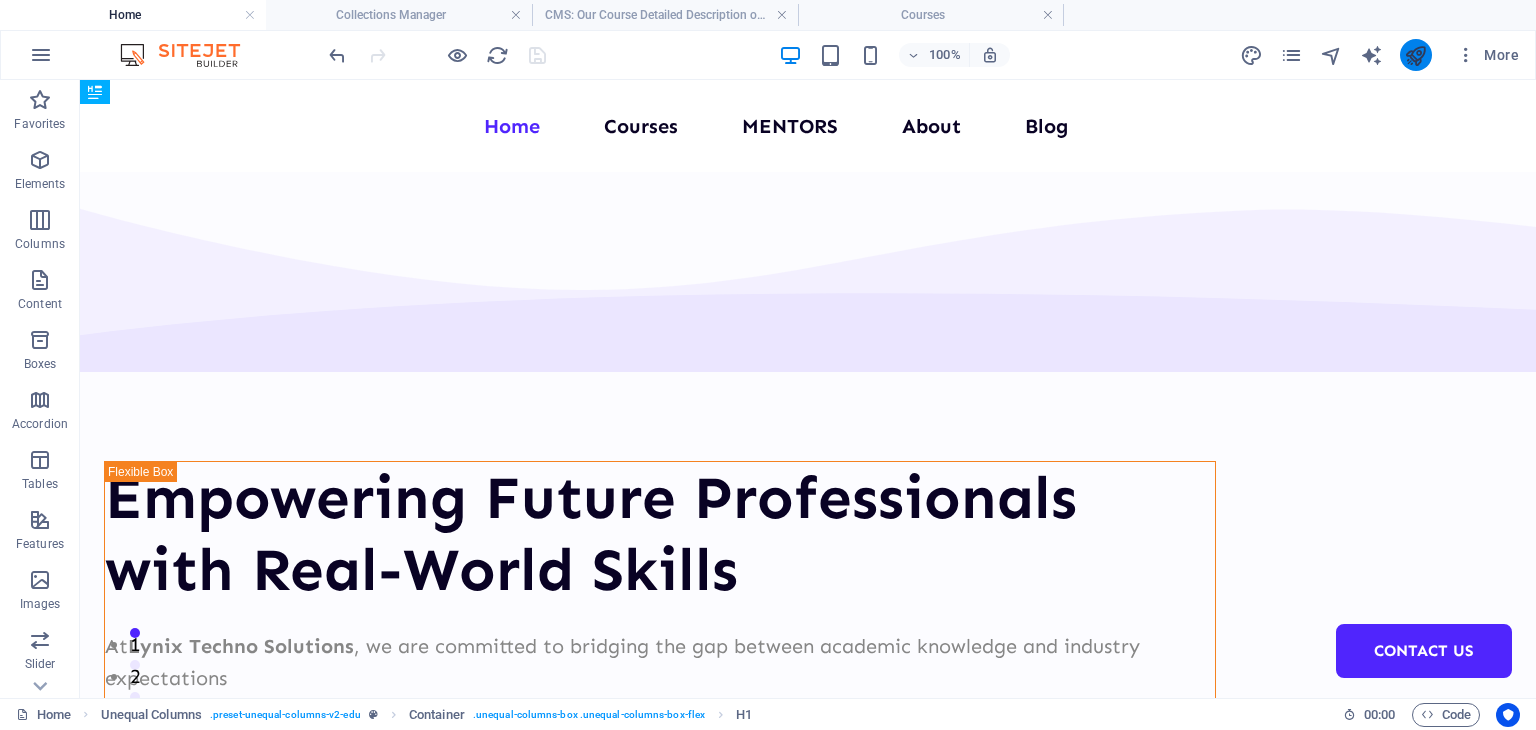 click at bounding box center (1416, 55) 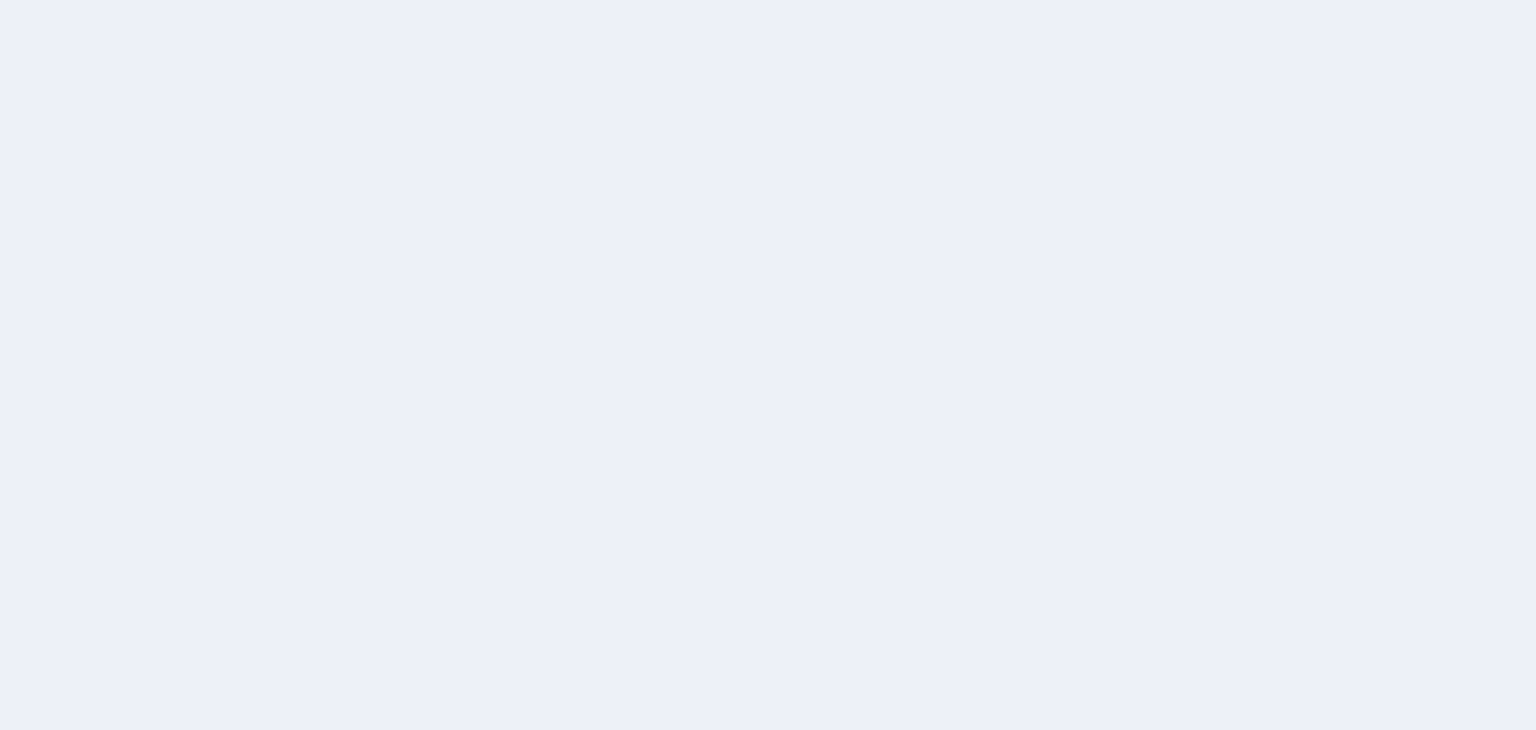 scroll, scrollTop: 0, scrollLeft: 0, axis: both 